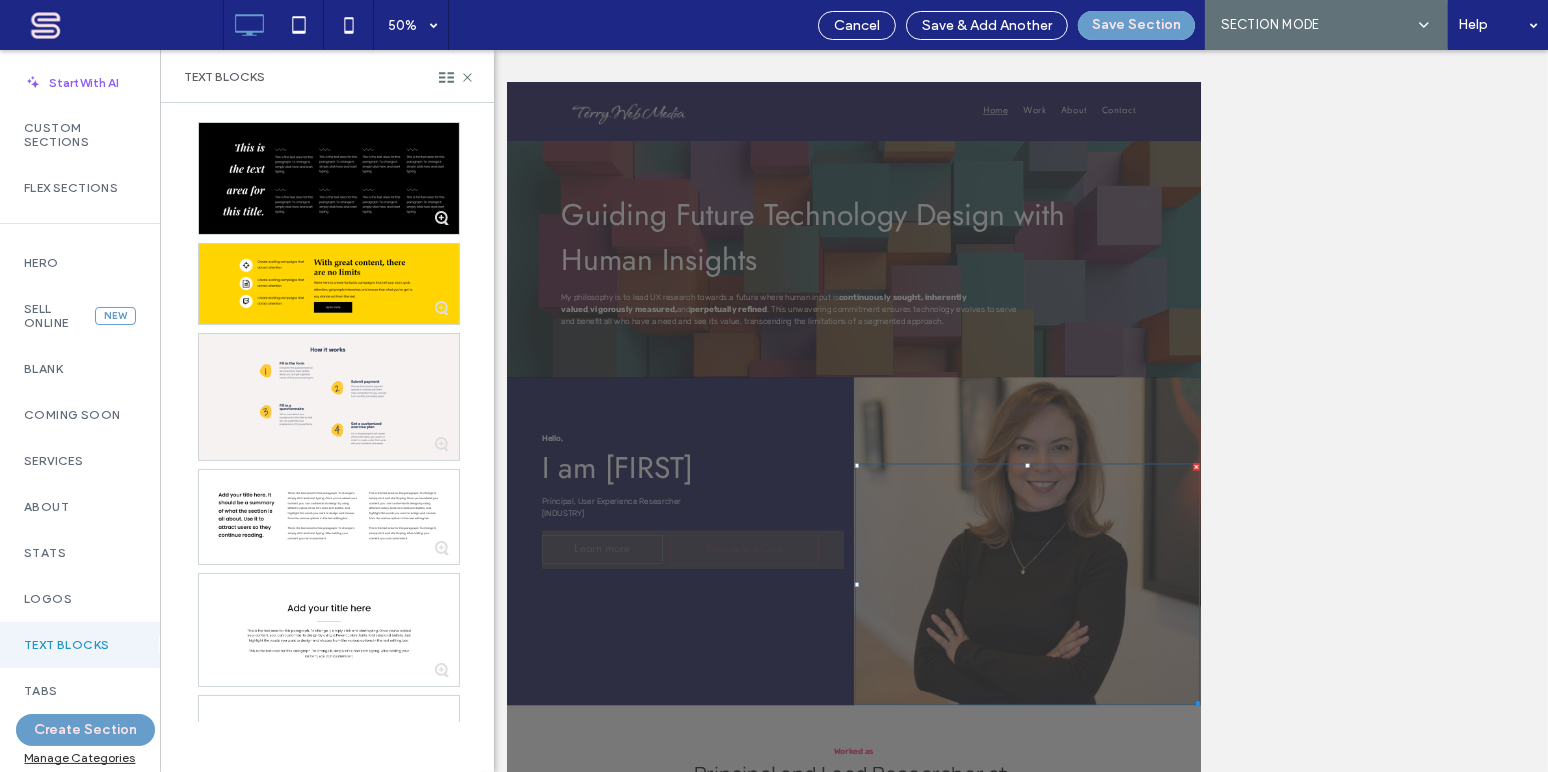 scroll, scrollTop: 1104, scrollLeft: 0, axis: vertical 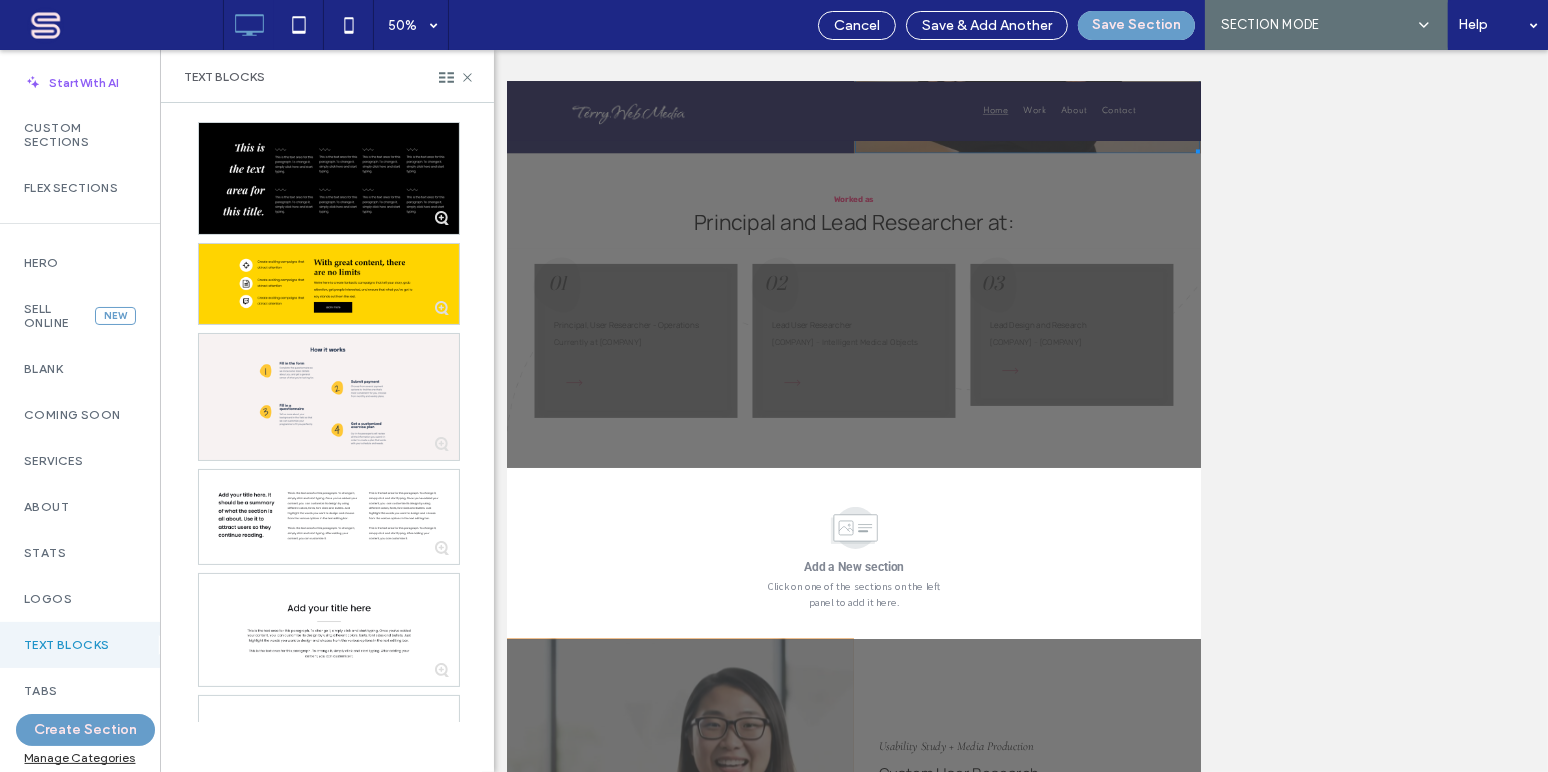 click on "50% Cancel Save & Add Another Save Section AI SECTION MODE SECTION MODE Help" at bounding box center [885, 25] 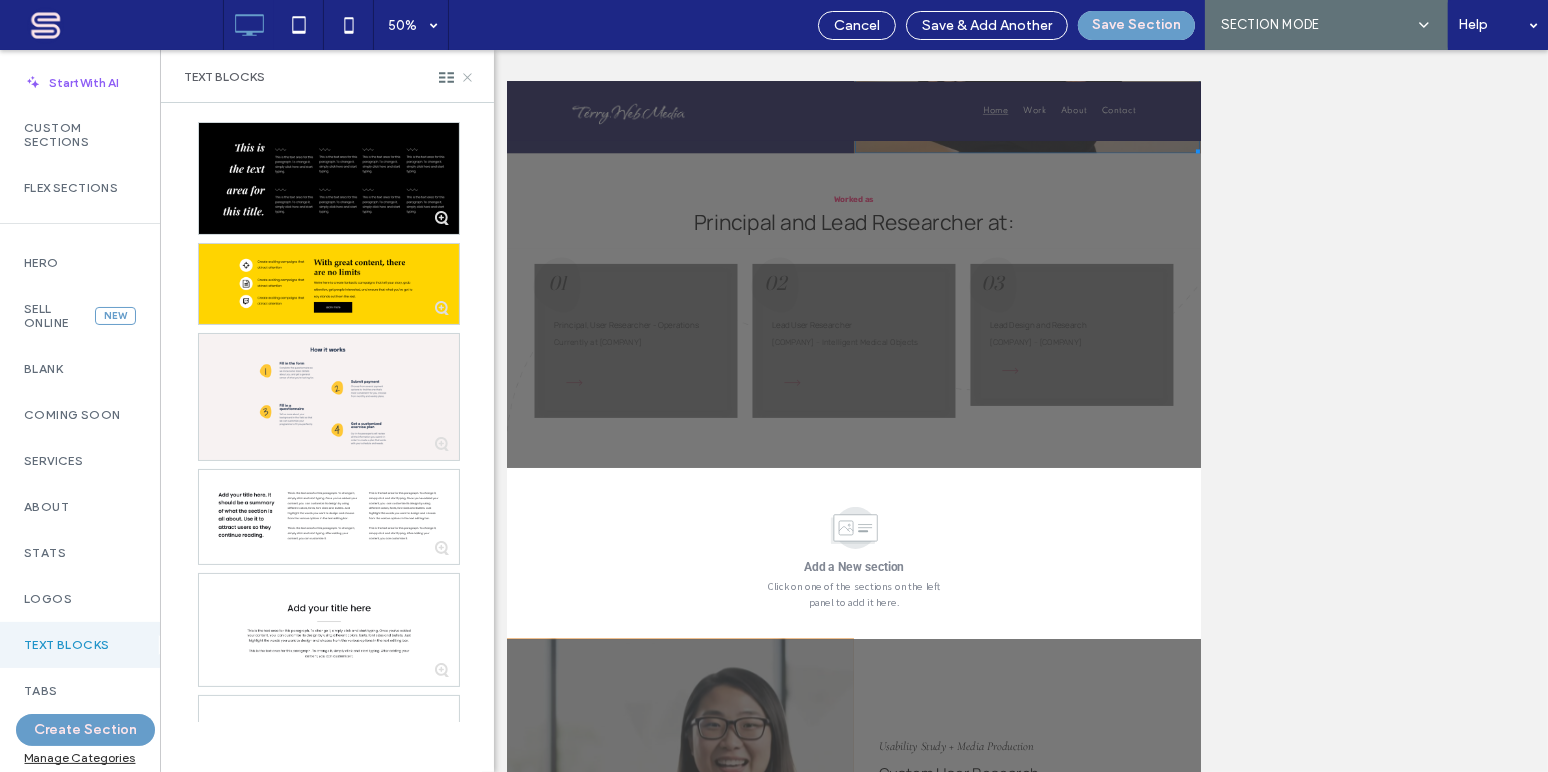 click 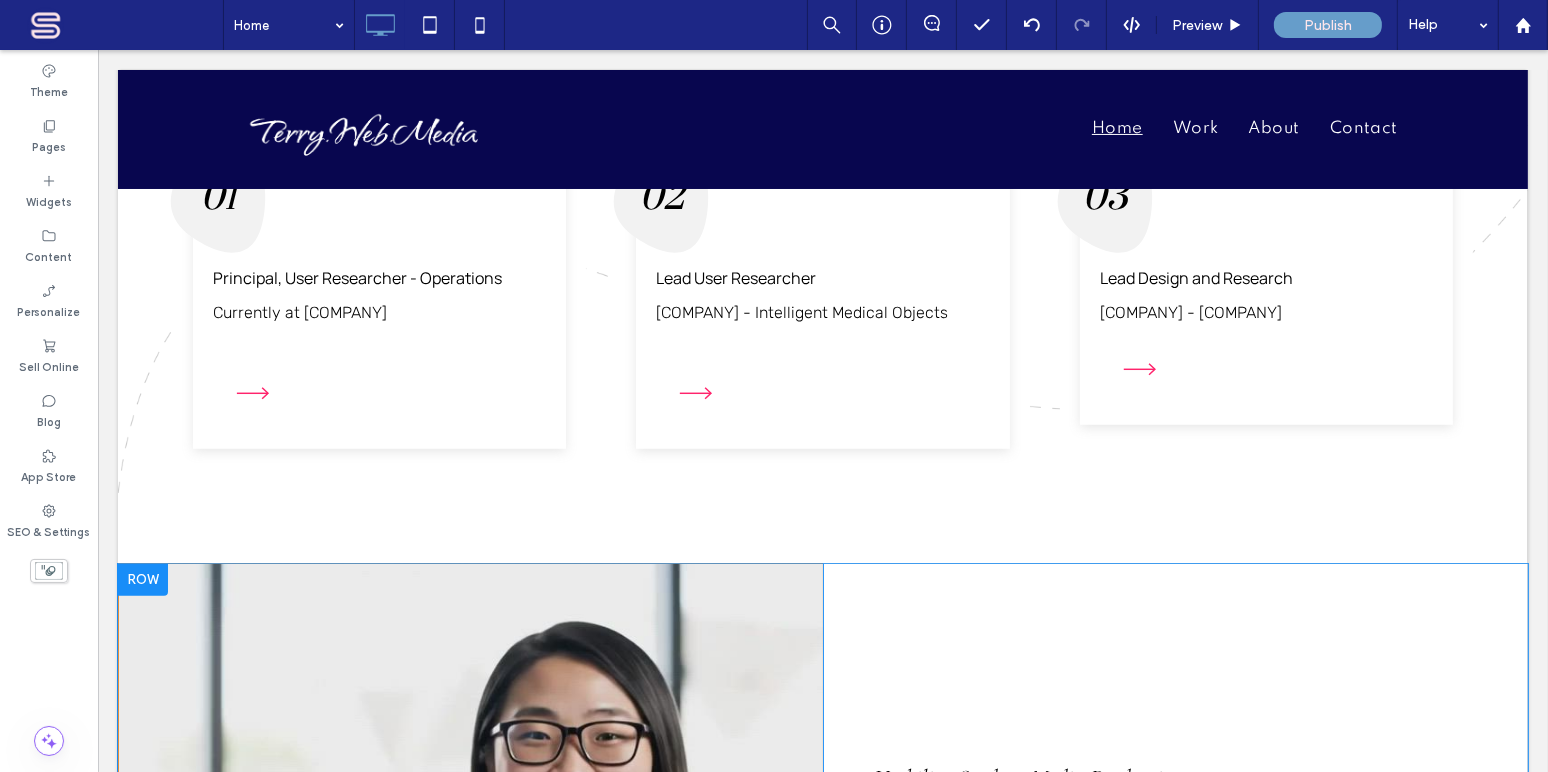 scroll, scrollTop: 1347, scrollLeft: 0, axis: vertical 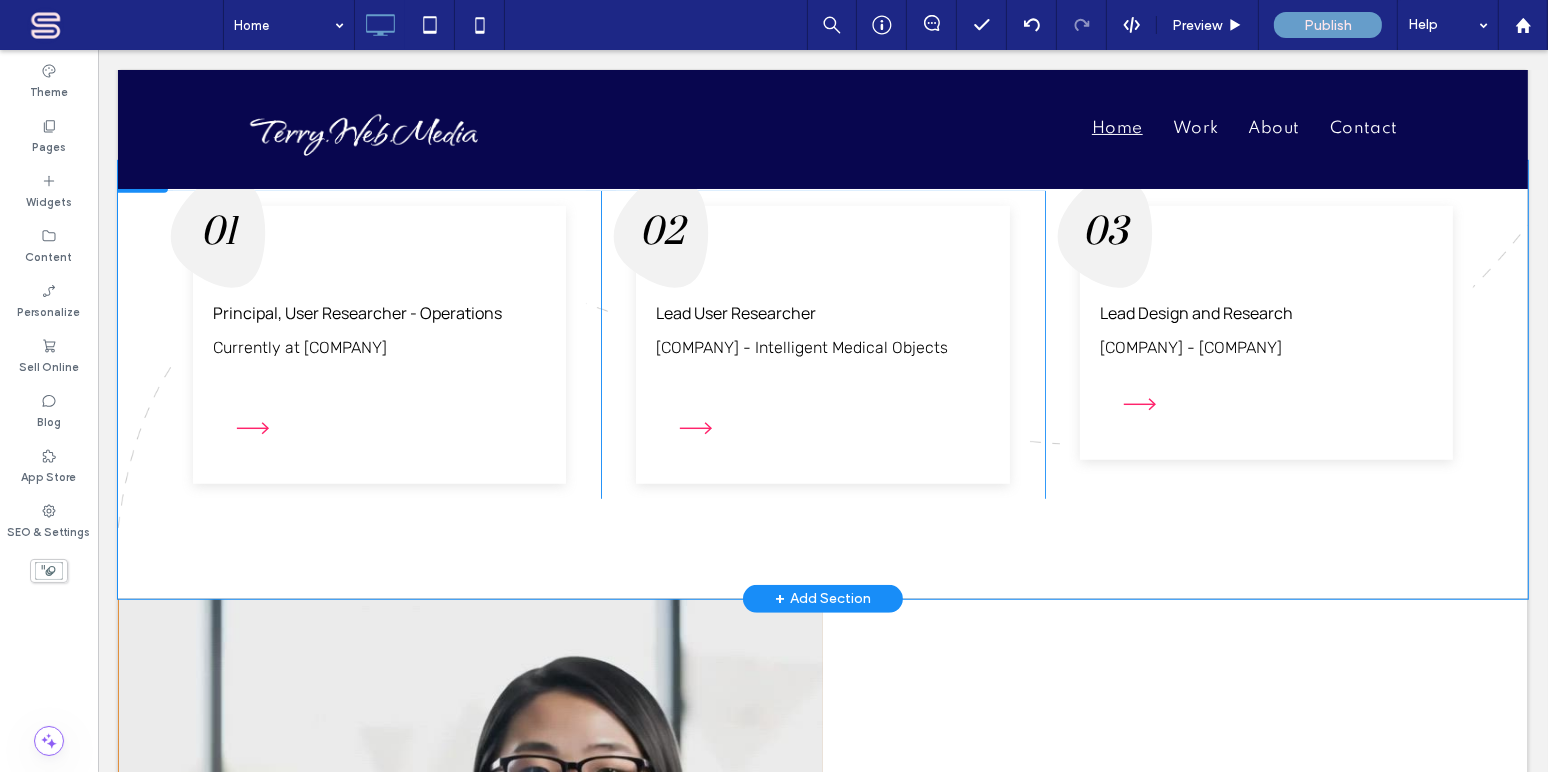 click on "+ Add Section" at bounding box center (822, 599) 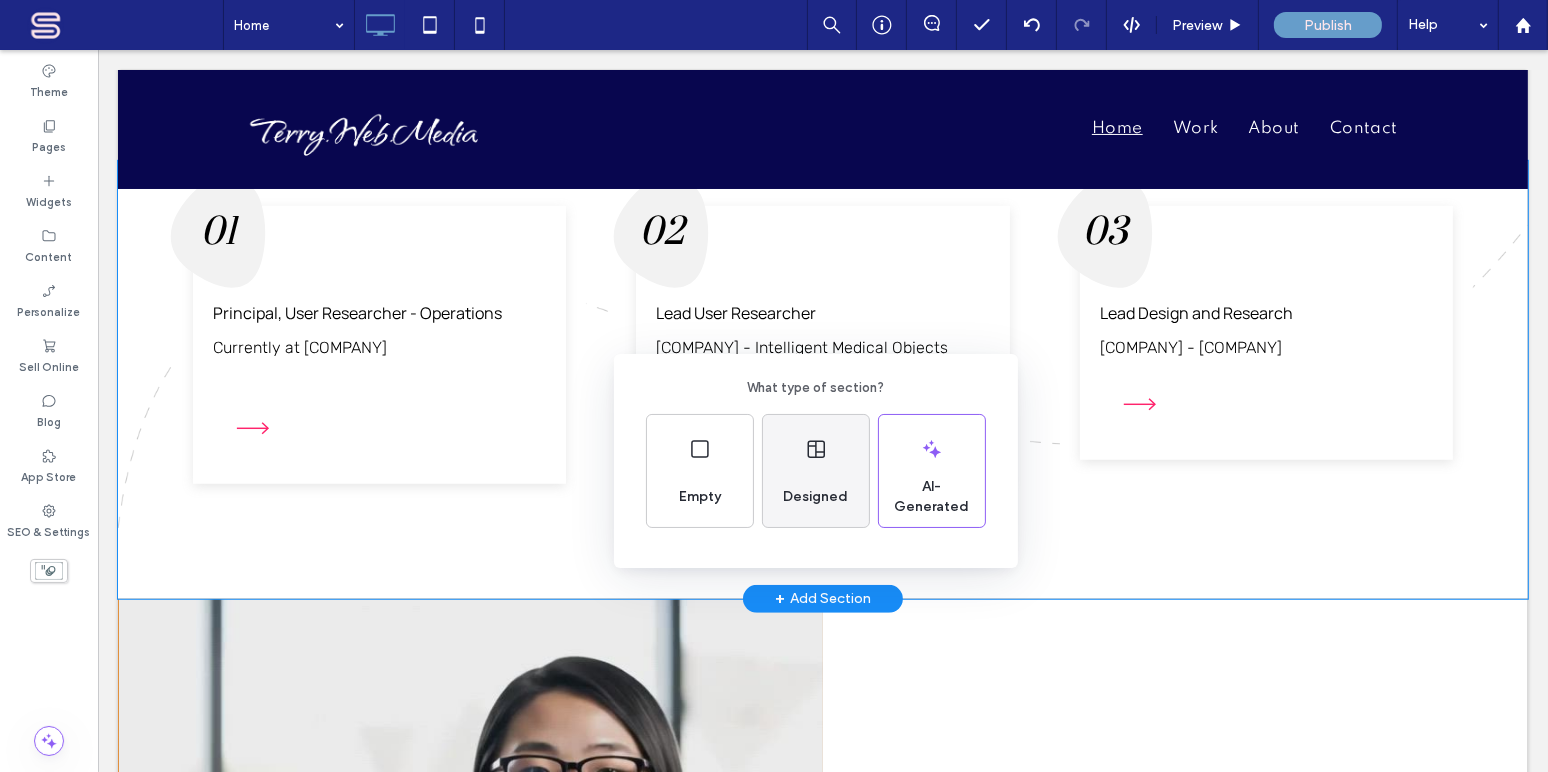 click on "Designed" at bounding box center (816, 471) 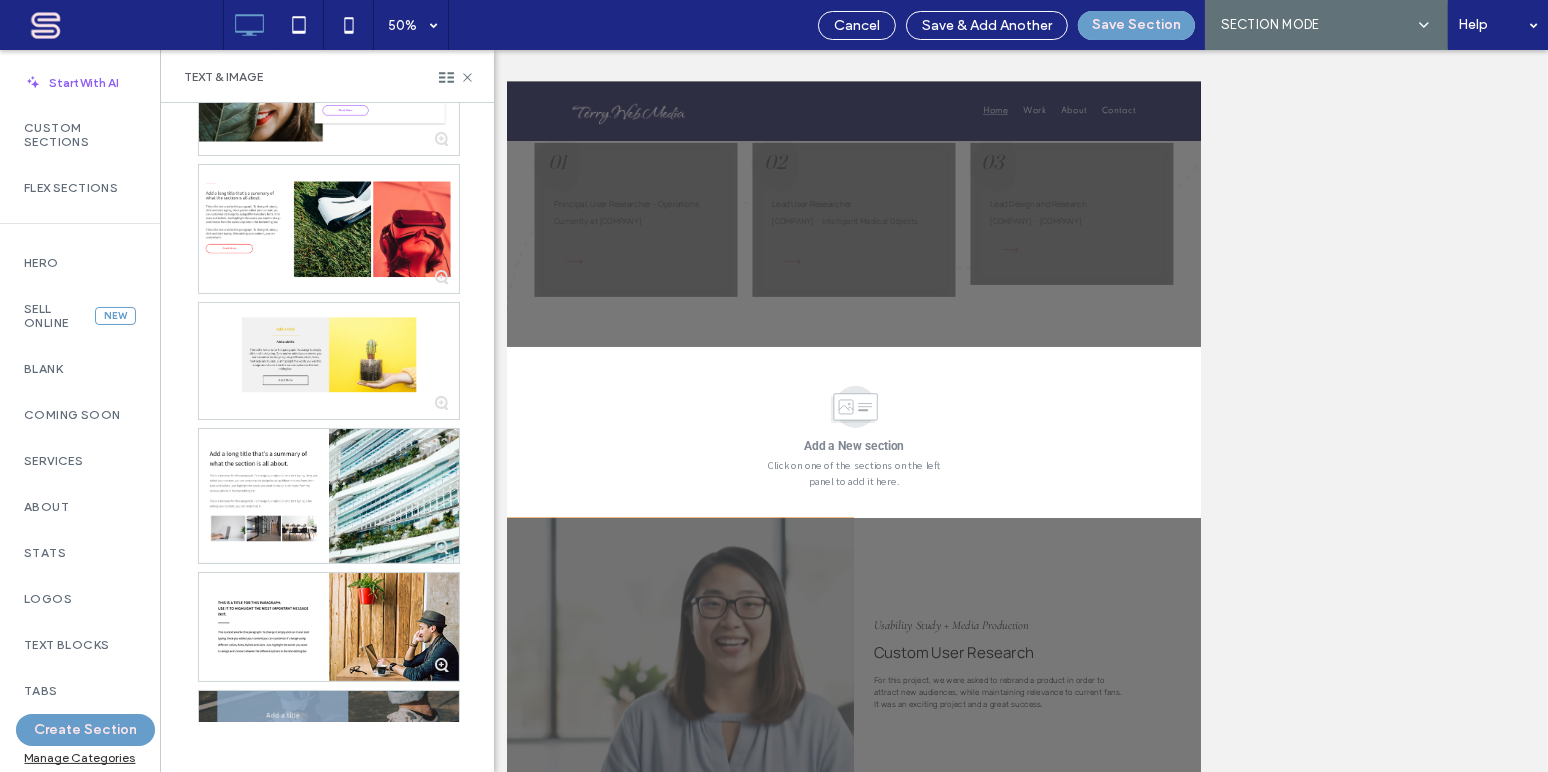 scroll, scrollTop: 1665, scrollLeft: 0, axis: vertical 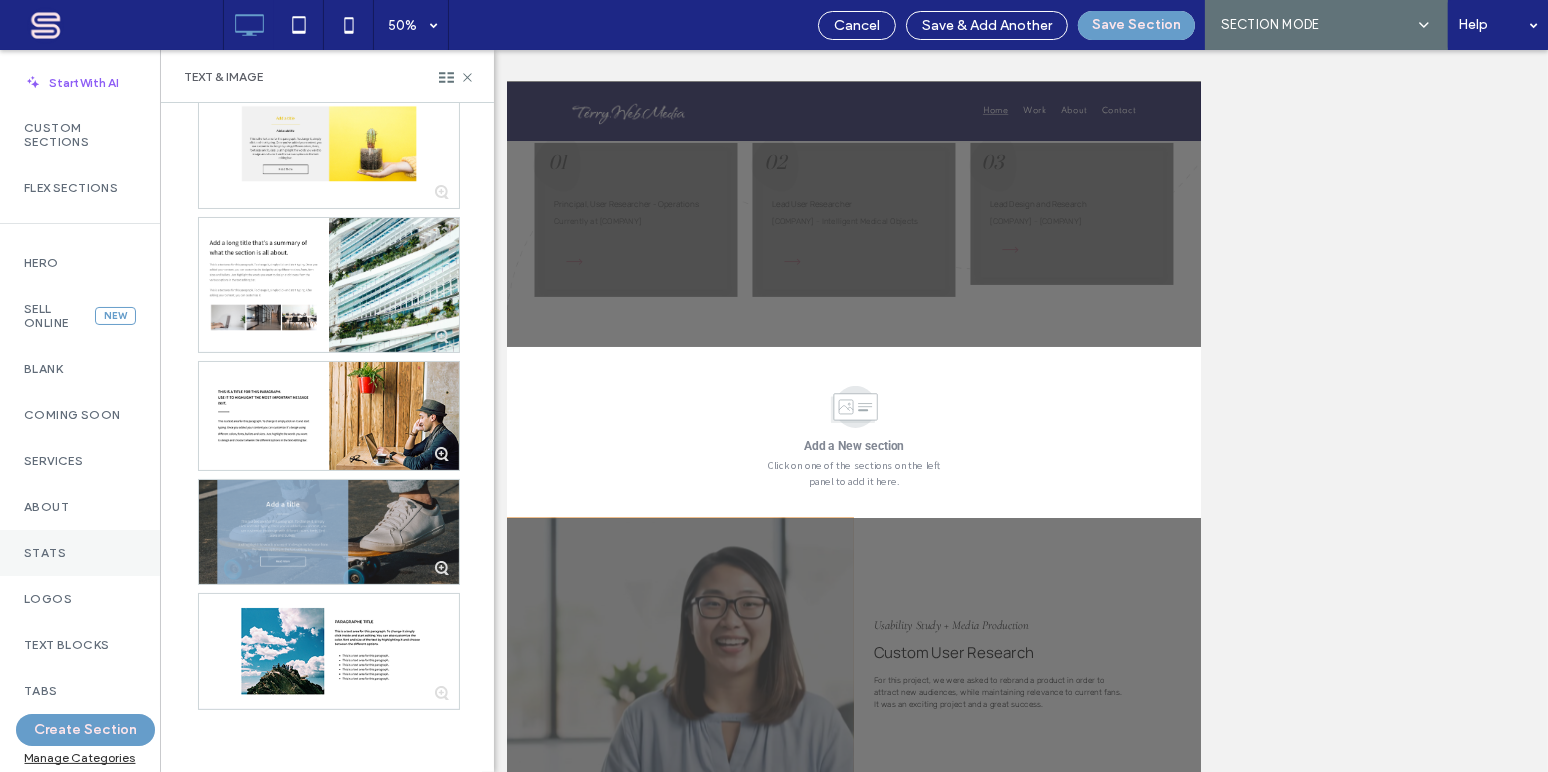 click on "Stats" at bounding box center [80, 553] 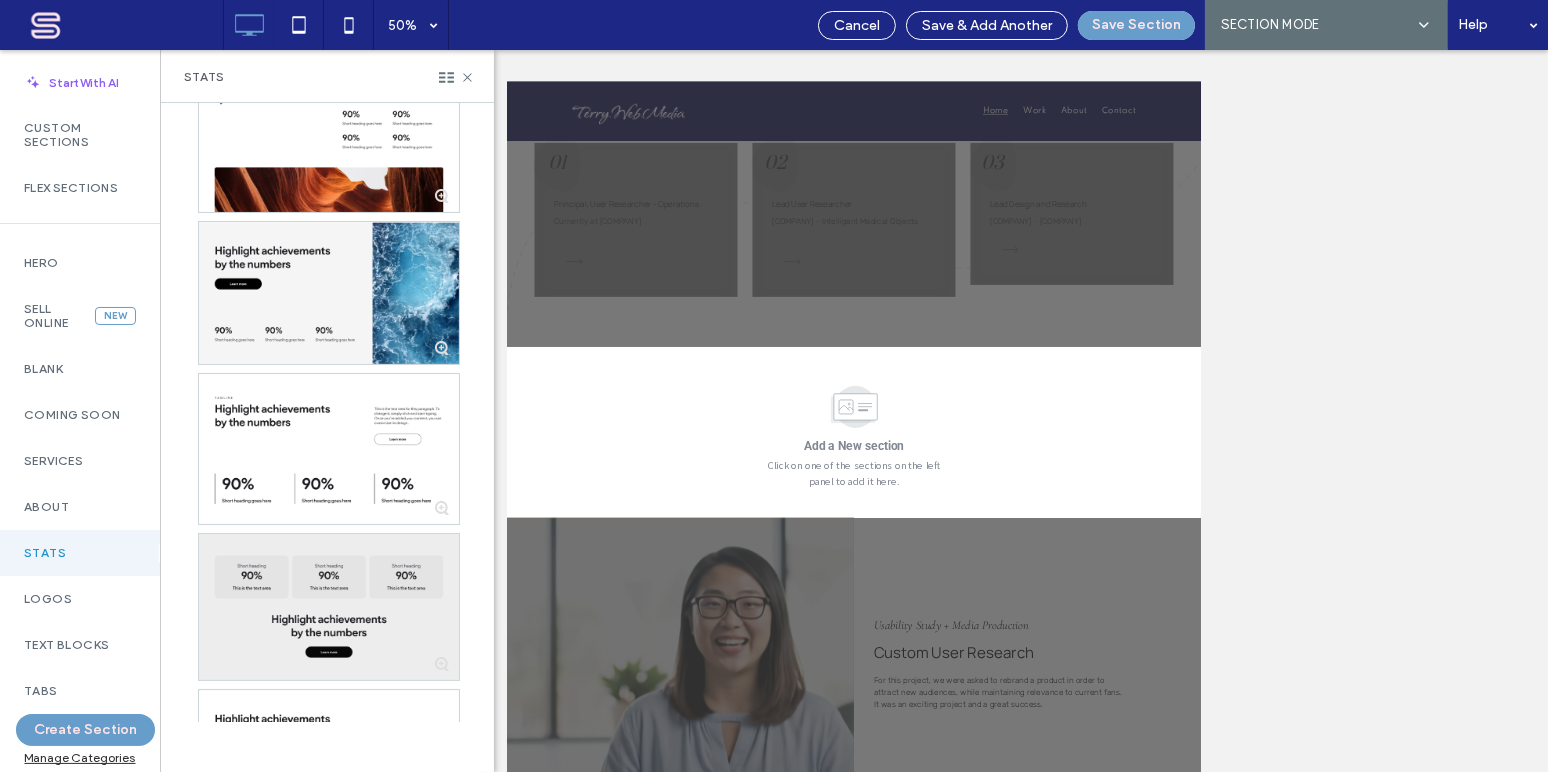 scroll, scrollTop: 476, scrollLeft: 0, axis: vertical 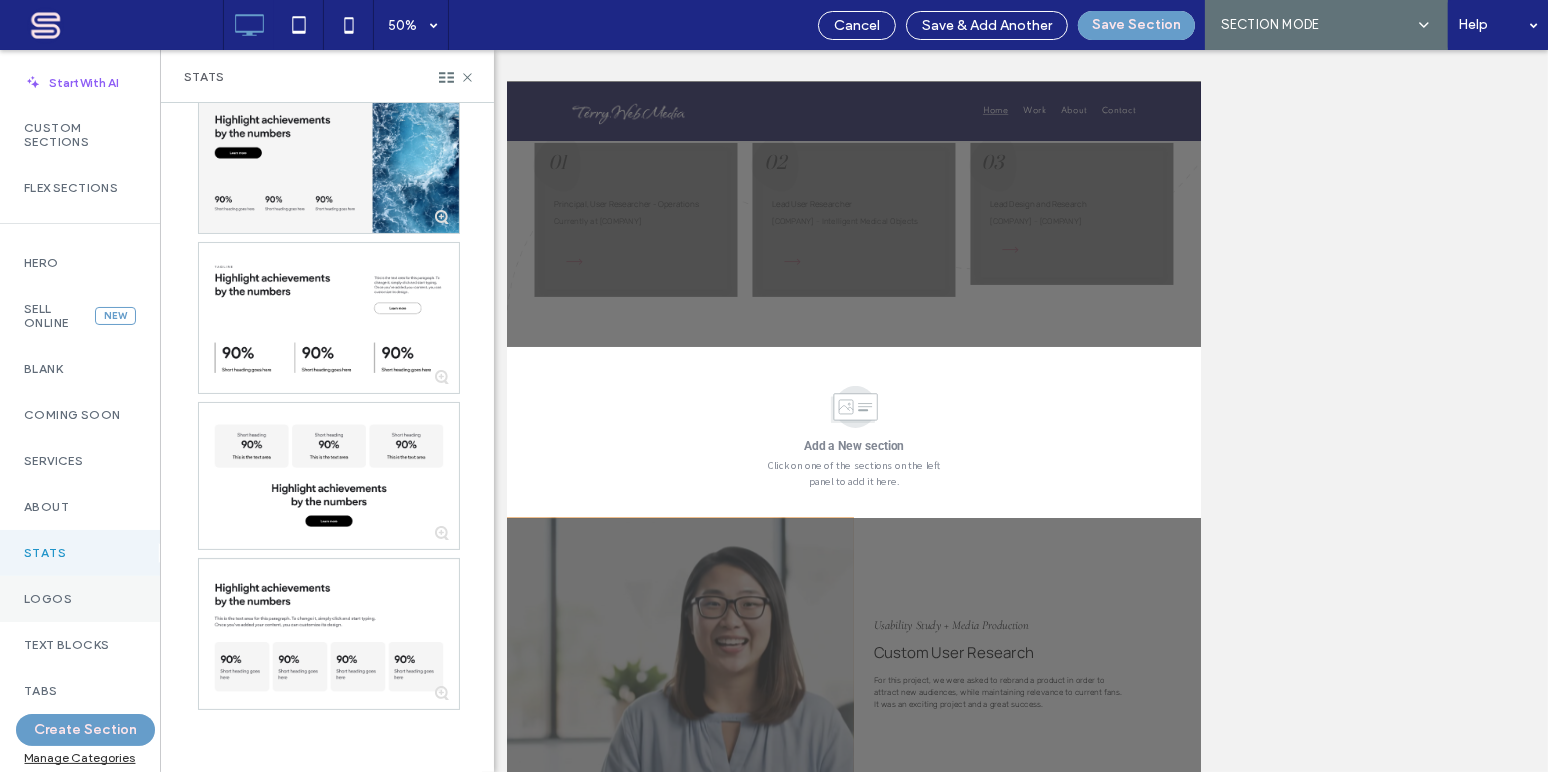 click on "Logos" at bounding box center [80, 599] 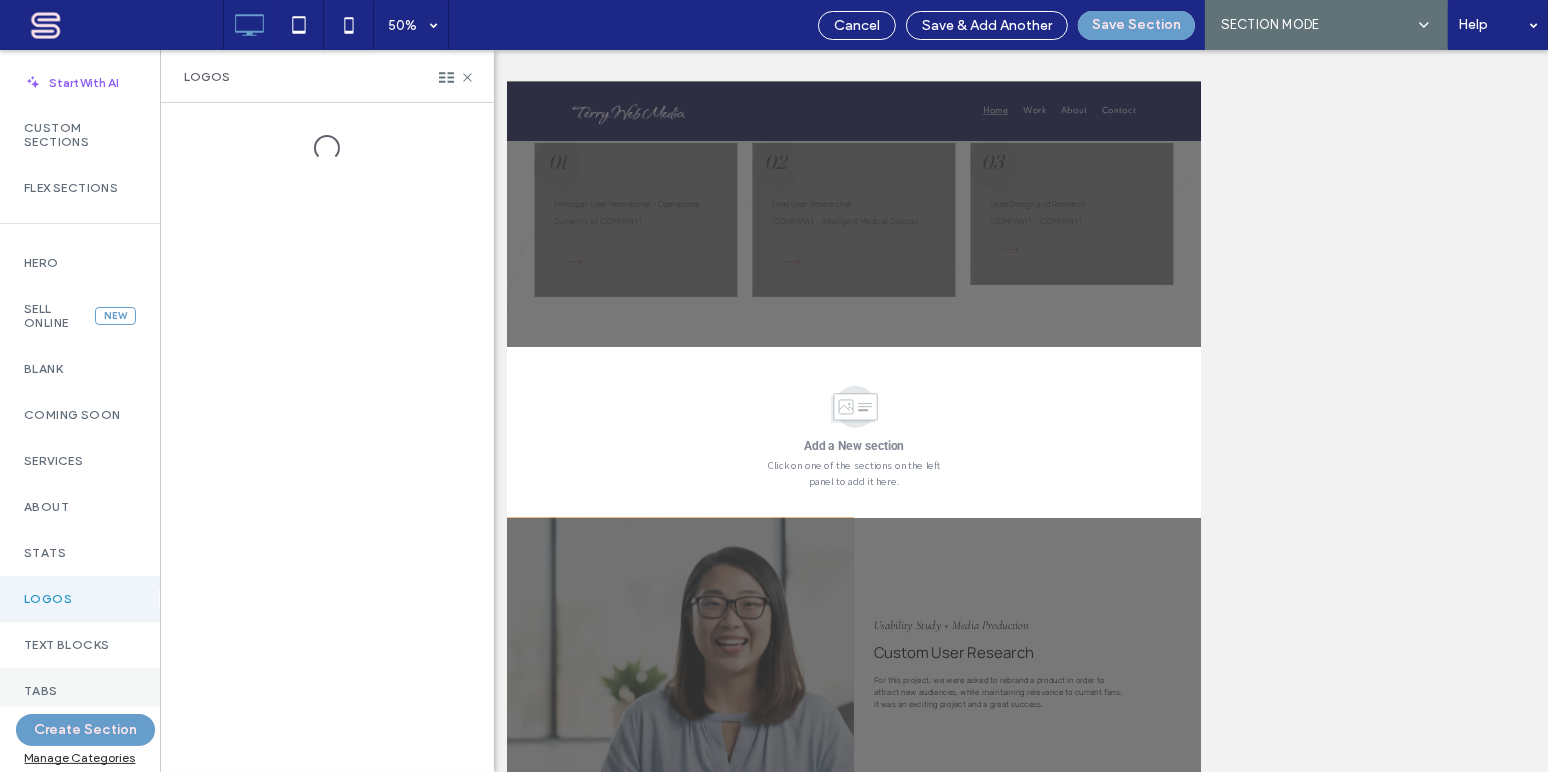 click on "Tabs" at bounding box center [80, 691] 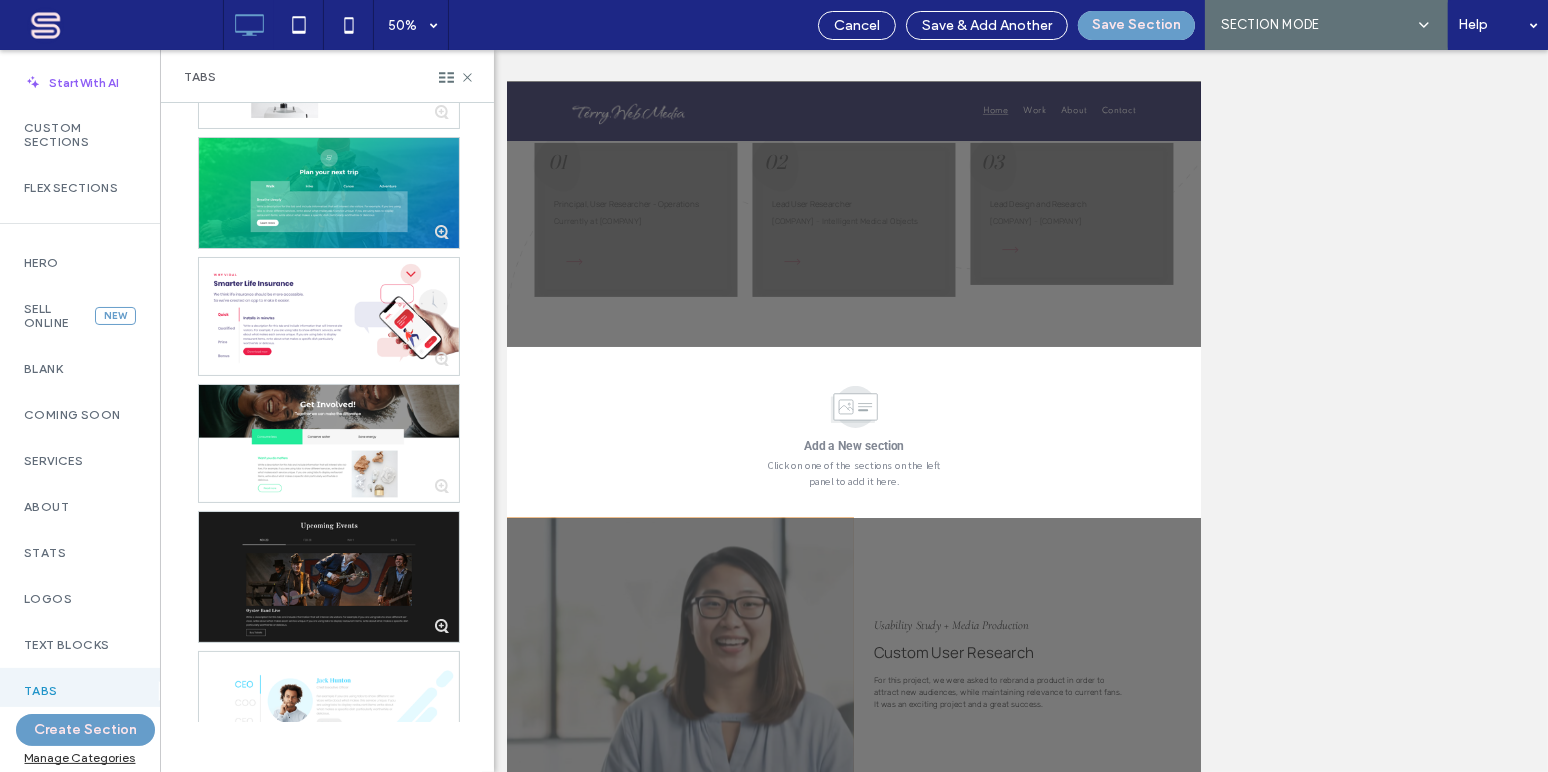 scroll, scrollTop: 431, scrollLeft: 0, axis: vertical 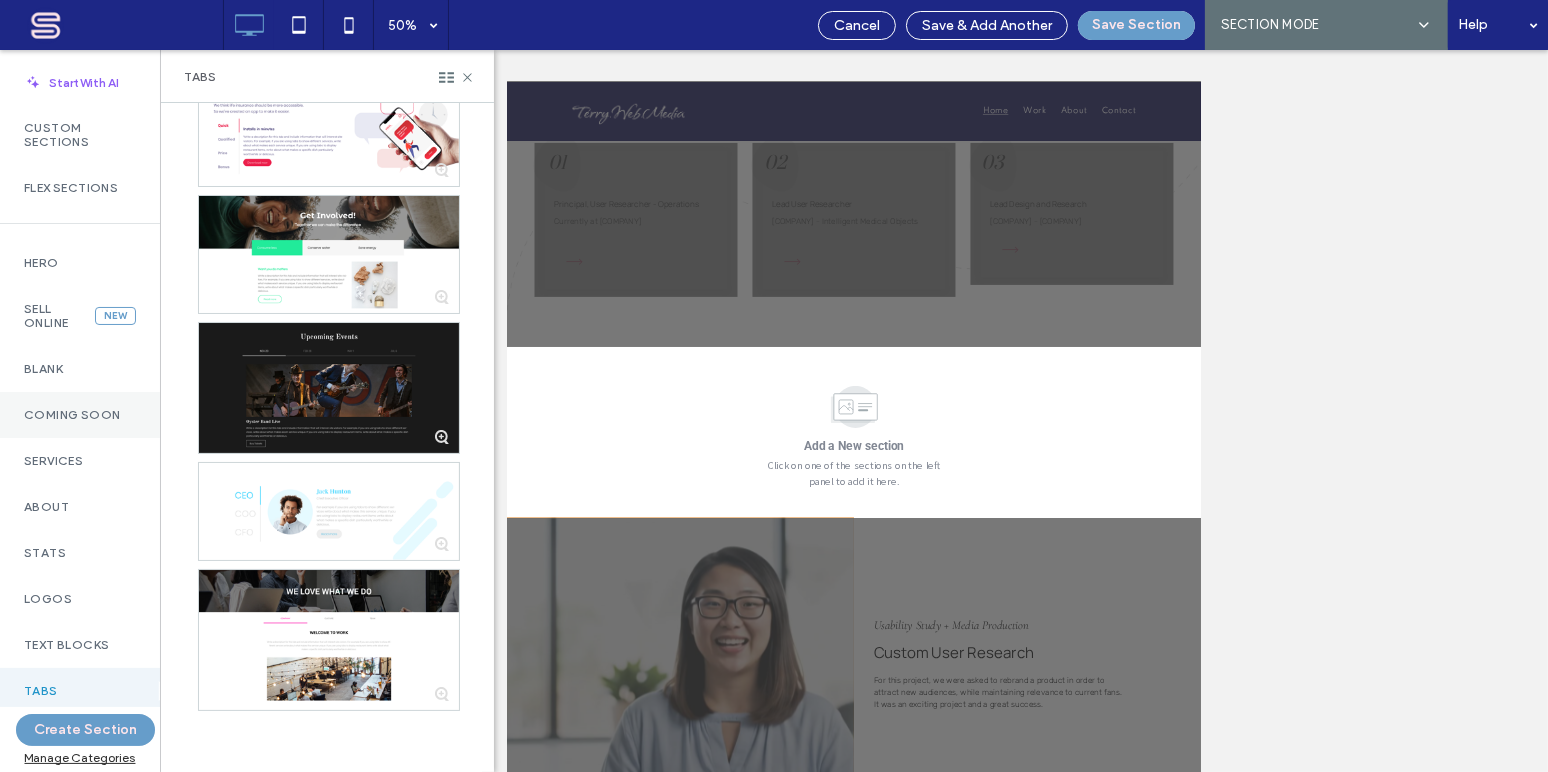 click on "Coming Soon" at bounding box center (80, 415) 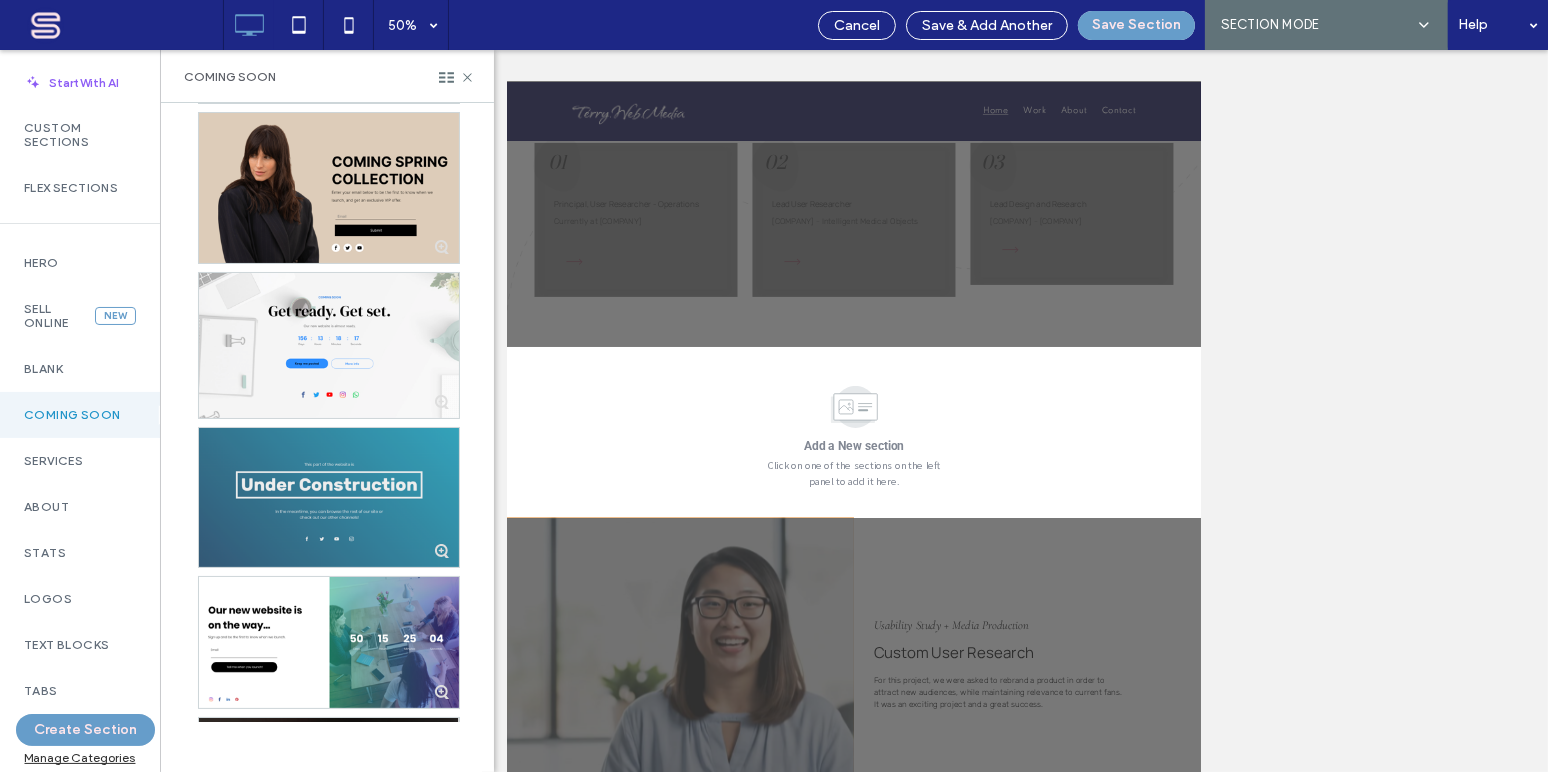 scroll, scrollTop: 624, scrollLeft: 0, axis: vertical 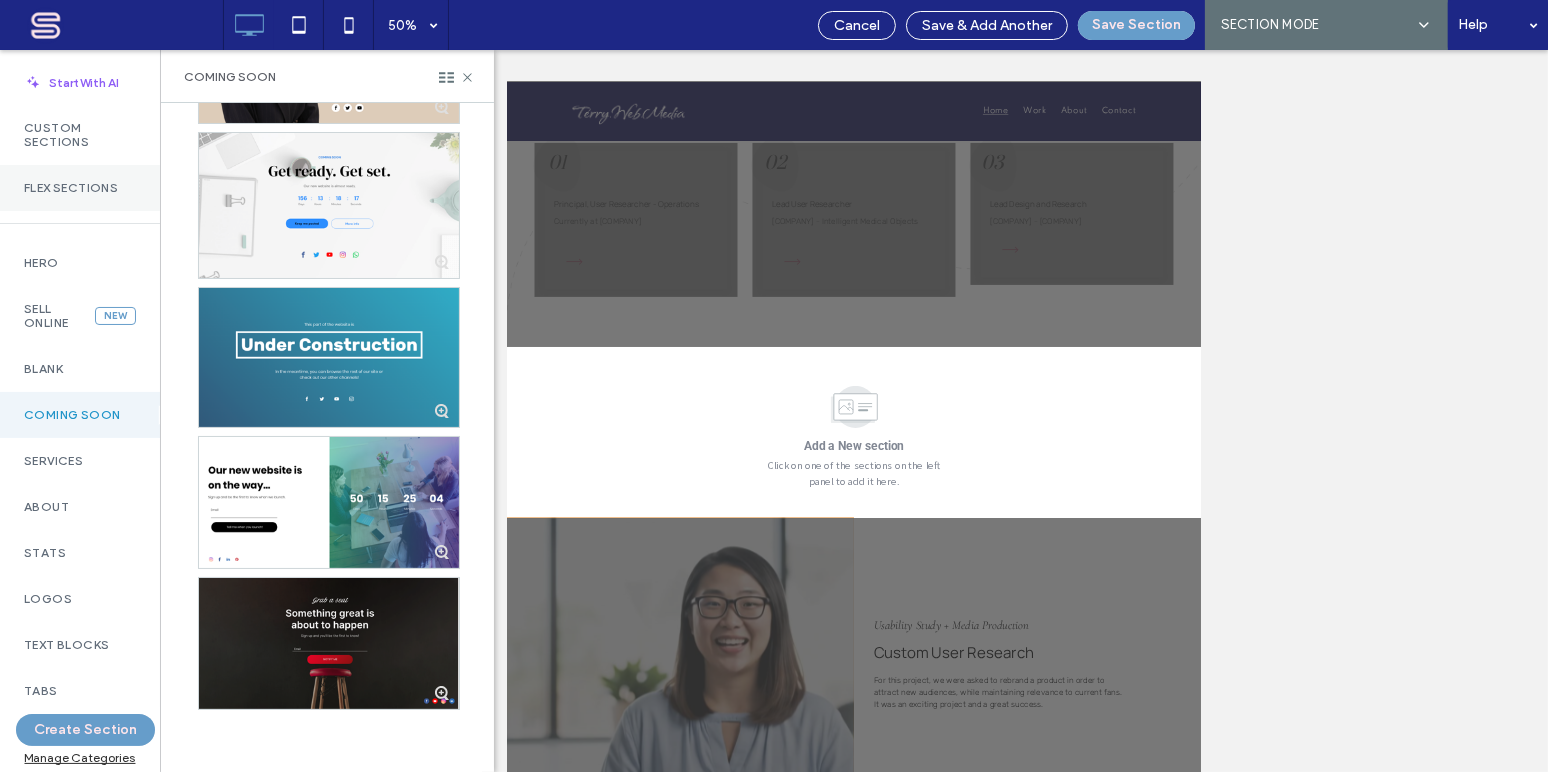 click on "Flex Sections" at bounding box center [80, 188] 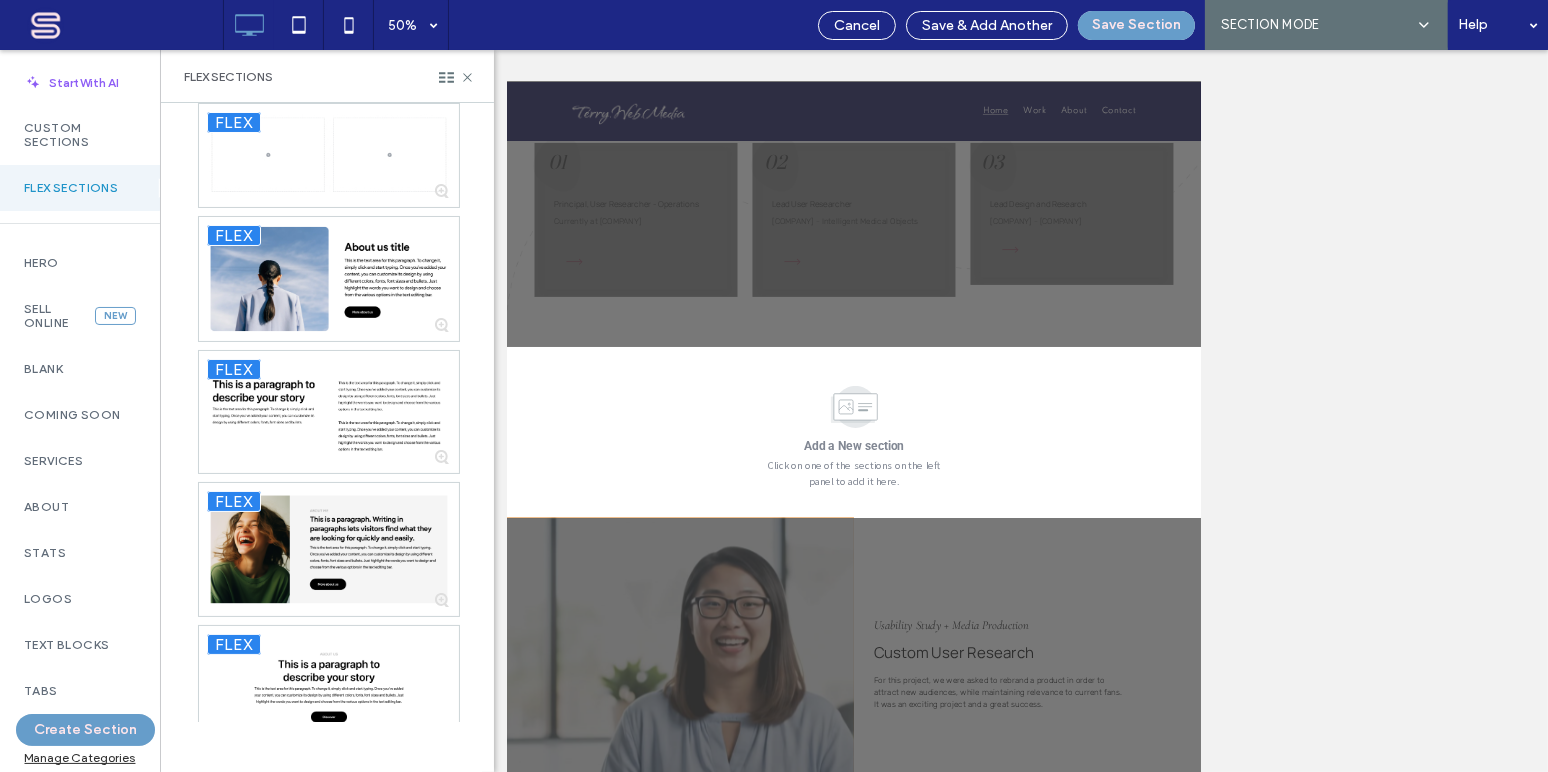 scroll, scrollTop: 0, scrollLeft: 0, axis: both 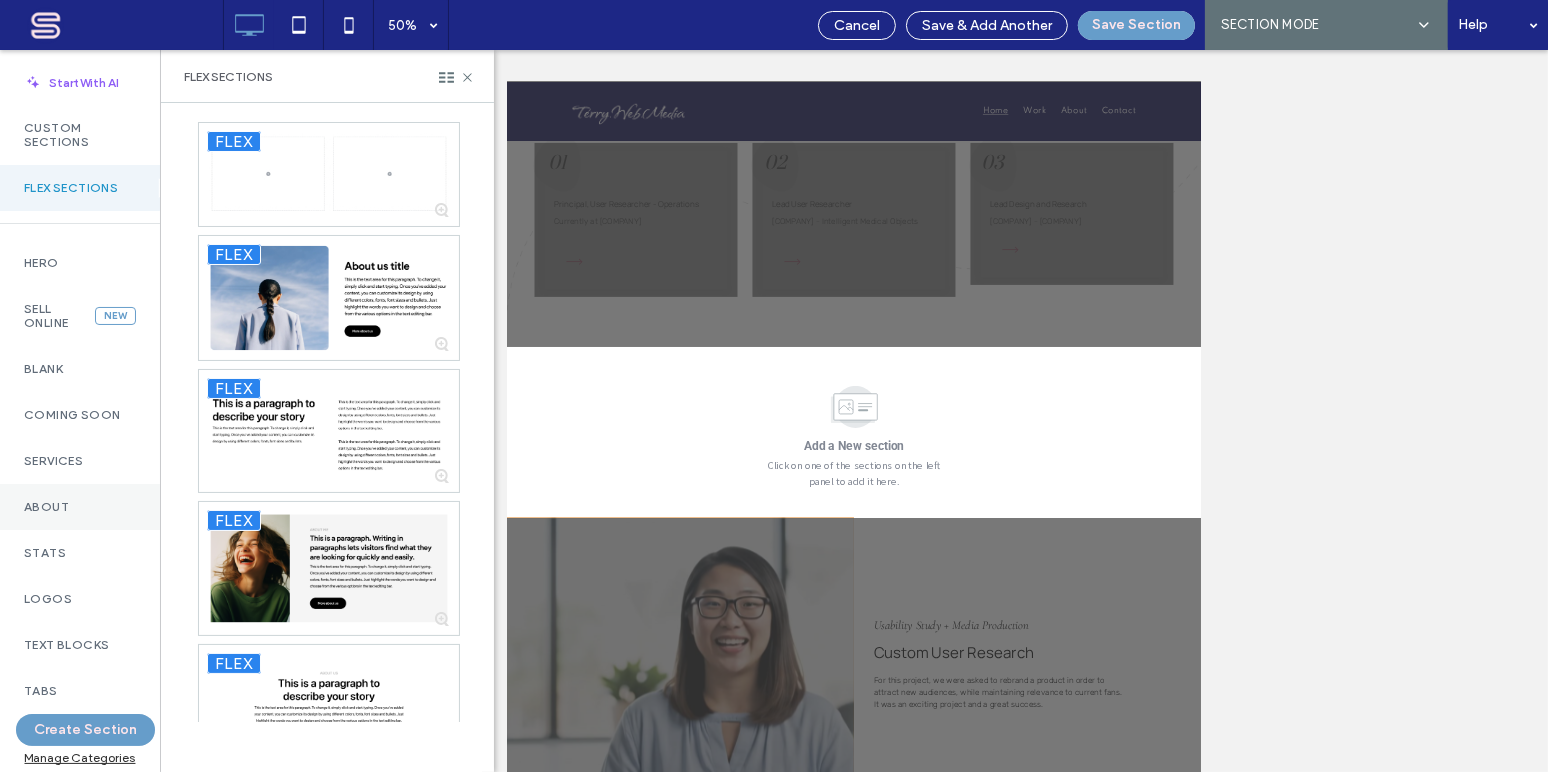 click on "About" at bounding box center (80, 507) 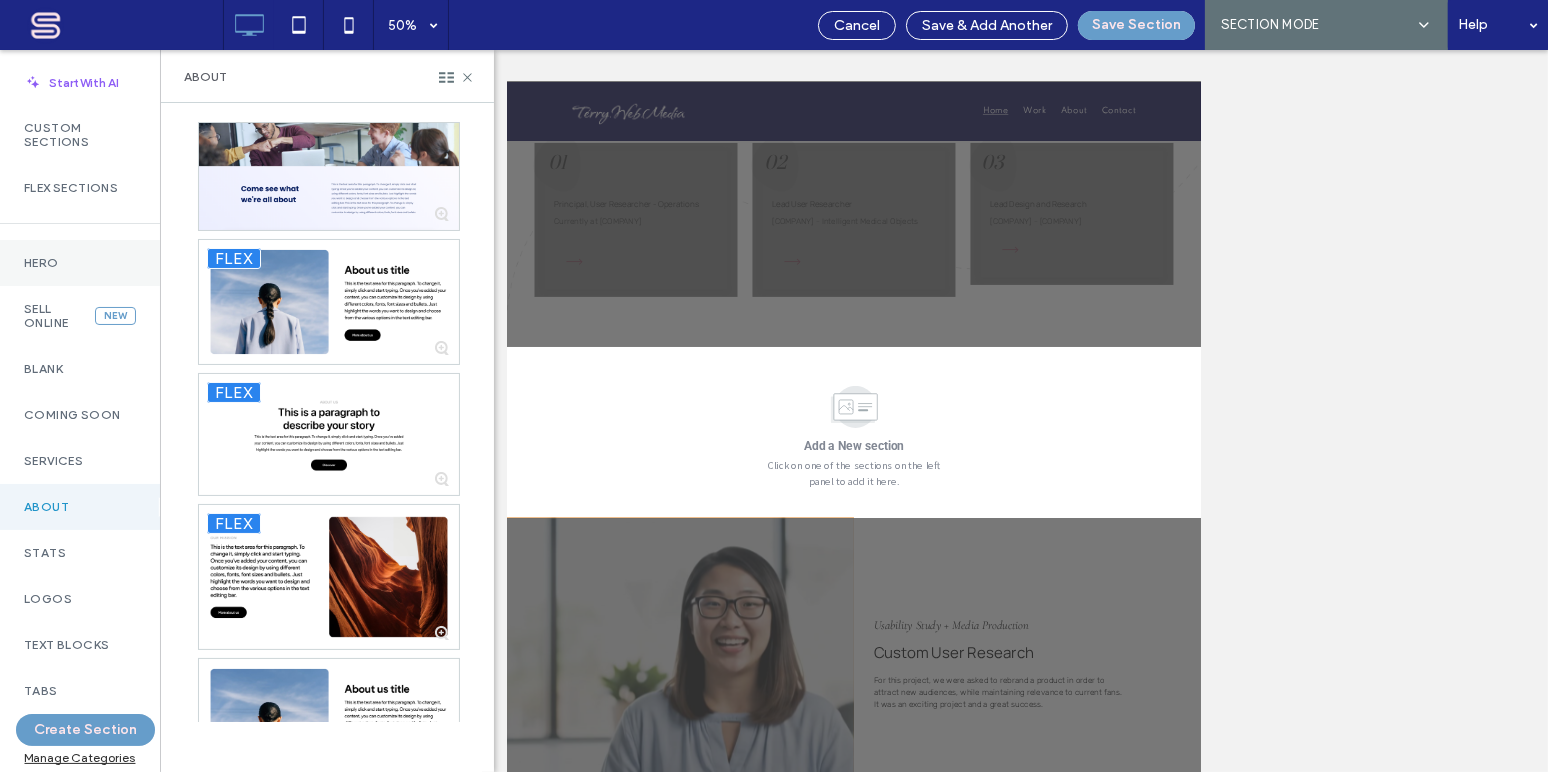 click on "Hero" at bounding box center [80, 263] 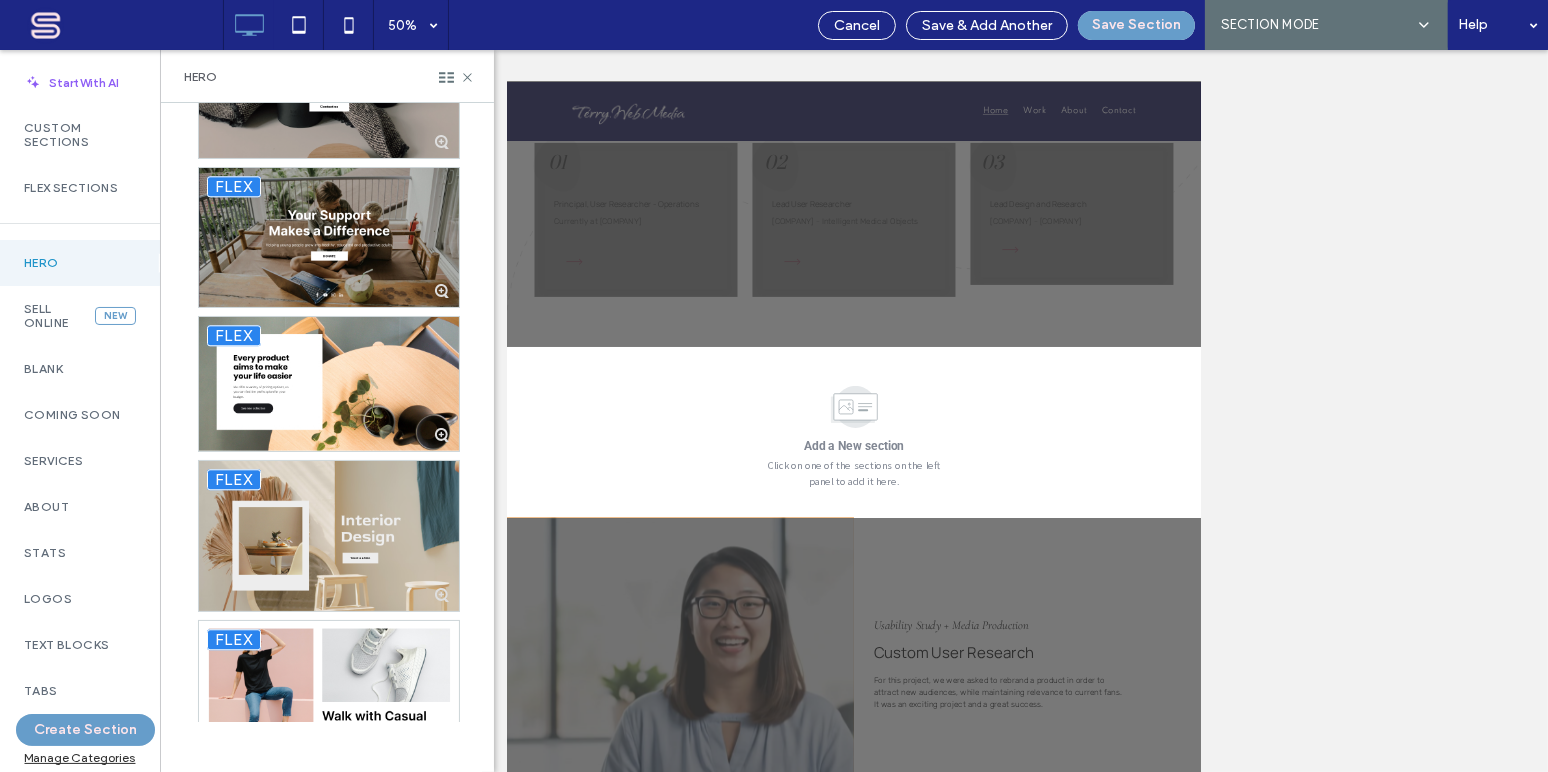 scroll, scrollTop: 5734, scrollLeft: 0, axis: vertical 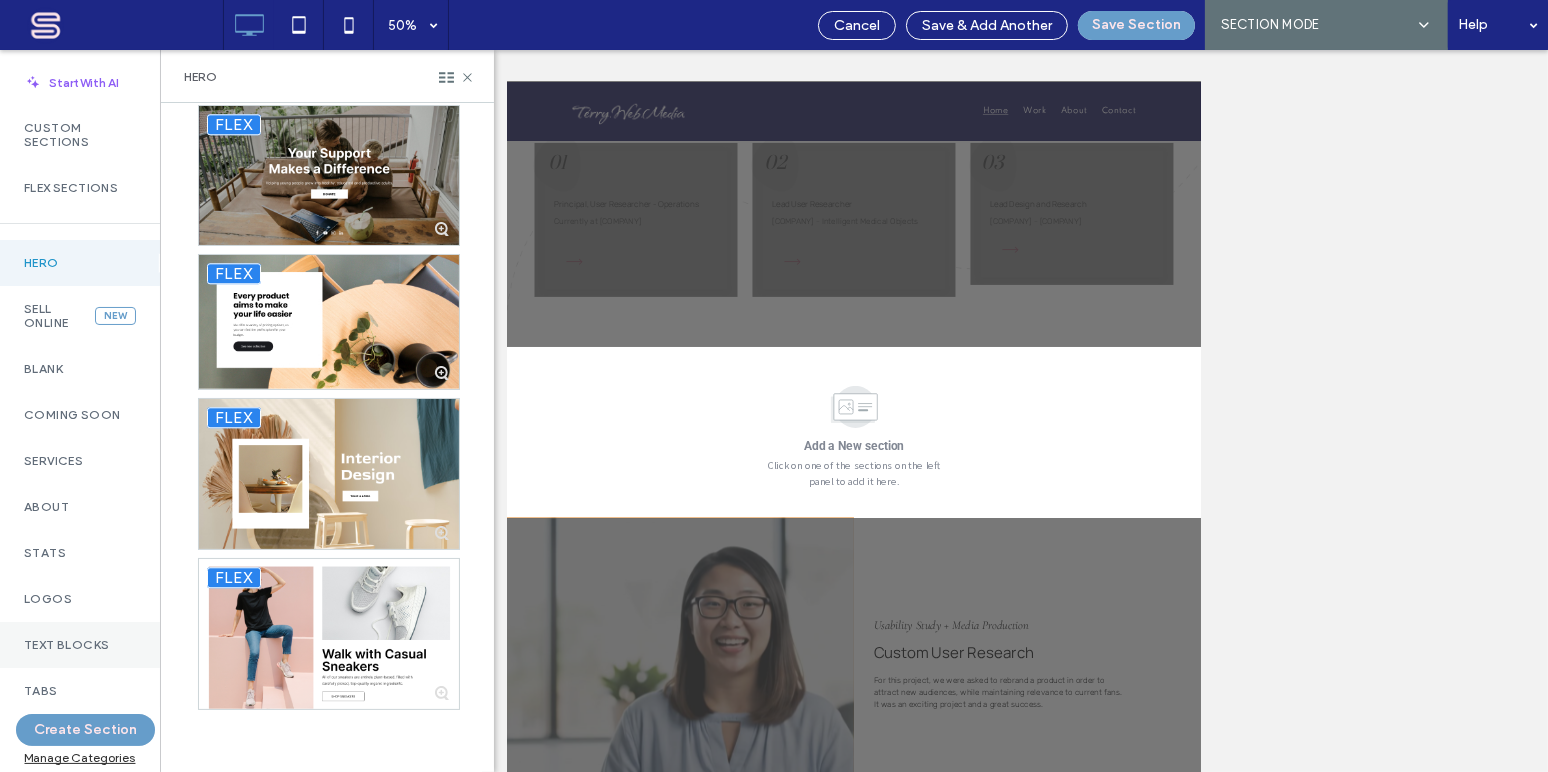 click on "Text Blocks" at bounding box center (80, 645) 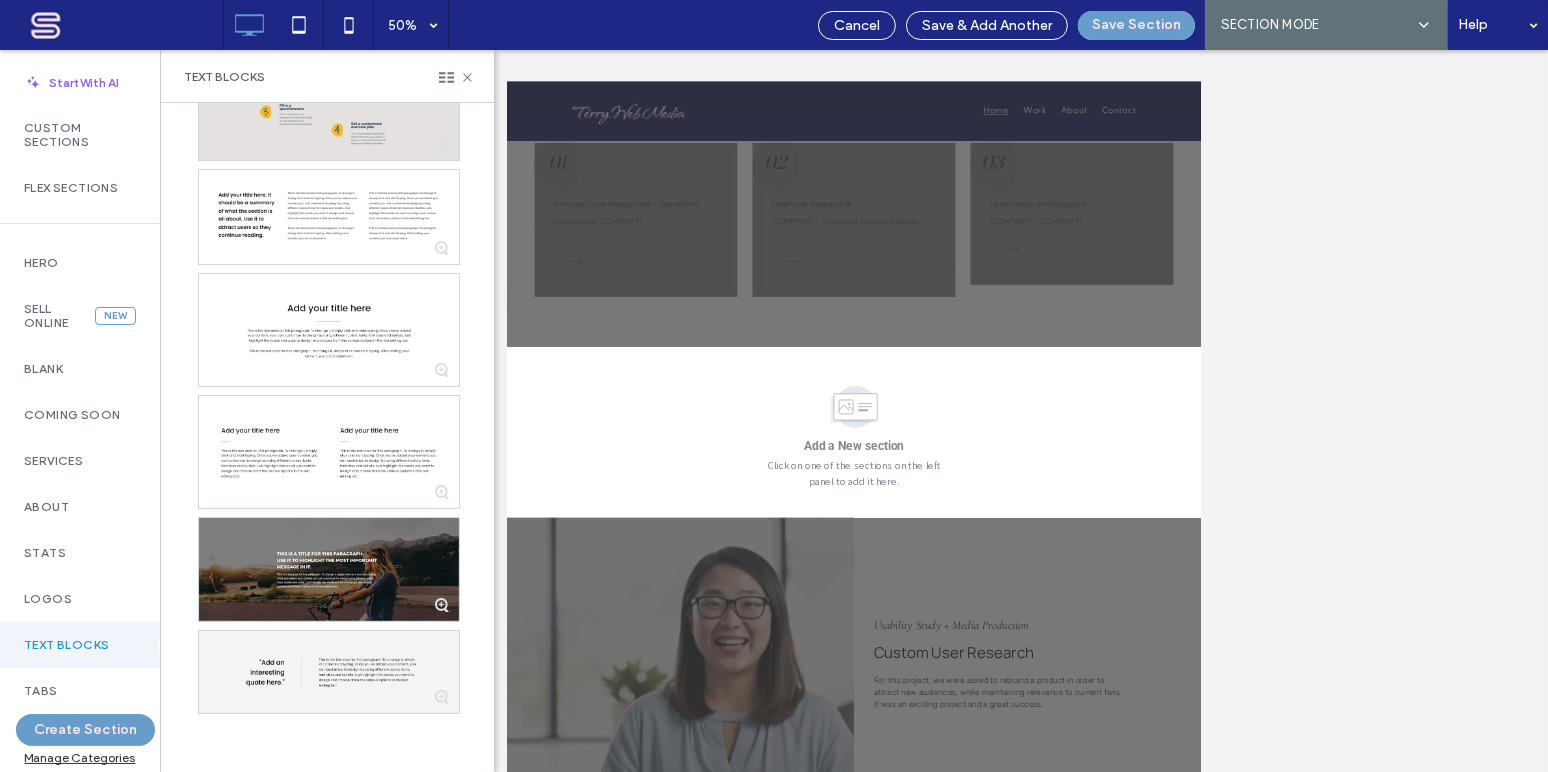 scroll, scrollTop: 484, scrollLeft: 0, axis: vertical 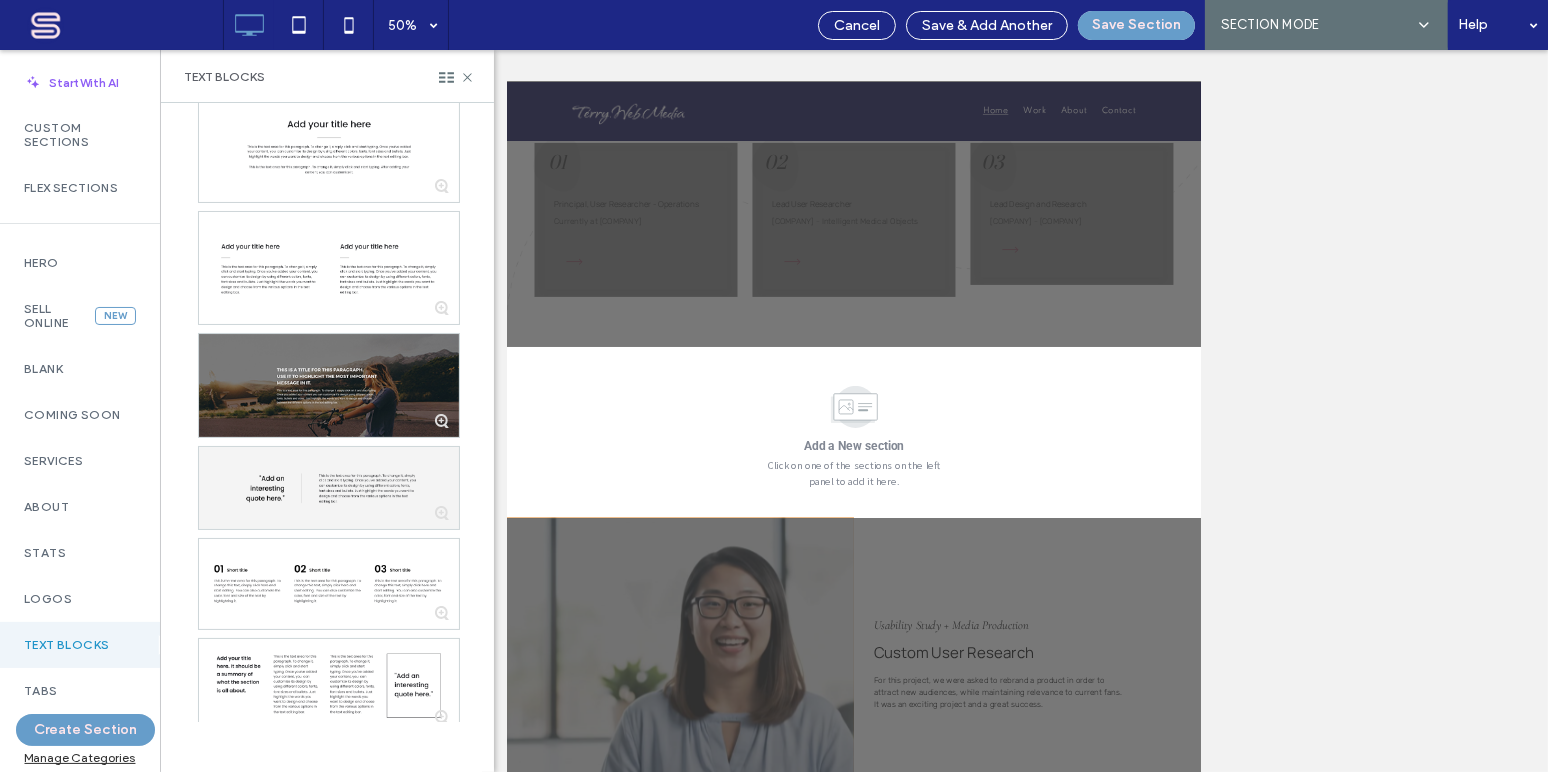 click at bounding box center (329, 385) 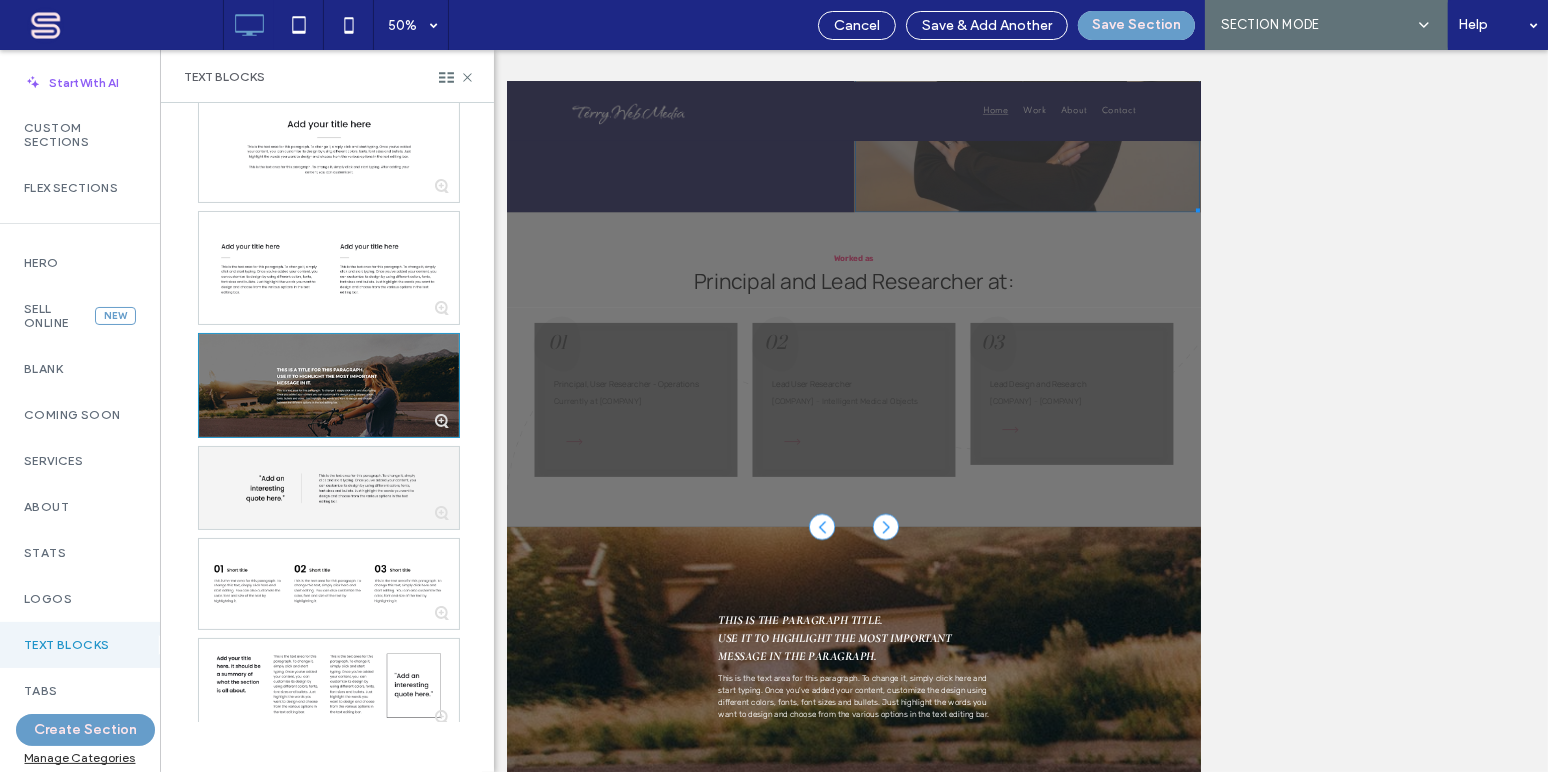 scroll, scrollTop: 1230, scrollLeft: 0, axis: vertical 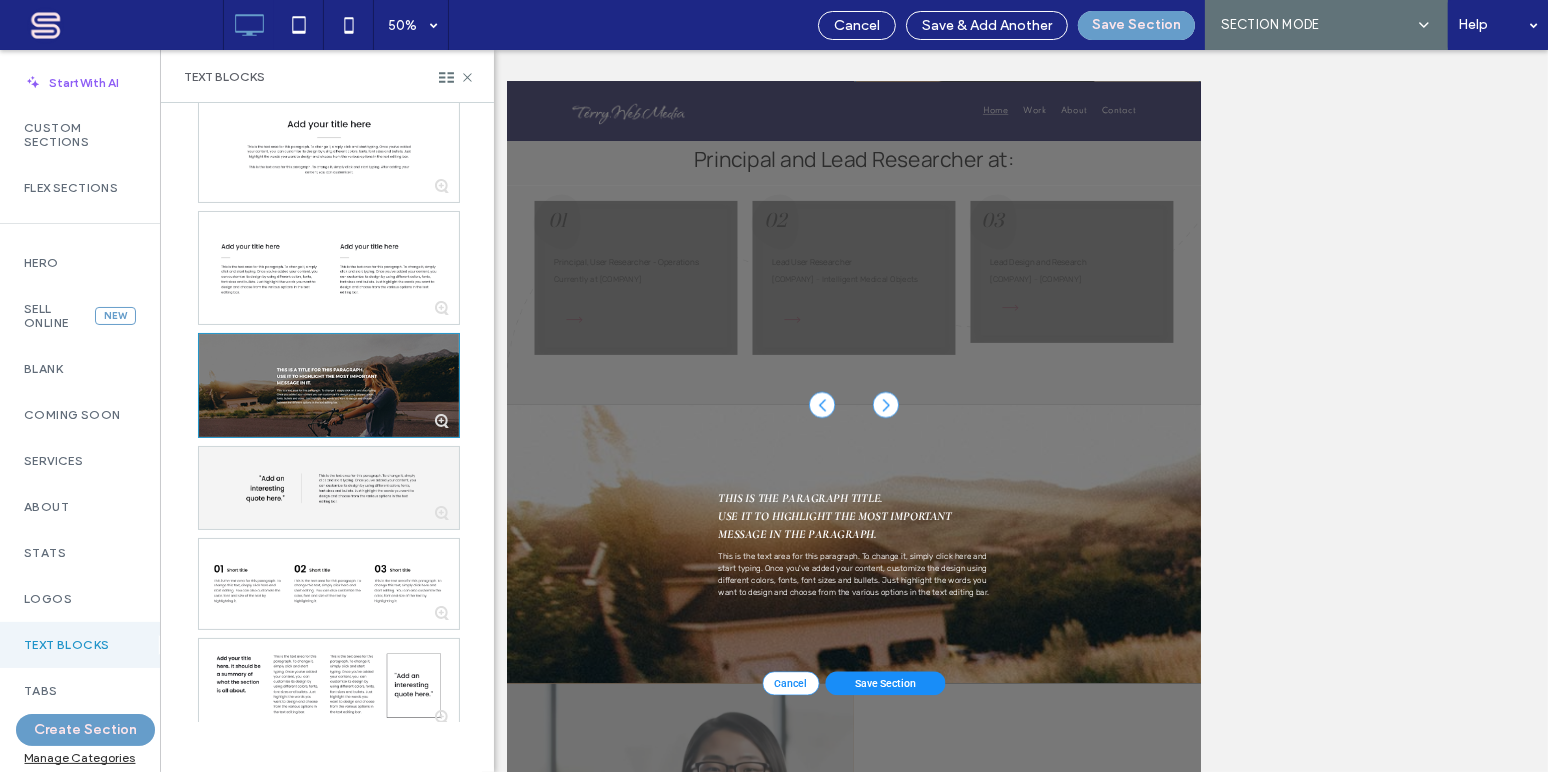 click on "Save Section" at bounding box center (1263, 1284) 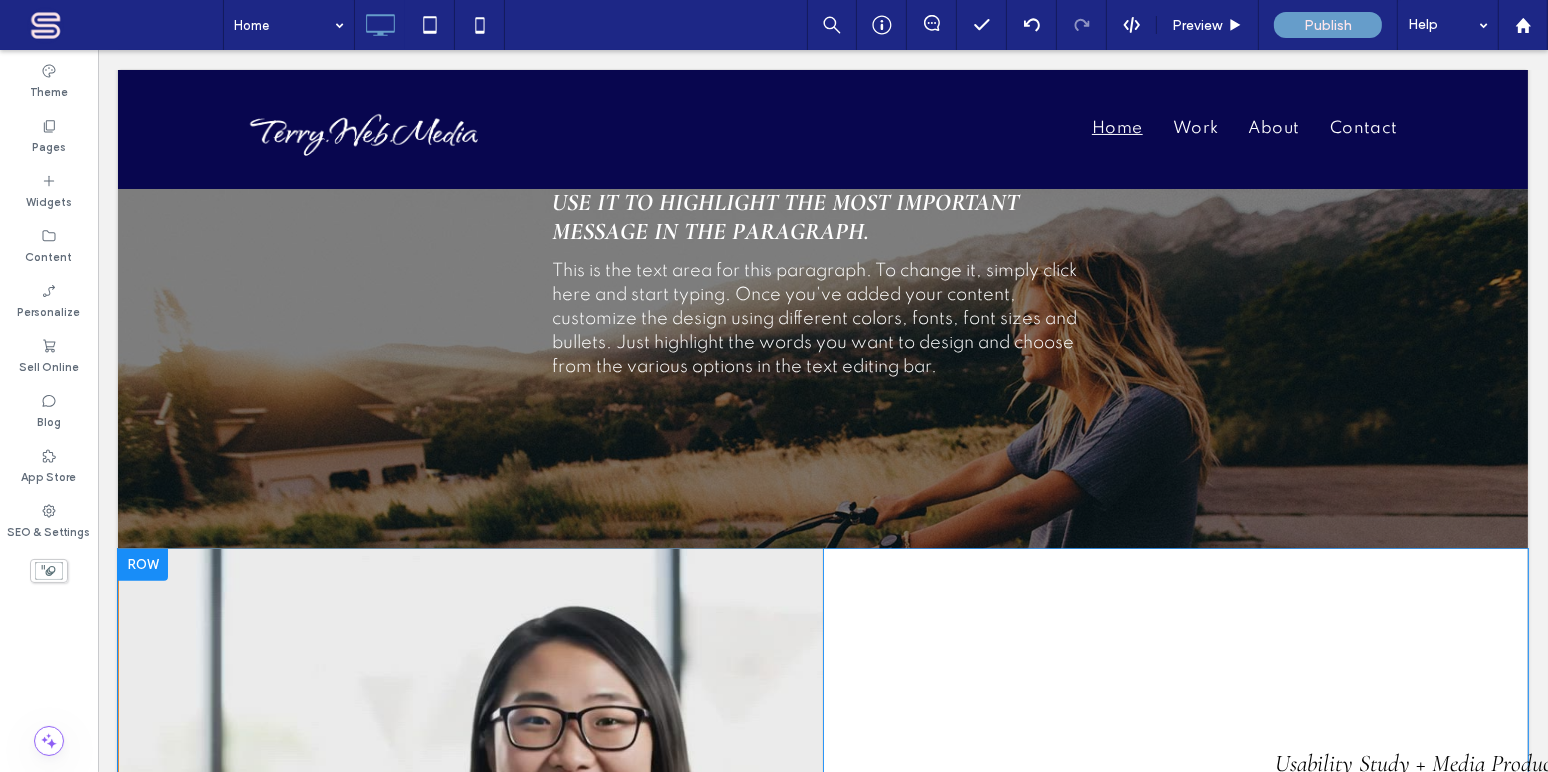 scroll, scrollTop: 1714, scrollLeft: 0, axis: vertical 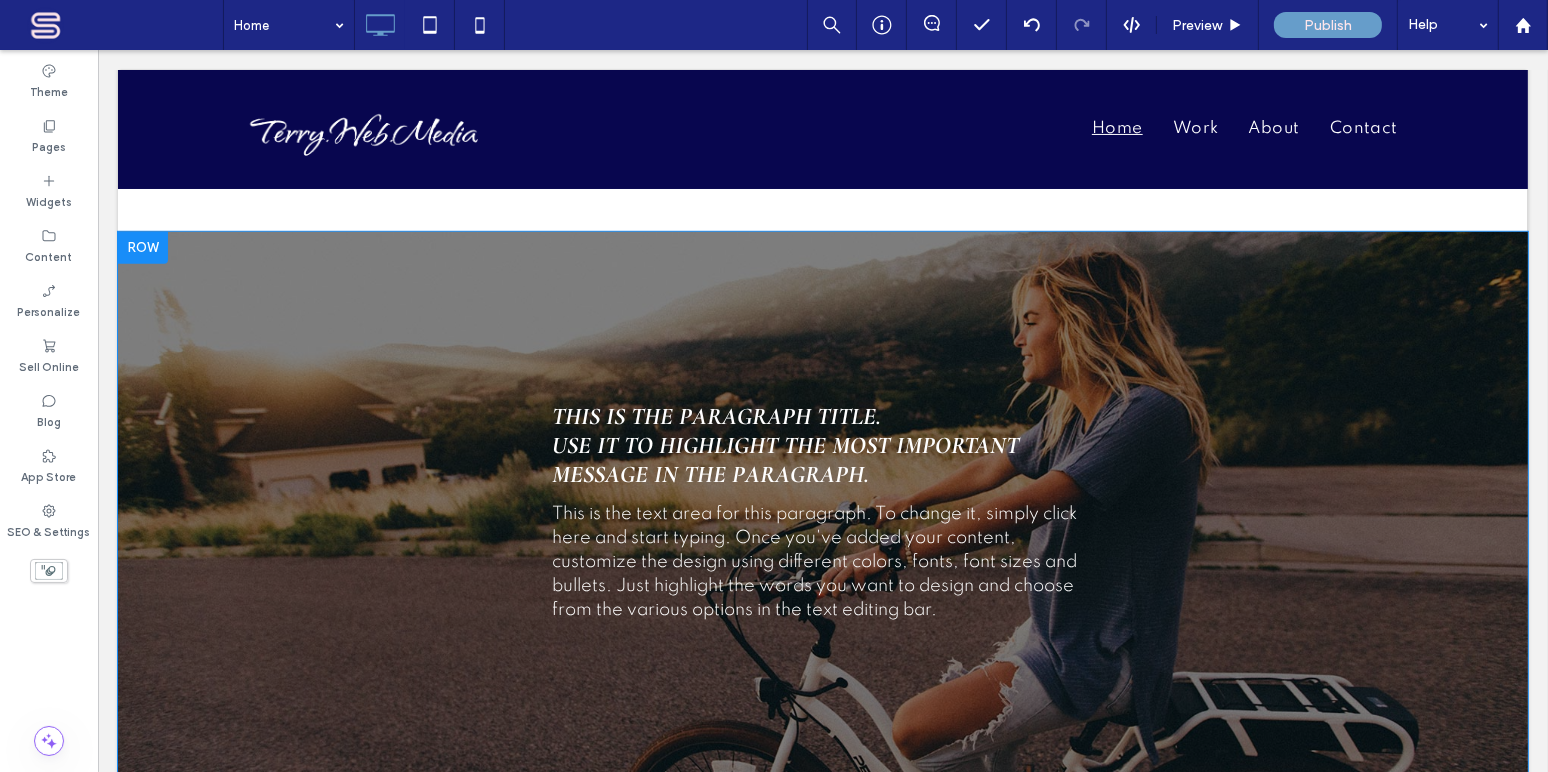 click at bounding box center (142, 248) 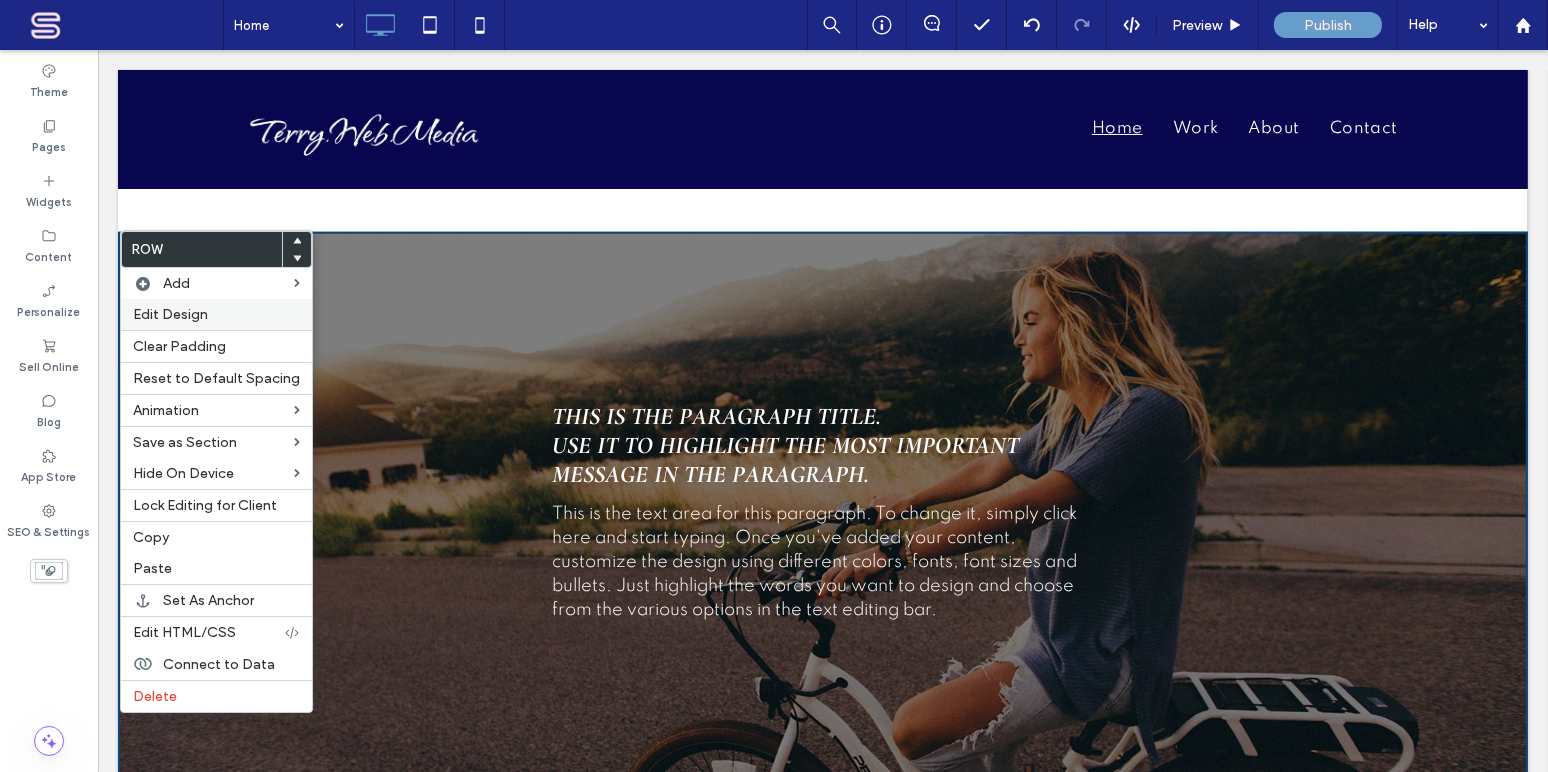 click on "Edit Design" at bounding box center (170, 314) 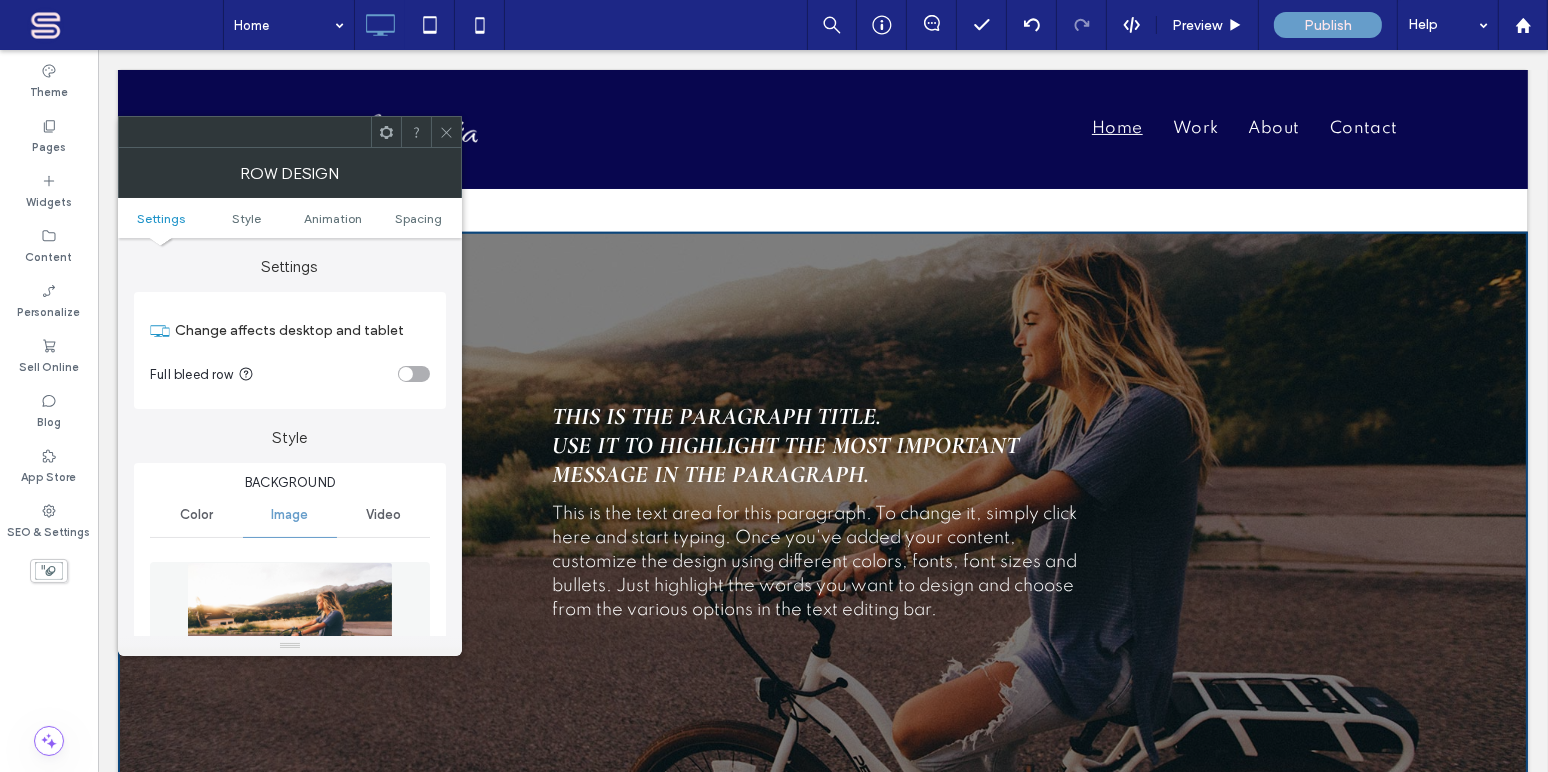 click at bounding box center (290, 631) 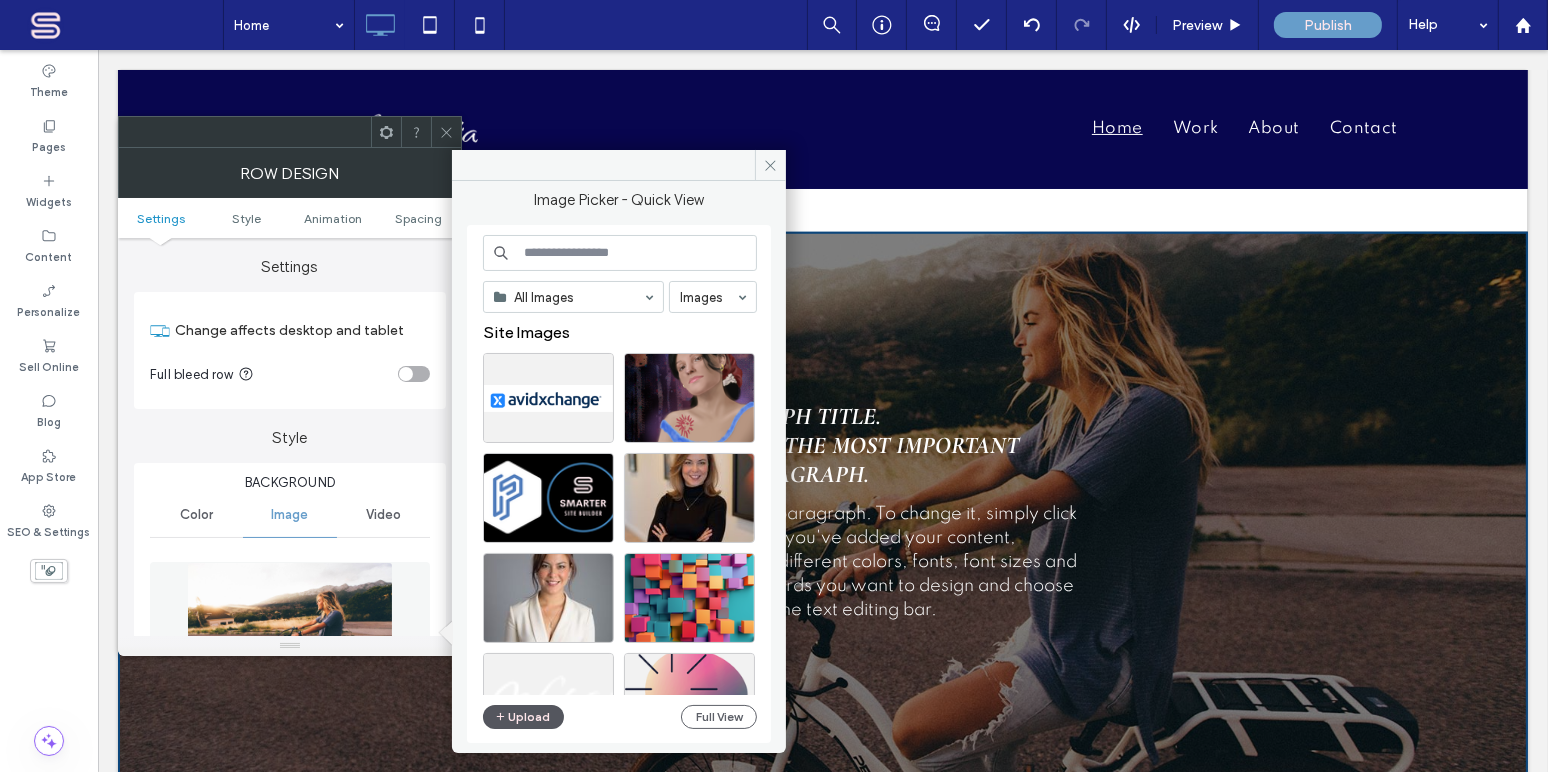 click on "Upload" at bounding box center (524, 717) 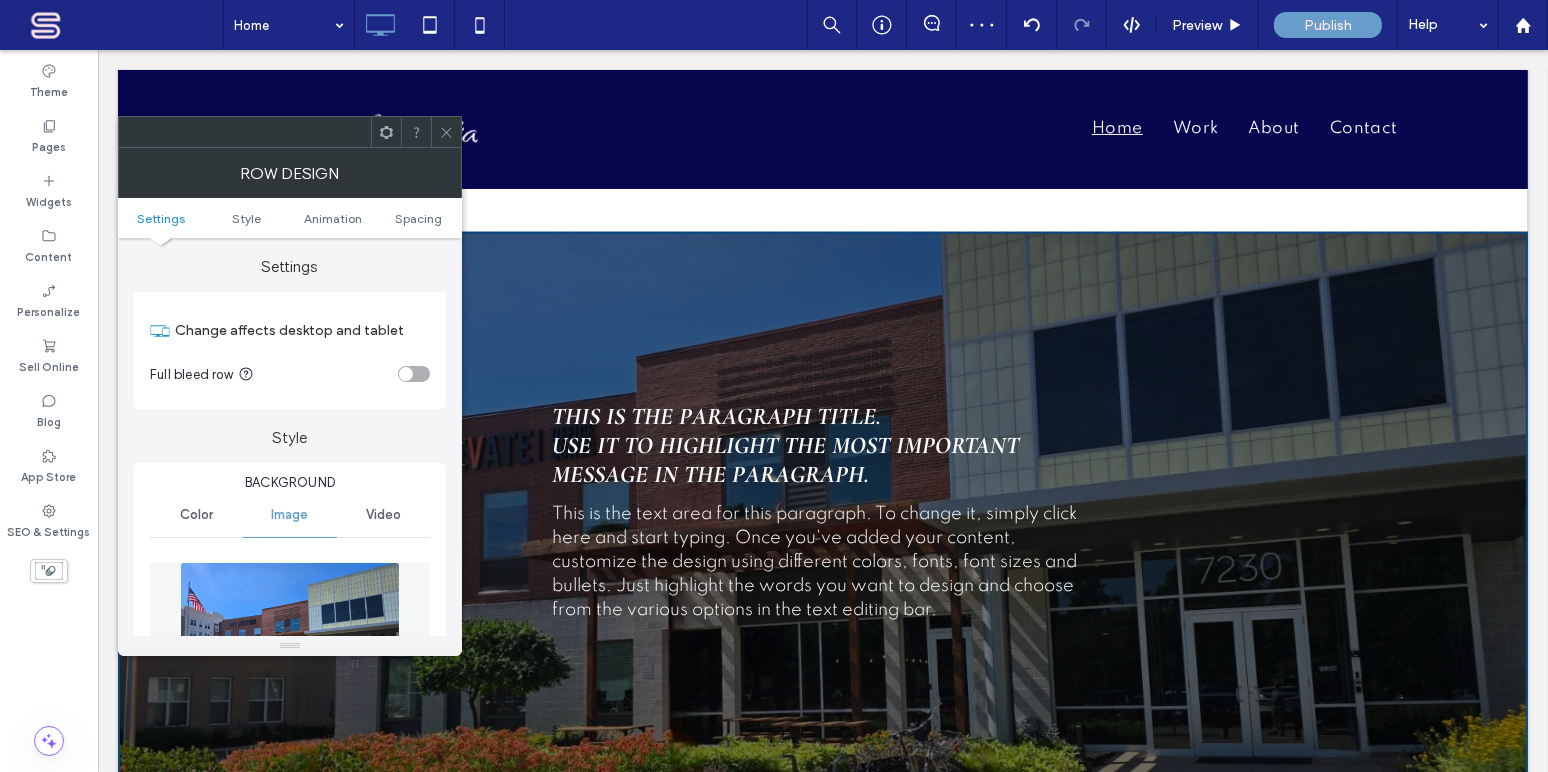 click 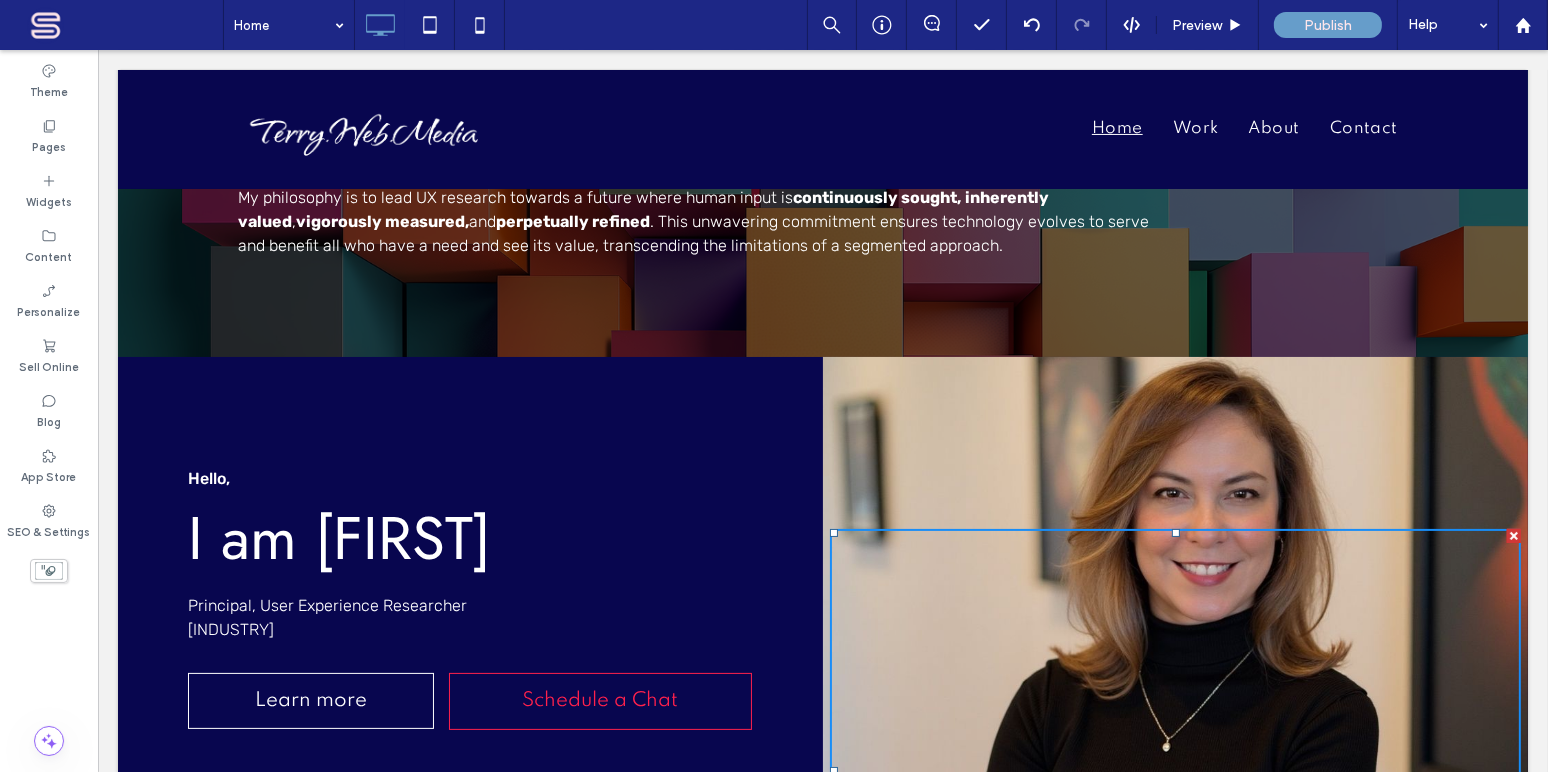 scroll, scrollTop: 260, scrollLeft: 0, axis: vertical 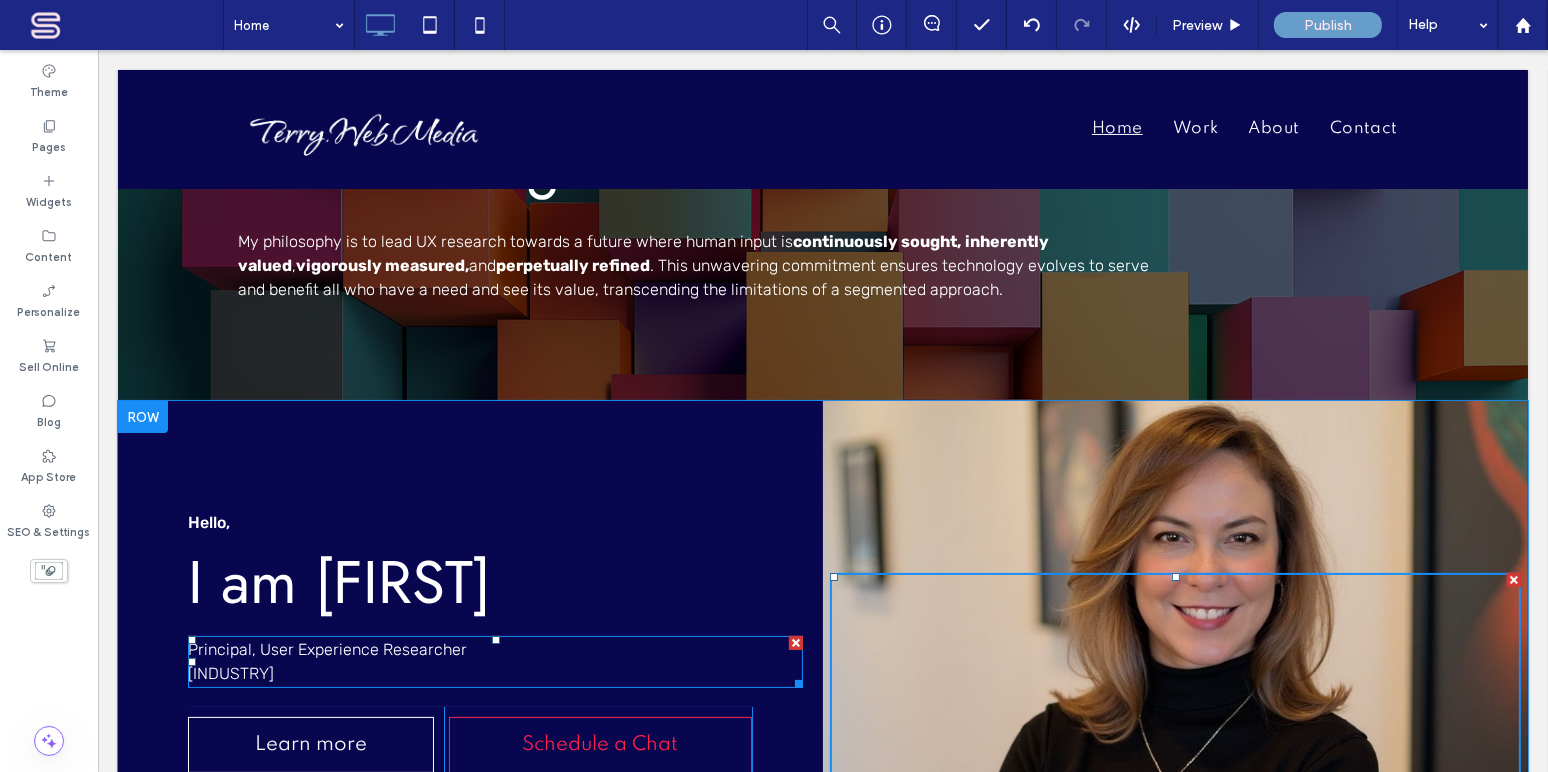 click on "Principal, User Experience Researcher FinTech" at bounding box center [326, 661] 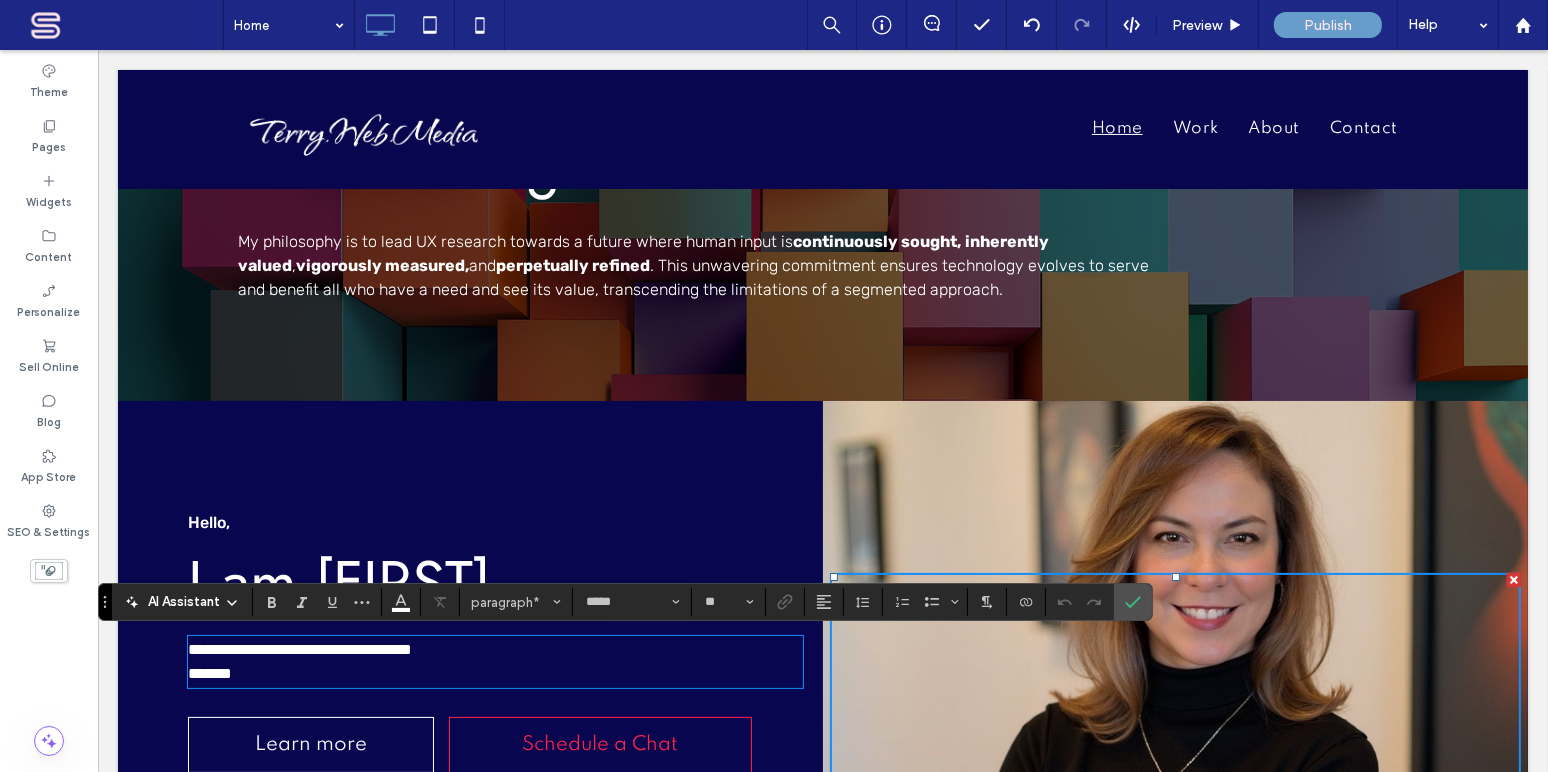 click on "**********" at bounding box center (299, 661) 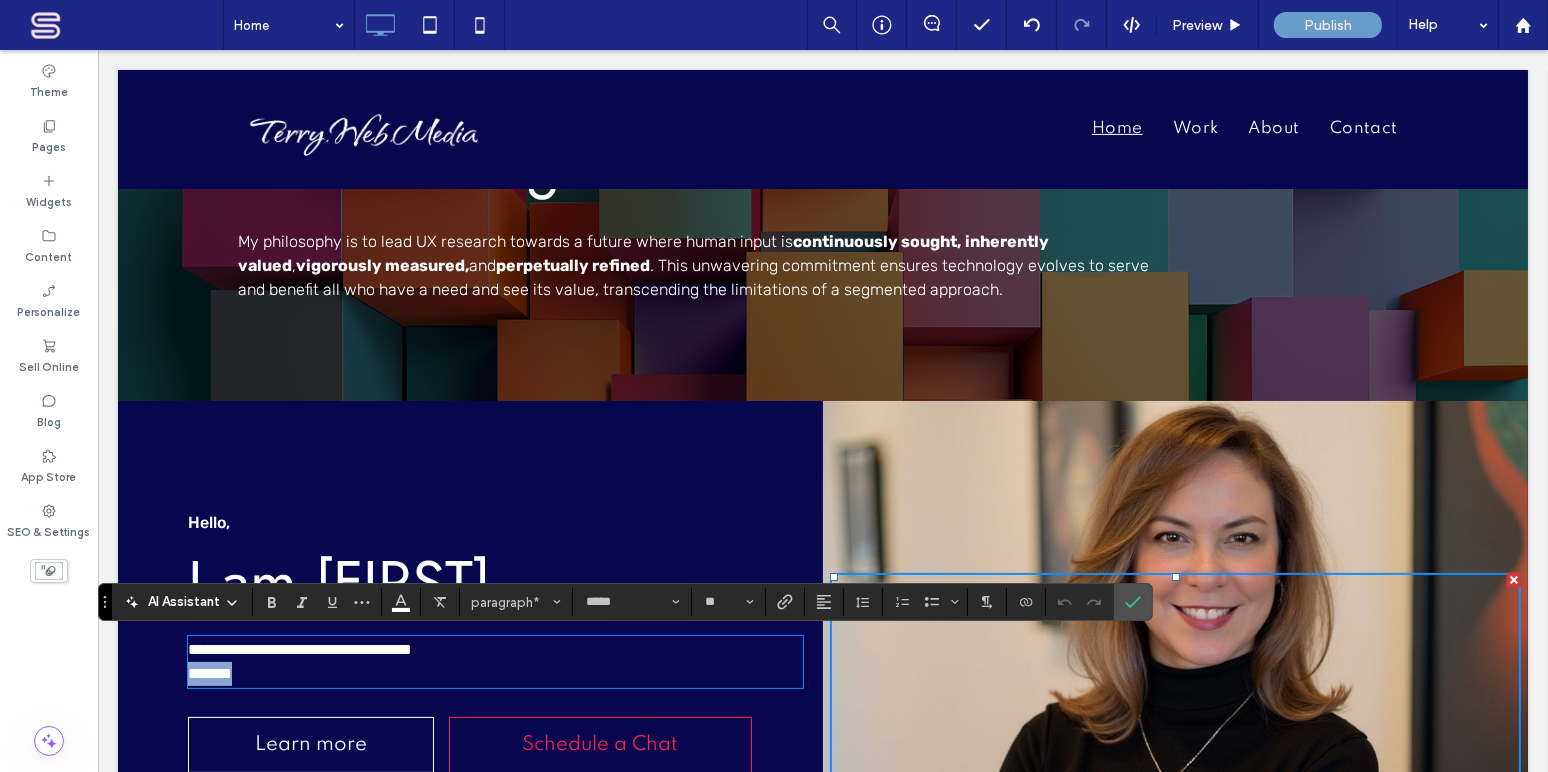 click on "**********" at bounding box center (299, 661) 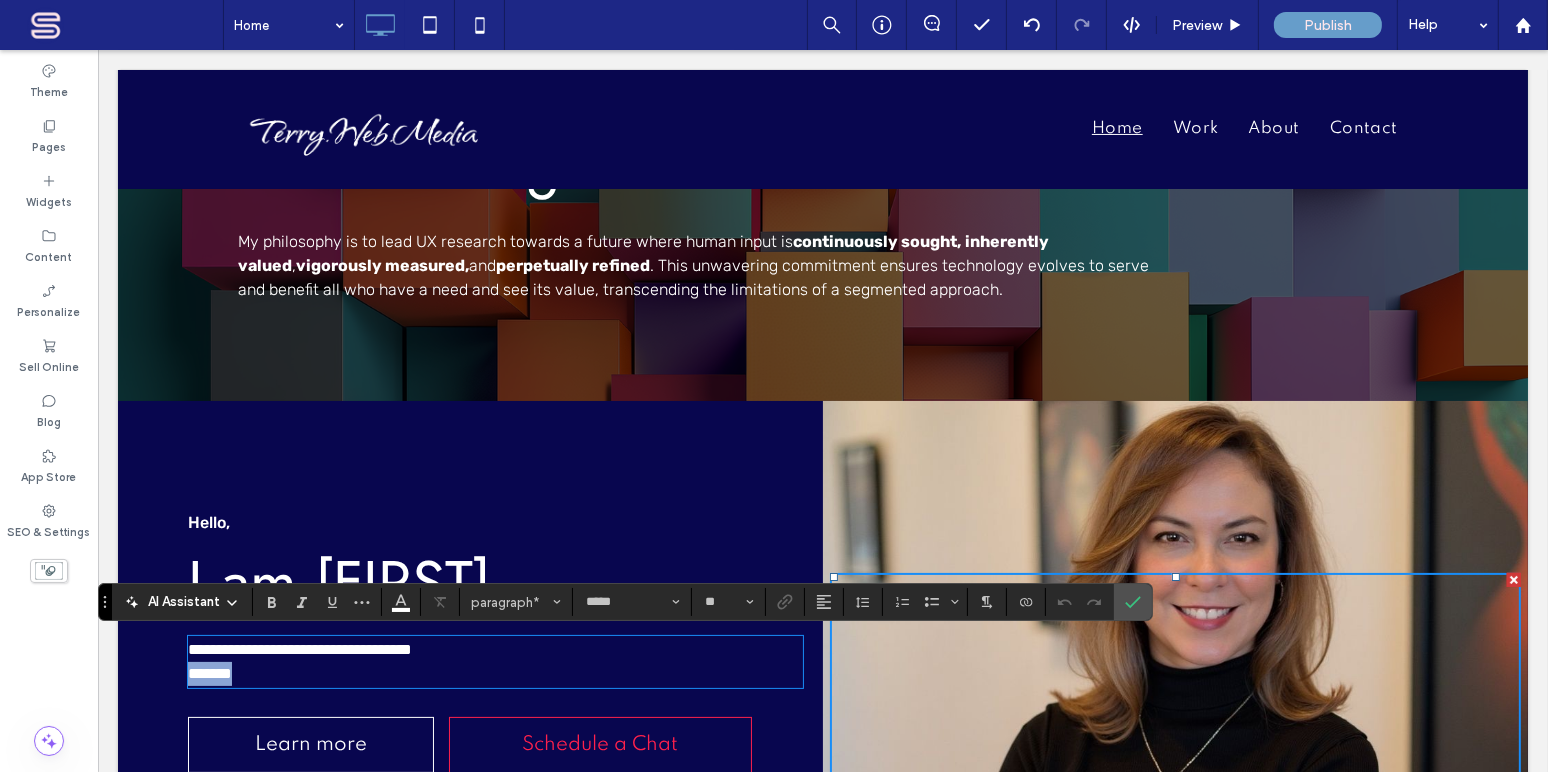 click on "**********" at bounding box center [299, 661] 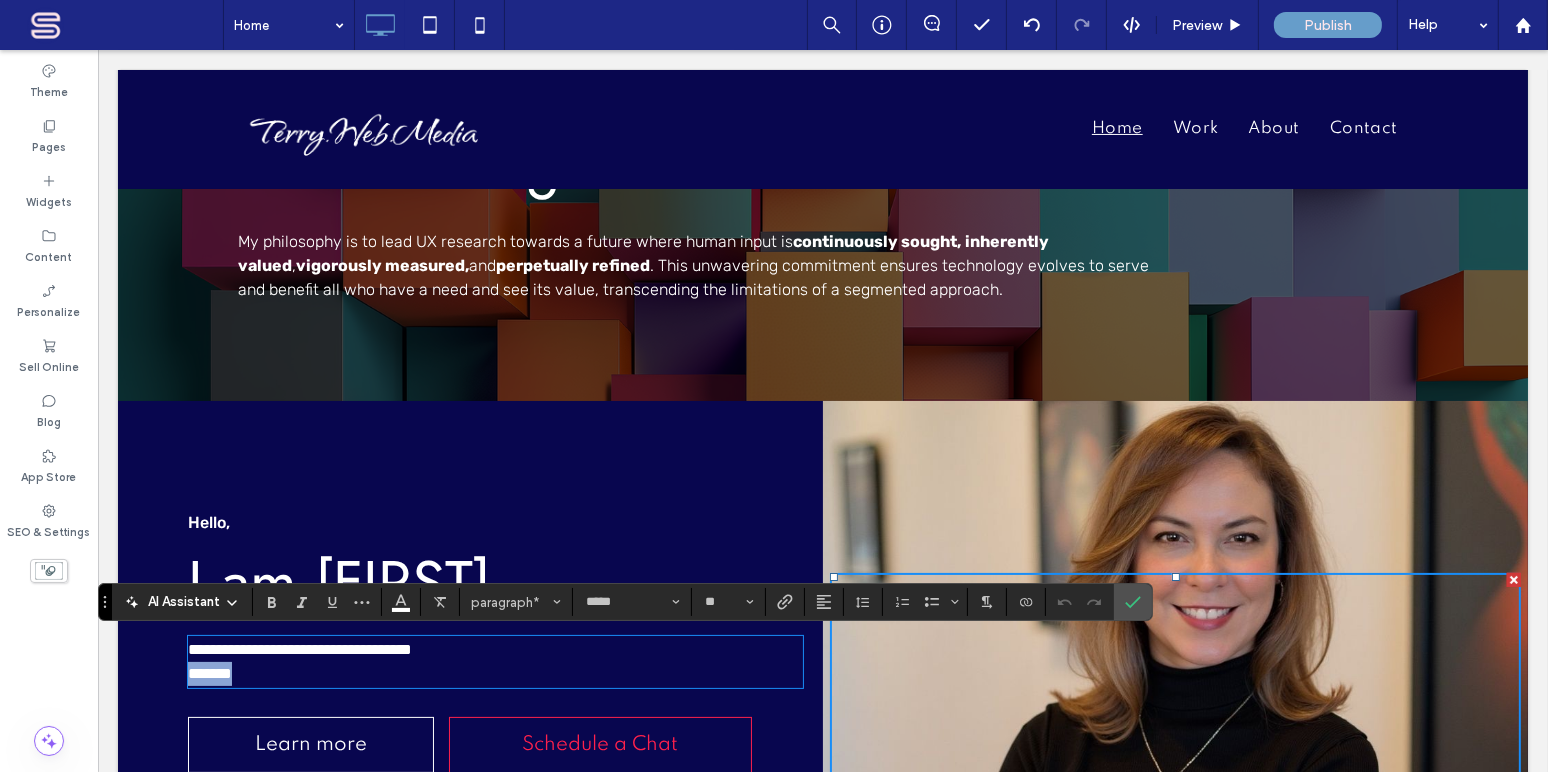type 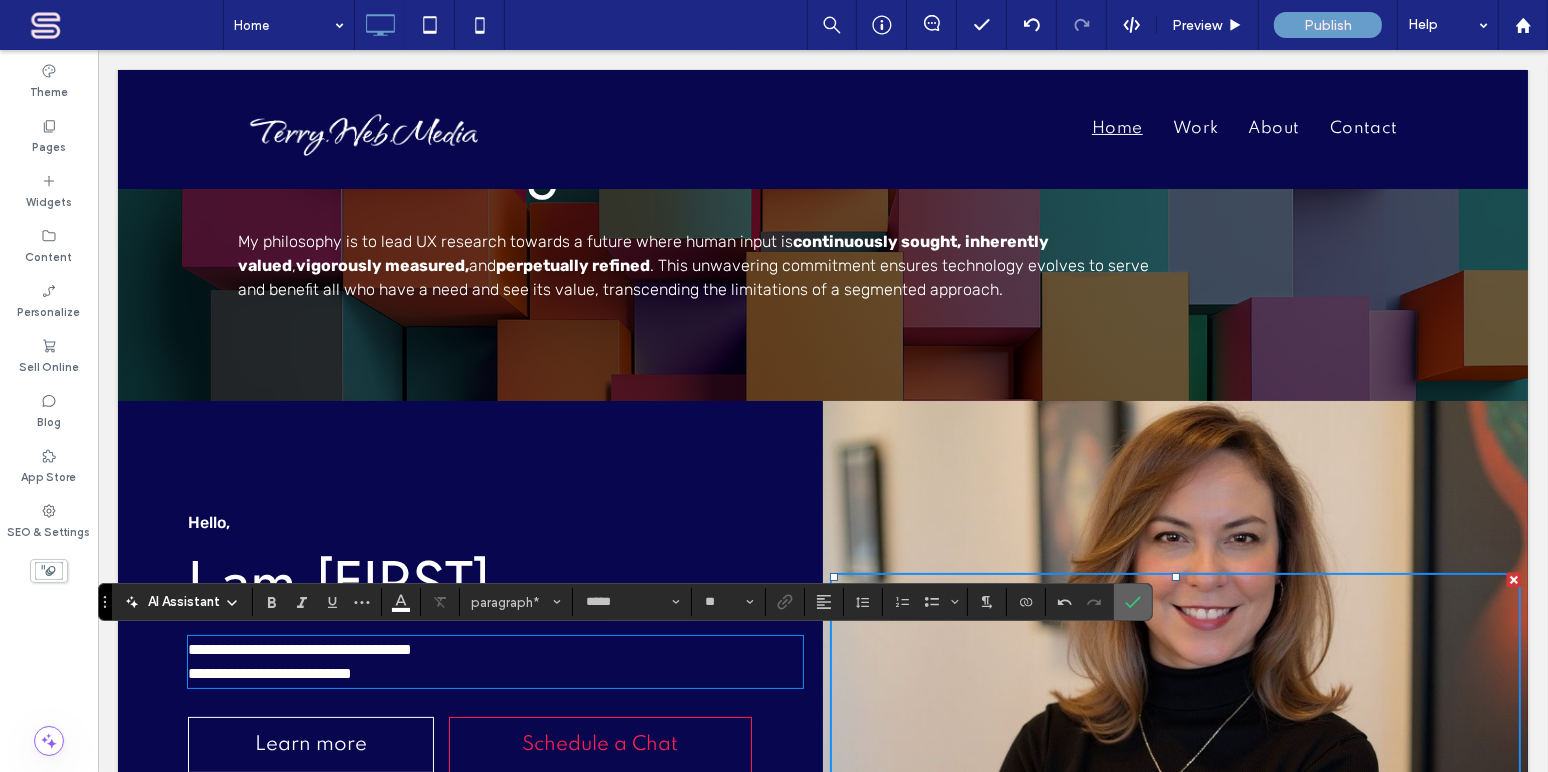 click 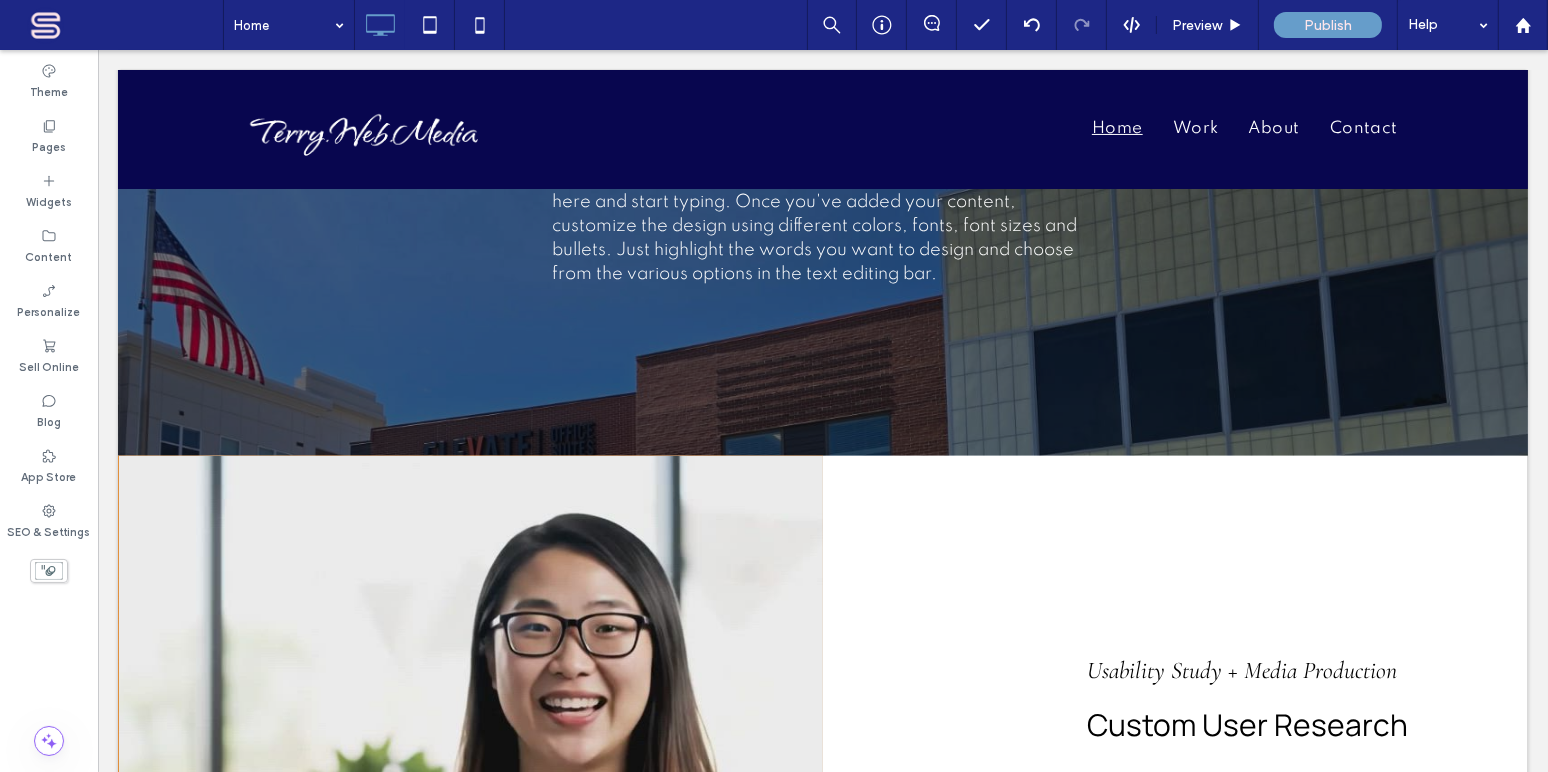 scroll, scrollTop: 2060, scrollLeft: 0, axis: vertical 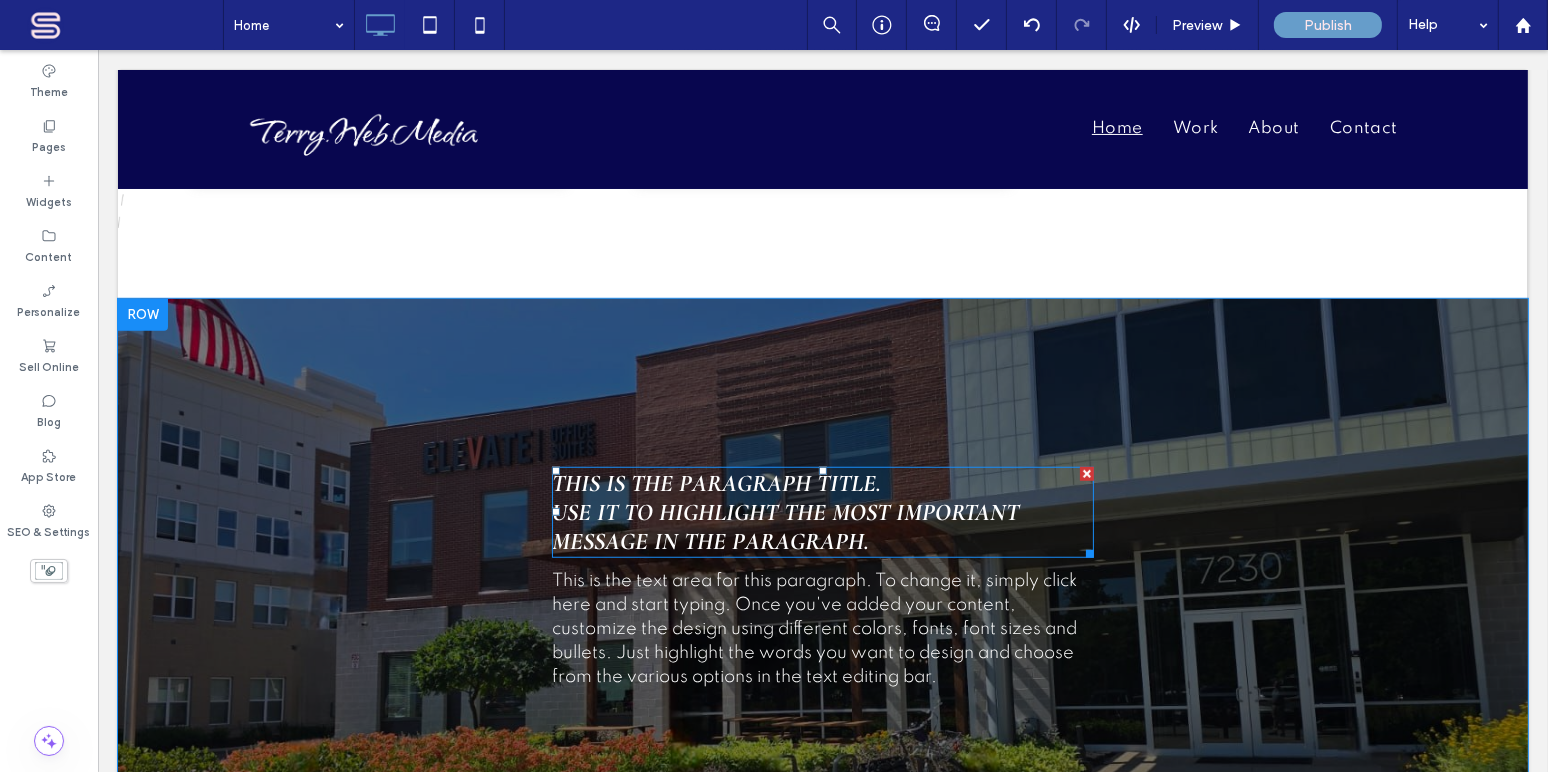 click on "USE IT TO HIGHLIGHT THE MOST IMPORTANT MESSAGE IN THE PARAGRAPH." at bounding box center (822, 527) 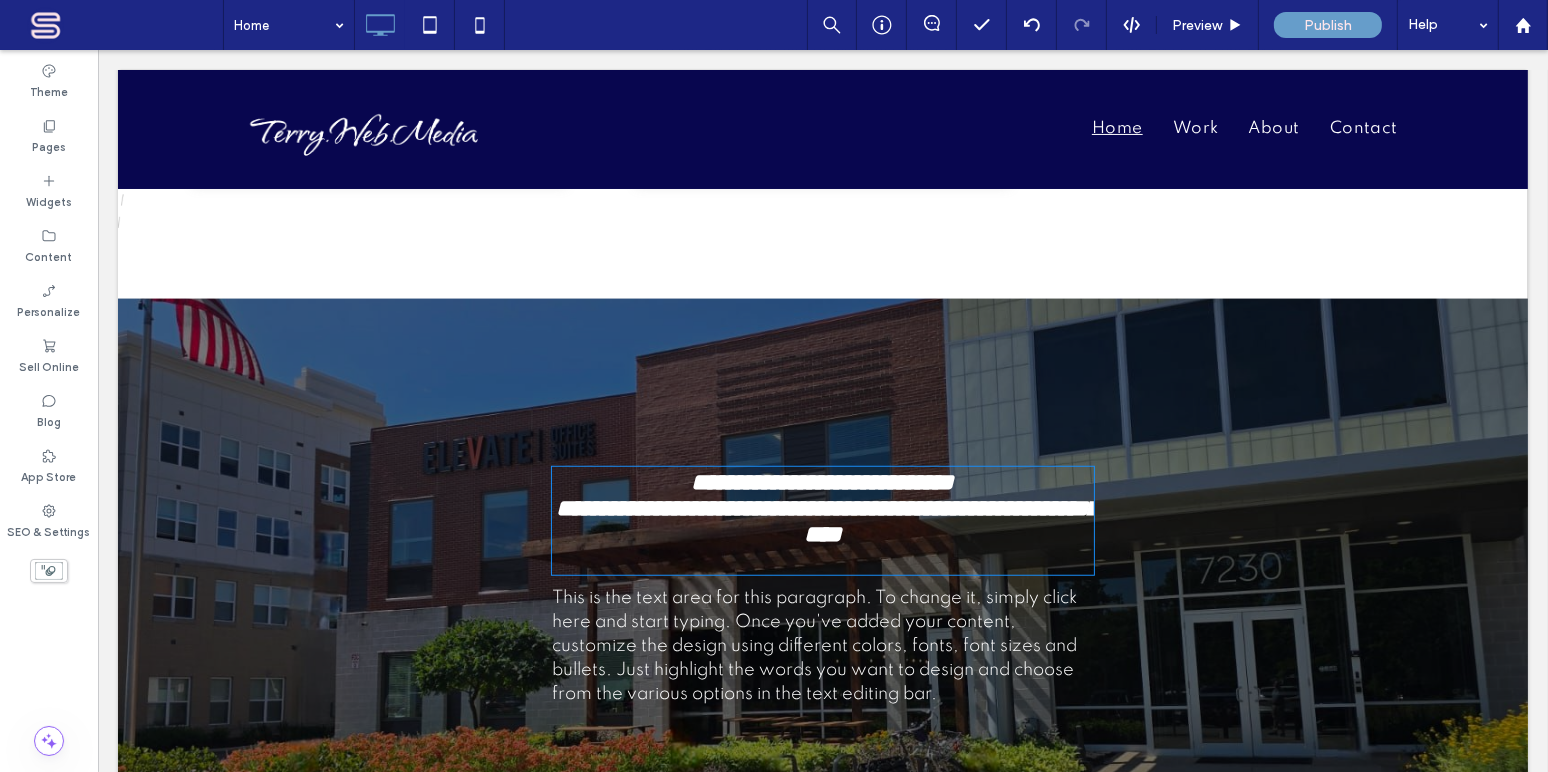 type on "**********" 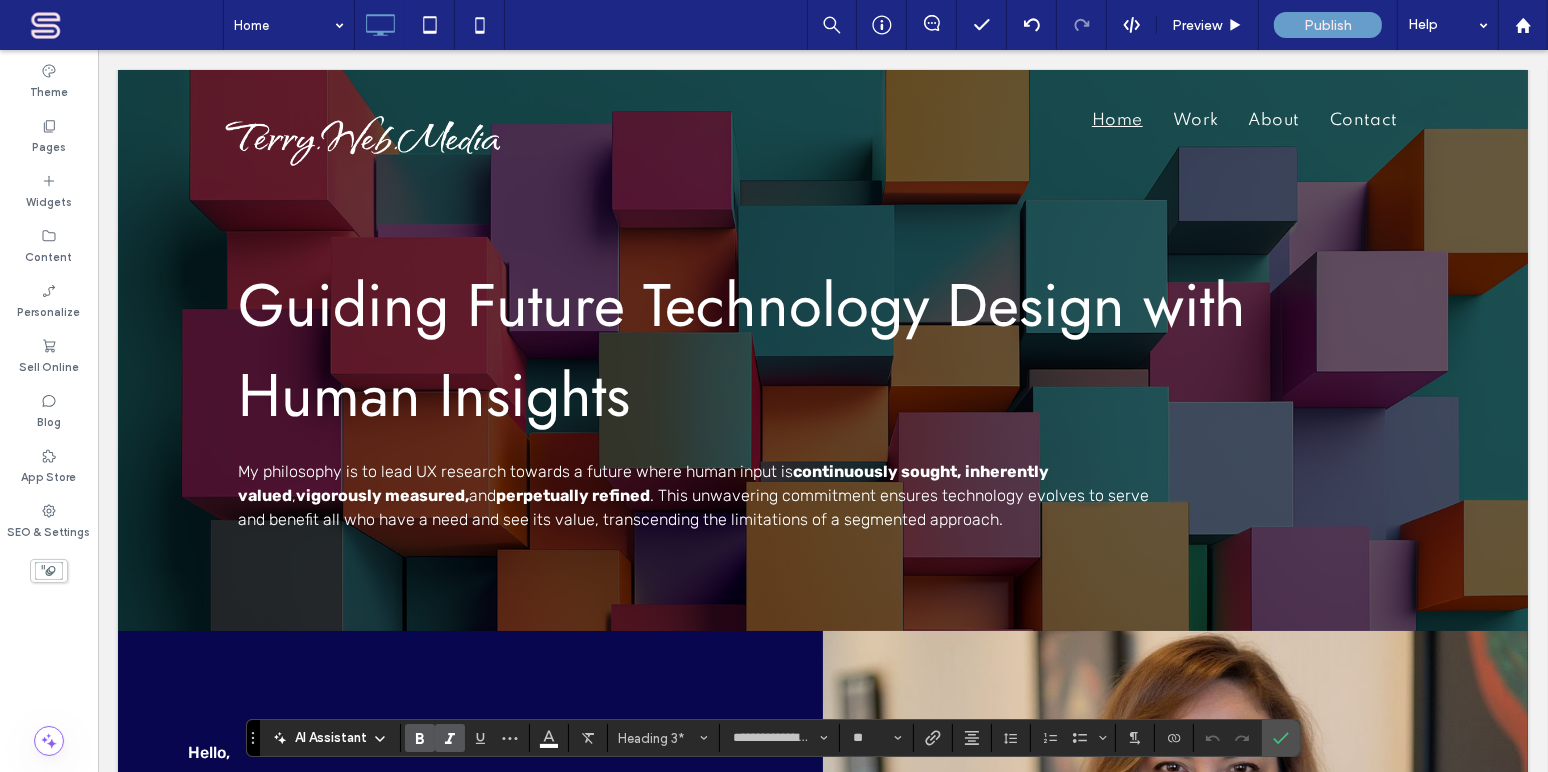 scroll, scrollTop: 39, scrollLeft: 0, axis: vertical 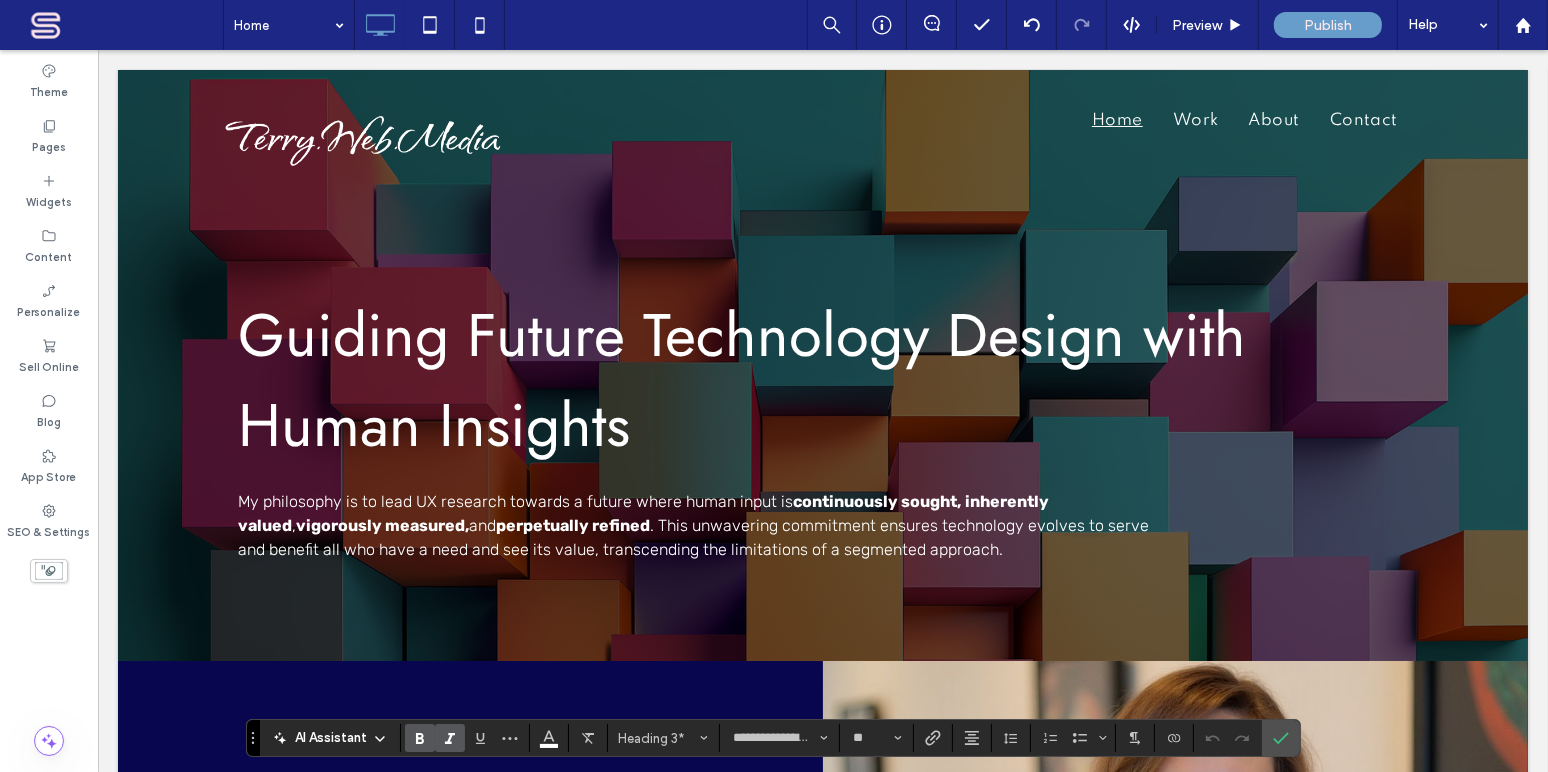 click on "My philosophy is to lead UX research towards a future where human input is" at bounding box center (514, 501) 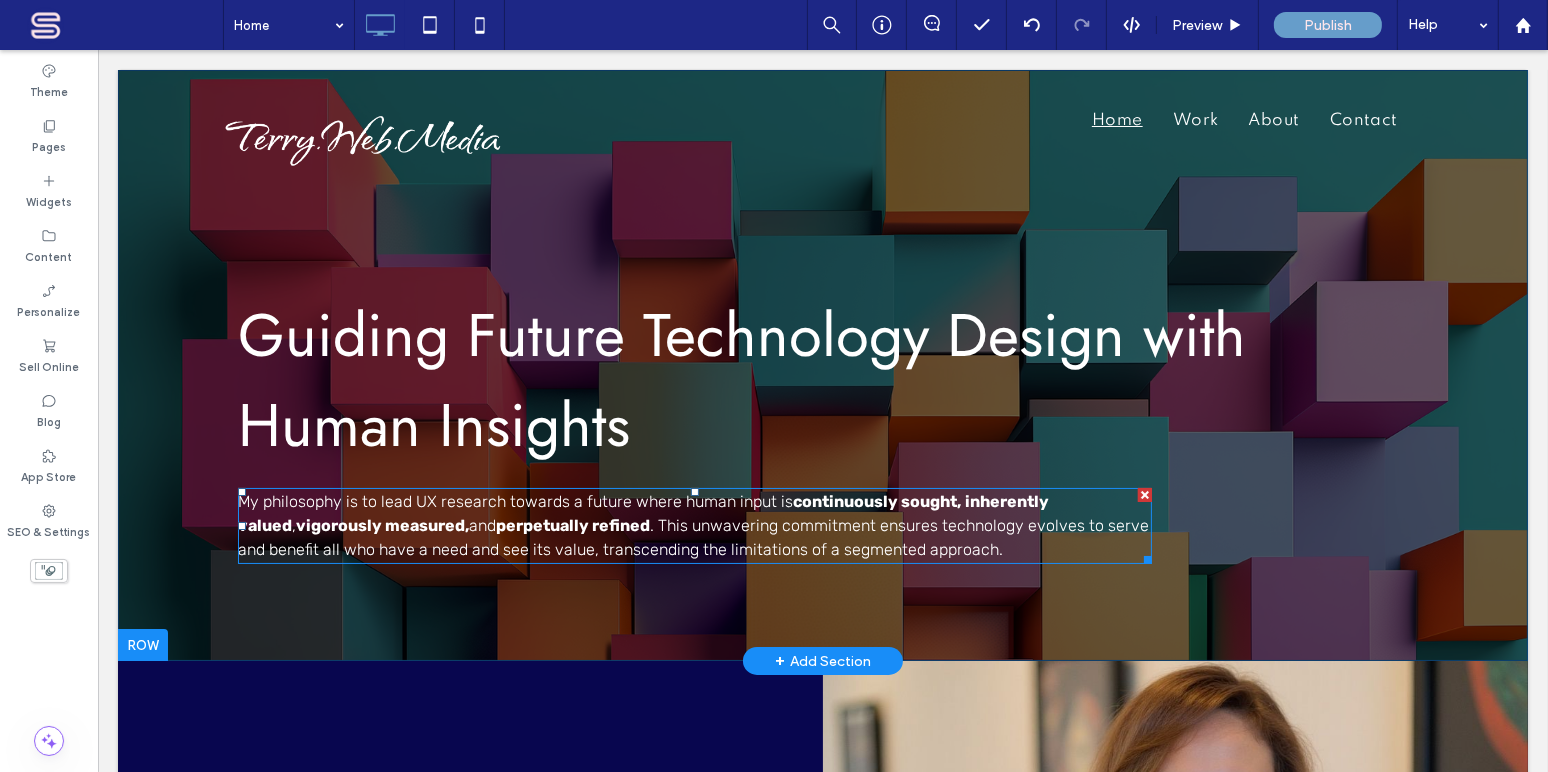 click on ". This unwavering commitment ensures technology evolves to serve and benefit all who have a need and see its value, transcending the limitations of a segmented approach." at bounding box center [692, 537] 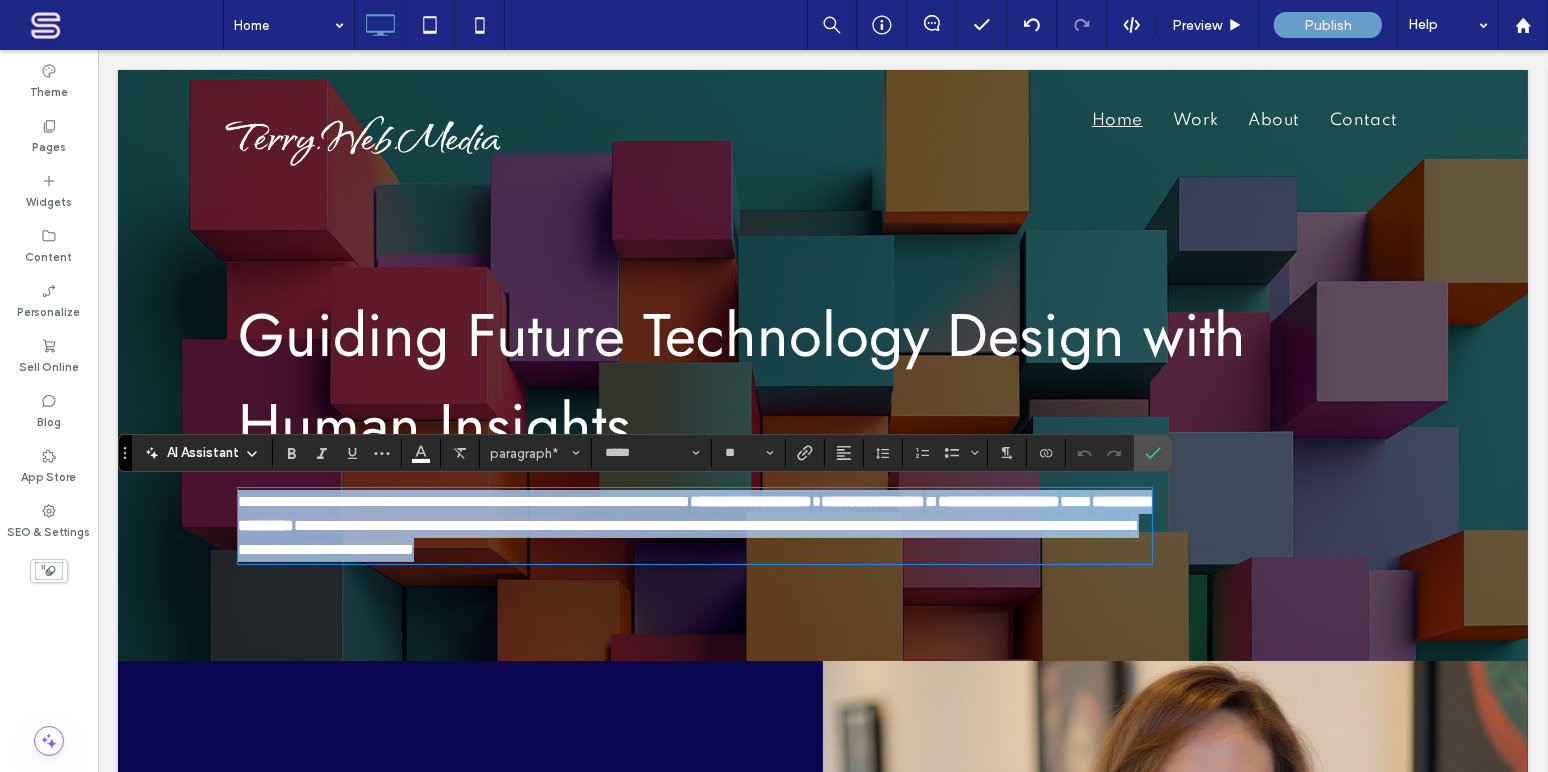 click on "**********" at bounding box center [685, 537] 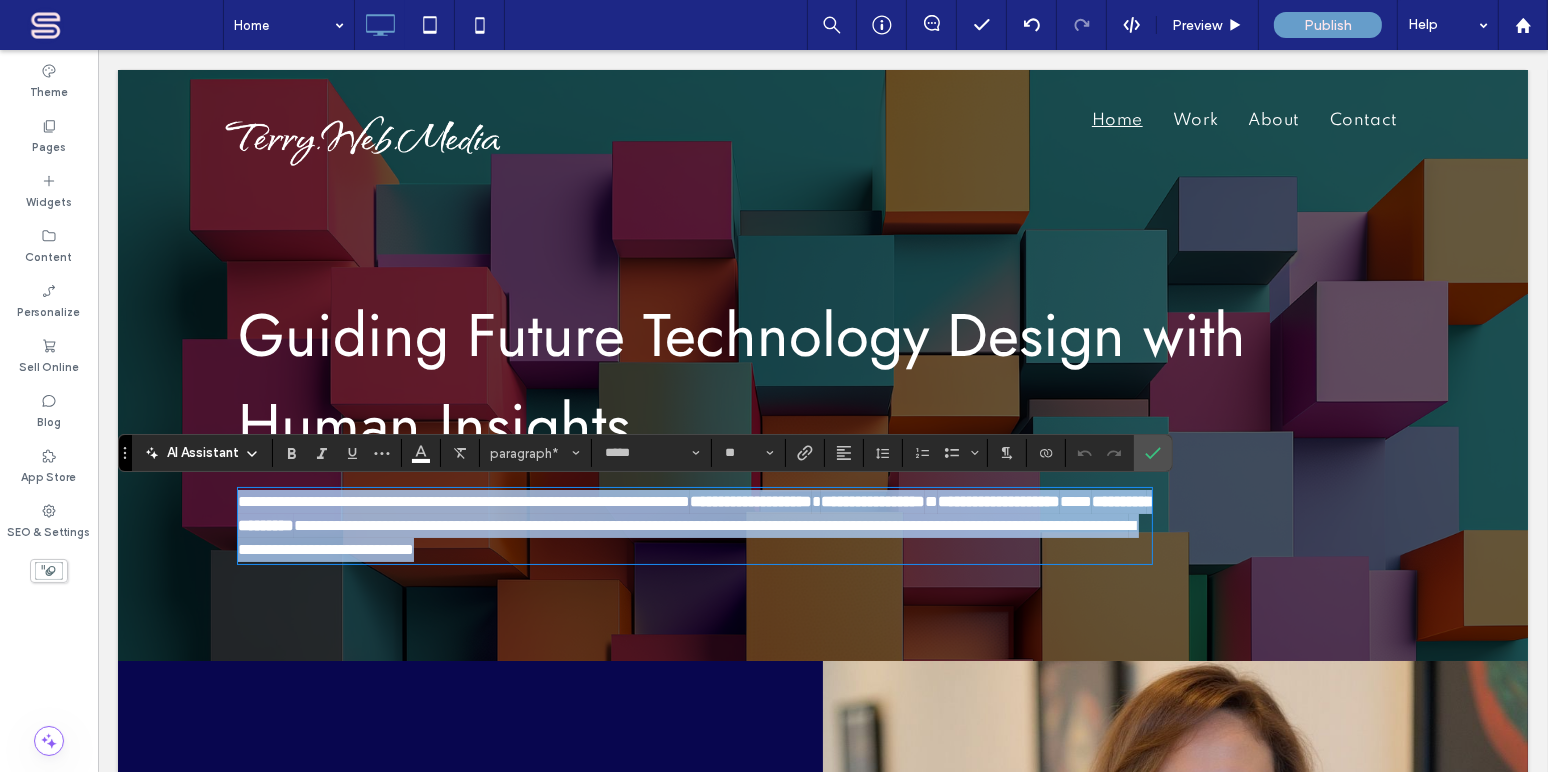 copy on "**********" 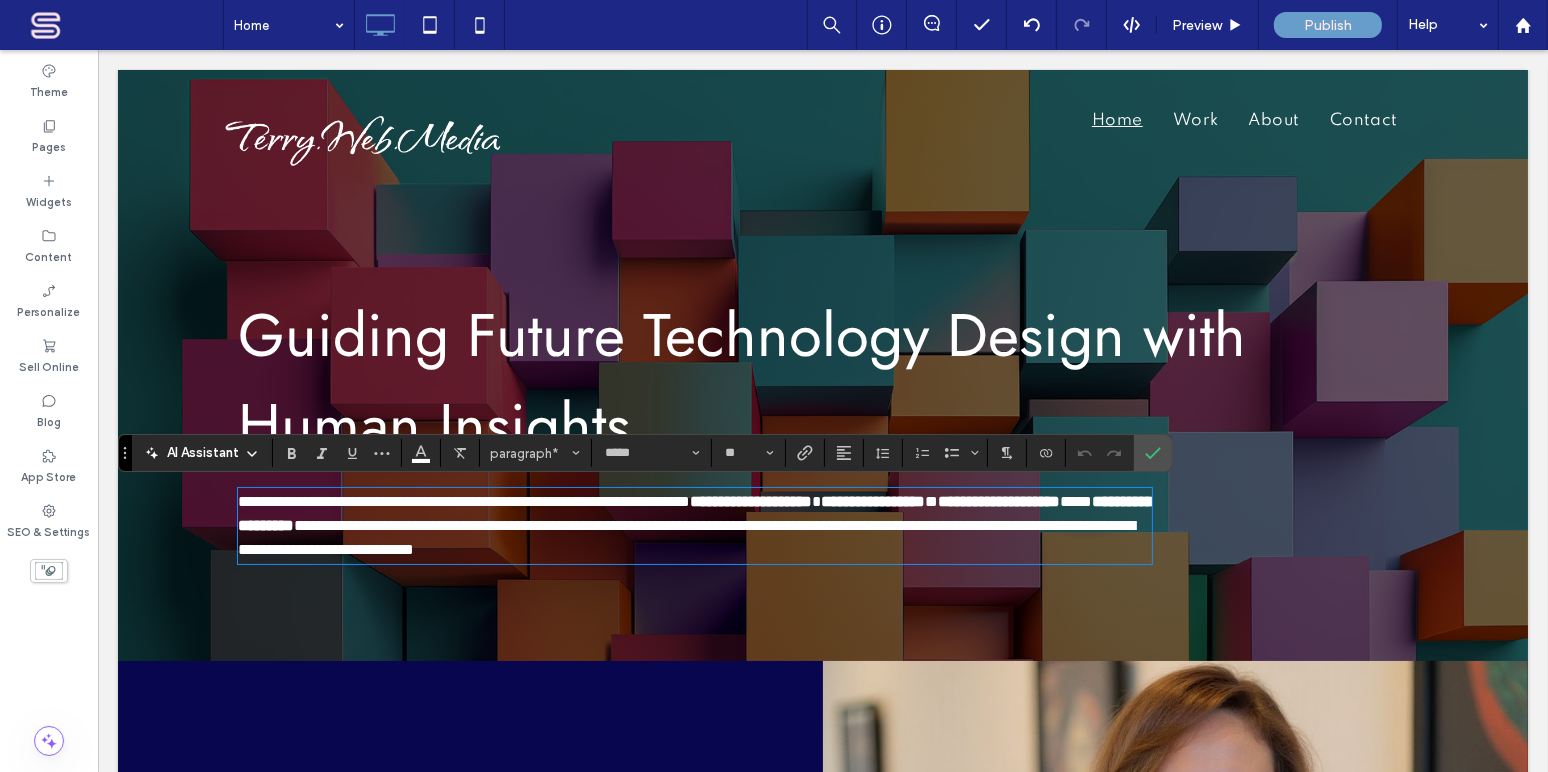 click on "Click To Paste     Click To Paste     Click To Paste     Click To Paste     Click To Paste
Row
Home
Work
About
Contact
Click To Paste     Click To Paste     Click To Paste     Click To Paste     Click To Paste
Row
Click To Paste     Click To Paste     Click To Paste     Click To Paste     Click To Paste
Row
Menu
Click To Paste     Click To Paste     Click To Paste     Click To Paste     Click To Paste
Header
Click To Paste     Click To Paste     Click To Paste     Click To Paste     Click To Paste
Home
Work
About
Contact
Click To Paste     Click To Paste     Click To Paste" at bounding box center (822, 3160) 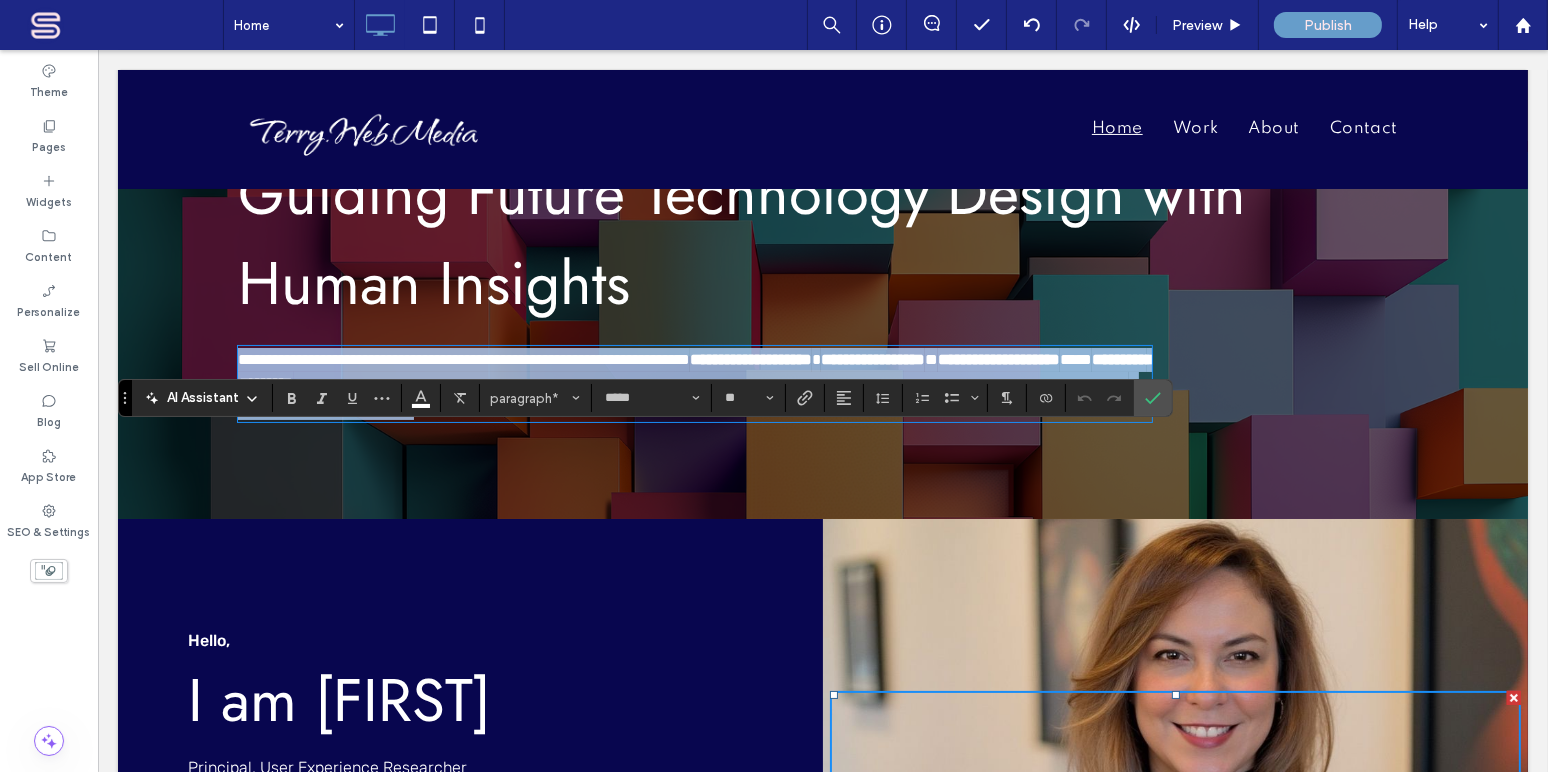 scroll, scrollTop: 242, scrollLeft: 0, axis: vertical 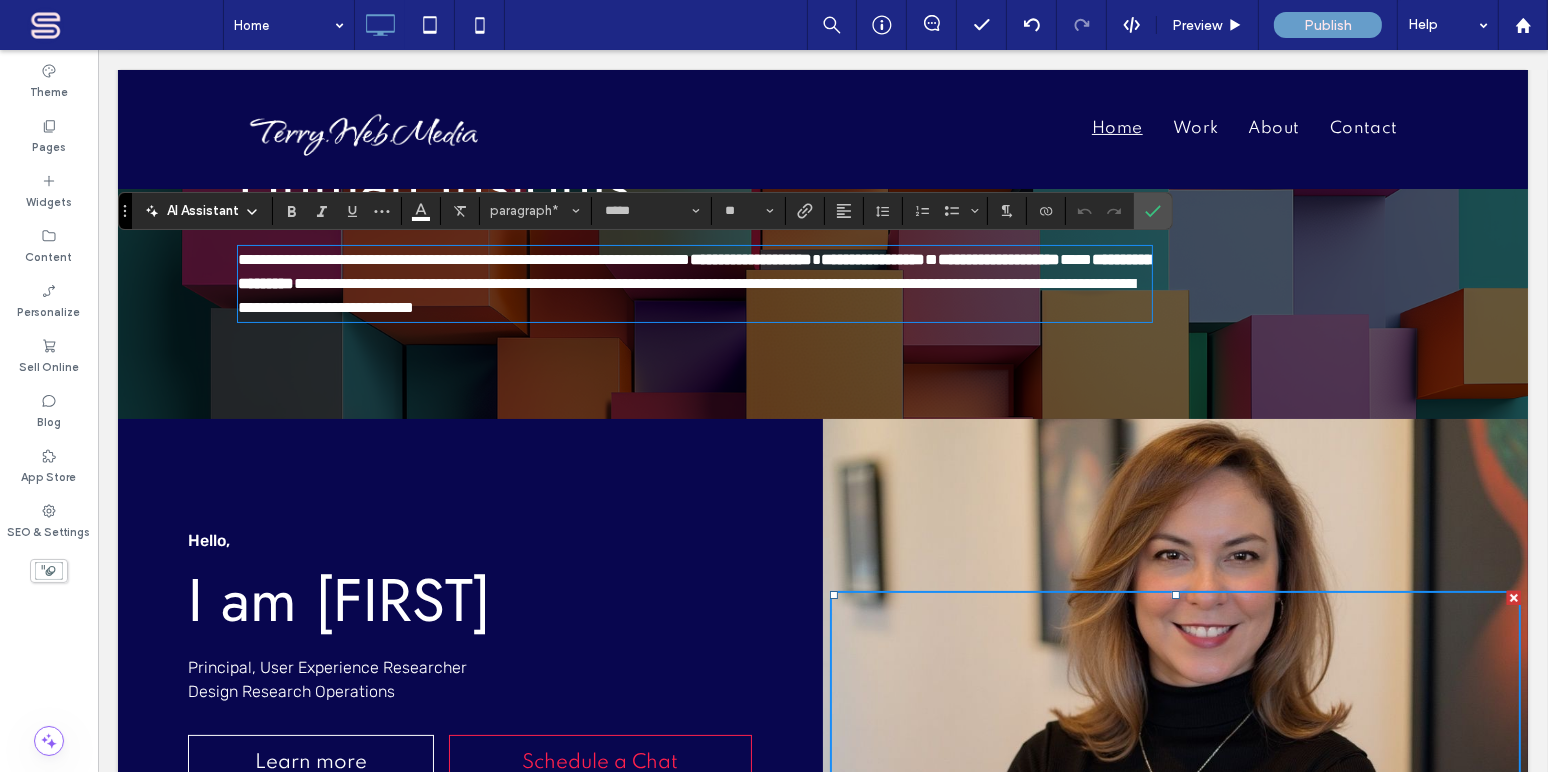 click on "Principal, User Experience Researcher Design Research Operations" at bounding box center [326, 679] 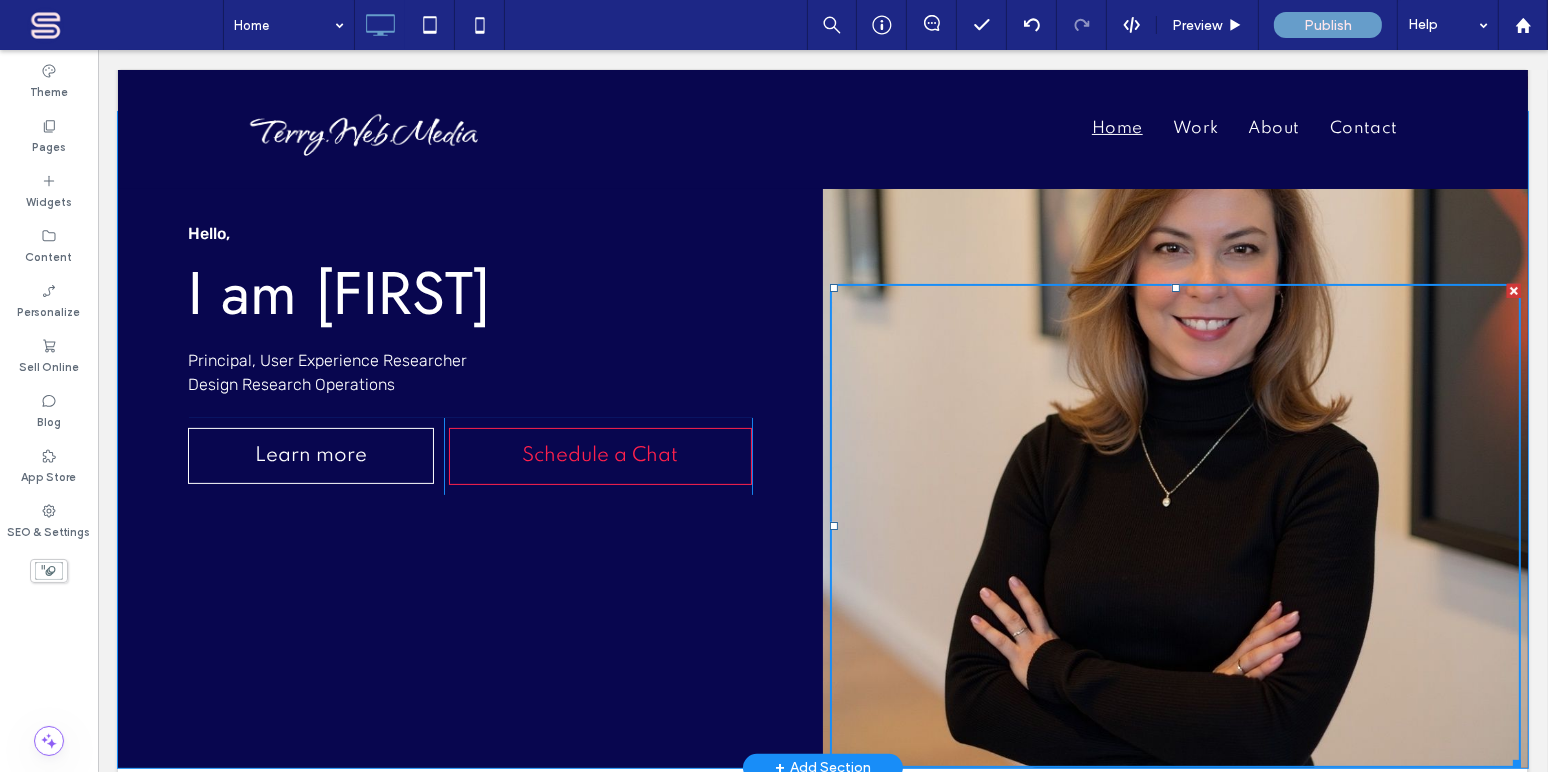 scroll, scrollTop: 484, scrollLeft: 0, axis: vertical 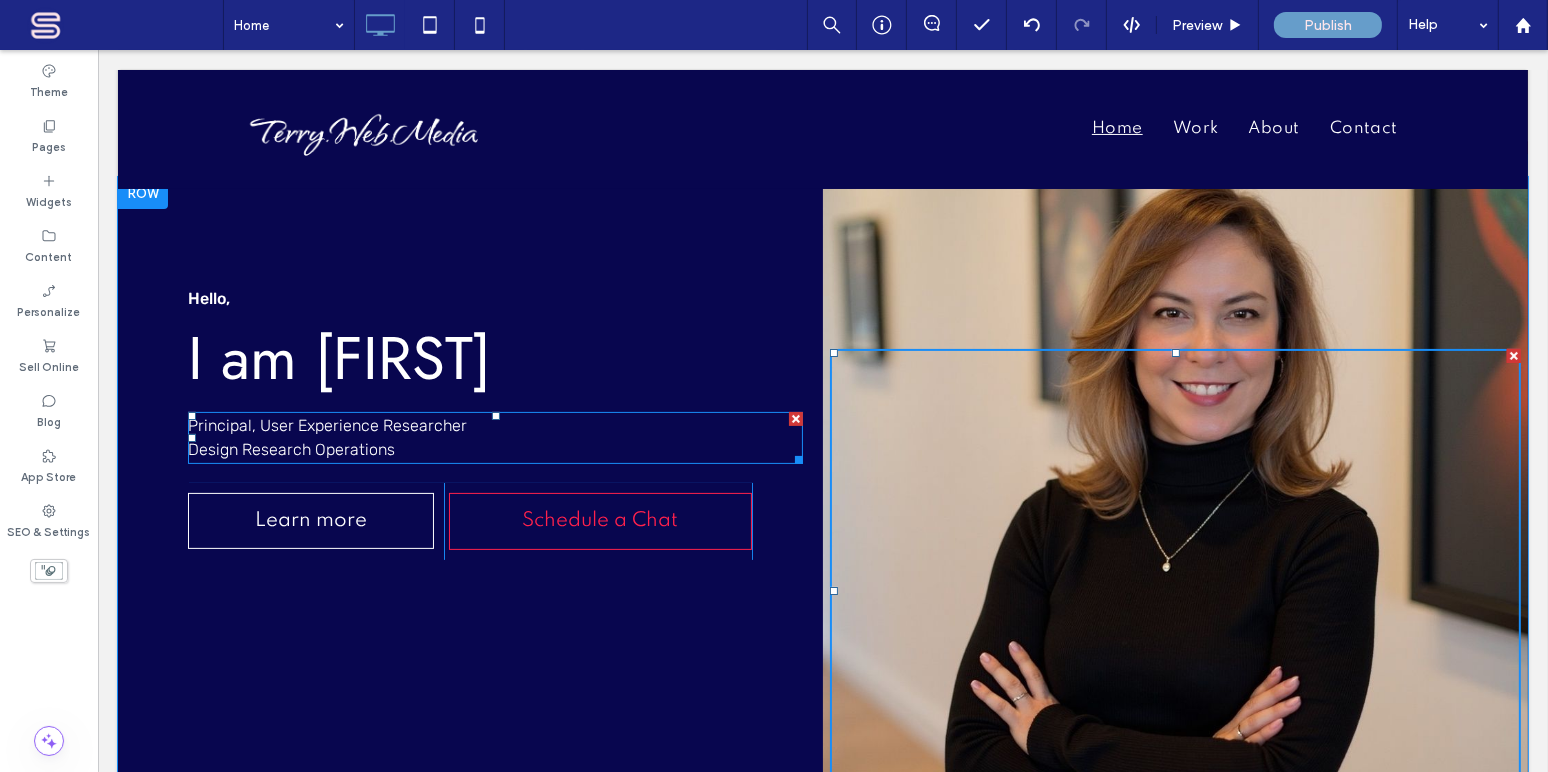 click on "Principal, User Experience Researcher Design Research Operations" at bounding box center [494, 438] 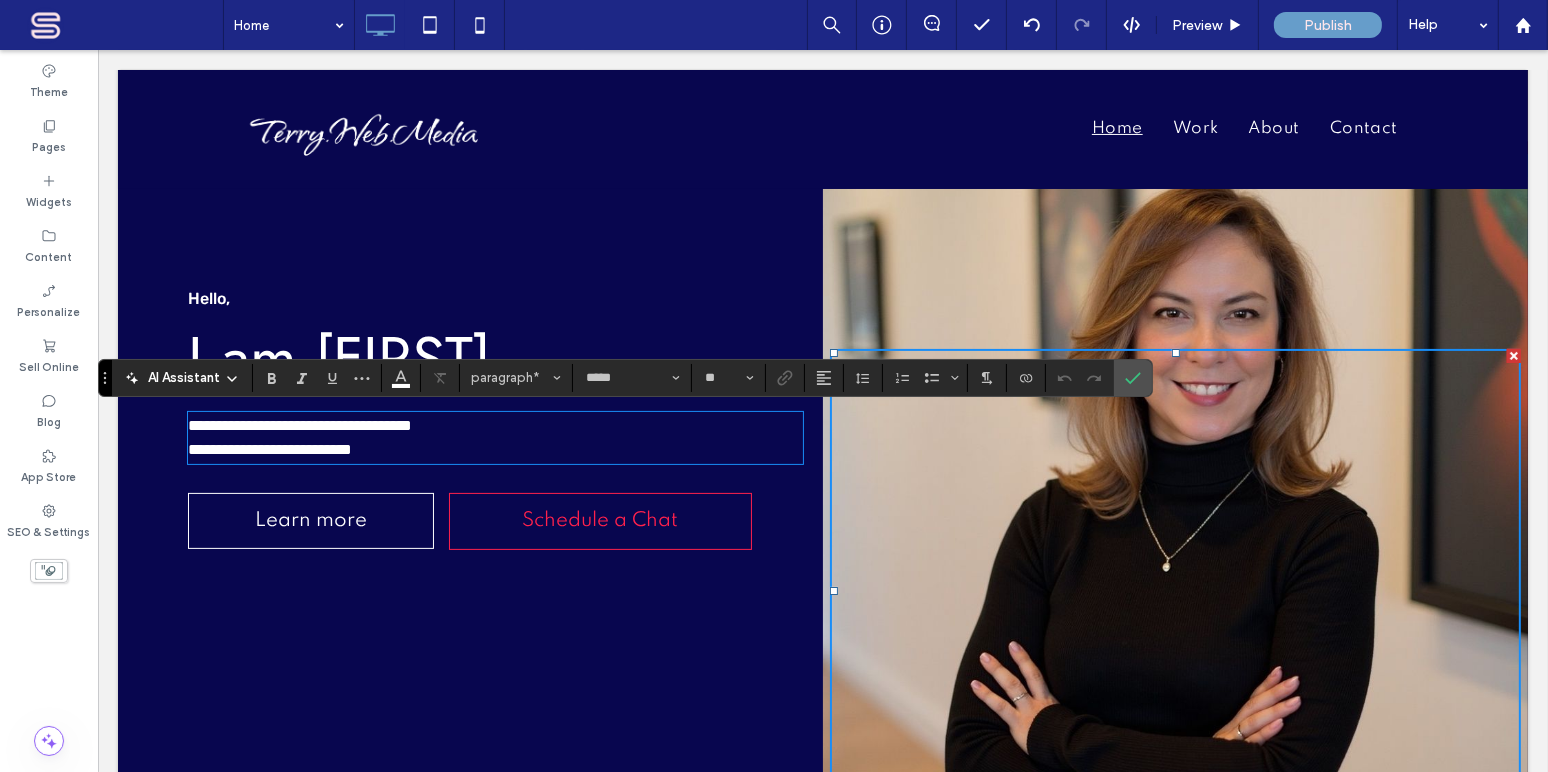 click on "**********" at bounding box center [299, 437] 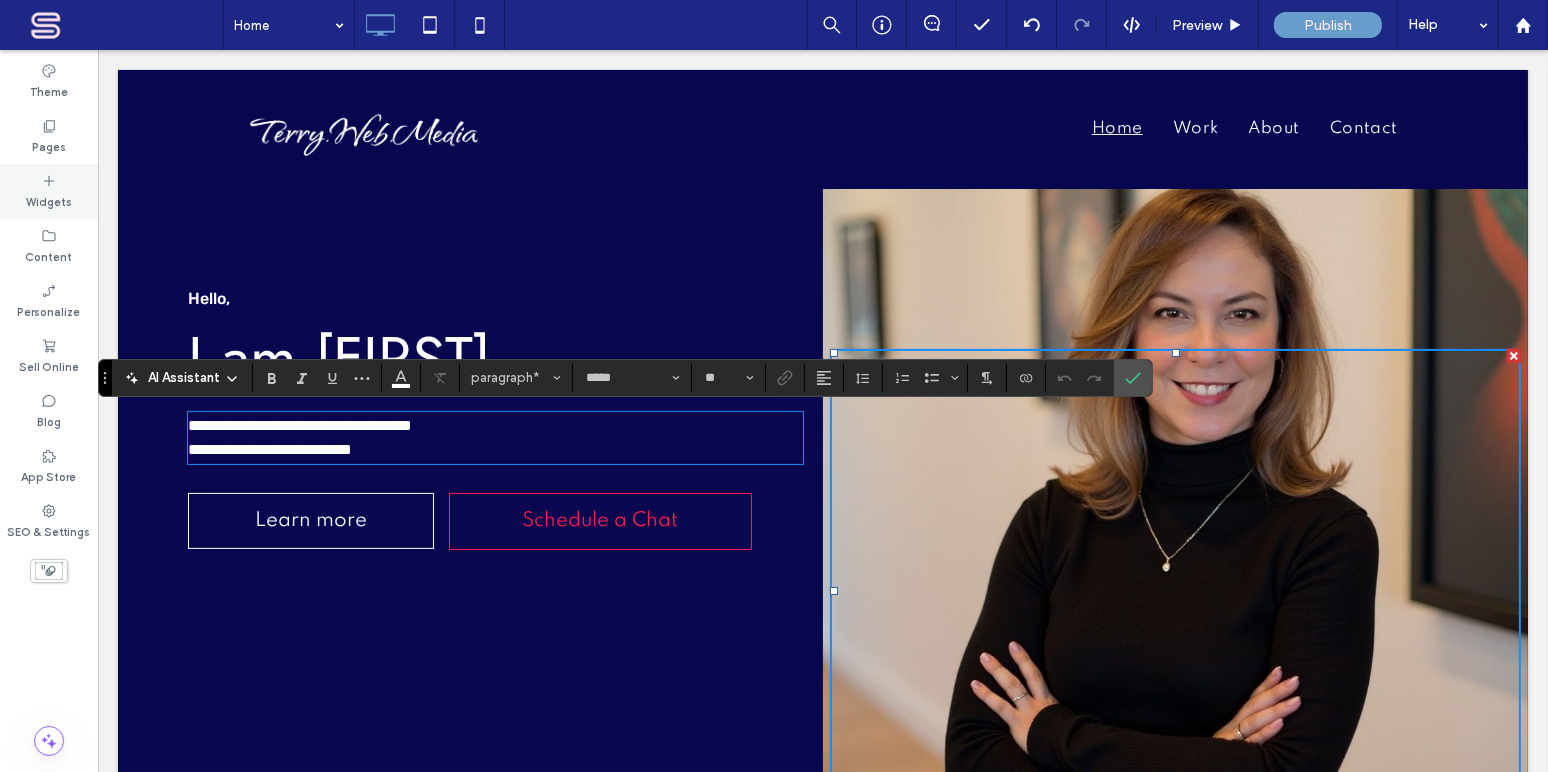 click 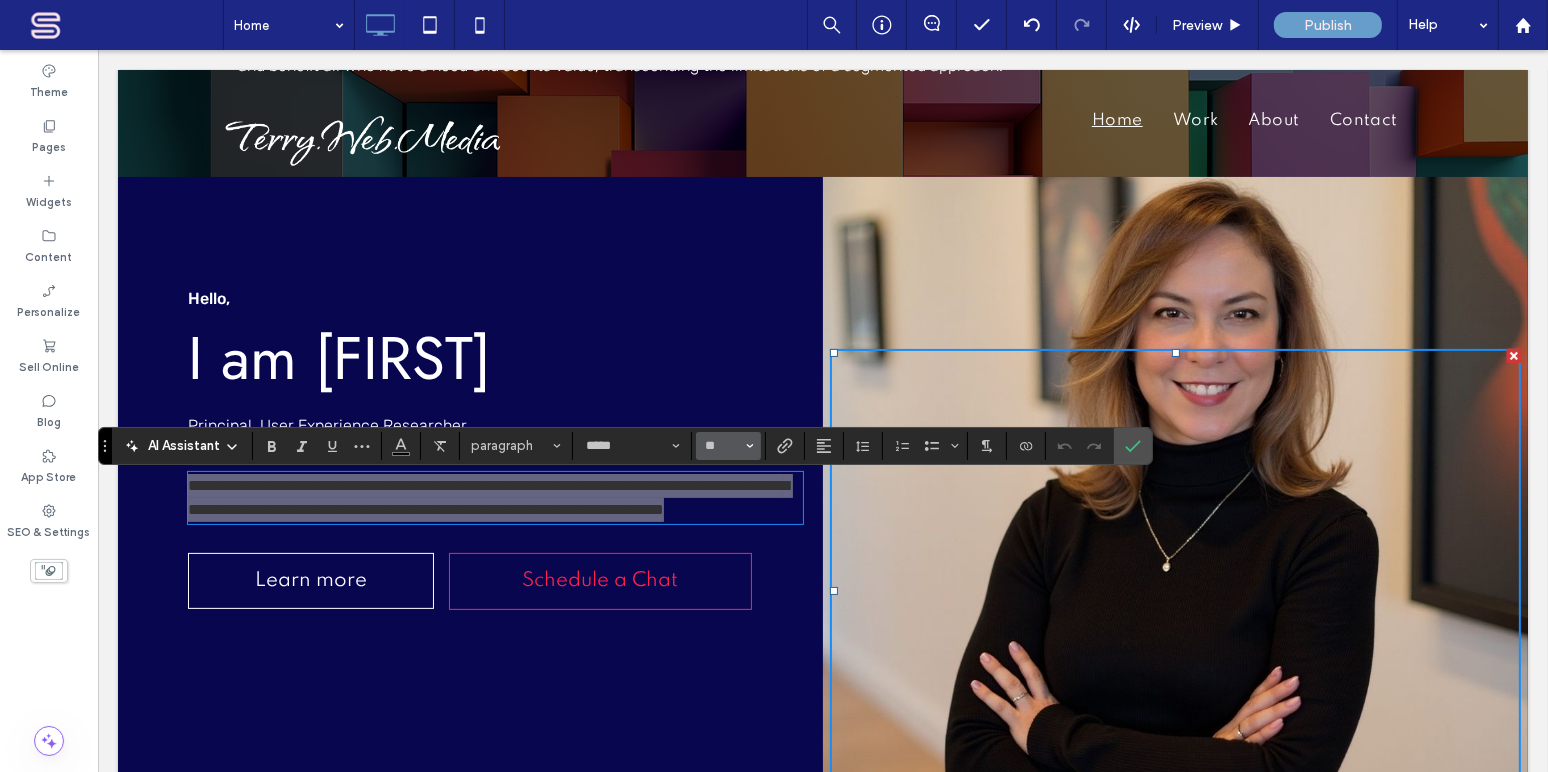 click 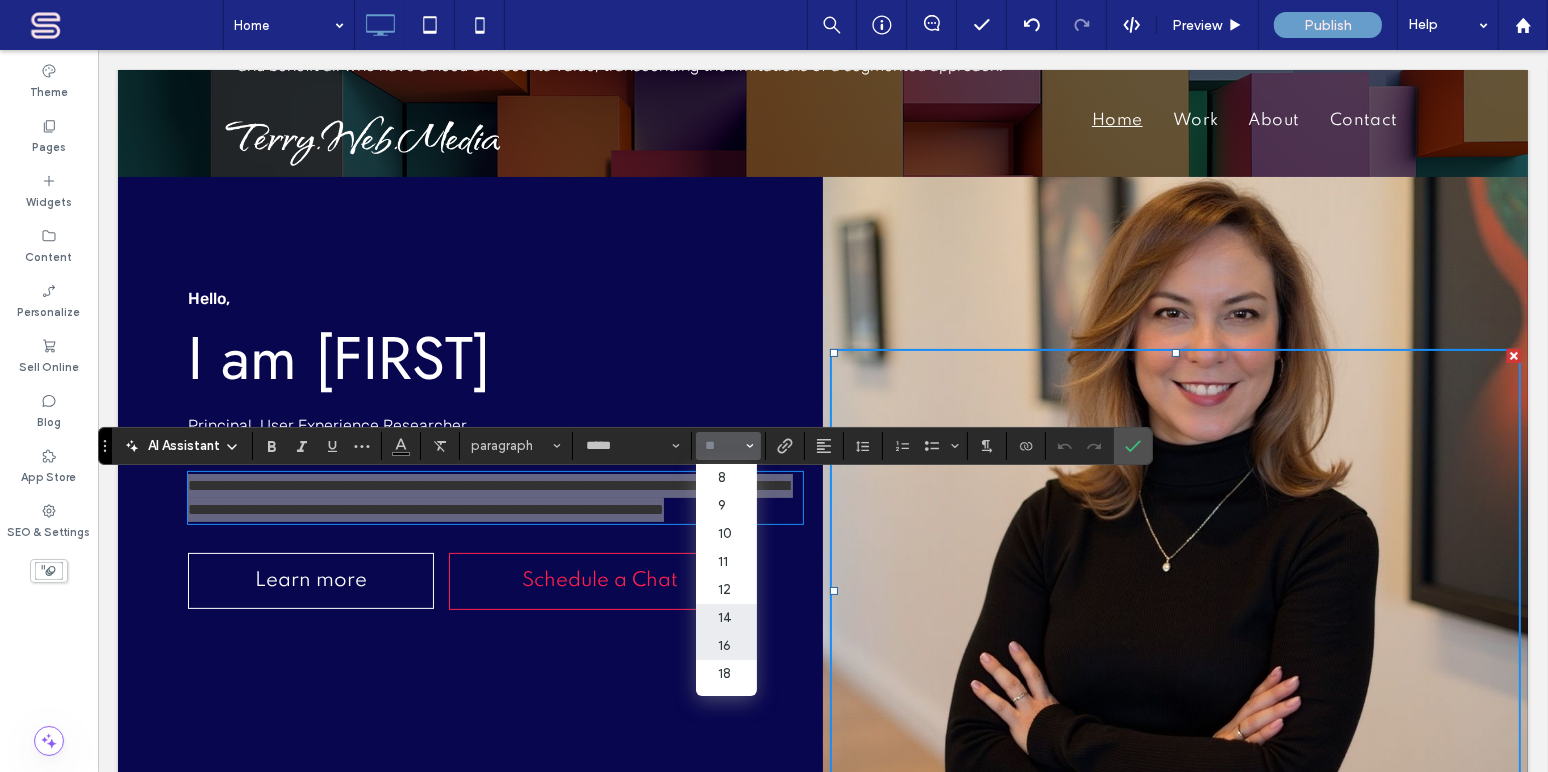 click on "14" at bounding box center (726, 618) 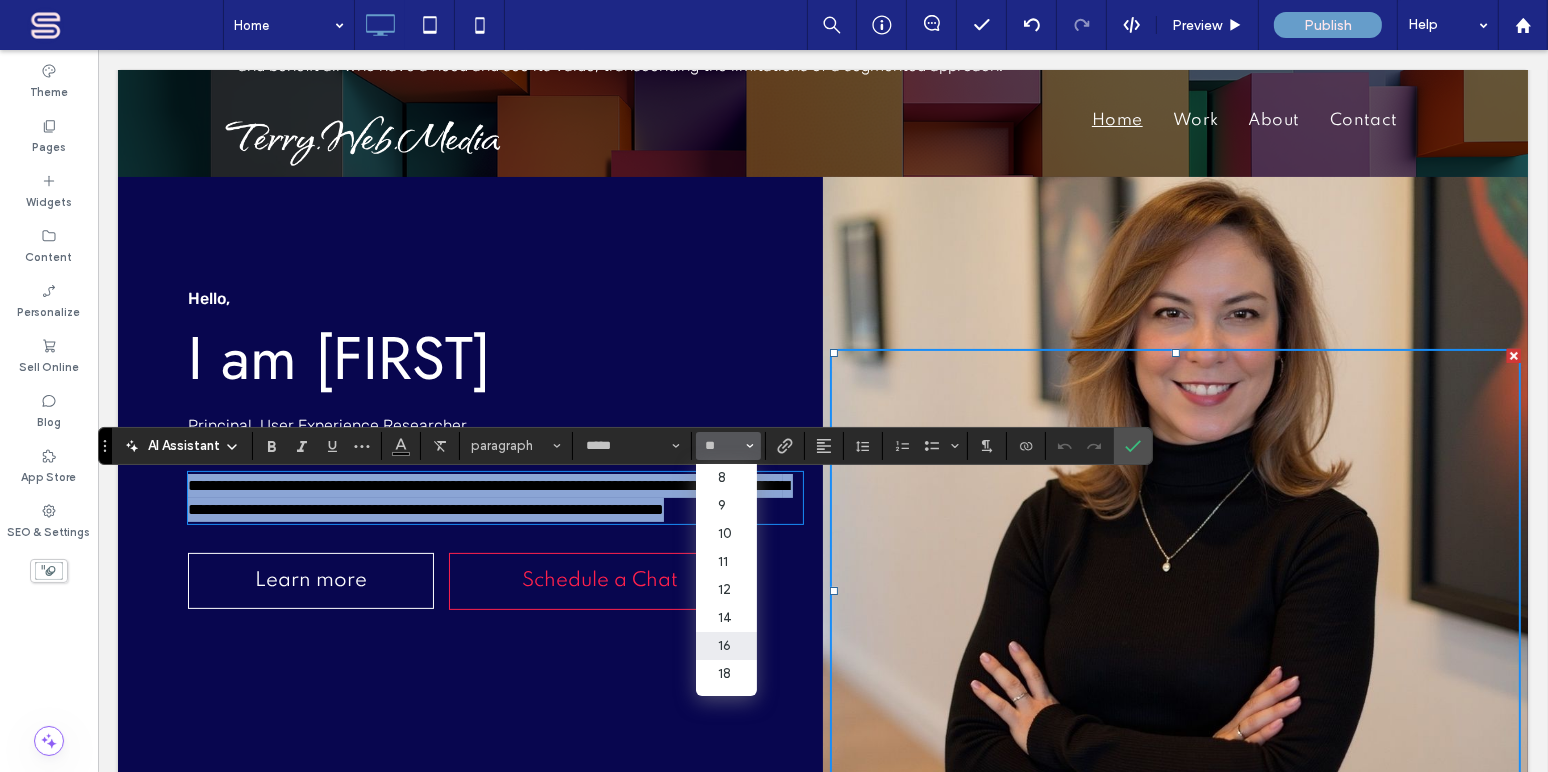 type on "**" 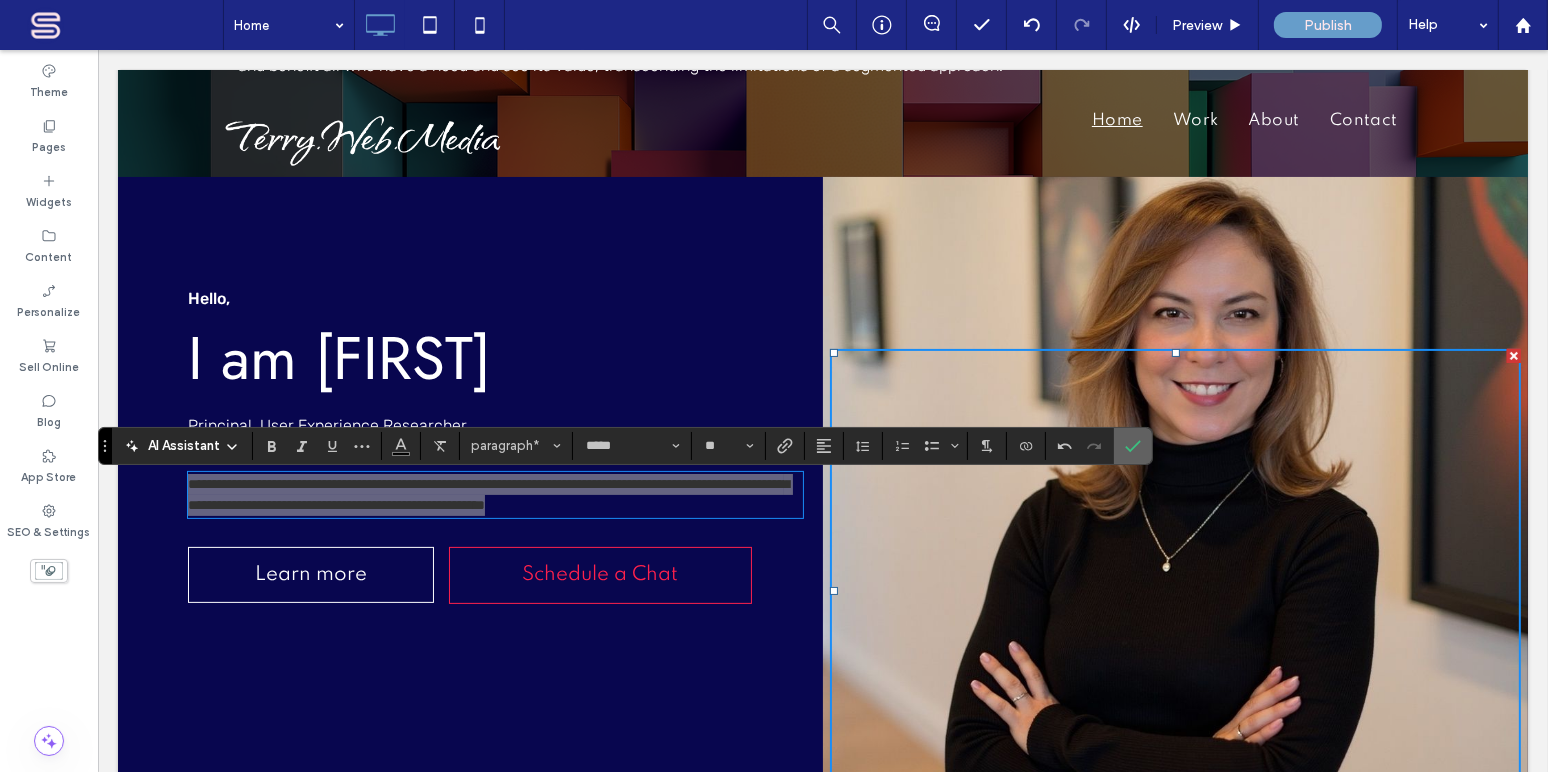 click 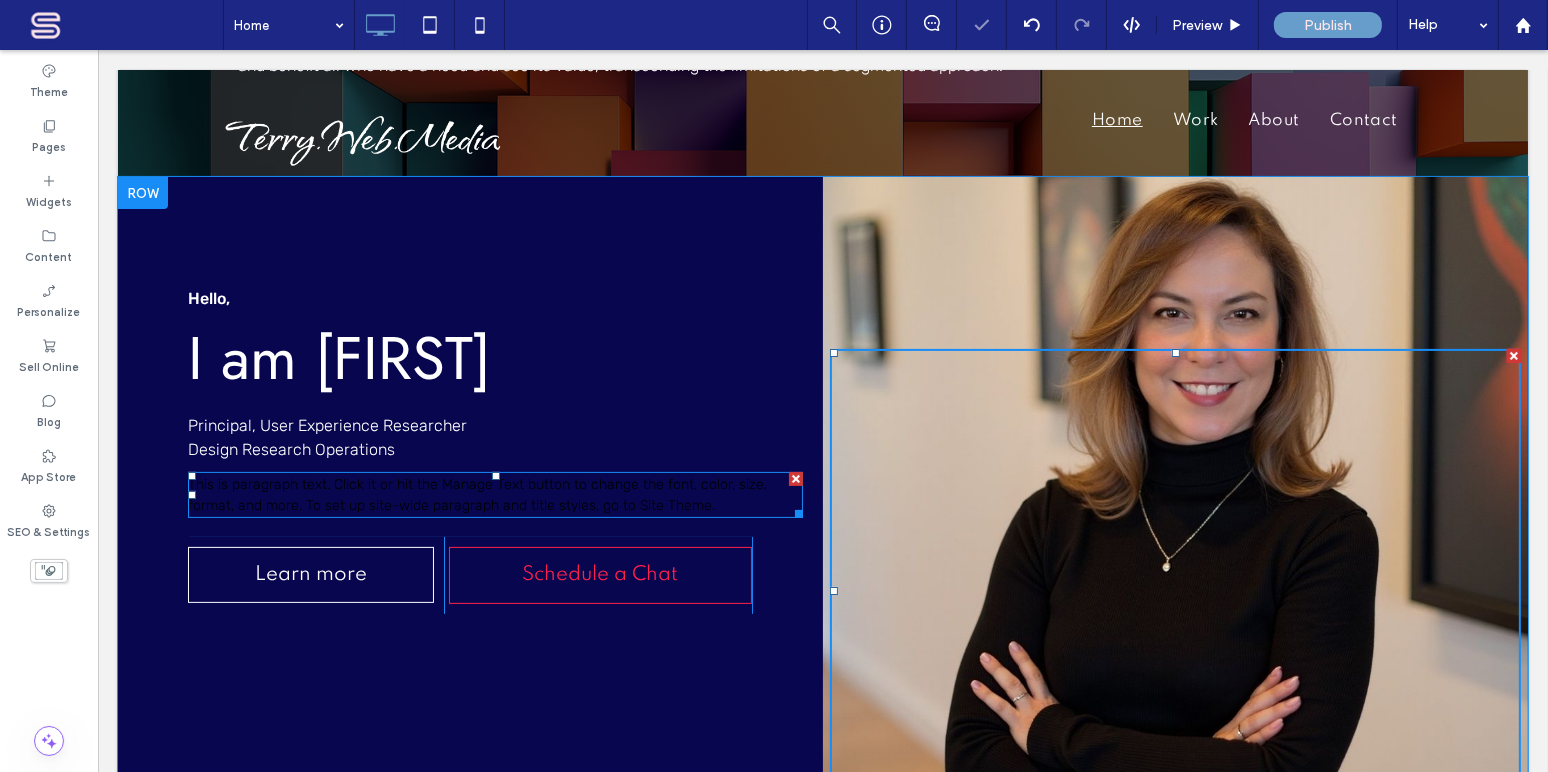 click on "This is paragraph text. Click it or hit the Manage Text button to change the font, color, size, format, and more. To set up site-wide paragraph and title styles, go to Site Theme." at bounding box center (476, 495) 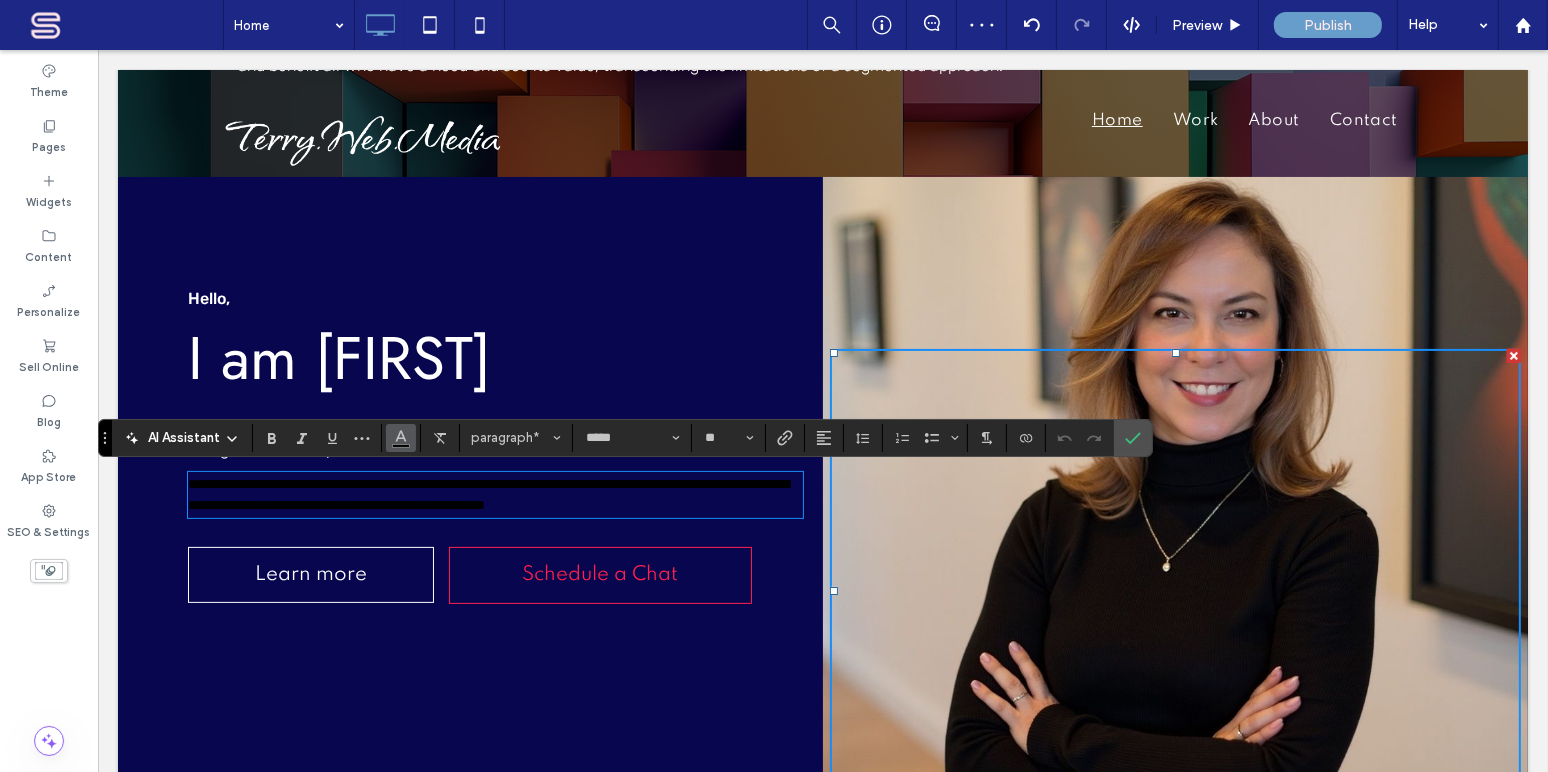 click 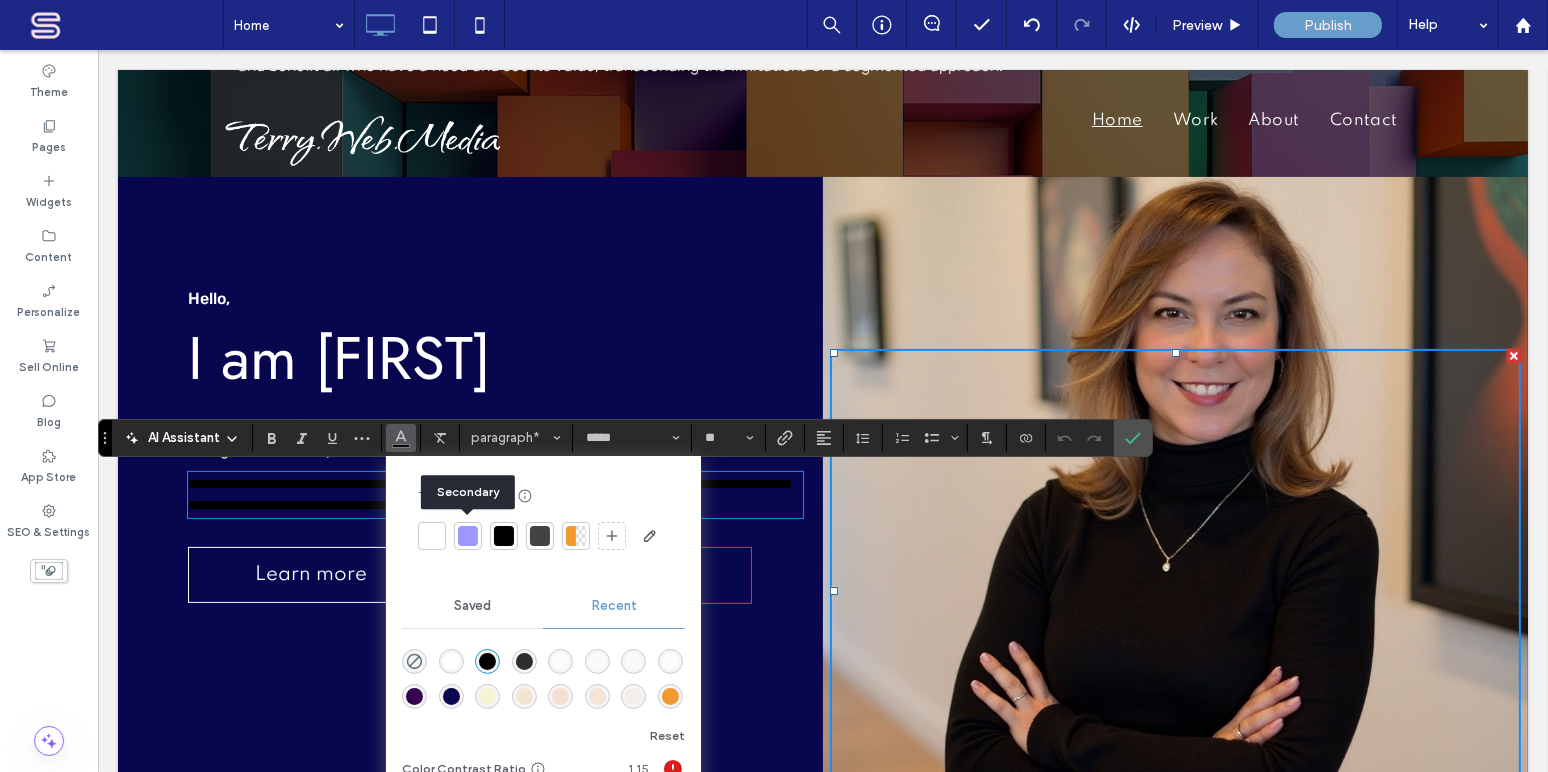 click at bounding box center (468, 536) 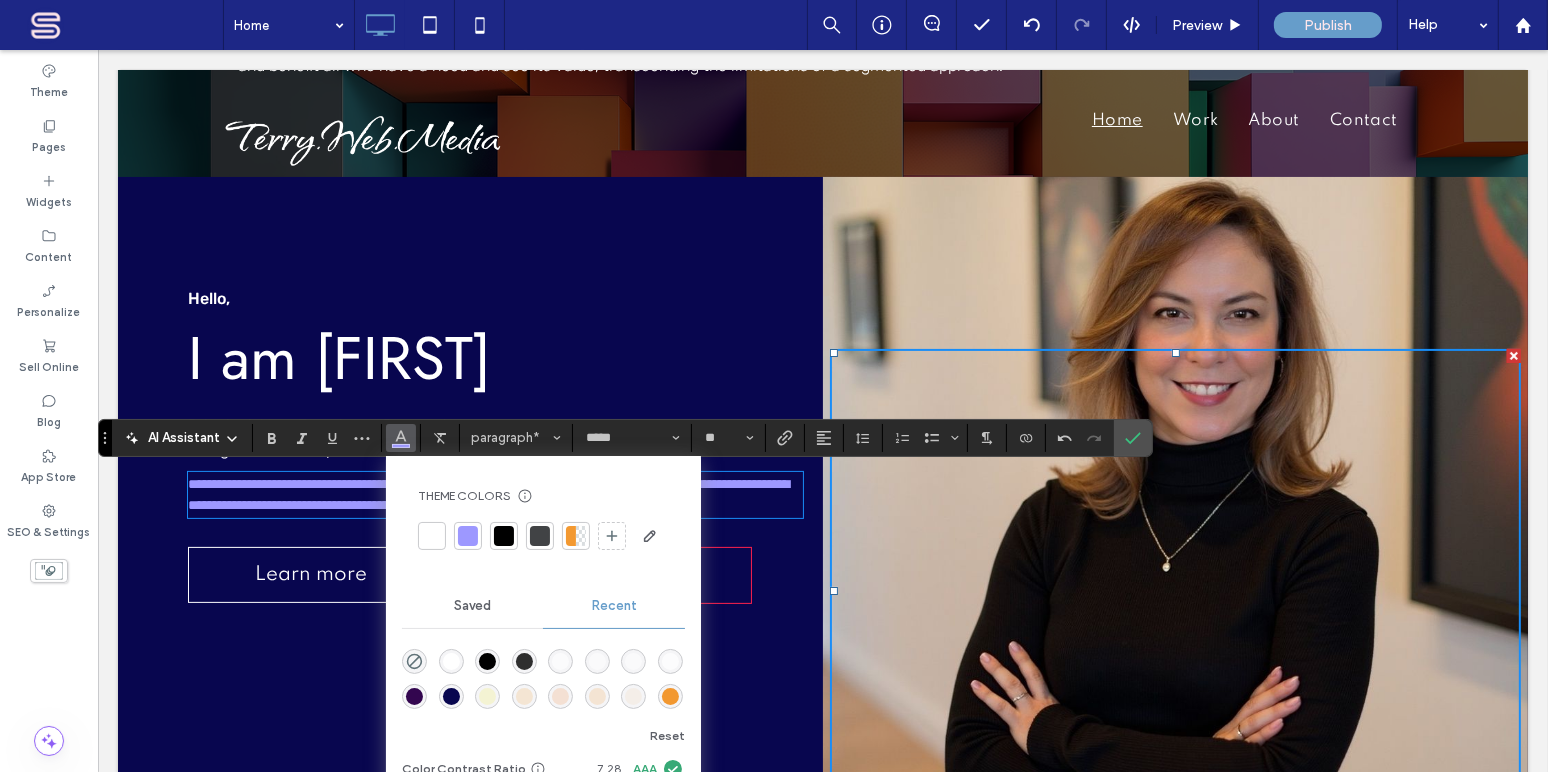 click on "**********" at bounding box center (487, 494) 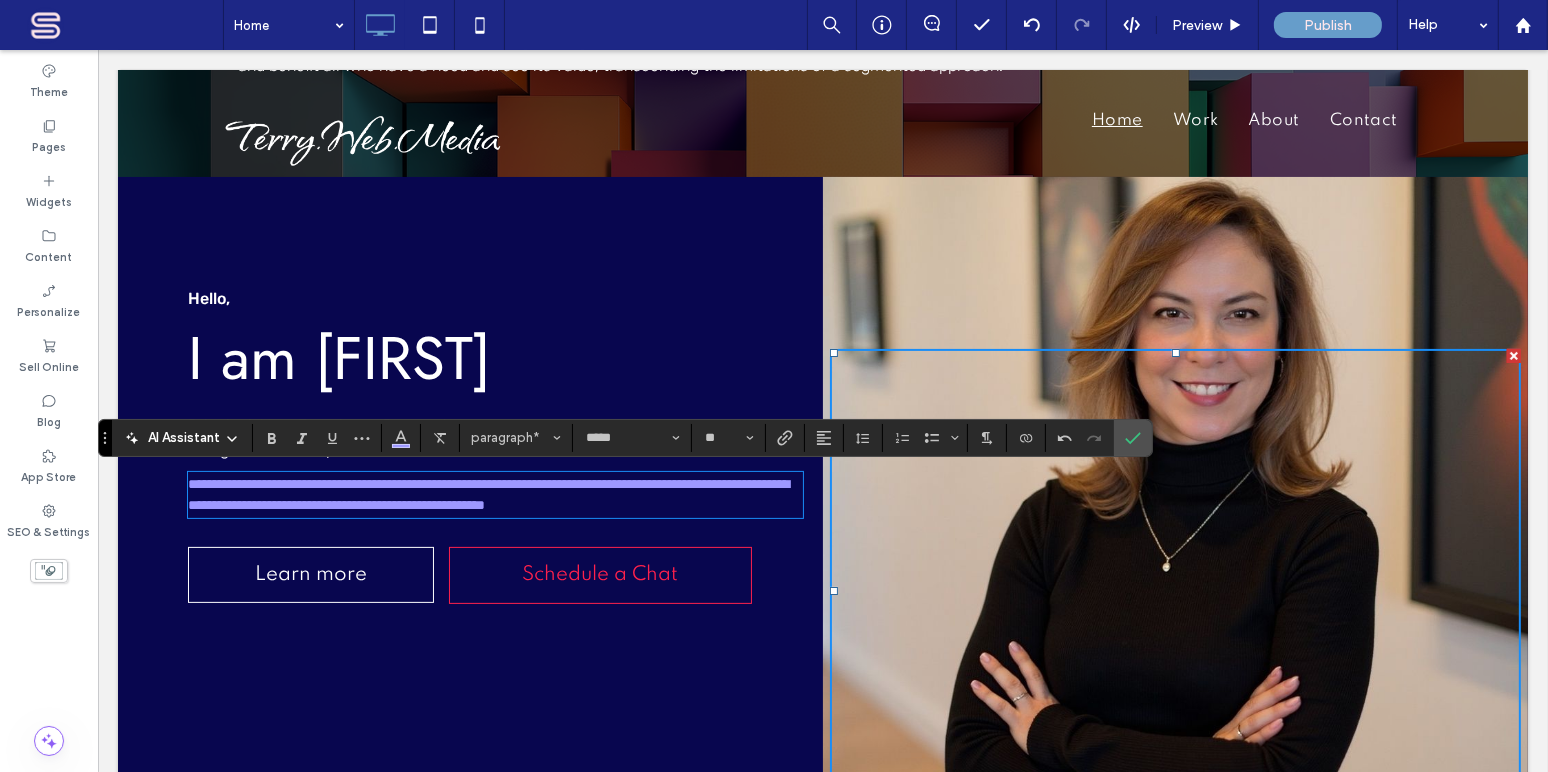 click on "Click To Paste     Click To Paste     Click To Paste     Click To Paste     Click To Paste" at bounding box center [776, 575] 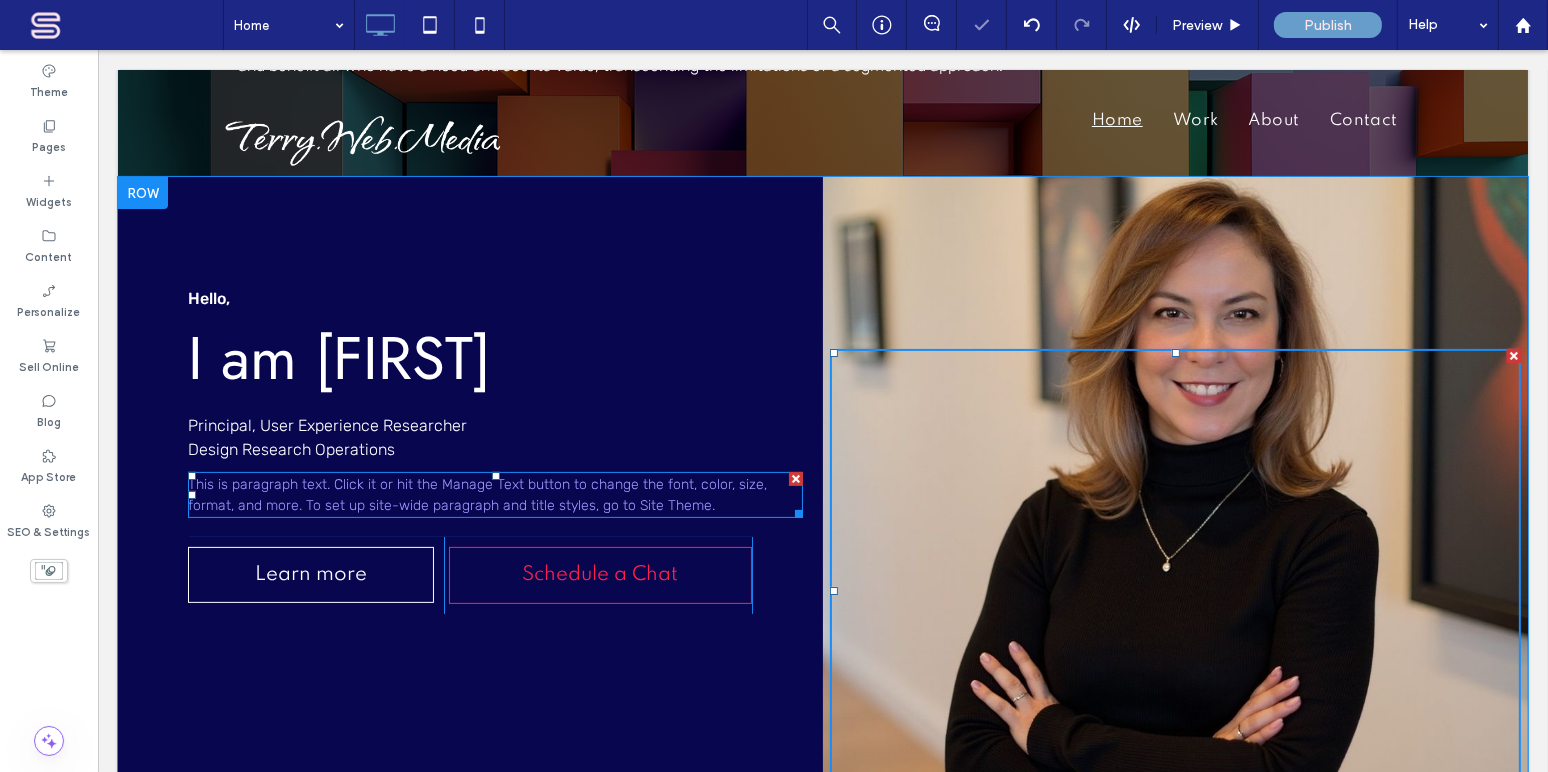 click on "This is paragraph text. Click it or hit the Manage Text button to change the font, color, size, format, and more. To set up site-wide paragraph and title styles, go to Site Theme." at bounding box center [476, 495] 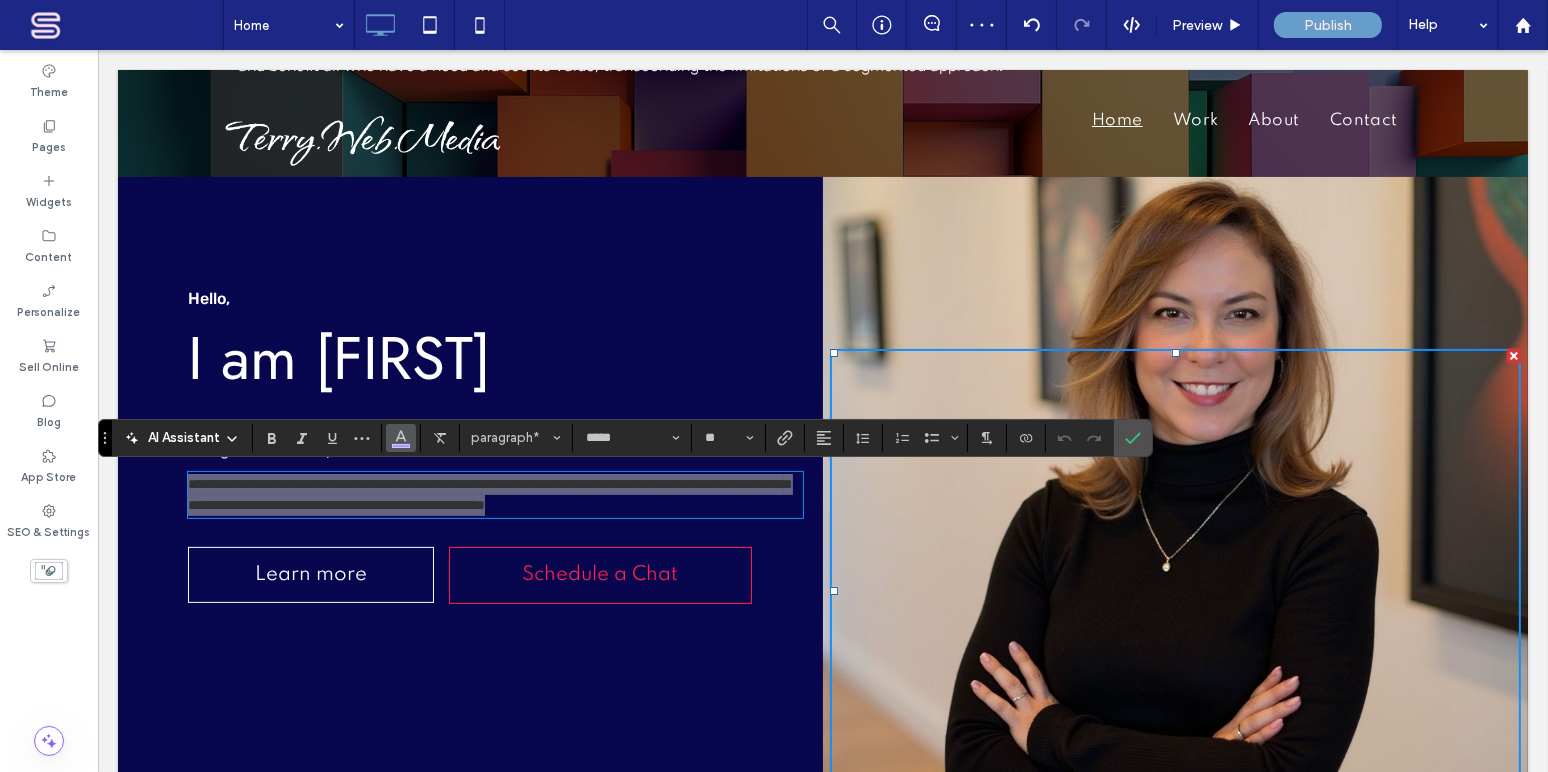 click 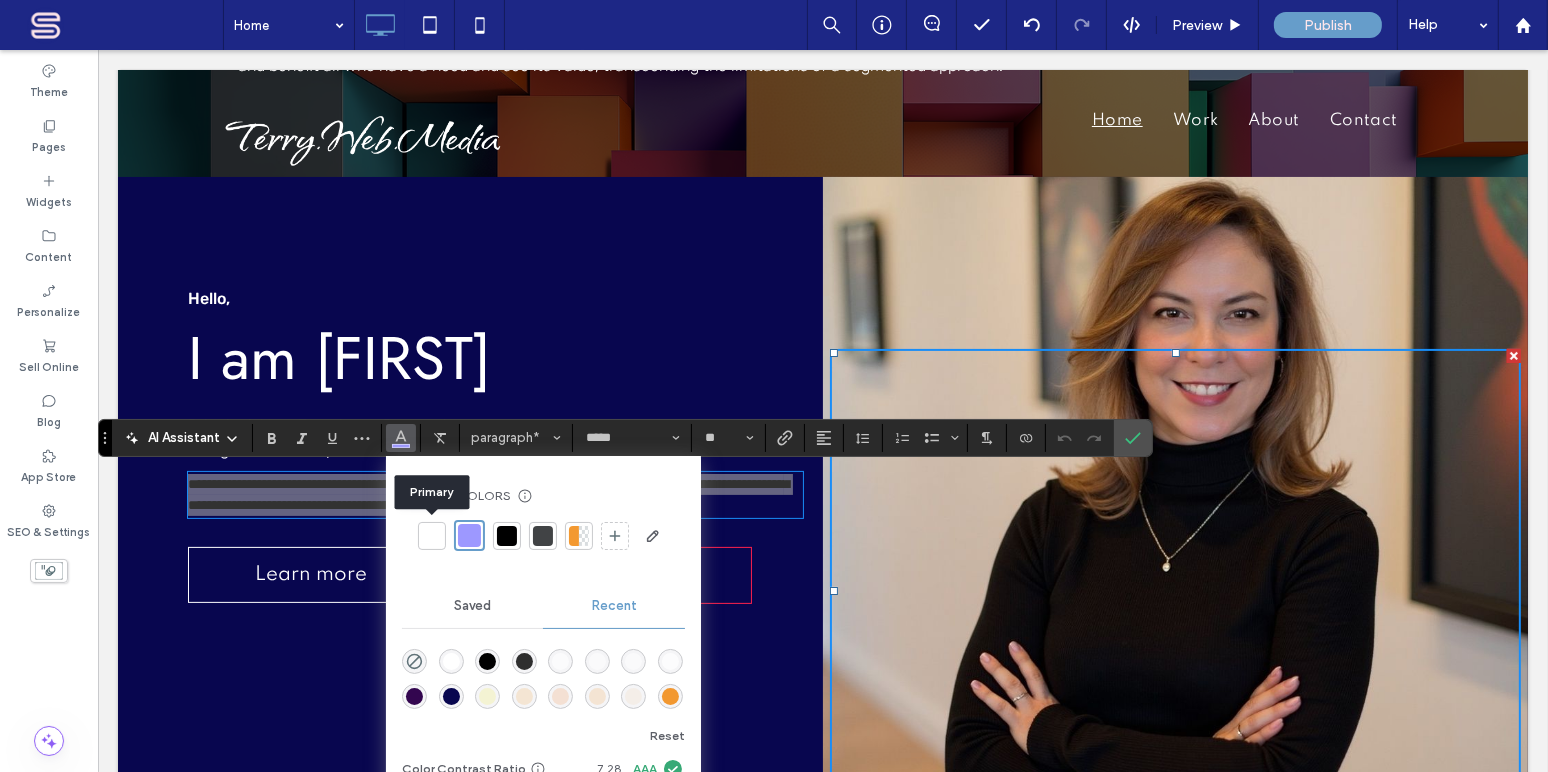 click at bounding box center [432, 536] 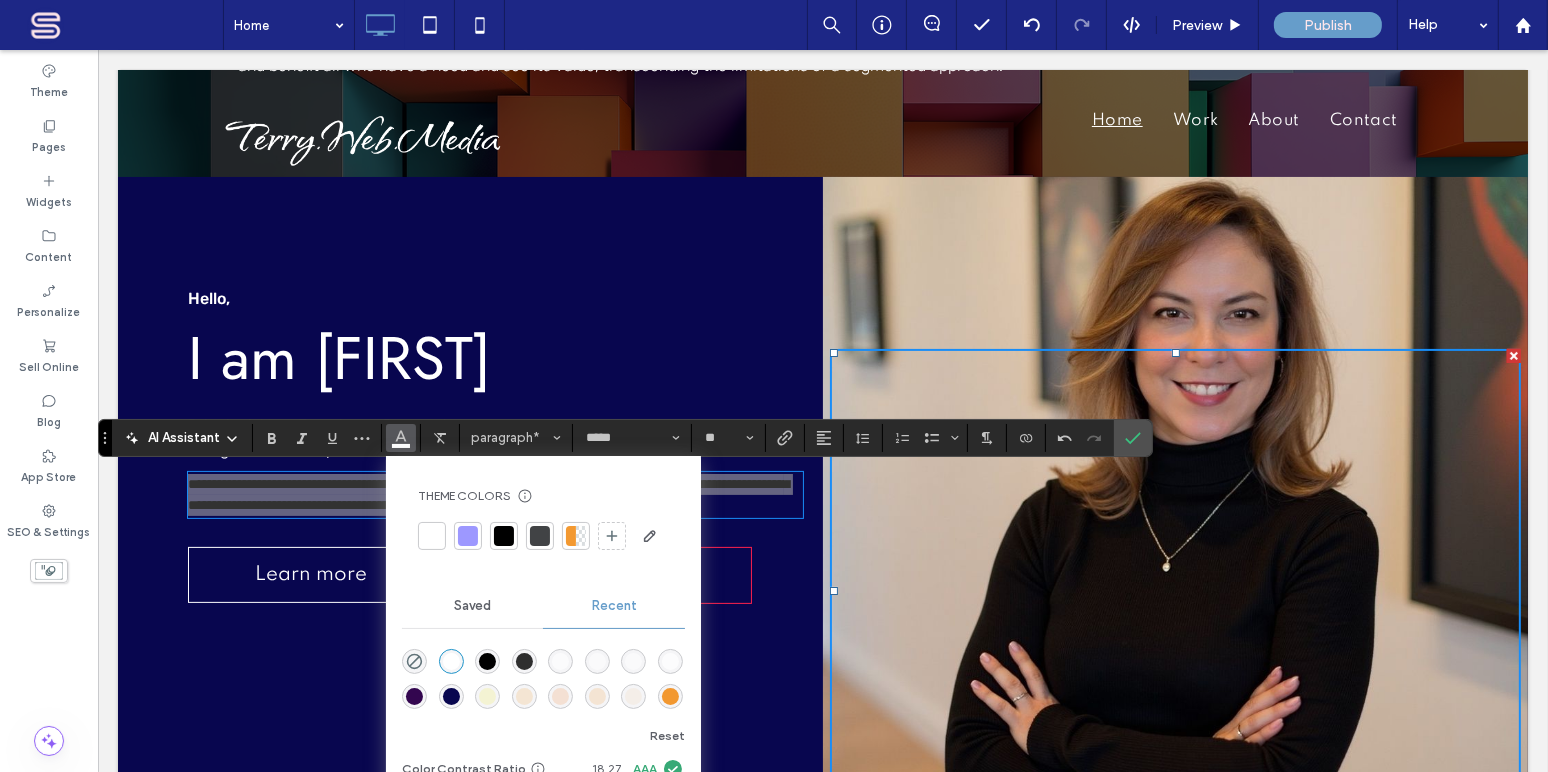 click at bounding box center (560, 661) 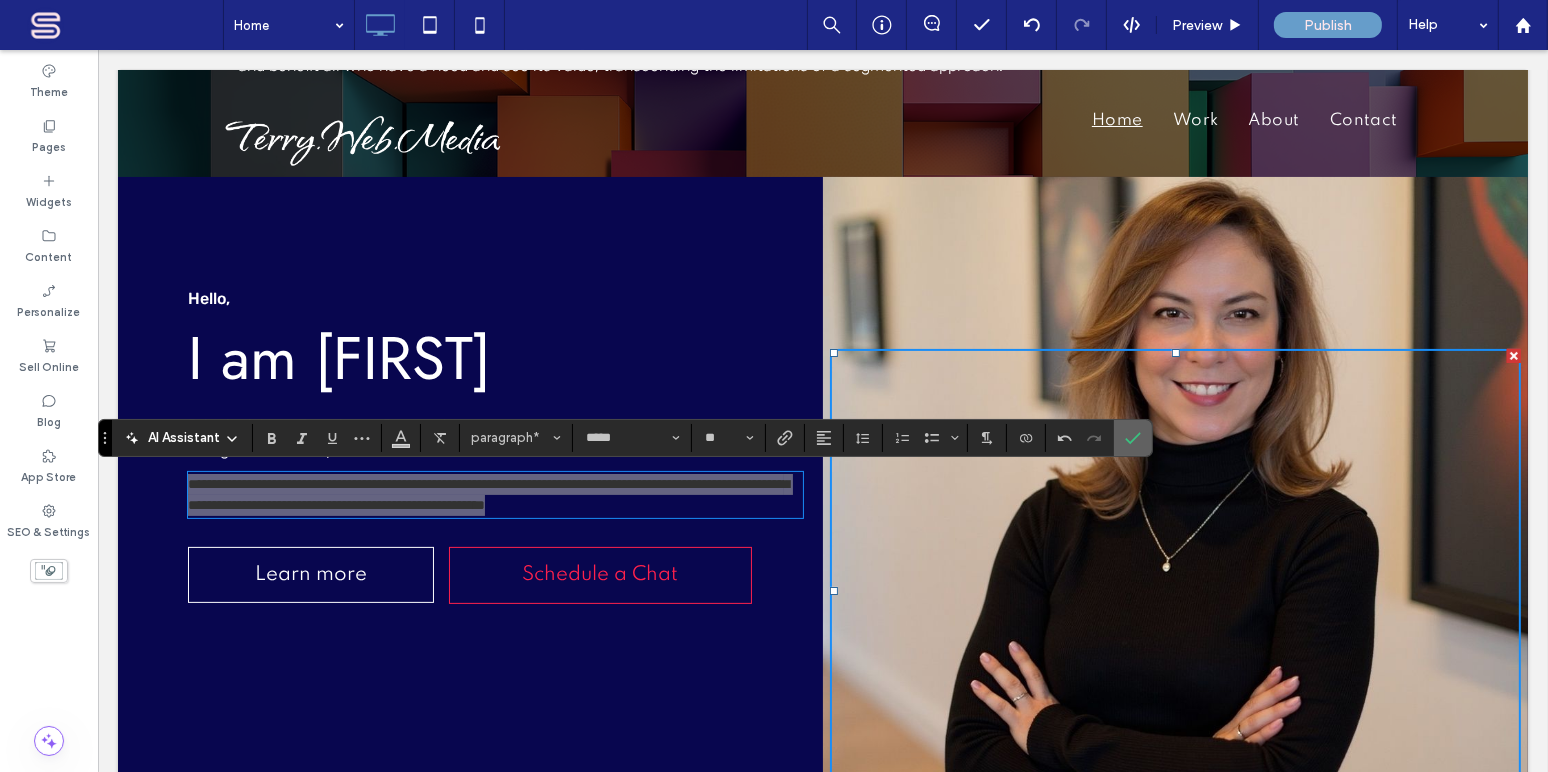 click 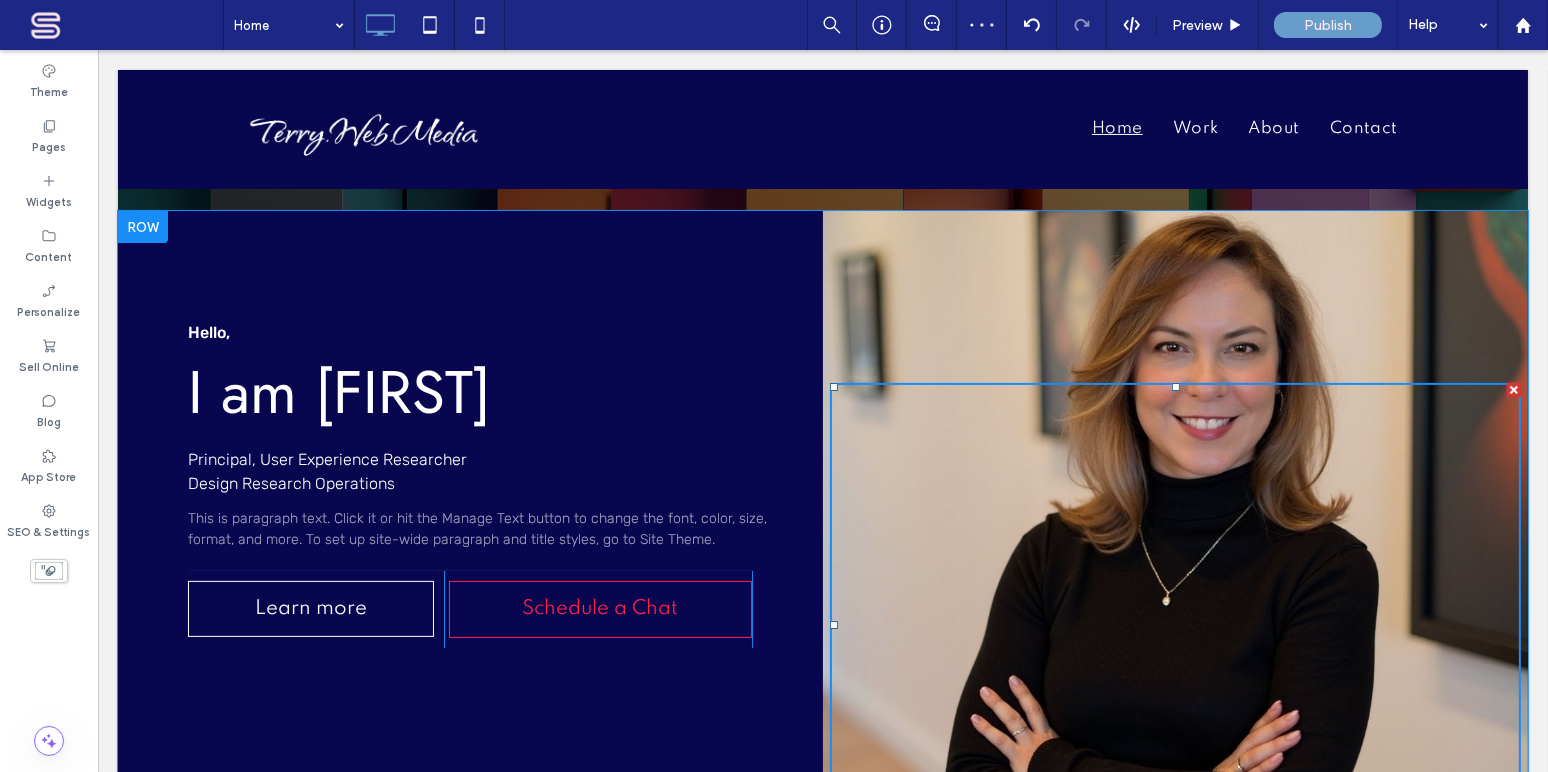 scroll, scrollTop: 484, scrollLeft: 0, axis: vertical 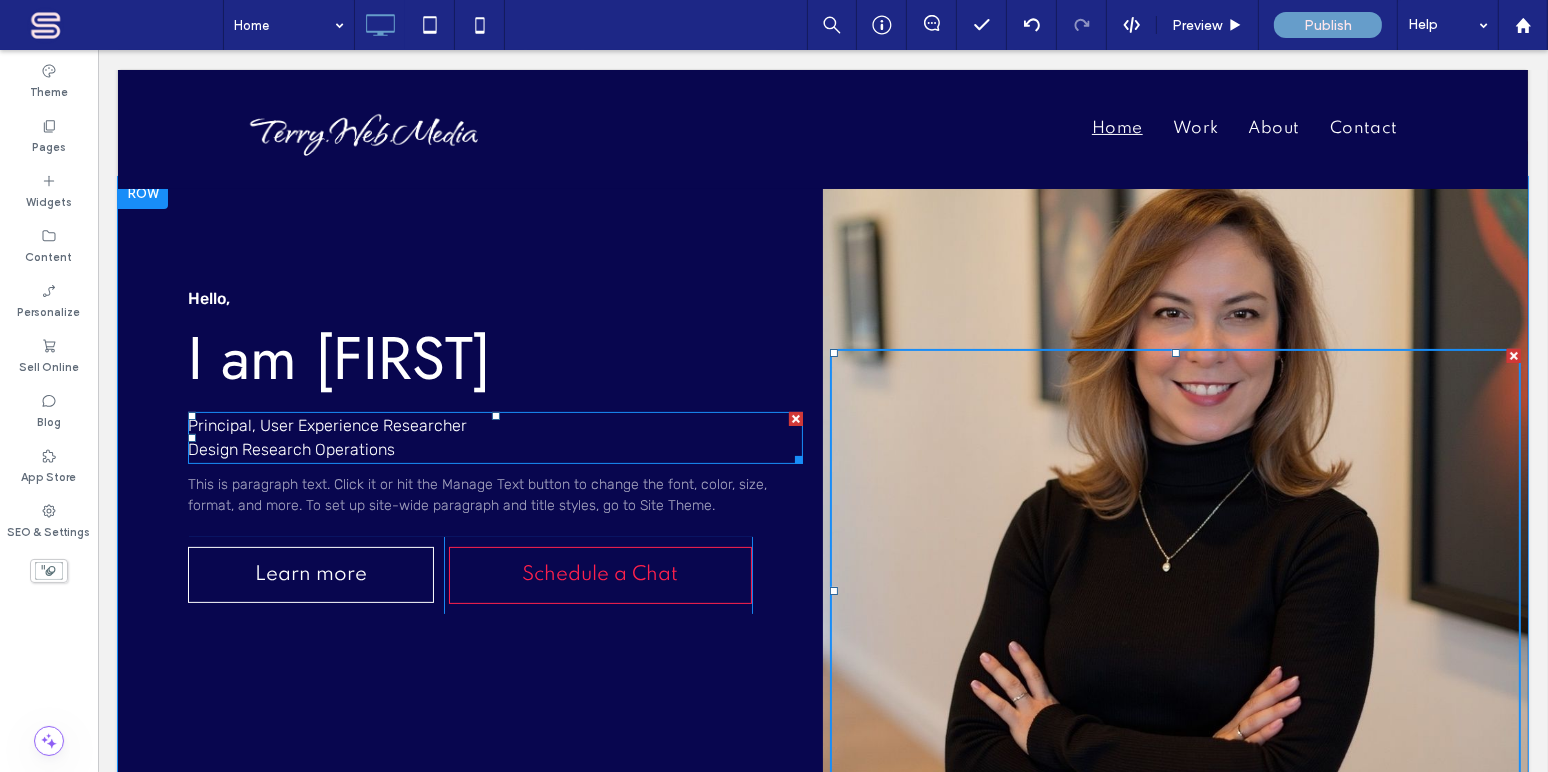click on "Principal, User Experience Researcher Design Research Operations" at bounding box center (494, 438) 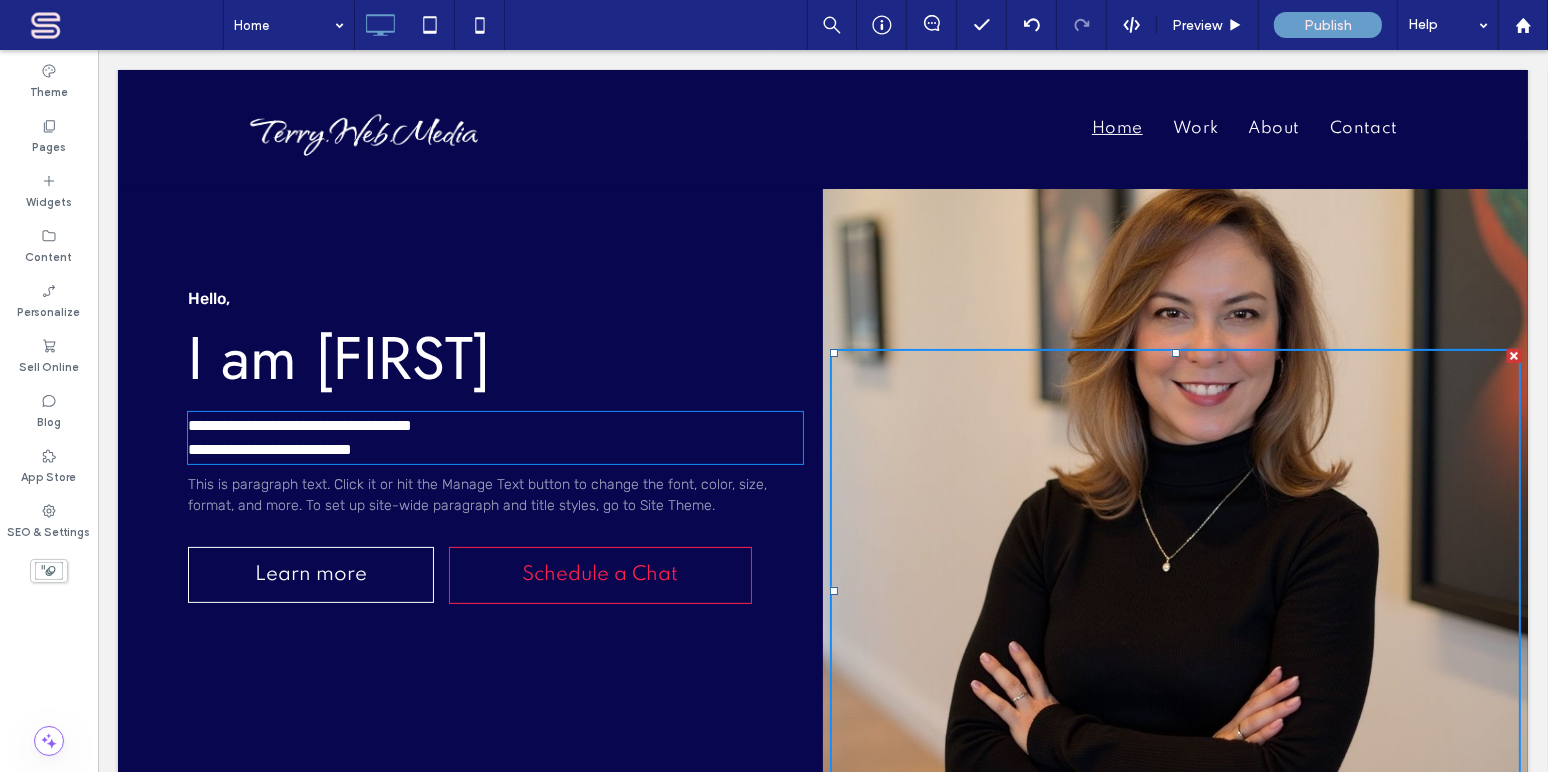 type on "*****" 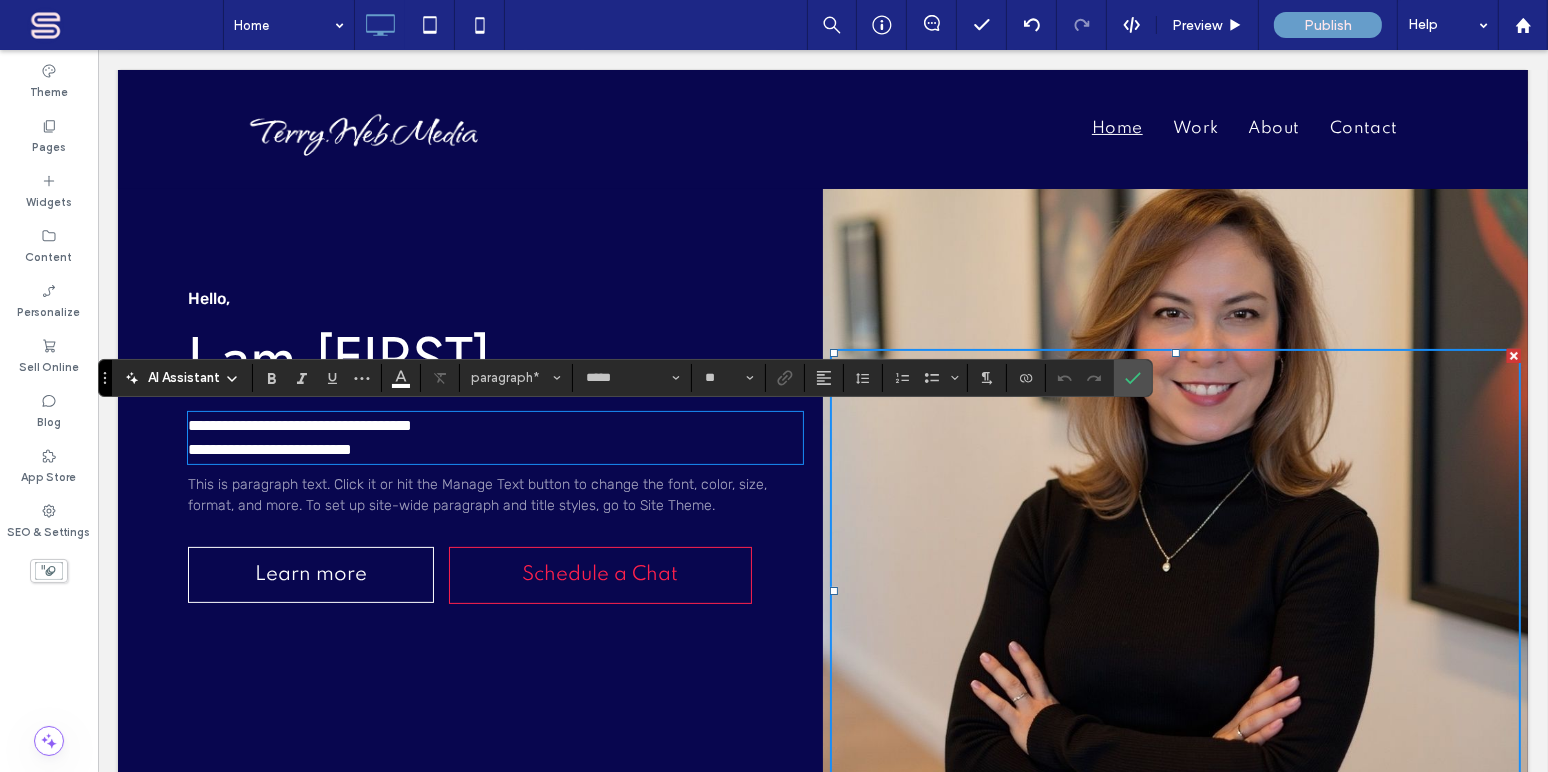 click on "I am [FIRST]" at bounding box center [338, 358] 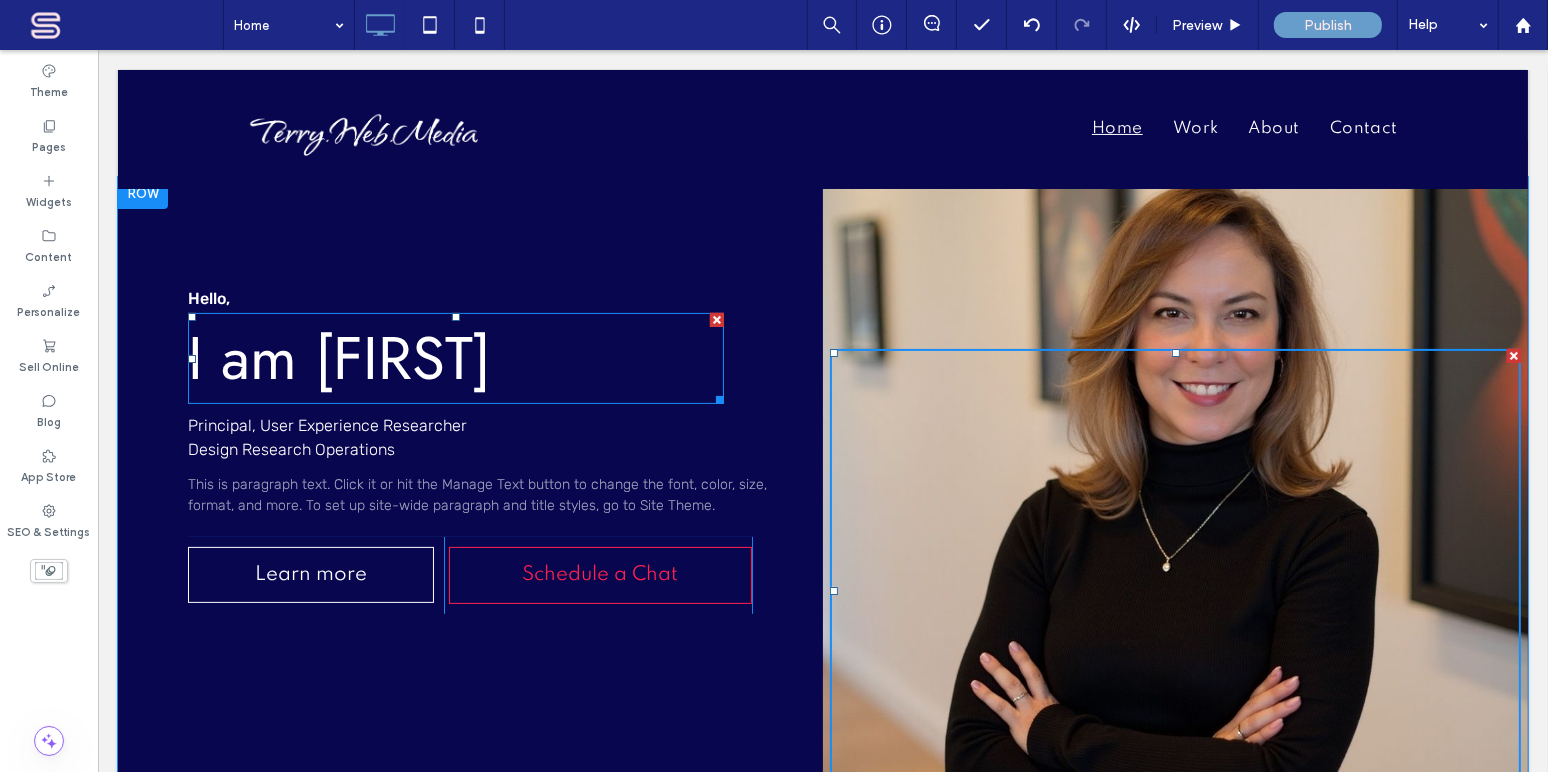 click on "I am [FIRST]" at bounding box center (338, 358) 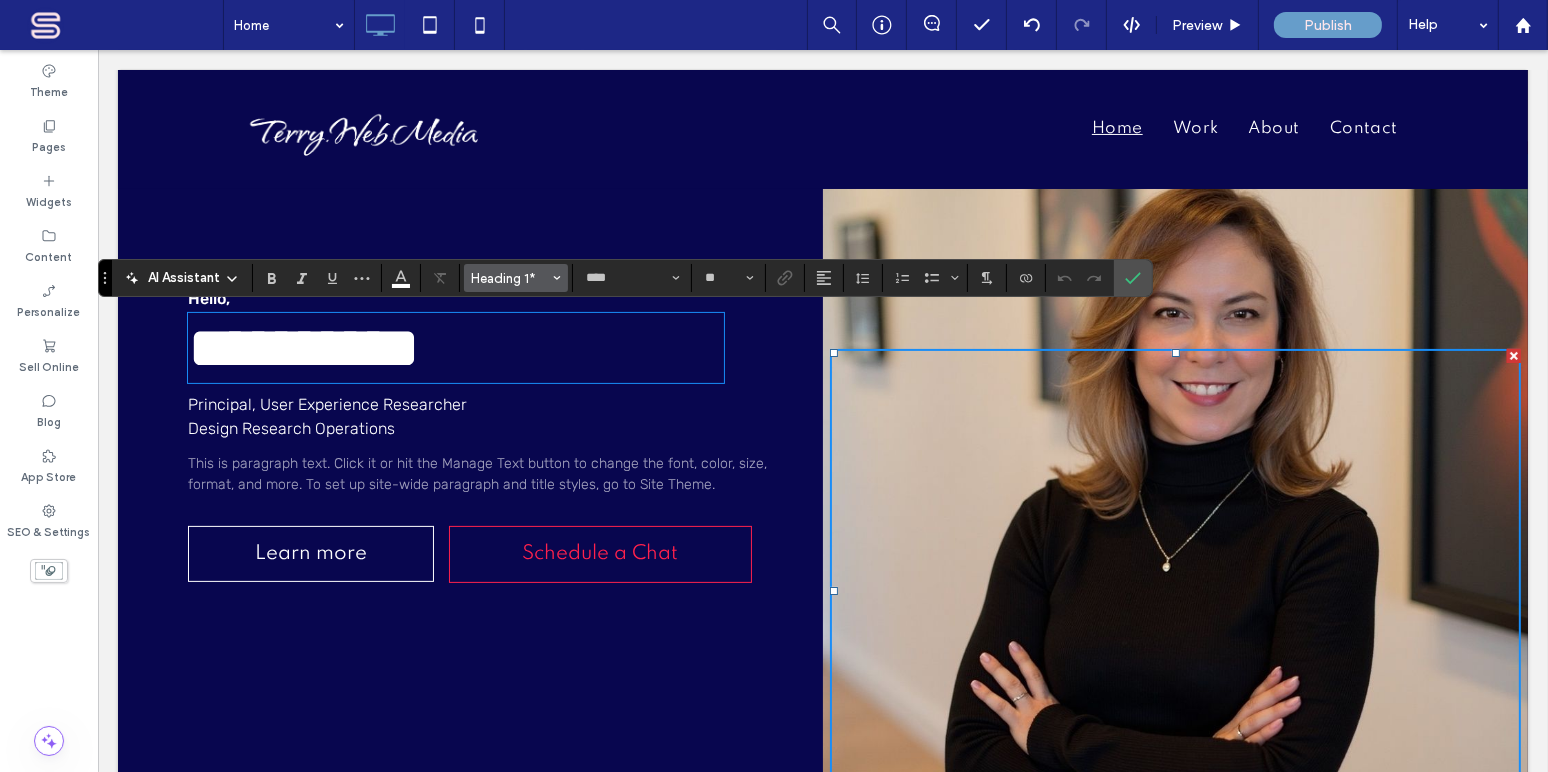 click on "Heading 1*" at bounding box center [510, 278] 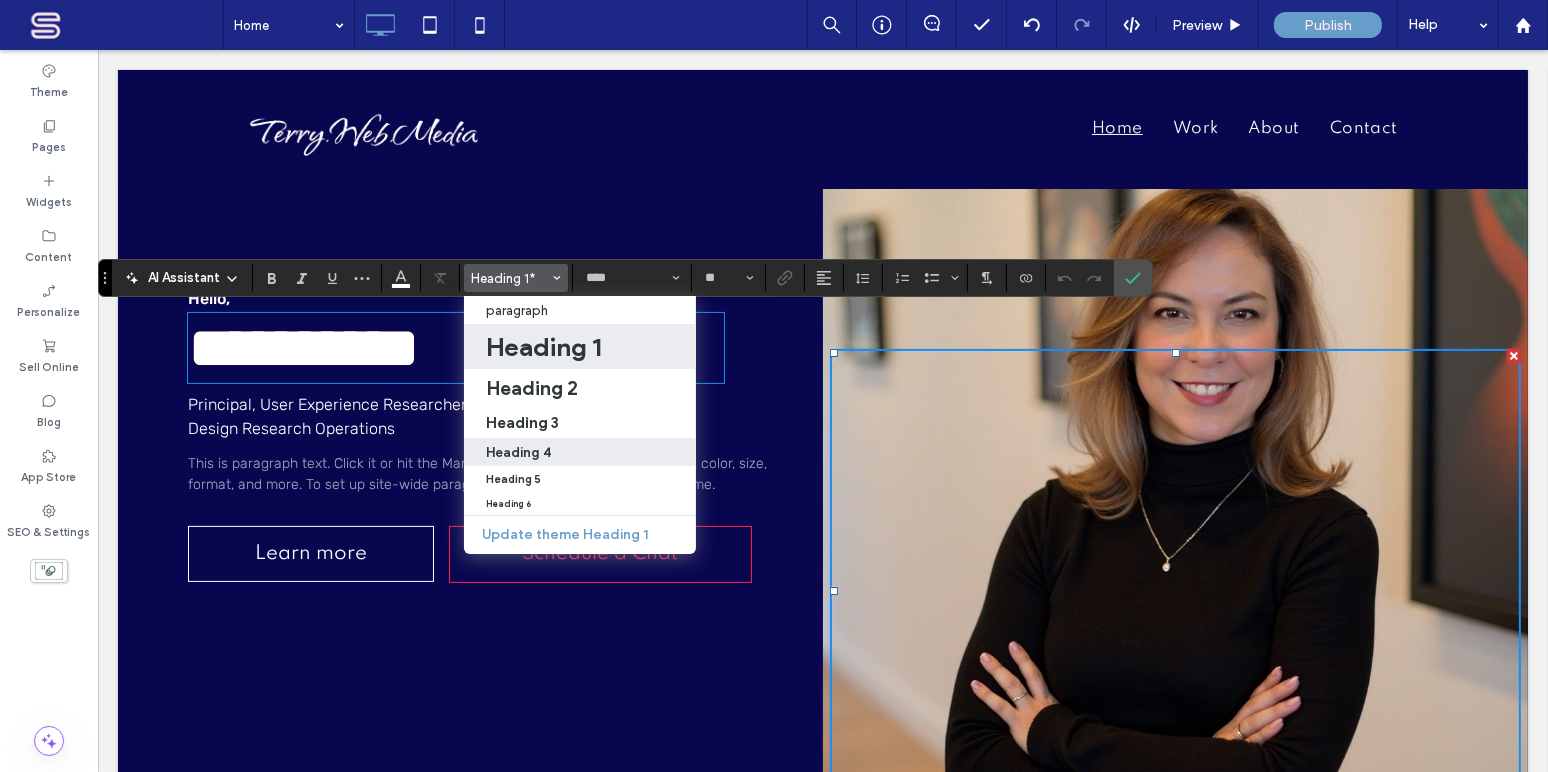 click on "Heading 4" at bounding box center [580, 452] 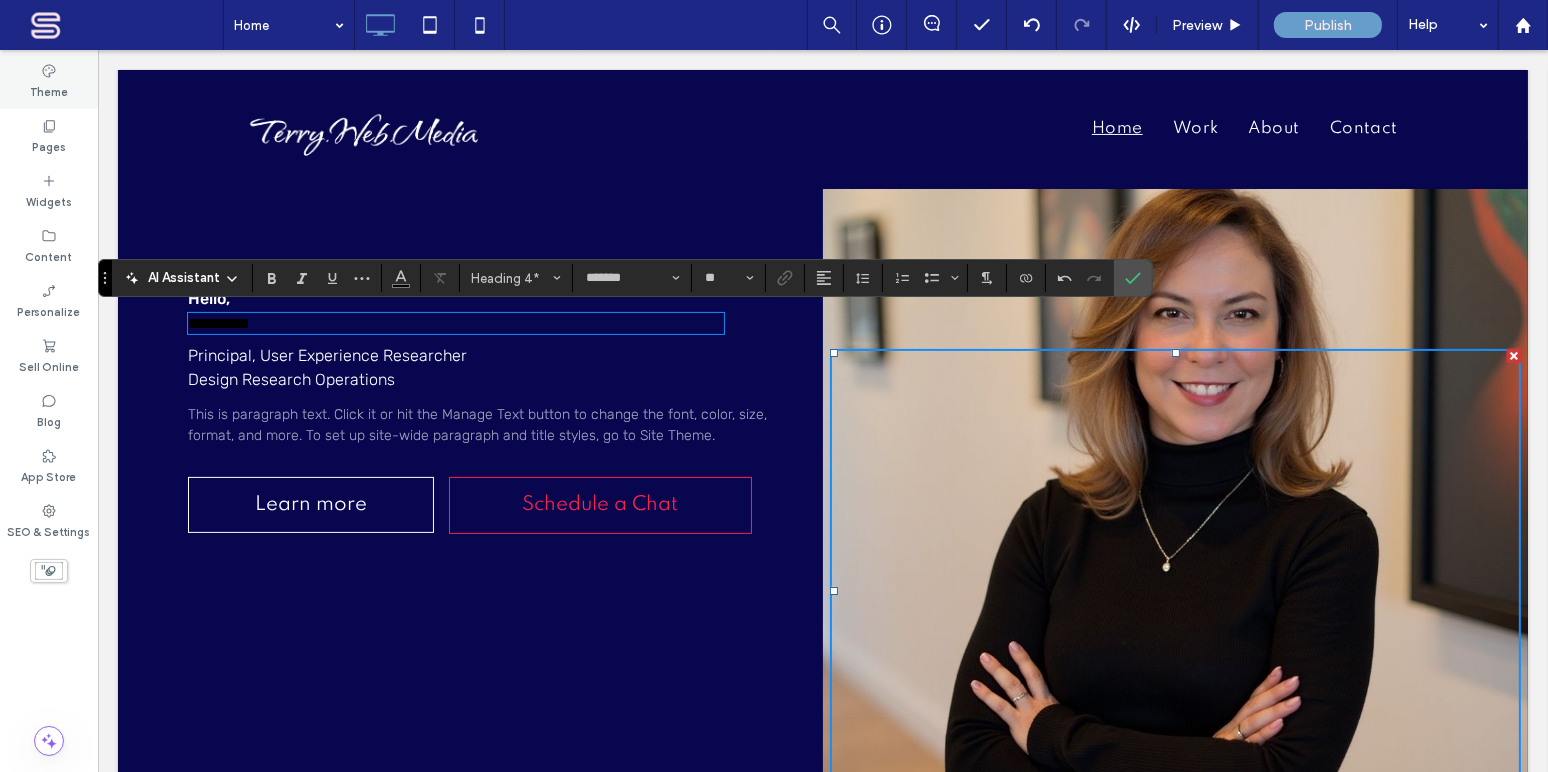 click on "Theme" at bounding box center (49, 90) 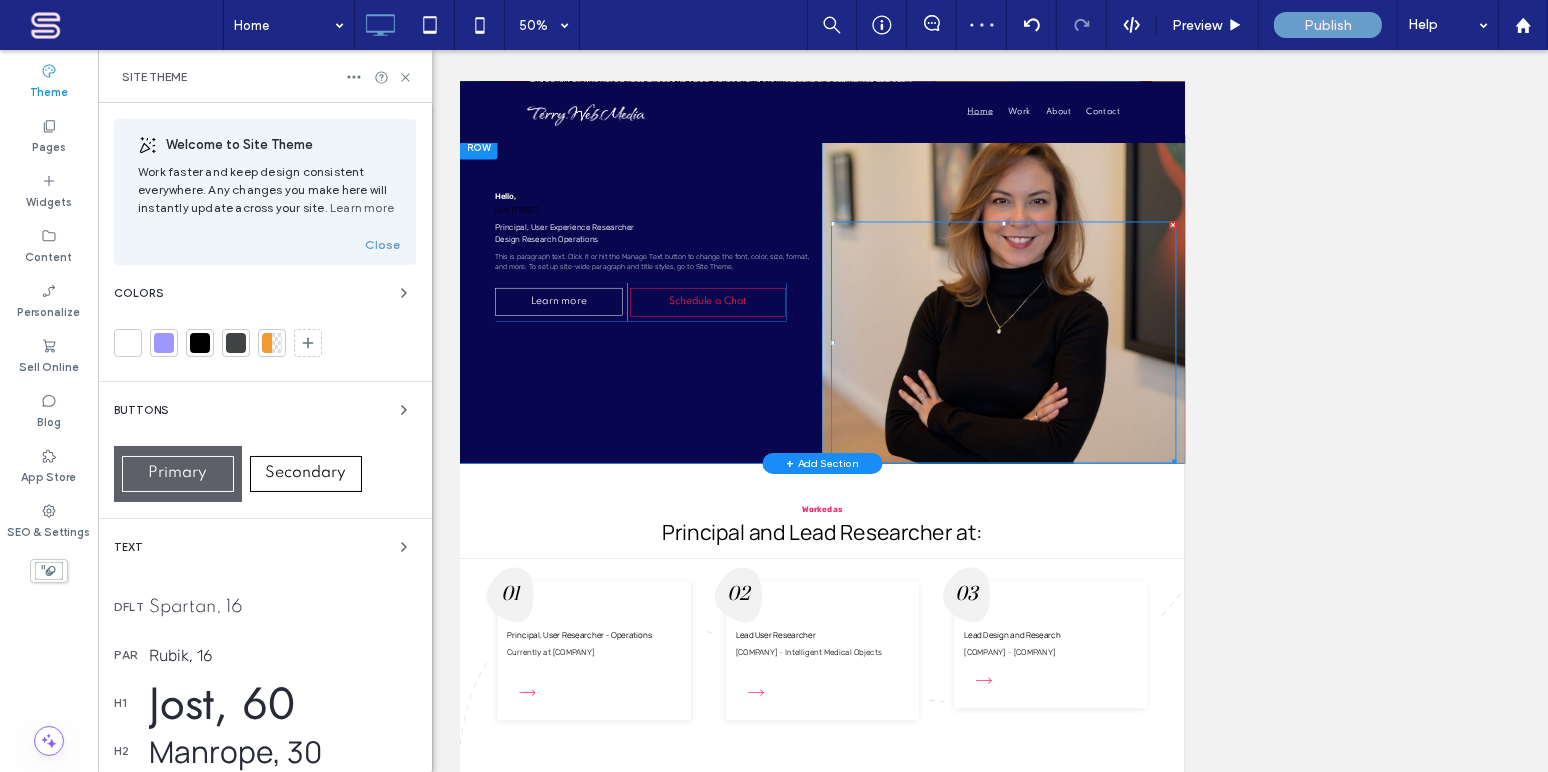 scroll, scrollTop: 242, scrollLeft: 0, axis: vertical 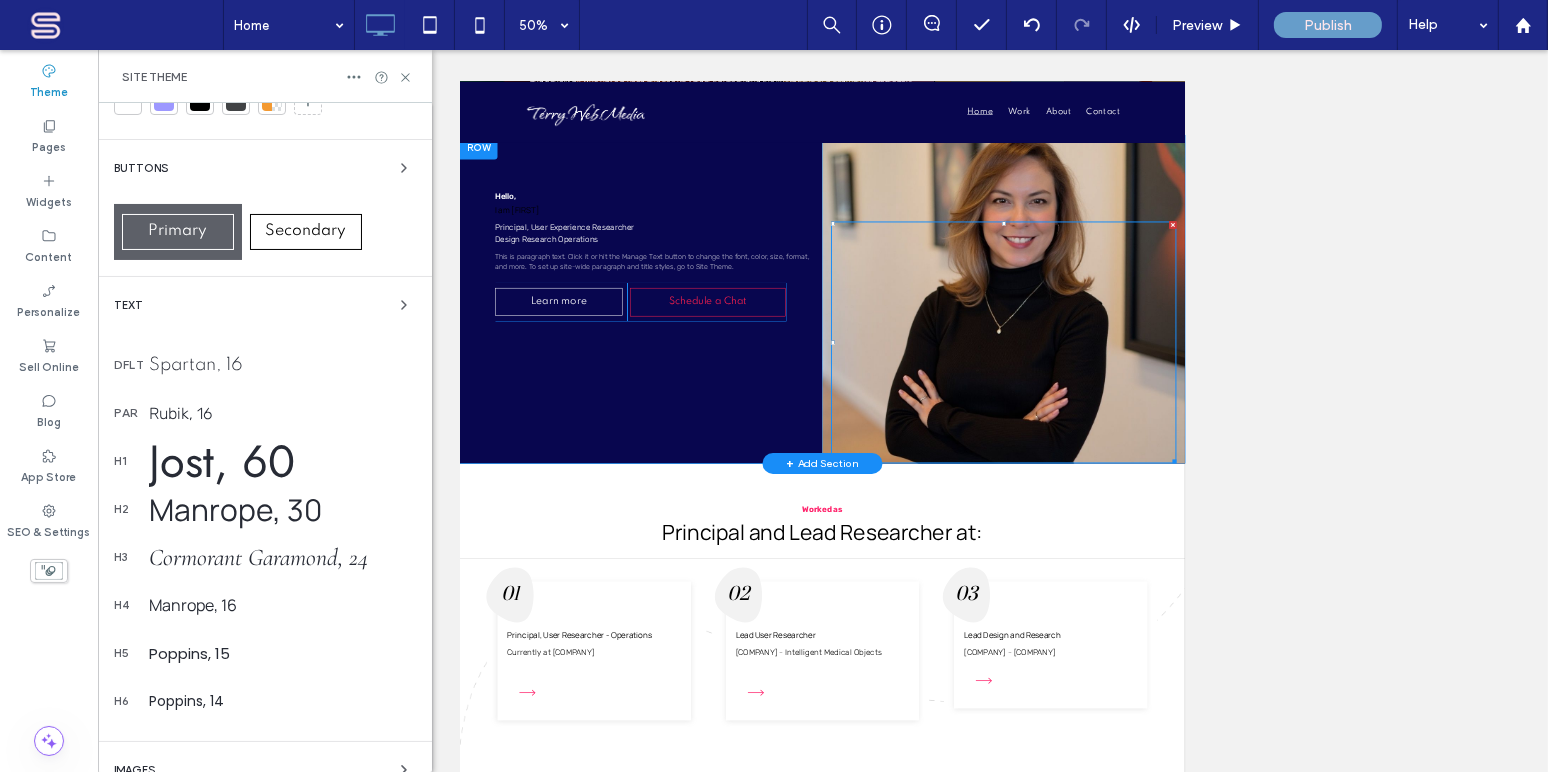click on "Manrope, 16" at bounding box center (282, 605) 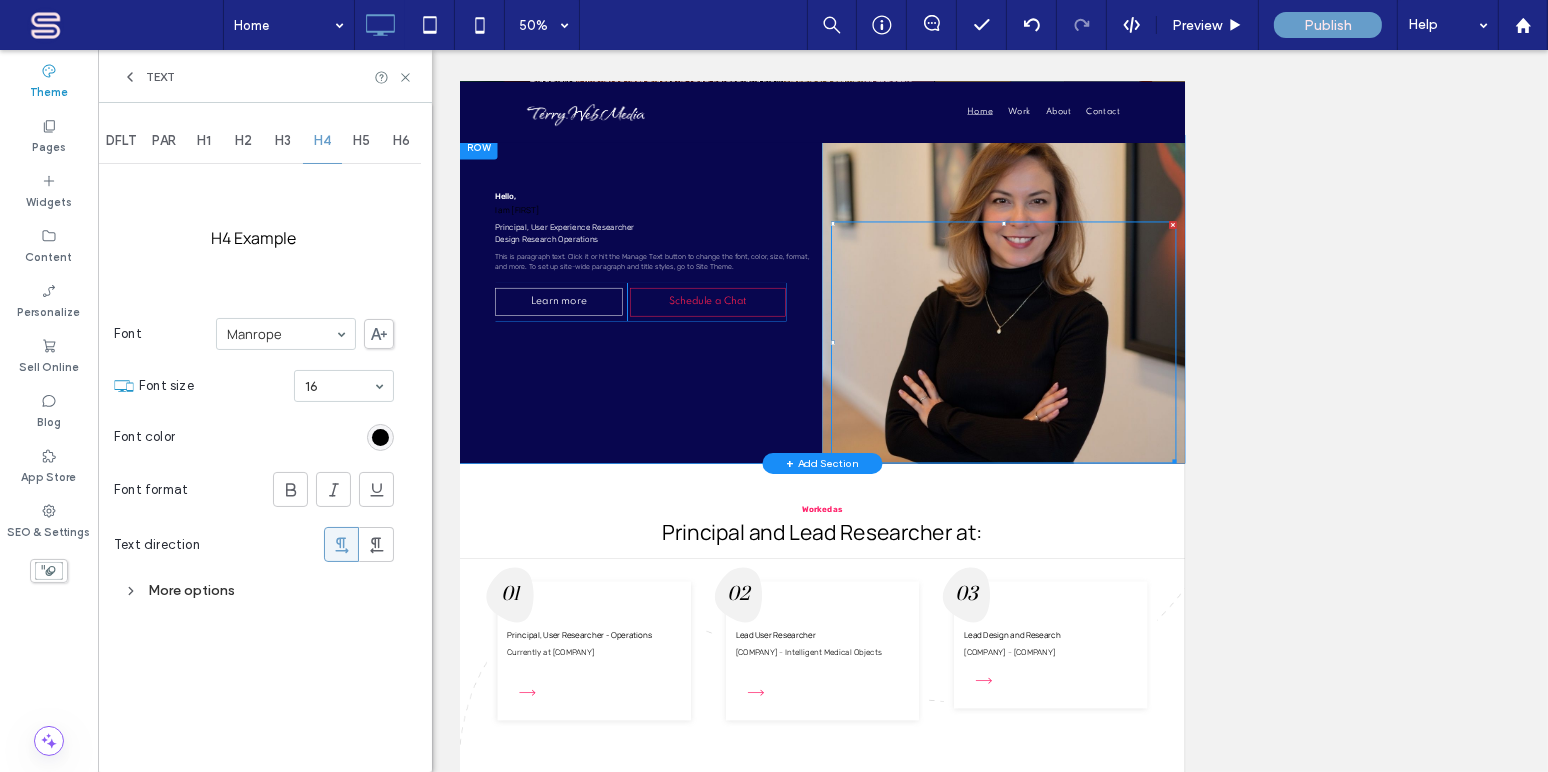 scroll, scrollTop: 0, scrollLeft: 0, axis: both 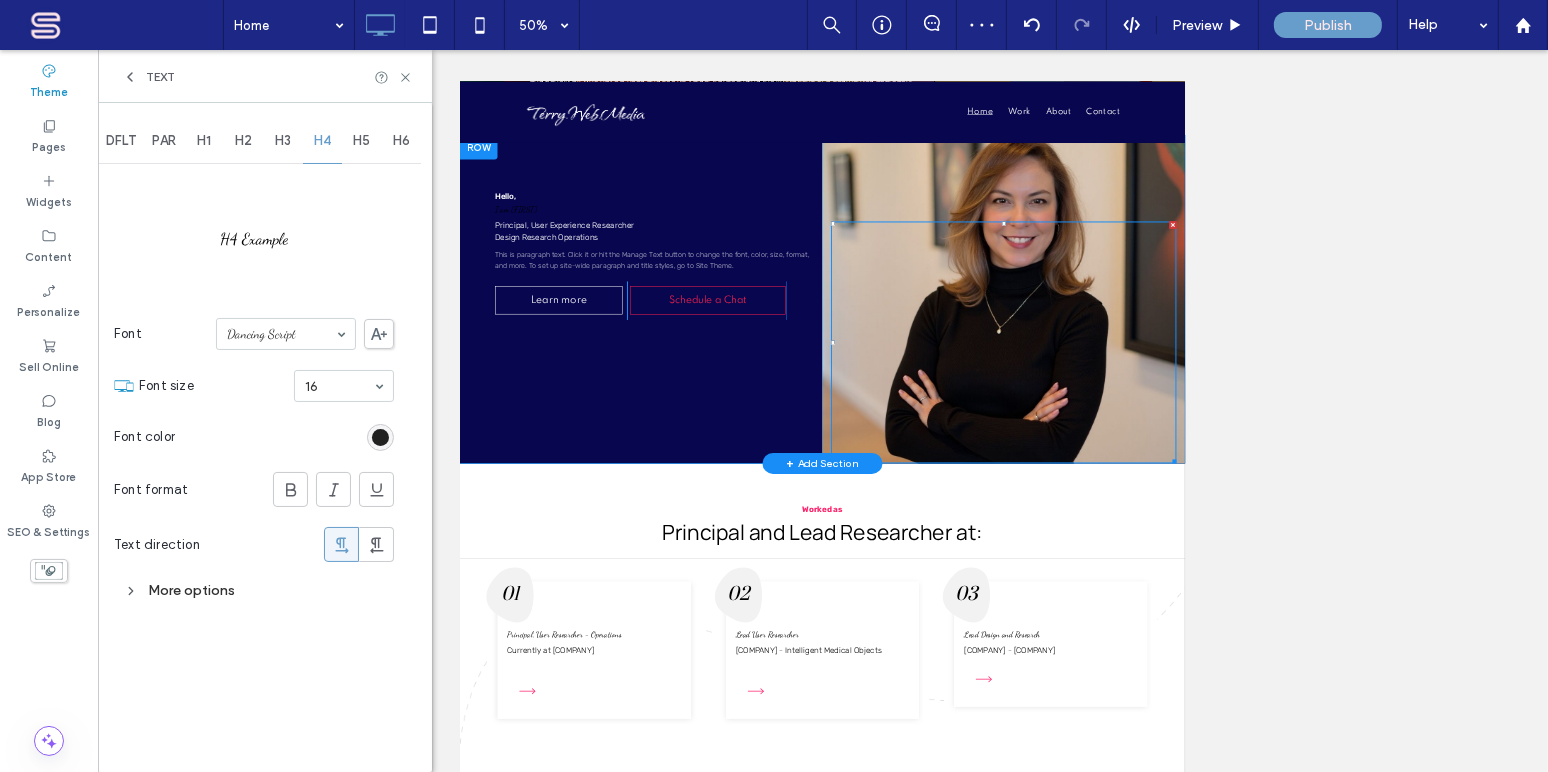 click at bounding box center [380, 437] 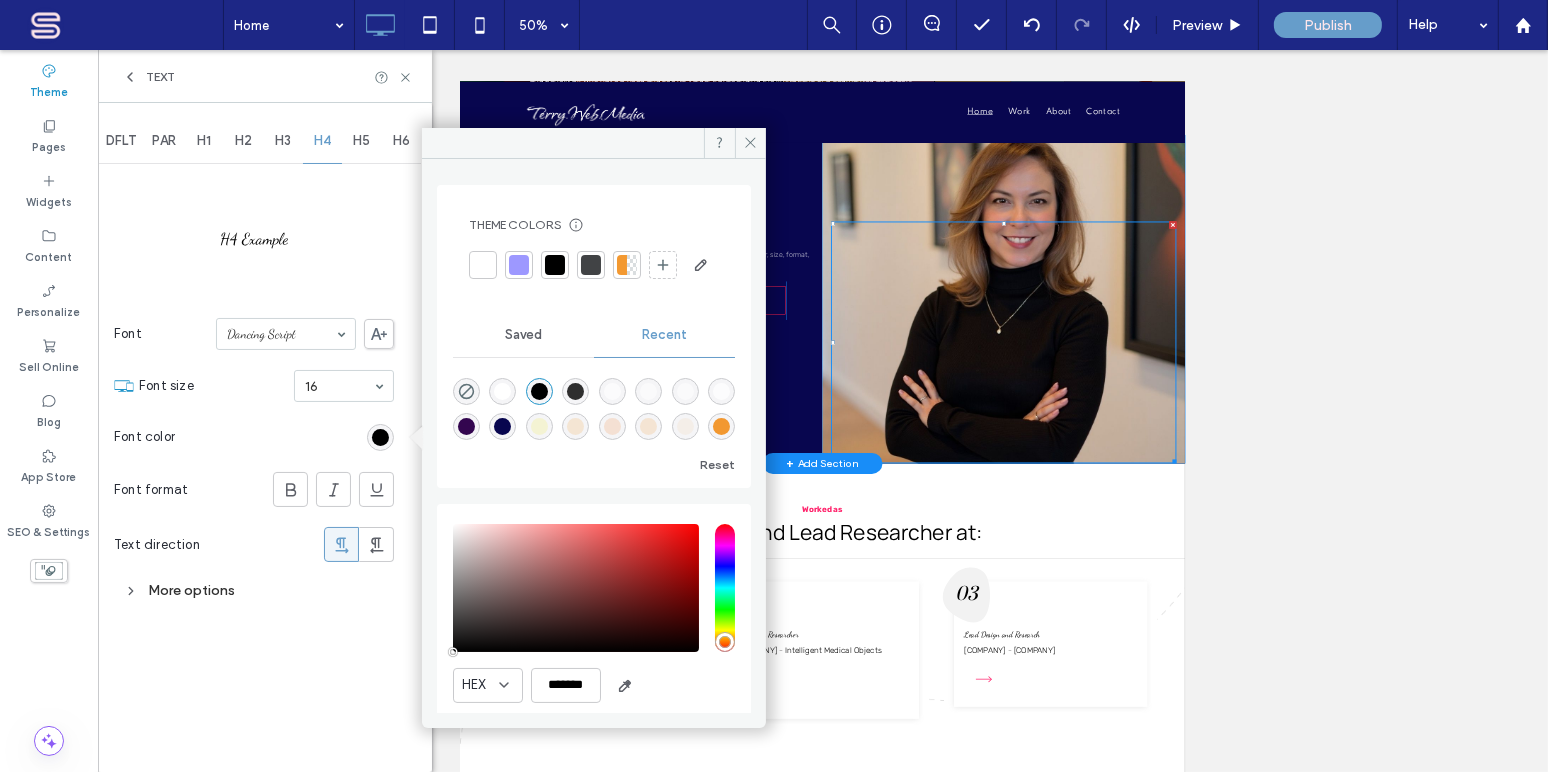 click at bounding box center [721, 391] 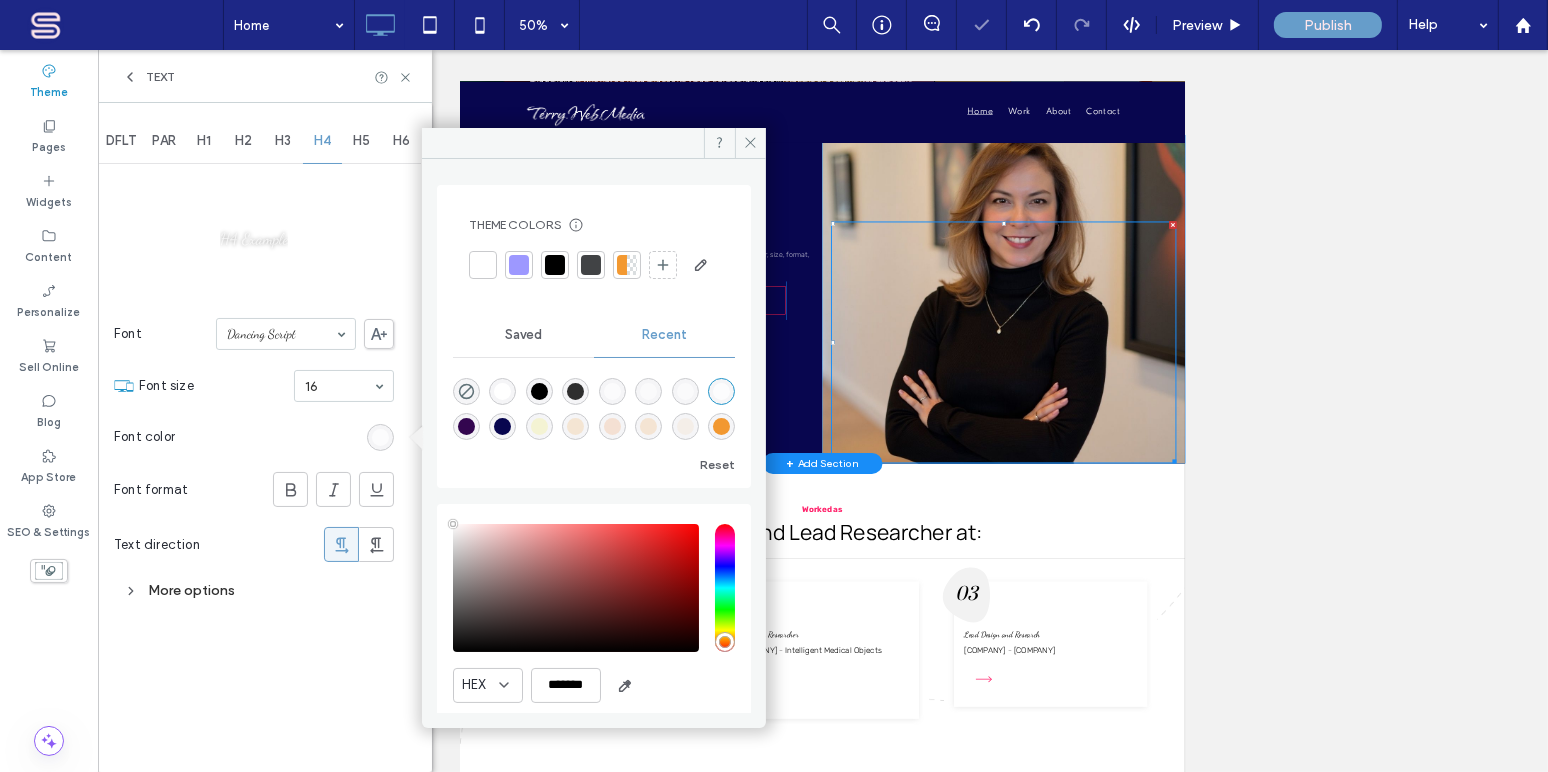 type on "*******" 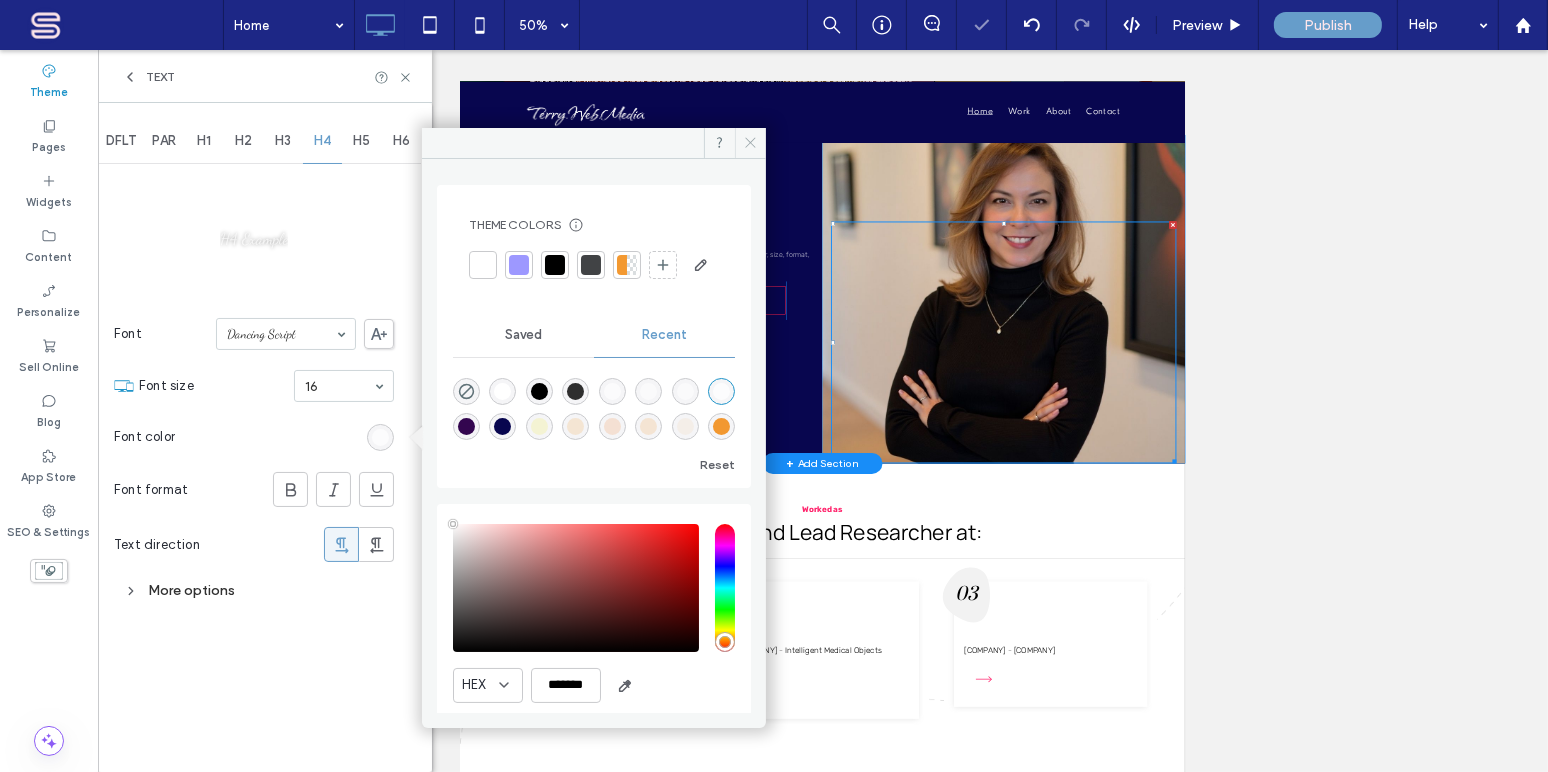 click 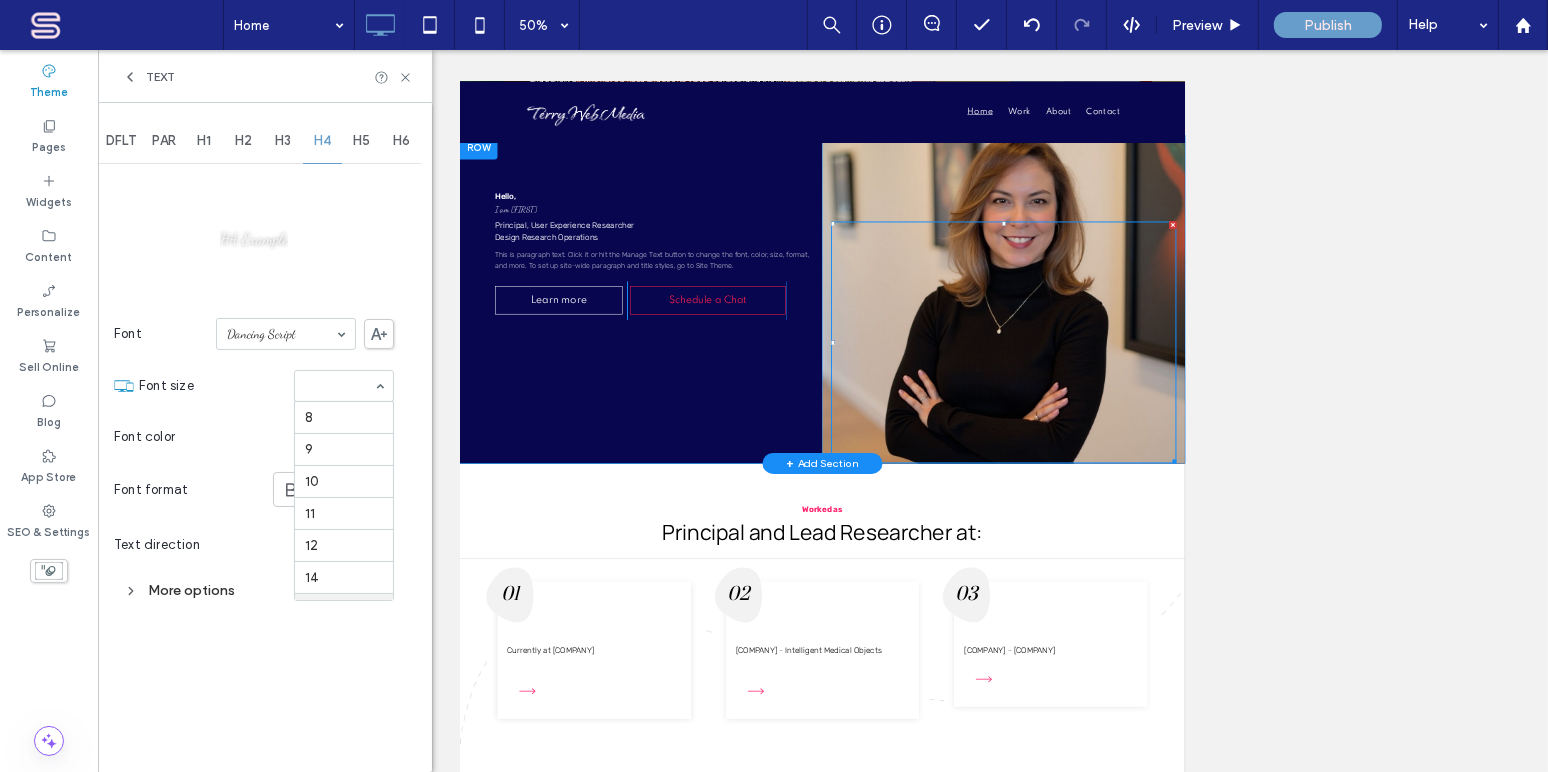 scroll, scrollTop: 200, scrollLeft: 0, axis: vertical 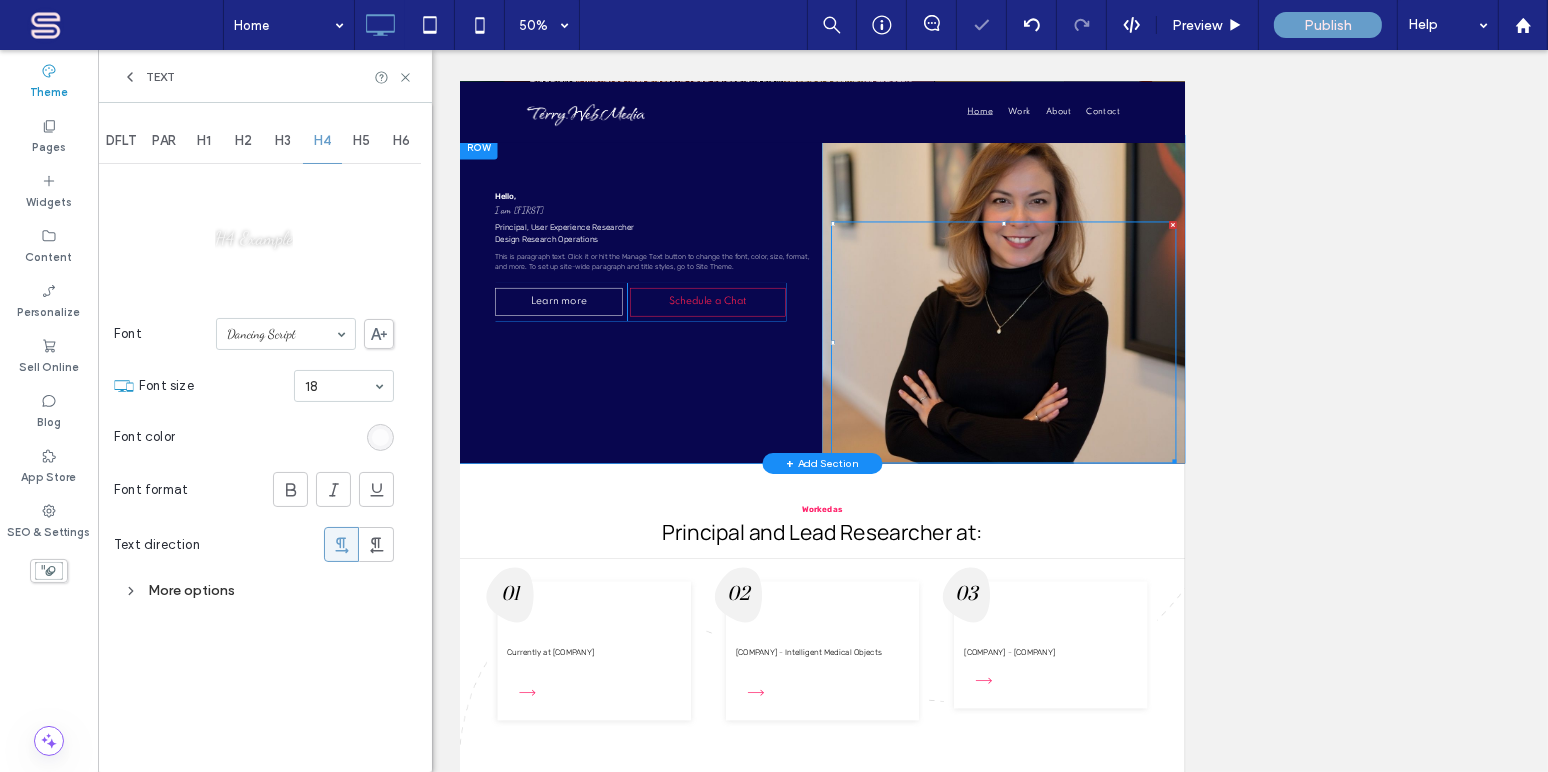 click on "18" at bounding box center [344, 386] 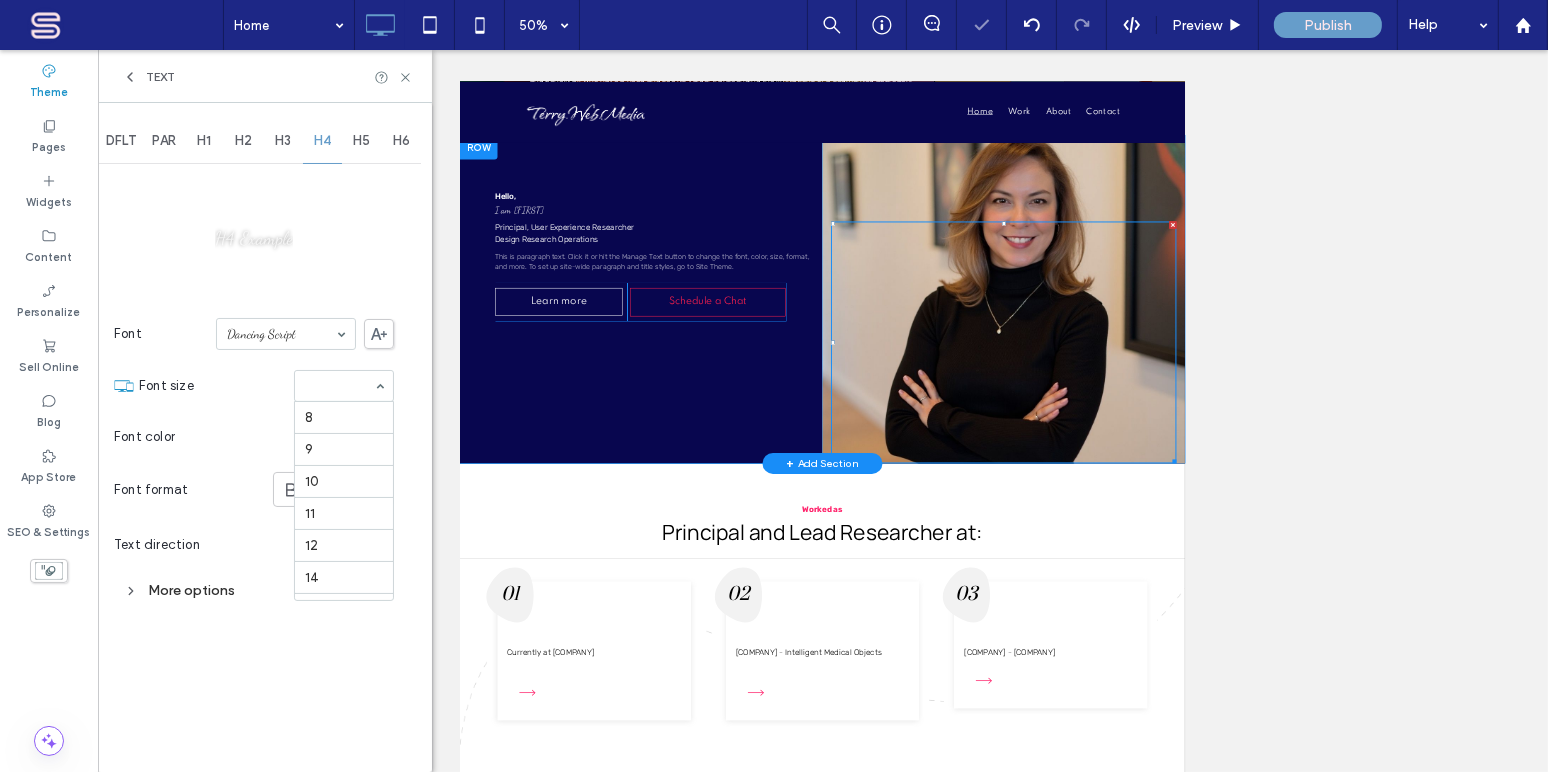 scroll, scrollTop: 232, scrollLeft: 0, axis: vertical 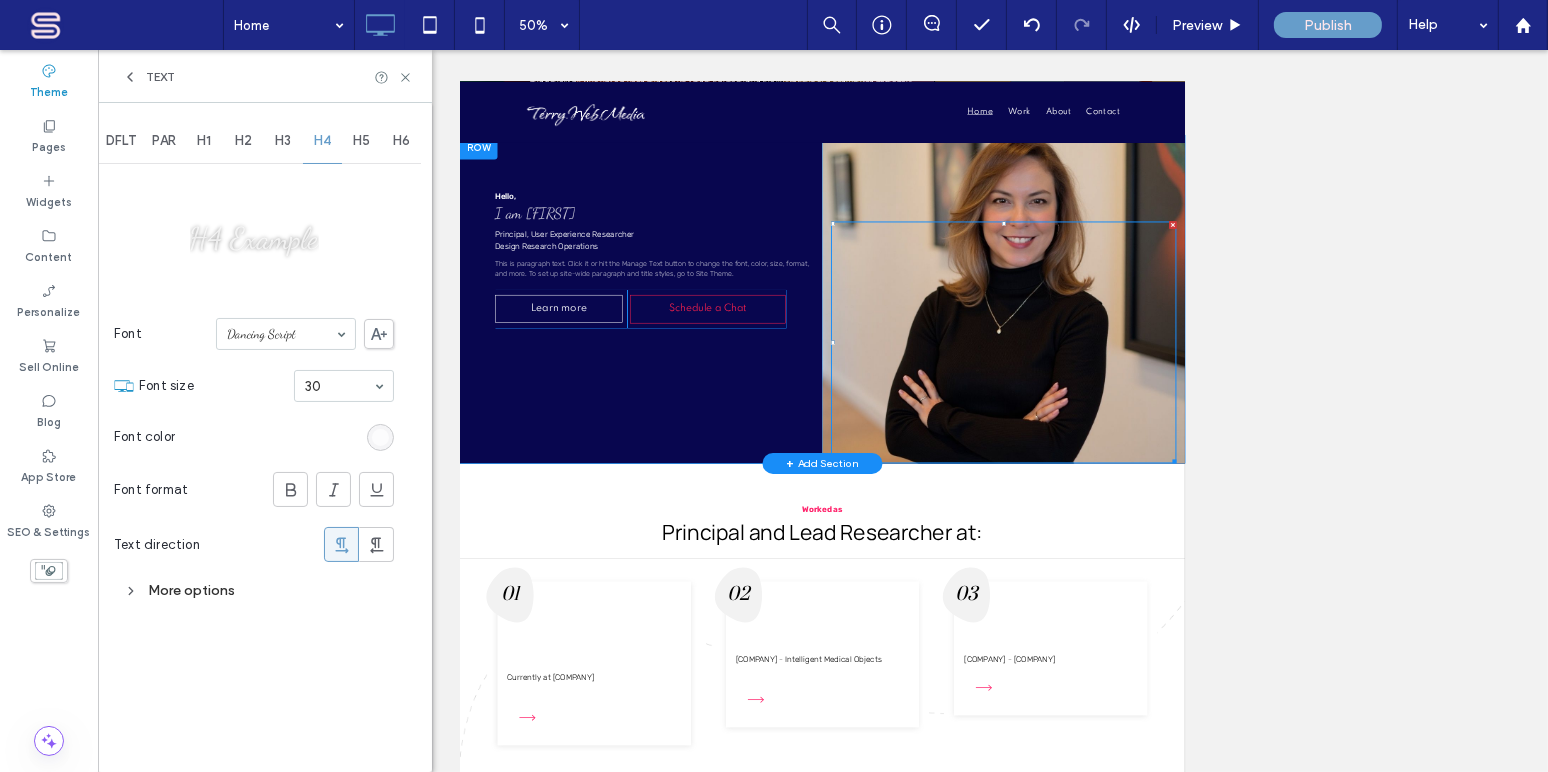 click on "30" at bounding box center (344, 386) 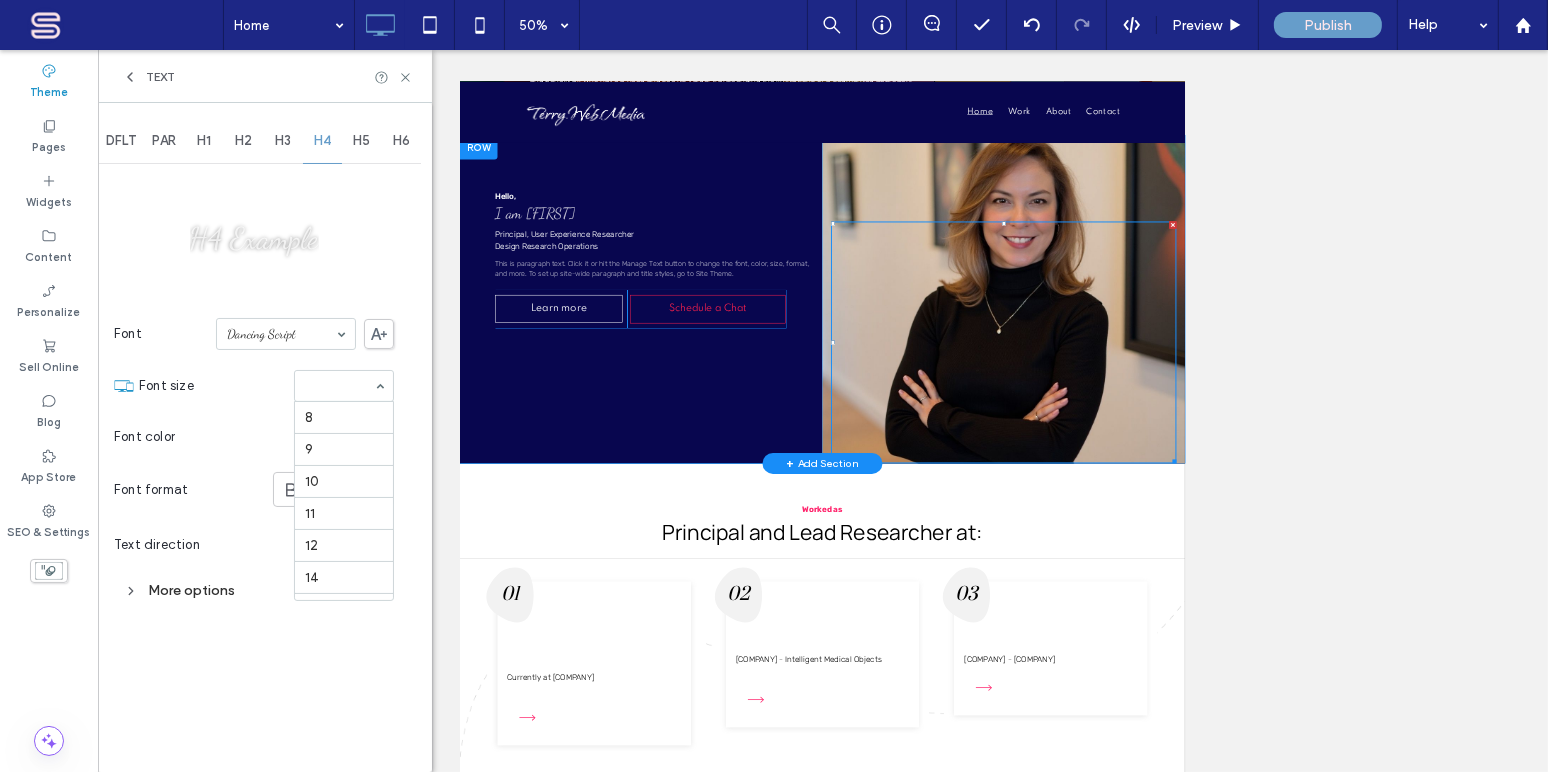 scroll, scrollTop: 299, scrollLeft: 0, axis: vertical 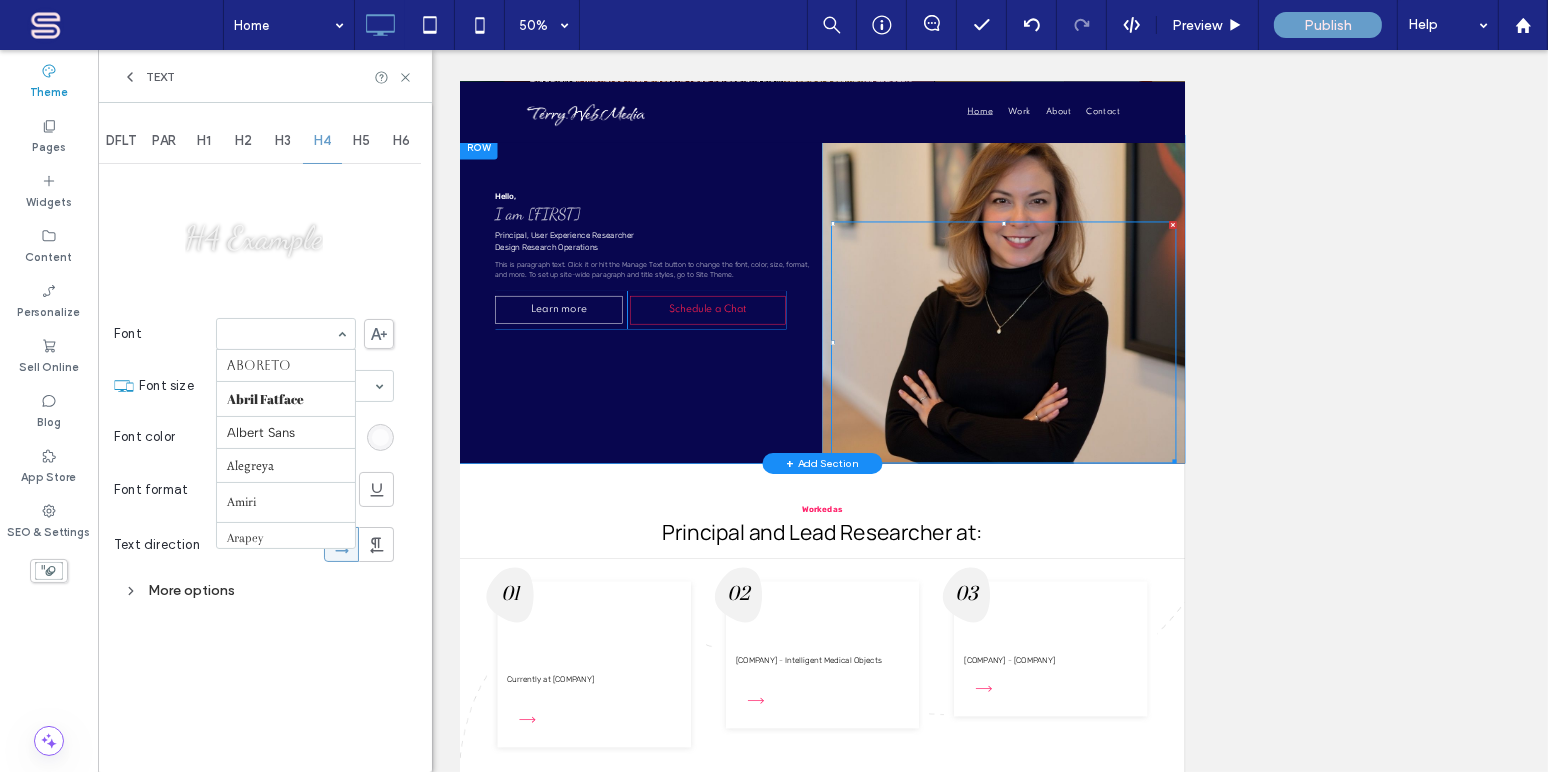 click at bounding box center (379, 334) 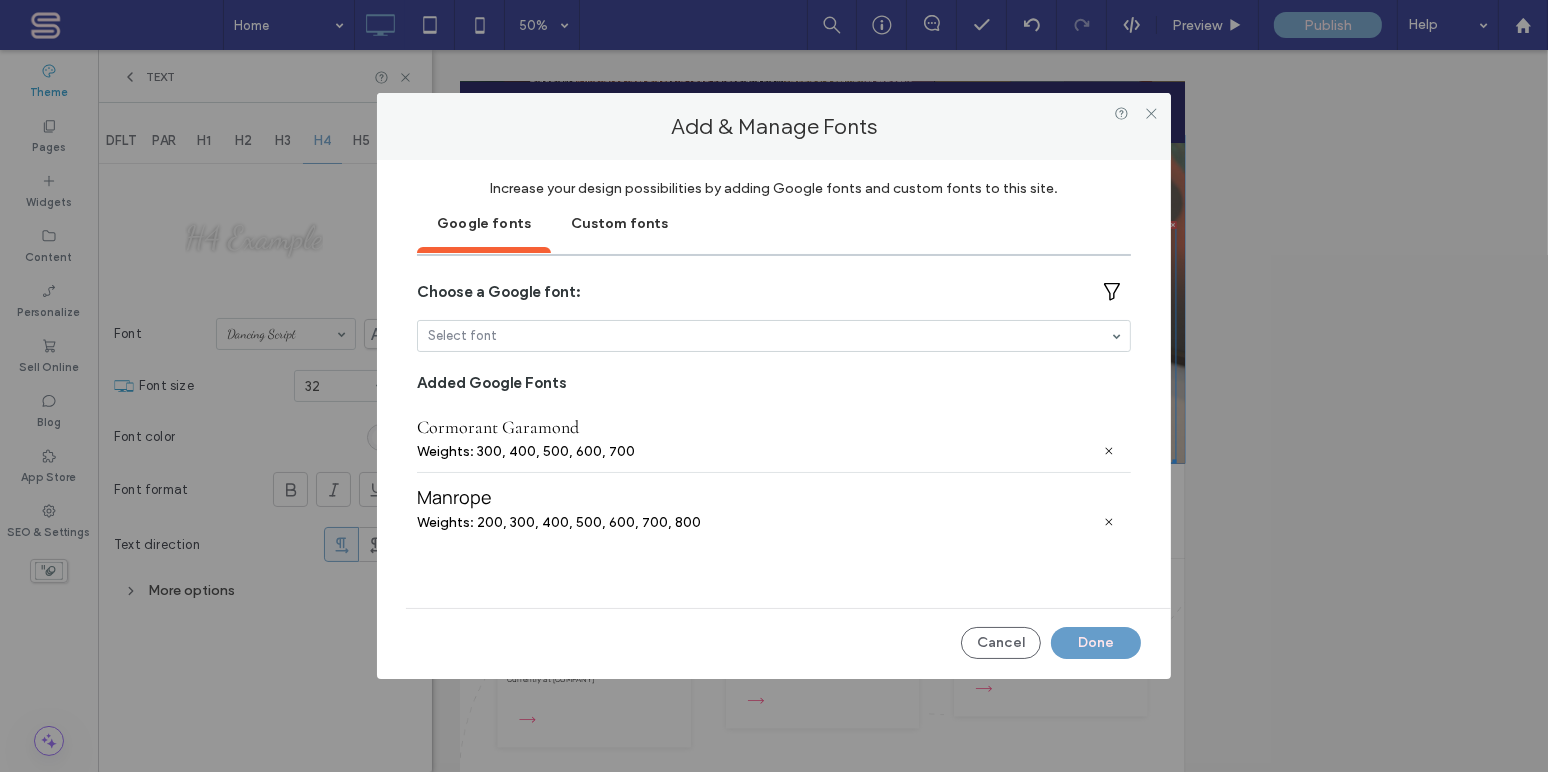click on "Custom fonts" at bounding box center [619, 222] 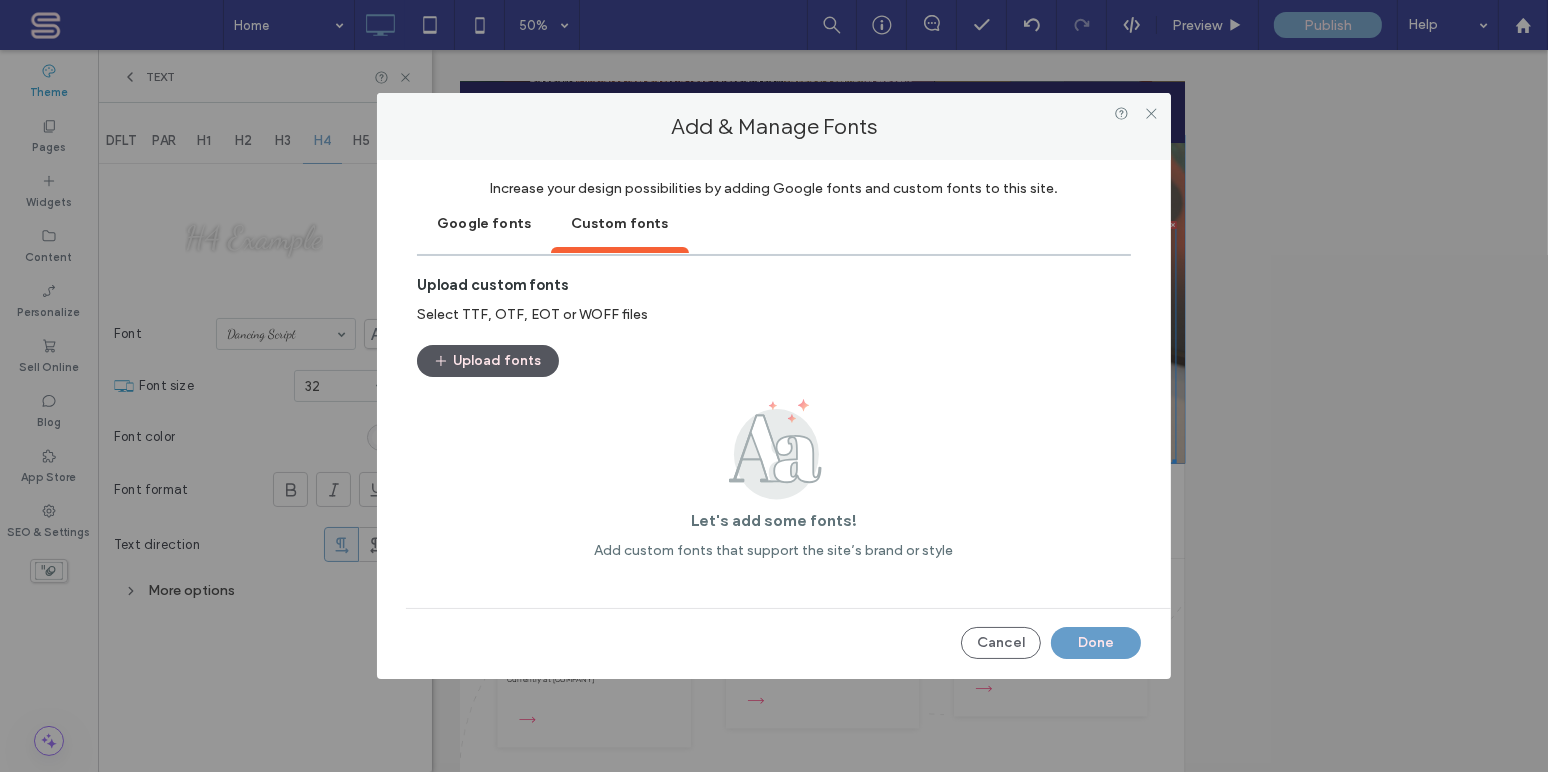 click on "Upload fonts" at bounding box center [488, 361] 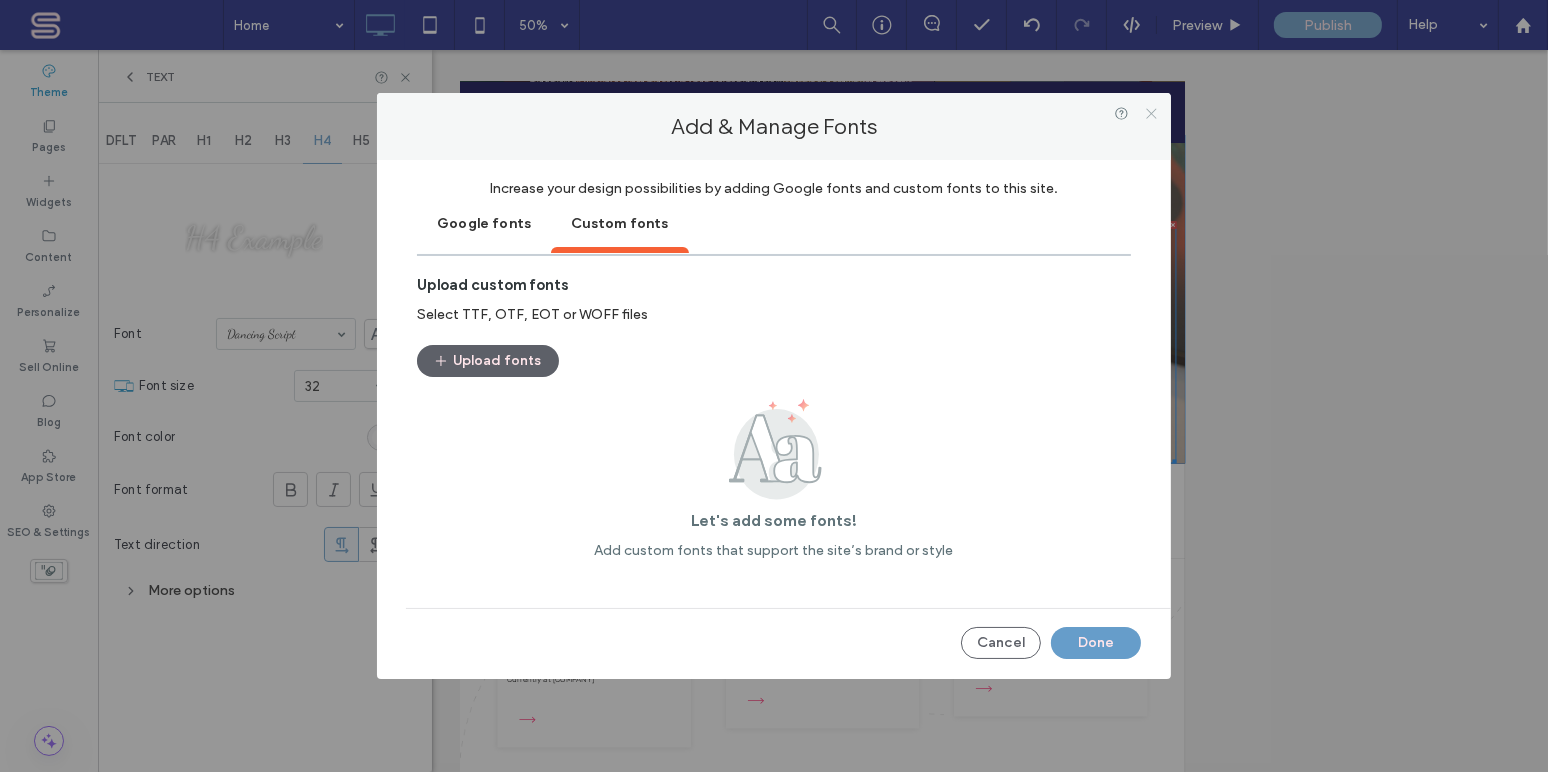 click 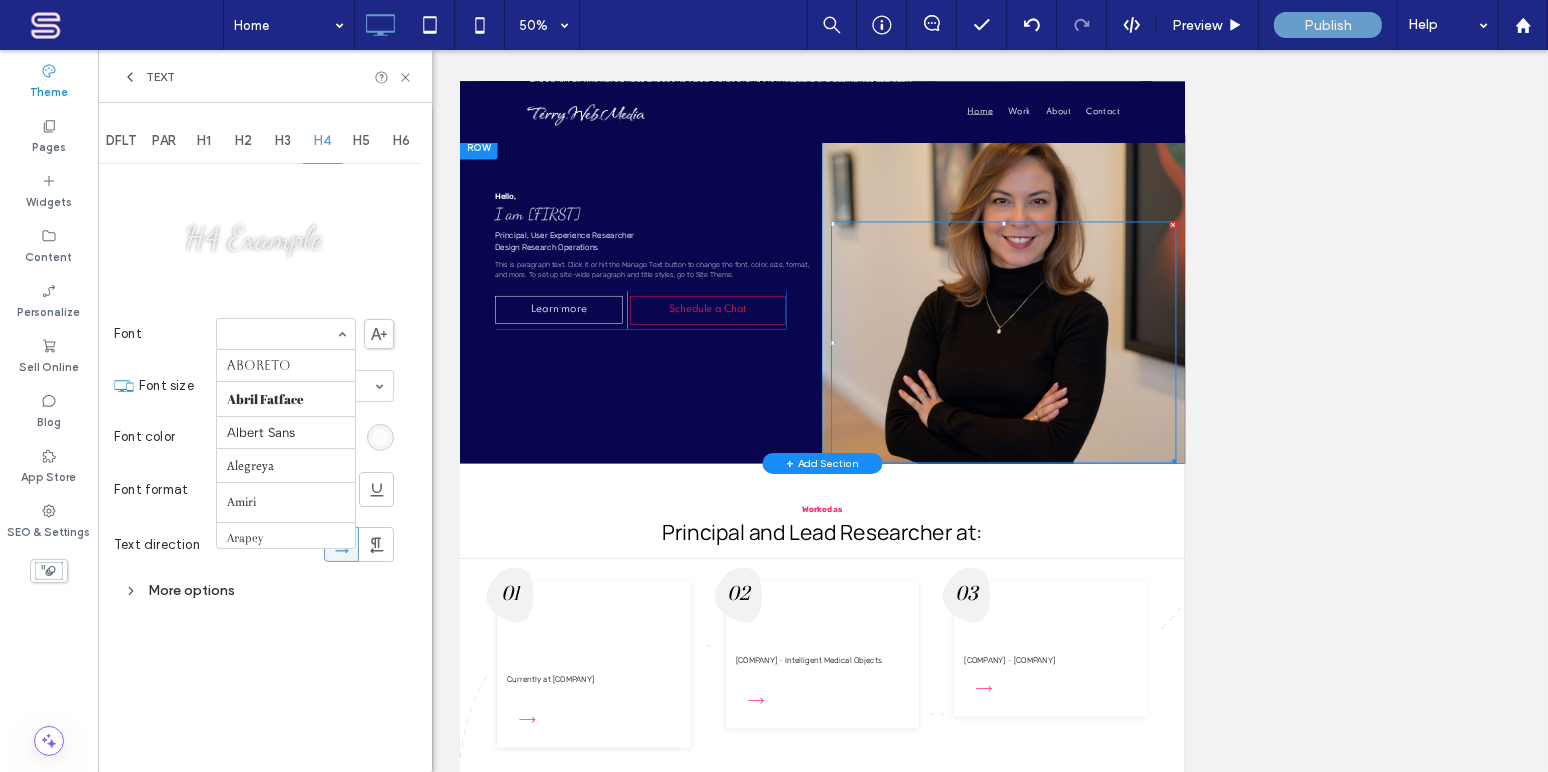 scroll, scrollTop: 417, scrollLeft: 0, axis: vertical 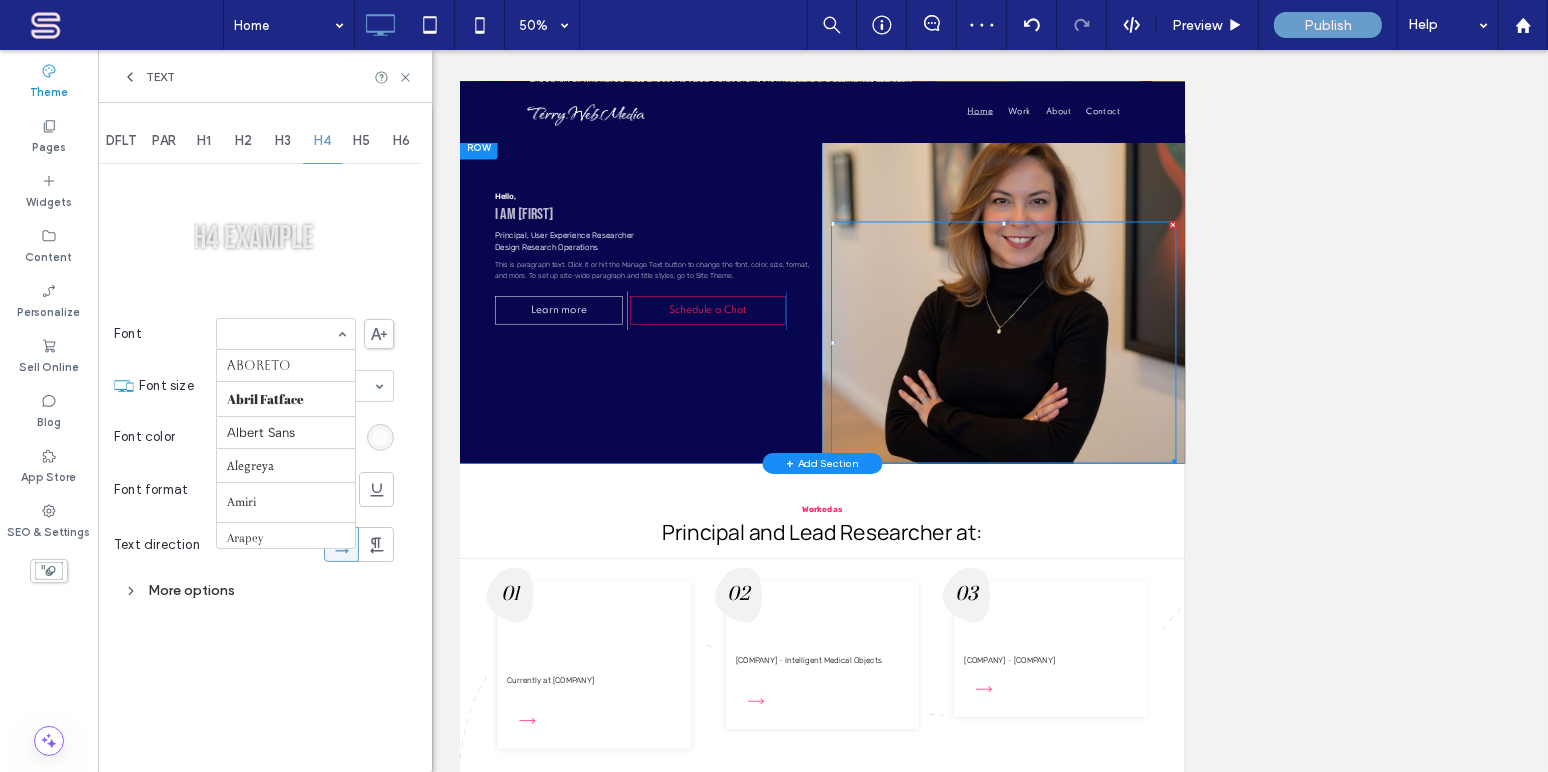 click on "Aboreto Abril Fatface Albert Sans Alegreya Amiri Arapey Arial Barlow Be Vietnam Bebas Neue Comfortaa Cormorant Garamond Dancing Script DM Sans DM Serif Display Droid Sans Droid Sans Mono Droid Serif Epilogue Fjalla One Fraunces Georgia Hedvig Letters Serif Heebo Helvetica Inter Jost Lato Libre Baskerville Lora Manrope Marcellus Merriweather Montserrat Muli Mulish Noto Sans Noto Serif Nunito Sans Old Standard TT Open Sans Oswald Outfit Petit Formal Script Playfair Display Poppins Prata Prompt PT Sans Quattrocento Sans Questrial Quicksand Raleway Red Hat Display Red Hat Text Red Rose Roboto Roboto Mono Roboto Slab Rock Salt Rubik Shadows Into Light Slabo 27px Source Sans Pro Space Grotesk Spartan Sulphur Point Tahoma Ubuntu Verdana Vidaloka Work Sans Yeseva One" at bounding box center [286, 334] 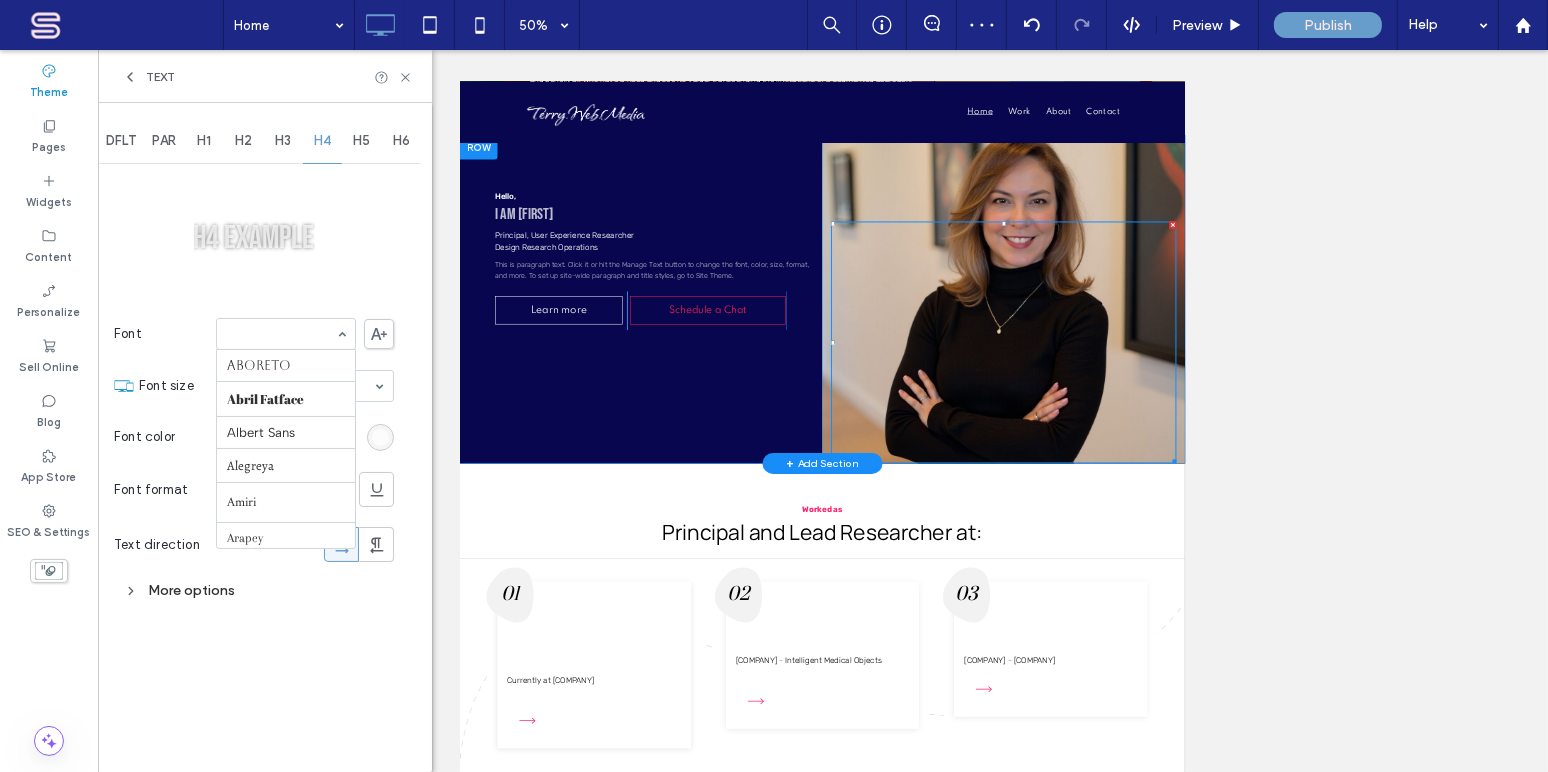 scroll, scrollTop: 303, scrollLeft: 0, axis: vertical 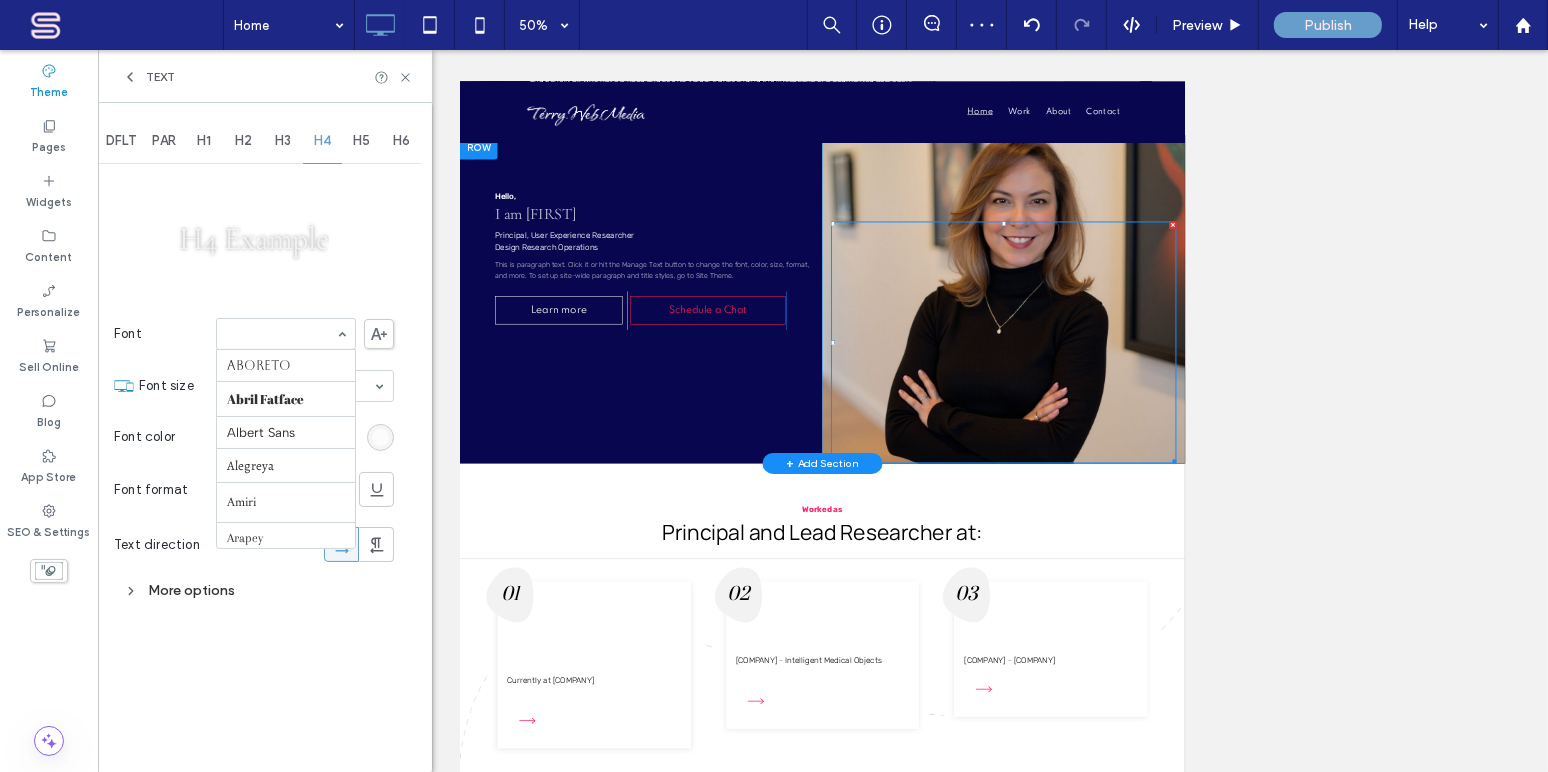 click on "Aboreto Abril Fatface Albert Sans Alegreya Amiri Arapey Arial Barlow Be Vietnam Bebas Neue Comfortaa Cormorant Garamond Dancing Script DM Sans DM Serif Display Droid Sans Droid Sans Mono Droid Serif Epilogue Fjalla One Fraunces Georgia Hedvig Letters Serif Heebo Helvetica Inter Jost Lato Libre Baskerville Lora Manrope Marcellus Merriweather Montserrat Muli Mulish Noto Sans Noto Serif Nunito Sans Old Standard TT Open Sans Oswald Outfit Petit Formal Script Playfair Display Poppins Prata Prompt PT Sans Quattrocento Sans Questrial Quicksand Raleway Red Hat Display Red Hat Text Red Rose Roboto Roboto Mono Roboto Slab Rock Salt Rubik Shadows Into Light Slabo 27px Source Sans Pro Space Grotesk Spartan Sulphur Point Tahoma Ubuntu Verdana Vidaloka Work Sans Yeseva One" at bounding box center (286, 334) 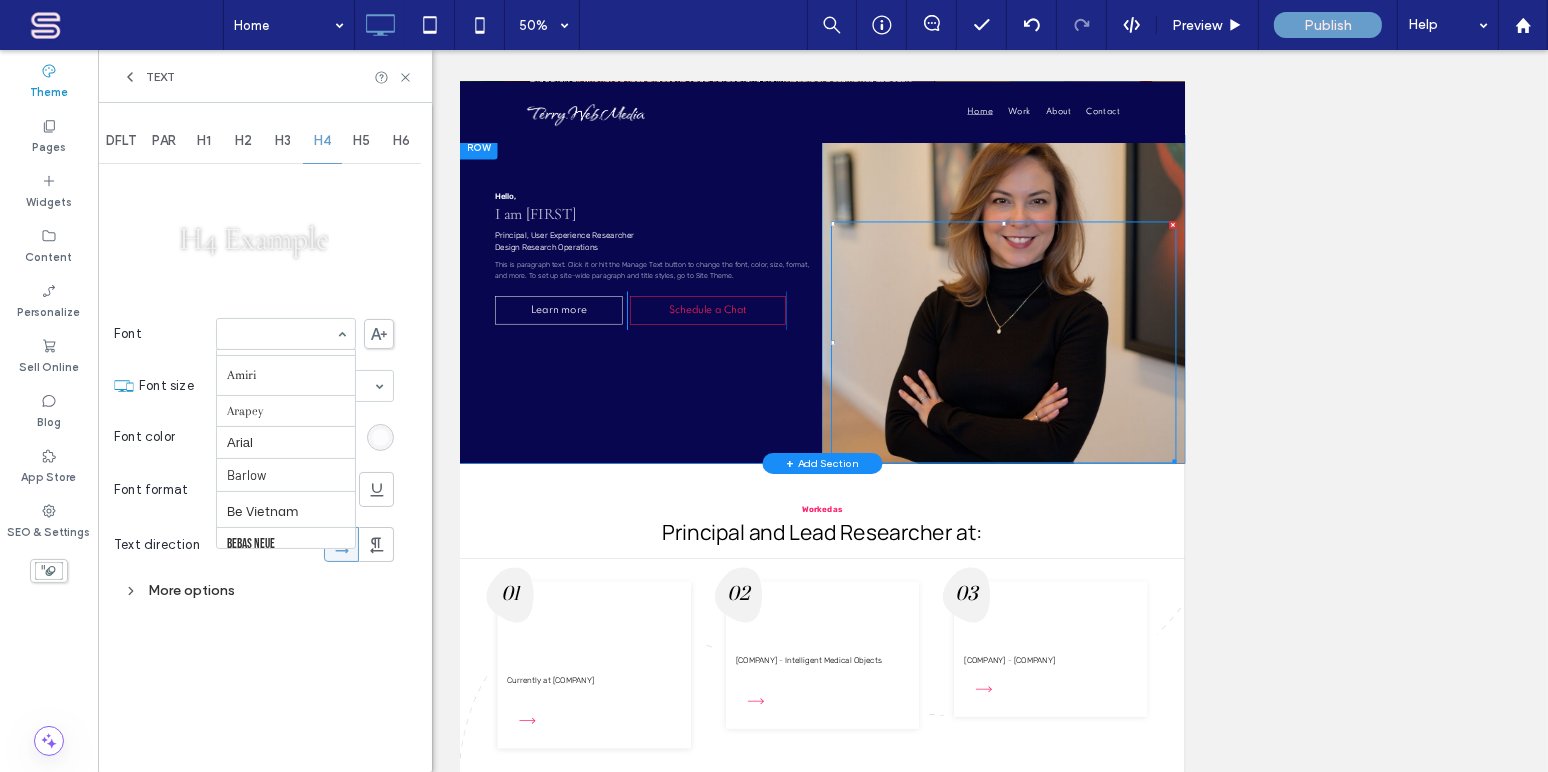 scroll, scrollTop: 115, scrollLeft: 0, axis: vertical 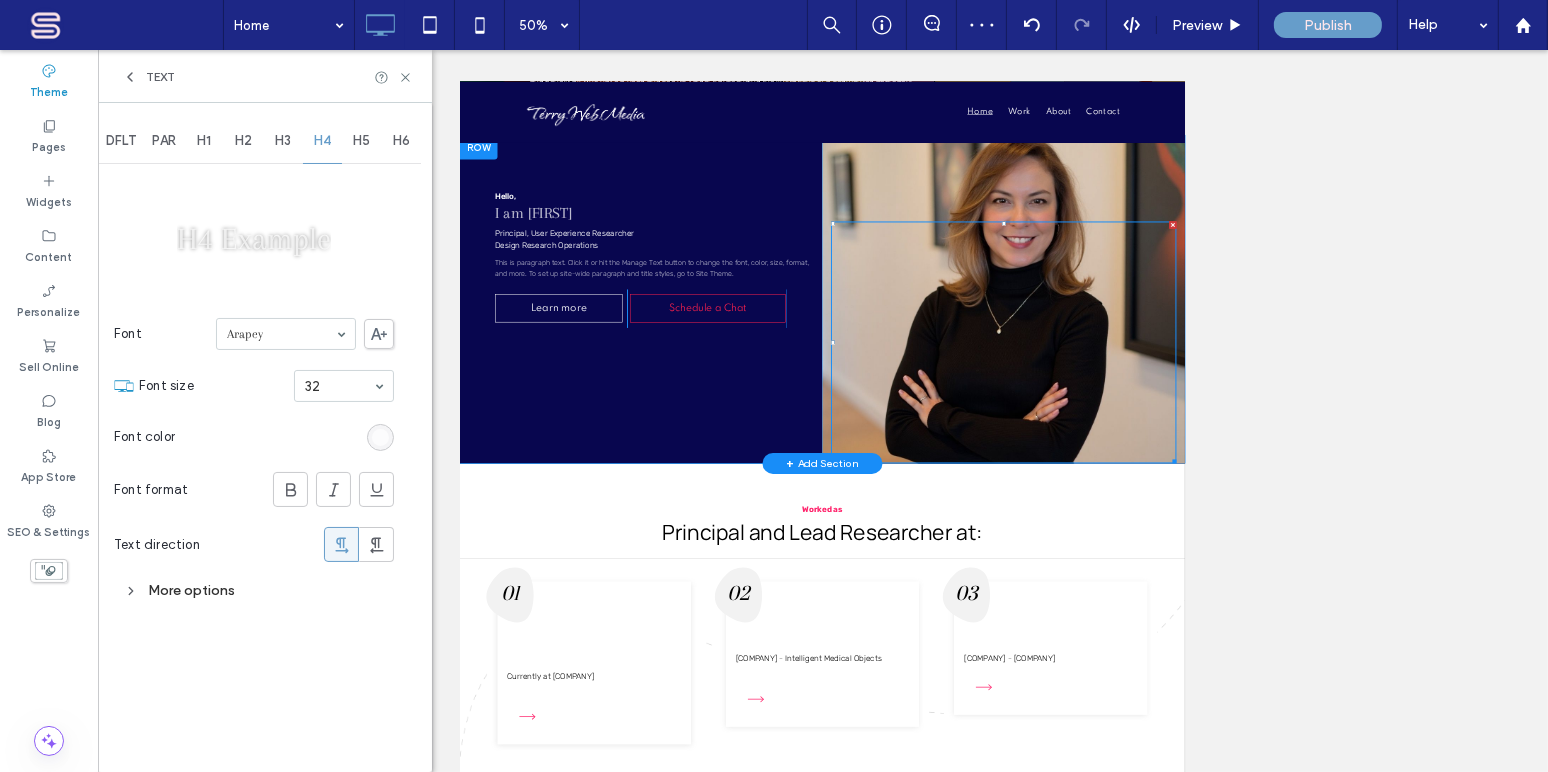 click on "Arapey" at bounding box center (286, 334) 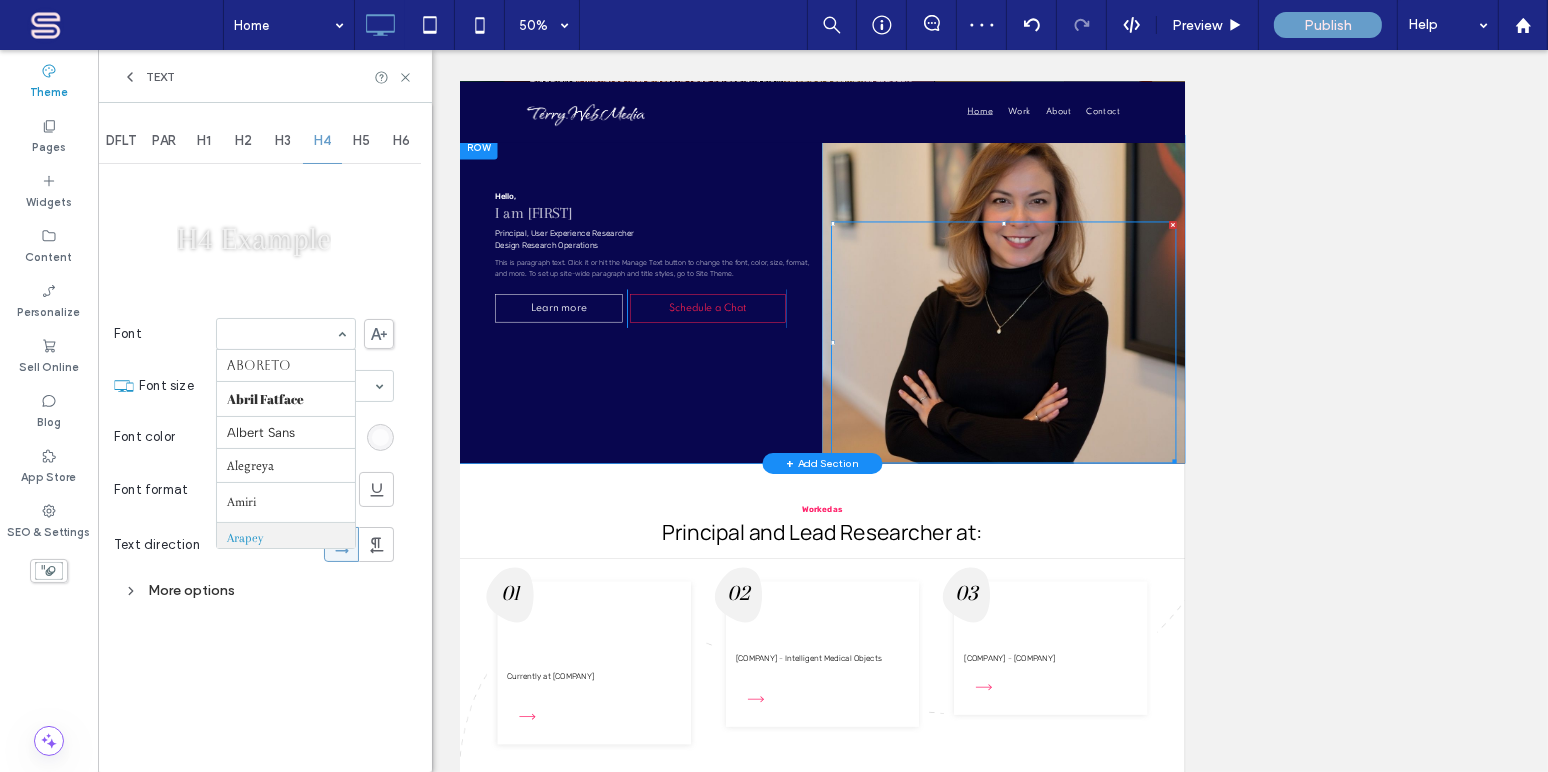 scroll, scrollTop: 173, scrollLeft: 0, axis: vertical 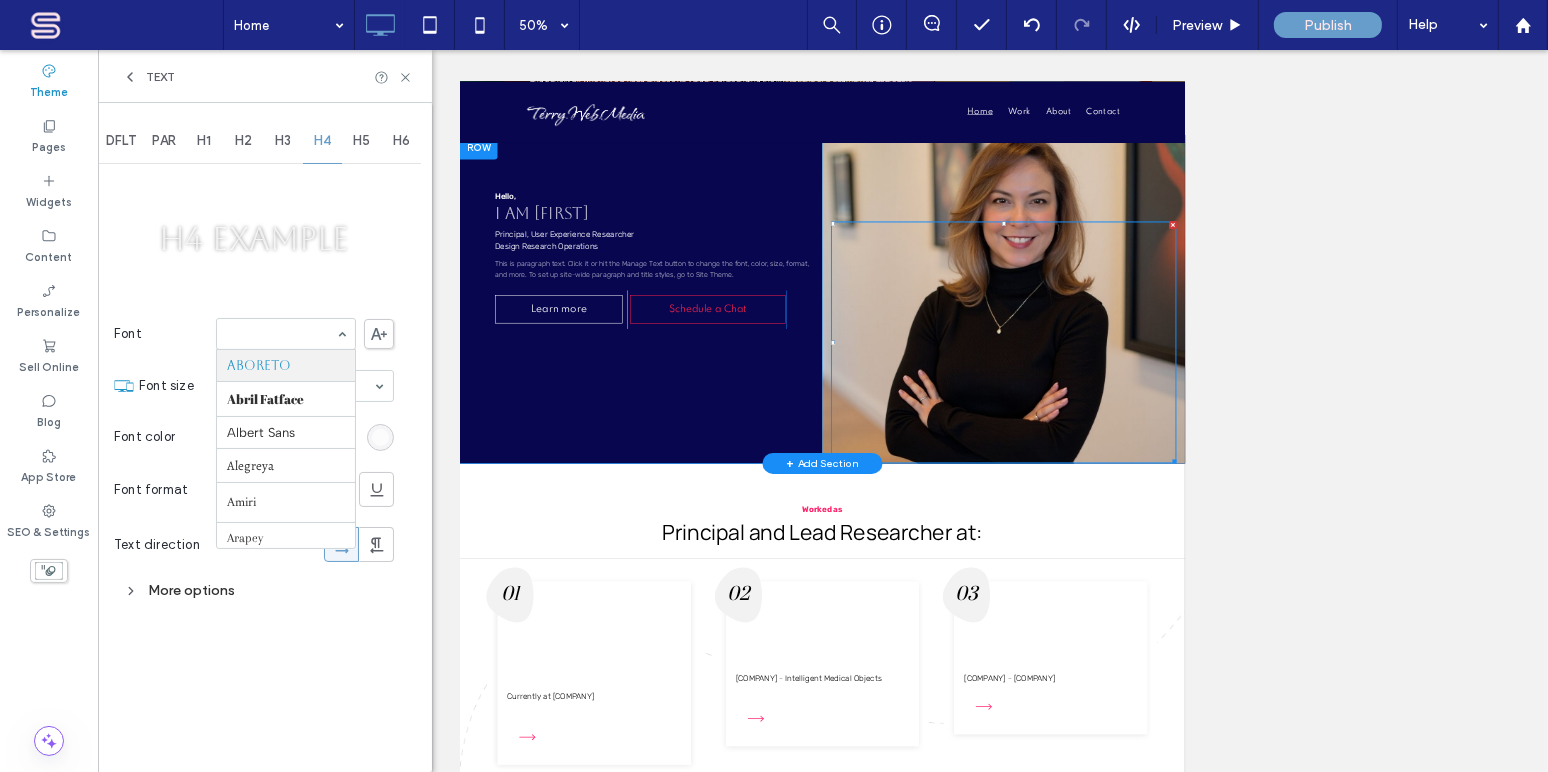 click on "Aboreto Abril Fatface Albert Sans Alegreya Amiri Arapey Arial Barlow Be Vietnam Bebas Neue Comfortaa Cormorant Garamond Dancing Script DM Sans DM Serif Display Droid Sans Droid Sans Mono Droid Serif Epilogue Fjalla One Fraunces Georgia Hedvig Letters Serif Heebo Helvetica Inter Jost Lato Libre Baskerville Lora Manrope Marcellus Merriweather Montserrat Muli Mulish Noto Sans Noto Serif Nunito Sans Old Standard TT Open Sans Oswald Outfit Petit Formal Script Playfair Display Poppins Prata Prompt PT Sans Quattrocento Sans Questrial Quicksand Raleway Red Hat Display Red Hat Text Red Rose Roboto Roboto Mono Roboto Slab Rock Salt Rubik Shadows Into Light Slabo 27px Source Sans Pro Space Grotesk Spartan Sulphur Point Tahoma Ubuntu Verdana Vidaloka Work Sans Yeseva One" at bounding box center [286, 334] 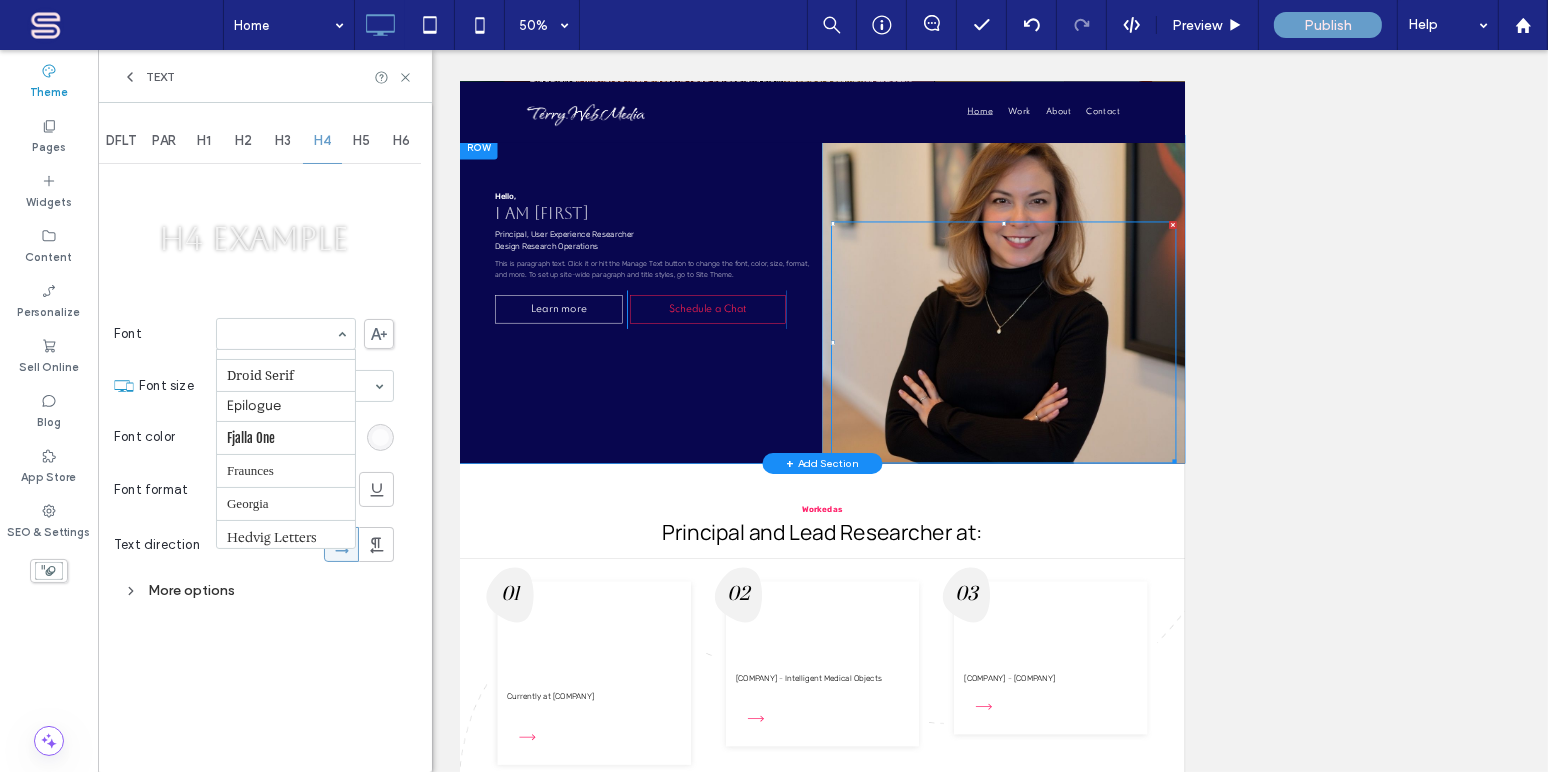 scroll, scrollTop: 612, scrollLeft: 0, axis: vertical 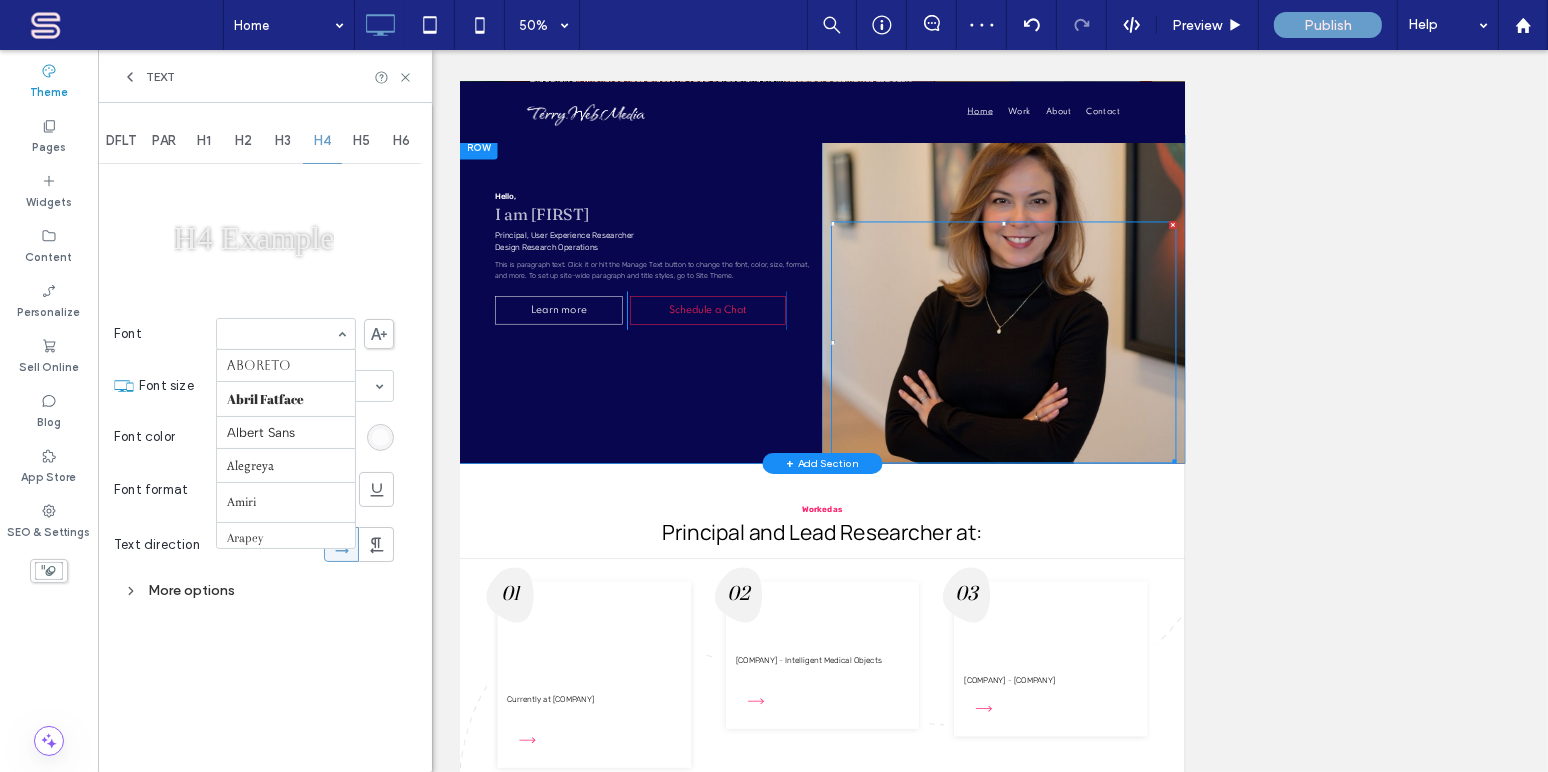 click on "Aboreto Abril Fatface Albert Sans Alegreya Amiri Arapey Arial Barlow Be Vietnam Bebas Neue Comfortaa Cormorant Garamond Dancing Script DM Sans DM Serif Display Droid Sans Droid Sans Mono Droid Serif Epilogue Fjalla One Fraunces Georgia Hedvig Letters Serif Heebo Helvetica Inter Jost Lato Libre Baskerville Lora Manrope Marcellus Merriweather Montserrat Muli Mulish Noto Sans Noto Serif Nunito Sans Old Standard TT Open Sans Oswald Outfit Petit Formal Script Playfair Display Poppins Prata Prompt PT Sans Quattrocento Sans Questrial Quicksand Raleway Red Hat Display Red Hat Text Red Rose Roboto Roboto Mono Roboto Slab Rock Salt Rubik Shadows Into Light Slabo 27px Source Sans Pro Space Grotesk Spartan Sulphur Point Tahoma Ubuntu Verdana Vidaloka Work Sans Yeseva One" at bounding box center [286, 334] 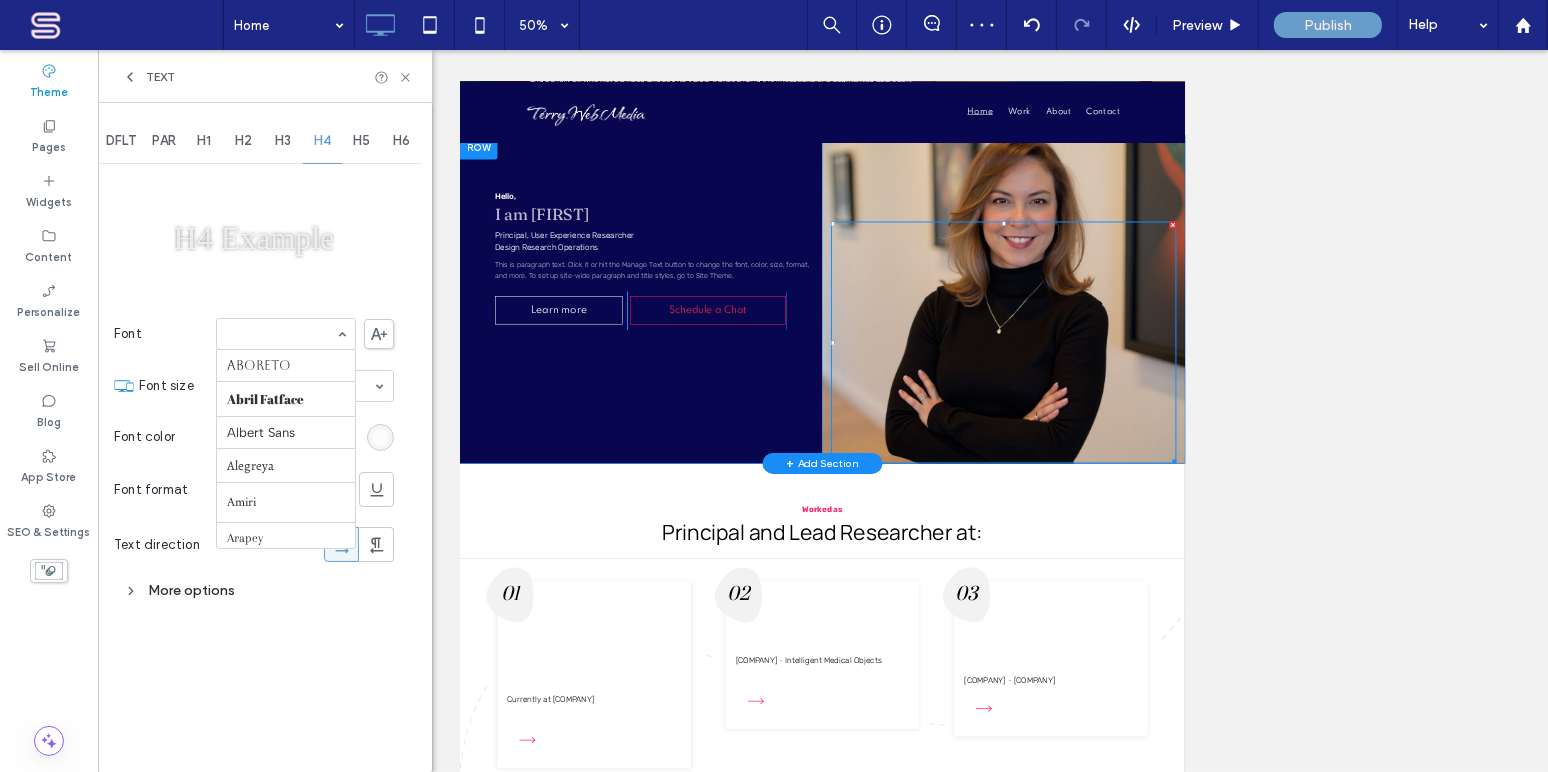 scroll, scrollTop: 695, scrollLeft: 0, axis: vertical 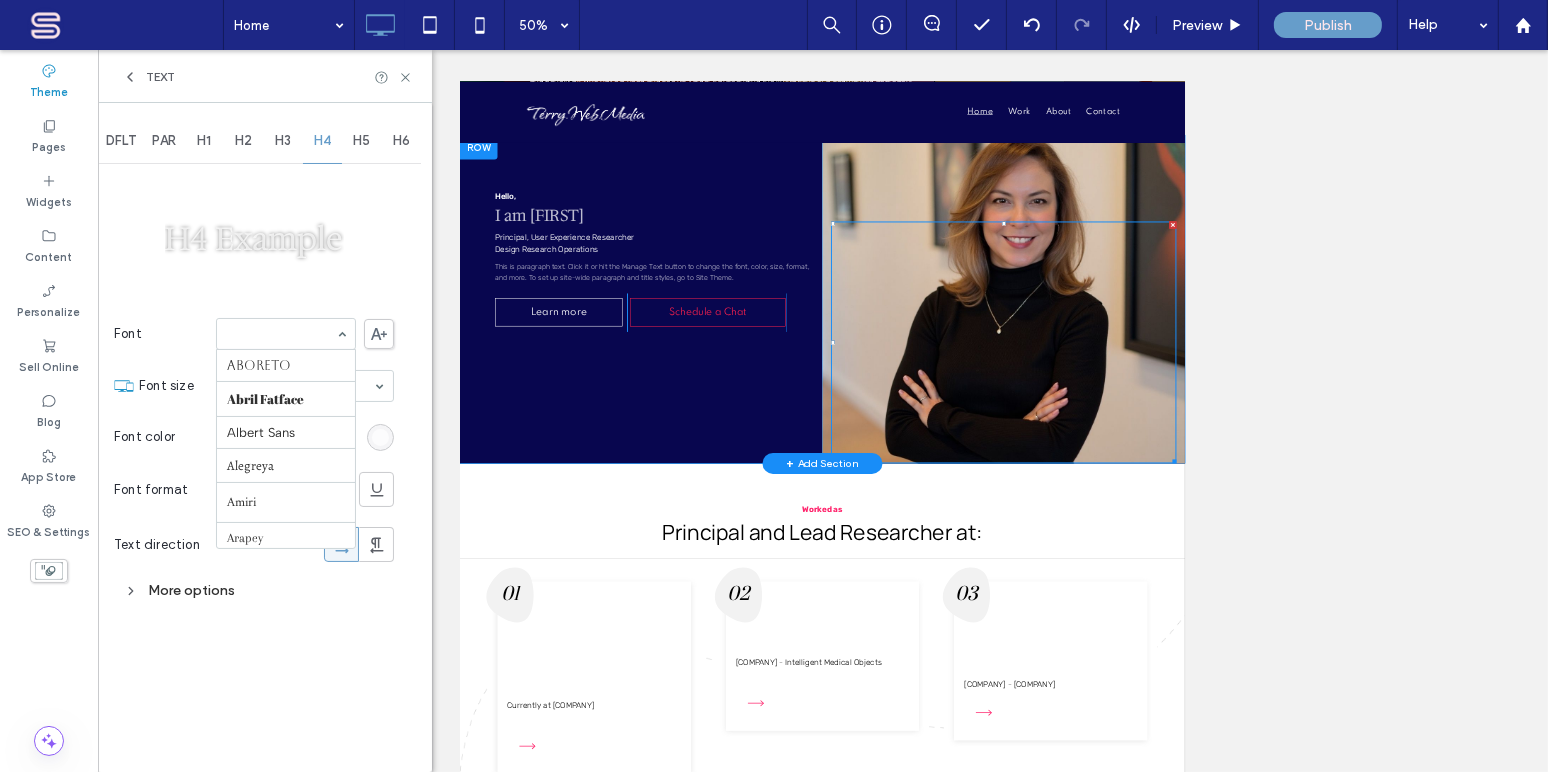 click on "Aboreto Abril Fatface Albert Sans Alegreya Amiri Arapey Arial Barlow Be Vietnam Bebas Neue Comfortaa Cormorant Garamond Dancing Script DM Sans DM Serif Display Droid Sans Droid Sans Mono Droid Serif Epilogue Fjalla One Fraunces Georgia Hedvig Letters Serif Heebo Helvetica Inter Jost Lato Libre Baskerville Lora Manrope Marcellus Merriweather Montserrat Muli Mulish Noto Sans Noto Serif Nunito Sans Old Standard TT Open Sans Oswald Outfit Petit Formal Script Playfair Display Poppins Prata Prompt PT Sans Quattrocento Sans Questrial Quicksand Raleway Red Hat Display Red Hat Text Red Rose Roboto Roboto Mono Roboto Slab Rock Salt Rubik Shadows Into Light Slabo 27px Source Sans Pro Space Grotesk Spartan Sulphur Point Tahoma Ubuntu Verdana Vidaloka Work Sans Yeseva One" at bounding box center (286, 334) 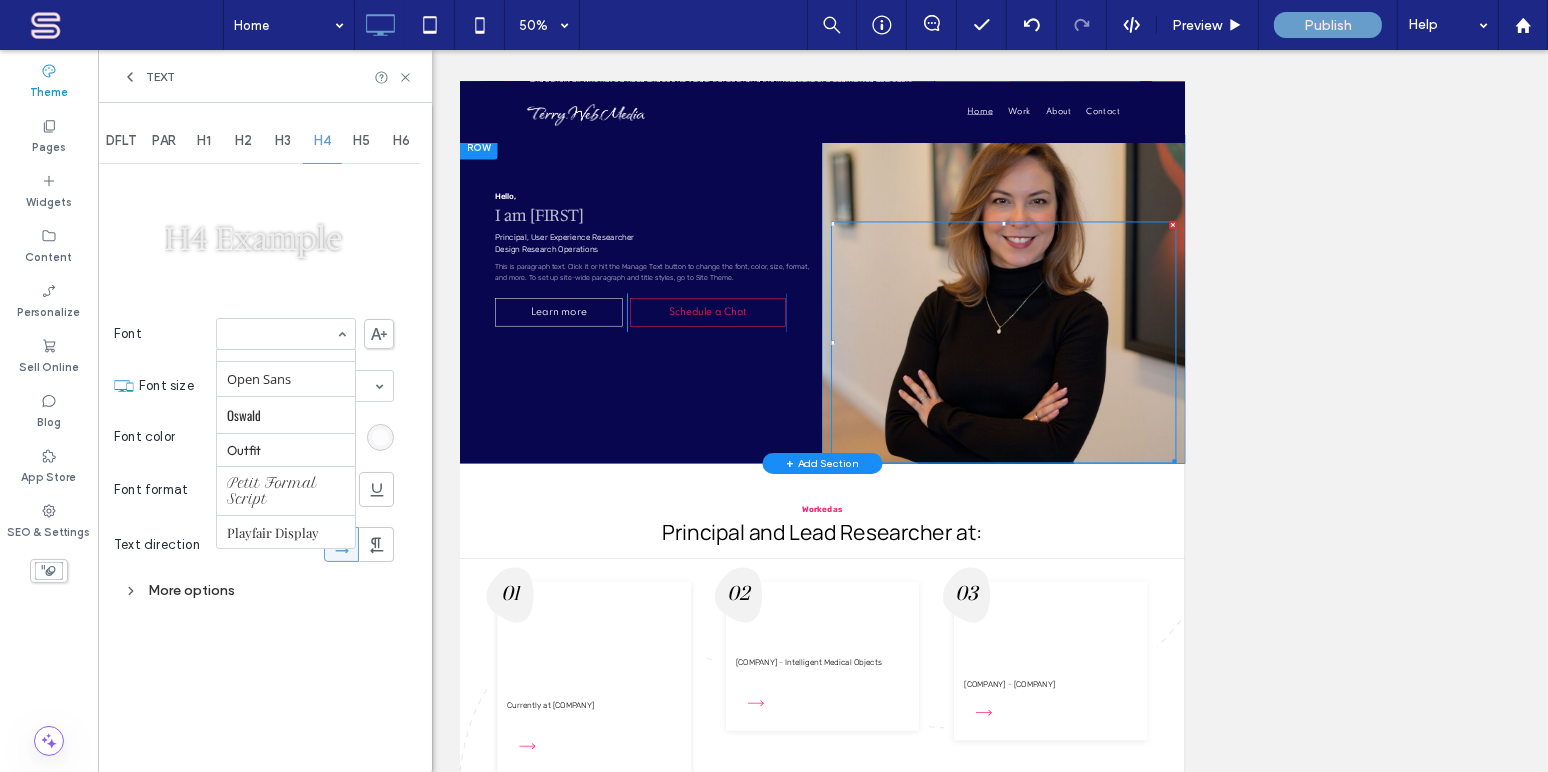 scroll, scrollTop: 1376, scrollLeft: 0, axis: vertical 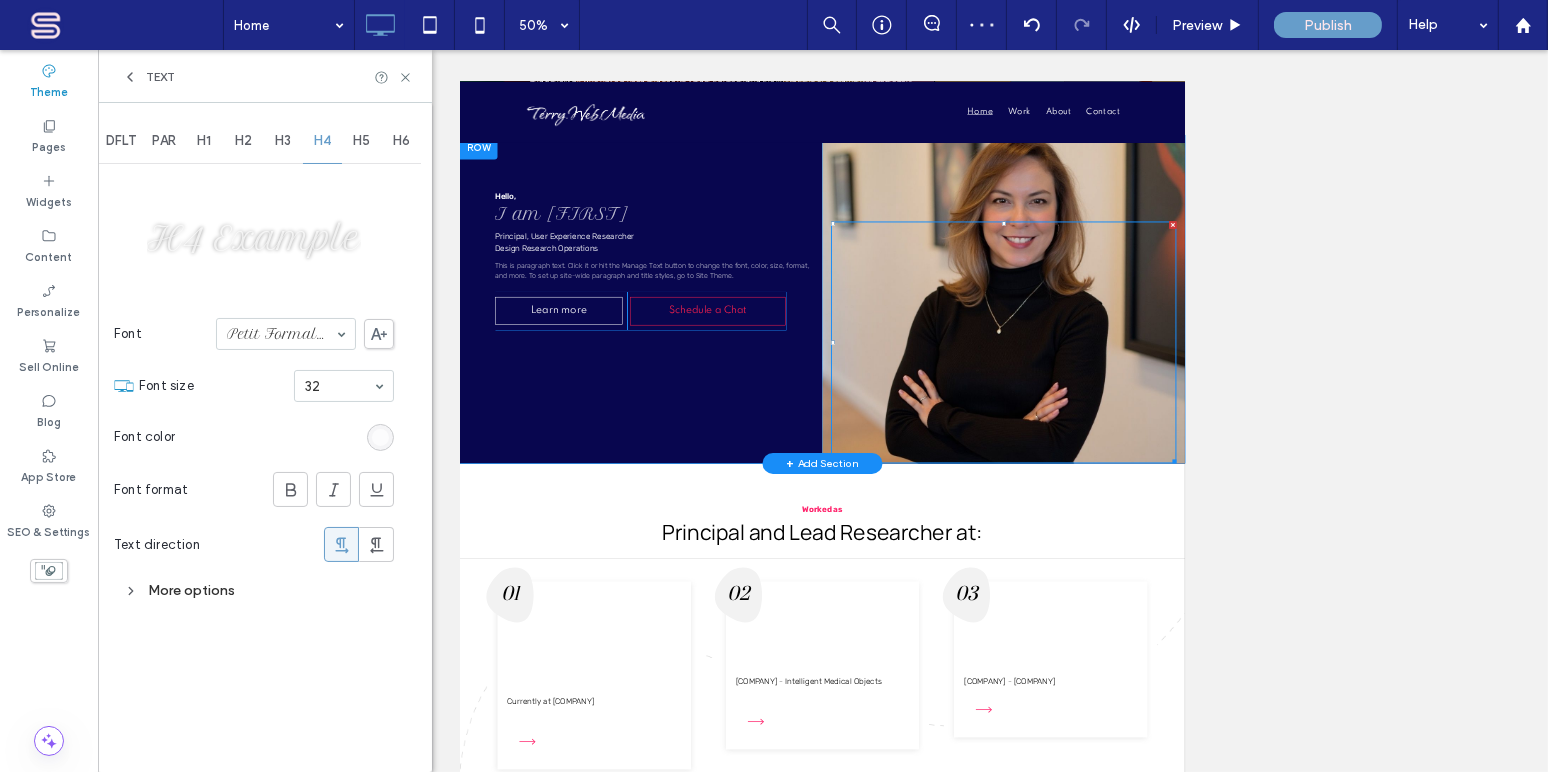 click on "Petit Formal Script" at bounding box center (286, 334) 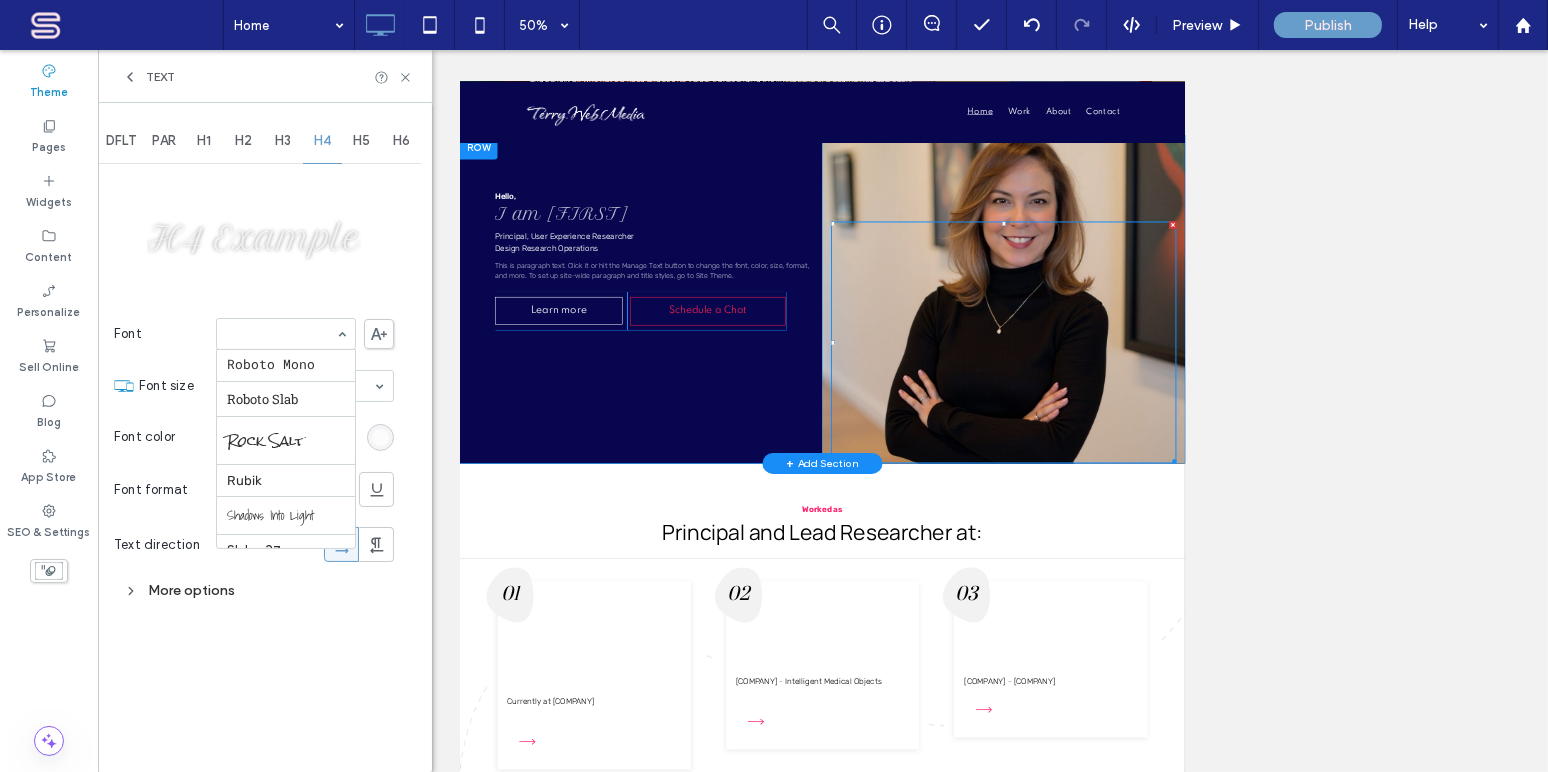 scroll, scrollTop: 2035, scrollLeft: 0, axis: vertical 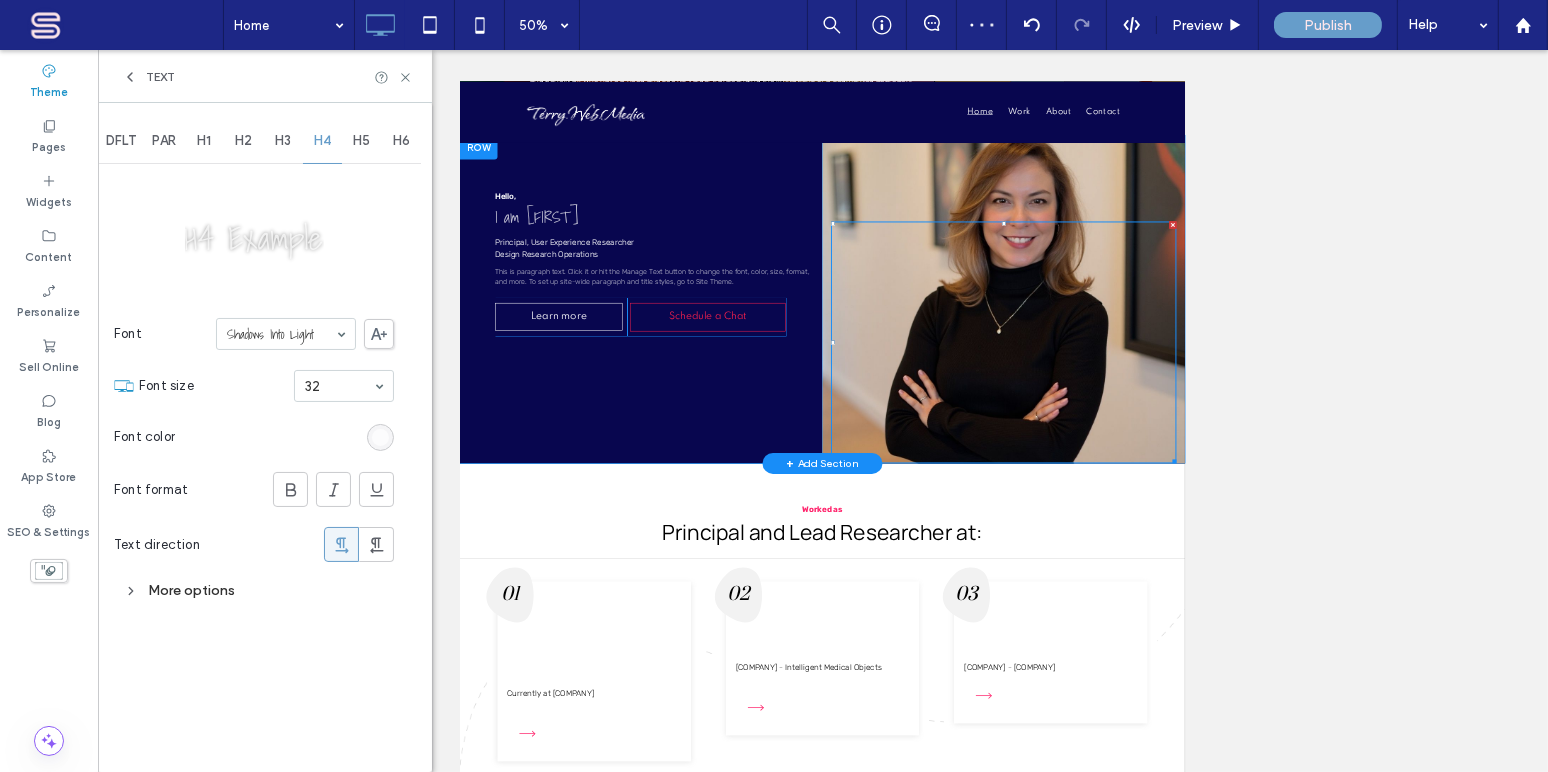 click on "Shadows Into Light" at bounding box center (286, 334) 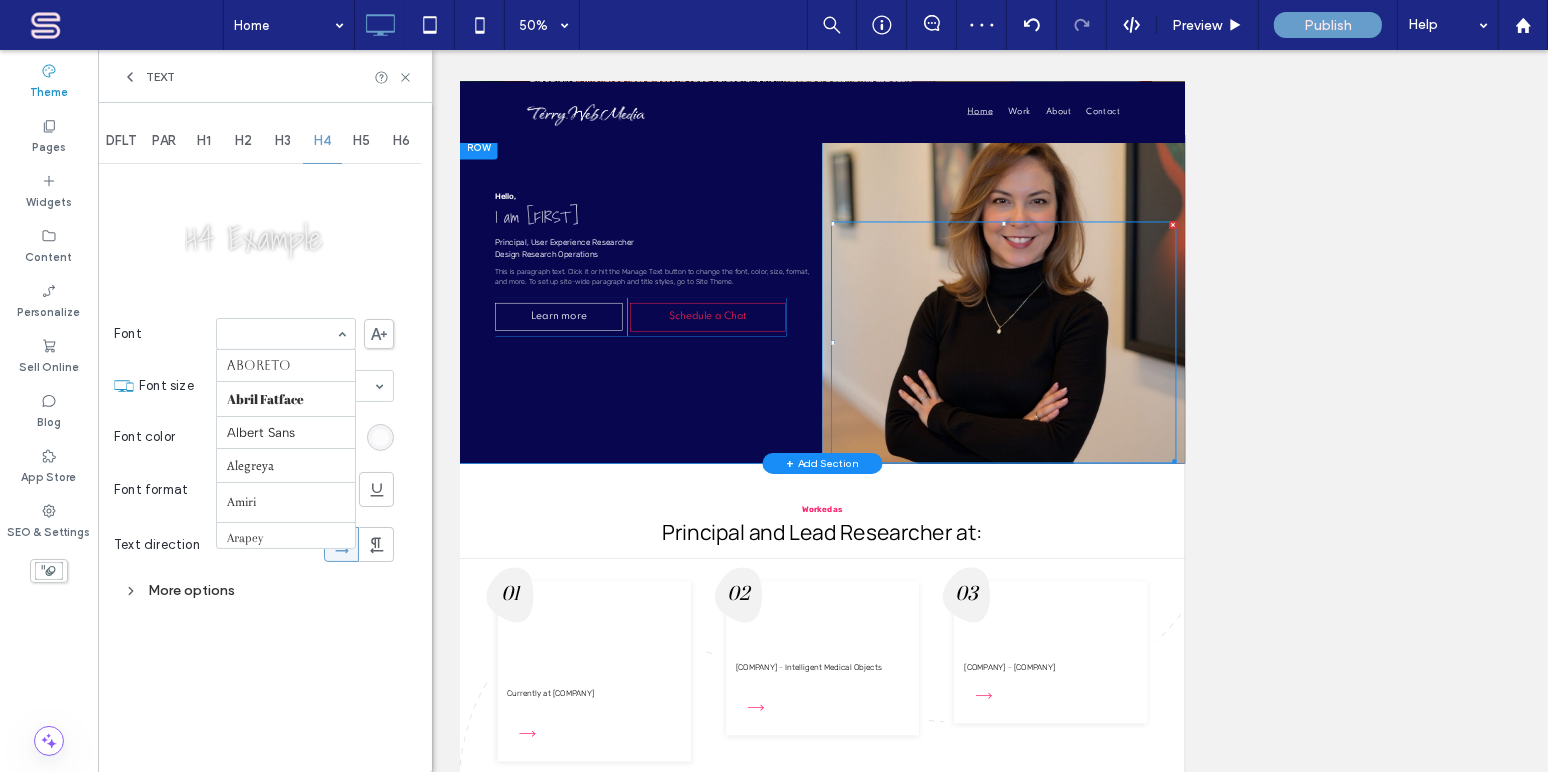 scroll, scrollTop: 2128, scrollLeft: 0, axis: vertical 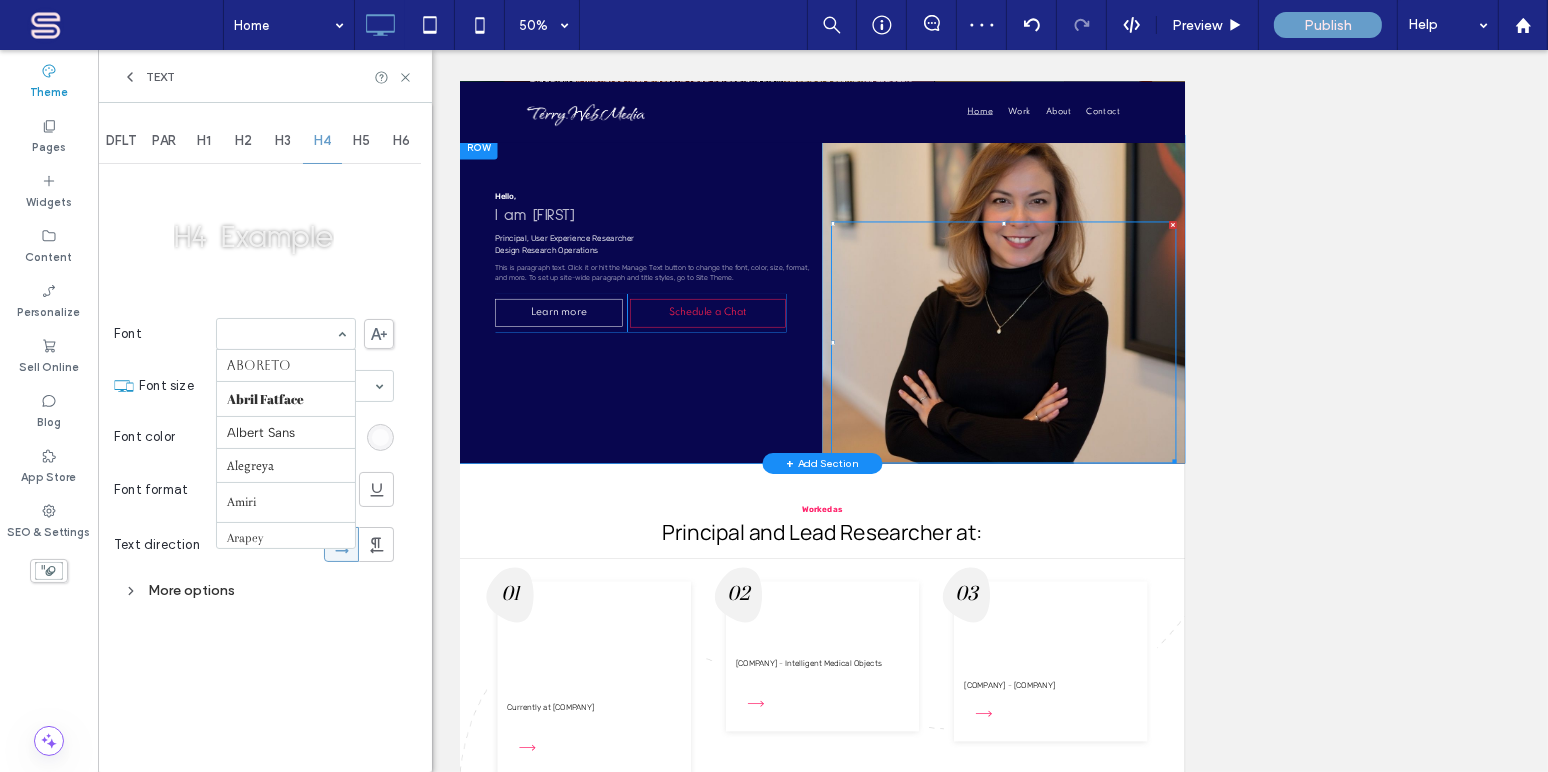click on "Aboreto Abril Fatface Albert Sans Alegreya Amiri Arapey Arial Barlow Be Vietnam Bebas Neue Comfortaa Cormorant Garamond Dancing Script DM Sans DM Serif Display Droid Sans Droid Sans Mono Droid Serif Epilogue Fjalla One Fraunces Georgia Hedvig Letters Serif Heebo Helvetica Inter Jost Lato Libre Baskerville Lora Manrope Marcellus Merriweather Montserrat Muli Mulish Noto Sans Noto Serif Nunito Sans Old Standard TT Open Sans Oswald Outfit Petit Formal Script Playfair Display Poppins Prata Prompt PT Sans Quattrocento Sans Questrial Quicksand Raleway Red Hat Display Red Hat Text Red Rose Roboto Roboto Mono Roboto Slab Rock Salt Rubik Shadows Into Light Slabo 27px Source Sans Pro Space Grotesk Spartan Sulphur Point Tahoma Ubuntu Verdana Vidaloka Work Sans Yeseva One" at bounding box center [286, 334] 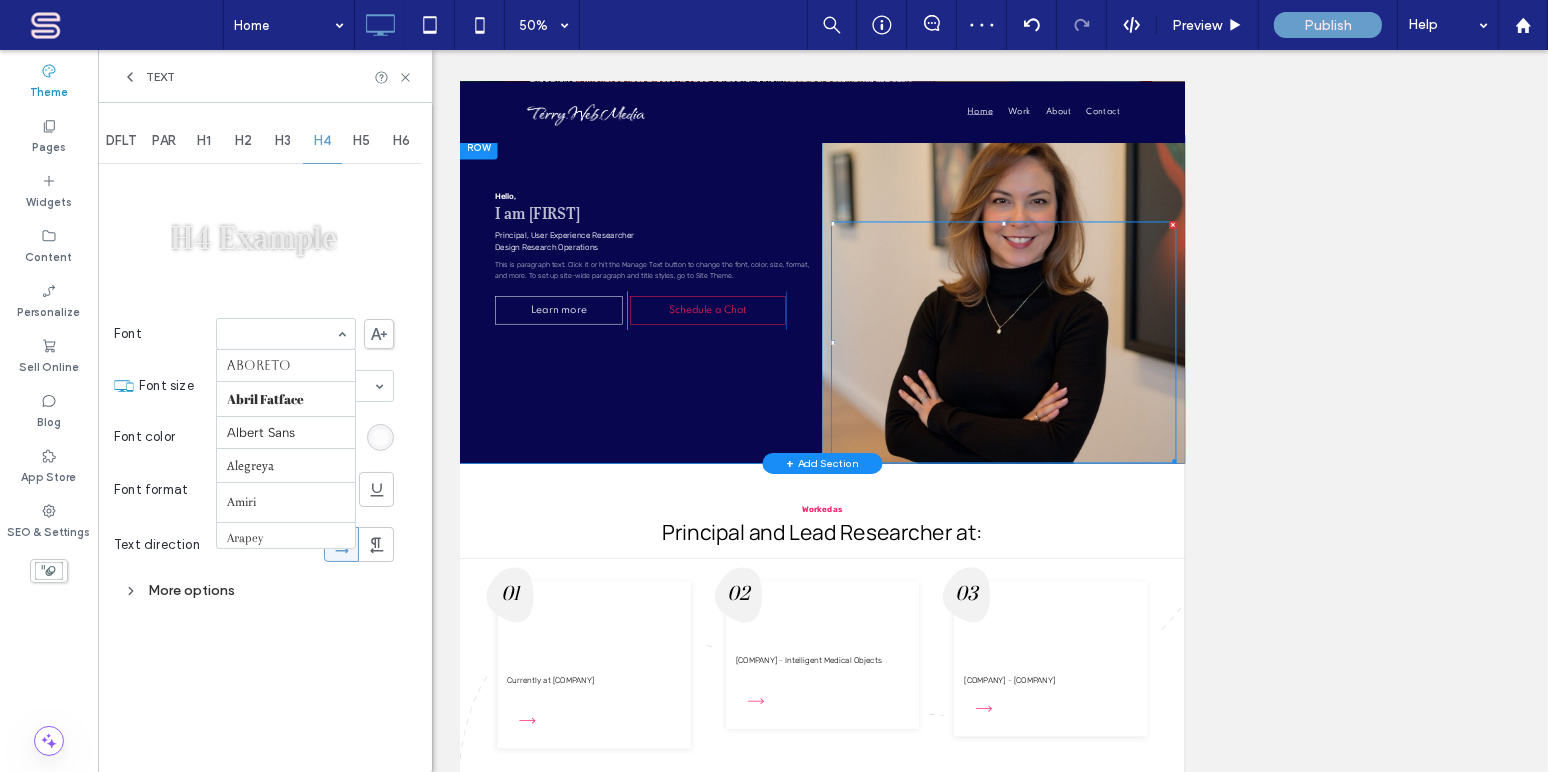 click on "Aboreto Abril Fatface Albert Sans Alegreya Amiri Arapey Arial Barlow Be Vietnam Bebas Neue Comfortaa Cormorant Garamond Dancing Script DM Sans DM Serif Display Droid Sans Droid Sans Mono Droid Serif Epilogue Fjalla One Fraunces Georgia Hedvig Letters Serif Heebo Helvetica Inter Jost Lato Libre Baskerville Lora Manrope Marcellus Merriweather Montserrat Muli Mulish Noto Sans Noto Serif Nunito Sans Old Standard TT Open Sans Oswald Outfit Petit Formal Script Playfair Display Poppins Prata Prompt PT Sans Quattrocento Sans Questrial Quicksand Raleway Red Hat Display Red Hat Text Red Rose Roboto Roboto Mono Roboto Slab Rock Salt Rubik Shadows Into Light Slabo 27px Source Sans Pro Space Grotesk Spartan Sulphur Point Tahoma Ubuntu Verdana Vidaloka Work Sans Yeseva One" at bounding box center [286, 334] 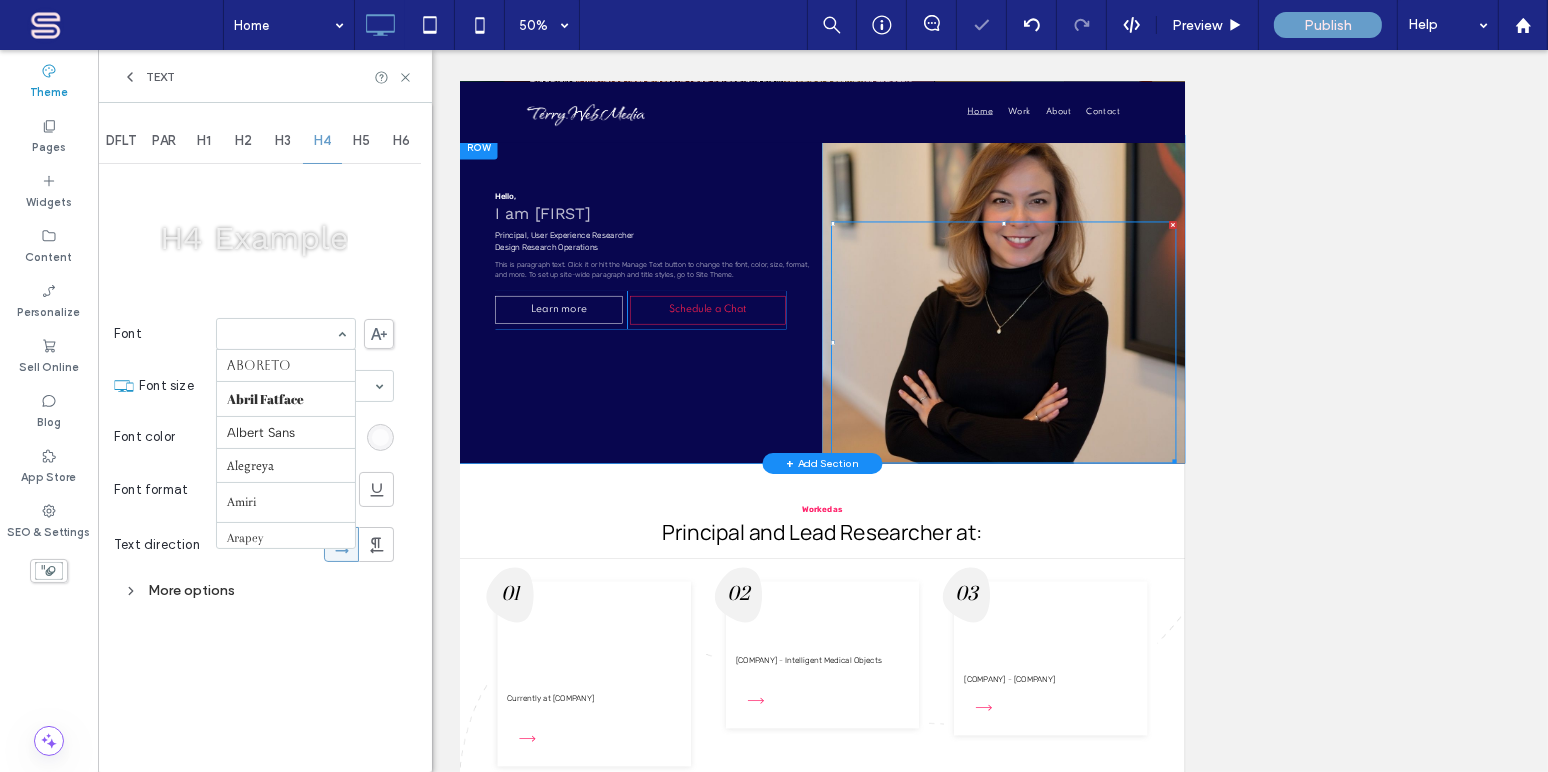 click on "Aboreto Abril Fatface Albert Sans Alegreya Amiri Arapey Arial Barlow Be Vietnam Bebas Neue Comfortaa Cormorant Garamond Dancing Script DM Sans DM Serif Display Droid Sans Droid Sans Mono Droid Serif Epilogue Fjalla One Fraunces Georgia Hedvig Letters Serif Heebo Helvetica Inter Jost Lato Libre Baskerville Lora Manrope Marcellus Merriweather Montserrat Muli Mulish Noto Sans Noto Serif Nunito Sans Old Standard TT Open Sans Oswald Outfit Petit Formal Script Playfair Display Poppins Prata Prompt PT Sans Quattrocento Sans Questrial Quicksand Raleway Red Hat Display Red Hat Text Red Rose Roboto Roboto Mono Roboto Slab Rock Salt Rubik Shadows Into Light Slabo 27px Source Sans Pro Space Grotesk Spartan Sulphur Point Tahoma Ubuntu Verdana Vidaloka Work Sans Yeseva One" at bounding box center [286, 334] 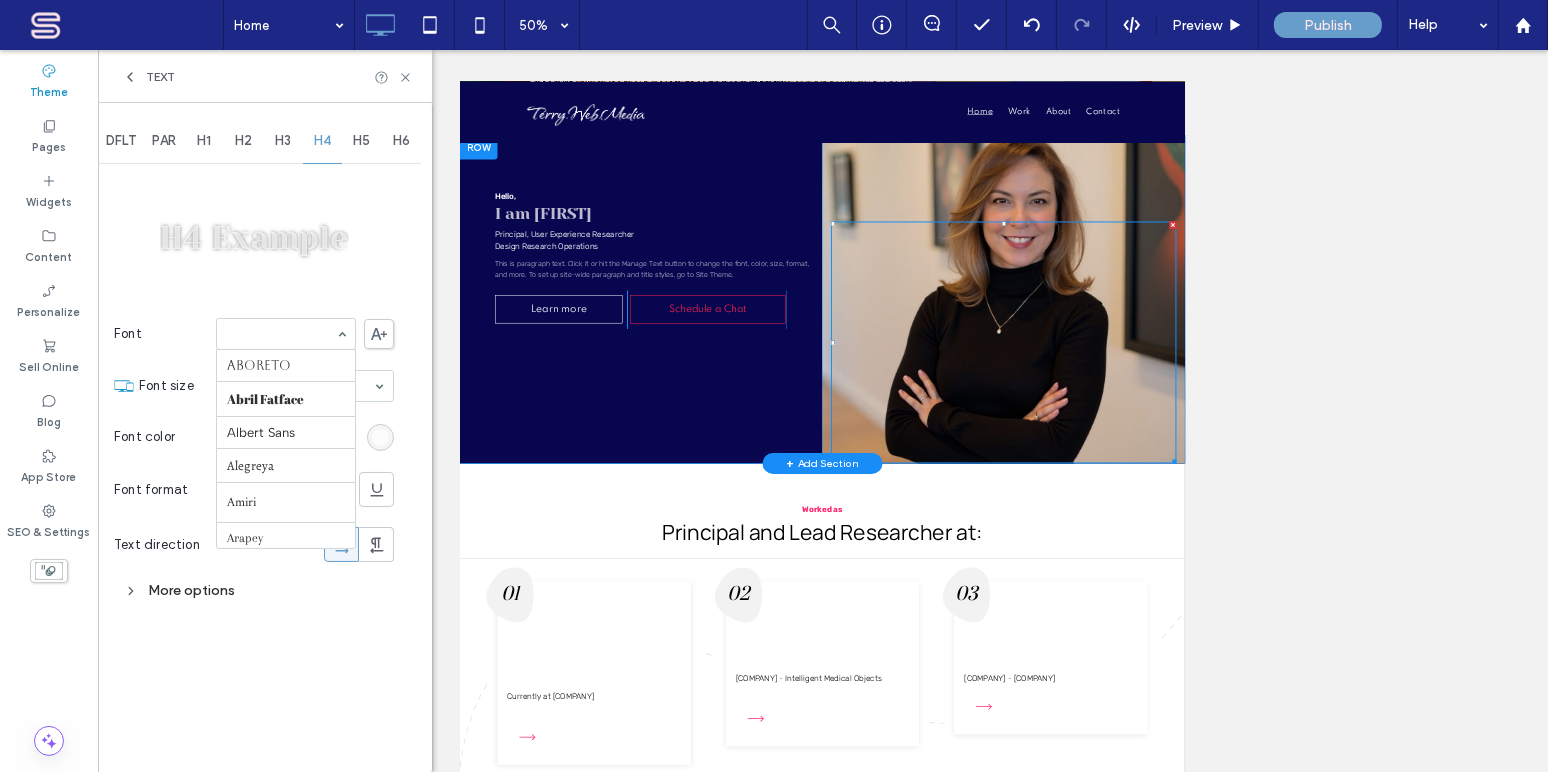 click on "Aboreto Abril Fatface Albert Sans Alegreya Amiri Arapey Arial Barlow Be Vietnam Bebas Neue Comfortaa Cormorant Garamond Dancing Script DM Sans DM Serif Display Droid Sans Droid Sans Mono Droid Serif Epilogue Fjalla One Fraunces Georgia Hedvig Letters Serif Heebo Helvetica Inter Jost Lato Libre Baskerville Lora Manrope Marcellus Merriweather Montserrat Muli Mulish Noto Sans Noto Serif Nunito Sans Old Standard TT Open Sans Oswald Outfit Petit Formal Script Playfair Display Poppins Prata Prompt PT Sans Quattrocento Sans Questrial Quicksand Raleway Red Hat Display Red Hat Text Red Rose Roboto Roboto Mono Roboto Slab Rock Salt Rubik Shadows Into Light Slabo 27px Source Sans Pro Space Grotesk Spartan Sulphur Point Tahoma Ubuntu Verdana Vidaloka Work Sans Yeseva One" at bounding box center [286, 334] 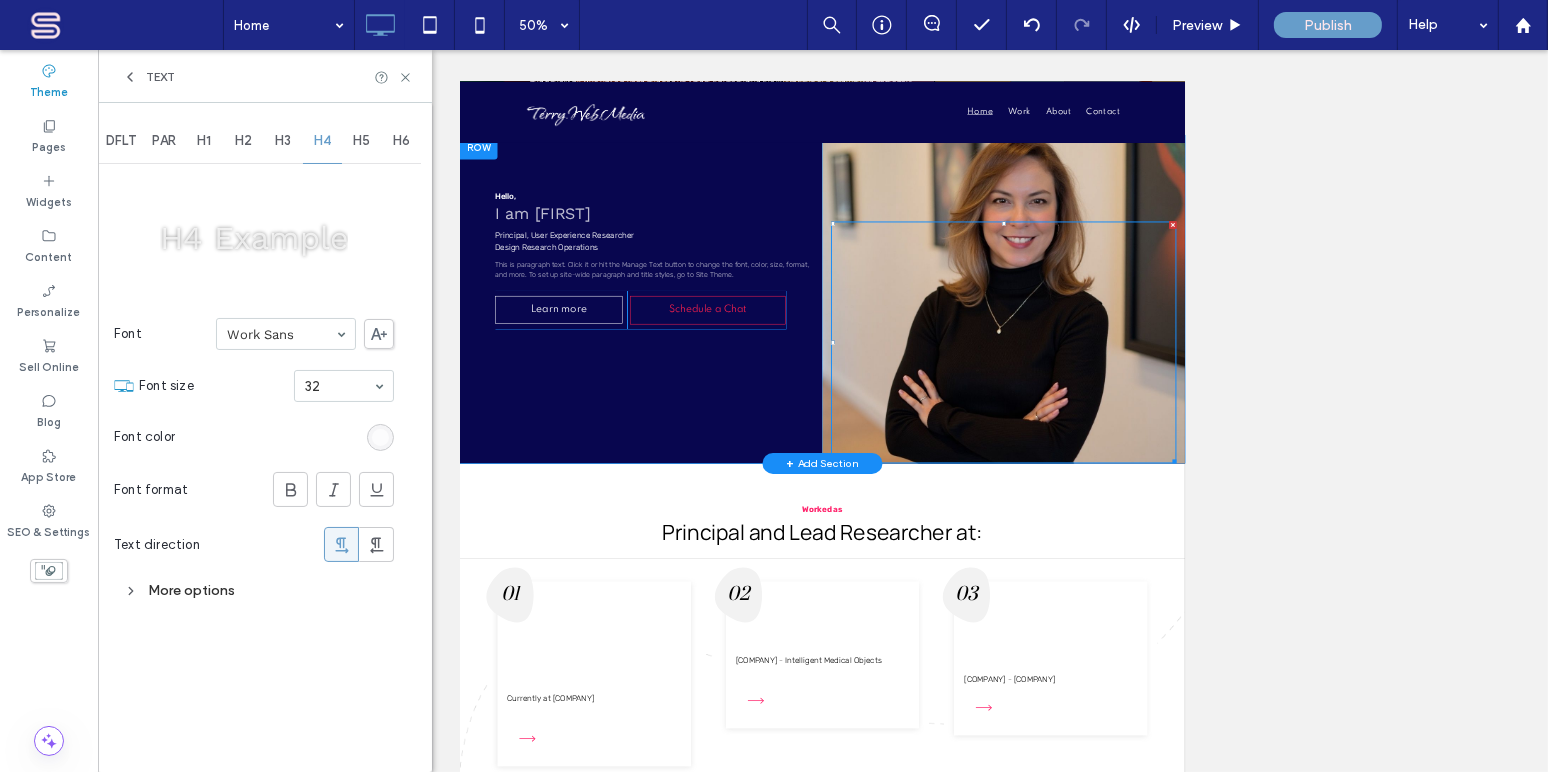 click on "Work Sans" at bounding box center [286, 334] 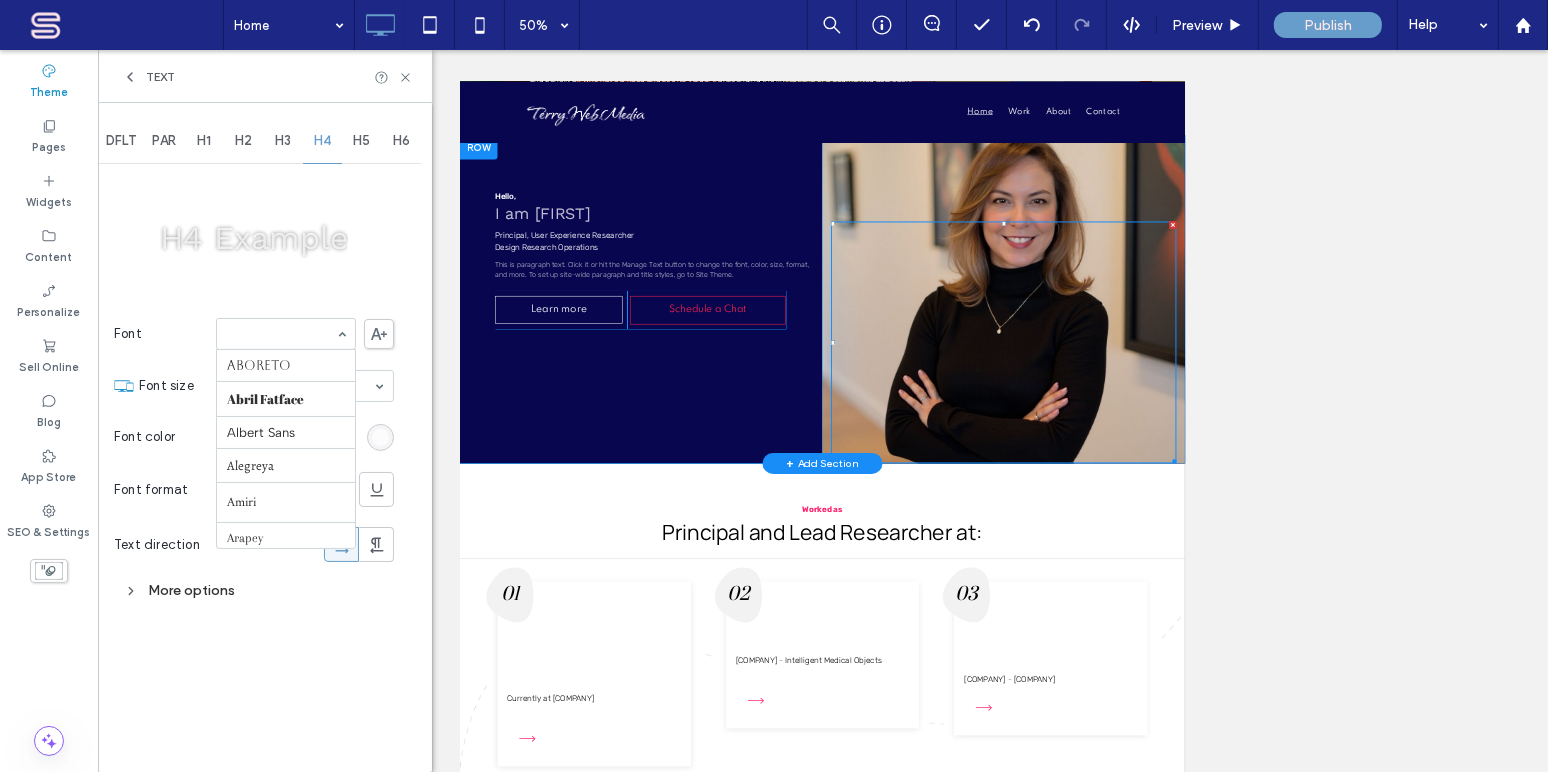 scroll, scrollTop: 2324, scrollLeft: 0, axis: vertical 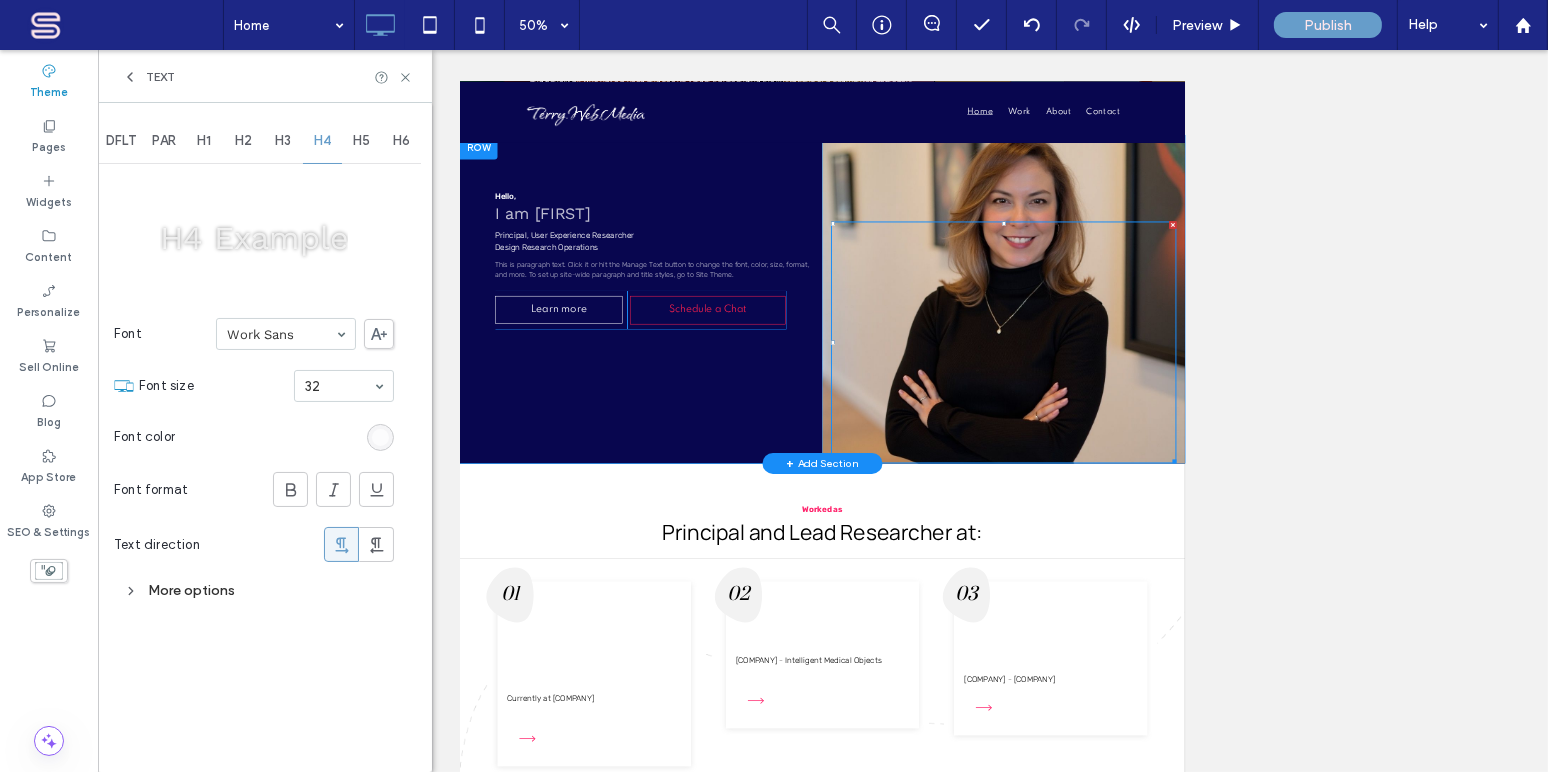 click 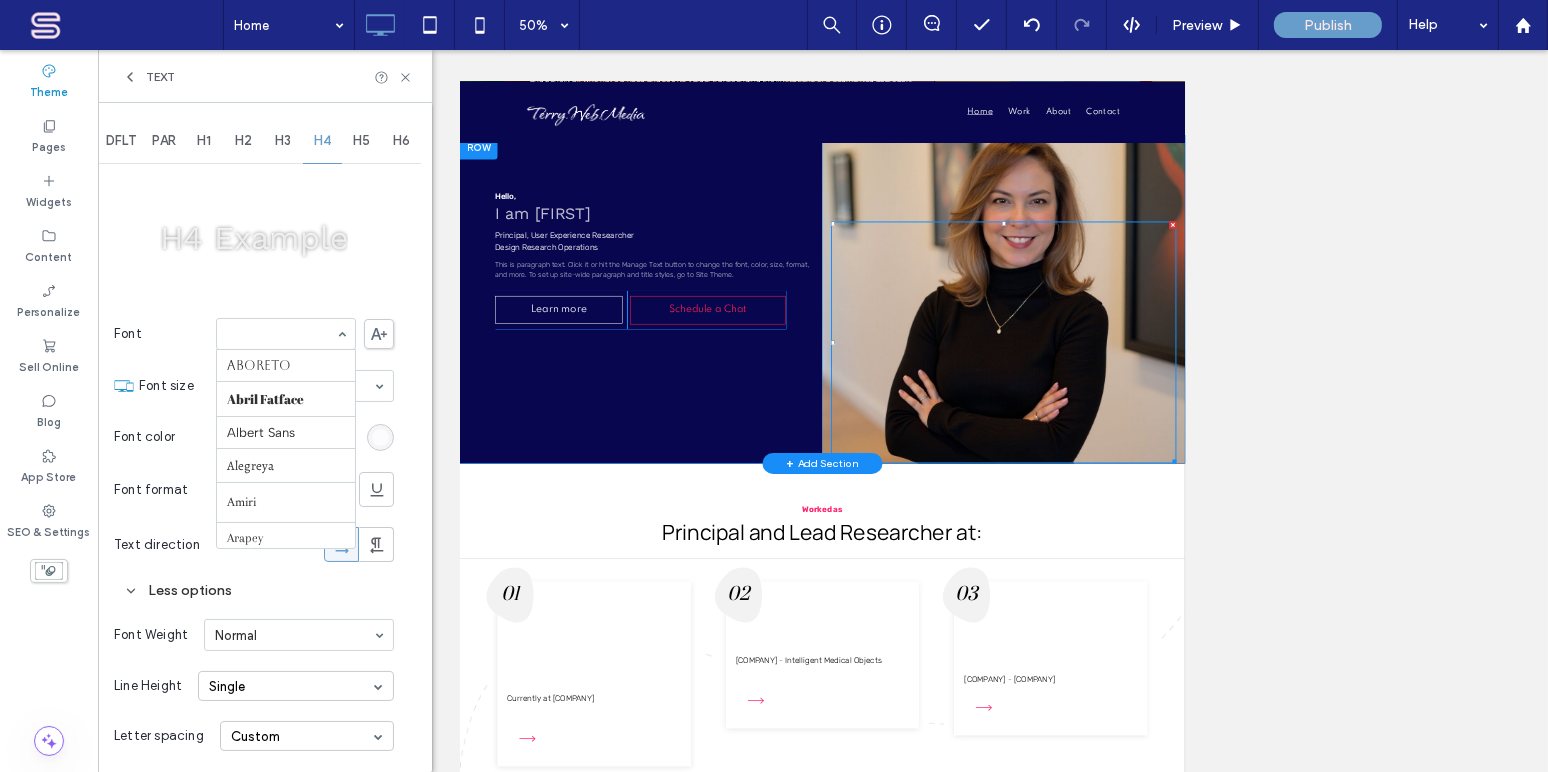 scroll, scrollTop: 2324, scrollLeft: 0, axis: vertical 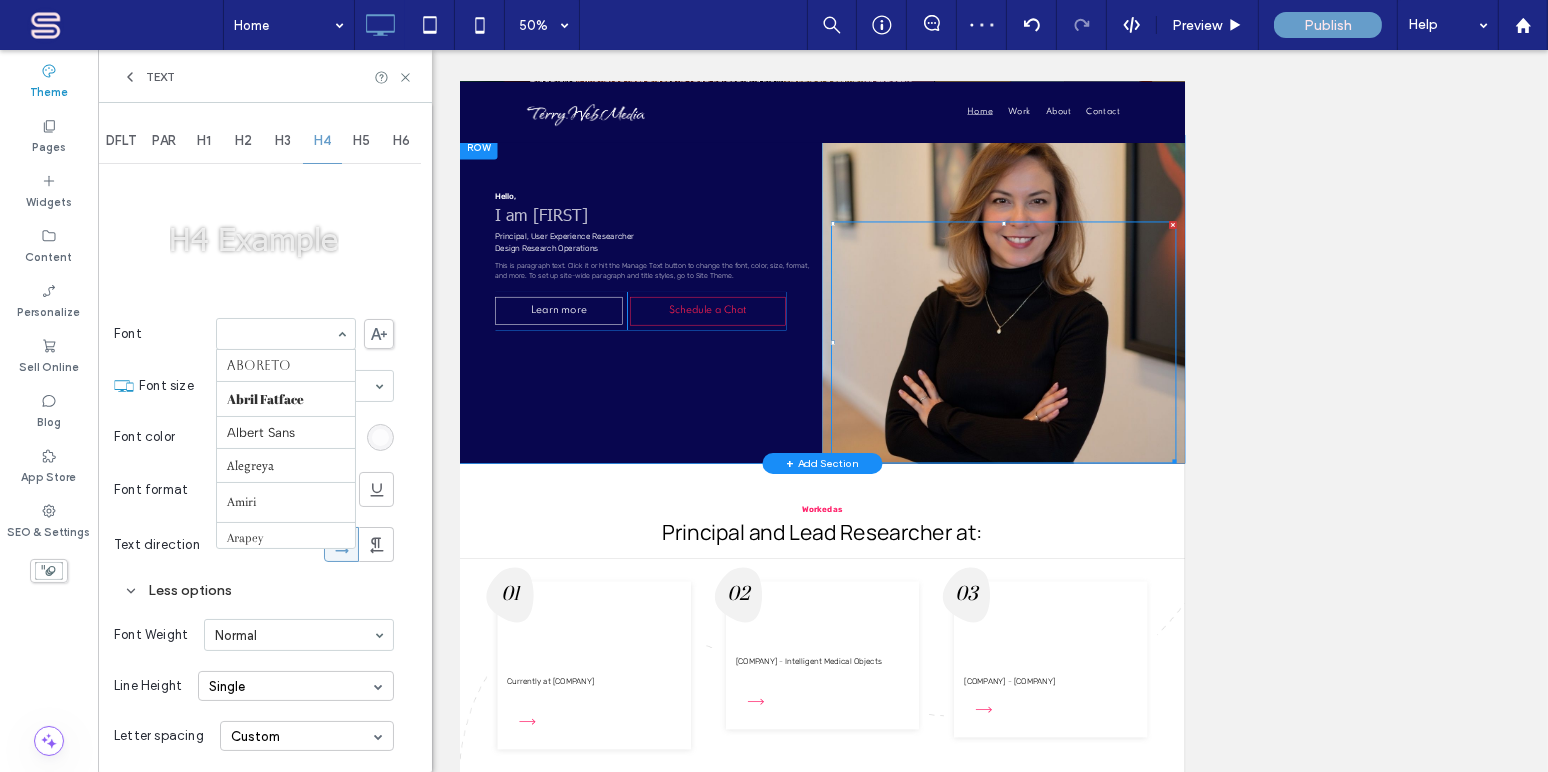 click on "Aboreto Abril Fatface Albert Sans Alegreya Amiri Arapey Arial Barlow Be Vietnam Bebas Neue Comfortaa Cormorant Garamond Dancing Script DM Sans DM Serif Display Droid Sans Droid Sans Mono Droid Serif Epilogue Fjalla One Fraunces Georgia Hedvig Letters Serif Heebo Helvetica Inter Jost Lato Libre Baskerville Lora Manrope Marcellus Merriweather Montserrat Muli Mulish Noto Sans Noto Serif Nunito Sans Old Standard TT Open Sans Oswald Outfit Petit Formal Script Playfair Display Poppins Prata Prompt PT Sans Quattrocento Sans Questrial Quicksand Raleway Red Hat Display Red Hat Text Red Rose Roboto Roboto Mono Roboto Slab Rock Salt Rubik Shadows Into Light Slabo 27px Source Sans Pro Space Grotesk Spartan Sulphur Point Tahoma Ubuntu Verdana Vidaloka Work Sans Yeseva One" at bounding box center (286, 334) 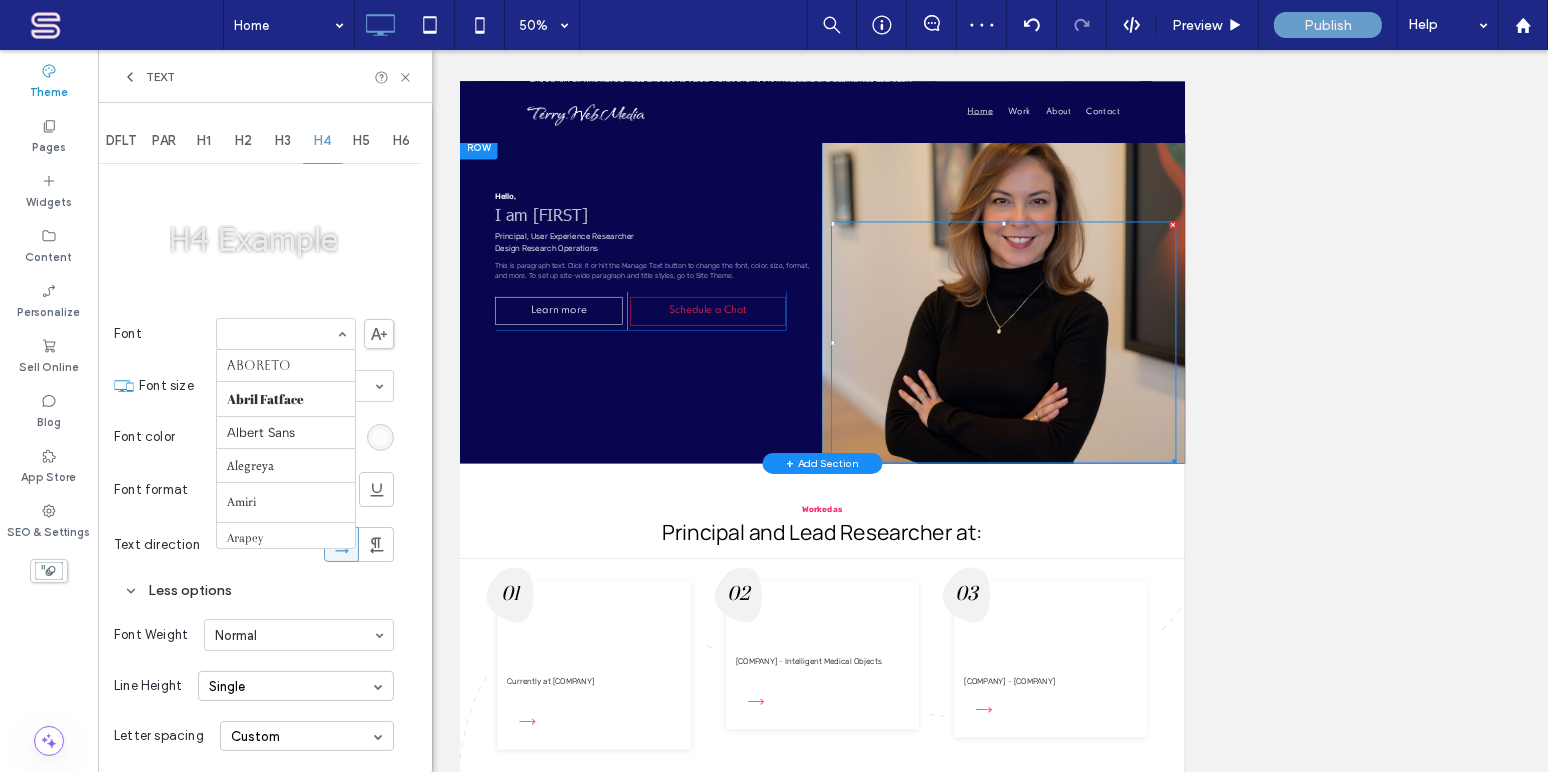 scroll, scrollTop: 2324, scrollLeft: 0, axis: vertical 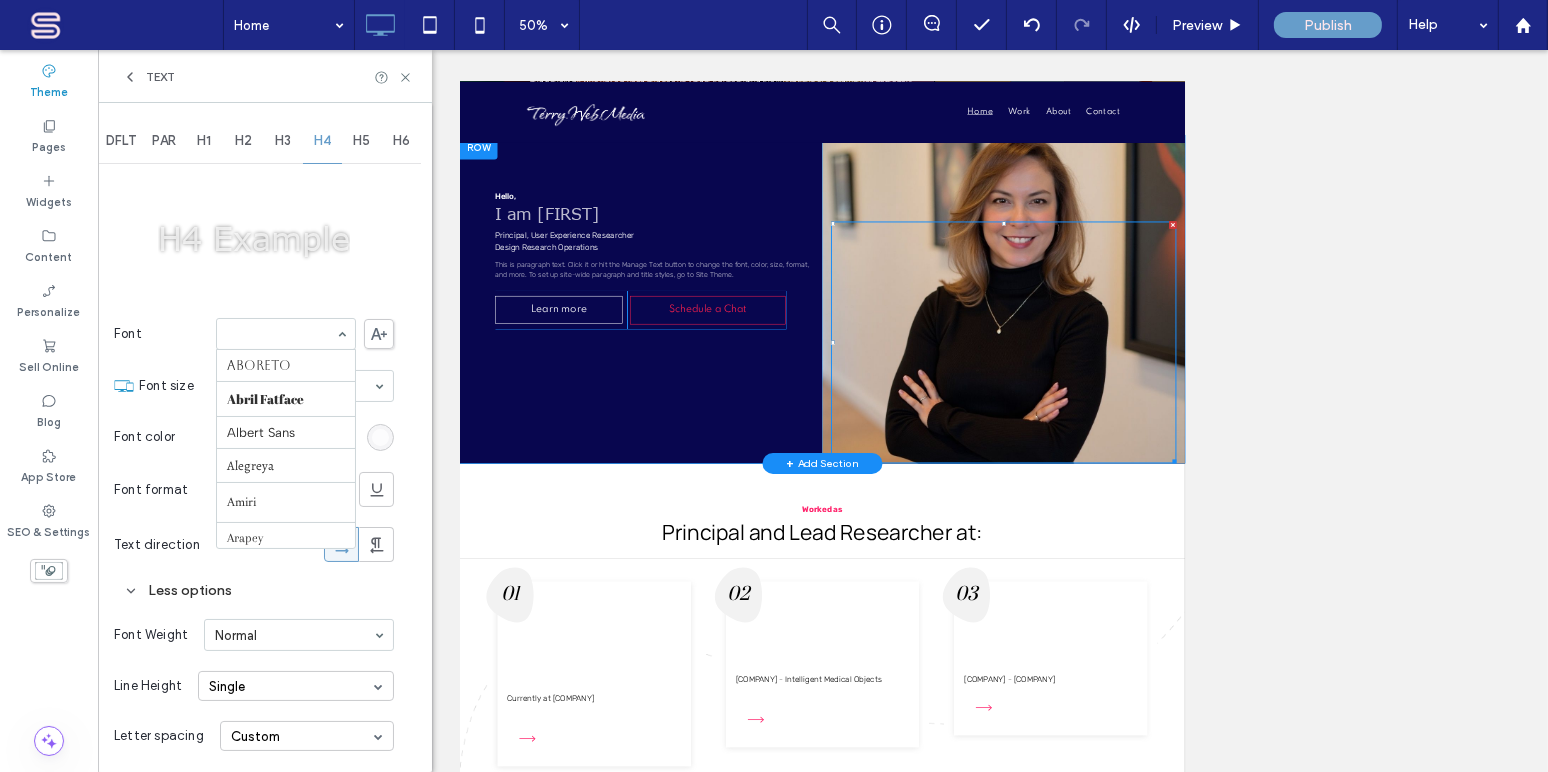 click on "Aboreto Abril Fatface Albert Sans Alegreya Amiri Arapey Arial Barlow Be Vietnam Bebas Neue Comfortaa Cormorant Garamond Dancing Script DM Sans DM Serif Display Droid Sans Droid Sans Mono Droid Serif Epilogue Fjalla One Fraunces Georgia Hedvig Letters Serif Heebo Helvetica Inter Jost Lato Libre Baskerville Lora Manrope Marcellus Merriweather Montserrat Muli Mulish Noto Sans Noto Serif Nunito Sans Old Standard TT Open Sans Oswald Outfit Petit Formal Script Playfair Display Poppins Prata Prompt PT Sans Quattrocento Sans Questrial Quicksand Raleway Red Hat Display Red Hat Text Red Rose Roboto Roboto Mono Roboto Slab Rock Salt Rubik Shadows Into Light Slabo 27px Source Sans Pro Space Grotesk Spartan Sulphur Point Tahoma Ubuntu Verdana Vidaloka Work Sans Yeseva One" at bounding box center (286, 334) 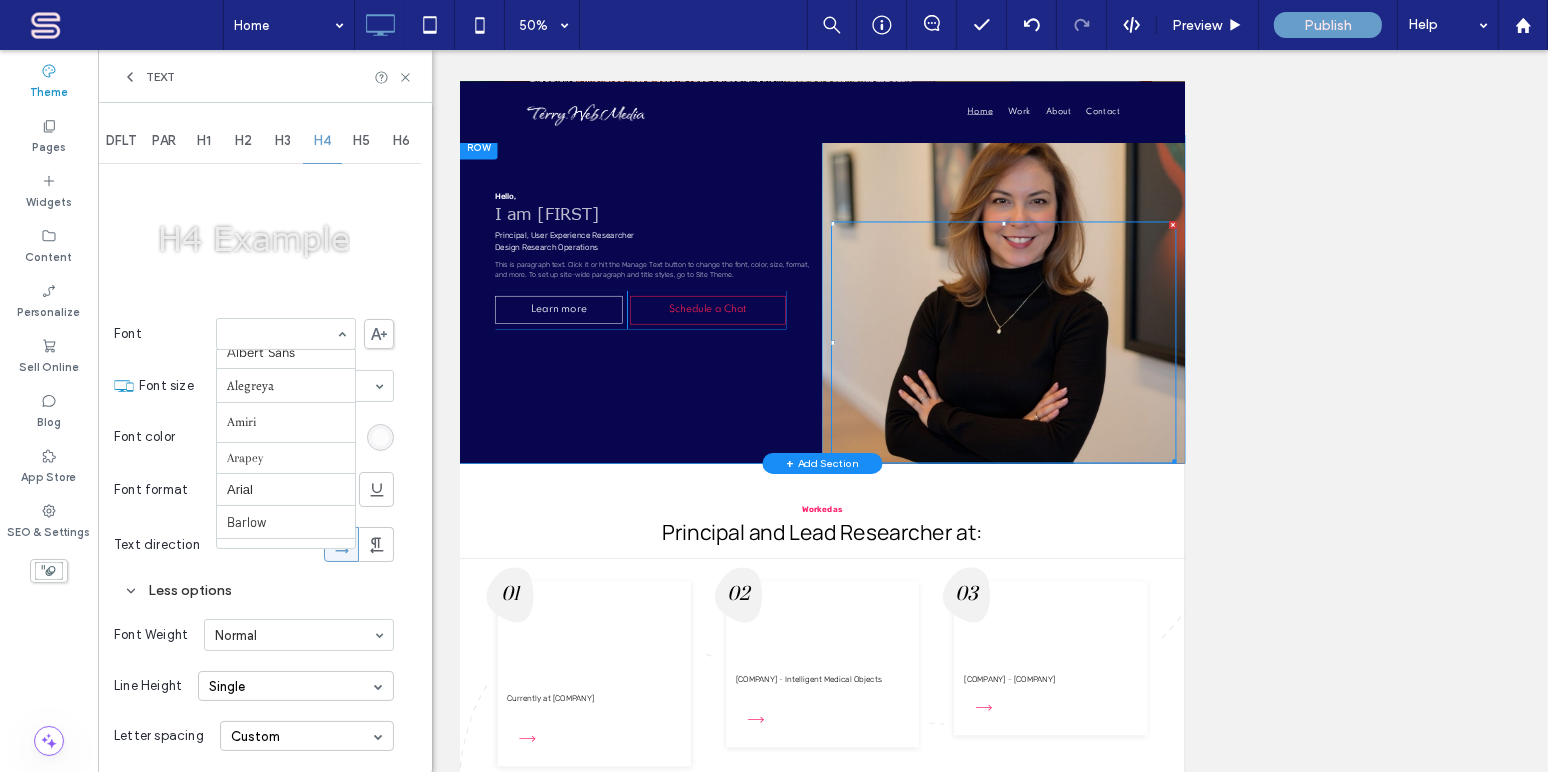 scroll, scrollTop: 0, scrollLeft: 0, axis: both 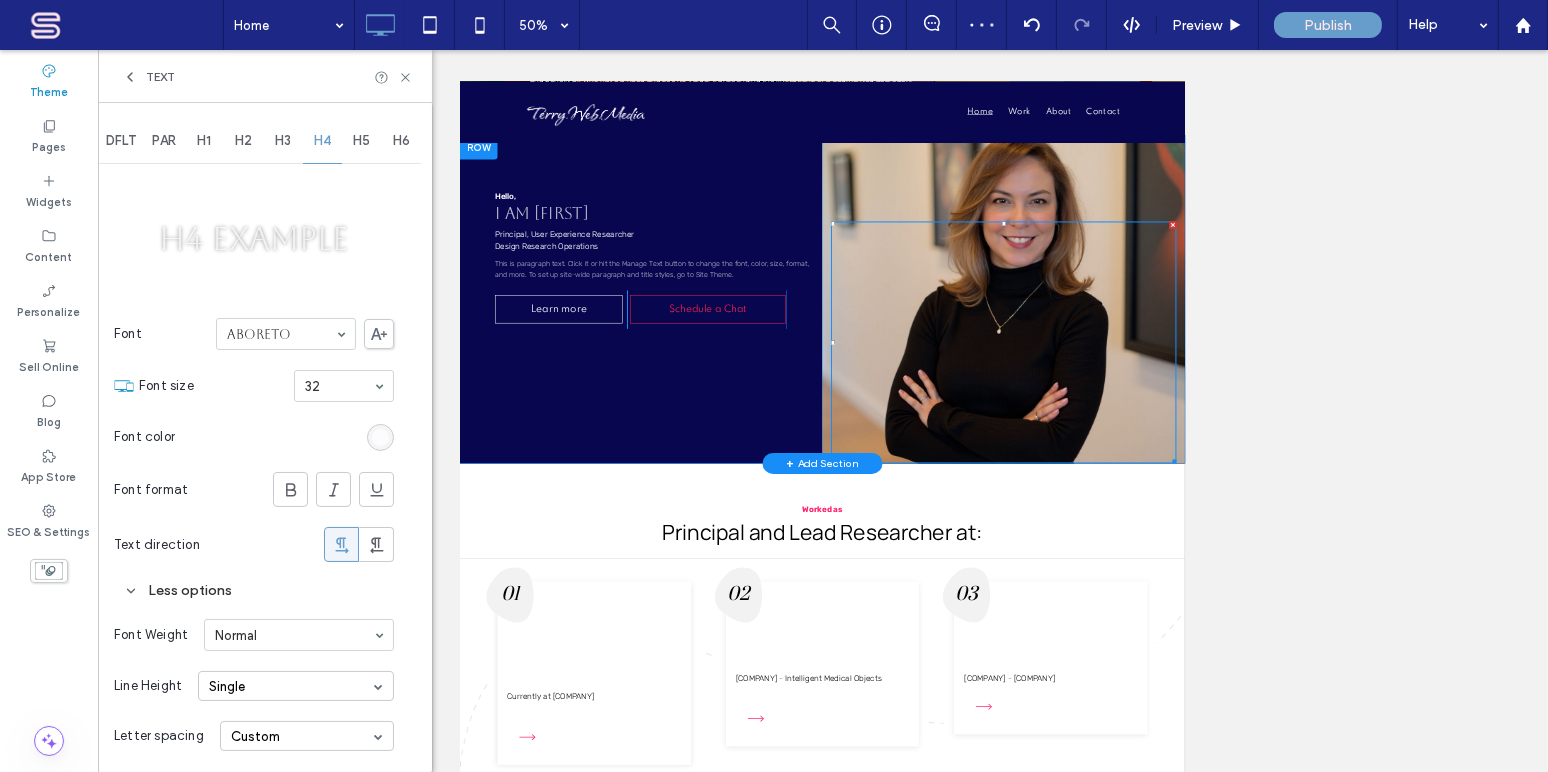 click on "Aboreto" at bounding box center [286, 334] 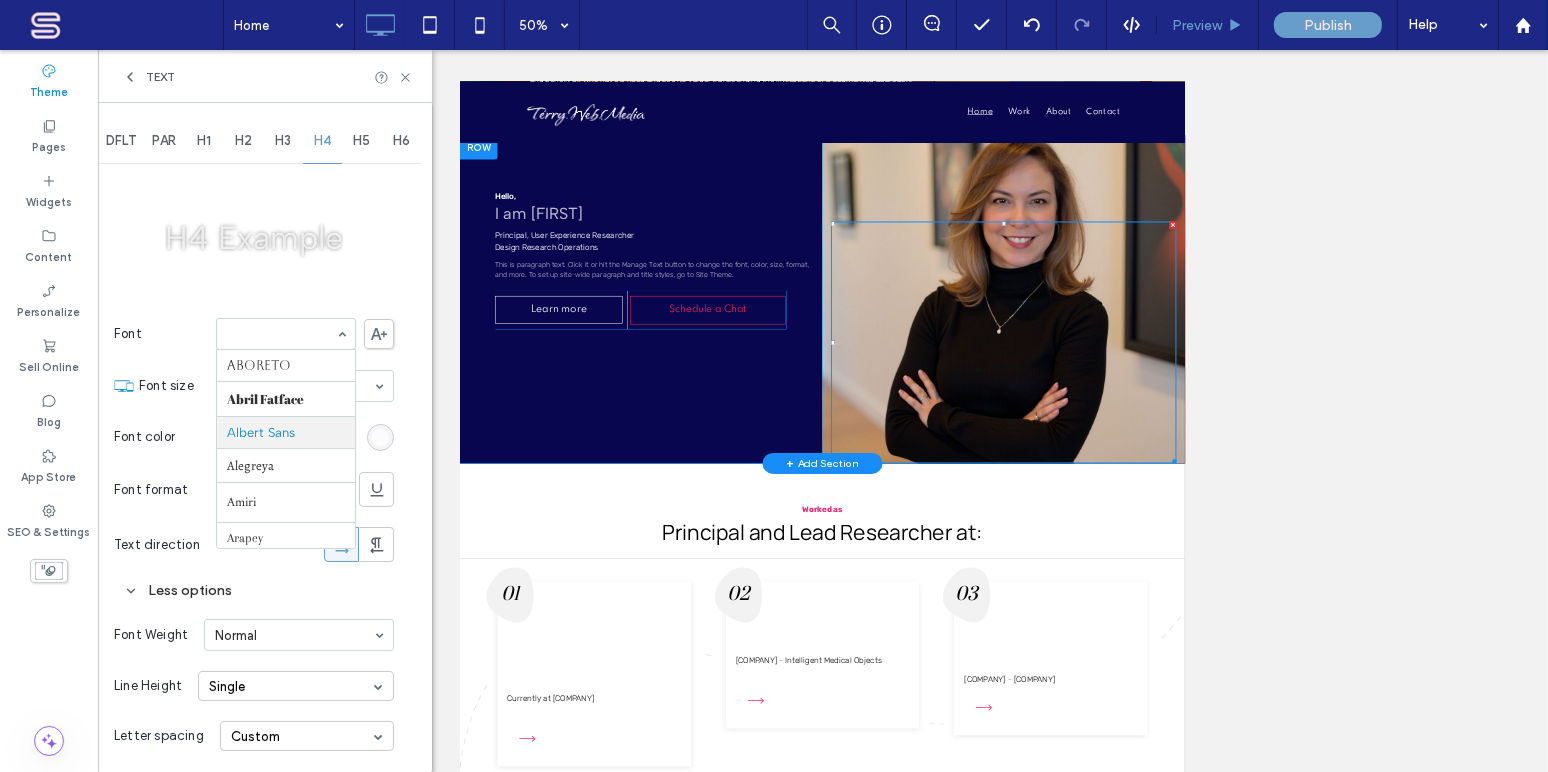 scroll, scrollTop: 66, scrollLeft: 0, axis: vertical 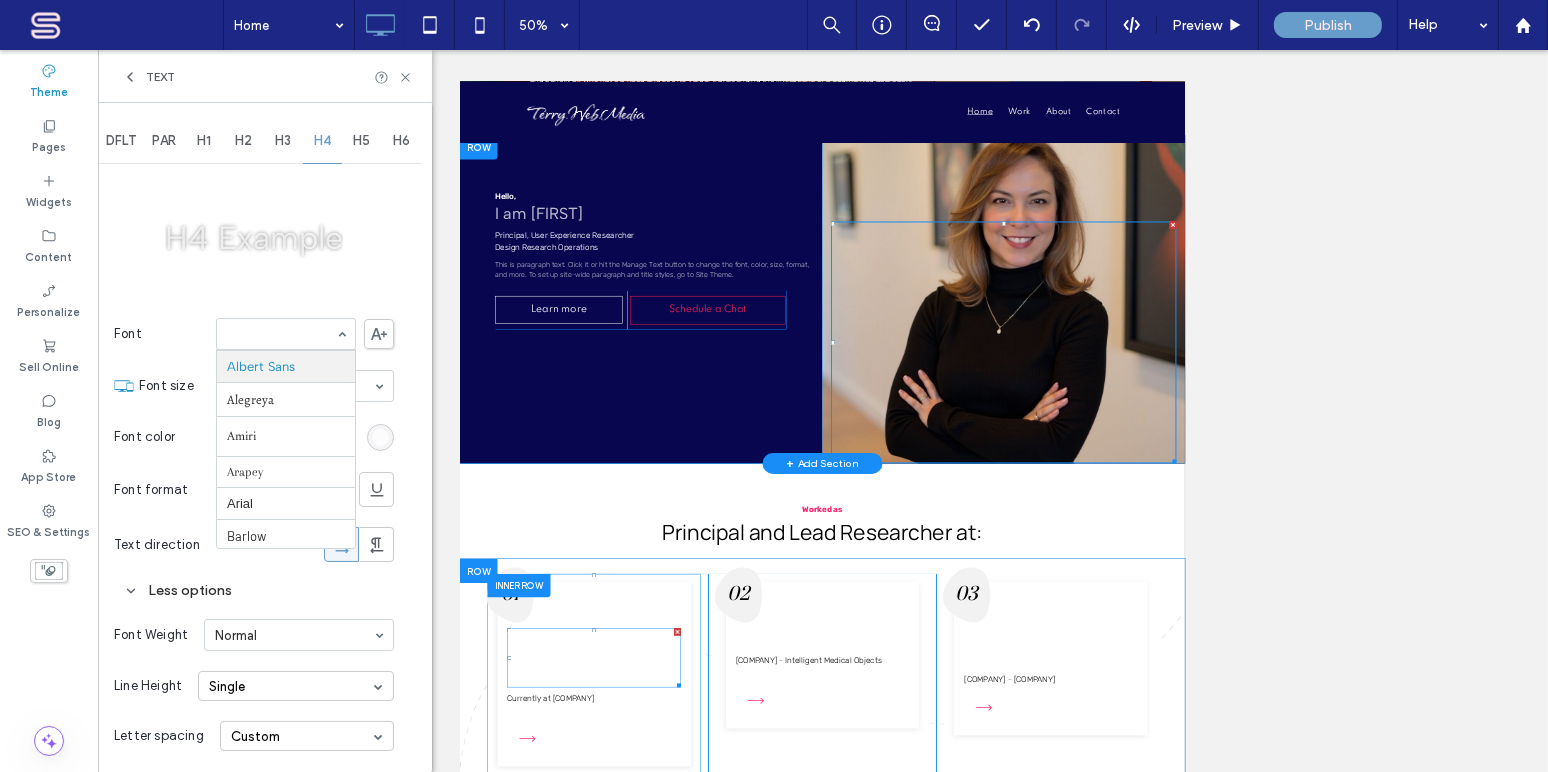 click on "Principal, User Researcher - Operations" at bounding box center [660, 1233] 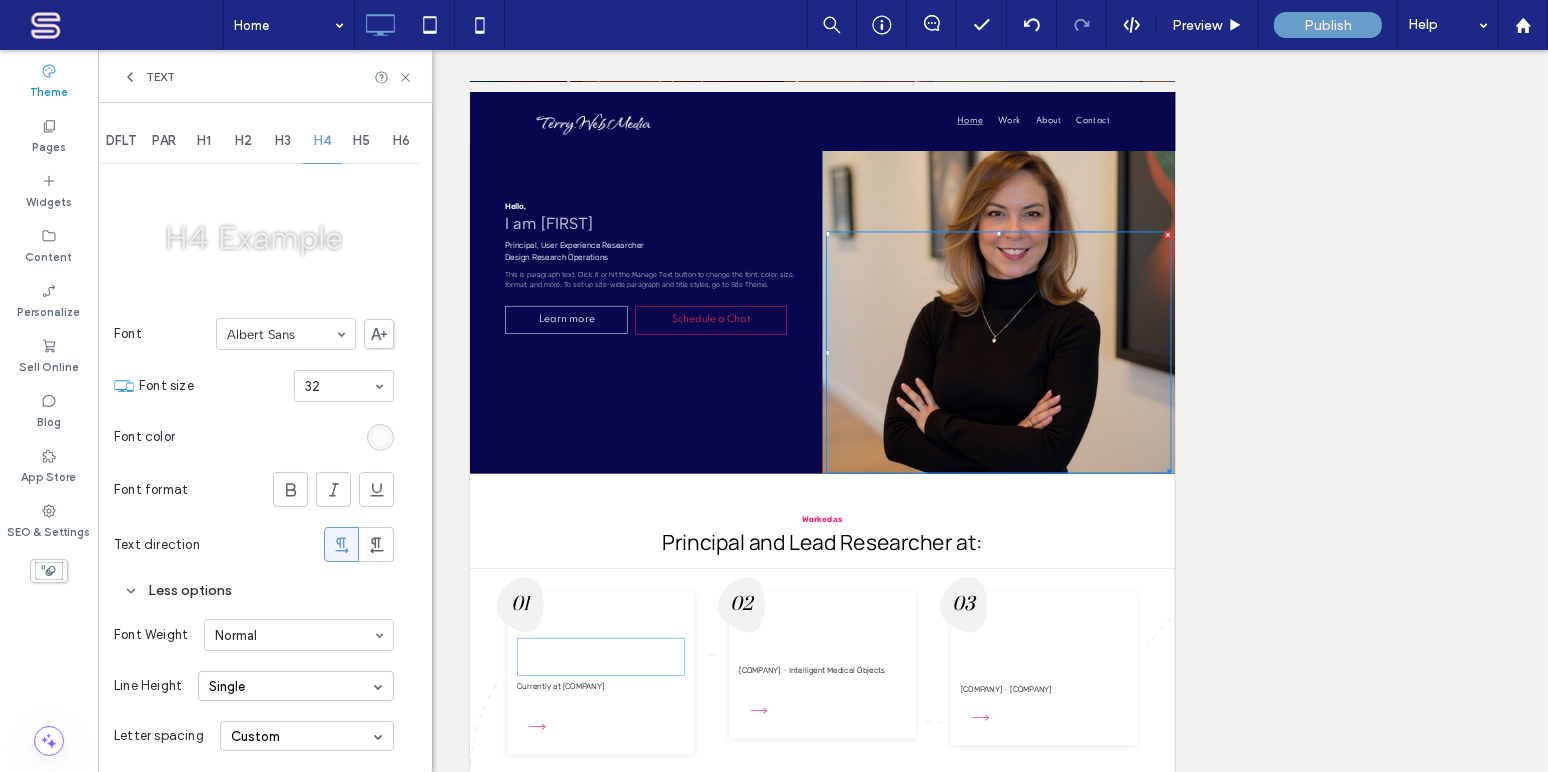 type on "**********" 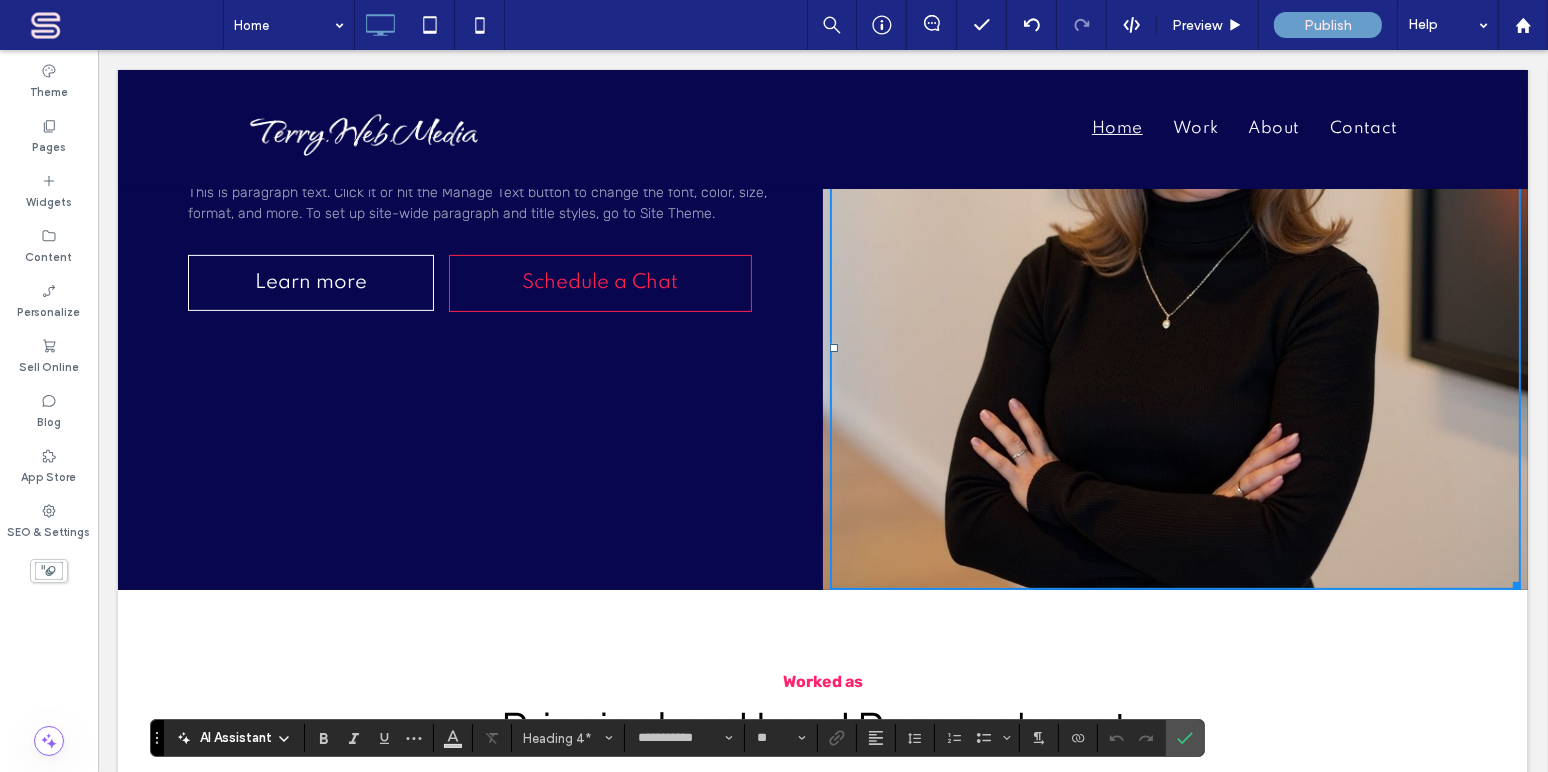 scroll, scrollTop: 484, scrollLeft: 0, axis: vertical 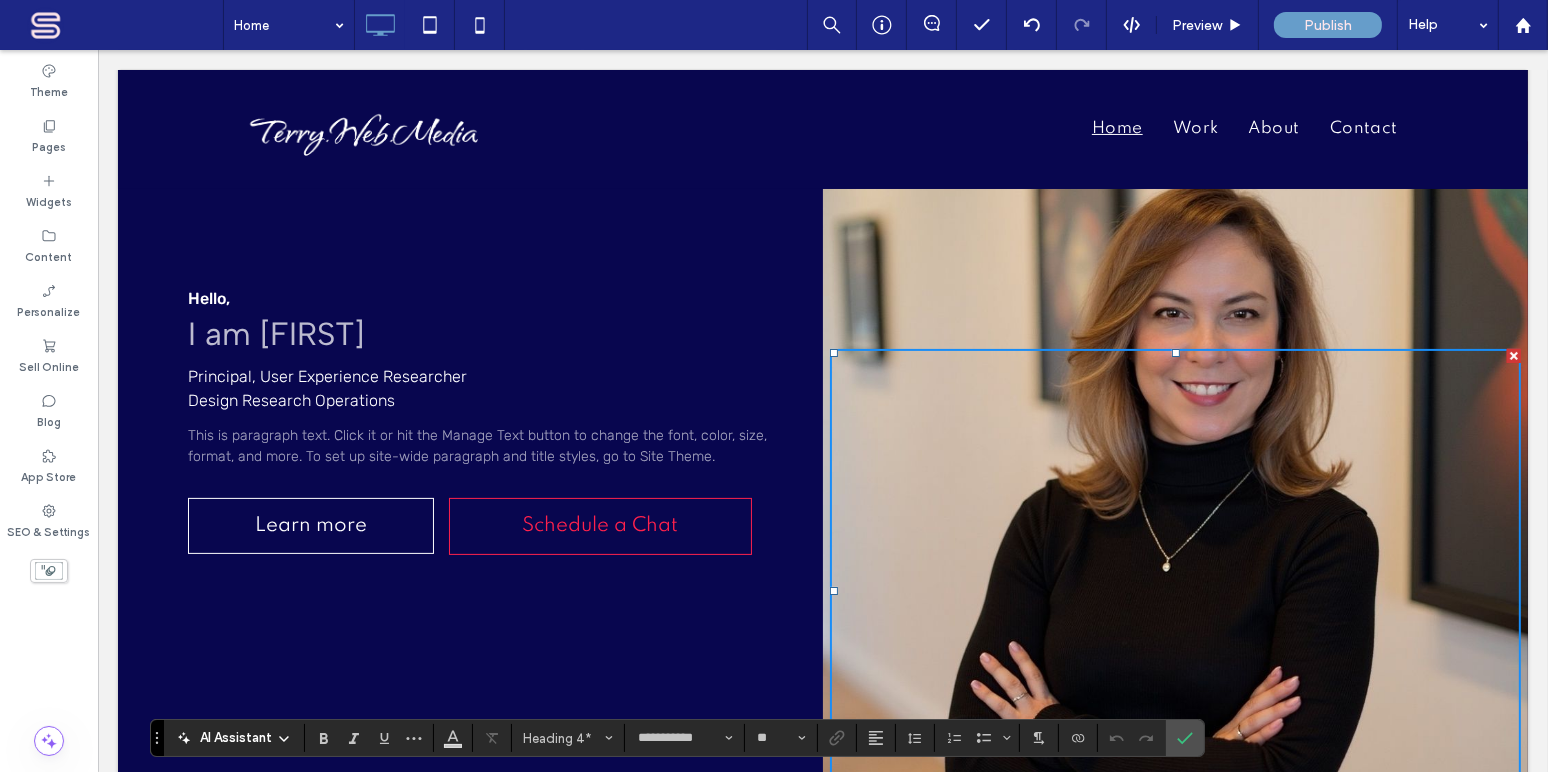 click on "I am [FIRST]" at bounding box center [275, 334] 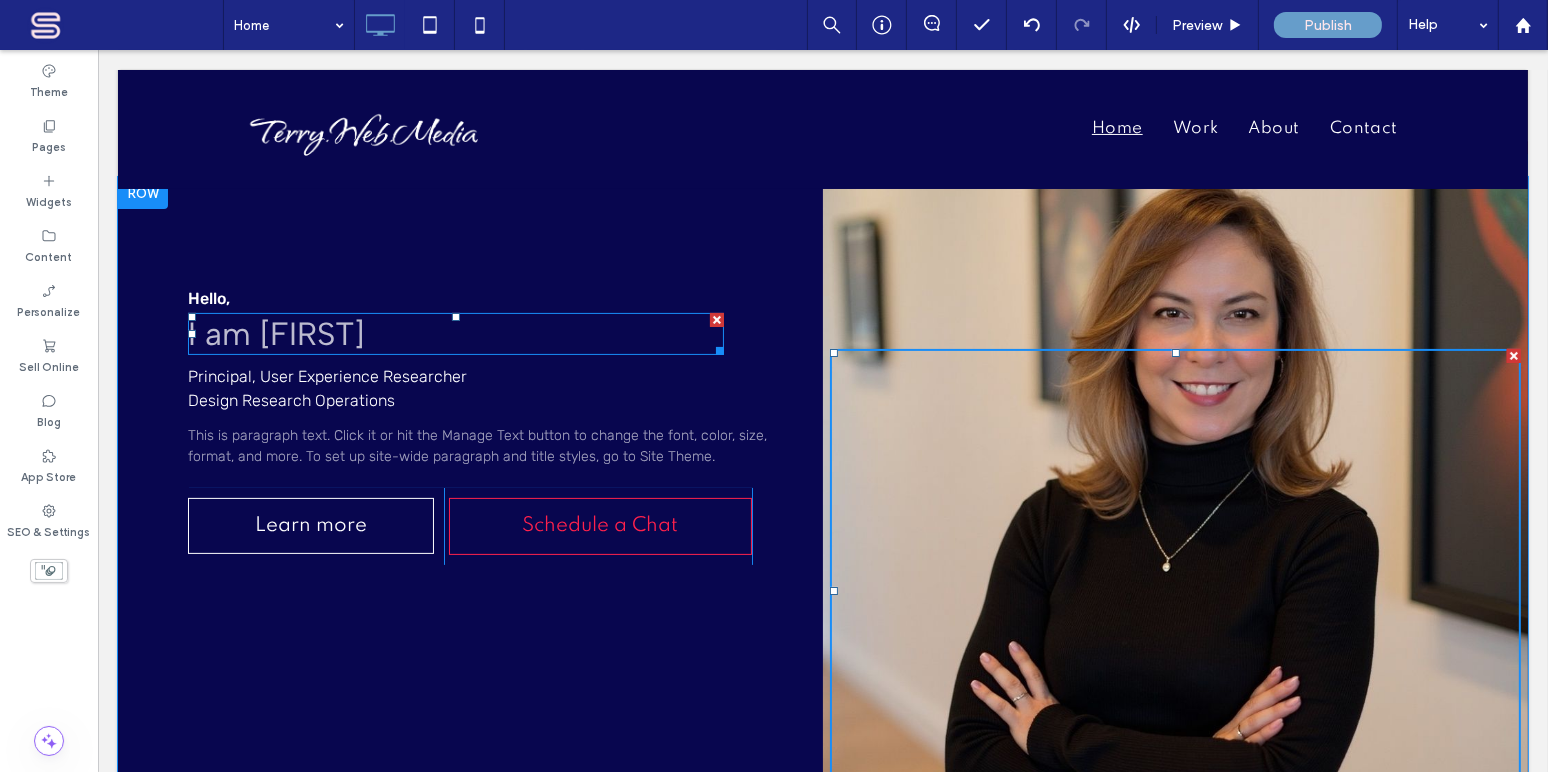 click on "I am [FIRST]" at bounding box center (275, 334) 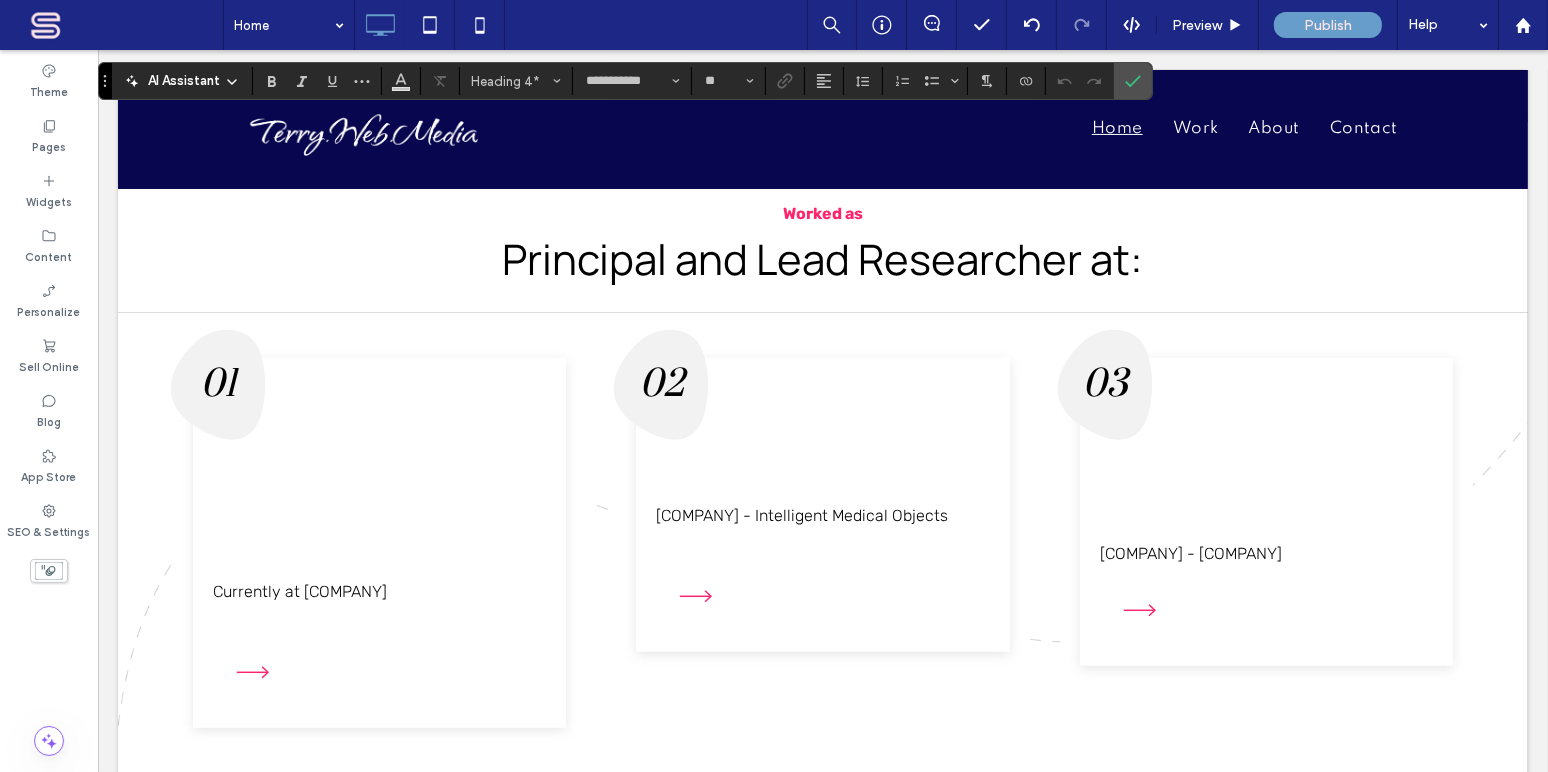scroll, scrollTop: 1211, scrollLeft: 0, axis: vertical 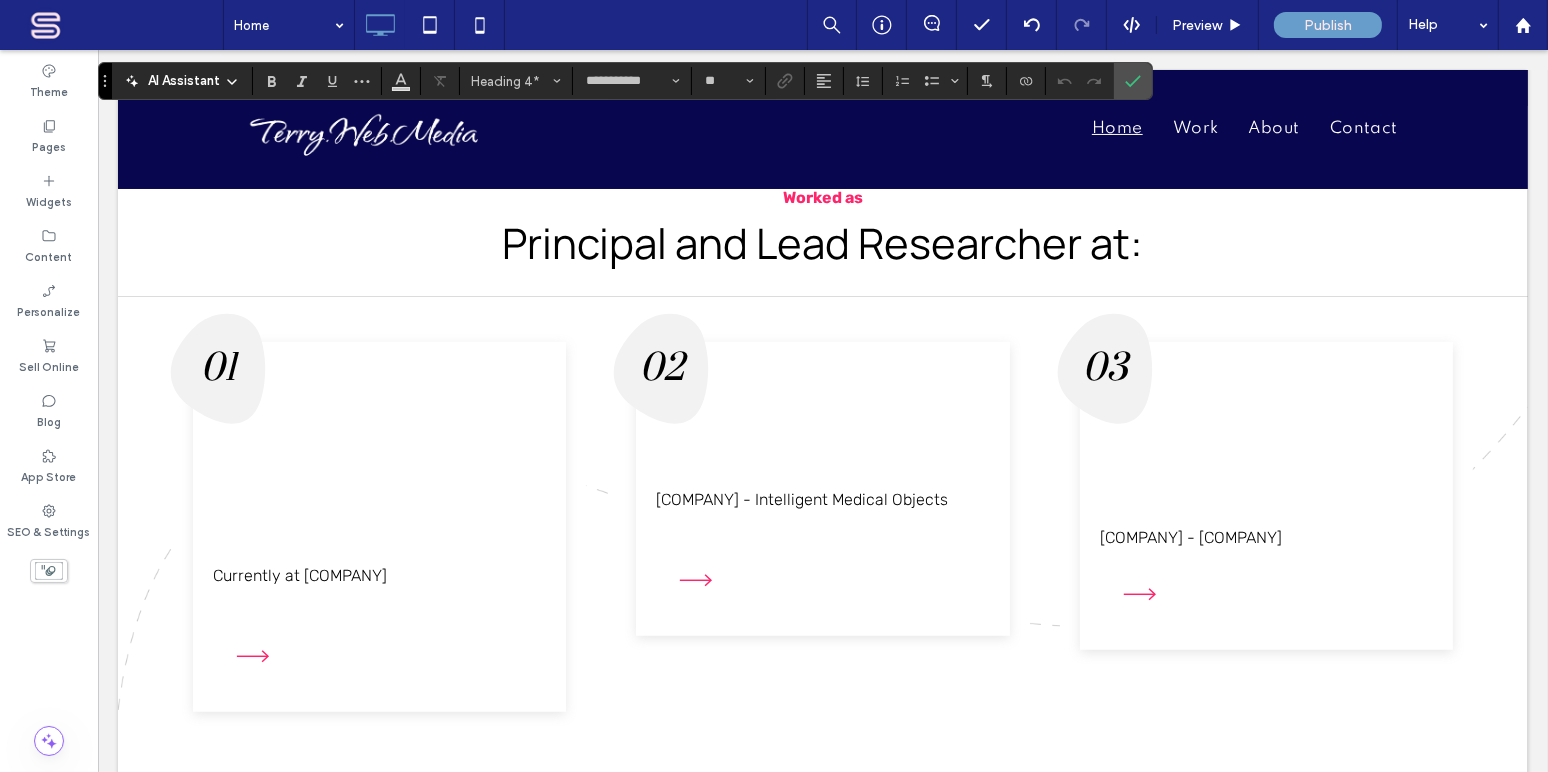 click on "Principal, User Researcher - Operations" at bounding box center [317, 495] 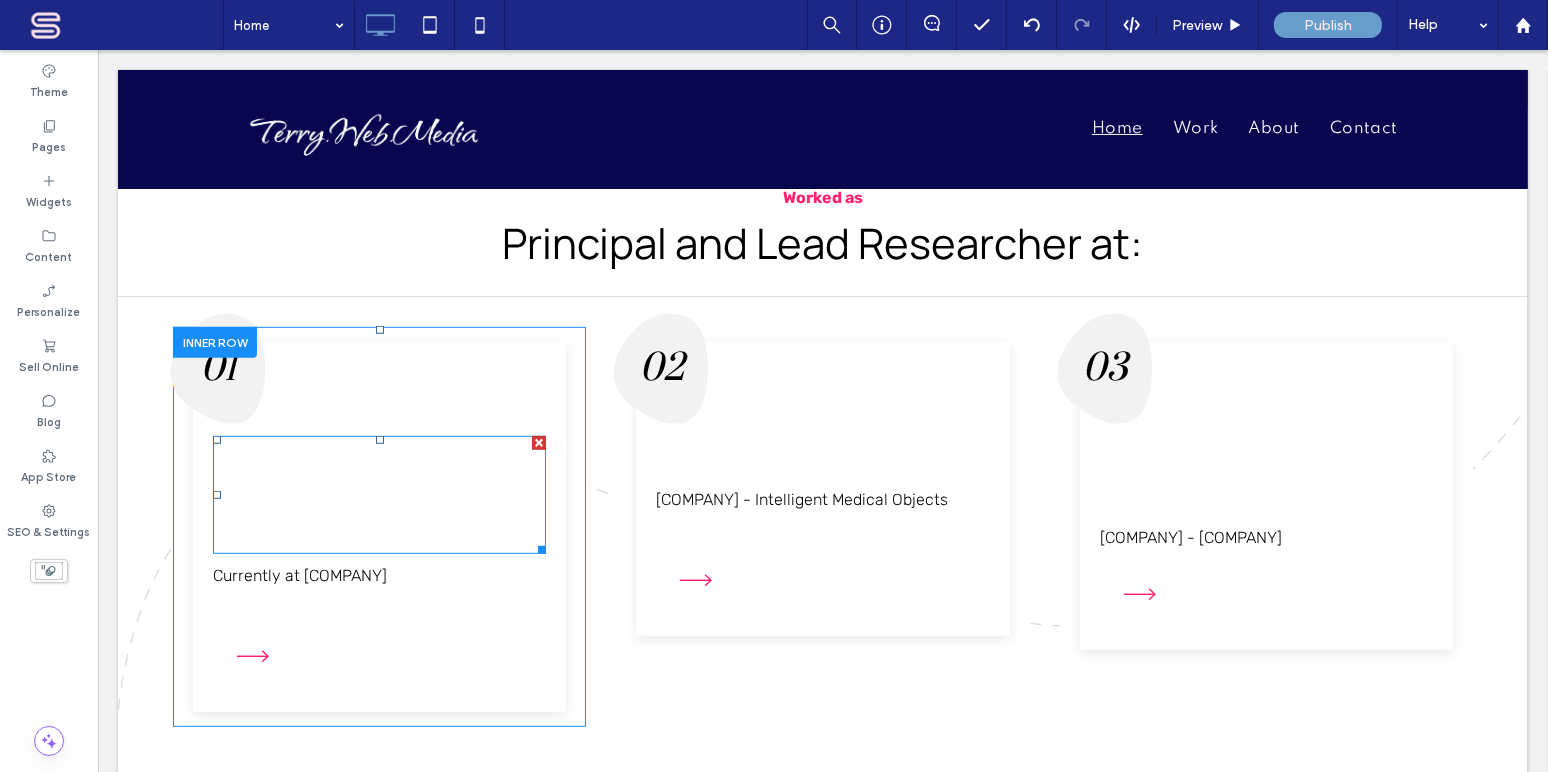 click on "Principal, User Researcher - Operations" at bounding box center (317, 495) 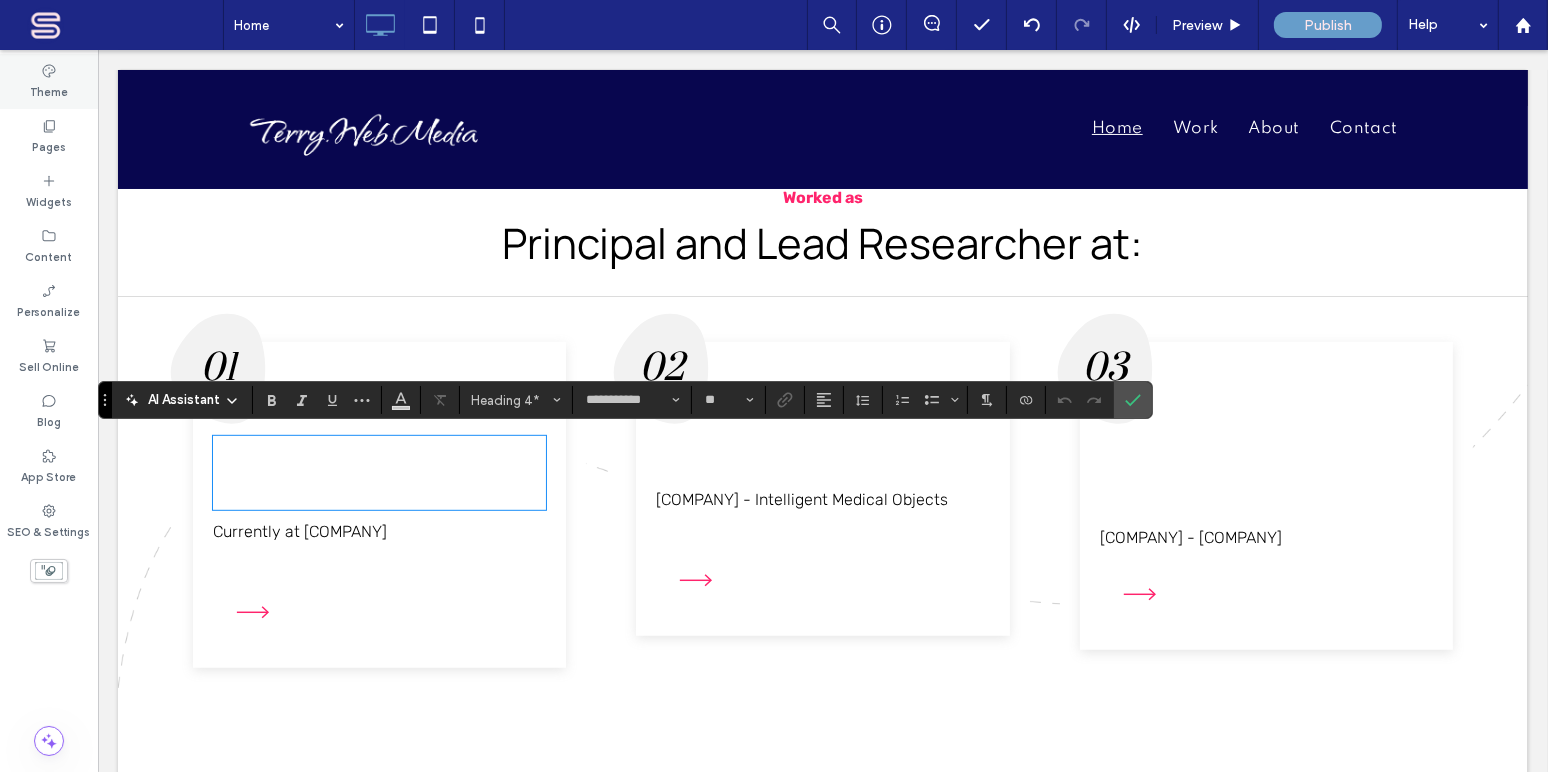 click on "Theme" at bounding box center (49, 90) 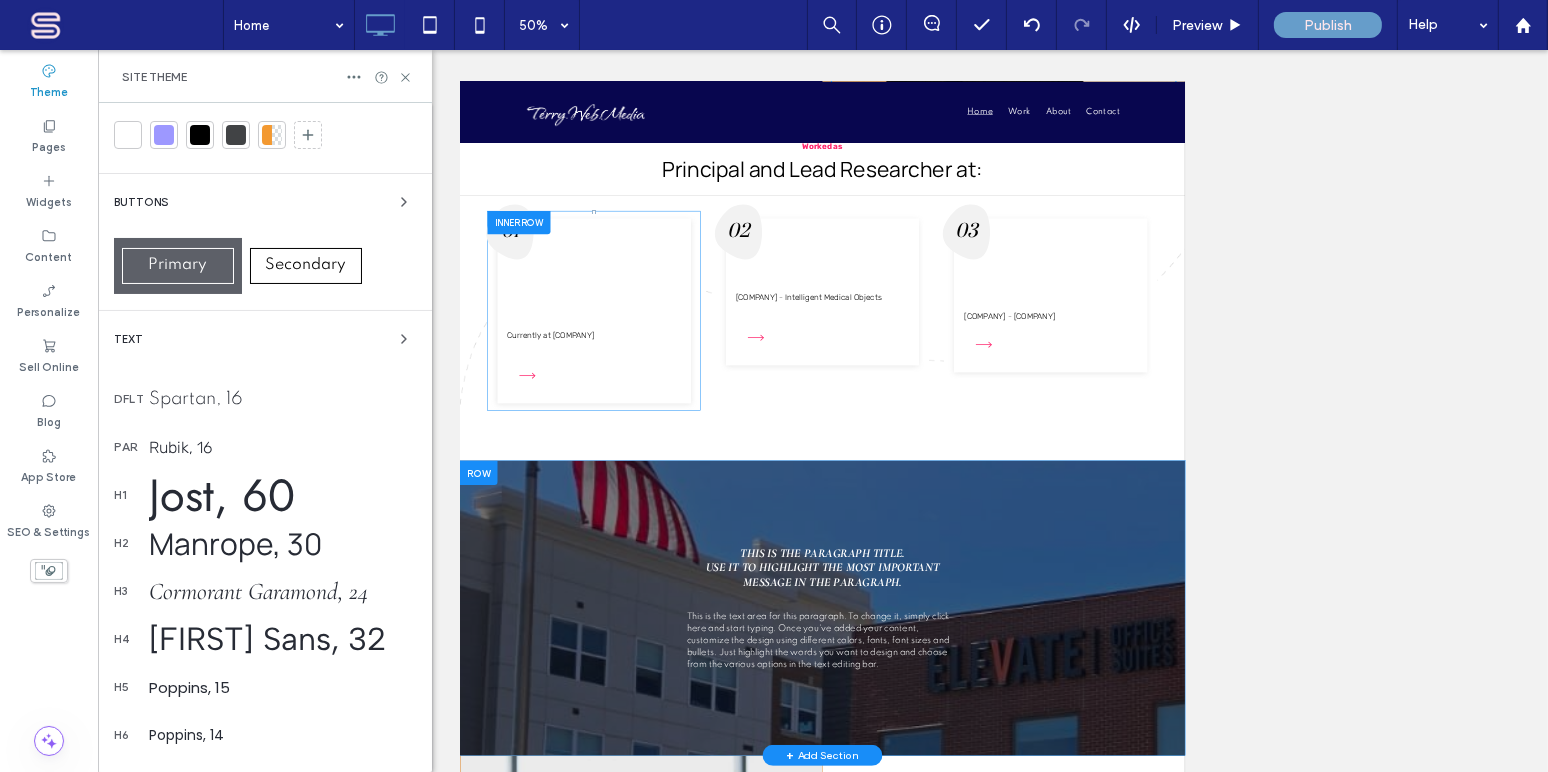 scroll, scrollTop: 242, scrollLeft: 0, axis: vertical 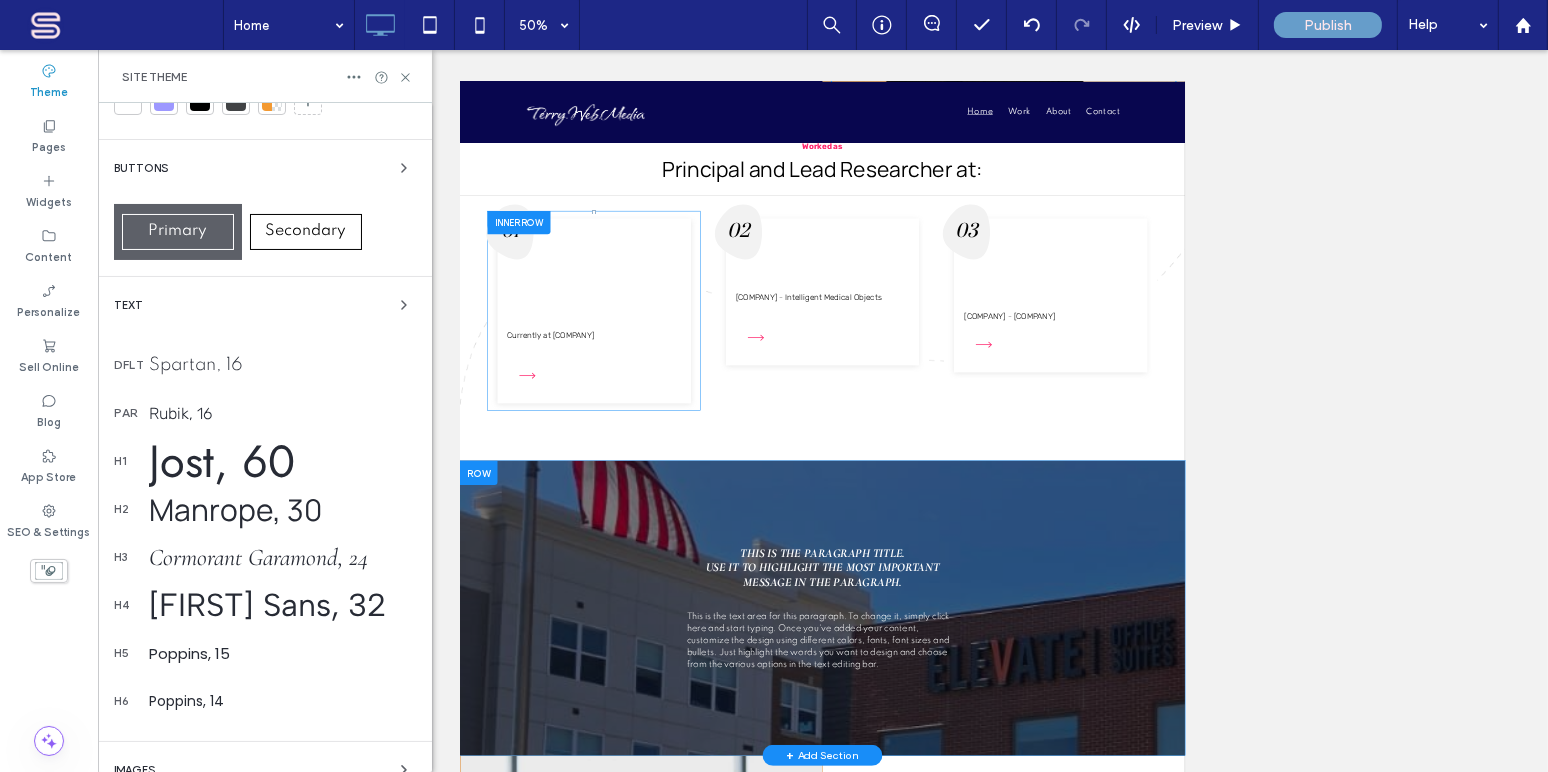 click on "Albert Sans, 32" at bounding box center [282, 605] 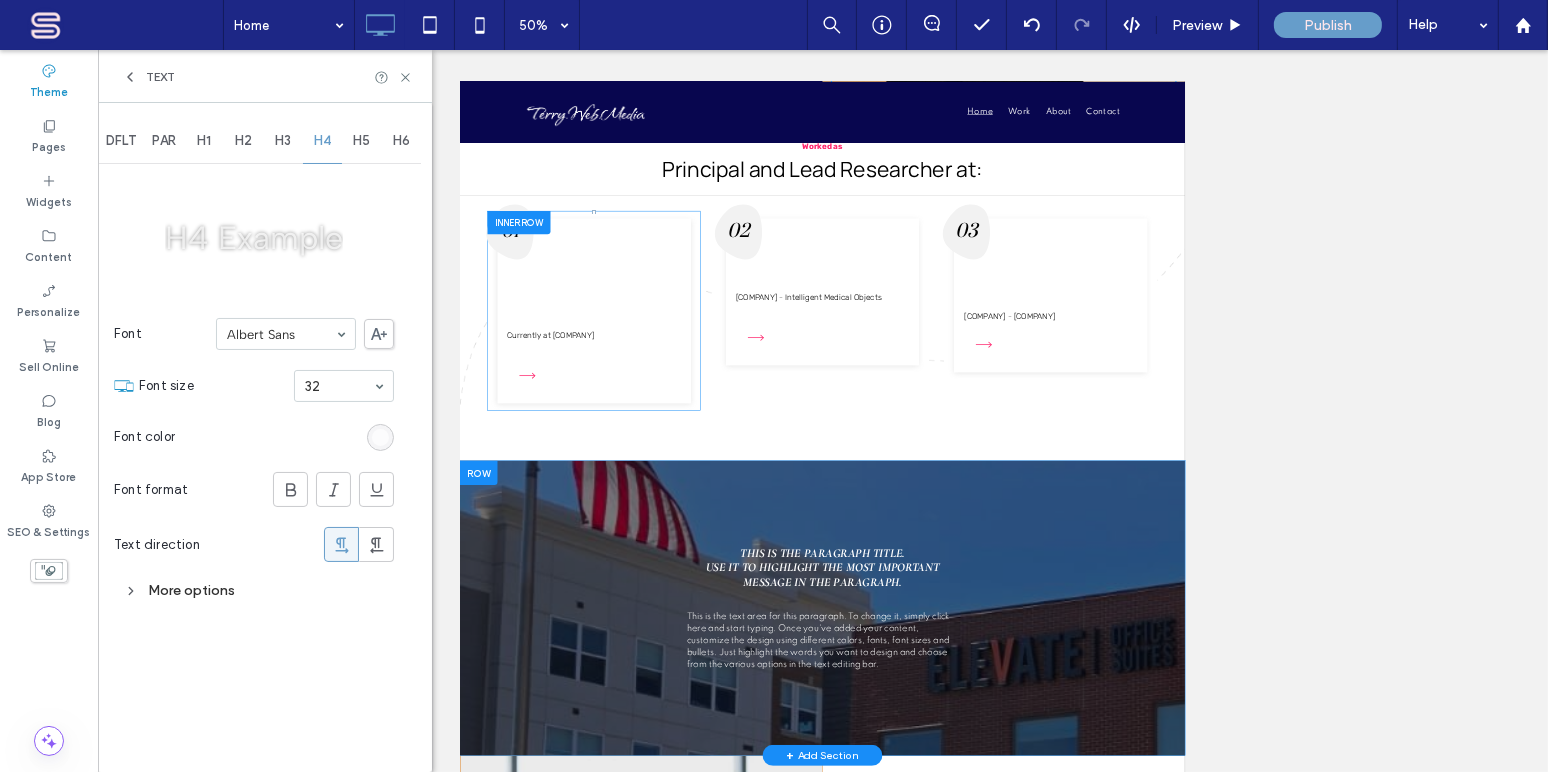 scroll, scrollTop: 0, scrollLeft: 0, axis: both 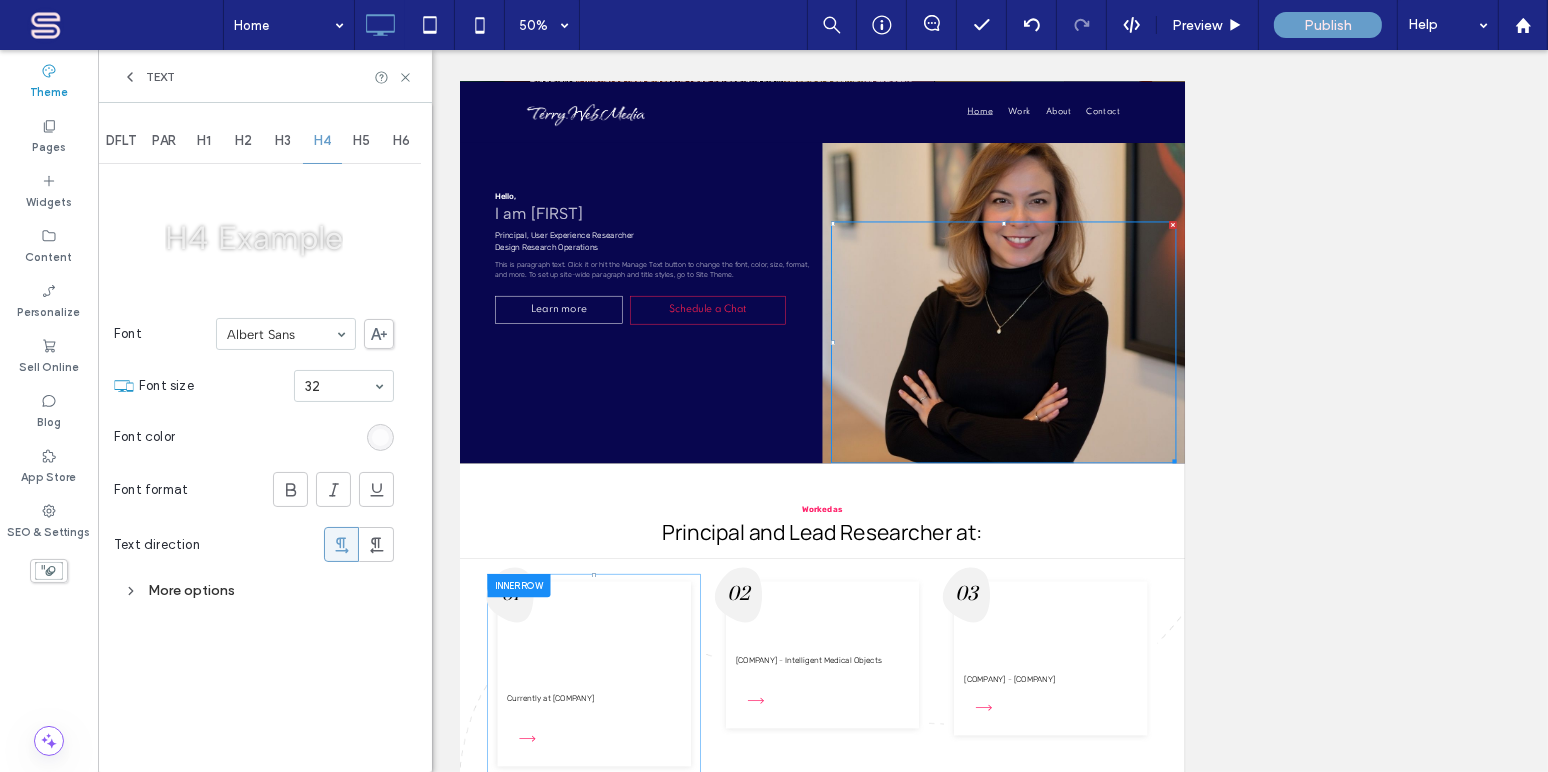 click at bounding box center (380, 437) 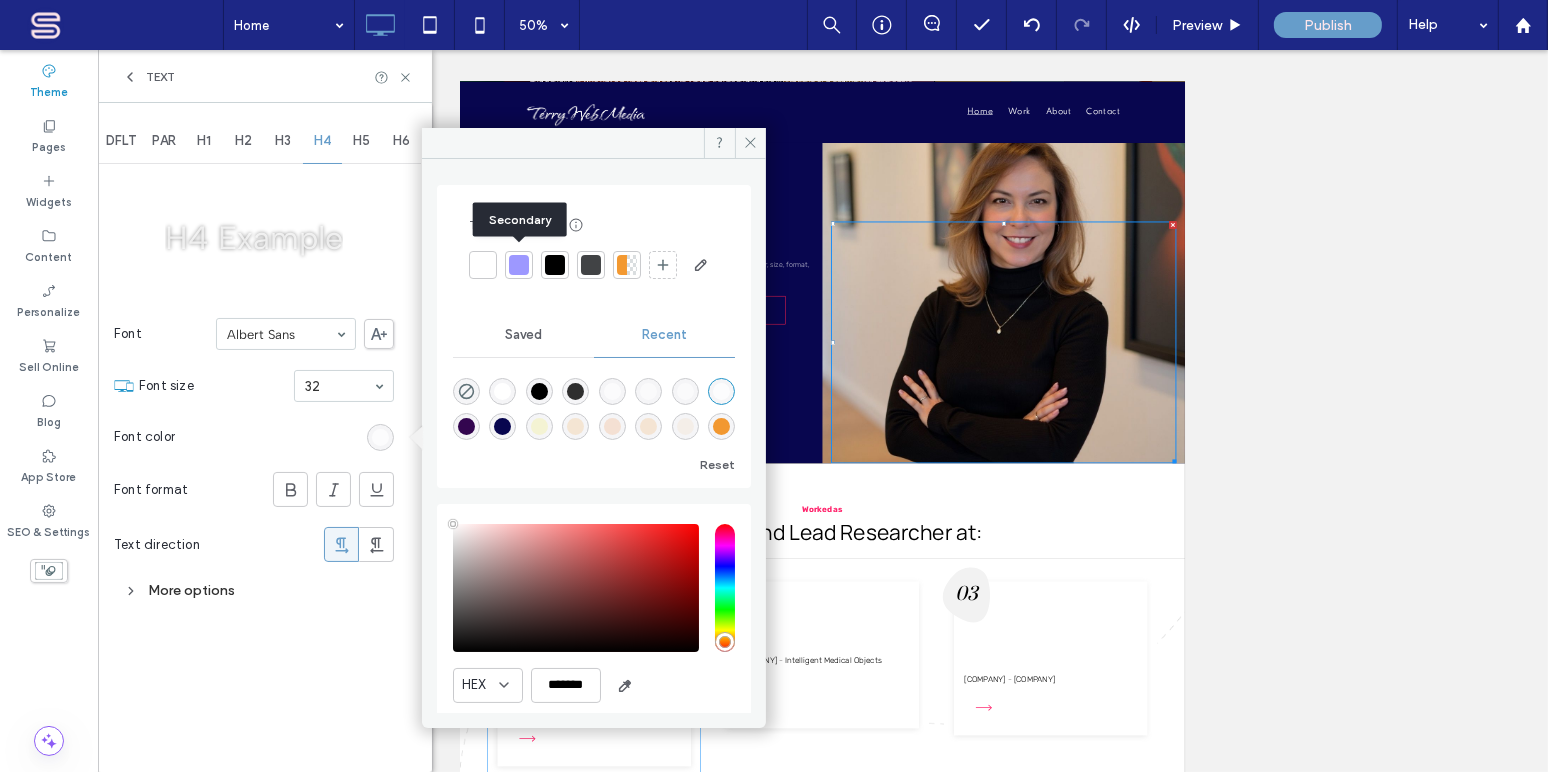 click at bounding box center (519, 265) 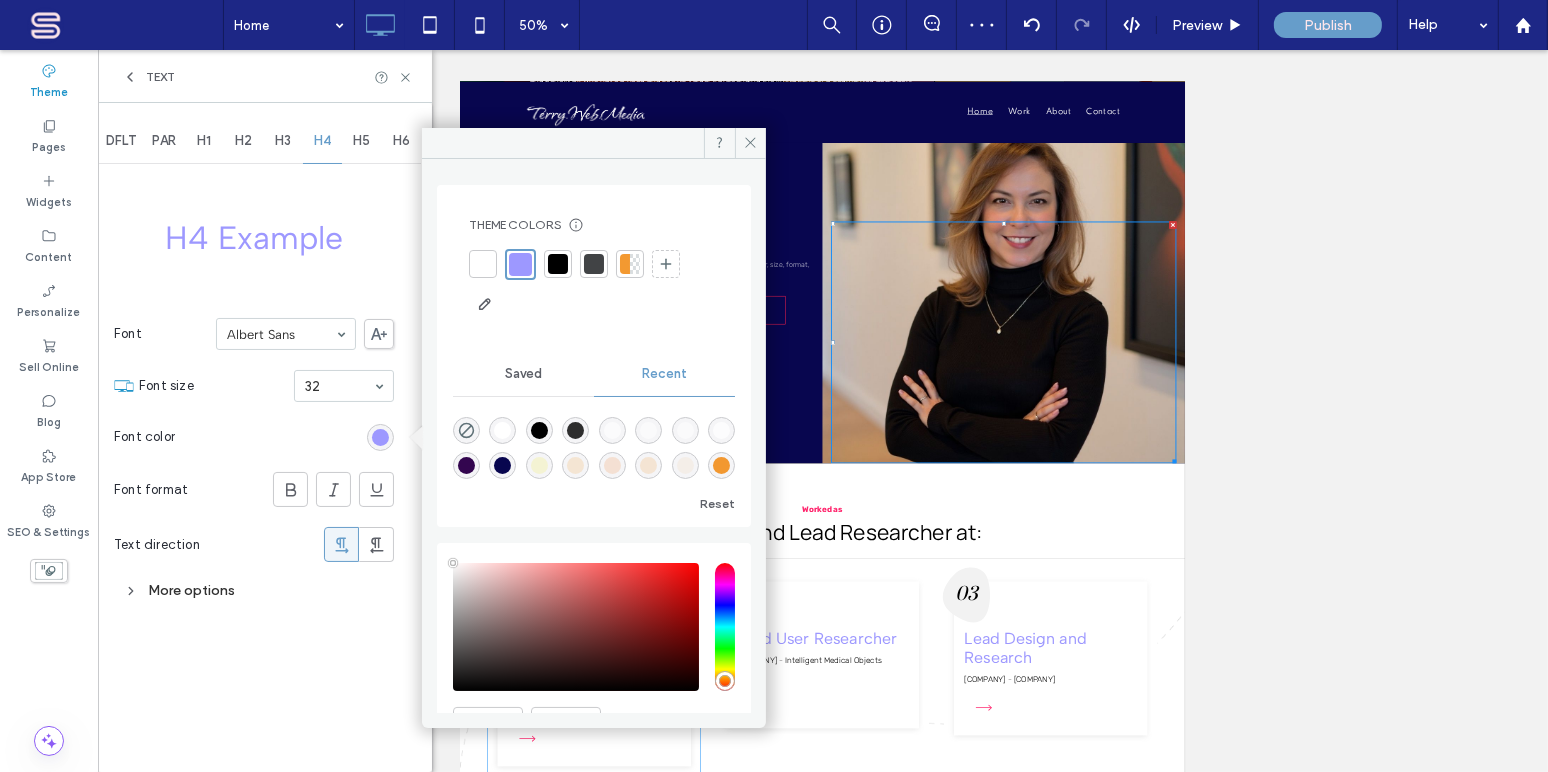 click at bounding box center [823, 411] 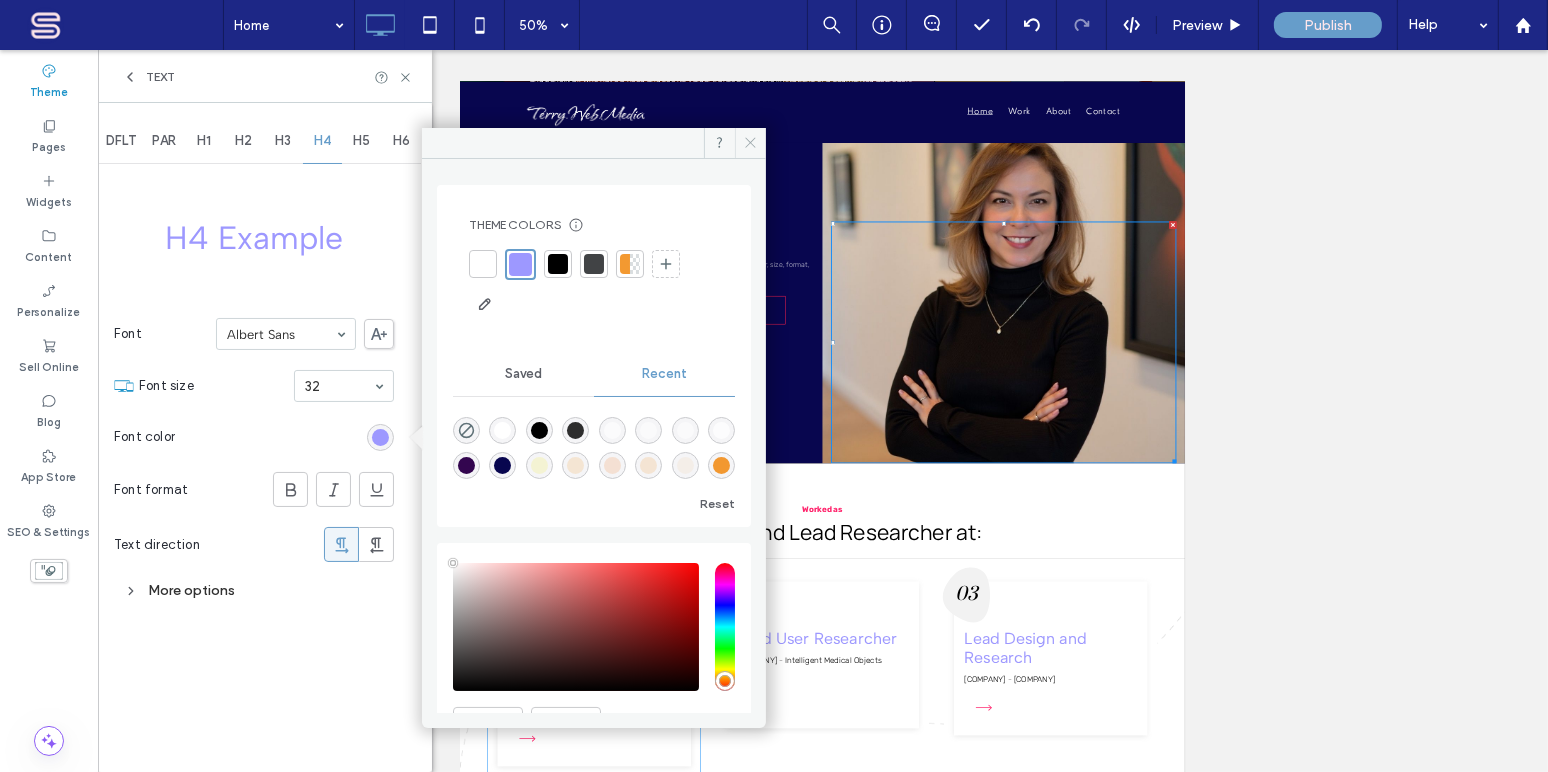 click 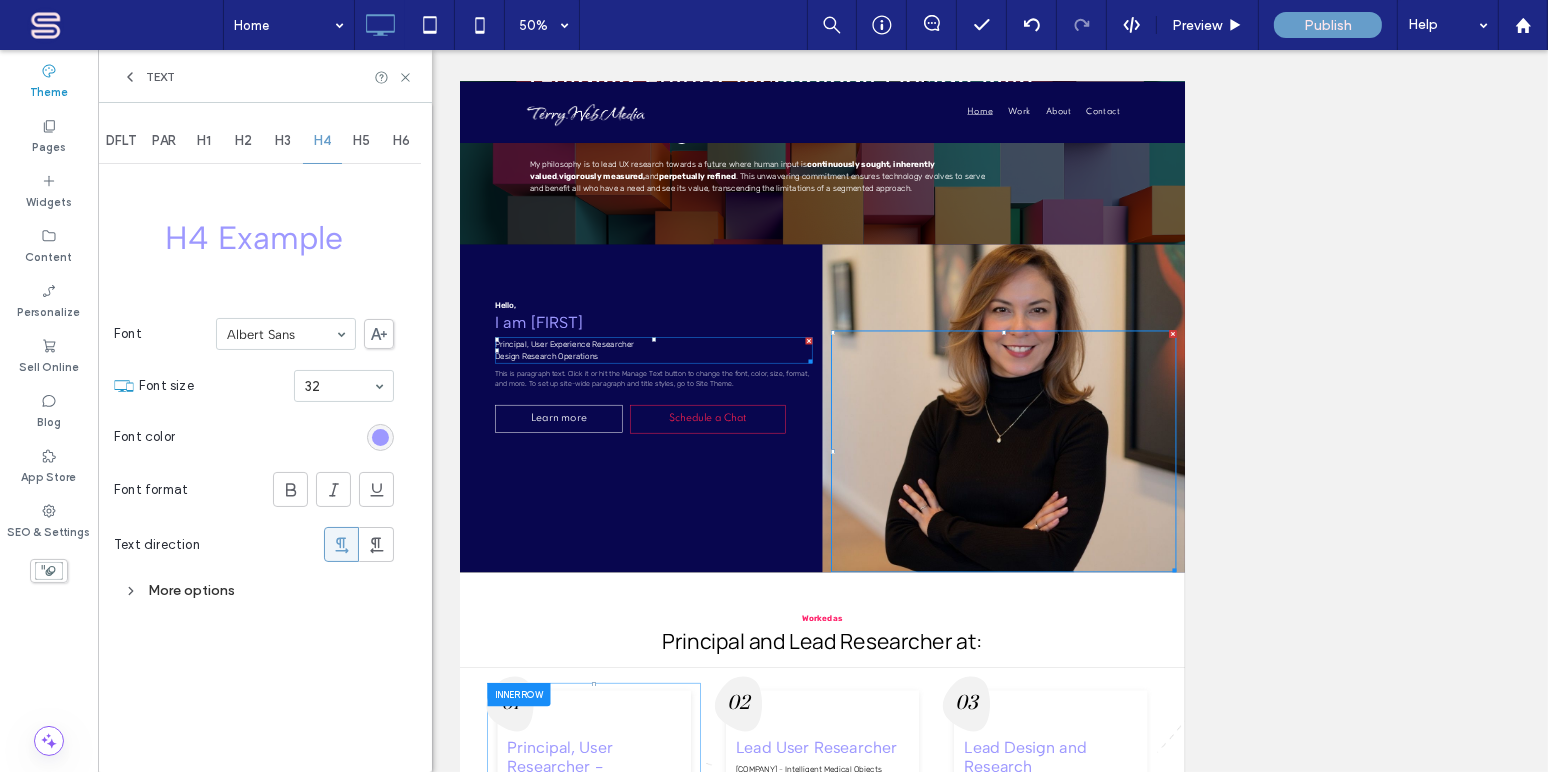 scroll, scrollTop: 242, scrollLeft: 0, axis: vertical 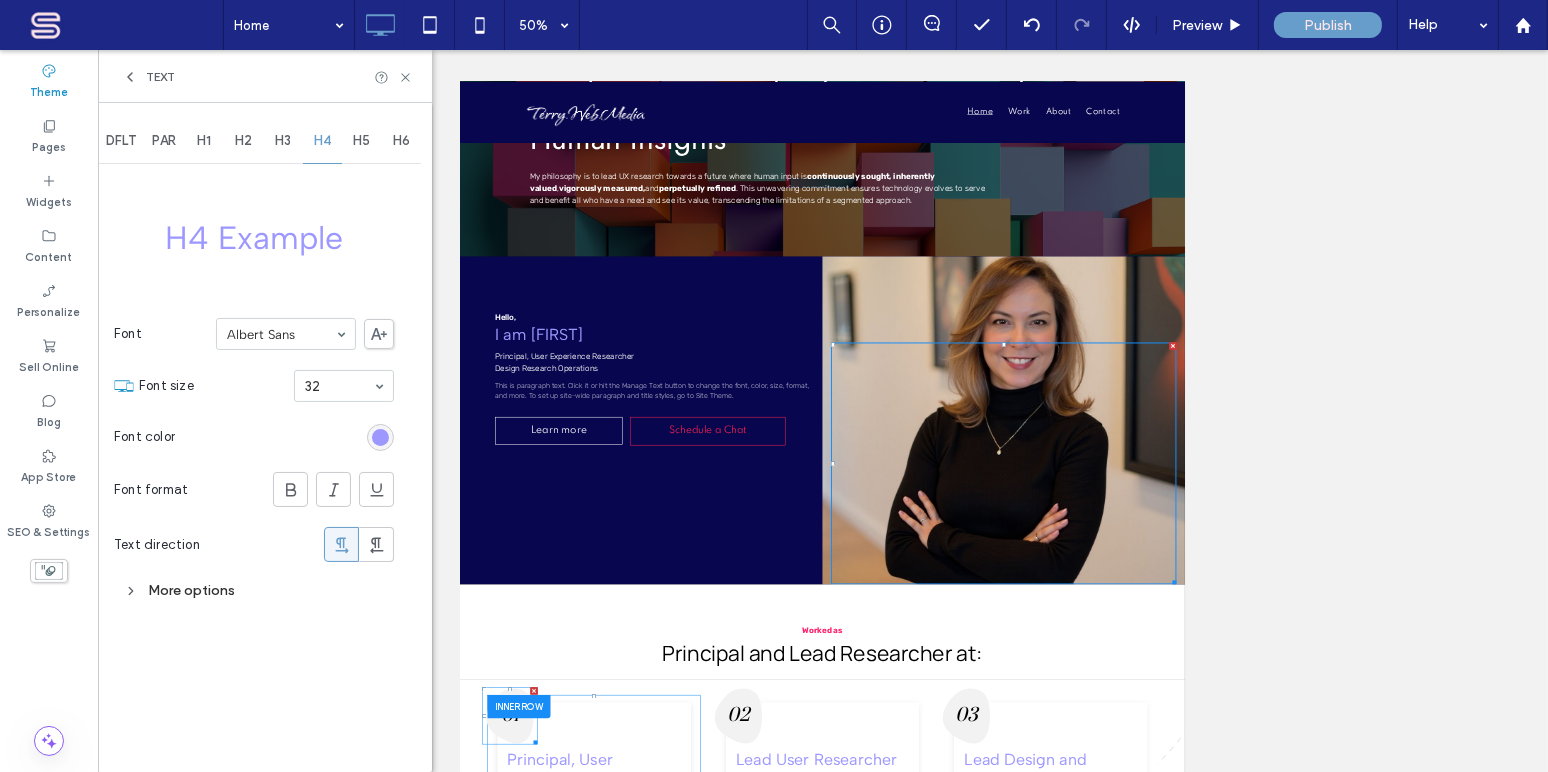 click on "01" at bounding box center [560, 1349] 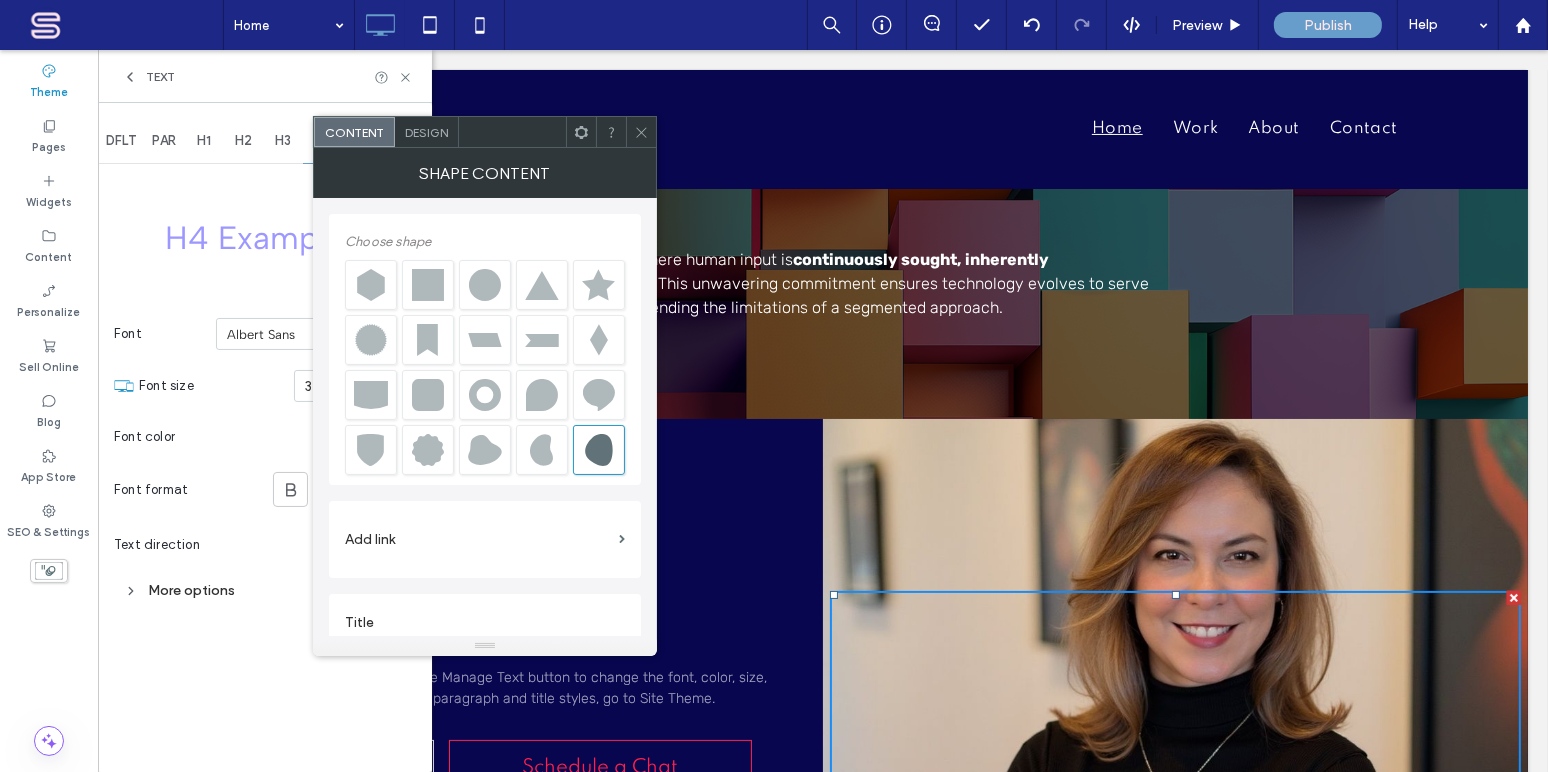 scroll, scrollTop: 1174, scrollLeft: 0, axis: vertical 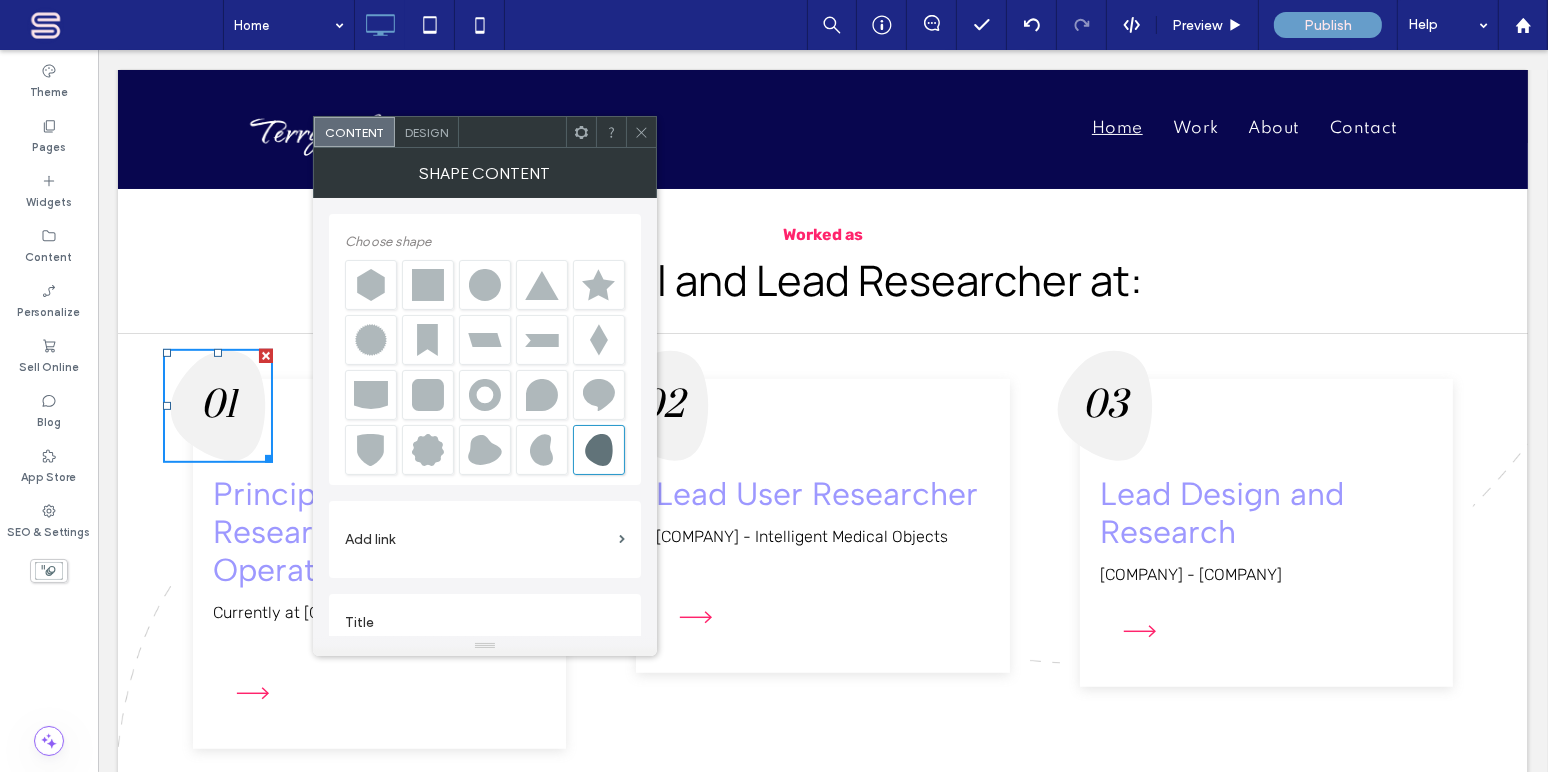 click on "Design" at bounding box center (426, 132) 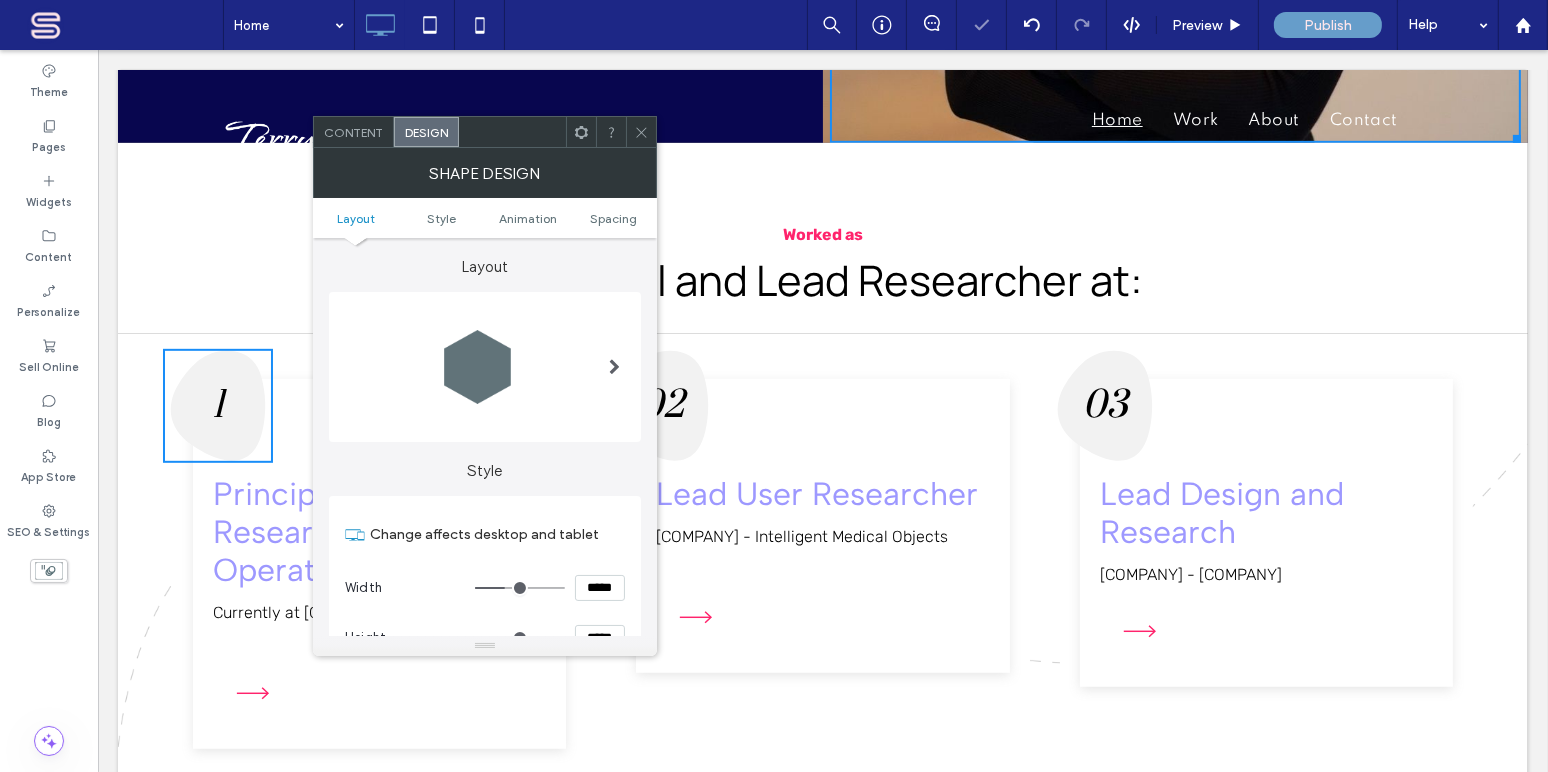 scroll, scrollTop: 484, scrollLeft: 0, axis: vertical 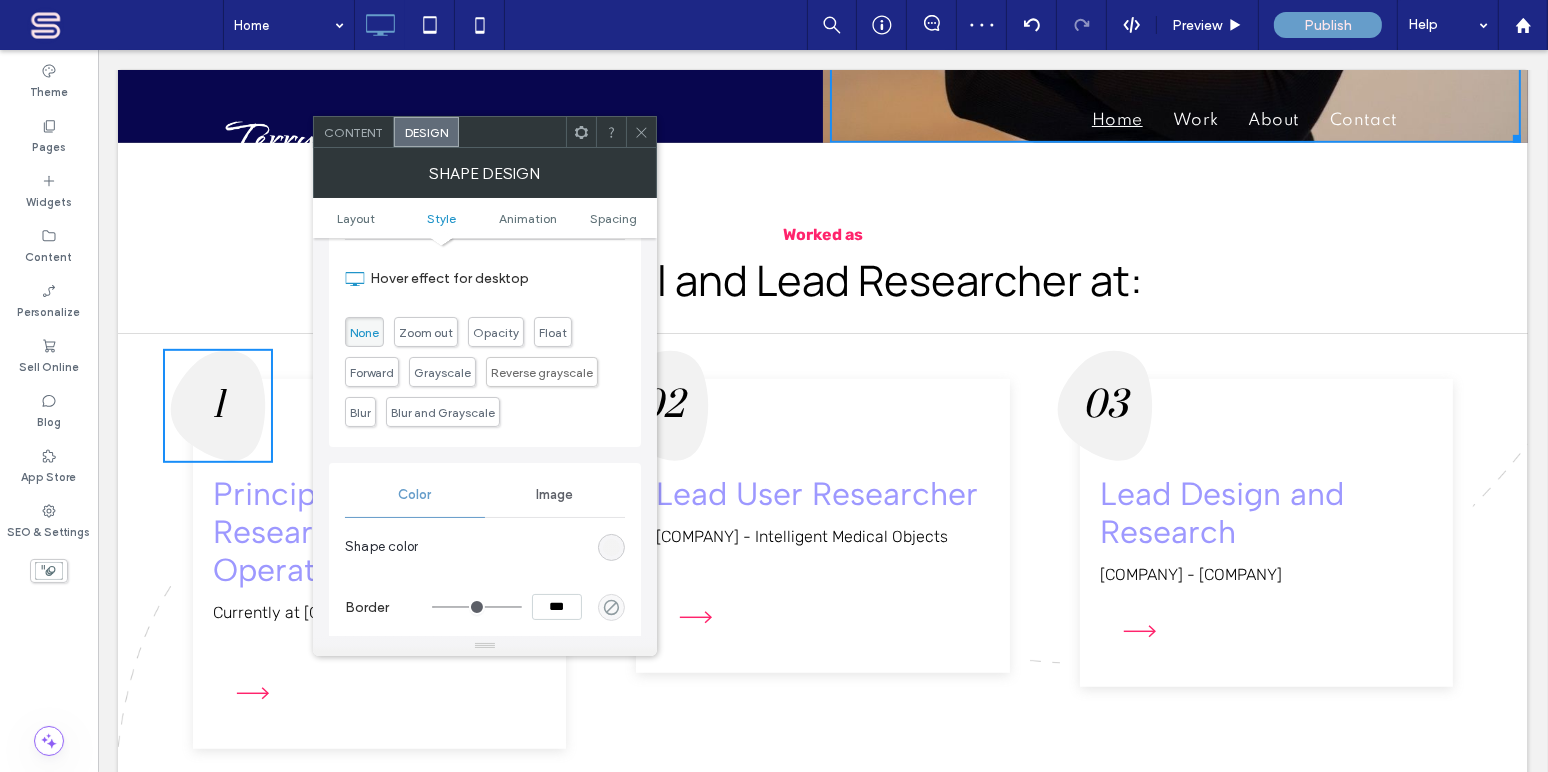 click at bounding box center [611, 547] 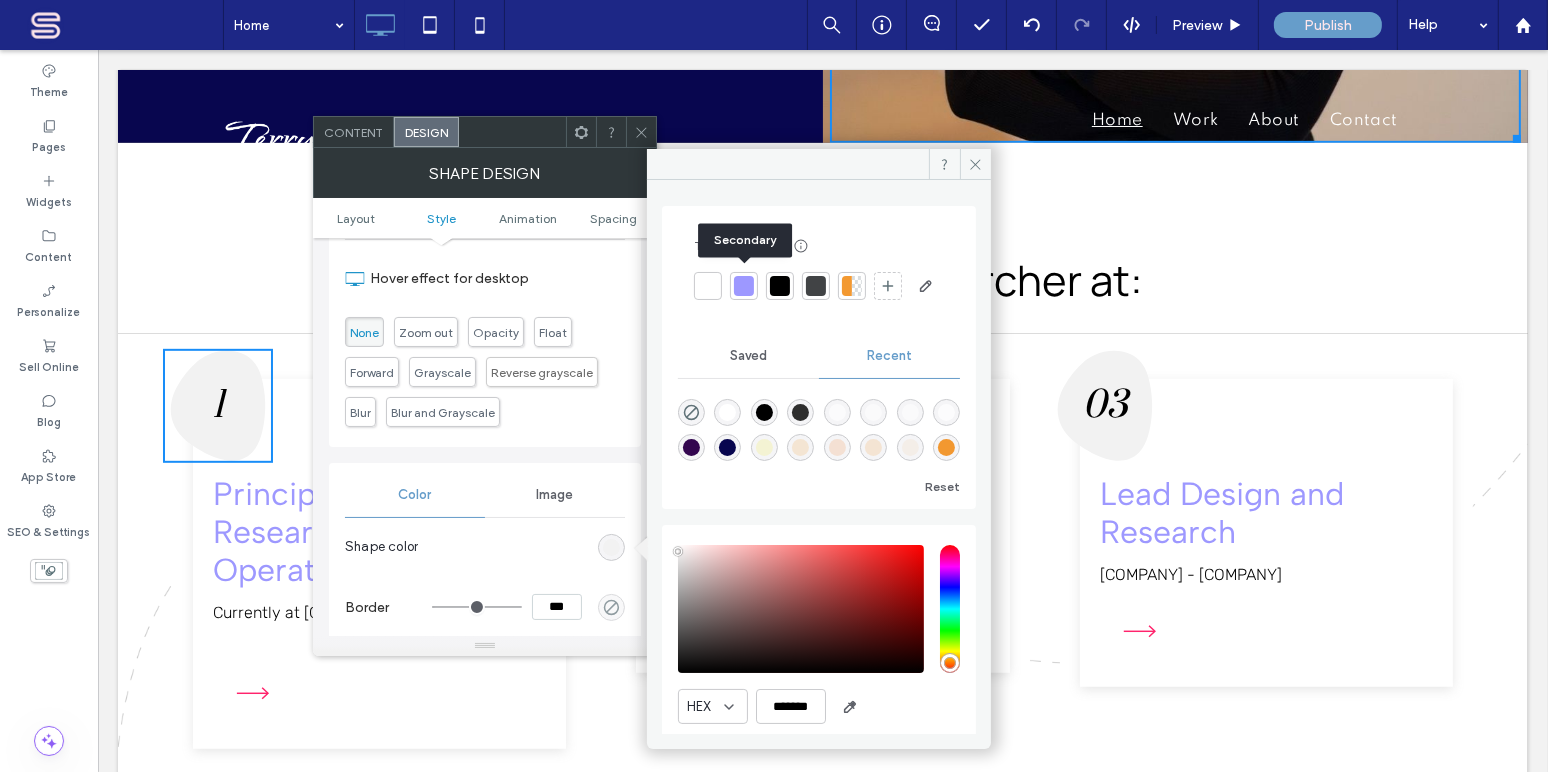 click at bounding box center [744, 286] 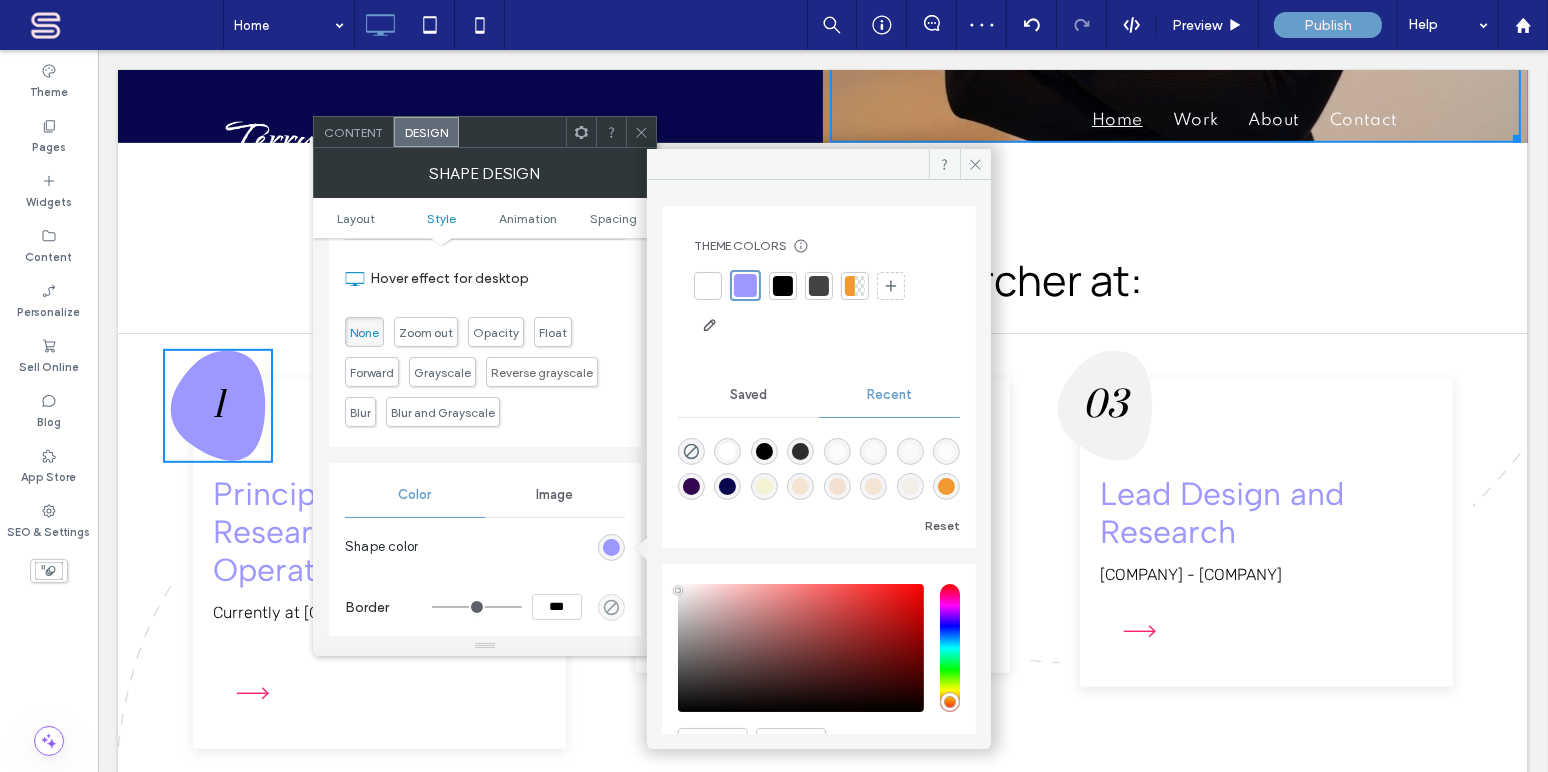 click at bounding box center (727, 486) 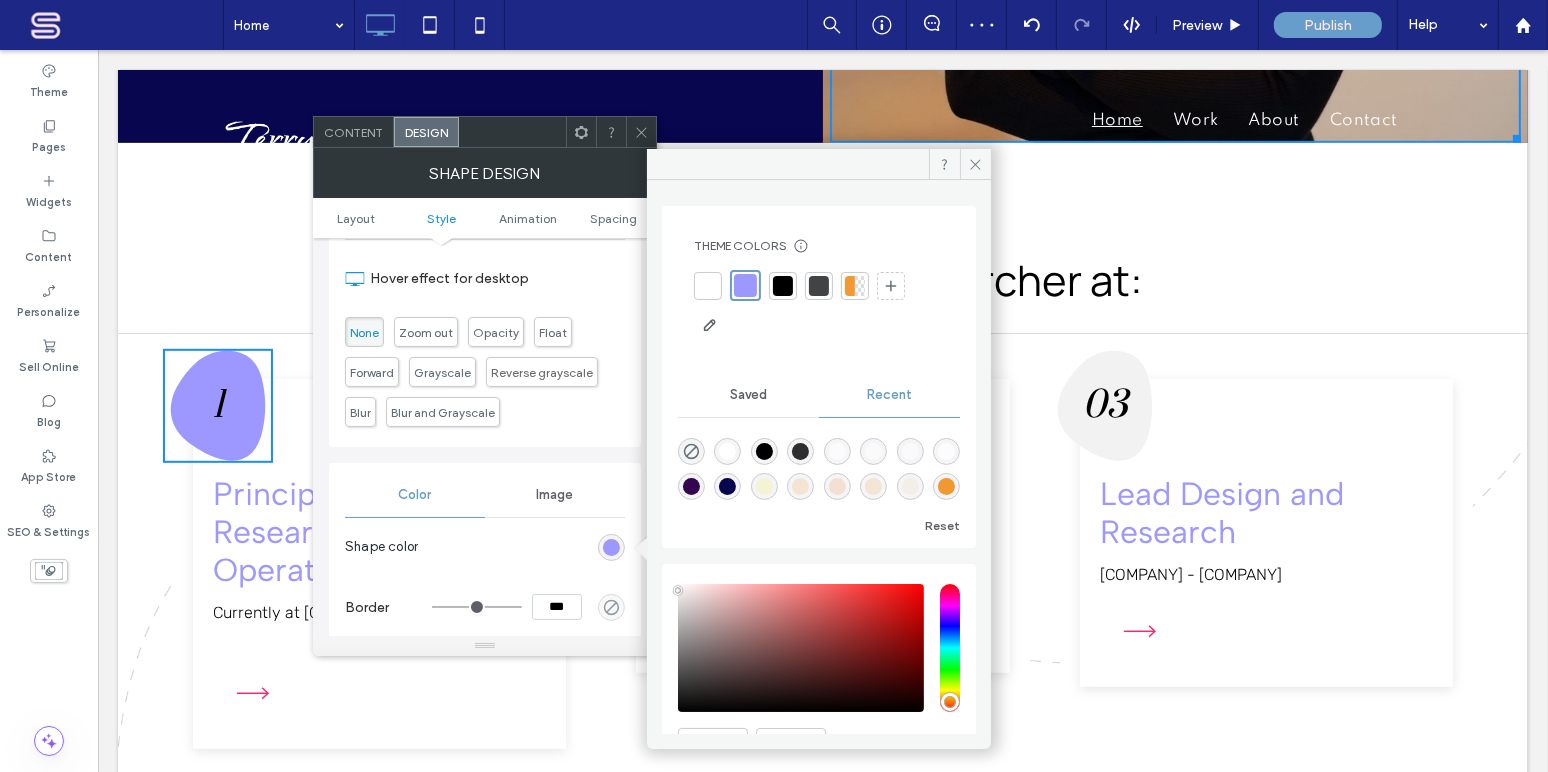 type on "*******" 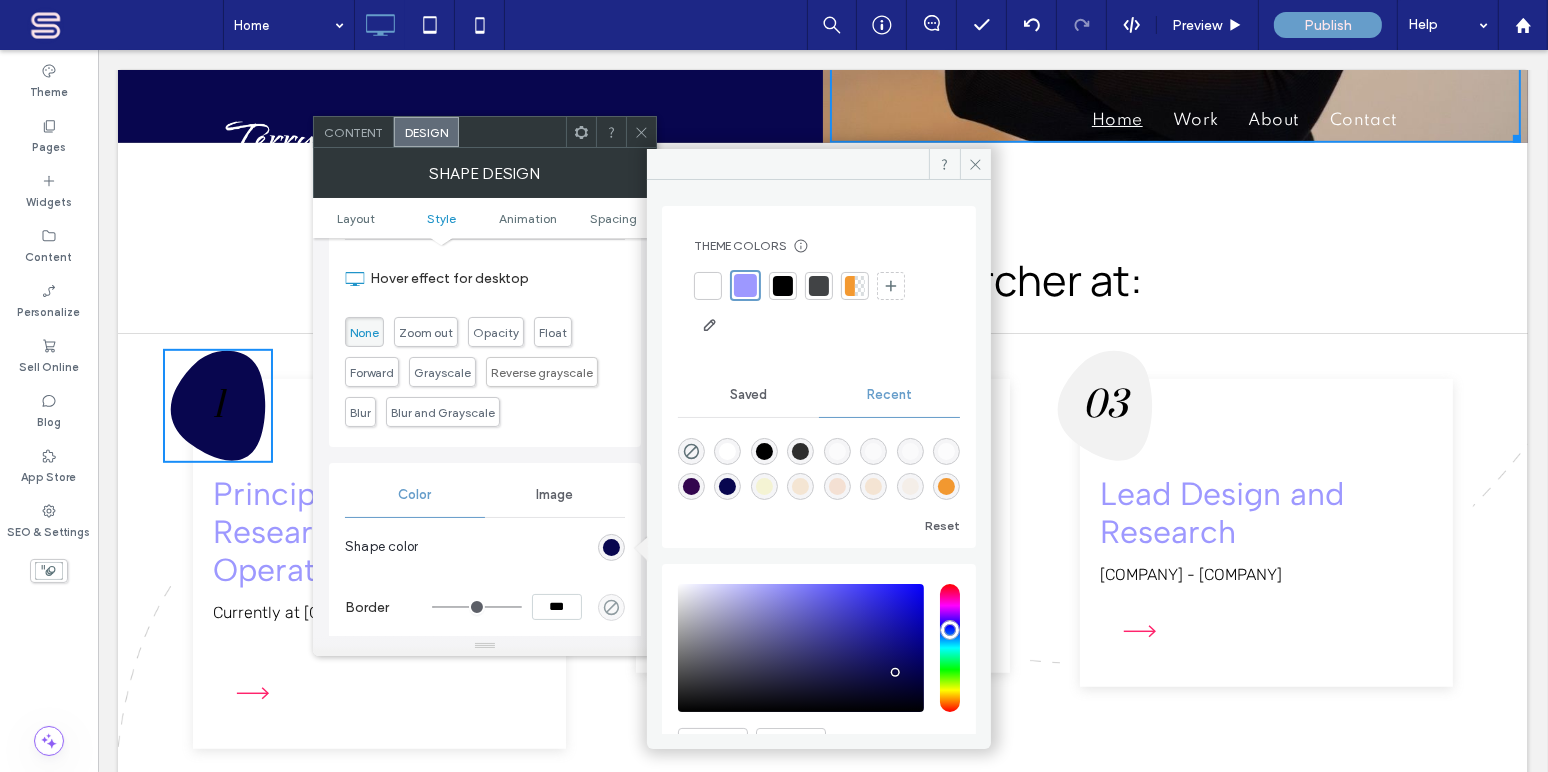 click on "Image" at bounding box center (554, 495) 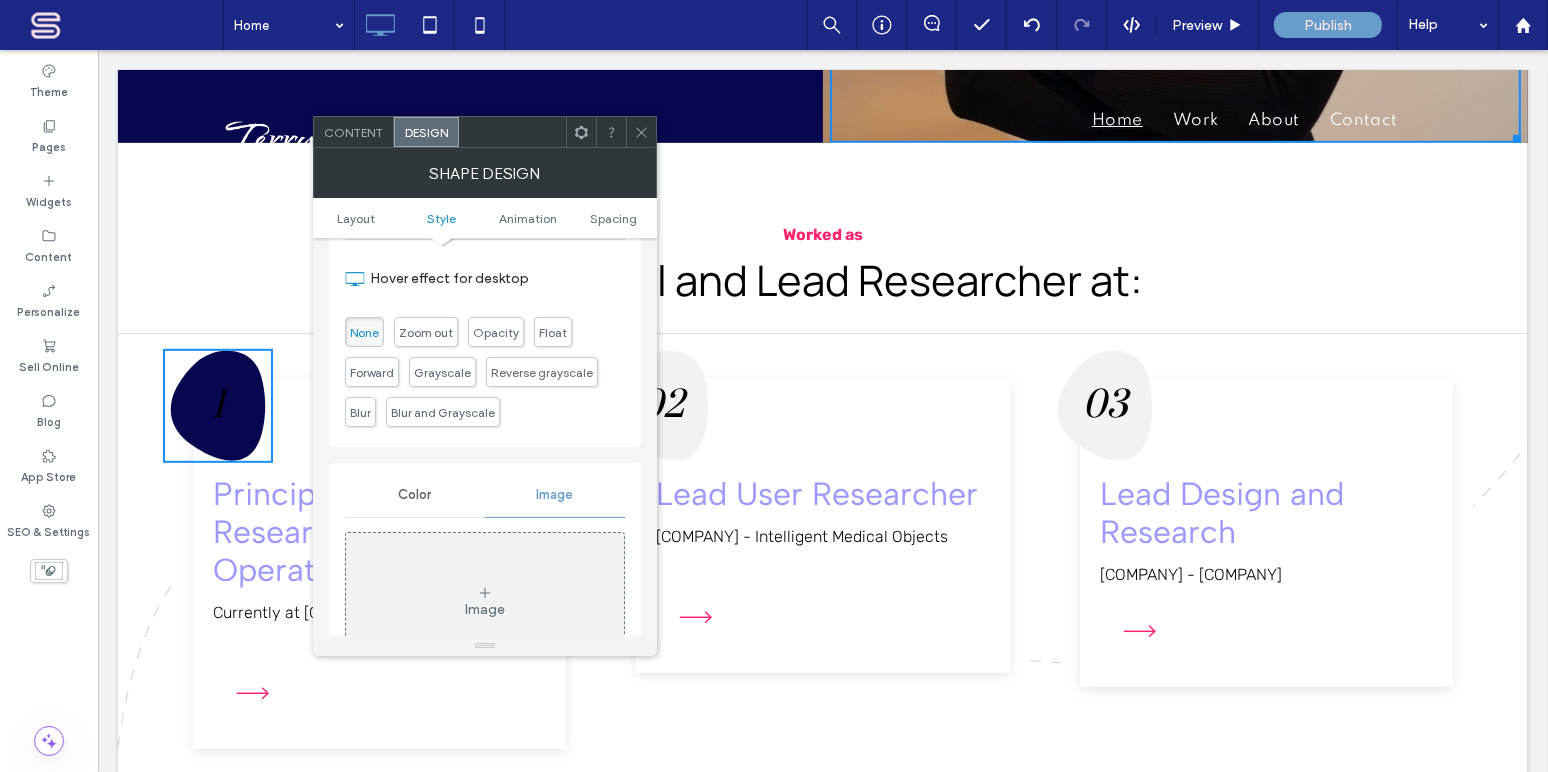 click on "Color" at bounding box center (414, 495) 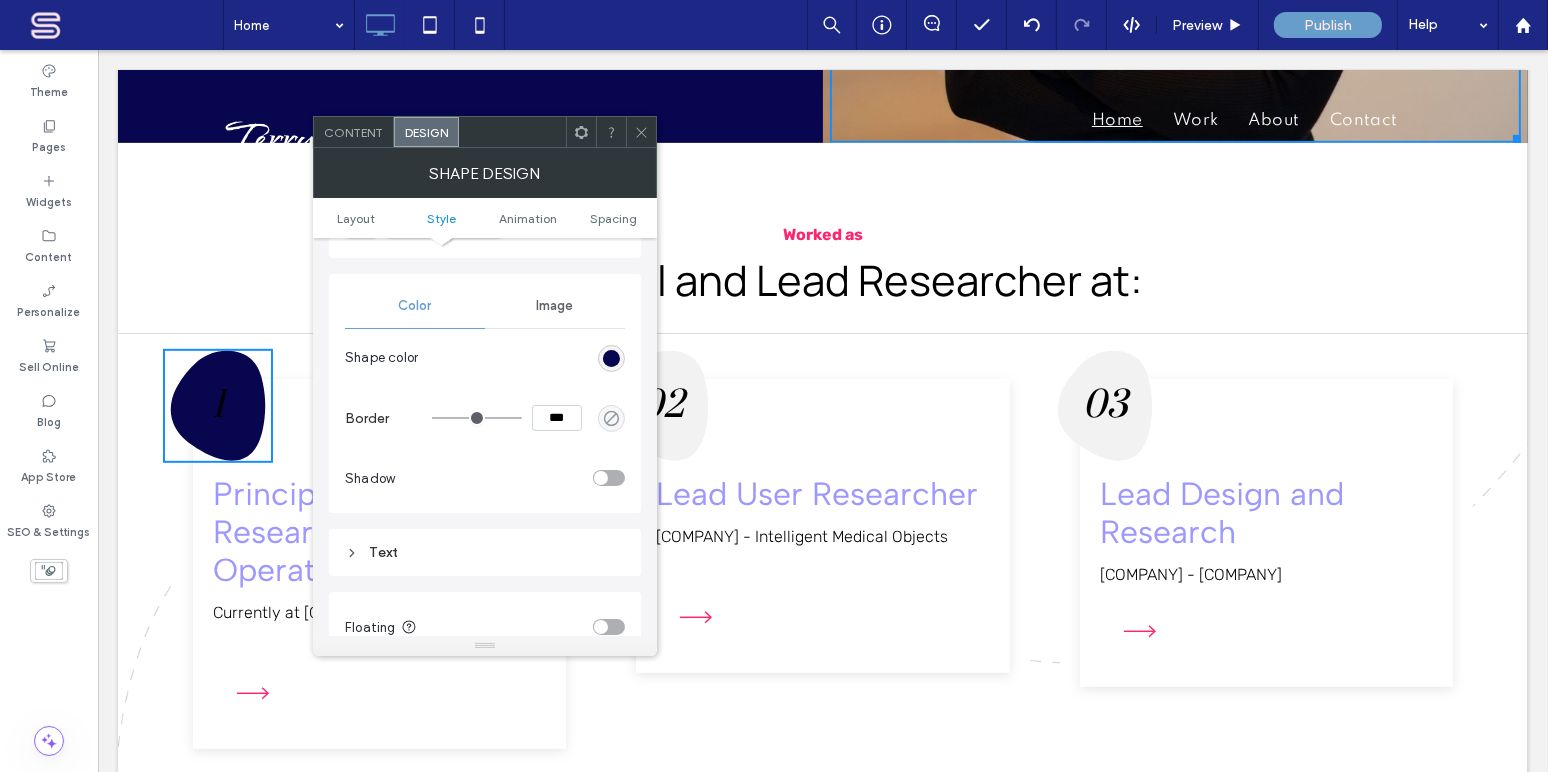 scroll, scrollTop: 727, scrollLeft: 0, axis: vertical 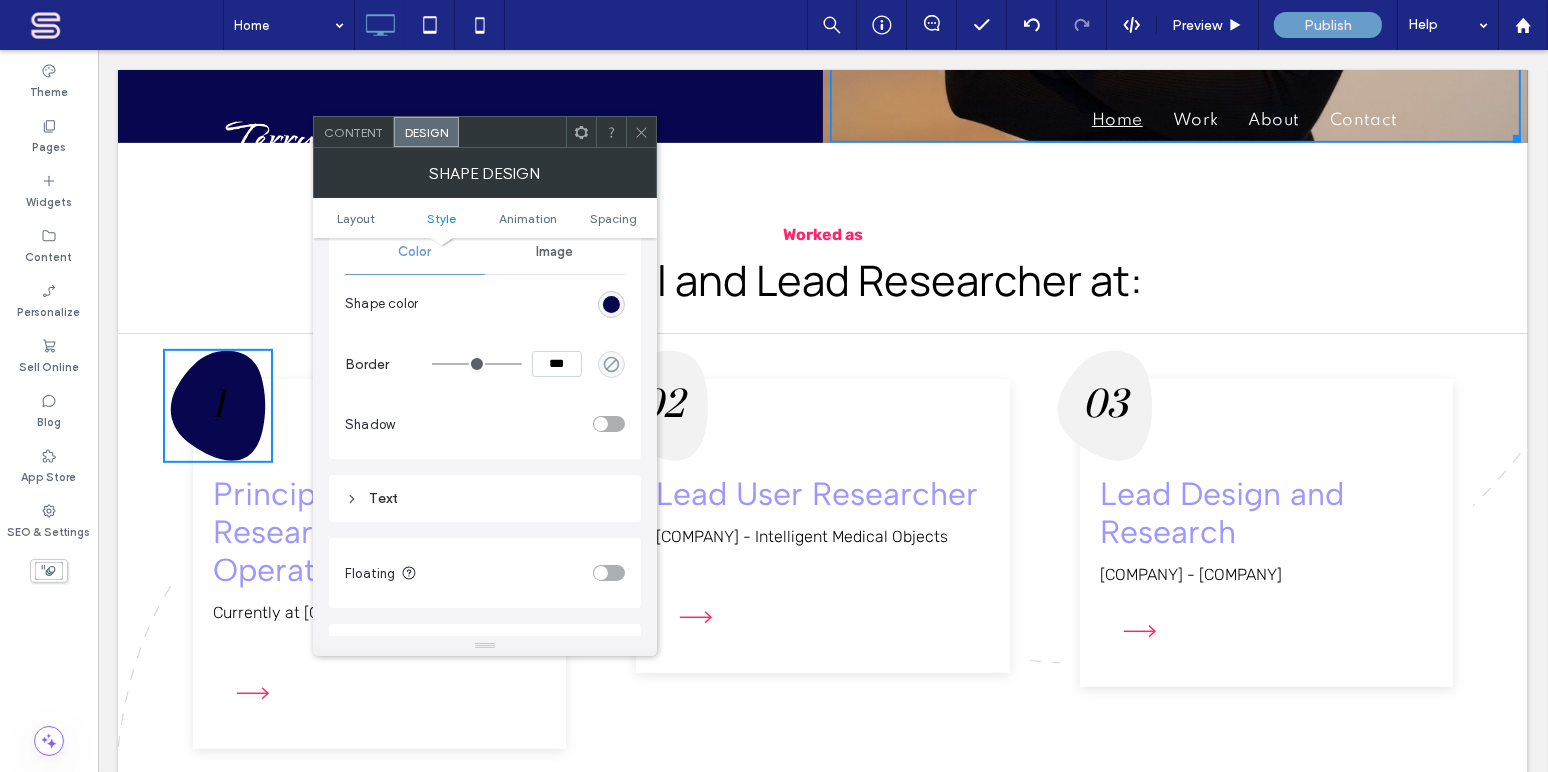 click 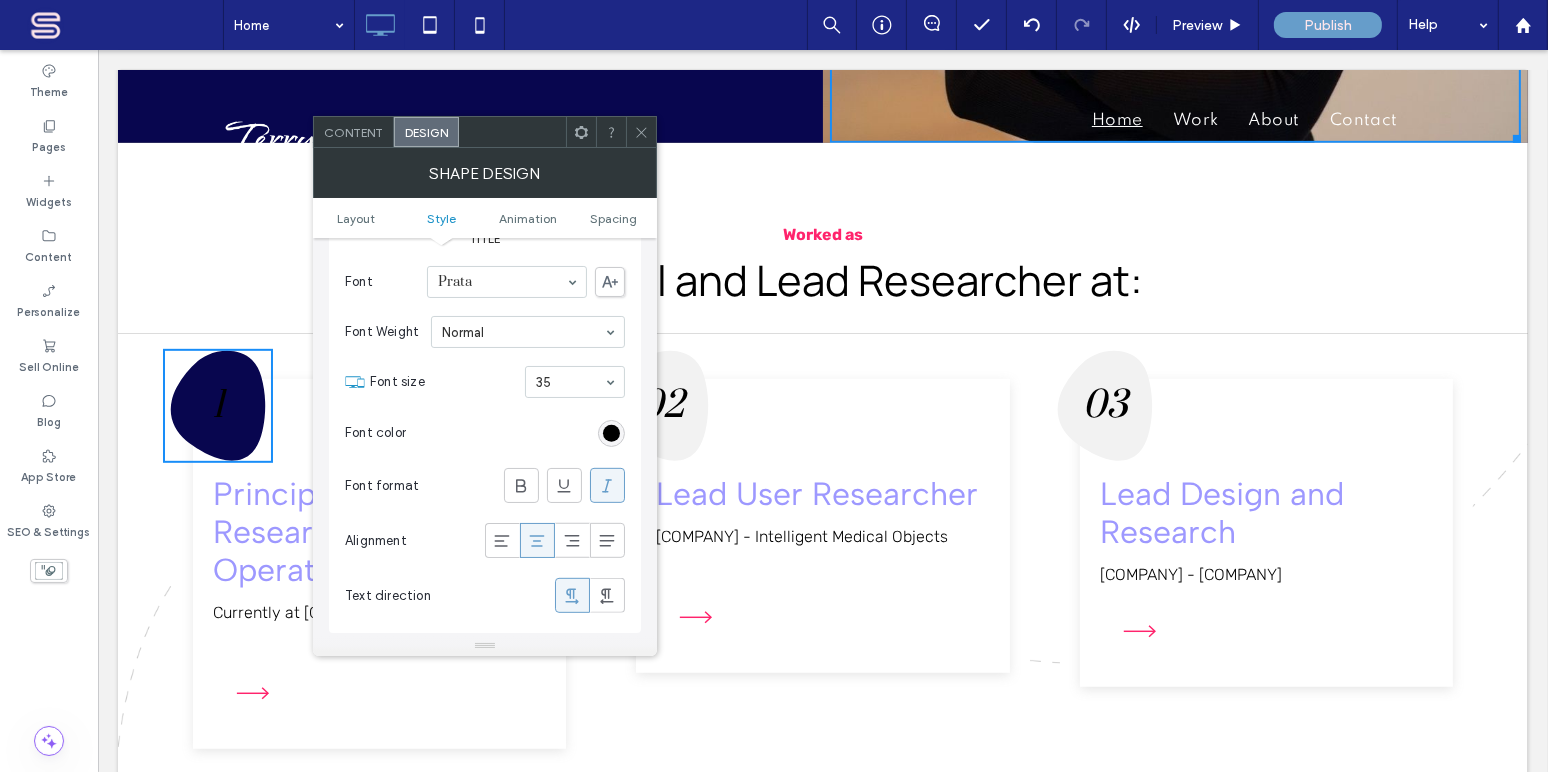 scroll, scrollTop: 1211, scrollLeft: 0, axis: vertical 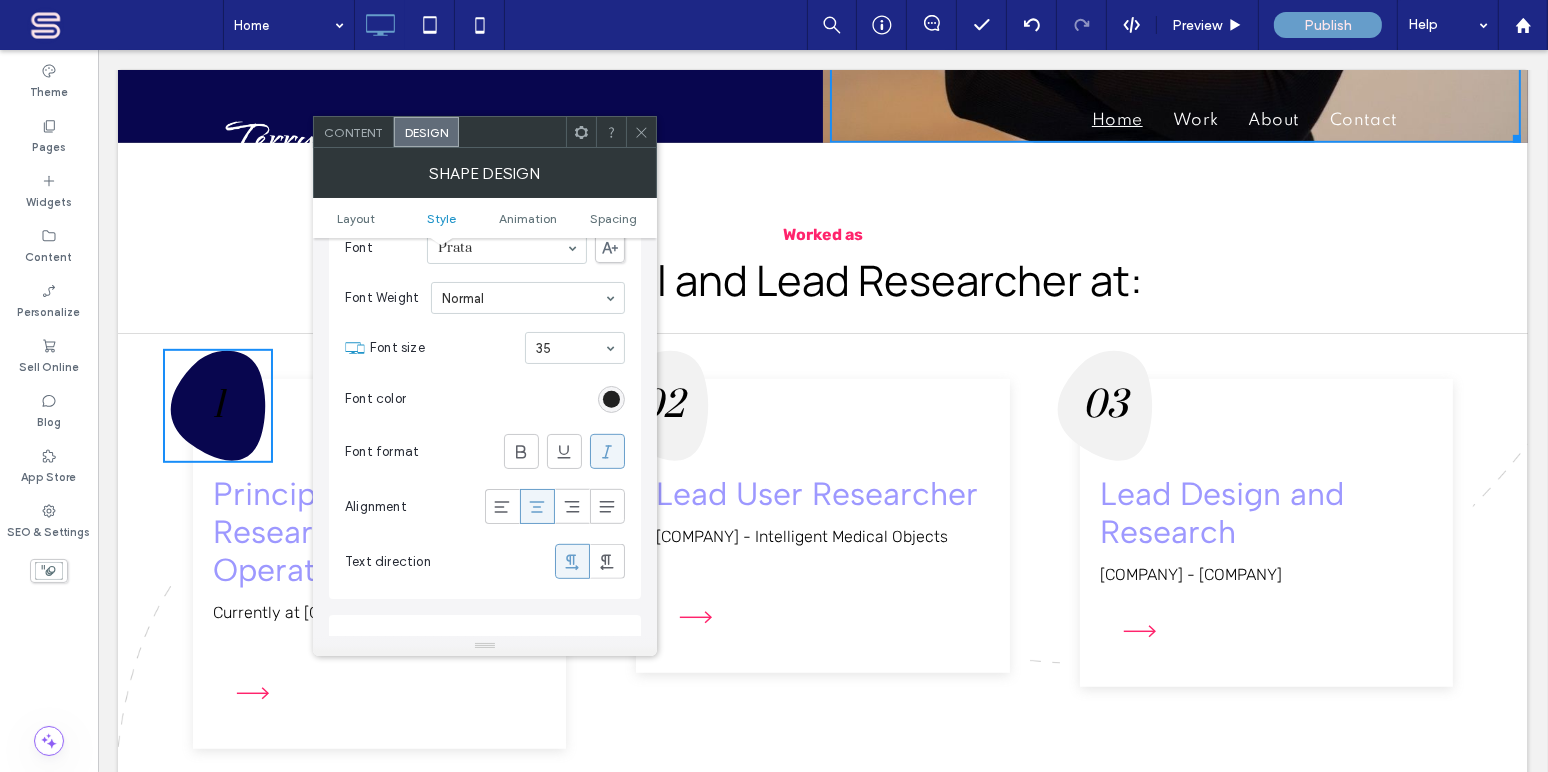 click at bounding box center [611, 399] 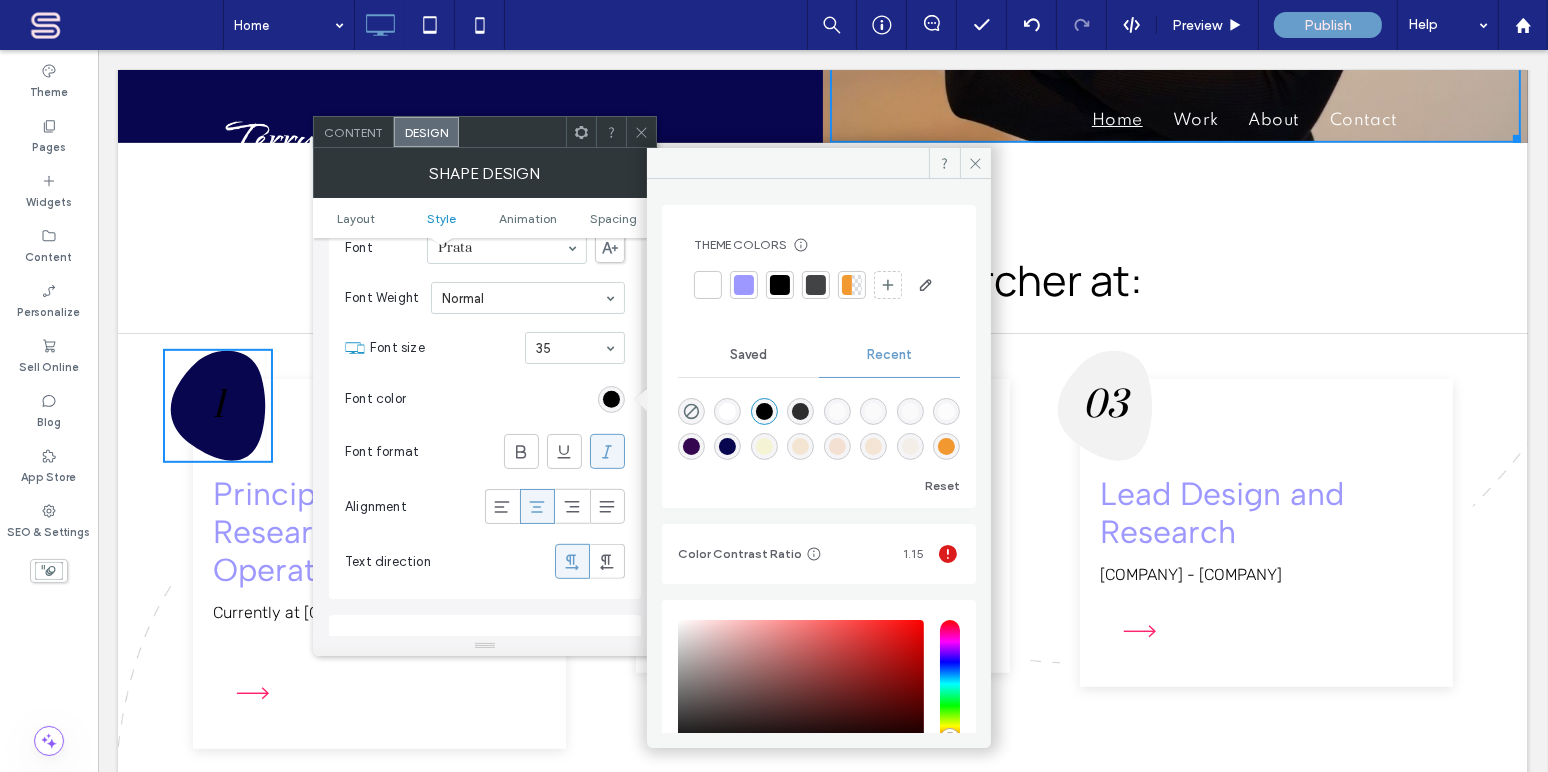 click at bounding box center (744, 285) 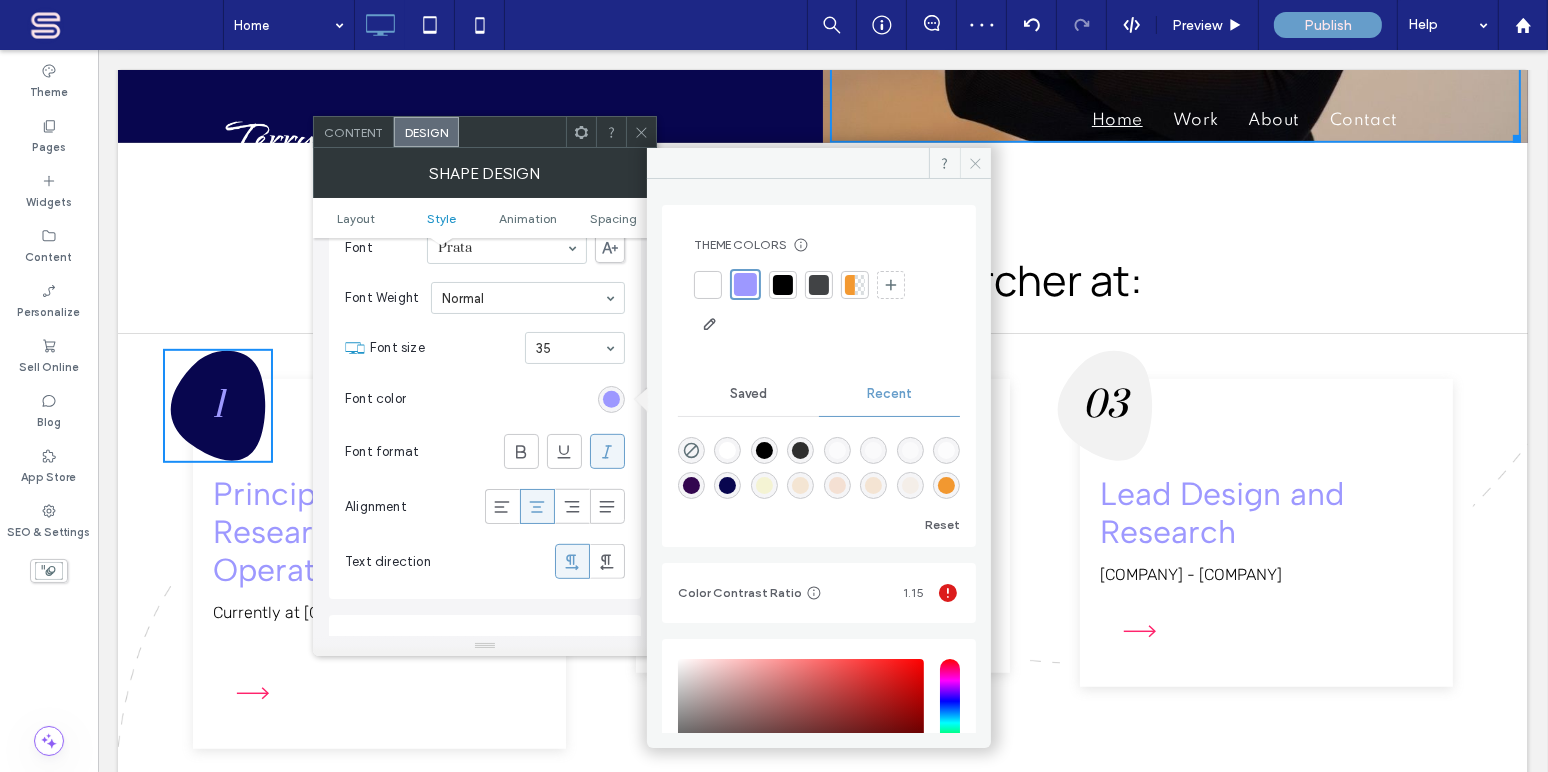 click 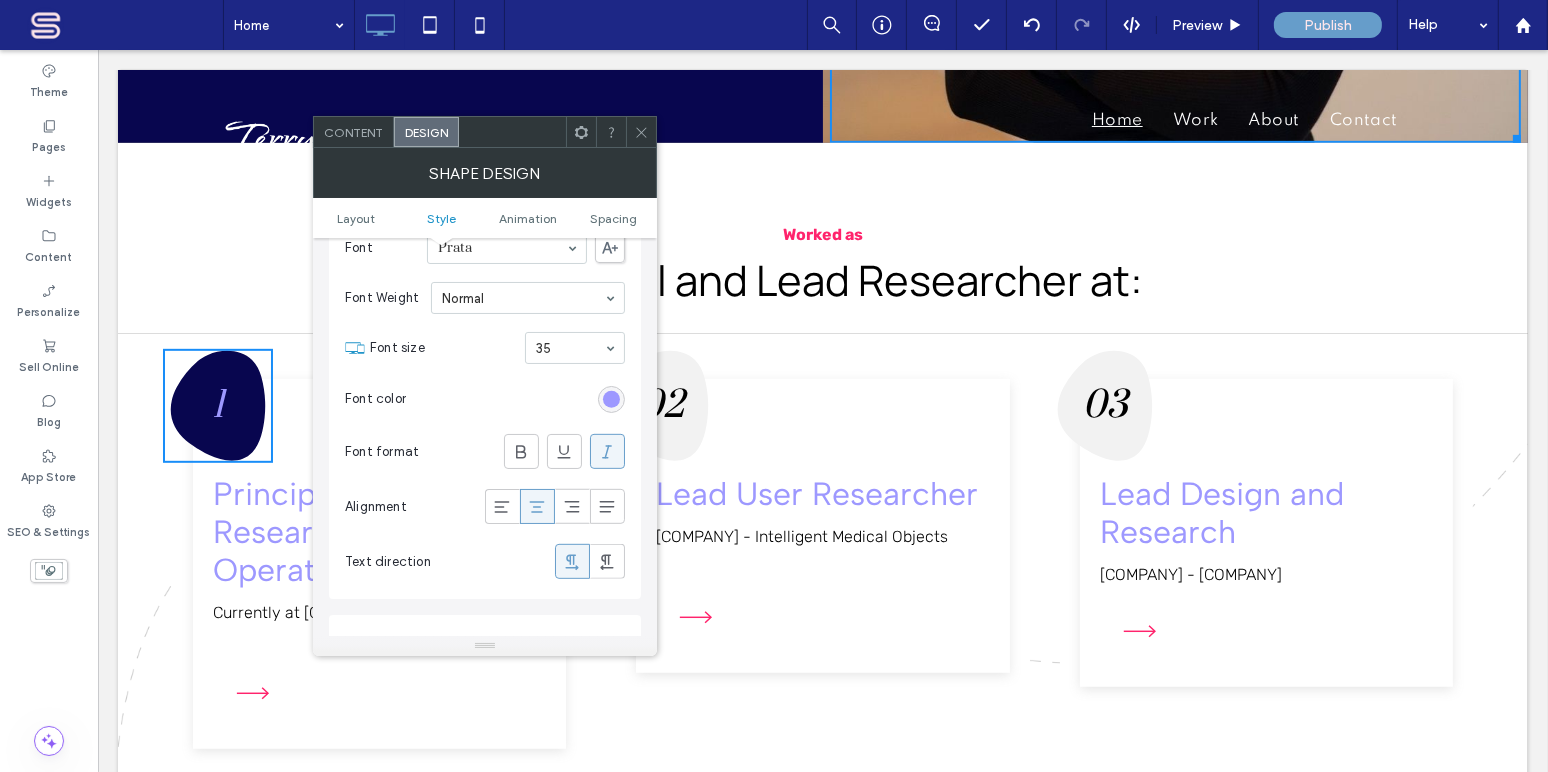 click at bounding box center [641, 132] 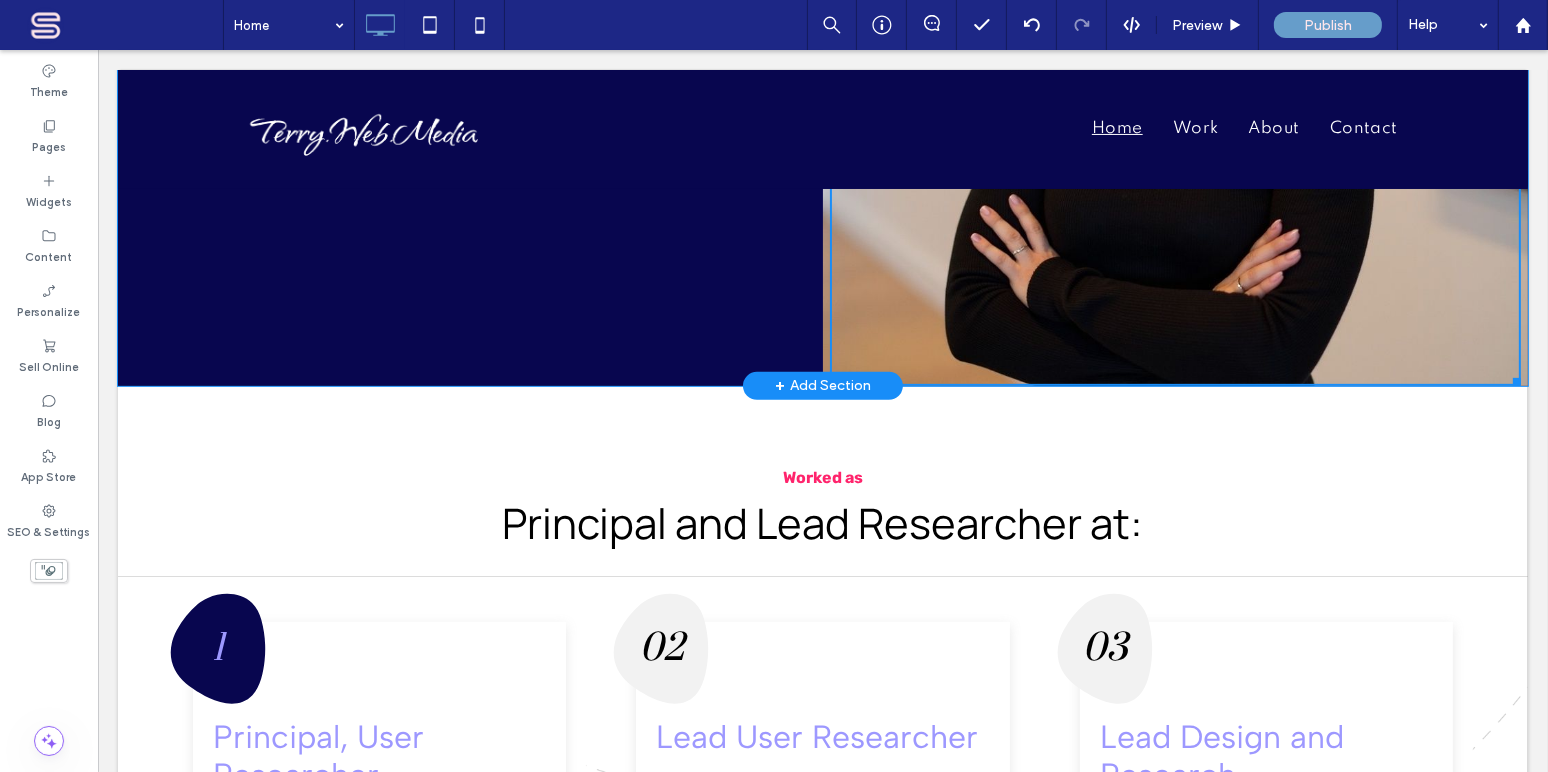 scroll, scrollTop: 1174, scrollLeft: 0, axis: vertical 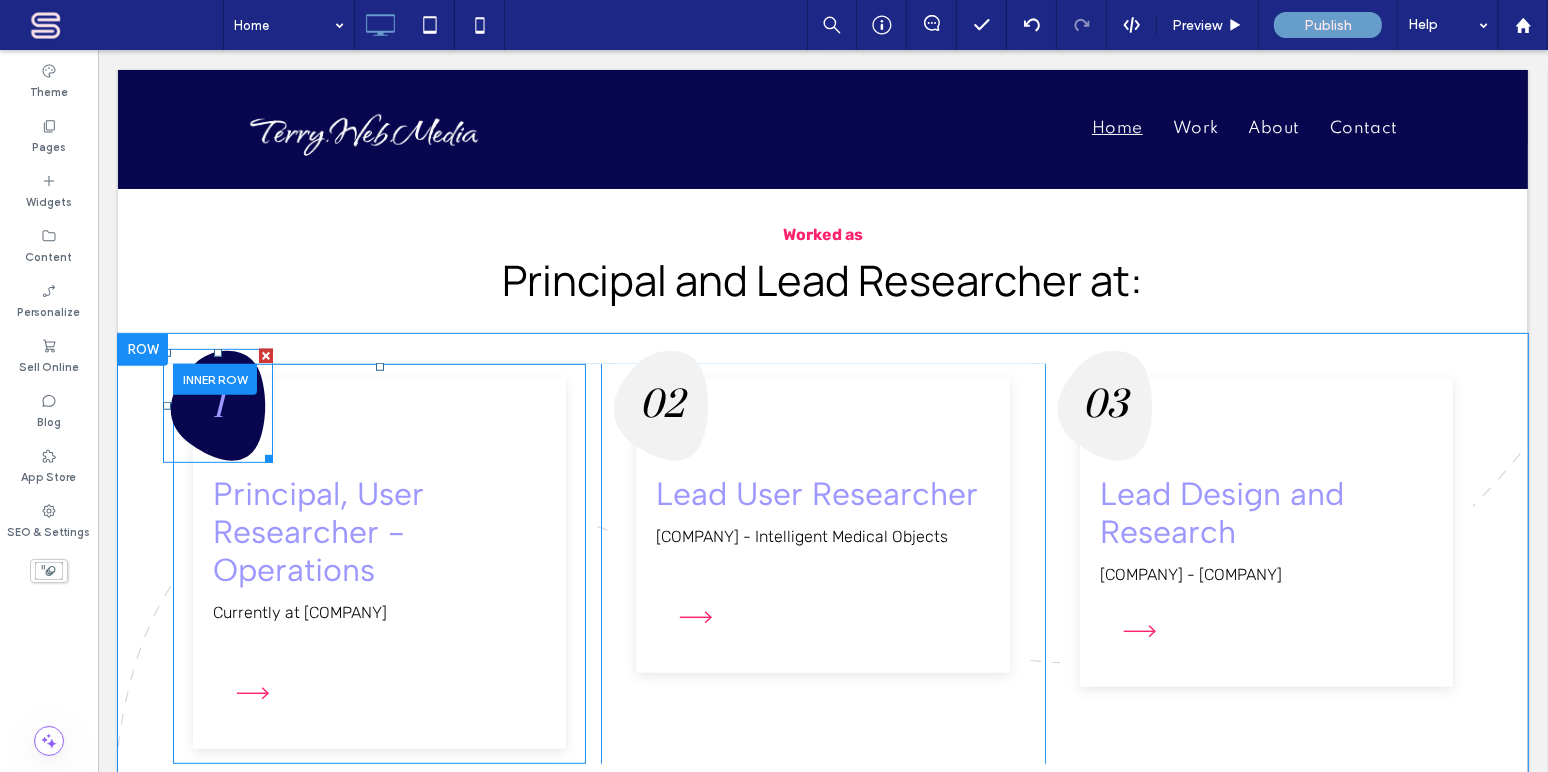 click on "1" at bounding box center [217, 406] 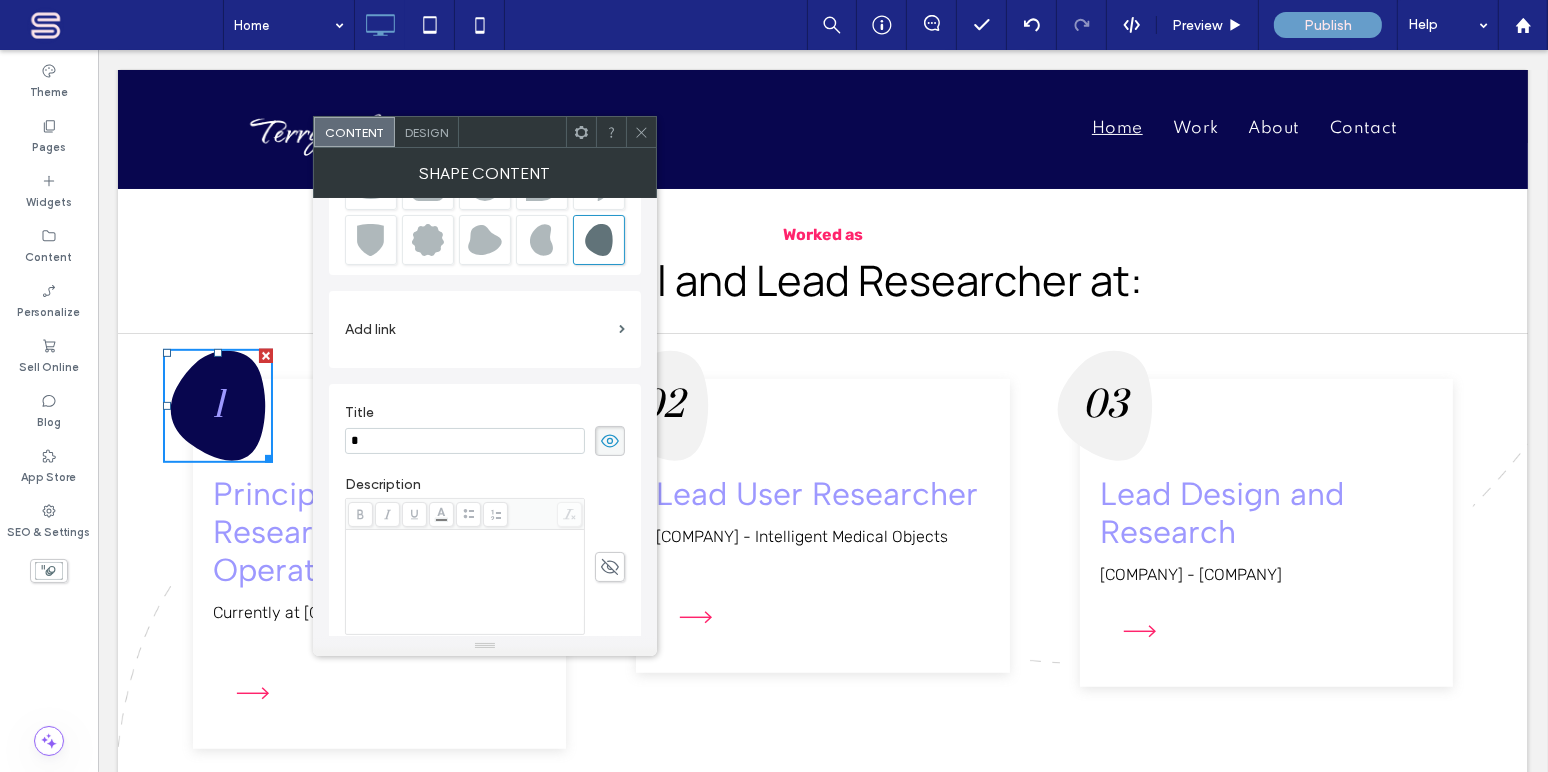 scroll, scrollTop: 242, scrollLeft: 0, axis: vertical 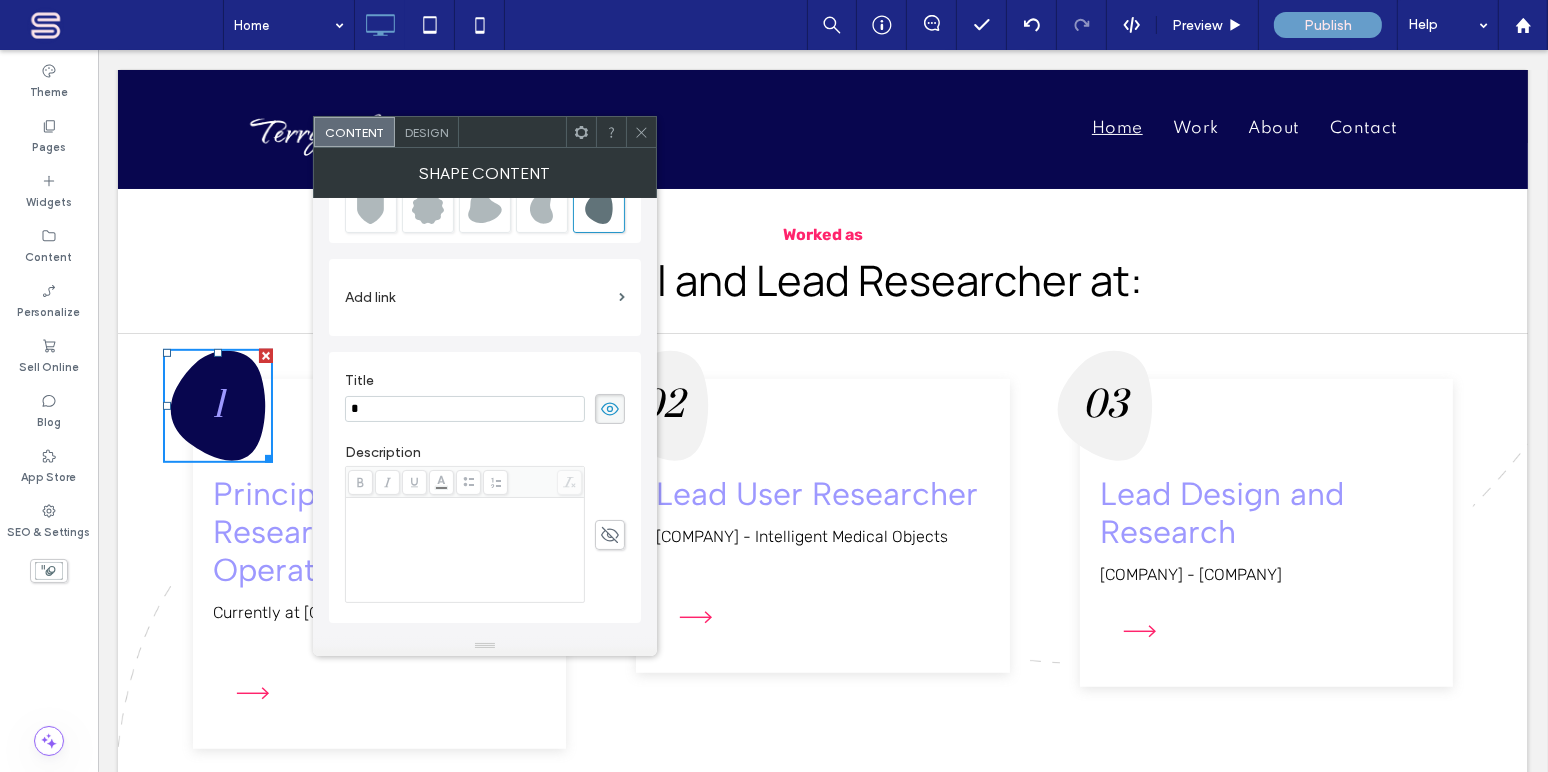 click on "Design" at bounding box center (426, 132) 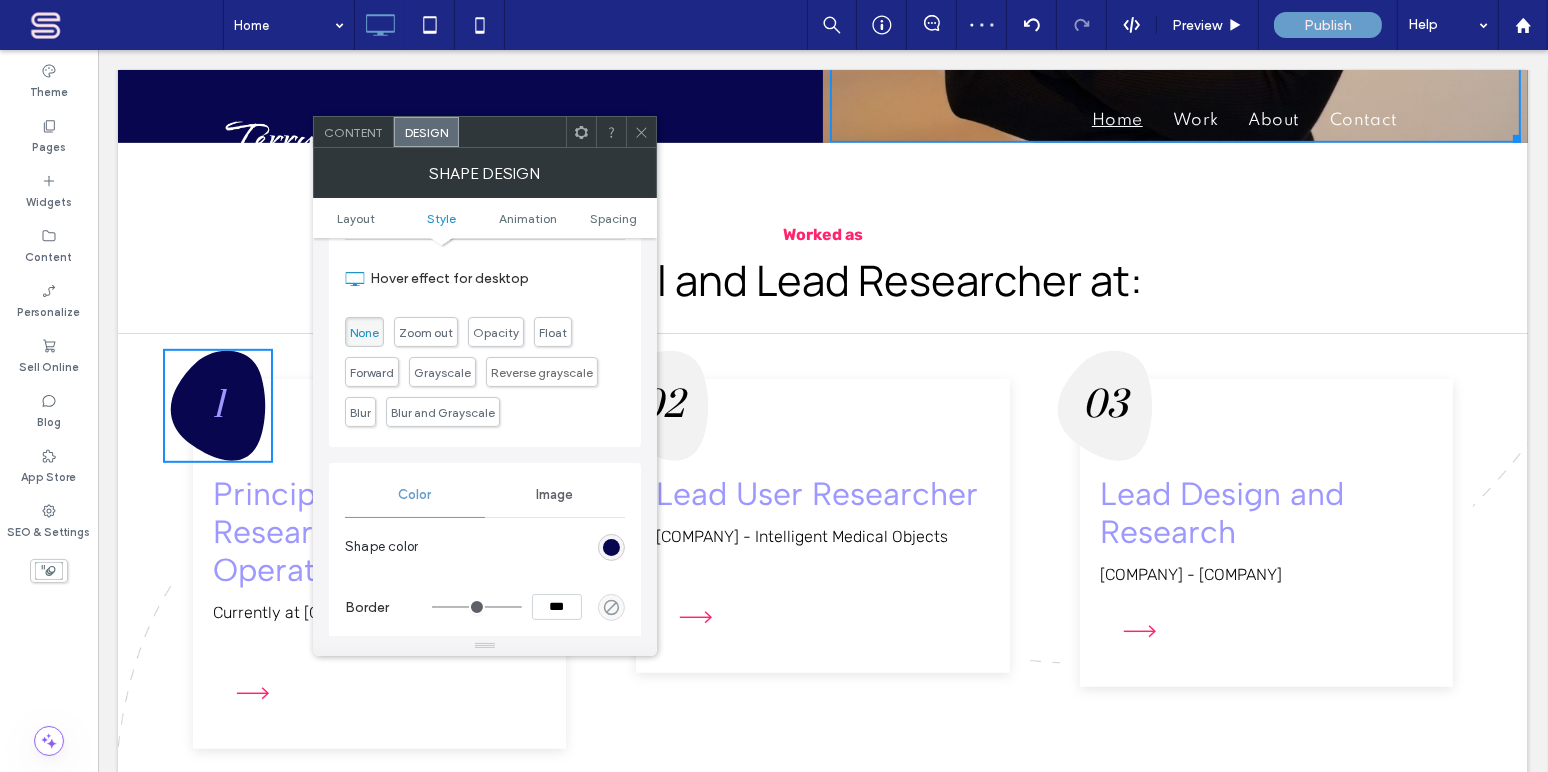 scroll, scrollTop: 727, scrollLeft: 0, axis: vertical 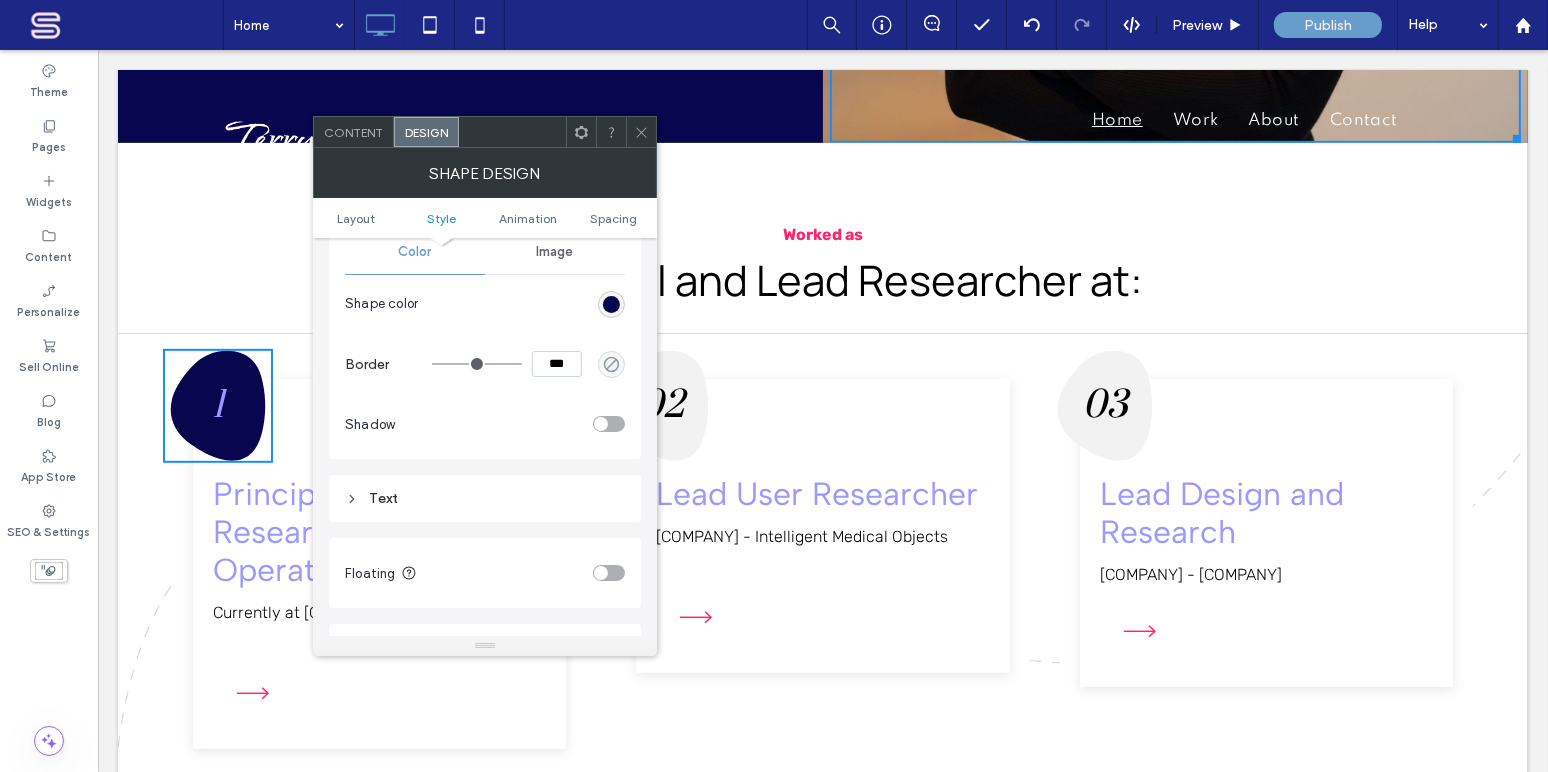 click 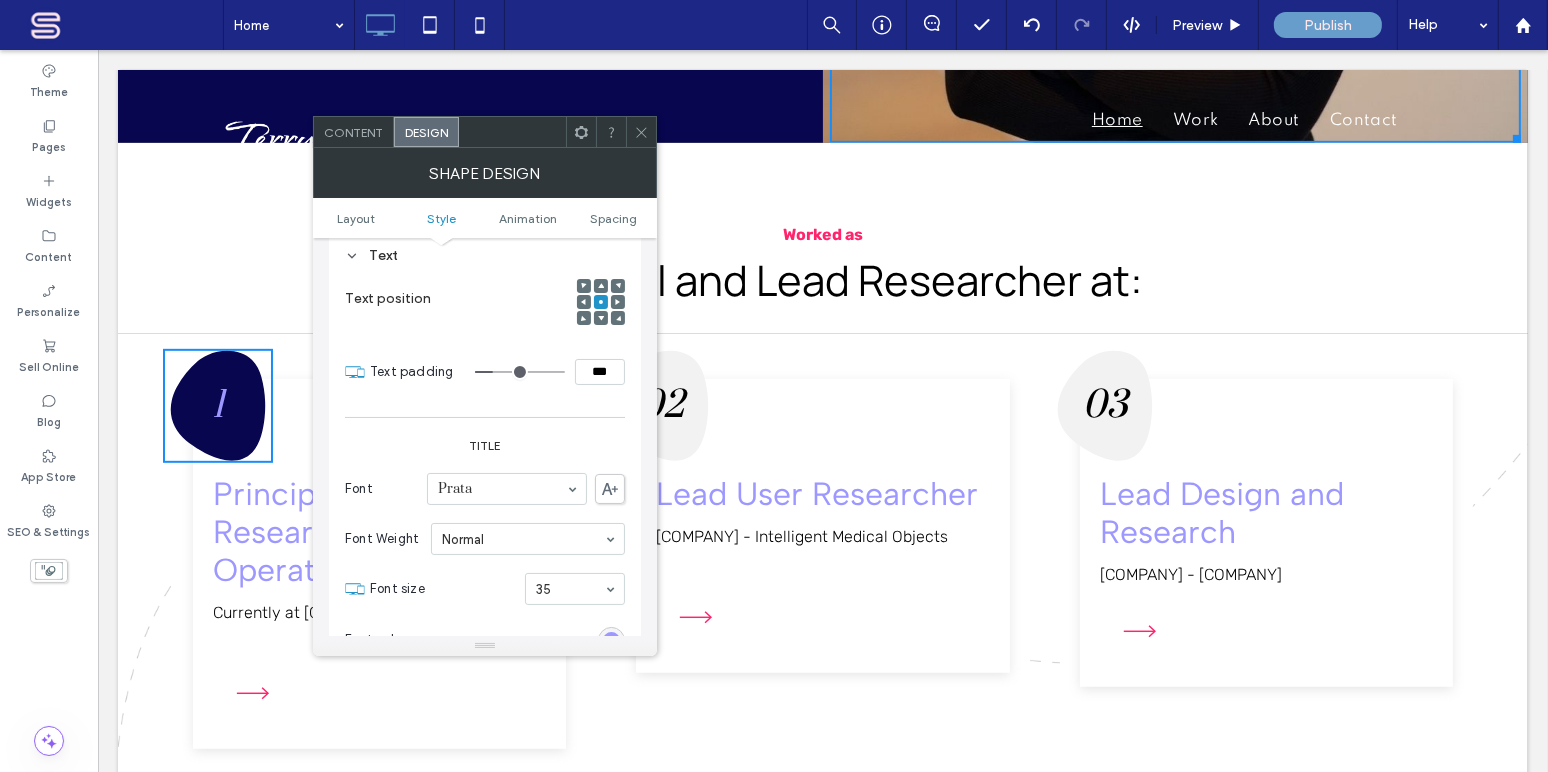 scroll, scrollTop: 1211, scrollLeft: 0, axis: vertical 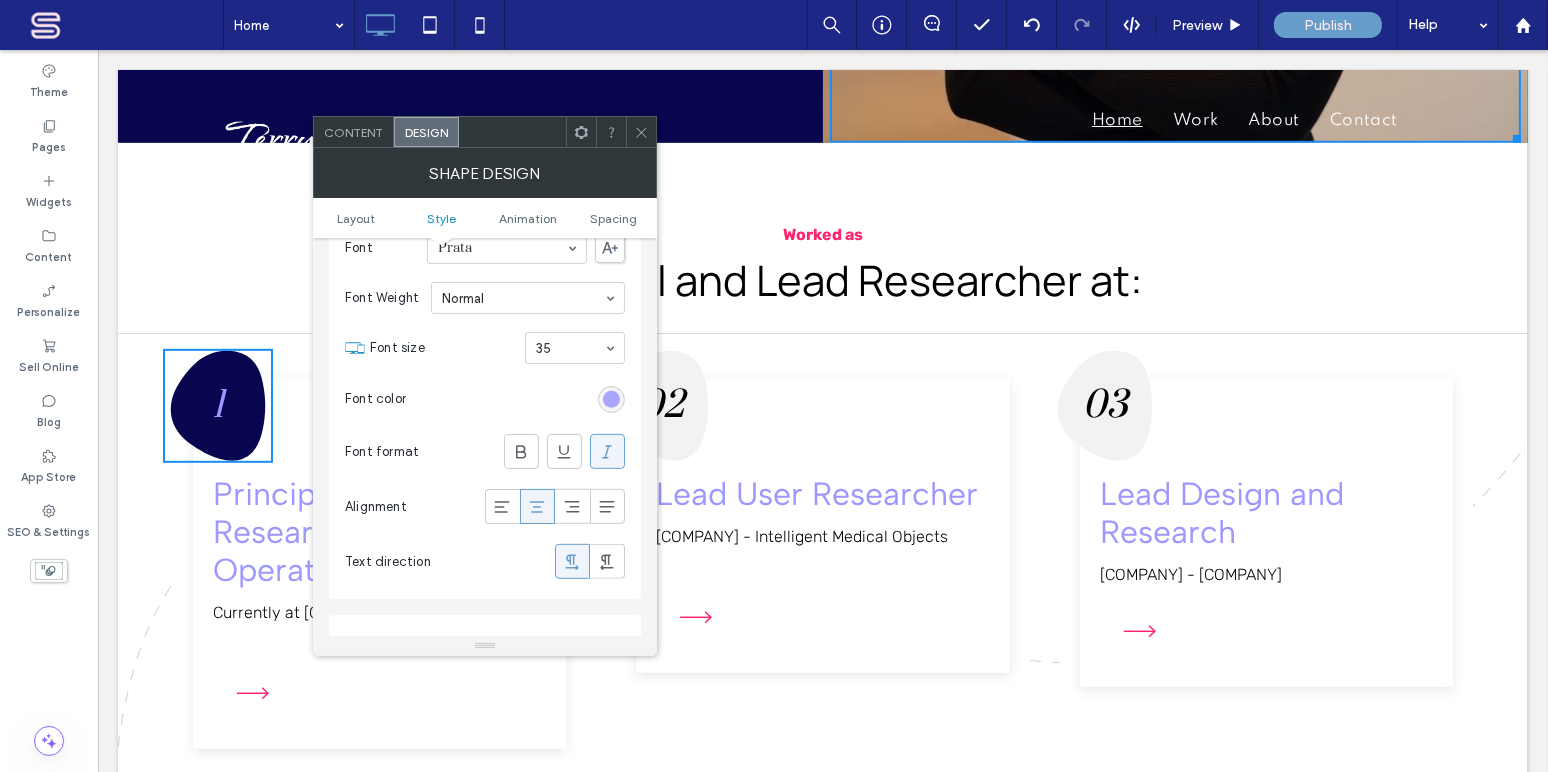 click at bounding box center [611, 399] 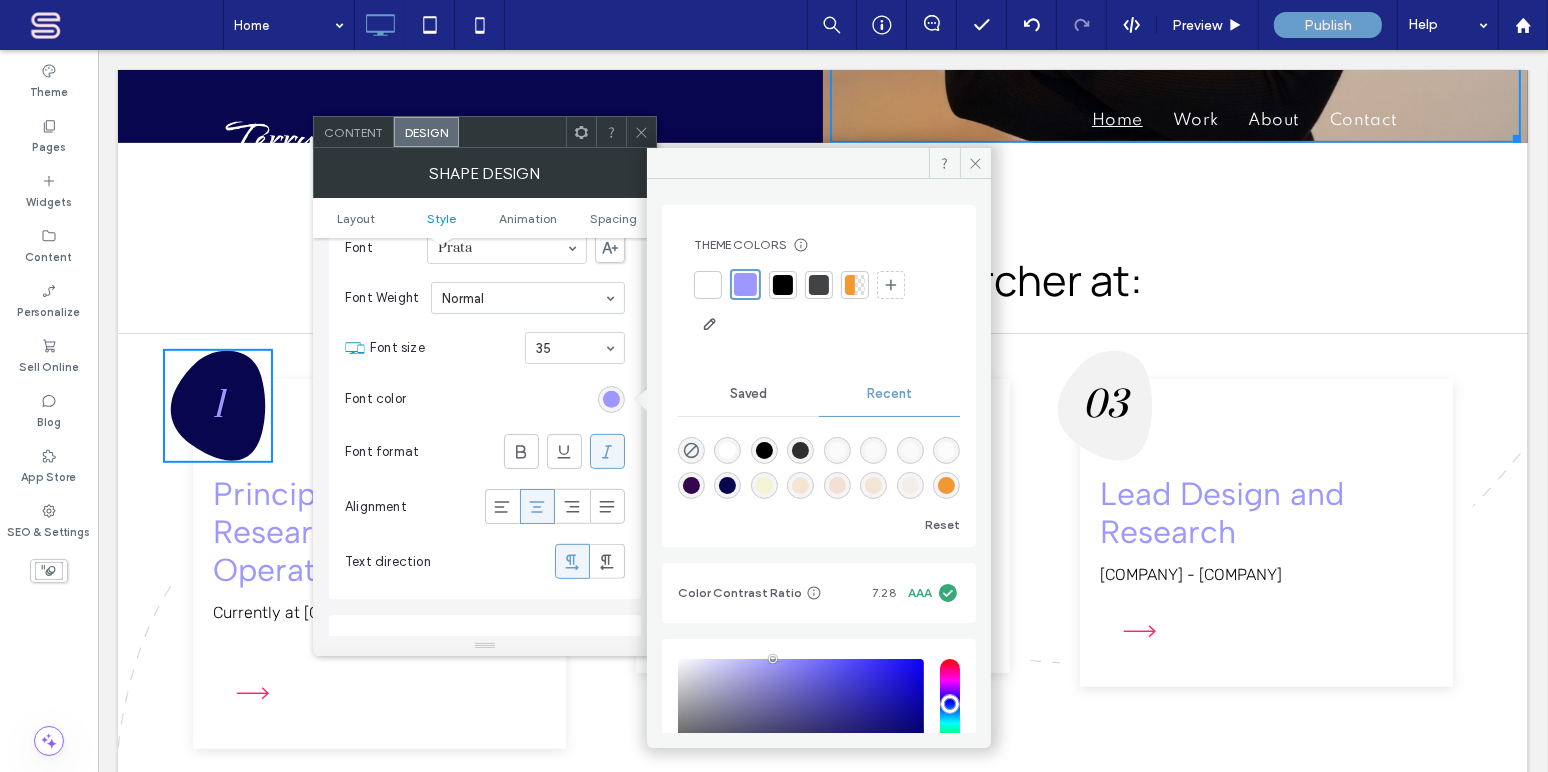 click at bounding box center (727, 485) 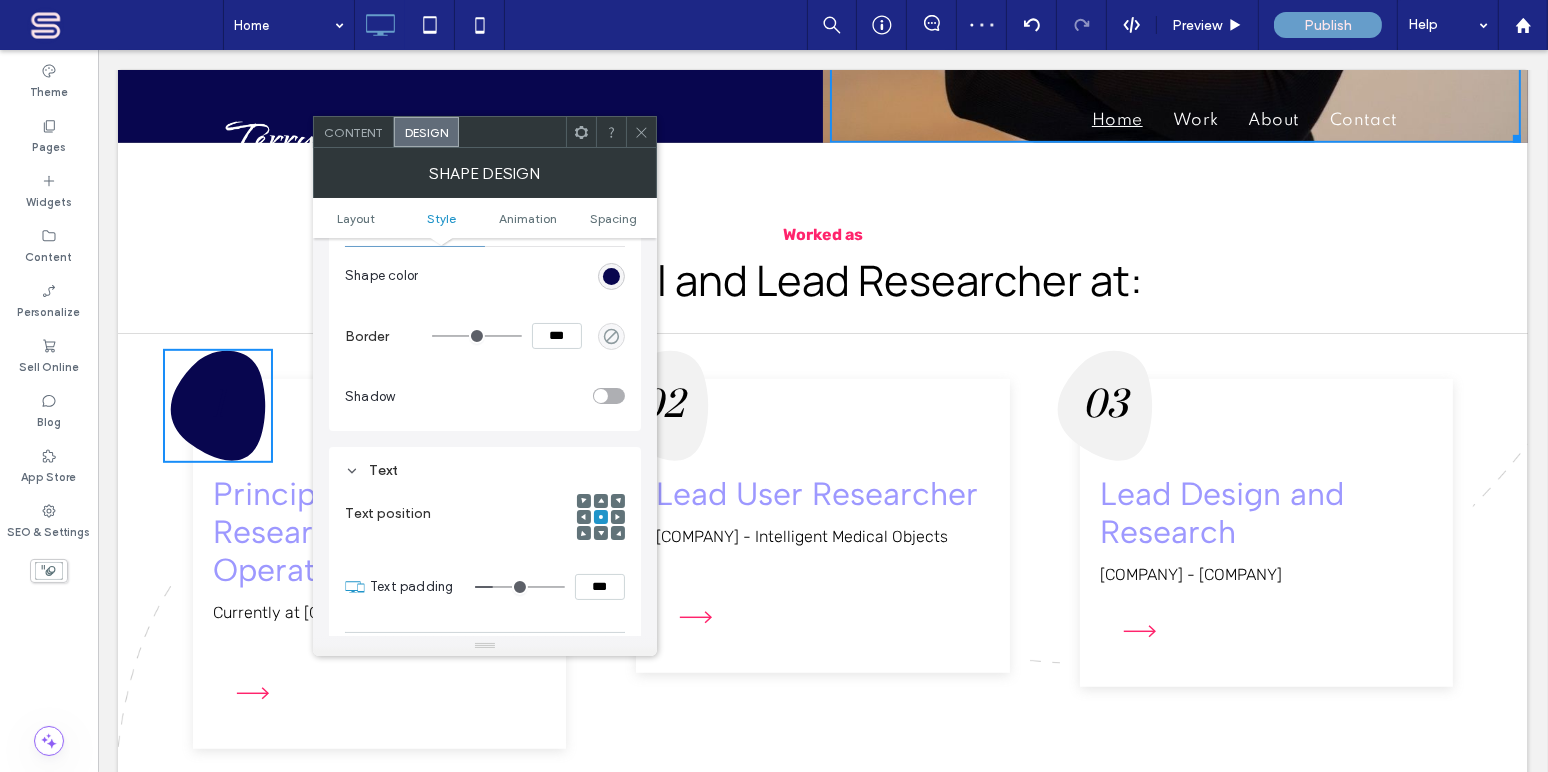 scroll, scrollTop: 727, scrollLeft: 0, axis: vertical 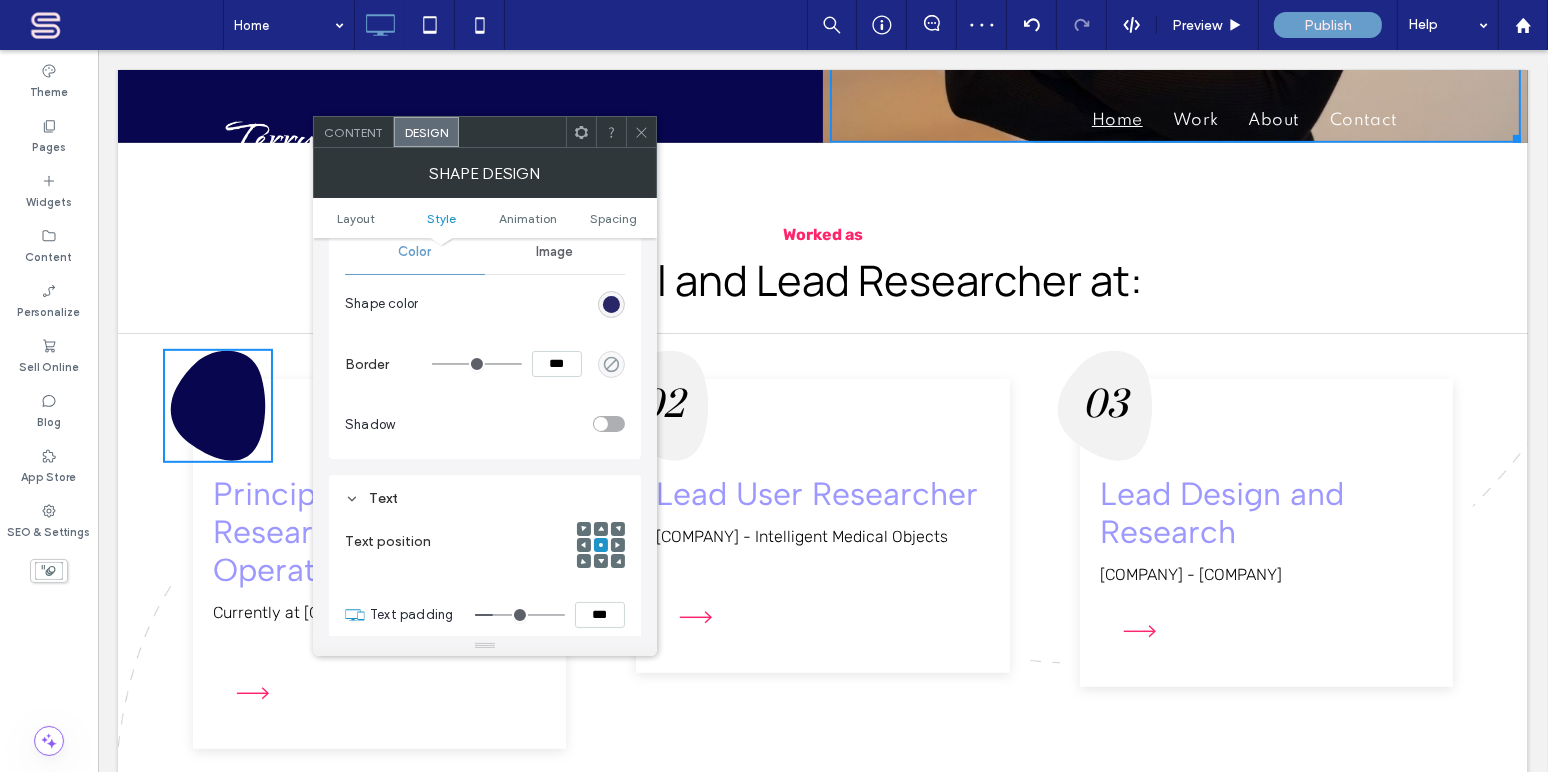 click at bounding box center (611, 304) 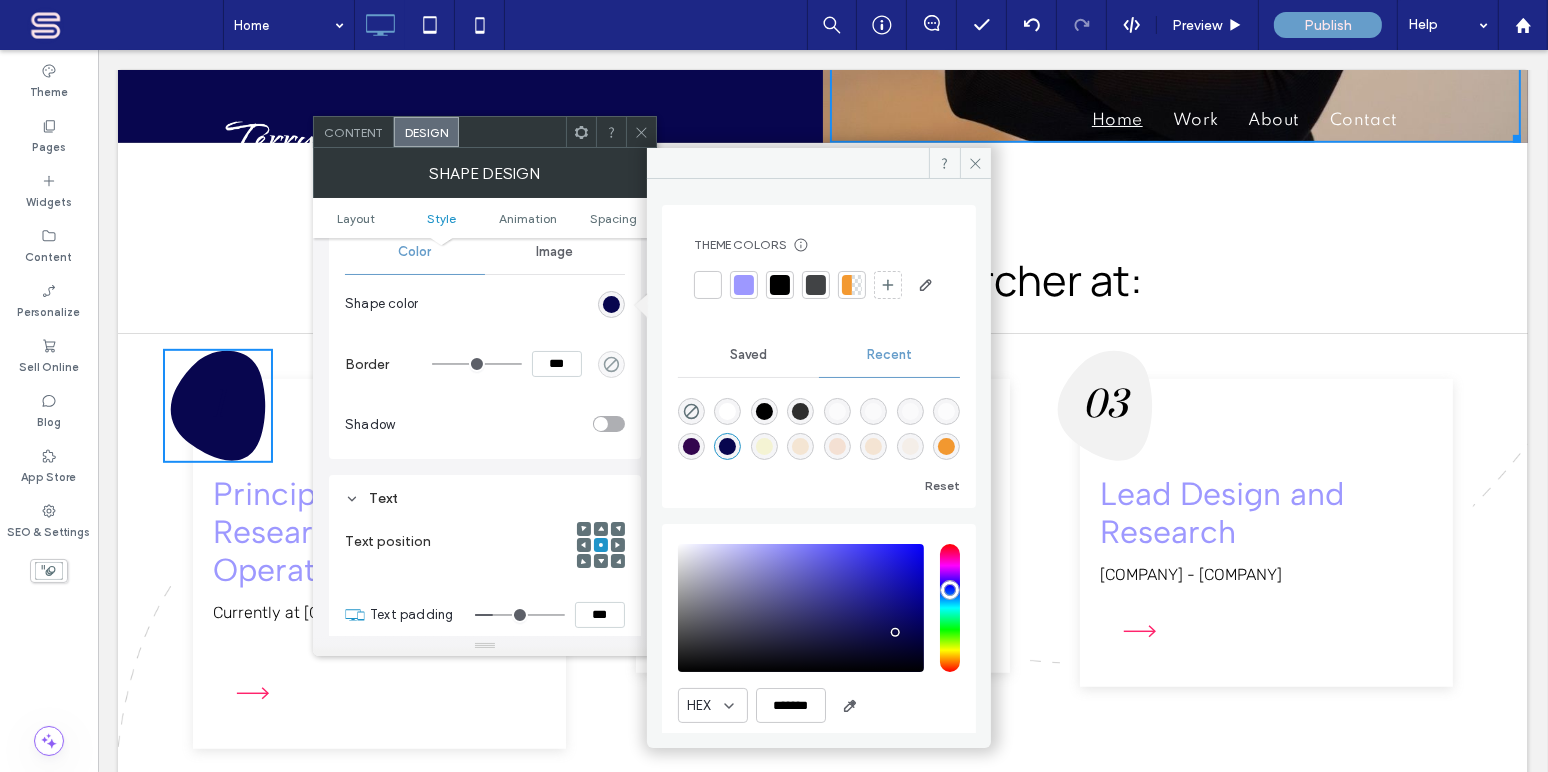 click at bounding box center (744, 285) 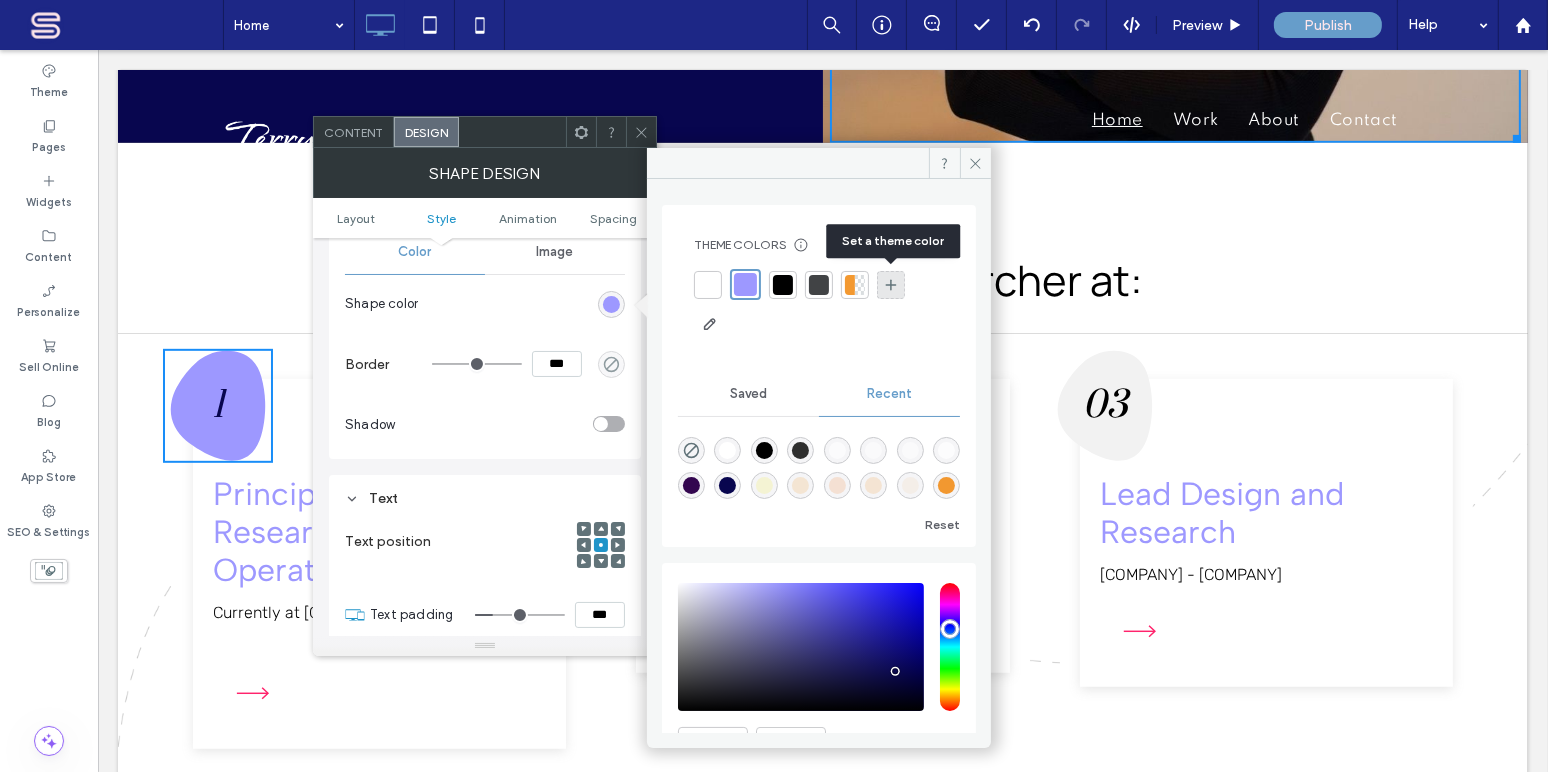 click 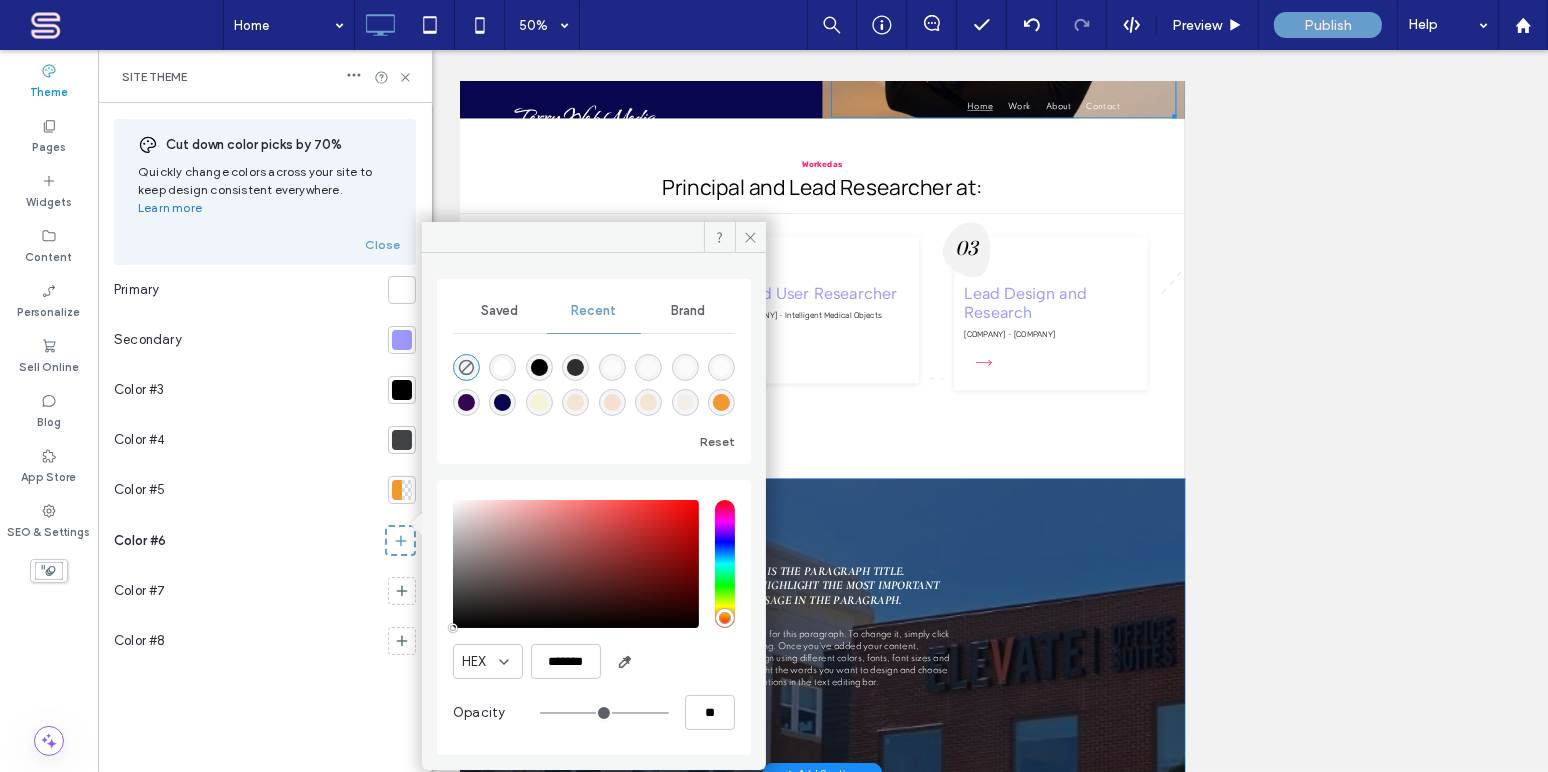 type on "*" 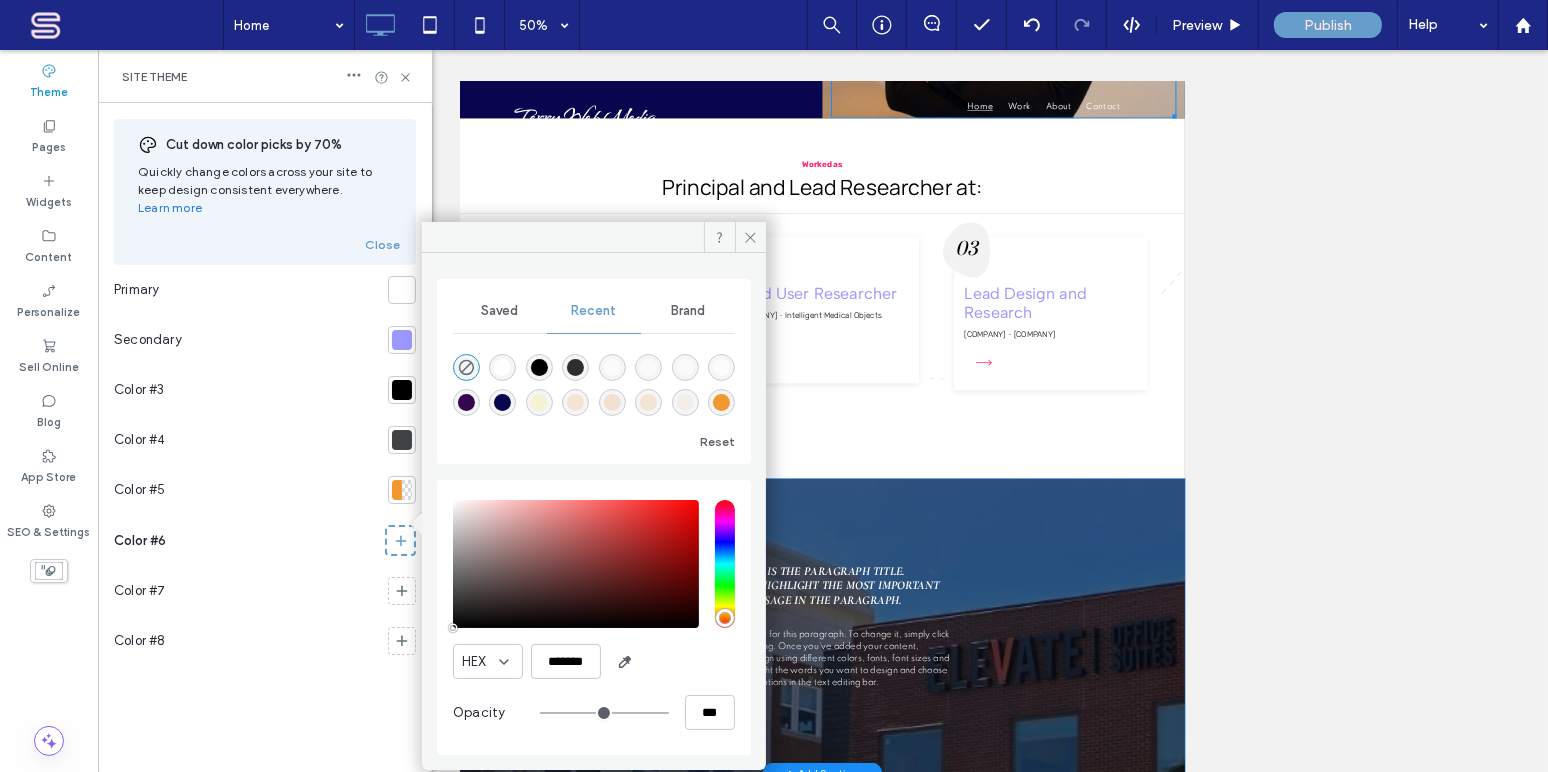 type on "**" 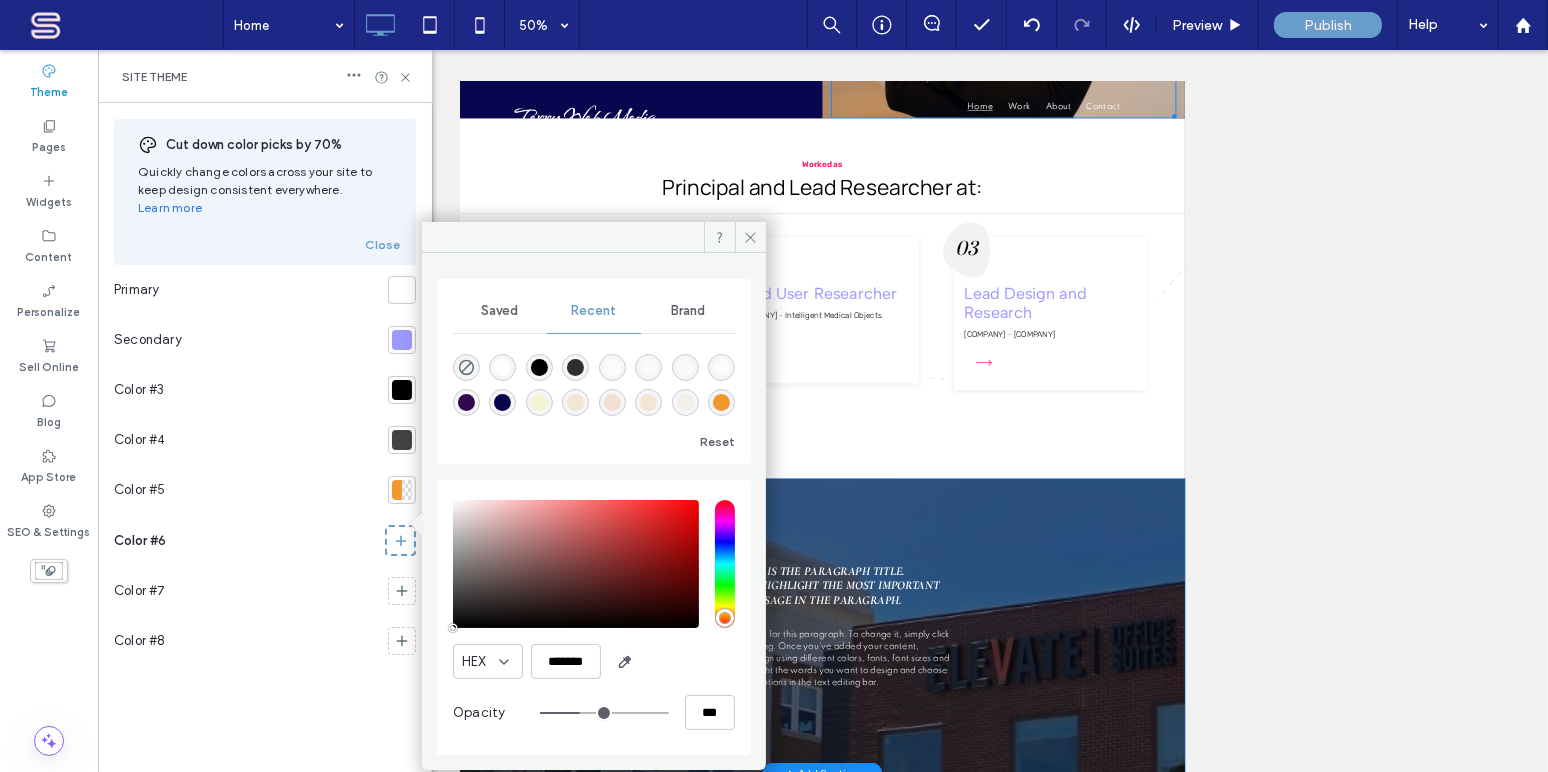 type on "**" 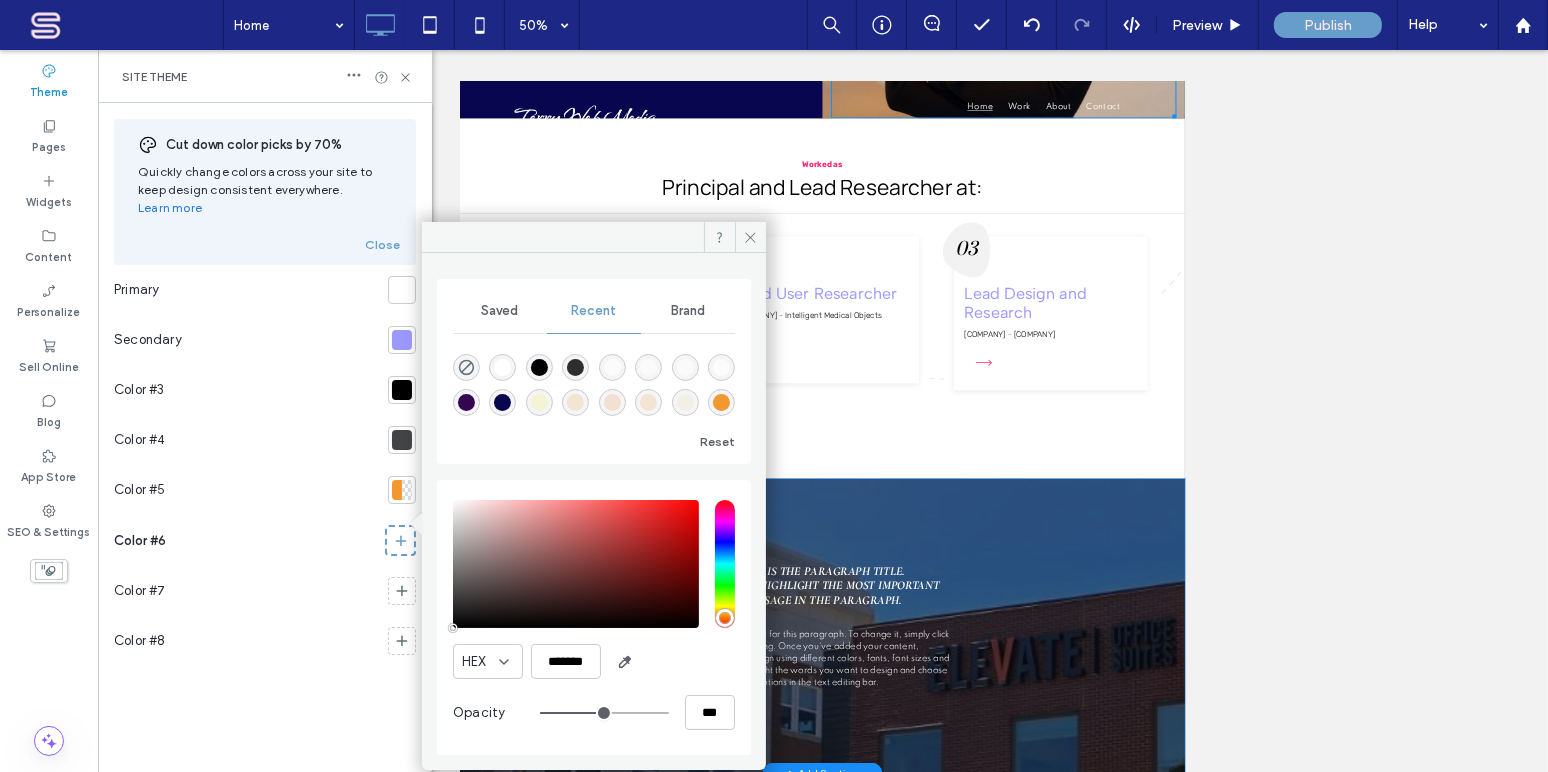 type on "**" 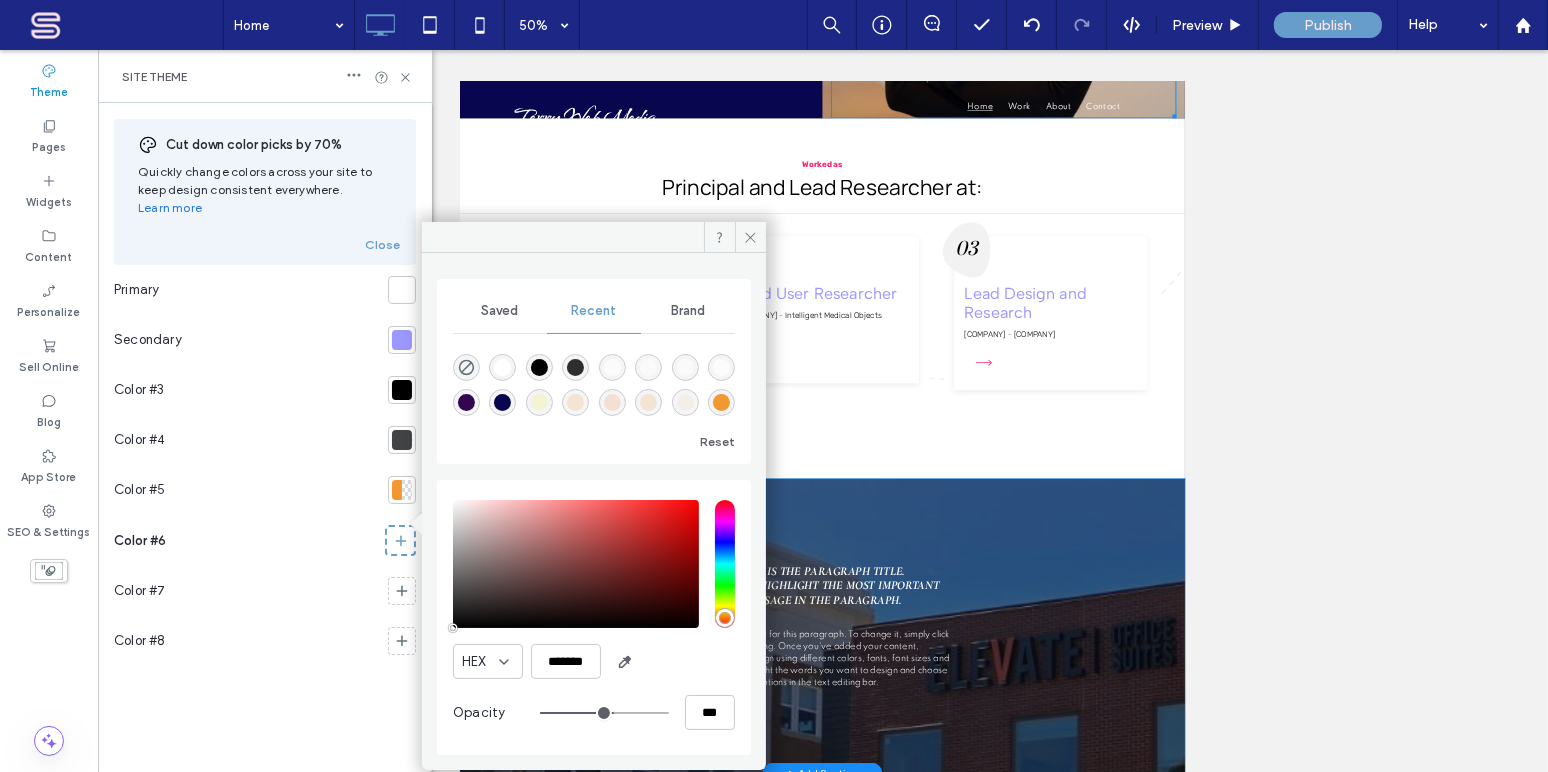 drag, startPoint x: 550, startPoint y: 711, endPoint x: 612, endPoint y: 710, distance: 62.008064 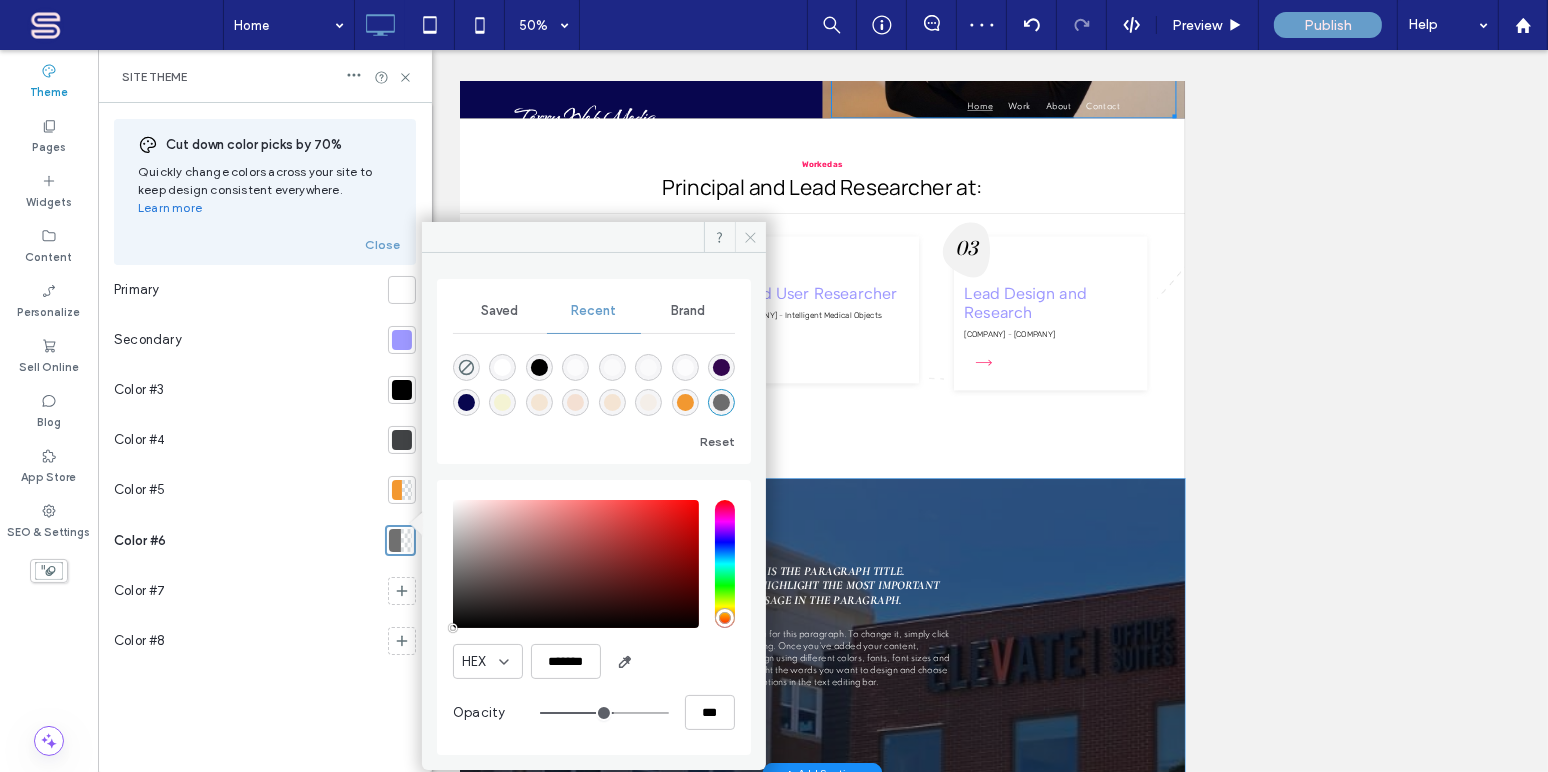 drag, startPoint x: 752, startPoint y: 236, endPoint x: 269, endPoint y: 463, distance: 533.6834 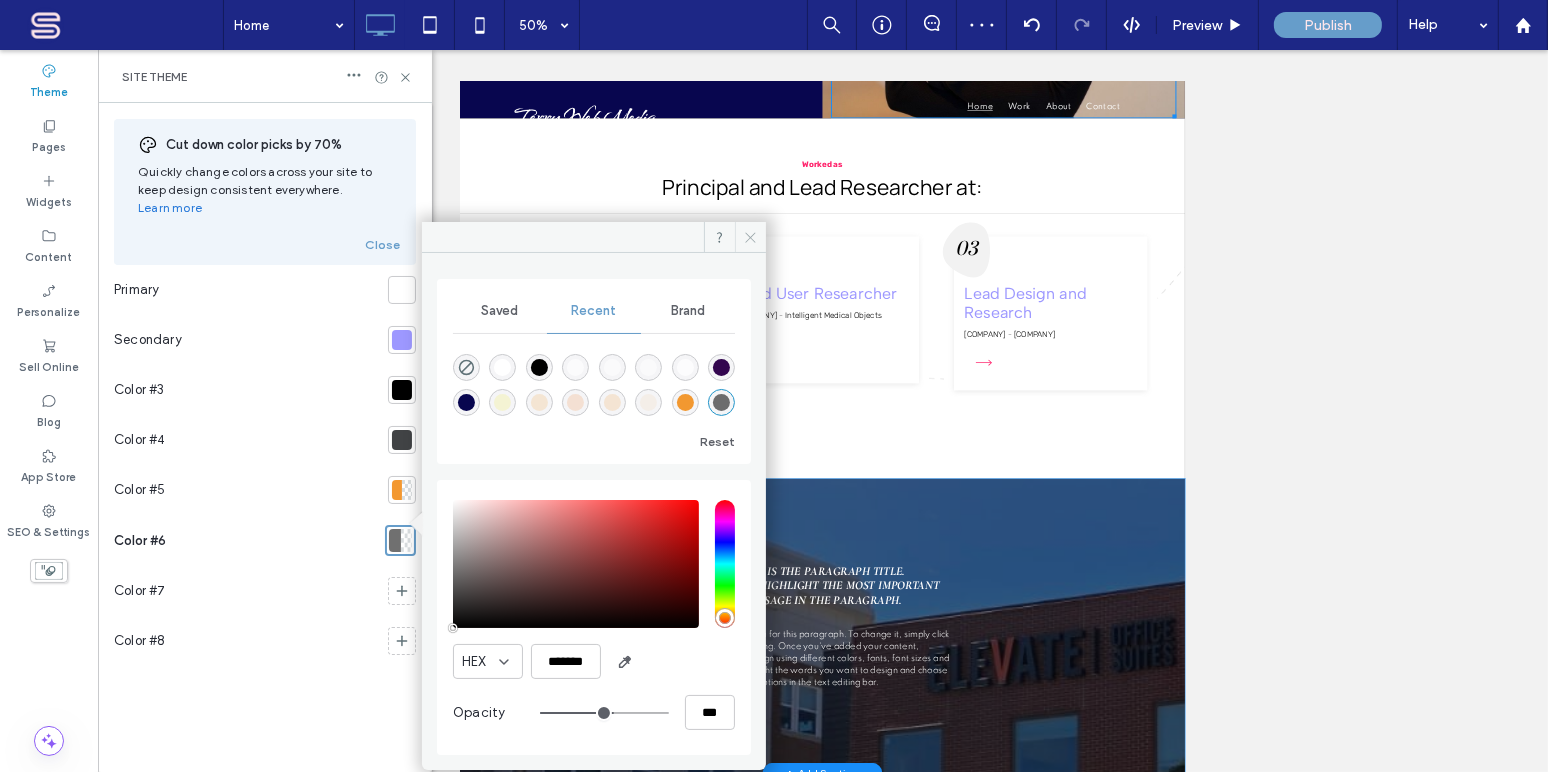 click 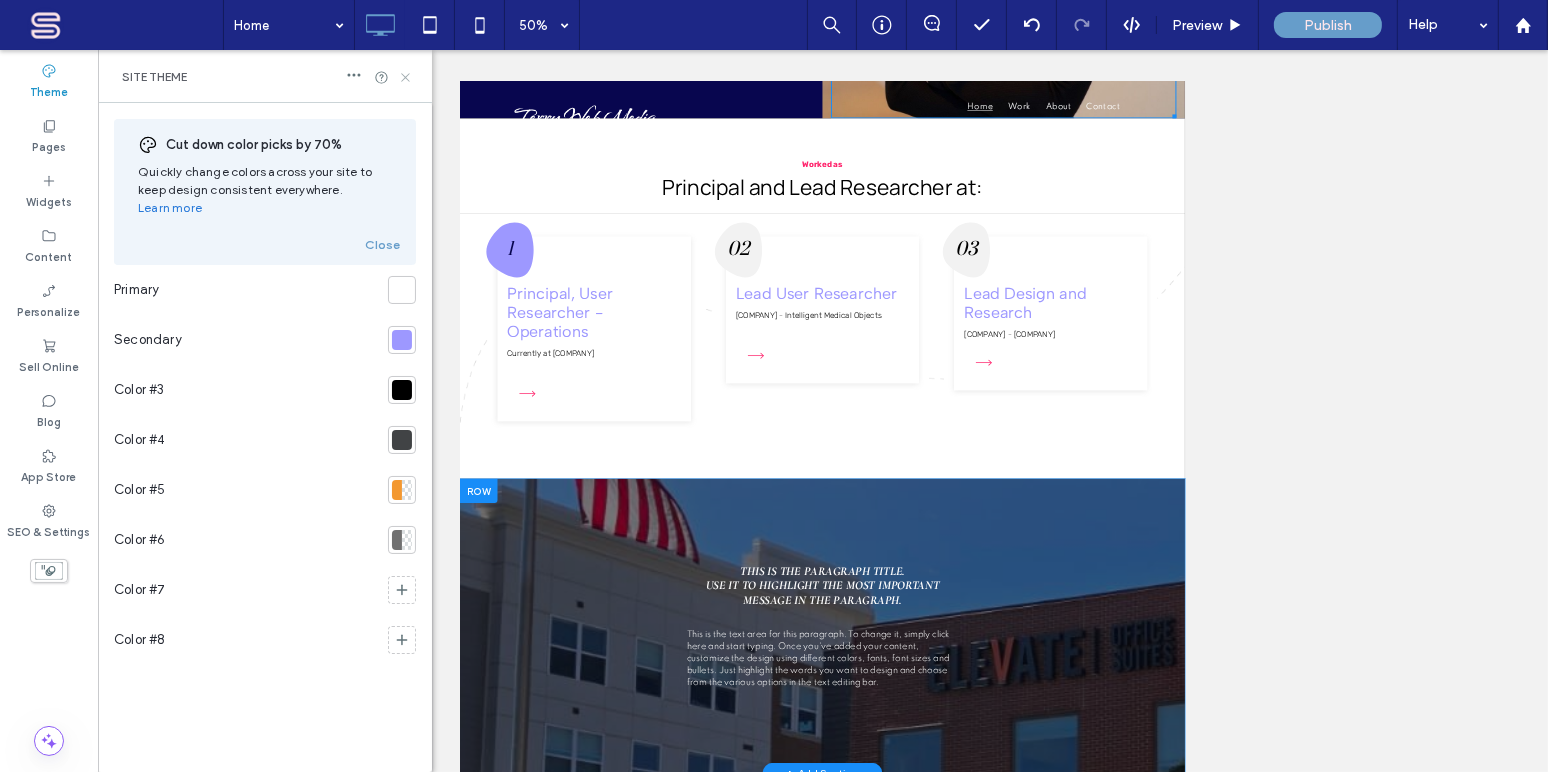 drag, startPoint x: 409, startPoint y: 70, endPoint x: 311, endPoint y: 21, distance: 109.56733 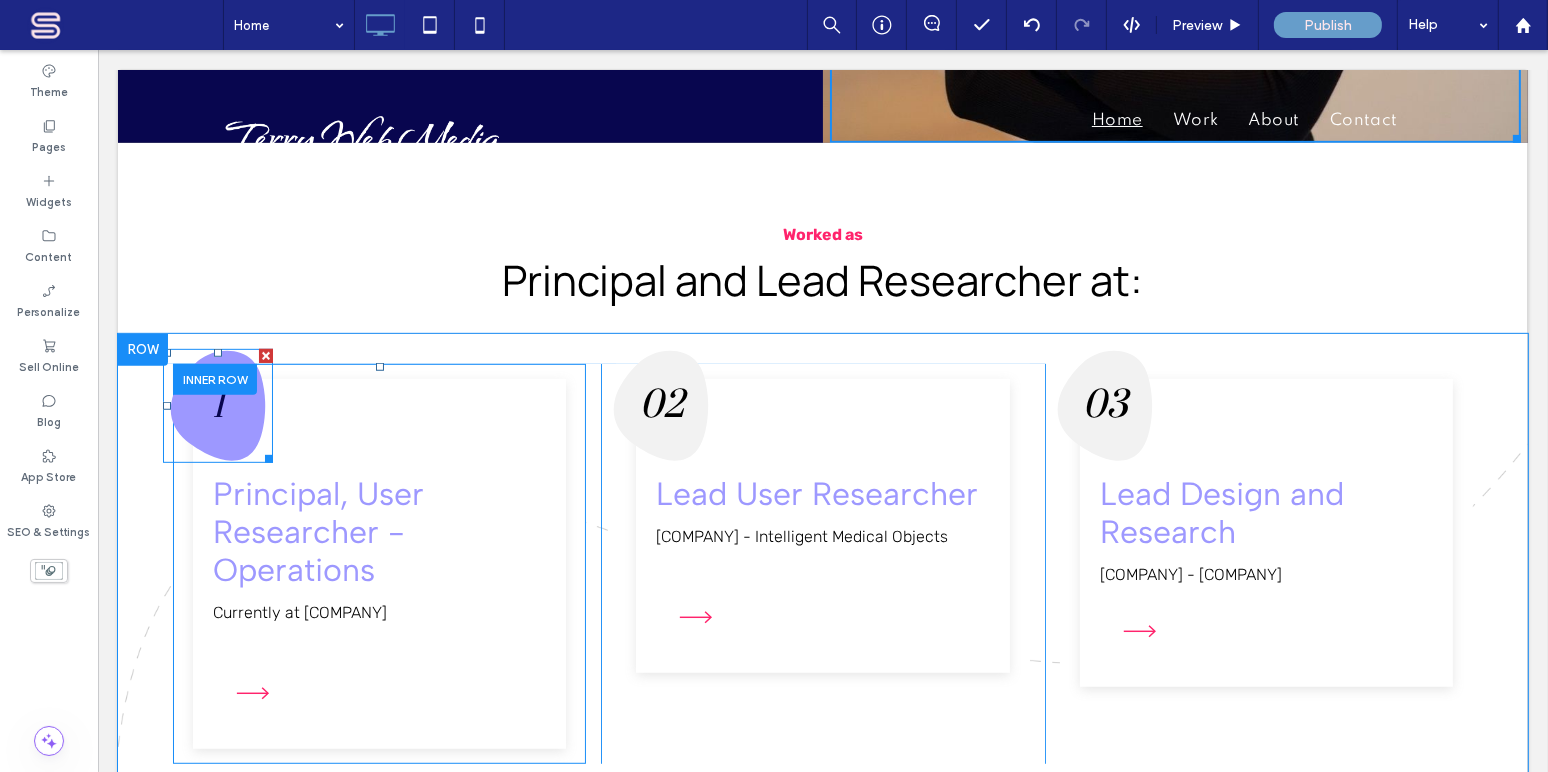 click on "1" at bounding box center [217, 406] 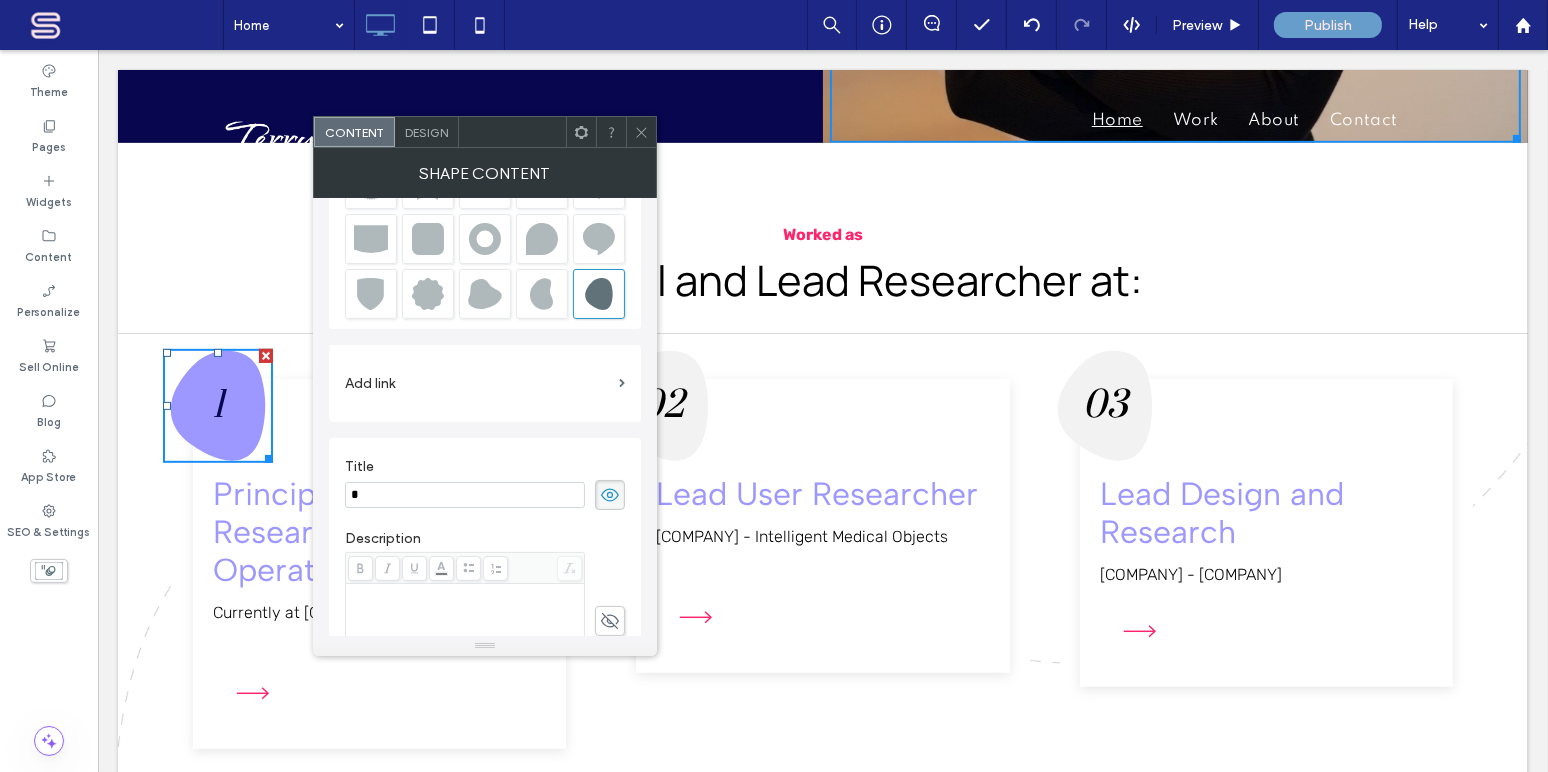 scroll, scrollTop: 0, scrollLeft: 0, axis: both 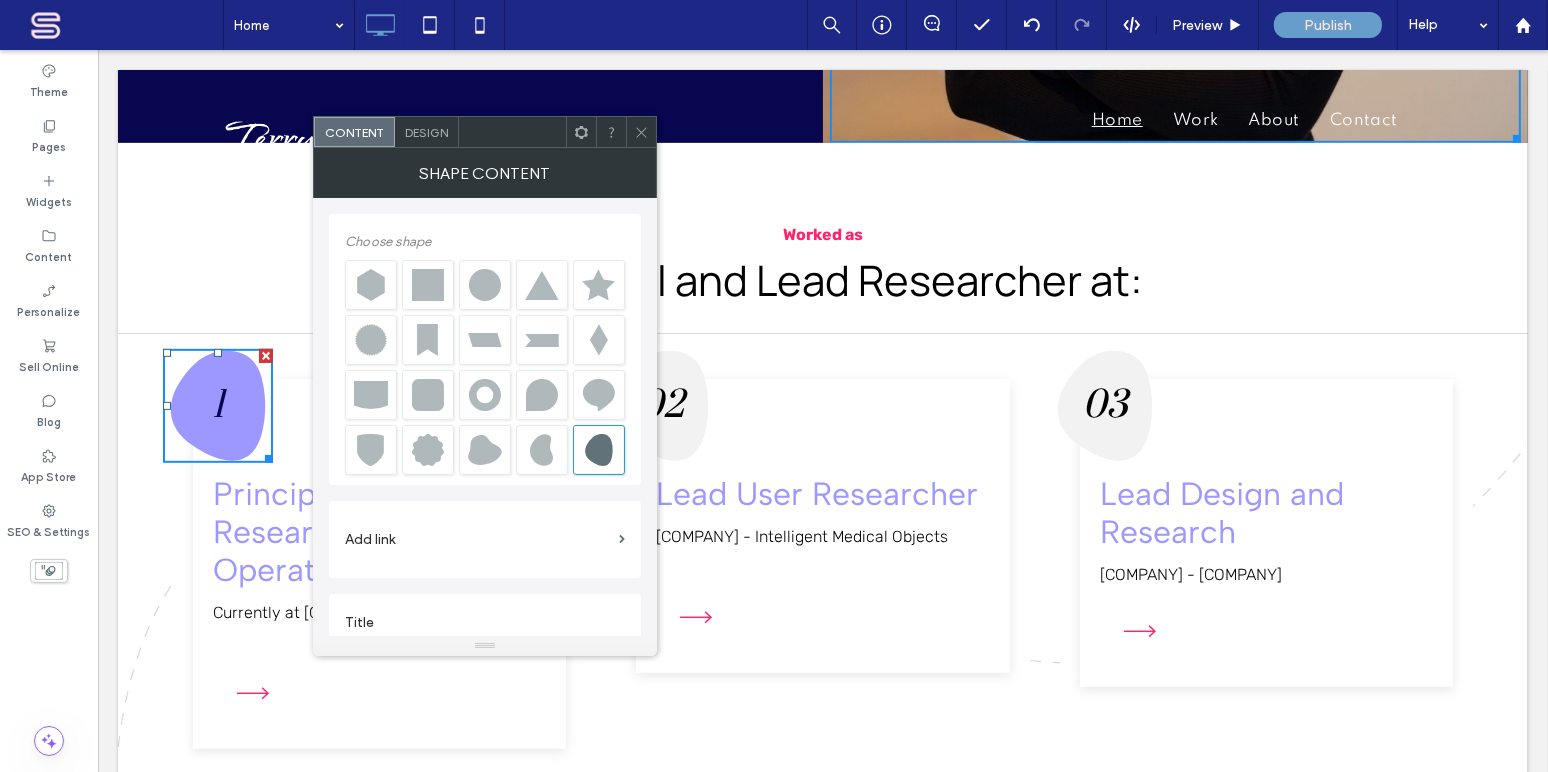 click on "Design" at bounding box center [426, 132] 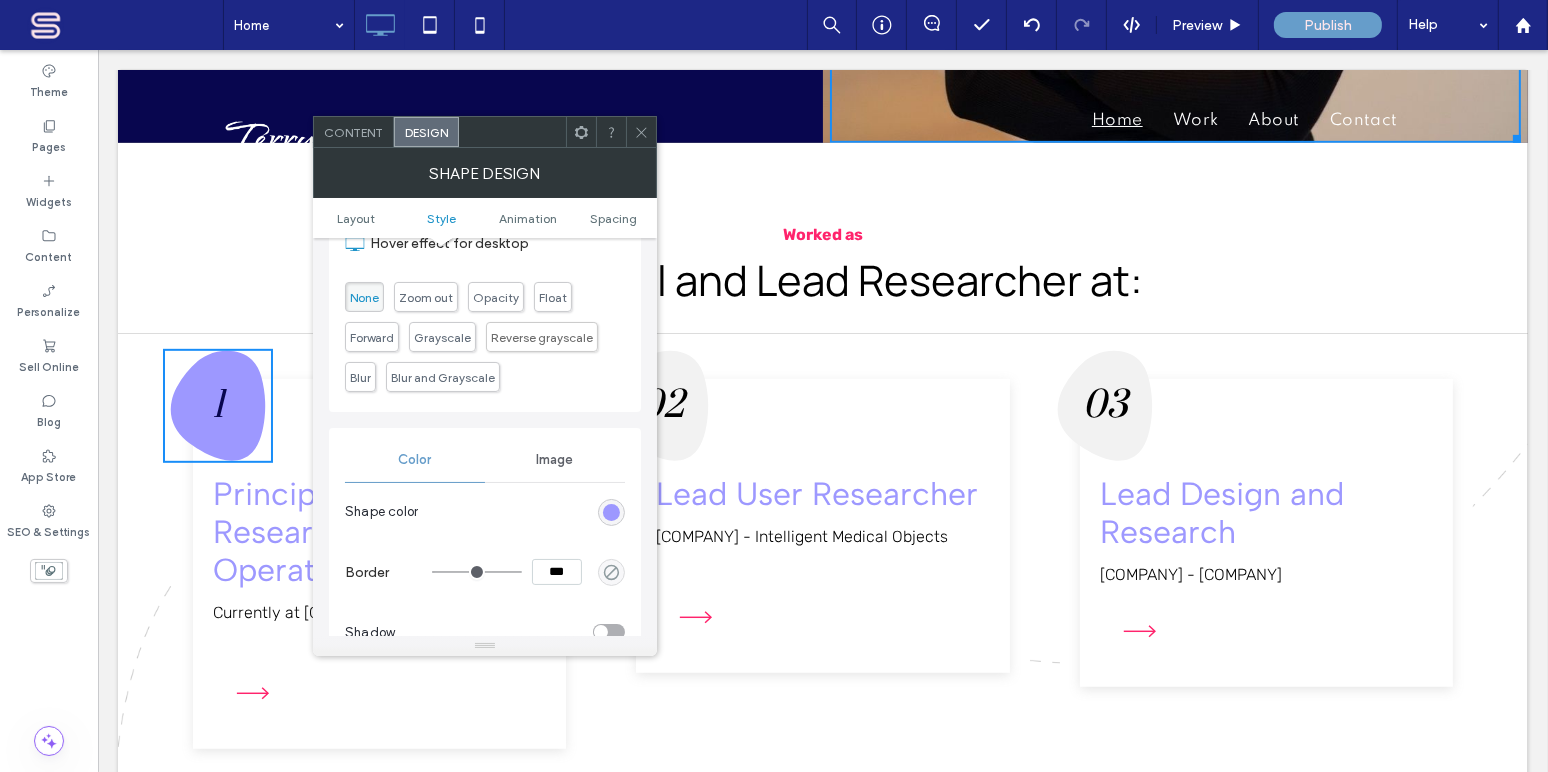 scroll, scrollTop: 484, scrollLeft: 0, axis: vertical 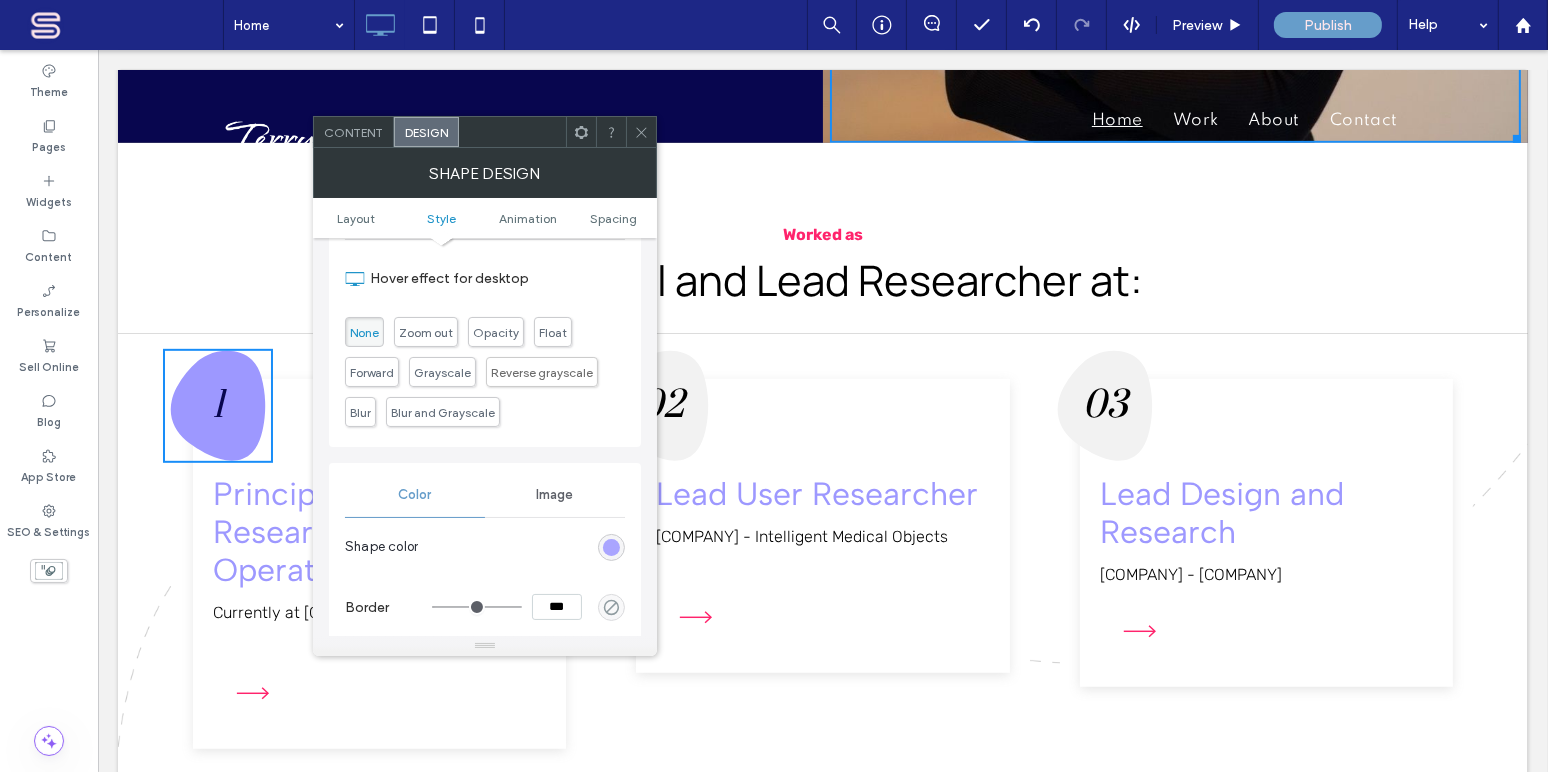 click at bounding box center [611, 547] 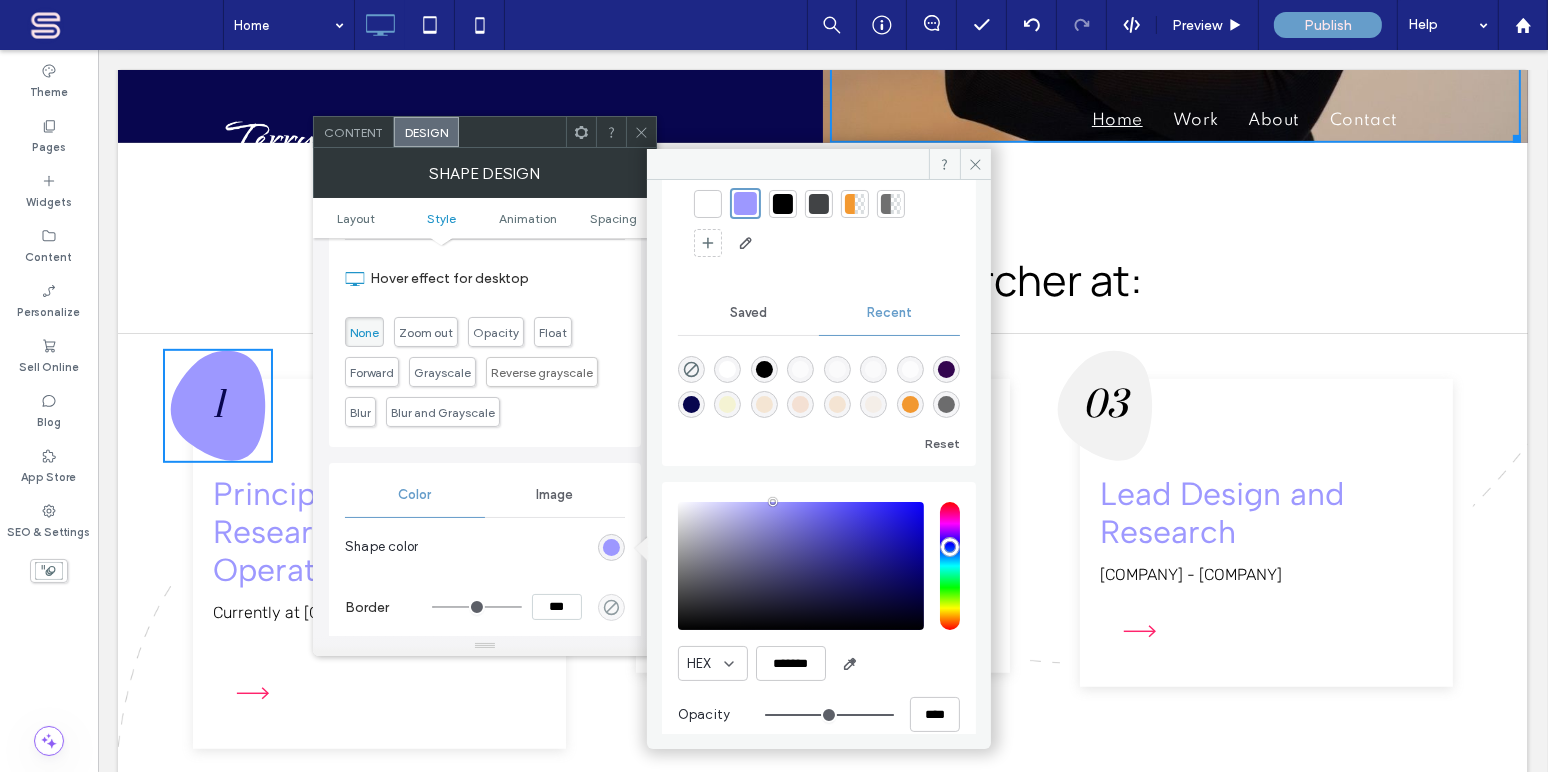 scroll, scrollTop: 105, scrollLeft: 0, axis: vertical 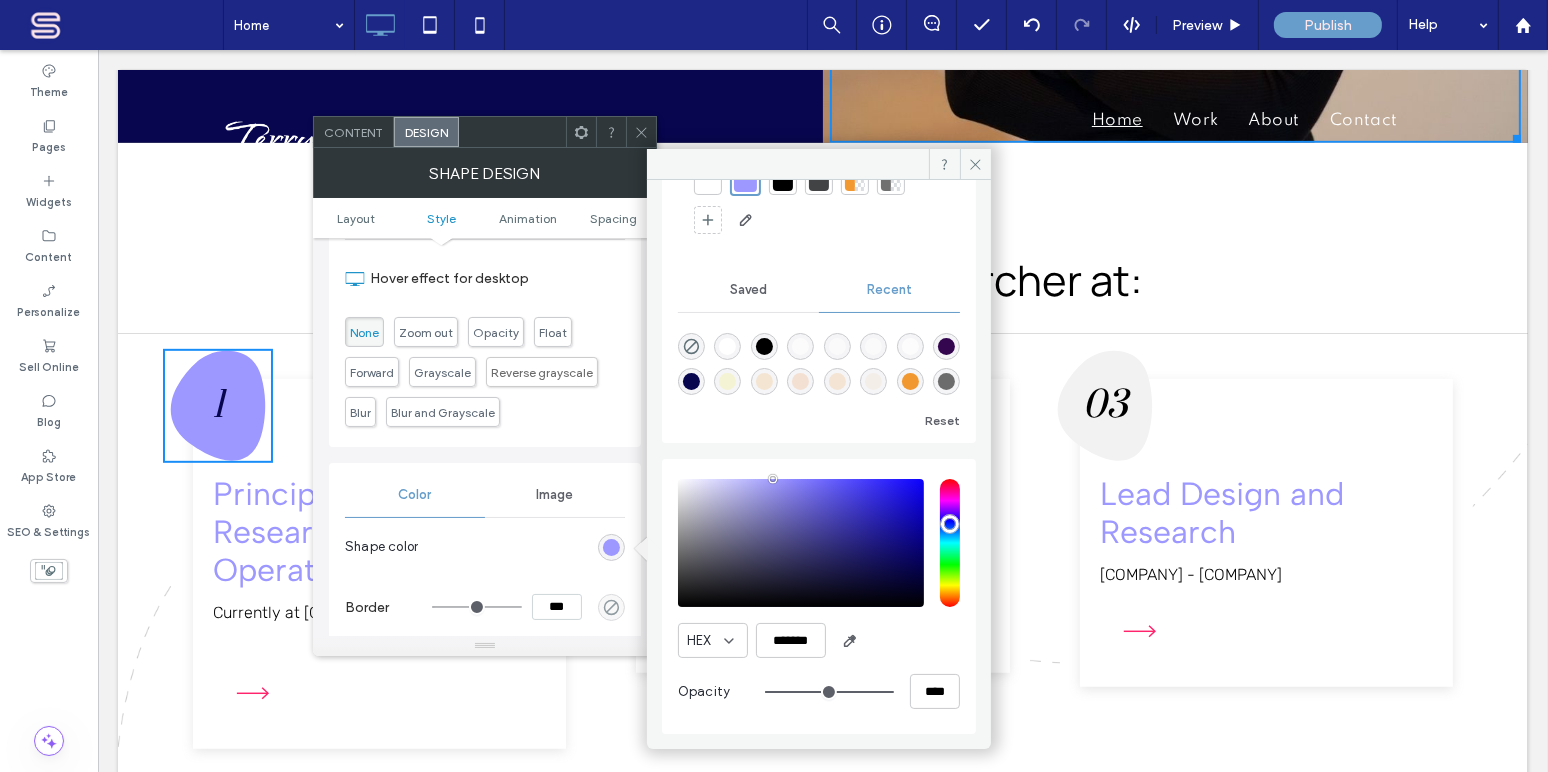 type on "**" 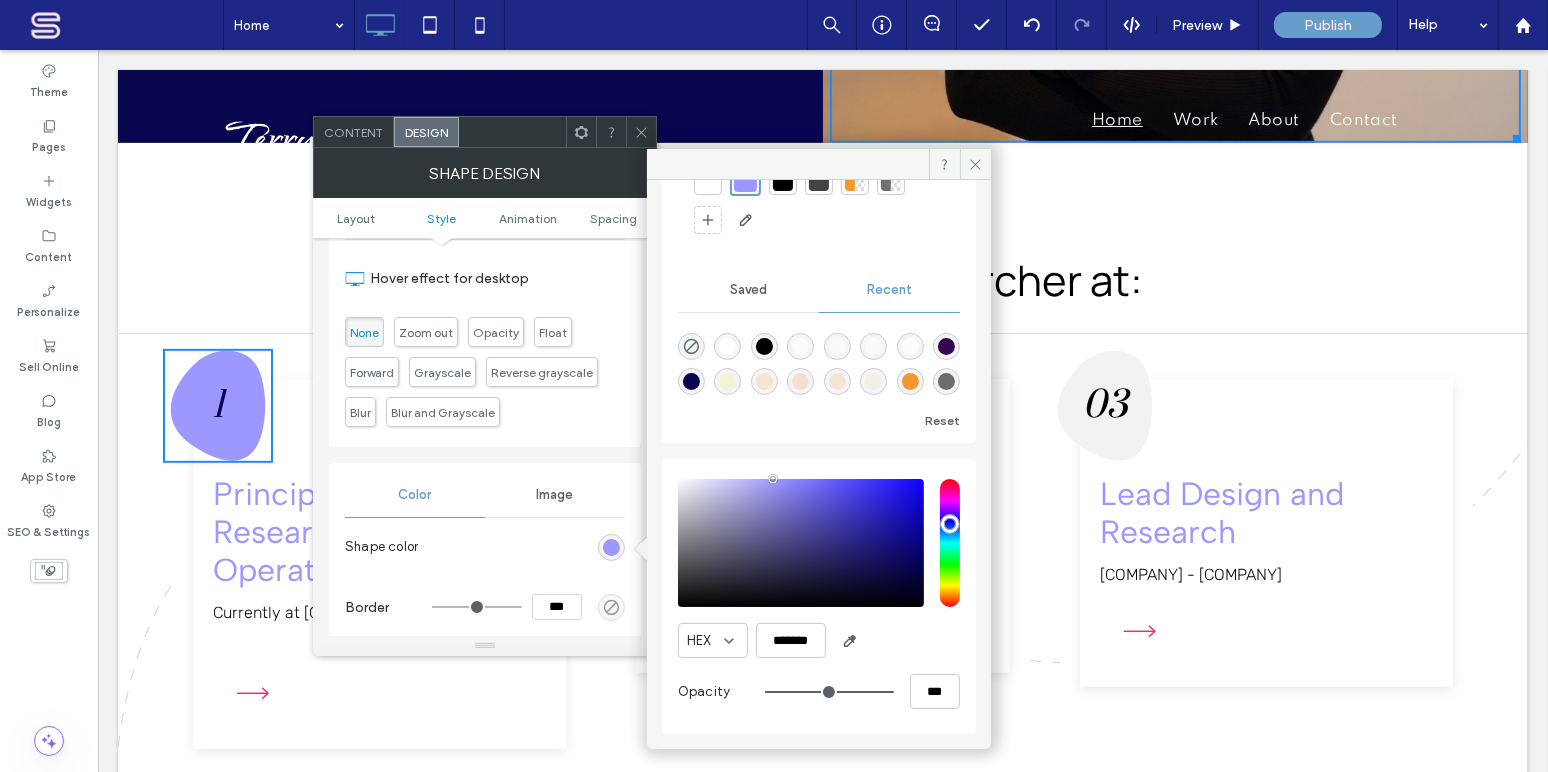 type on "**" 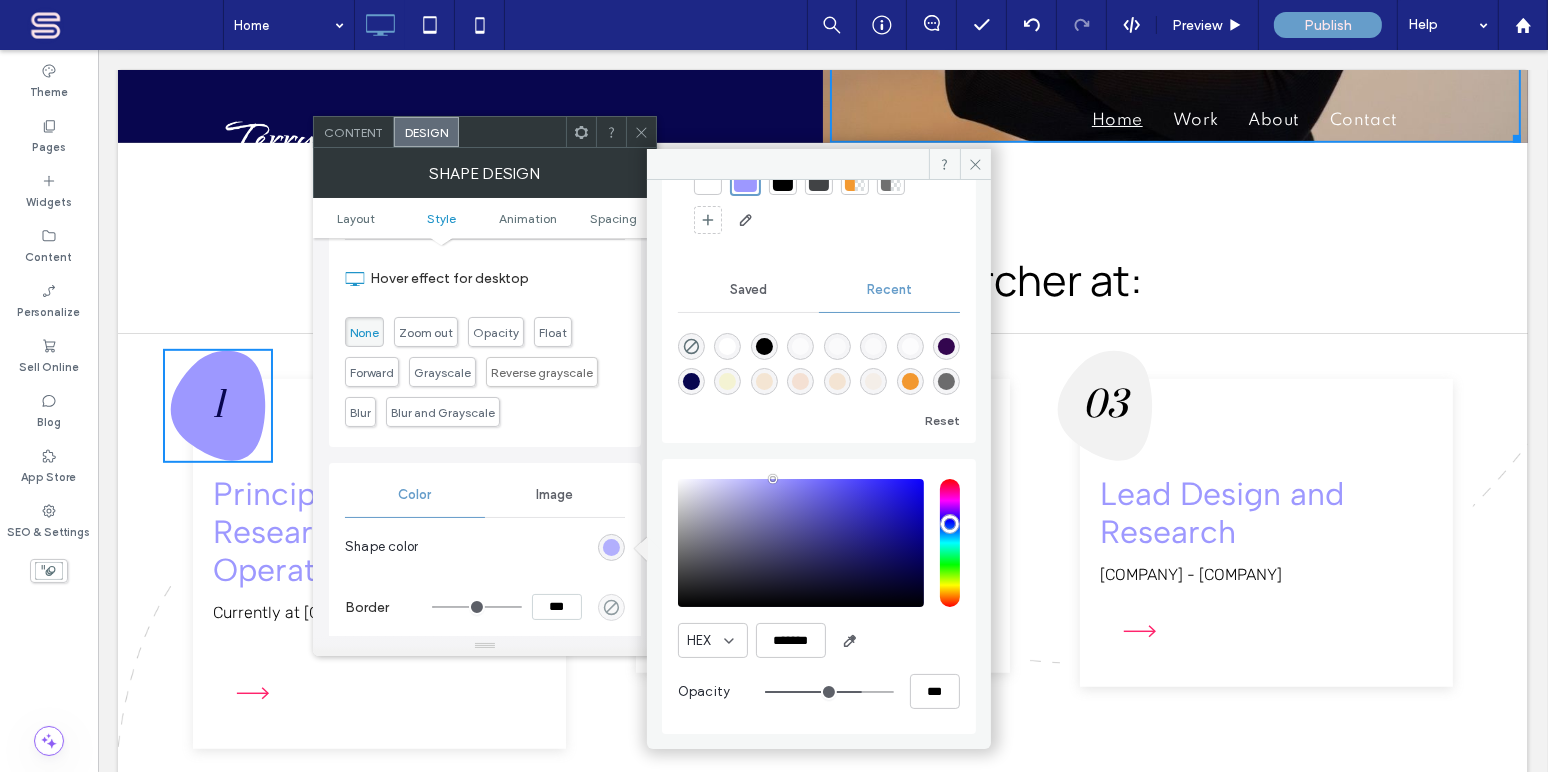 type on "**" 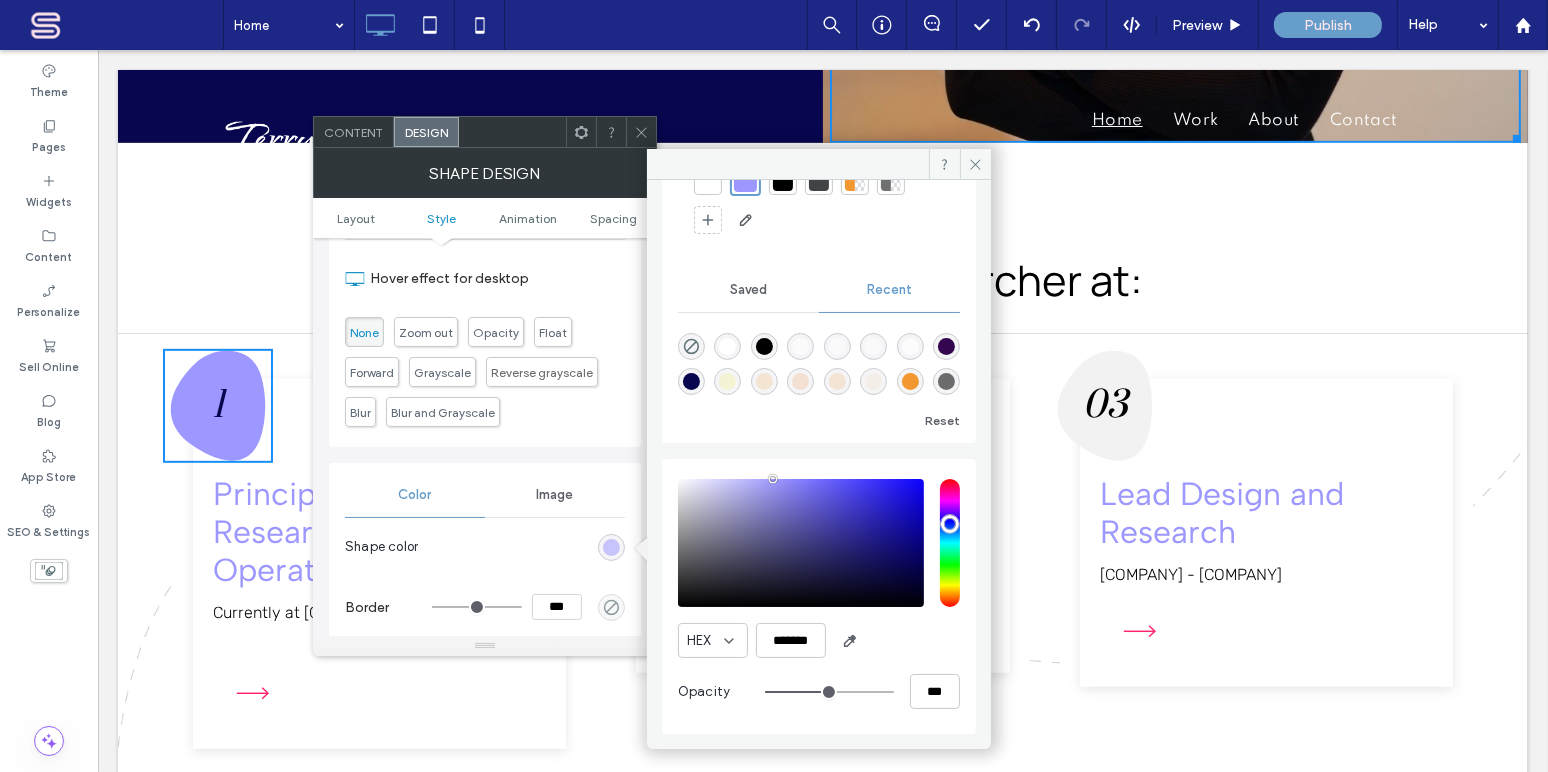 type on "**" 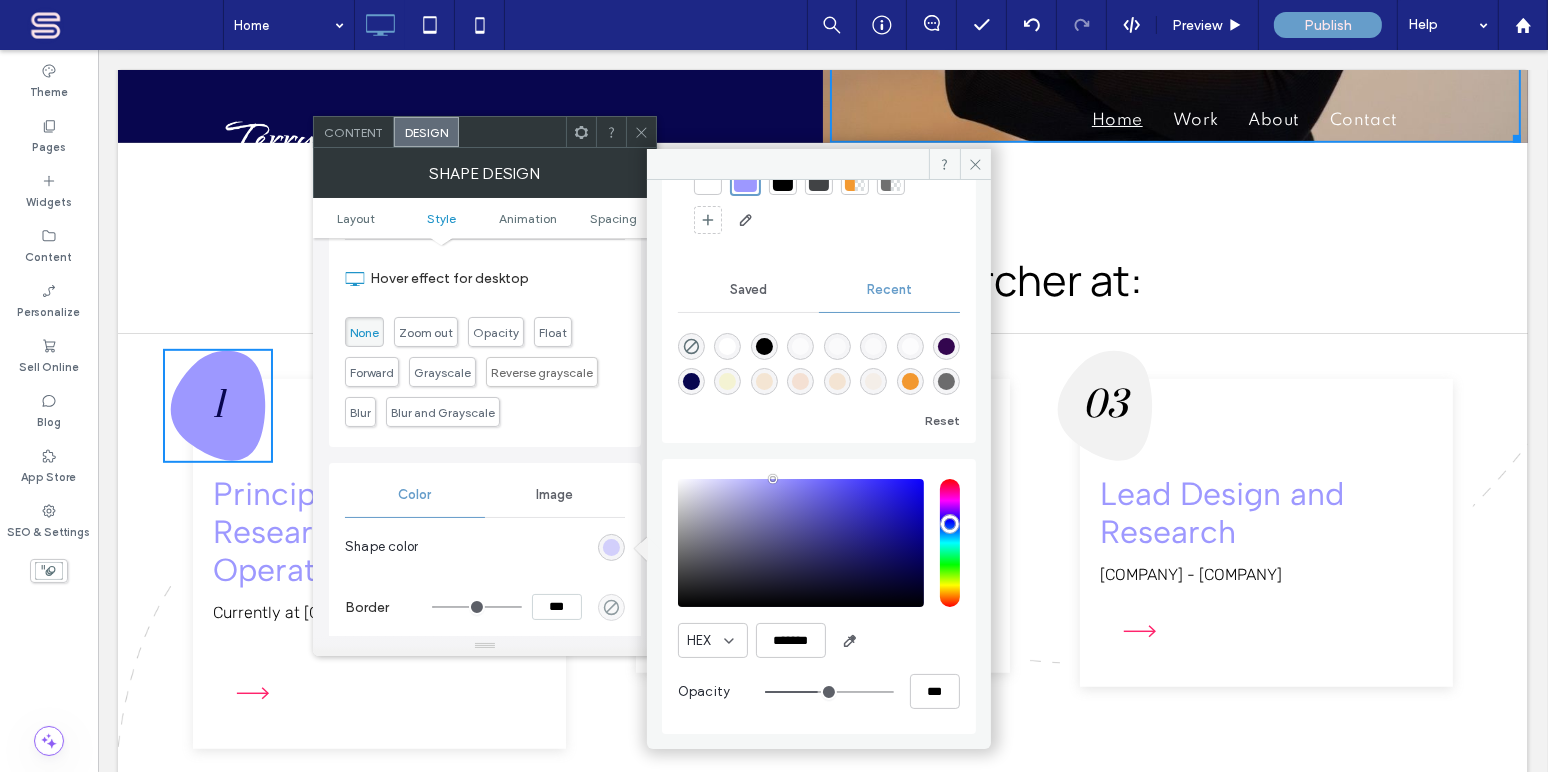 drag, startPoint x: 871, startPoint y: 687, endPoint x: 808, endPoint y: 683, distance: 63.126858 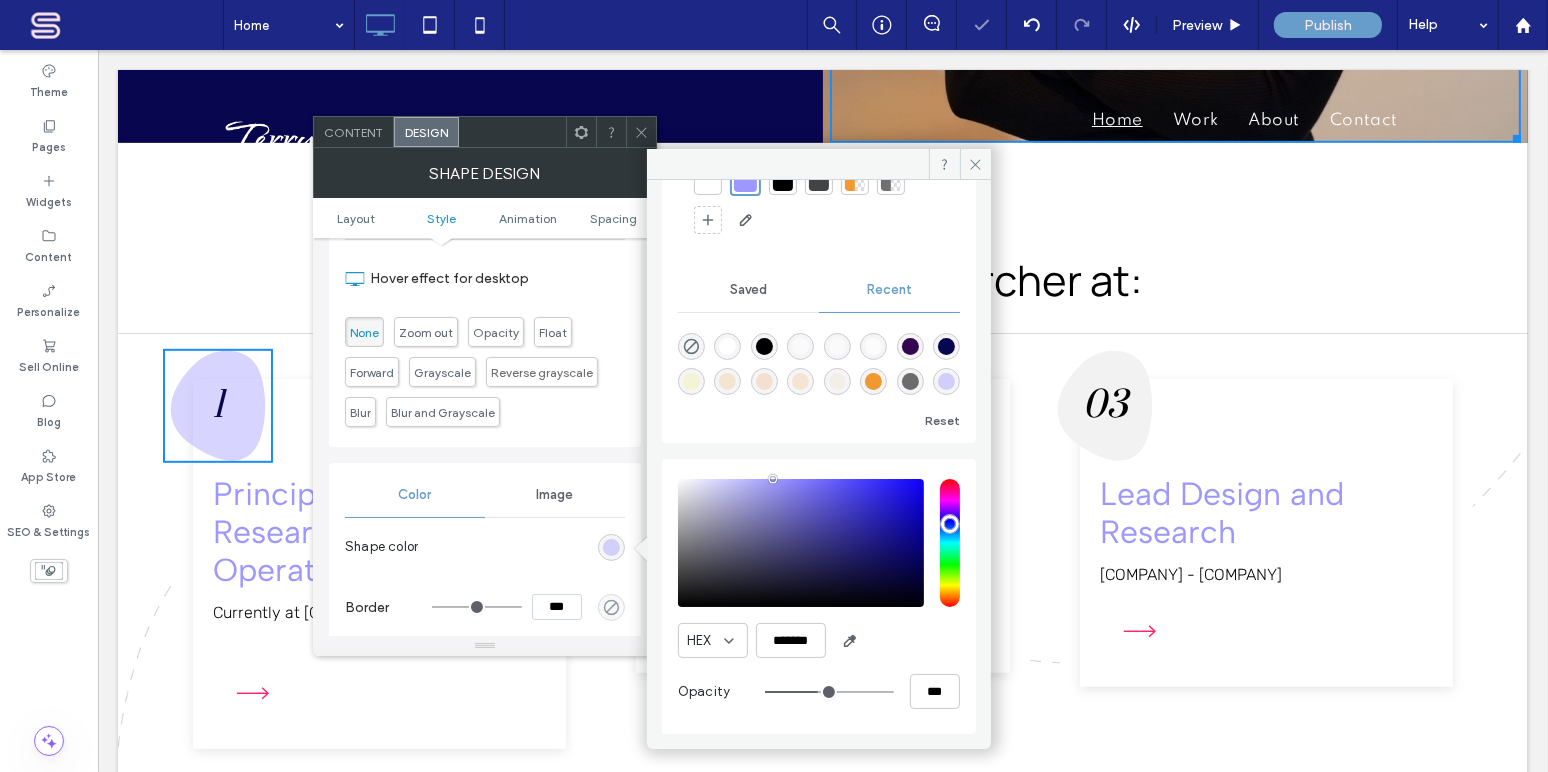 type on "**" 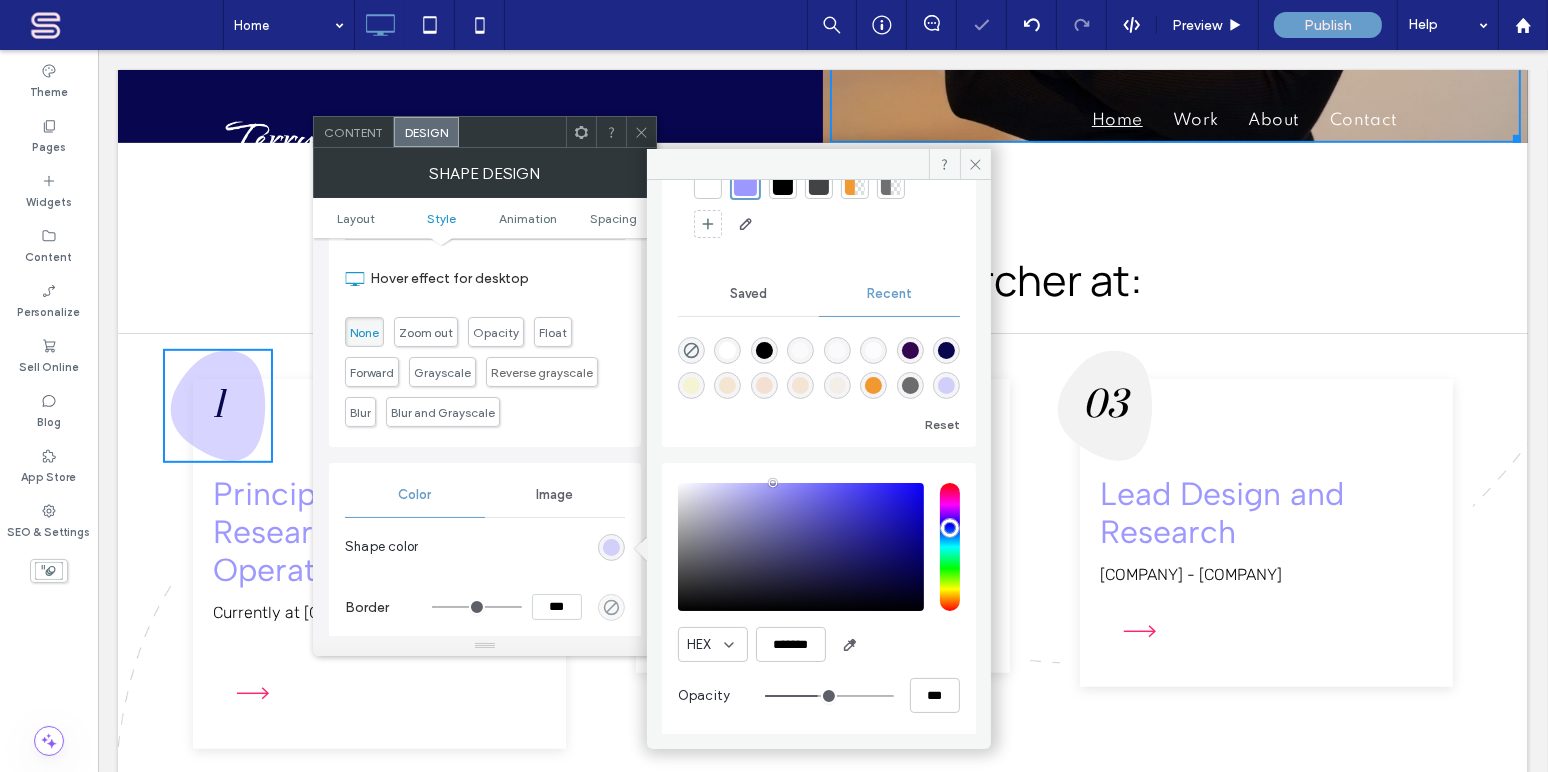 type on "**" 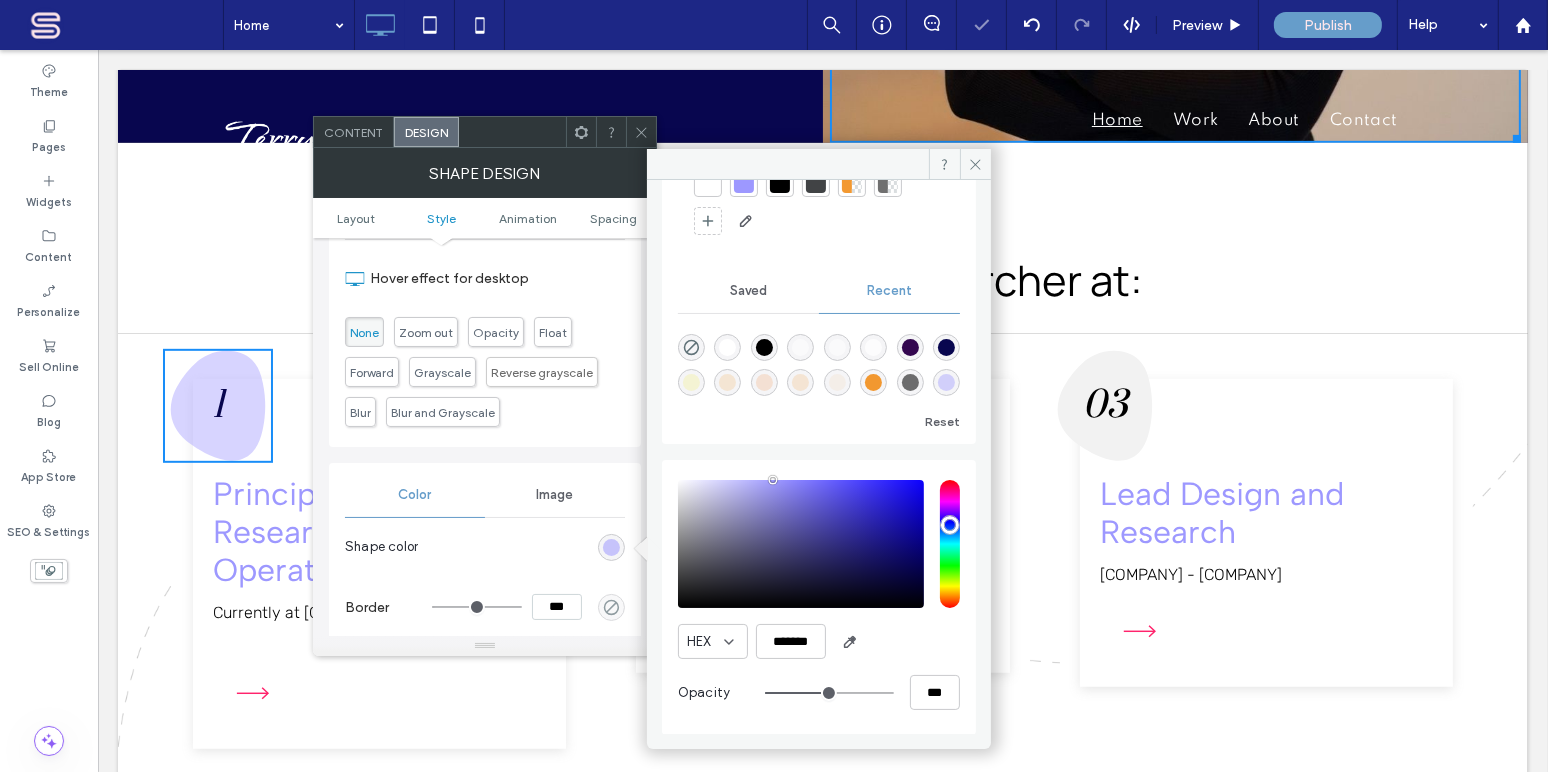 type on "**" 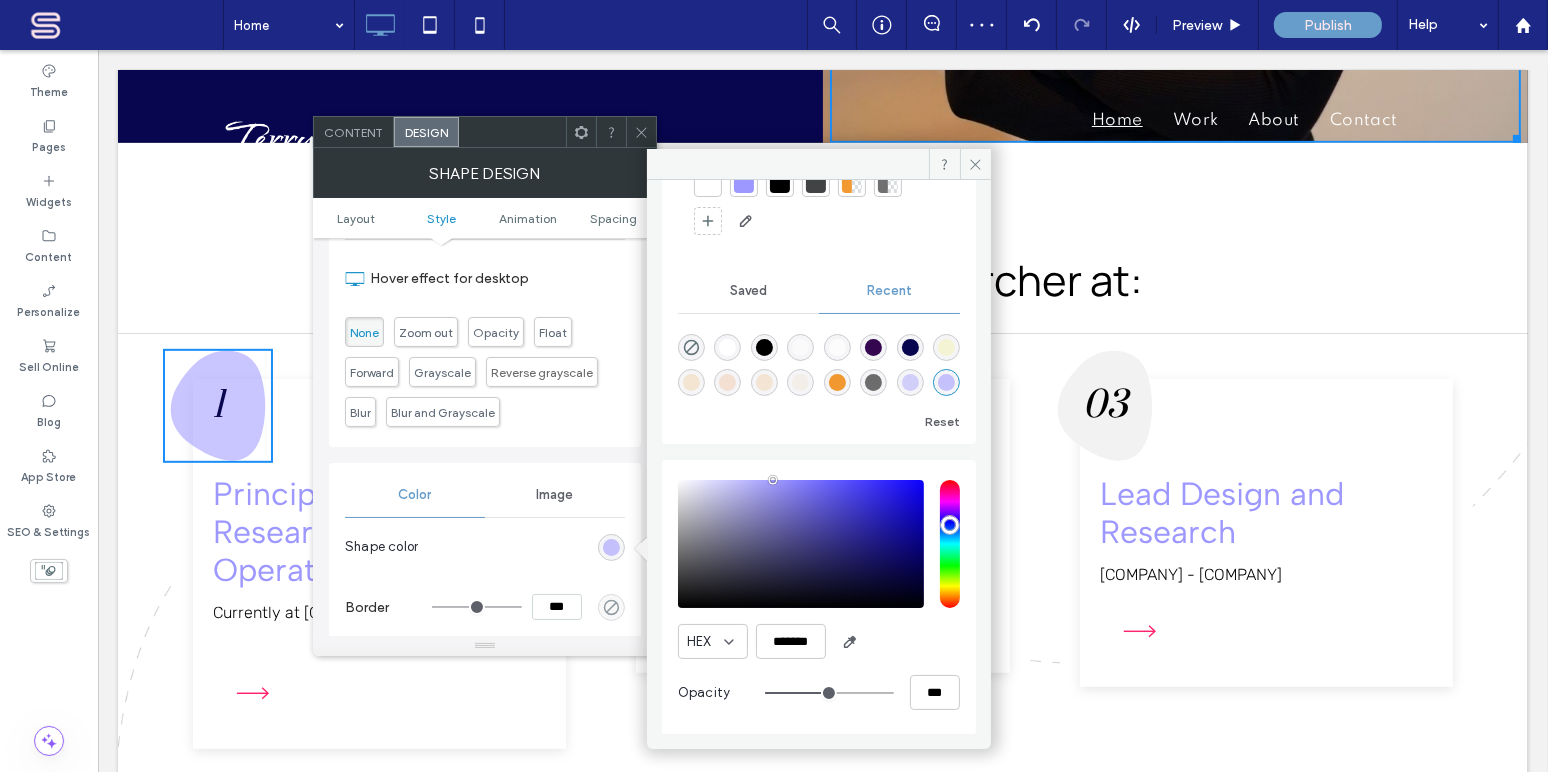 type on "**" 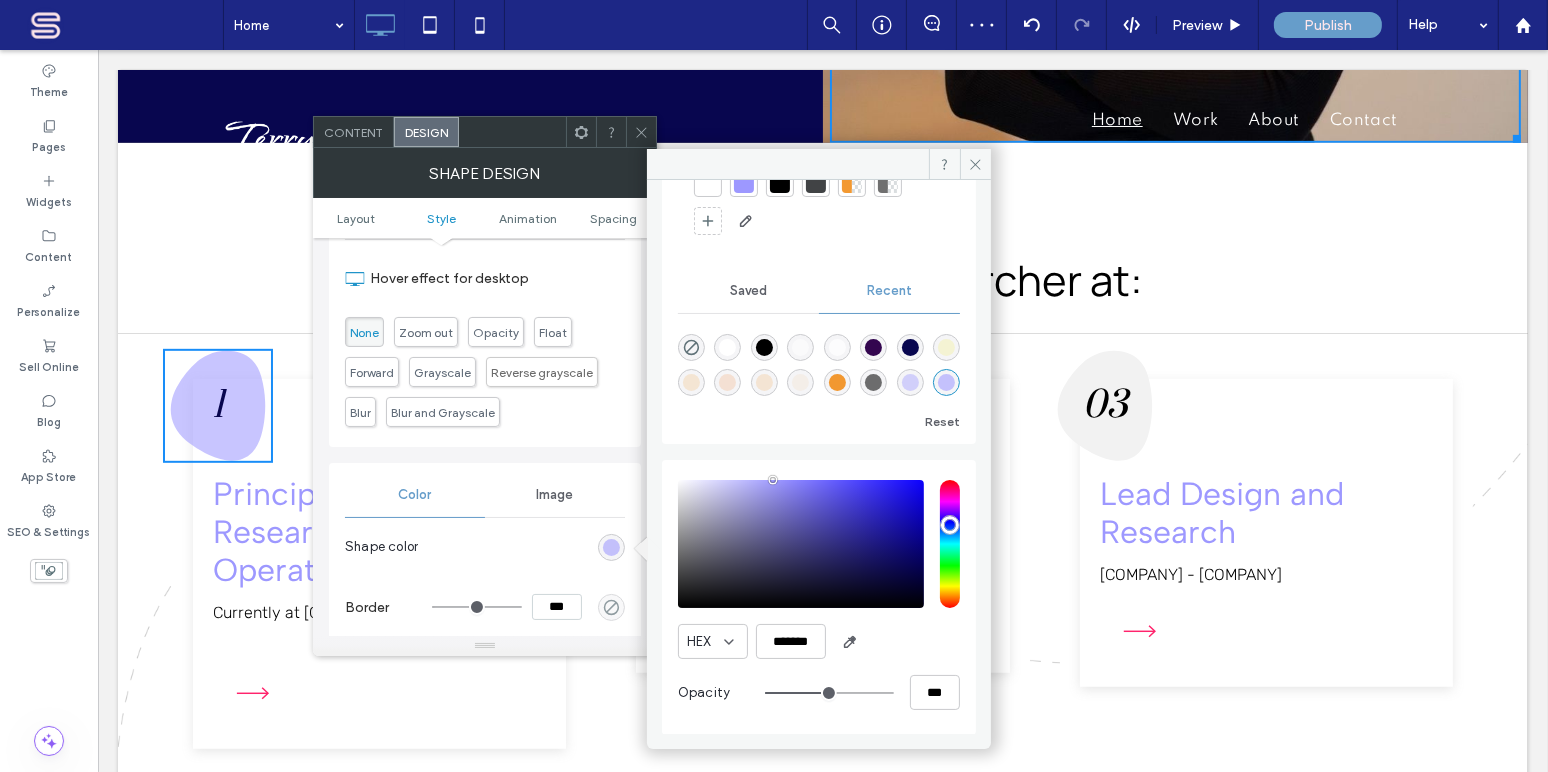 type on "***" 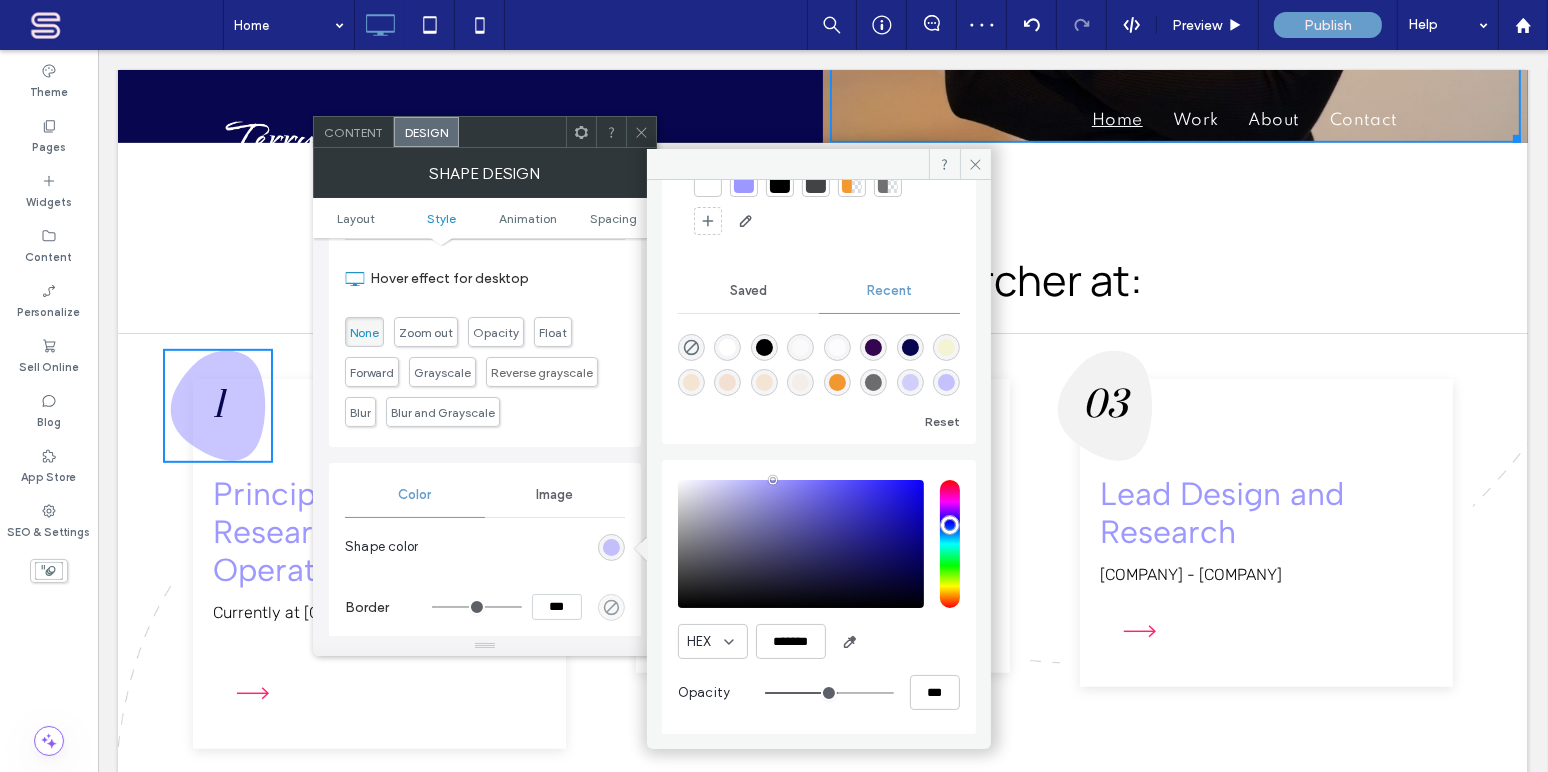 type on "**" 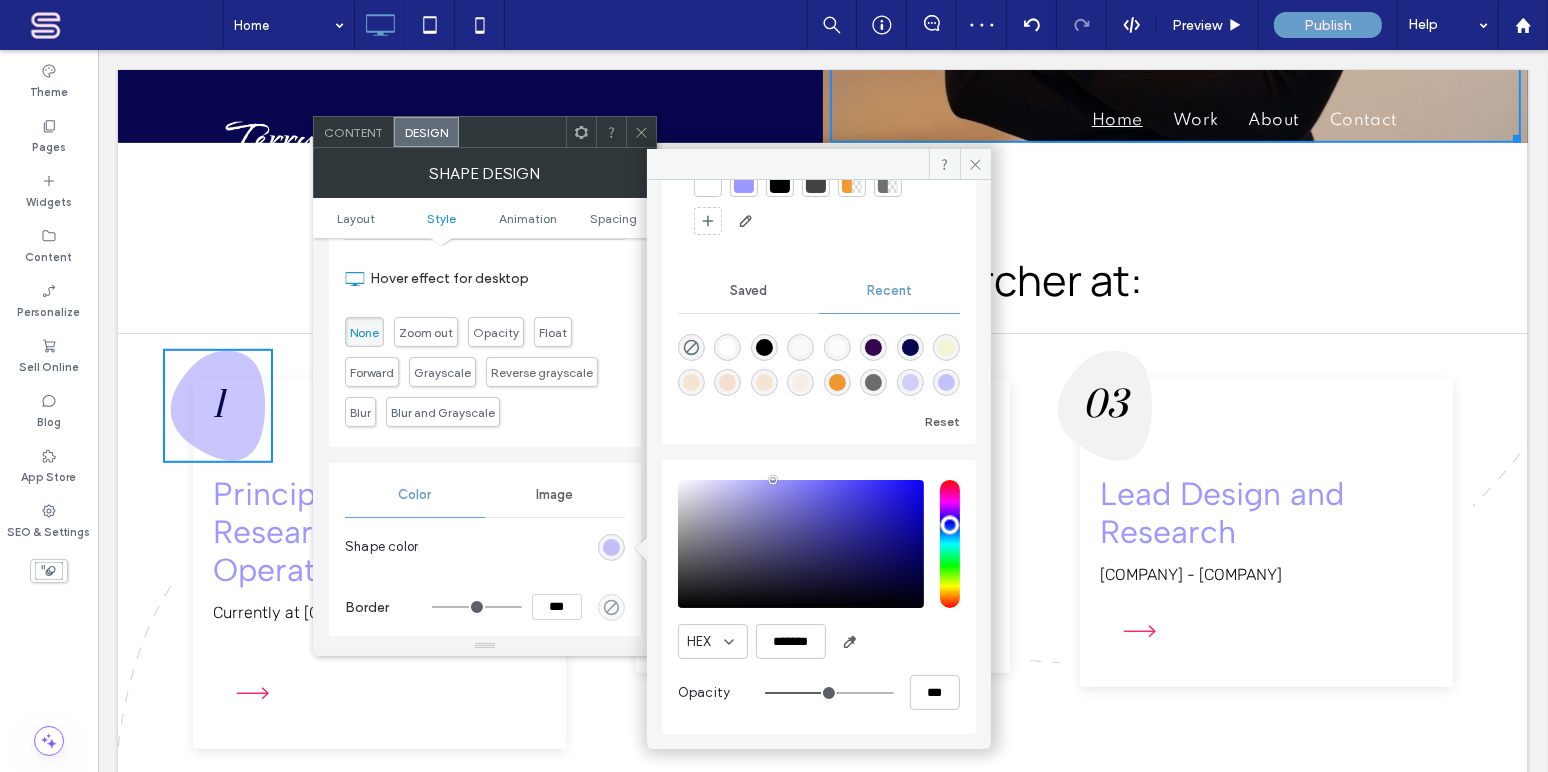 type on "**" 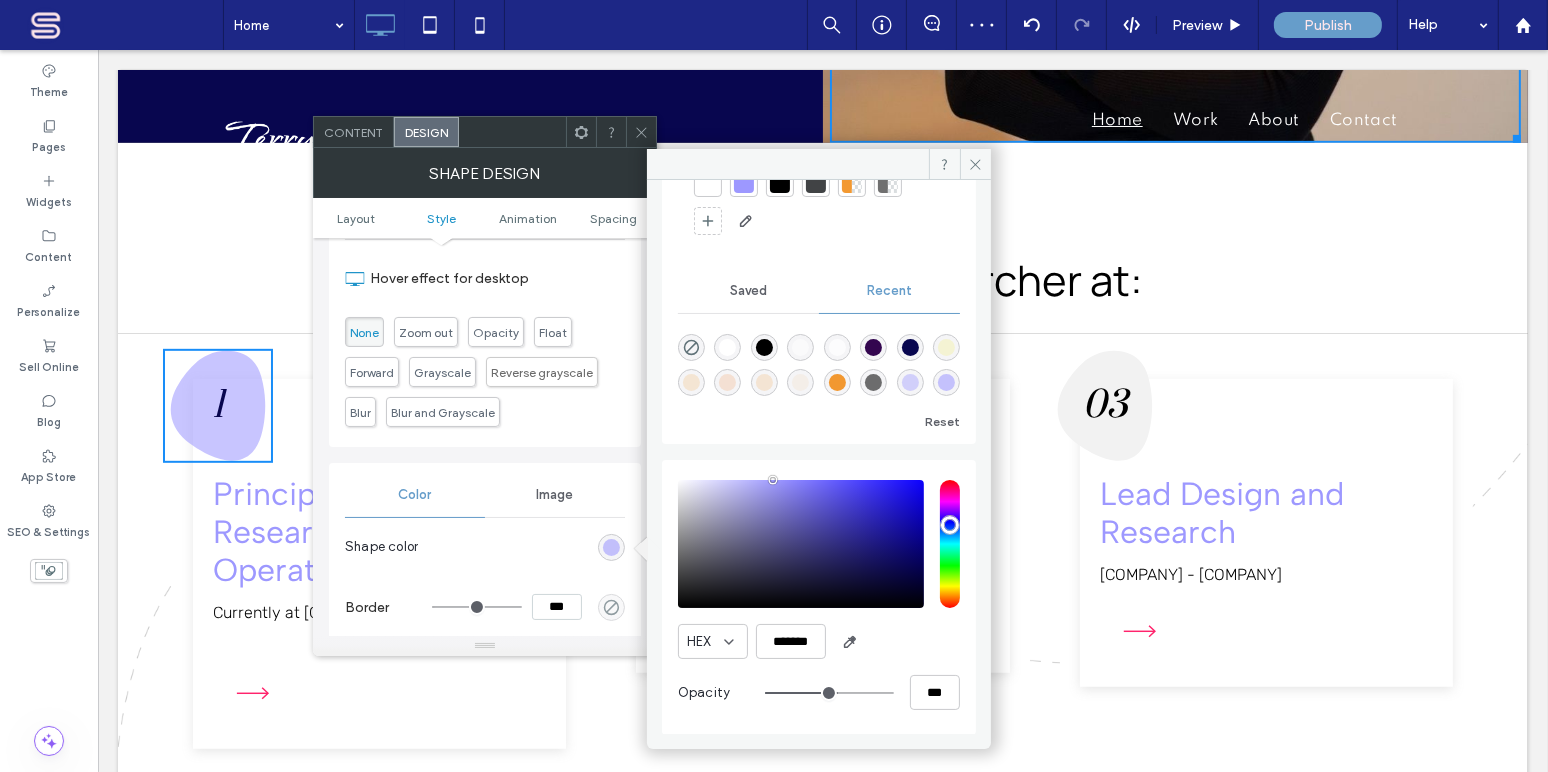 type on "***" 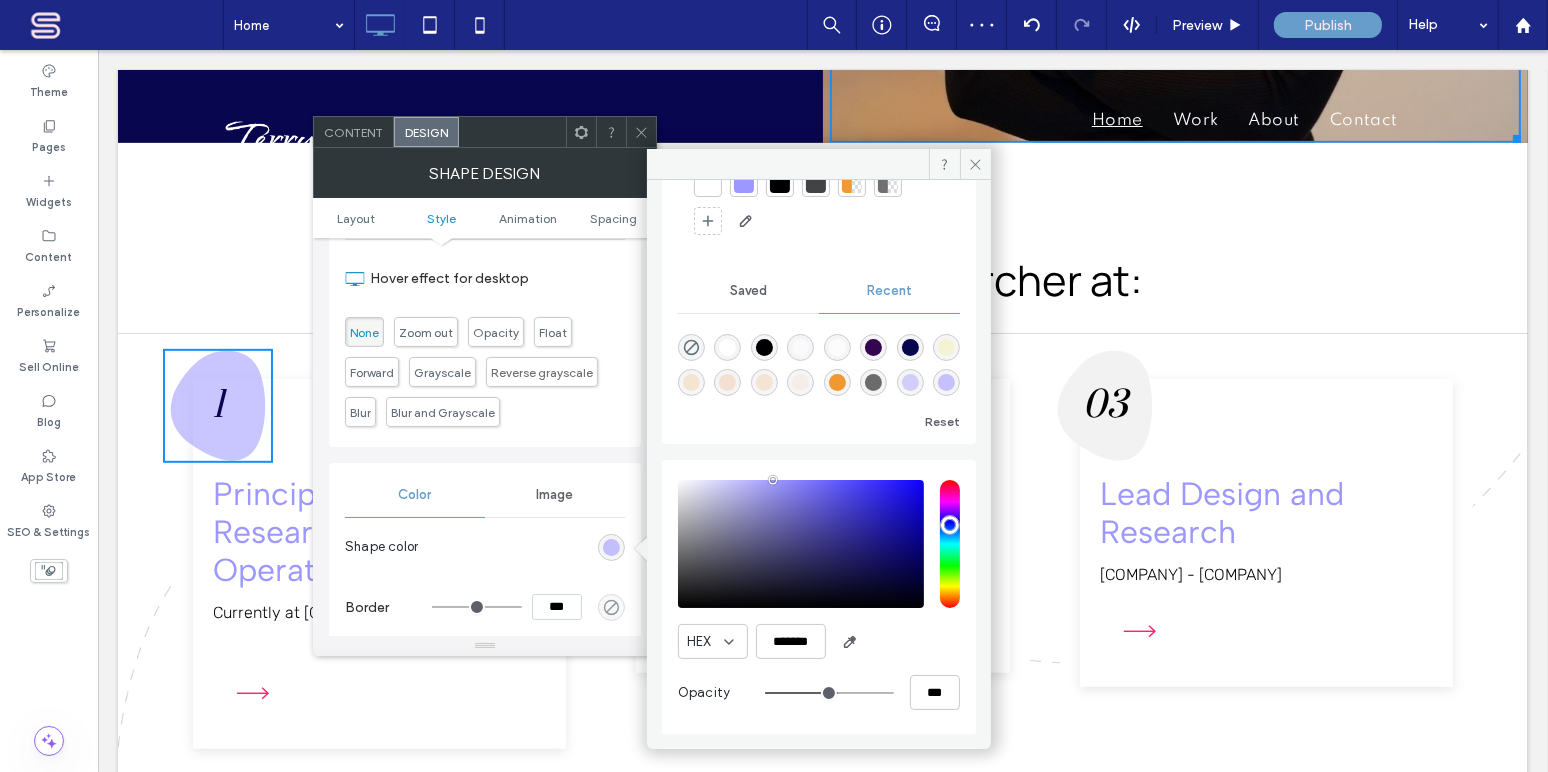 type on "**" 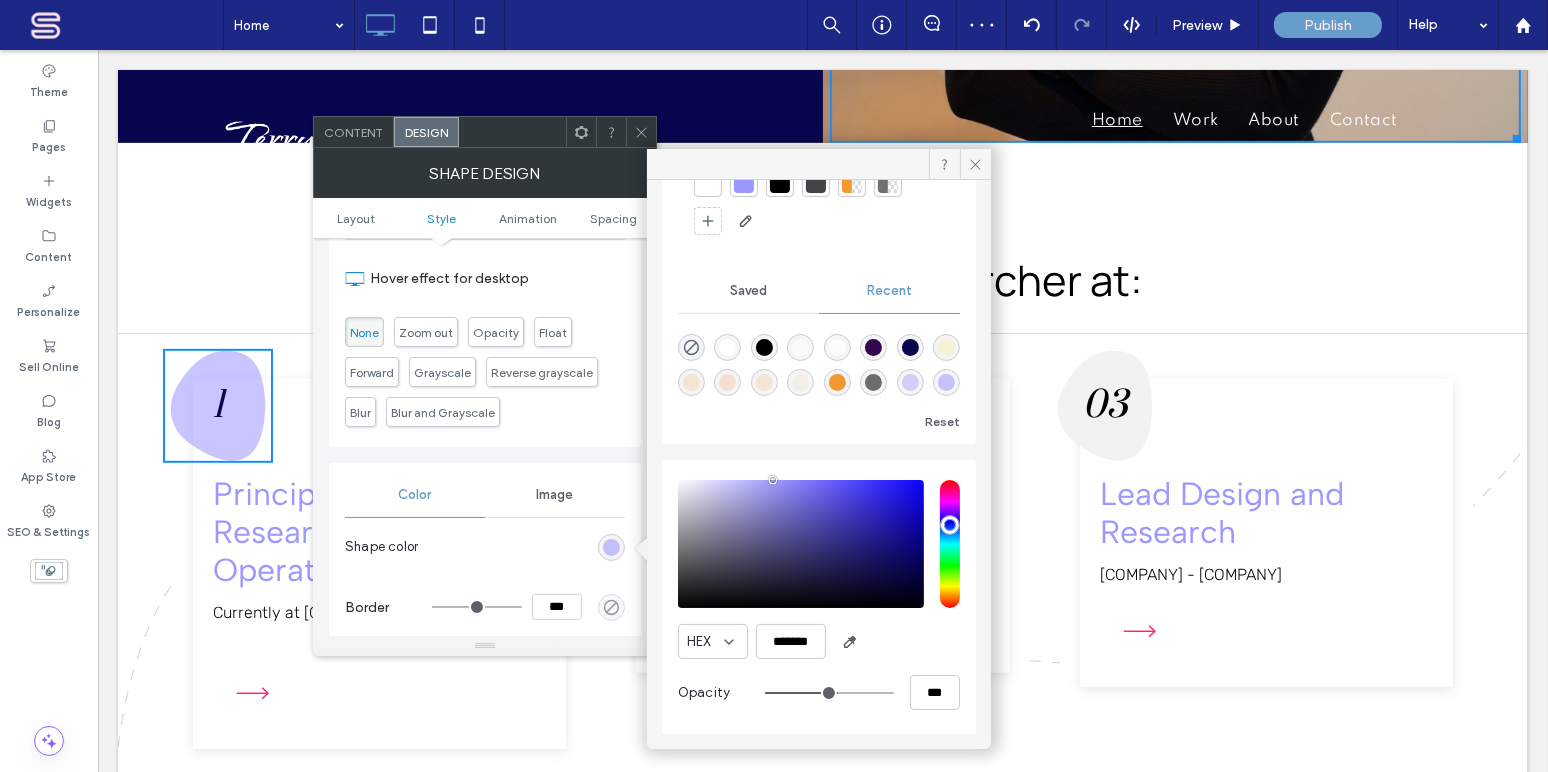 type on "***" 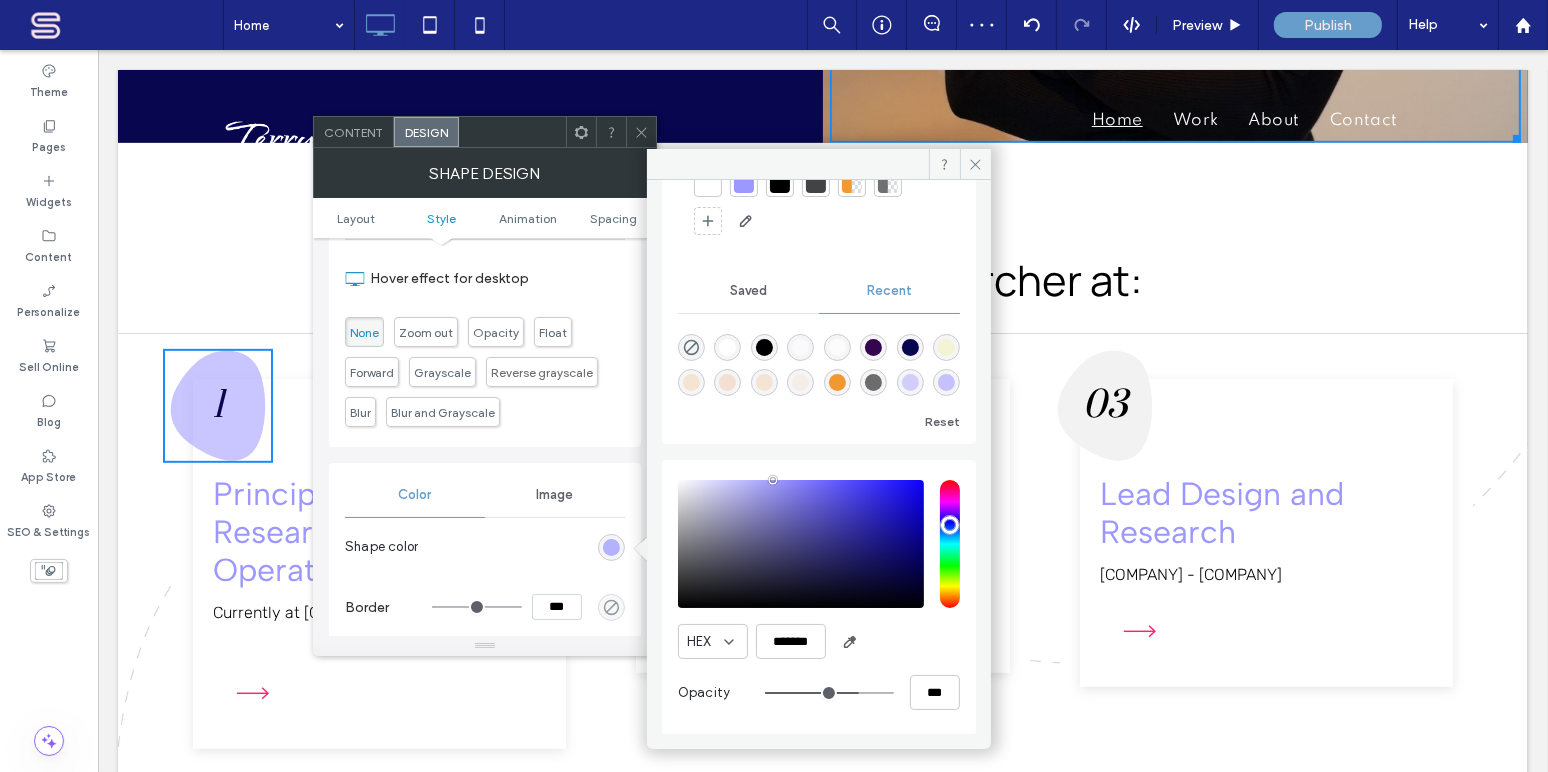 type on "**" 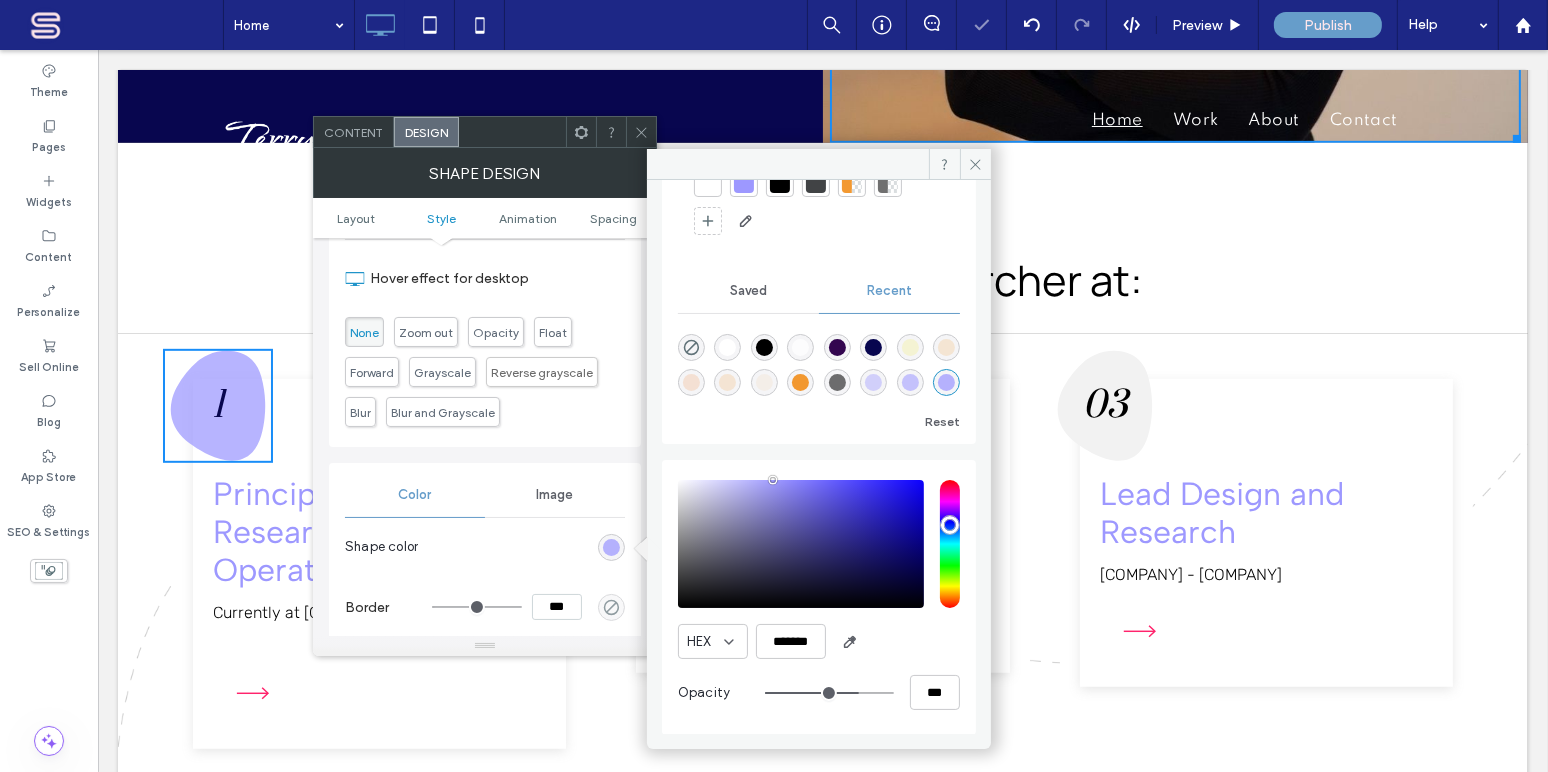 type on "**" 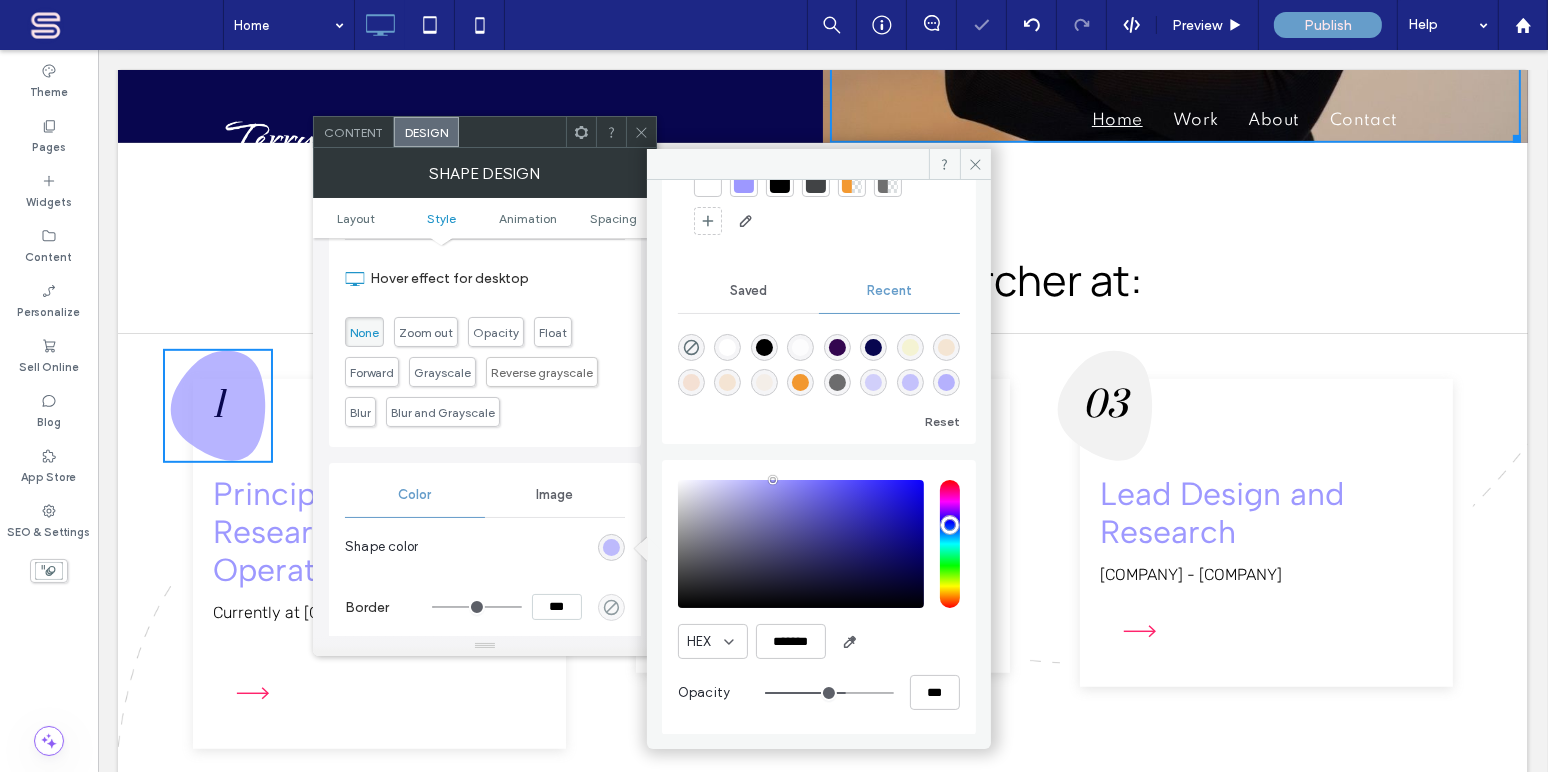 type on "**" 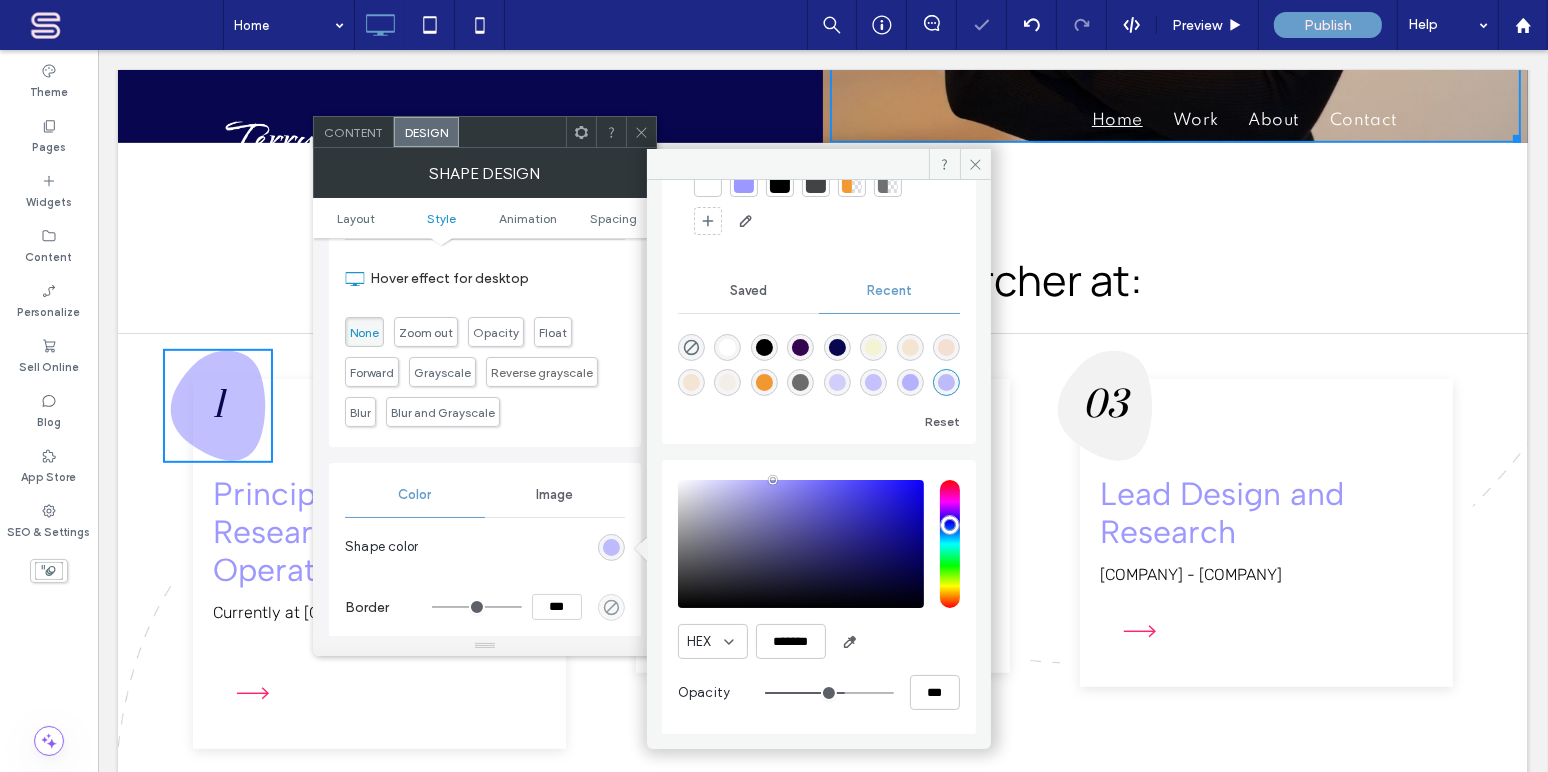 type on "**" 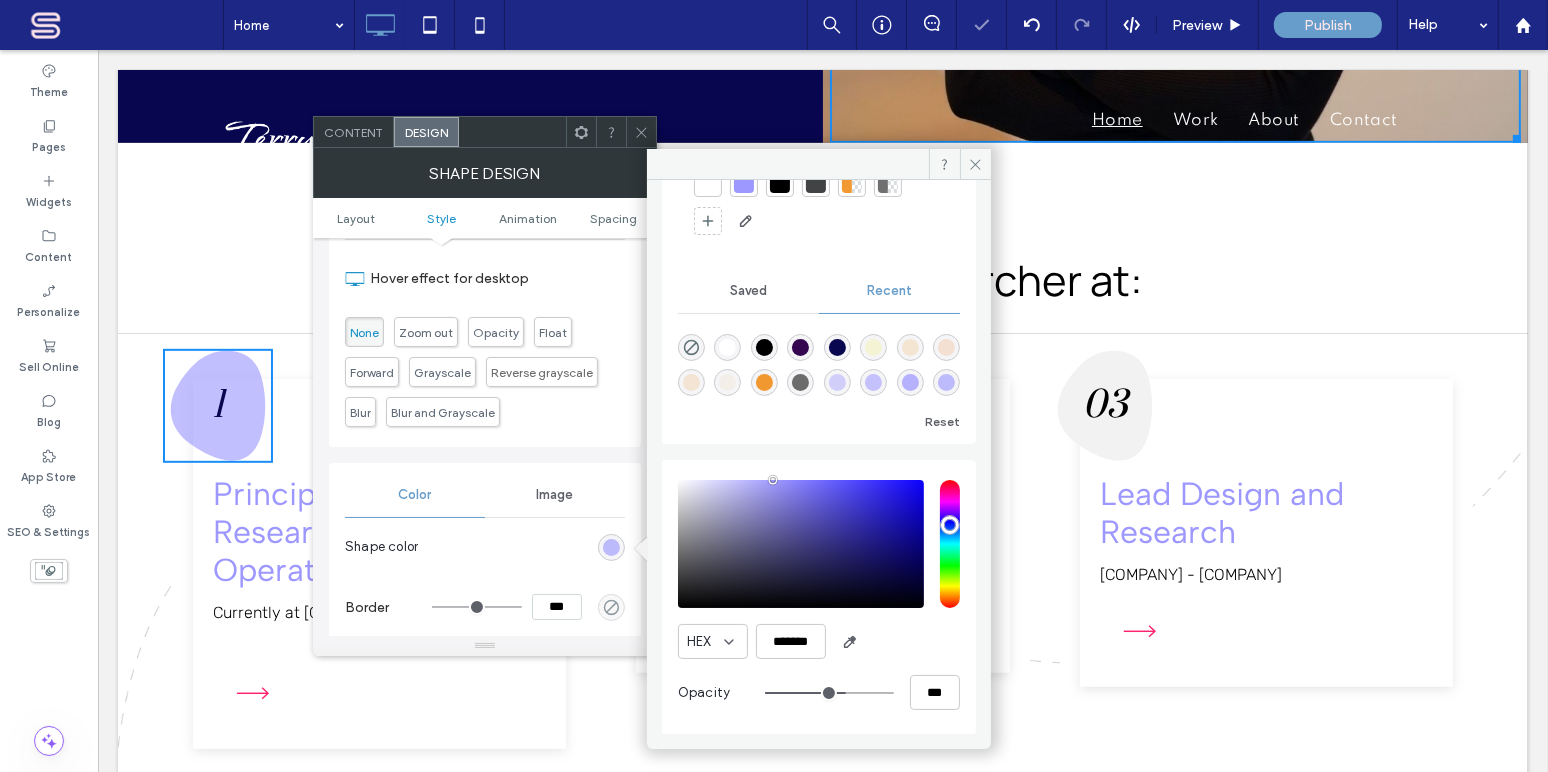 type on "**" 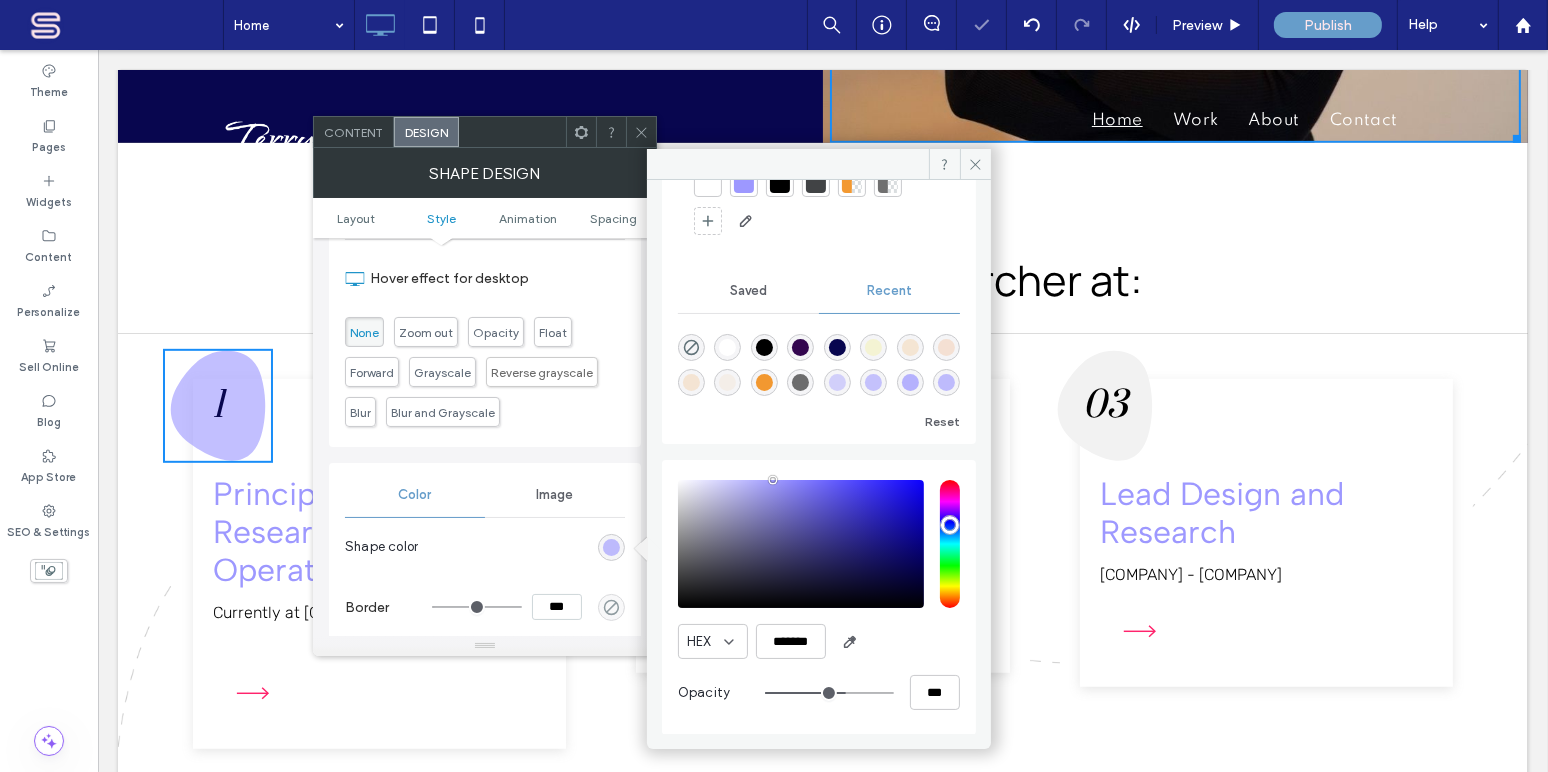 type on "***" 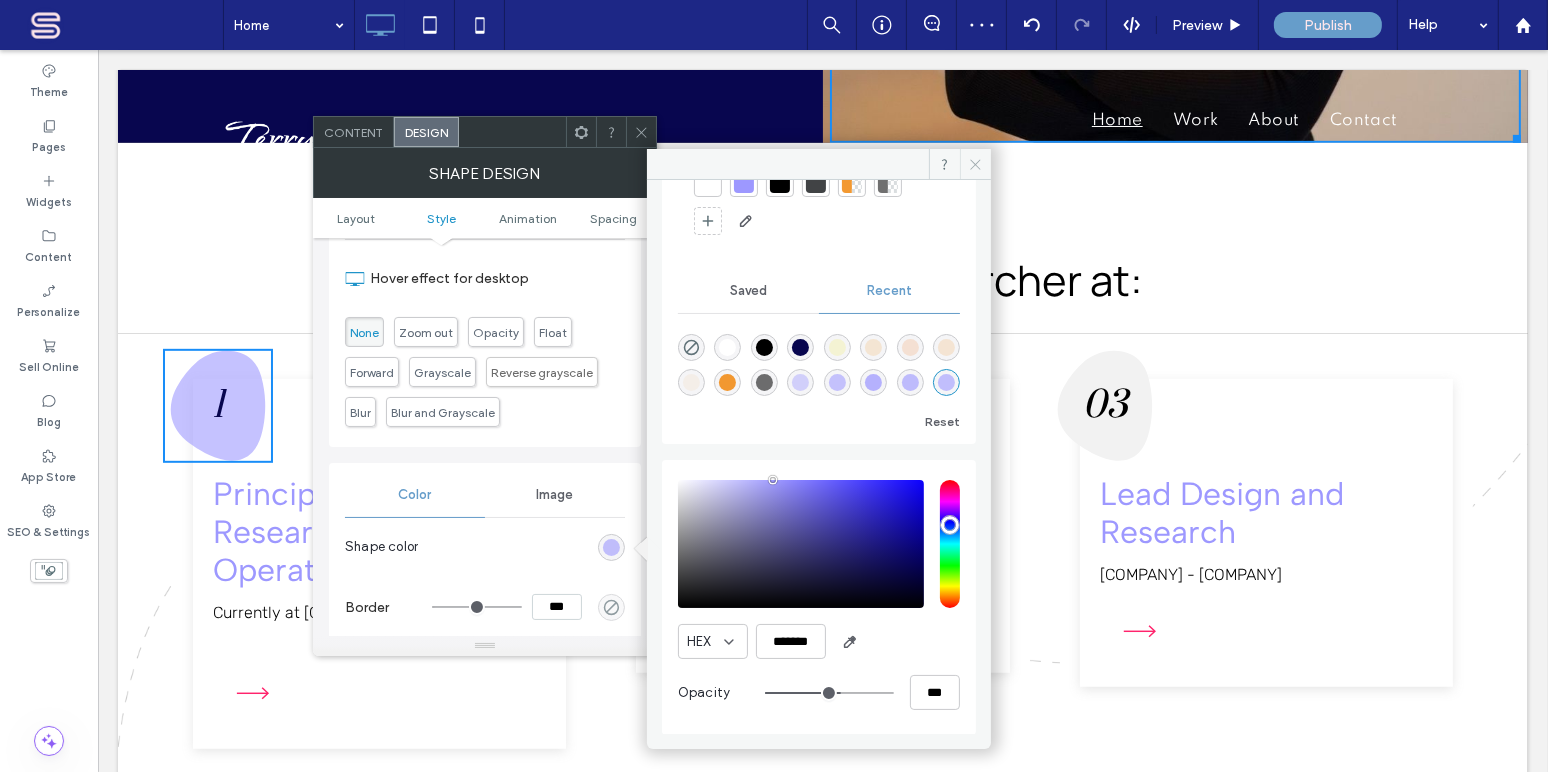 click 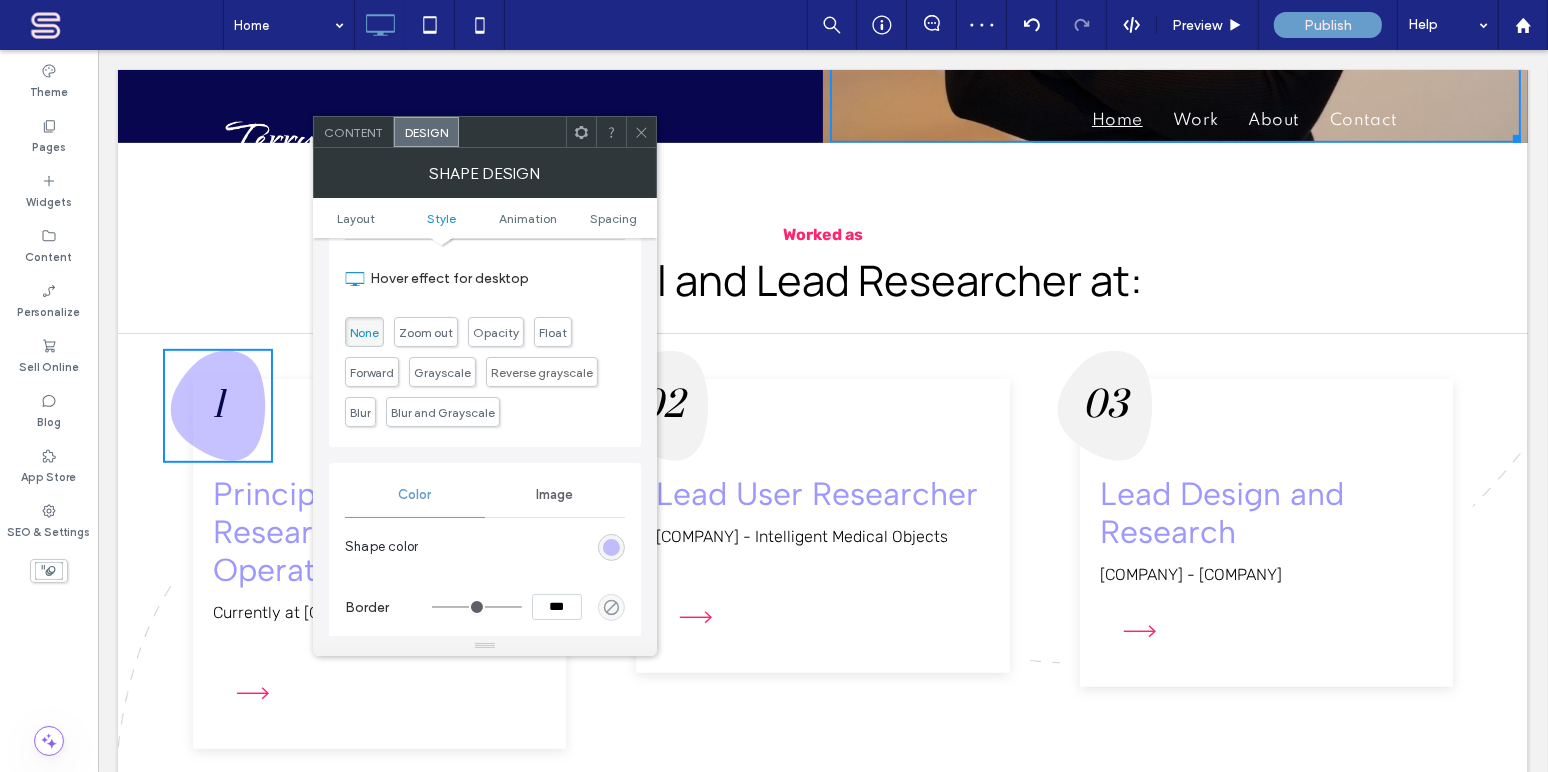 click 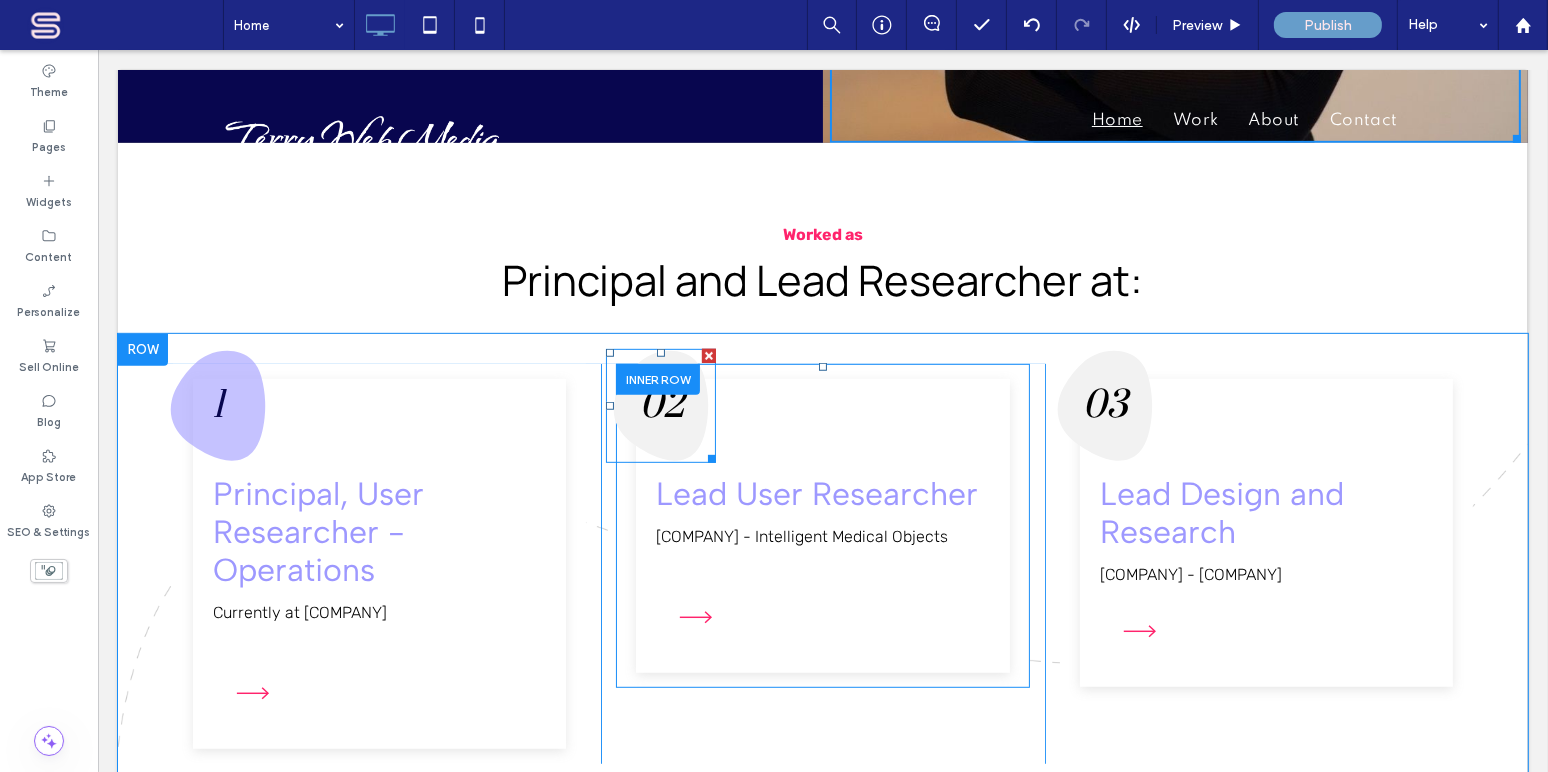 click on "02" at bounding box center [660, 406] 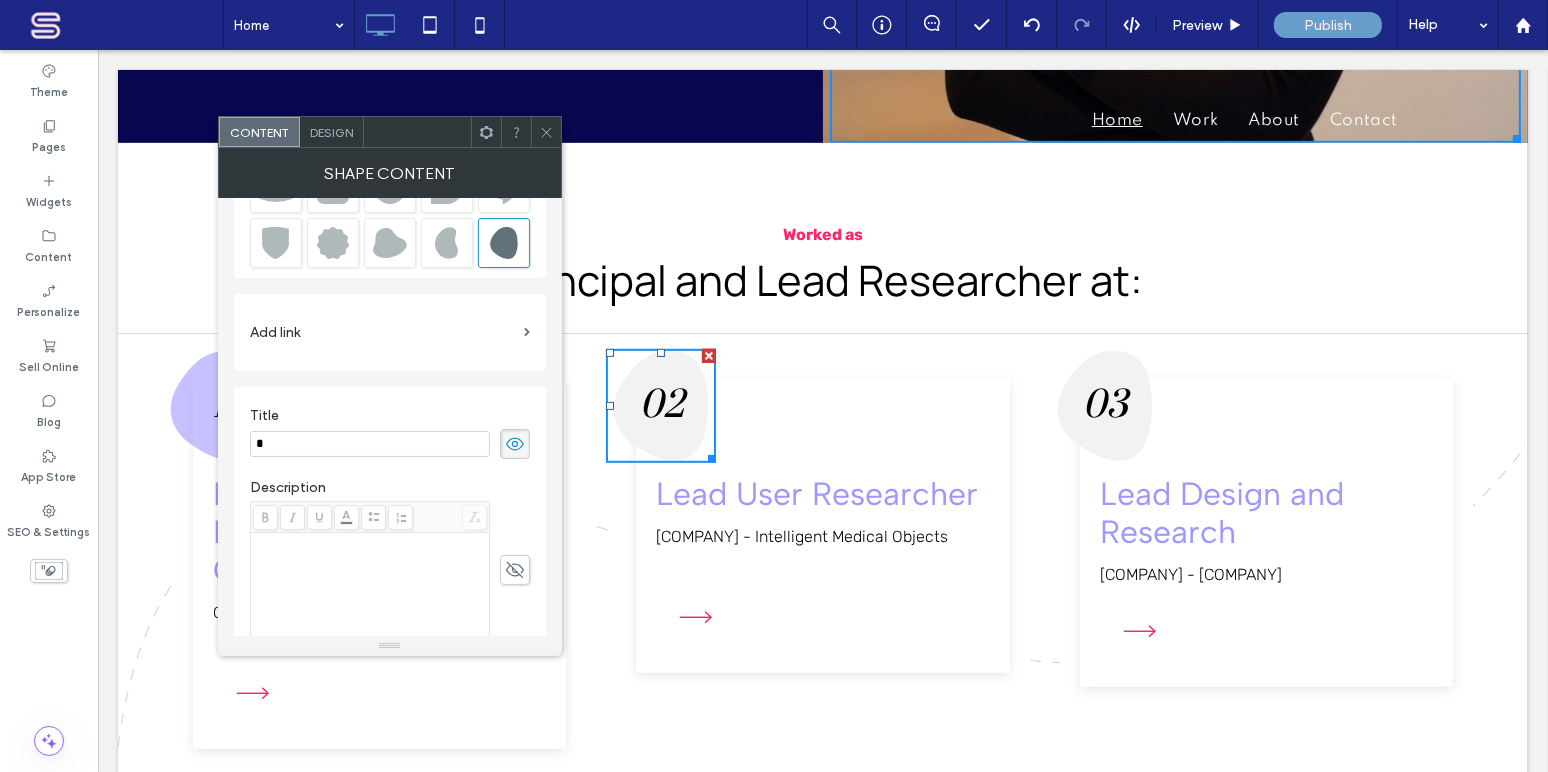 scroll, scrollTop: 242, scrollLeft: 0, axis: vertical 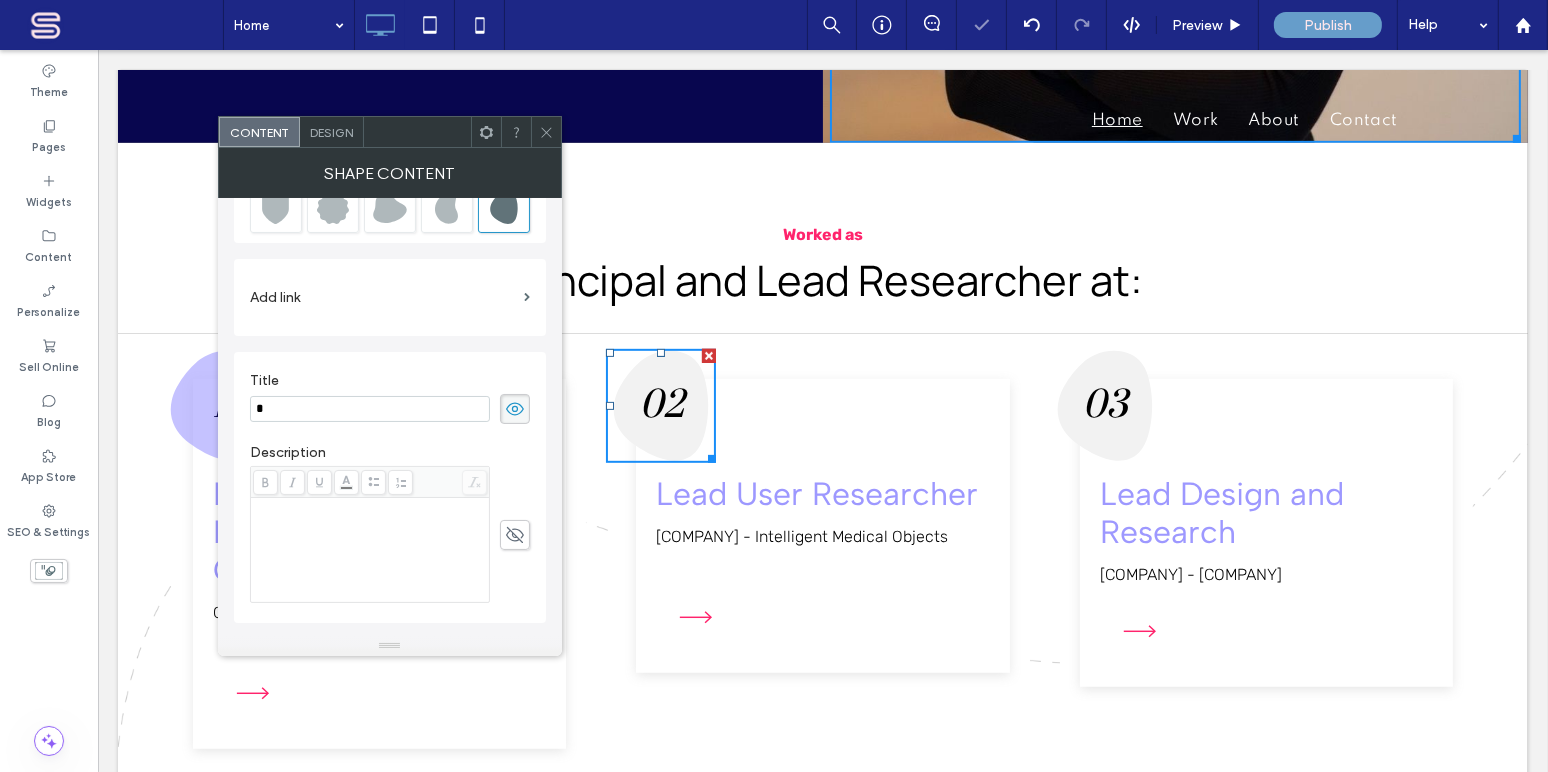 click on "Design" at bounding box center [331, 132] 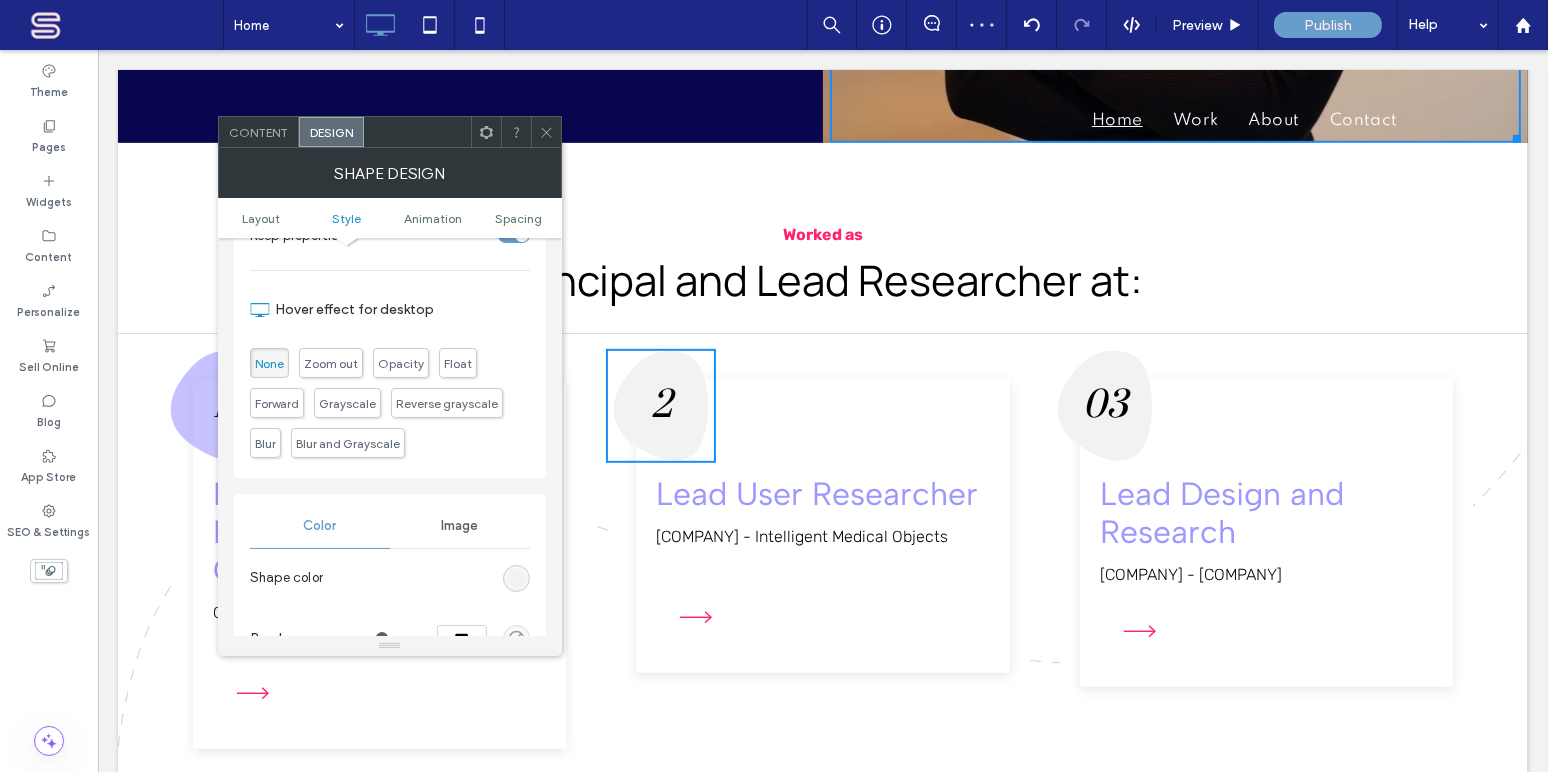 scroll, scrollTop: 484, scrollLeft: 0, axis: vertical 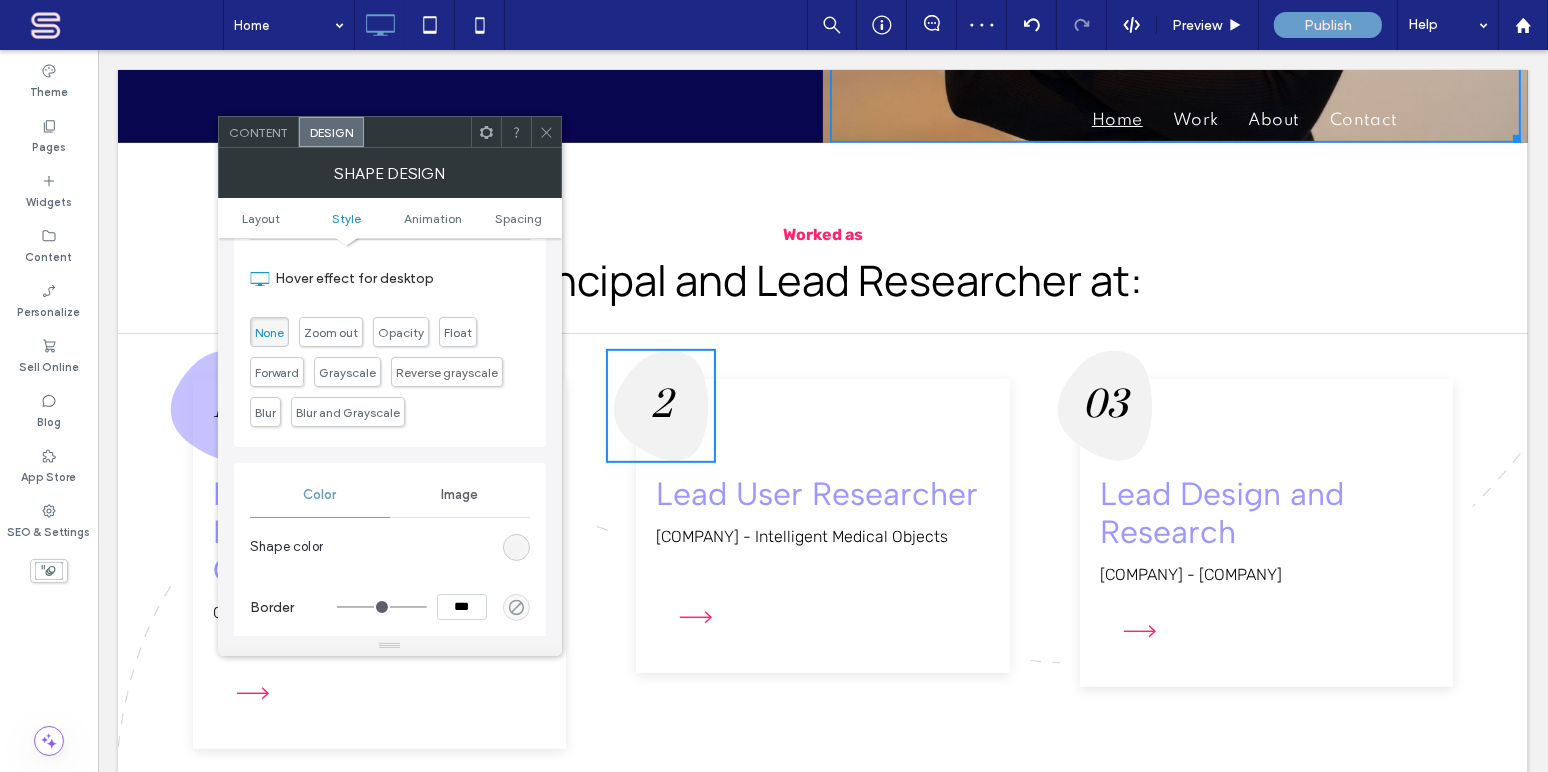 click at bounding box center (516, 547) 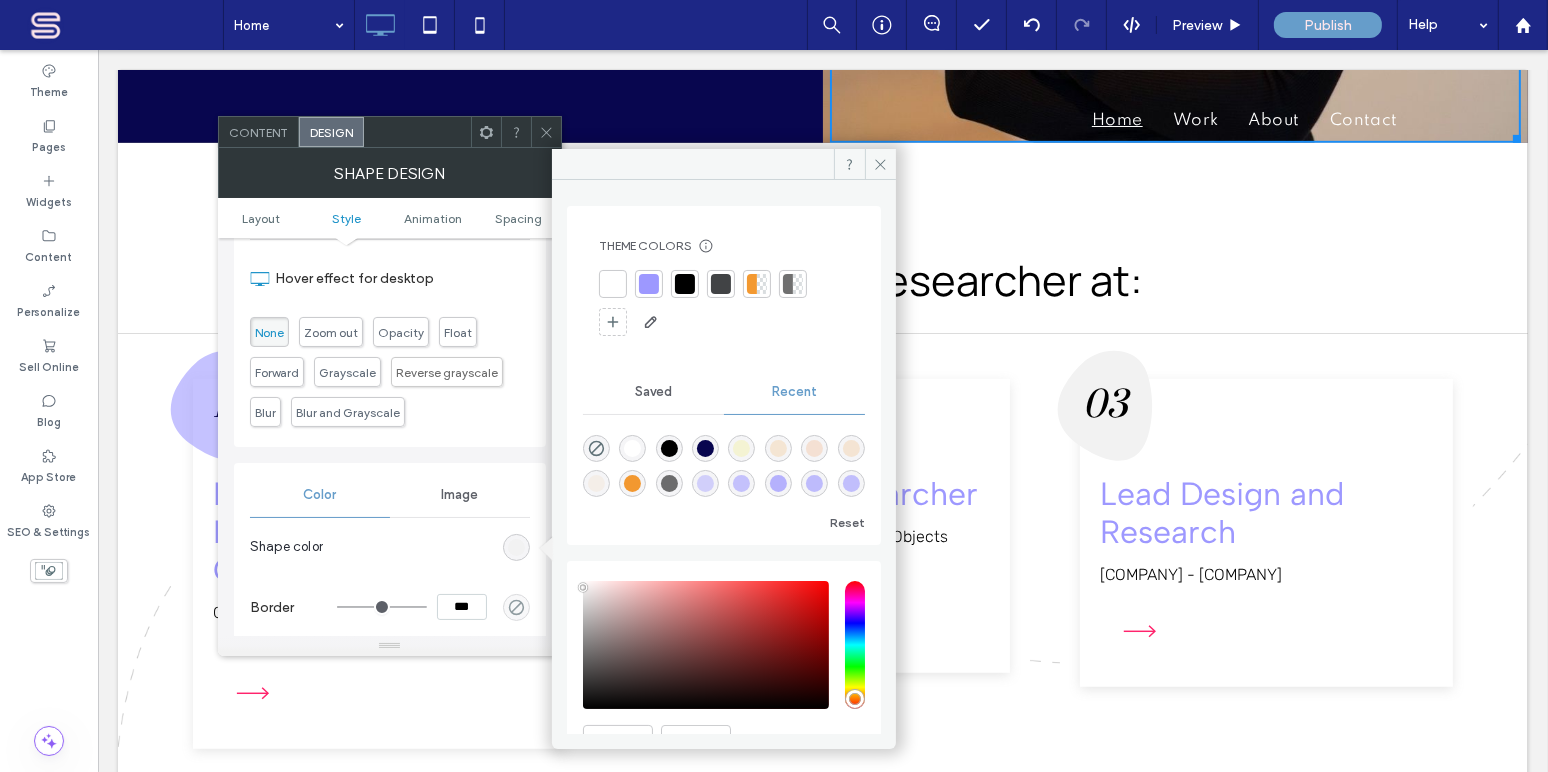 click at bounding box center [649, 284] 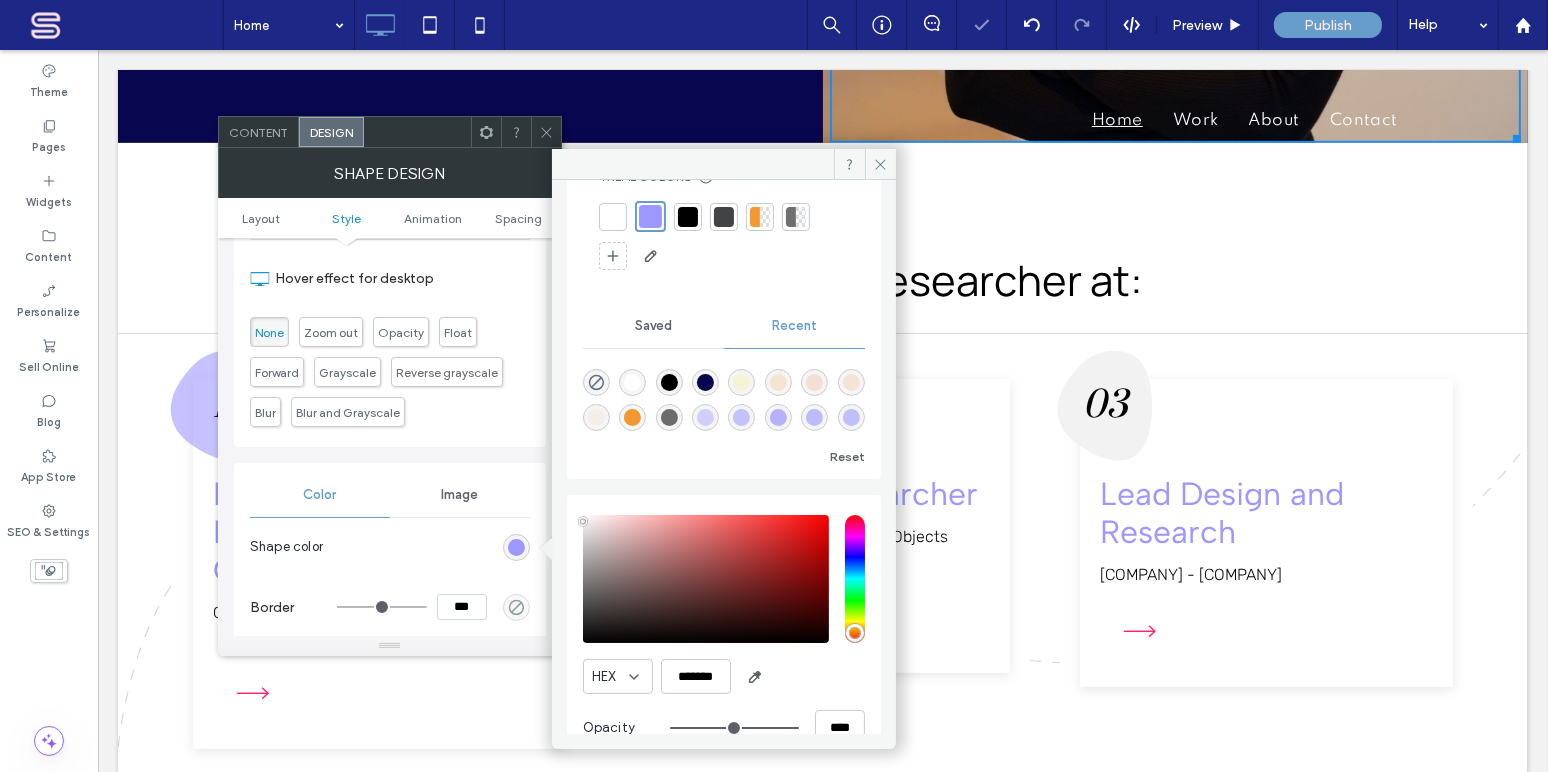 scroll, scrollTop: 105, scrollLeft: 0, axis: vertical 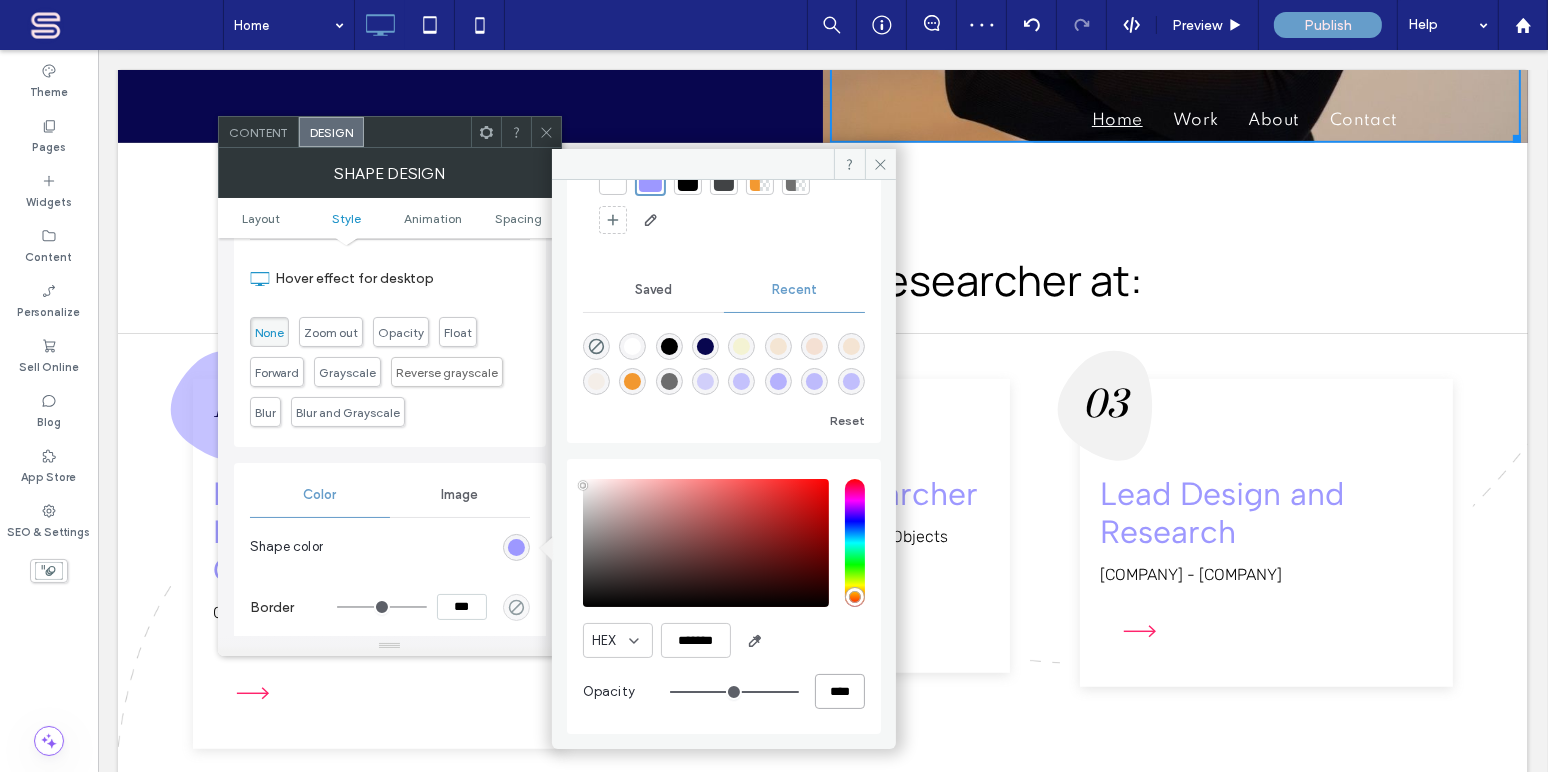 click on "****" at bounding box center [840, 691] 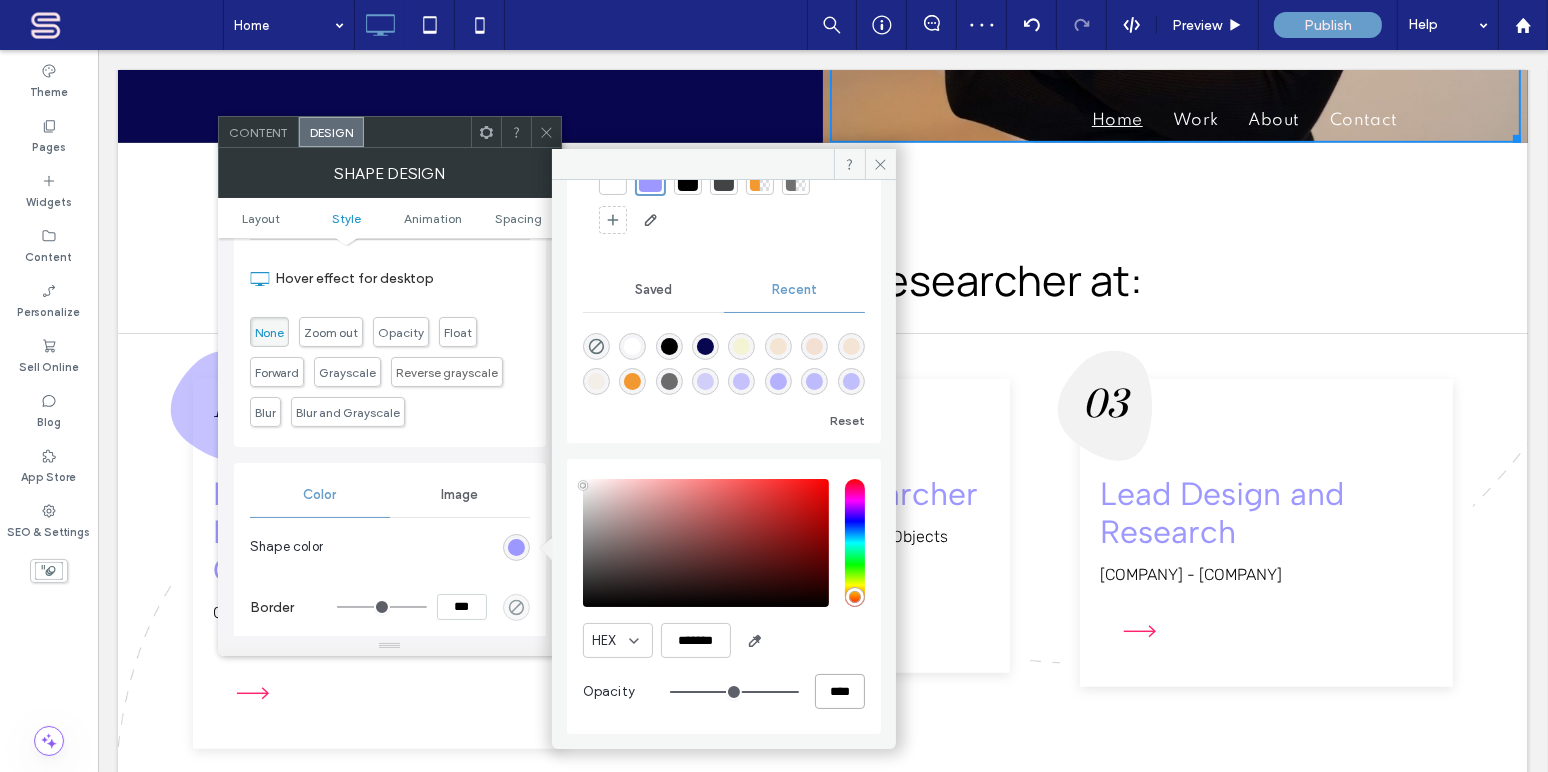 type on "*" 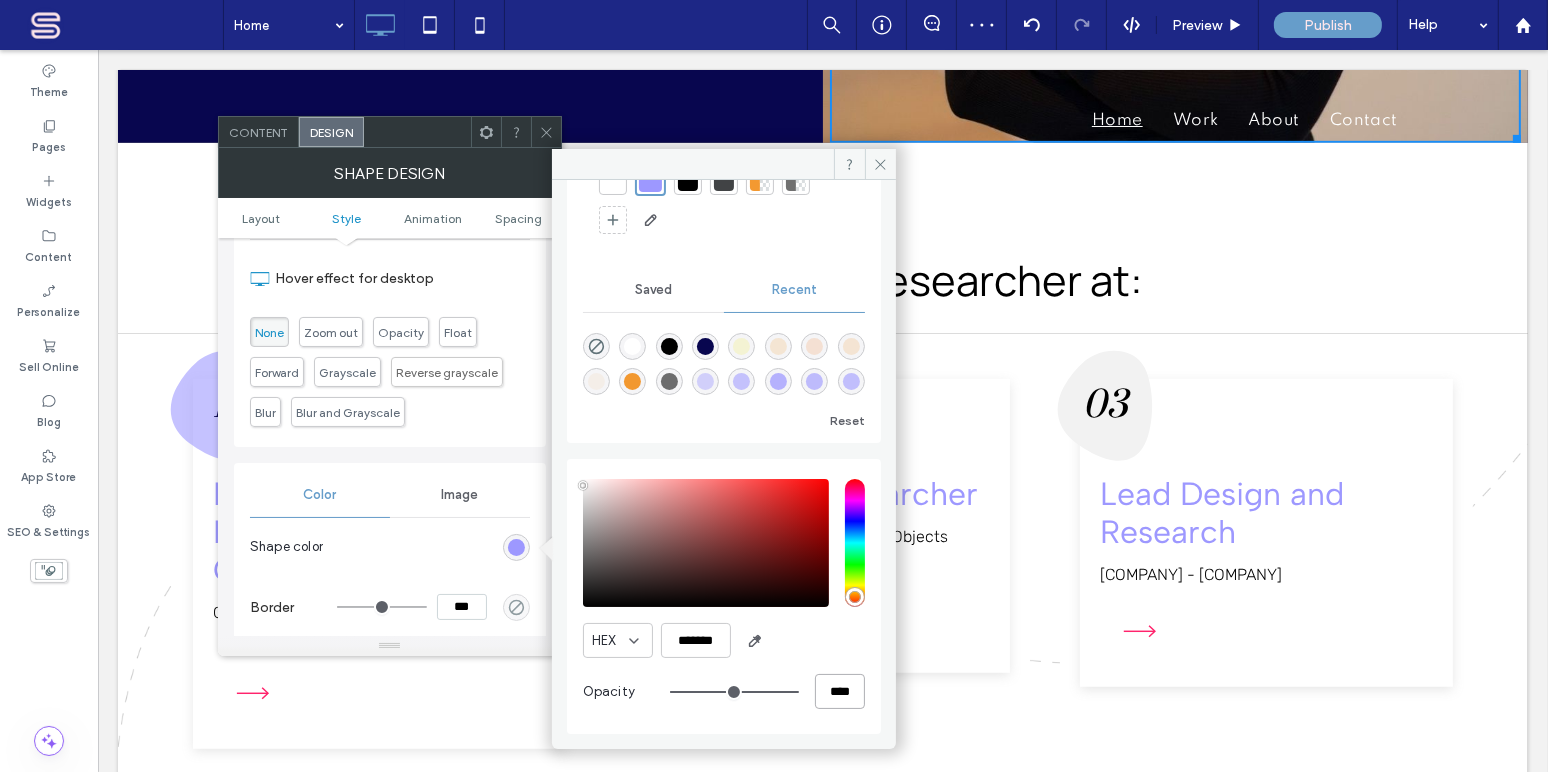 type 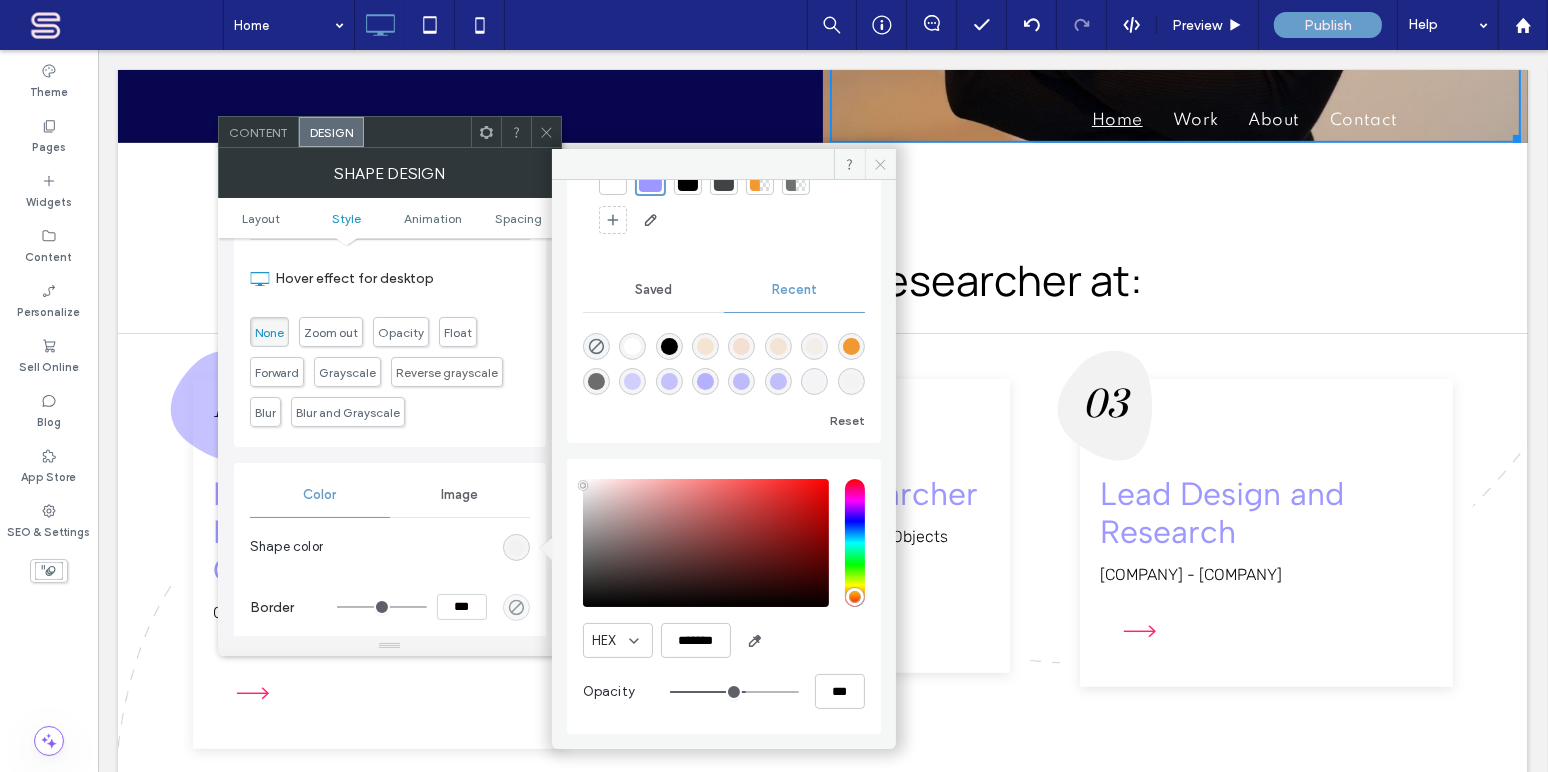 click 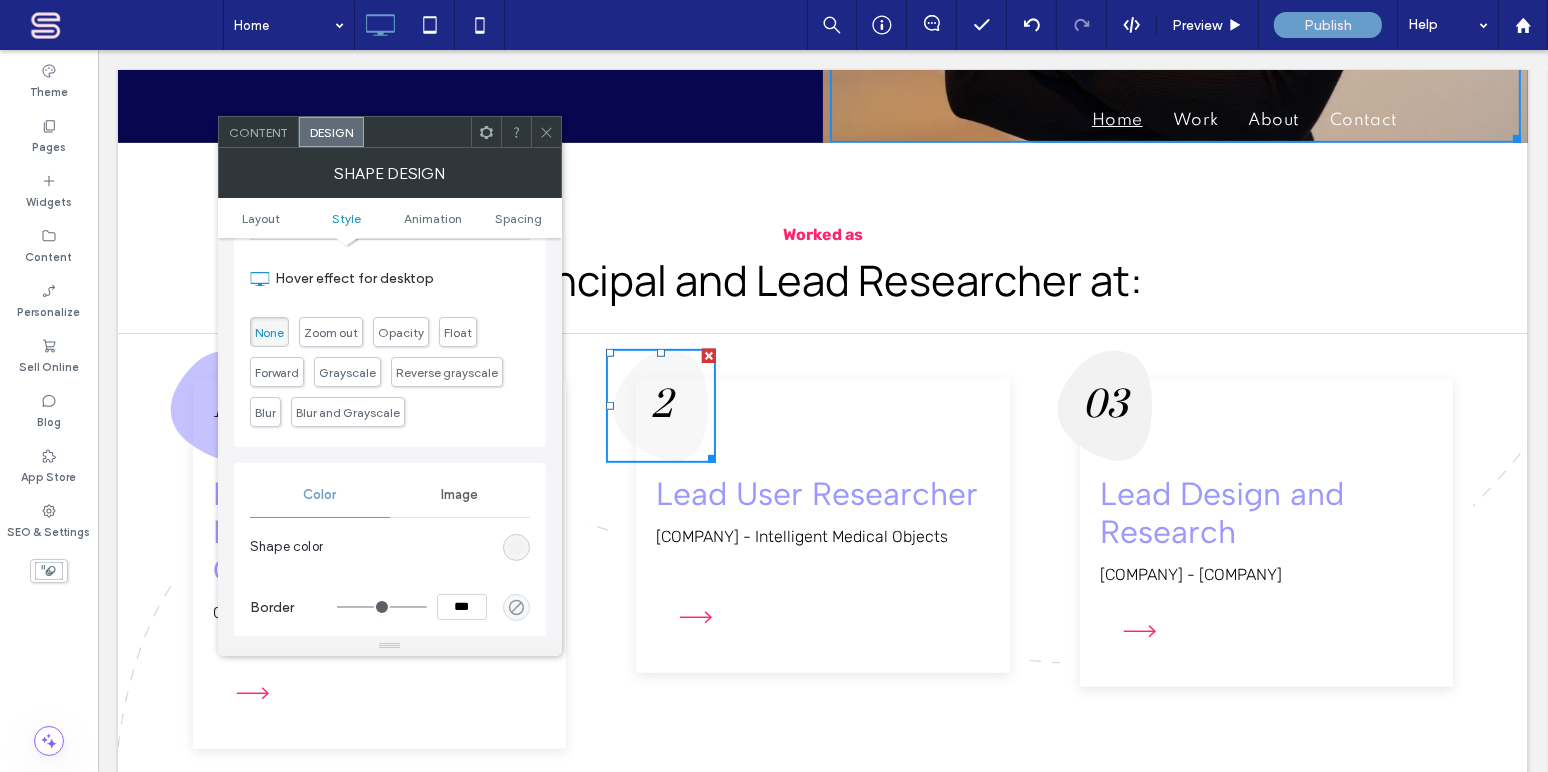 click on "2" at bounding box center (660, 406) 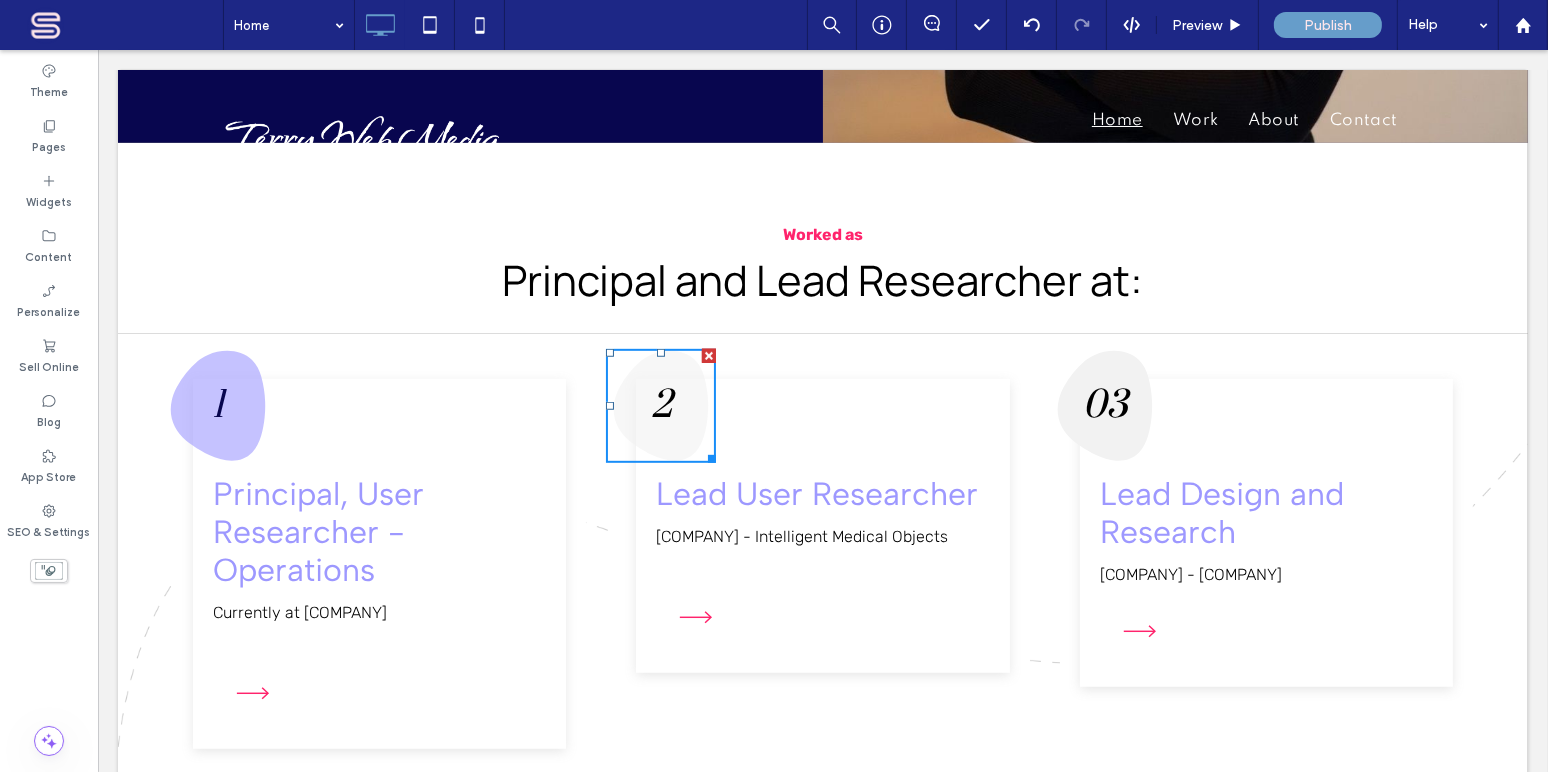 scroll, scrollTop: 21, scrollLeft: 0, axis: vertical 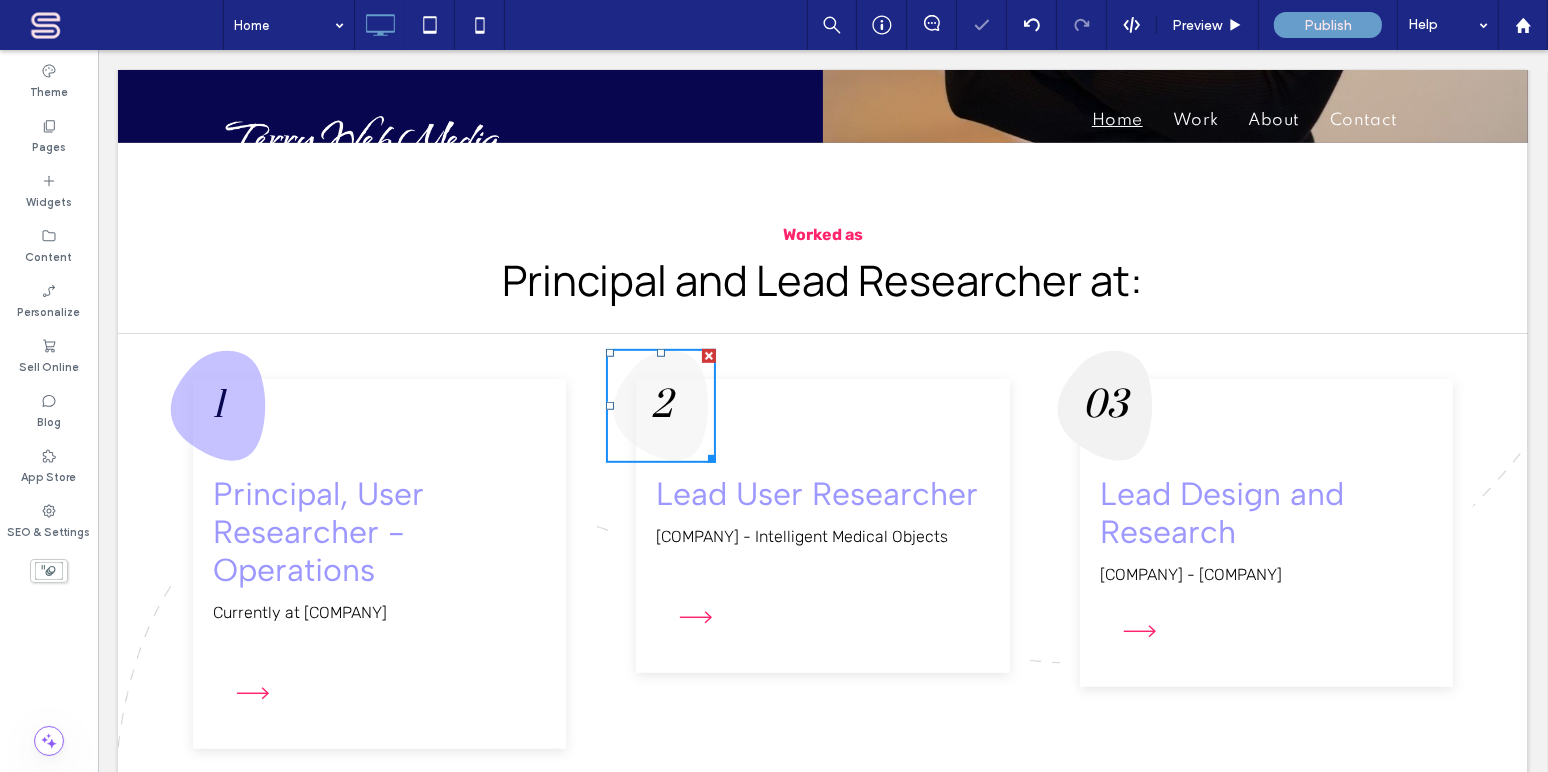 click on "2" at bounding box center [660, 406] 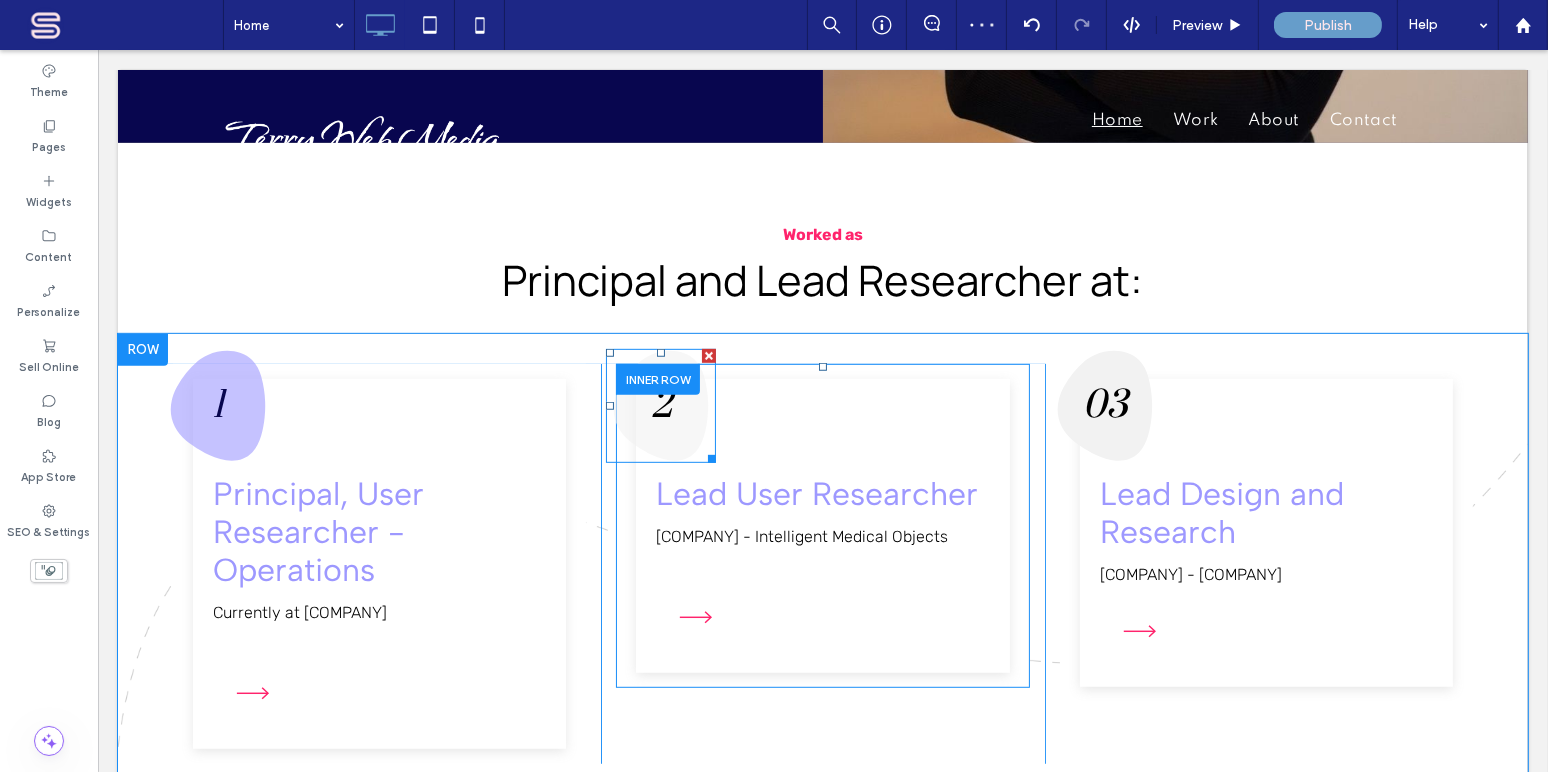 click on "2" at bounding box center [660, 406] 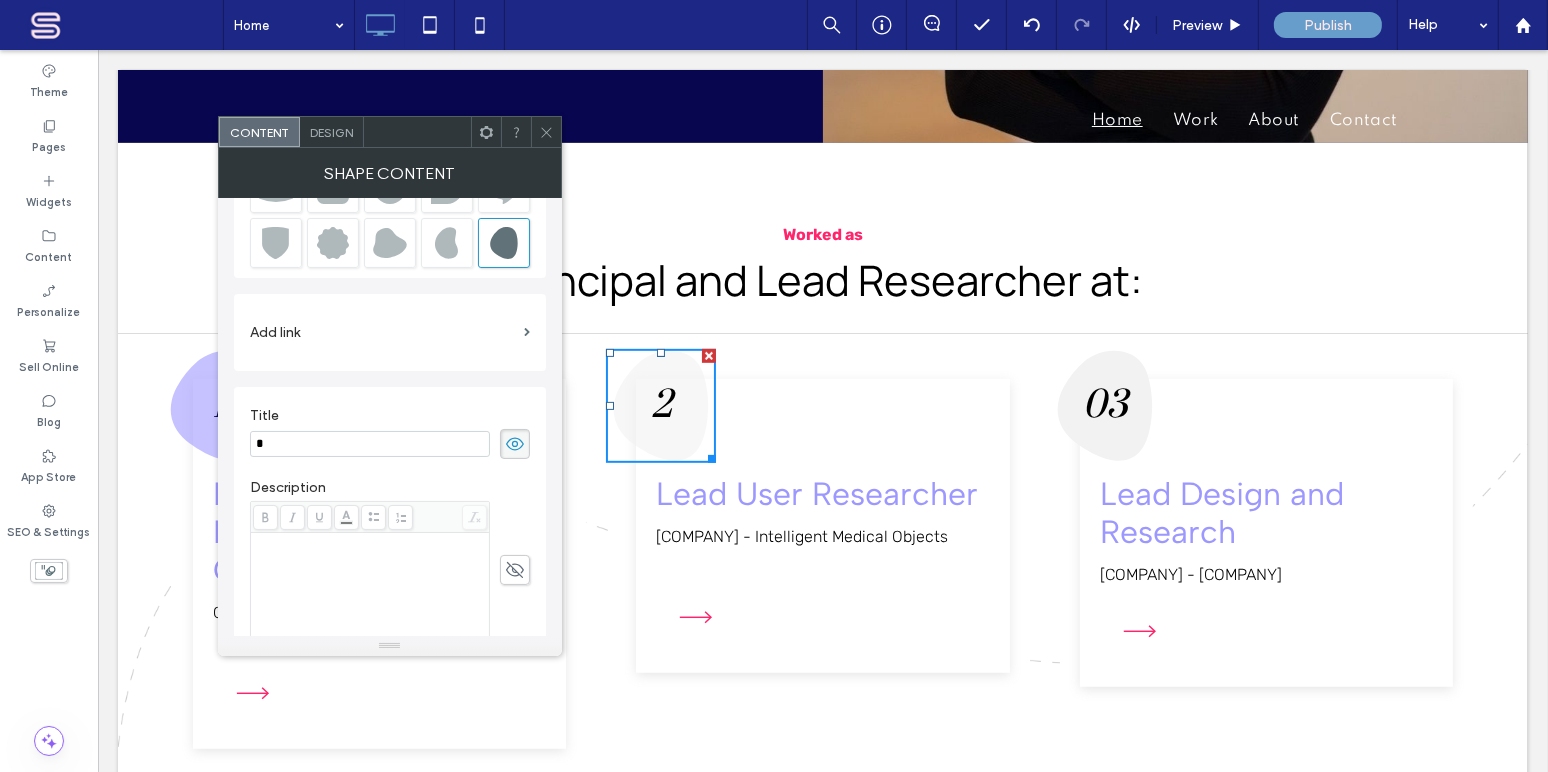 scroll, scrollTop: 264, scrollLeft: 0, axis: vertical 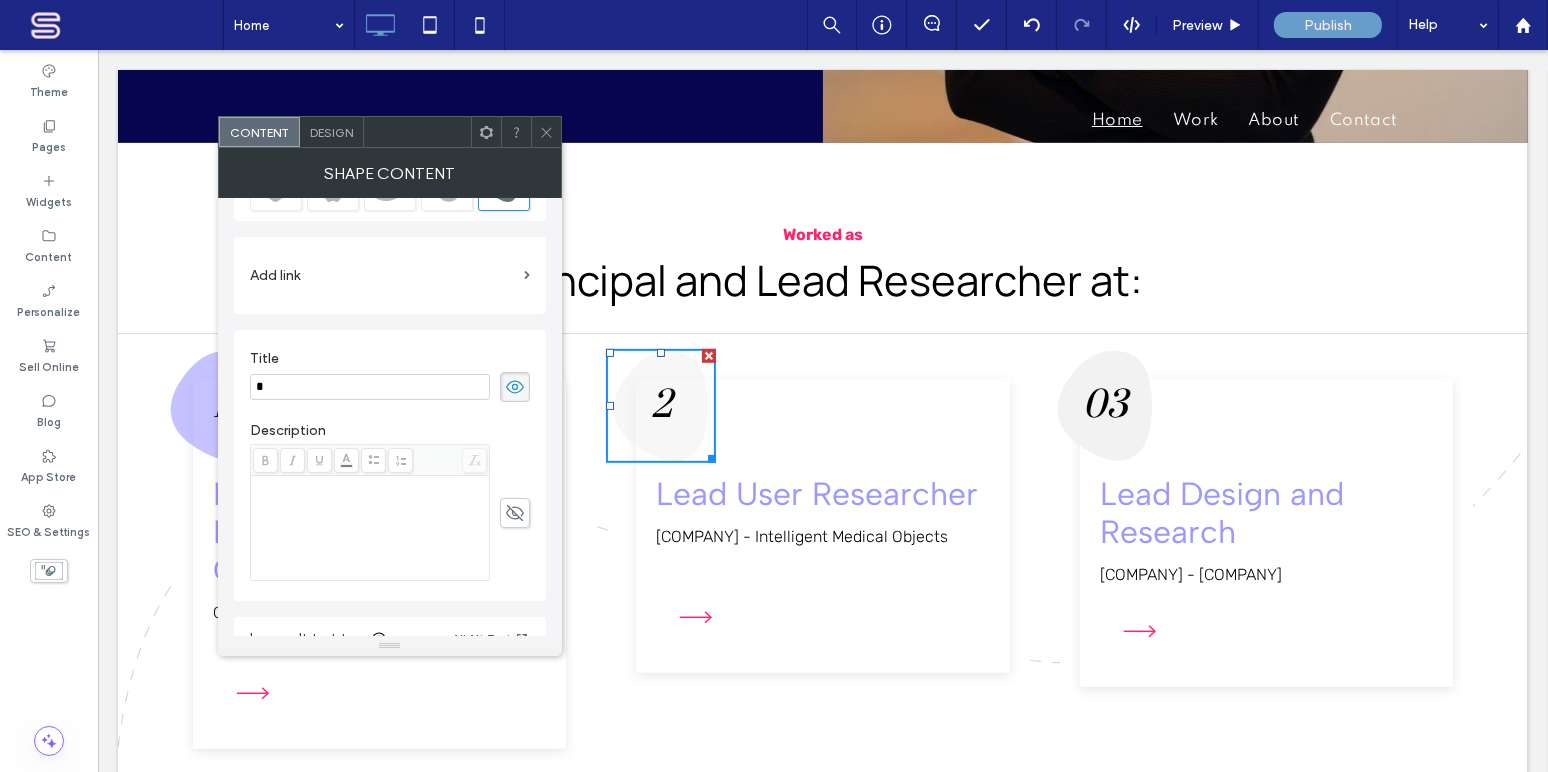 click on "Design" at bounding box center [331, 132] 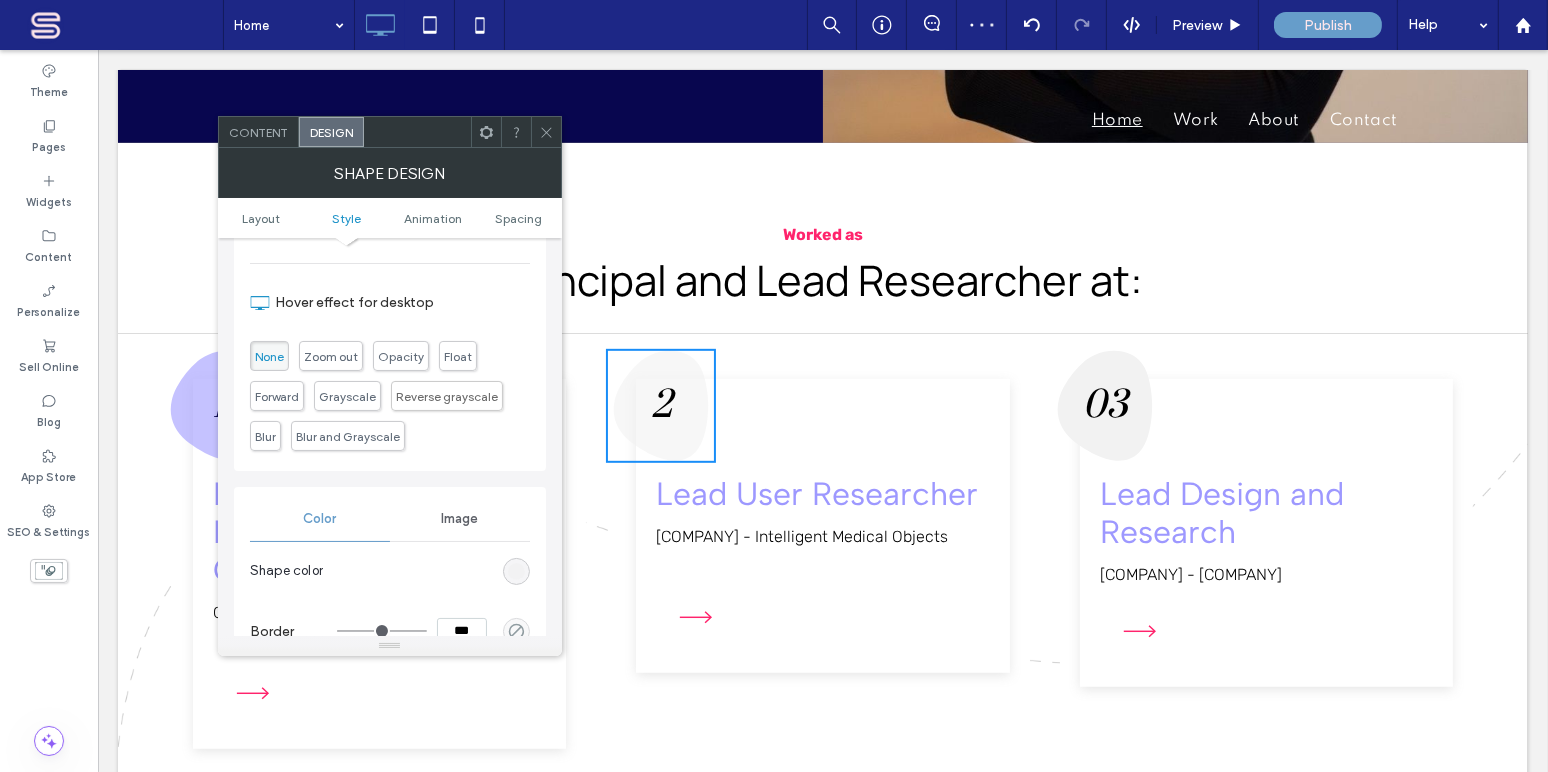 scroll, scrollTop: 484, scrollLeft: 0, axis: vertical 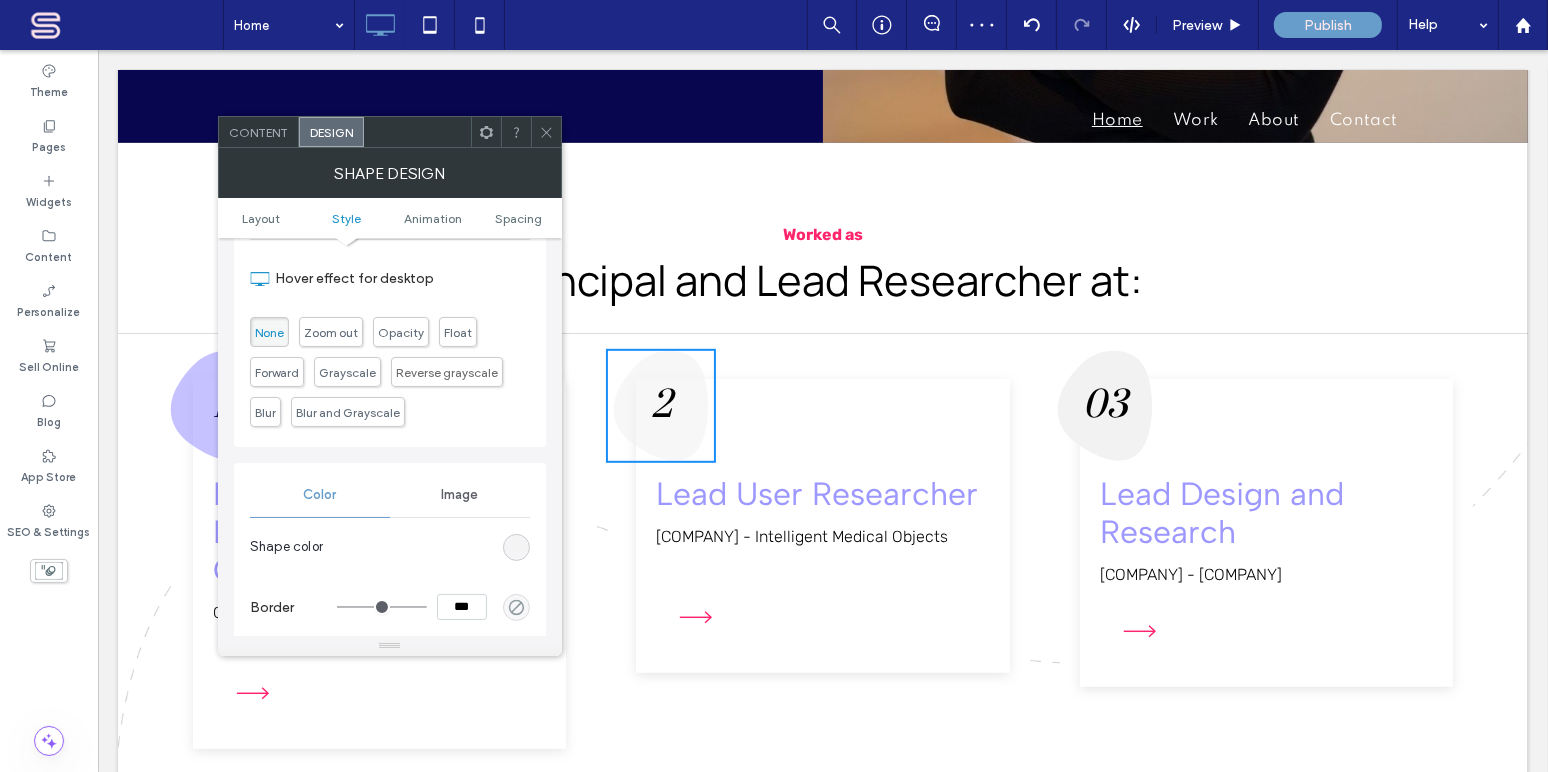 click at bounding box center [516, 547] 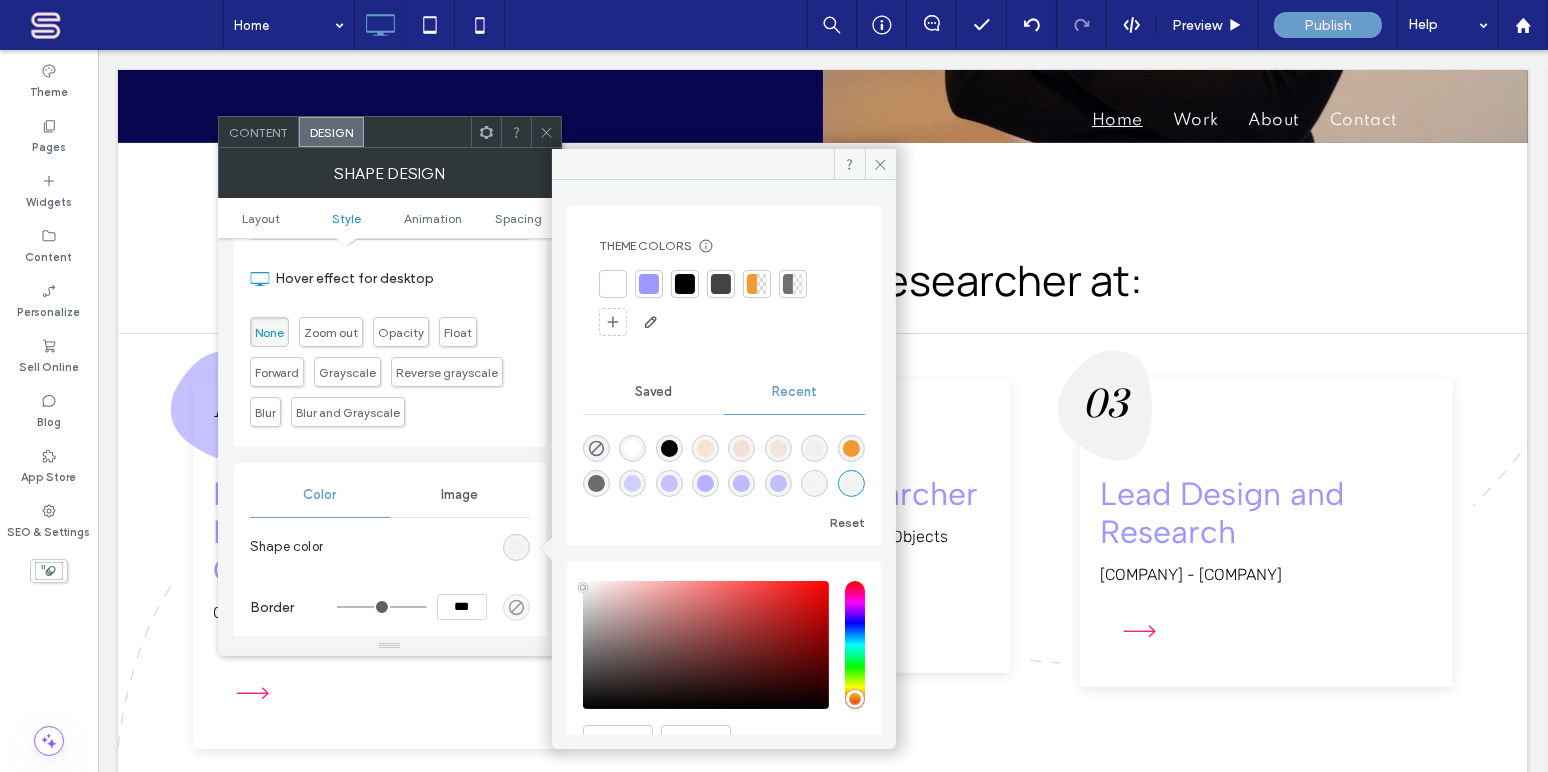 click at bounding box center (649, 284) 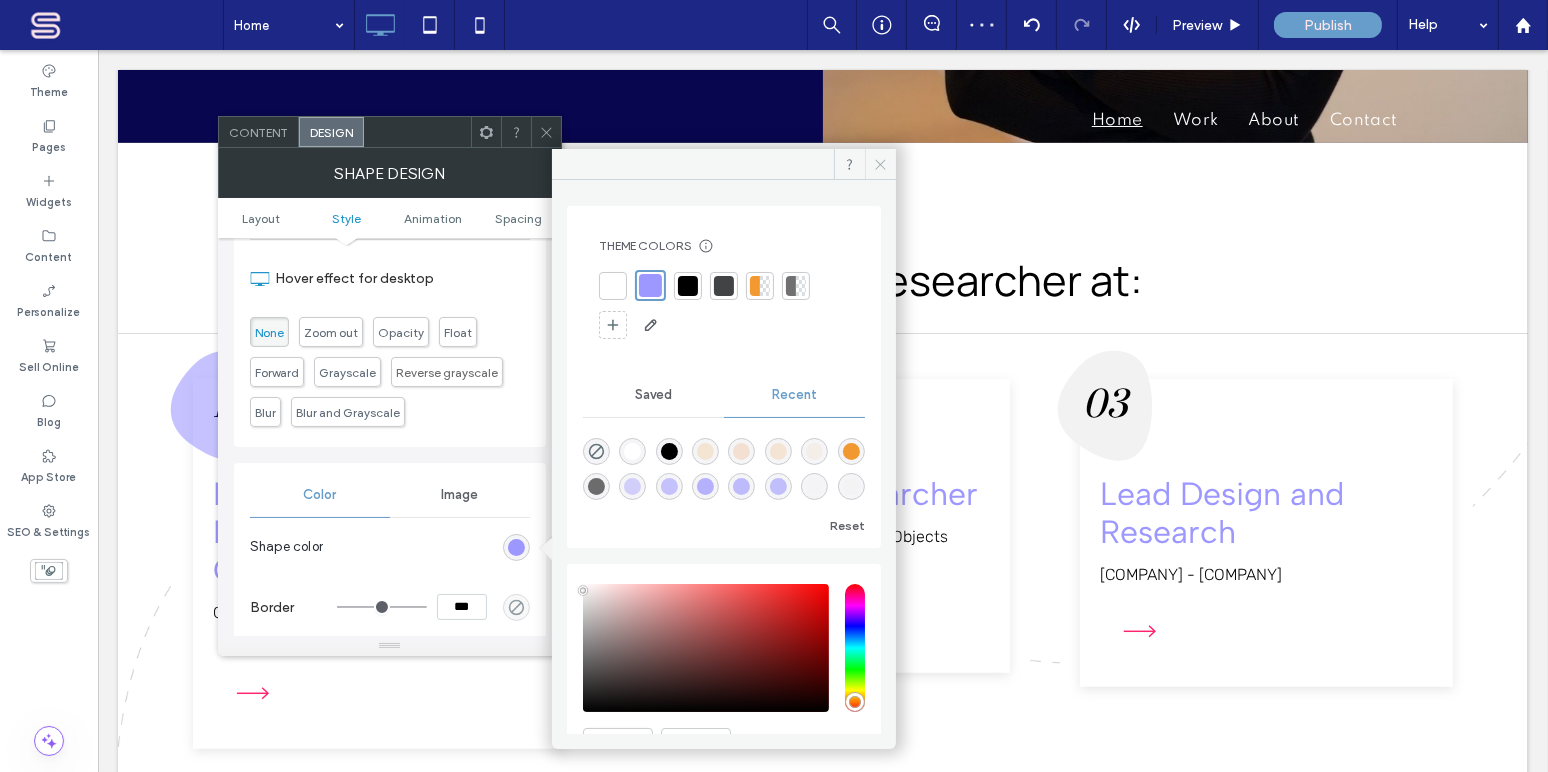 click 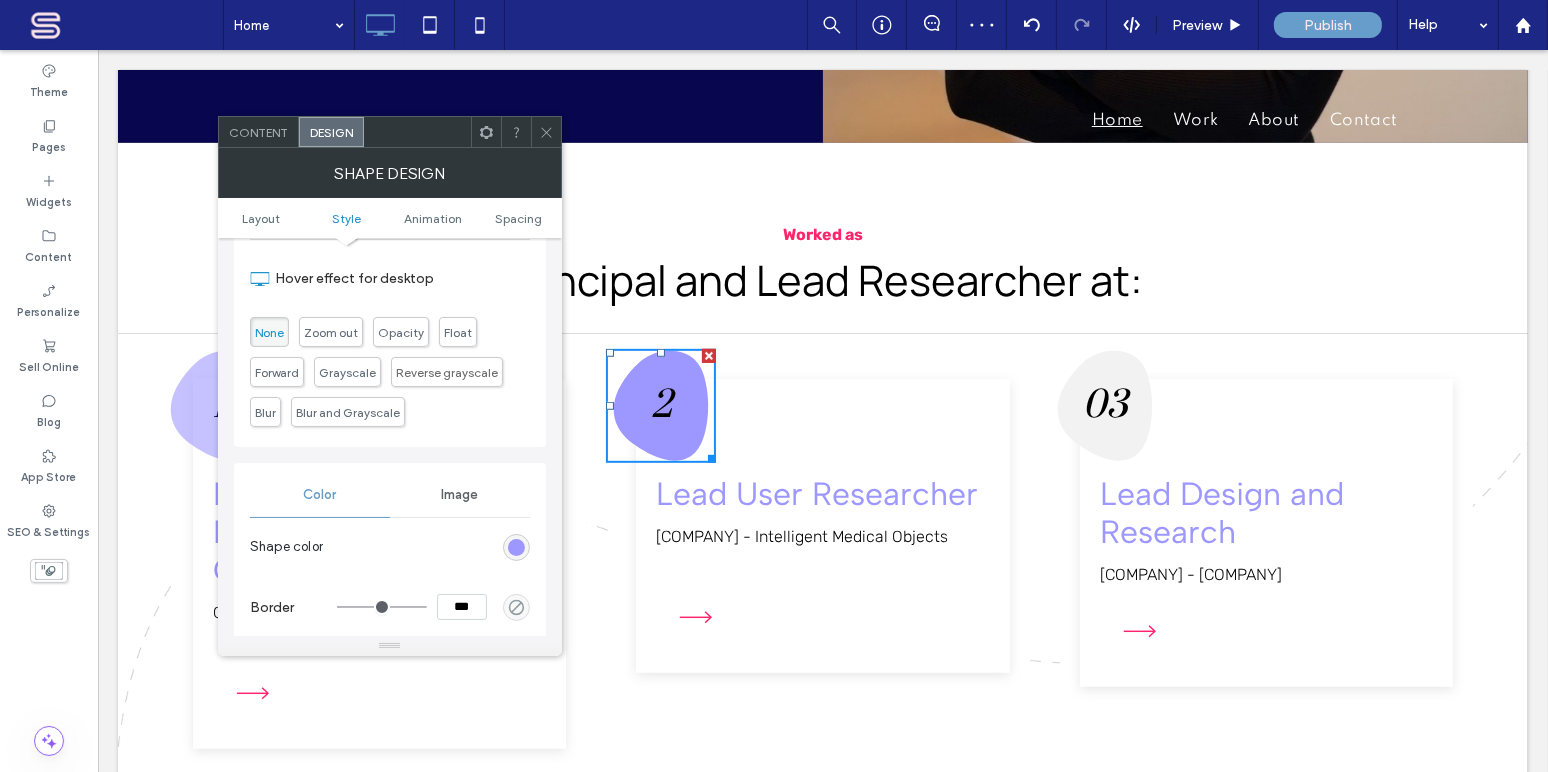 click on "2" at bounding box center (660, 406) 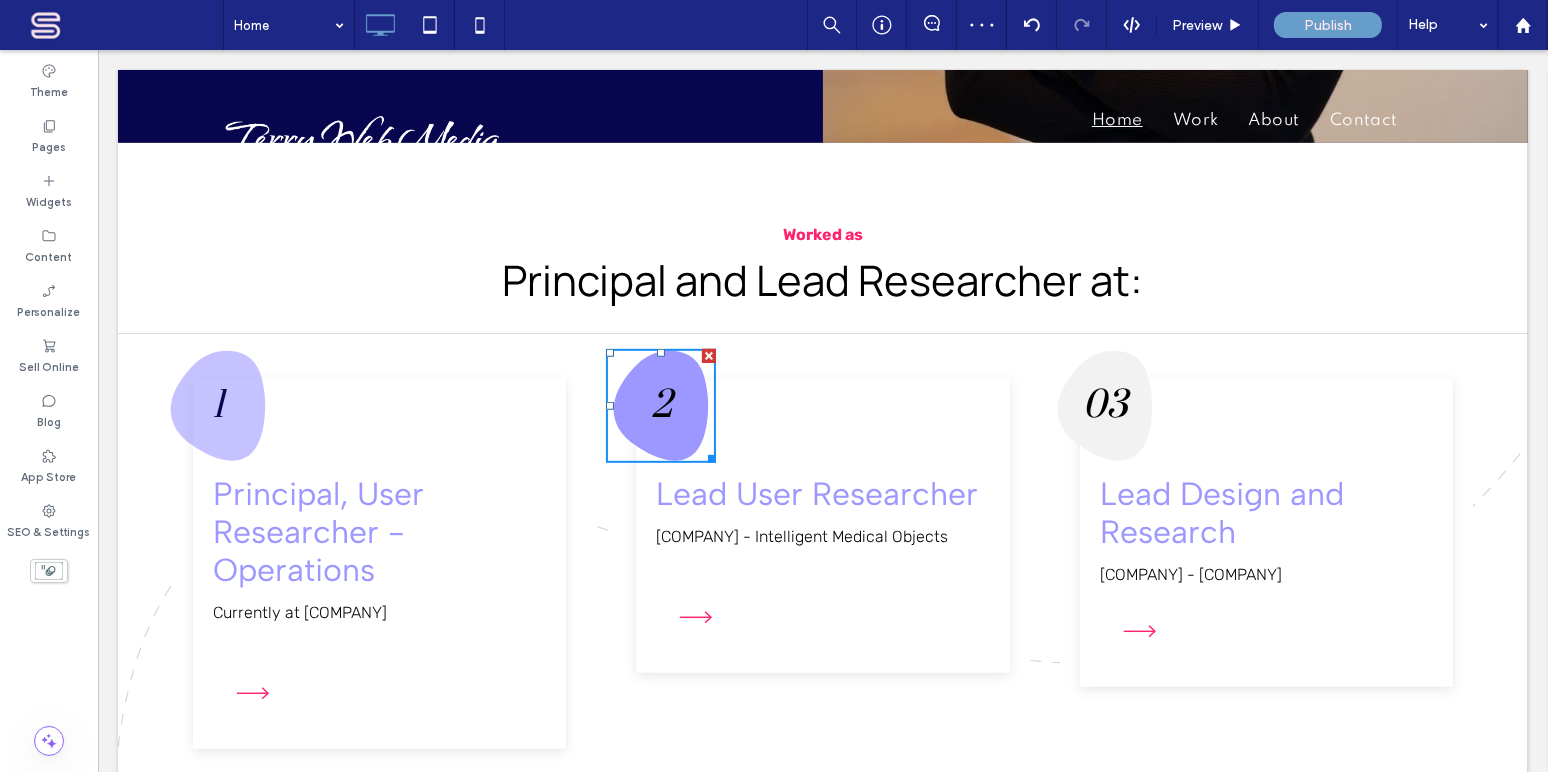 scroll, scrollTop: 21, scrollLeft: 0, axis: vertical 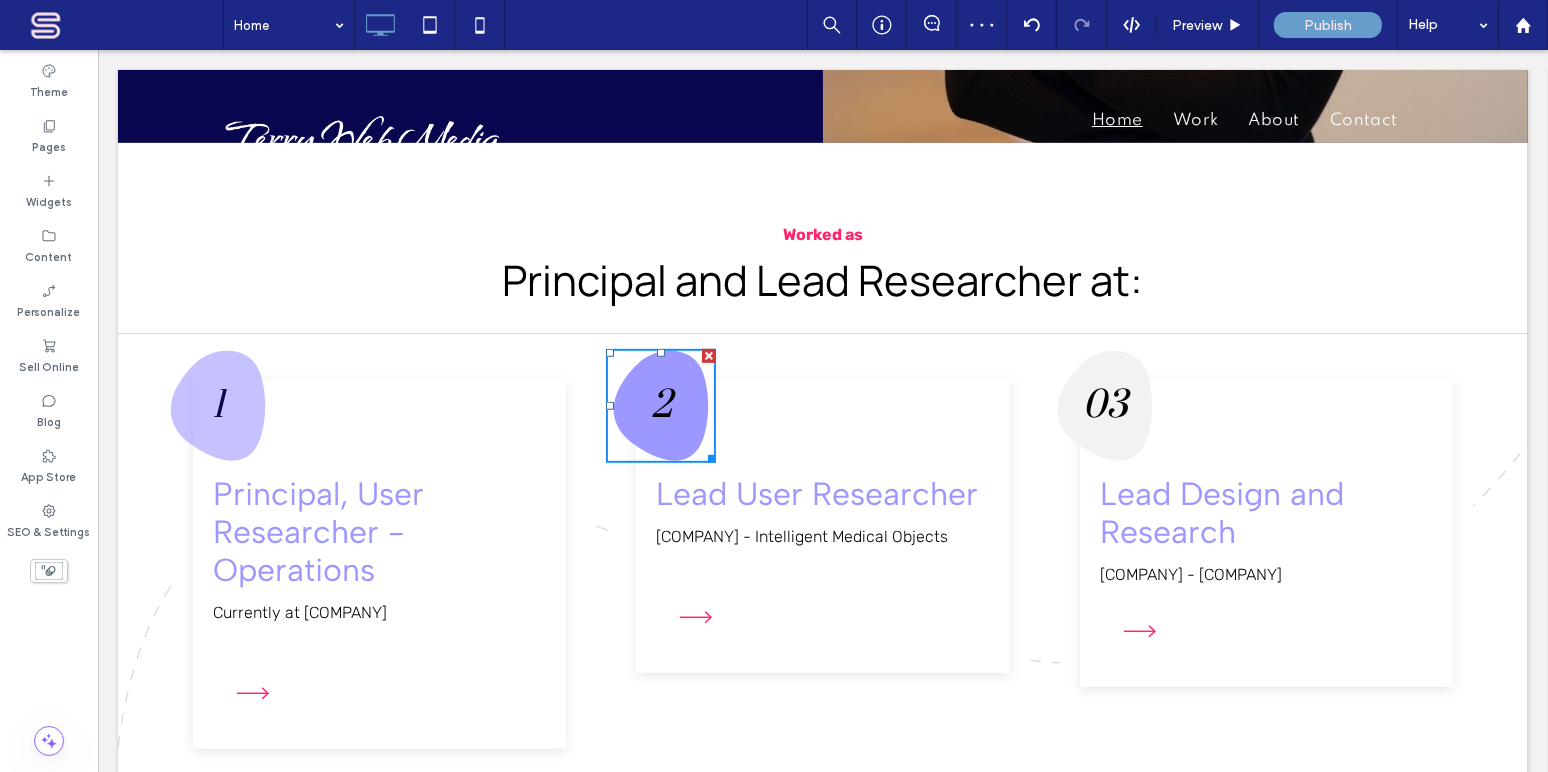 click on "2" at bounding box center [660, 406] 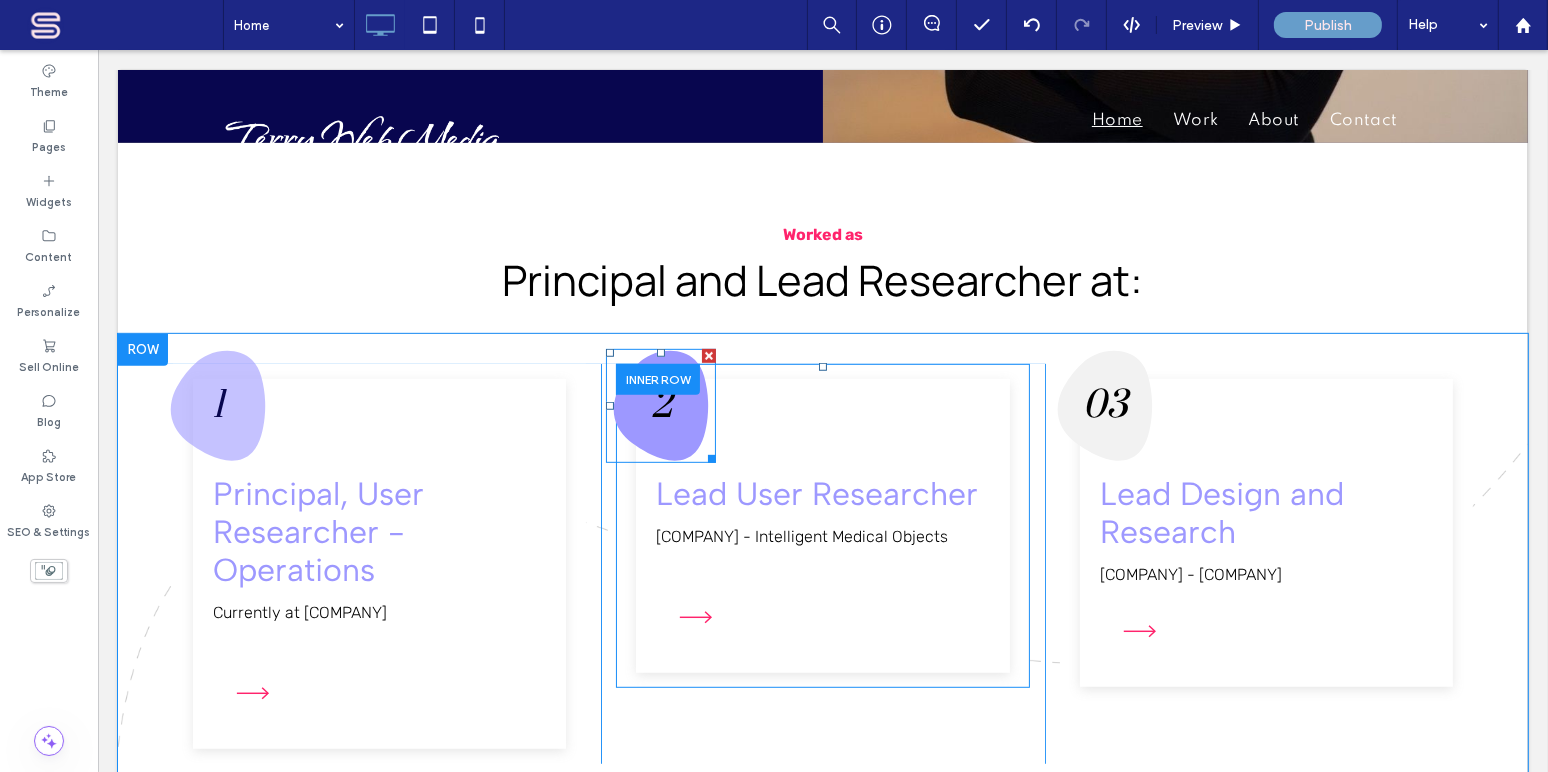 click on "2" at bounding box center (660, 406) 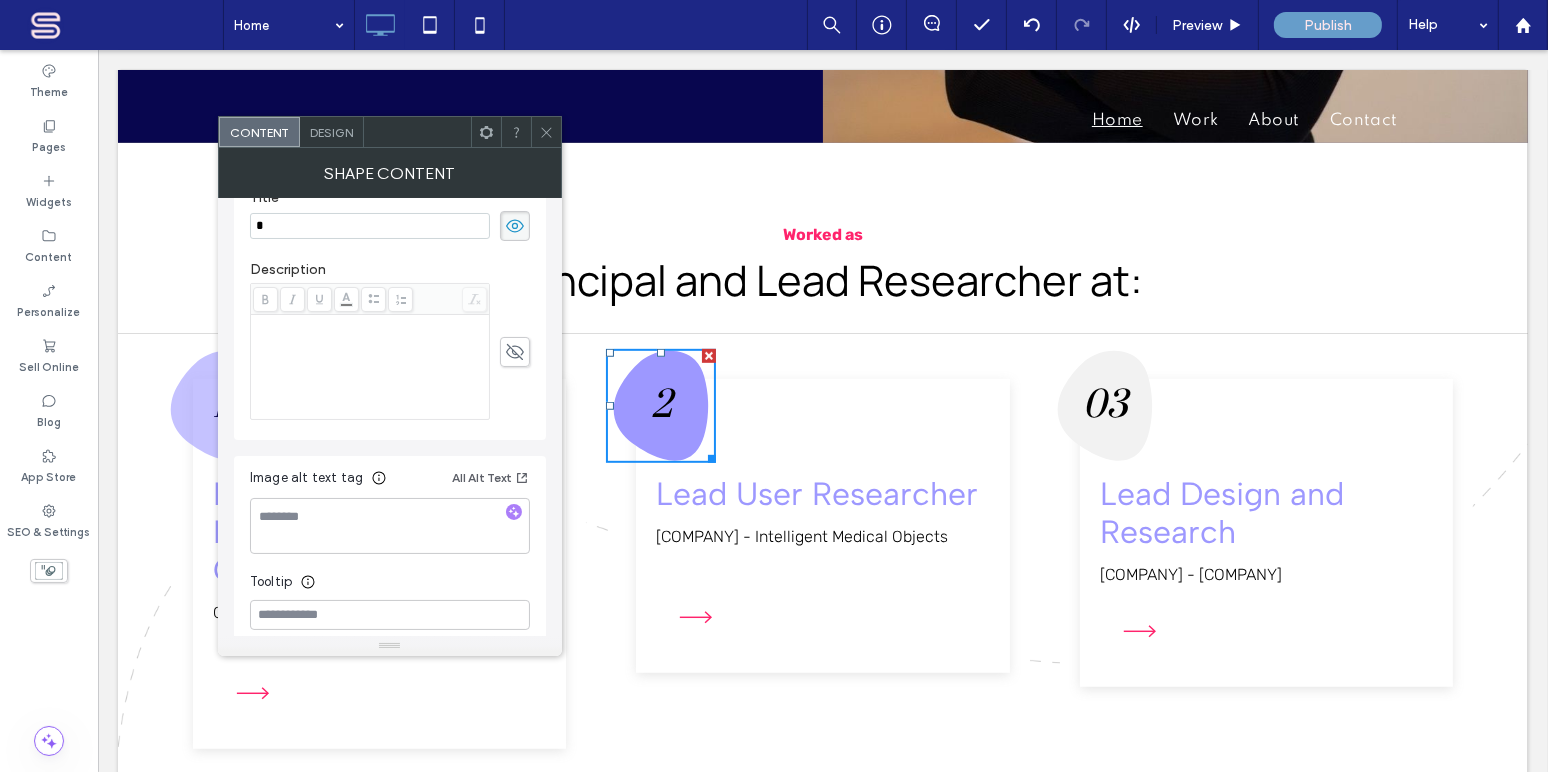scroll, scrollTop: 429, scrollLeft: 0, axis: vertical 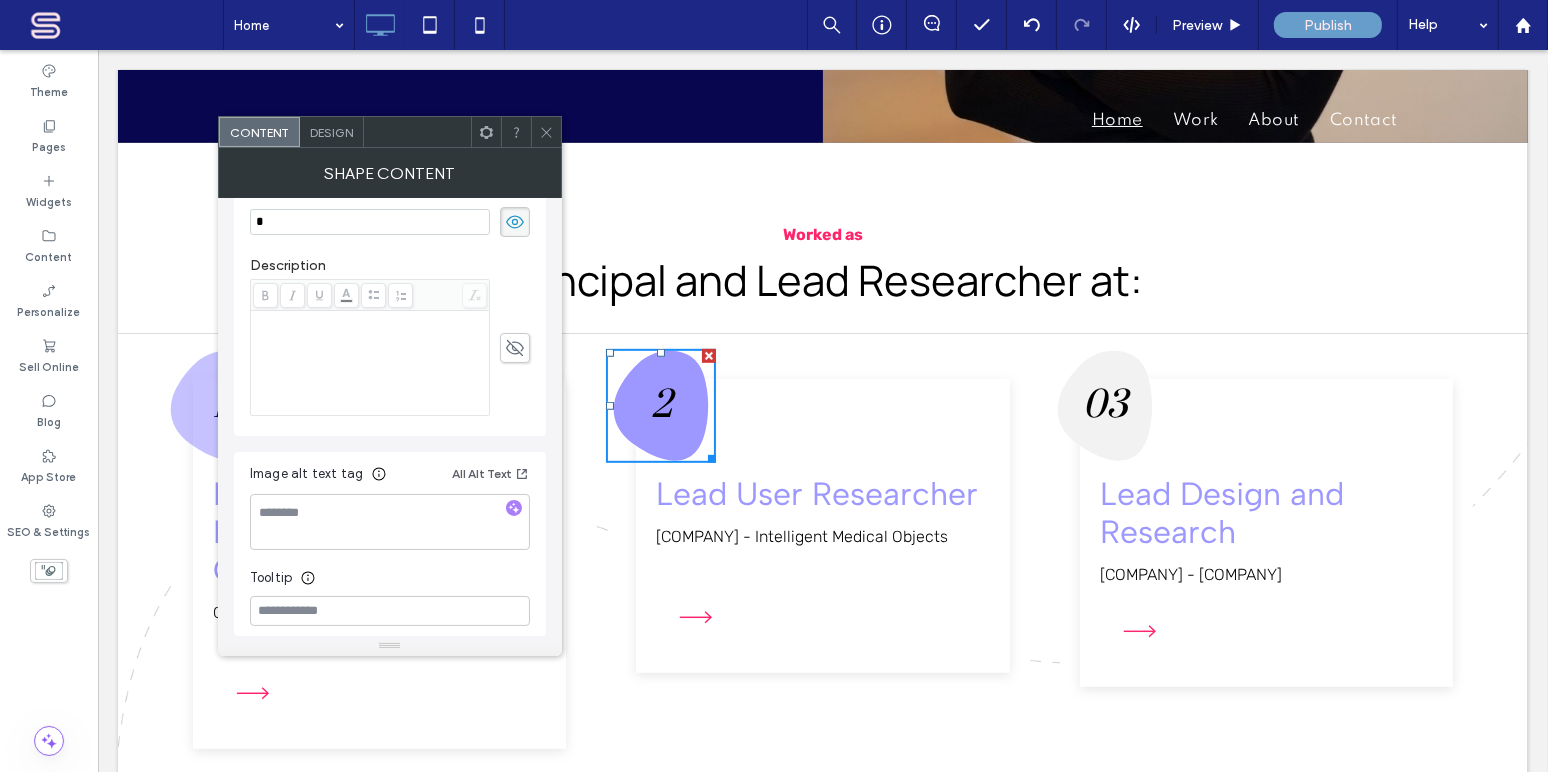 click on "Design" at bounding box center [331, 132] 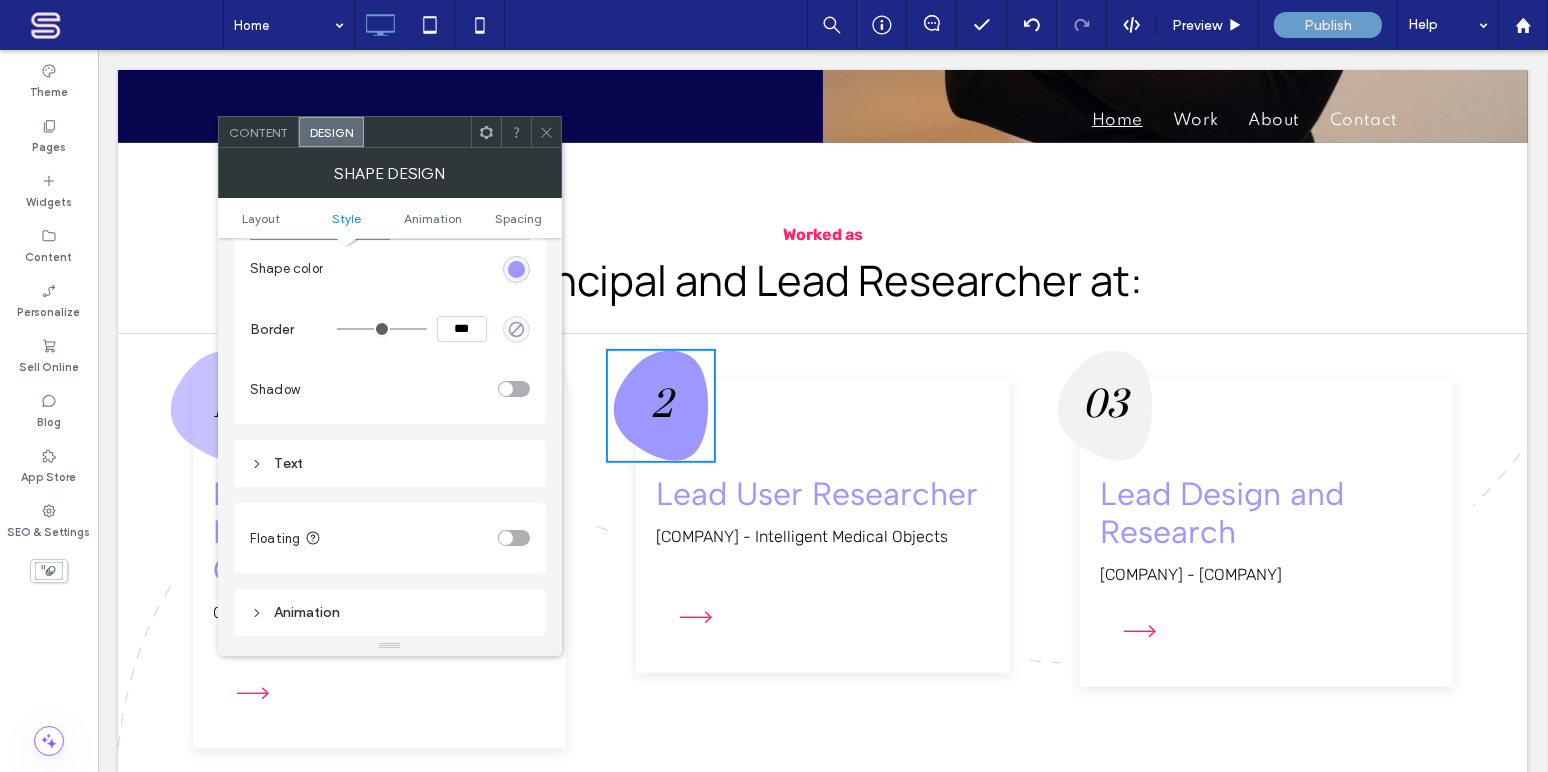 scroll, scrollTop: 727, scrollLeft: 0, axis: vertical 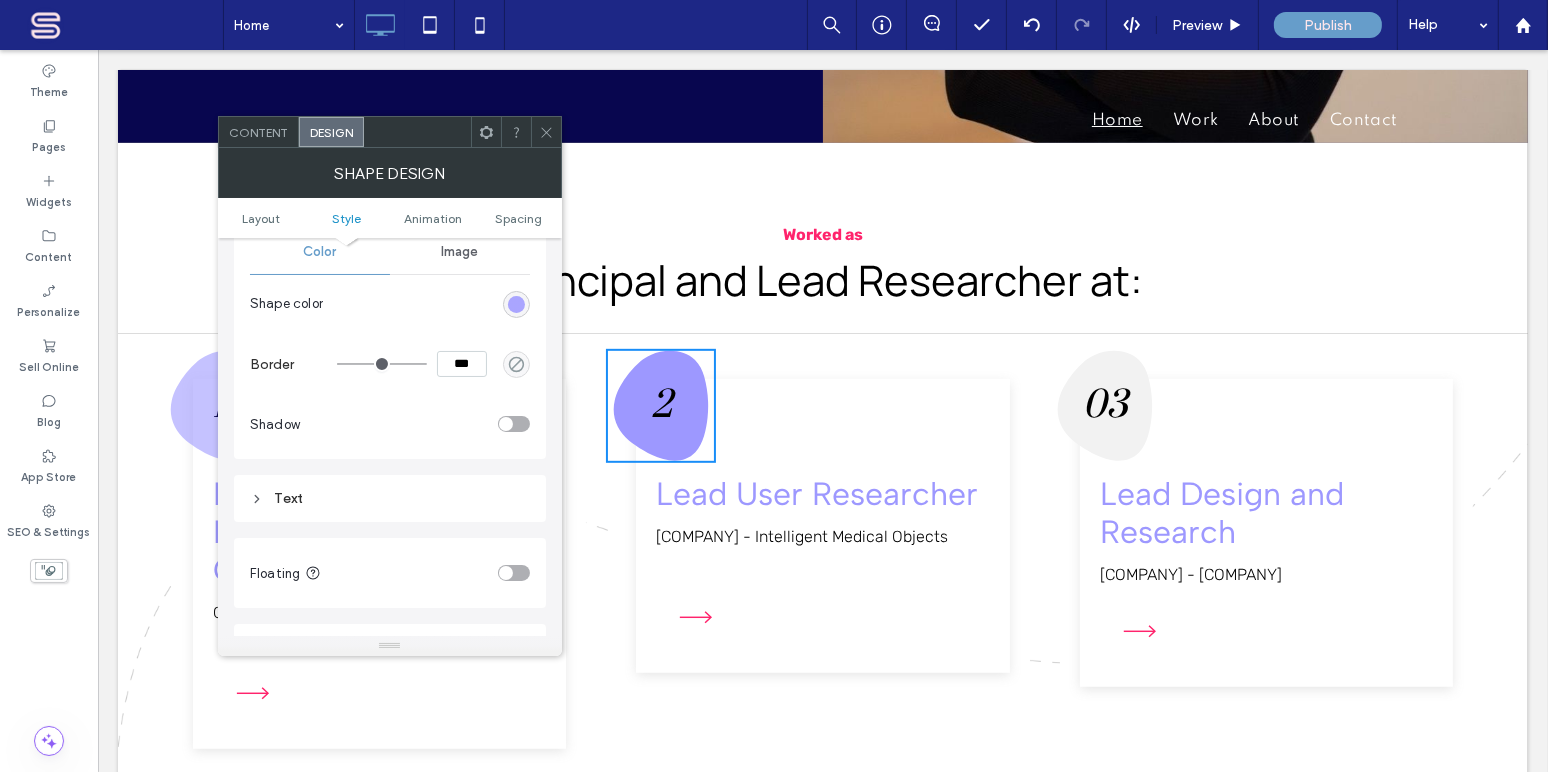 click at bounding box center (516, 304) 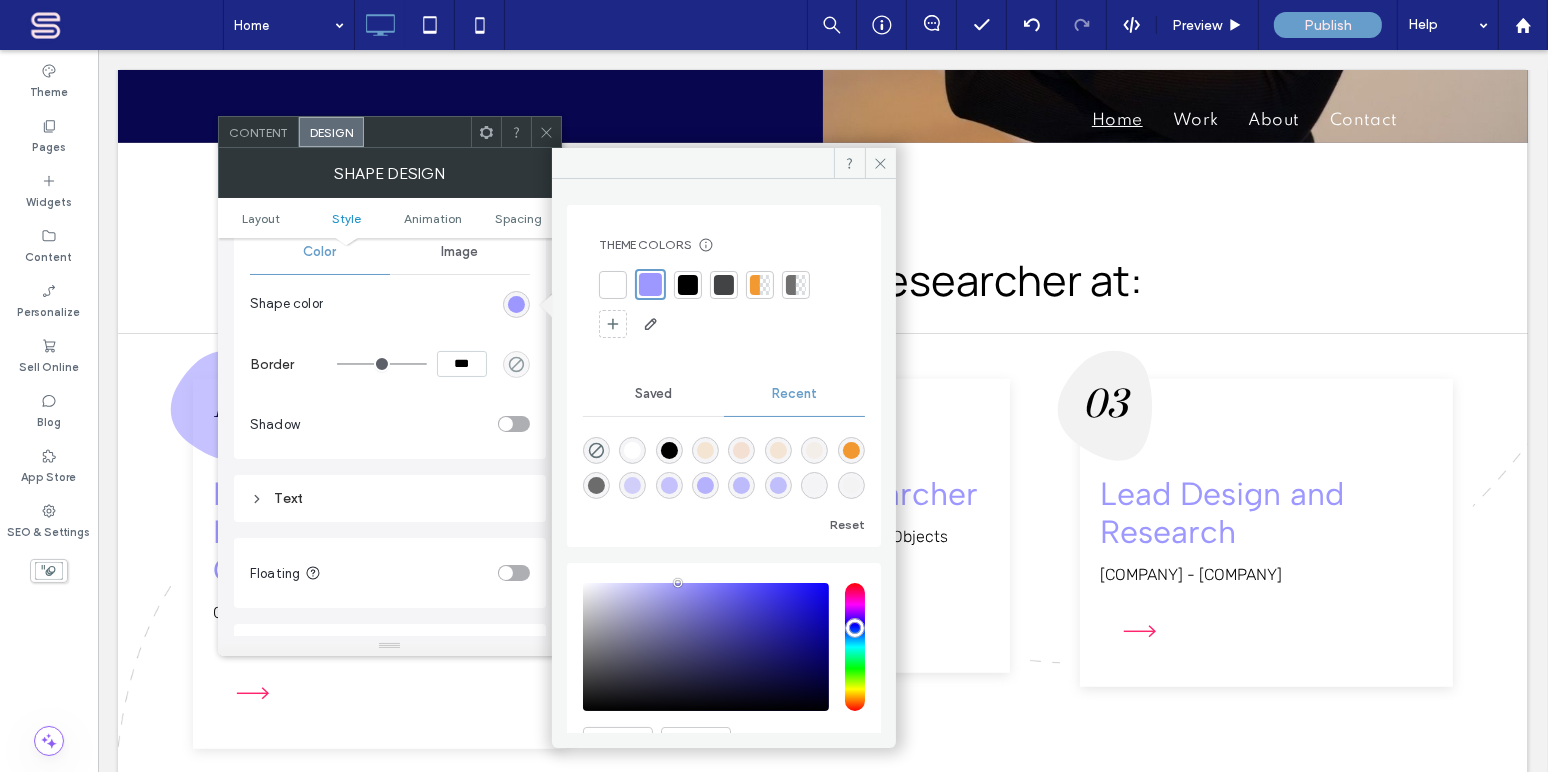 scroll, scrollTop: 104, scrollLeft: 0, axis: vertical 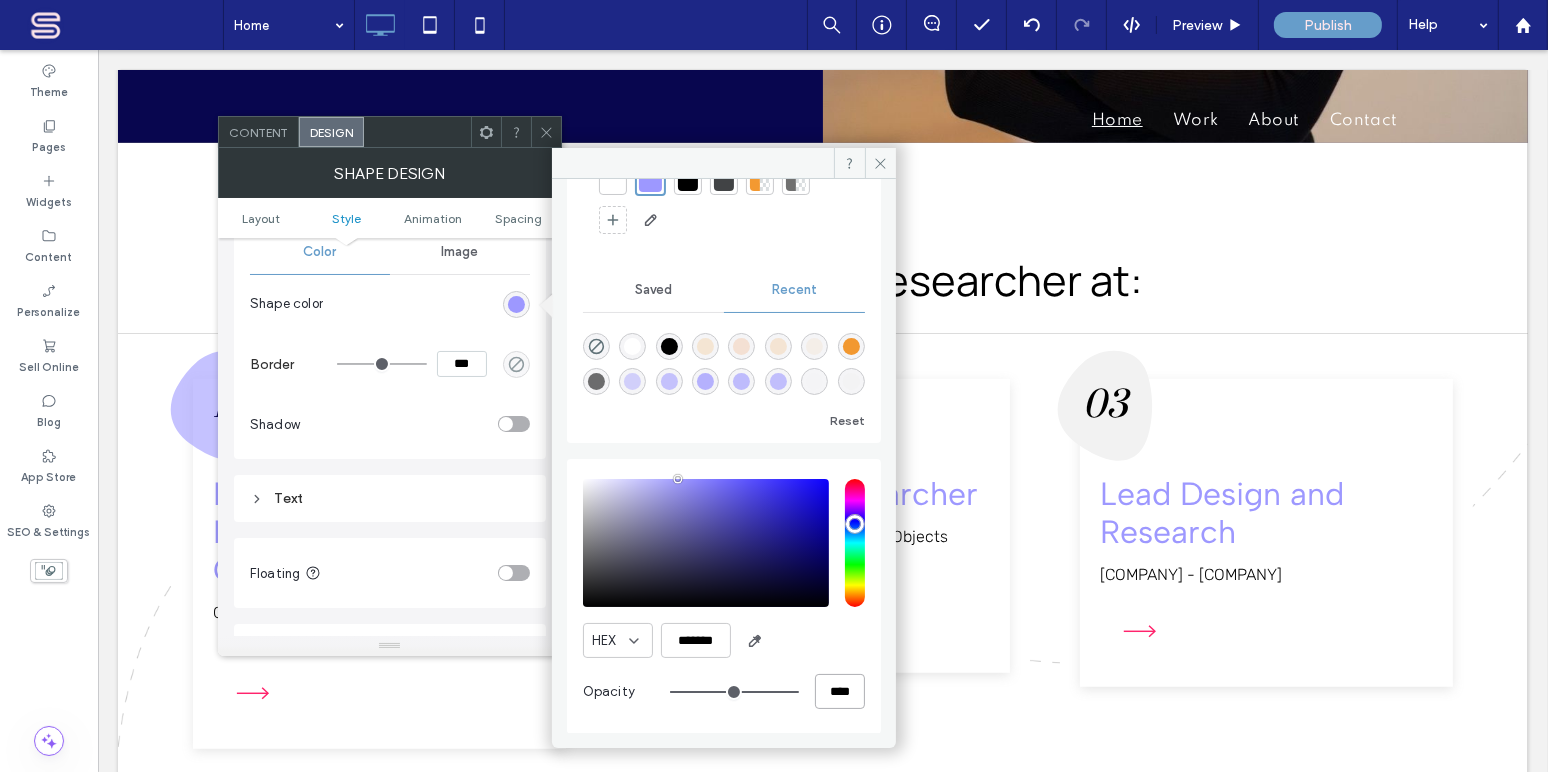 click on "****" at bounding box center [840, 691] 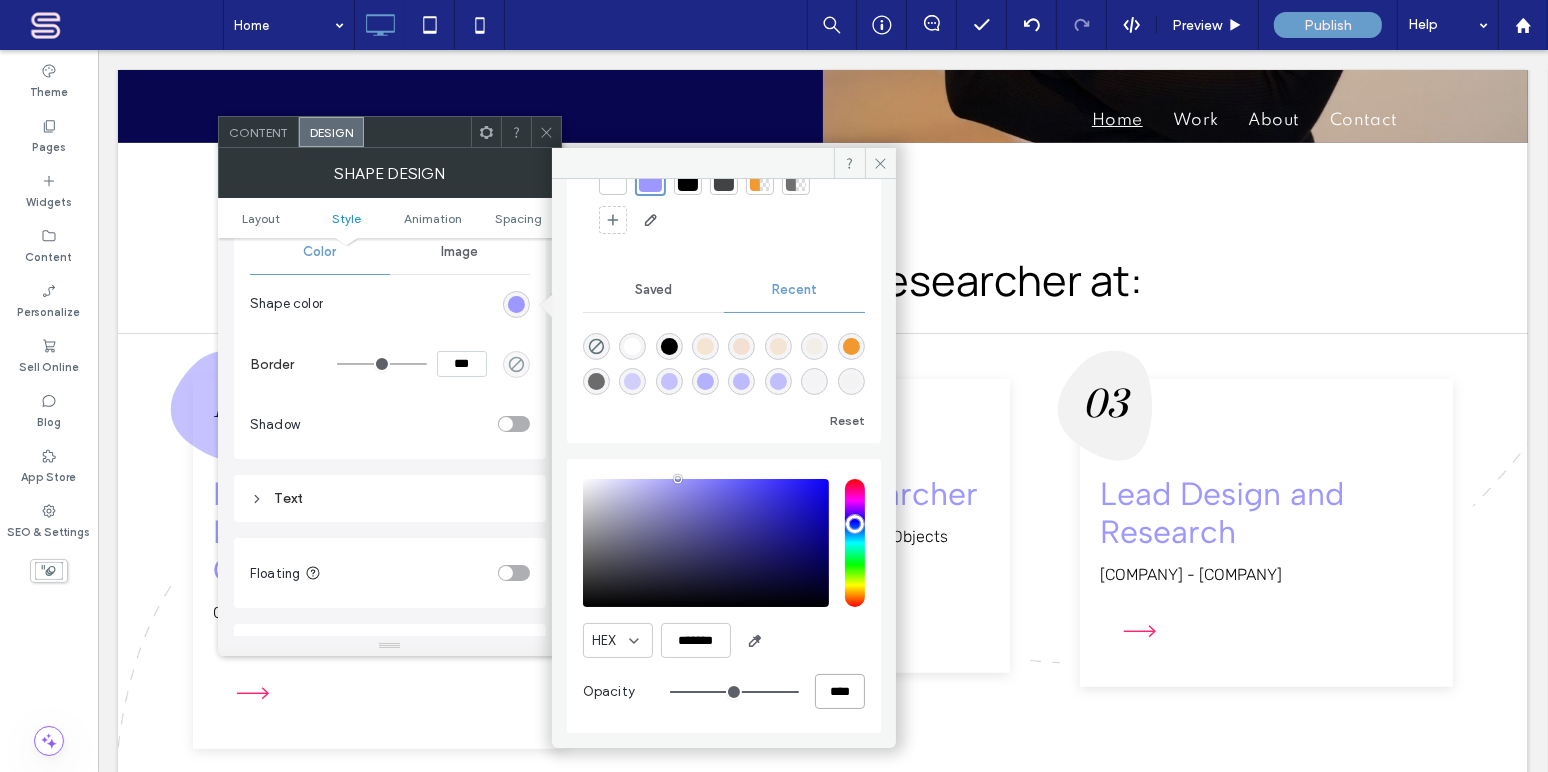 drag, startPoint x: 830, startPoint y: 691, endPoint x: 801, endPoint y: 687, distance: 29.274563 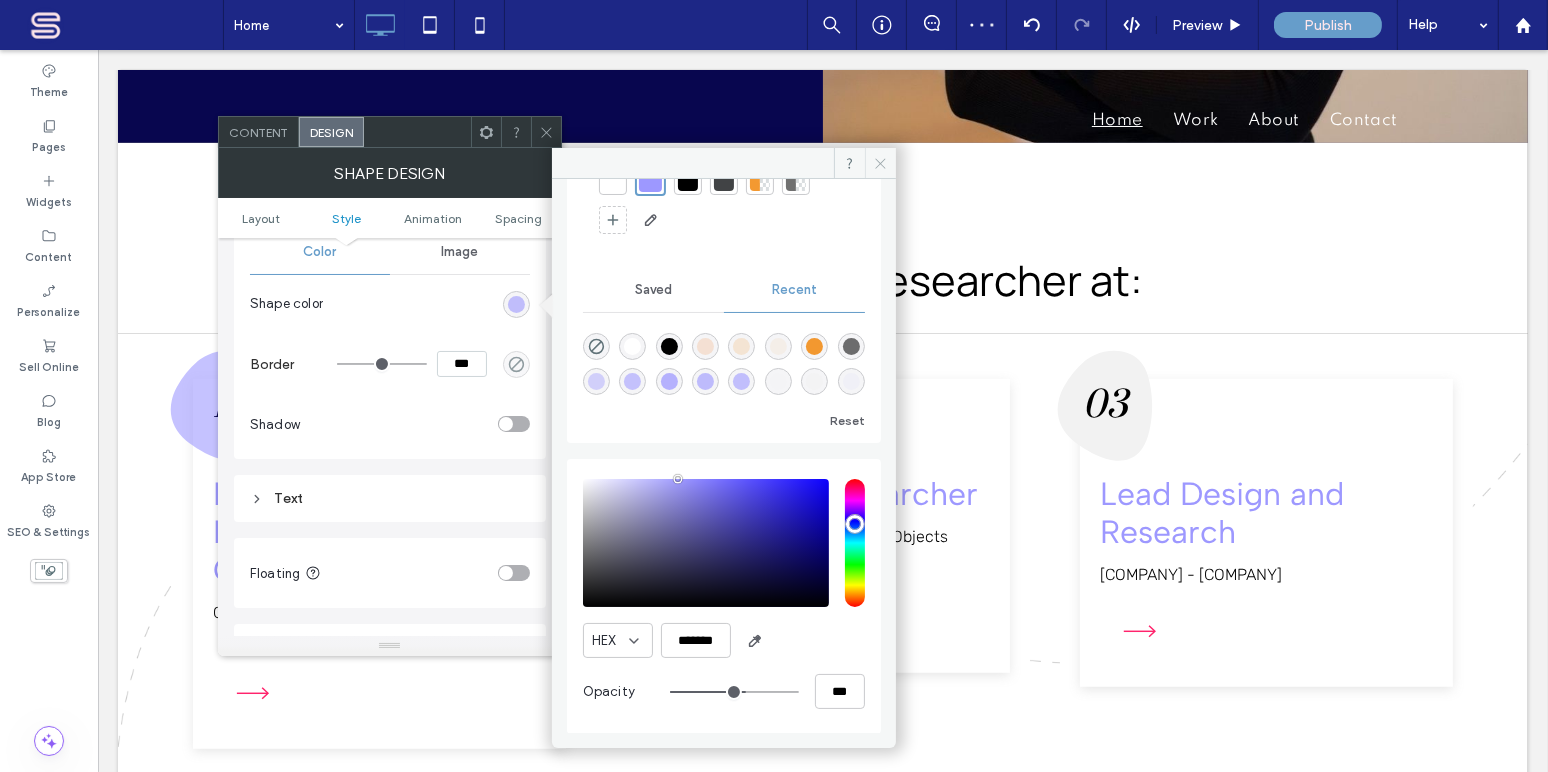 click 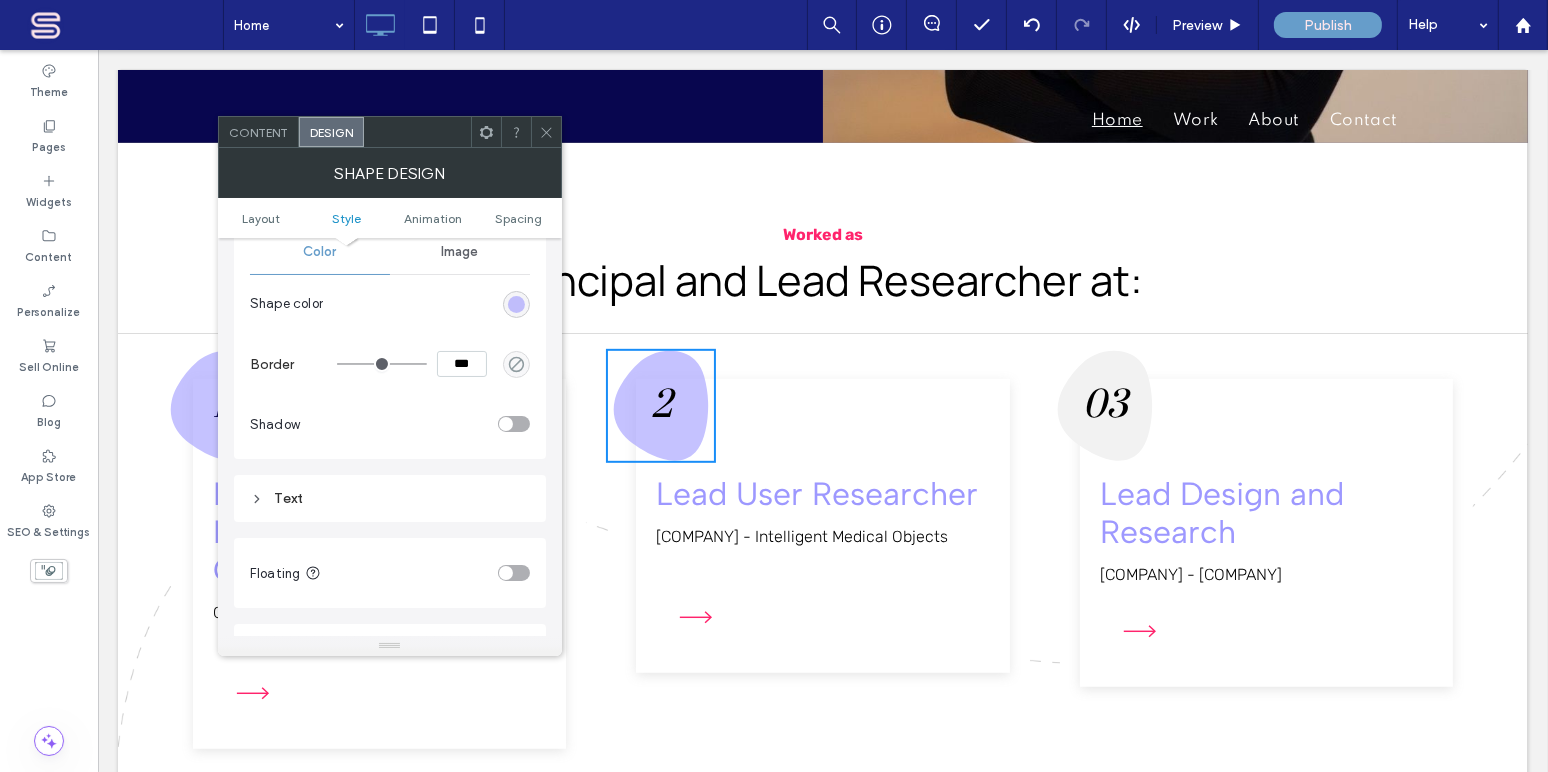click 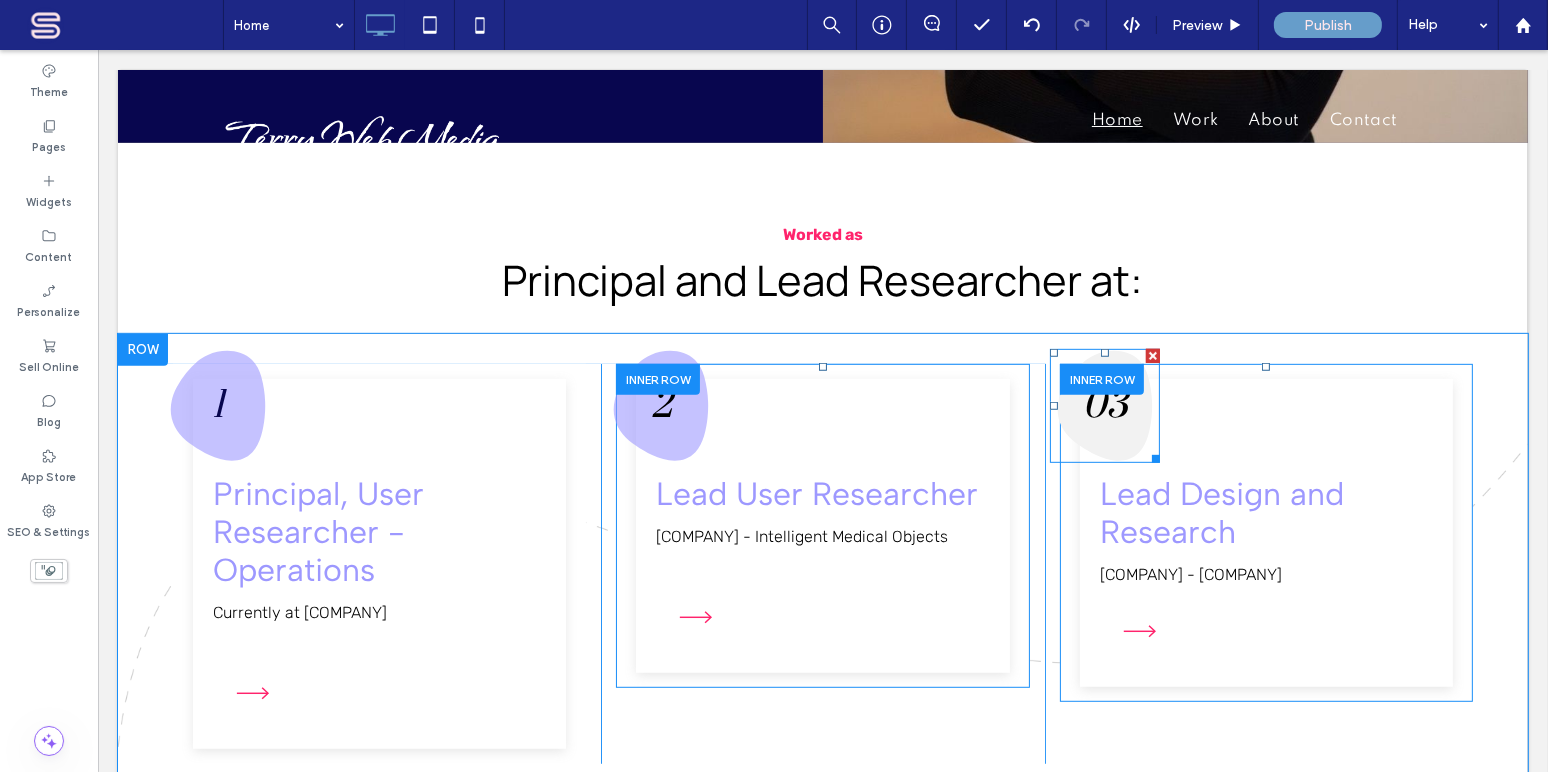 click on "03" at bounding box center [1104, 406] 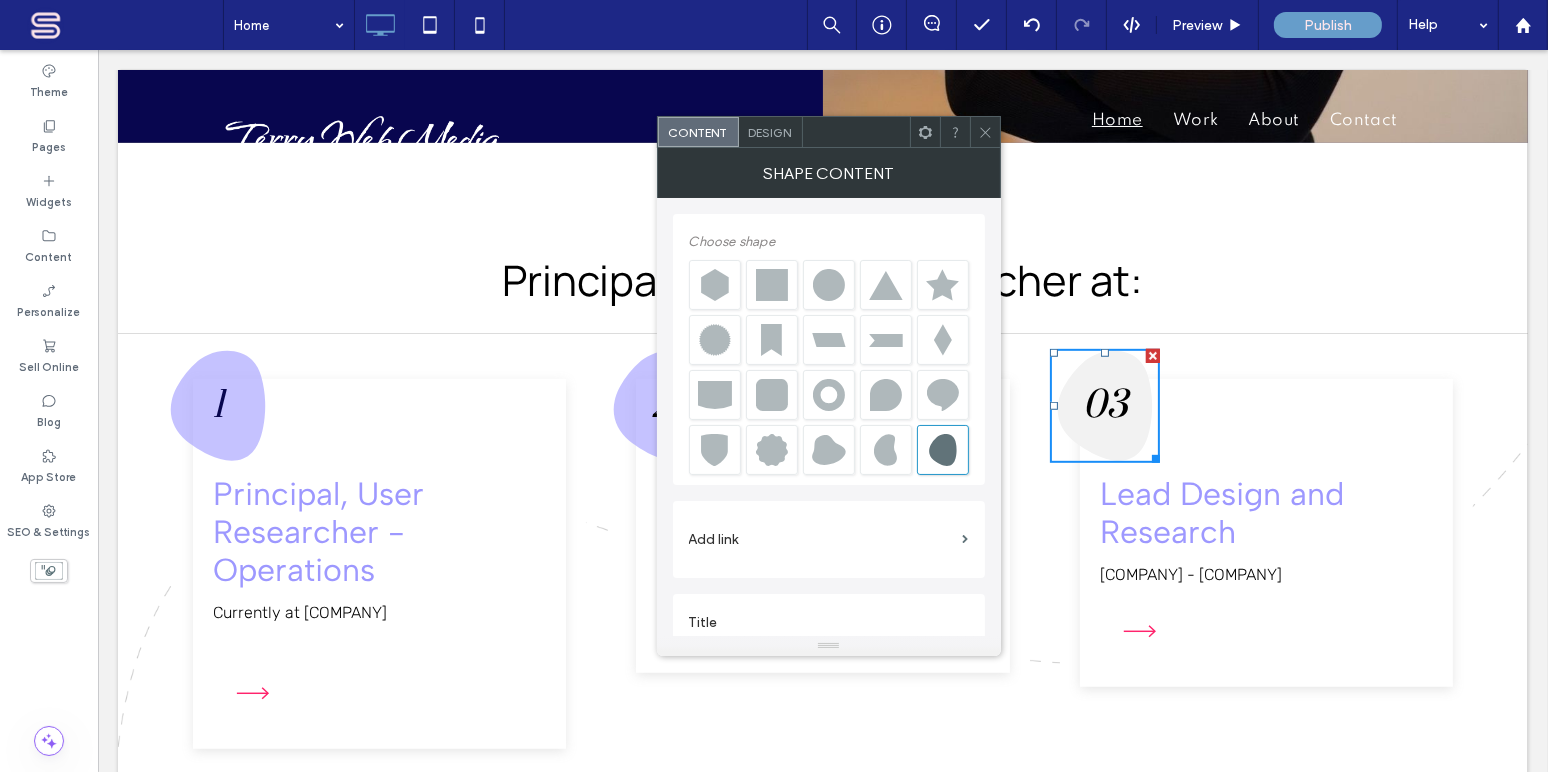 scroll, scrollTop: 21, scrollLeft: 0, axis: vertical 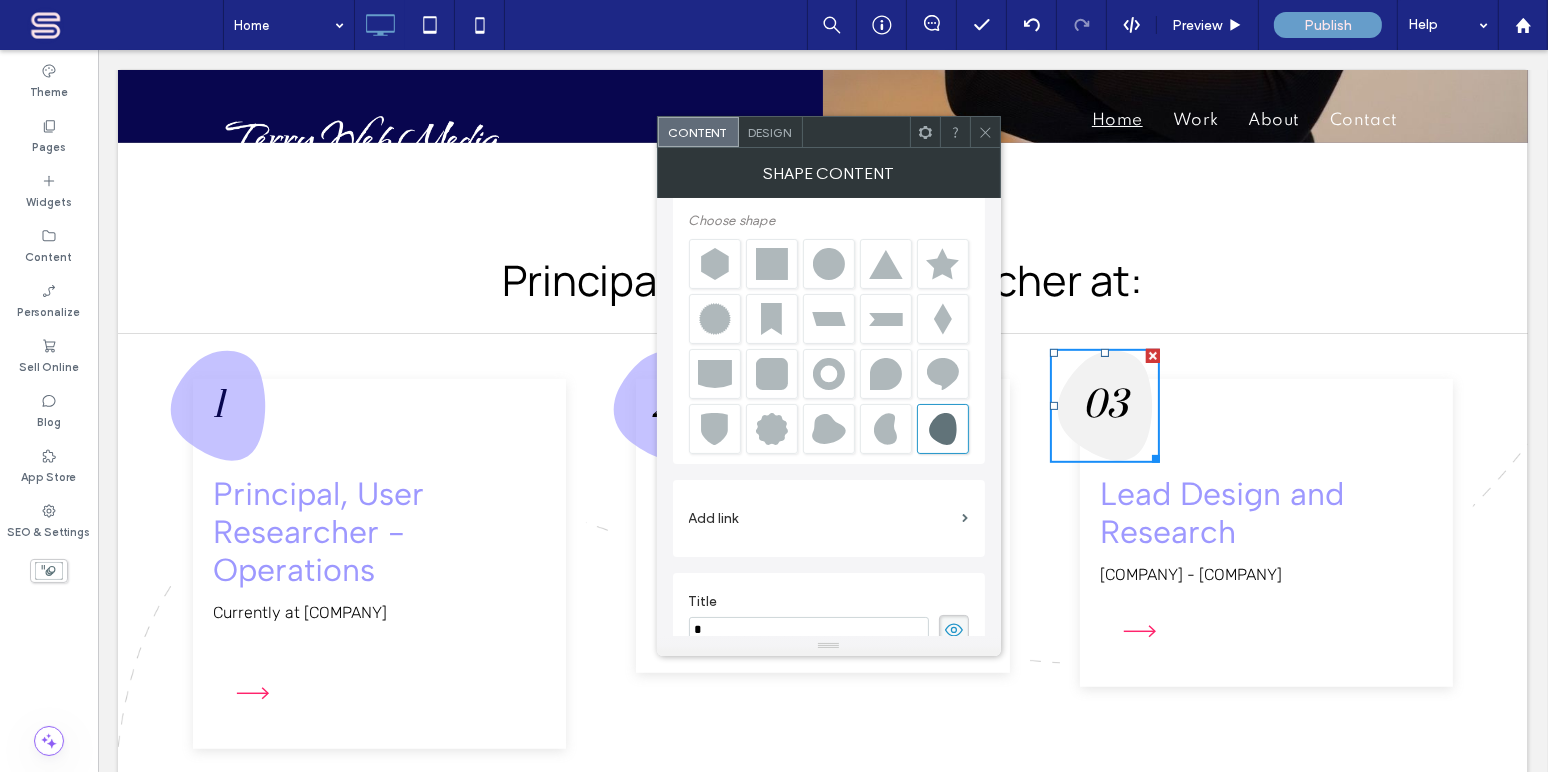 click on "Design" at bounding box center [770, 132] 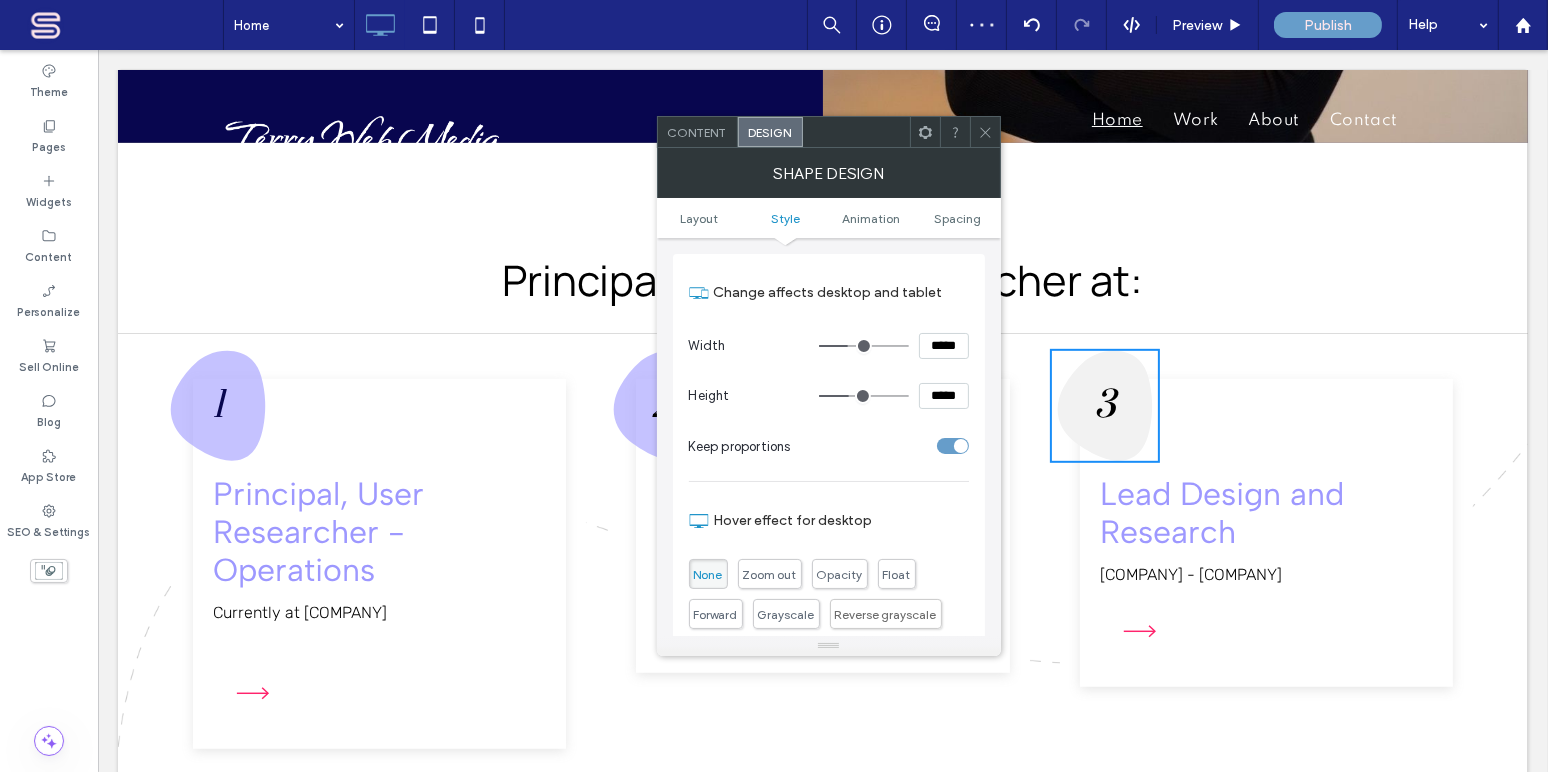 scroll, scrollTop: 484, scrollLeft: 0, axis: vertical 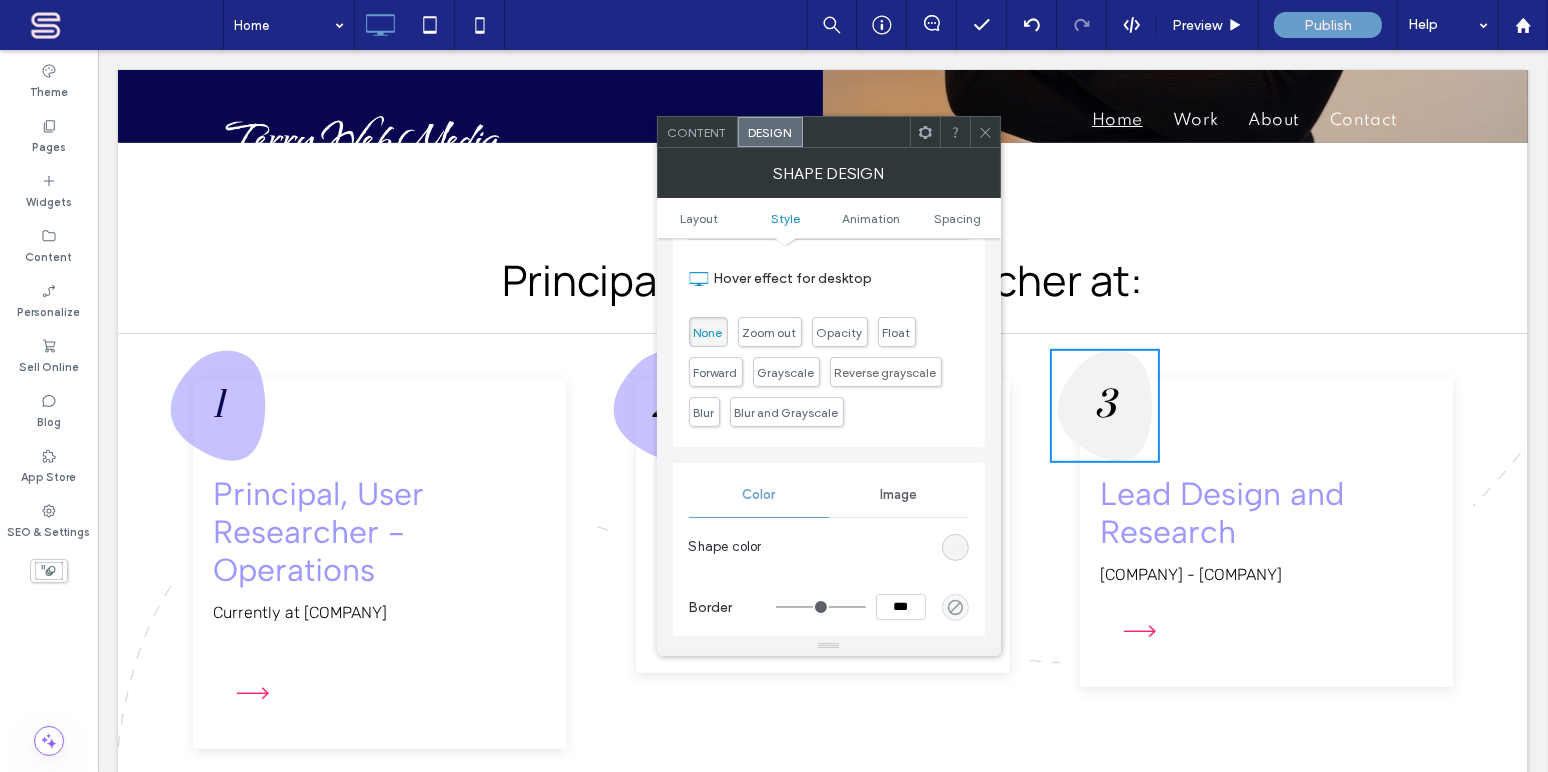 click at bounding box center [955, 547] 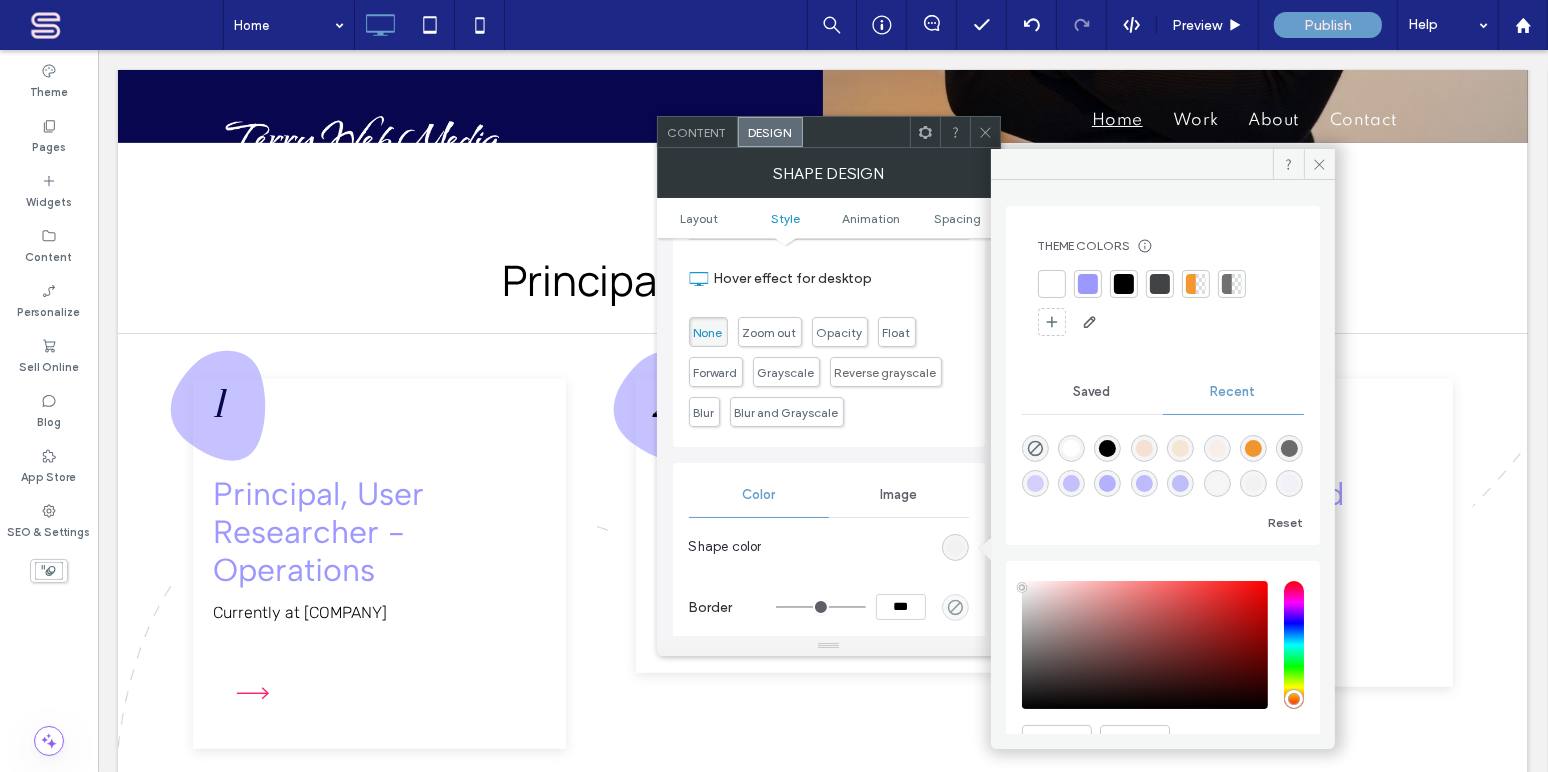 click at bounding box center [1088, 284] 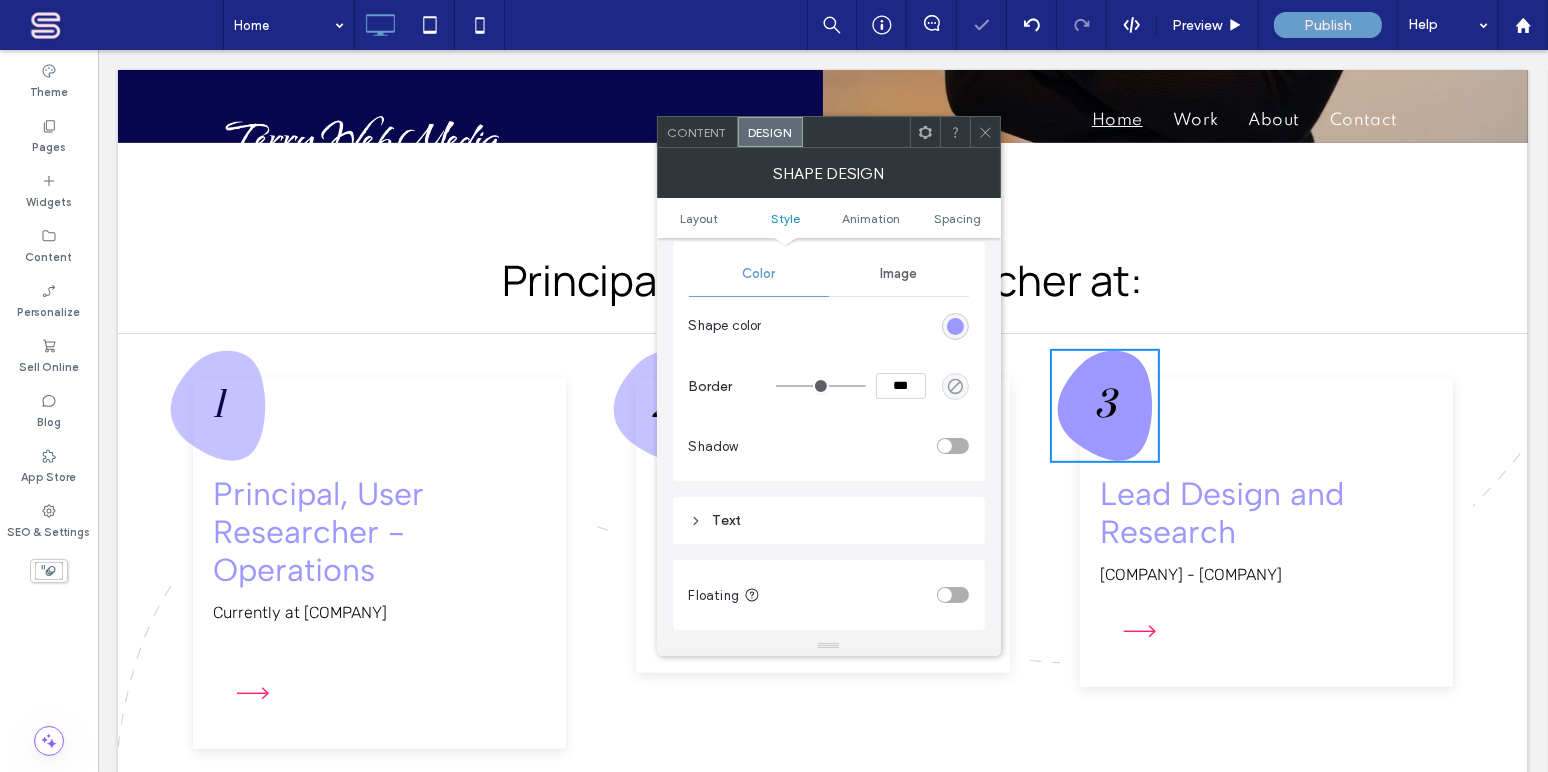 scroll, scrollTop: 727, scrollLeft: 0, axis: vertical 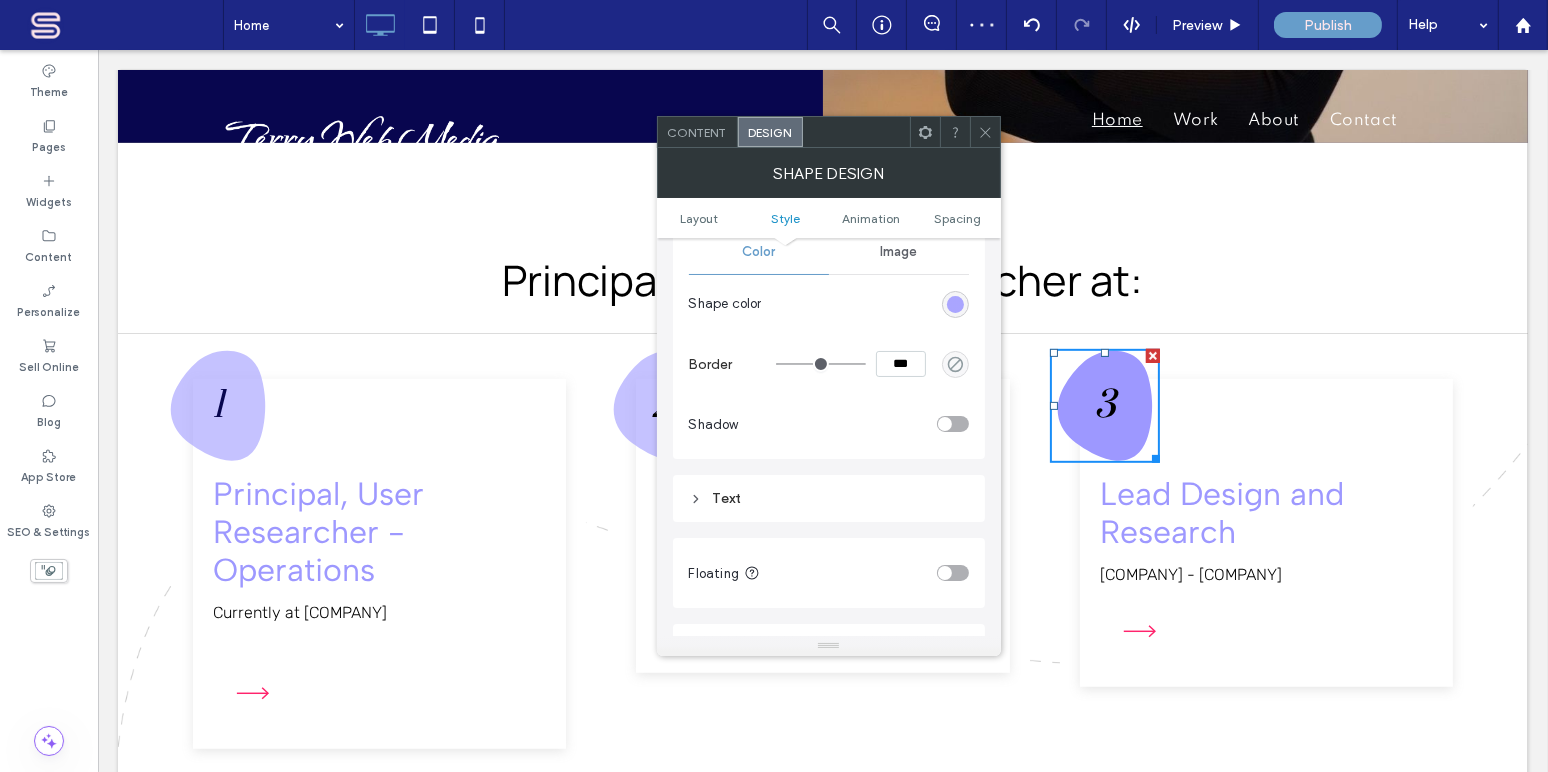 click at bounding box center (955, 304) 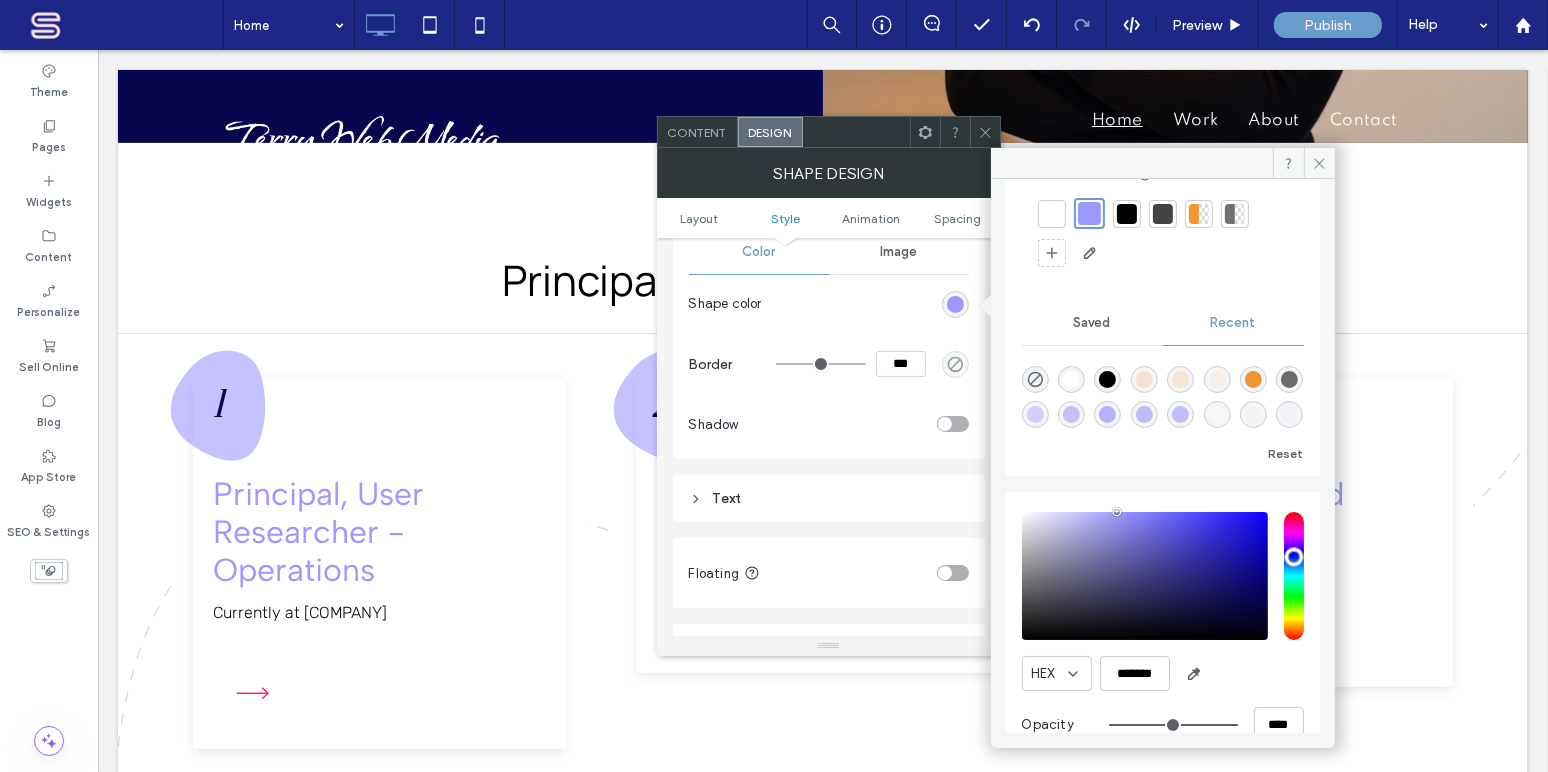 scroll, scrollTop: 104, scrollLeft: 0, axis: vertical 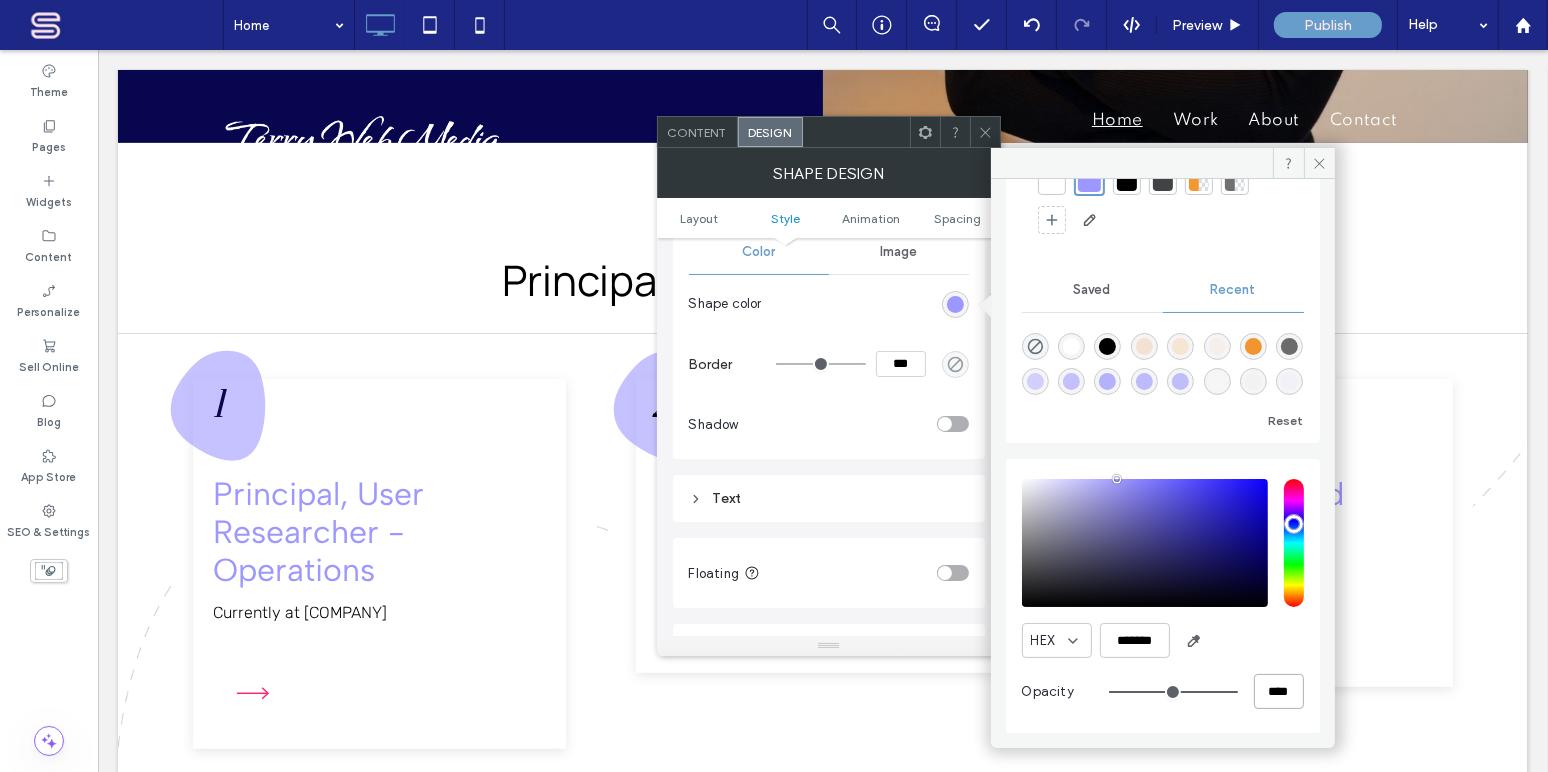 click on "****" at bounding box center (1279, 691) 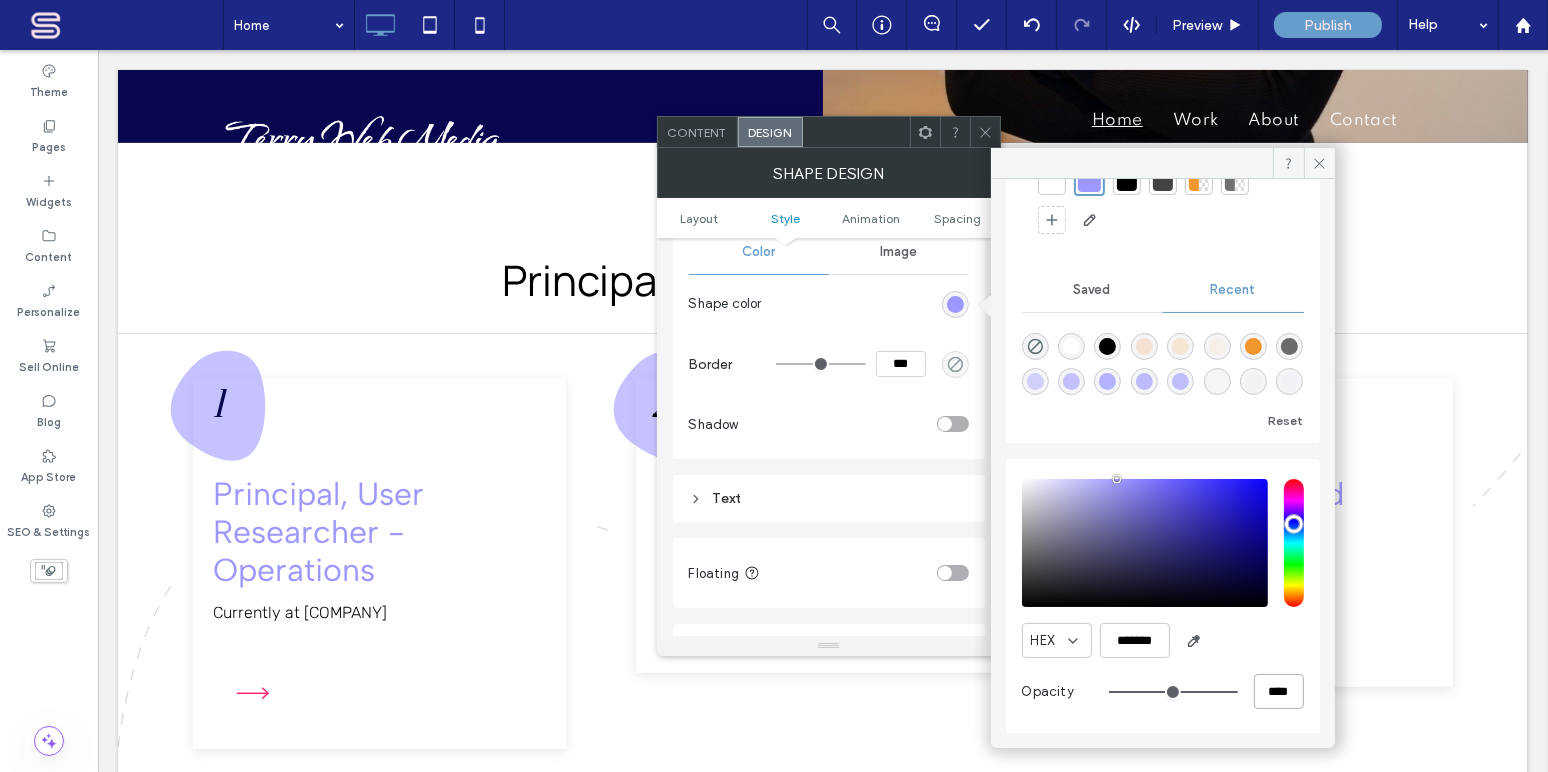 drag, startPoint x: 1271, startPoint y: 689, endPoint x: 1244, endPoint y: 689, distance: 27 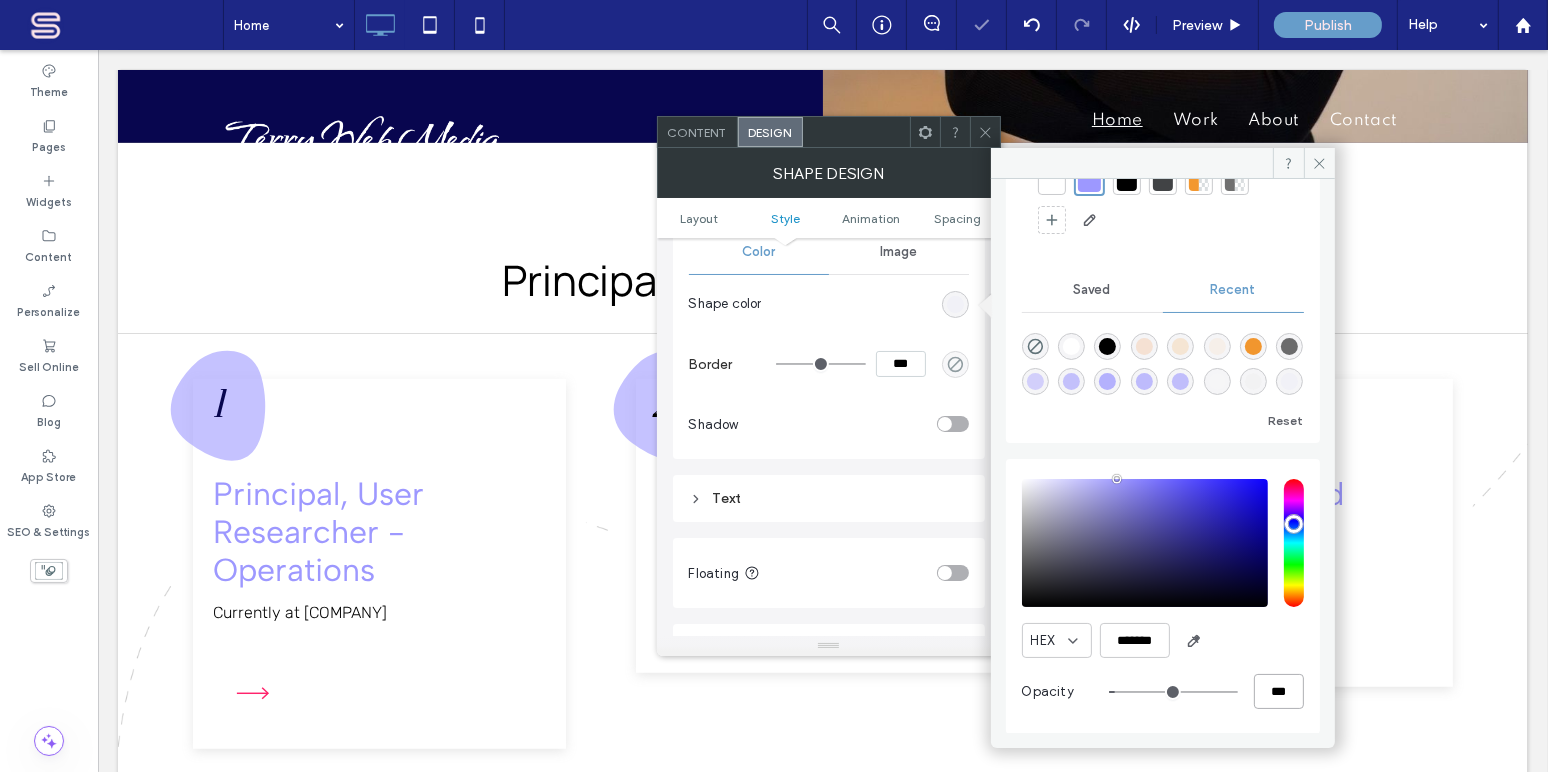 scroll, scrollTop: 101, scrollLeft: 0, axis: vertical 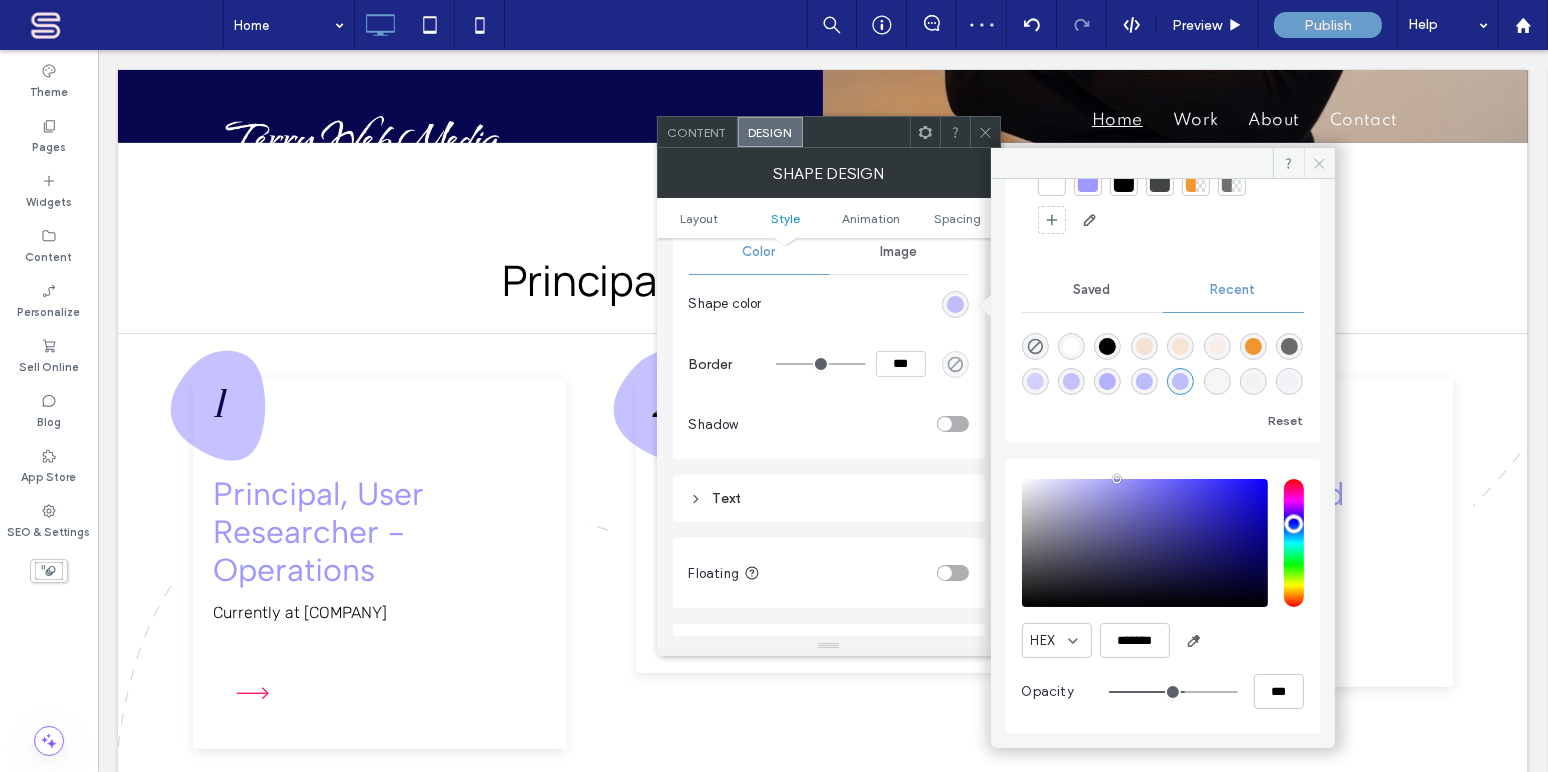 click 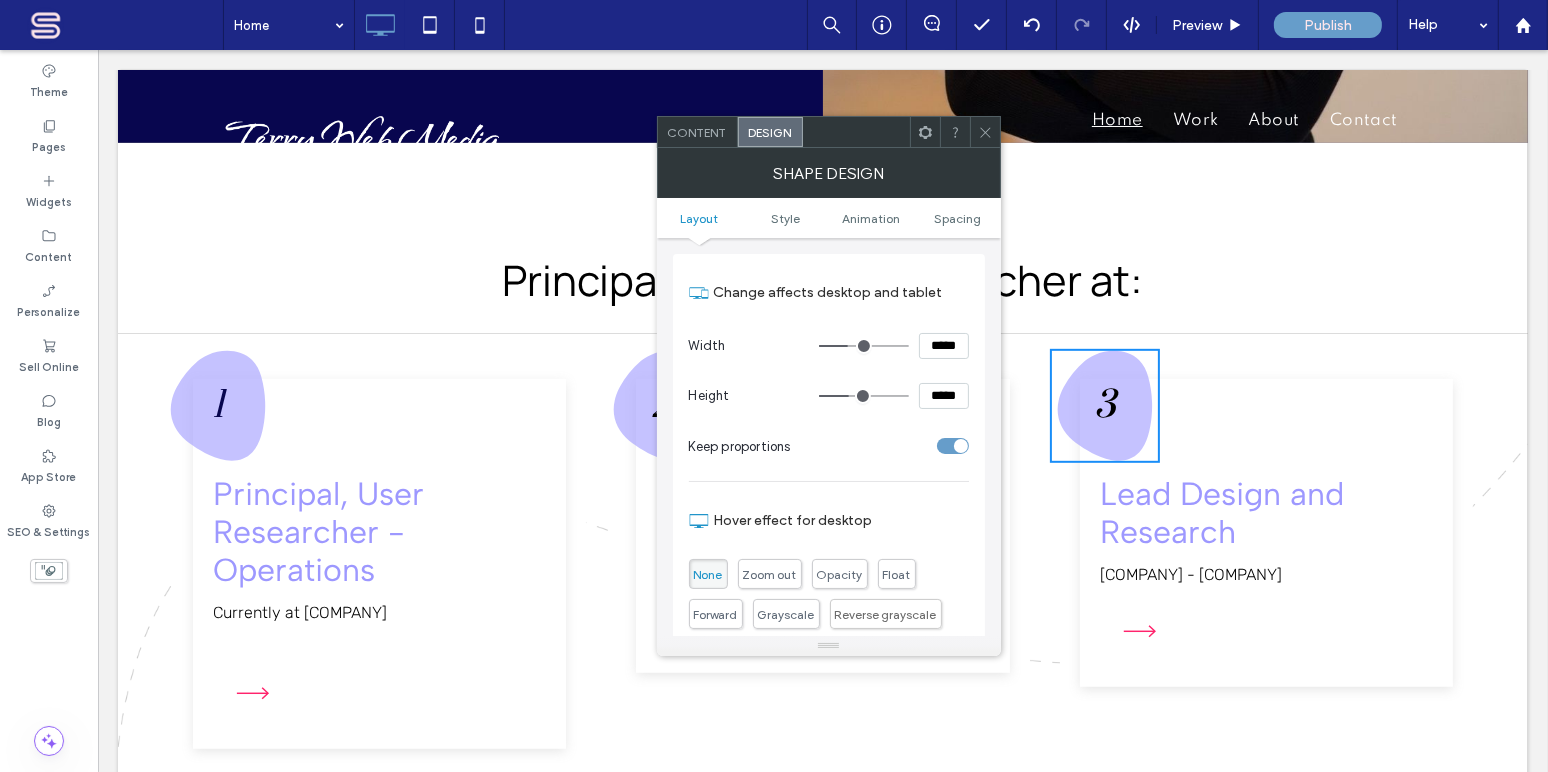 scroll, scrollTop: 0, scrollLeft: 0, axis: both 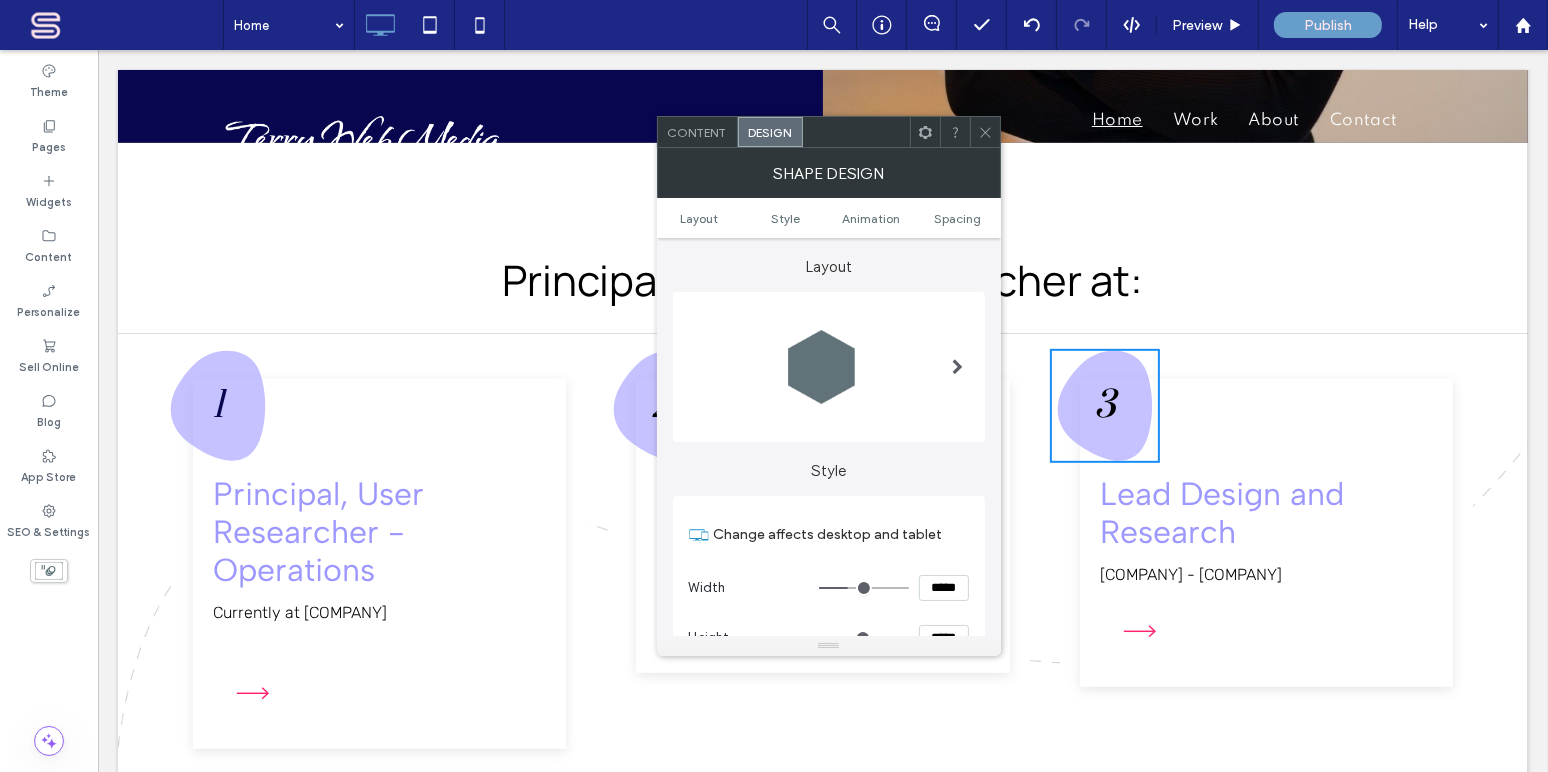 click on "Content" at bounding box center (697, 132) 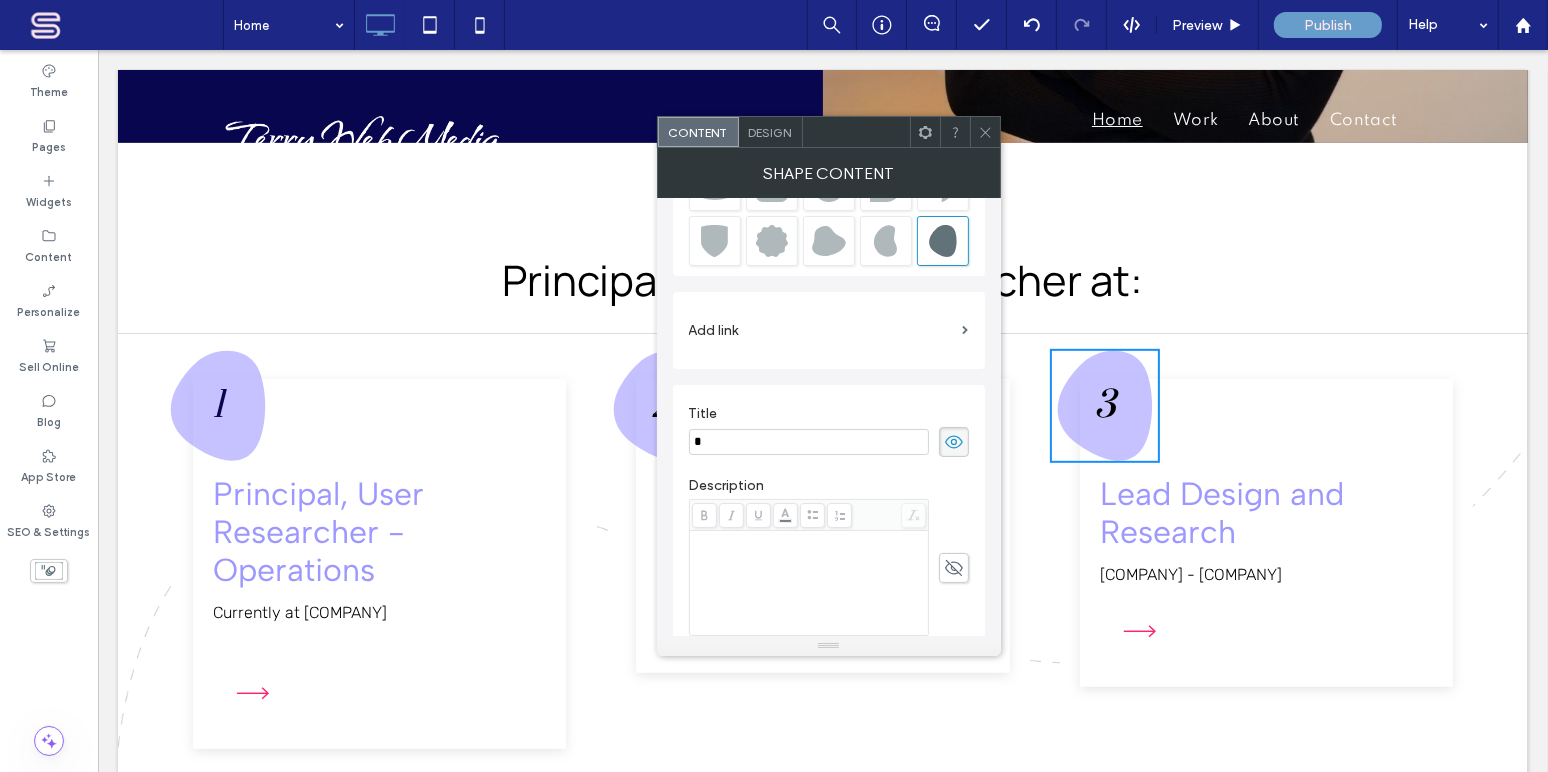 scroll, scrollTop: 186, scrollLeft: 0, axis: vertical 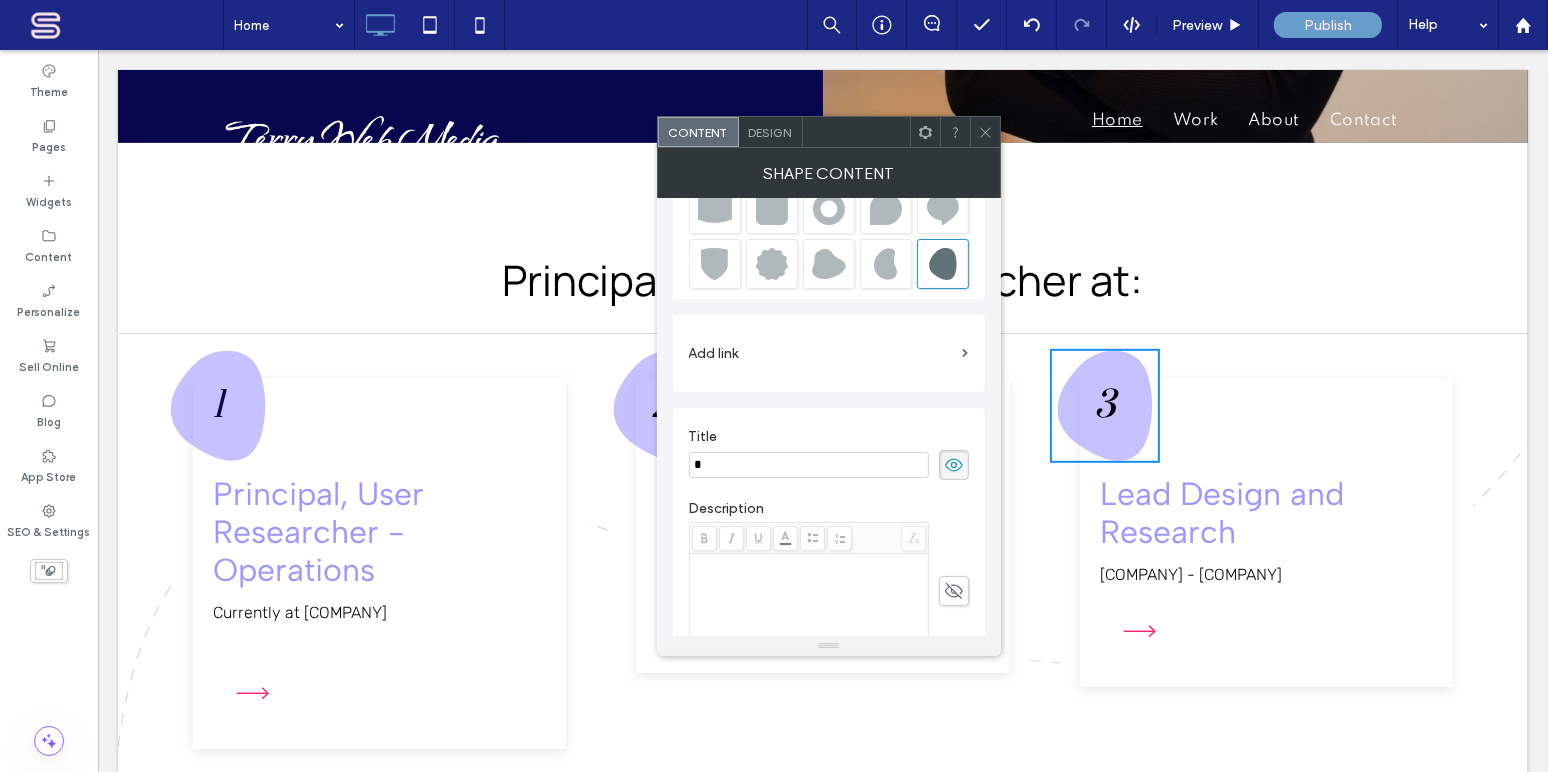 click on "Design" at bounding box center (770, 132) 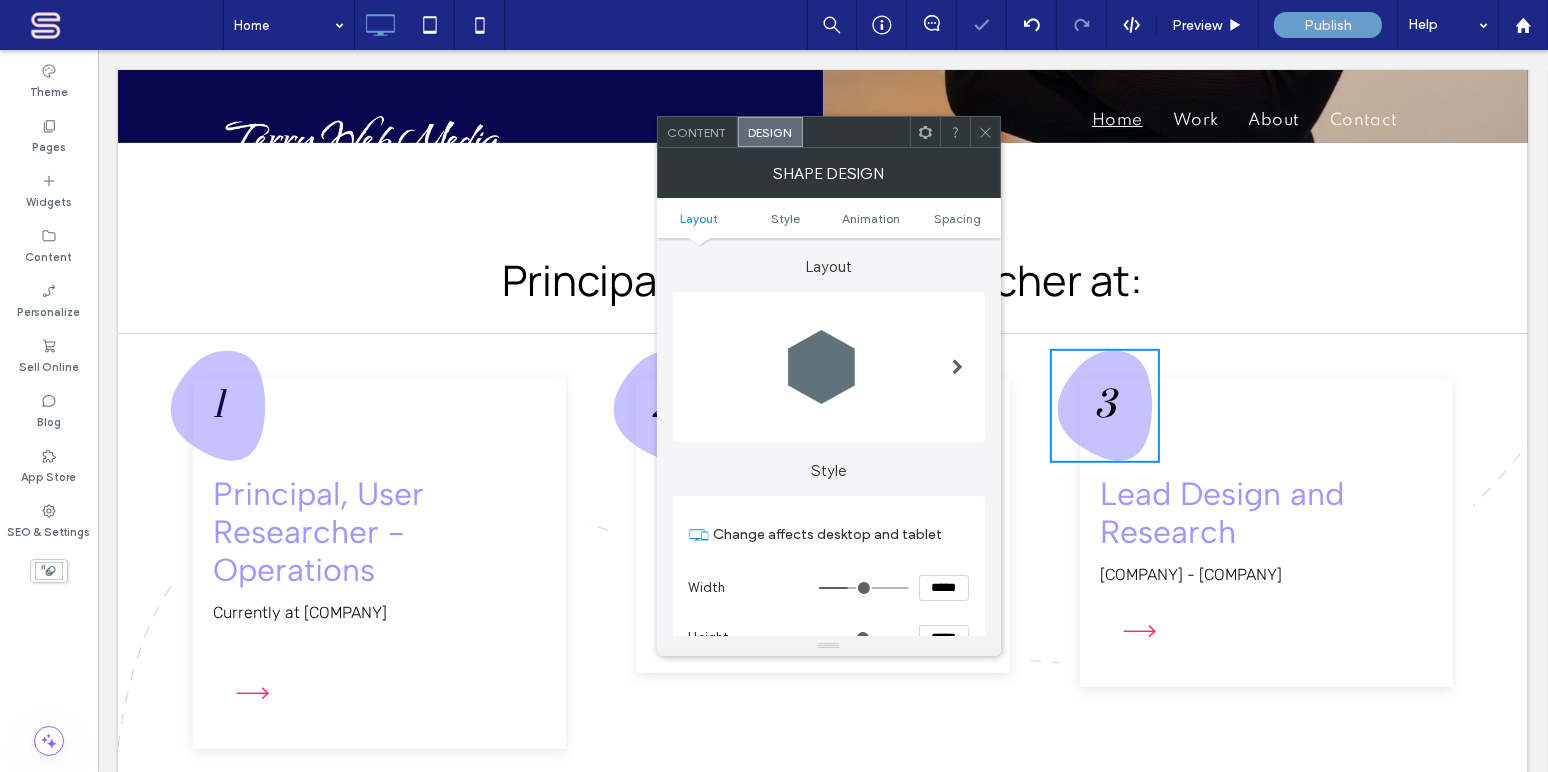 scroll, scrollTop: 484, scrollLeft: 0, axis: vertical 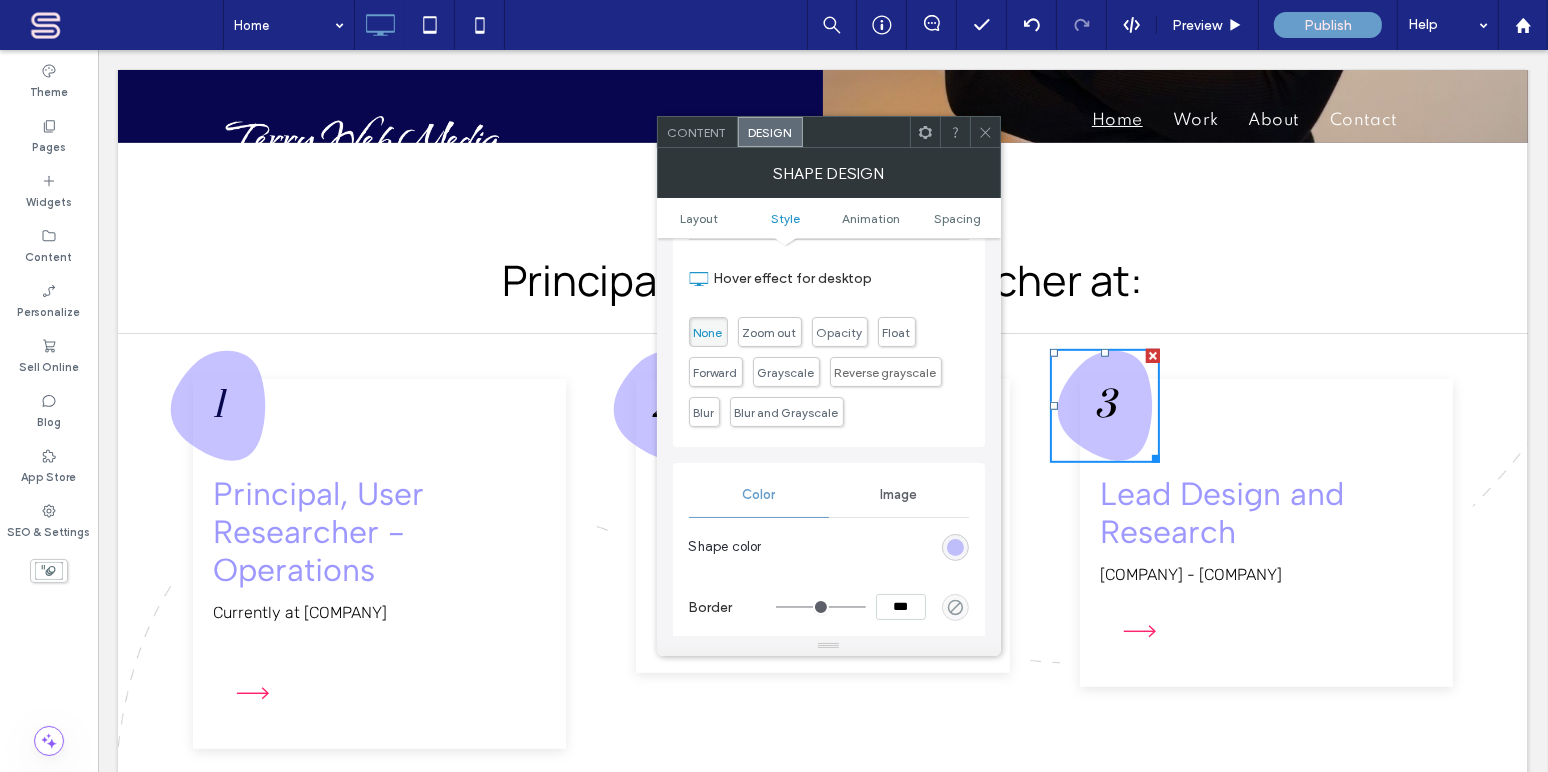 click on "3" at bounding box center [1104, 406] 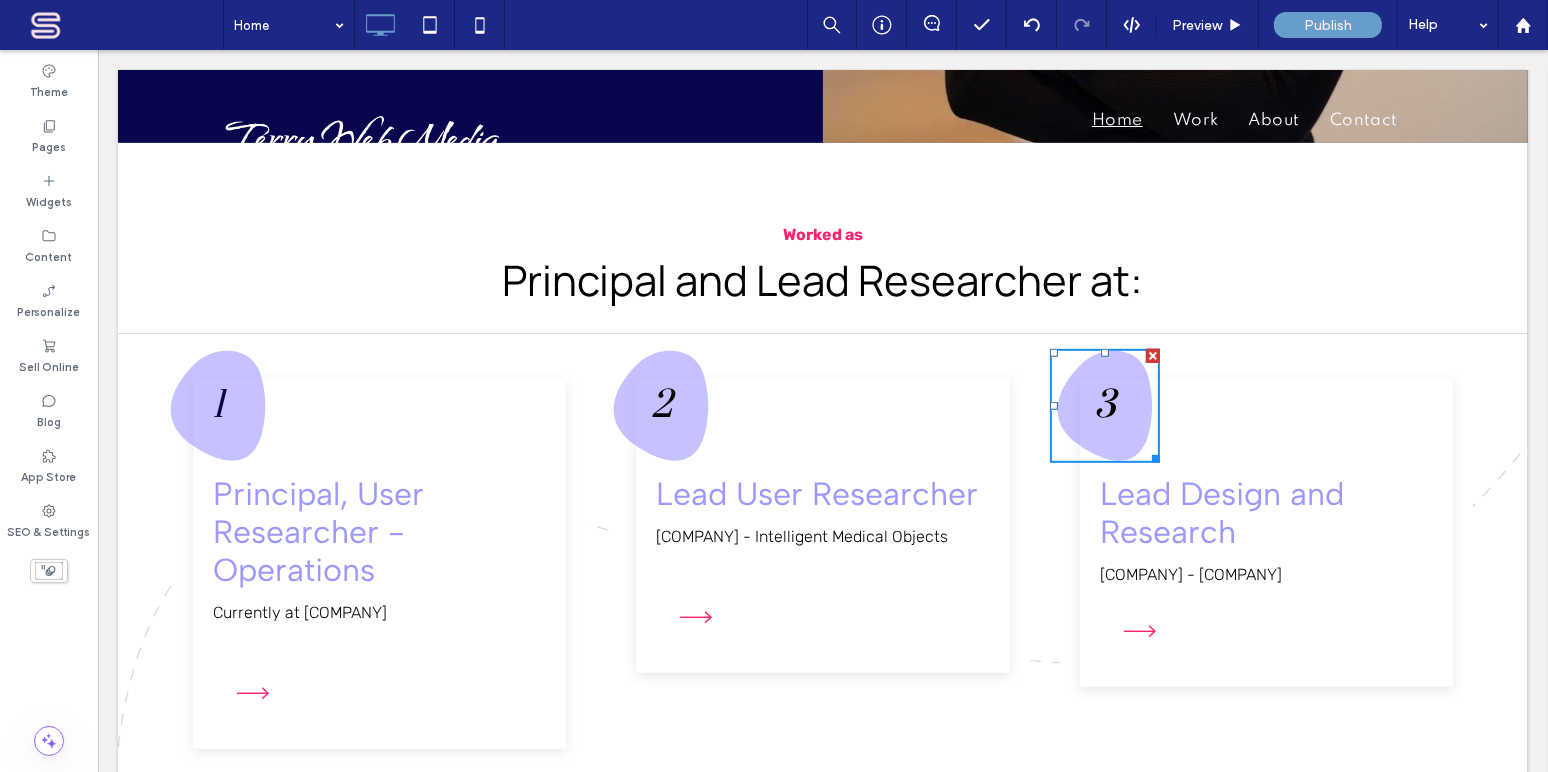 scroll, scrollTop: 21, scrollLeft: 0, axis: vertical 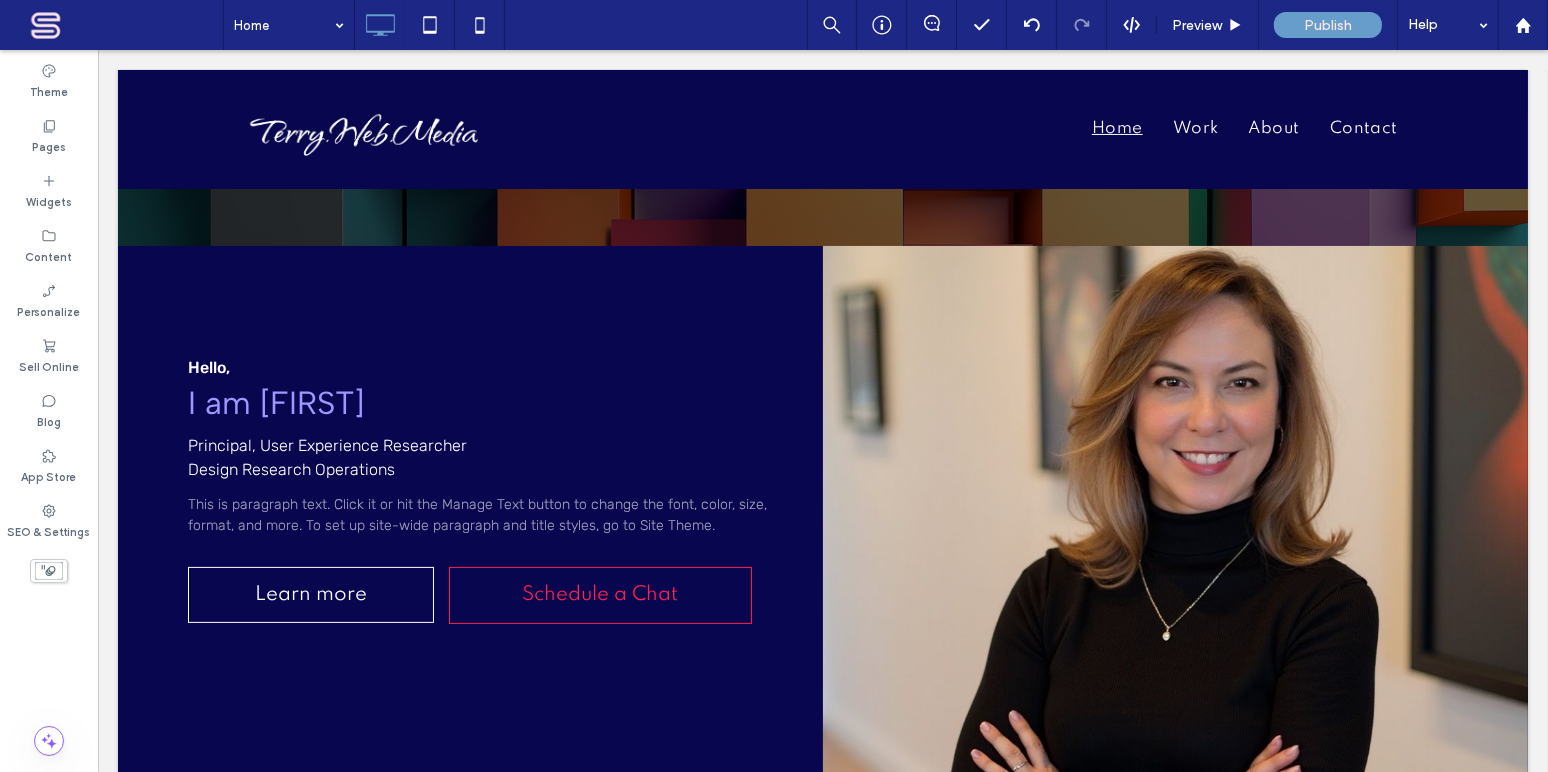 click on "I am [FIRST]" at bounding box center [275, 403] 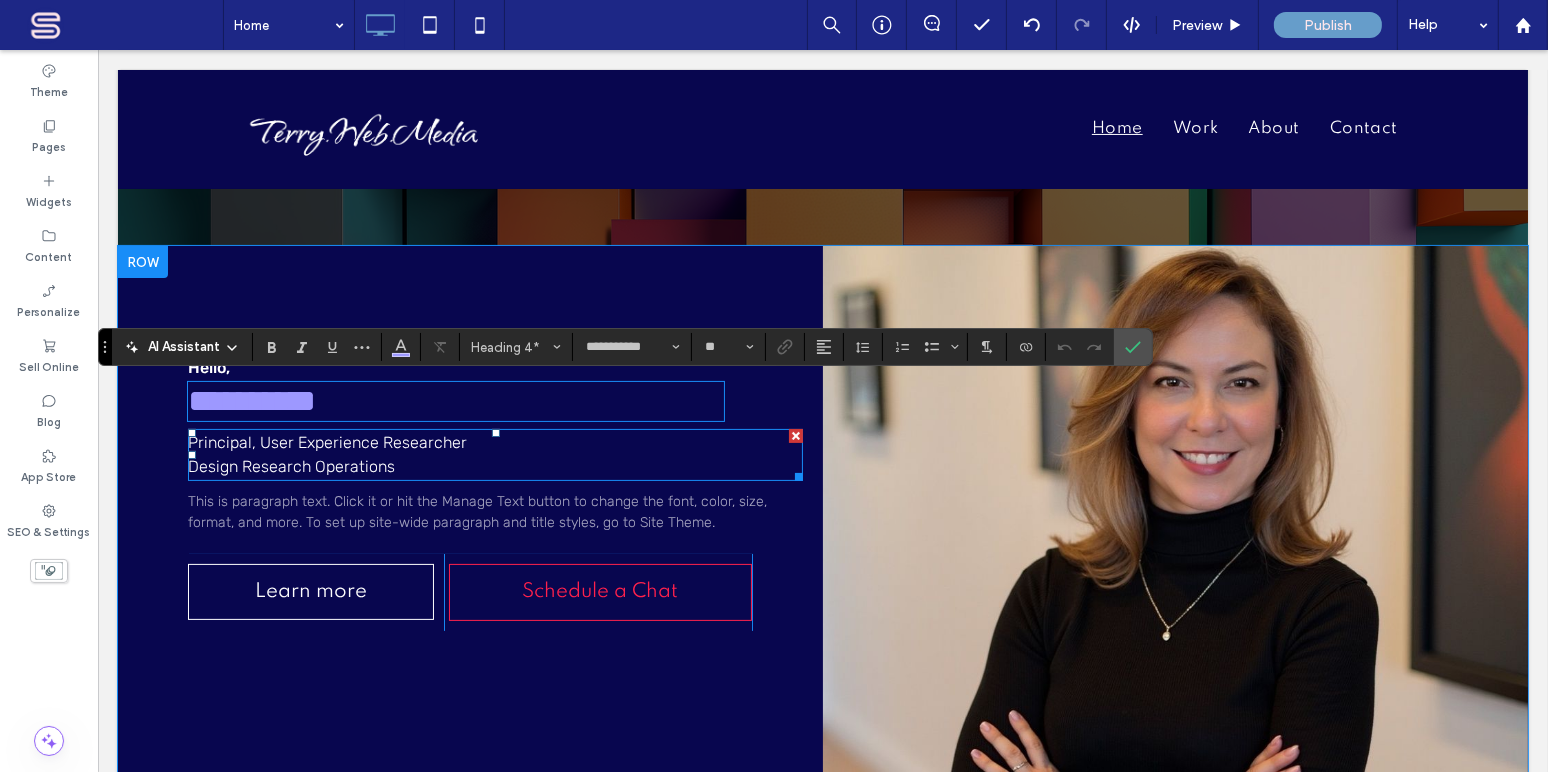click on "Principal, User Experience Researcher Design Research Operations" at bounding box center [326, 454] 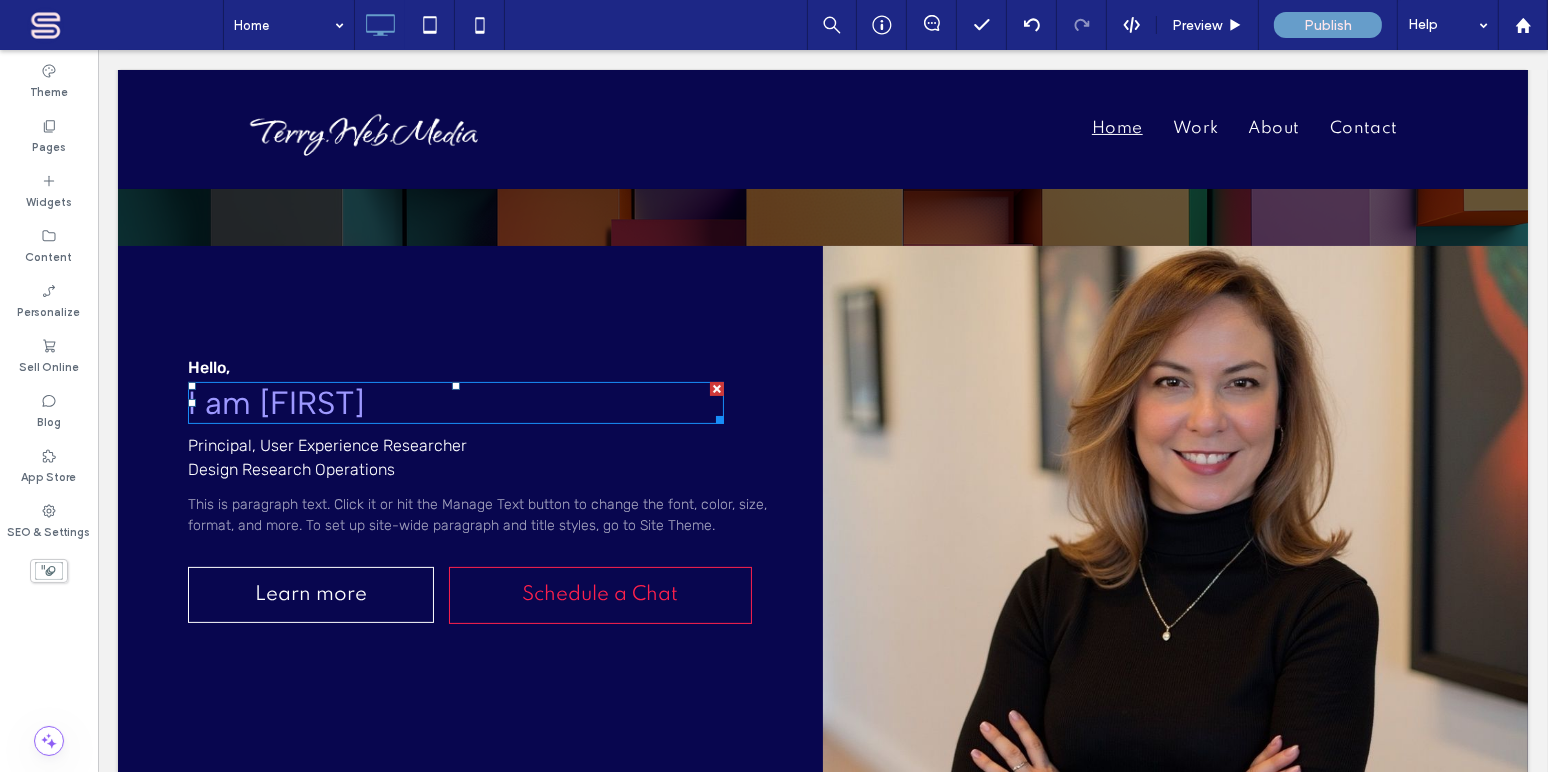 click on "I am [FIRST]" at bounding box center (275, 403) 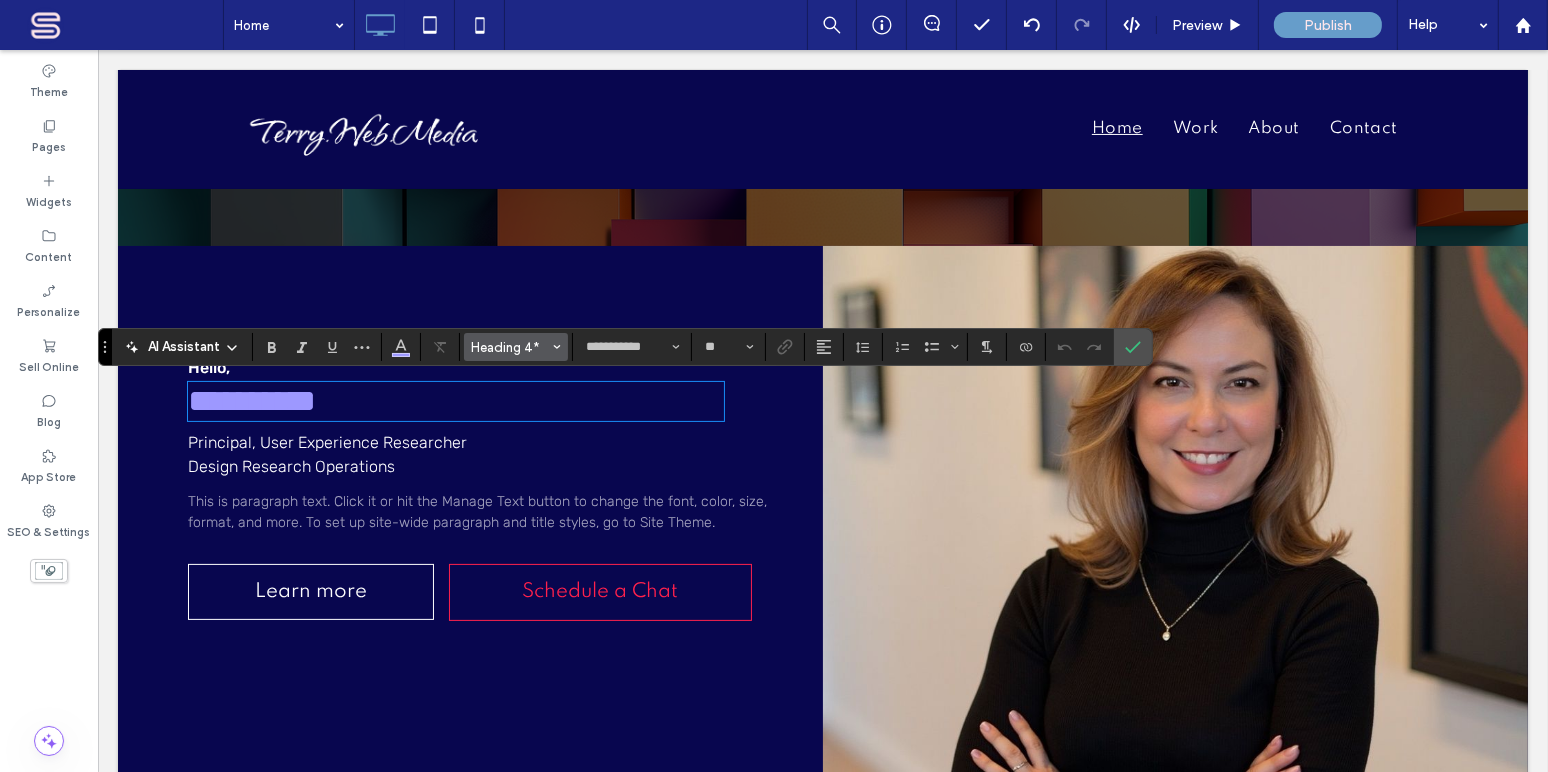 click on "Heading 4*" at bounding box center (510, 347) 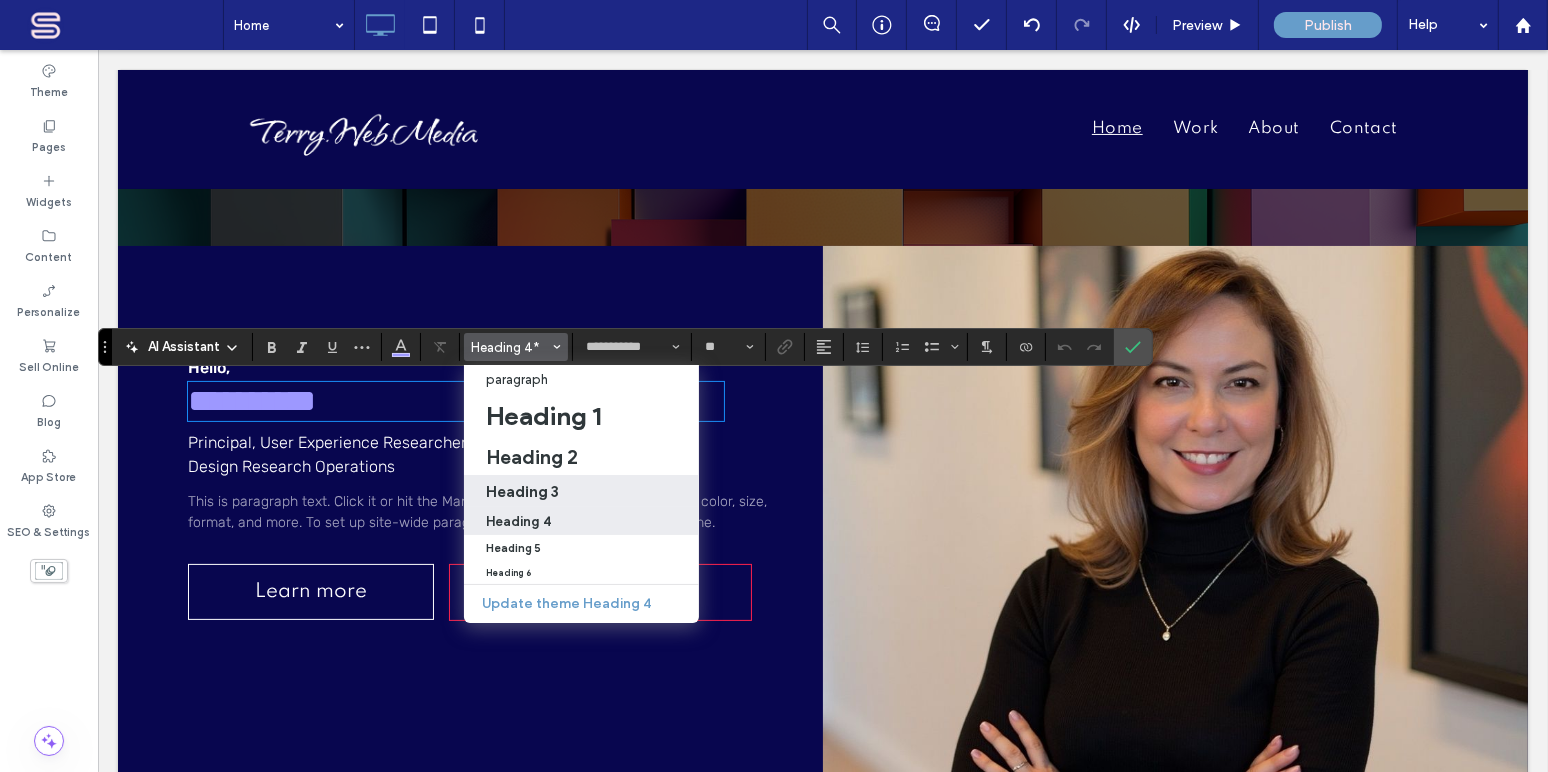 click on "Heading 3" at bounding box center [522, 491] 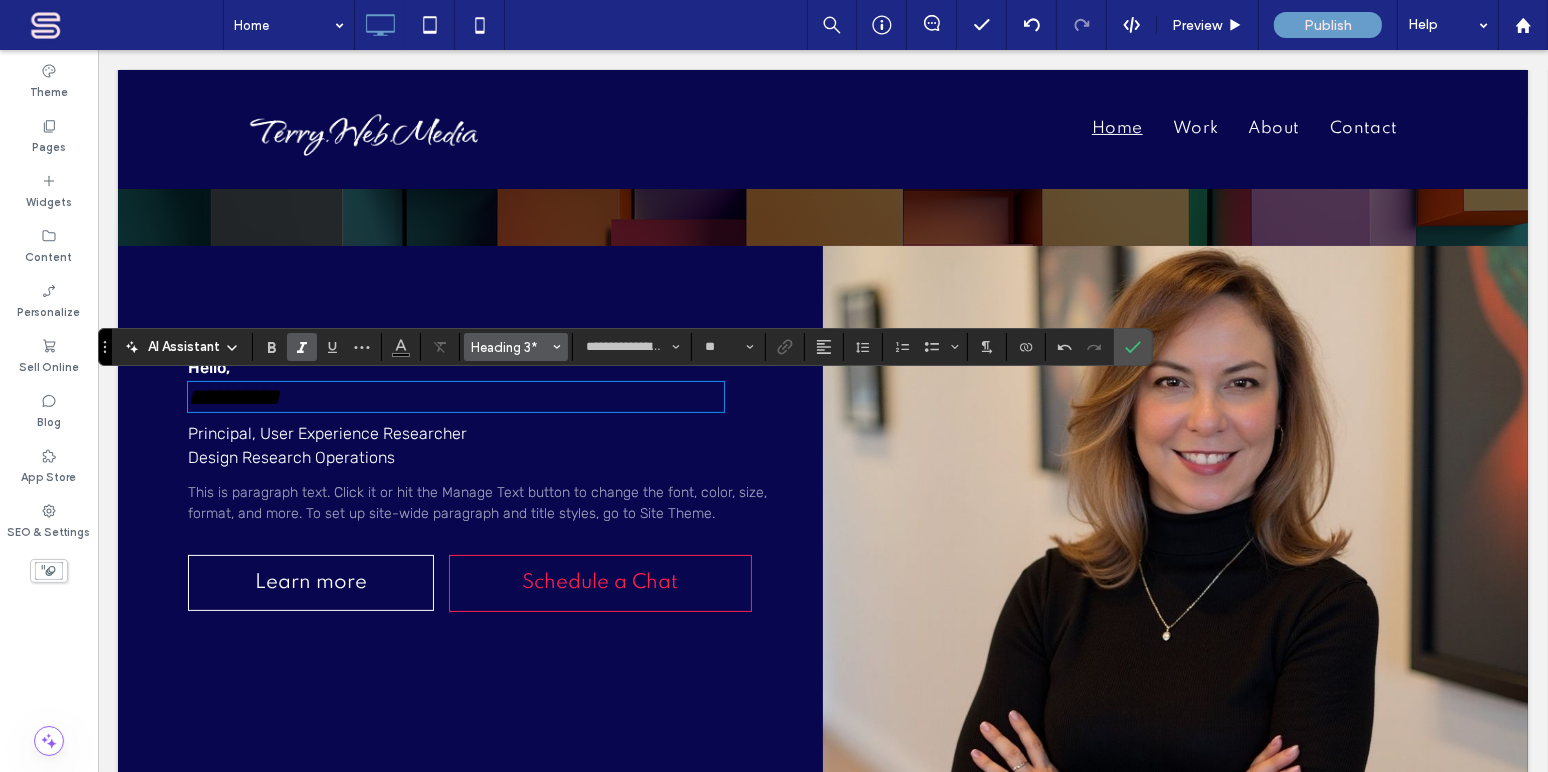 click on "Heading 3*" at bounding box center (510, 347) 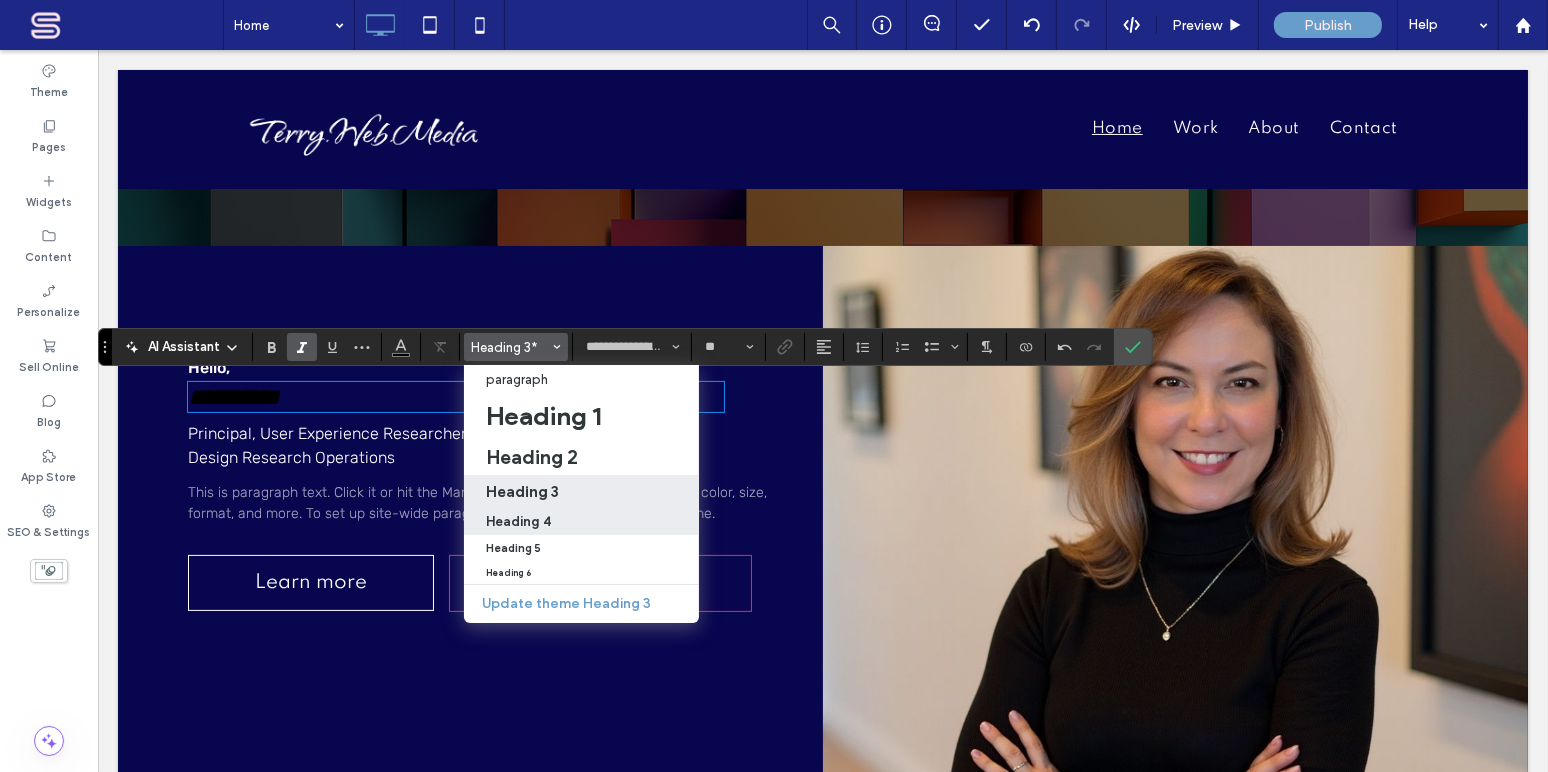 click on "Heading 4" at bounding box center [518, 521] 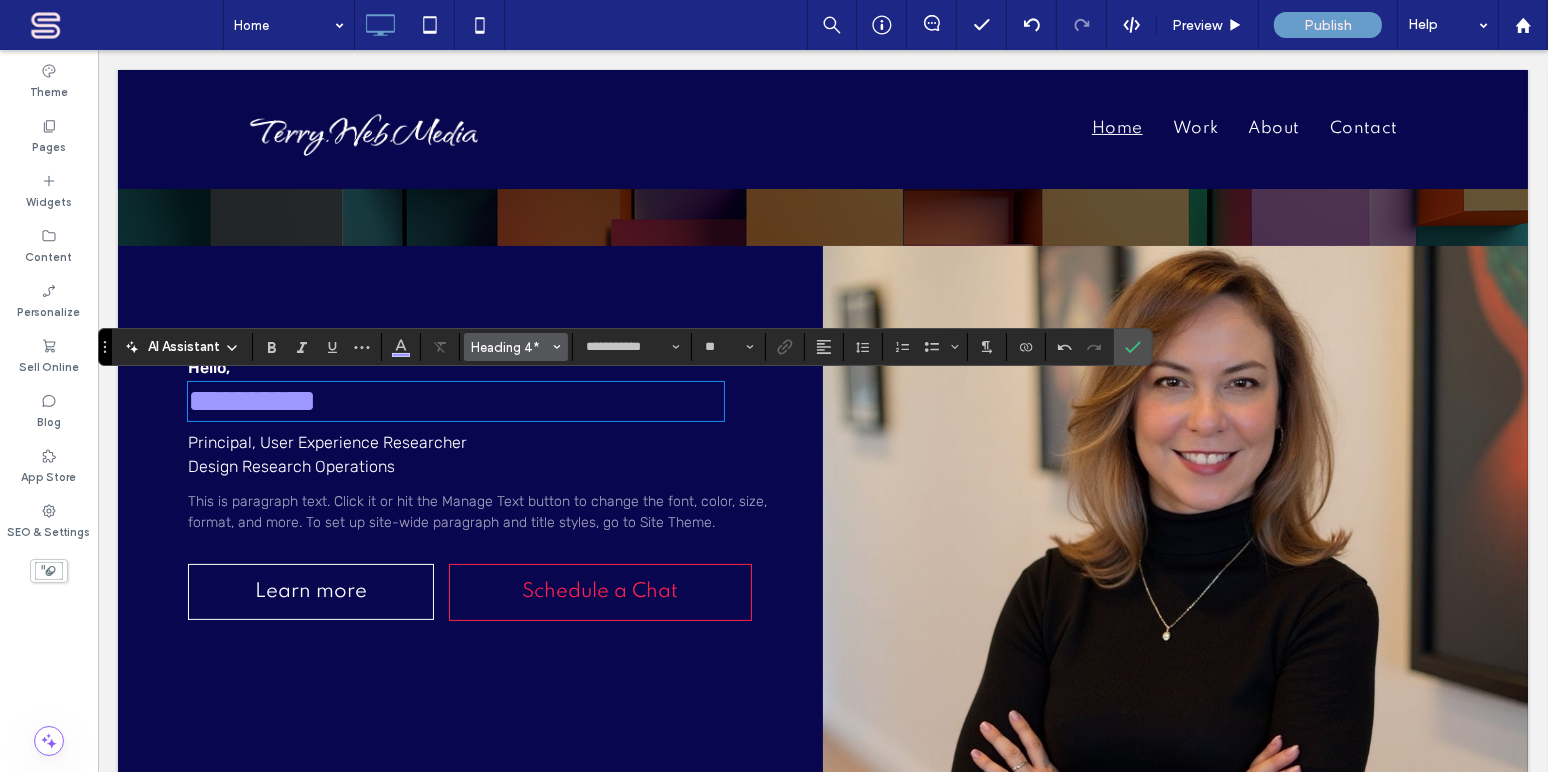 click on "Heading 4*" at bounding box center [516, 347] 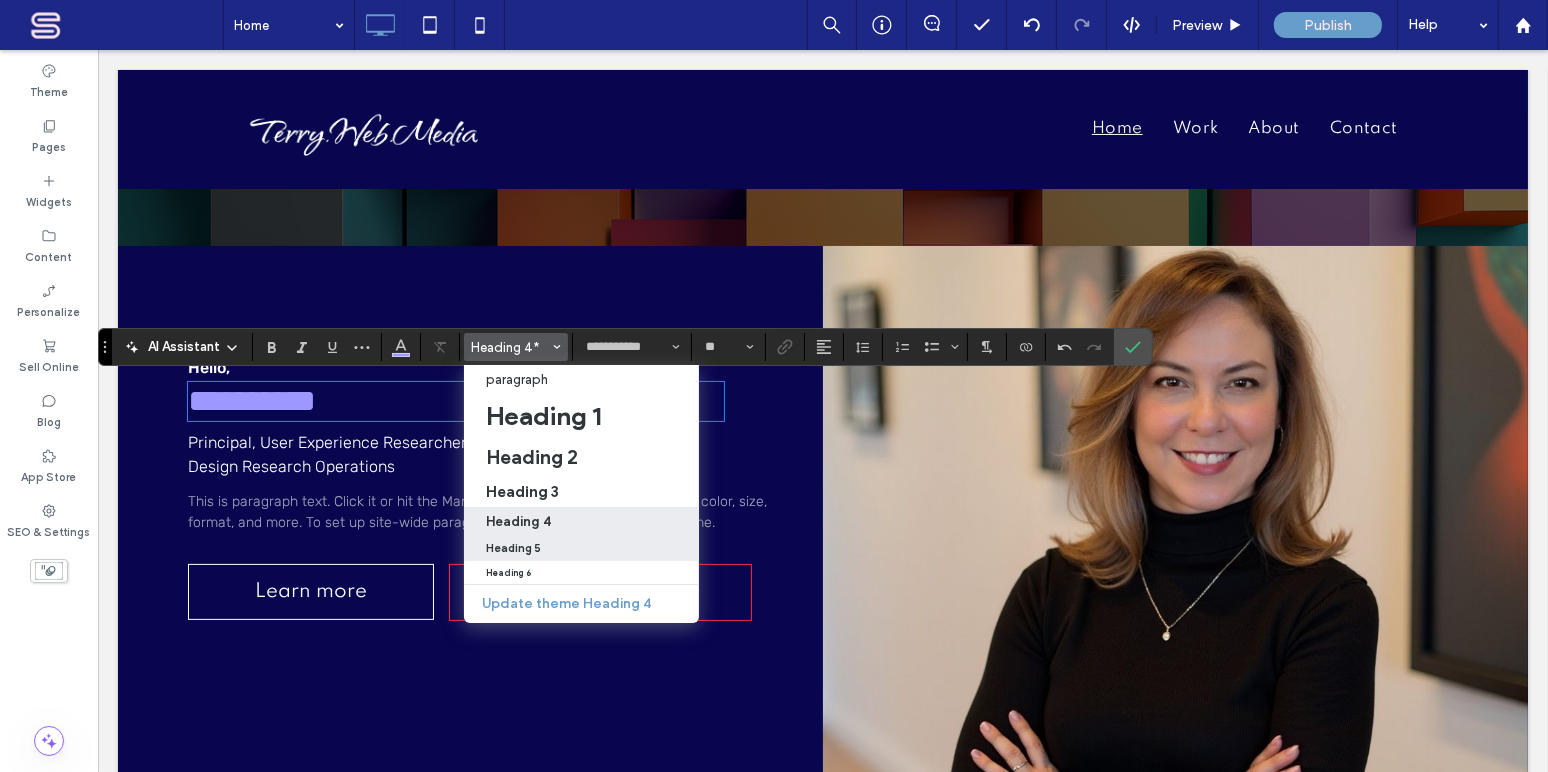 click on "Heading 5" at bounding box center [513, 548] 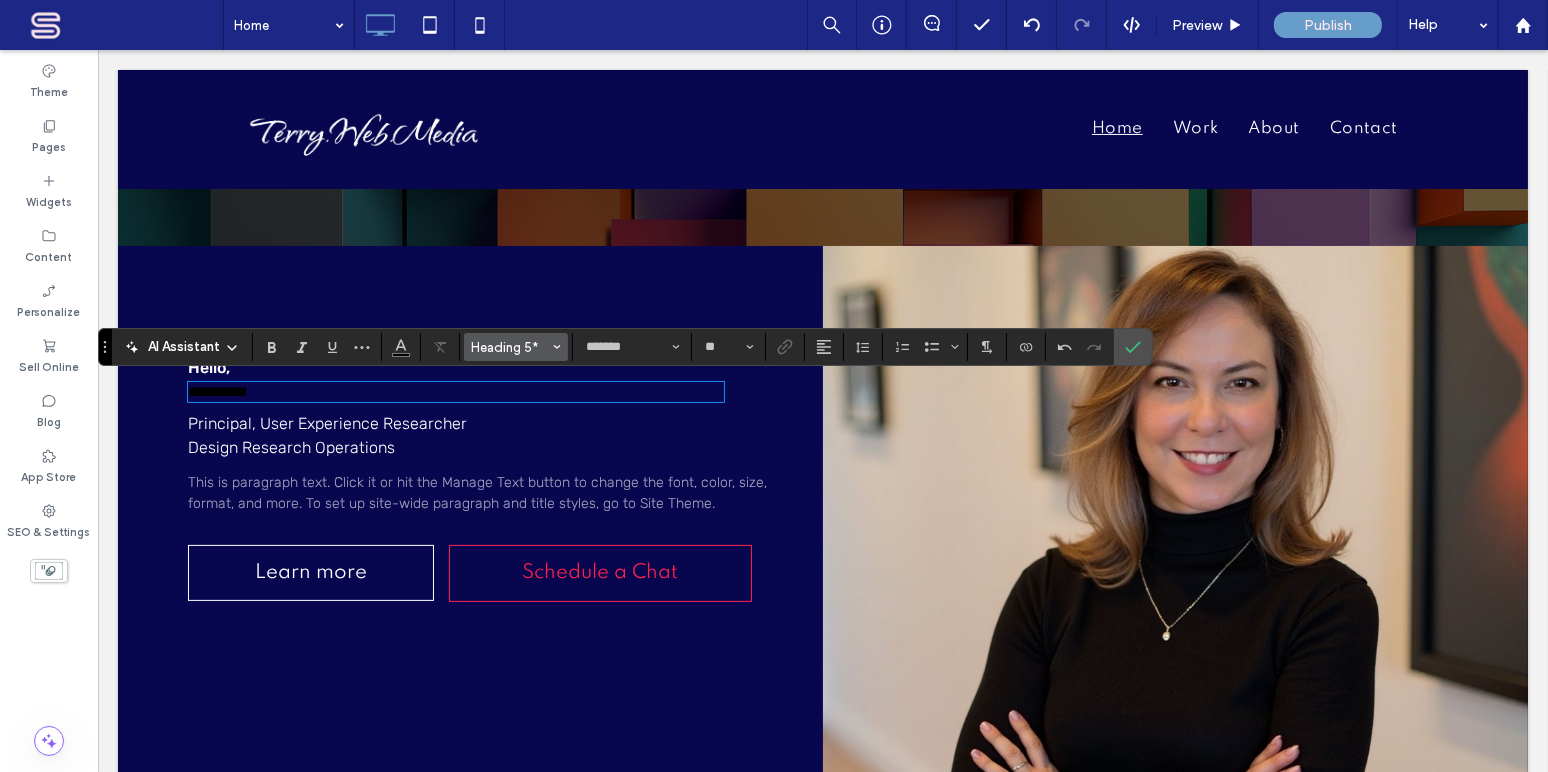 click on "Heading 5*" at bounding box center (510, 347) 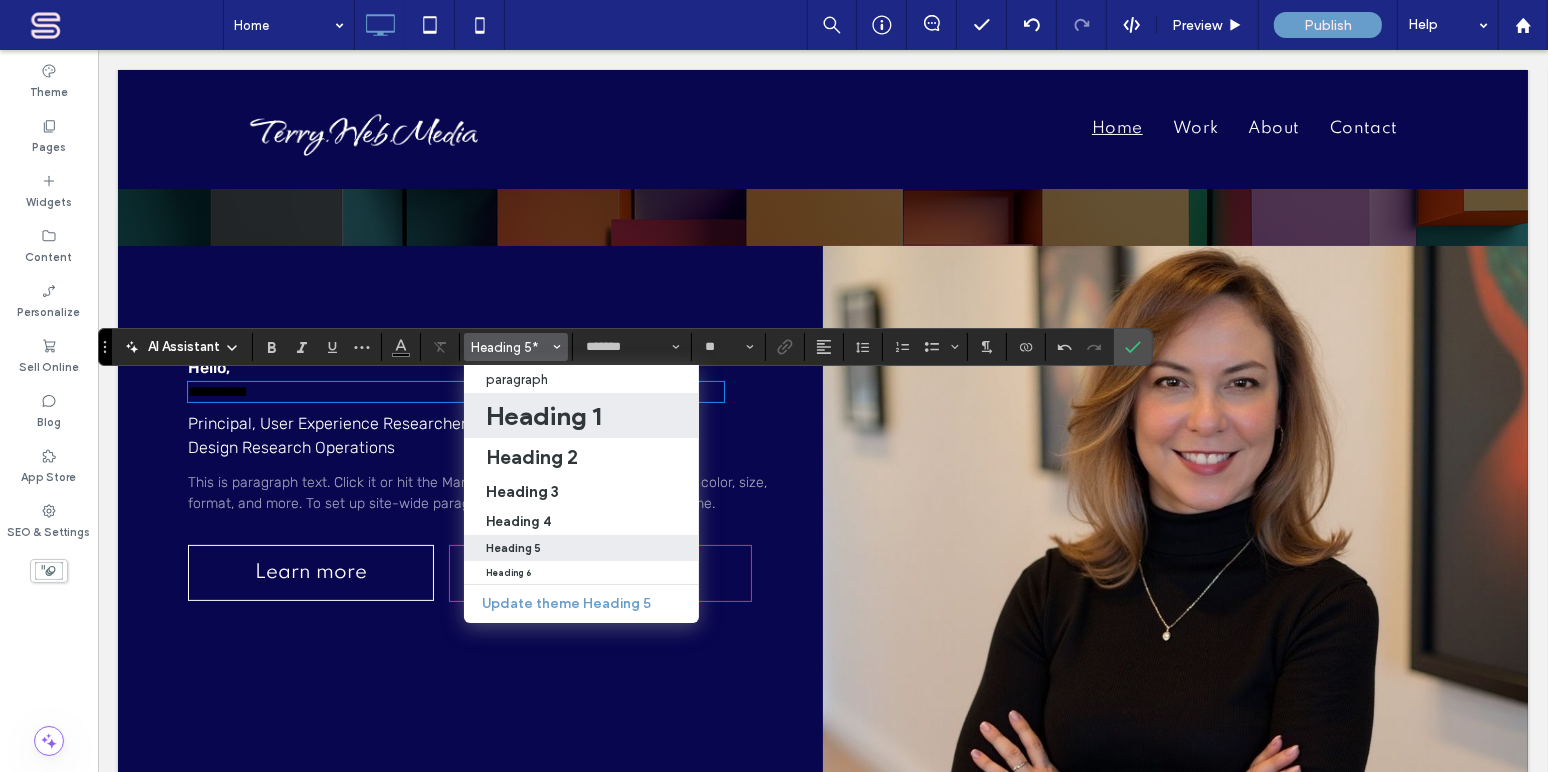 click on "Heading 1" at bounding box center (543, 416) 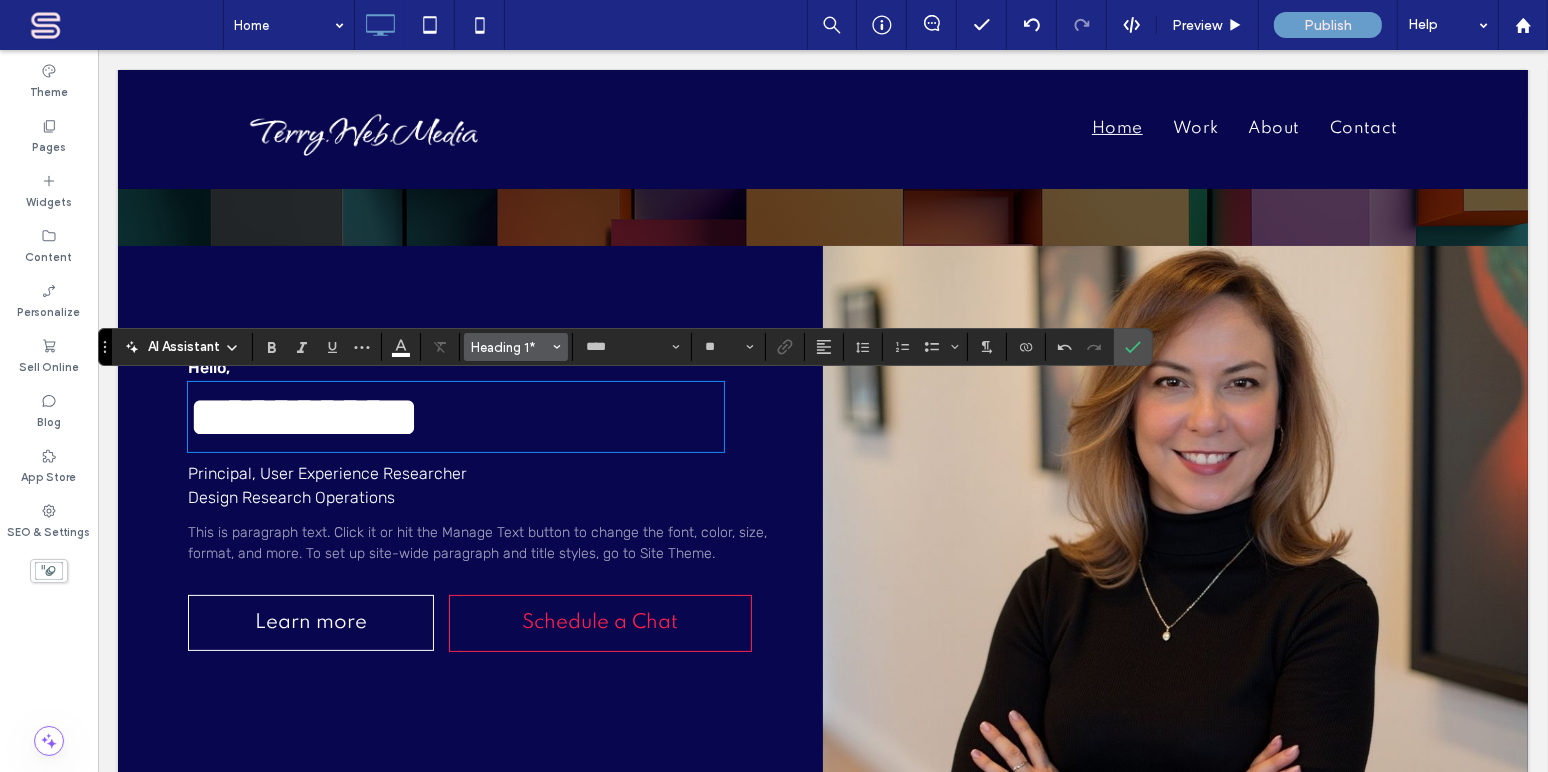 click on "Heading 1*" at bounding box center [510, 347] 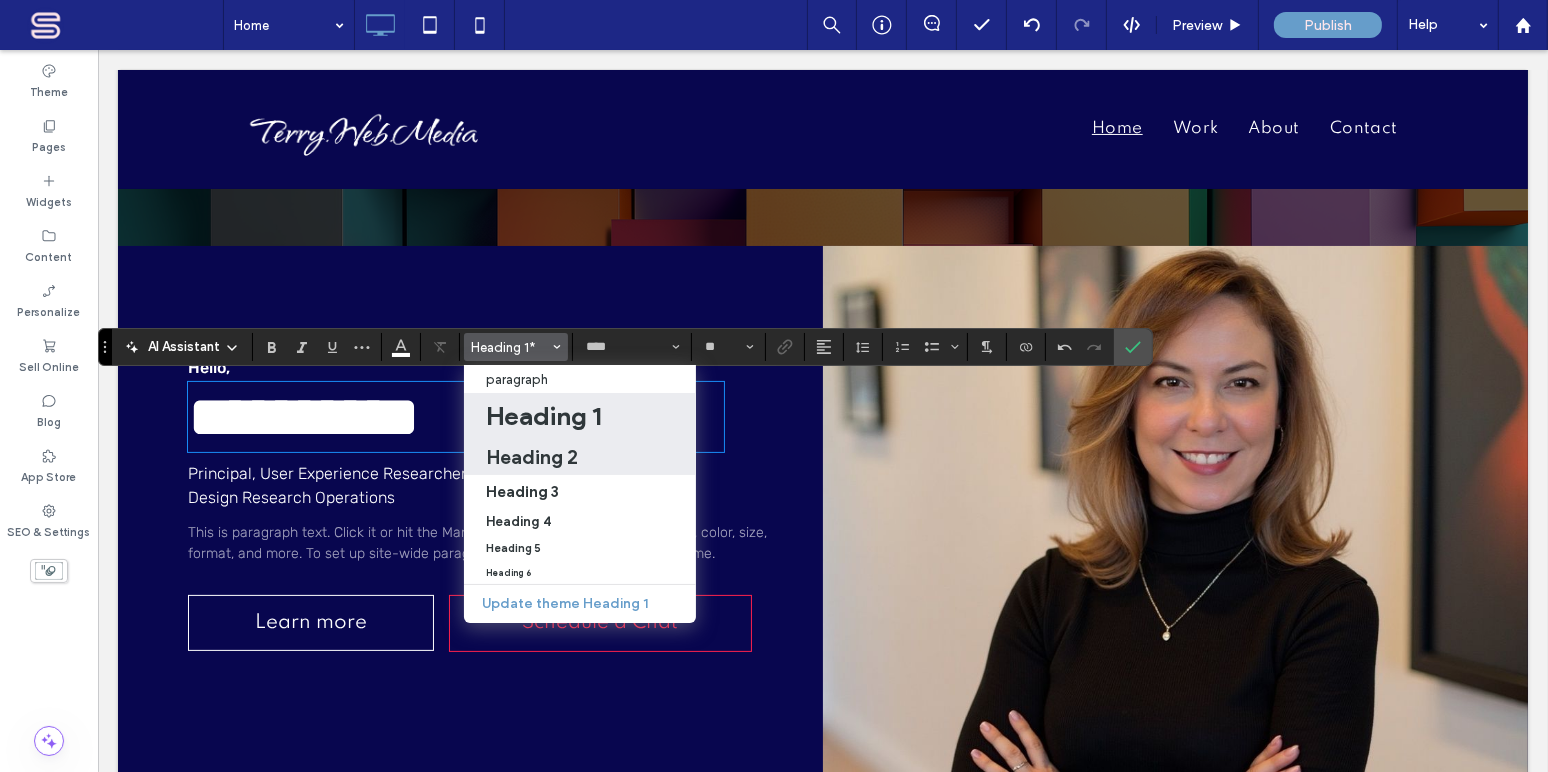 click on "Heading 2" at bounding box center [532, 457] 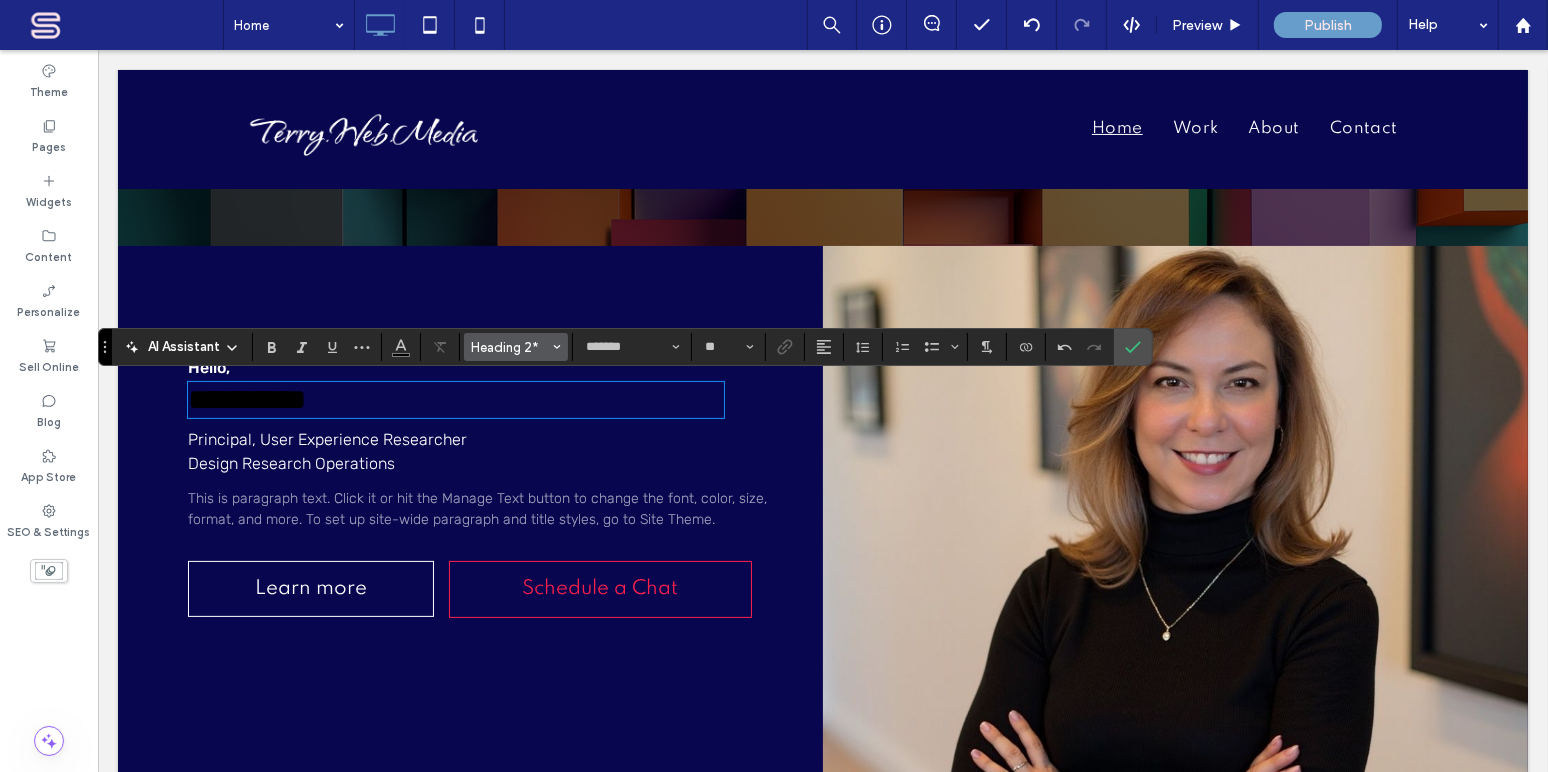 click on "Heading 2*" at bounding box center [510, 347] 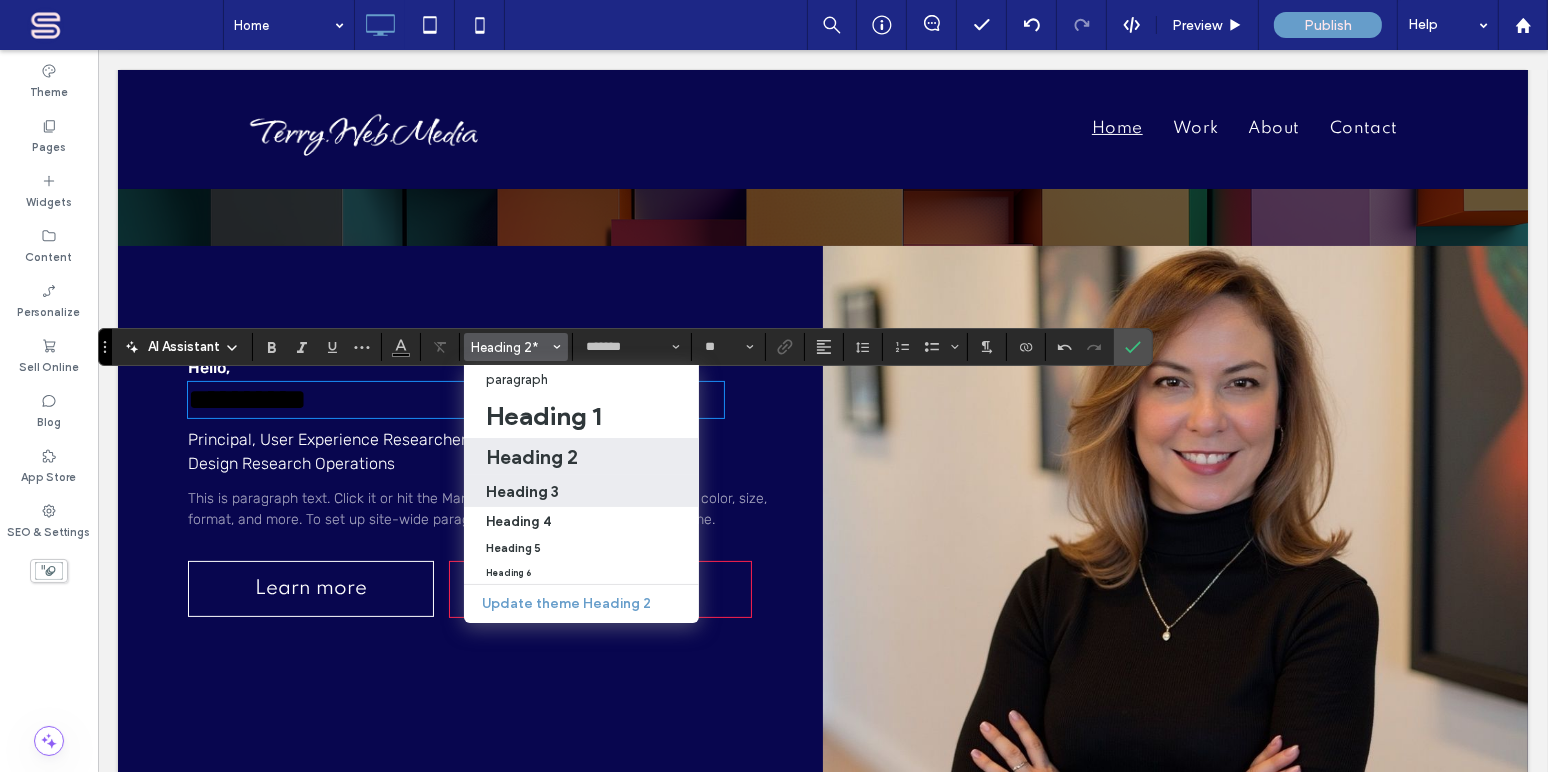 click on "Heading 3" at bounding box center (522, 491) 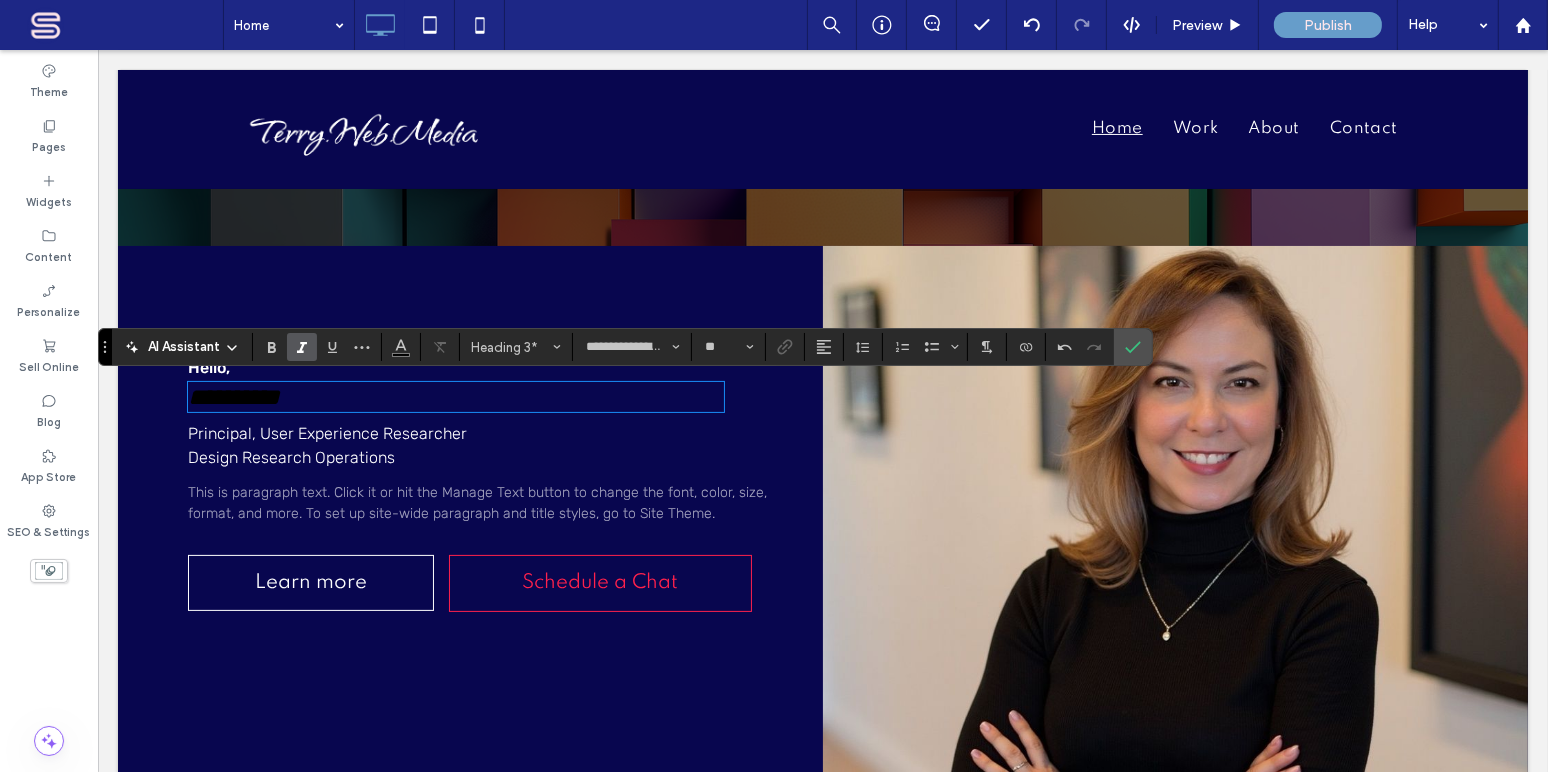click on "**********" at bounding box center [625, 347] 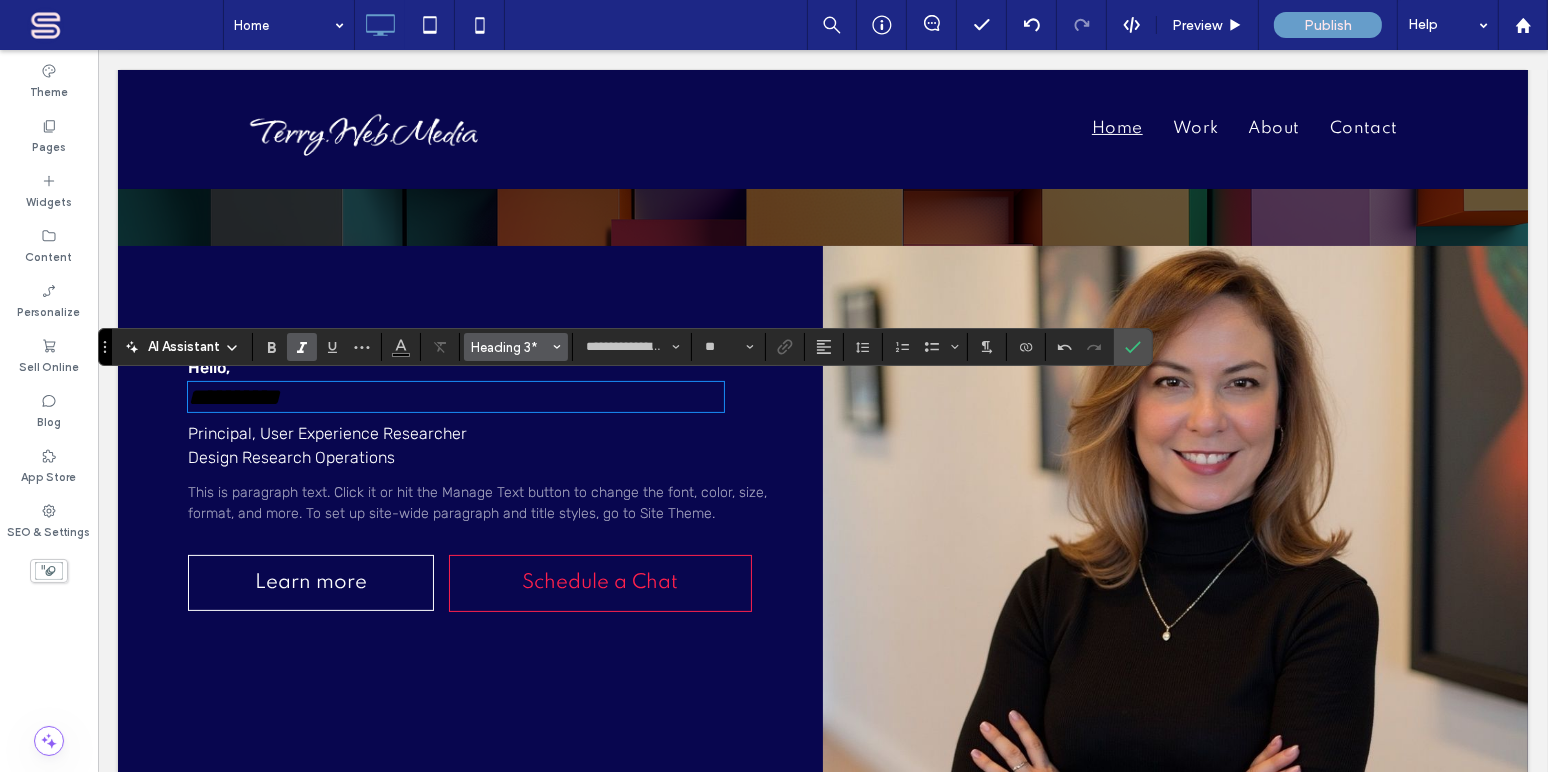 click on "Heading 3*" at bounding box center [510, 347] 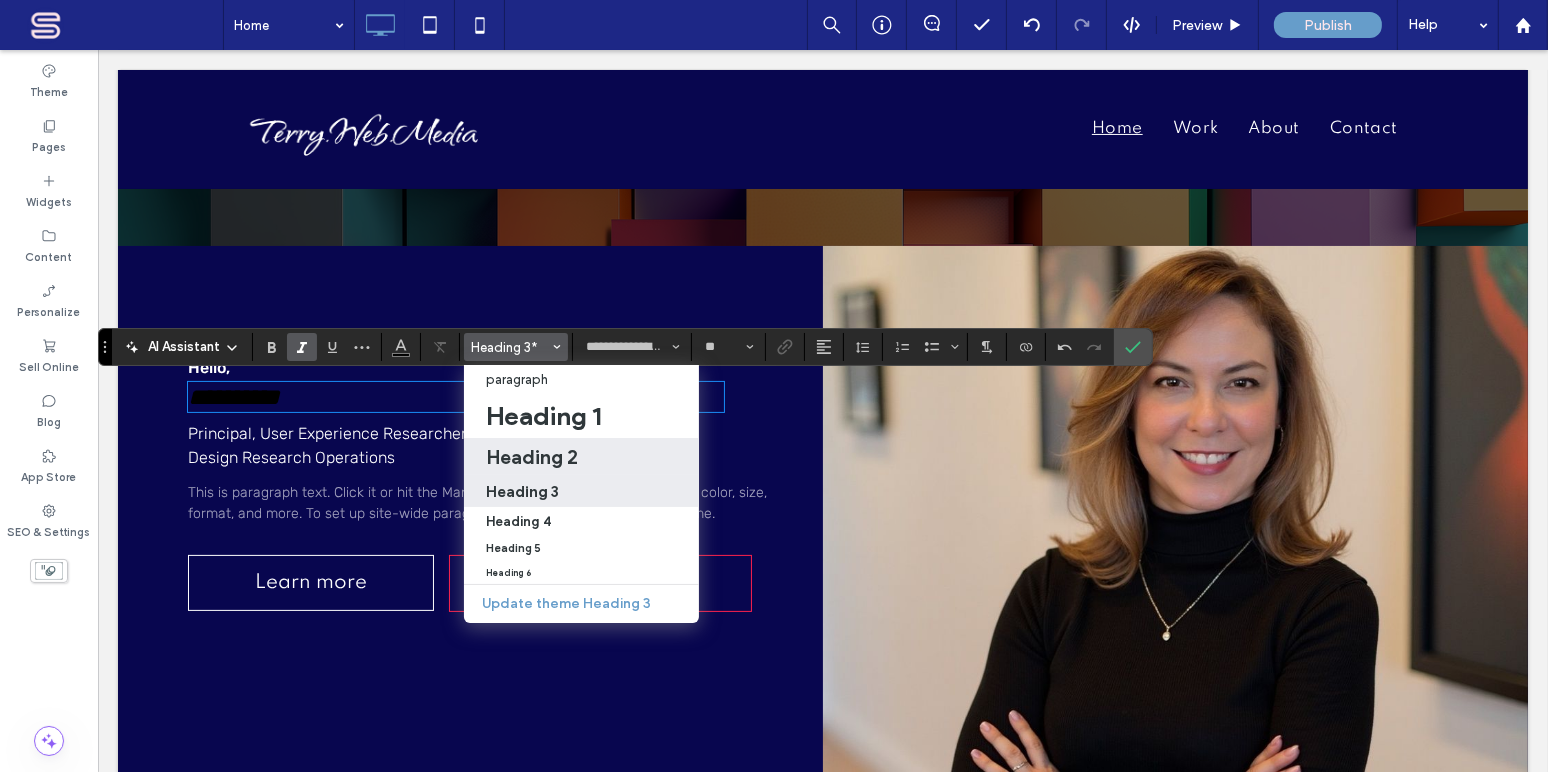 click on "Heading 2" at bounding box center [532, 457] 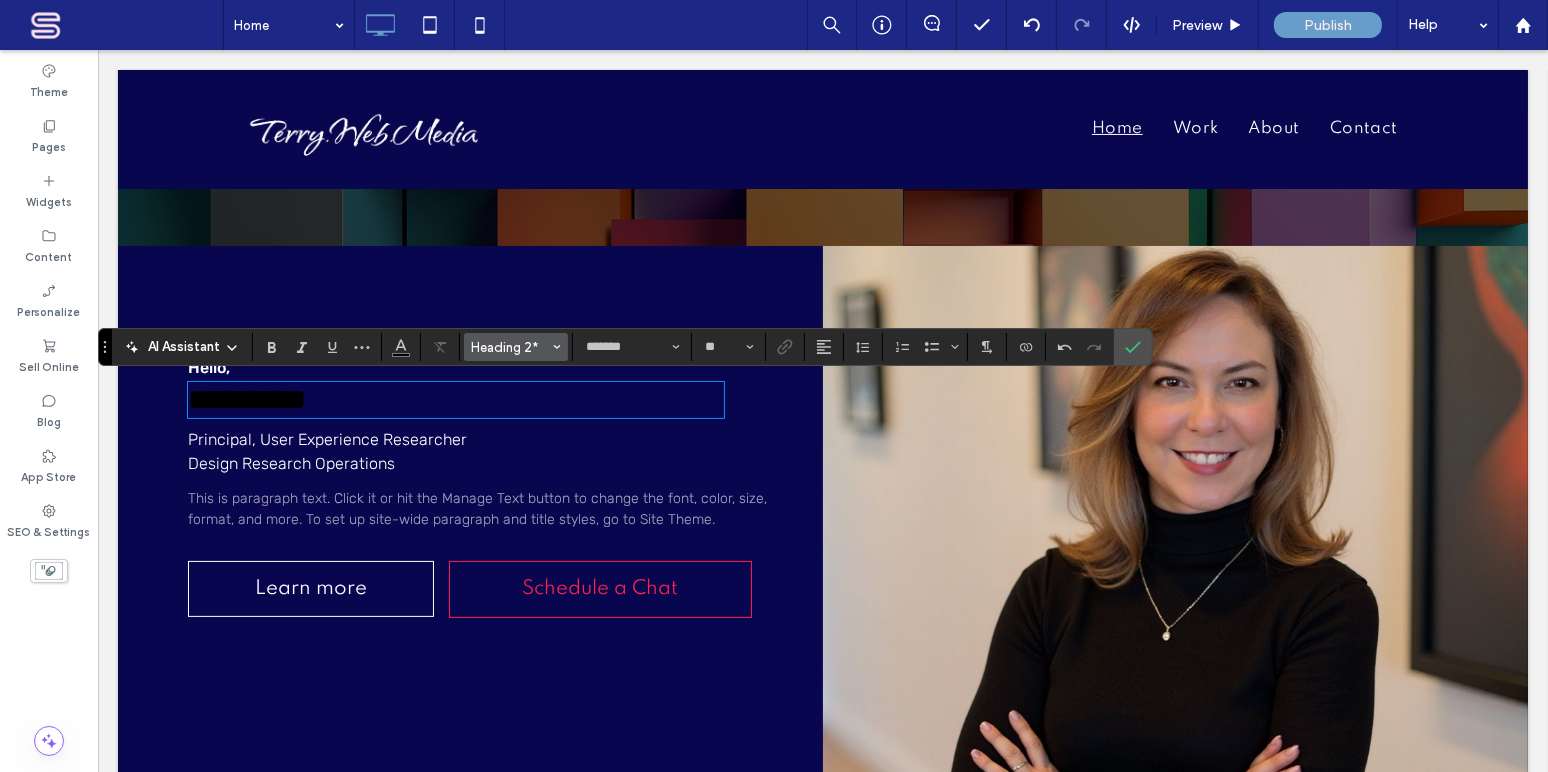 click on "Heading 2*" at bounding box center (510, 347) 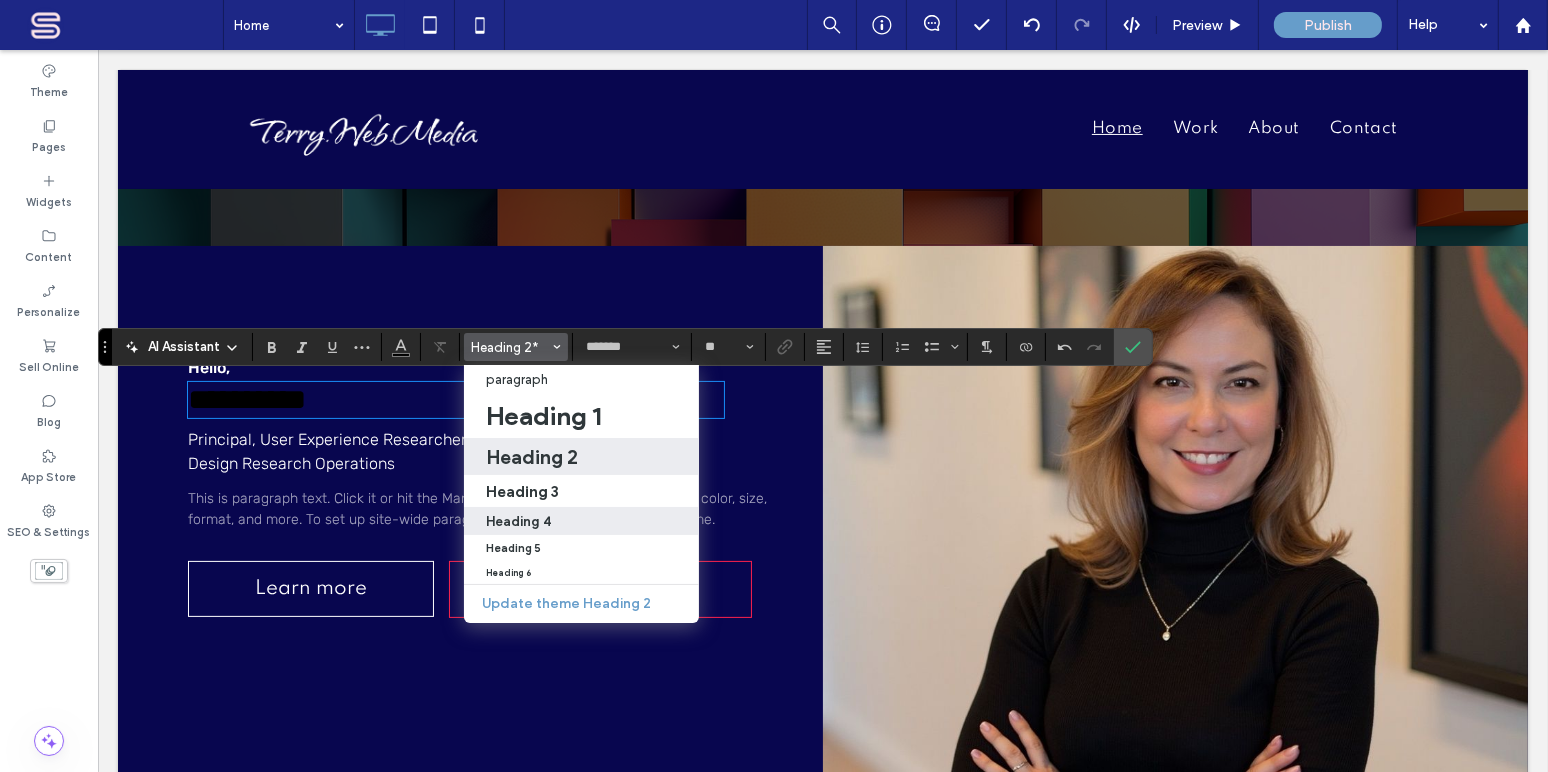 click on "Heading 4" at bounding box center (518, 521) 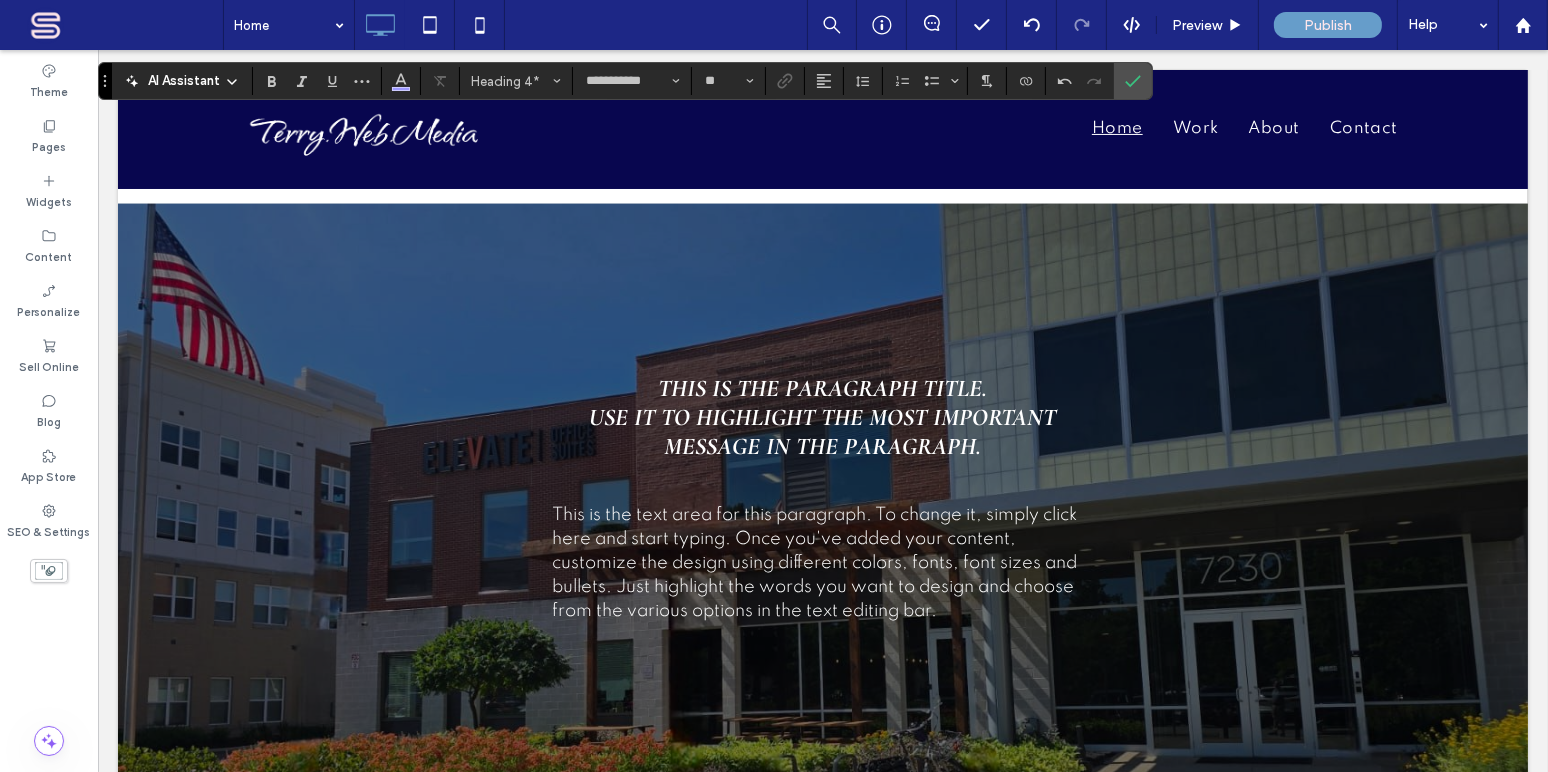 scroll, scrollTop: 1870, scrollLeft: 0, axis: vertical 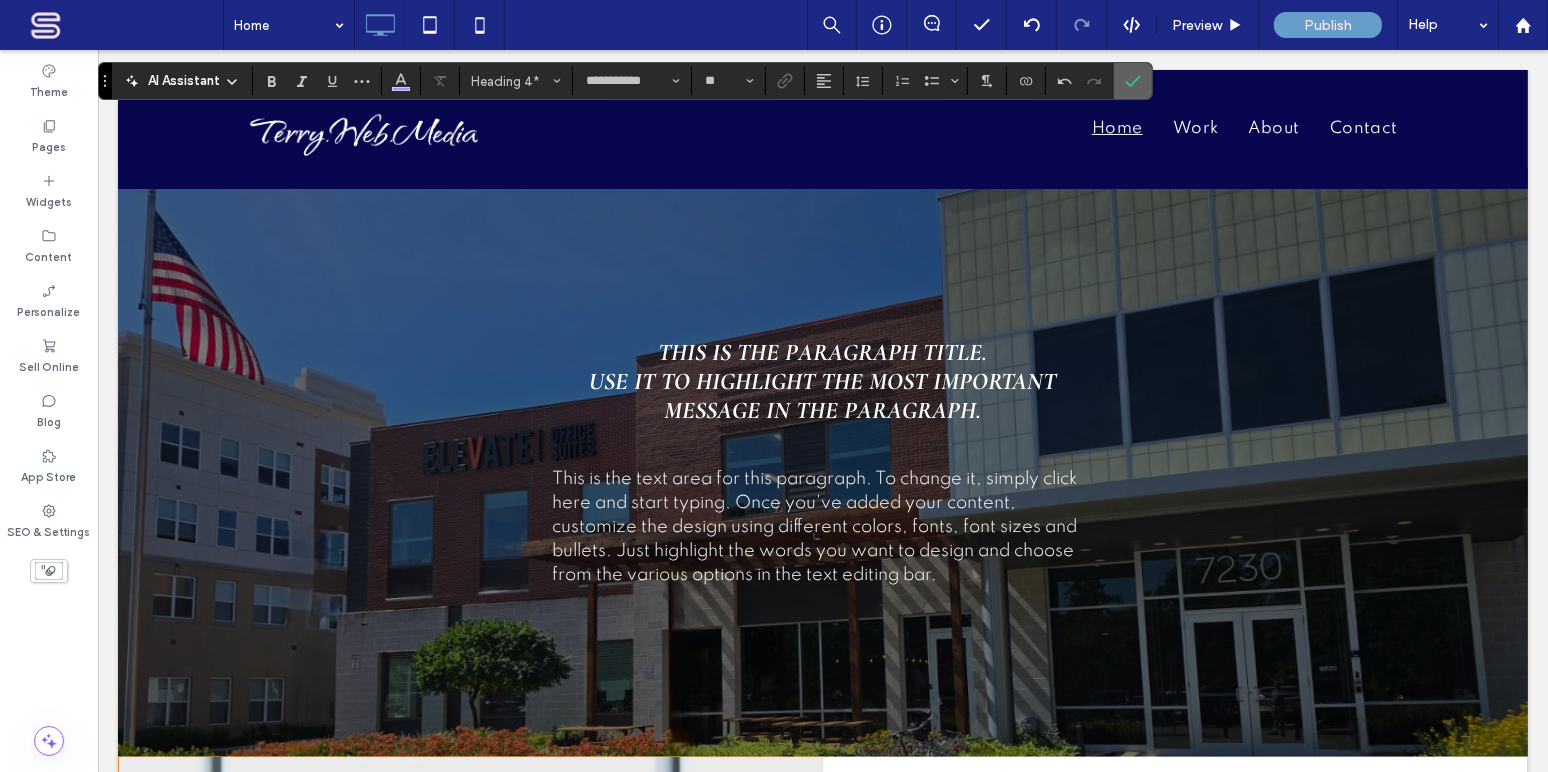click 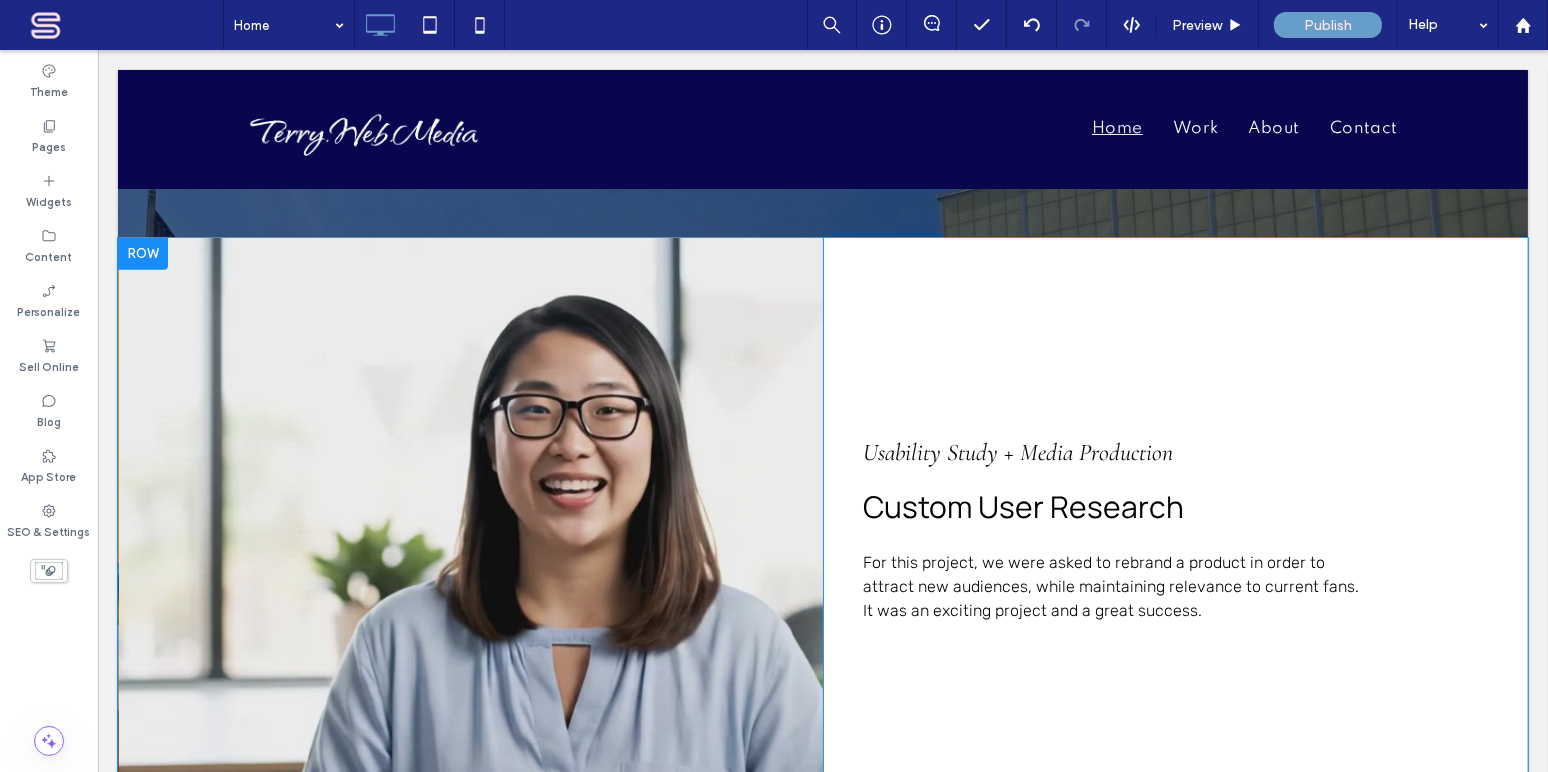 scroll, scrollTop: 2354, scrollLeft: 0, axis: vertical 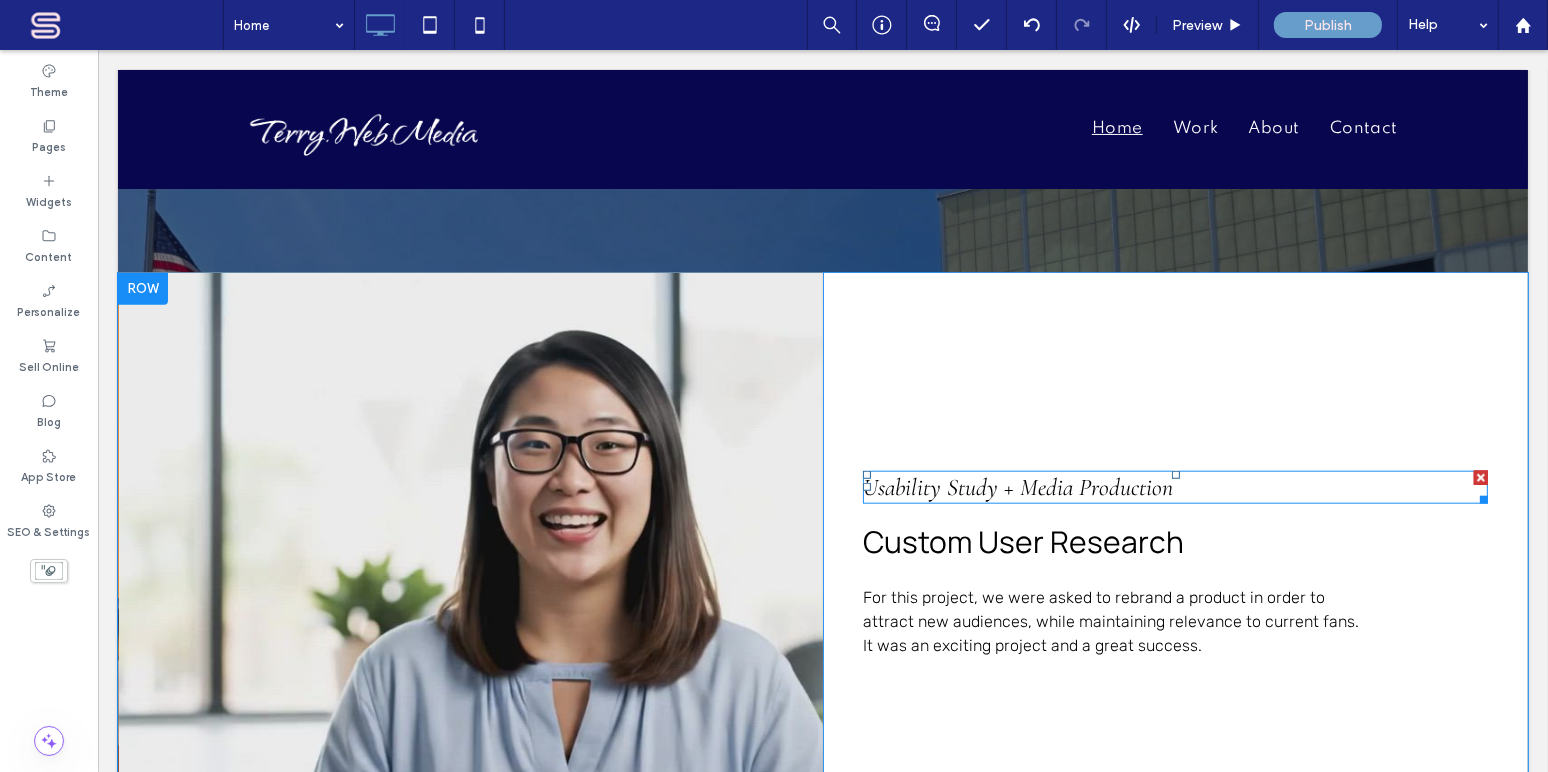 click on "Usability Study + Media Production" at bounding box center (1017, 487) 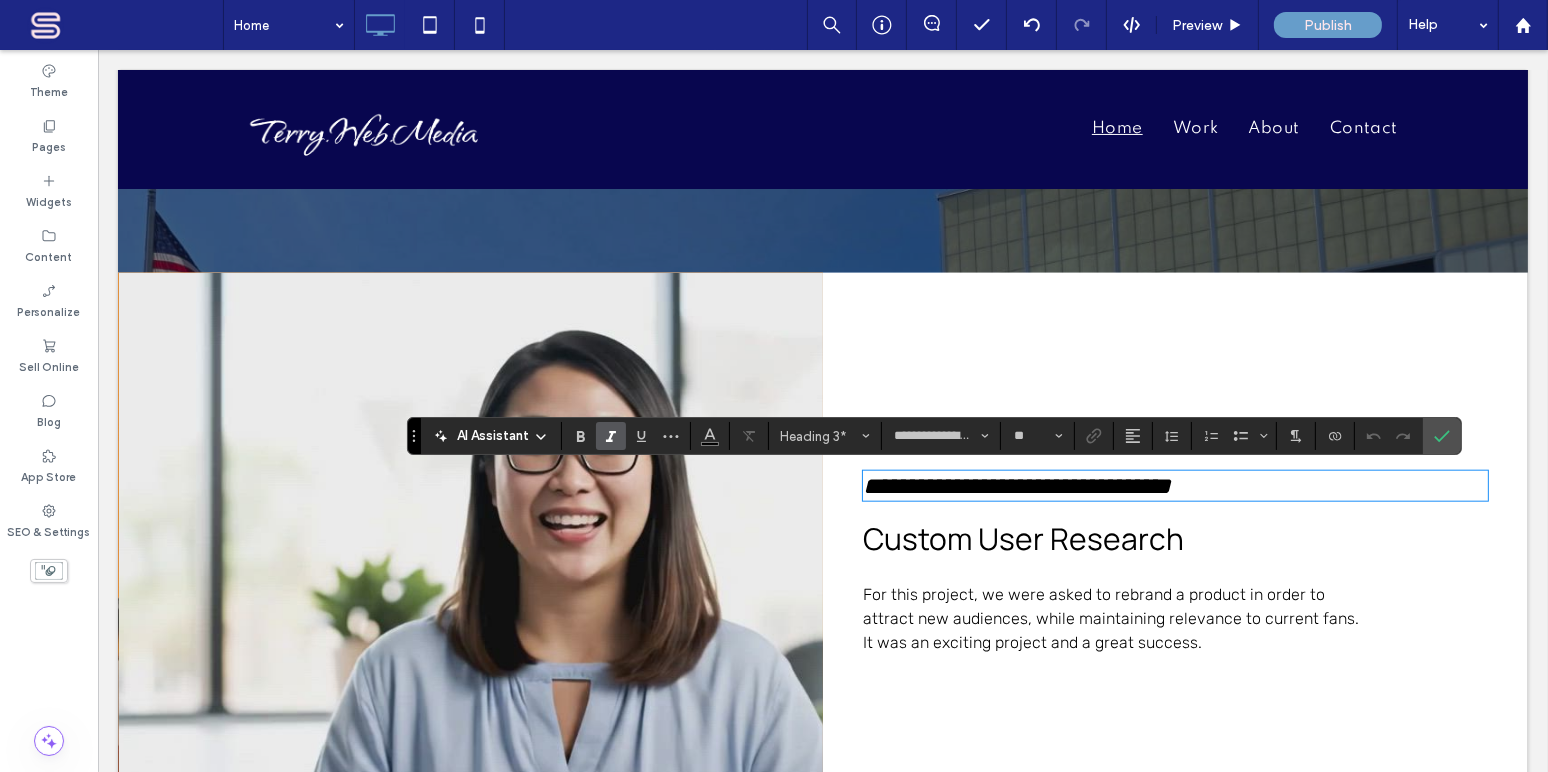 click on "**********" at bounding box center (1016, 486) 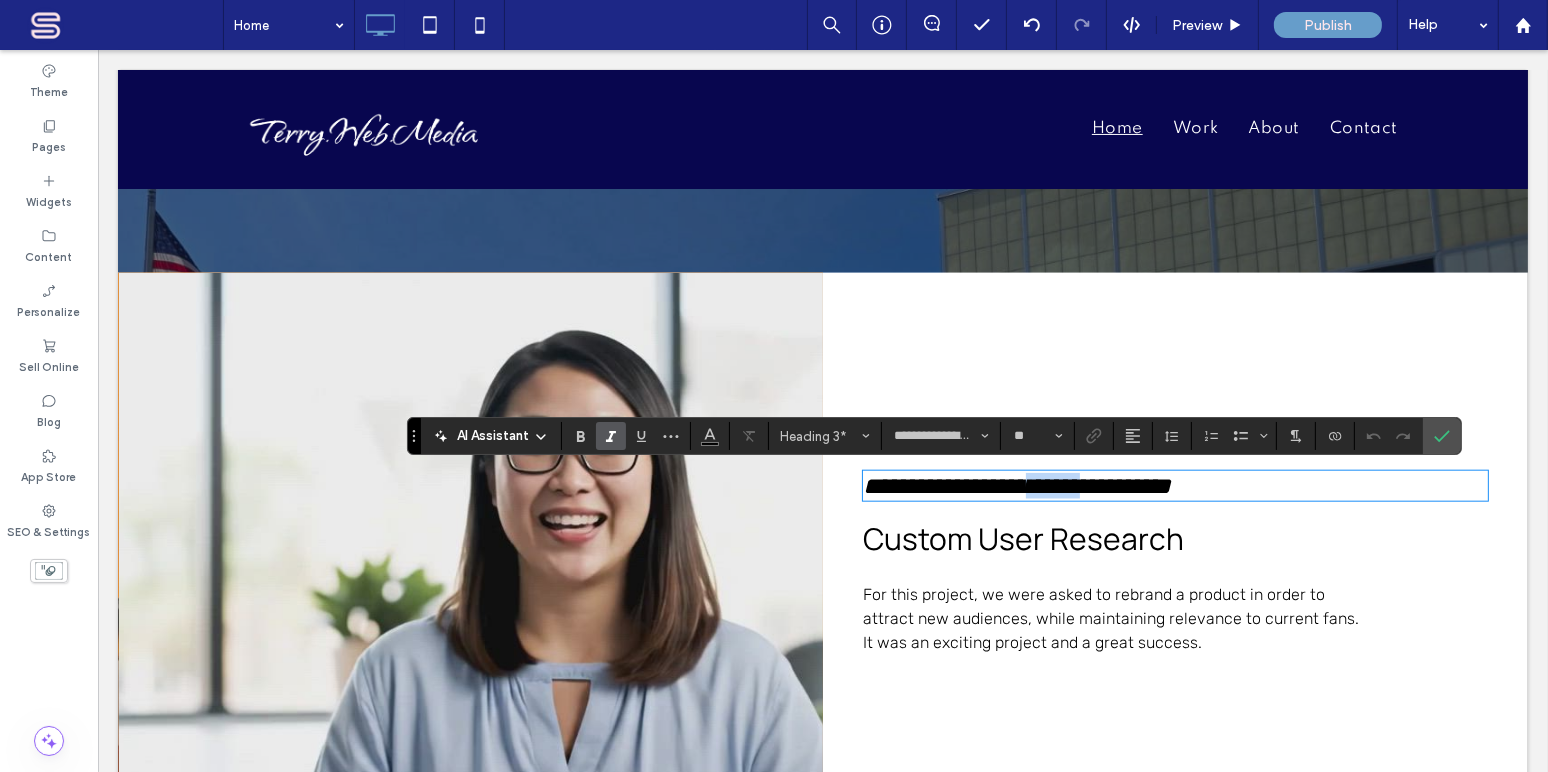 click on "**********" at bounding box center [1016, 486] 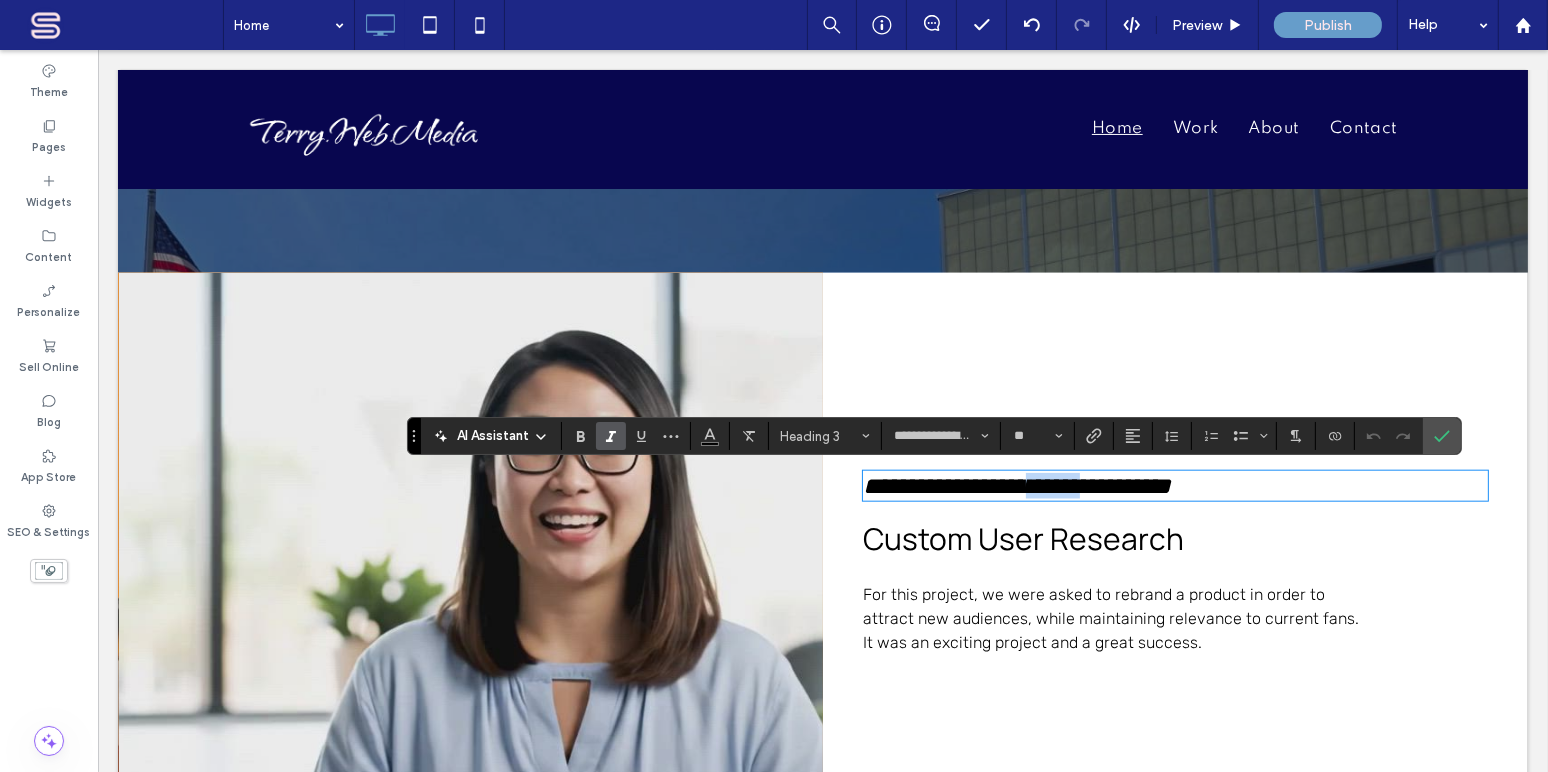click on "**********" at bounding box center [1016, 486] 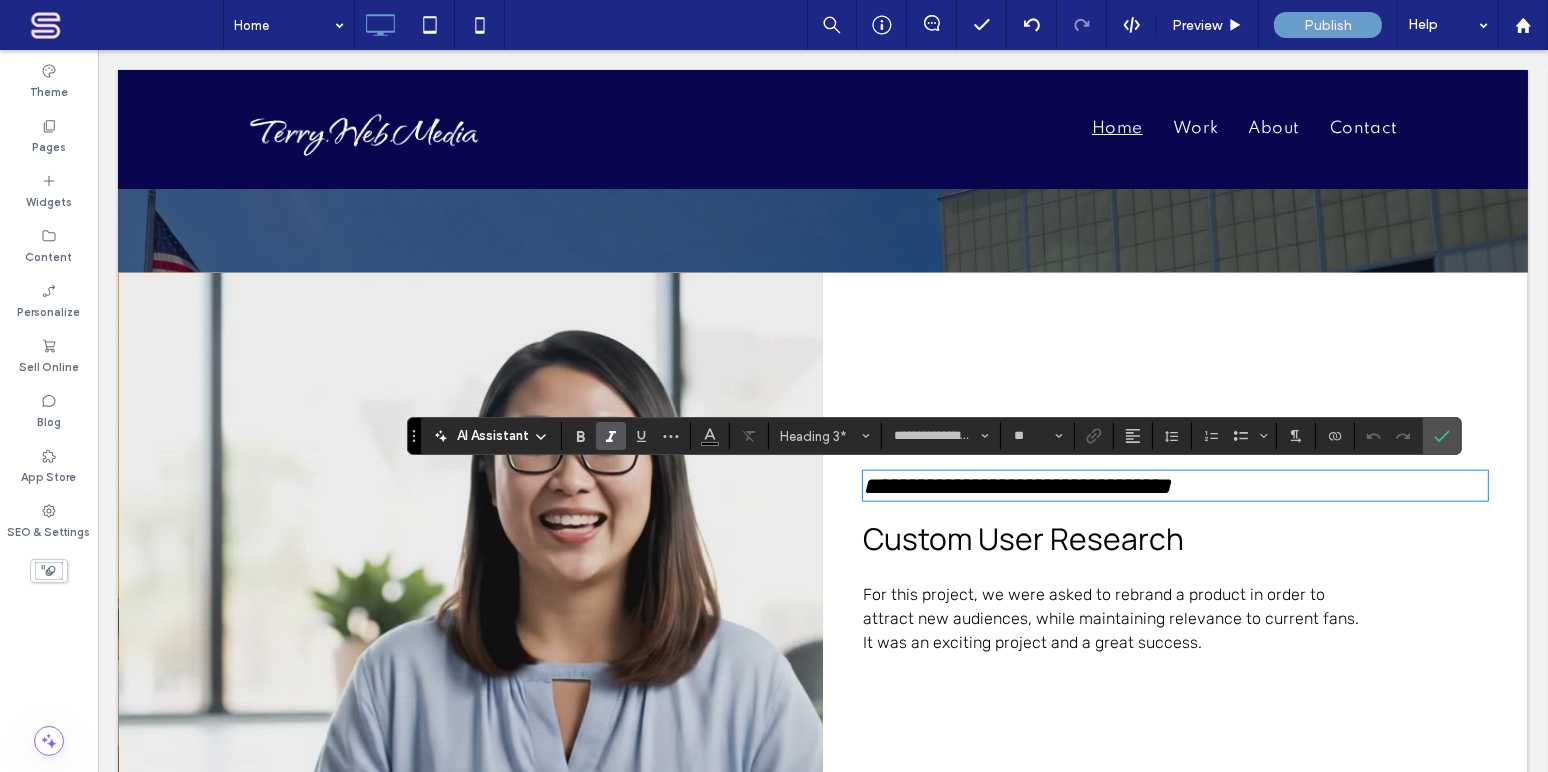 click on "**********" at bounding box center [1016, 486] 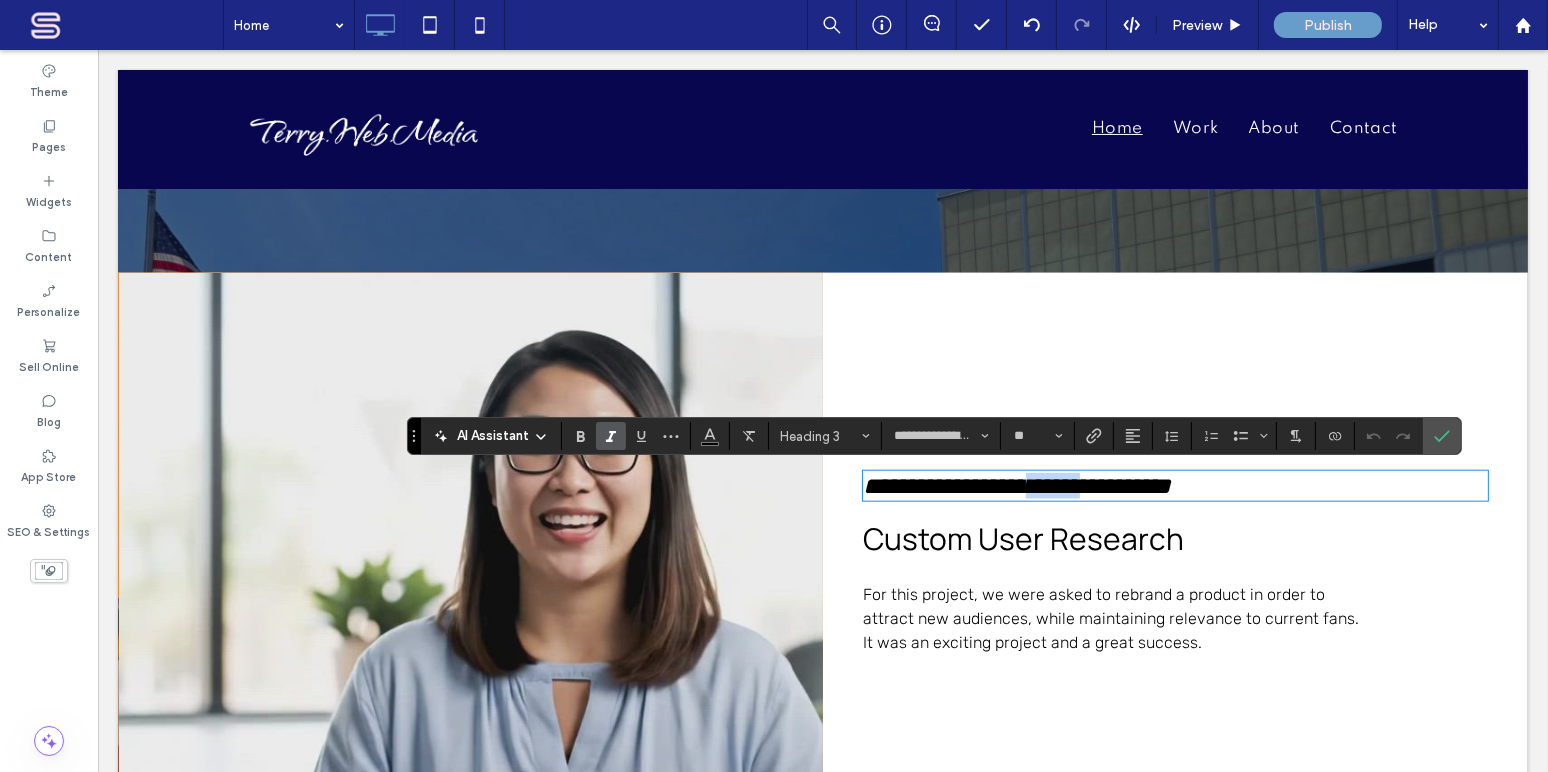click on "**********" at bounding box center [1016, 486] 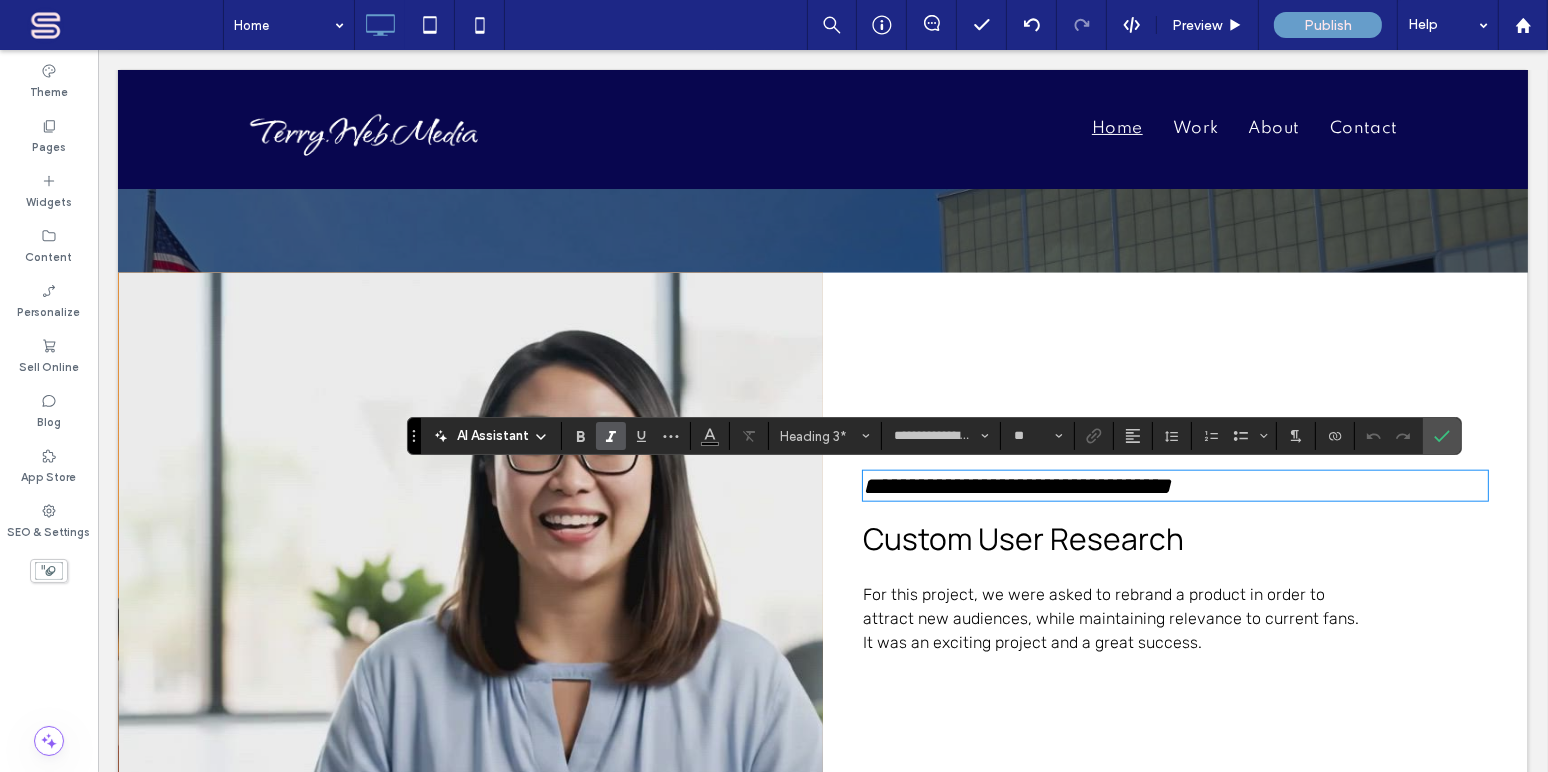 click on "**********" at bounding box center [1016, 486] 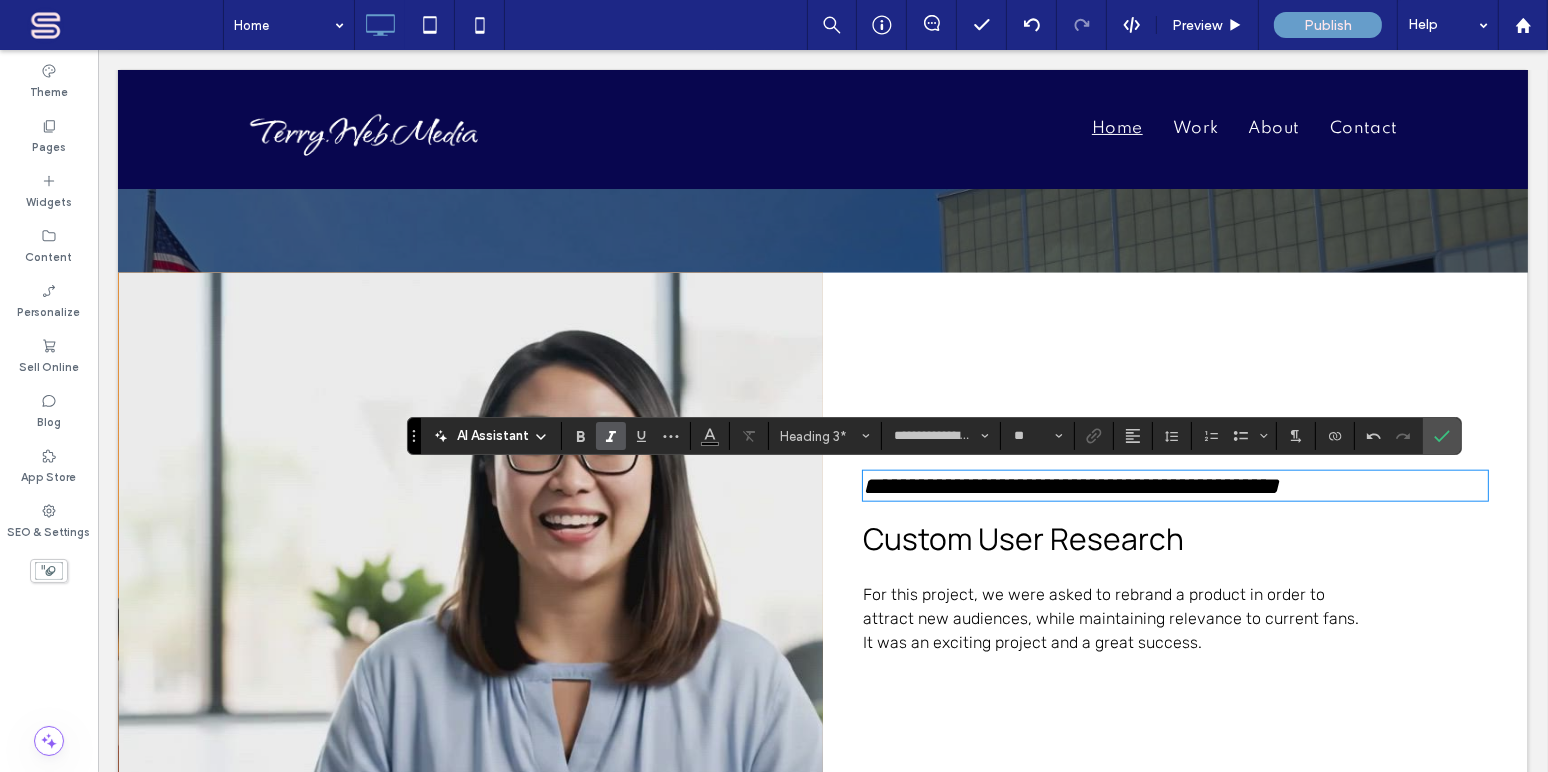 click on "**********" at bounding box center (1070, 486) 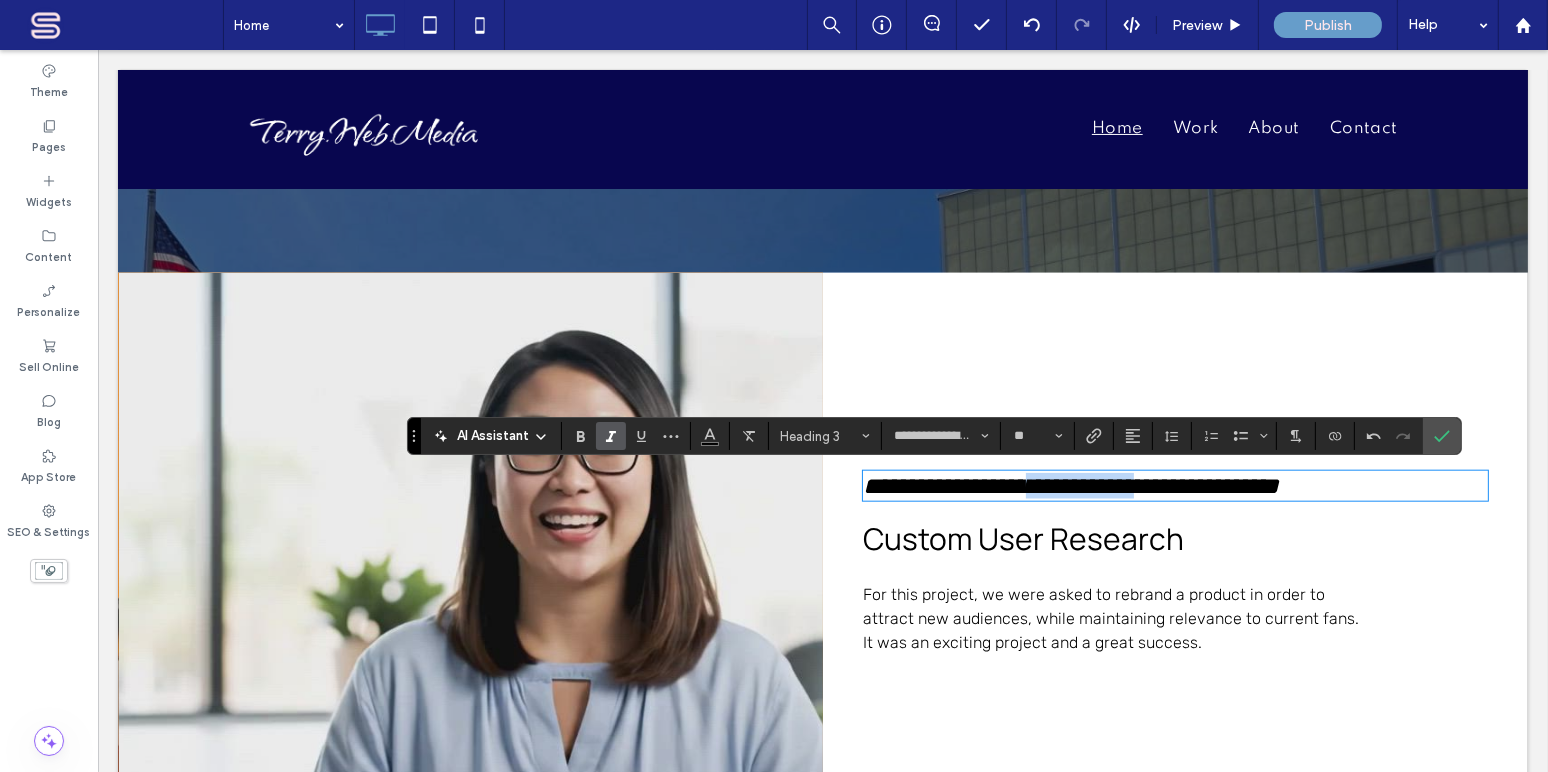 click on "**********" at bounding box center (1070, 486) 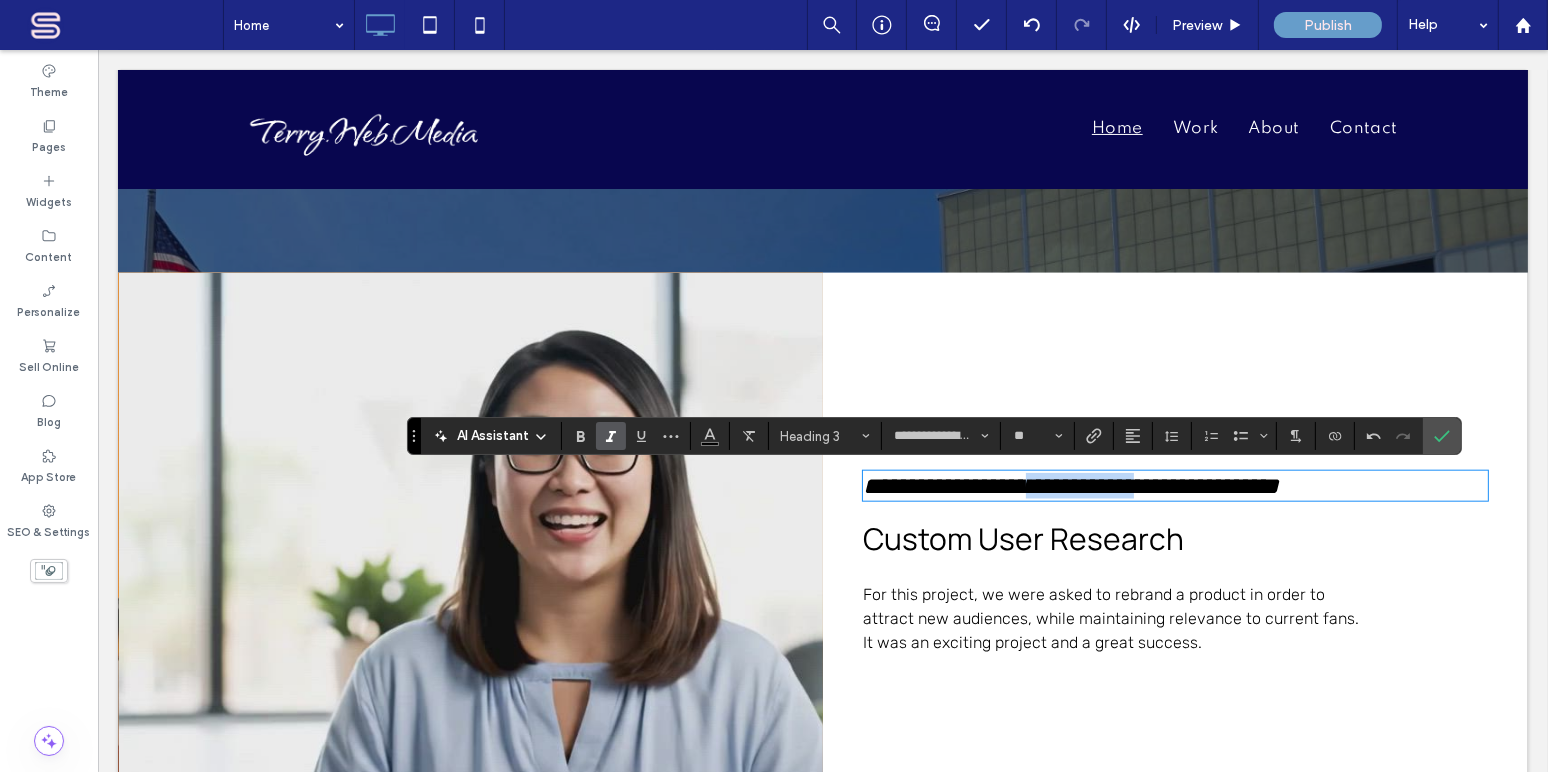 click on "**********" at bounding box center (1070, 486) 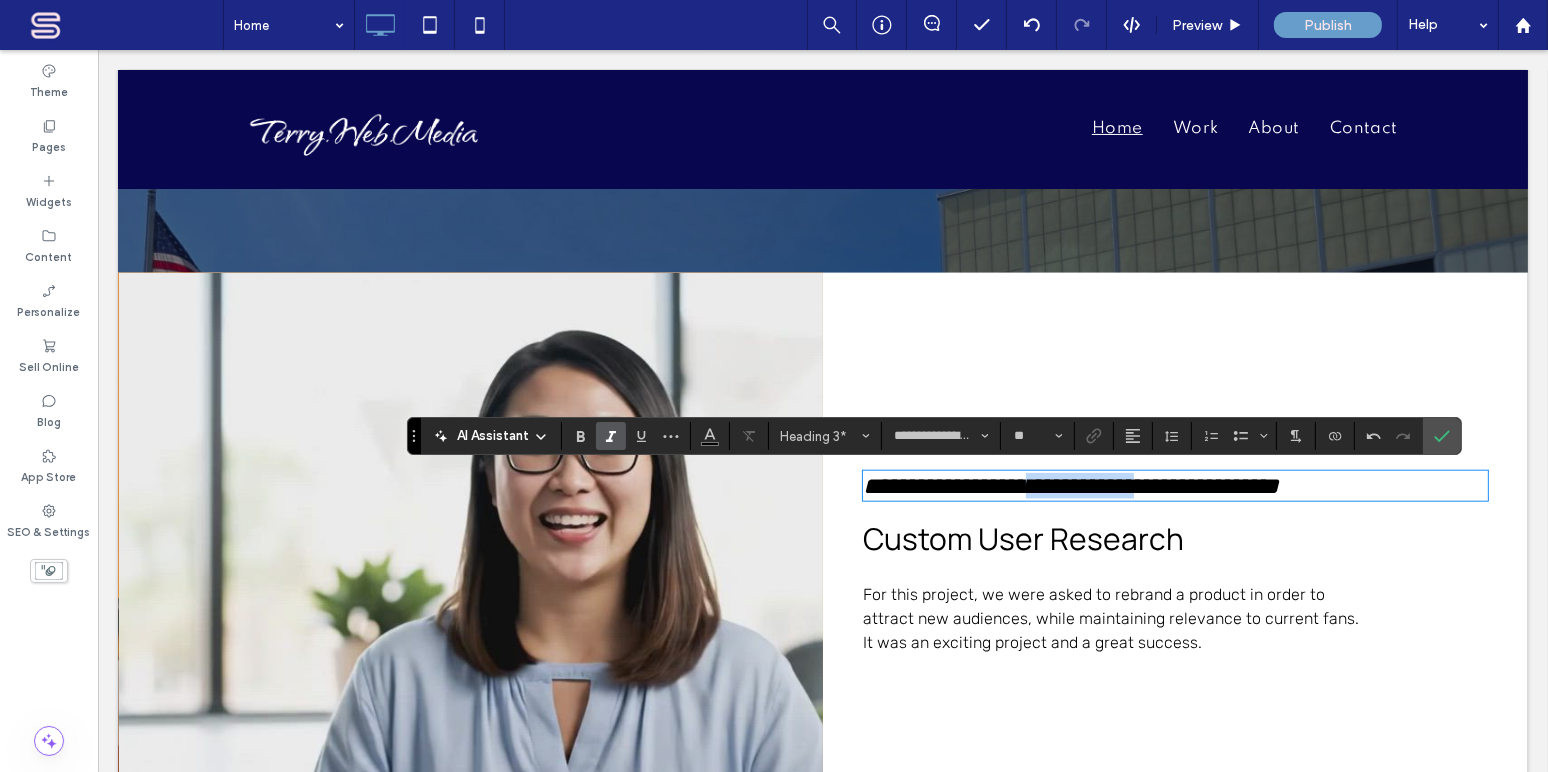 click on "**********" at bounding box center [1070, 486] 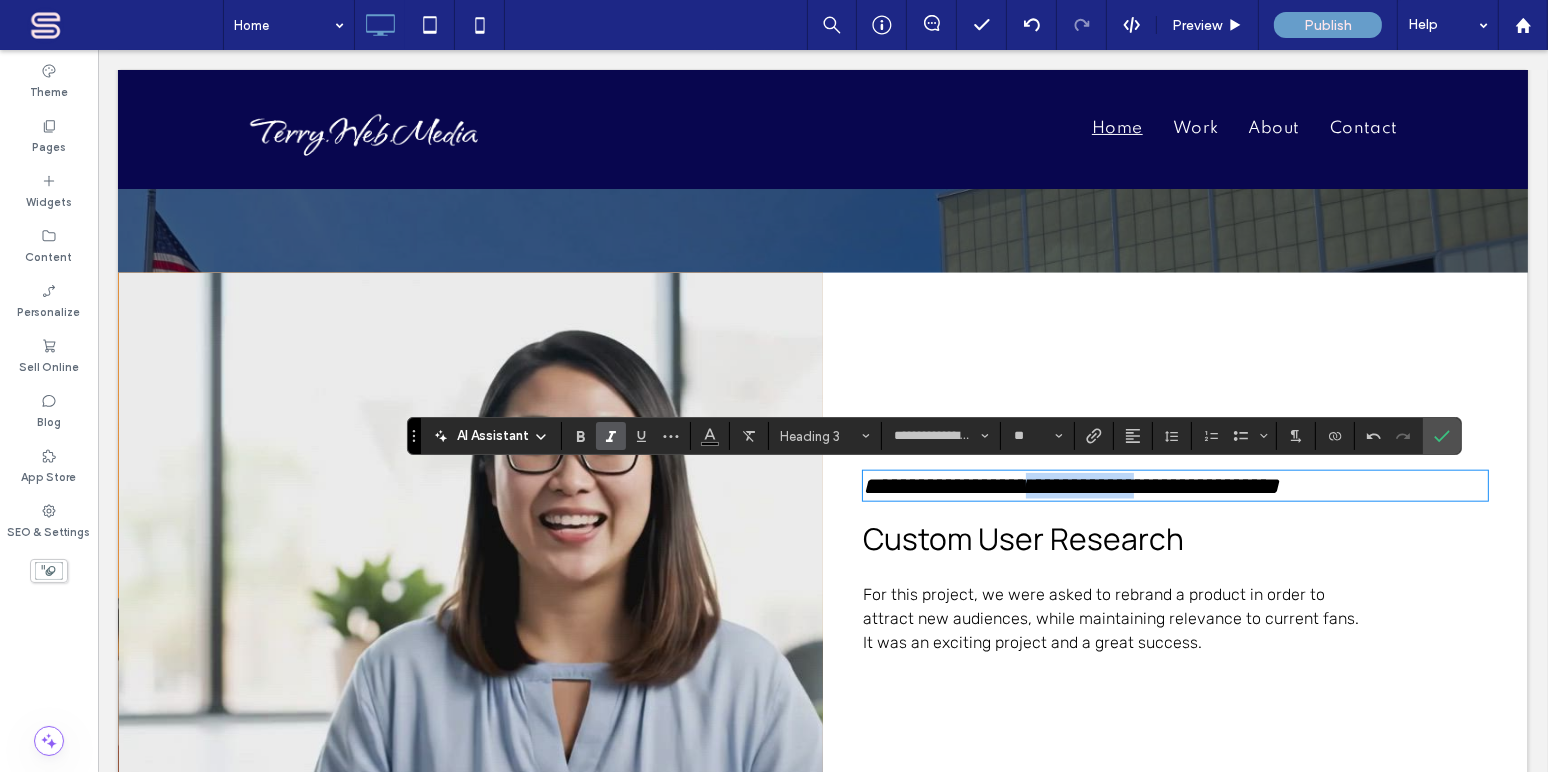 click on "**********" at bounding box center [1070, 486] 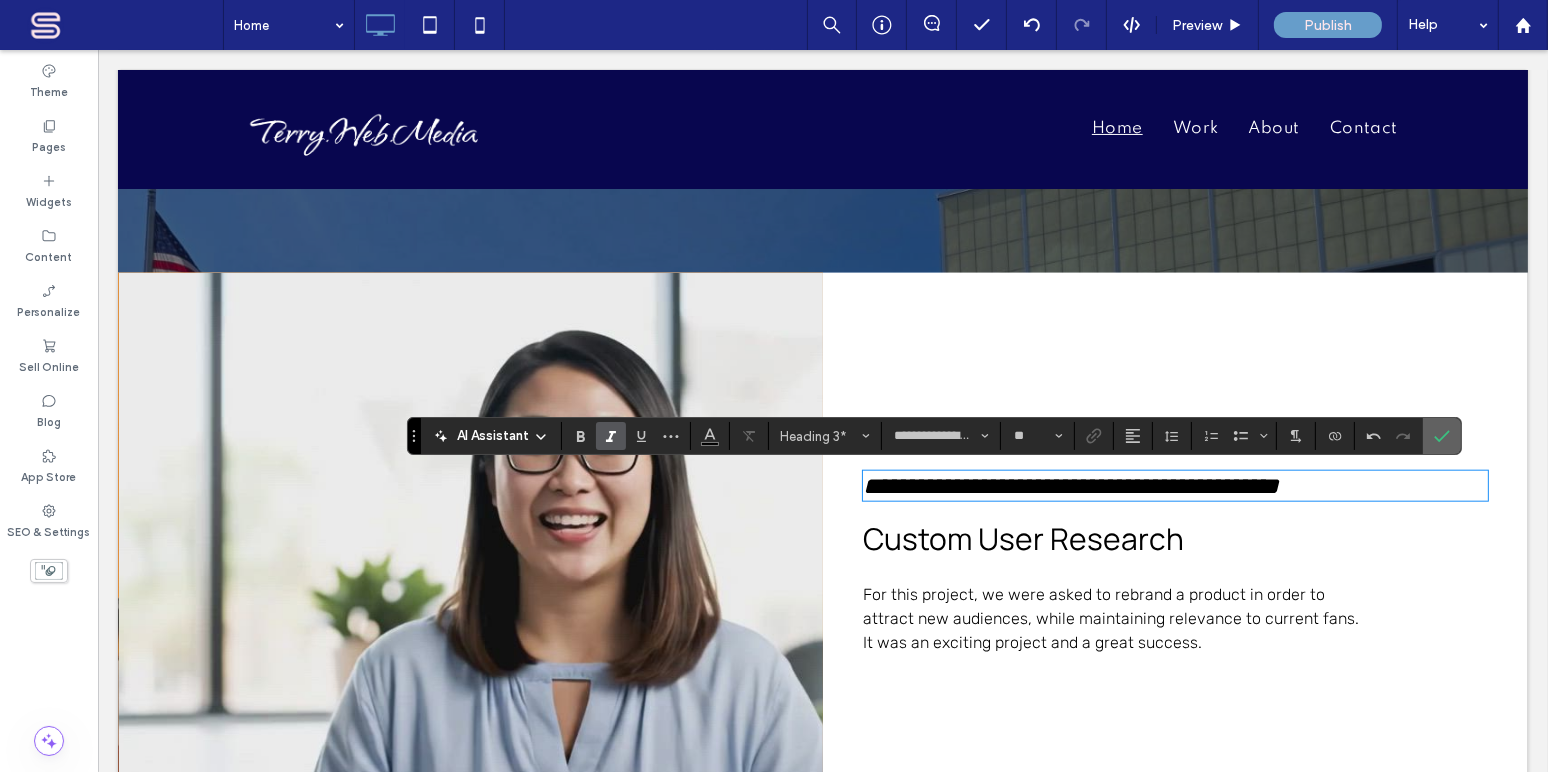 click 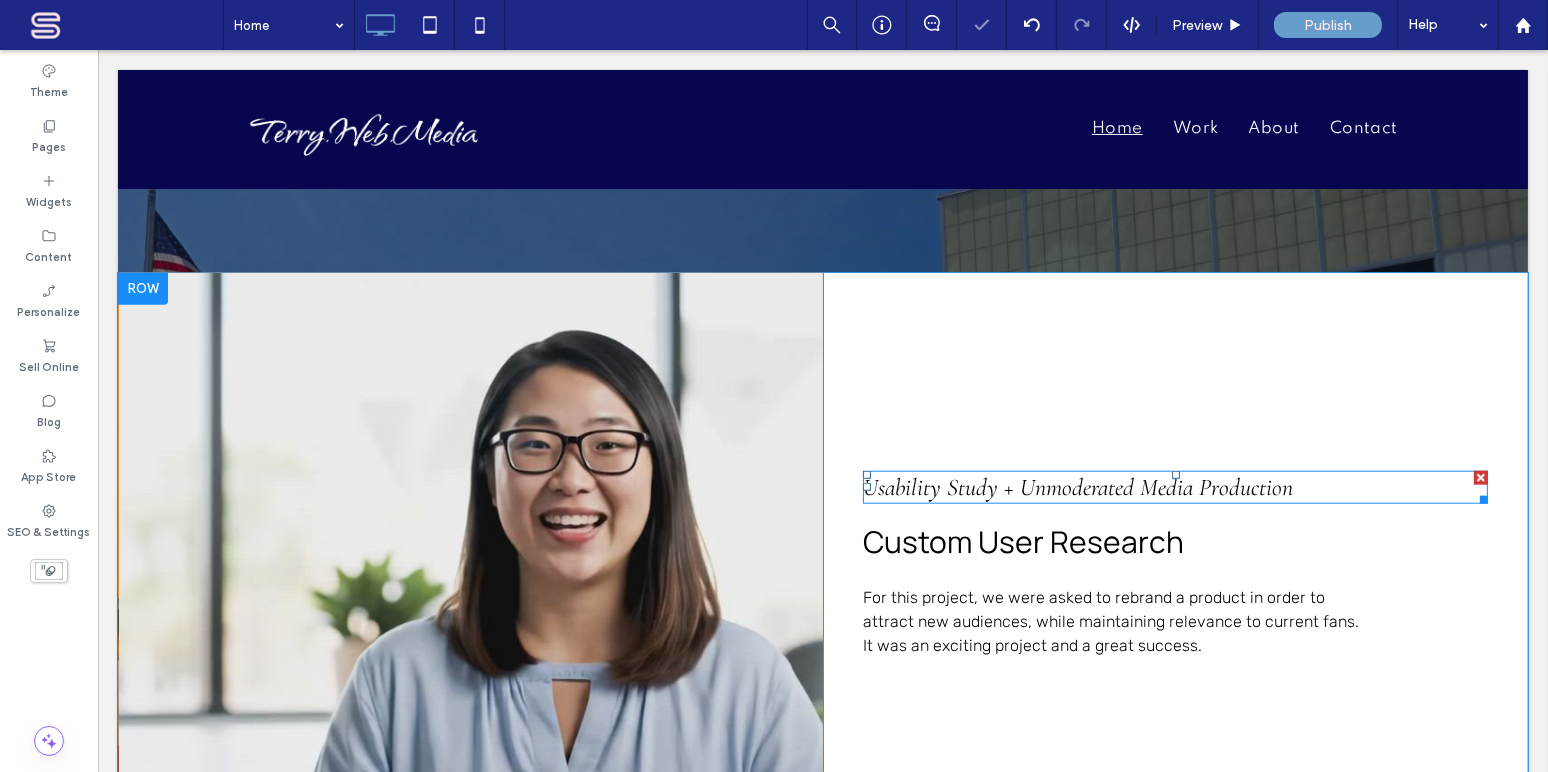 click on "Usability Study + Unmoderated Media Production" at bounding box center (1077, 487) 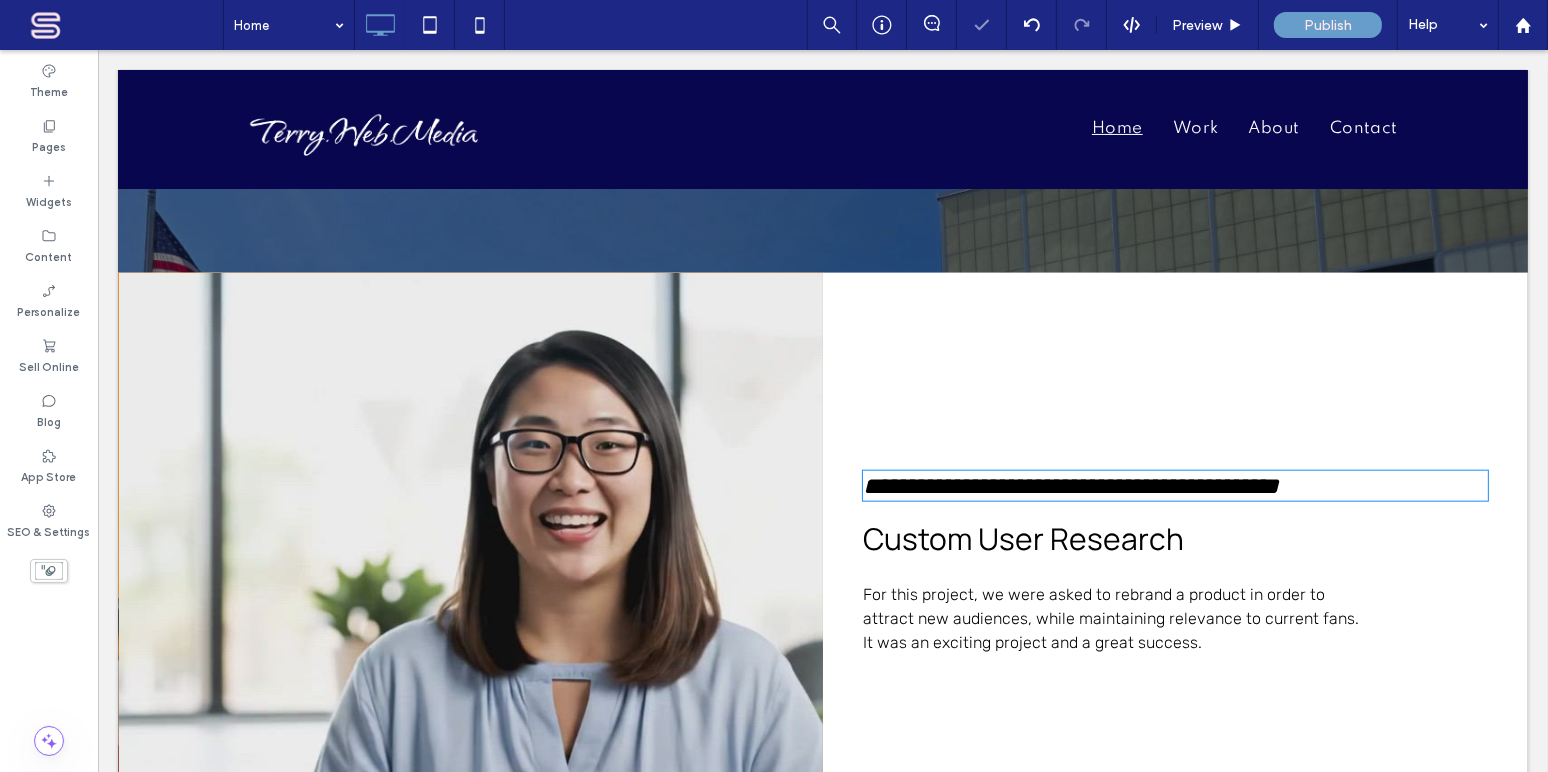 click on "**********" at bounding box center [1070, 486] 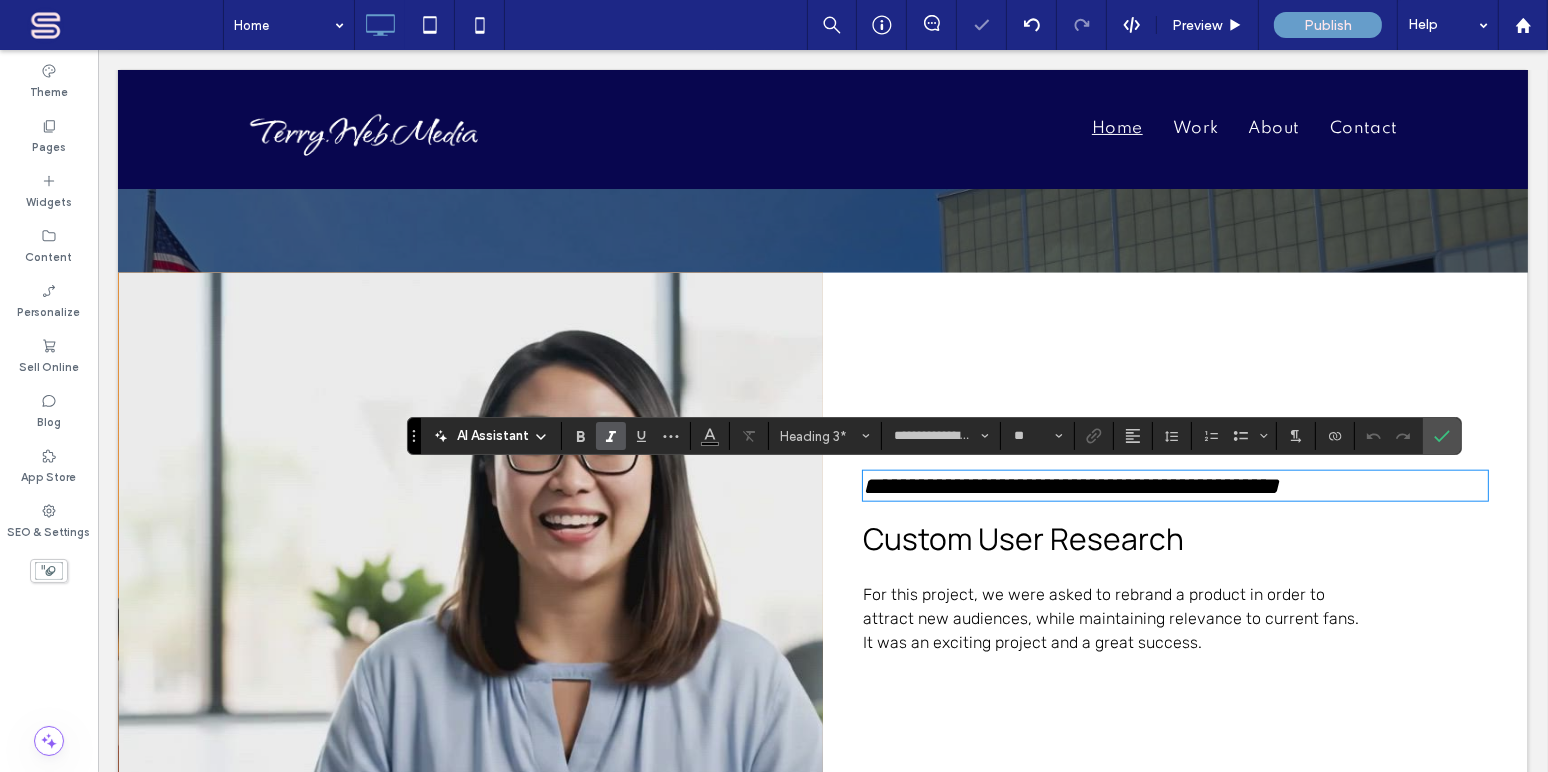 click on "**********" at bounding box center (1070, 486) 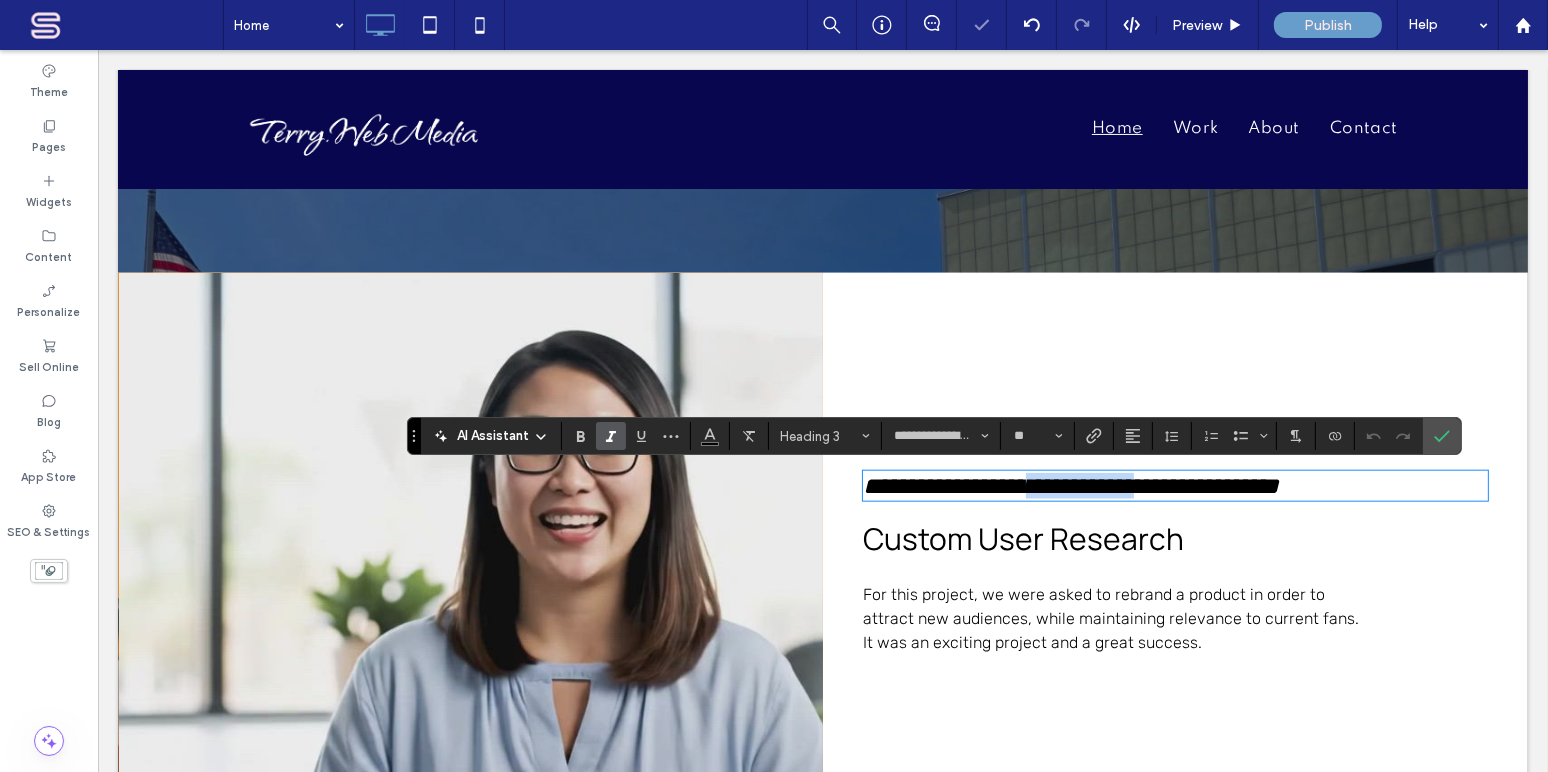 click on "**********" at bounding box center [1070, 486] 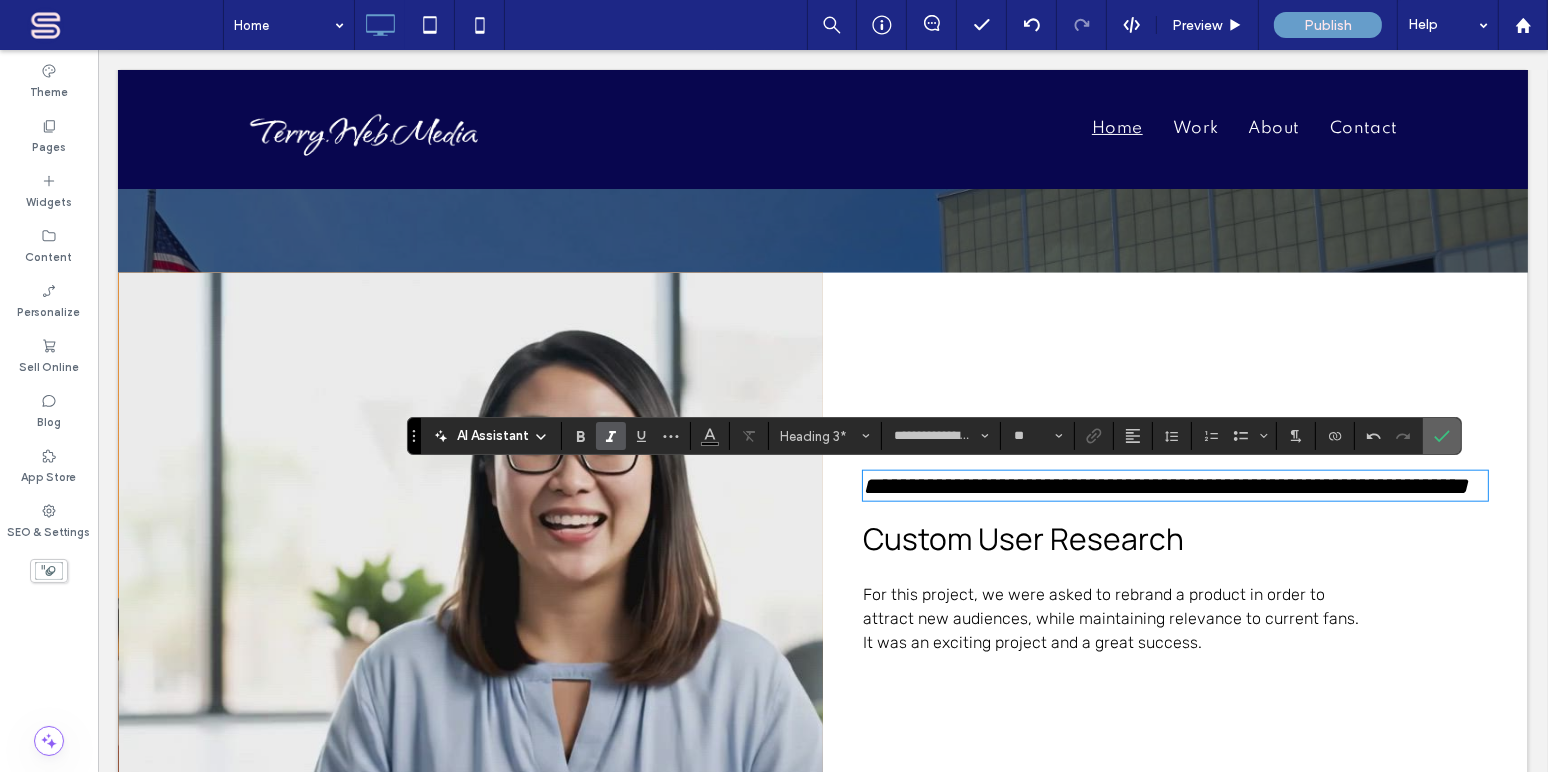 click at bounding box center (1442, 436) 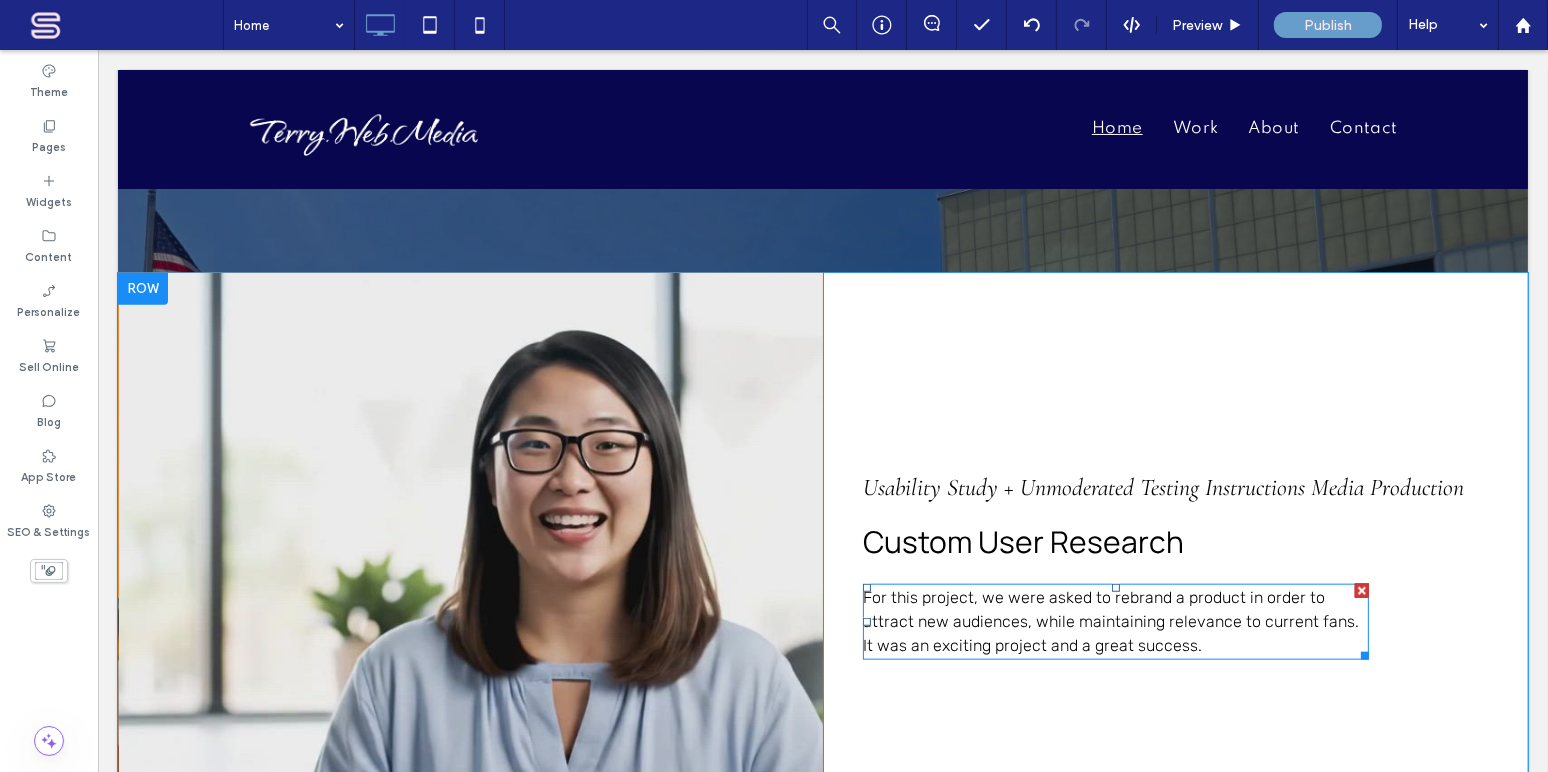 click on "For this project, we were asked to rebrand a product in order to attract new audiences, while maintaining relevance to current fans. It was an exciting project and a great success." at bounding box center [1110, 621] 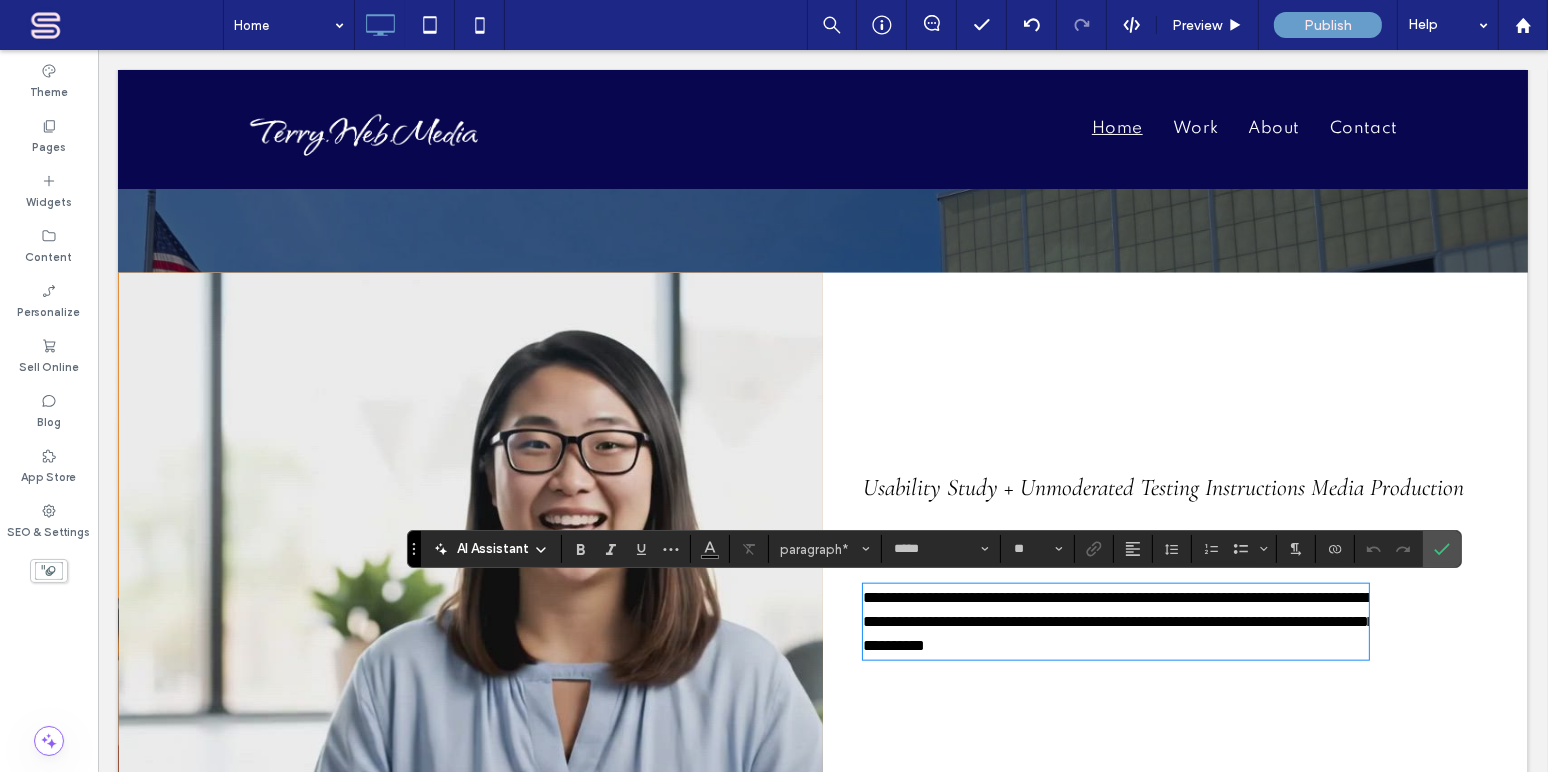 click on "**********" at bounding box center (1115, 622) 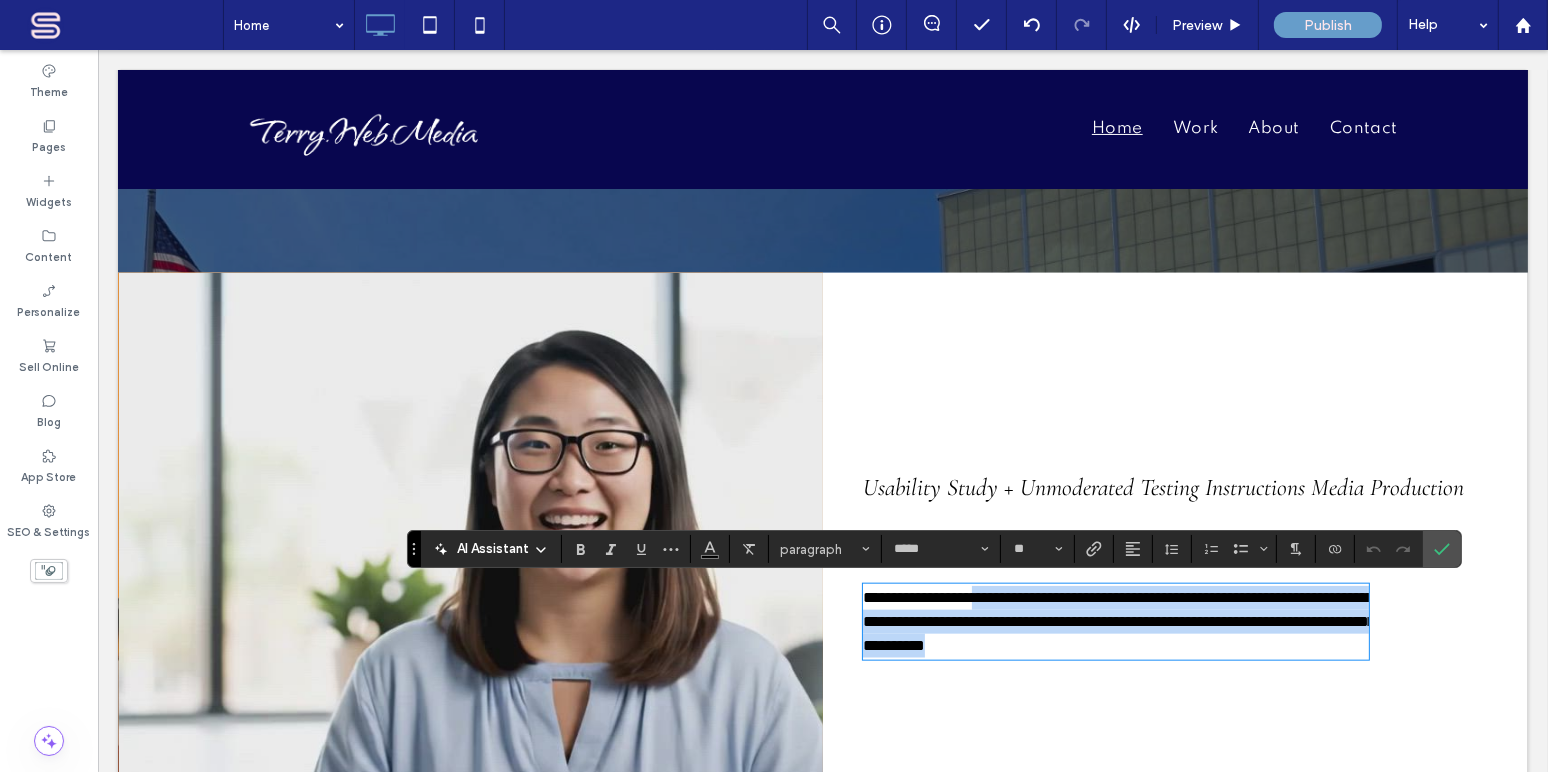 drag, startPoint x: 974, startPoint y: 599, endPoint x: 1131, endPoint y: 656, distance: 167.02695 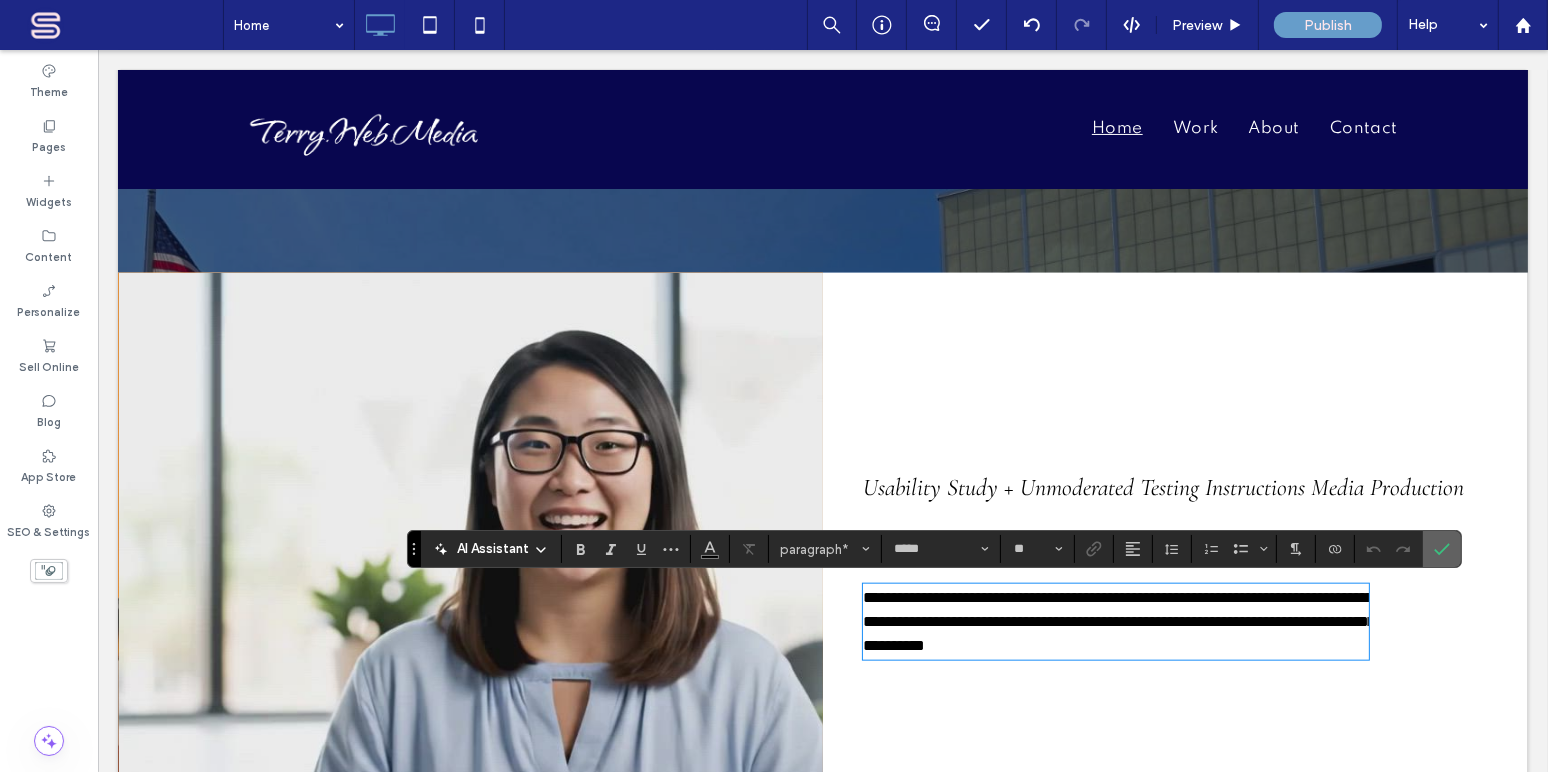 click 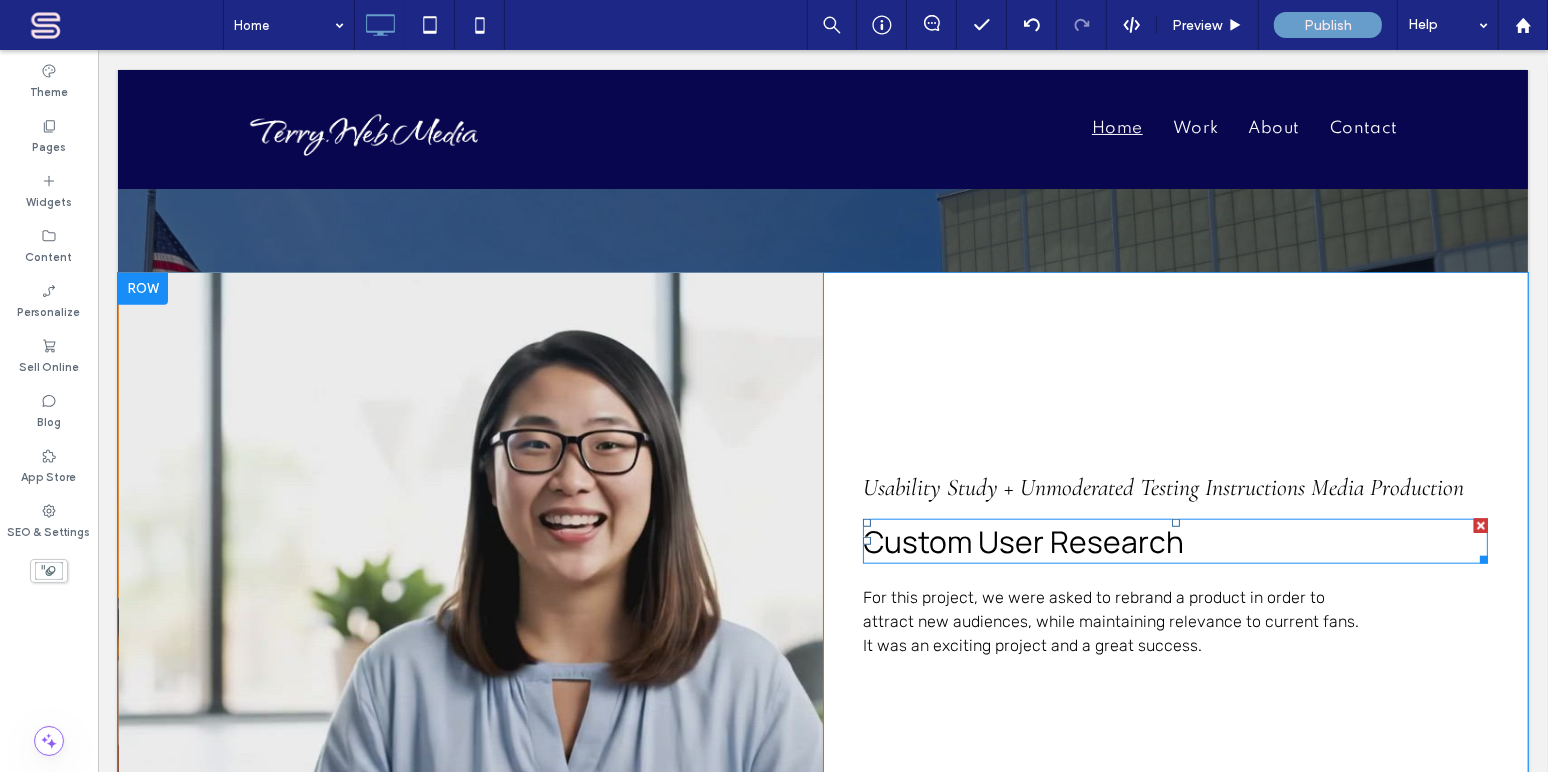 click on "Custom User Research" at bounding box center (1022, 541) 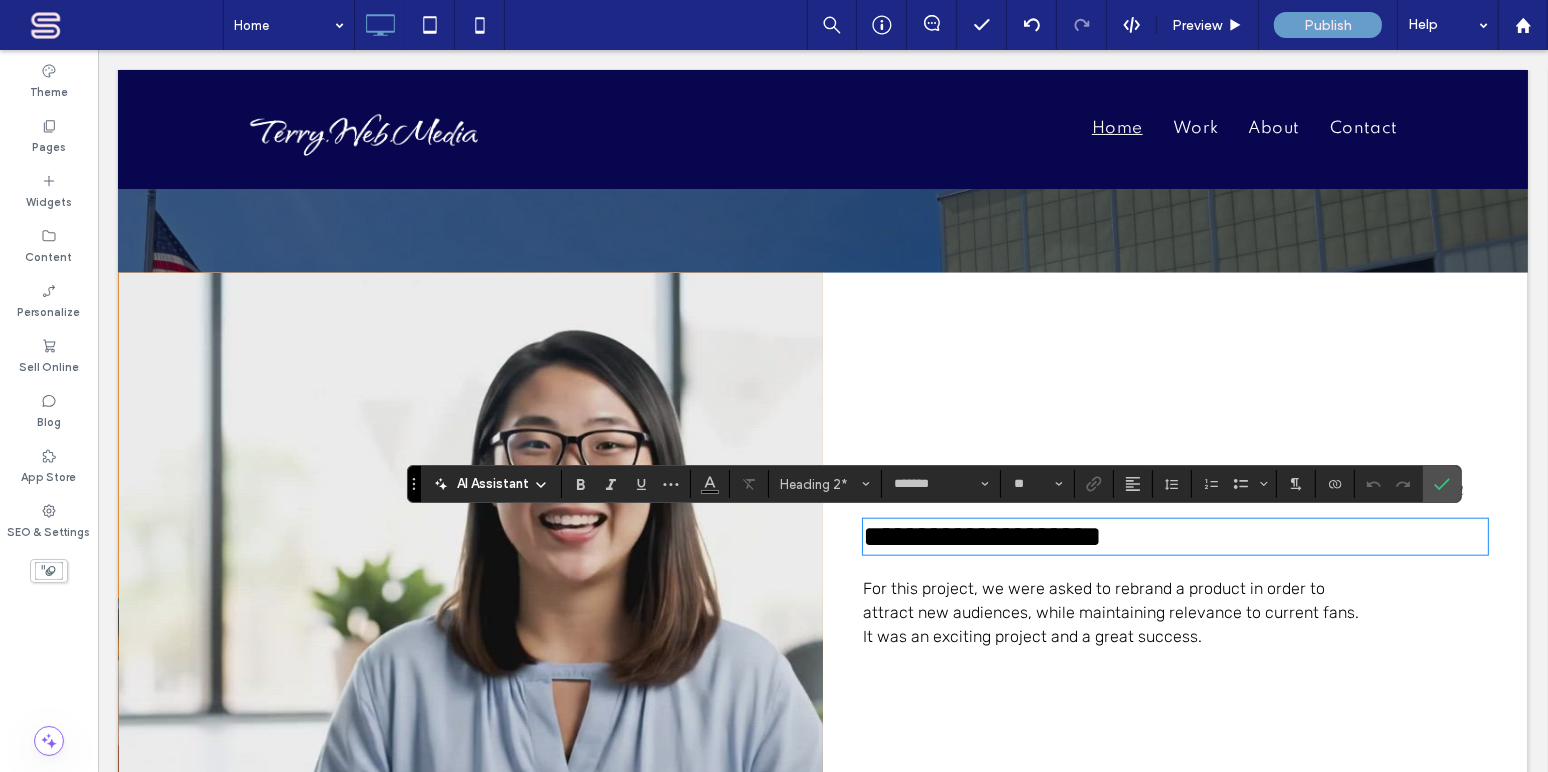 click on "For this project, we were asked to rebrand a product in order to attract new audiences, while maintaining relevance to current fans. It was an exciting project and a great success." at bounding box center [1110, 612] 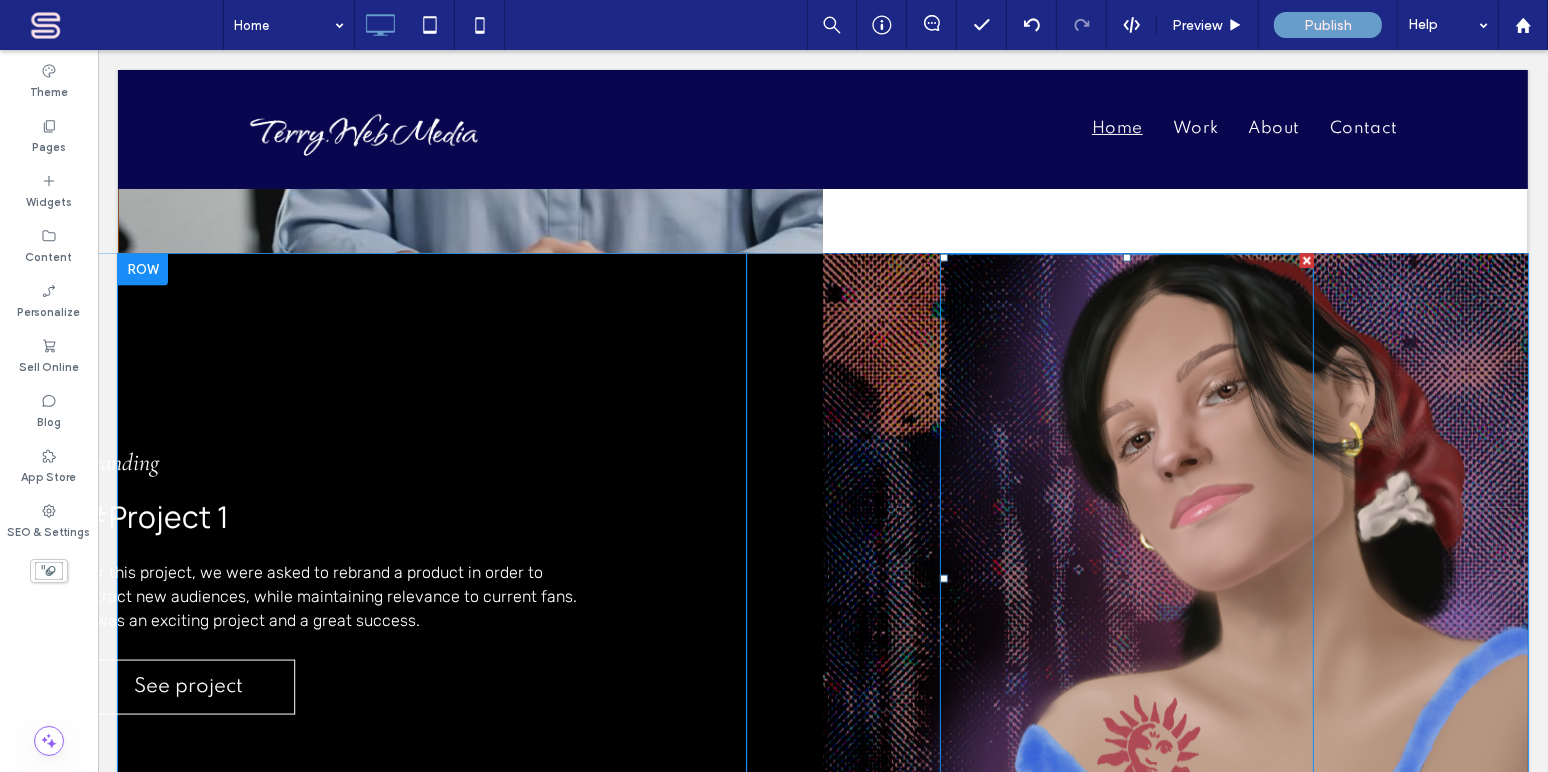 scroll, scrollTop: 3081, scrollLeft: 0, axis: vertical 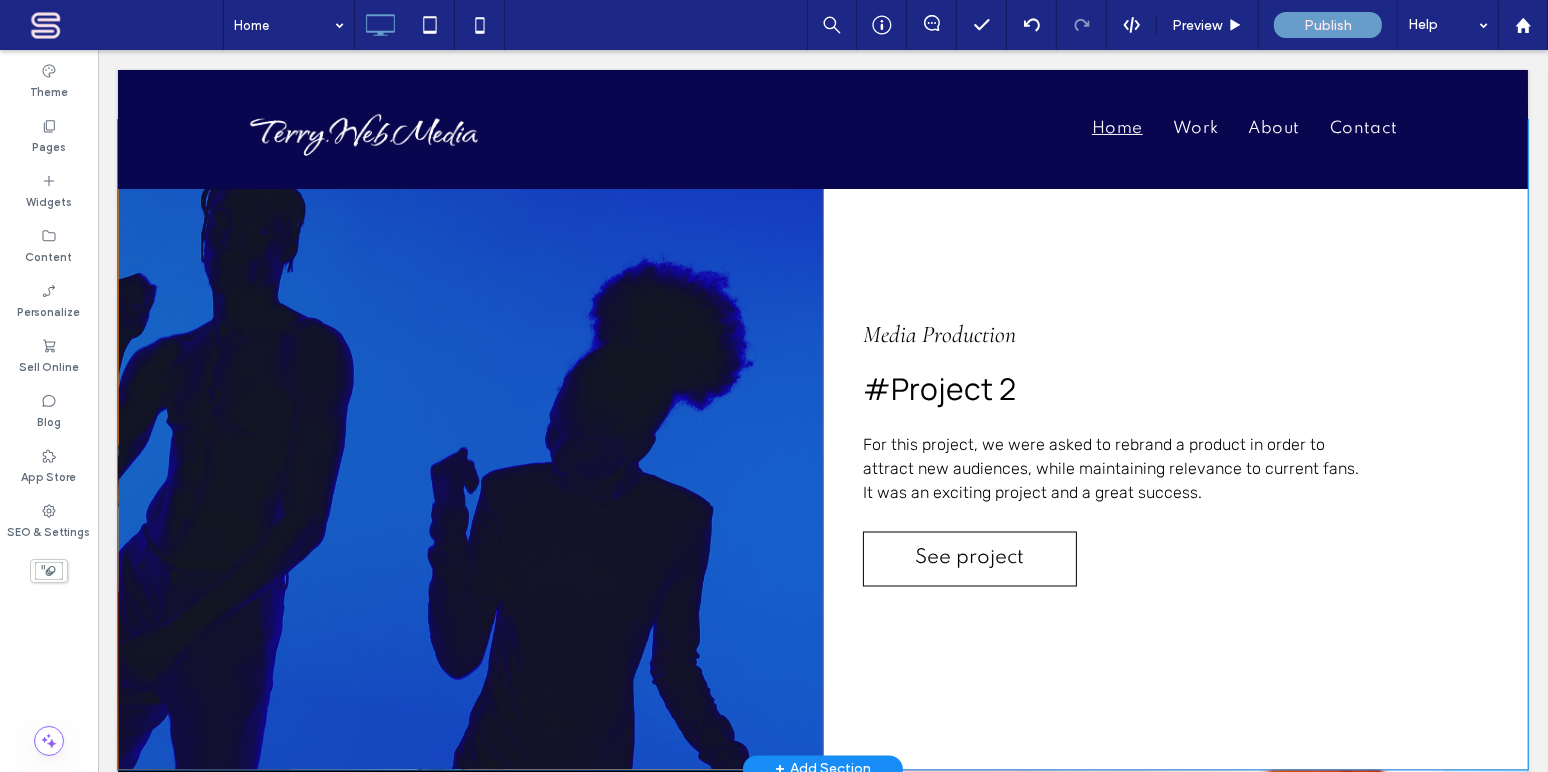 click on "Click To Paste     Click To Paste     Click To Paste     Click To Paste     Click To Paste" at bounding box center [469, 445] 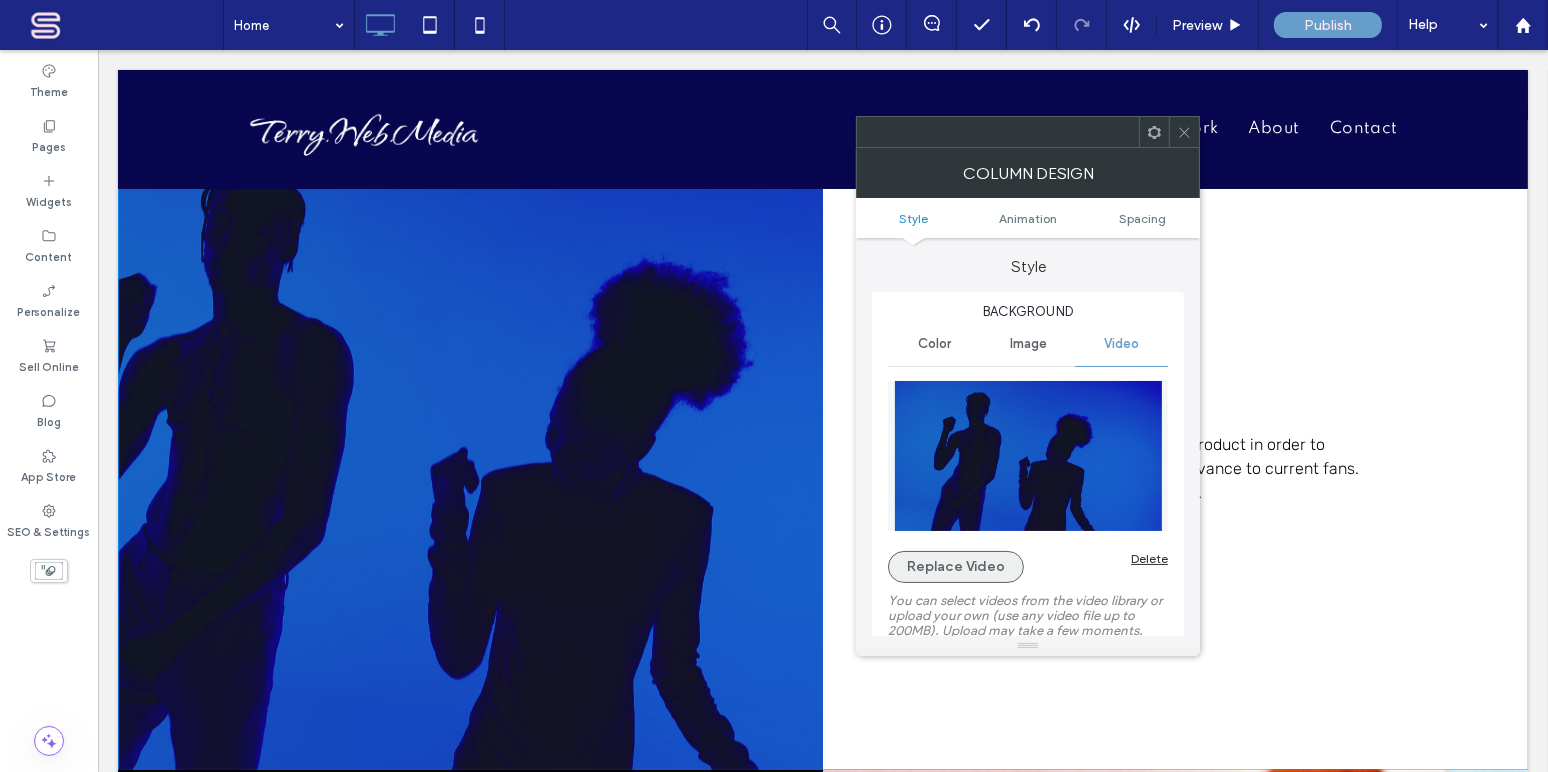 click on "Replace Video" at bounding box center (956, 567) 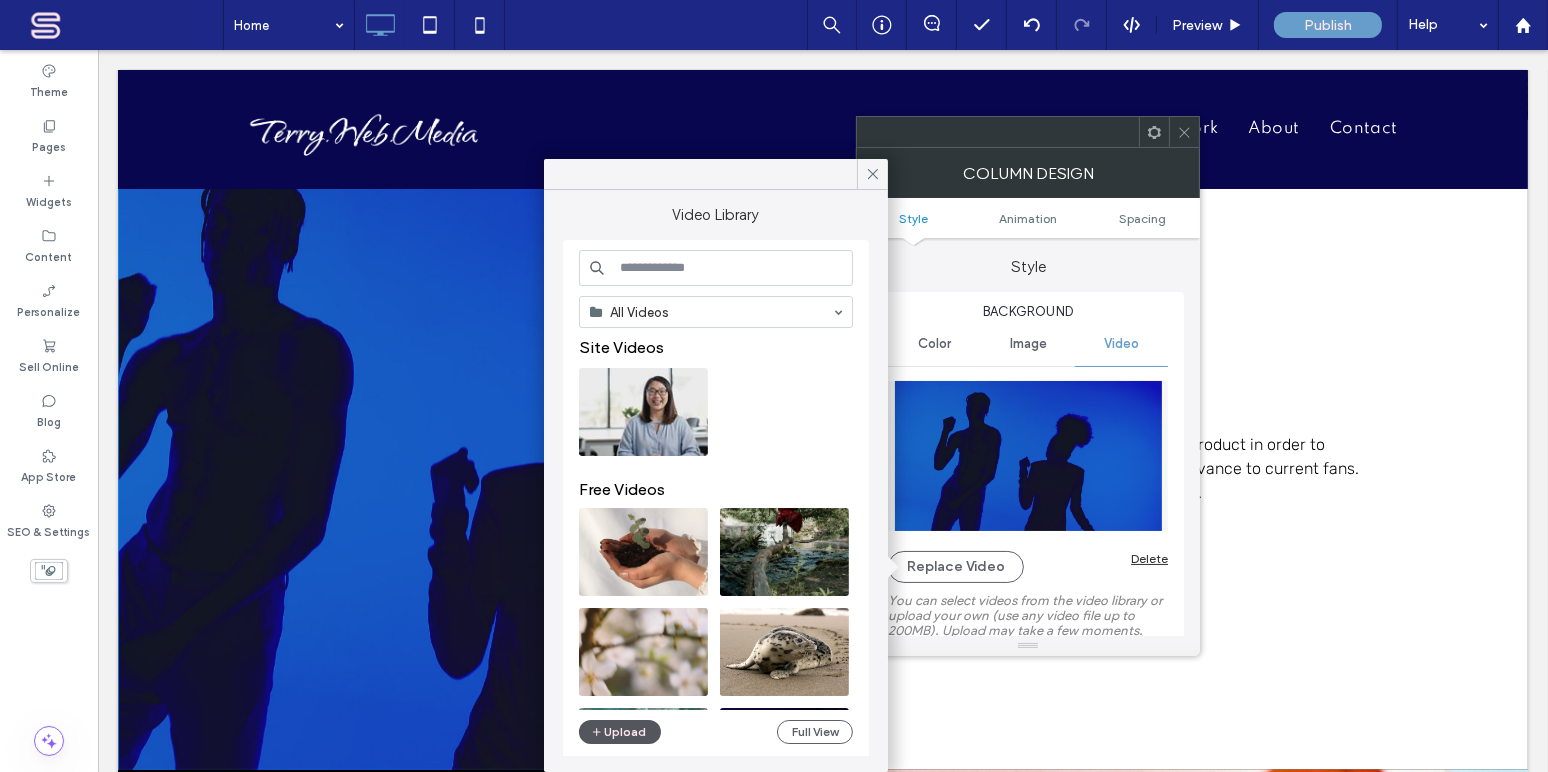 click on "Upload" at bounding box center (620, 732) 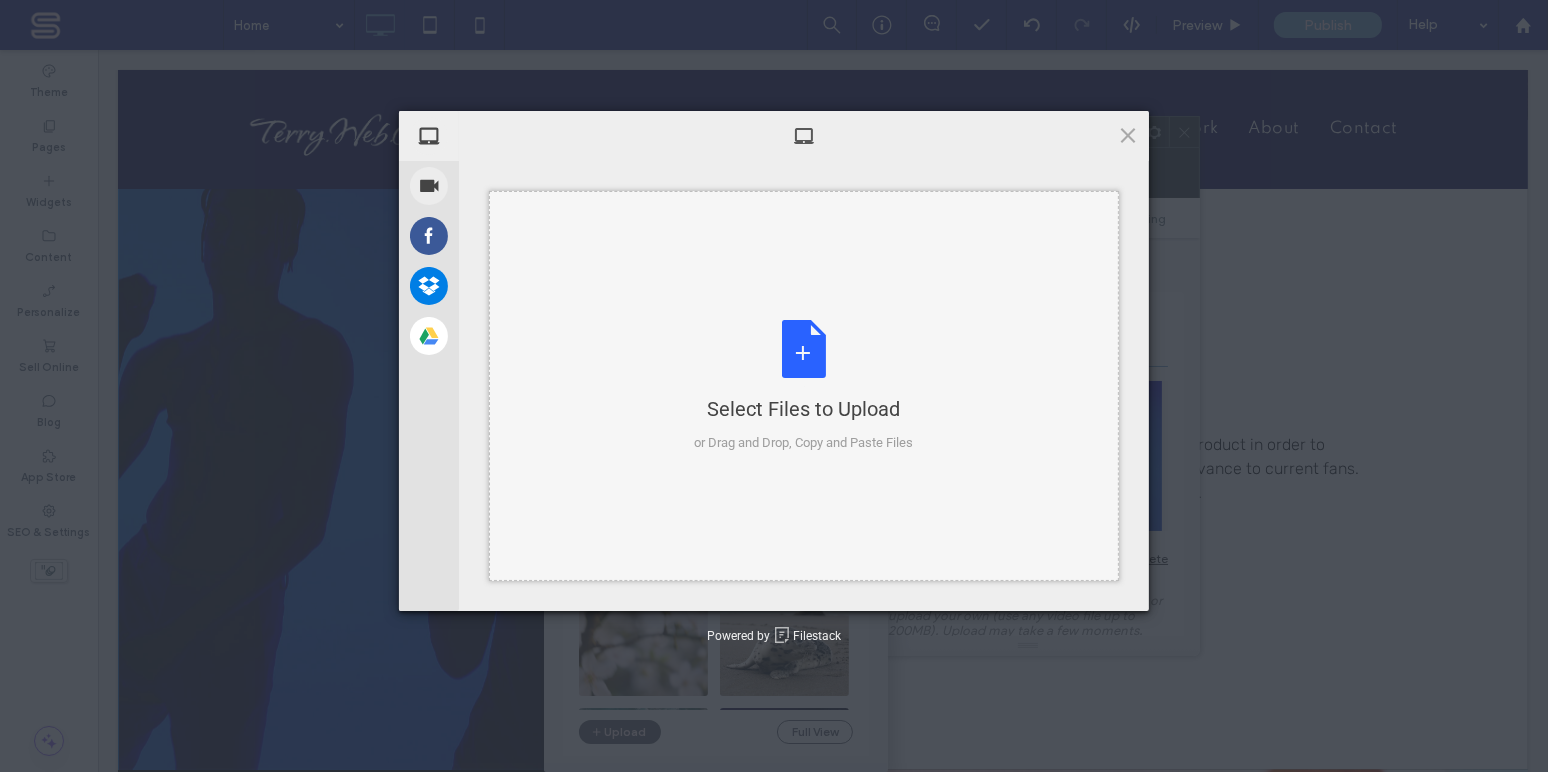 click on "Select Files to Upload
or Drag and Drop, Copy and Paste Files" at bounding box center [804, 386] 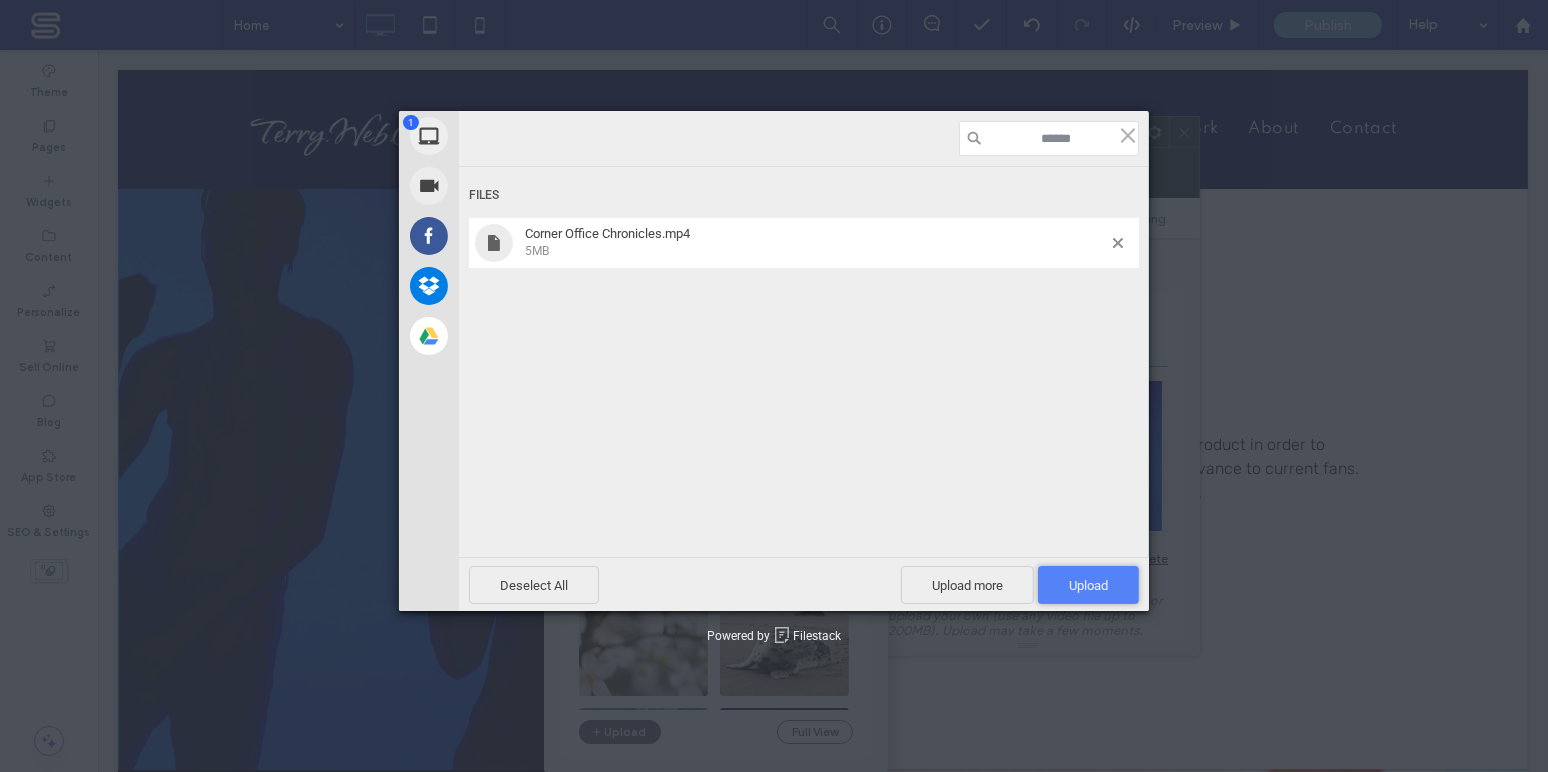 click on "Upload
1" at bounding box center [1088, 585] 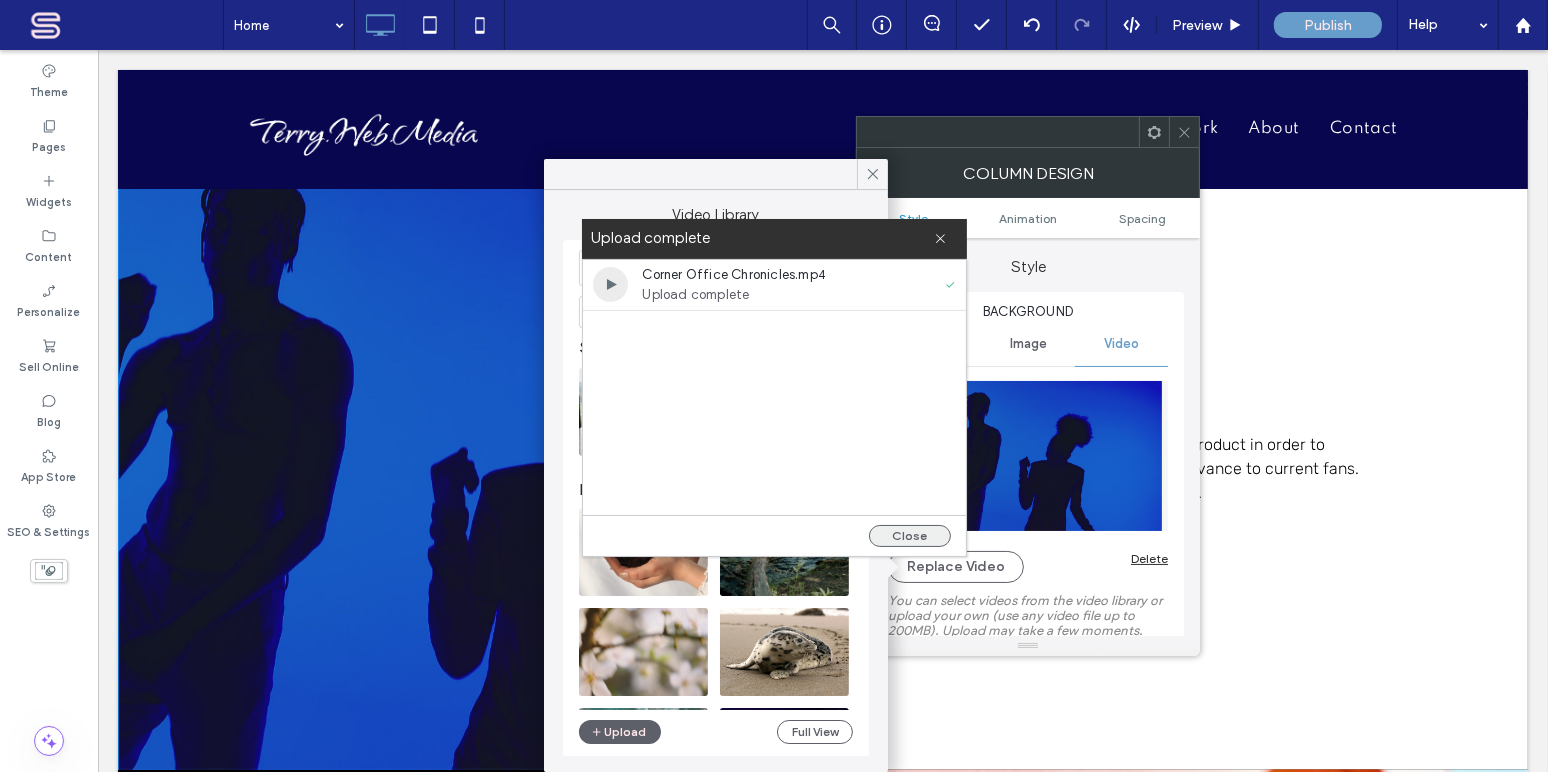 click on "Close" at bounding box center [910, 536] 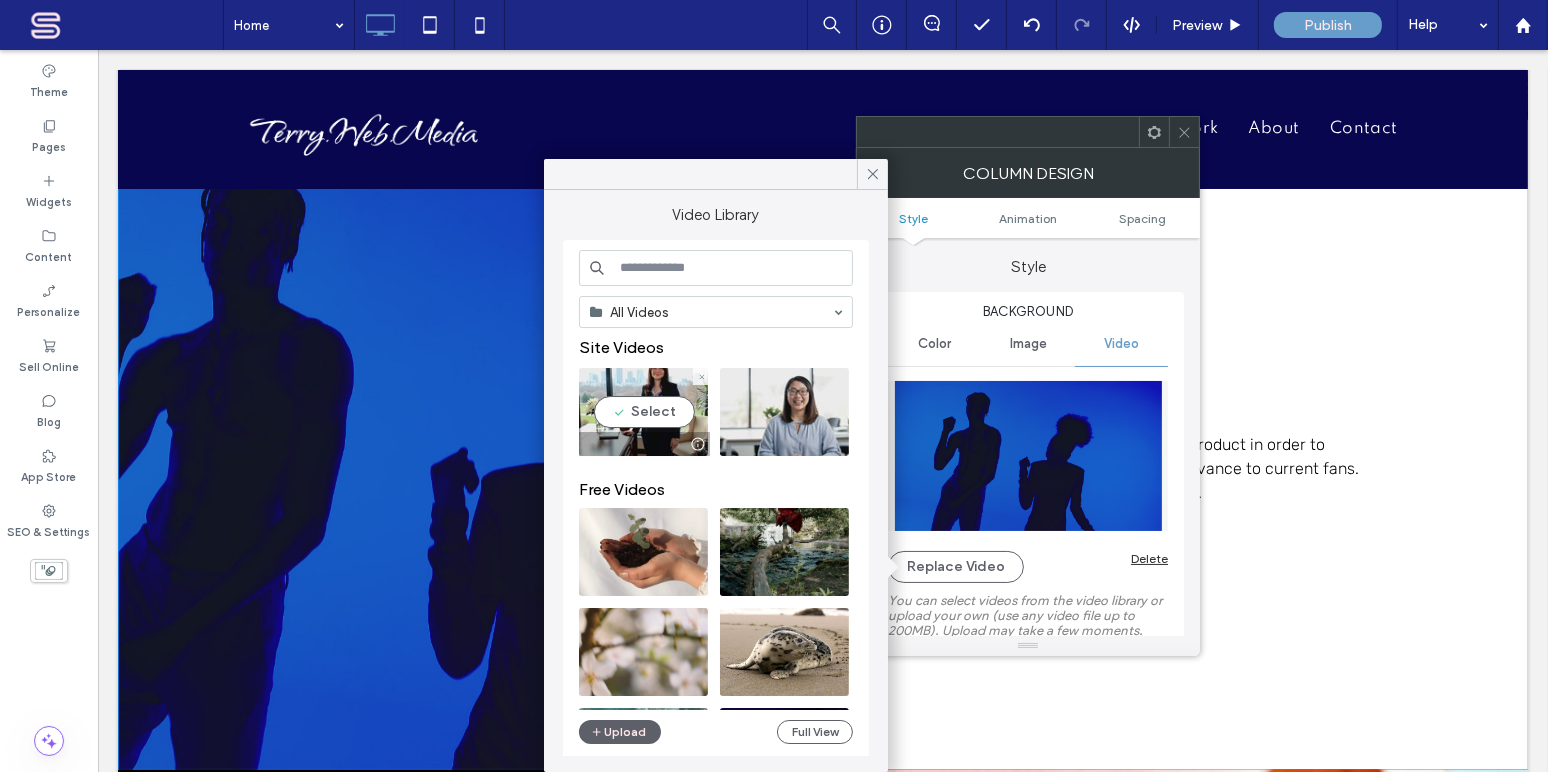 click at bounding box center (643, 412) 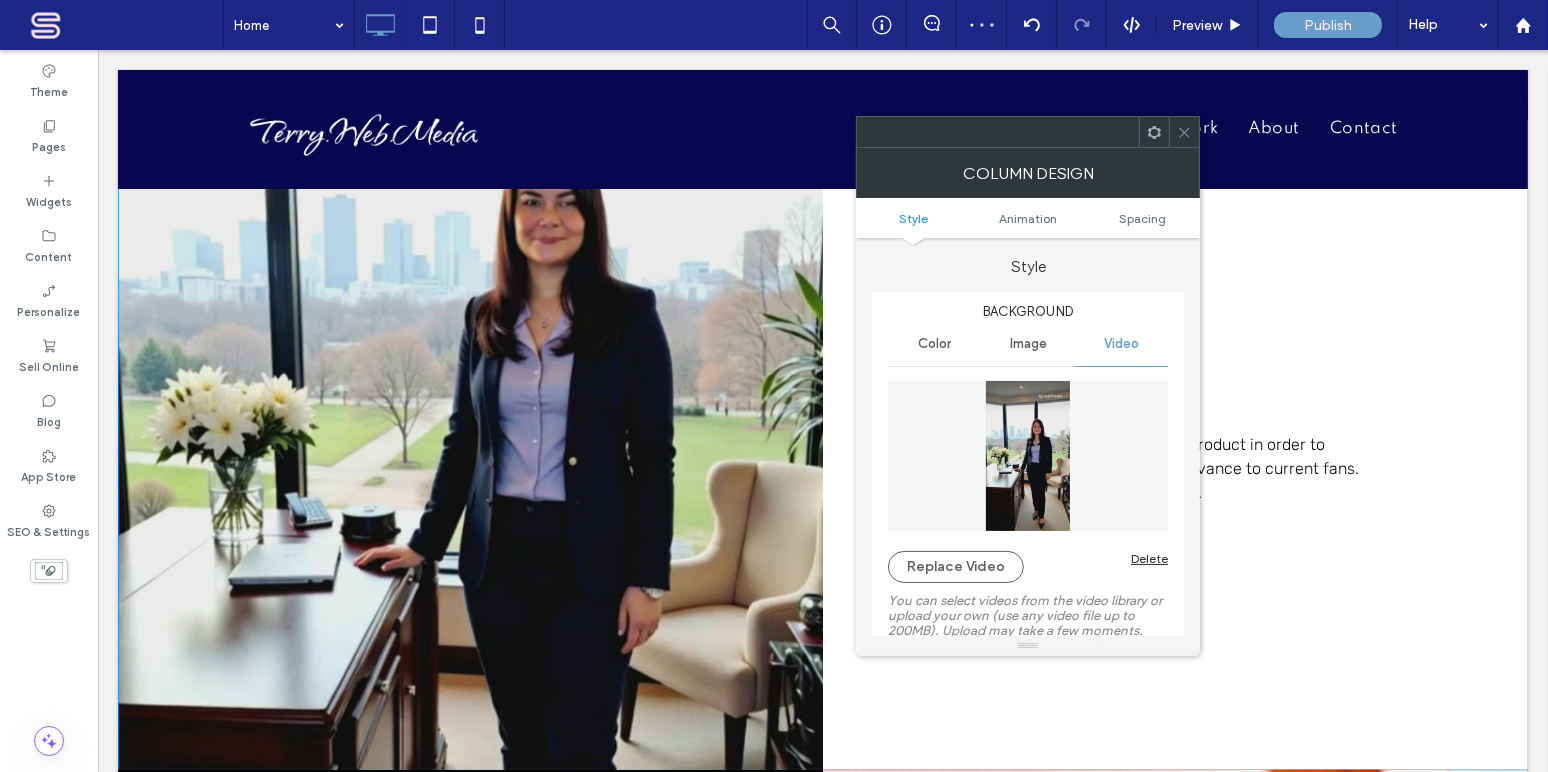 scroll, scrollTop: 3565, scrollLeft: 0, axis: vertical 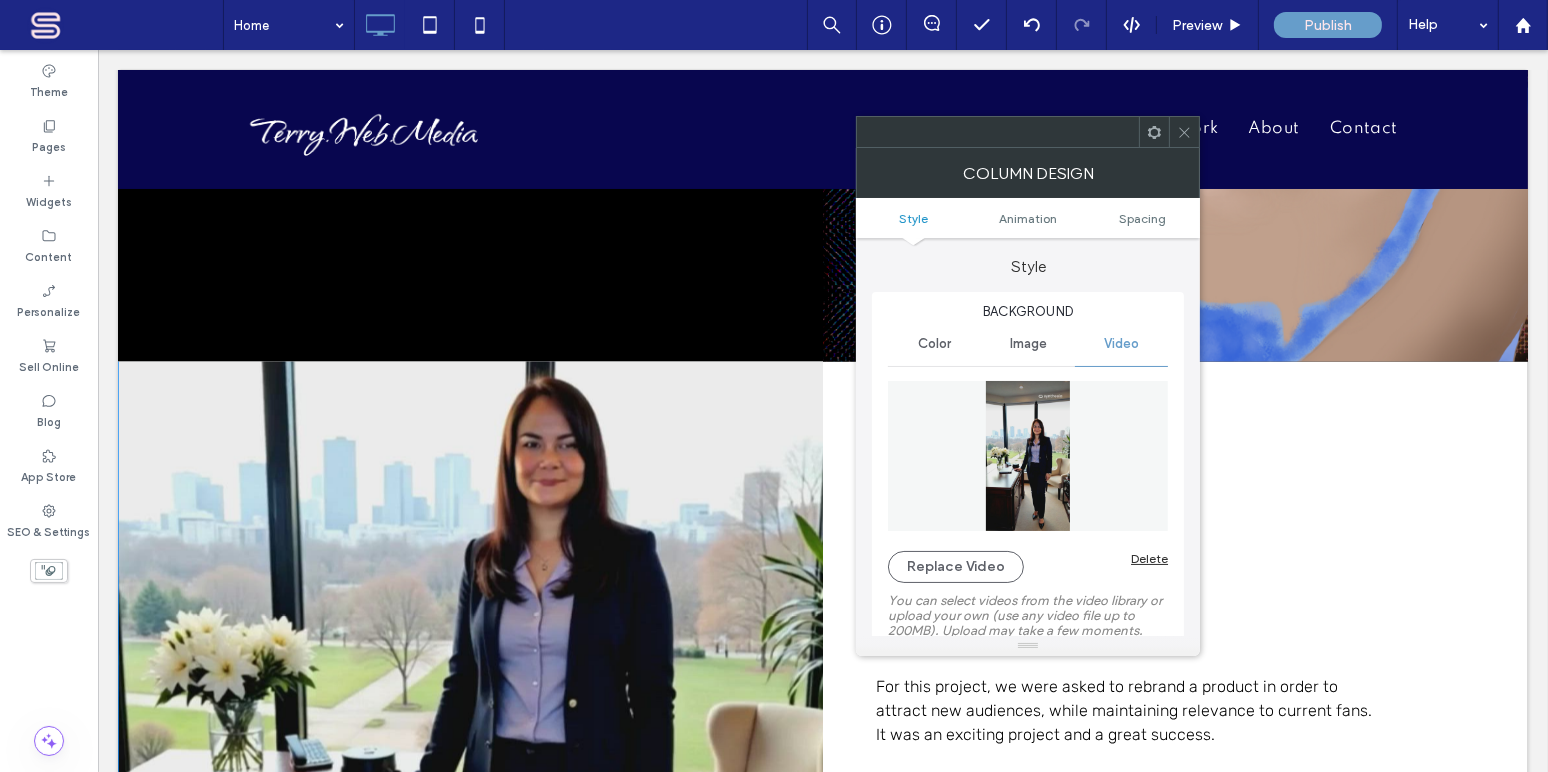drag, startPoint x: 1184, startPoint y: 130, endPoint x: 1131, endPoint y: 166, distance: 64.070274 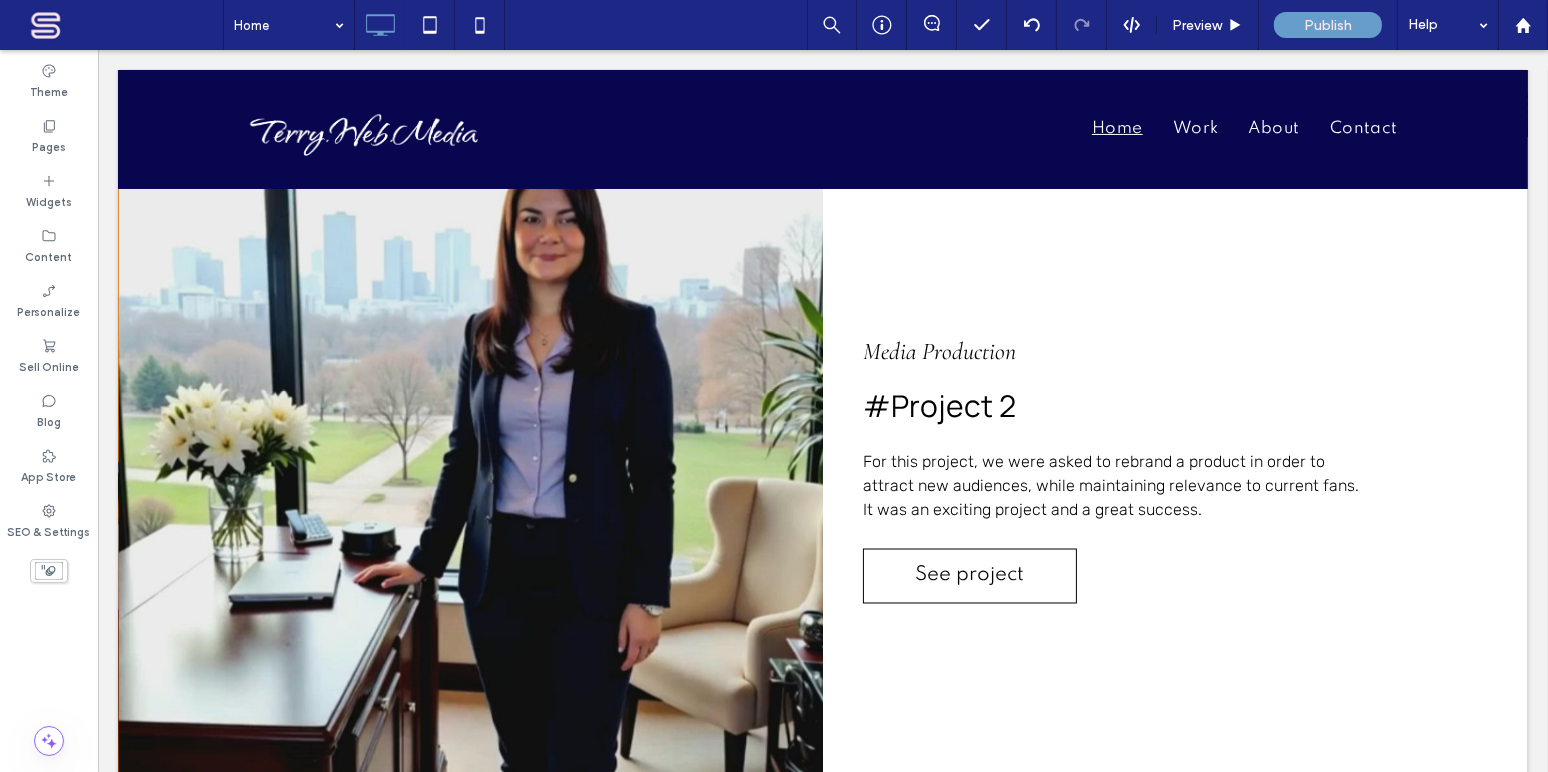 scroll, scrollTop: 3749, scrollLeft: 0, axis: vertical 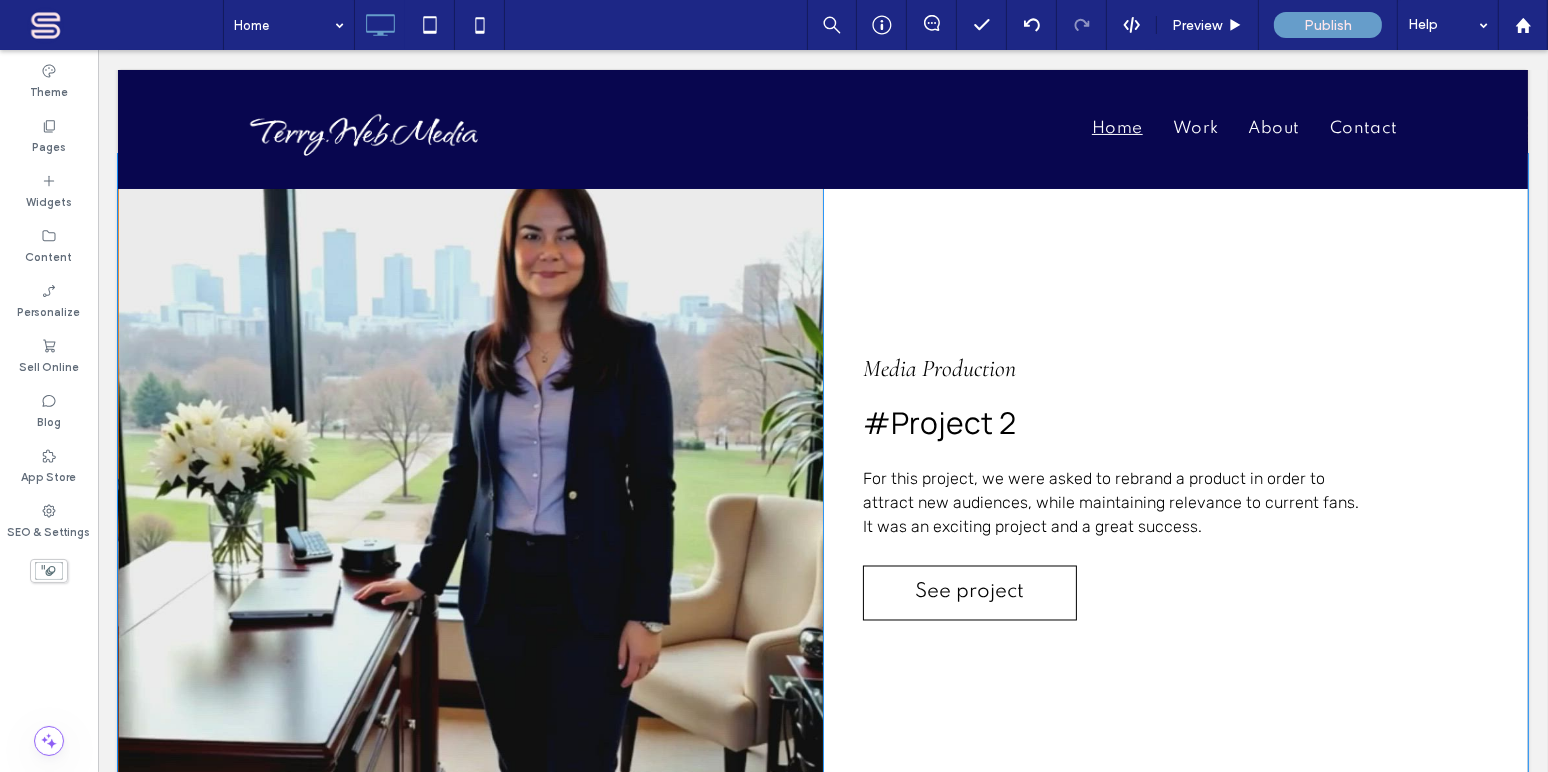 click on "Click To Paste     Click To Paste     Click To Paste     Click To Paste     Click To Paste" at bounding box center (469, 479) 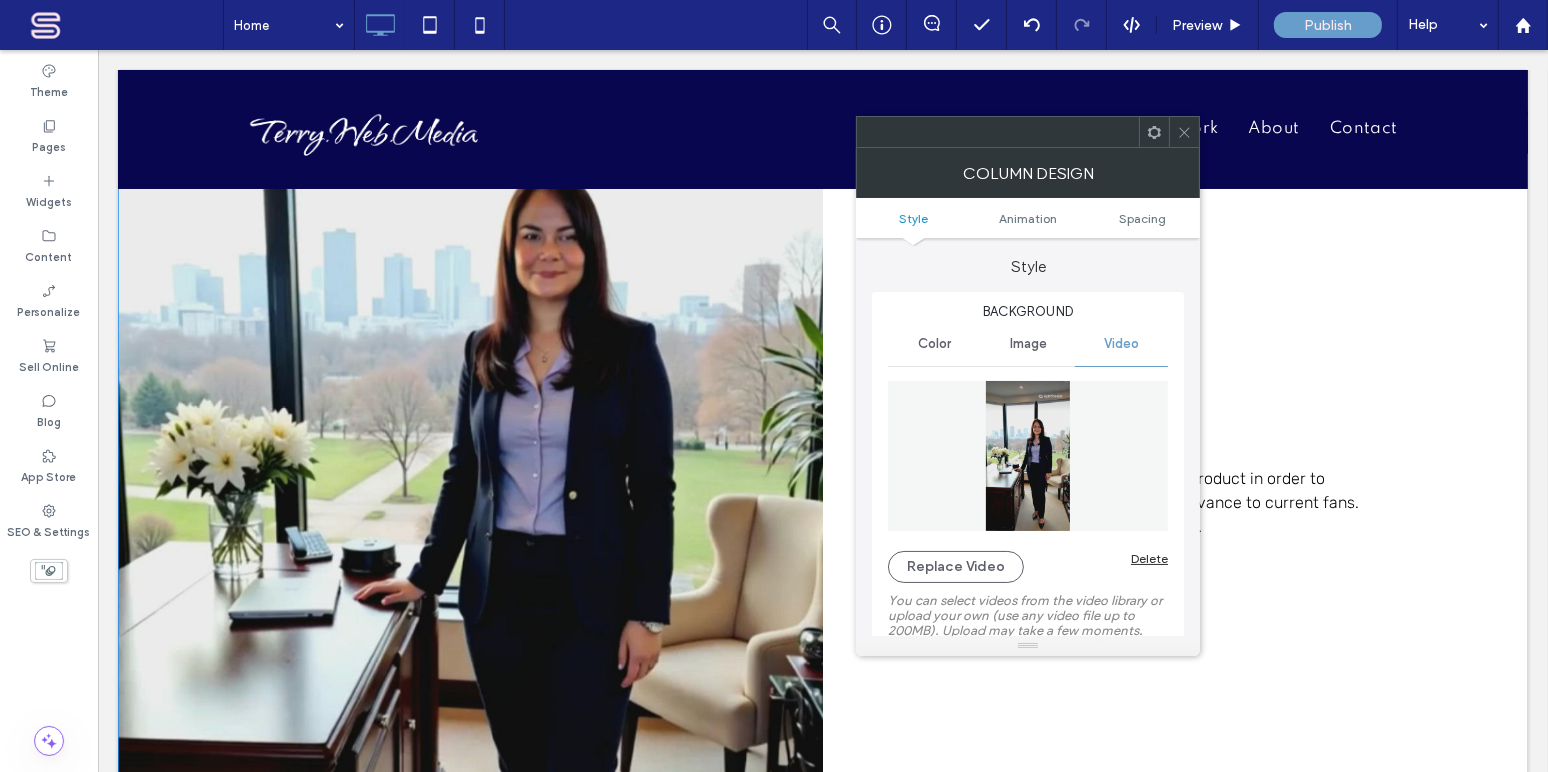 click on "Delete" at bounding box center (1149, 558) 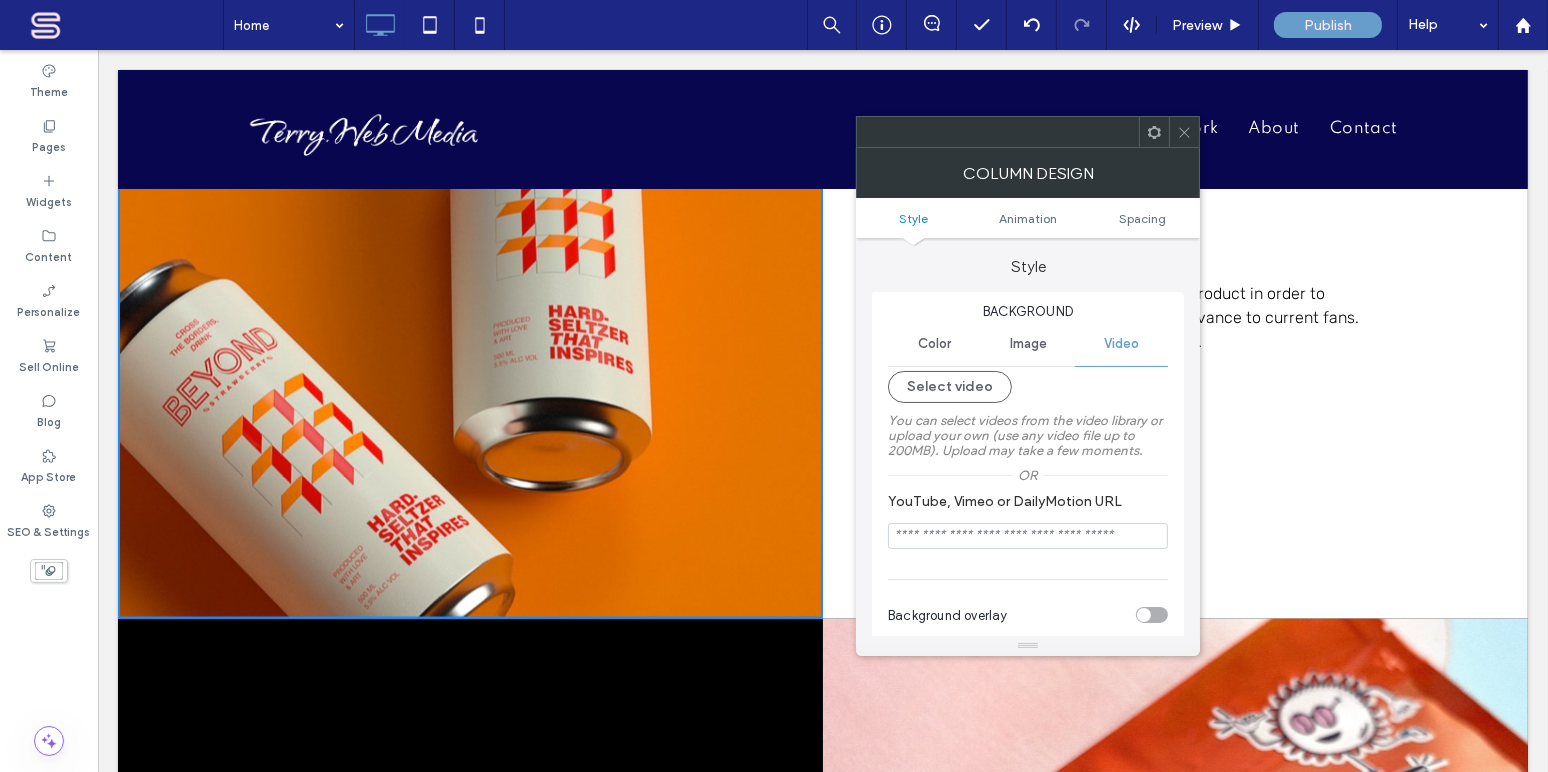 scroll, scrollTop: 3773, scrollLeft: 0, axis: vertical 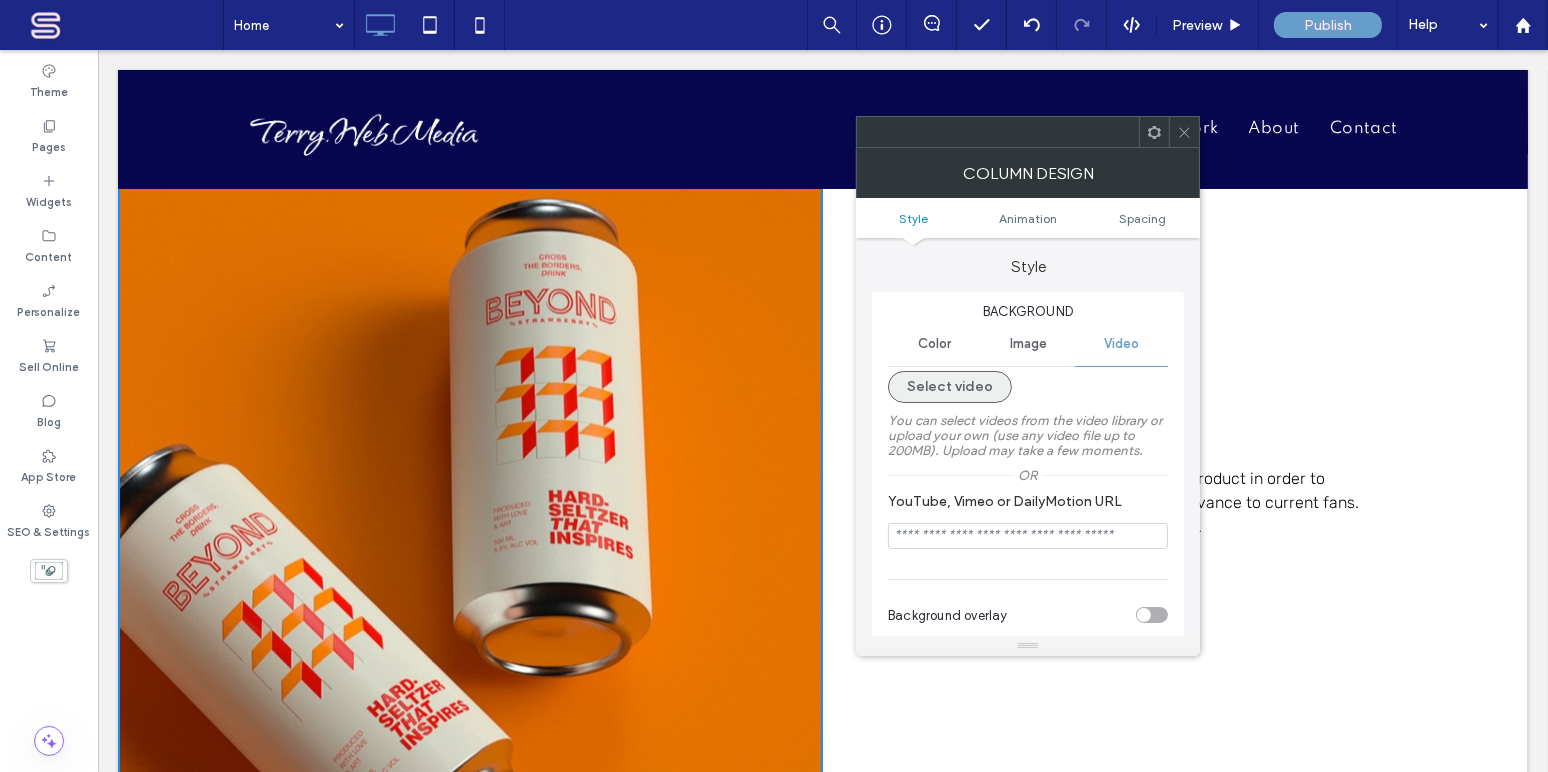 click on "Select video" at bounding box center (950, 387) 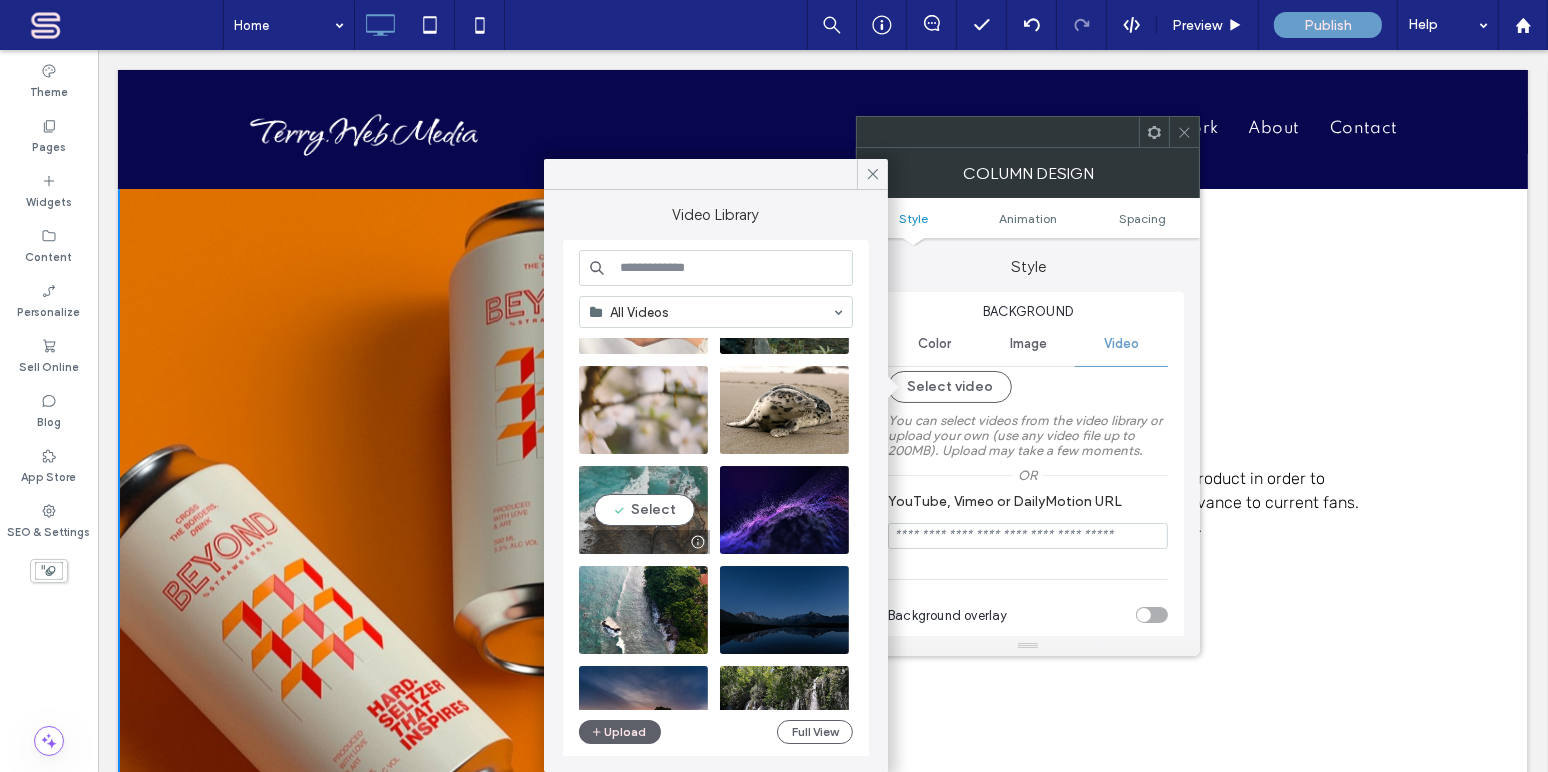 scroll, scrollTop: 0, scrollLeft: 0, axis: both 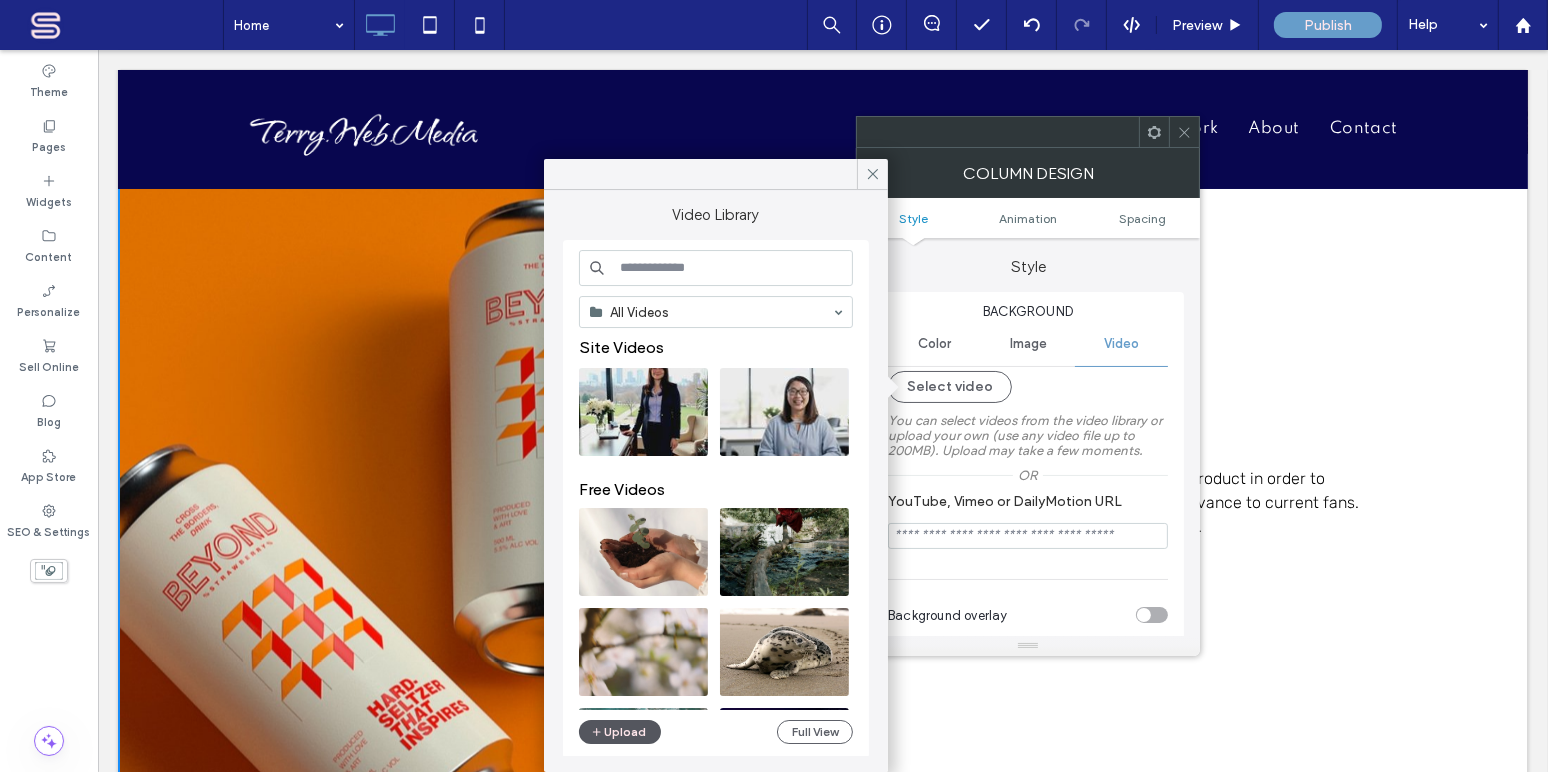 click on "Upload" at bounding box center [620, 732] 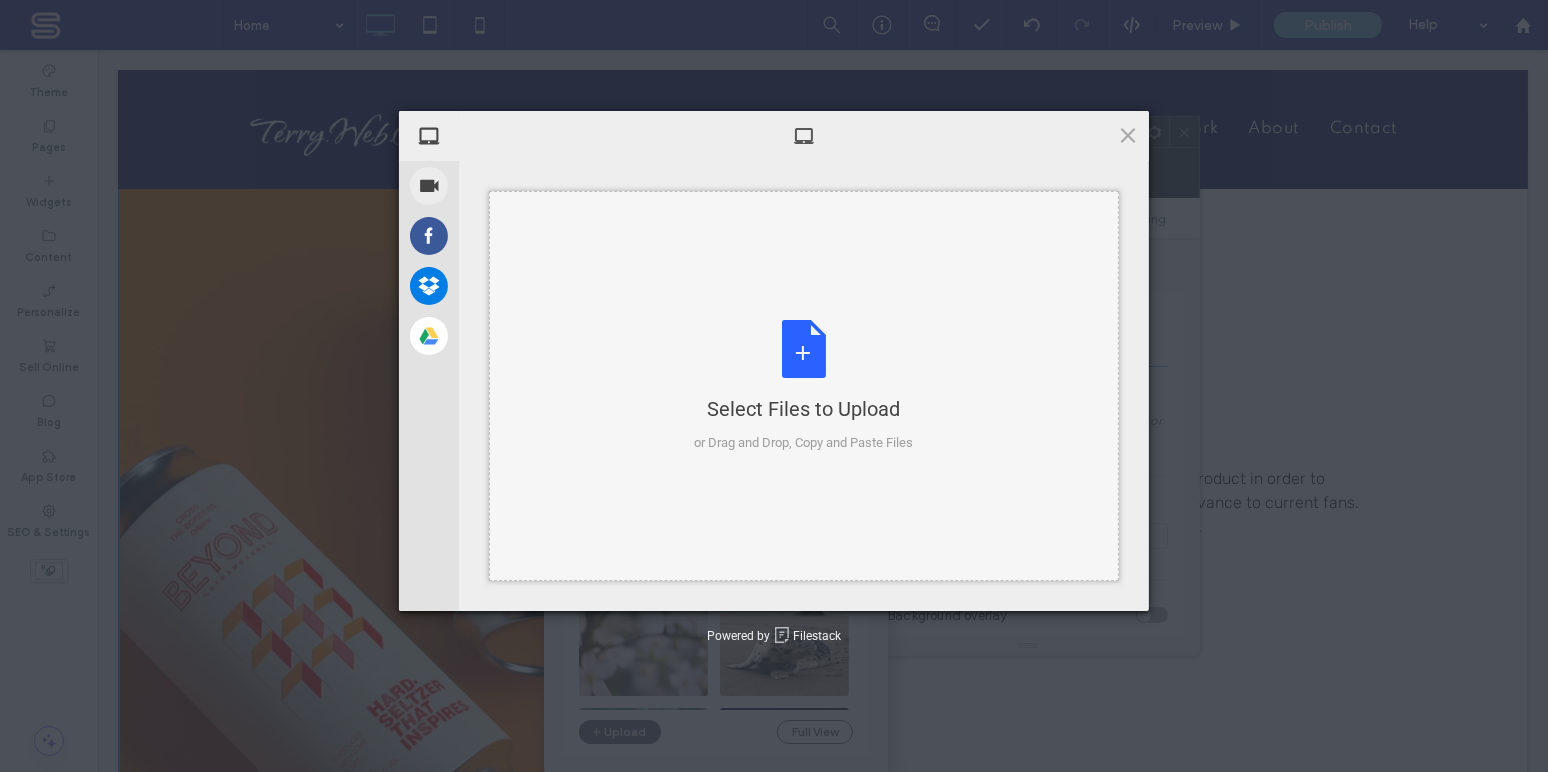 click on "Select Files to Upload
or Drag and Drop, Copy and Paste Files" at bounding box center (804, 386) 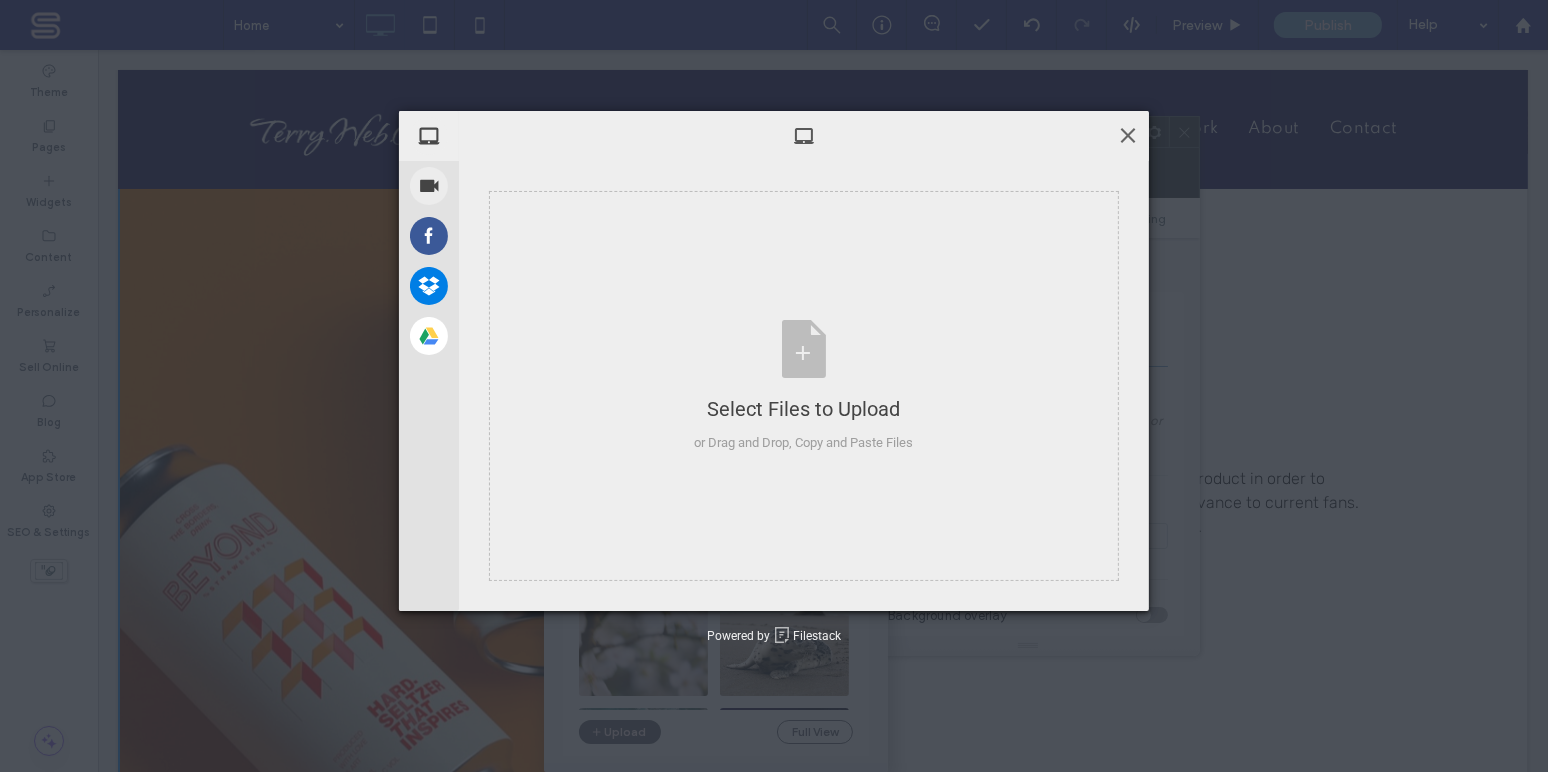 click at bounding box center (1128, 135) 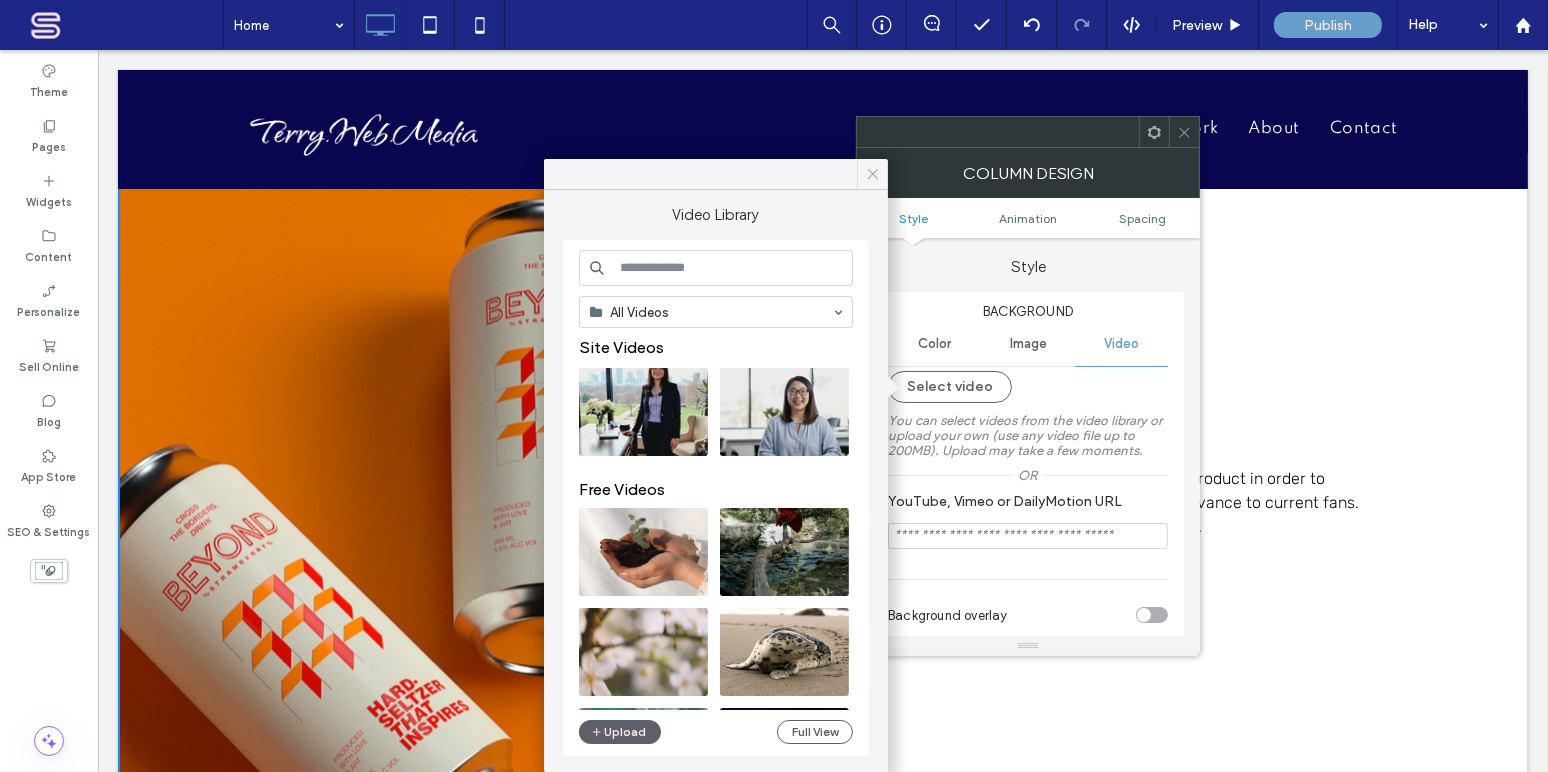 click 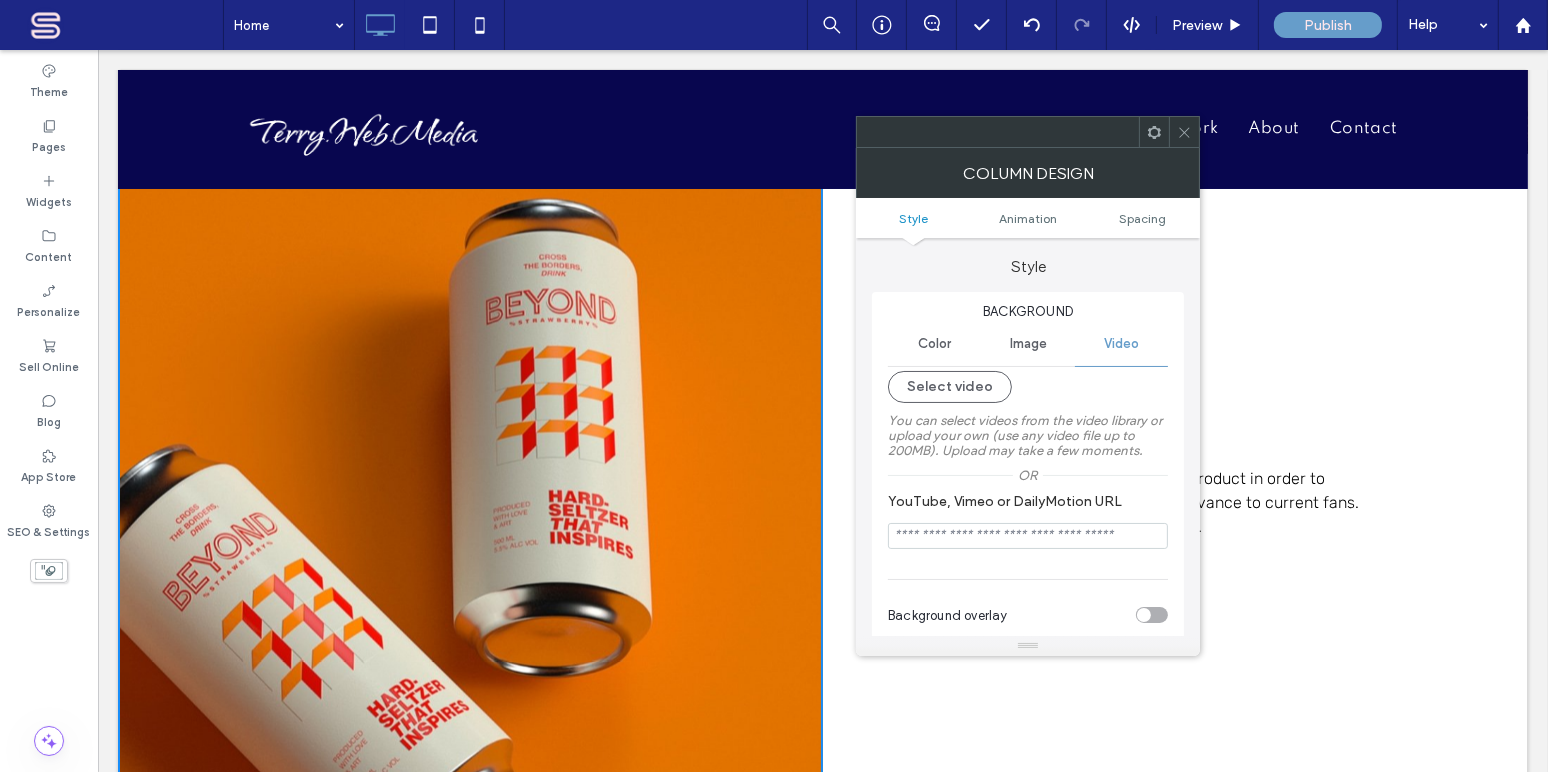 click on "Image" at bounding box center (1028, 344) 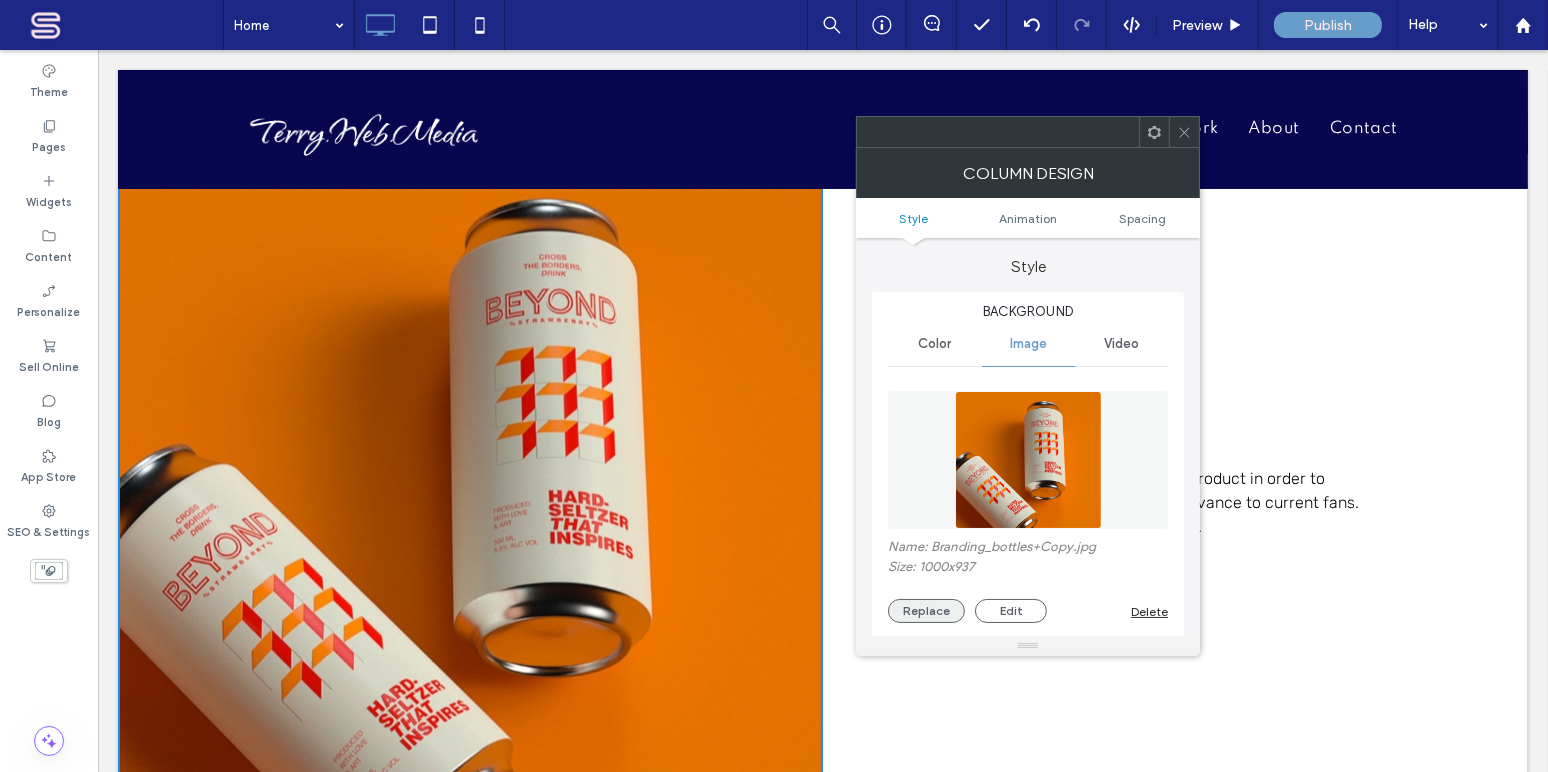 click on "Replace" at bounding box center (926, 611) 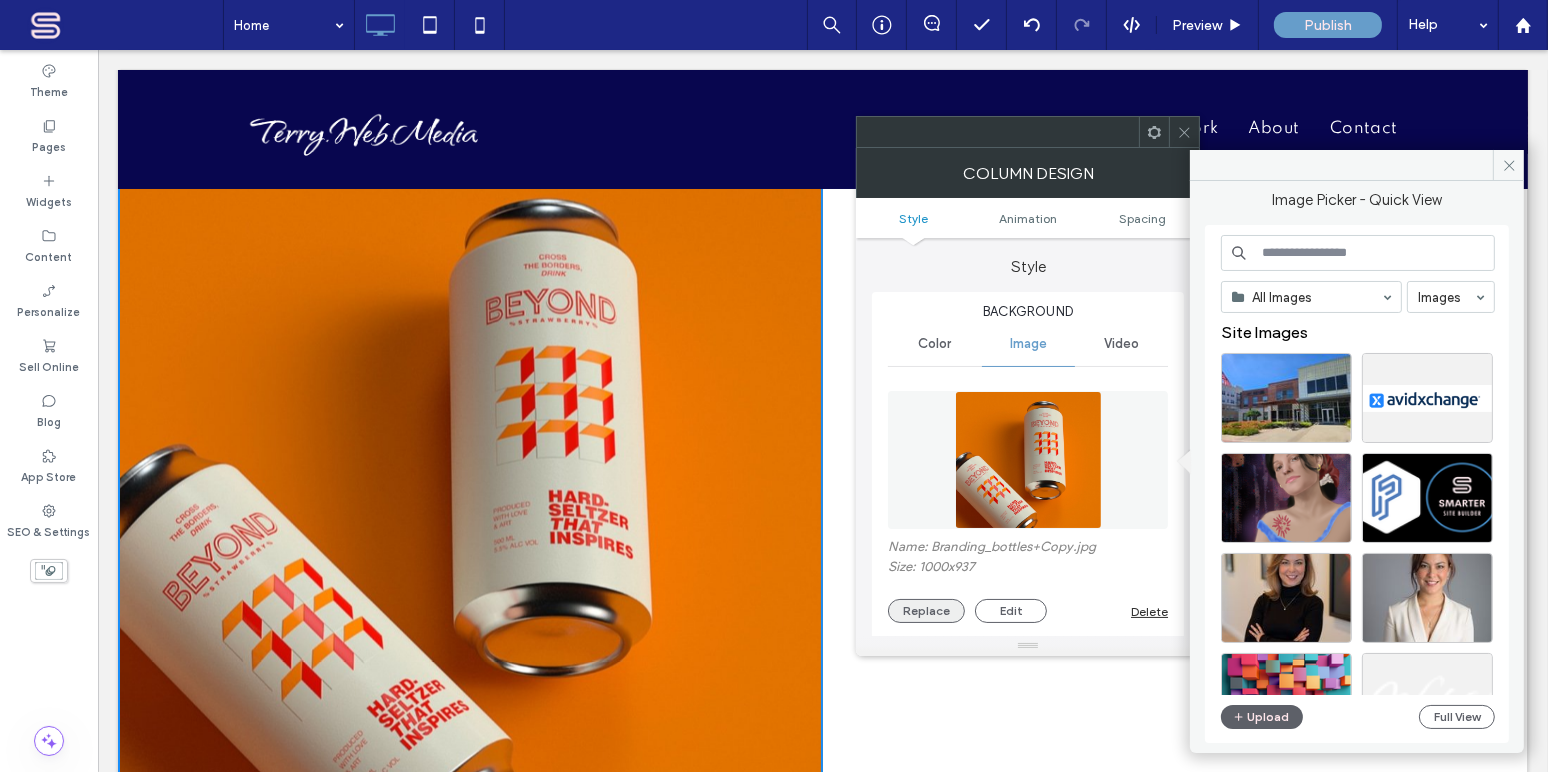 click on "Replace" at bounding box center [926, 611] 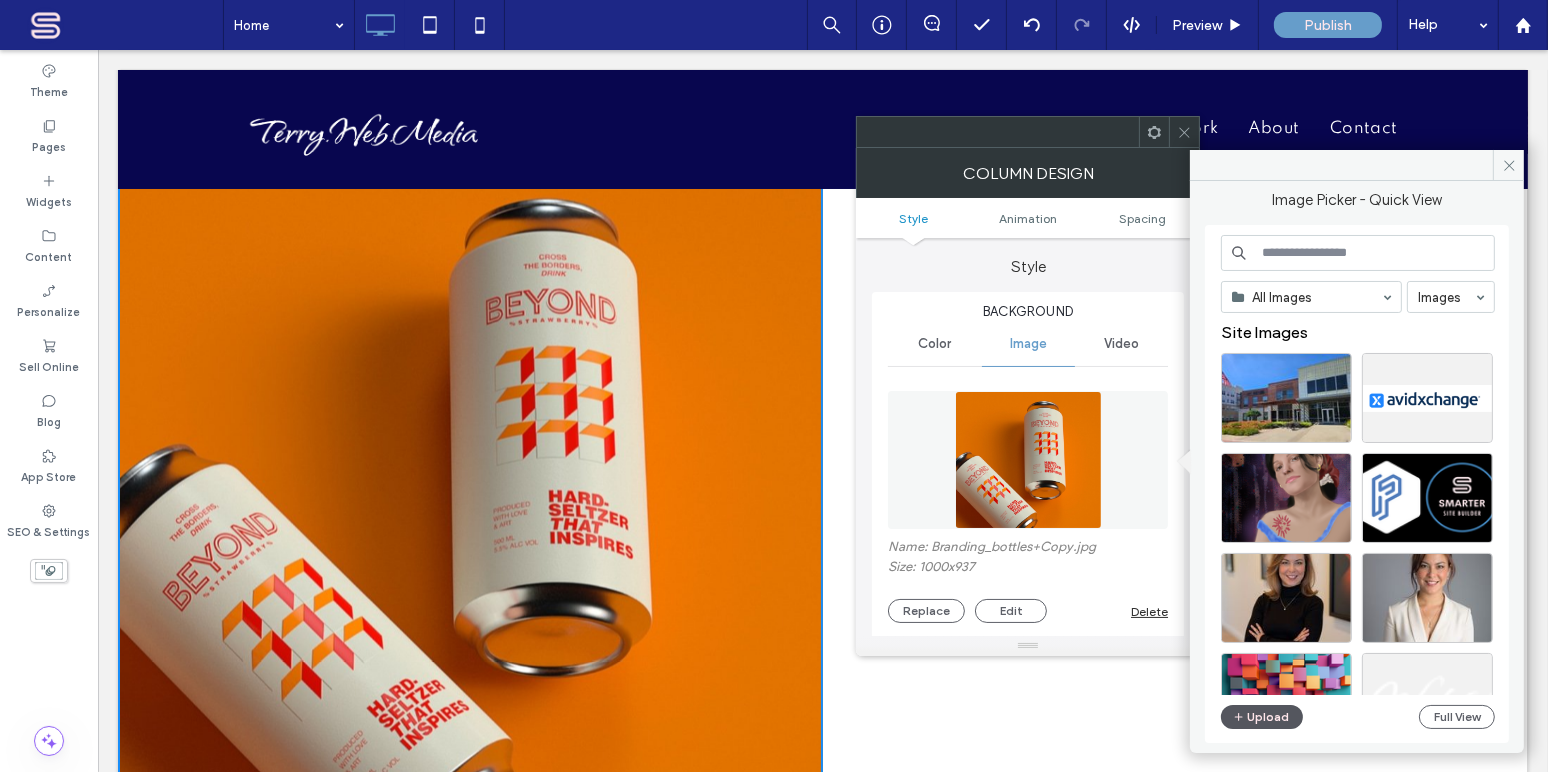 click on "Upload" at bounding box center (1262, 717) 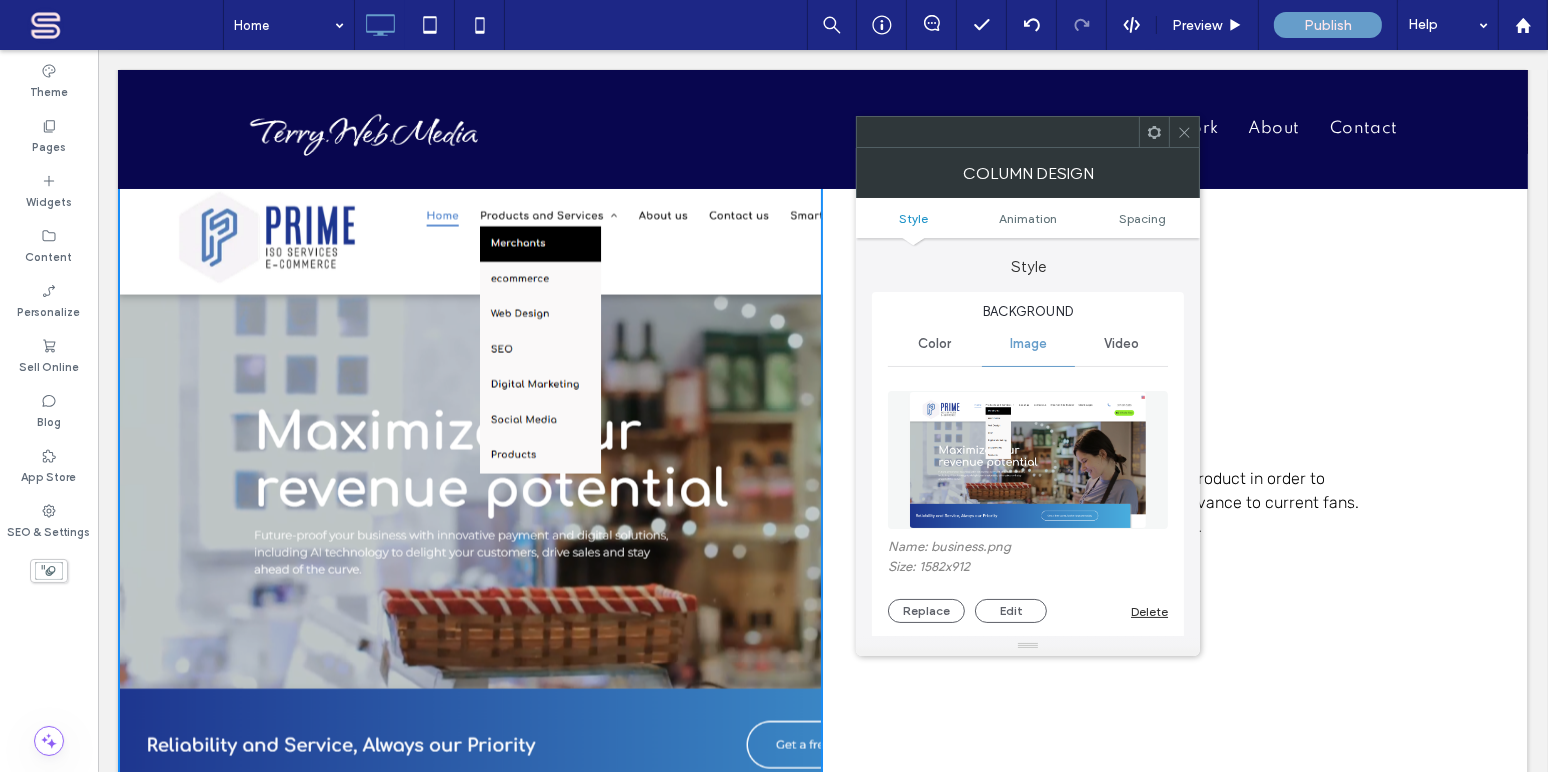 click 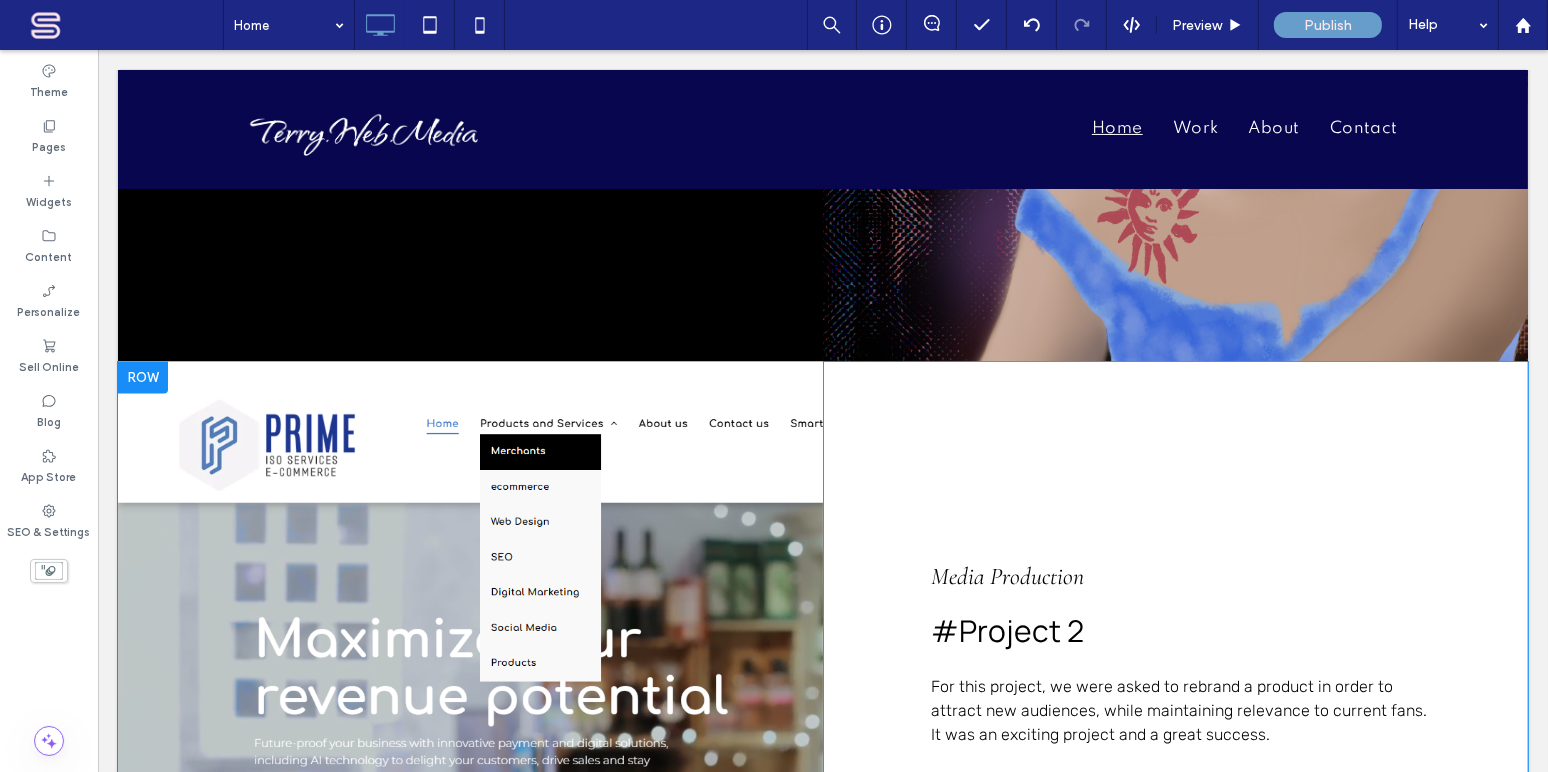 scroll, scrollTop: 3530, scrollLeft: 0, axis: vertical 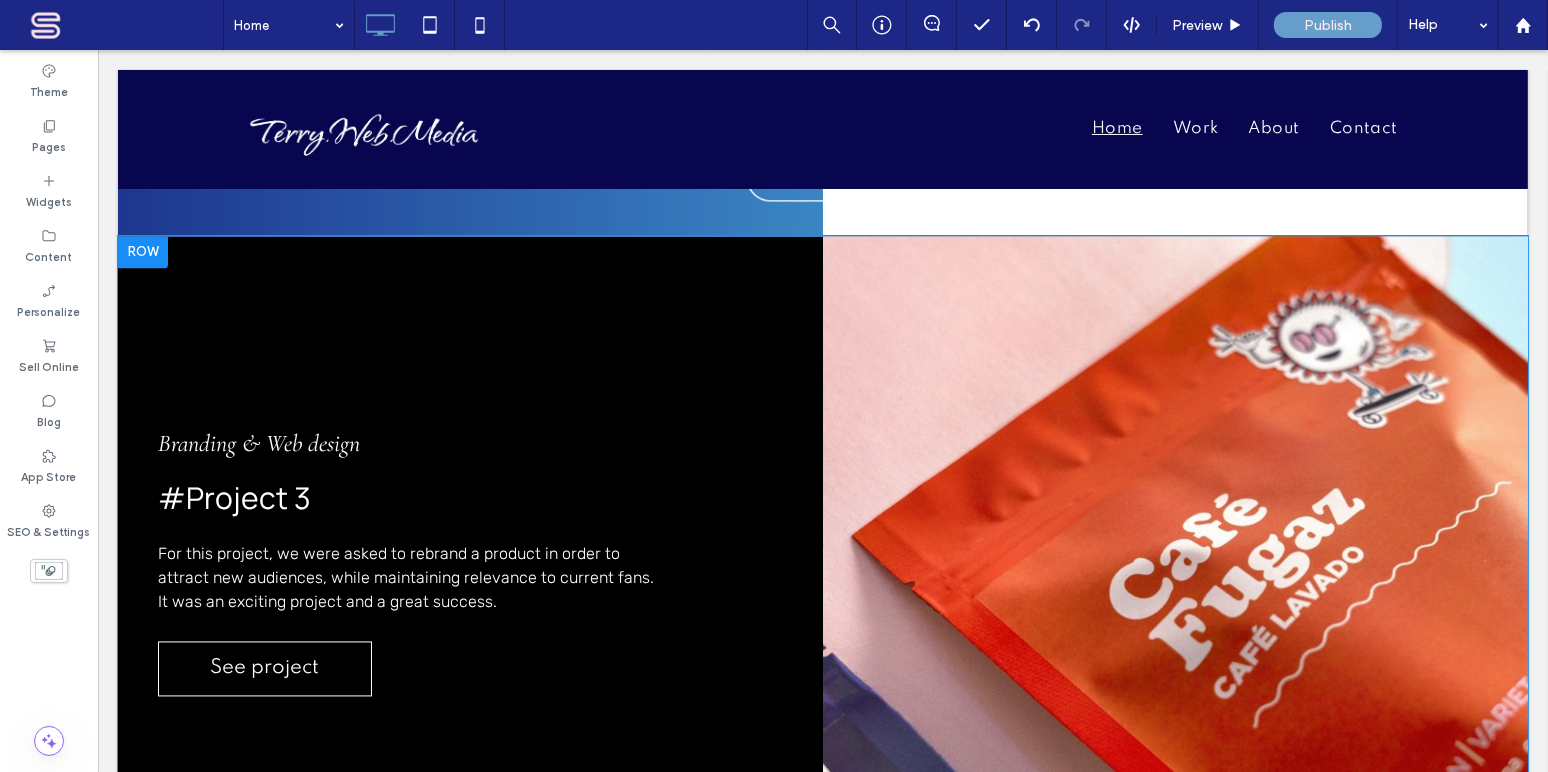 click on "Click To Paste     Click To Paste     Click To Paste     Click To Paste     Click To Paste" at bounding box center (1174, 561) 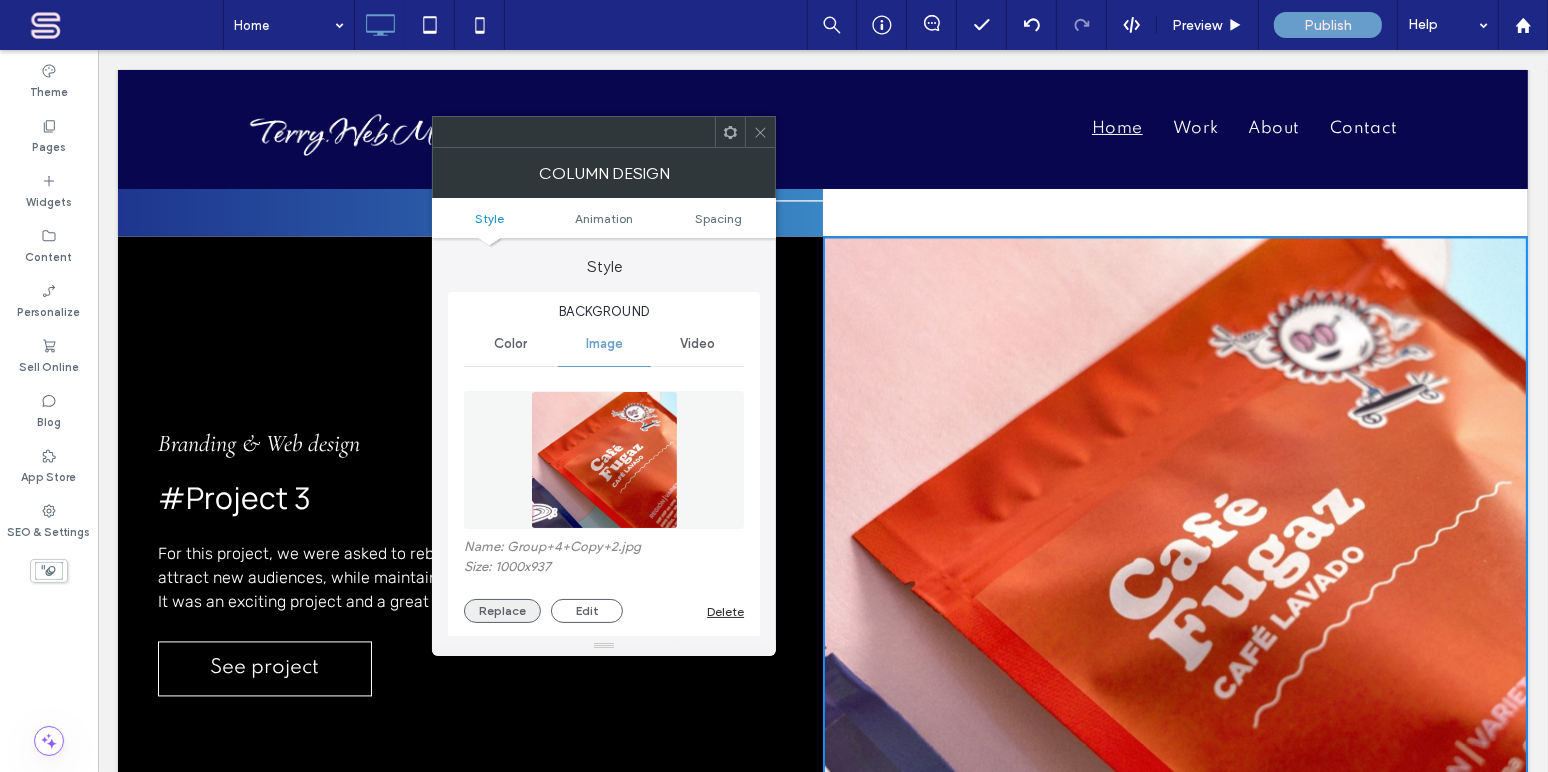 click on "Replace" at bounding box center (502, 611) 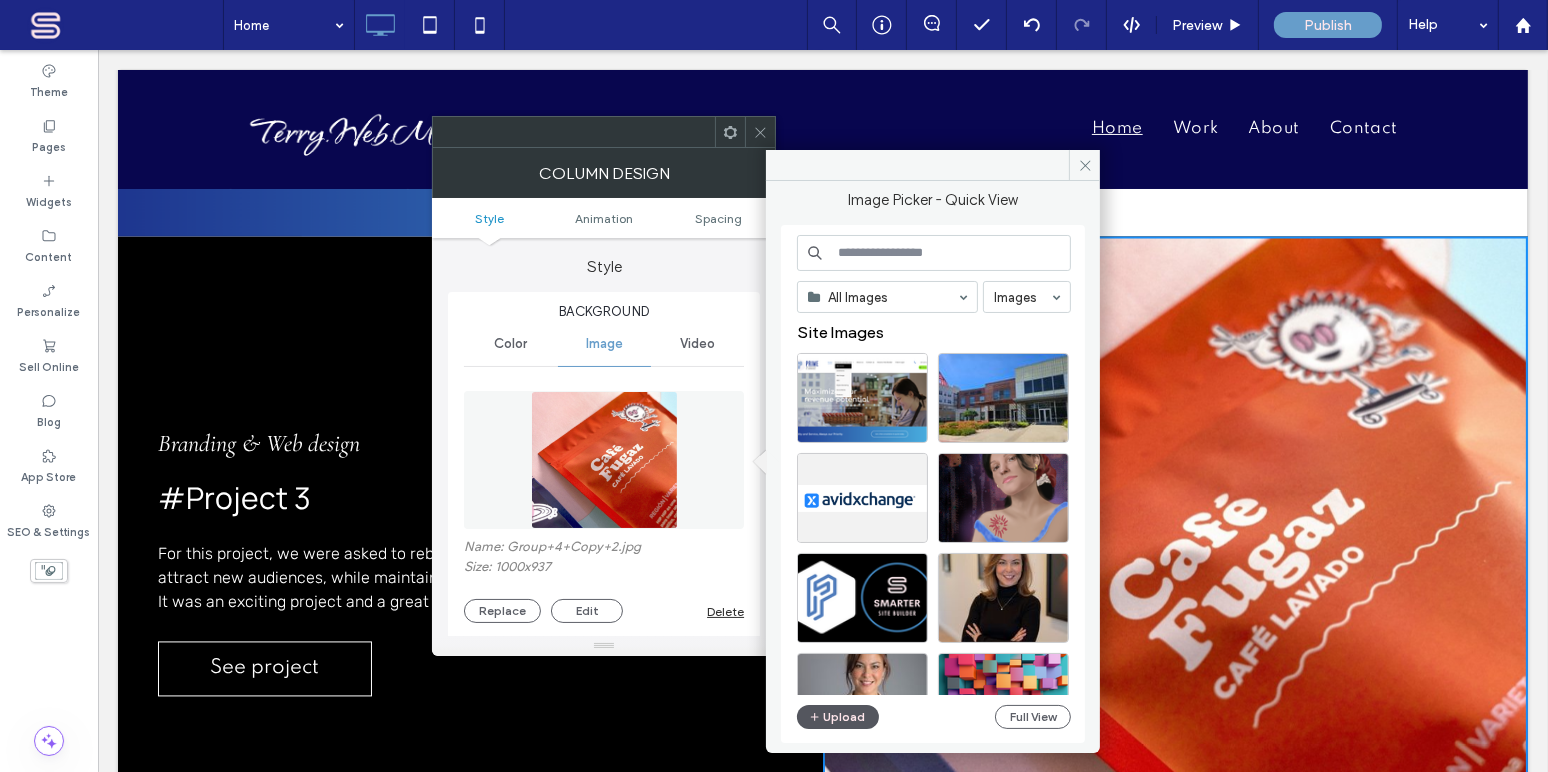click on "Upload" at bounding box center [838, 717] 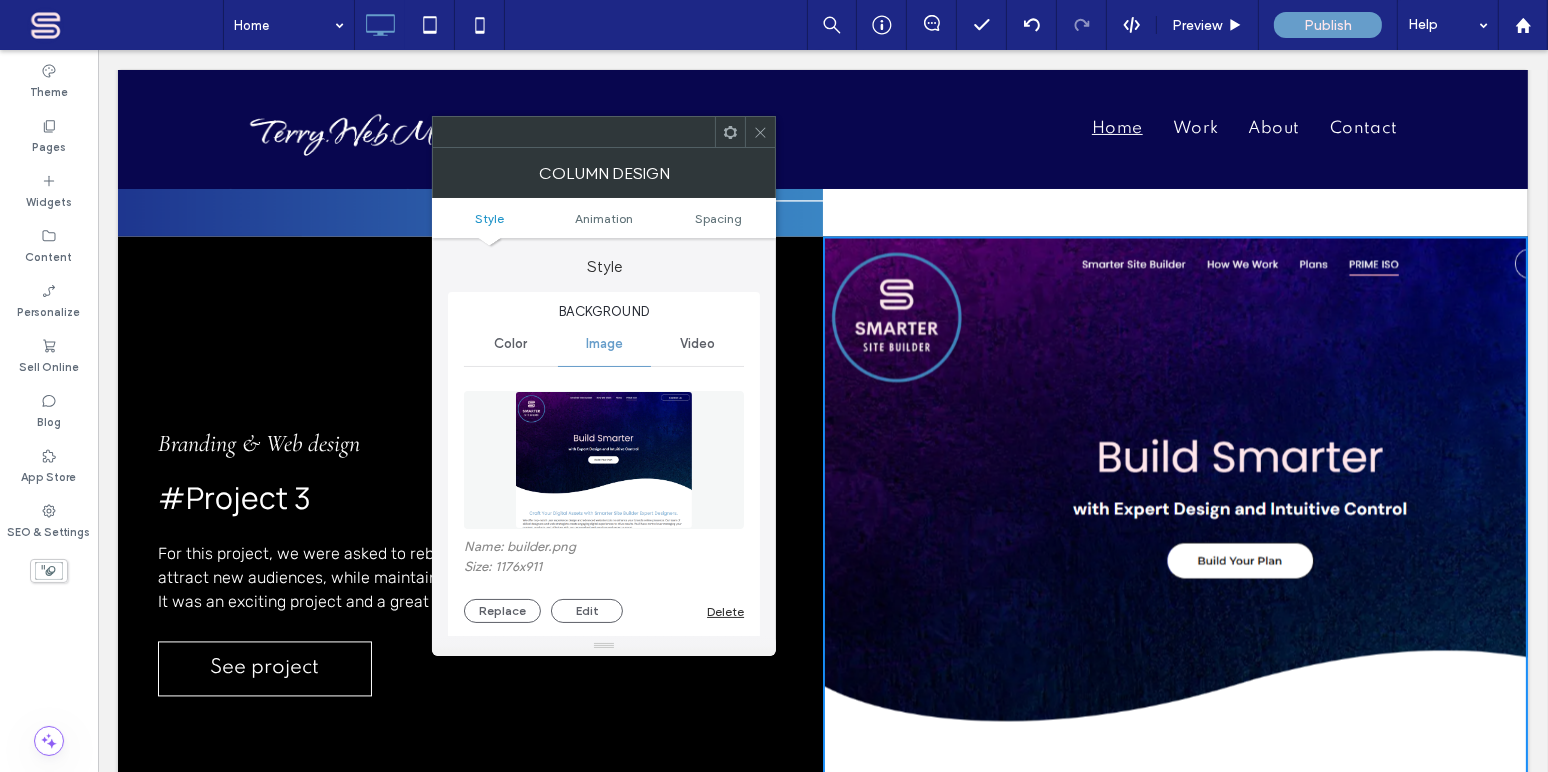 click 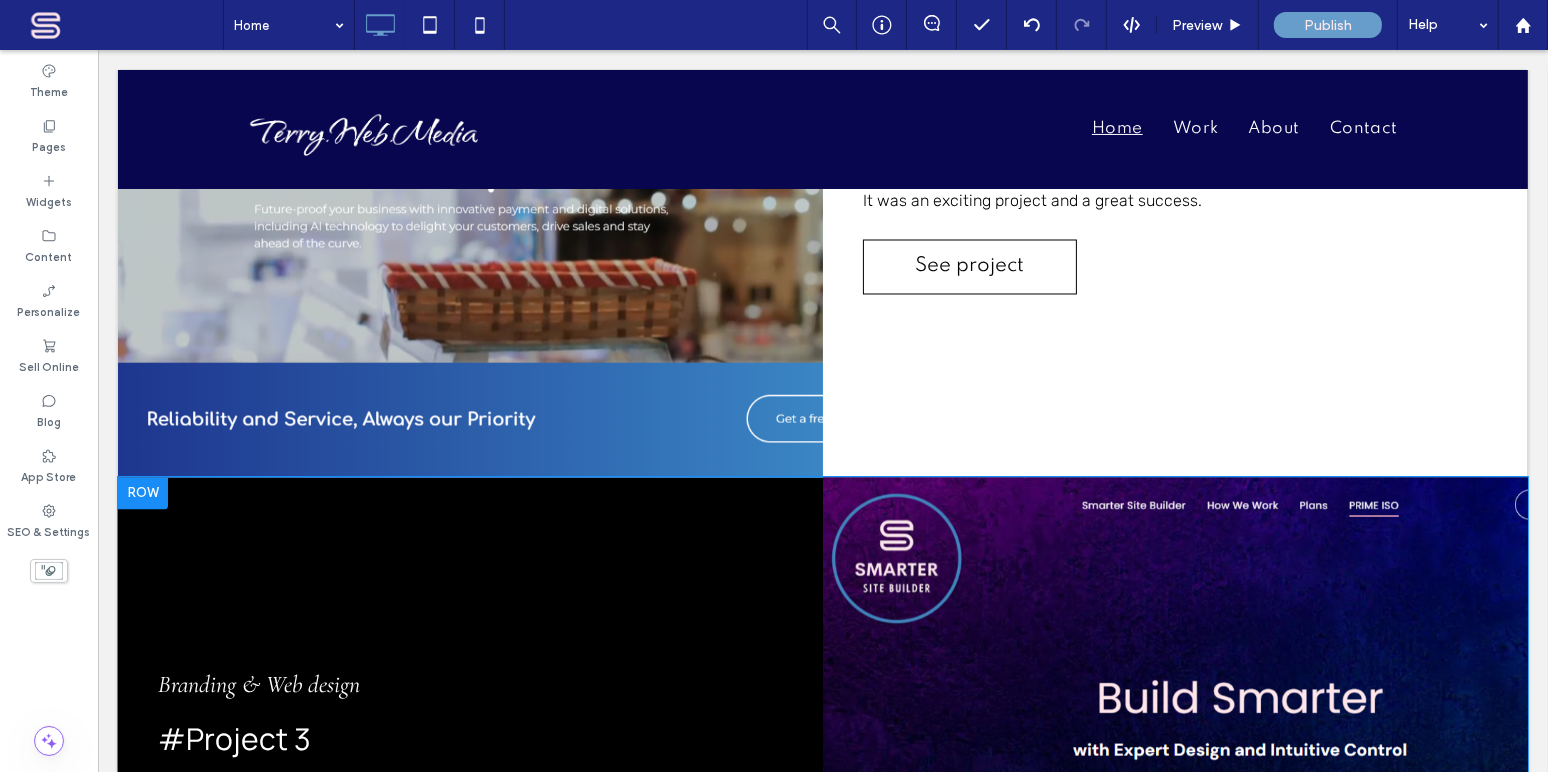 scroll, scrollTop: 4583, scrollLeft: 0, axis: vertical 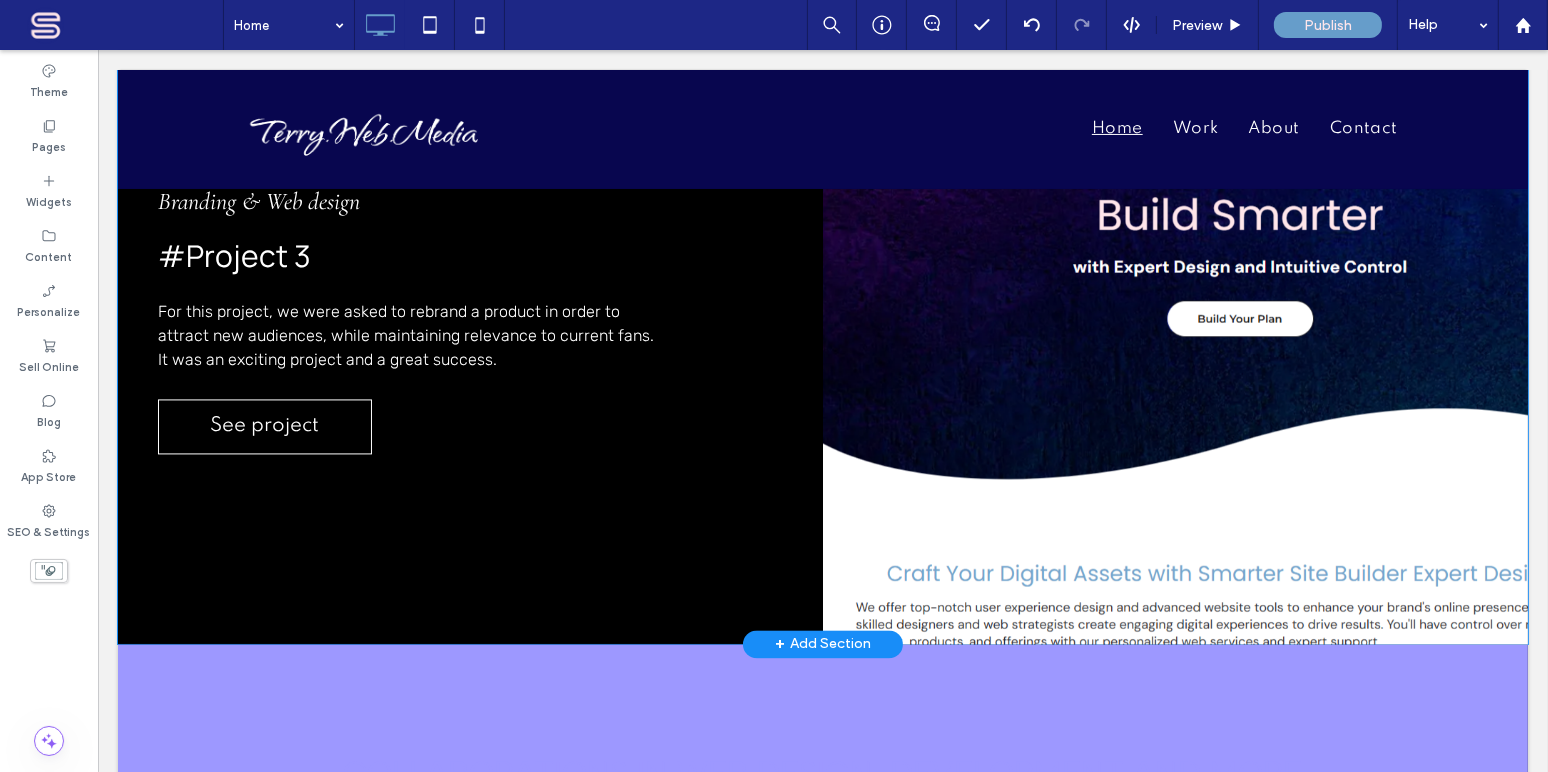 click on "Click To Paste     Click To Paste     Click To Paste     Click To Paste     Click To Paste" at bounding box center [1174, 319] 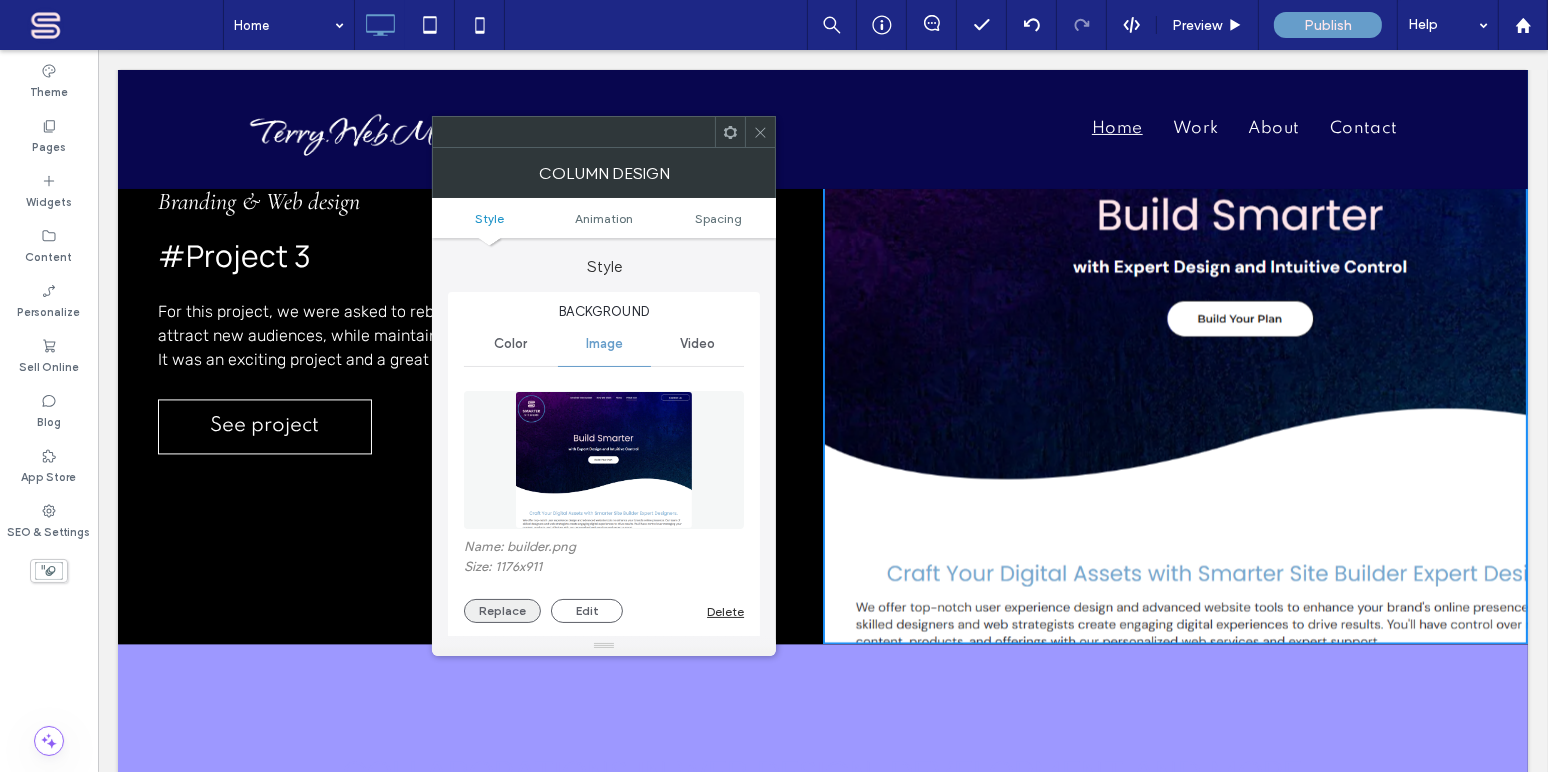 click on "Replace" at bounding box center (502, 611) 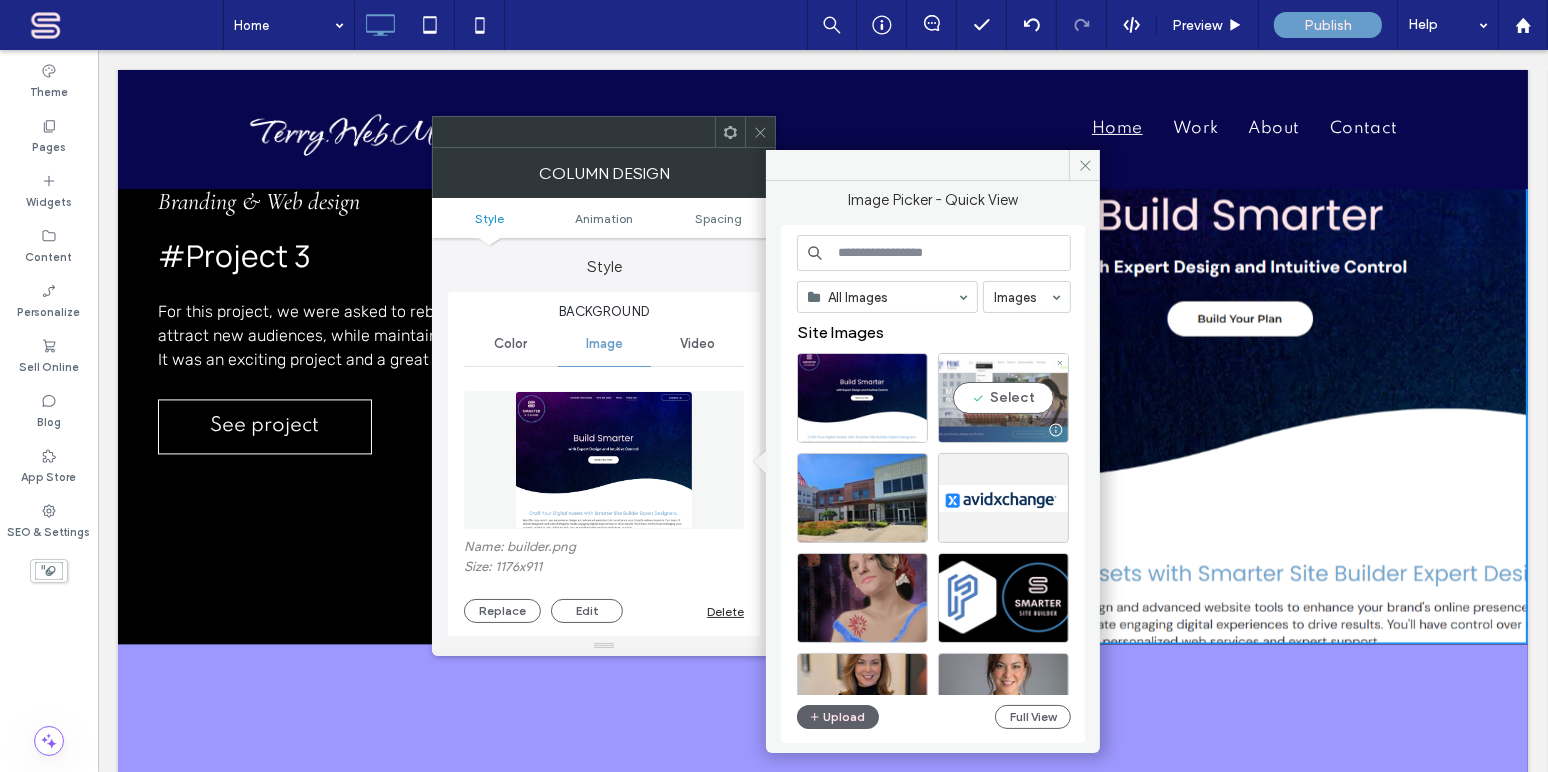 click on "Select" at bounding box center (1003, 398) 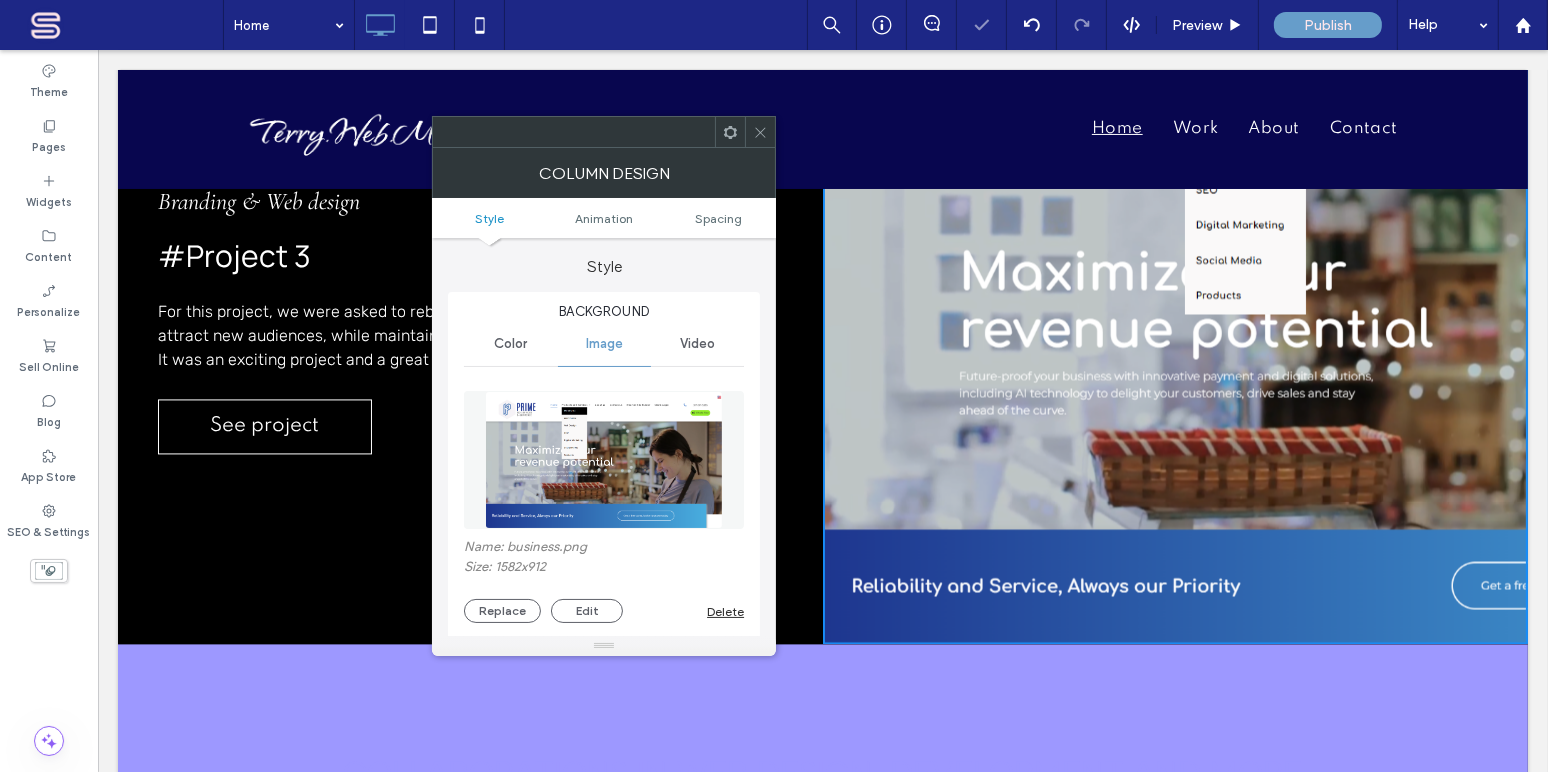 click 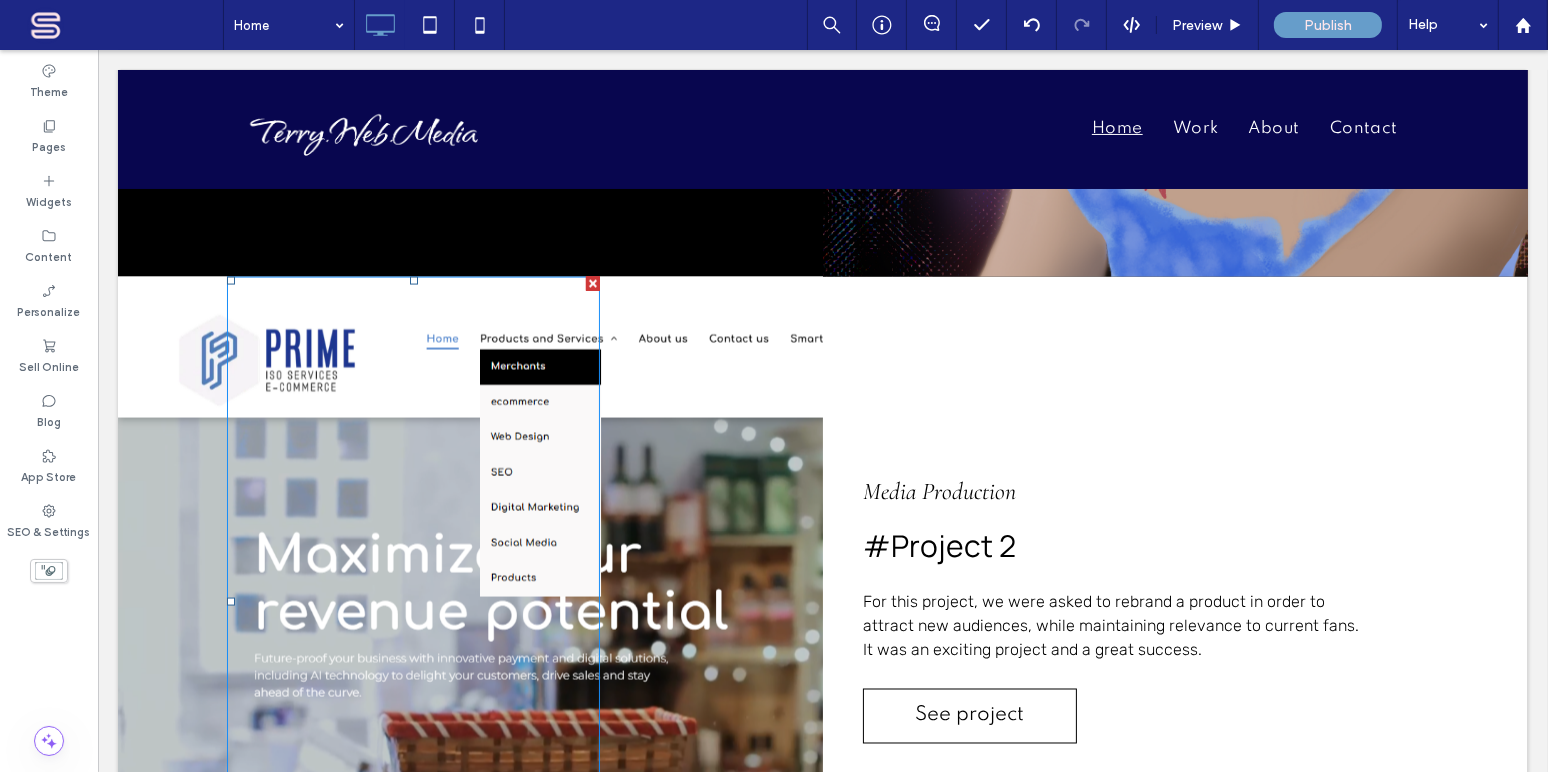 scroll, scrollTop: 3614, scrollLeft: 0, axis: vertical 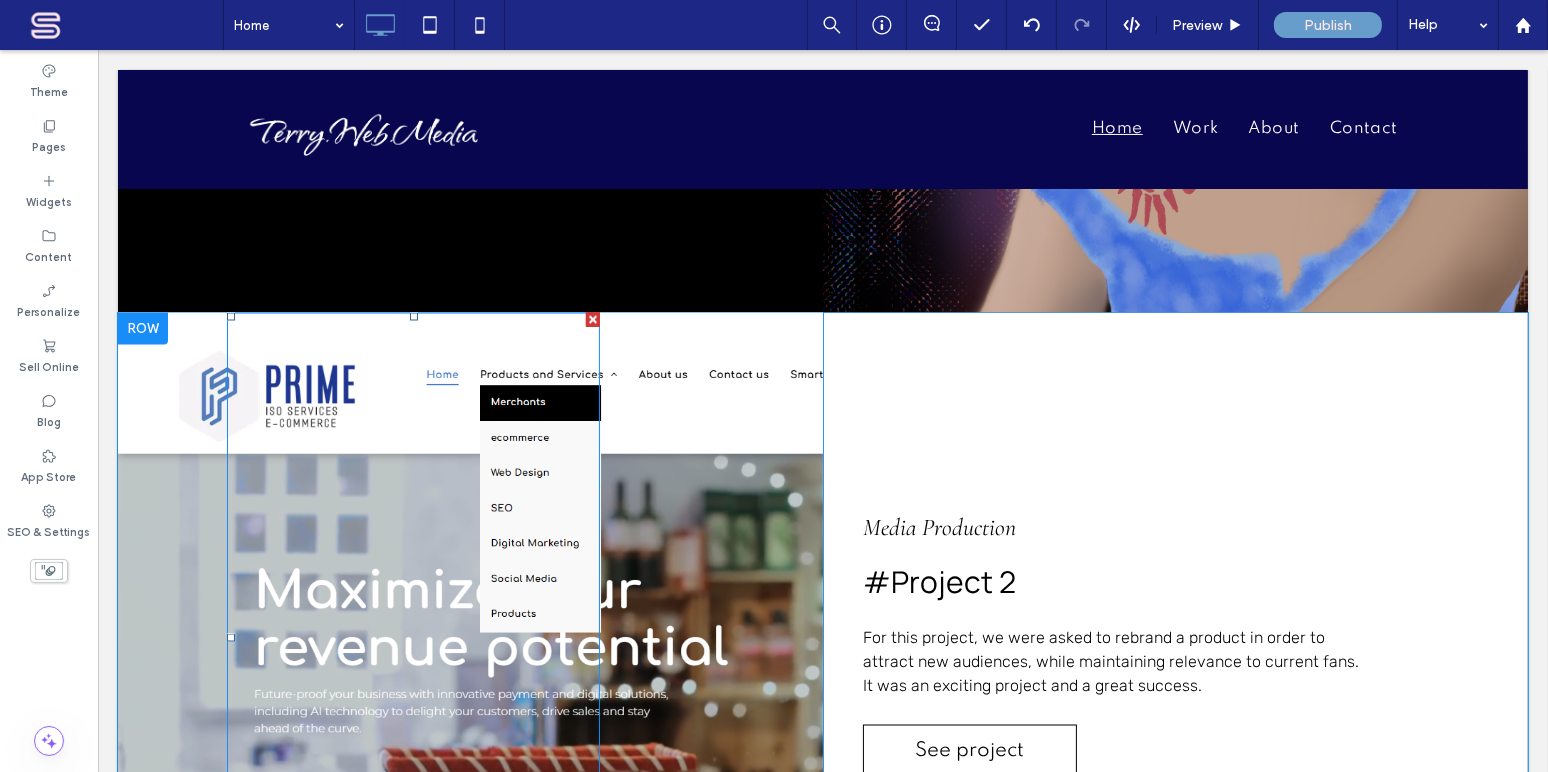 click at bounding box center (412, 638) 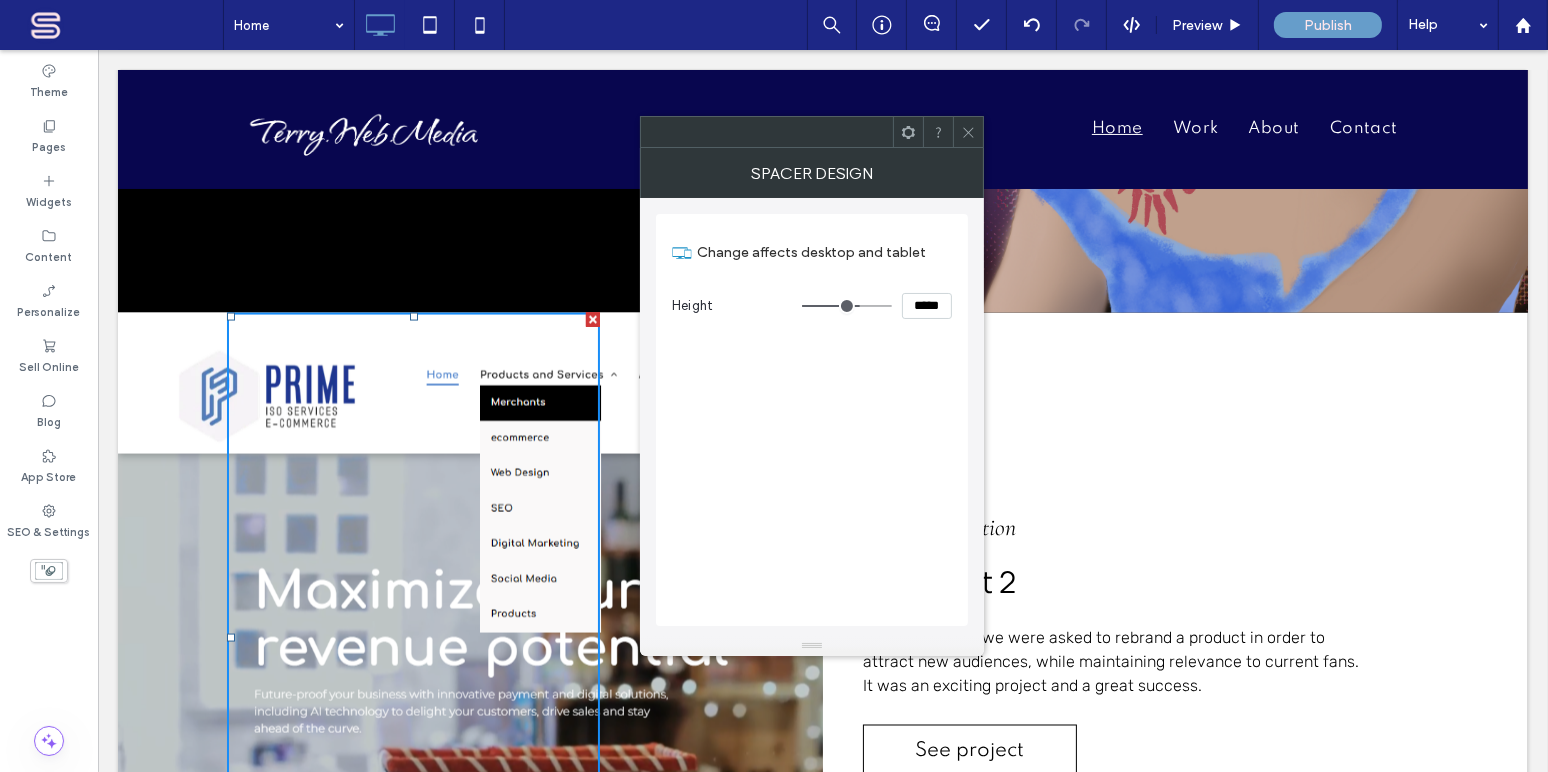 click 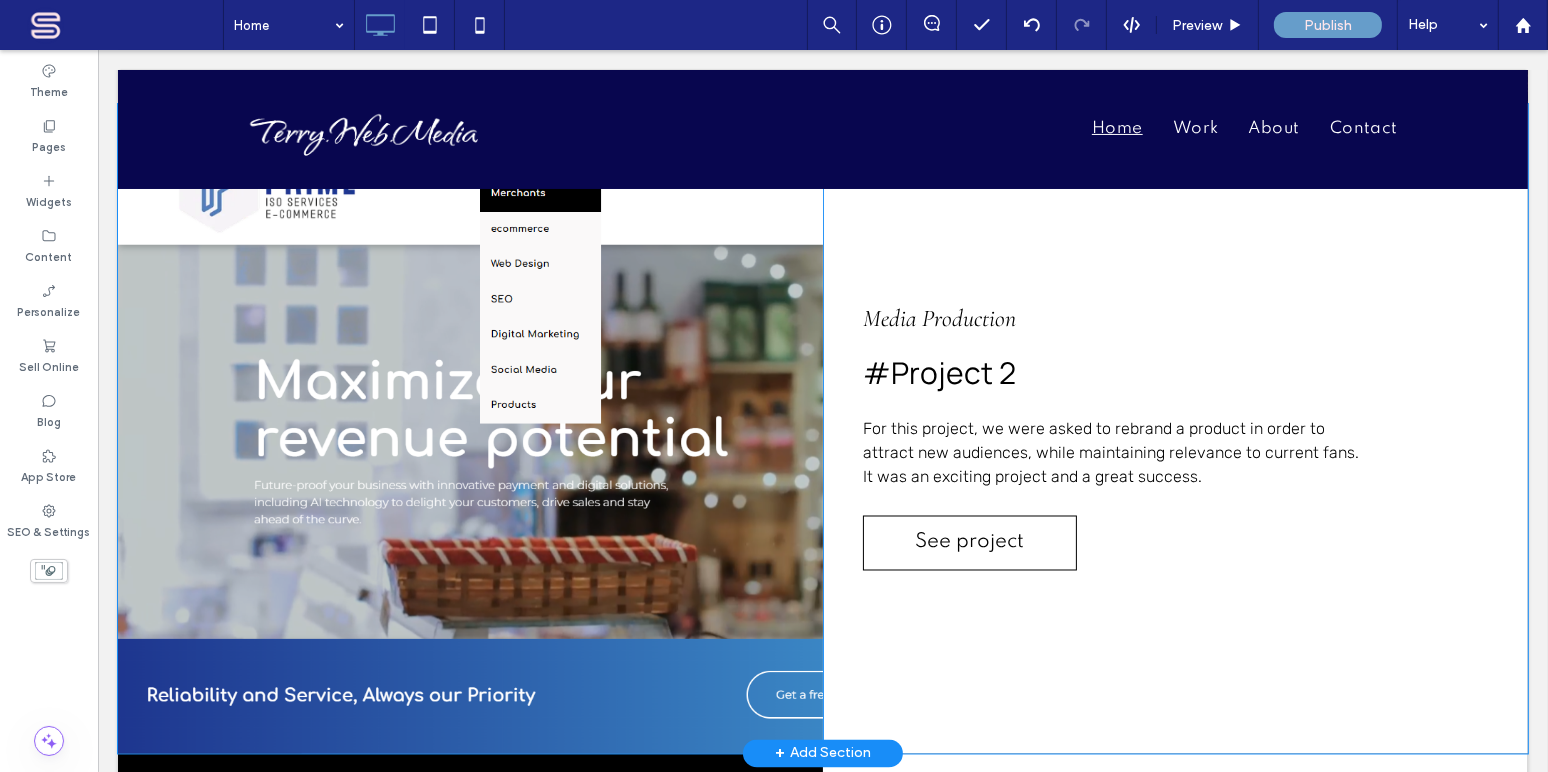 scroll, scrollTop: 3856, scrollLeft: 0, axis: vertical 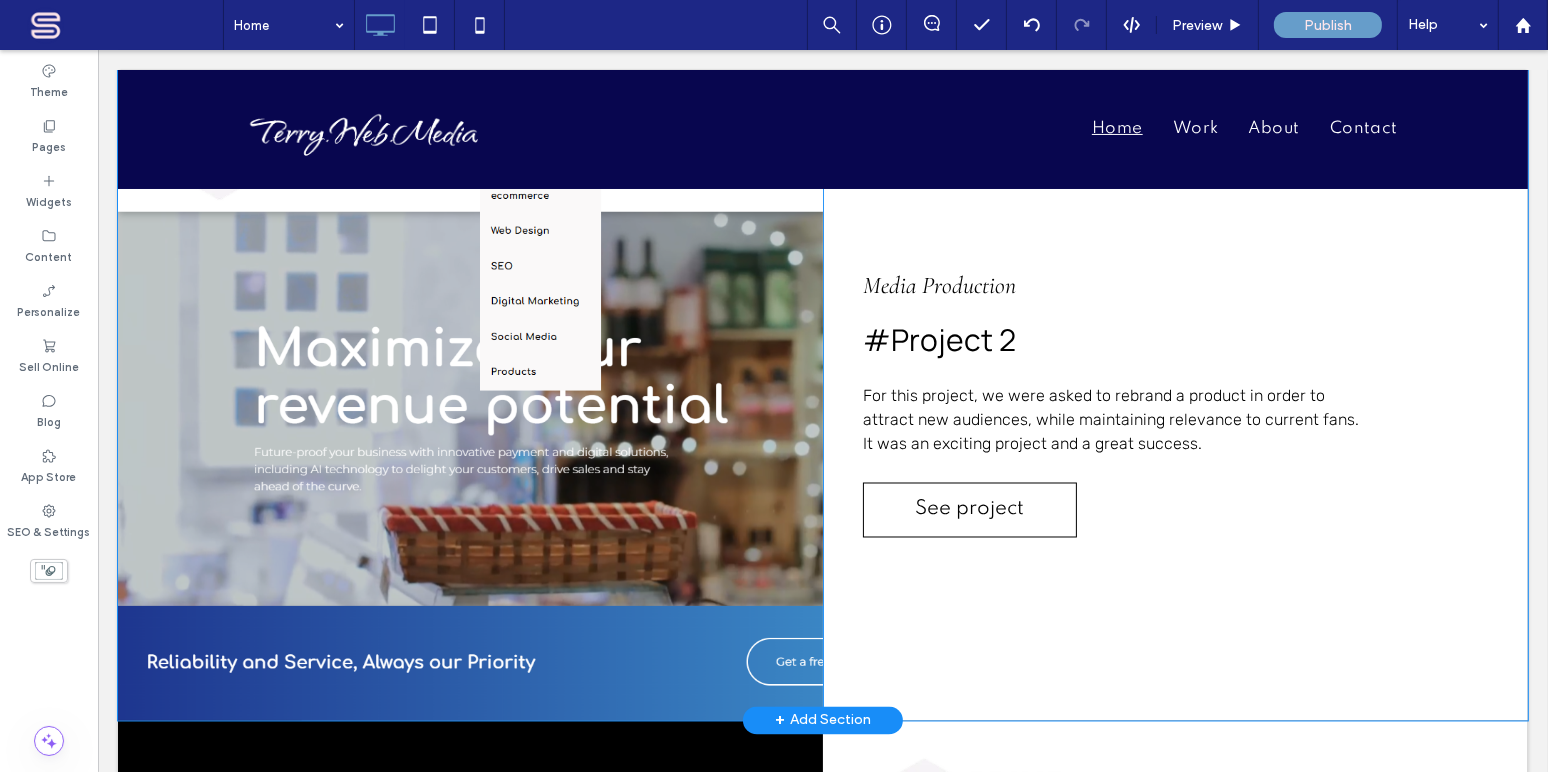 click on "Click To Paste     Click To Paste     Click To Paste     Click To Paste     Click To Paste" at bounding box center [469, 396] 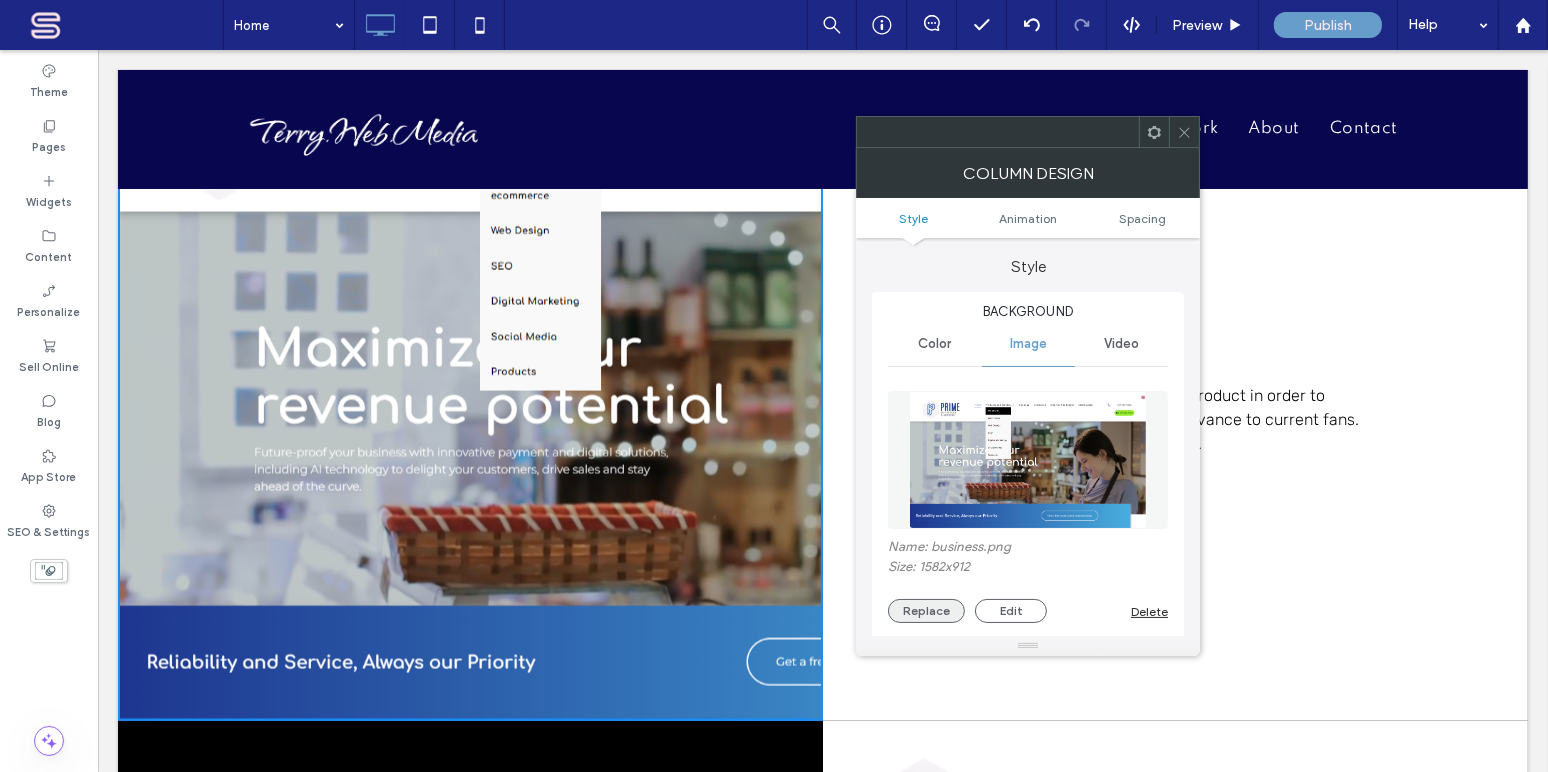 click on "Replace" at bounding box center (926, 611) 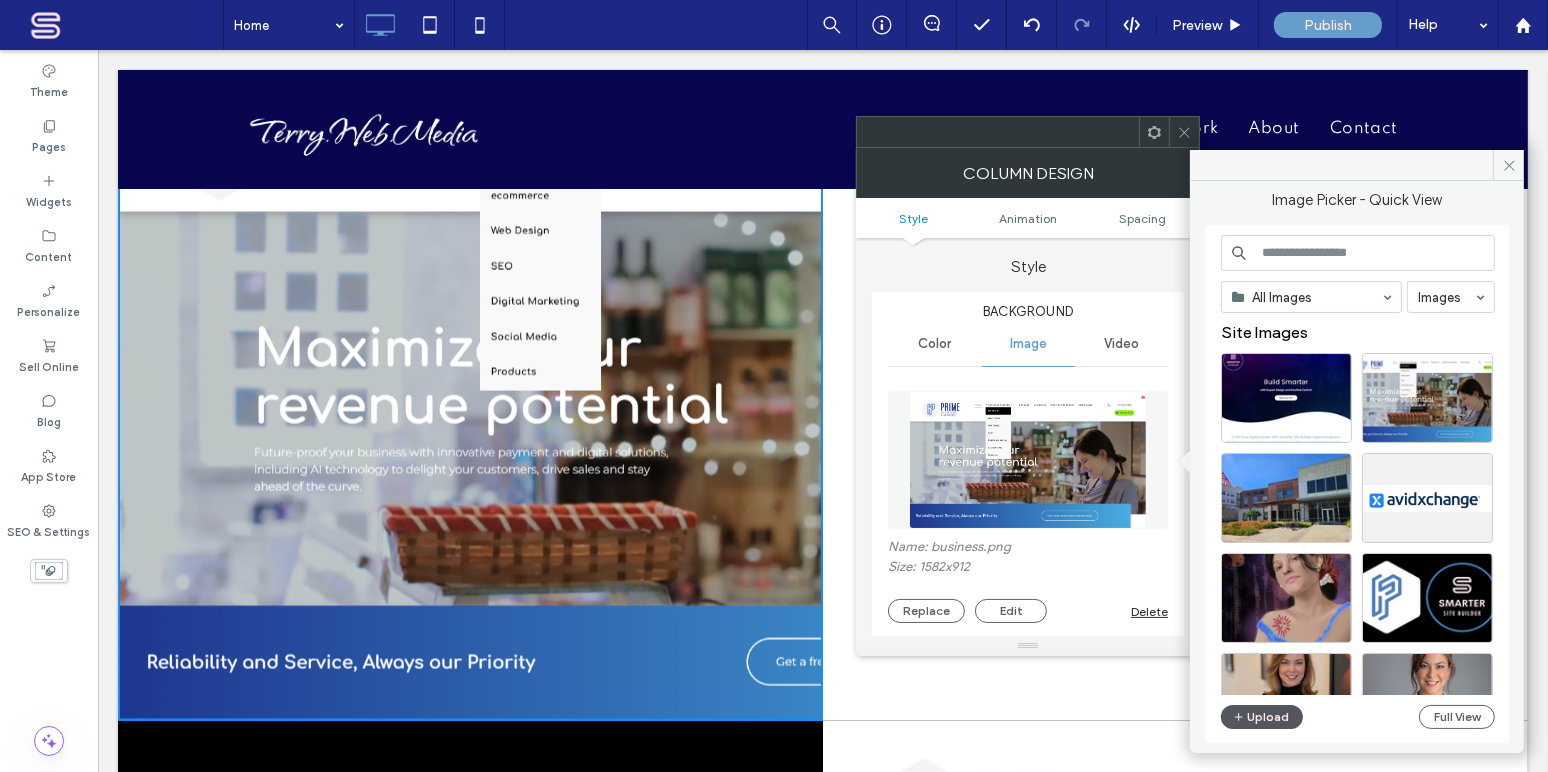 click on "Upload" at bounding box center [1262, 717] 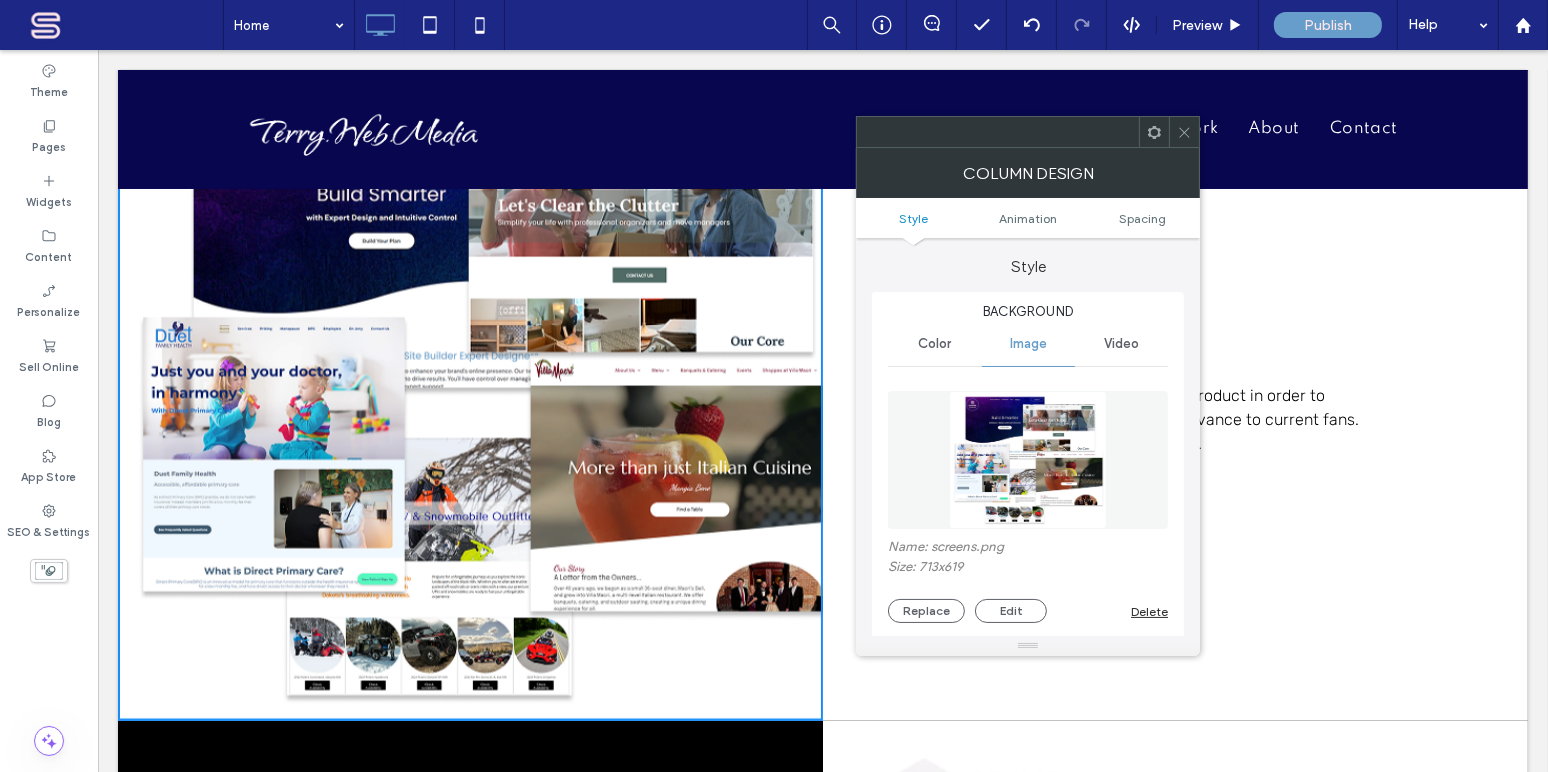 scroll, scrollTop: 242, scrollLeft: 0, axis: vertical 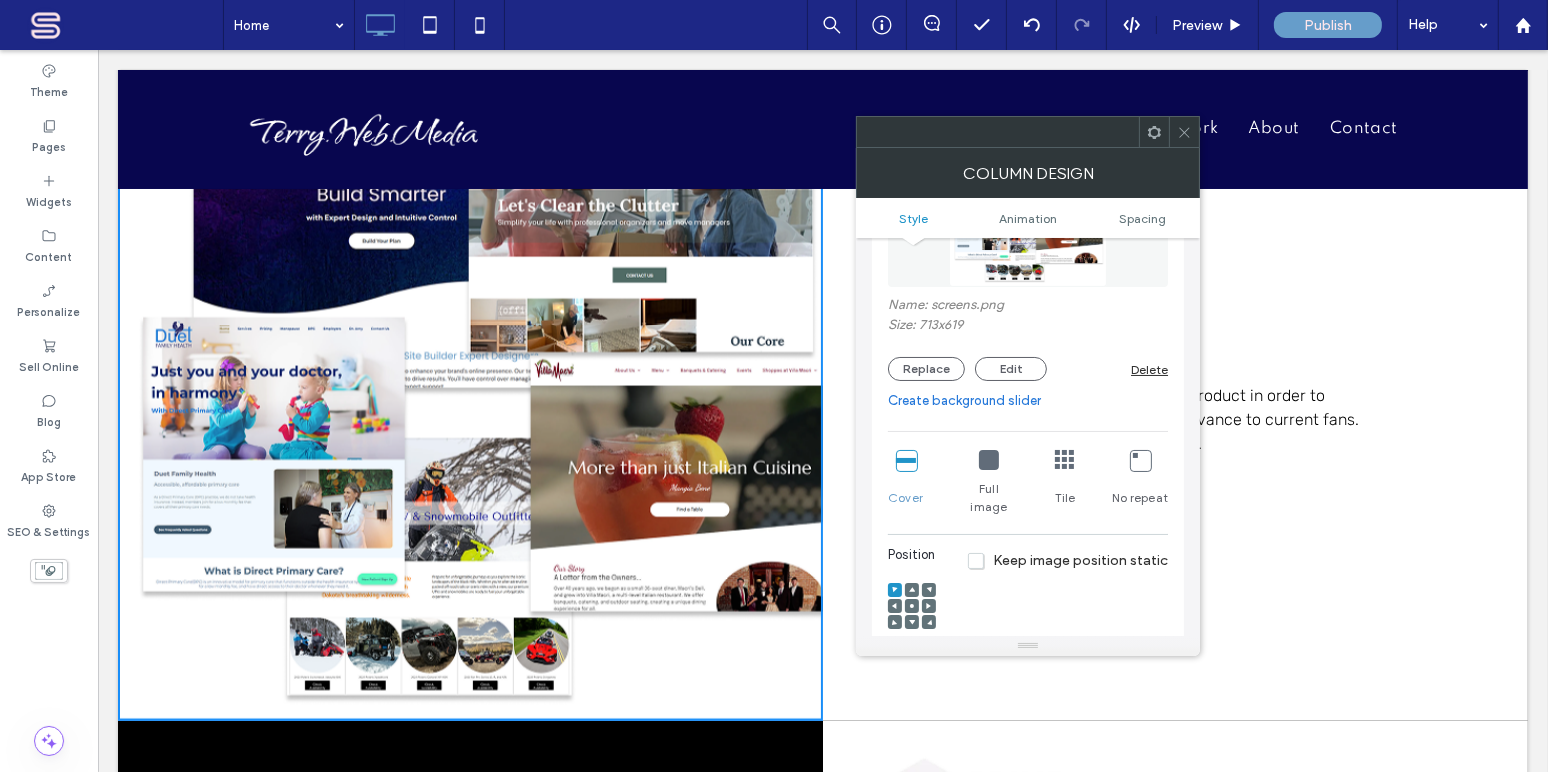 click at bounding box center [989, 460] 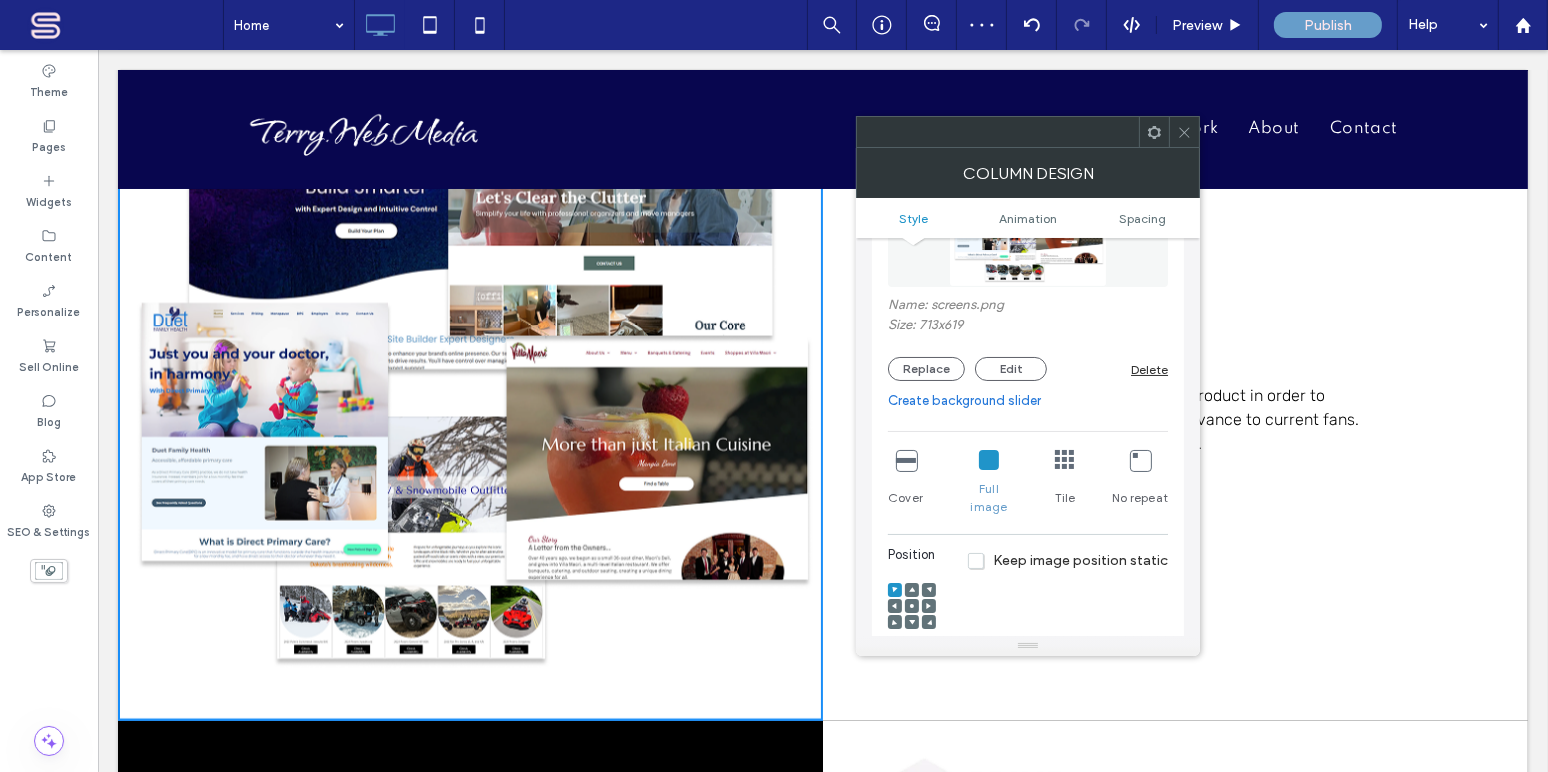 click 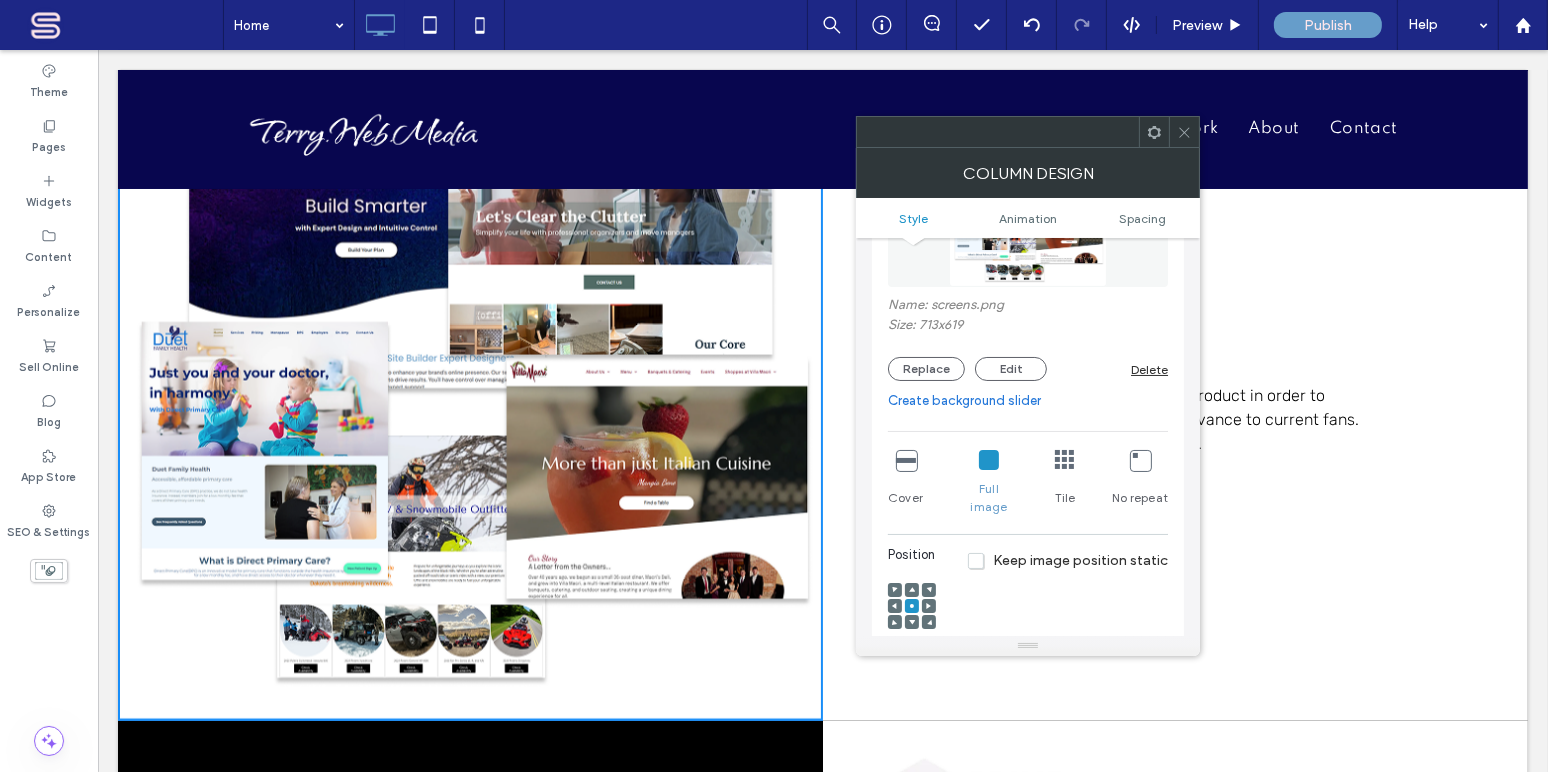 click at bounding box center (1140, 460) 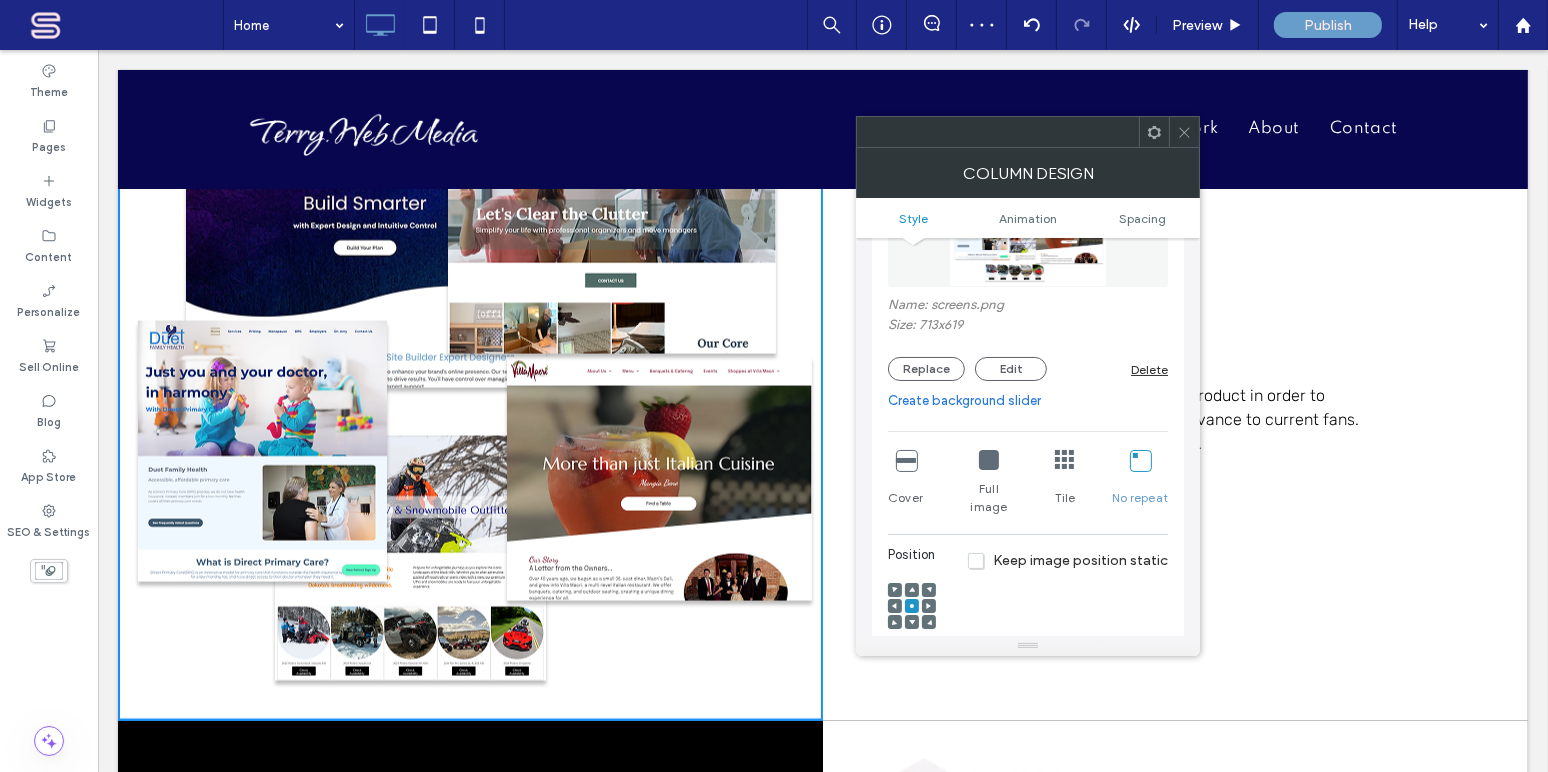 click on "Keep image position static" at bounding box center [1068, 560] 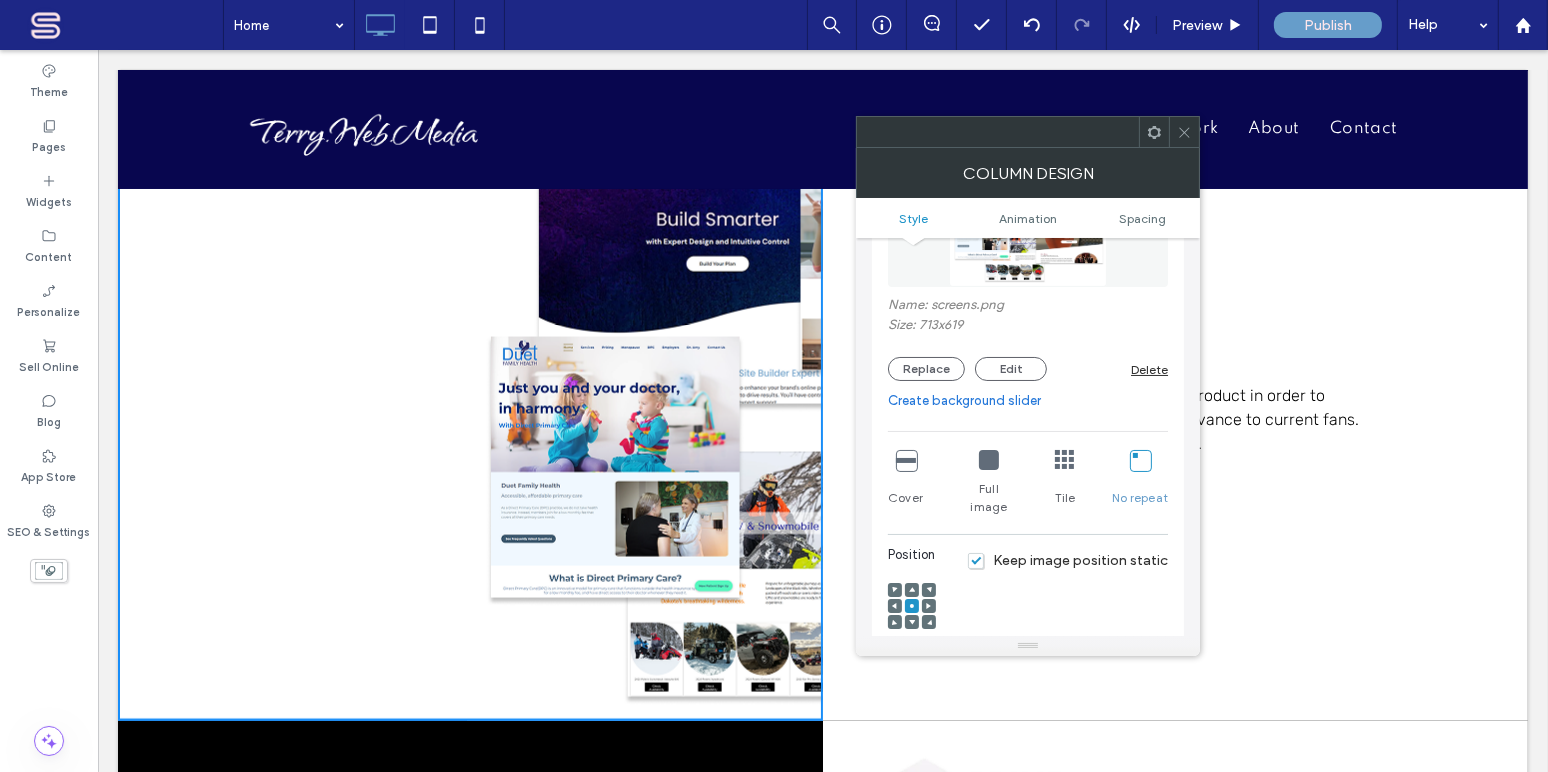 click 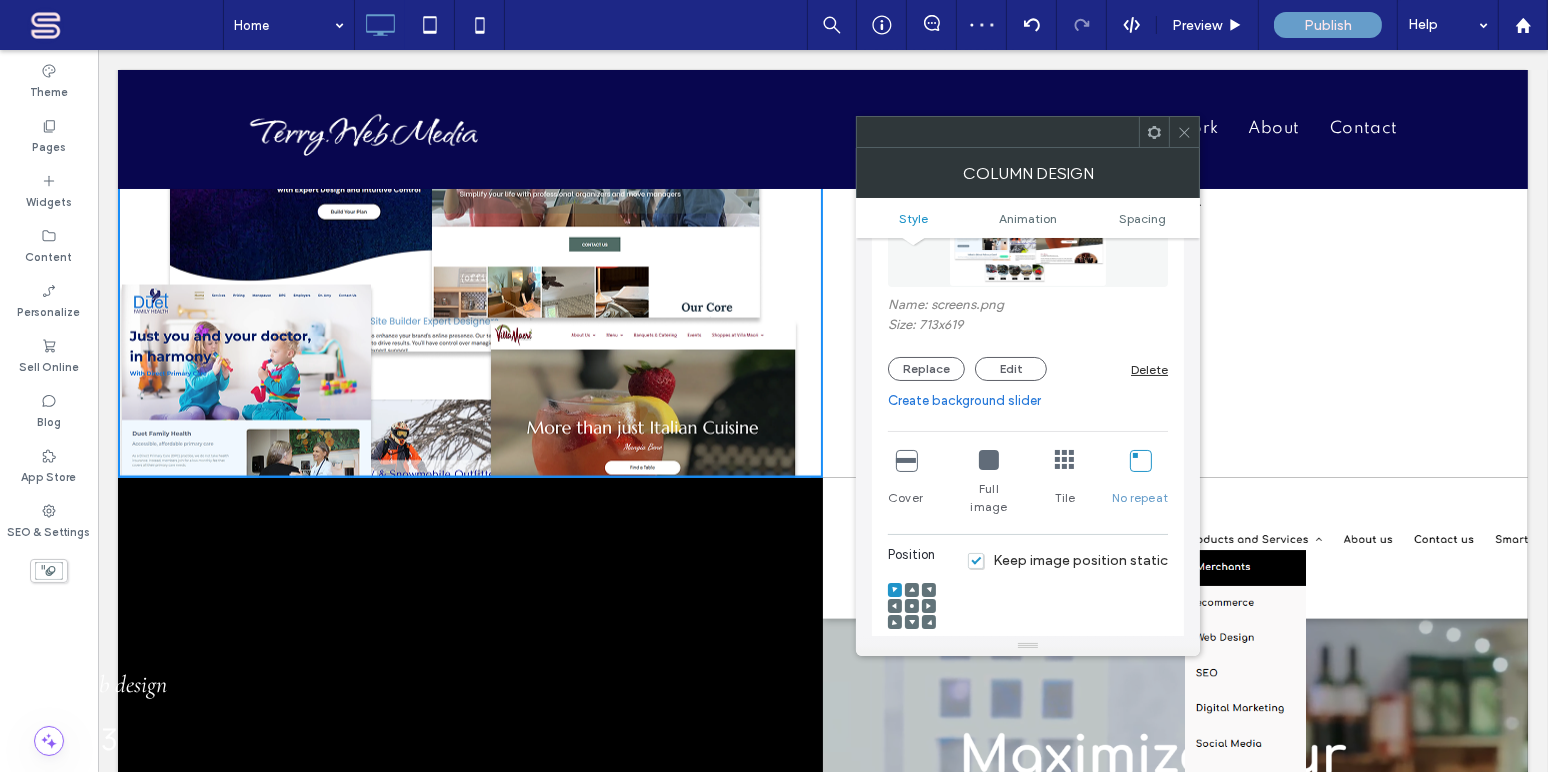 scroll, scrollTop: 3856, scrollLeft: 0, axis: vertical 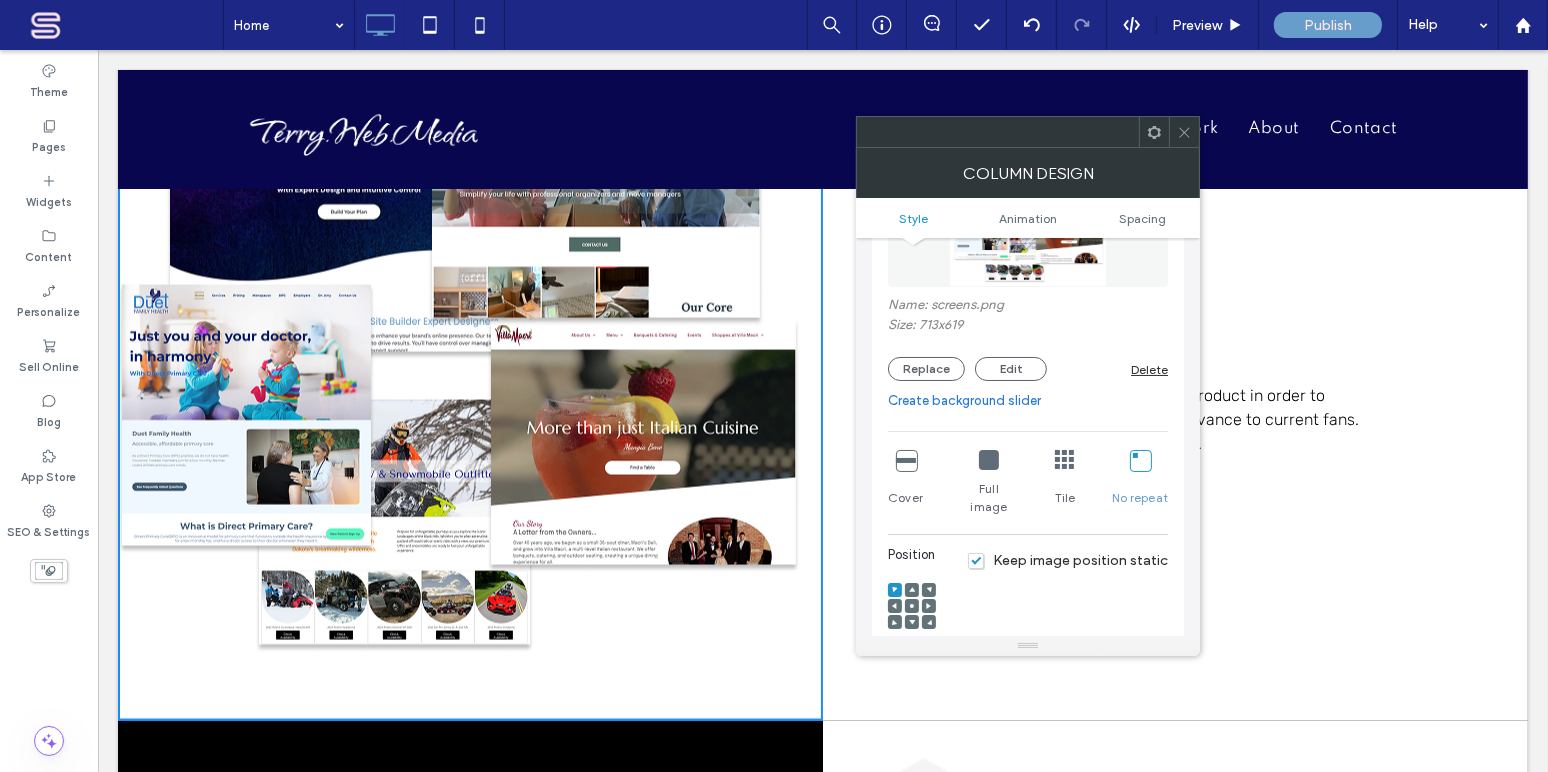 click on "Keep image position static" at bounding box center (1068, 560) 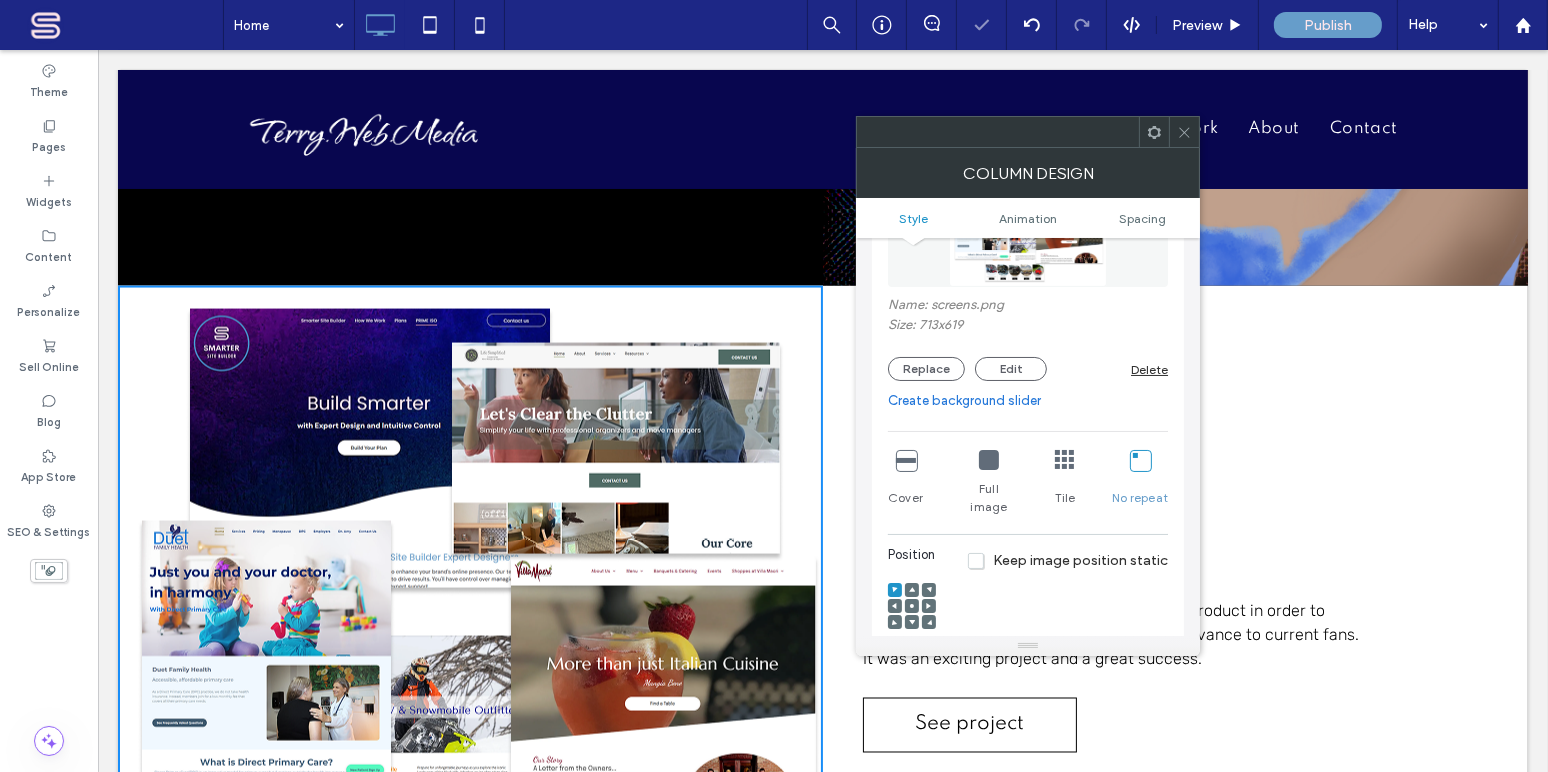 scroll, scrollTop: 3614, scrollLeft: 0, axis: vertical 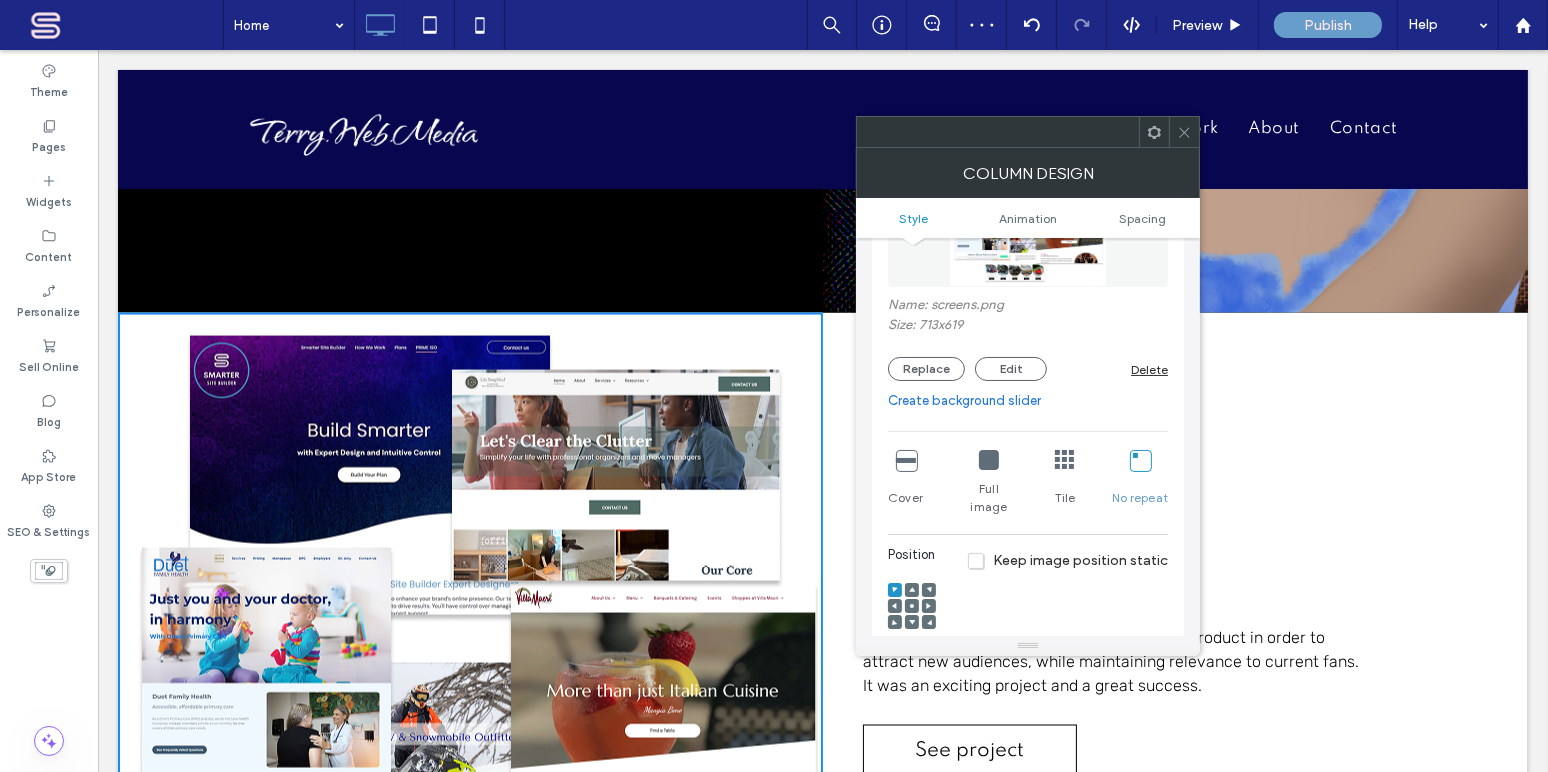 click 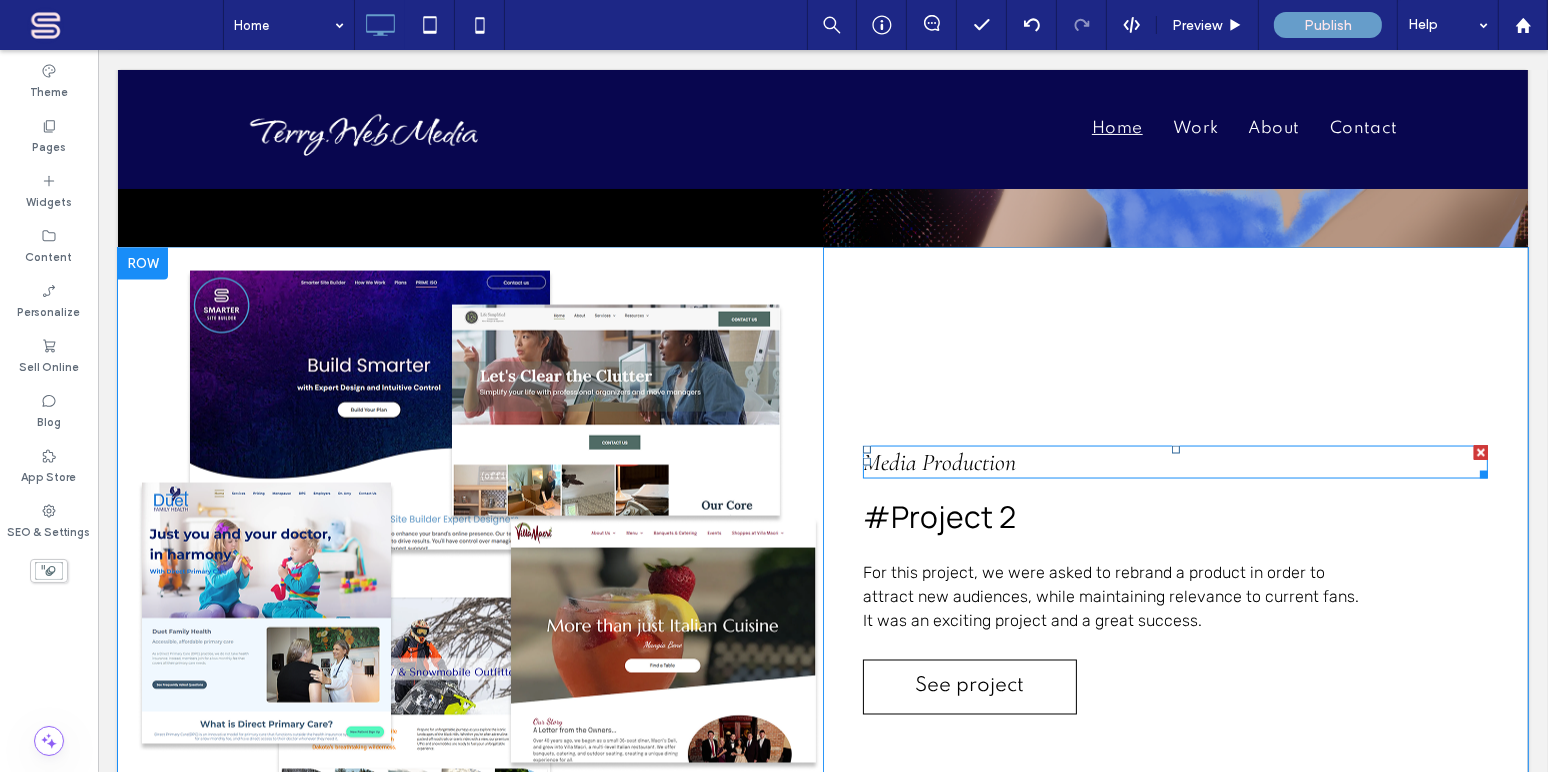 scroll, scrollTop: 3614, scrollLeft: 0, axis: vertical 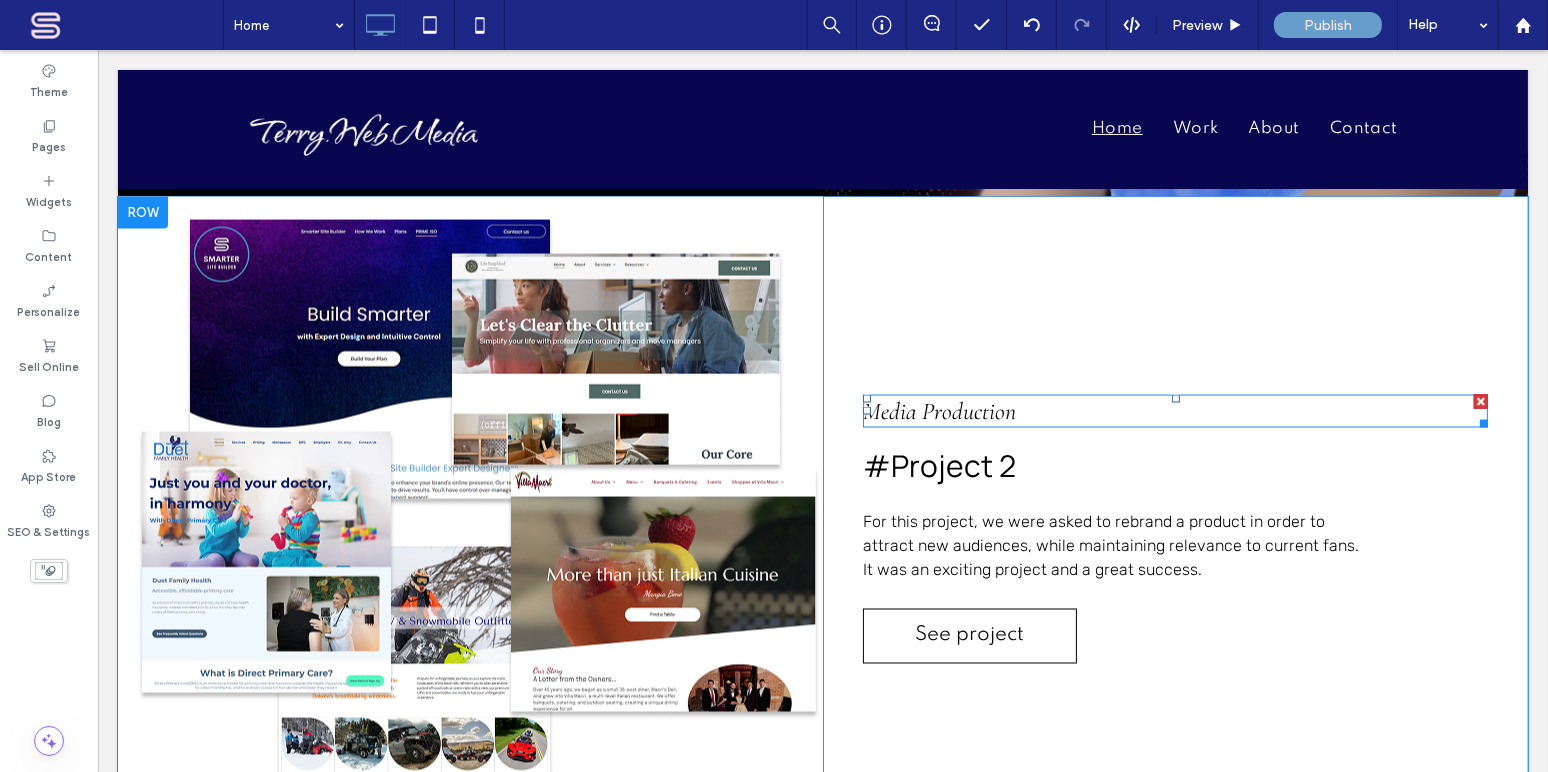 click on "Media Production" at bounding box center (938, 411) 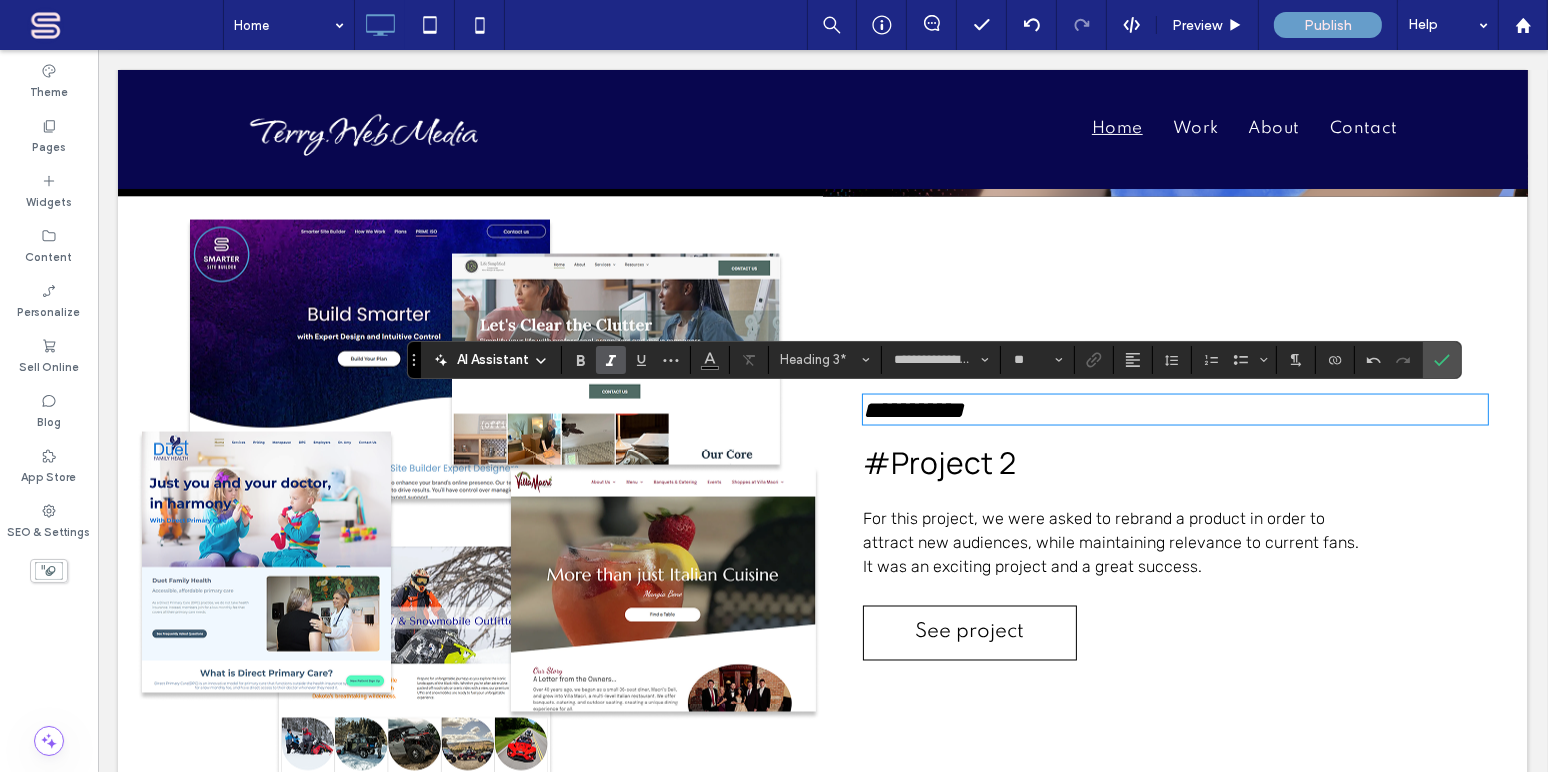 click on "#Project 2" at bounding box center [938, 462] 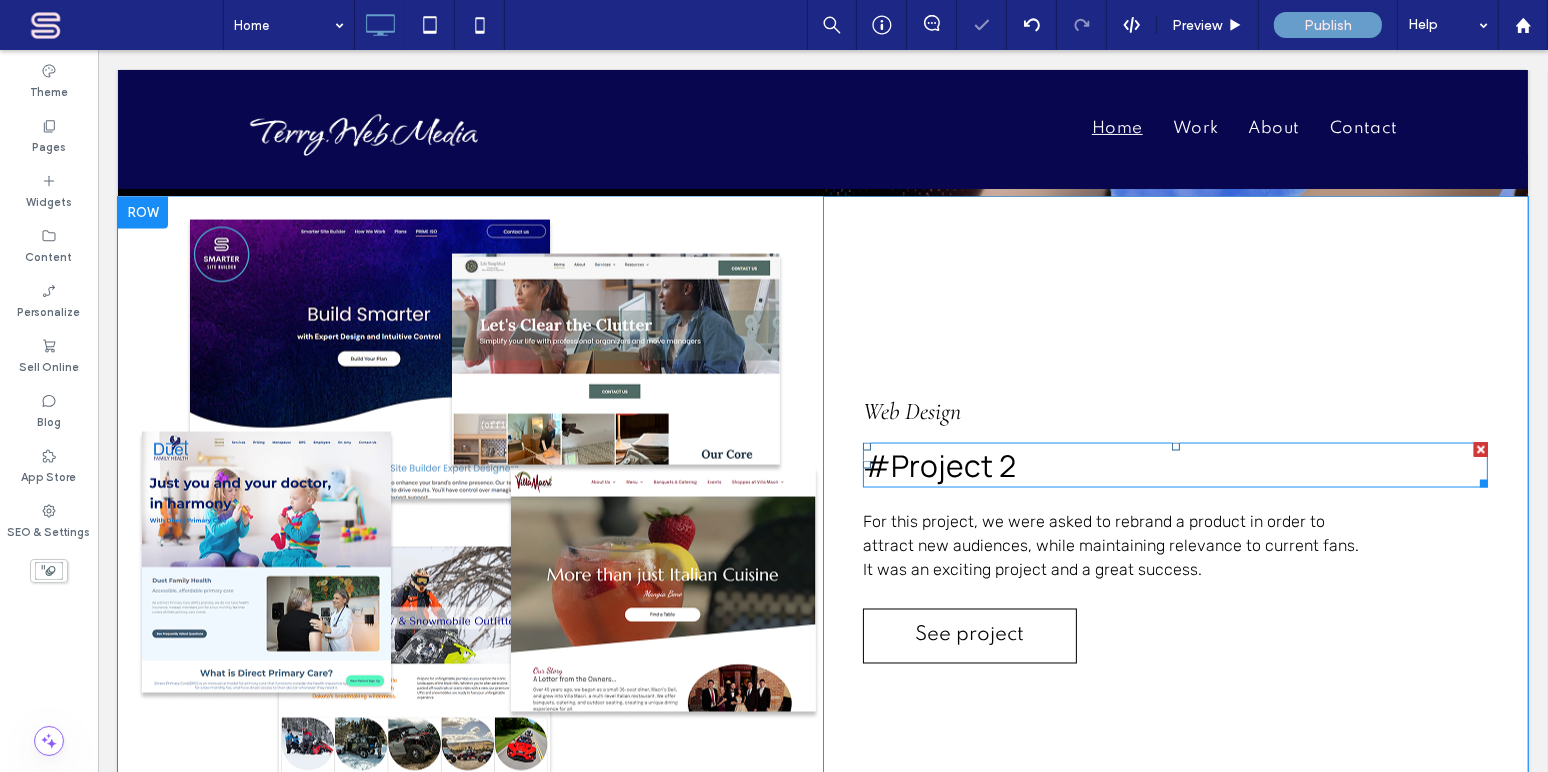 click on "#Project 2" at bounding box center (938, 465) 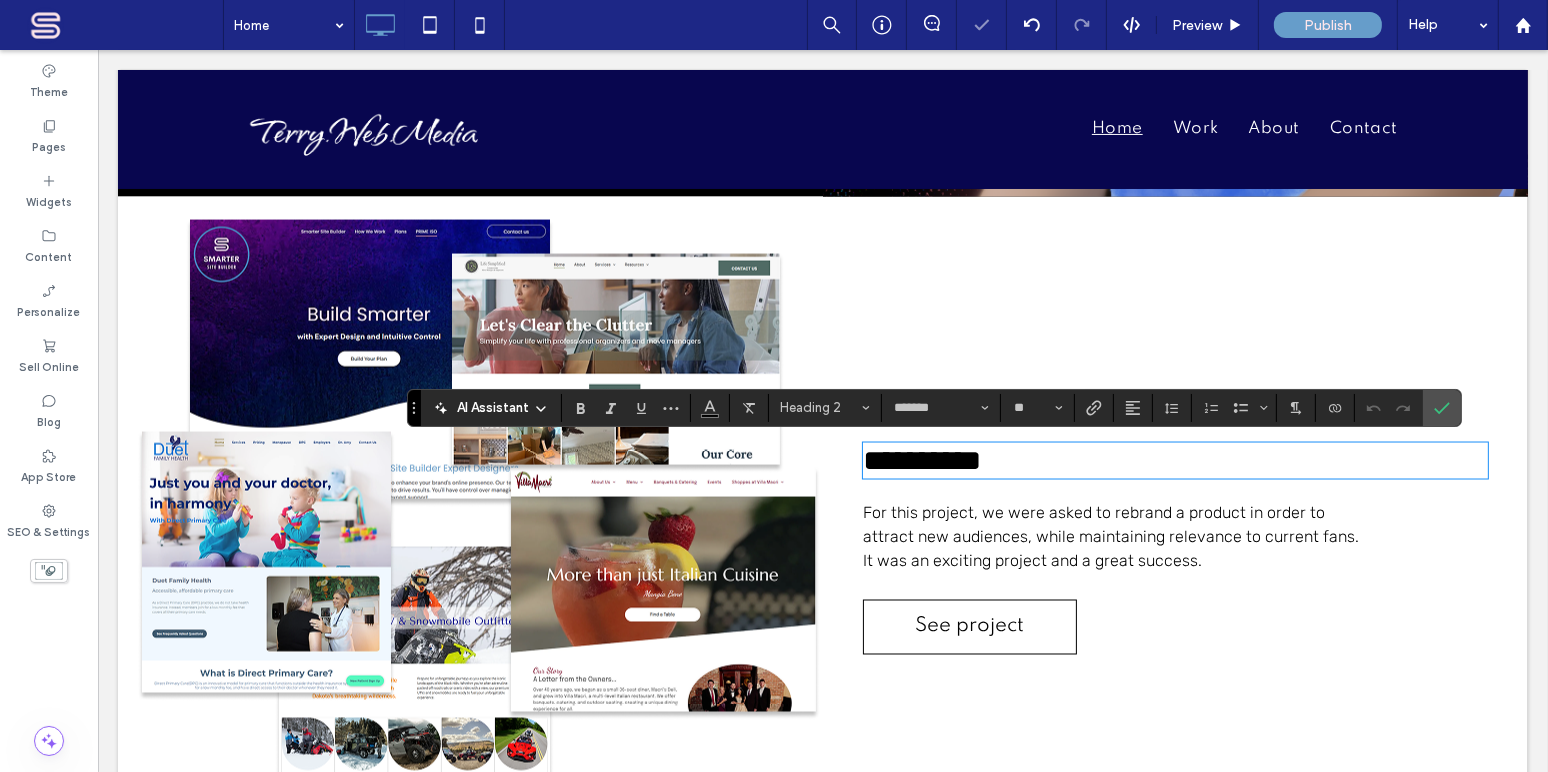 click on "**********" at bounding box center [1174, 461] 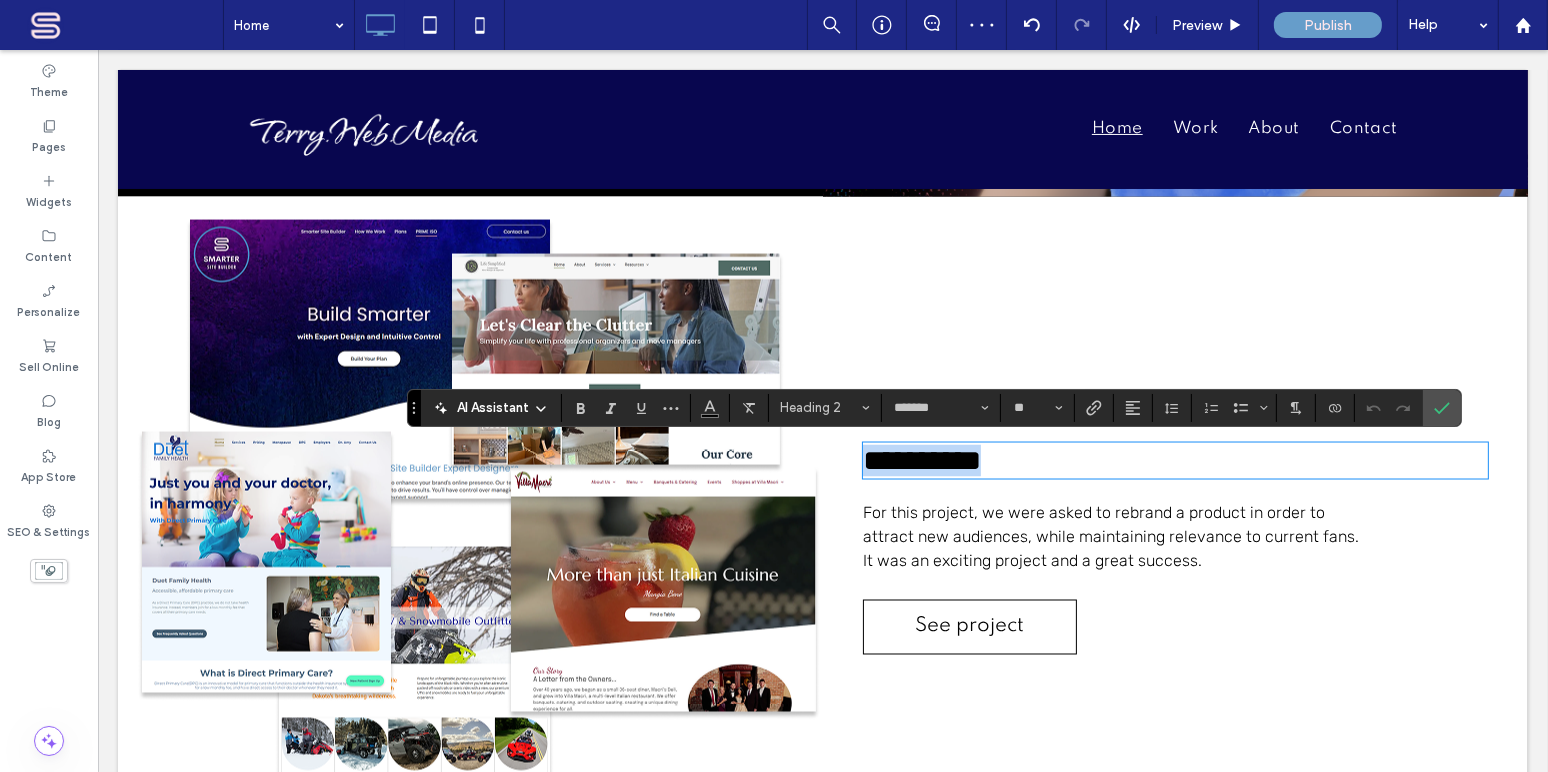 drag, startPoint x: 866, startPoint y: 463, endPoint x: 1009, endPoint y: 464, distance: 143.0035 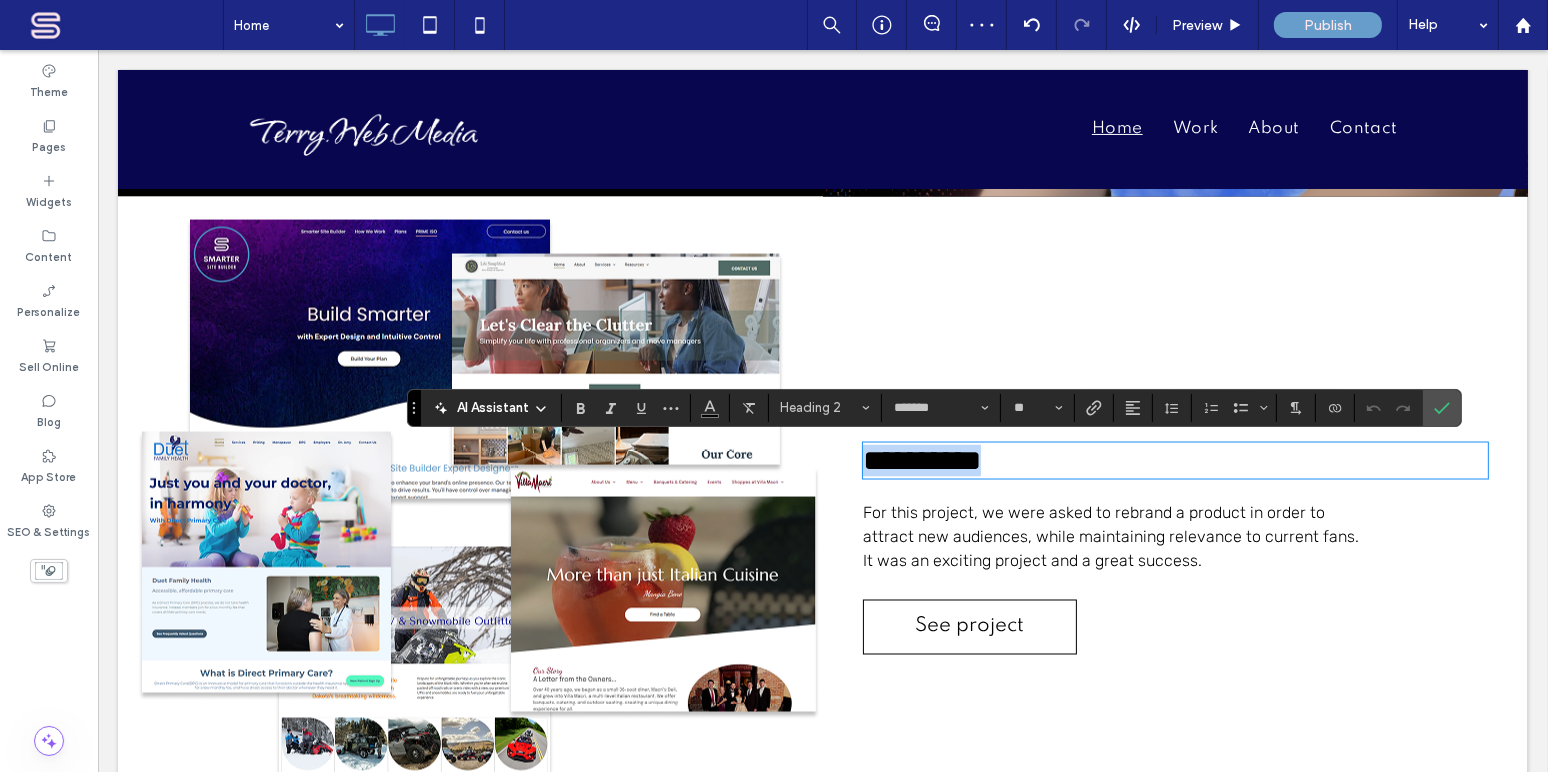 click on "**********" at bounding box center (1174, 461) 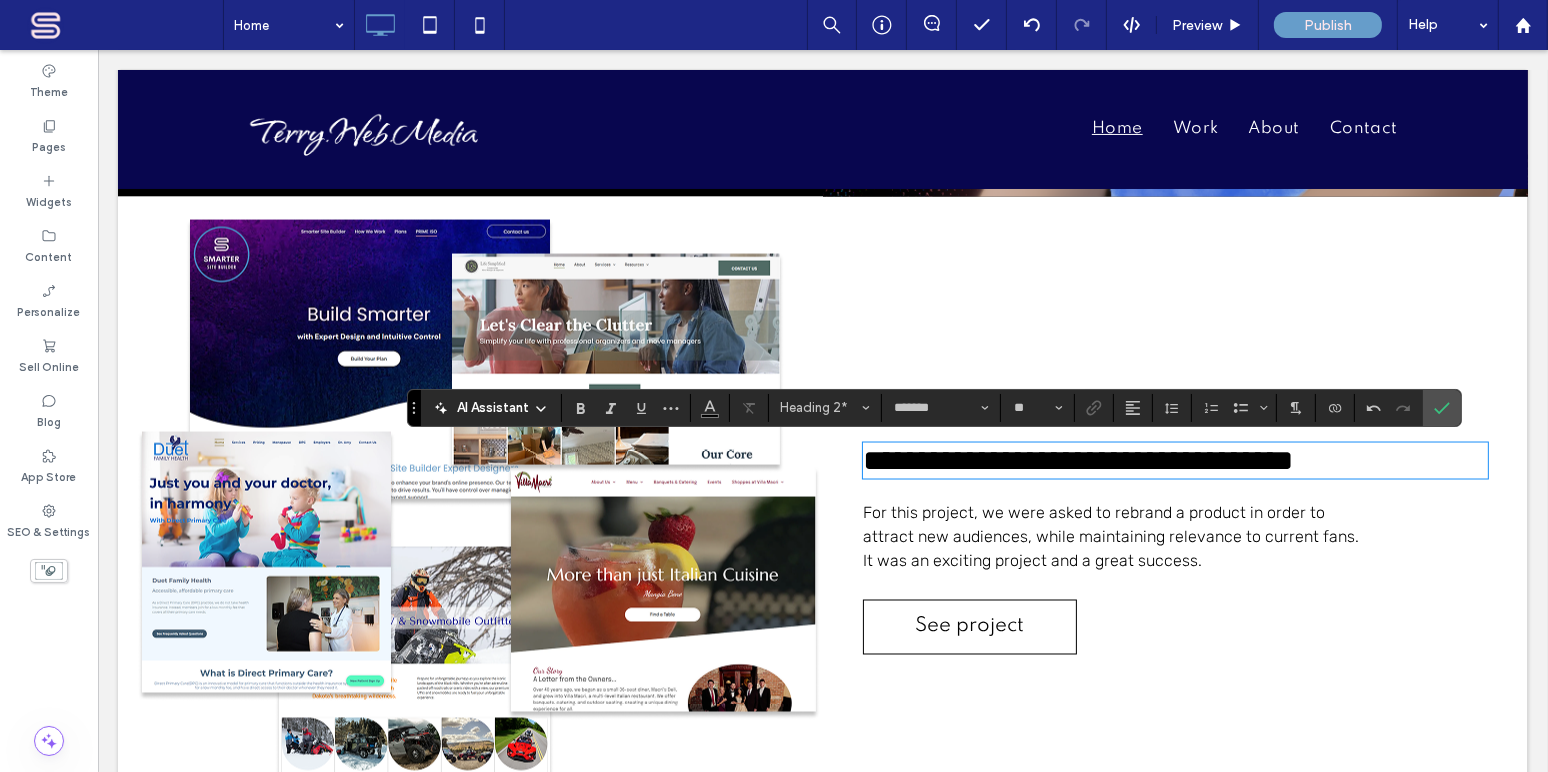 click on "**********" at bounding box center [1077, 460] 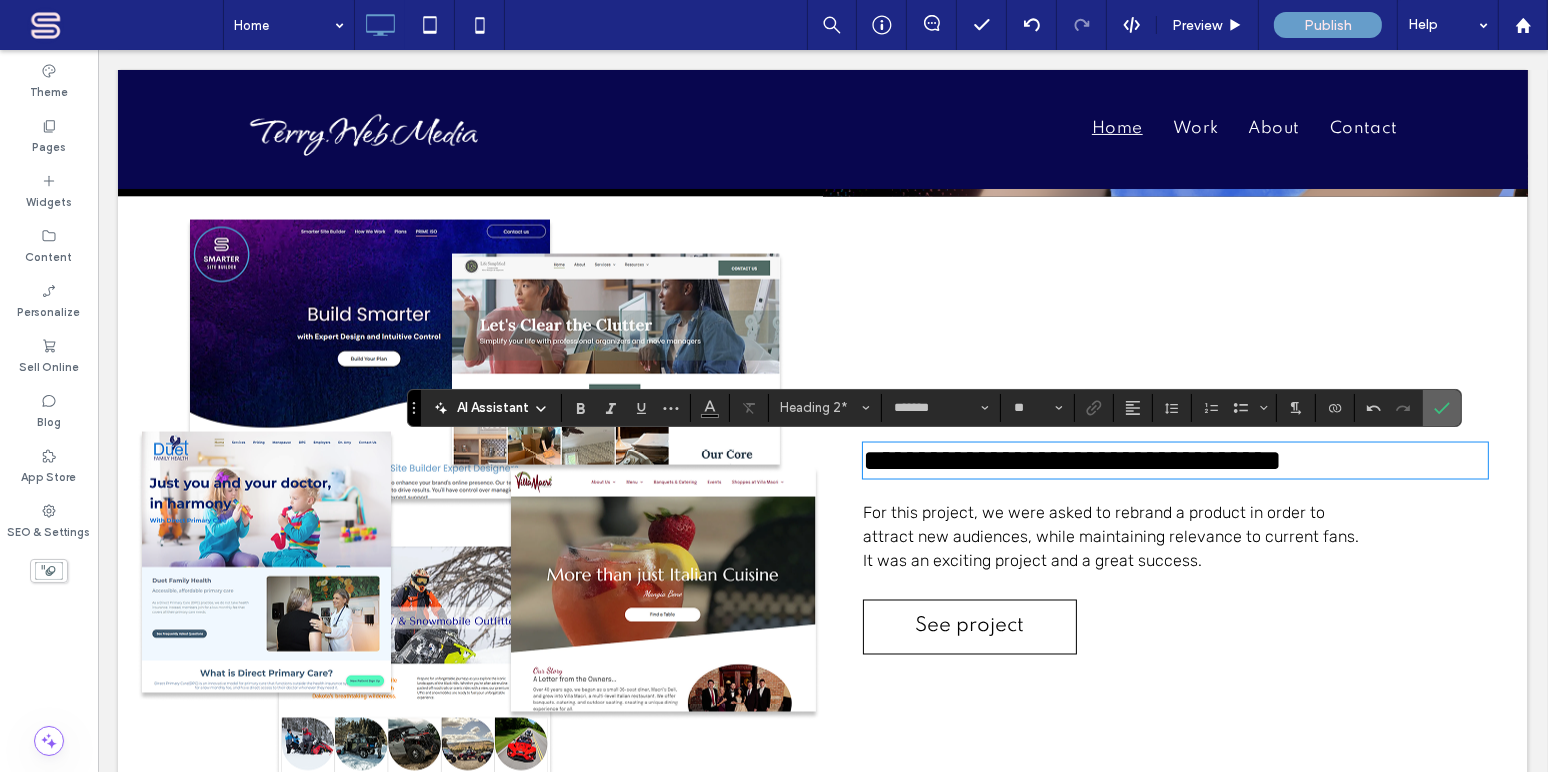 click 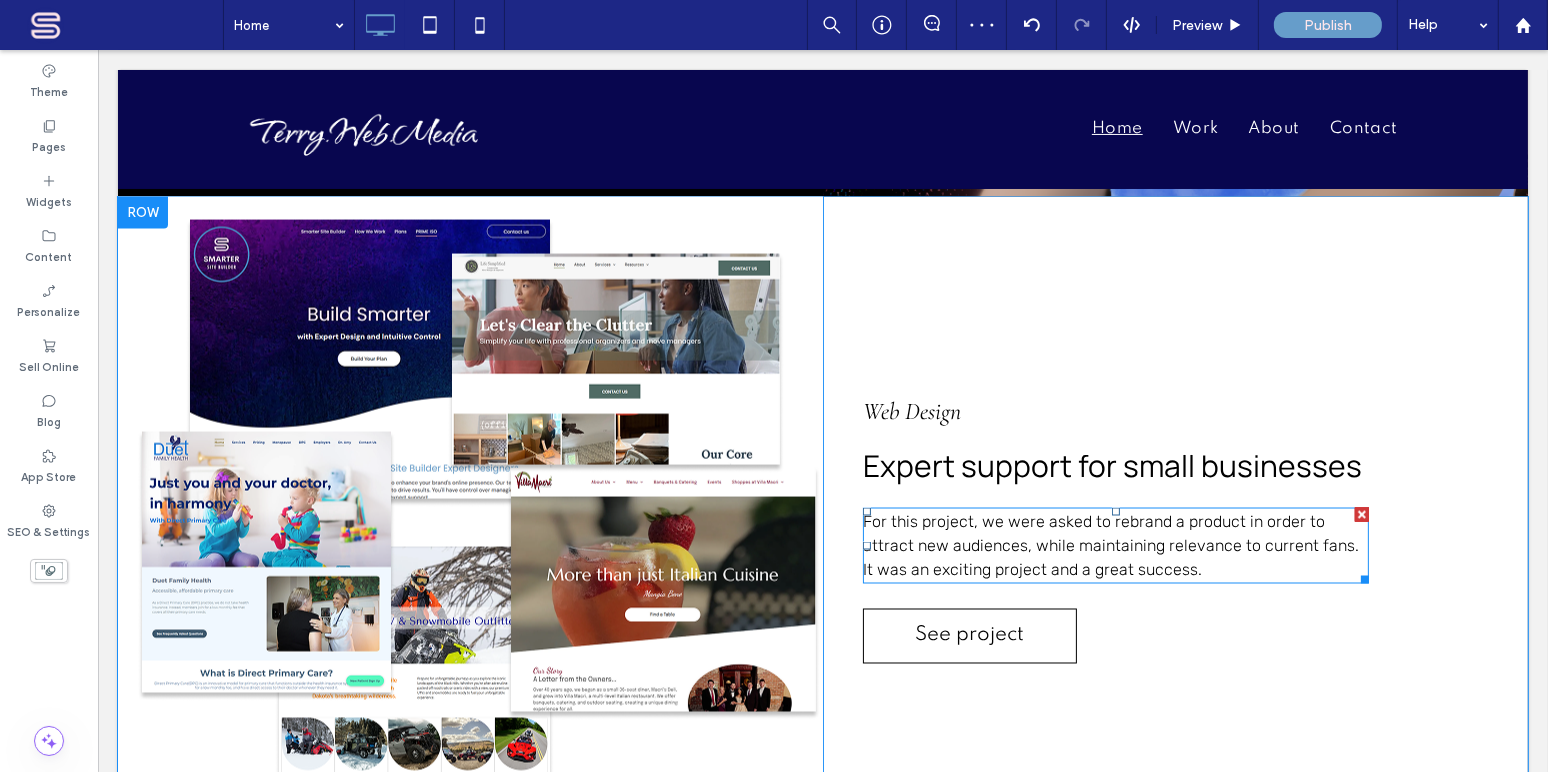 click on "For this project, we were asked to rebrand a product in order to attract new audiences, while maintaining relevance to current fans. It was an exciting project and a great success." at bounding box center [1110, 545] 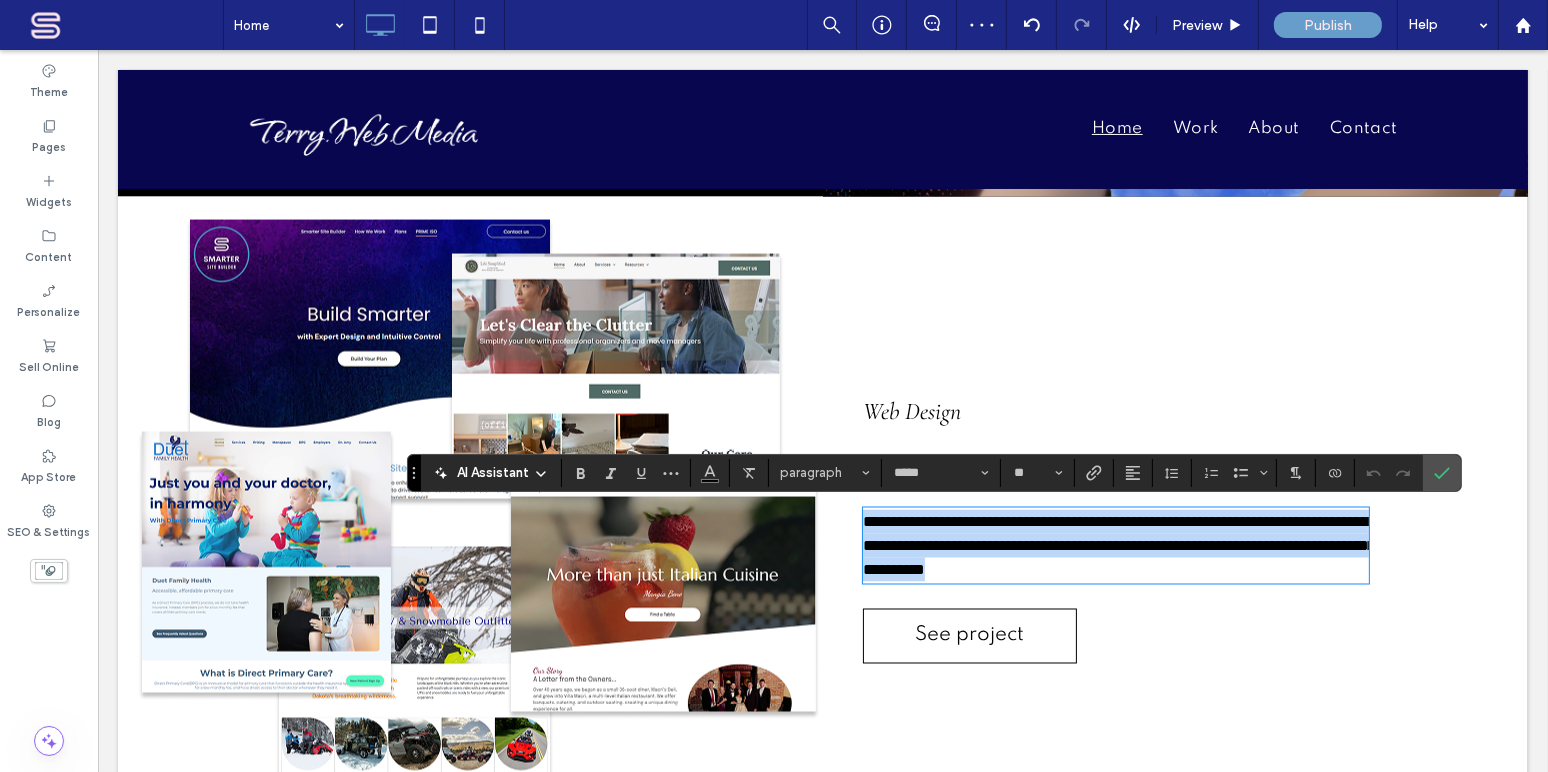click on "**********" at bounding box center (1118, 545) 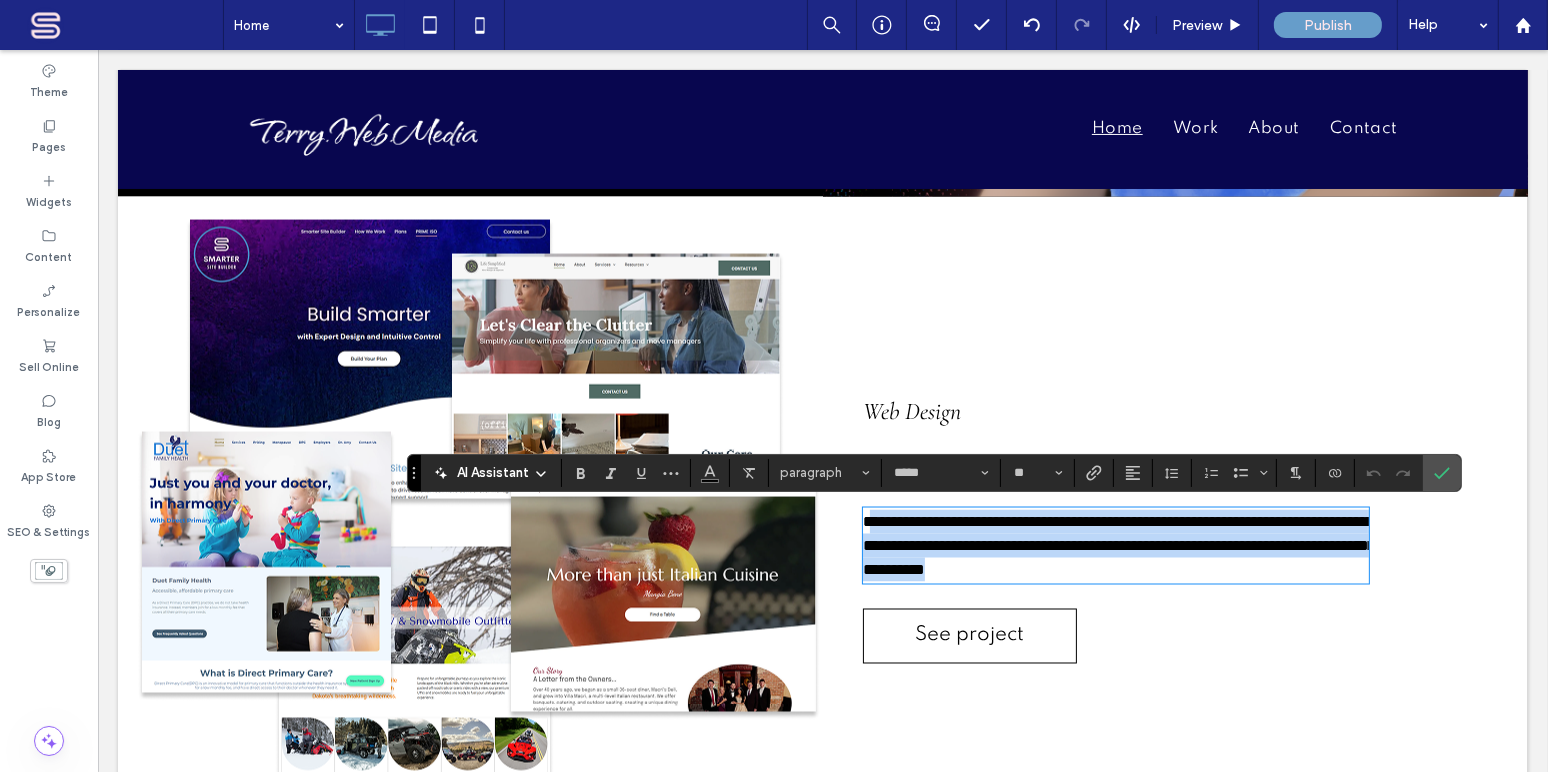drag, startPoint x: 859, startPoint y: 523, endPoint x: 1140, endPoint y: 566, distance: 284.271 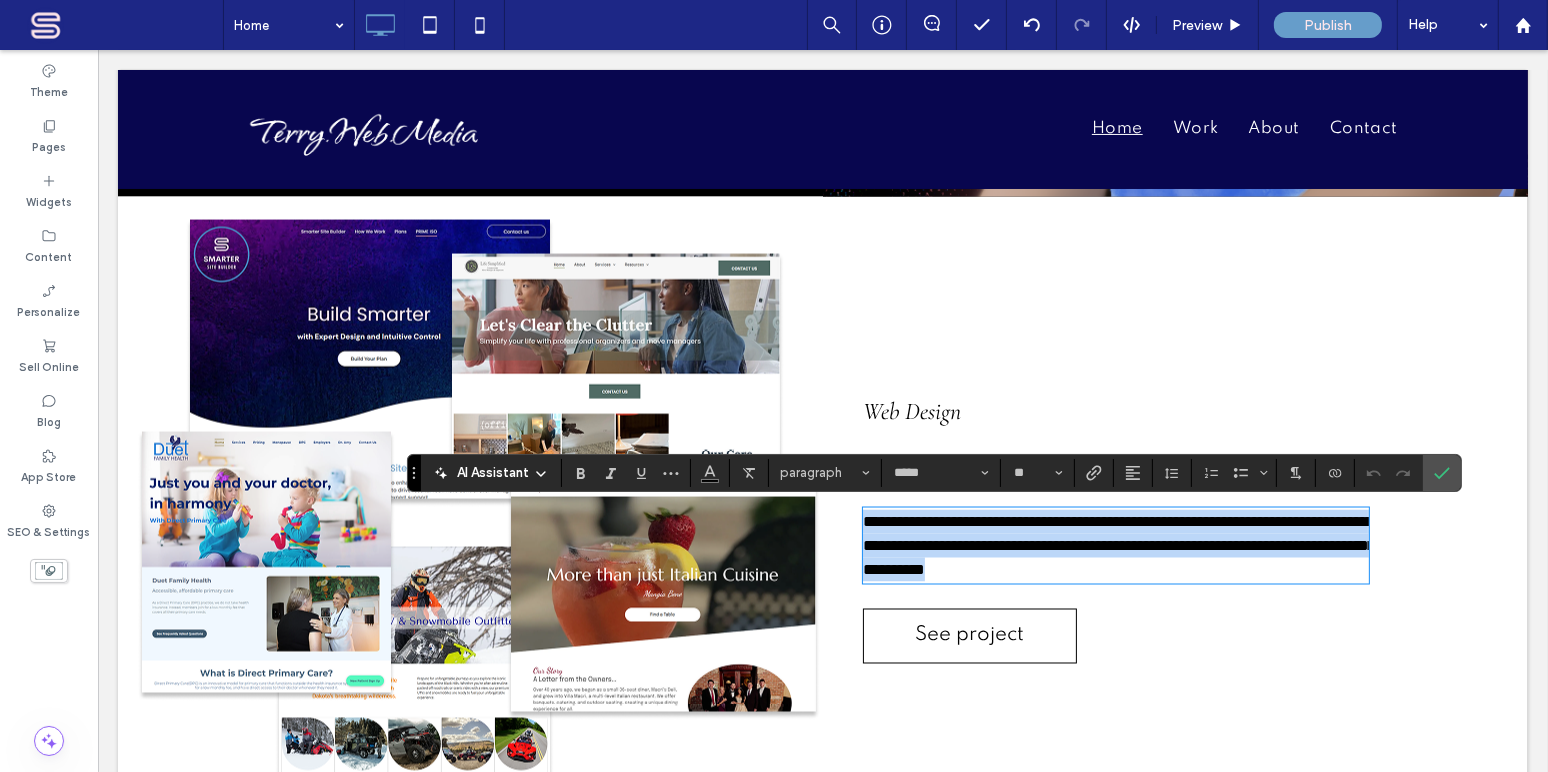 drag, startPoint x: 859, startPoint y: 518, endPoint x: 1121, endPoint y: 566, distance: 266.36066 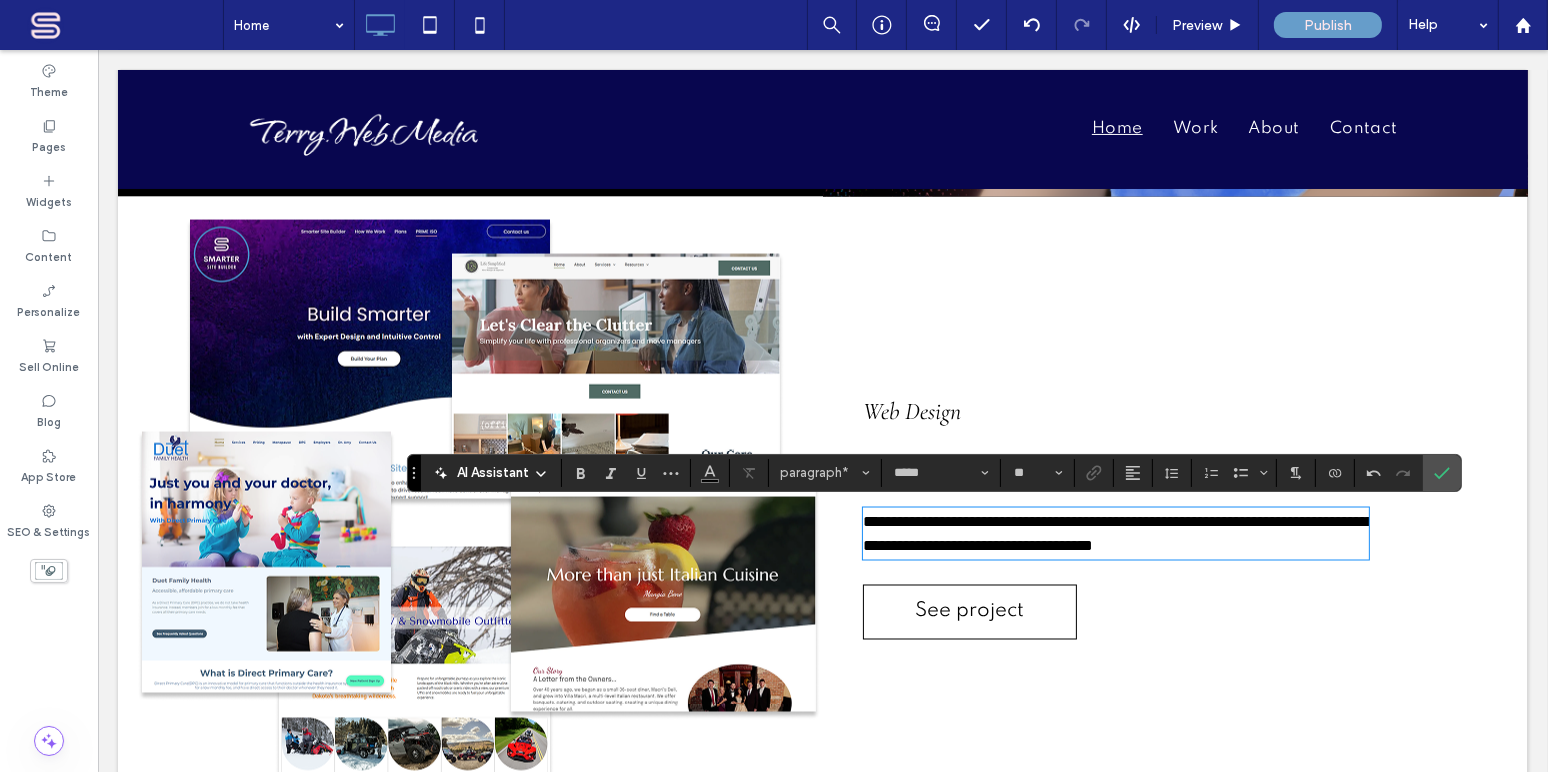 click on "**********" at bounding box center [1115, 534] 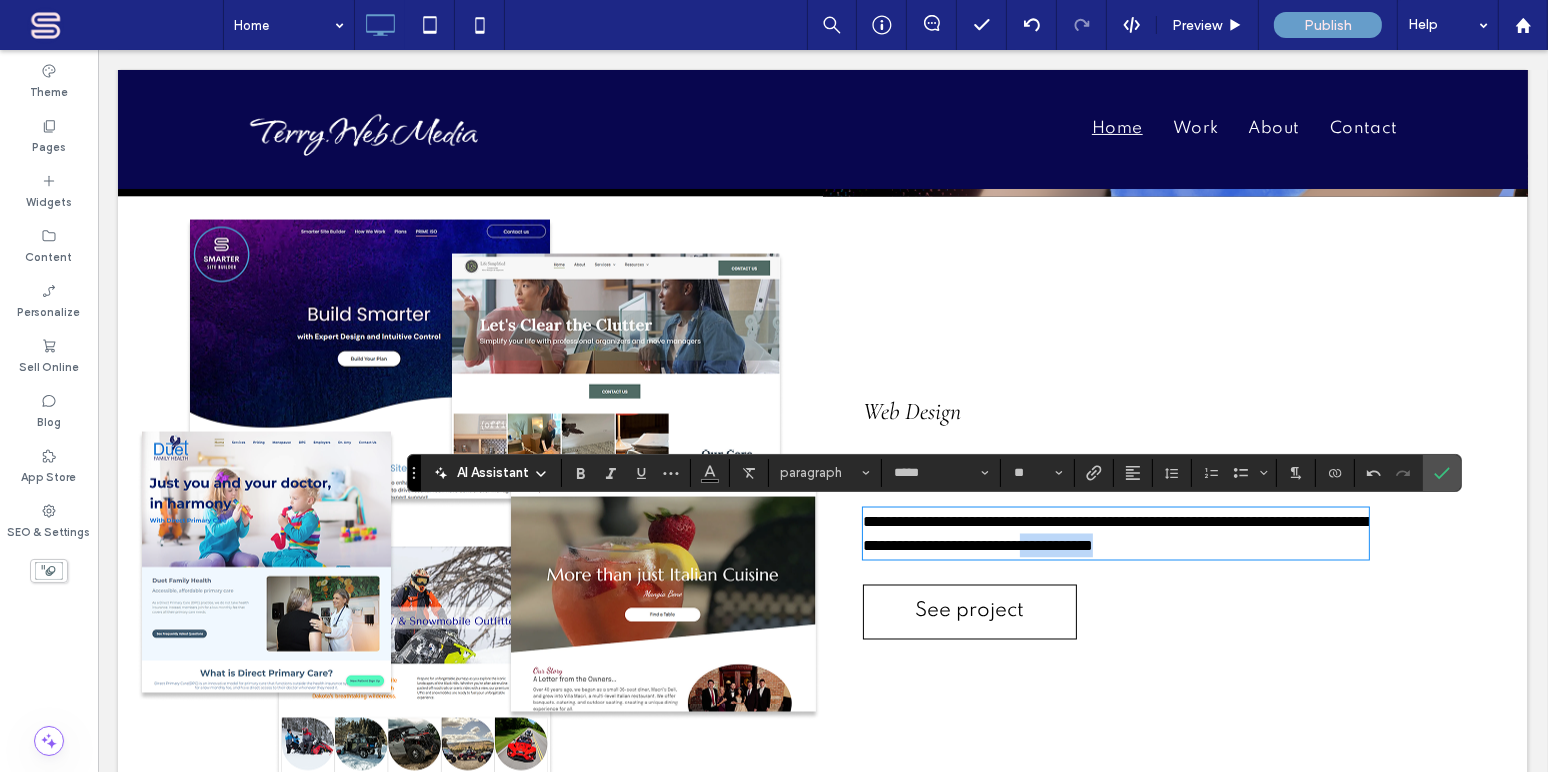 drag, startPoint x: 1192, startPoint y: 547, endPoint x: 1310, endPoint y: 549, distance: 118.016945 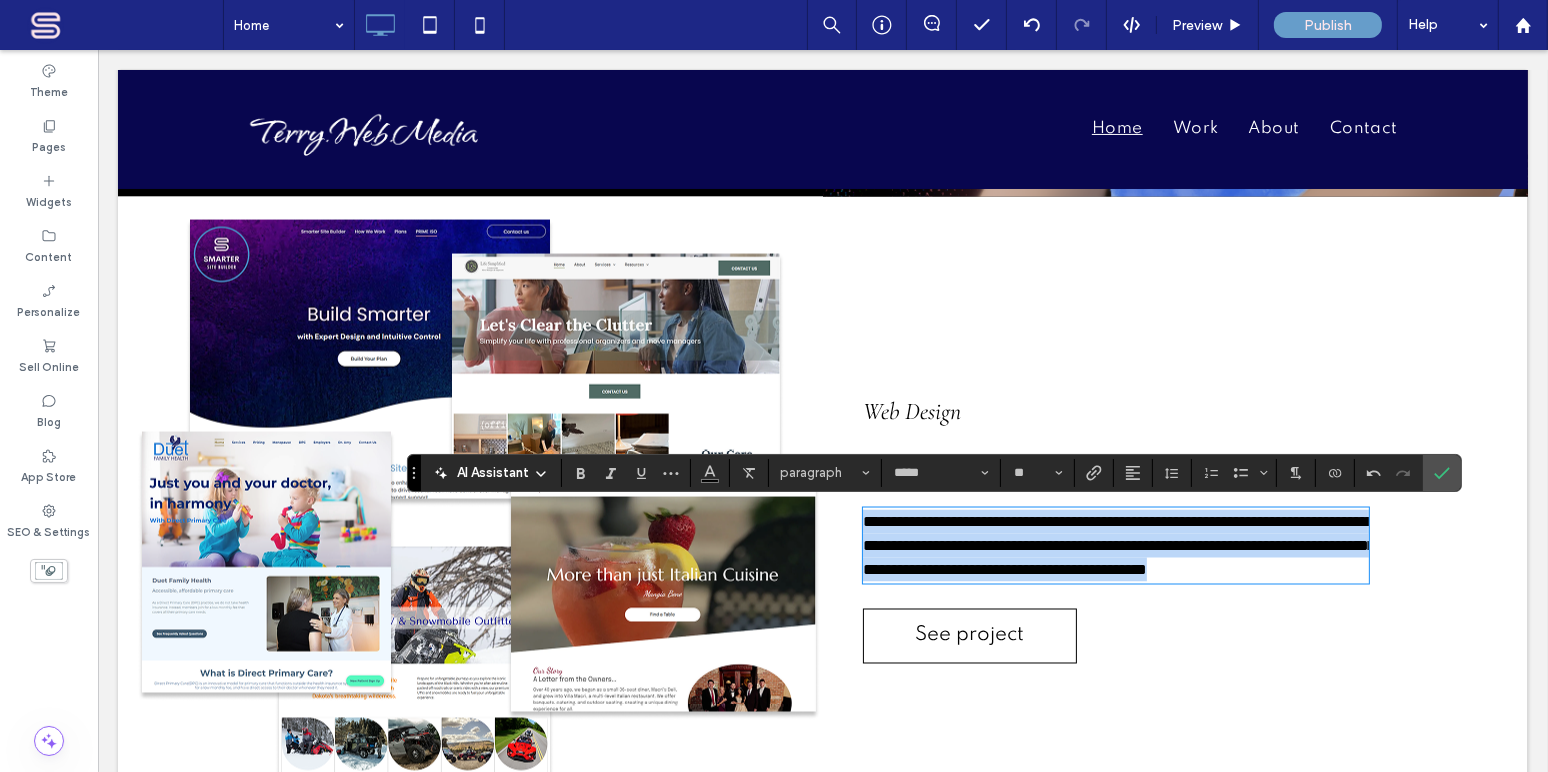 drag, startPoint x: 1041, startPoint y: 592, endPoint x: 851, endPoint y: 519, distance: 203.54115 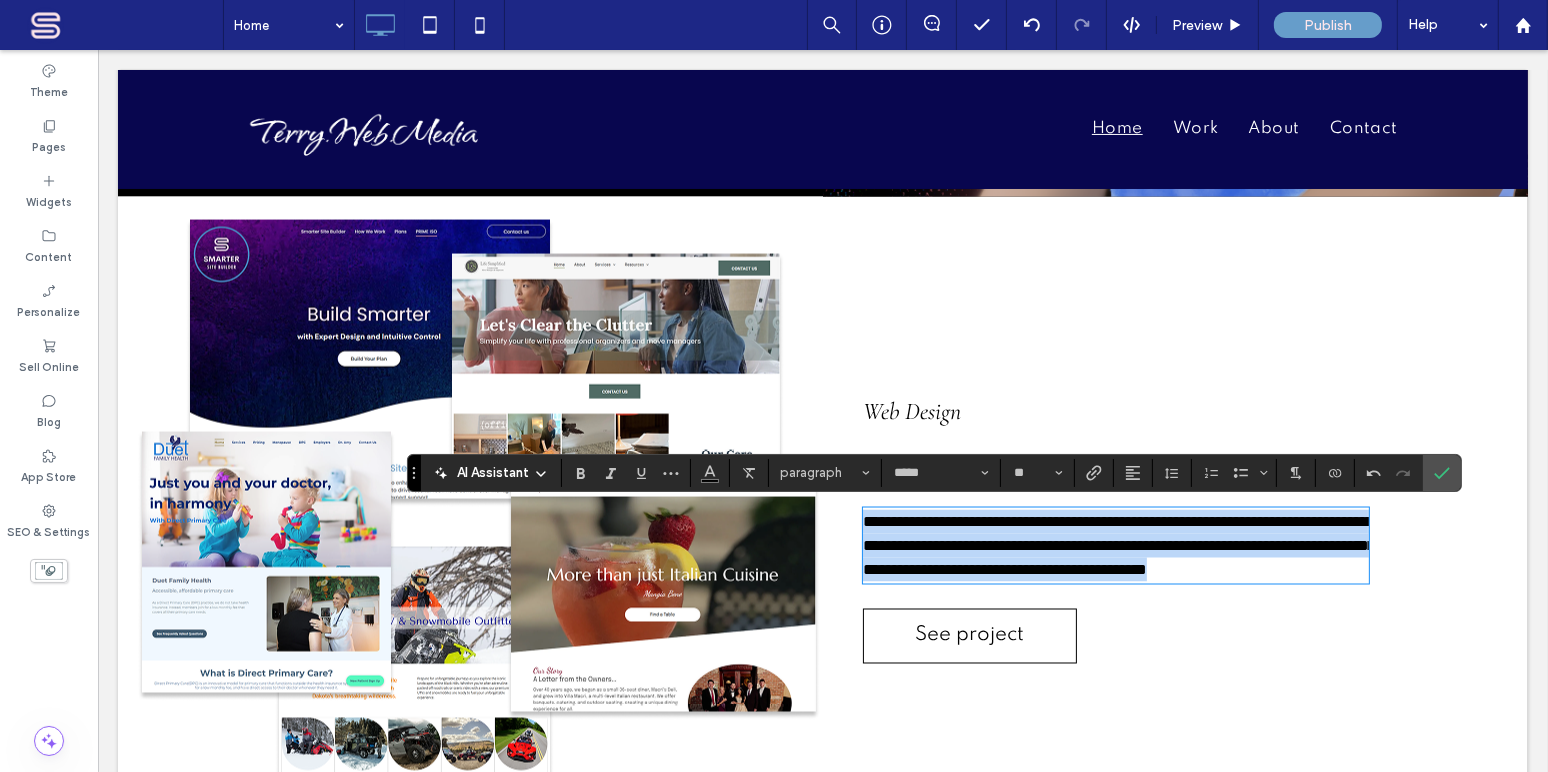 click on "**********" at bounding box center (1118, 545) 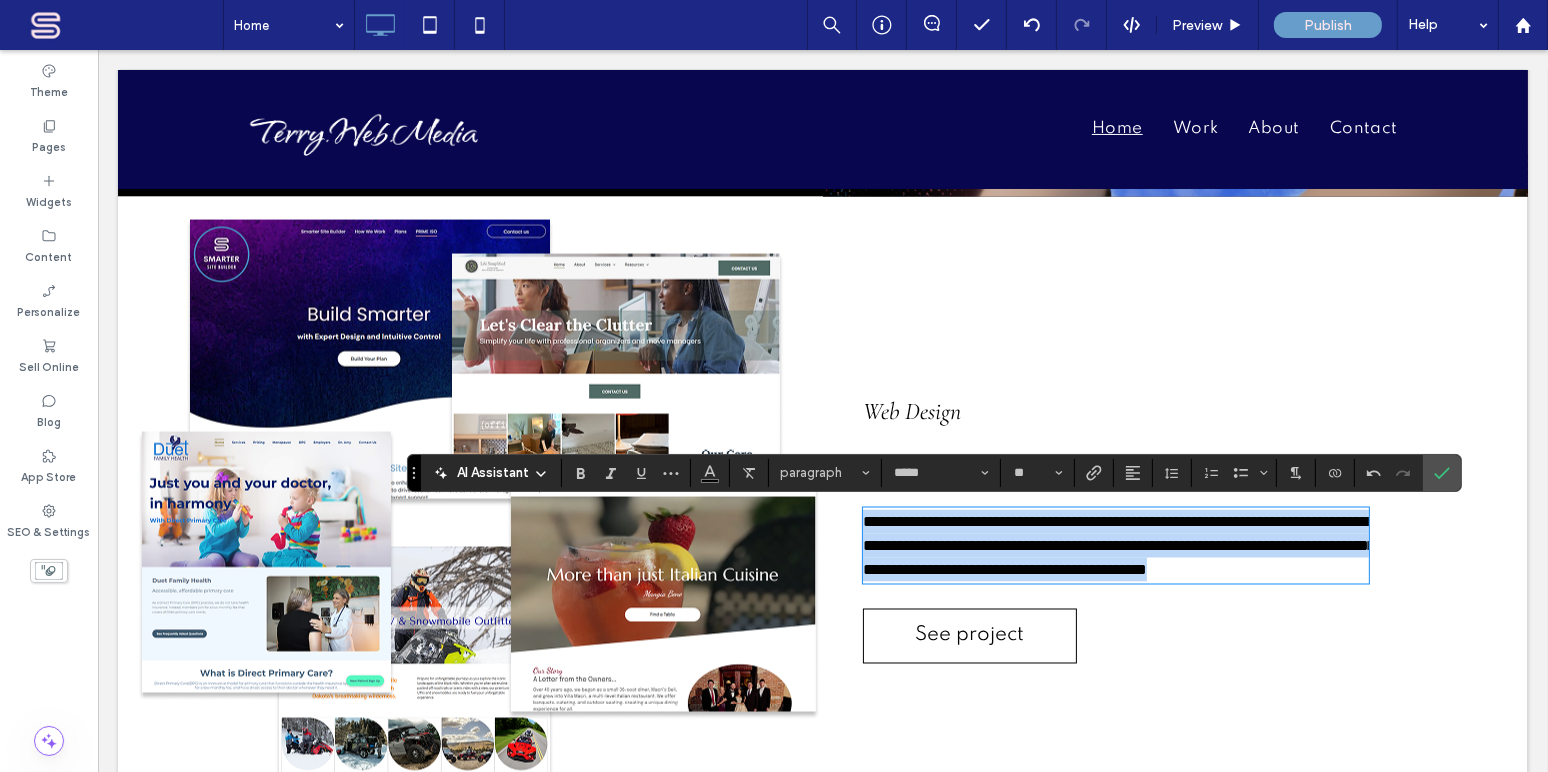 drag, startPoint x: 1024, startPoint y: 593, endPoint x: 854, endPoint y: 516, distance: 186.62529 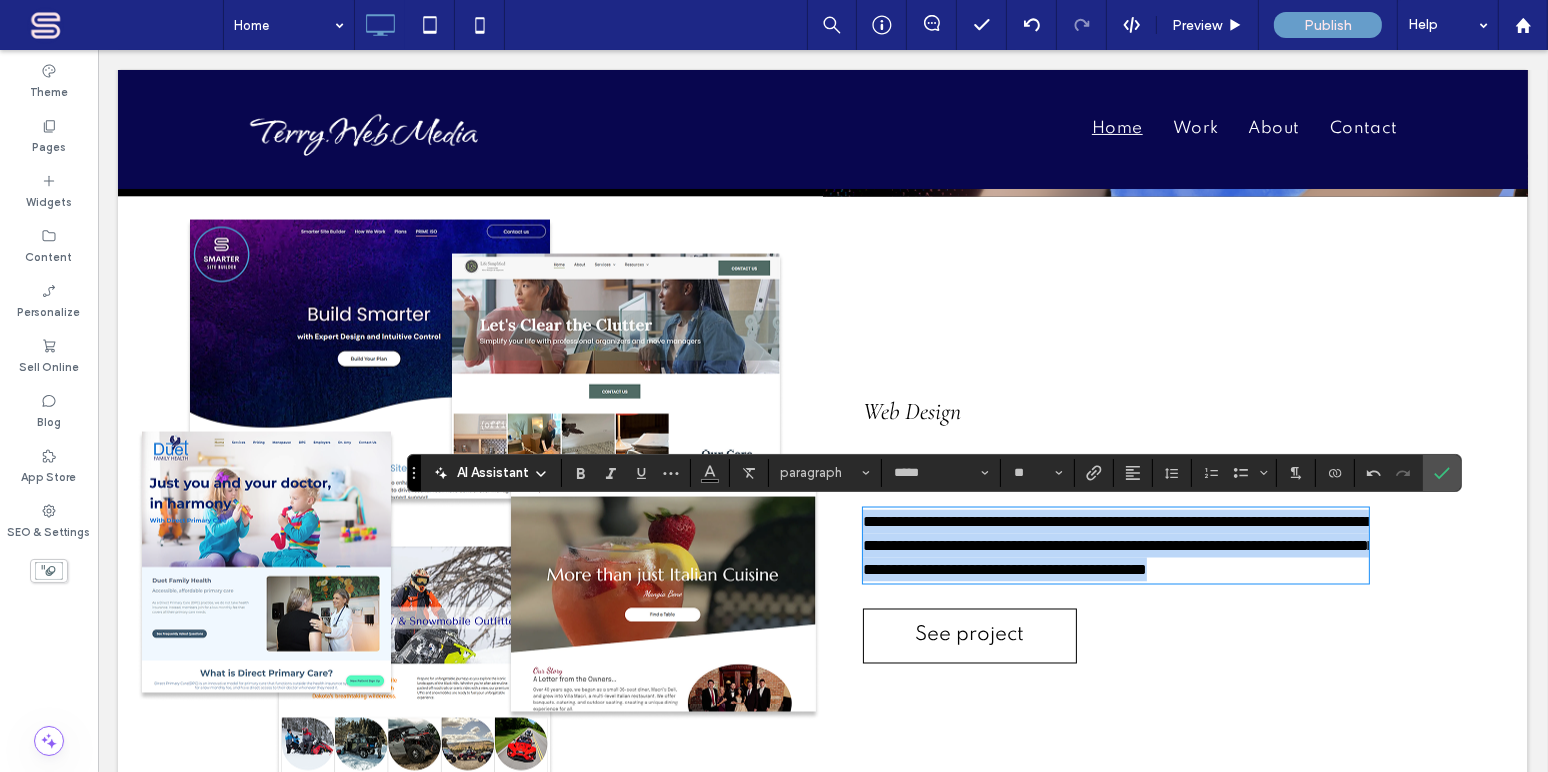 click on "**********" at bounding box center (1118, 545) 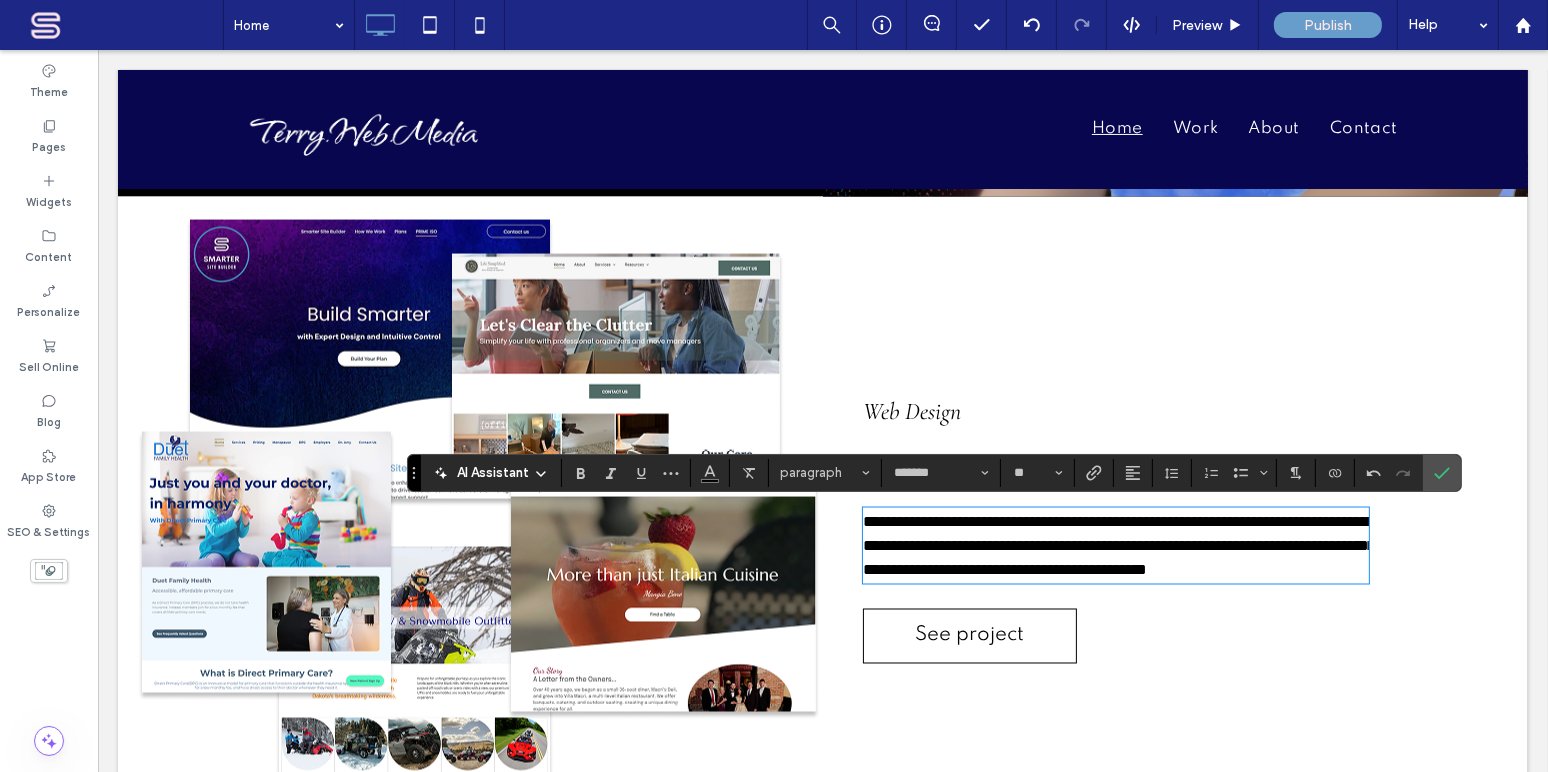scroll, scrollTop: 0, scrollLeft: 0, axis: both 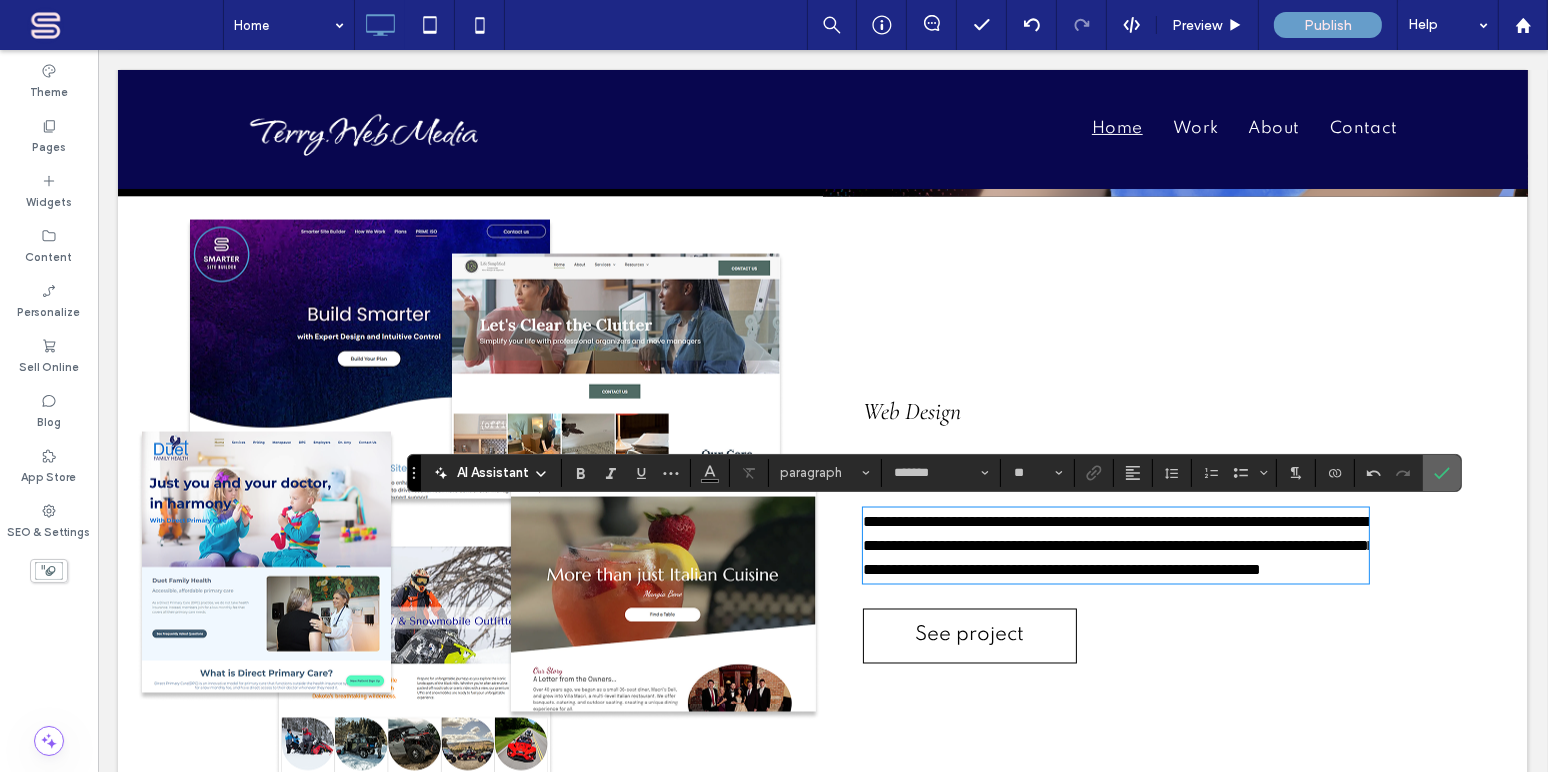 click 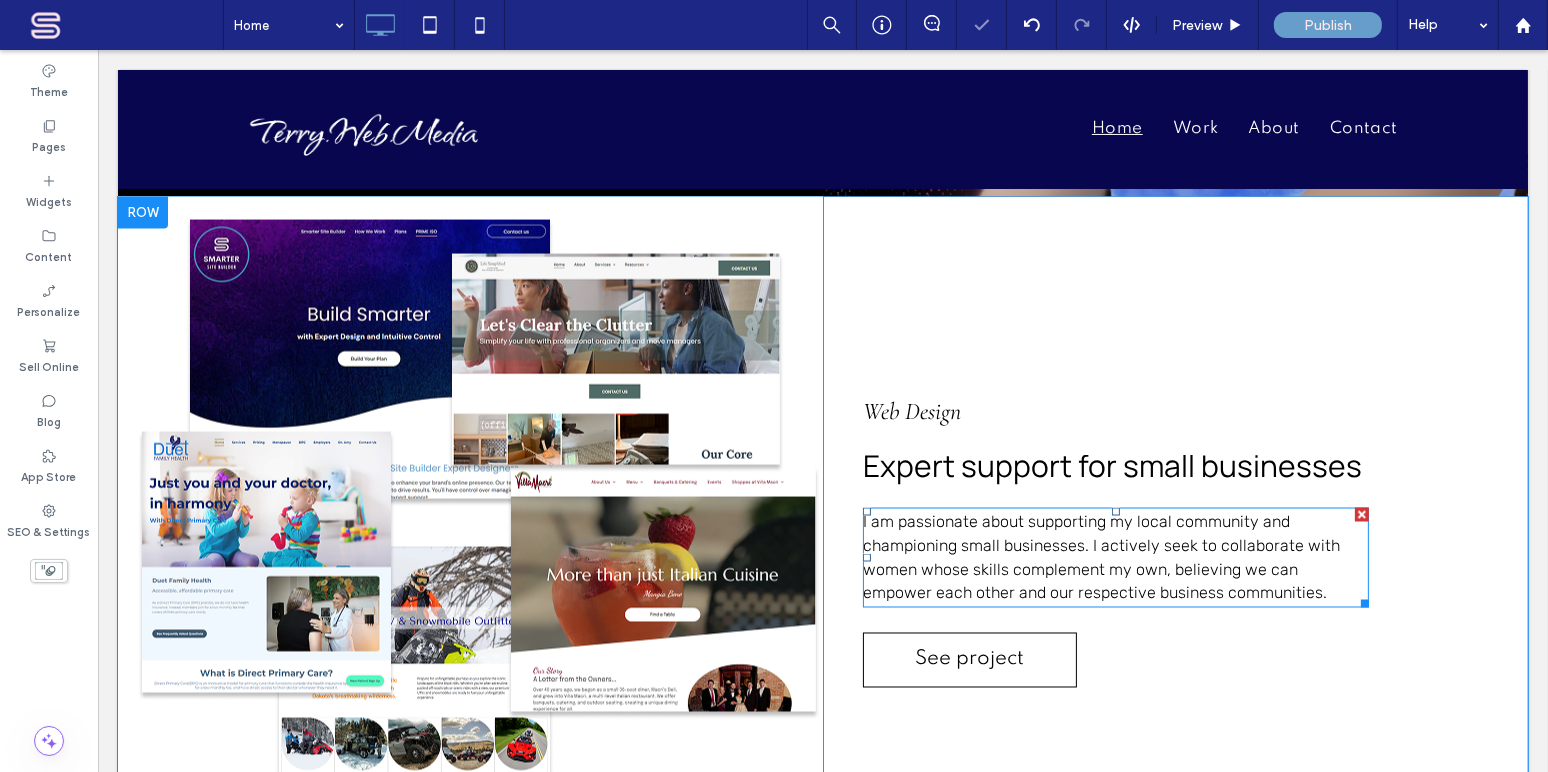 click on "I am passionate about supporting my local community and championing small businesses. I actively seek to collaborate with women whose skills complement my own, believing we can empower each other and our respective business communities." at bounding box center (1100, 557) 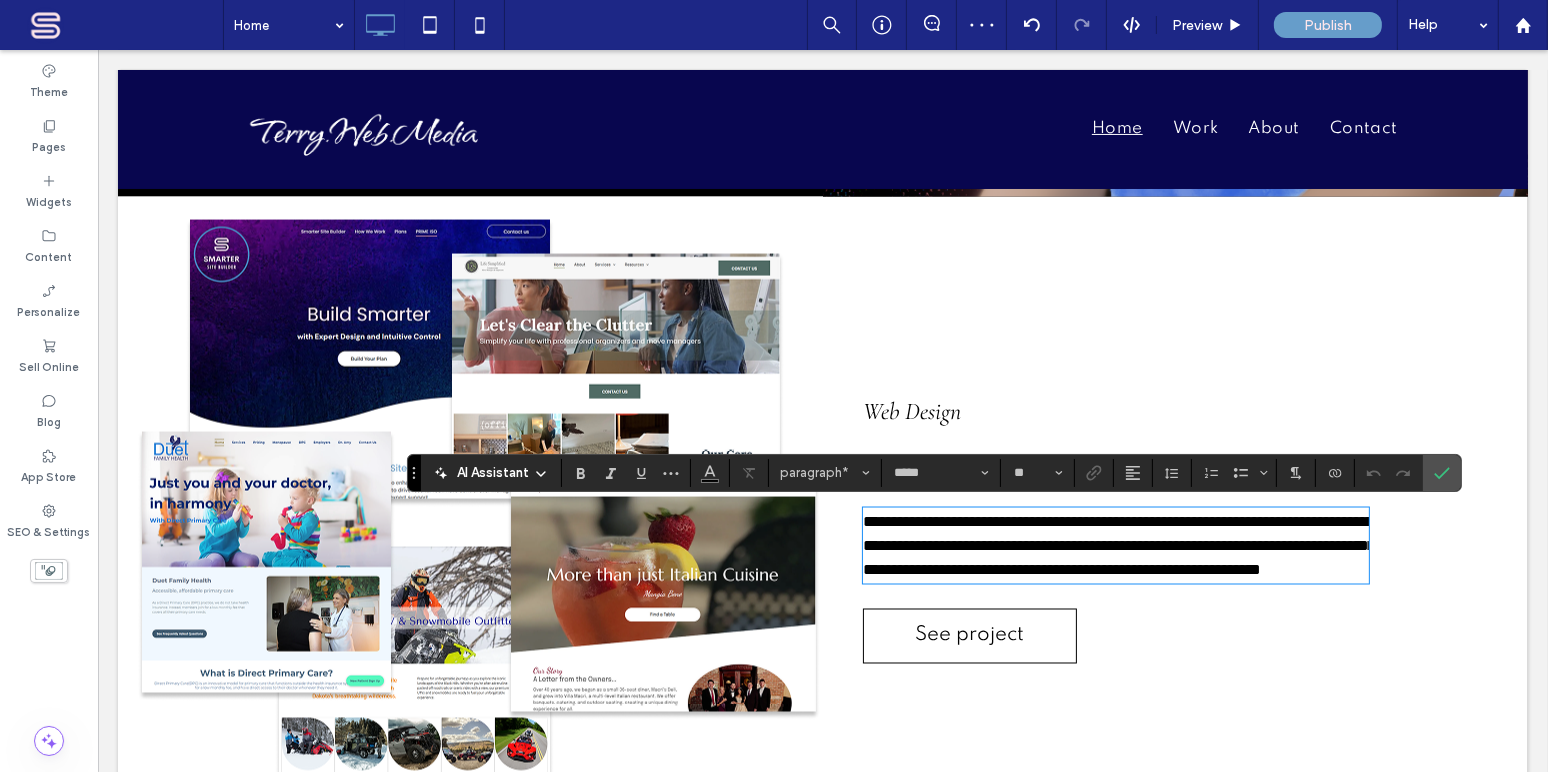 click on "**********" at bounding box center (1115, 546) 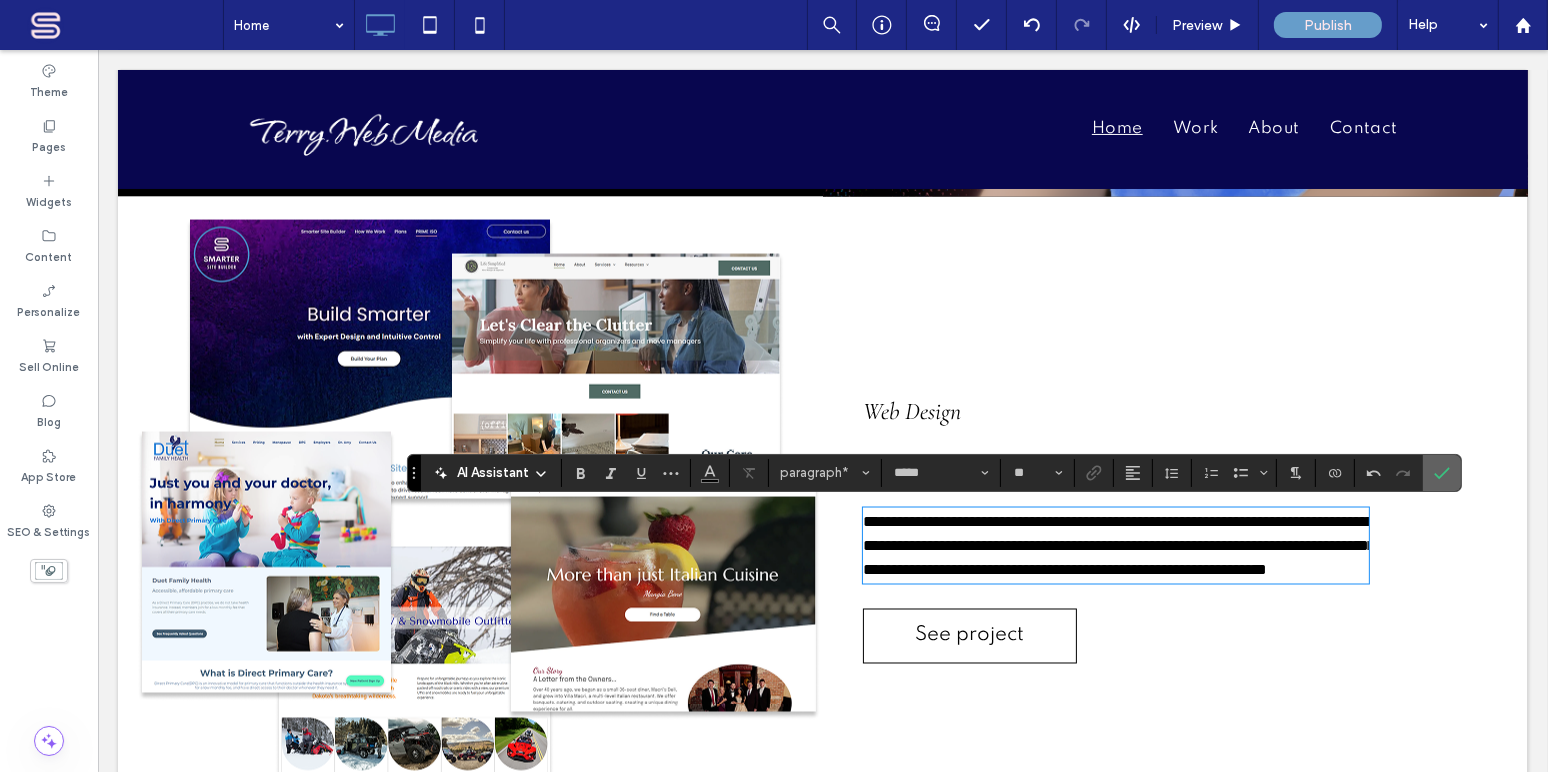 click 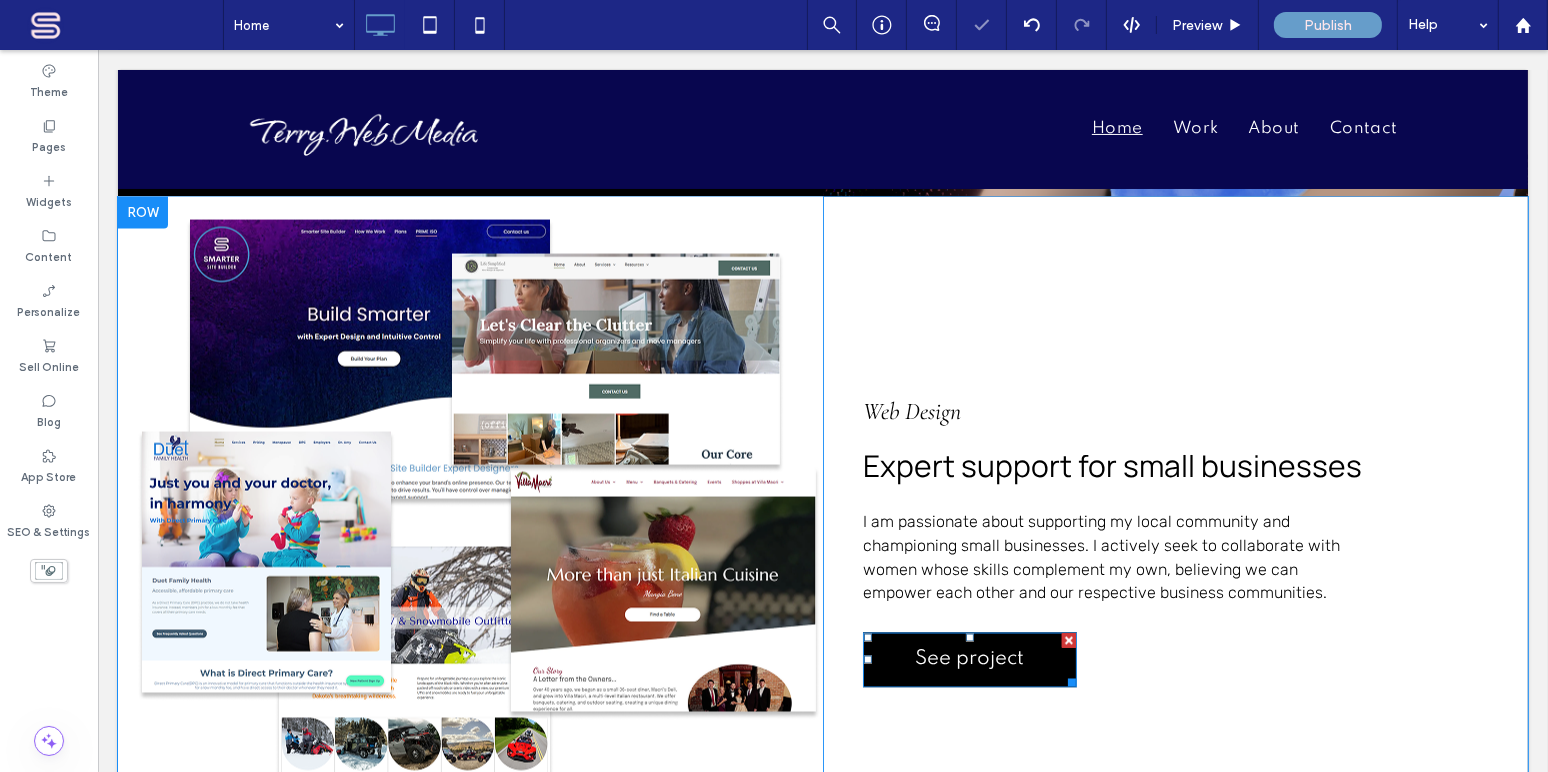 click on "See project" at bounding box center [969, 660] 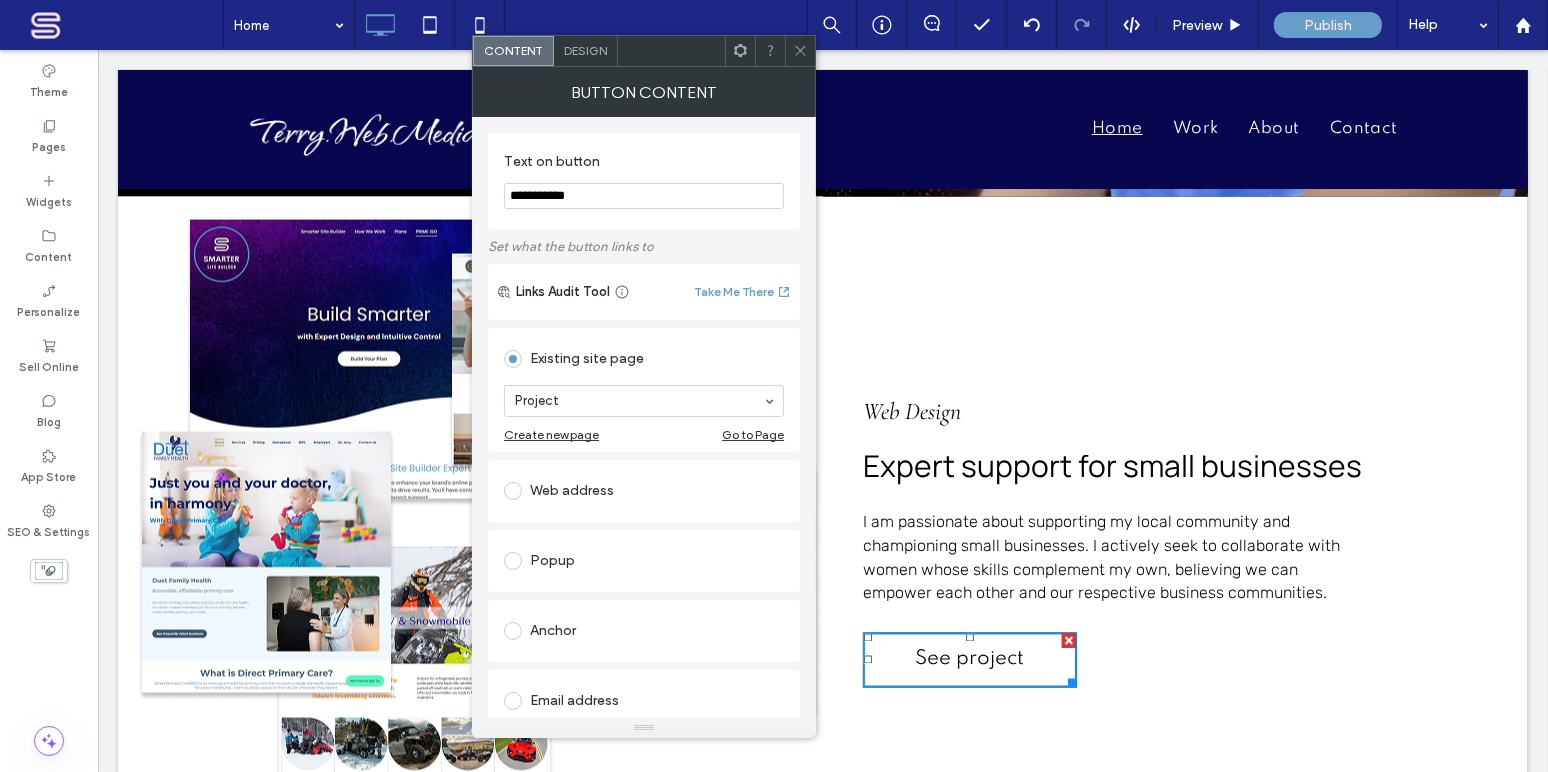 click at bounding box center [513, 491] 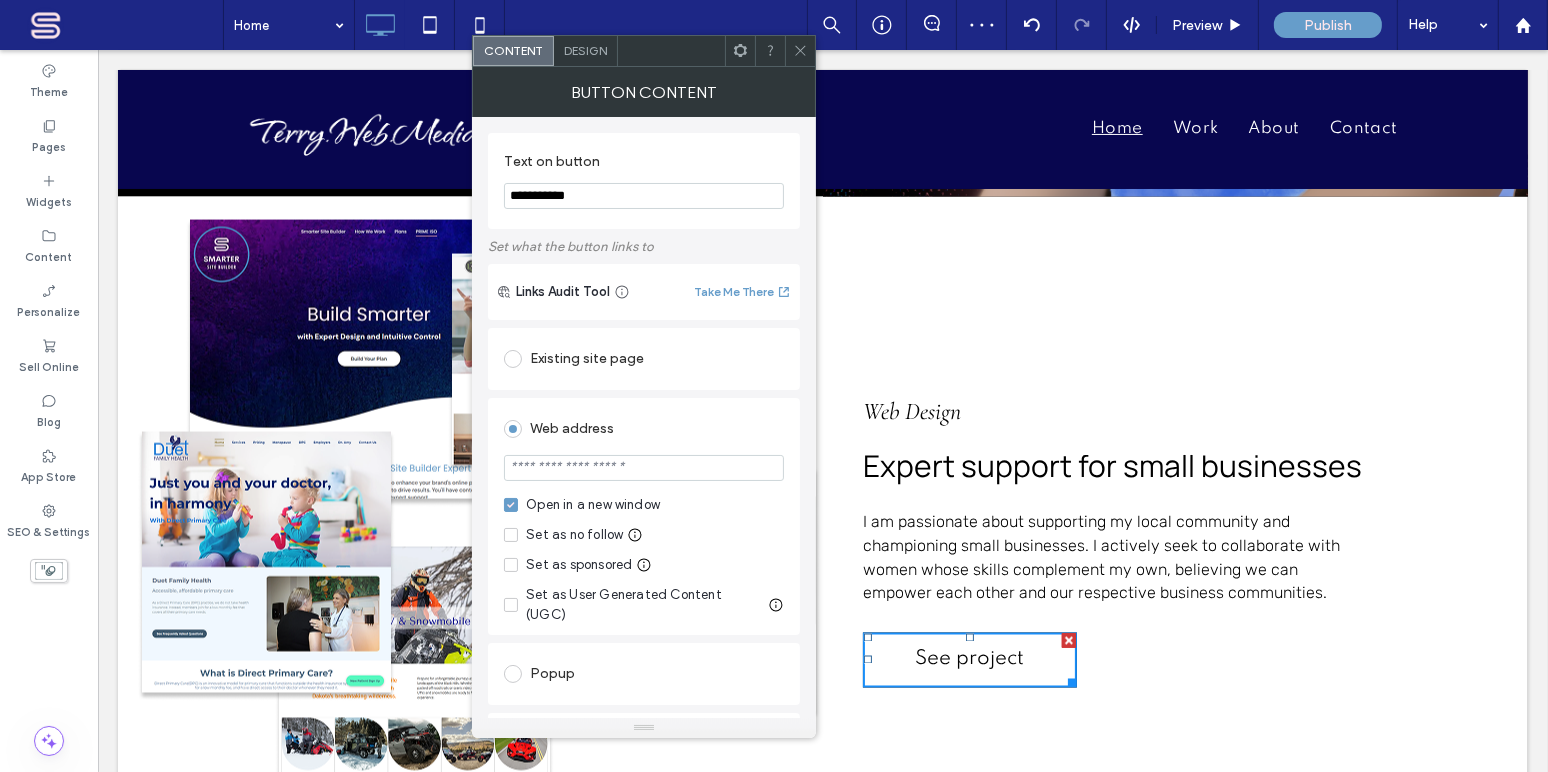 drag, startPoint x: 514, startPoint y: 473, endPoint x: 760, endPoint y: 473, distance: 246 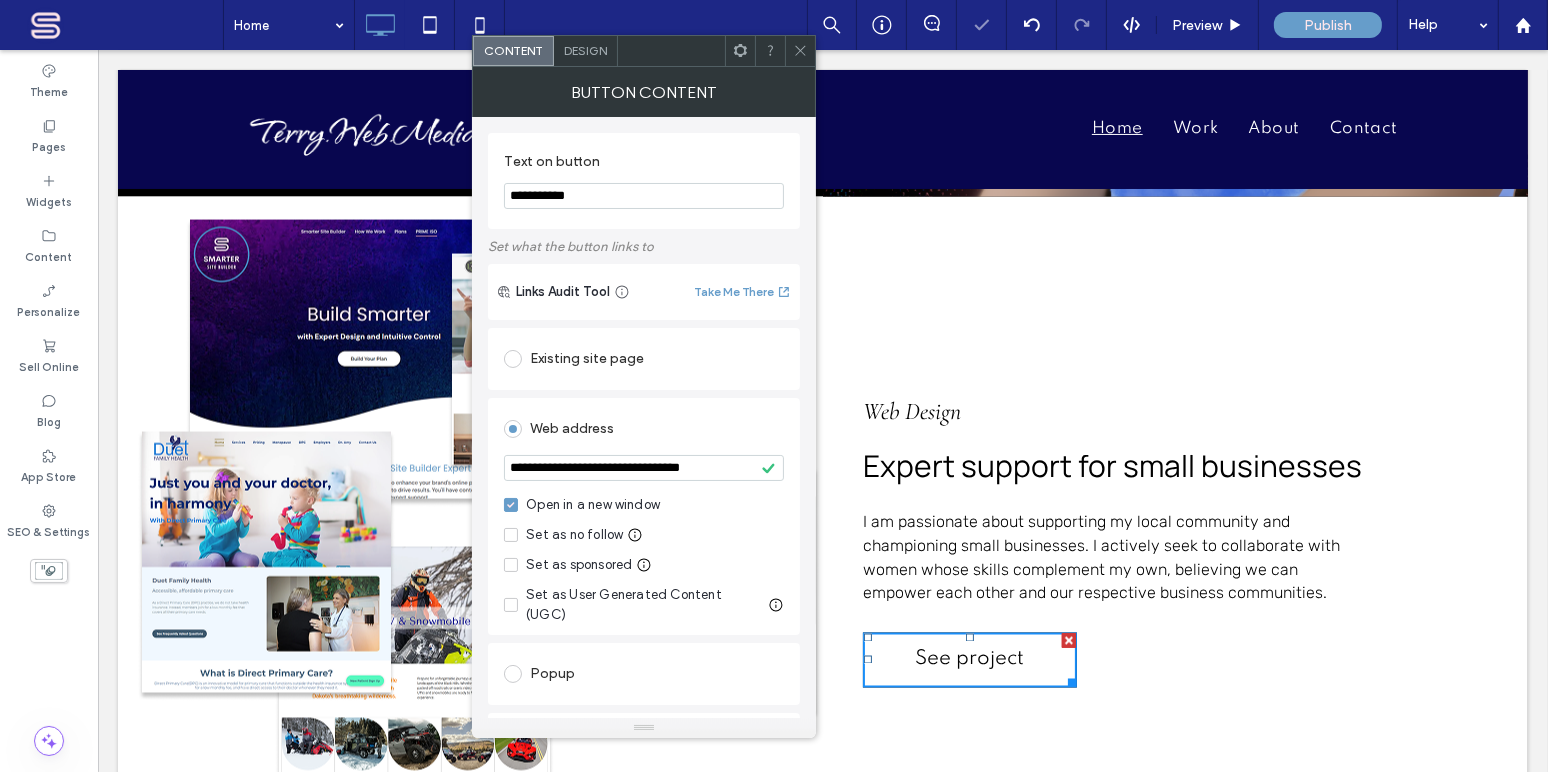 click on "Web Design
Expert support for small businesses
I am passionate about supporting my local community and championing small businesses. I actively seek to collaborate with women whose skills complement my own, believing we can empower each other and our respective business communities.
See project
Click To Paste     Click To Paste     Click To Paste     Click To Paste     Click To Paste" at bounding box center (1174, 522) 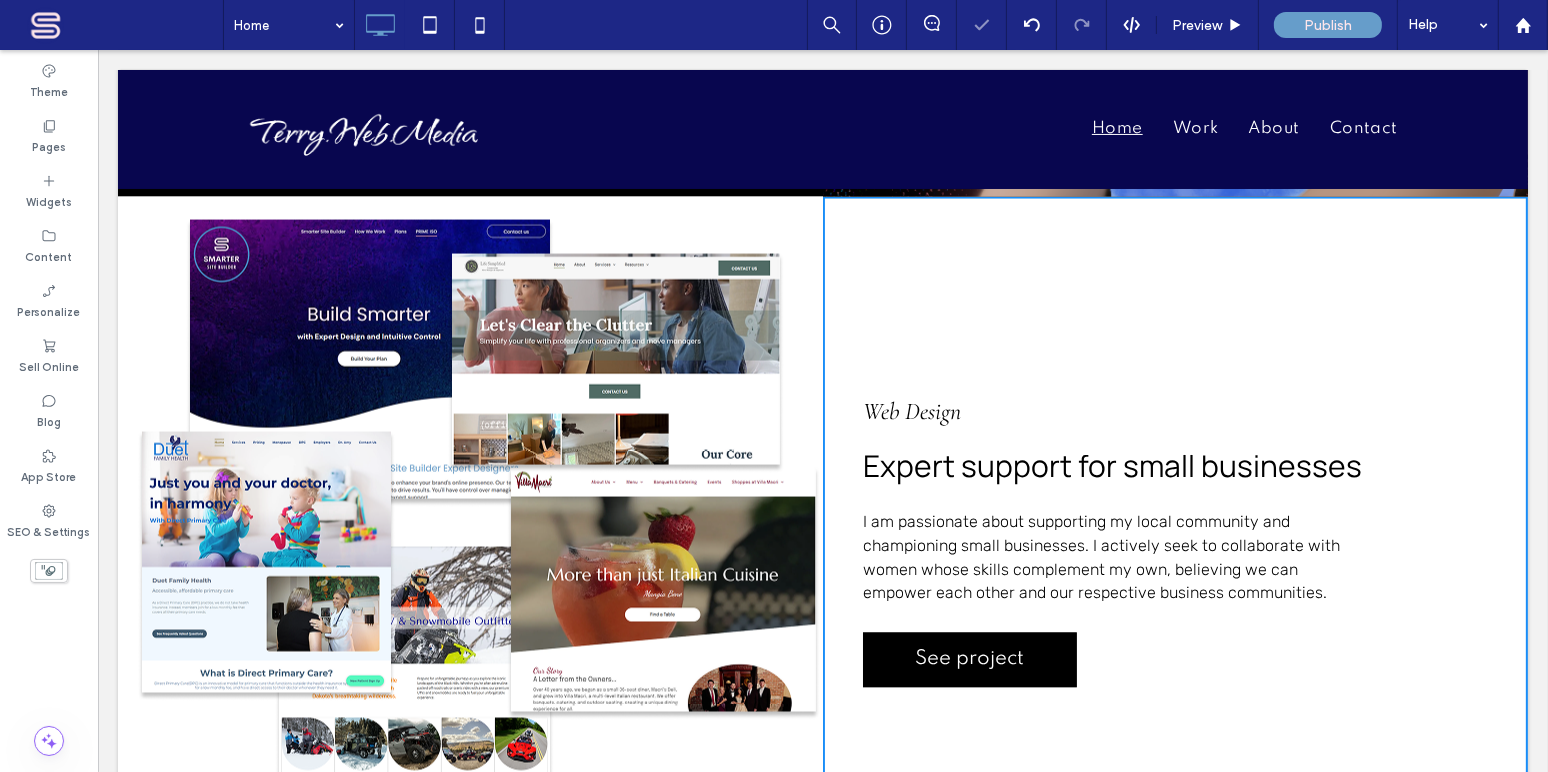 click on "See project" at bounding box center [969, 660] 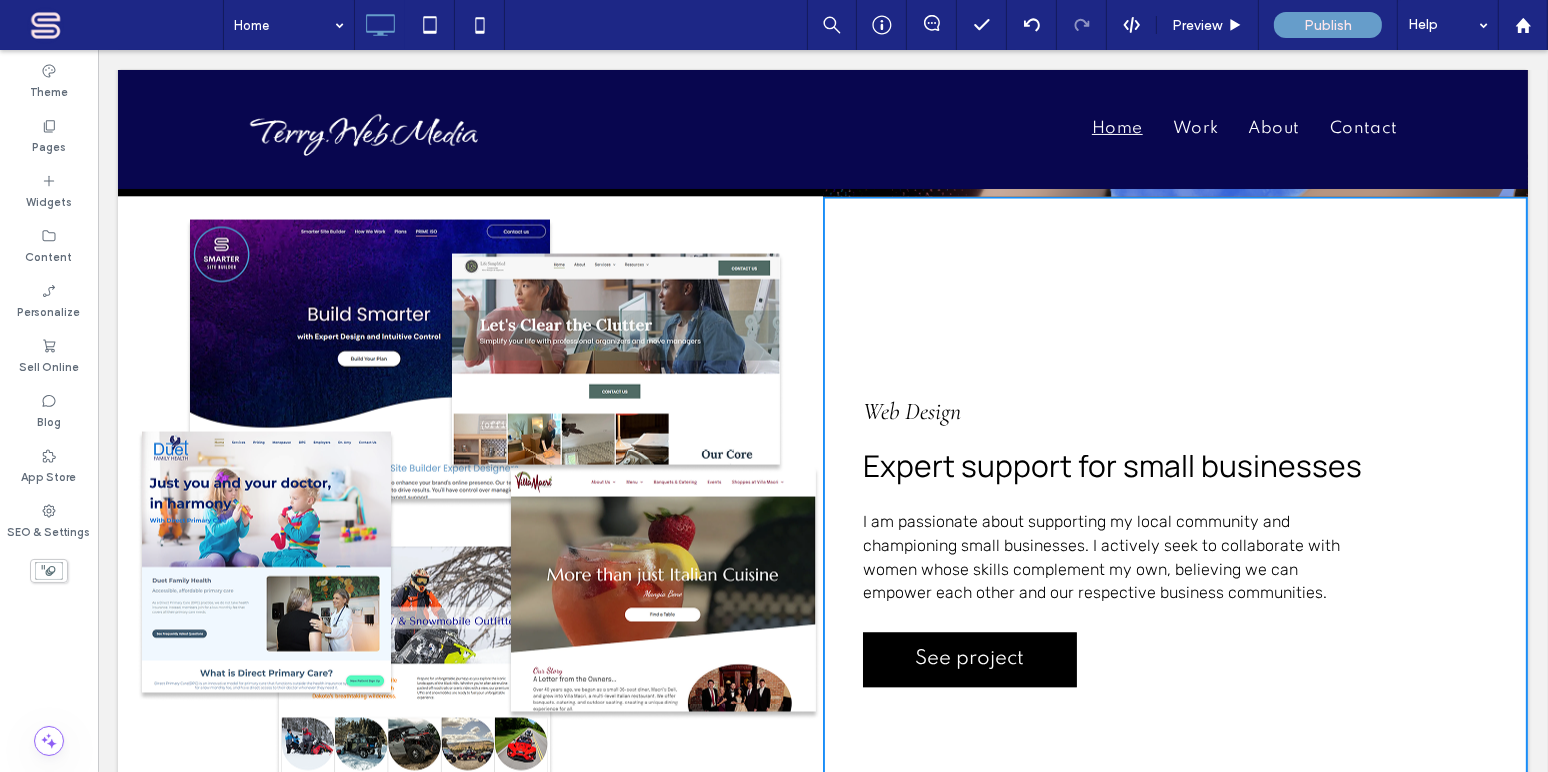 click on "See project" at bounding box center (969, 660) 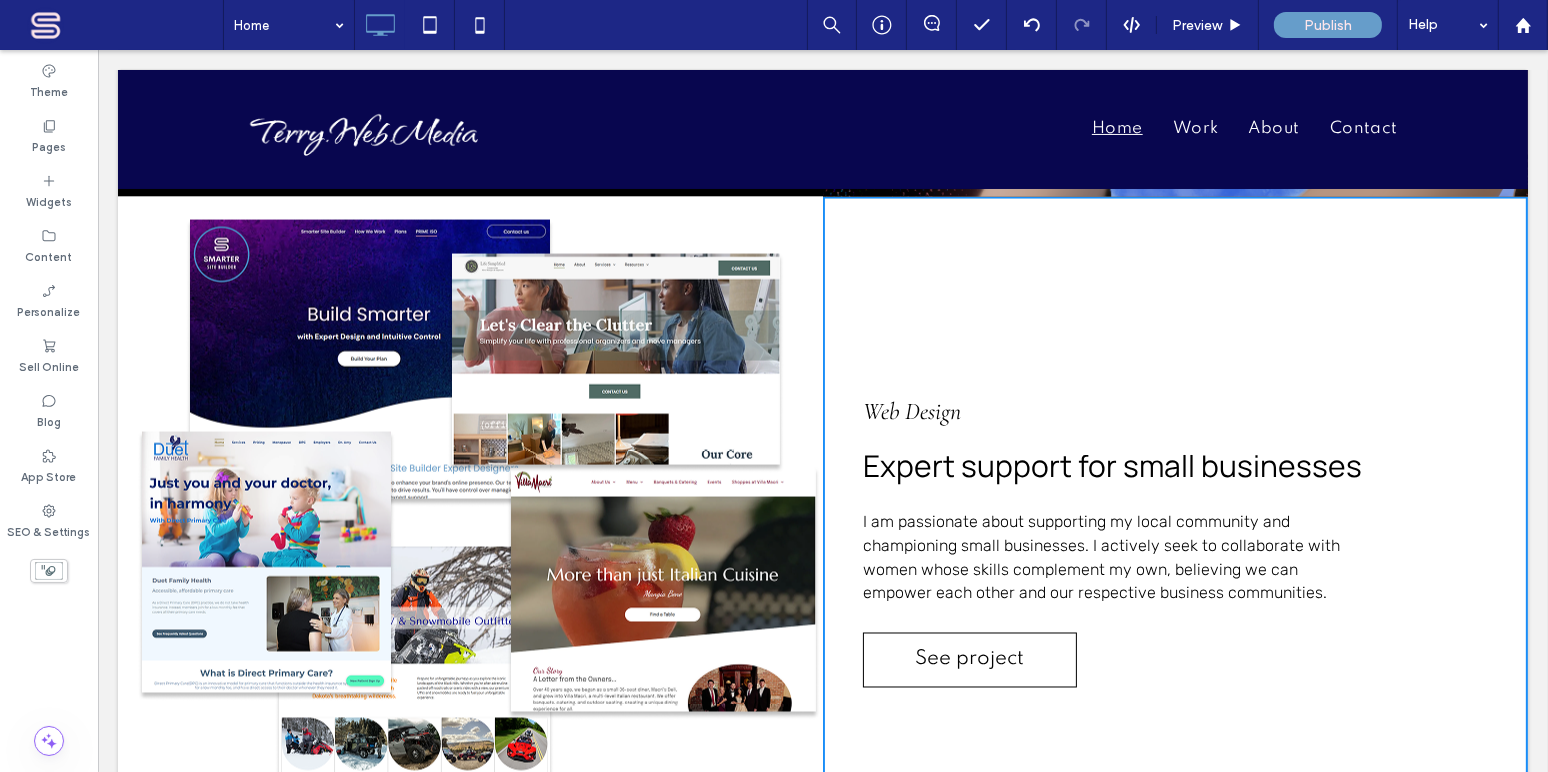 click on "Web Design
Expert support for small businesses
I am passionate about supporting my local community and championing small businesses. I actively seek to collaborate with women whose skills complement my own, believing we can empower each other and our respective business communities.
See project
Click To Paste     Click To Paste     Click To Paste     Click To Paste     Click To Paste" at bounding box center [1174, 522] 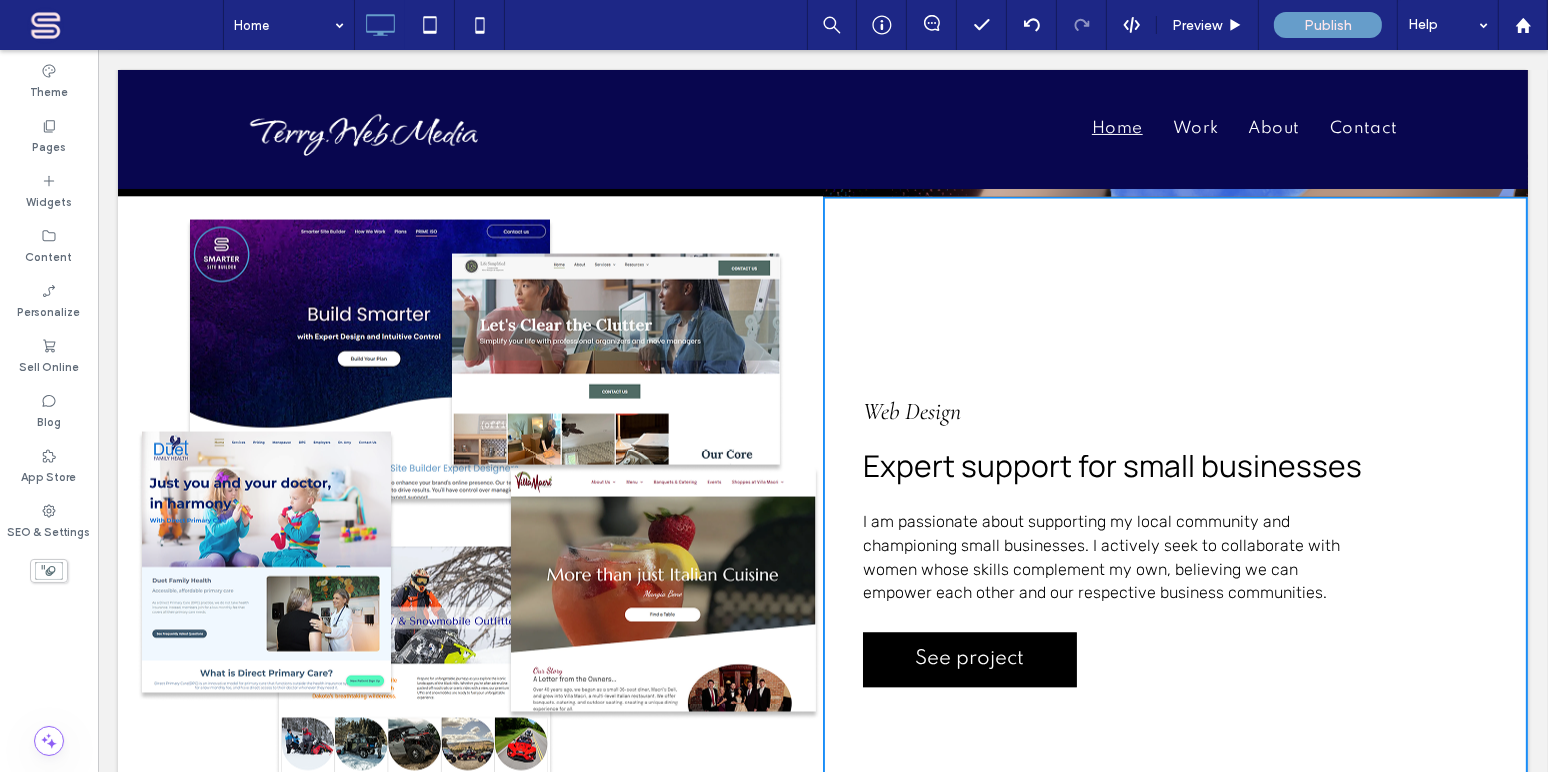 click on "See project" at bounding box center [969, 660] 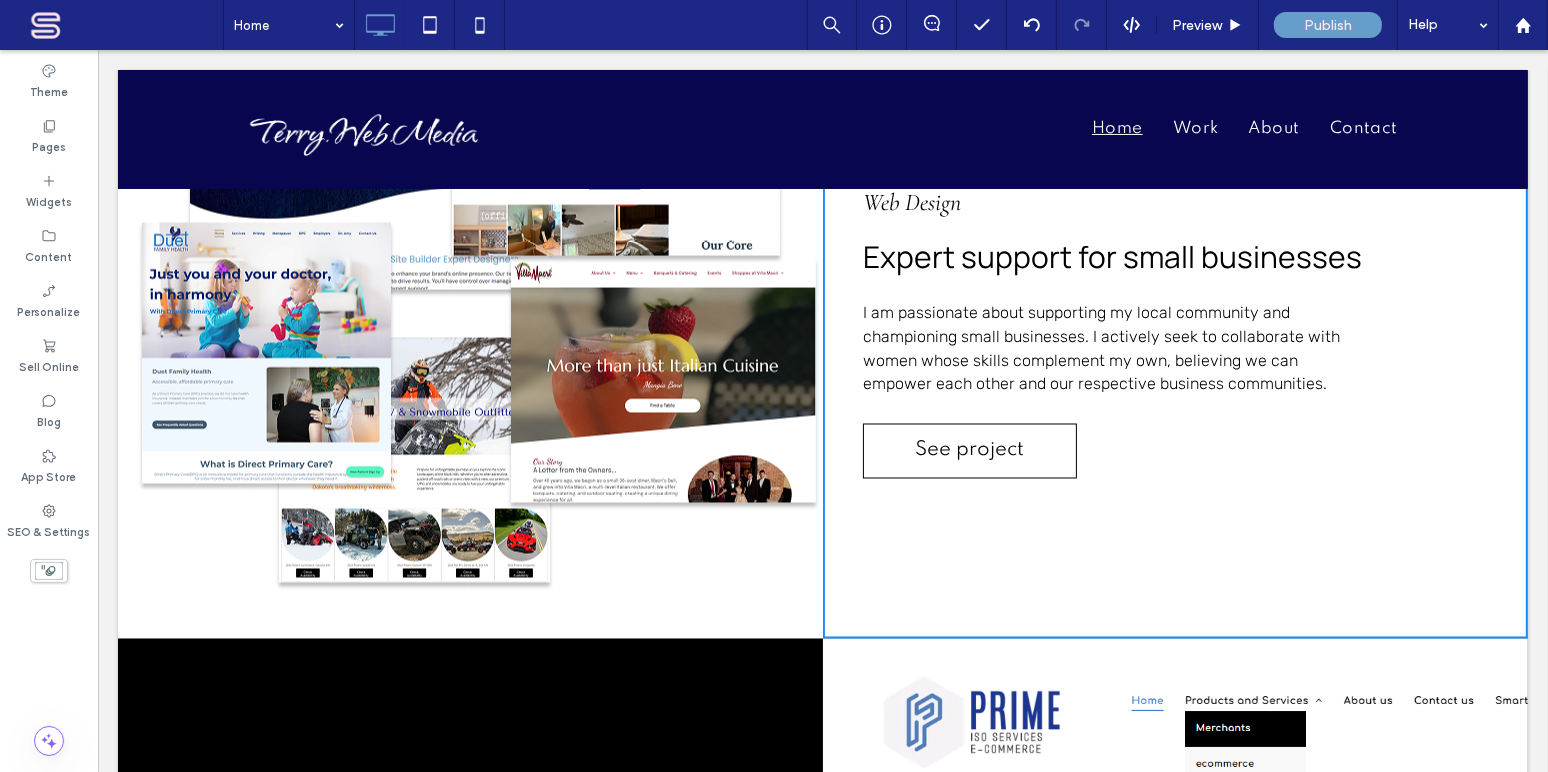 scroll, scrollTop: 3973, scrollLeft: 0, axis: vertical 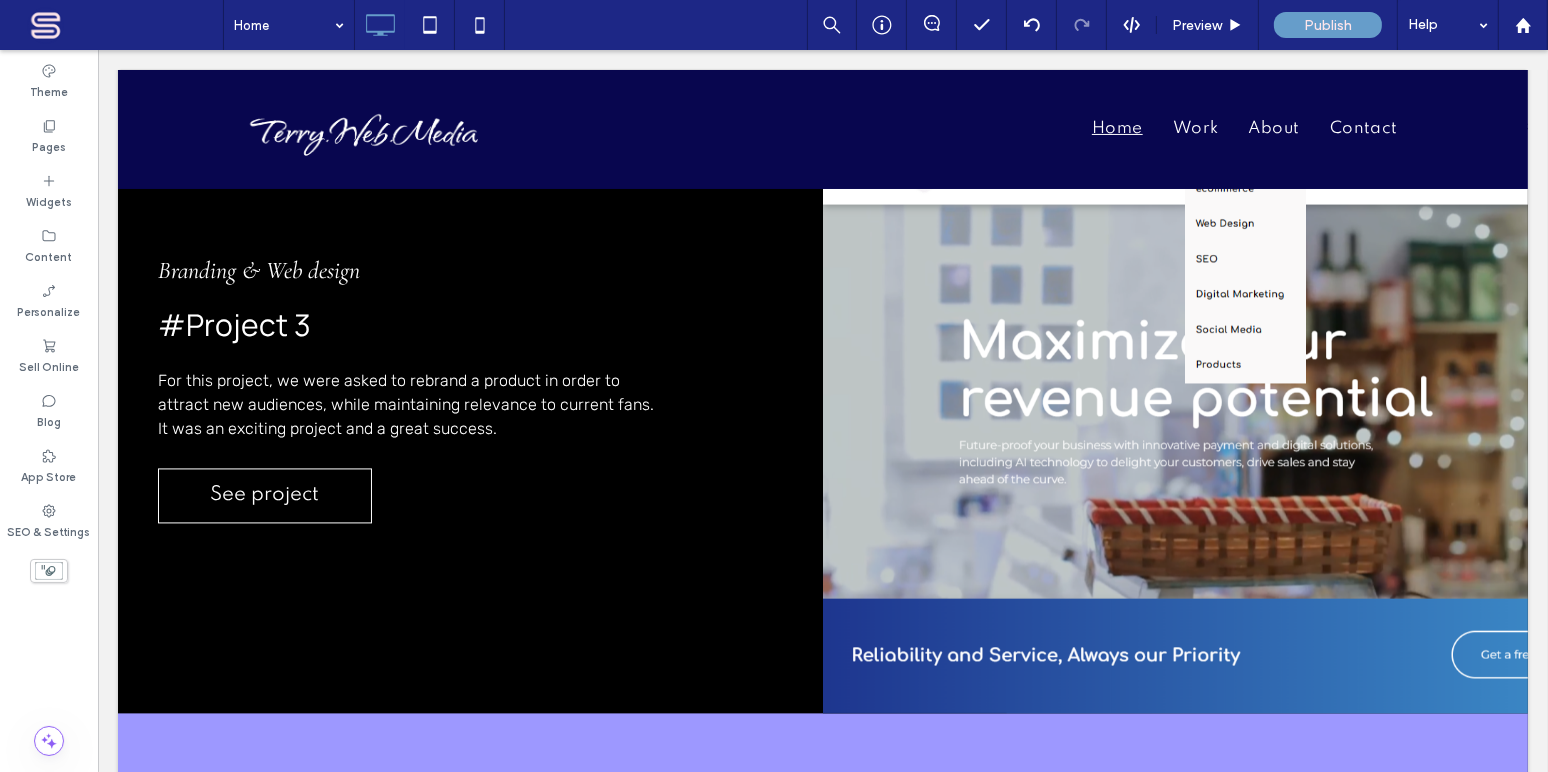 click on "#Project 3" at bounding box center [233, 324] 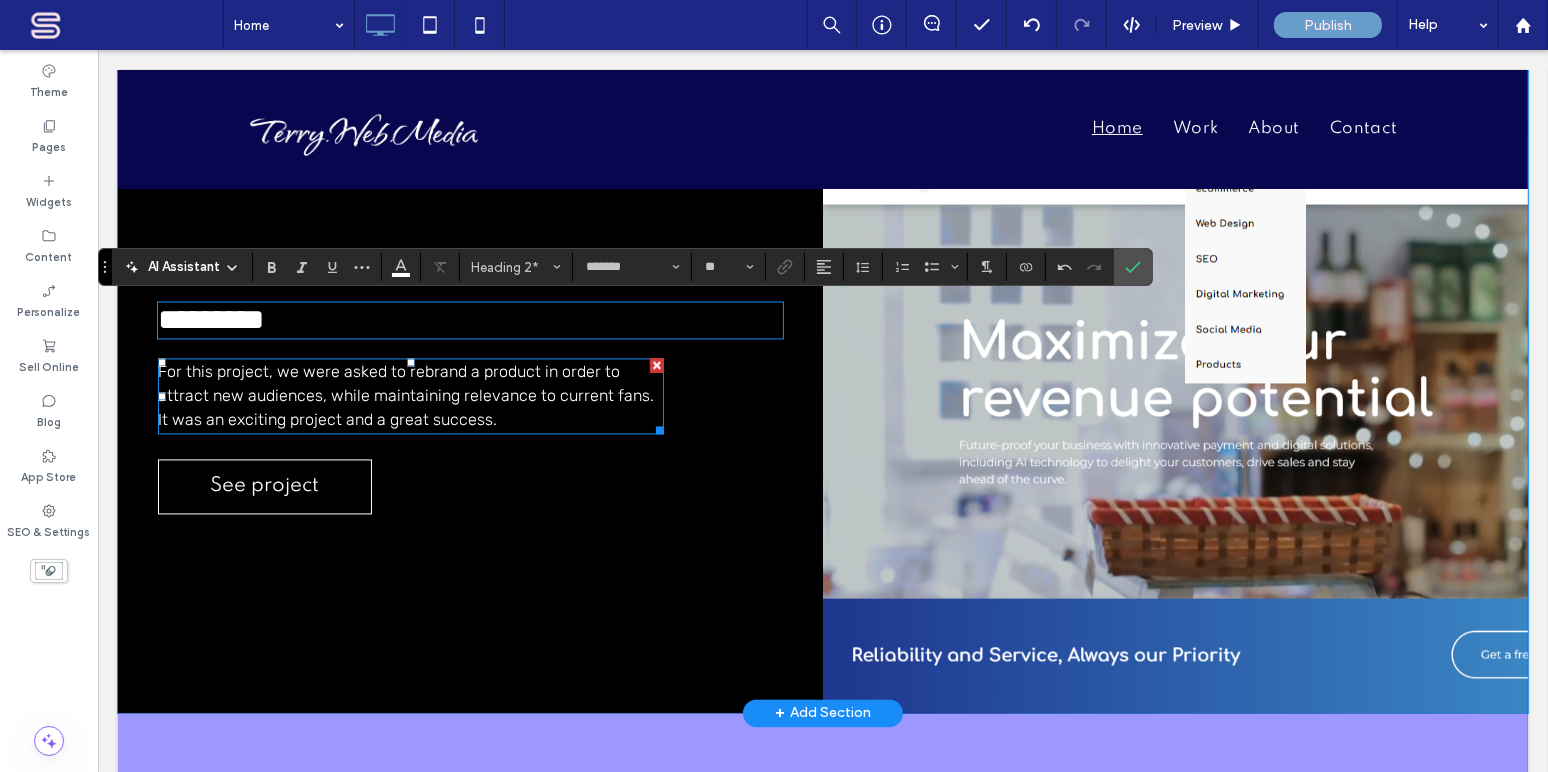 click on "For this project, we were asked to rebrand a product in order to attract new audiences, while maintaining relevance to current fans. It was an exciting project and a great success." at bounding box center (405, 395) 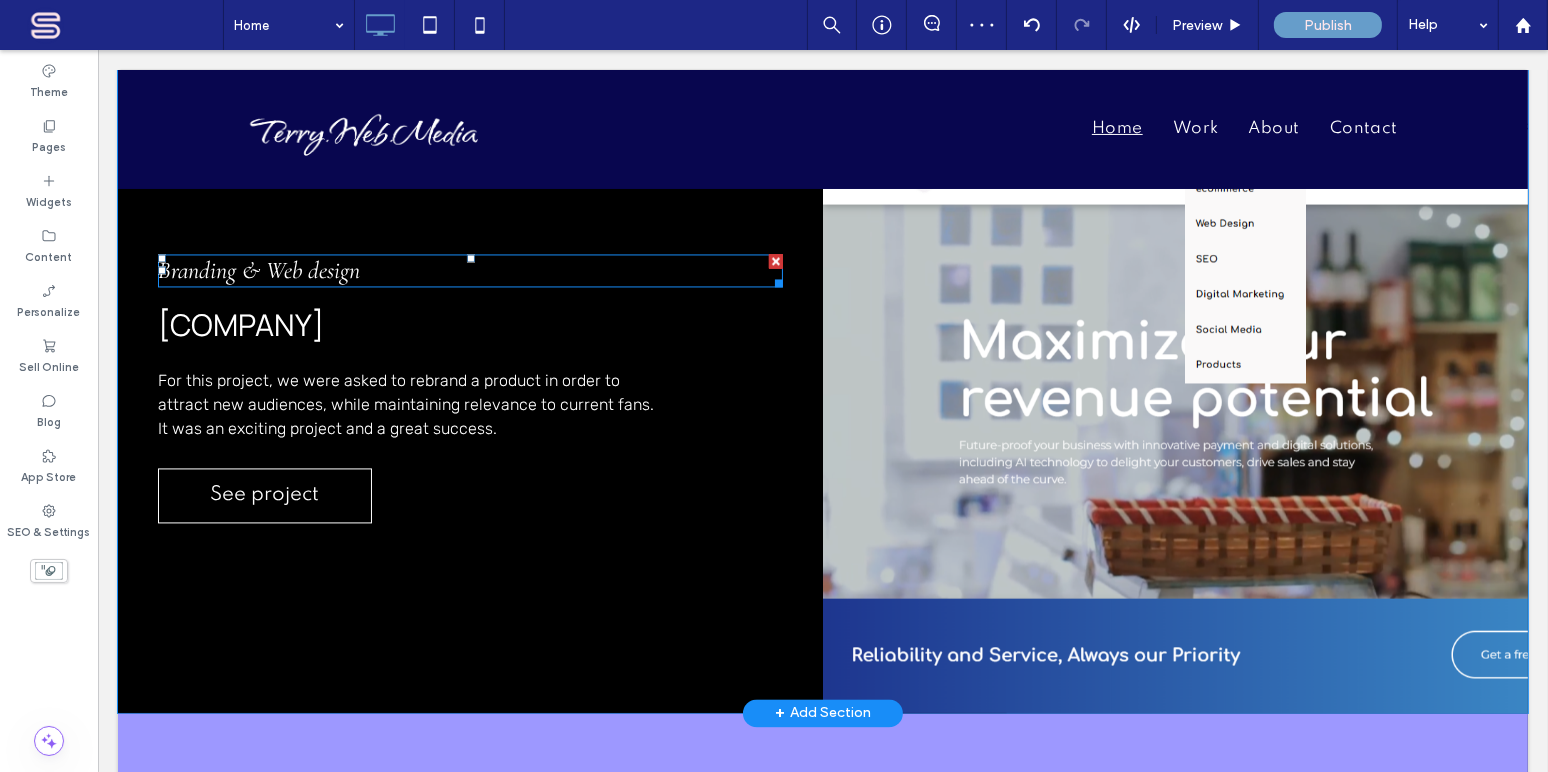 click on "Branding & Web design" at bounding box center (258, 270) 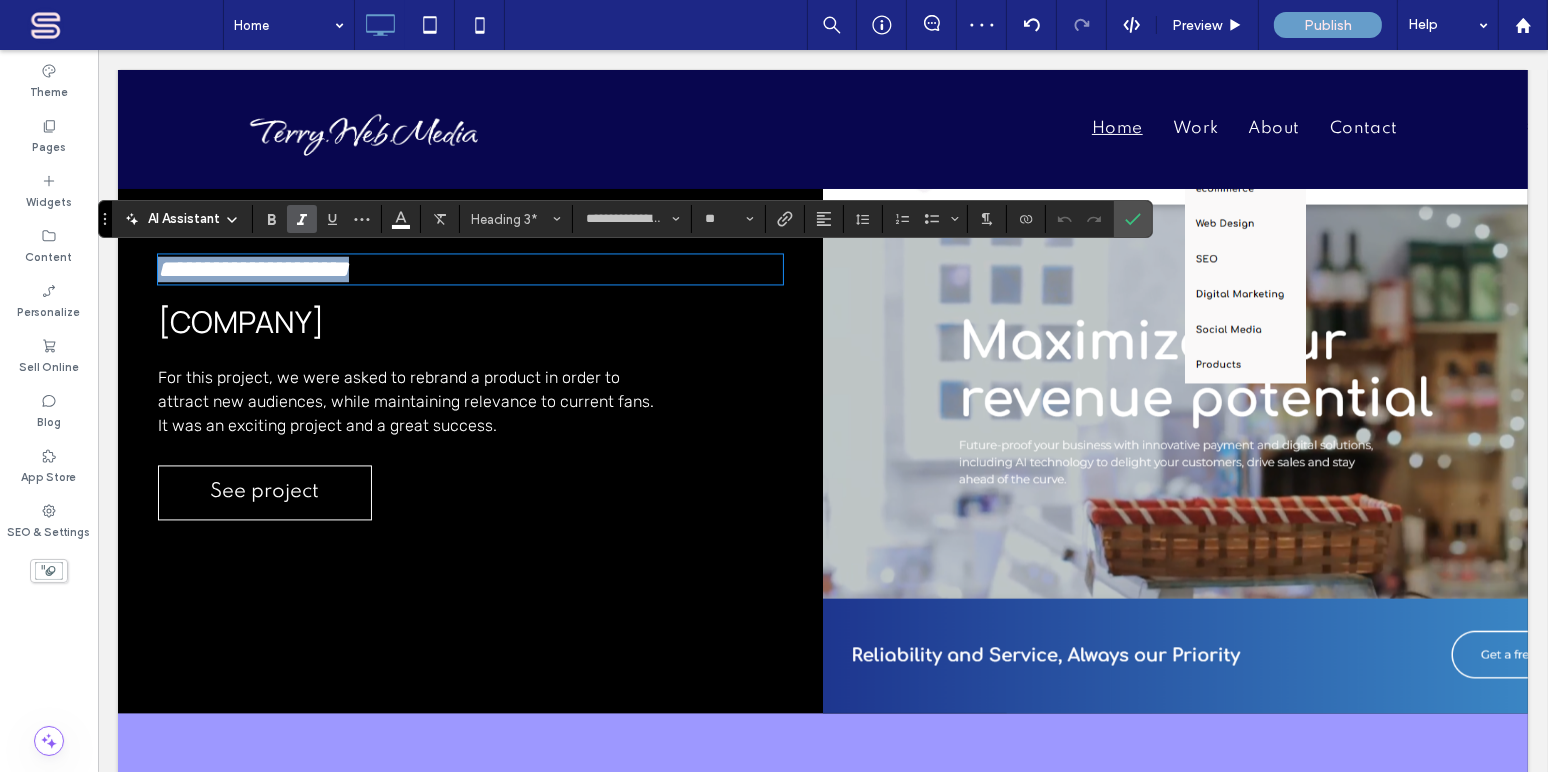 click on "**********" at bounding box center [252, 269] 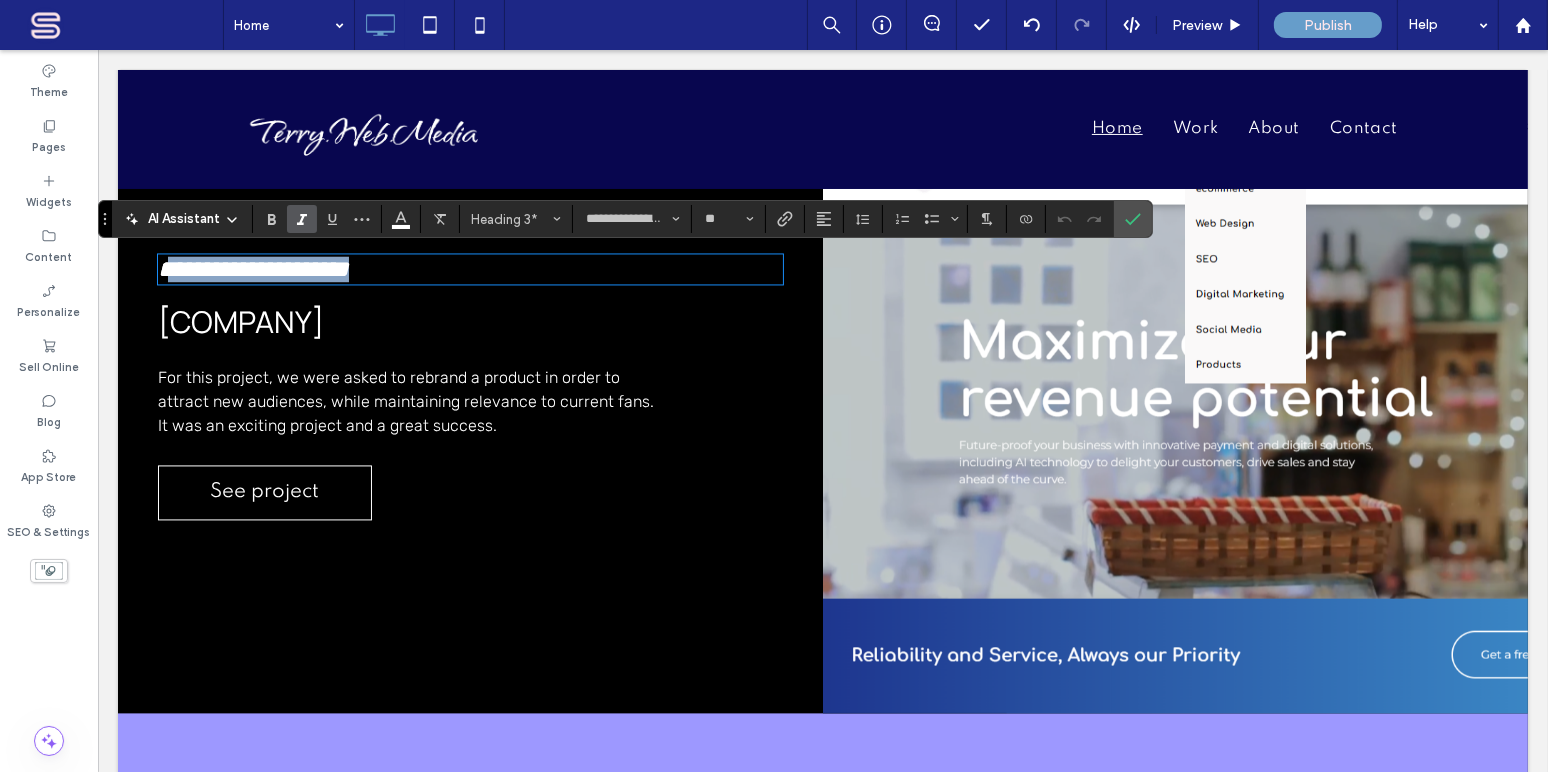 drag, startPoint x: 164, startPoint y: 268, endPoint x: 395, endPoint y: 272, distance: 231.03462 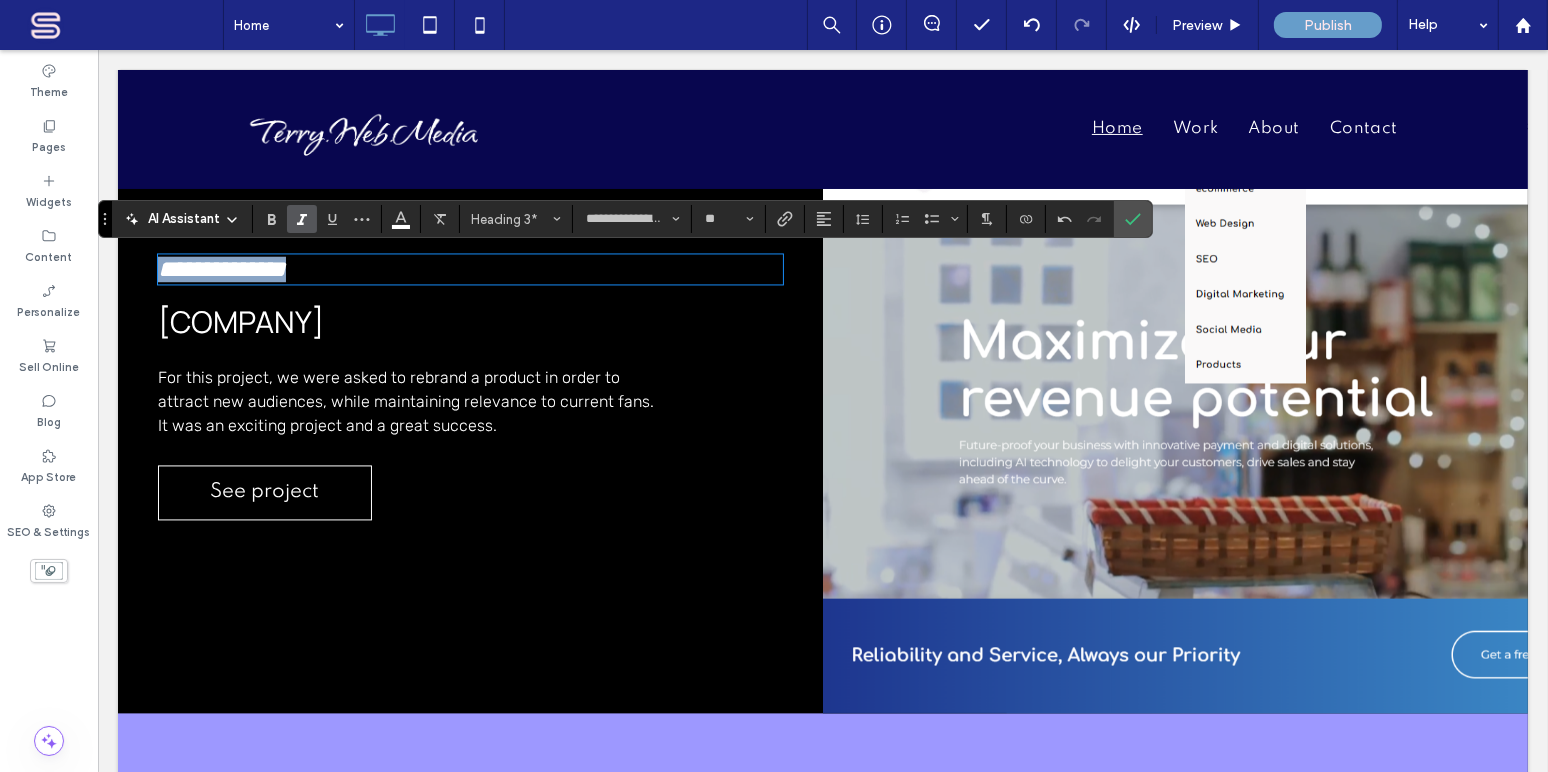 drag, startPoint x: 160, startPoint y: 271, endPoint x: 290, endPoint y: 269, distance: 130.01538 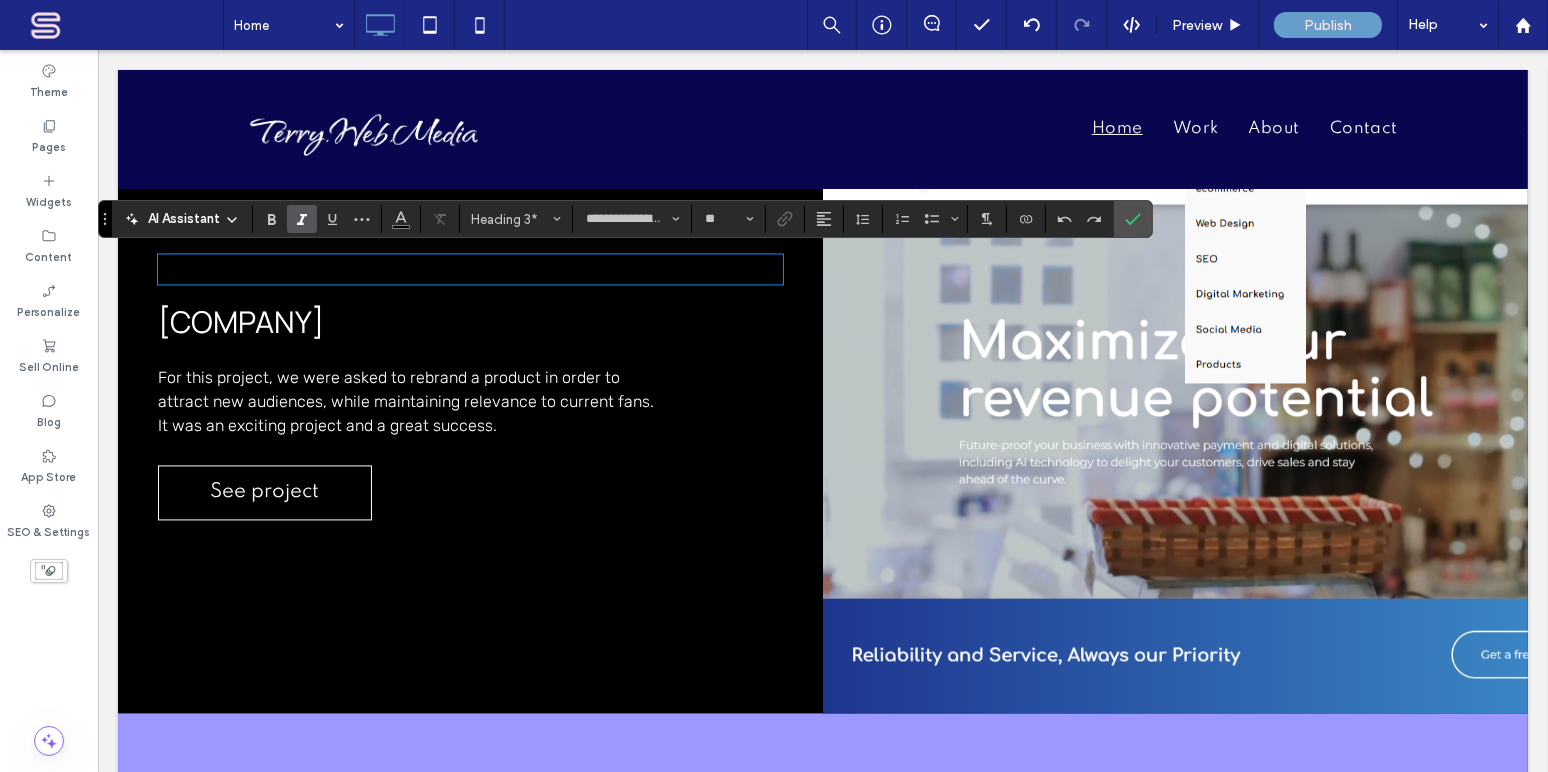 click on "﻿" at bounding box center [469, 269] 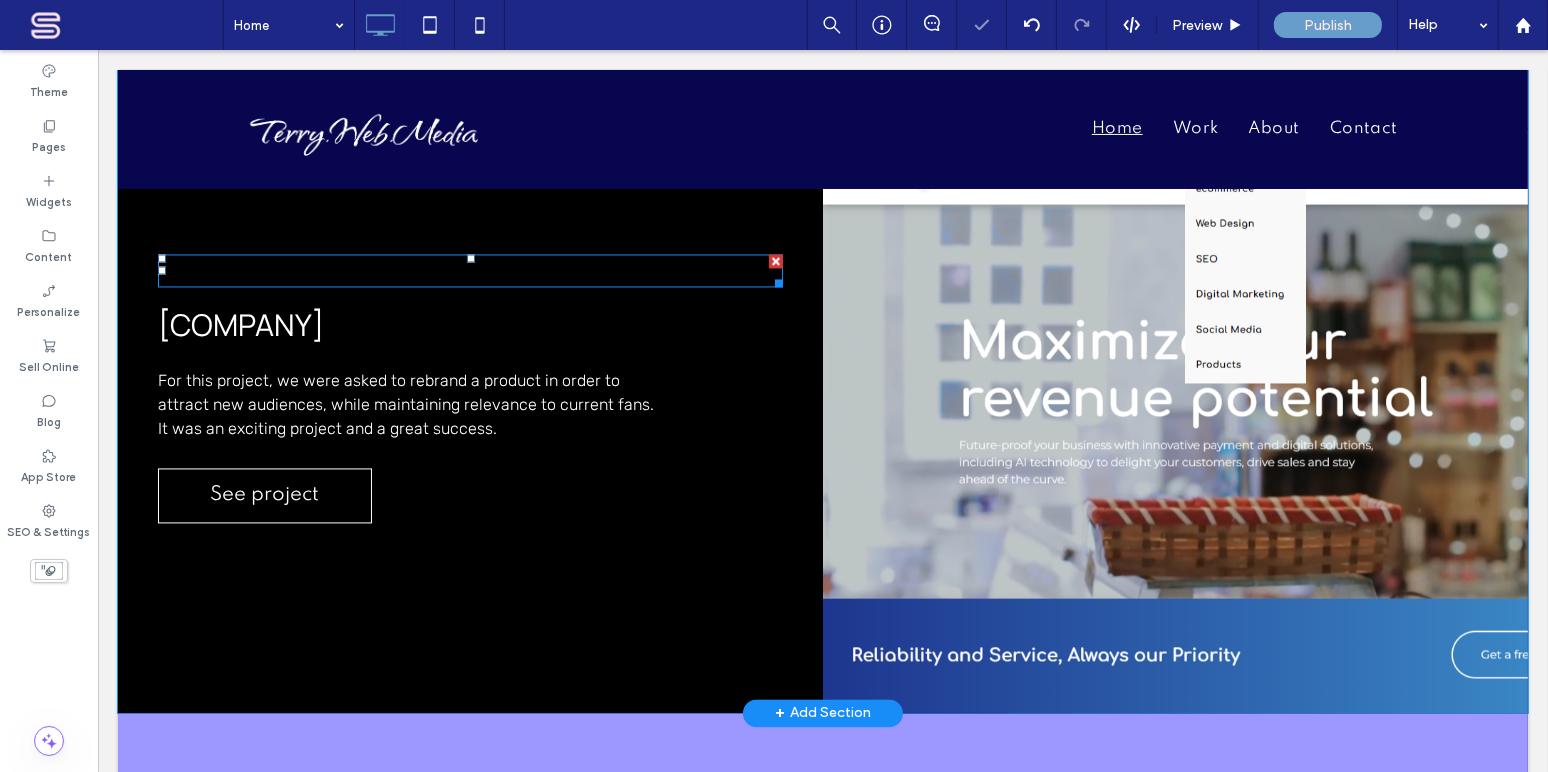 click on "New Title" at bounding box center (469, 270) 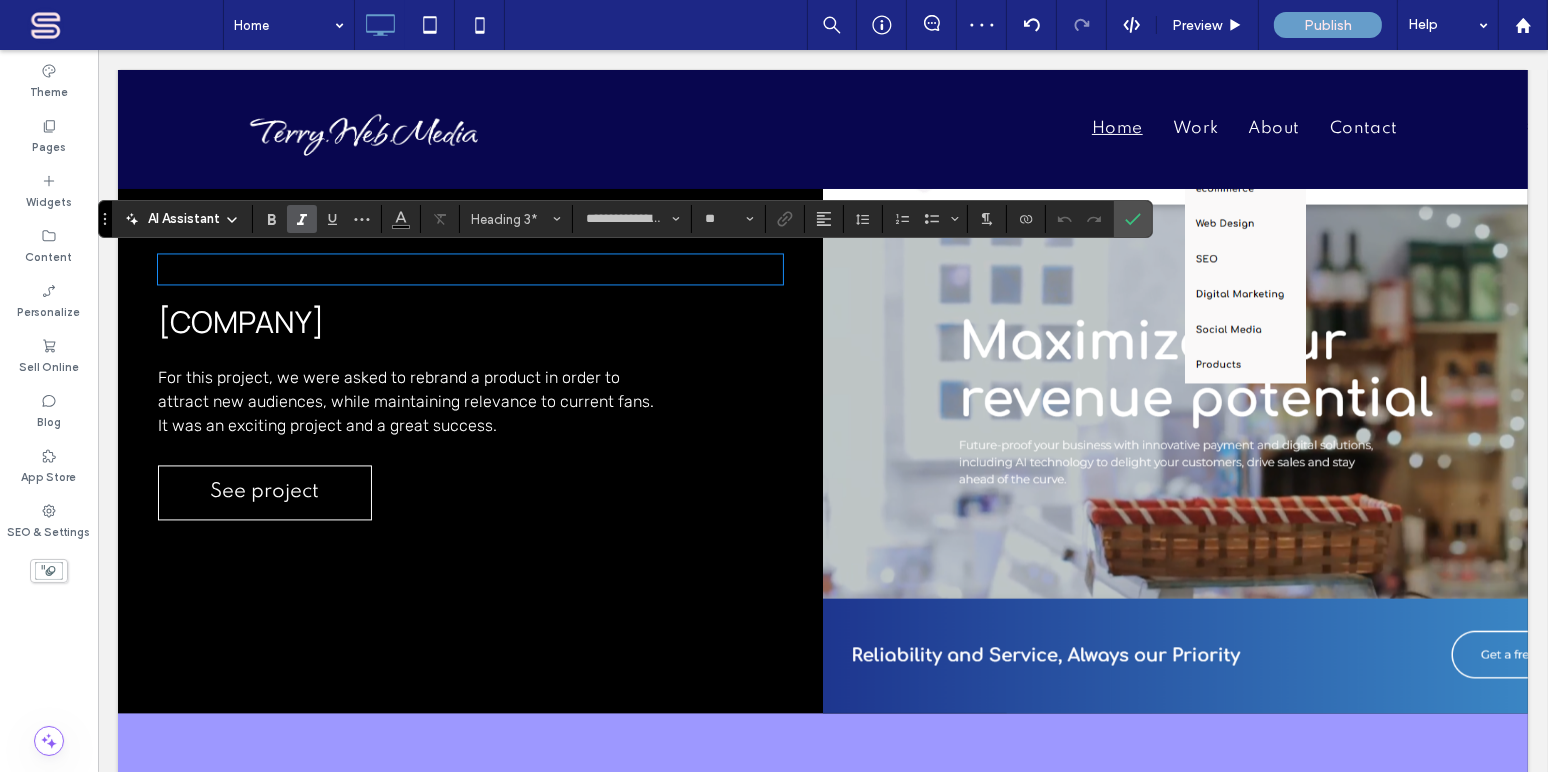 click on "*********" at bounding box center [198, 269] 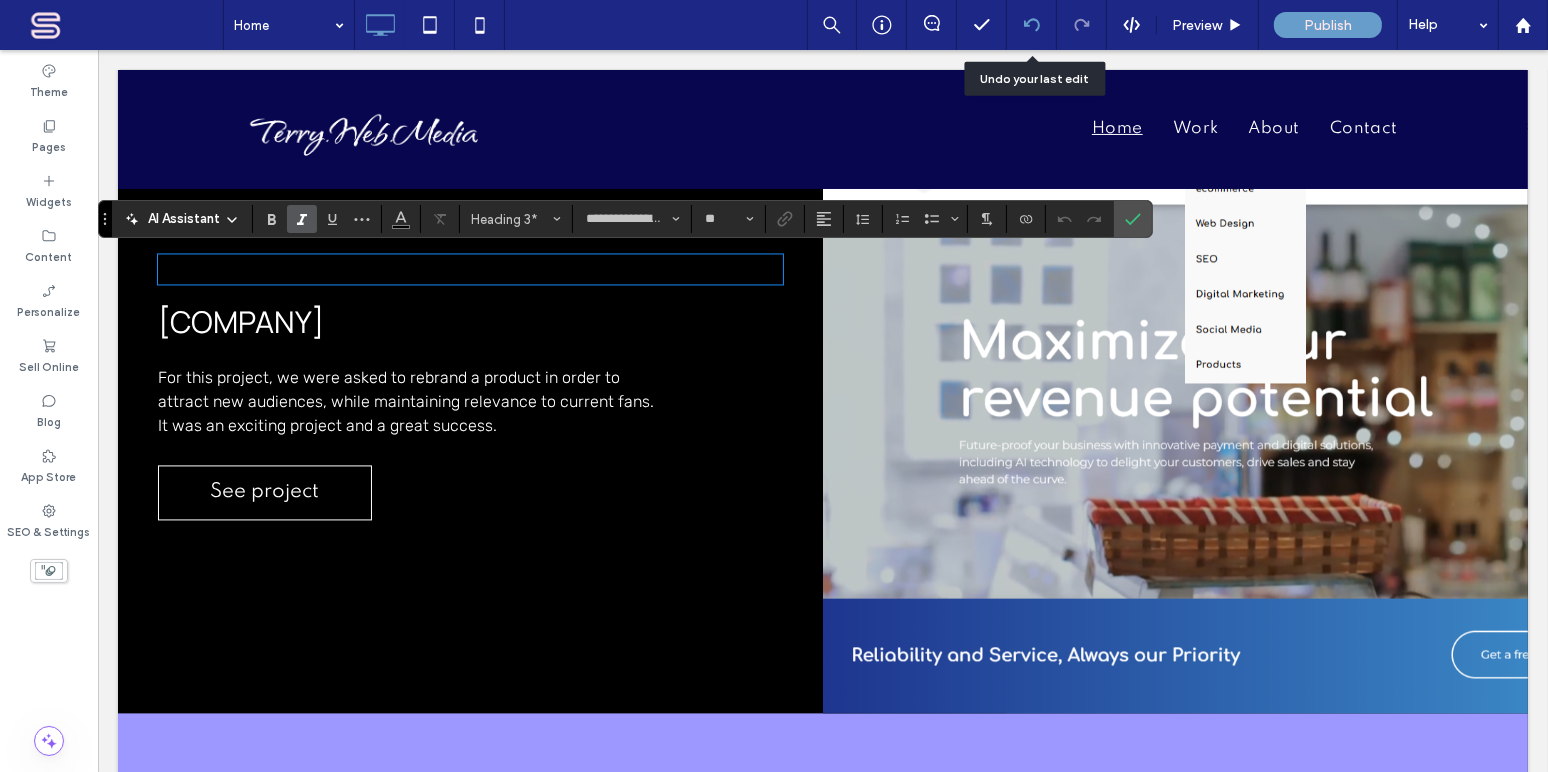 click at bounding box center [1031, 25] 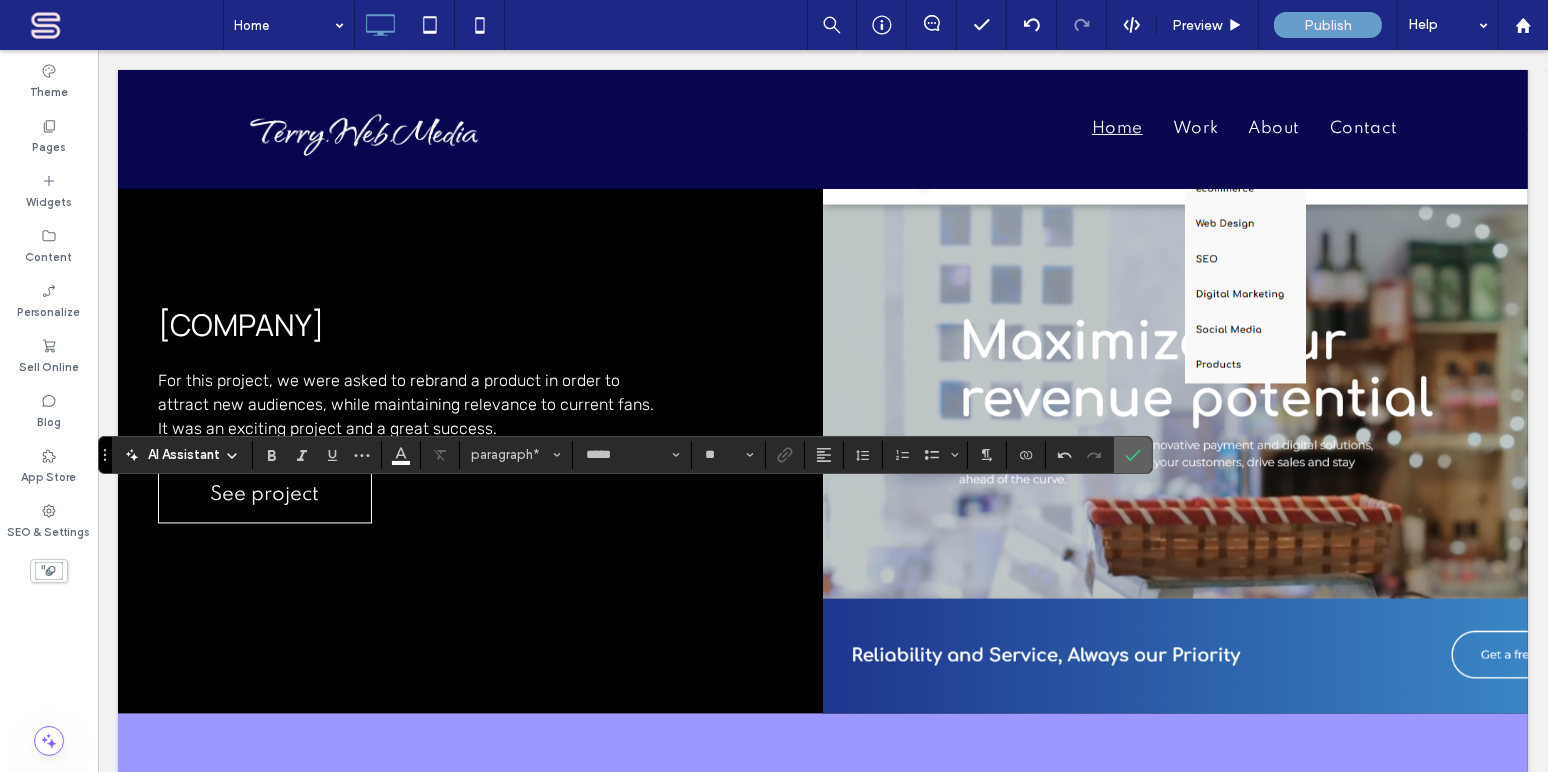 click 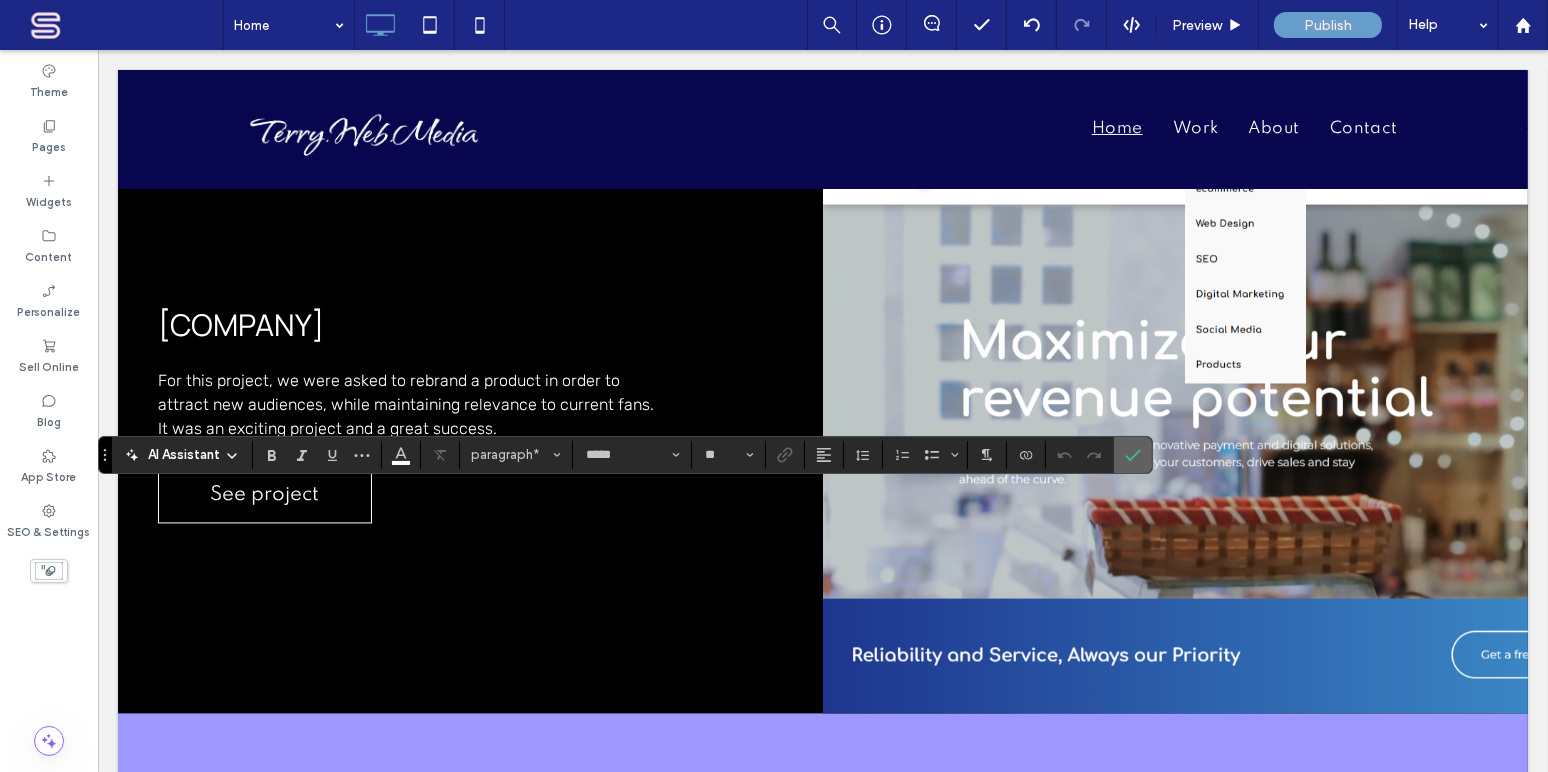 click 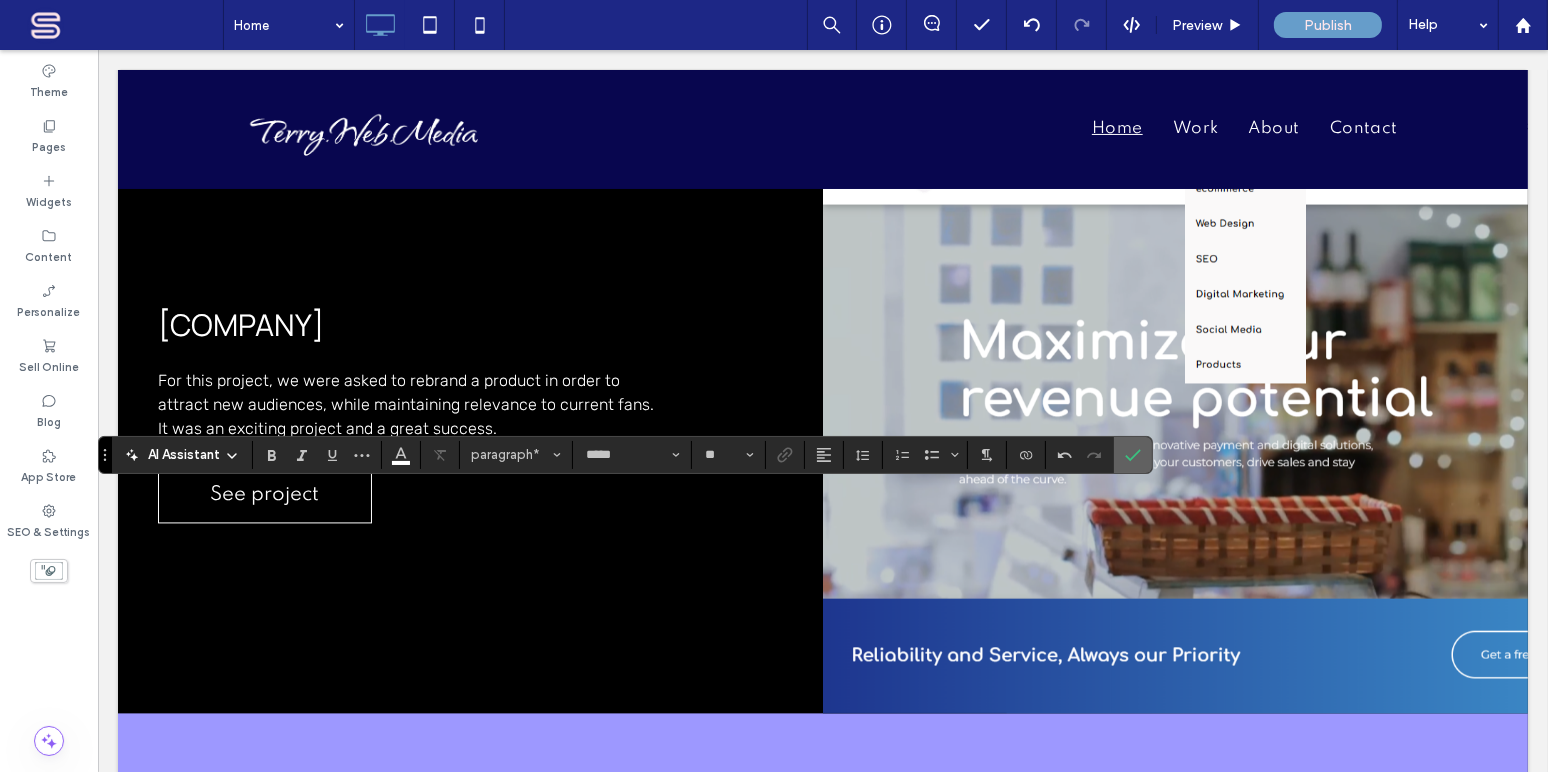 click 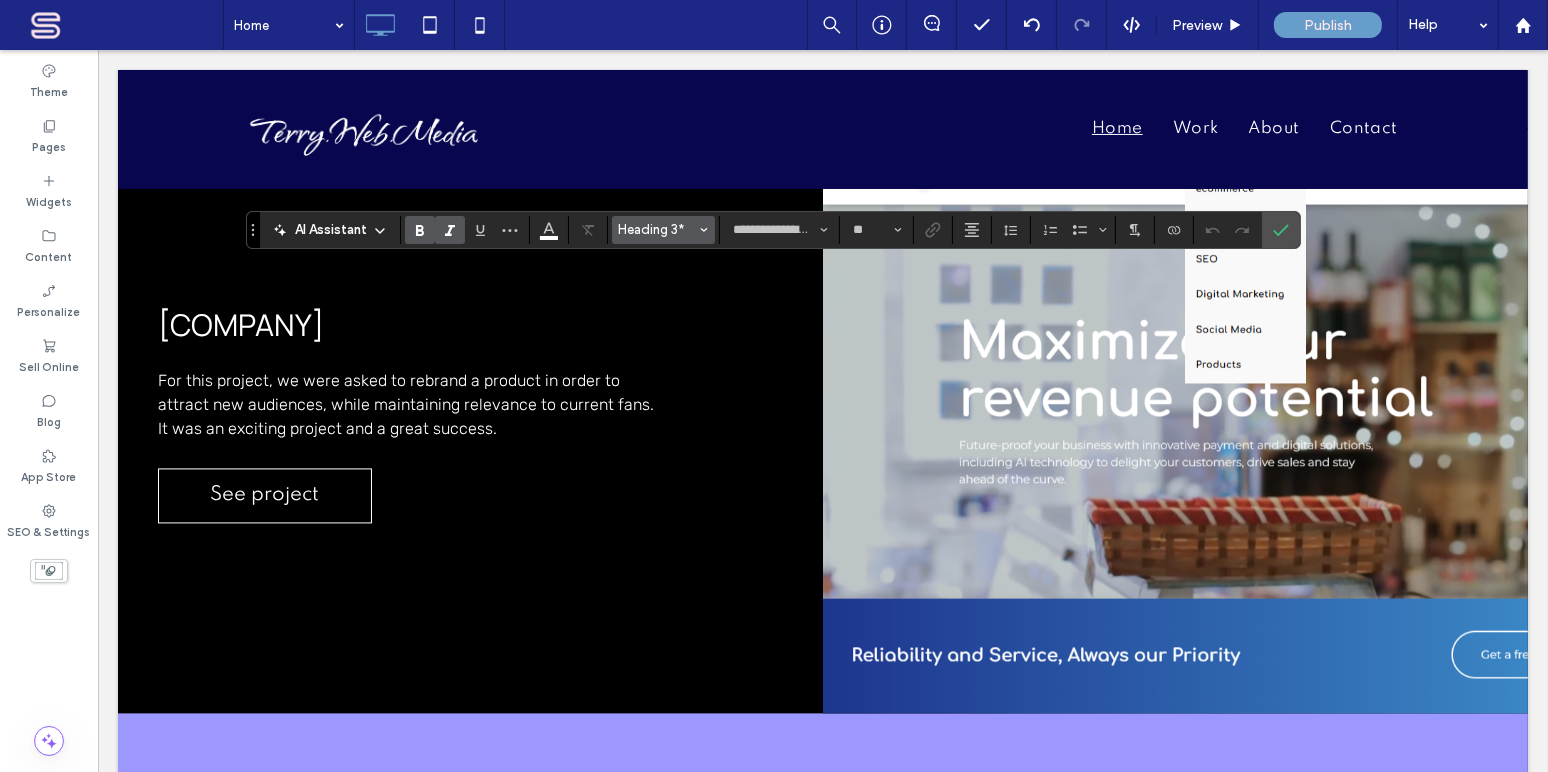 click on "Heading 3*" at bounding box center [664, 230] 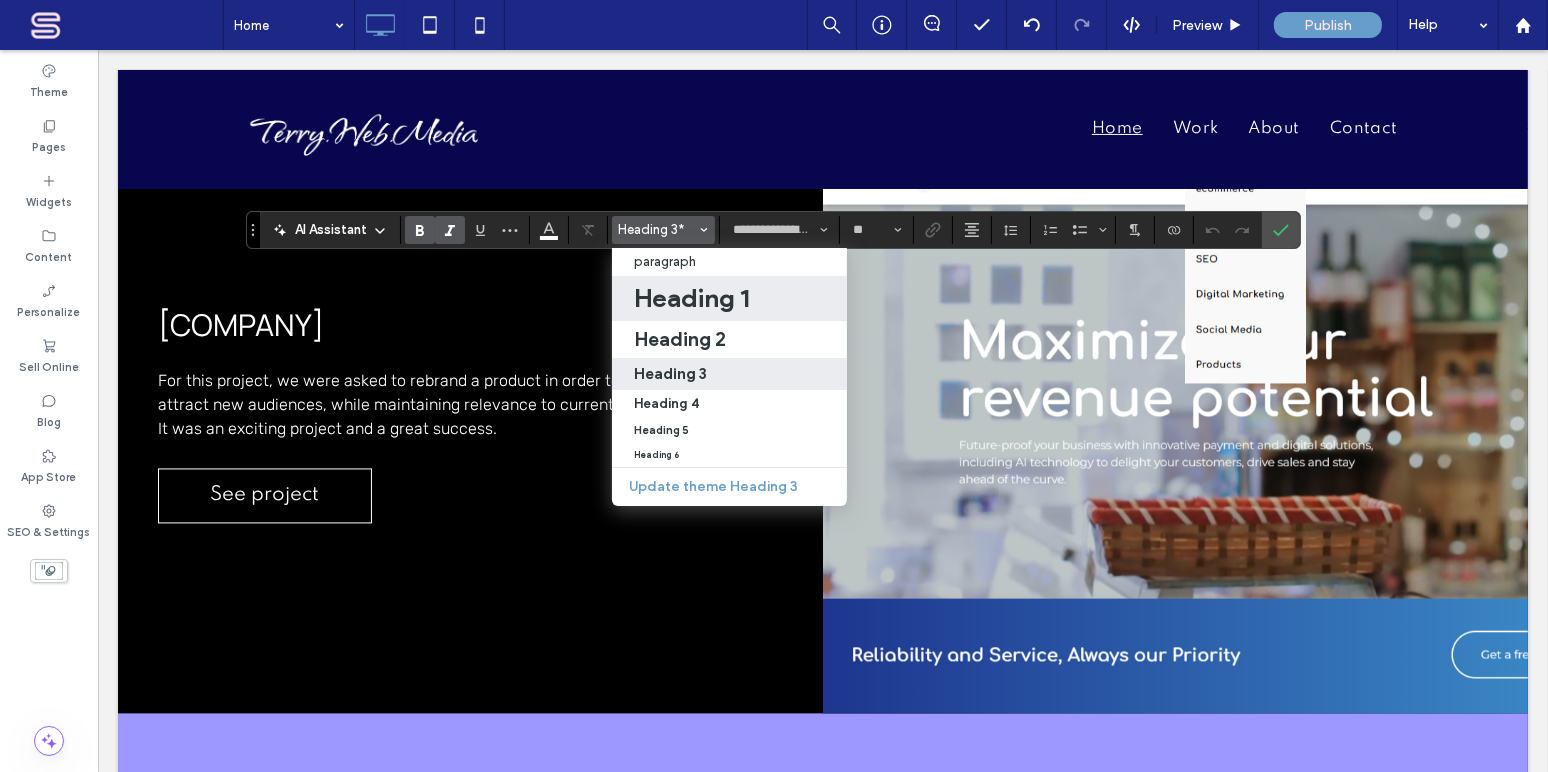 click on "Heading 1" at bounding box center (691, 298) 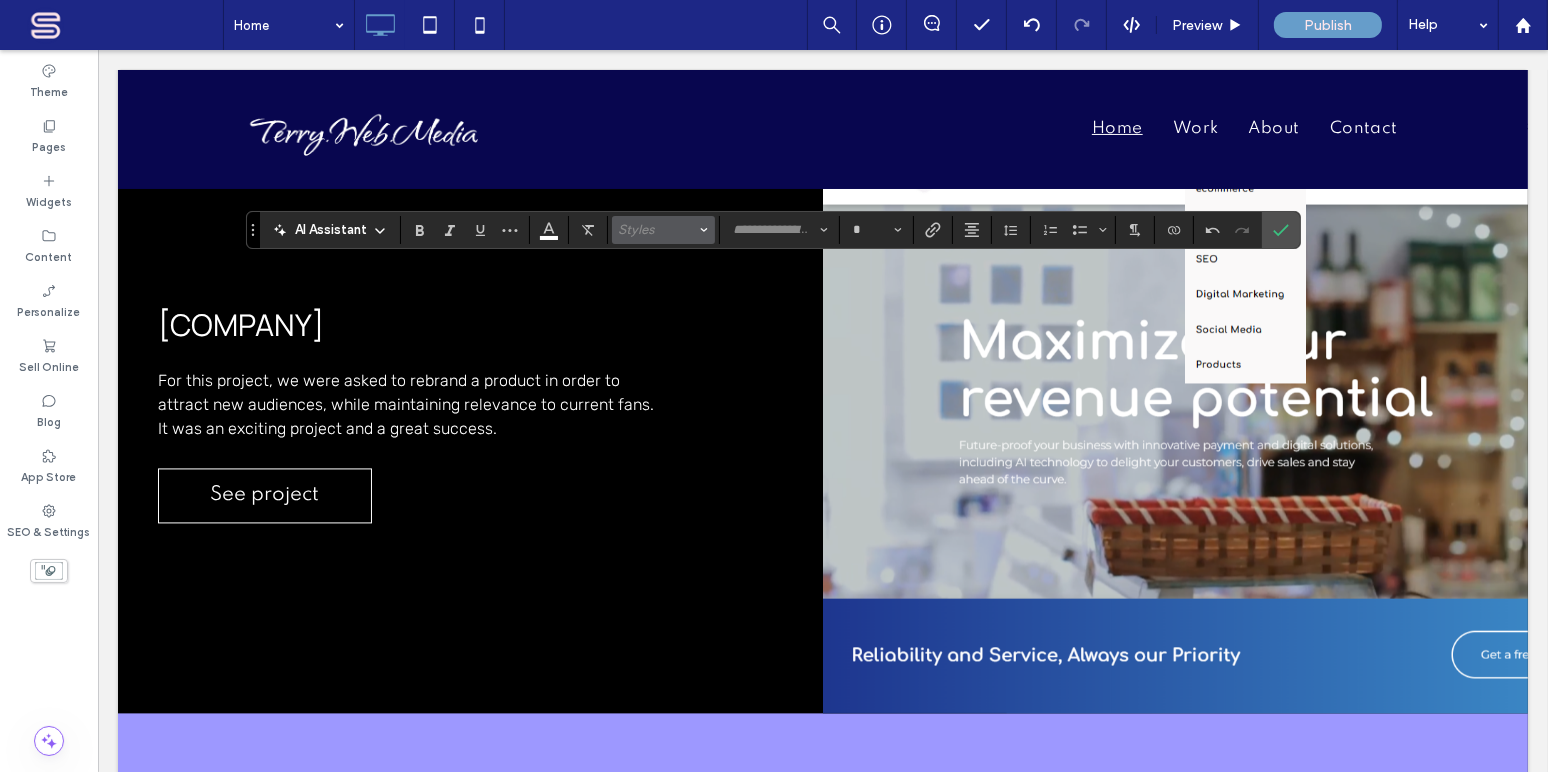 click on "Styles" at bounding box center (658, 229) 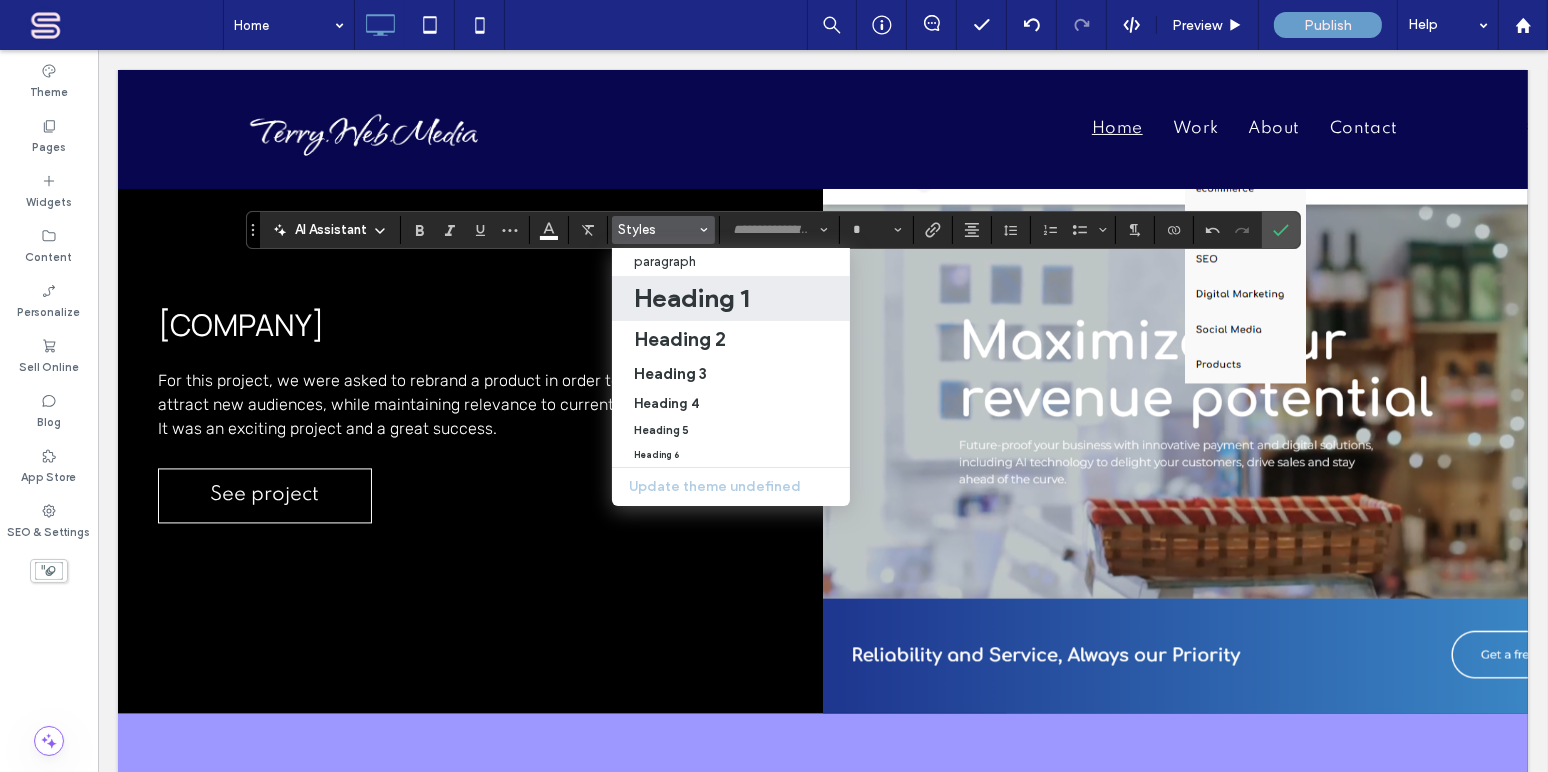 click on "Heading 1" at bounding box center (691, 298) 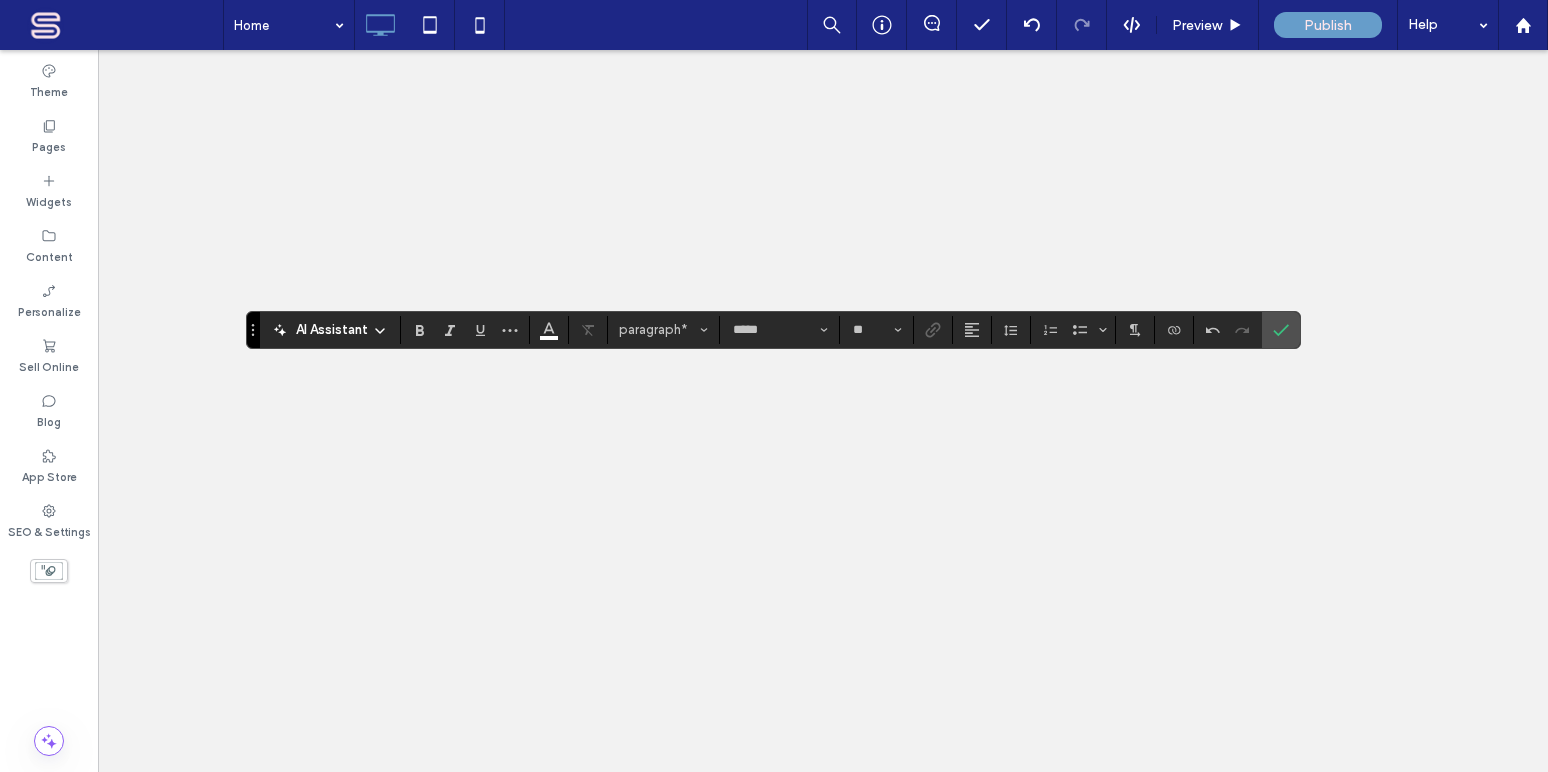 scroll, scrollTop: 0, scrollLeft: 0, axis: both 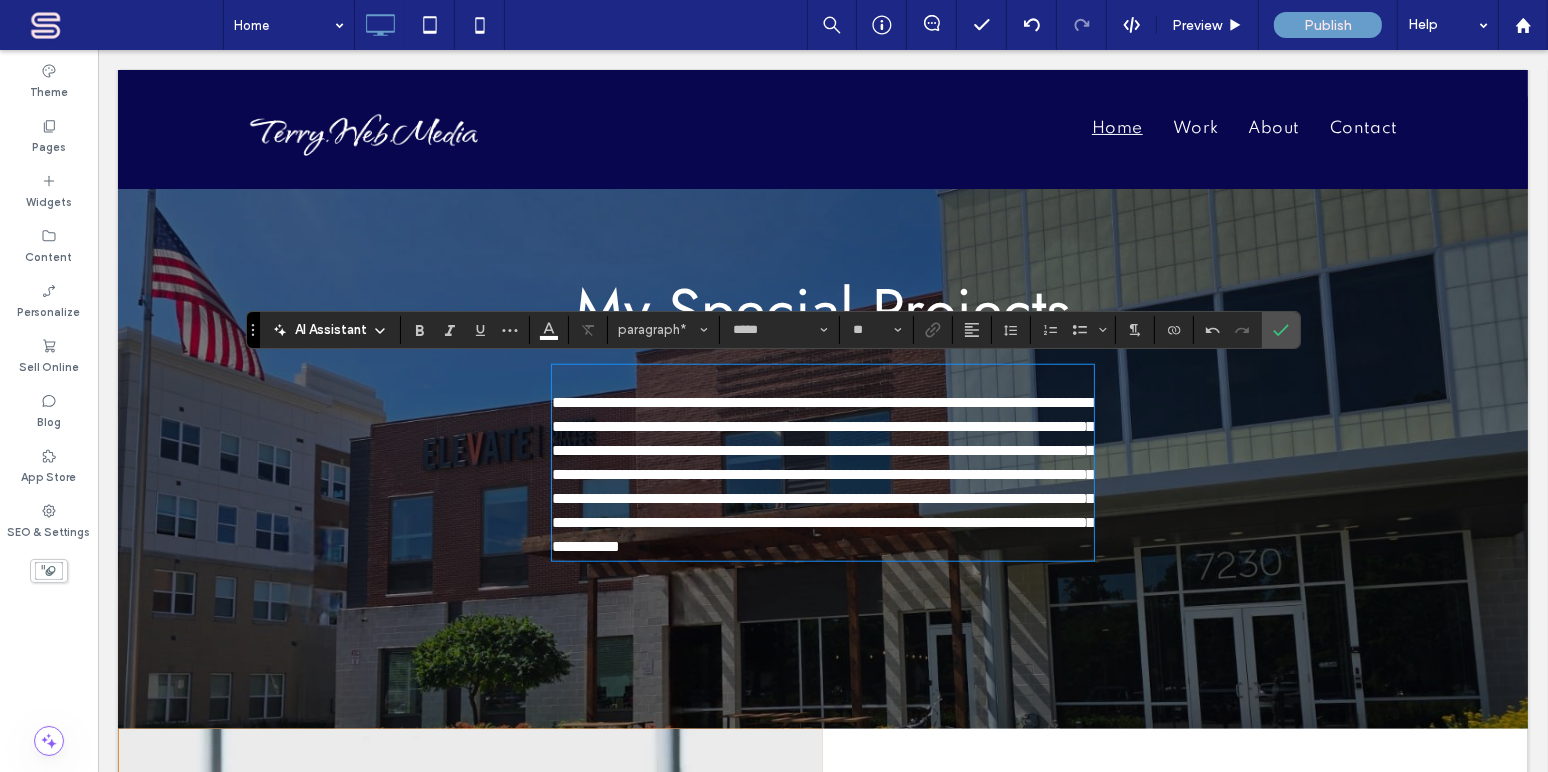 type 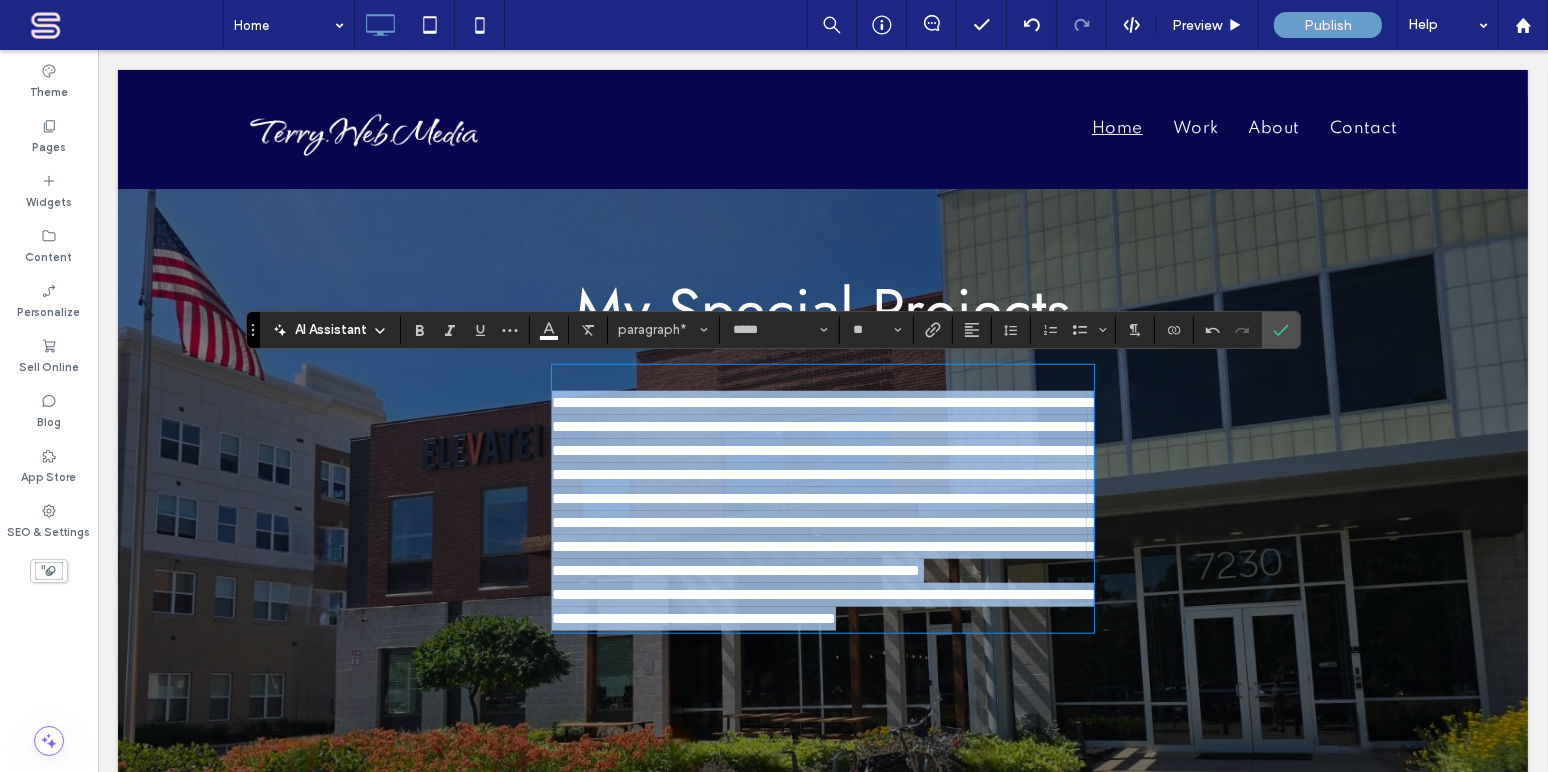 drag, startPoint x: 941, startPoint y: 664, endPoint x: 539, endPoint y: 406, distance: 477.66934 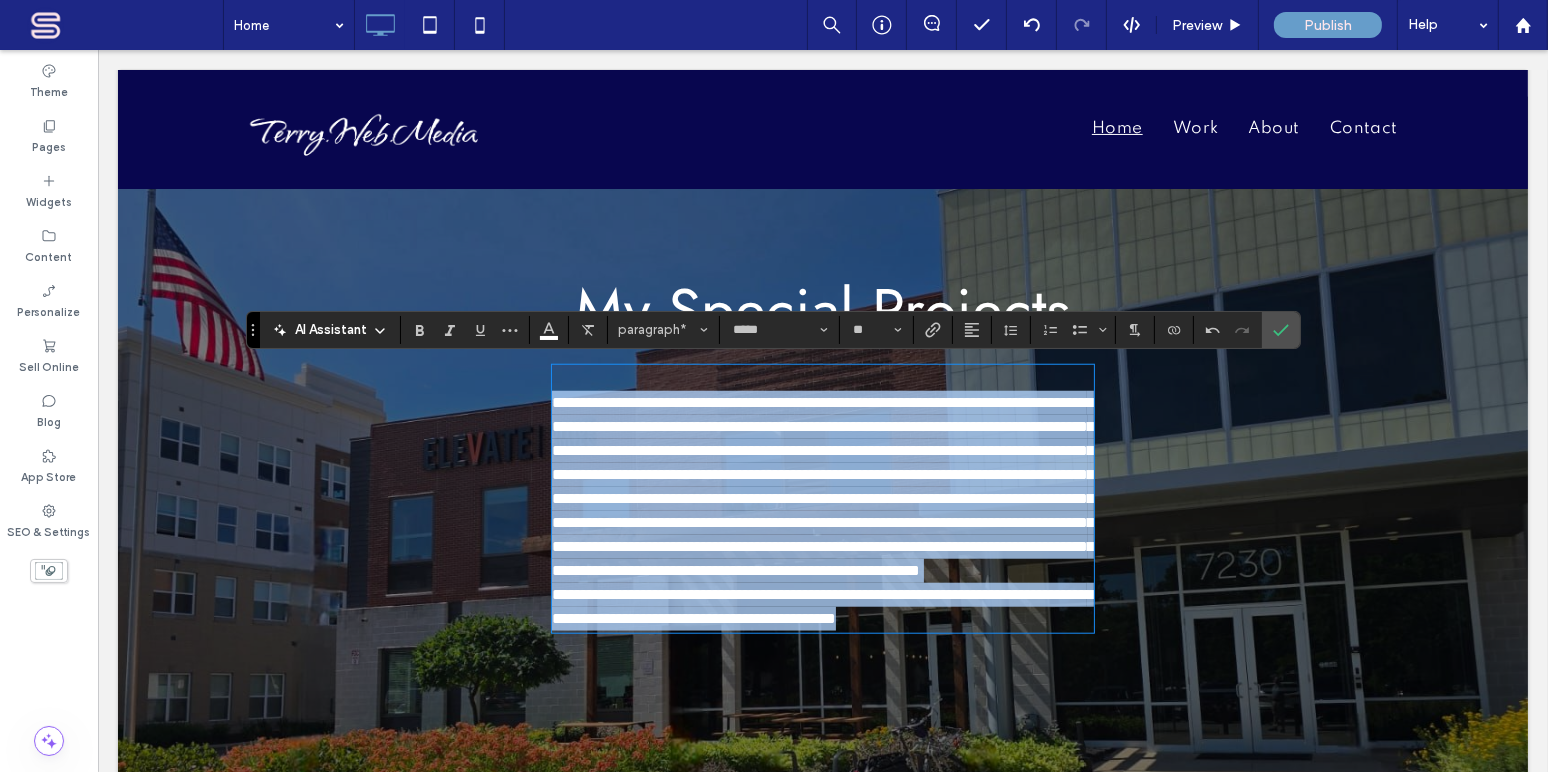 click on "**********" at bounding box center [822, 486] 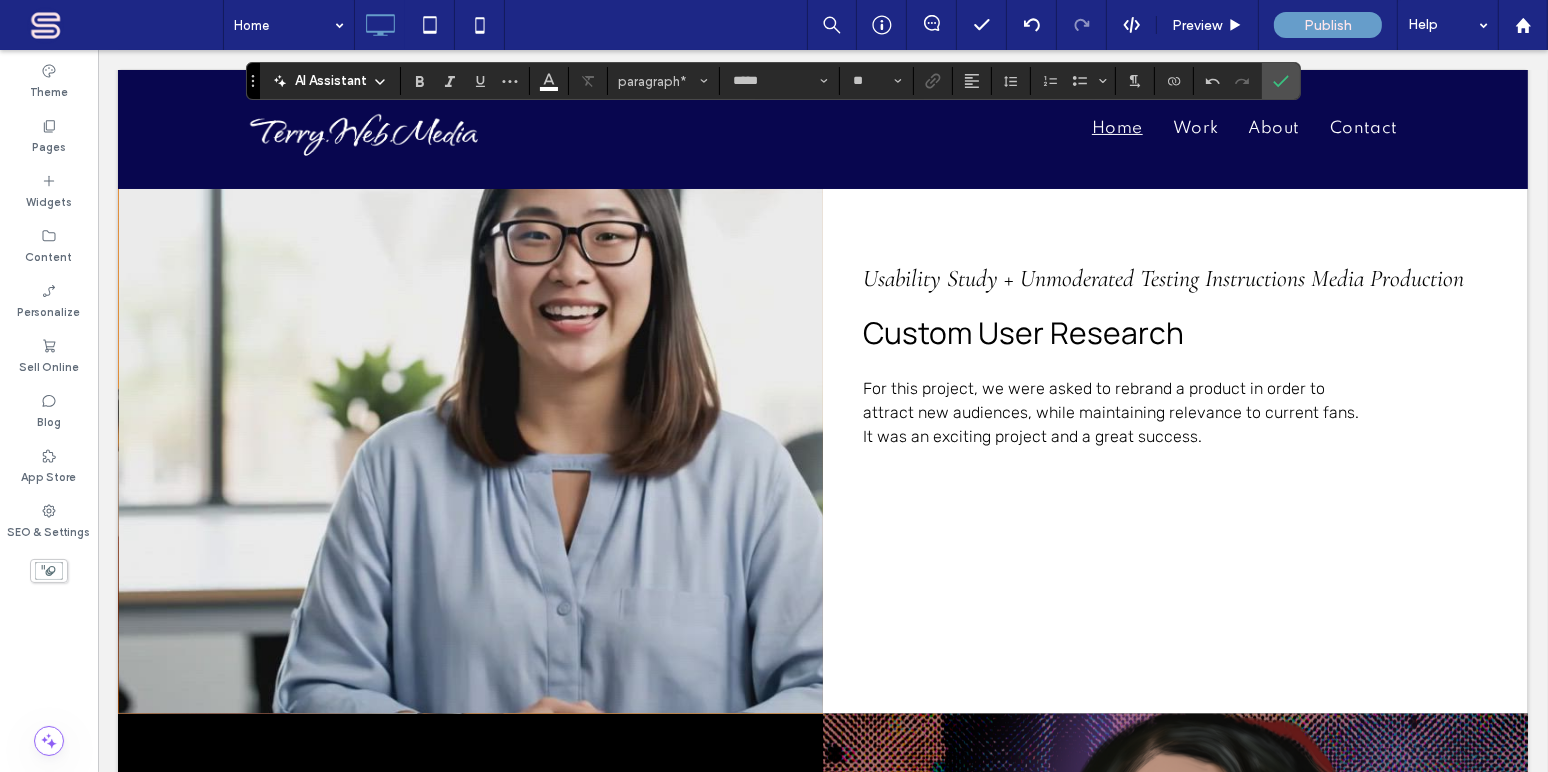 scroll, scrollTop: 2669, scrollLeft: 0, axis: vertical 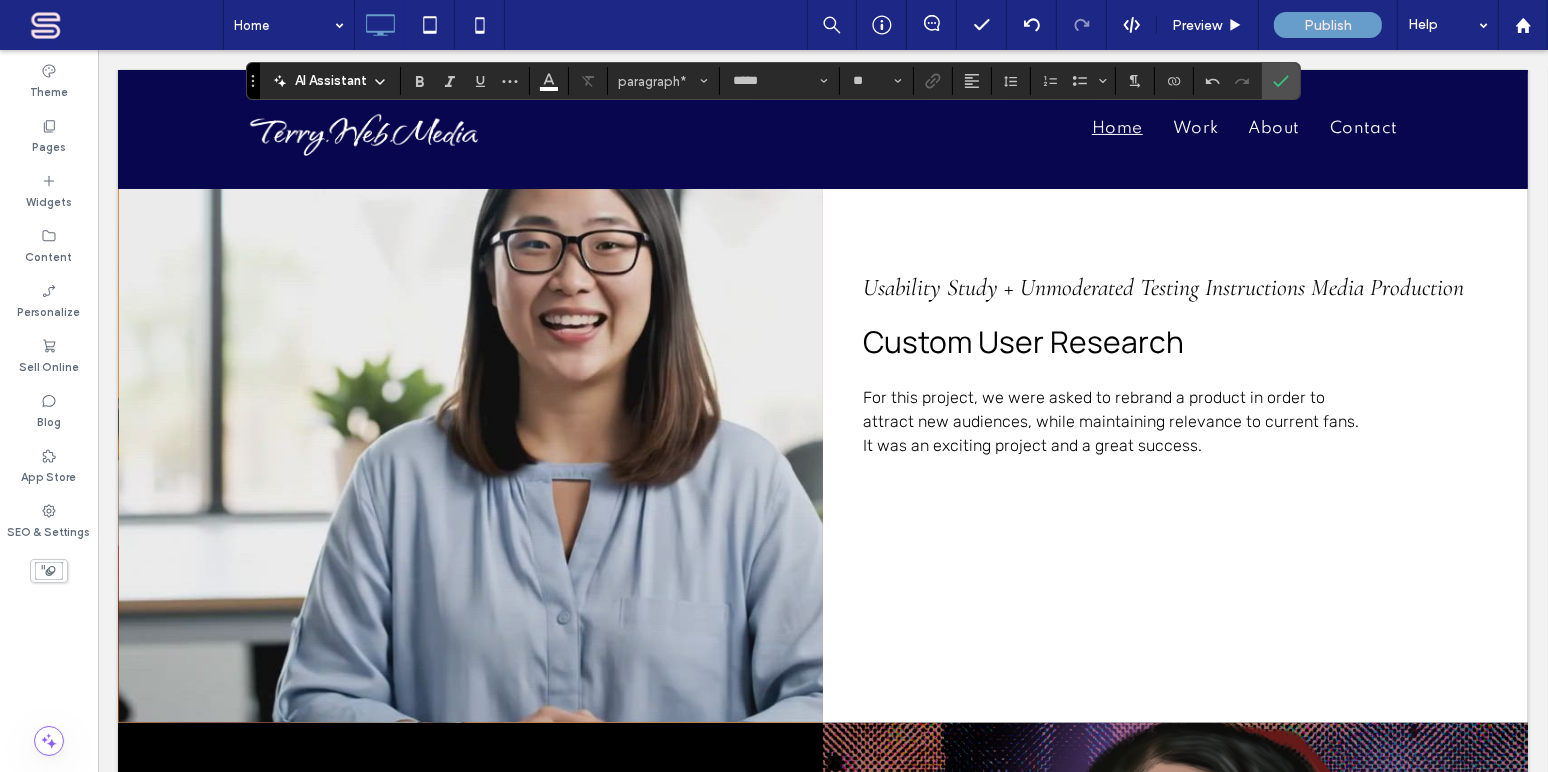 click on "For this project, we were asked to rebrand a product in order to attract new audiences, while maintaining relevance to current fans. It was an exciting project and a great success." at bounding box center [1115, 422] 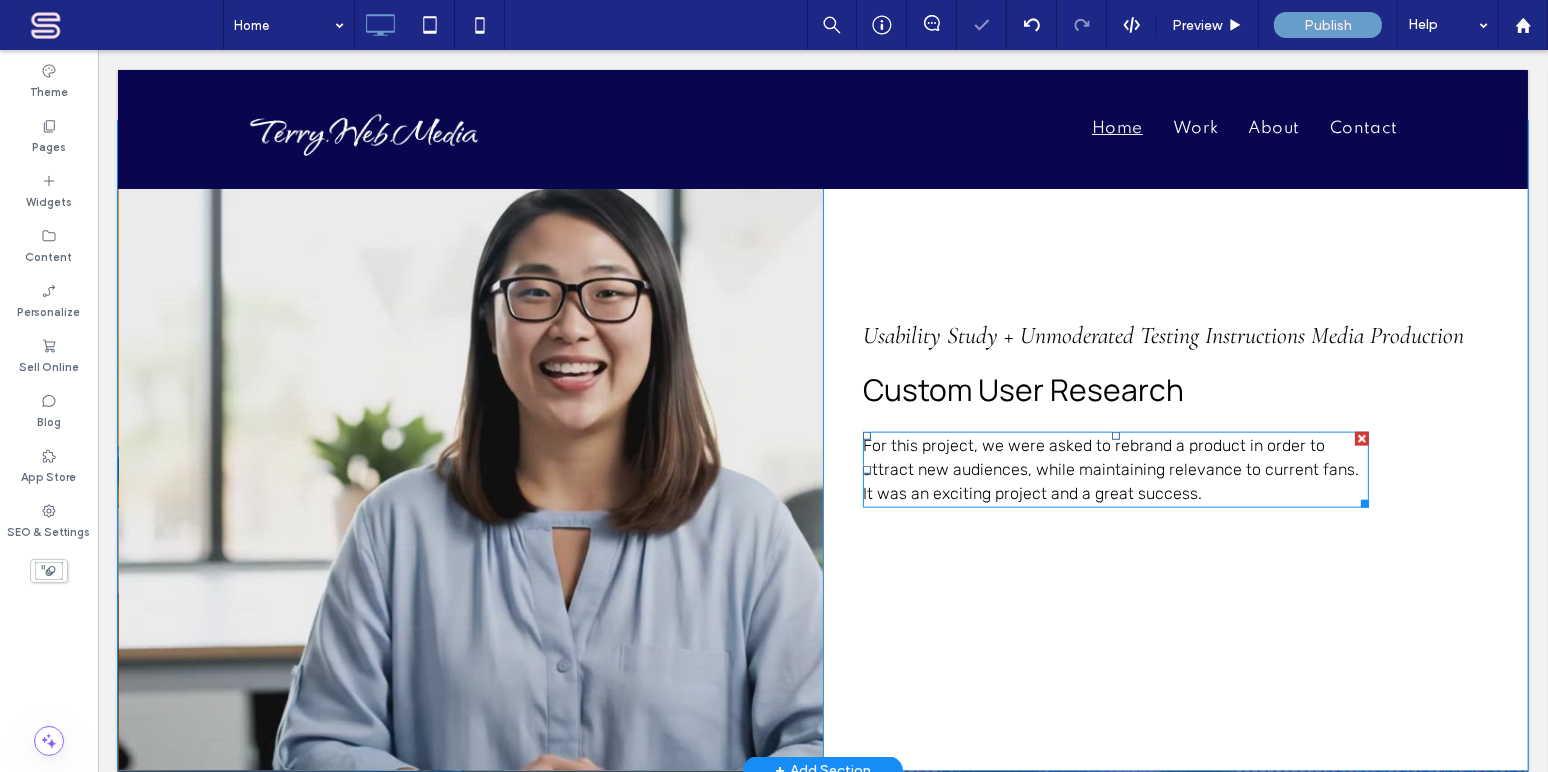 click on "For this project, we were asked to rebrand a product in order to attract new audiences, while maintaining relevance to current fans. It was an exciting project and a great success." at bounding box center (1110, 469) 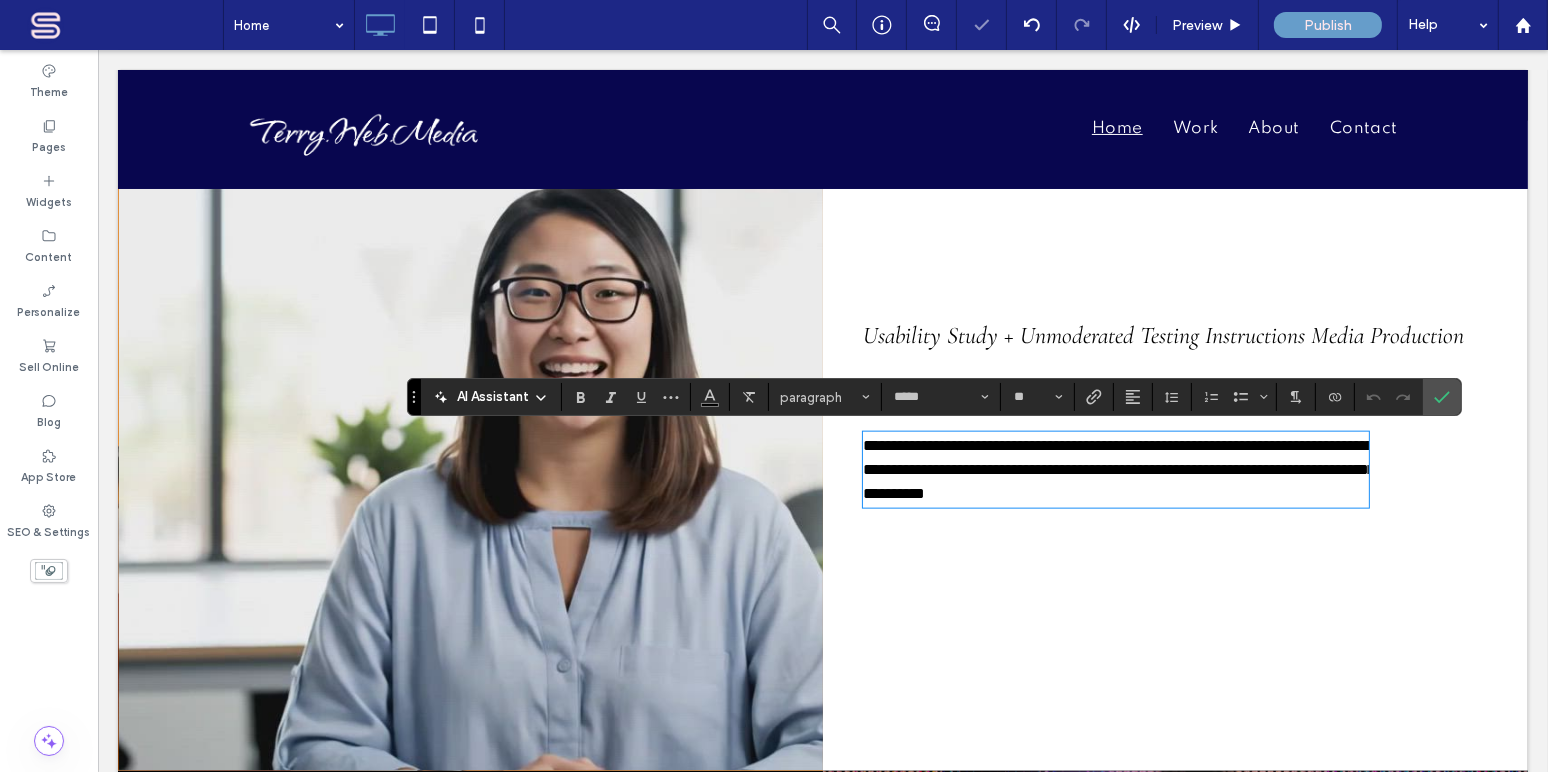 click on "**********" at bounding box center (1118, 469) 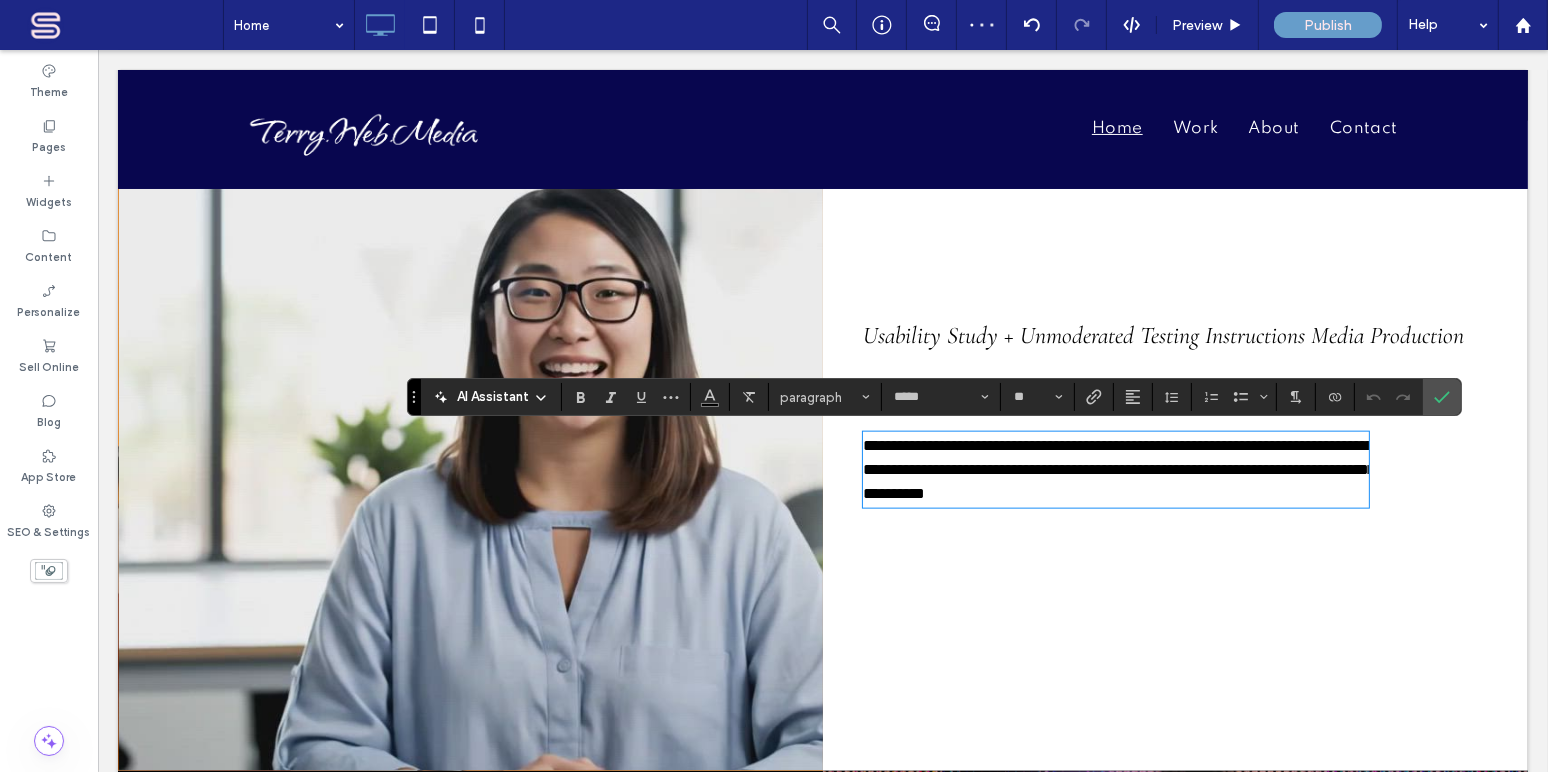 type 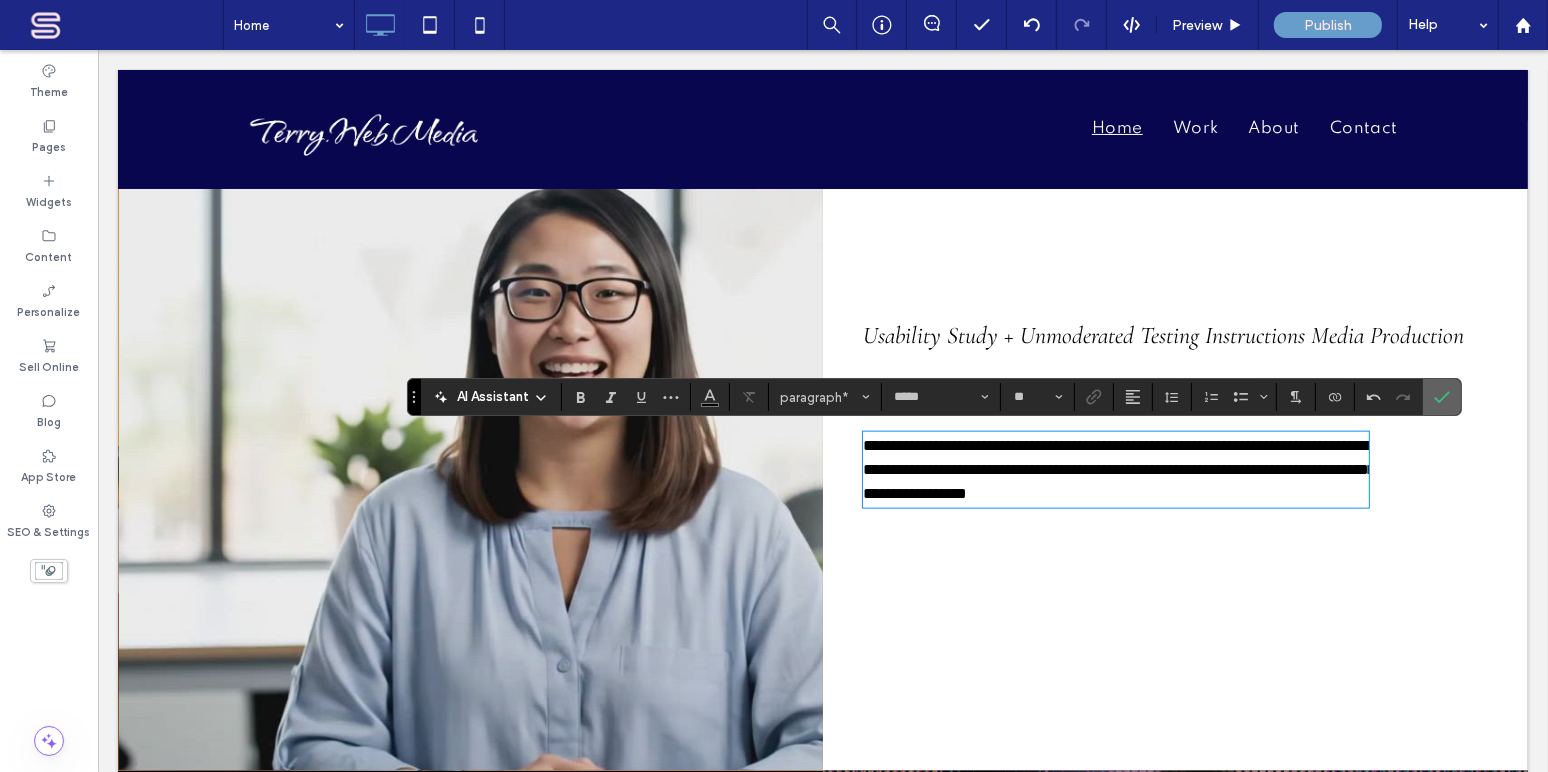 drag, startPoint x: 1438, startPoint y: 400, endPoint x: 1339, endPoint y: 351, distance: 110.46266 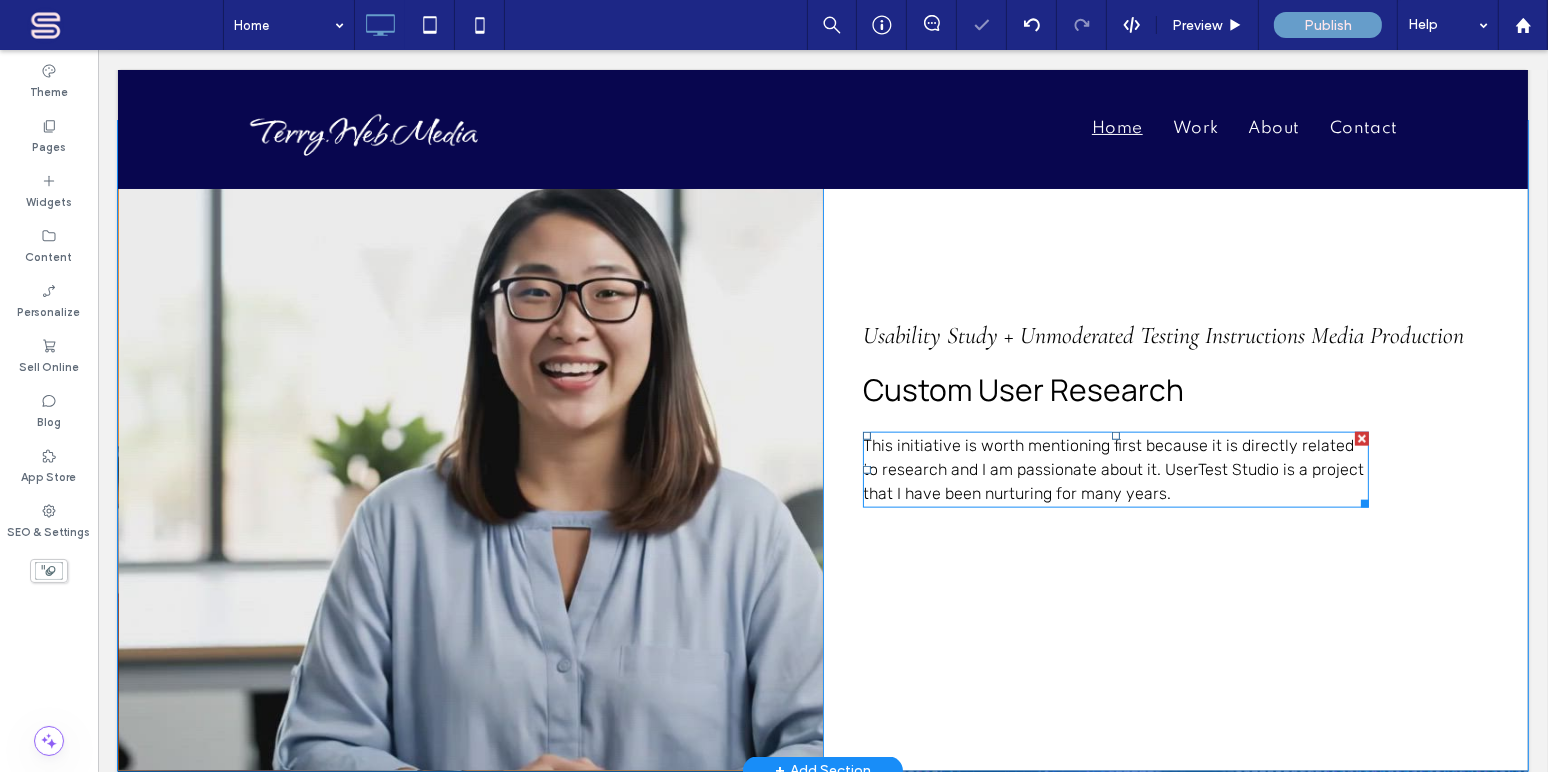 click on "This initiative is worth mentioning first because it is directly related to research and I am passionate about it. UserTest Studio is a project that I have been nurturing for many years." at bounding box center [1112, 469] 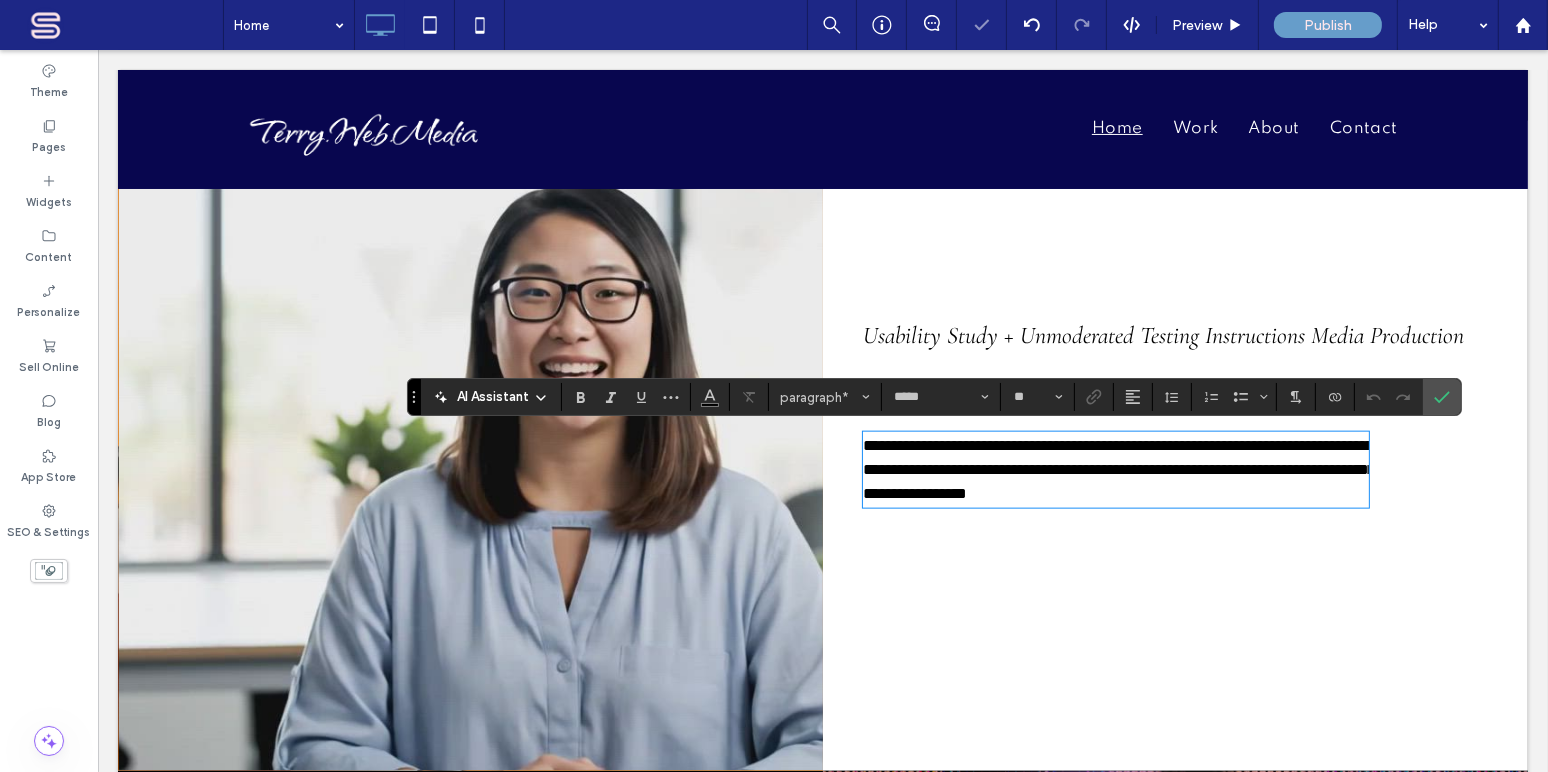 click on "**********" at bounding box center [1115, 470] 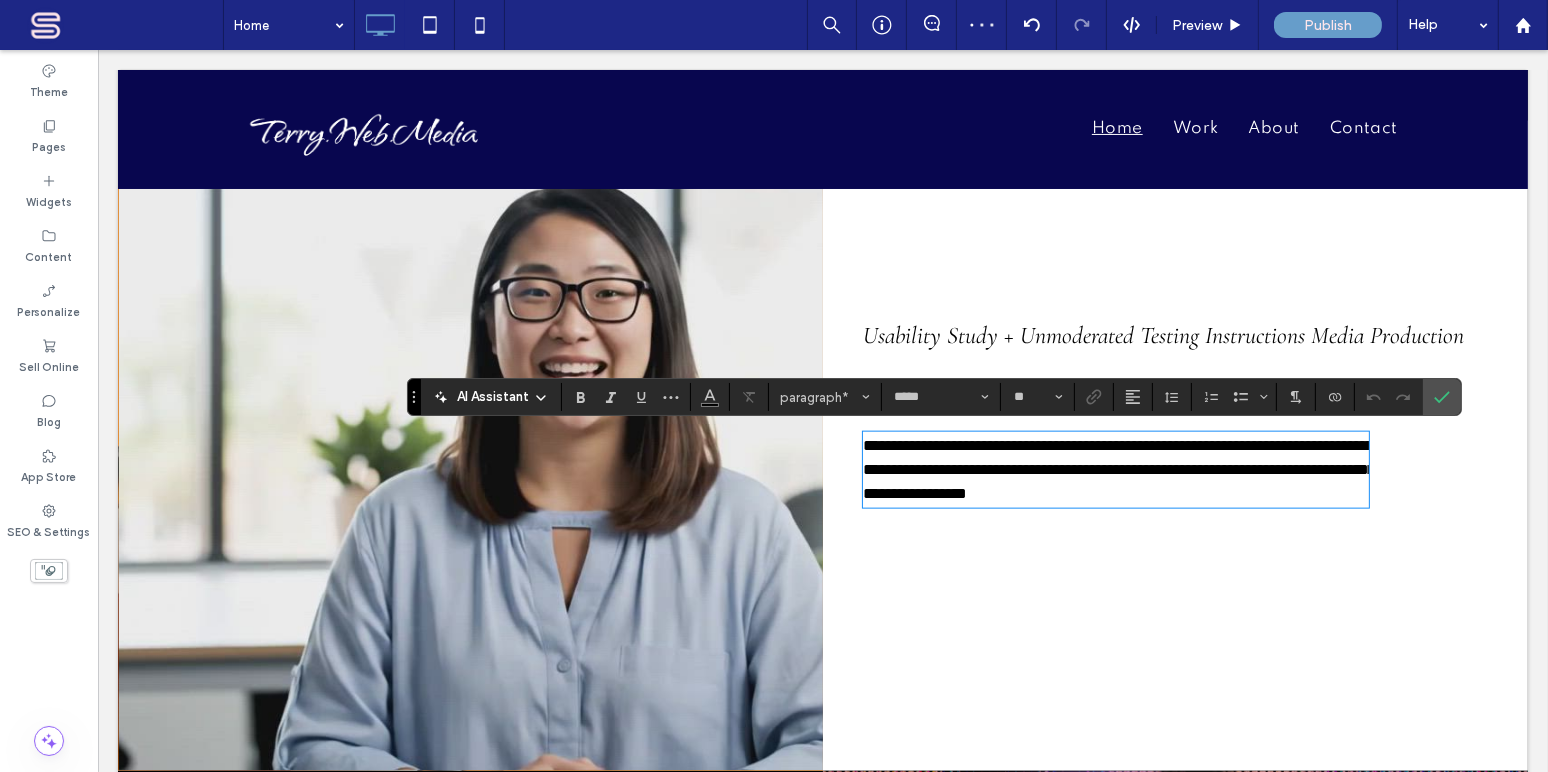 type 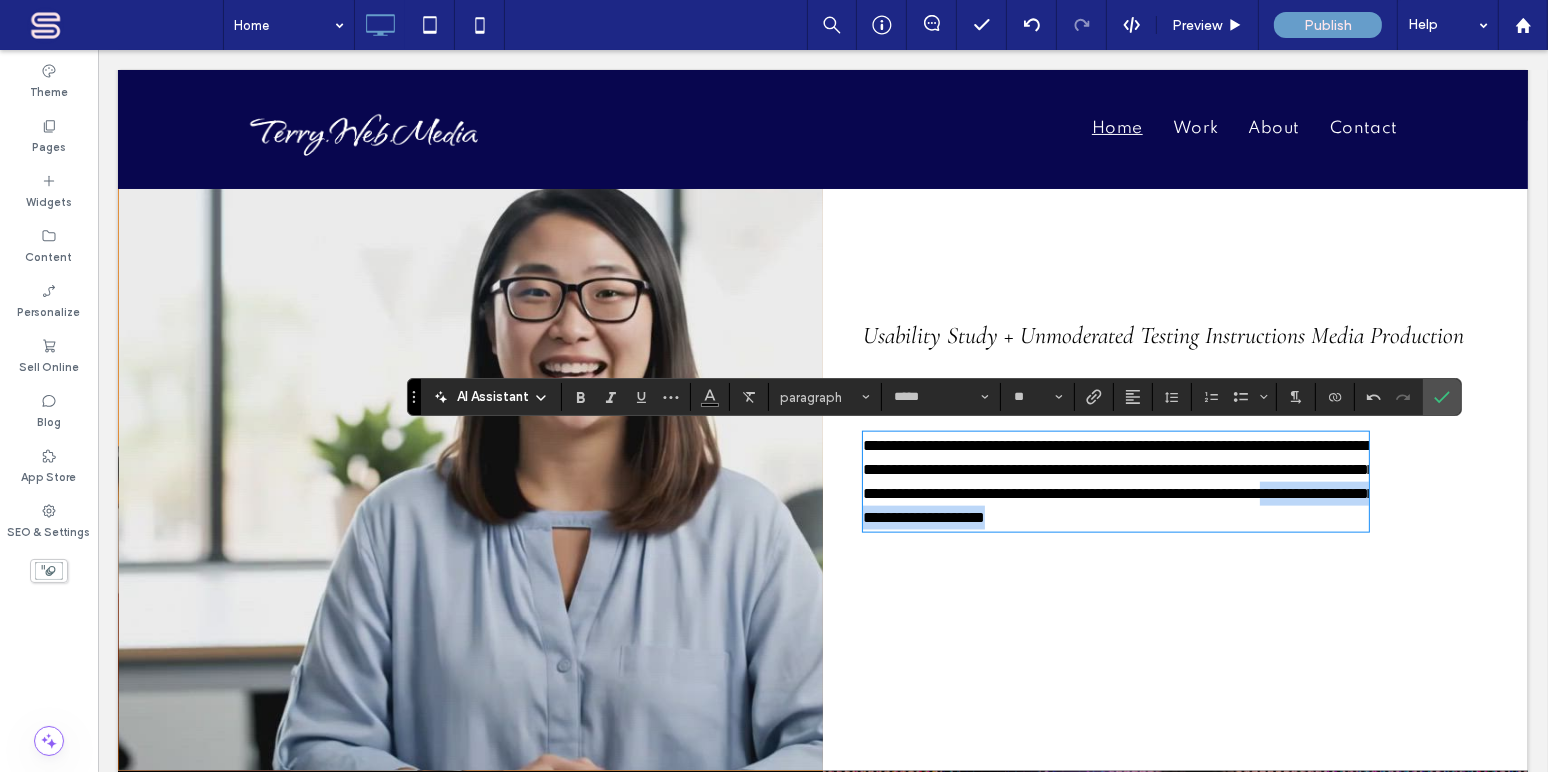 drag, startPoint x: 1021, startPoint y: 519, endPoint x: 1299, endPoint y: 519, distance: 278 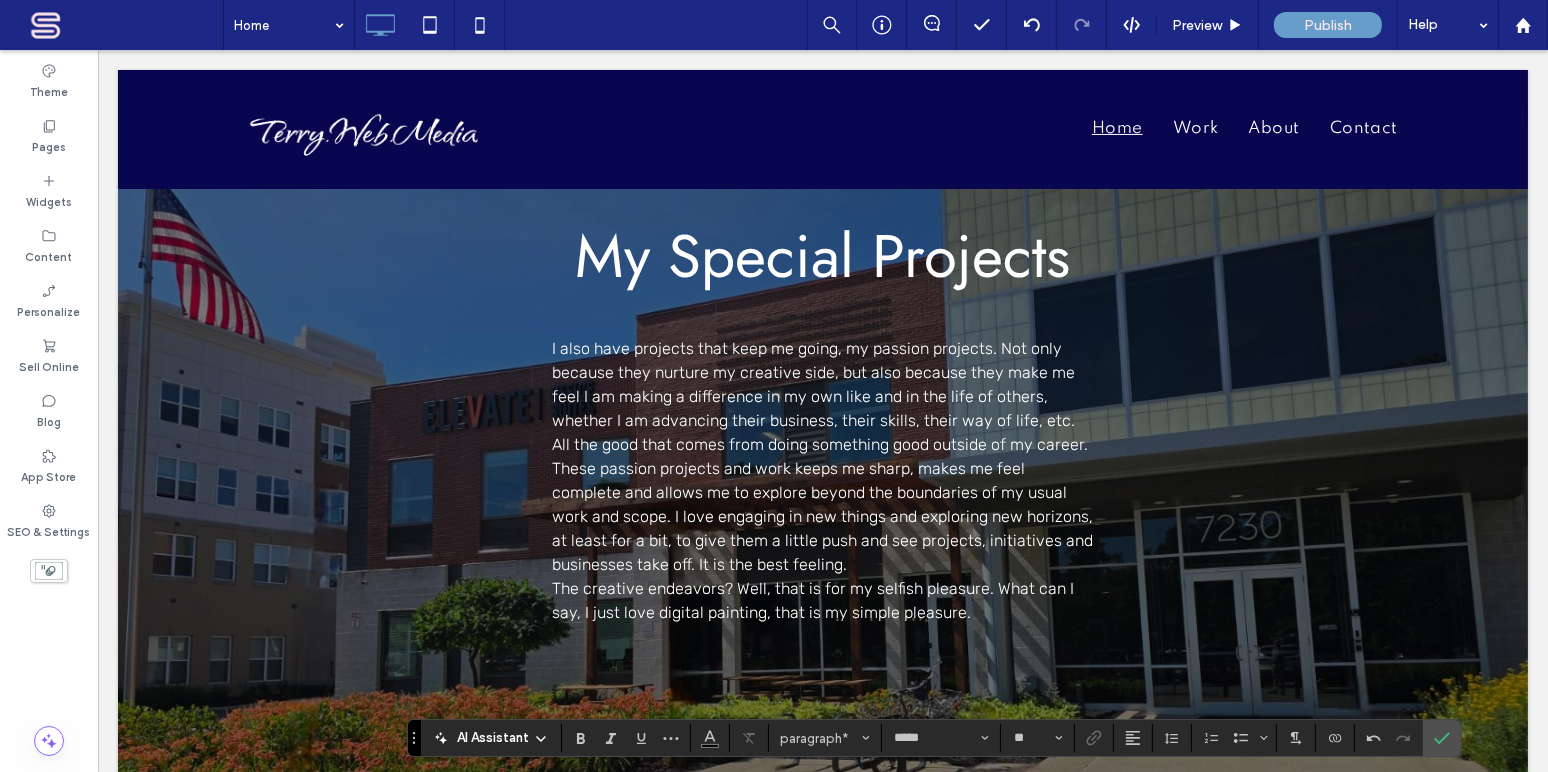 scroll, scrollTop: 1941, scrollLeft: 0, axis: vertical 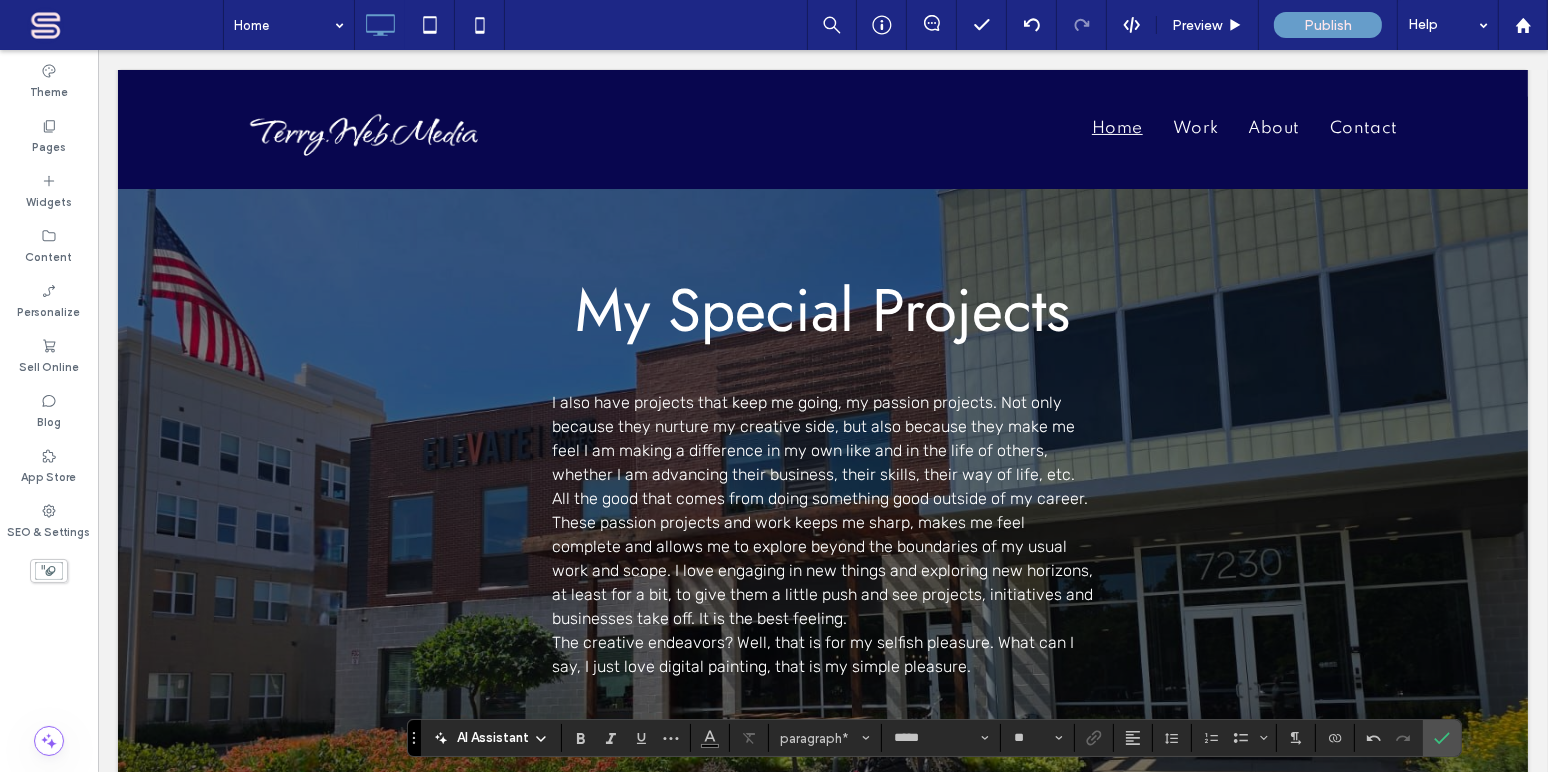 click on "I also have projects that keep me going, my passion projects. Not only because they nurture my creative side, but also because they make me feel I am making a difference in my own like and in the life of others, whether I am advancing their business, their skills, their way of life, etc. All the good that comes from doing something good outside of my career. These passion projects and work keeps me sharp, makes me feel complete and allows me to explore beyond the boundaries of my usual work and scope. I love engaging in new things and exploring new horizons, at least for a bit, to give them a little push and see projects, initiatives and businesses take off. It is the best feeling." at bounding box center (822, 511) 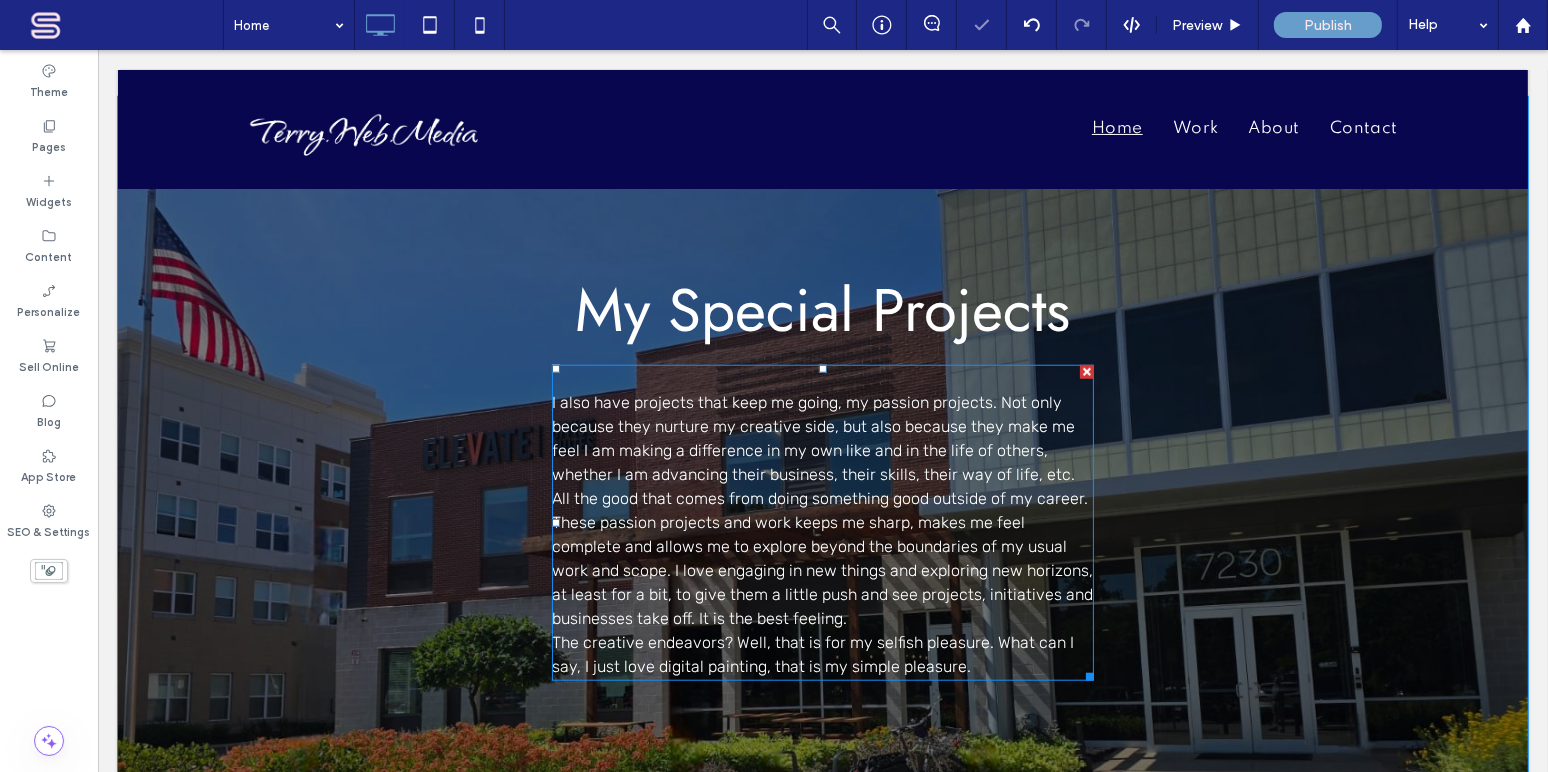 click on "The creative endeavors? Well, that is for my selfish pleasure. What can I say, I just love digital painting, that is my simple pleasure." at bounding box center (822, 655) 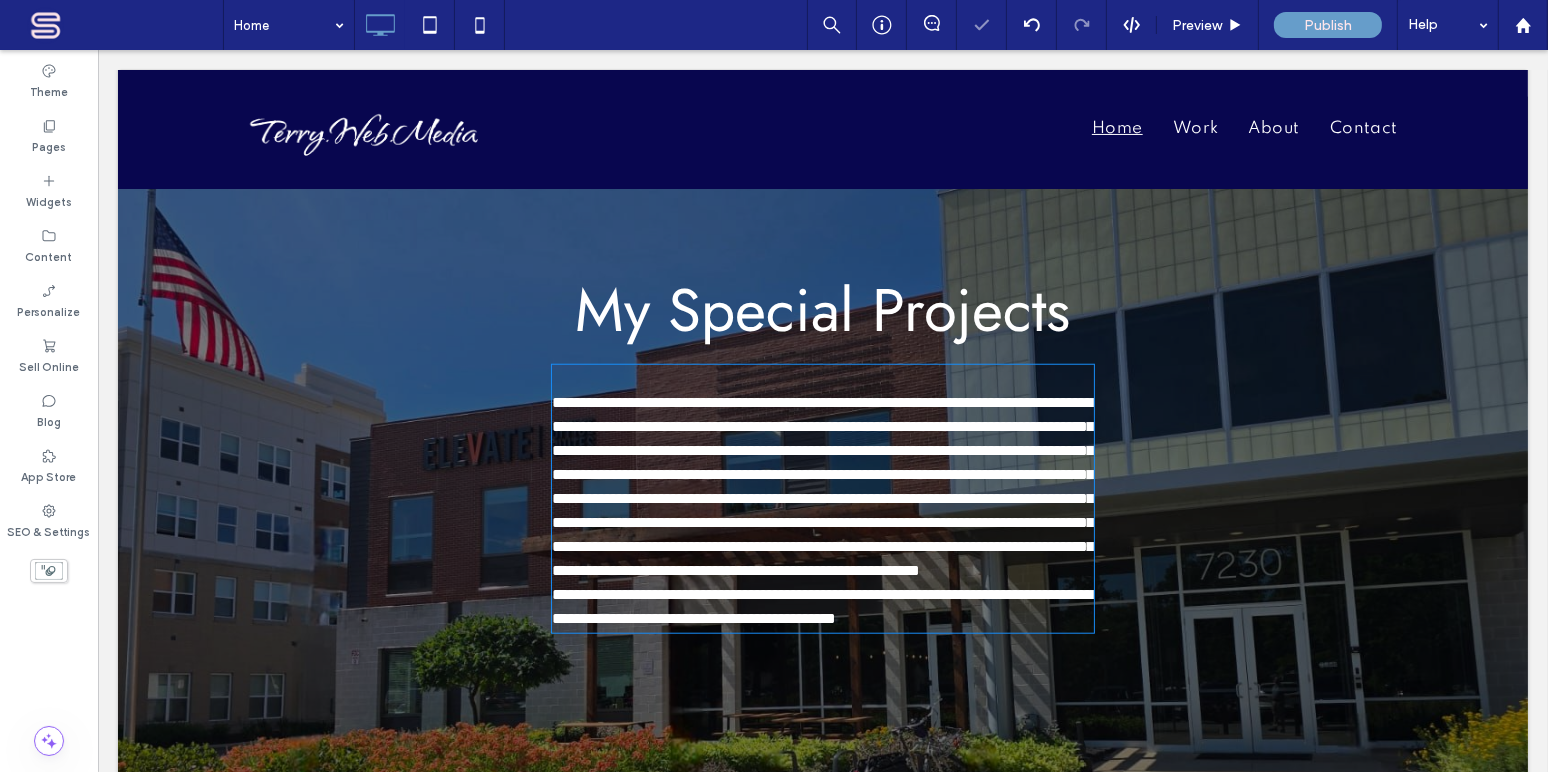 type on "*****" 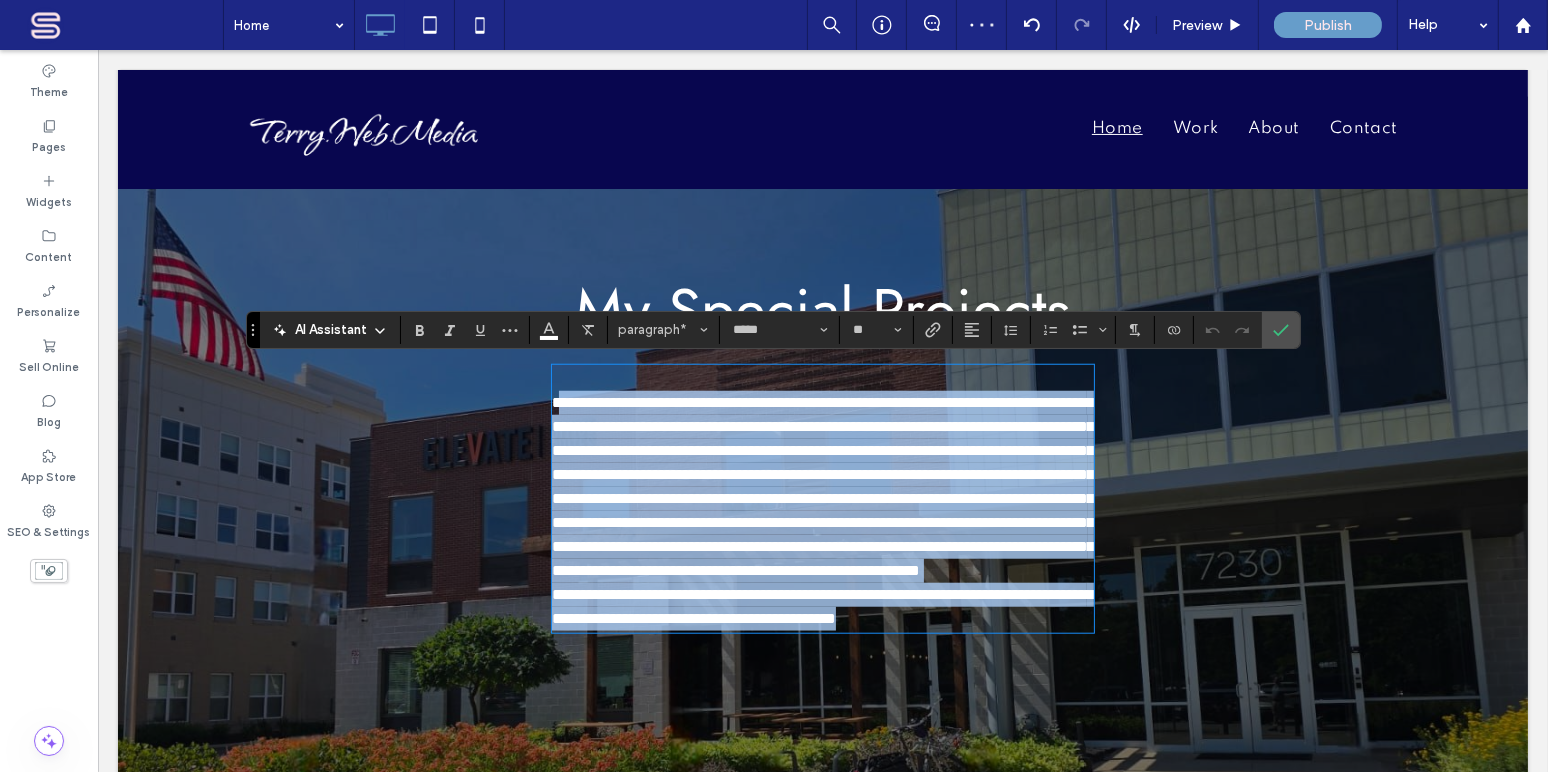 drag, startPoint x: 928, startPoint y: 665, endPoint x: 546, endPoint y: 406, distance: 461.52466 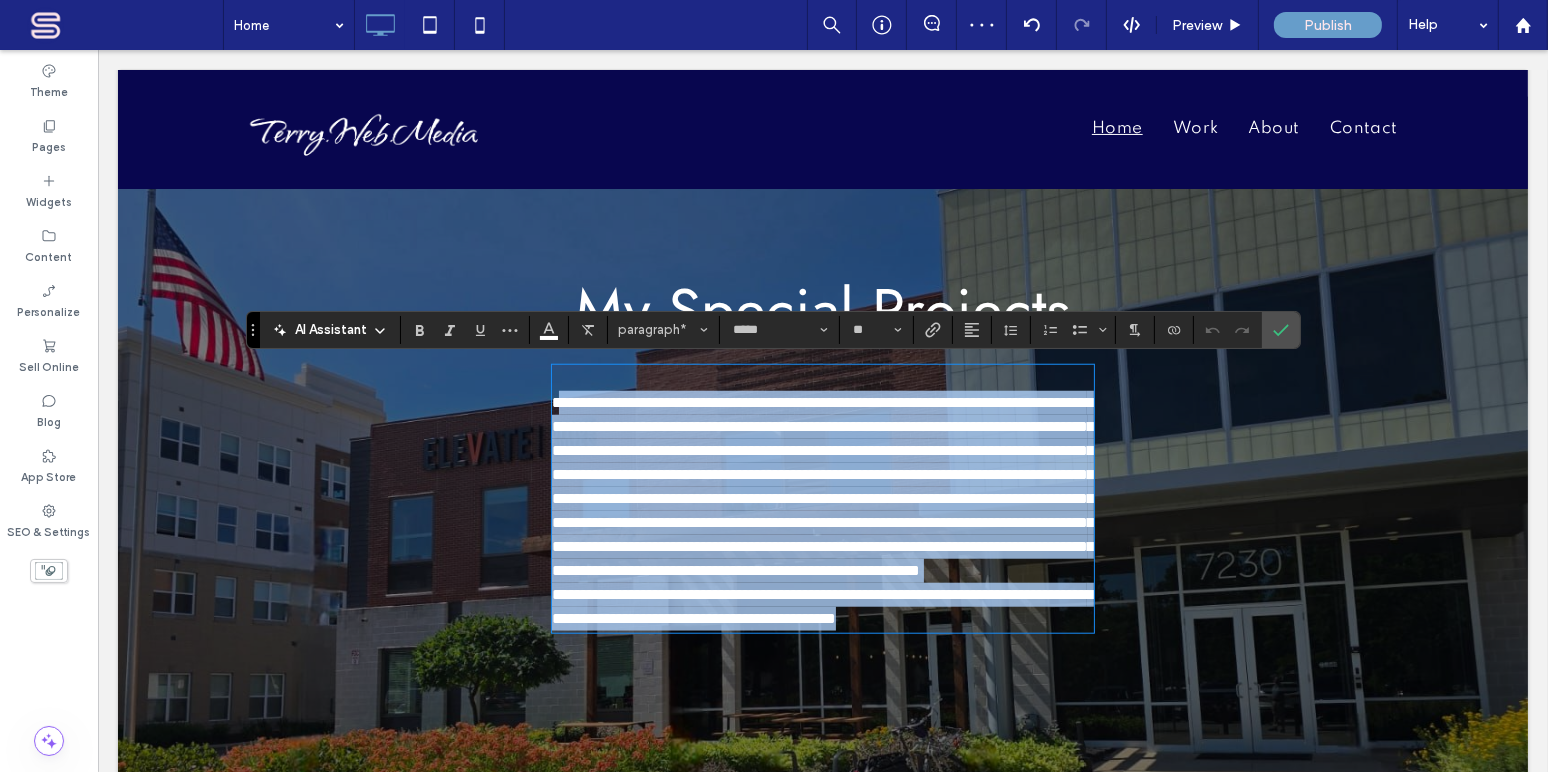 click on "**********" at bounding box center (822, 499) 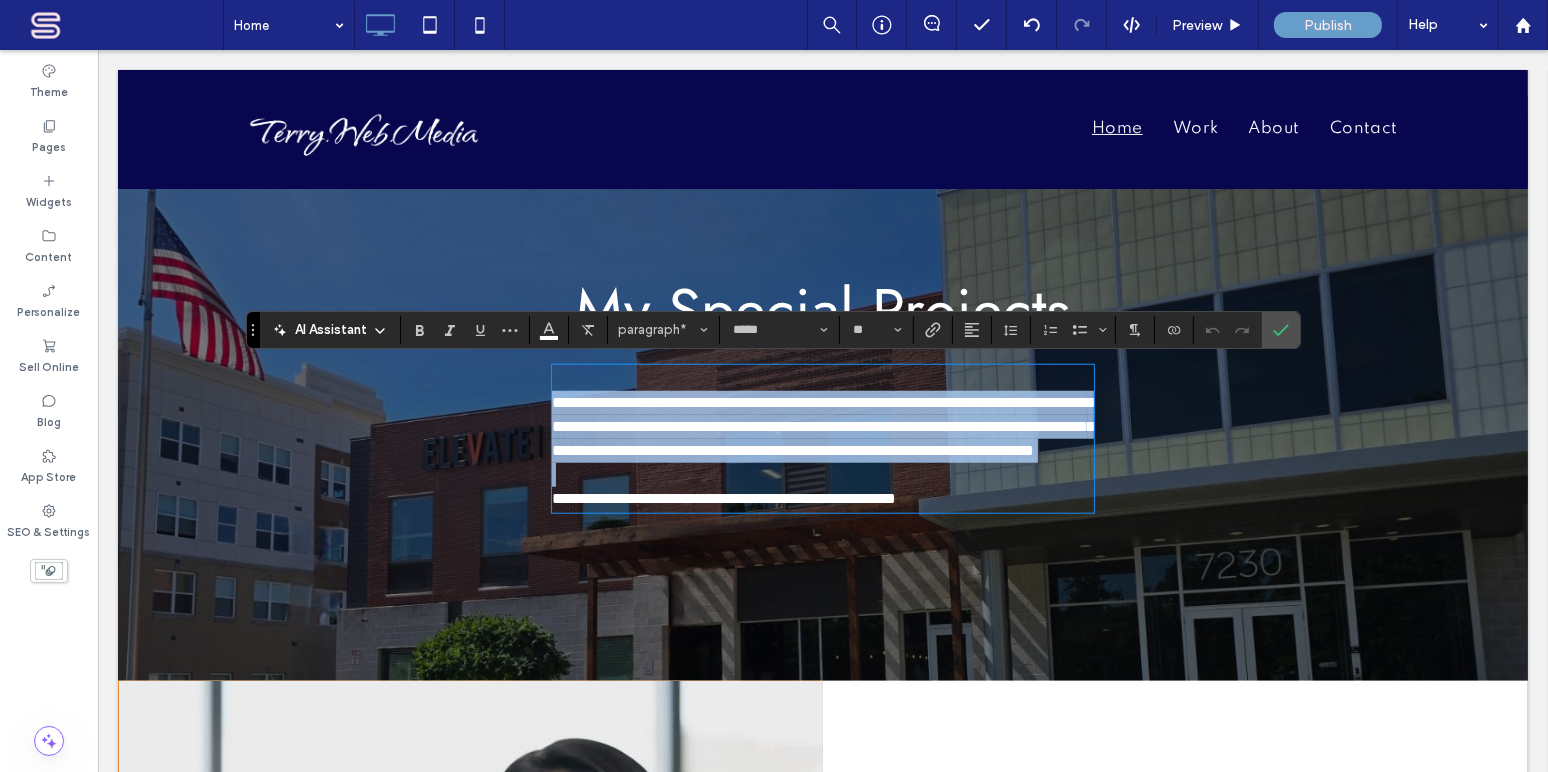 scroll, scrollTop: 0, scrollLeft: 0, axis: both 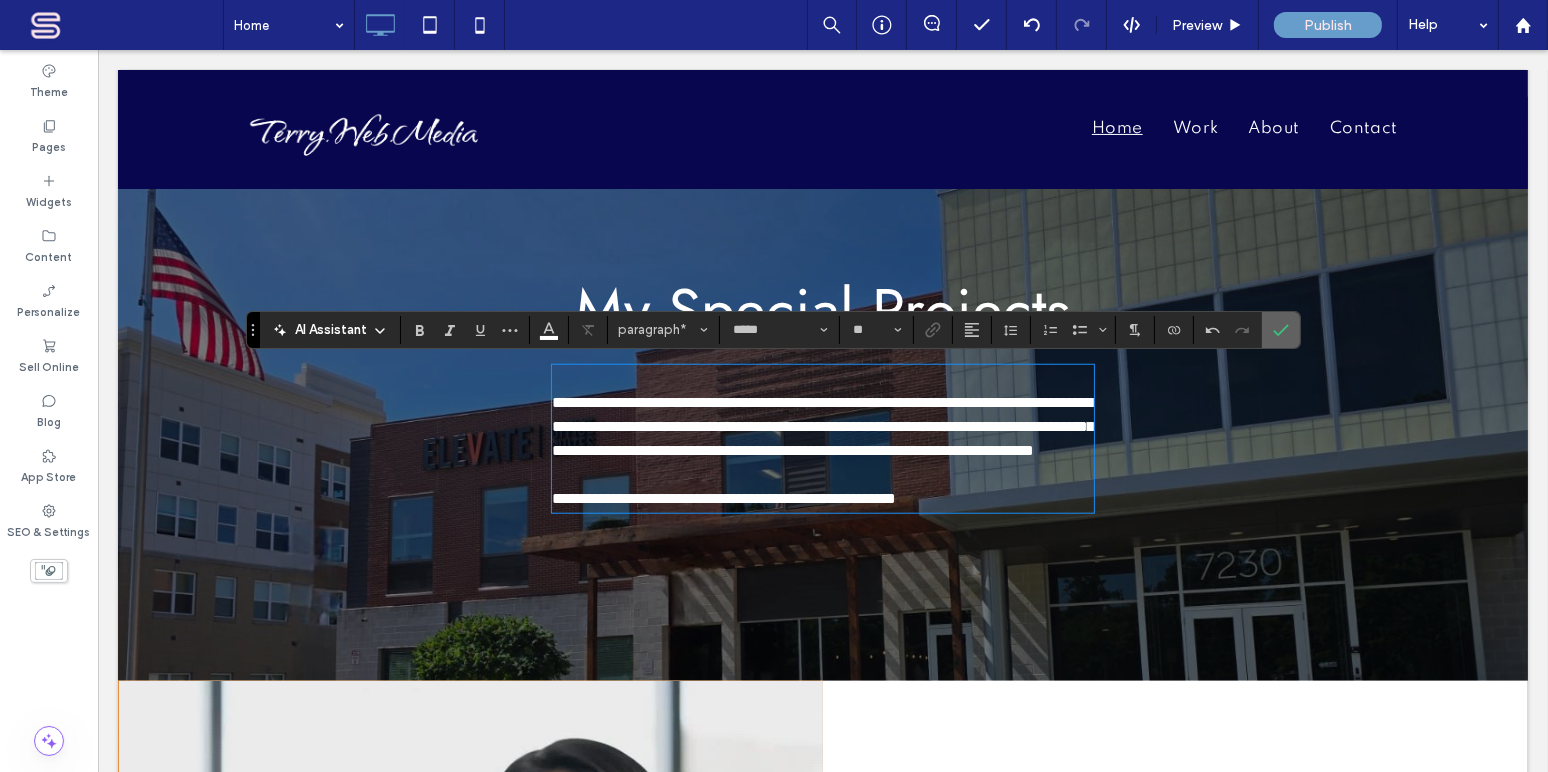 drag, startPoint x: 1281, startPoint y: 328, endPoint x: 1183, endPoint y: 280, distance: 109.12378 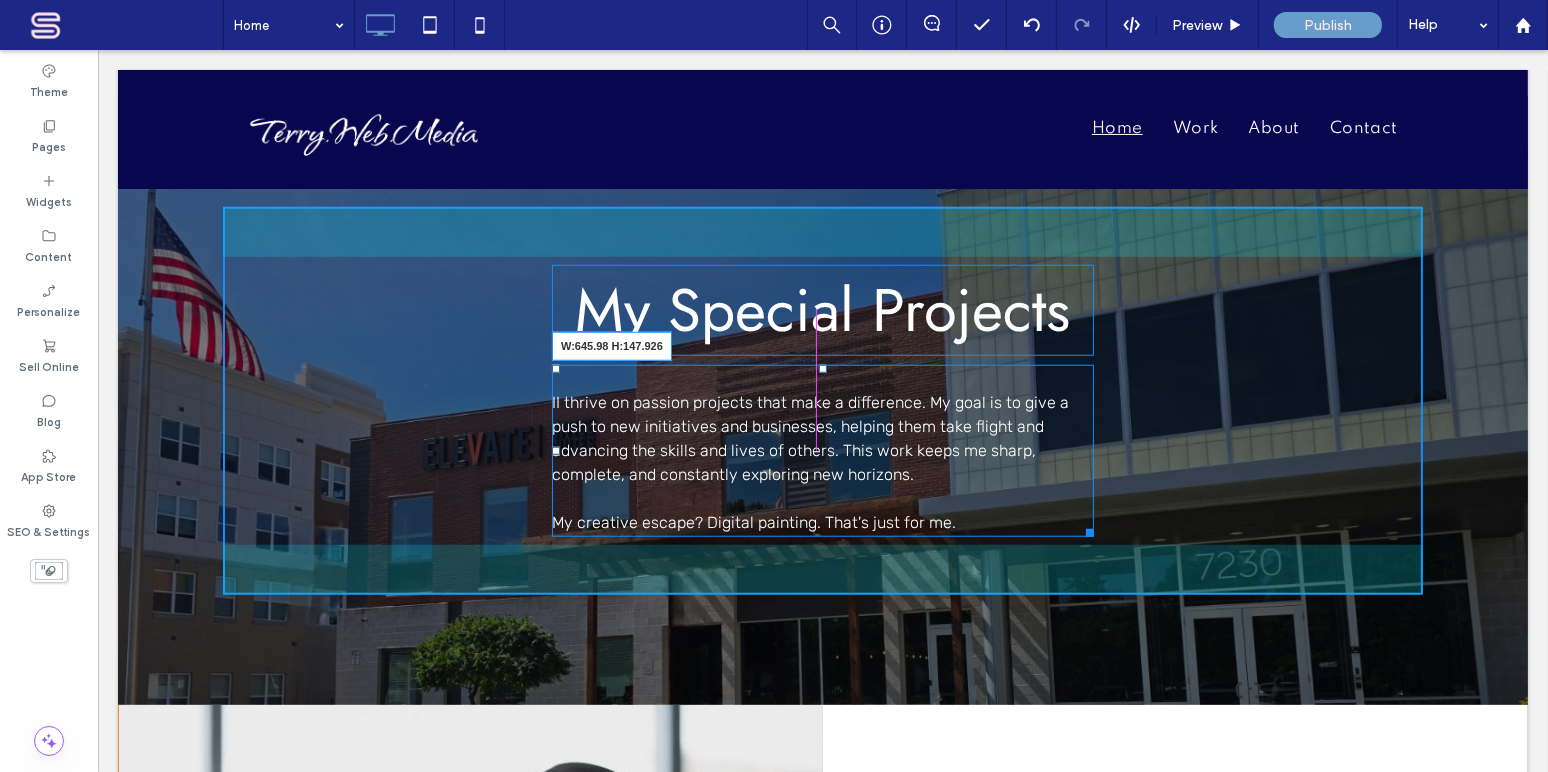 drag, startPoint x: 1079, startPoint y: 530, endPoint x: 1247, endPoint y: 546, distance: 168.76018 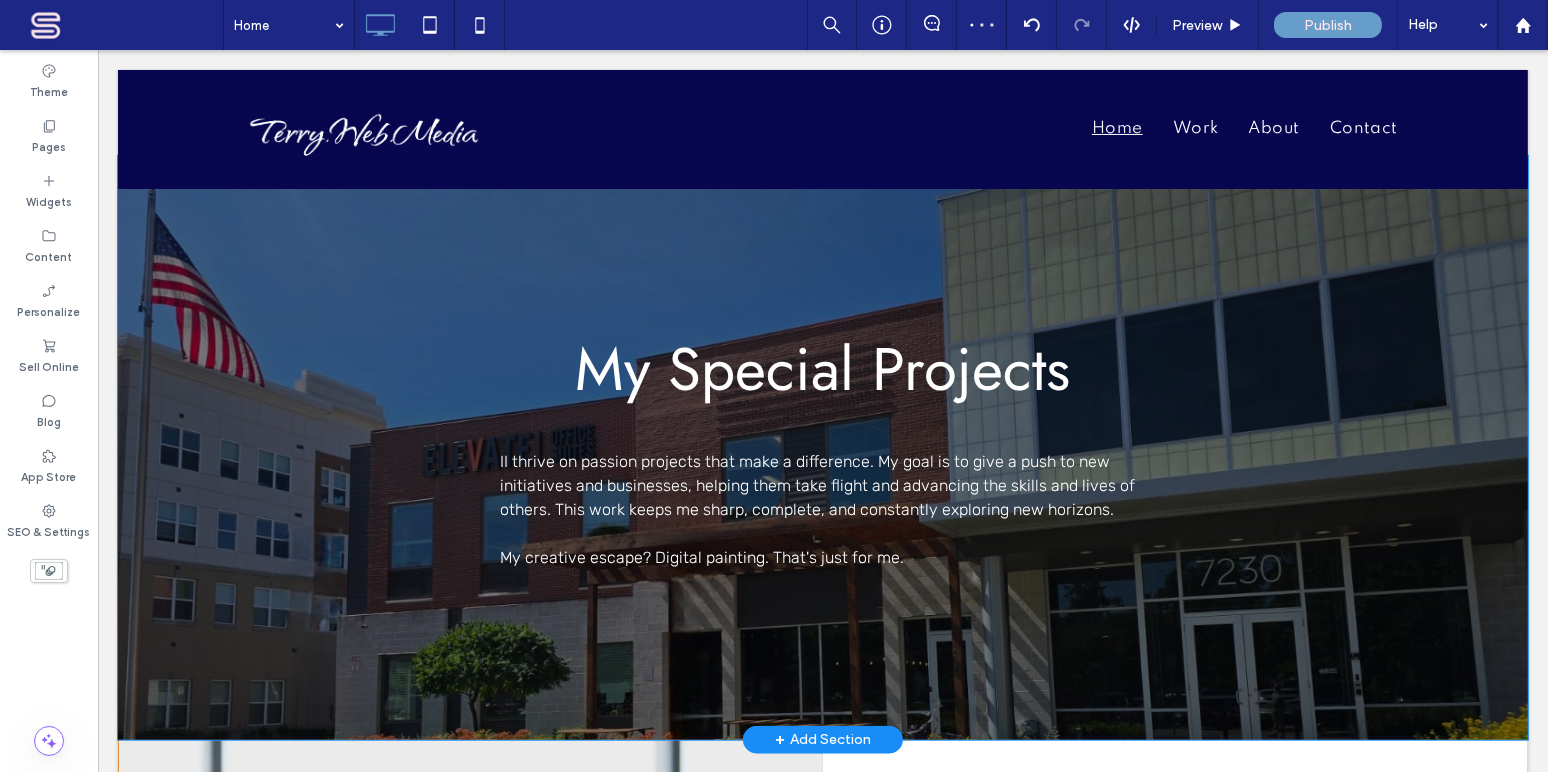 scroll, scrollTop: 1941, scrollLeft: 0, axis: vertical 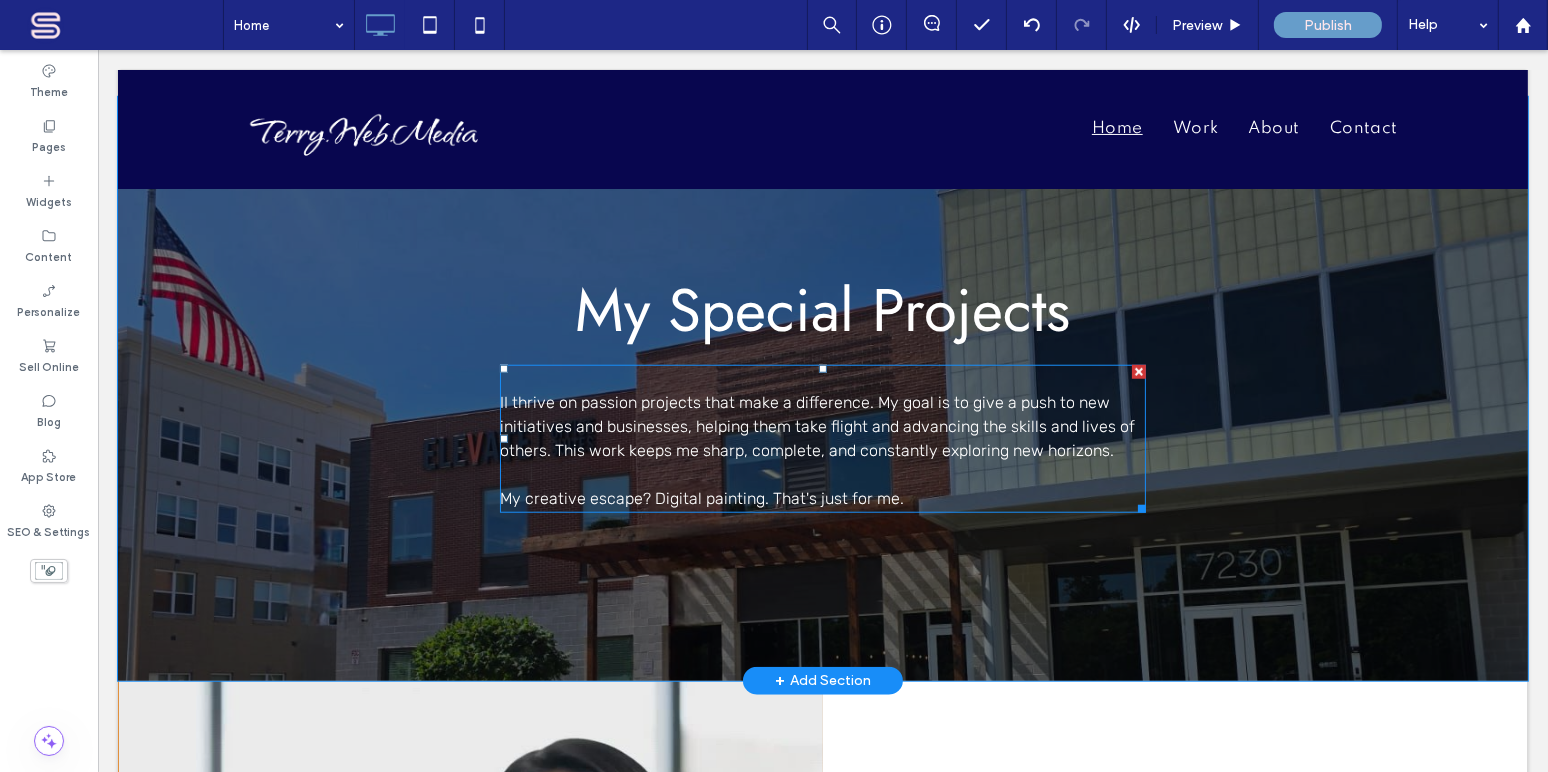 click on "II thrive on passion projects that make a difference. My goal is to give a push to new initiatives and businesses, helping them take flight and advancing the skills and lives of others. This work keeps me sharp, complete, and constantly exploring new horizons." at bounding box center [816, 426] 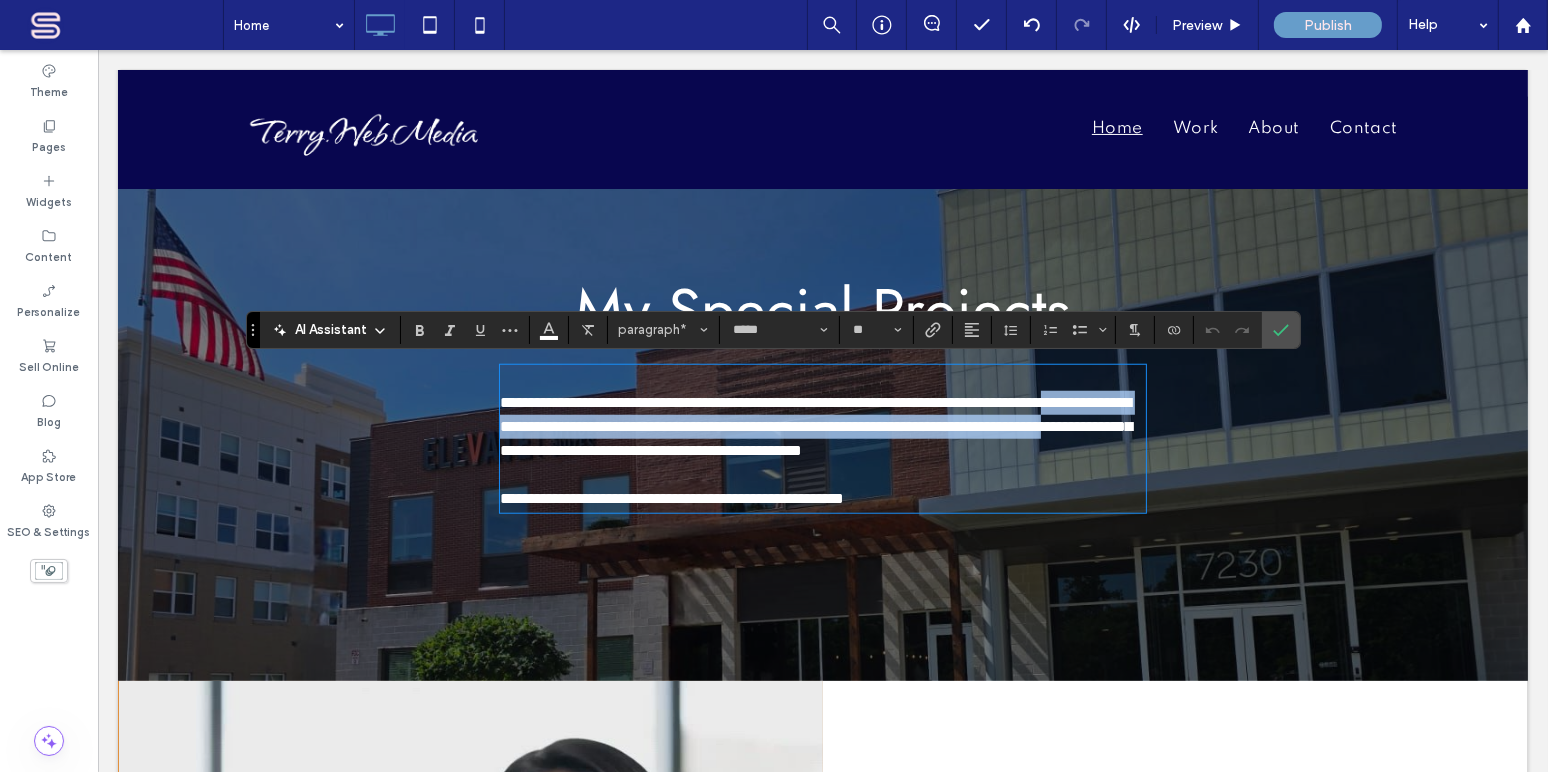 drag, startPoint x: 909, startPoint y: 497, endPoint x: 509, endPoint y: 432, distance: 405.24683 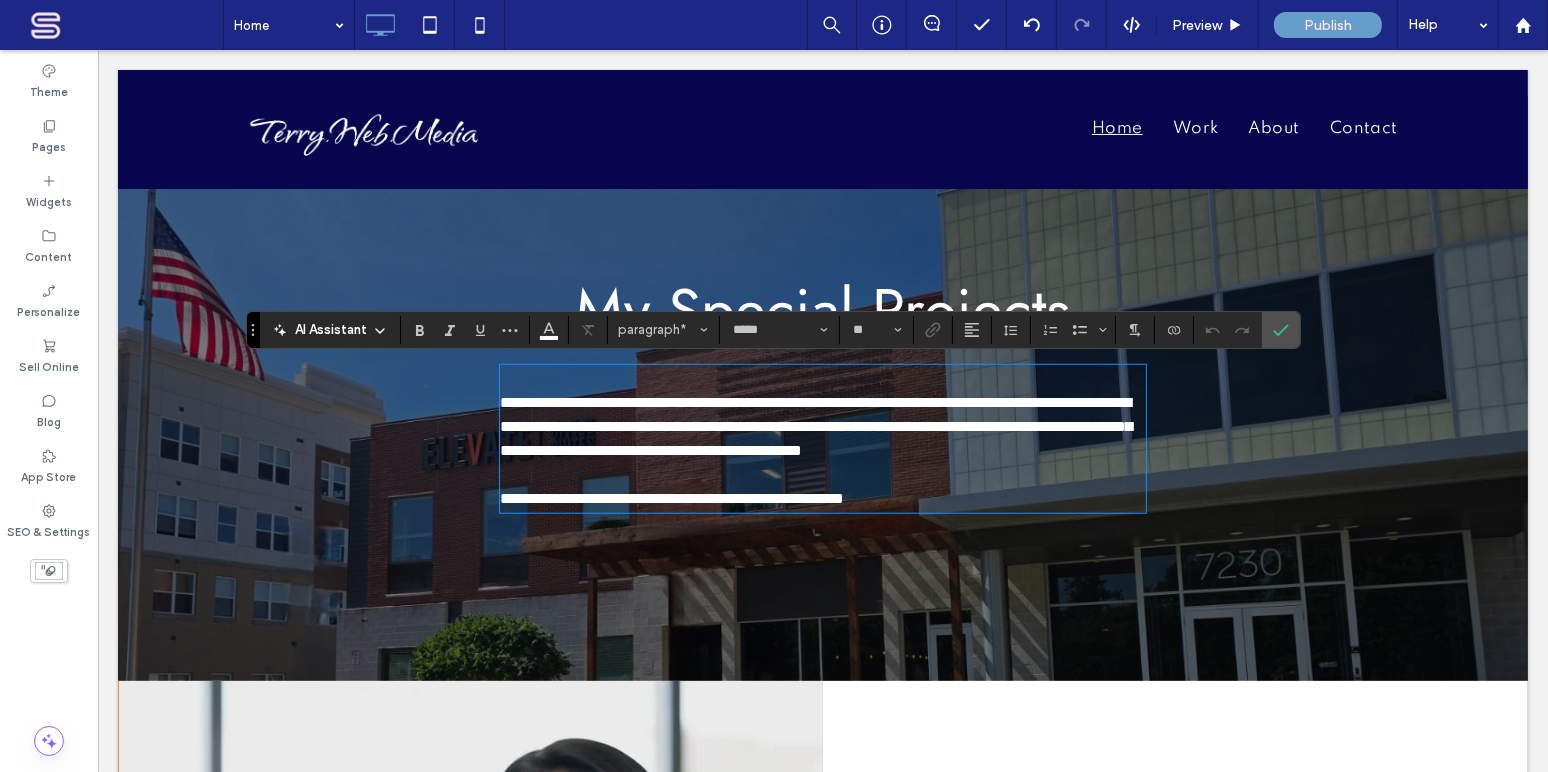click on "**********" at bounding box center [822, 499] 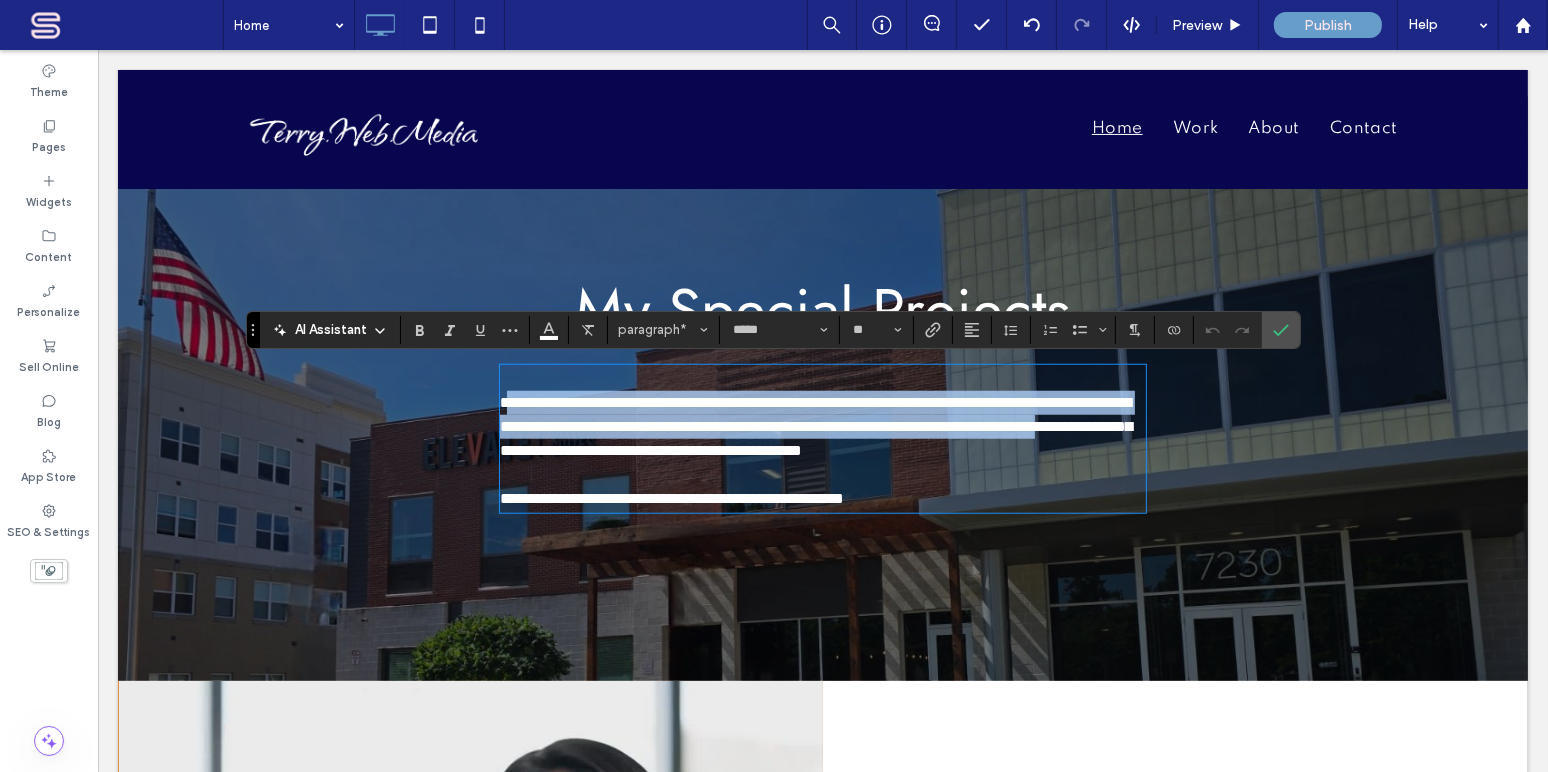drag, startPoint x: 909, startPoint y: 499, endPoint x: 497, endPoint y: 402, distance: 423.26468 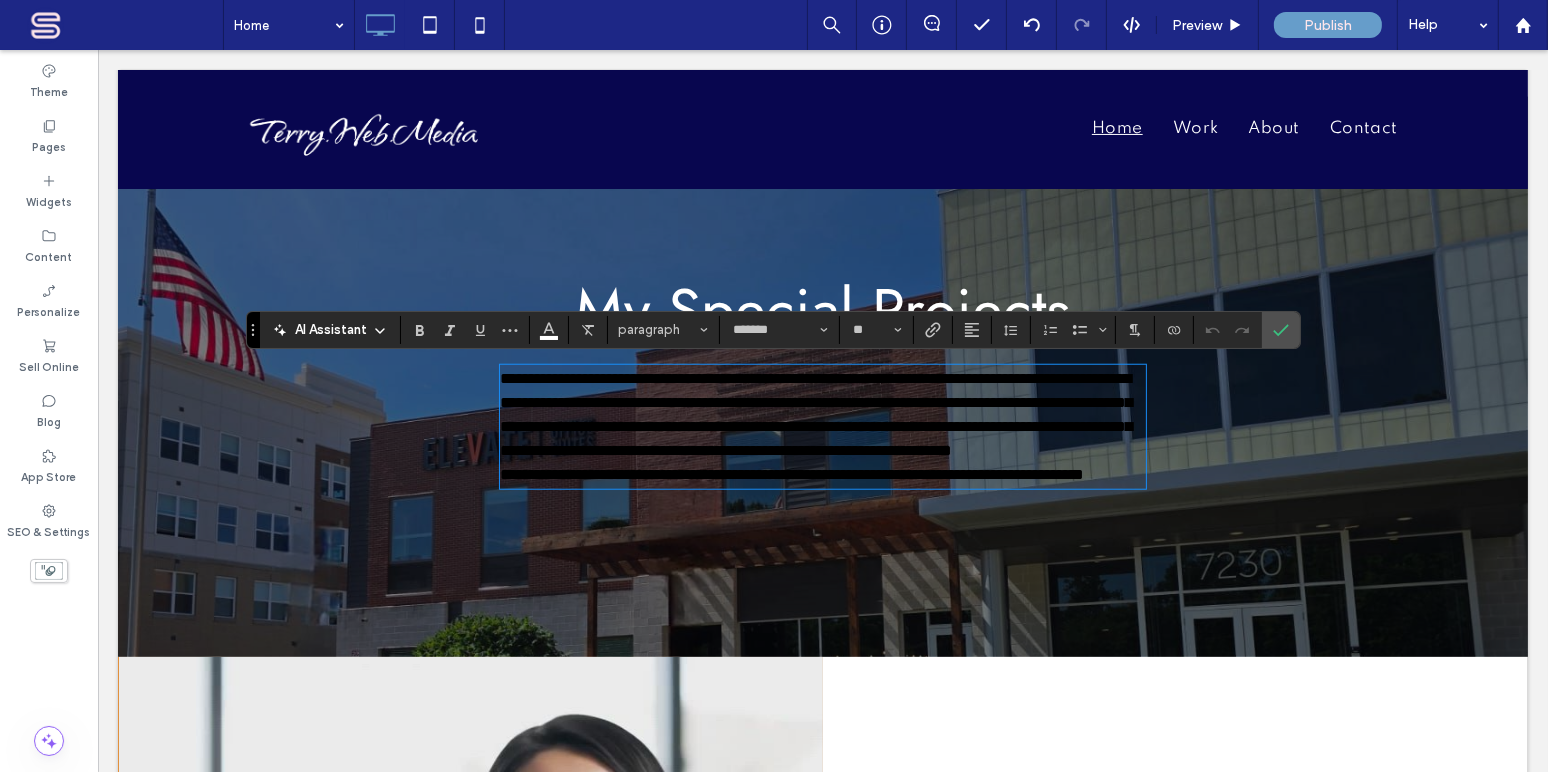 scroll, scrollTop: 0, scrollLeft: 0, axis: both 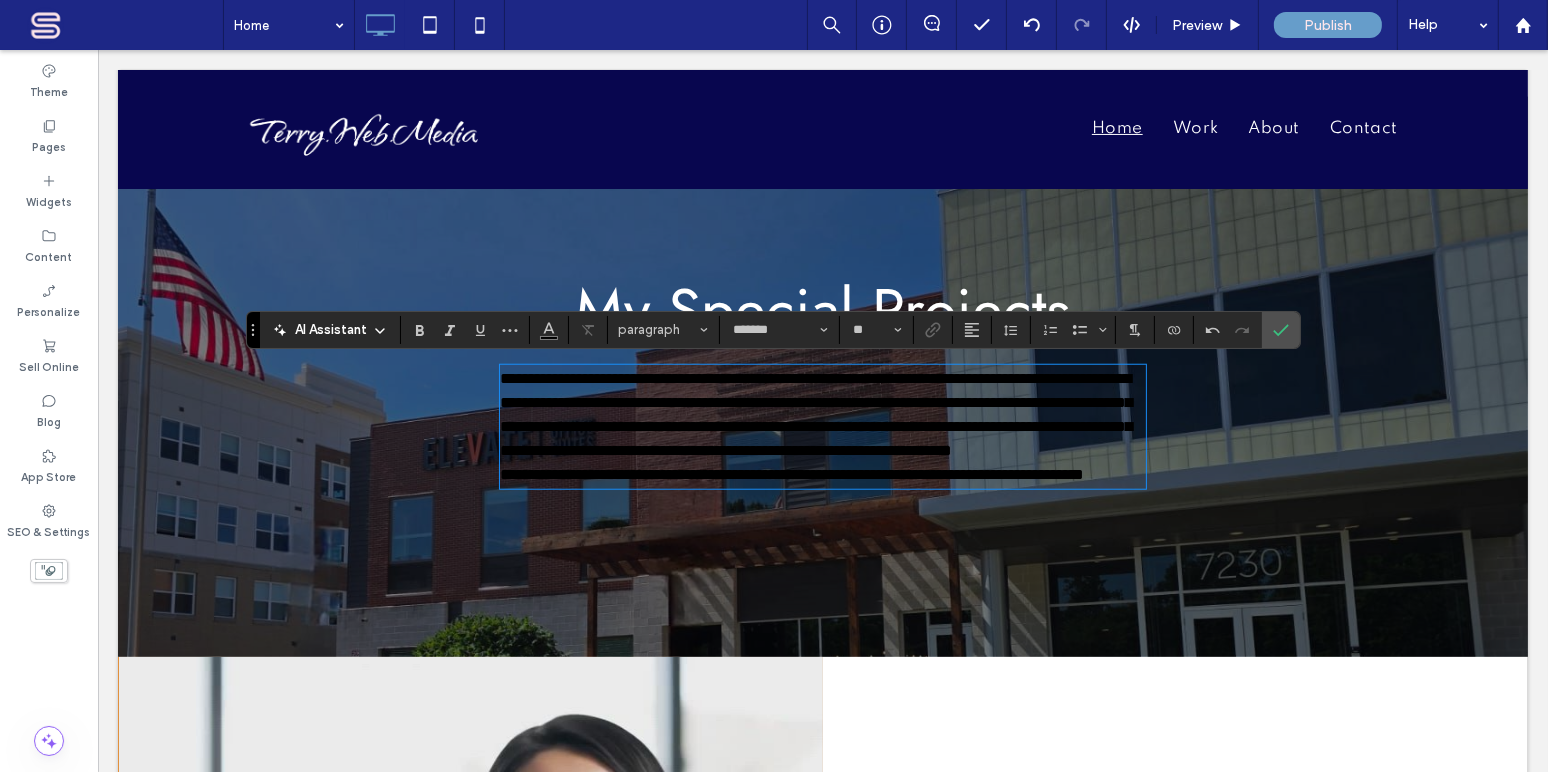 type on "*****" 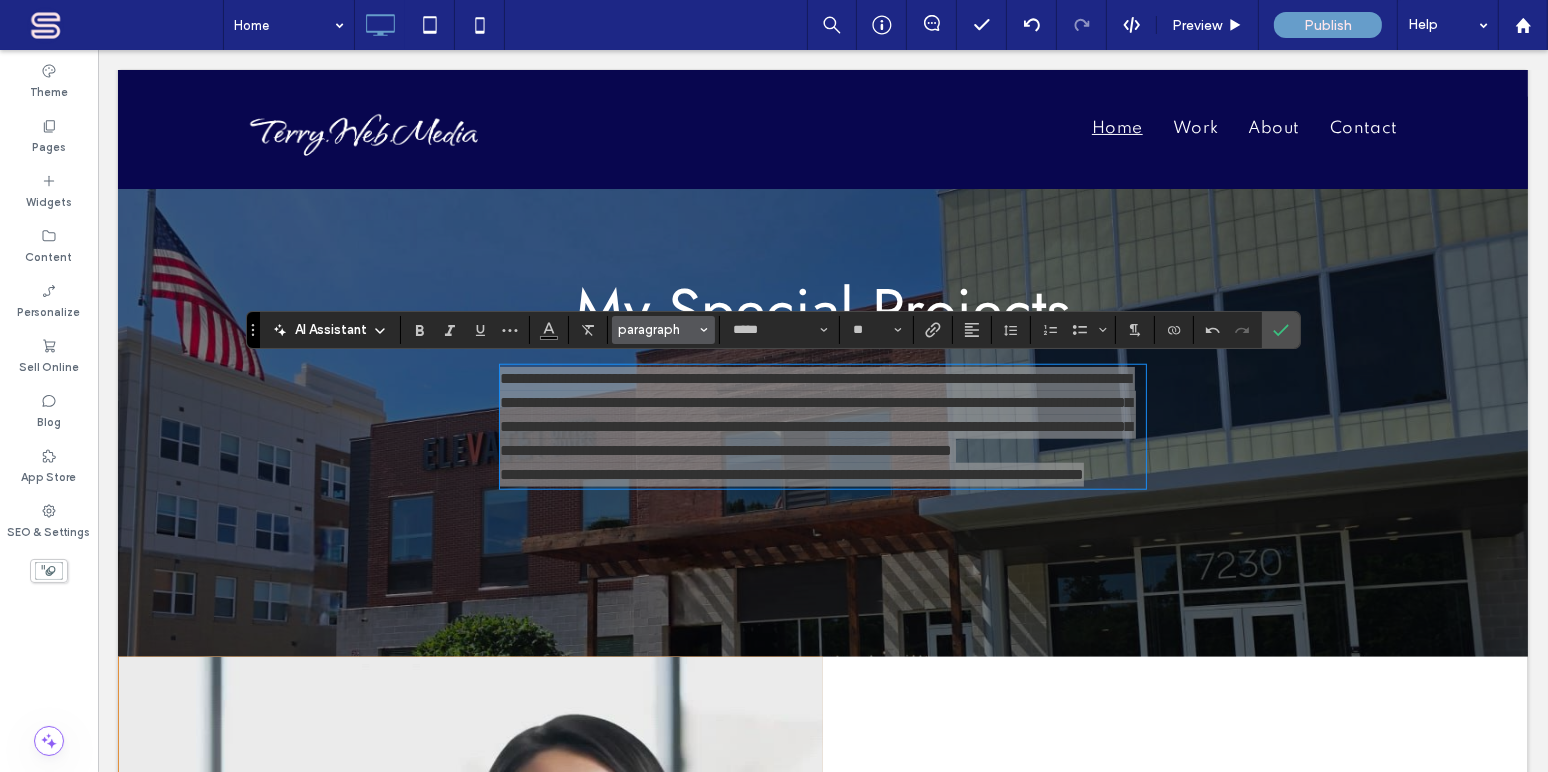 click on "paragraph" at bounding box center [664, 330] 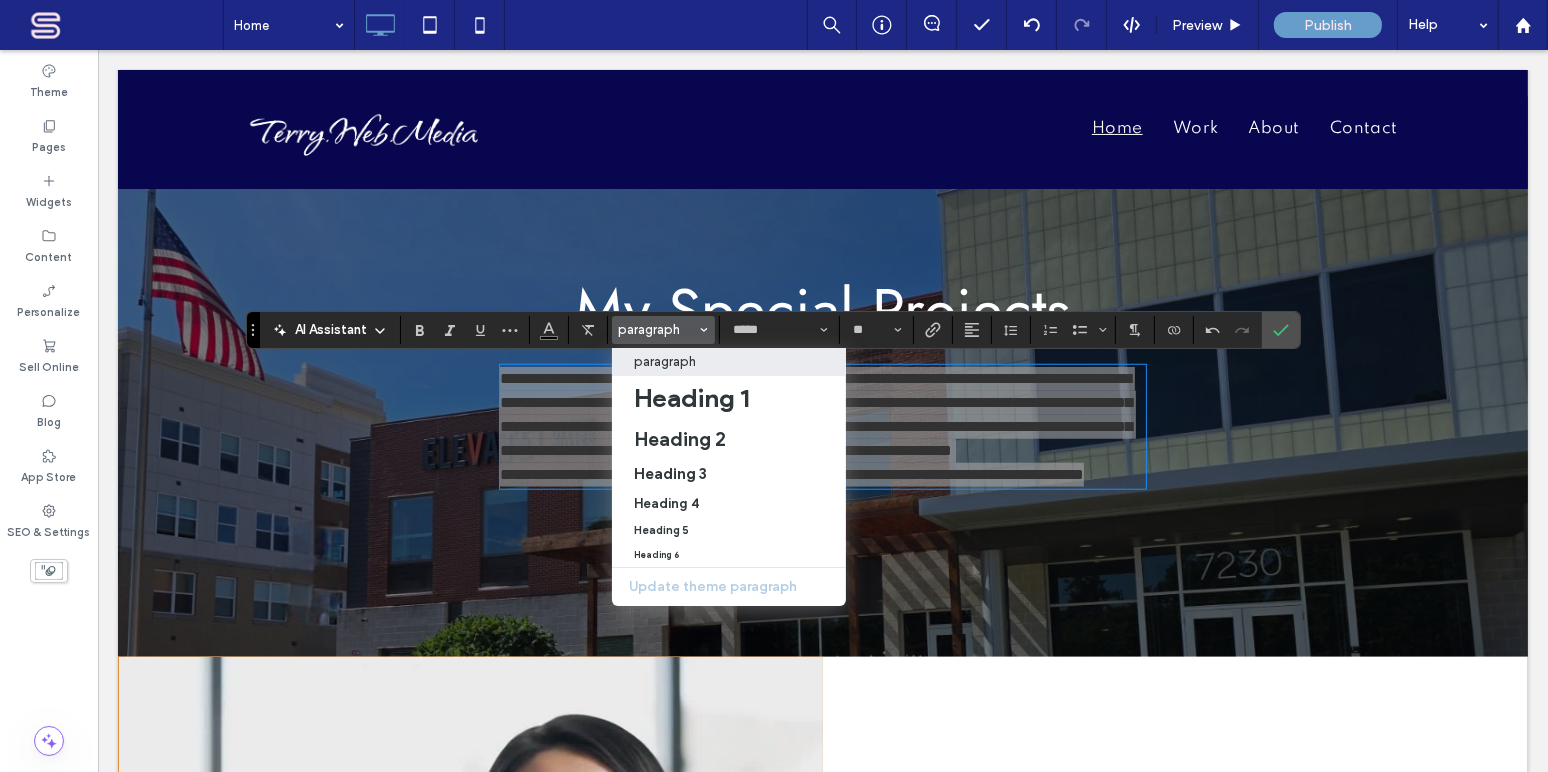 click on "paragraph" at bounding box center (729, 361) 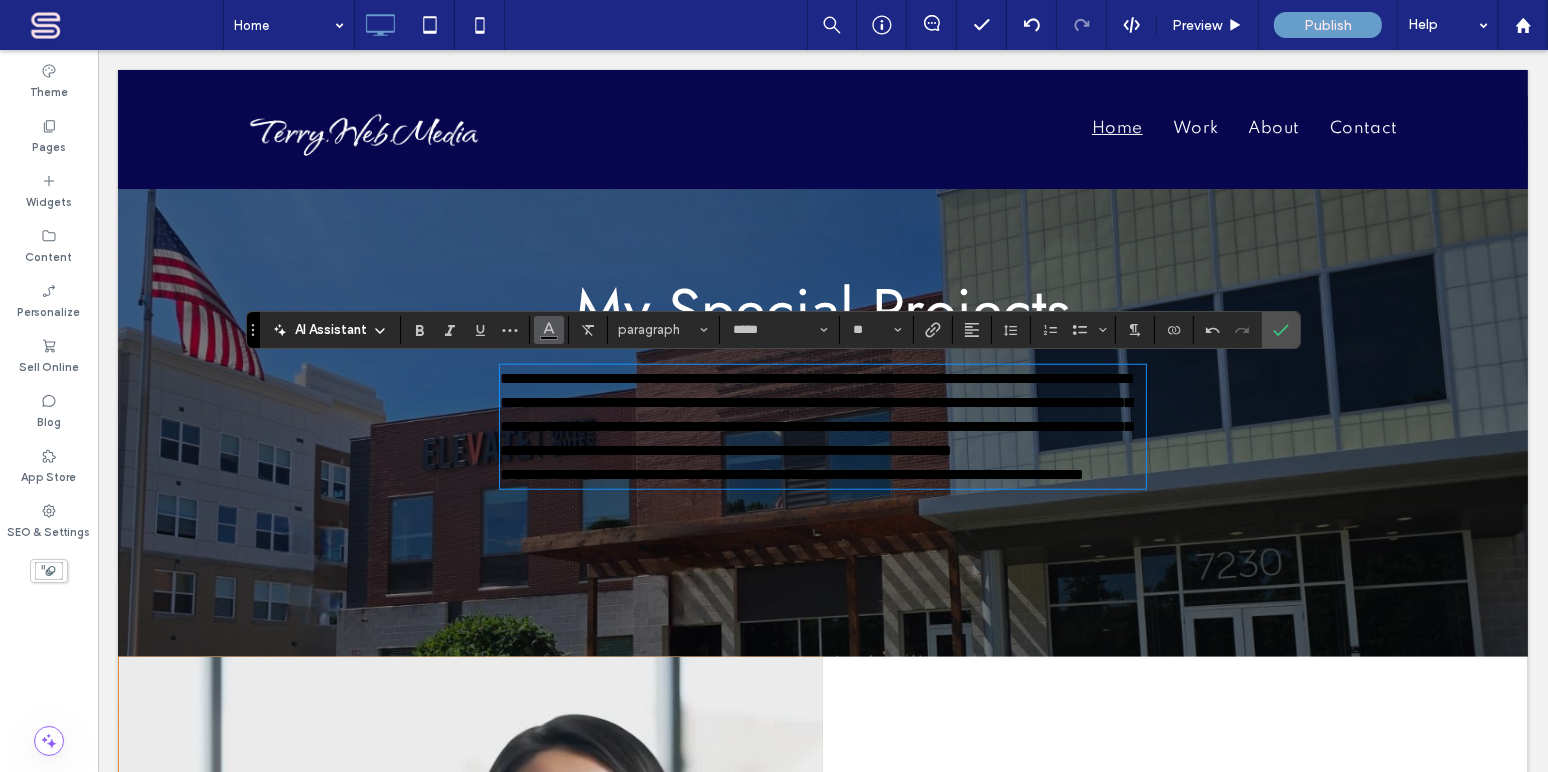 click 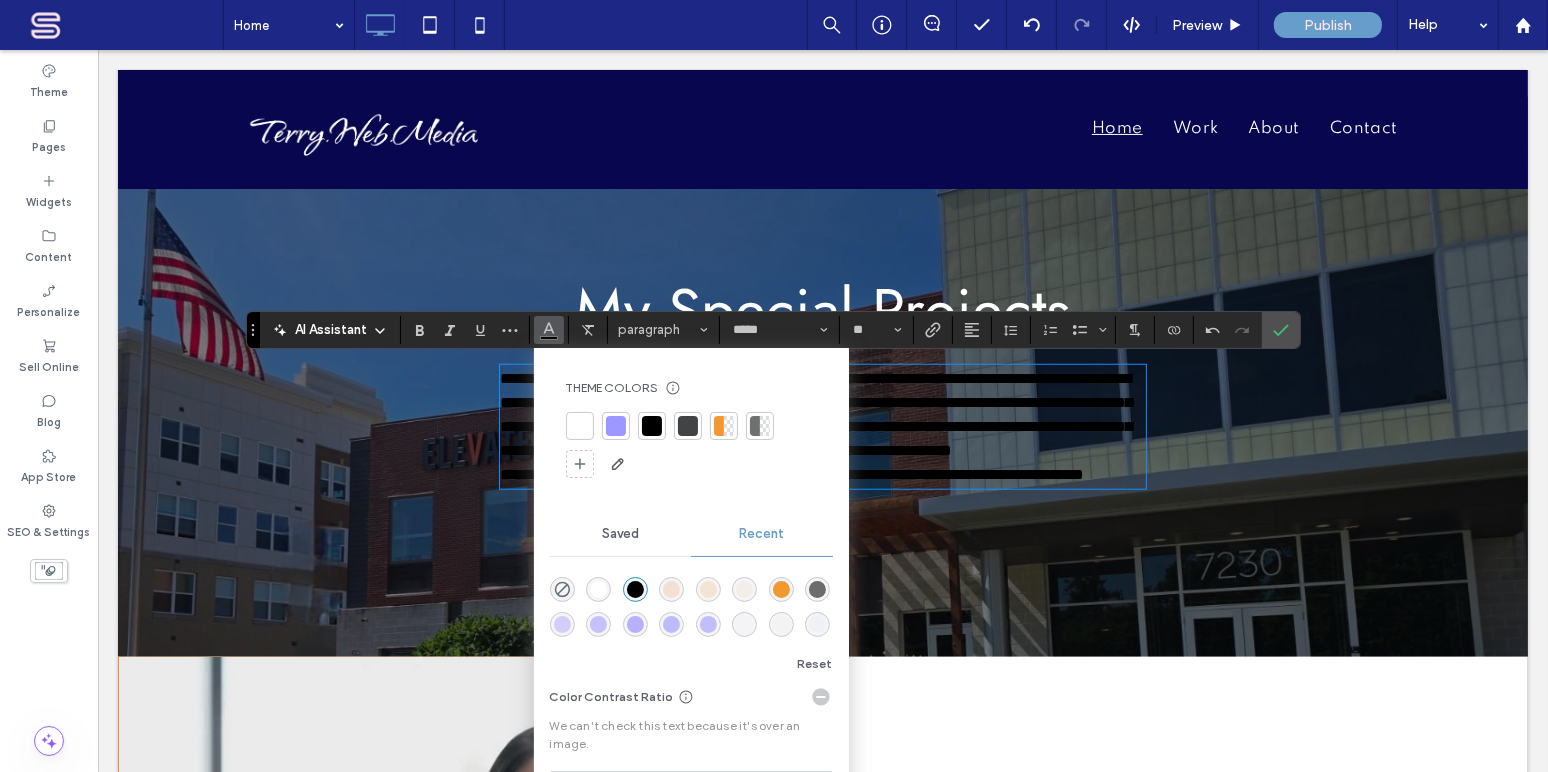 click at bounding box center [580, 426] 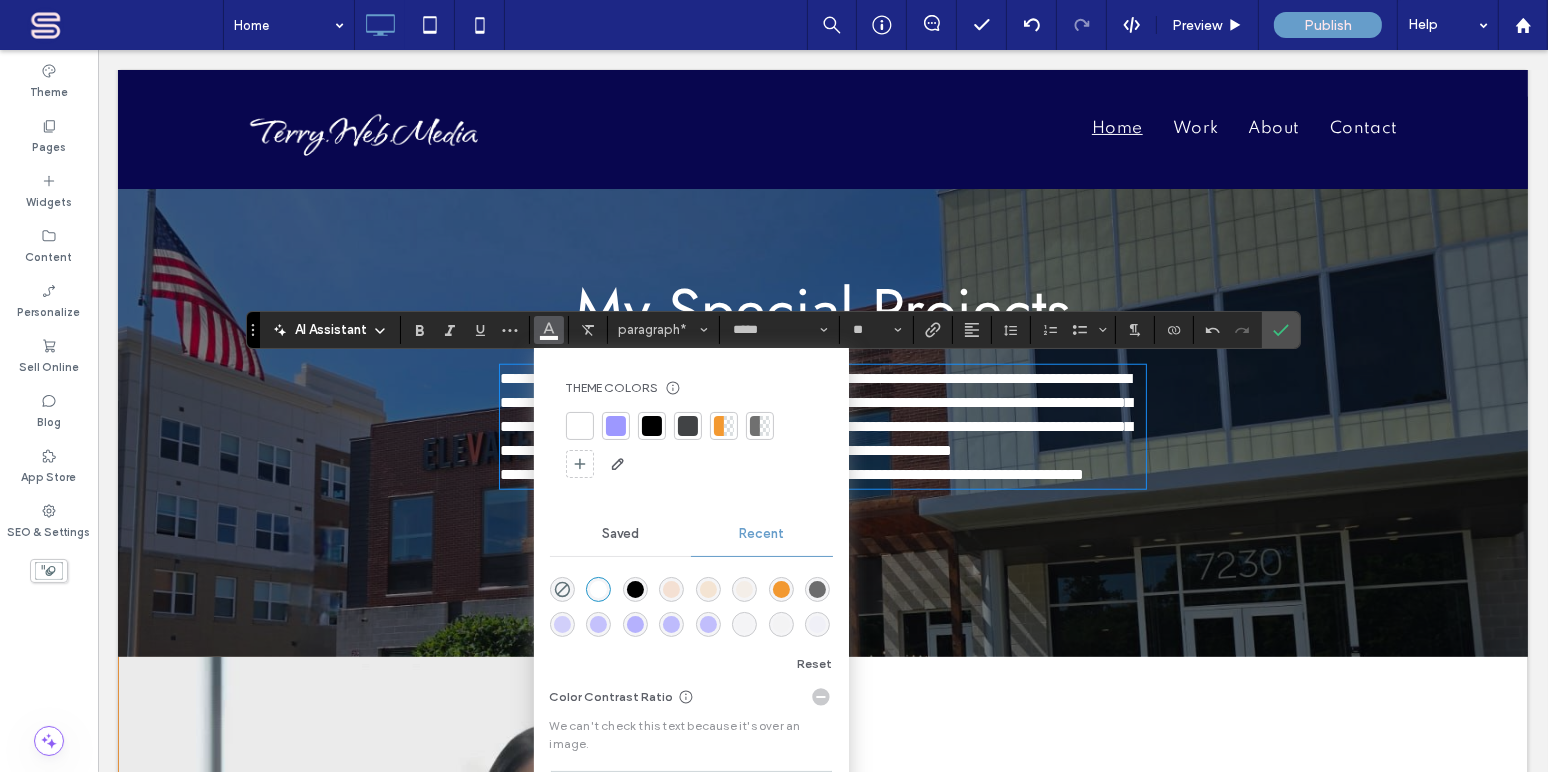 click on "**********" at bounding box center [815, 414] 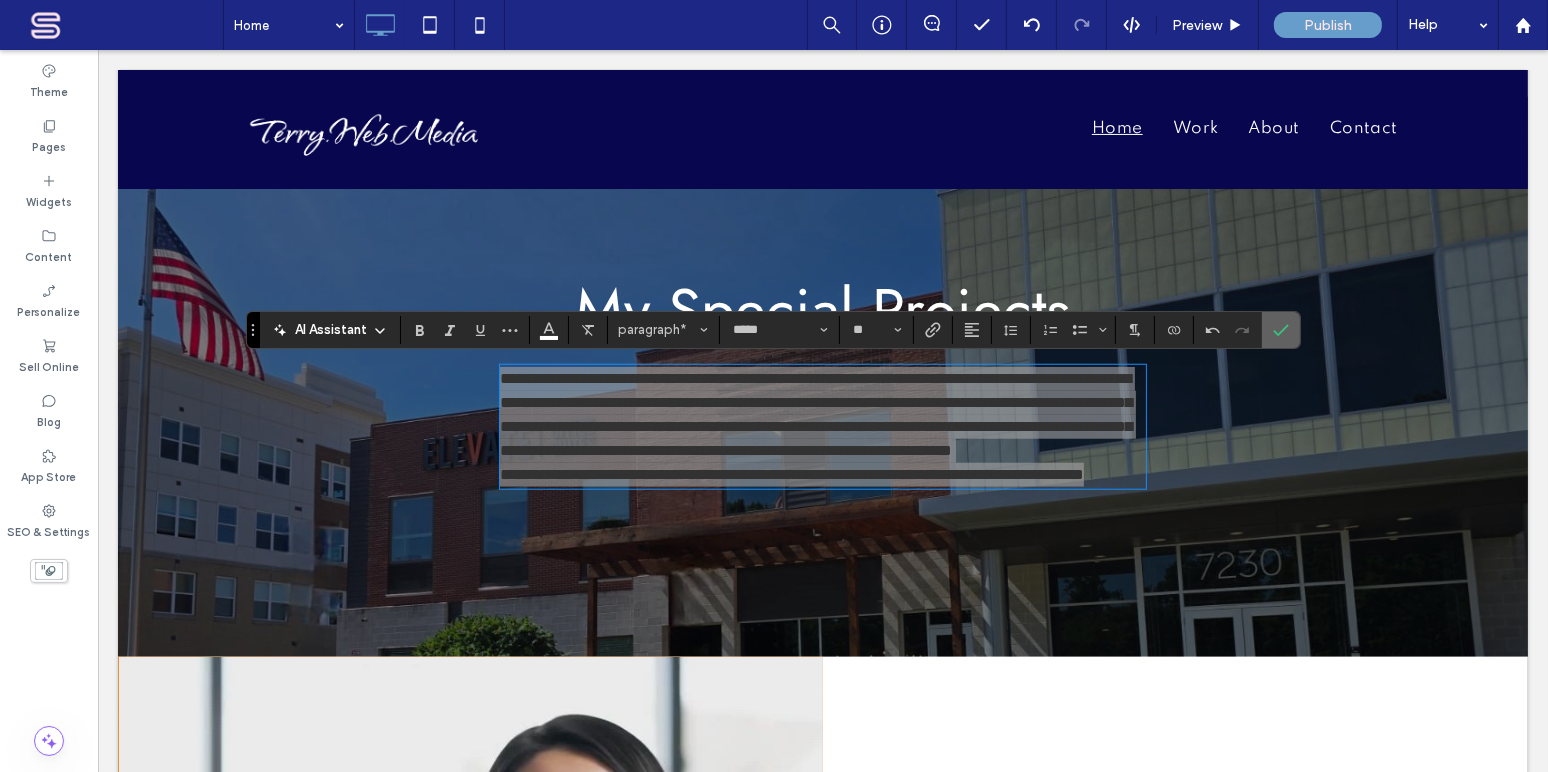 drag, startPoint x: 1280, startPoint y: 326, endPoint x: 1181, endPoint y: 277, distance: 110.46266 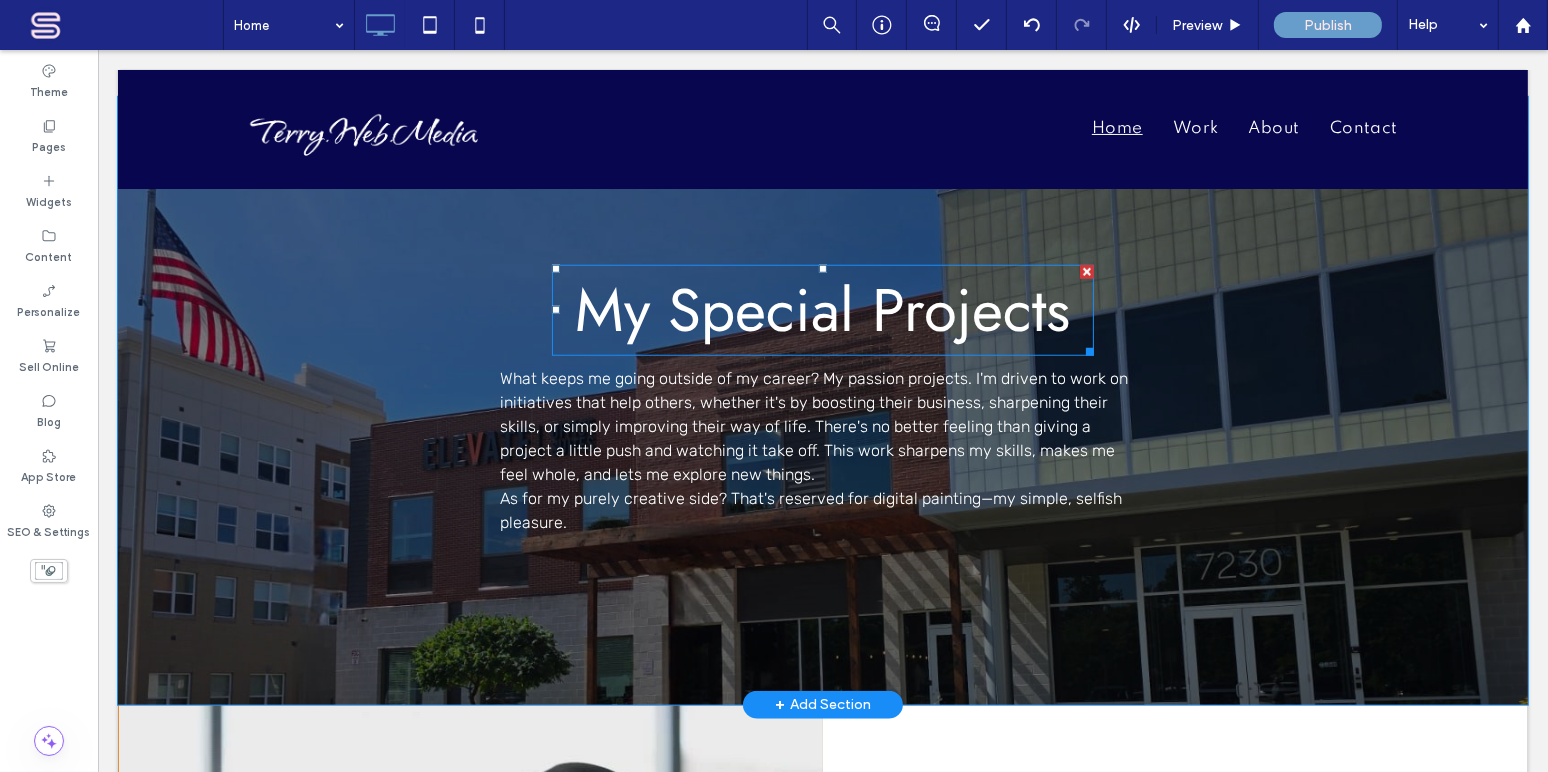 click on "My Special Projects" at bounding box center (822, 310) 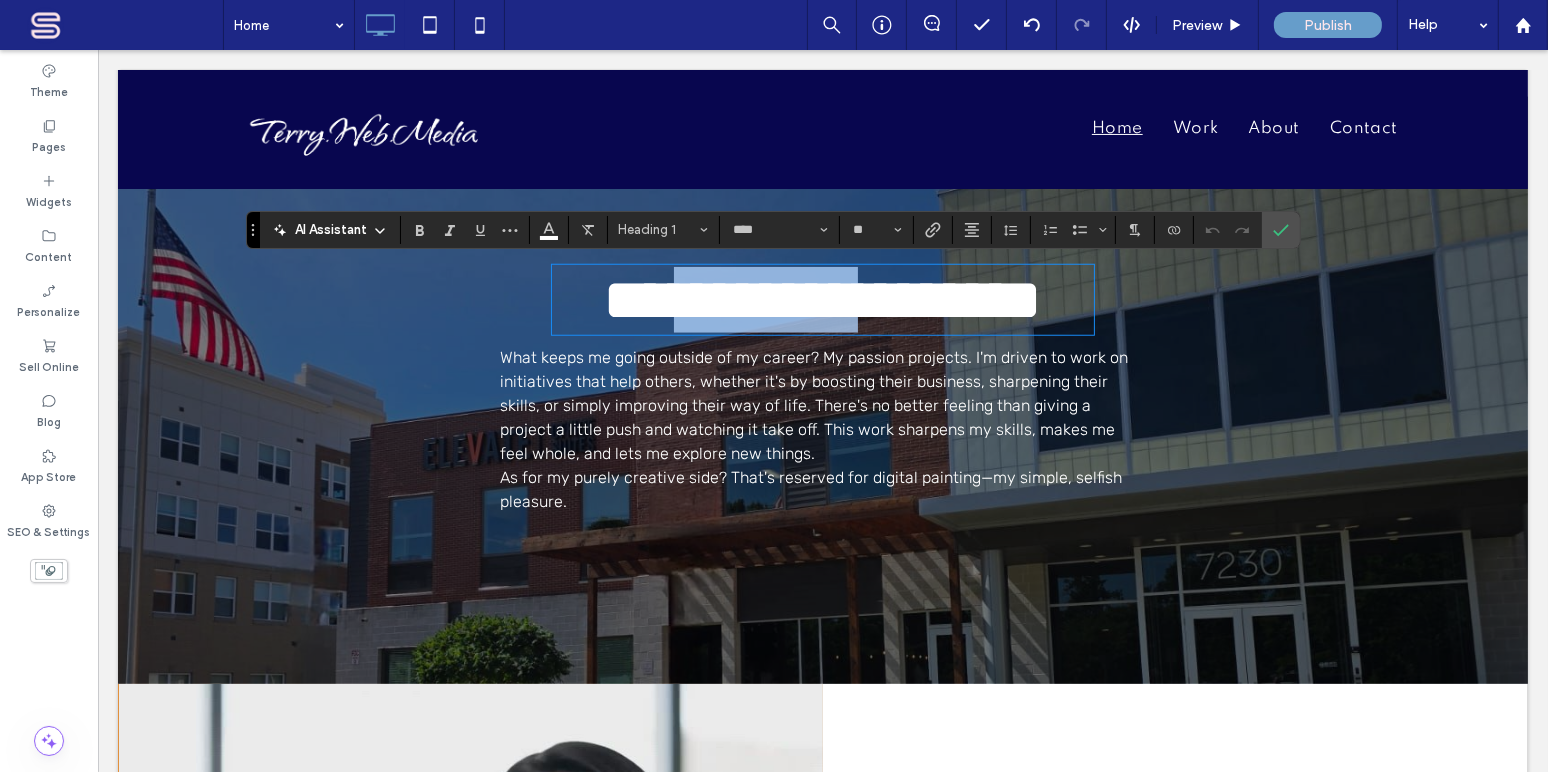 type 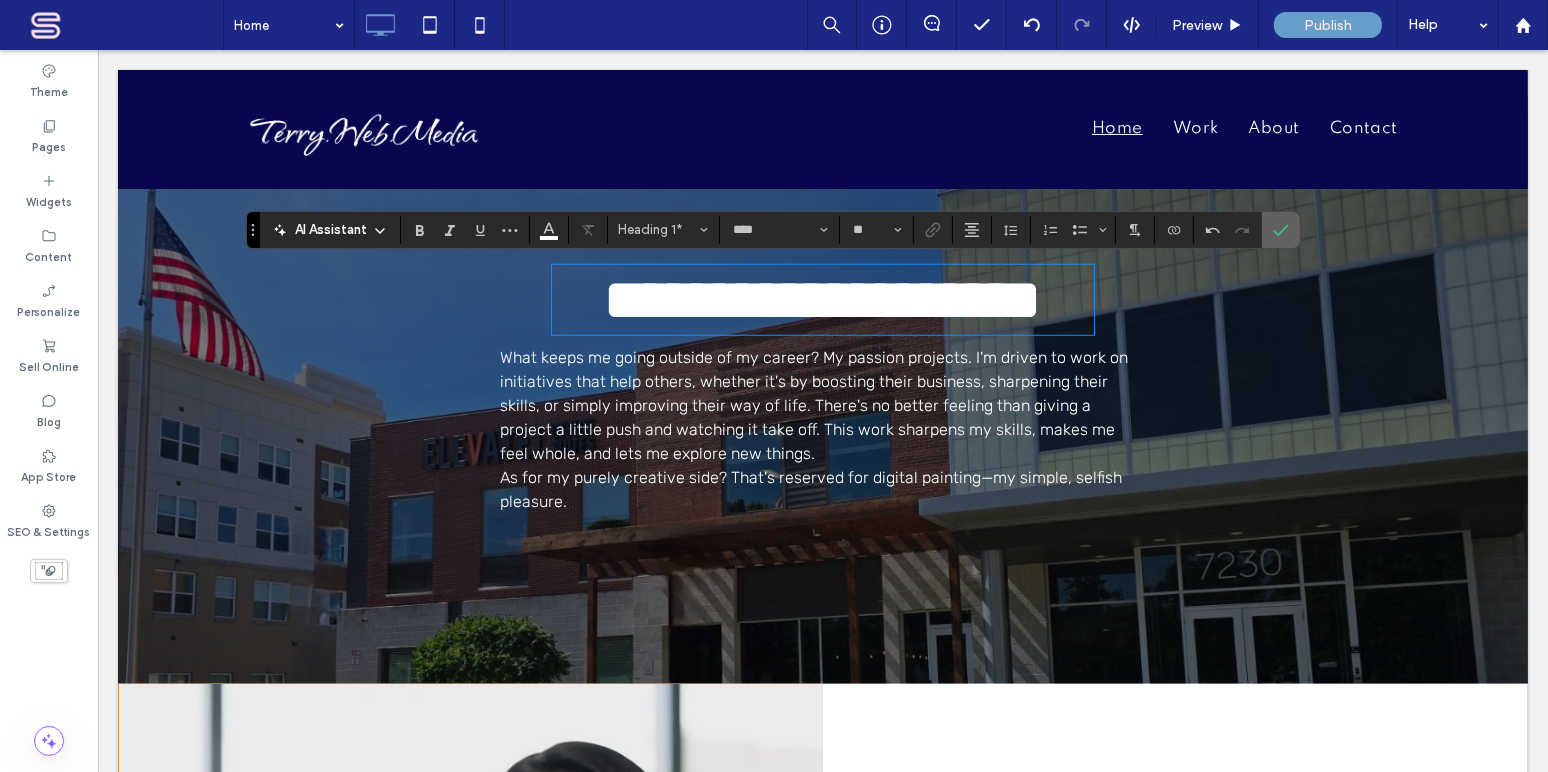 drag, startPoint x: 1185, startPoint y: 180, endPoint x: 1285, endPoint y: 229, distance: 111.35978 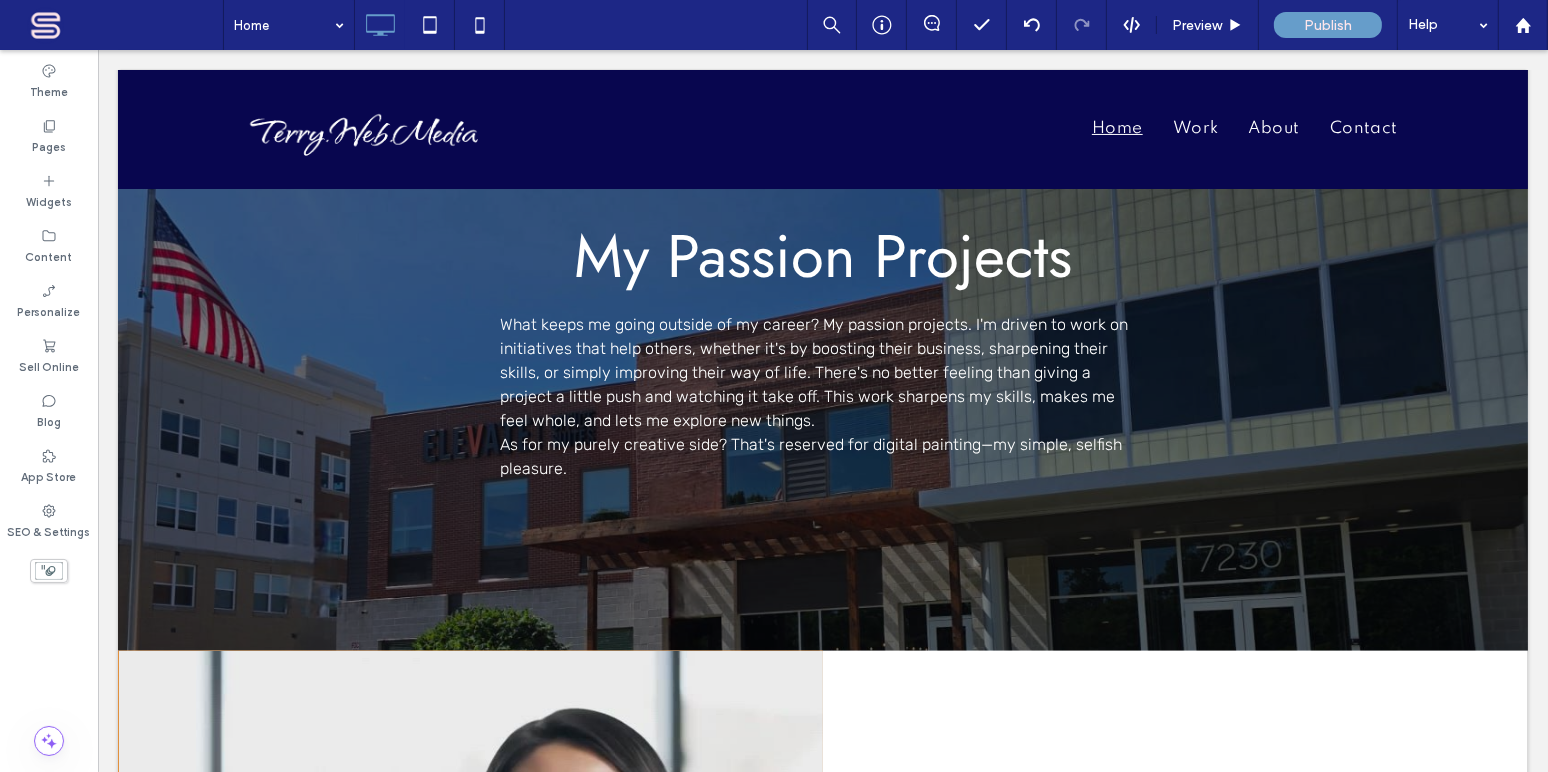 scroll, scrollTop: 1941, scrollLeft: 0, axis: vertical 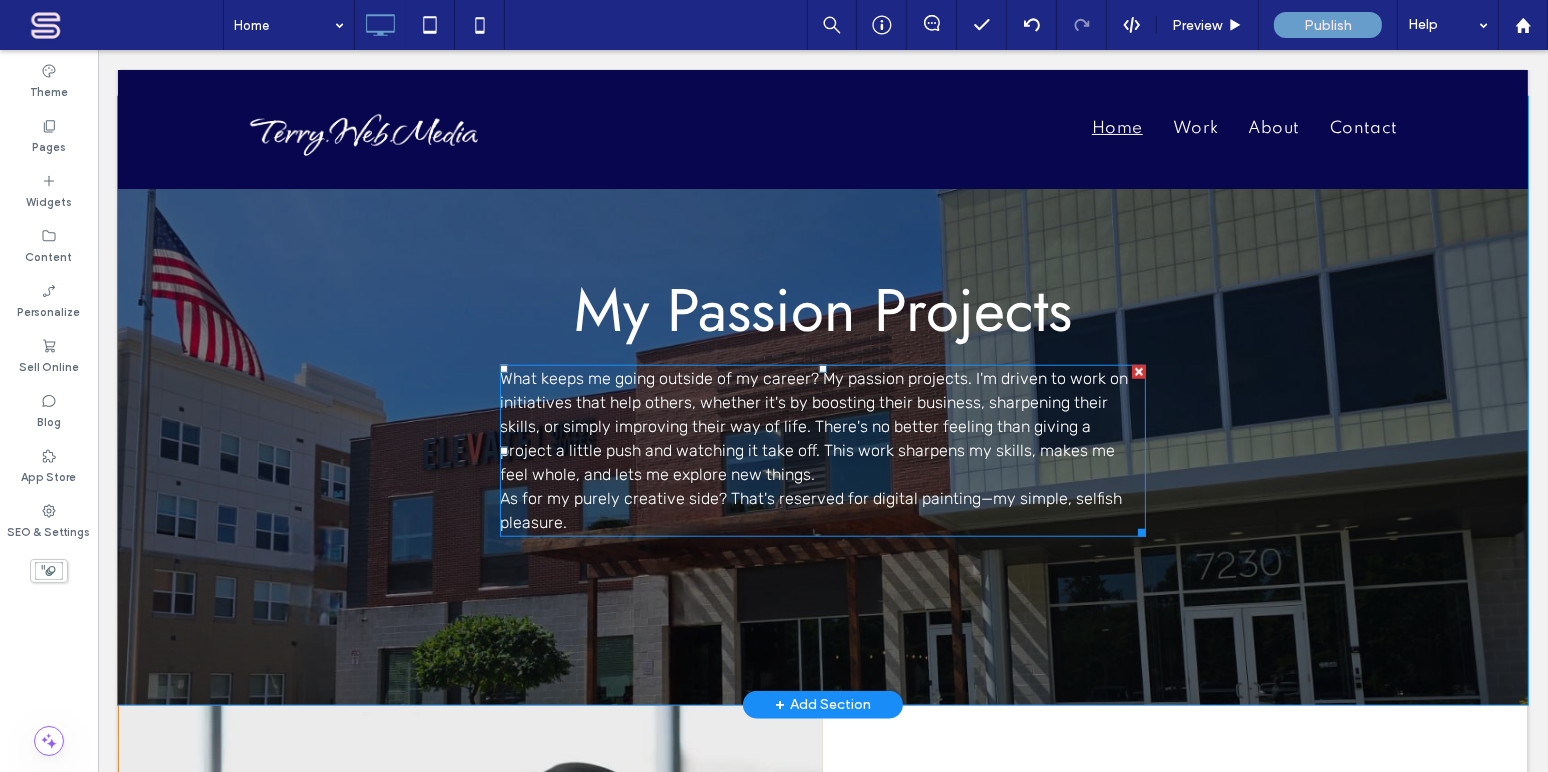 click on "What keeps me going outside of my career? My passion projects. I'm driven to work on initiatives that help others, whether it's by boosting their business, sharpening their skills, or simply improving their way of life. There's no better feeling than giving a project a little push and watching it take off. This work sharpens my skills, makes me feel whole, and lets me explore new things." at bounding box center [813, 426] 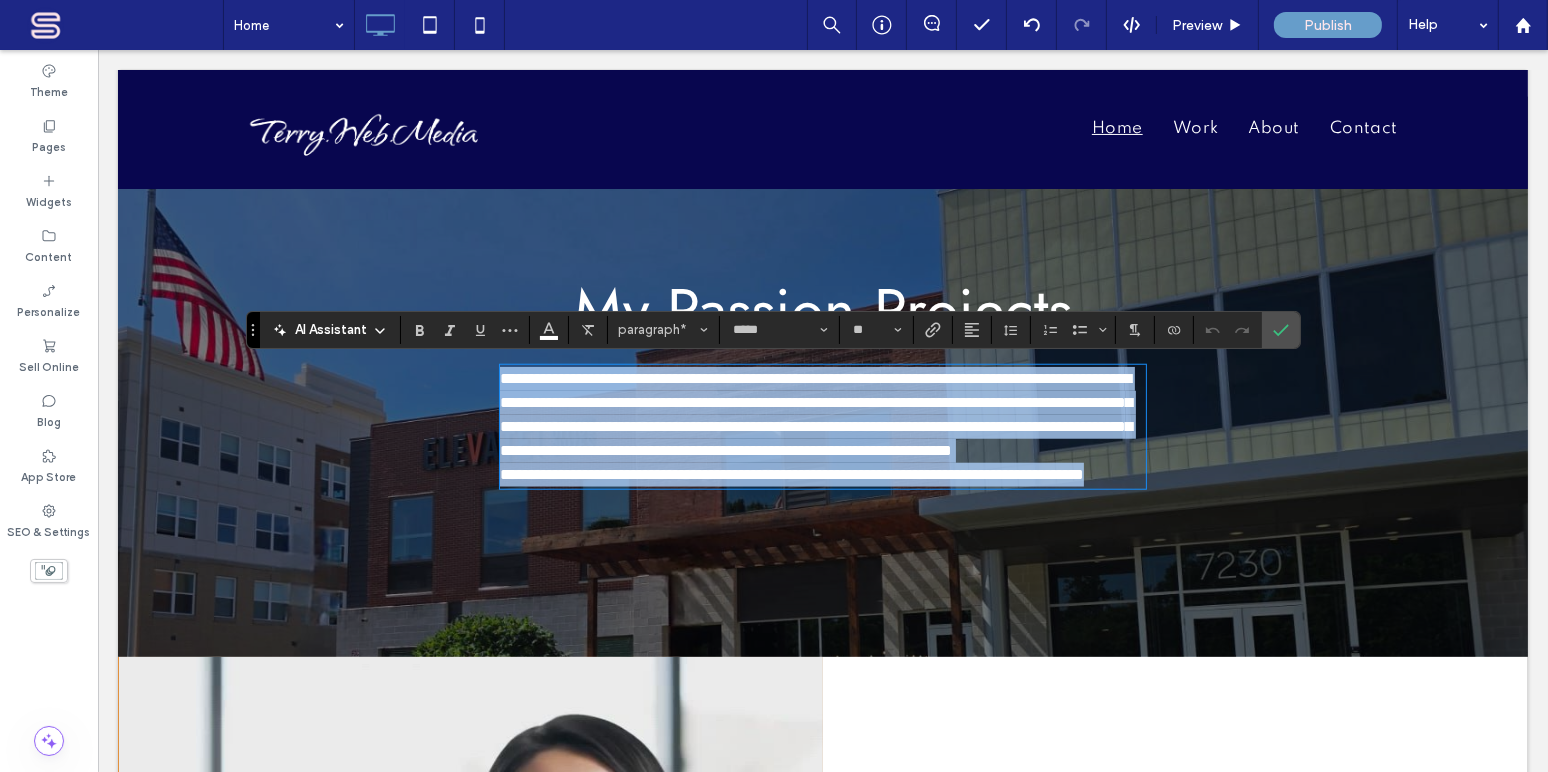 click on "**********" at bounding box center [822, 475] 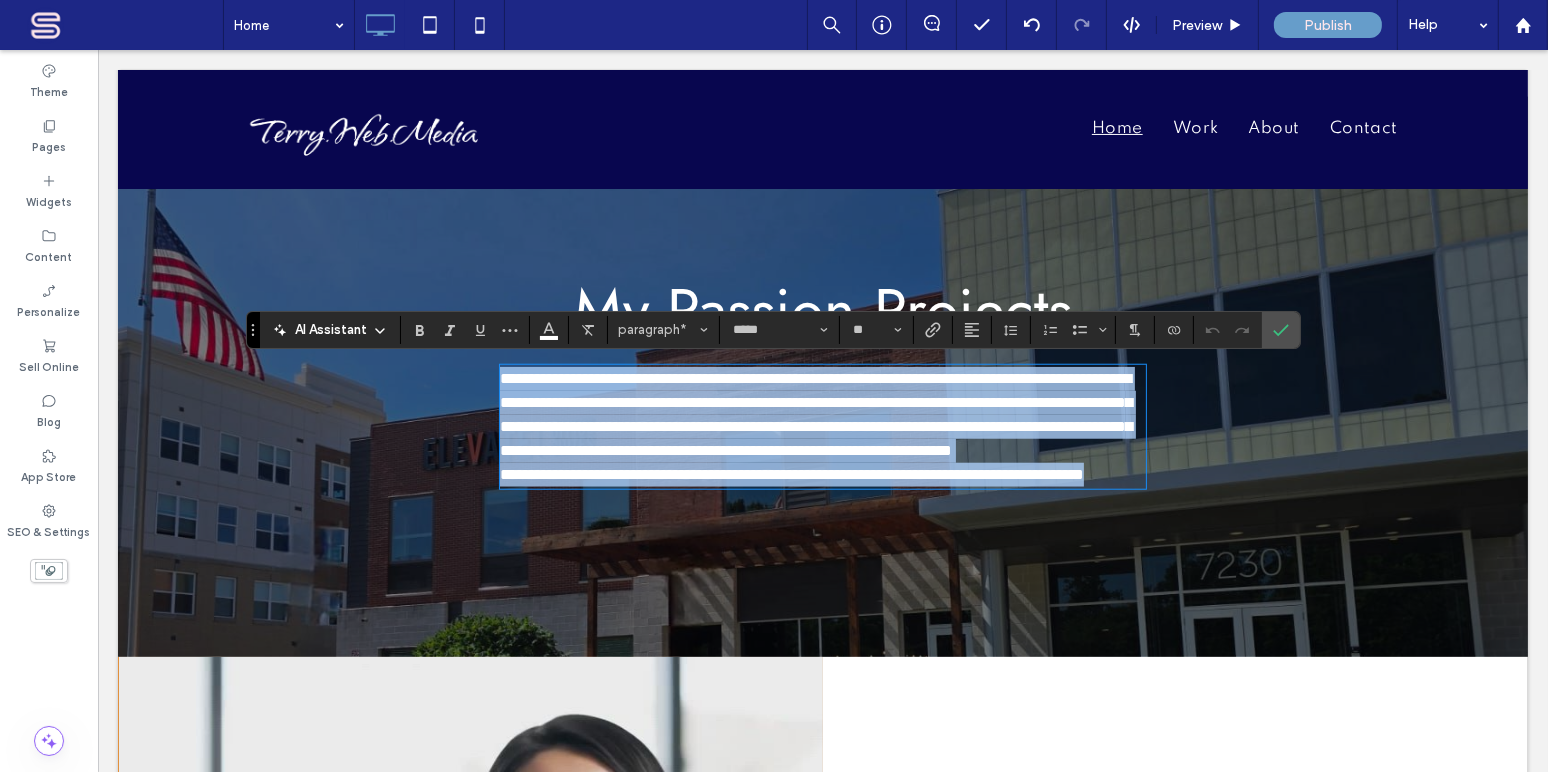 drag, startPoint x: 562, startPoint y: 520, endPoint x: 491, endPoint y: 378, distance: 158.76083 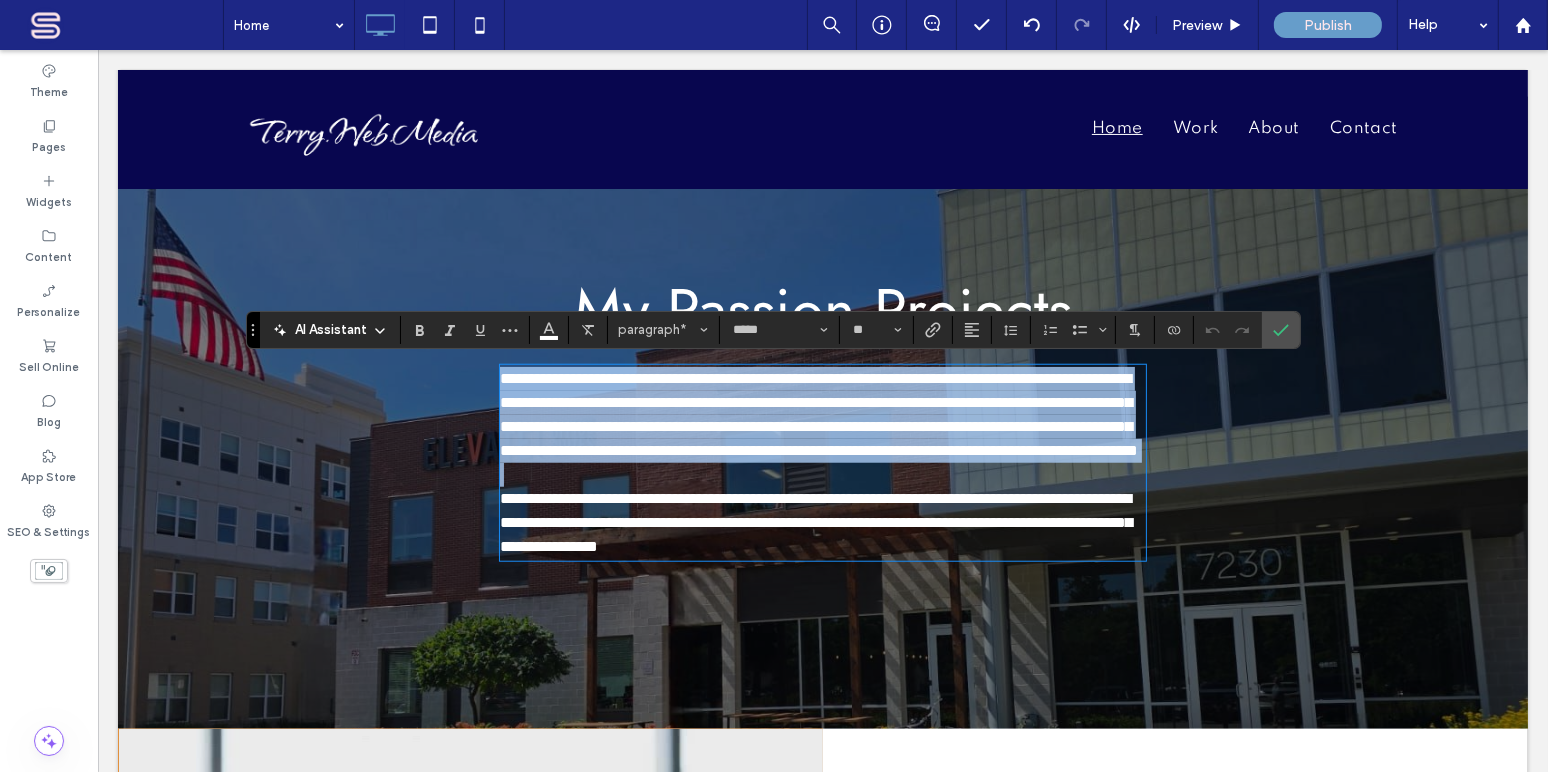 scroll, scrollTop: 0, scrollLeft: 0, axis: both 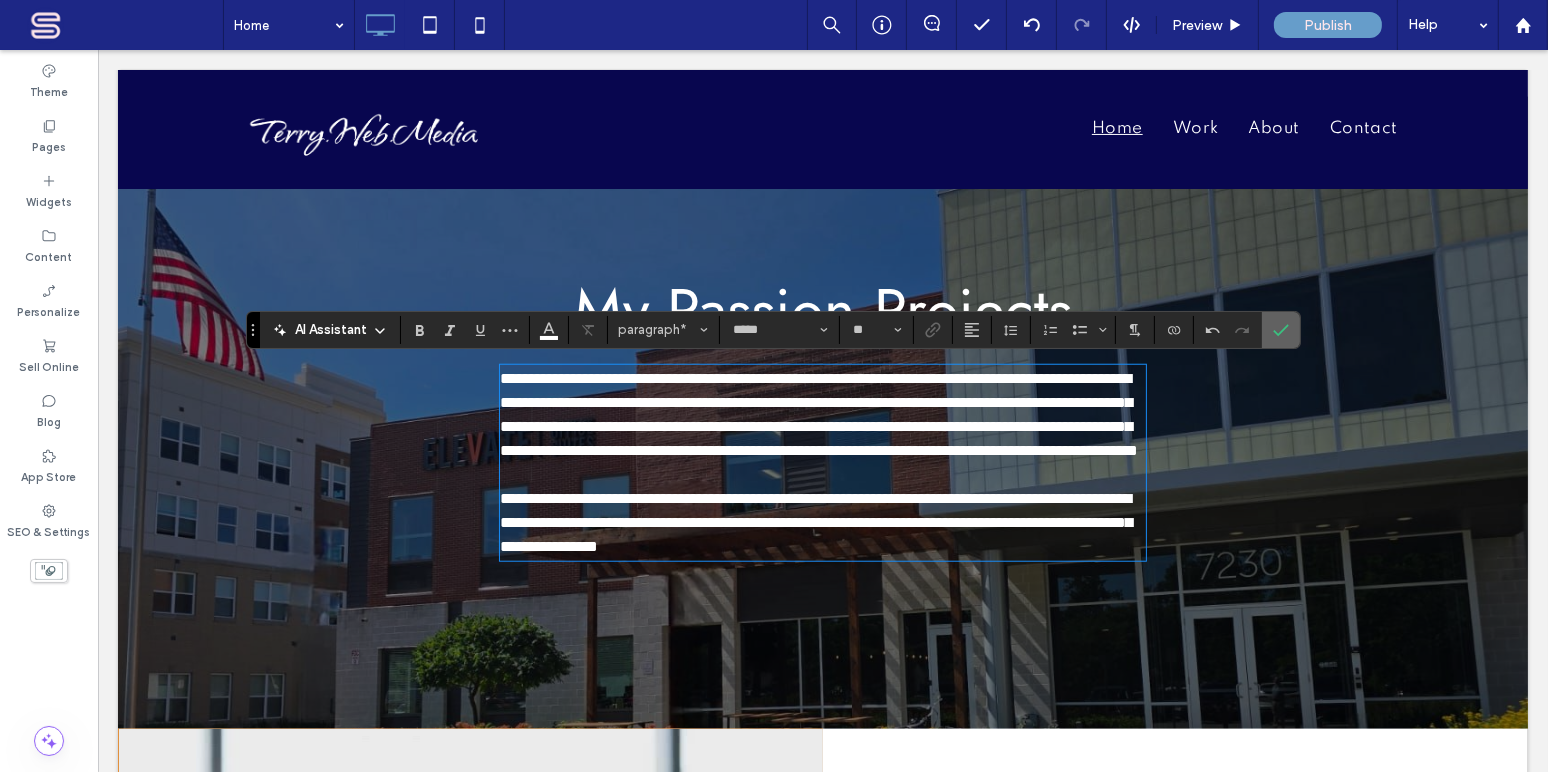 click 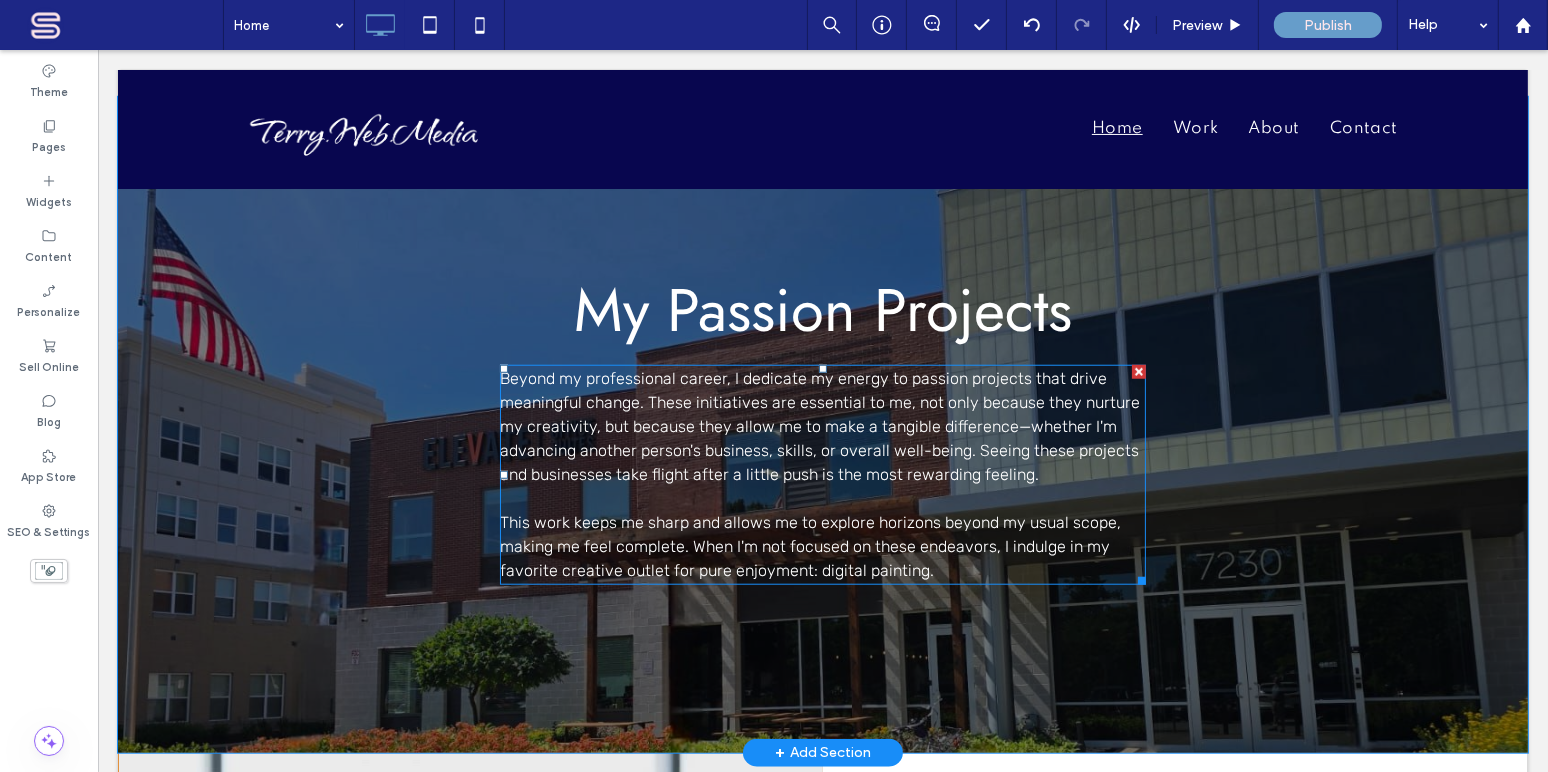 click on "Beyond my professional career, I dedicate my energy to passion projects that drive meaningful change. These initiatives are essential to me, not only because they nurture my creativity, but because they allow me to make a tangible difference—whether I'm advancing another person's business, skills, or overall well-being. Seeing these projects and businesses take flight after a little push is the most rewarding feeling." at bounding box center (819, 426) 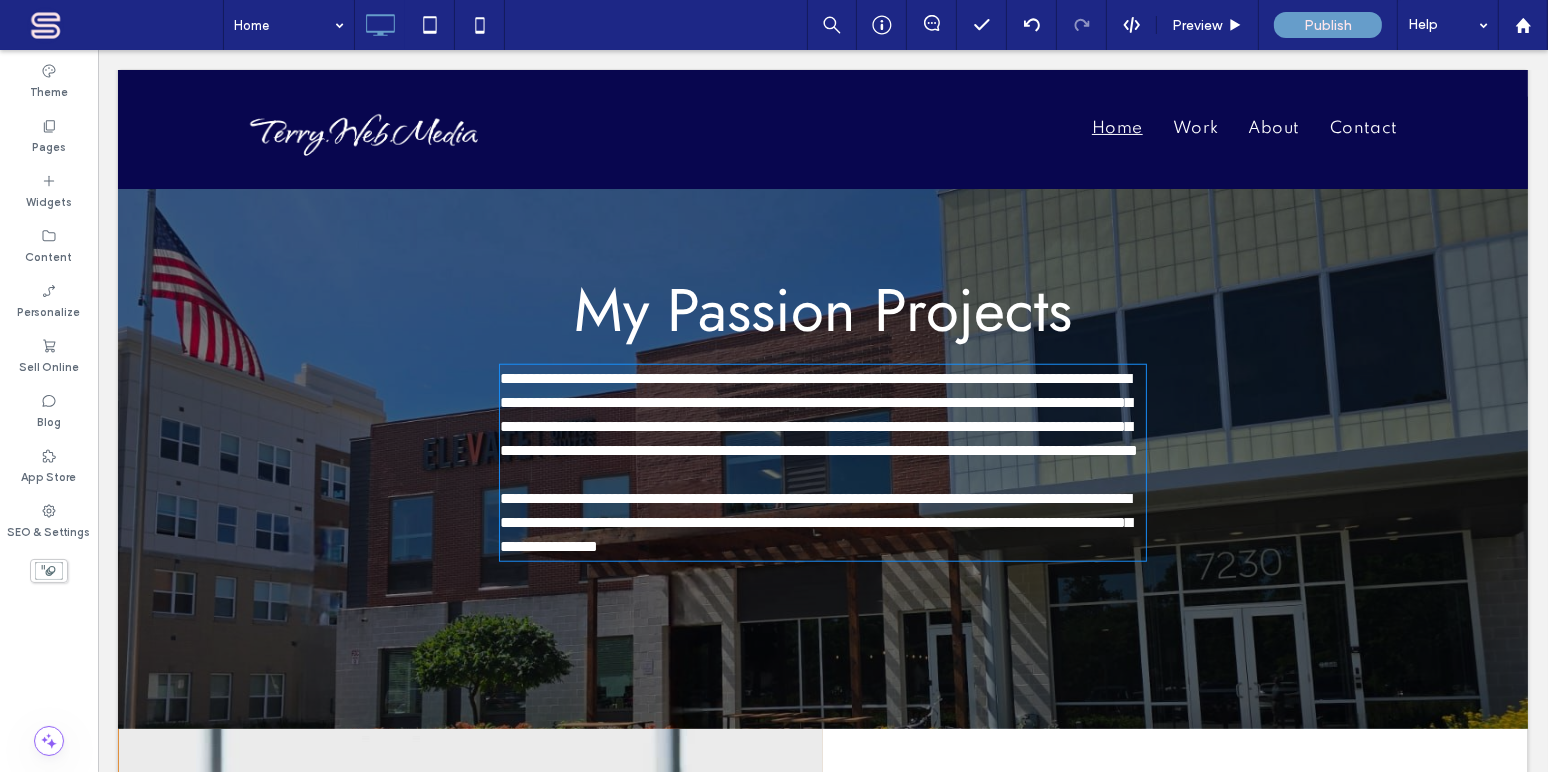 type on "*****" 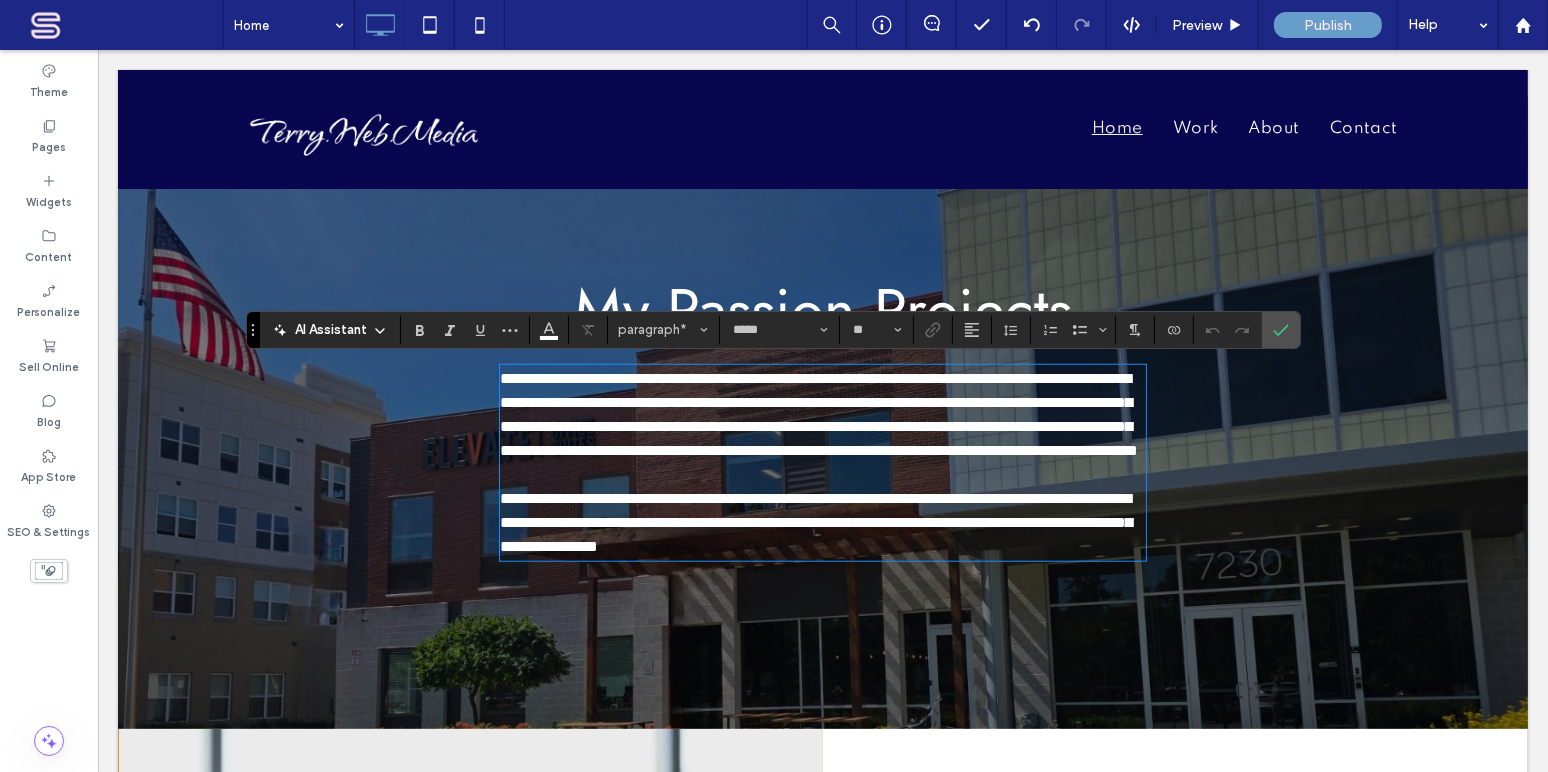 click on "**********" at bounding box center [818, 414] 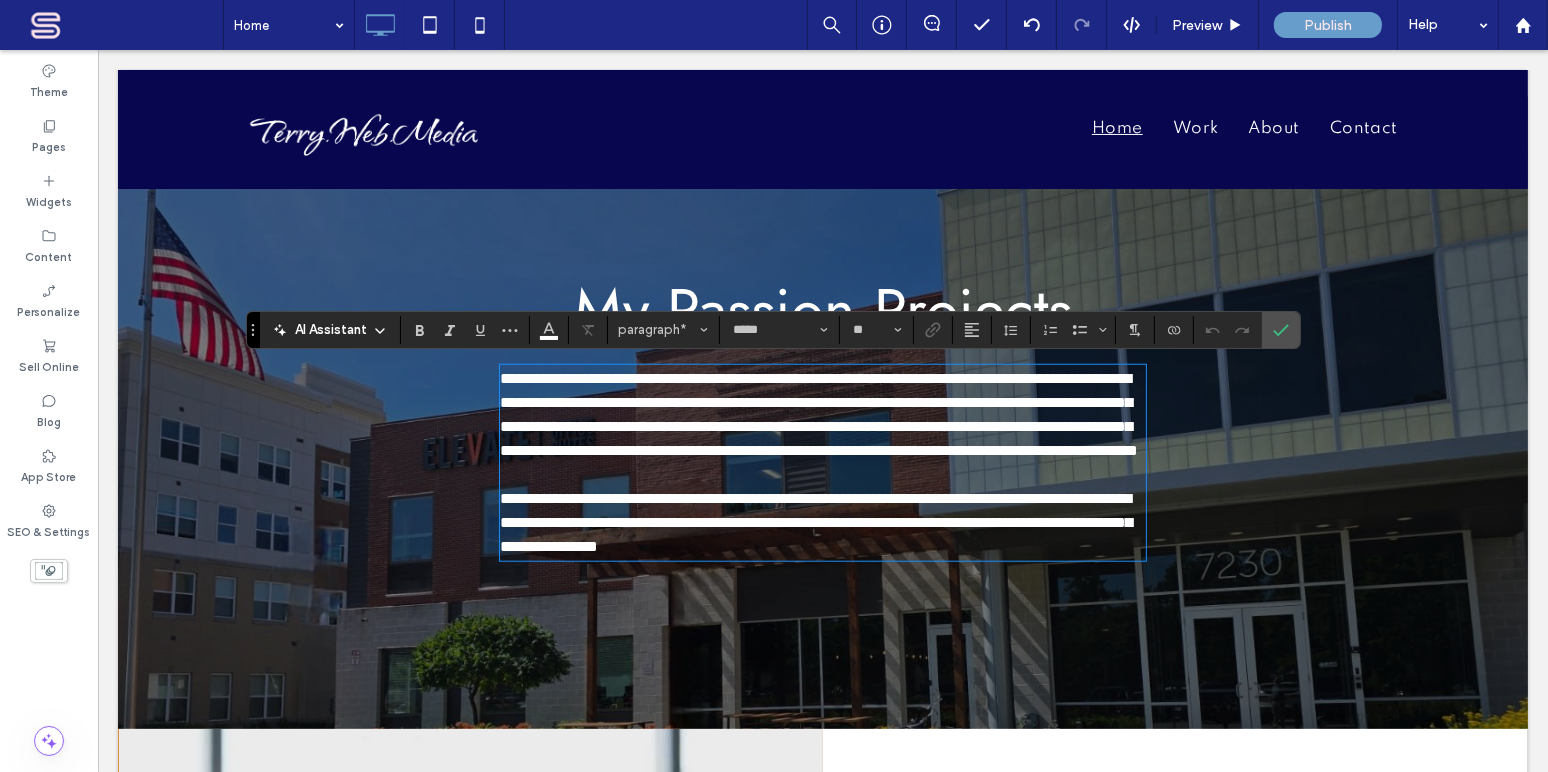 click on "**********" at bounding box center [818, 414] 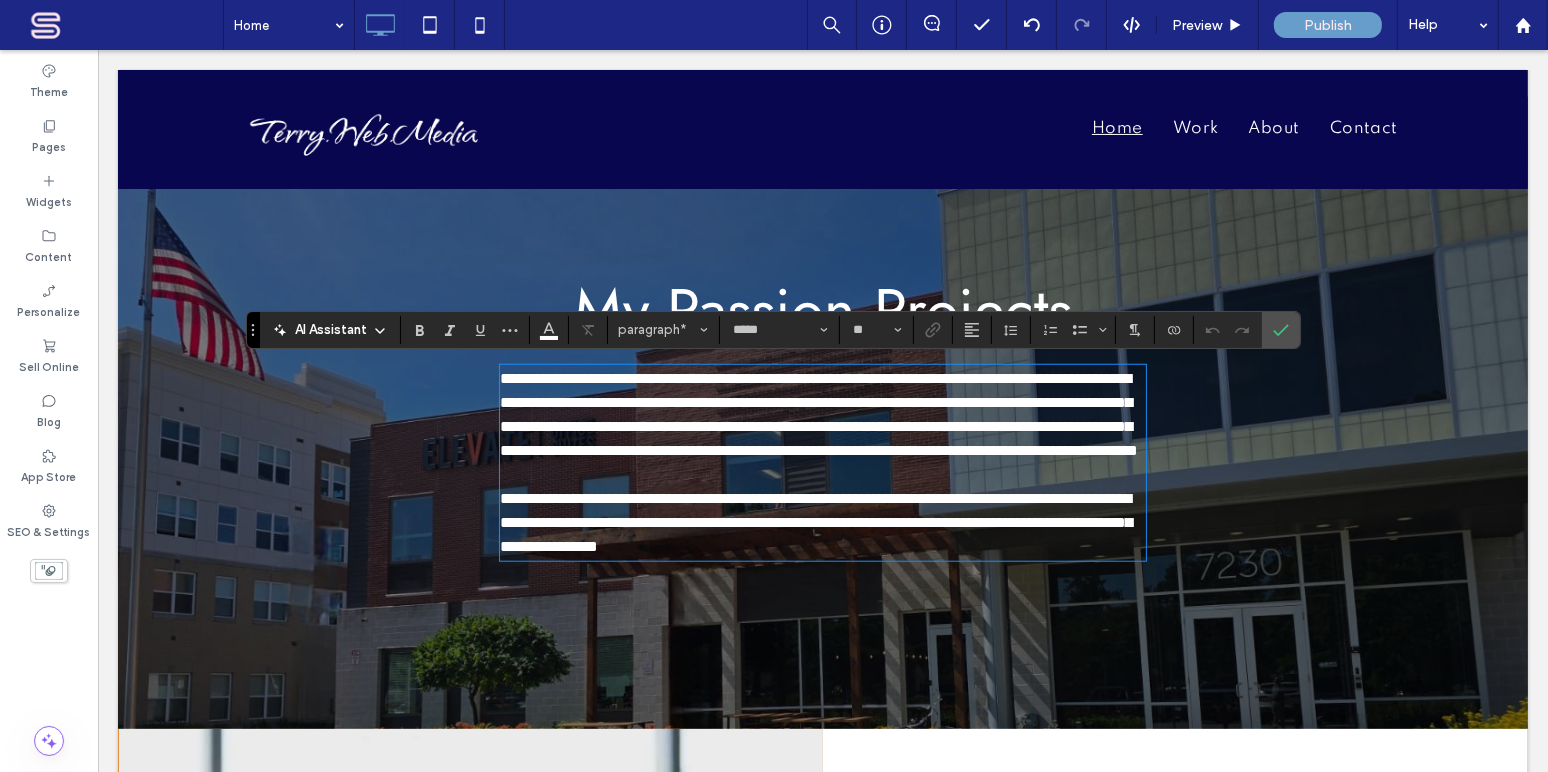 type 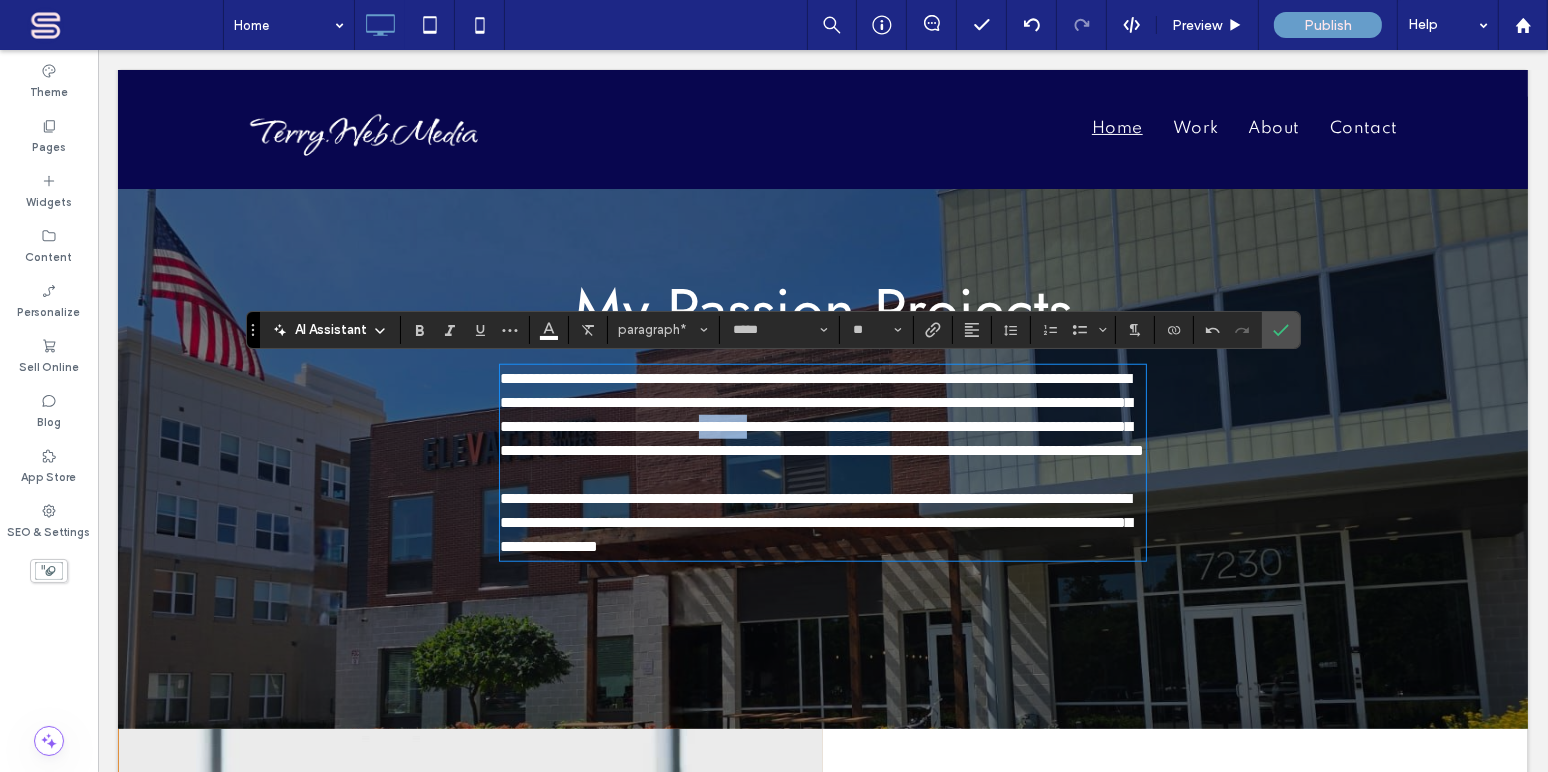 drag, startPoint x: 1006, startPoint y: 426, endPoint x: 1068, endPoint y: 420, distance: 62.289646 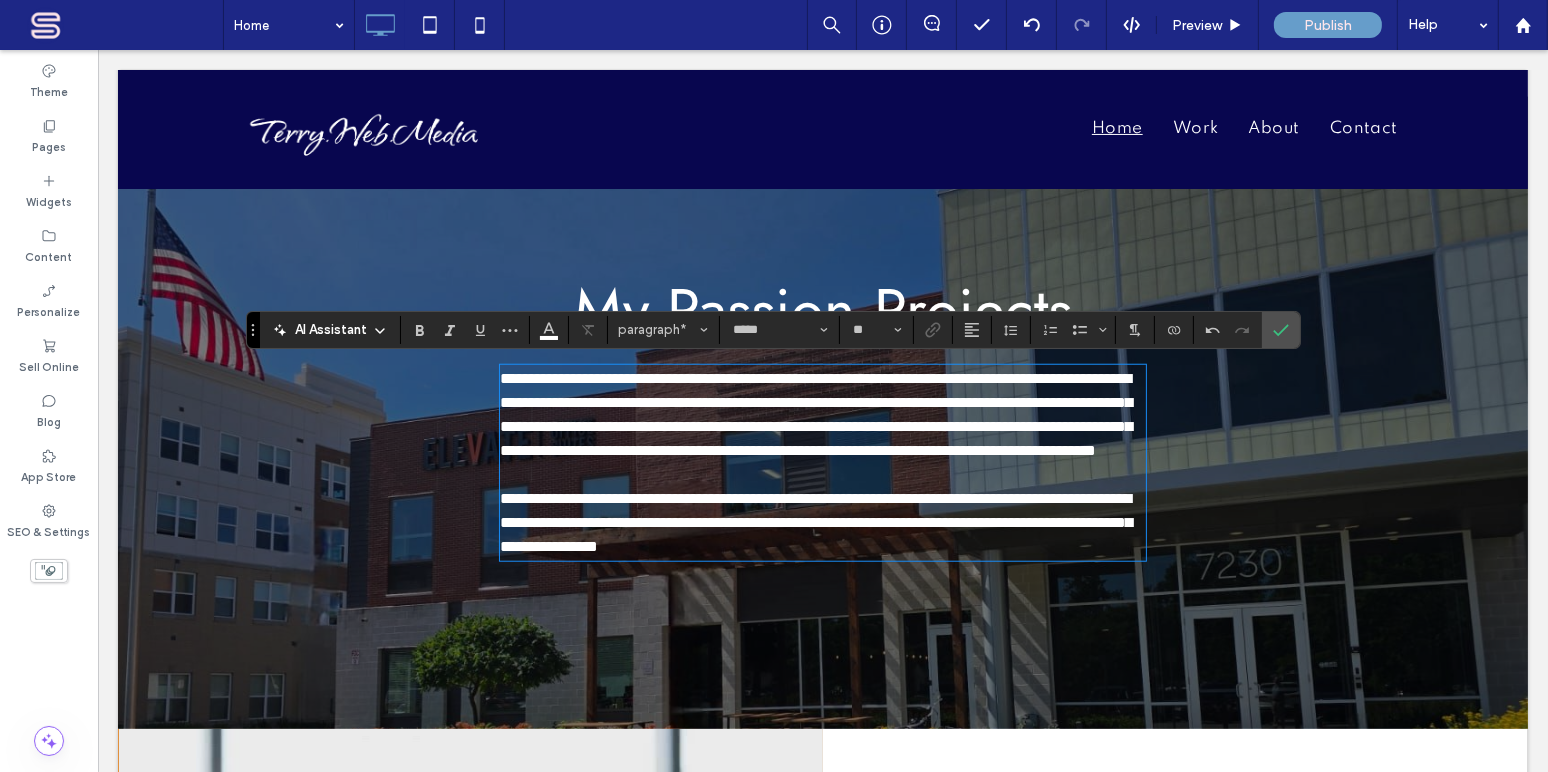 click on "**********" at bounding box center [815, 414] 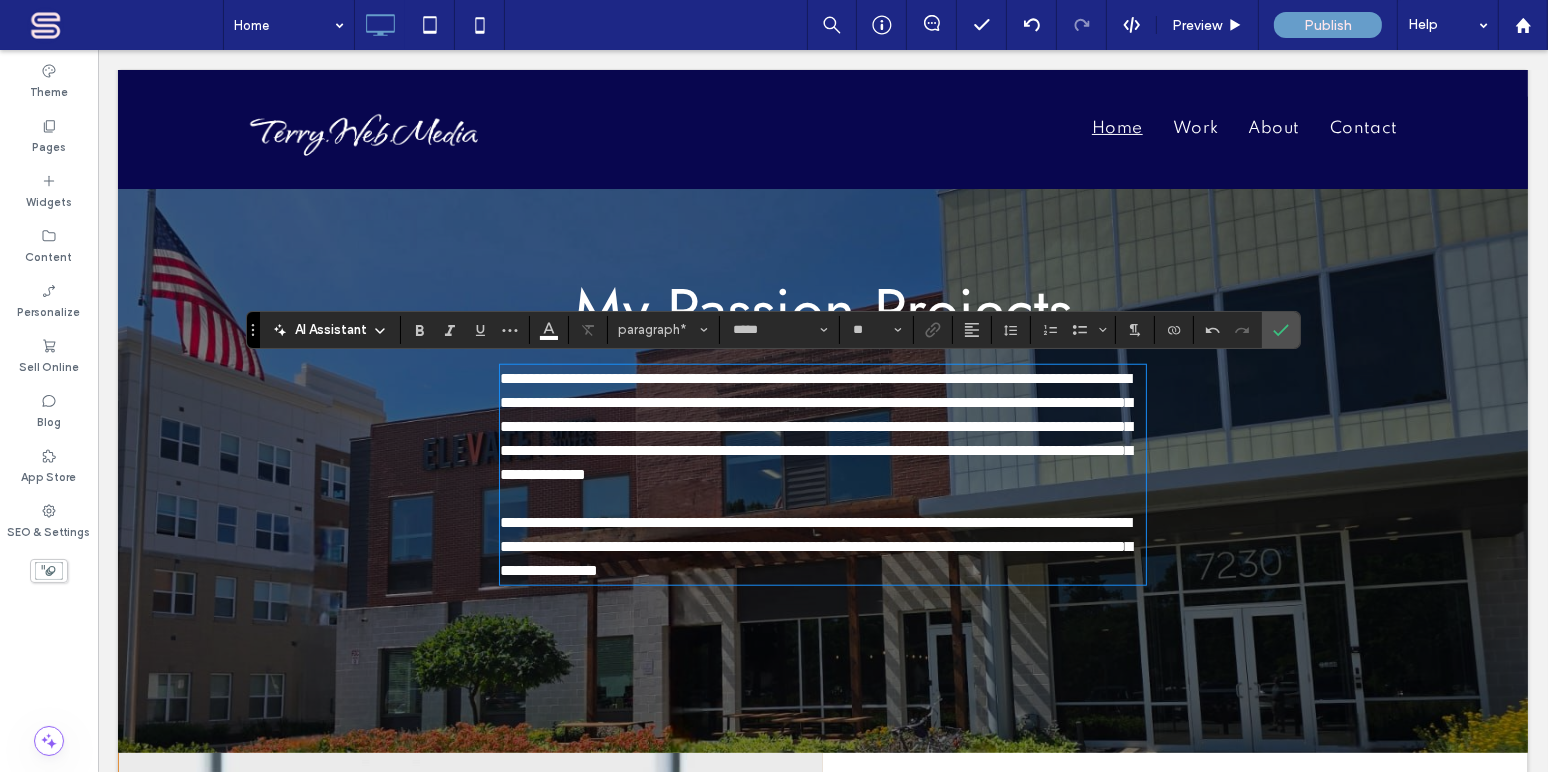 click on "**********" at bounding box center (815, 546) 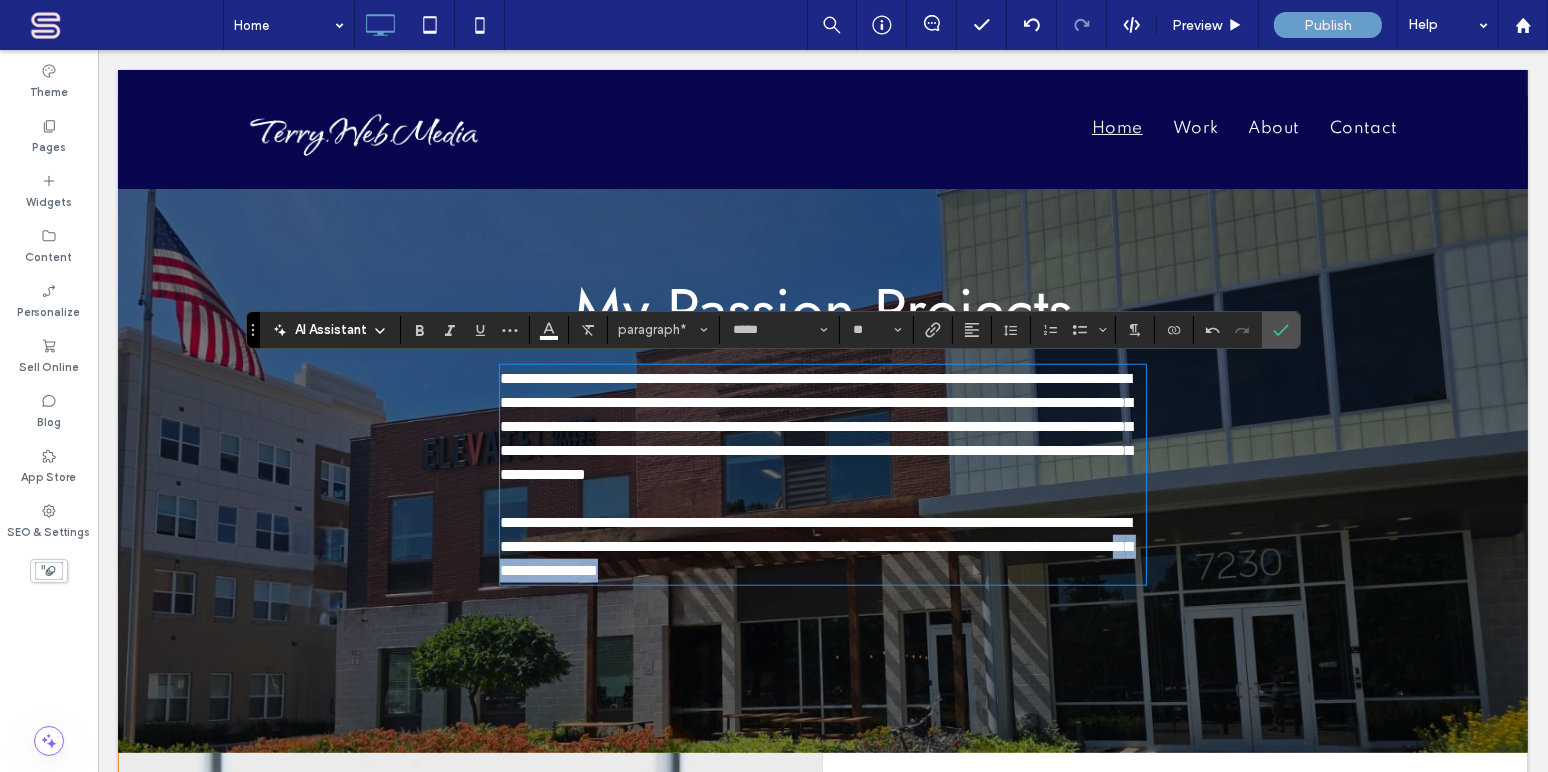 drag, startPoint x: 797, startPoint y: 570, endPoint x: 919, endPoint y: 570, distance: 122 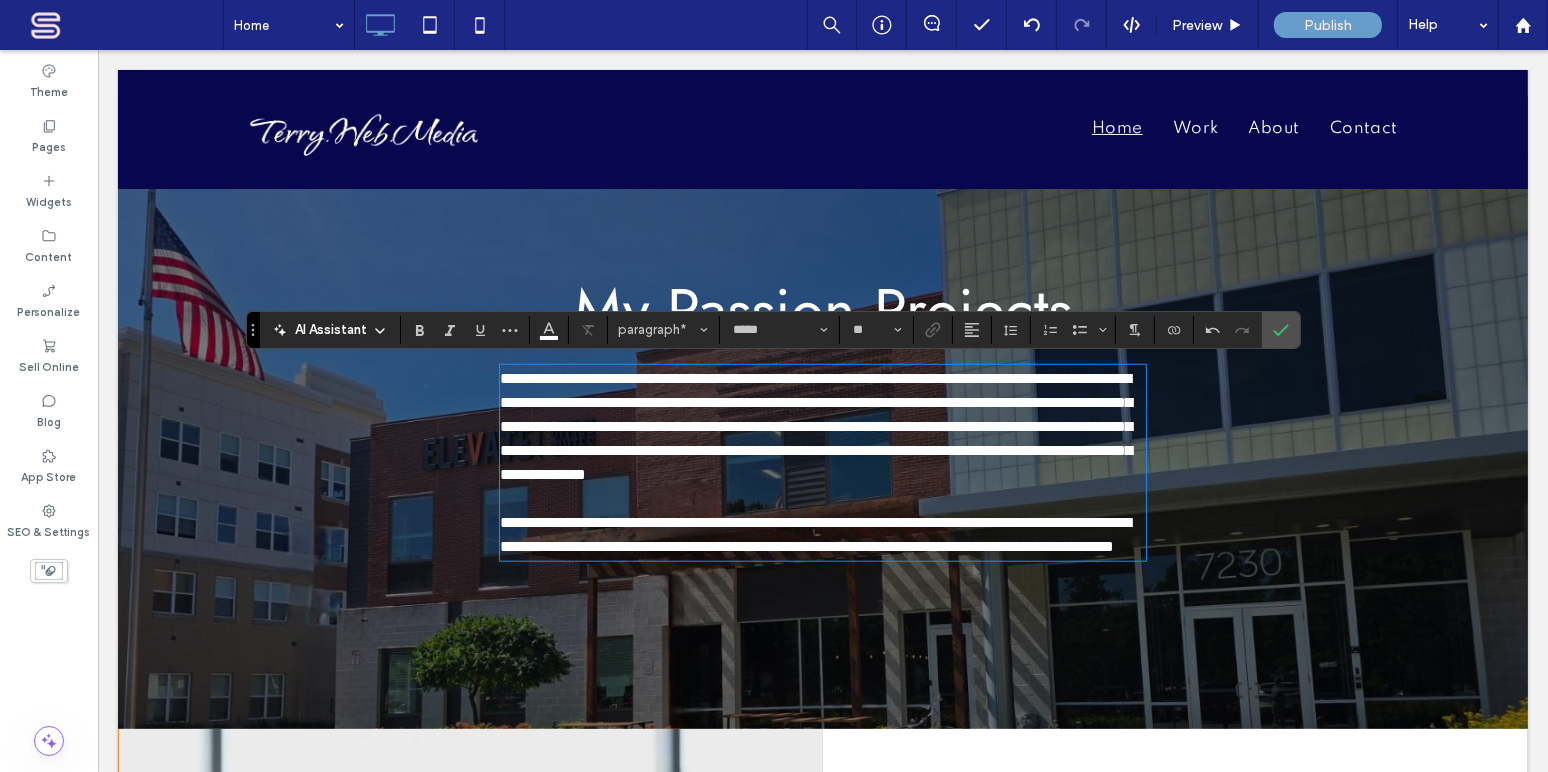 click on "**********" at bounding box center [814, 534] 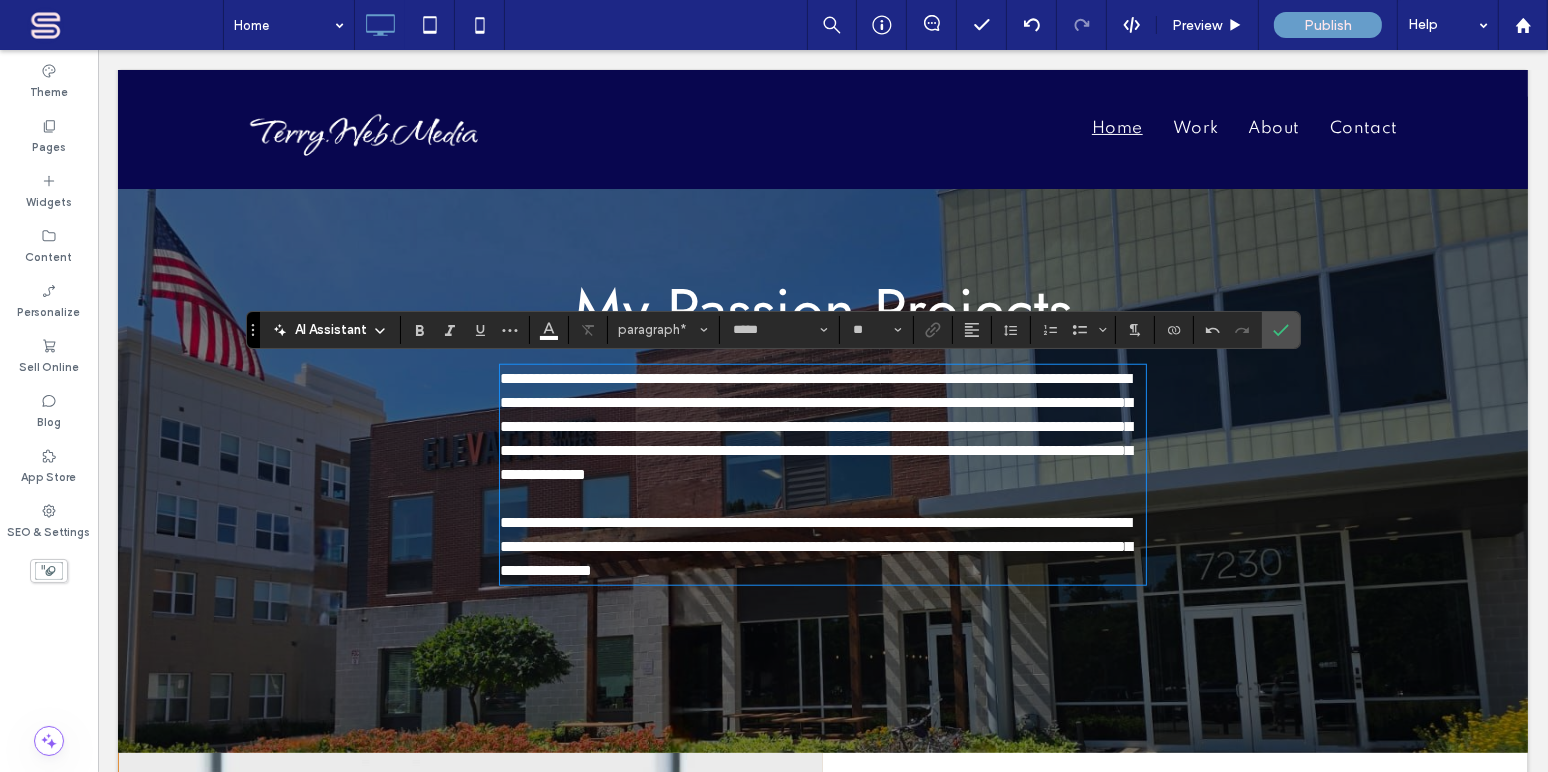 click on "**********" at bounding box center (822, 547) 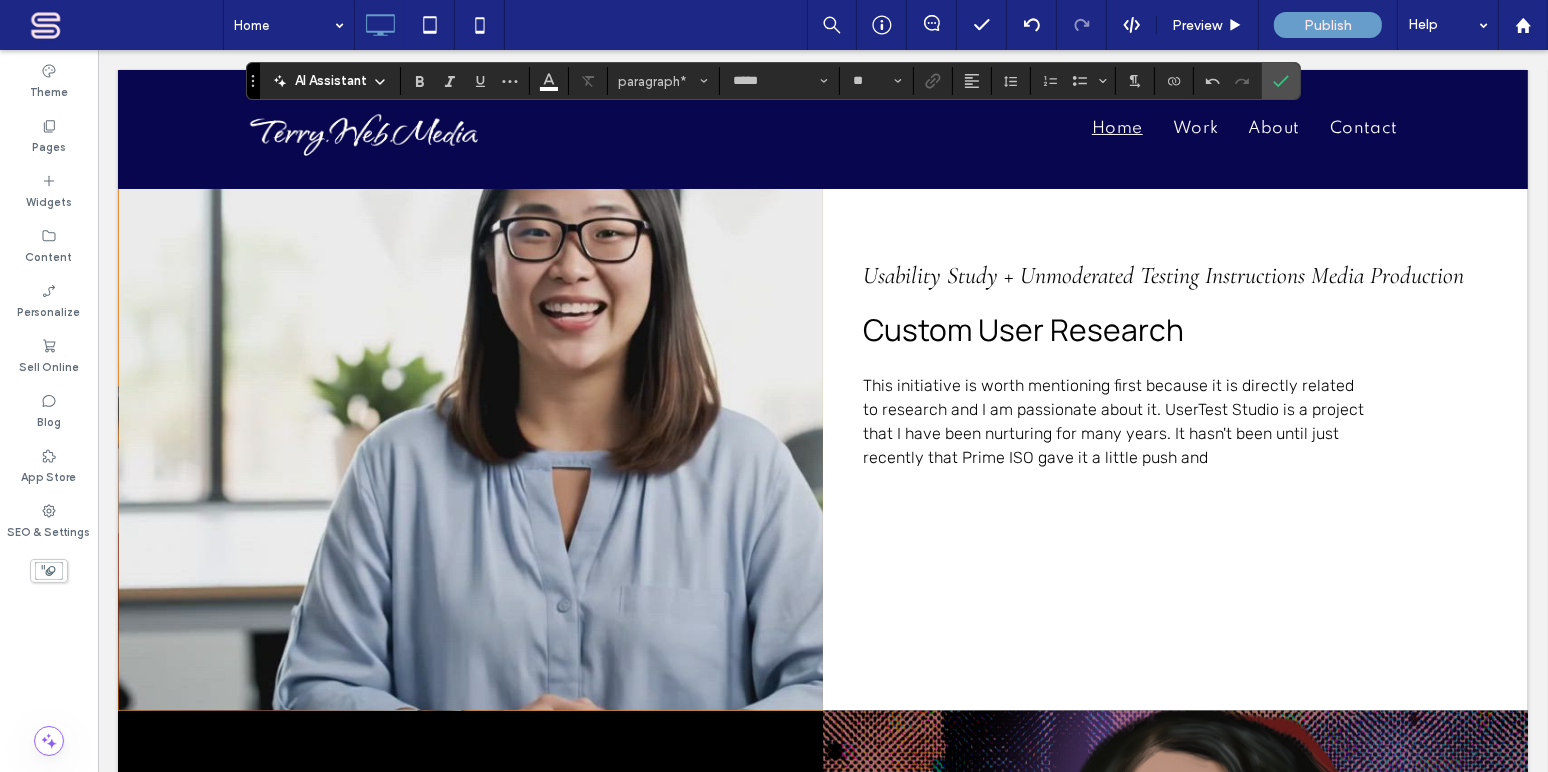 scroll, scrollTop: 2669, scrollLeft: 0, axis: vertical 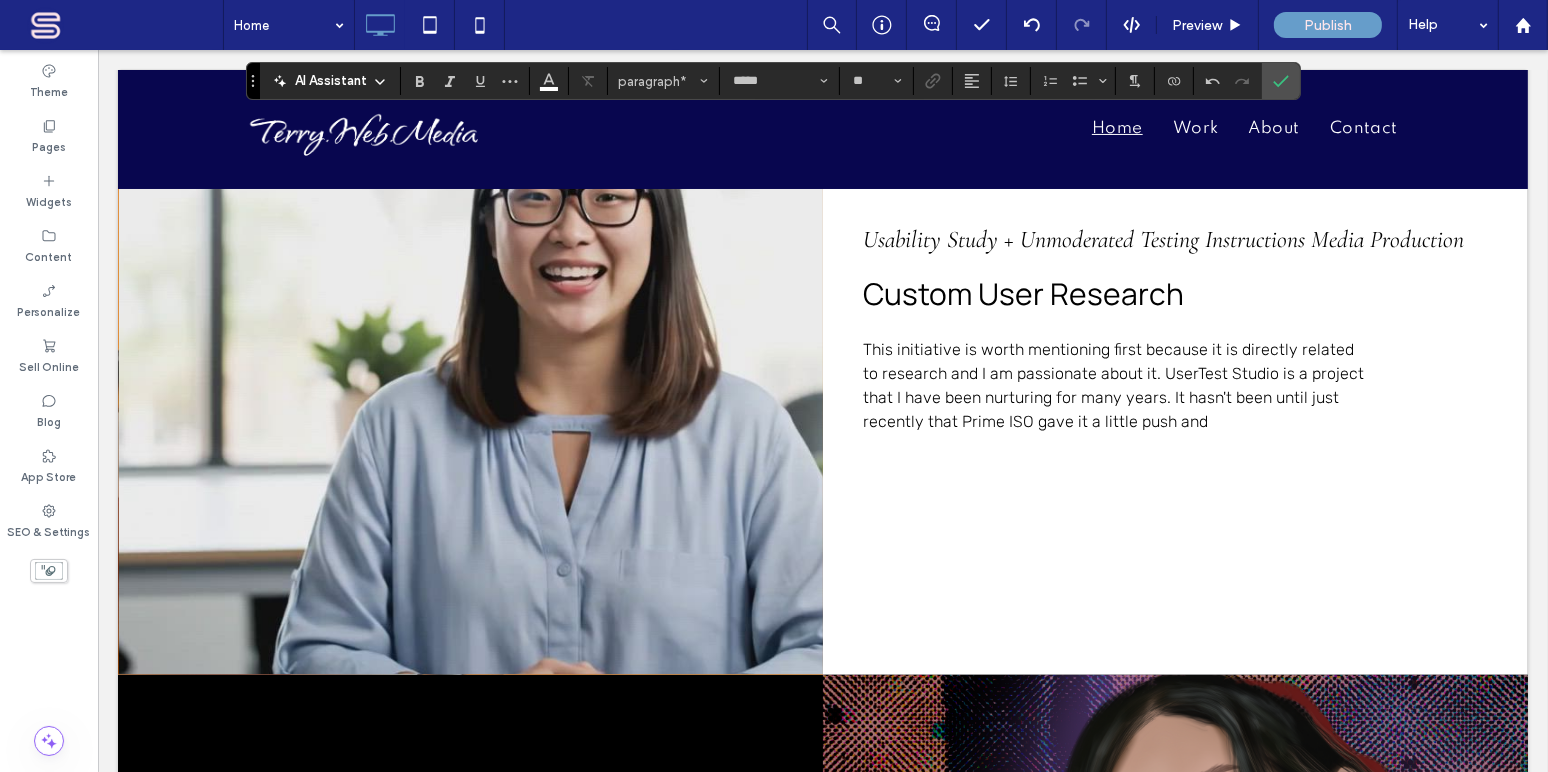 click on "Custom User Research" at bounding box center [1022, 293] 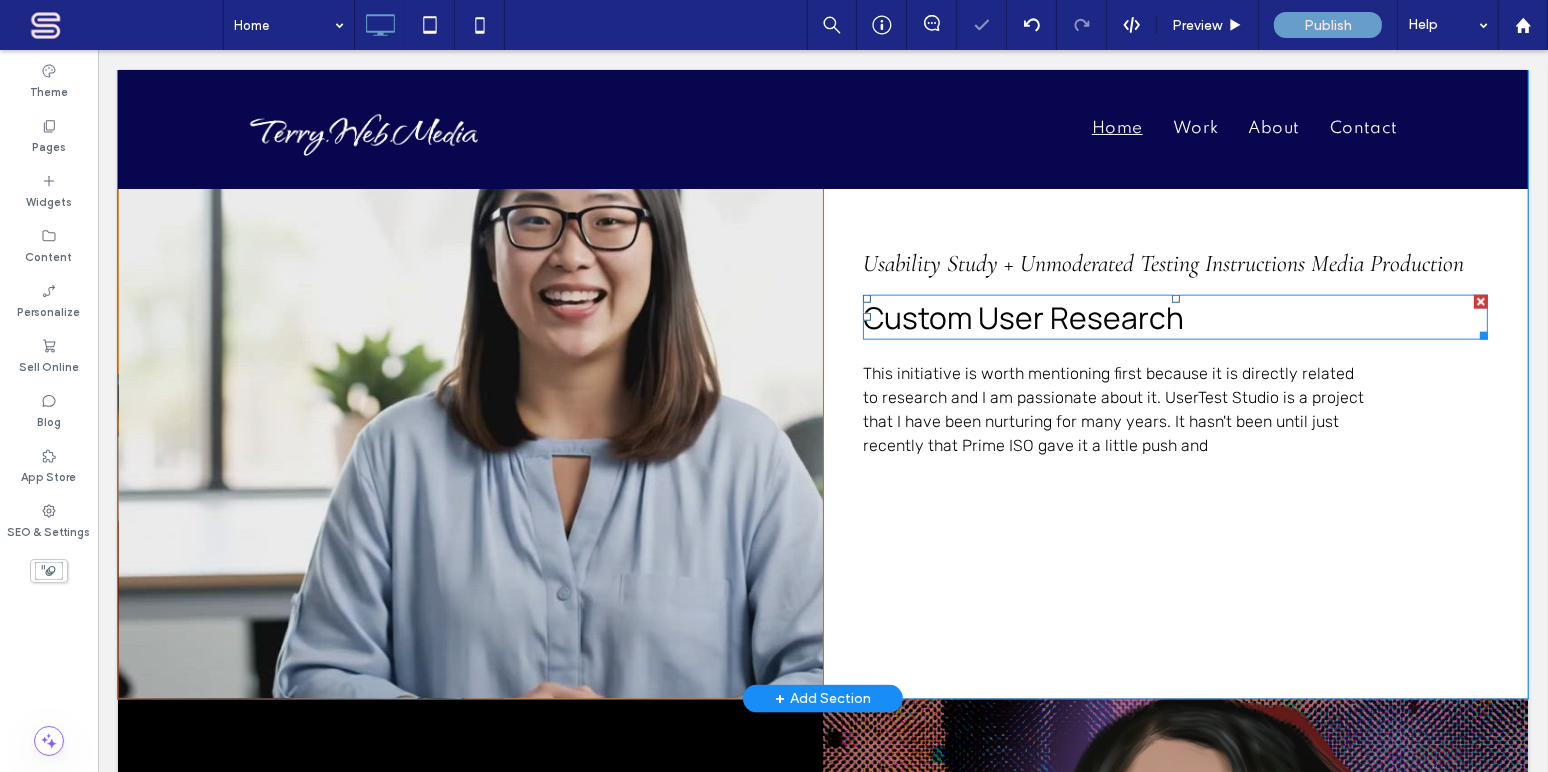 click on "Custom User Research" at bounding box center [1022, 317] 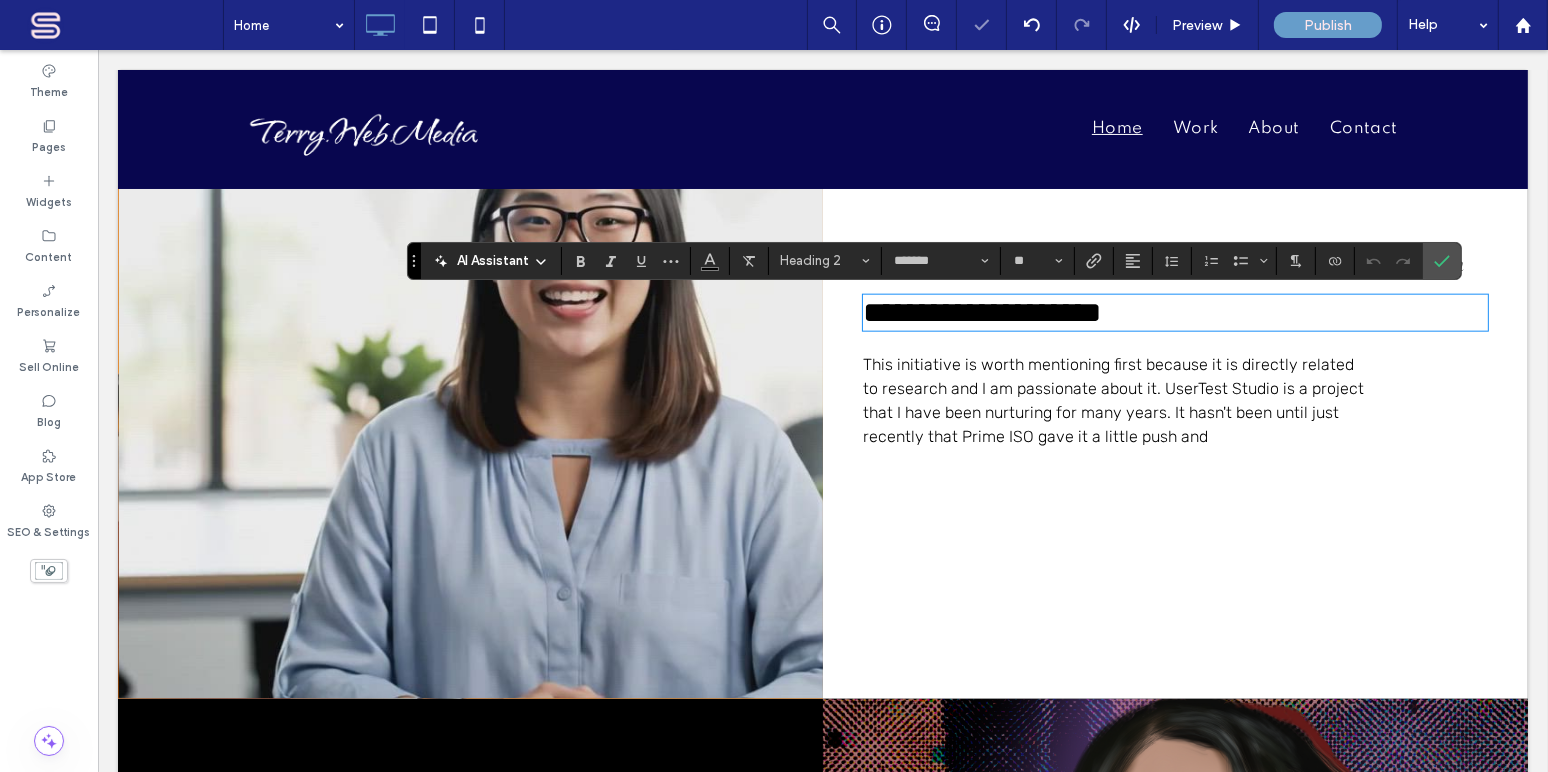 click on "**********" at bounding box center [981, 312] 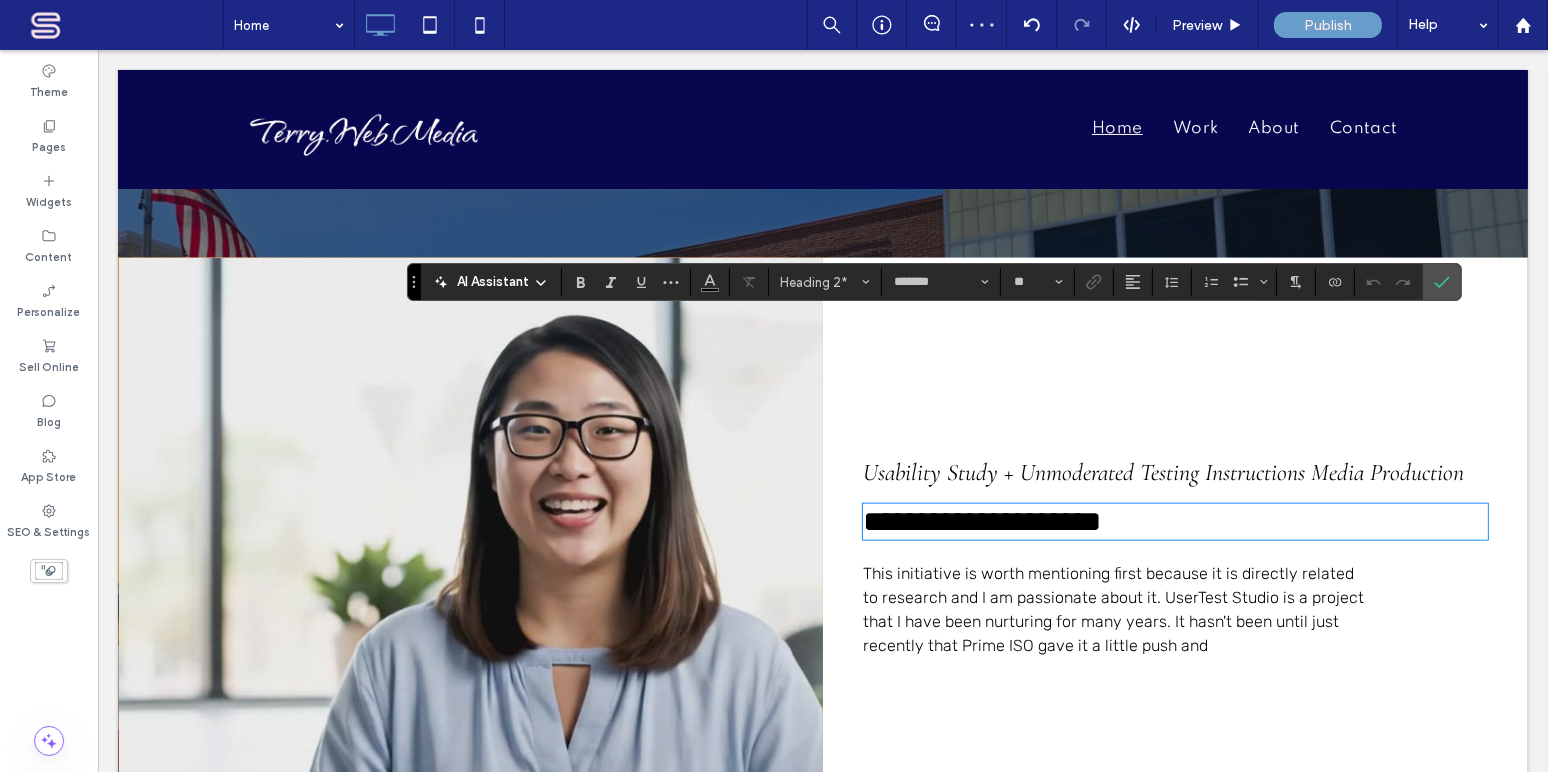 scroll, scrollTop: 2426, scrollLeft: 0, axis: vertical 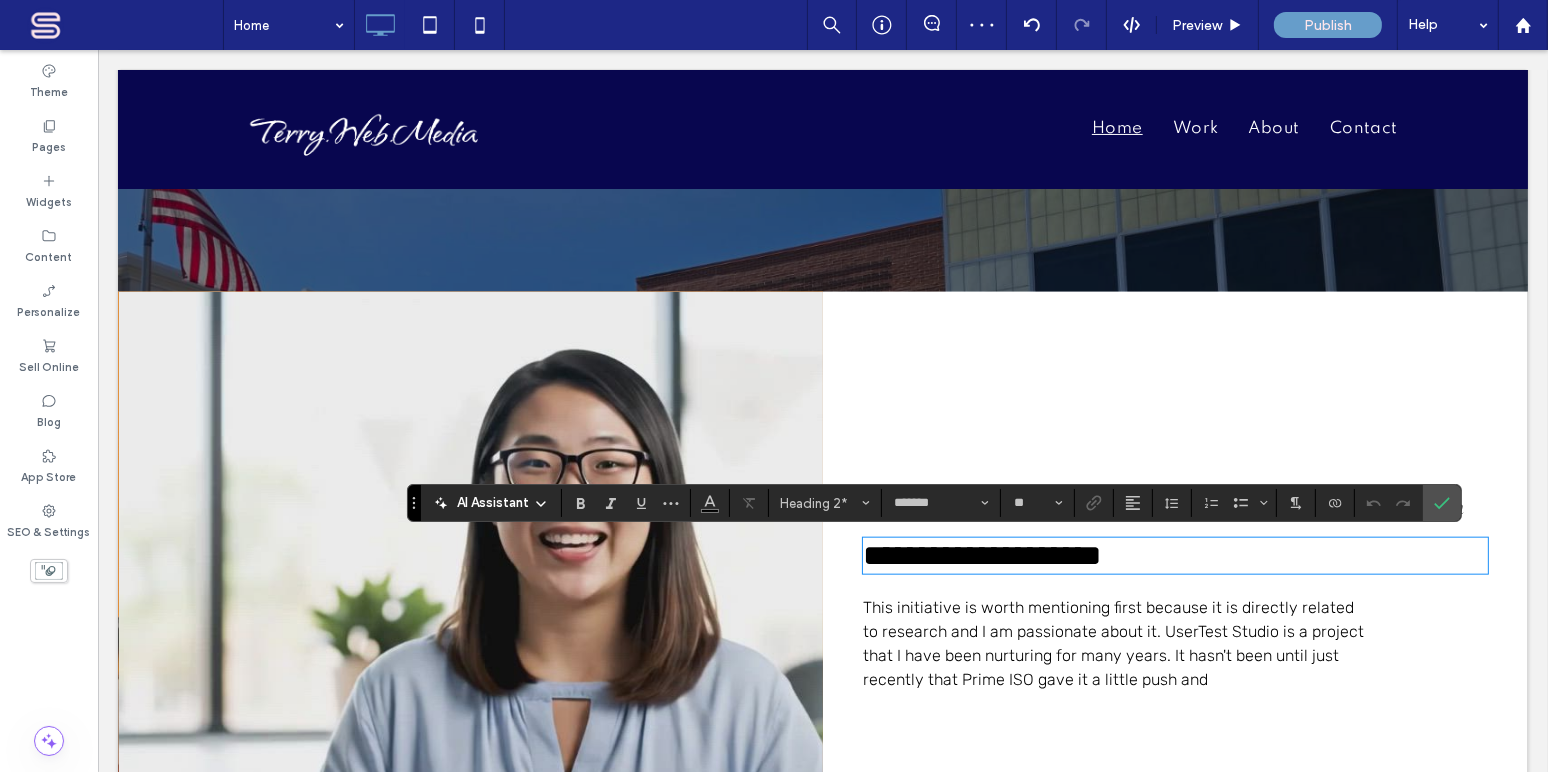 click on "**********" at bounding box center (981, 555) 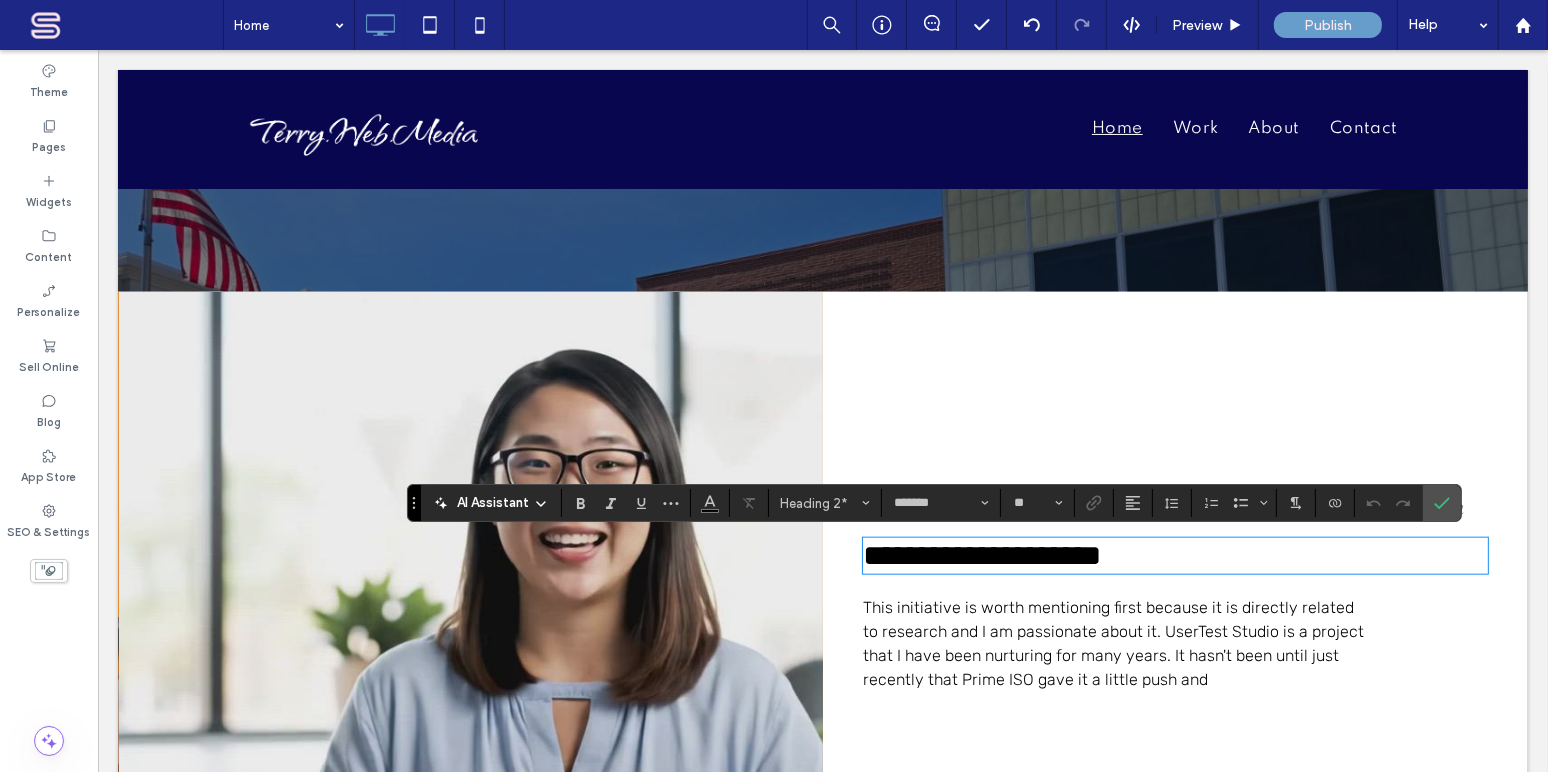 click on "**********" at bounding box center (1174, 556) 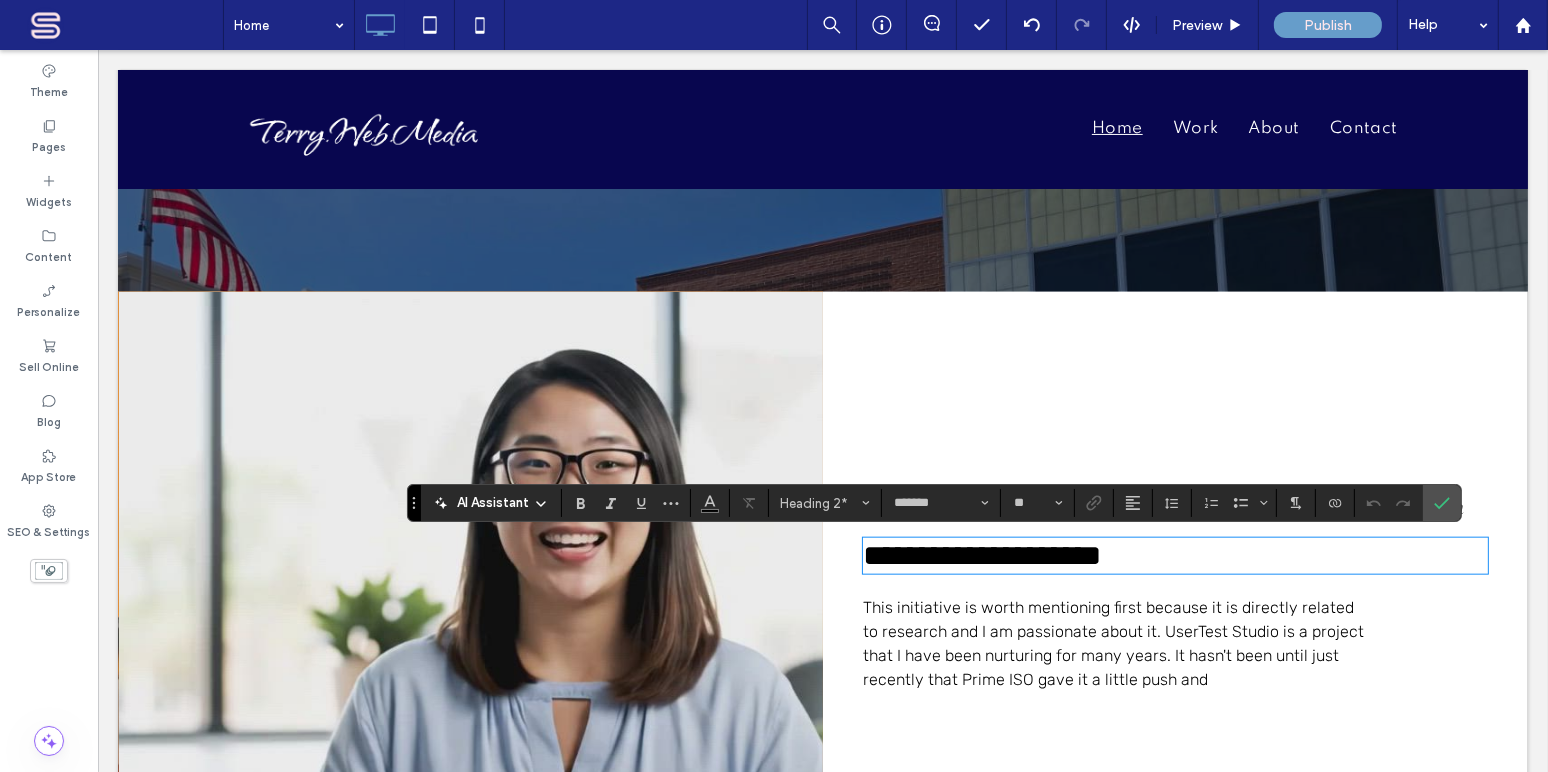 click on "**********" at bounding box center [981, 555] 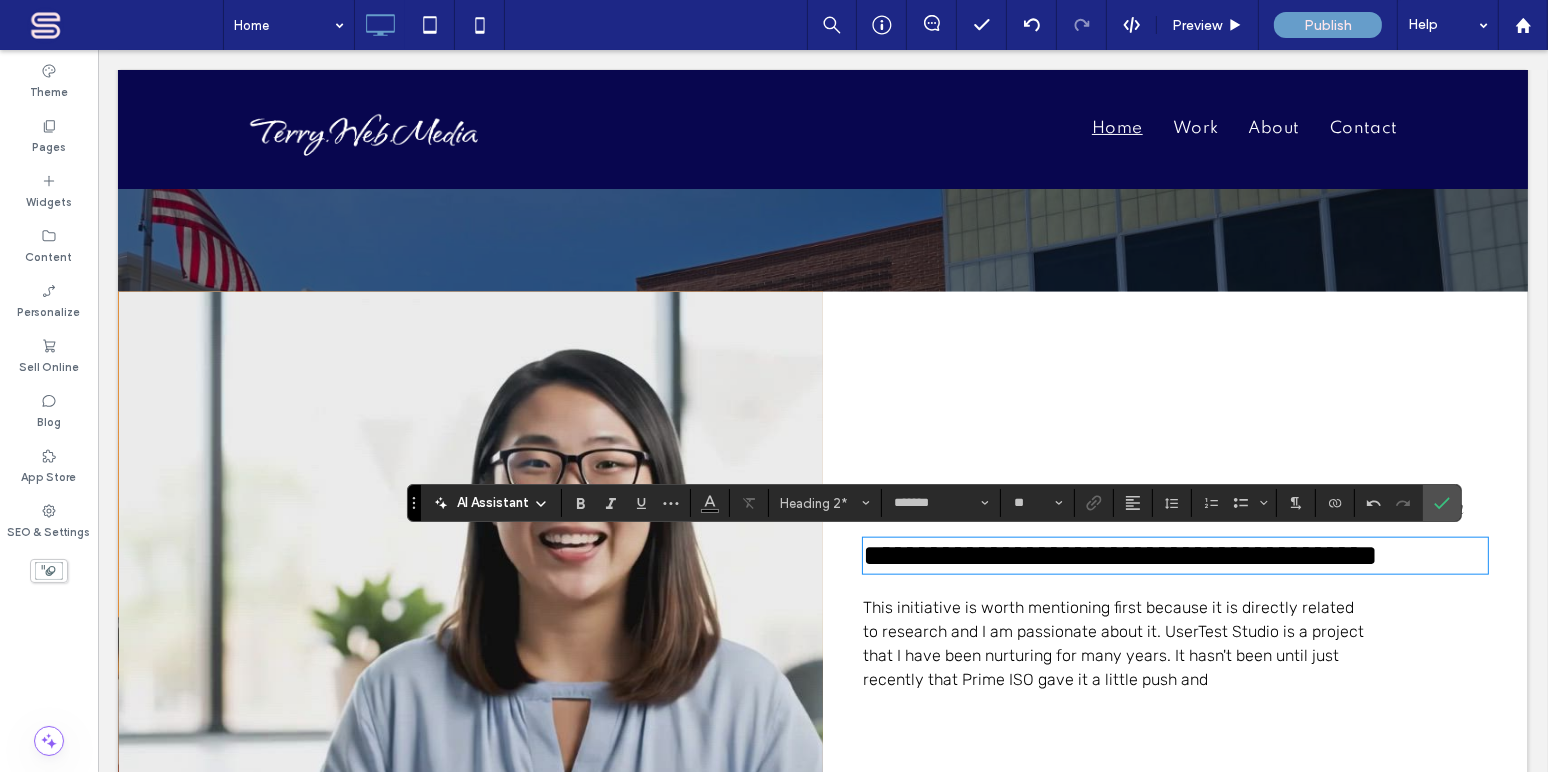 click on "**********" at bounding box center (1119, 555) 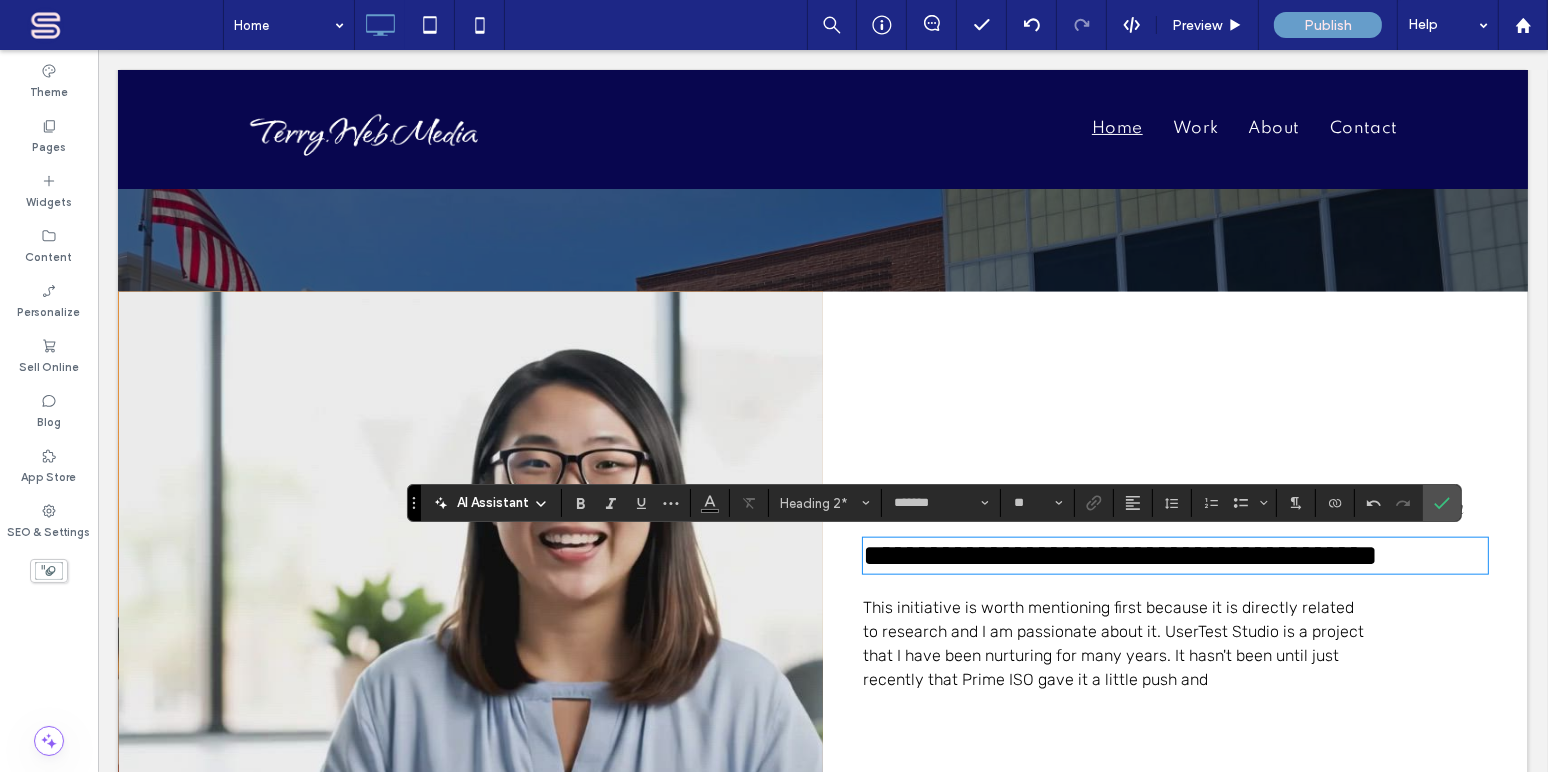 click on "**********" at bounding box center (1119, 555) 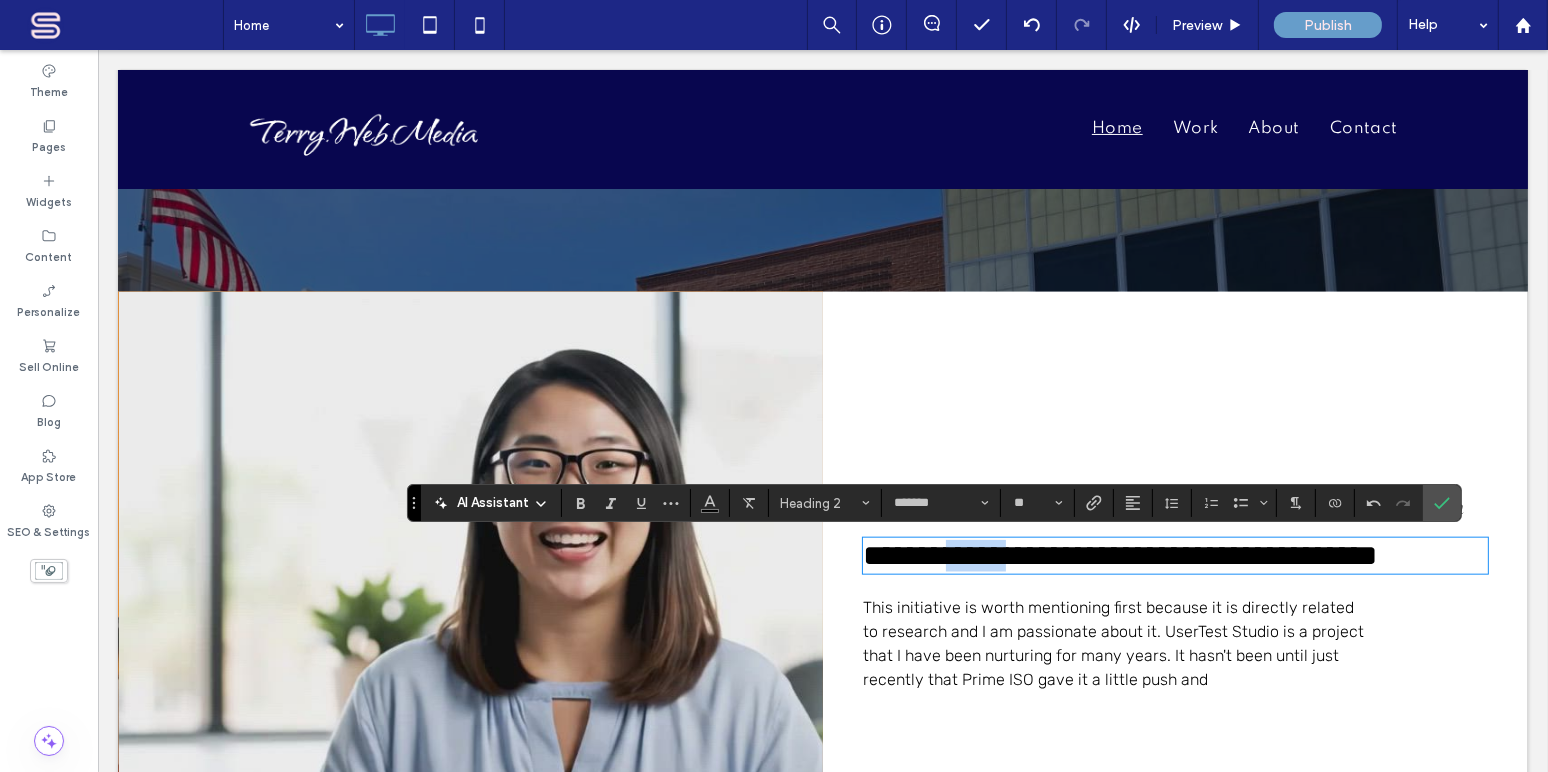 click on "**********" at bounding box center [1119, 555] 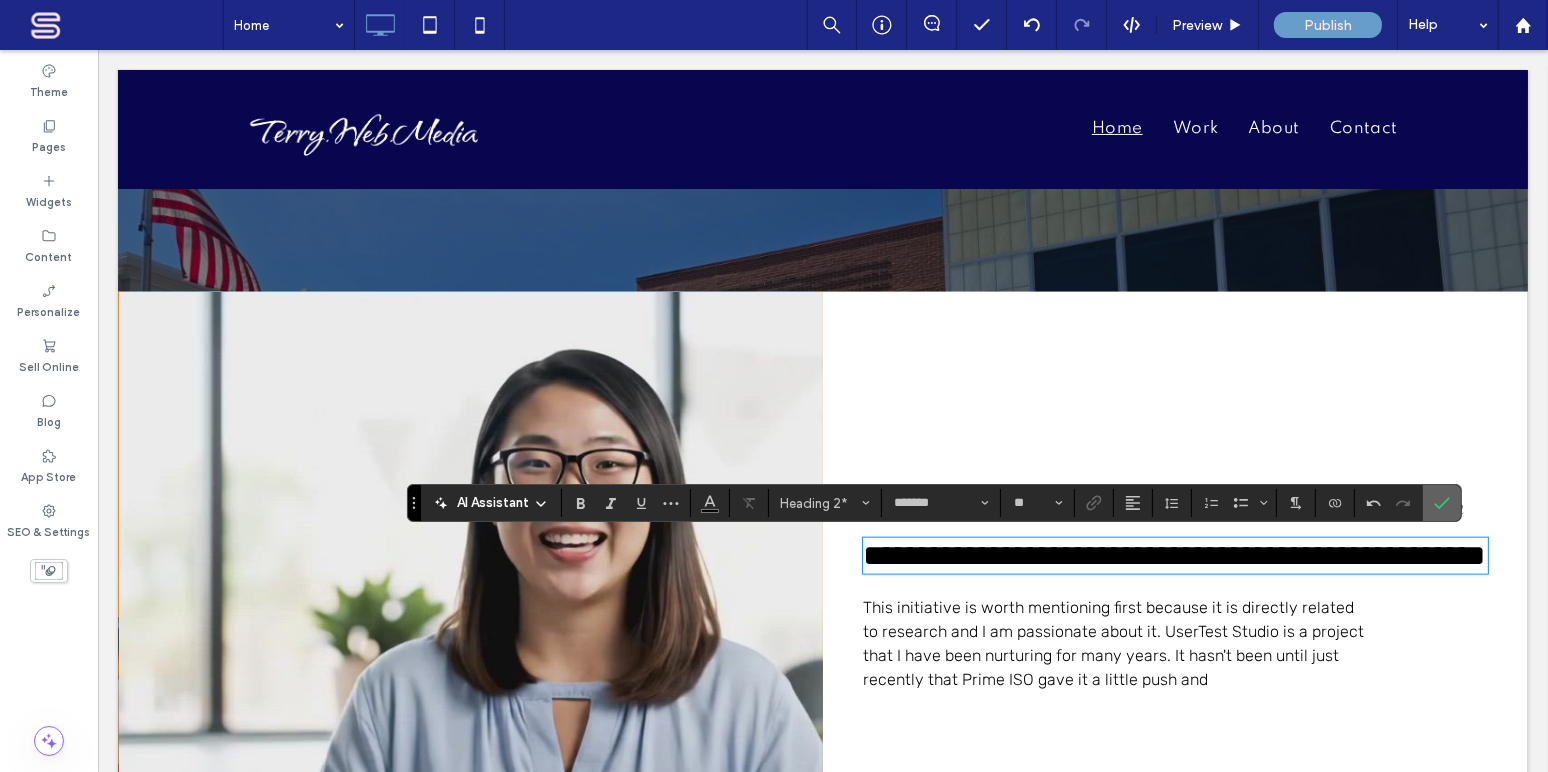 drag, startPoint x: 1442, startPoint y: 507, endPoint x: 1315, endPoint y: 474, distance: 131.21738 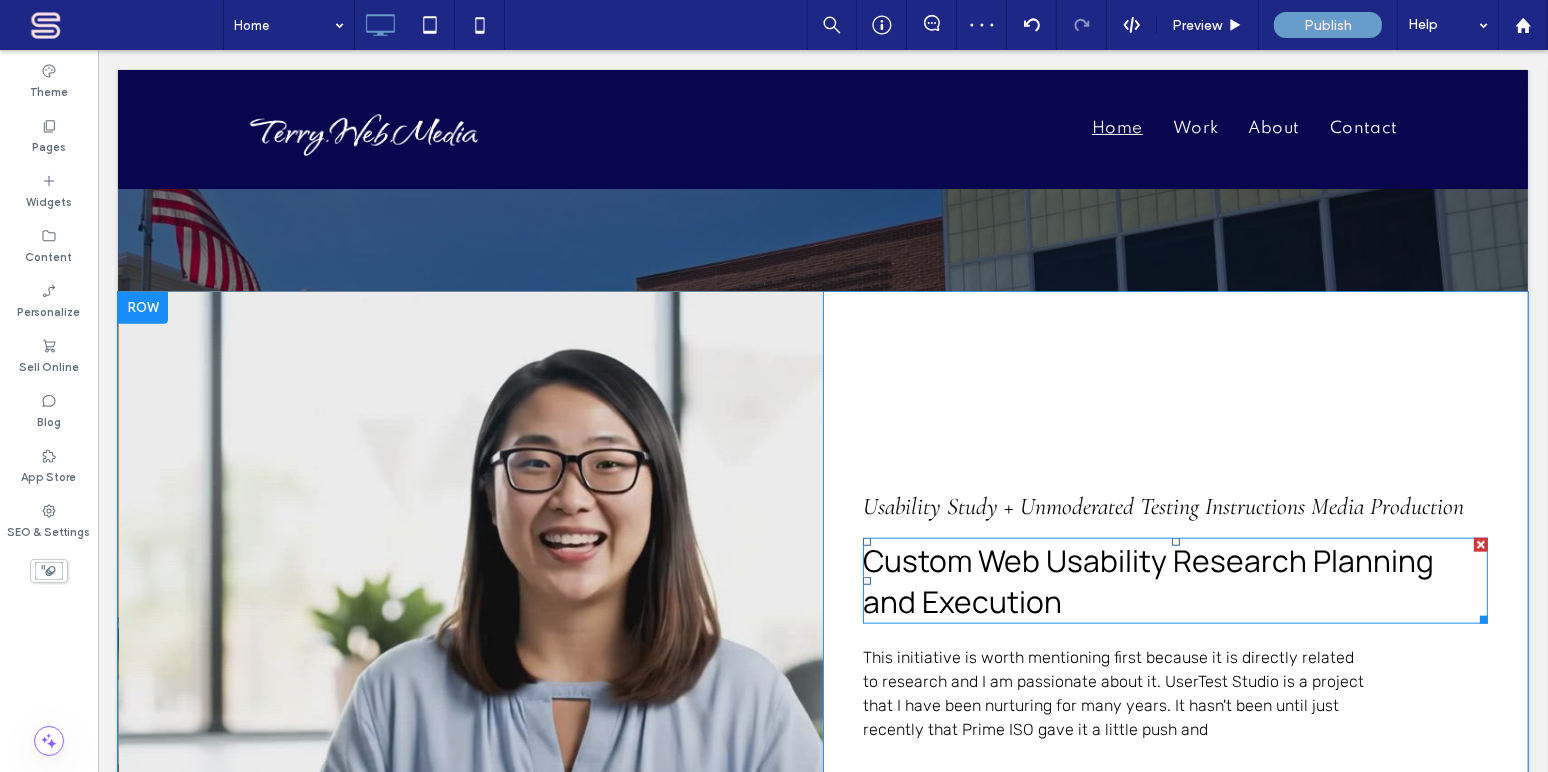 click on "Custom Web Usability Research Planning and Execution" at bounding box center (1147, 581) 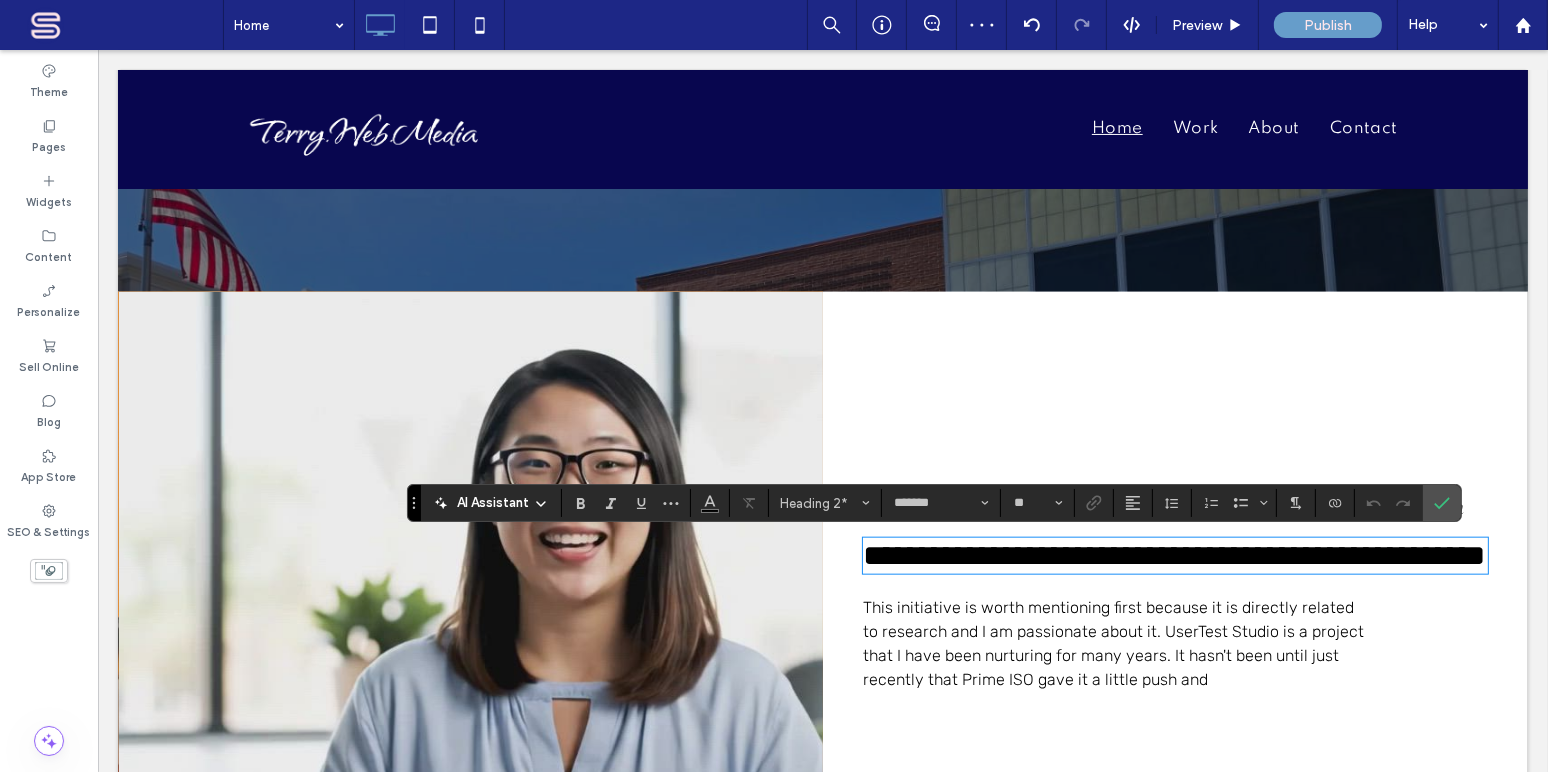 click on "**********" at bounding box center (1173, 555) 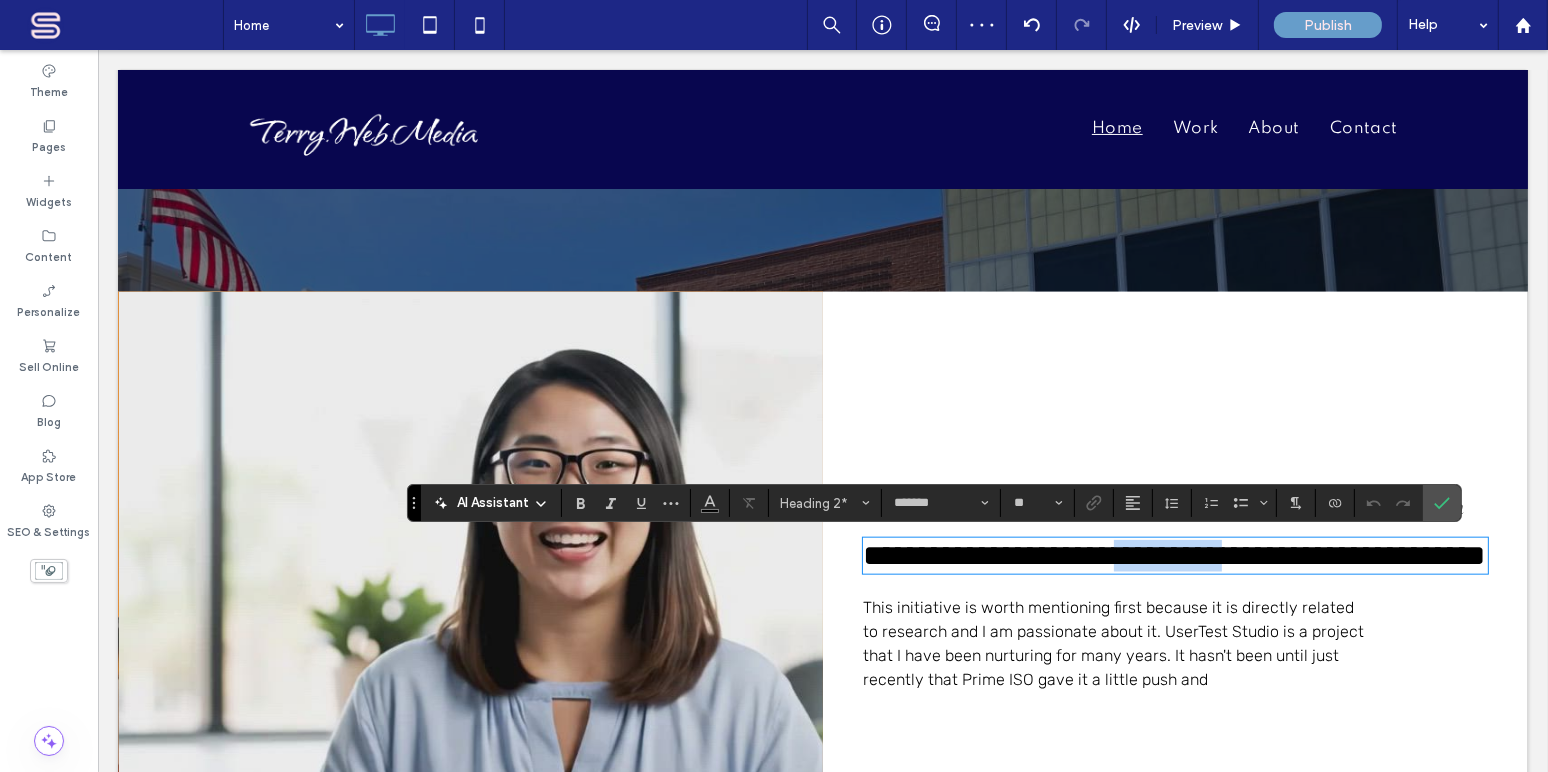 click on "**********" at bounding box center (1173, 555) 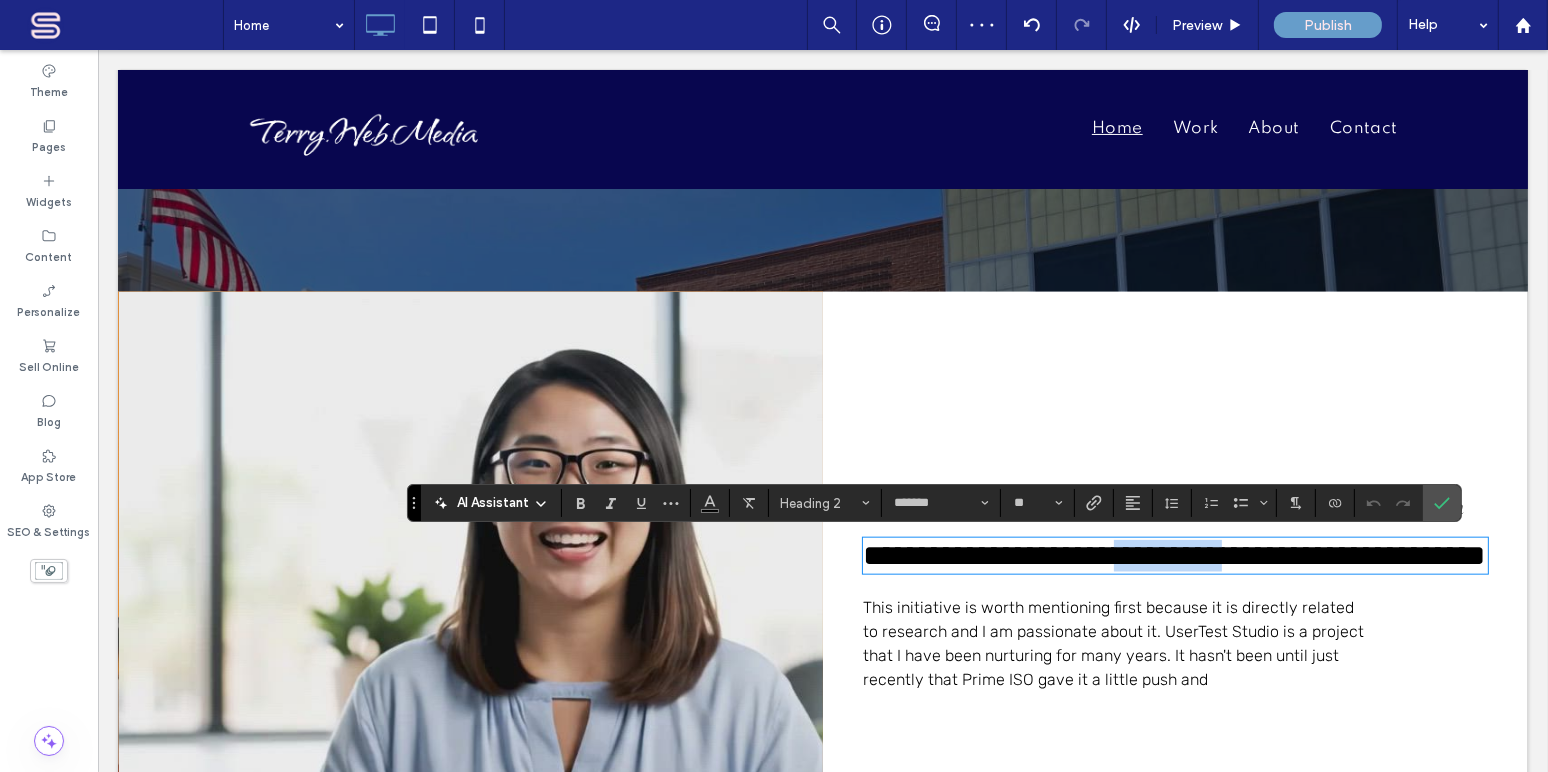 type 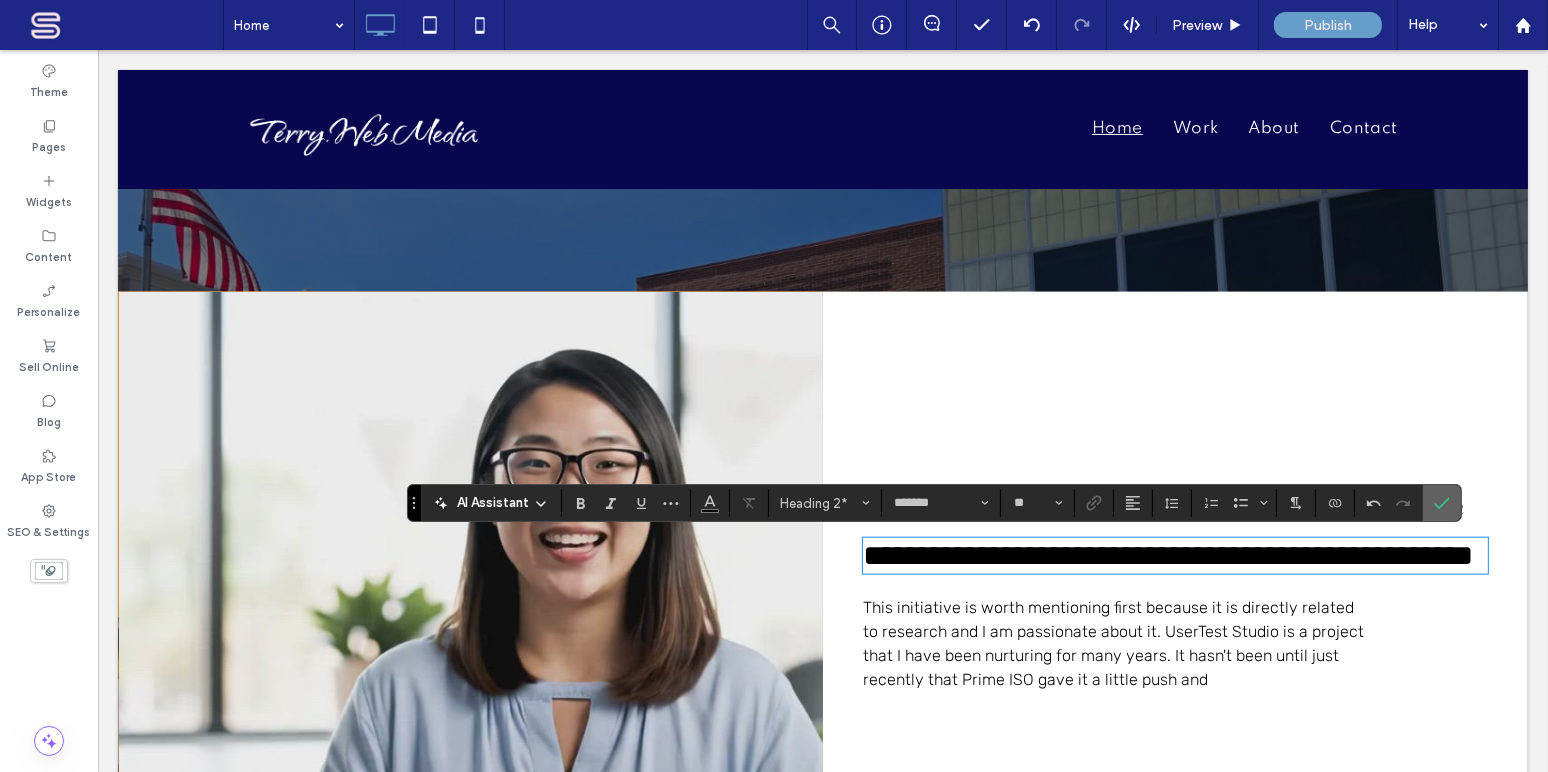 click 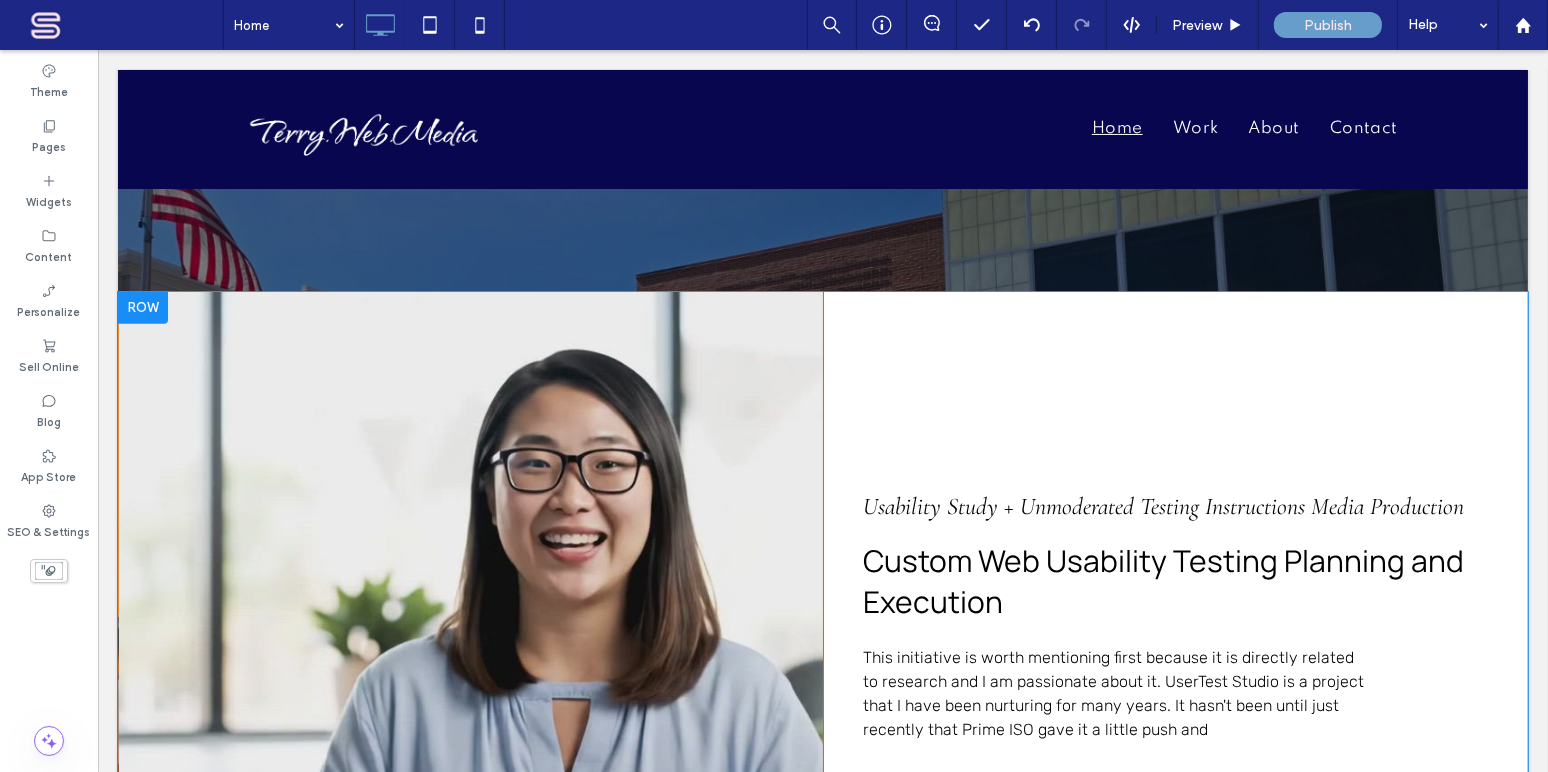 scroll, scrollTop: 2669, scrollLeft: 0, axis: vertical 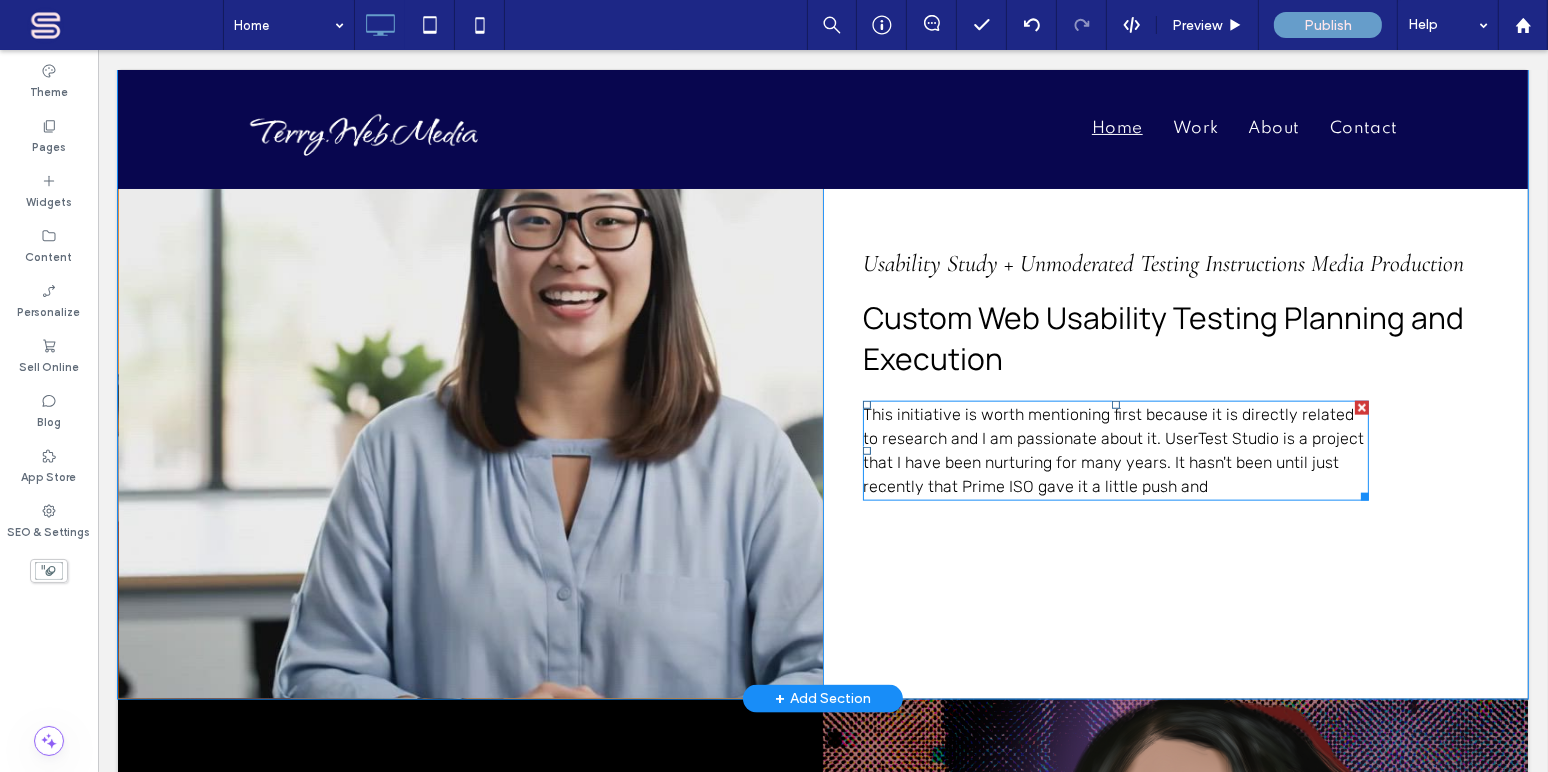 click on "This initiative is worth mentioning first because it is directly related to research and I am passionate about it. UserTest Studio is a project that I have been nurturing for many years. It hasn't been until just recently that Prime ISO gave it a little push and" at bounding box center [1112, 450] 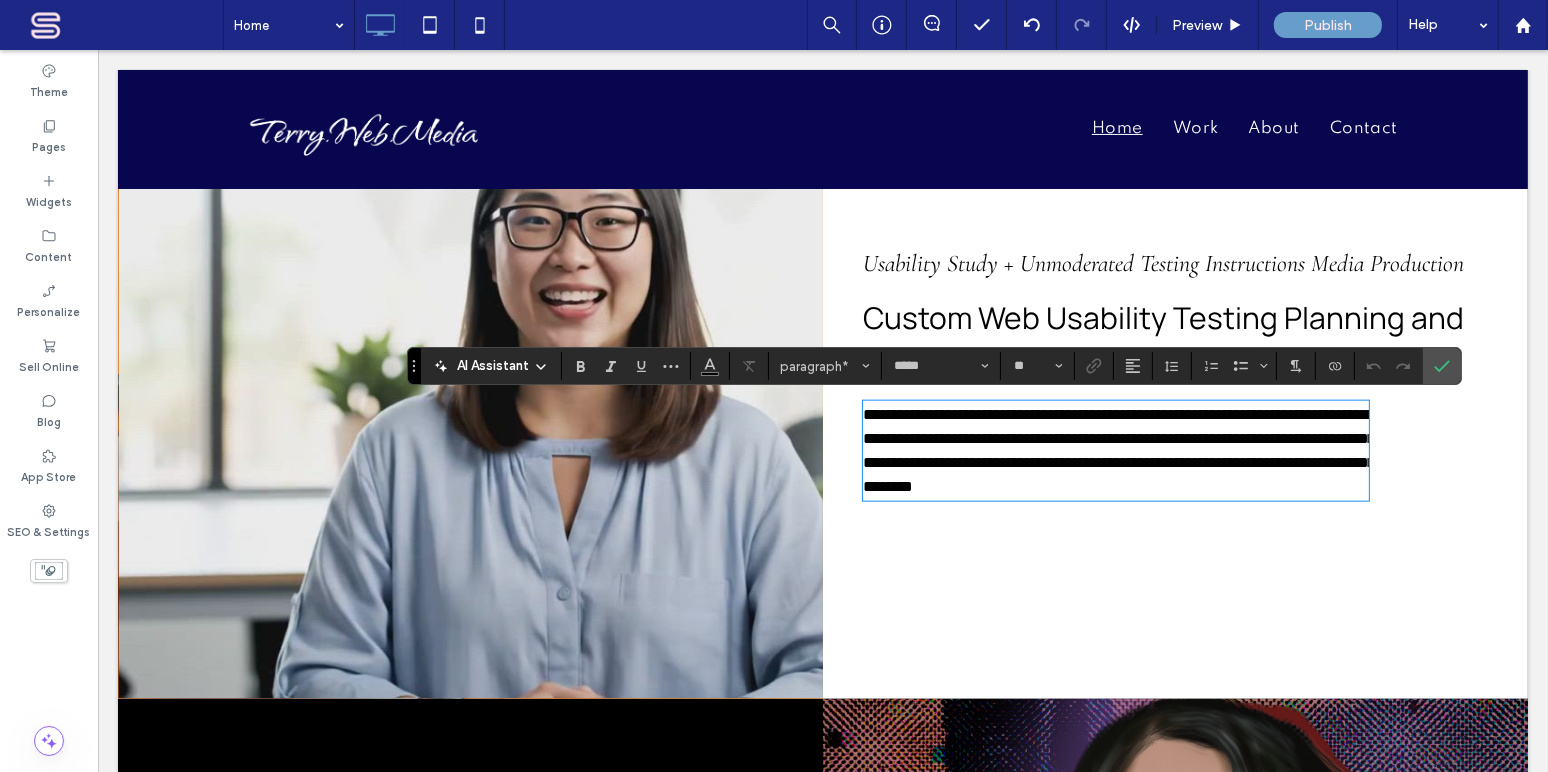 click on "**********" at bounding box center [1118, 450] 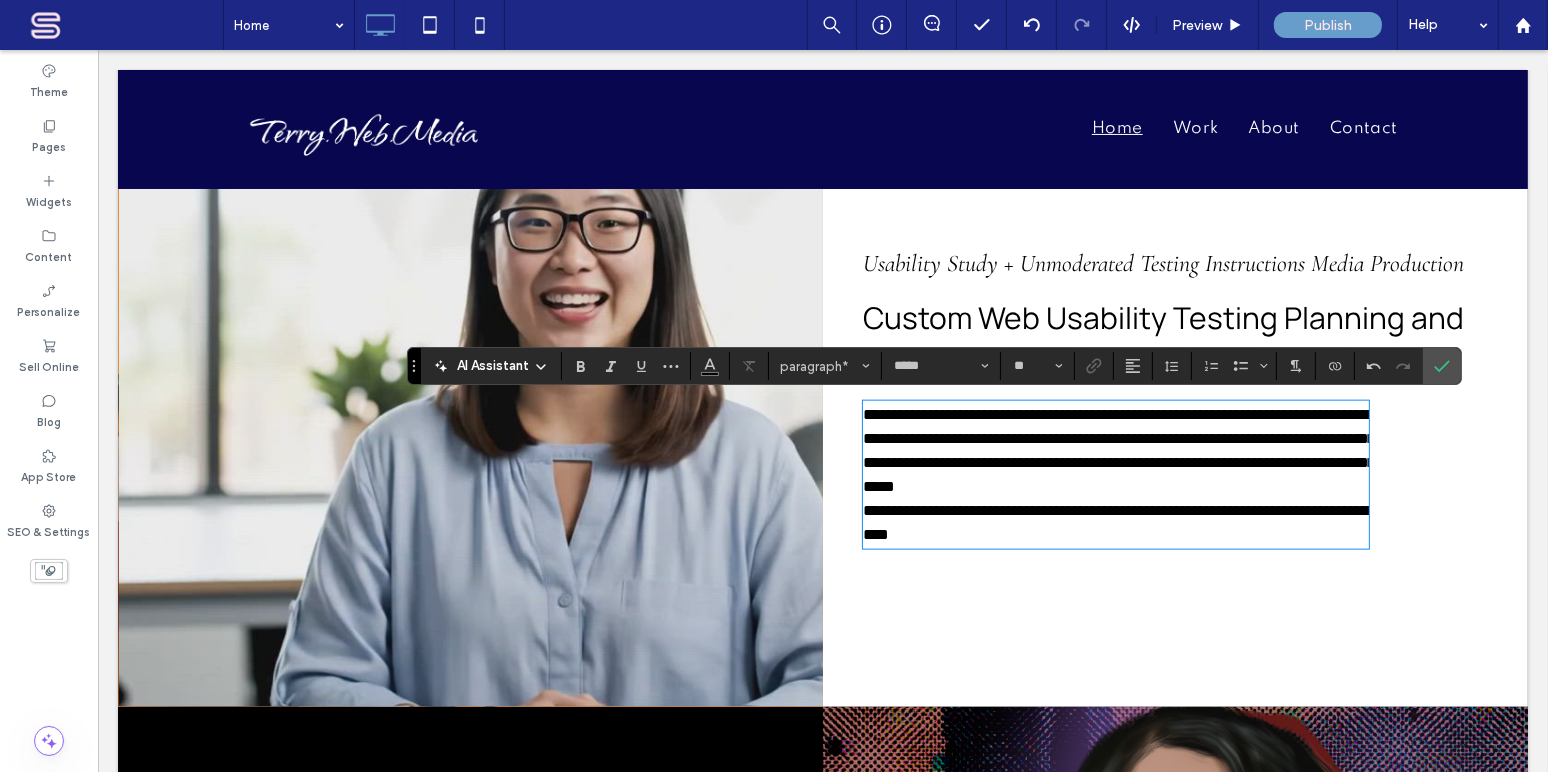 click on "**********" at bounding box center [1117, 522] 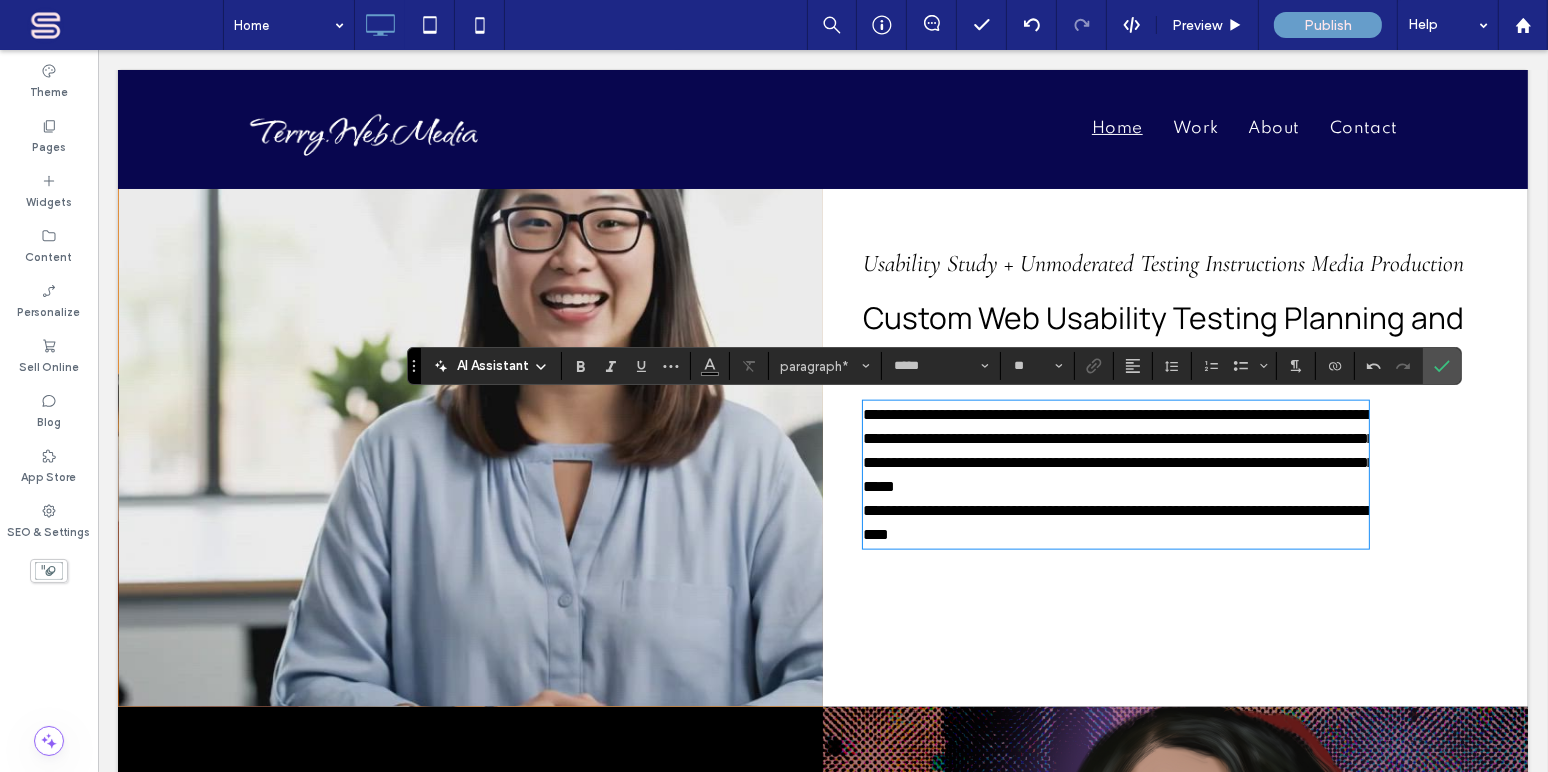 click on "**********" at bounding box center (1115, 523) 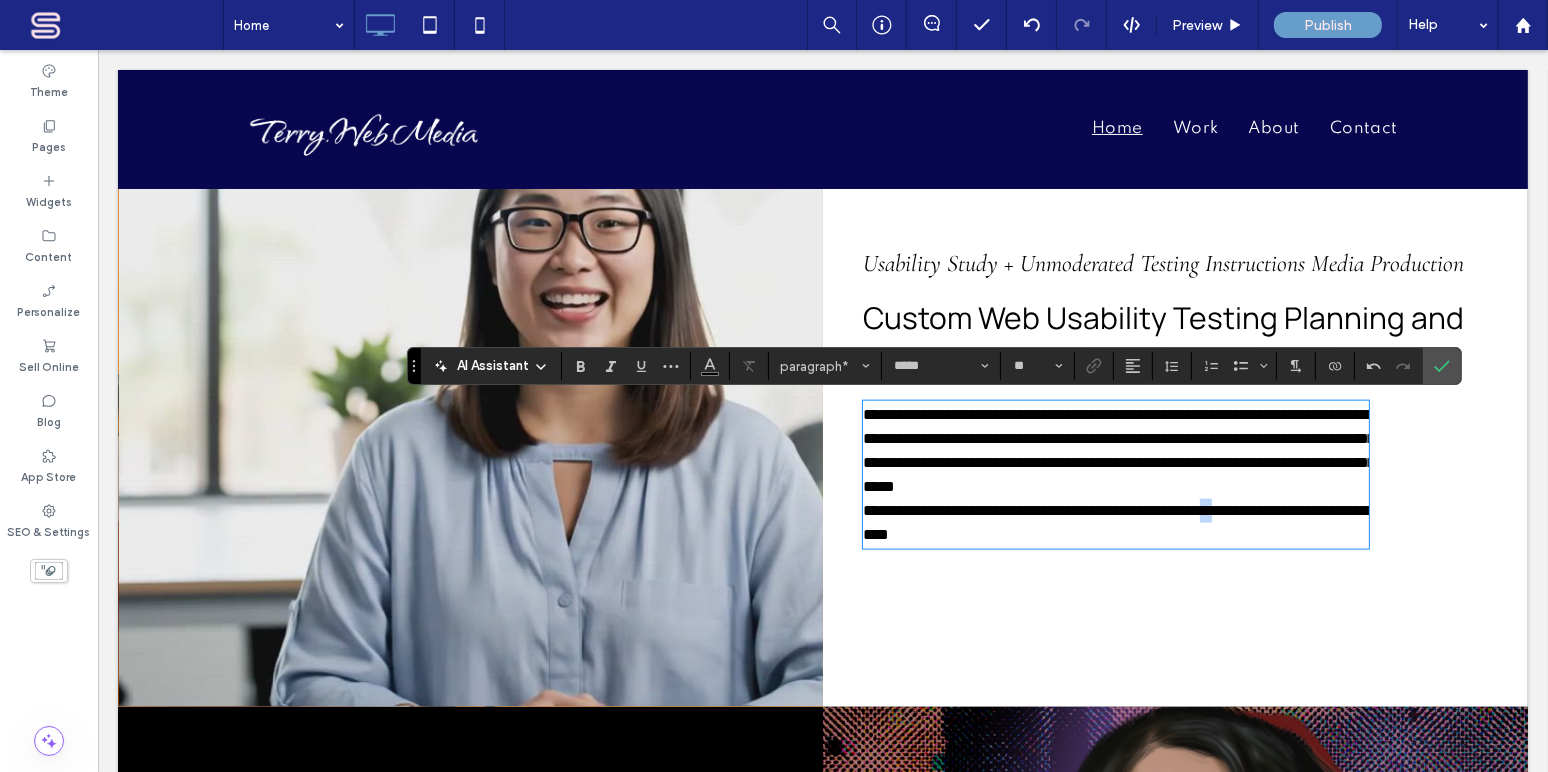 click on "**********" at bounding box center [1115, 523] 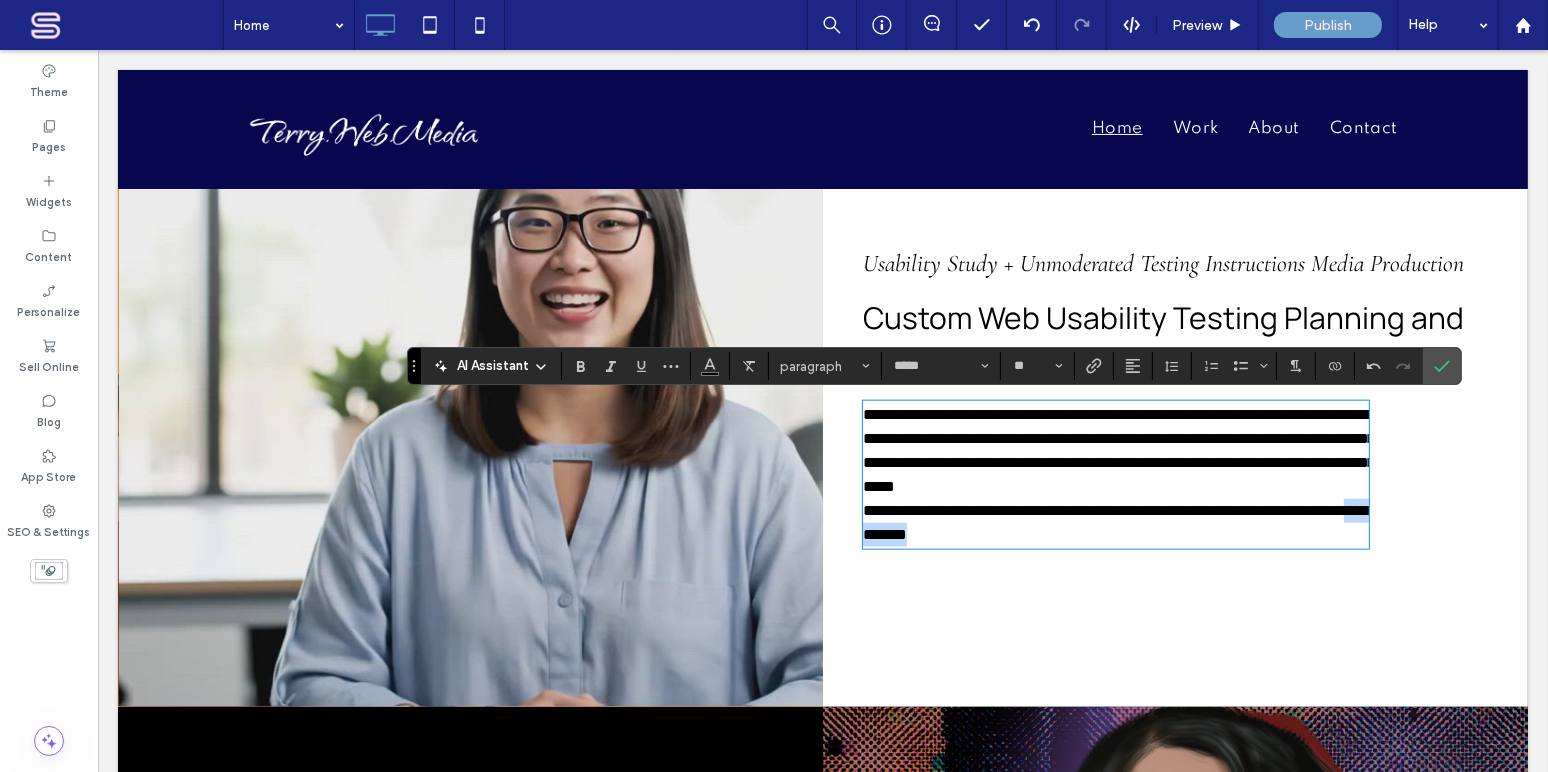 drag, startPoint x: 1007, startPoint y: 535, endPoint x: 1144, endPoint y: 537, distance: 137.0146 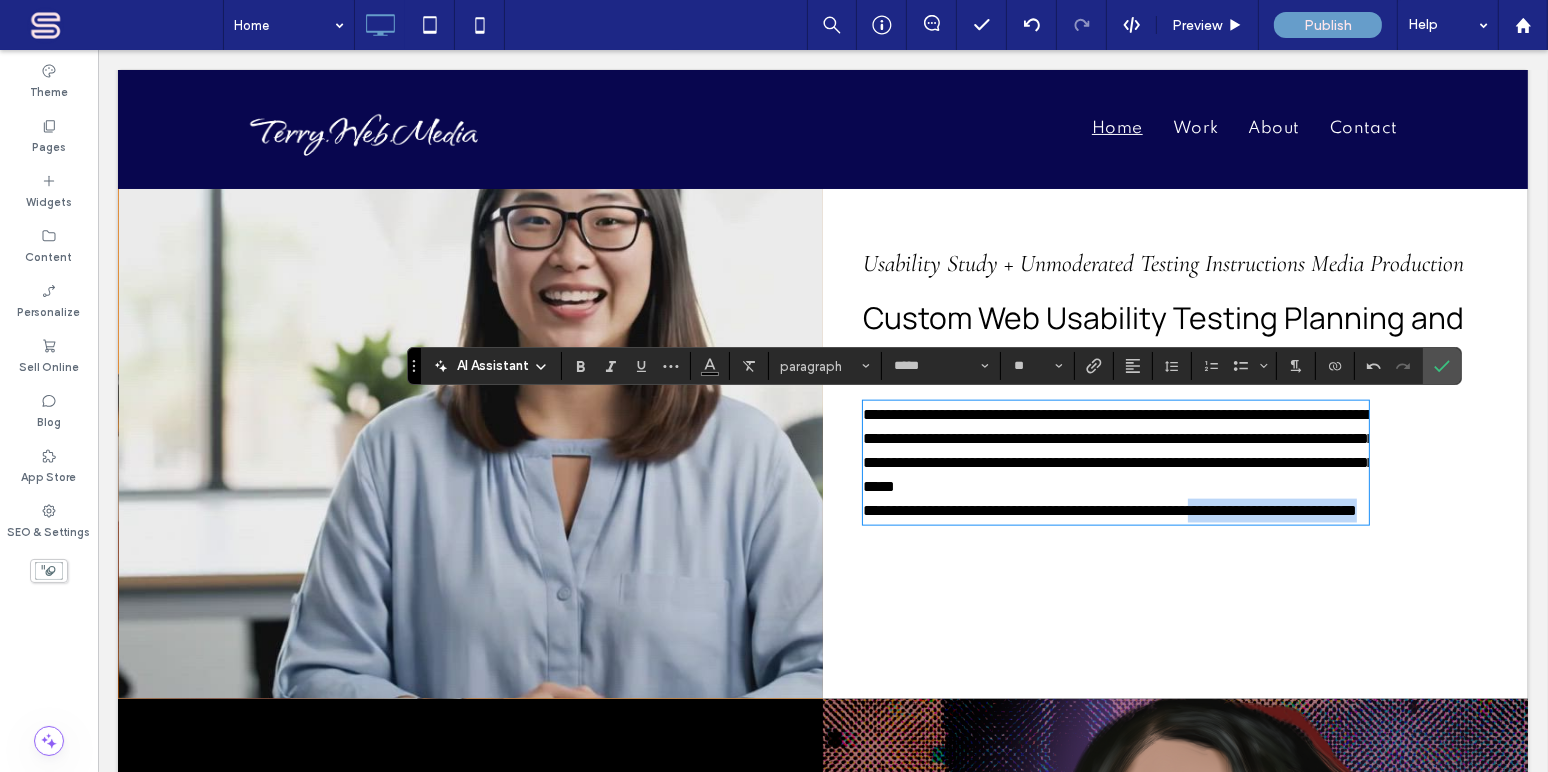 drag, startPoint x: 1261, startPoint y: 512, endPoint x: 1324, endPoint y: 535, distance: 67.06713 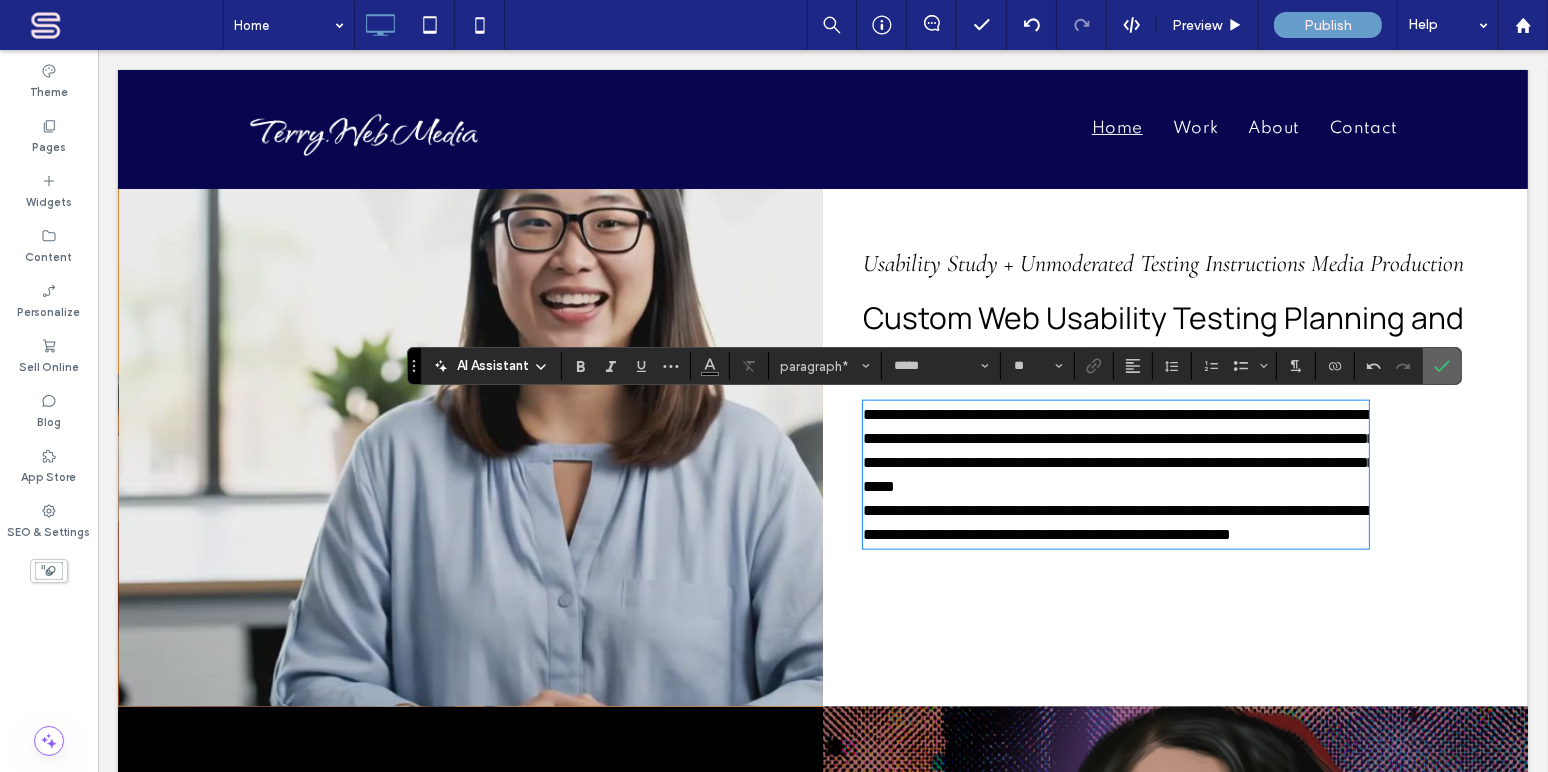 click 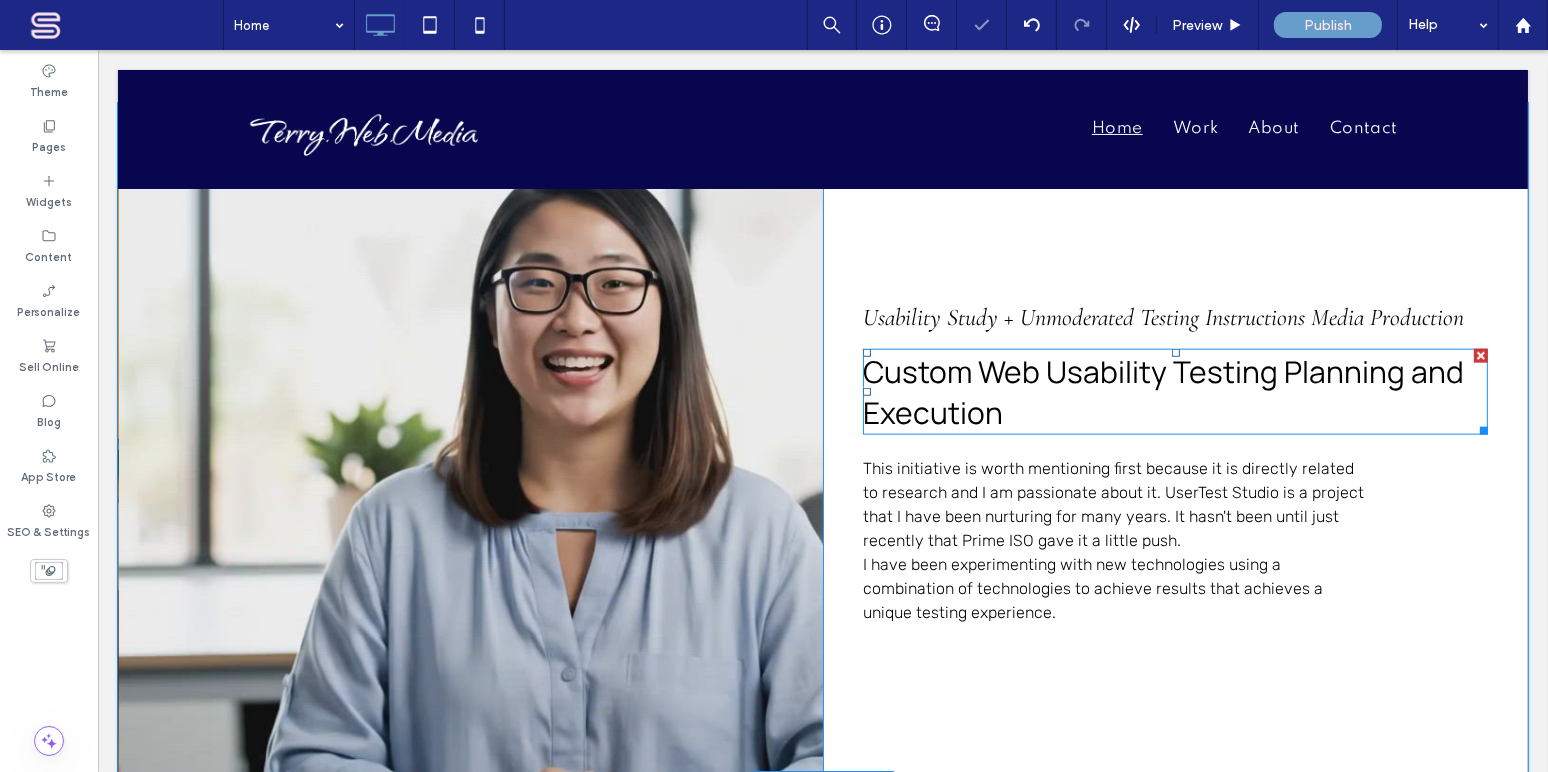 scroll, scrollTop: 2669, scrollLeft: 0, axis: vertical 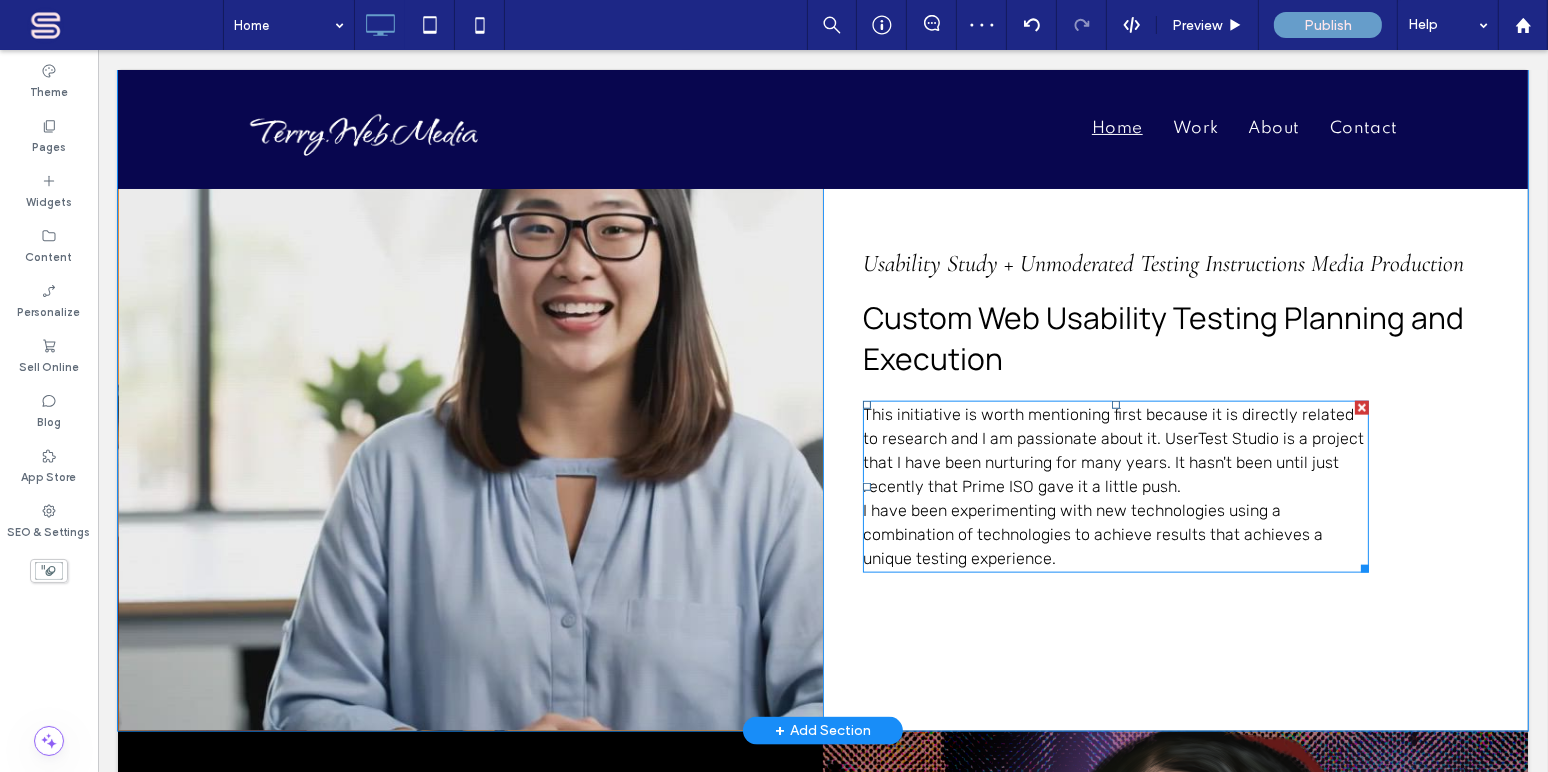 click on "I have been experimenting with new technologies using a combination of technologies to achieve results that achieves a unique testing experience." at bounding box center (1115, 535) 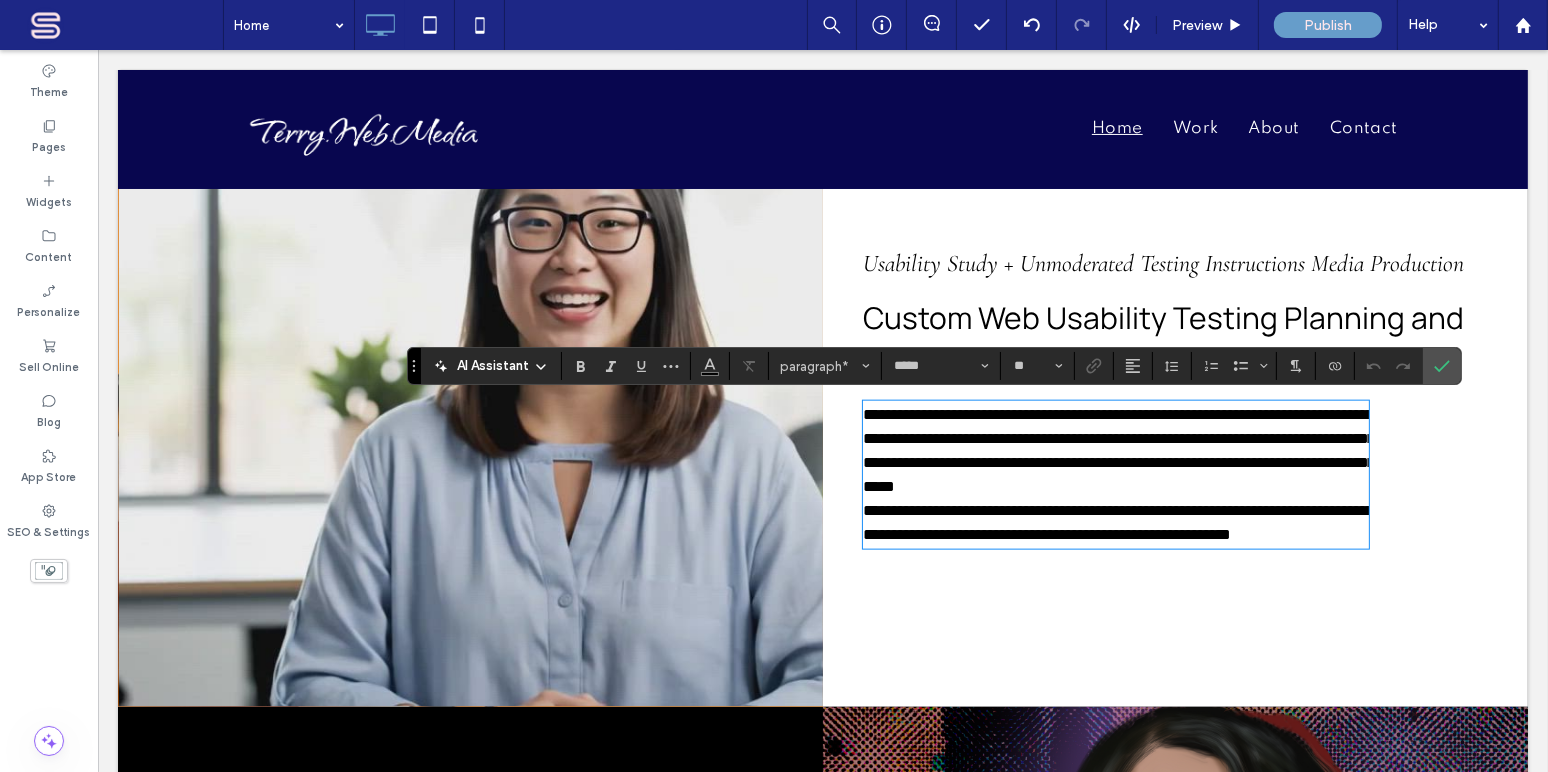 click on "**********" at bounding box center (1117, 522) 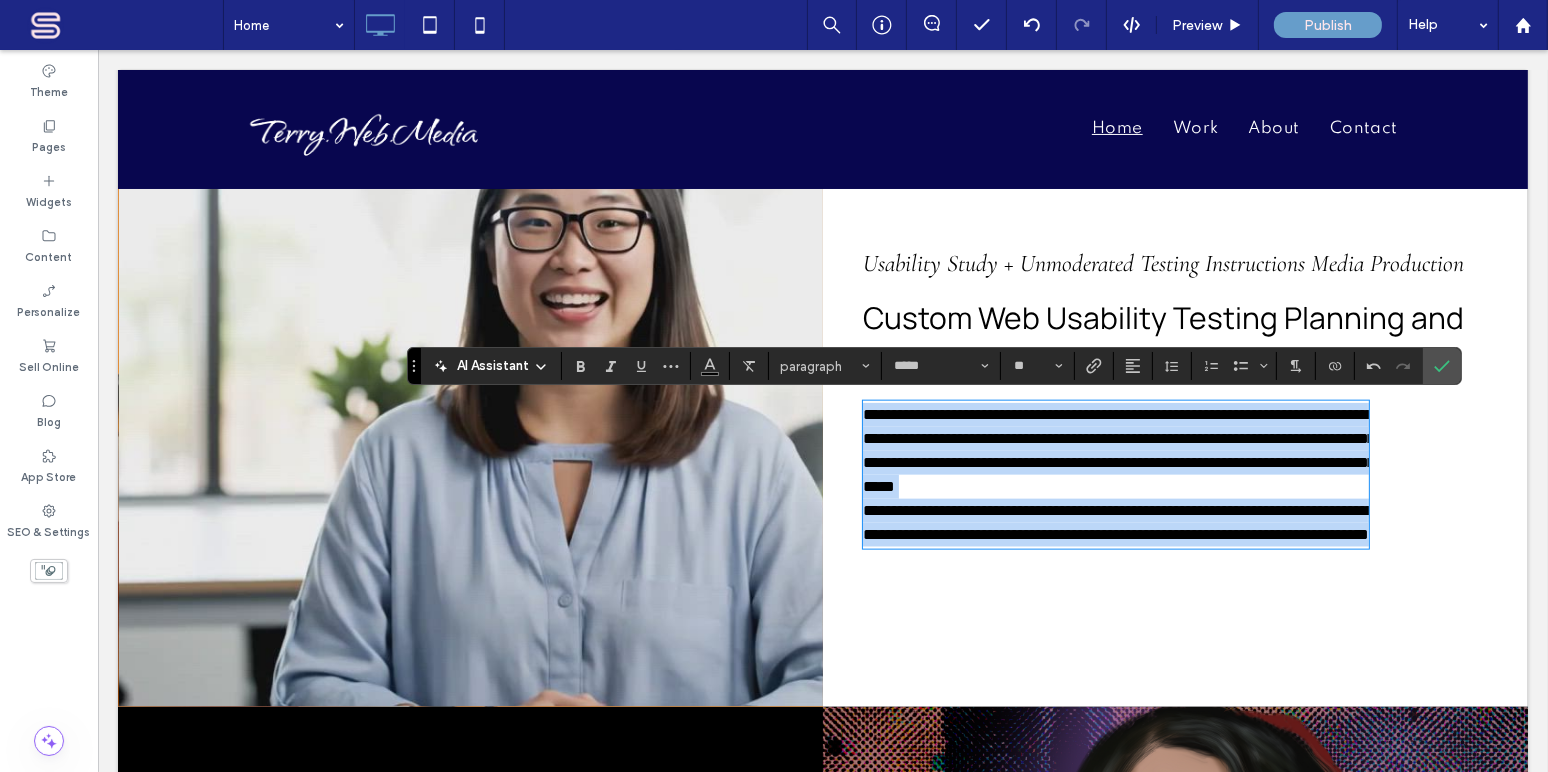 drag, startPoint x: 1186, startPoint y: 559, endPoint x: 858, endPoint y: 425, distance: 354.31625 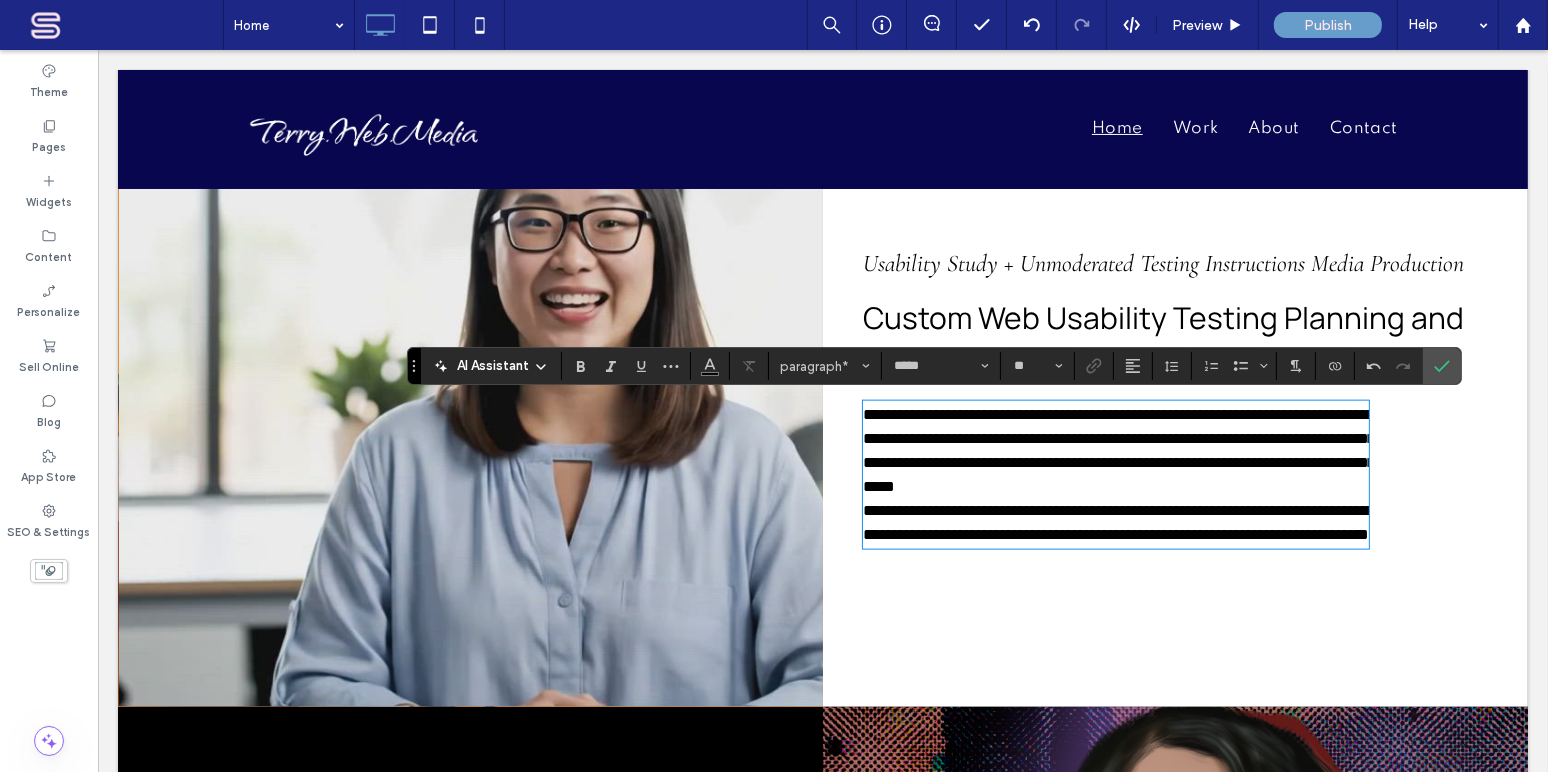 click on "**********" at bounding box center [1117, 522] 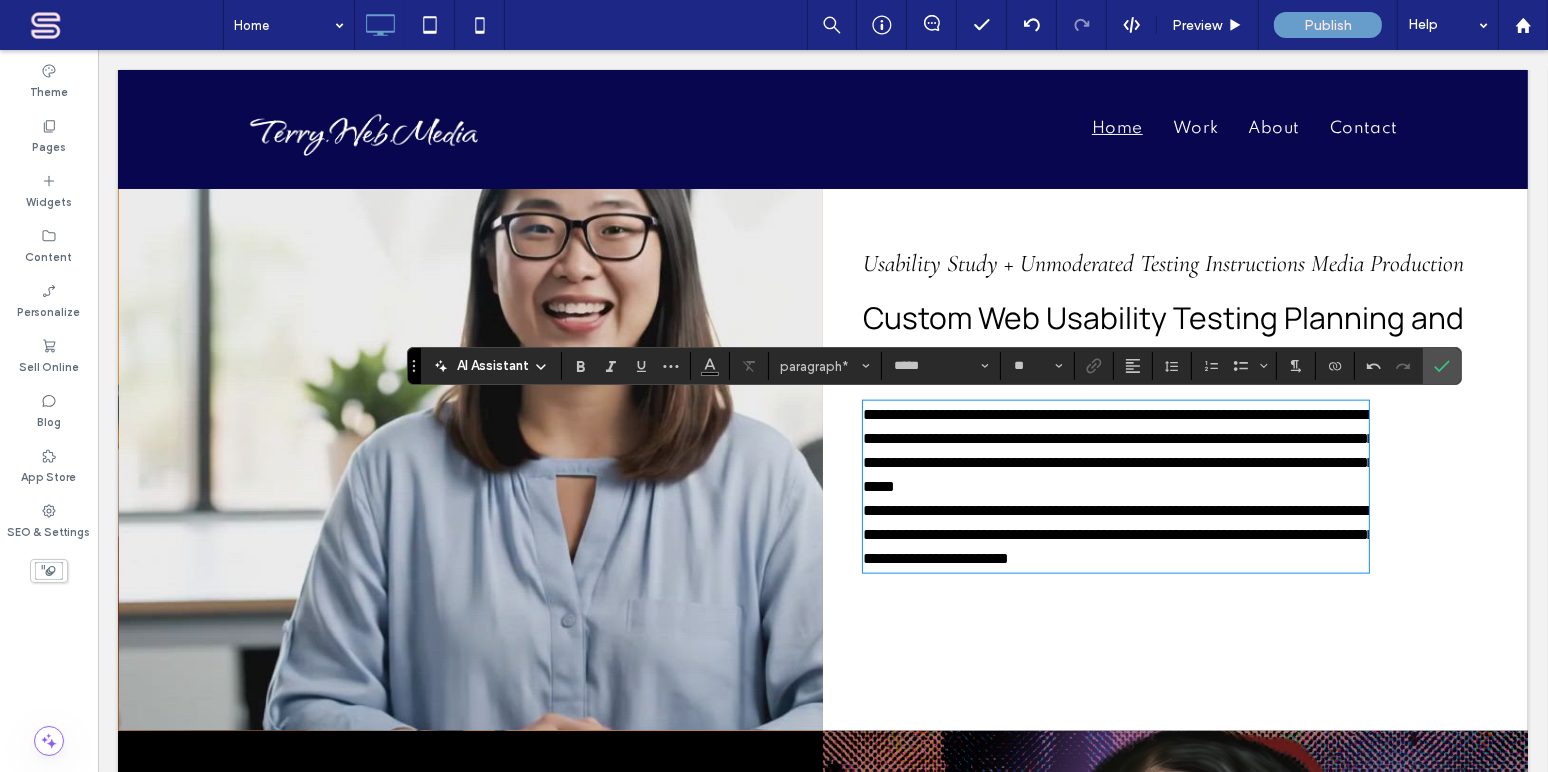 click on "**********" at bounding box center (1115, 535) 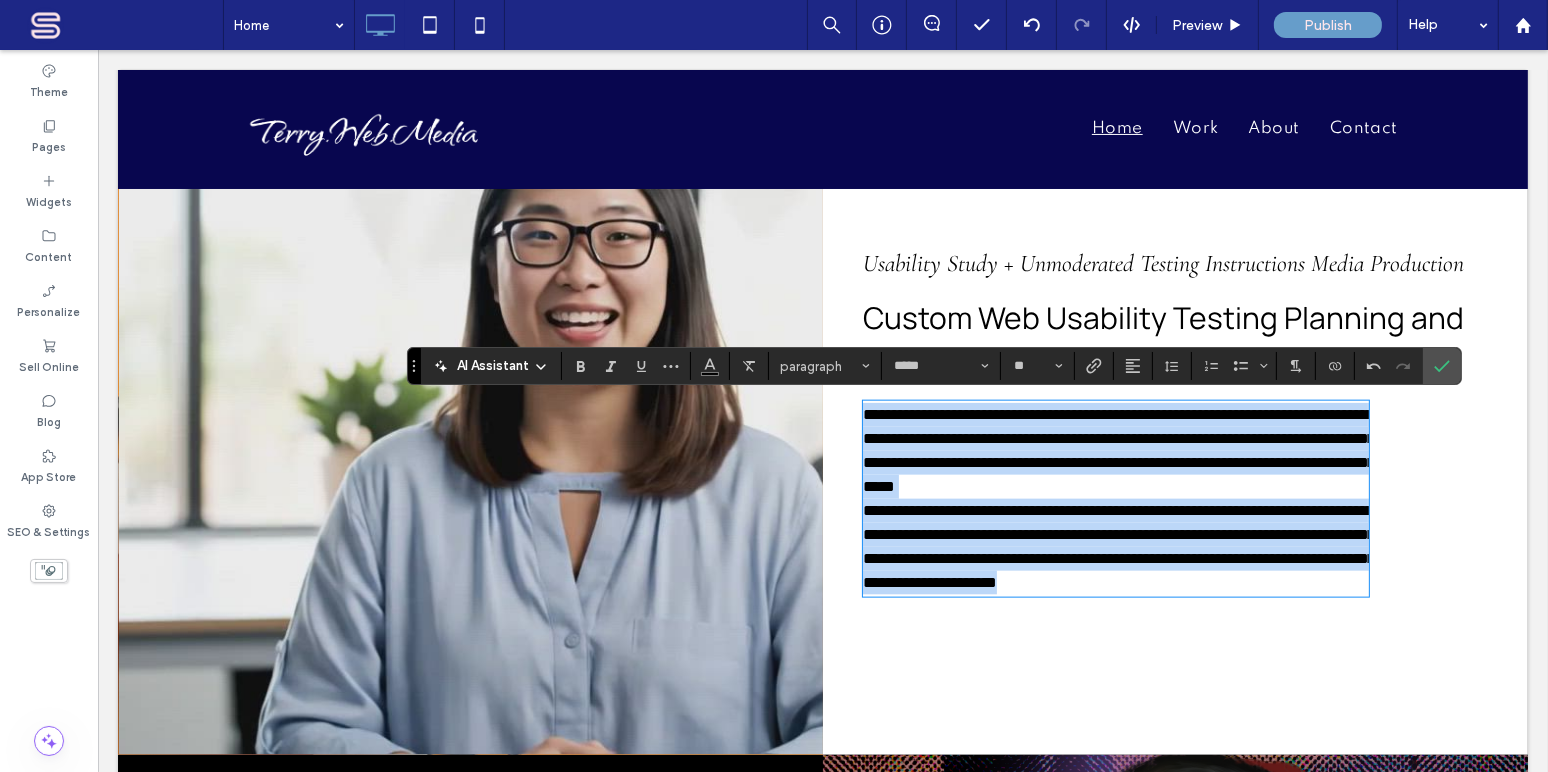 drag, startPoint x: 1006, startPoint y: 614, endPoint x: 855, endPoint y: 413, distance: 251.40009 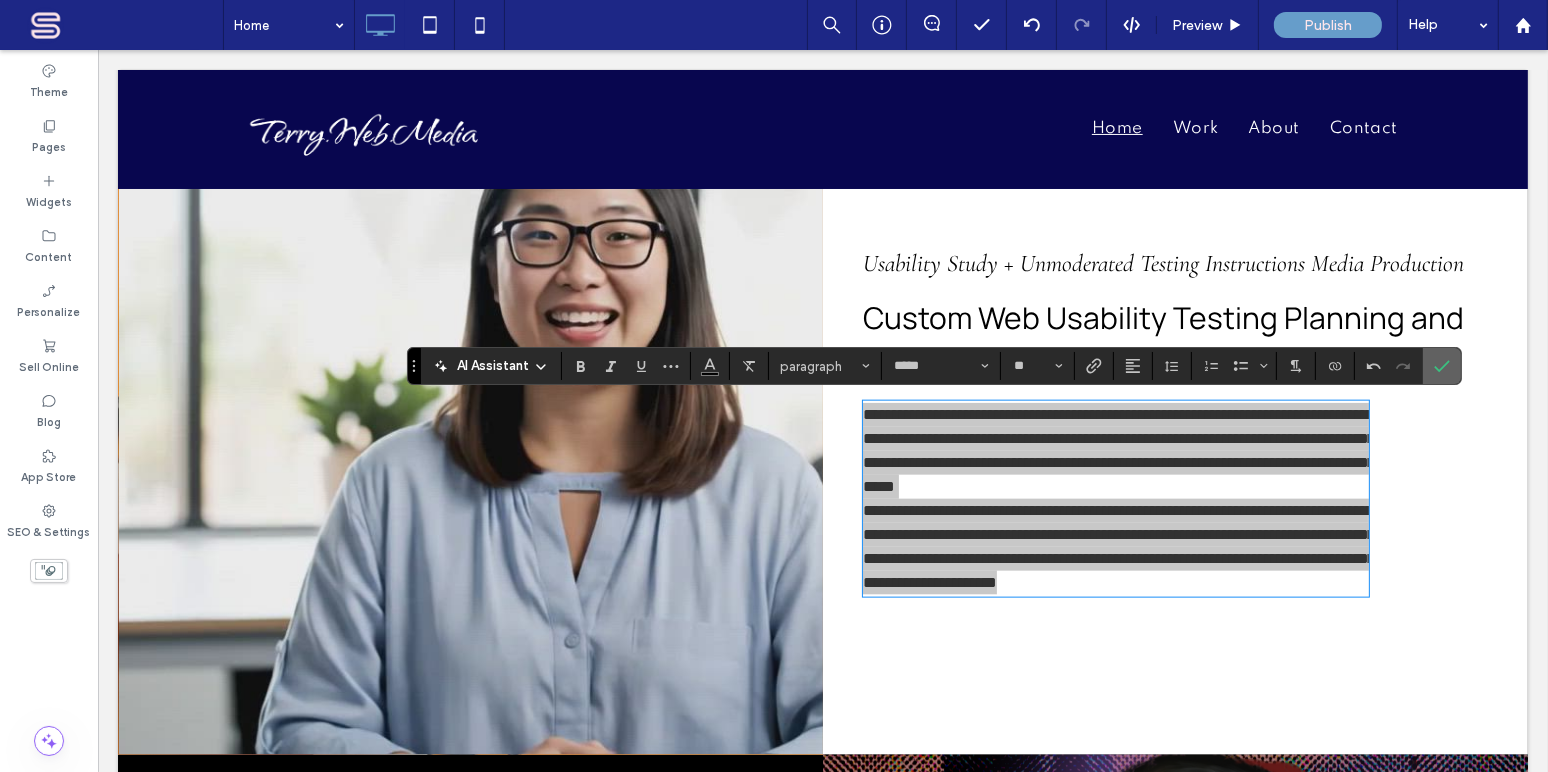 click at bounding box center [1442, 366] 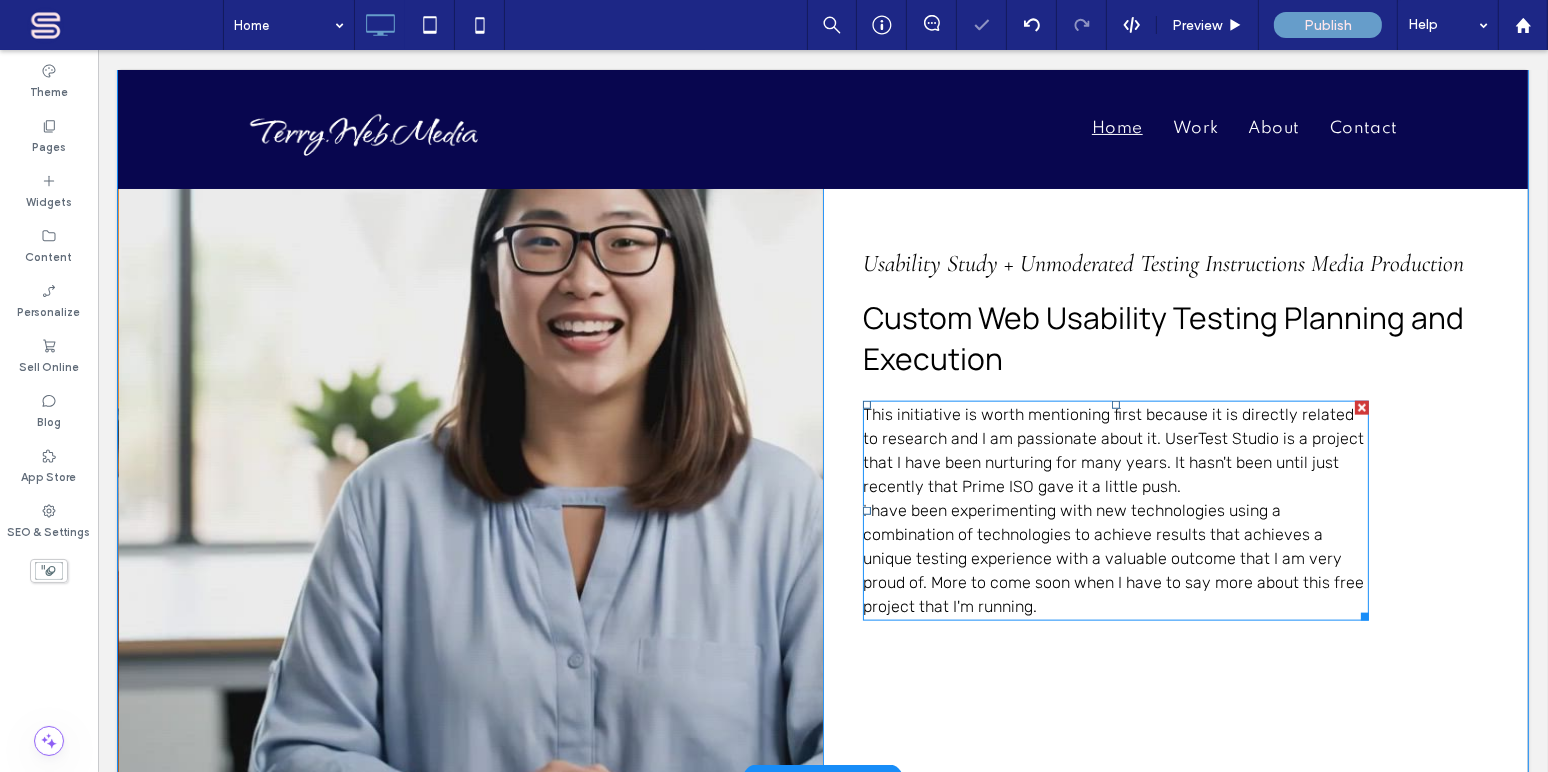 click on "I have been experimenting with new technologies using a combination of technologies to achieve results that achieves a unique testing experience with a valuable outcome that I am very proud of. More to come soon when I have to say more about this free project that I'm running." at bounding box center [1112, 558] 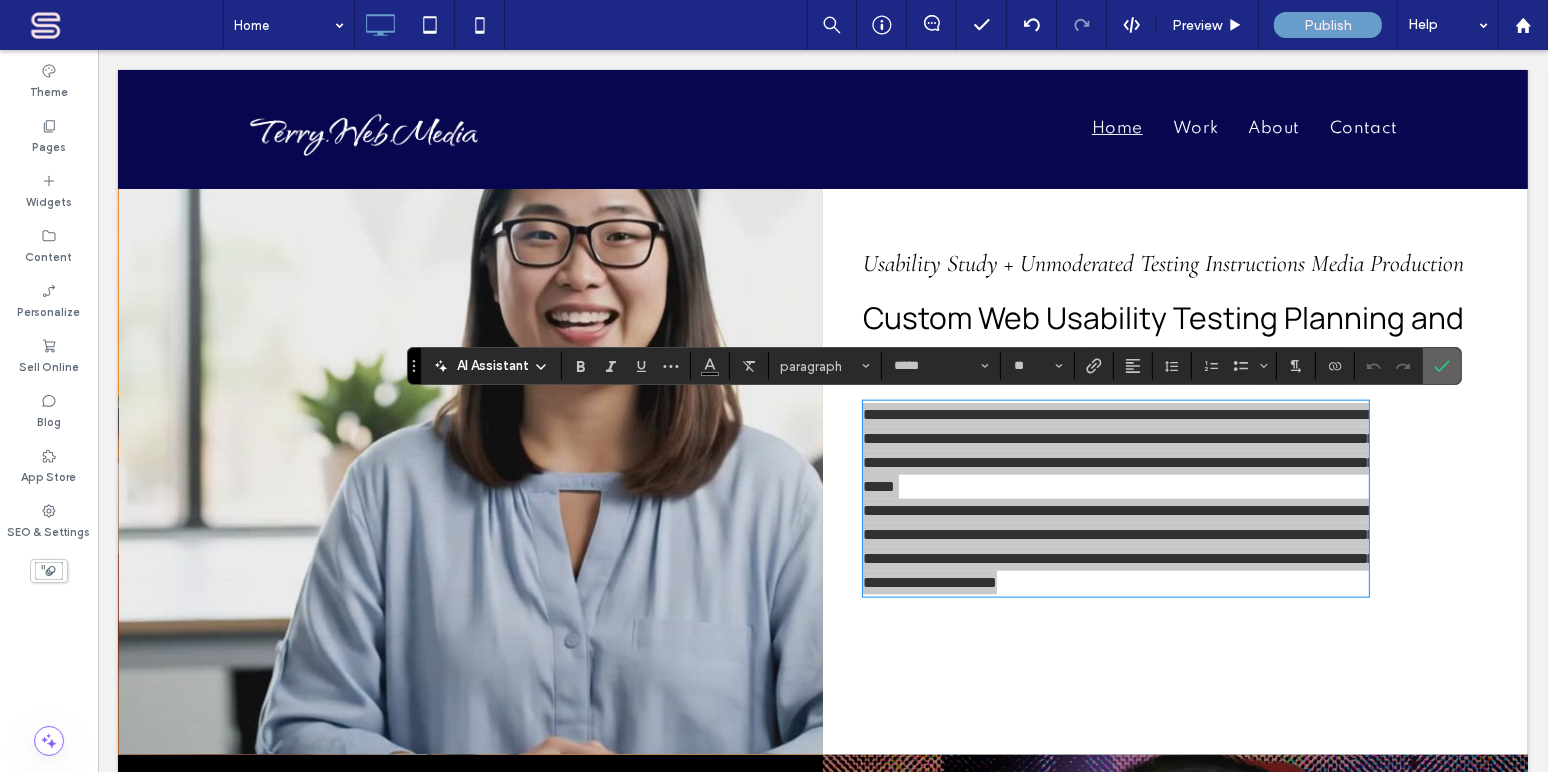 drag, startPoint x: 1440, startPoint y: 367, endPoint x: 1312, endPoint y: 330, distance: 133.24039 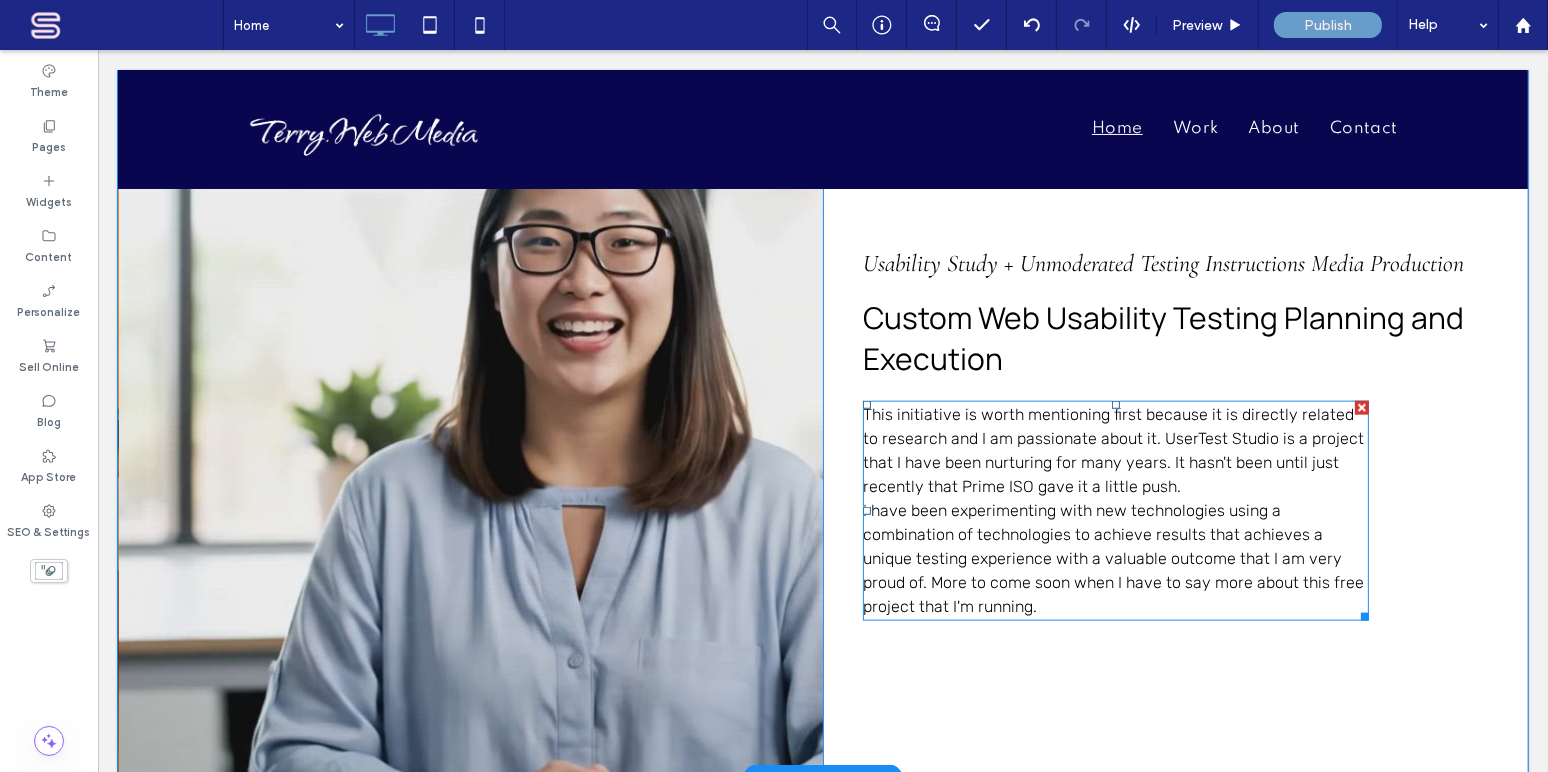 click on "I have been experimenting with new technologies using a combination of technologies to achieve results that achieves a unique testing experience with a valuable outcome that I am very proud of. More to come soon when I have to say more about this free project that I'm running." at bounding box center [1112, 558] 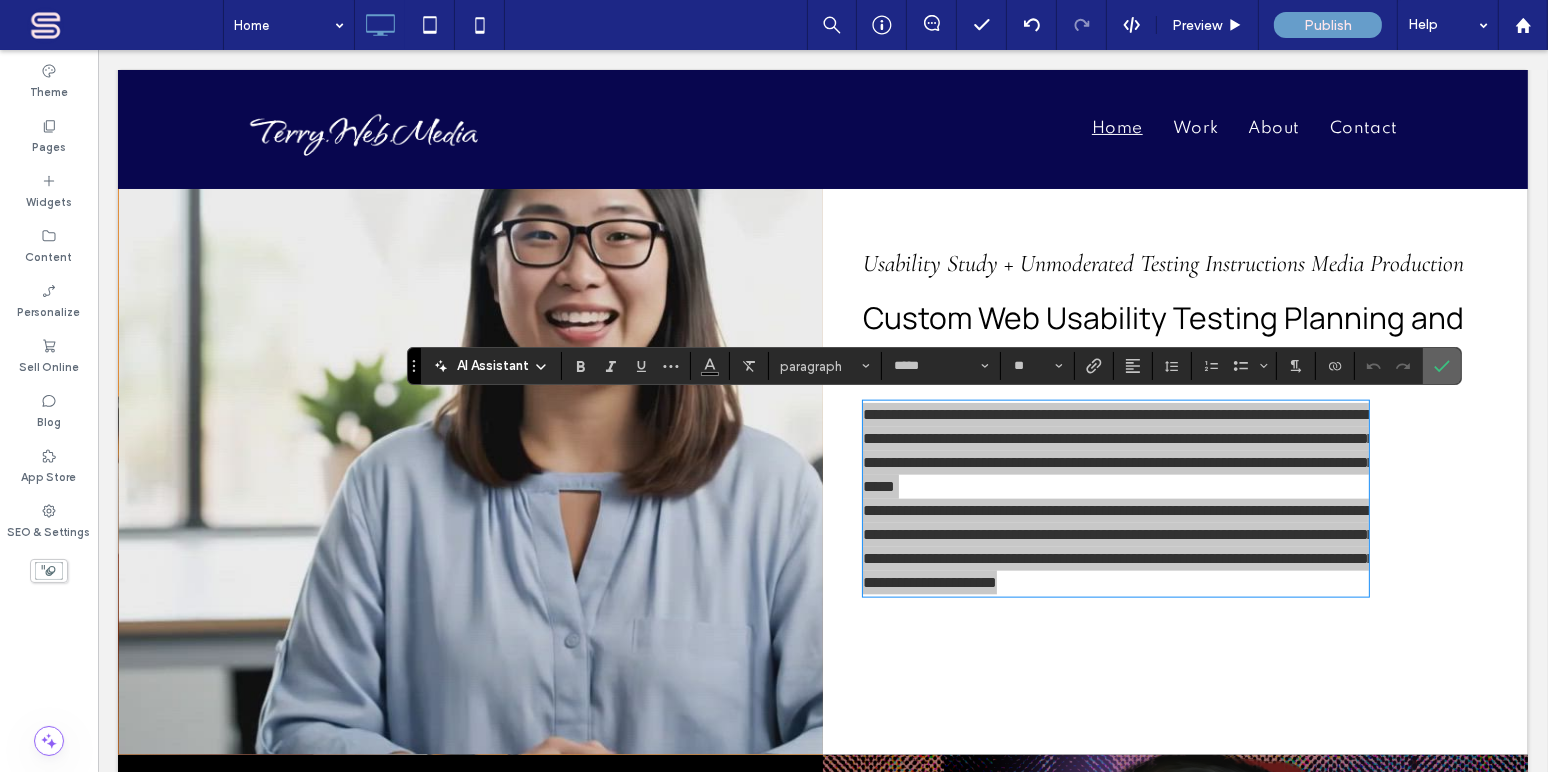 click 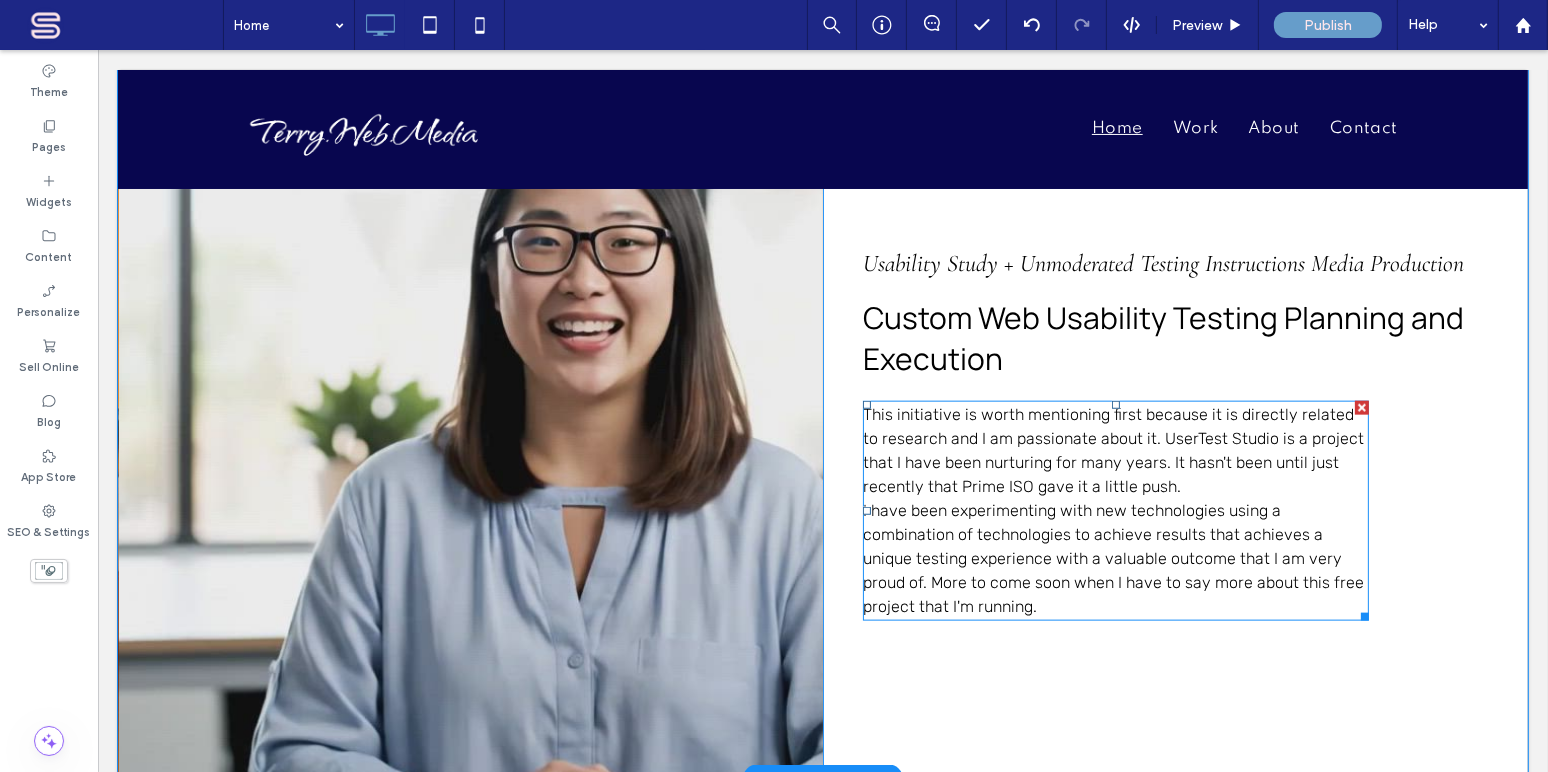 click on "I have been experimenting with new technologies using a combination of technologies to achieve results that achieves a unique testing experience with a valuable outcome that I am very proud of. More to come soon when I have to say more about this free project that I'm running." at bounding box center [1115, 559] 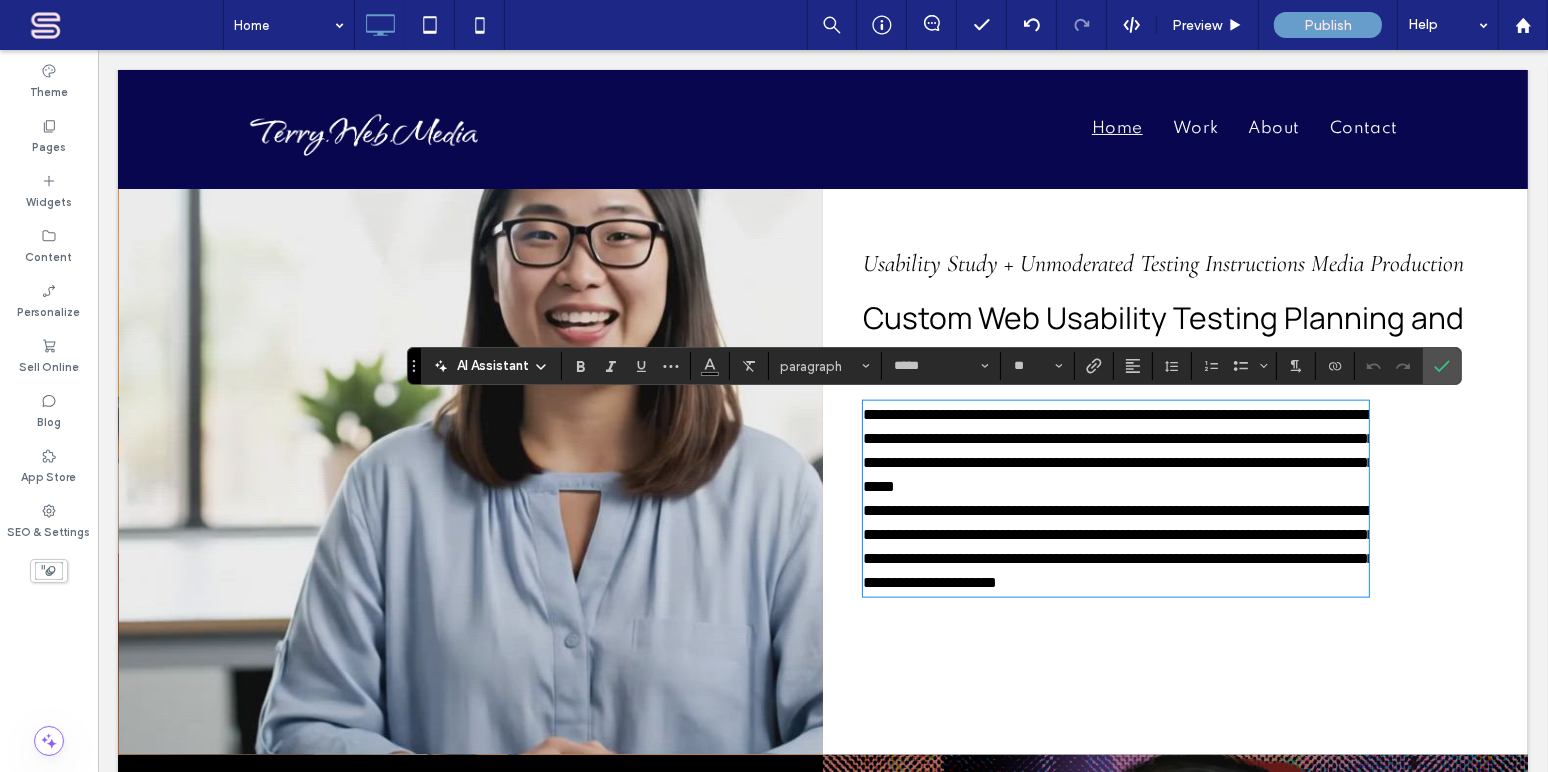 click on "**********" at bounding box center [1115, 547] 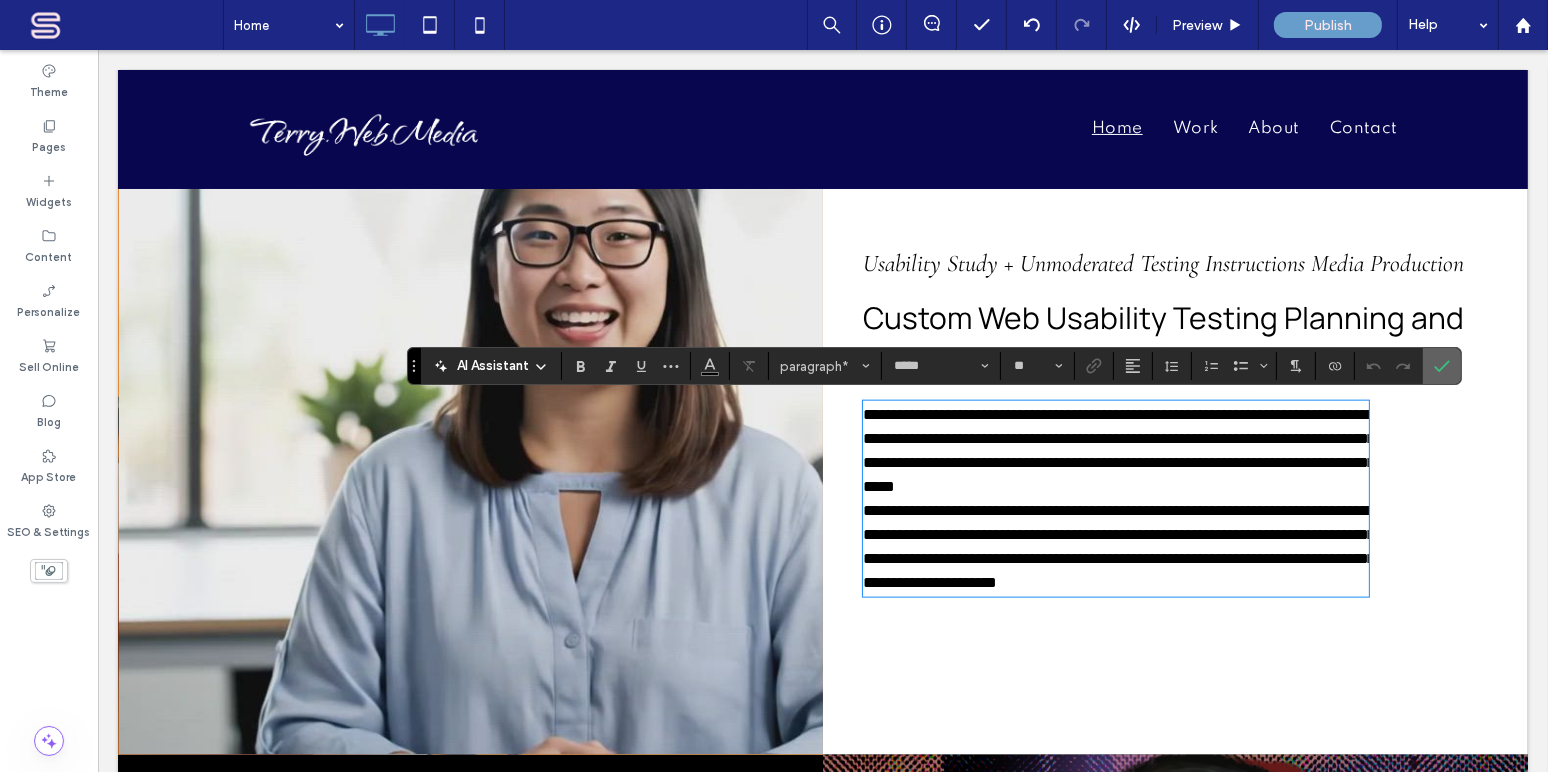 drag, startPoint x: 1445, startPoint y: 360, endPoint x: 1288, endPoint y: 340, distance: 158.26875 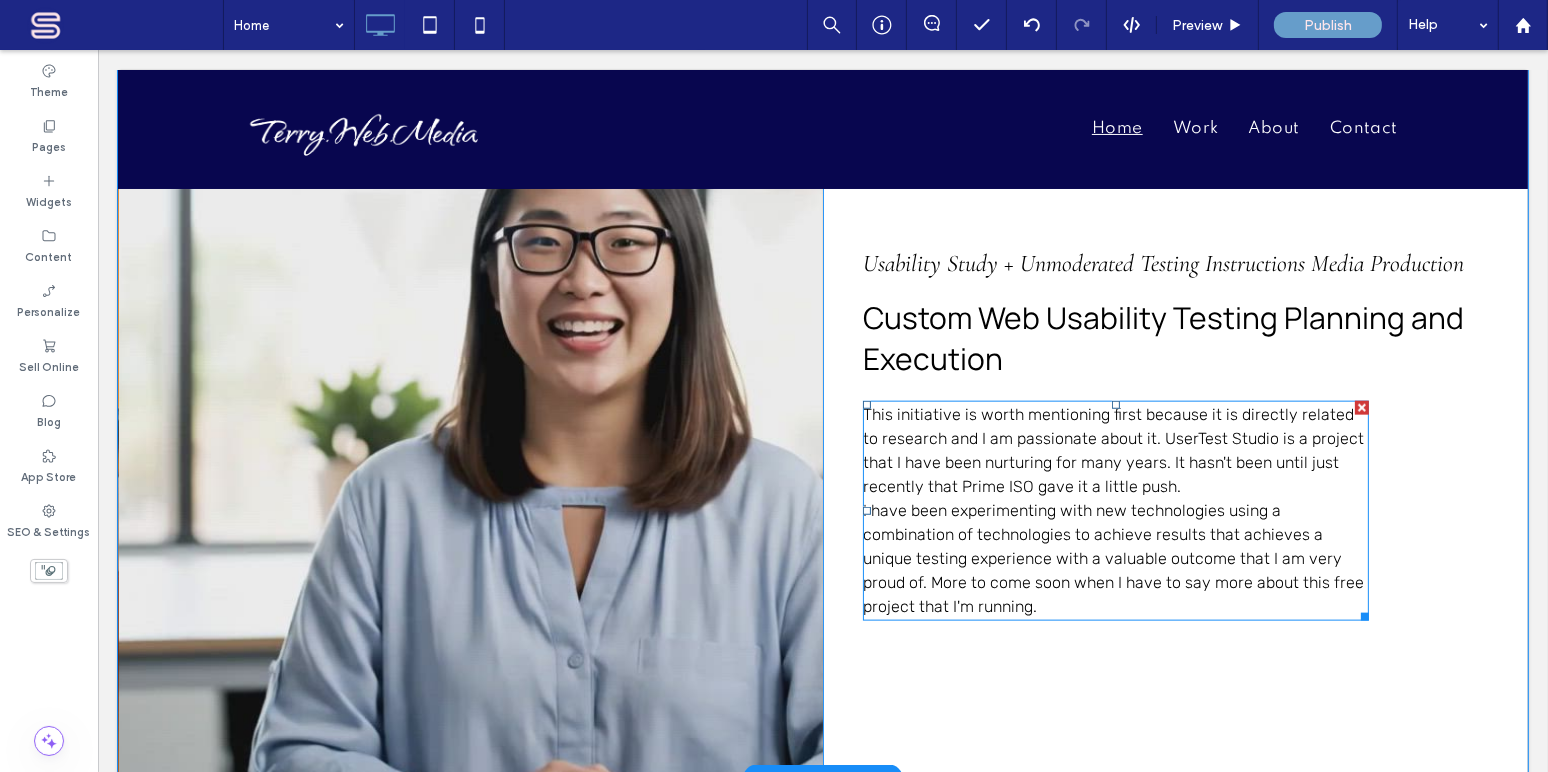 click on "I have been experimenting with new technologies using a combination of technologies to achieve results that achieves a unique testing experience with a valuable outcome that I am very proud of. More to come soon when I have to say more about this free project that I'm running." at bounding box center (1112, 558) 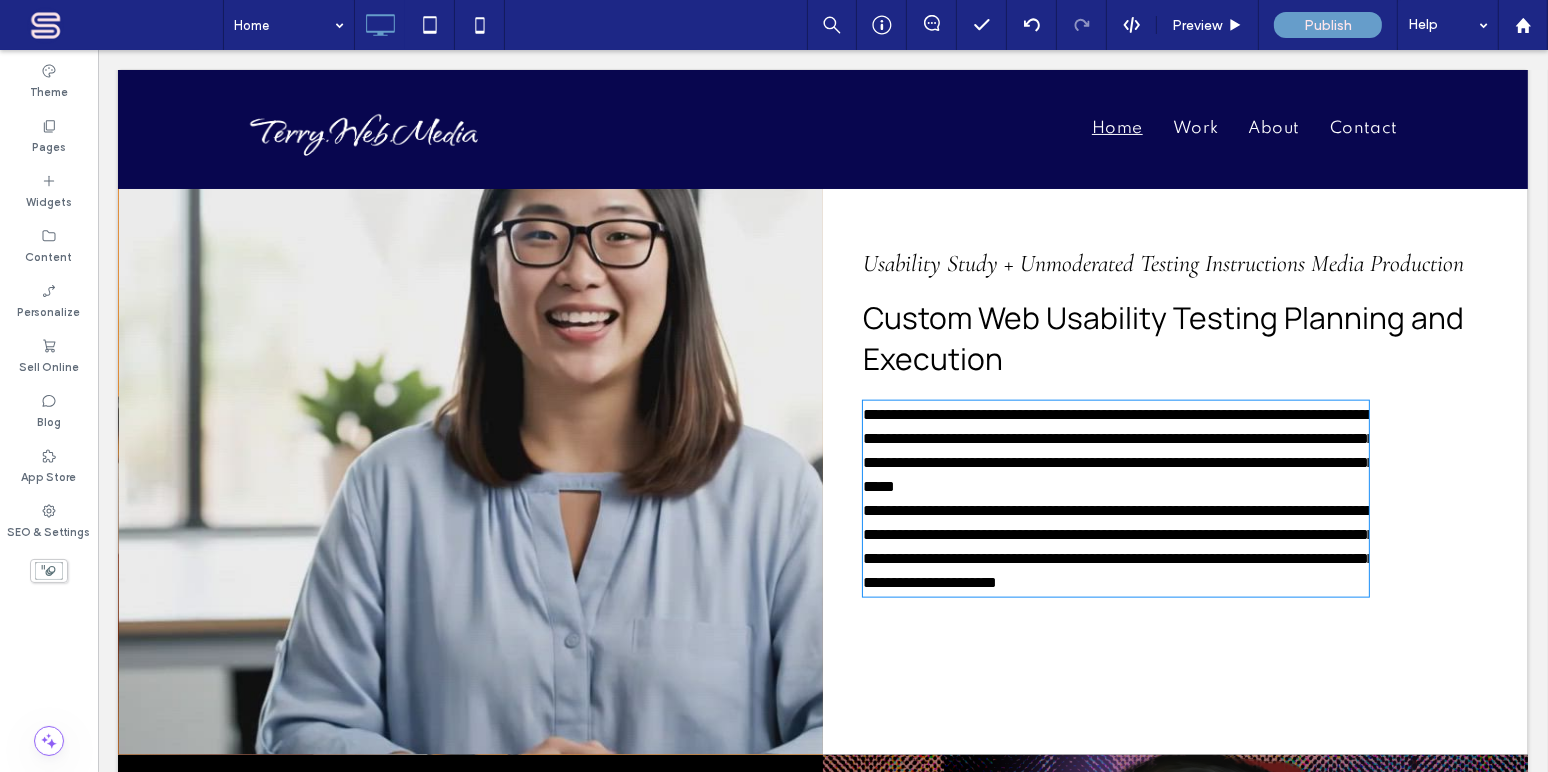 type on "*****" 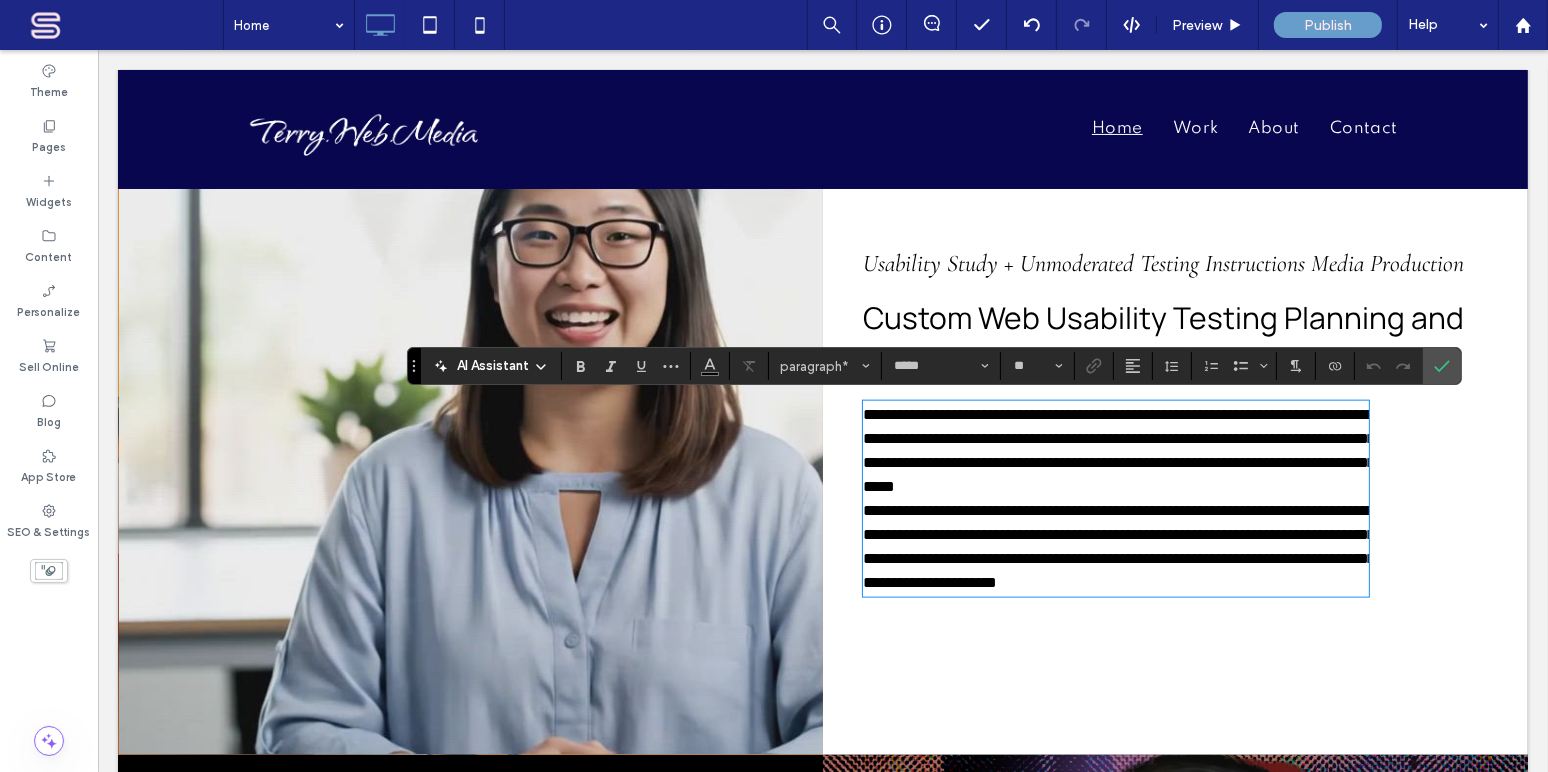 click on "**********" at bounding box center (1118, 546) 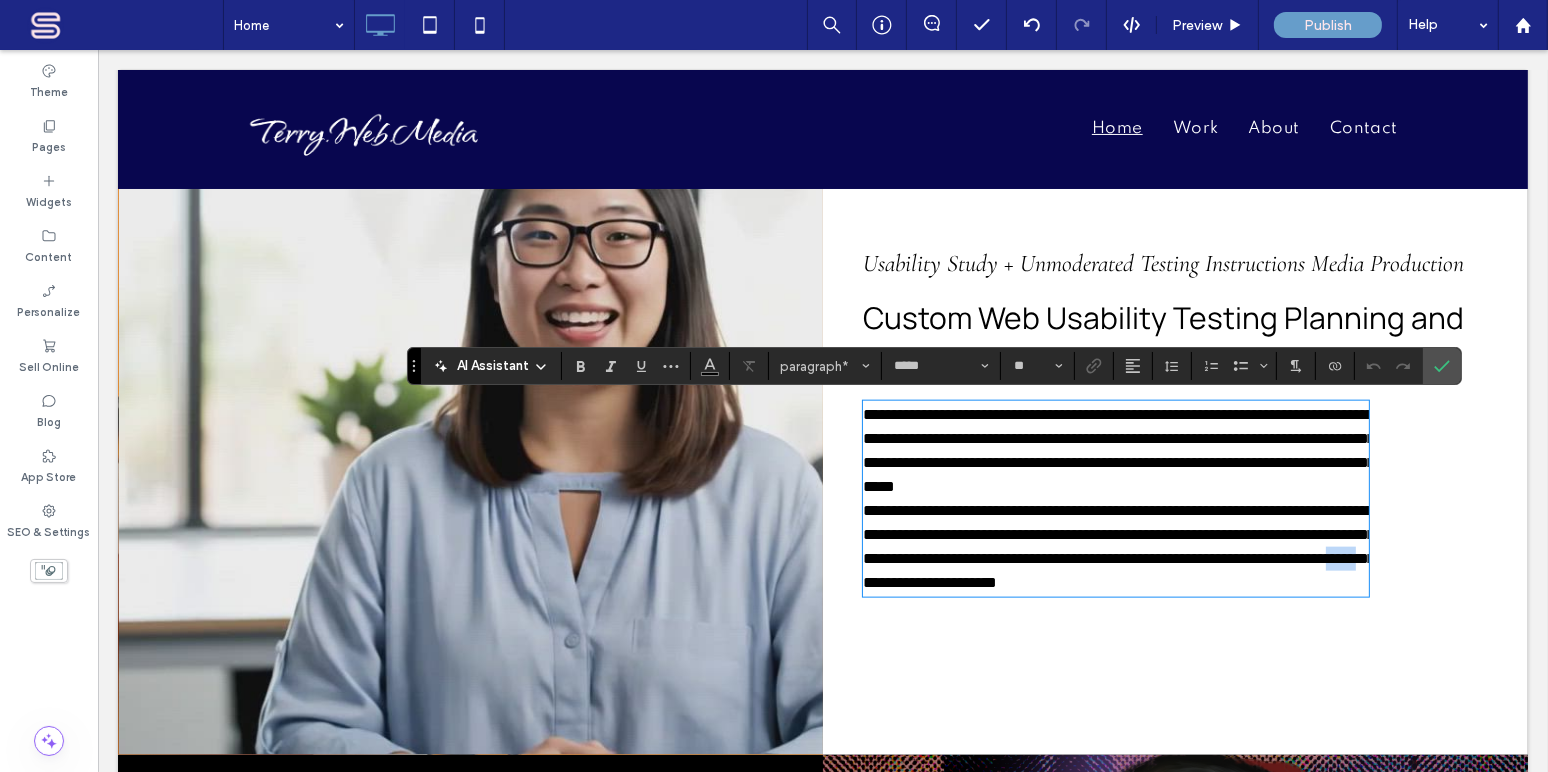 click on "**********" at bounding box center [1118, 546] 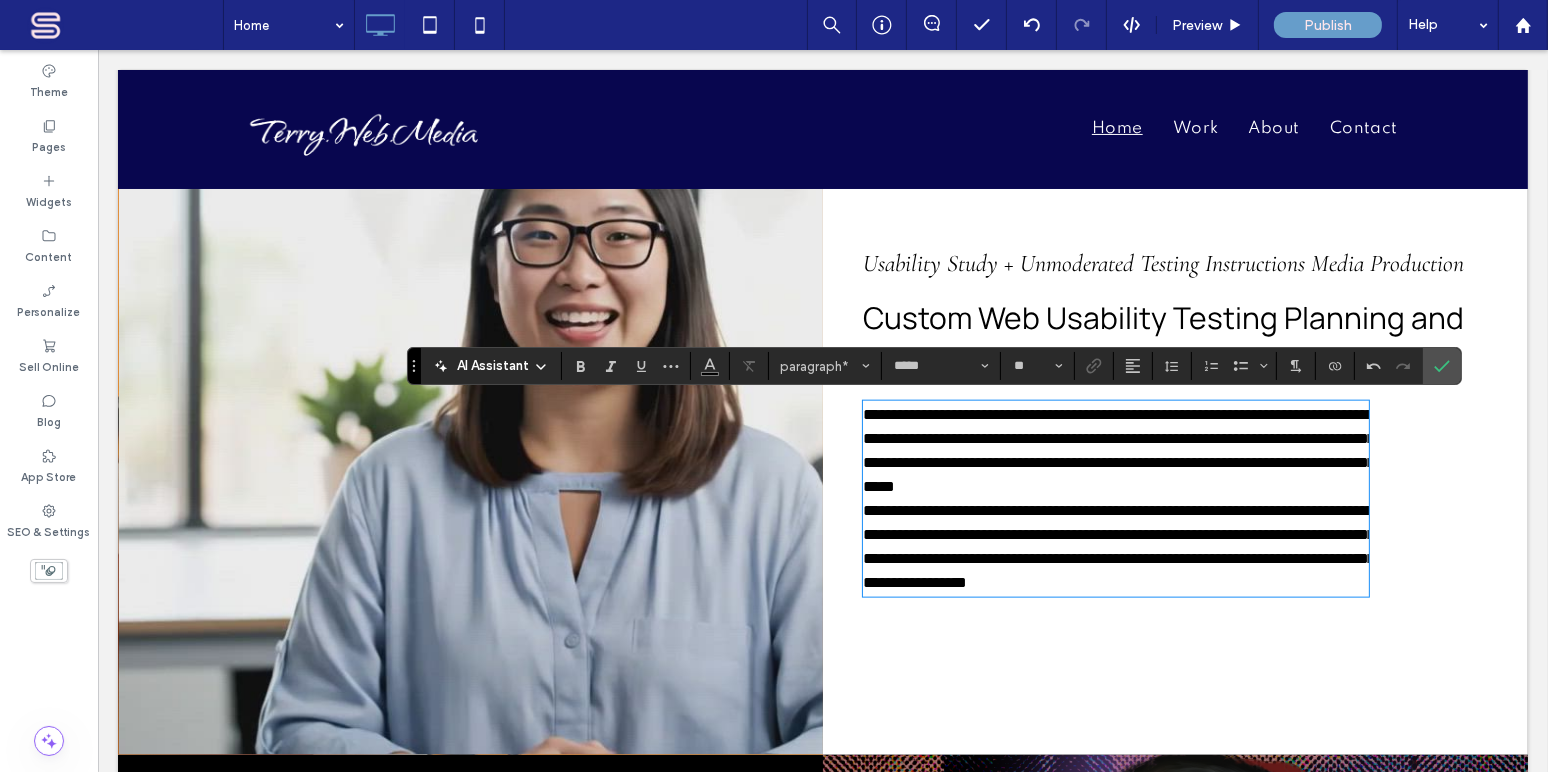 click on "**********" at bounding box center [1115, 547] 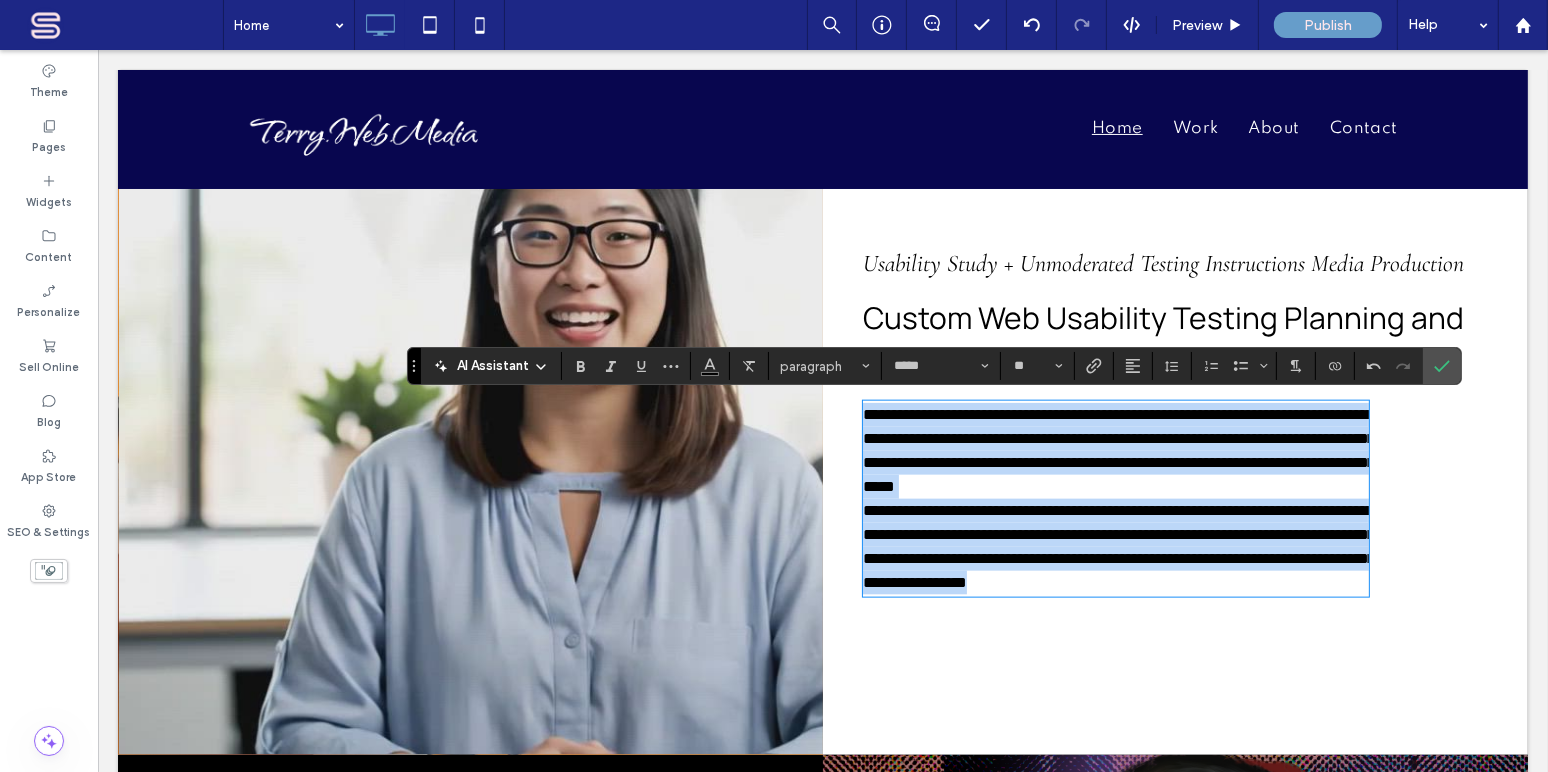 drag, startPoint x: 977, startPoint y: 606, endPoint x: 856, endPoint y: 408, distance: 232.04526 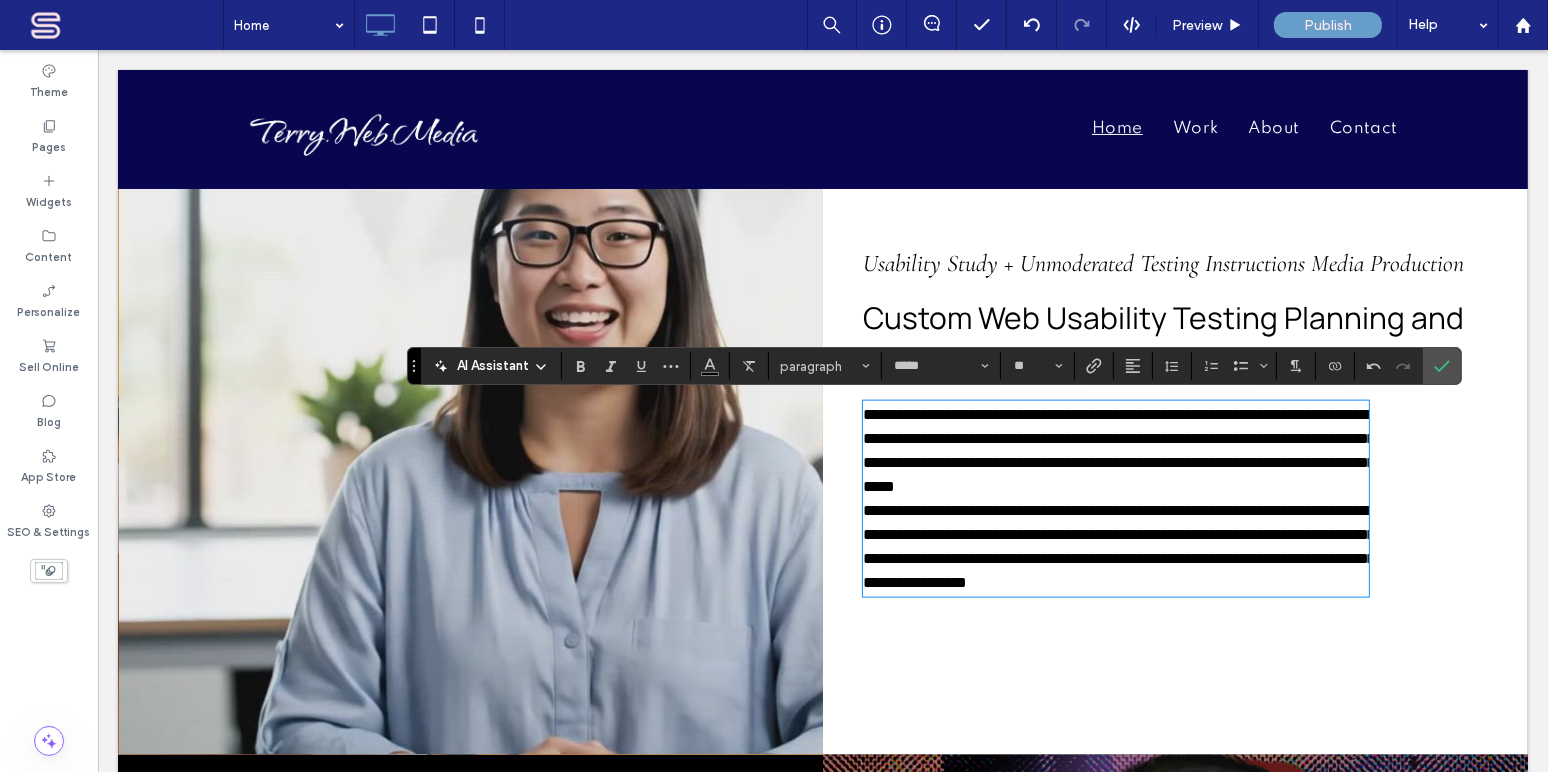 scroll, scrollTop: 0, scrollLeft: 0, axis: both 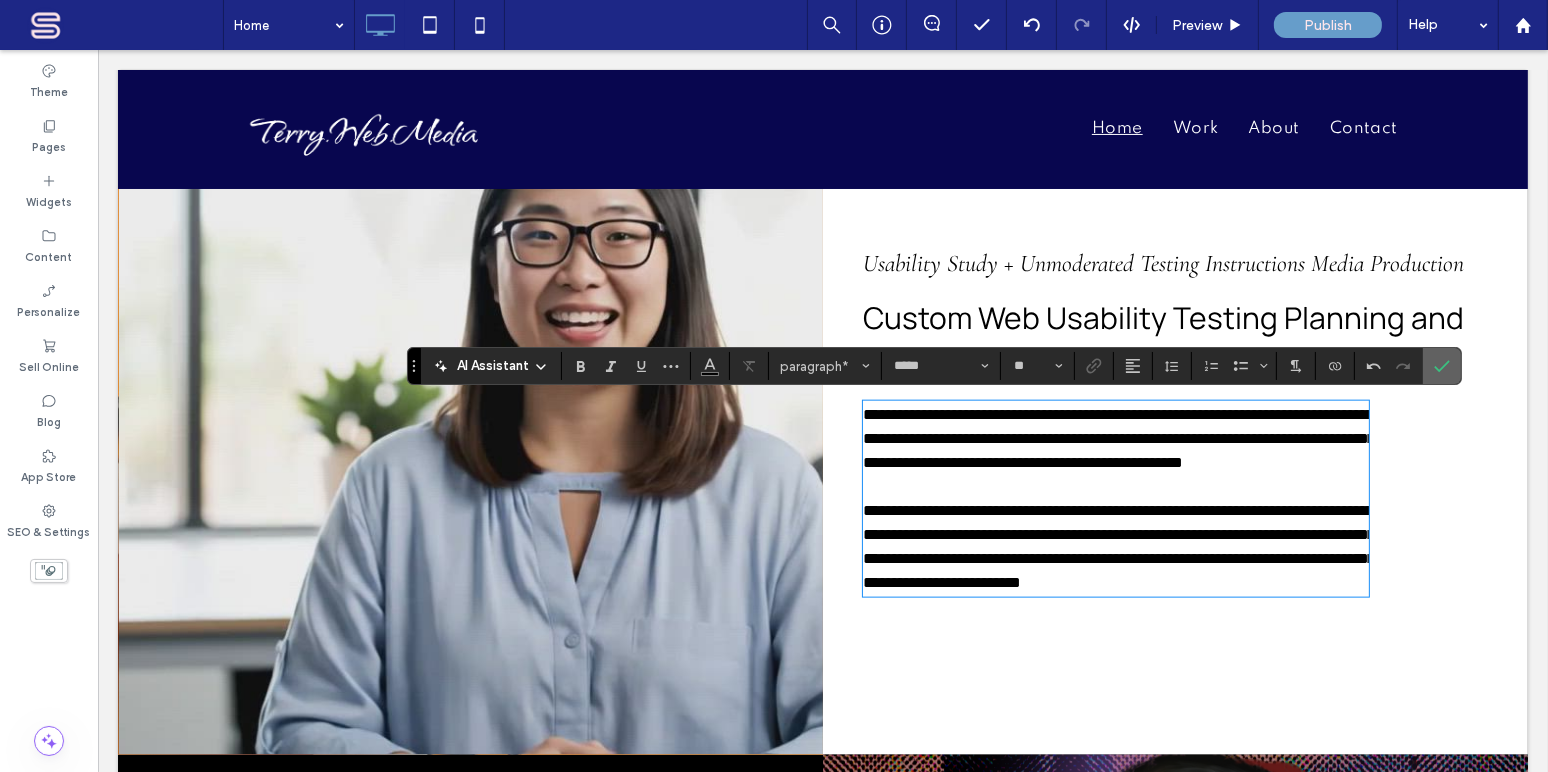 click 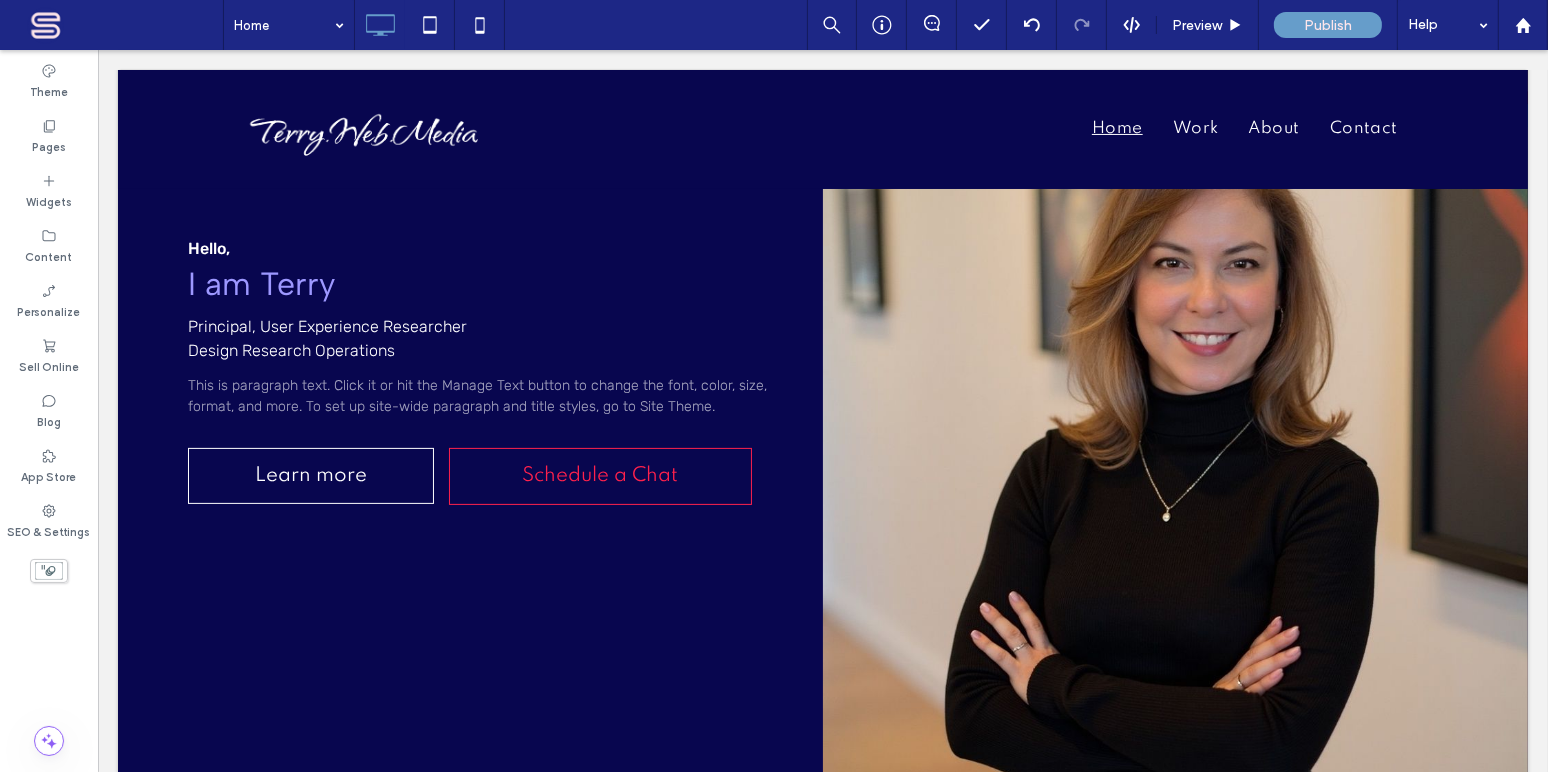 scroll, scrollTop: 525, scrollLeft: 0, axis: vertical 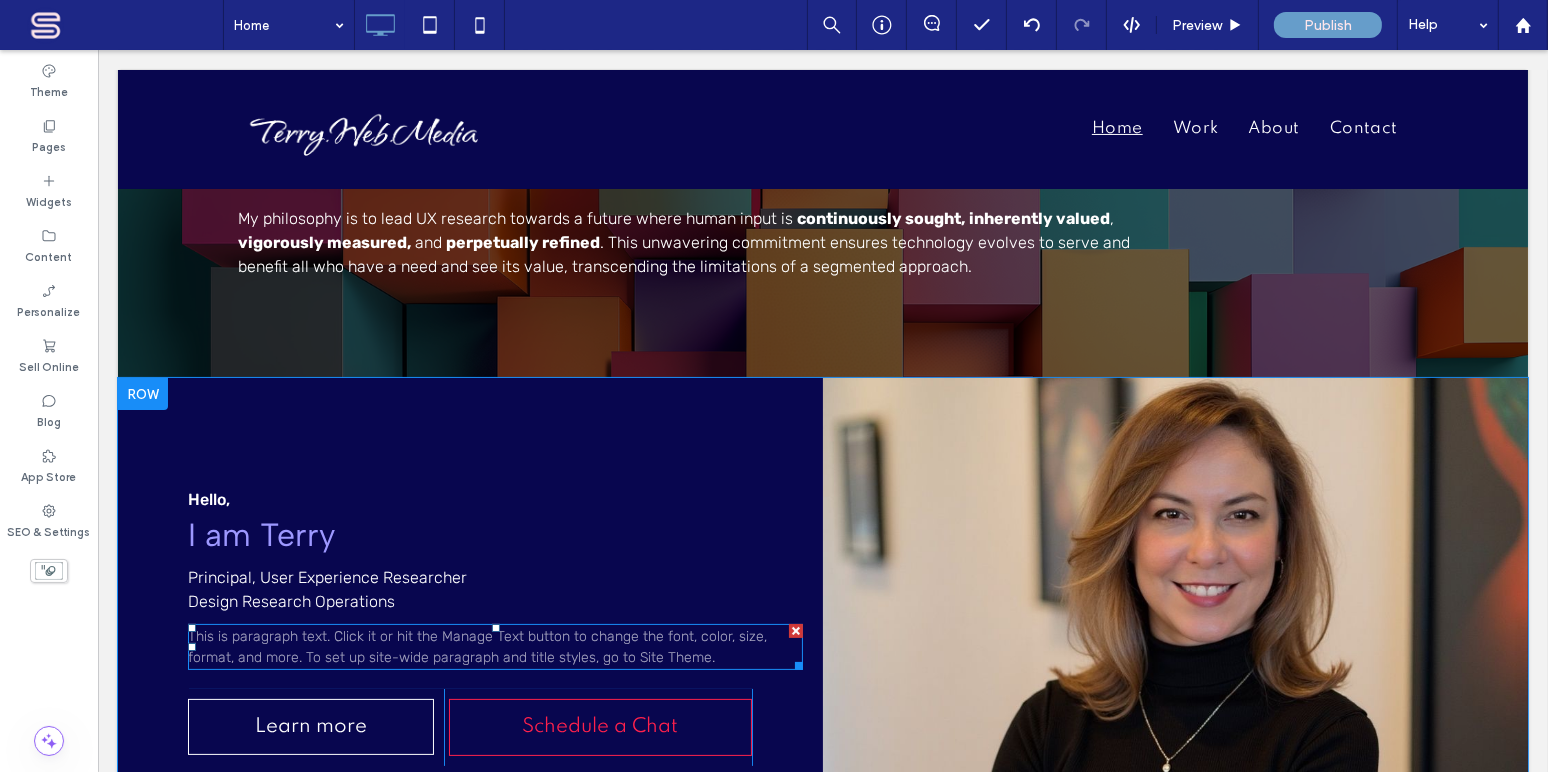 click on "This is paragraph text. Click it or hit the Manage Text button to change the font, color, size, format, and more. To set up site-wide paragraph and title styles, go to Site Theme." at bounding box center [494, 647] 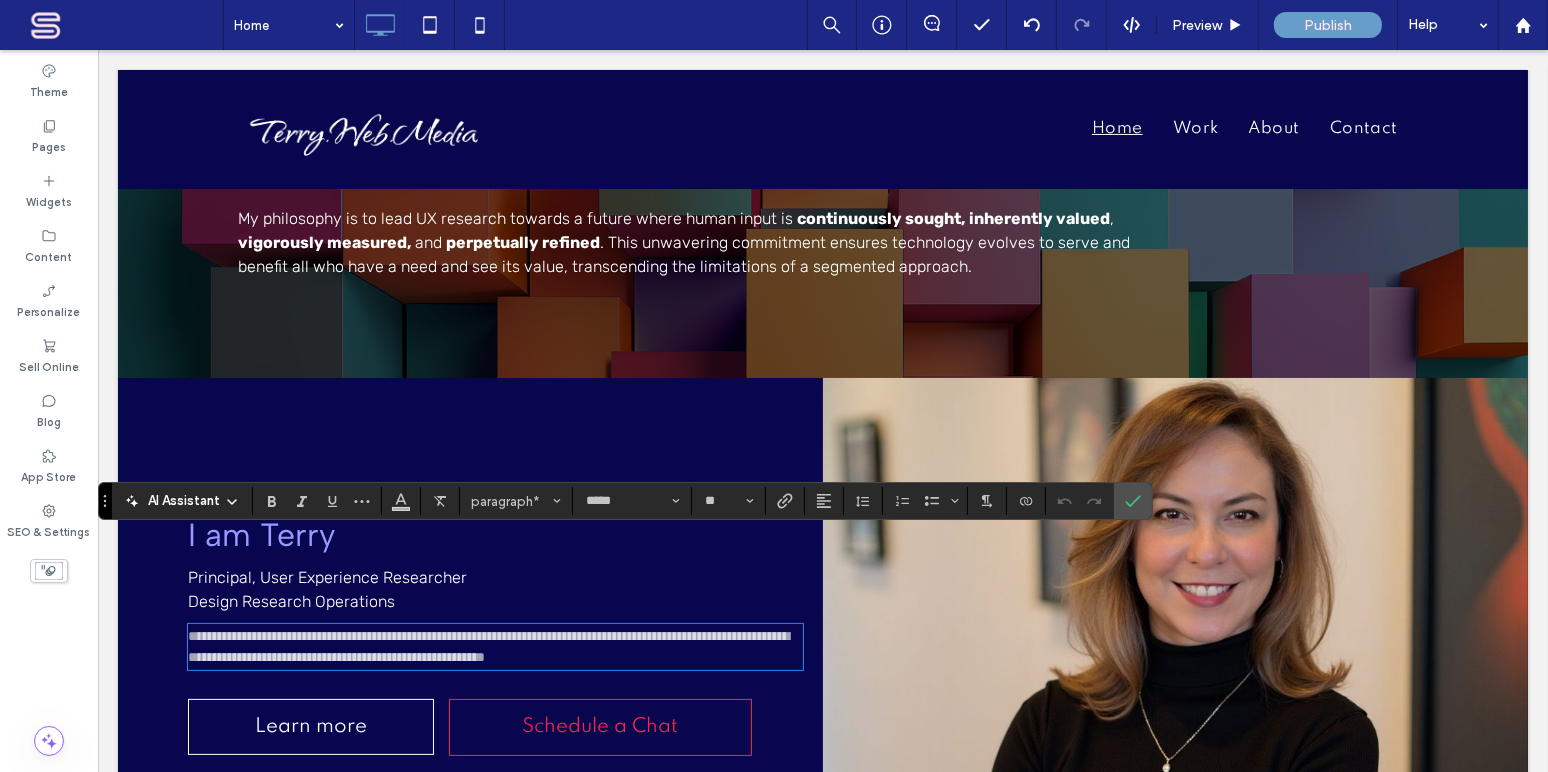 scroll, scrollTop: 525, scrollLeft: 0, axis: vertical 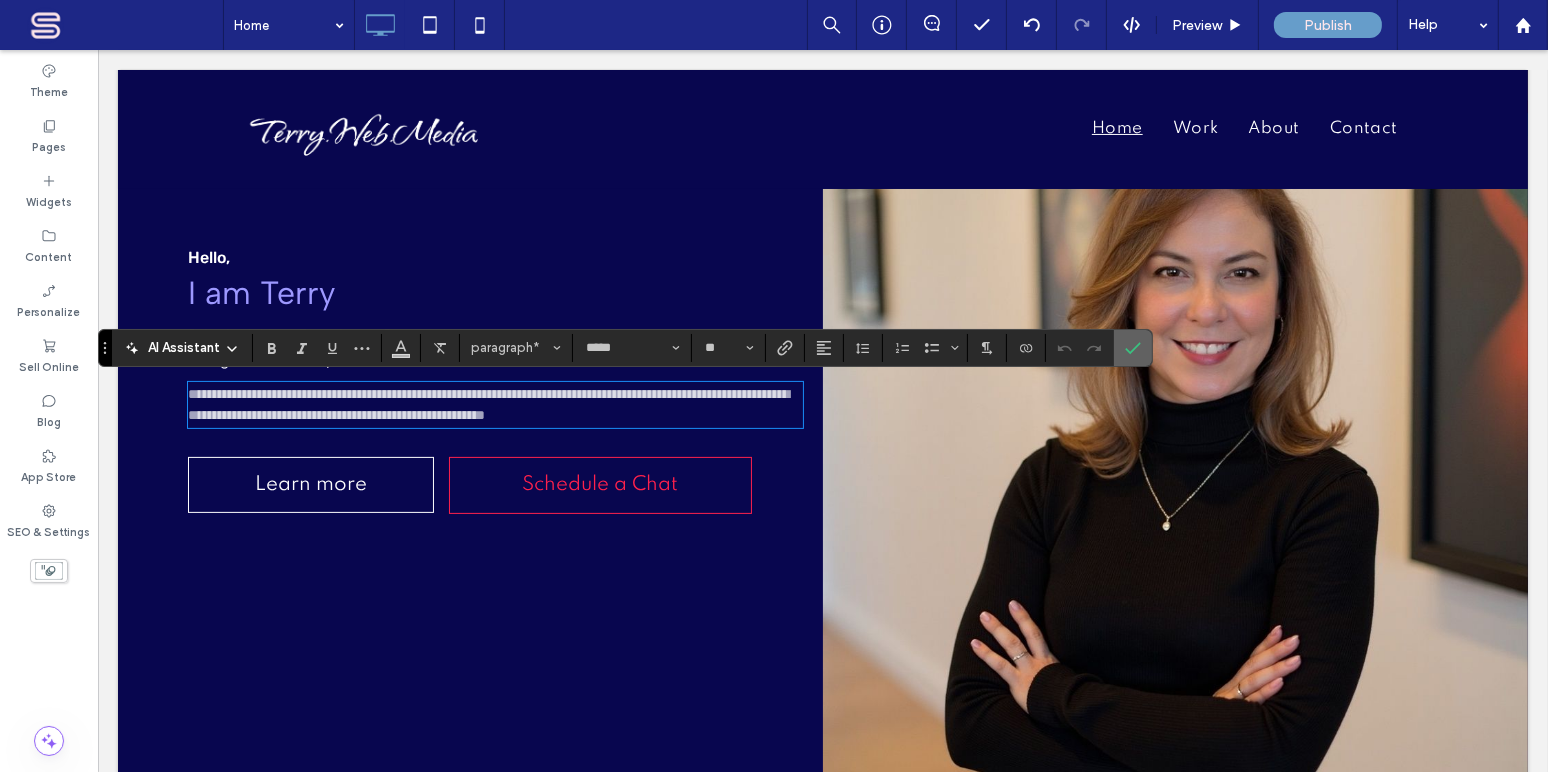 drag, startPoint x: 1130, startPoint y: 351, endPoint x: 968, endPoint y: 399, distance: 168.96153 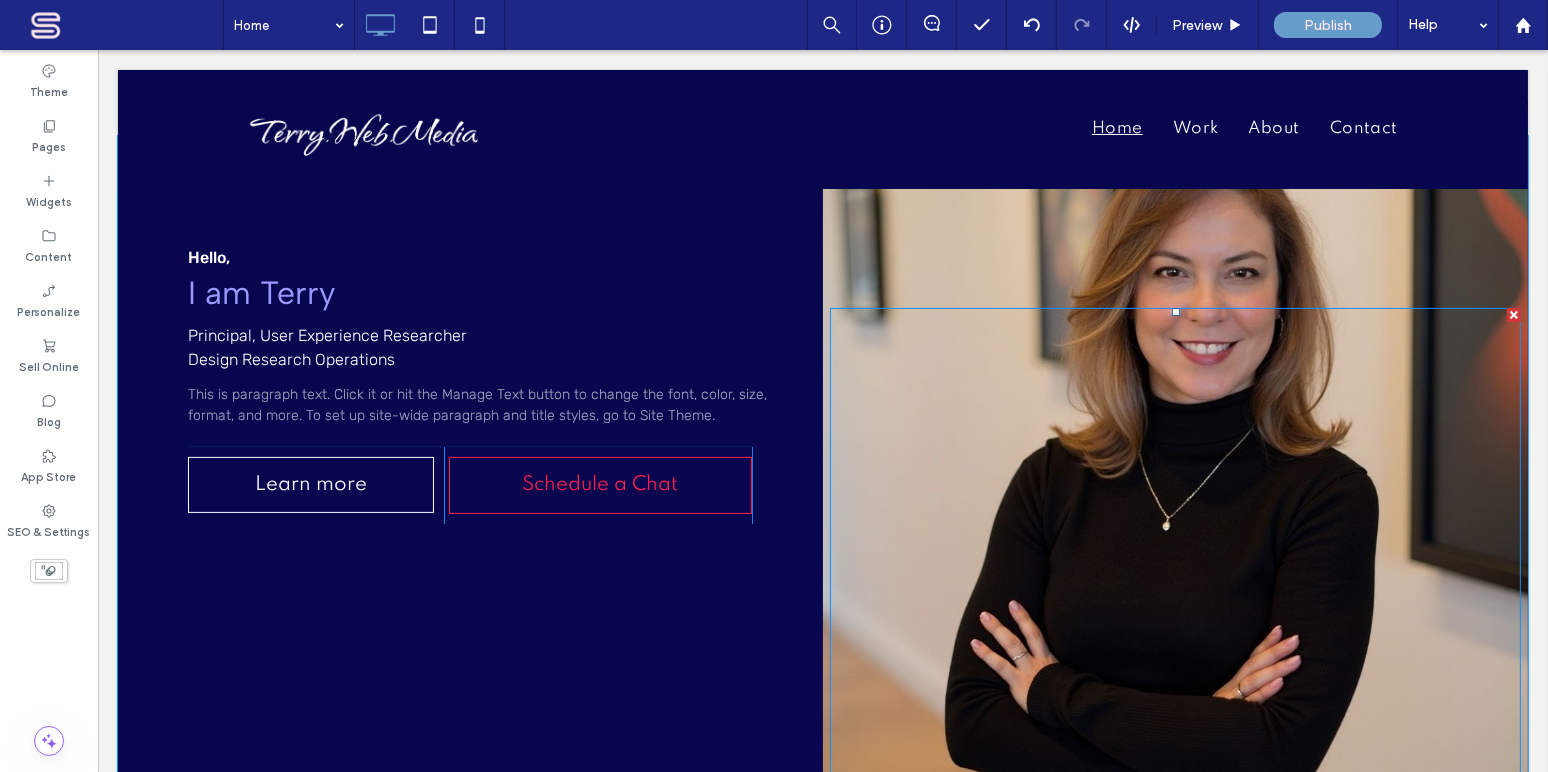 scroll, scrollTop: 283, scrollLeft: 0, axis: vertical 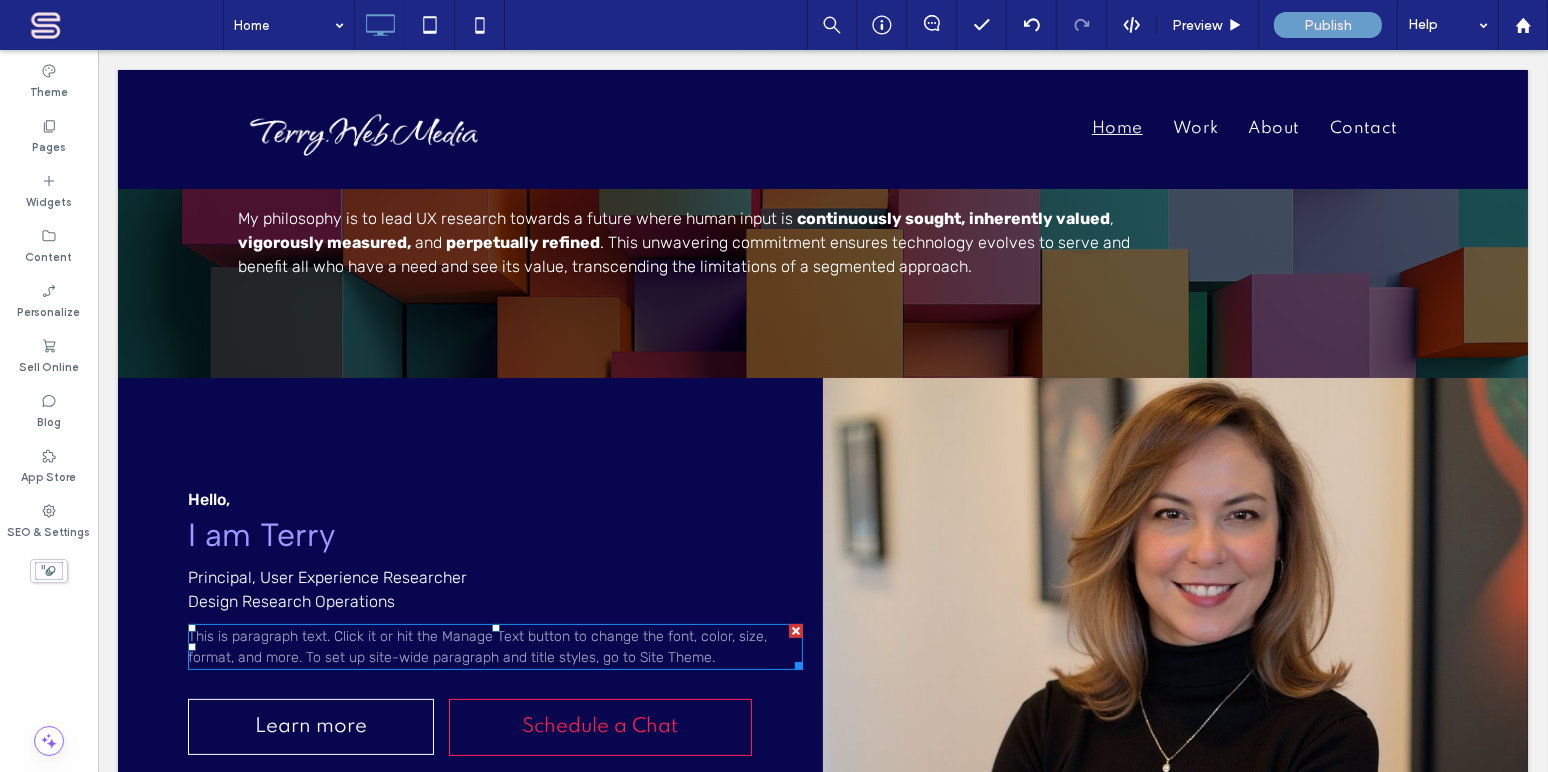 click on "This is paragraph text. Click it or hit the Manage Text button to change the font, color, size, format, and more. To set up site-wide paragraph and title styles, go to Site Theme." at bounding box center (494, 647) 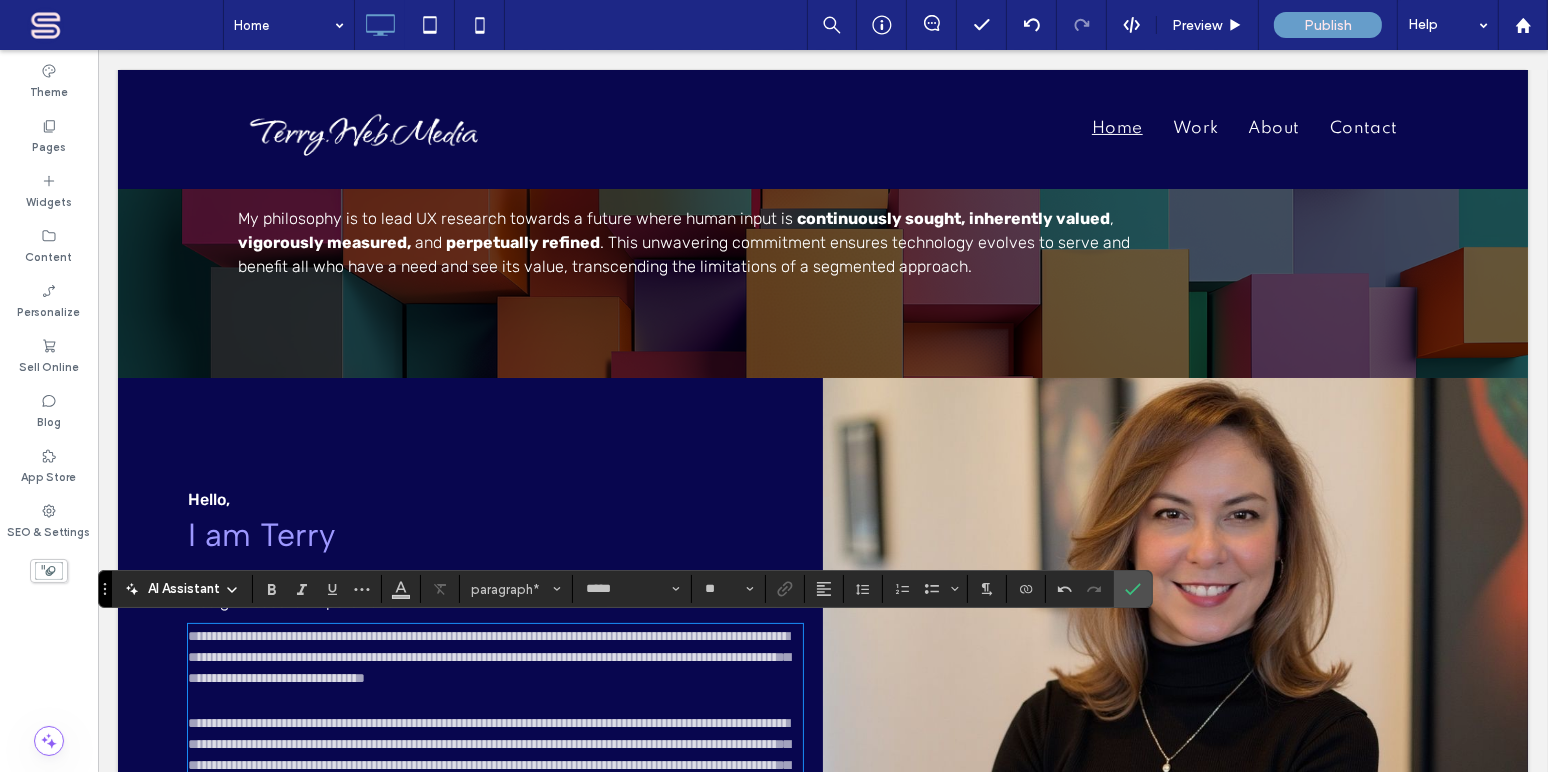 scroll, scrollTop: 0, scrollLeft: 0, axis: both 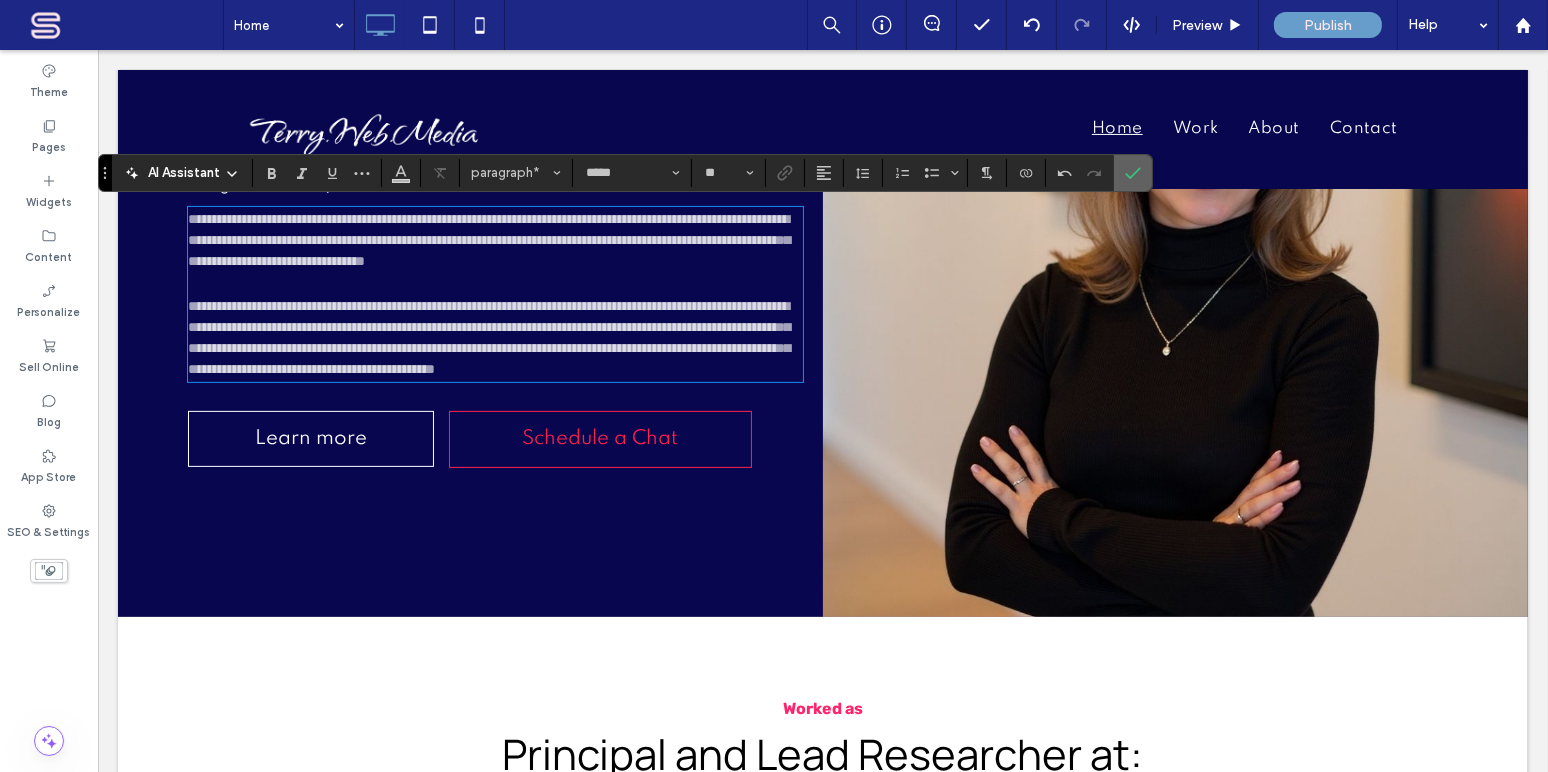 click 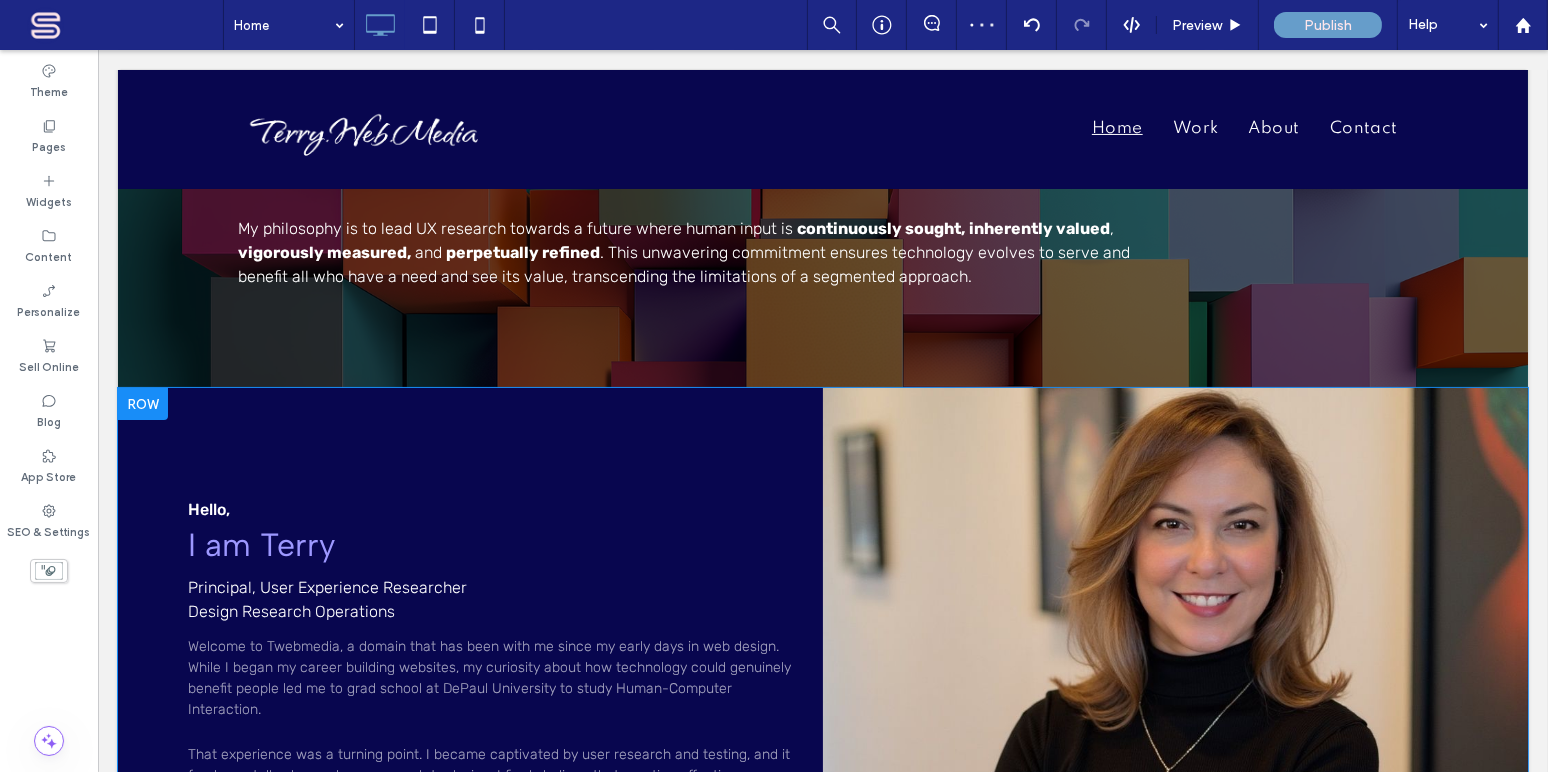 scroll, scrollTop: 214, scrollLeft: 0, axis: vertical 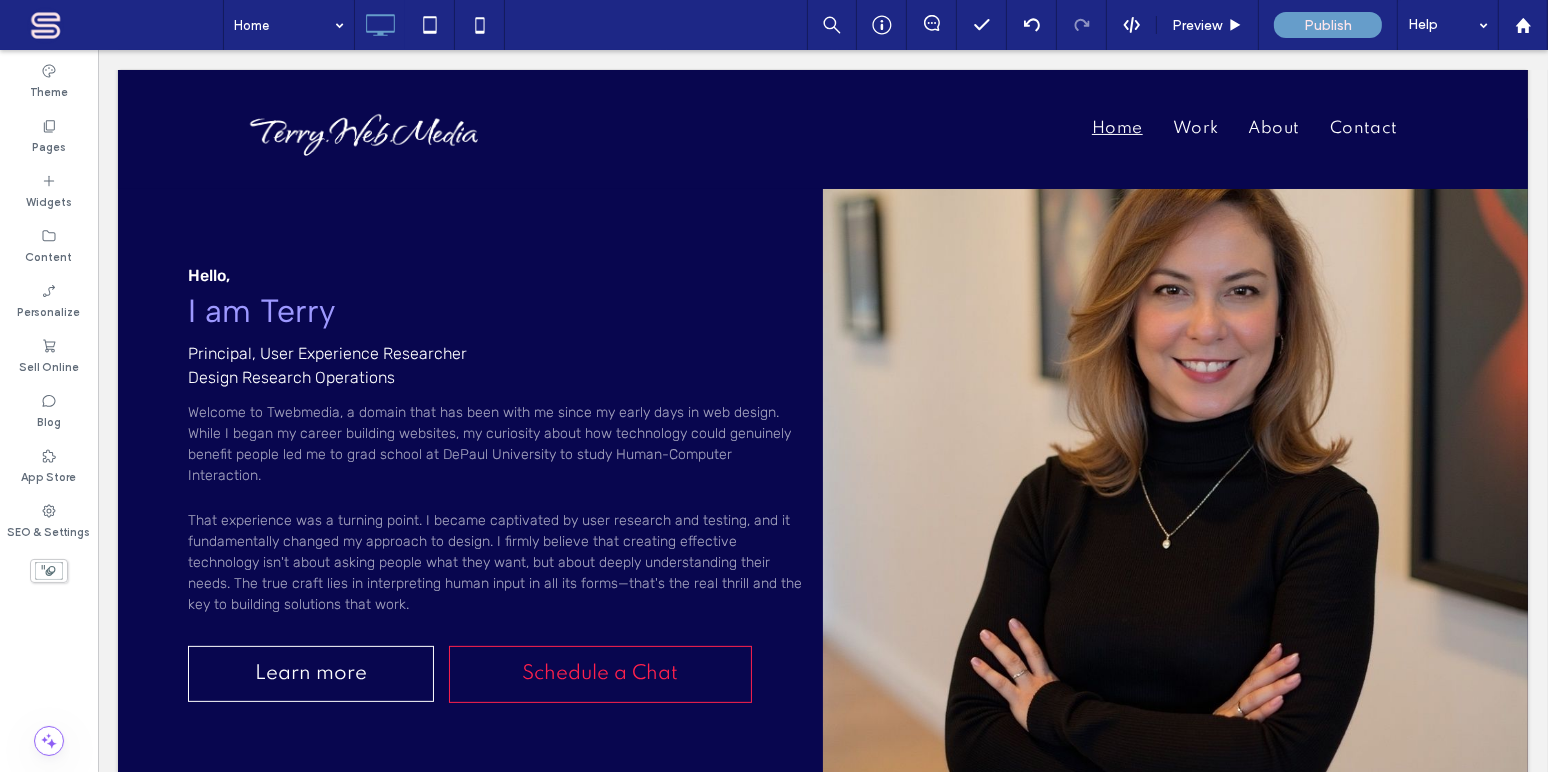 click on "Home Preview Publish Help" at bounding box center (885, 25) 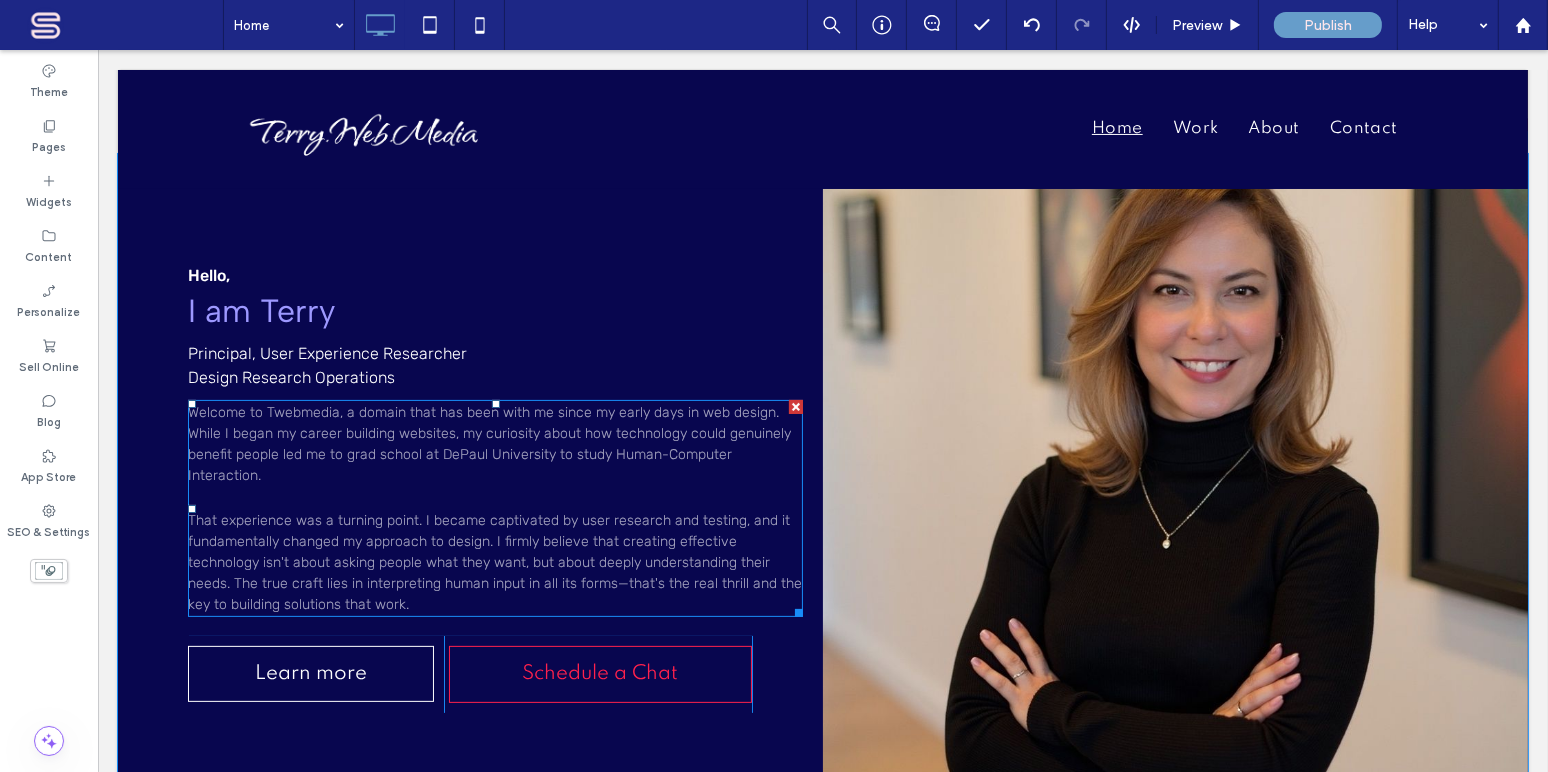 click on "That experience was a turning point. I became captivated by user research and testing, and it fundamentally changed my approach to design. I firmly believe that creating effective technology isn't about asking people what they want, but about deeply understanding their needs. The true craft lies in interpreting human input in all its forms—that's the real thrill and the key to building solutions that work." at bounding box center [494, 562] 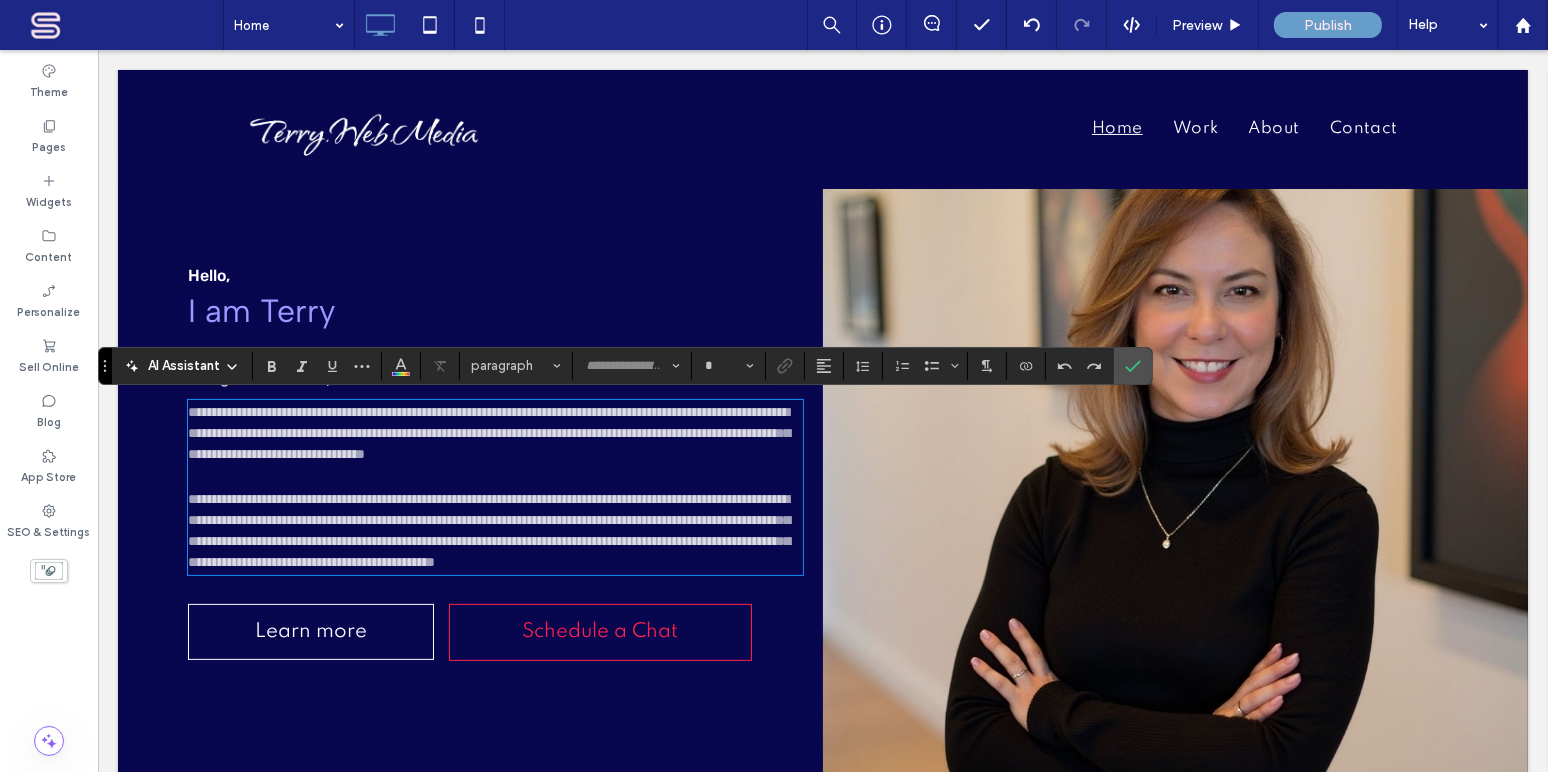 type on "*****" 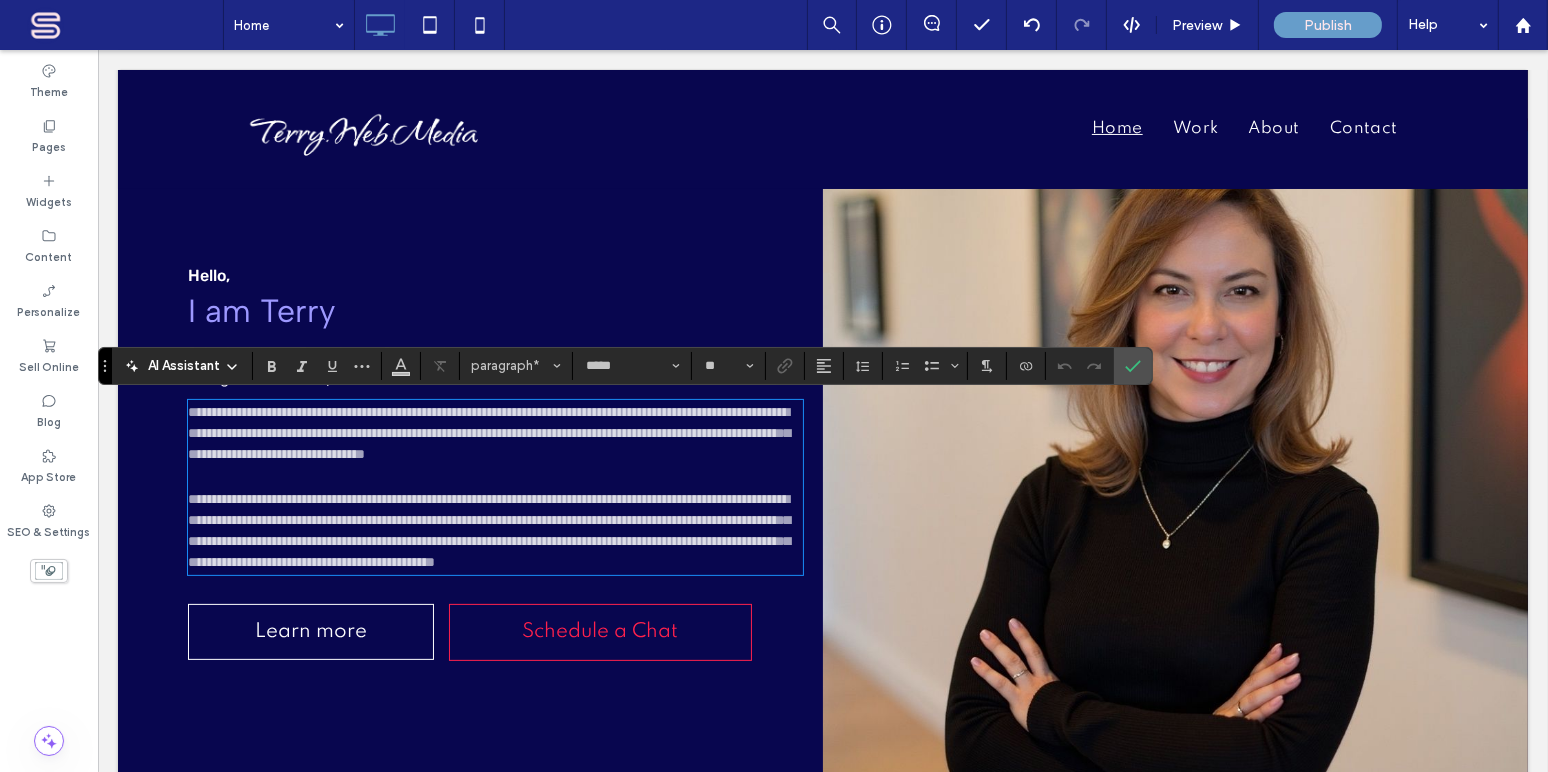 click on "**********" at bounding box center (488, 530) 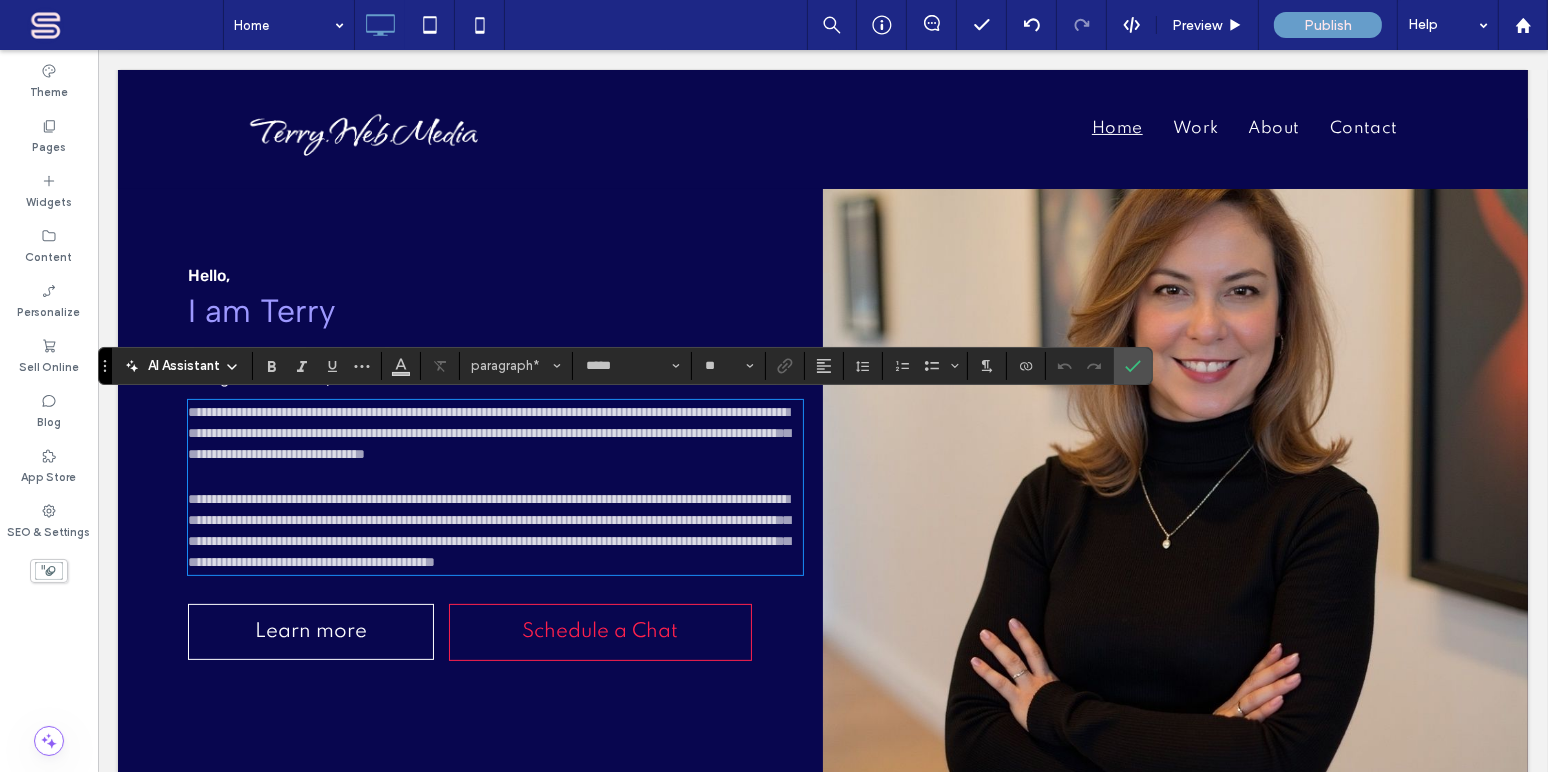 click on "**********" at bounding box center (488, 530) 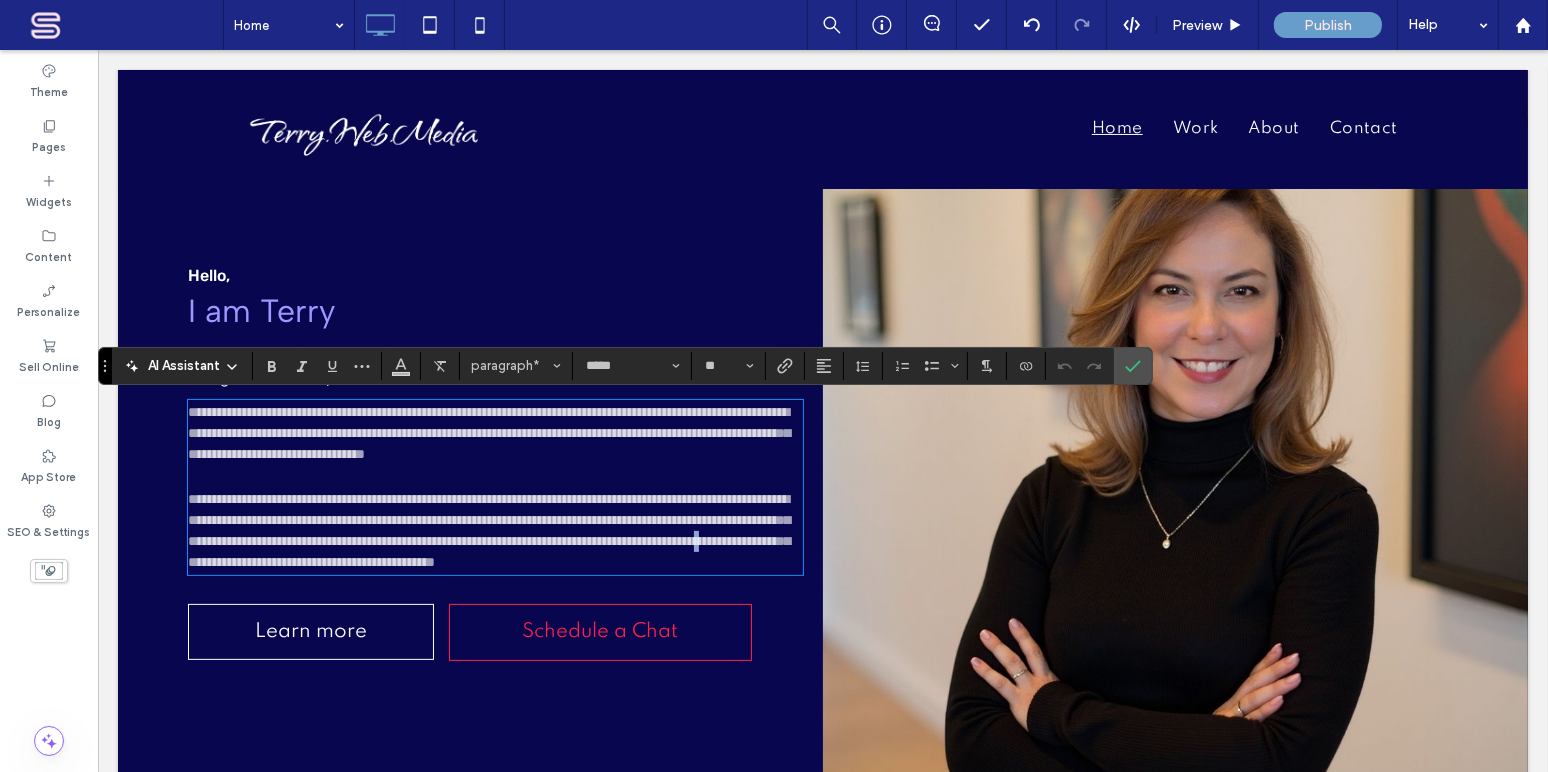 click on "**********" at bounding box center (488, 530) 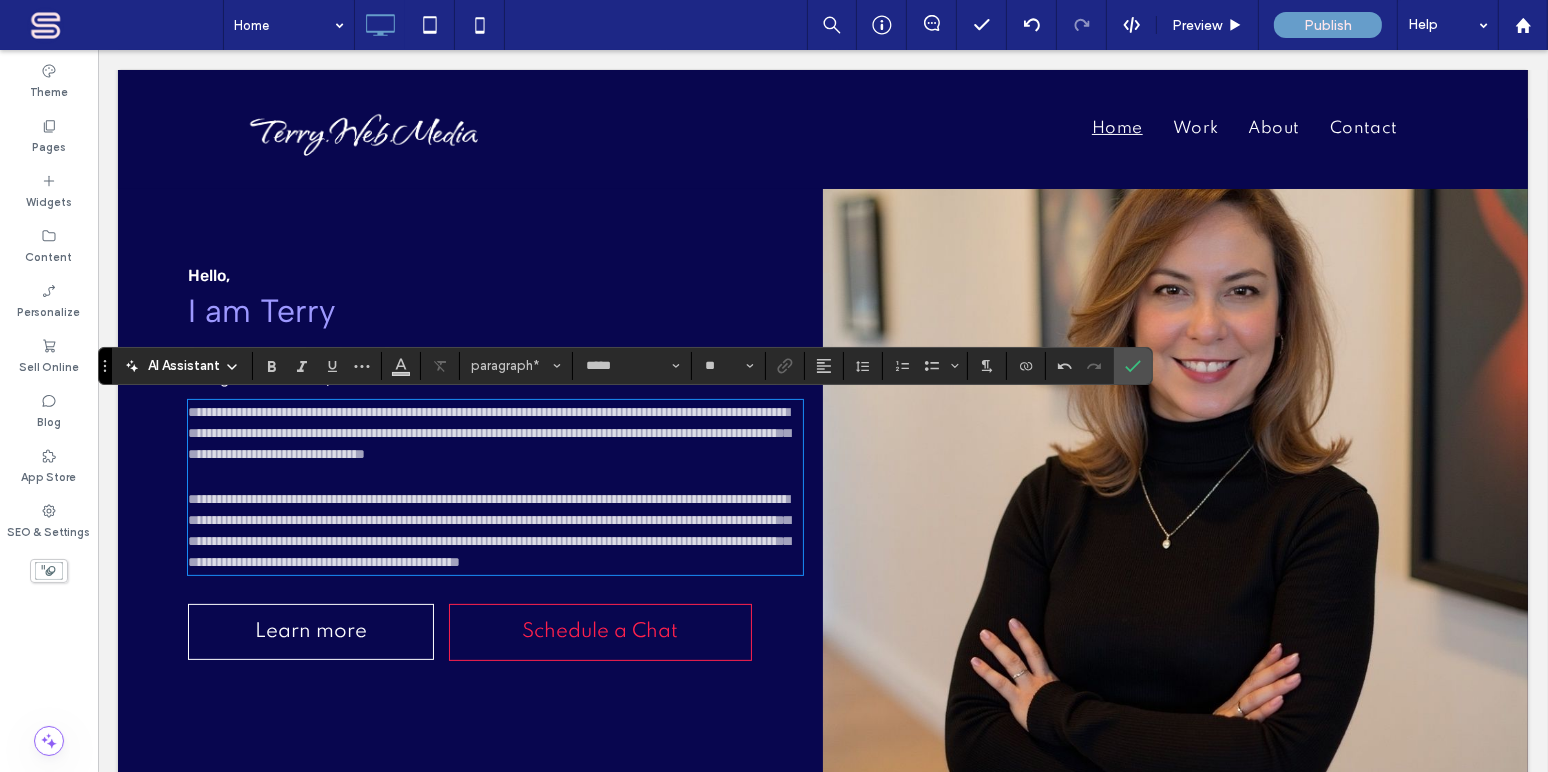 click on "**********" at bounding box center (488, 530) 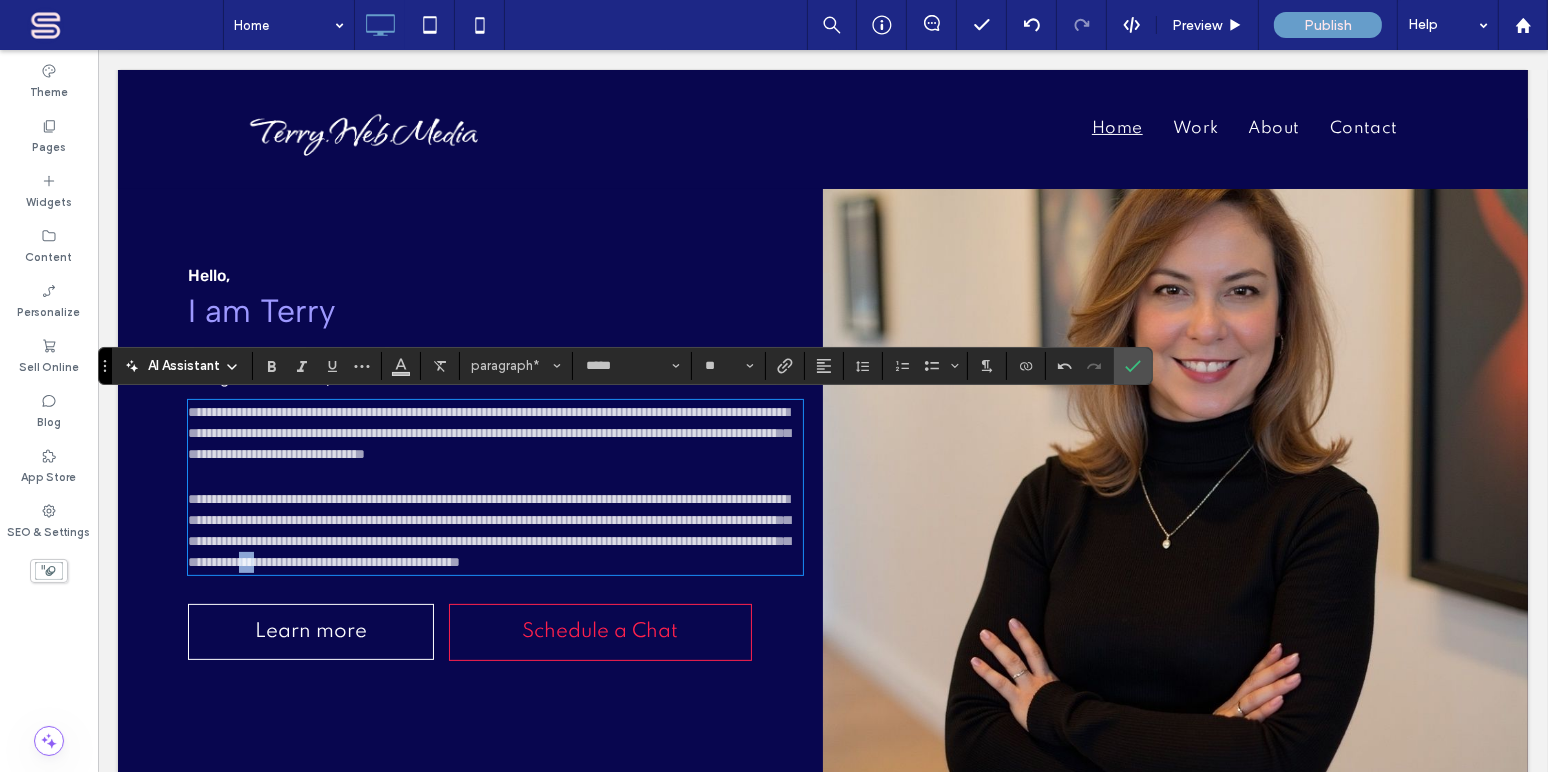 click on "**********" at bounding box center [488, 530] 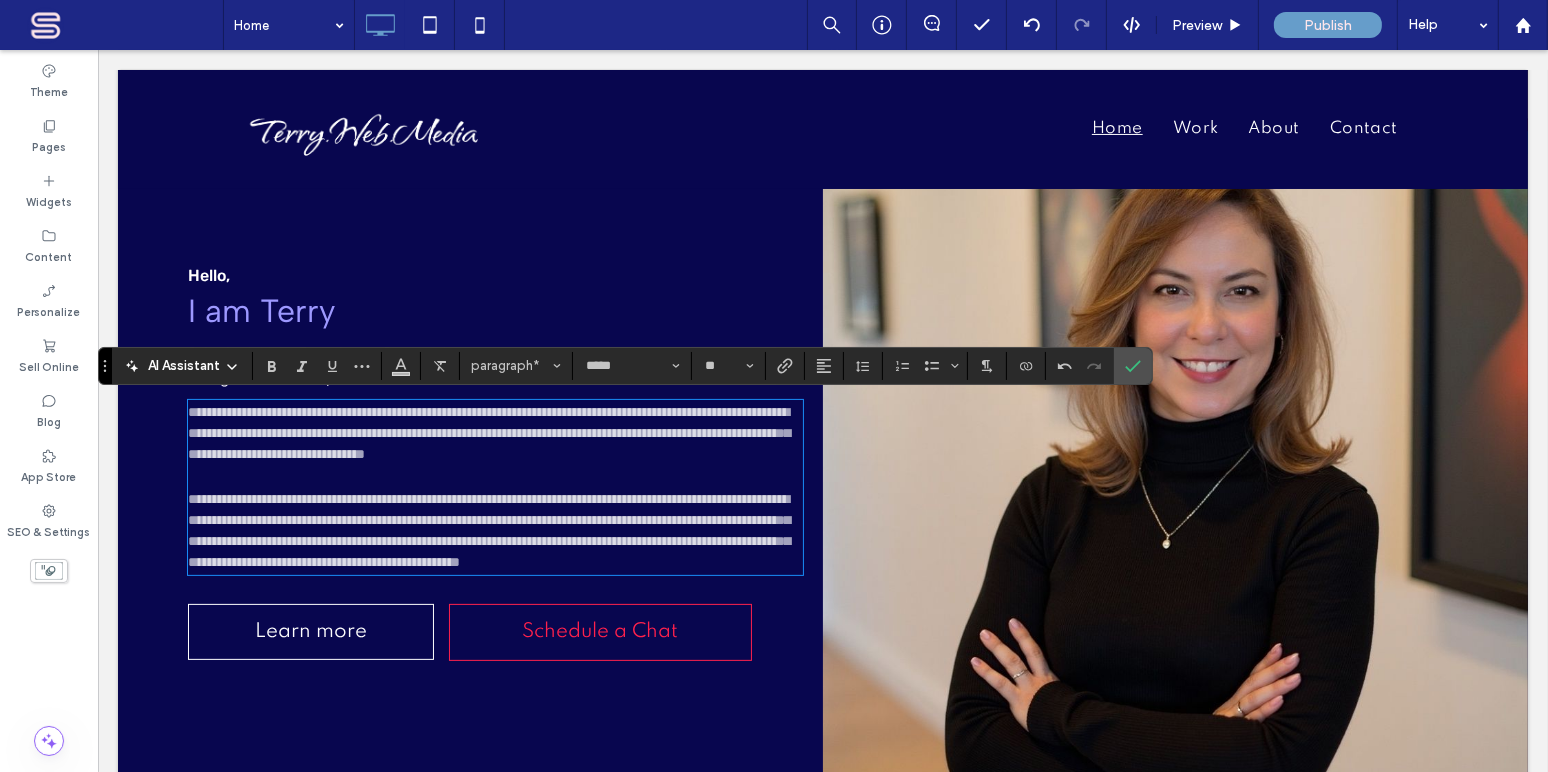 click on "**********" at bounding box center (494, 531) 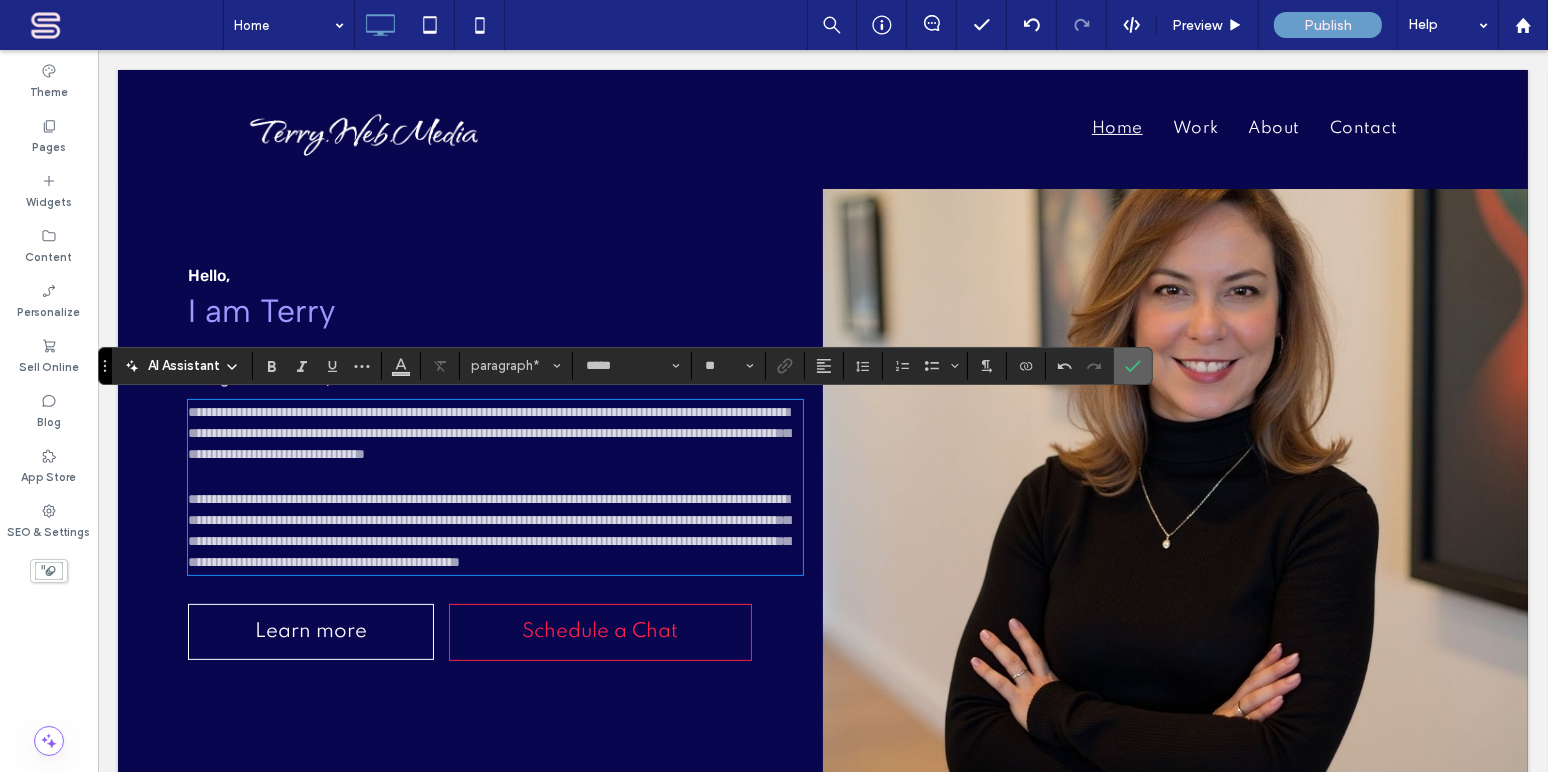 drag, startPoint x: 1129, startPoint y: 363, endPoint x: 687, endPoint y: 329, distance: 443.30576 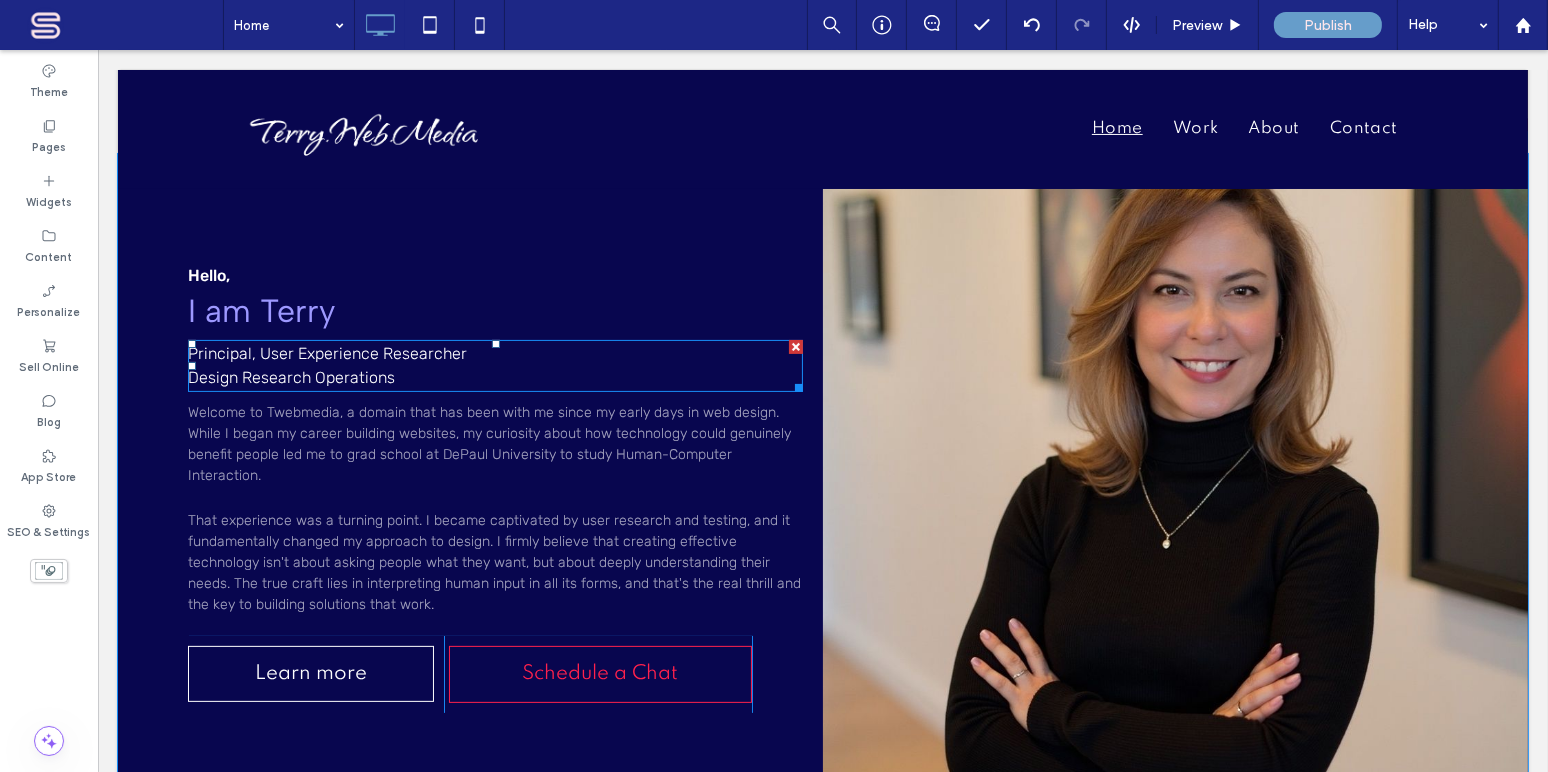 click on "Principal, User Experience Researcher Design Research Operations" at bounding box center (326, 365) 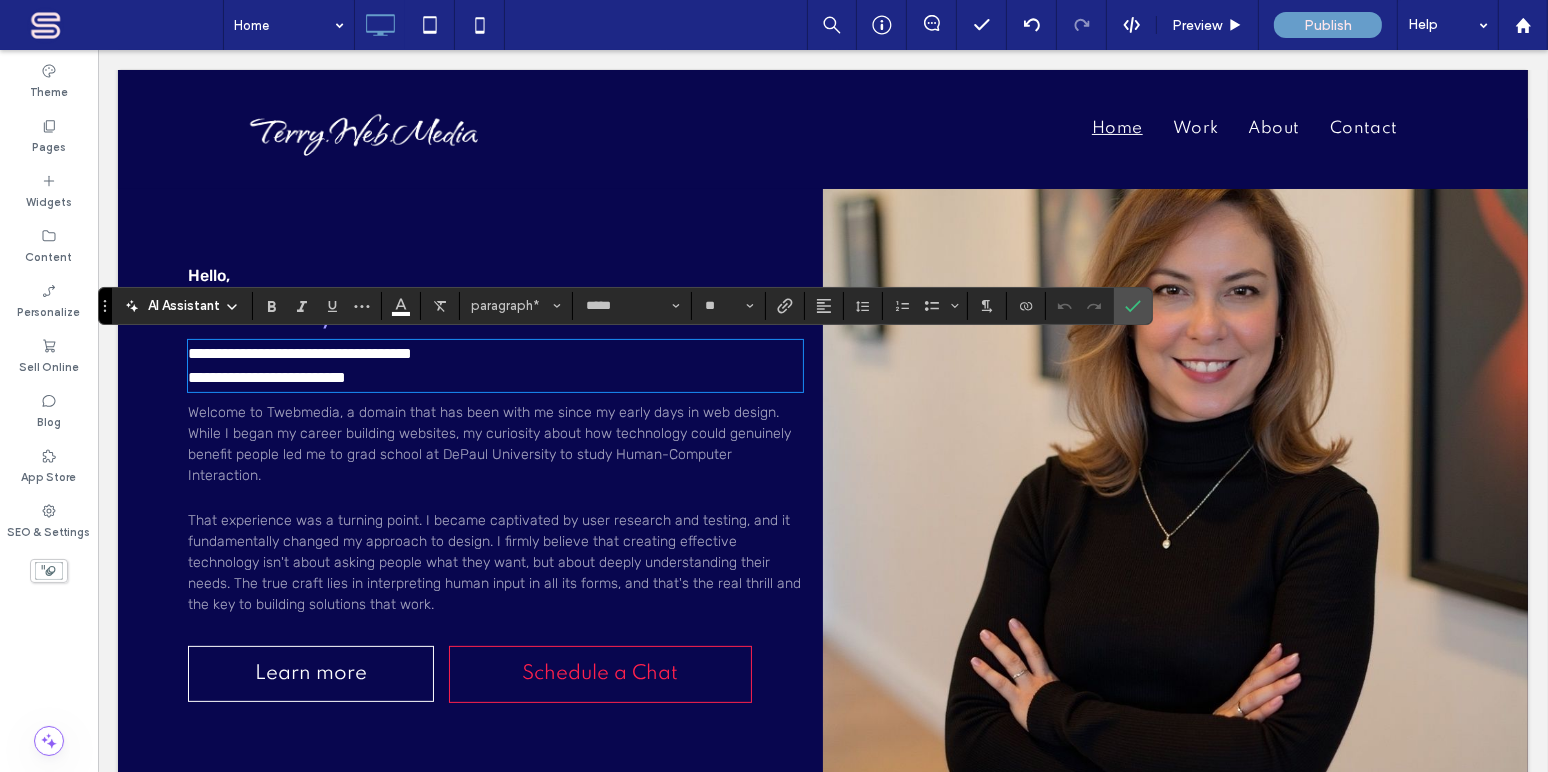 click on "**********" at bounding box center [299, 365] 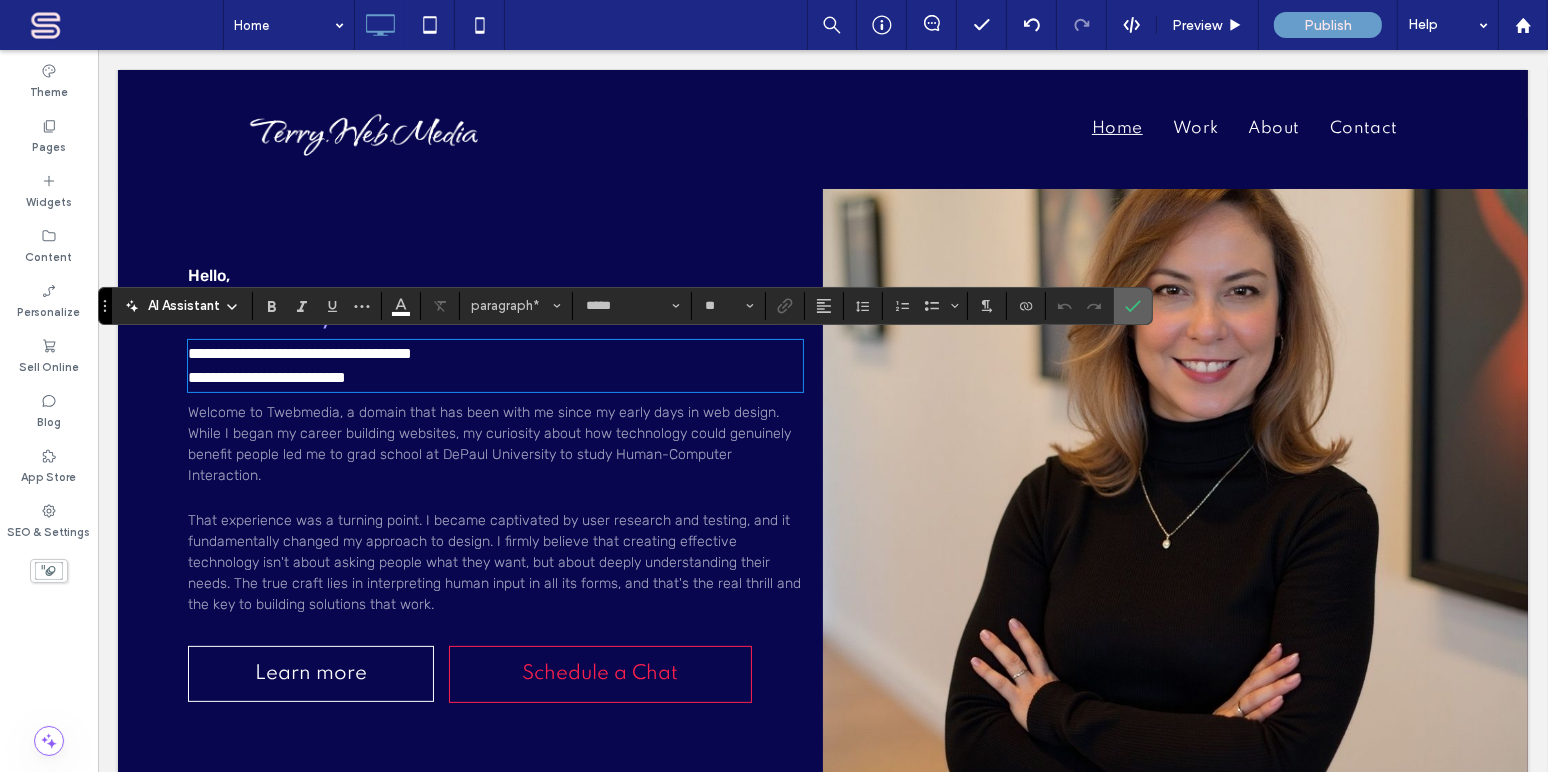 click 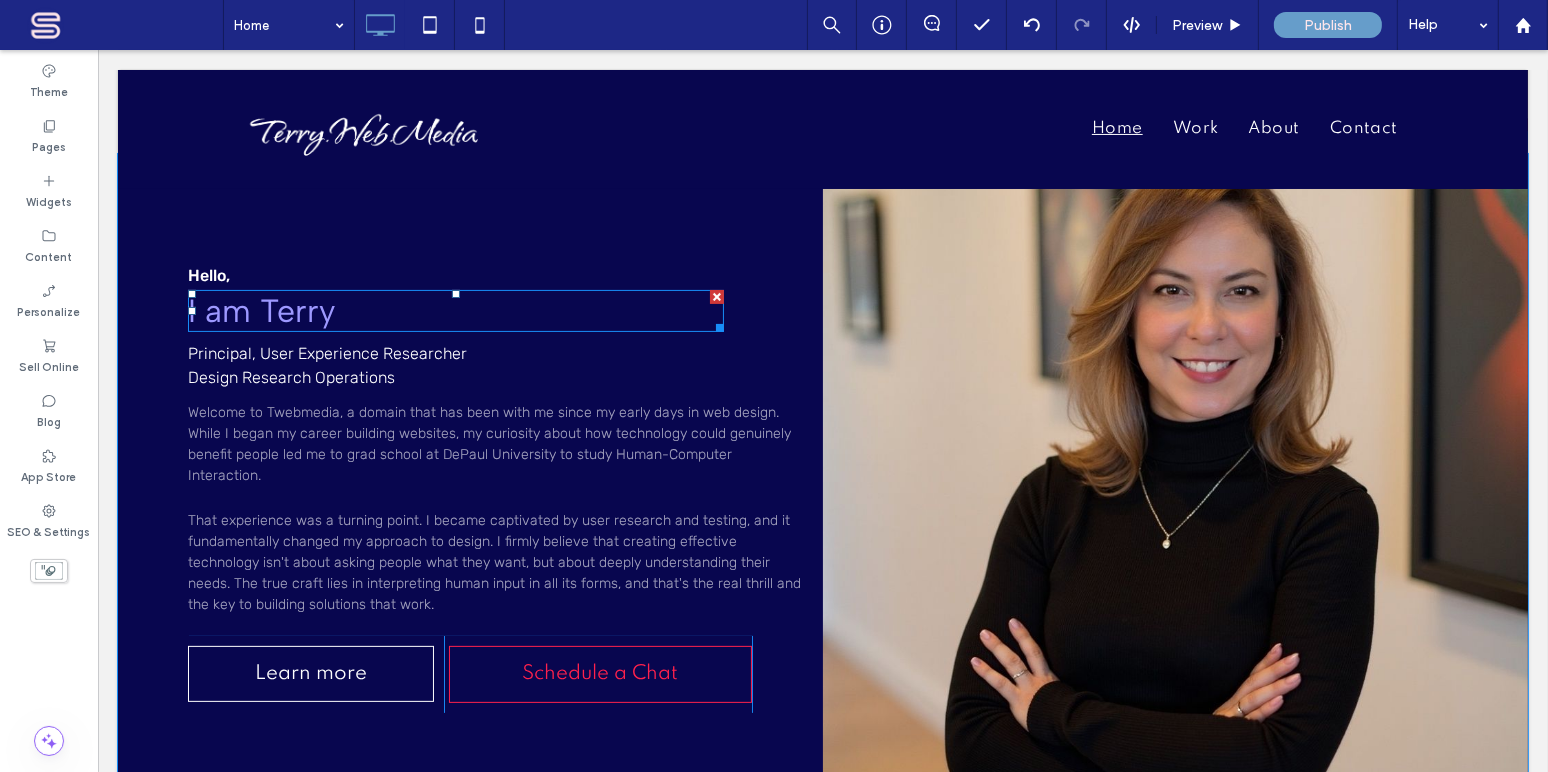 click on "I am [FIRST]" at bounding box center (260, 311) 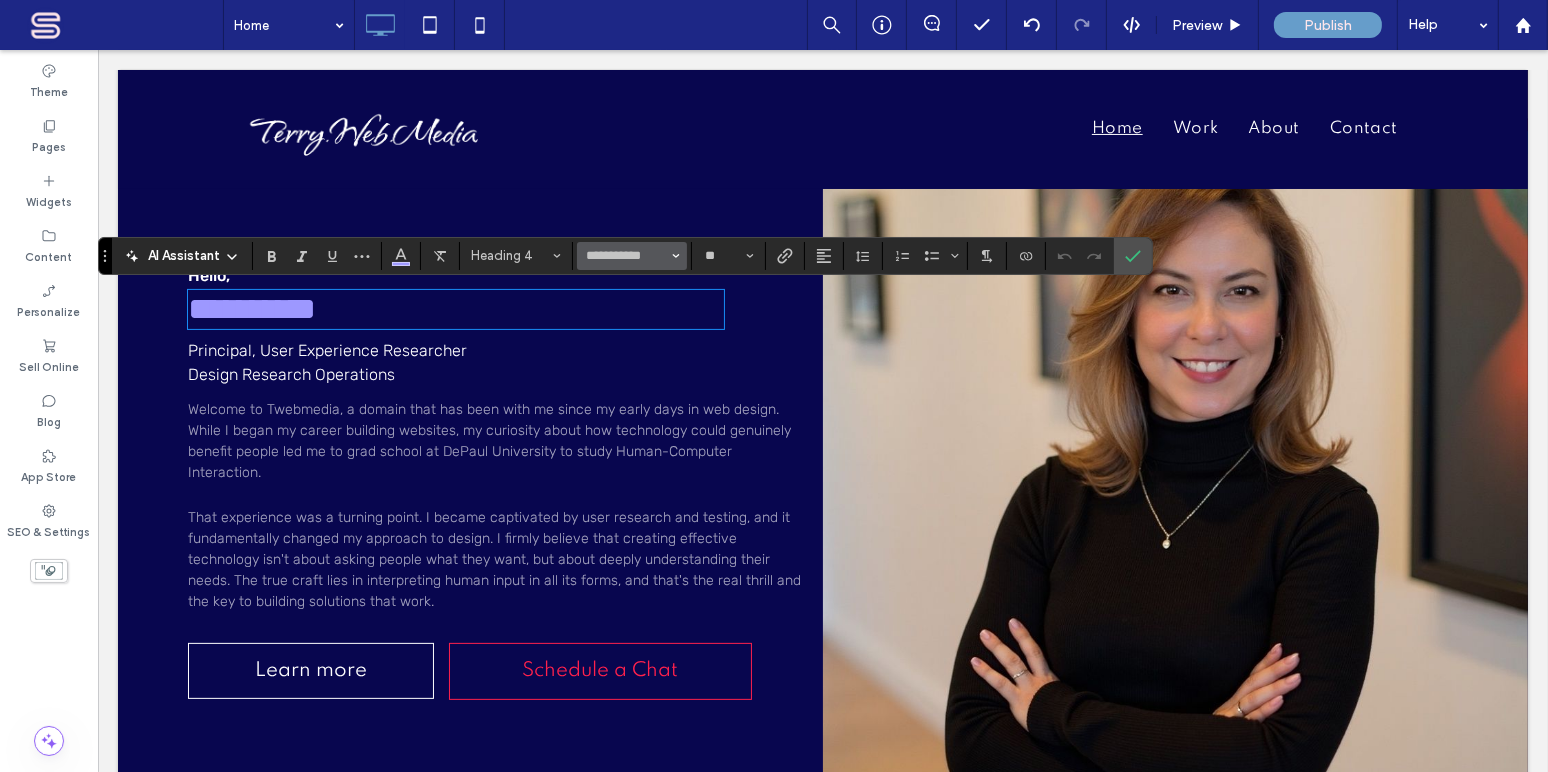click 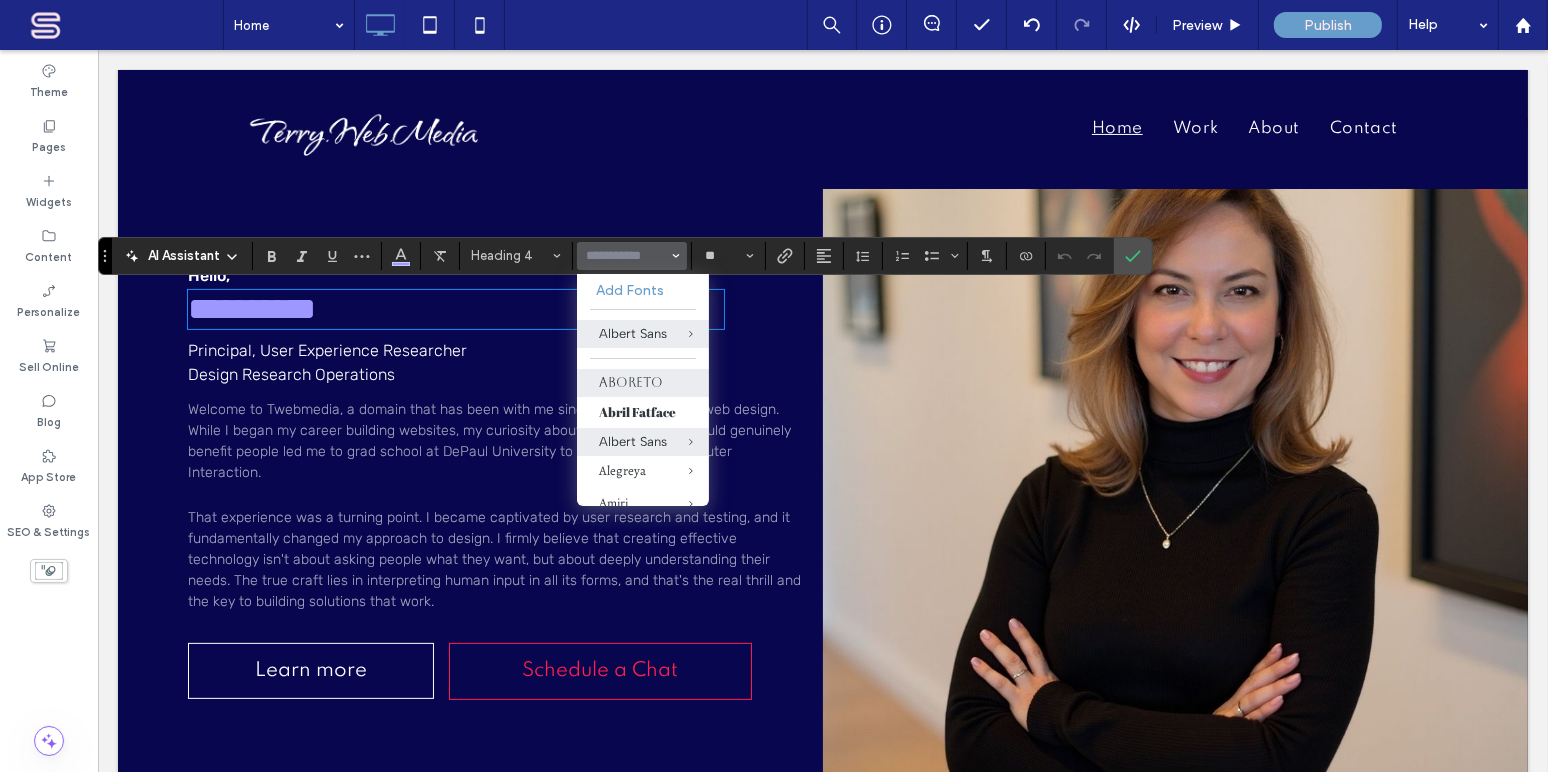click on "Aboreto" at bounding box center (643, 383) 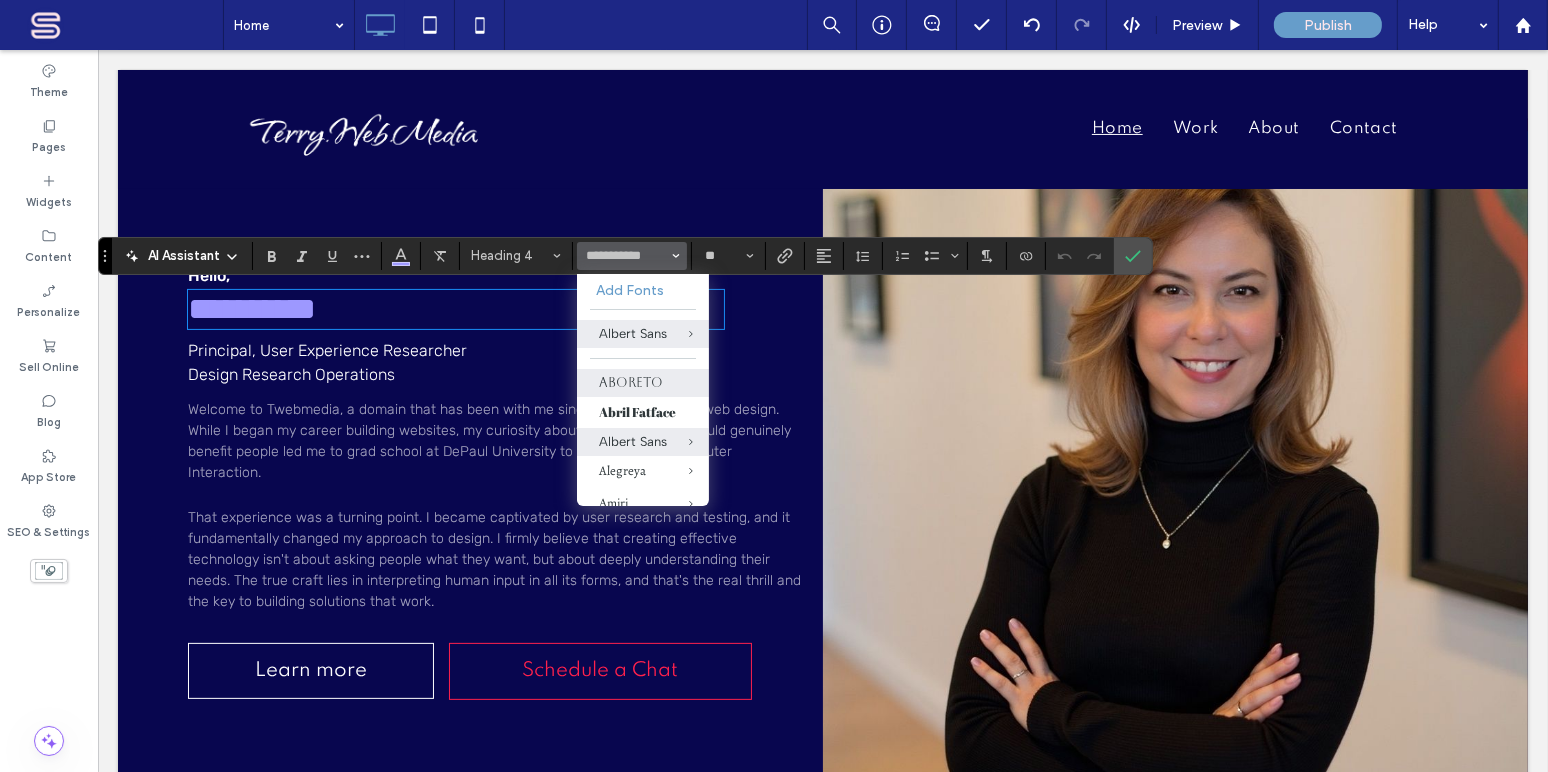 type on "*******" 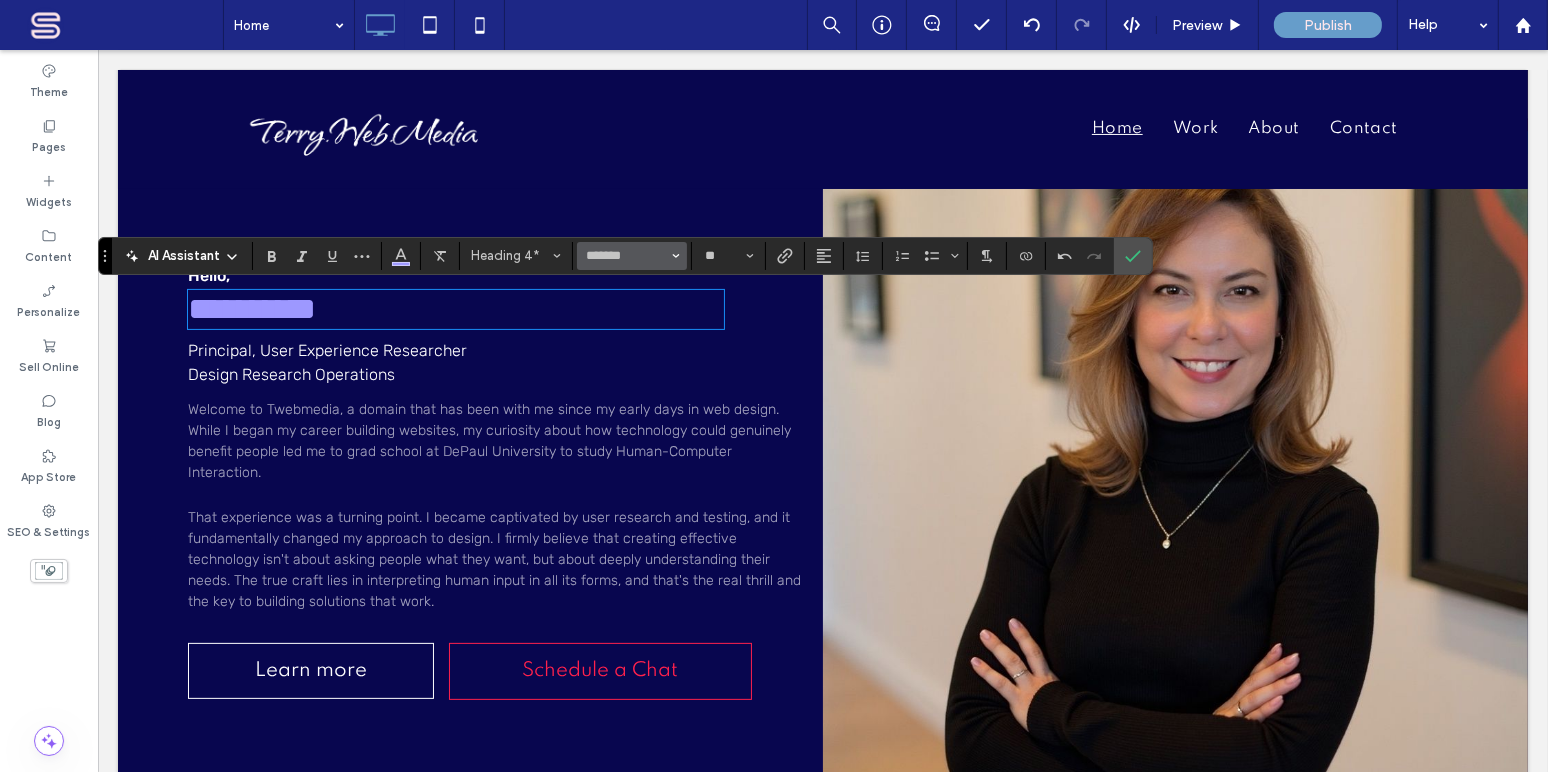 click 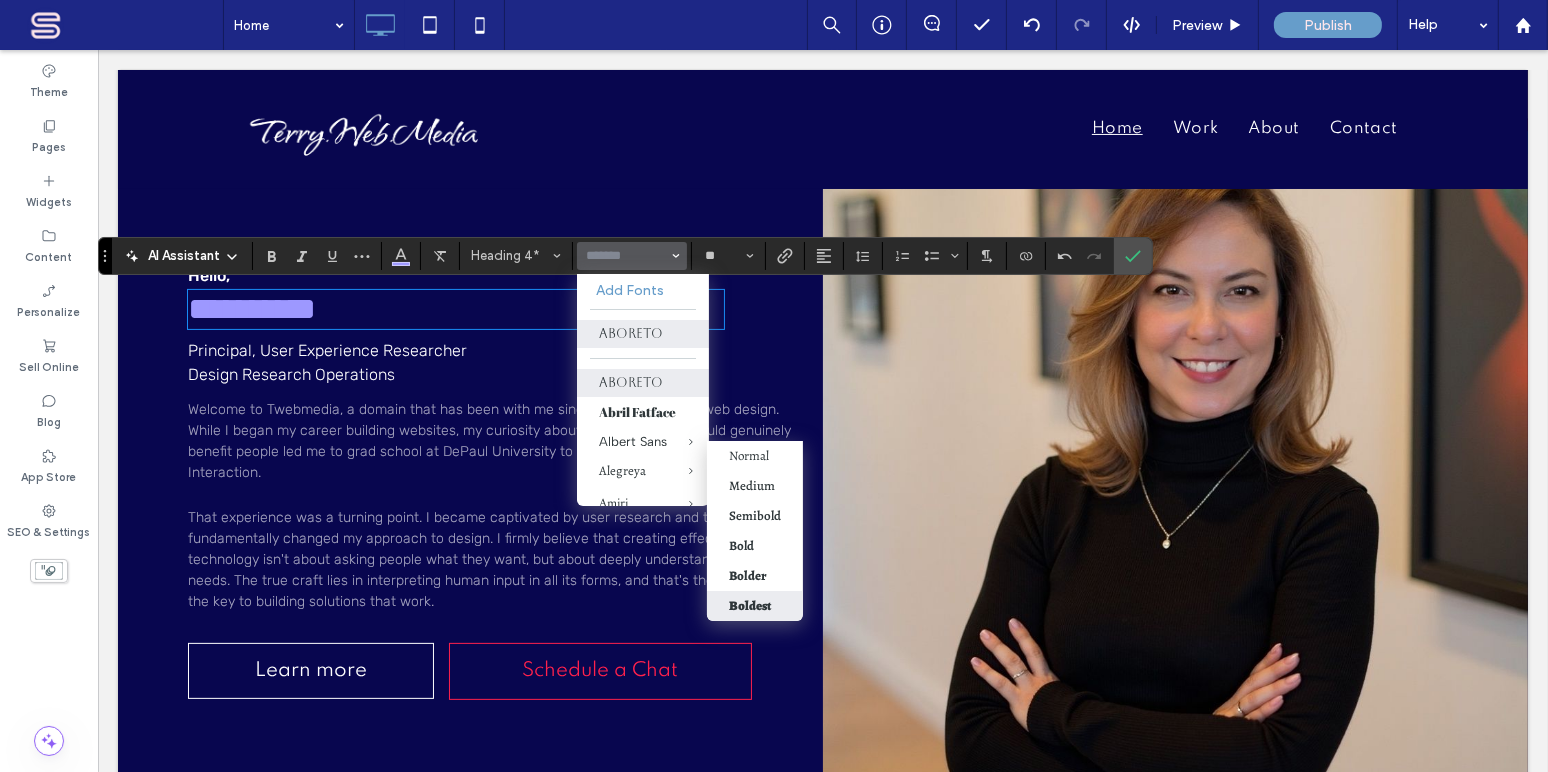 click on "Boldest" at bounding box center (750, 605) 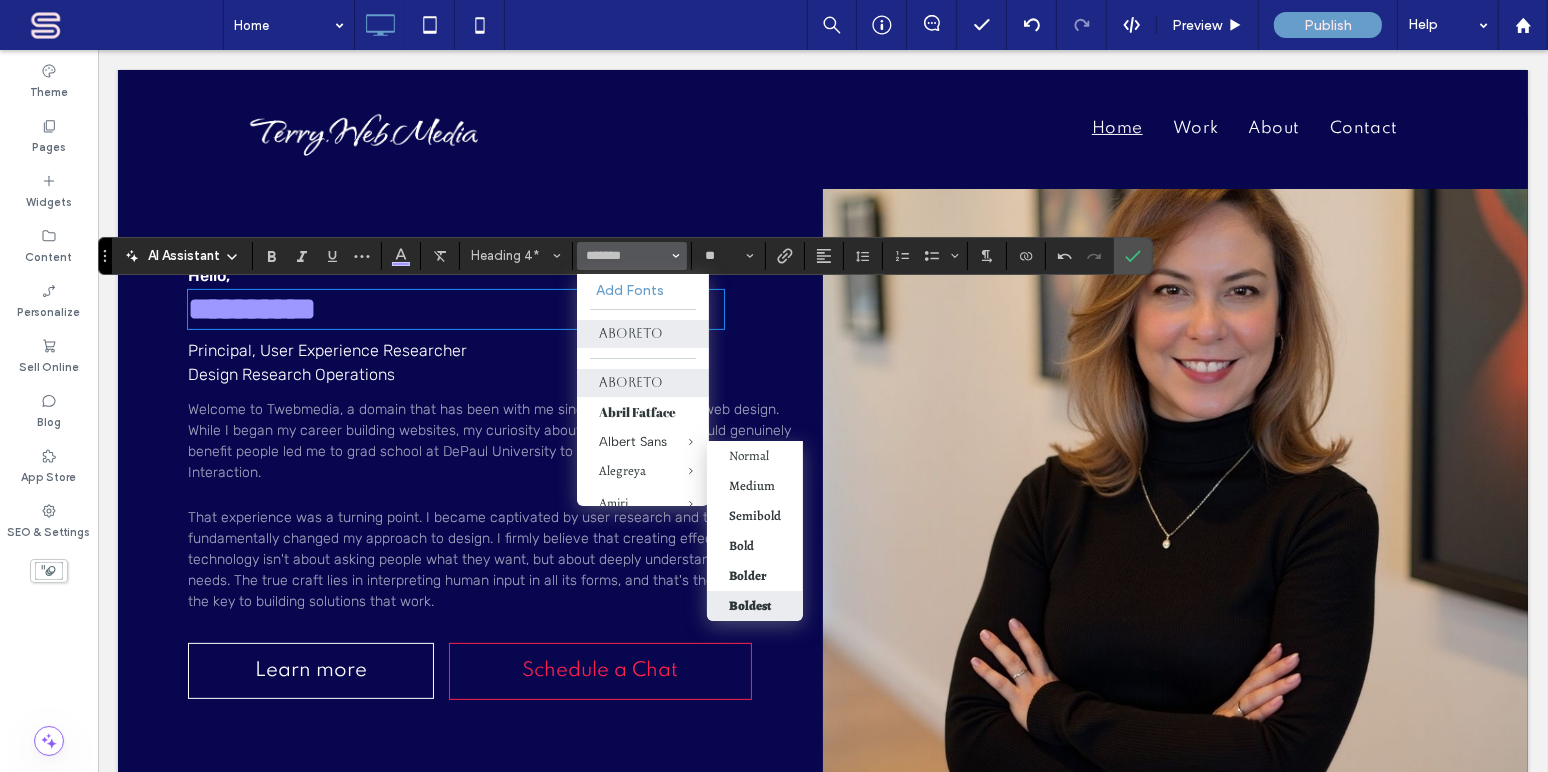 type on "********" 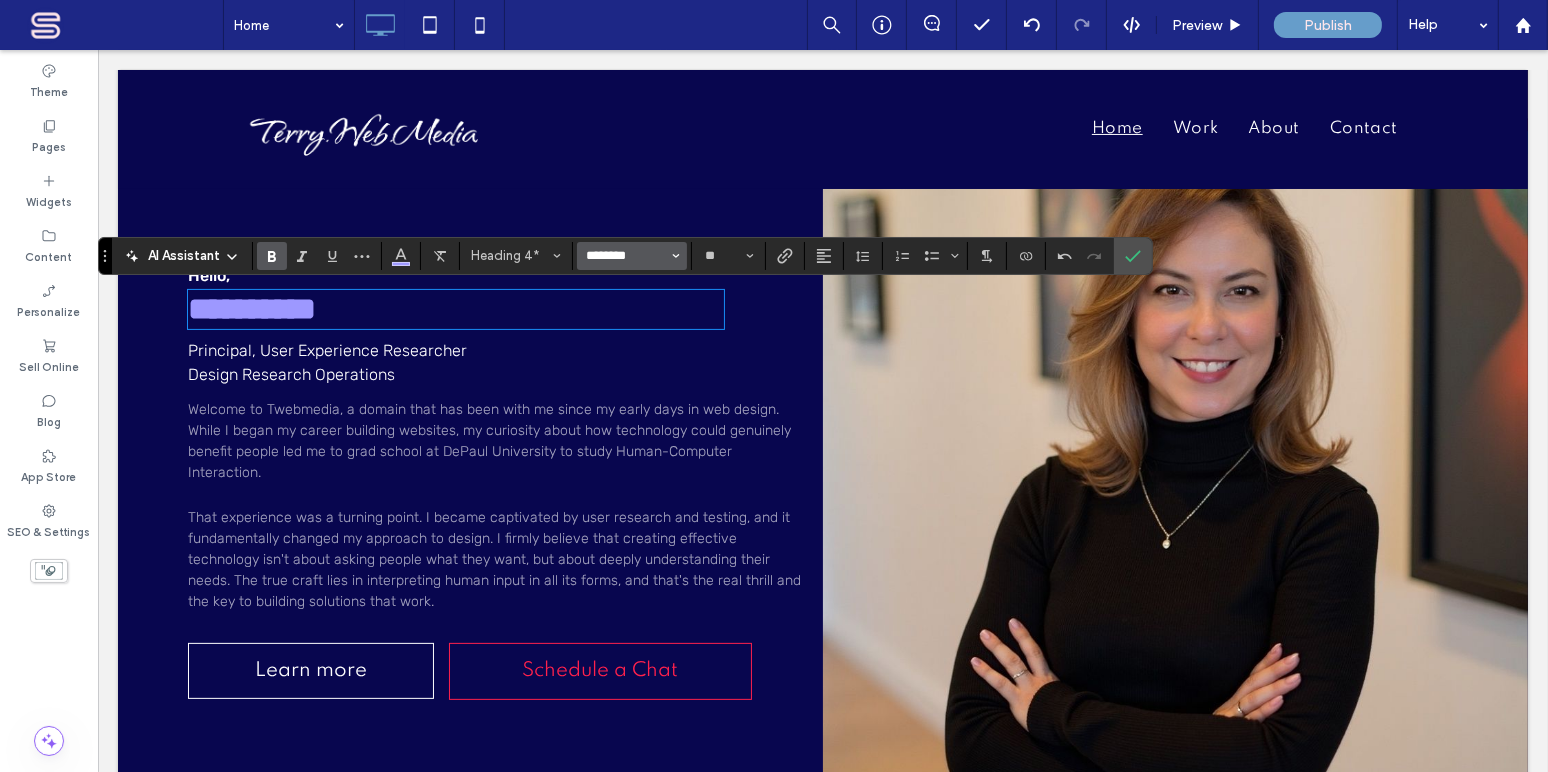 click on "********" at bounding box center [626, 256] 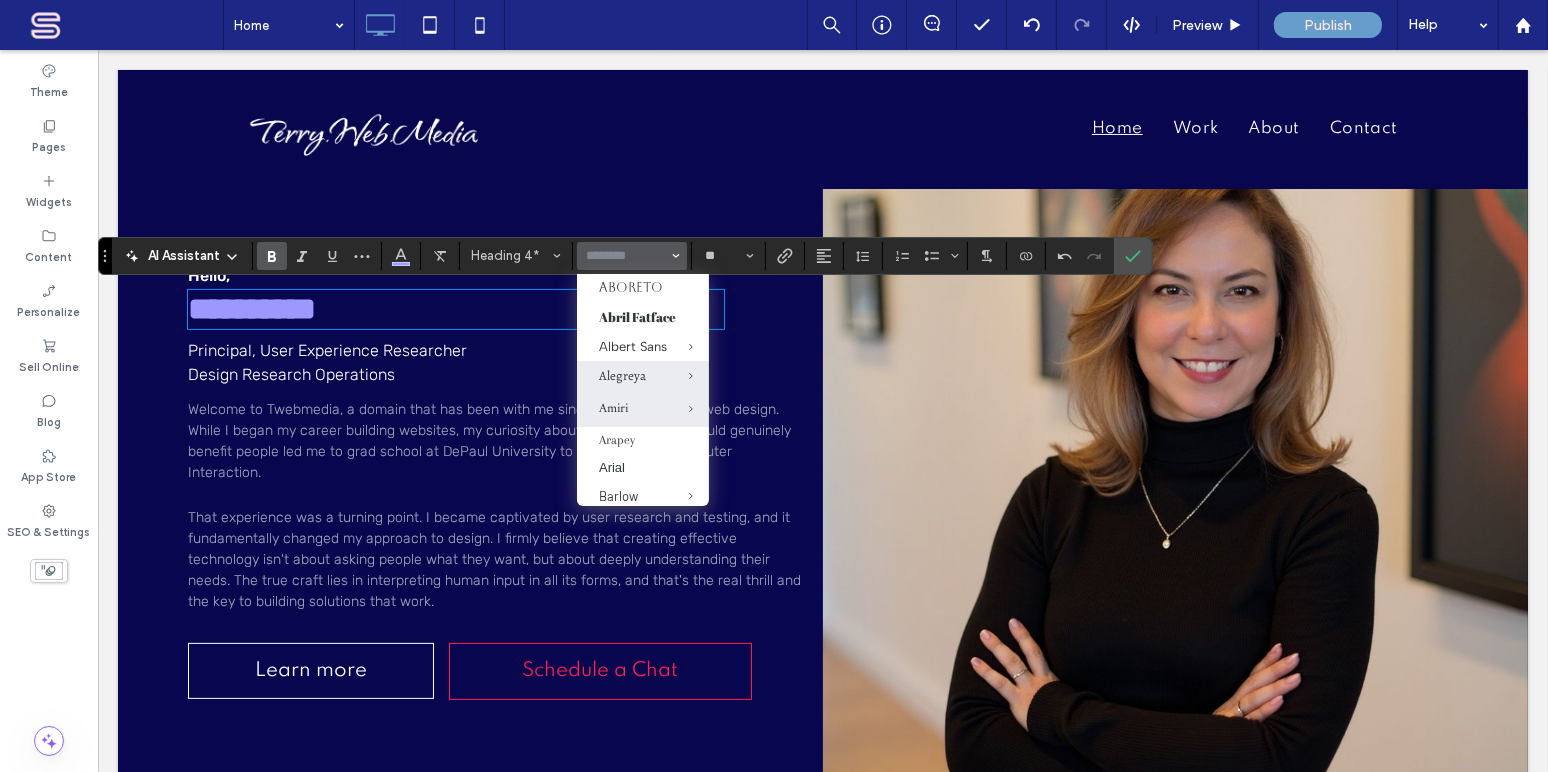 scroll, scrollTop: 242, scrollLeft: 0, axis: vertical 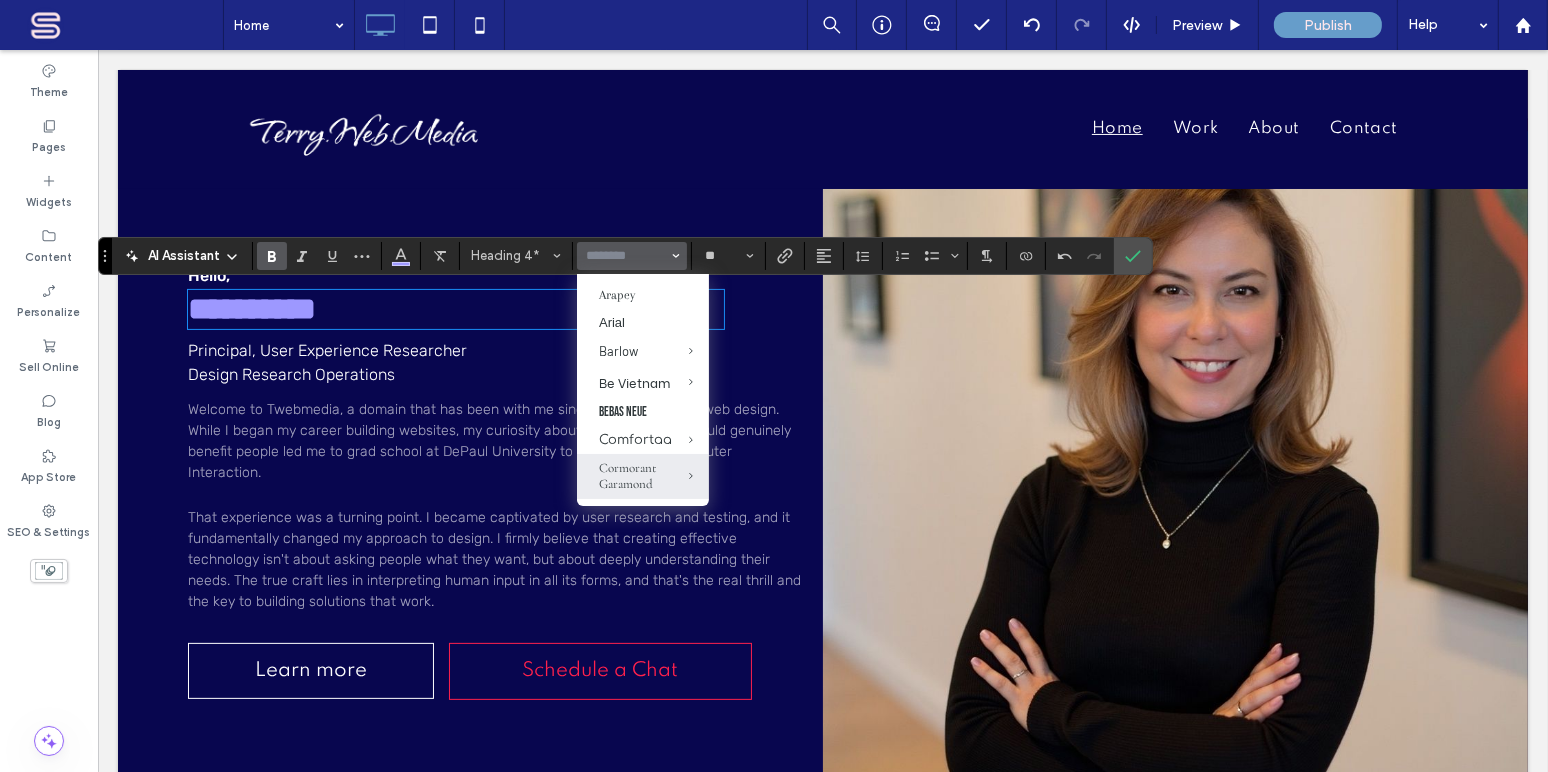 drag, startPoint x: 528, startPoint y: 421, endPoint x: 626, endPoint y: 471, distance: 110.01818 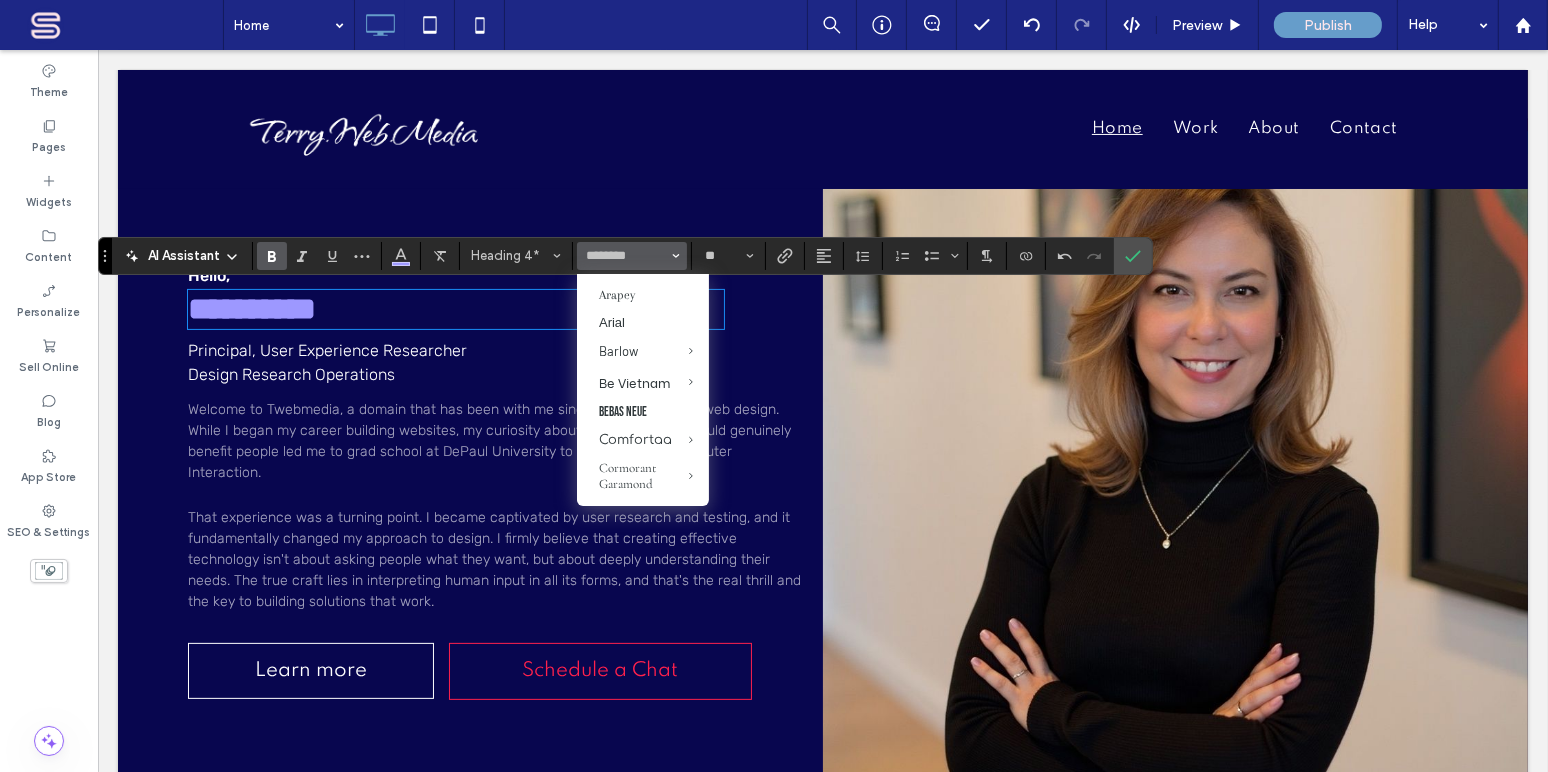 type on "**********" 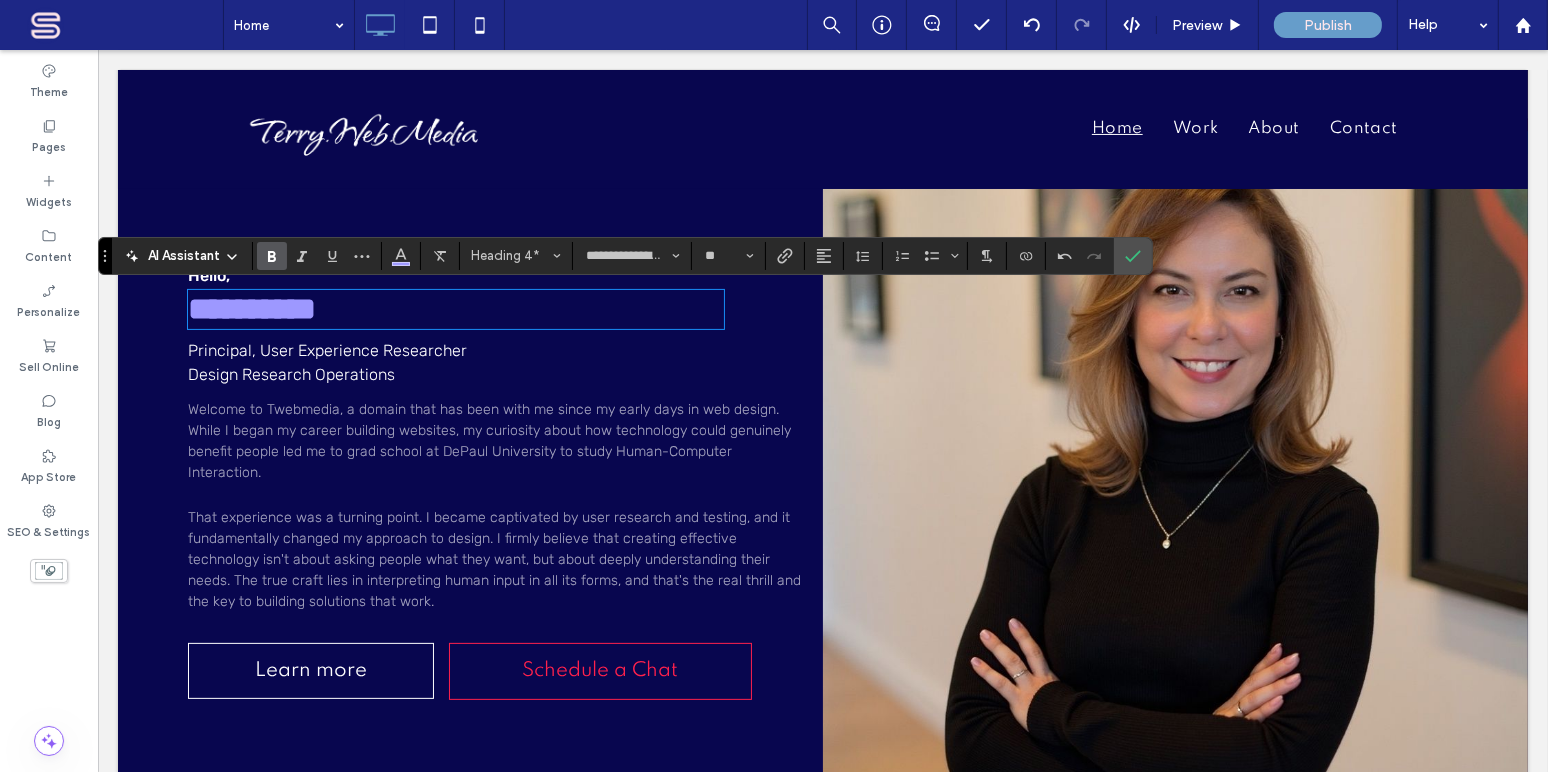 click on "Principal, User Experience Researcher Design Research Operations" at bounding box center [494, 363] 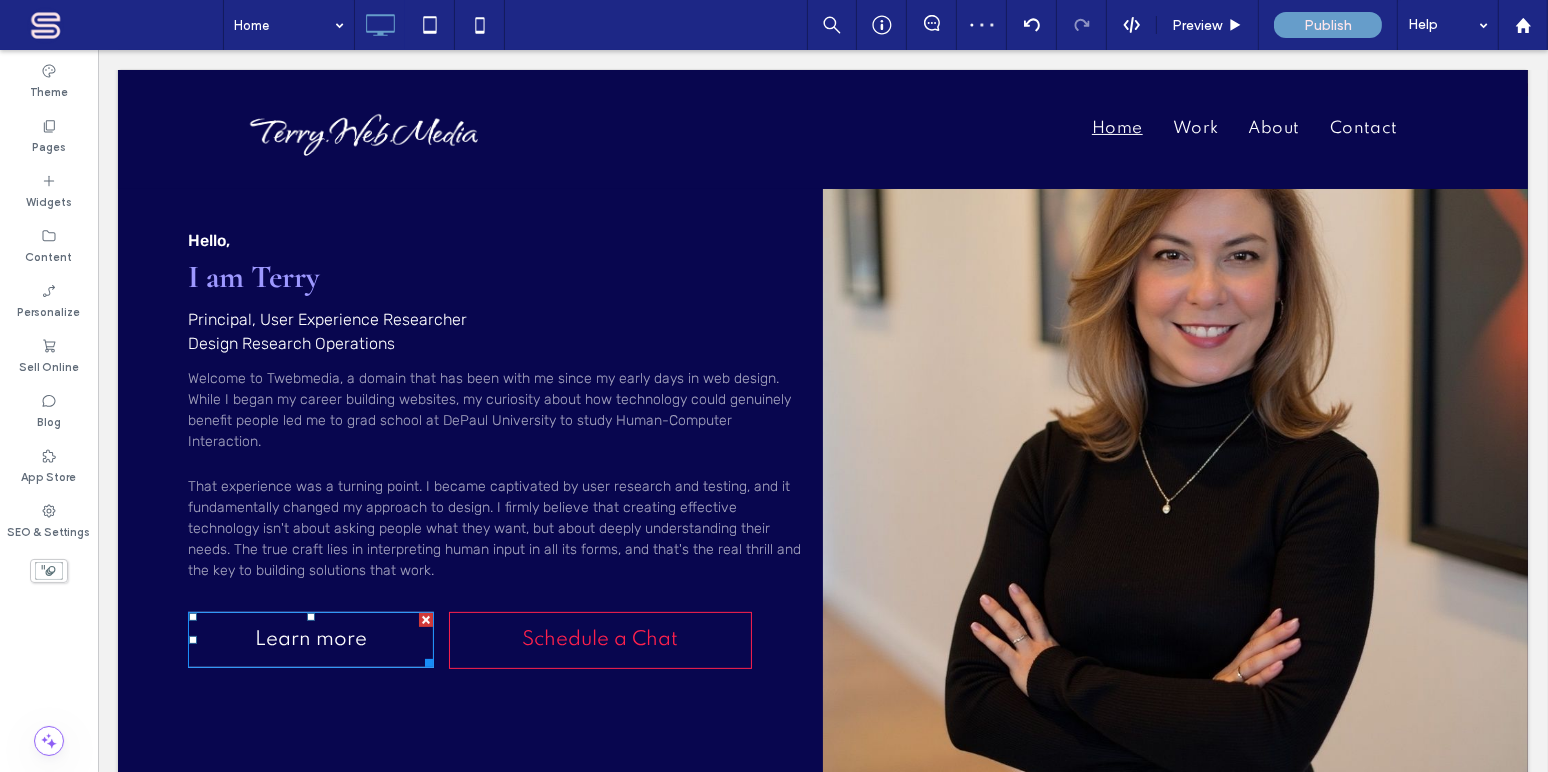 scroll, scrollTop: 507, scrollLeft: 0, axis: vertical 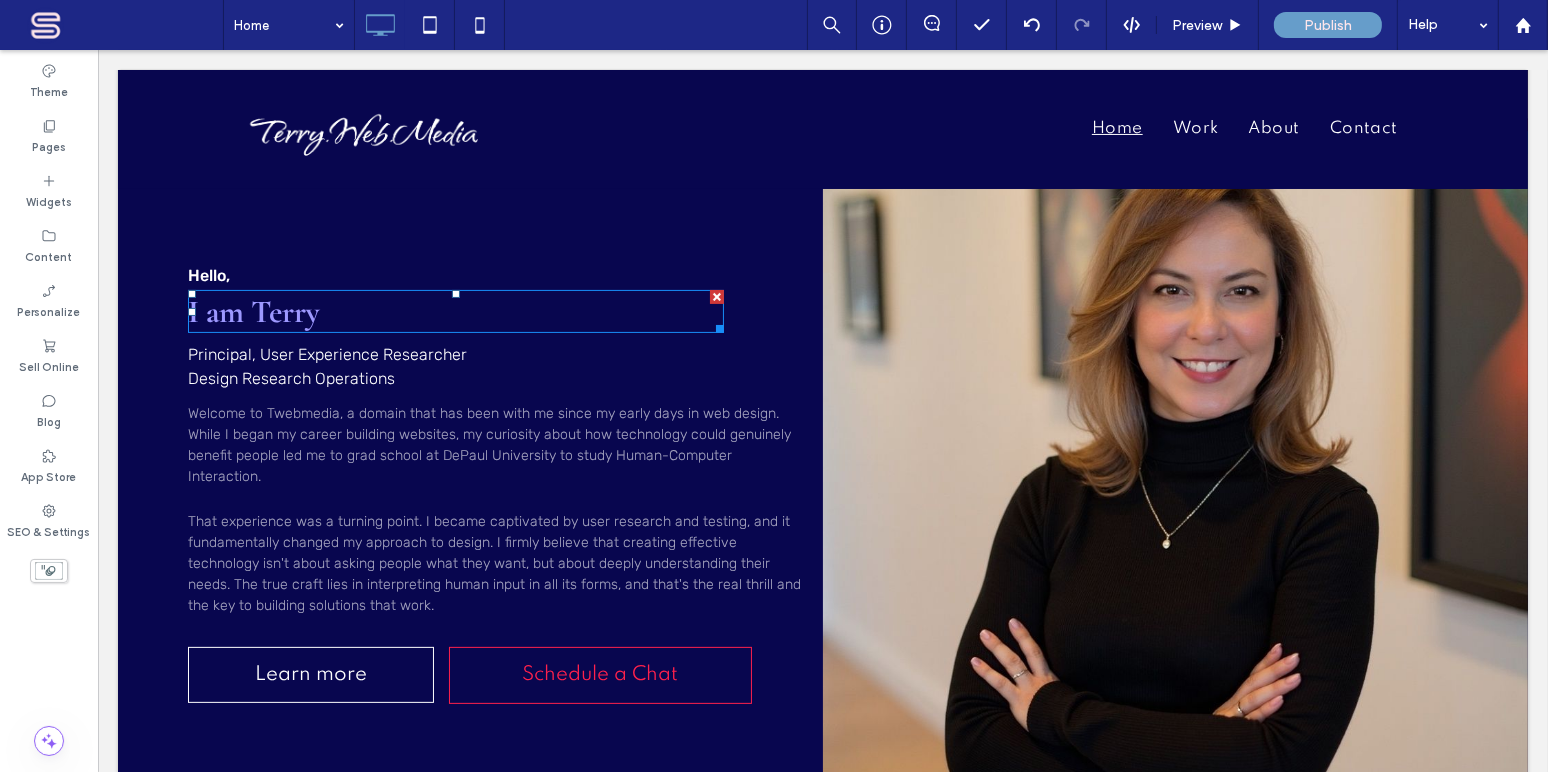 click on "I am [FIRST]" at bounding box center (253, 311) 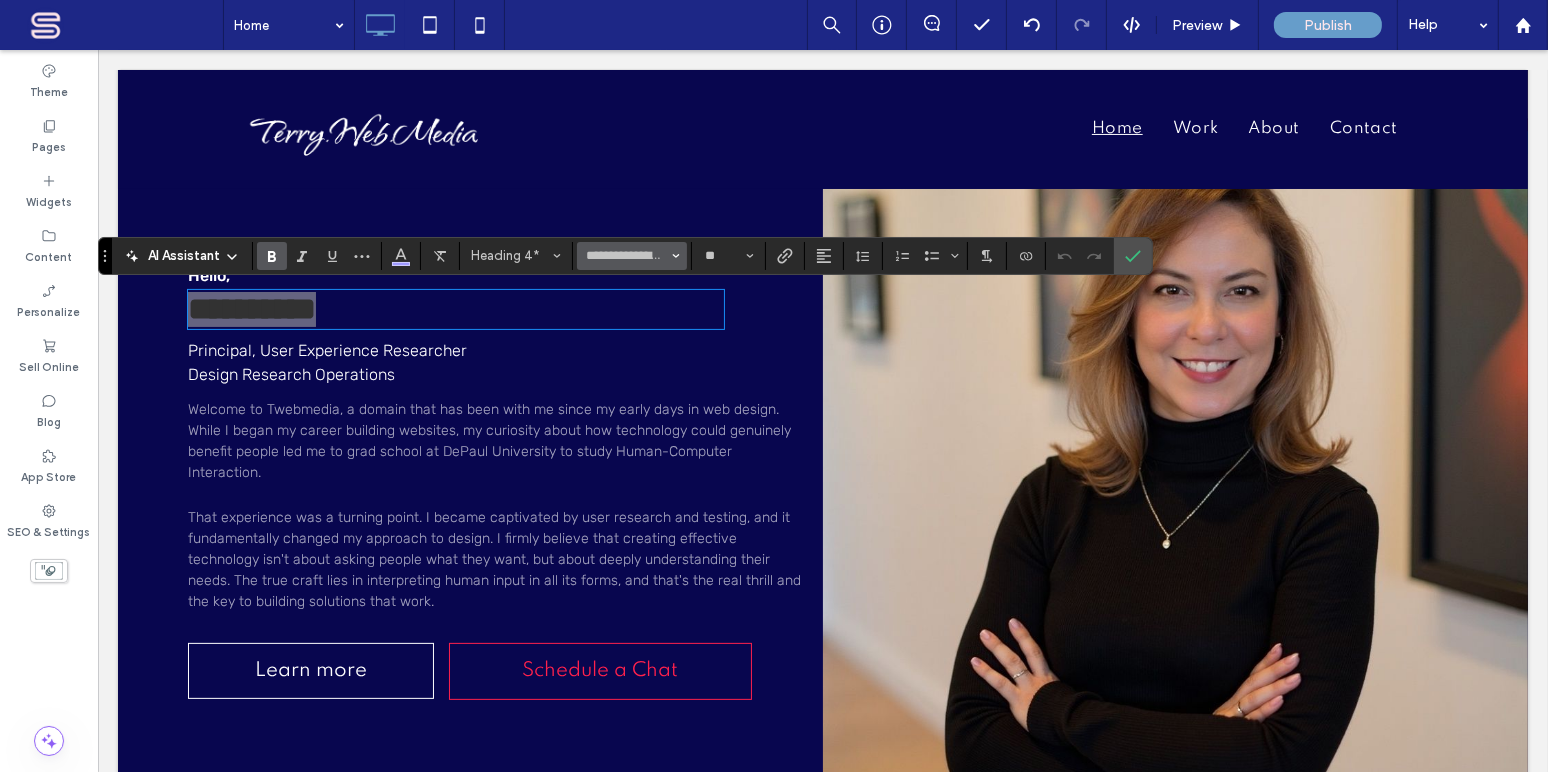 click 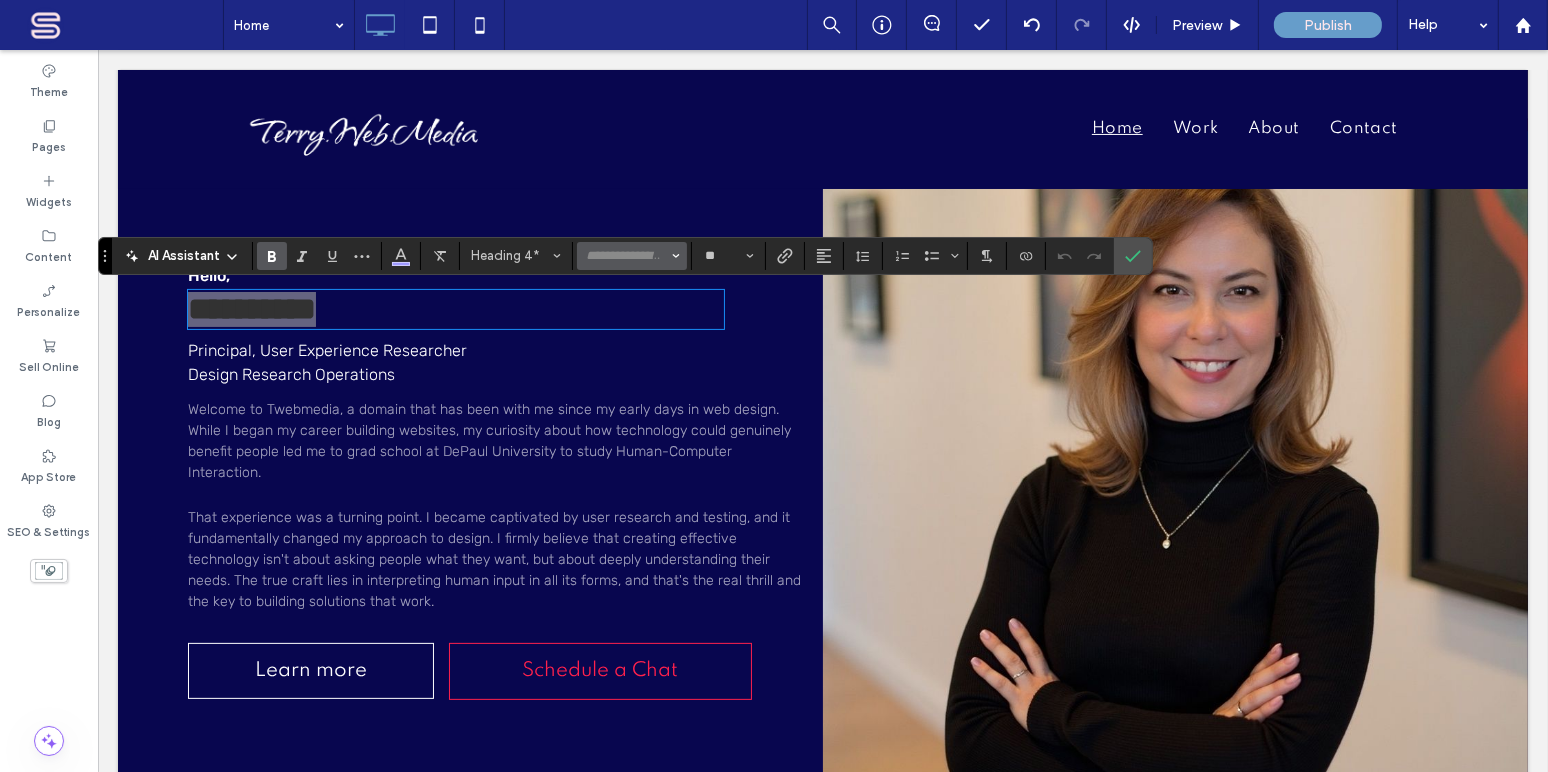 scroll, scrollTop: 0, scrollLeft: 0, axis: both 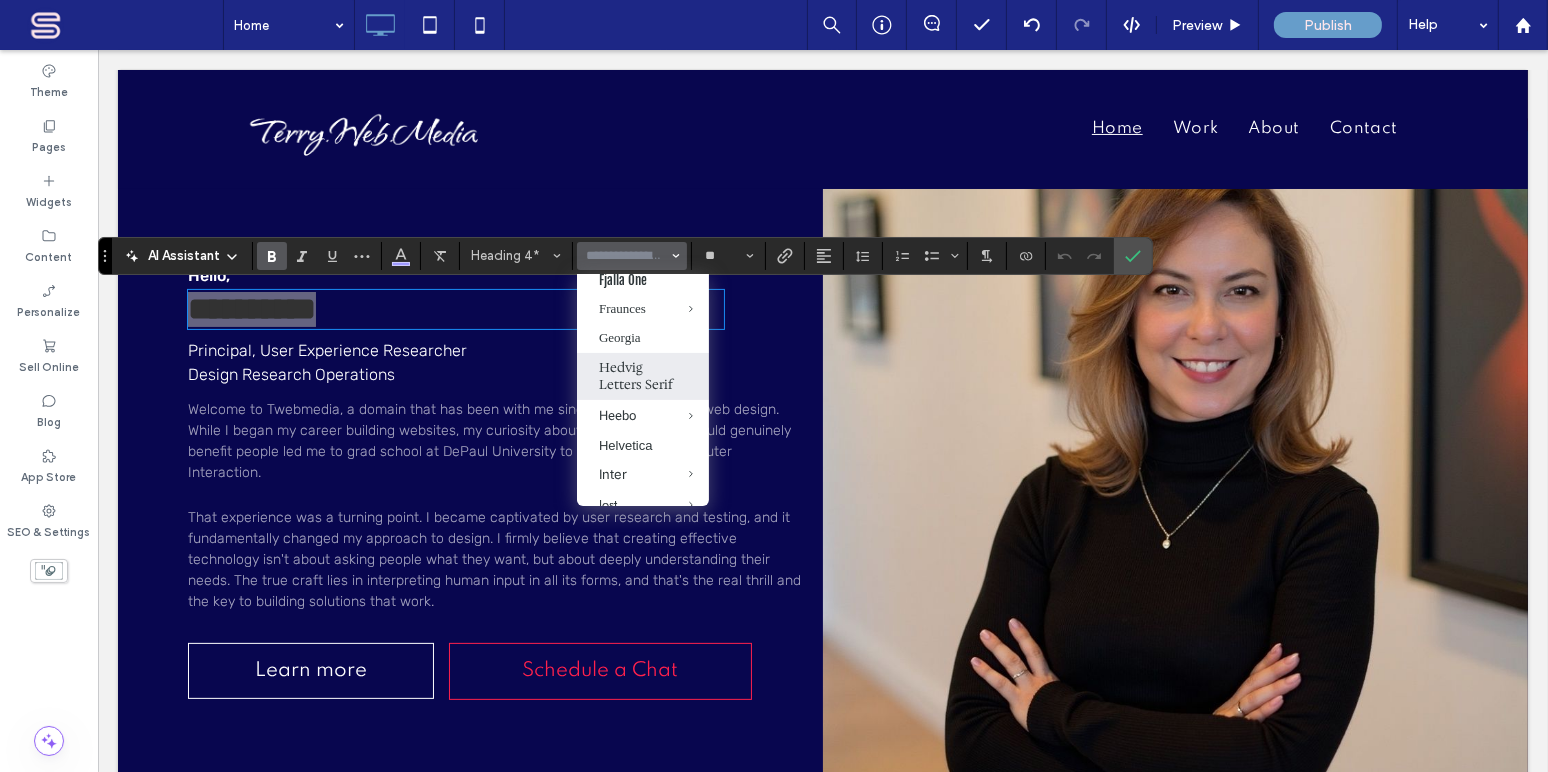 click on "Hedvig Letters Serif" at bounding box center [643, 376] 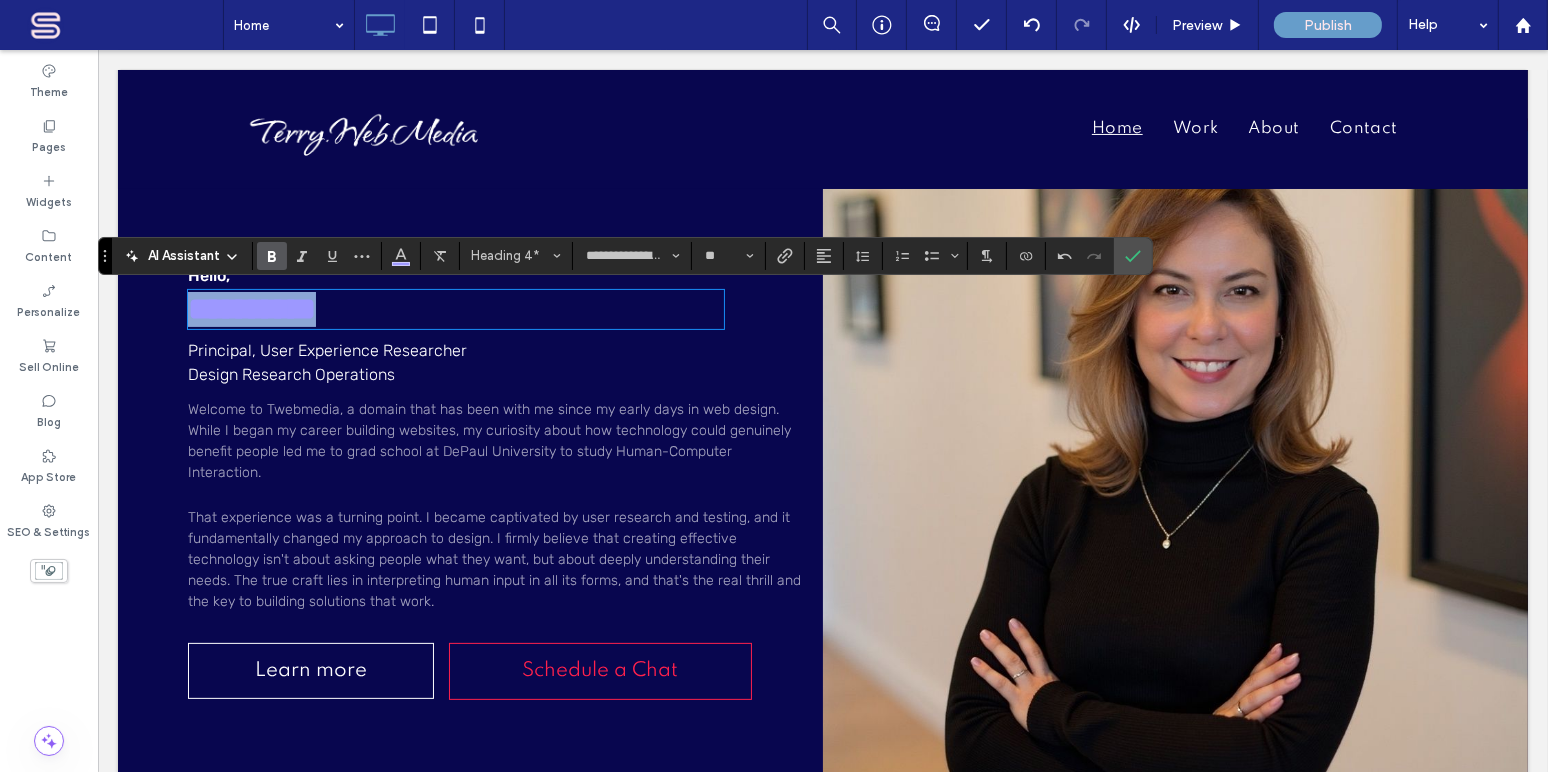 click on "**********" at bounding box center [251, 309] 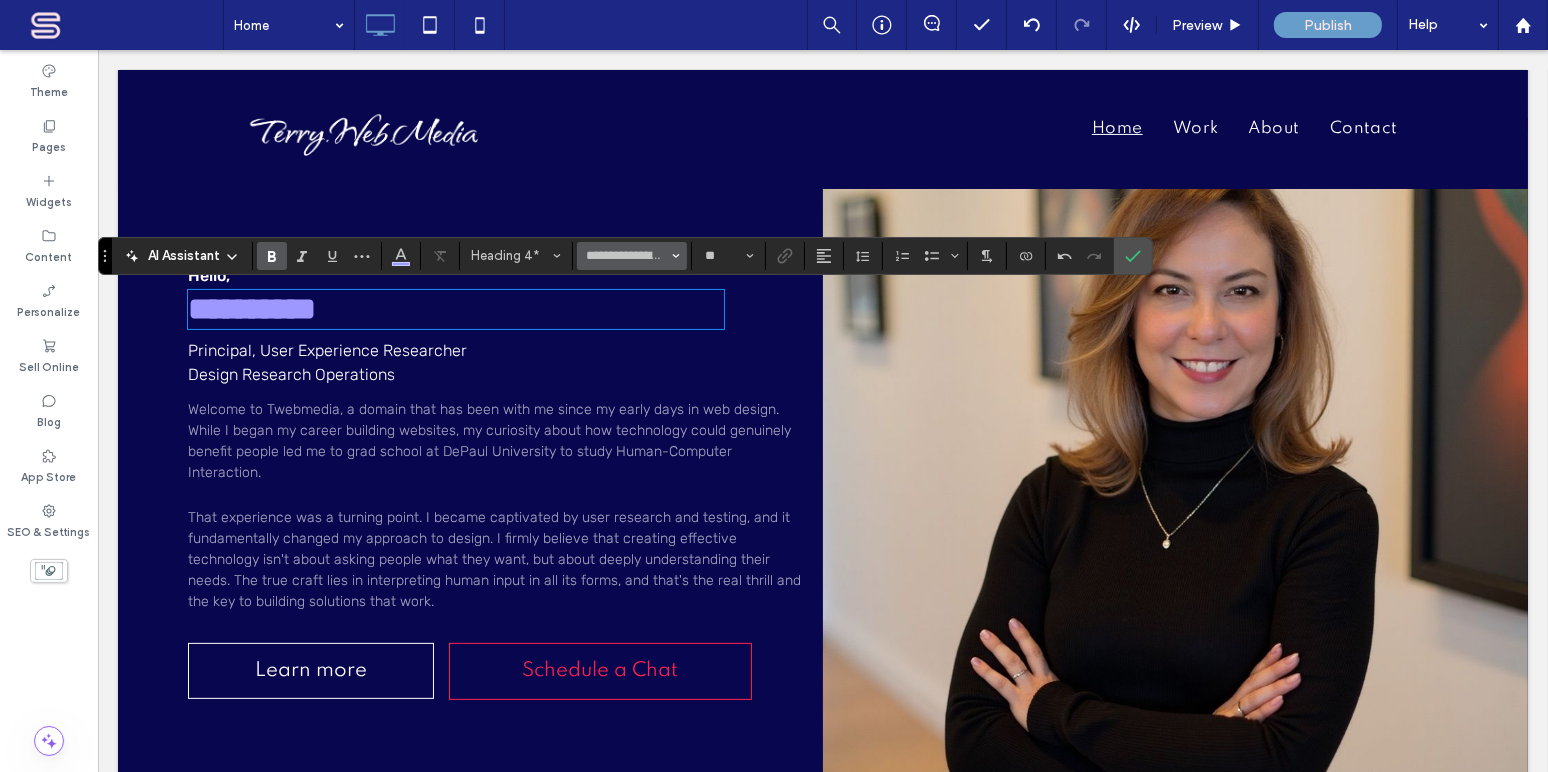 click on "**********" at bounding box center [632, 256] 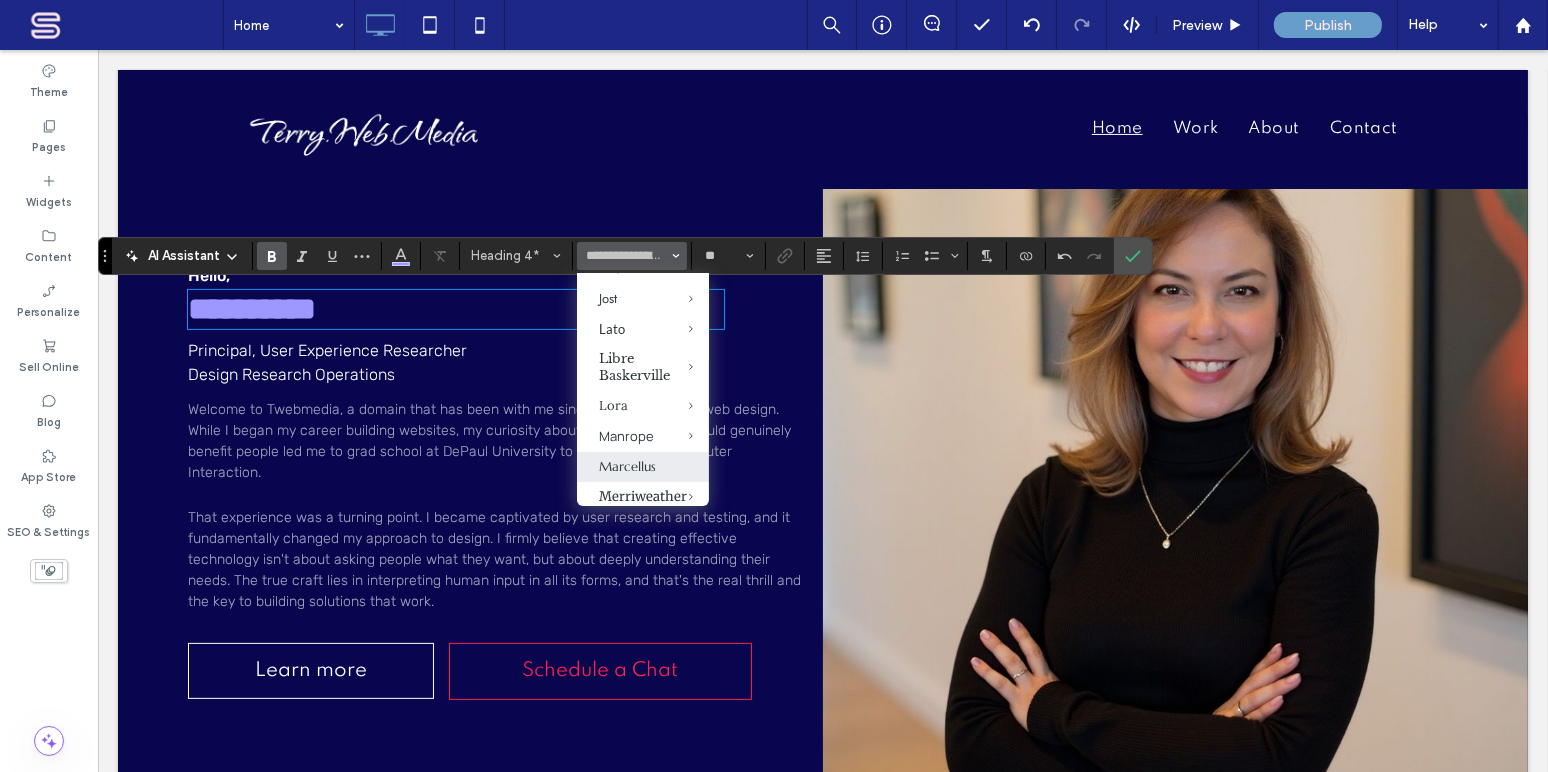 scroll, scrollTop: 970, scrollLeft: 0, axis: vertical 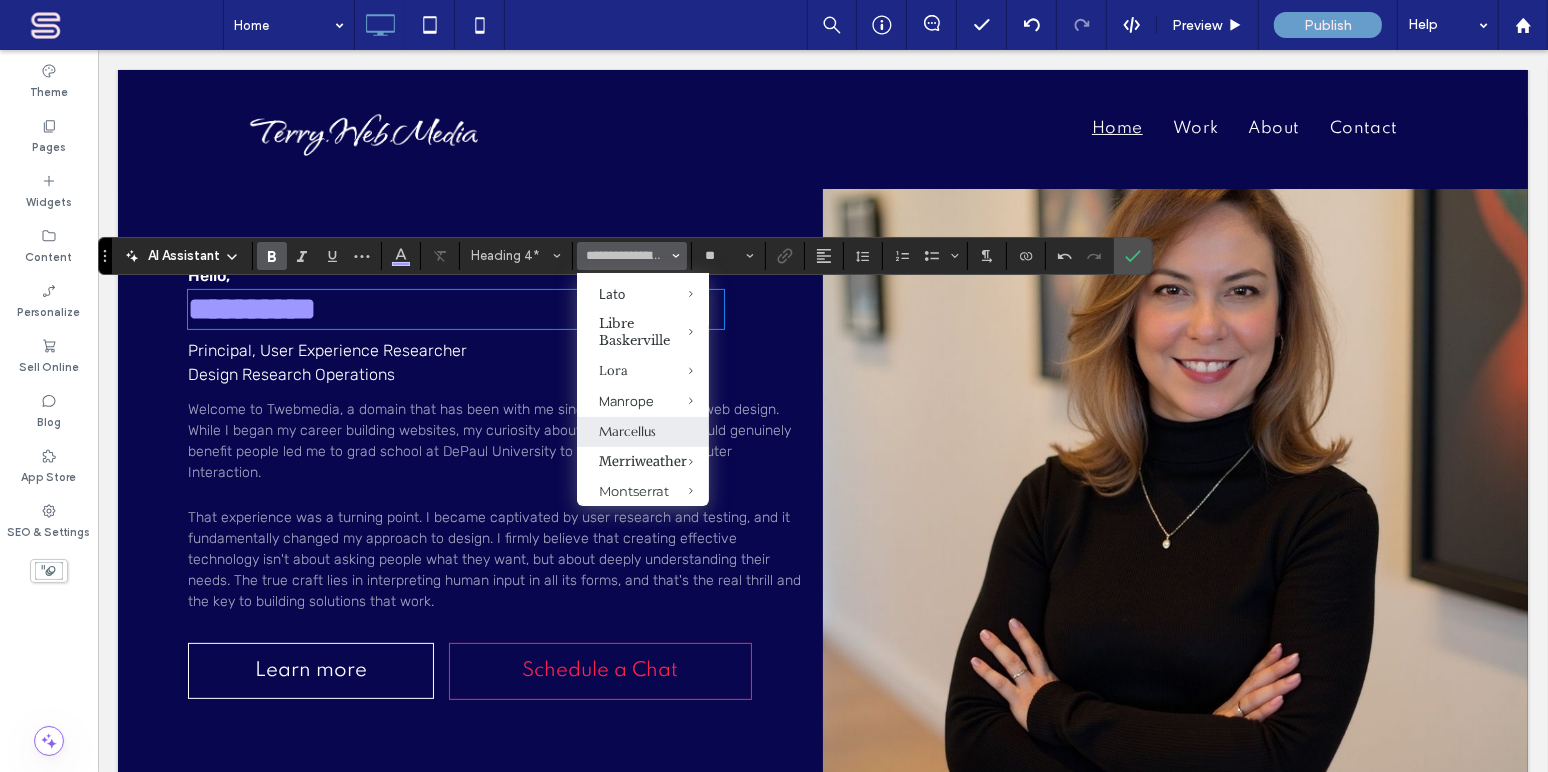 click on "Marcellus" at bounding box center (643, 432) 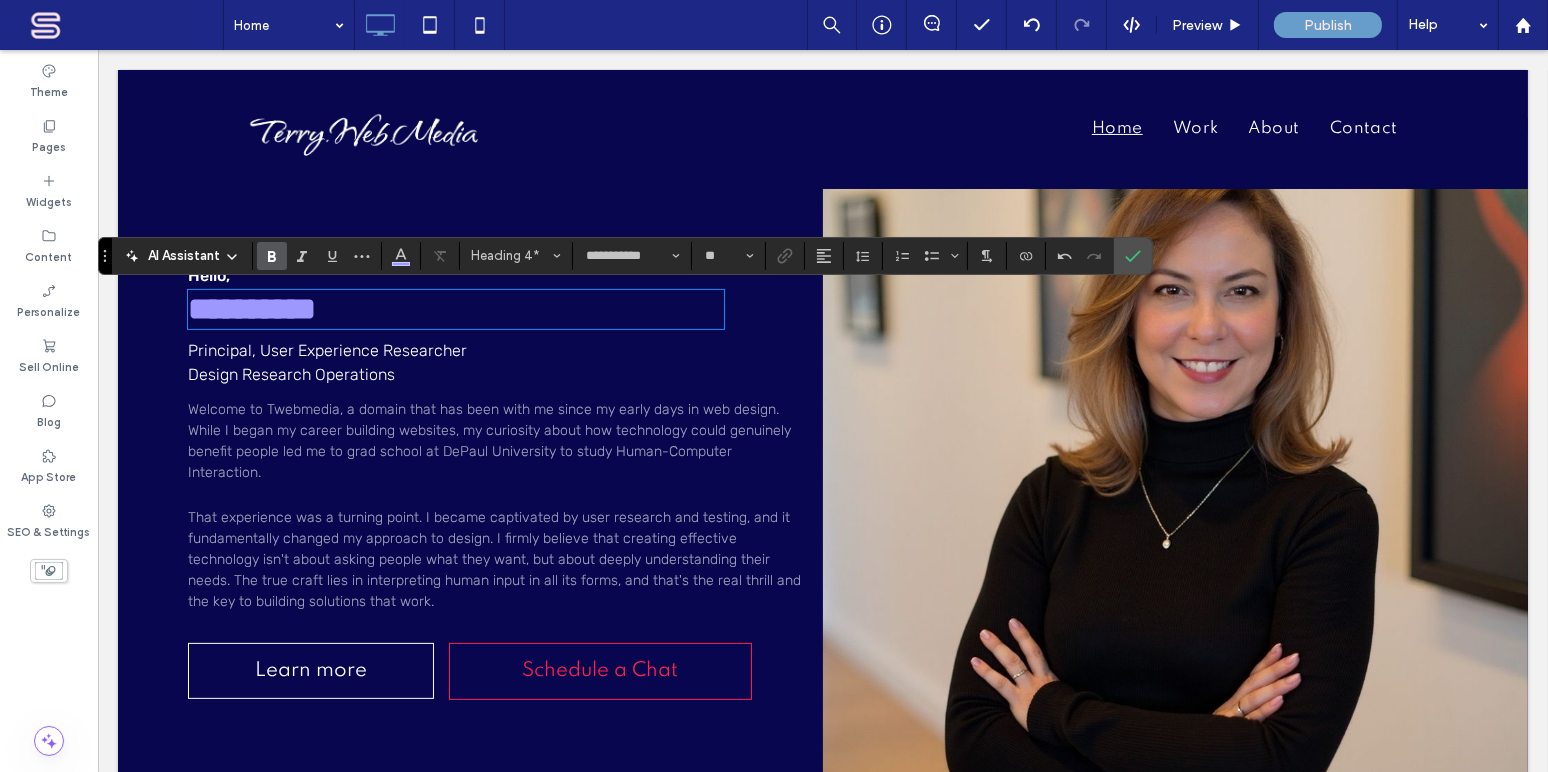 click on "********* ﻿ *" at bounding box center (455, 309) 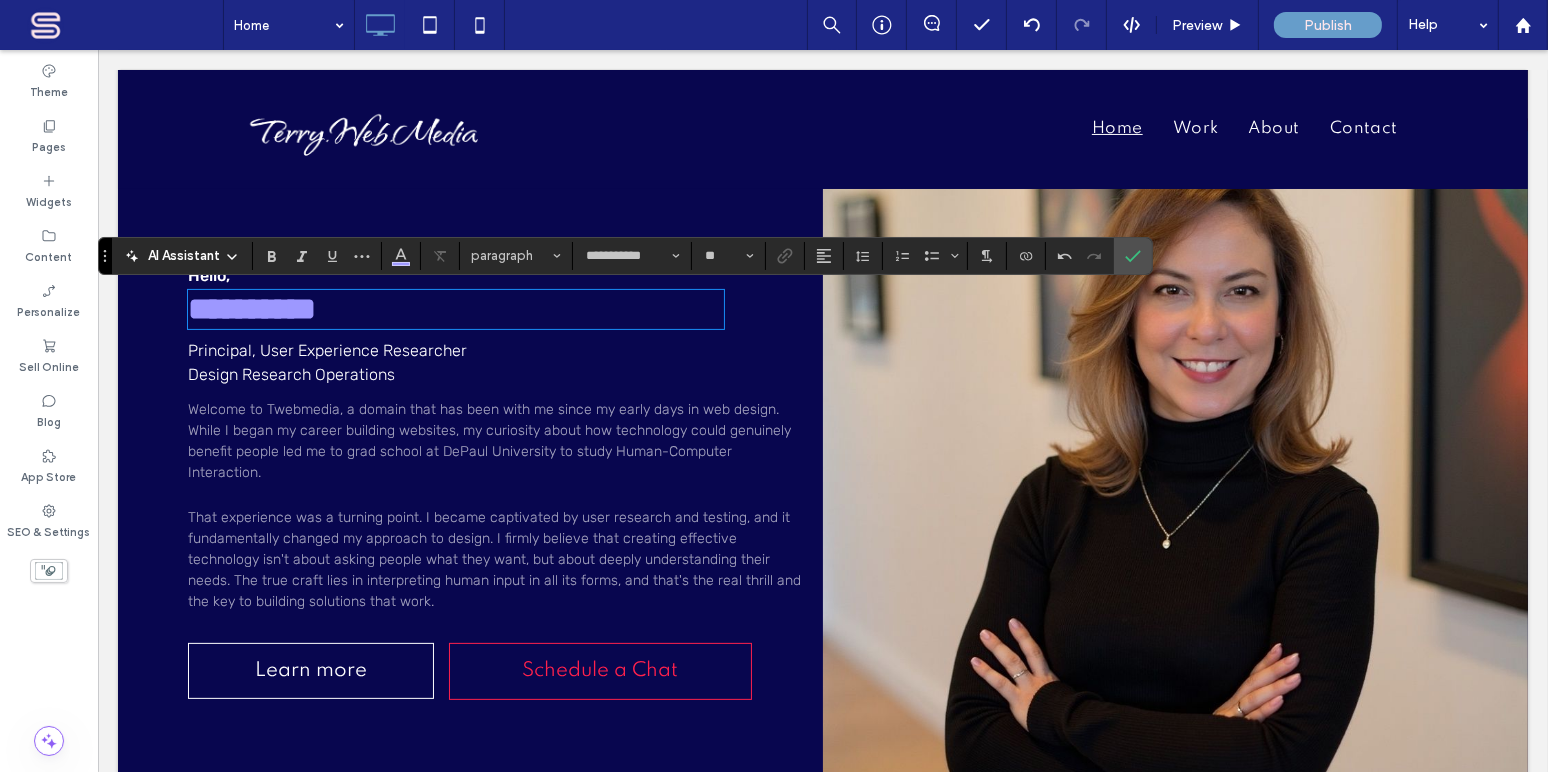 type on "**********" 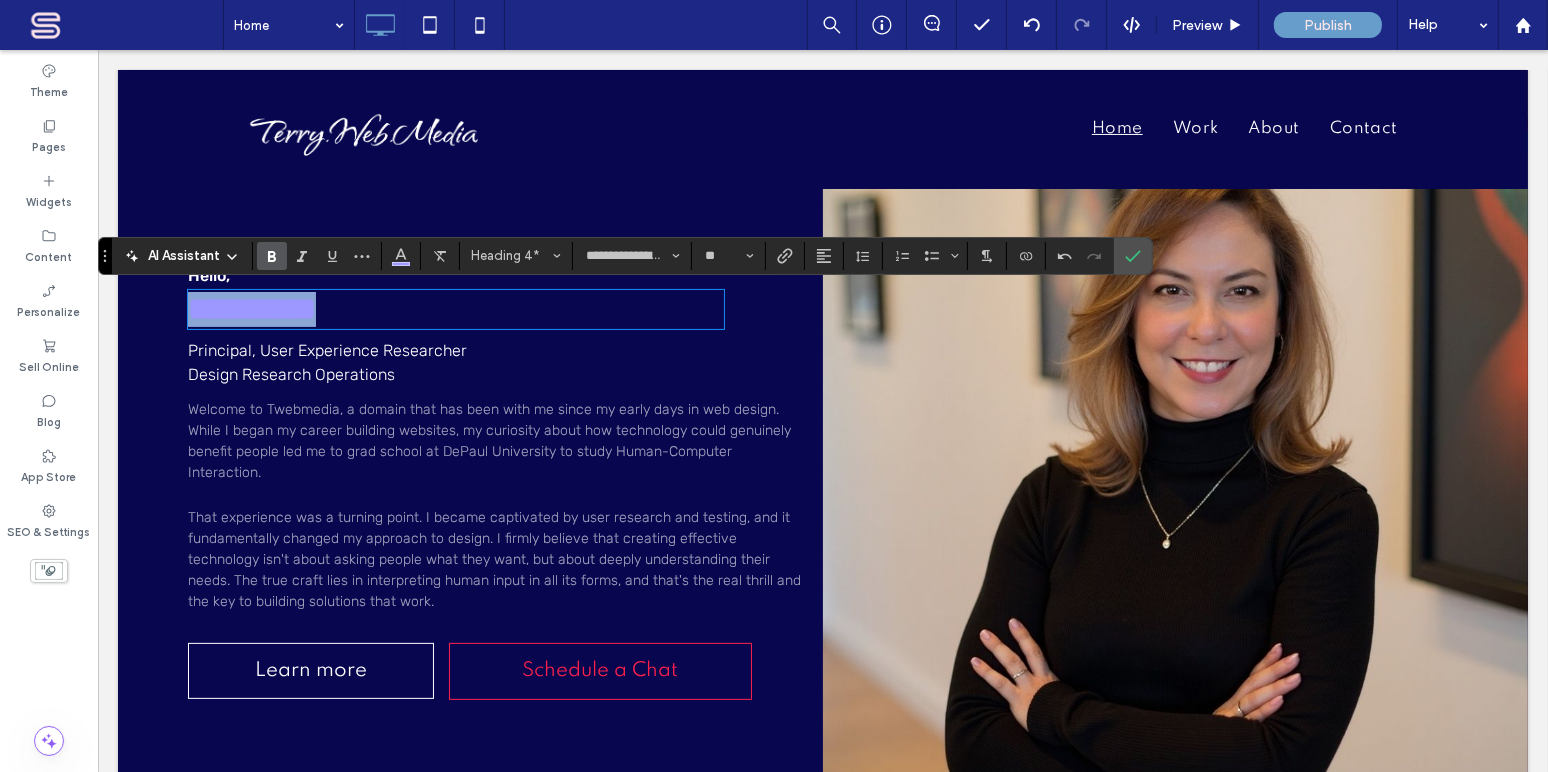 drag, startPoint x: 399, startPoint y: 311, endPoint x: 186, endPoint y: 310, distance: 213.00235 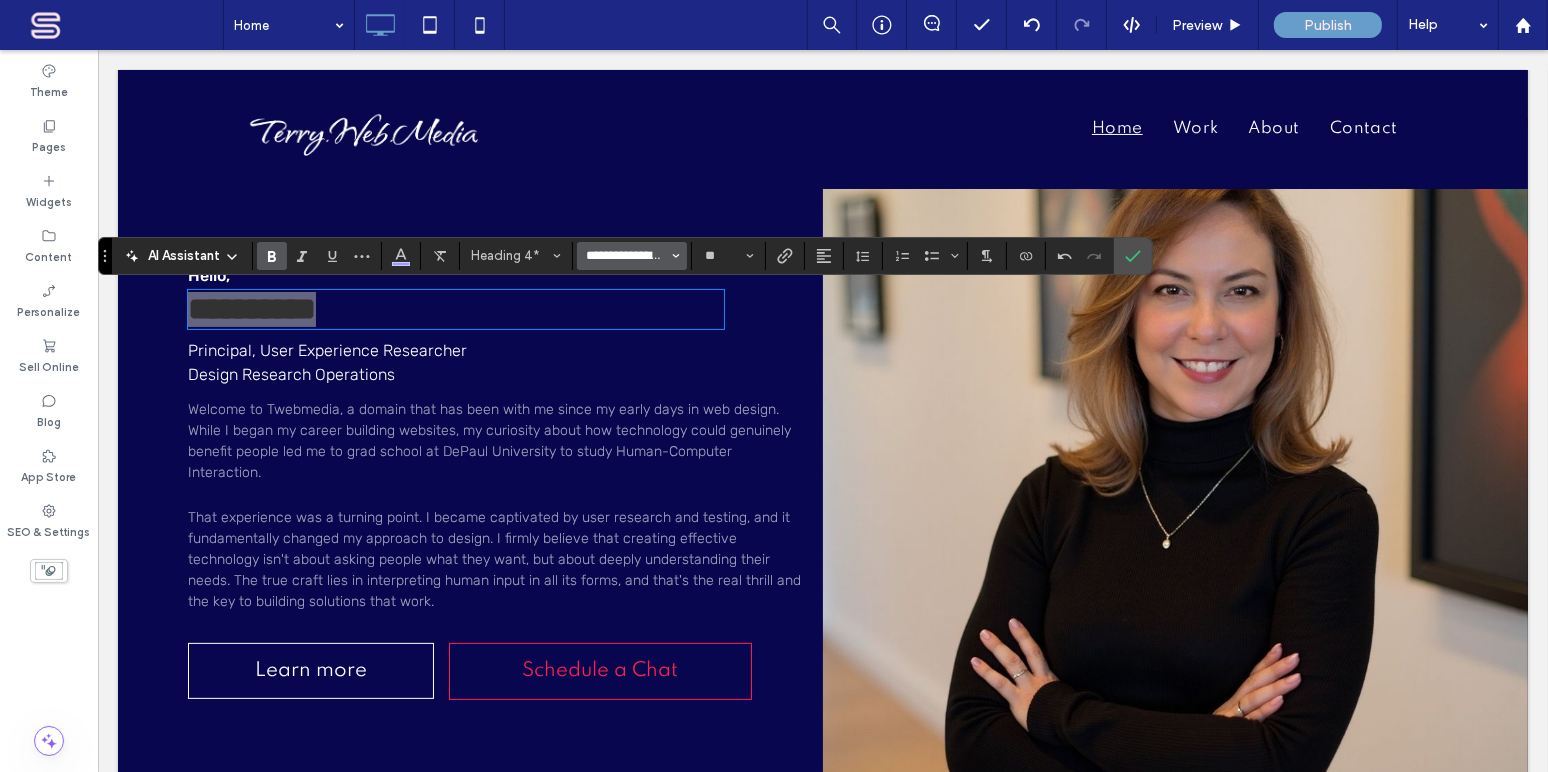 click on "**********" at bounding box center [626, 255] 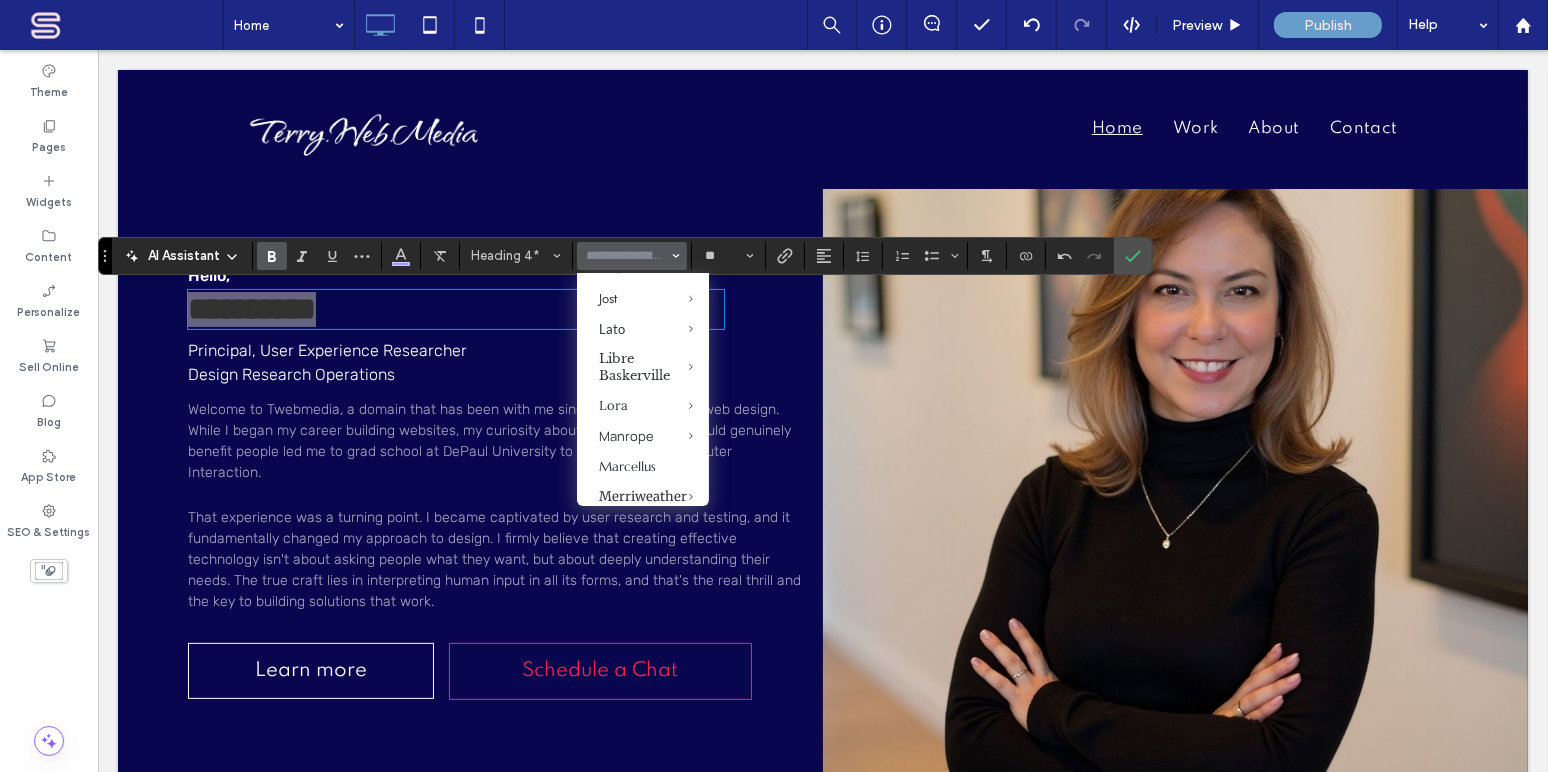 scroll, scrollTop: 970, scrollLeft: 0, axis: vertical 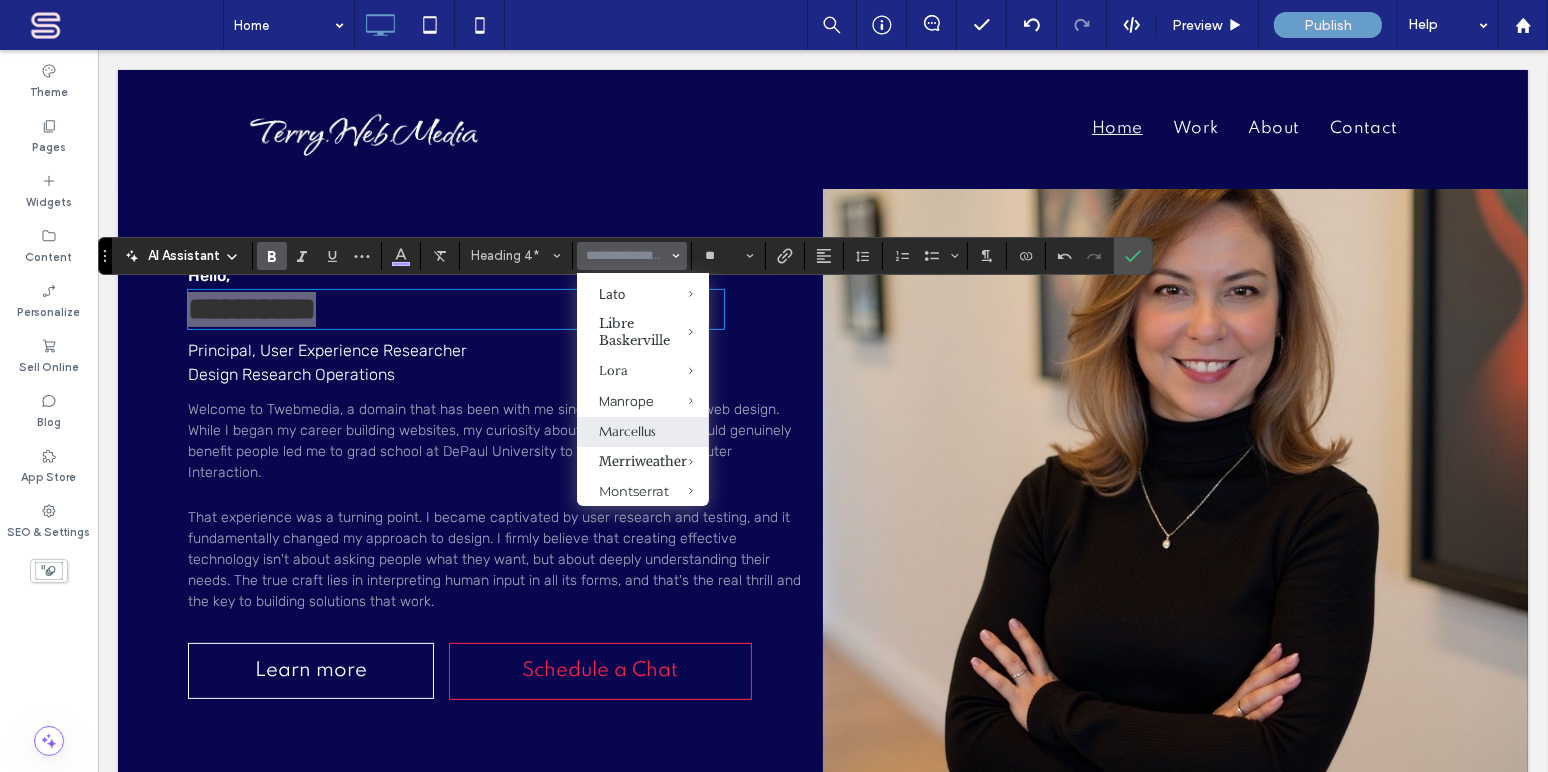 click on "Marcellus" at bounding box center (643, 432) 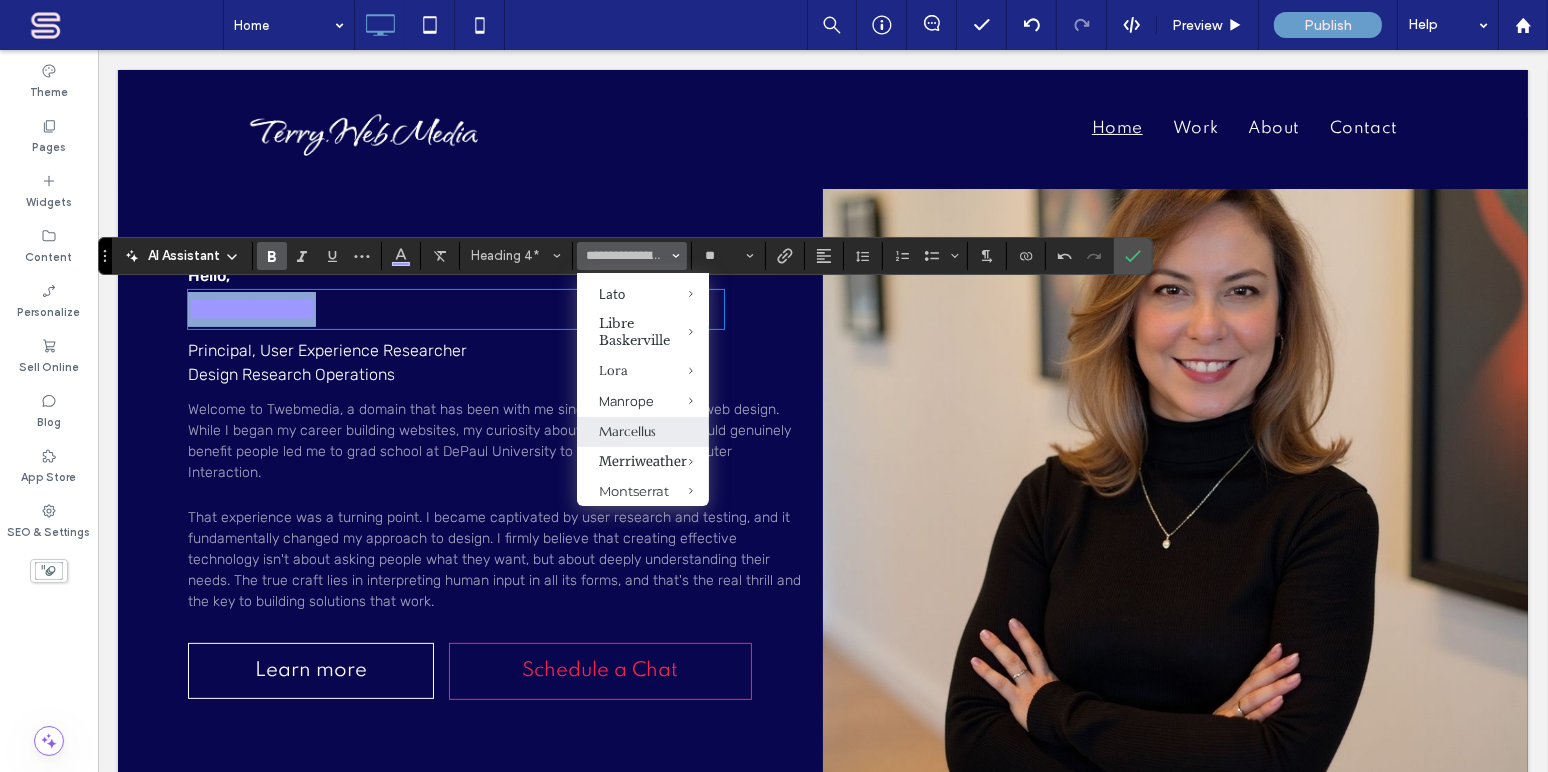 type on "*********" 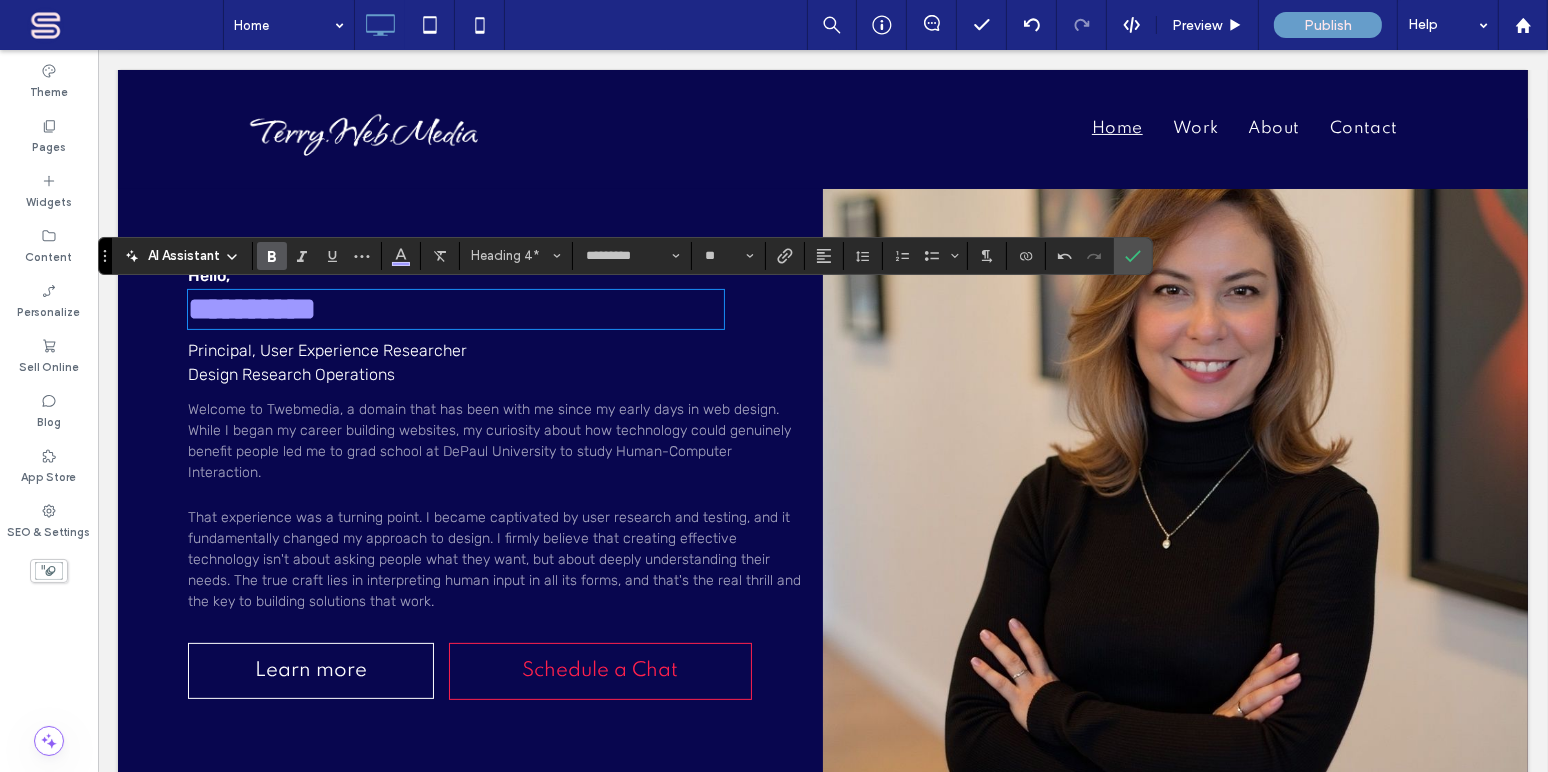 click on "Principal, User Experience Researcher Design Research Operations" at bounding box center [326, 362] 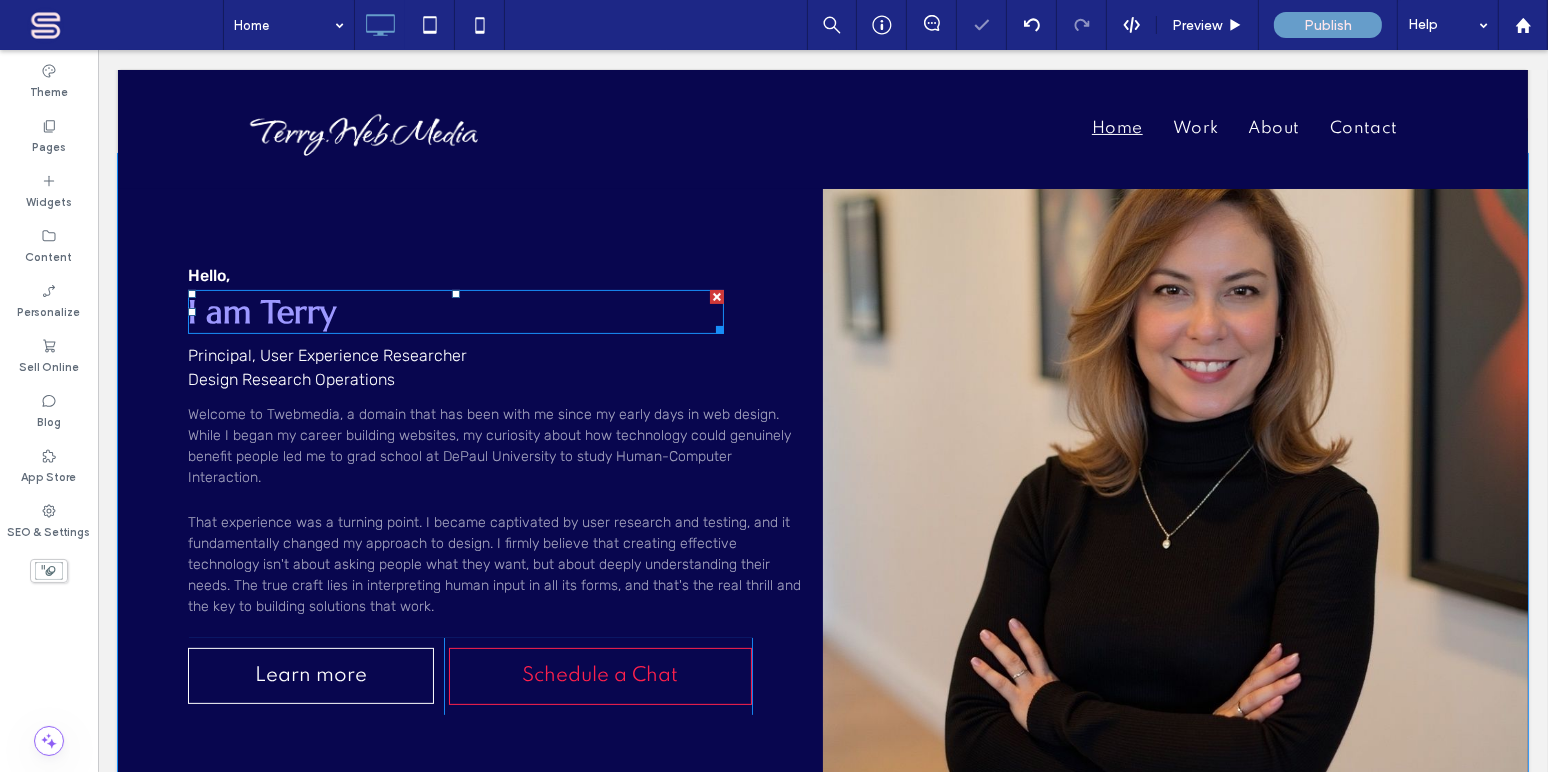 click on "I am [FIRST]" at bounding box center [261, 312] 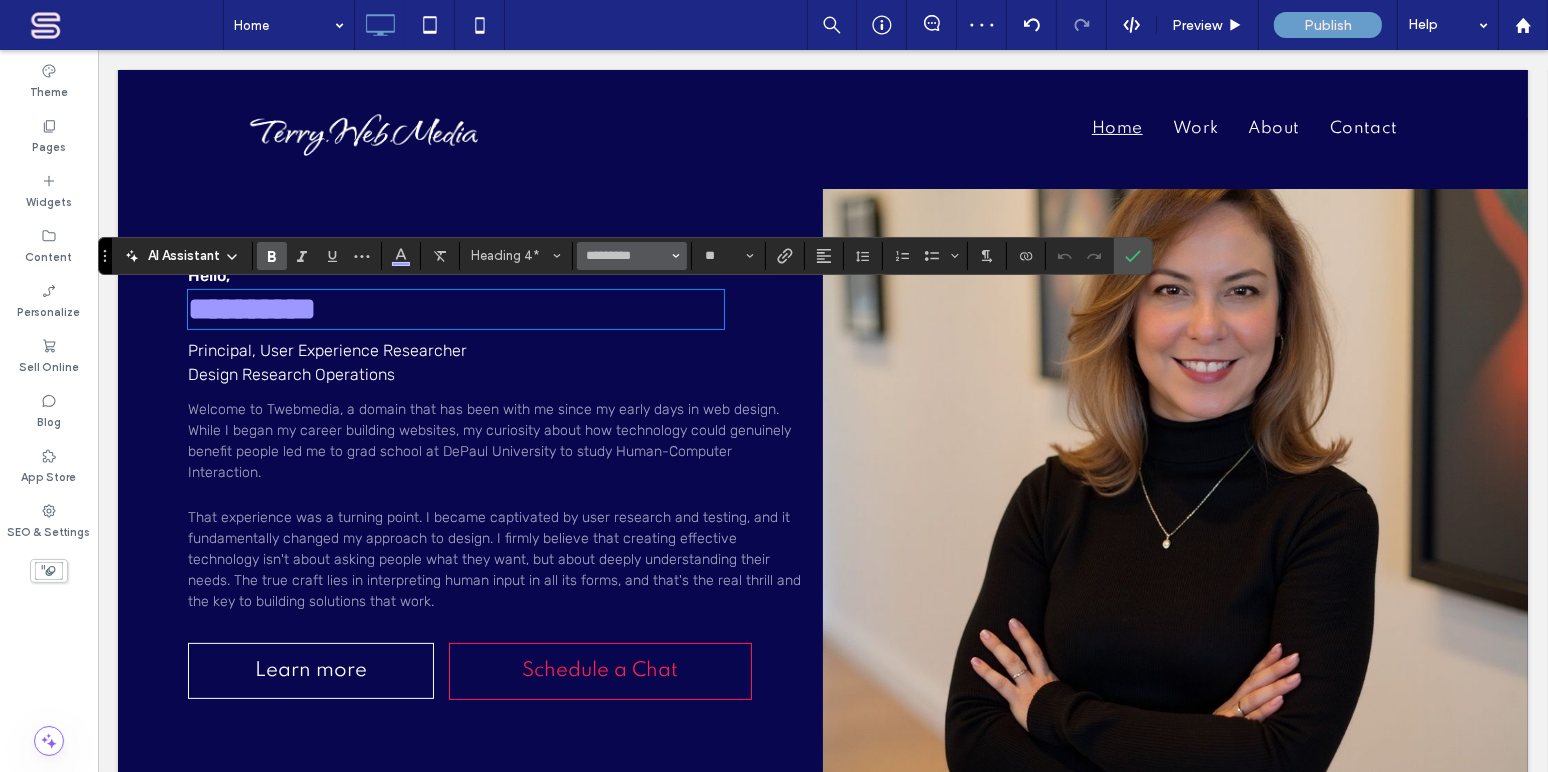 click 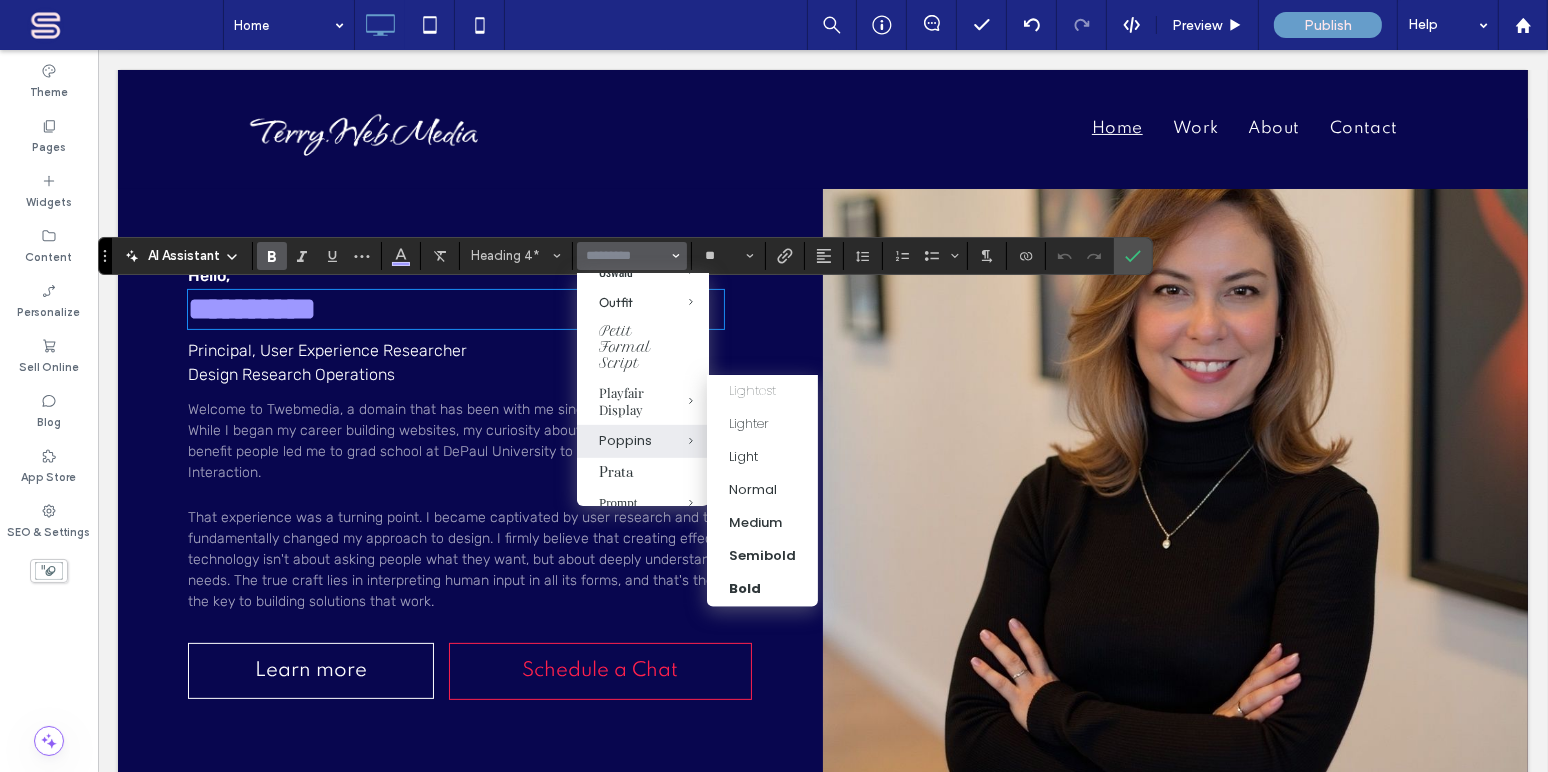 scroll, scrollTop: 1454, scrollLeft: 0, axis: vertical 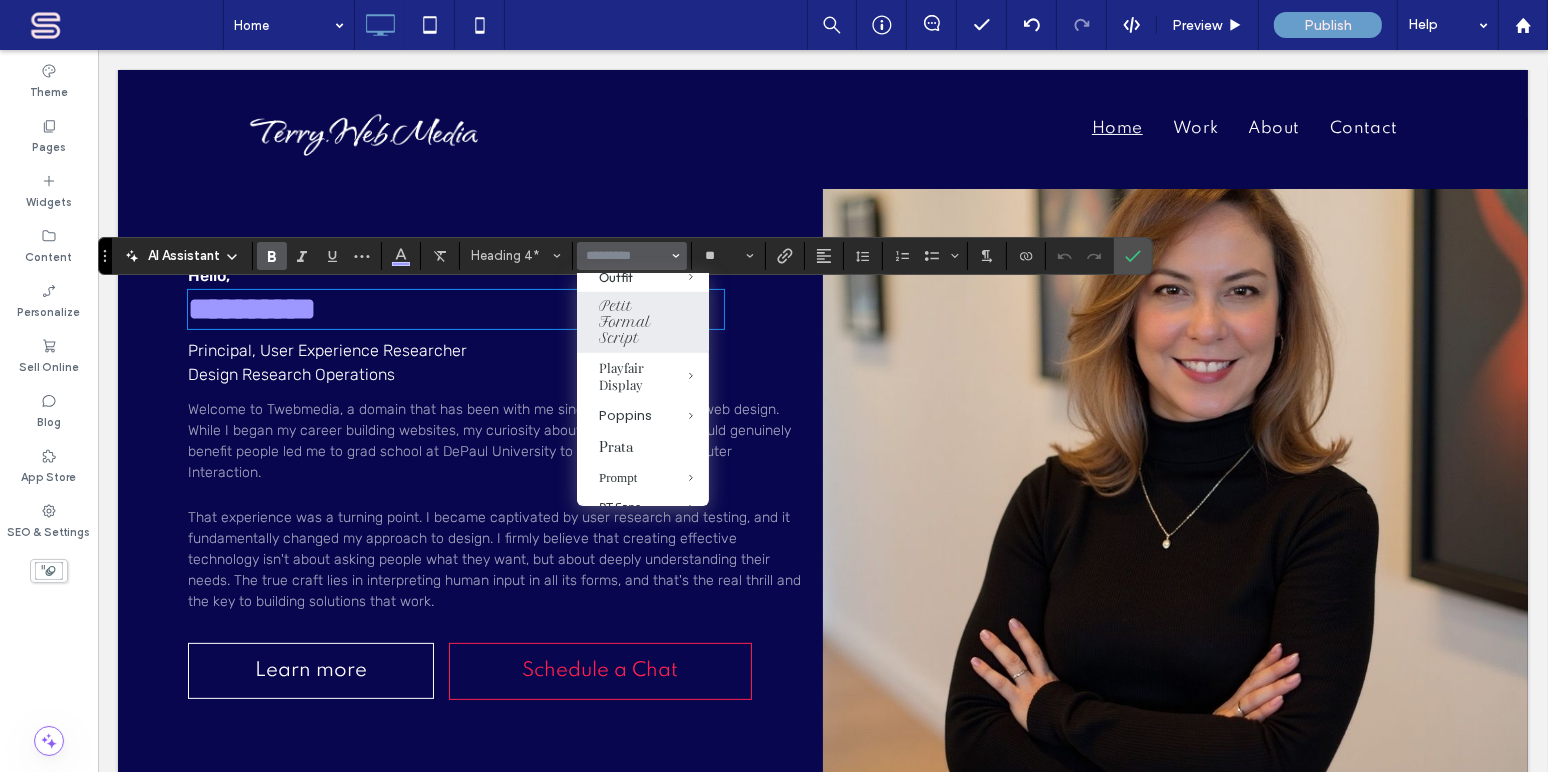 click on "Petit Formal Script" at bounding box center (643, 322) 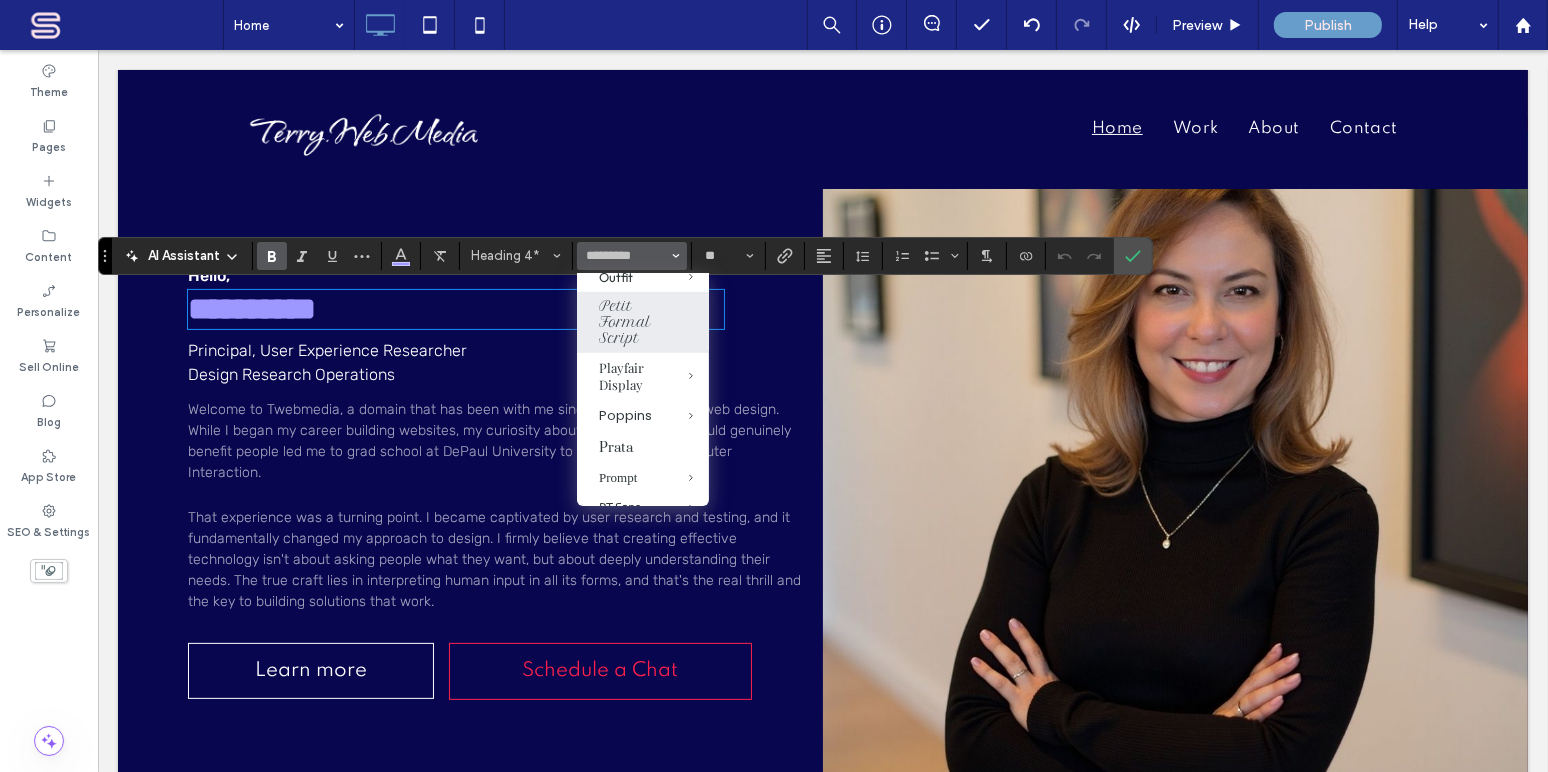 type on "**********" 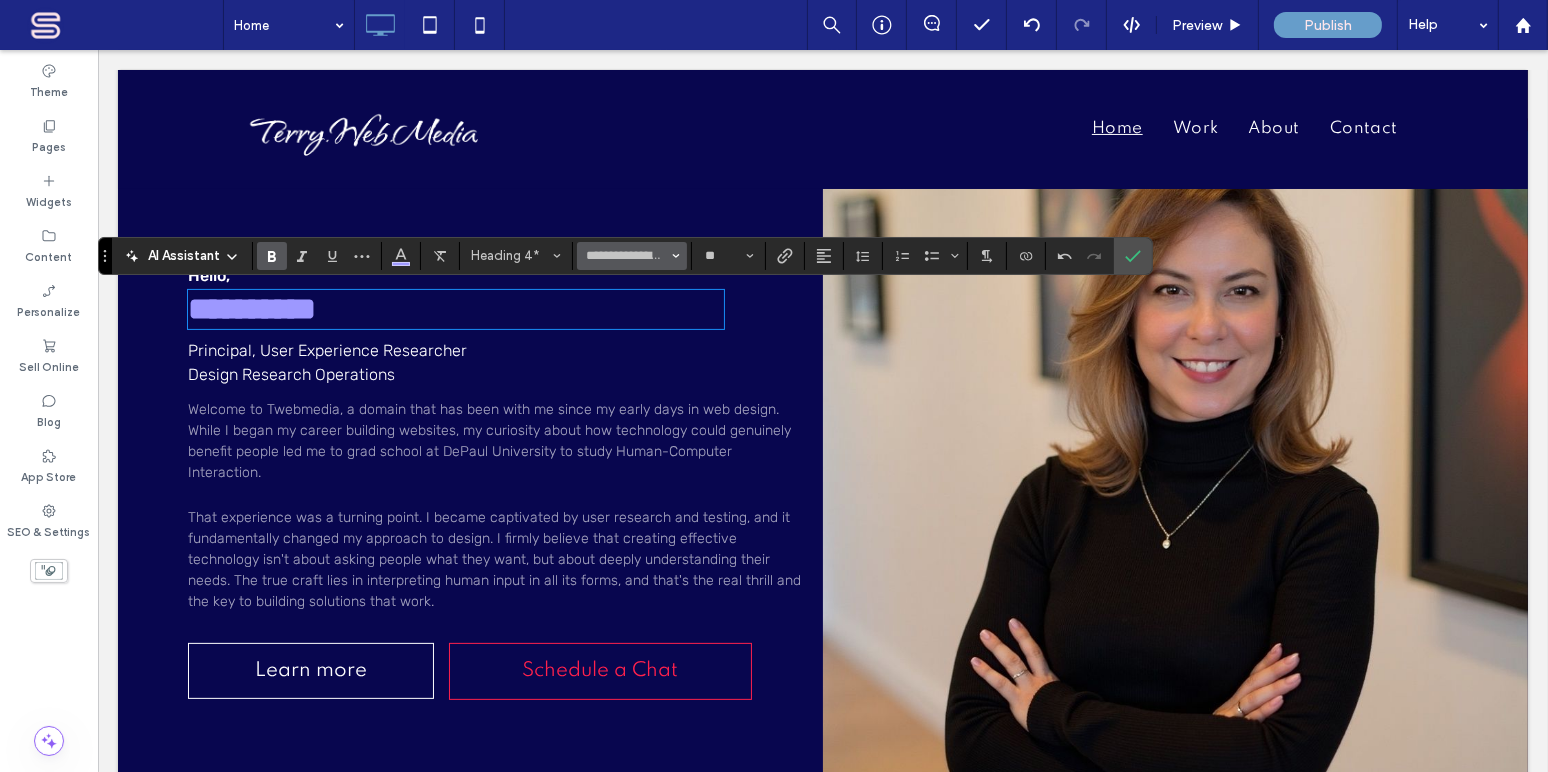 click on "**********" at bounding box center [632, 256] 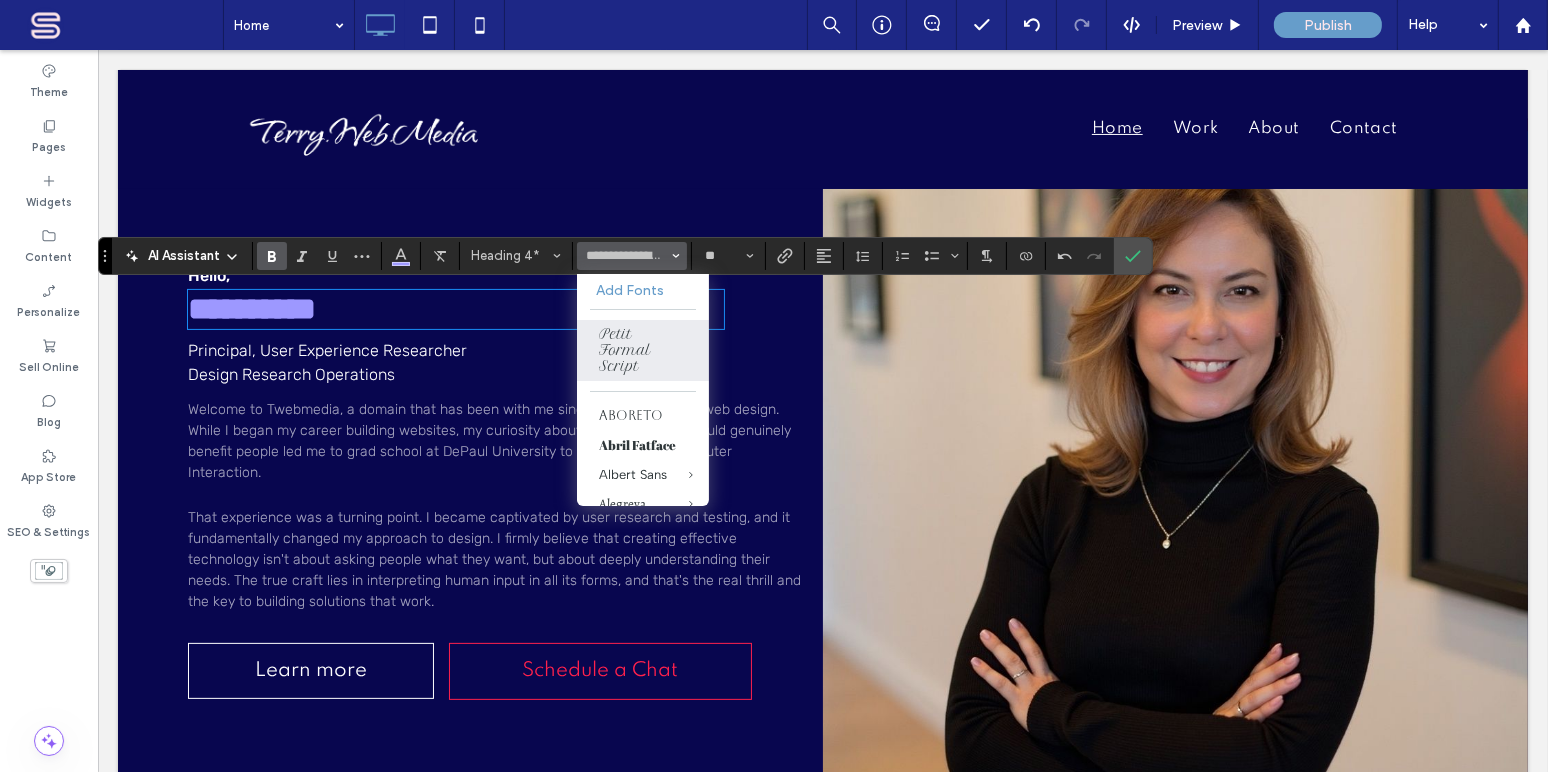 click on "Principal, User Experience Researcher Design Research Operations" at bounding box center (494, 363) 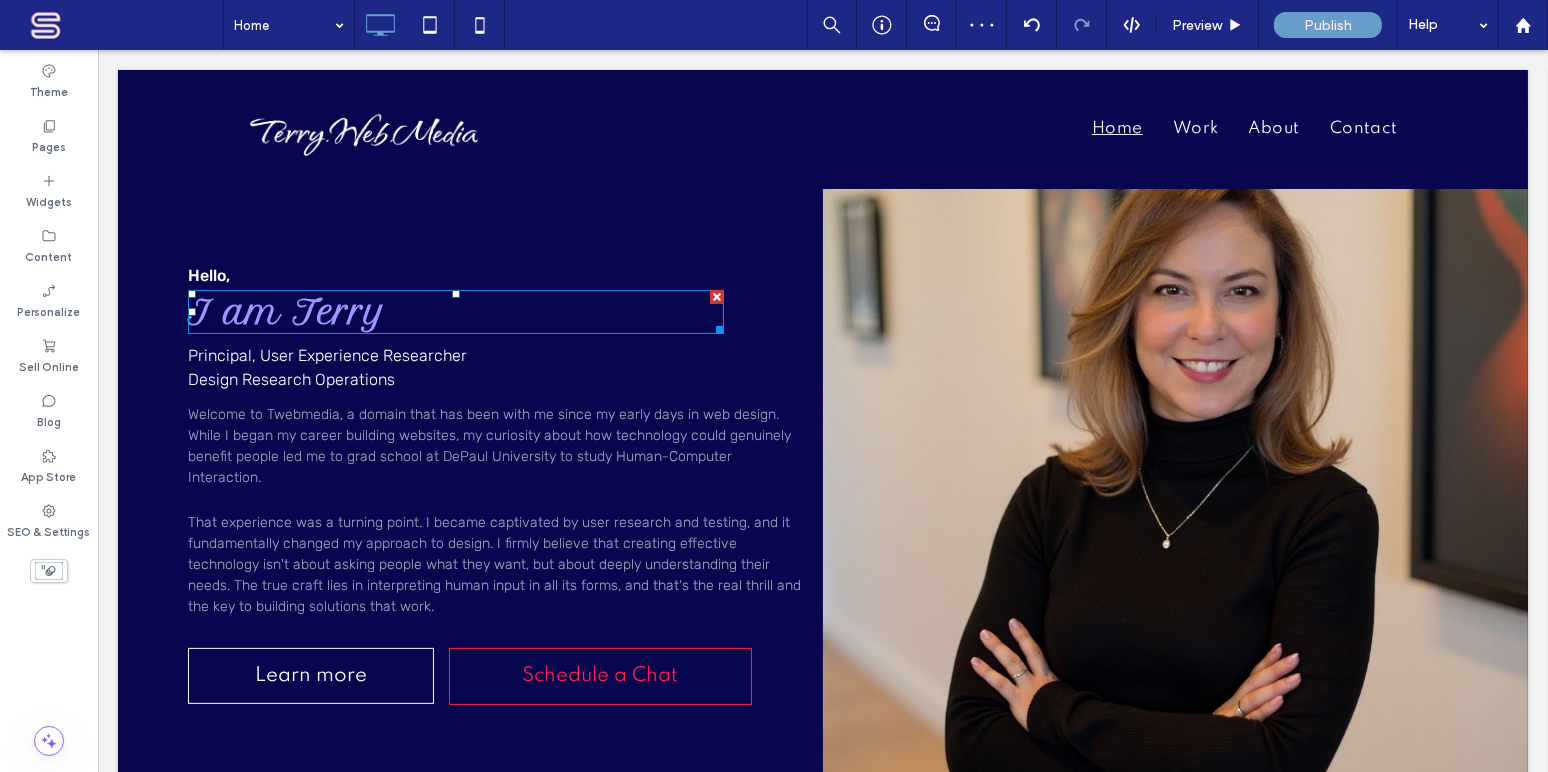 click on "I am [FIRST]" at bounding box center (455, 312) 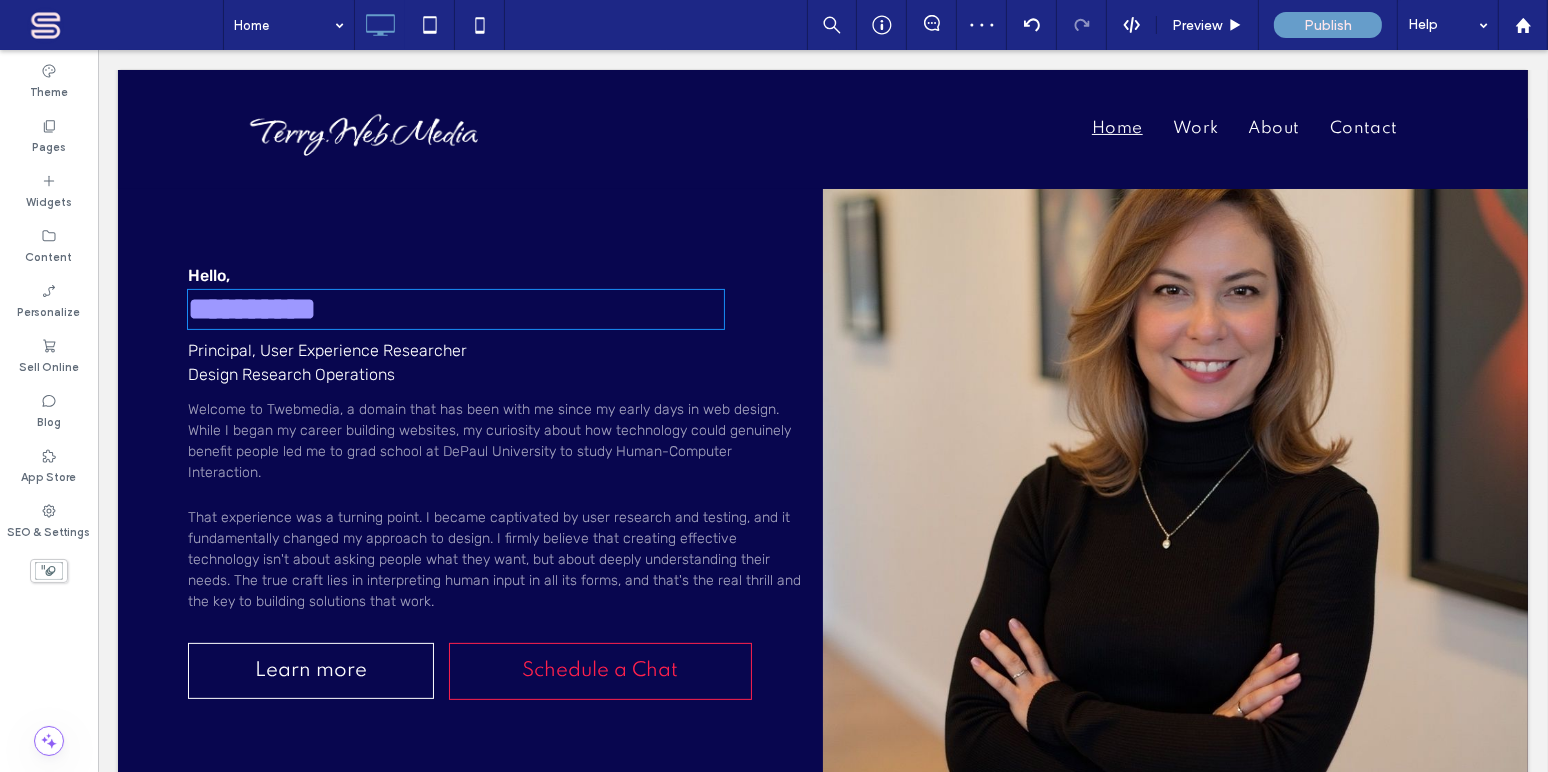 type on "**********" 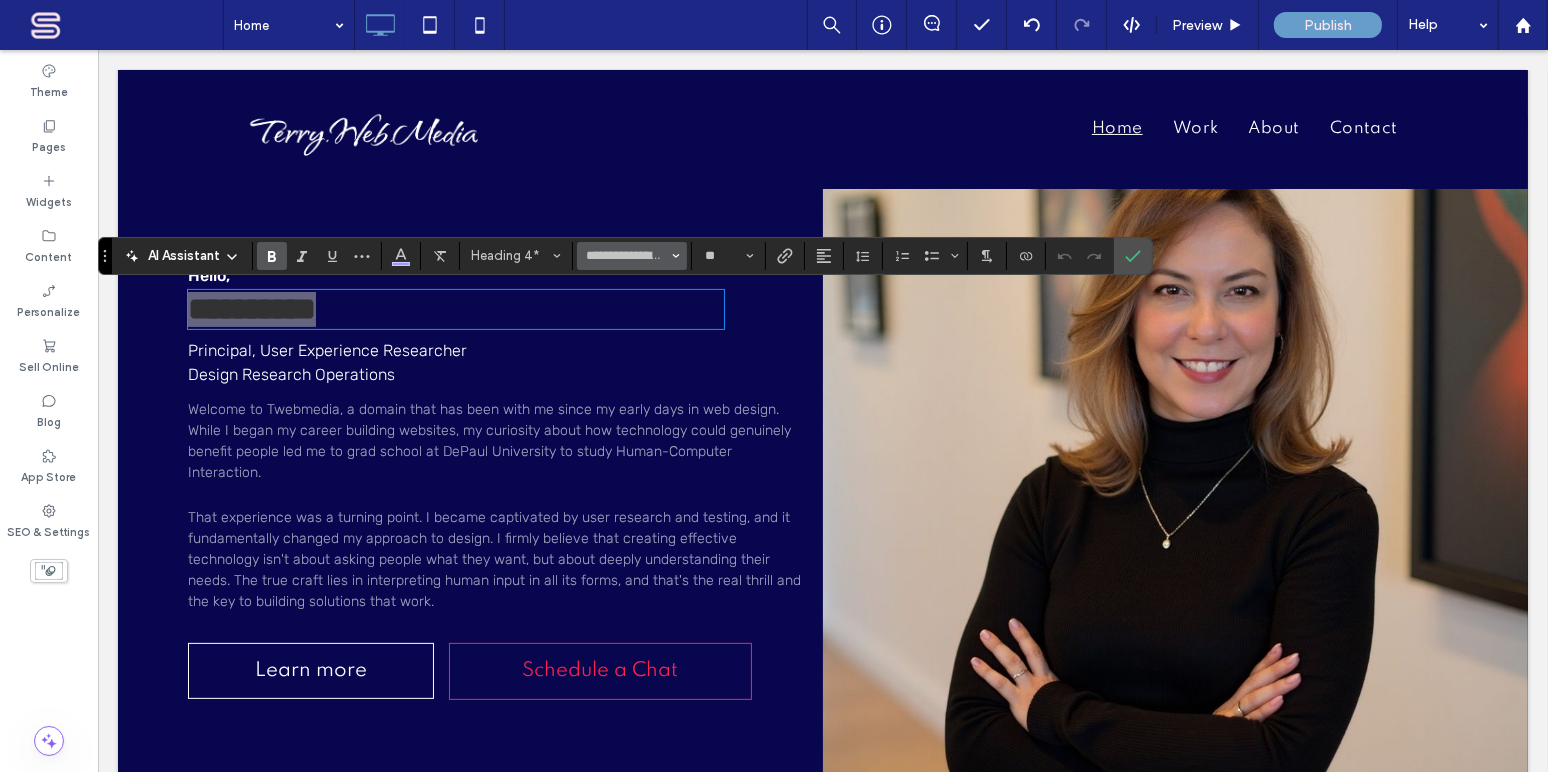 click 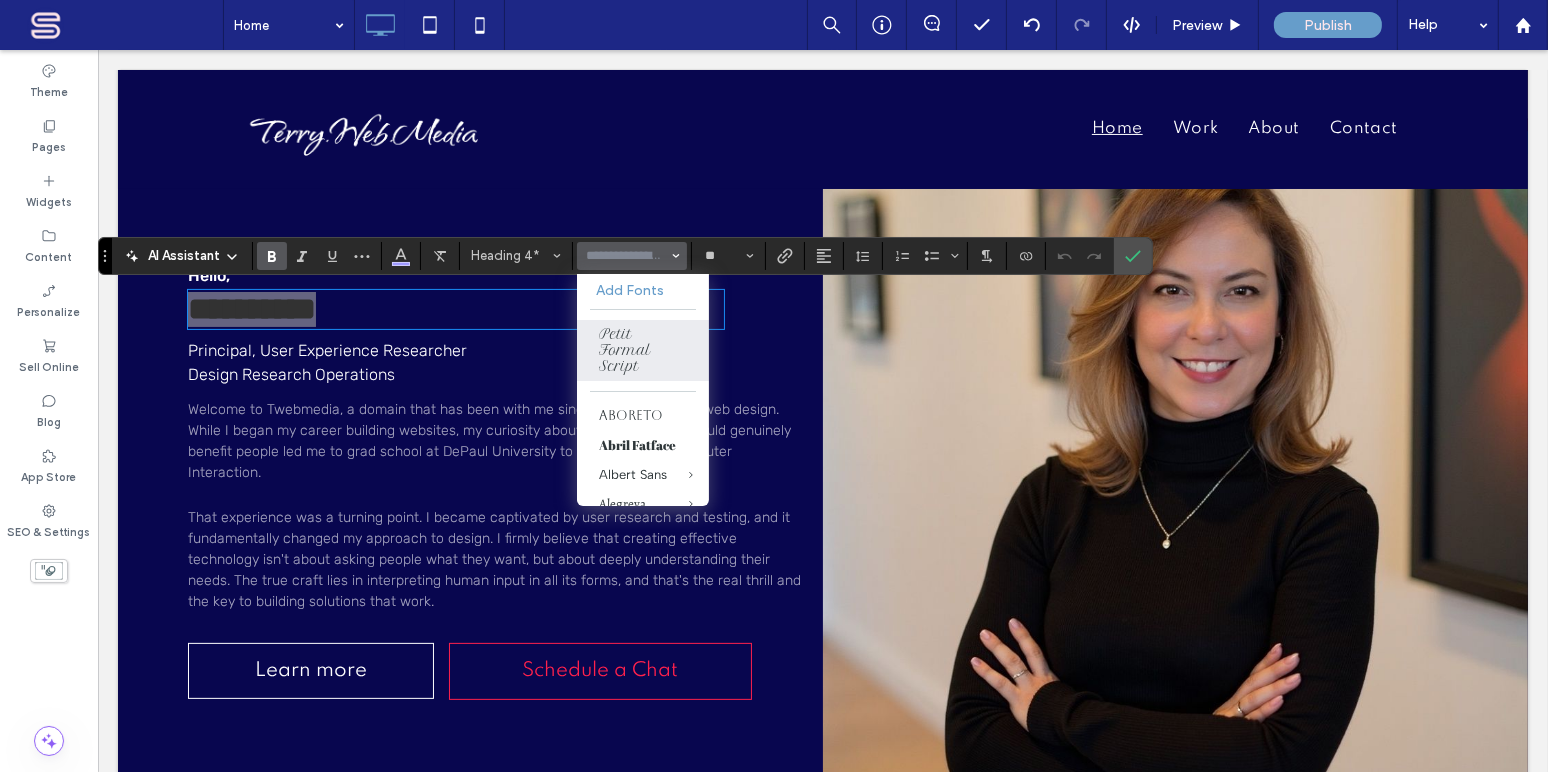 scroll, scrollTop: 0, scrollLeft: 0, axis: both 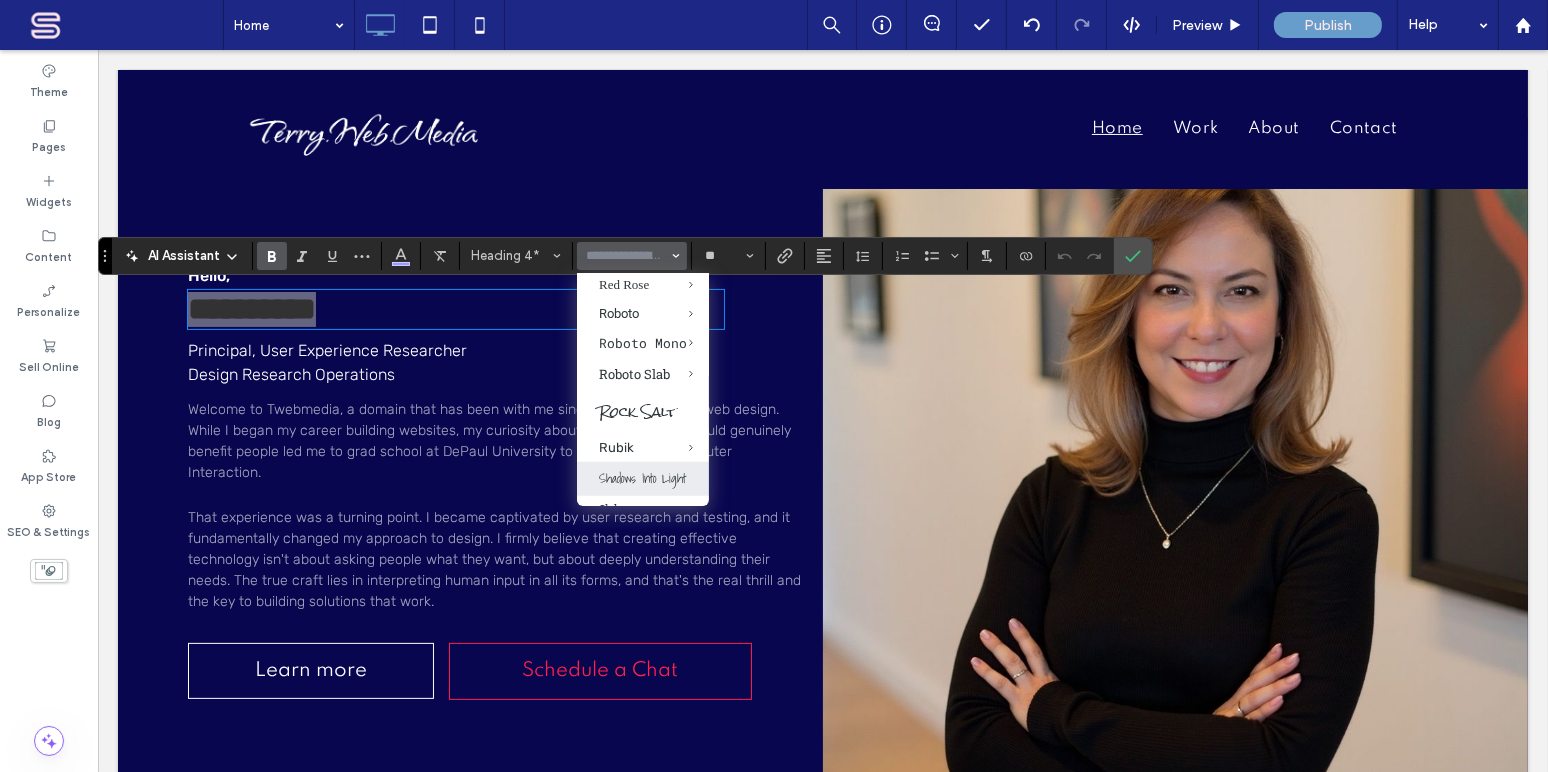 click on "Shadows Into Light" at bounding box center [643, 479] 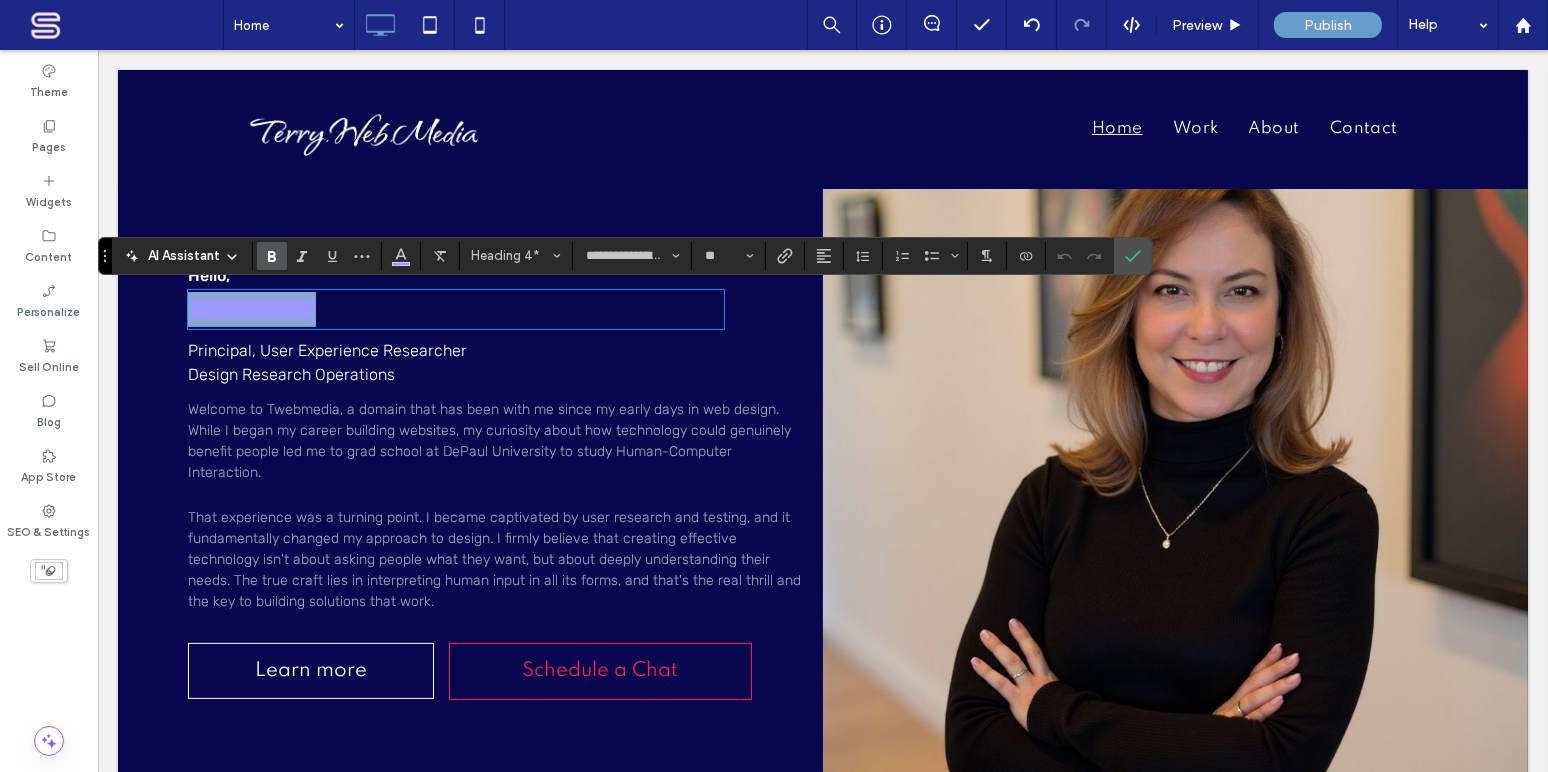 type on "**********" 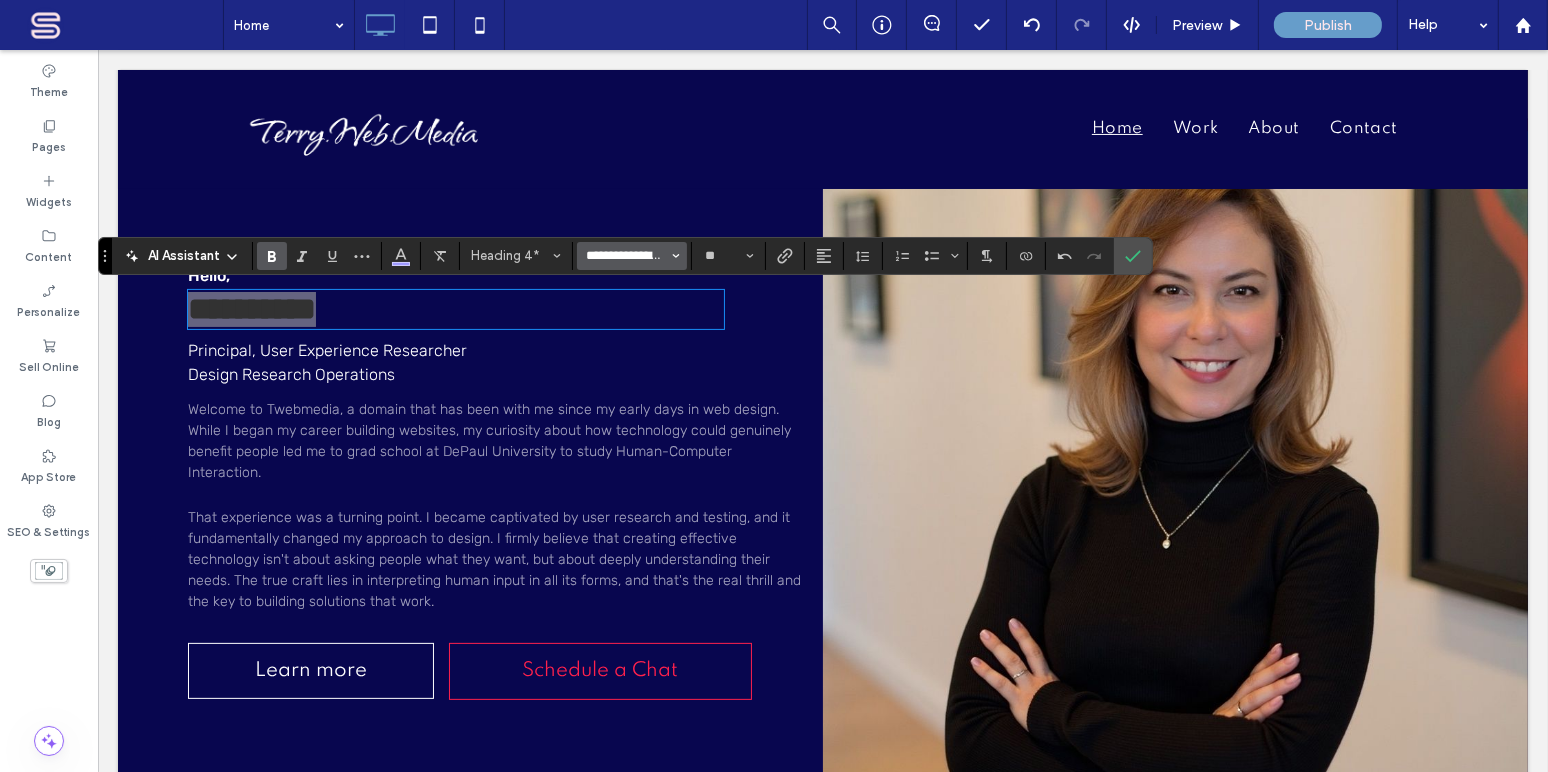 click on "**********" at bounding box center [626, 255] 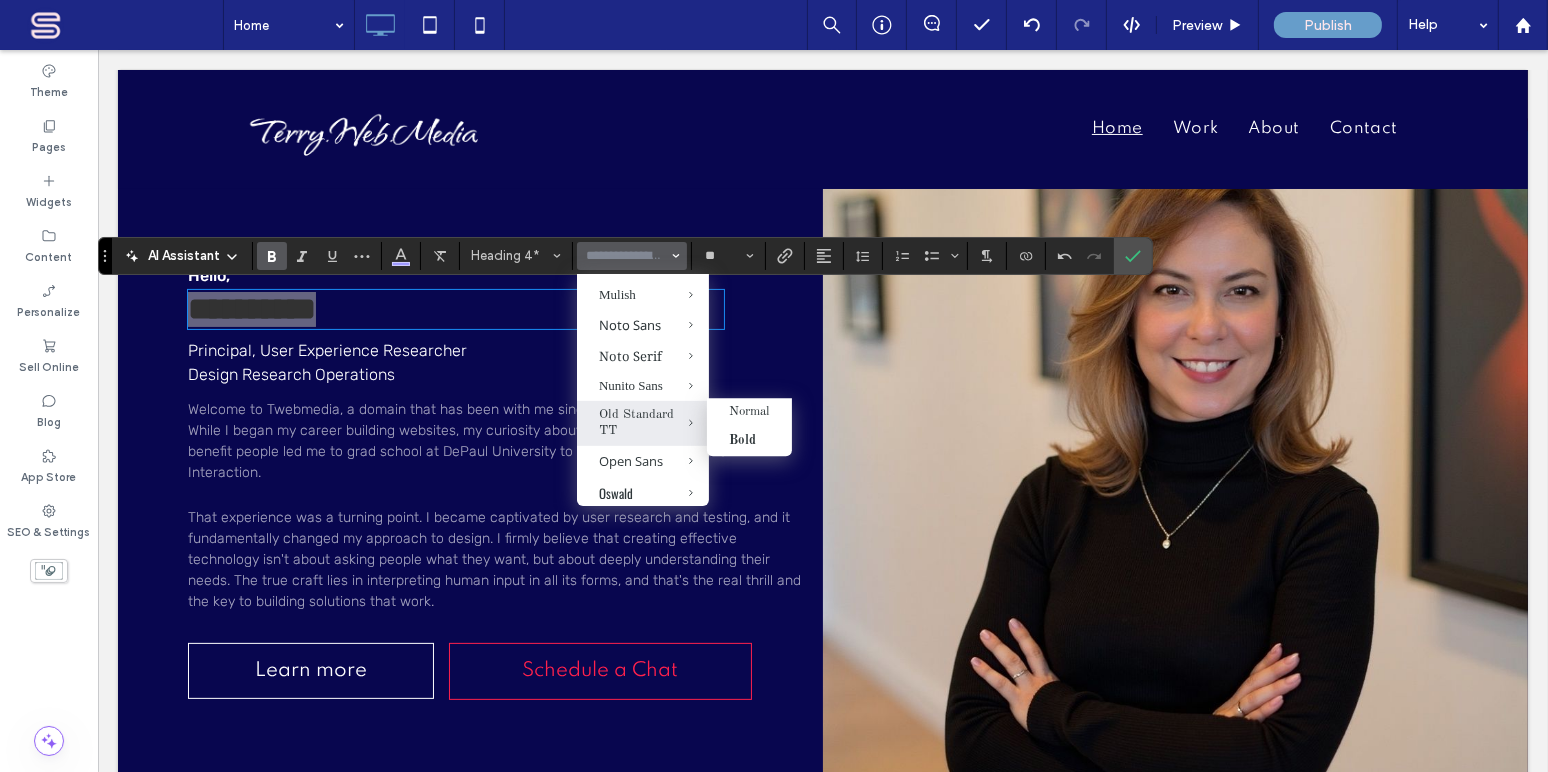 scroll, scrollTop: 1454, scrollLeft: 0, axis: vertical 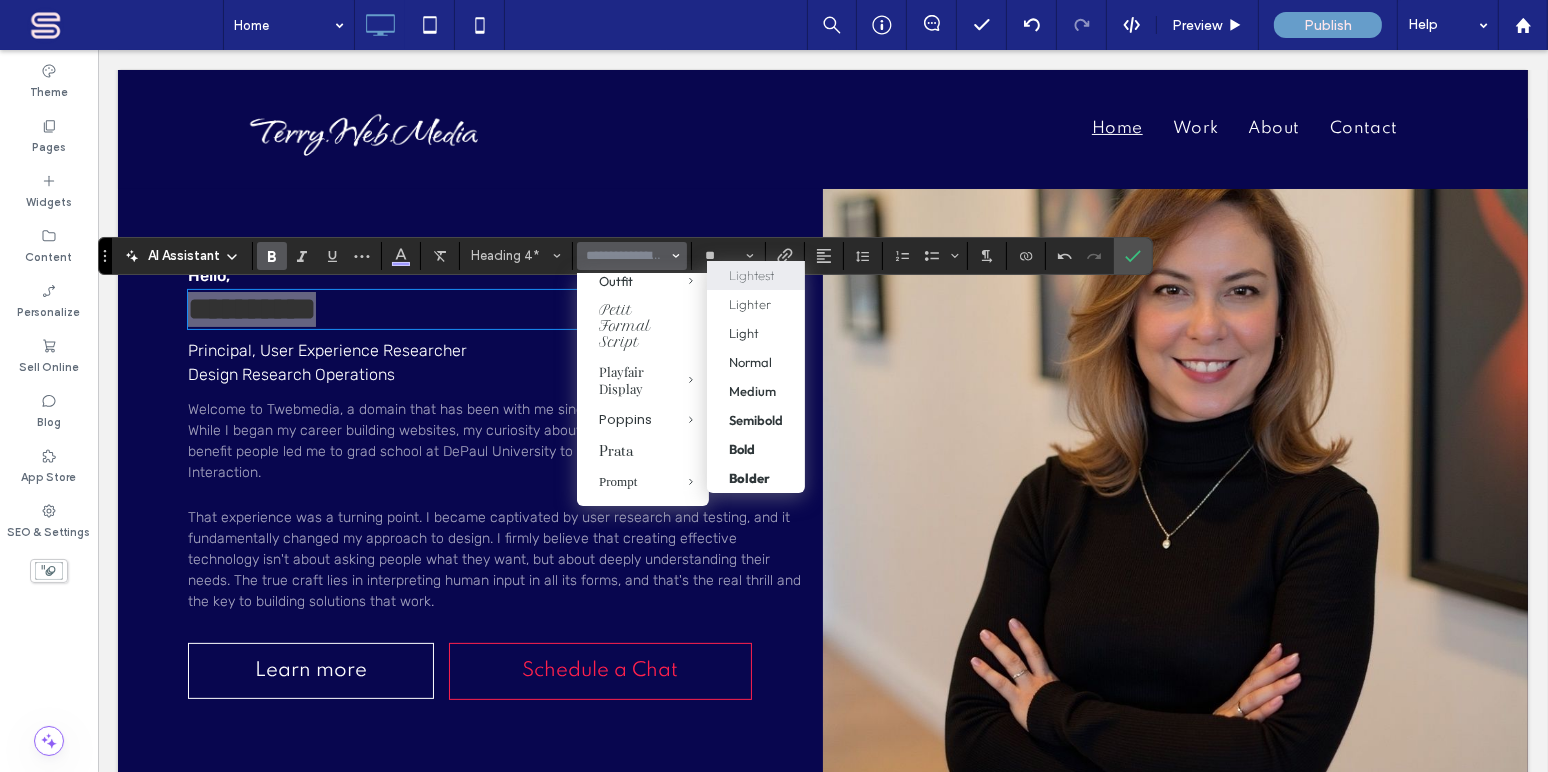 click on "Lightest" at bounding box center (751, 275) 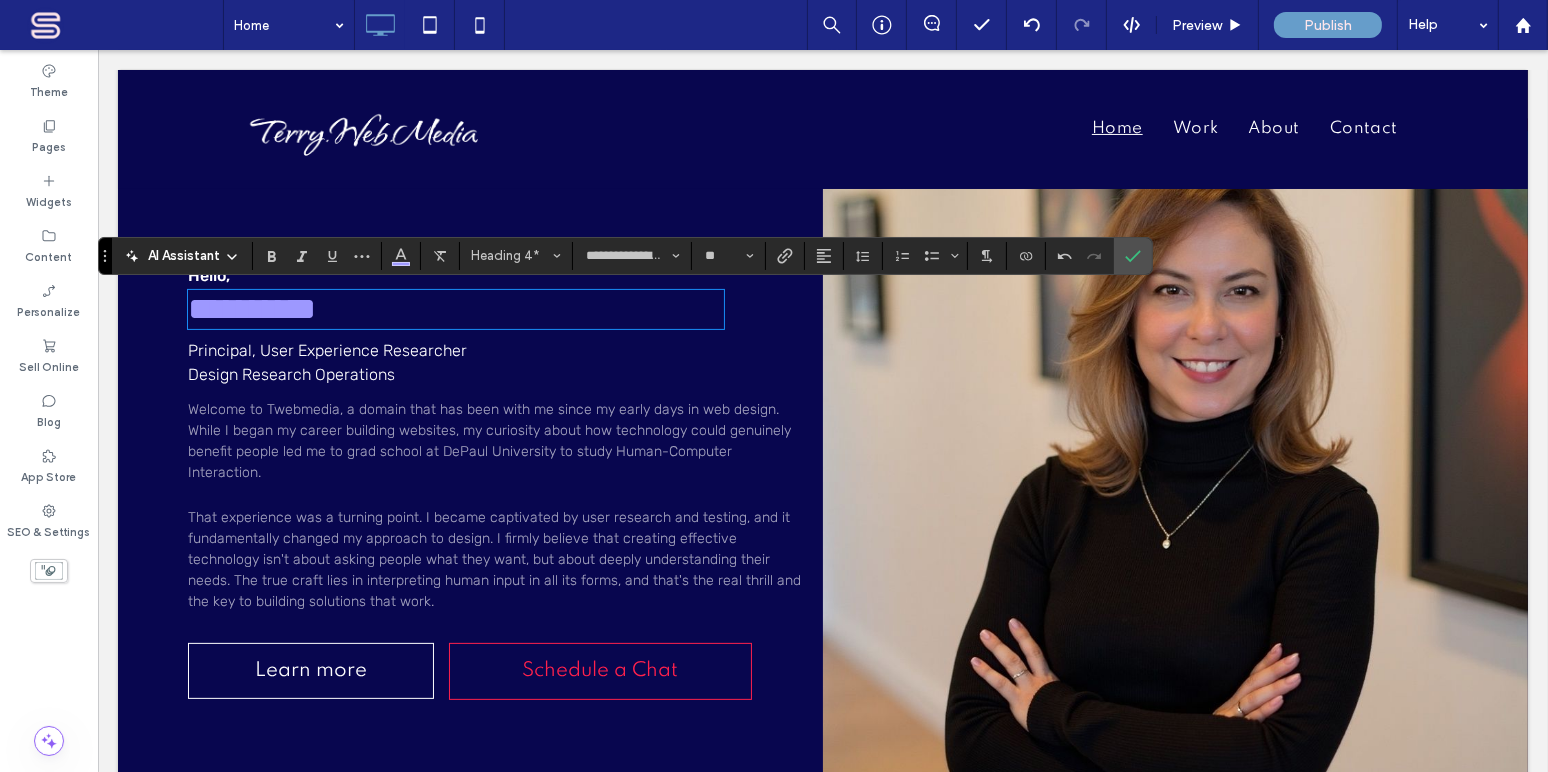 type on "******" 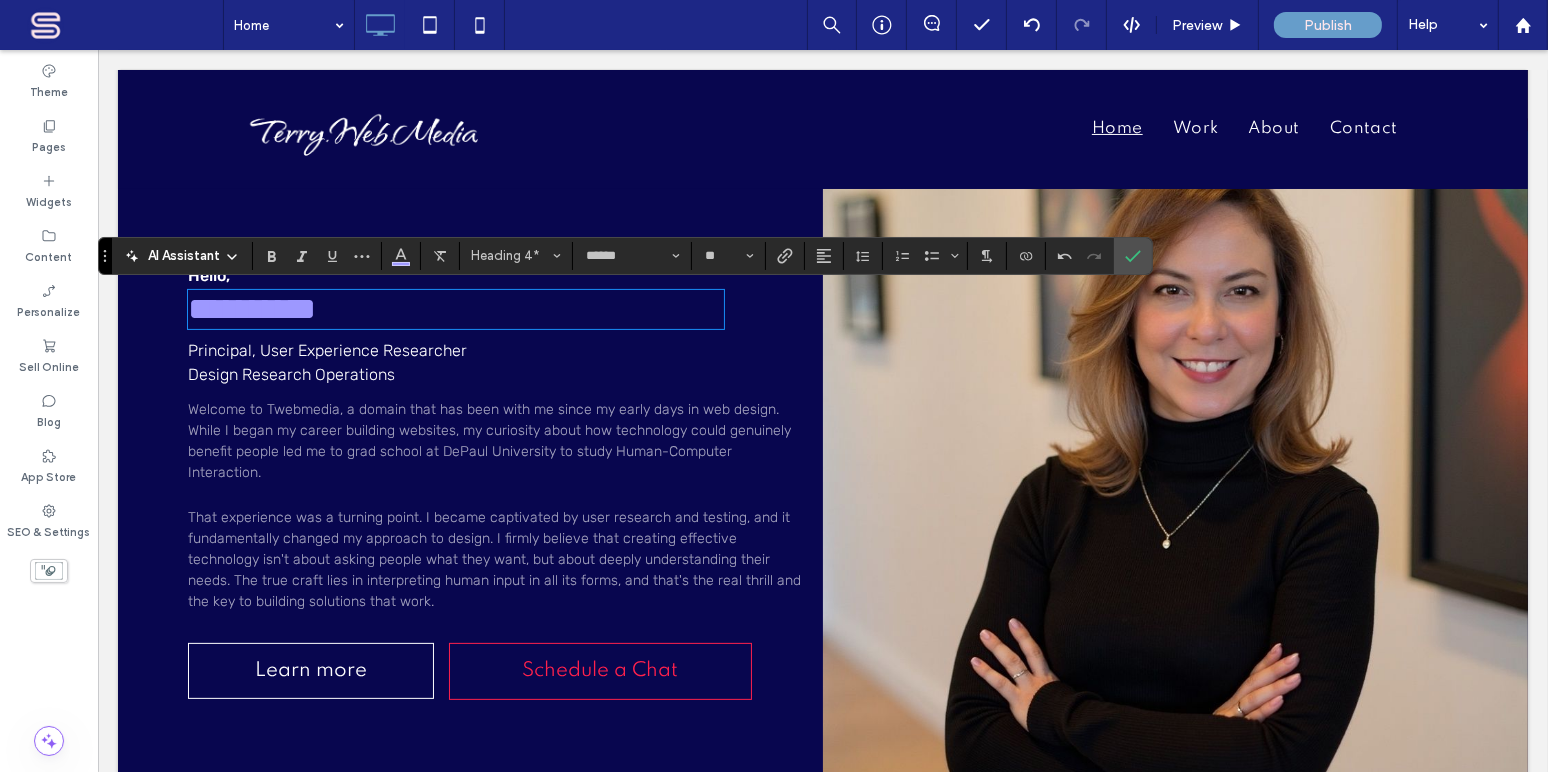 click on "Principal, User Experience Researcher Design Research Operations" at bounding box center [326, 362] 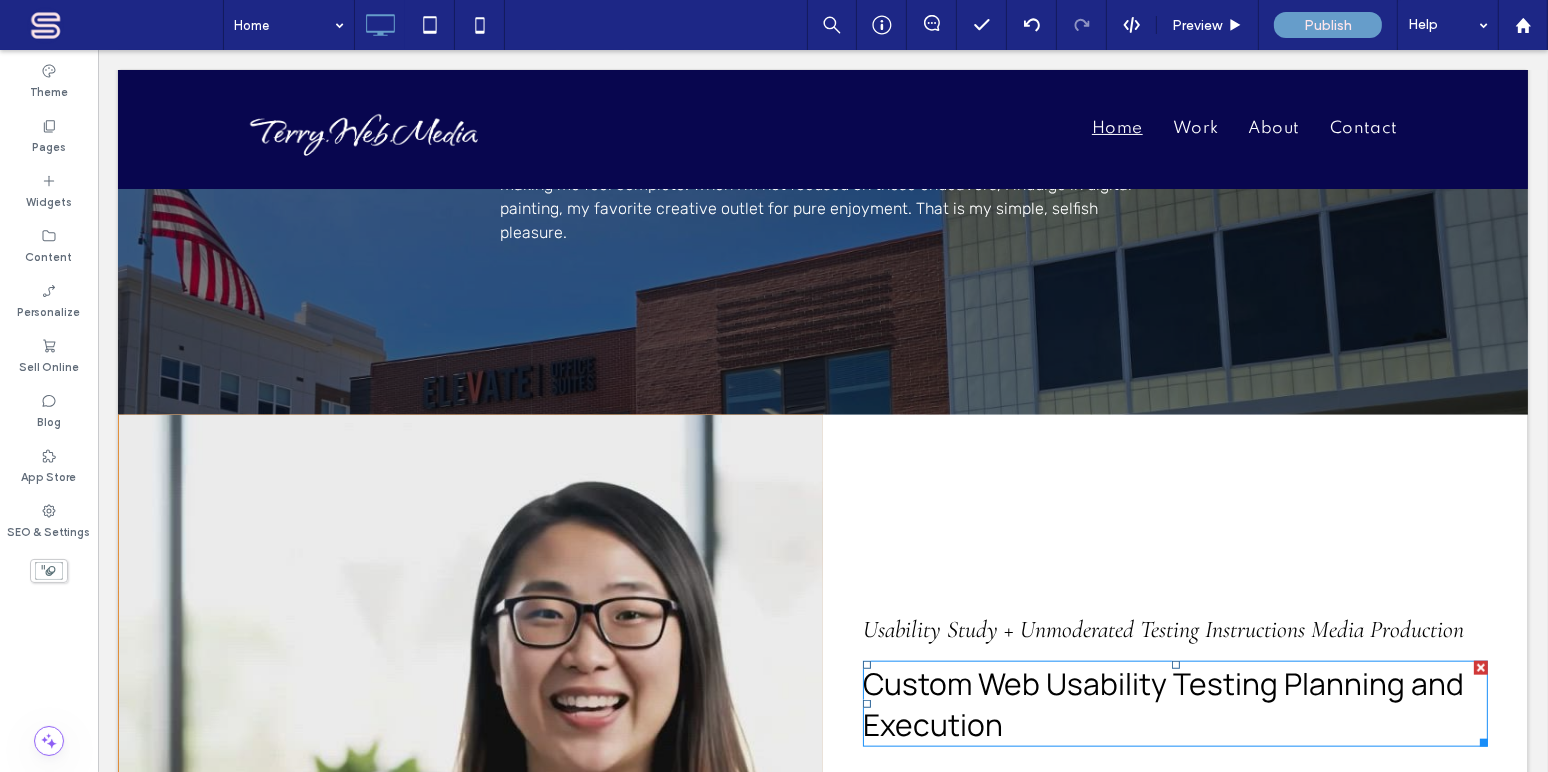 scroll, scrollTop: 2447, scrollLeft: 0, axis: vertical 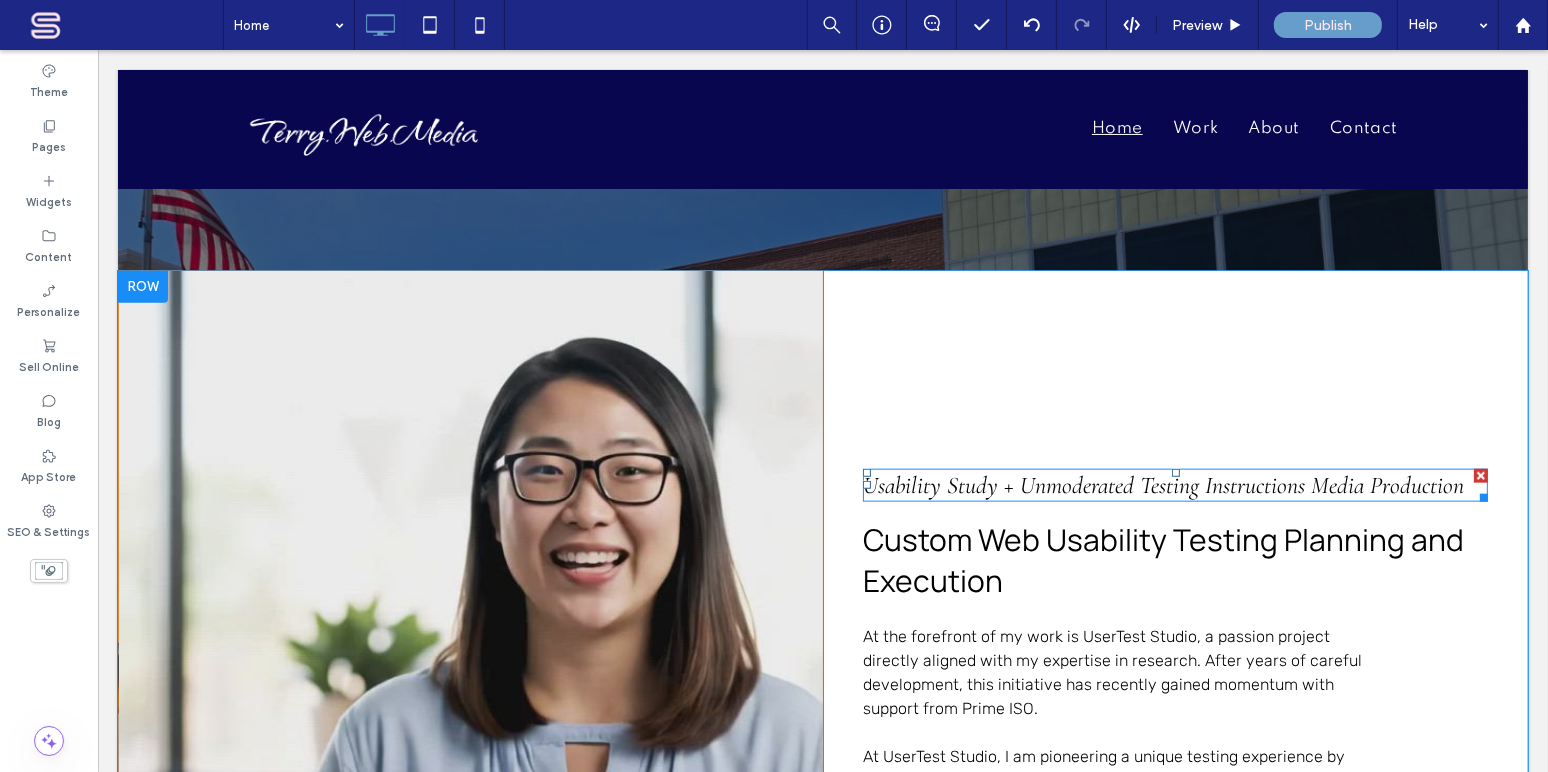 click on "Usability Study + Unmoderated Testing Instructions Media Production" at bounding box center (1162, 485) 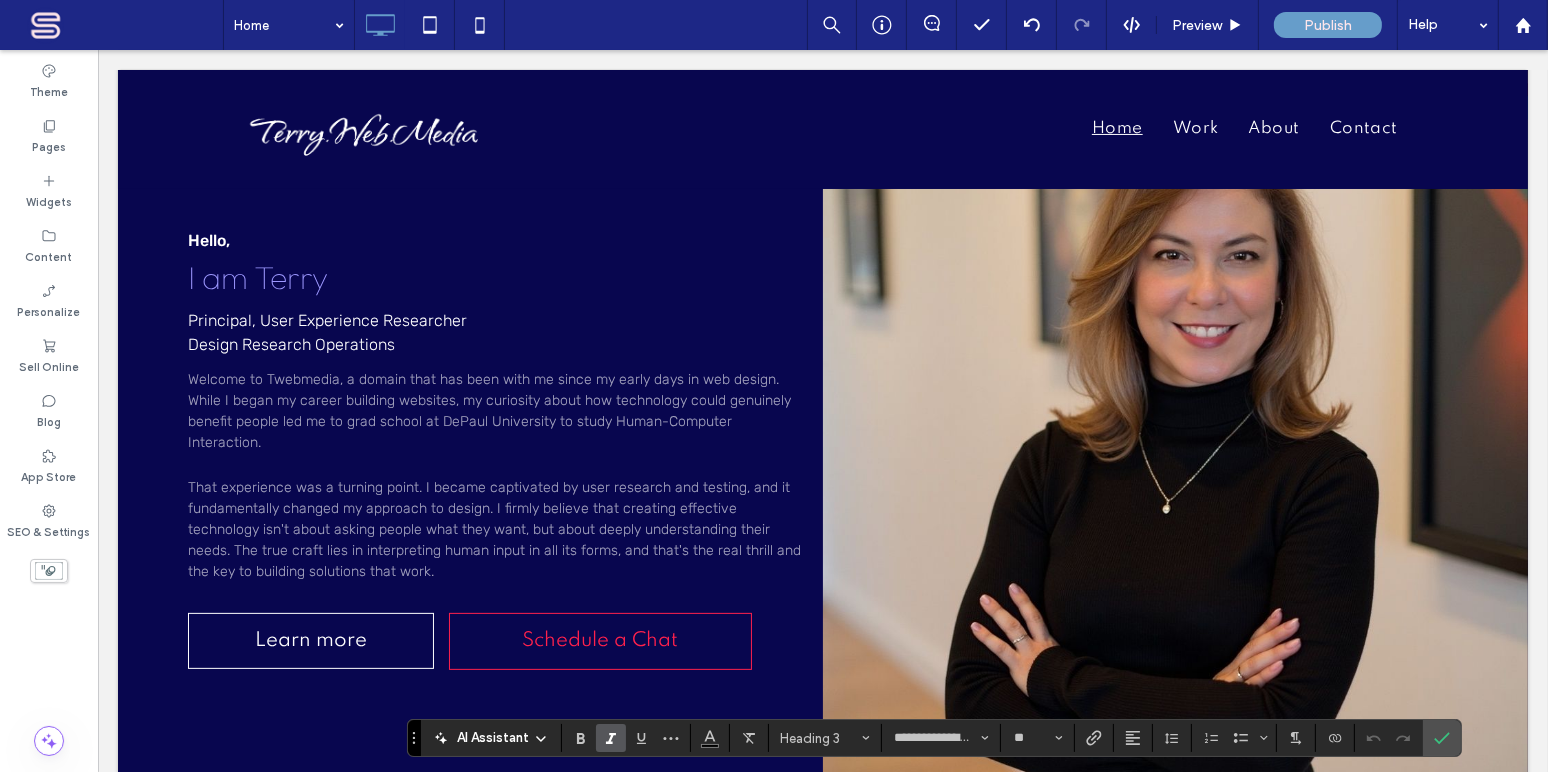 scroll, scrollTop: 507, scrollLeft: 0, axis: vertical 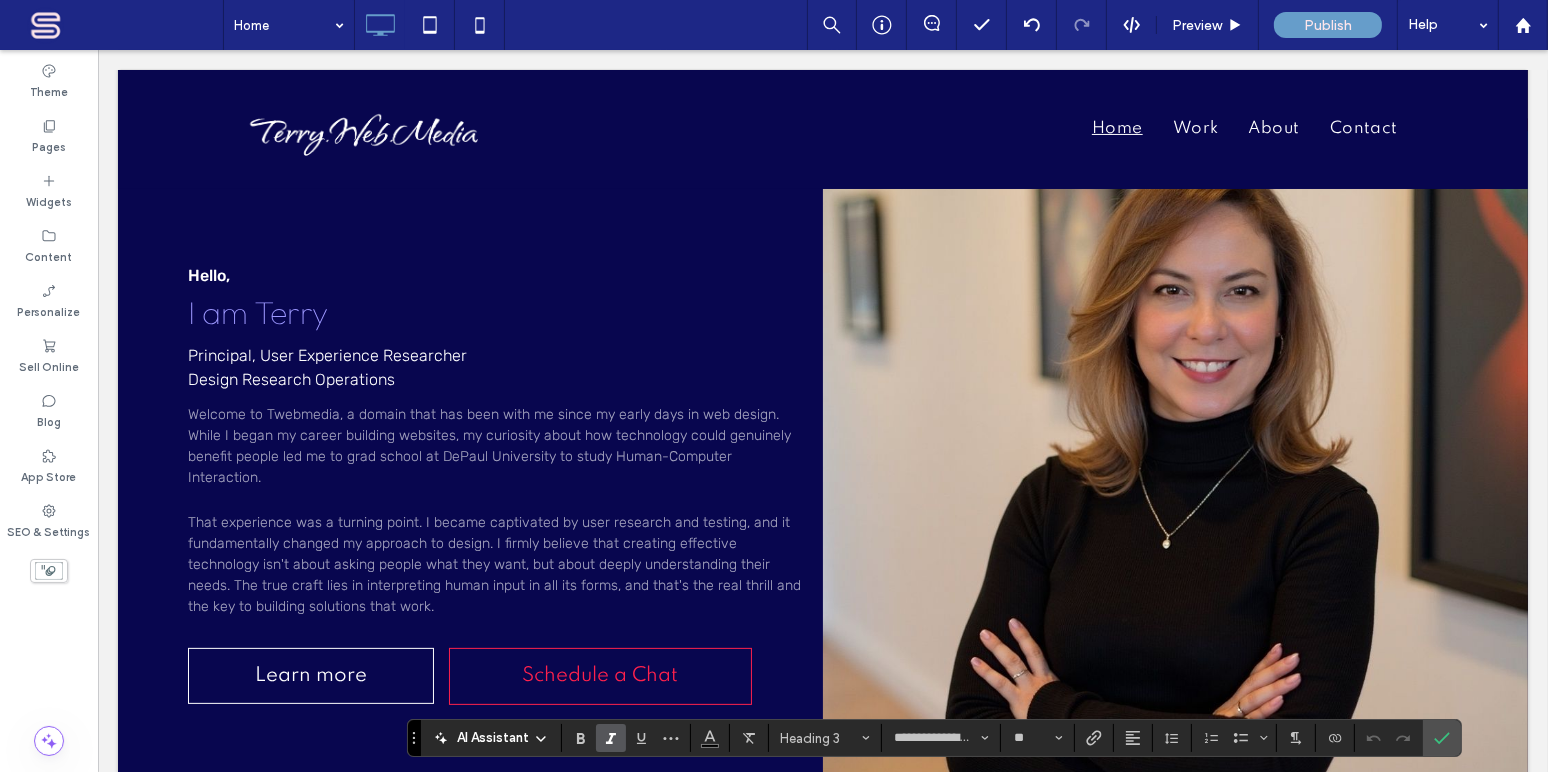 click on "I am [FIRST]" at bounding box center (257, 312) 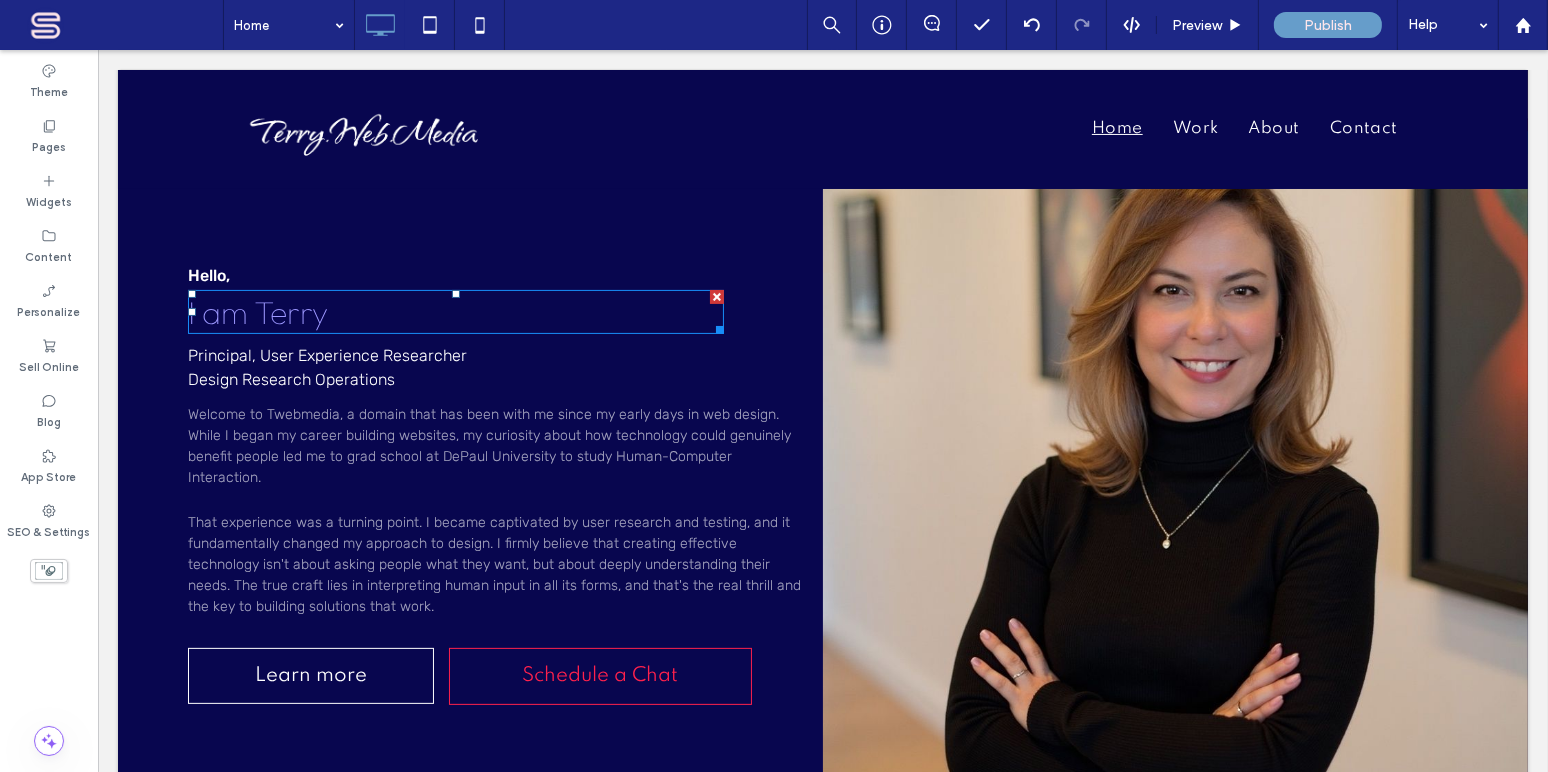 click on "I am [FIRST]" at bounding box center (257, 312) 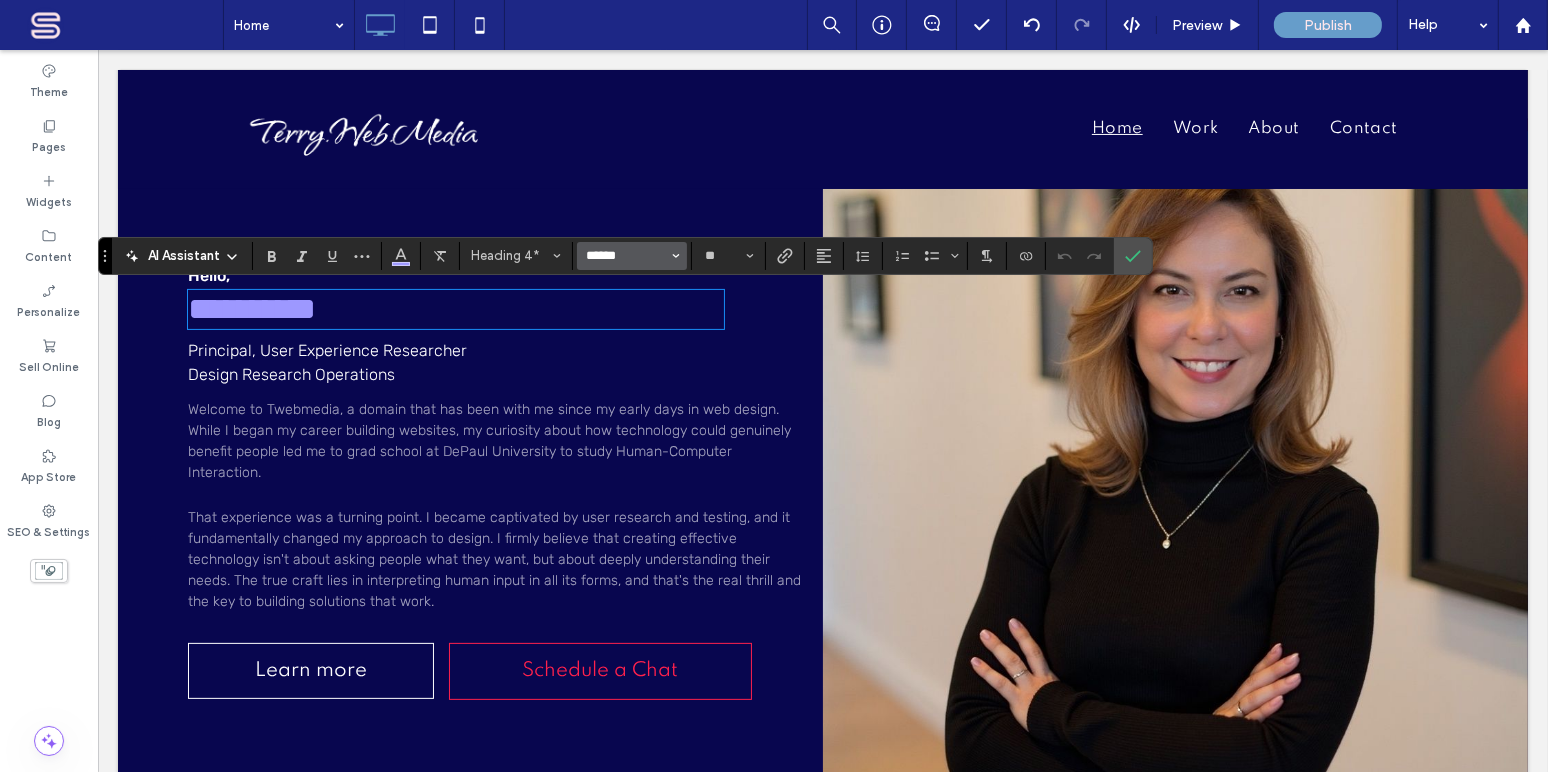 click on "******" at bounding box center (626, 256) 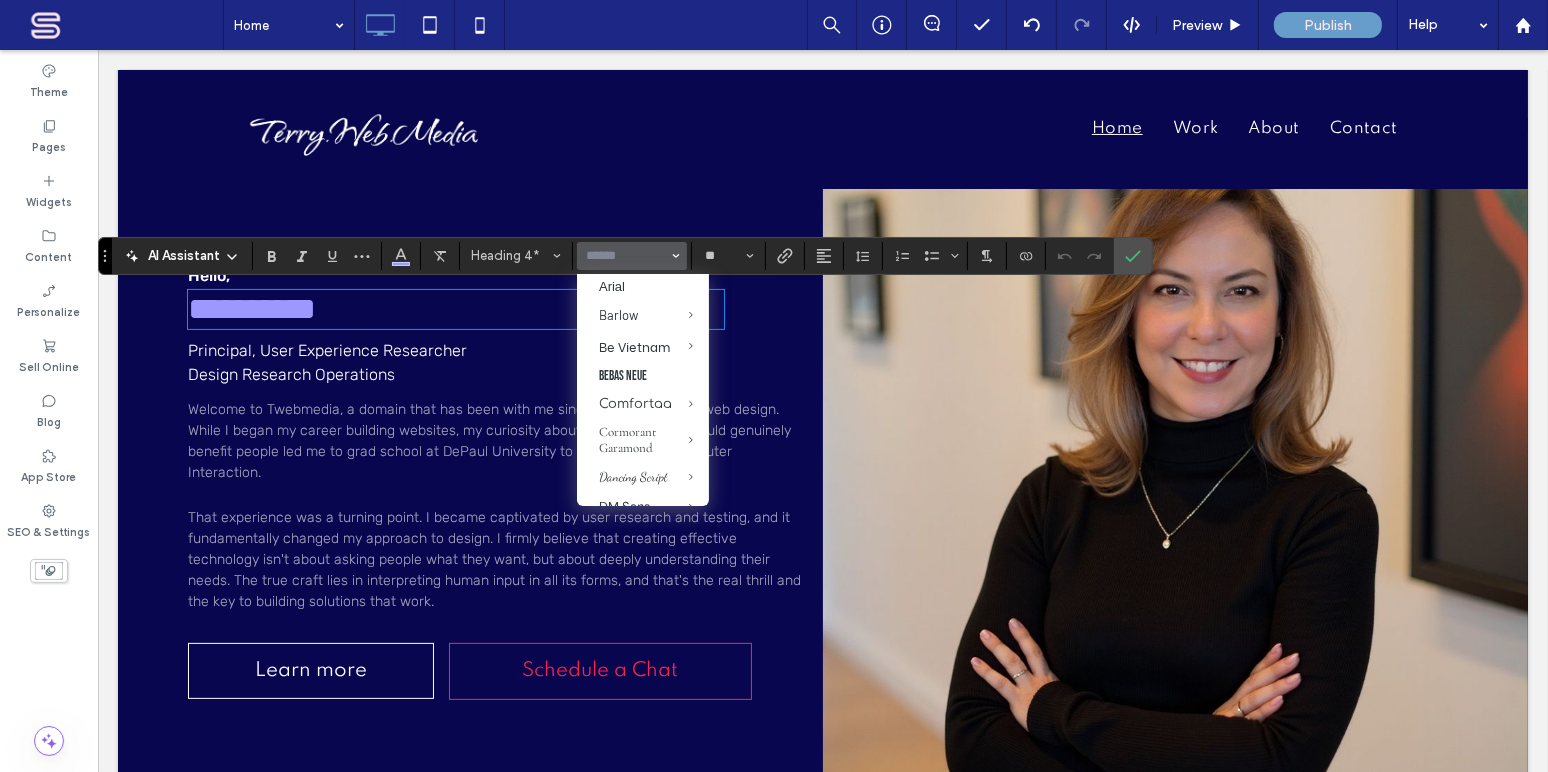scroll, scrollTop: 242, scrollLeft: 0, axis: vertical 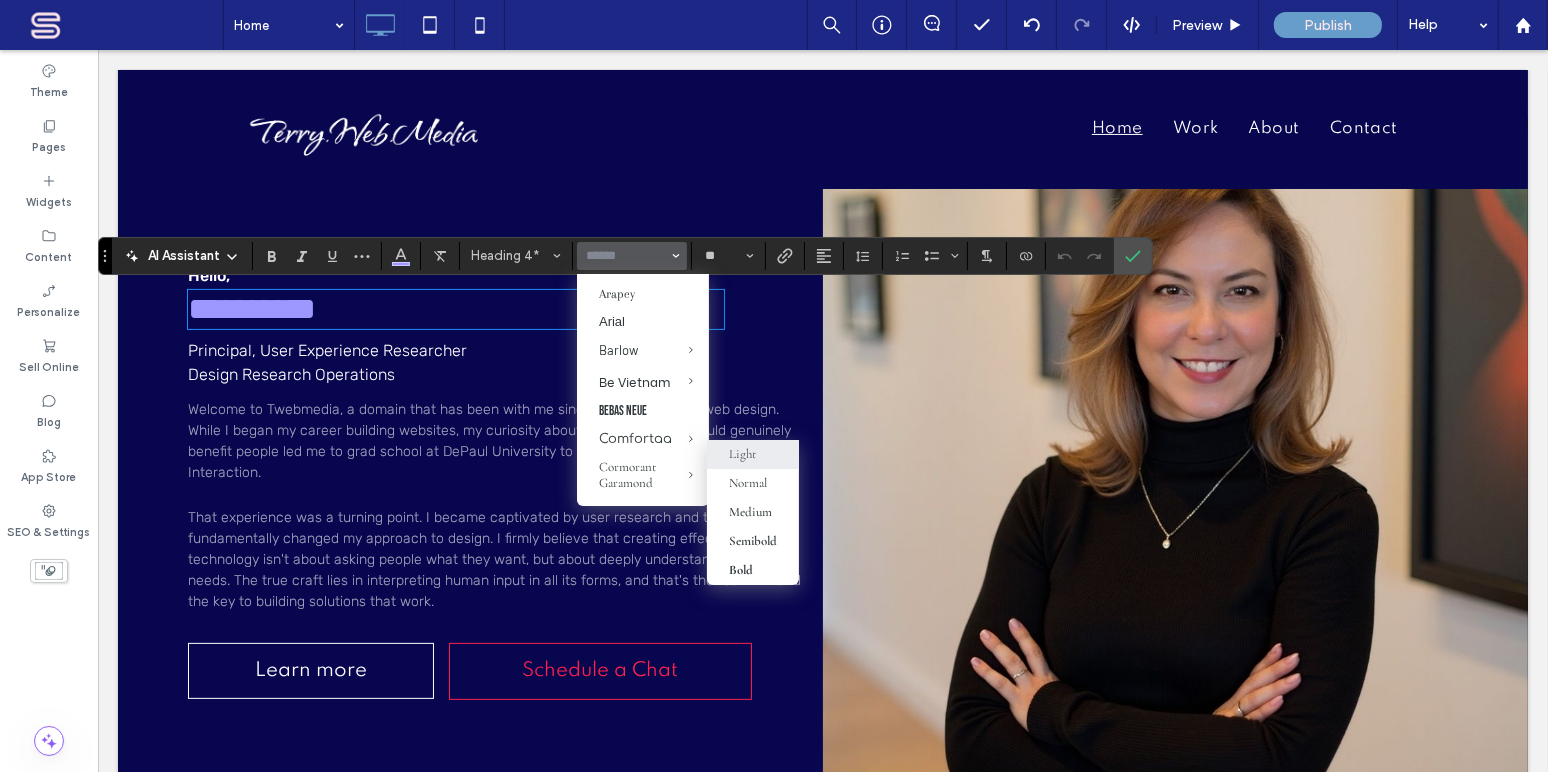click on "Light" at bounding box center (753, 454) 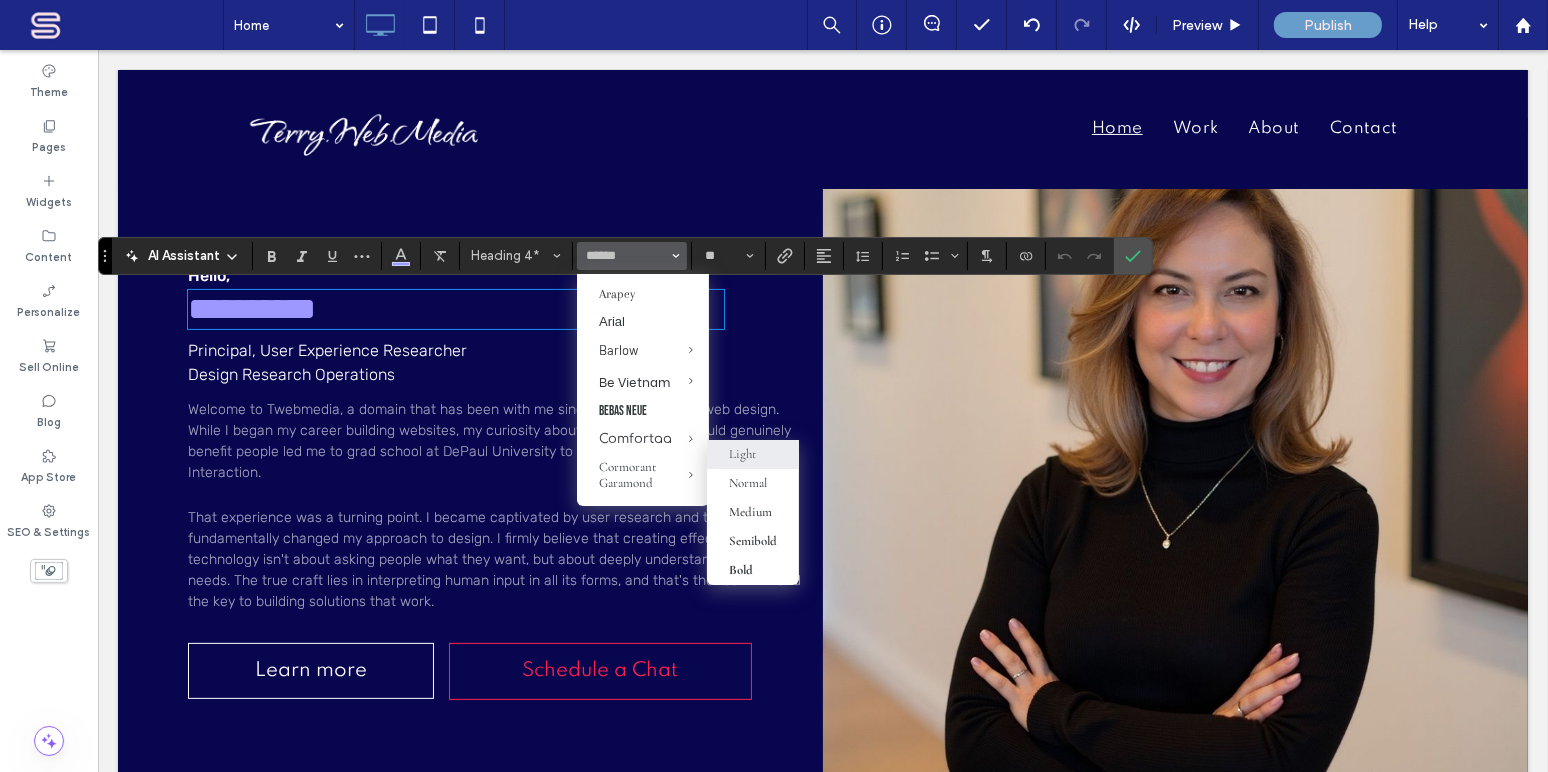 type on "**********" 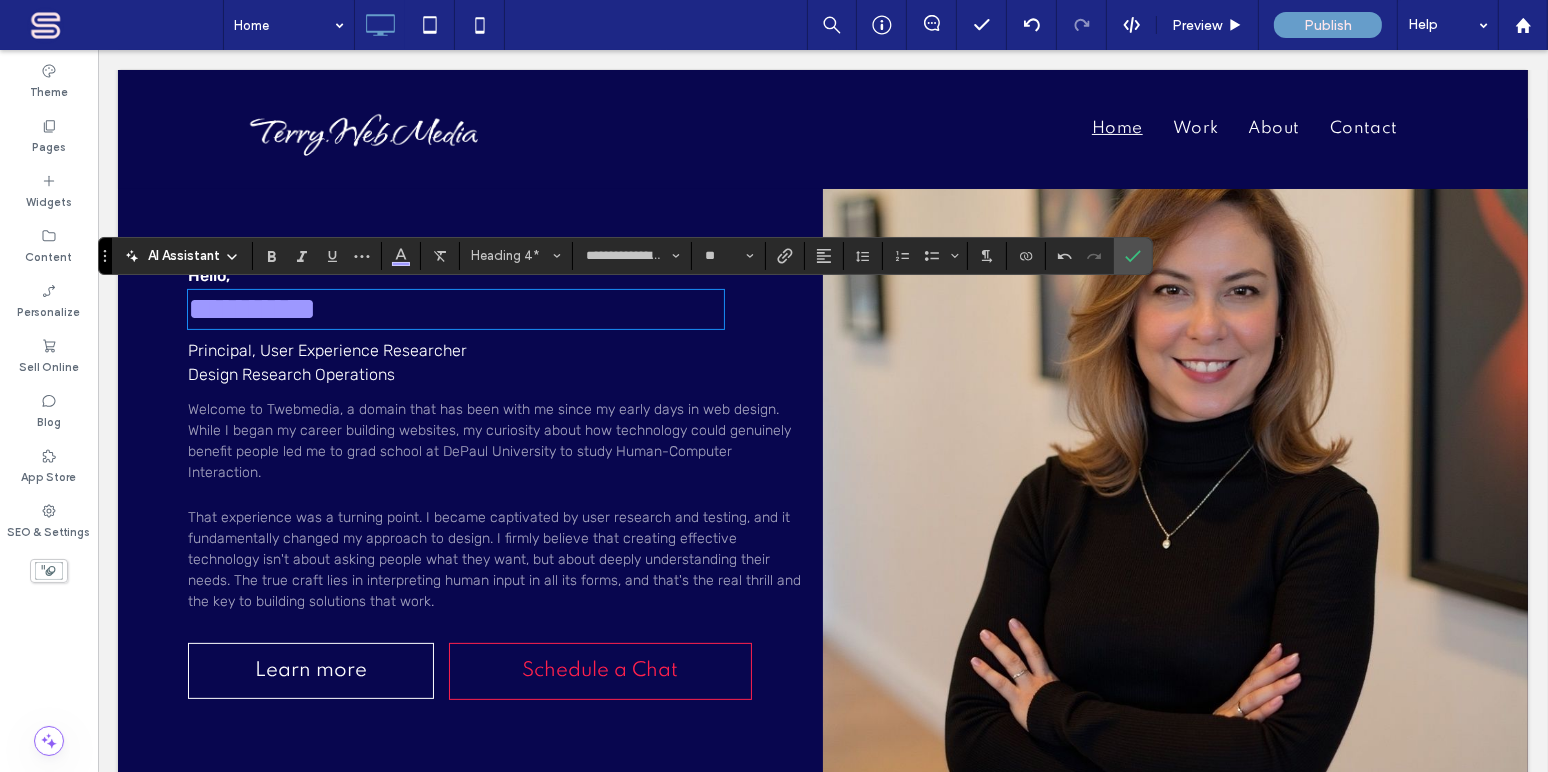 click on "**********" at bounding box center [469, 482] 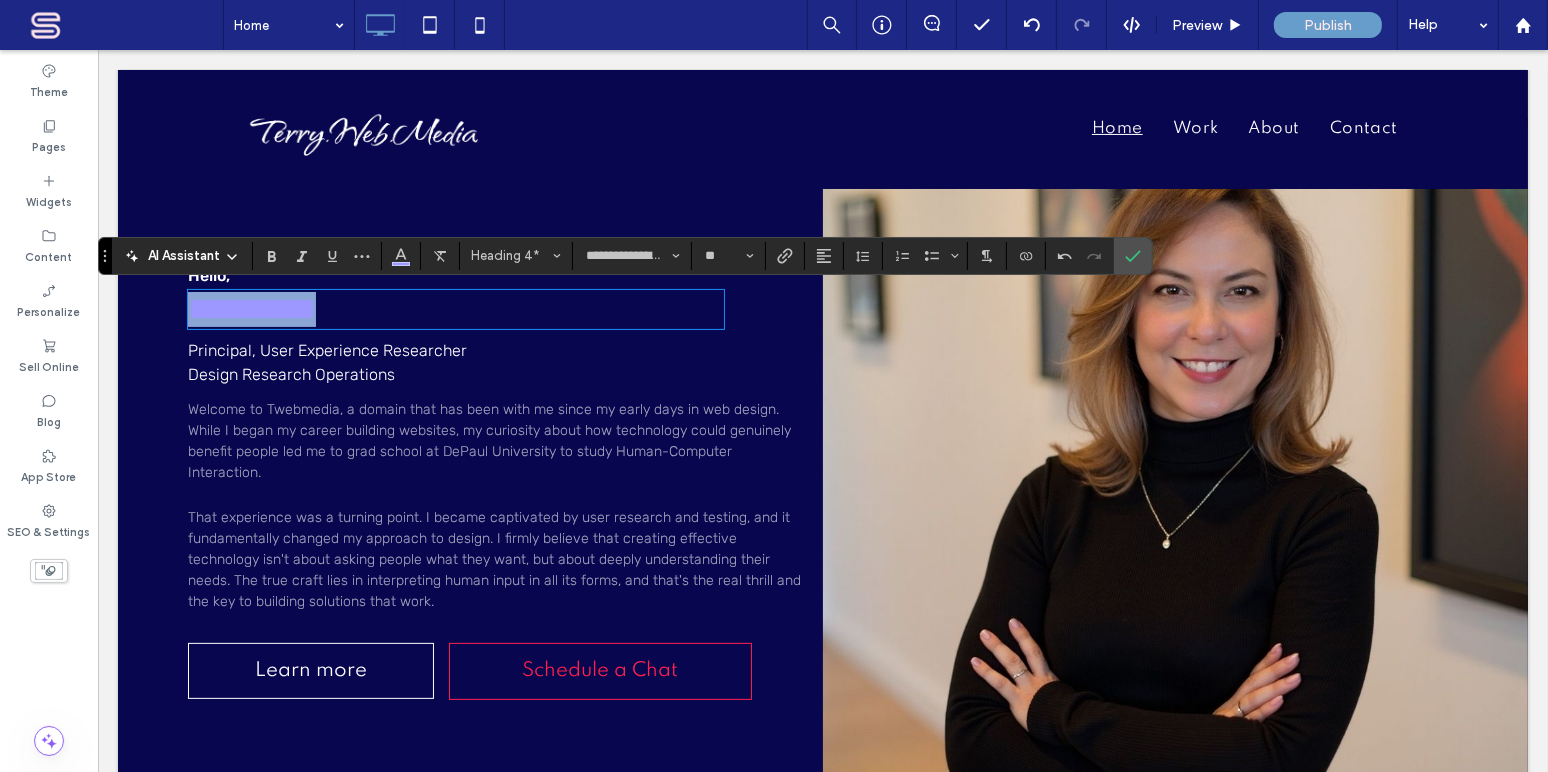drag, startPoint x: 351, startPoint y: 320, endPoint x: 149, endPoint y: 310, distance: 202.24738 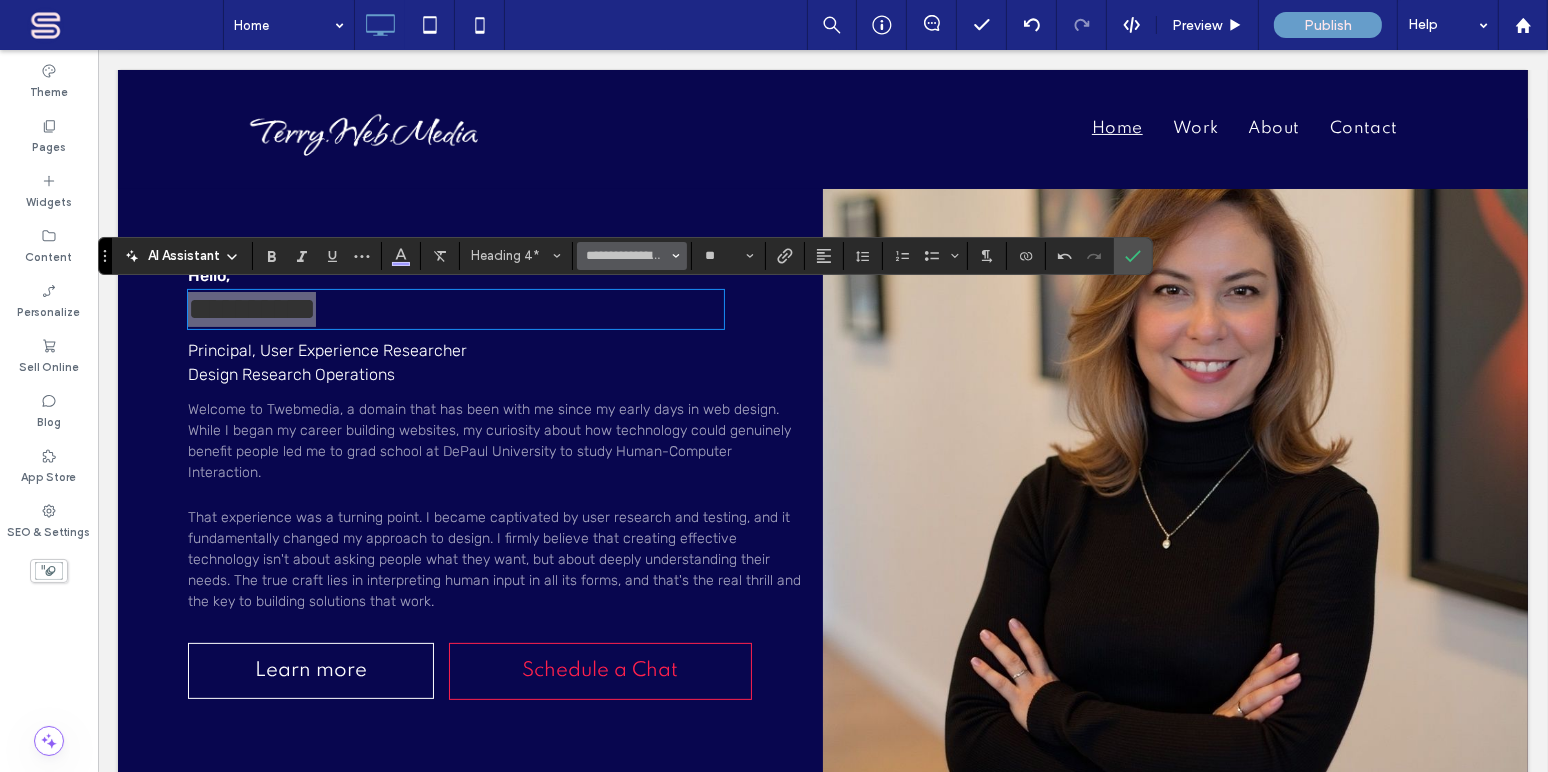 click 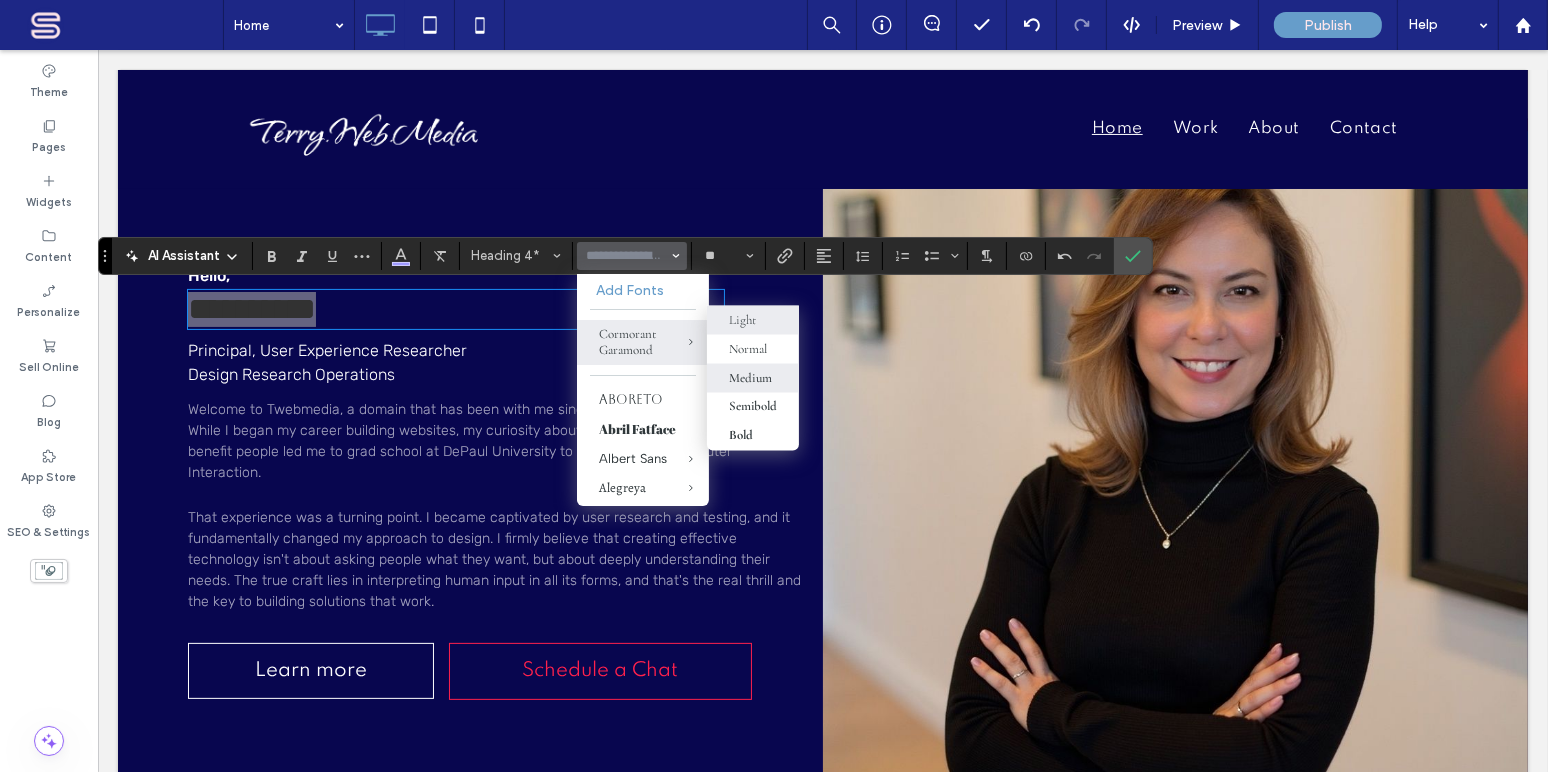 click on "Medium" at bounding box center (750, 378) 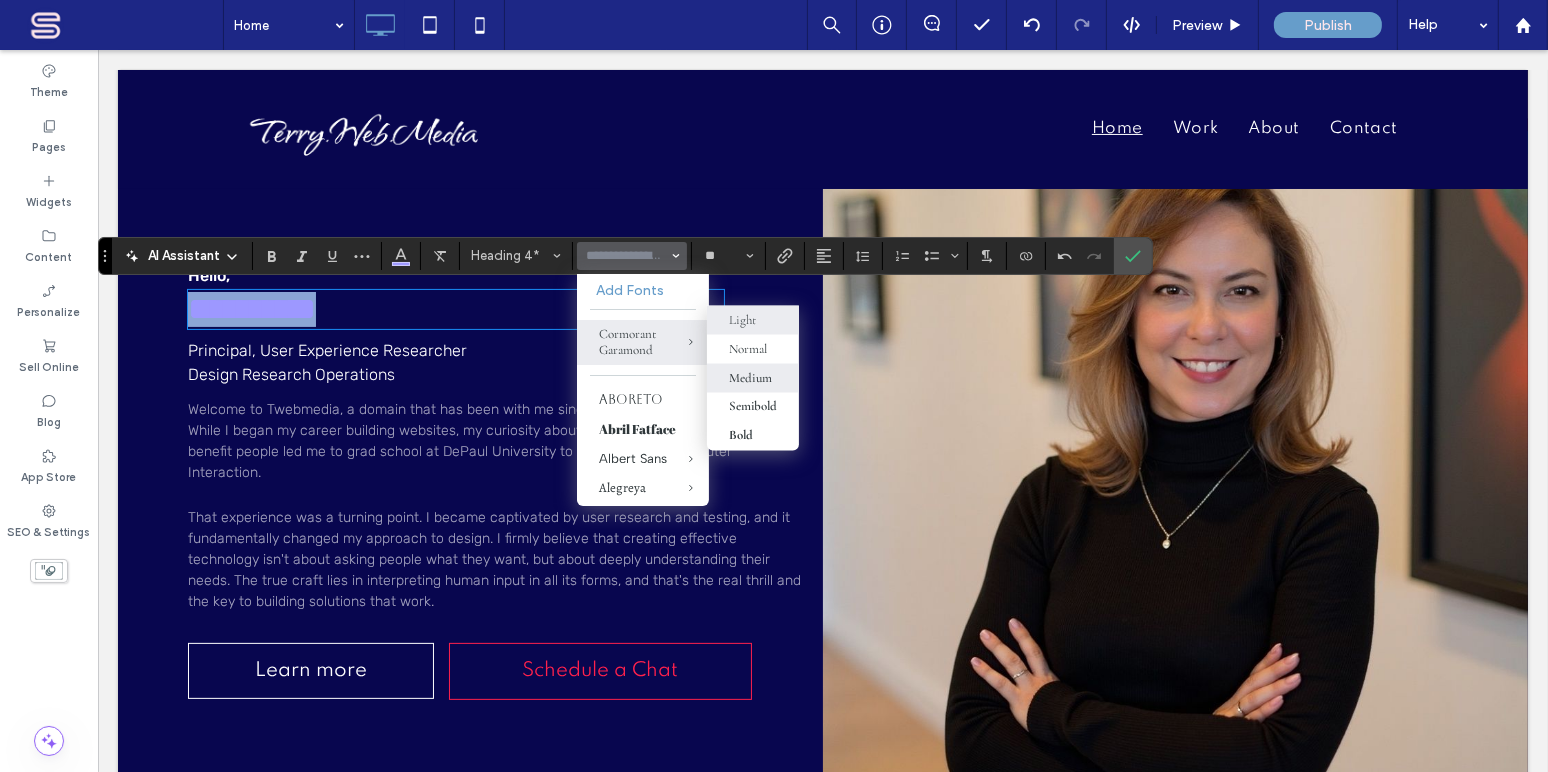 type on "**********" 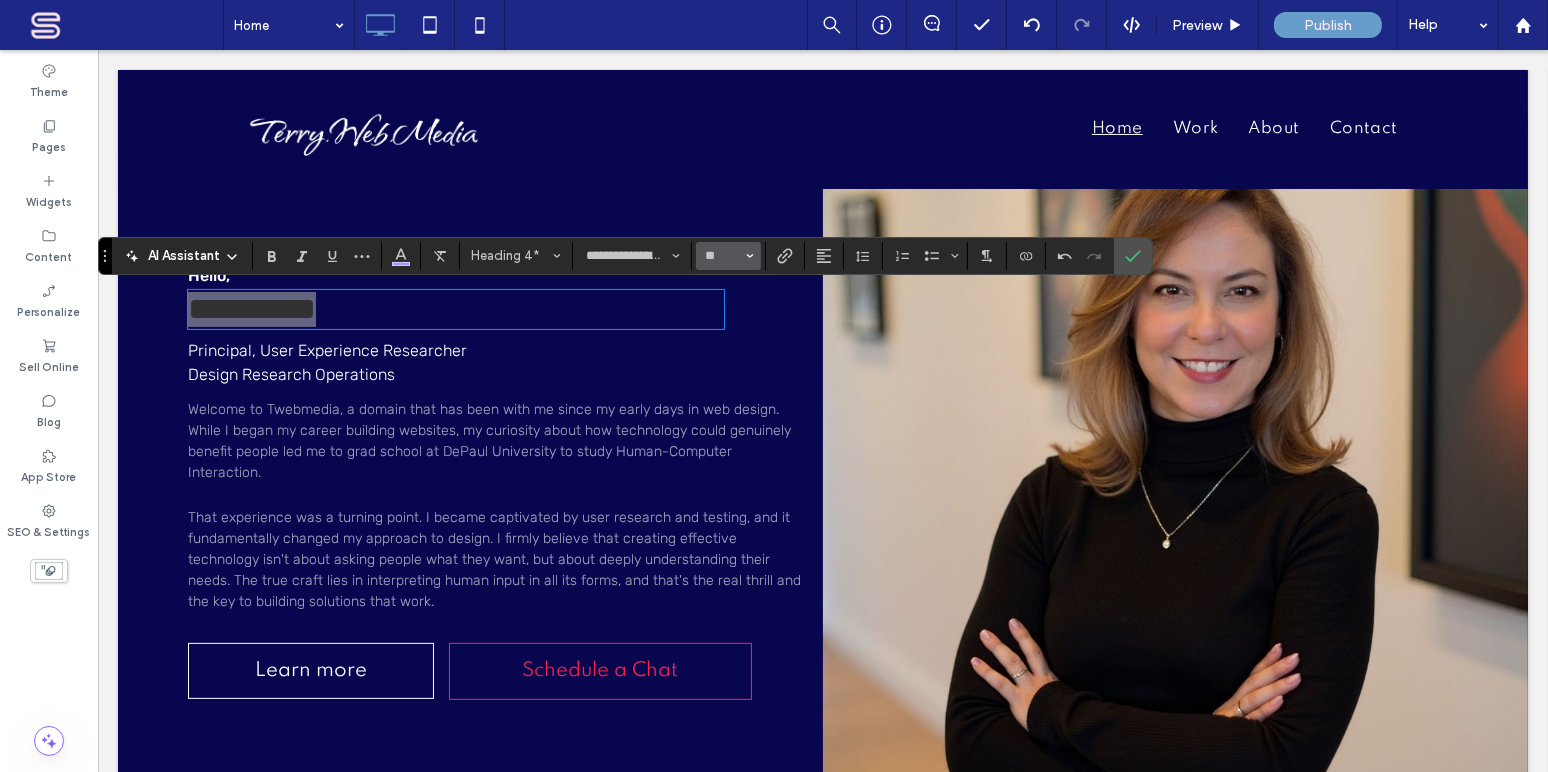 click 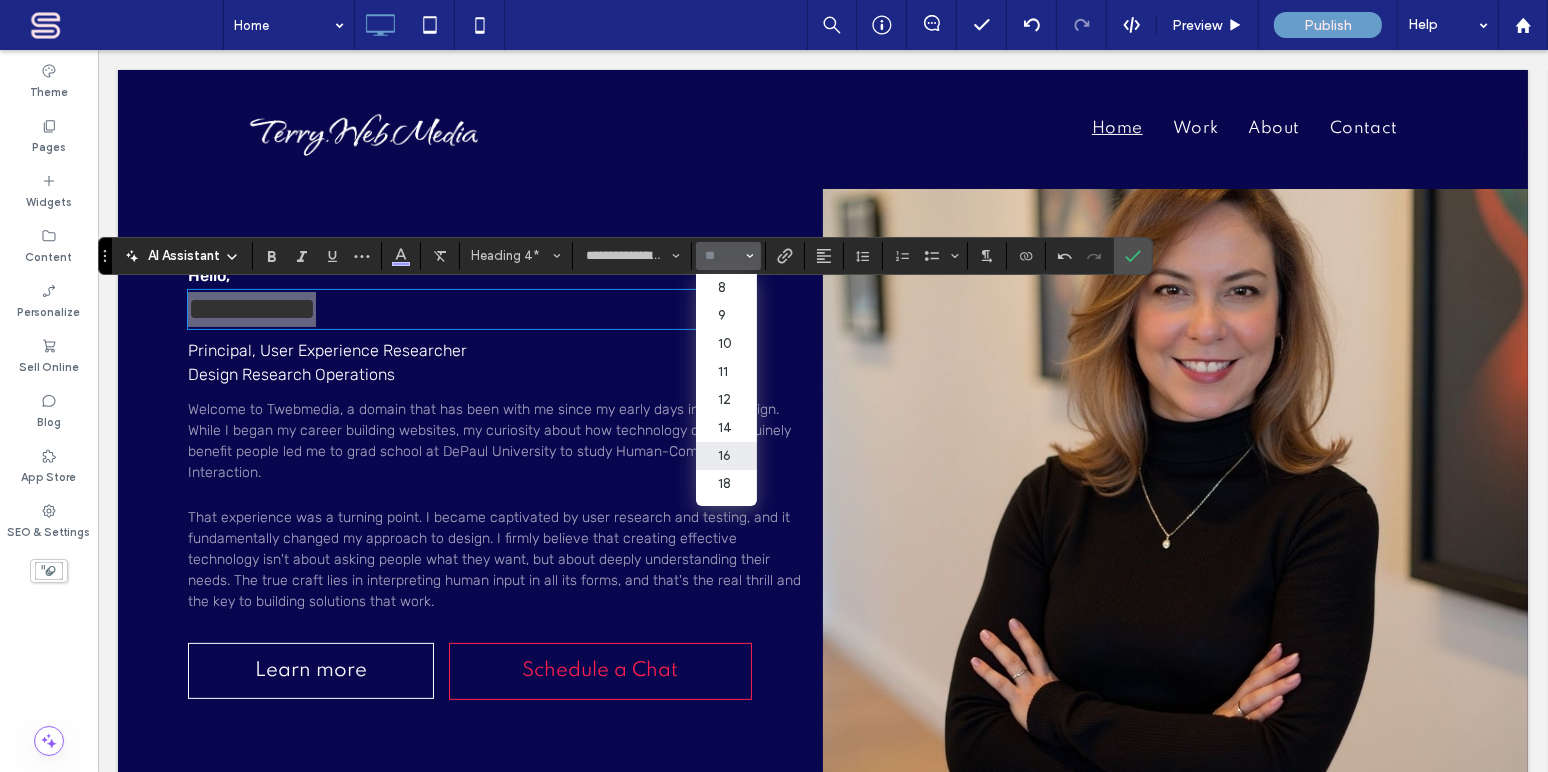 click on "16" at bounding box center [726, 456] 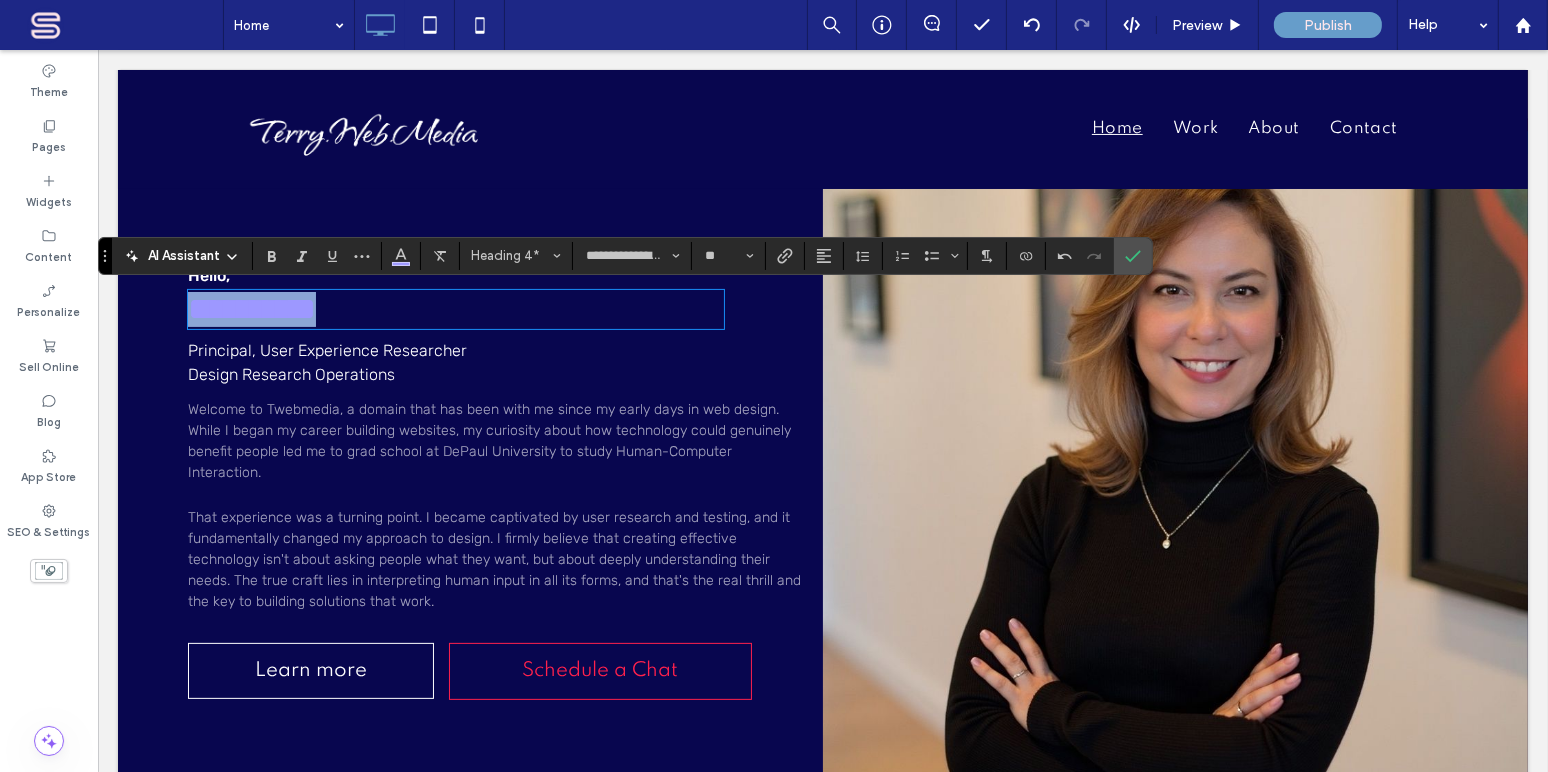 type on "**" 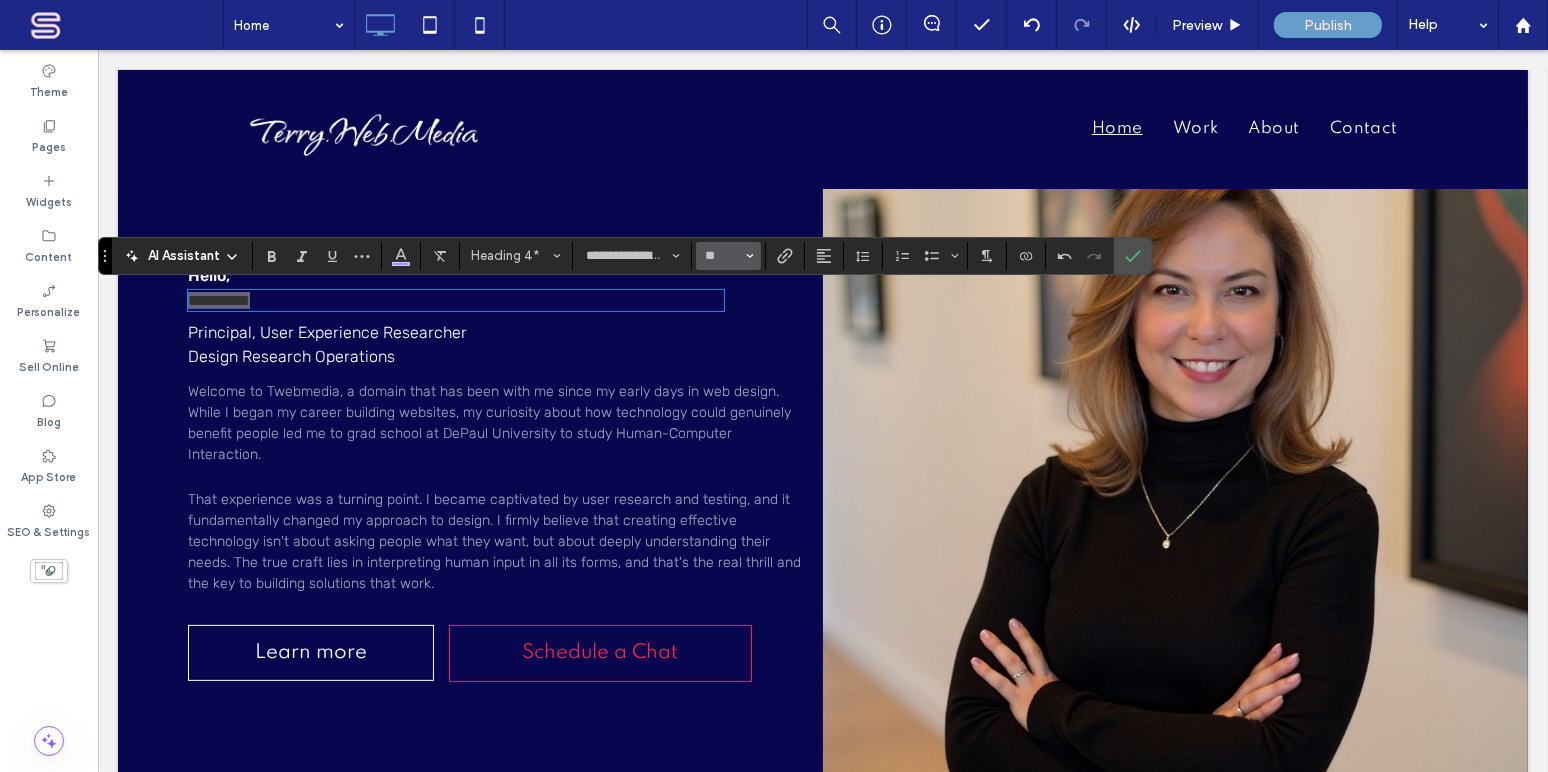 click 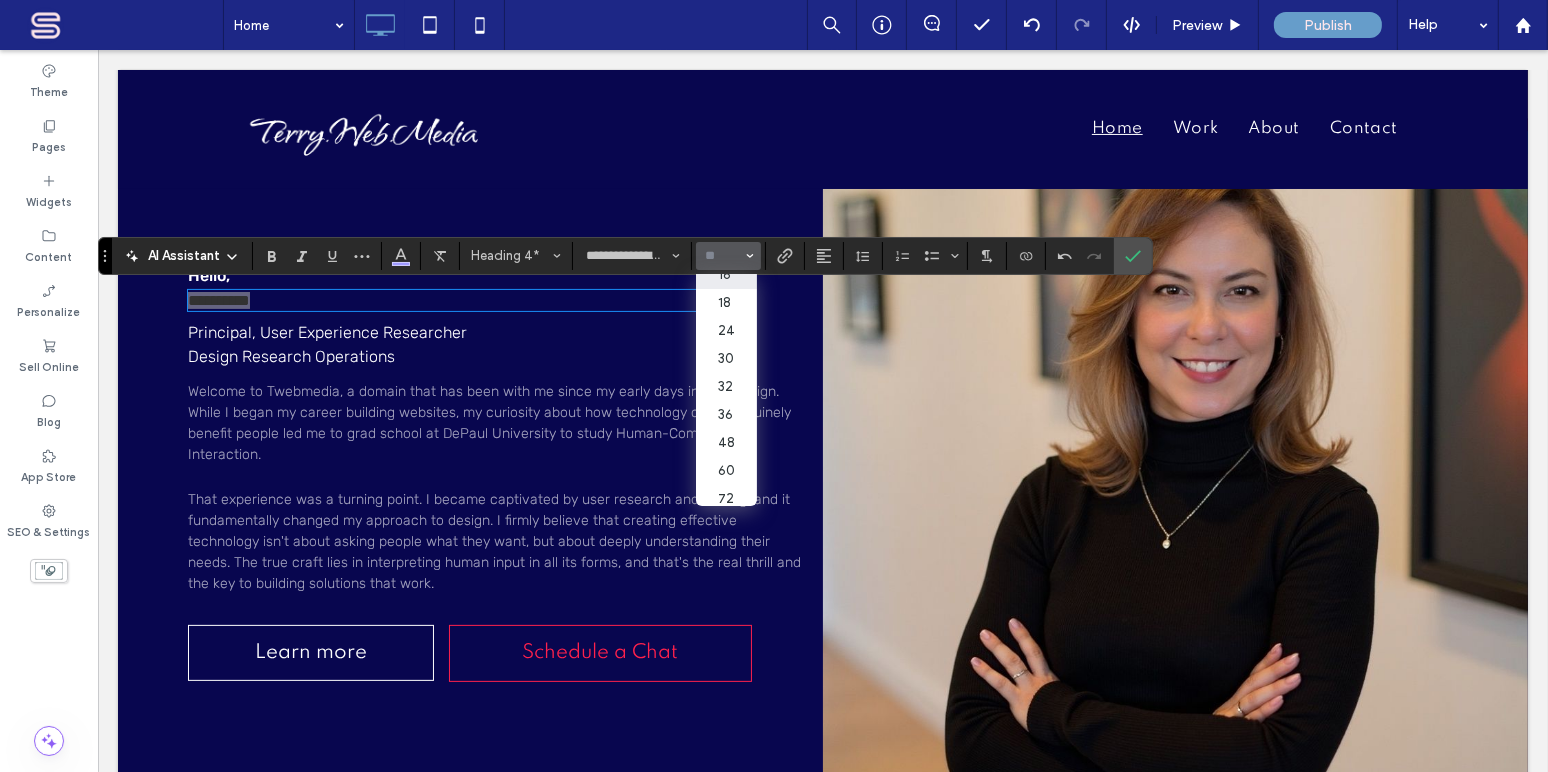 scroll, scrollTop: 238, scrollLeft: 0, axis: vertical 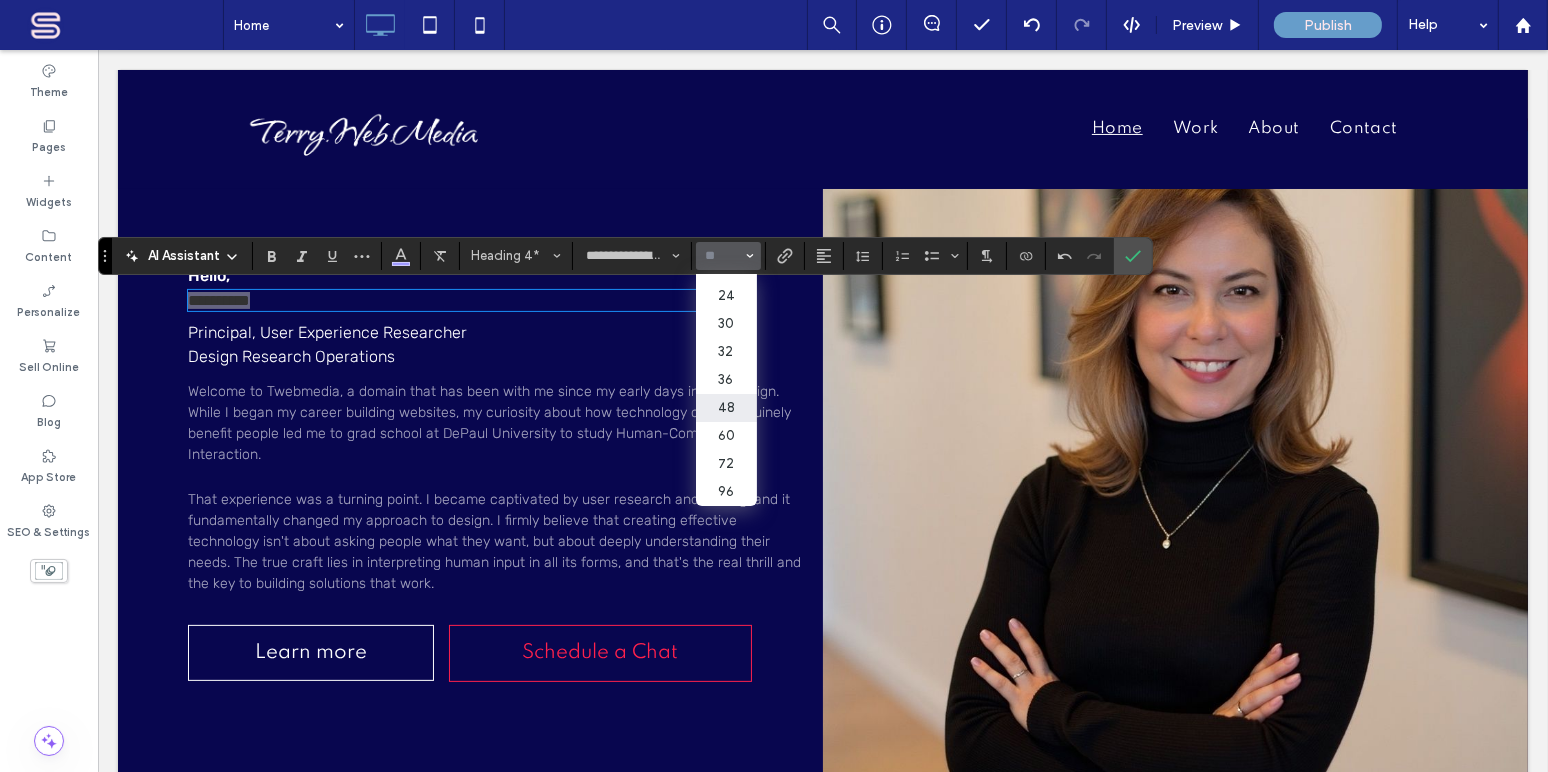 click on "48" at bounding box center [726, 408] 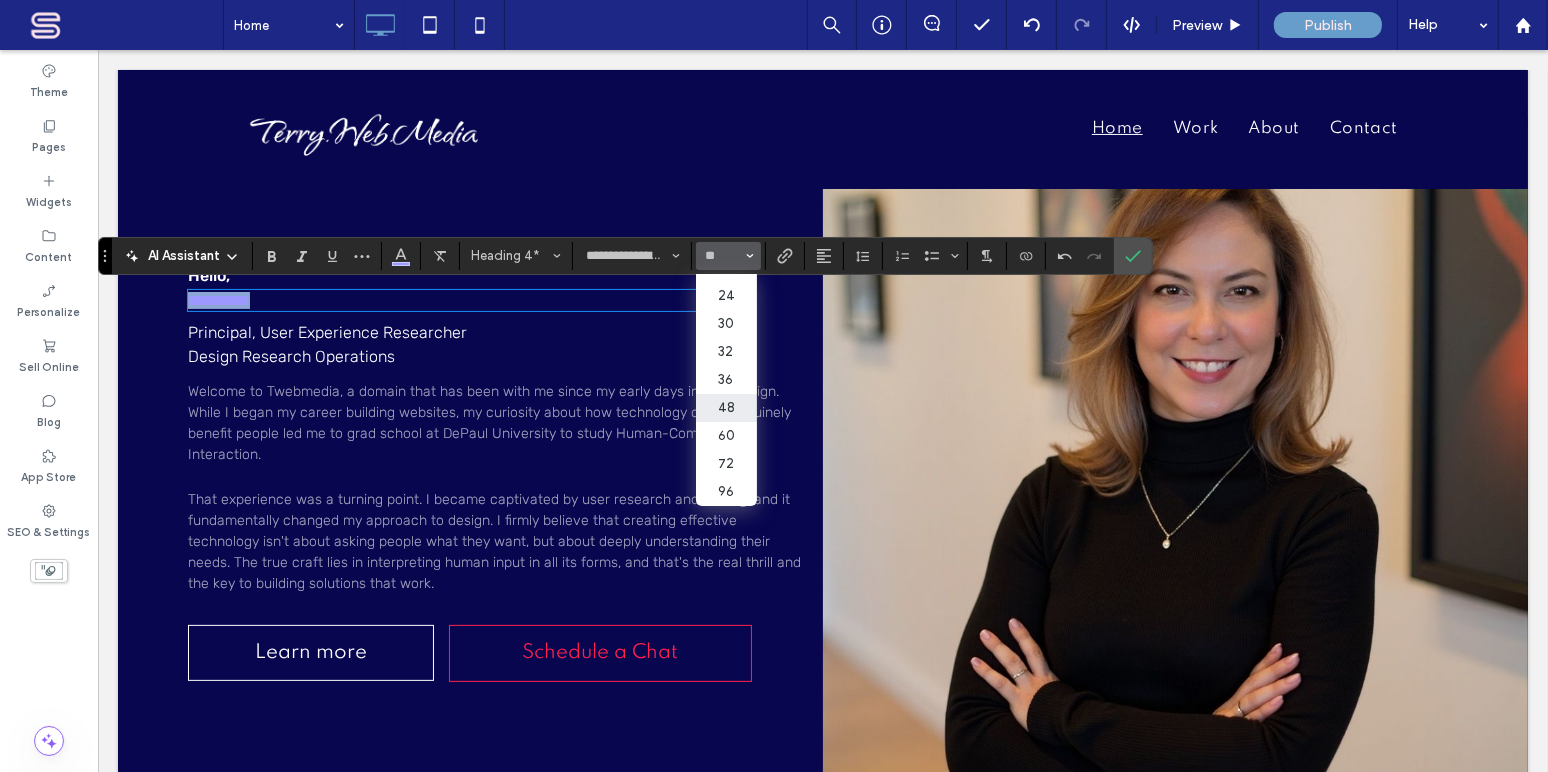 type on "**" 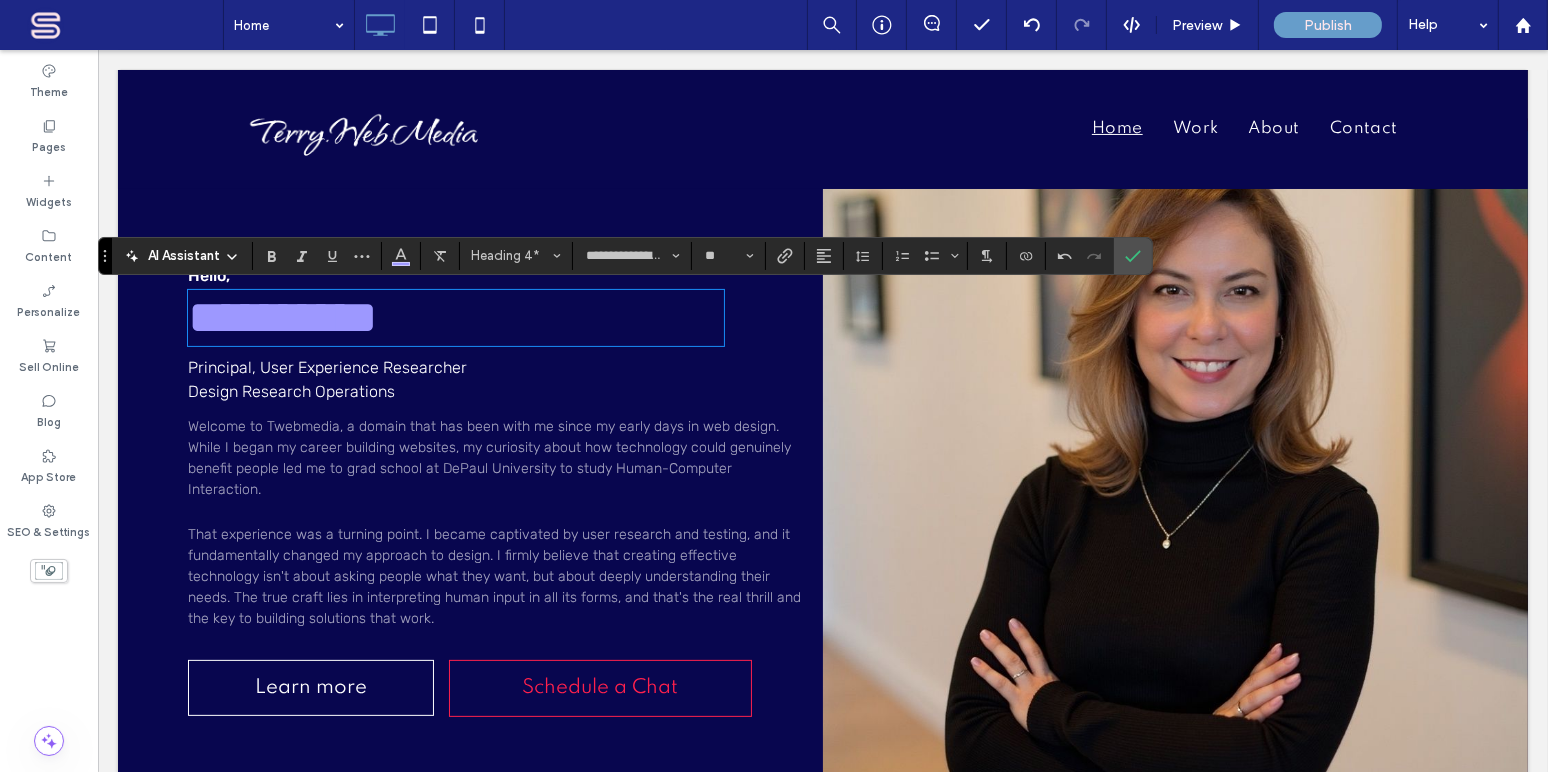 click on "Principal, User Experience Researcher Design Research Operations" at bounding box center [494, 380] 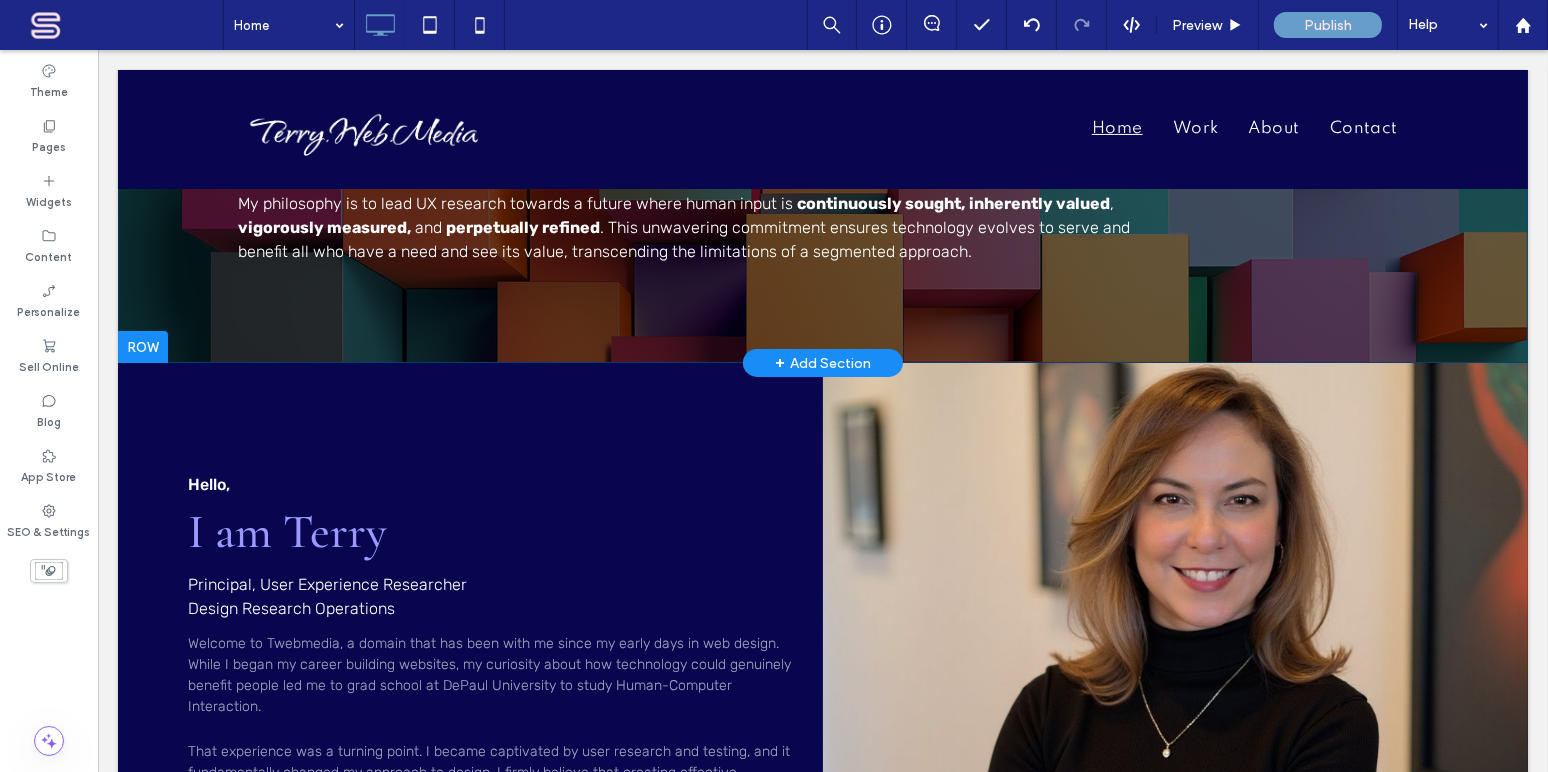 scroll, scrollTop: 265, scrollLeft: 0, axis: vertical 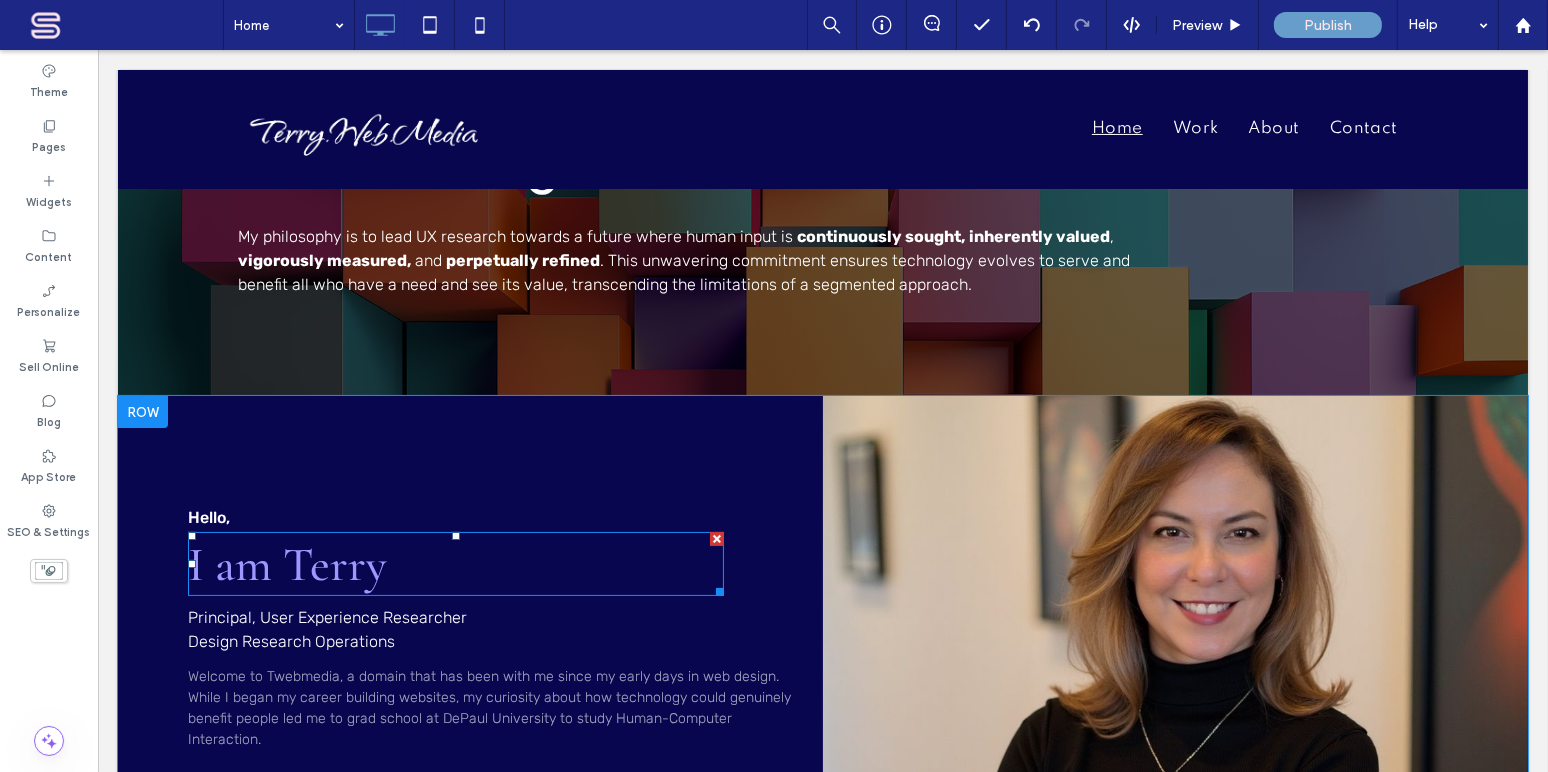 click on "I am [FIRST]" at bounding box center [455, 564] 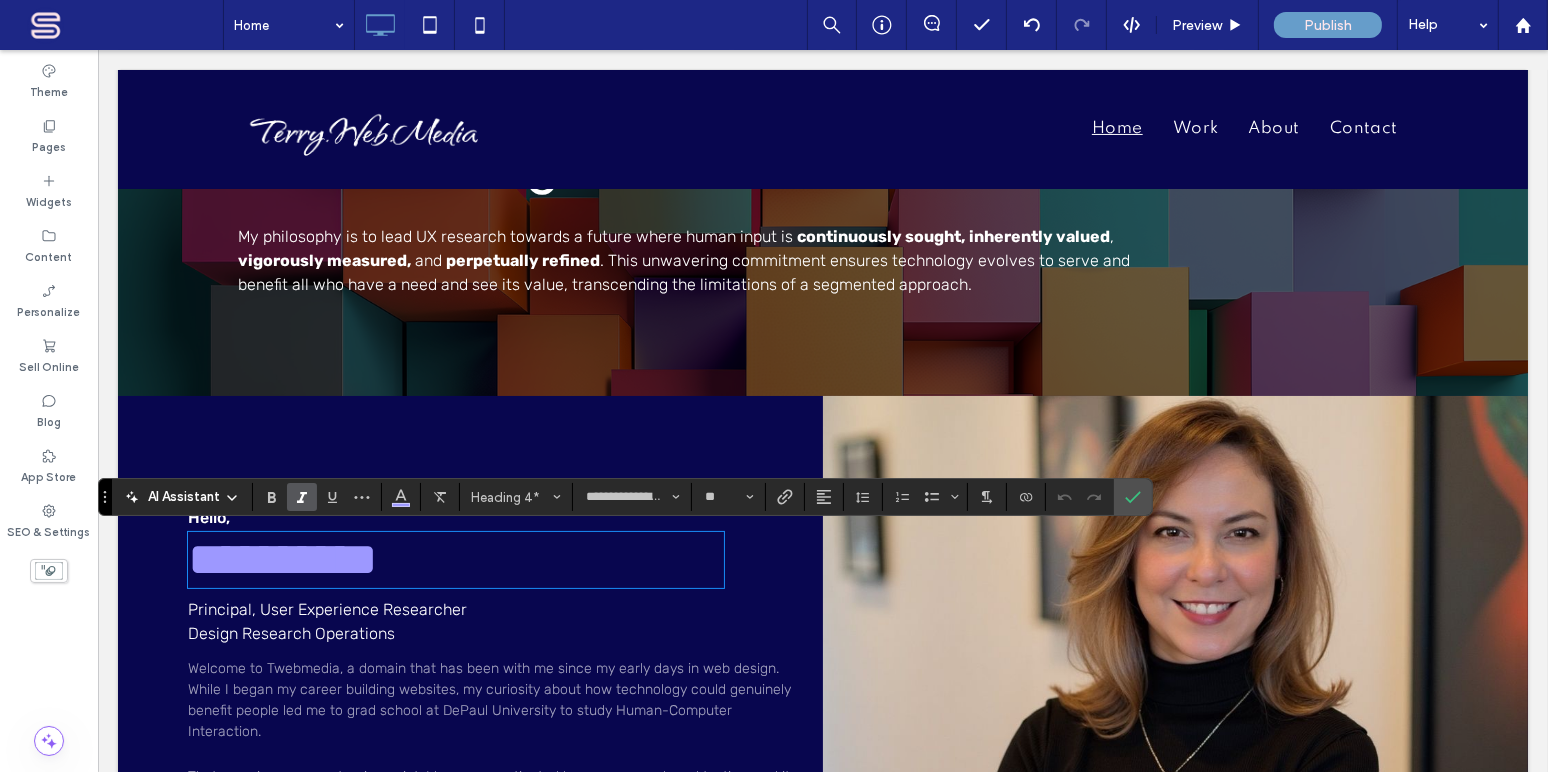 click 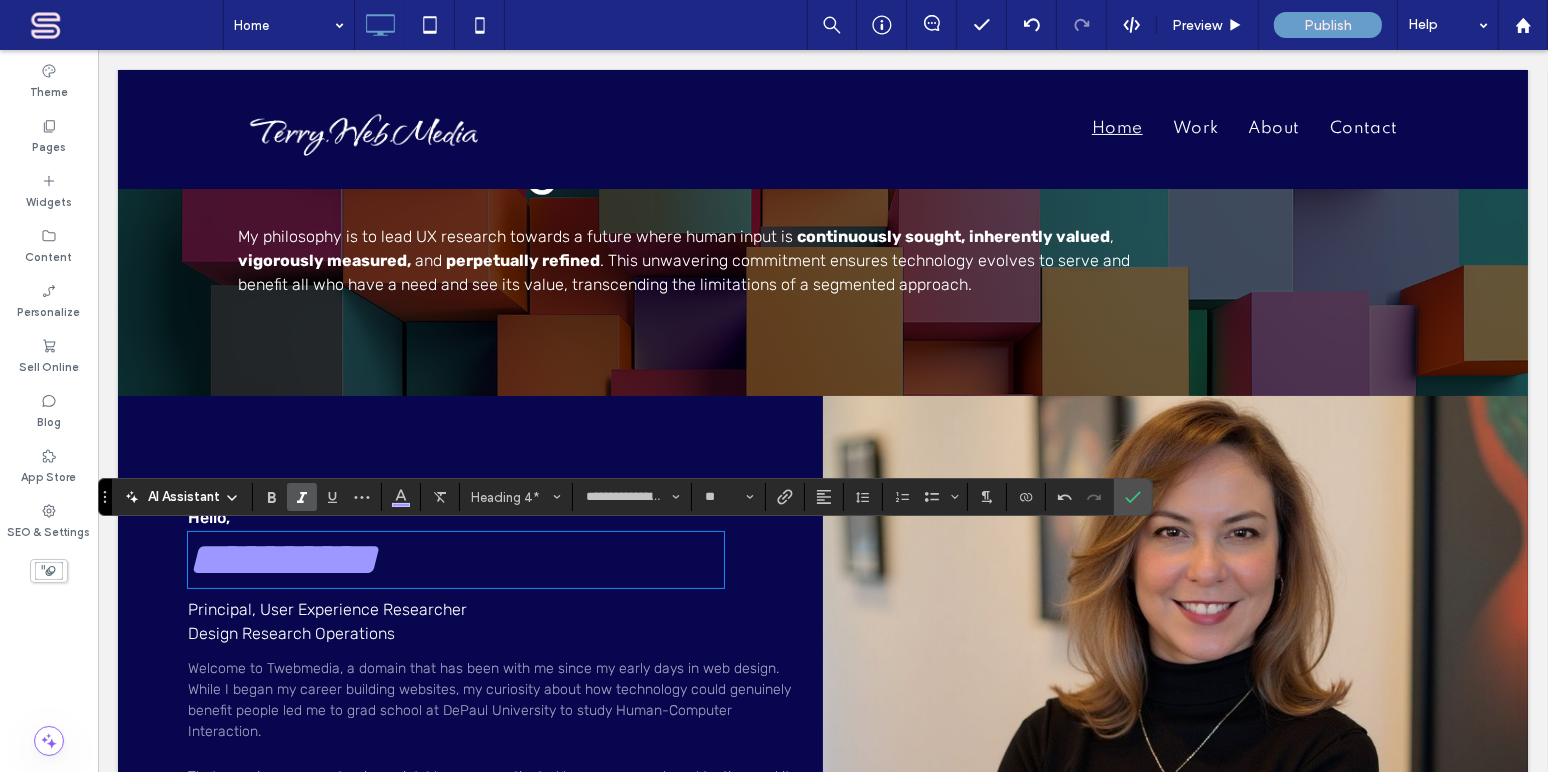 click on "**********" at bounding box center (455, 560) 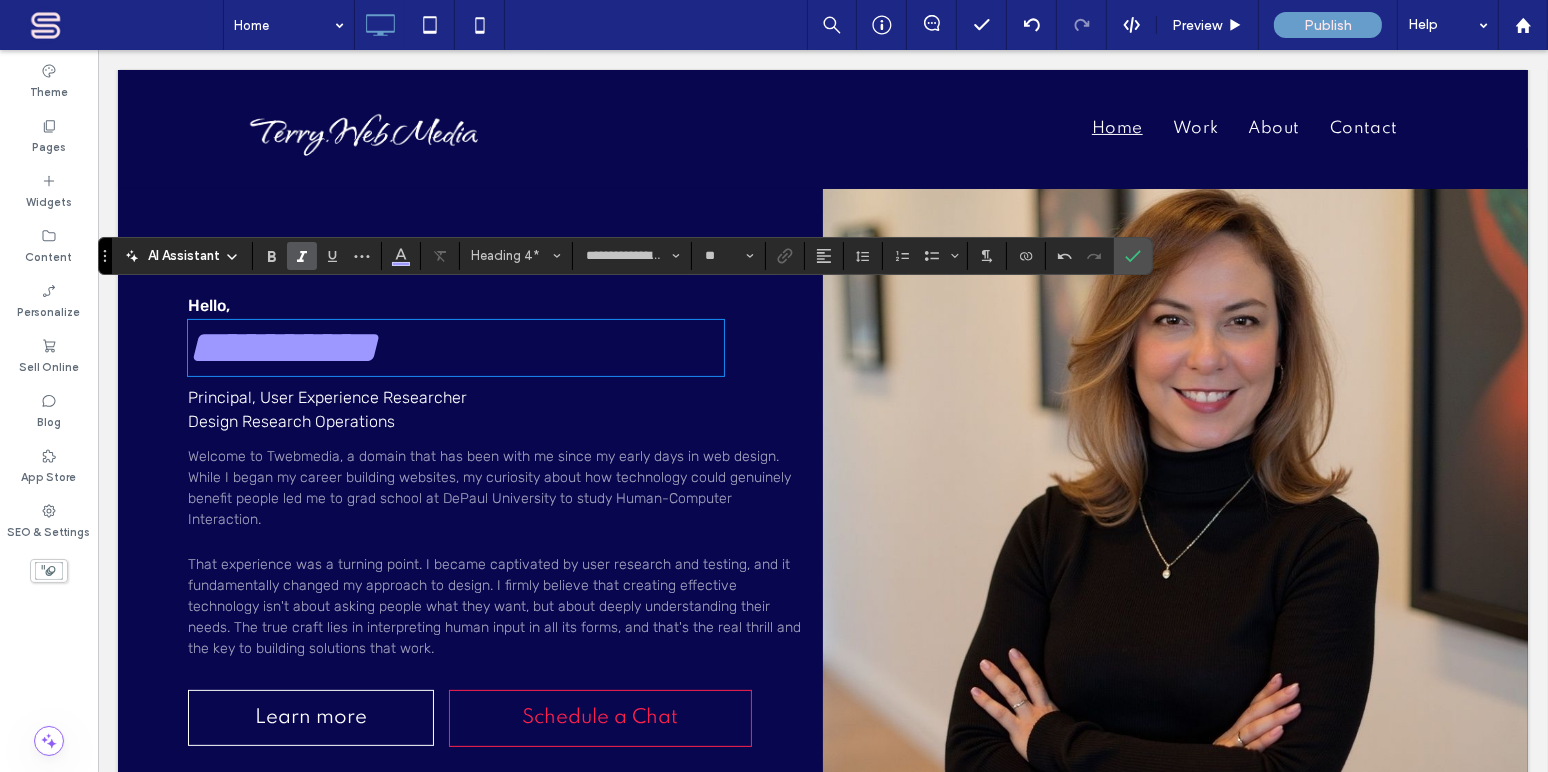 scroll, scrollTop: 507, scrollLeft: 0, axis: vertical 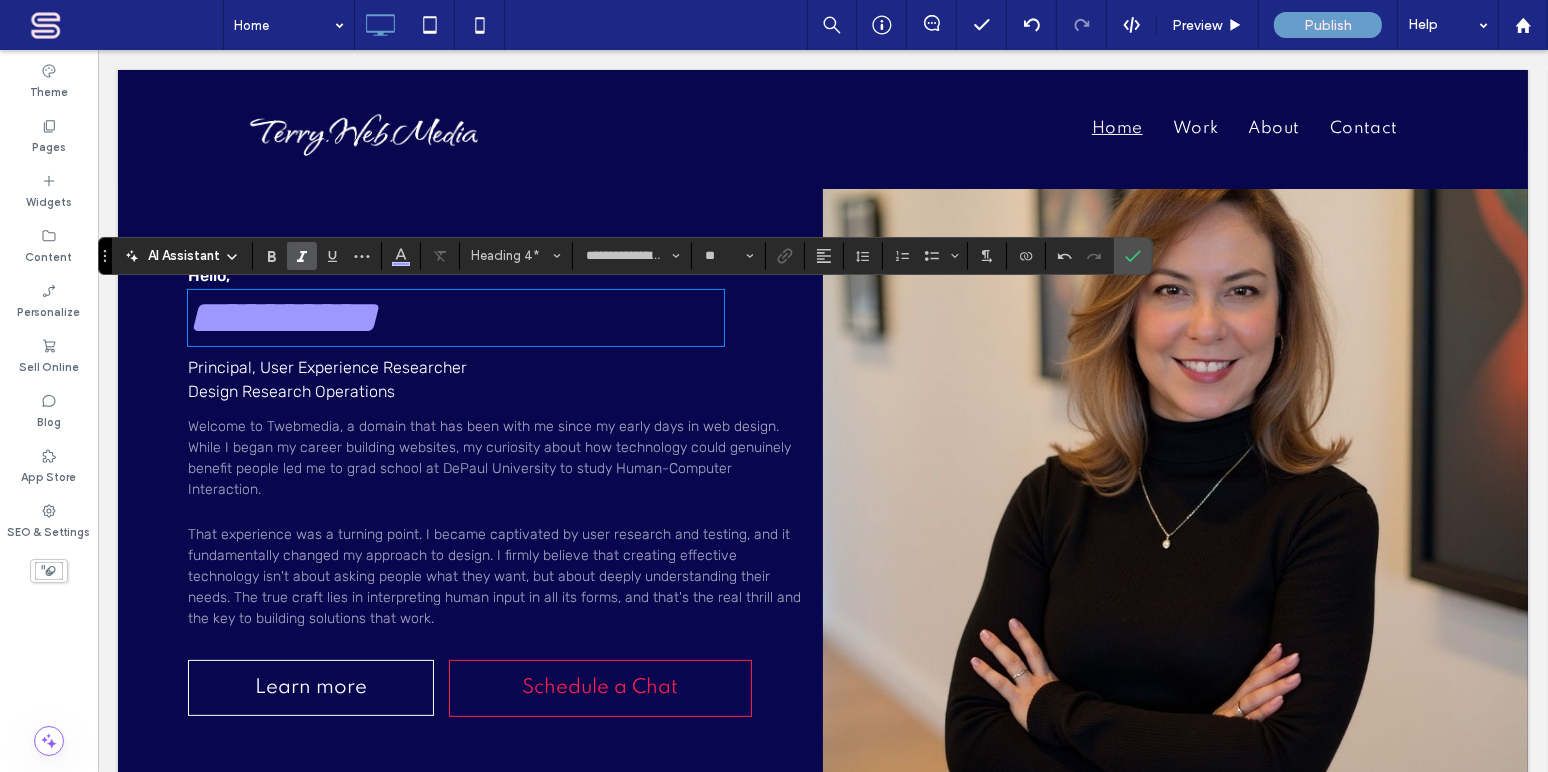 click on "Principal, User Experience Researcher Design Research Operations" at bounding box center [326, 379] 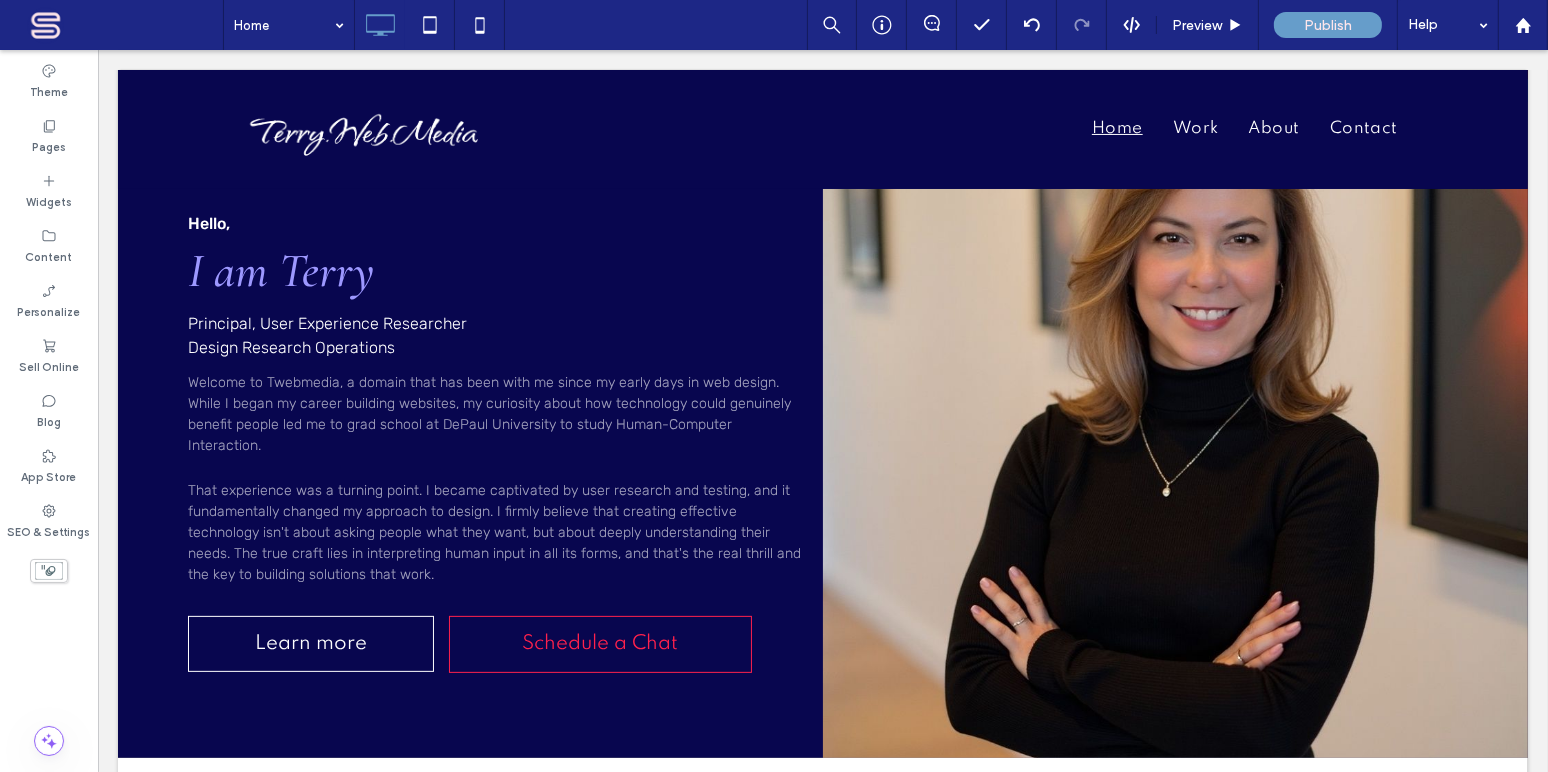 scroll, scrollTop: 567, scrollLeft: 0, axis: vertical 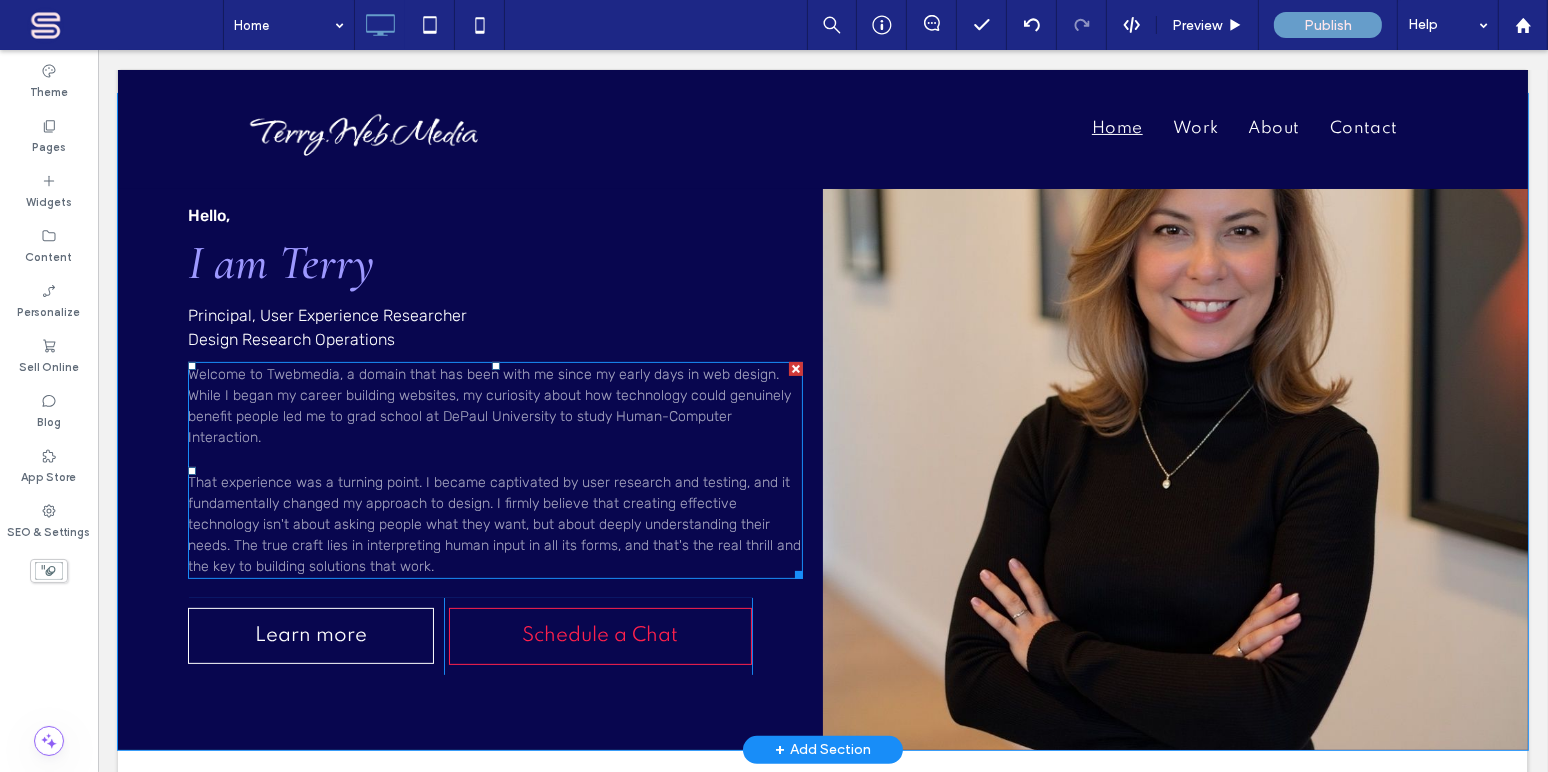 click on "Welcome to Twebmedia, a domain that has been with me since my early days in web design. While I began my career building websites, my curiosity about how technology could genuinely benefit people led me to grad school at DePaul University to study Human-Computer Interaction." at bounding box center [488, 406] 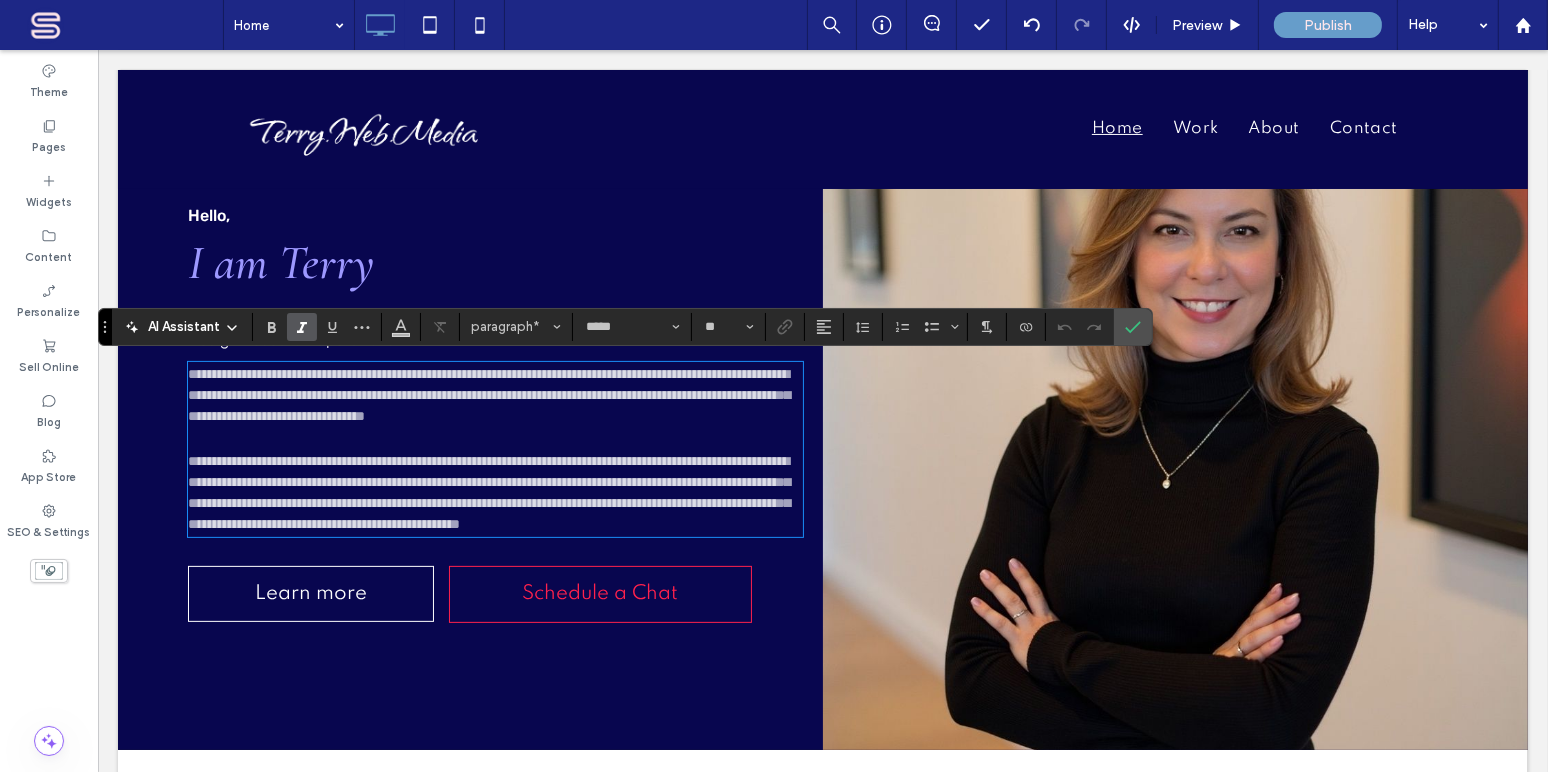 click 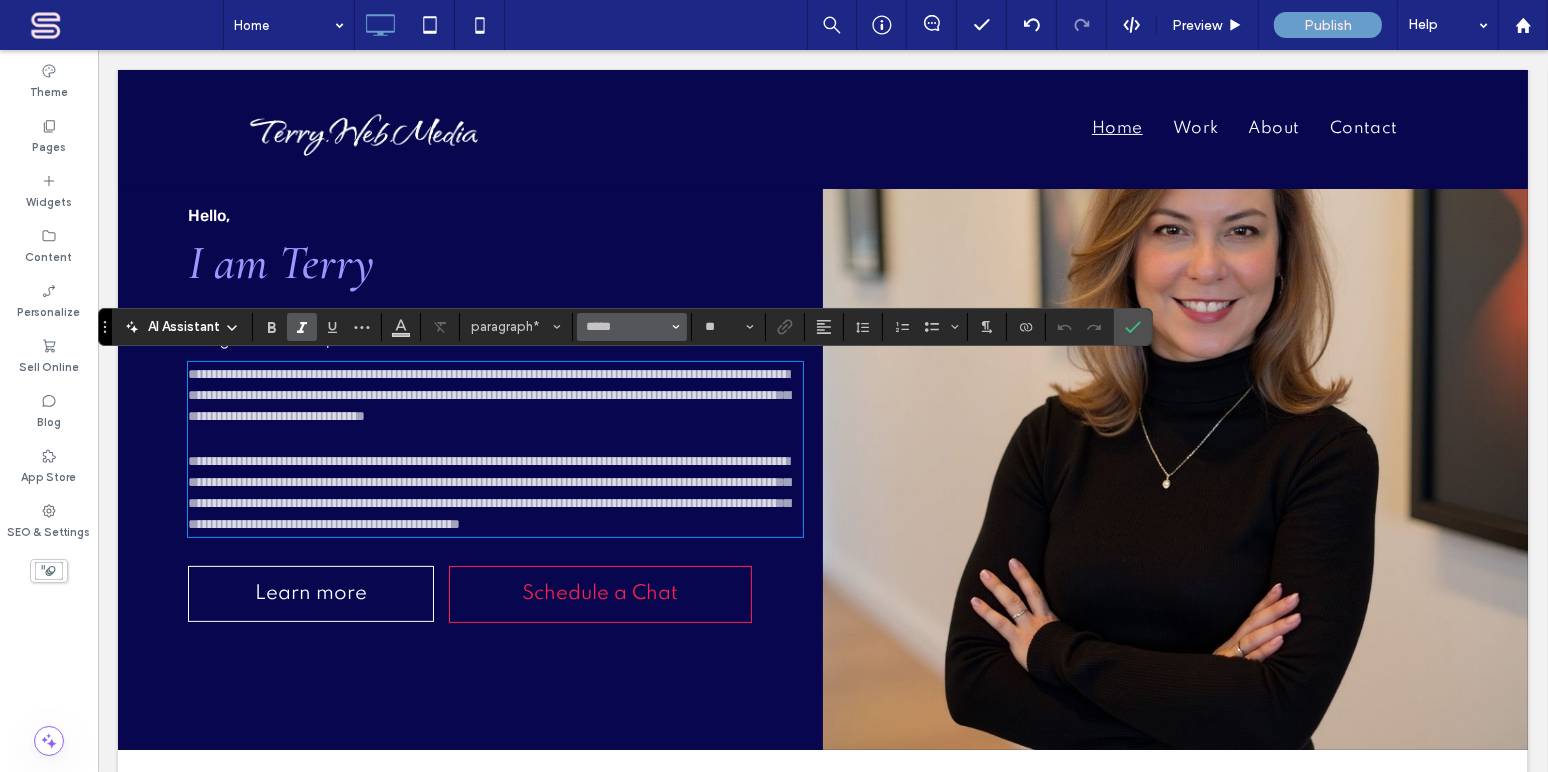 click 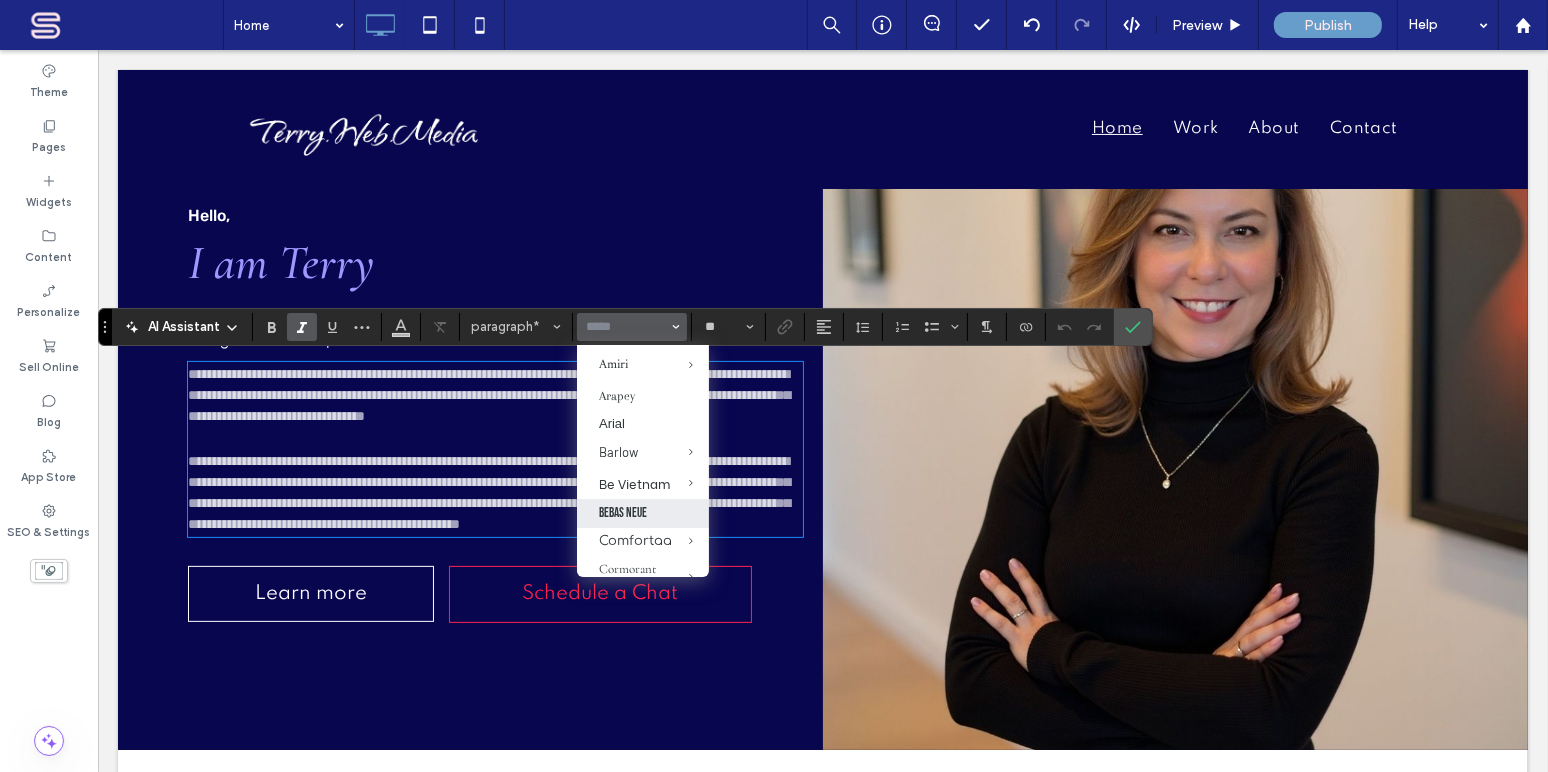 scroll, scrollTop: 242, scrollLeft: 0, axis: vertical 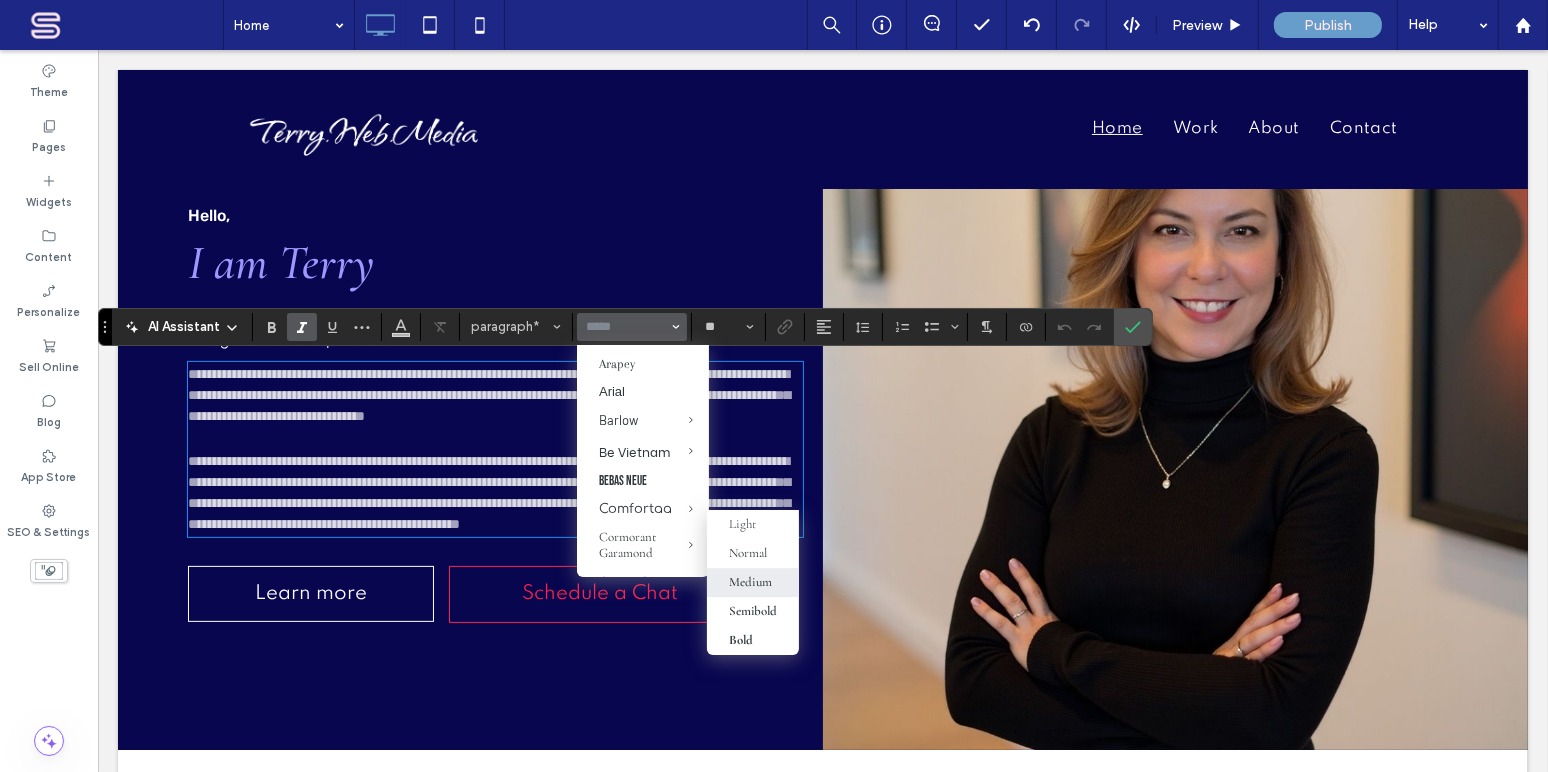 click on "Medium" at bounding box center [750, 582] 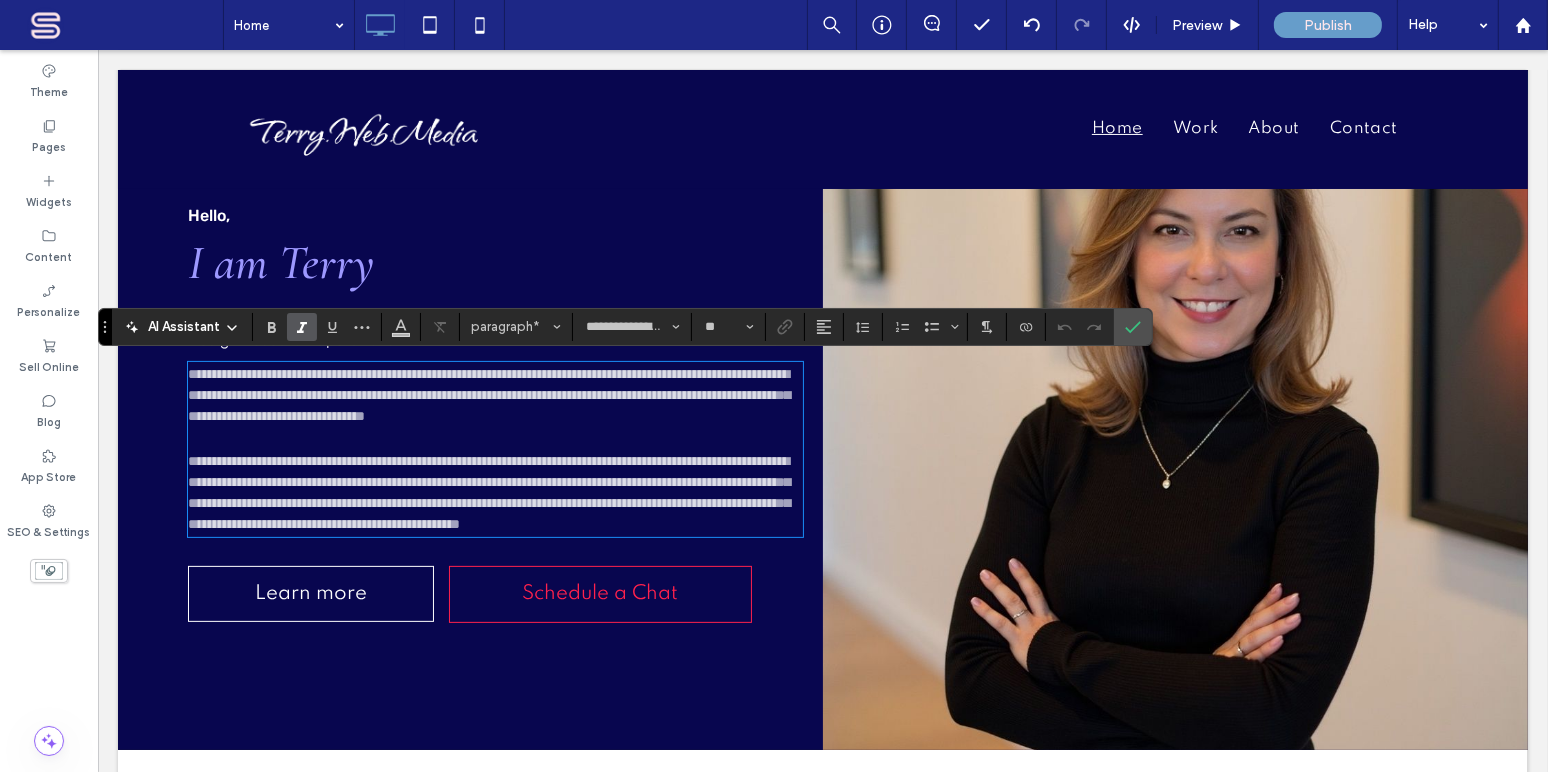 type on "*****" 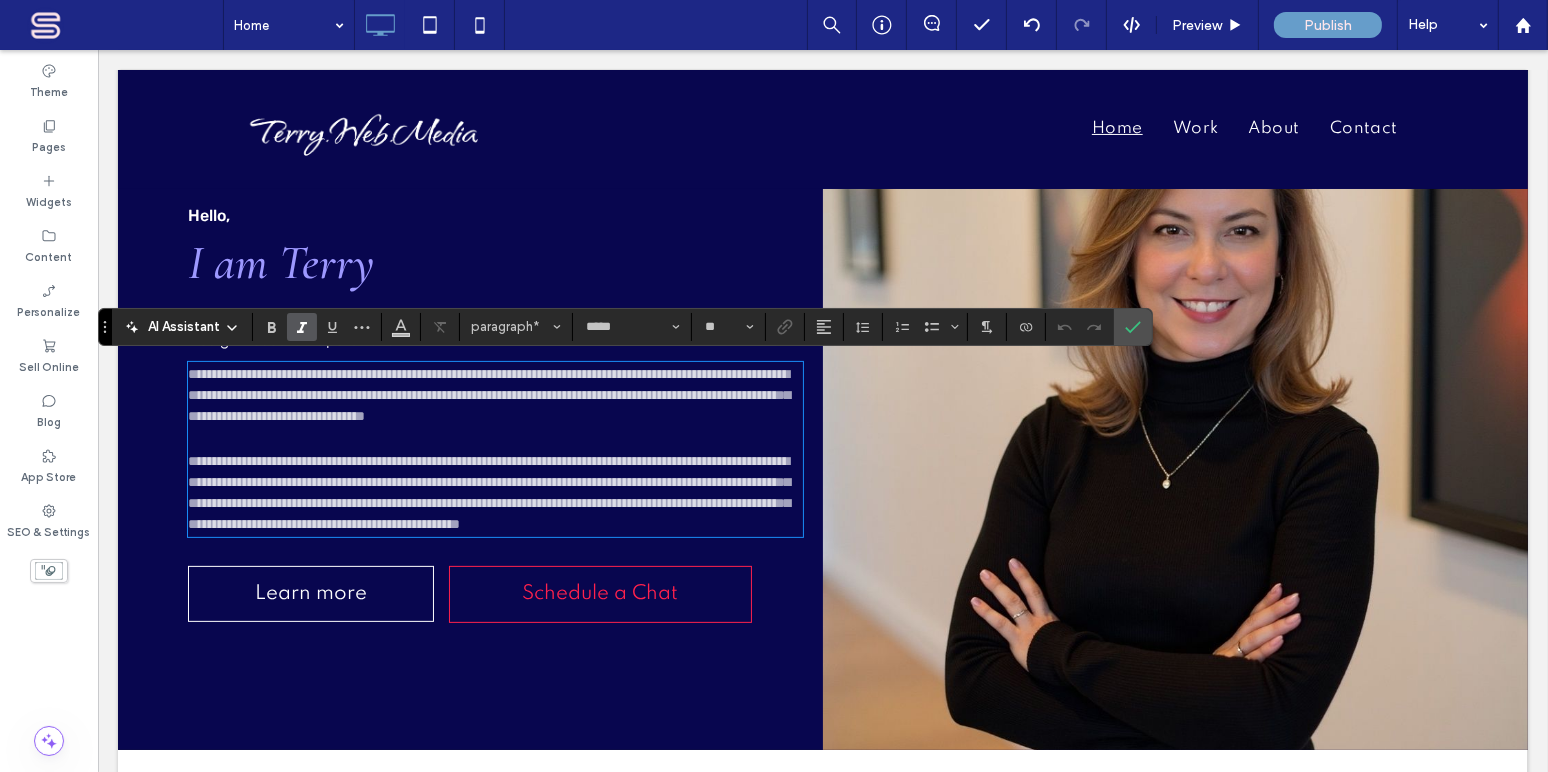 click on "**********" at bounding box center [488, 395] 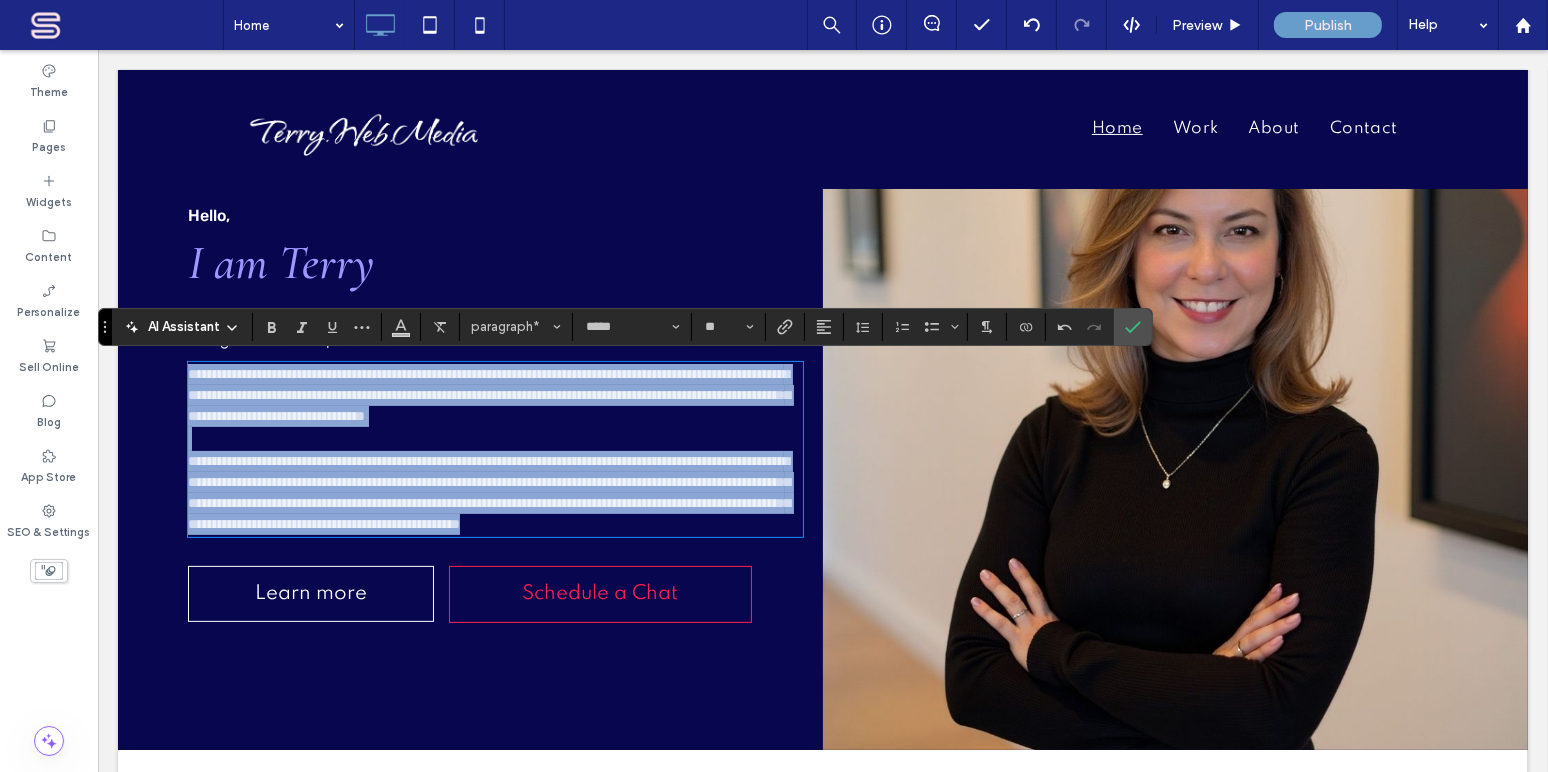 drag, startPoint x: 449, startPoint y: 561, endPoint x: 179, endPoint y: 369, distance: 331.30652 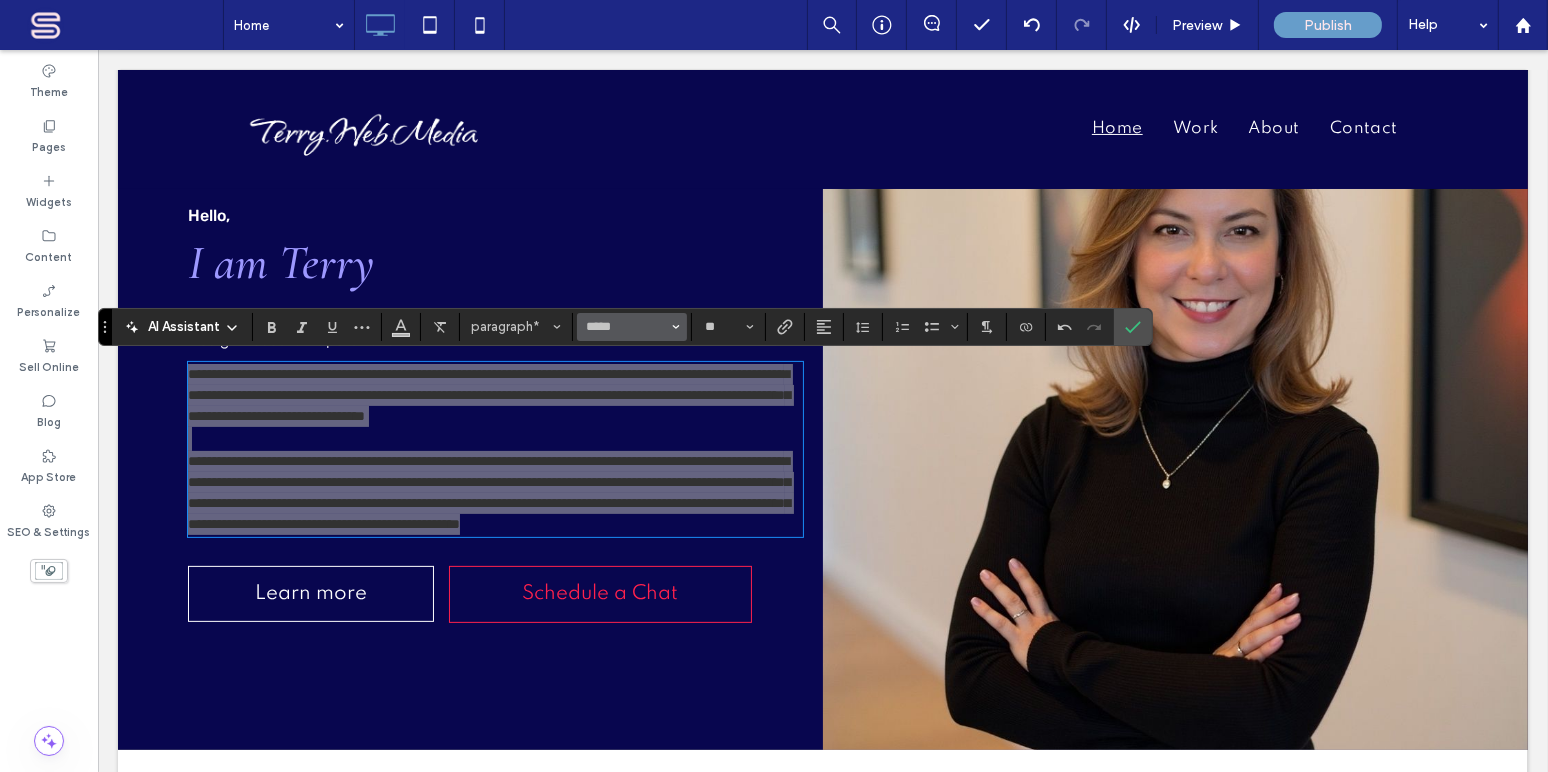 click 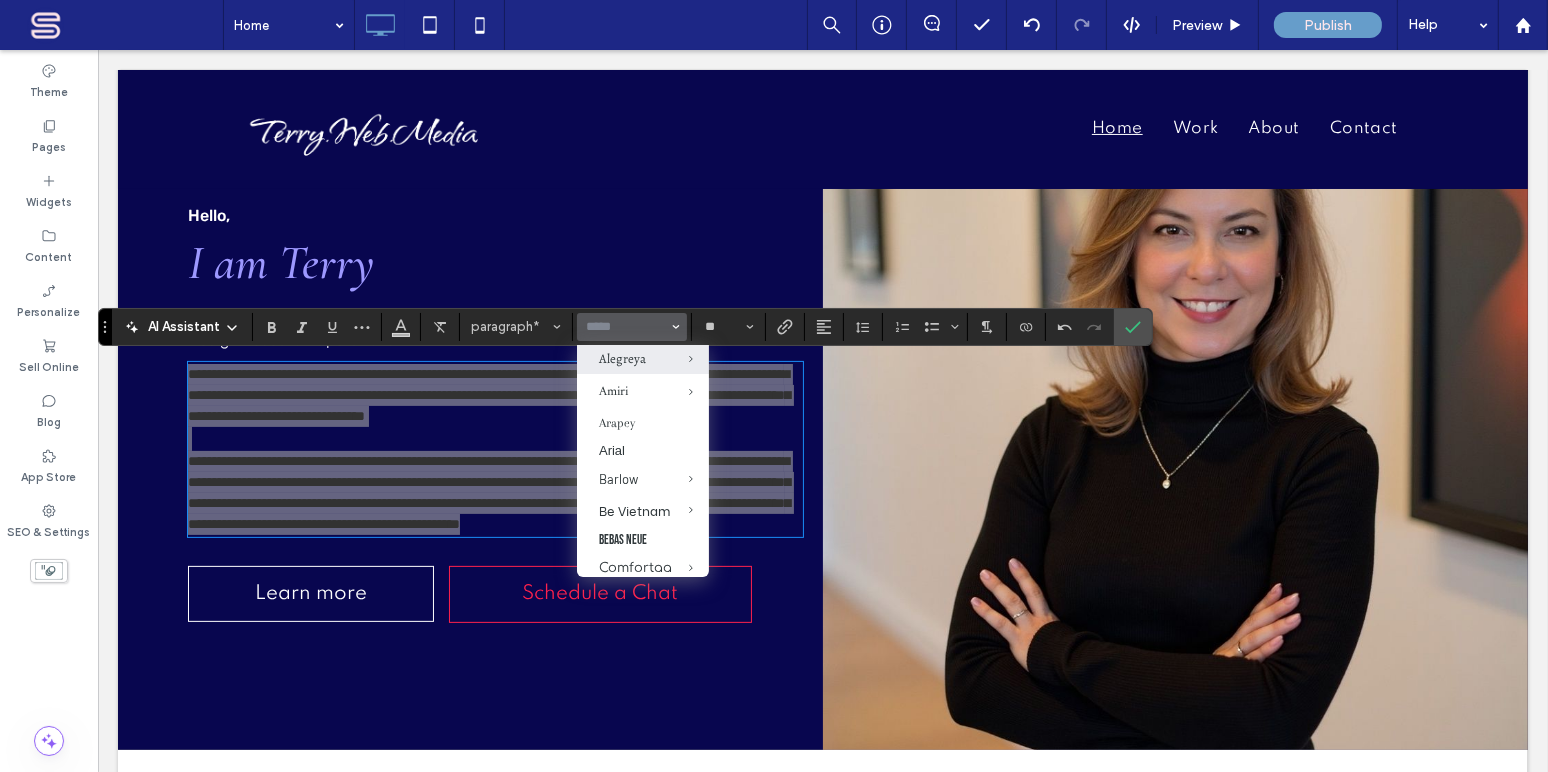 scroll, scrollTop: 242, scrollLeft: 0, axis: vertical 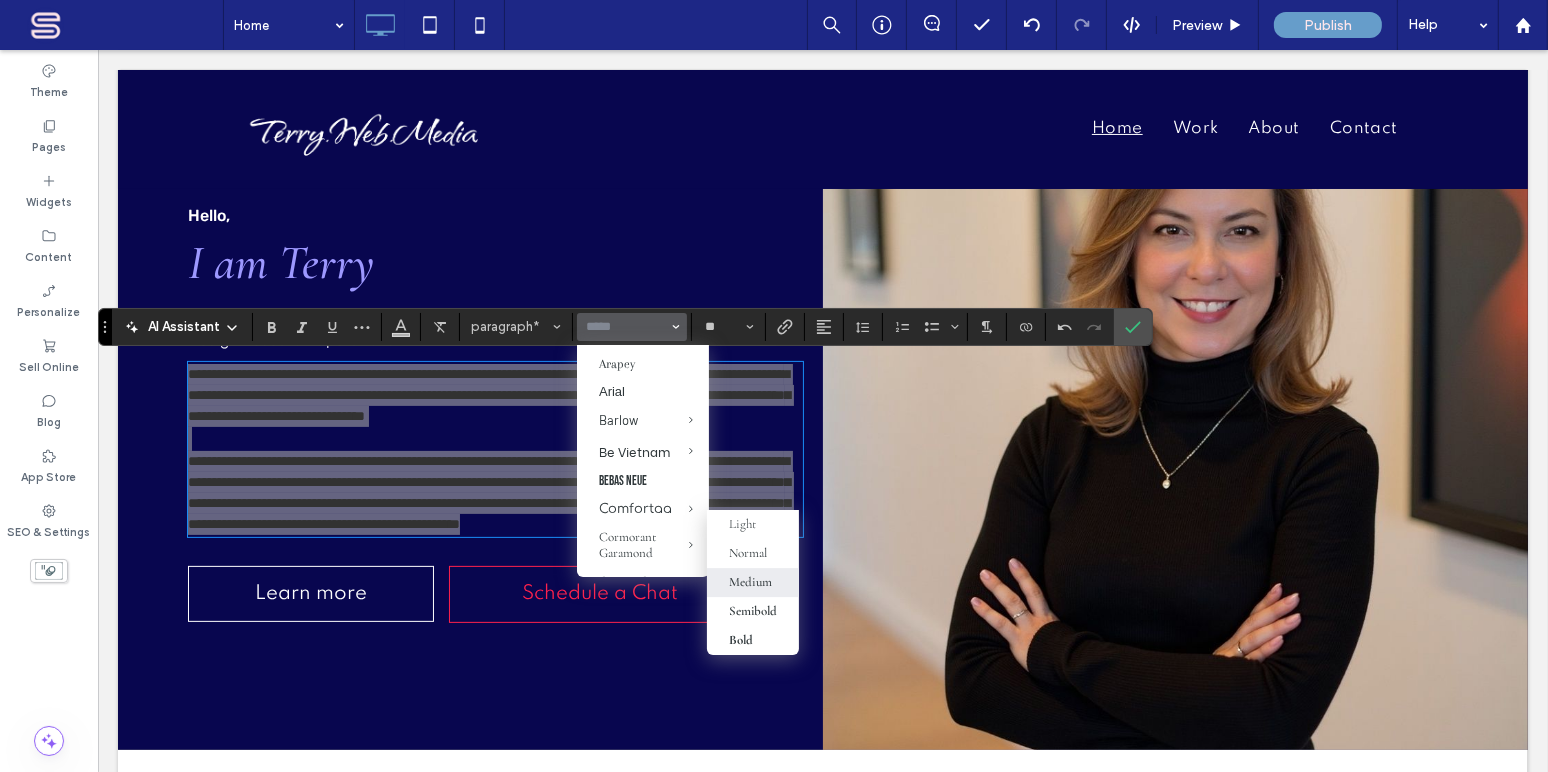 click on "Medium" at bounding box center [753, 582] 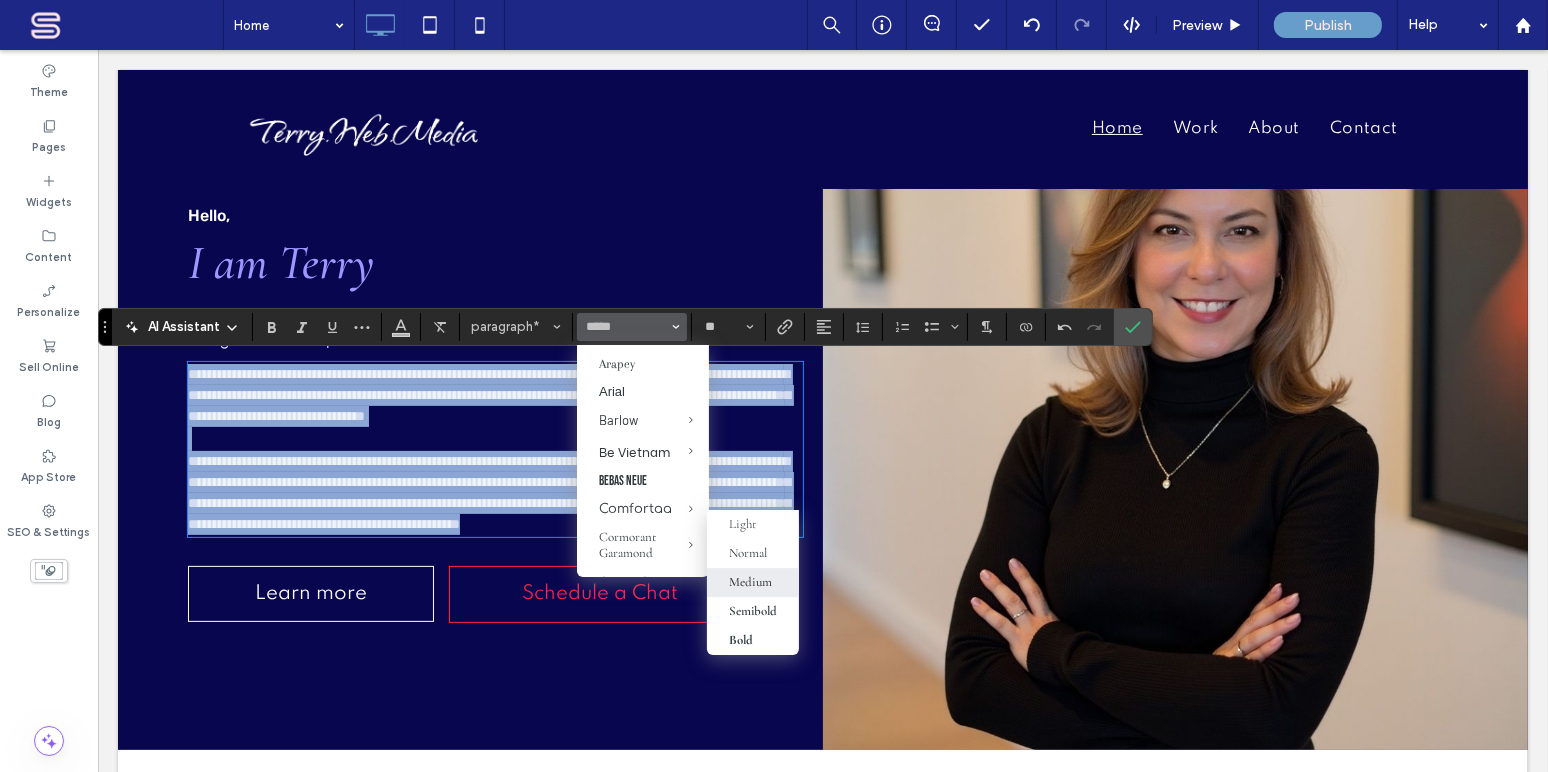 type on "**********" 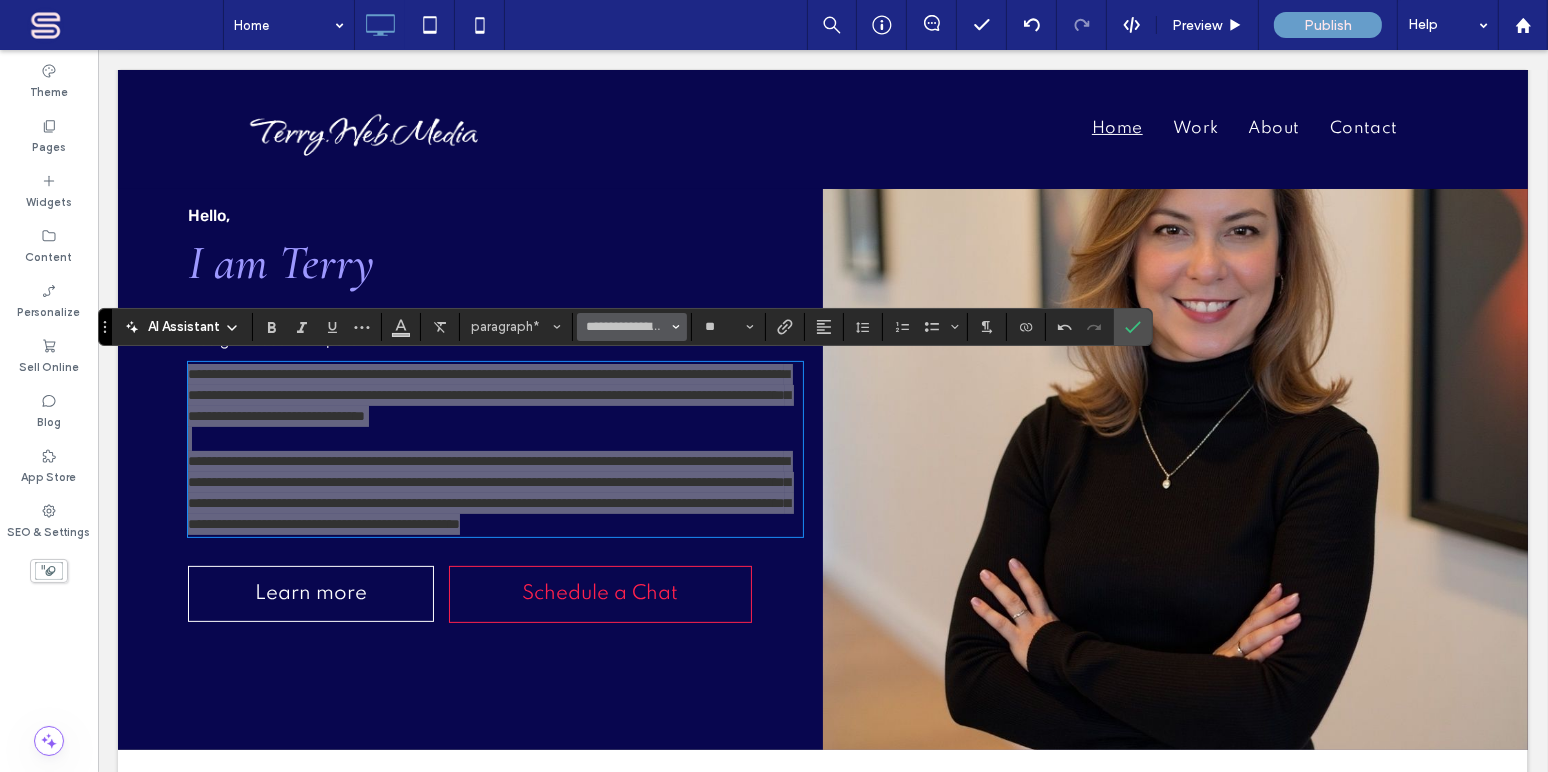 click at bounding box center (676, 327) 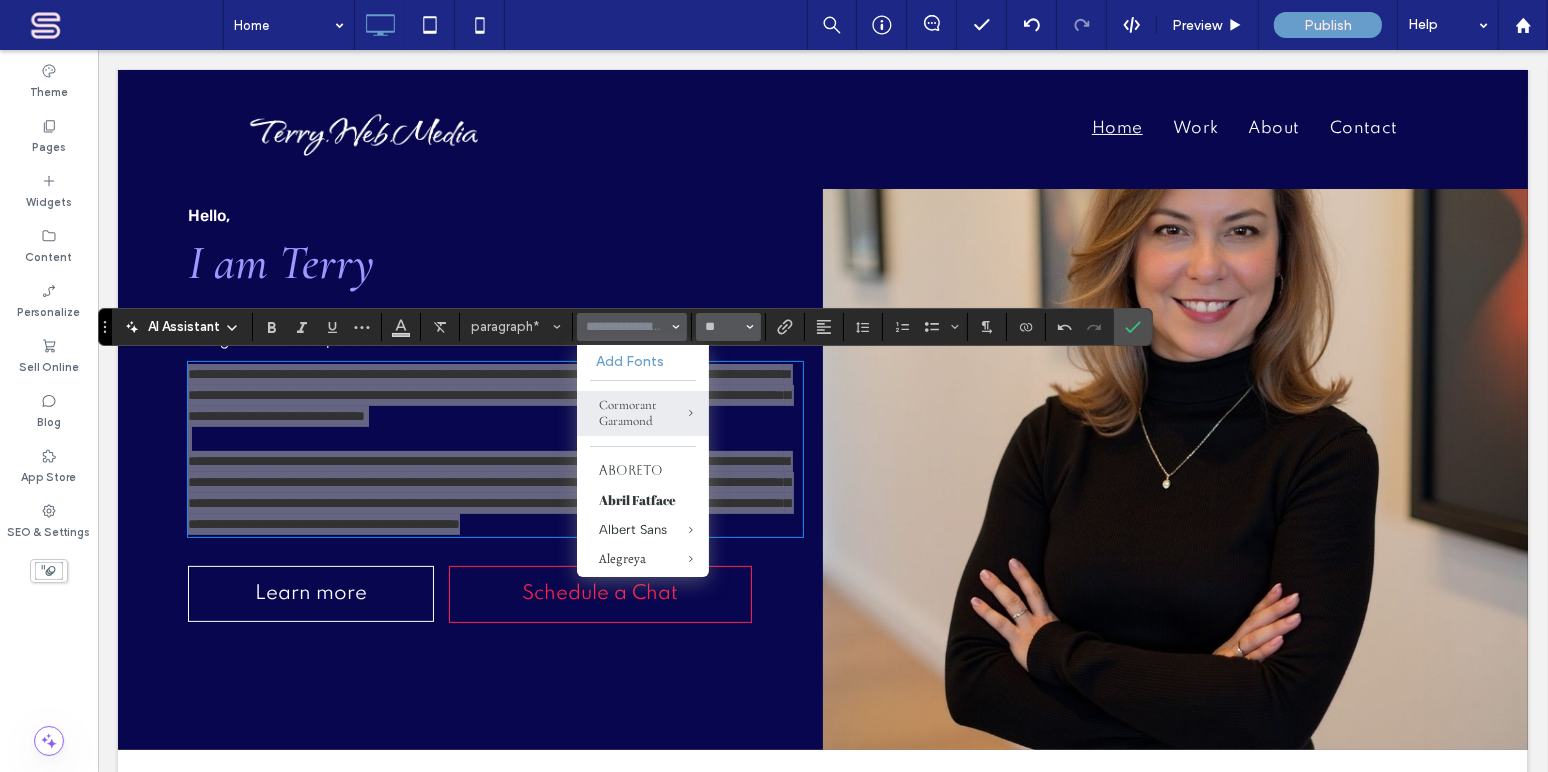 click 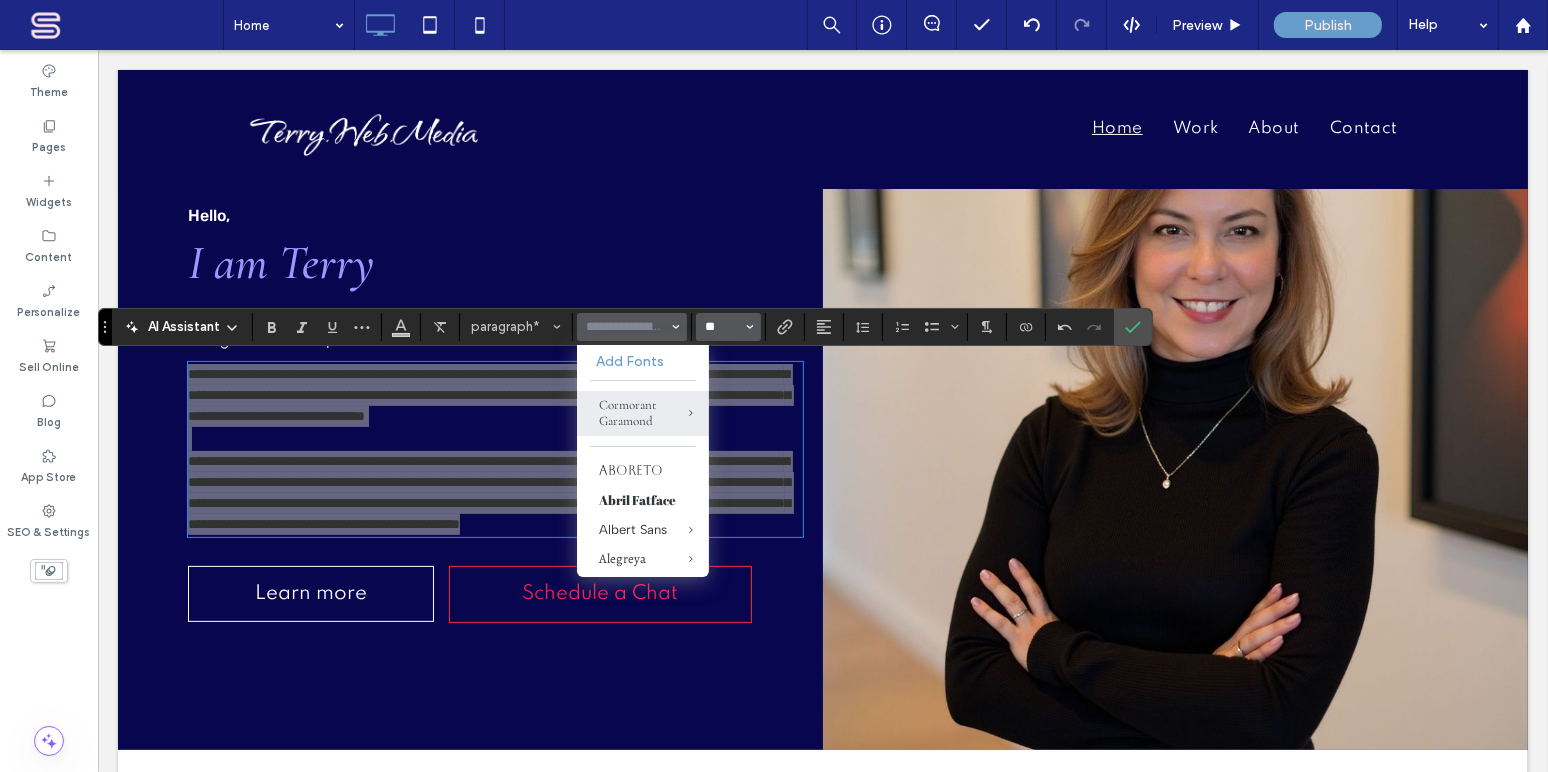 type on "**********" 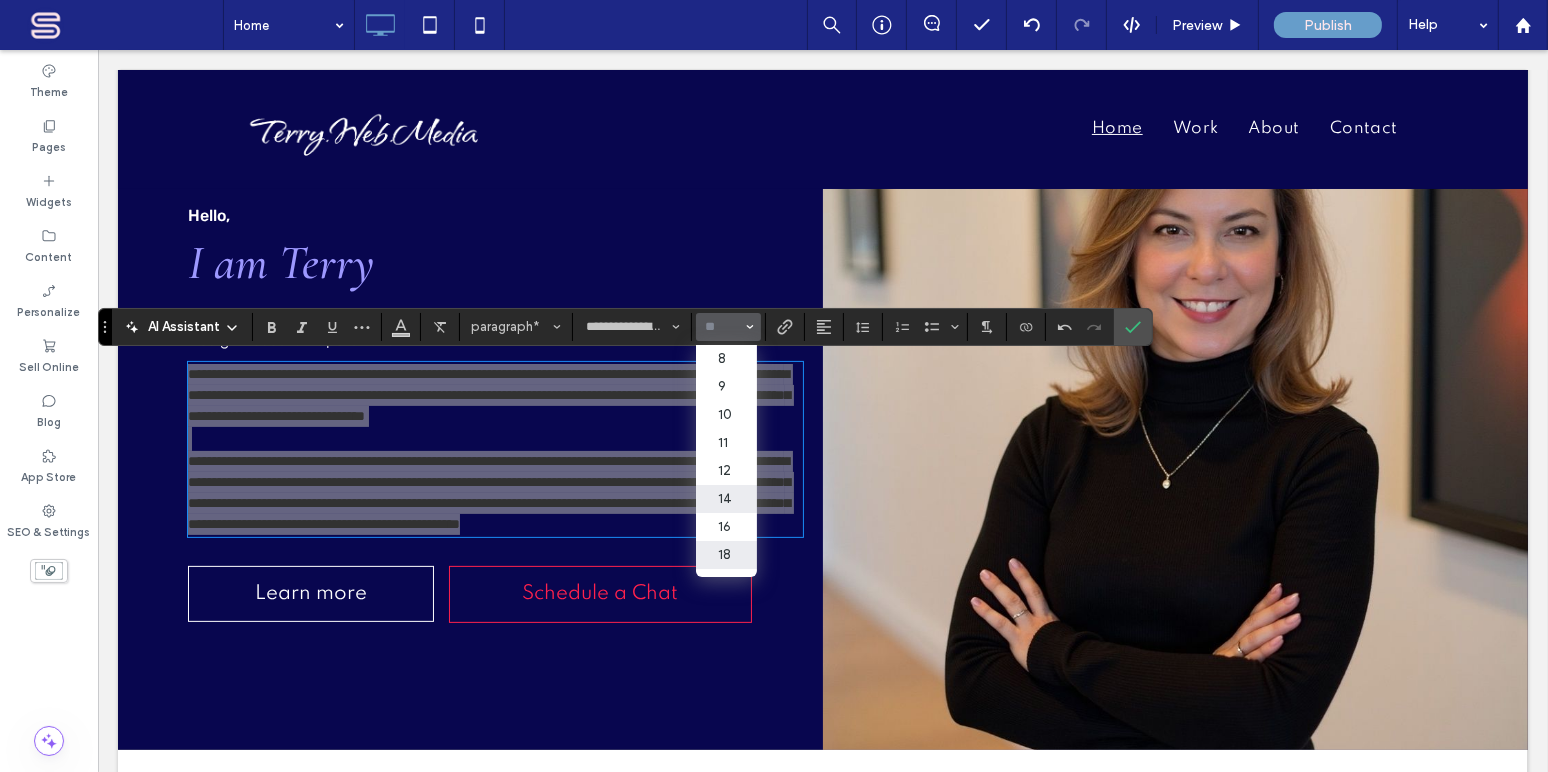 click on "18" at bounding box center [726, 555] 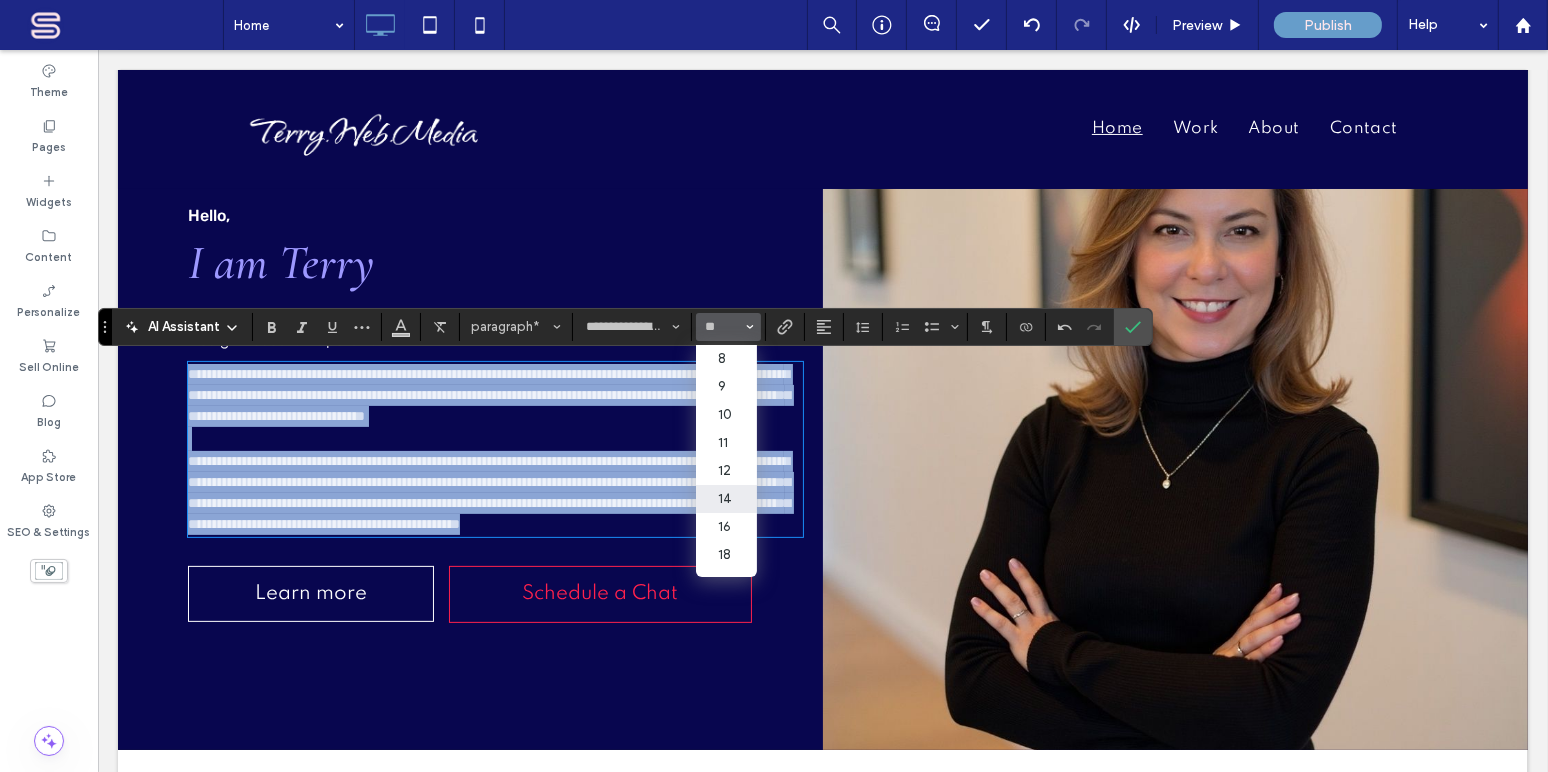 type on "**" 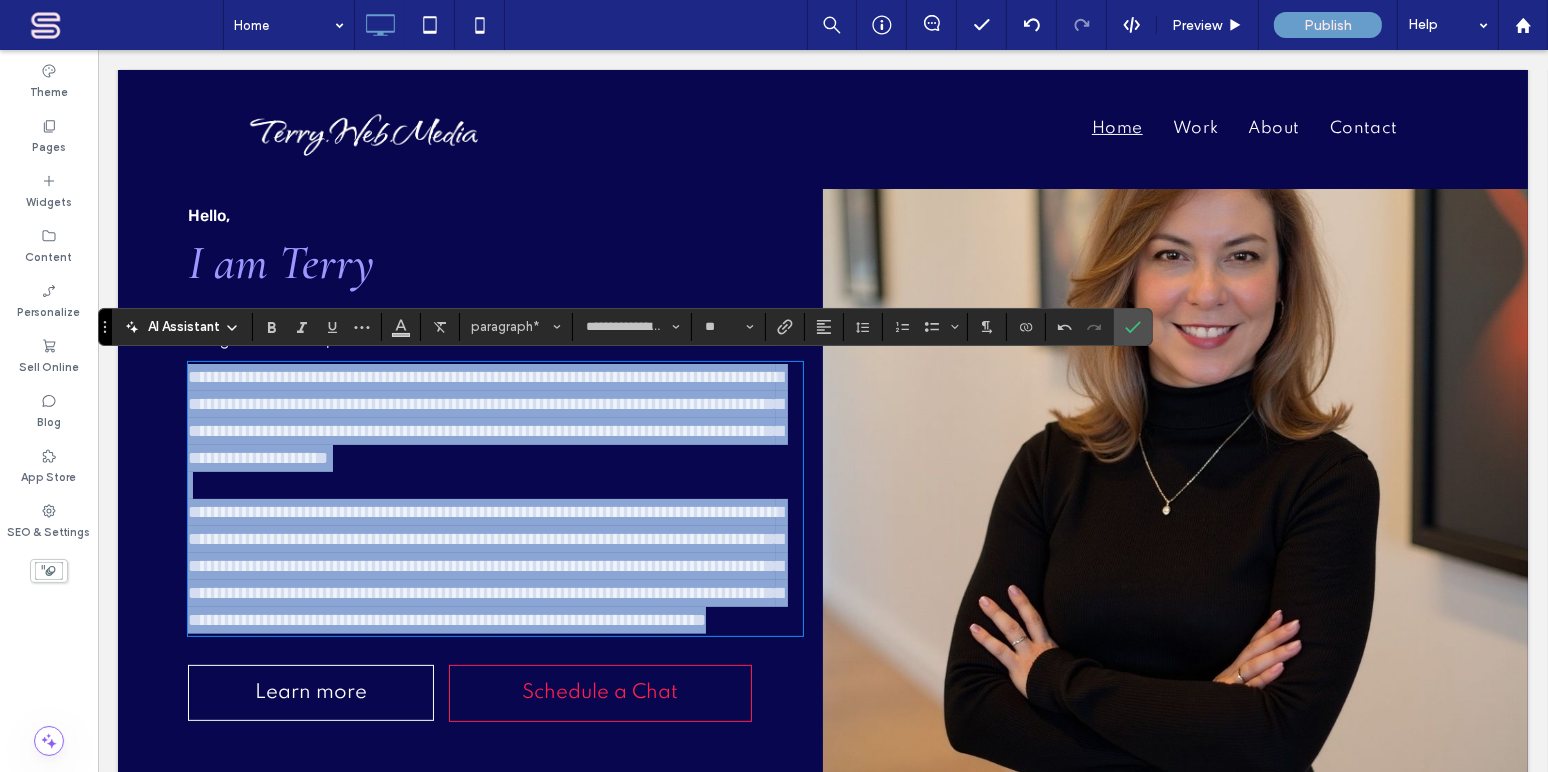 click on "**********" at bounding box center (484, 566) 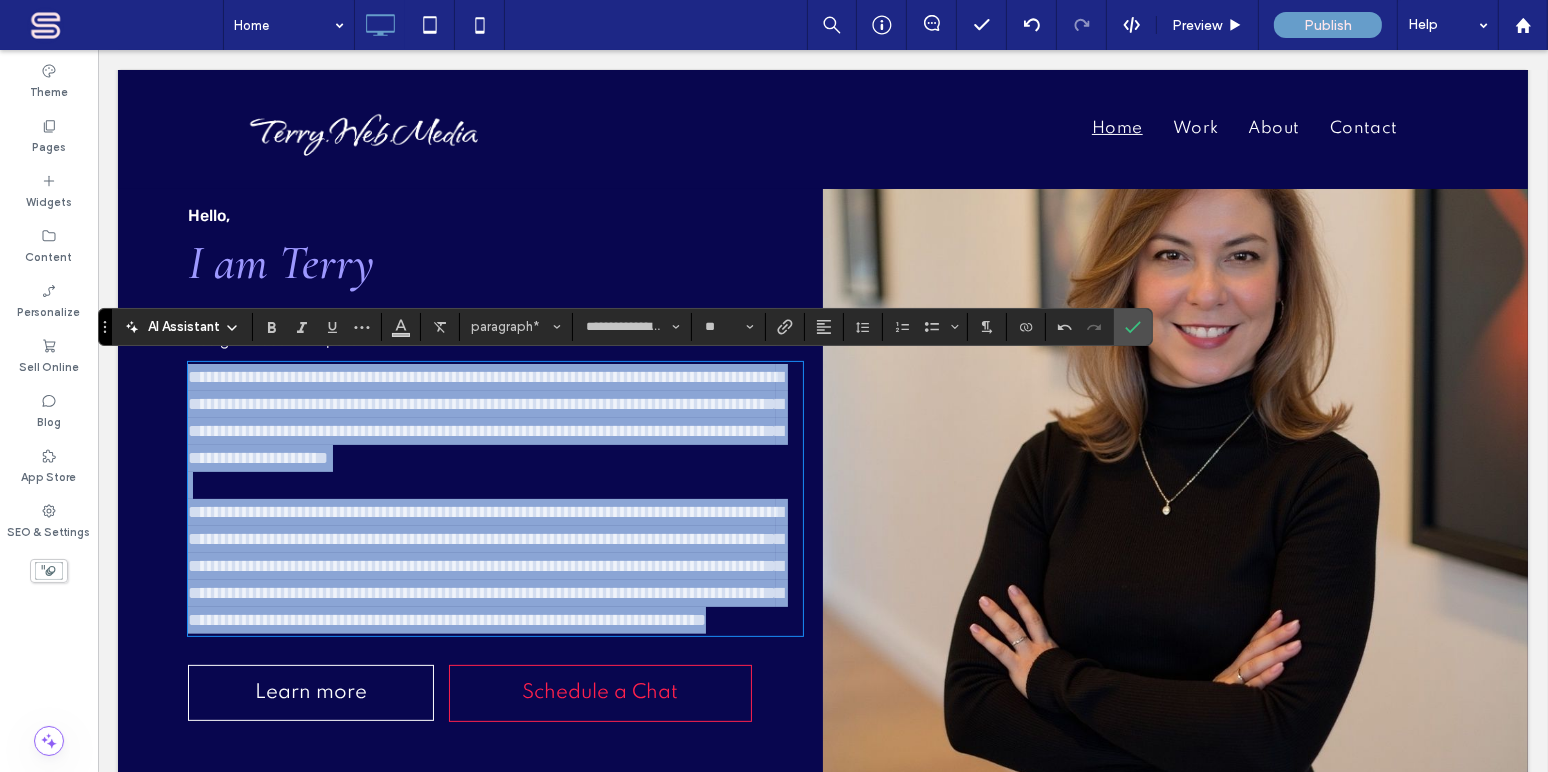 drag, startPoint x: 722, startPoint y: 630, endPoint x: 186, endPoint y: 371, distance: 595.2957 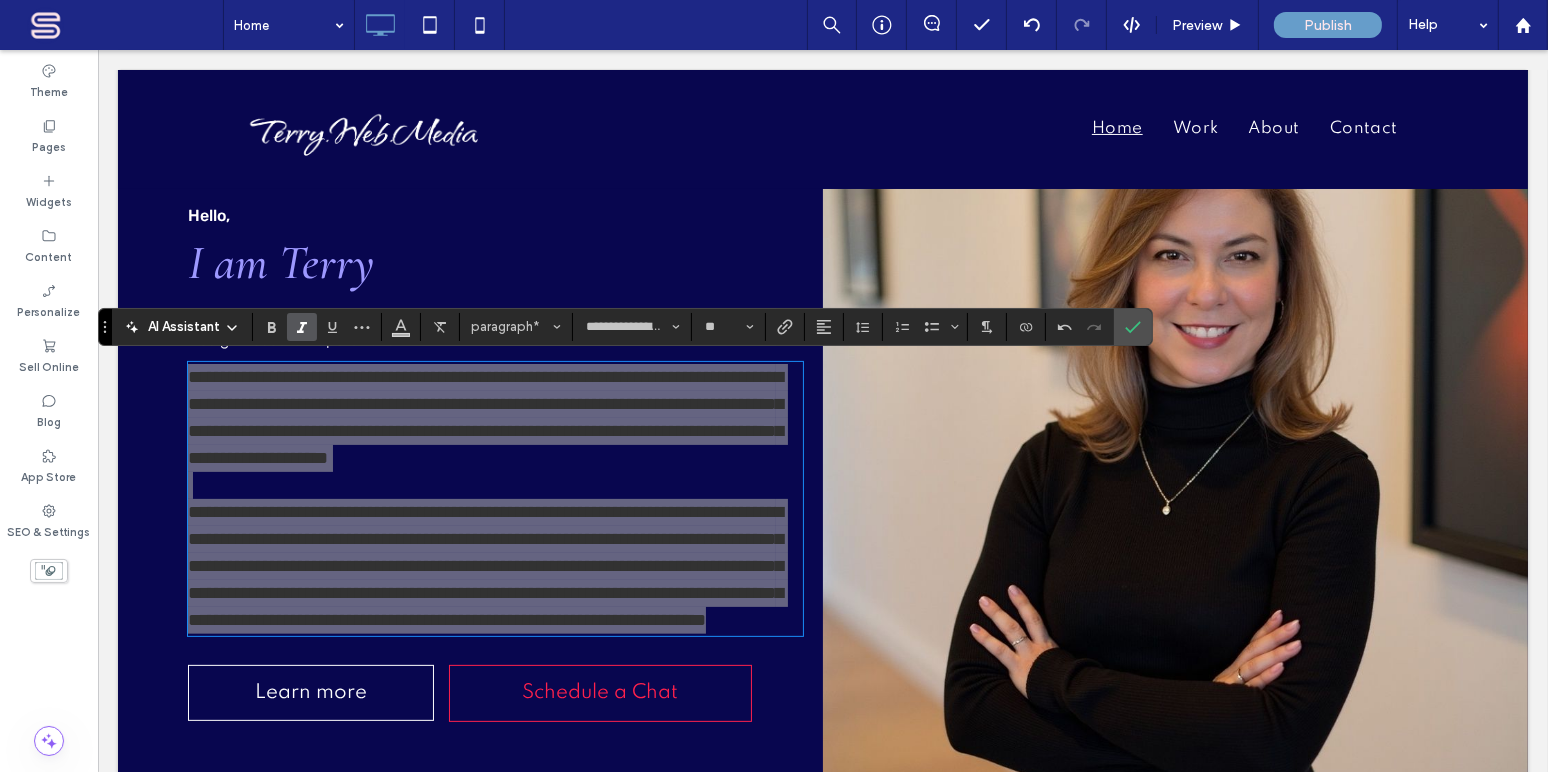 click 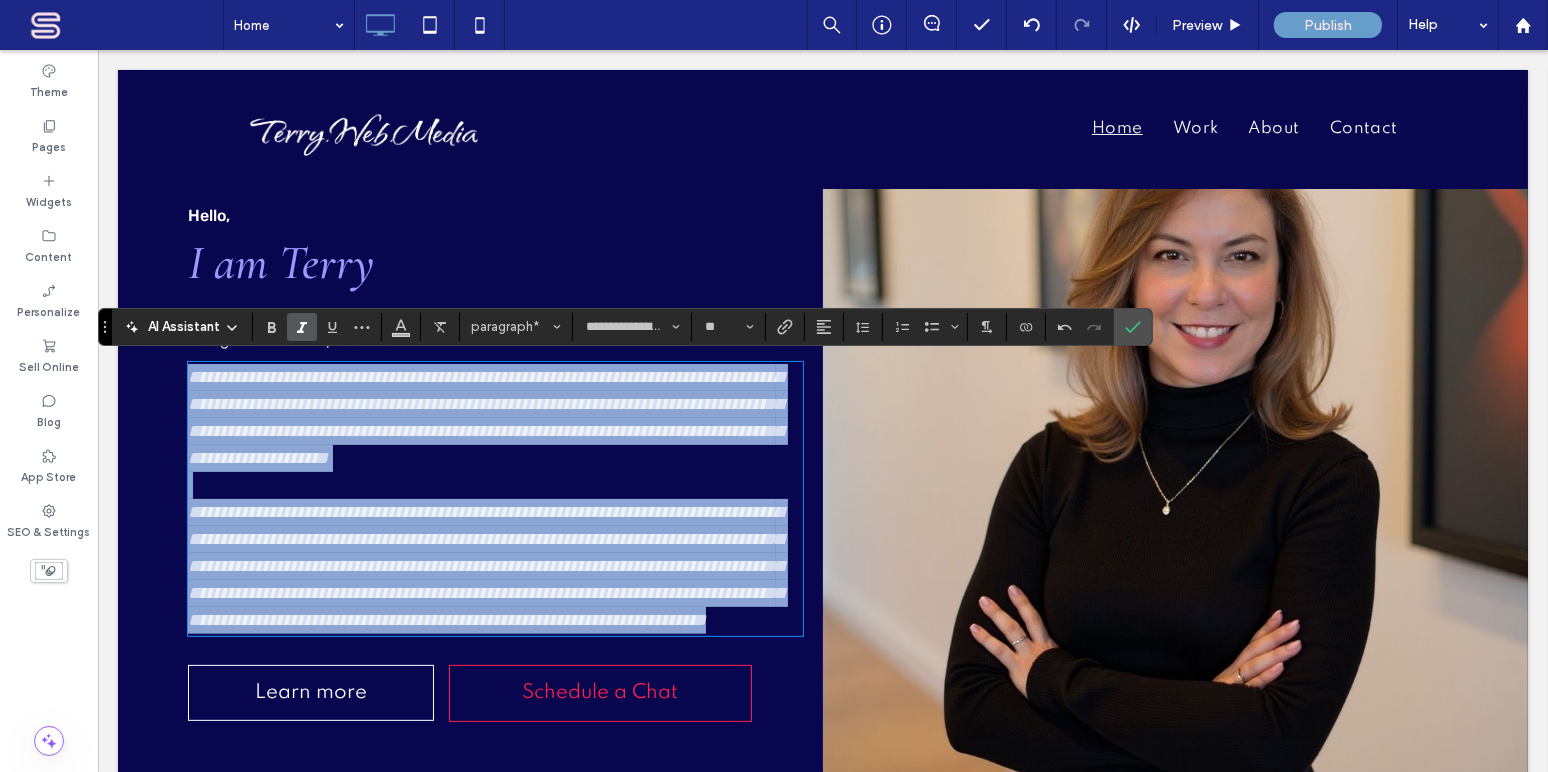 click on "**********" at bounding box center (494, 418) 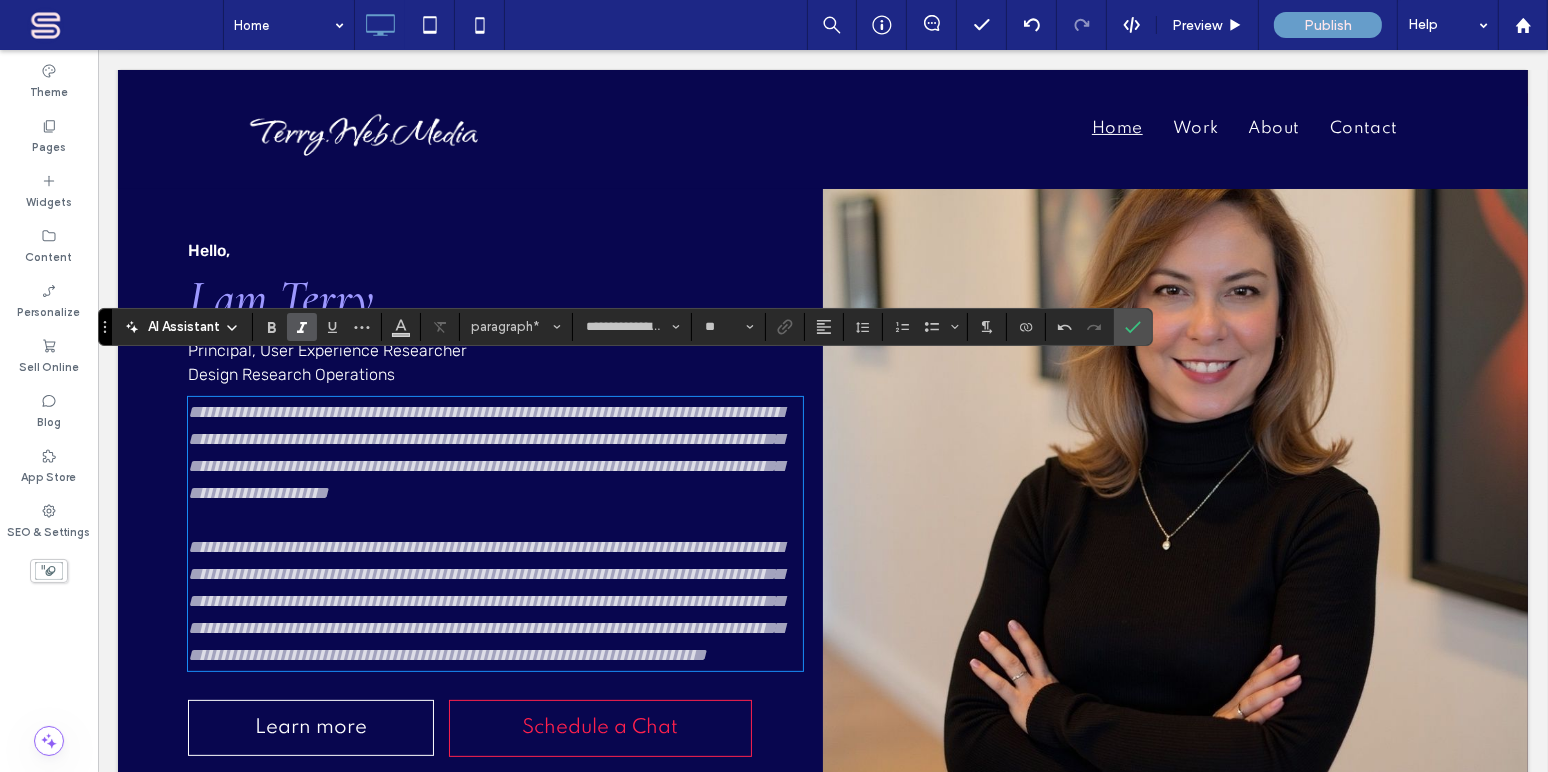 scroll, scrollTop: 567, scrollLeft: 0, axis: vertical 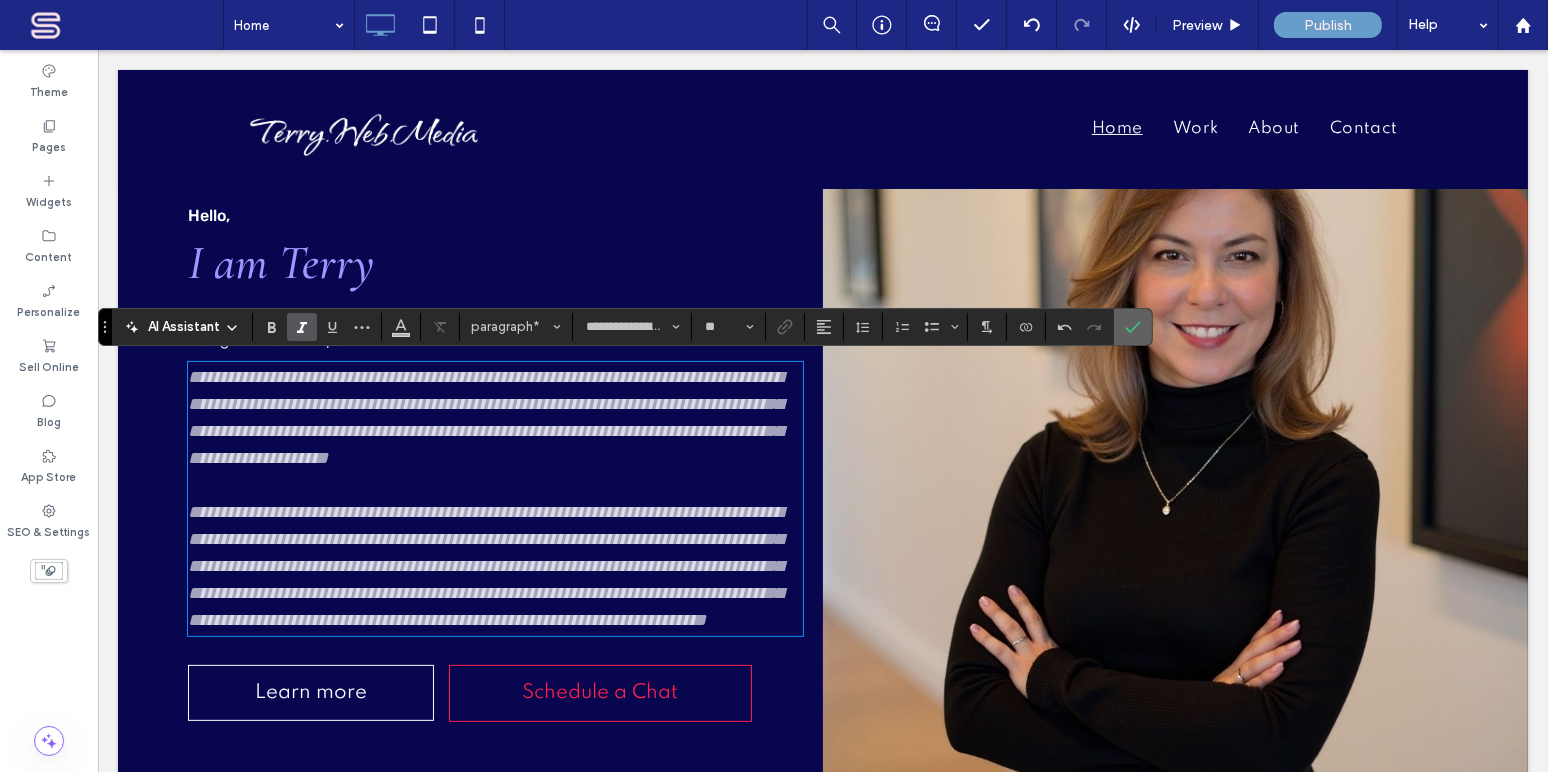 click 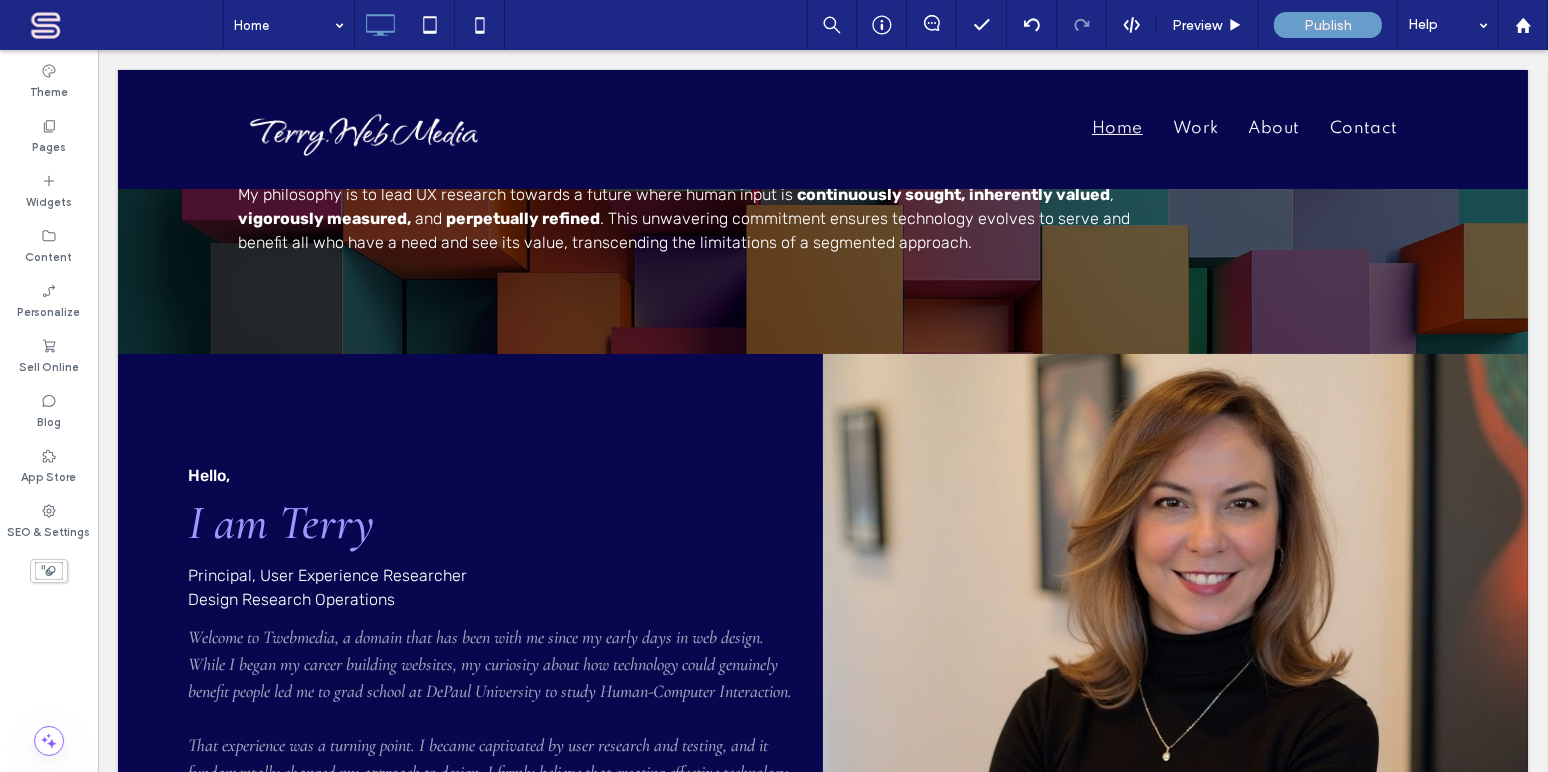 scroll, scrollTop: 298, scrollLeft: 0, axis: vertical 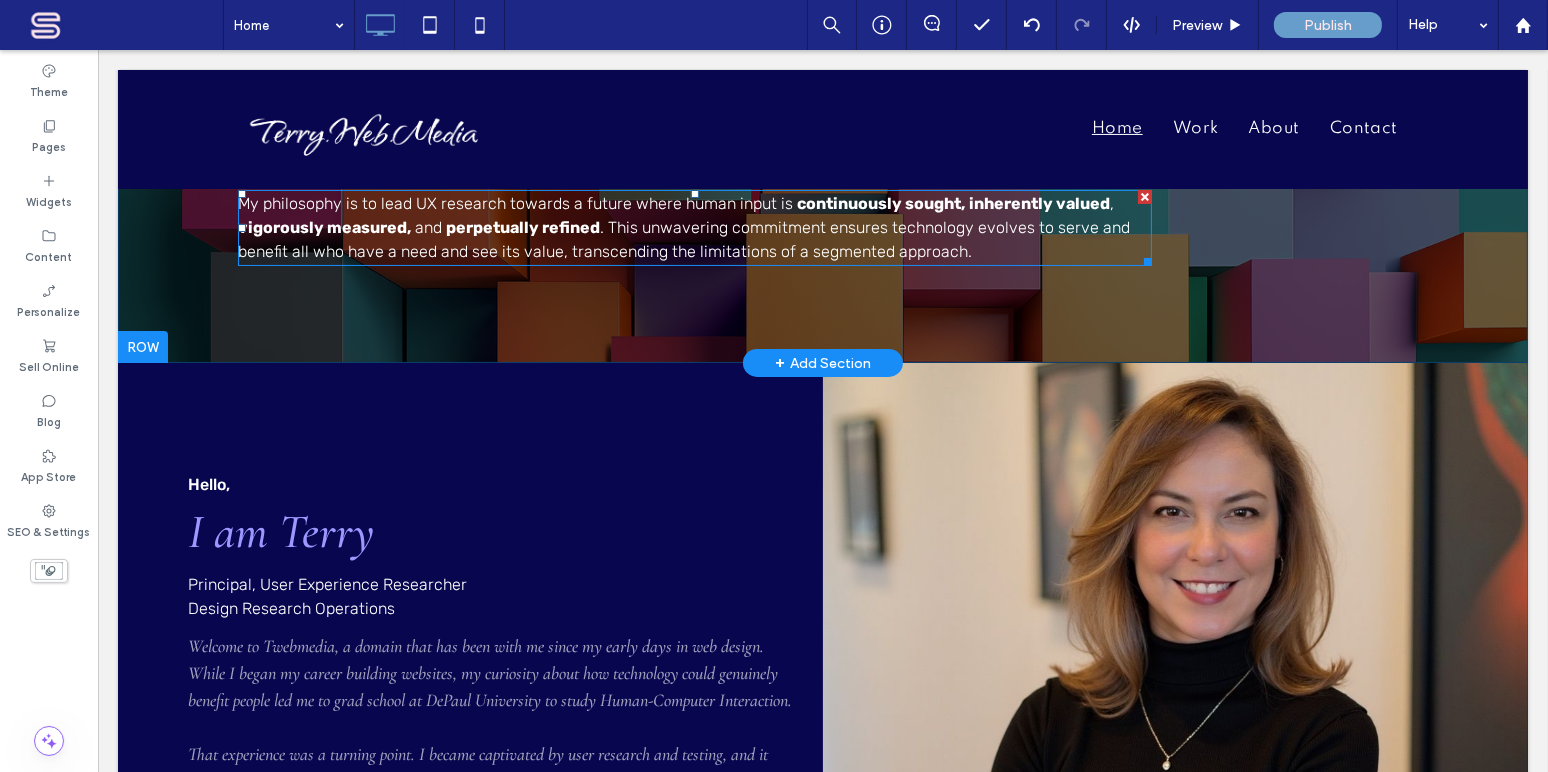 click on ". This unwavering commitment ensures technology evolves to serve and benefit all who have a need and see its value, transcending the limitations of a segmented approach." at bounding box center (683, 239) 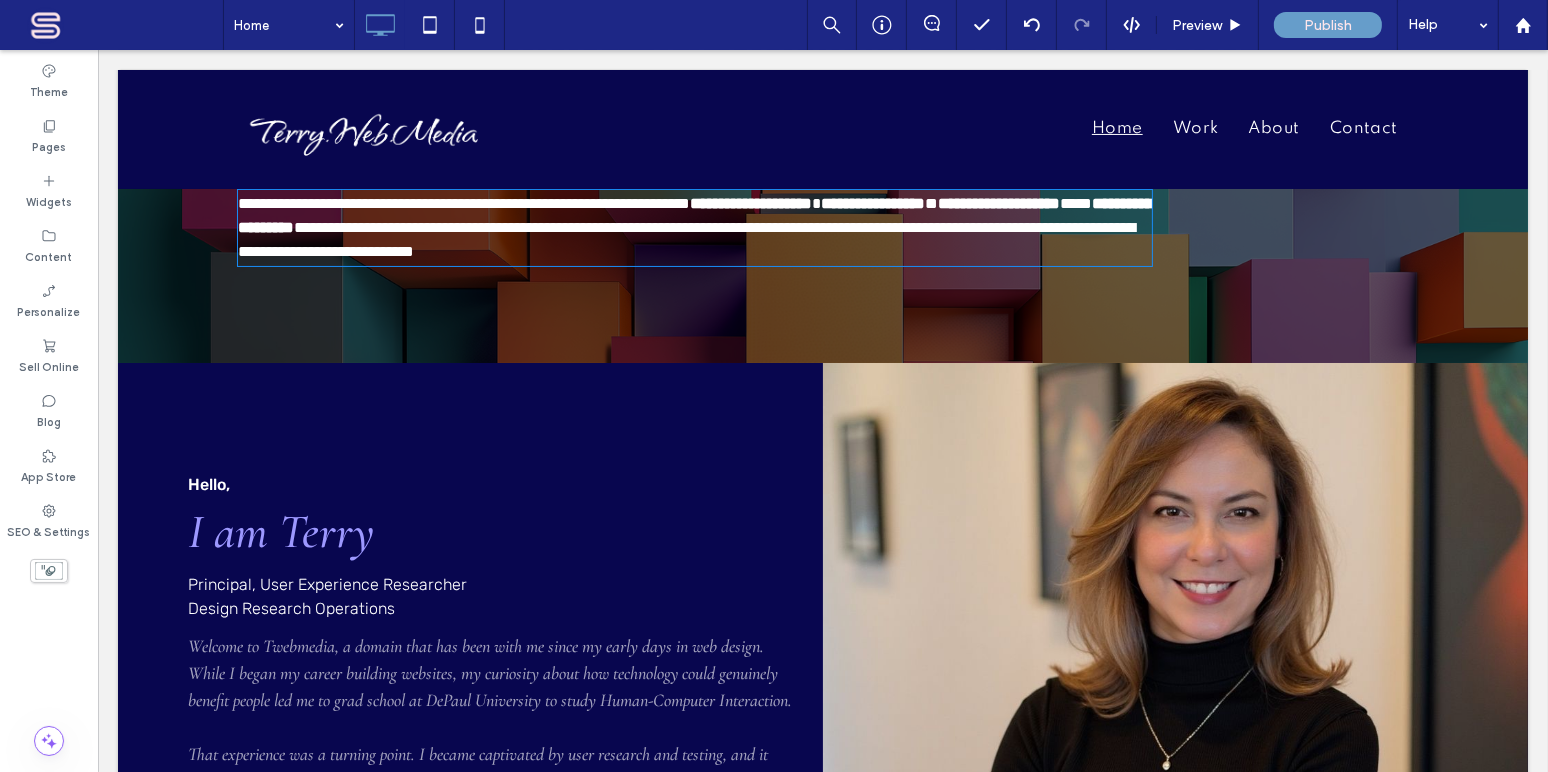 type on "*****" 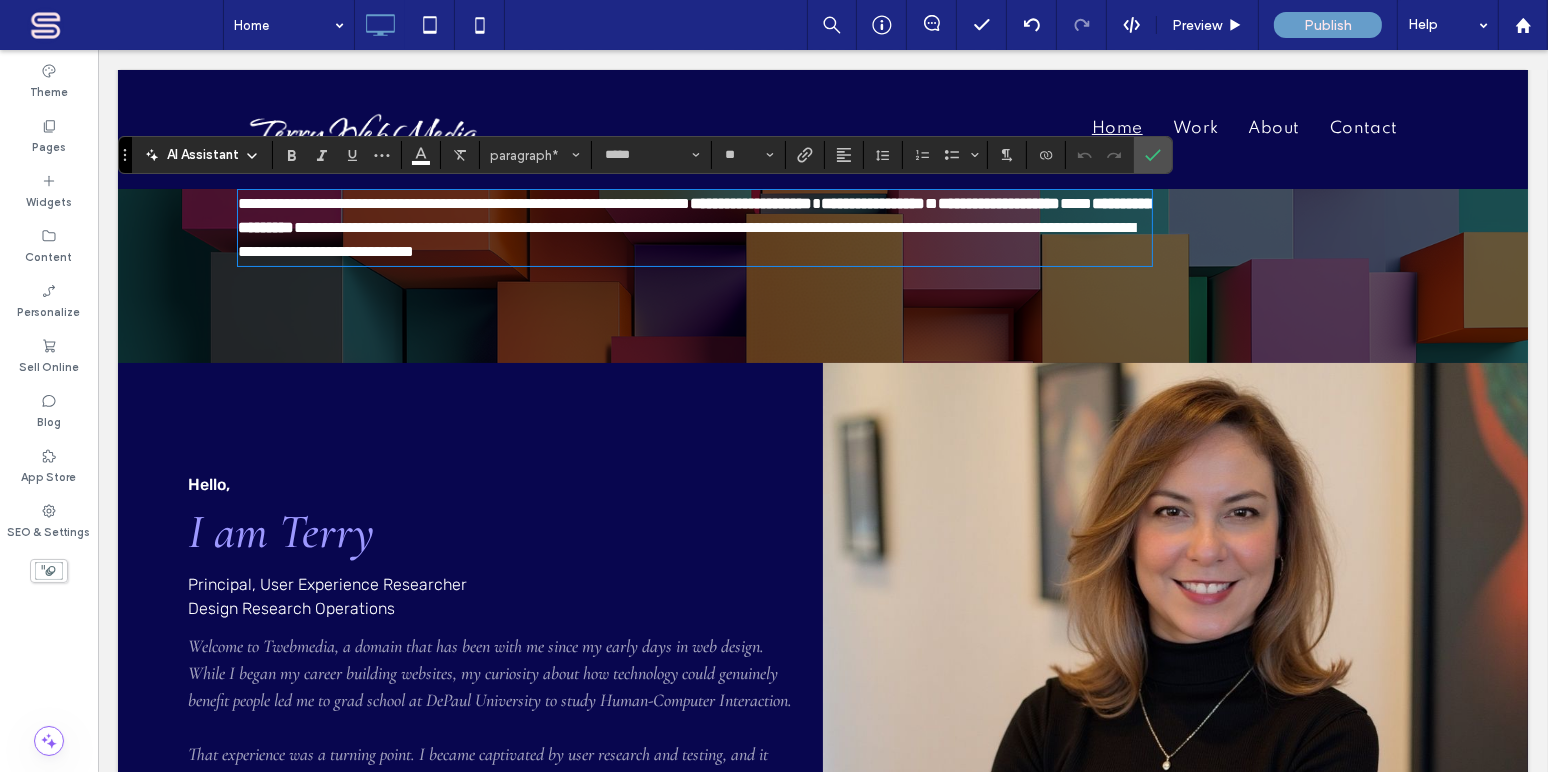 click on "Welcome to Twebmedia, a domain that has been with me since my early days in web design. While I began my career building websites, my curiosity about how technology could genuinely benefit people led me to grad school at DePaul University to study Human-Computer Interaction." at bounding box center [489, 673] 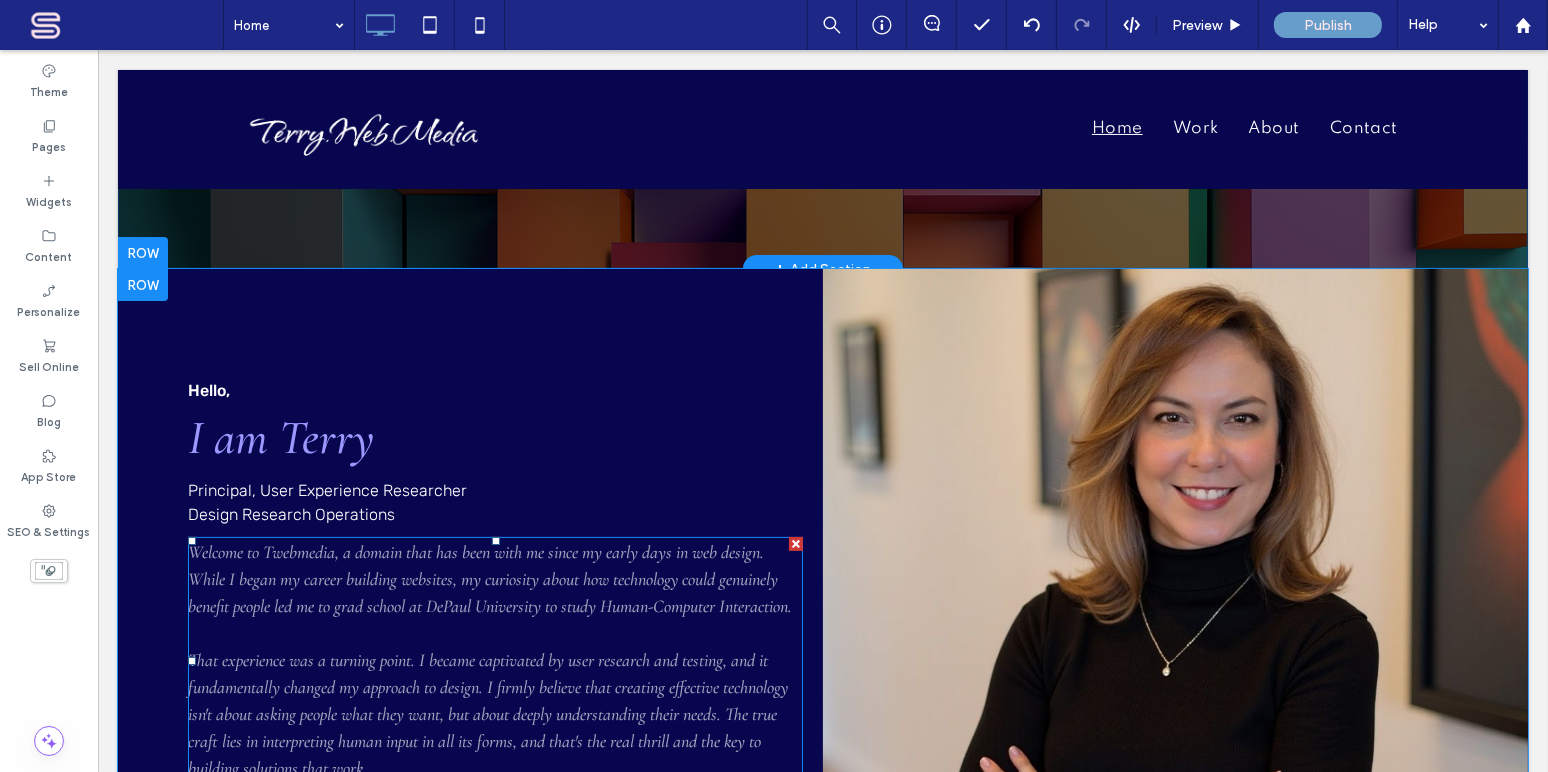 scroll, scrollTop: 540, scrollLeft: 0, axis: vertical 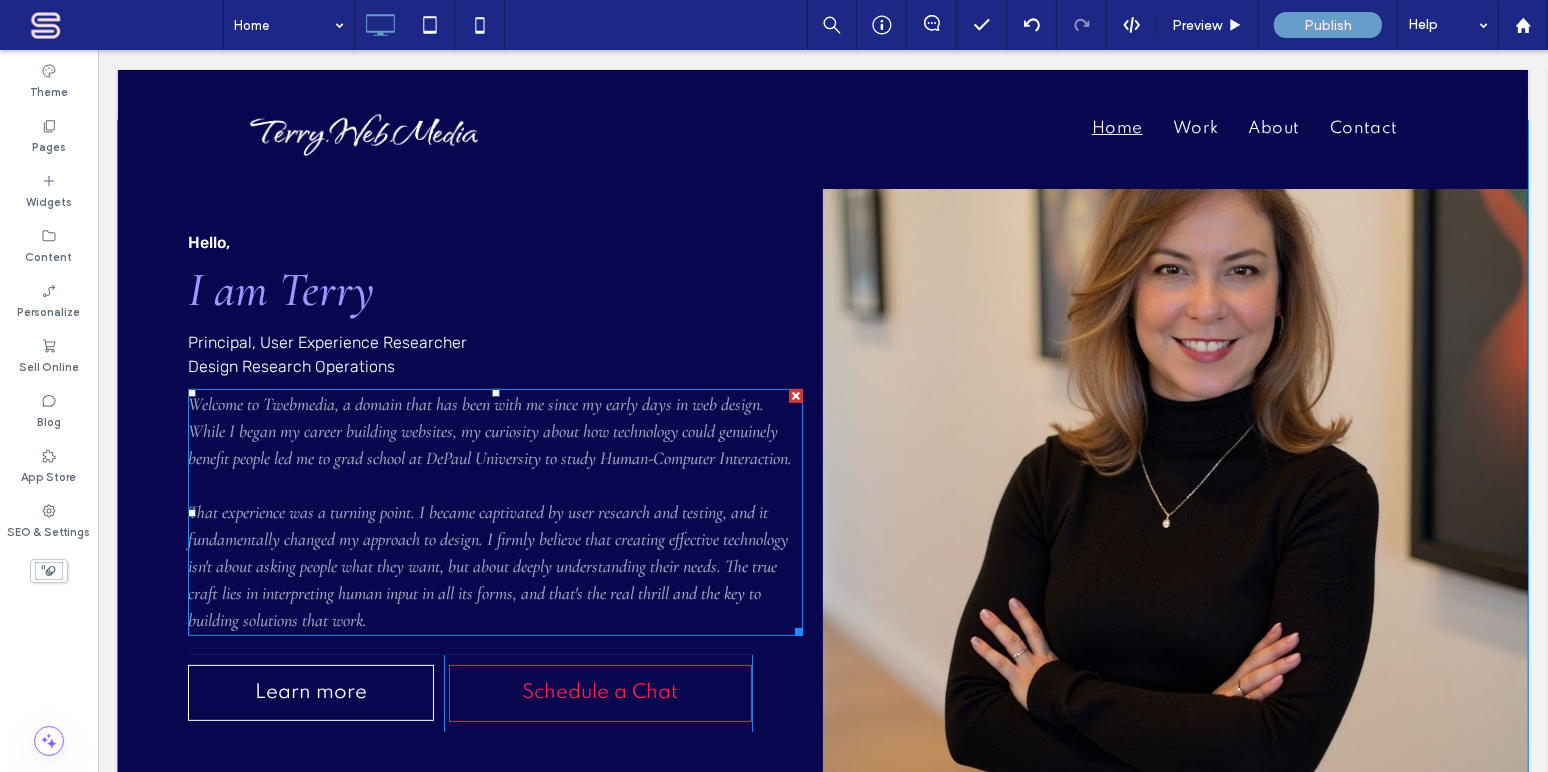 click on "Welcome to Twebmedia, a domain that has been with me since my early days in web design. While I began my career building websites, my curiosity about how technology could genuinely benefit people led me to grad school at DePaul University to study Human-Computer Interaction." at bounding box center [489, 431] 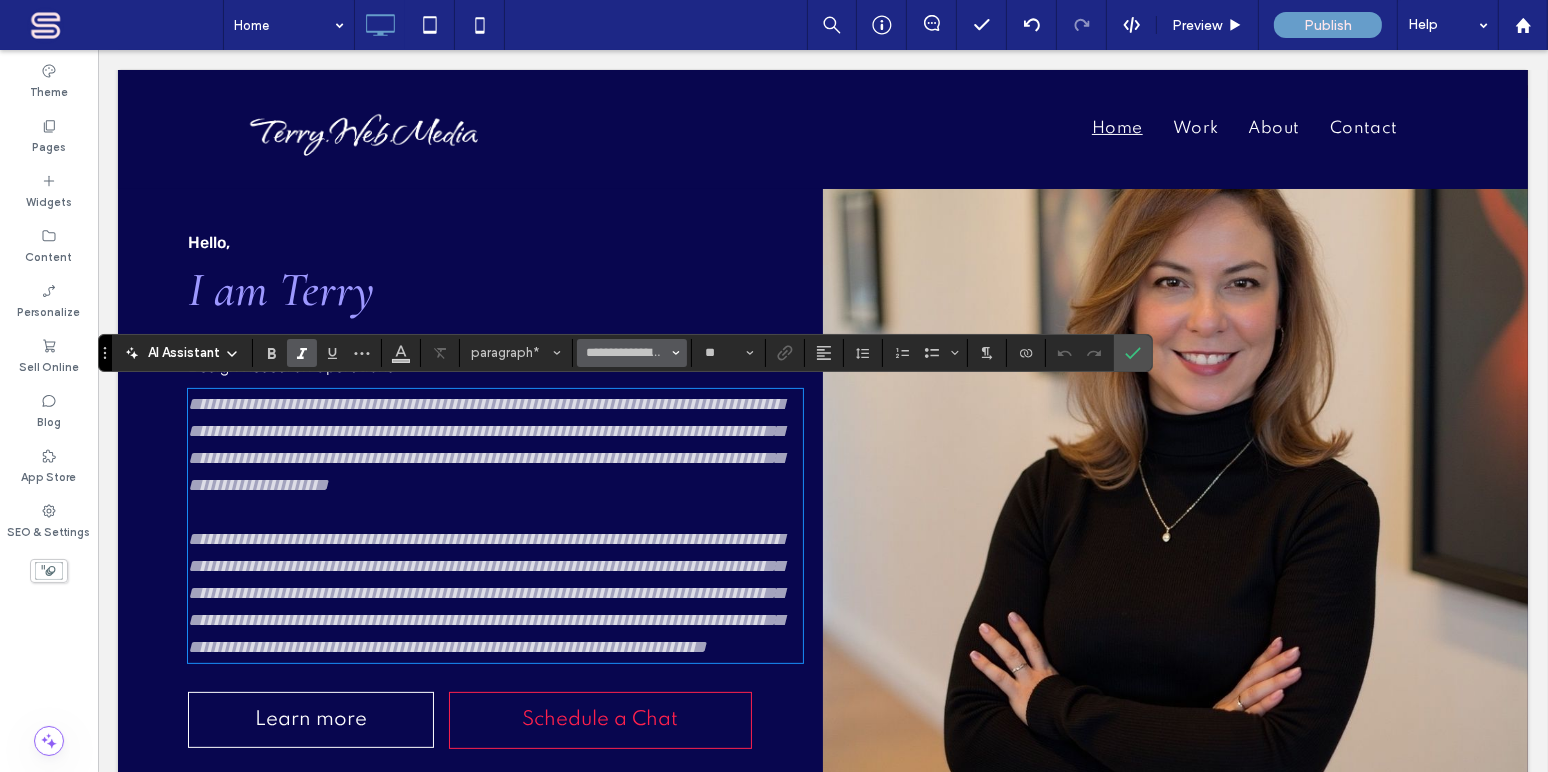 click 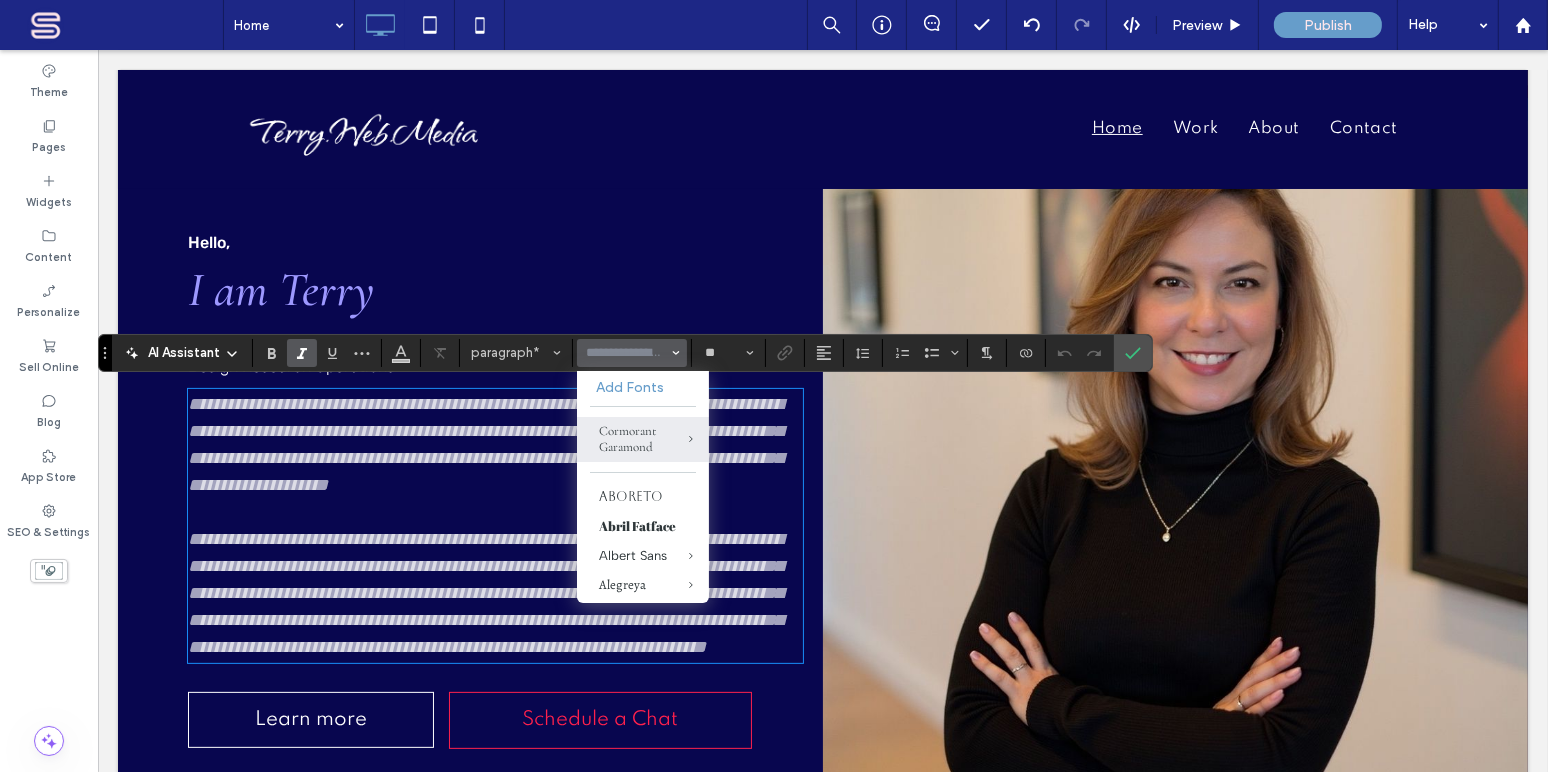 scroll, scrollTop: 0, scrollLeft: 0, axis: both 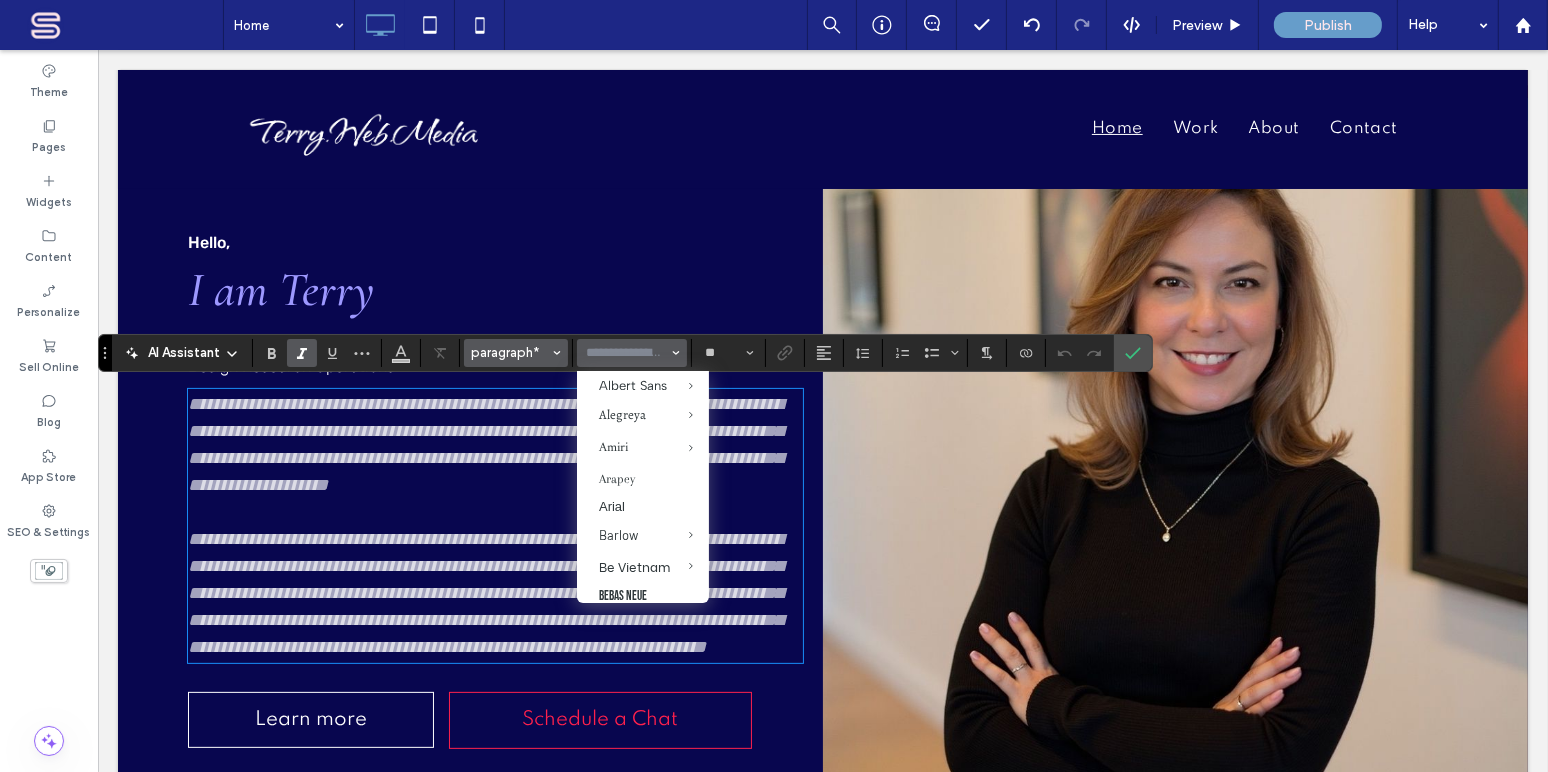 click on "paragraph*" at bounding box center (510, 352) 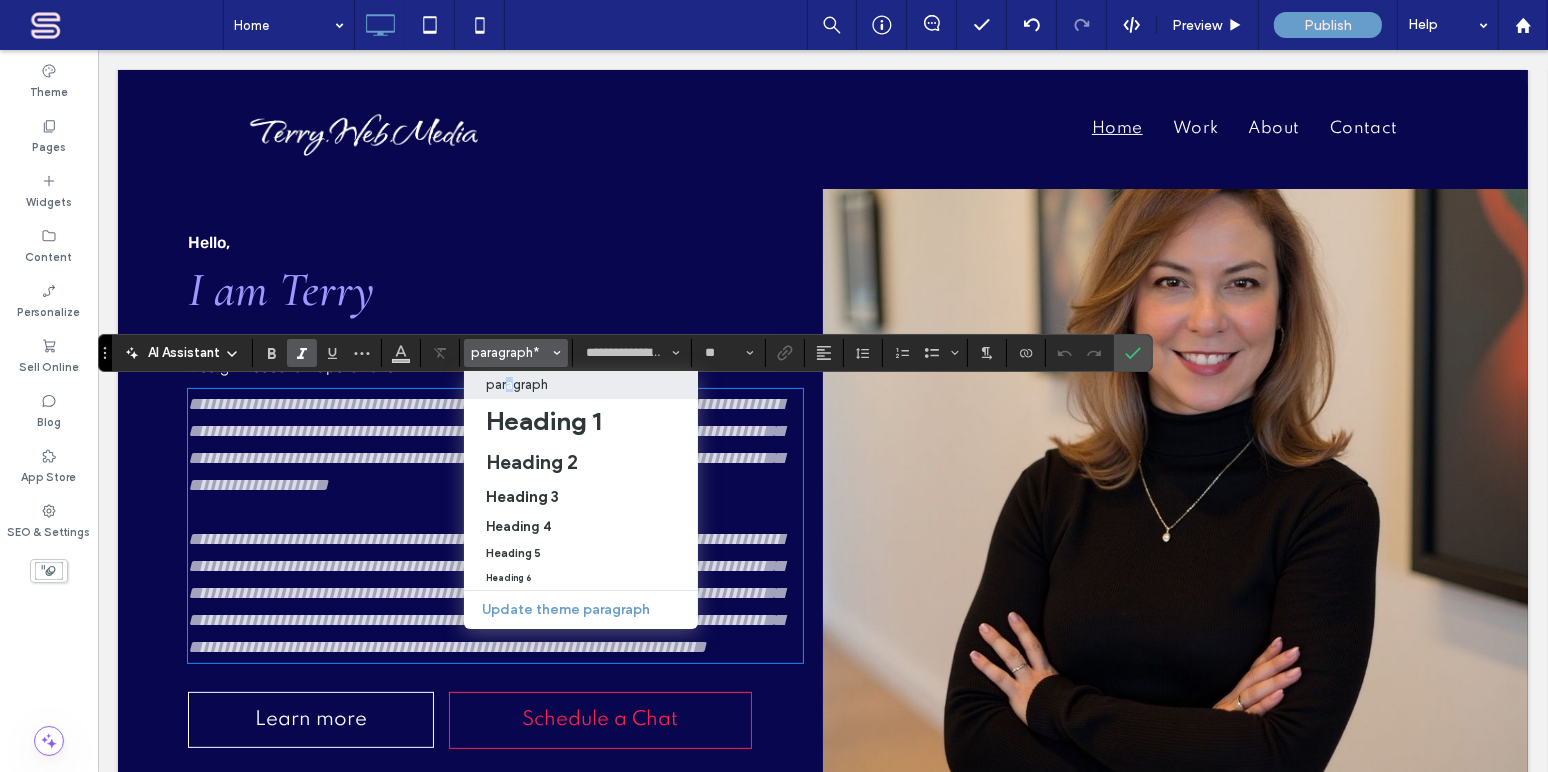 click on "paragraph" at bounding box center [517, 384] 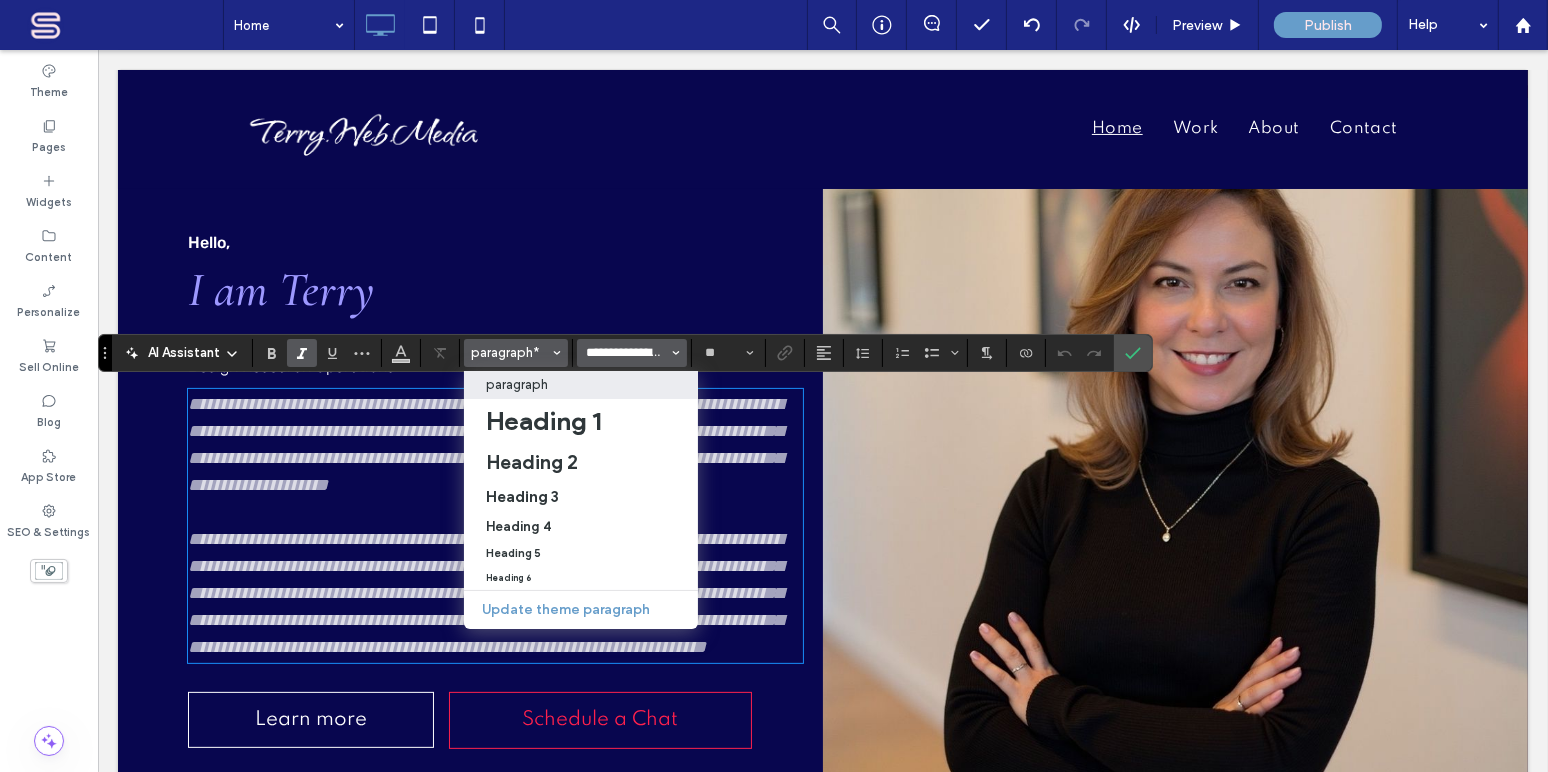 click on "**********" at bounding box center (626, 353) 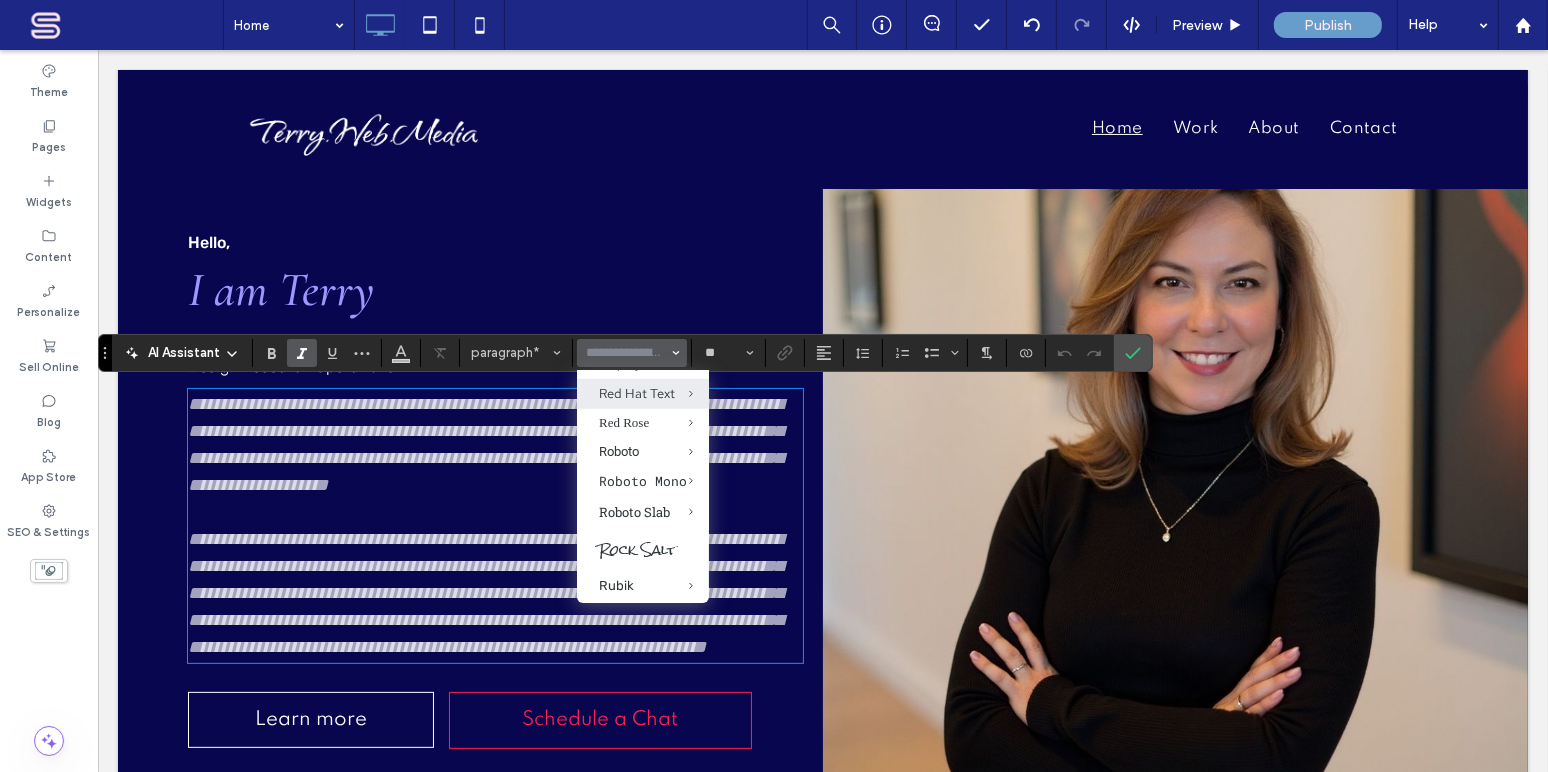 scroll, scrollTop: 1939, scrollLeft: 0, axis: vertical 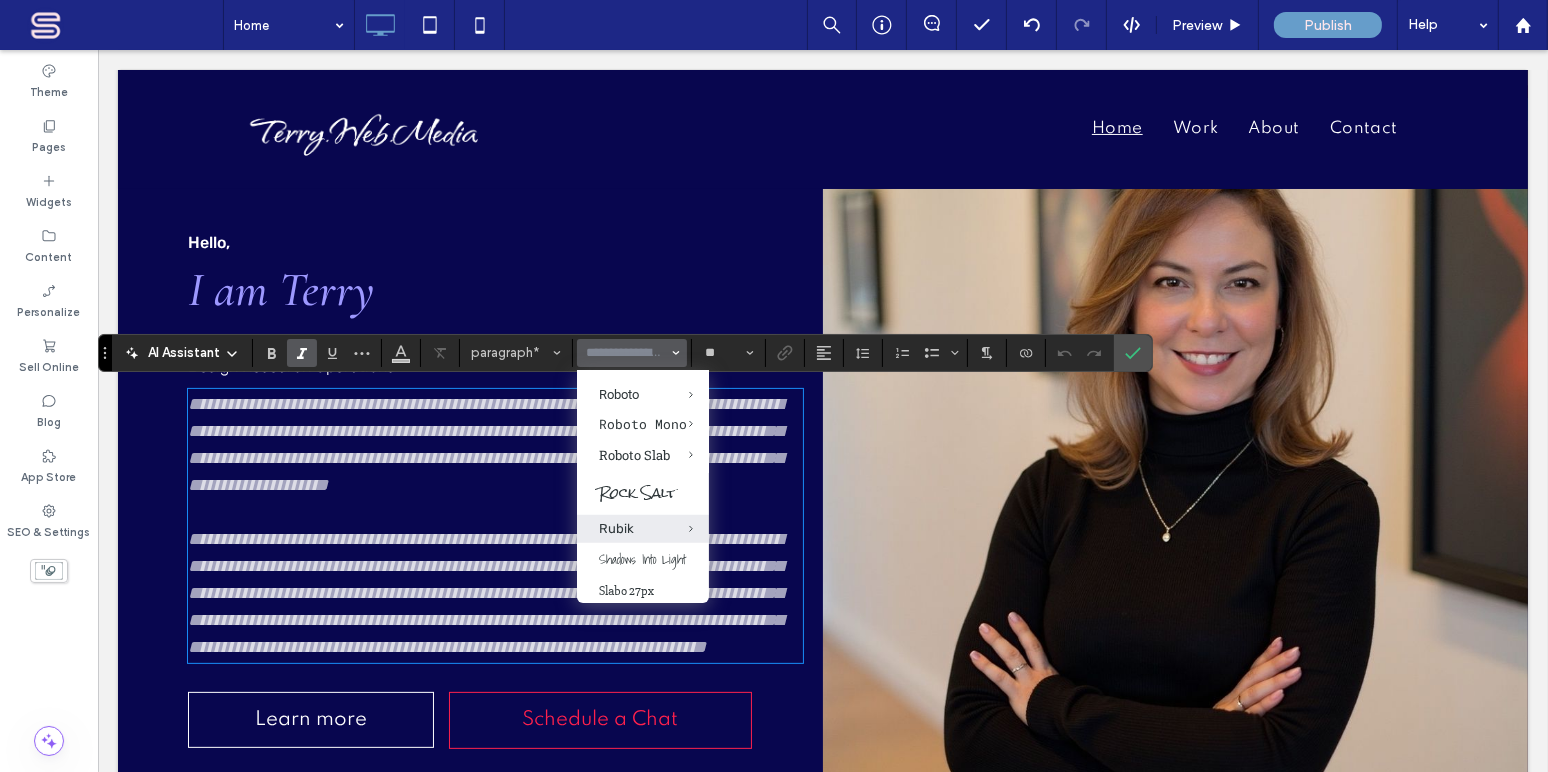 click on "Rubik" at bounding box center (643, 528) 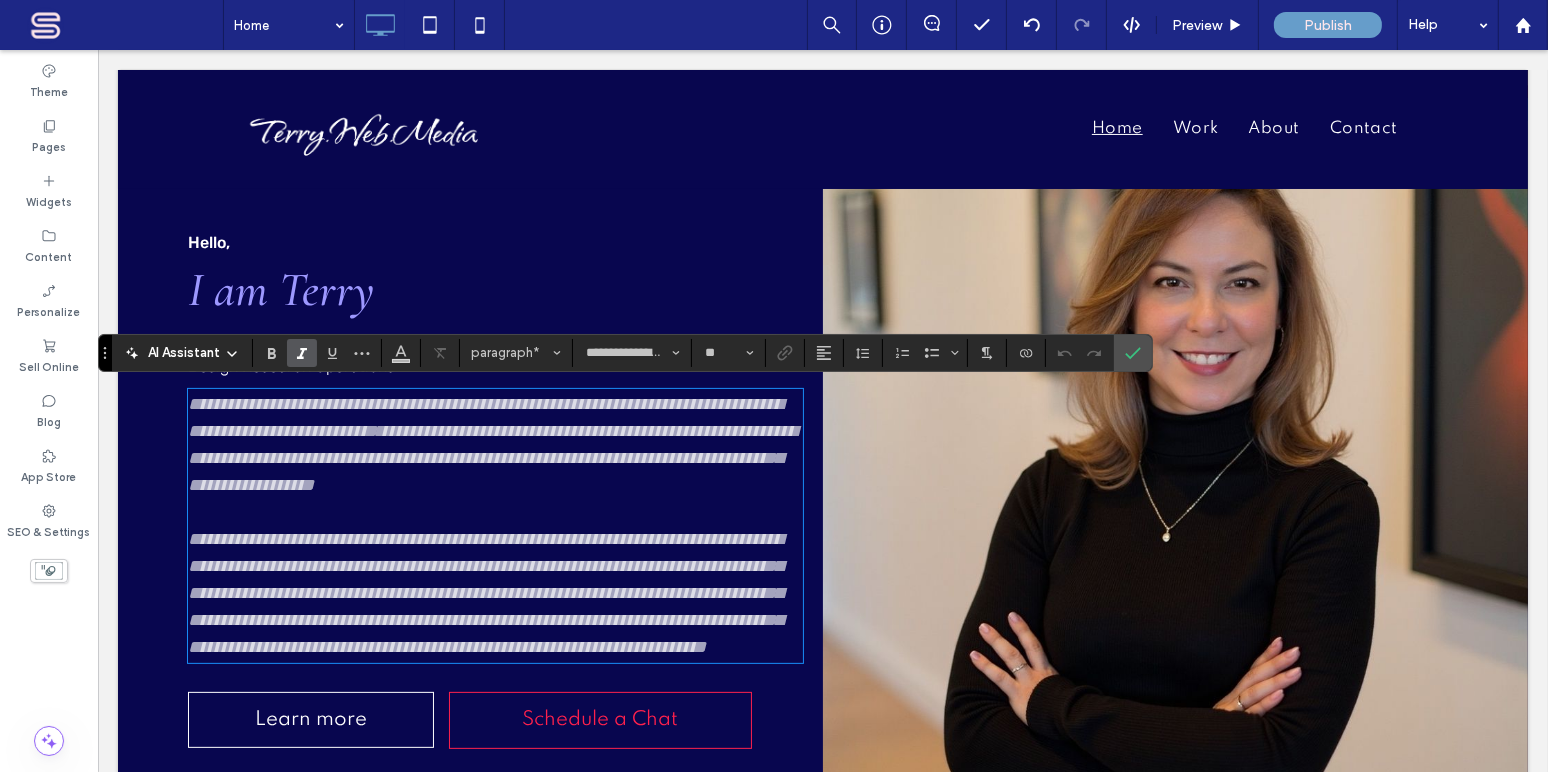click on "**********" at bounding box center (484, 593) 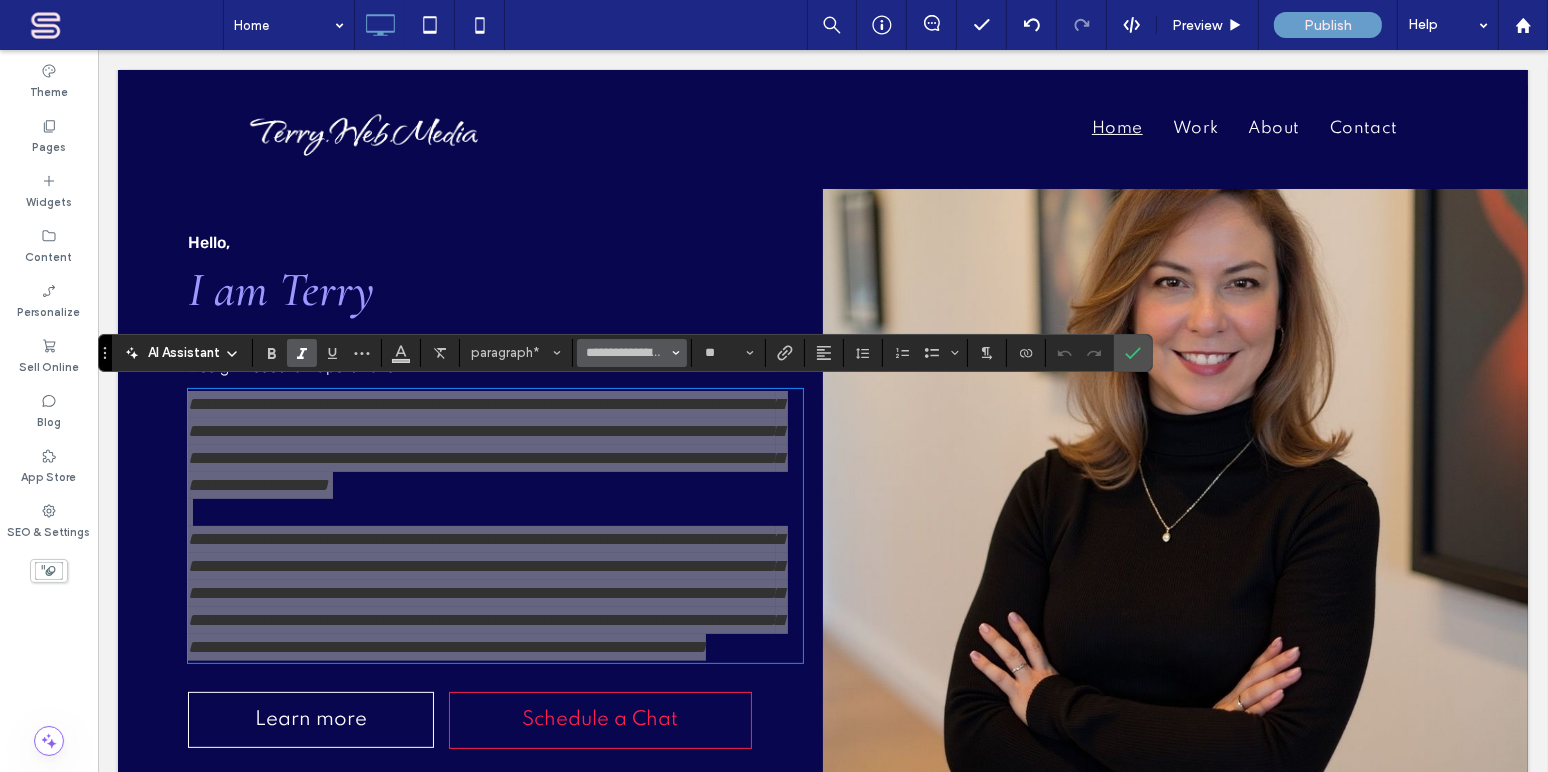 click on "**********" at bounding box center (632, 353) 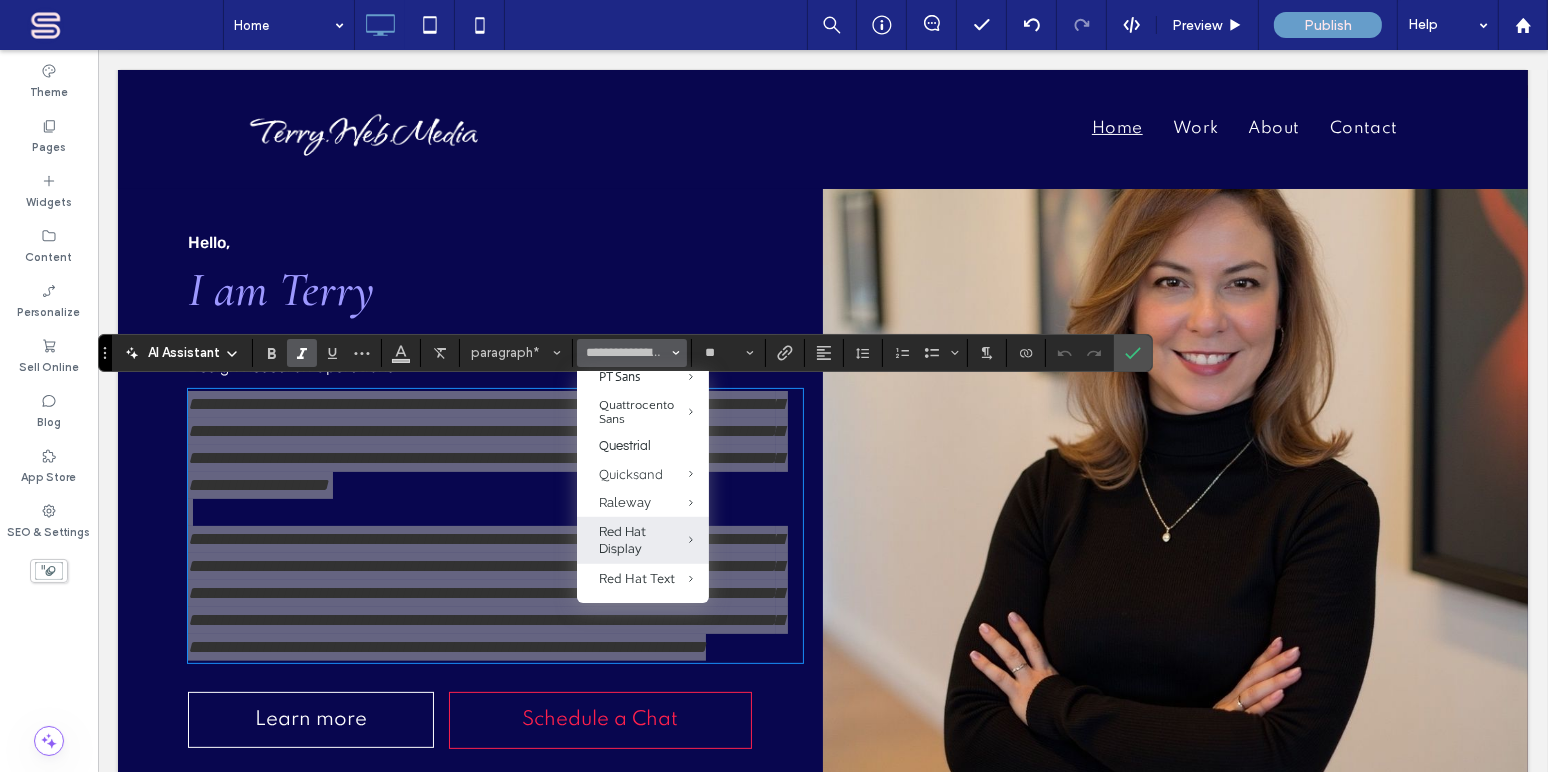 scroll, scrollTop: 1939, scrollLeft: 0, axis: vertical 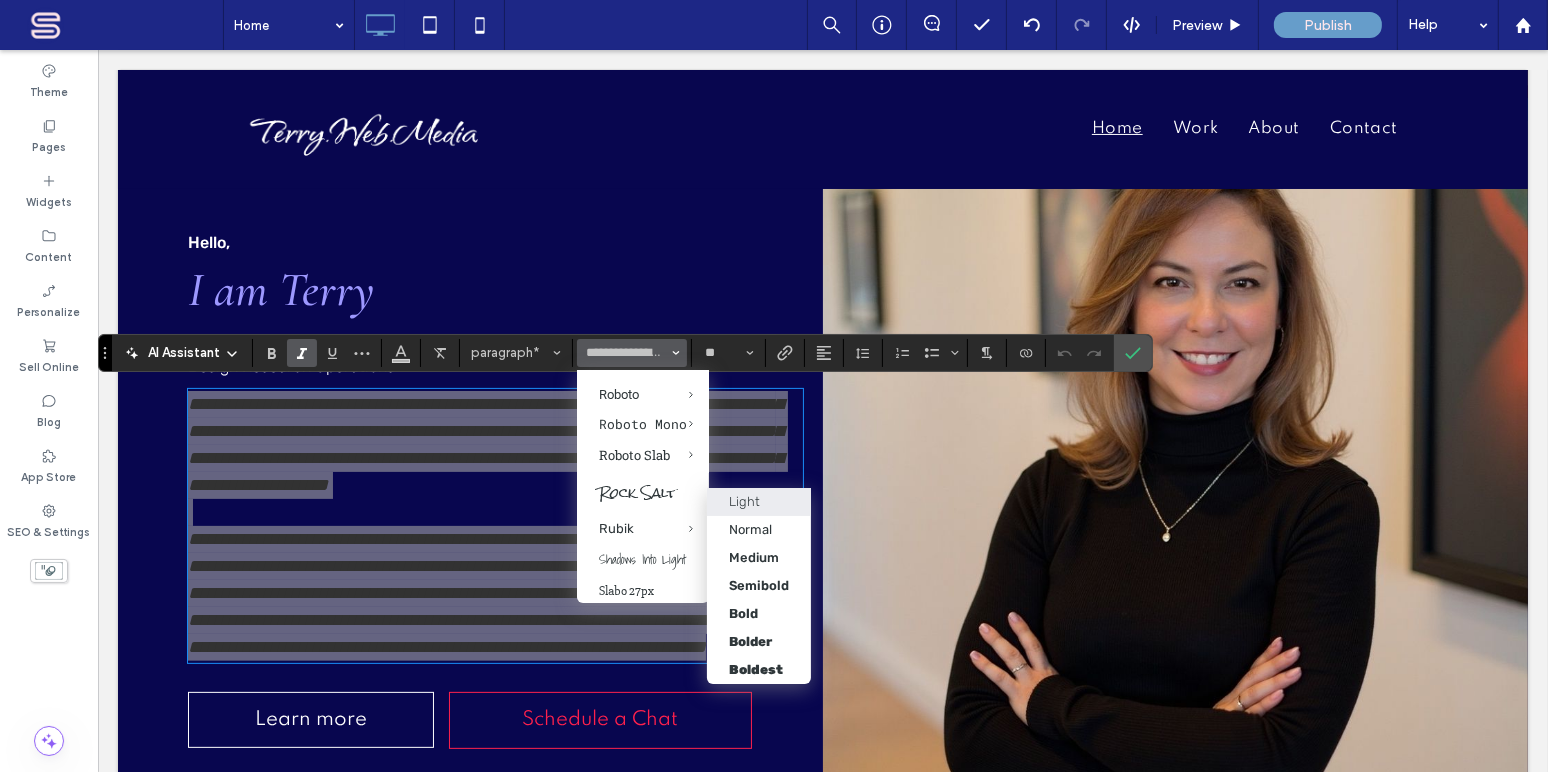 click on "Light" at bounding box center [759, 501] 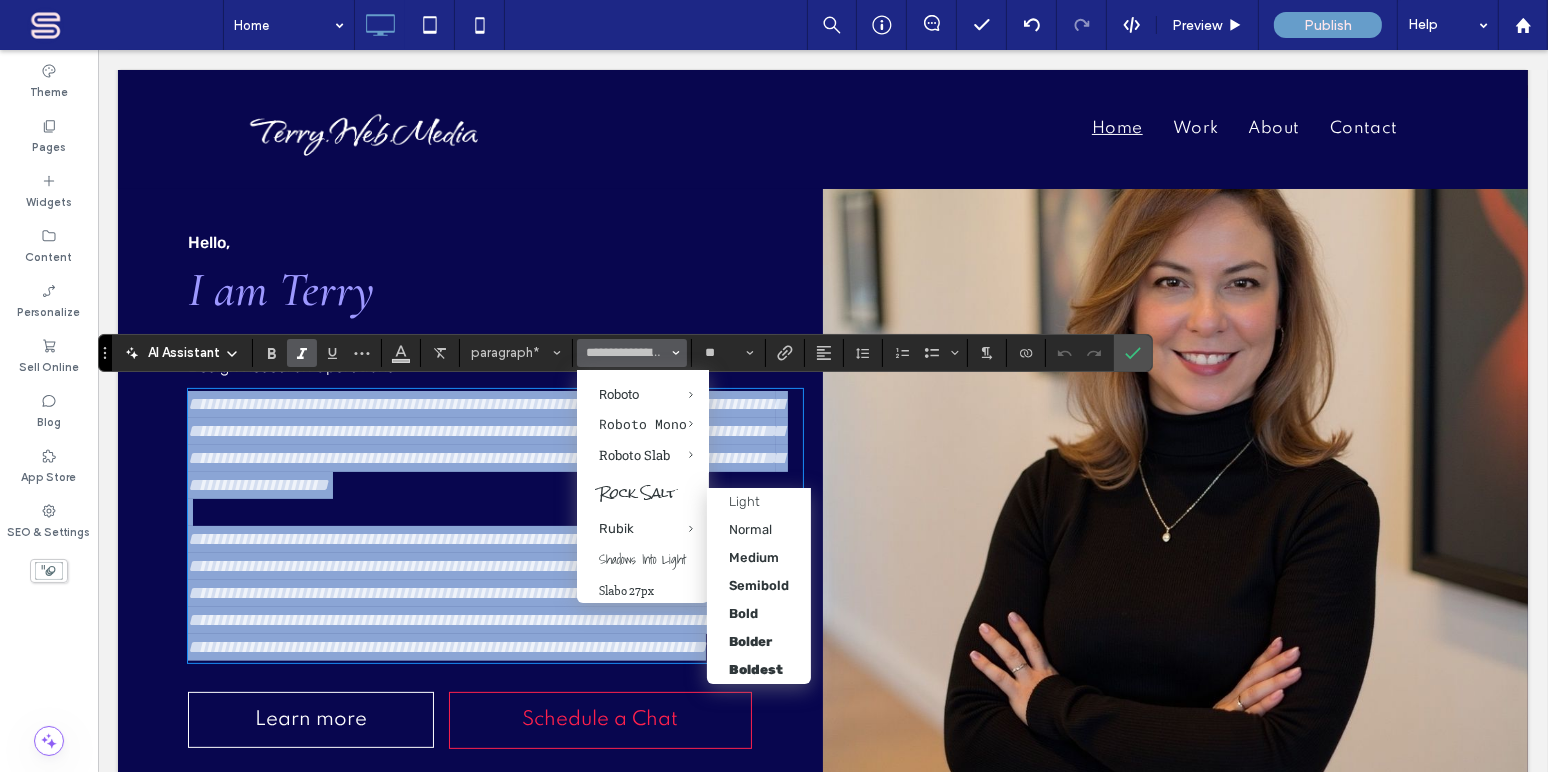 type on "*****" 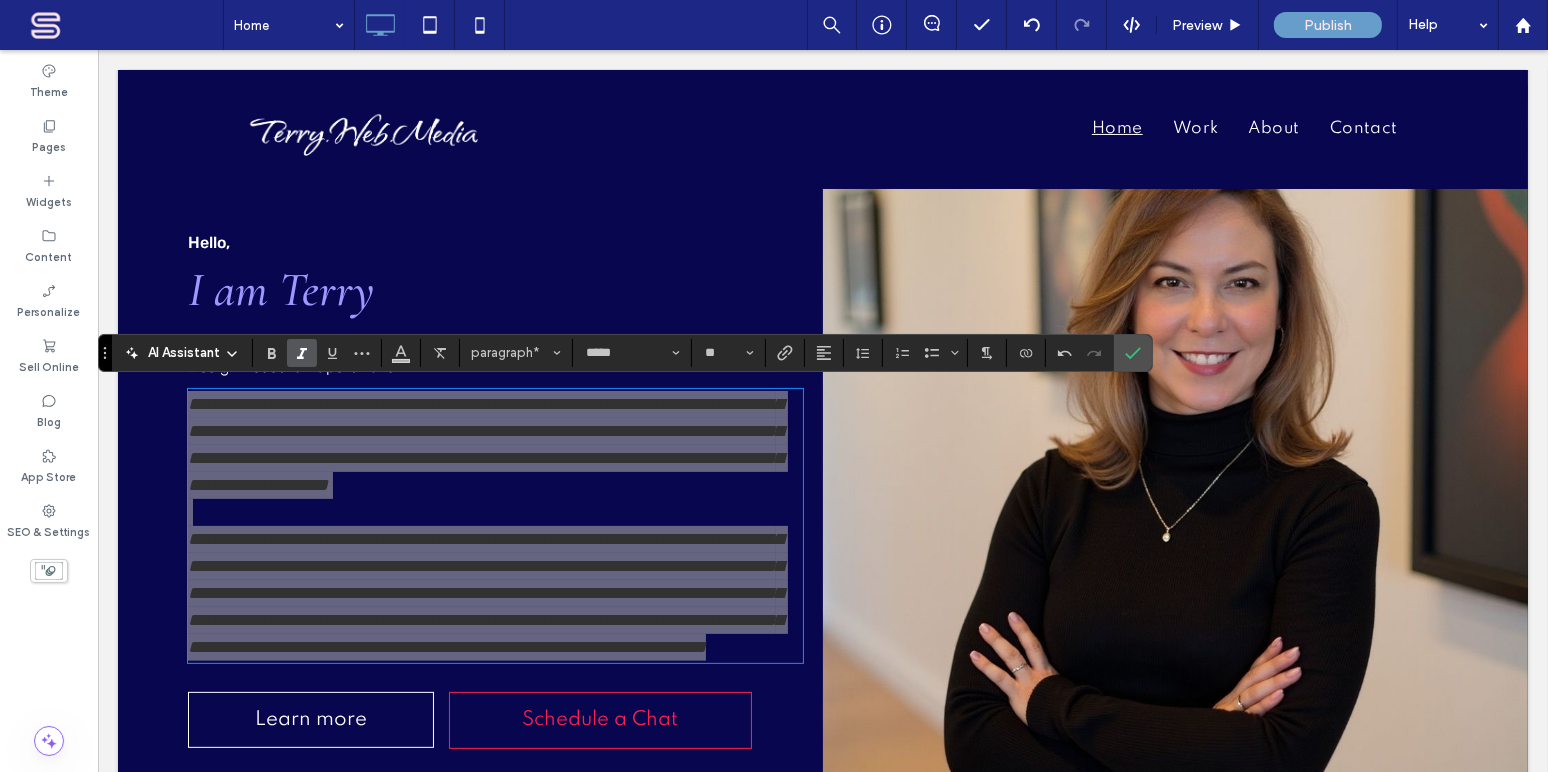 click 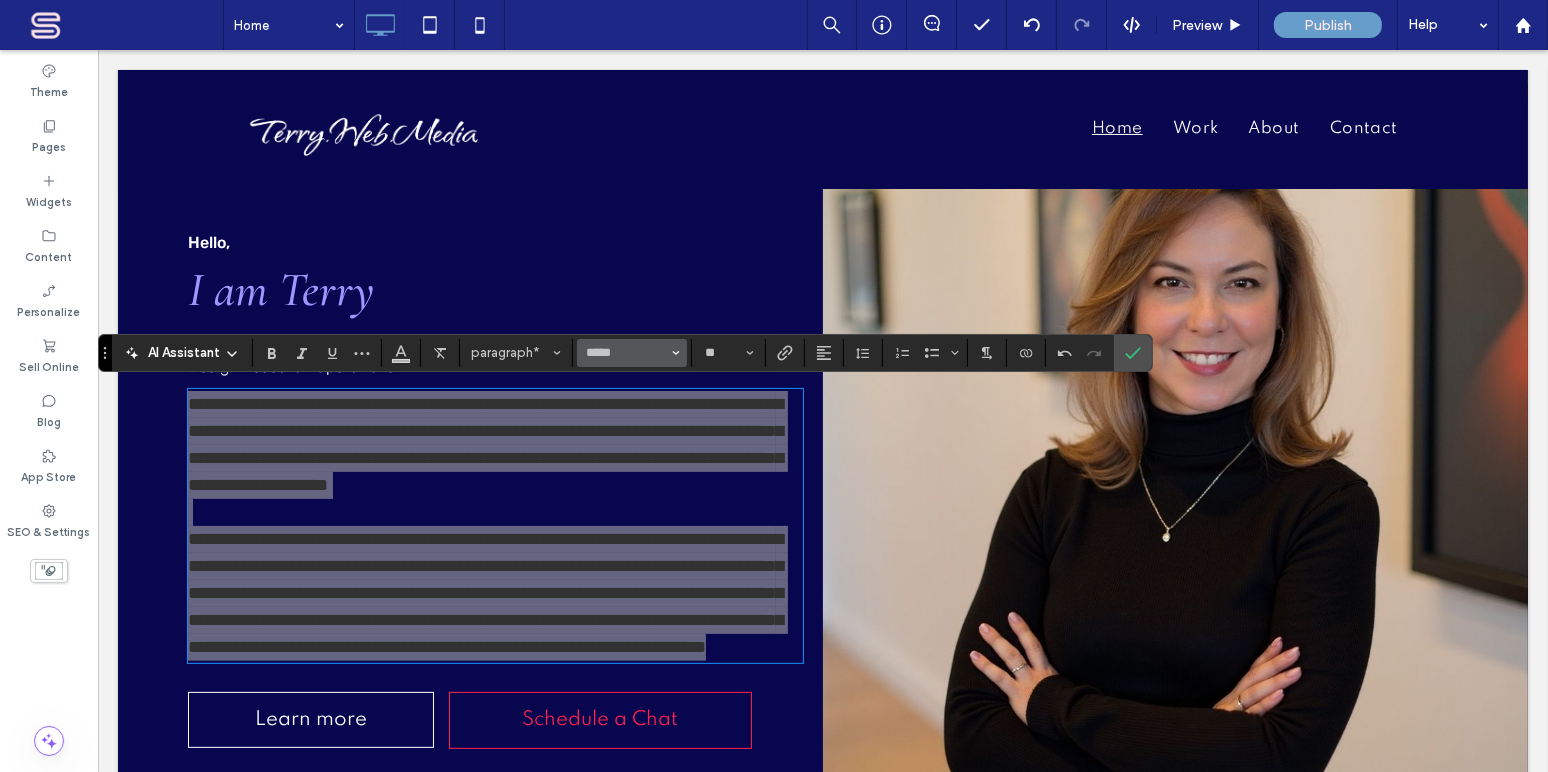 click 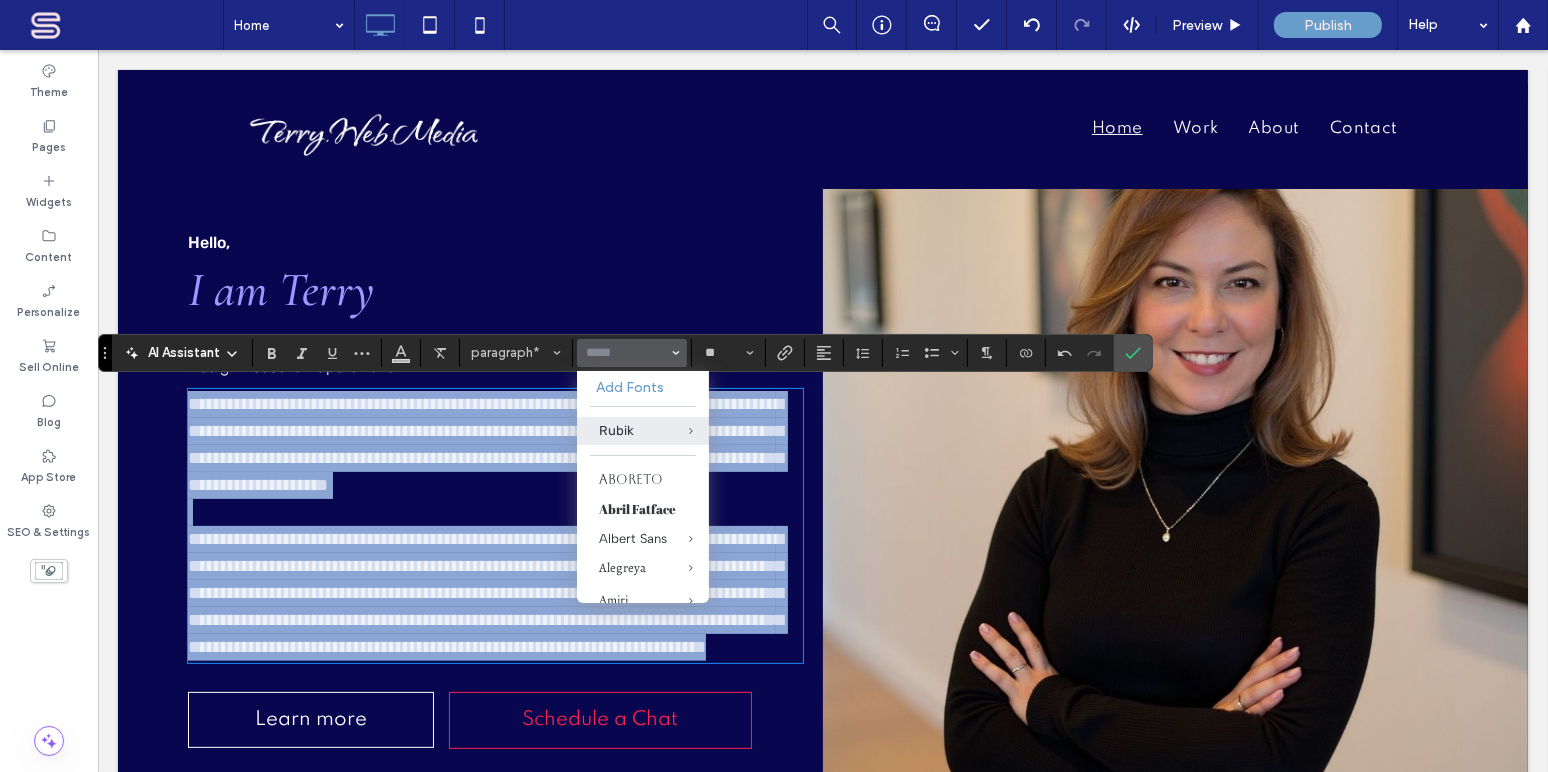 click on "**********" at bounding box center [494, 445] 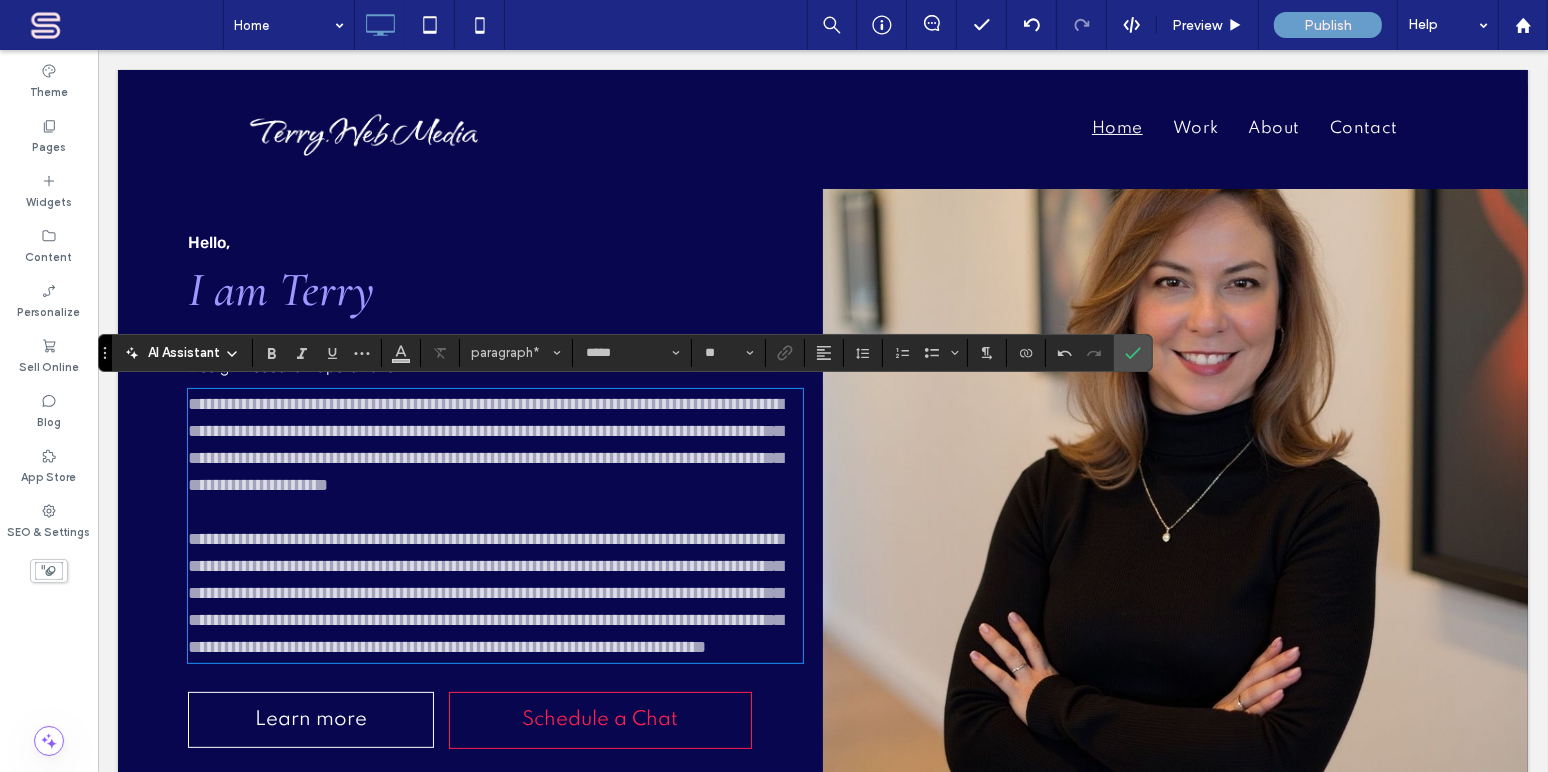 click on "**********" at bounding box center (494, 593) 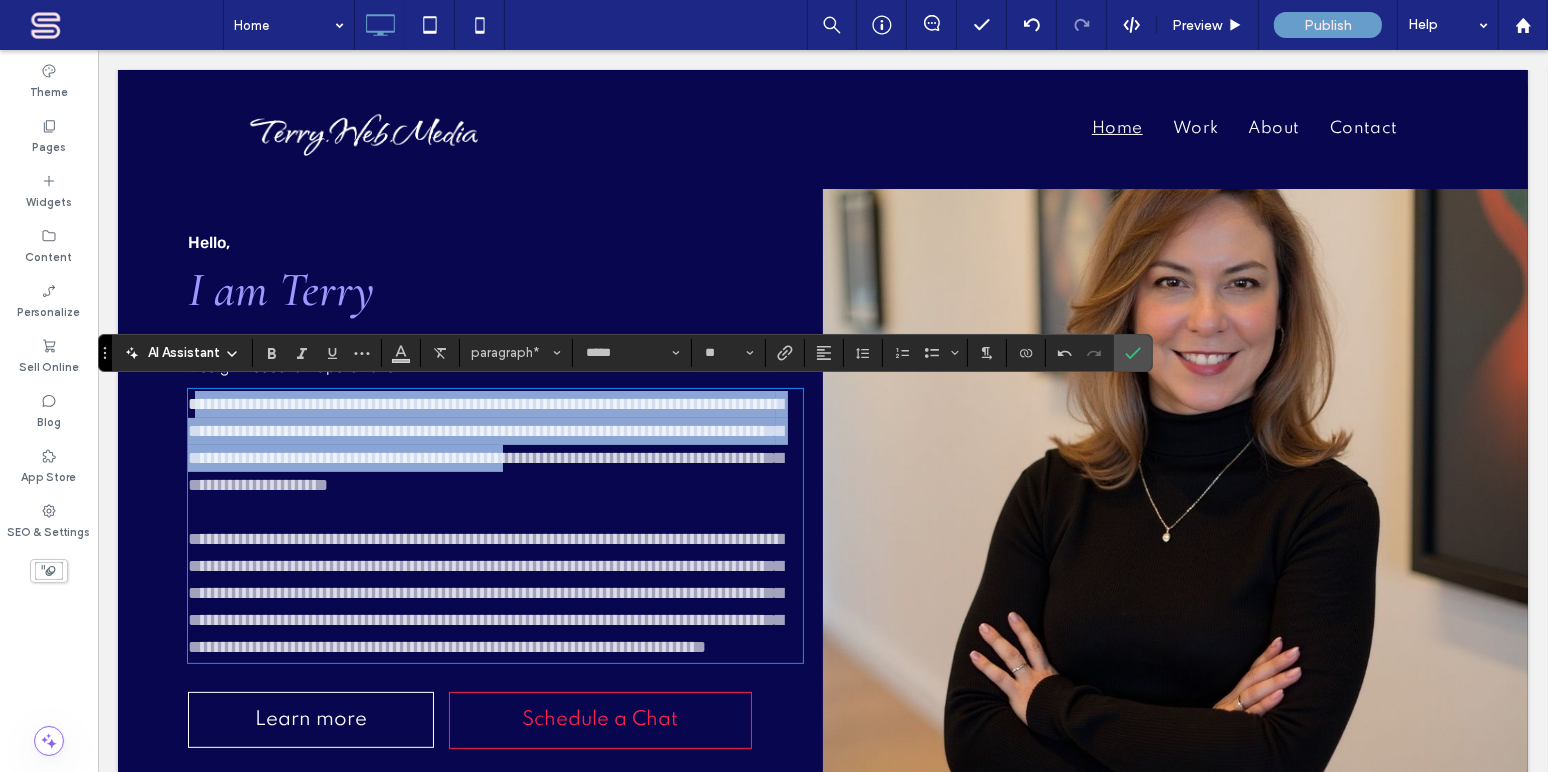 drag, startPoint x: 507, startPoint y: 670, endPoint x: 196, endPoint y: 406, distance: 407.94238 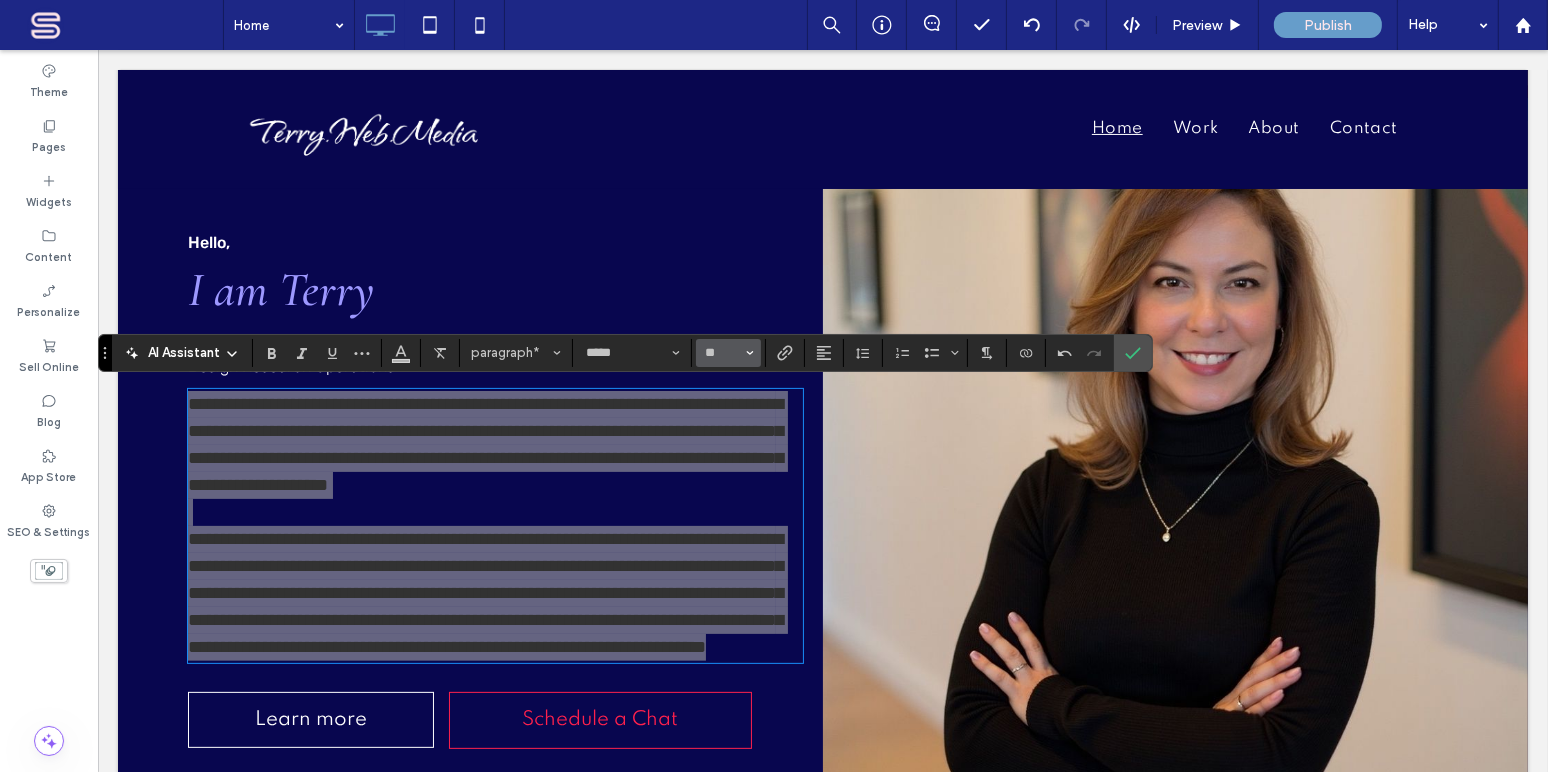 click 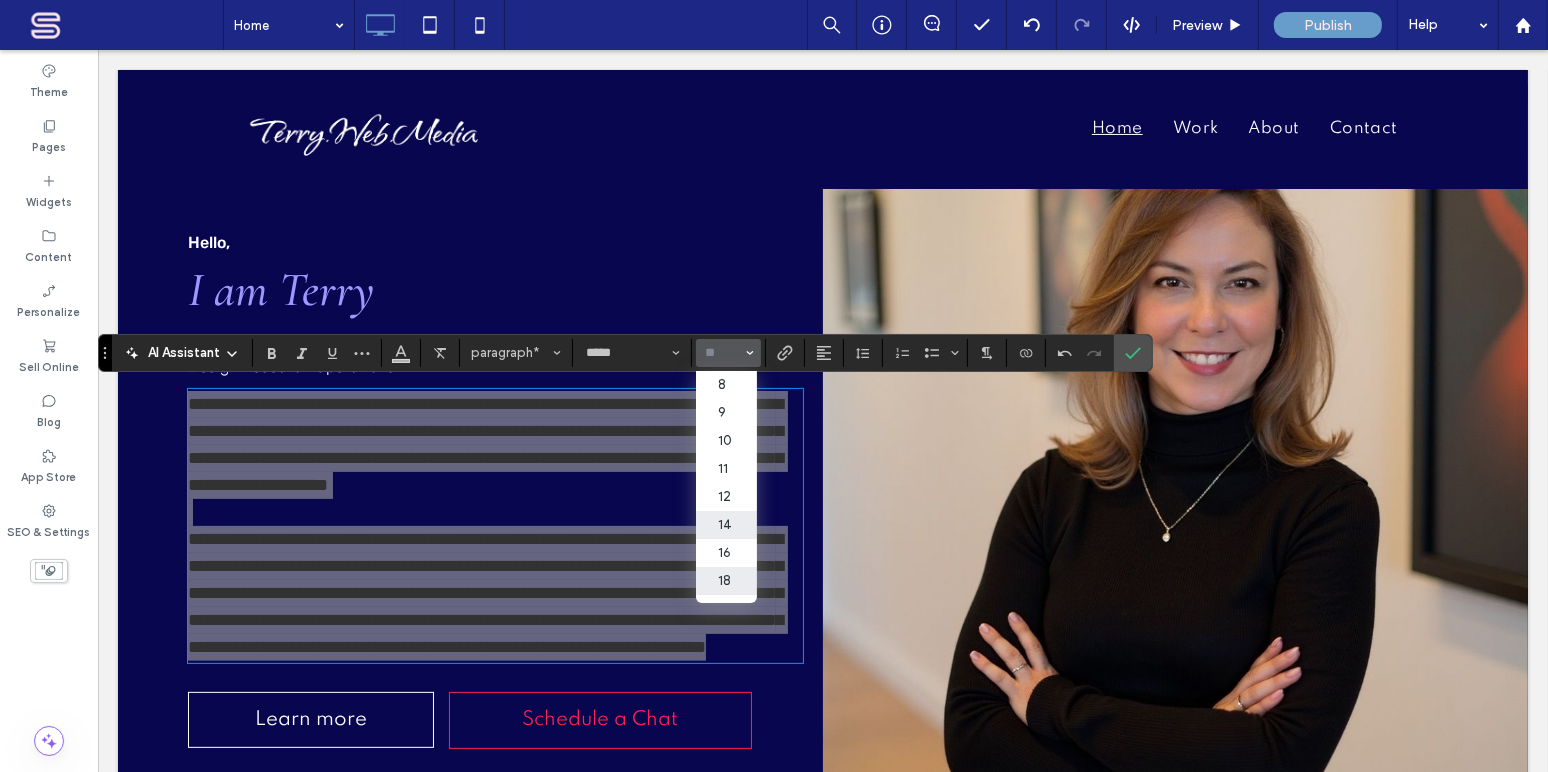 click on "14" at bounding box center (726, 525) 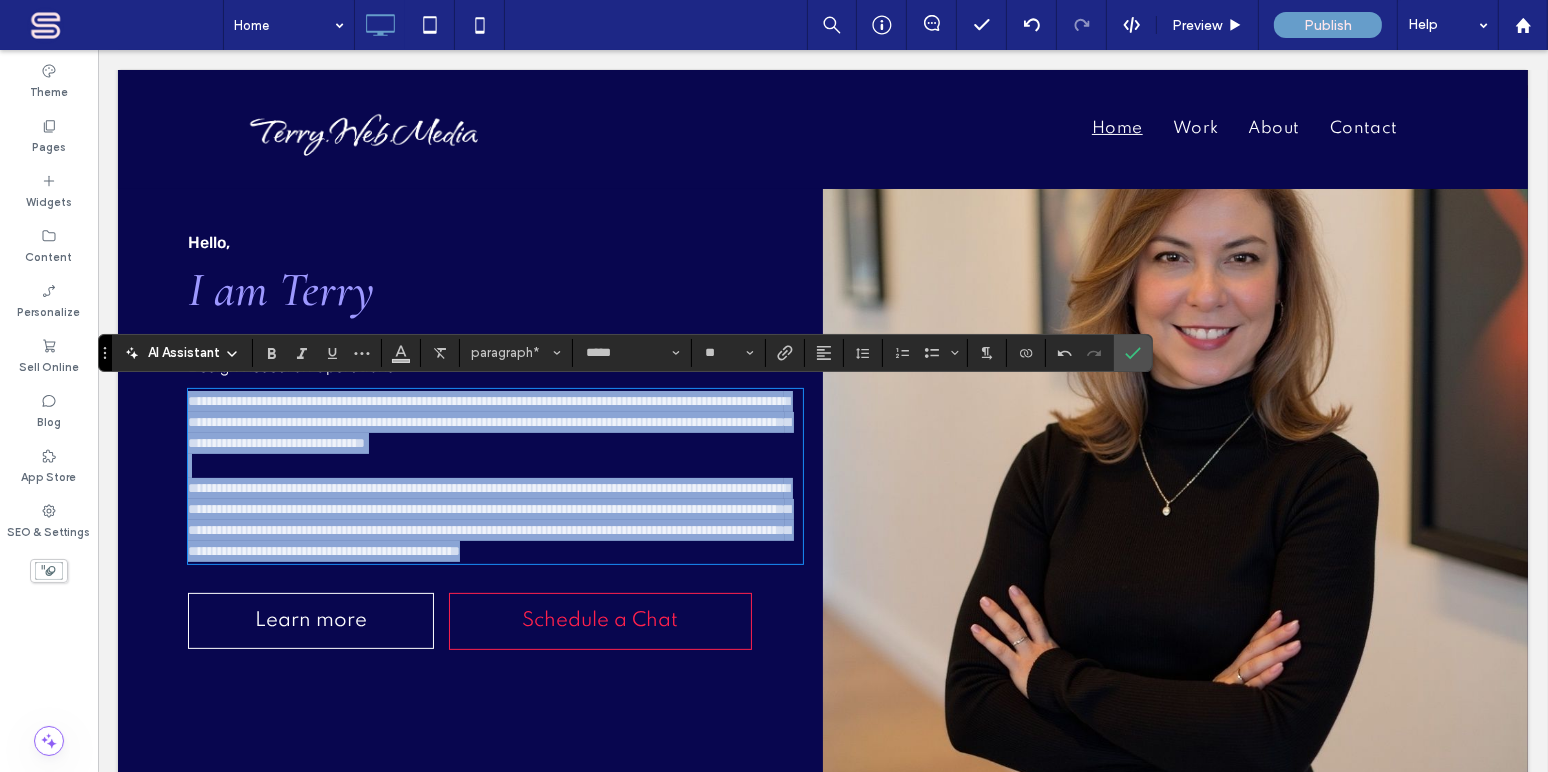 type on "**" 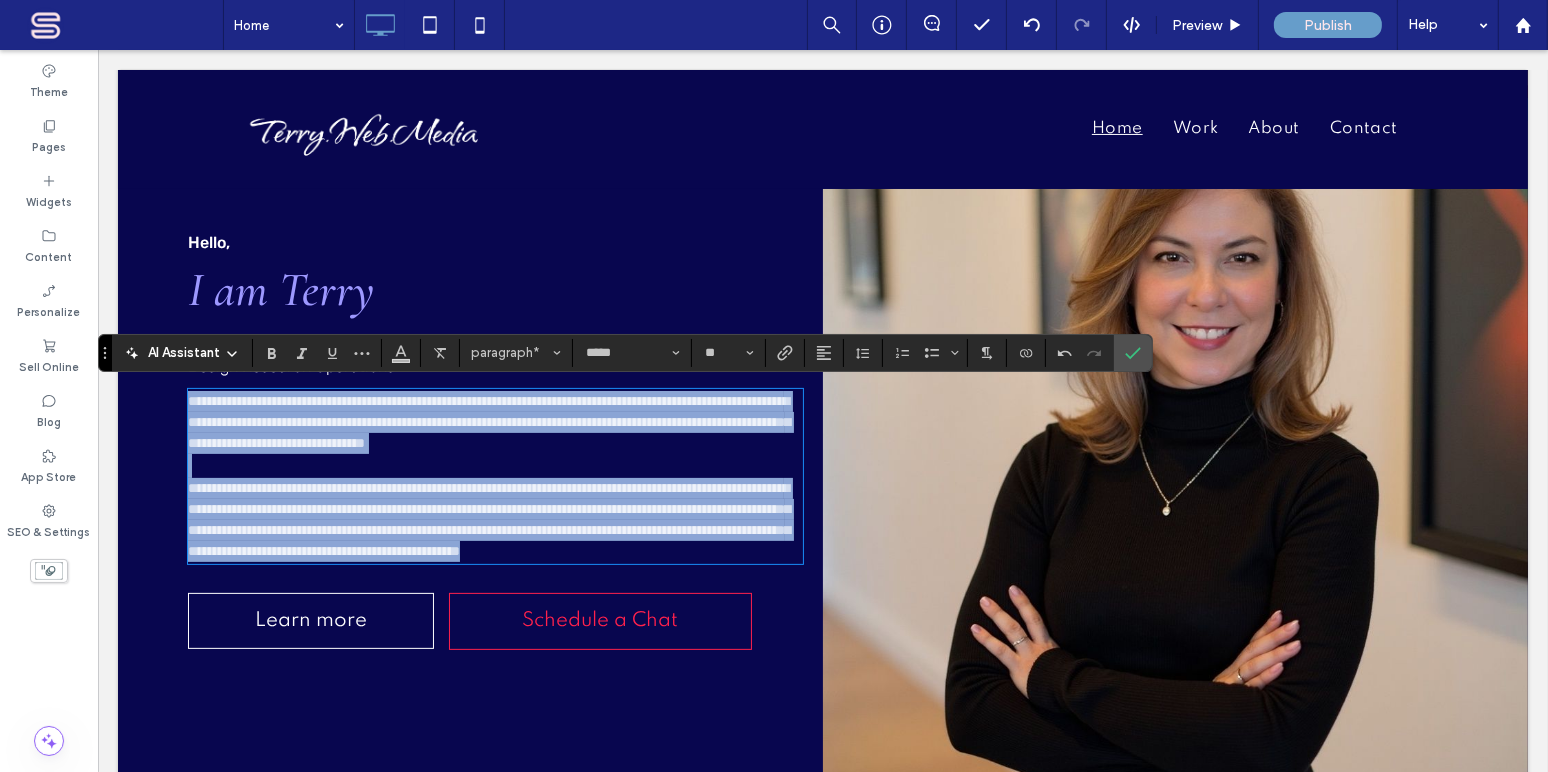 click on "**********" at bounding box center [488, 519] 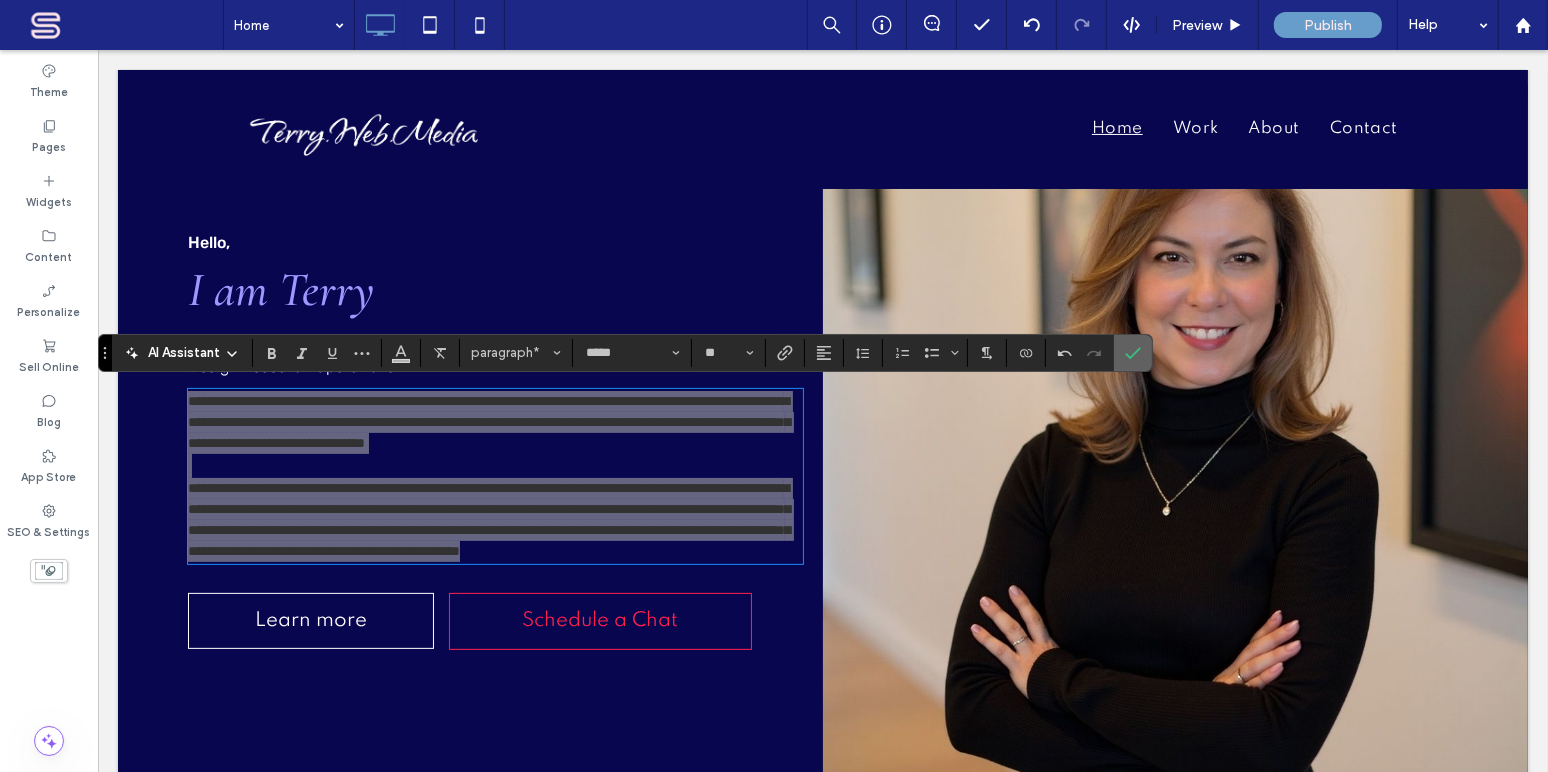 drag, startPoint x: 1142, startPoint y: 351, endPoint x: 1032, endPoint y: 302, distance: 120.4201 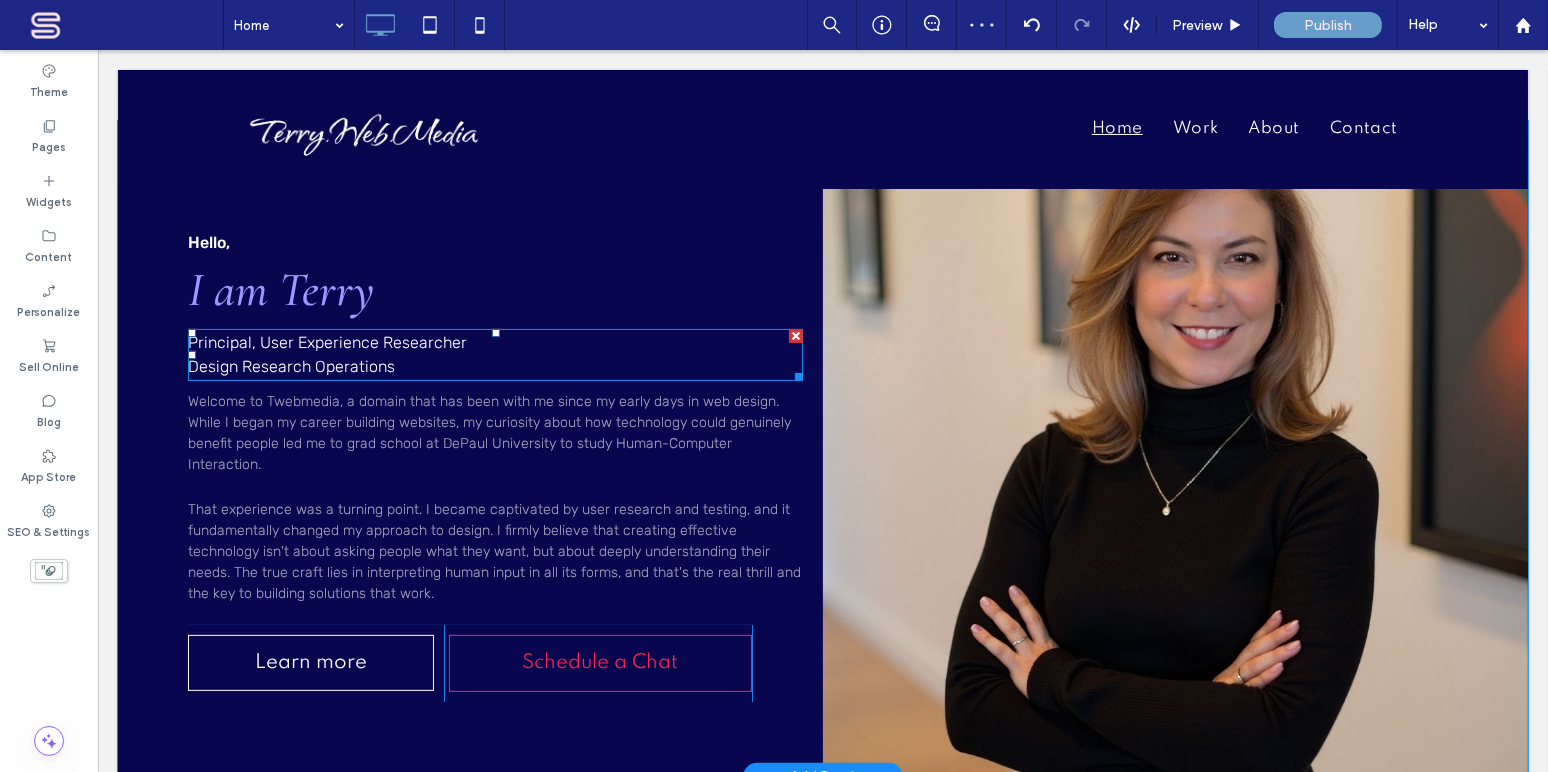 click on "Principal, User Experience Researcher Design Research Operations" at bounding box center (326, 354) 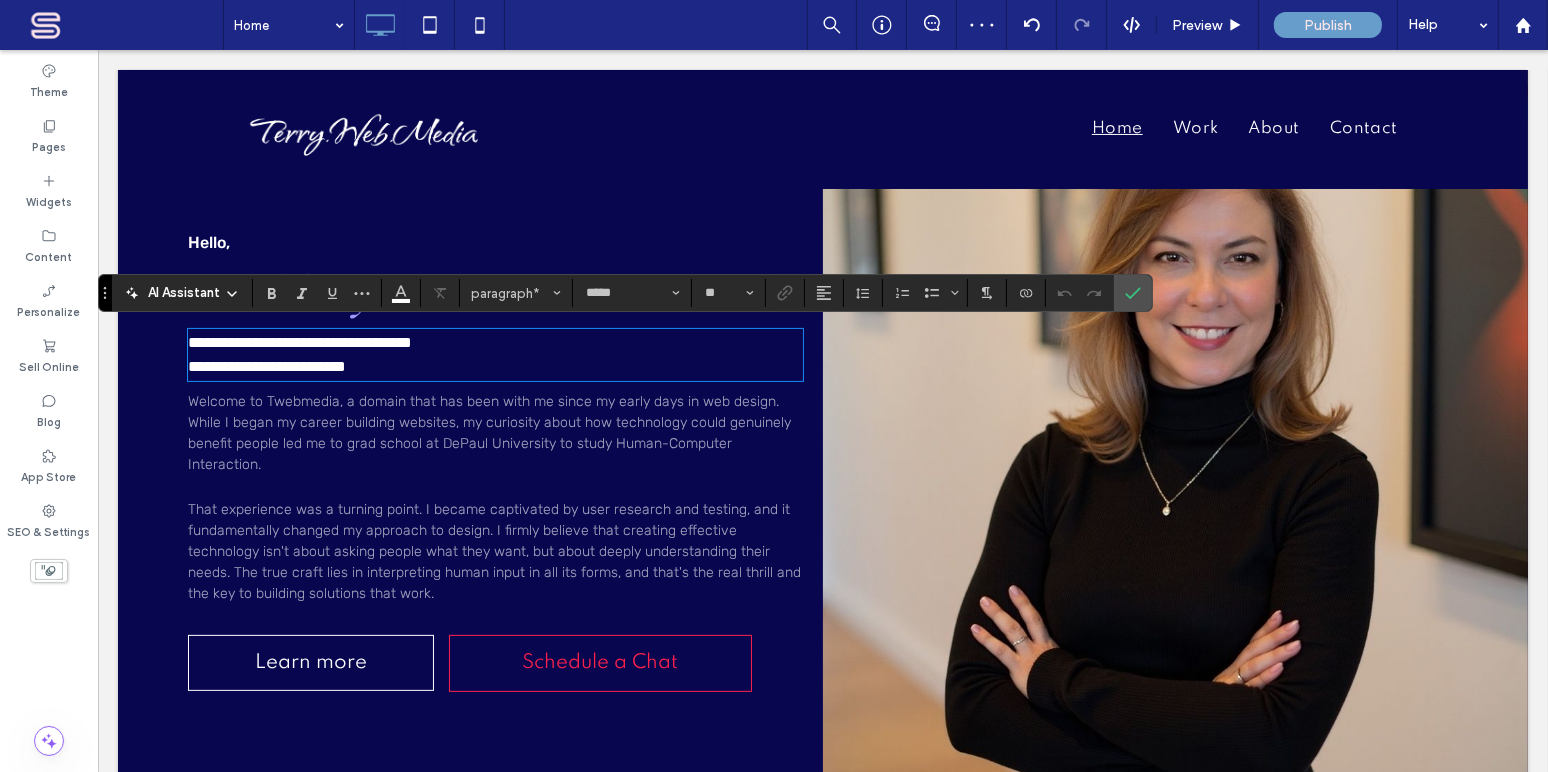 click on "Welcome to Twebmedia, a domain that has been with me since my early days in web design. While I began my career building websites, my curiosity about how technology could genuinely benefit people led me to grad school at DePaul University to study Human-Computer Interaction." at bounding box center (494, 433) 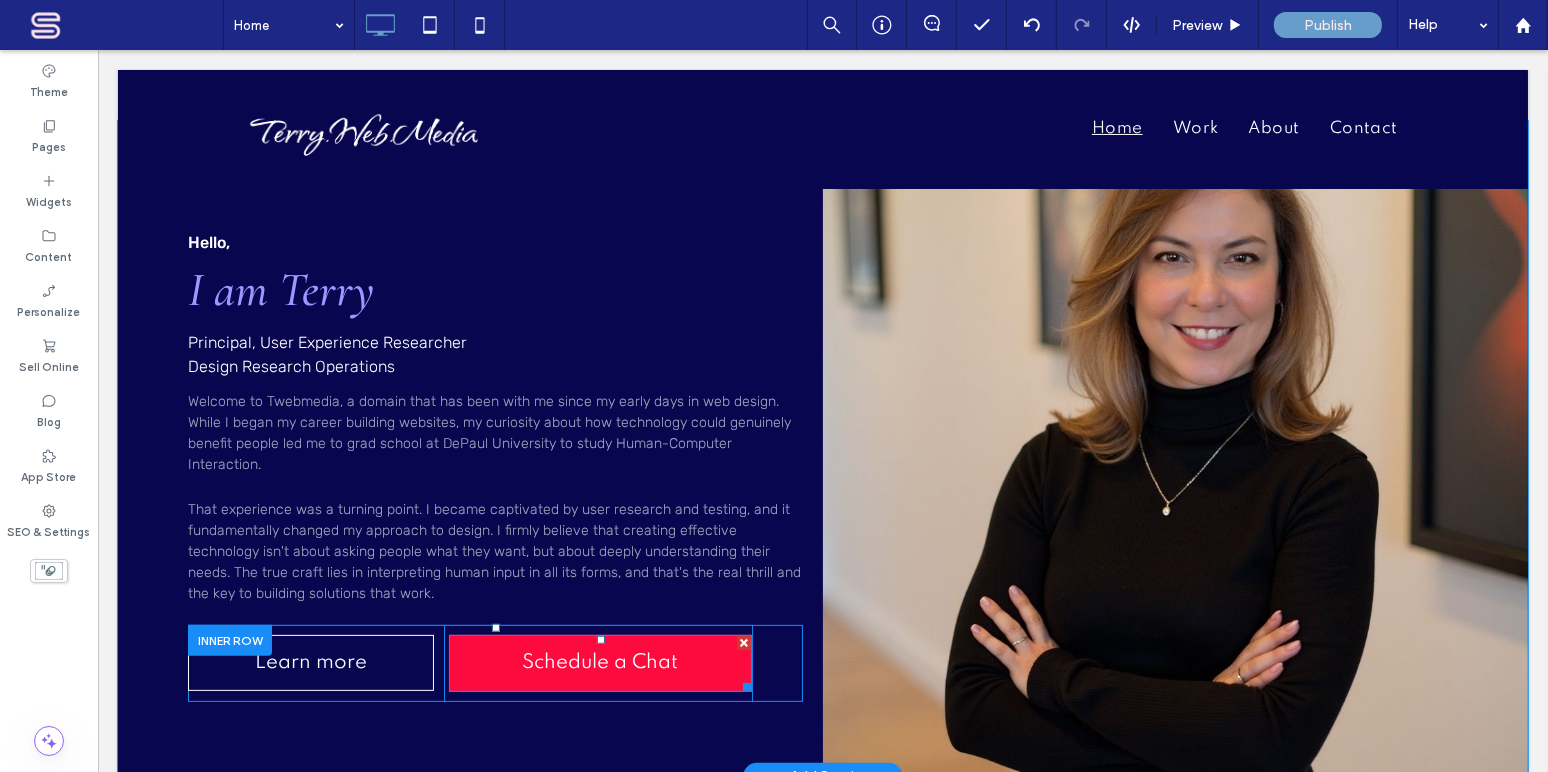 click on "Schedule a Chat" at bounding box center [600, 663] 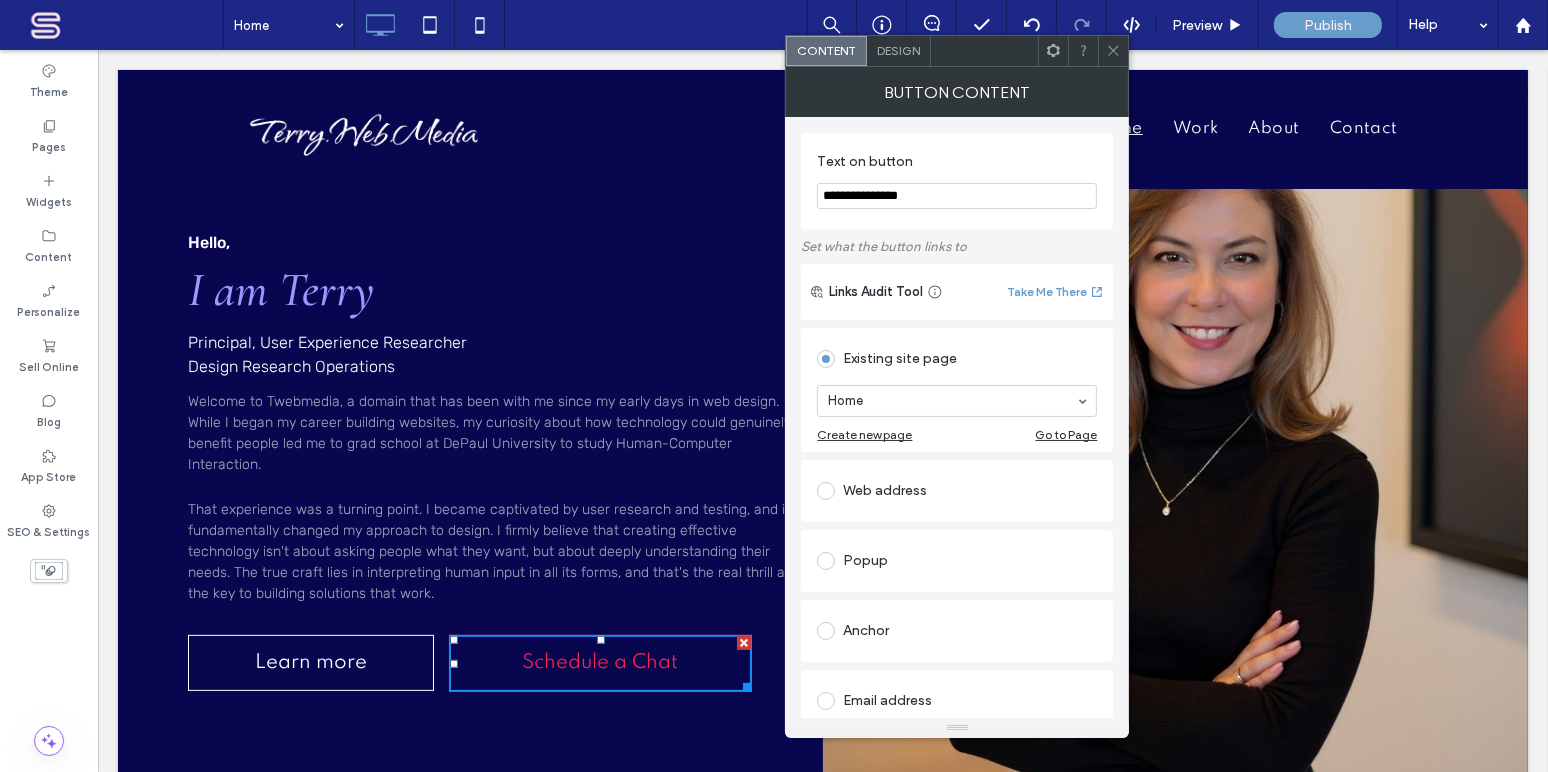 click on "That experience was a turning point. I became captivated by user research and testing, and it fundamentally changed my approach to design. I firmly believe that creating effective technology isn't about asking people what they want, but about deeply understanding their needs. The true craft lies in interpreting human input in all its forms, and that's the real thrill and the key to building solutions that work." at bounding box center [493, 551] 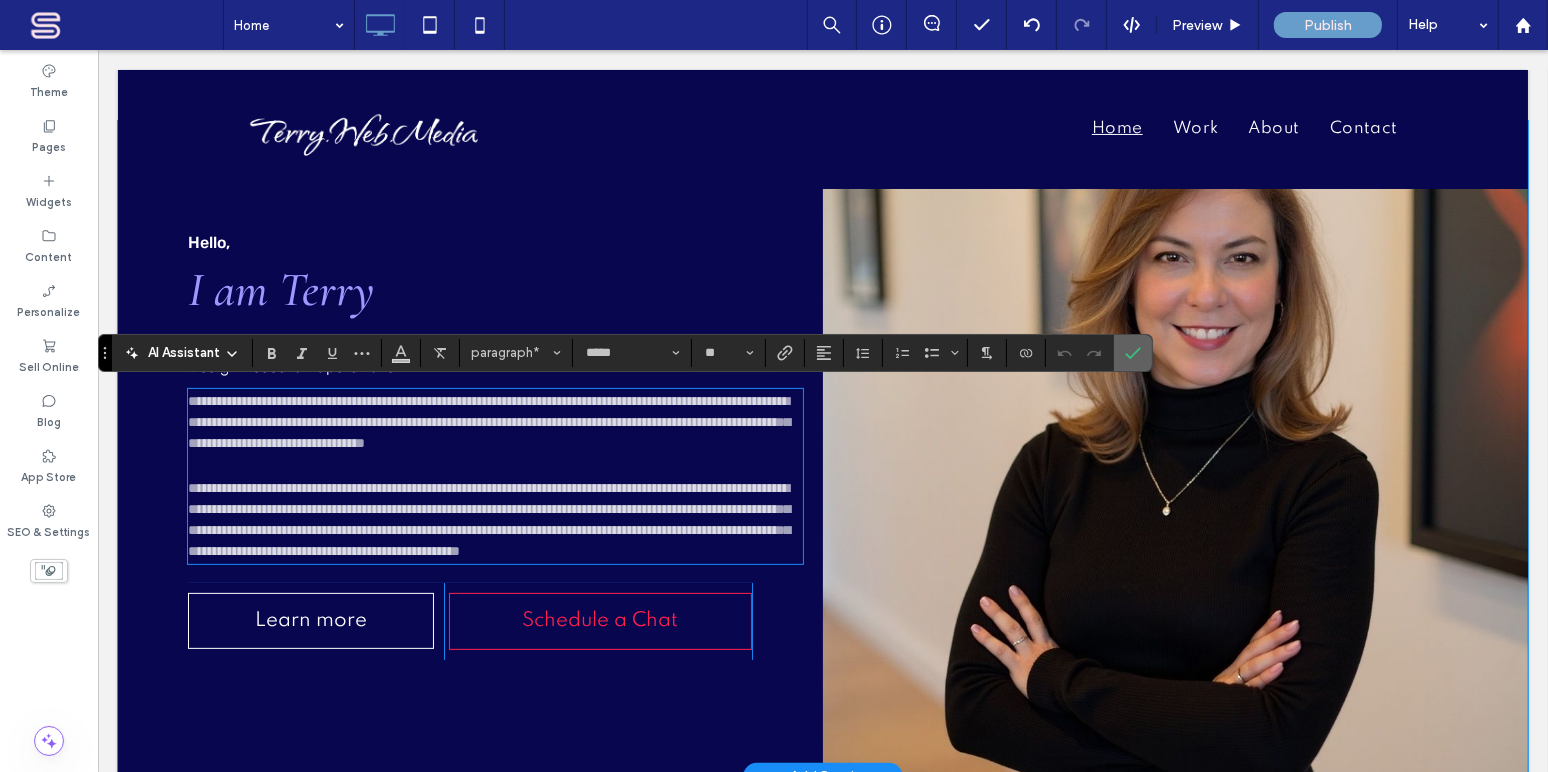 drag, startPoint x: 1132, startPoint y: 351, endPoint x: 889, endPoint y: 386, distance: 245.50764 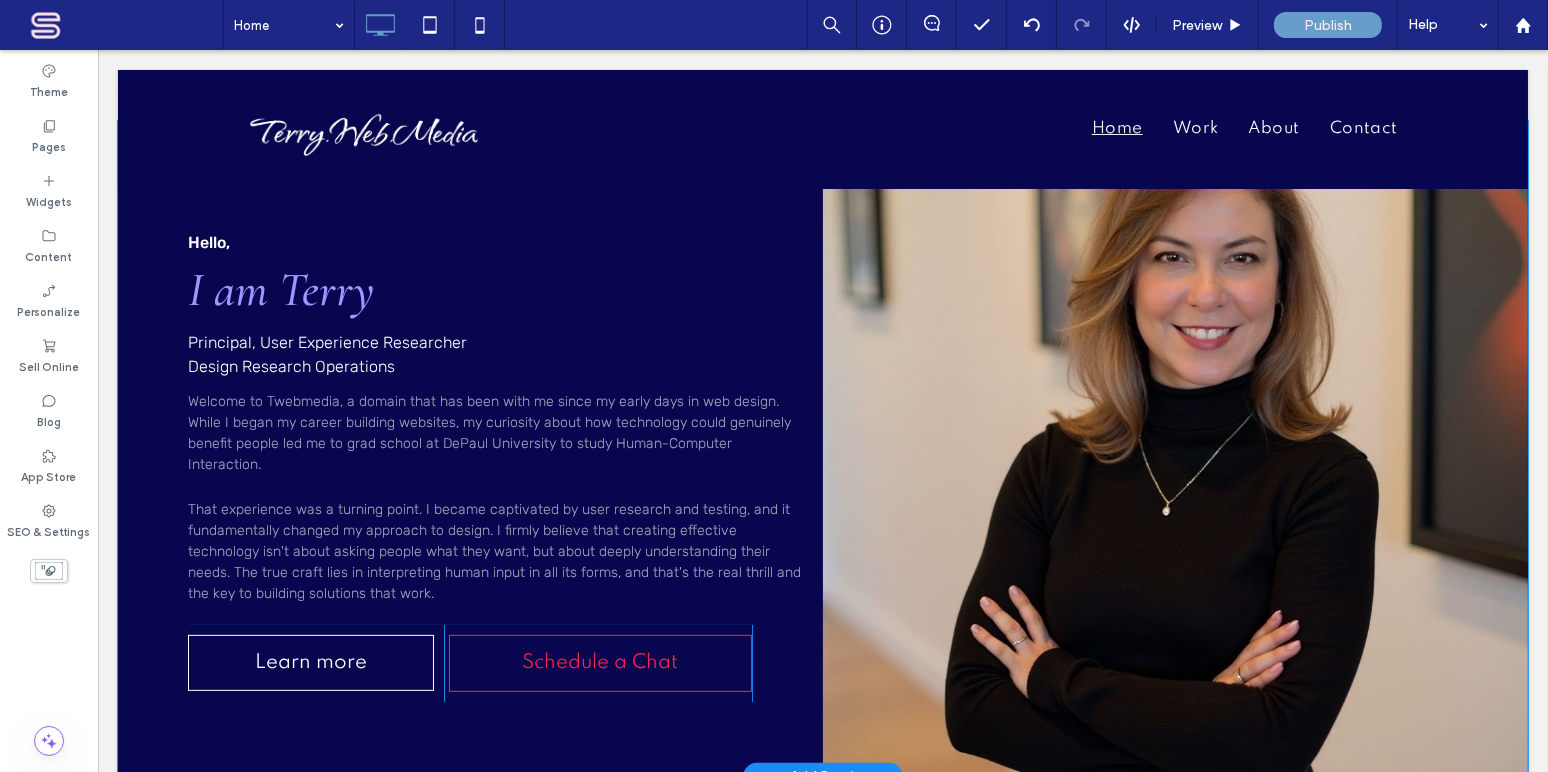 scroll, scrollTop: 506, scrollLeft: 0, axis: vertical 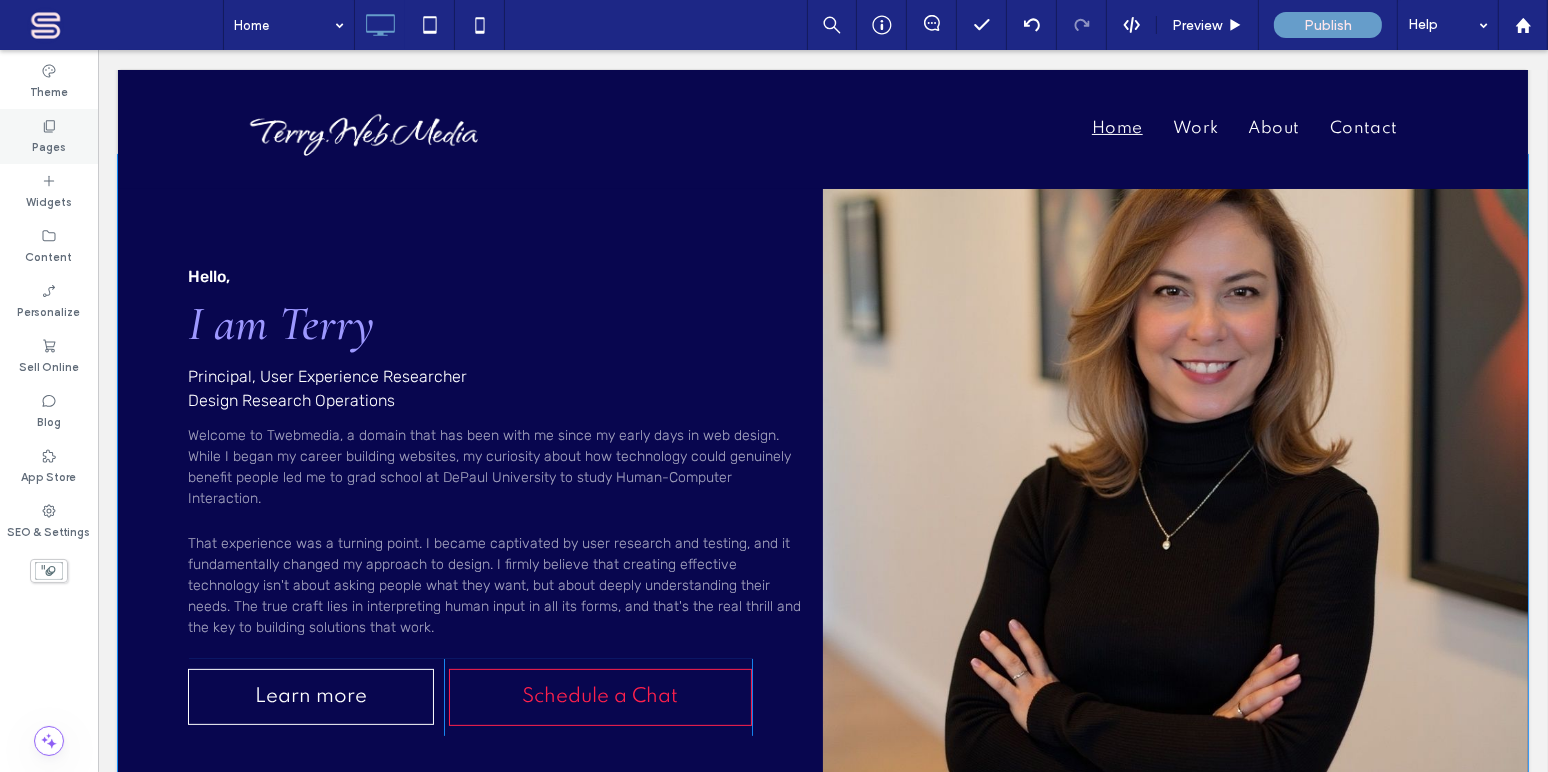 click on "Pages" at bounding box center (49, 145) 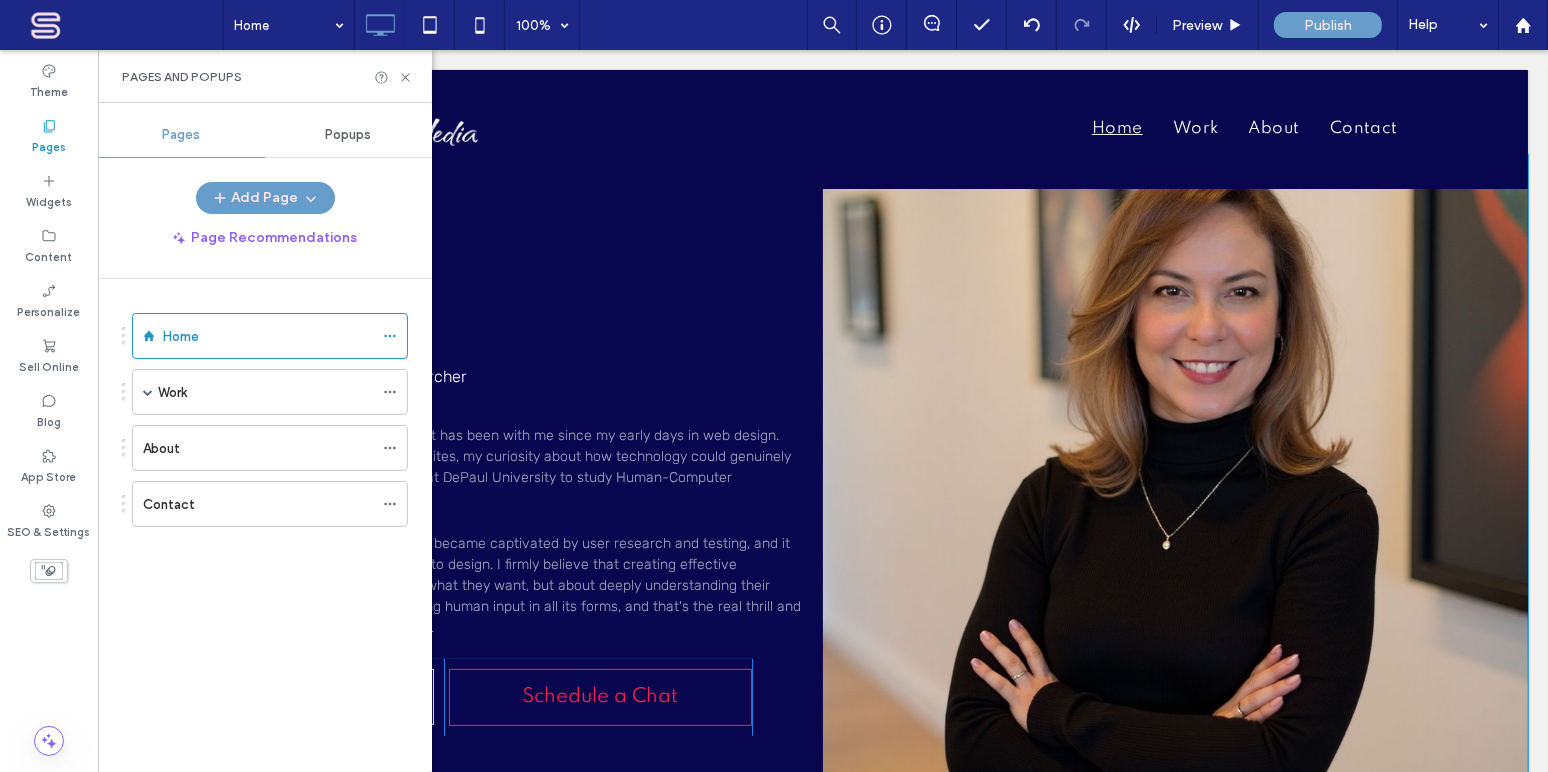 click on "Popups" at bounding box center [349, 135] 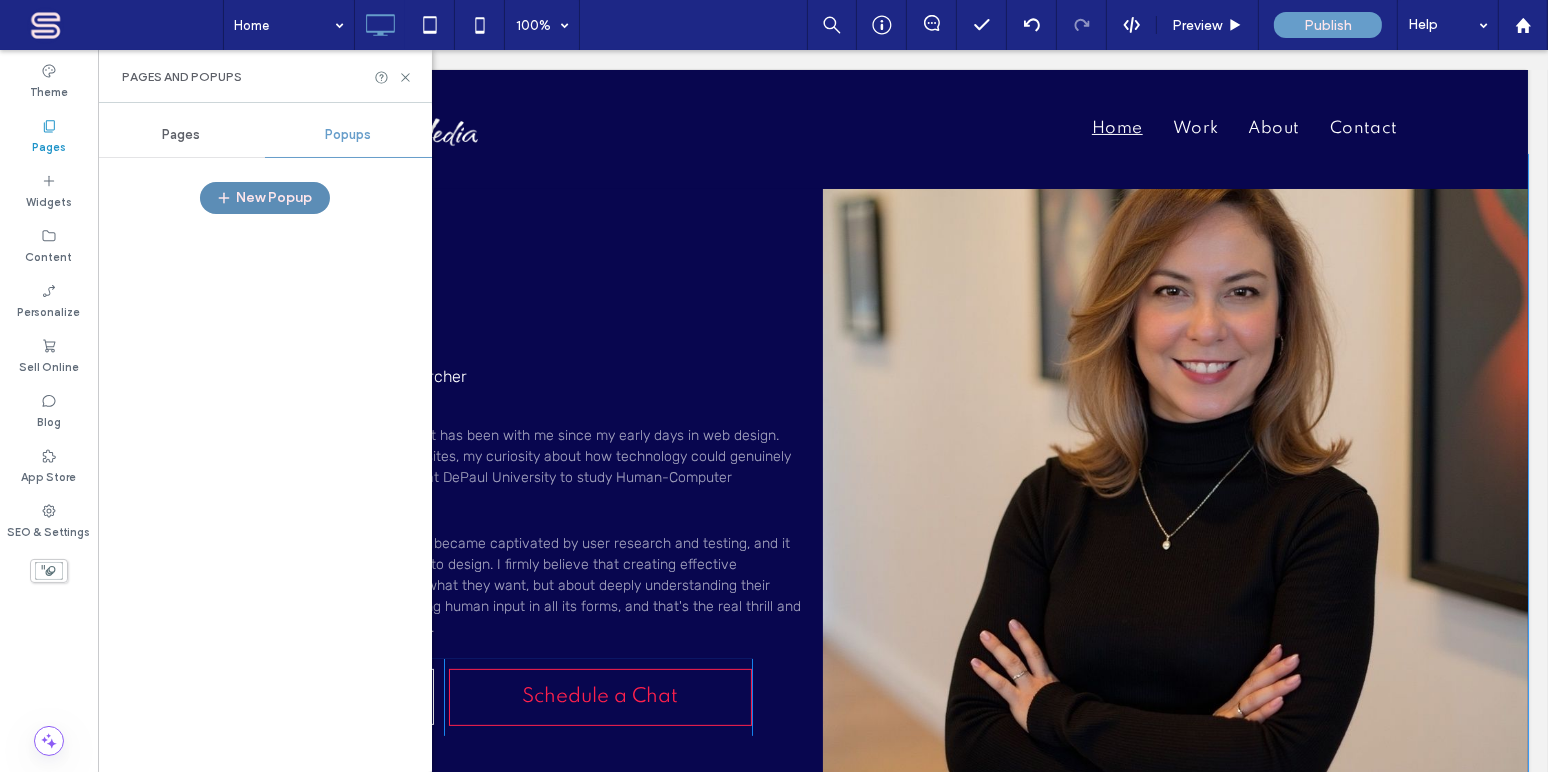 click on "New Popup" at bounding box center [265, 198] 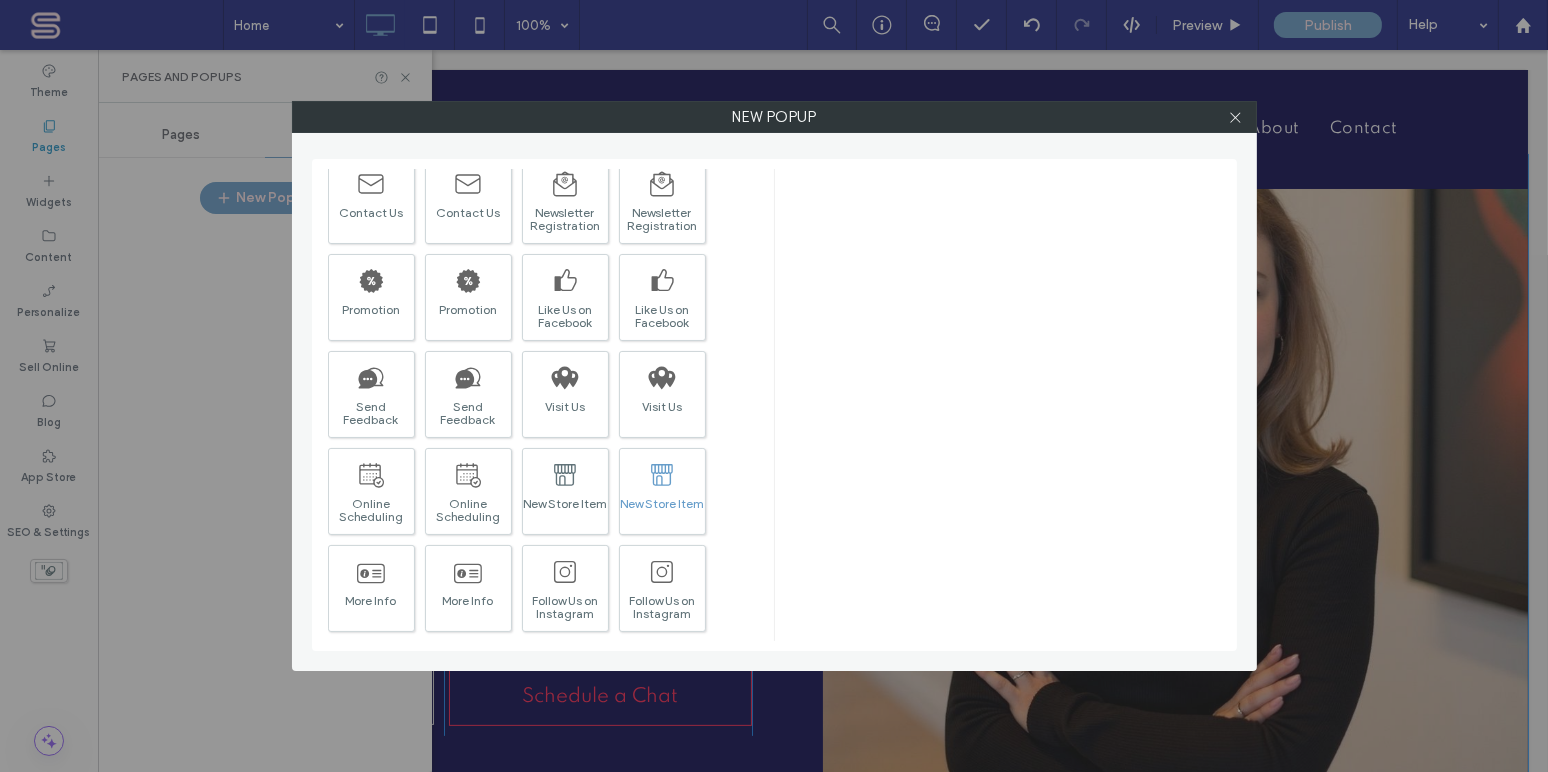 scroll, scrollTop: 0, scrollLeft: 0, axis: both 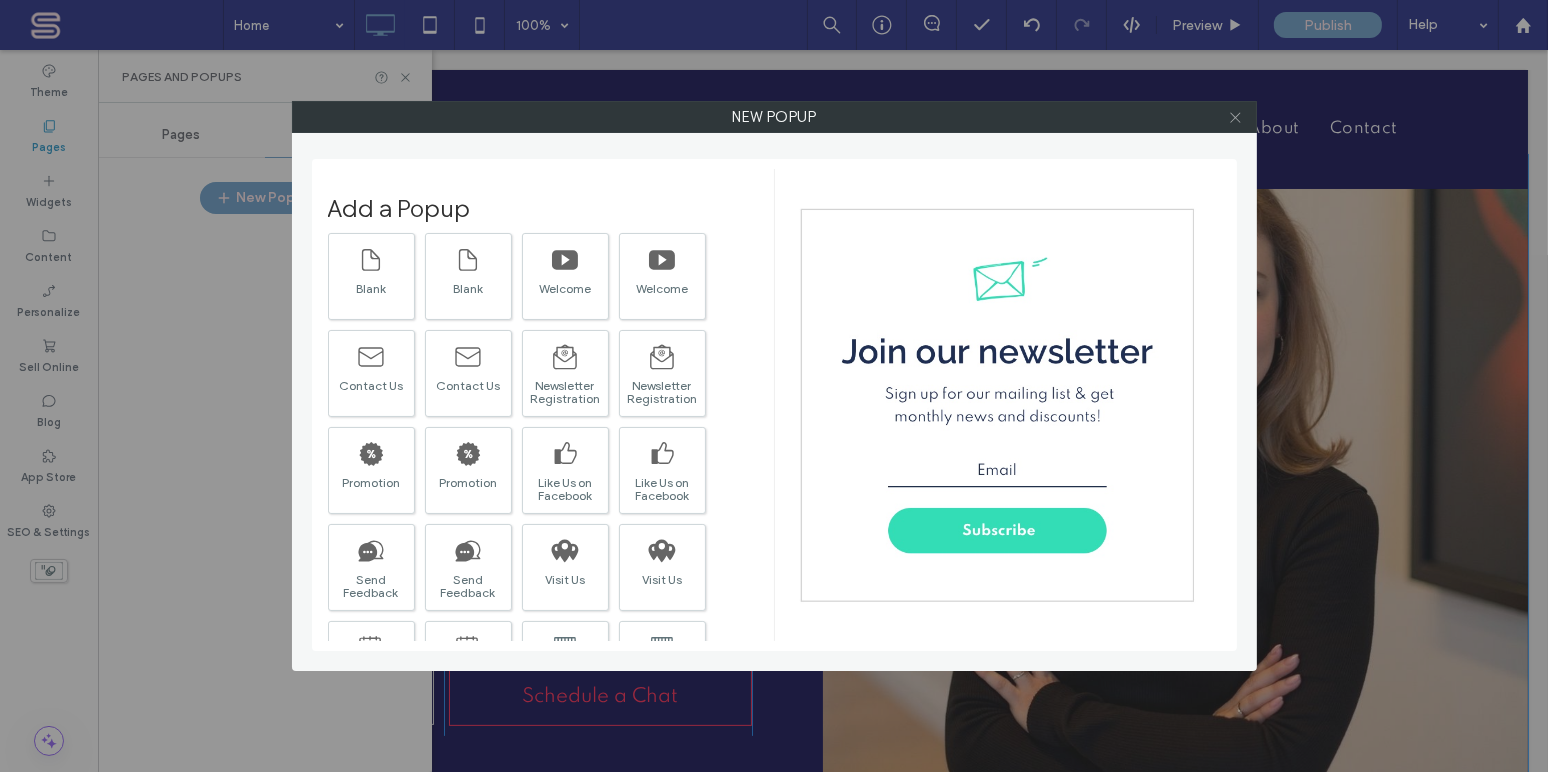 click 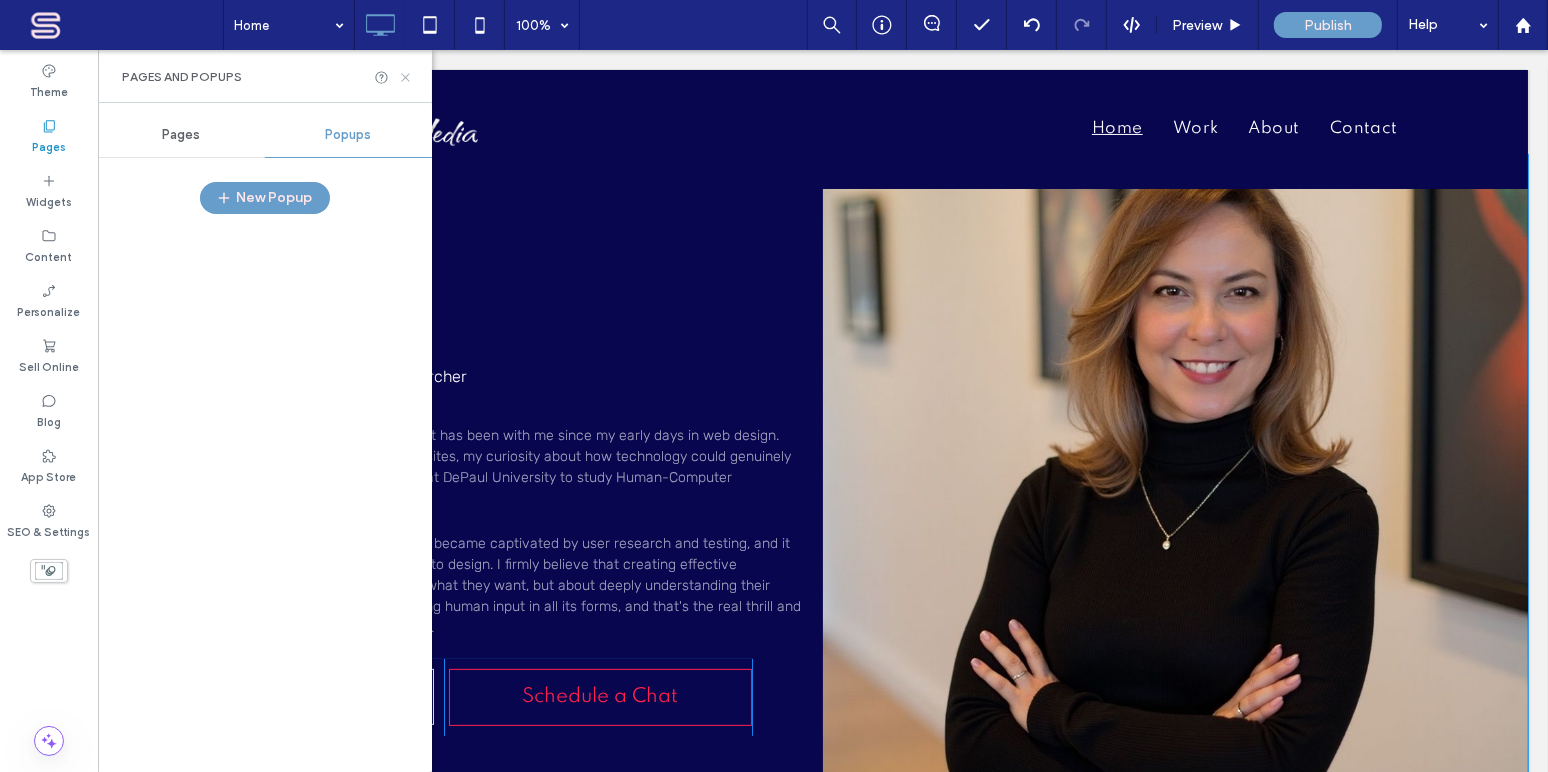 drag, startPoint x: 403, startPoint y: 74, endPoint x: 236, endPoint y: 113, distance: 171.49344 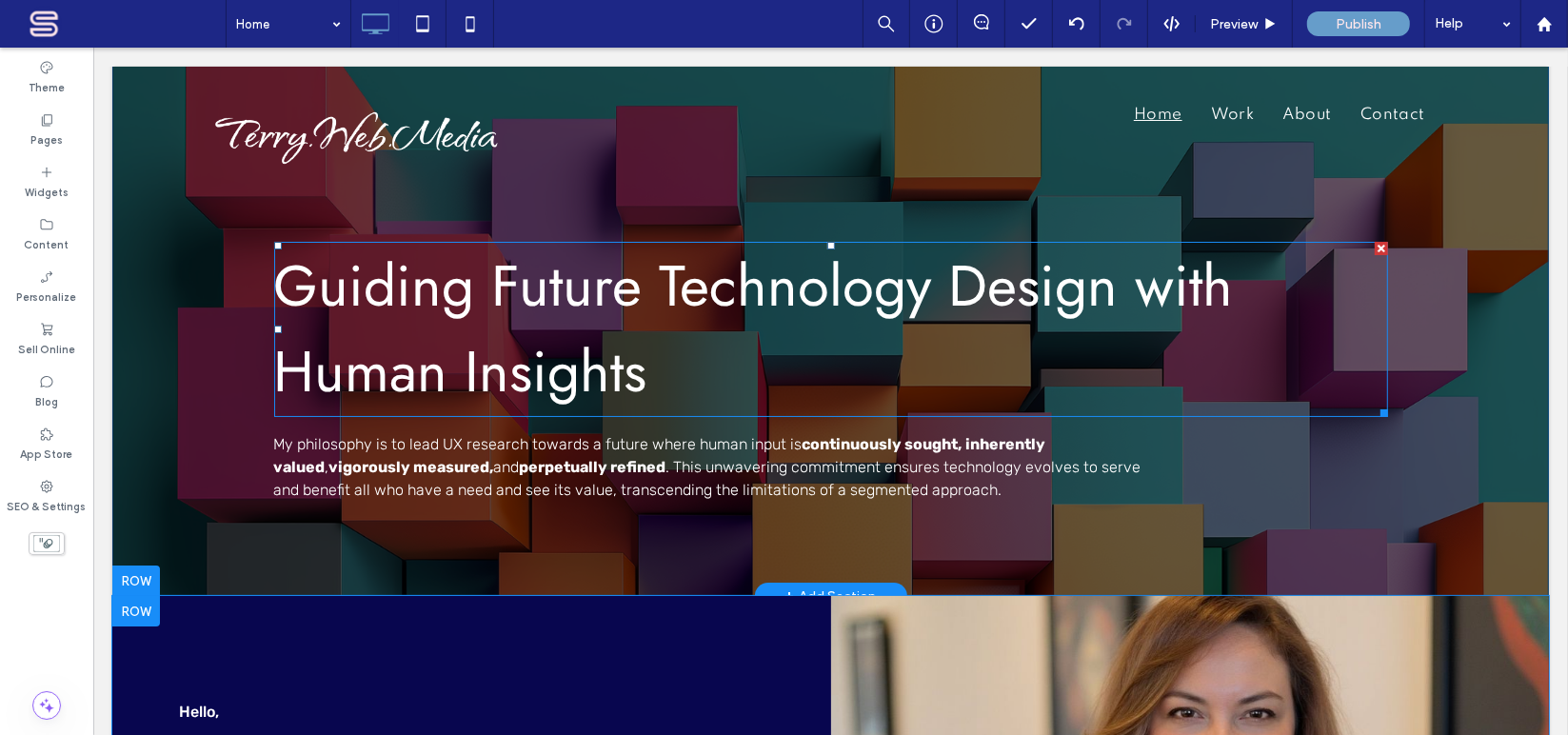 scroll, scrollTop: 0, scrollLeft: 0, axis: both 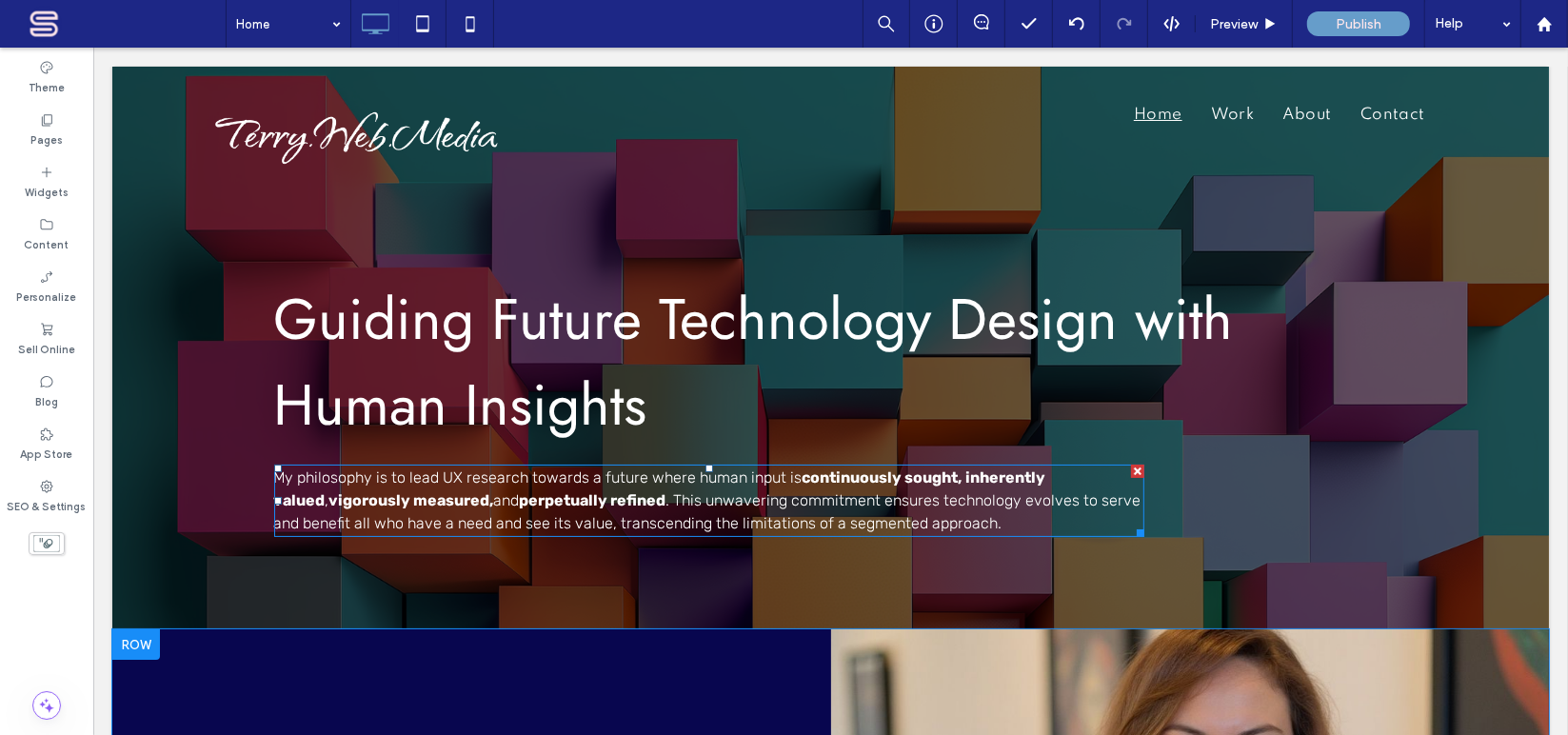 click on "My philosophy is to lead UX research towards a future where human input is  continuously sought,   inherently valued ,  vigorously measured,  and  perpetually refined . This unwavering commitment ensures technology evolves to serve and benefit all who have a need and see its value, transcending the limitations of a segmented approach." at bounding box center (708, 500) 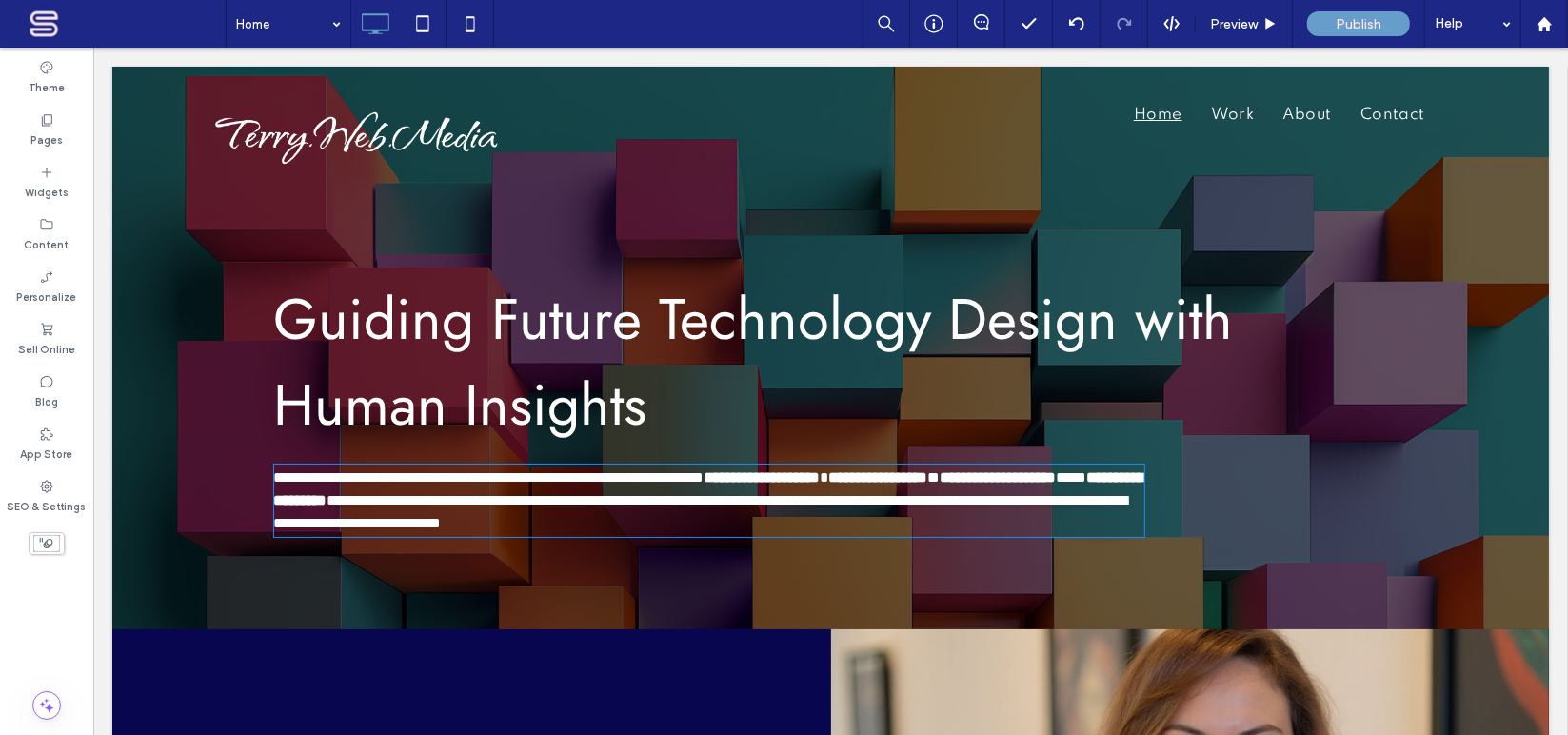 type on "*****" 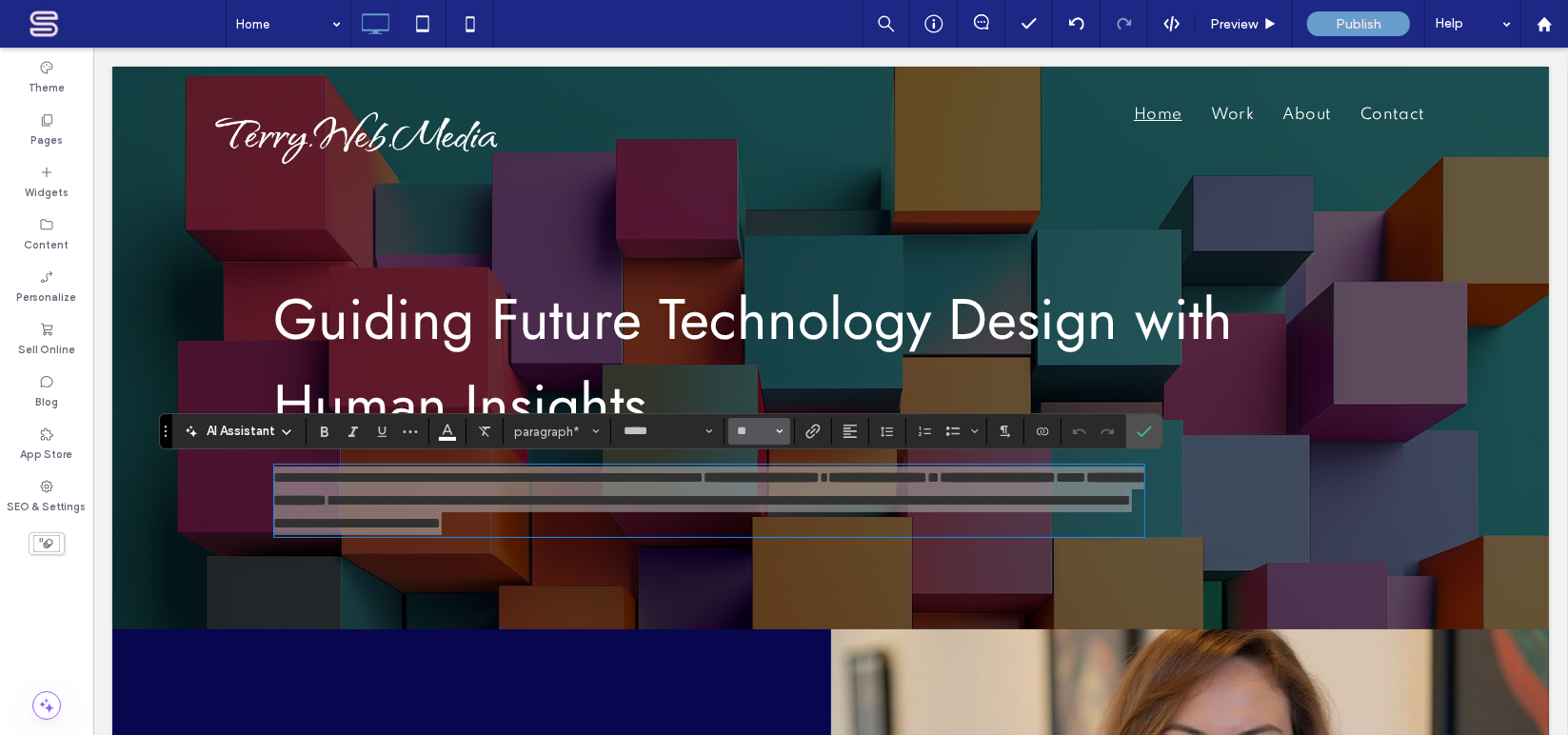 click 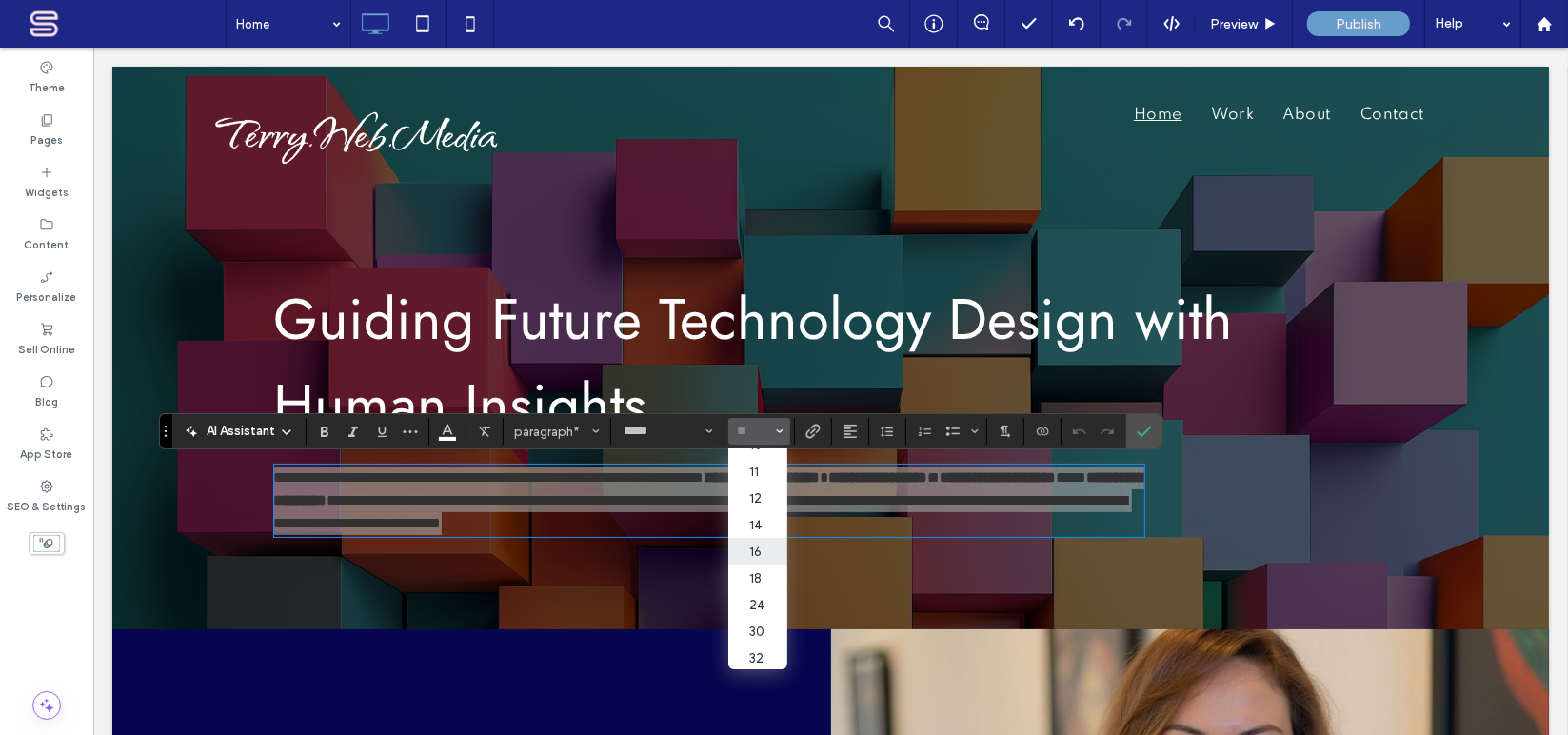 scroll, scrollTop: 75, scrollLeft: 0, axis: vertical 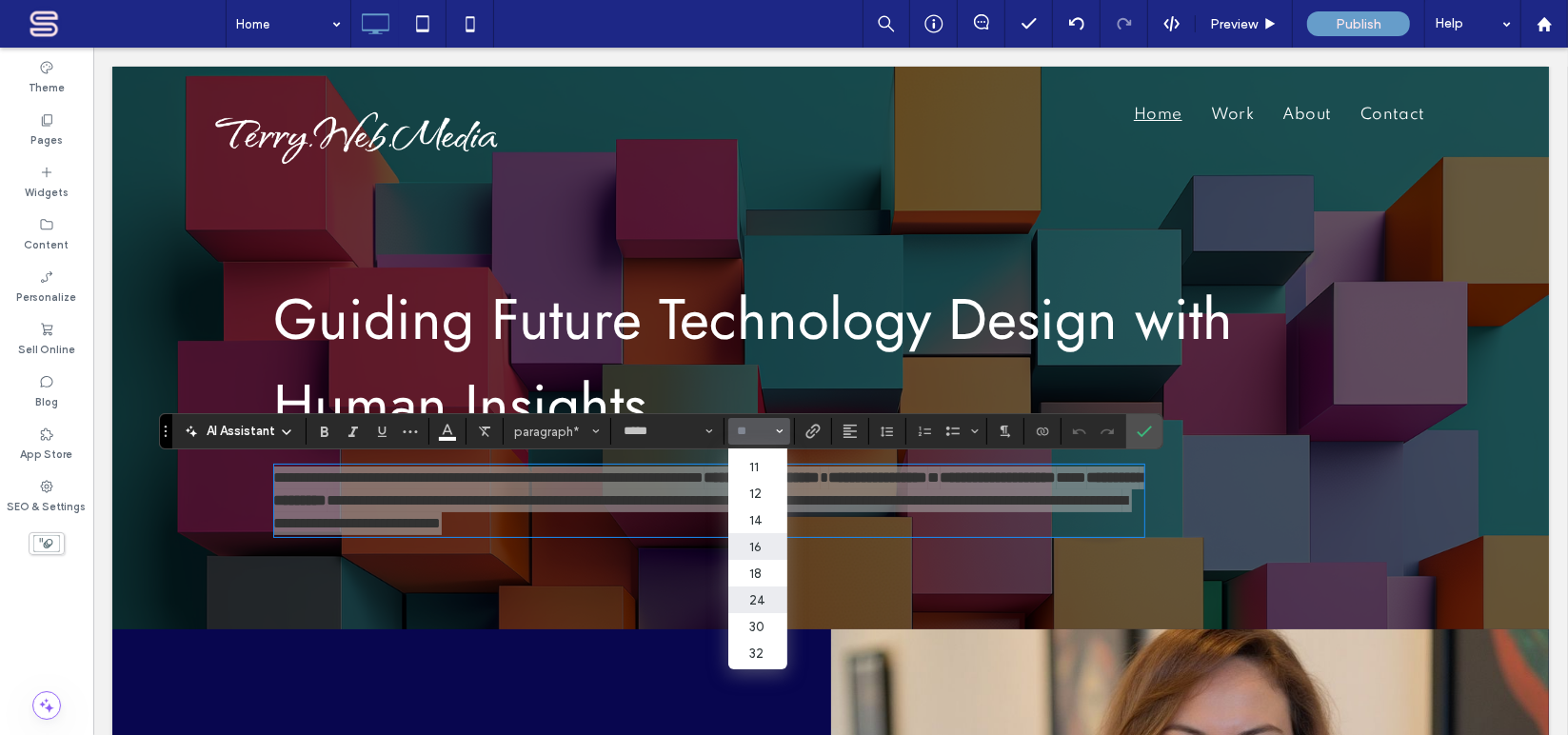 click on "24" at bounding box center [757, 600] 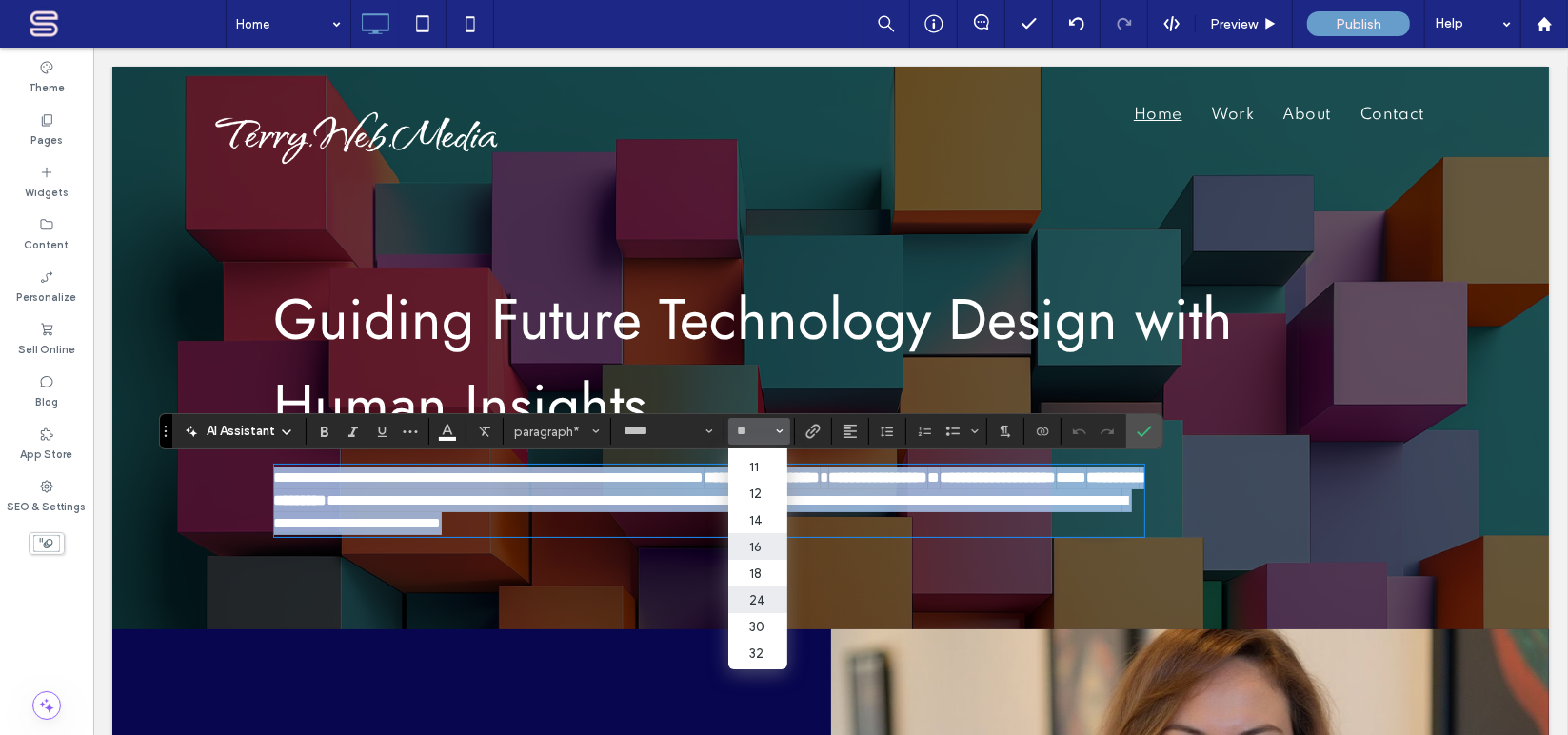 type on "**" 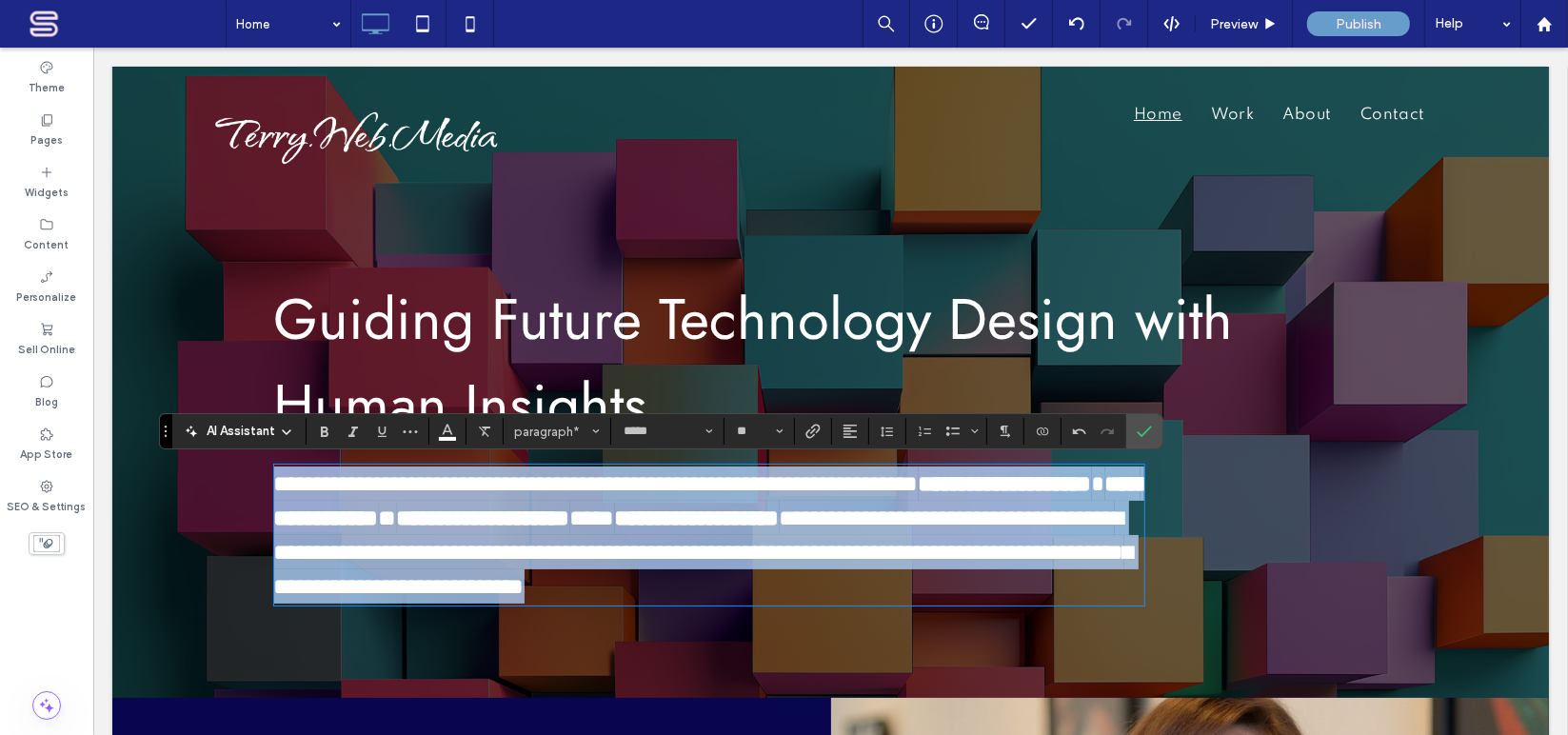 click on "**********" at bounding box center [708, 534] 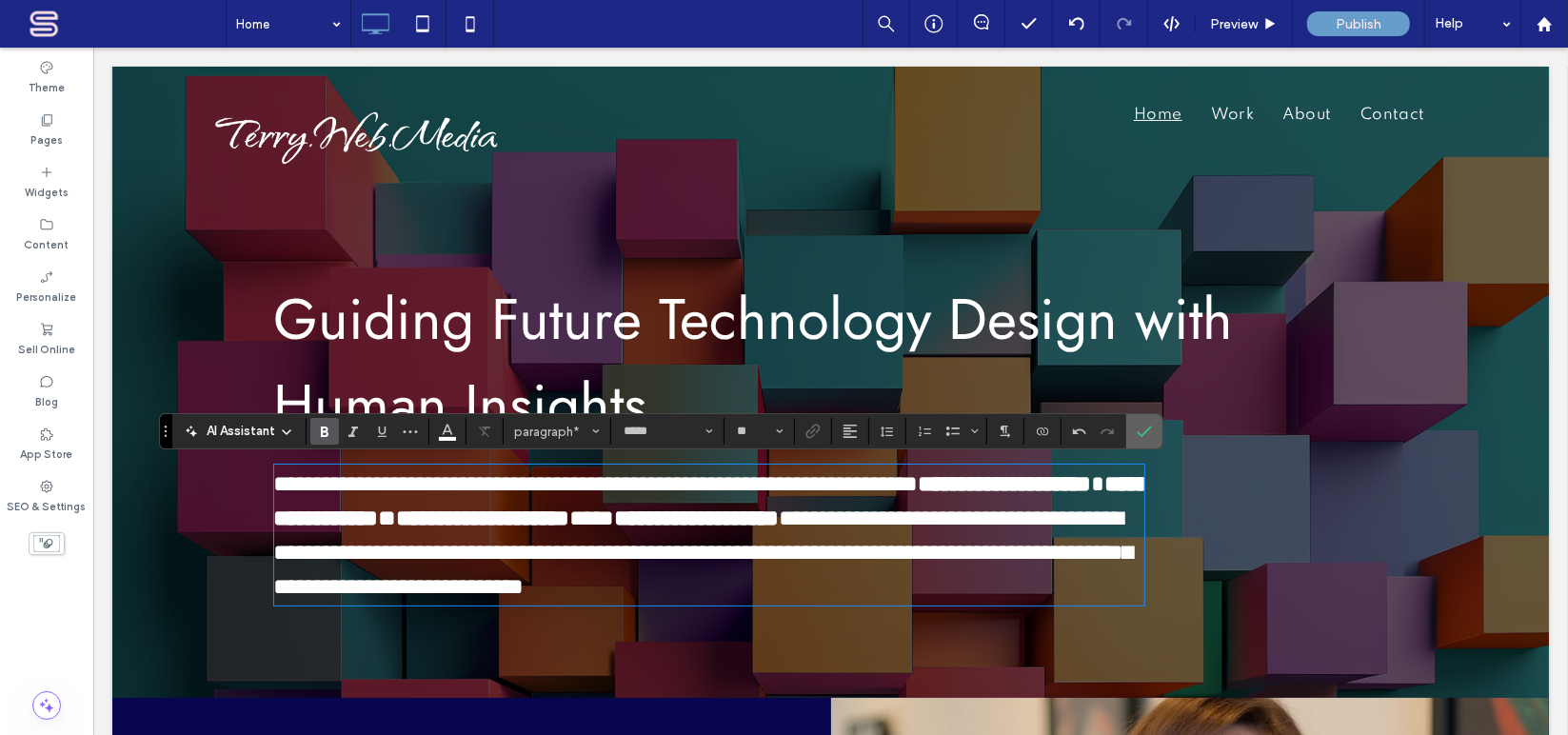 click 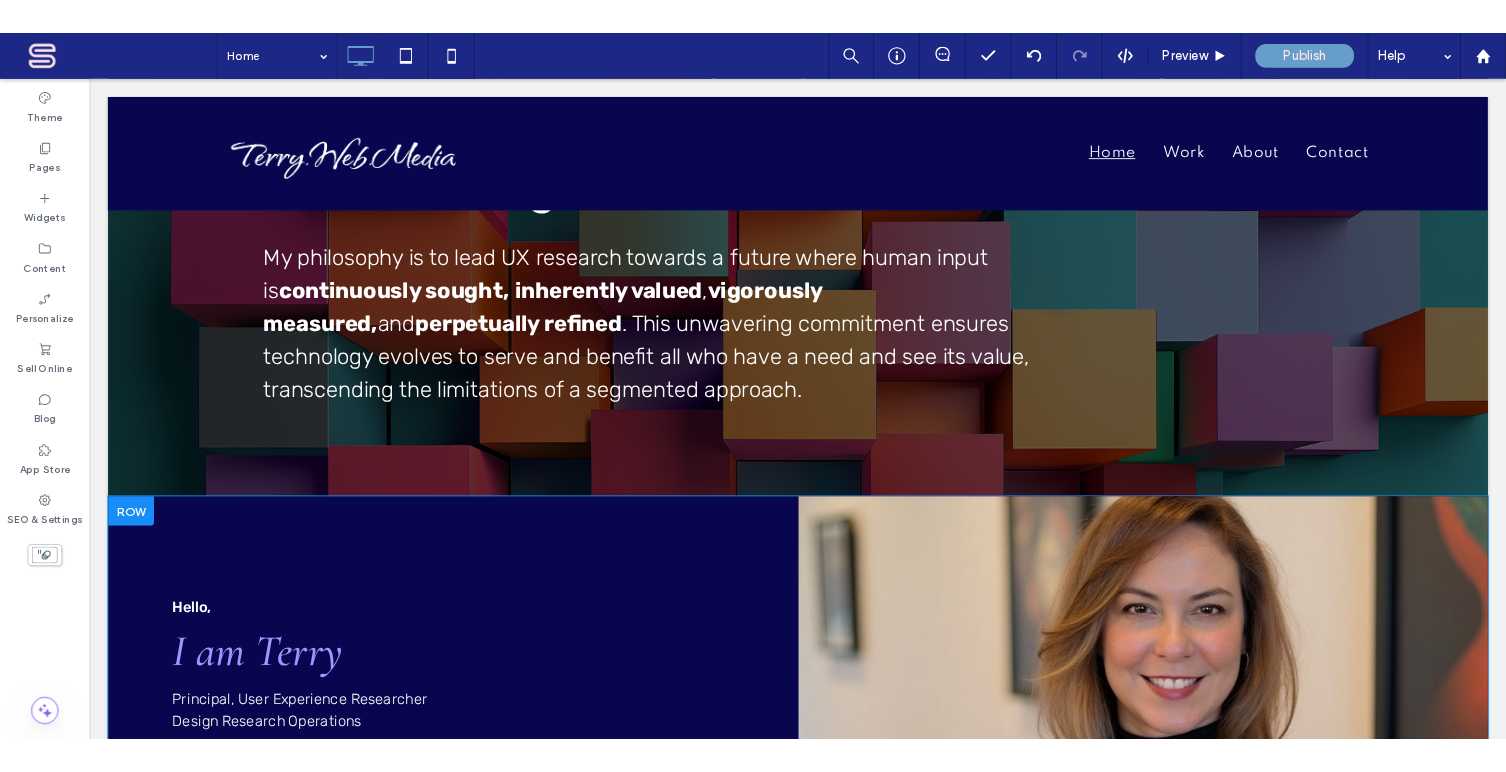 scroll, scrollTop: 201, scrollLeft: 0, axis: vertical 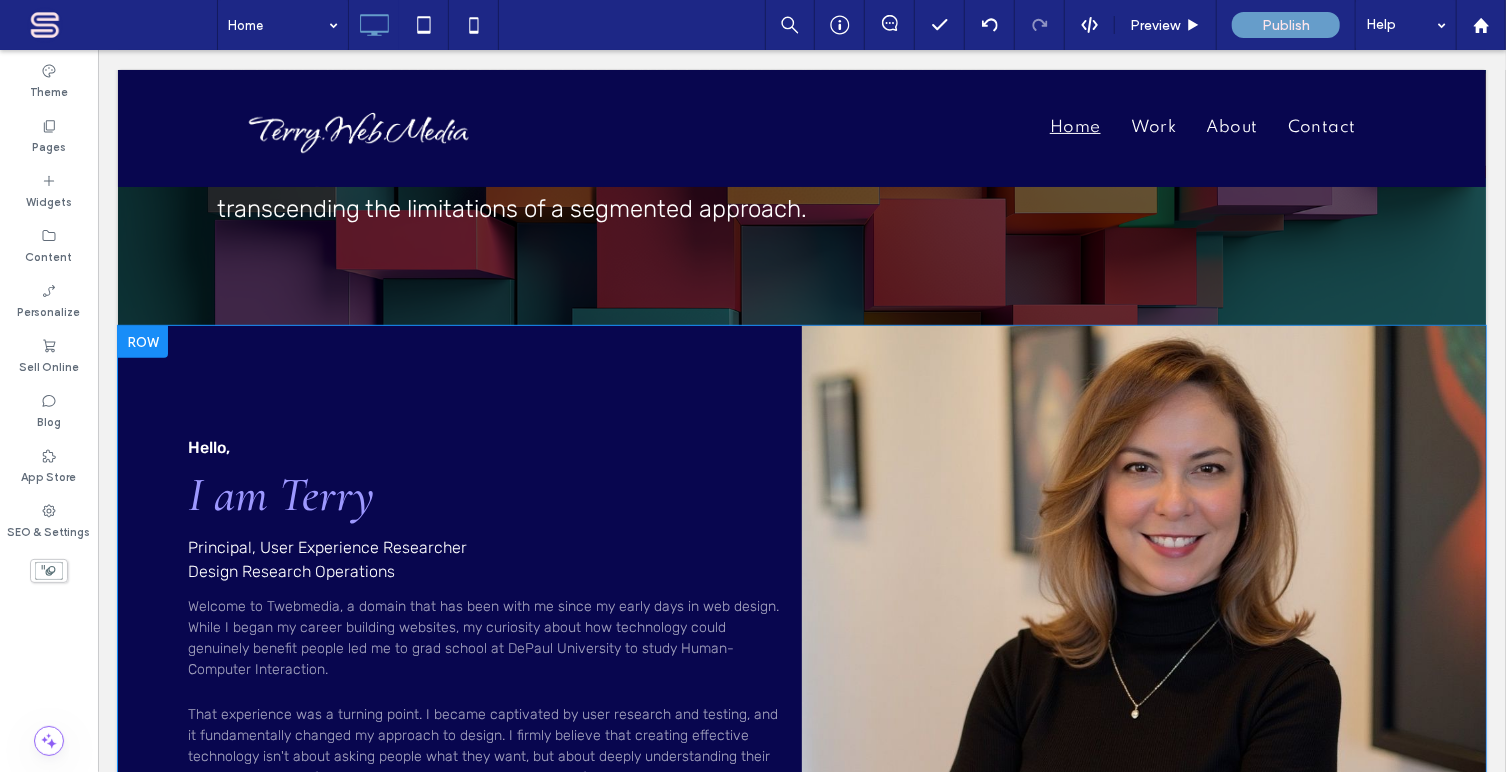 click on "Click To Paste" at bounding box center [1143, 653] 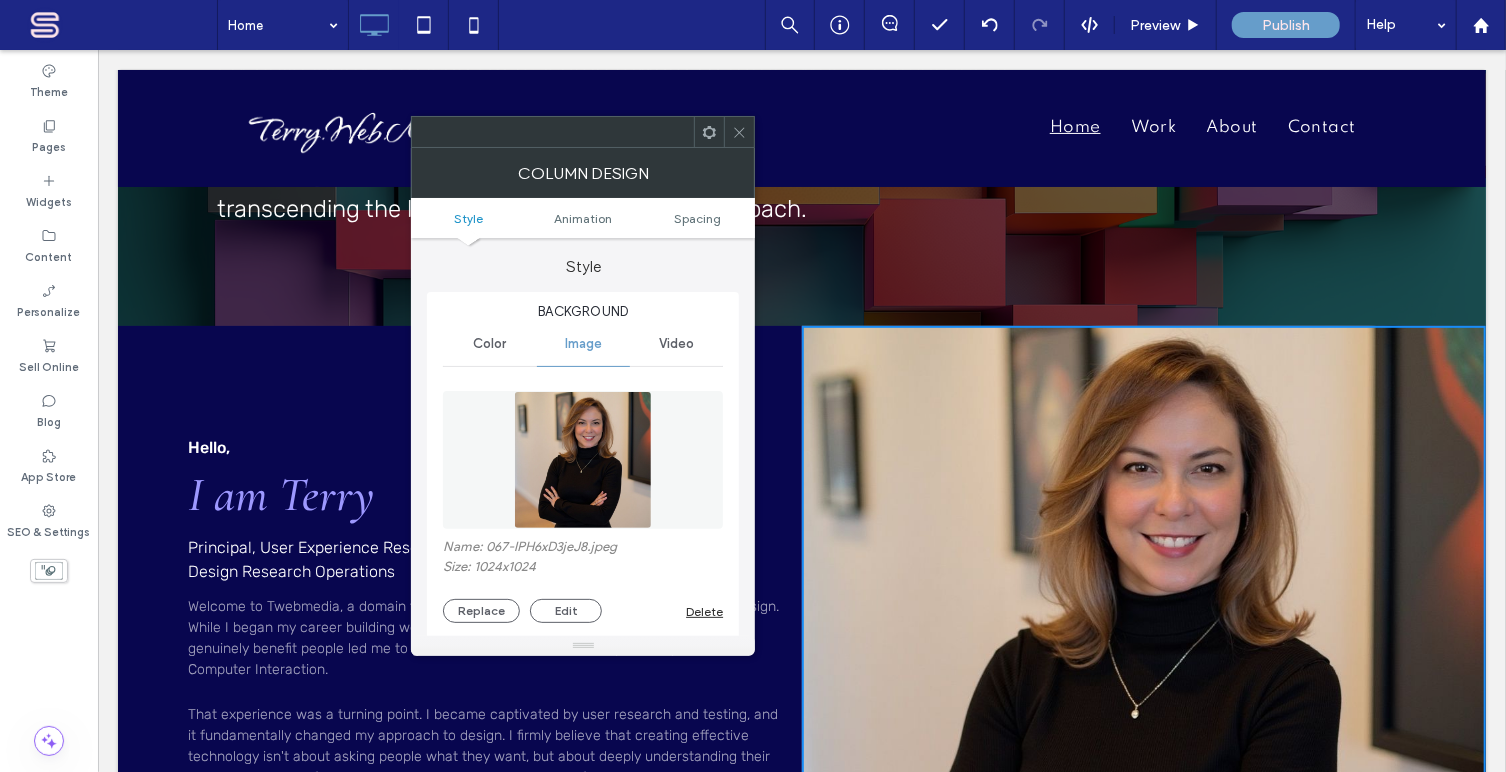 scroll, scrollTop: 242, scrollLeft: 0, axis: vertical 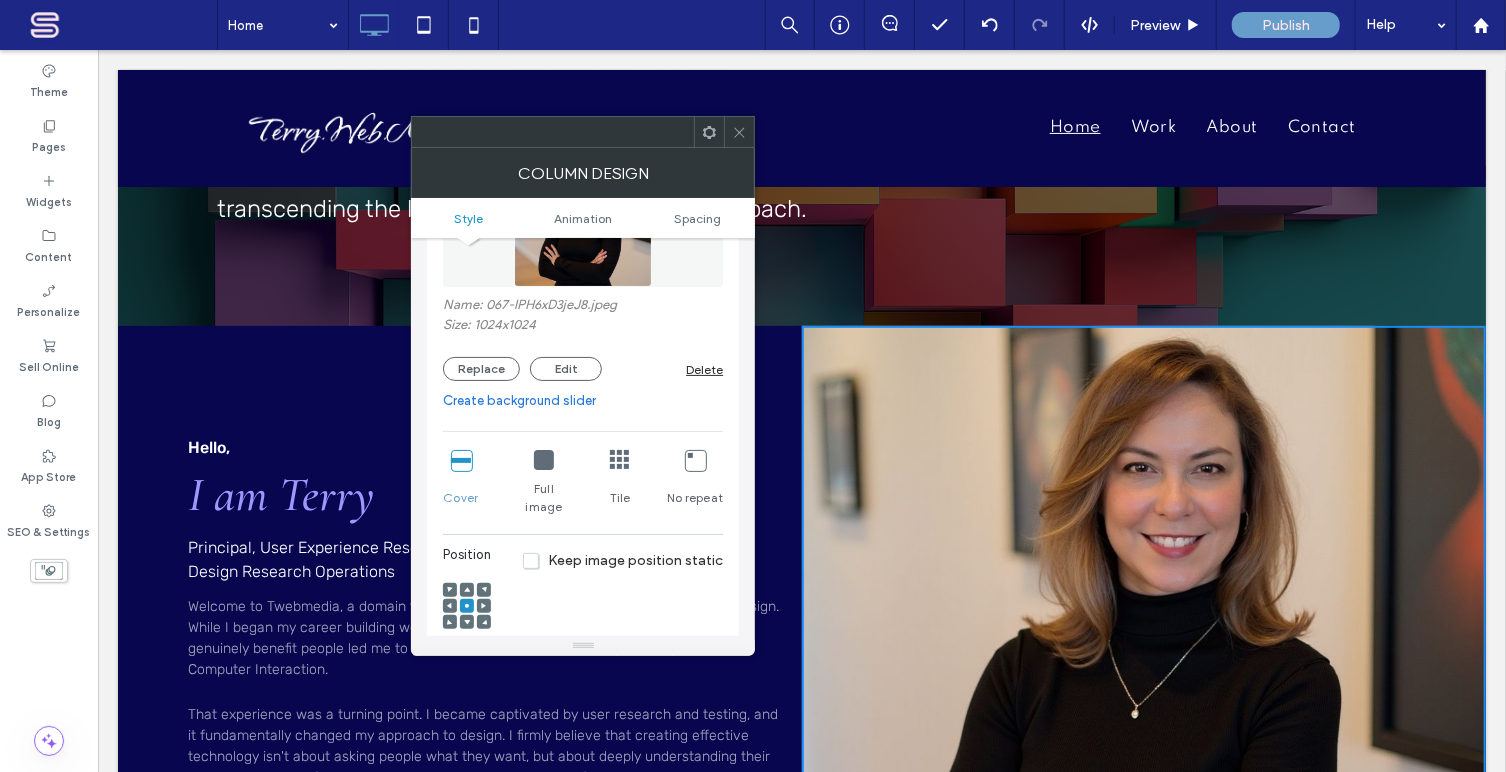 click on "Keep image position static" at bounding box center [623, 560] 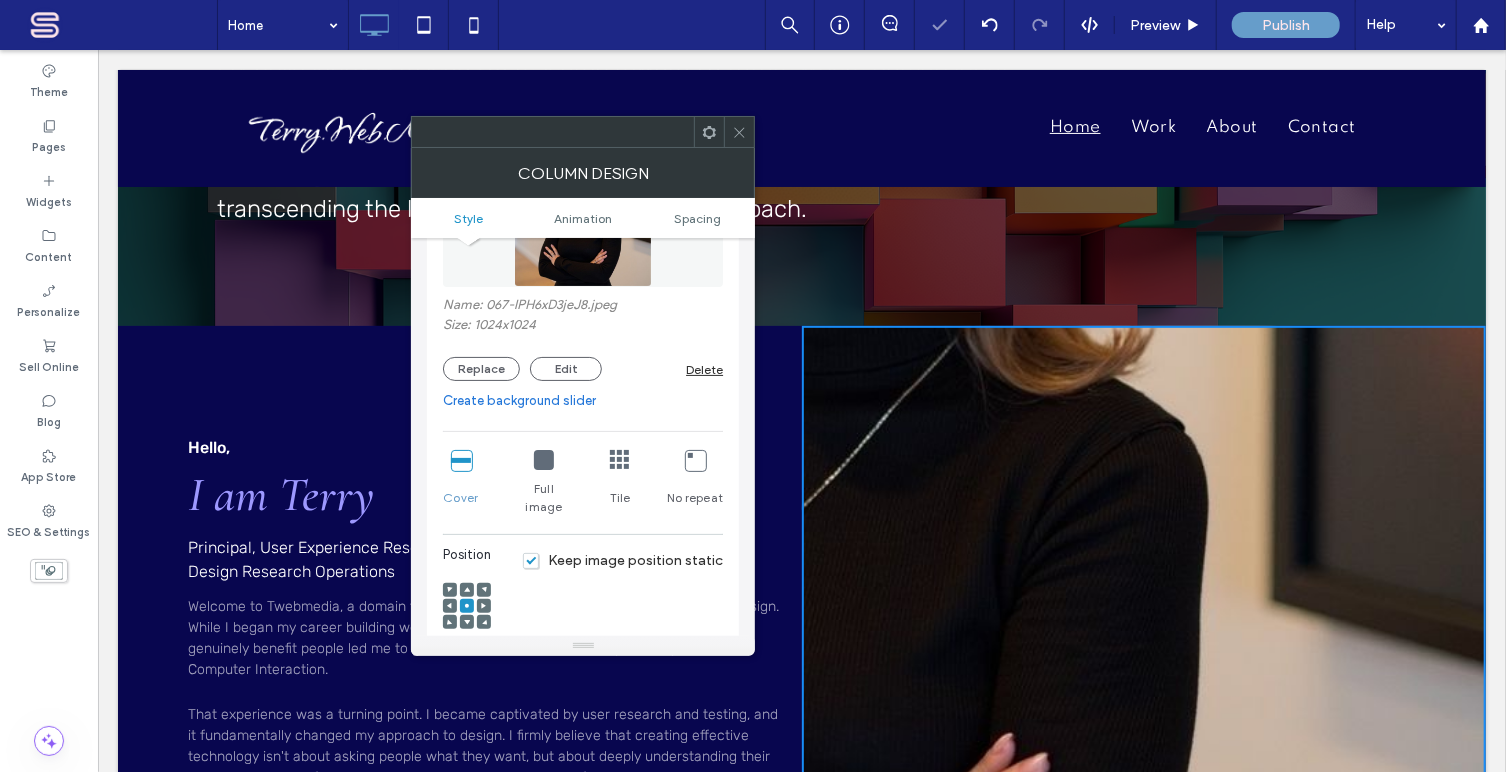 click 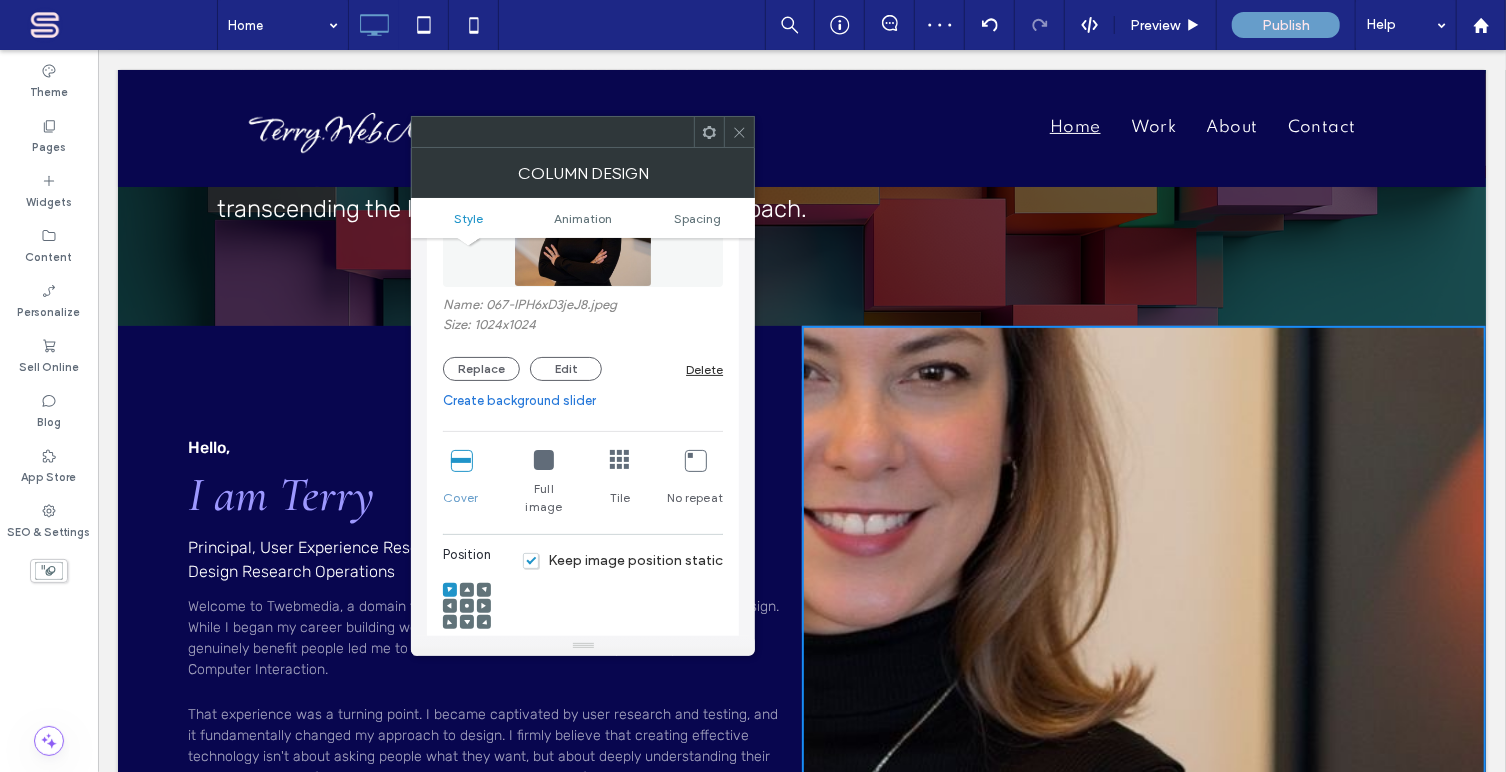 click 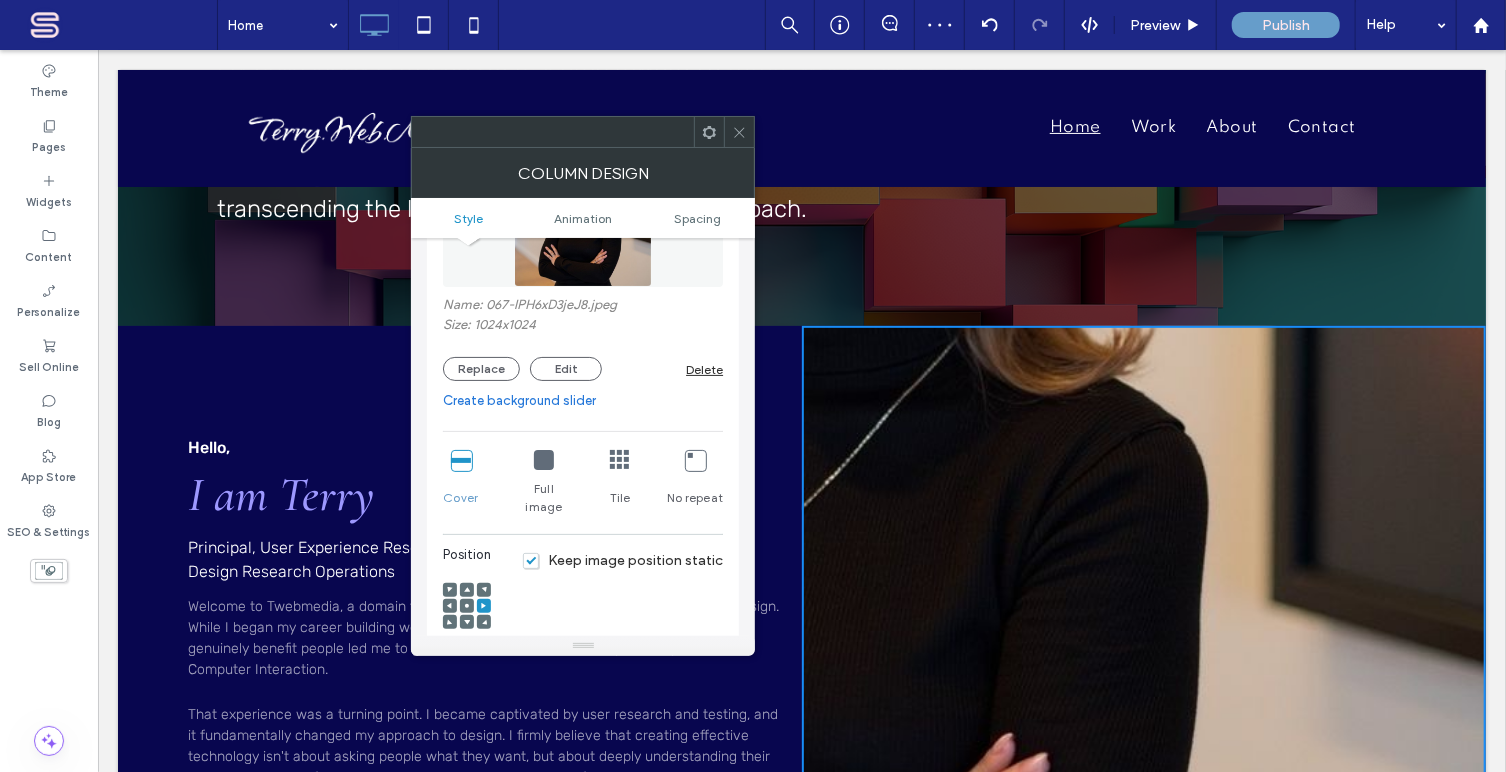 click 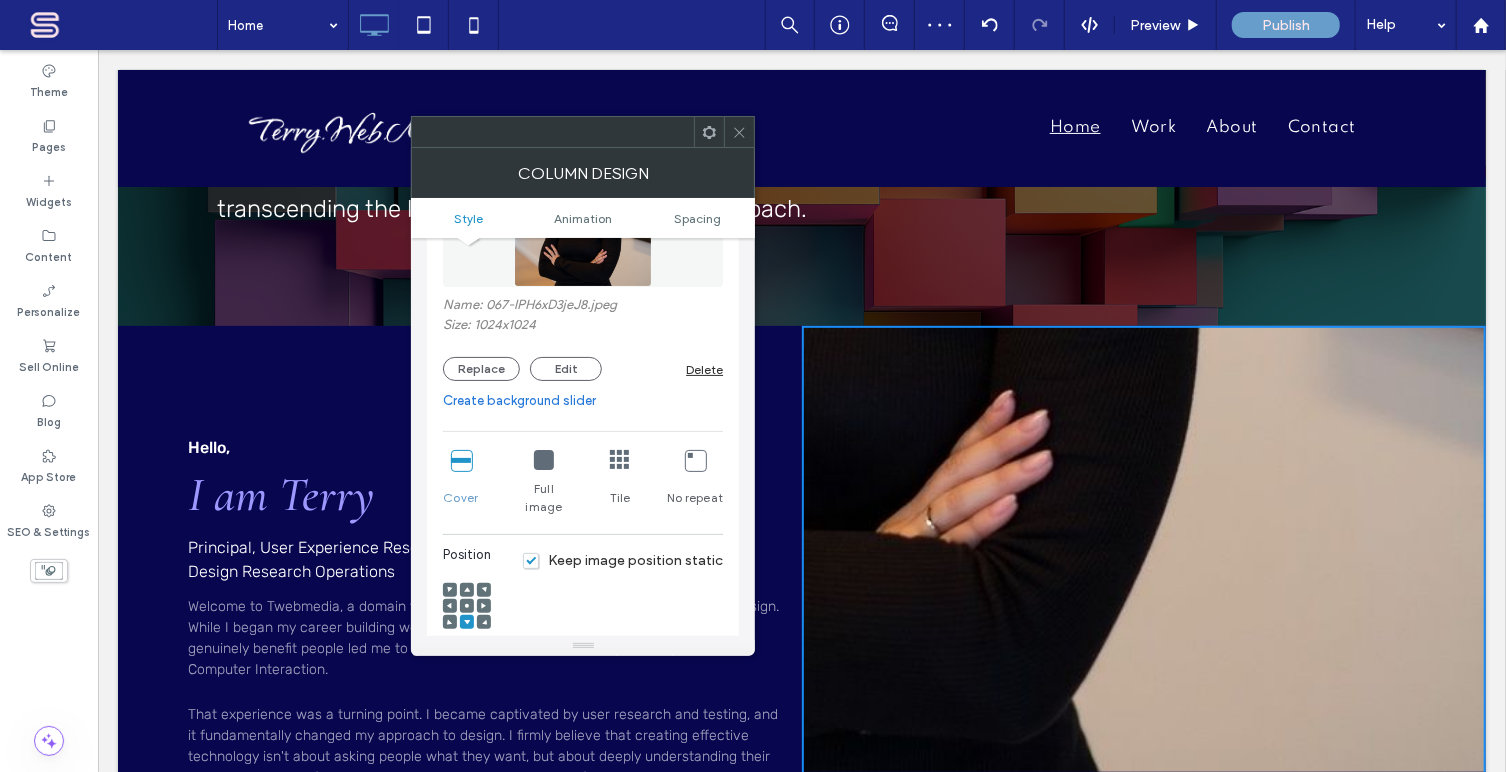 click at bounding box center (450, 622) 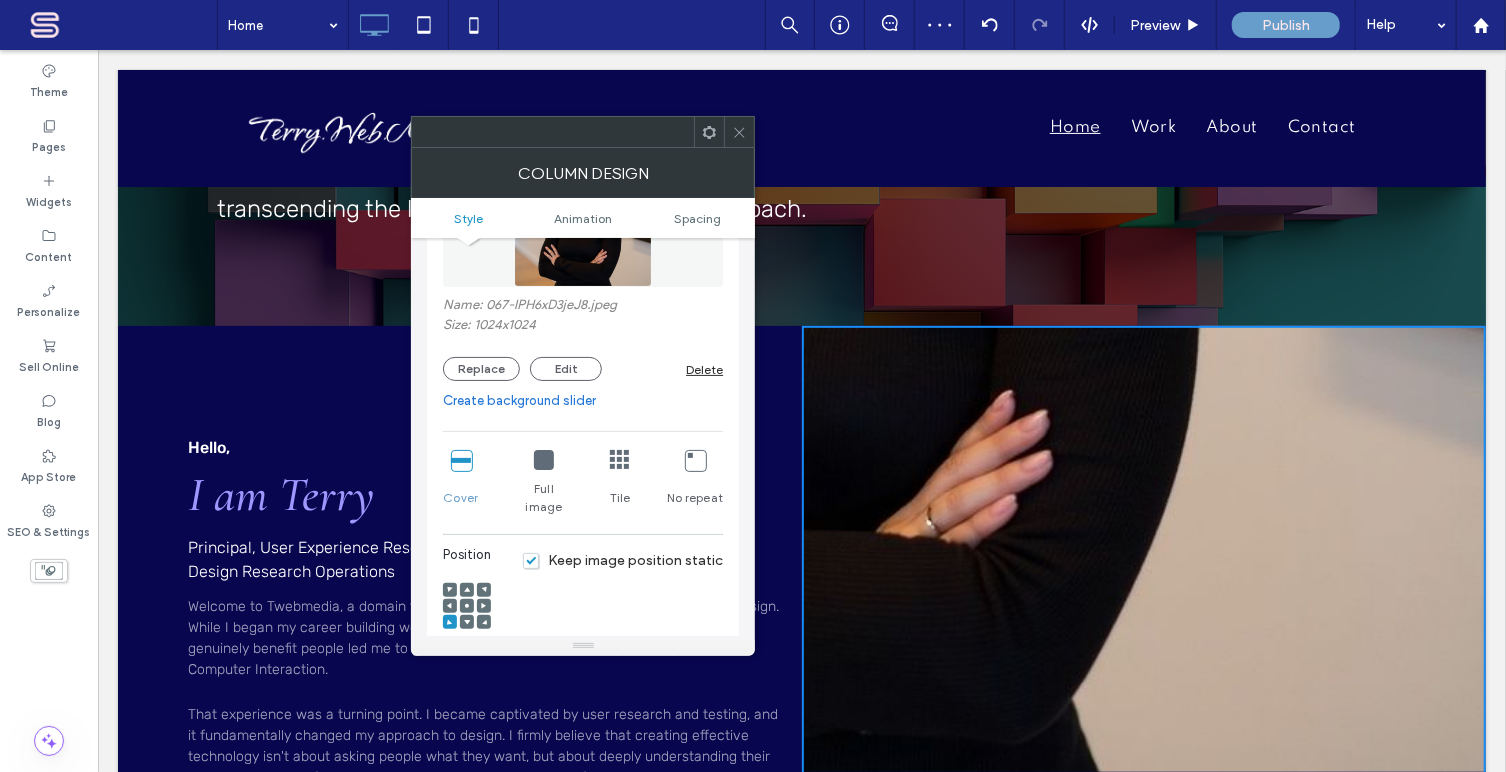 click 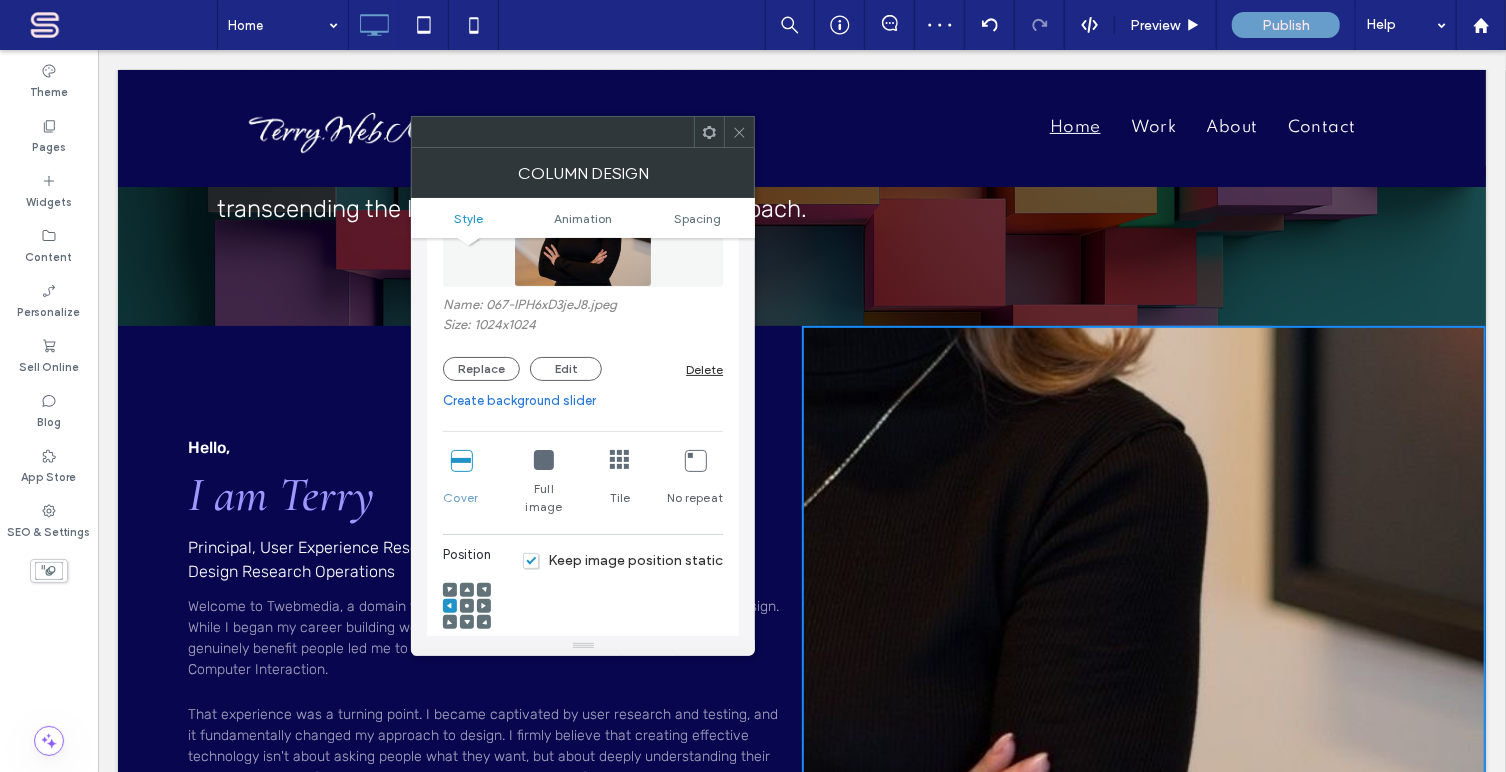 click 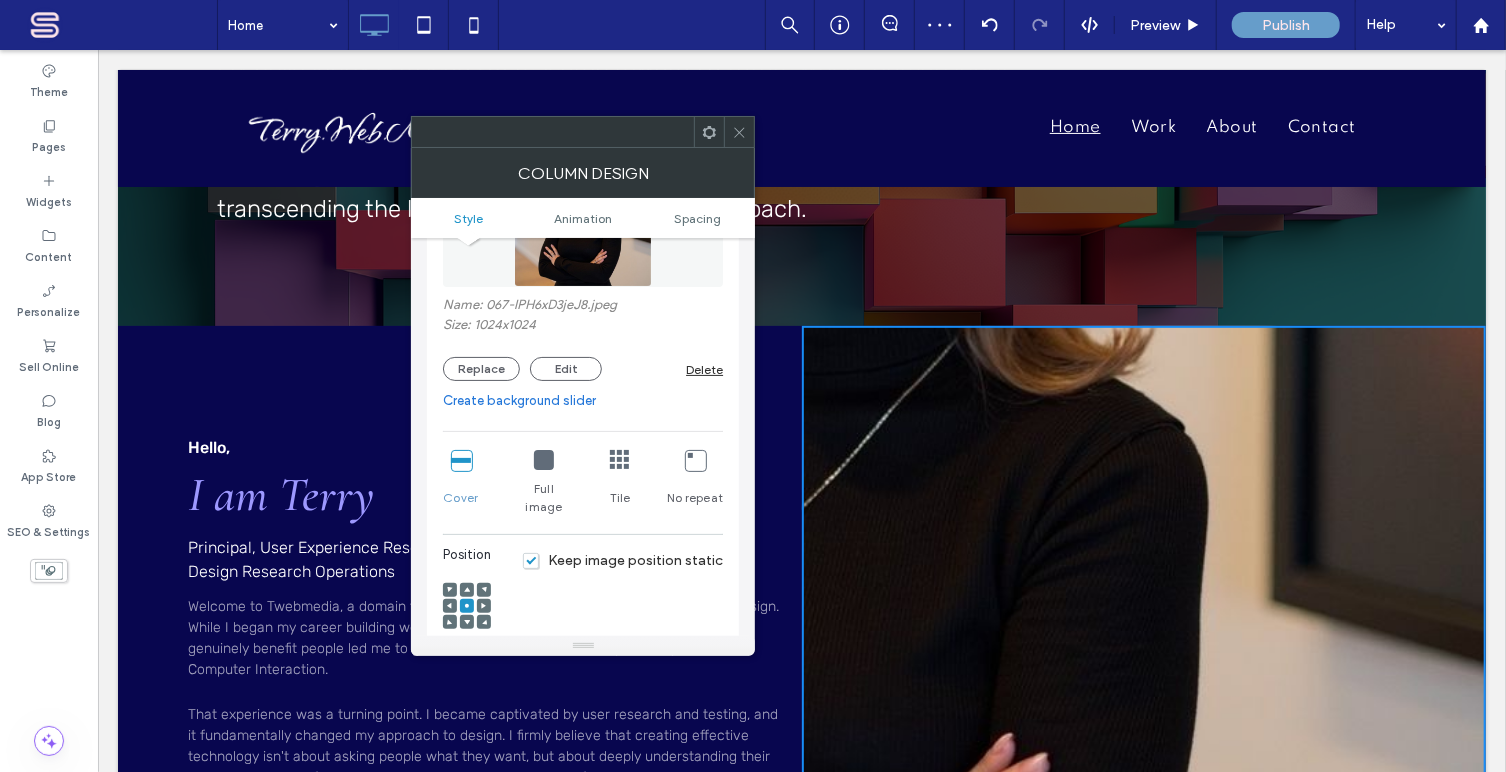 click on "Keep image position static" at bounding box center (623, 560) 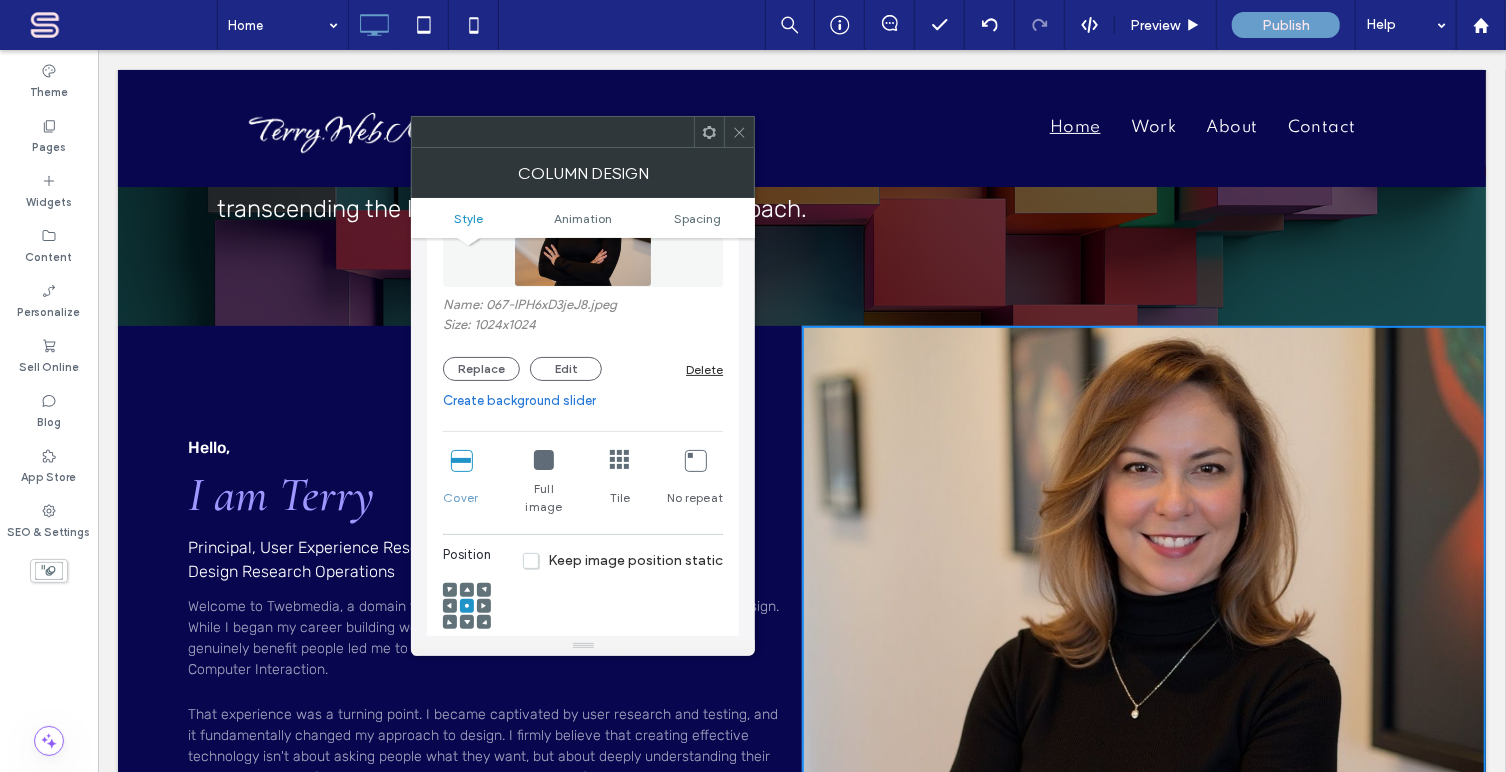 click at bounding box center (695, 460) 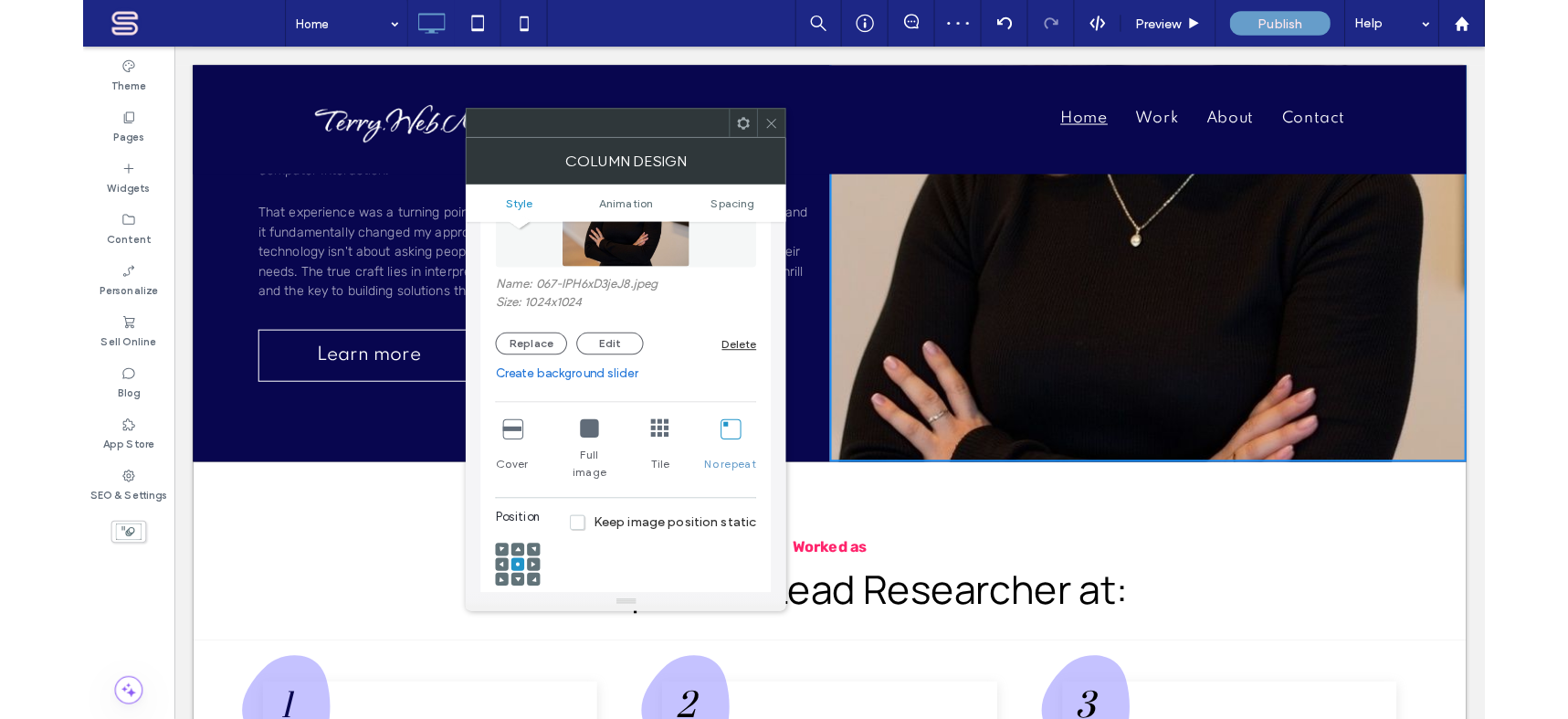 scroll, scrollTop: 184, scrollLeft: 0, axis: vertical 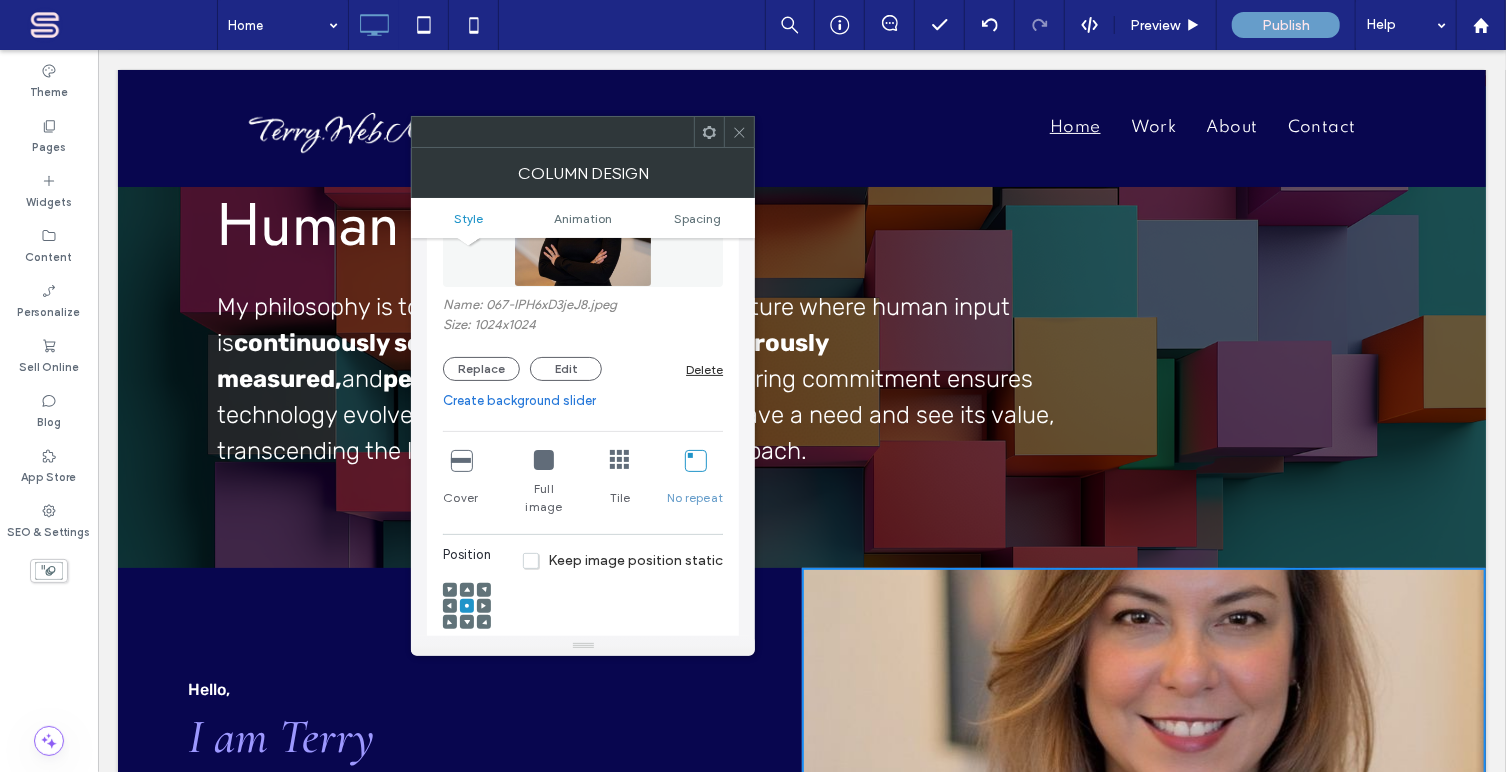 click 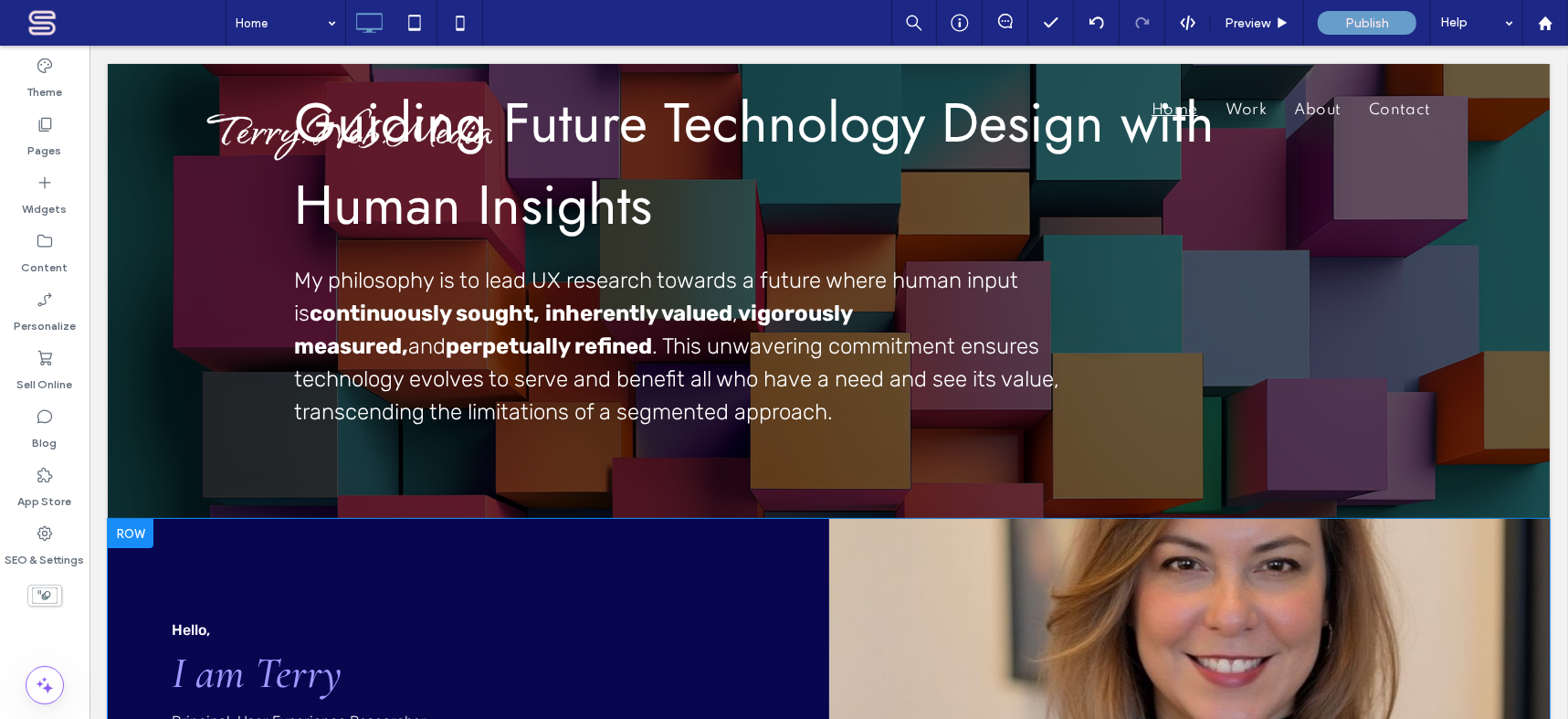 click on "Click To Paste" at bounding box center [1189, 818] 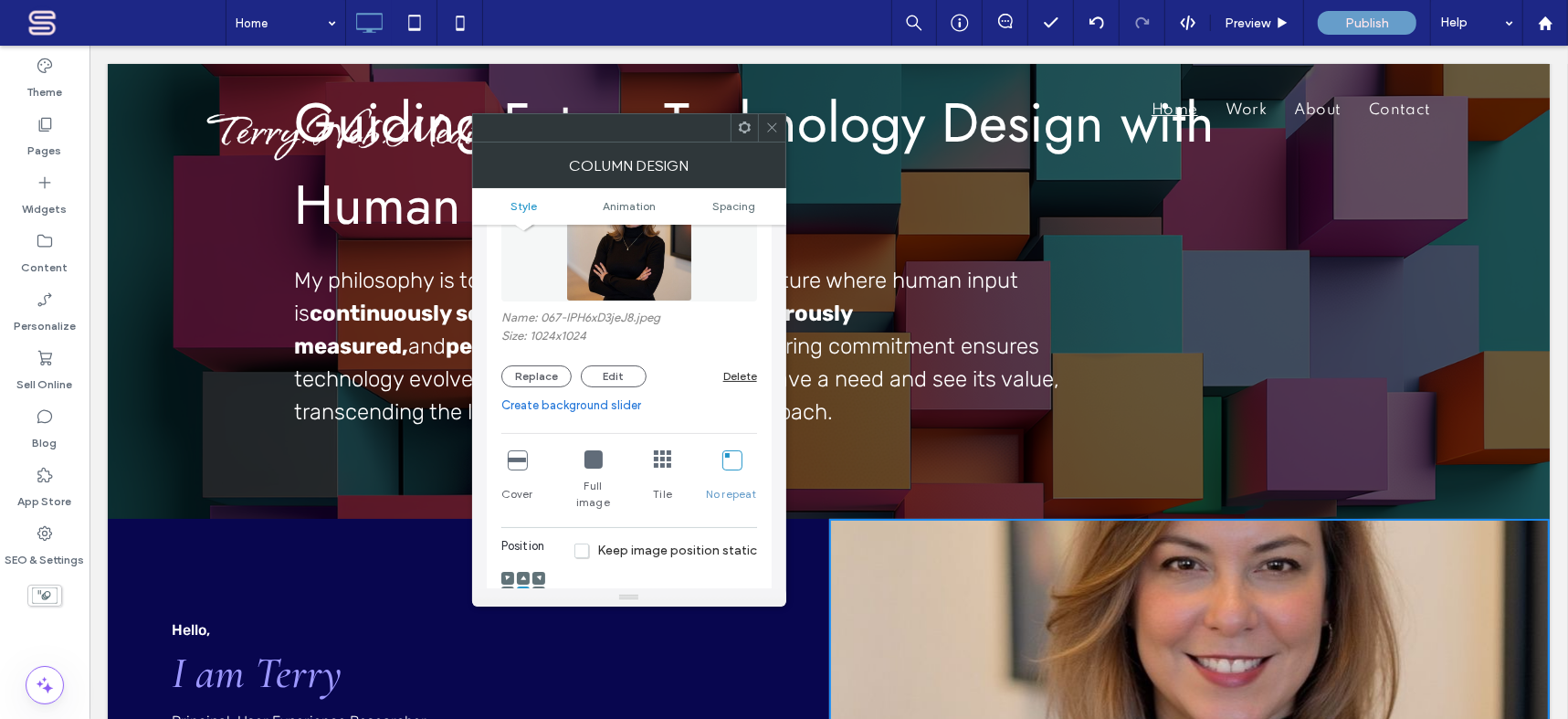 scroll, scrollTop: 221, scrollLeft: 0, axis: vertical 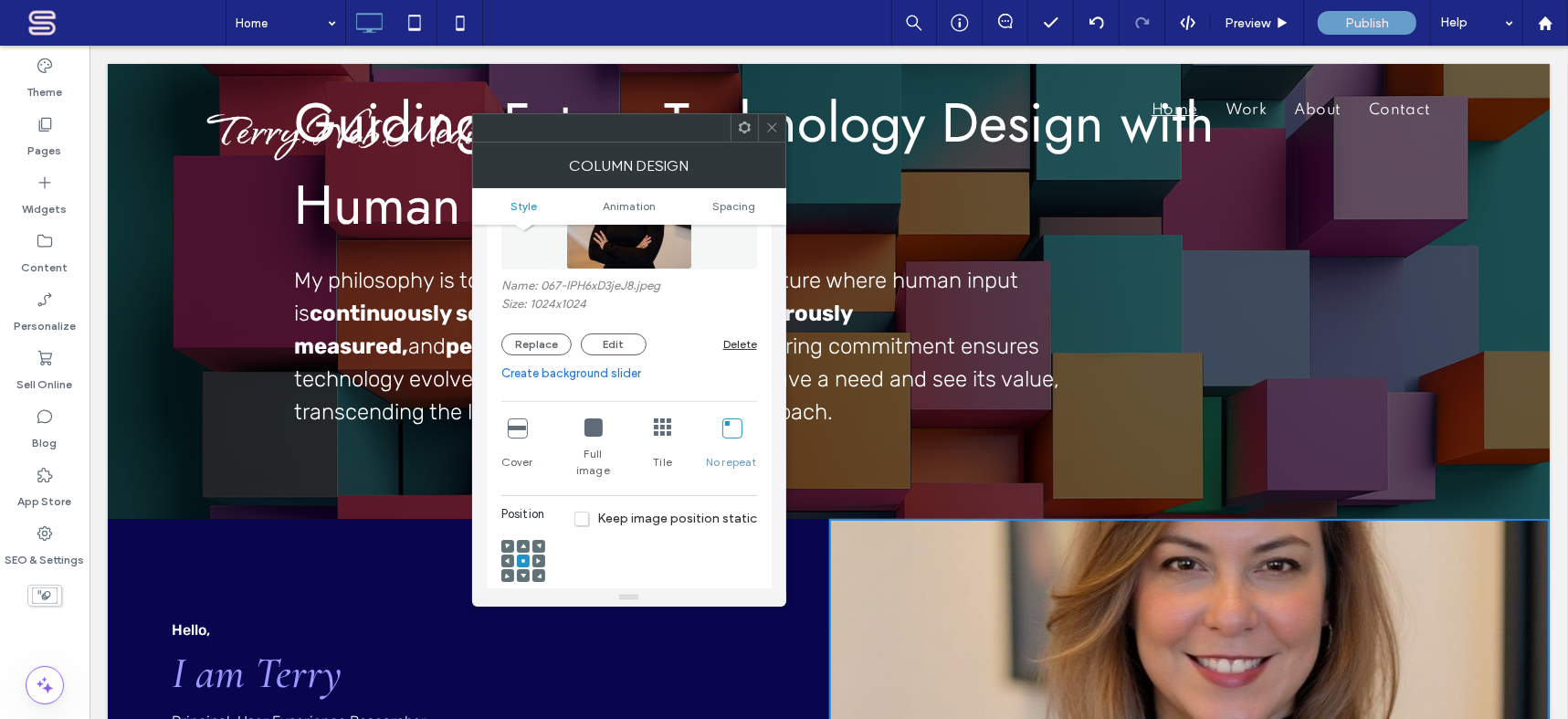 click at bounding box center [594, 428] 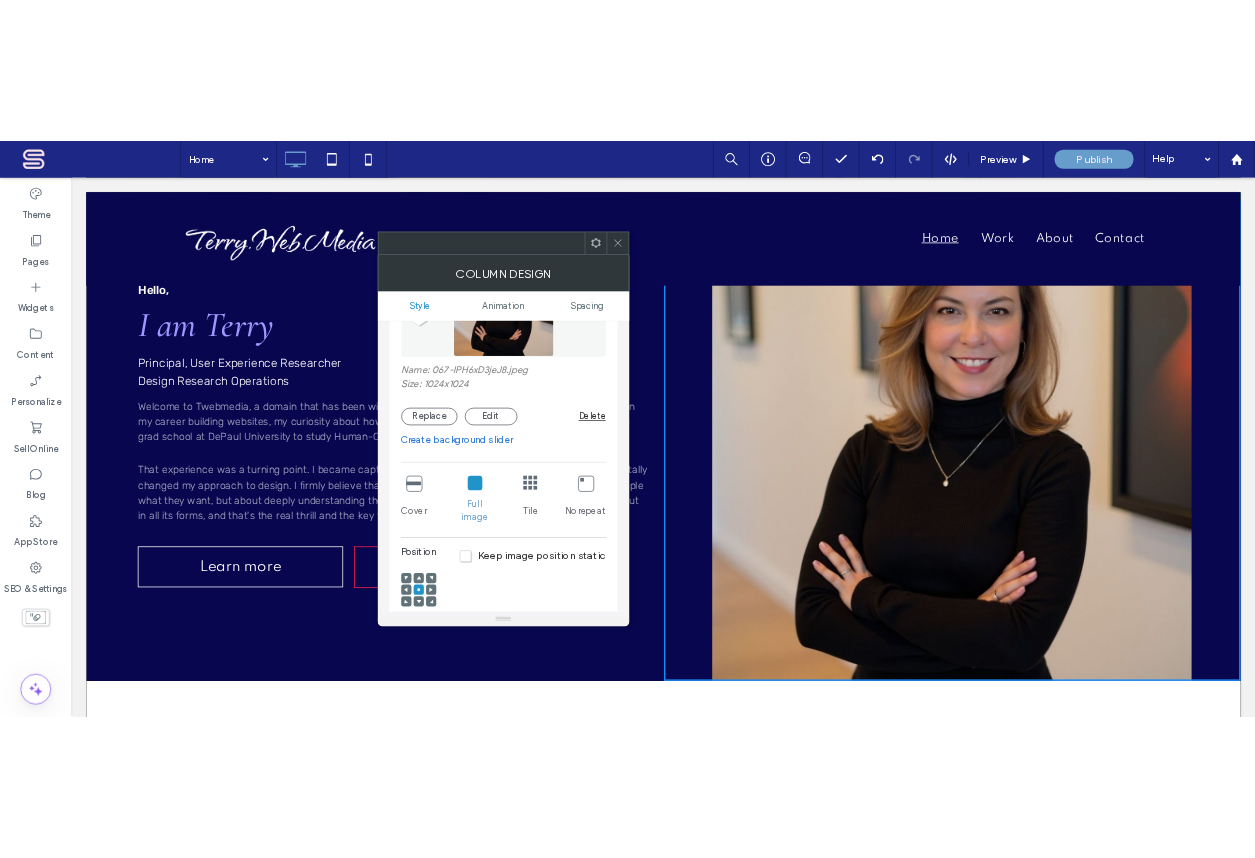 scroll, scrollTop: 443, scrollLeft: 0, axis: vertical 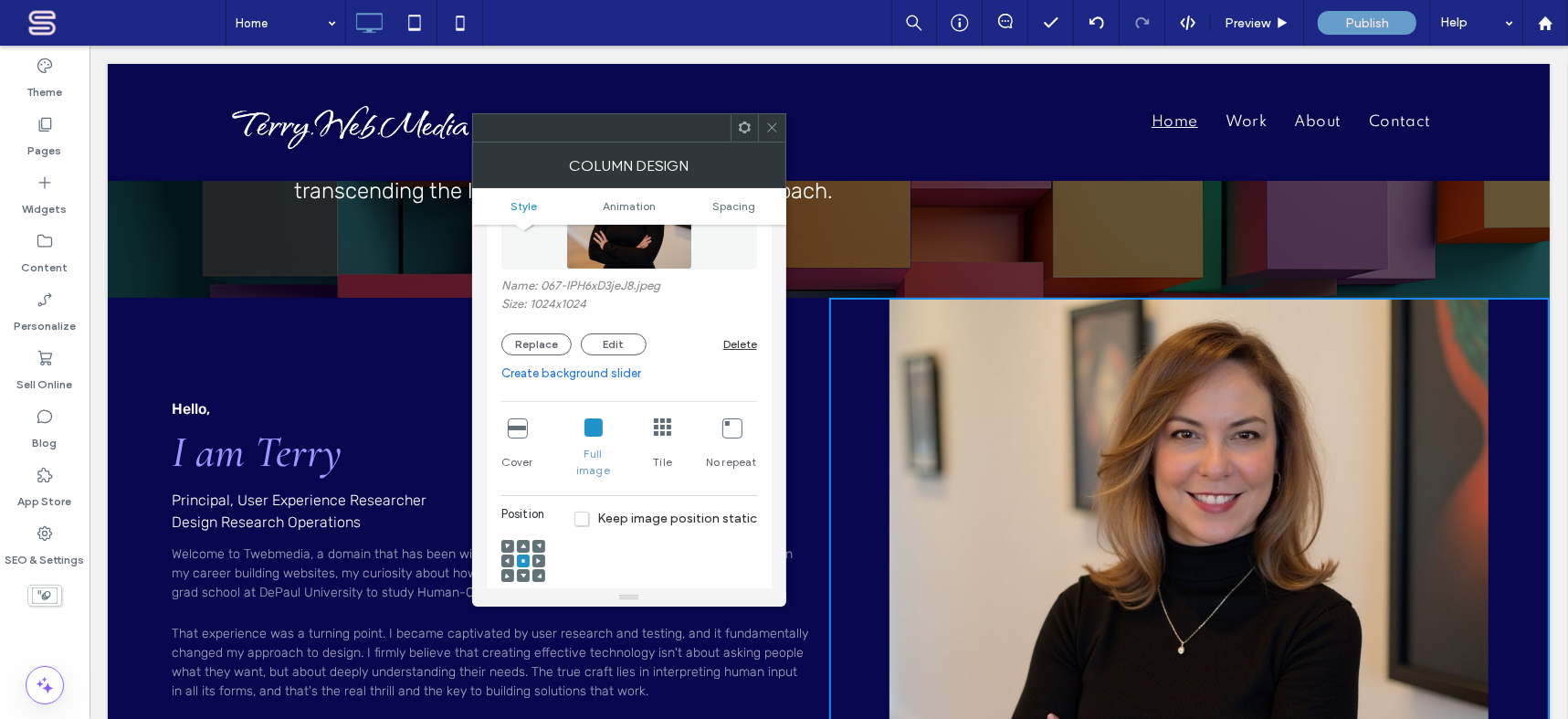click at bounding box center (663, 428) 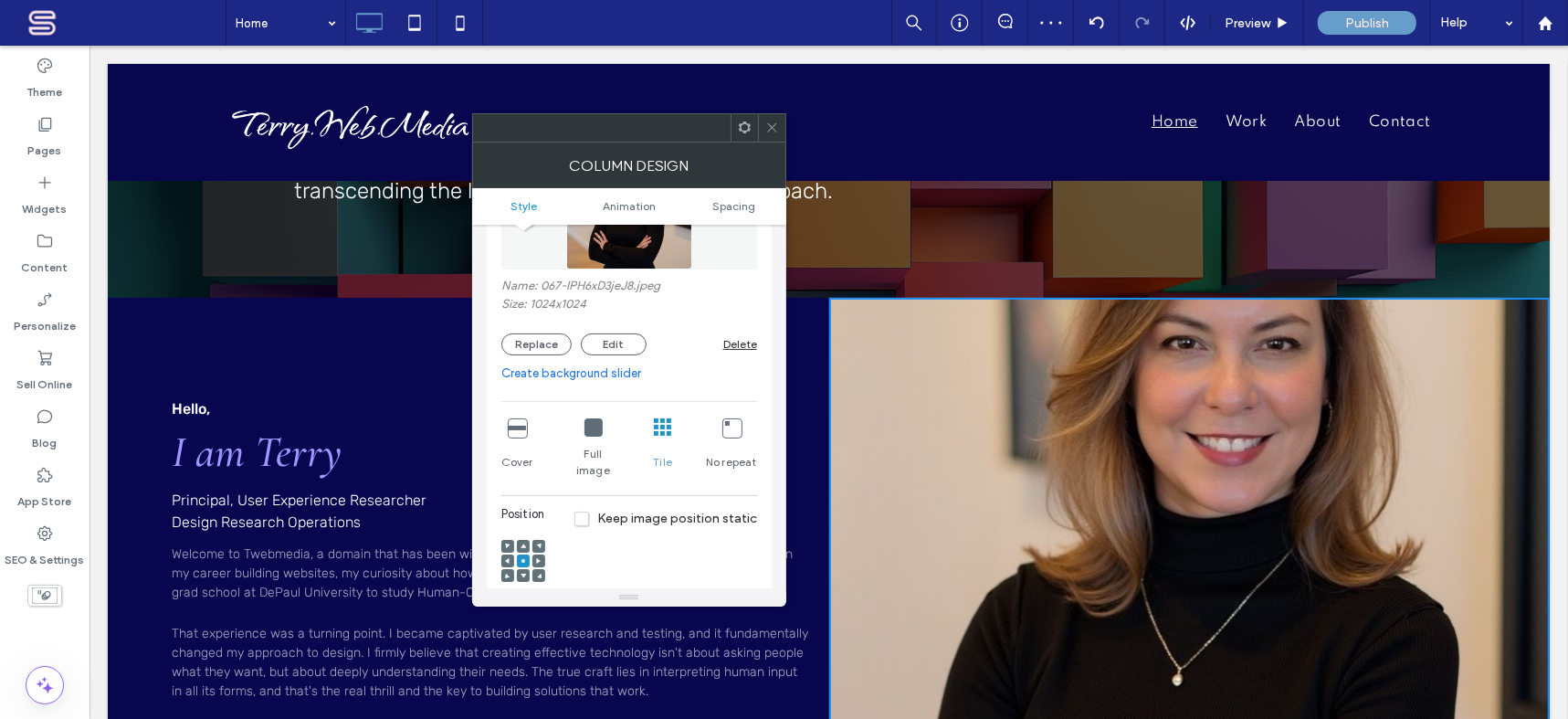 click at bounding box center (594, 428) 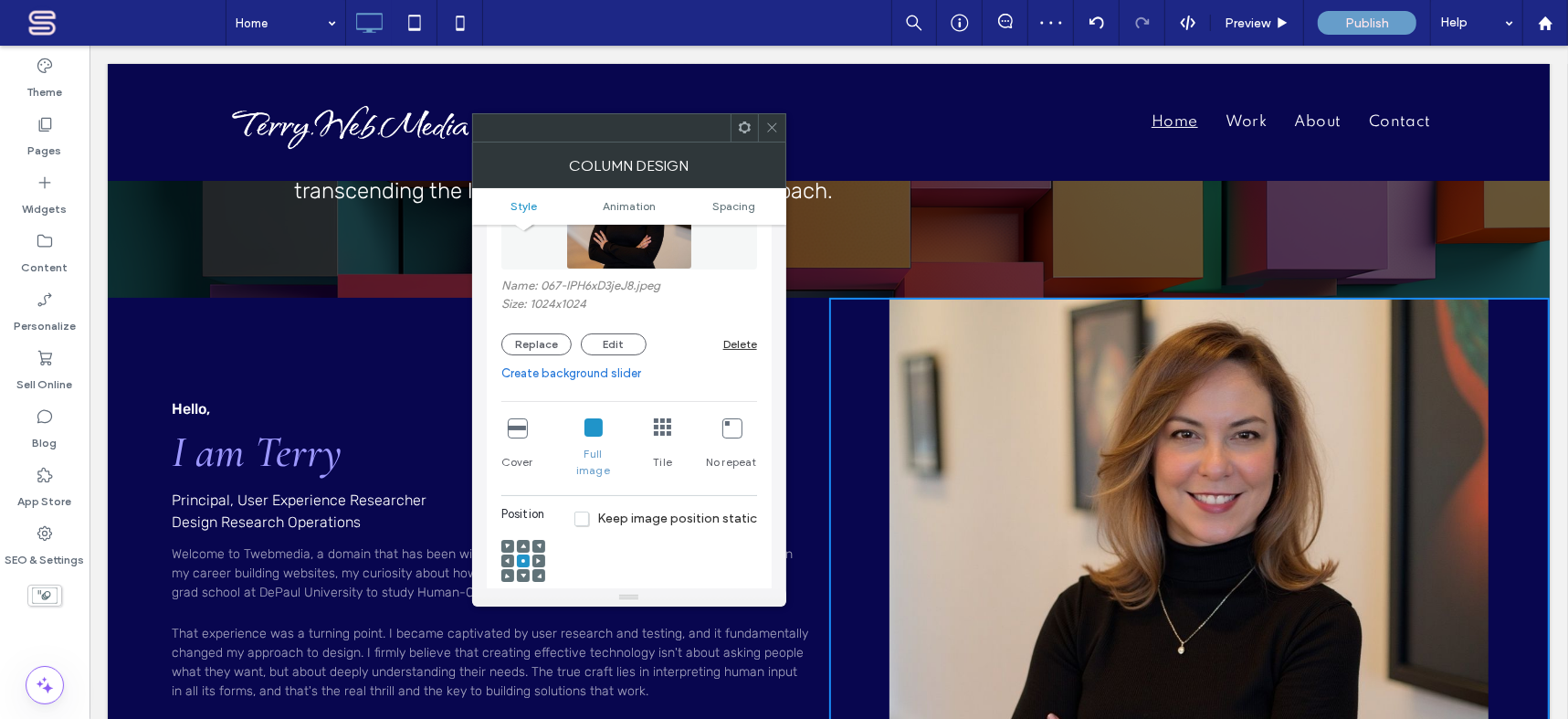click at bounding box center (517, 428) 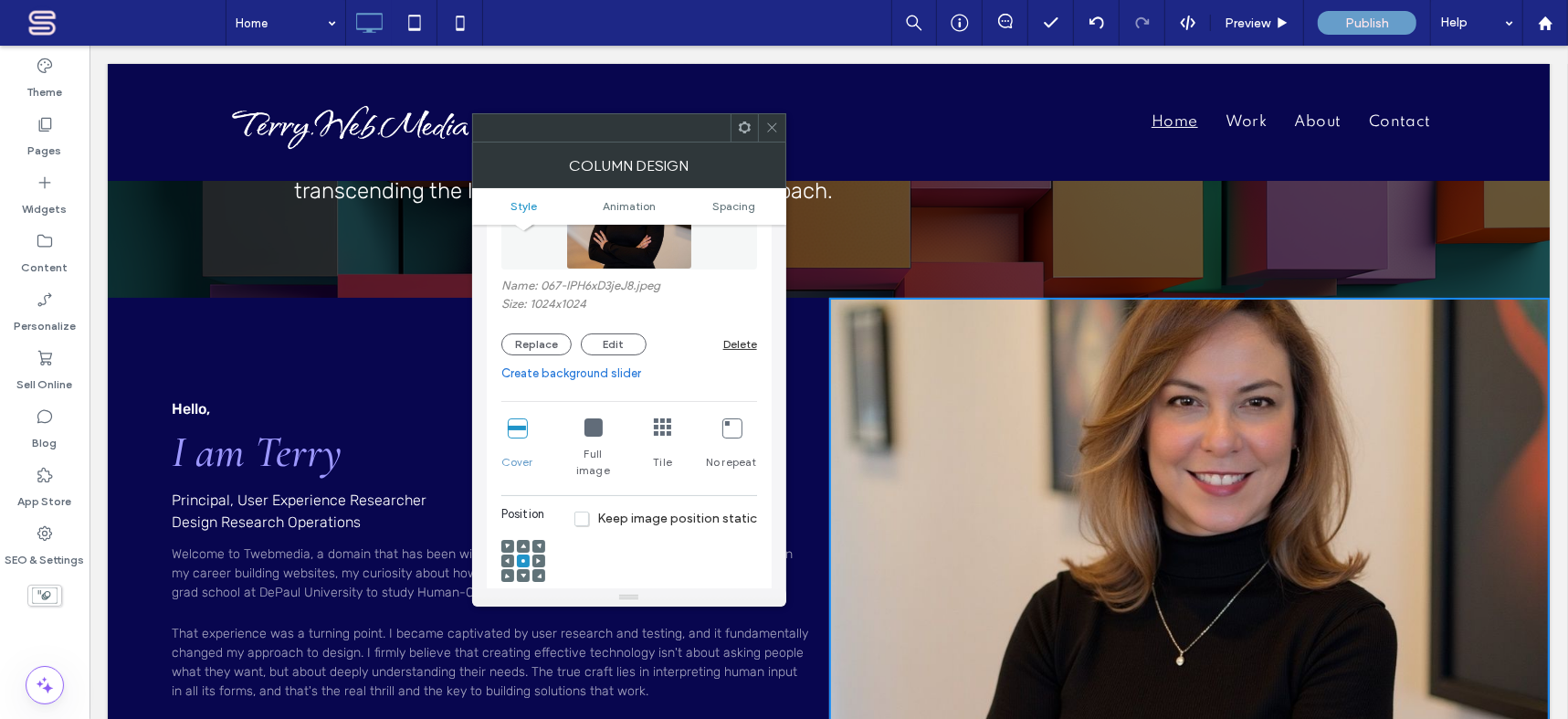 click 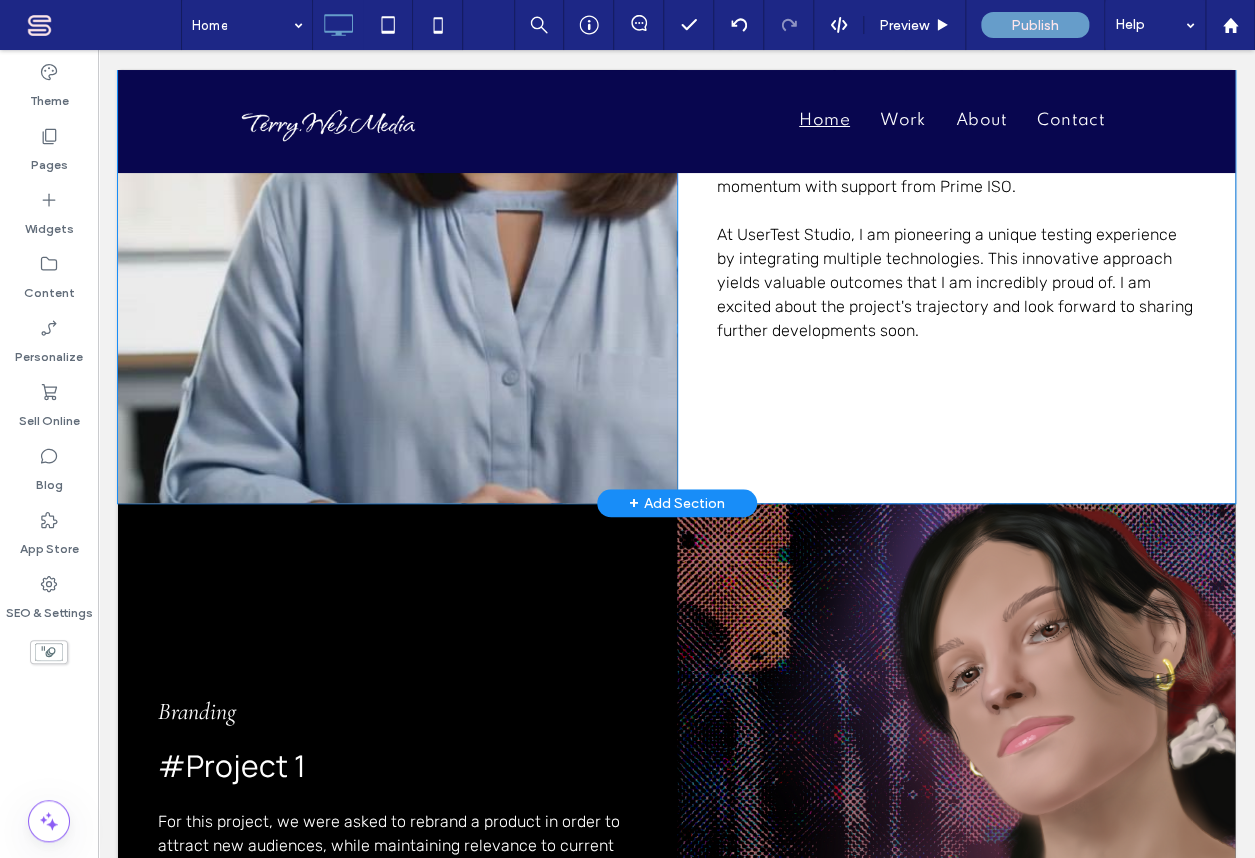 scroll, scrollTop: 3352, scrollLeft: 0, axis: vertical 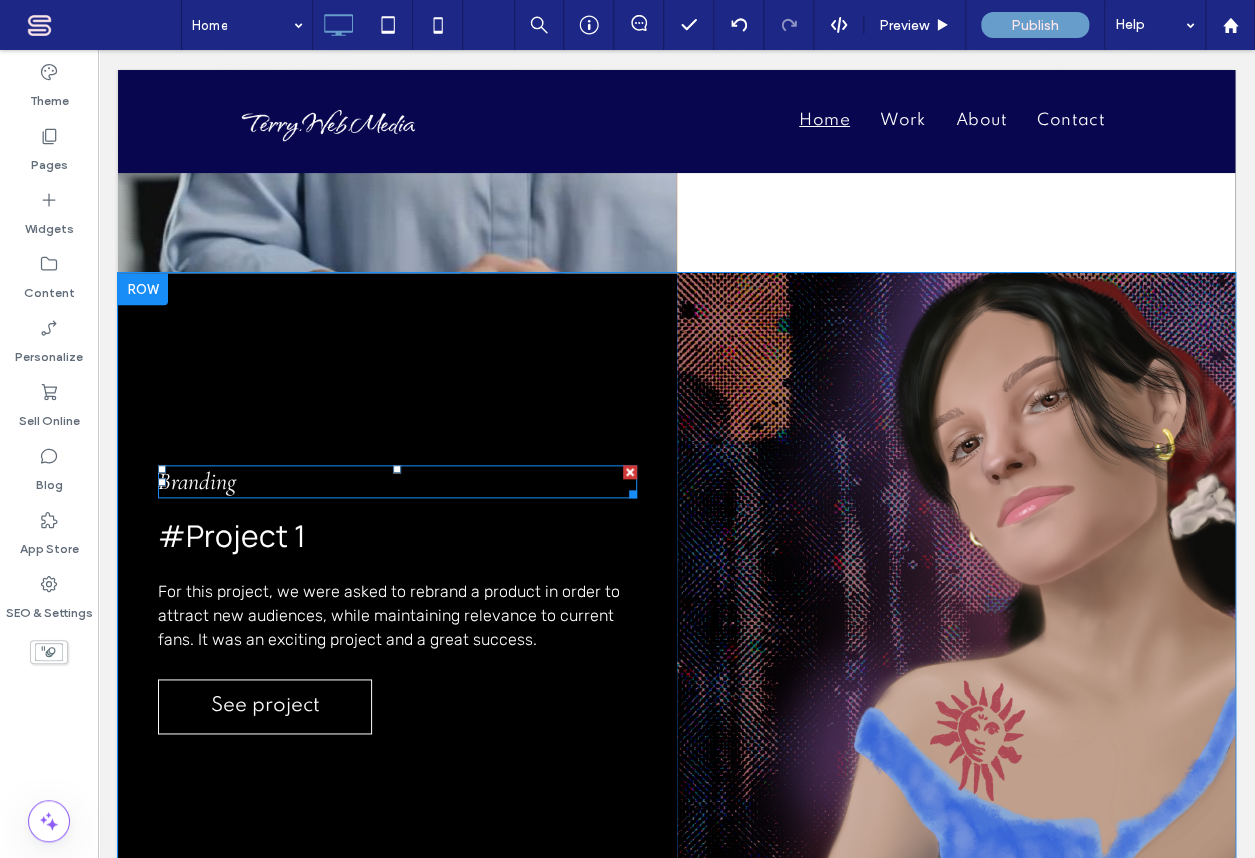 click on "Branding" at bounding box center (197, 481) 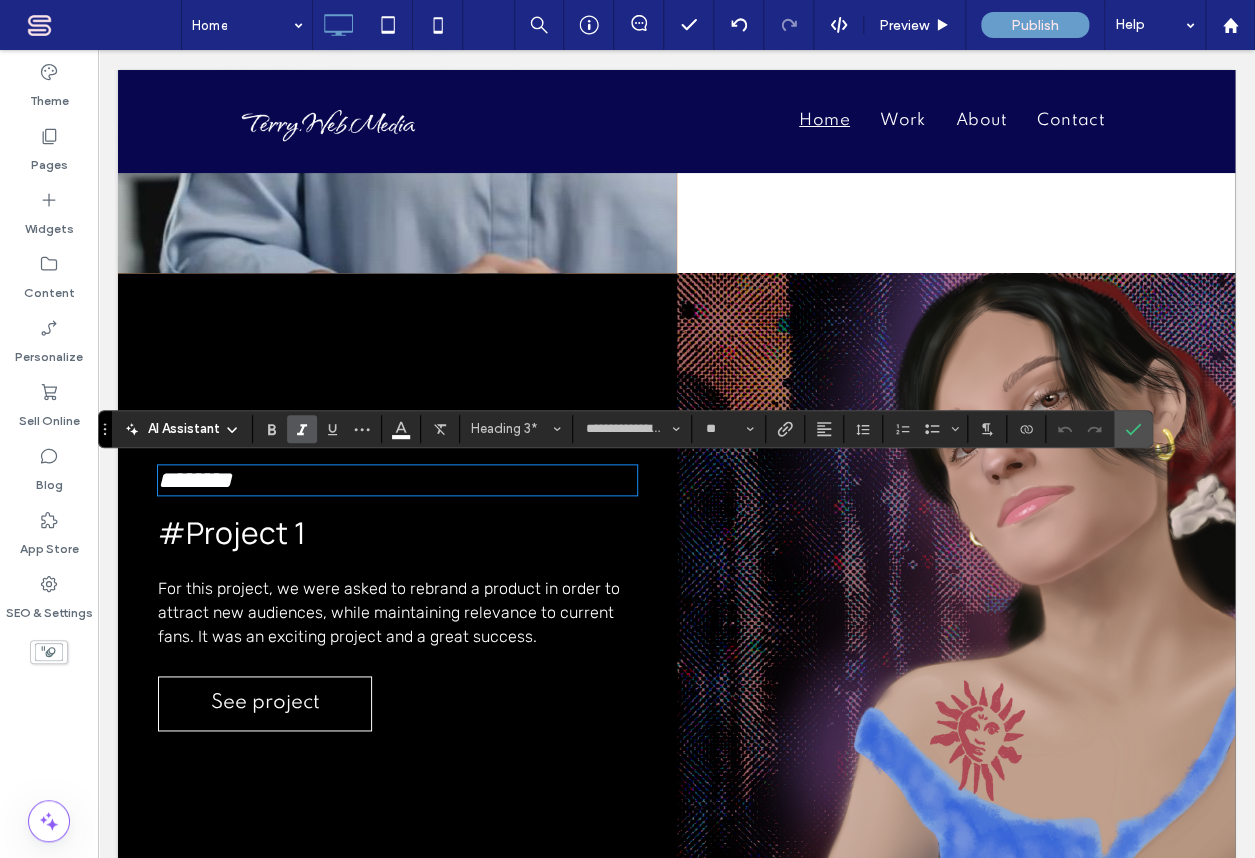 click on "********" at bounding box center [195, 480] 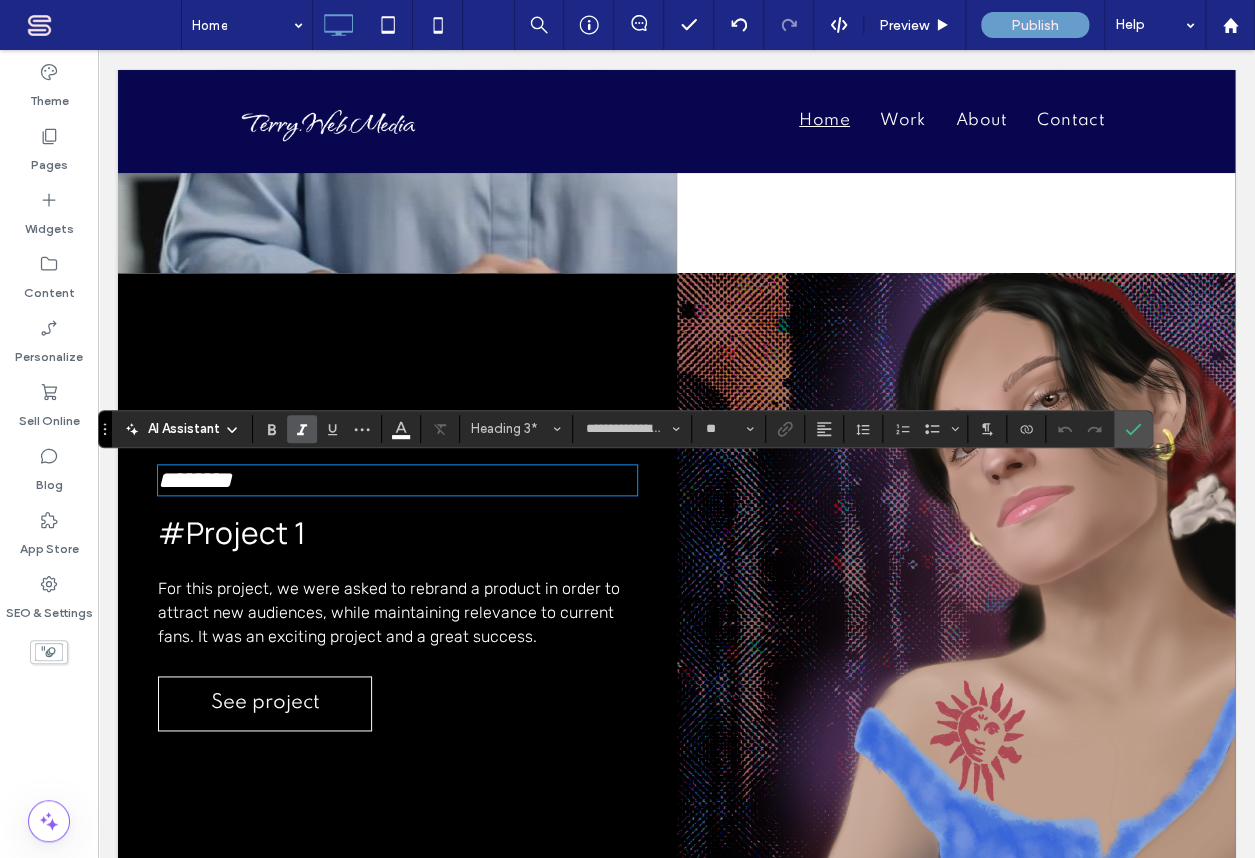 click on "********" at bounding box center (195, 480) 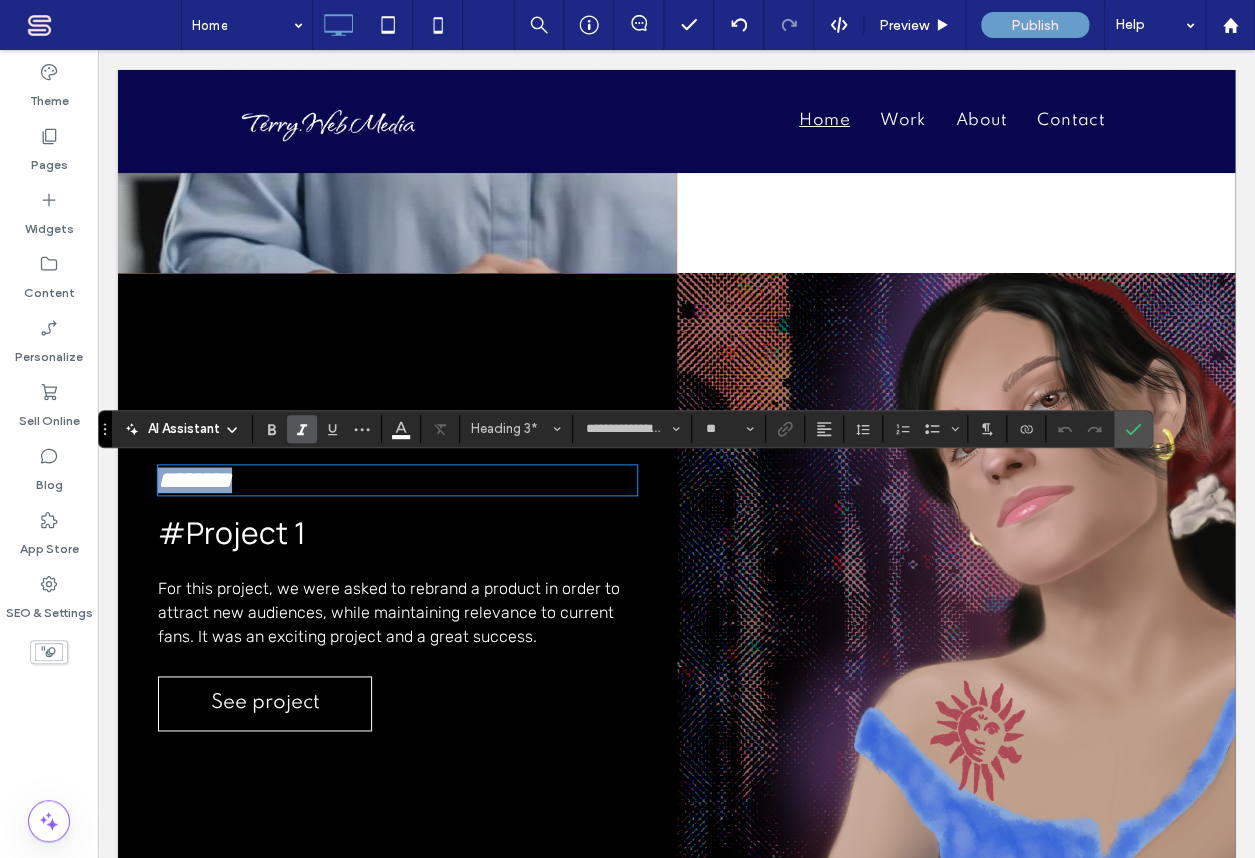 click on "********" at bounding box center [195, 480] 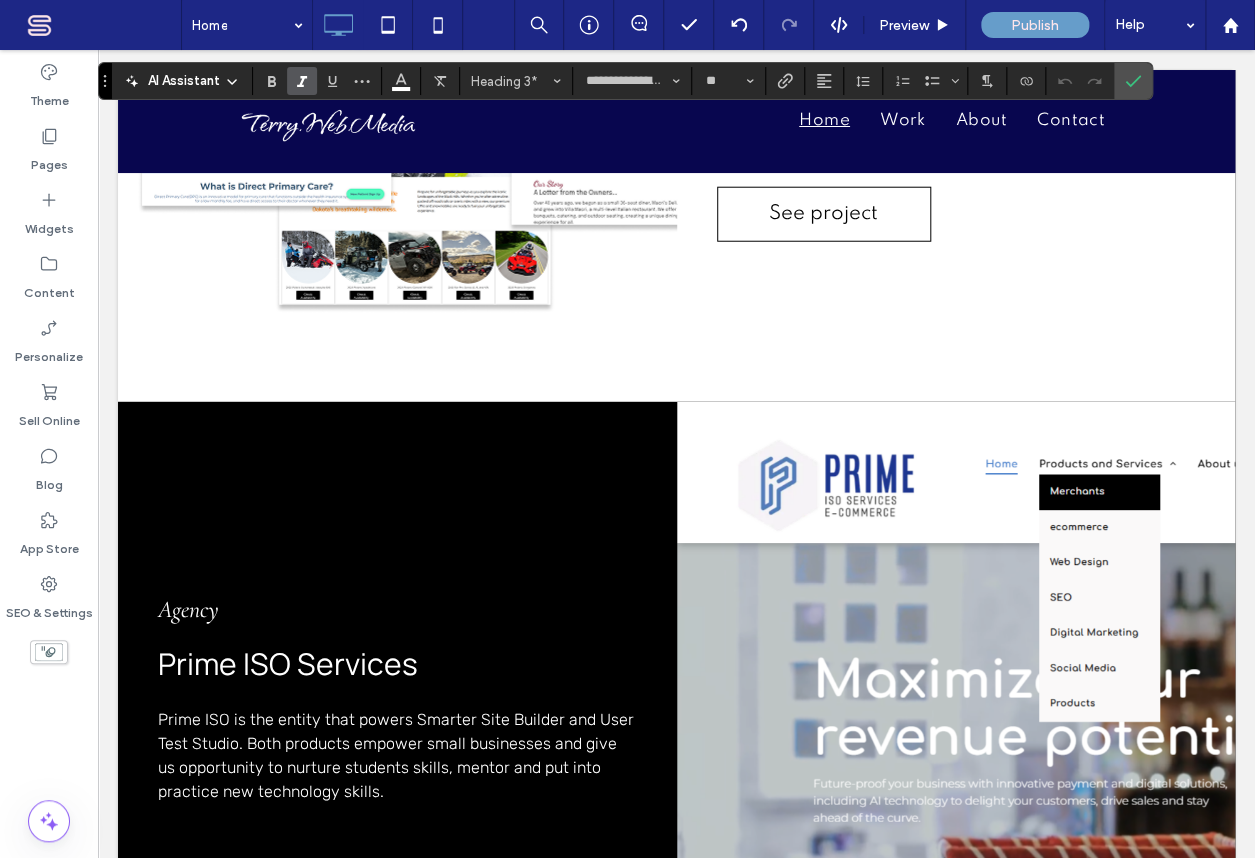 scroll, scrollTop: 4807, scrollLeft: 0, axis: vertical 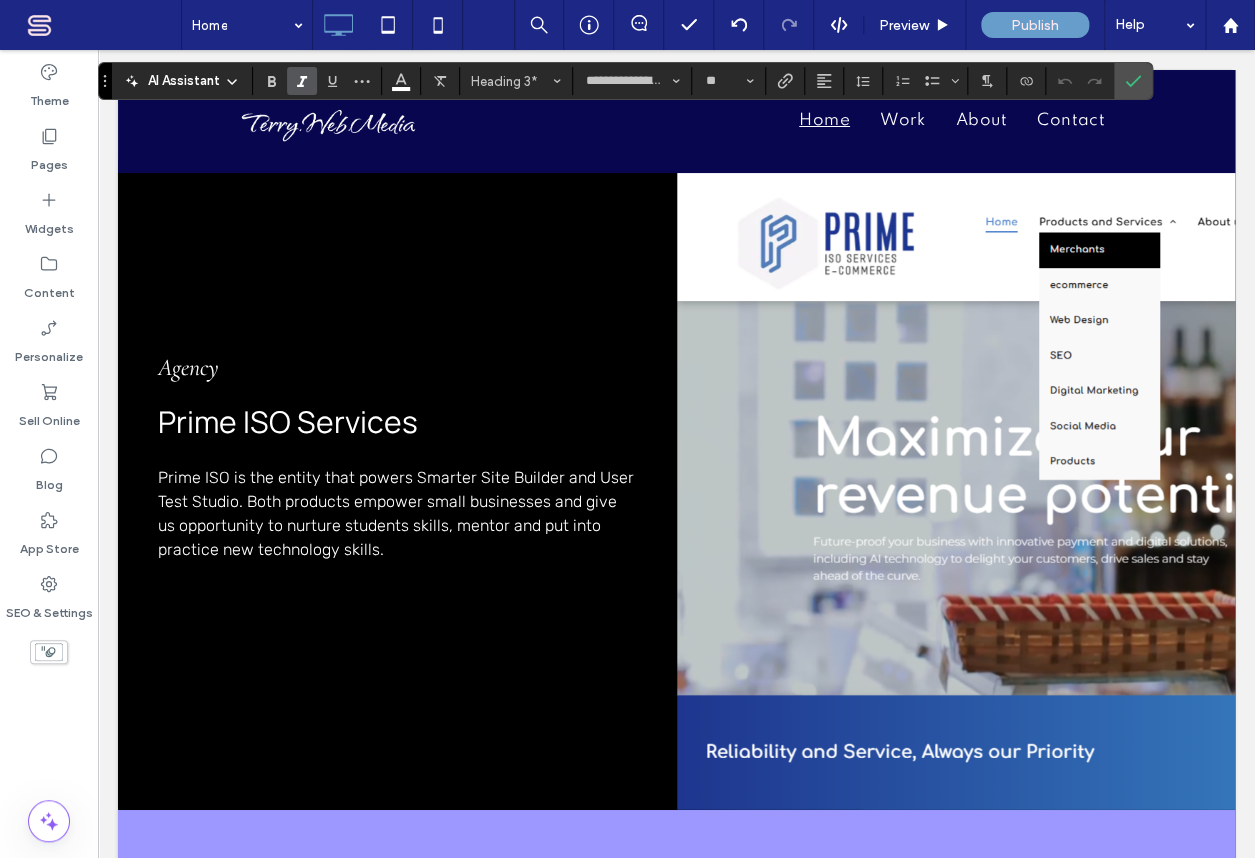 click on "Prime ISO is the entity that powers Smarter Site Builder and User Test Studio. Both products empower small businesses and give us opportunity to nurture students skills, mentor and put into practice new technology skills." at bounding box center [397, 514] 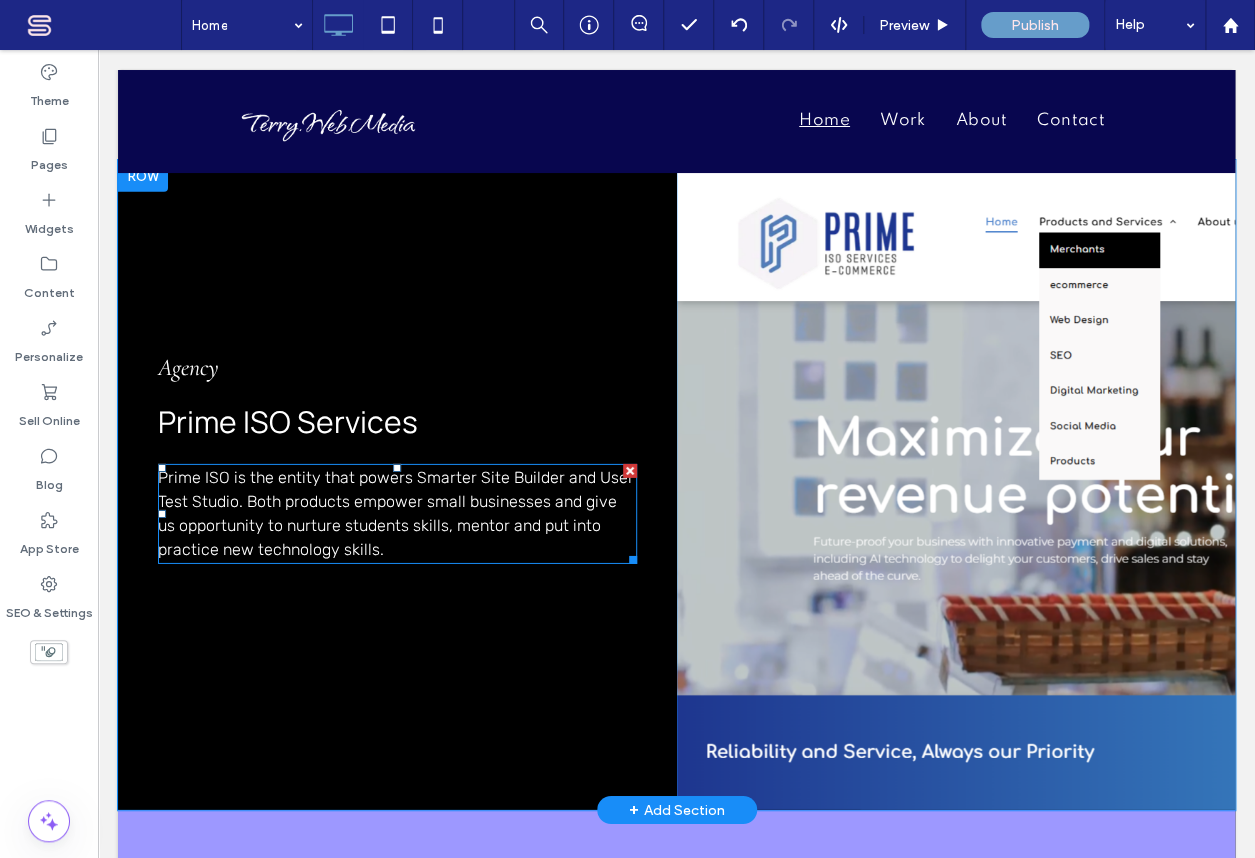 click on "Prime ISO is the entity that powers Smarter Site Builder and User Test Studio. Both products empower small businesses and give us opportunity to nurture students skills, mentor and put into practice new technology skills." at bounding box center (396, 513) 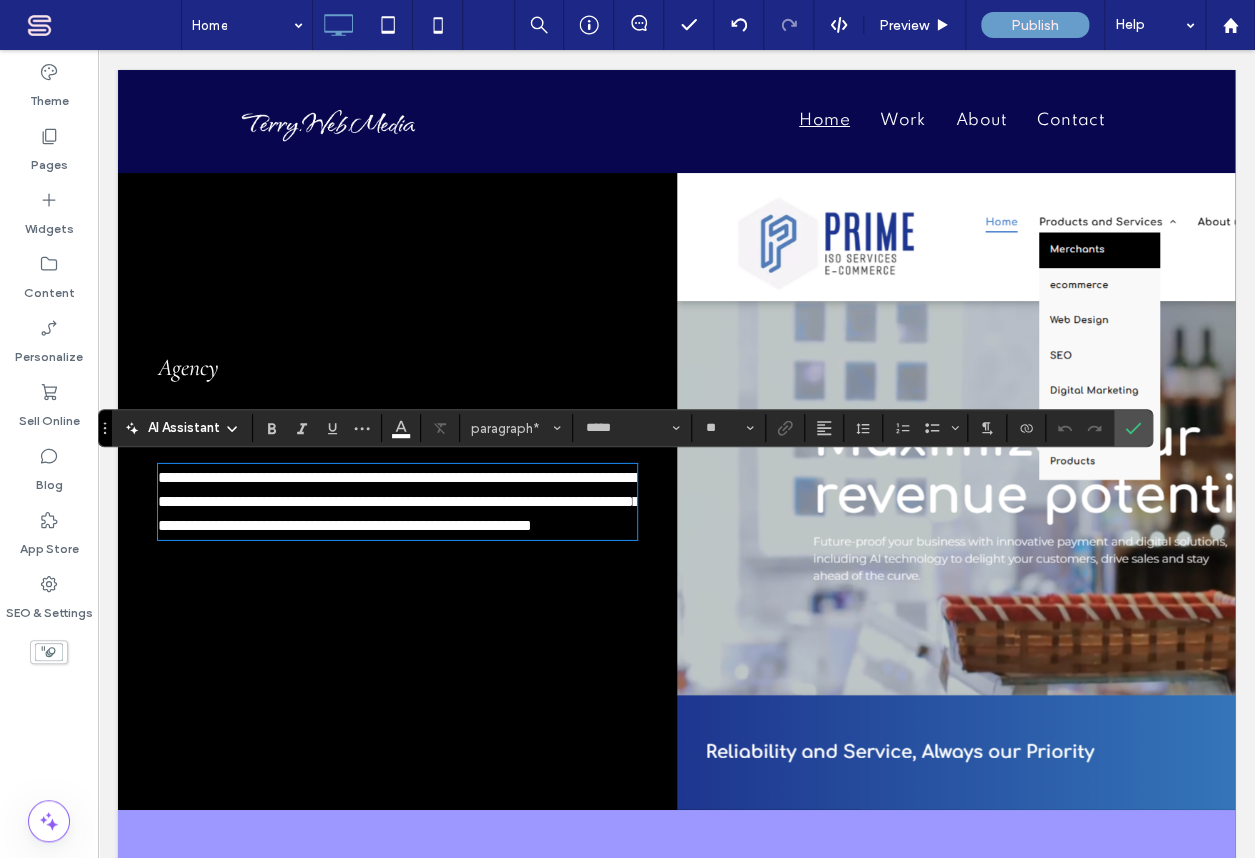 click on "**********" at bounding box center (397, 502) 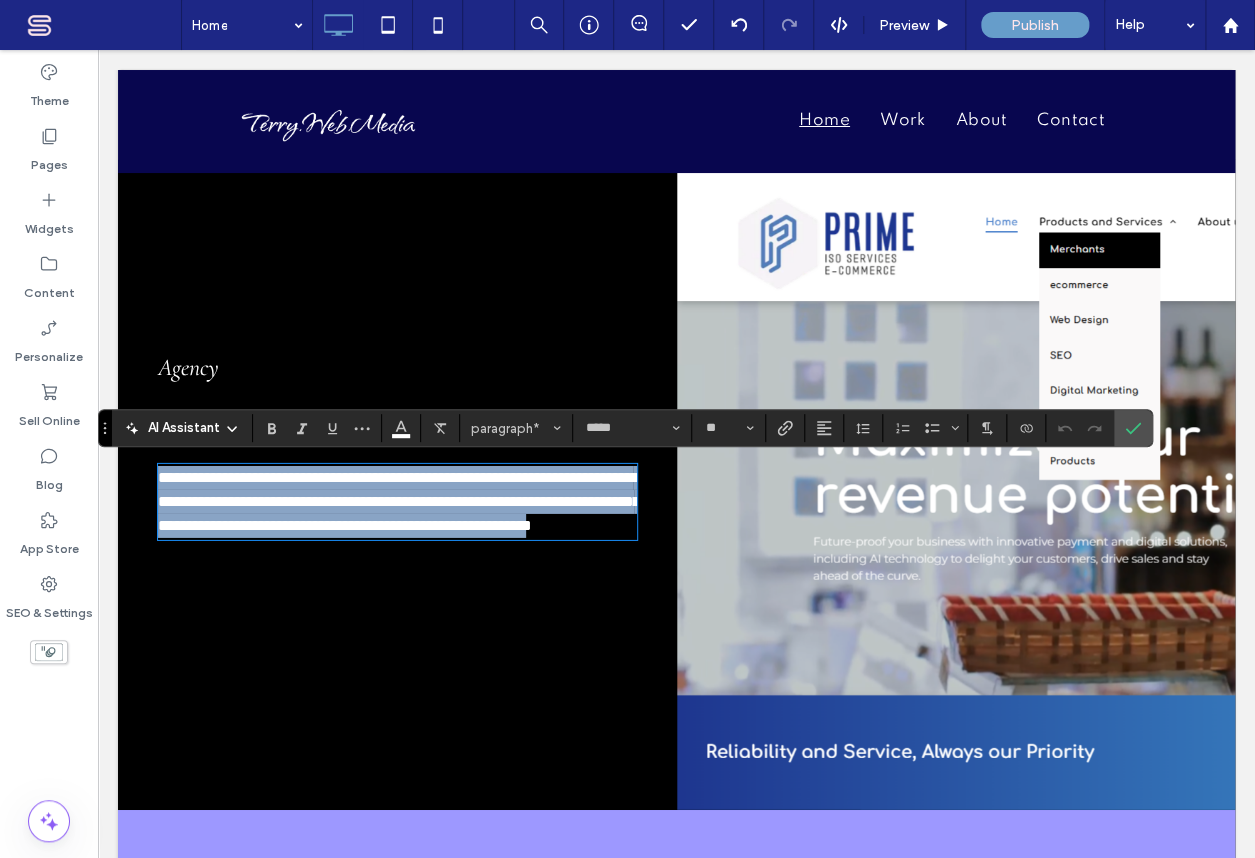drag, startPoint x: 378, startPoint y: 551, endPoint x: 160, endPoint y: 473, distance: 231.53401 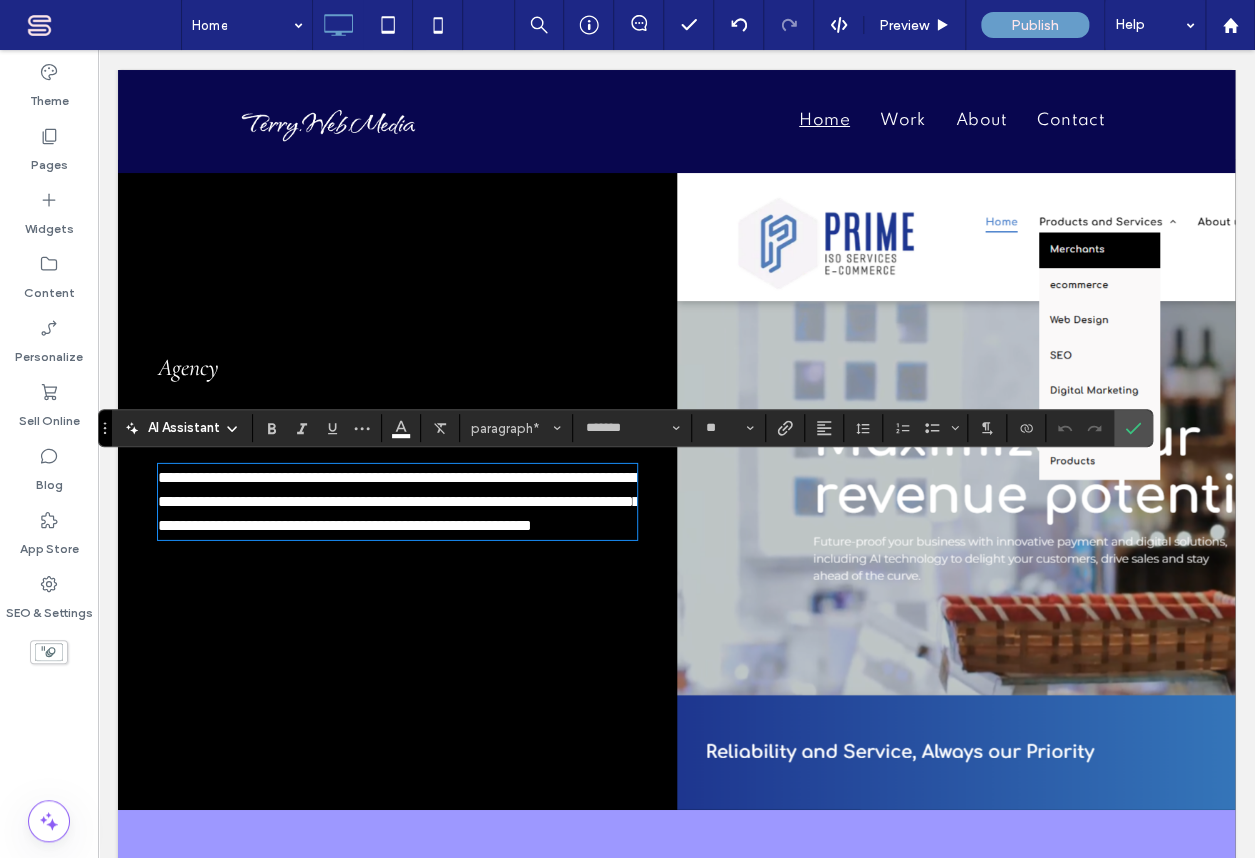 type on "*****" 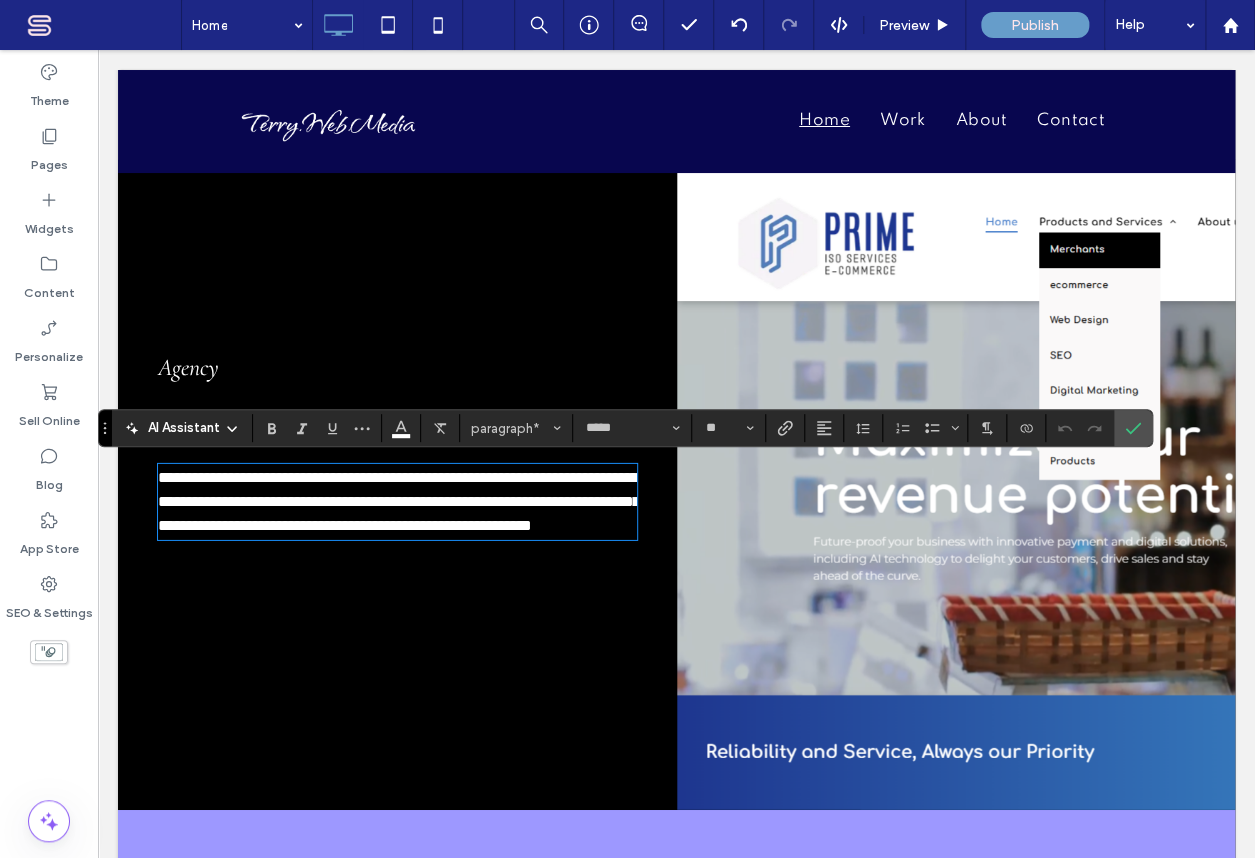scroll, scrollTop: 0, scrollLeft: 0, axis: both 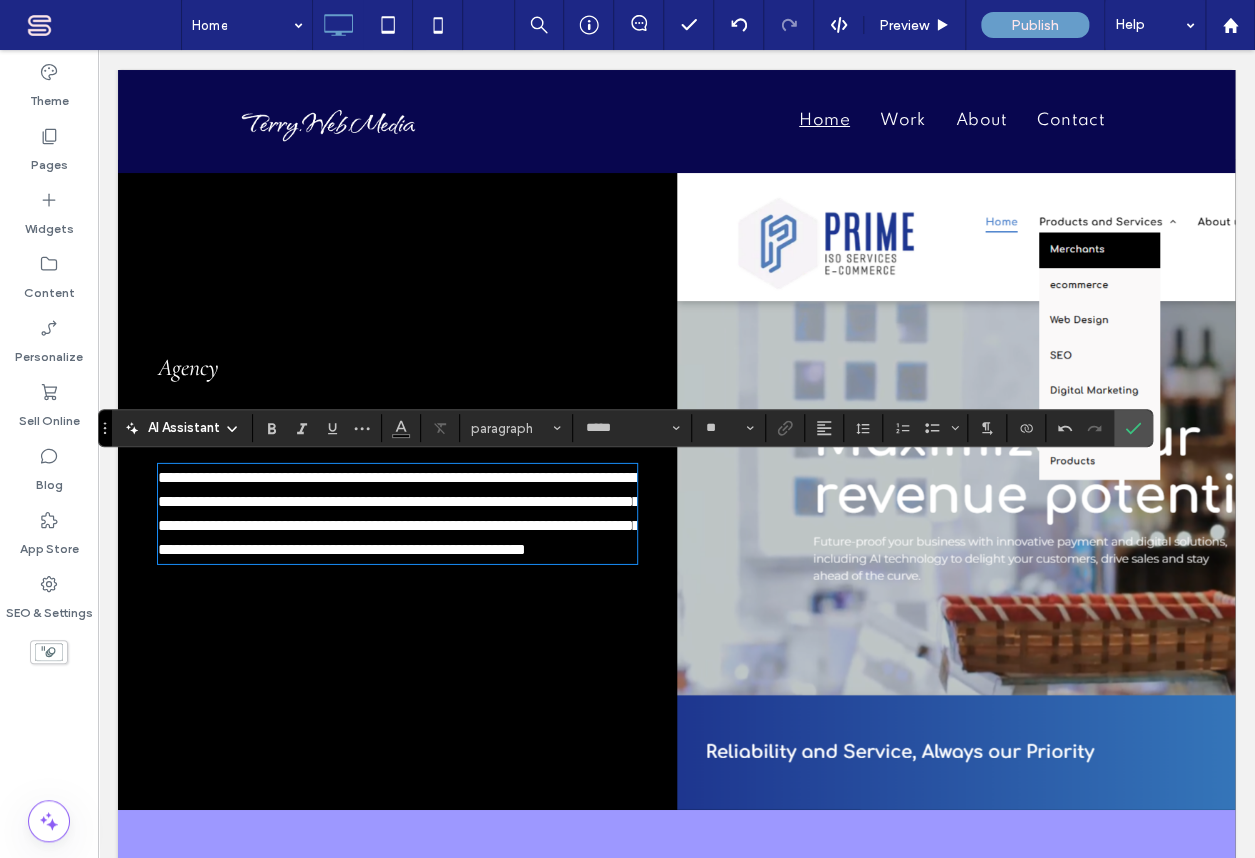 click on "**********" at bounding box center [399, 513] 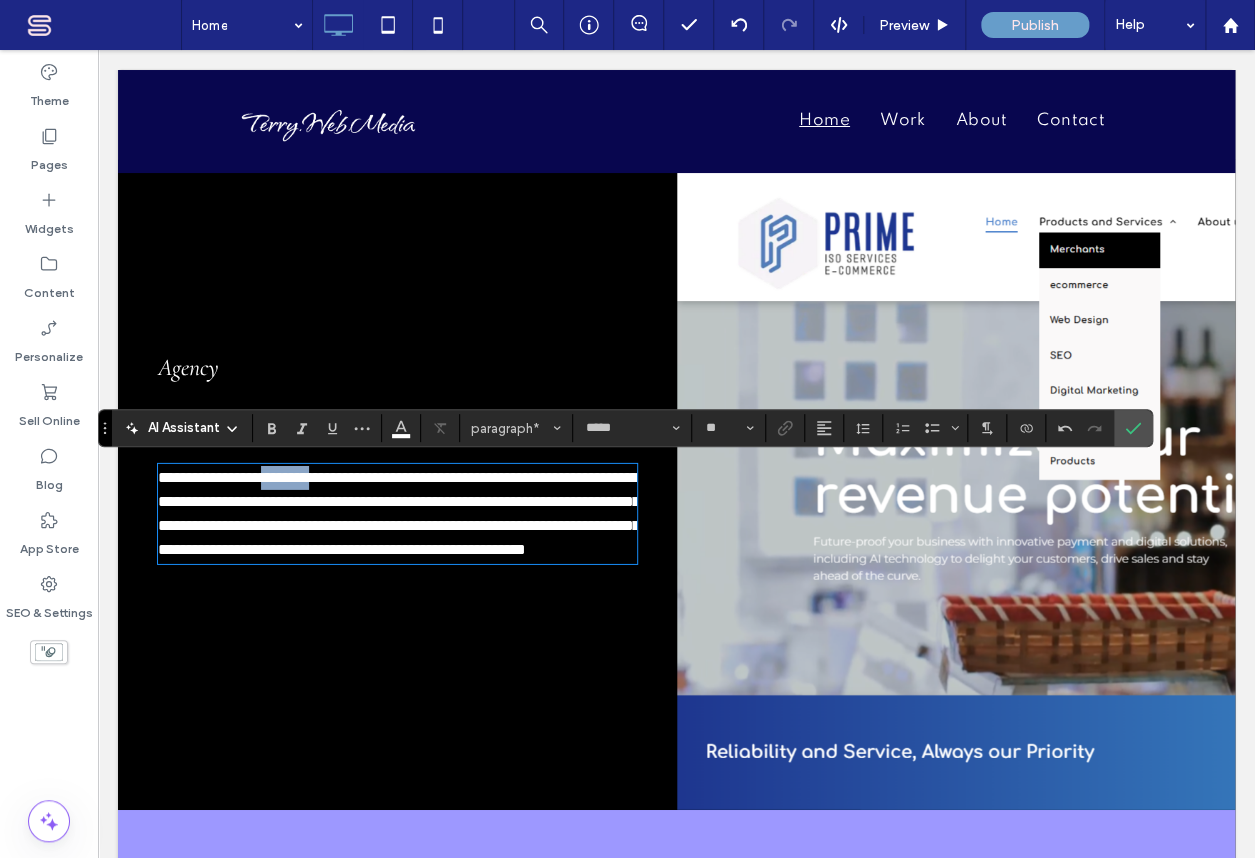 click on "**********" at bounding box center (399, 513) 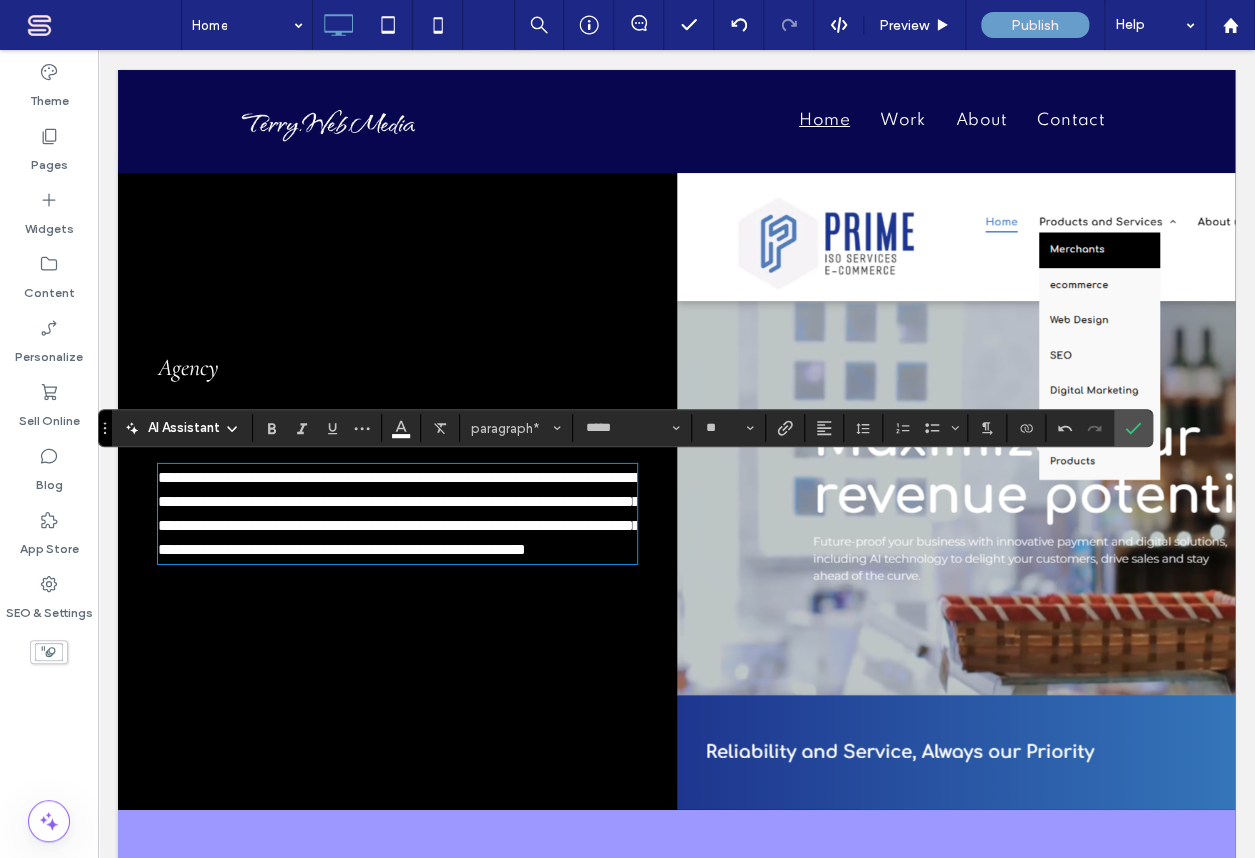 click on "**********" at bounding box center (399, 513) 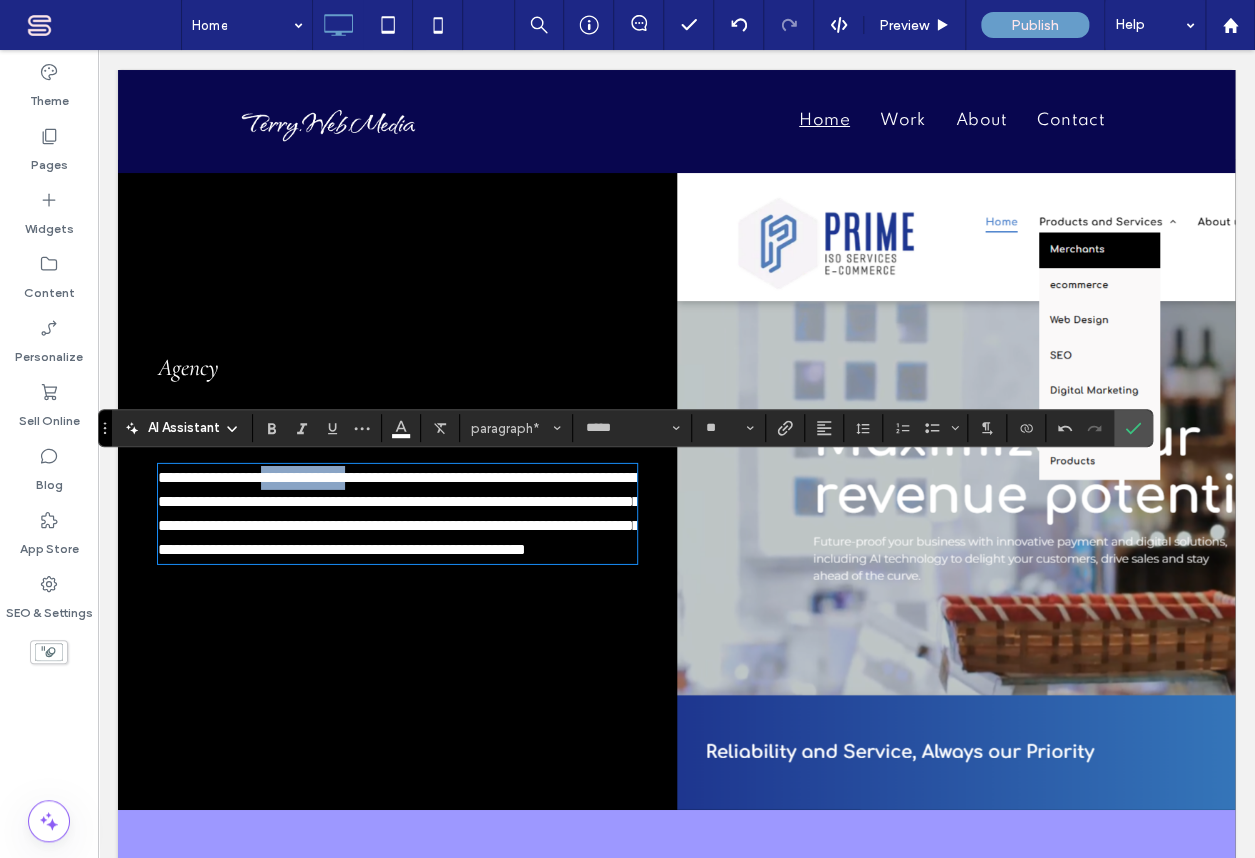 drag, startPoint x: 276, startPoint y: 478, endPoint x: 367, endPoint y: 482, distance: 91.08787 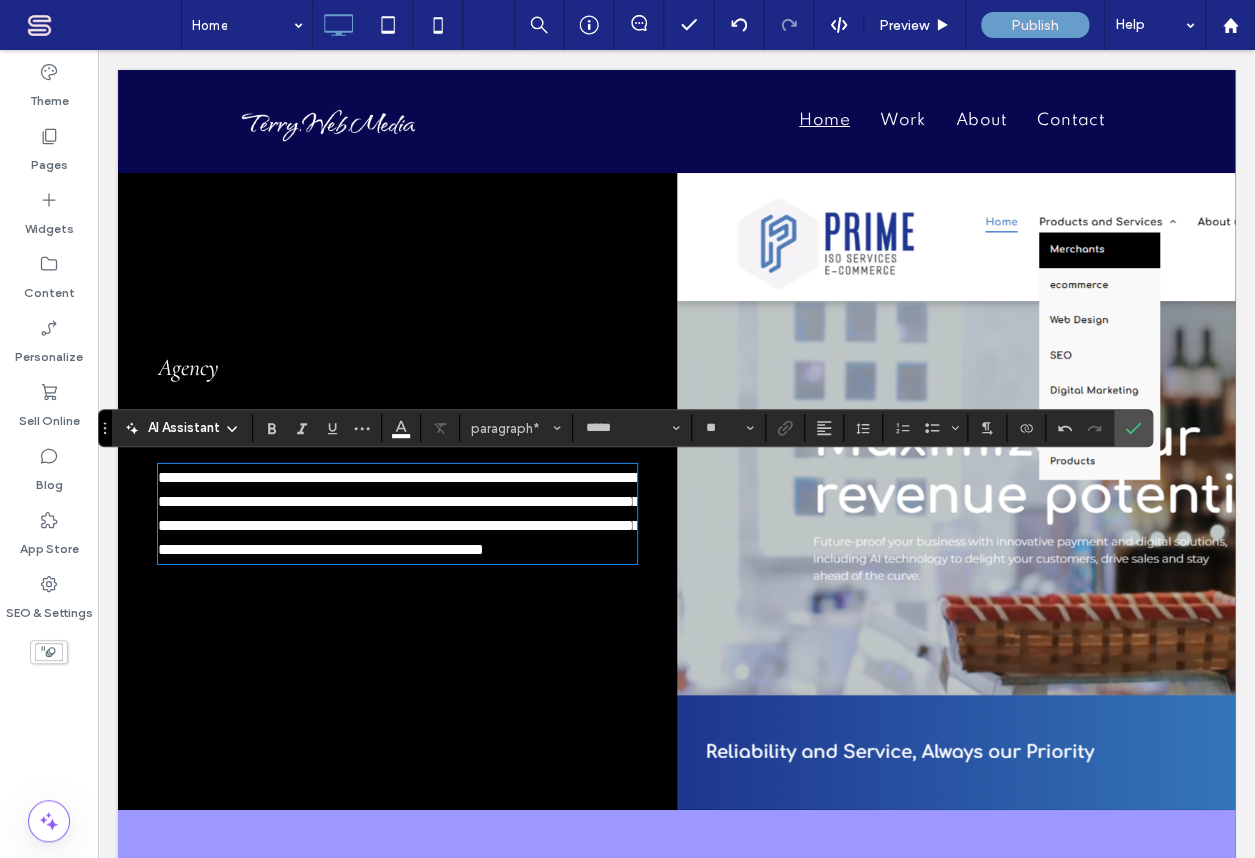 click on "**********" at bounding box center (399, 513) 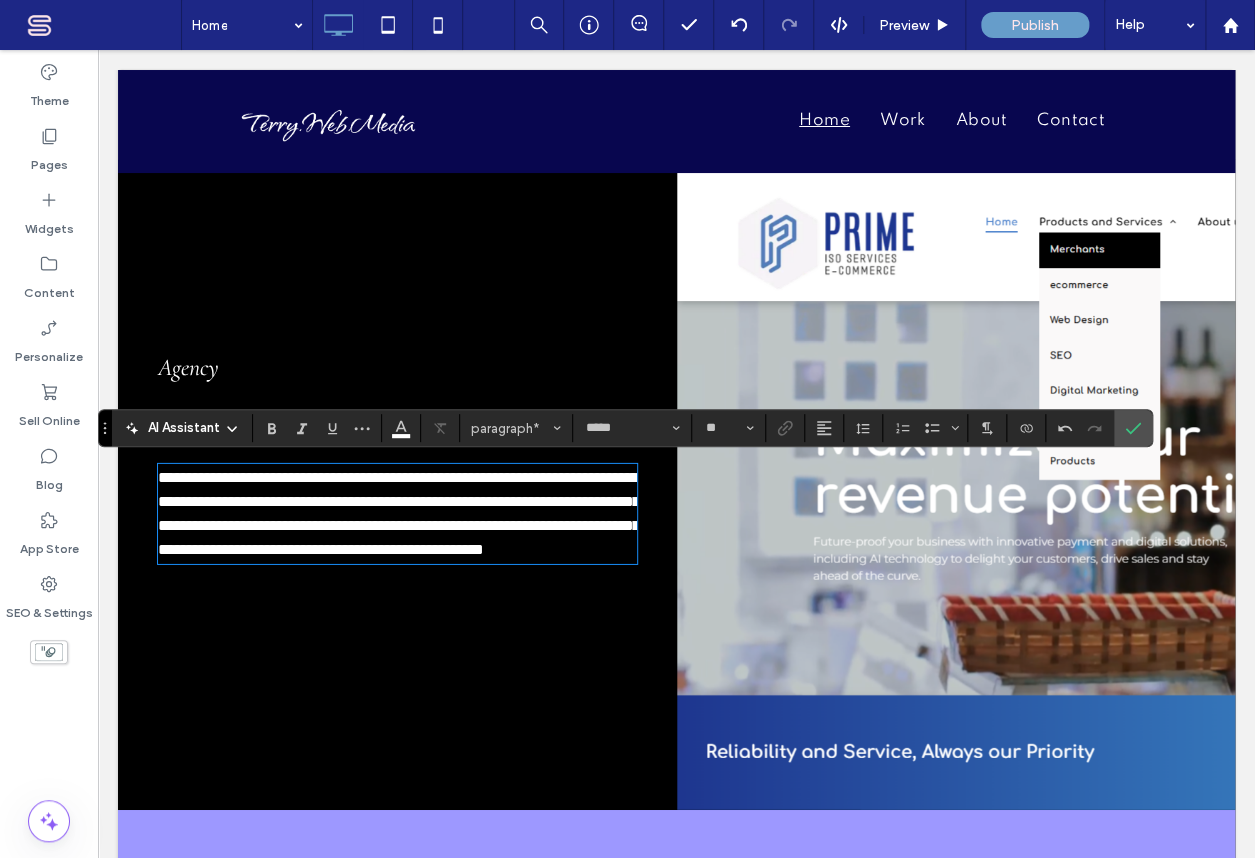 click on "**********" at bounding box center [399, 513] 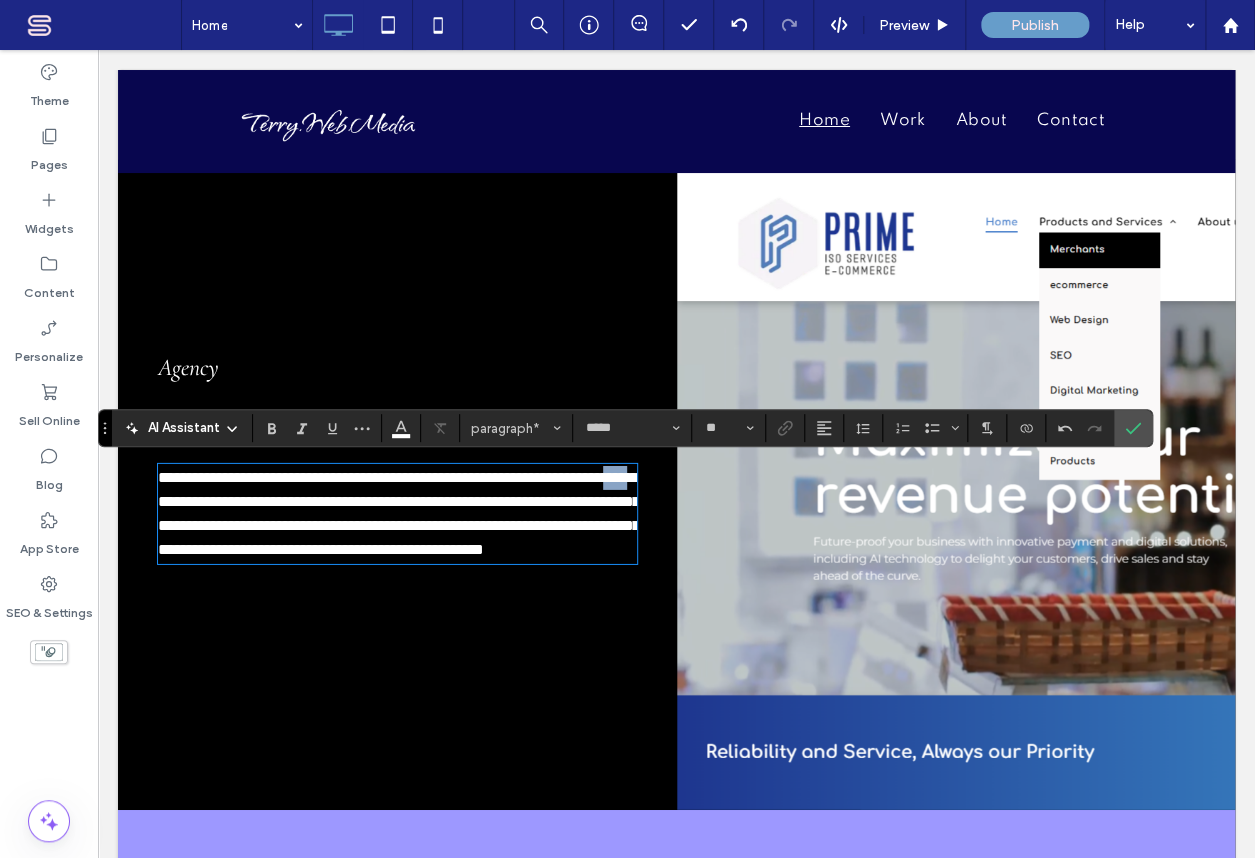 click on "**********" at bounding box center [399, 513] 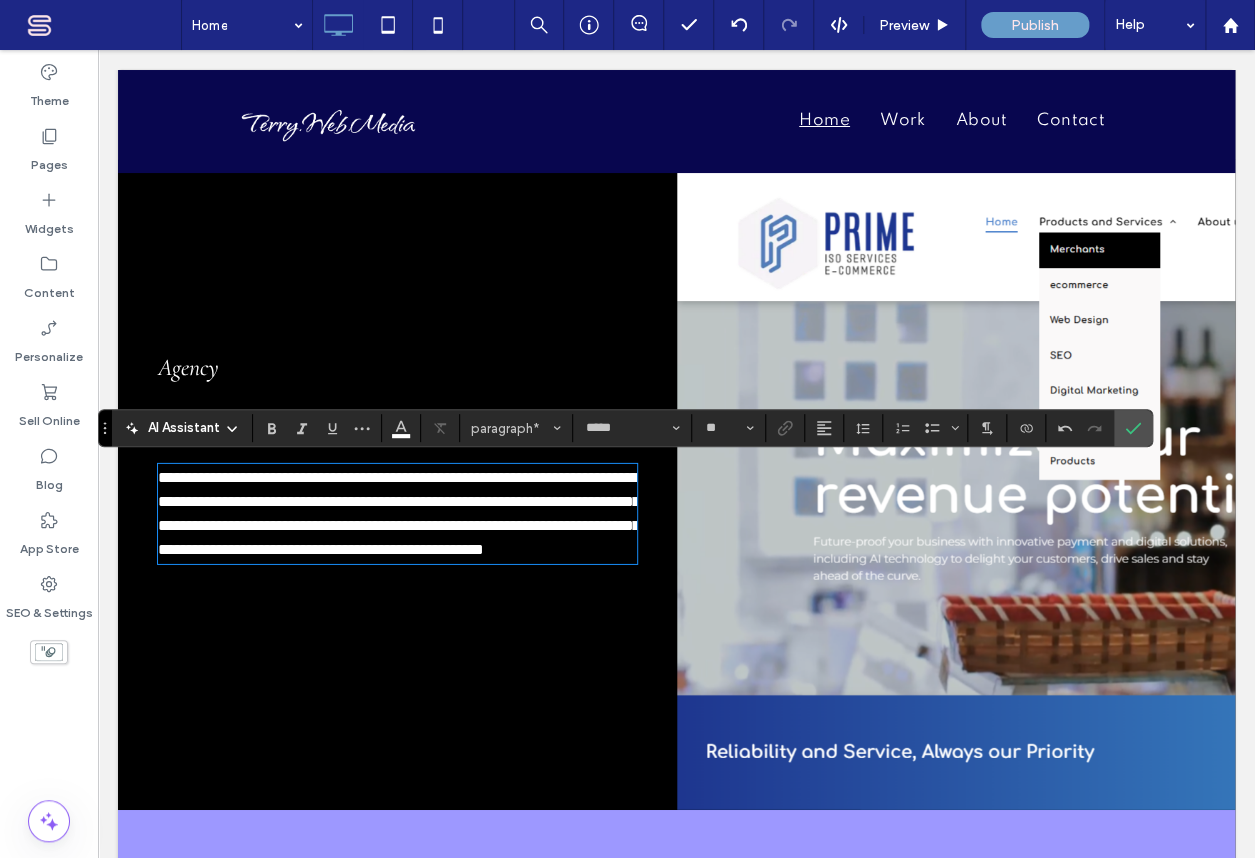 click on "**********" at bounding box center (399, 513) 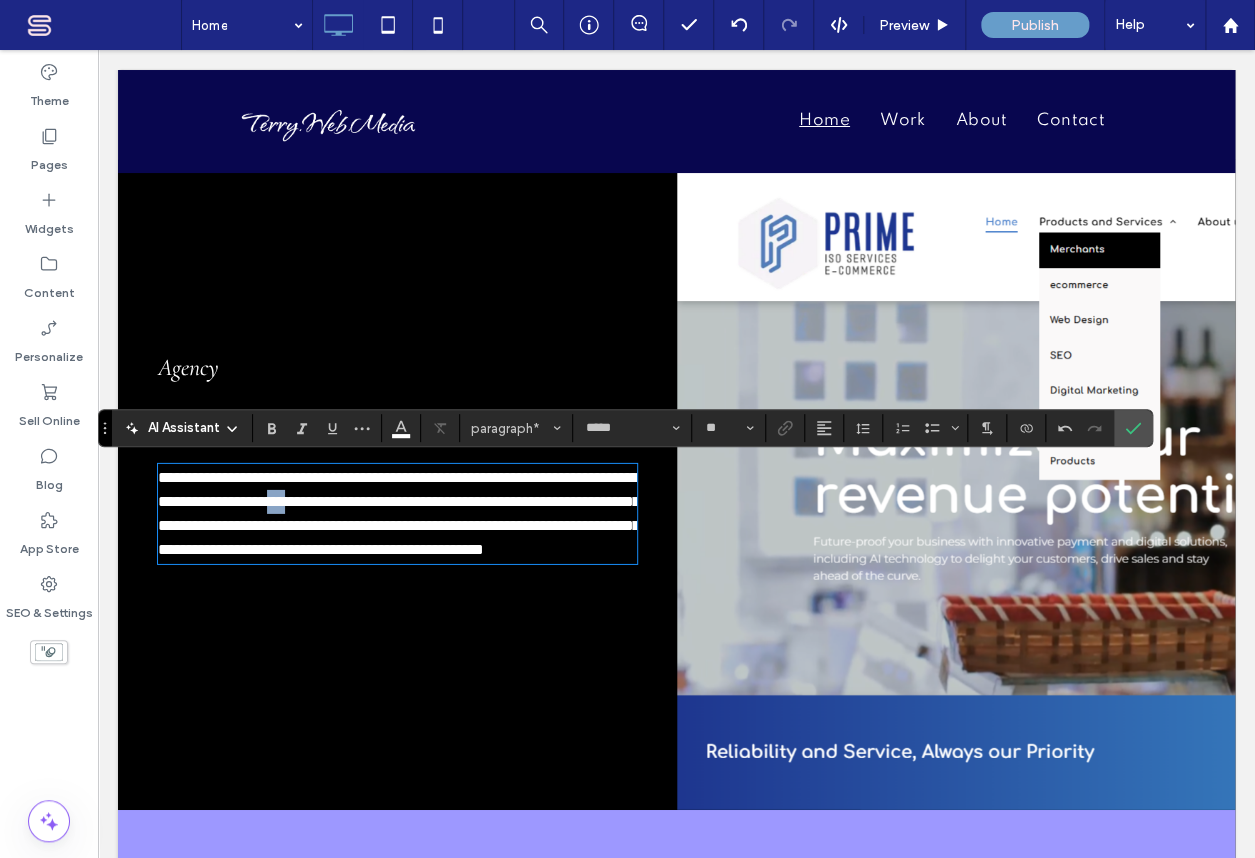click on "**********" at bounding box center (399, 513) 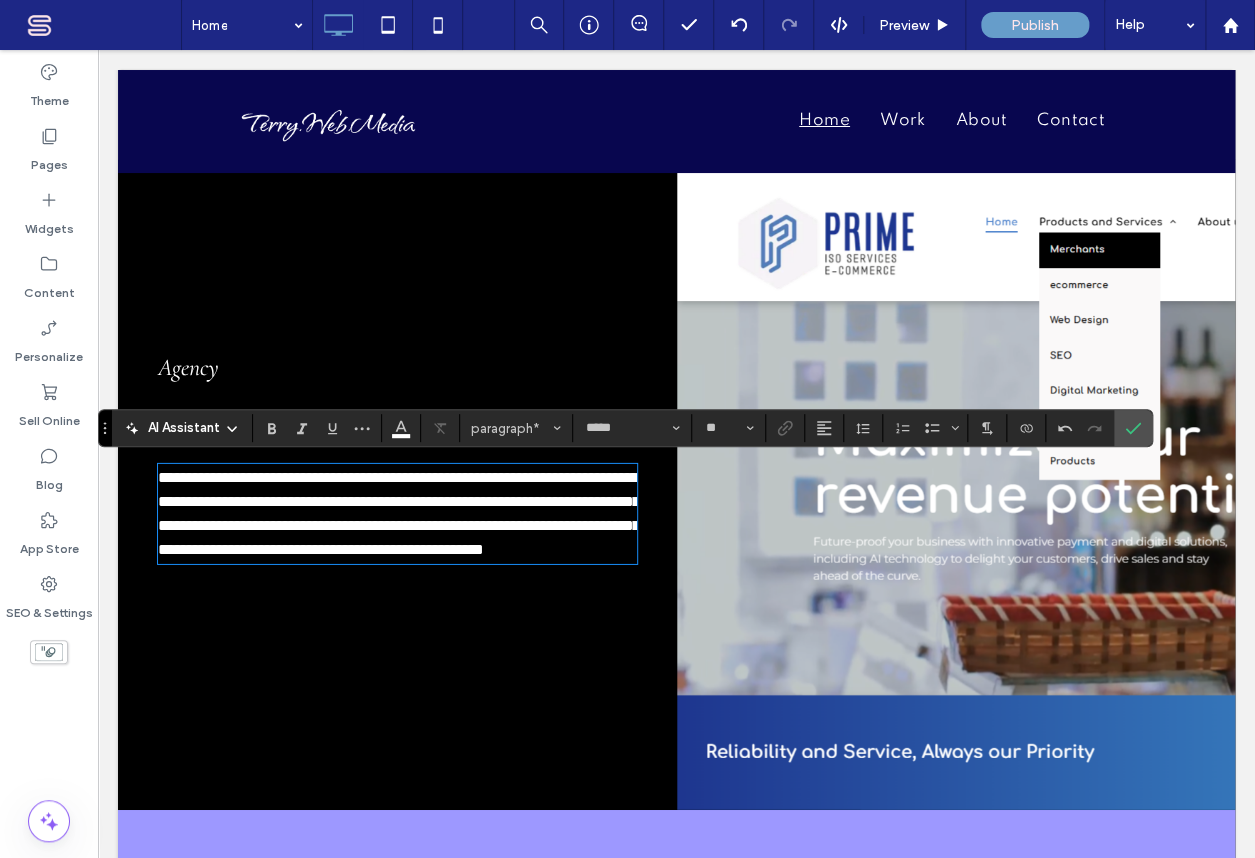 click on "**********" at bounding box center (399, 513) 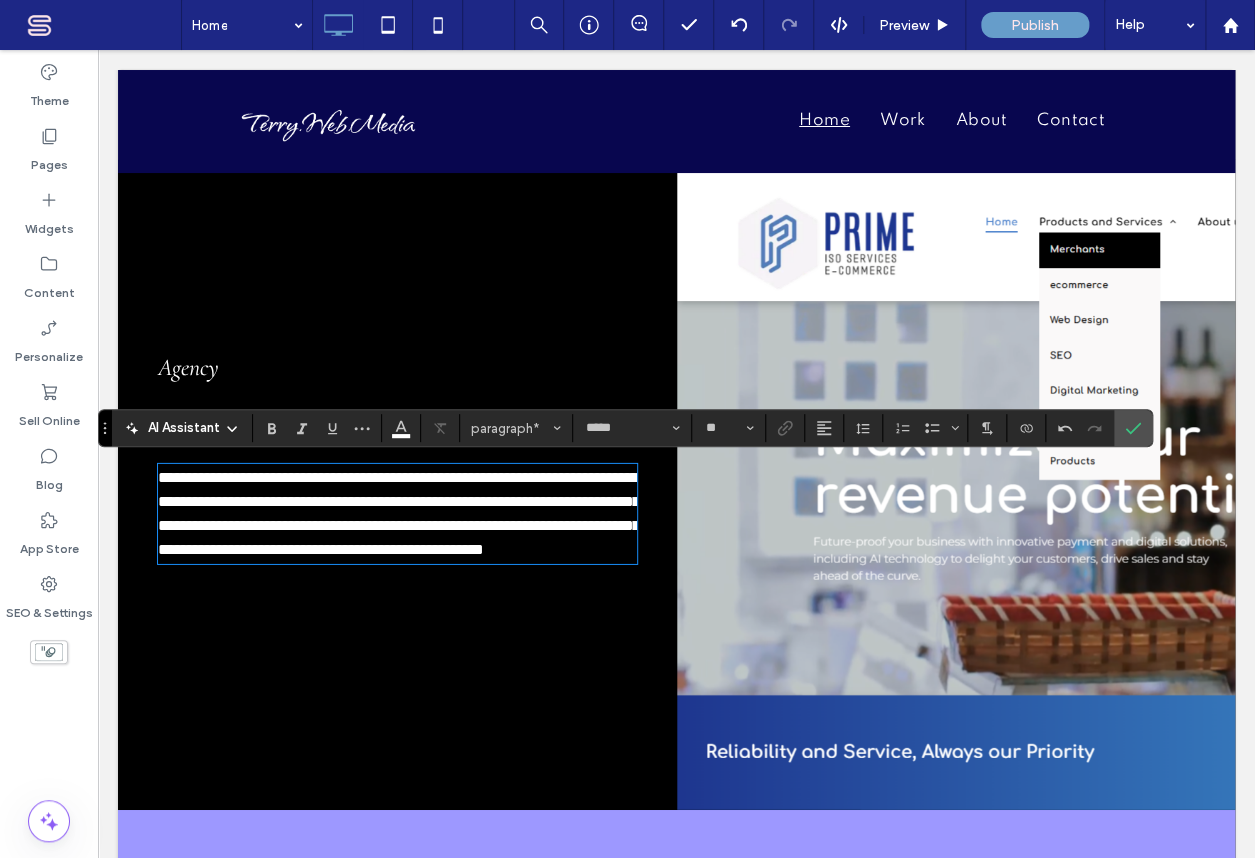 click on "**********" at bounding box center (399, 513) 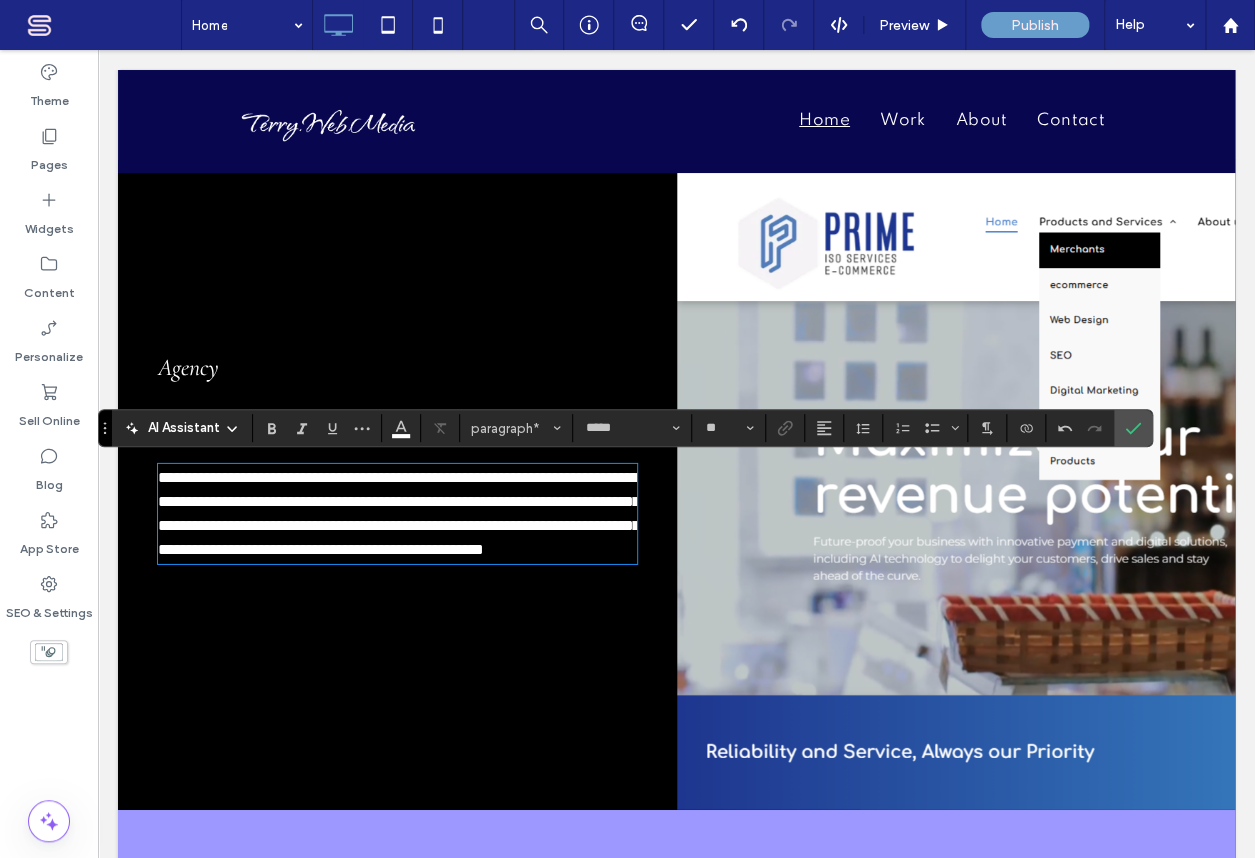 click on "**********" at bounding box center (399, 513) 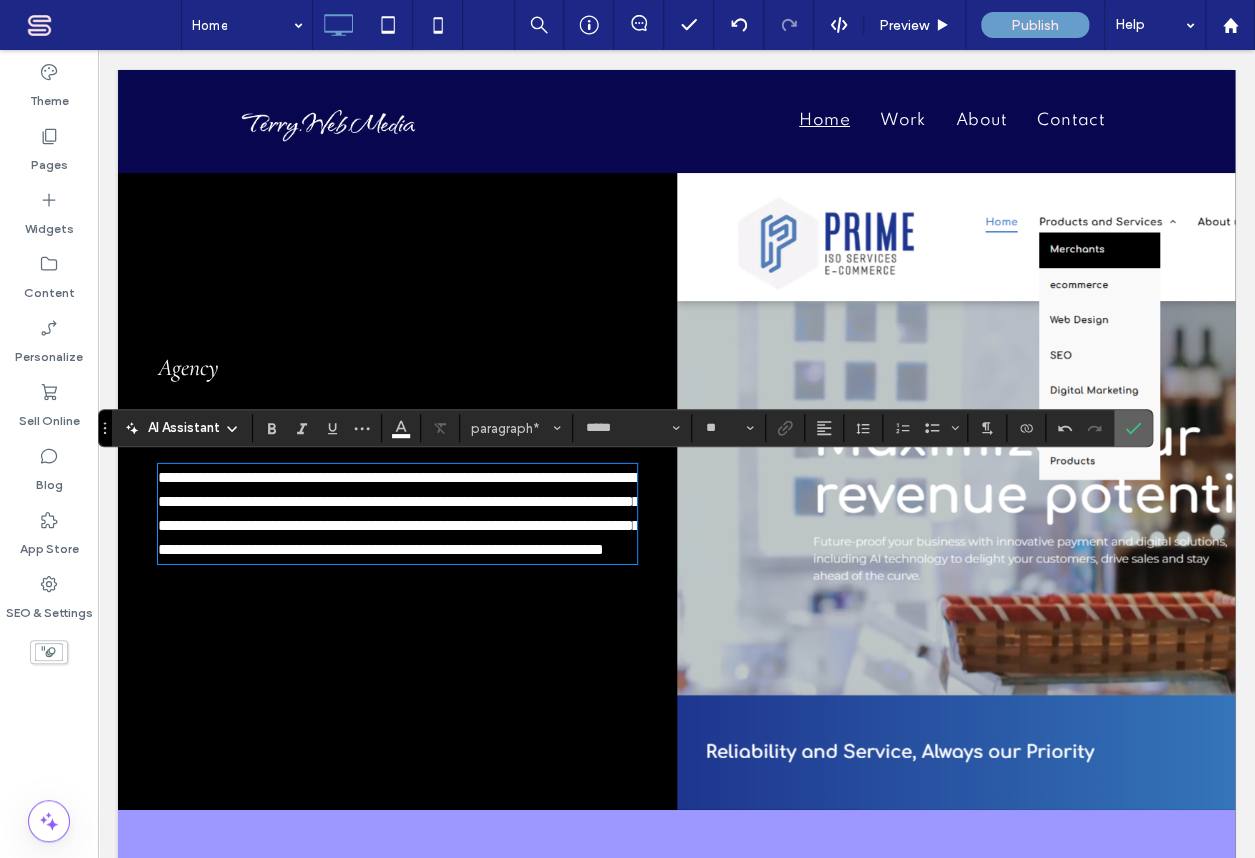drag, startPoint x: 1130, startPoint y: 429, endPoint x: 802, endPoint y: 430, distance: 328.00153 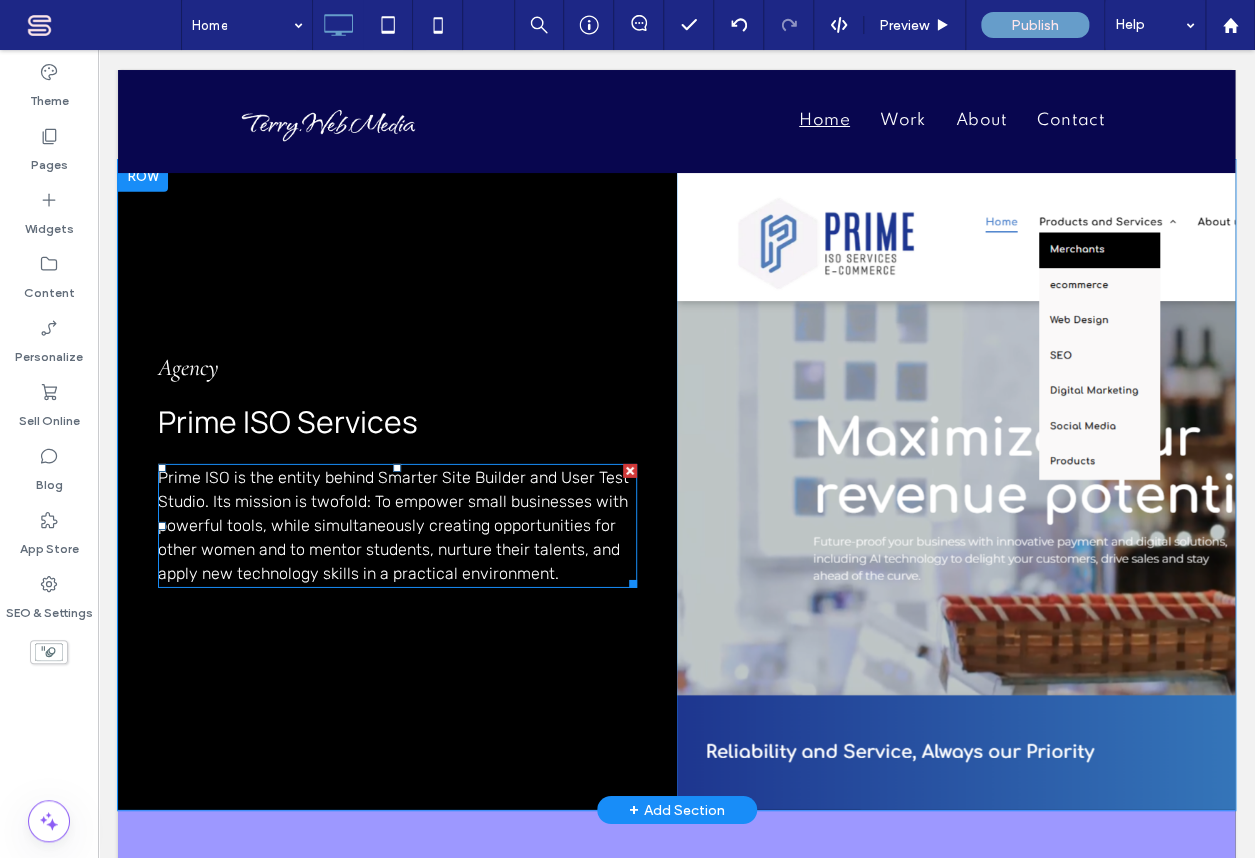 click on "Prime ISO is the entity behind Smarter Site Builder and User Test Studio. Its mission is twofold: To empower small businesses with powerful tools, while simultaneously creating opportunities for other women and to mentor students, nurture their talents, and apply new technology skills in a practical environment." at bounding box center (393, 525) 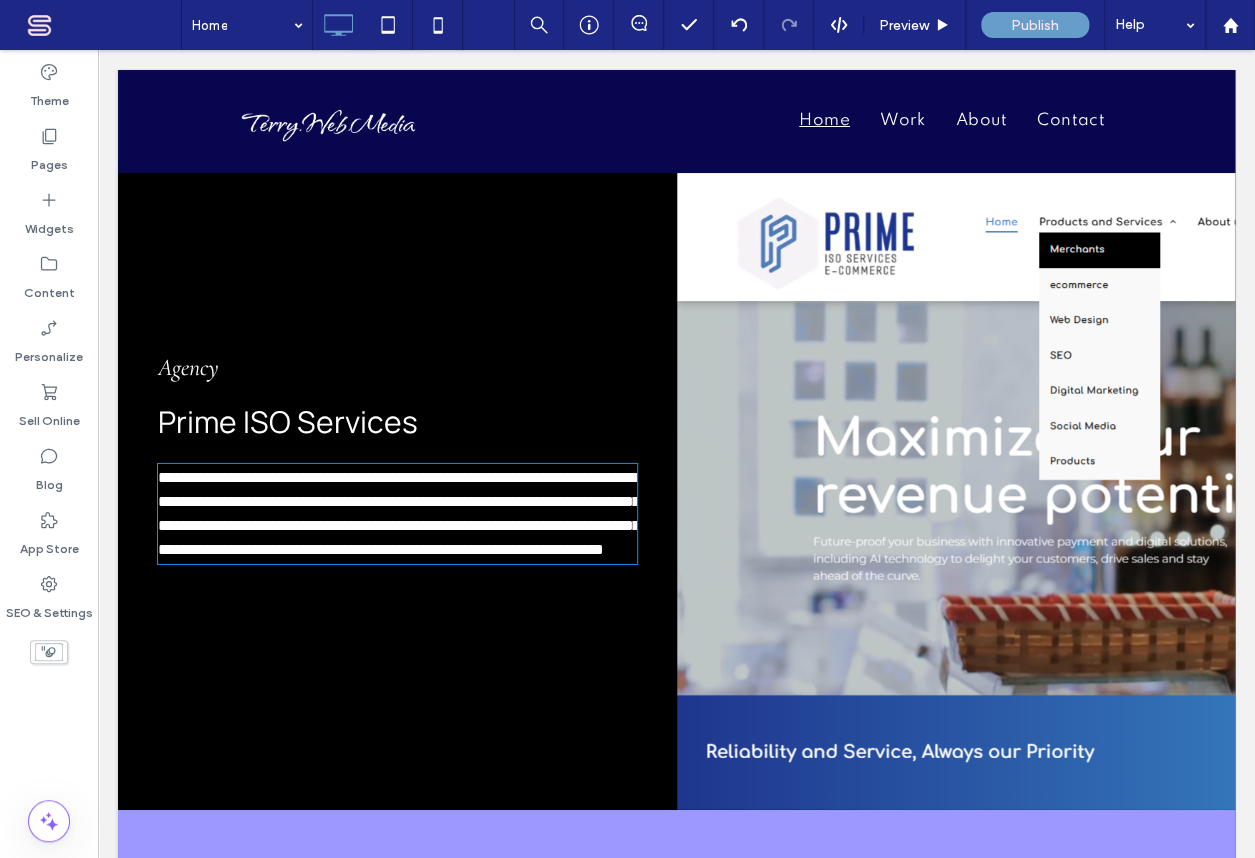 type on "*****" 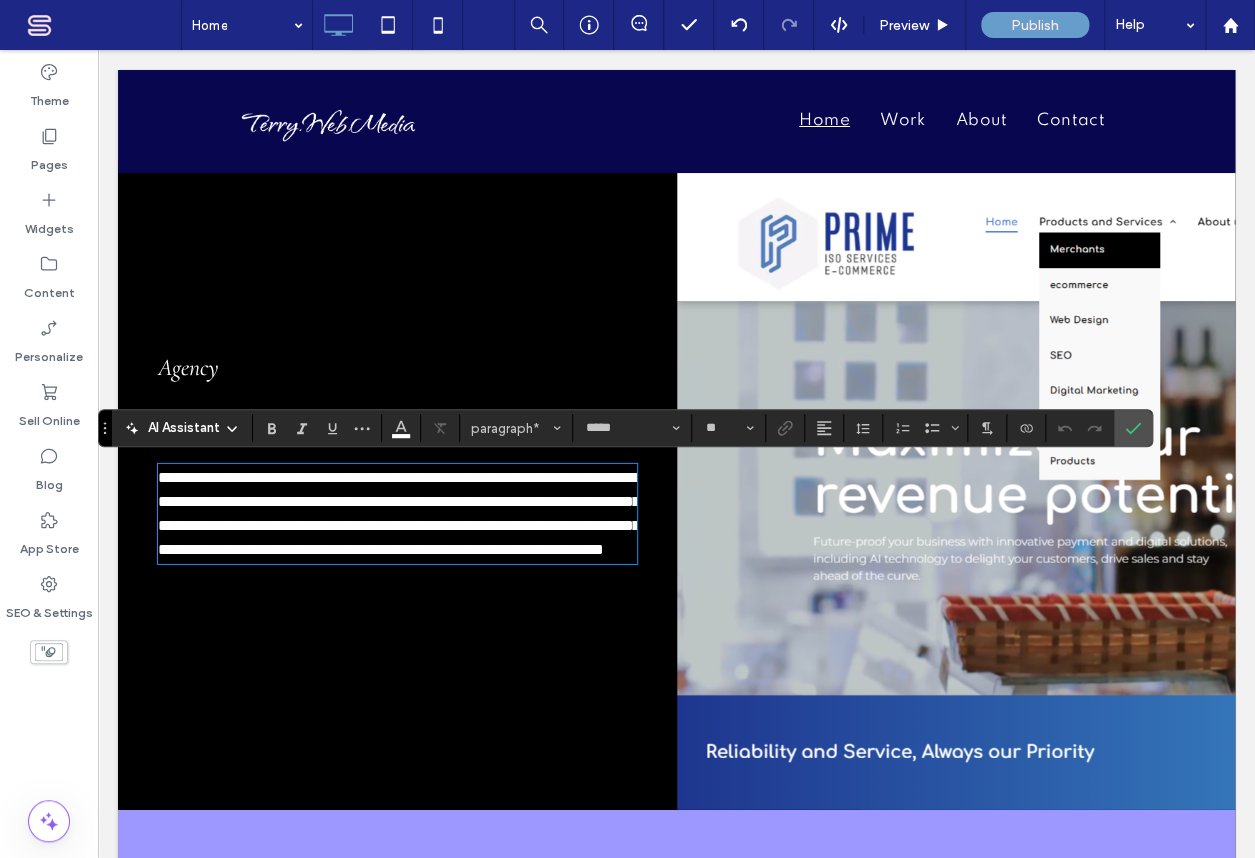 click on "**********" at bounding box center [399, 513] 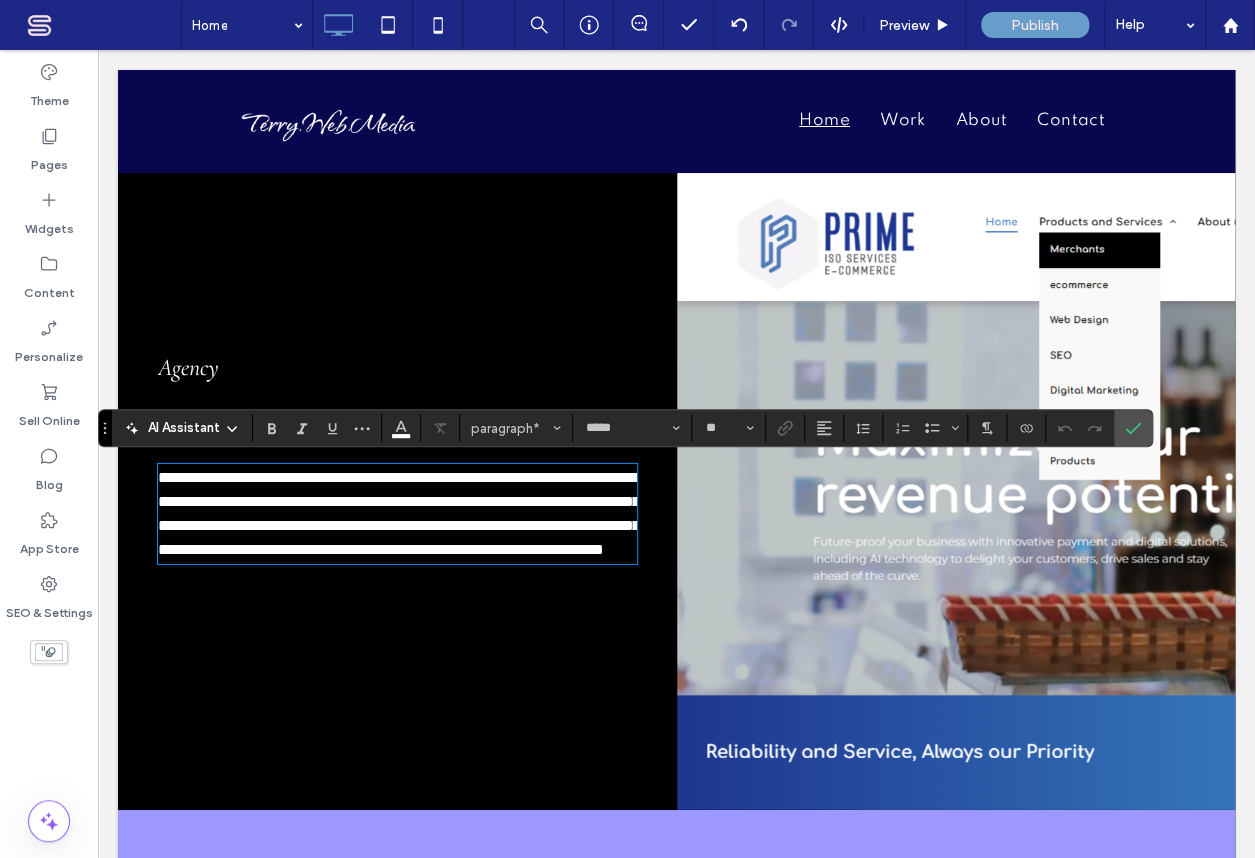 type 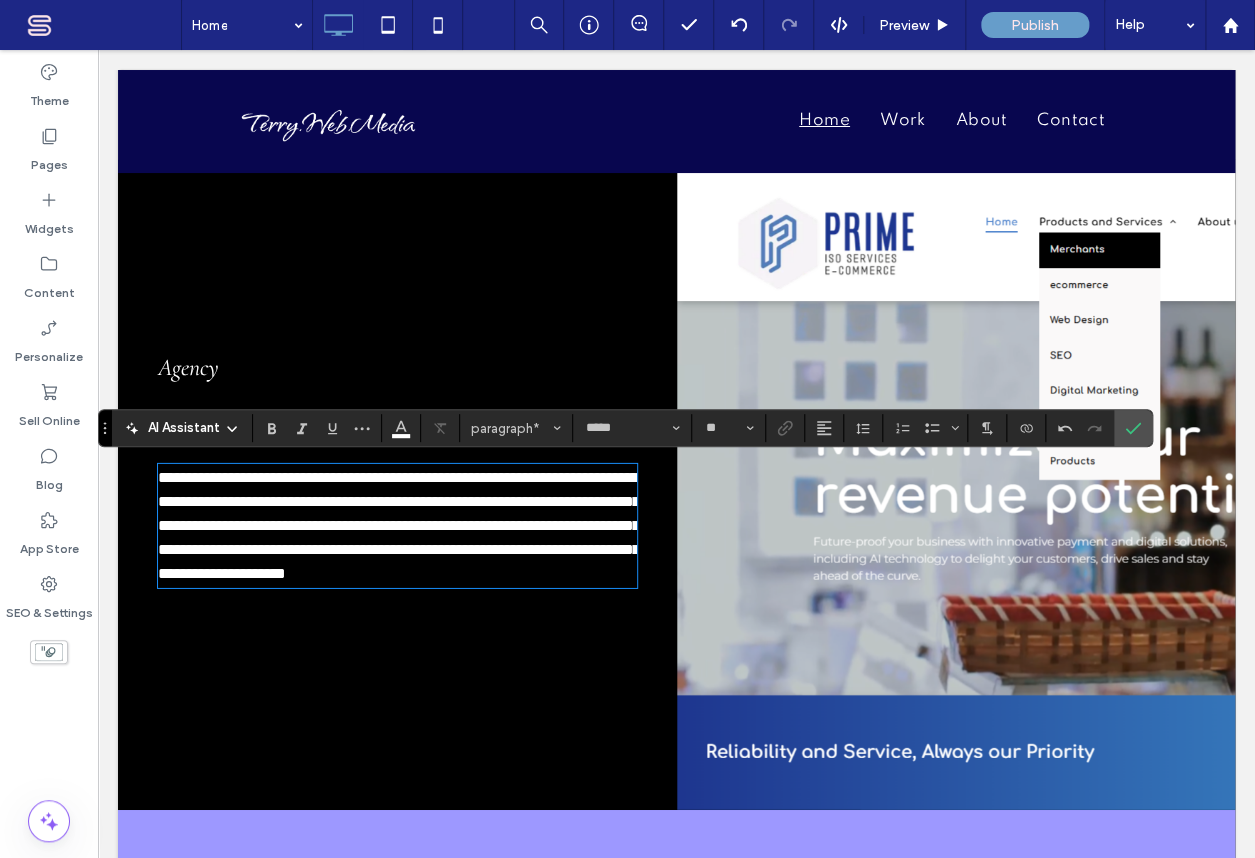 click on "**********" at bounding box center (397, 485) 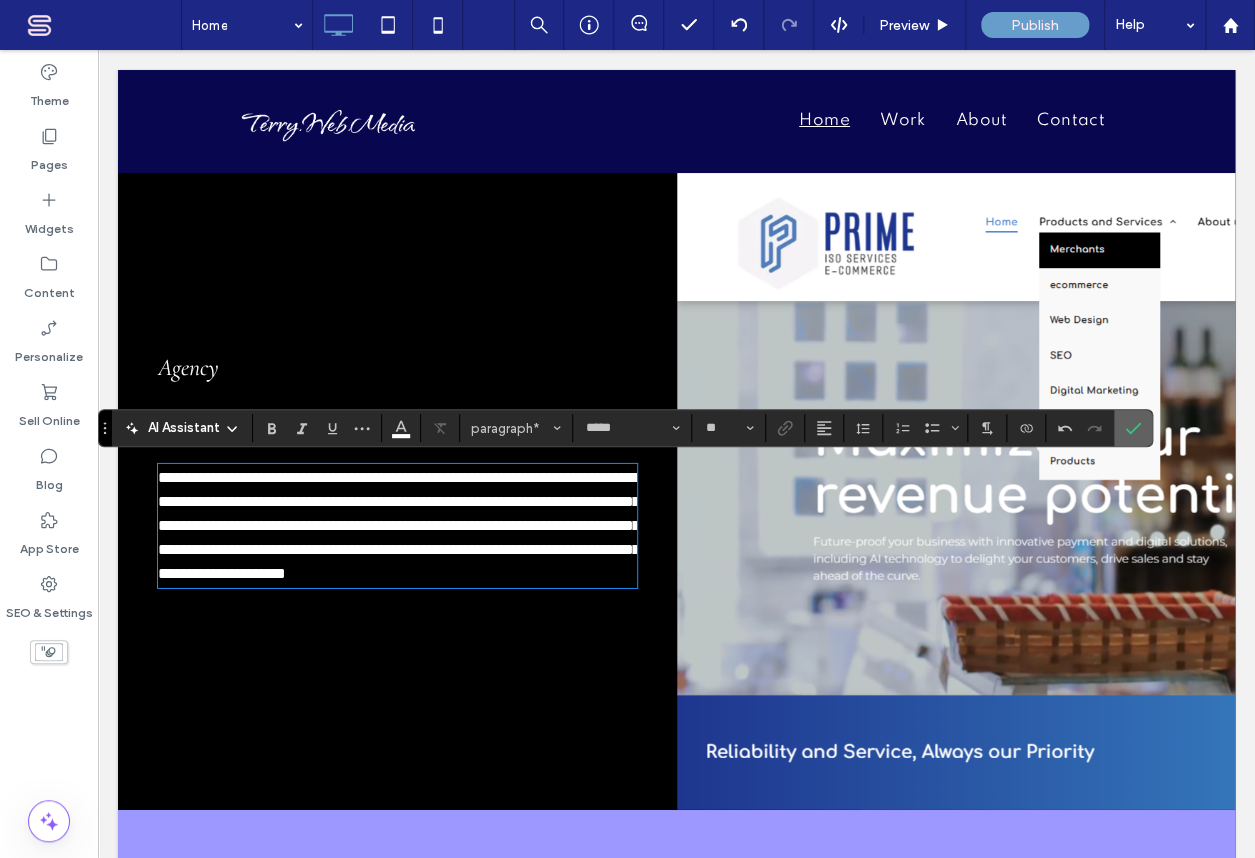 click 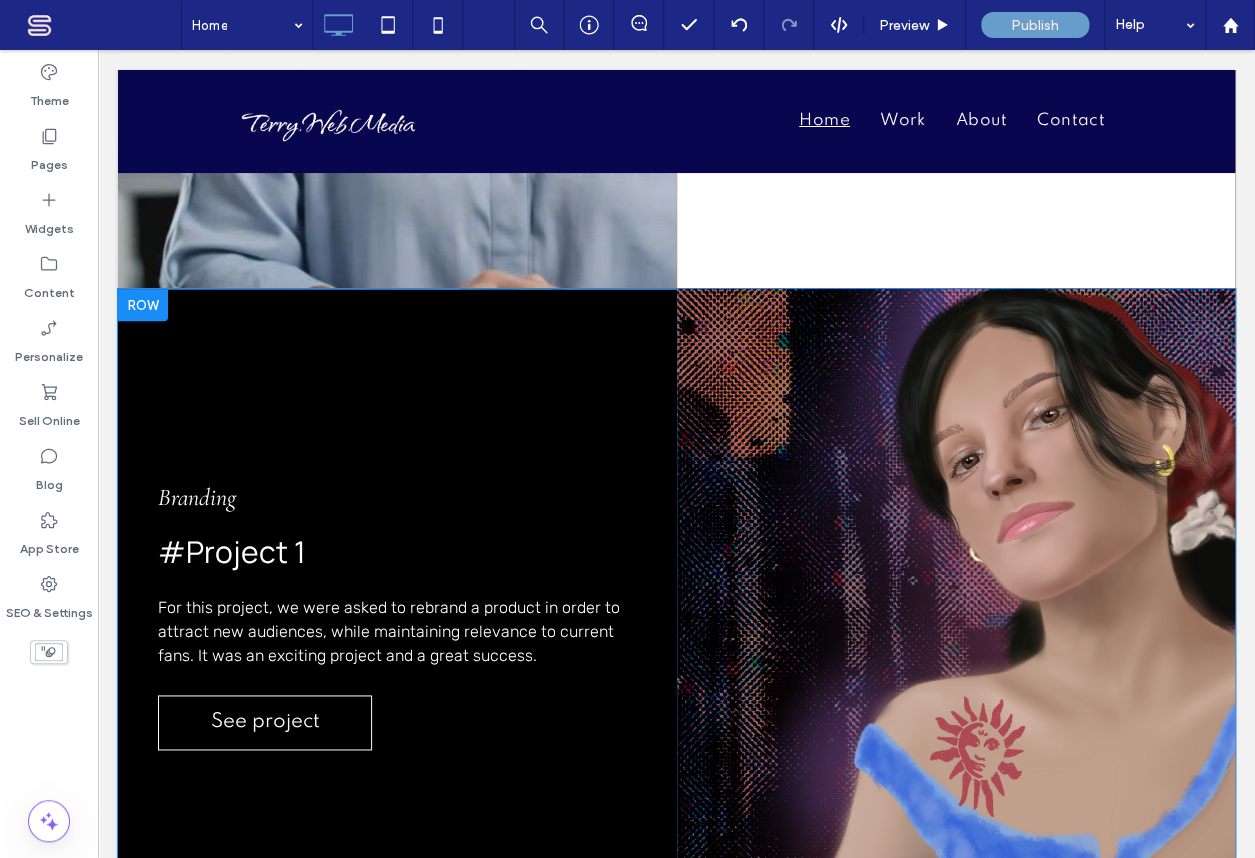 scroll, scrollTop: 3301, scrollLeft: 0, axis: vertical 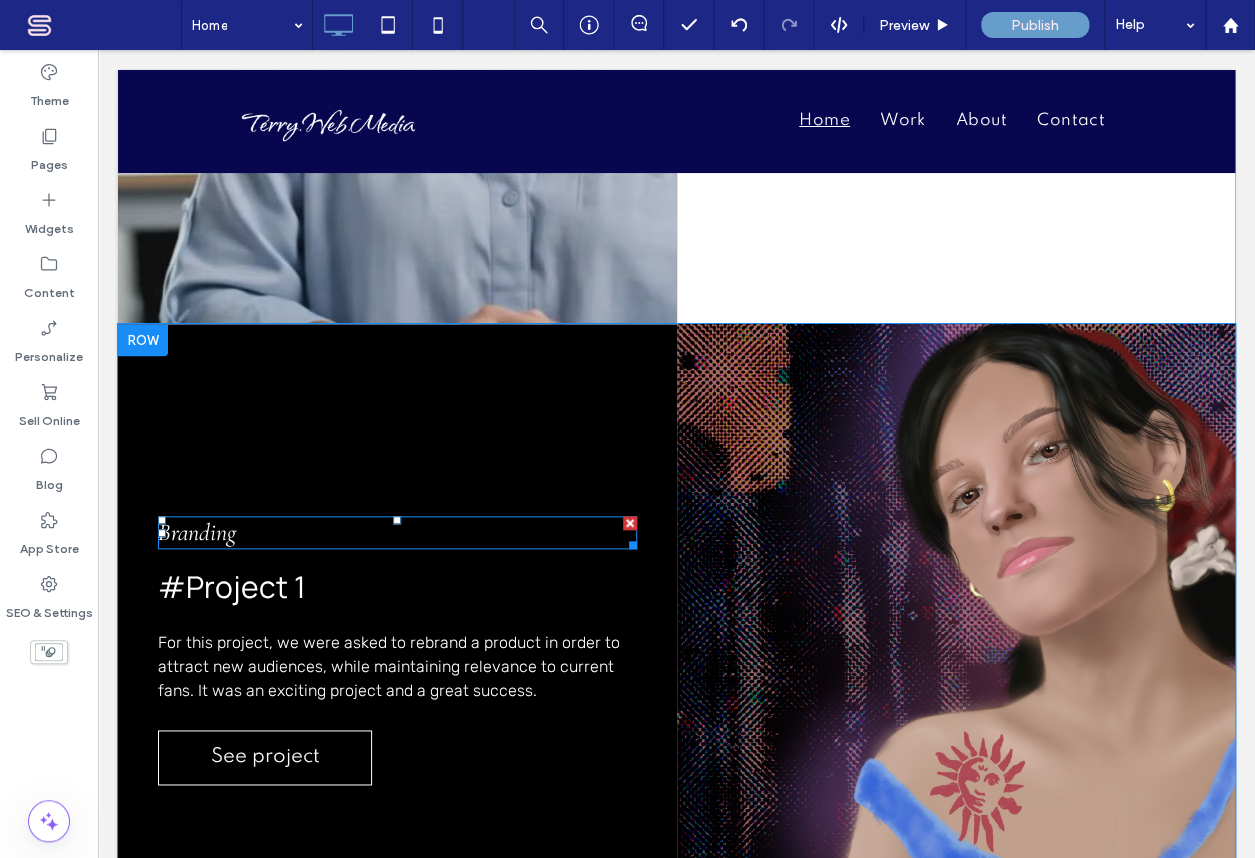 click on "Branding" at bounding box center (197, 532) 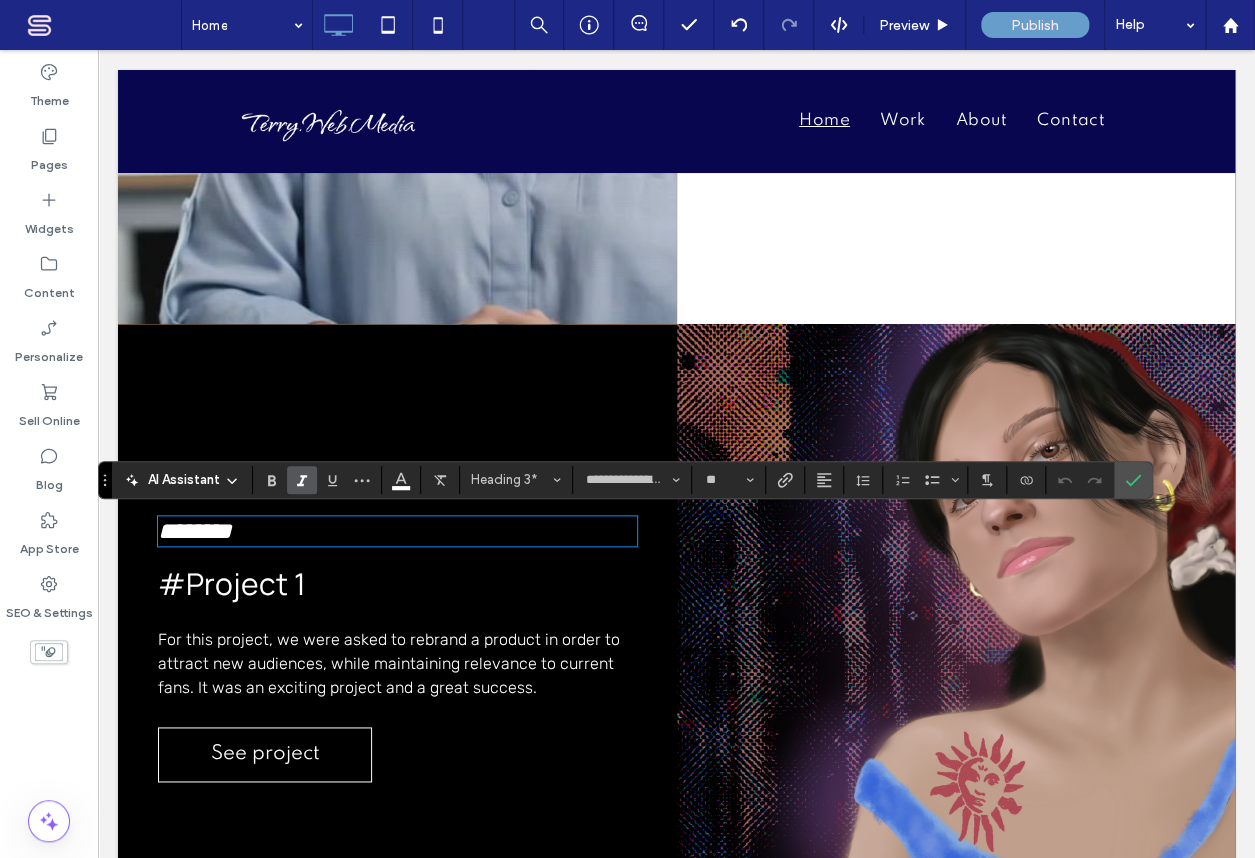 click on "********" at bounding box center [195, 531] 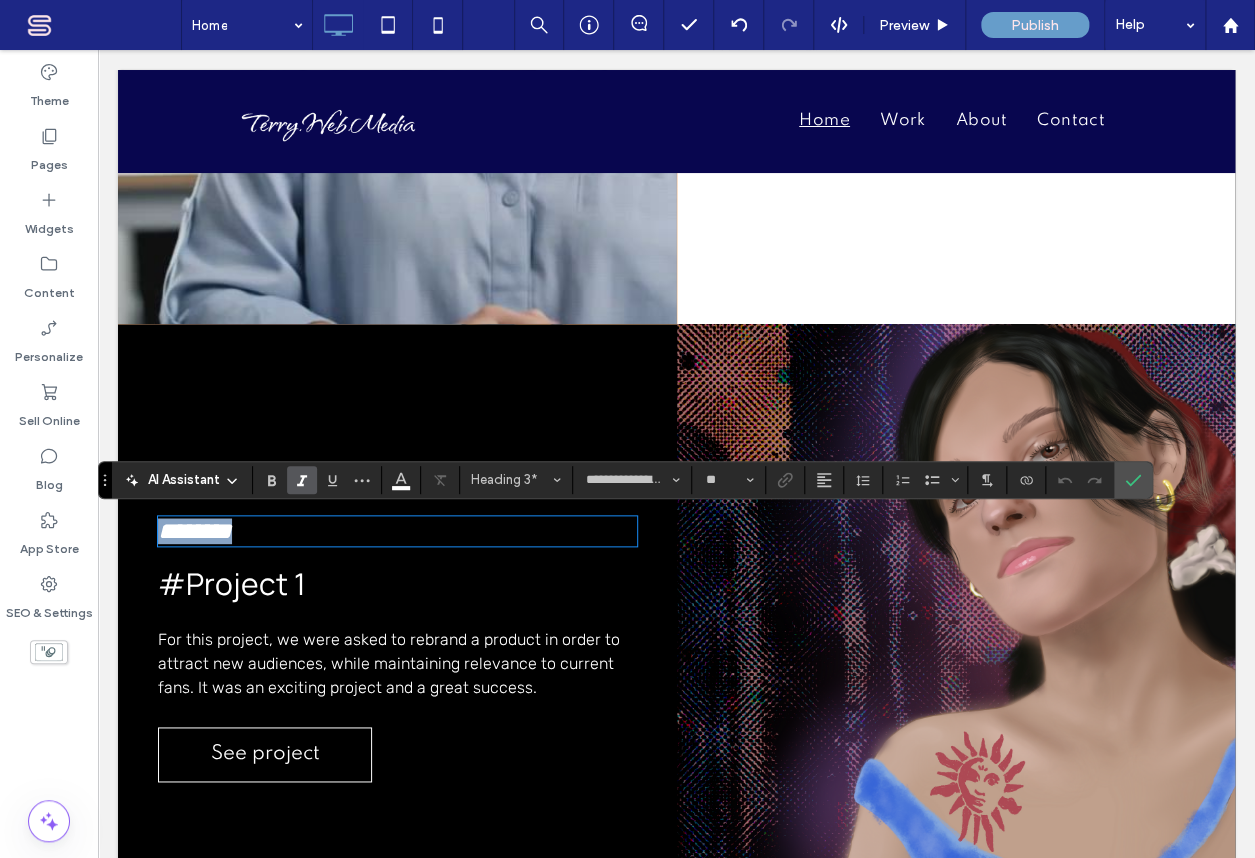 click on "********" at bounding box center [195, 531] 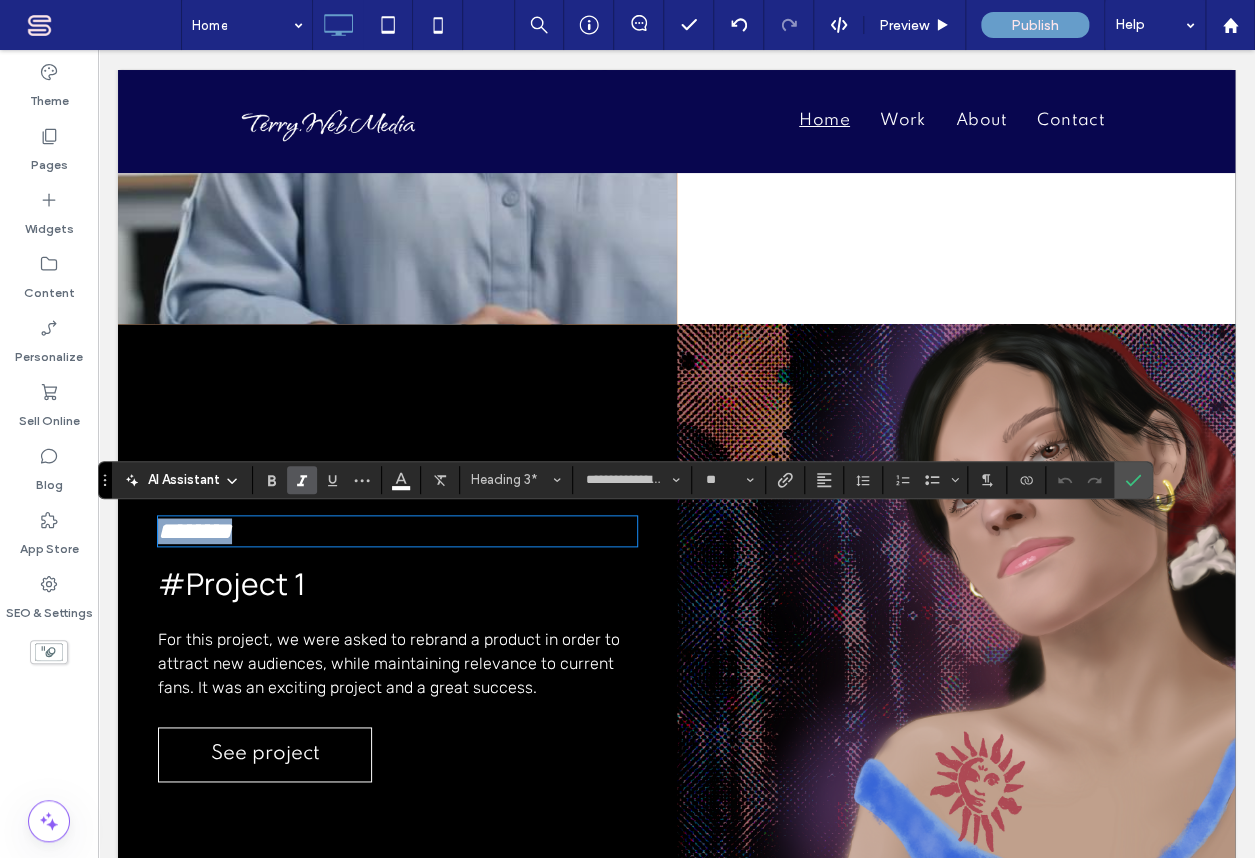type 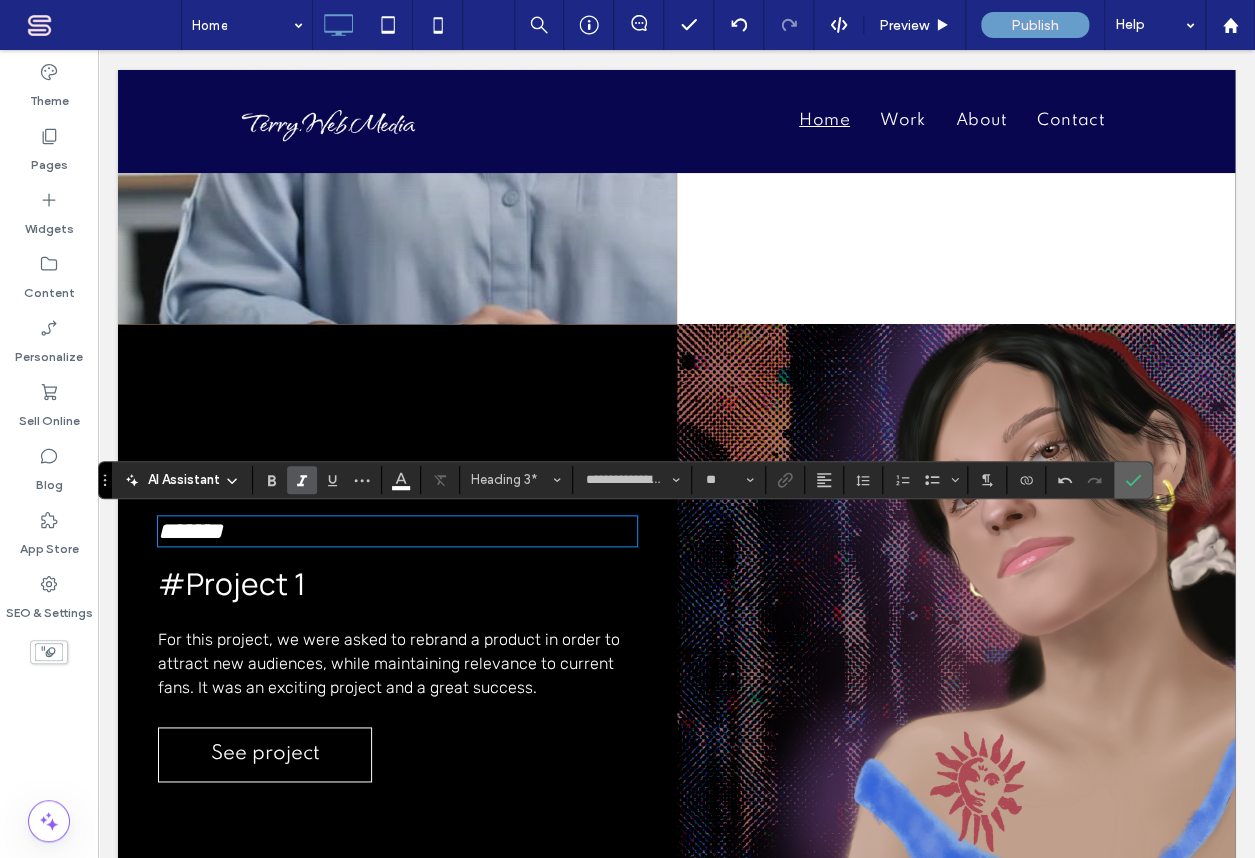 drag, startPoint x: 1129, startPoint y: 477, endPoint x: 787, endPoint y: 520, distance: 344.69263 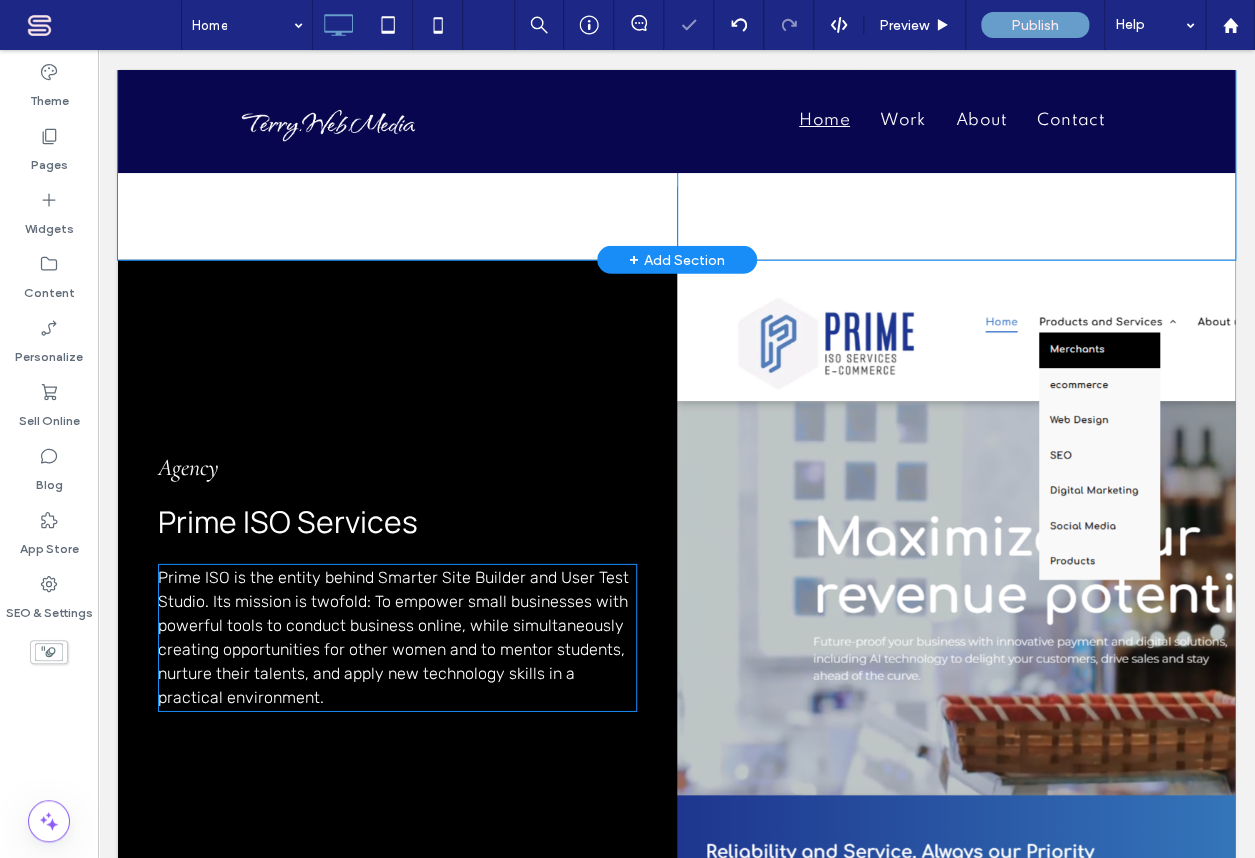 scroll, scrollTop: 4756, scrollLeft: 0, axis: vertical 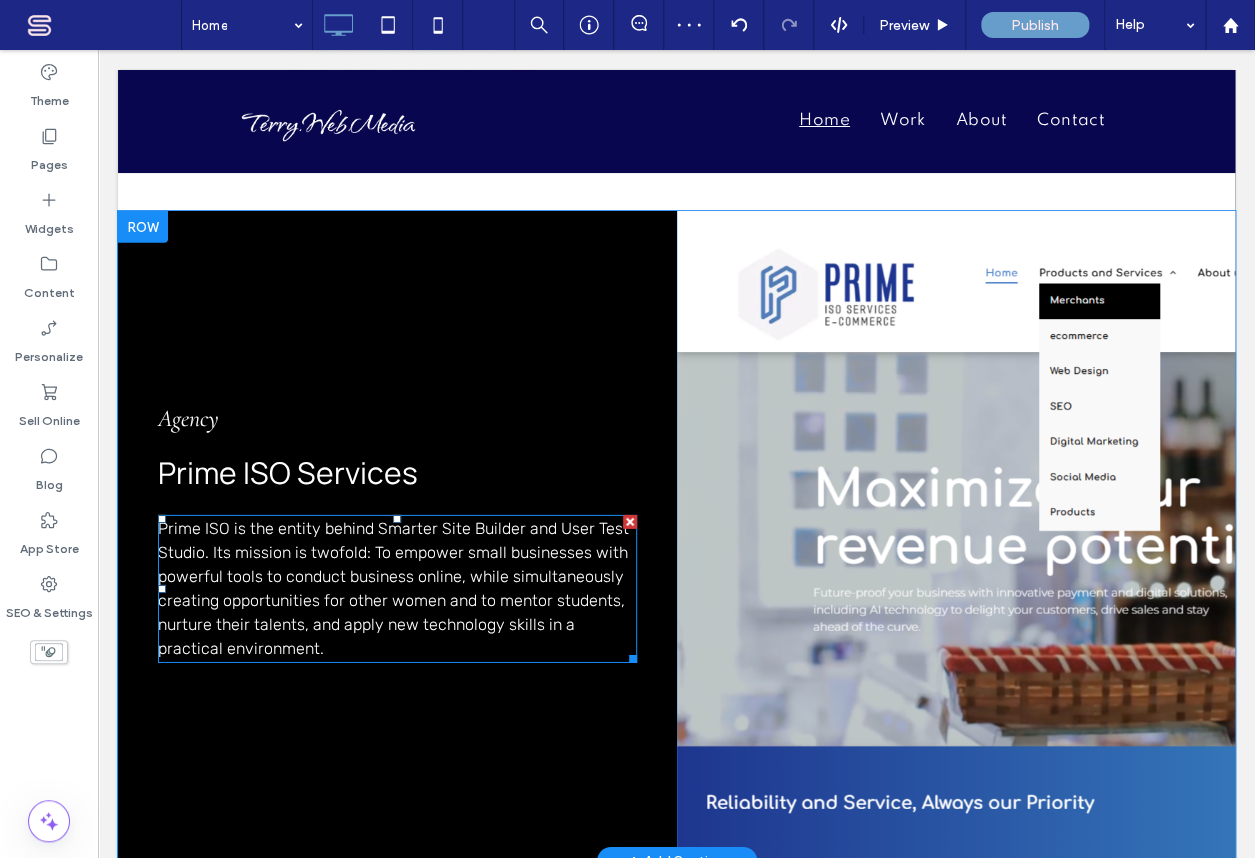 click on "Prime ISO is the entity behind Smarter Site Builder and User Test Studio. Its mission is twofold: To empower small businesses with powerful tools to conduct business online, while simultaneously creating opportunities for other women and to mentor students, nurture their talents, and apply new technology skills in a practical environment." at bounding box center [393, 588] 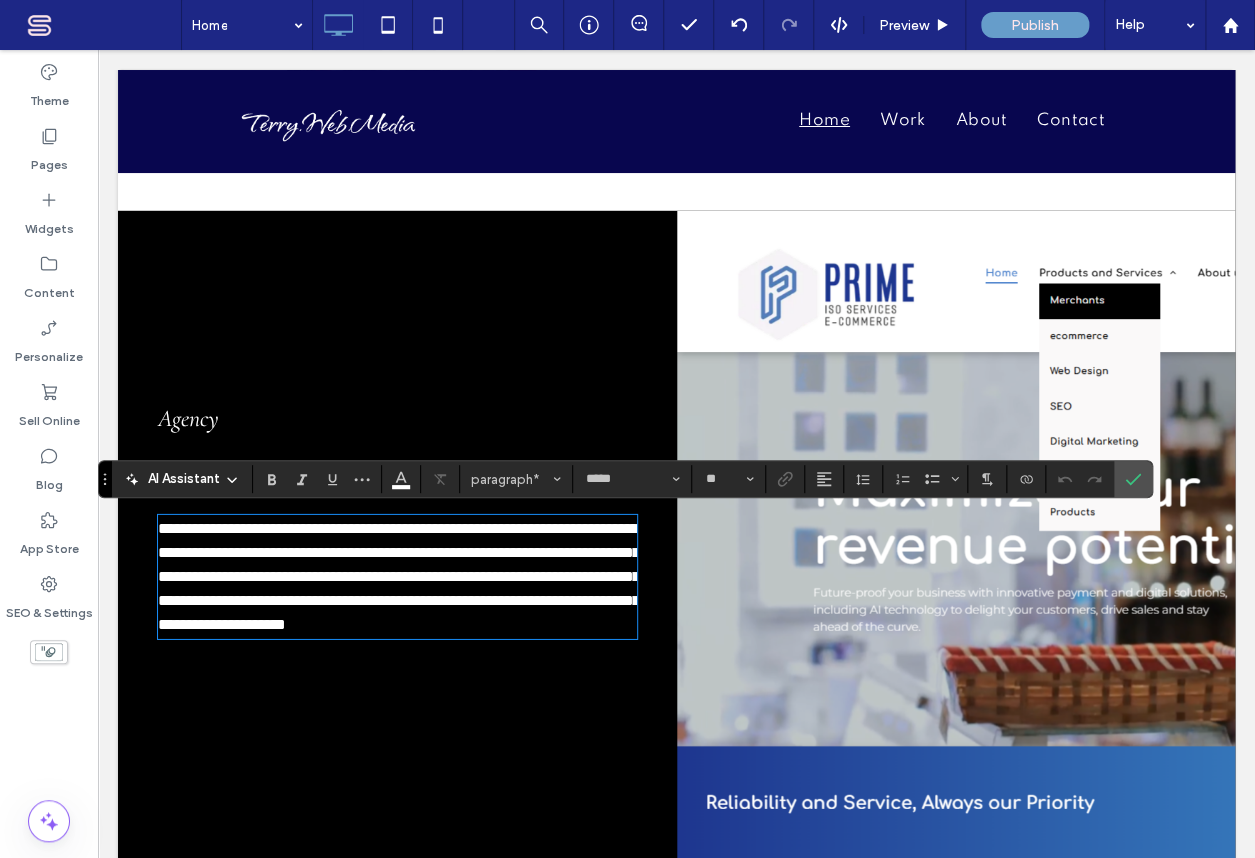 click on "**********" at bounding box center (399, 576) 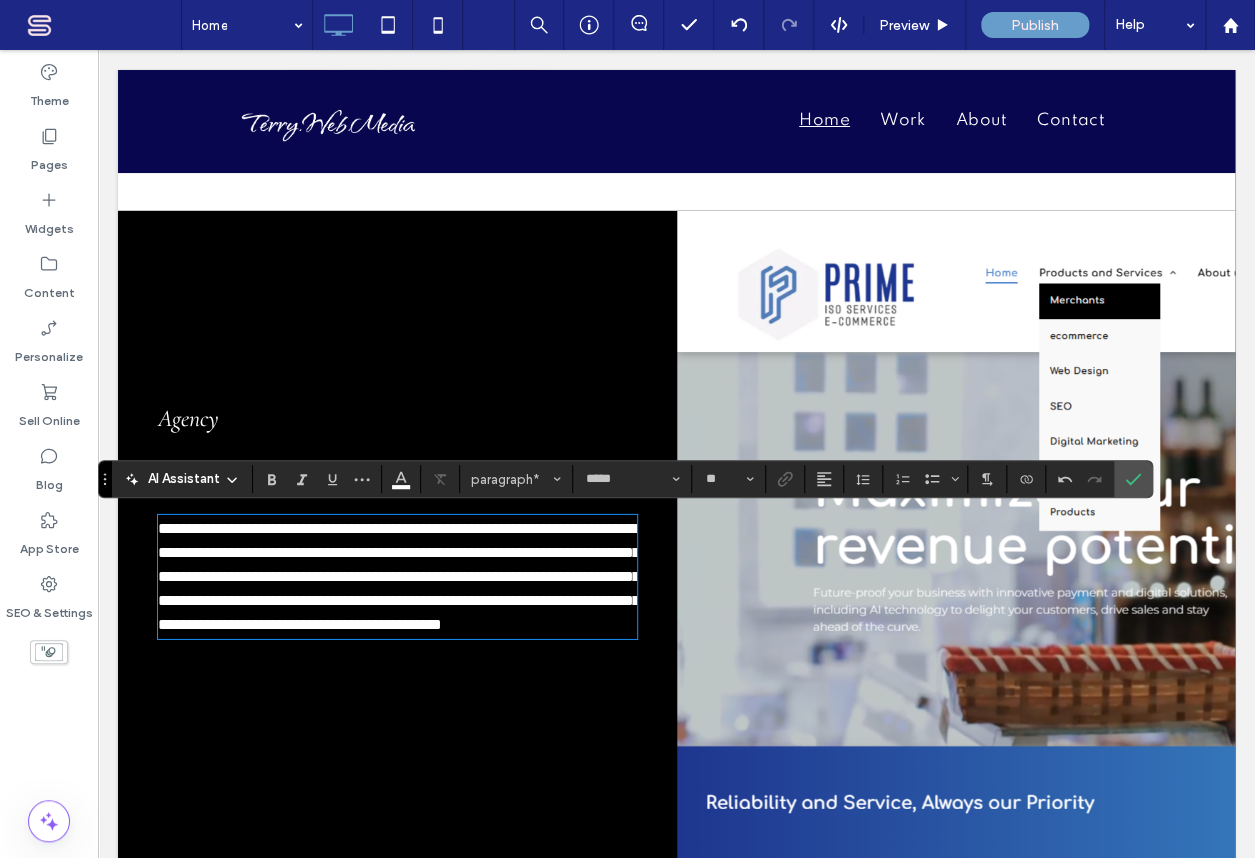 click on "**********" at bounding box center [399, 576] 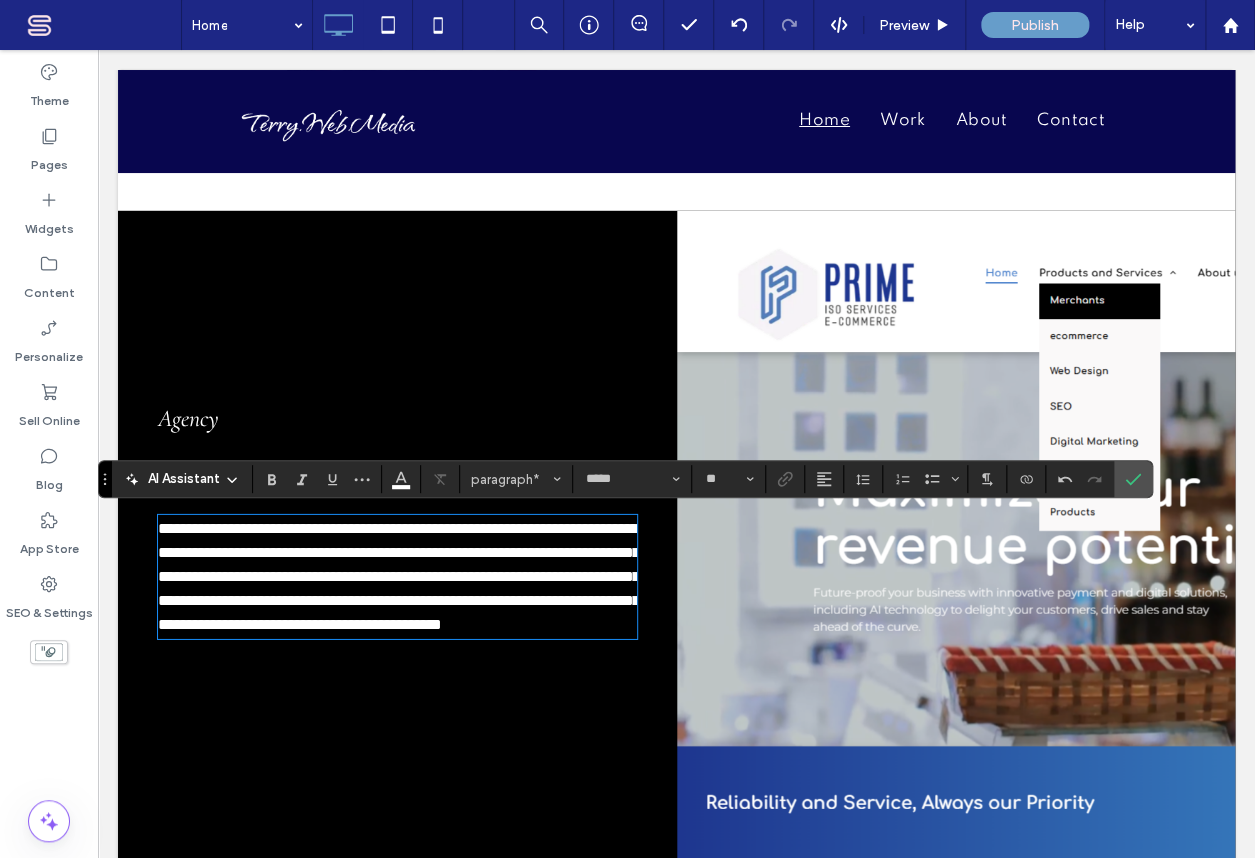 click on "**********" at bounding box center [397, 577] 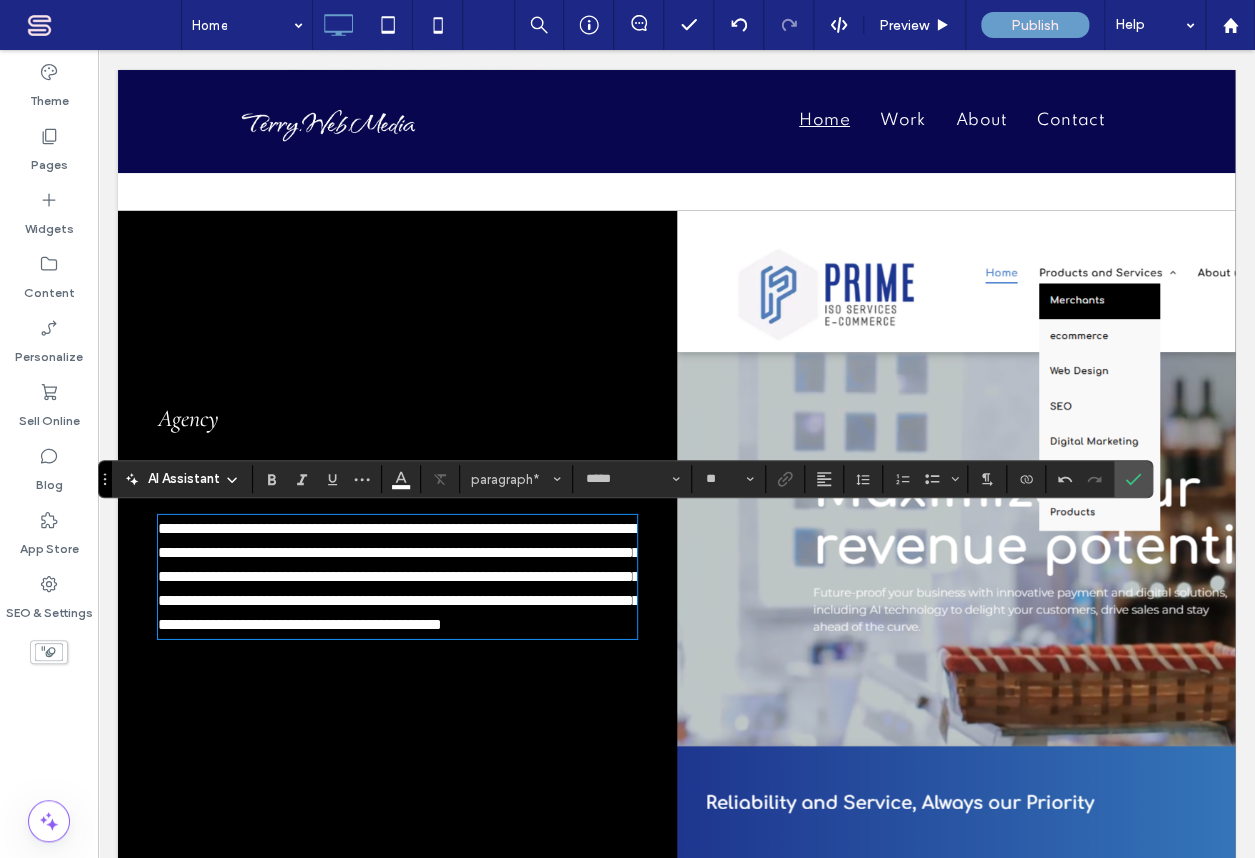 click on "**********" at bounding box center [399, 576] 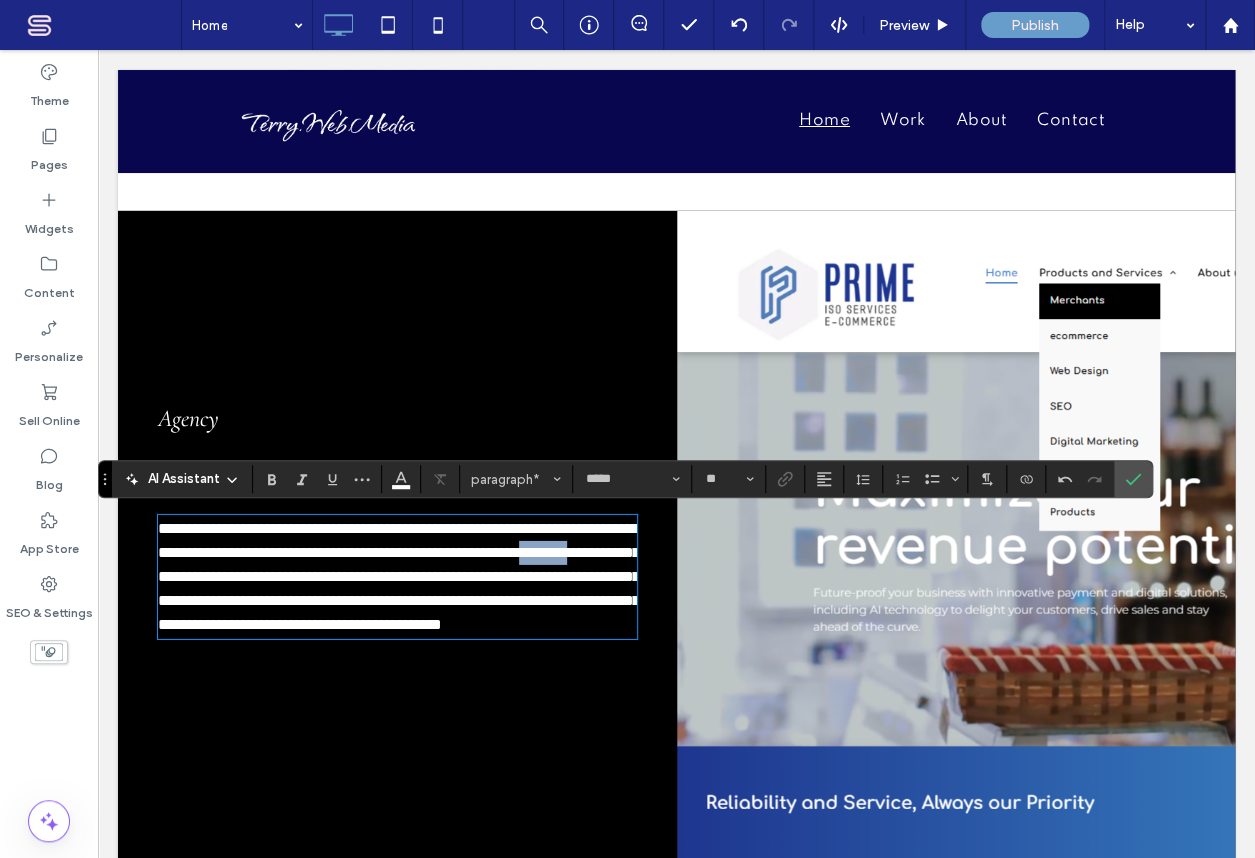 click on "**********" at bounding box center [399, 576] 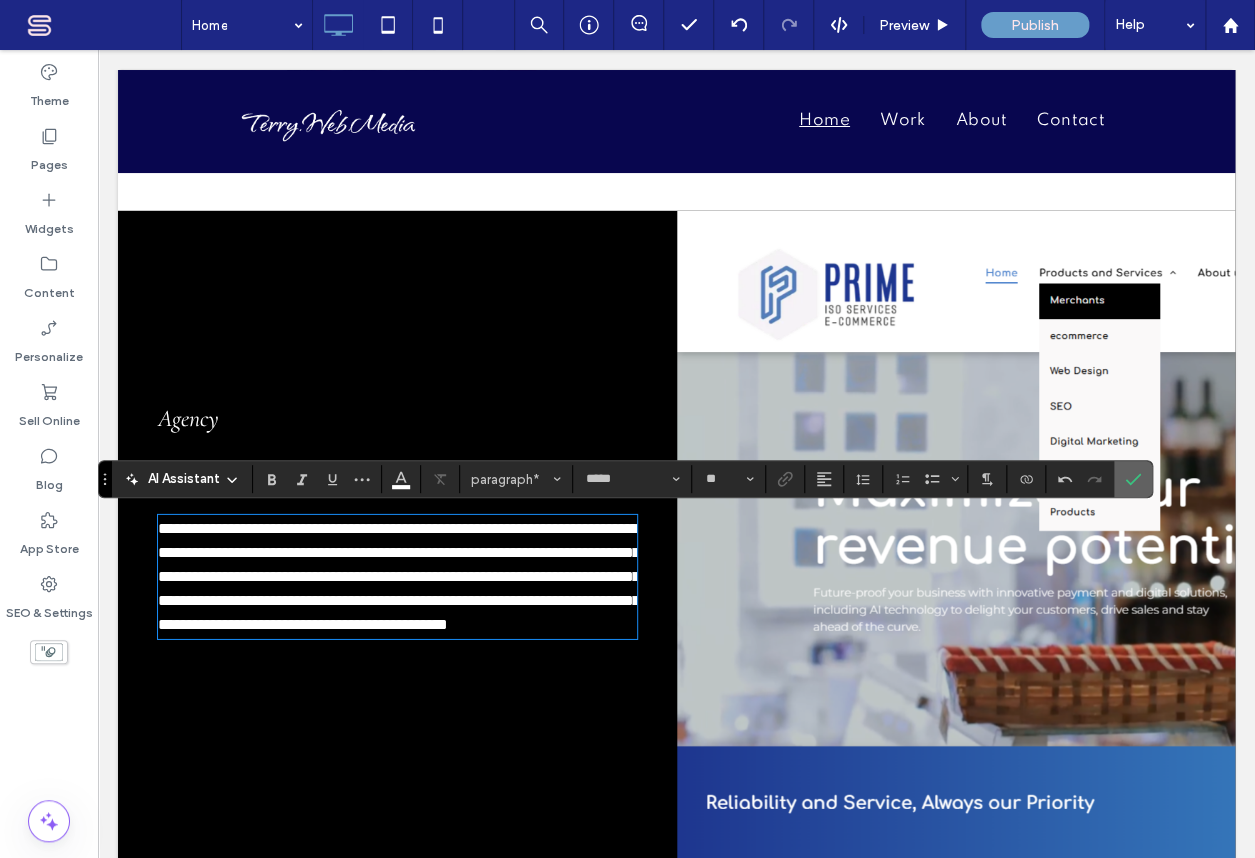 drag, startPoint x: 1130, startPoint y: 479, endPoint x: 523, endPoint y: 482, distance: 607.0074 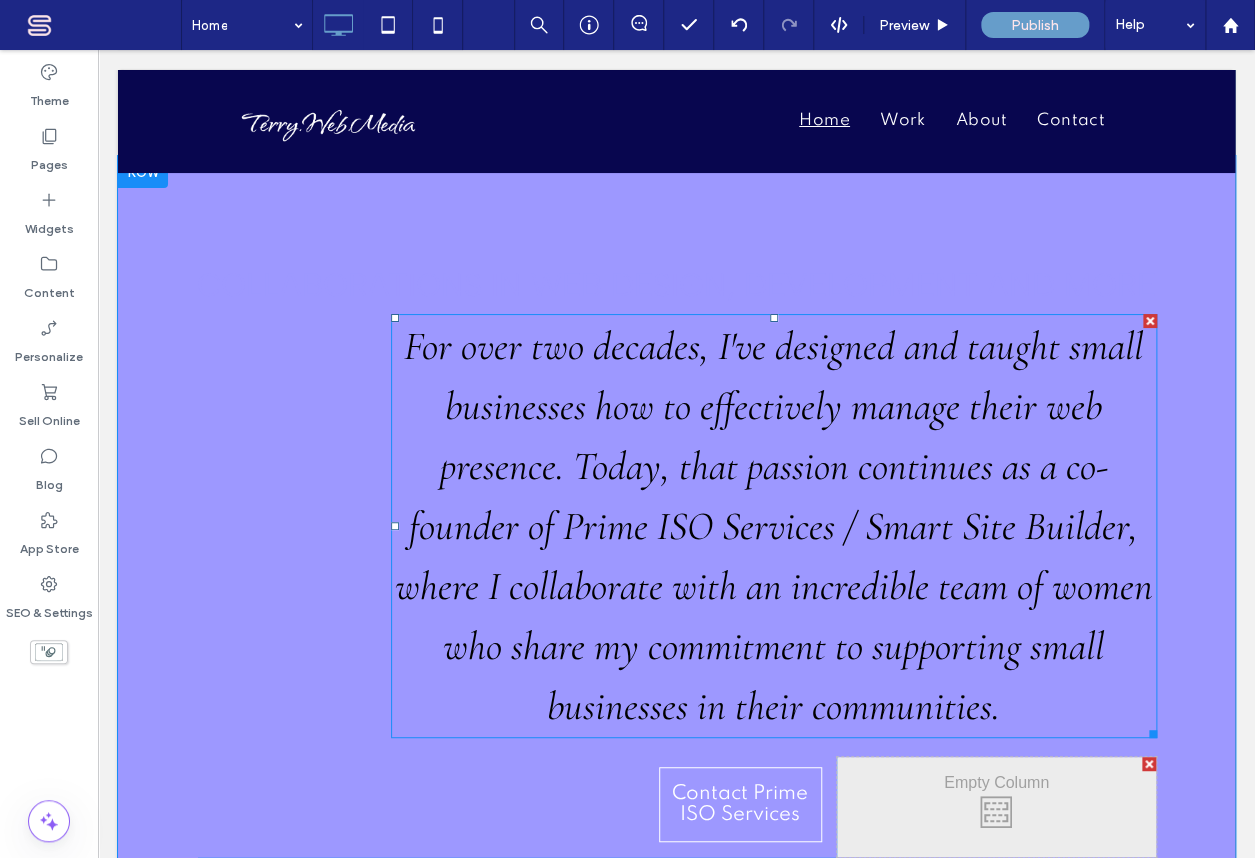 scroll, scrollTop: 5483, scrollLeft: 0, axis: vertical 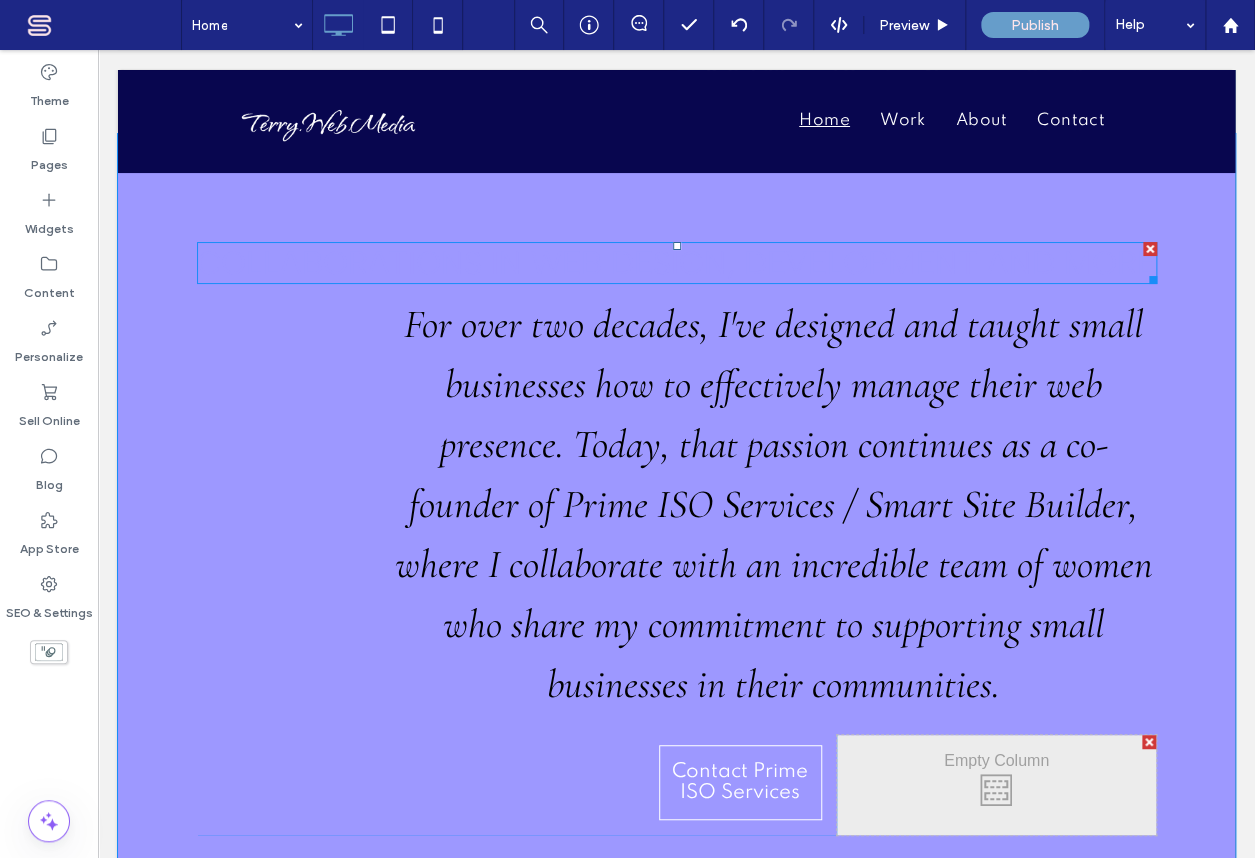 click on "collaborations in web design, development and more" at bounding box center [676, 263] 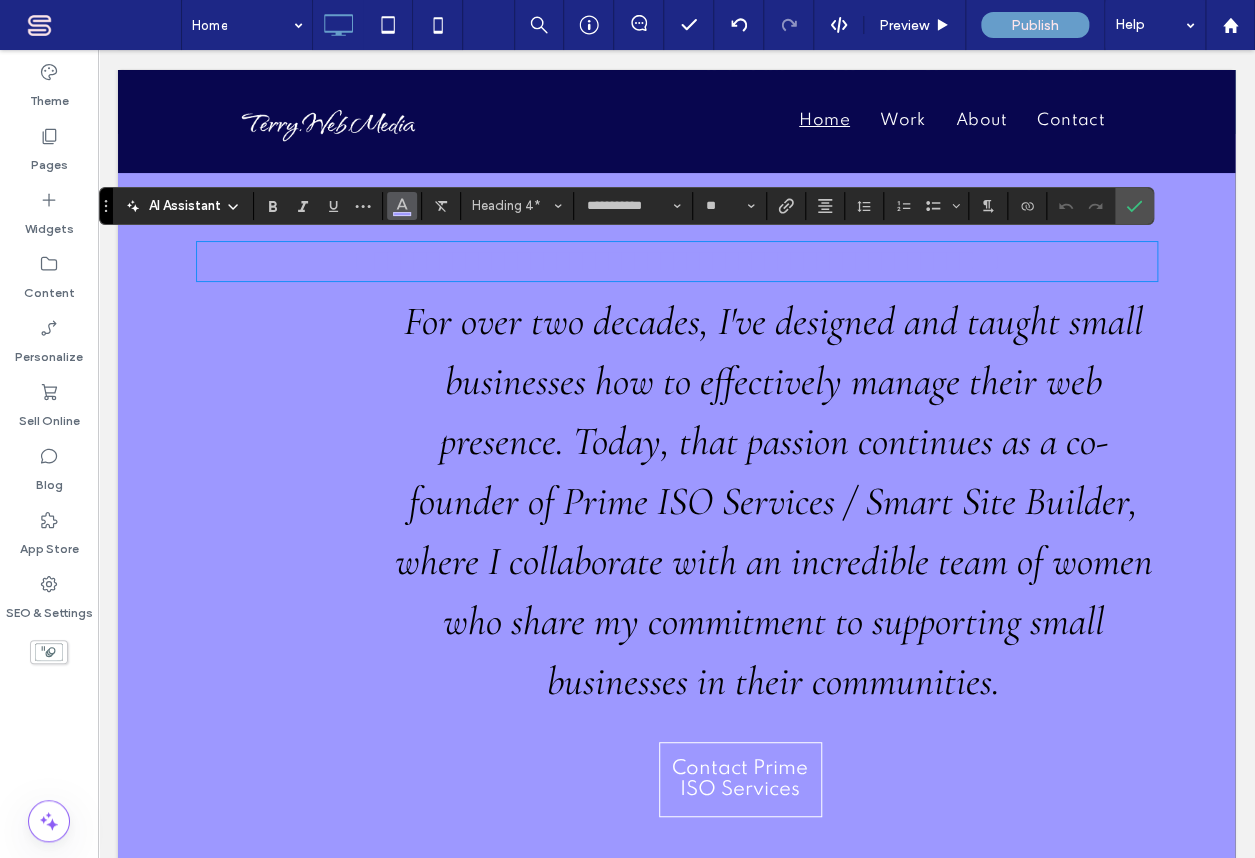 click 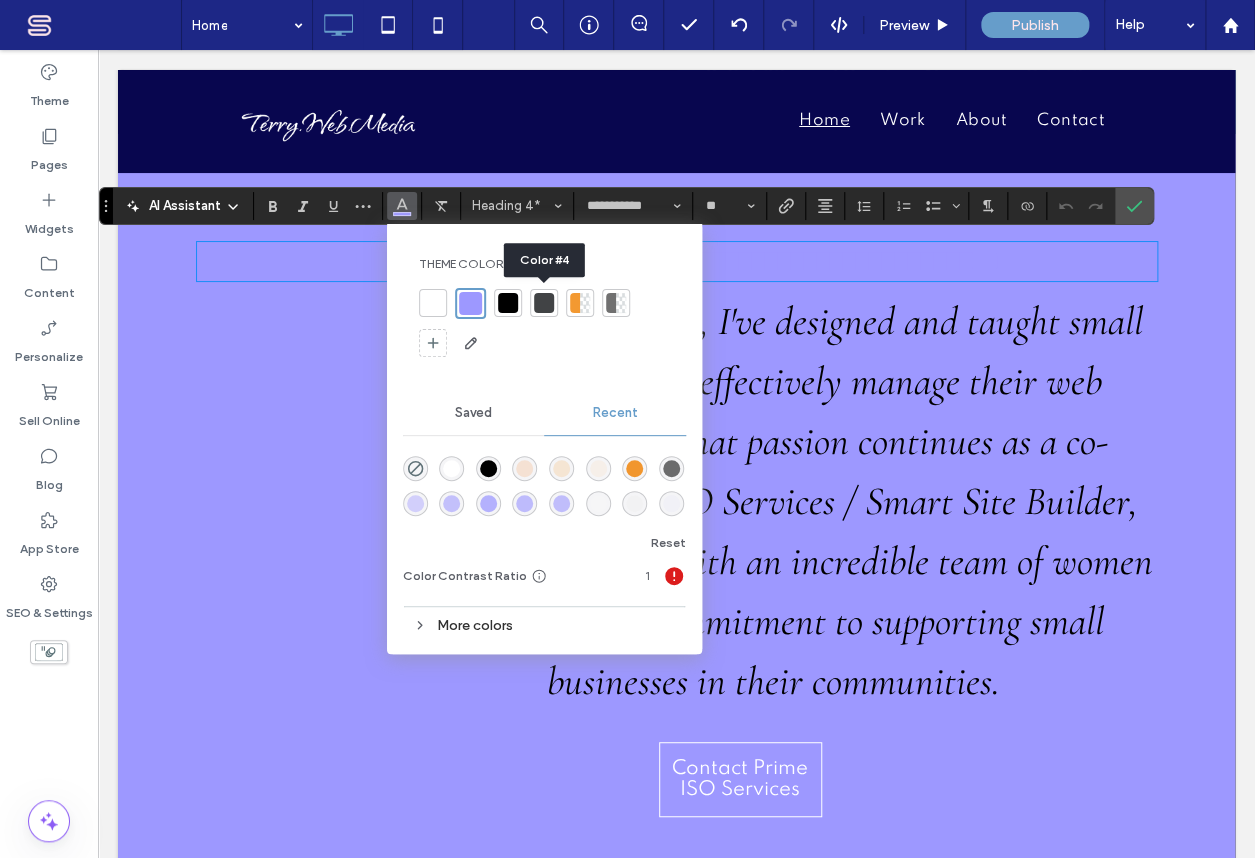 click at bounding box center [544, 303] 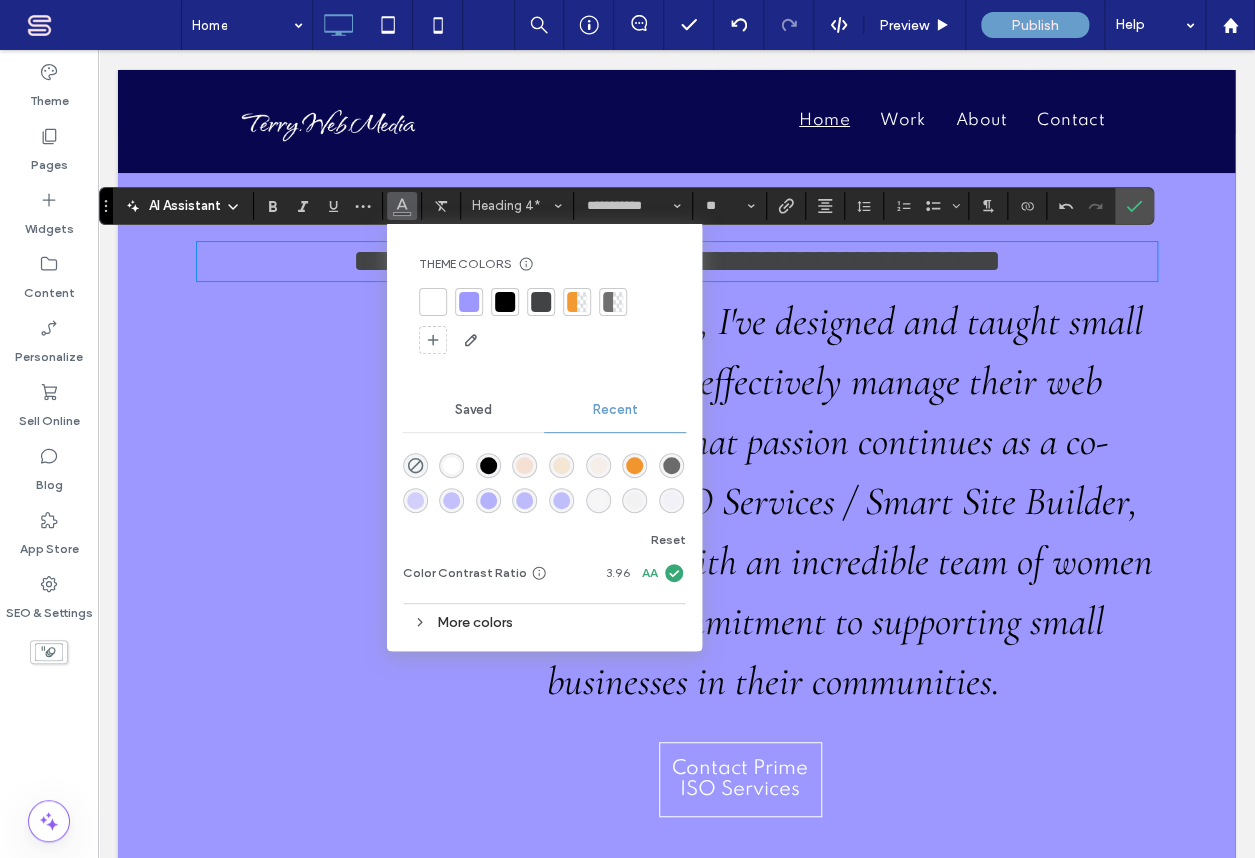 click at bounding box center (634, 465) 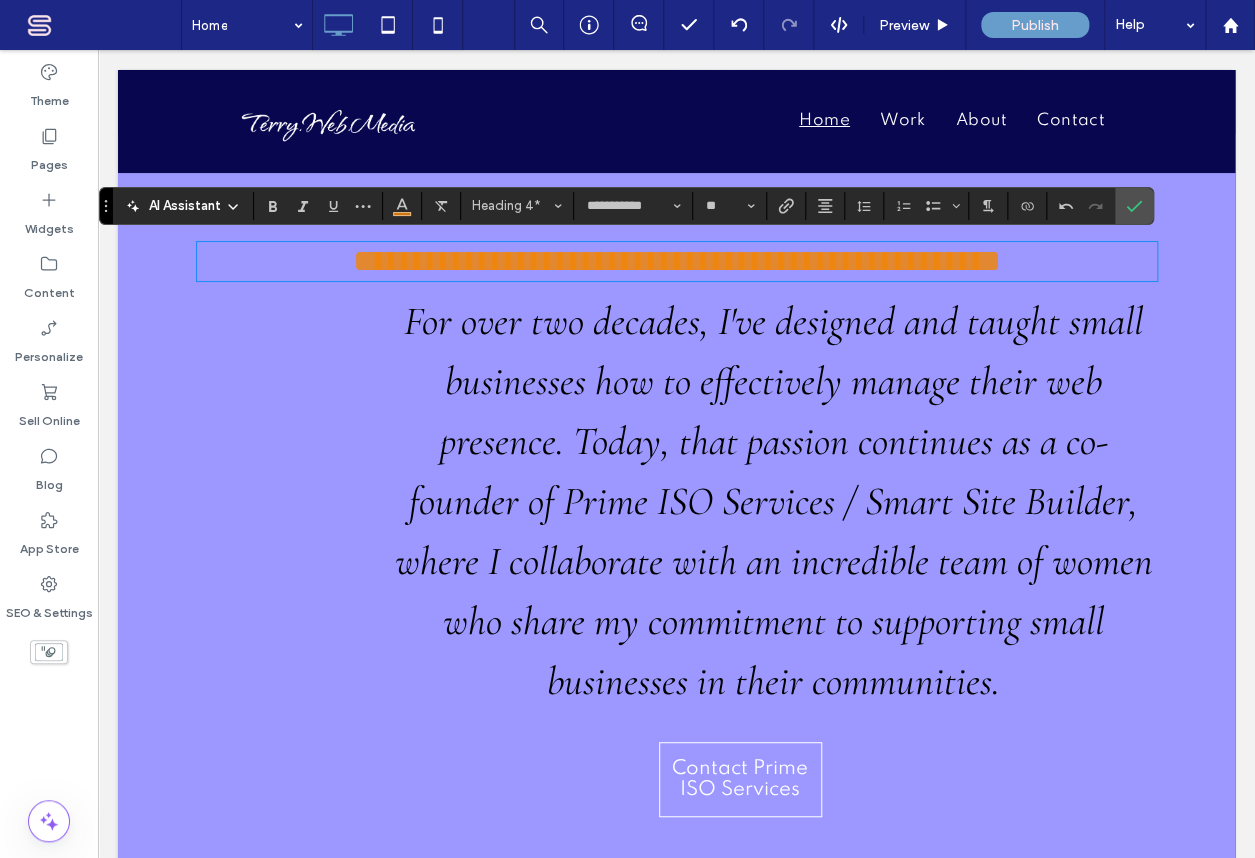 click on "For over two decades, I've designed and taught small businesses how to effectively manage their web presence. Today, that passion continues as a co-founder of Prime ISO Services / Smart Site Builder, where I collaborate with an incredible team of women who share my commitment to supporting small businesses in their communities." at bounding box center [774, 501] 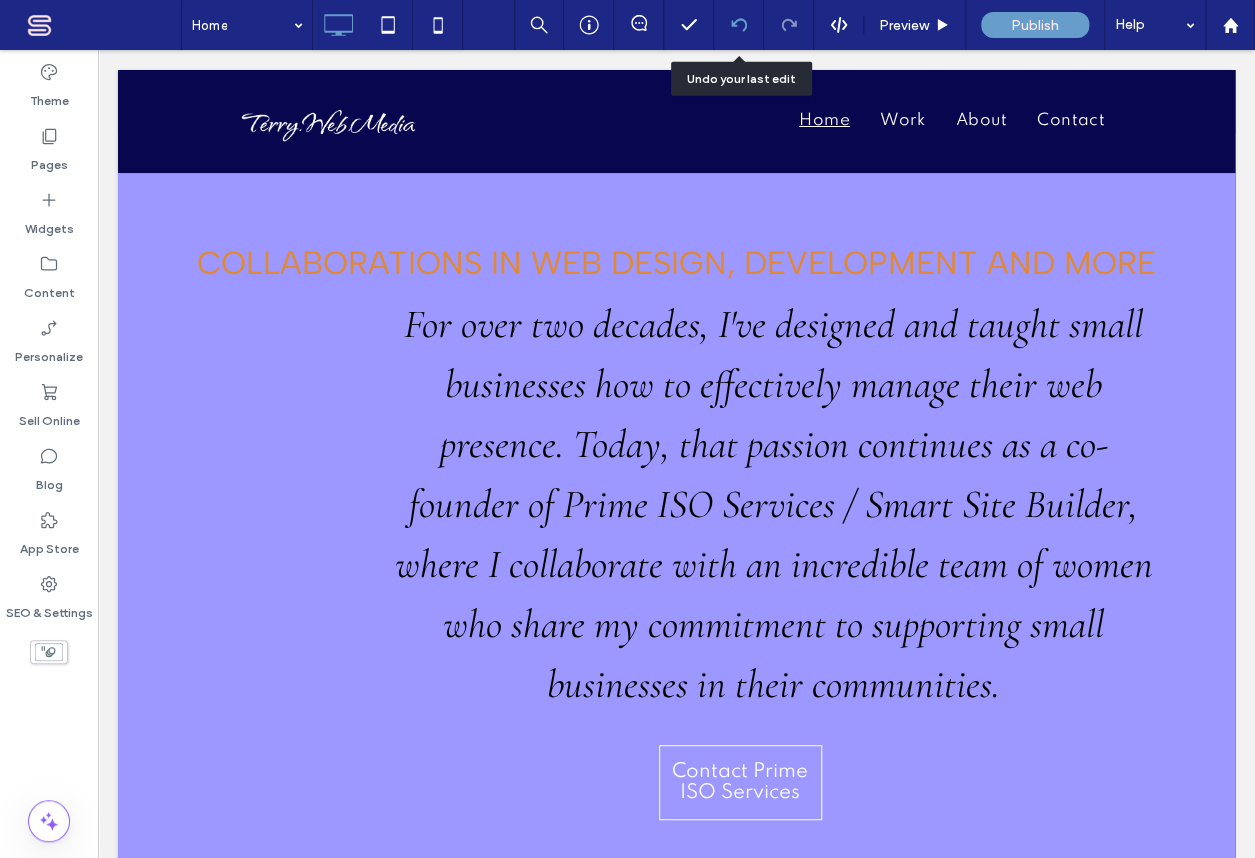 click 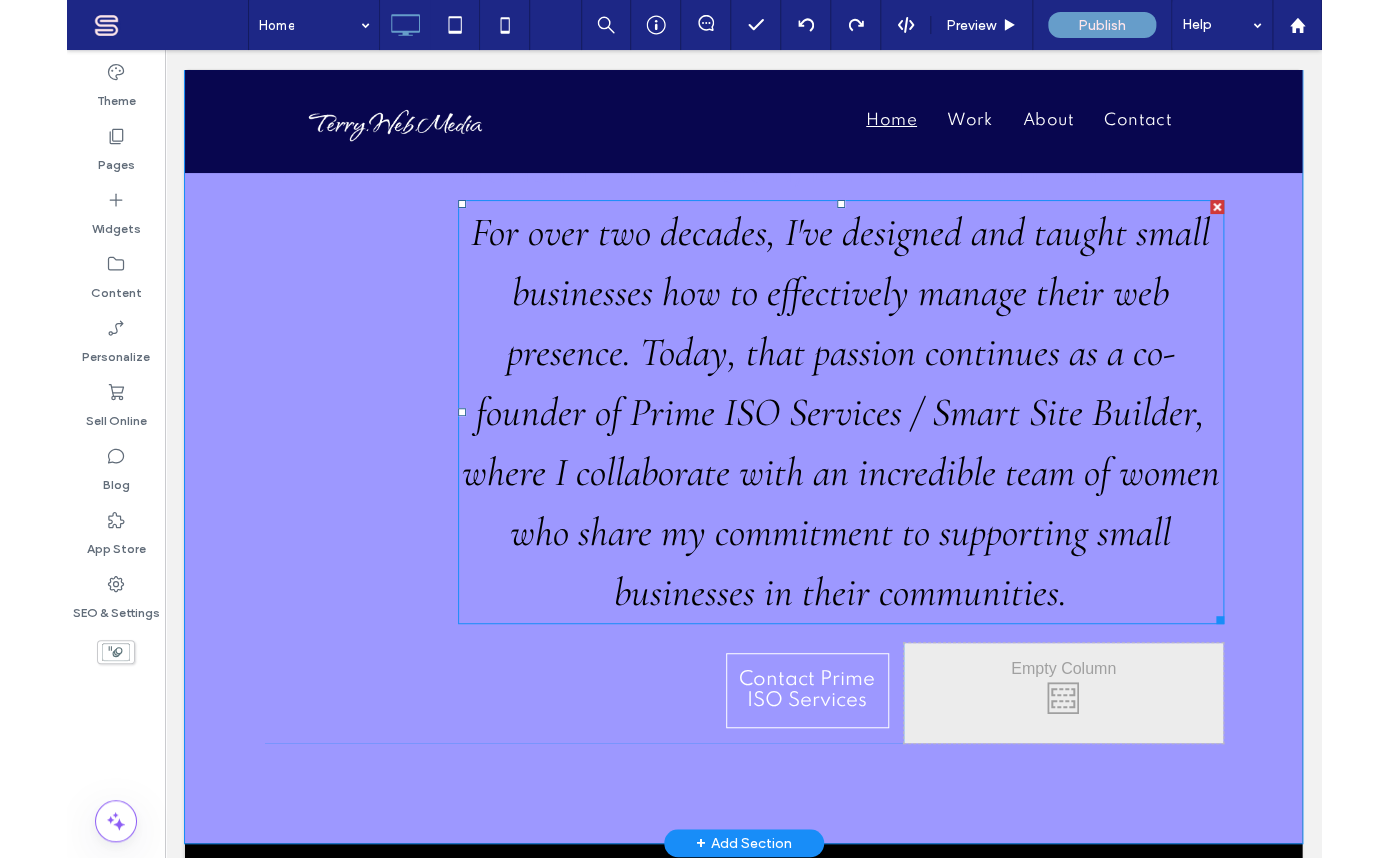 scroll, scrollTop: 5333, scrollLeft: 0, axis: vertical 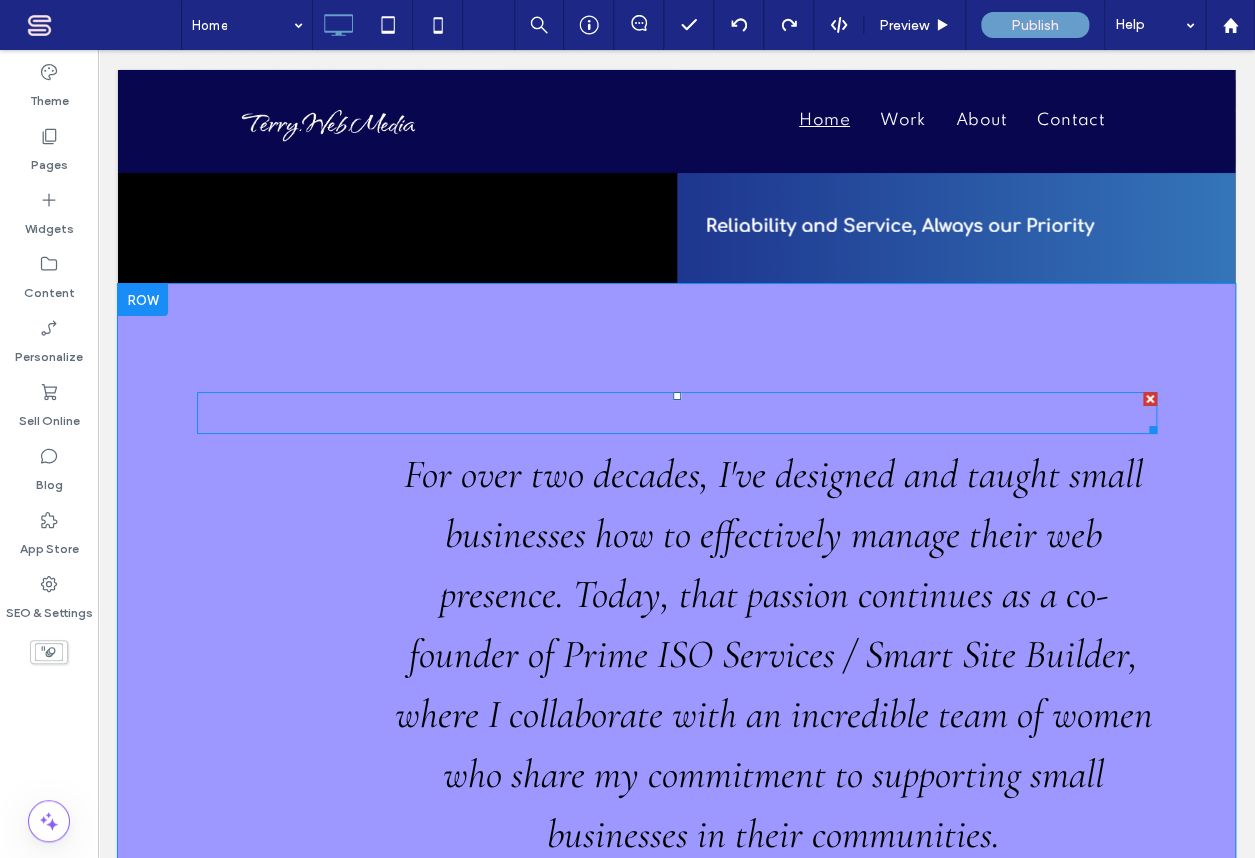 click on "collaborations in web design, development and more" at bounding box center (676, 413) 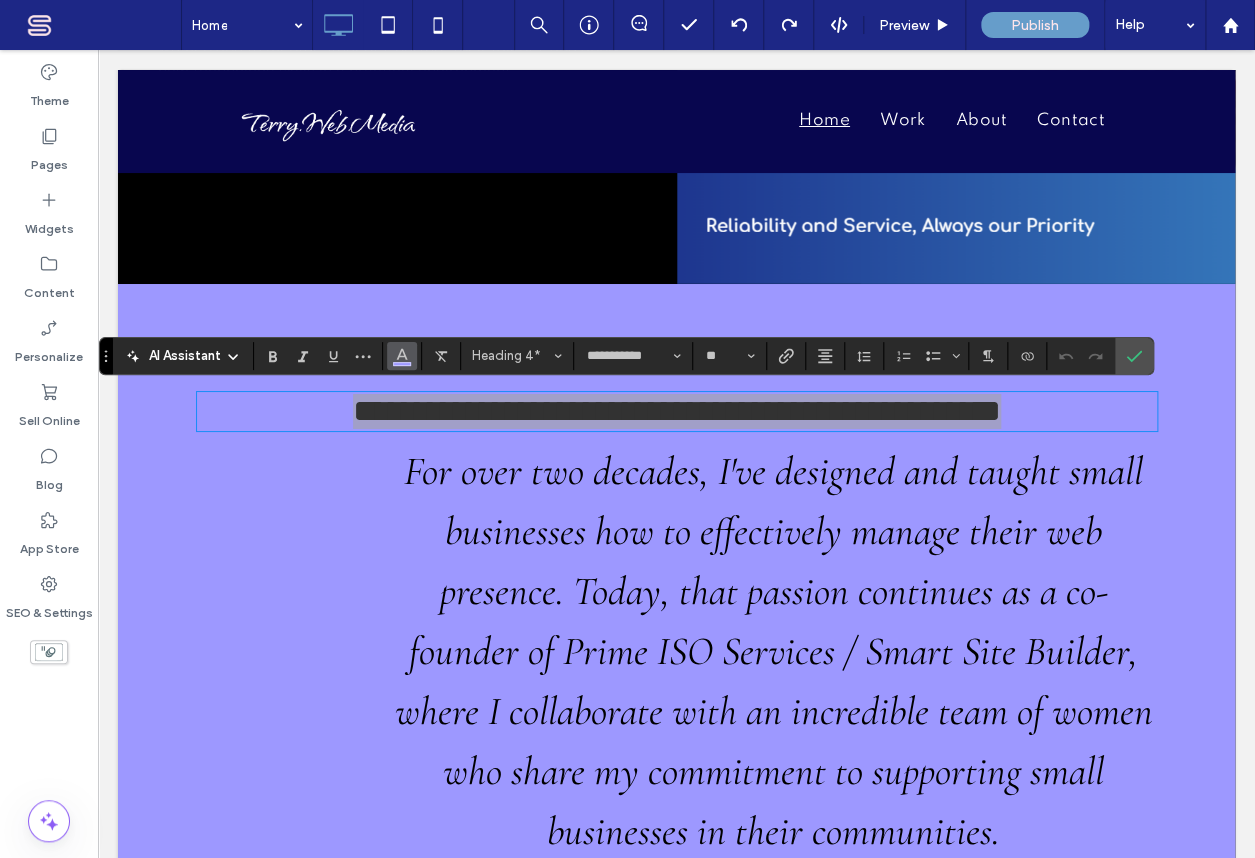 click at bounding box center (402, 354) 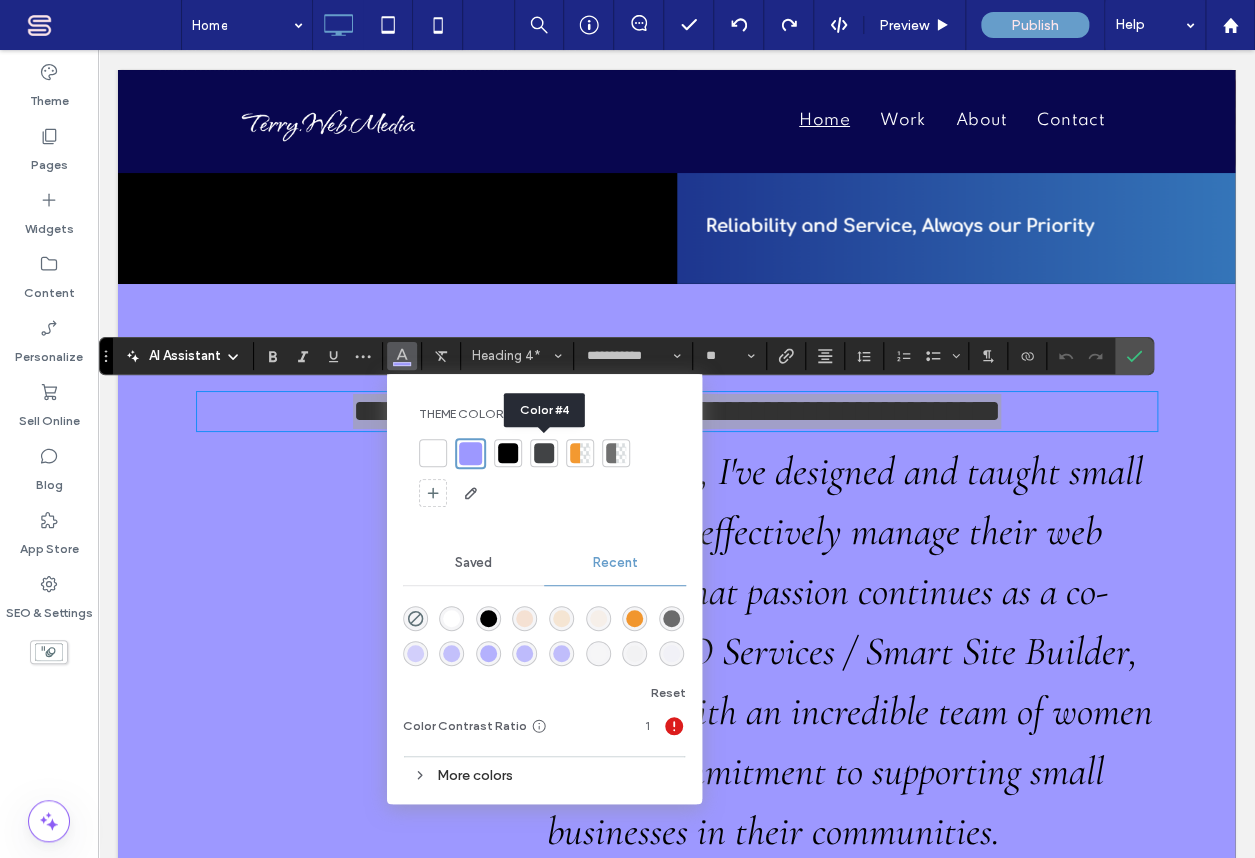 click at bounding box center [544, 453] 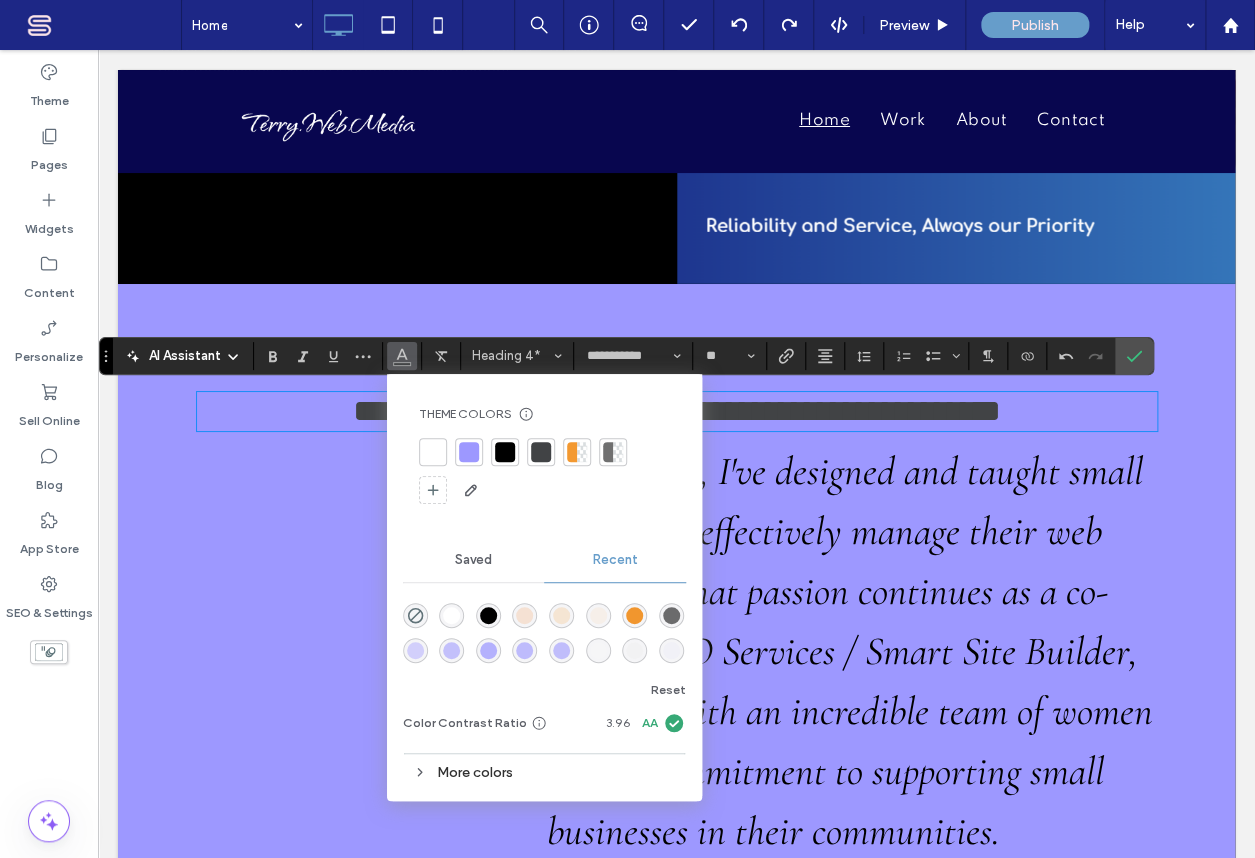 click on "For over two decades, I've designed and taught small businesses how to effectively manage their web presence. Today, that passion continues as a co-founder of Prime ISO Services / Smart Site Builder, where I collaborate with an incredible team of women who share my commitment to supporting small businesses in their communities." at bounding box center (774, 651) 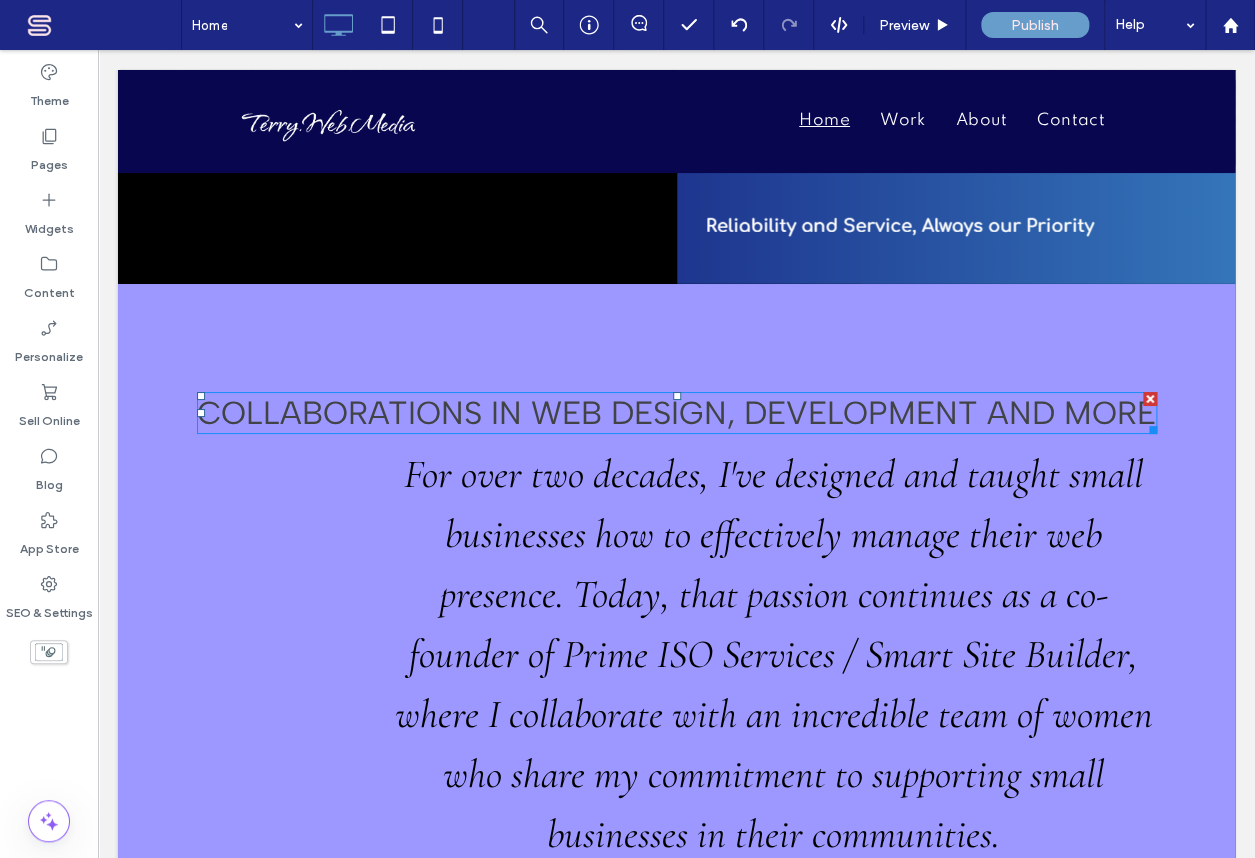 click at bounding box center [1150, 399] 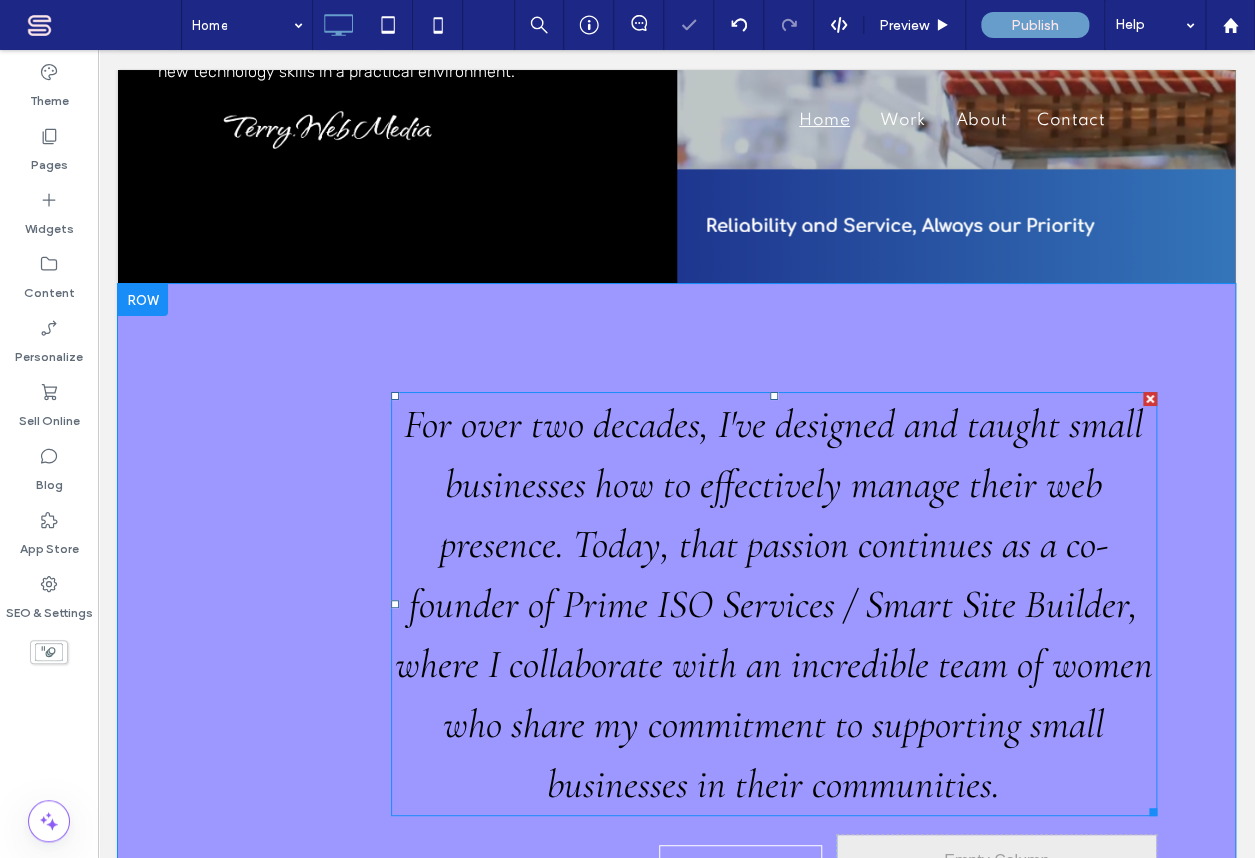 click on "For over two decades, I've designed and taught small businesses how to effectively manage their web presence. Today, that passion continues as a co-founder of Prime ISO Services / Smart Site Builder, where I collaborate with an incredible team of women who share my commitment to supporting small businesses in their communities." at bounding box center (774, 604) 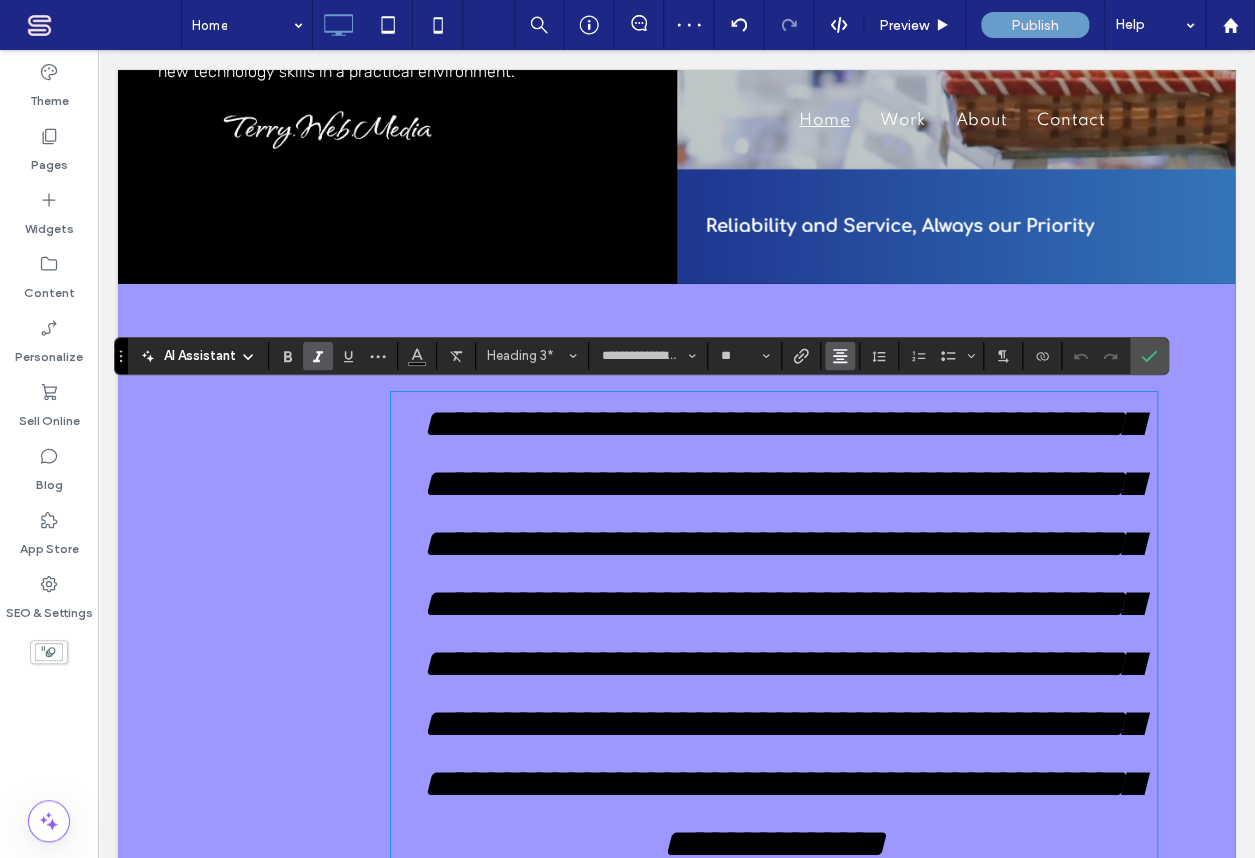 click at bounding box center [840, 356] 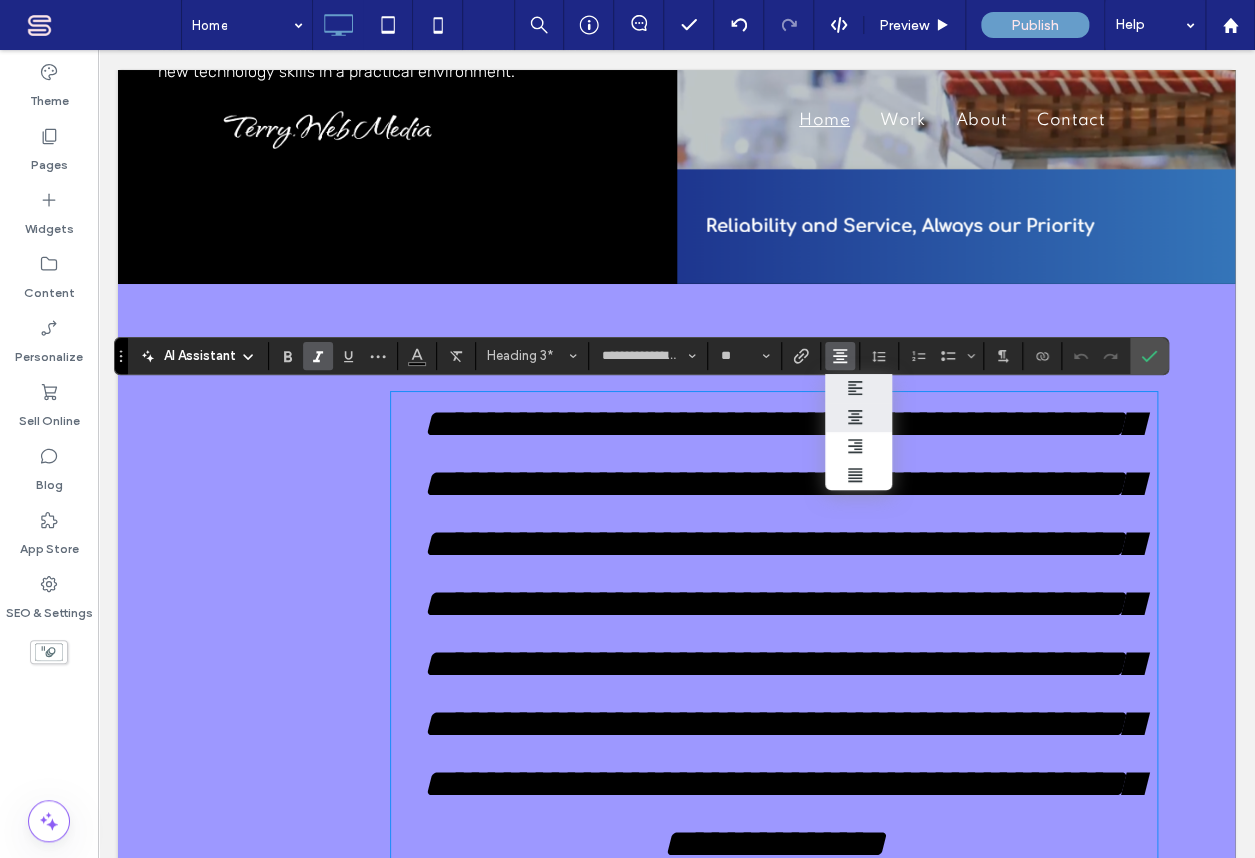 click 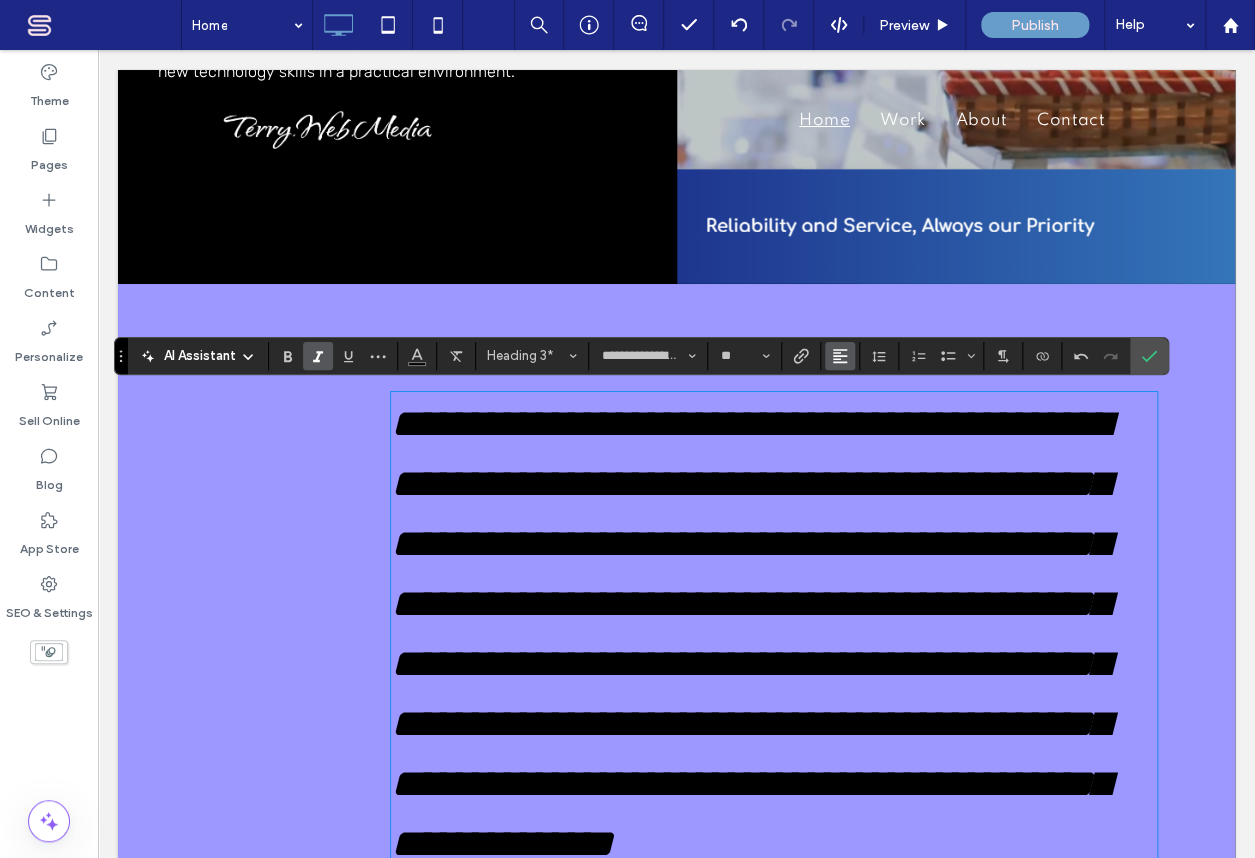 click 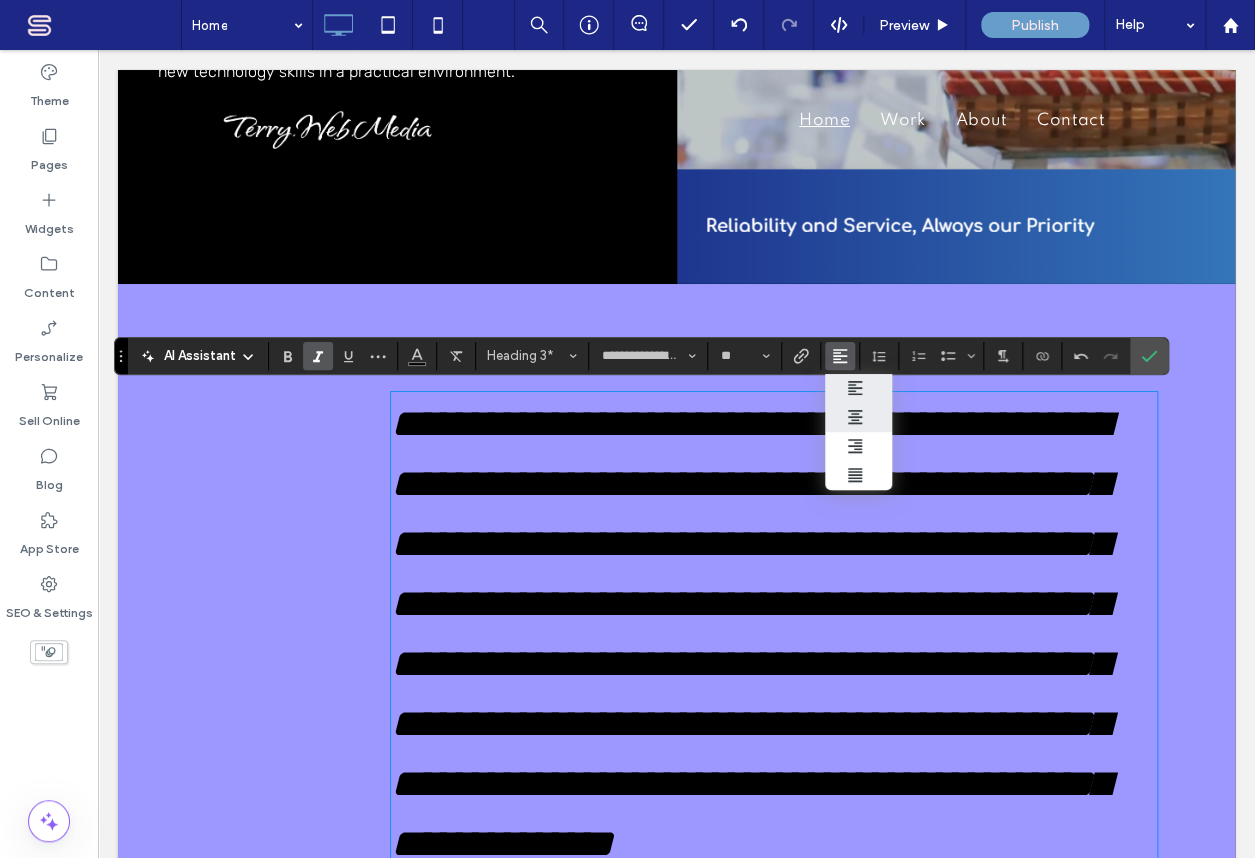 click 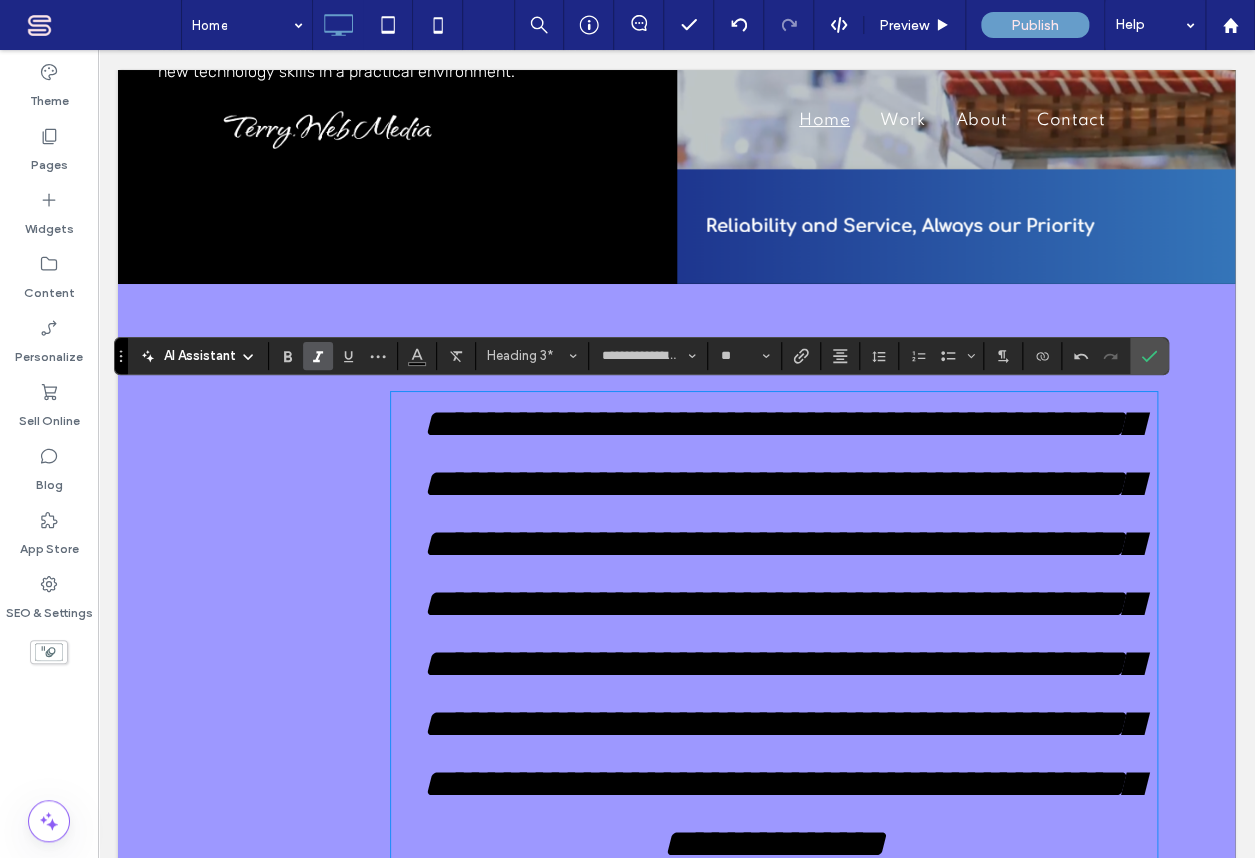 click on "**********" at bounding box center [677, 689] 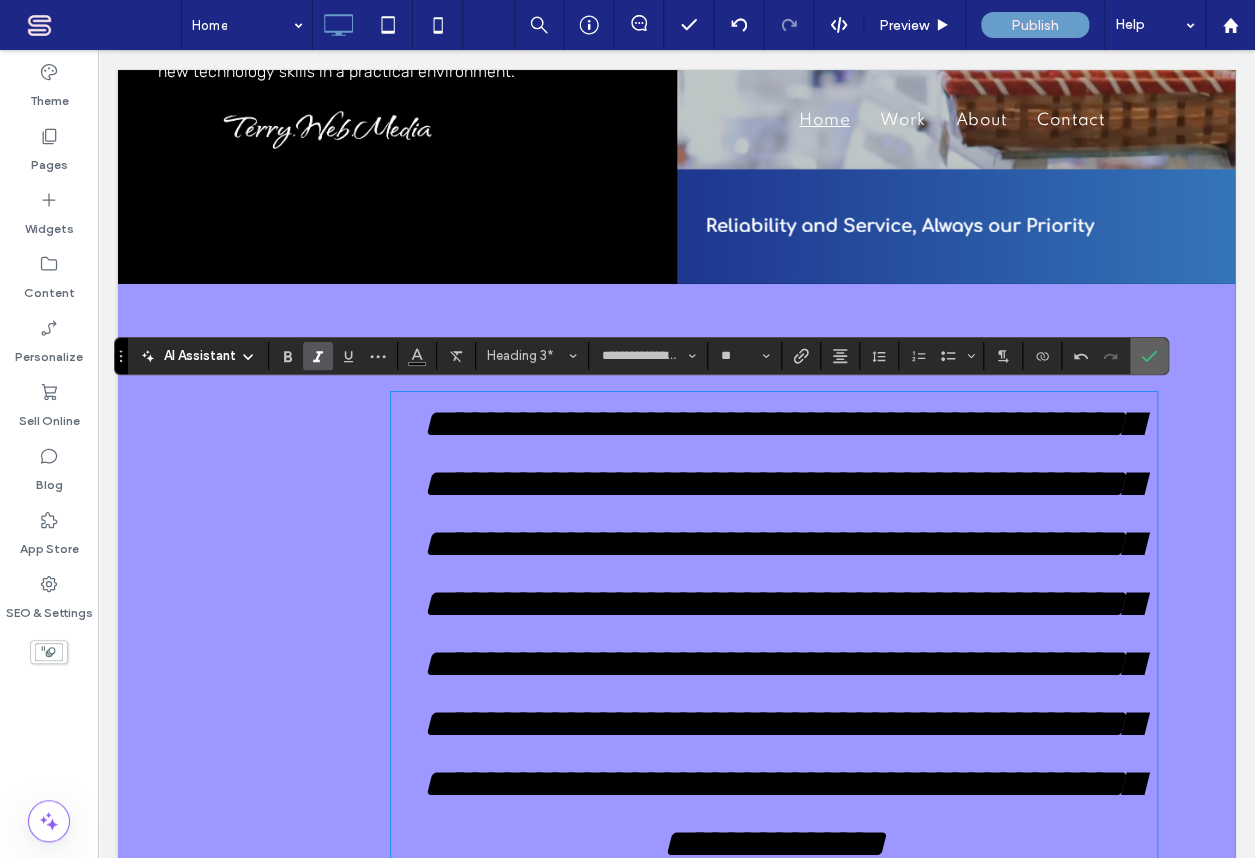 click 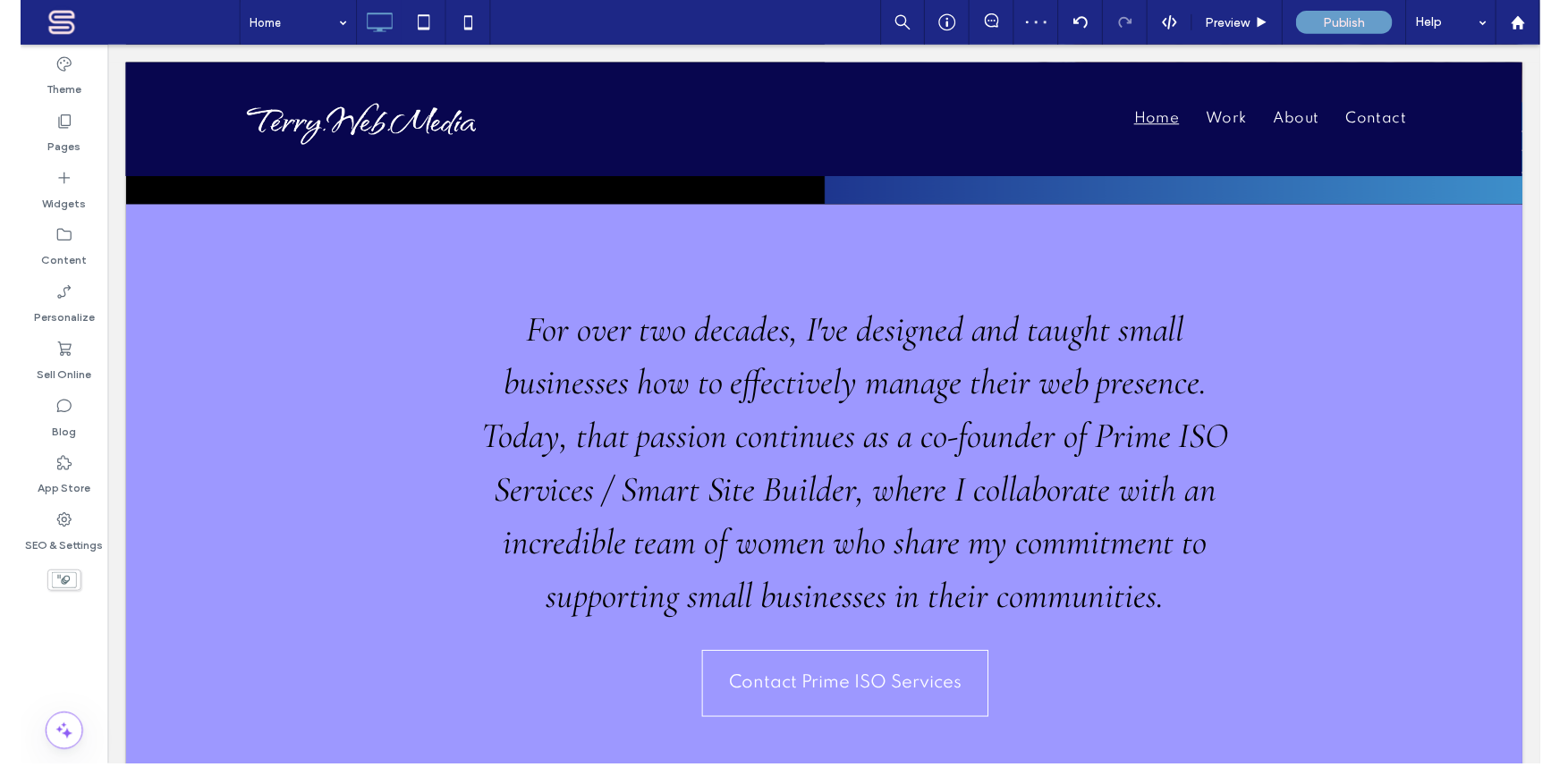 scroll, scrollTop: 4671, scrollLeft: 0, axis: vertical 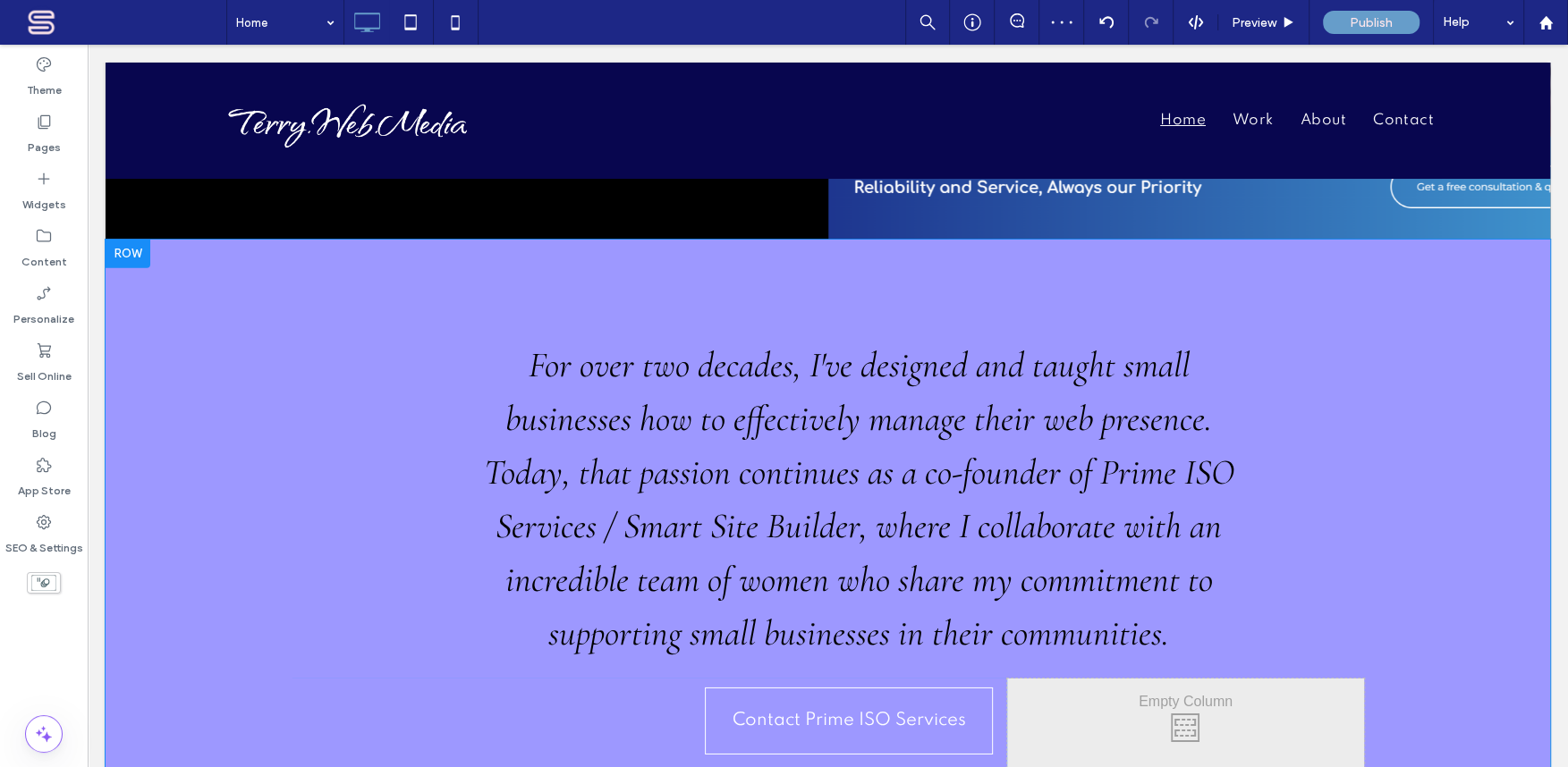 click on "For over two decades, I've designed and taught small businesses how to effectively manage their web presence. Today, that passion continues as a co-founder of Prime ISO Services / Smart Site Builder, where I collaborate with an incredible team of women who share my commitment to supporting small businesses in their communities.
Contact Prime ISO Services
Click To Paste
Click To Paste
Click To Paste" at bounding box center [828, 548] 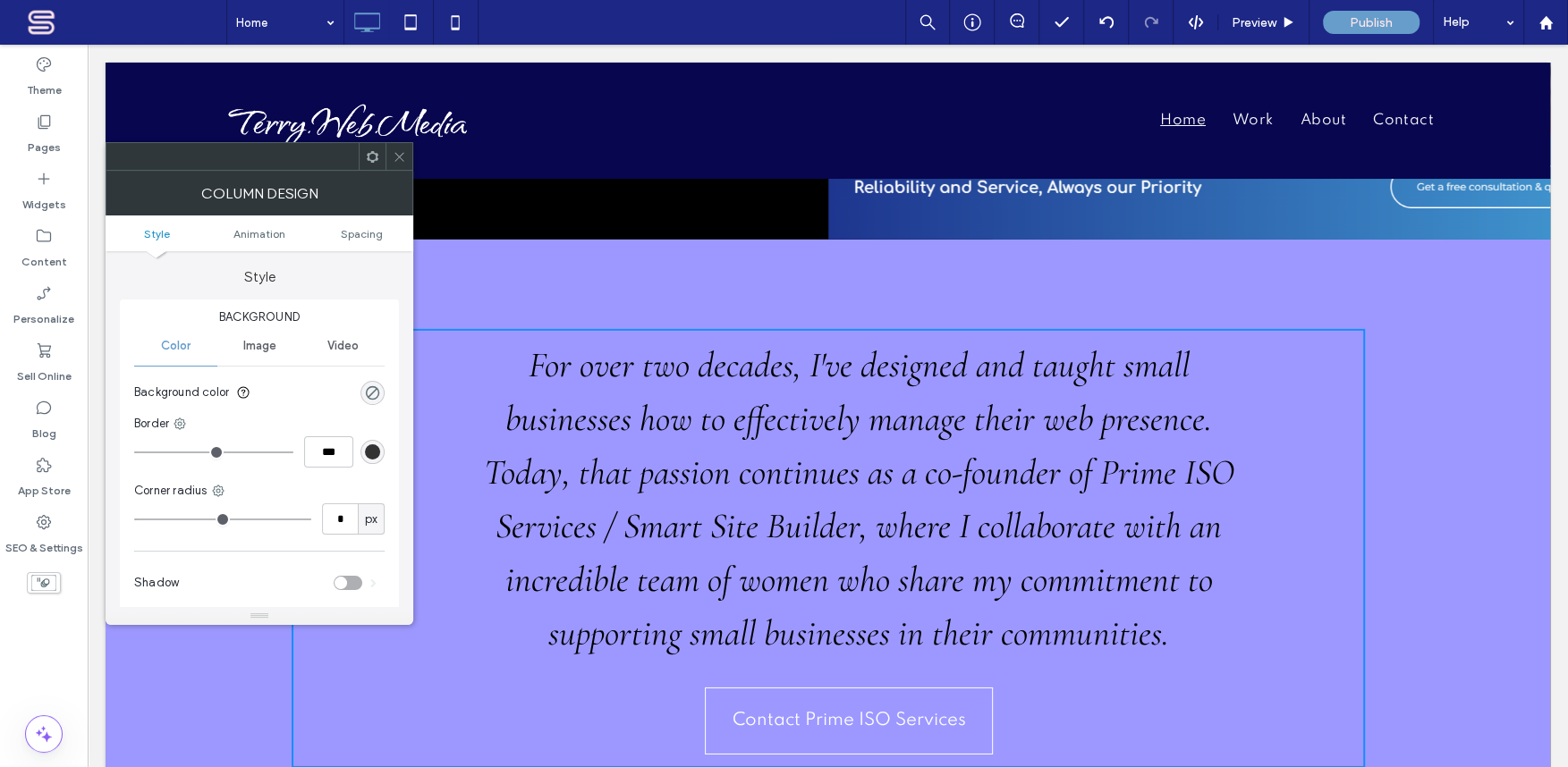 click 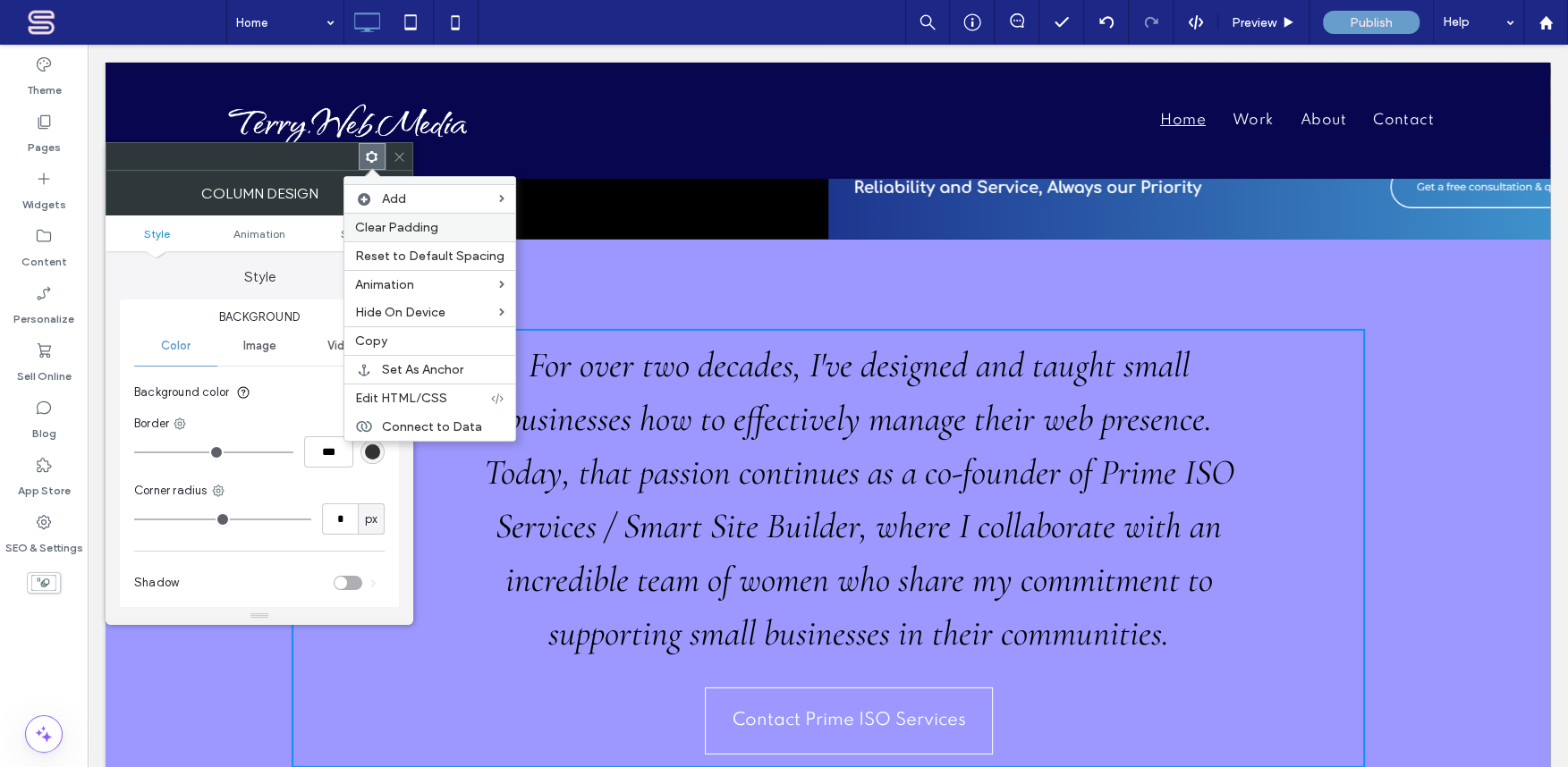 click on "Clear Padding" at bounding box center [396, 227] 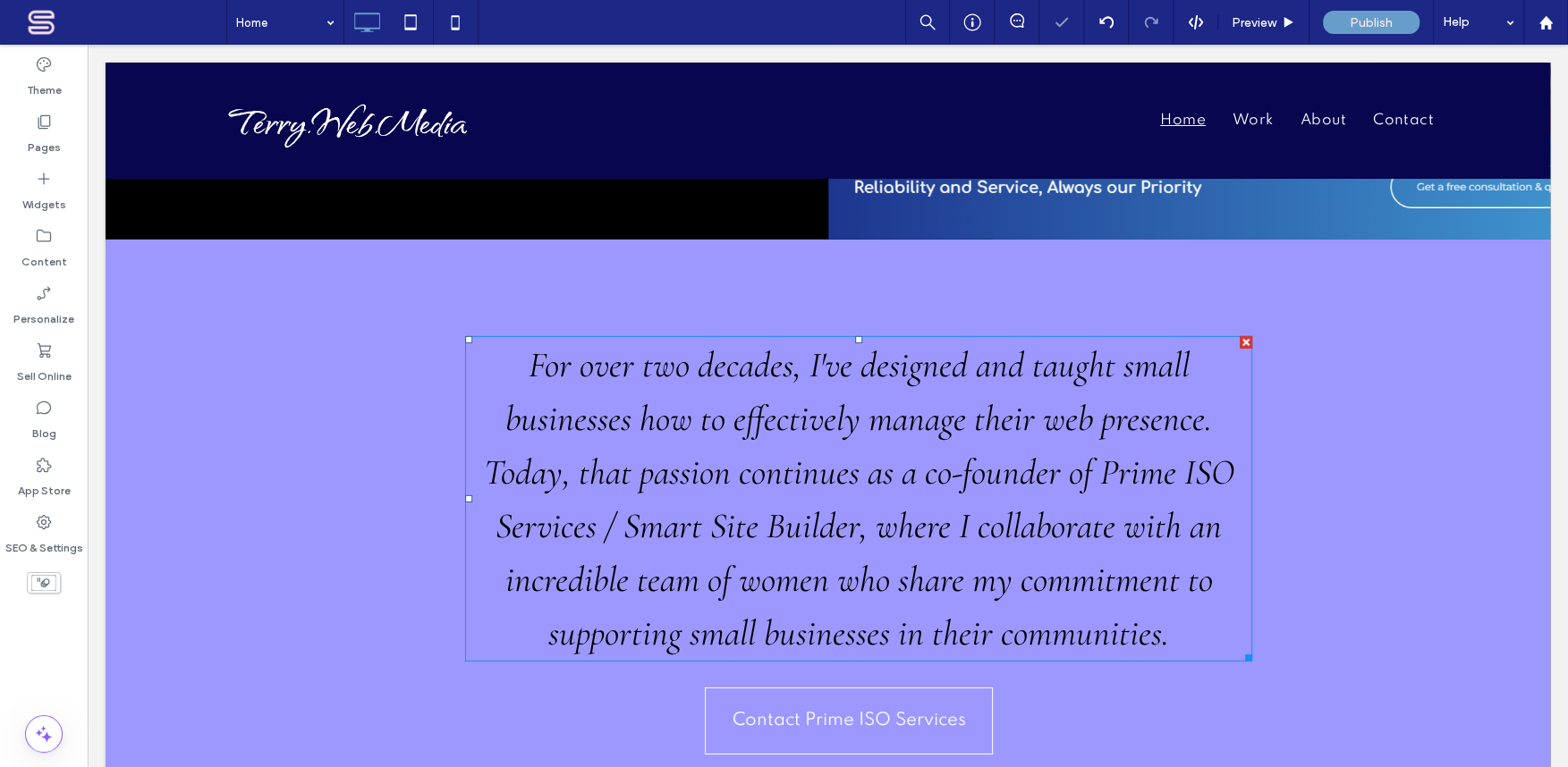 click on "For over two decades, I've designed and taught small businesses how to effectively manage their web presence. Today, that passion continues as a co-founder of Prime ISO Services / Smart Site Builder, where I collaborate with an incredible team of women who share my commitment to supporting small businesses in their communities." at bounding box center [859, 499] 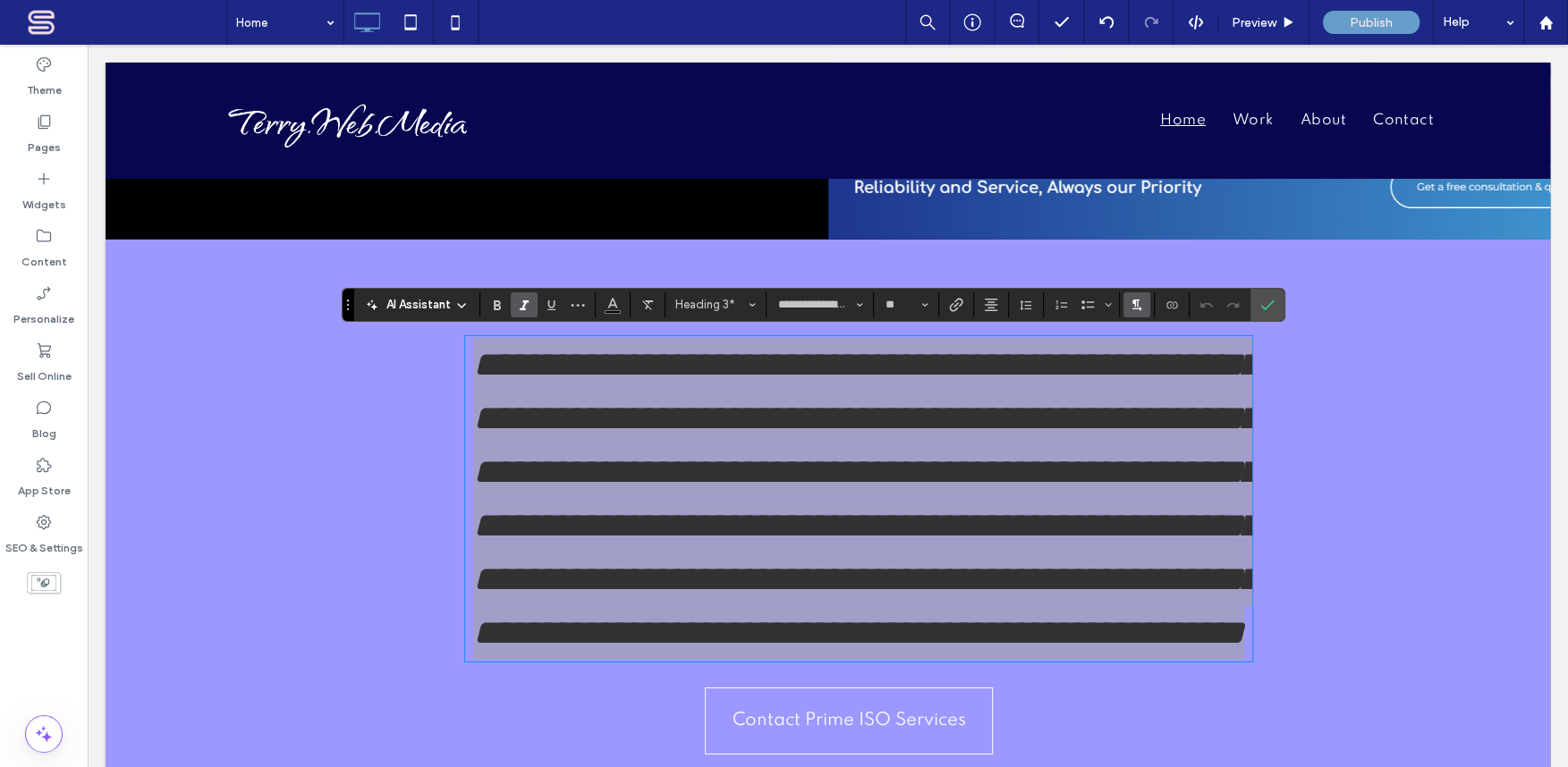 click 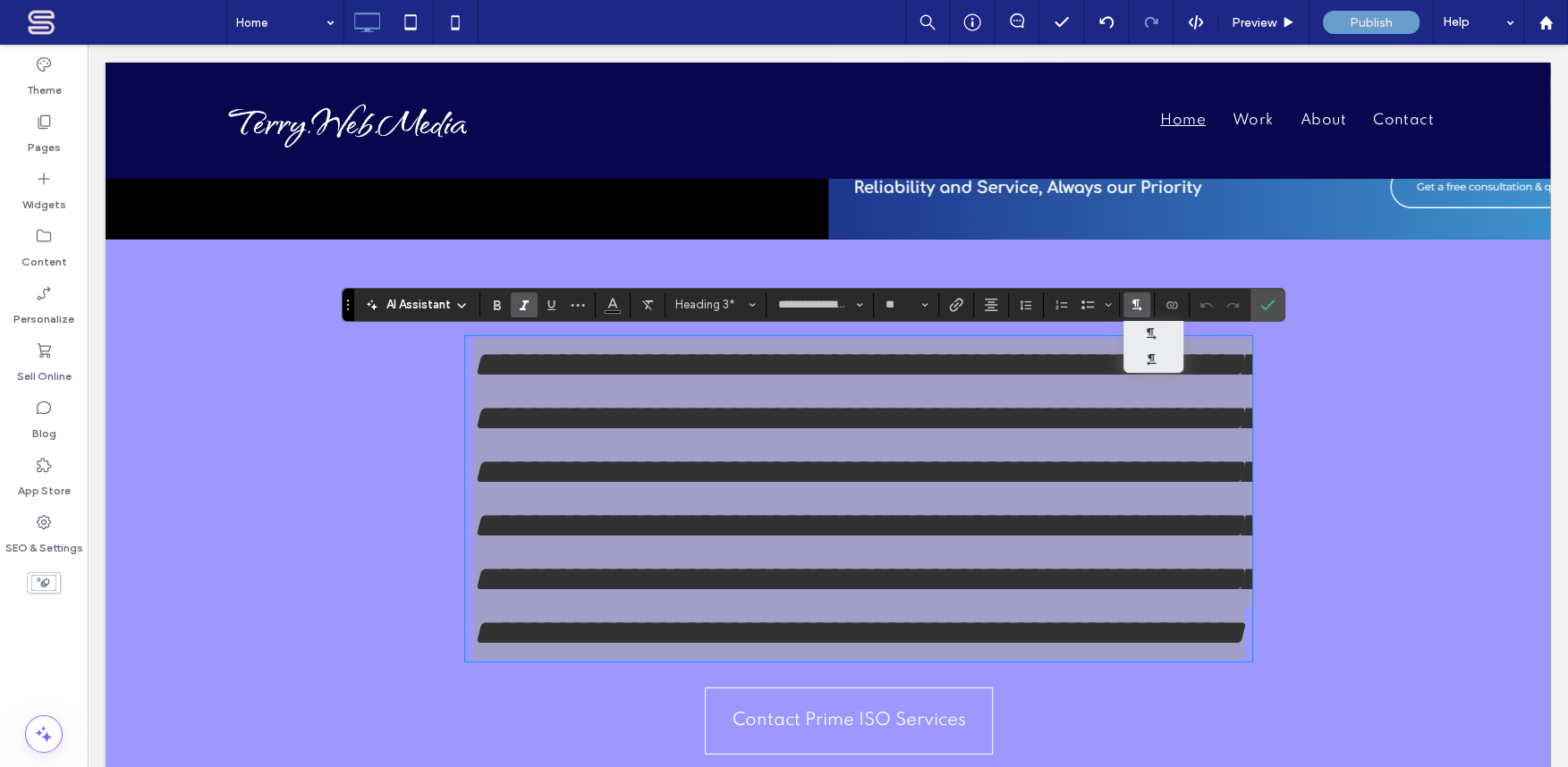 click 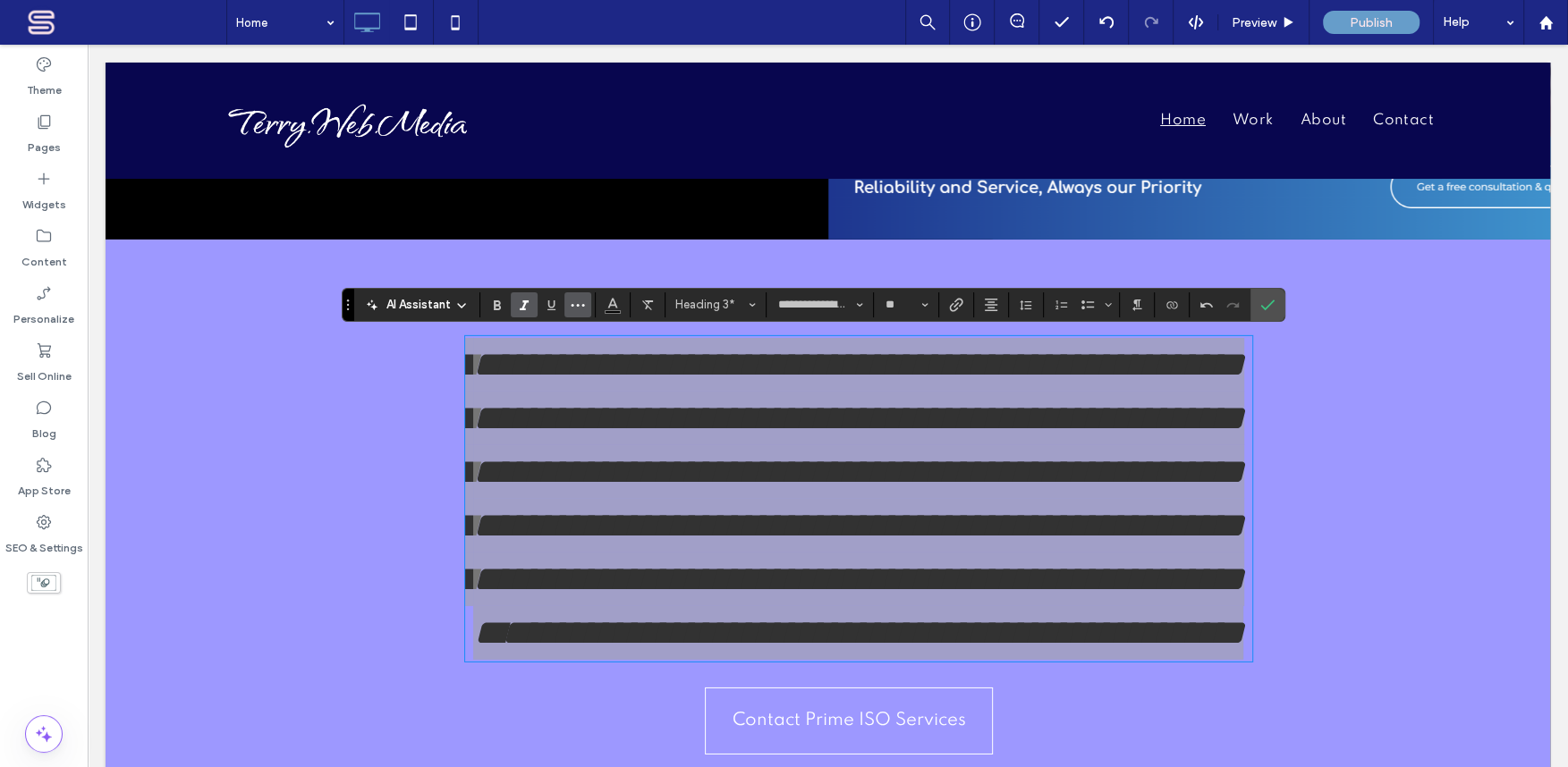 click 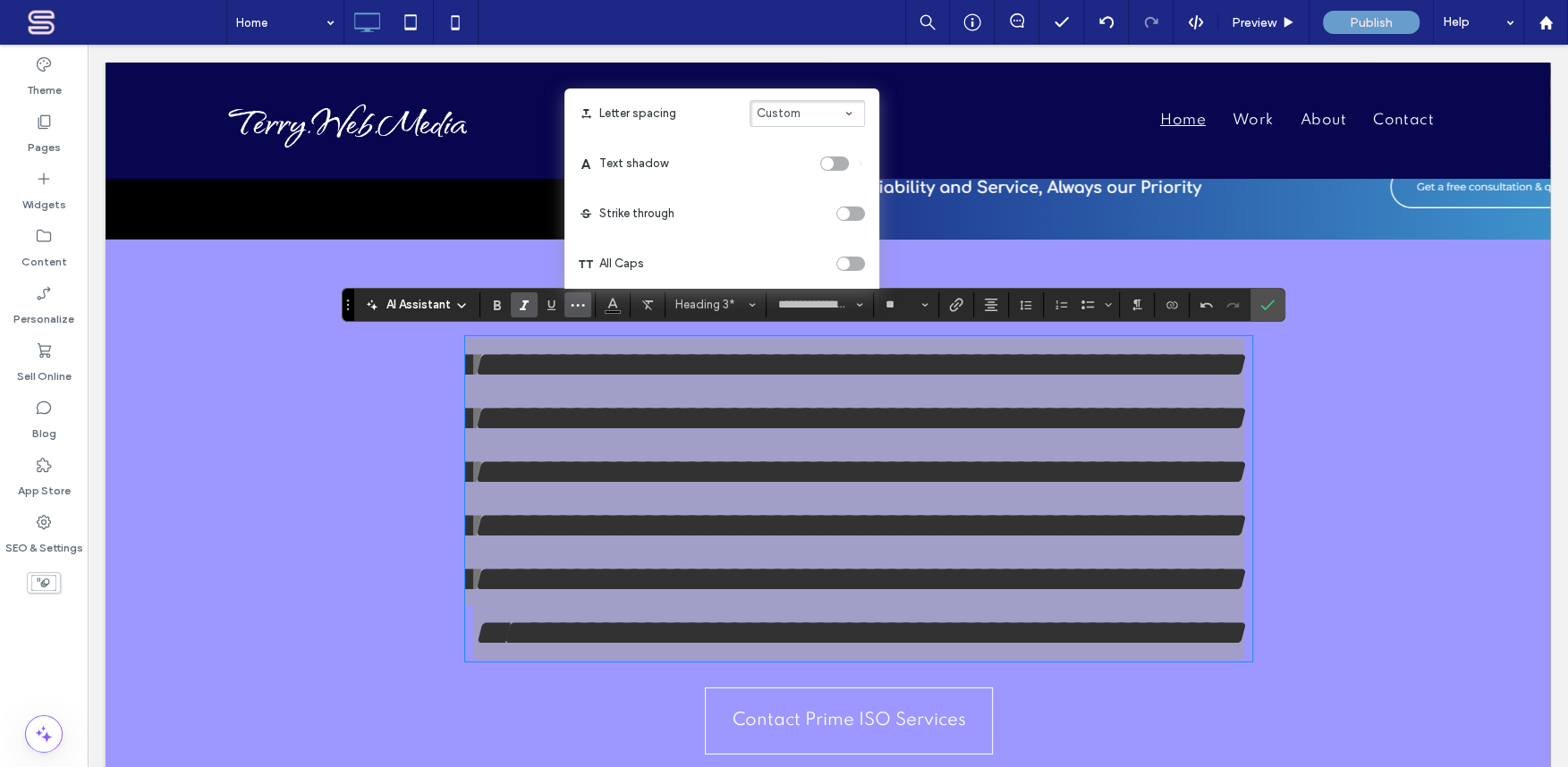 click on "Custom" at bounding box center (807, 114) 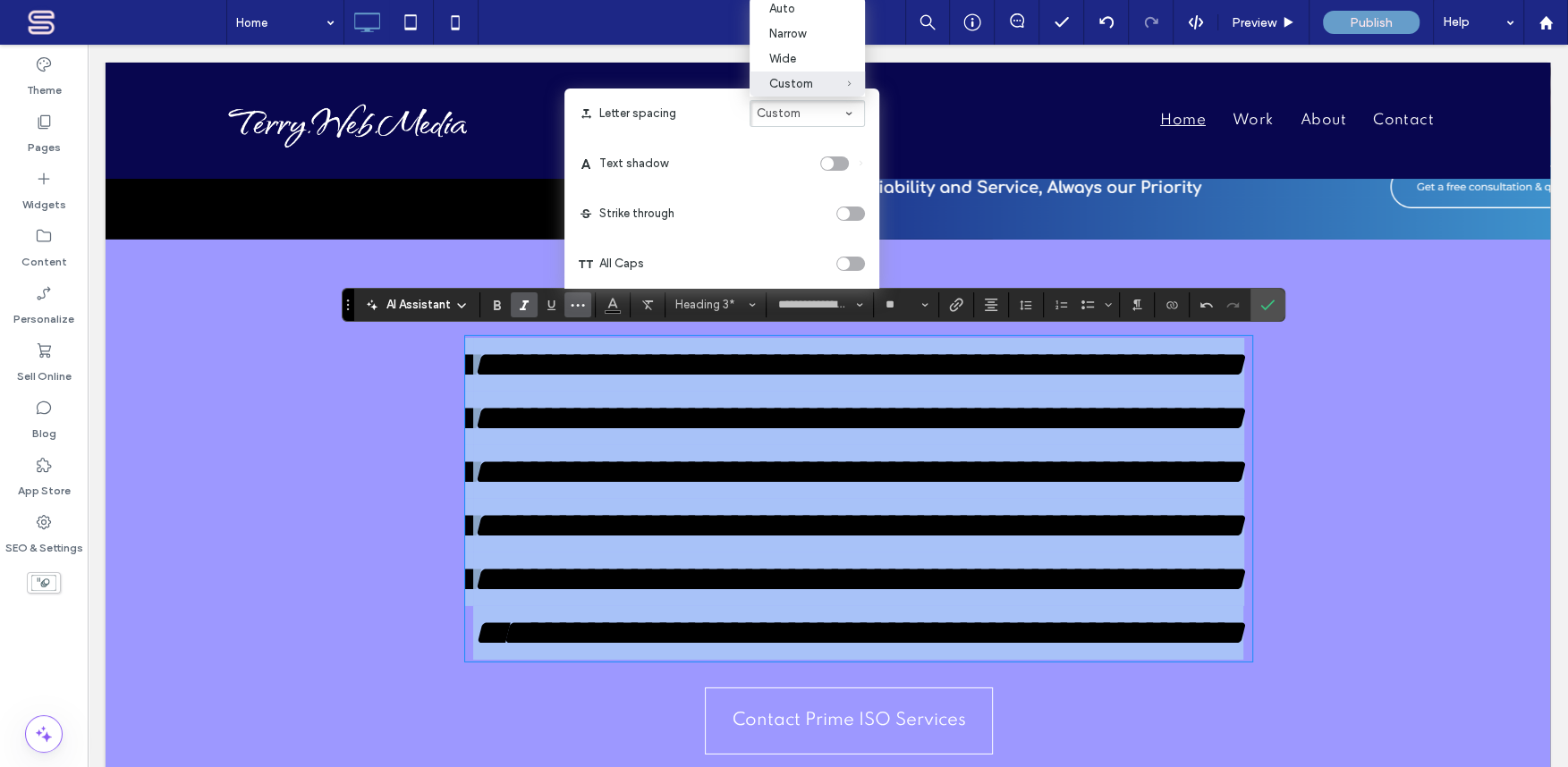 click on "**********" at bounding box center [859, 499] 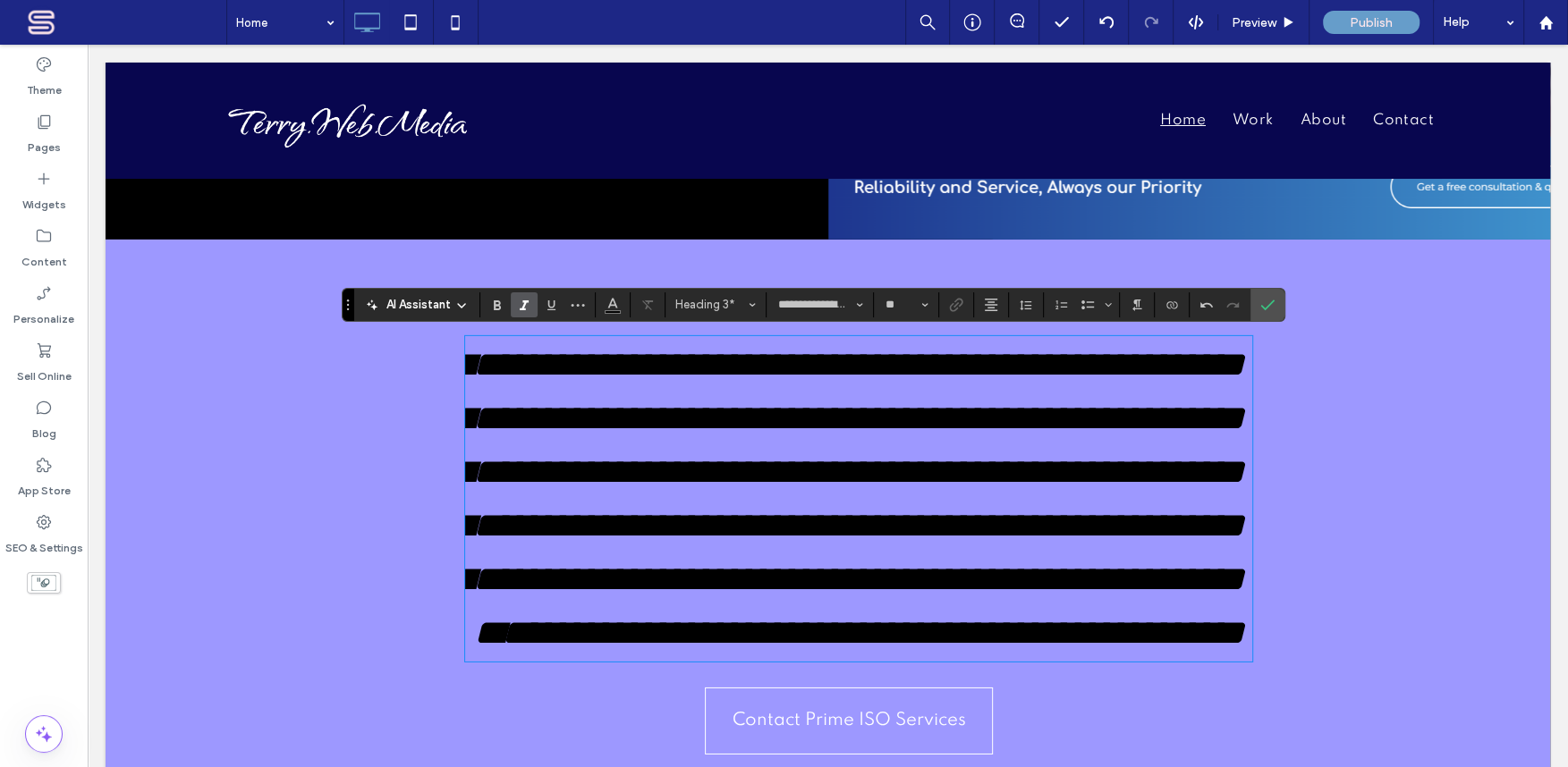 click on "**********" at bounding box center (828, 548) 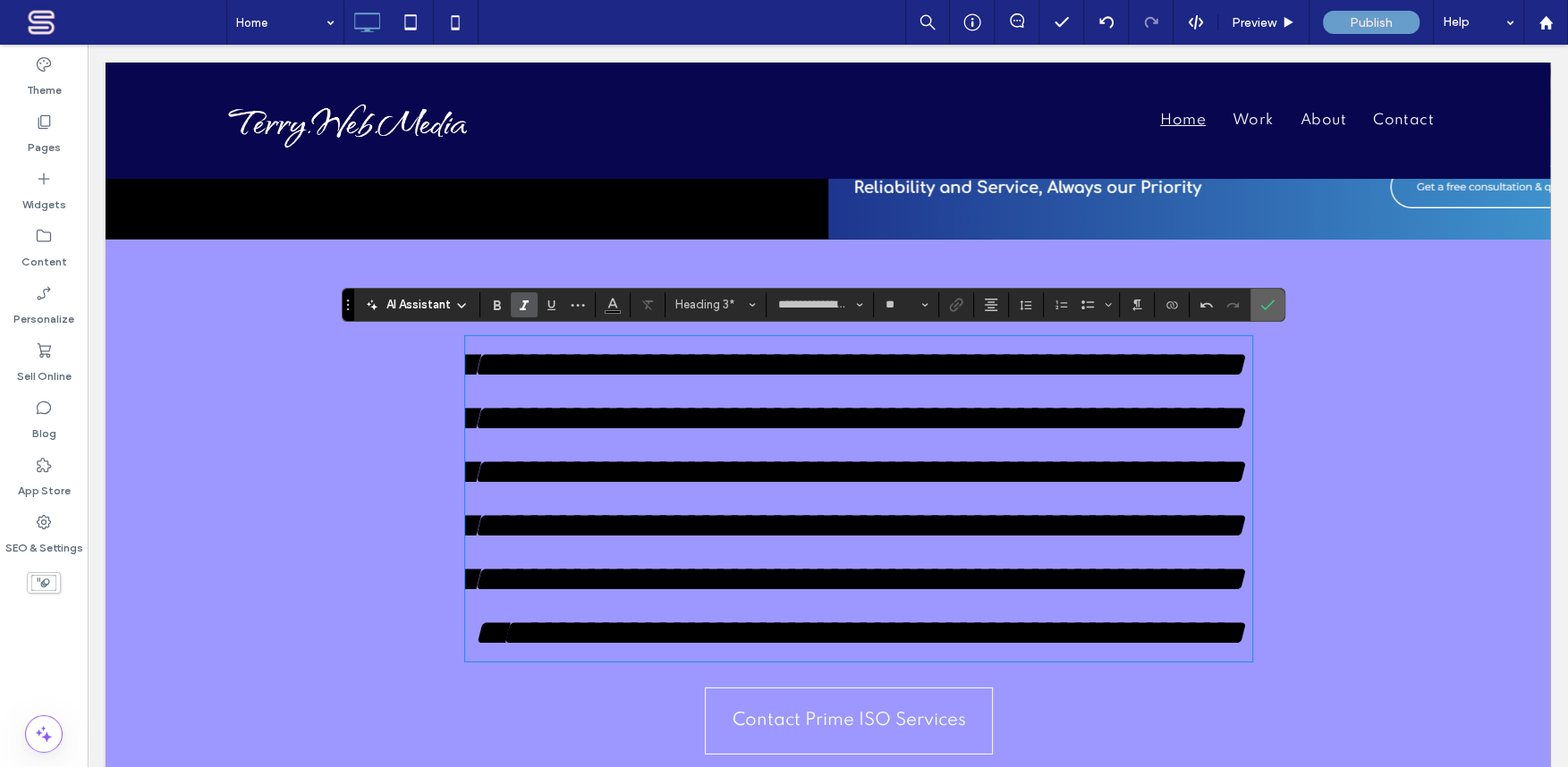 click 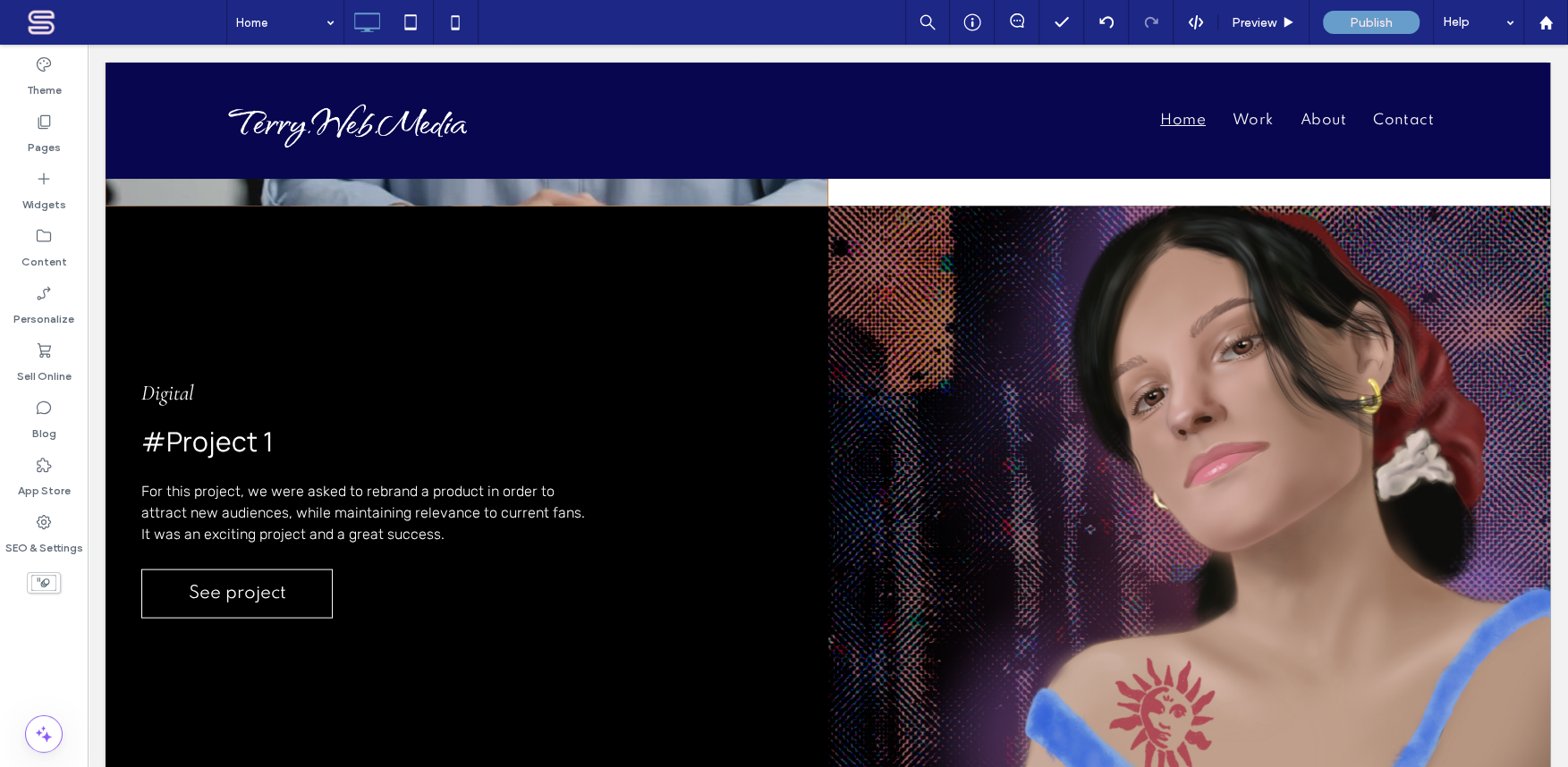 scroll, scrollTop: 2937, scrollLeft: 0, axis: vertical 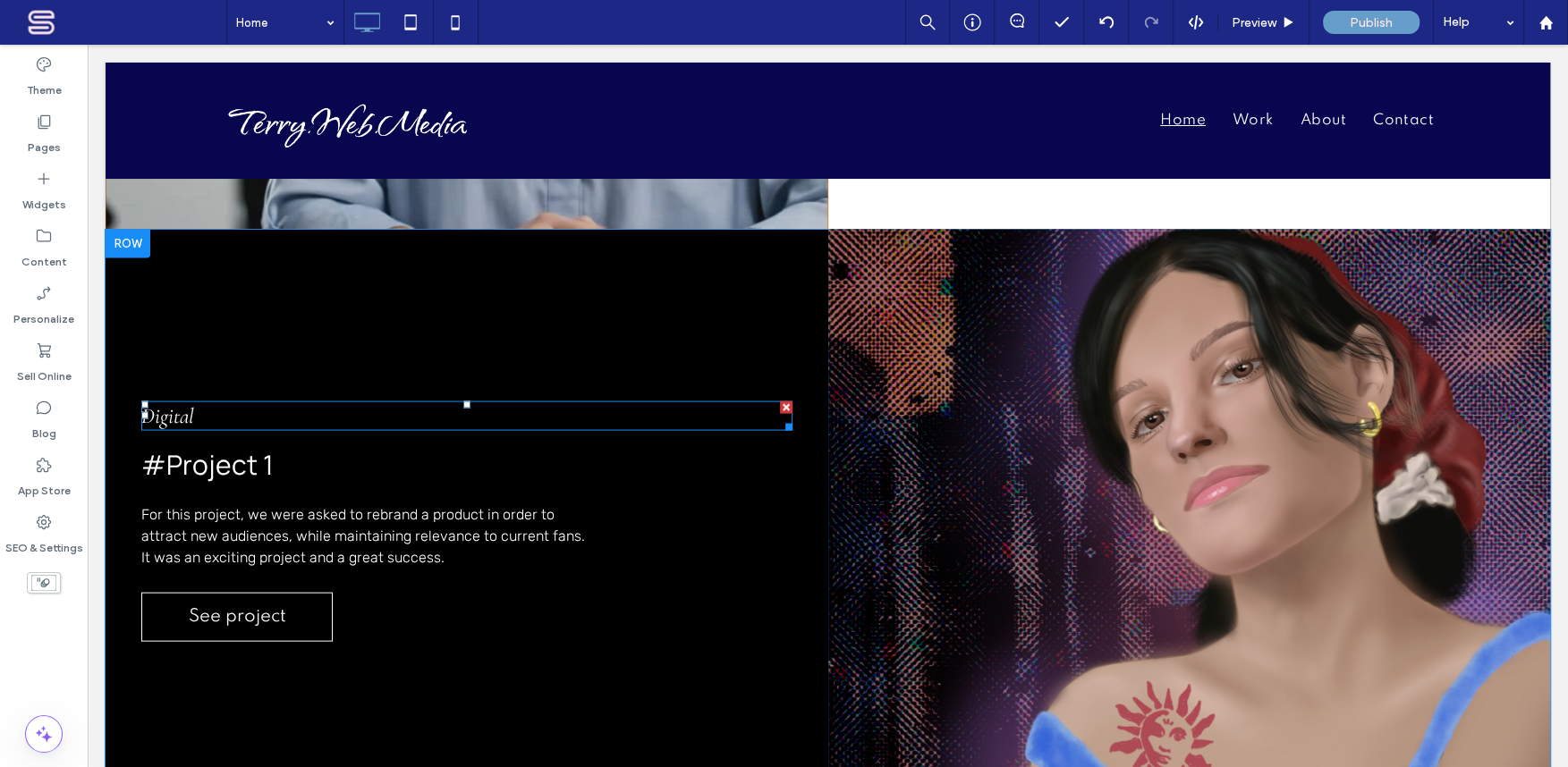click on "Digital" at bounding box center (167, 416) 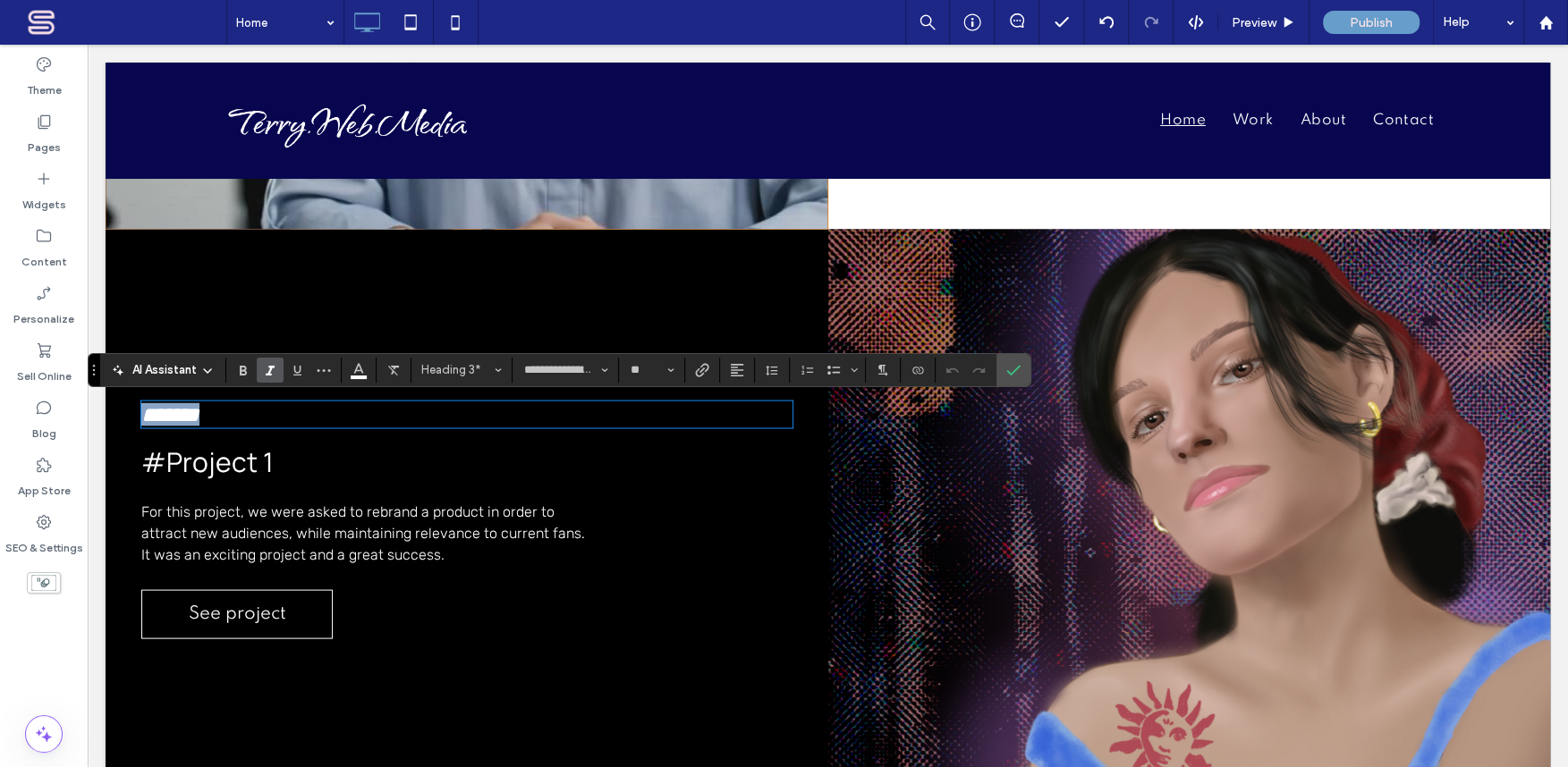click on "*******" at bounding box center (467, 415) 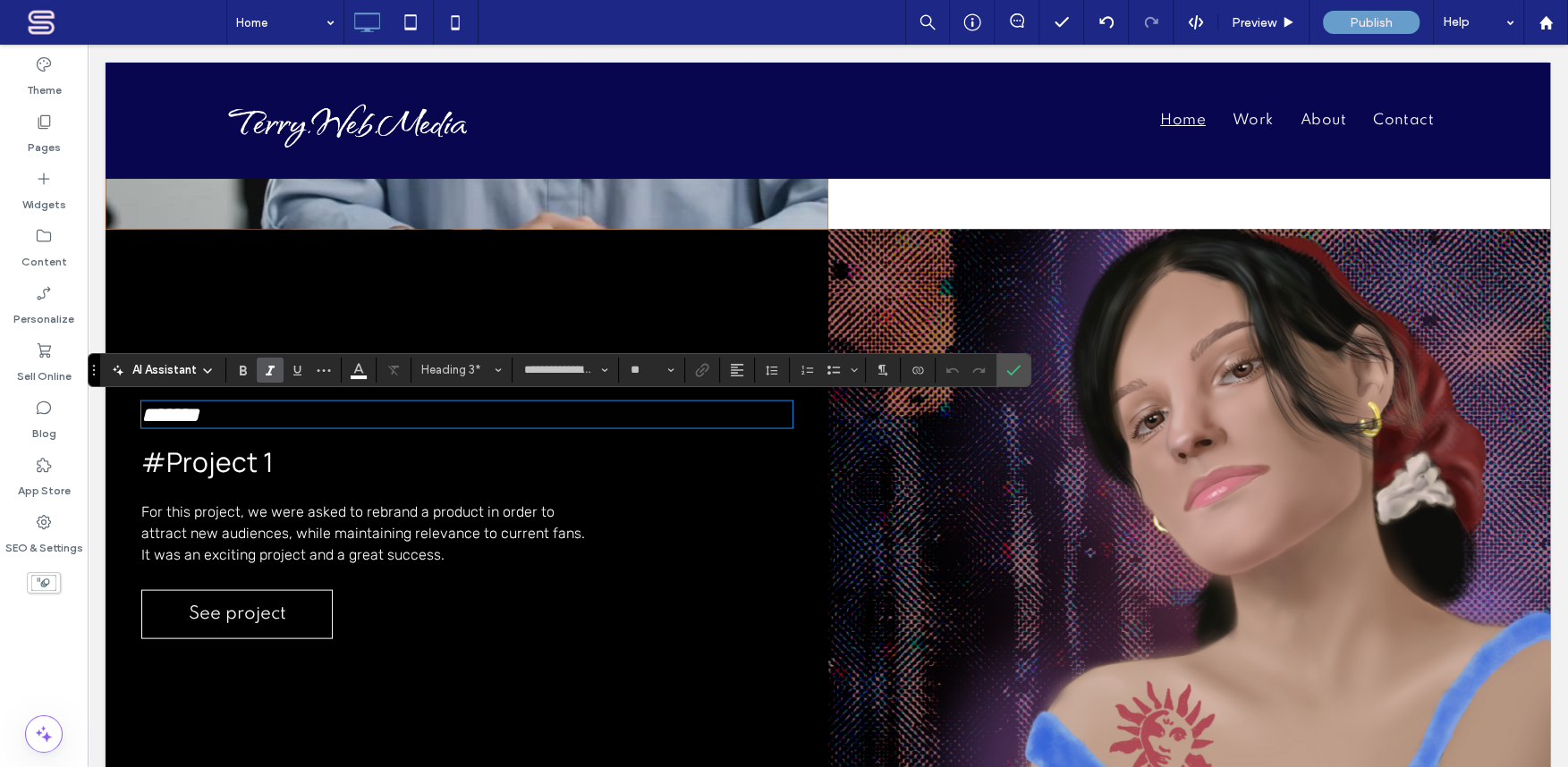 type 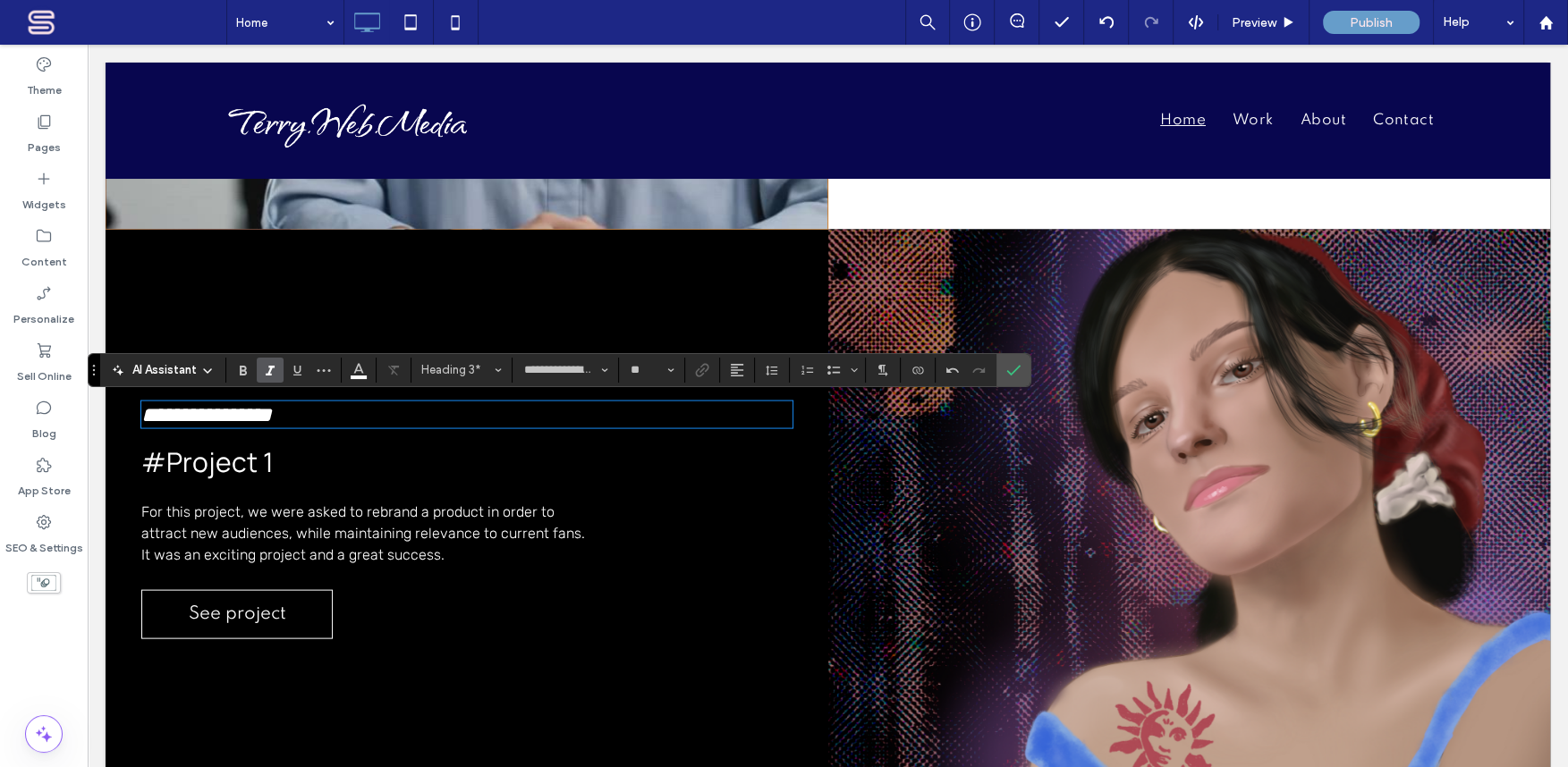 click on "#Project 1" at bounding box center [208, 461] 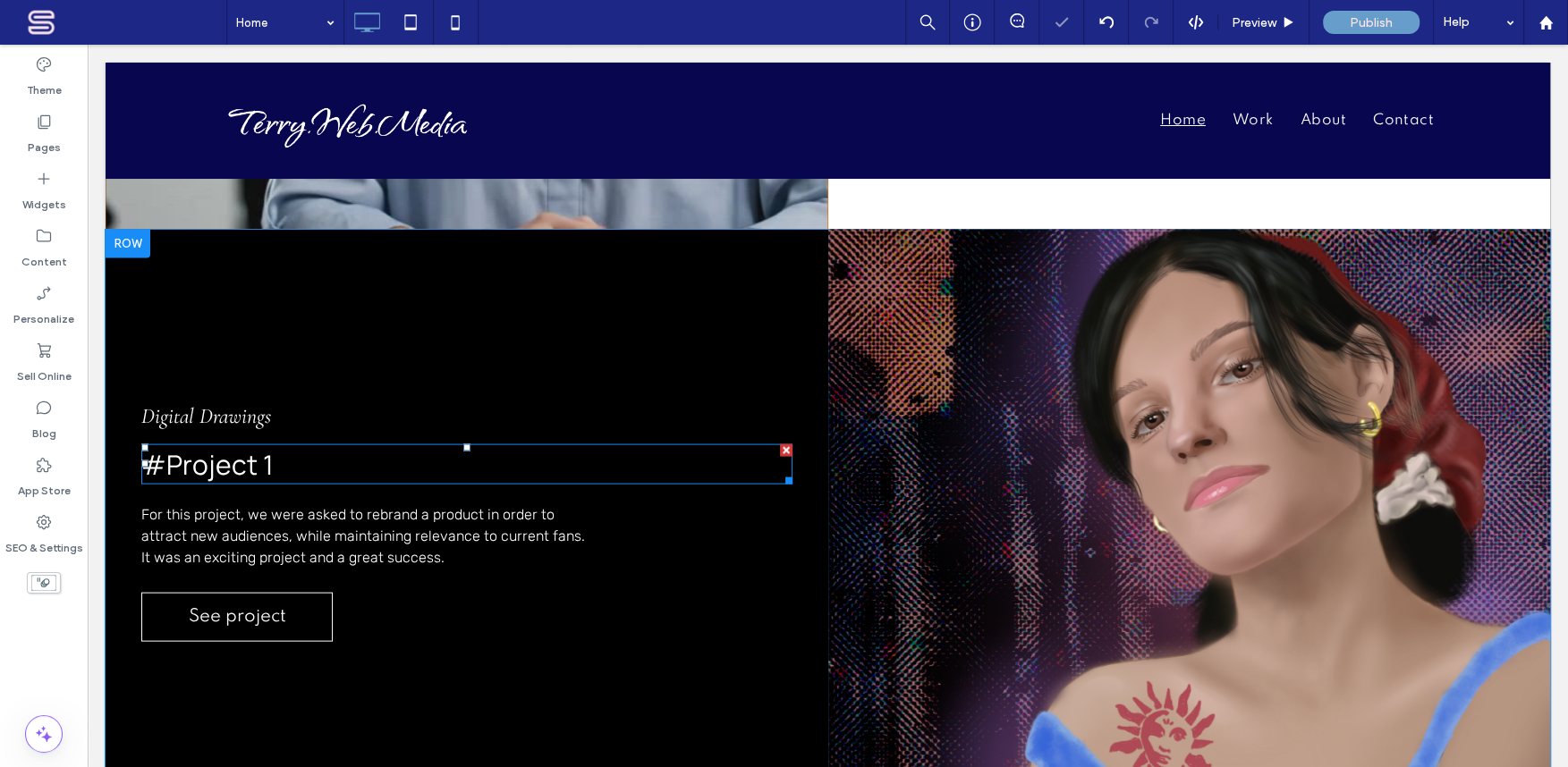 click on "#Project 1" at bounding box center [208, 464] 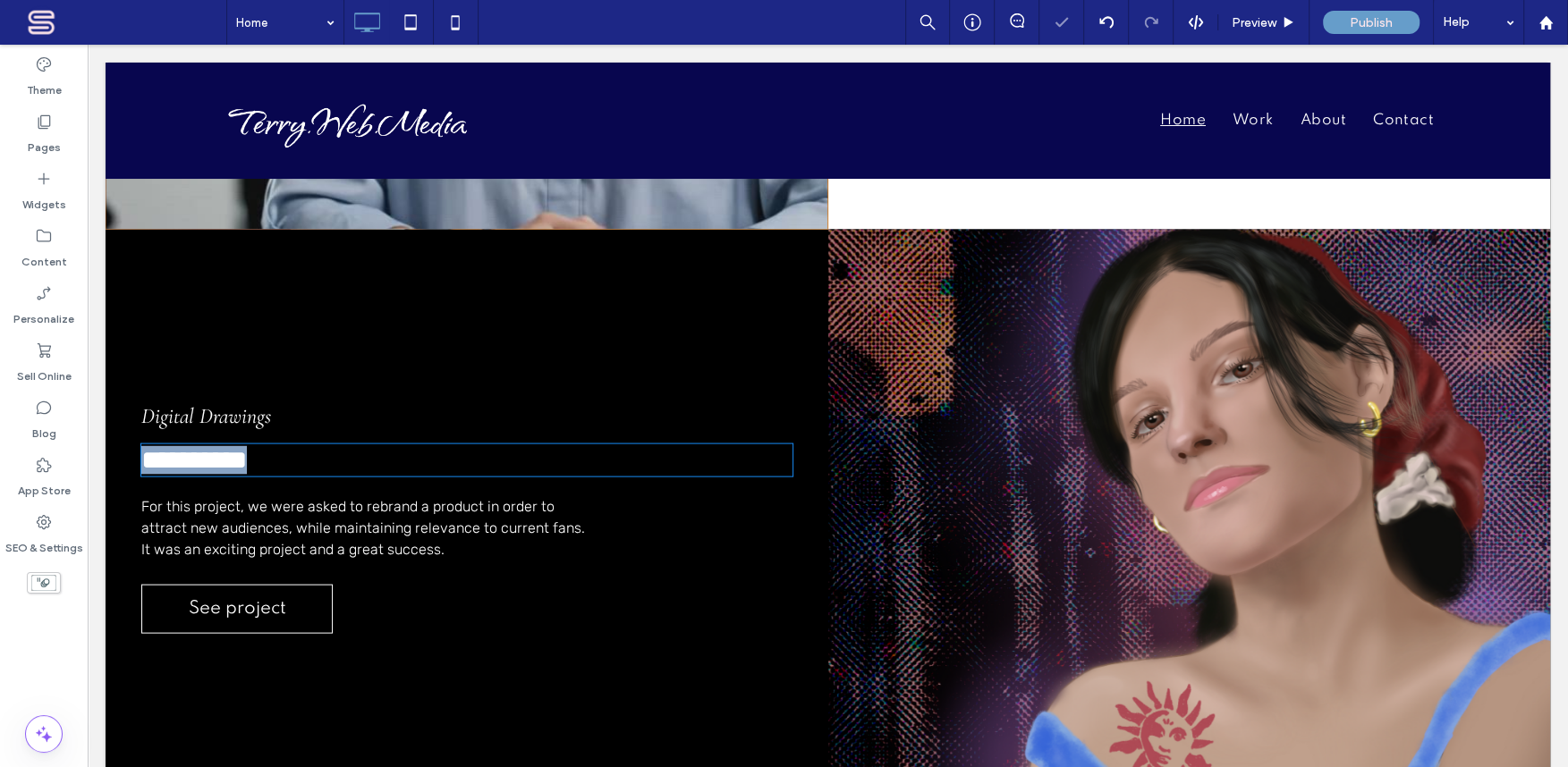 click on "**********" at bounding box center (194, 459) 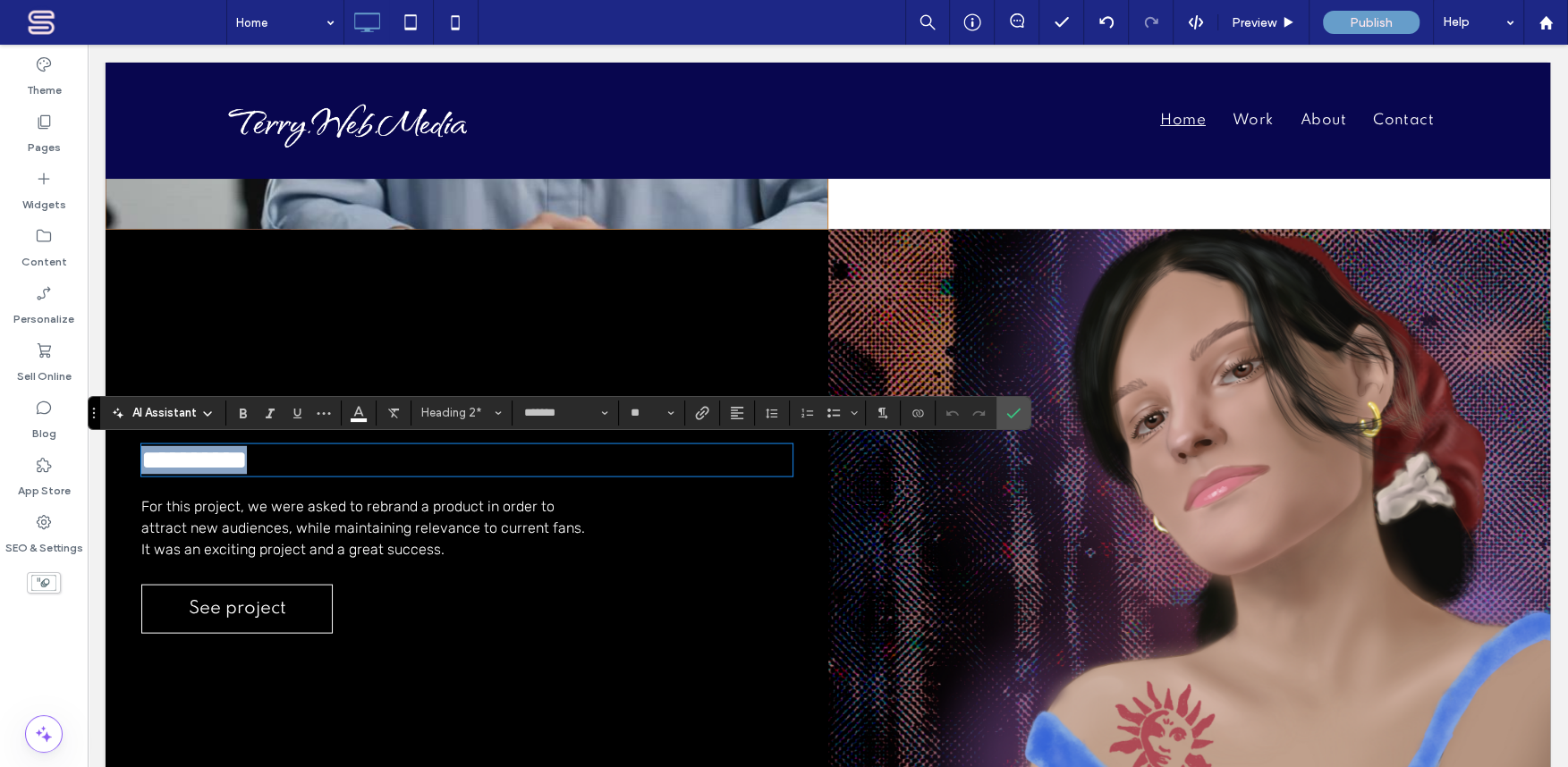 type 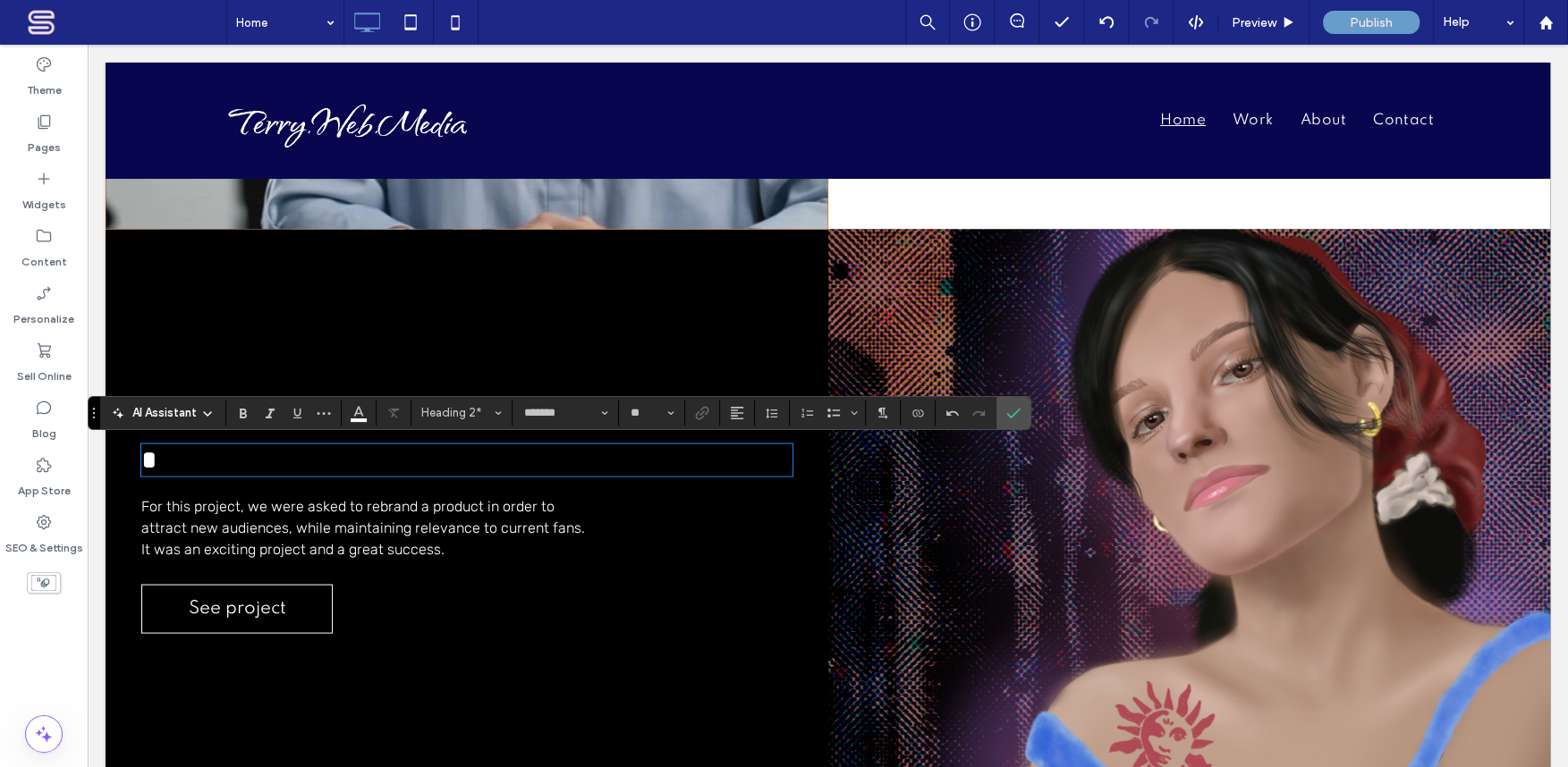 click on "*" at bounding box center [149, 459] 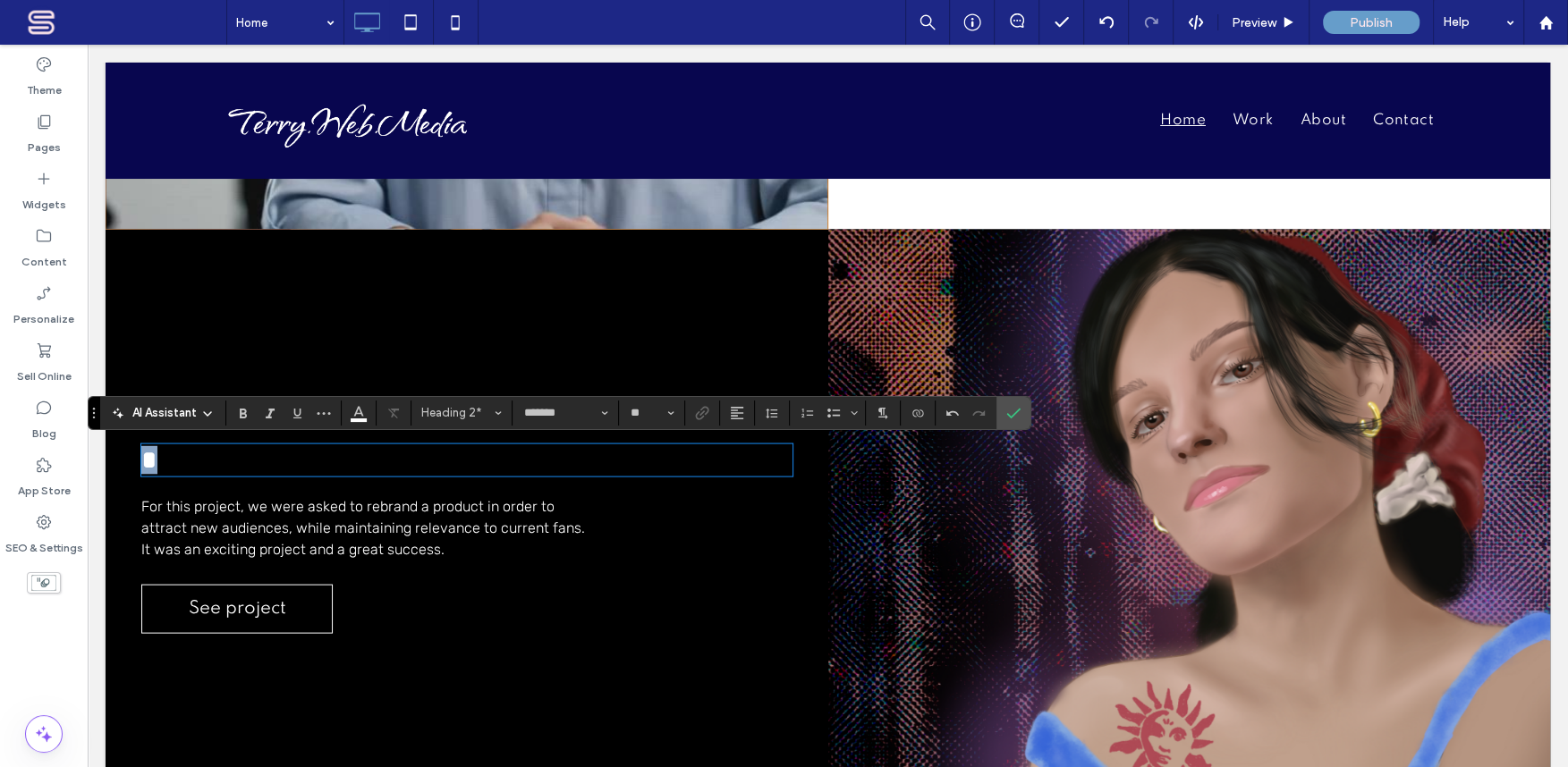 click on "*" at bounding box center (149, 459) 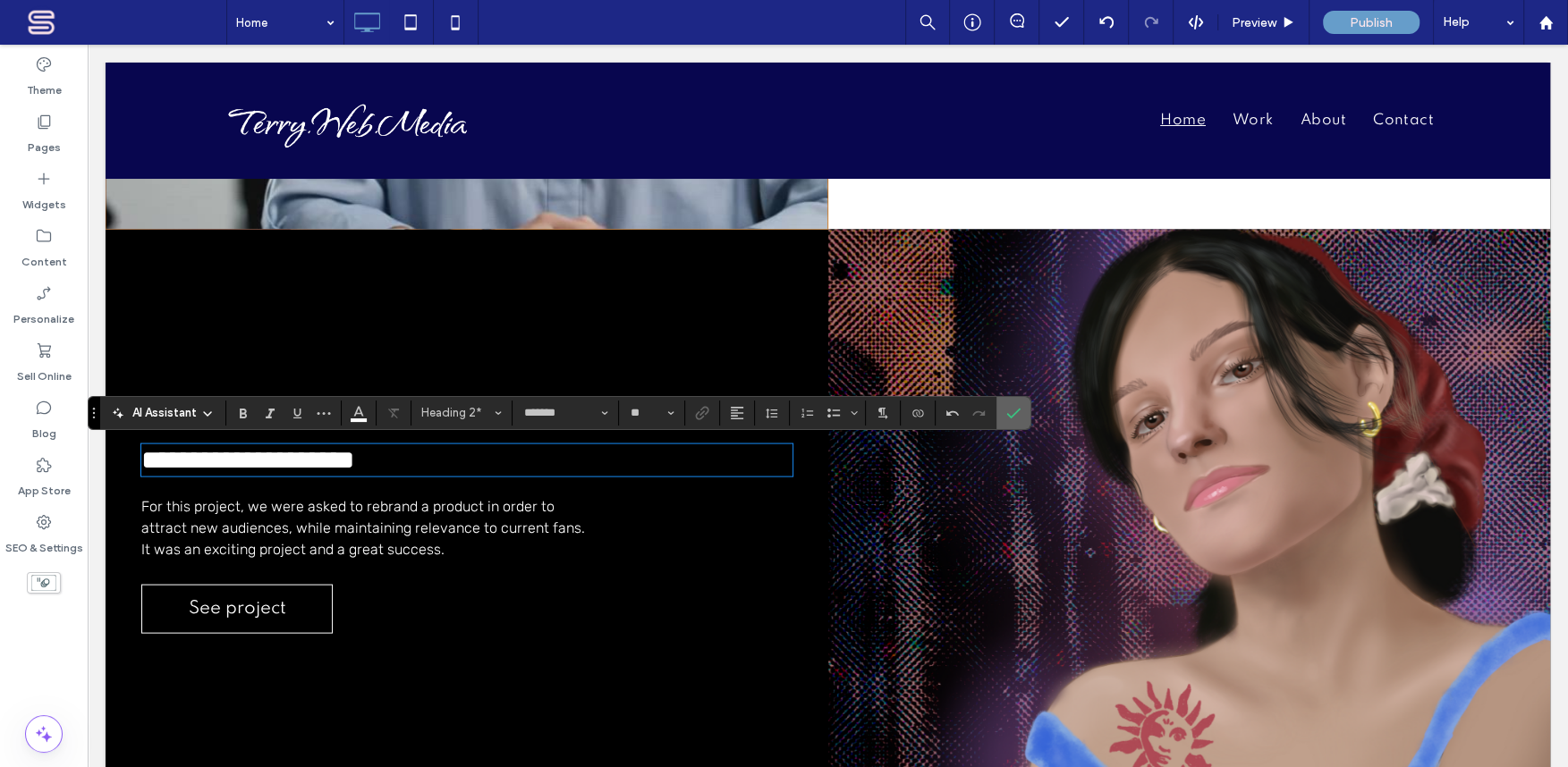drag, startPoint x: 1011, startPoint y: 413, endPoint x: 930, endPoint y: 372, distance: 90.78546 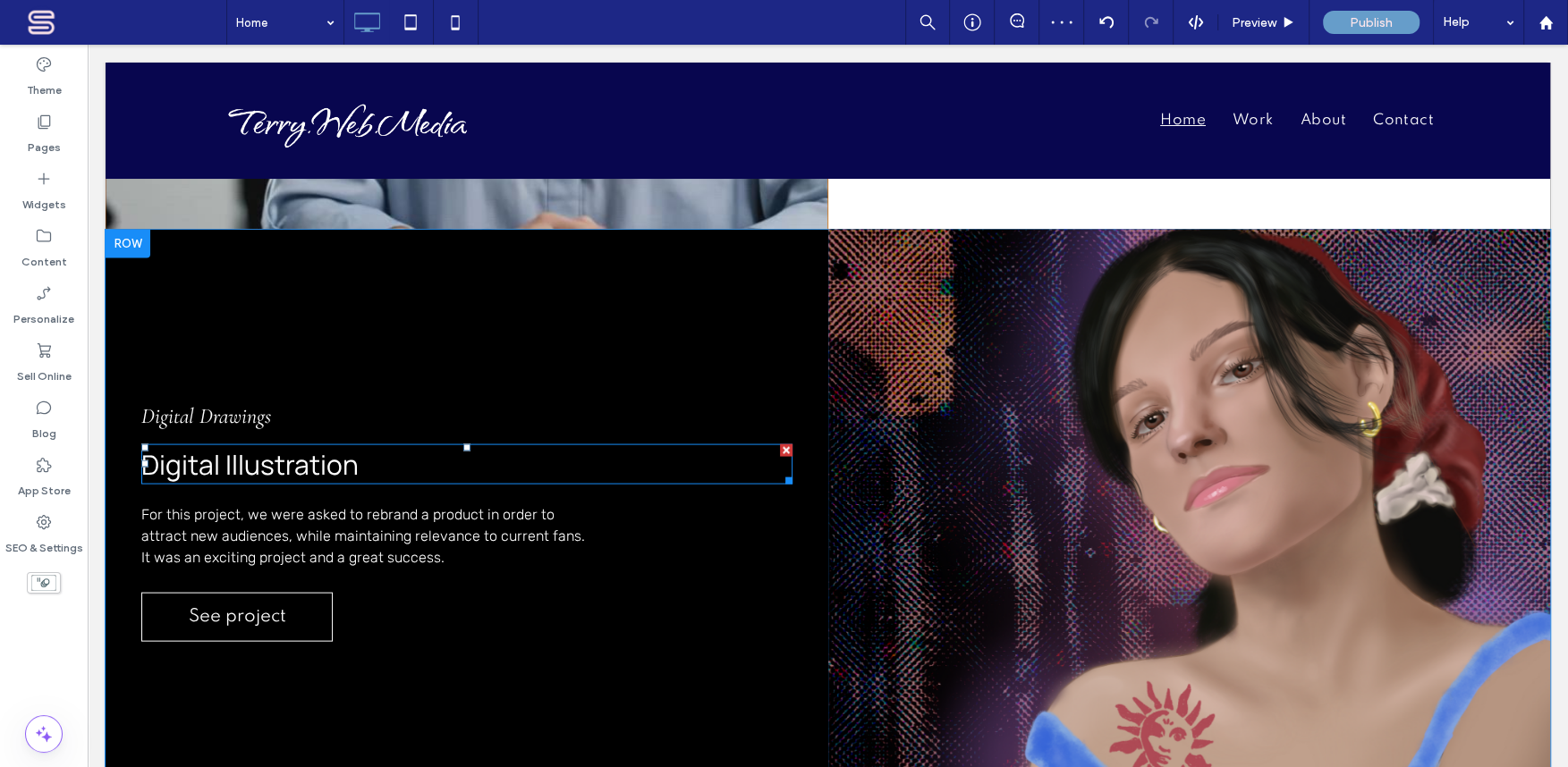 click on "Digital Illustration" at bounding box center (250, 464) 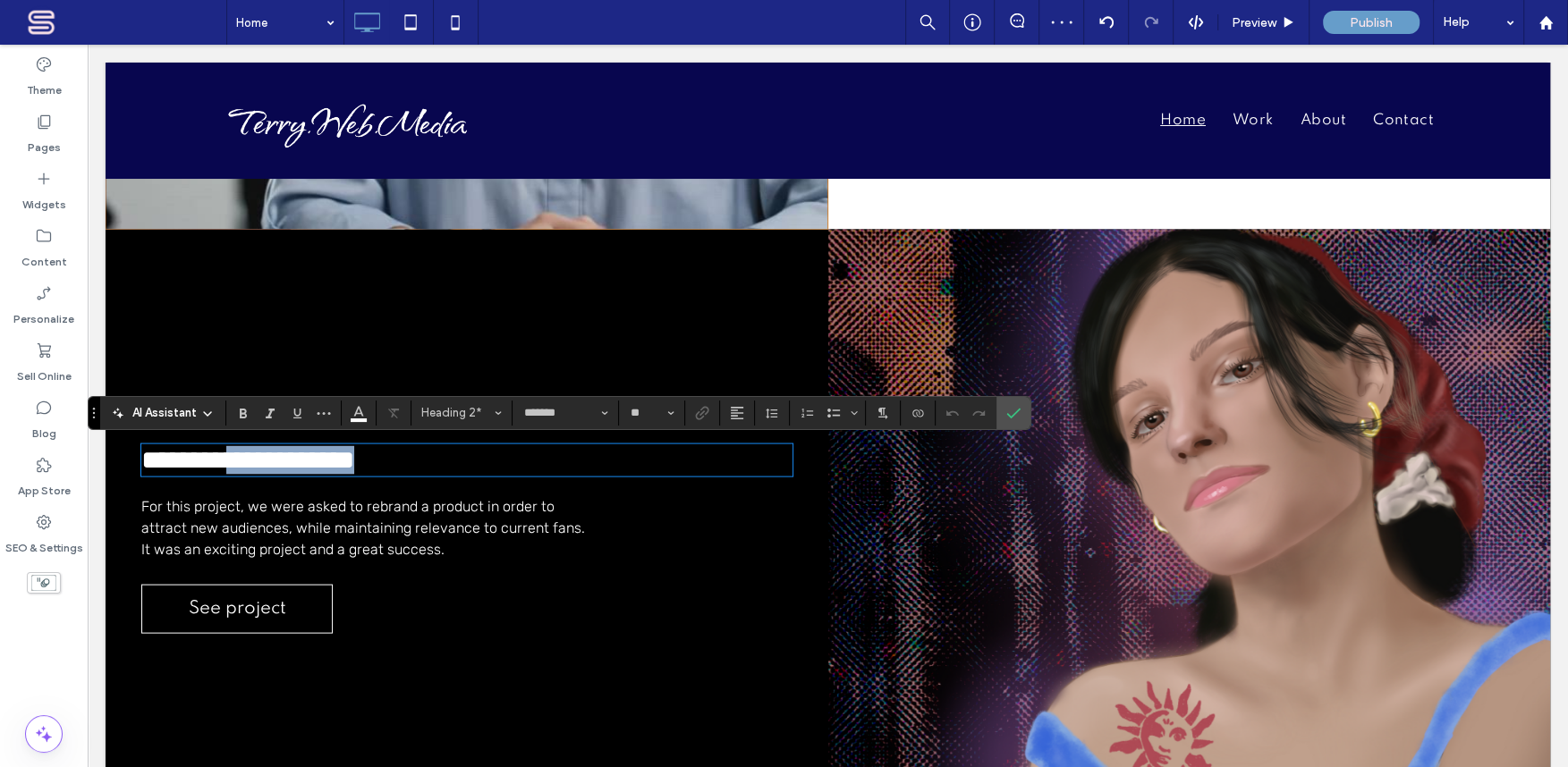 click on "**********" at bounding box center [248, 459] 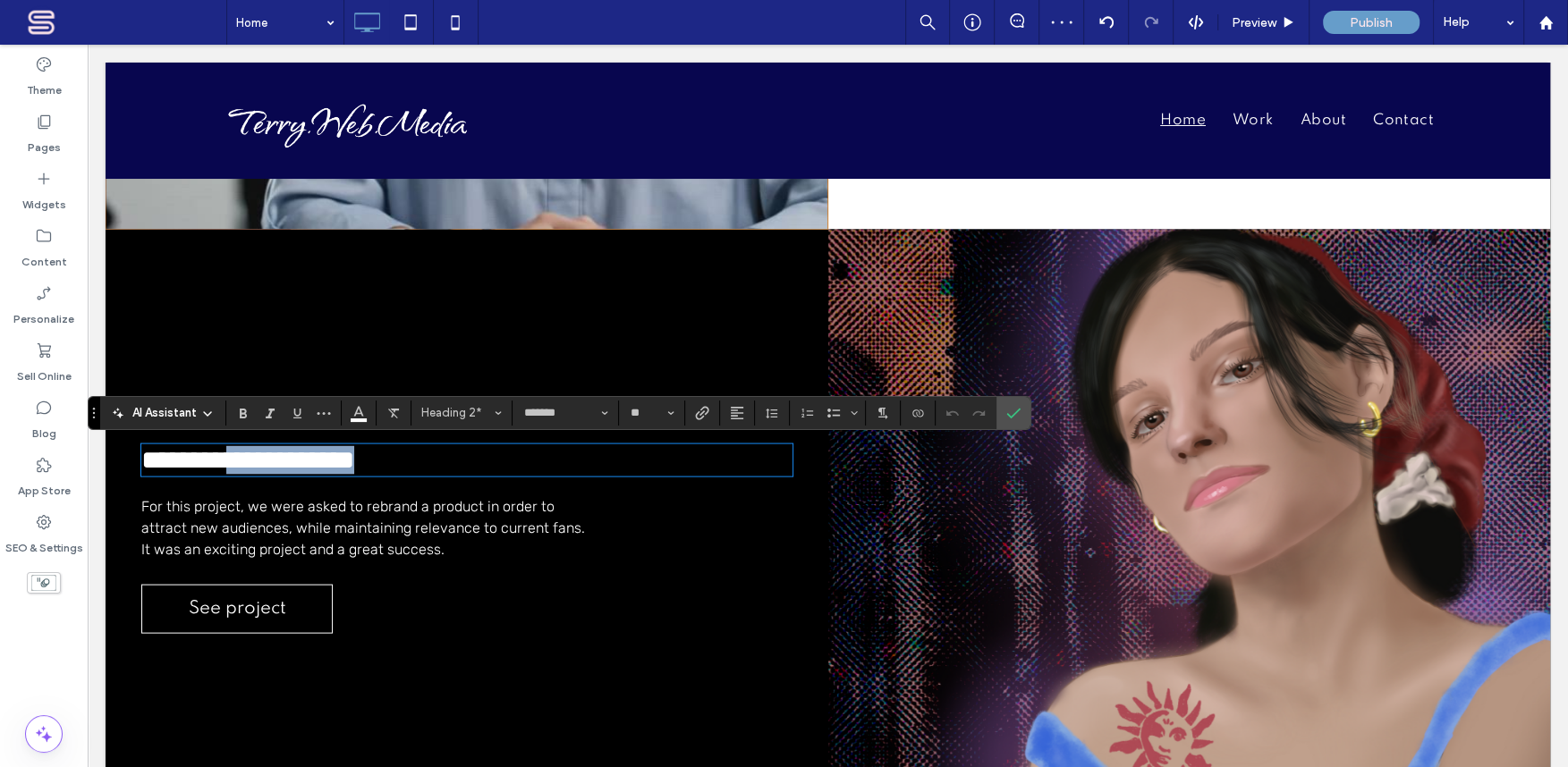 click on "**********" at bounding box center (248, 459) 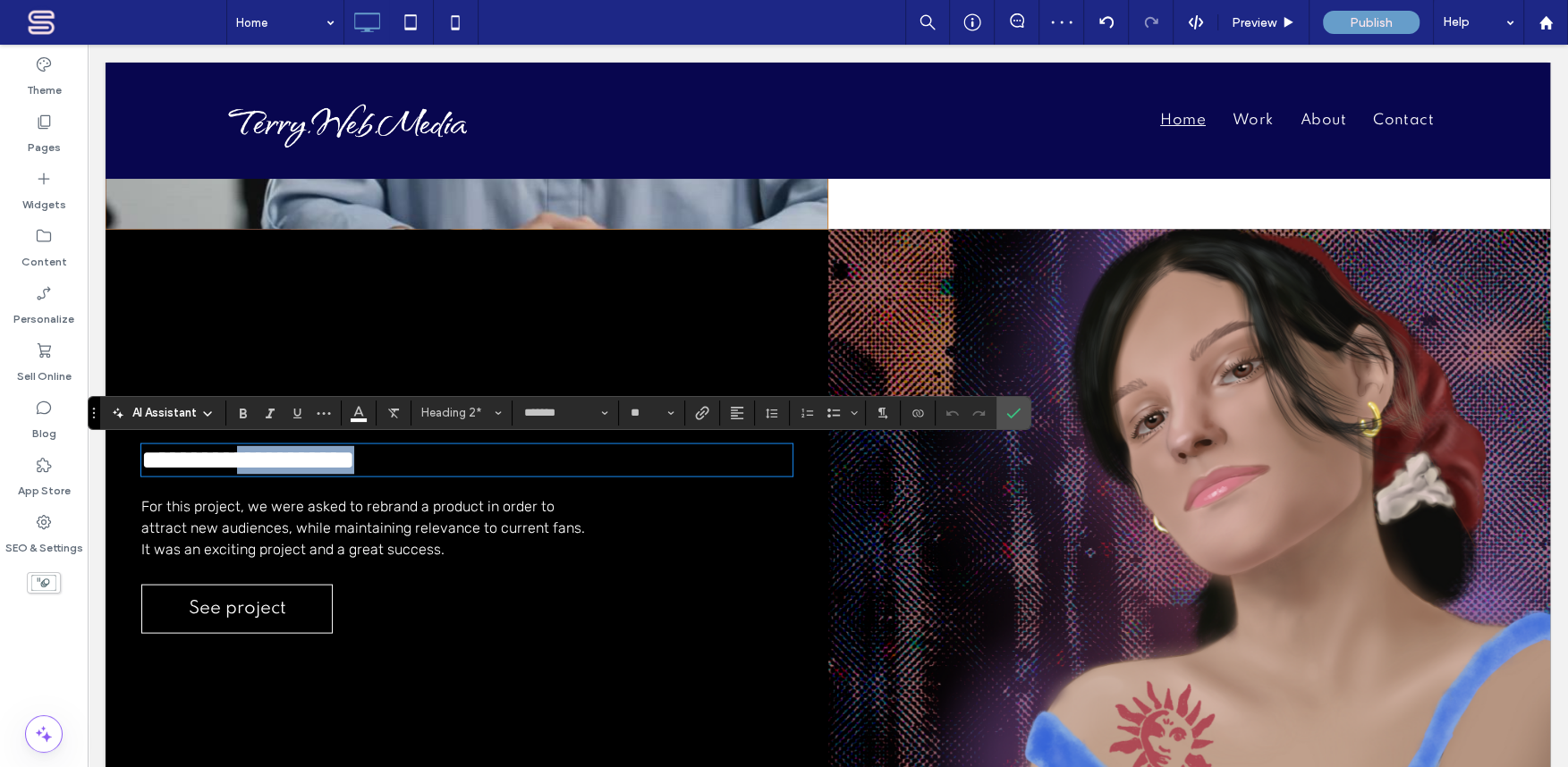 drag, startPoint x: 229, startPoint y: 466, endPoint x: 428, endPoint y: 475, distance: 199.20341 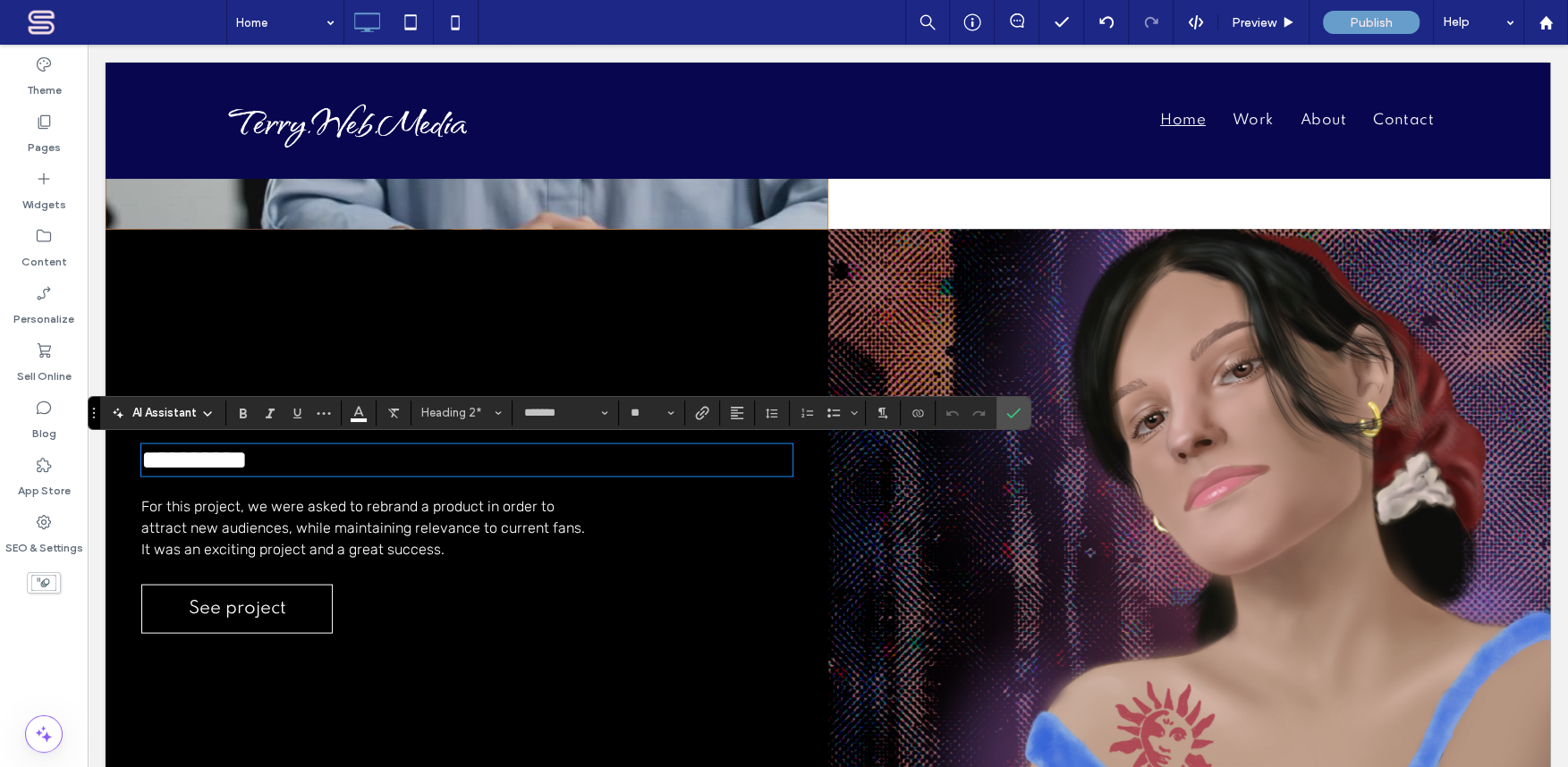 type 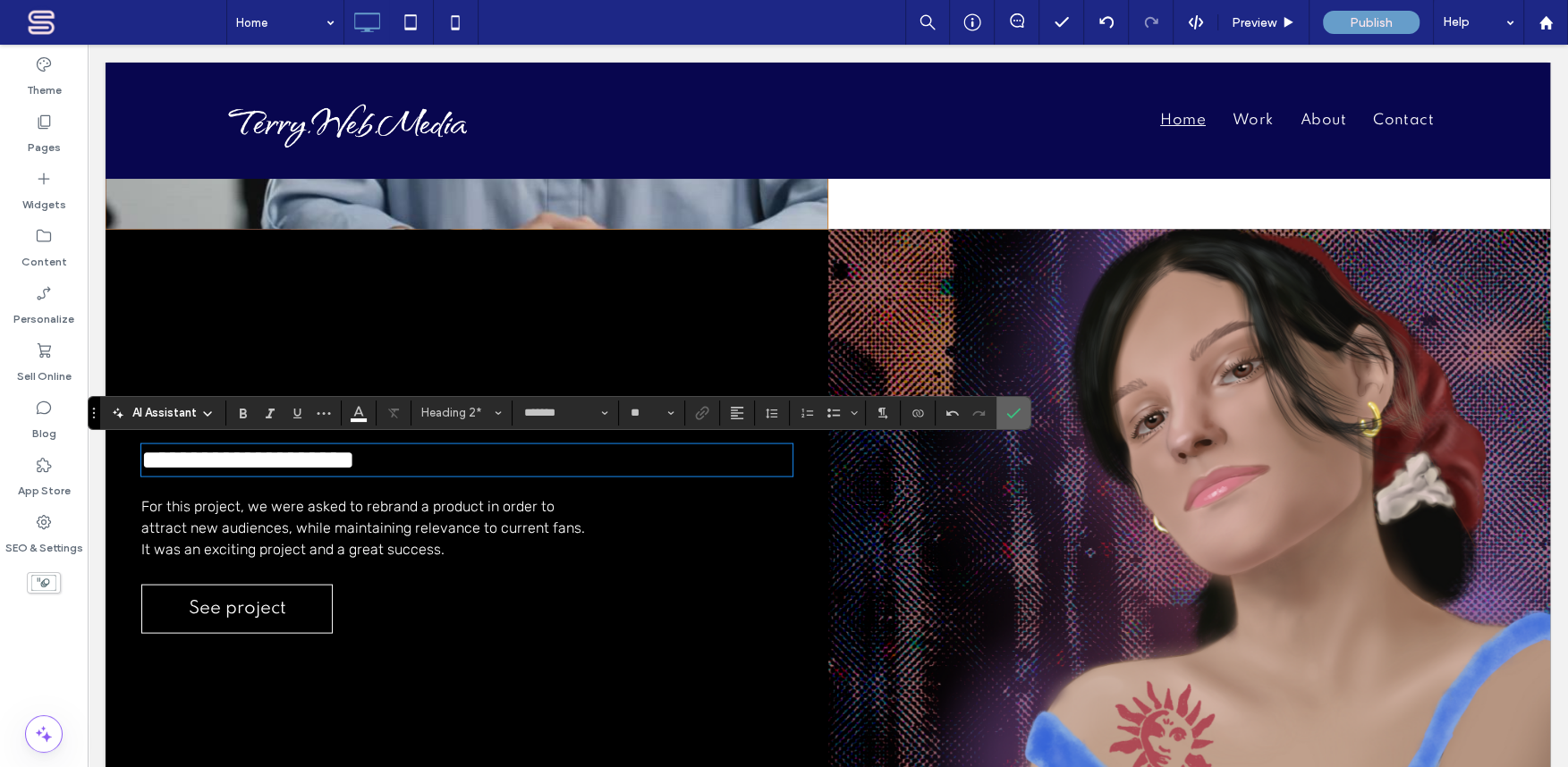 click 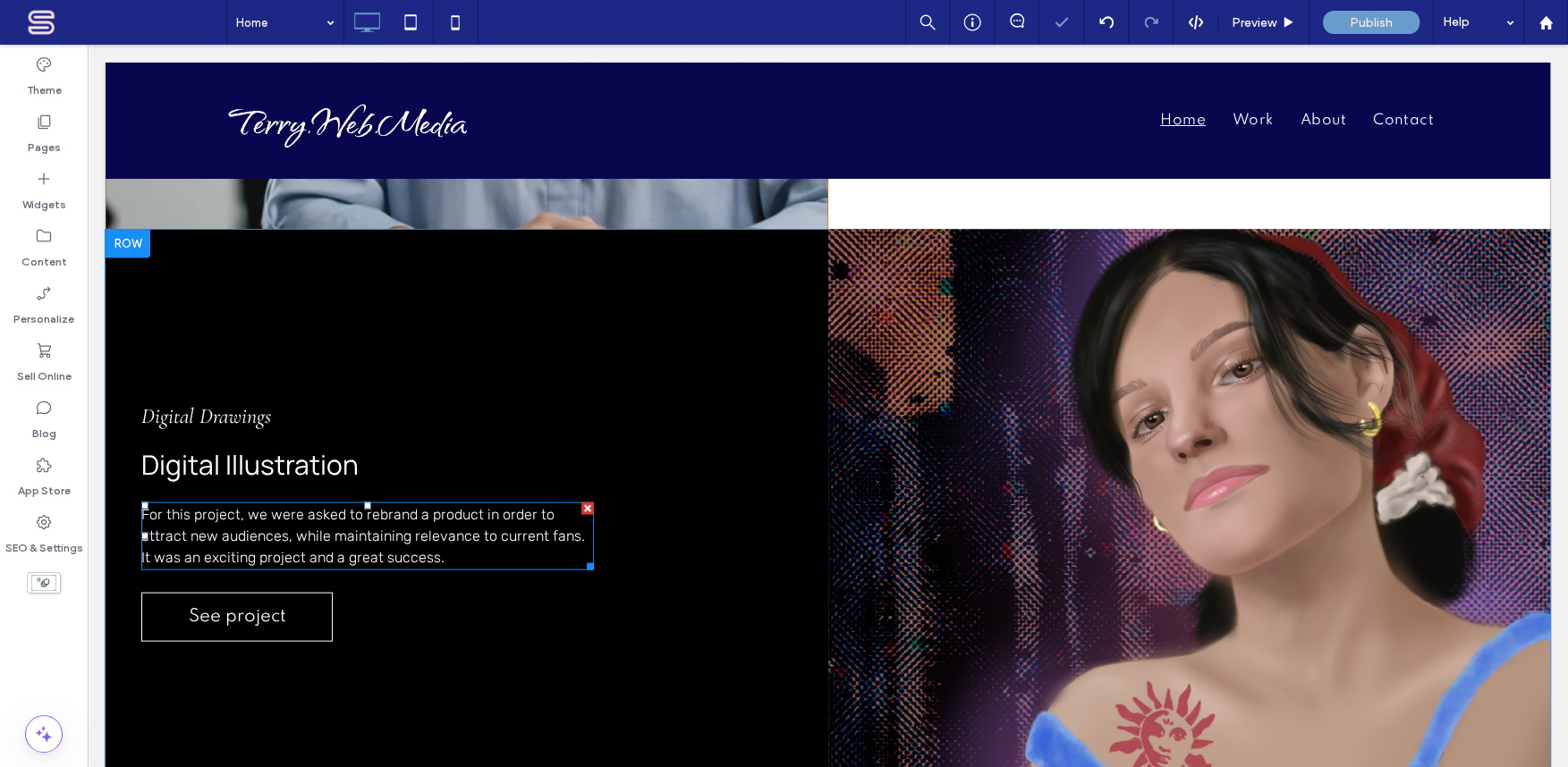 click on "For this project, we were asked to rebrand a product in order to attract new audiences, while maintaining relevance to current fans. It was an exciting project and a great success." at bounding box center (363, 535) 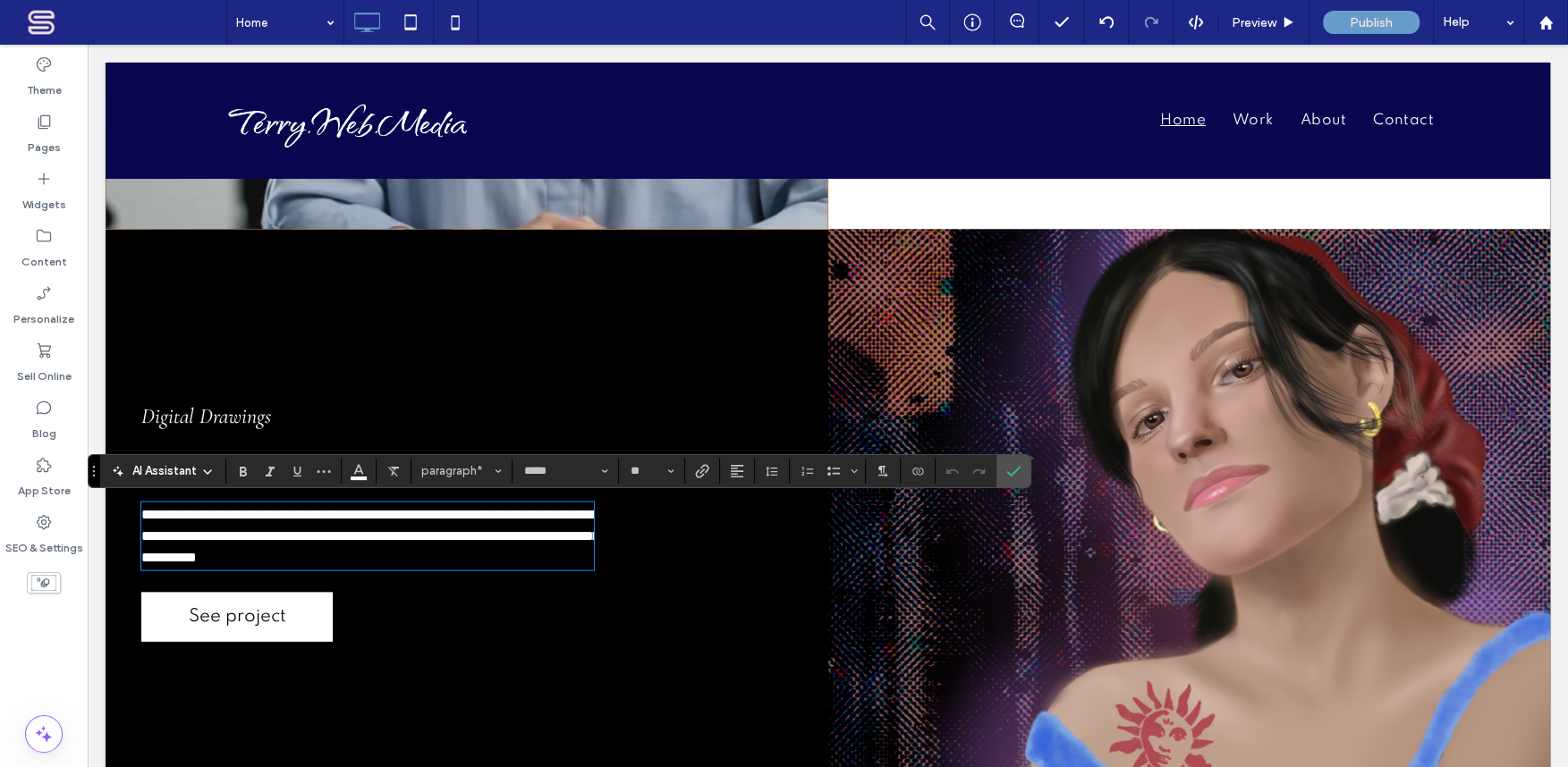 click on "See project" at bounding box center [237, 617] 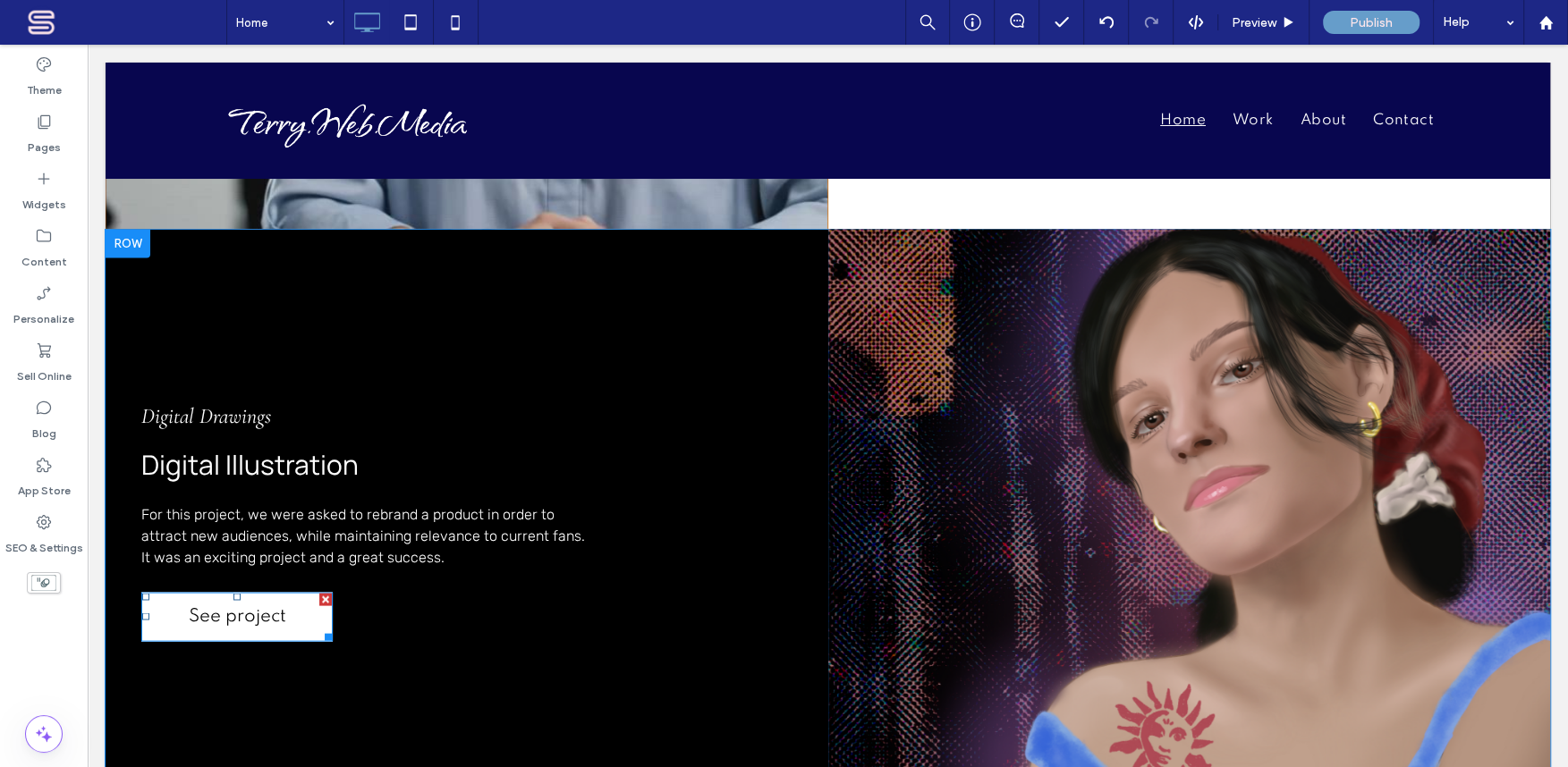 click on "See project" at bounding box center [237, 617] 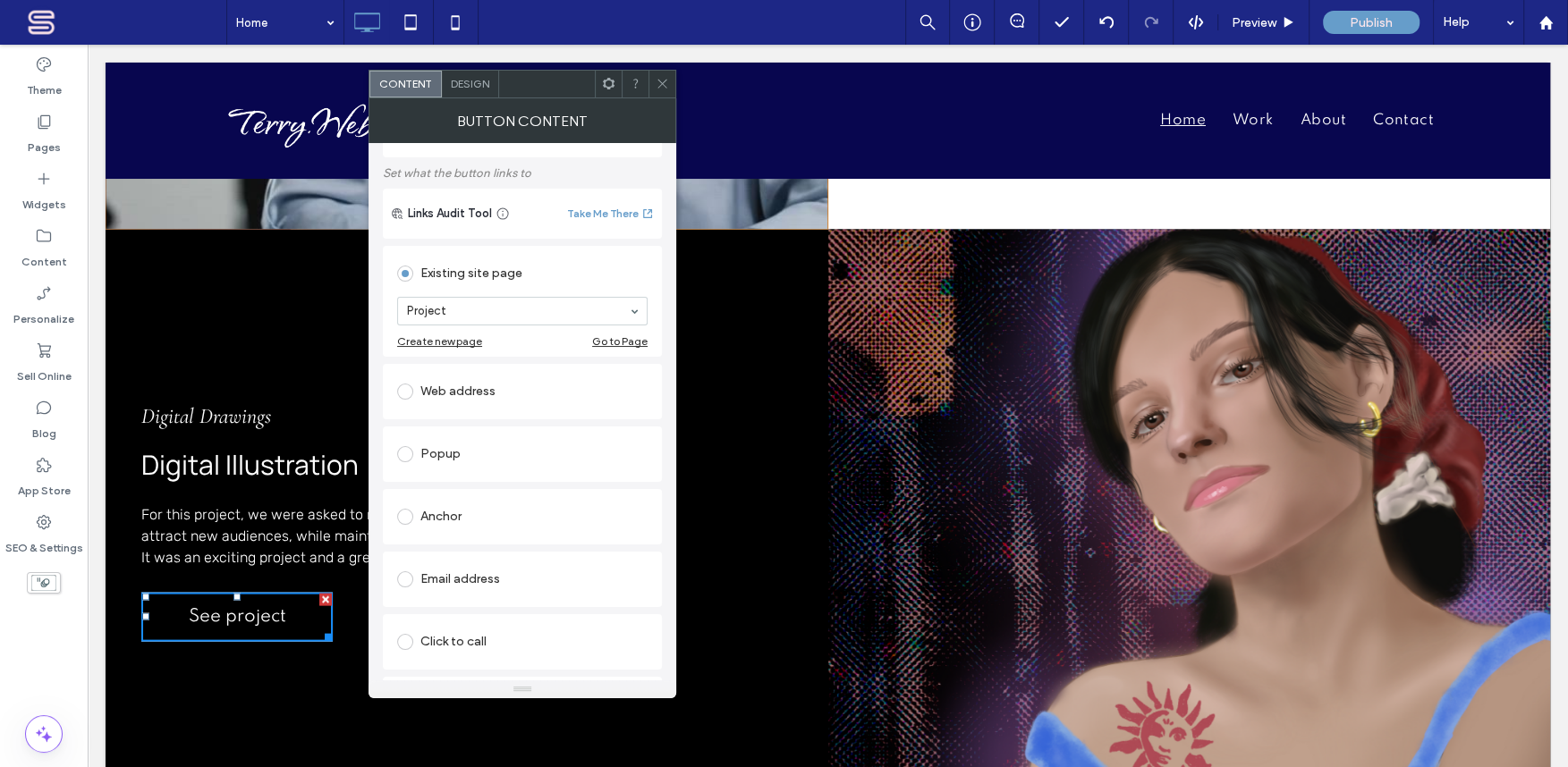 scroll, scrollTop: 139, scrollLeft: 0, axis: vertical 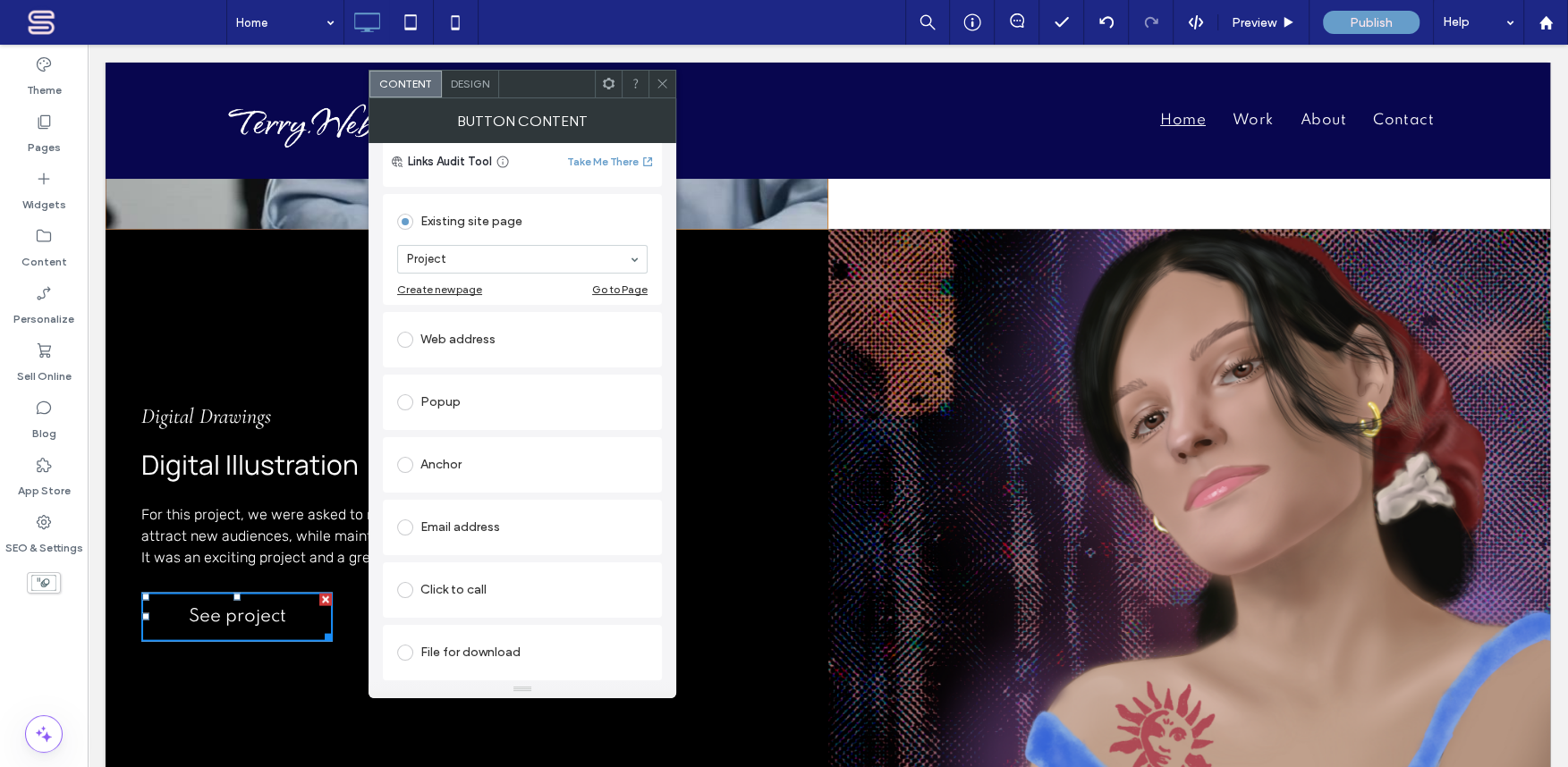 click at bounding box center [405, 340] 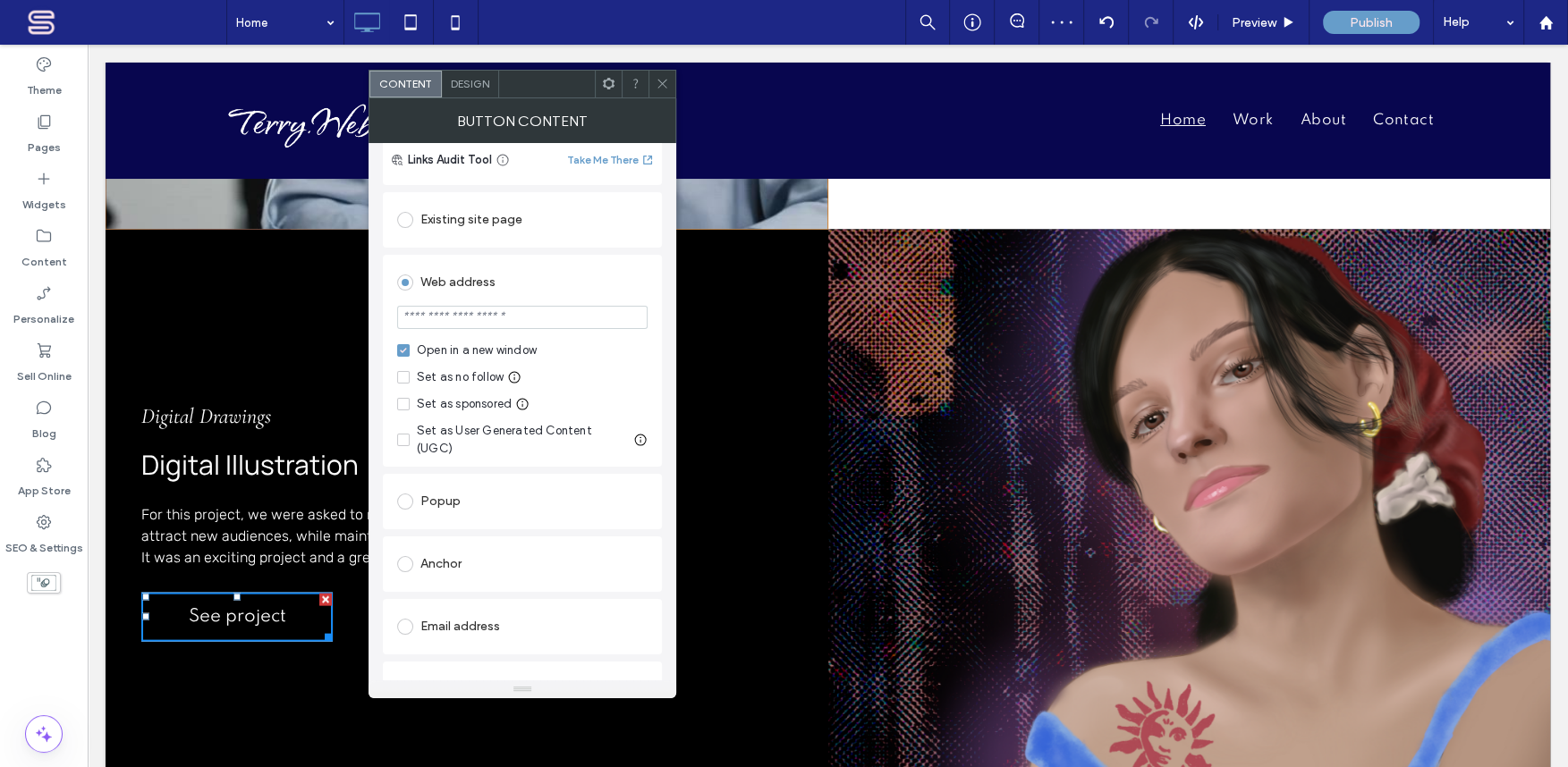 click at bounding box center [522, 317] 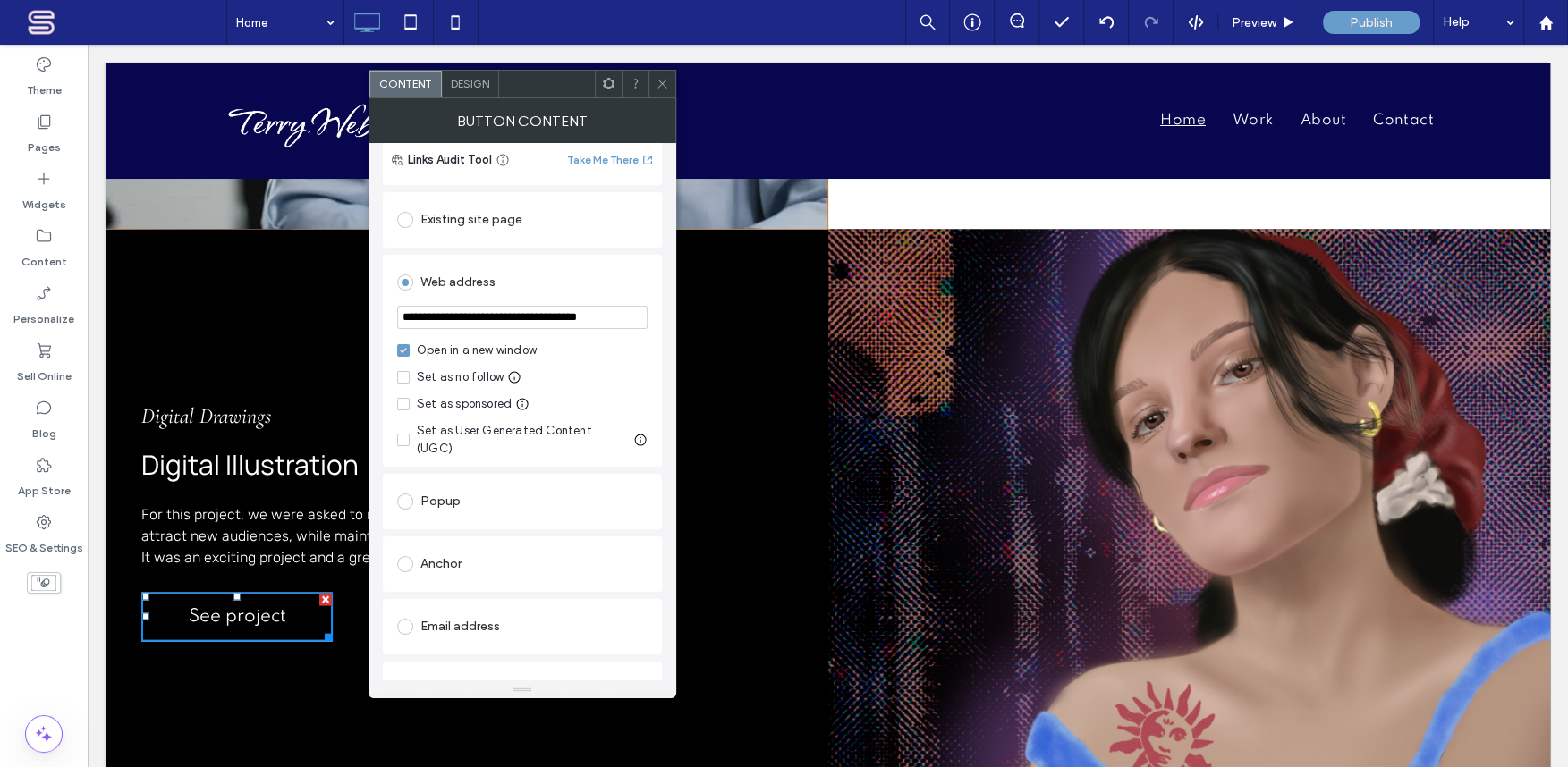 scroll, scrollTop: 0, scrollLeft: 18, axis: horizontal 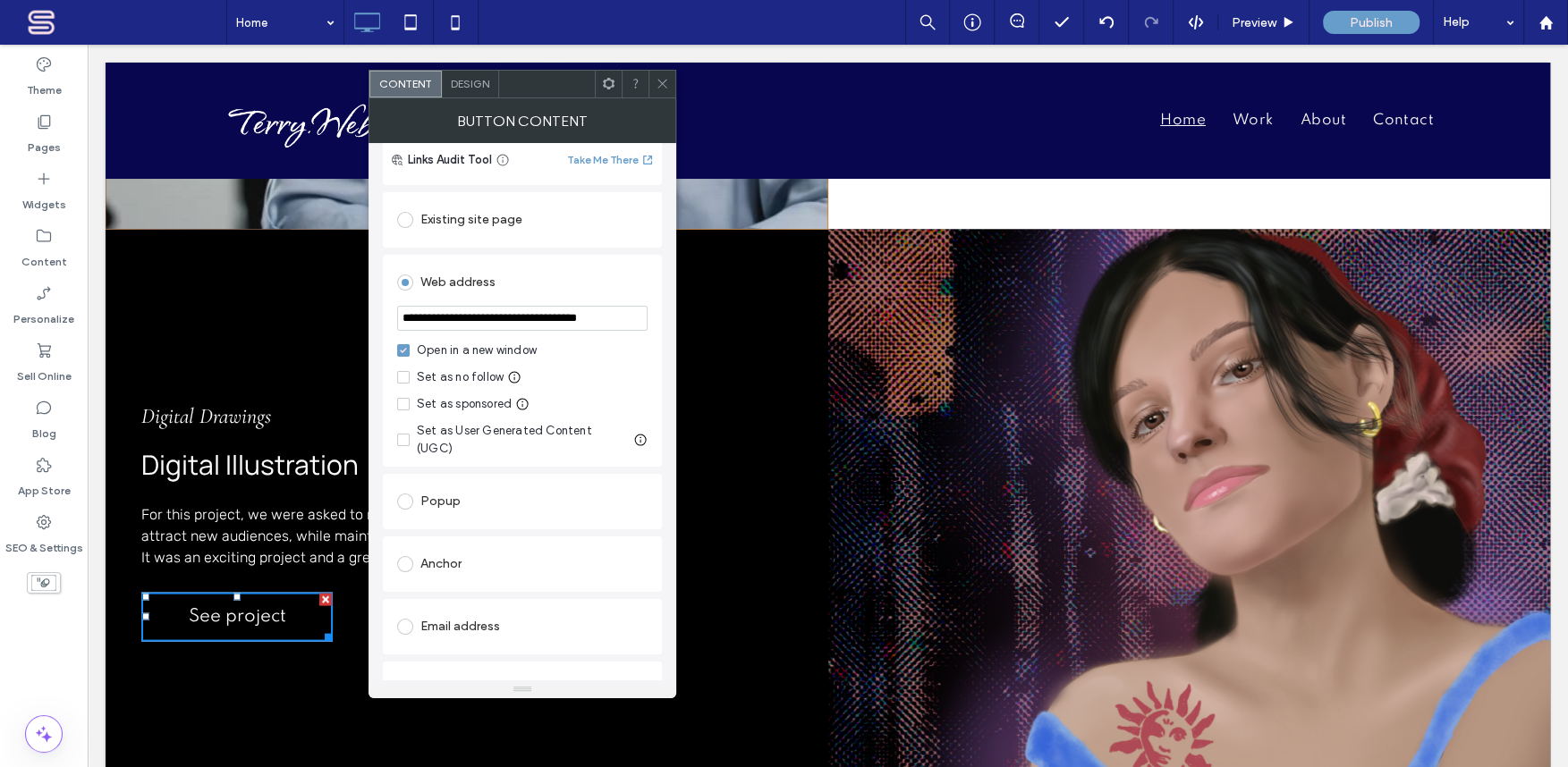 type on "**********" 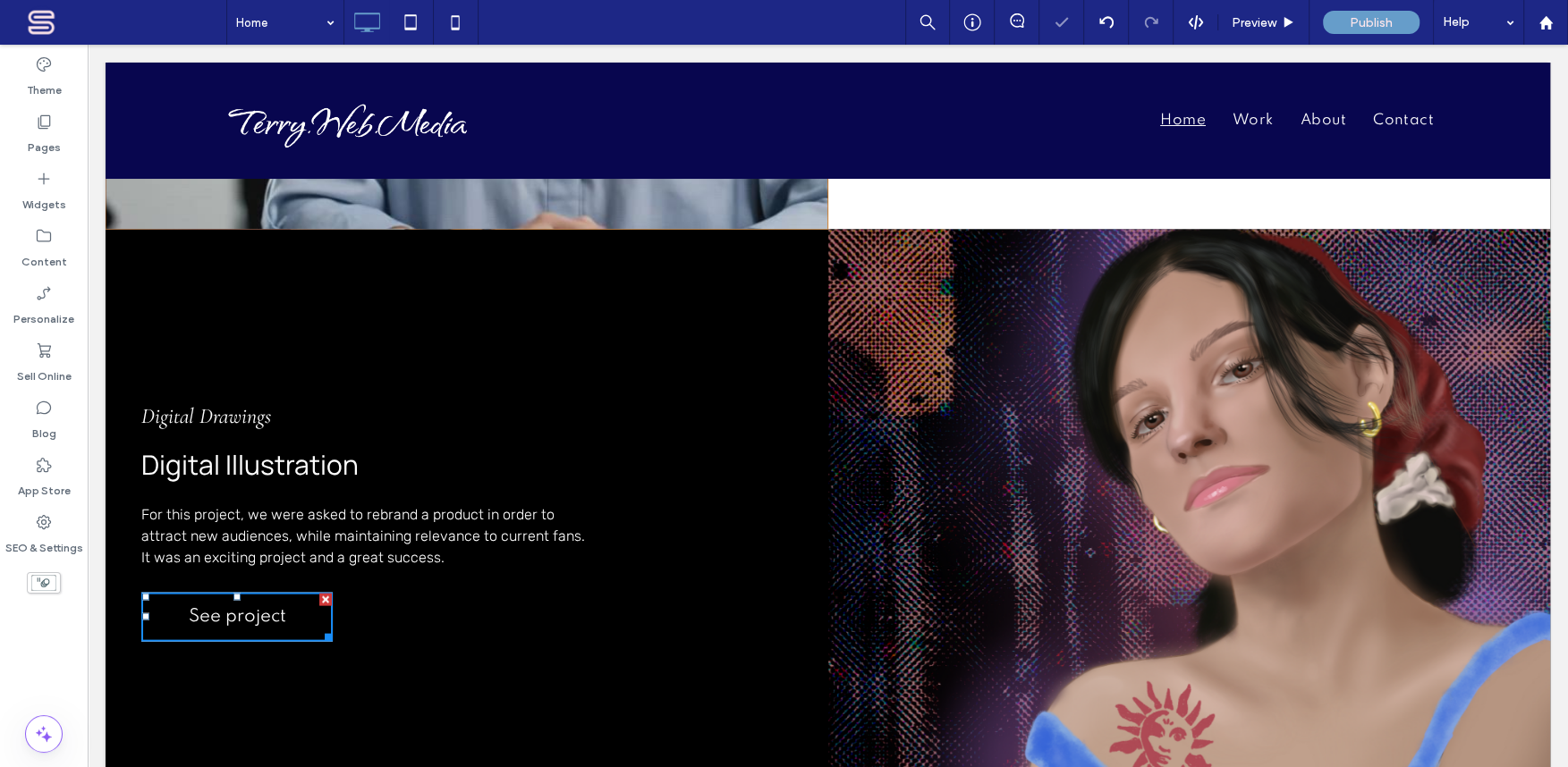 scroll, scrollTop: 0, scrollLeft: 0, axis: both 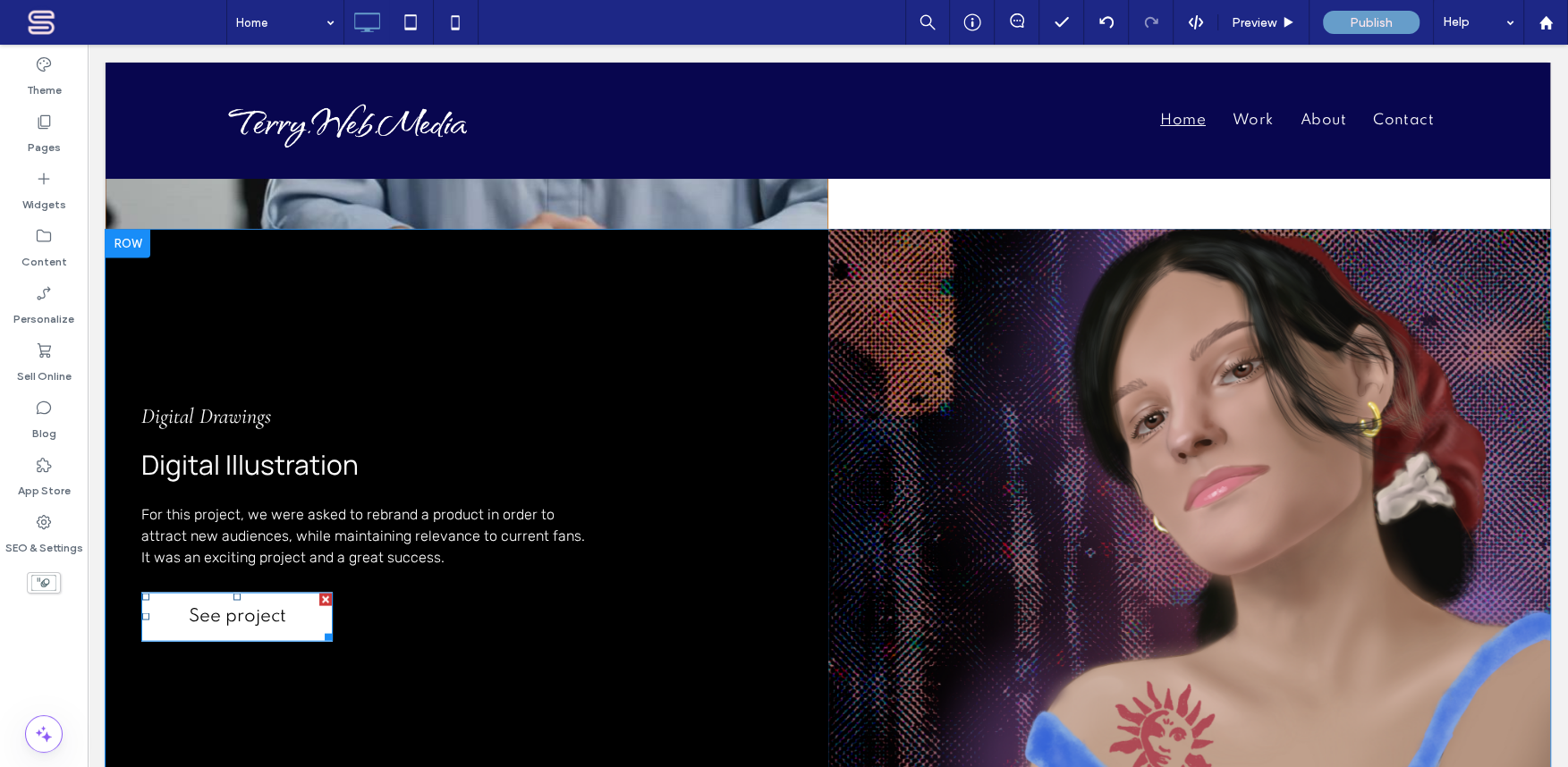click on "See project" at bounding box center (237, 617) 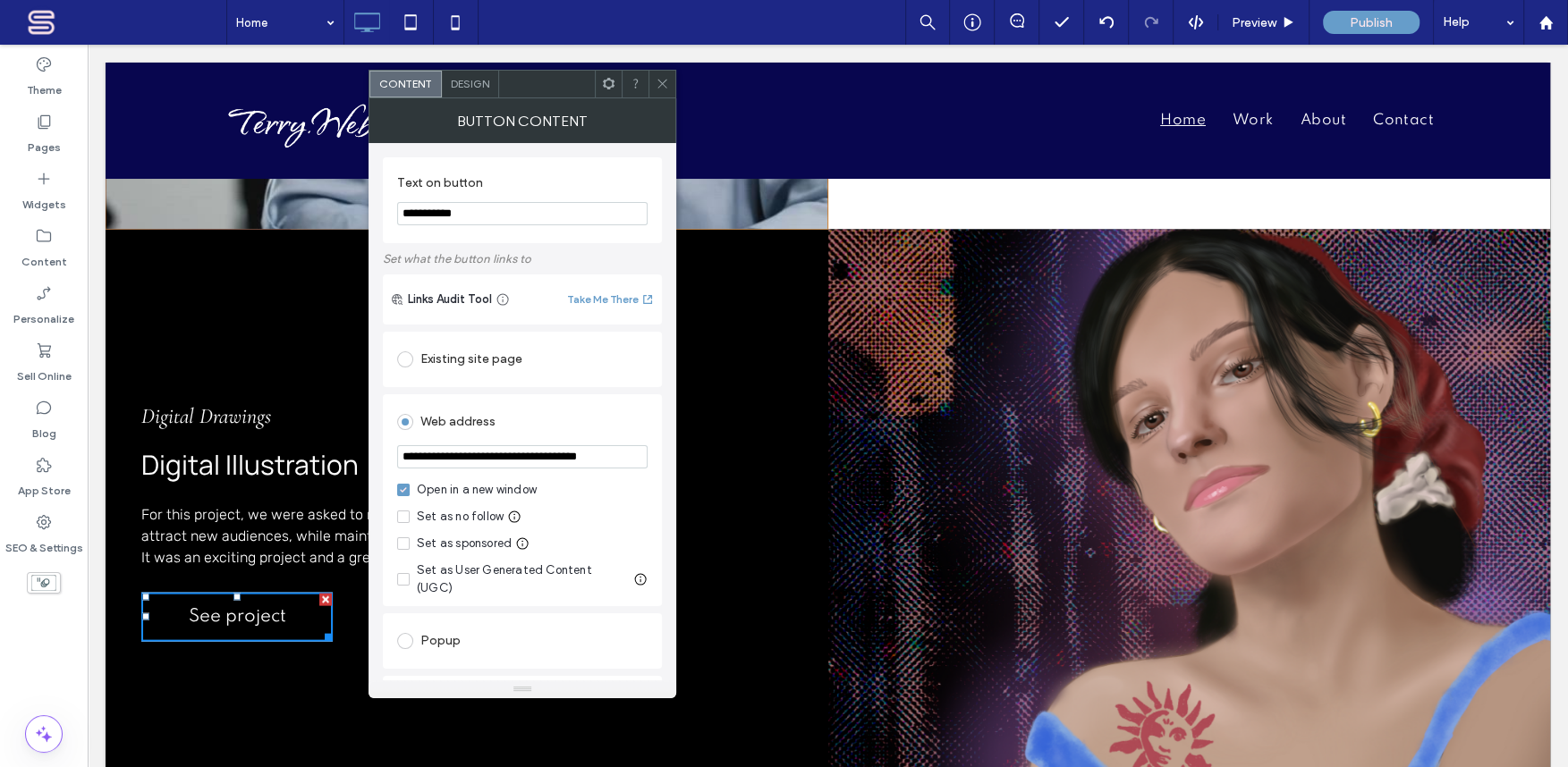 click on "**********" at bounding box center [522, 214] 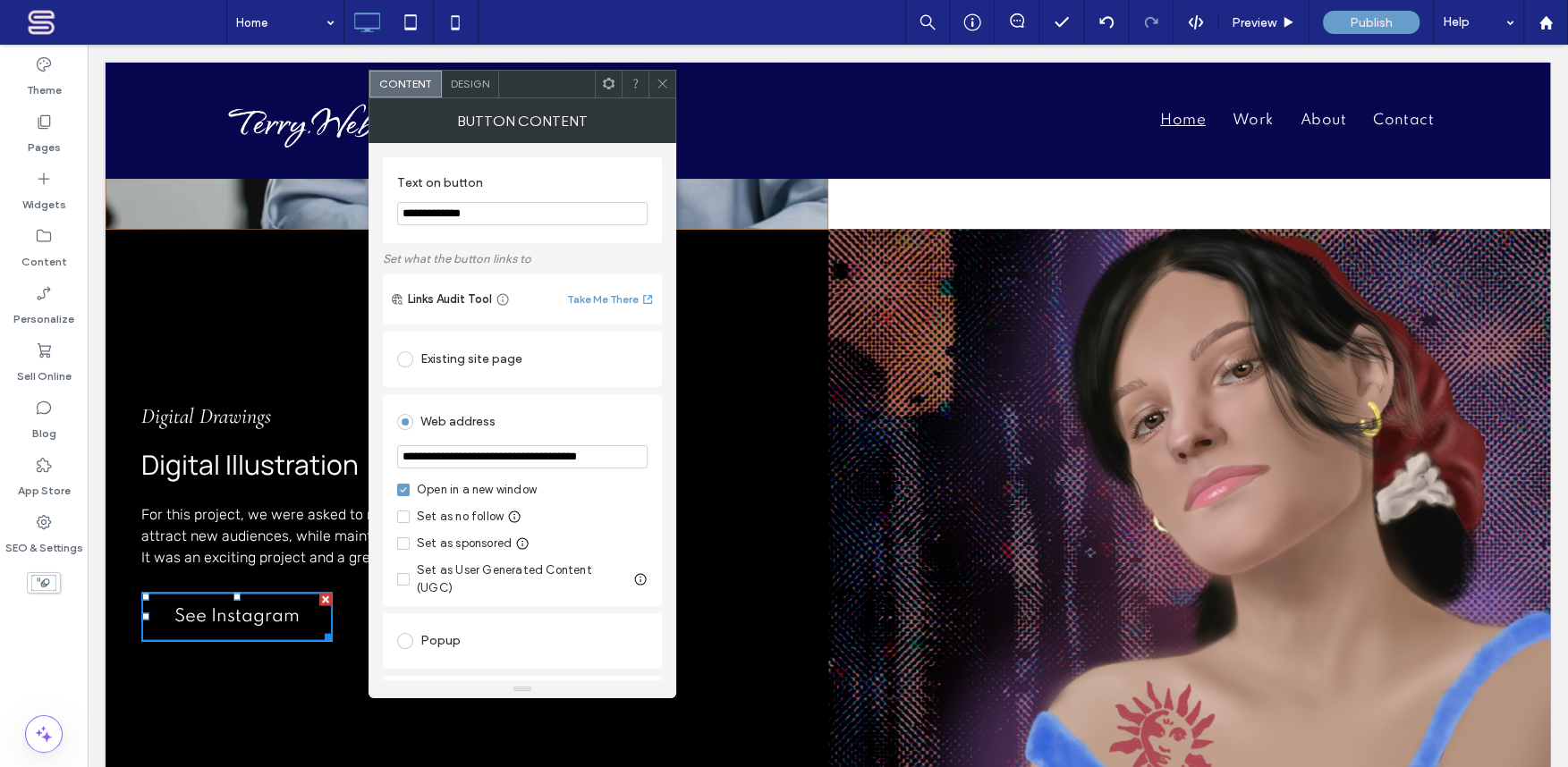 type on "**********" 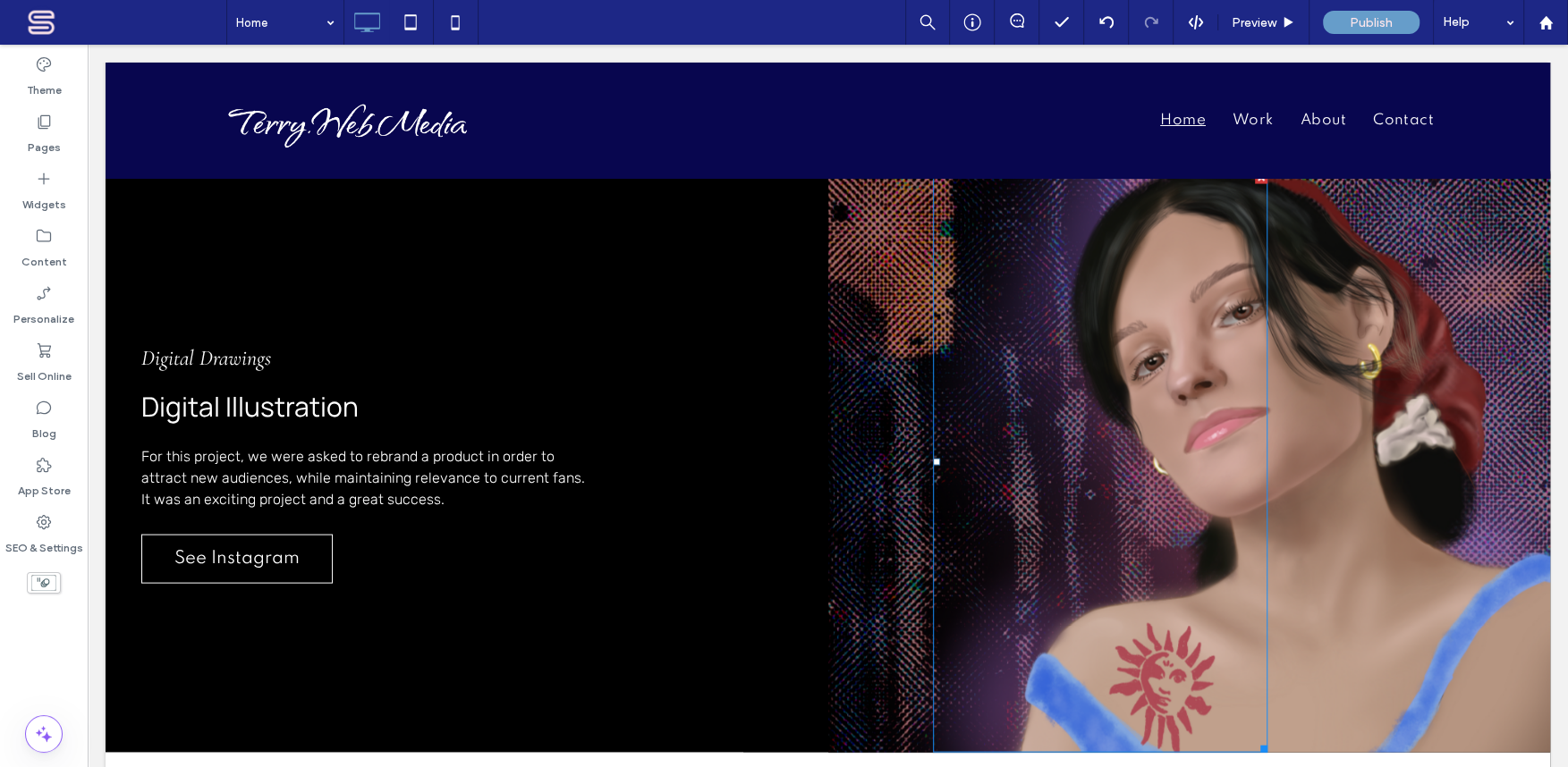 scroll, scrollTop: 2937, scrollLeft: 0, axis: vertical 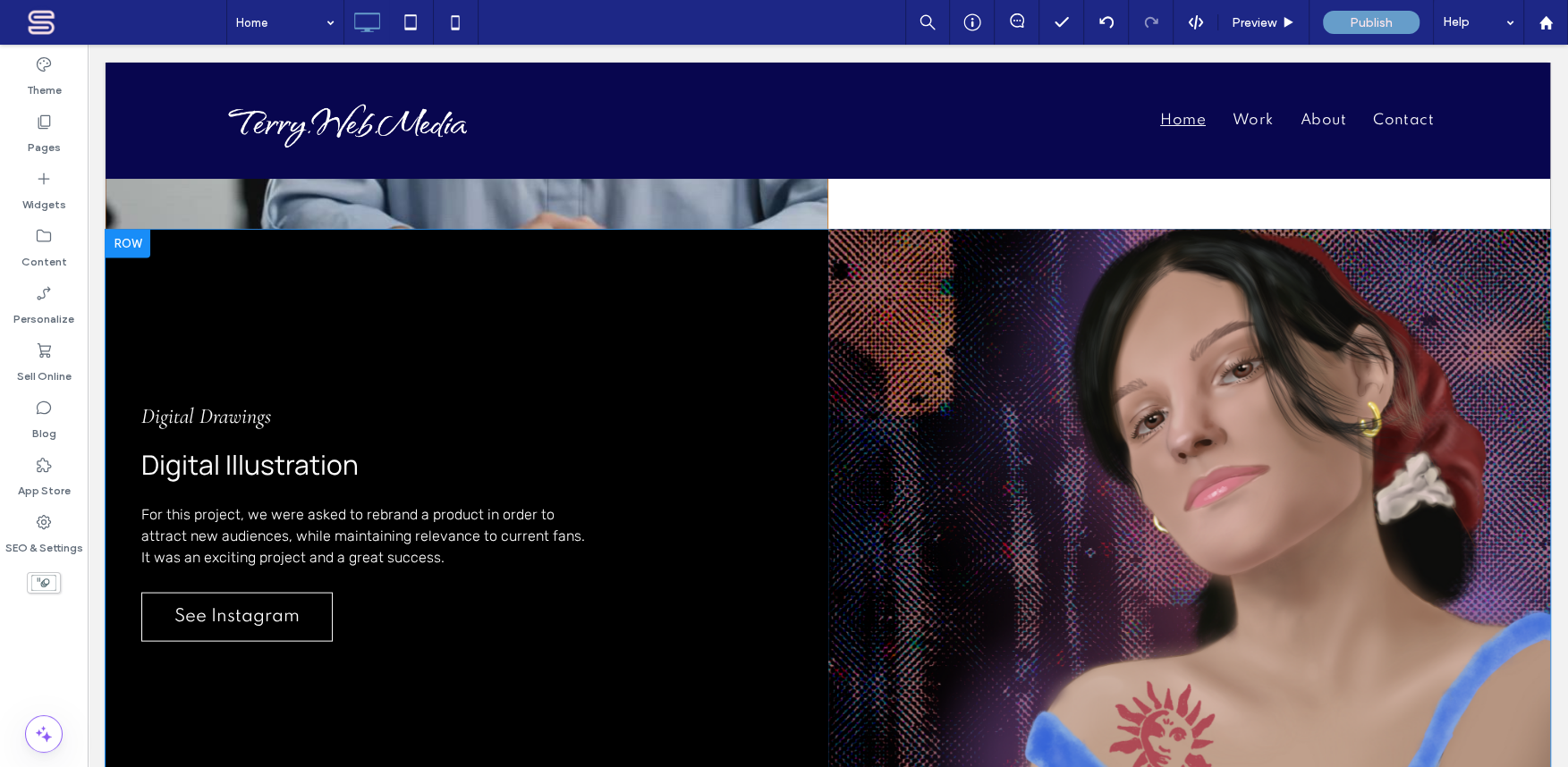 click on "Click To Paste" at bounding box center (1190, 520) 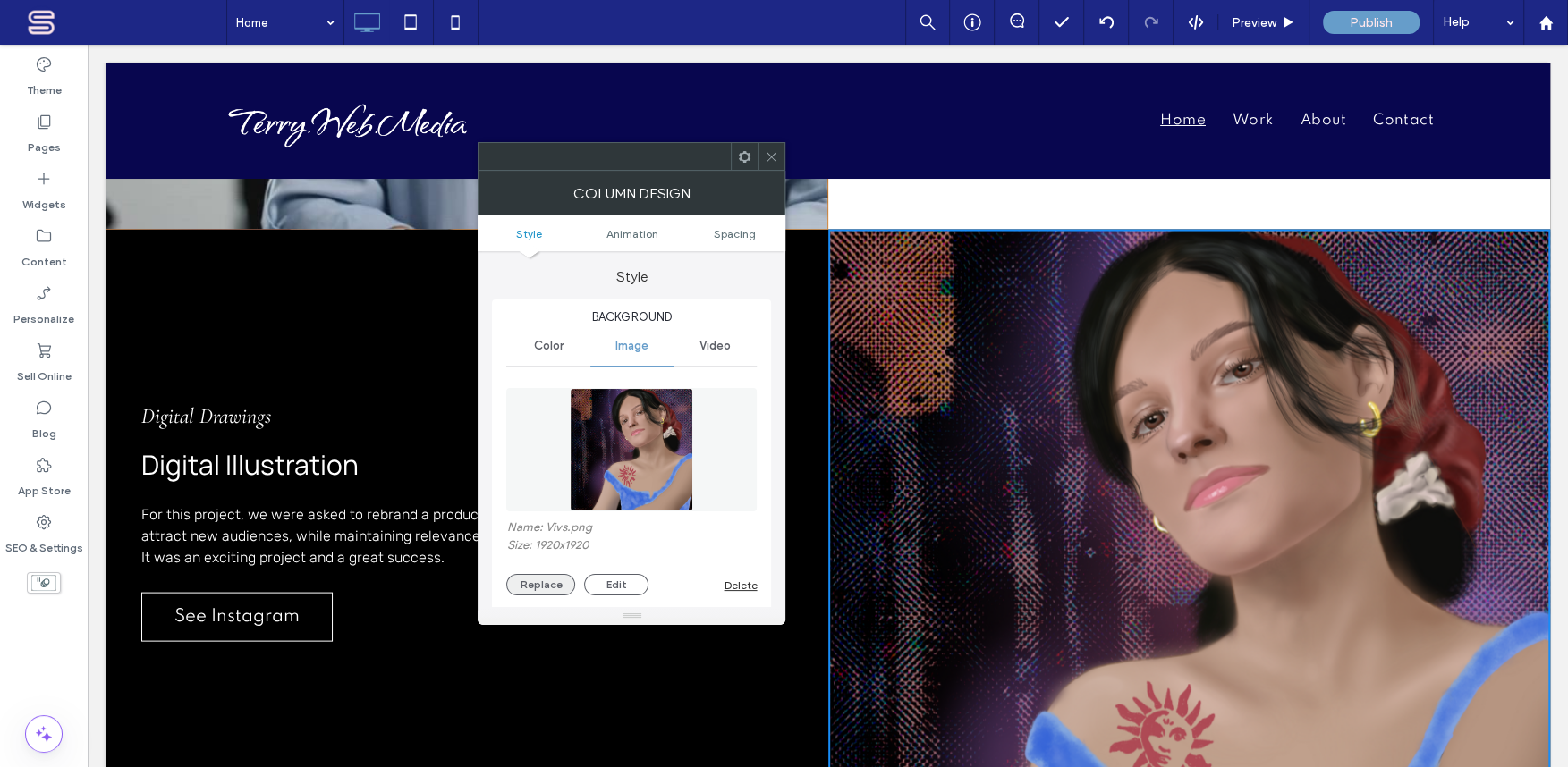 click on "Replace" at bounding box center [540, 585] 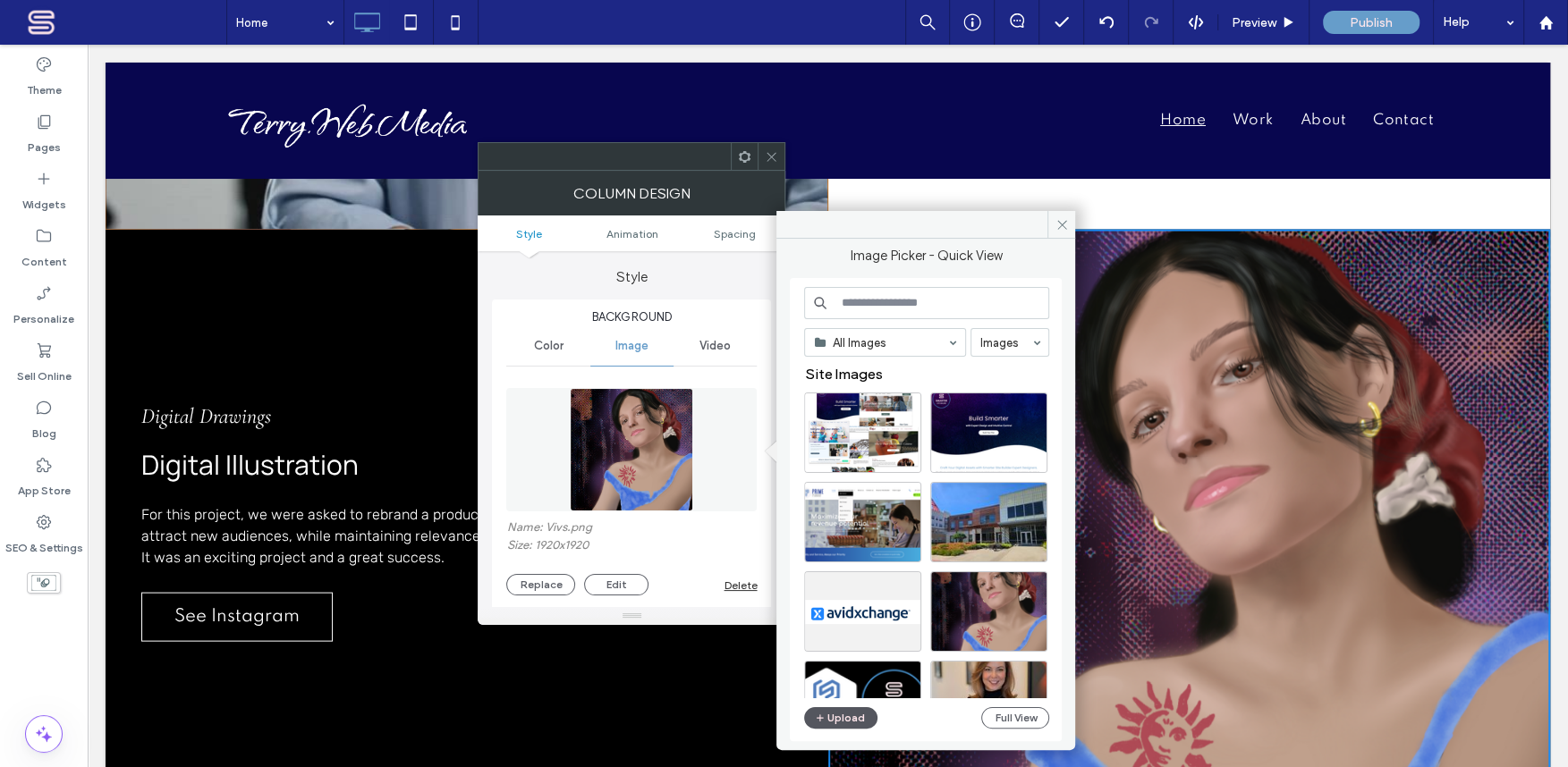 click on "Upload" at bounding box center [841, 718] 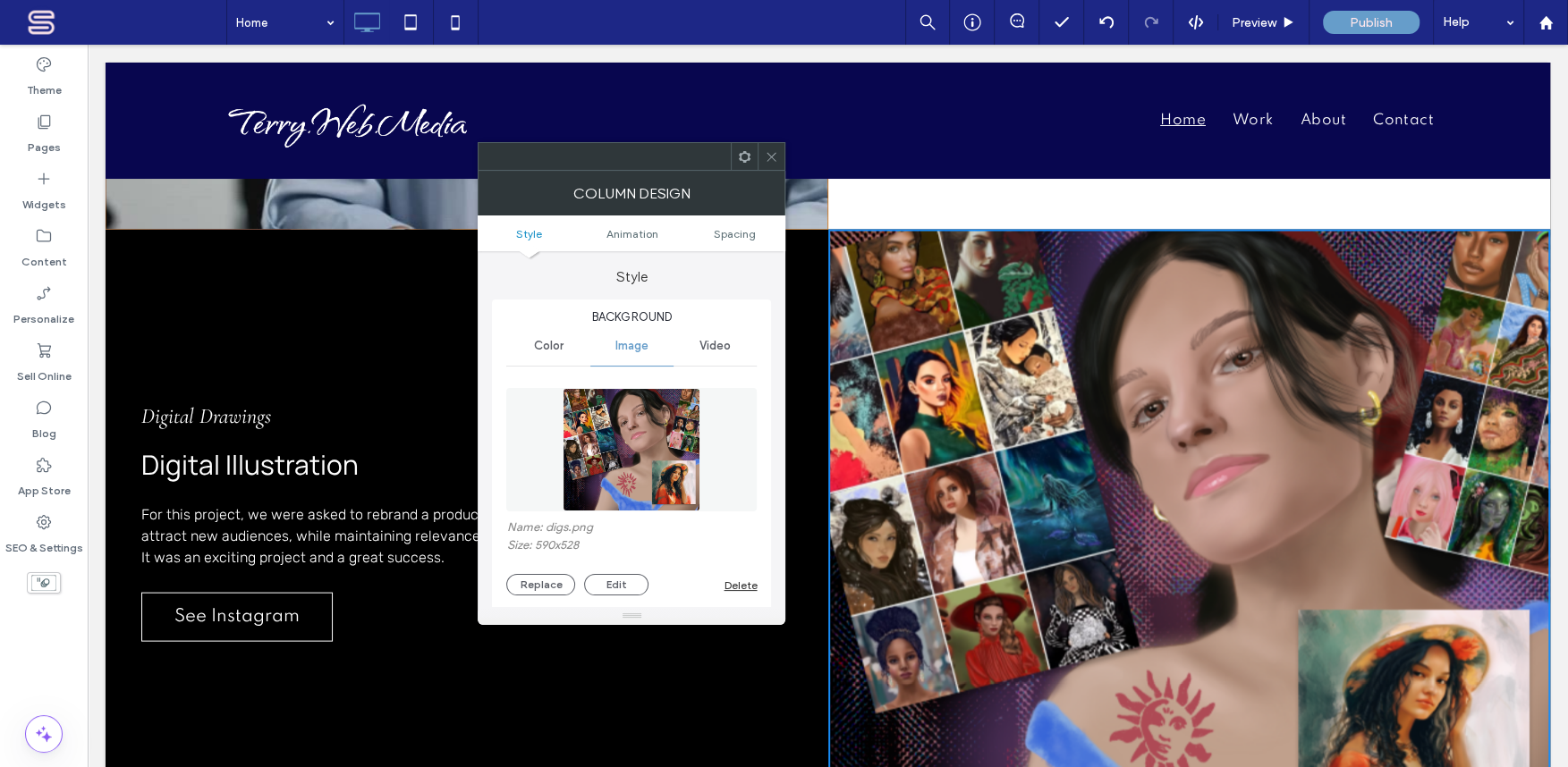 click 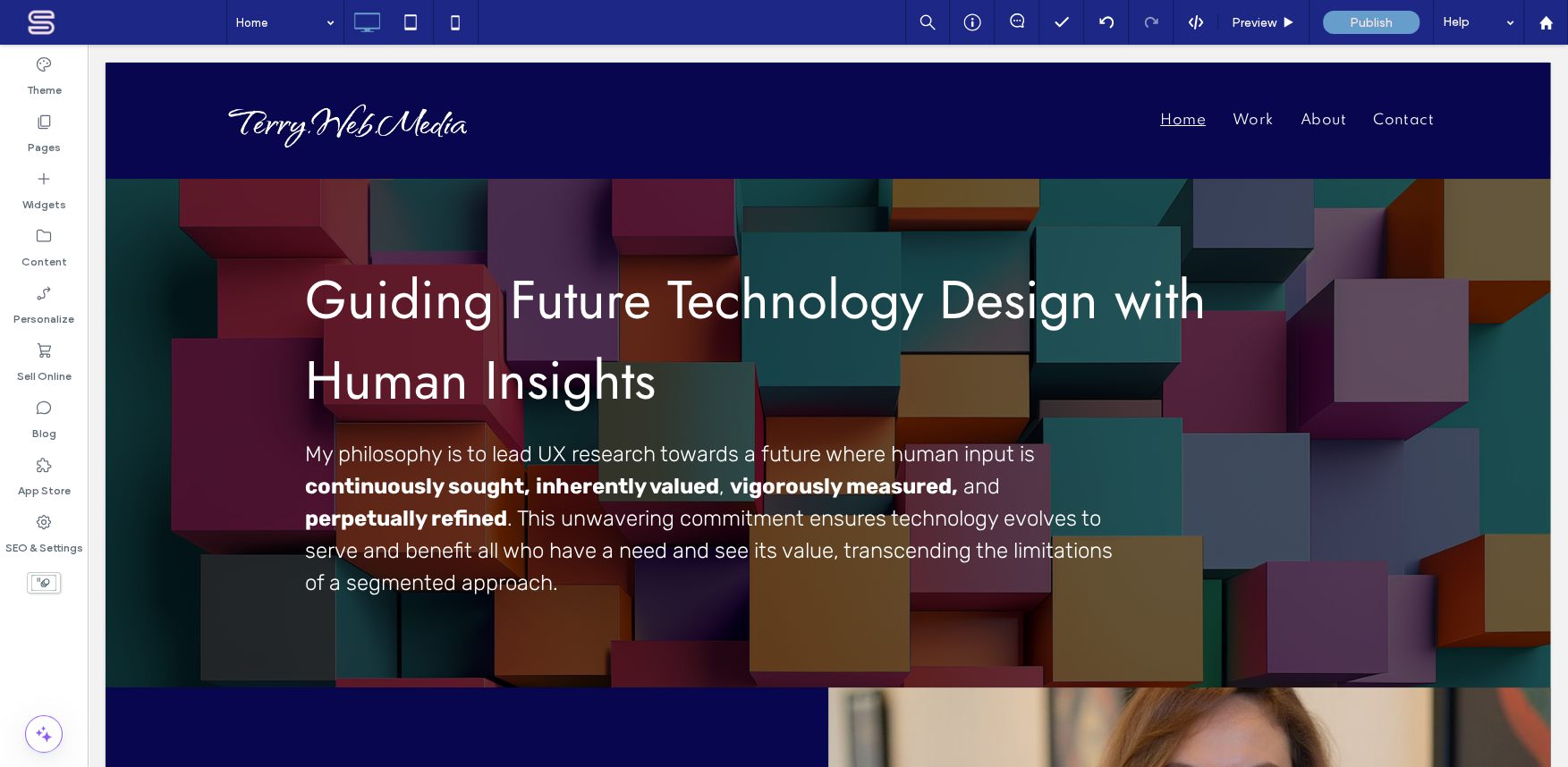 scroll, scrollTop: 2937, scrollLeft: 0, axis: vertical 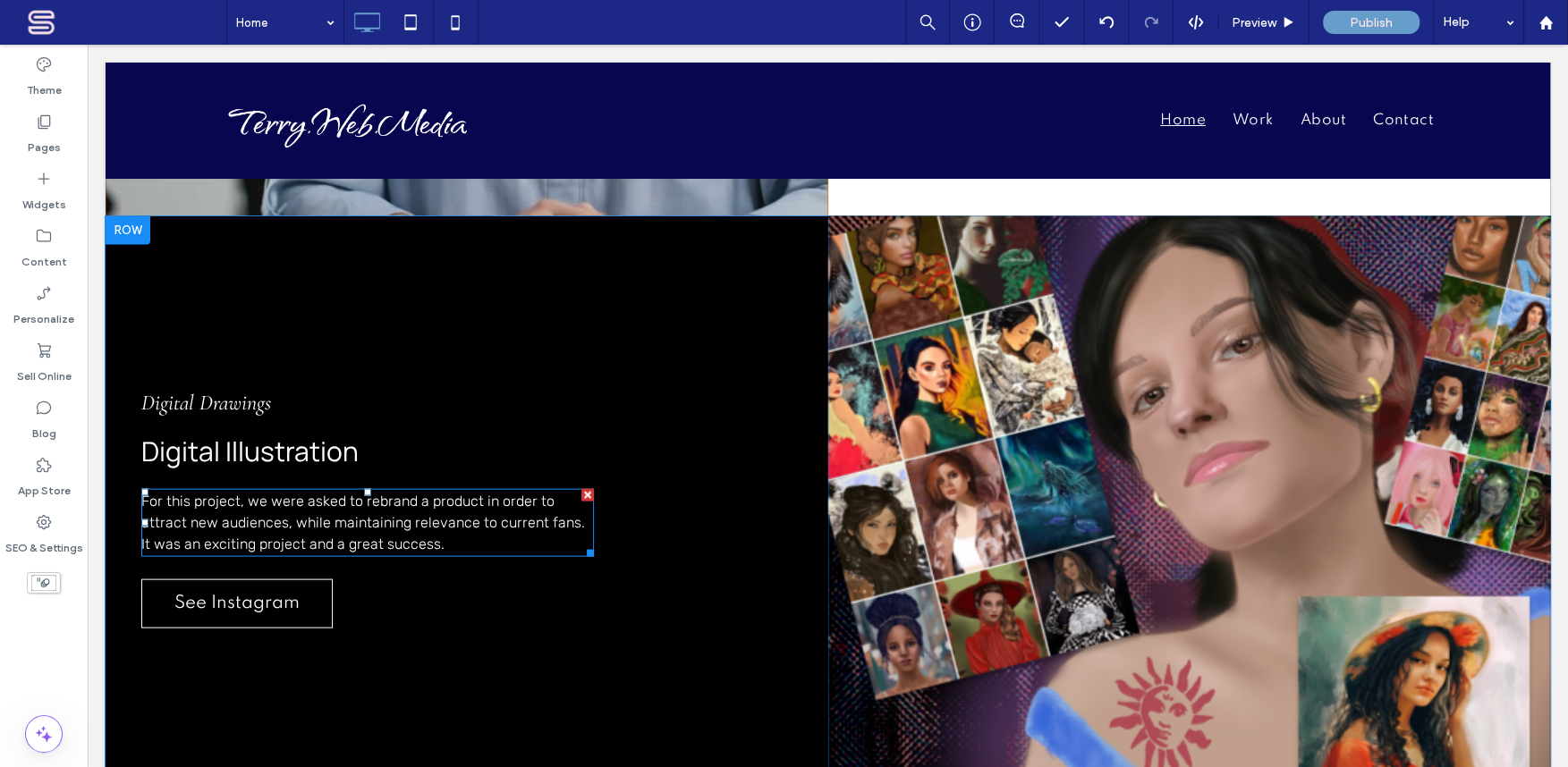 click on "For this project, we were asked to rebrand a product in order to attract new audiences, while maintaining relevance to current fans. It was an exciting project and a great success." at bounding box center [368, 523] 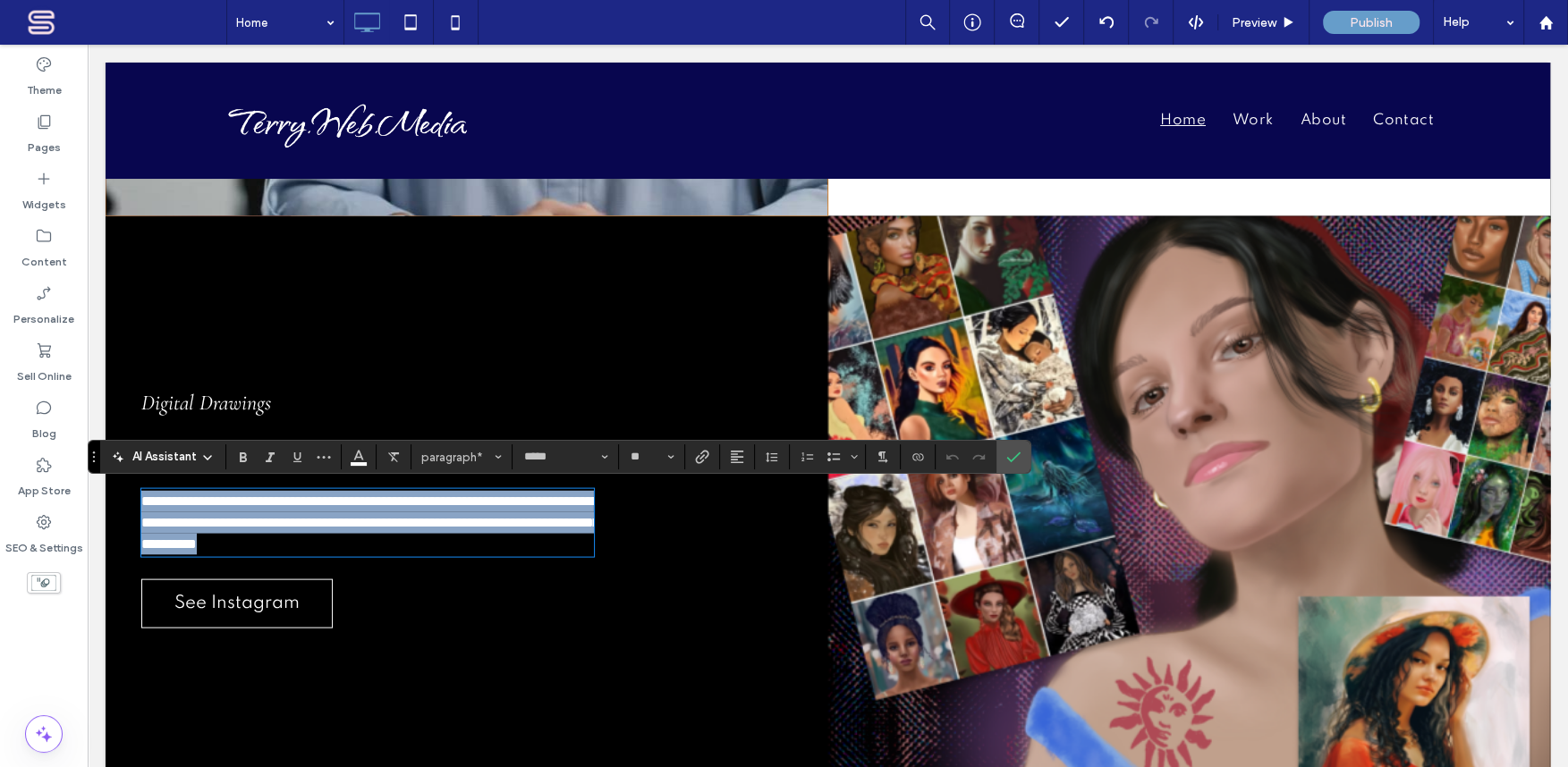 click on "**********" at bounding box center (370, 522) 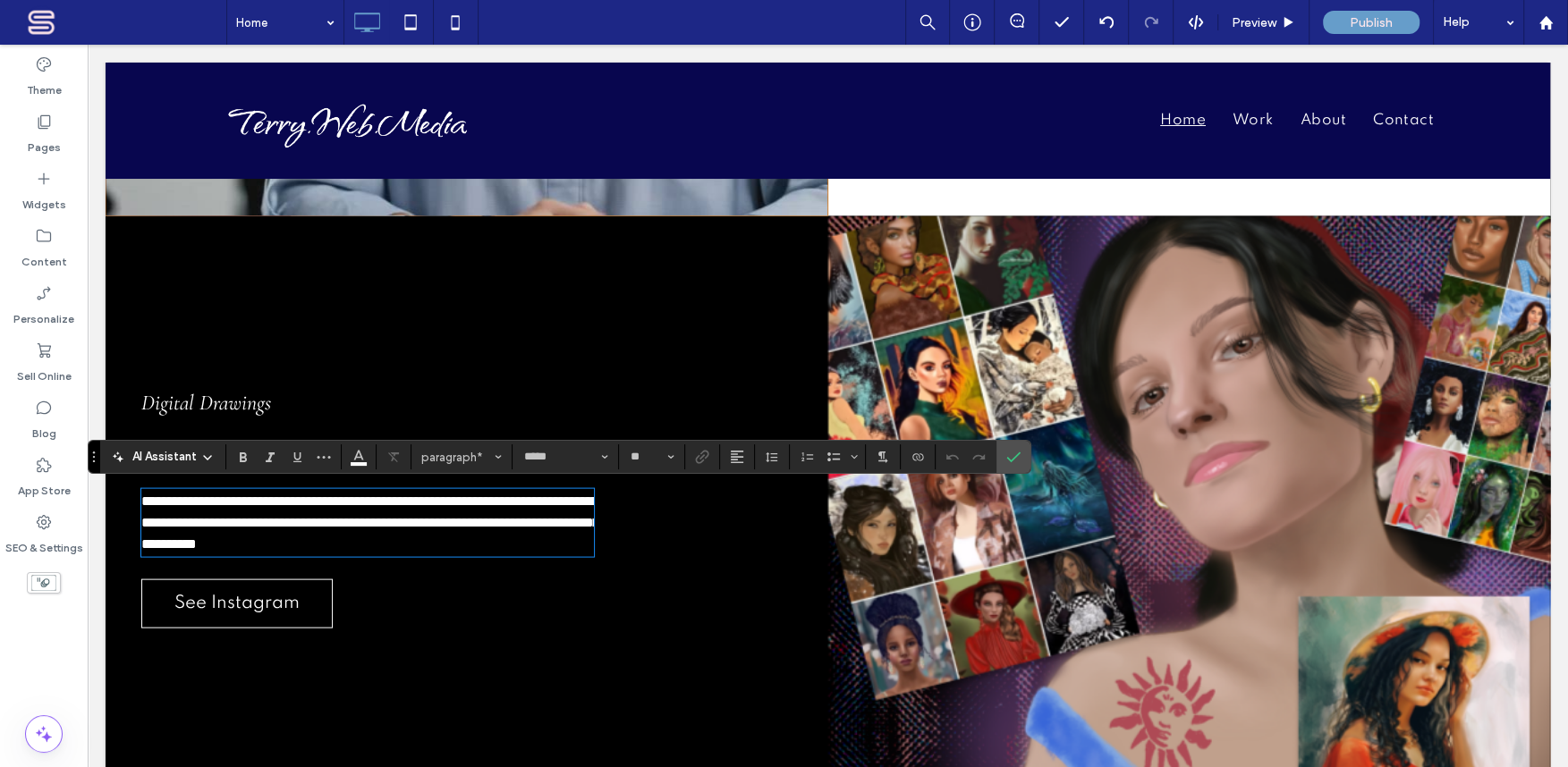 click on "**********" at bounding box center (370, 522) 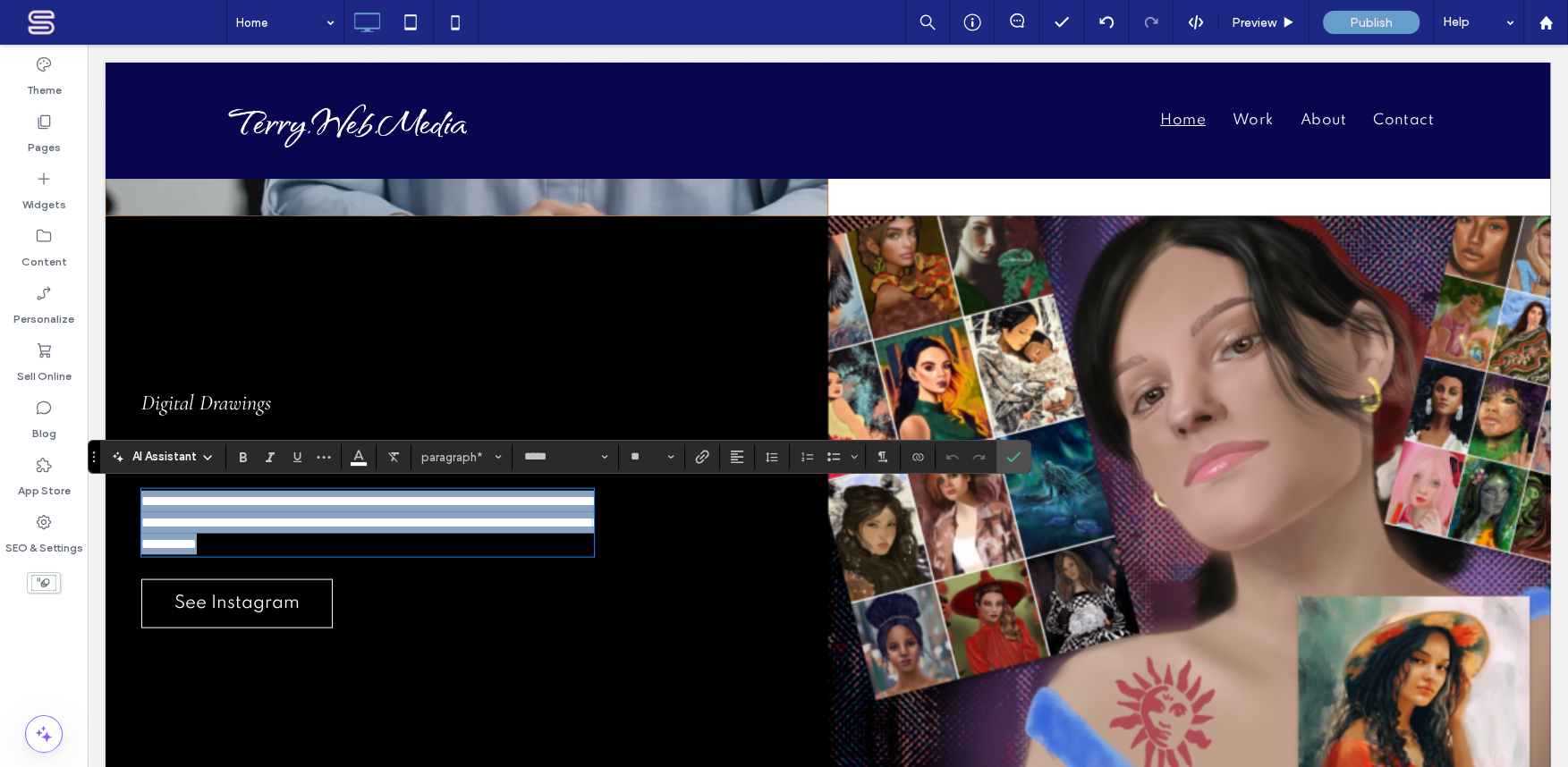 drag, startPoint x: 400, startPoint y: 539, endPoint x: 141, endPoint y: 501, distance: 261.7728 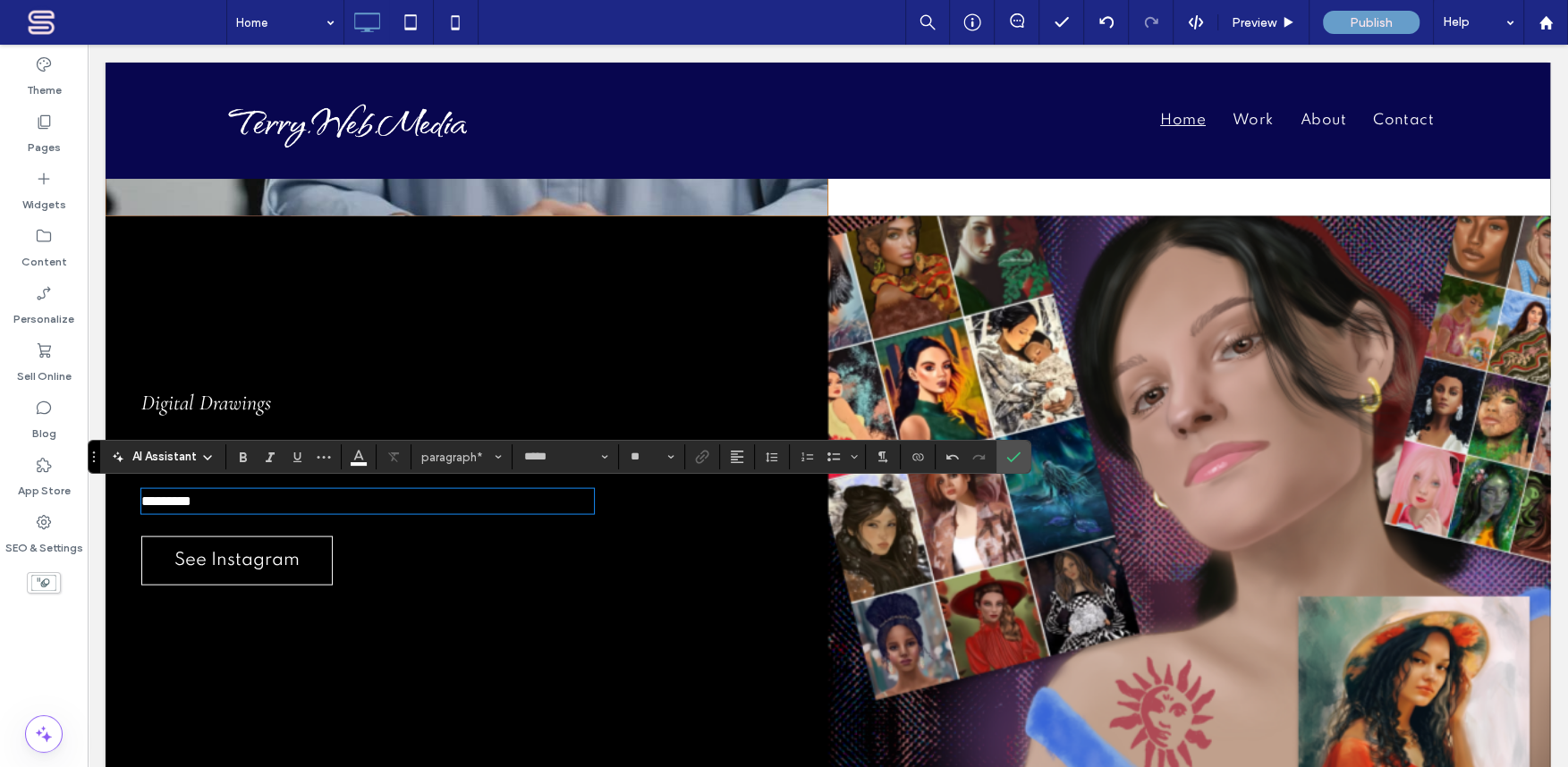 click on "*********" at bounding box center (166, 501) 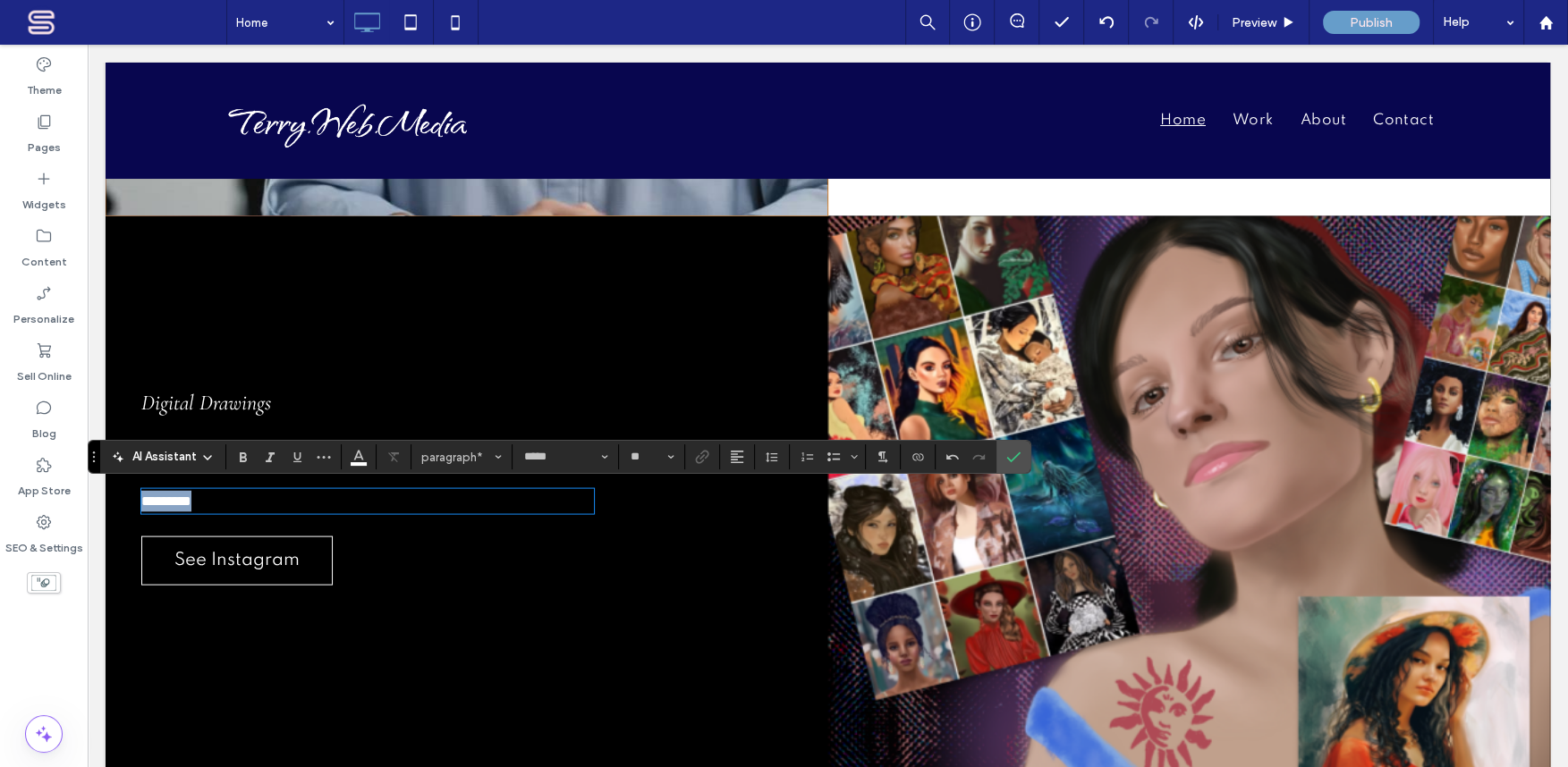 click on "*********" at bounding box center [166, 501] 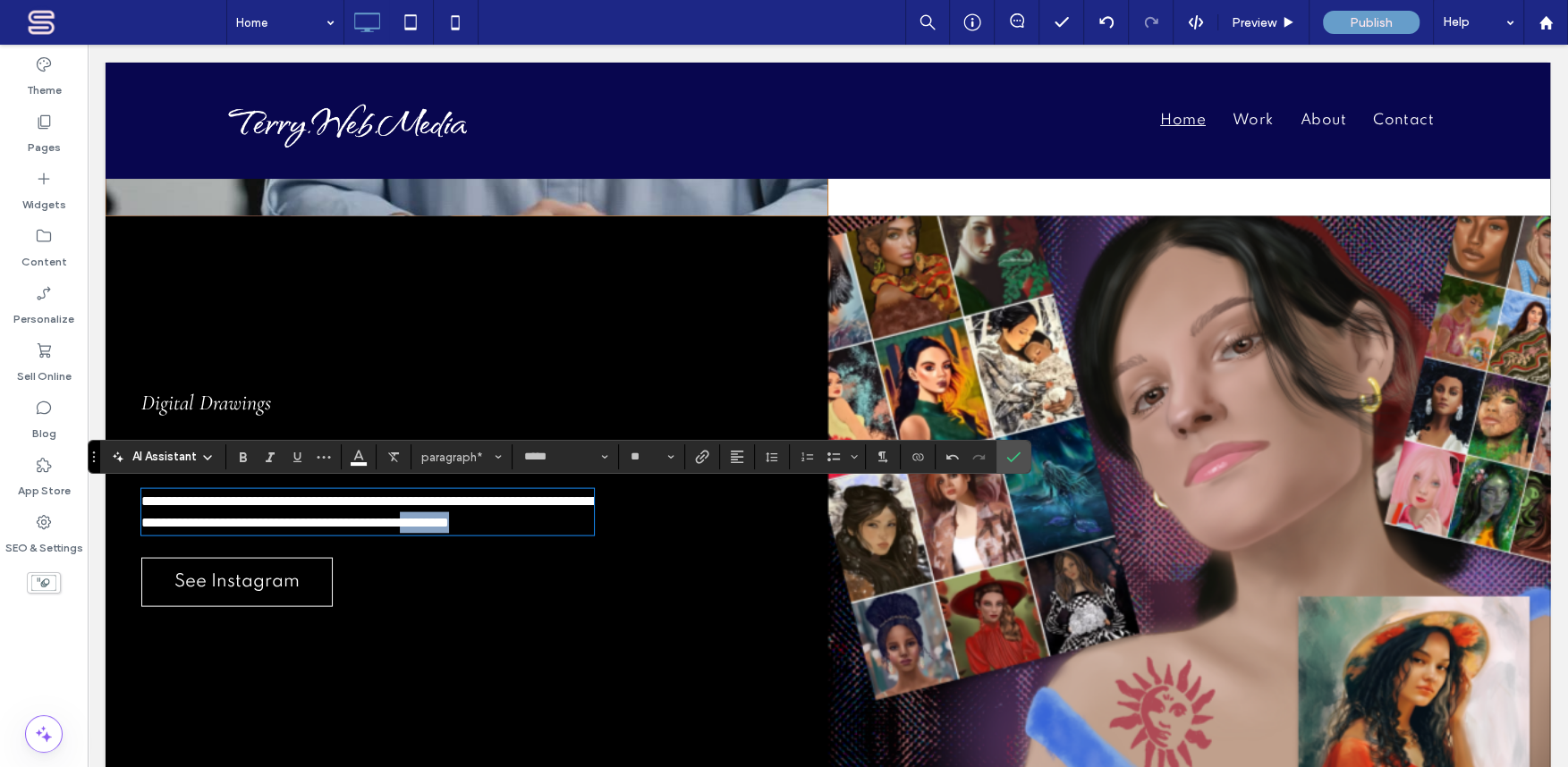 drag, startPoint x: 208, startPoint y: 544, endPoint x: 141, endPoint y: 541, distance: 67.06713 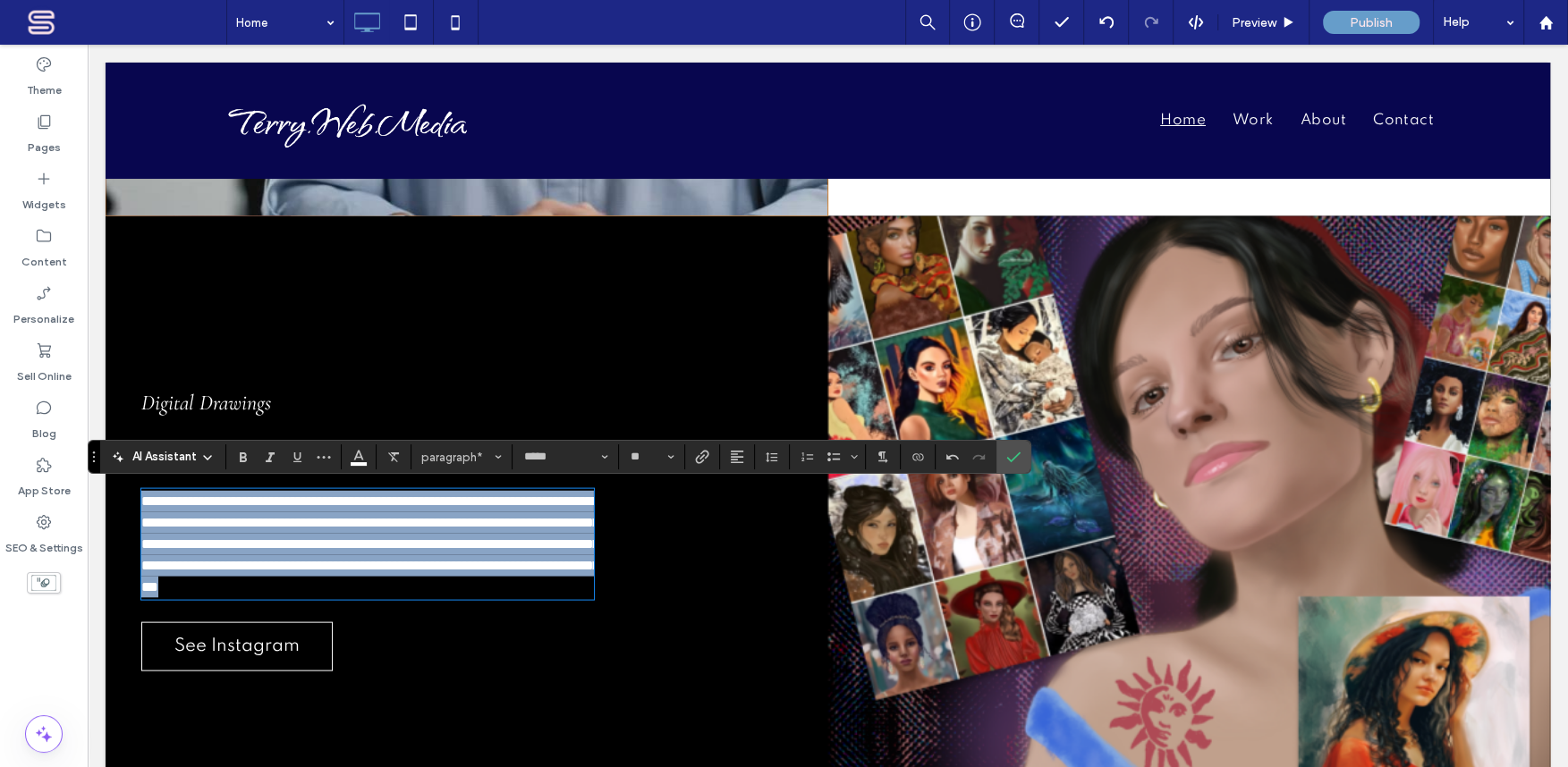 drag, startPoint x: 590, startPoint y: 584, endPoint x: 145, endPoint y: 502, distance: 452.492 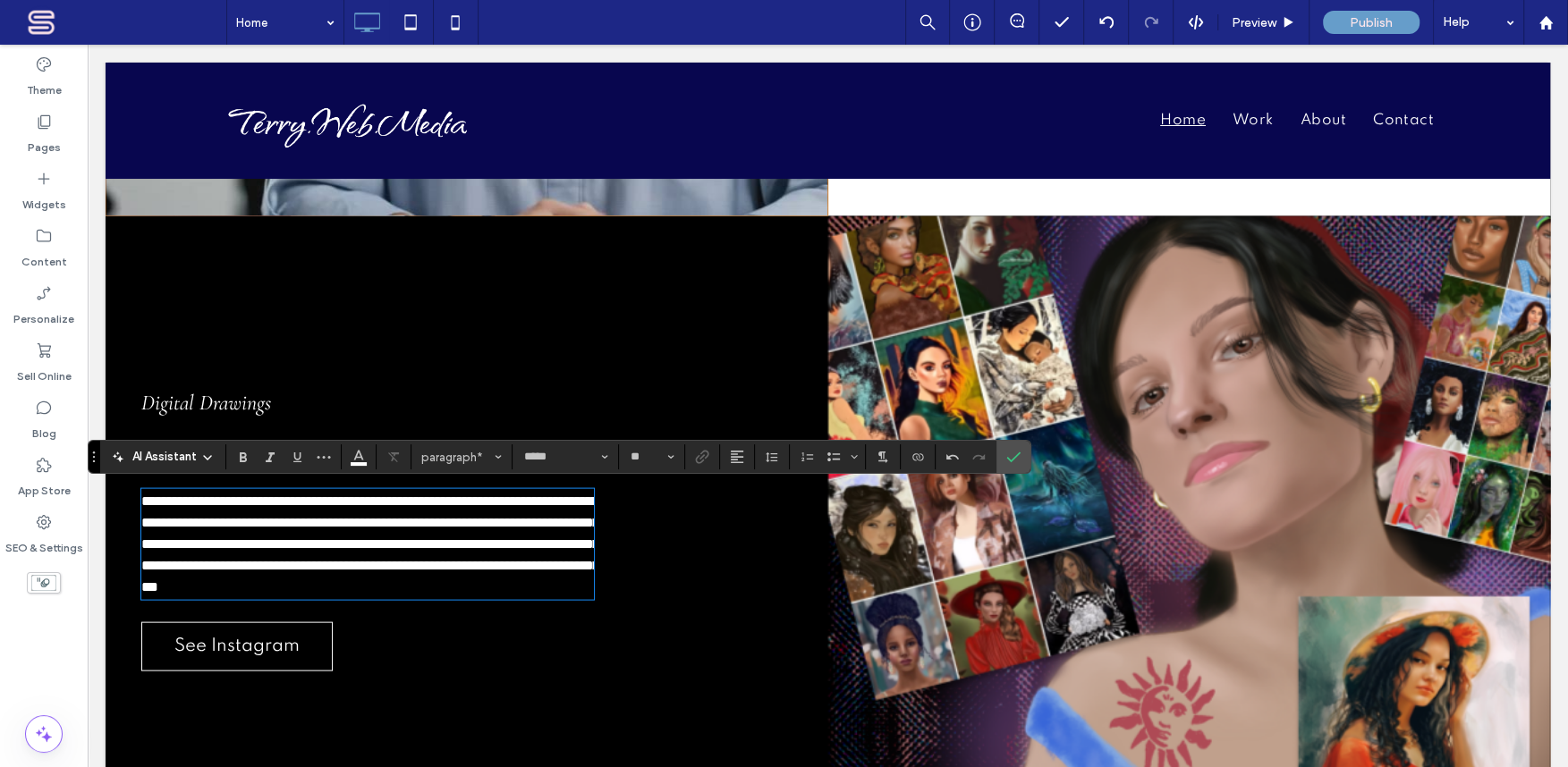 click on "**********" at bounding box center (370, 544) 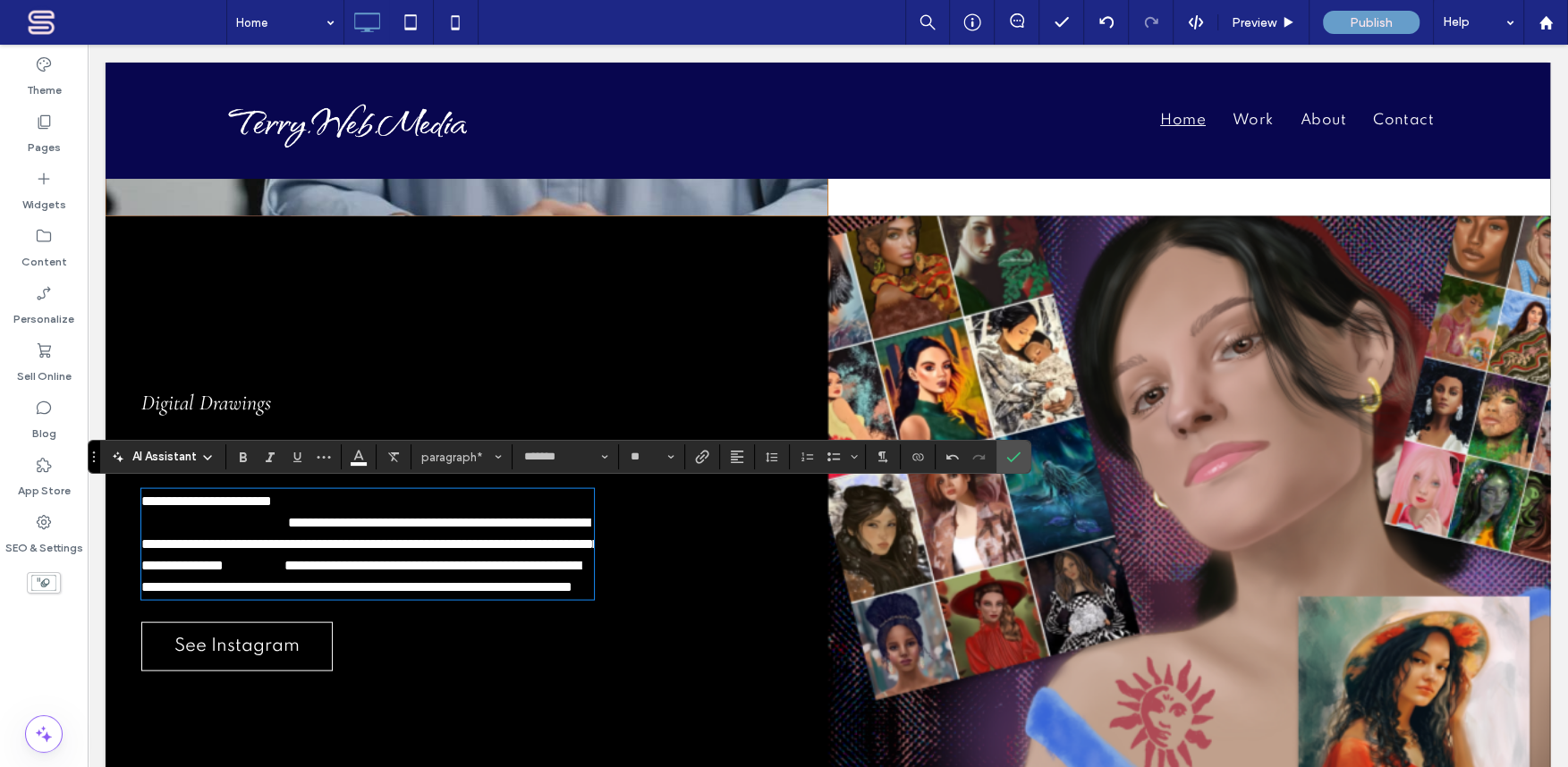 scroll, scrollTop: 0, scrollLeft: 0, axis: both 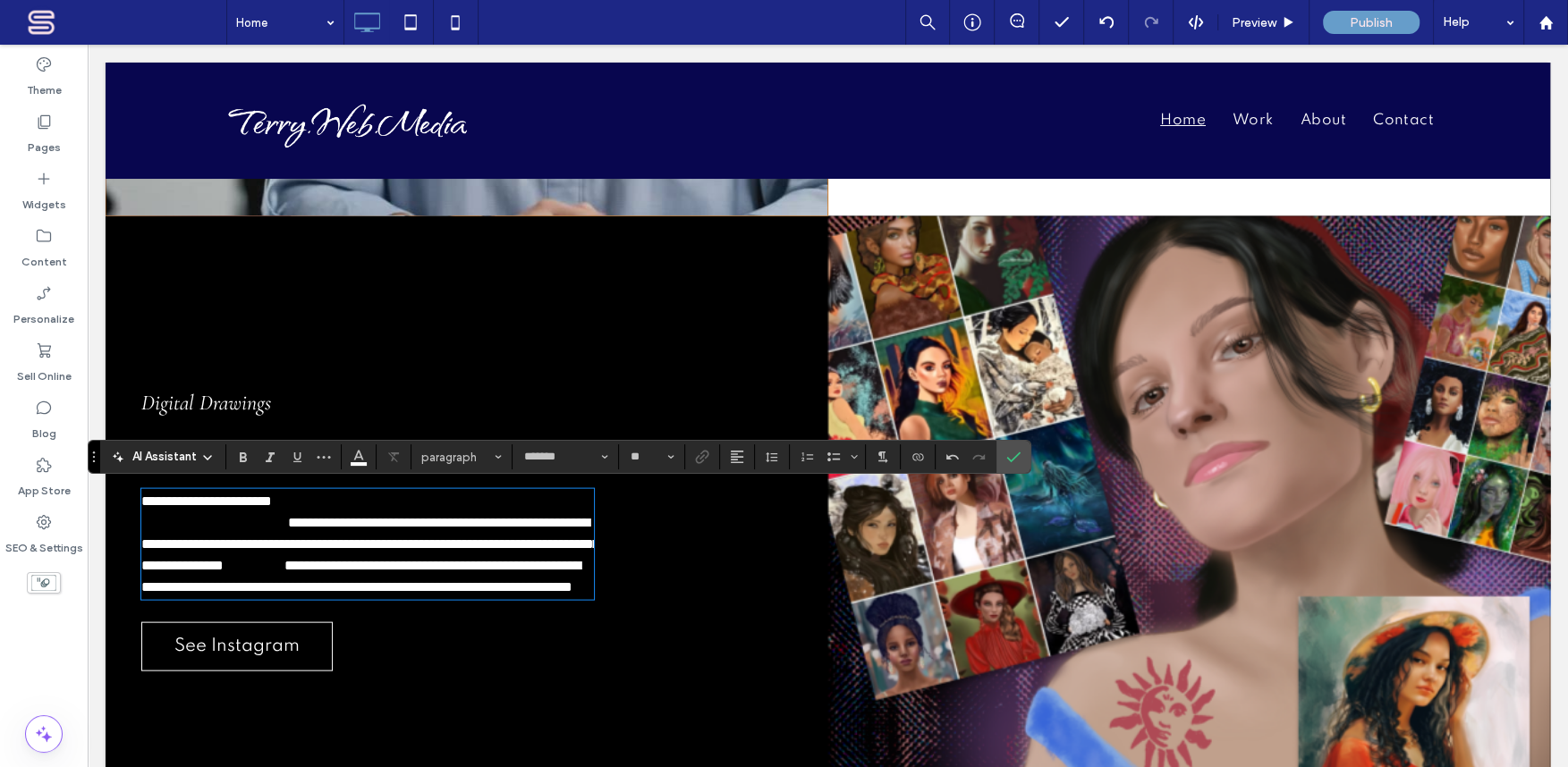type on "*****" 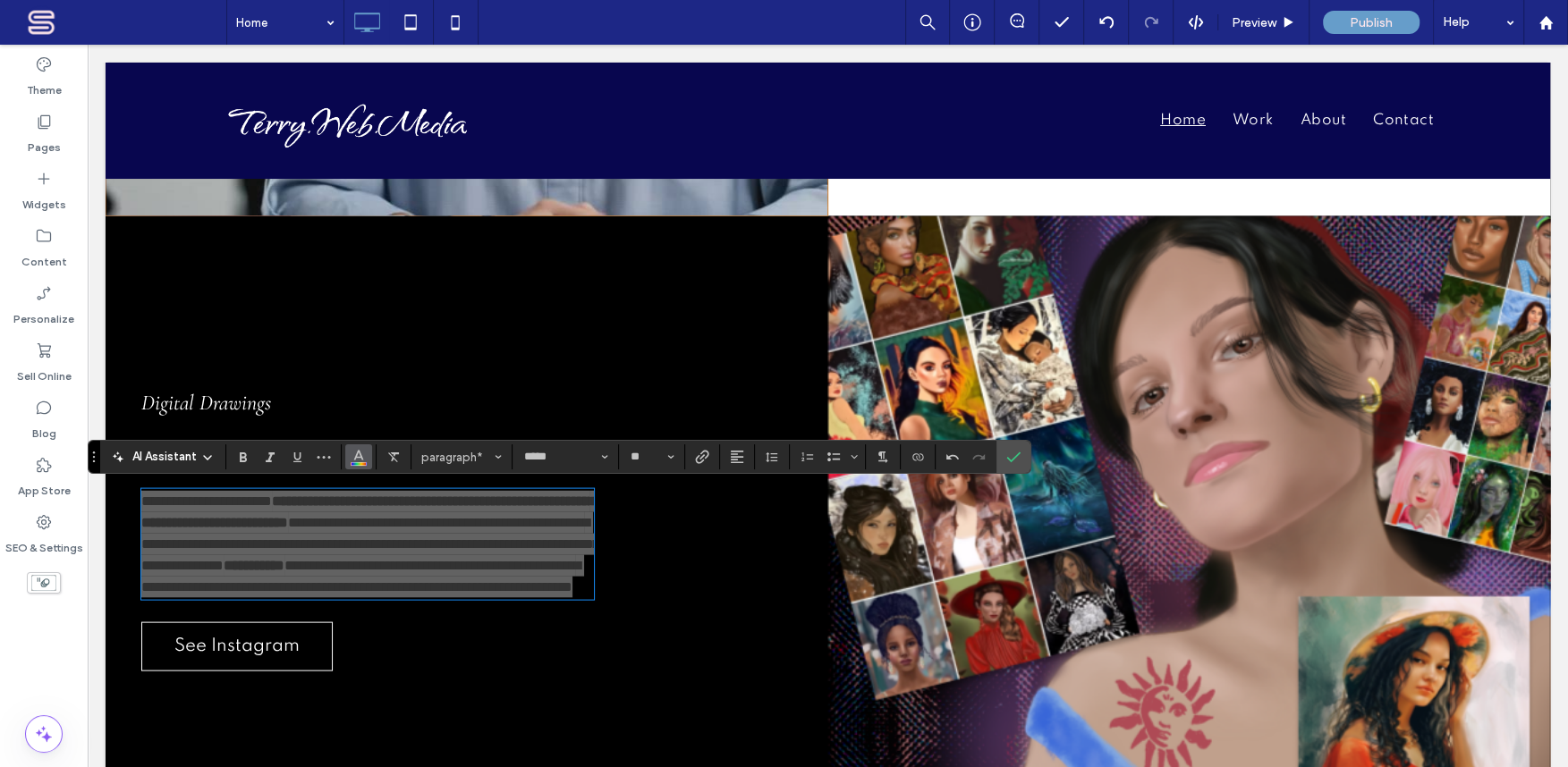 click 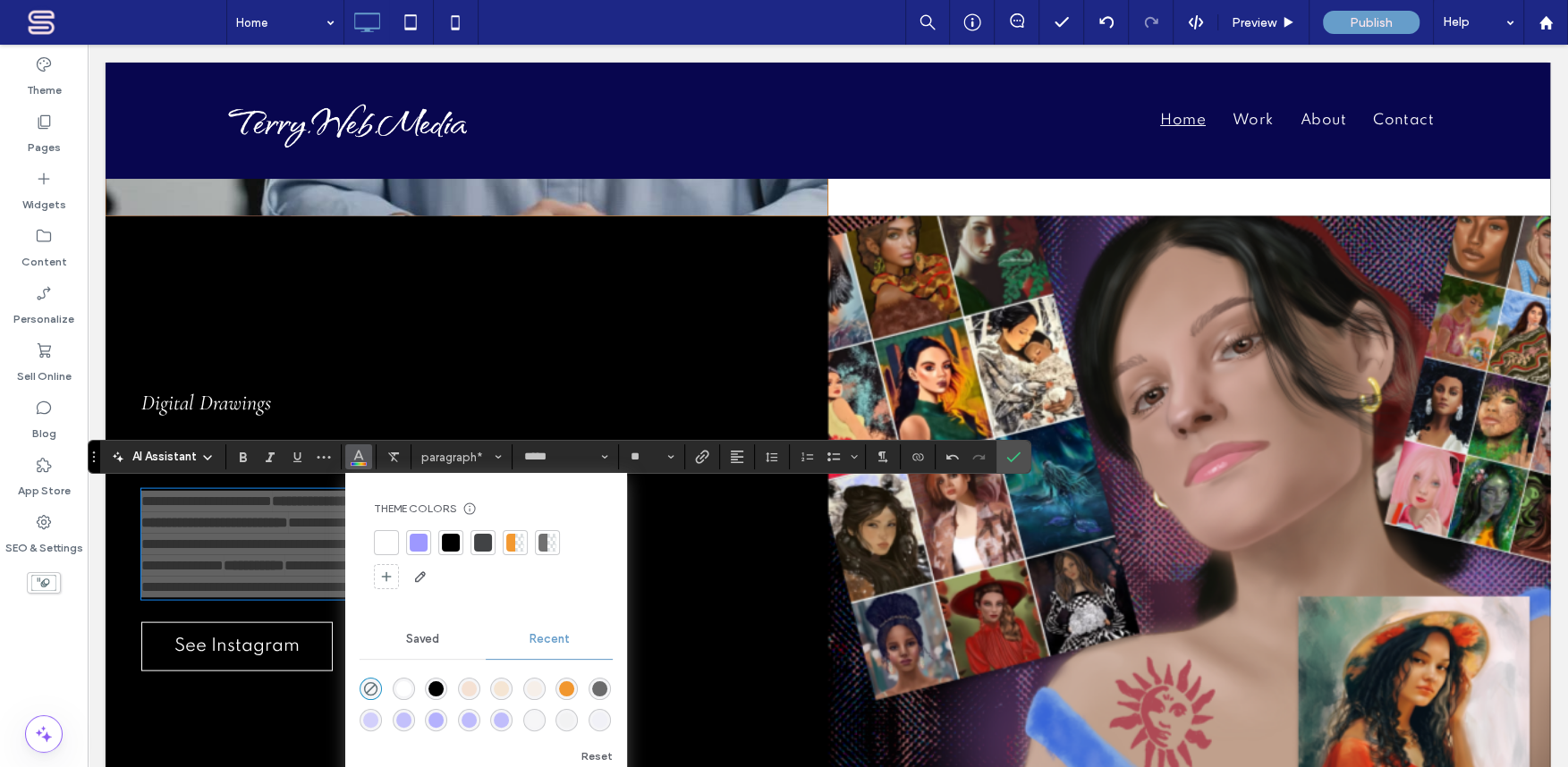 click at bounding box center (386, 543) 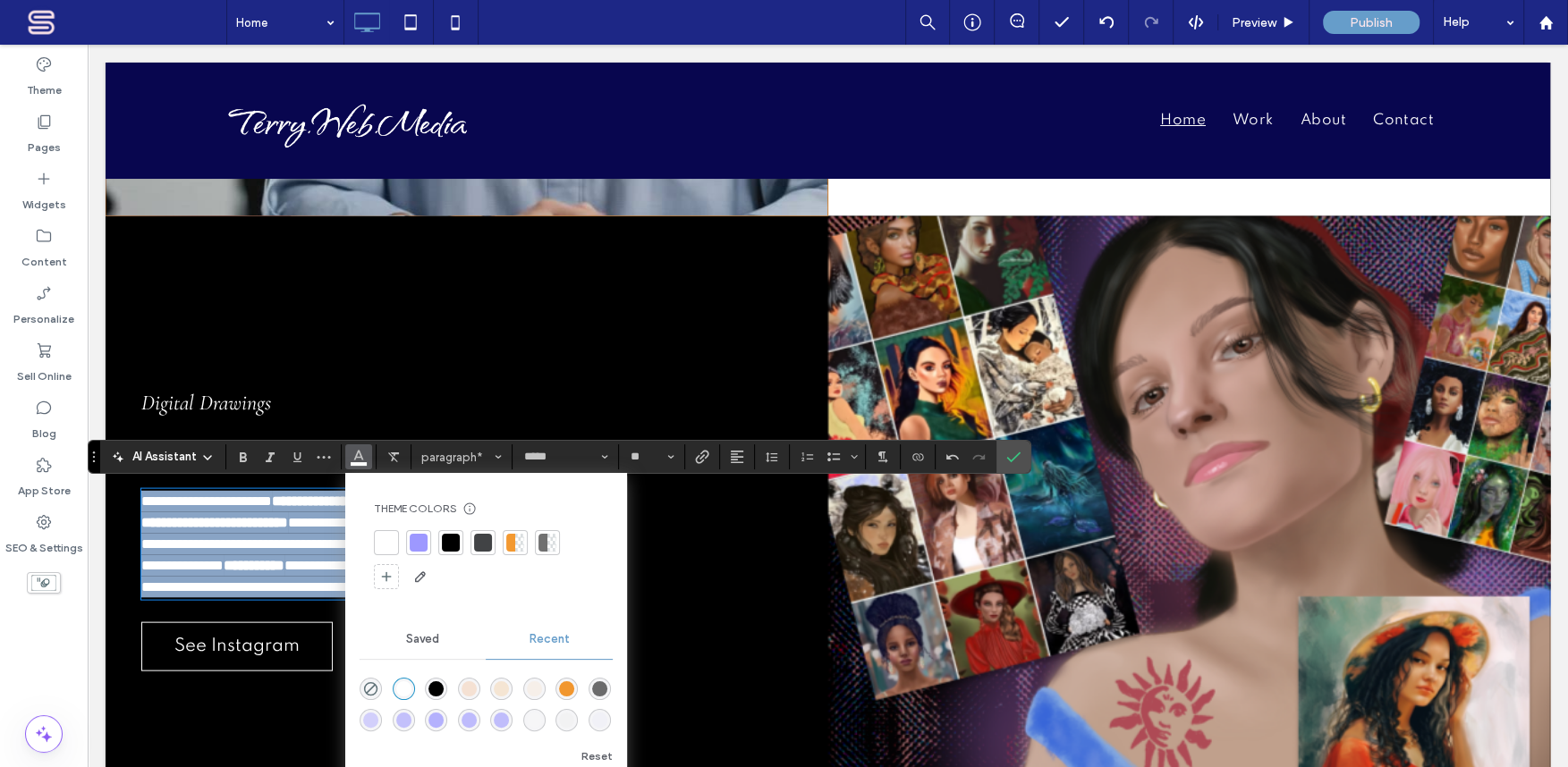 click on "**********" at bounding box center [370, 544] 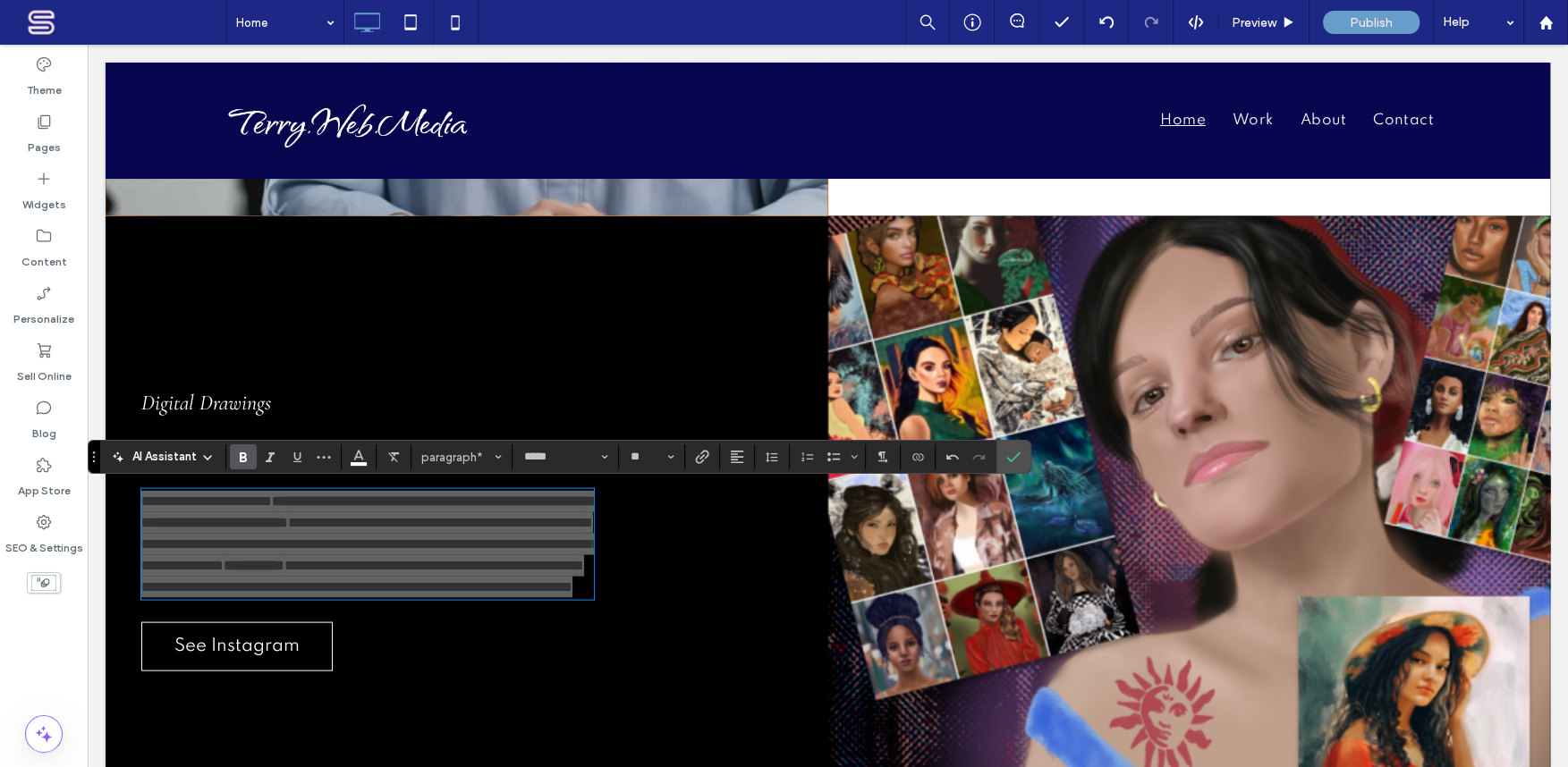click 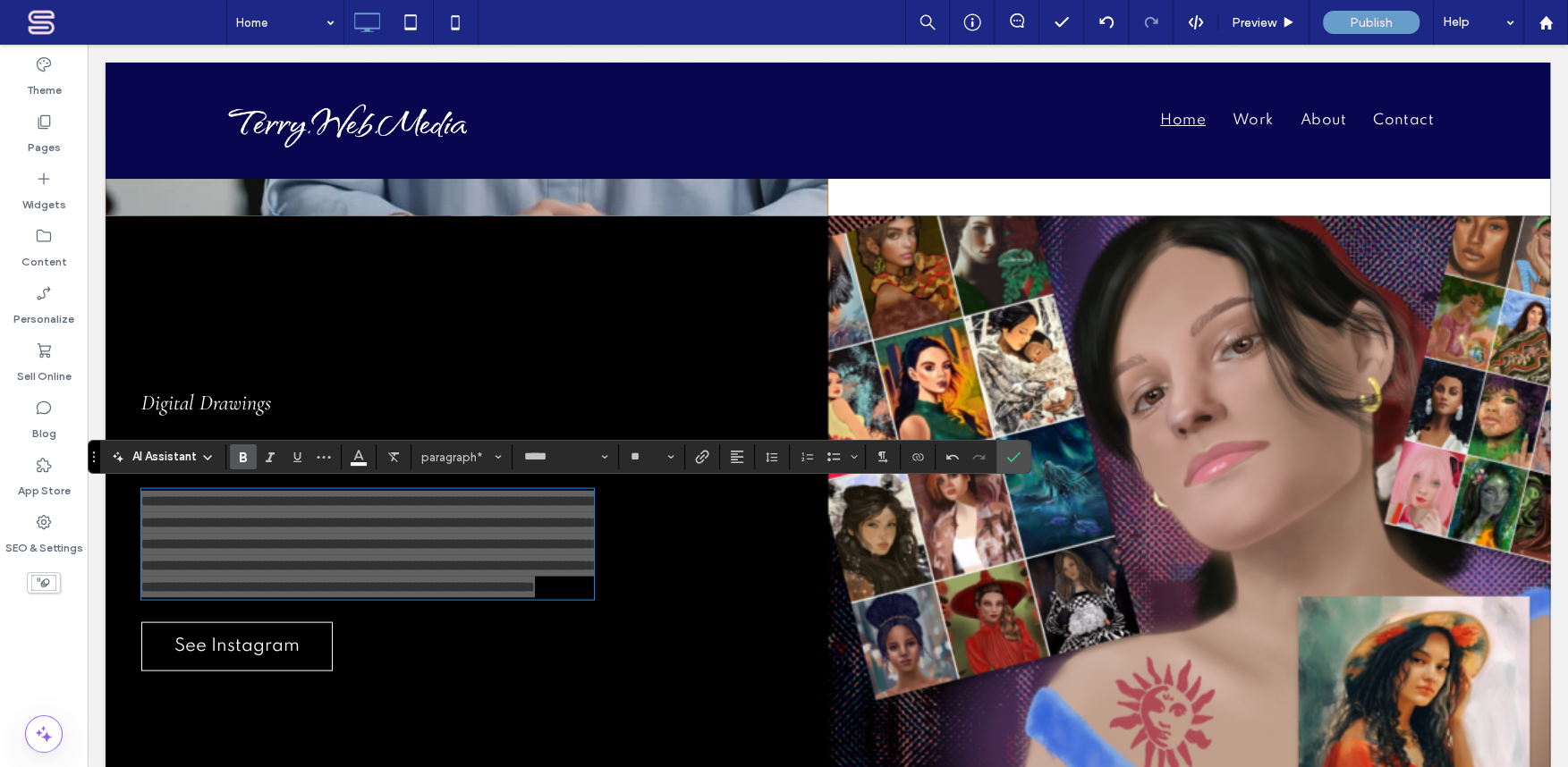 click 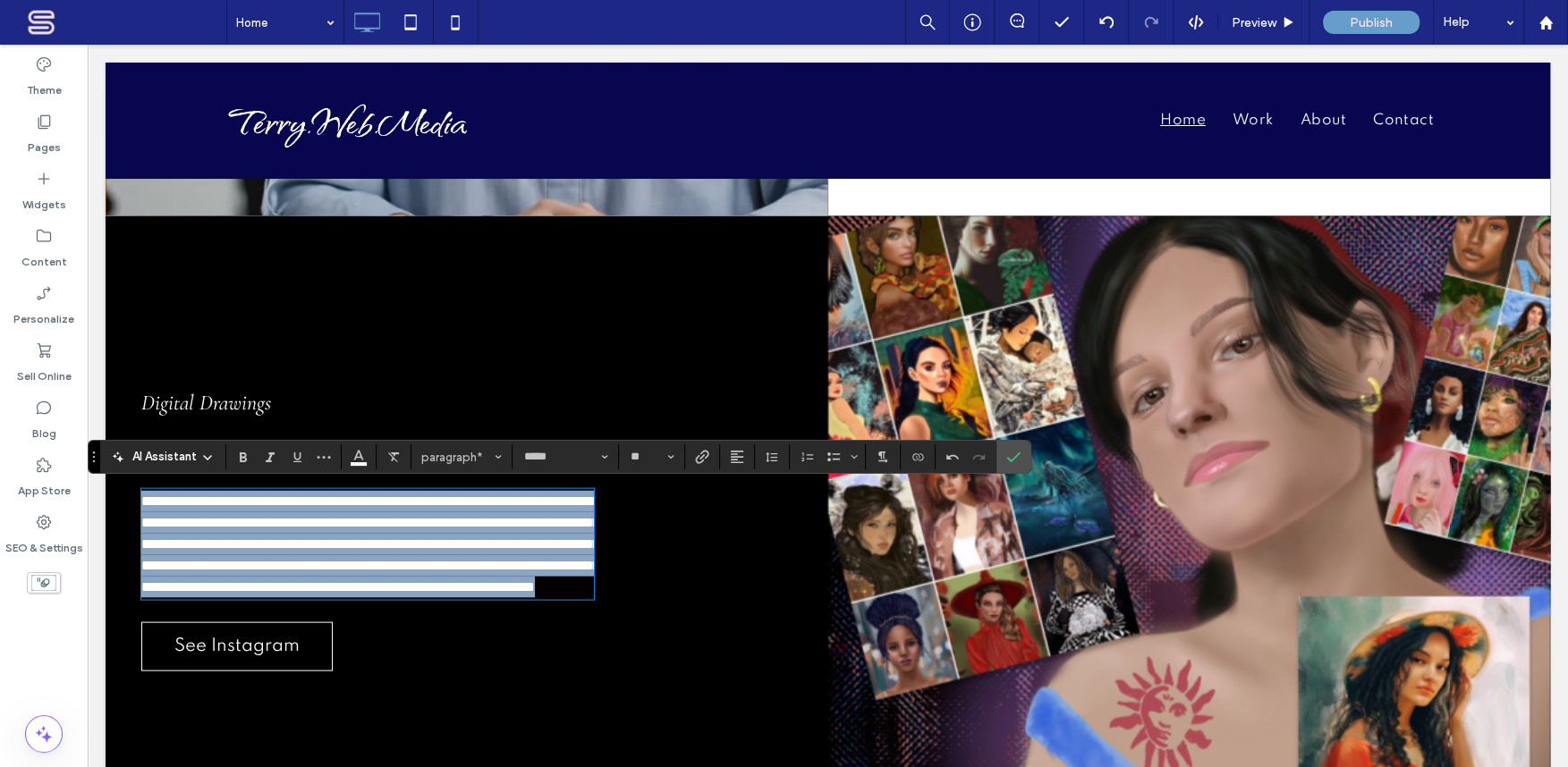click on "**********" at bounding box center [370, 544] 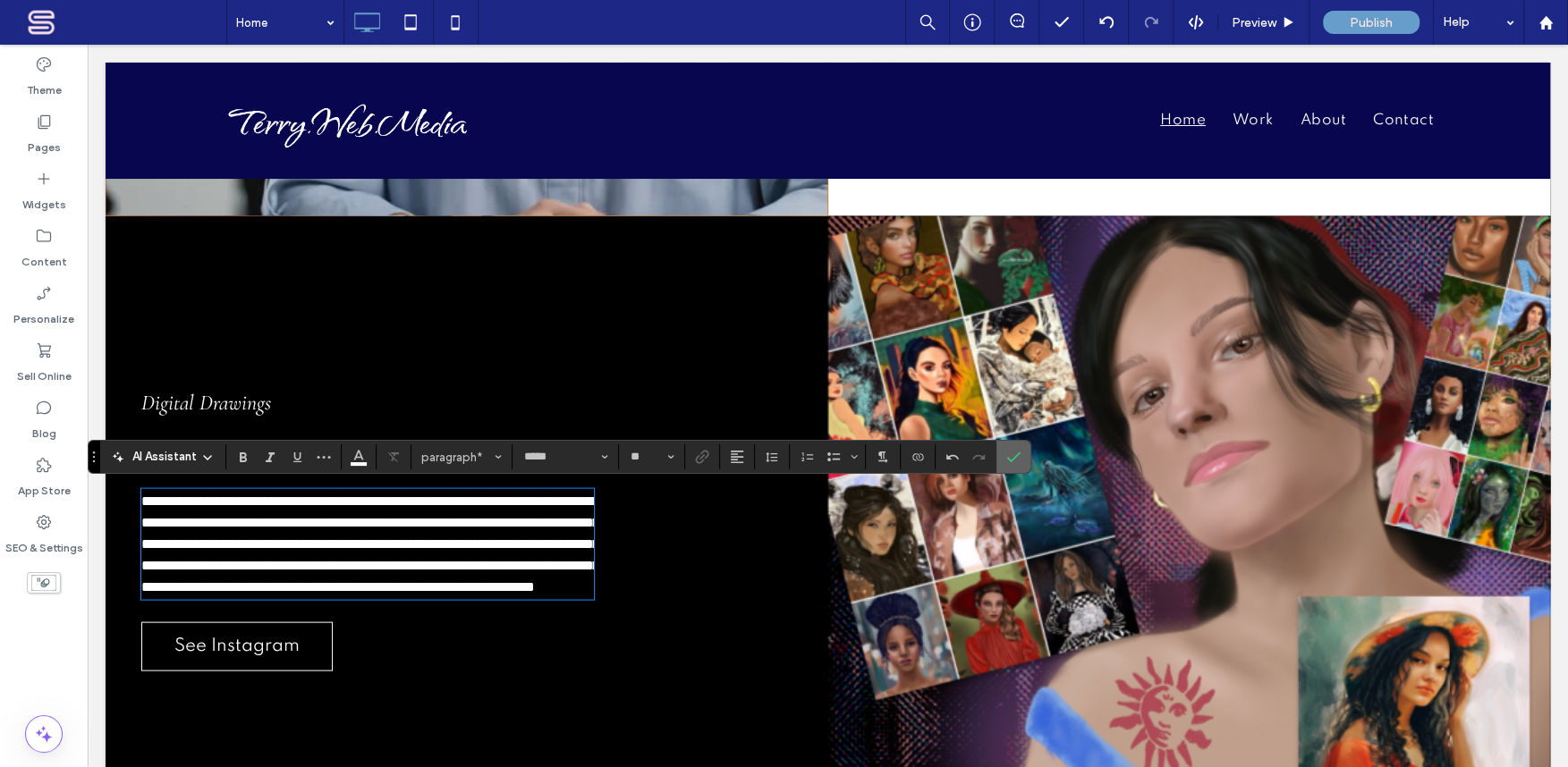 drag, startPoint x: 1019, startPoint y: 456, endPoint x: 776, endPoint y: 493, distance: 245.80073 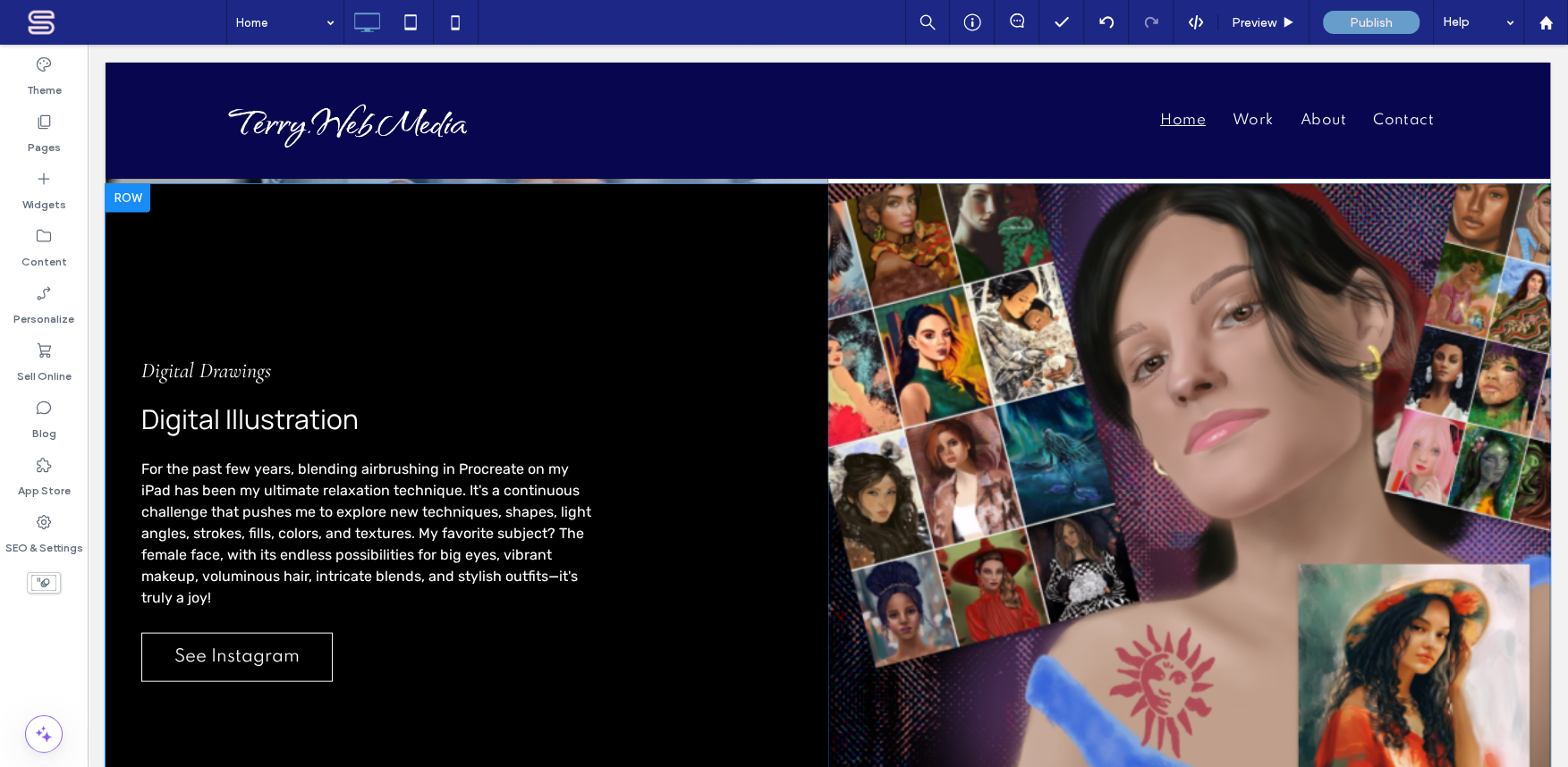 scroll, scrollTop: 2950, scrollLeft: 0, axis: vertical 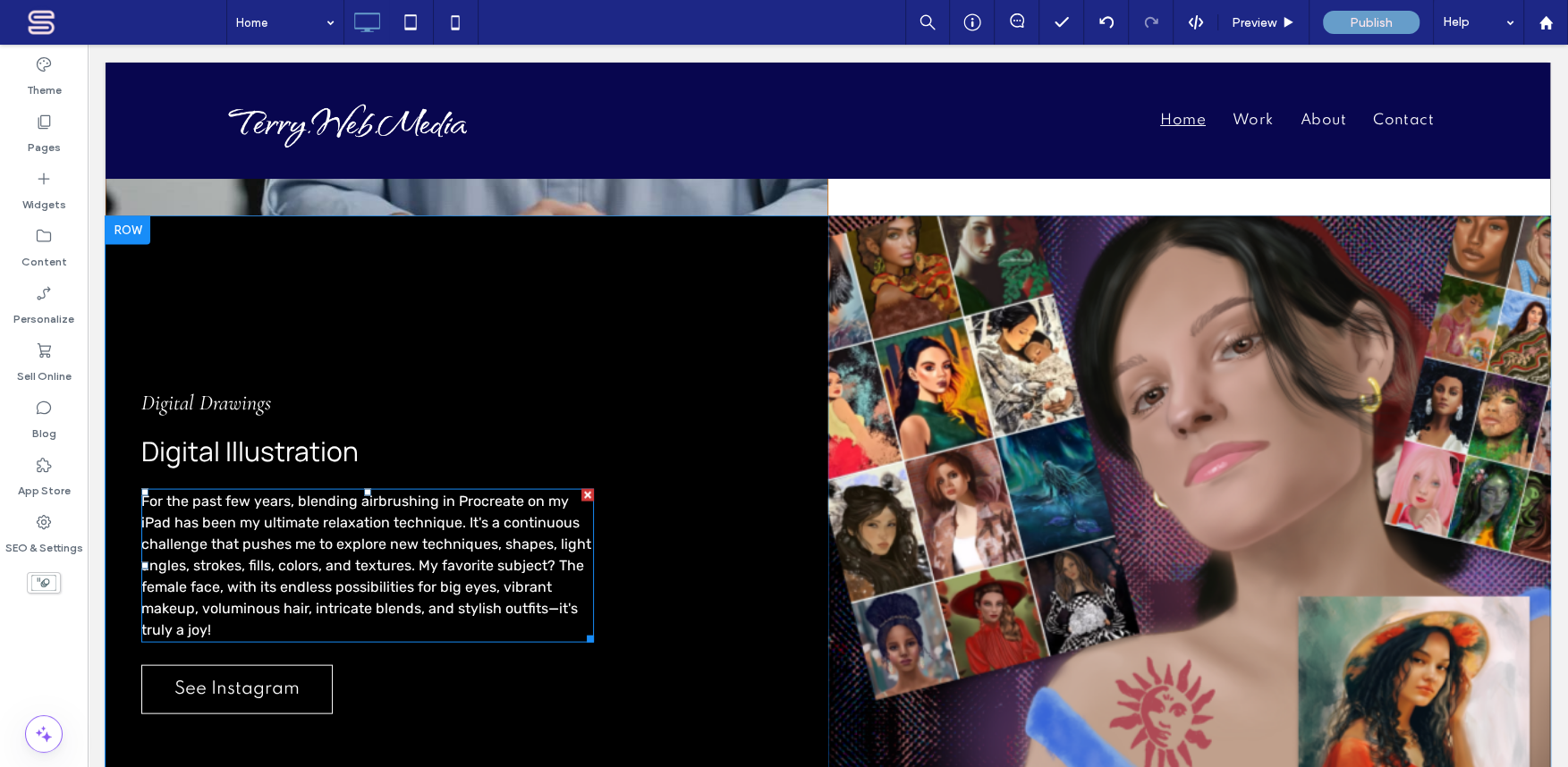 click on "For the past few years, blending airbrushing in Procreate on my iPad has been my ultimate relaxation technique. It's a continuous challenge that pushes me to explore new techniques, shapes, light angles, strokes, fills, colors, and textures. My favorite subject? The female face, with its endless possibilities for big eyes, vibrant makeup, voluminous hair, intricate blends, and stylish outfits—it's truly a joy!" at bounding box center [366, 565] 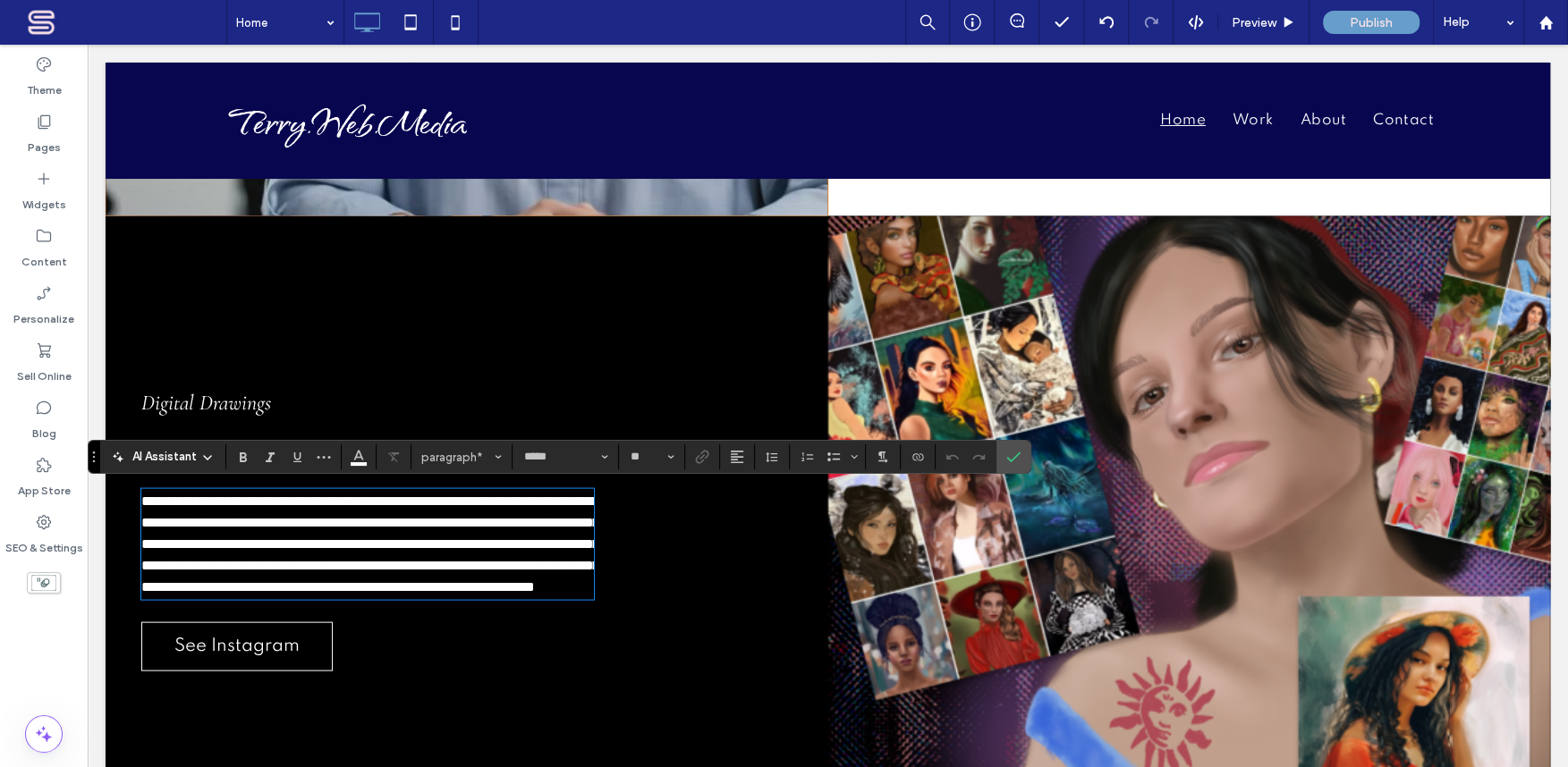 click on "**********" at bounding box center (370, 544) 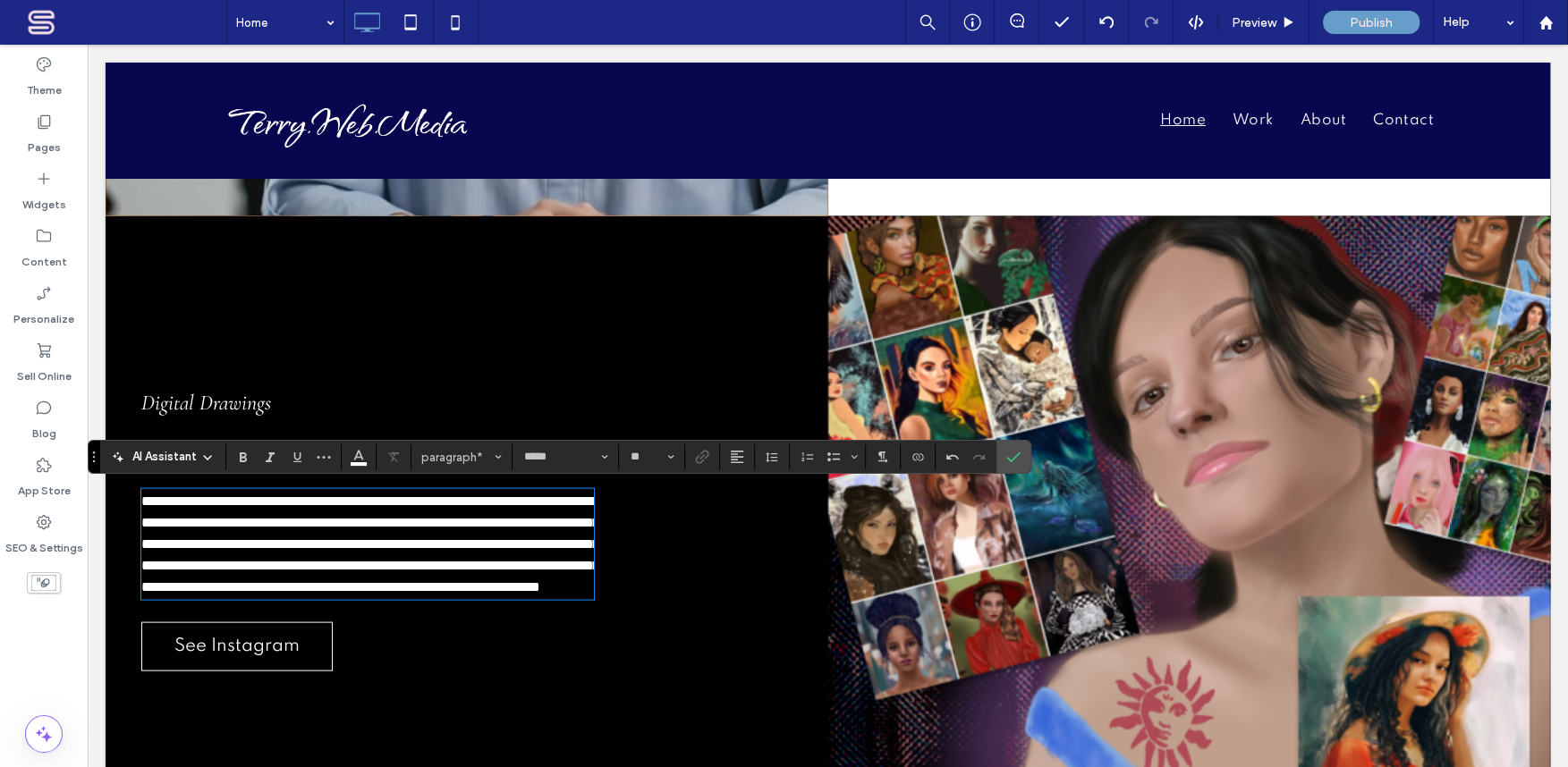 click on "**********" at bounding box center [368, 544] 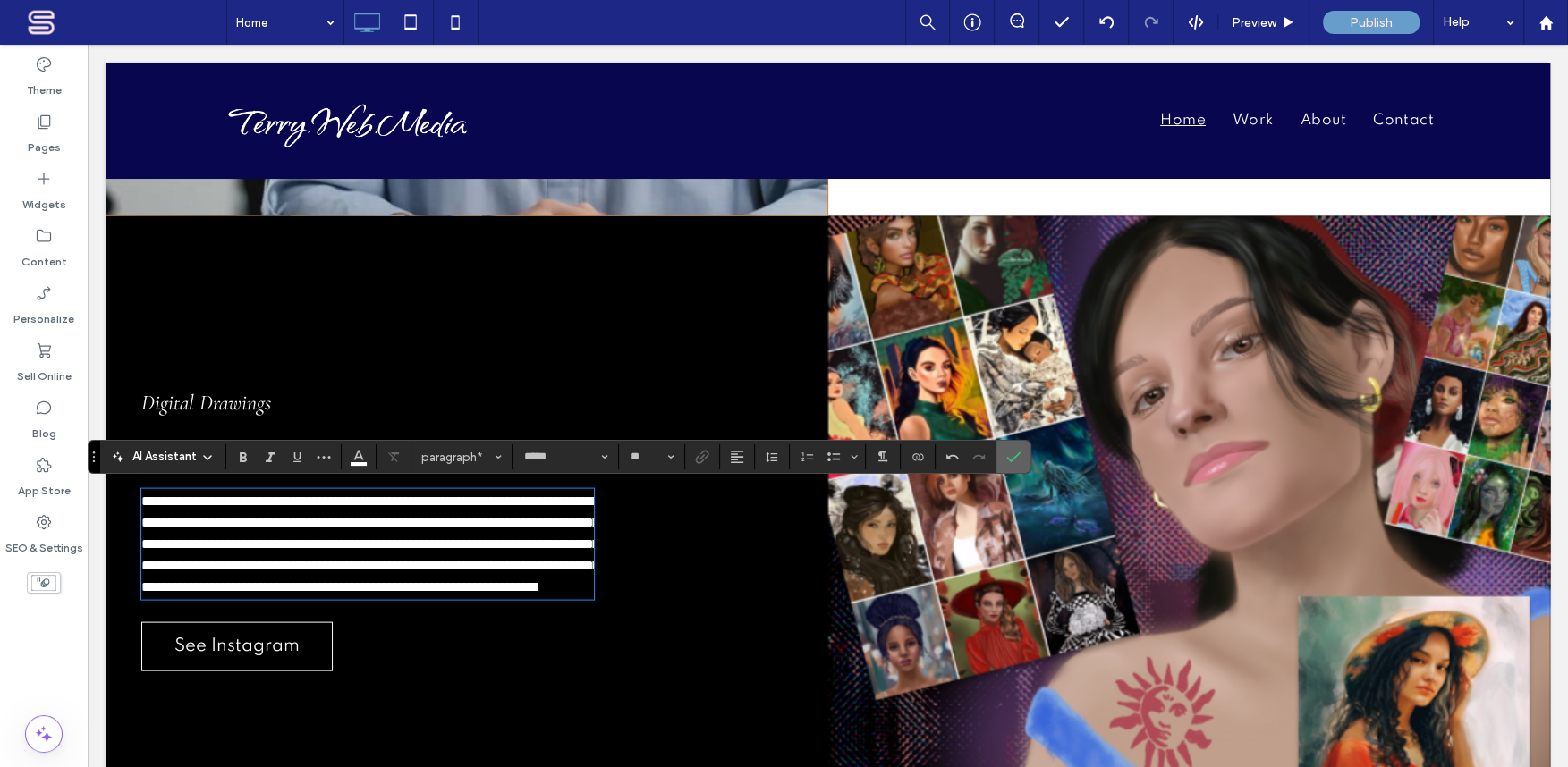 click 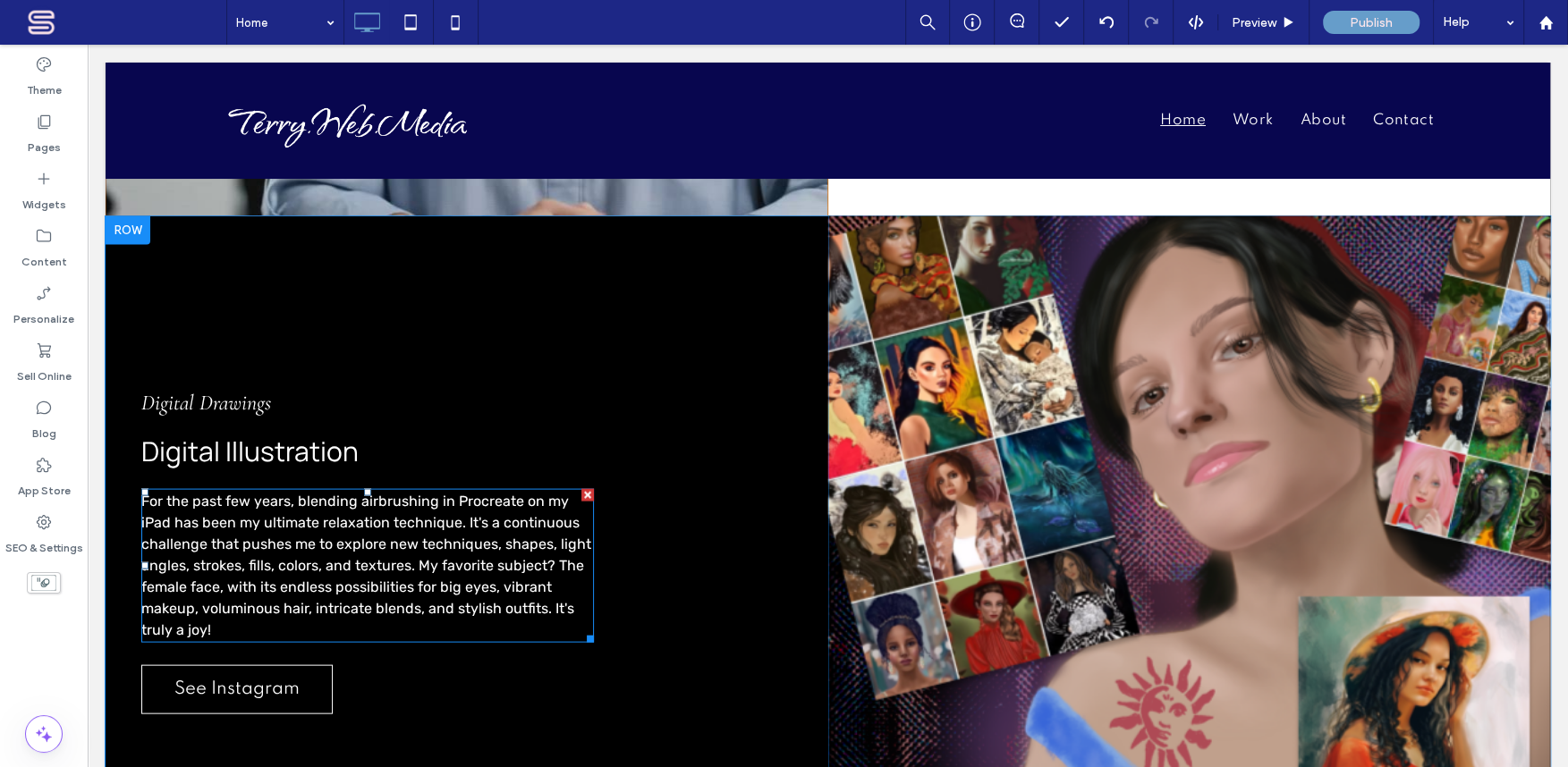 click on "For the past few years, blending airbrushing in Procreate on my iPad has been my ultimate relaxation technique. It's a continuous challenge that pushes me to explore new techniques, shapes, light angles, strokes, fills, colors, and textures. My favorite subject? The female face, with its endless possibilities for big eyes, vibrant makeup, voluminous hair, intricate blends, and stylish outfits. It's truly a joy!" at bounding box center [366, 565] 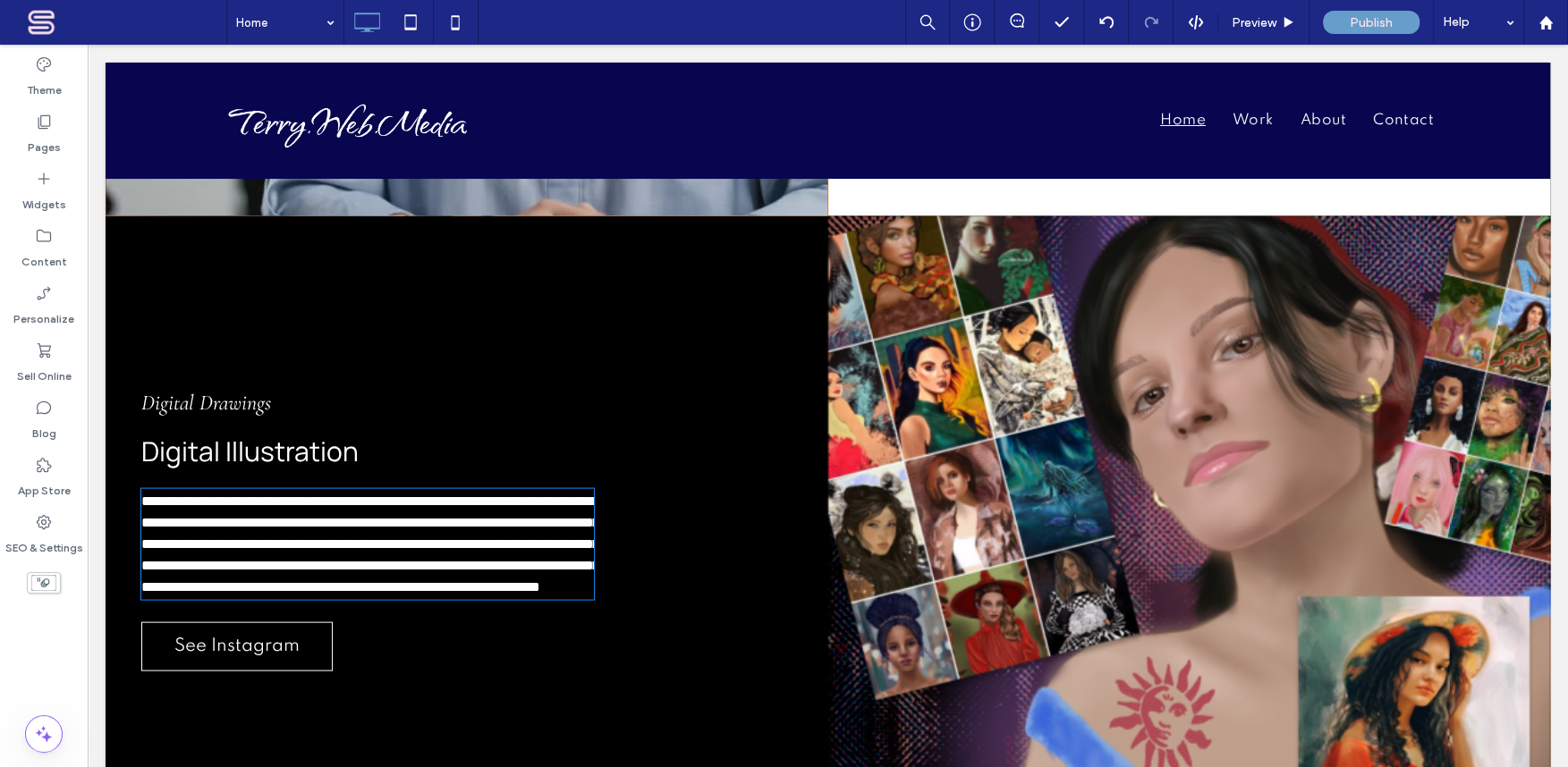 type on "*****" 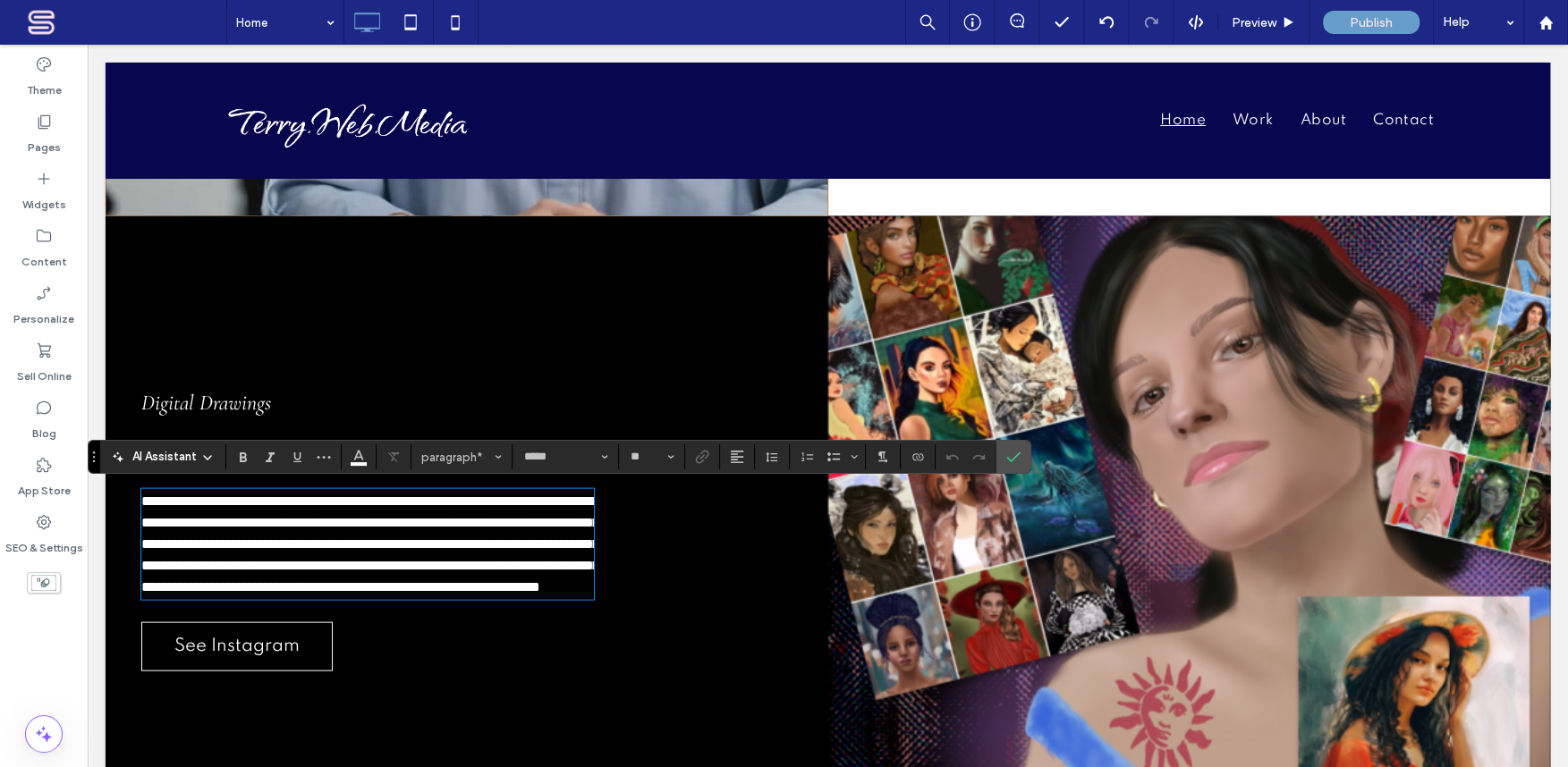 click on "**********" at bounding box center [368, 544] 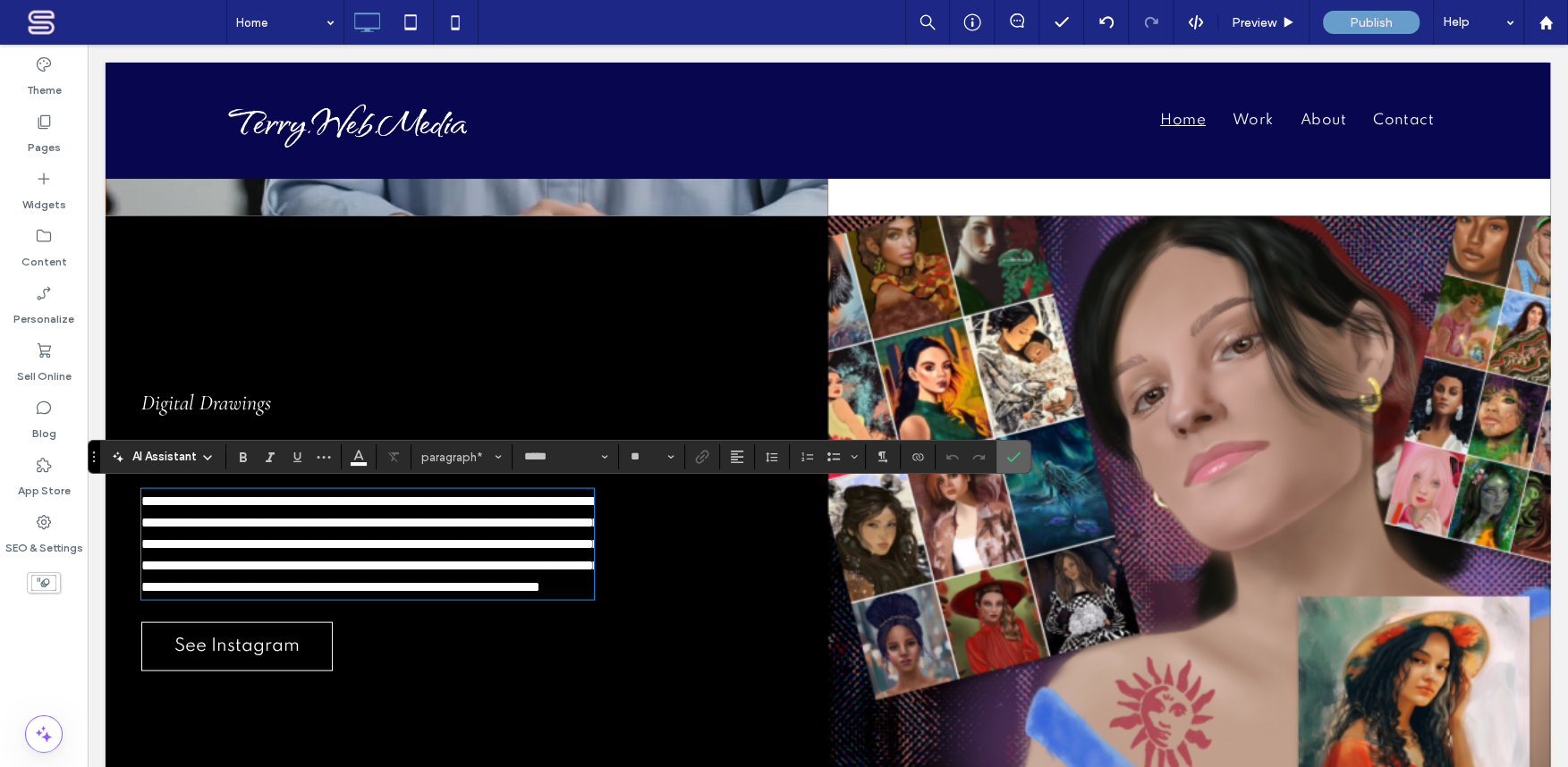 click 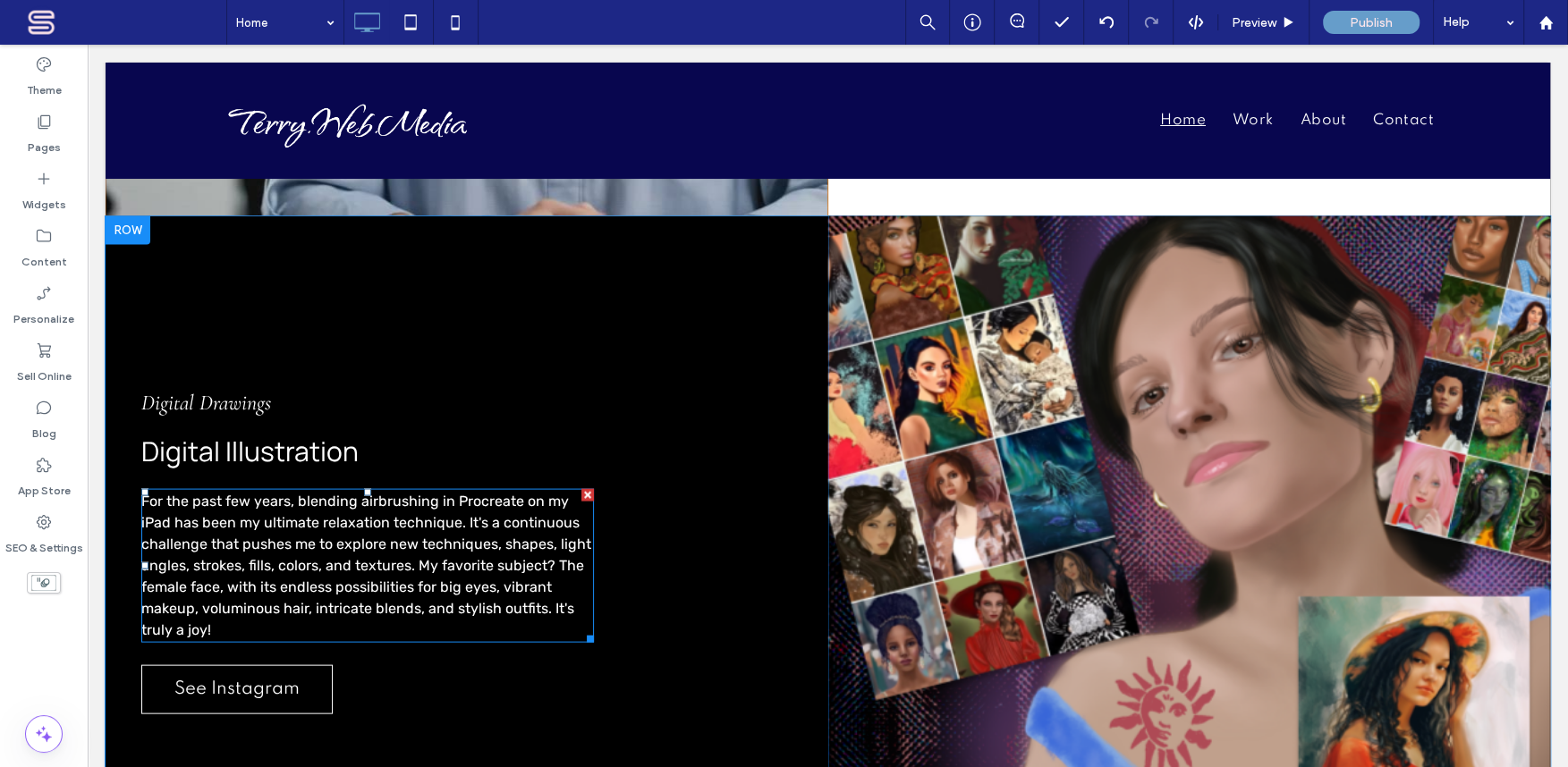 click on "For the past few years, blending airbrushing in Procreate on my iPad has been my ultimate relaxation technique. It's a continuous challenge that pushes me to explore new techniques, shapes, light angles, strokes, fills, colors, and textures. My favorite subject? The female face, with its endless possibilities for big eyes, vibrant makeup, voluminous hair, intricate blends, and stylish outfits. It's truly a joy!" at bounding box center (366, 565) 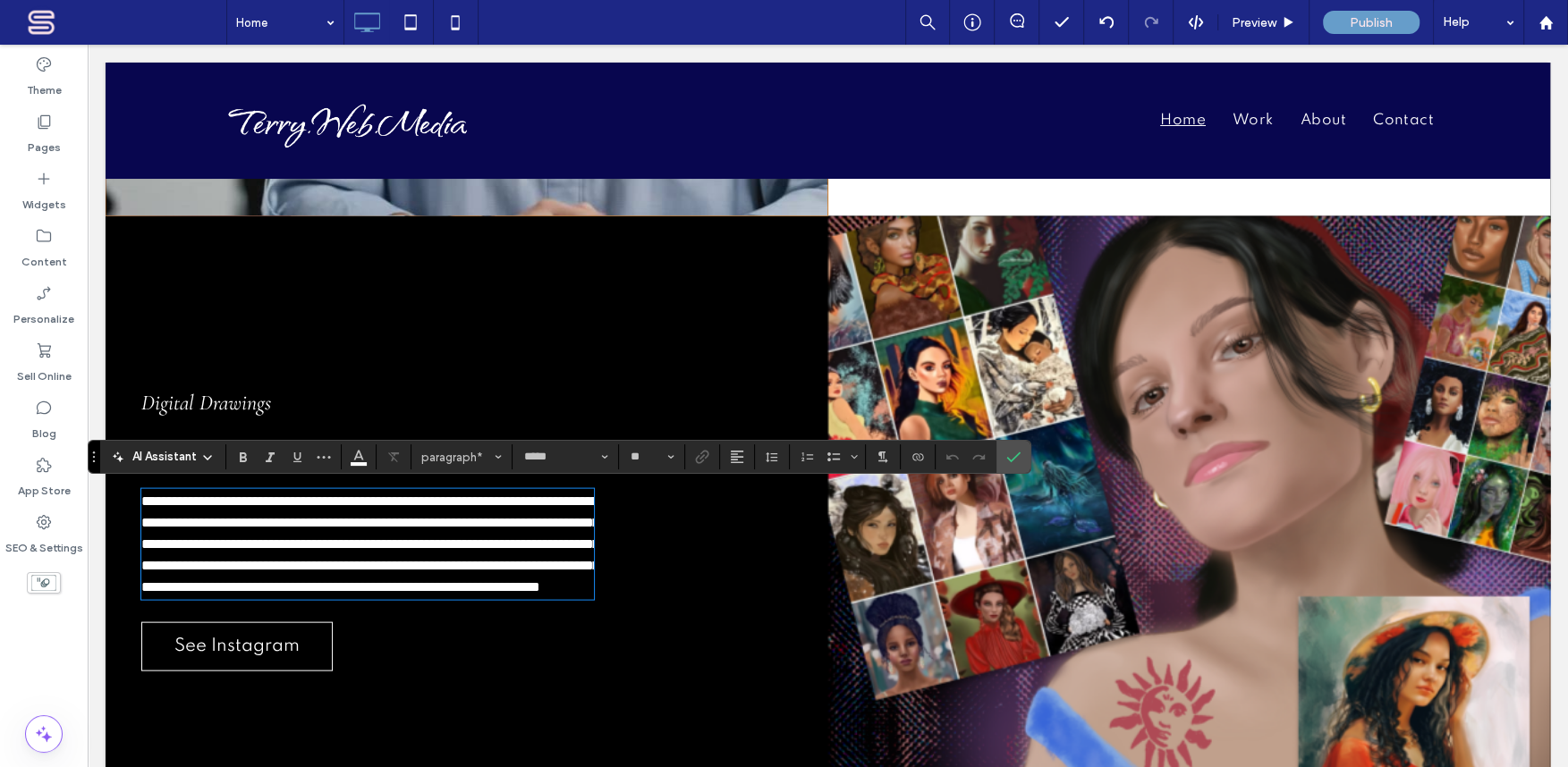 click on "**********" at bounding box center [368, 544] 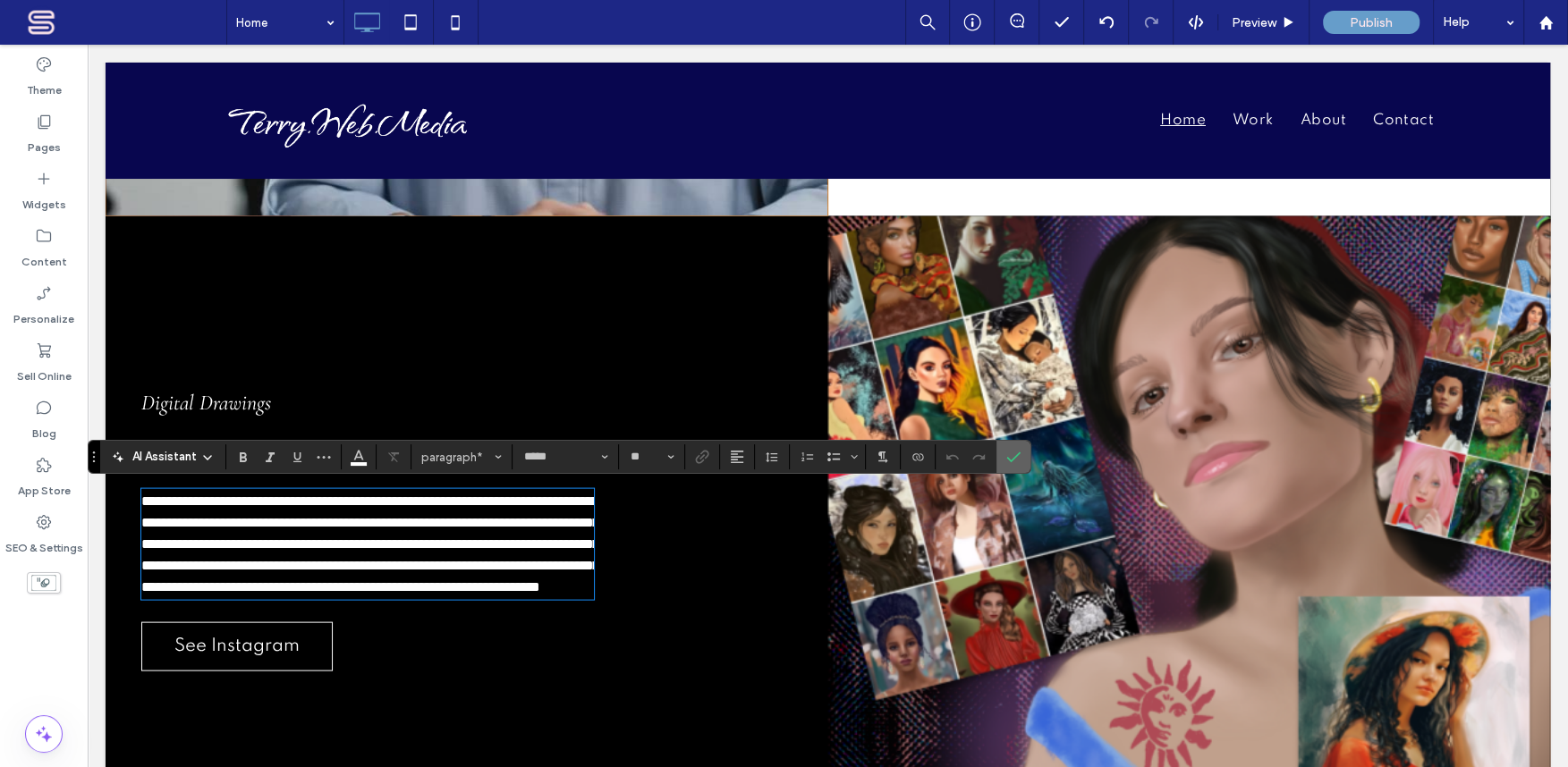 click 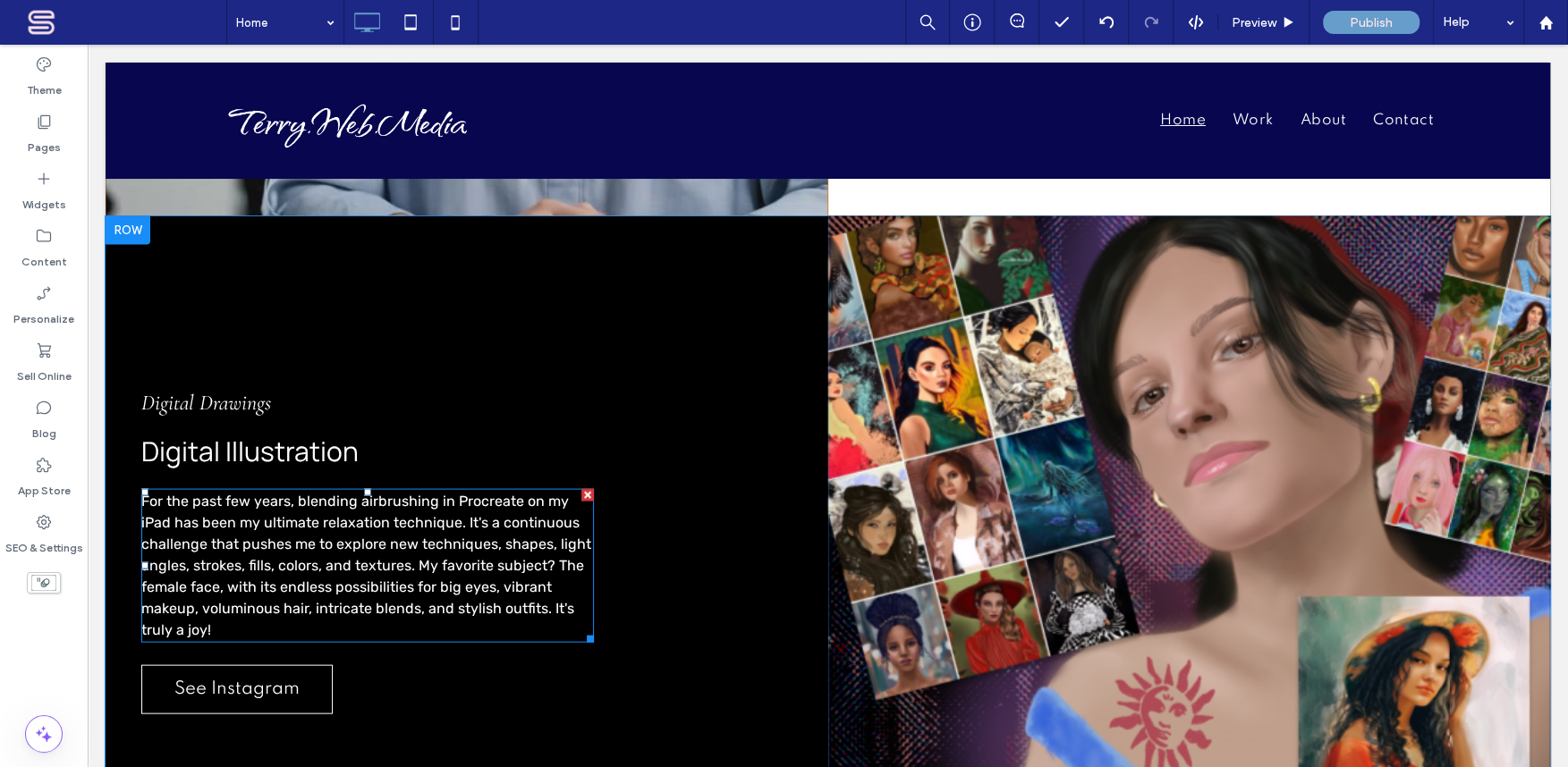 click on "For the past few years, blending airbrushing in Procreate on my iPad has been my ultimate relaxation technique. It's a continuous challenge that pushes me to explore new techniques, shapes, light angles, strokes, fills, colors, and textures. My favorite subject? The female face, with its endless possibilities for big eyes, vibrant makeup, voluminous hair, intricate blends, and stylish outfits. It's truly a joy!" at bounding box center (366, 565) 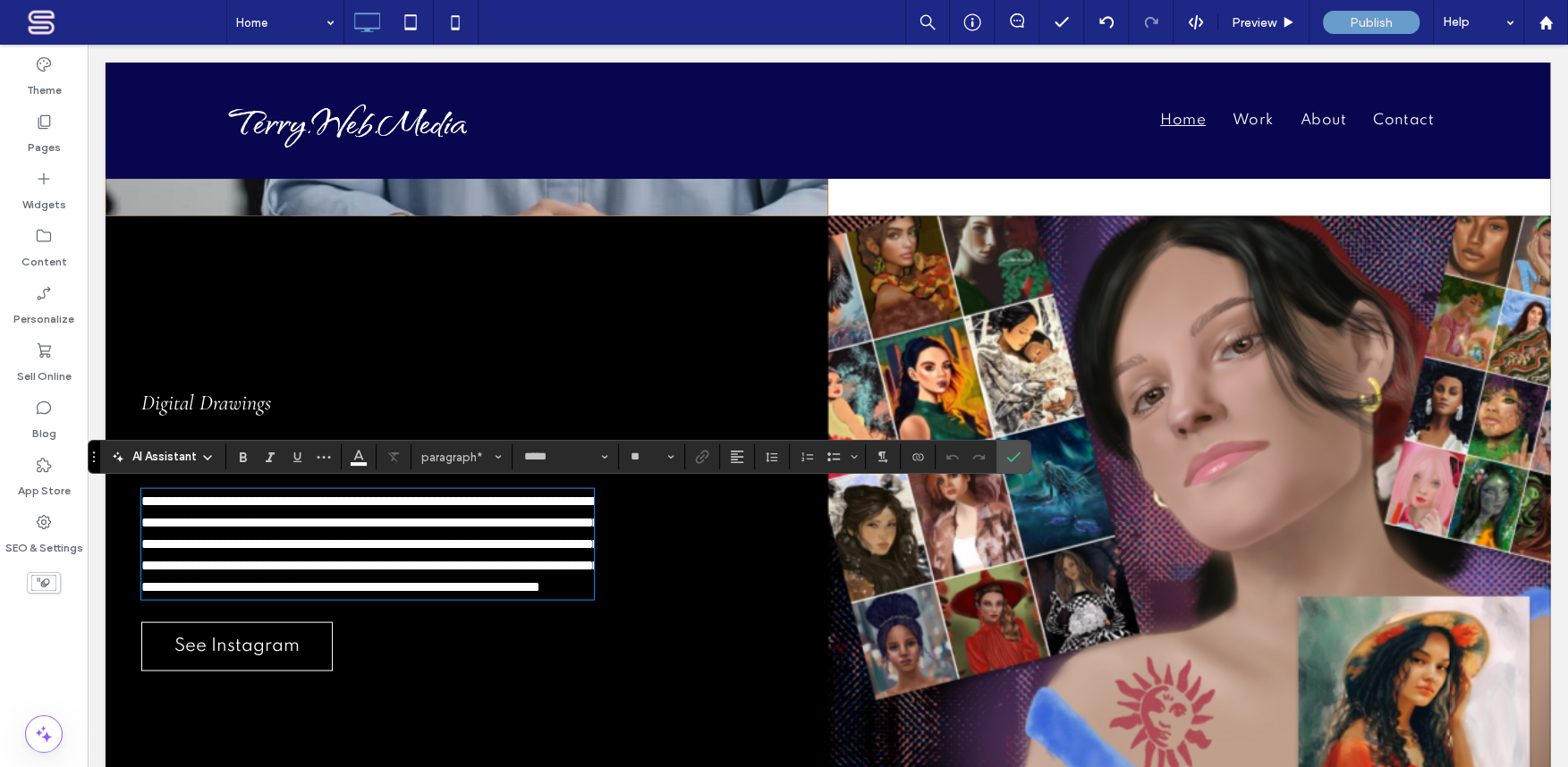 type 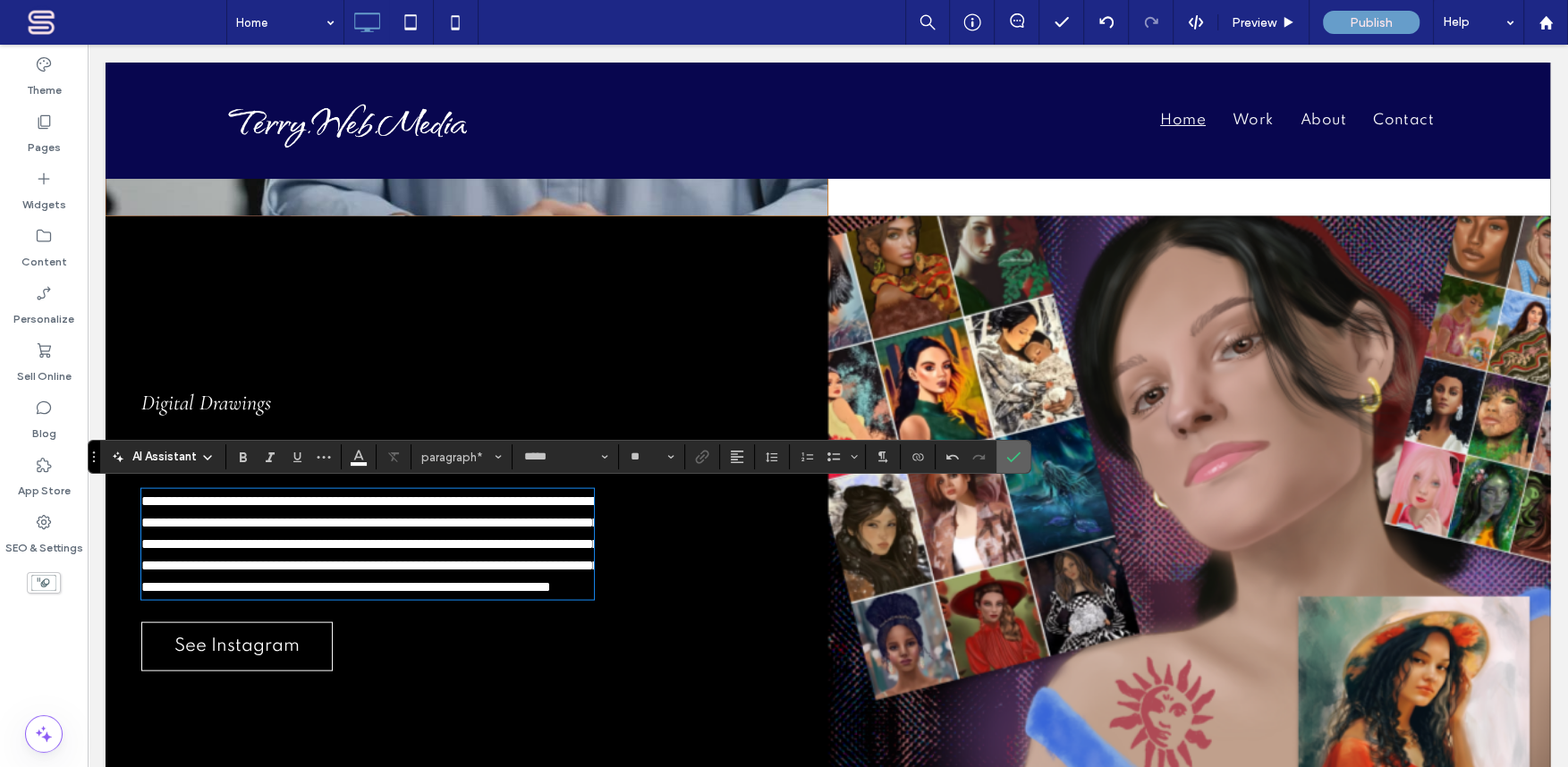 click 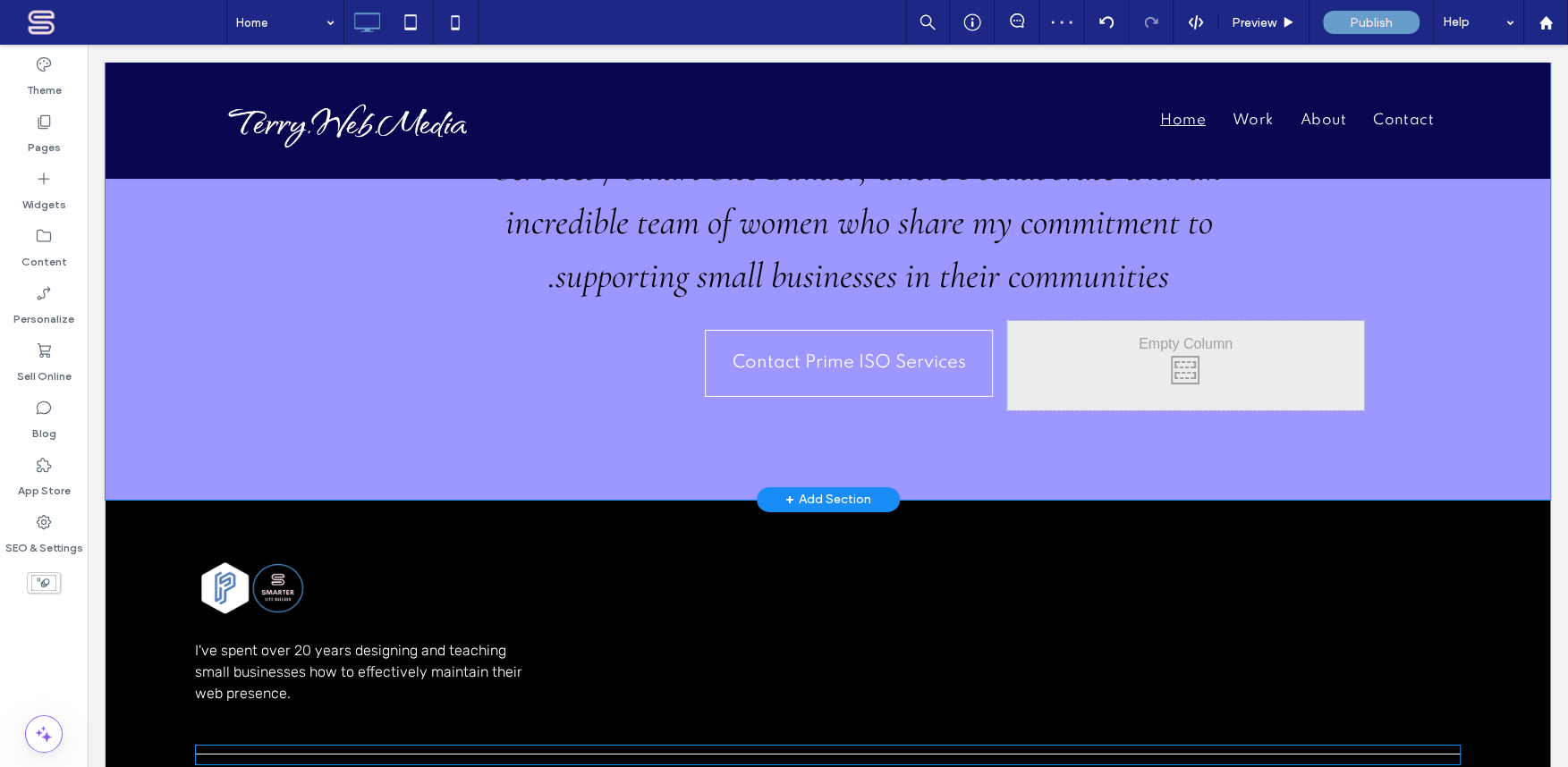 scroll, scrollTop: 5186, scrollLeft: 0, axis: vertical 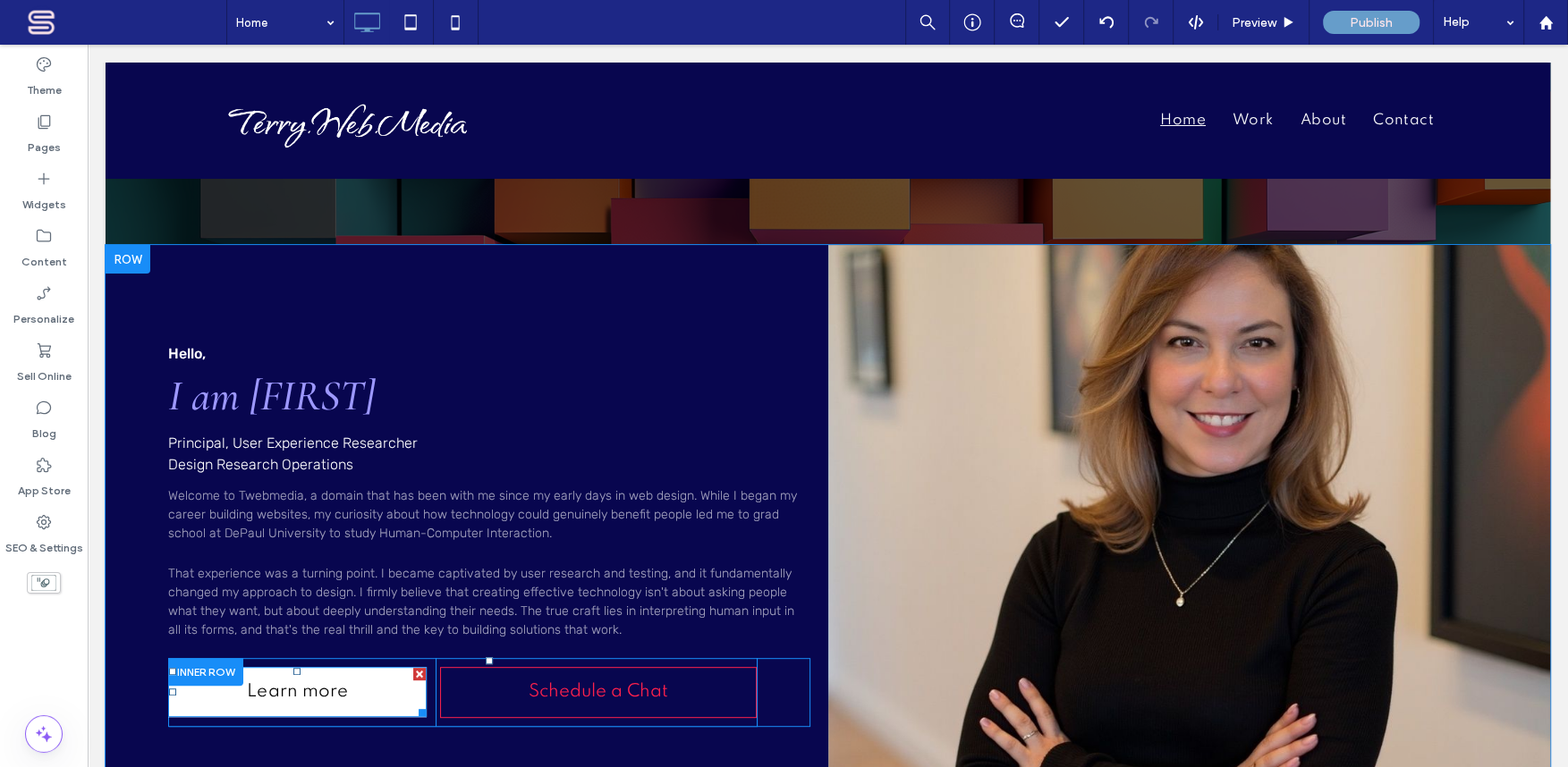 click on "Learn more" at bounding box center (297, 692) 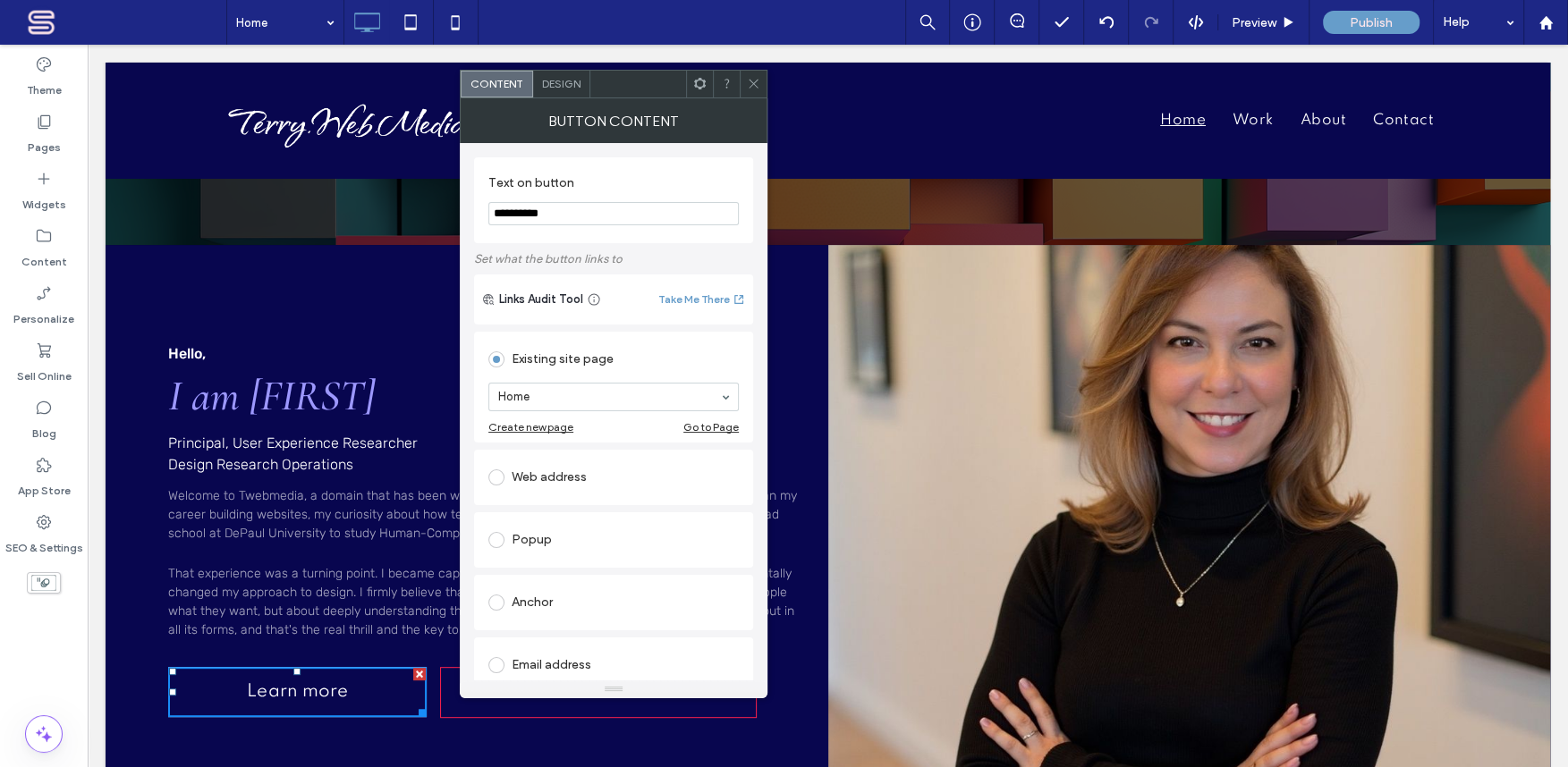 click at bounding box center [496, 477] 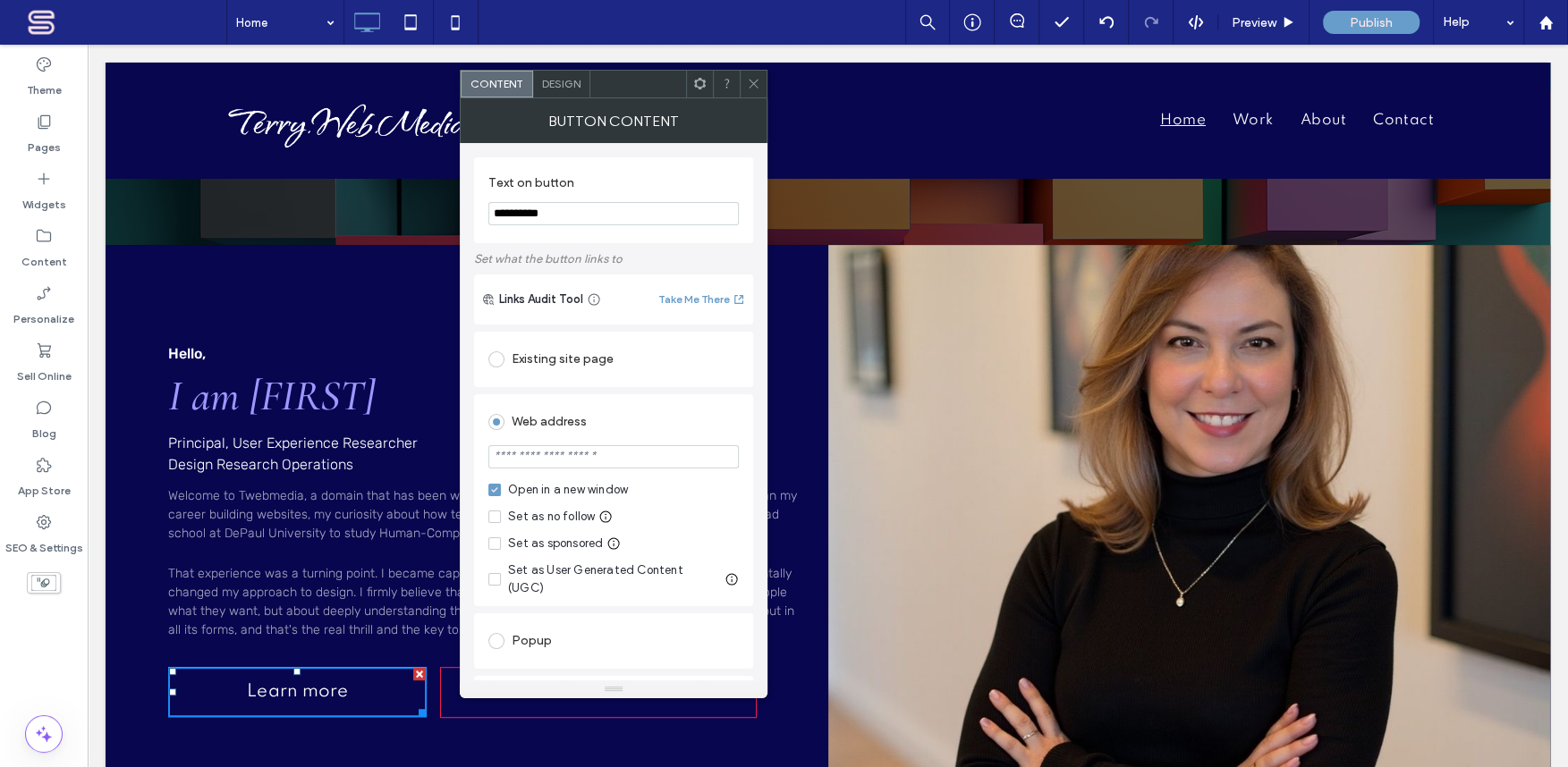 click at bounding box center [614, 457] 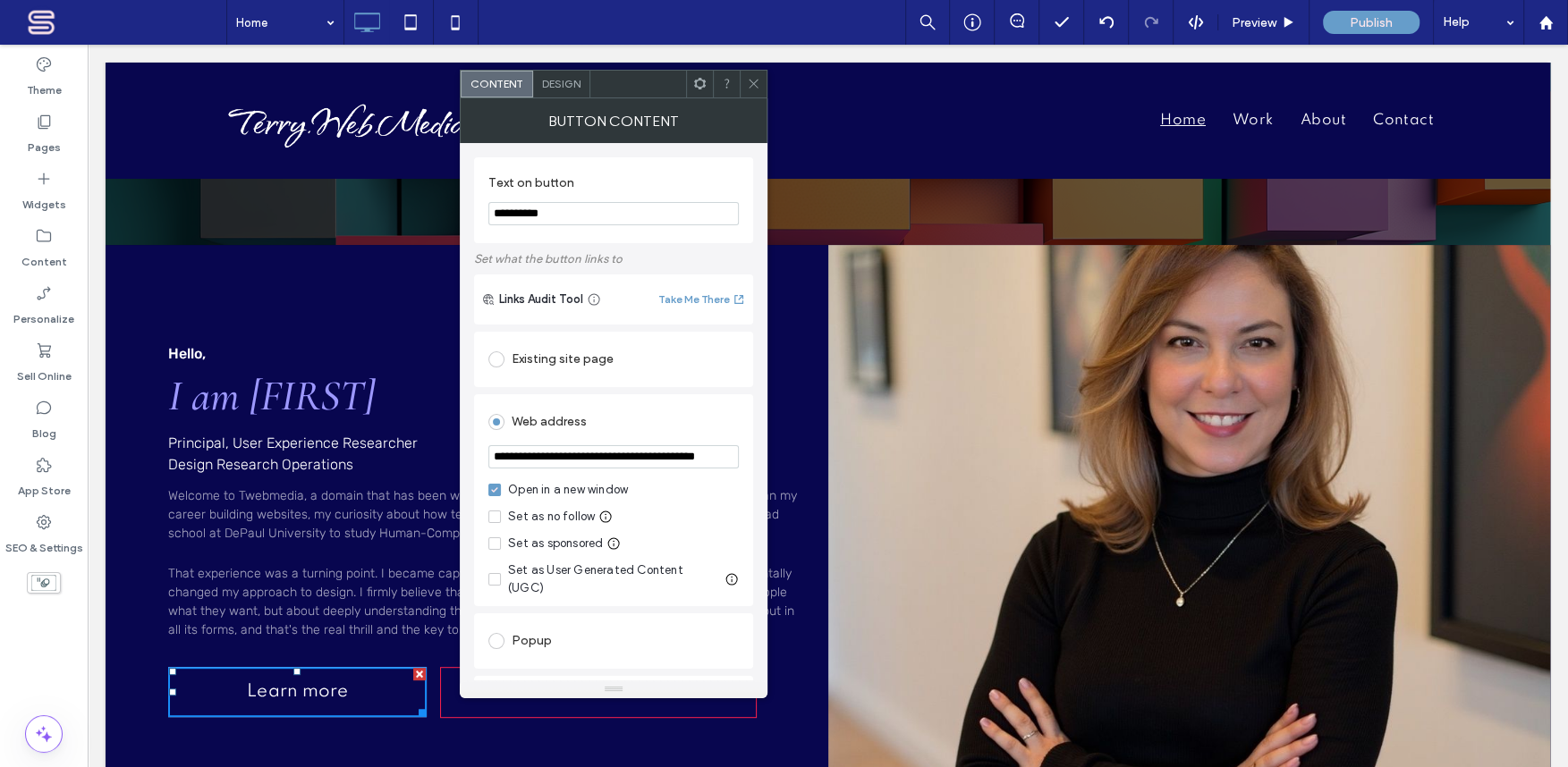 scroll, scrollTop: 0, scrollLeft: 40, axis: horizontal 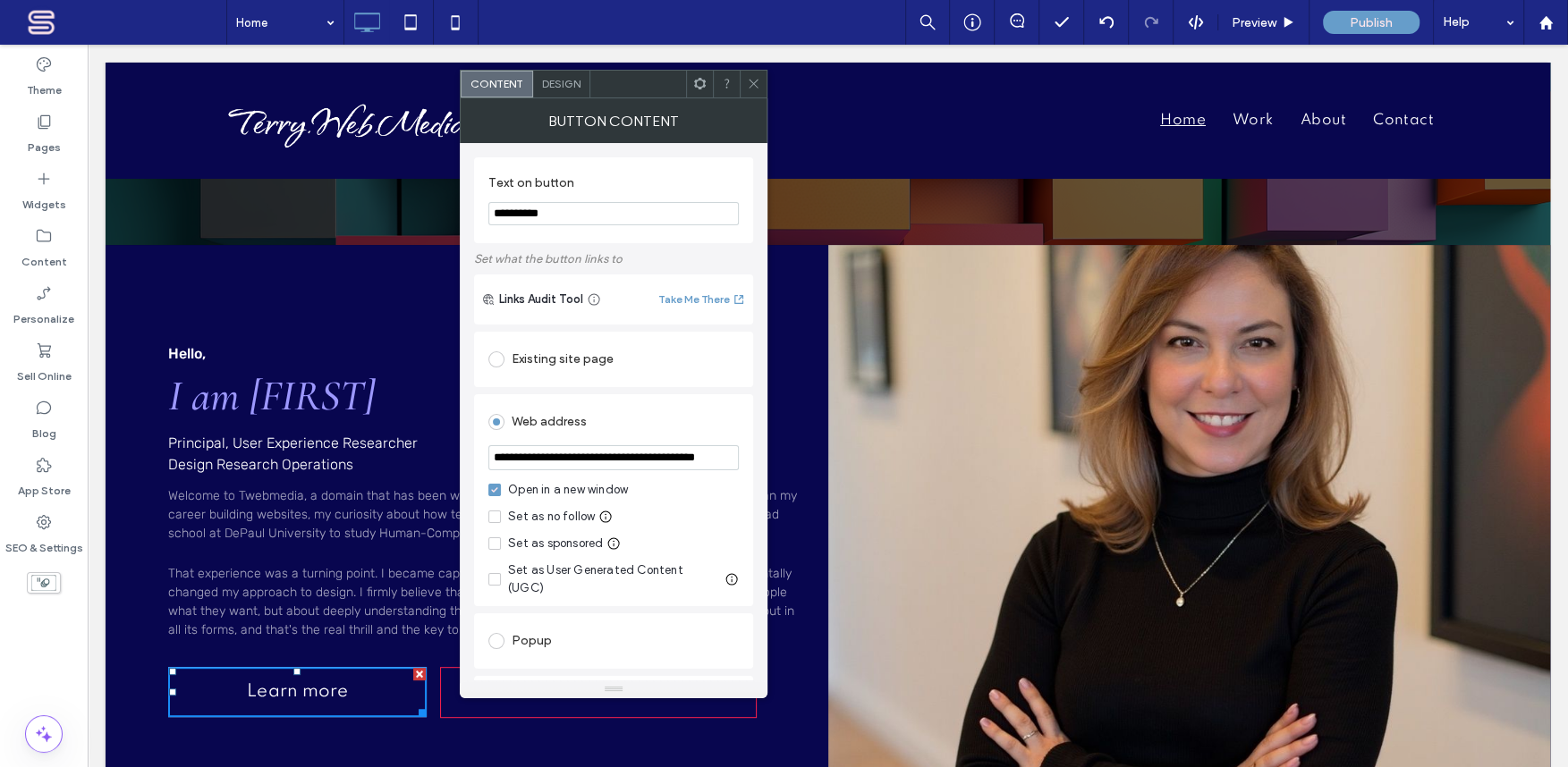 type on "**********" 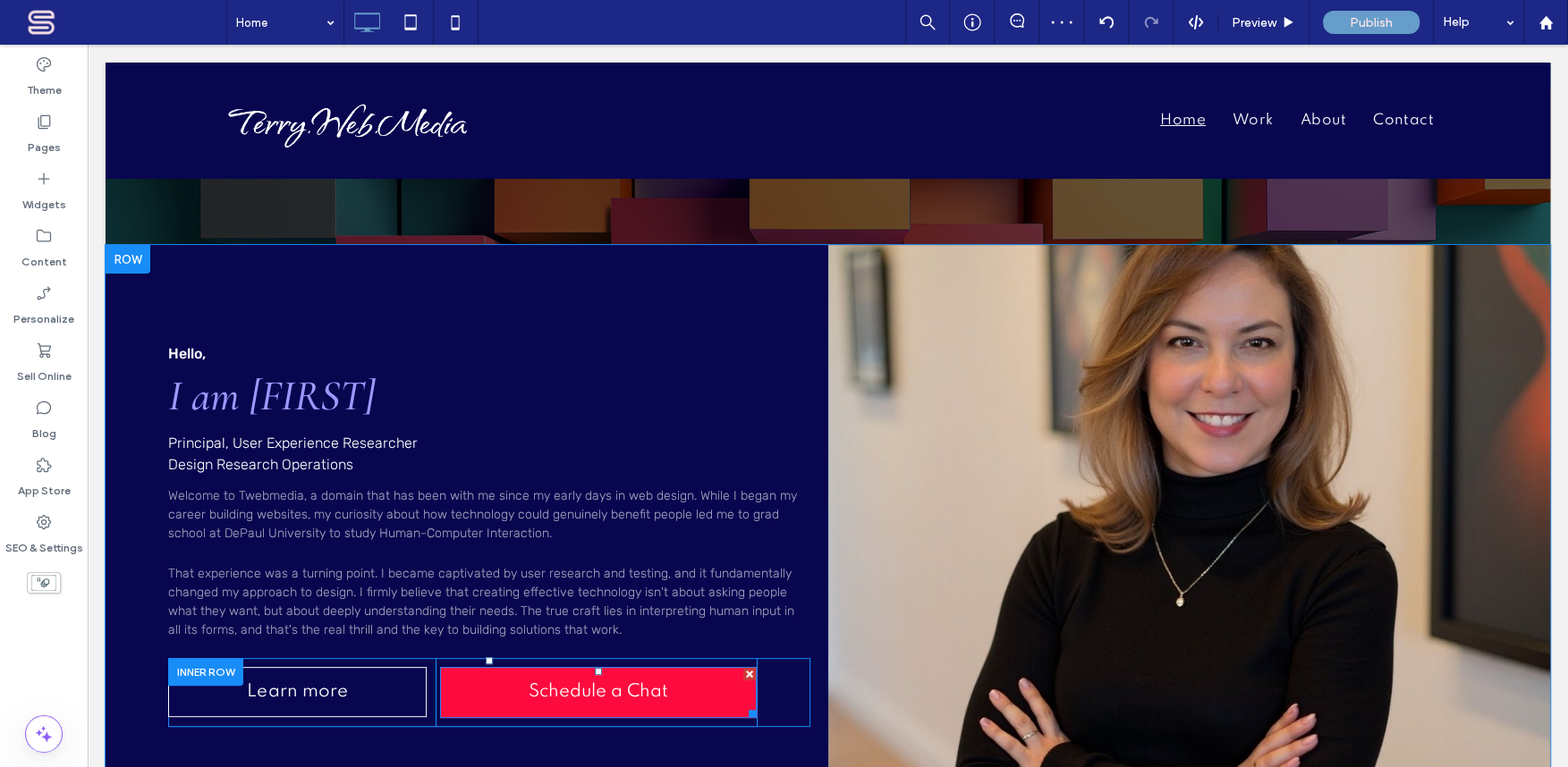 click on "Schedule a Chat" at bounding box center [598, 692] 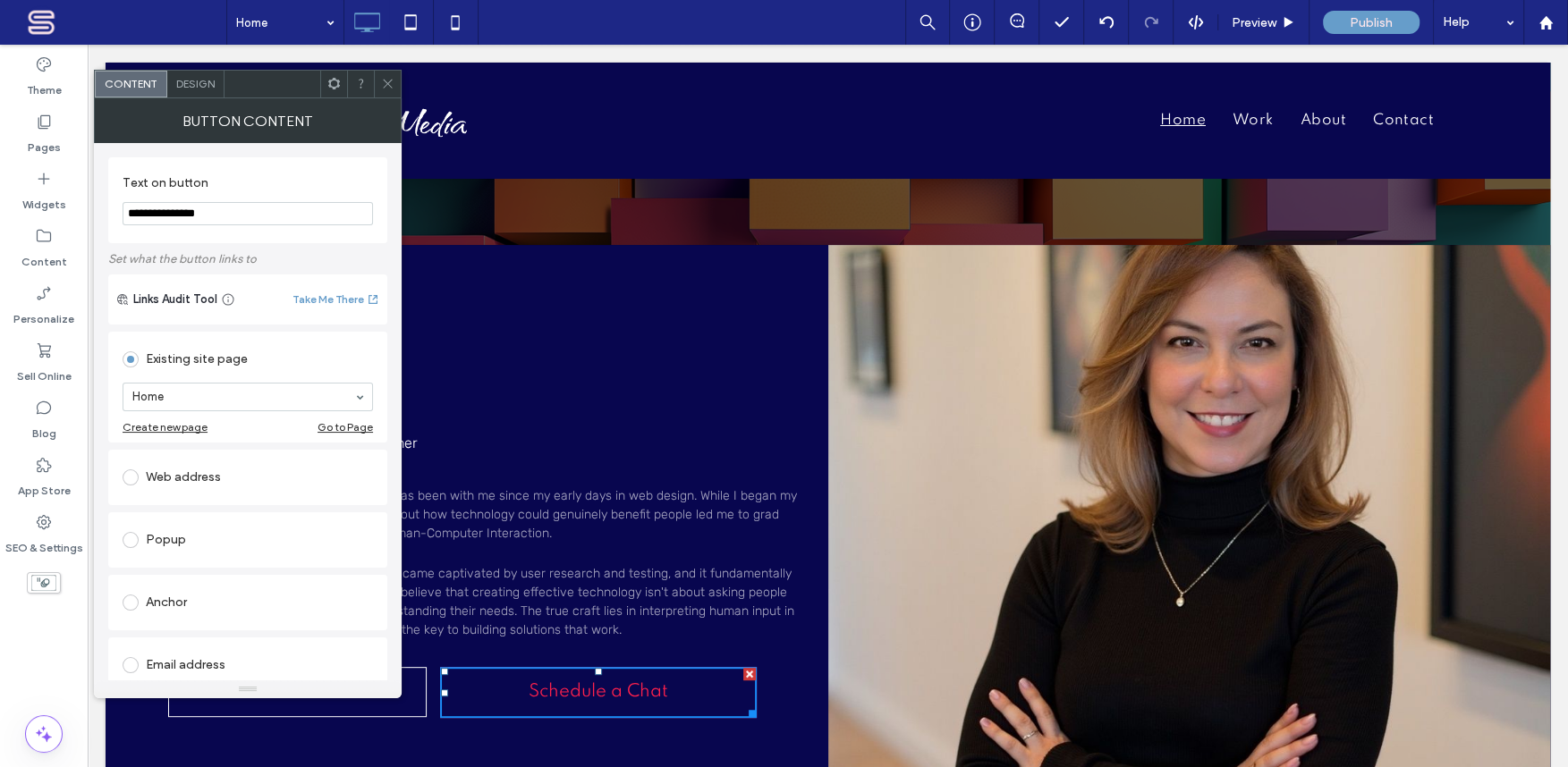 click at bounding box center [131, 540] 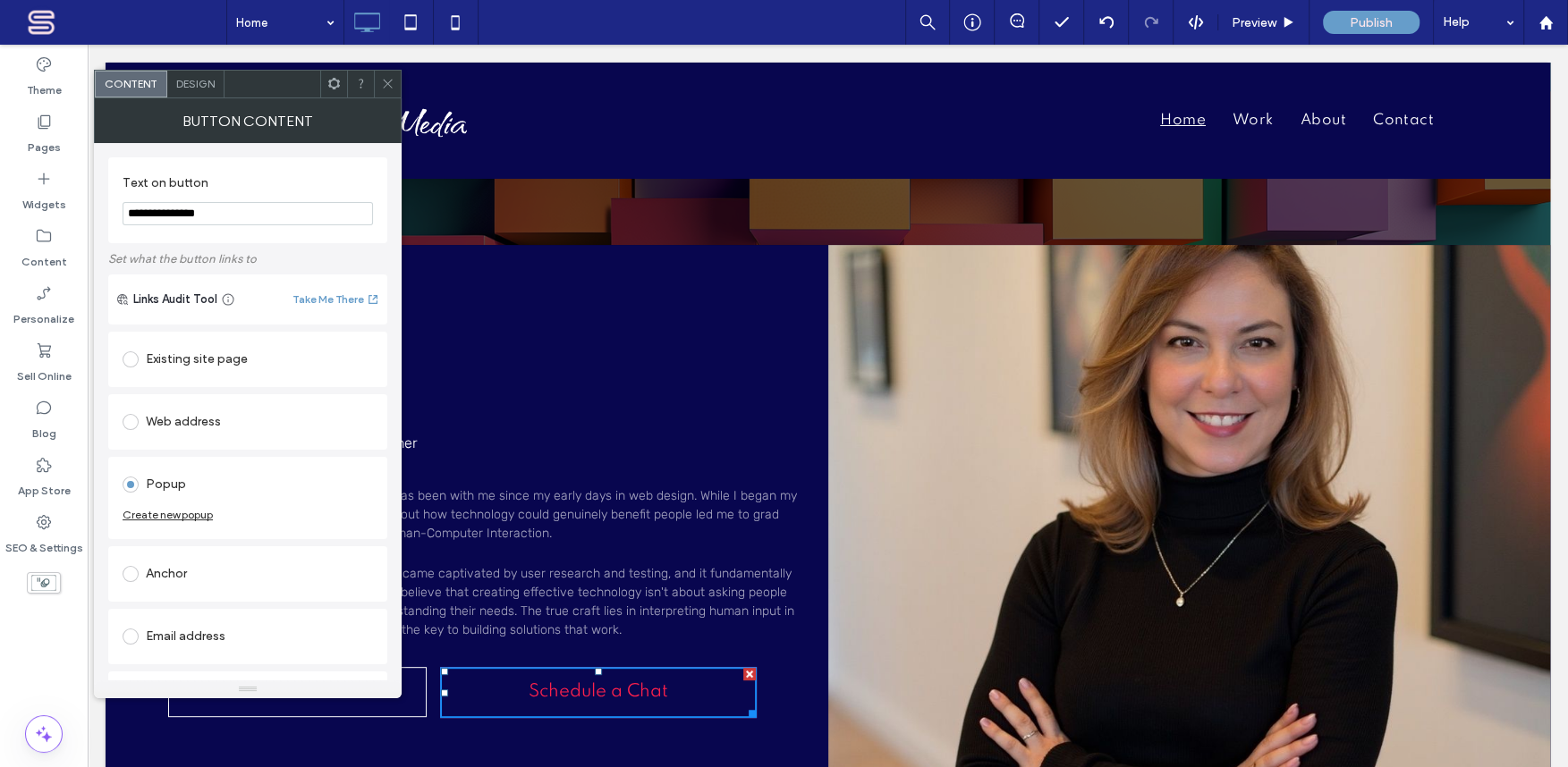 click on "Create new popup" at bounding box center (167, 514) 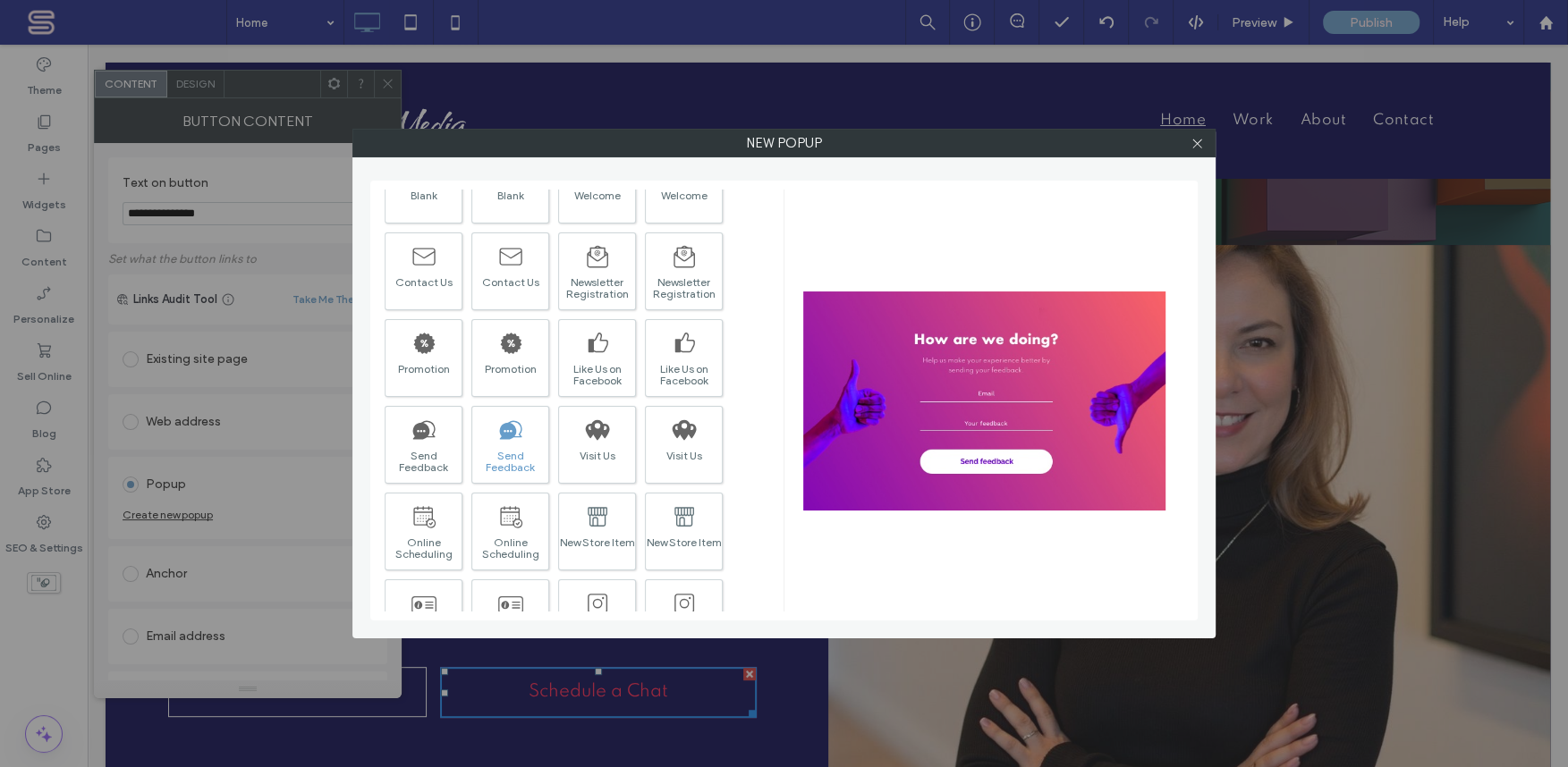 scroll, scrollTop: 155, scrollLeft: 0, axis: vertical 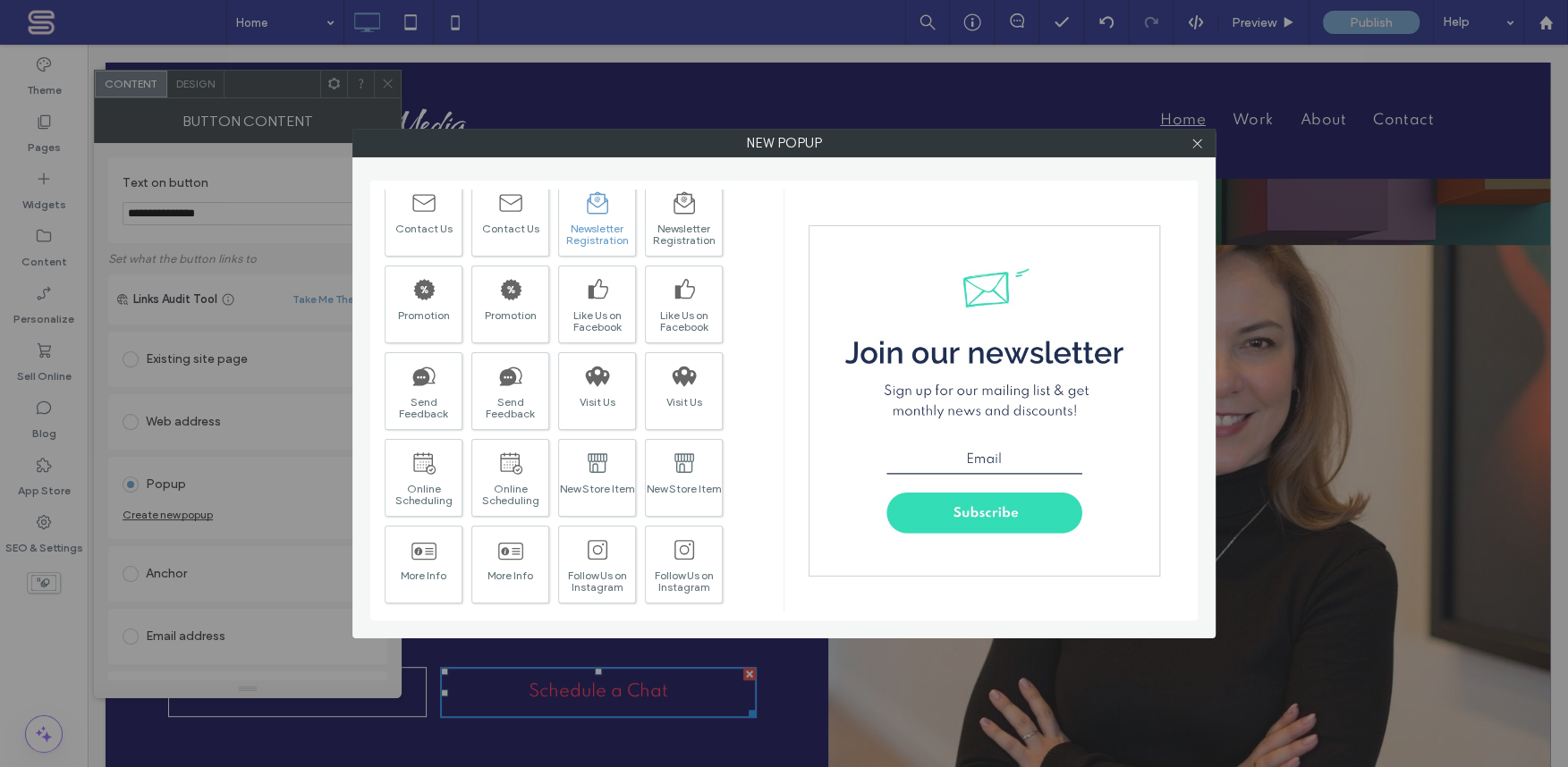 click on "Newsletter Registration" at bounding box center [597, 234] 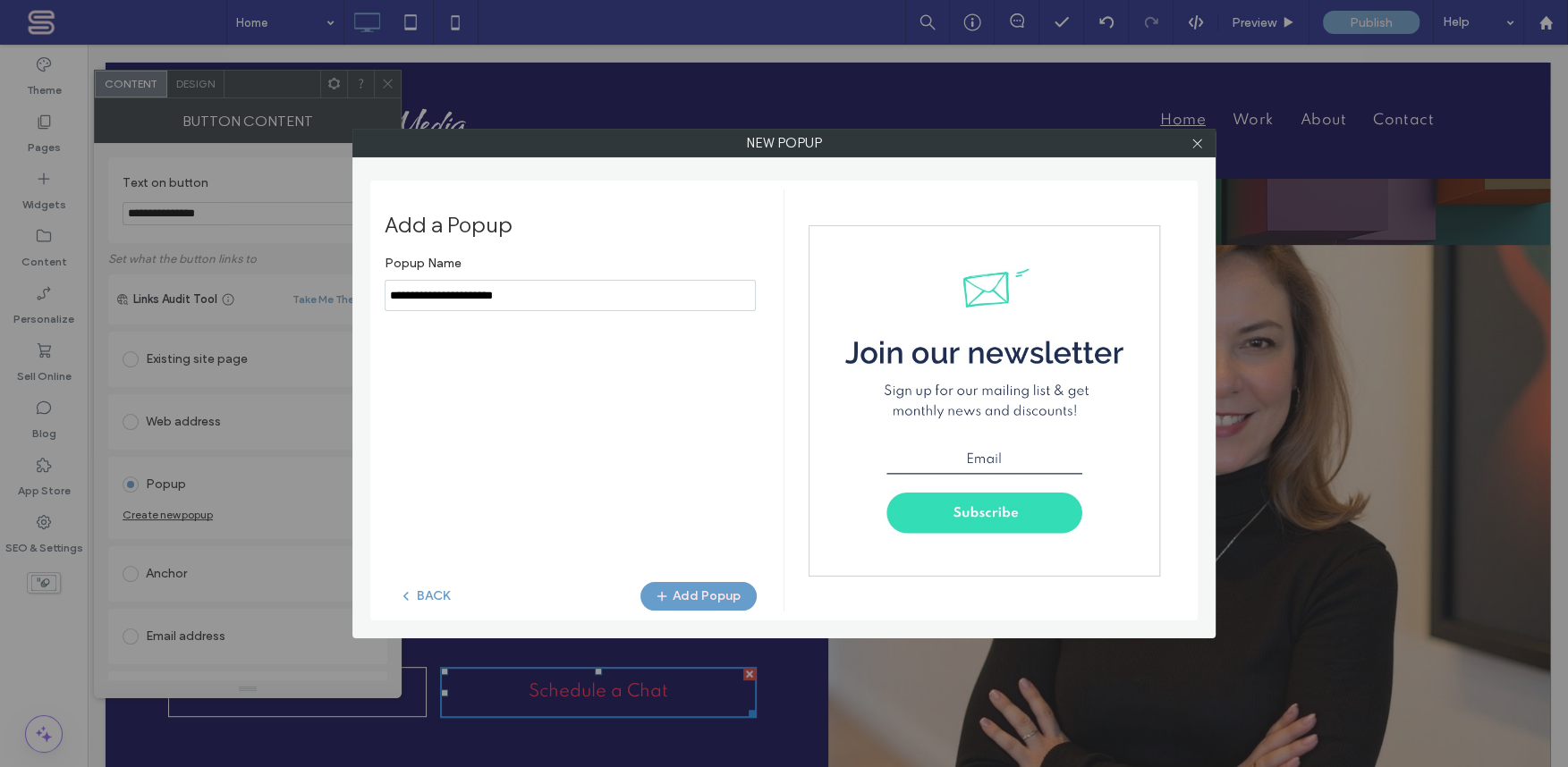 click at bounding box center [984, 400] 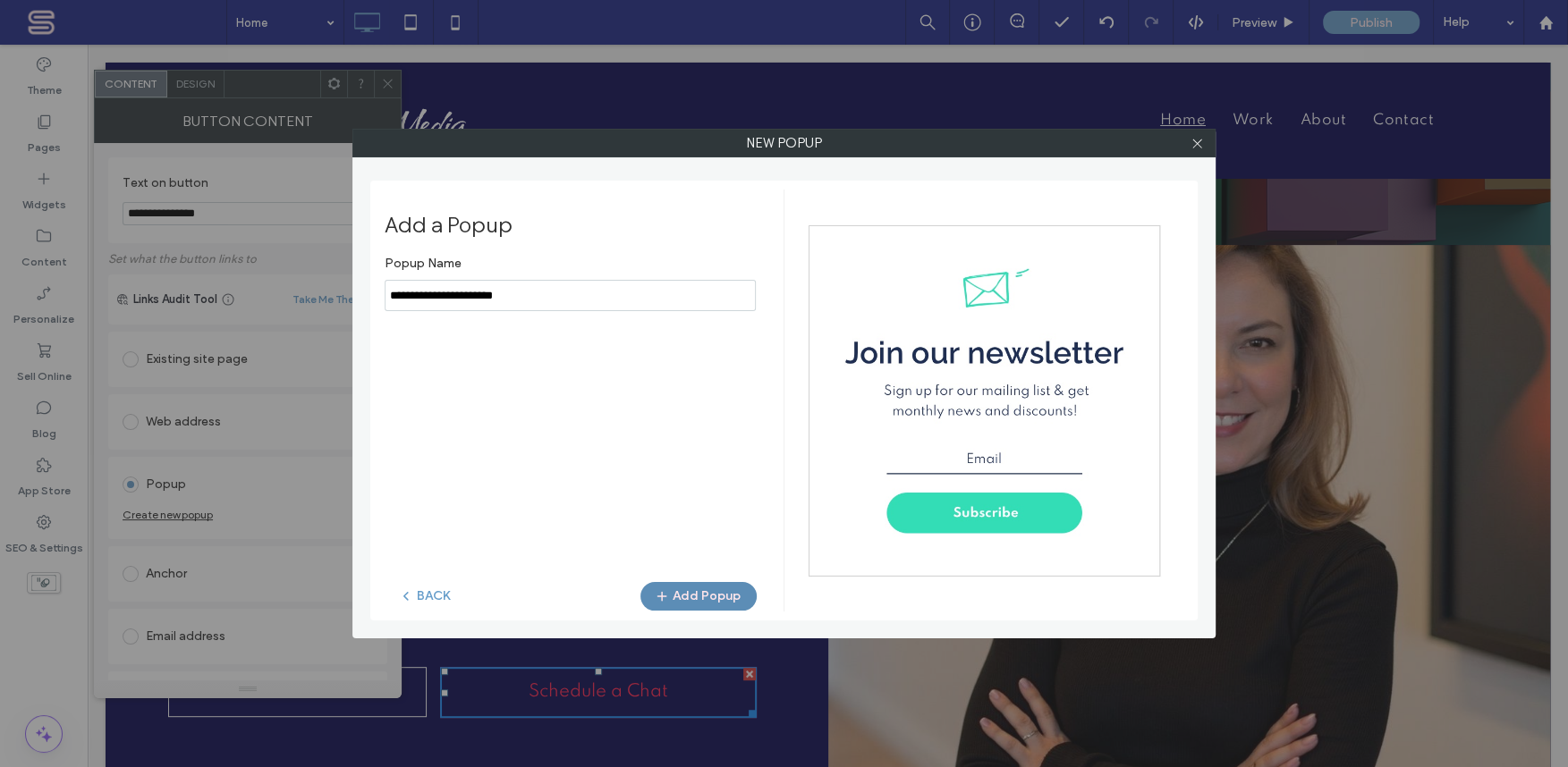 click on "Add Popup" at bounding box center [699, 596] 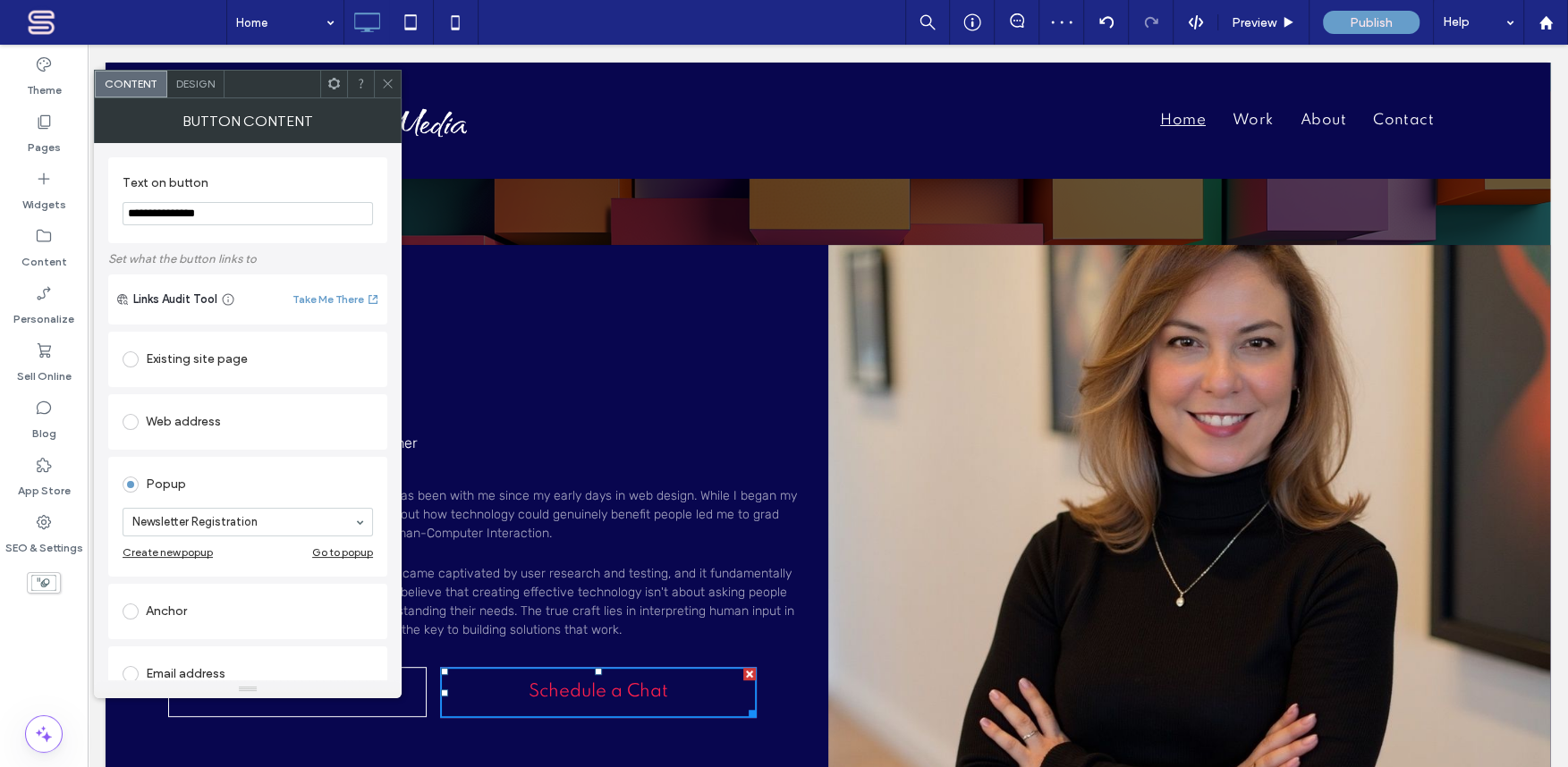 click on "Go to popup" at bounding box center [343, 552] 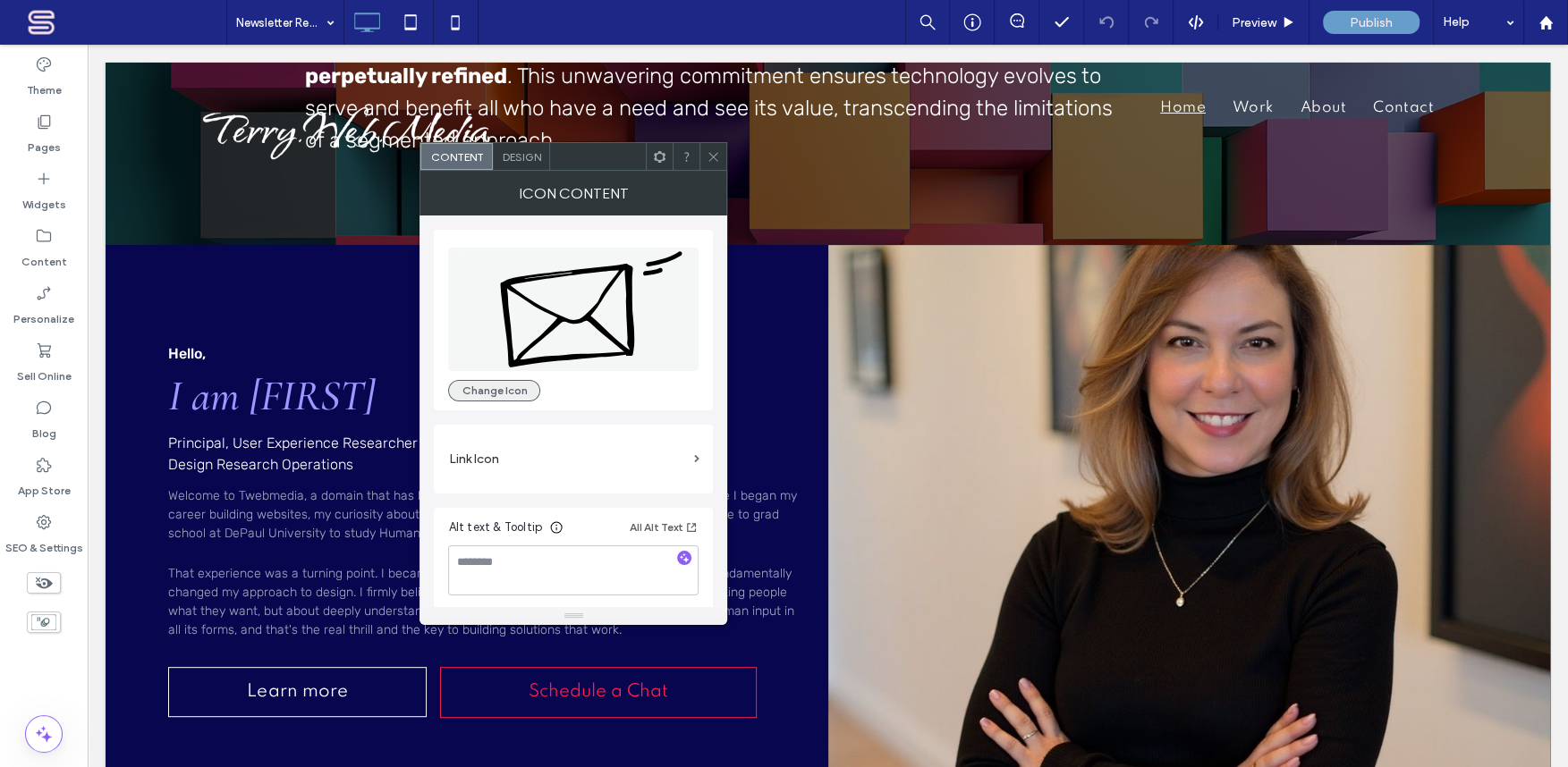 click on "Change Icon" at bounding box center (494, 391) 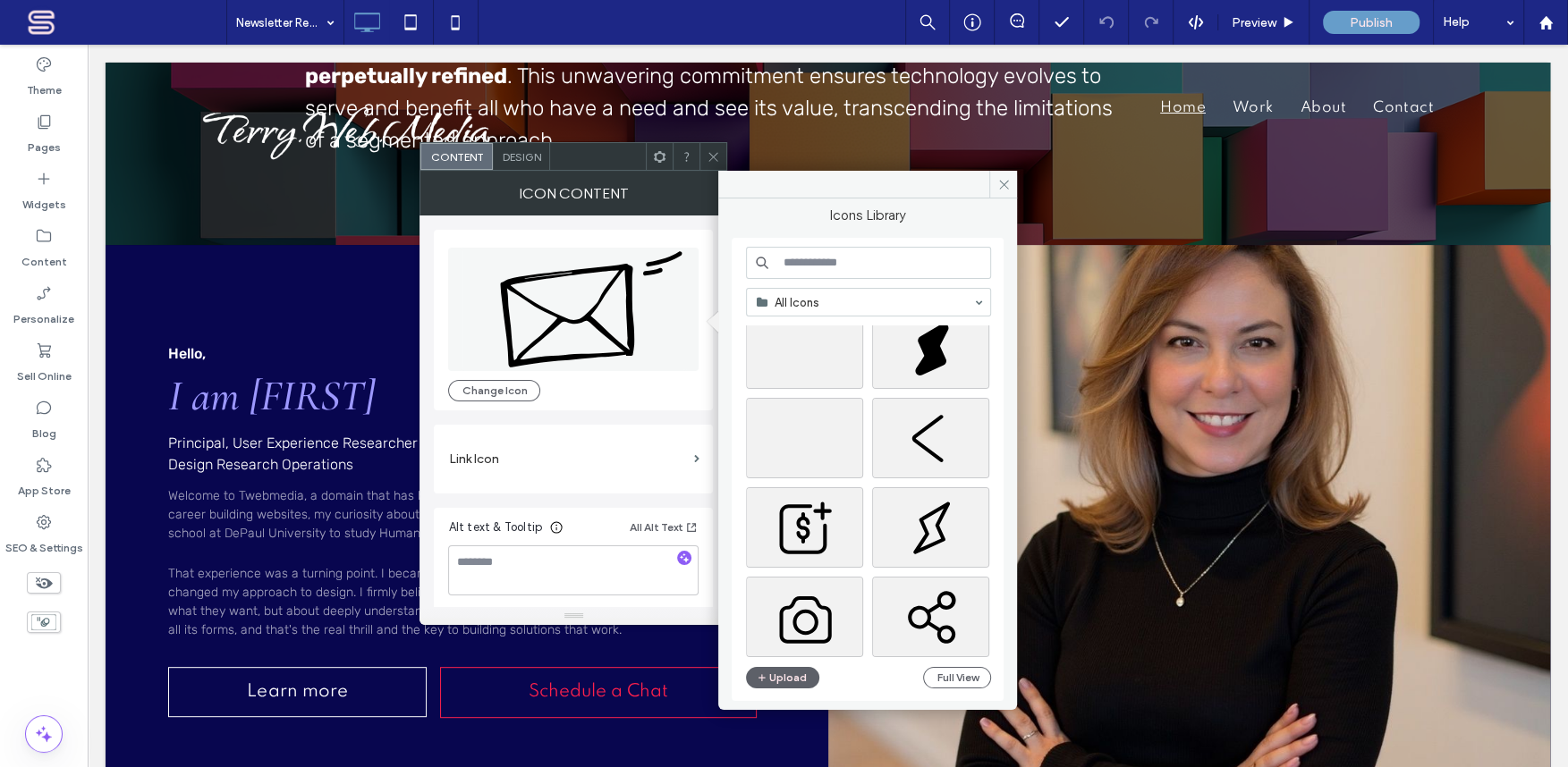 scroll, scrollTop: 1929, scrollLeft: 0, axis: vertical 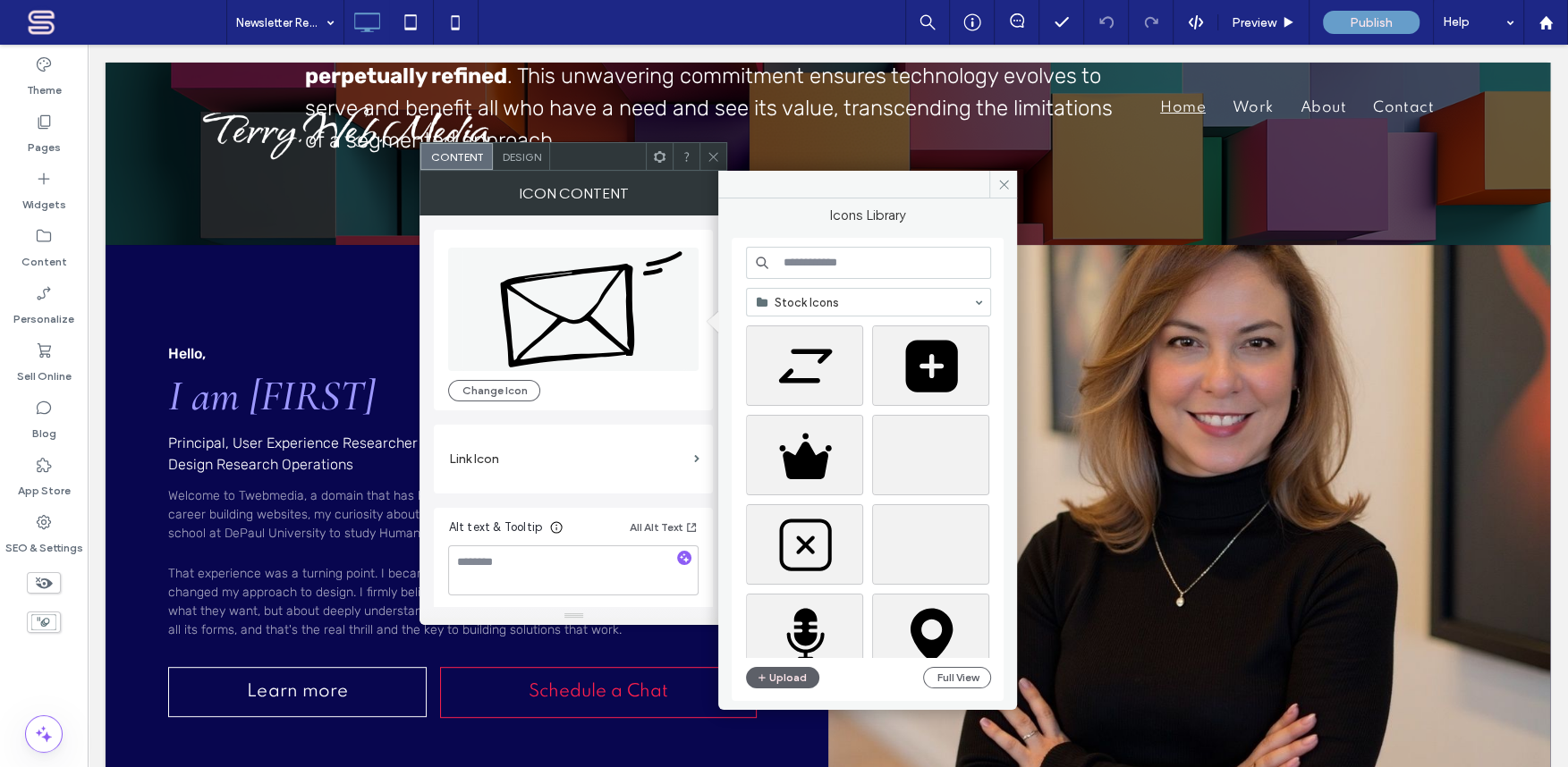 click at bounding box center [869, 263] 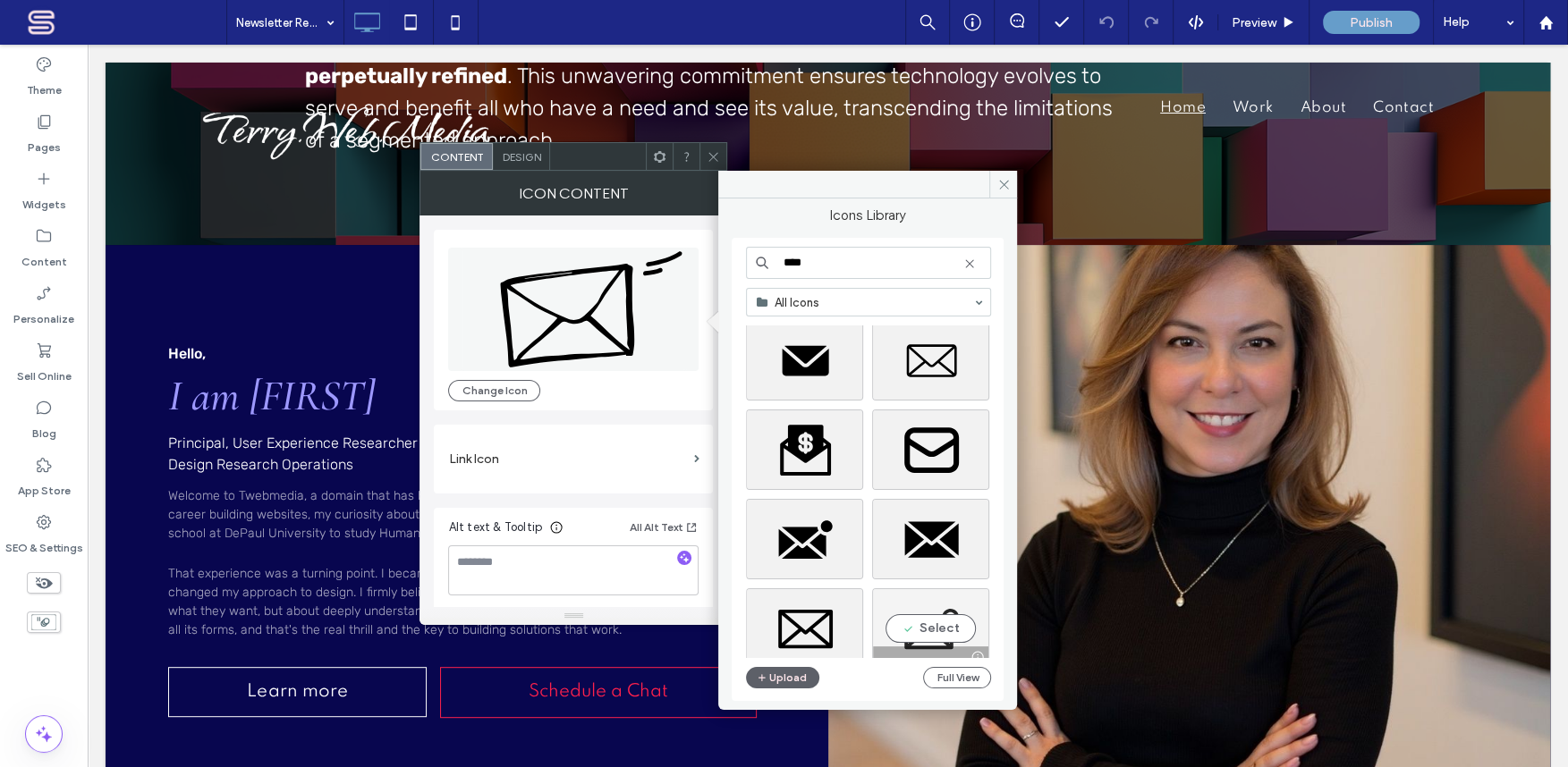 scroll, scrollTop: 0, scrollLeft: 0, axis: both 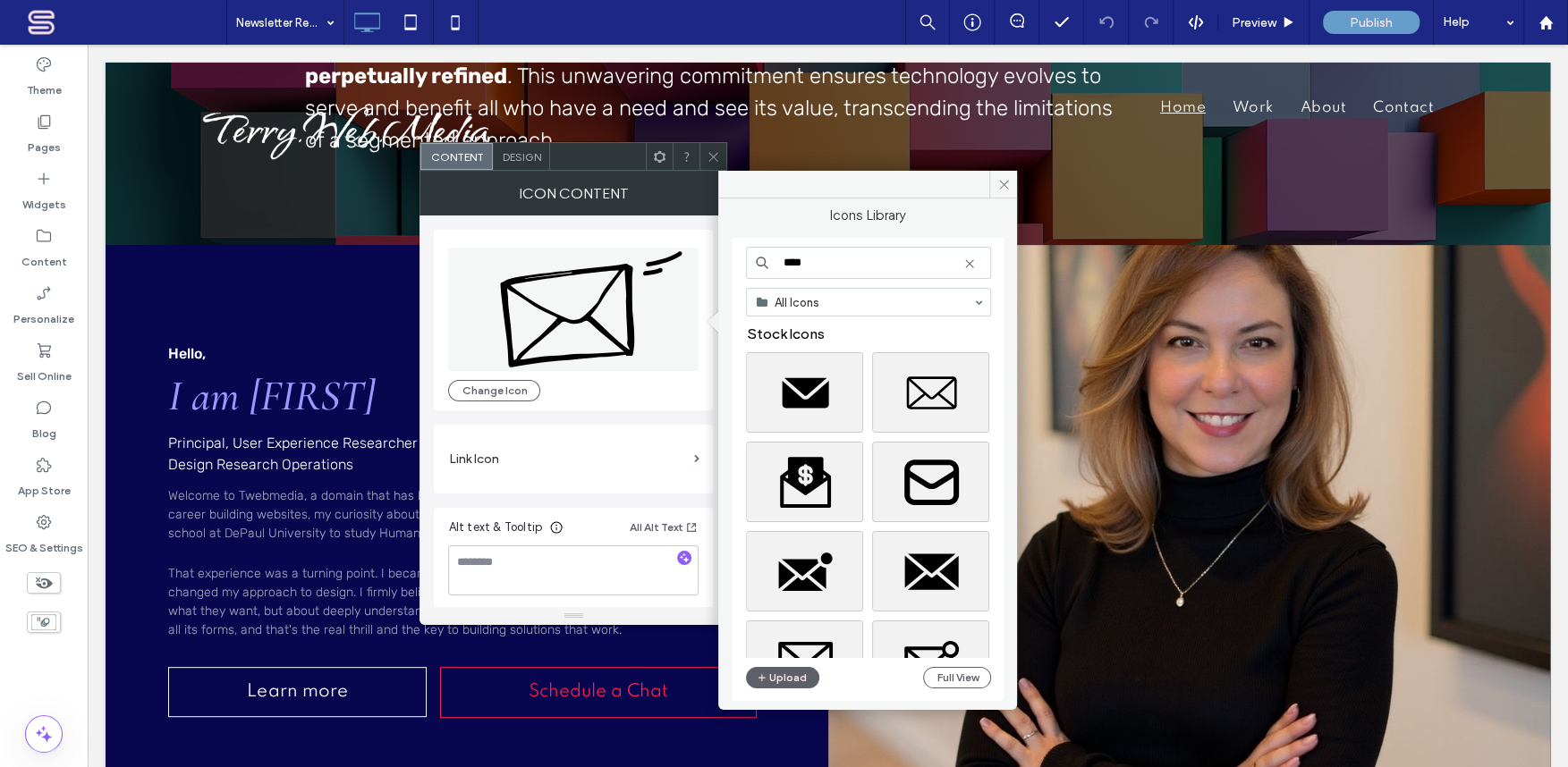 click on "****" at bounding box center (869, 263) 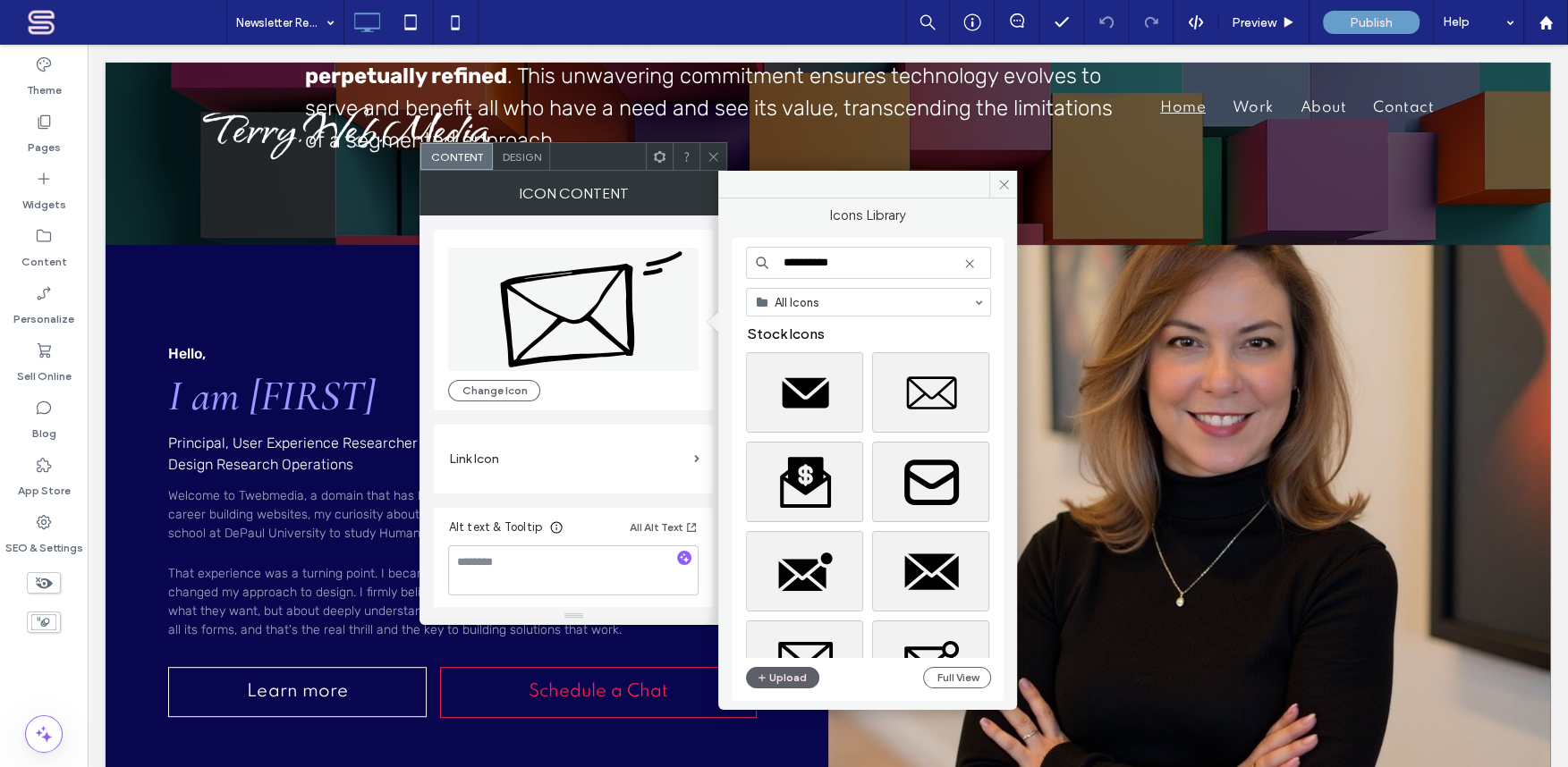 type on "**********" 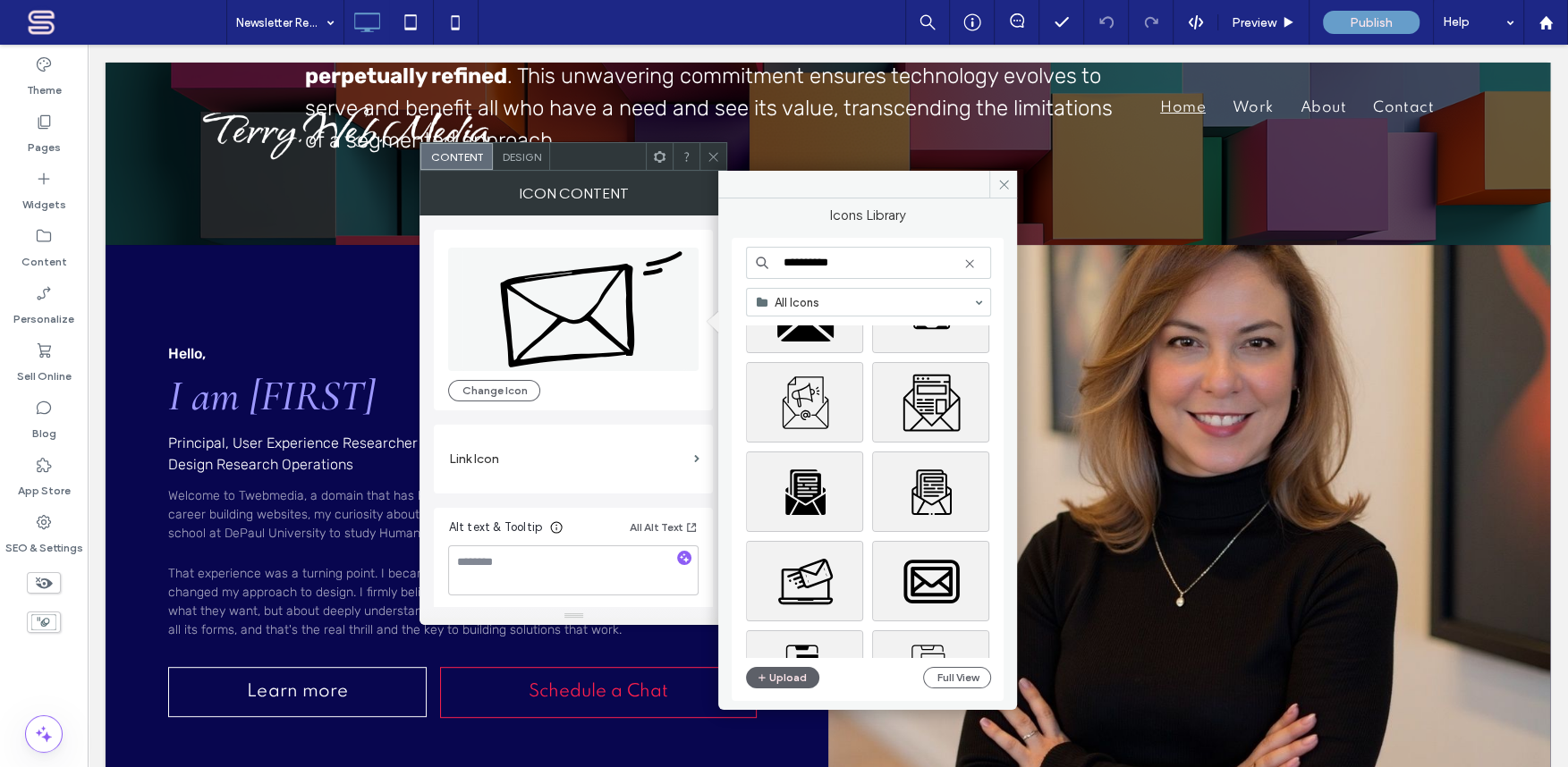 scroll, scrollTop: 1300, scrollLeft: 0, axis: vertical 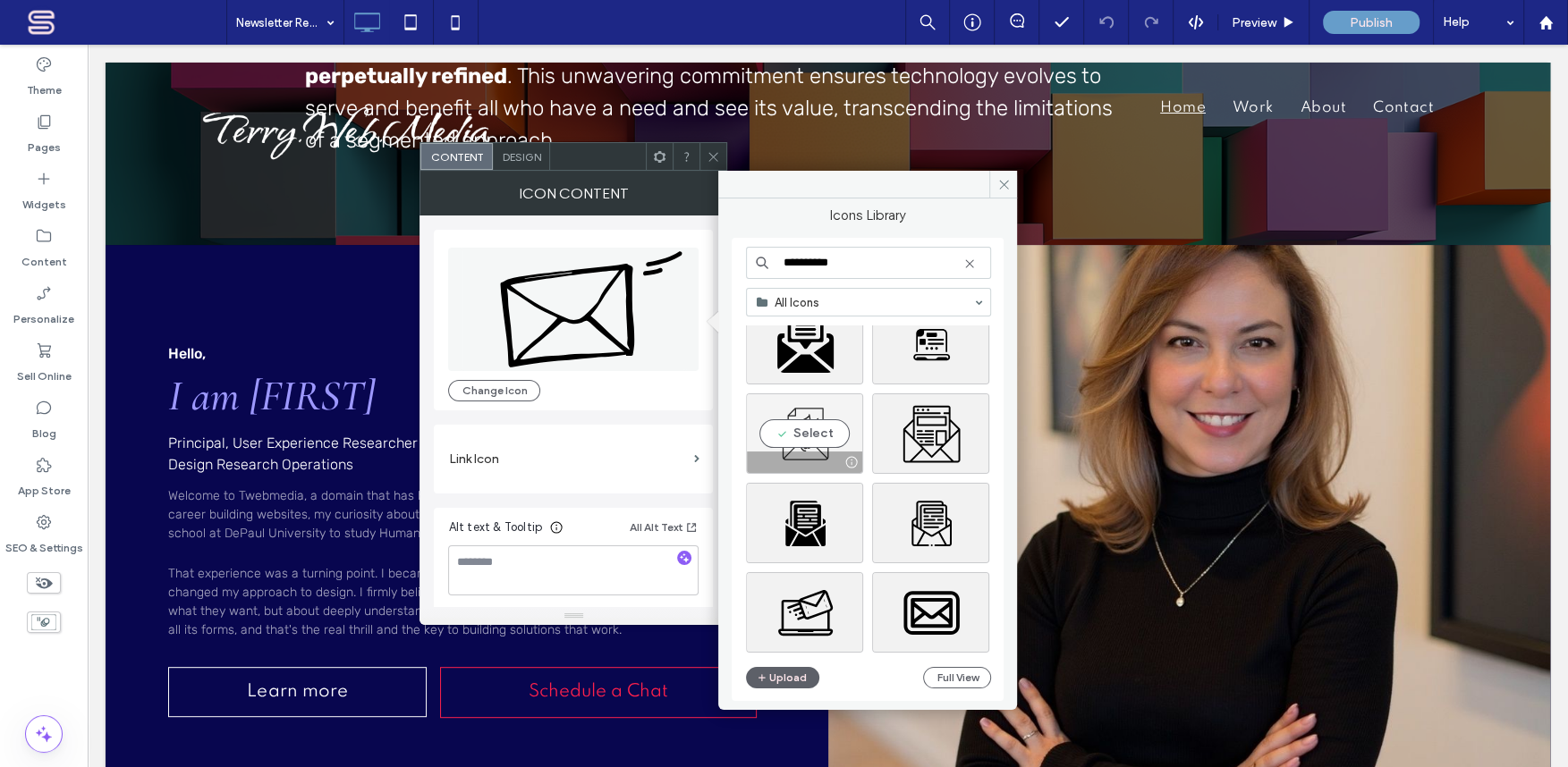 click on "Select" at bounding box center (804, 434) 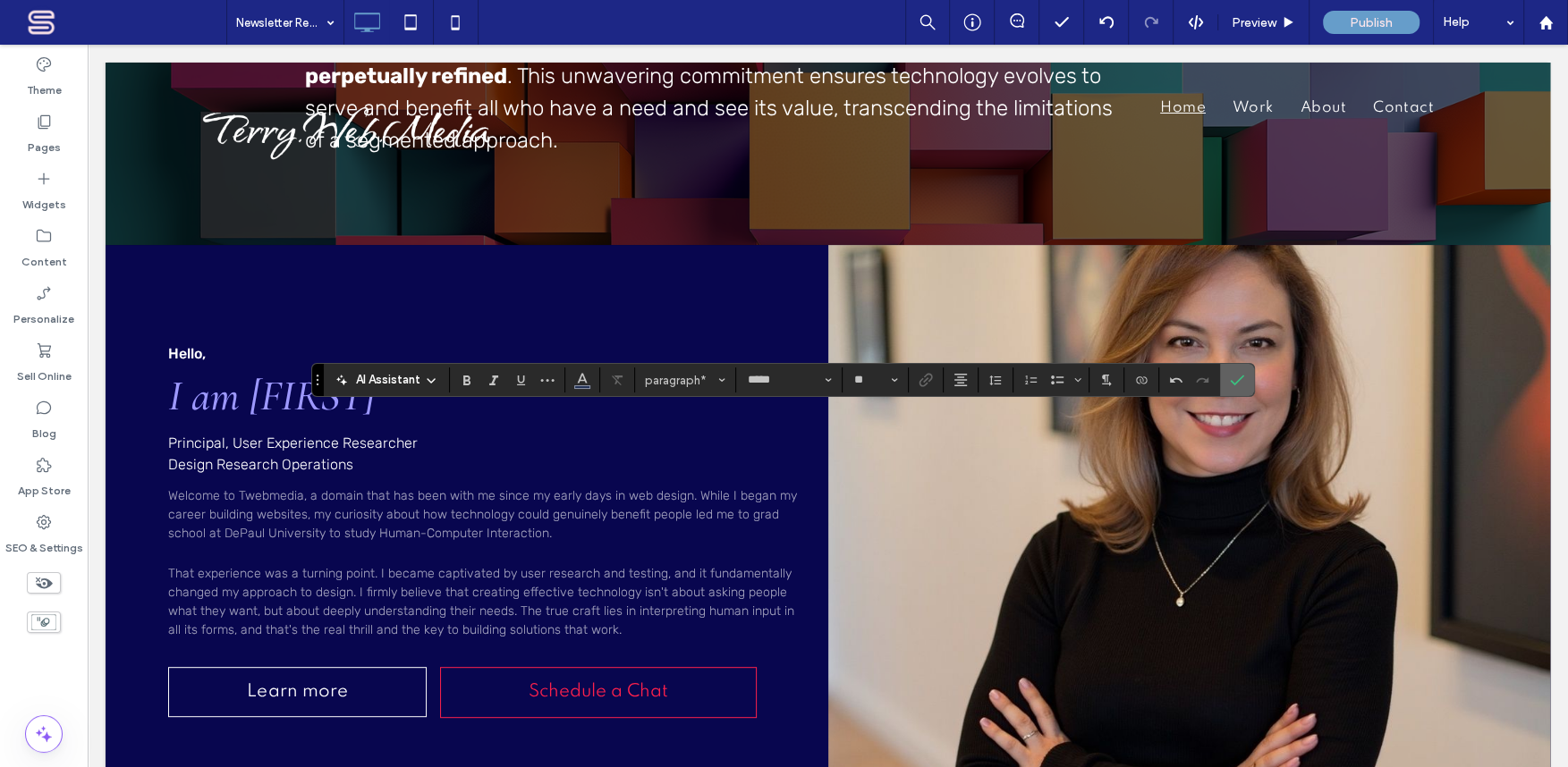 click 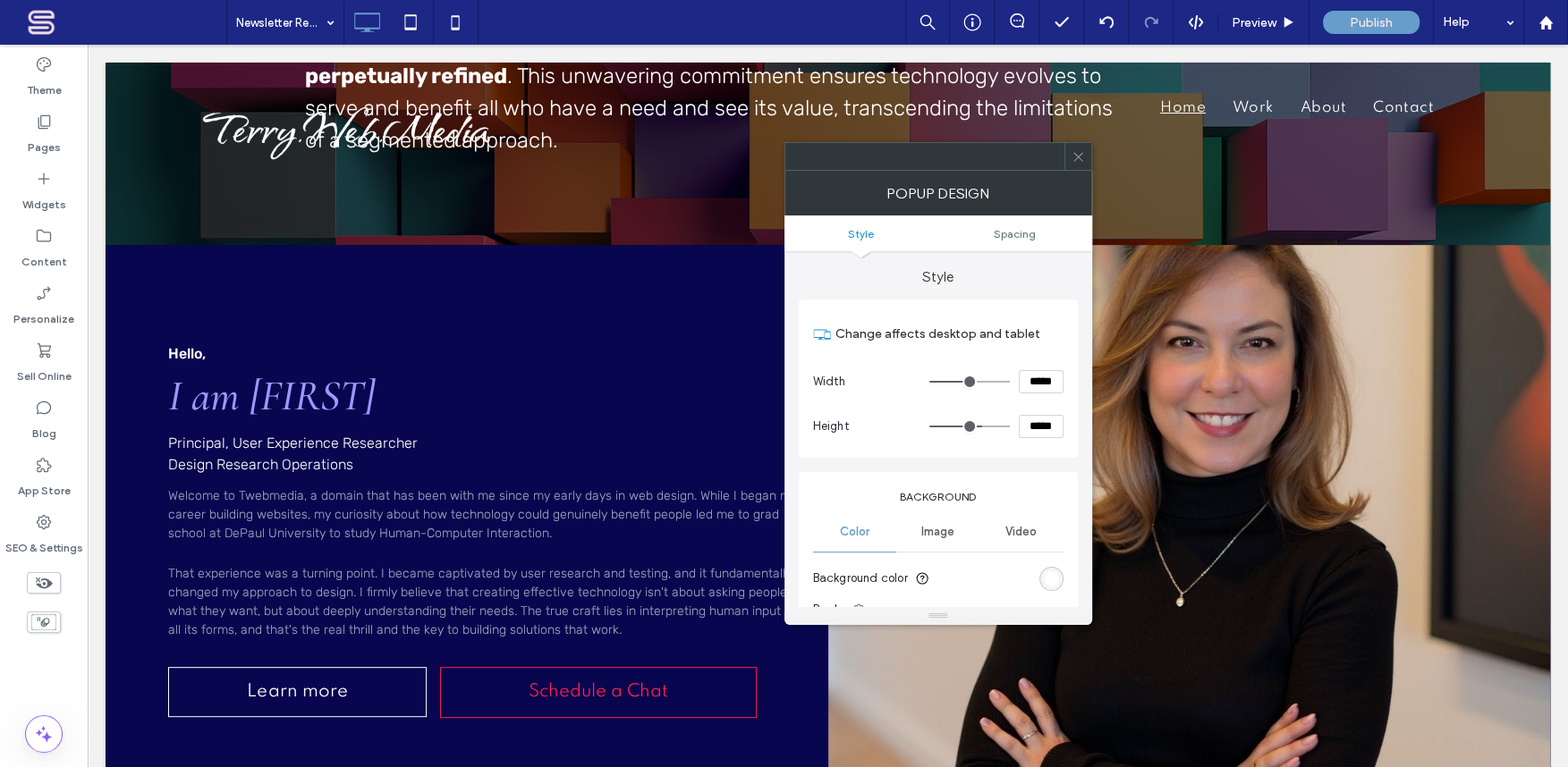 click at bounding box center (1051, 578) 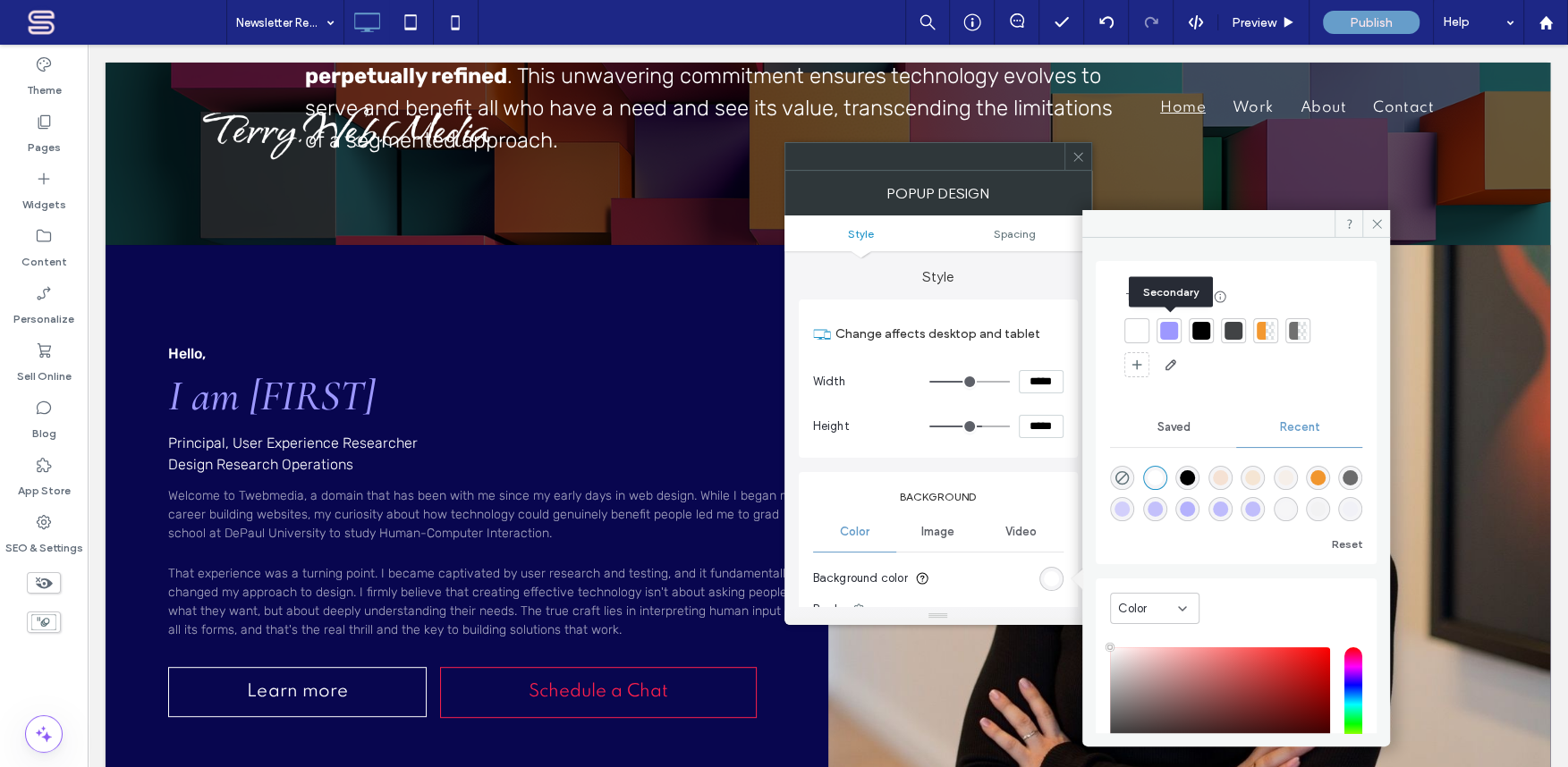 click at bounding box center (1169, 331) 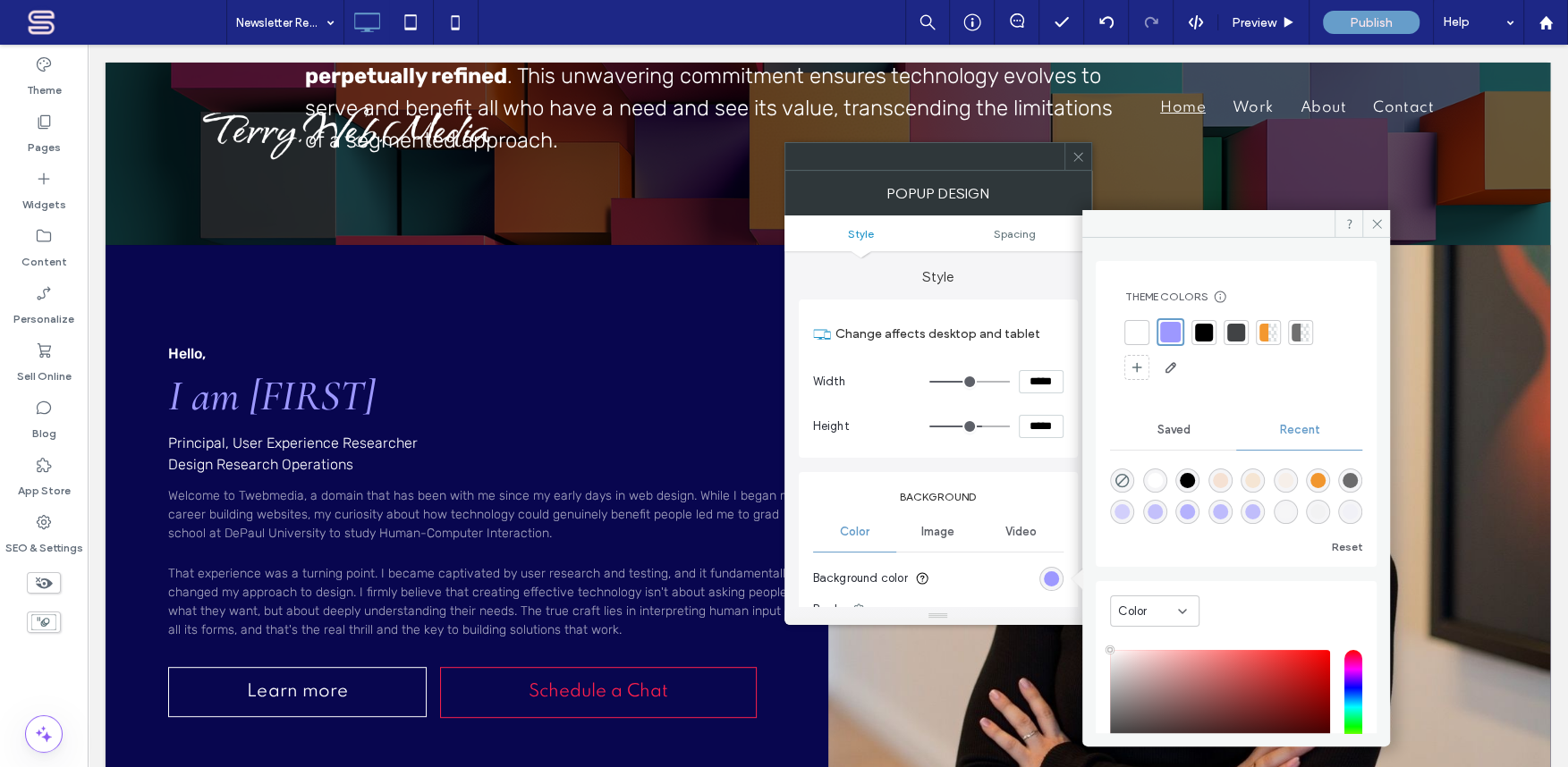 click at bounding box center [1204, 333] 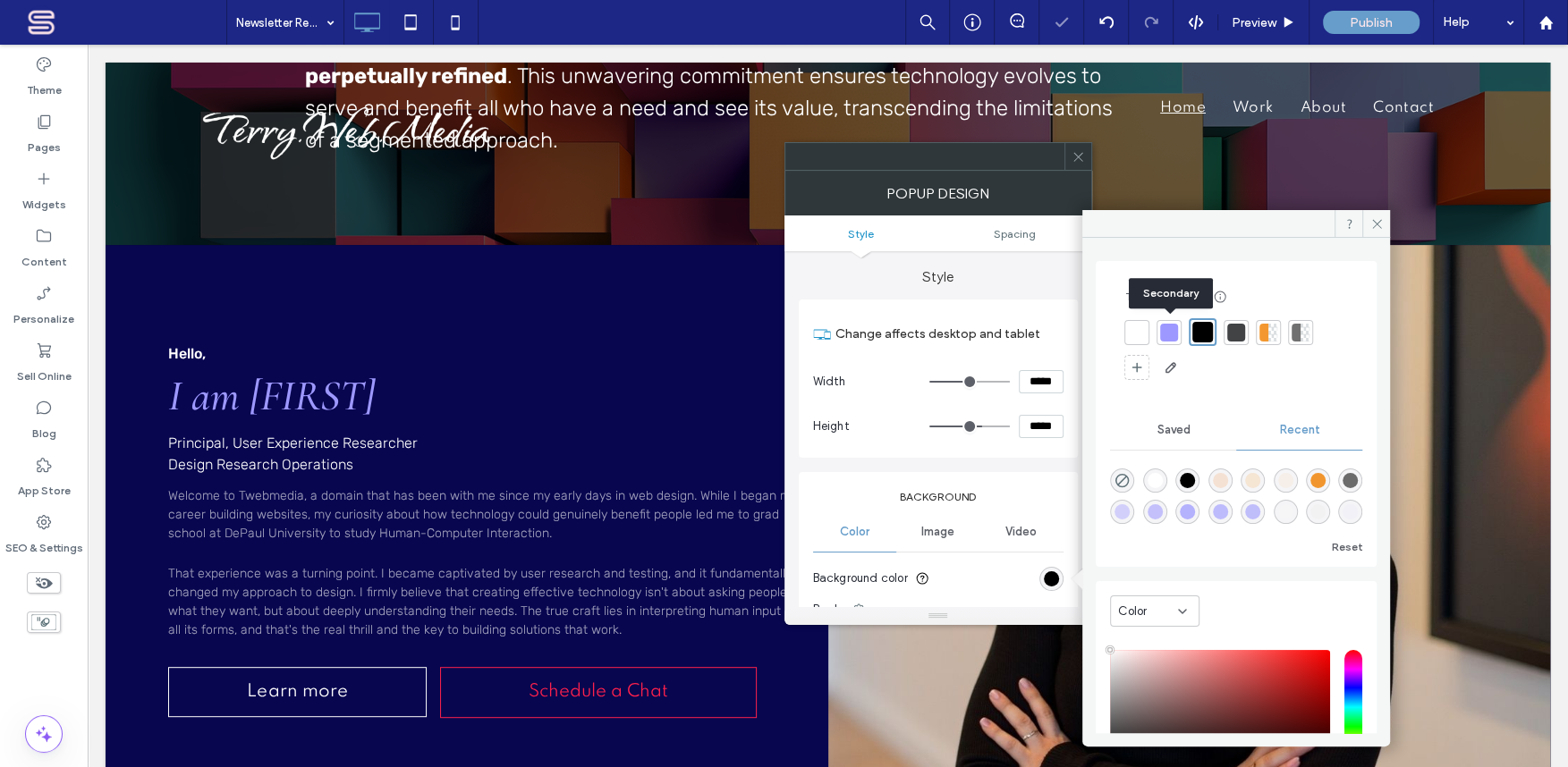 click at bounding box center [1169, 333] 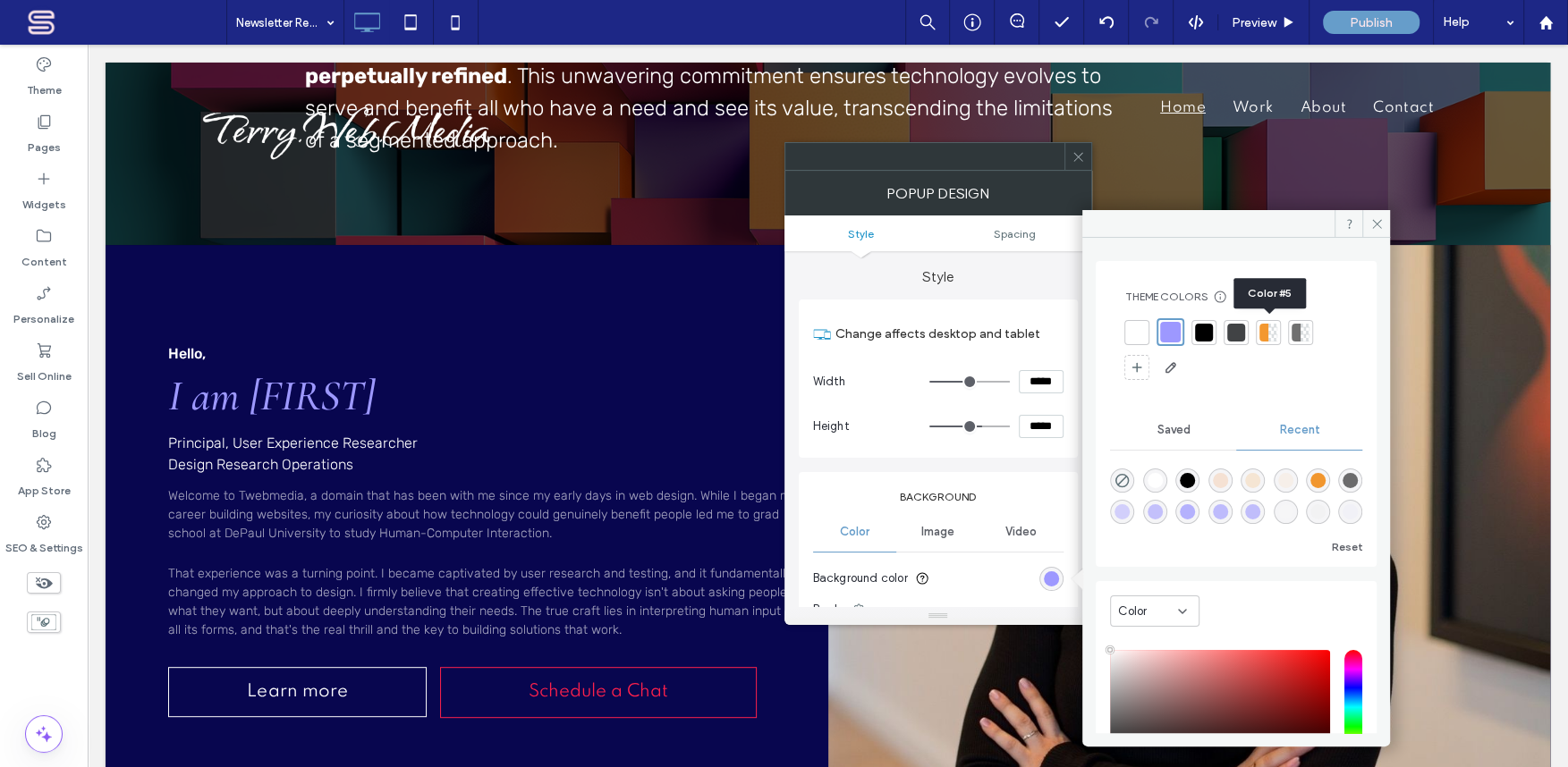 click at bounding box center [1273, 333] 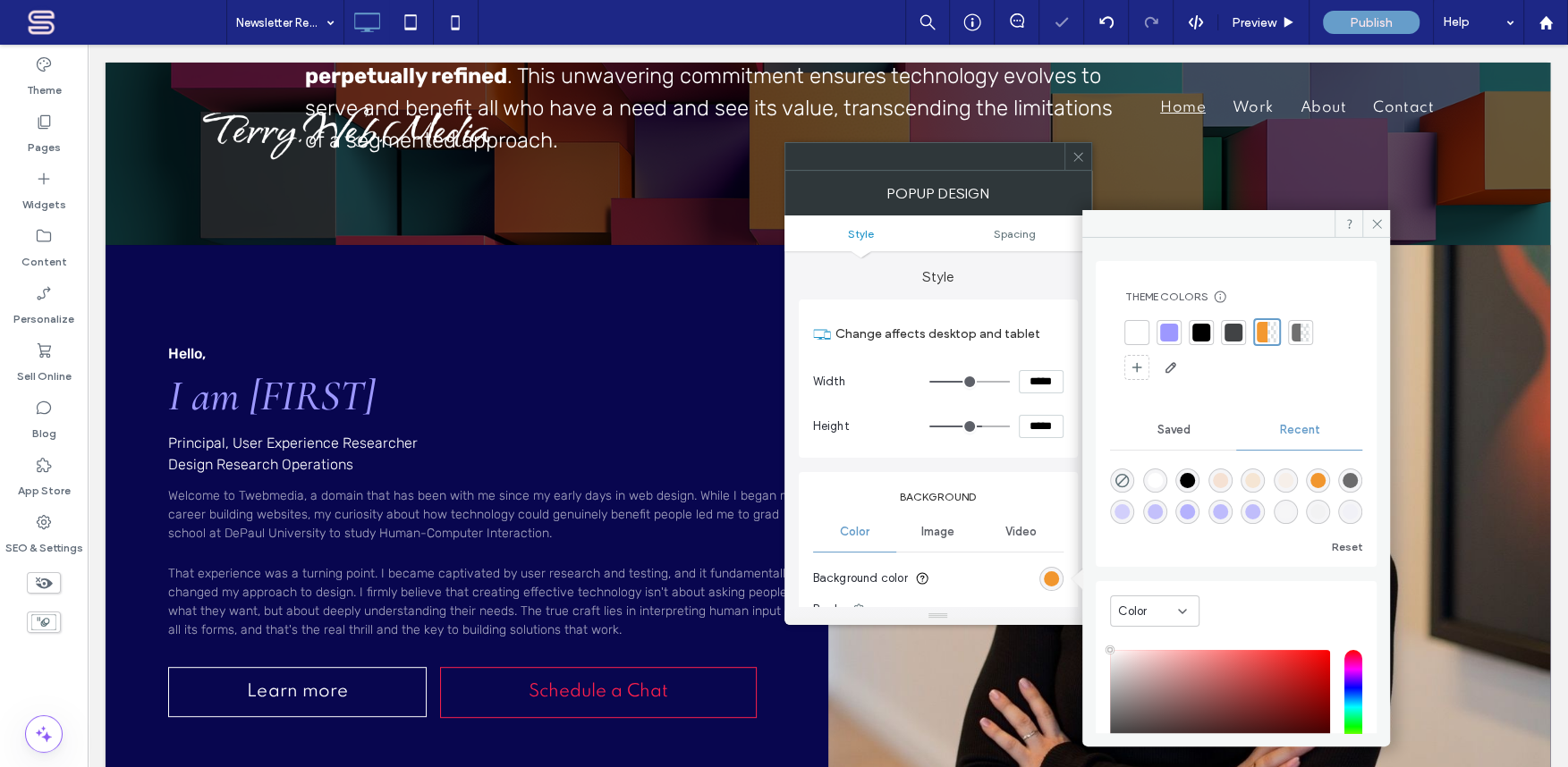 click at bounding box center [1169, 333] 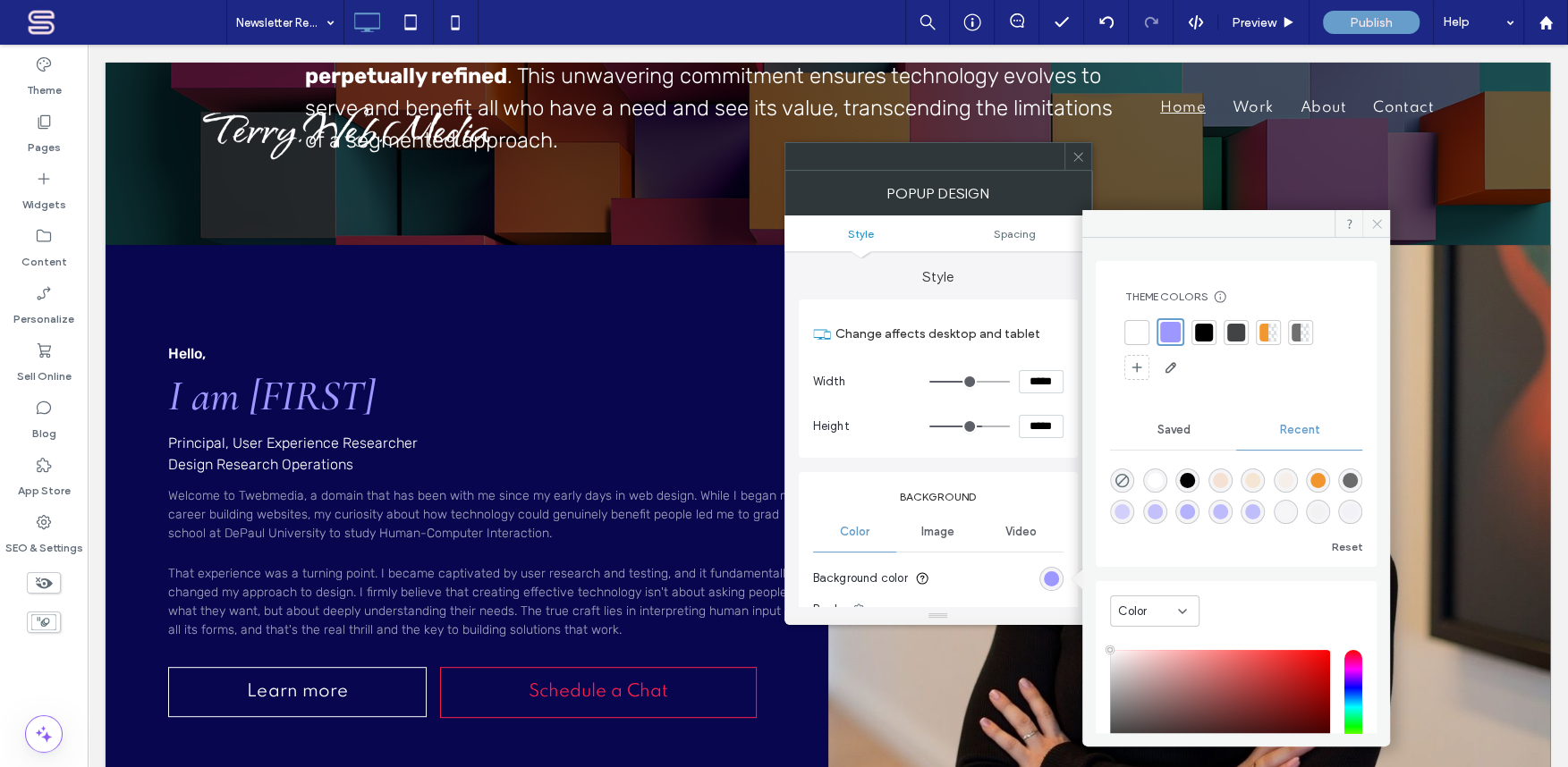 click 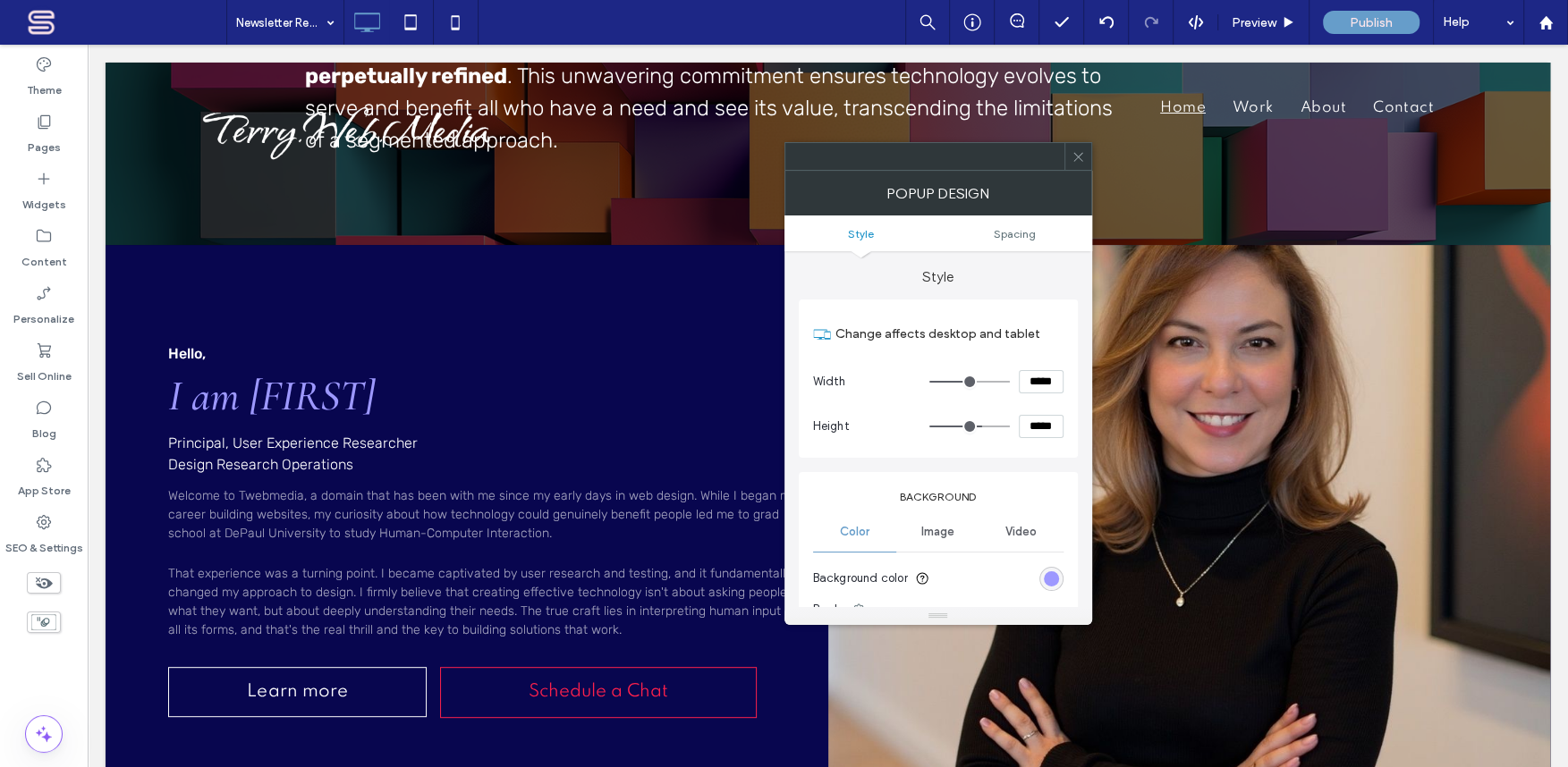 click 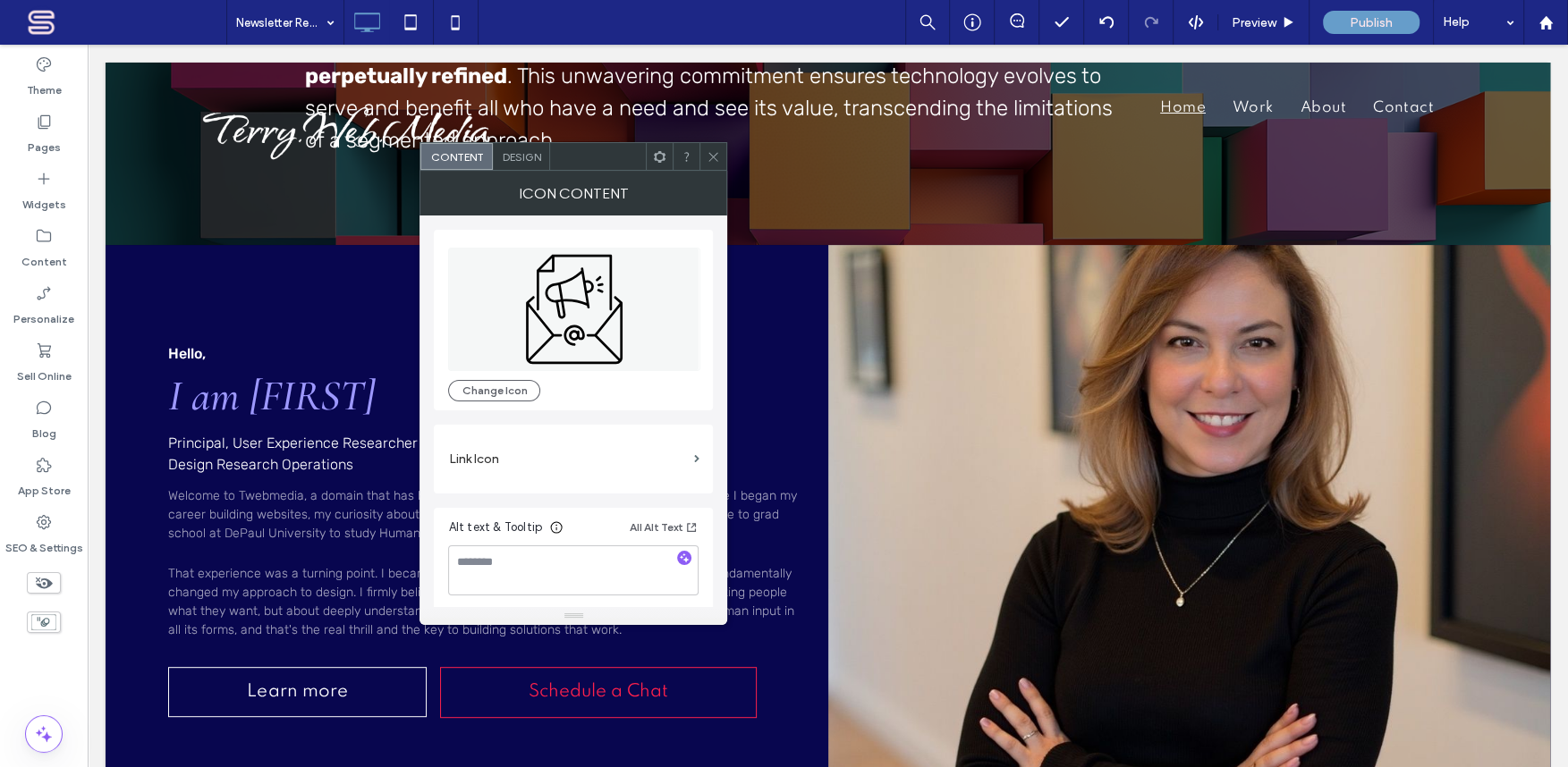 scroll, scrollTop: 4, scrollLeft: 0, axis: vertical 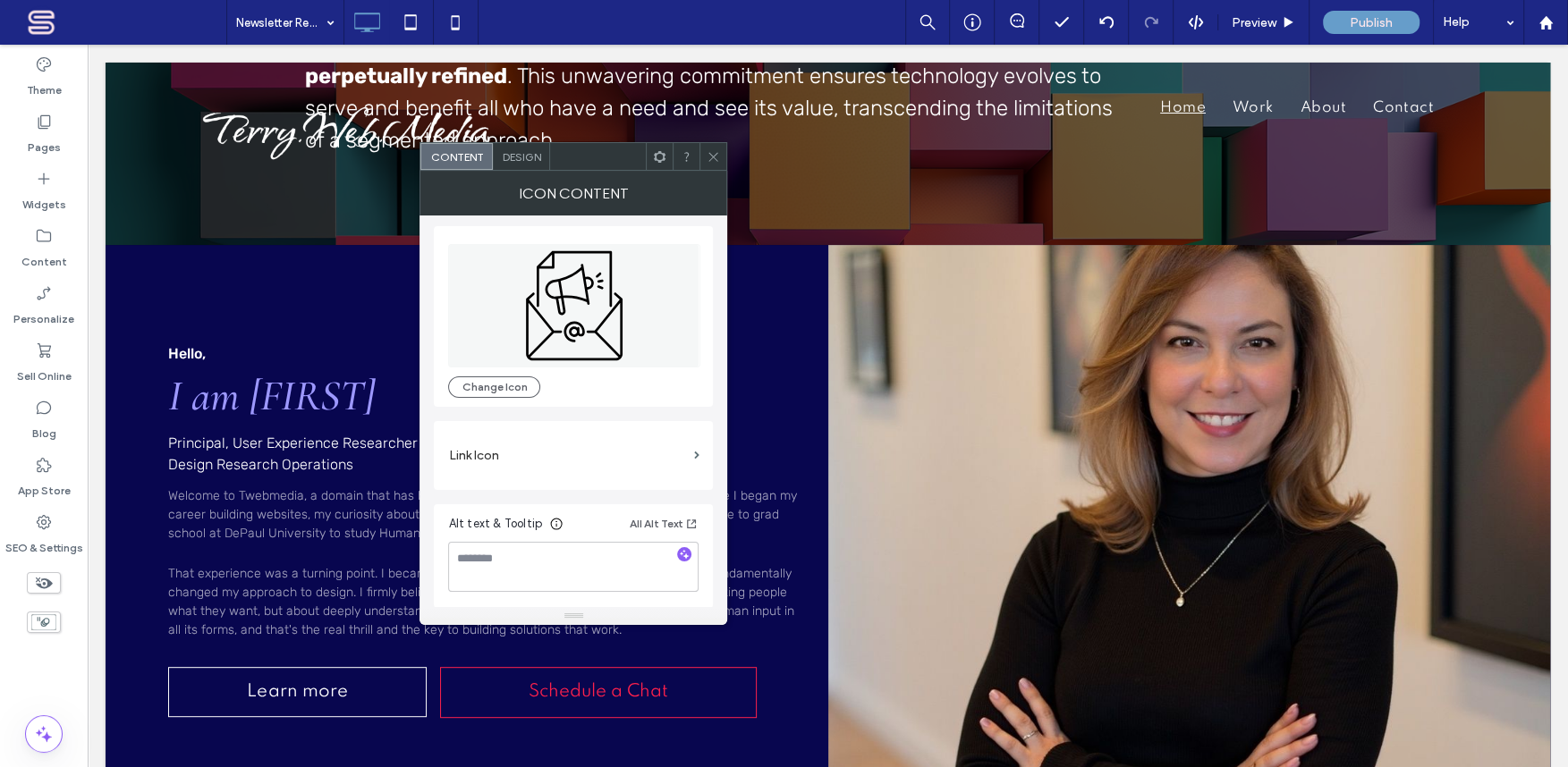 click on "Design" at bounding box center (521, 156) 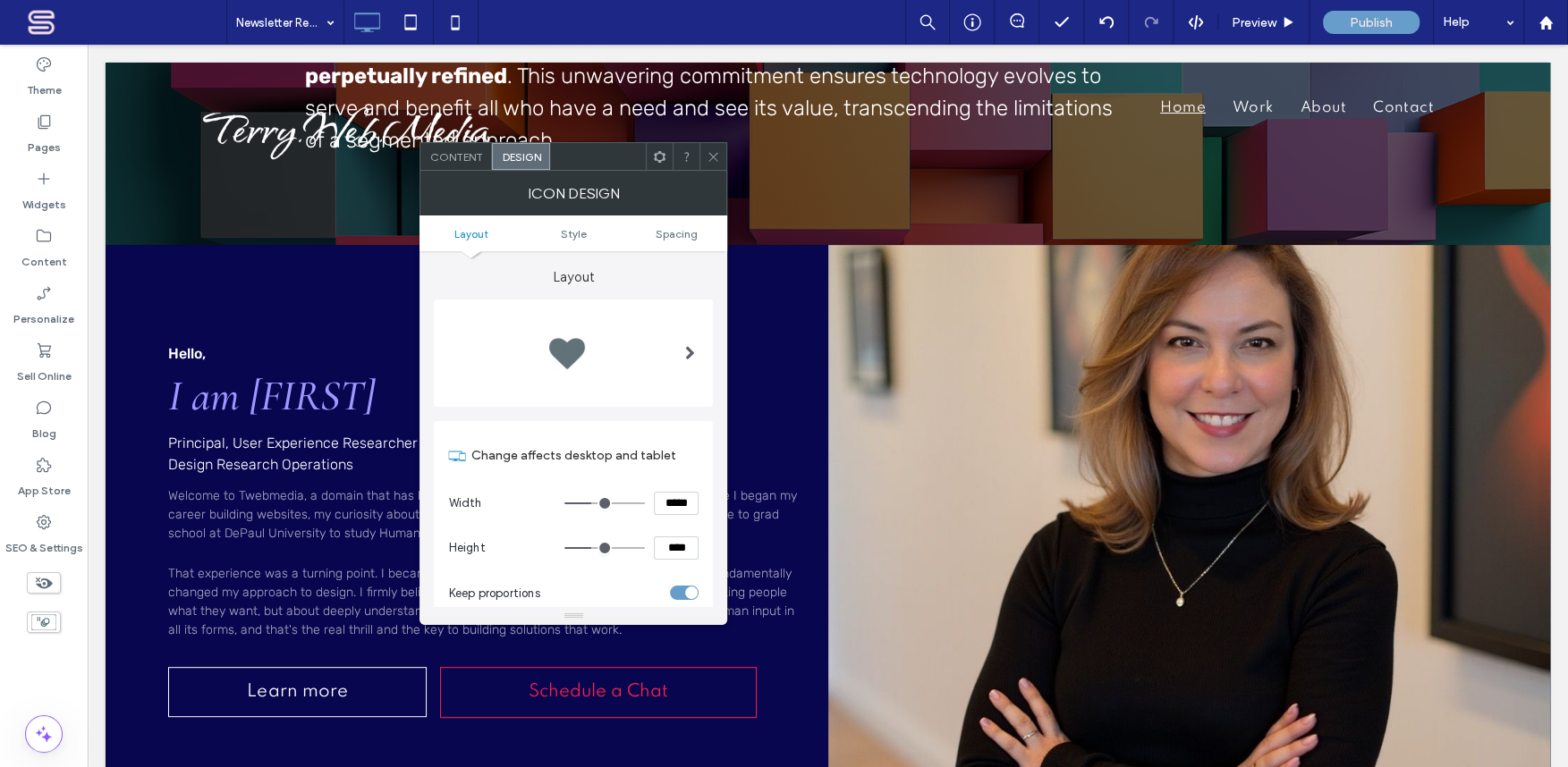 scroll, scrollTop: 216, scrollLeft: 0, axis: vertical 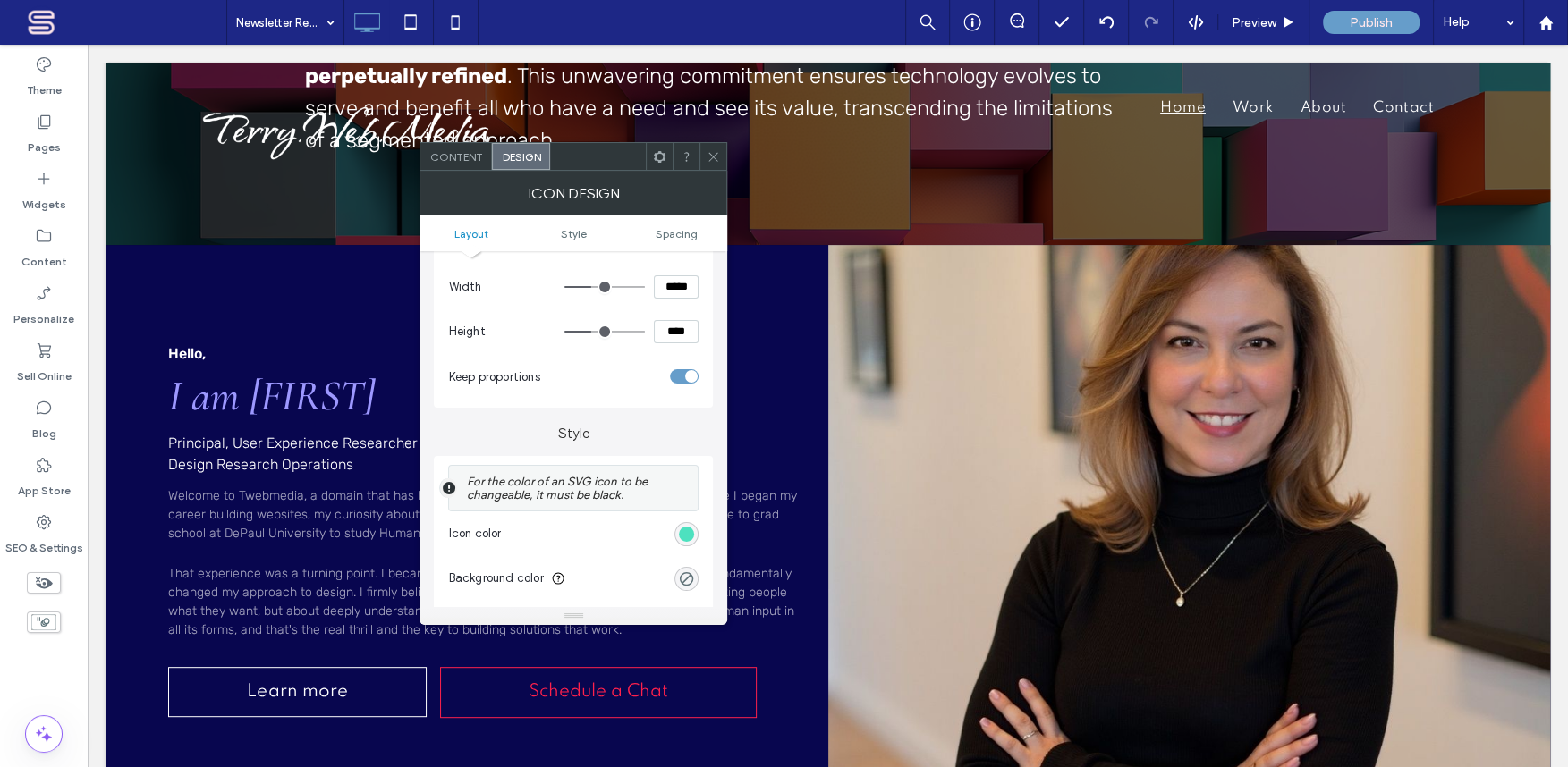 click at bounding box center (686, 534) 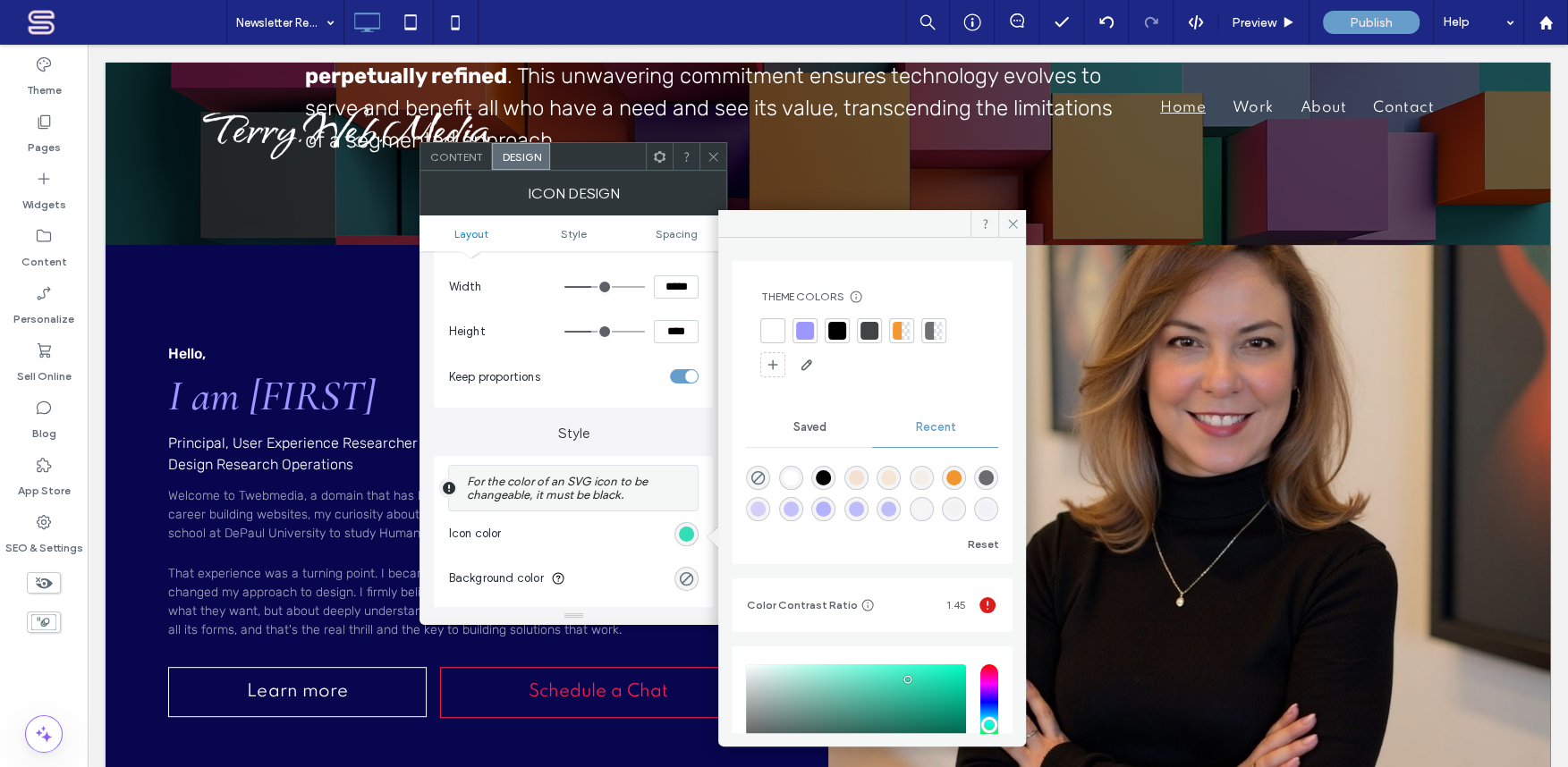 click at bounding box center [791, 477] 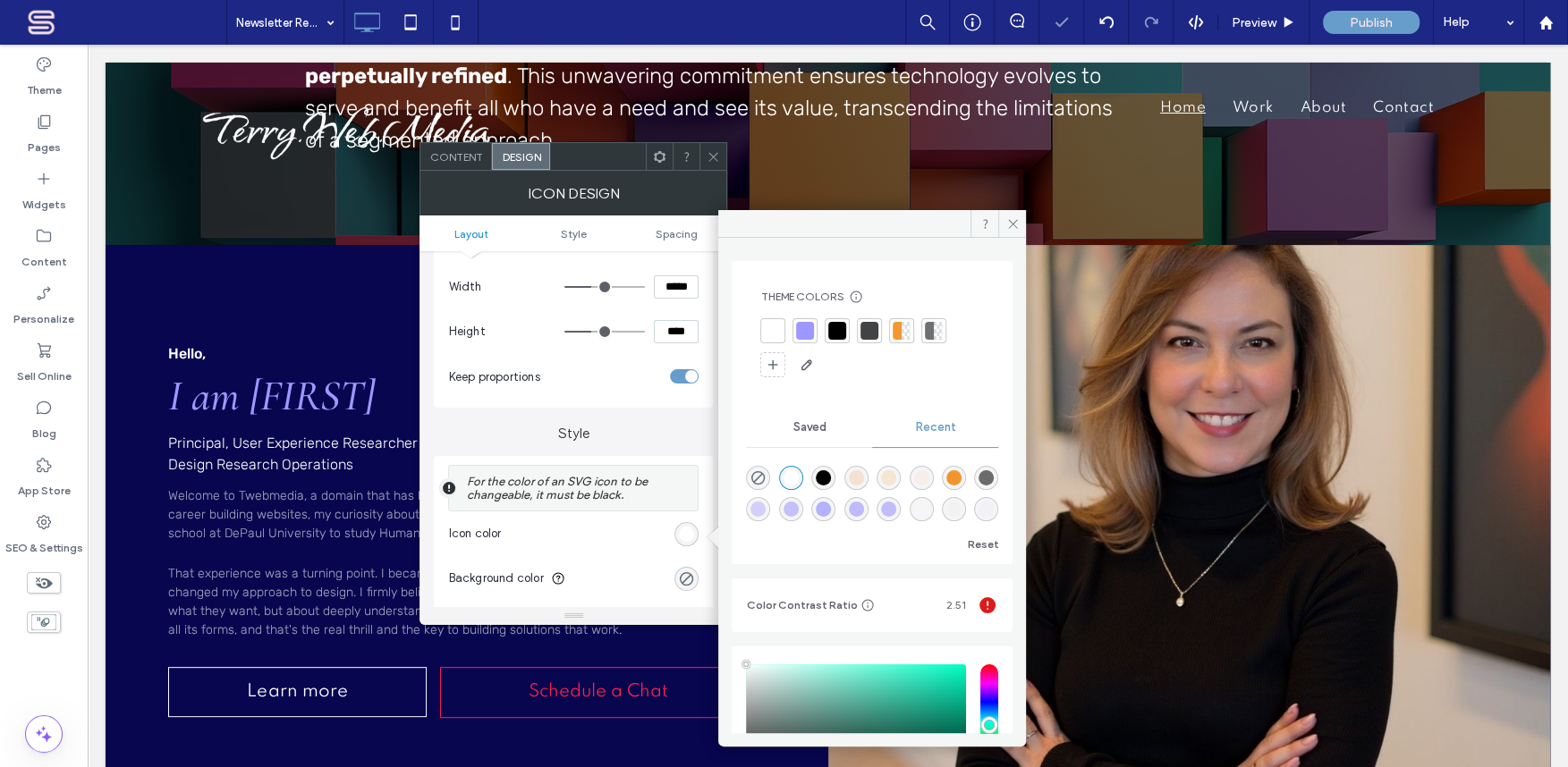 click 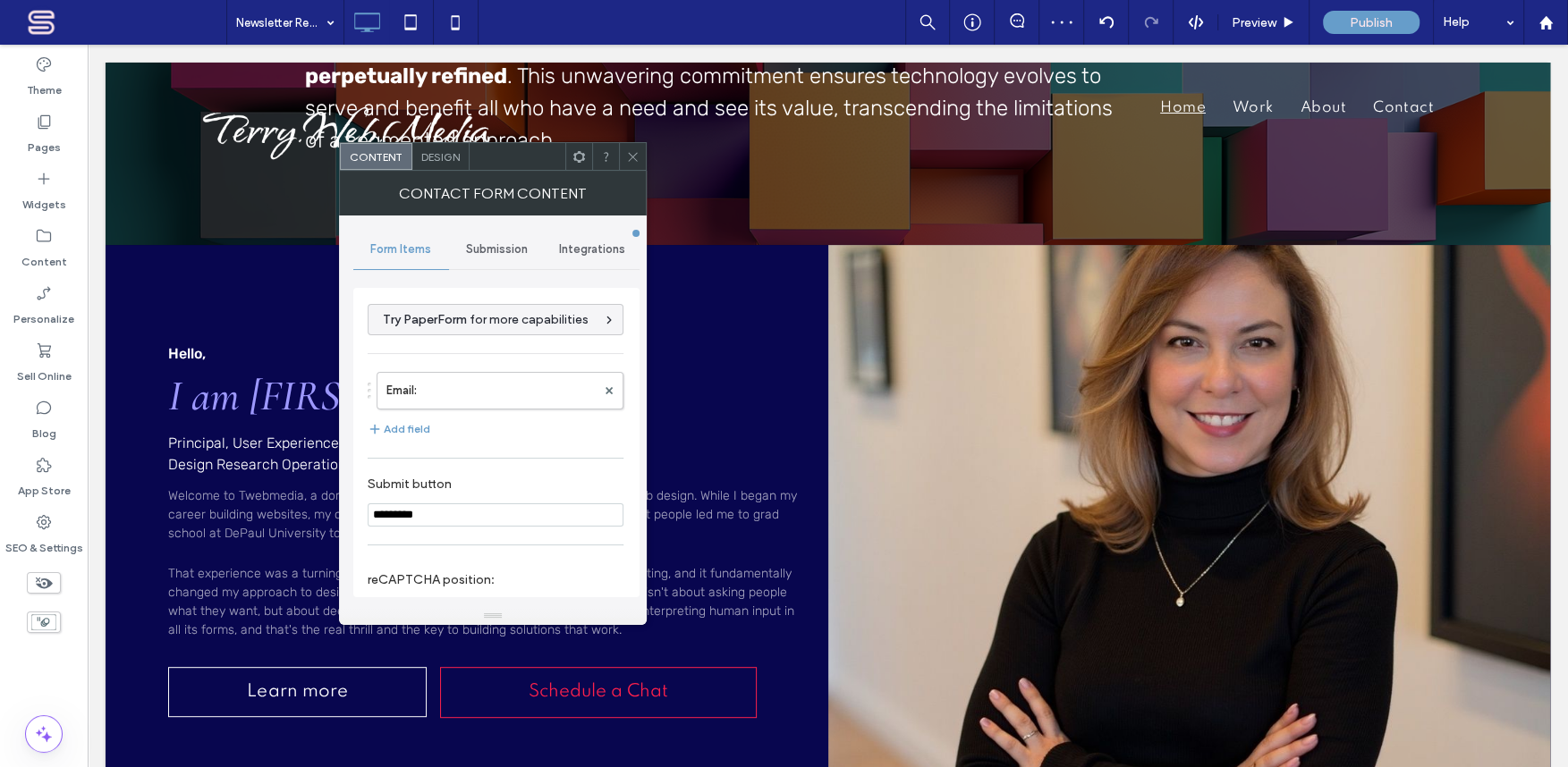 click on "*********" at bounding box center (496, 515) 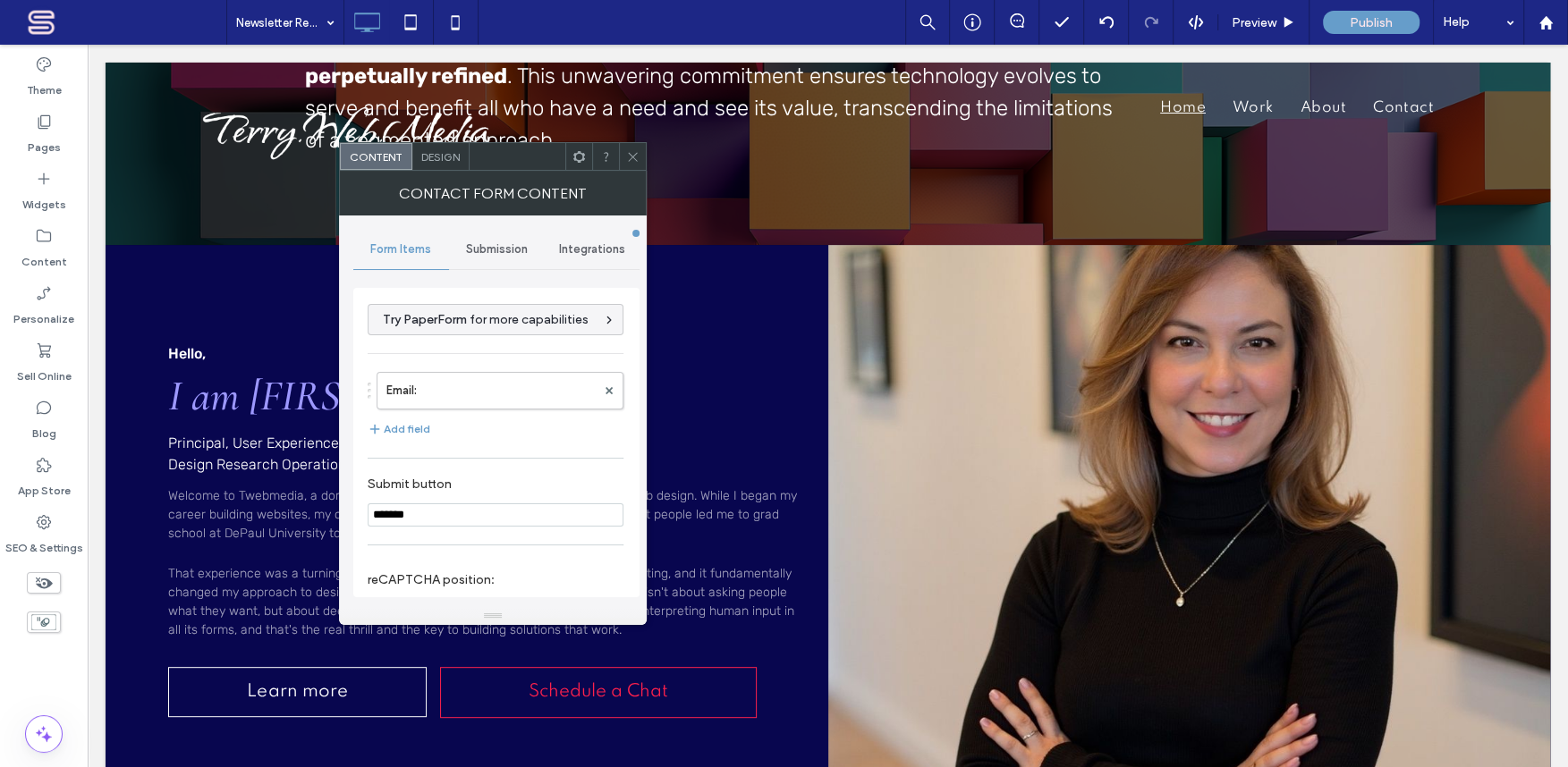 click on "*******" at bounding box center [496, 515] 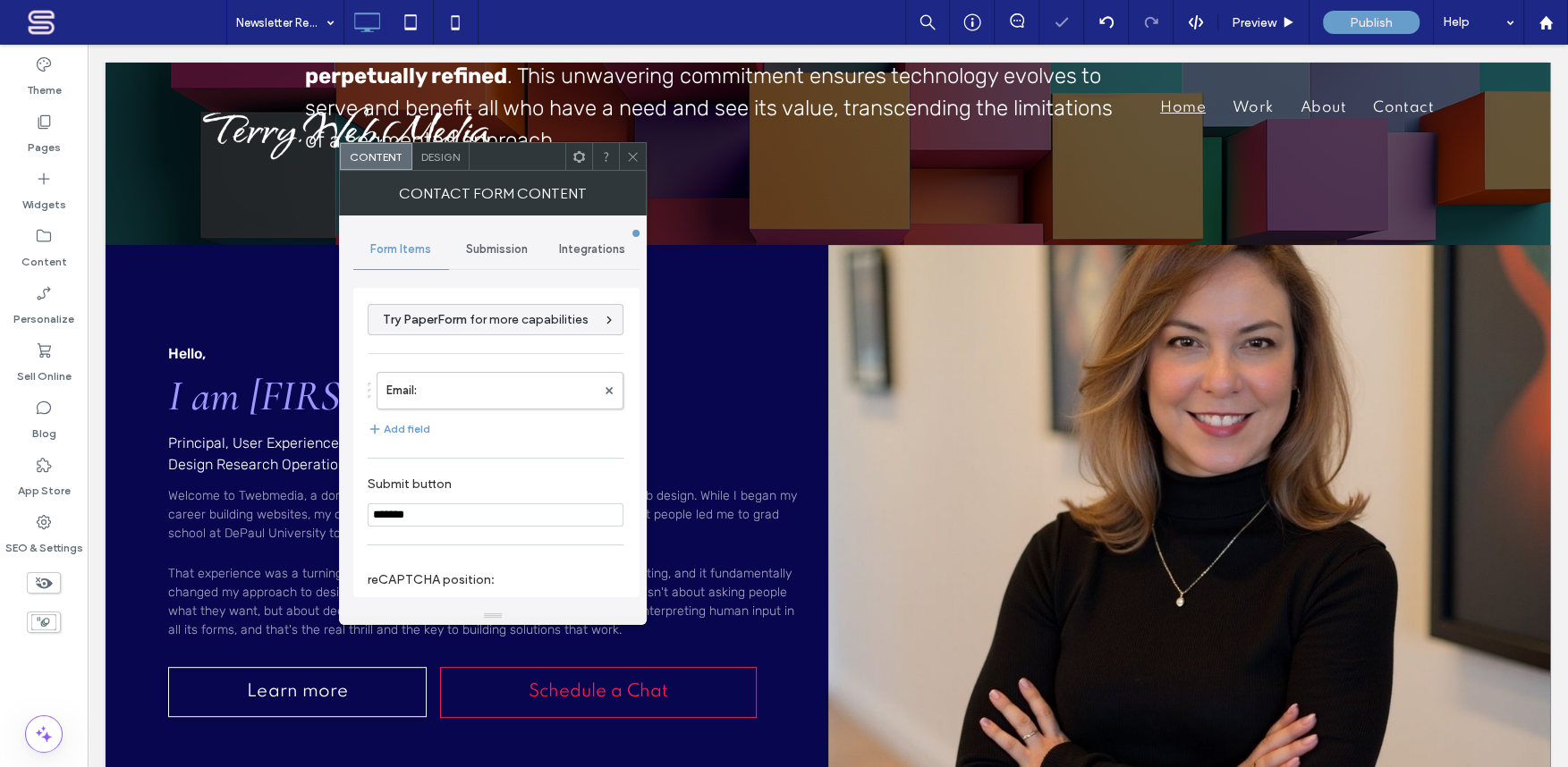 click 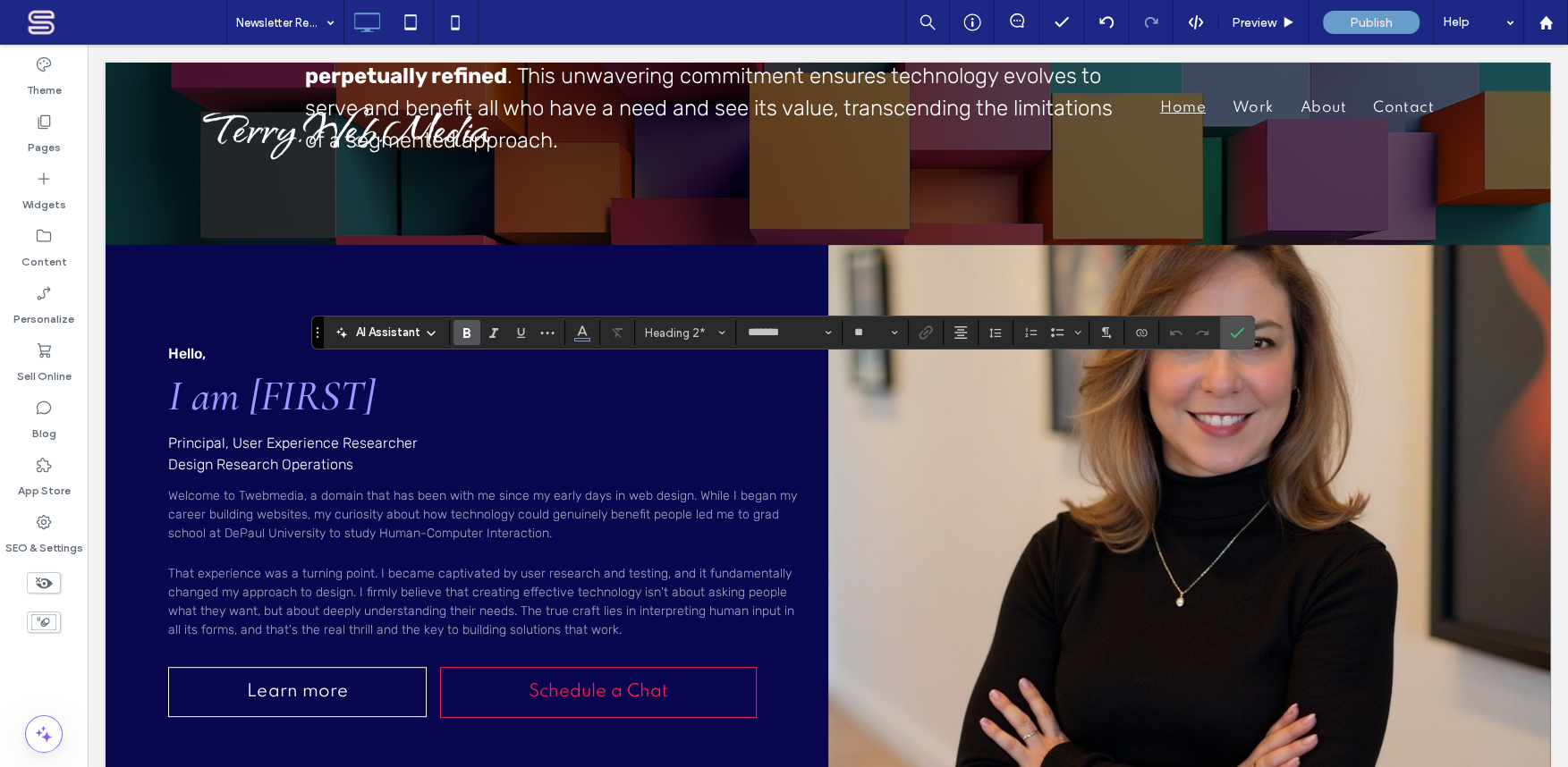 click 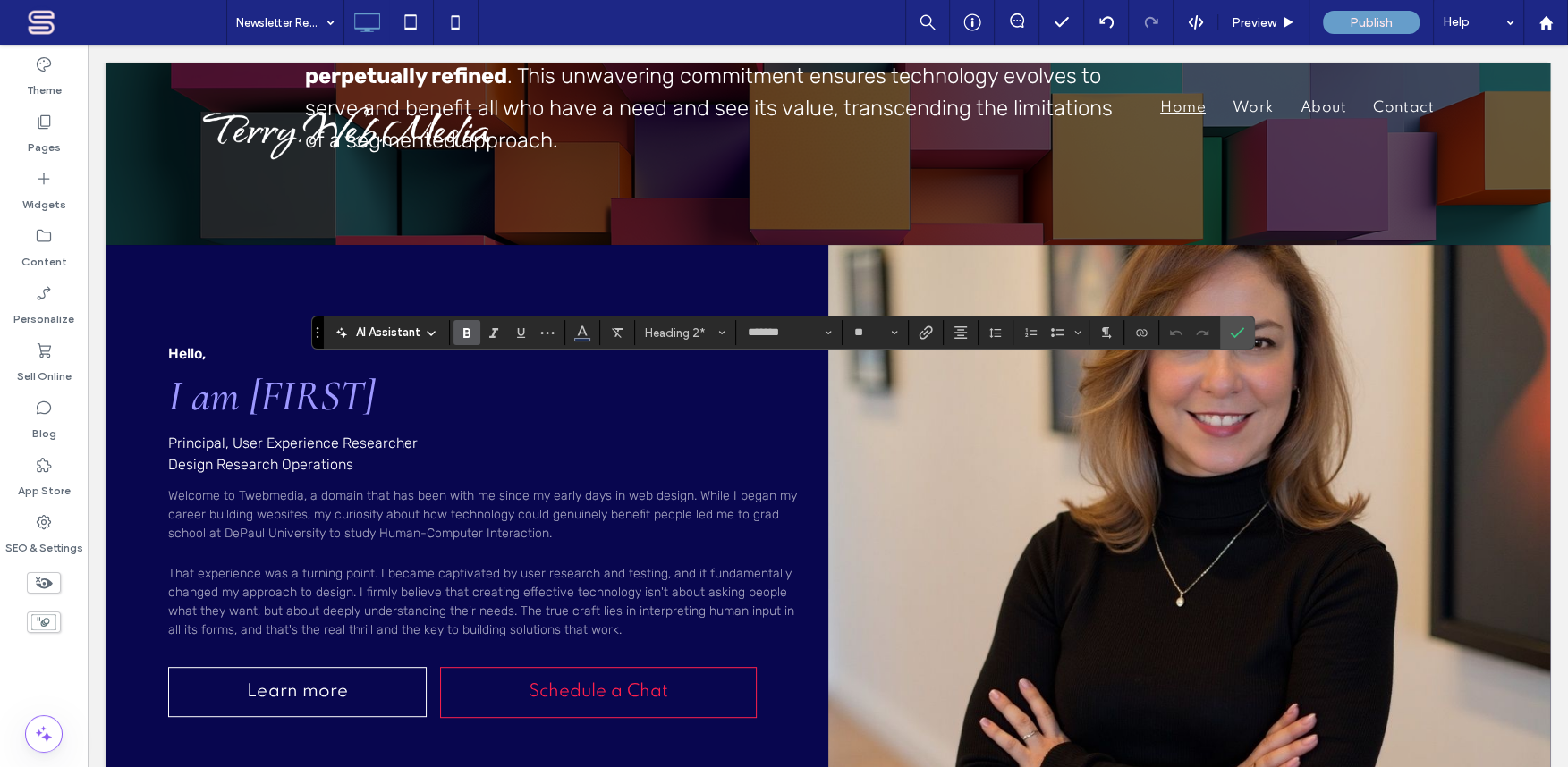 click 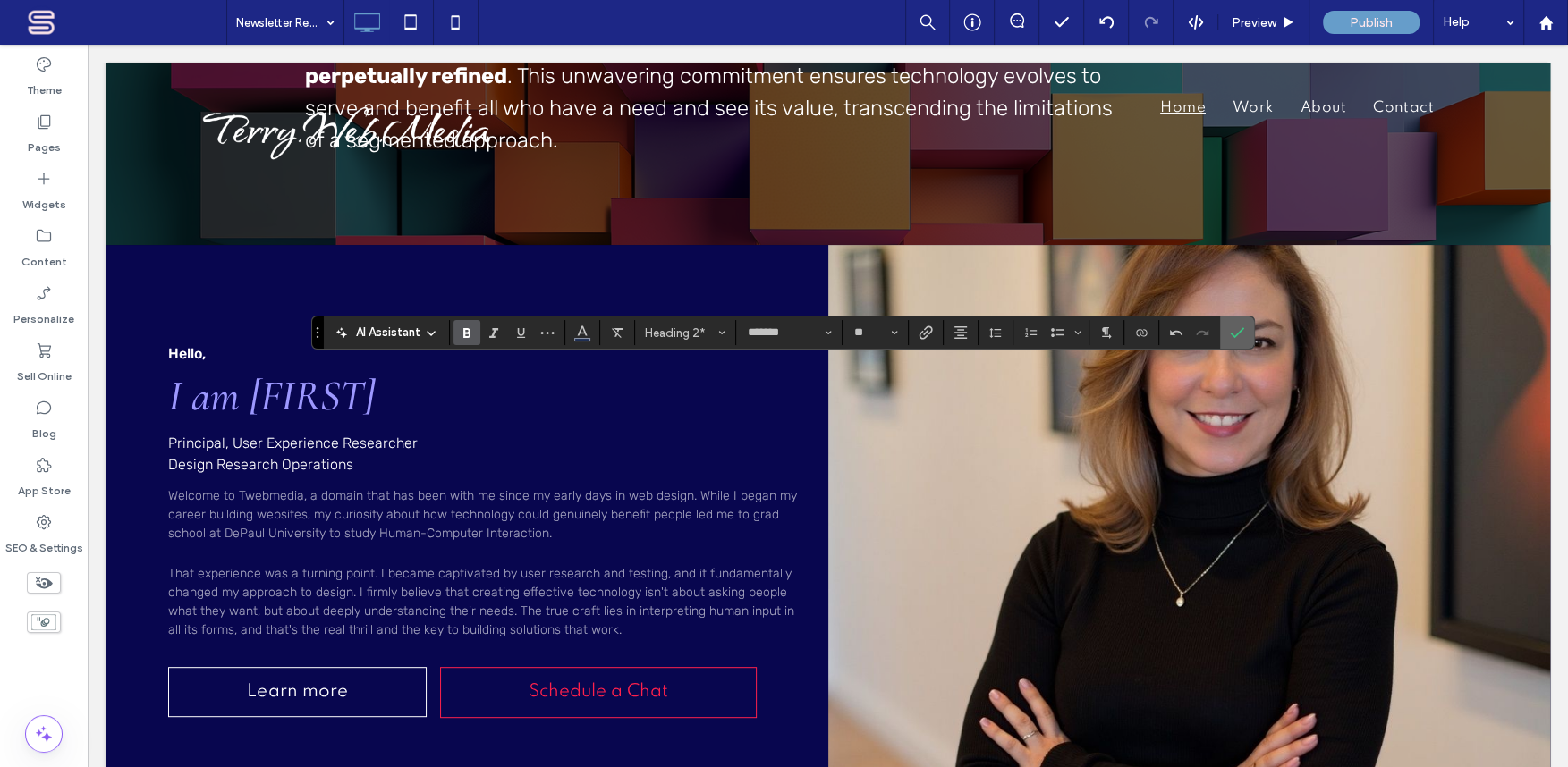 click 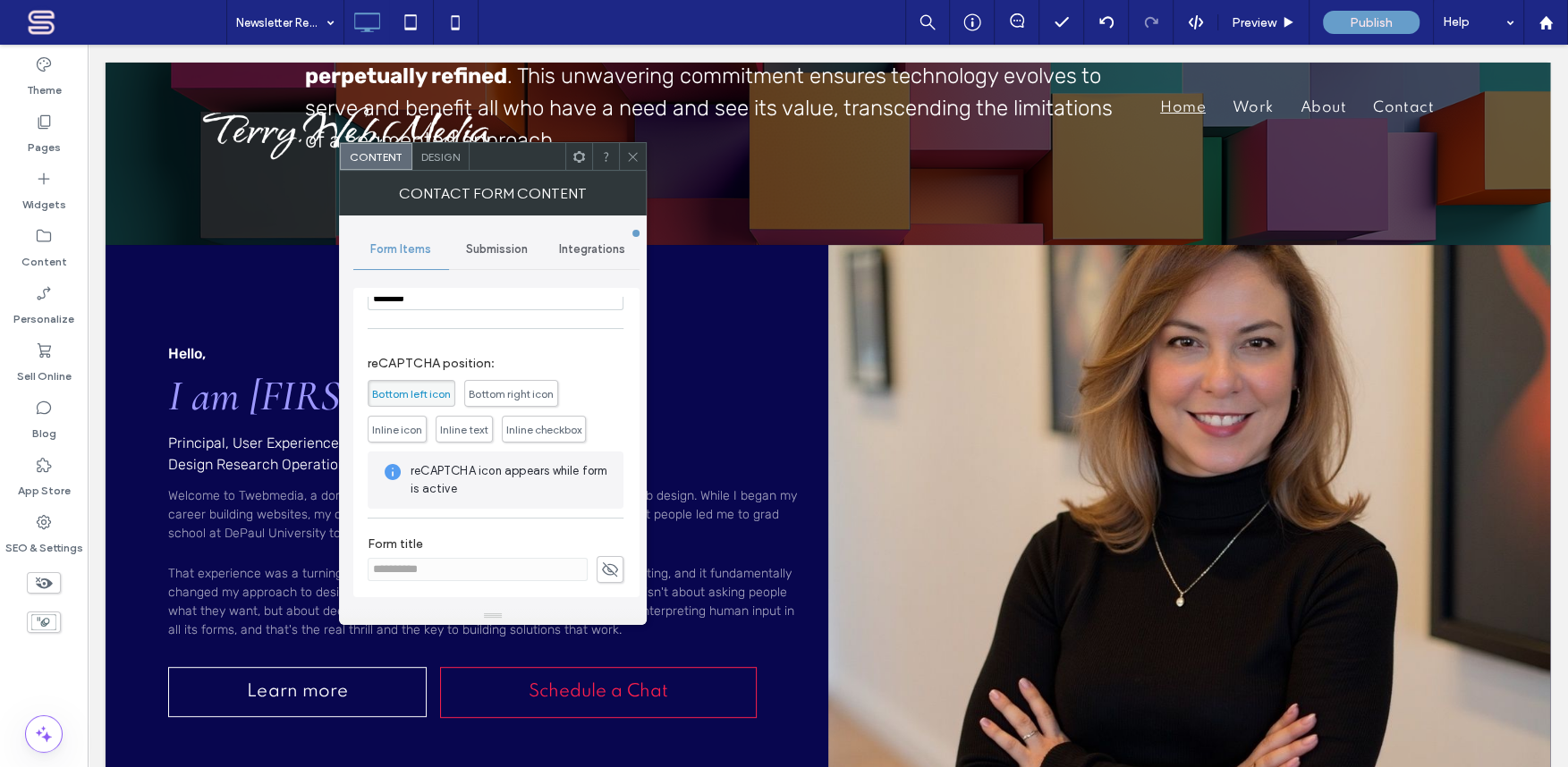 scroll, scrollTop: 223, scrollLeft: 0, axis: vertical 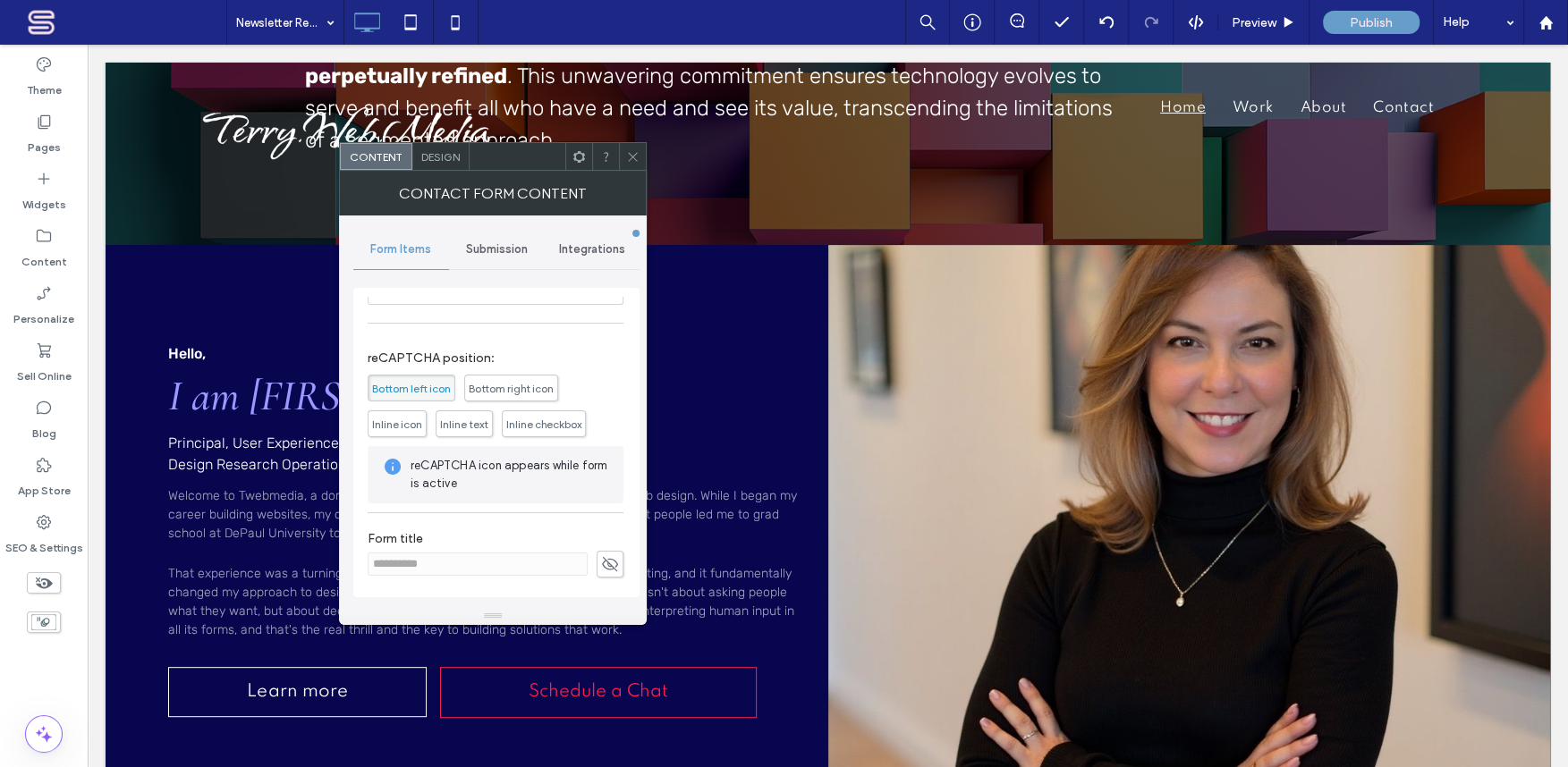 click 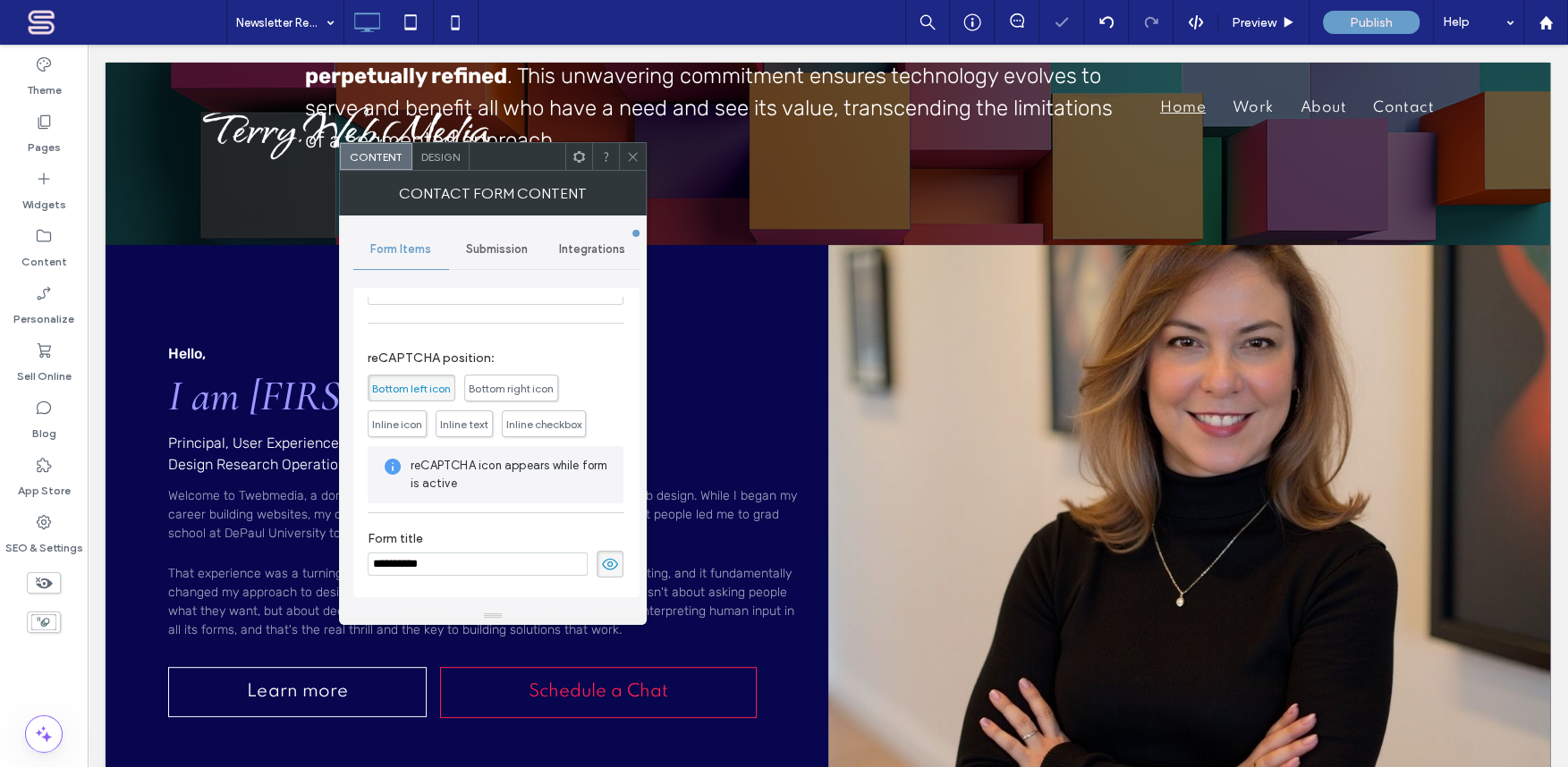 click on "**********" at bounding box center (478, 564) 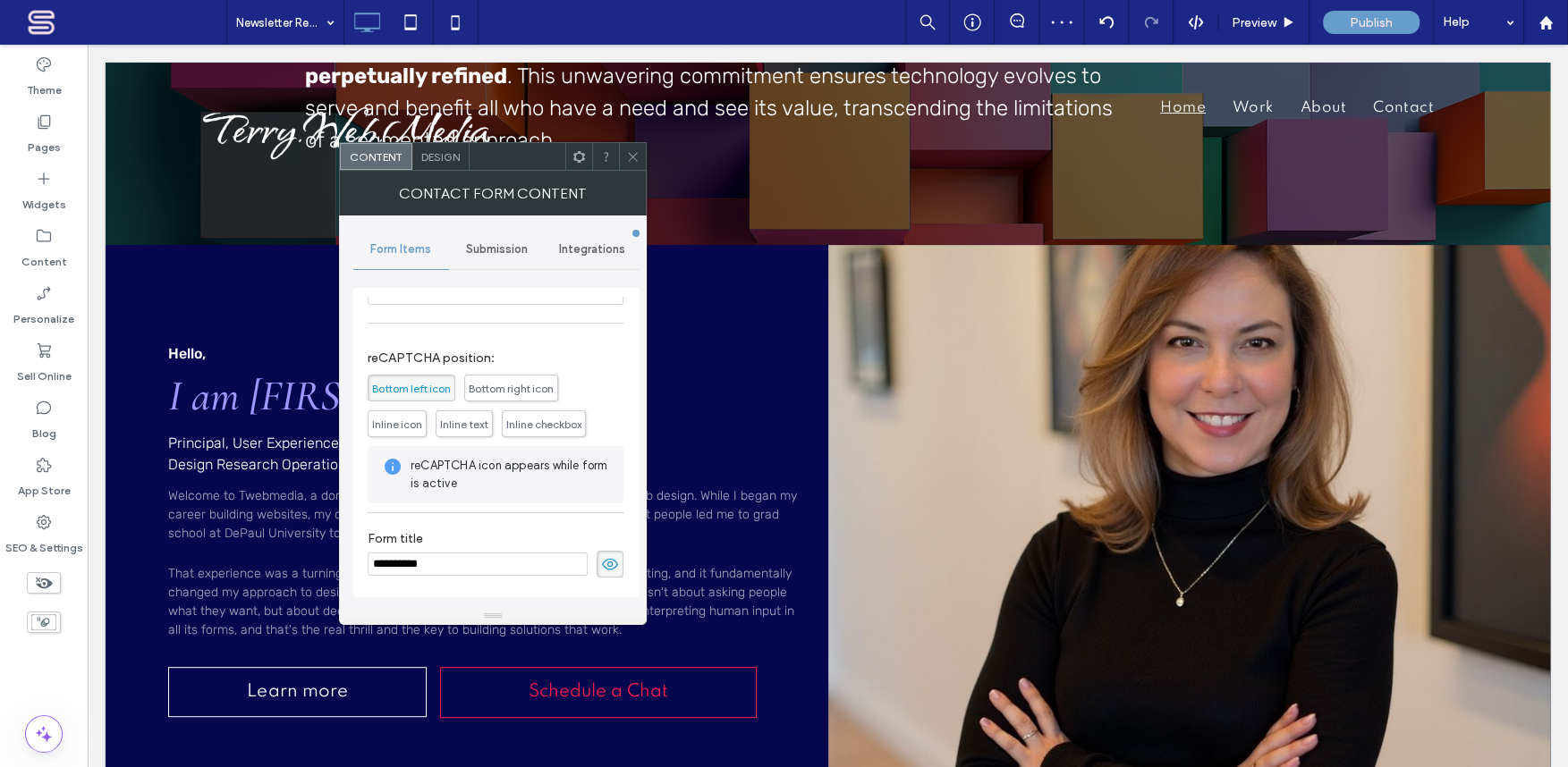 click 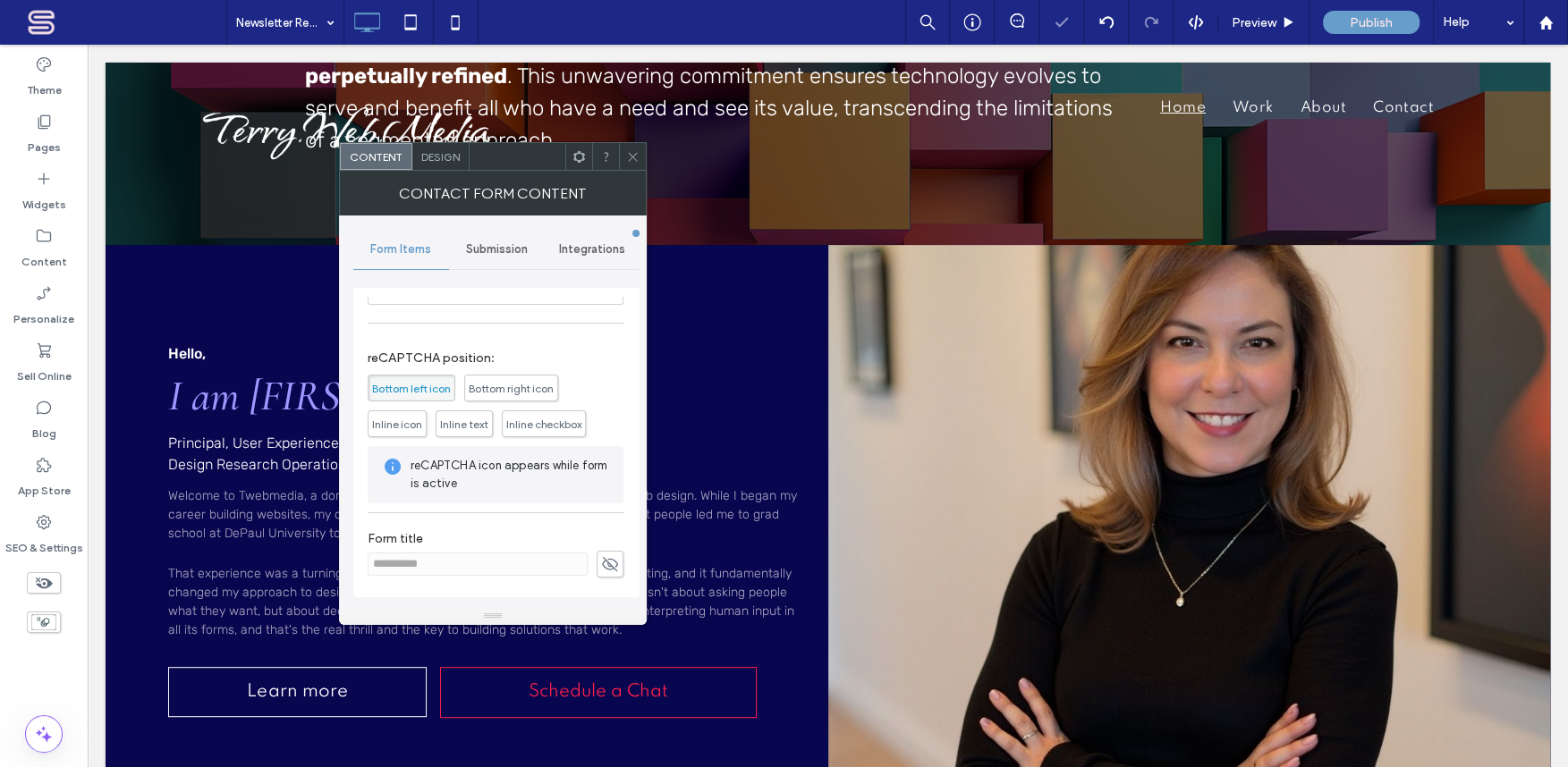 click 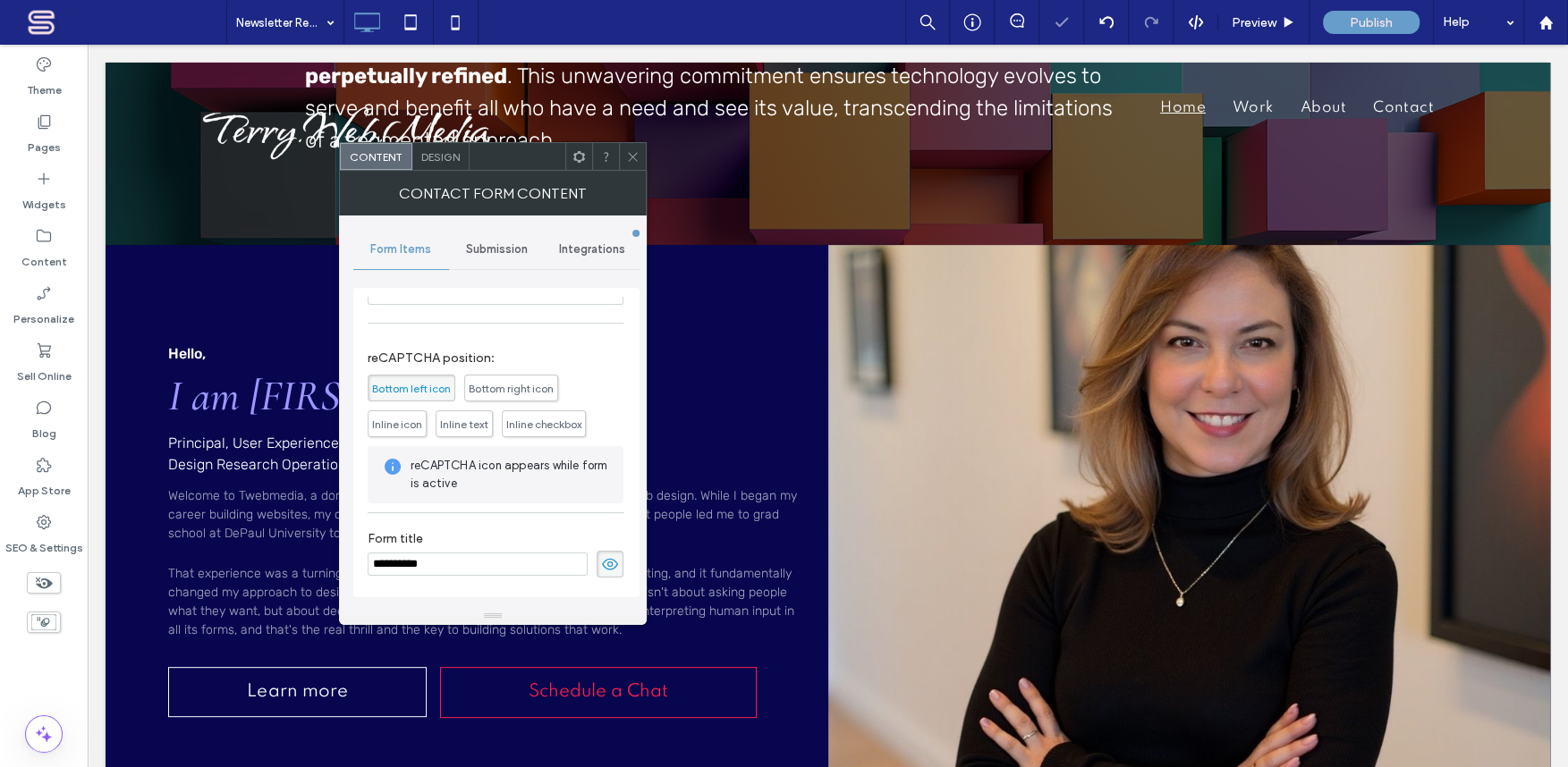 click on "**********" at bounding box center [478, 564] 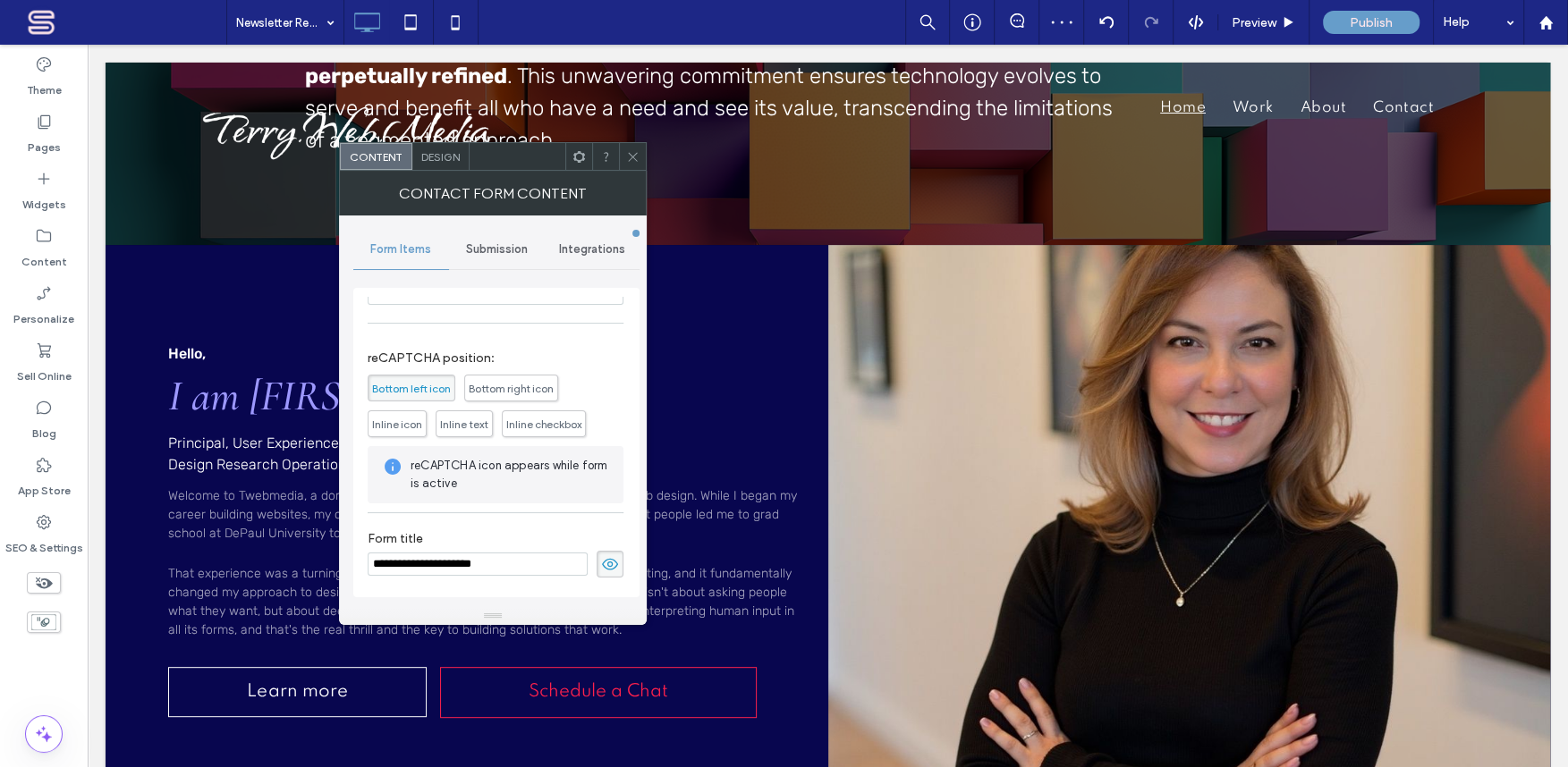 type on "**********" 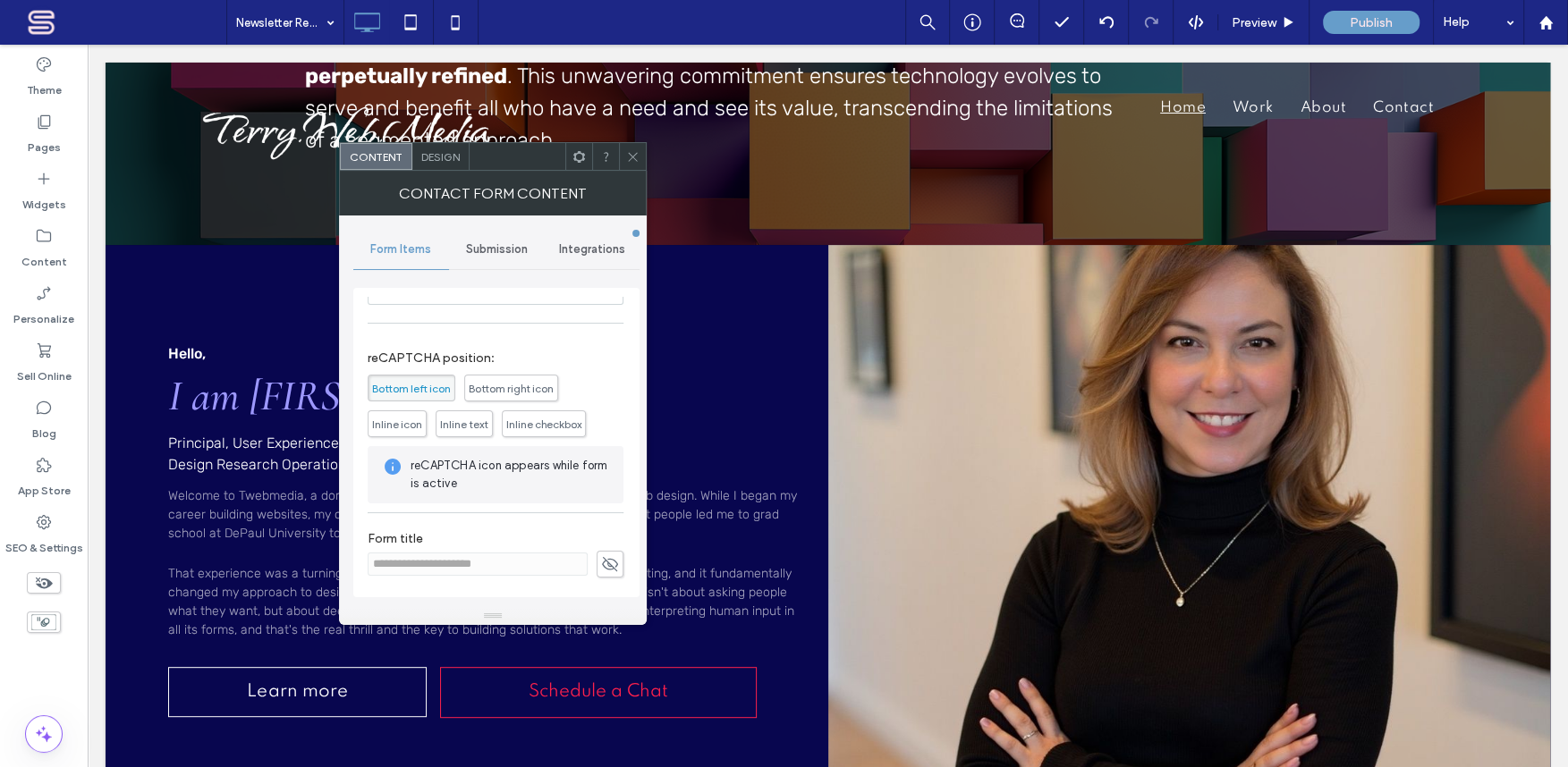 click on "Submission" at bounding box center (496, 249) 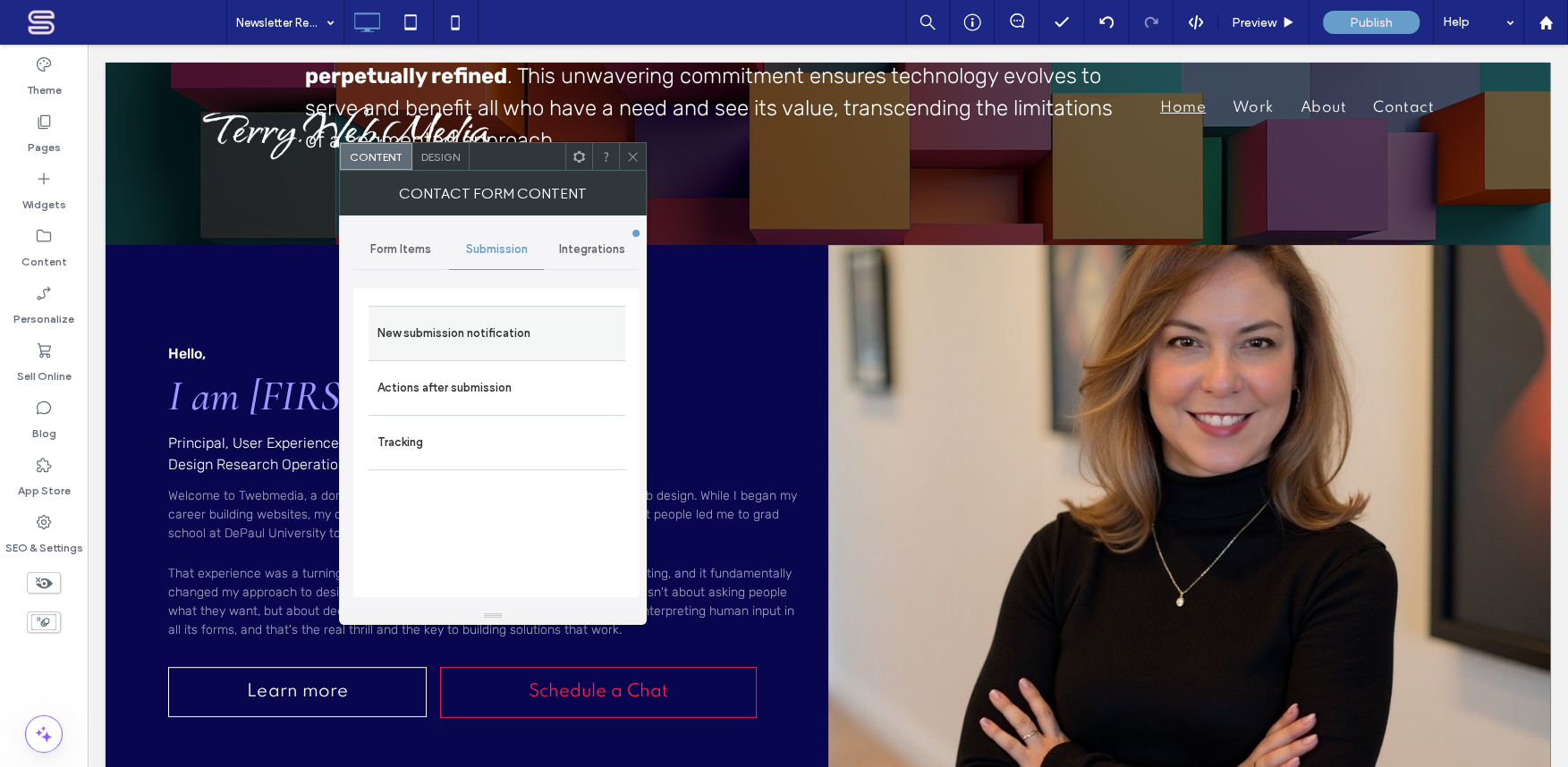 click on "New submission notification" at bounding box center (496, 333) 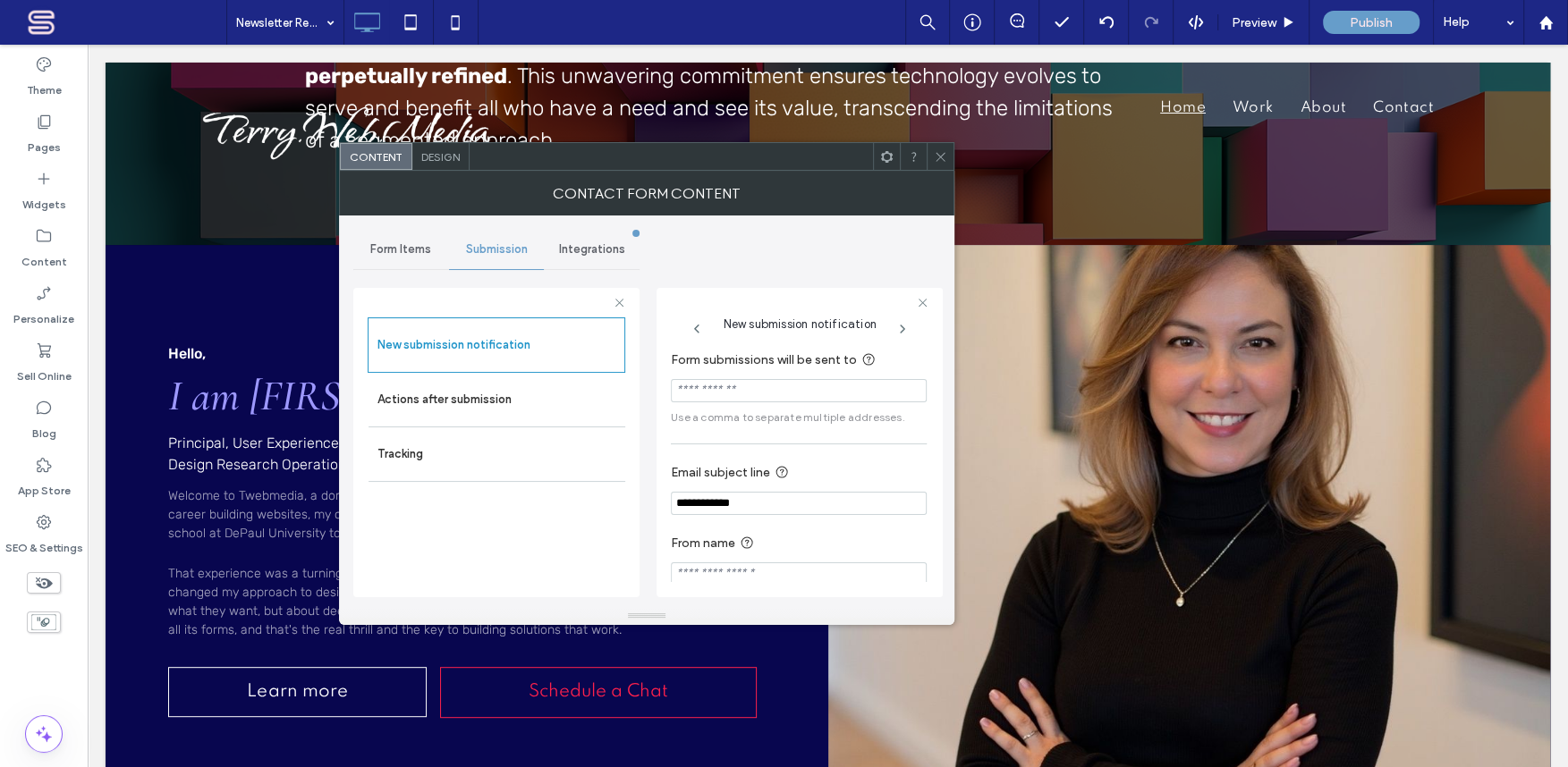 scroll, scrollTop: 18, scrollLeft: 0, axis: vertical 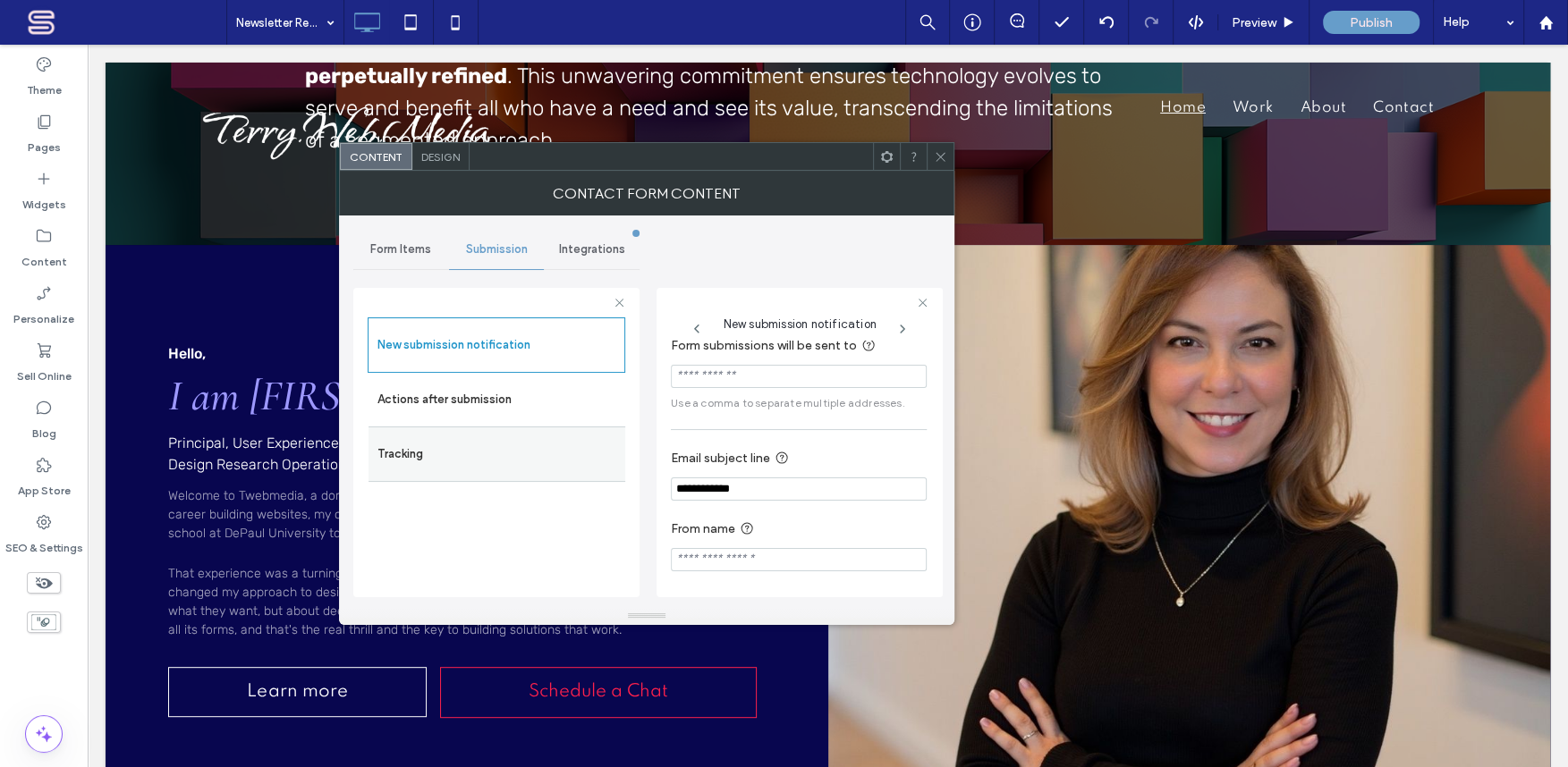 click on "Tracking" at bounding box center [496, 454] 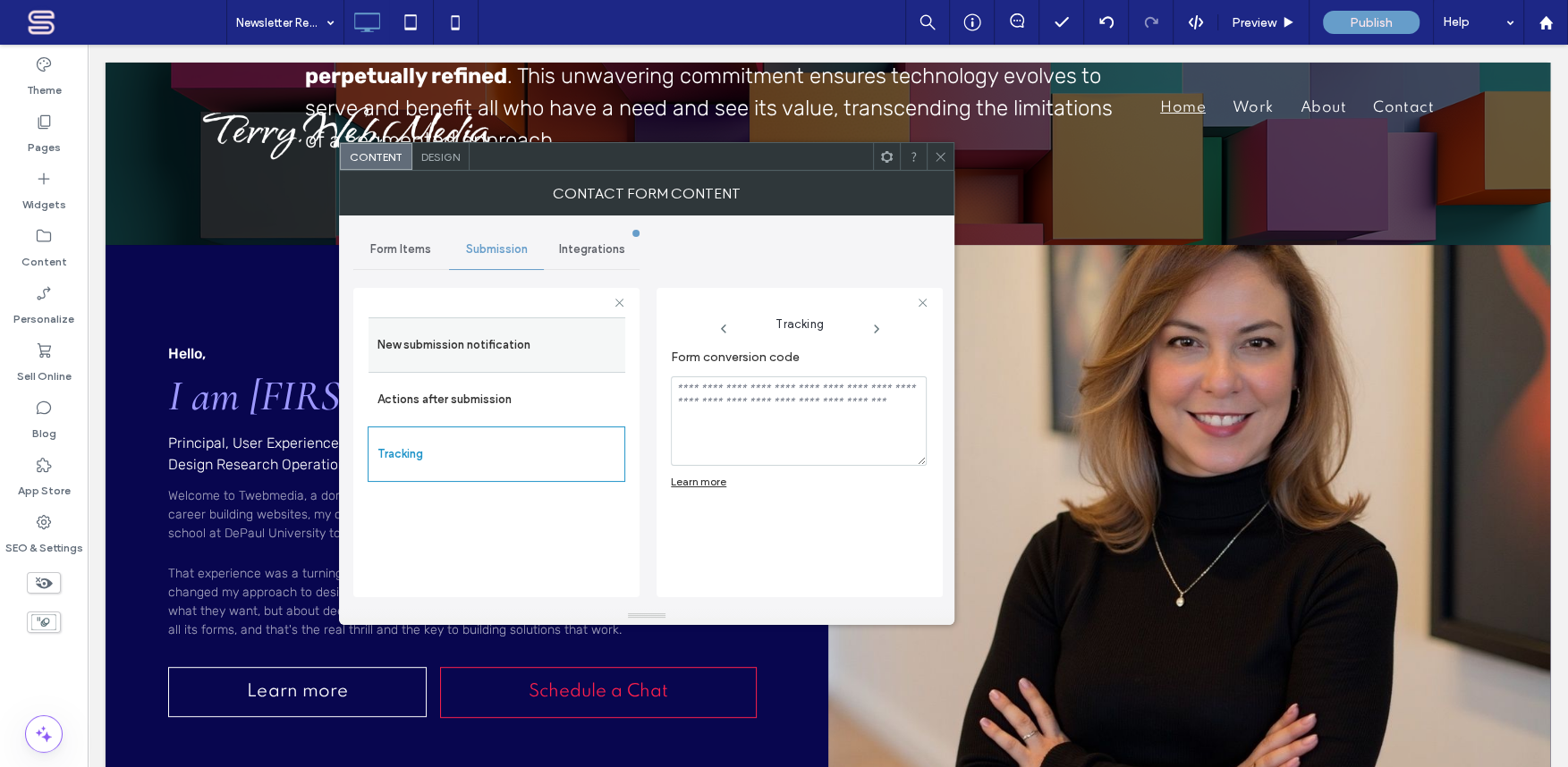 click on "New submission notification" at bounding box center (496, 345) 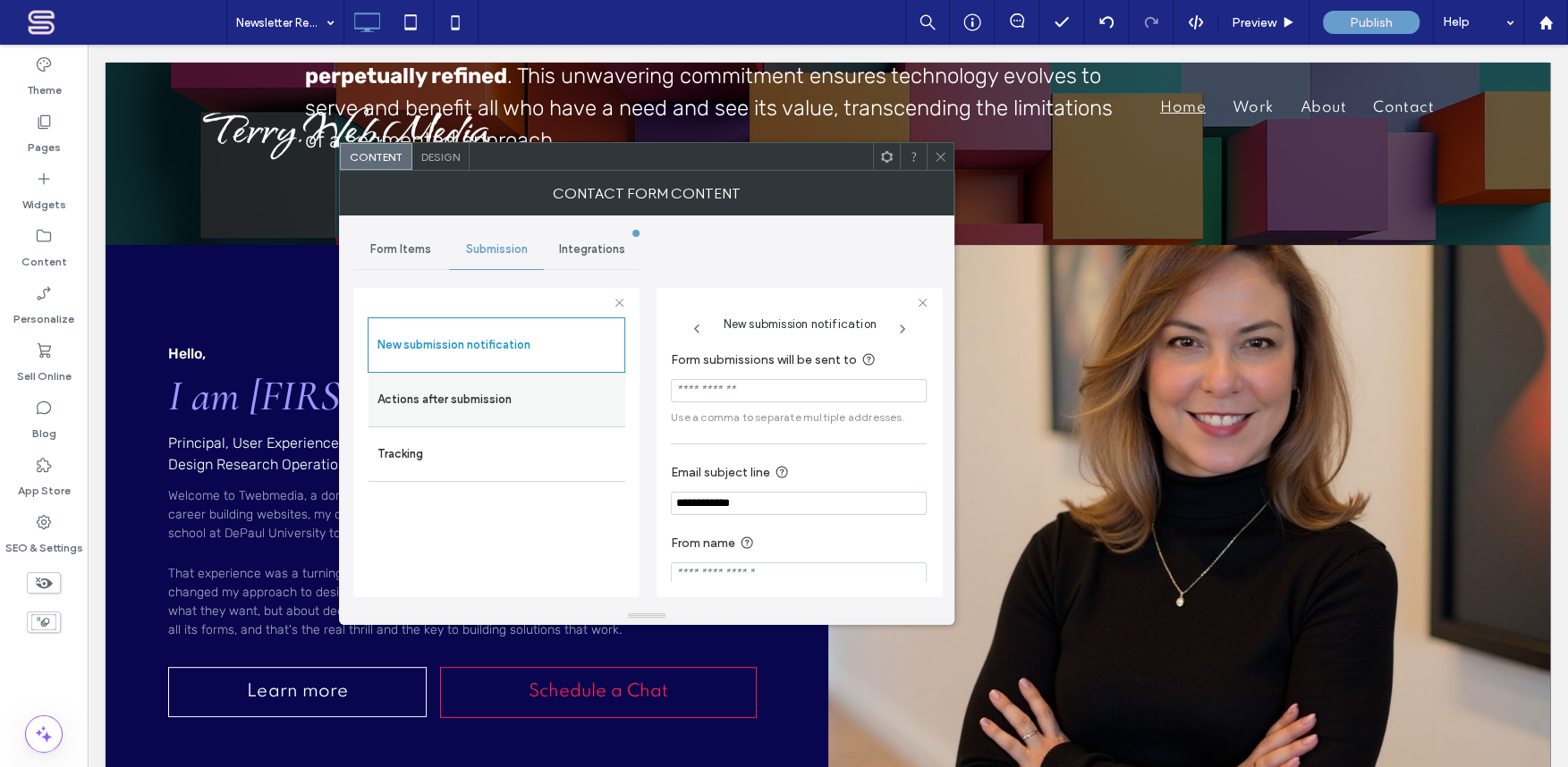 click on "Actions after submission" at bounding box center (496, 400) 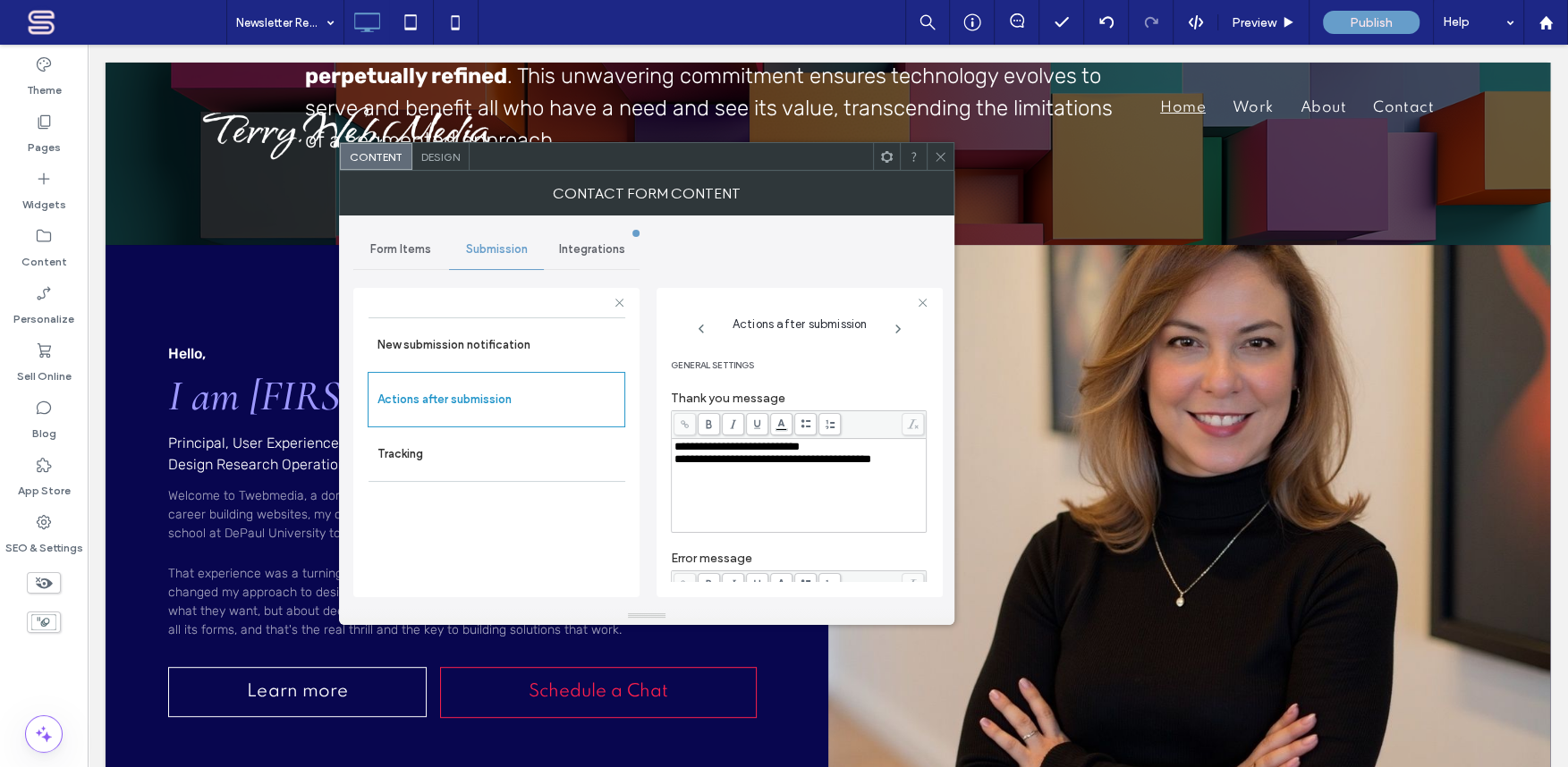 click on "**********" at bounding box center (737, 446) 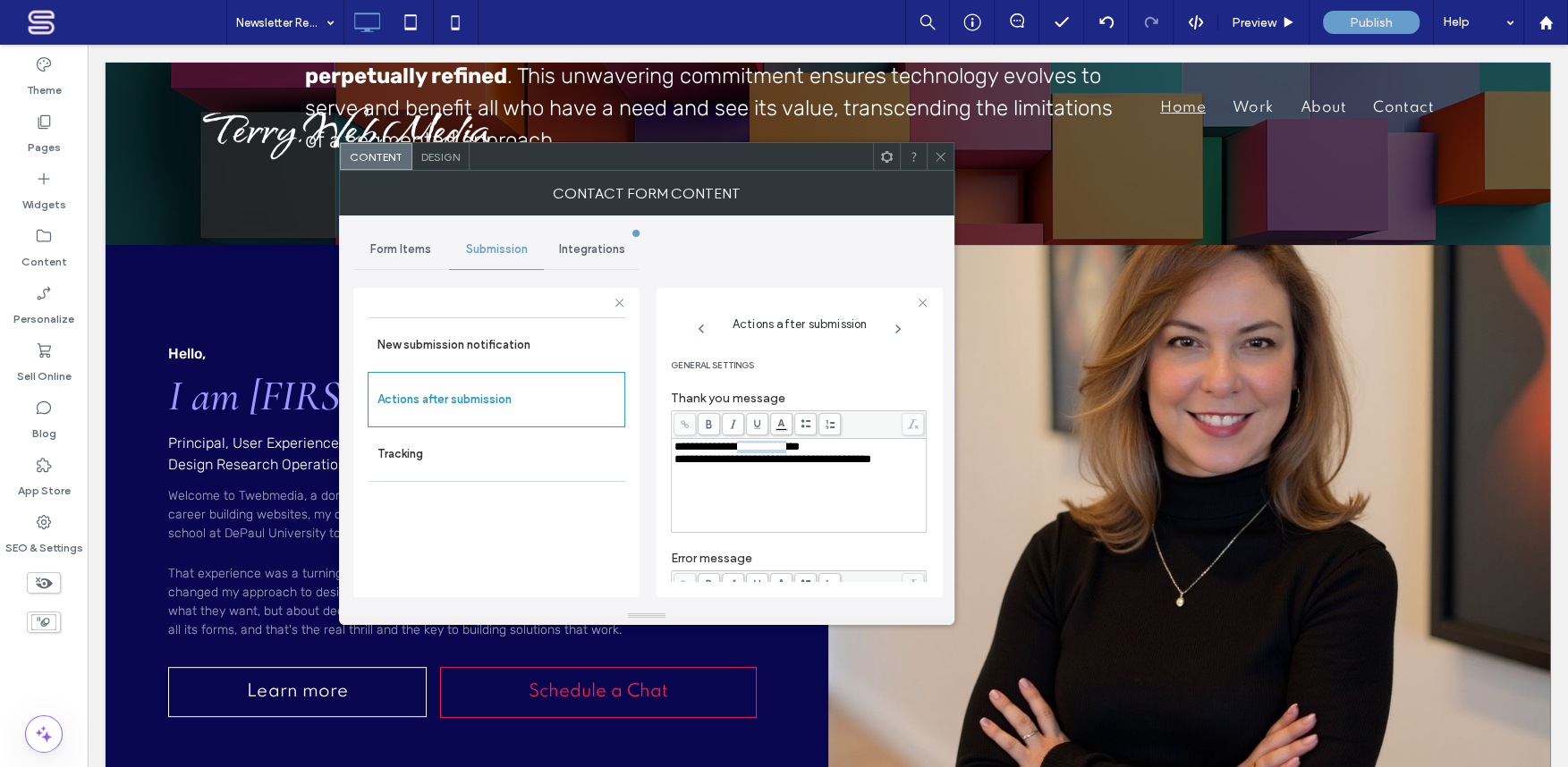 click on "**********" at bounding box center [737, 446] 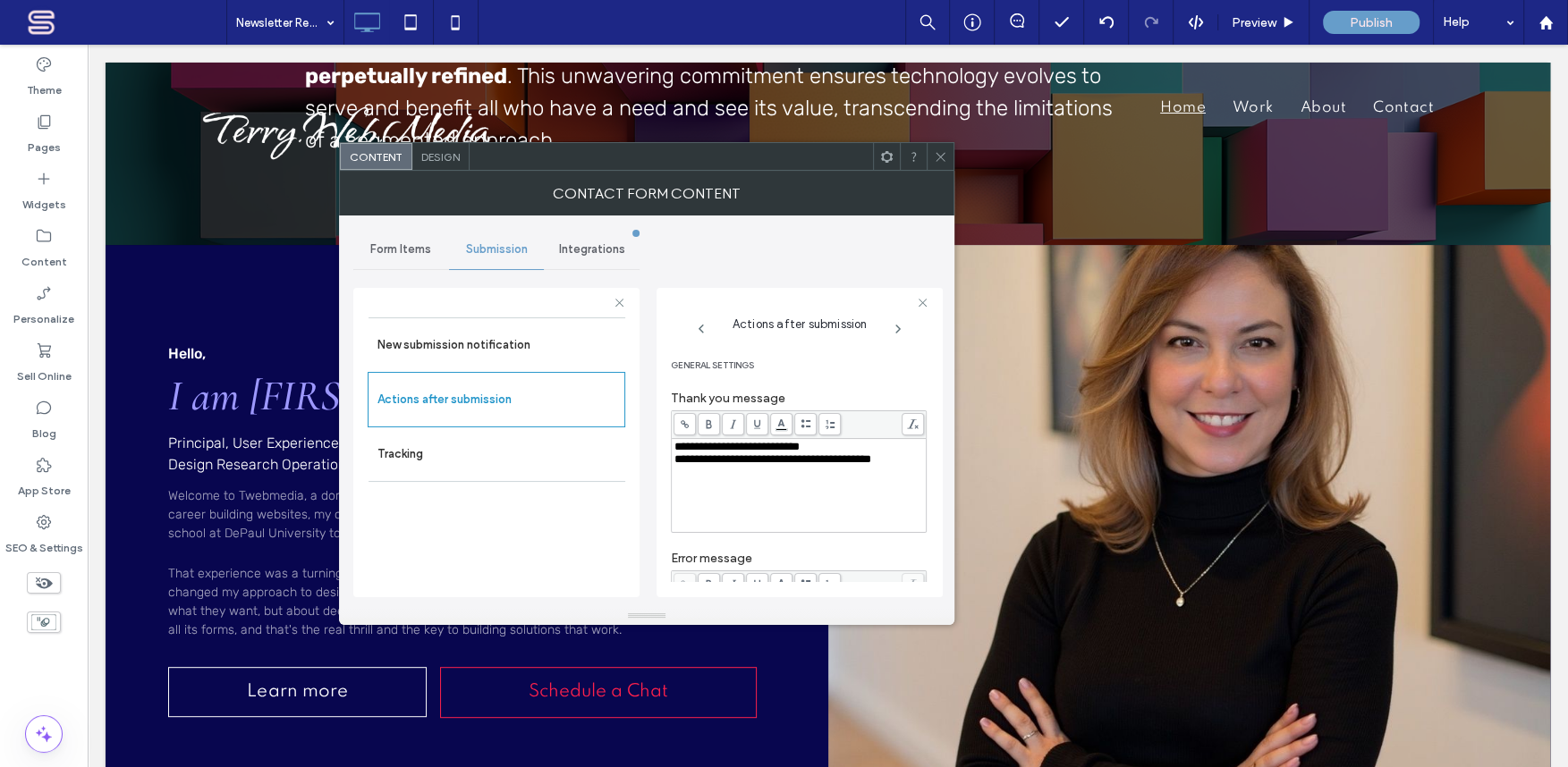click on "**********" at bounding box center [737, 446] 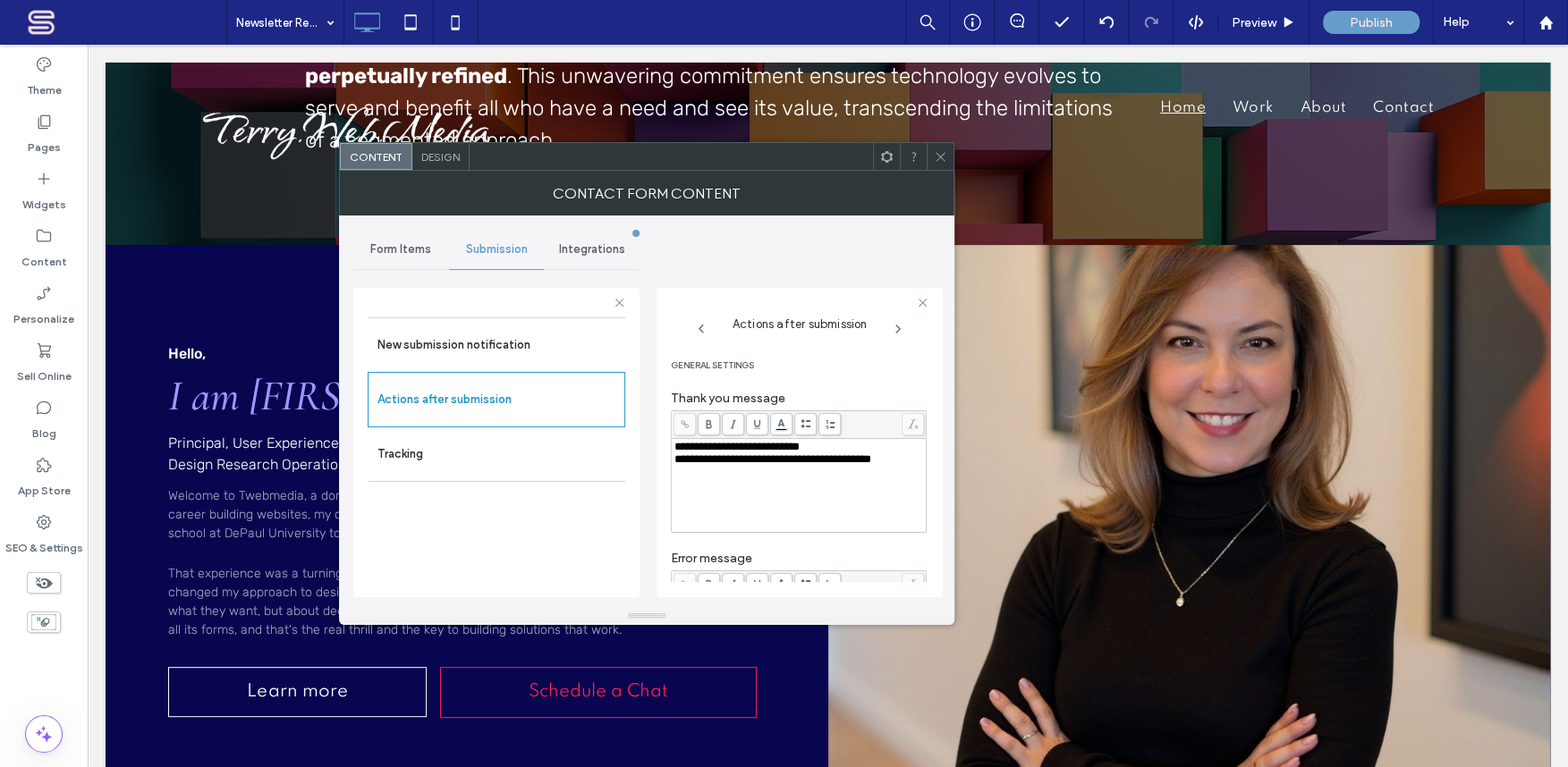 click on "**********" at bounding box center (737, 446) 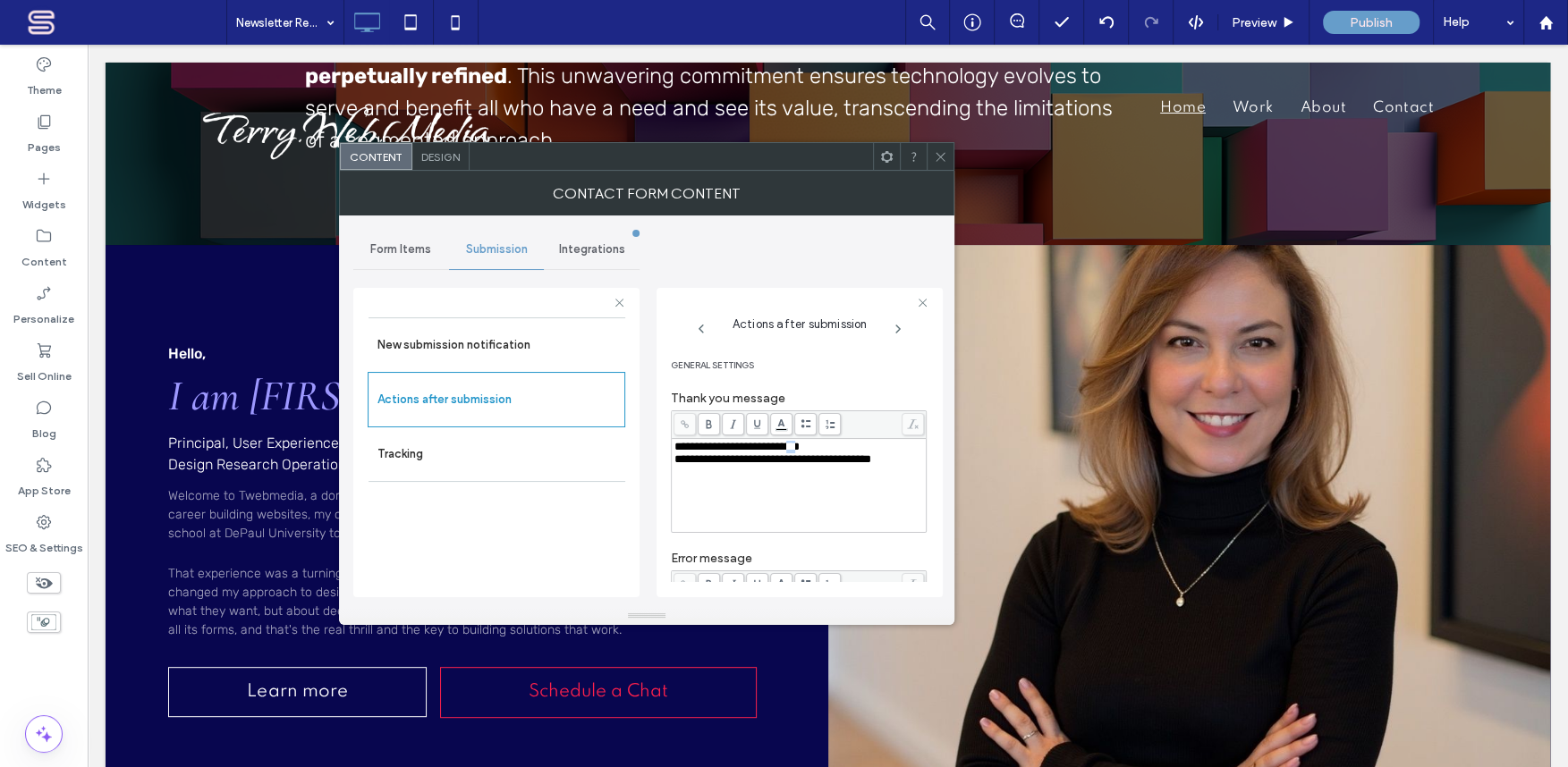 click on "**********" at bounding box center [737, 446] 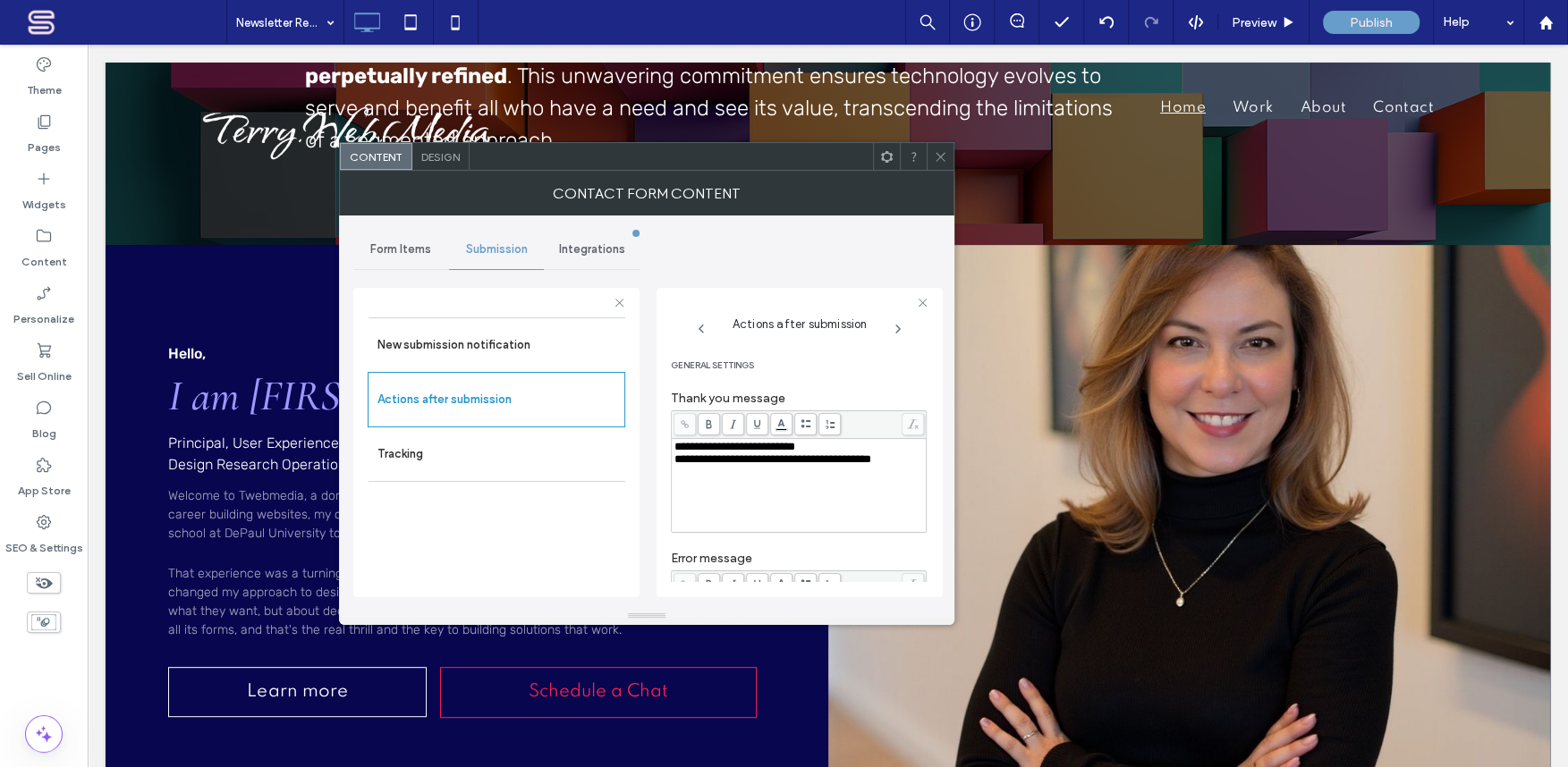 type 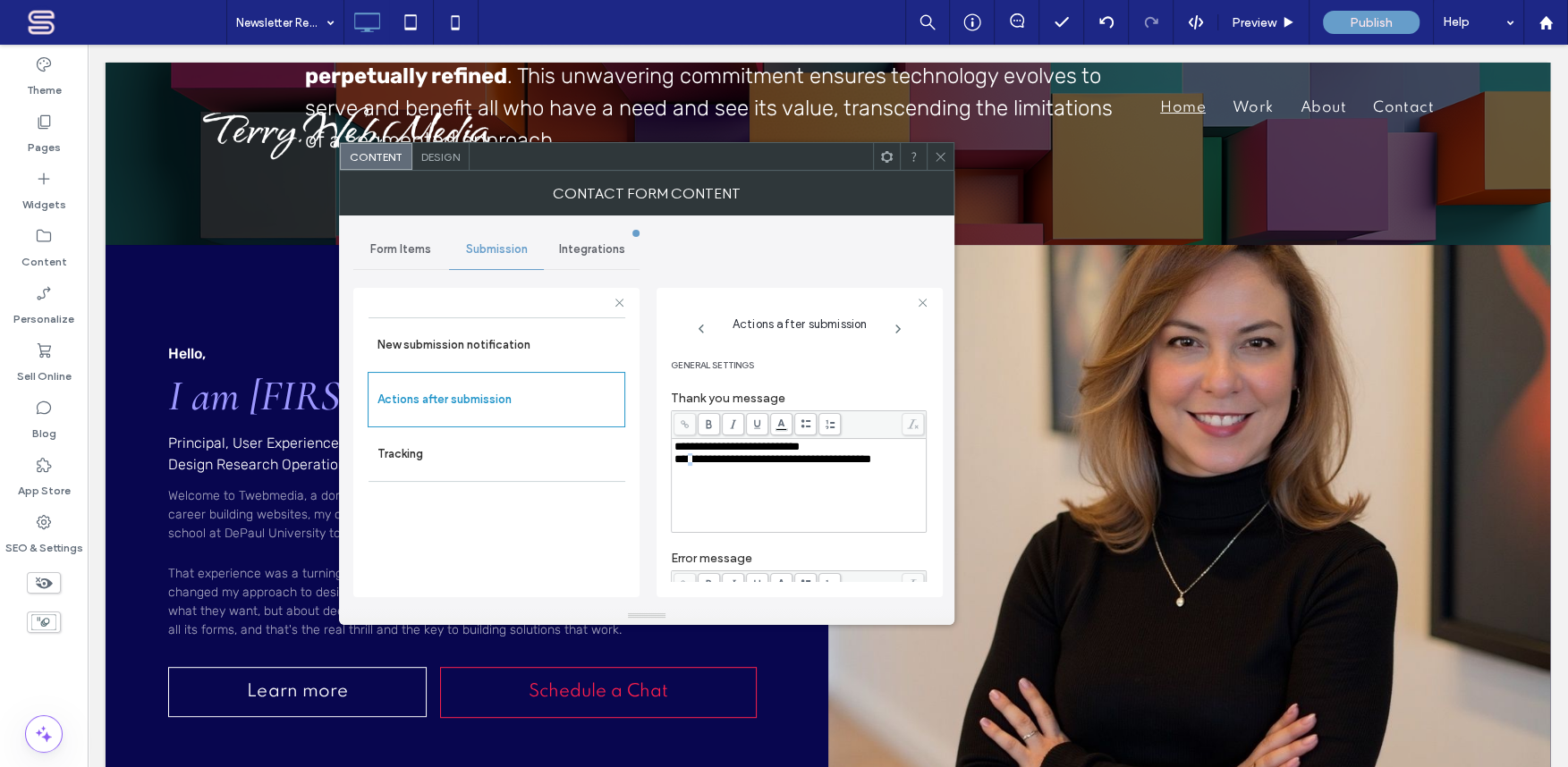 click on "**********" at bounding box center [773, 459] 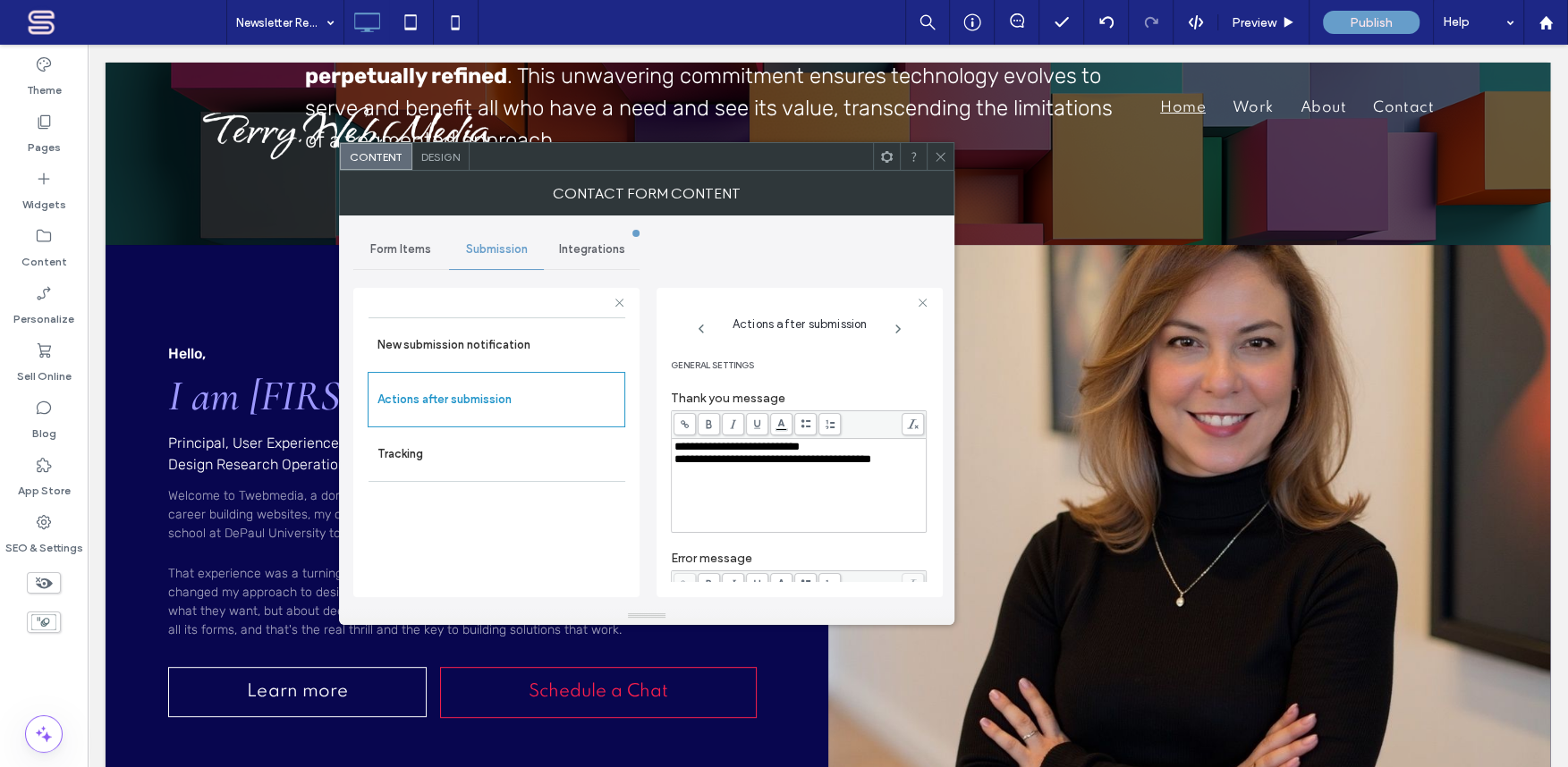 click on "**********" at bounding box center (773, 459) 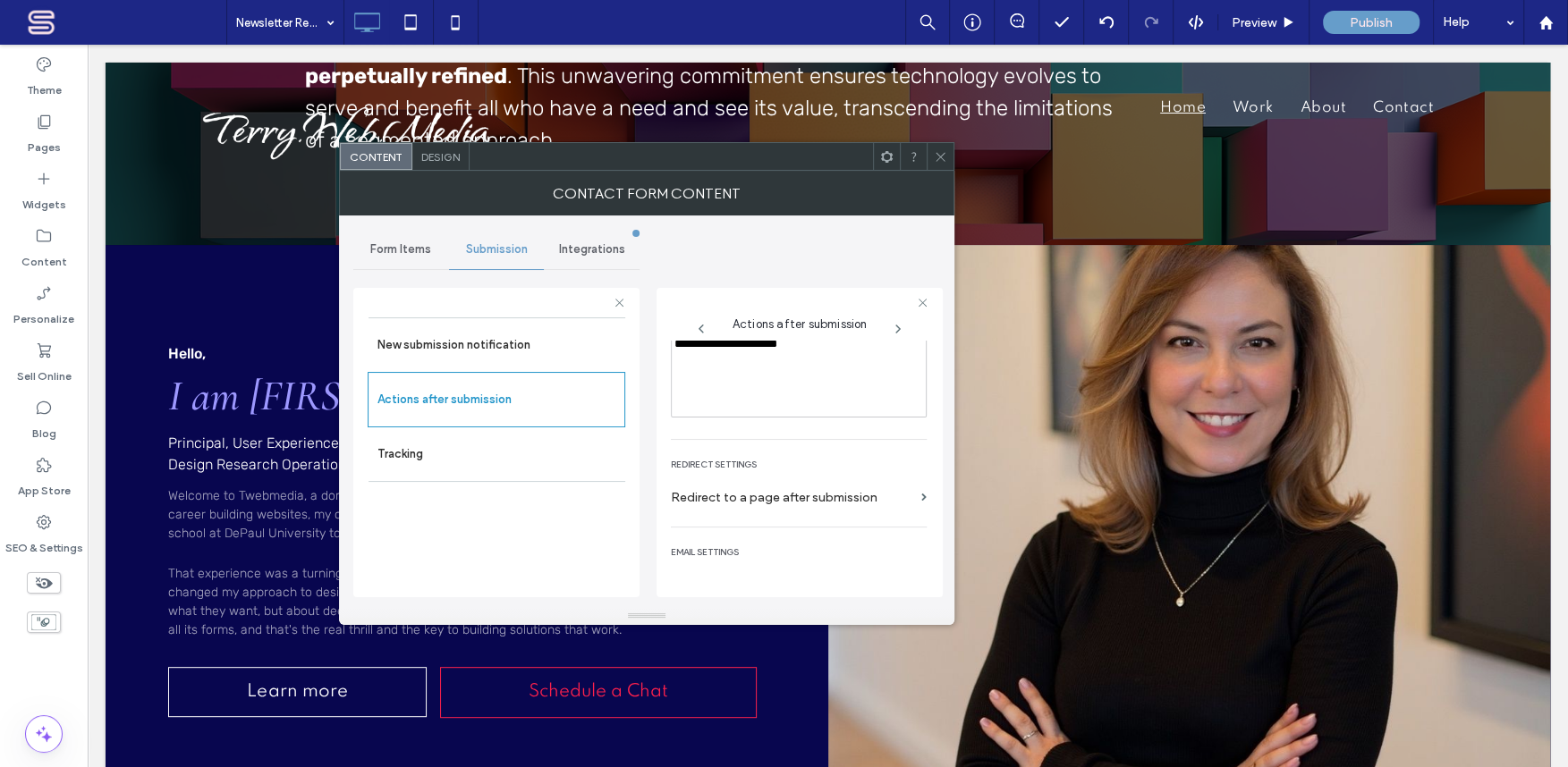 scroll, scrollTop: 308, scrollLeft: 0, axis: vertical 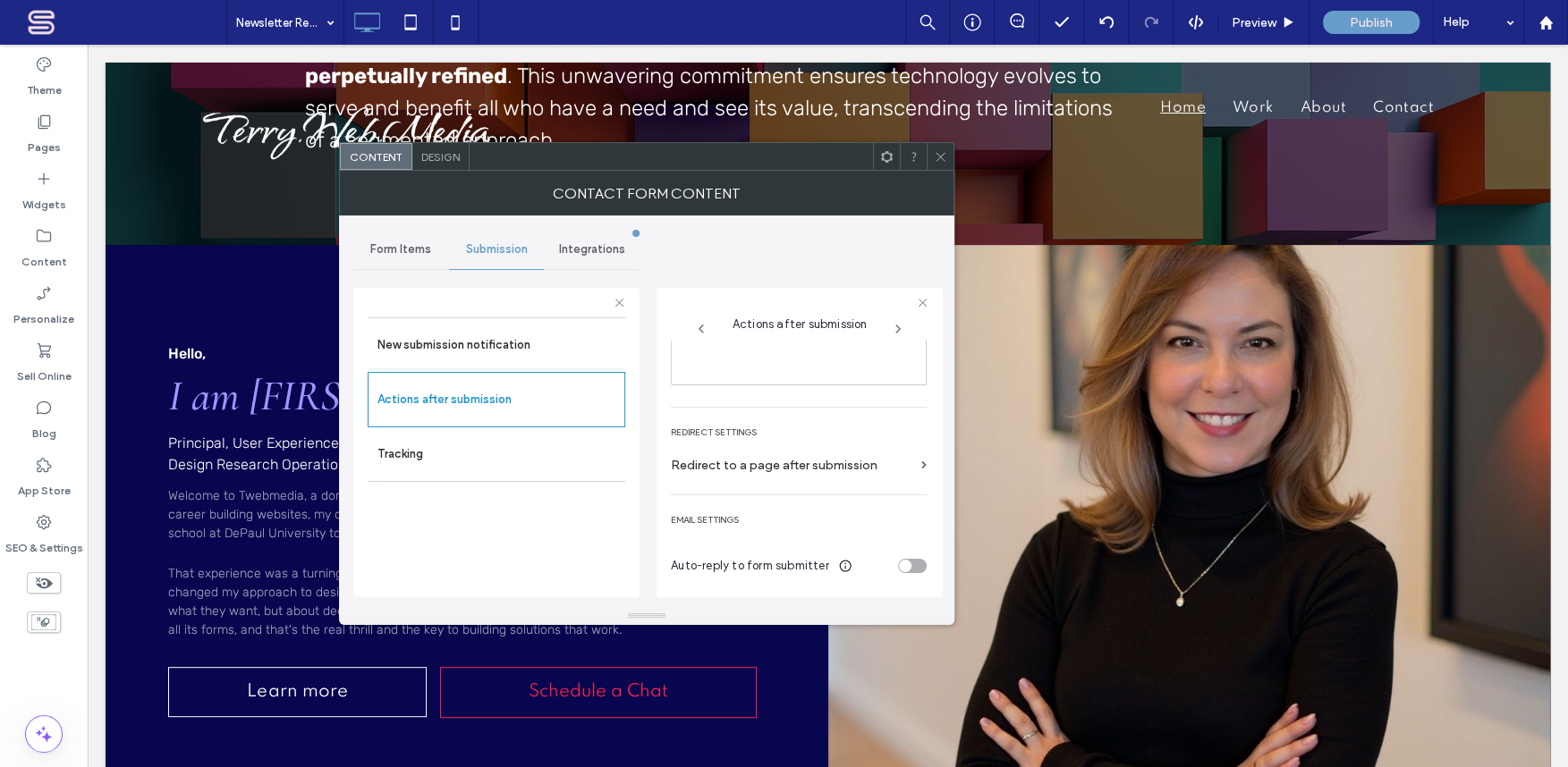 click at bounding box center (912, 566) 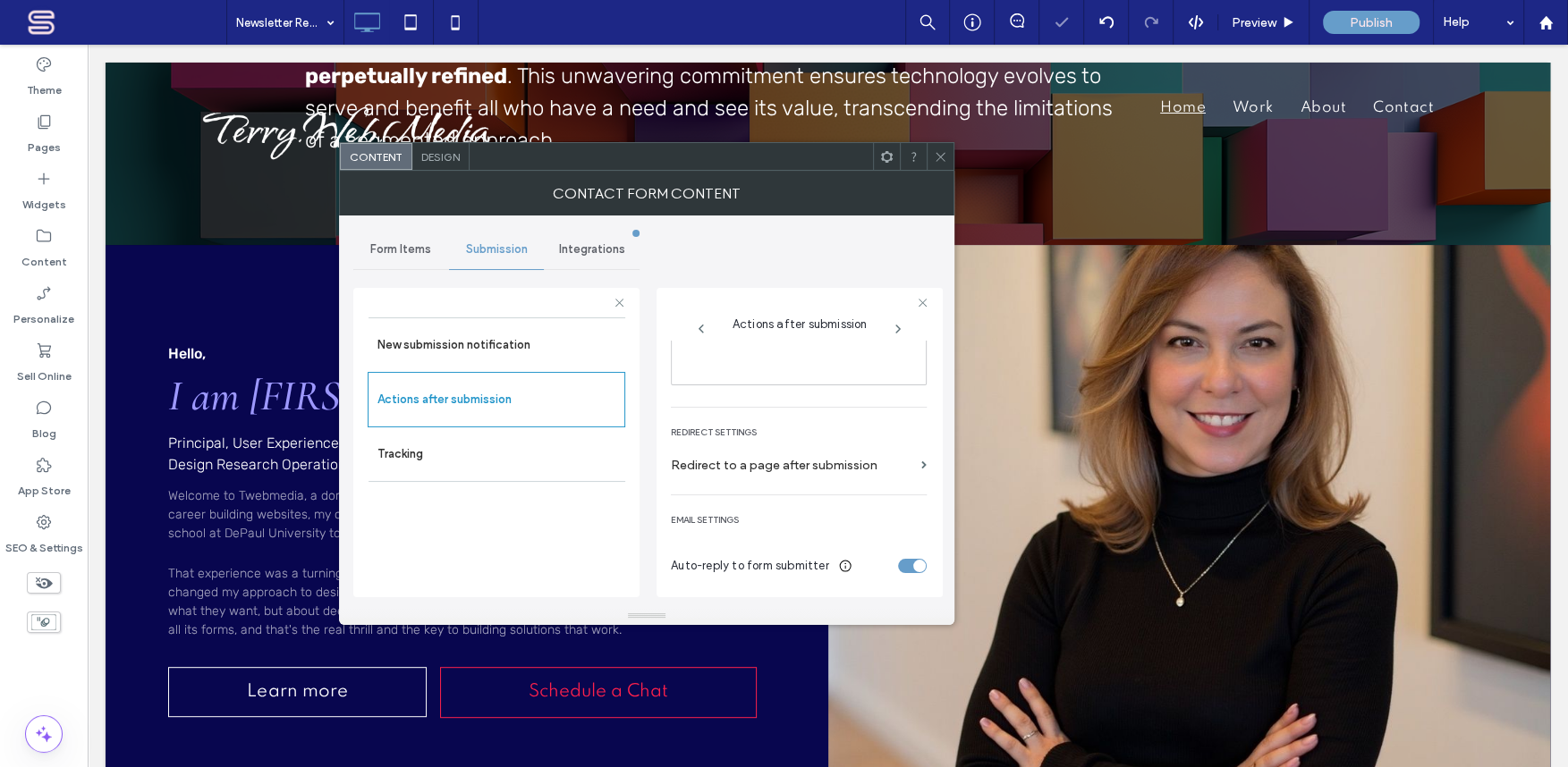 scroll, scrollTop: 525, scrollLeft: 0, axis: vertical 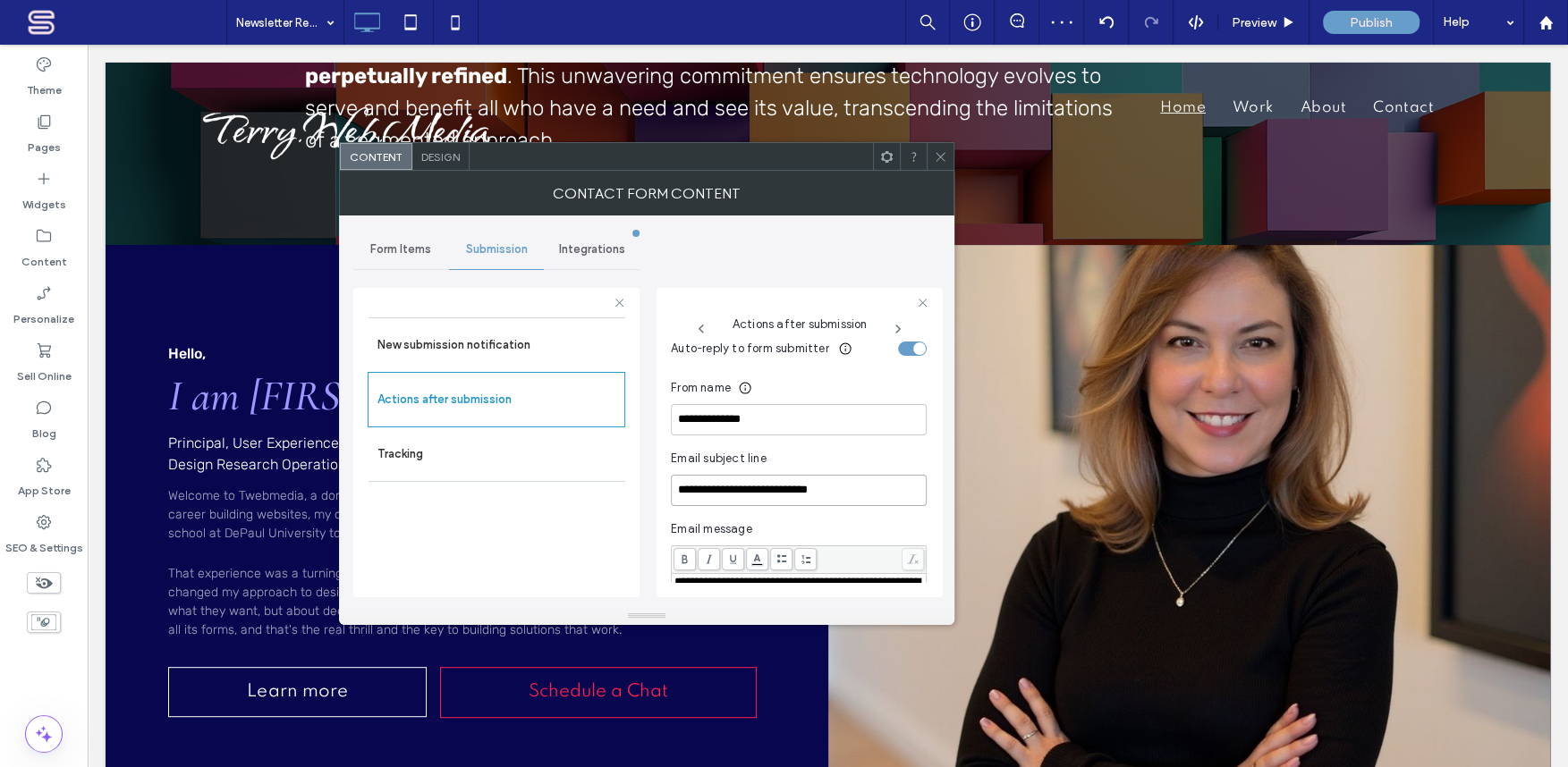click on "**********" at bounding box center [799, 490] 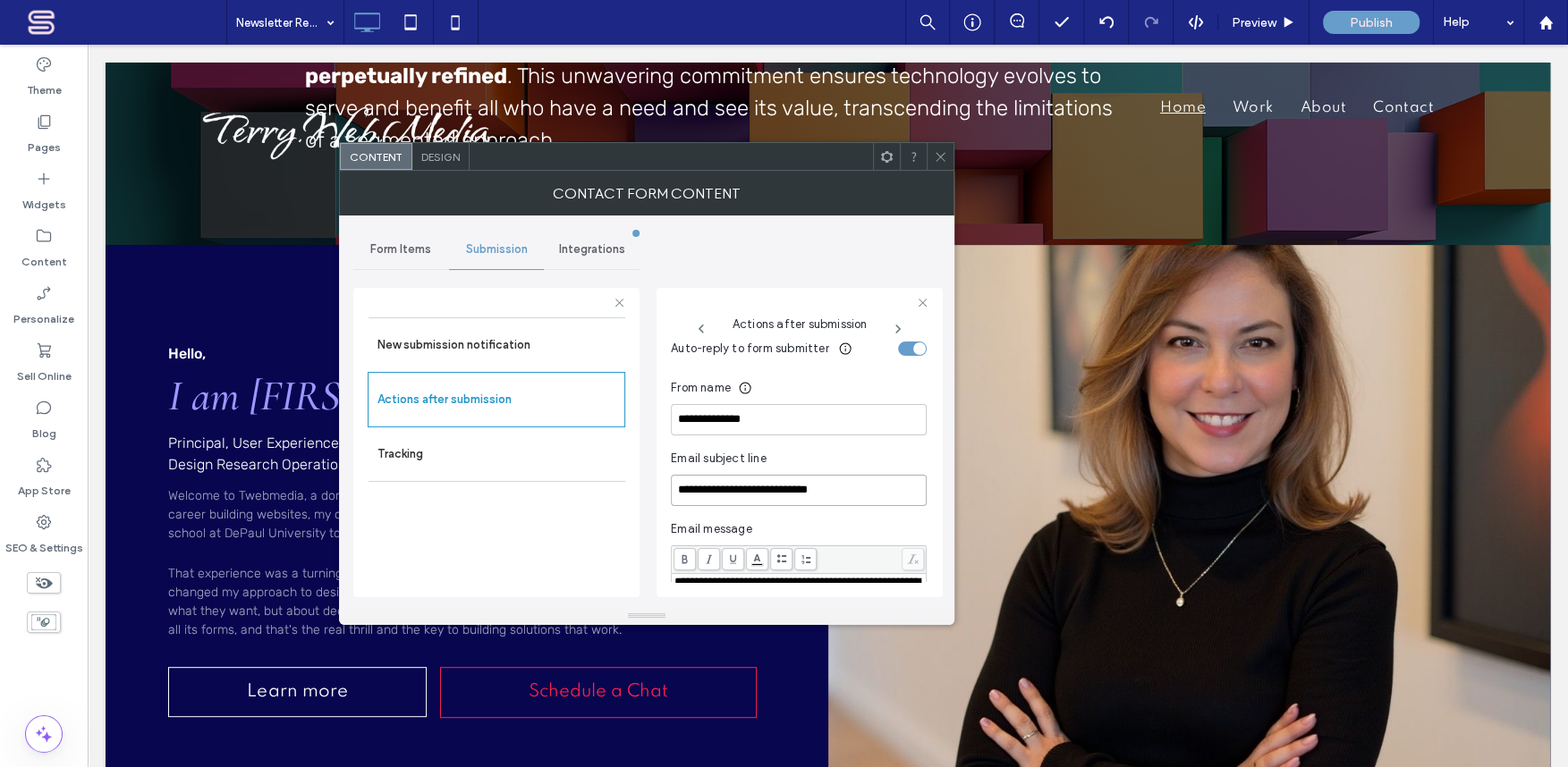 drag, startPoint x: 751, startPoint y: 490, endPoint x: 874, endPoint y: 489, distance: 123.00406 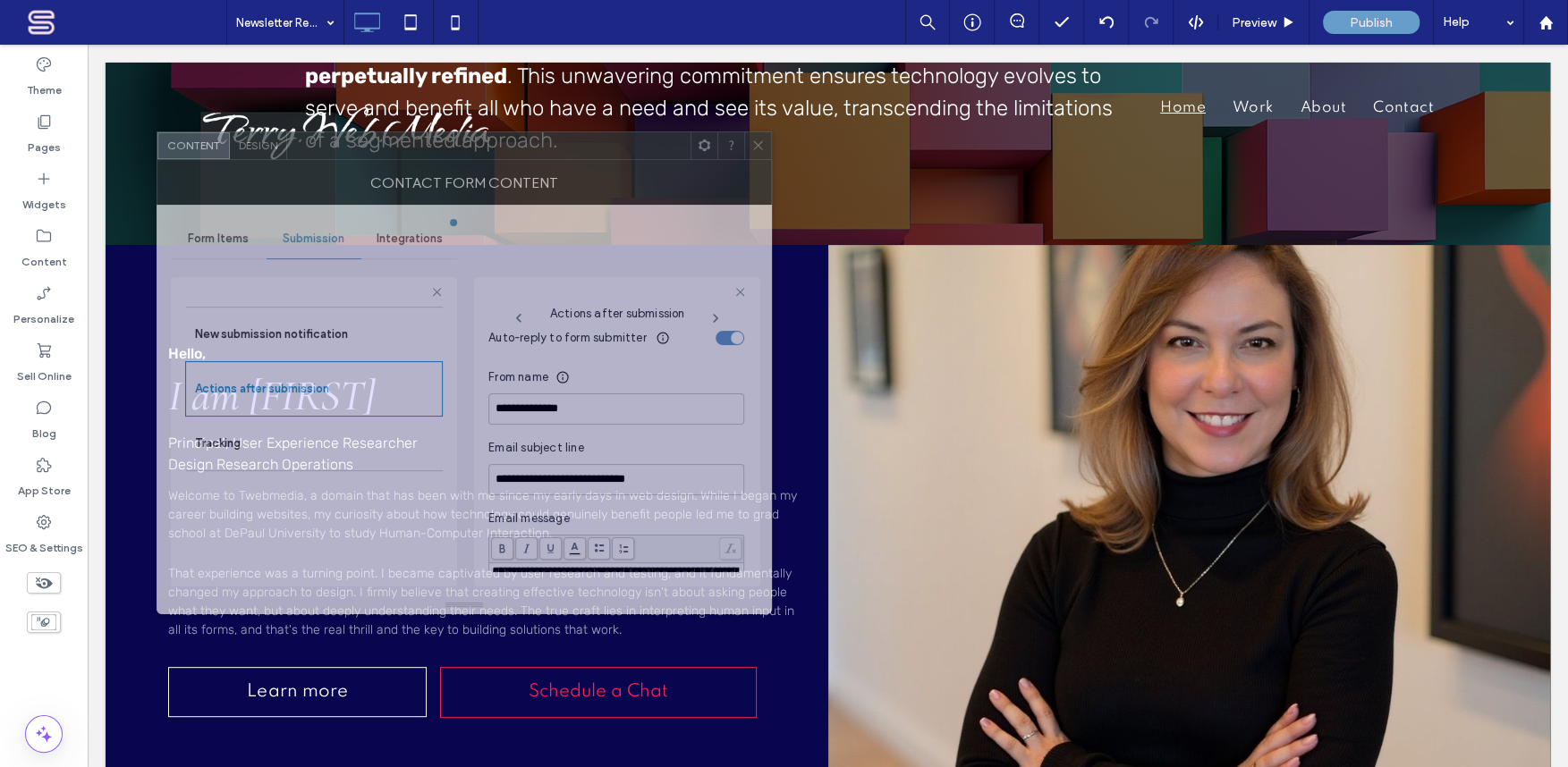 drag, startPoint x: 820, startPoint y: 161, endPoint x: 638, endPoint y: 150, distance: 182.33211 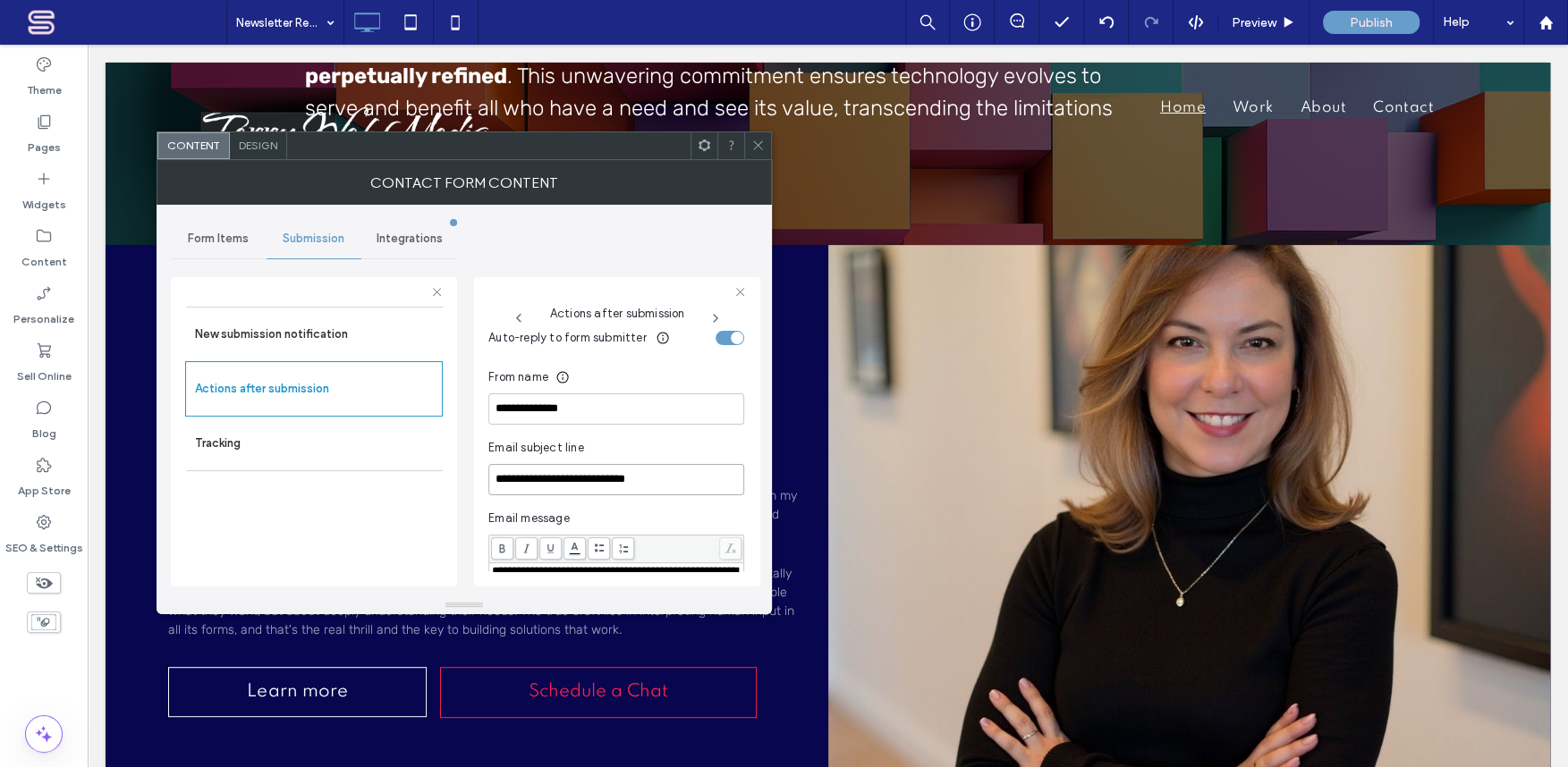 click on "**********" at bounding box center (616, 479) 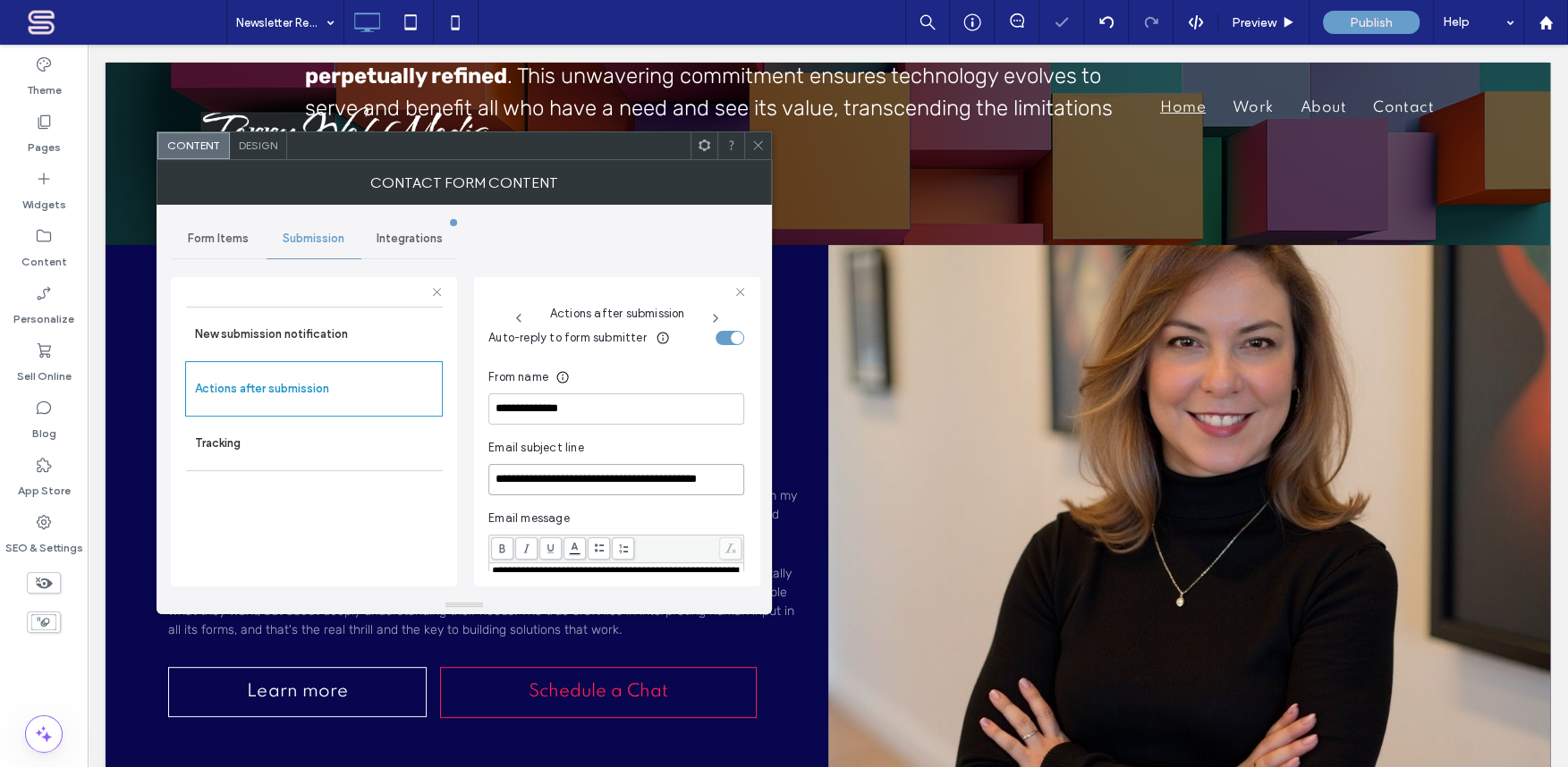 scroll, scrollTop: 662, scrollLeft: 0, axis: vertical 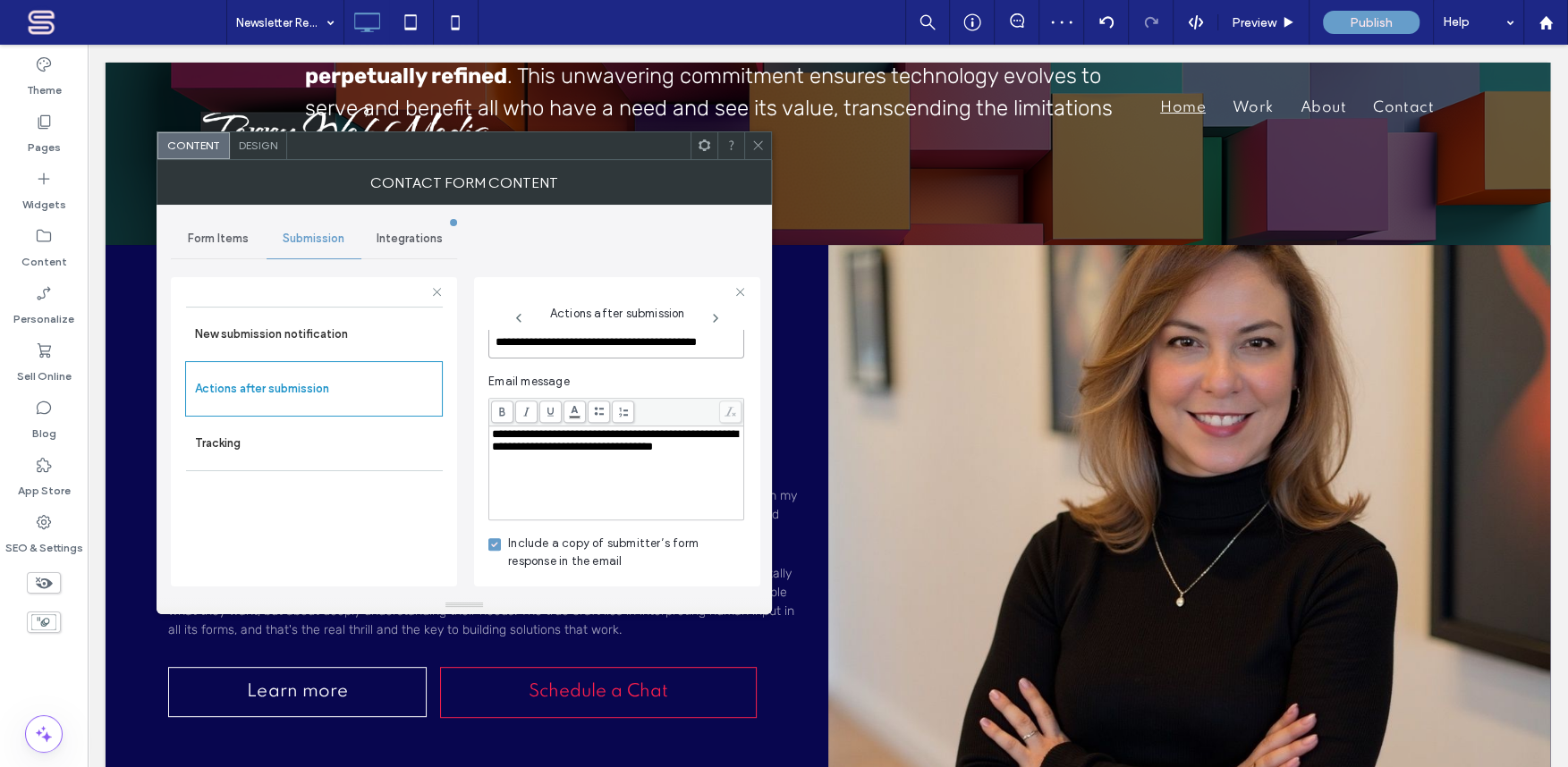 type on "**********" 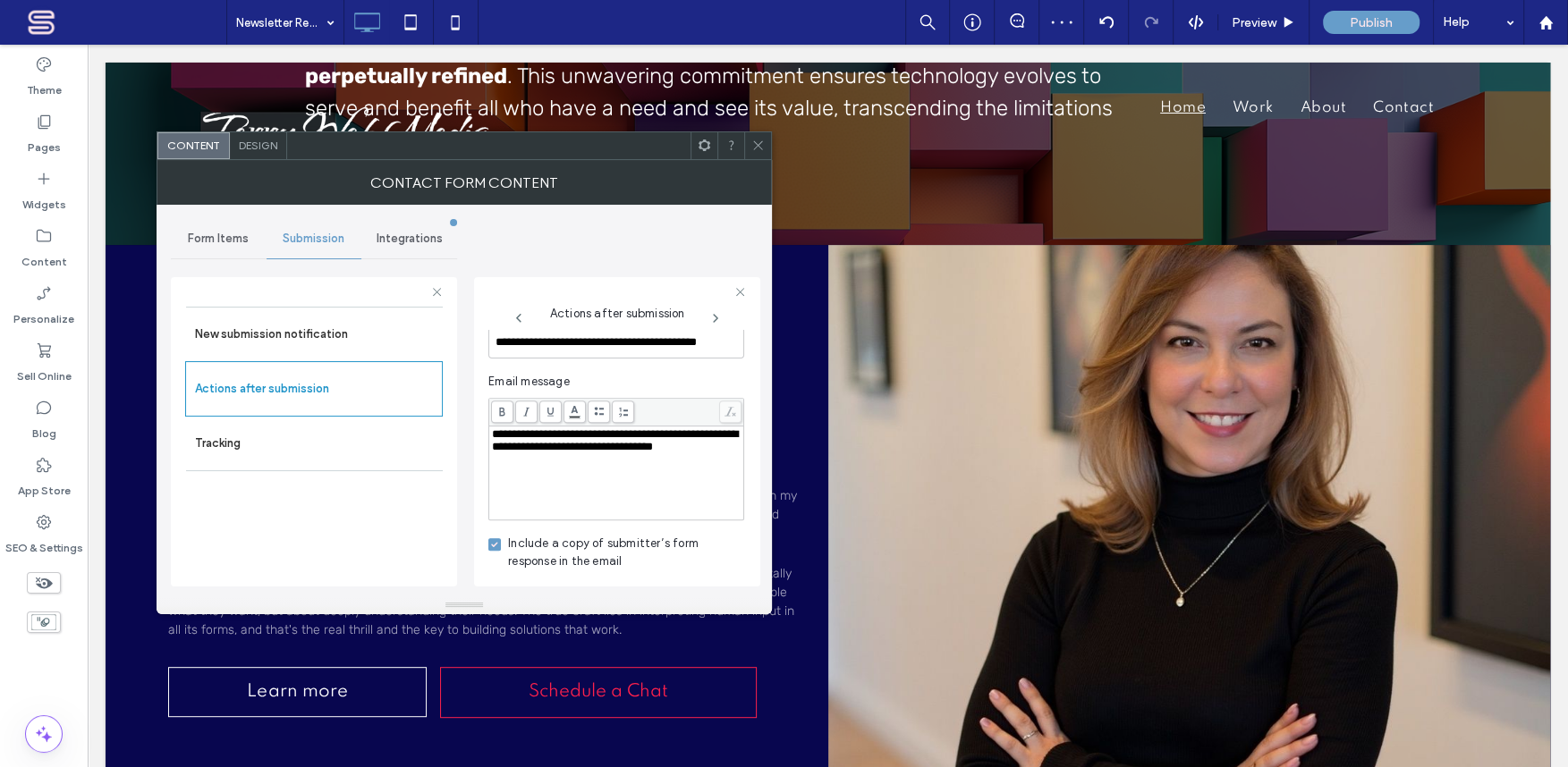 click on "**********" at bounding box center (614, 440) 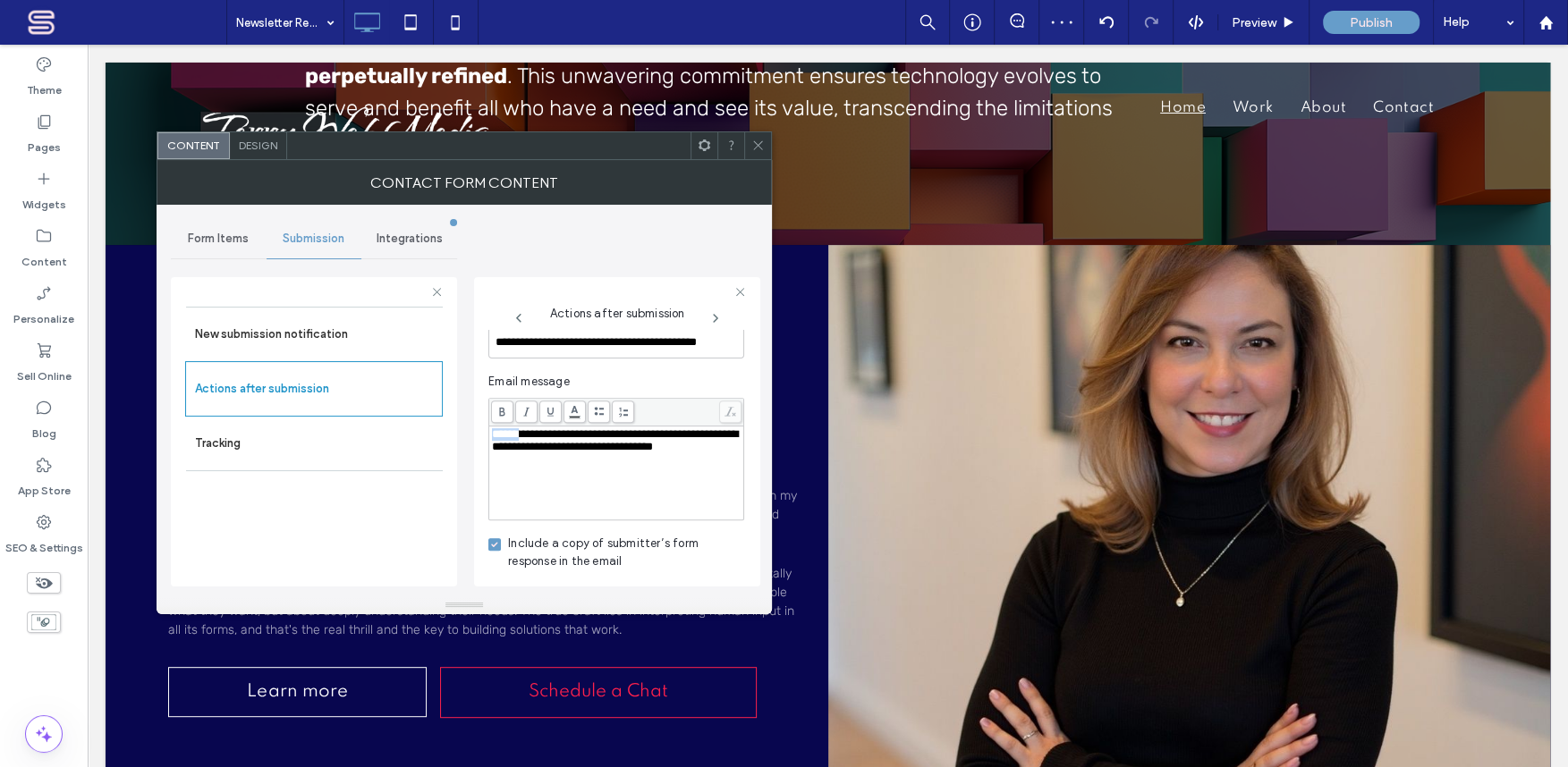 click on "**********" at bounding box center [614, 440] 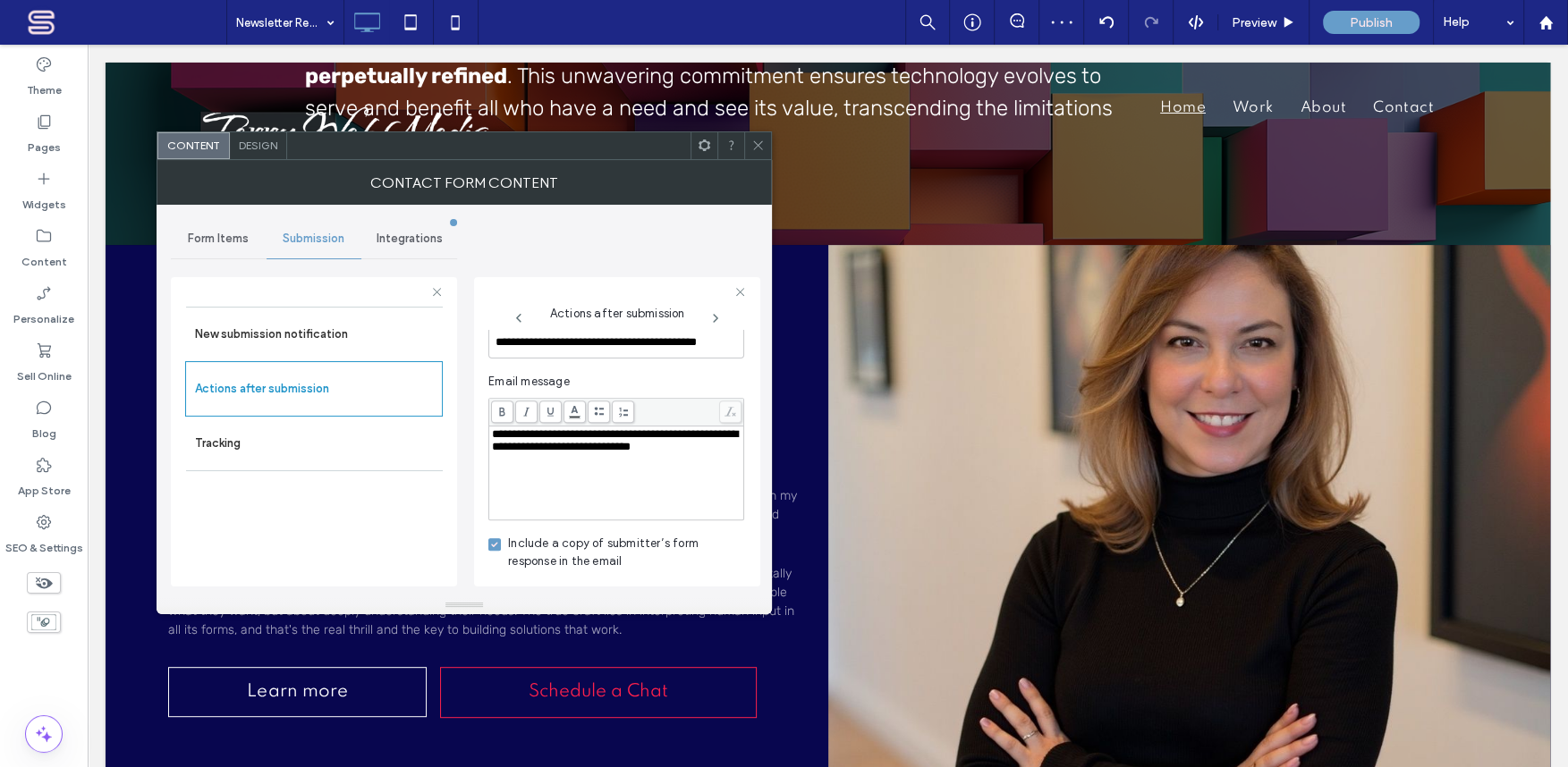 type 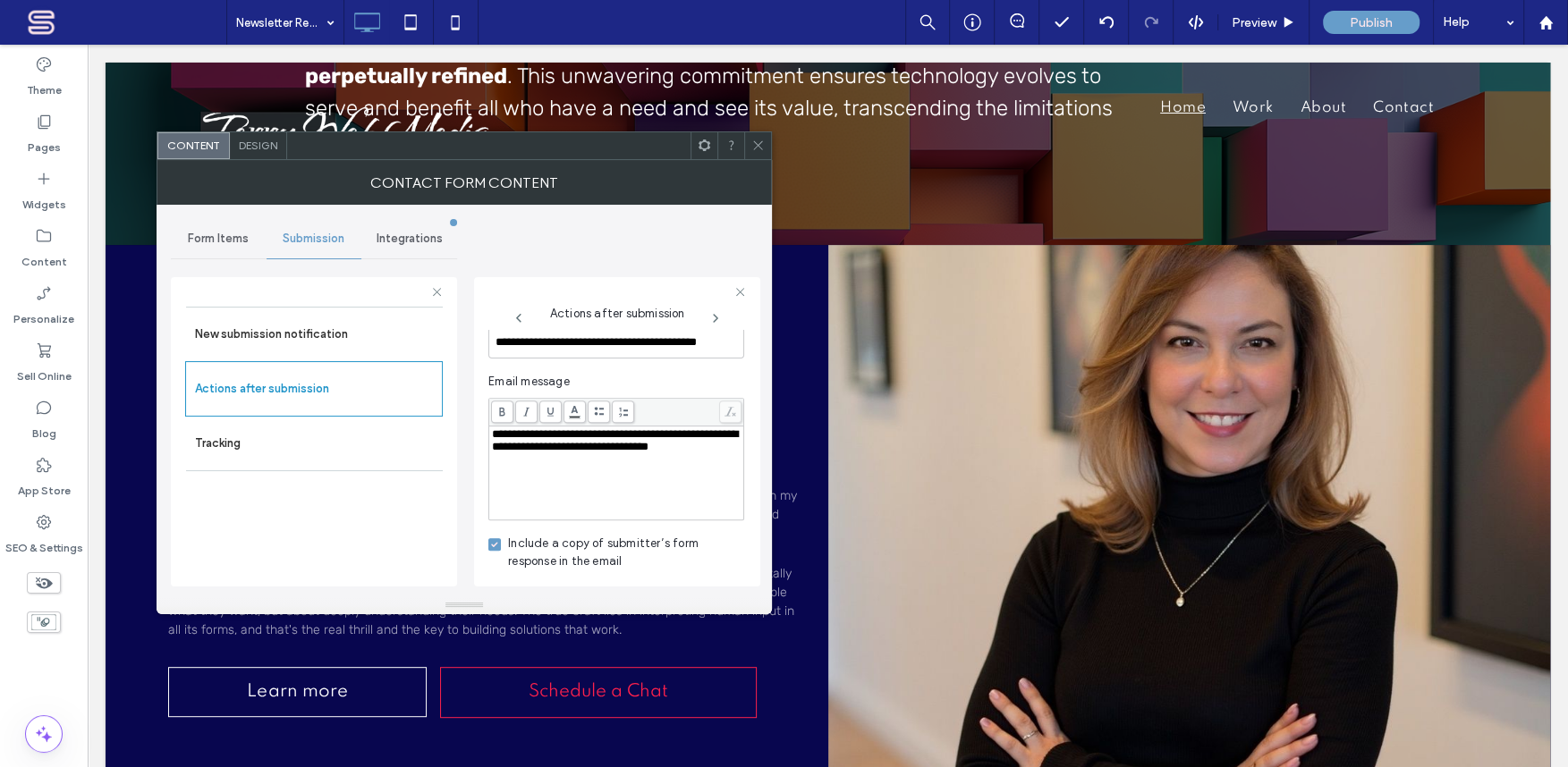 click on "**********" at bounding box center (614, 440) 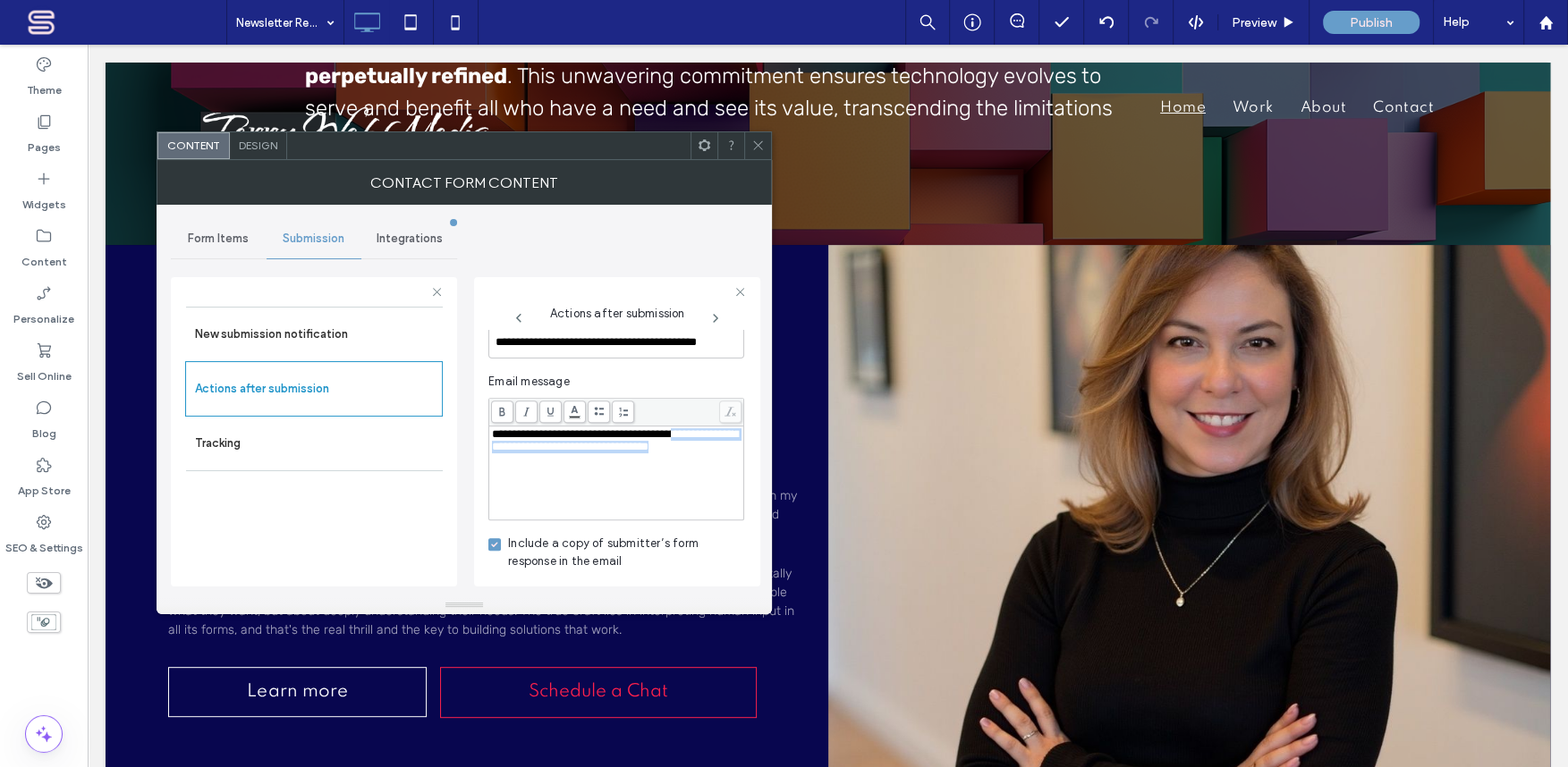 drag, startPoint x: 702, startPoint y: 432, endPoint x: 684, endPoint y: 464, distance: 36.71512 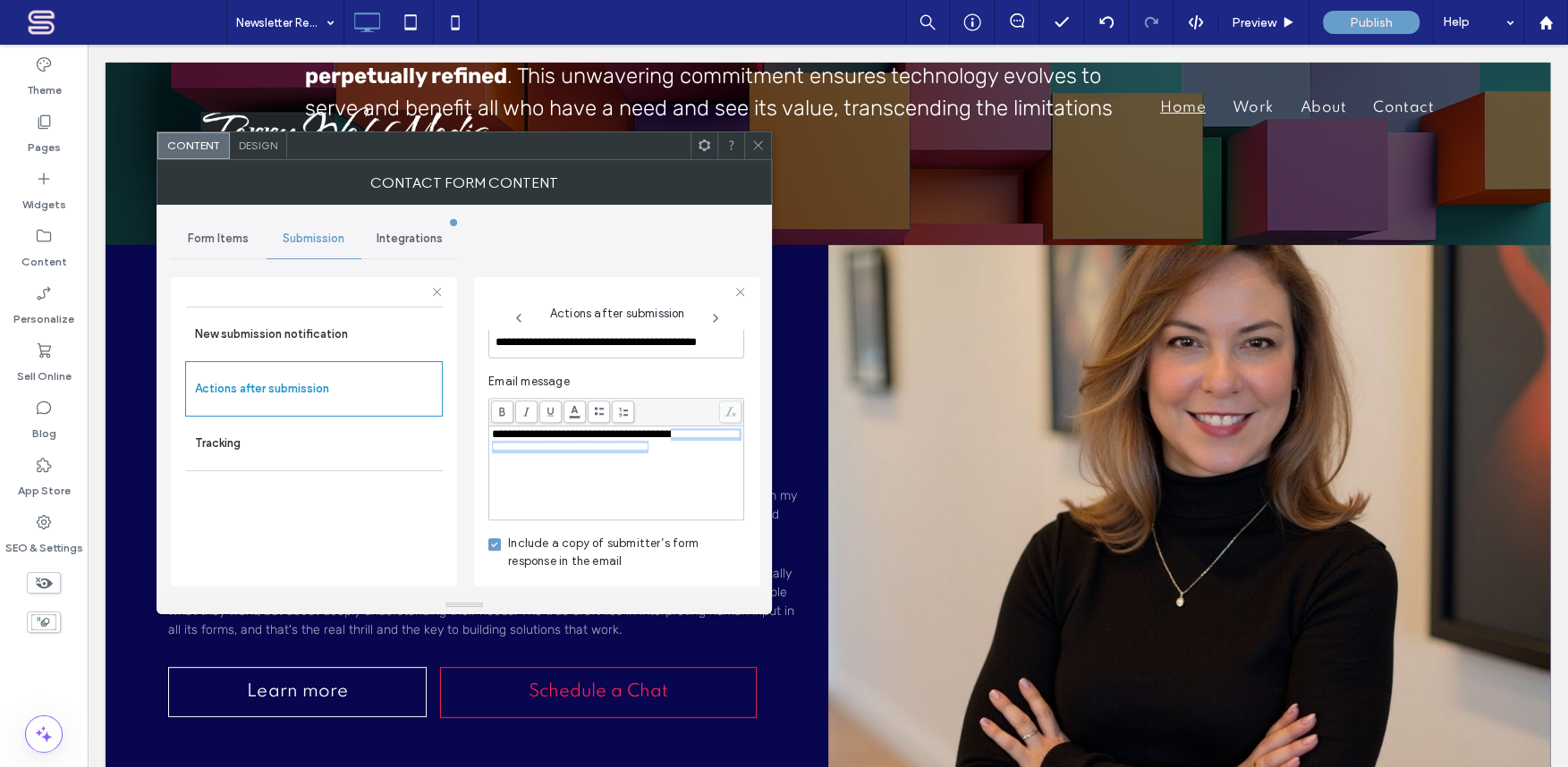 click on "**********" at bounding box center [616, 441] 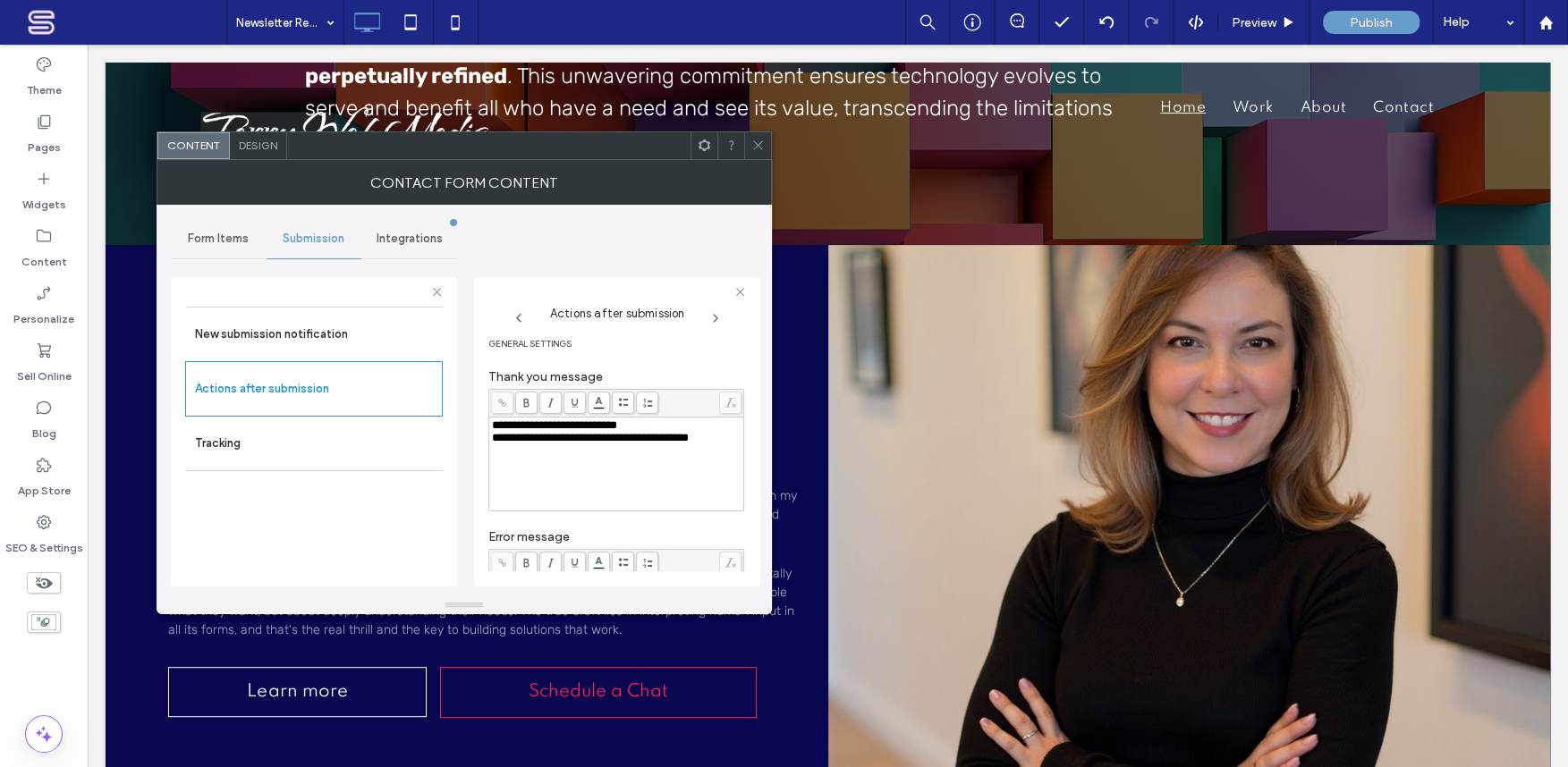 scroll, scrollTop: 0, scrollLeft: 0, axis: both 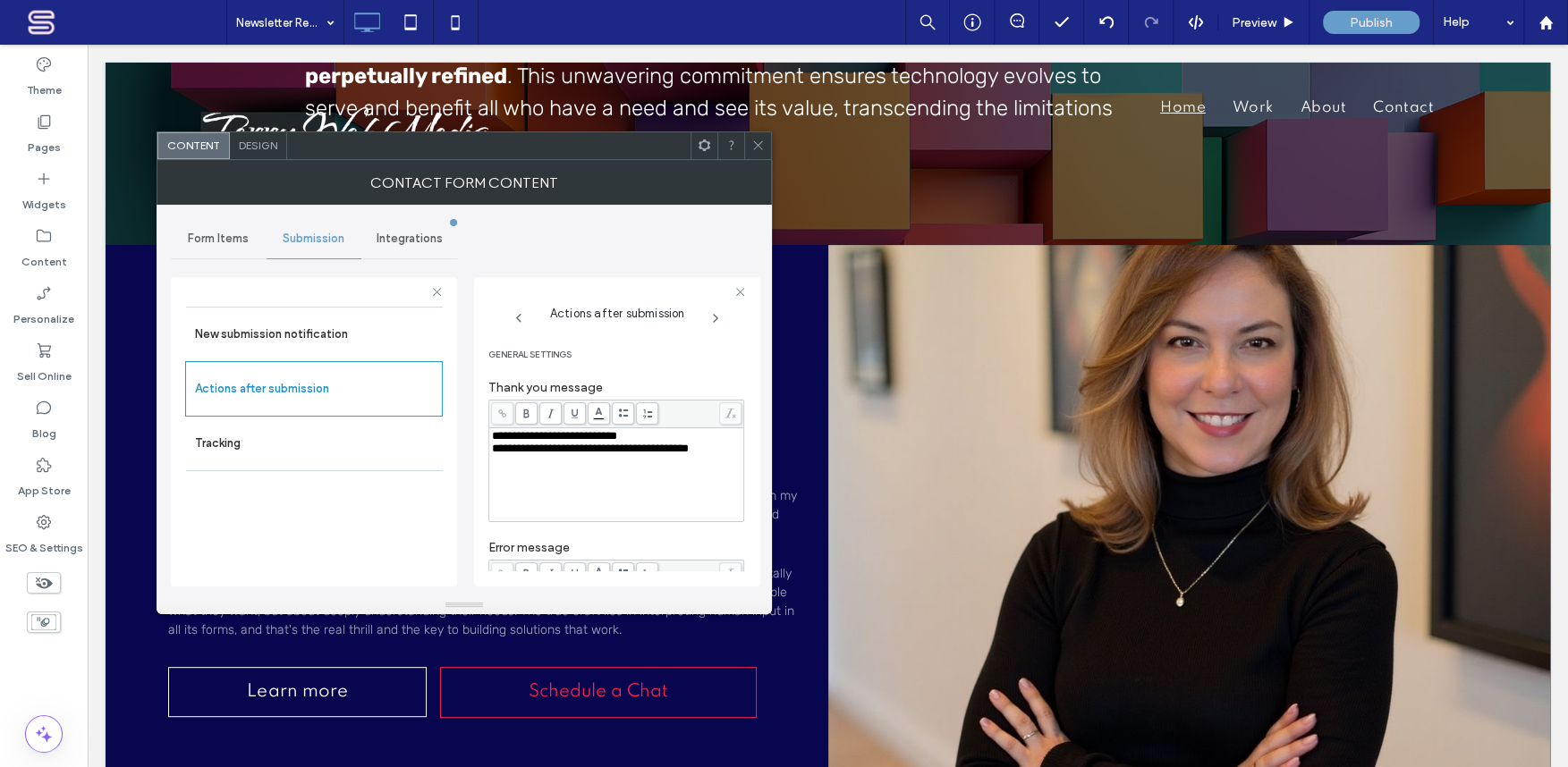 click on "**********" at bounding box center (590, 448) 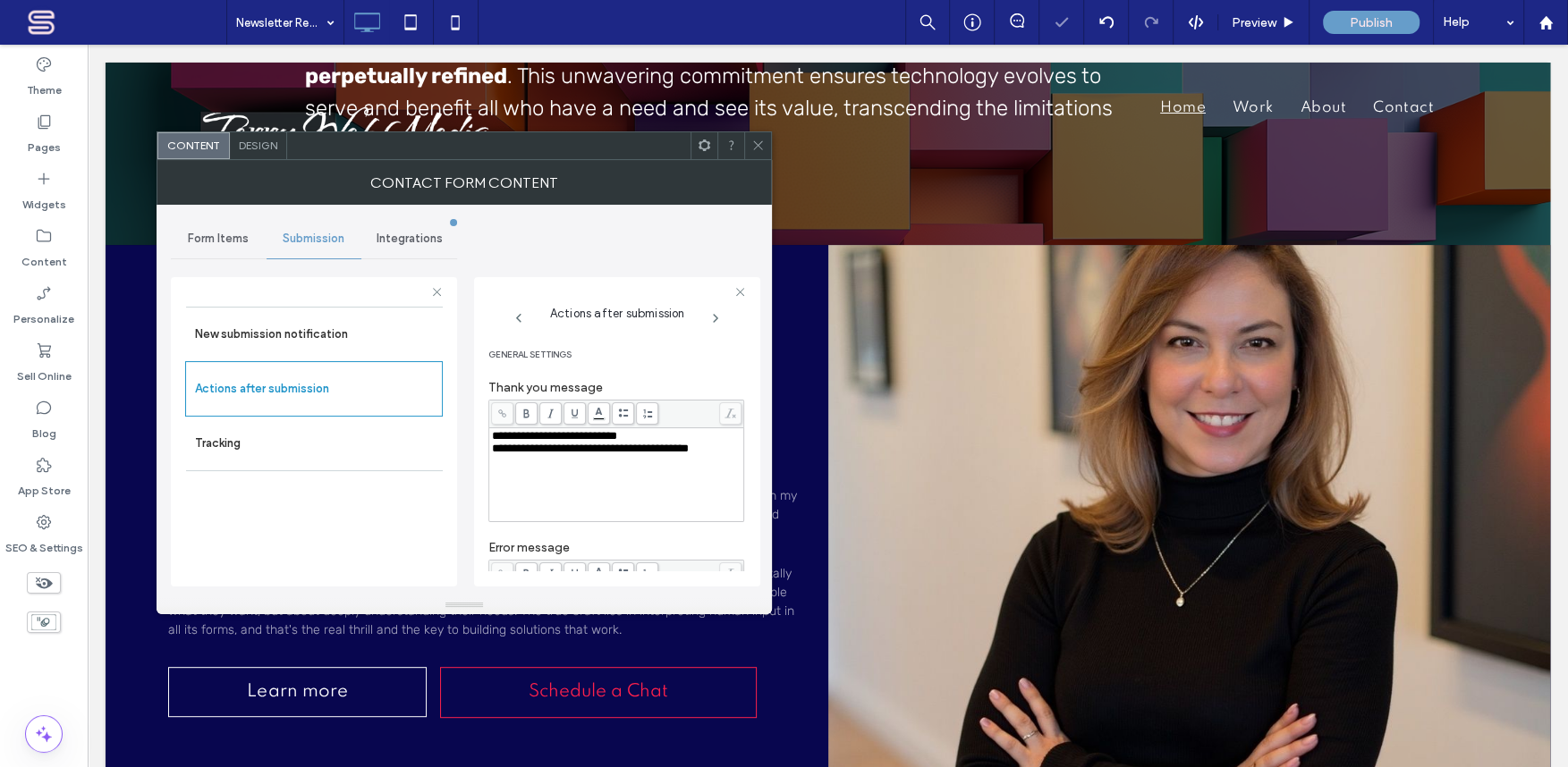 click on "**********" at bounding box center [555, 435] 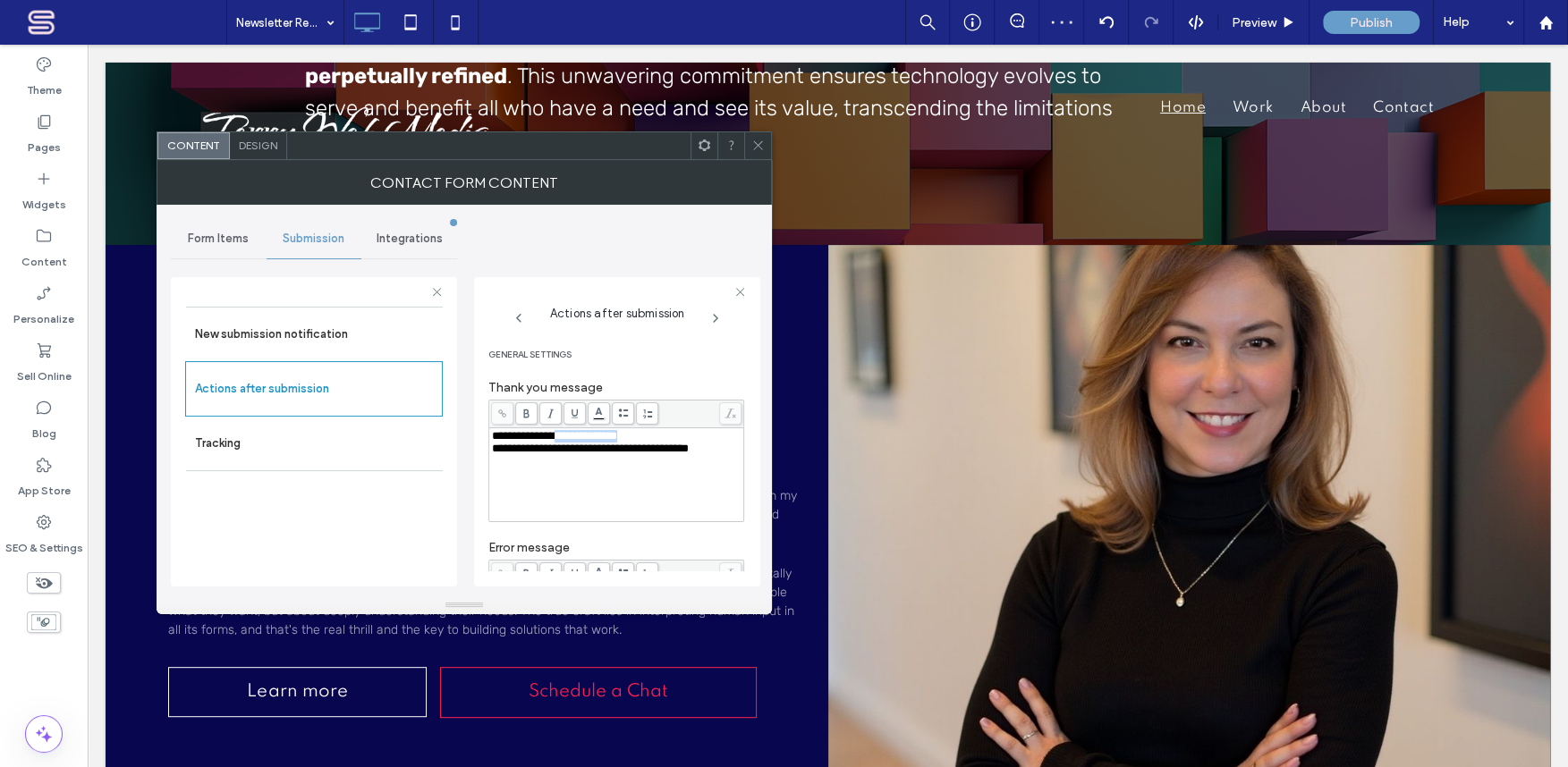 drag, startPoint x: 565, startPoint y: 437, endPoint x: 647, endPoint y: 442, distance: 82.152298 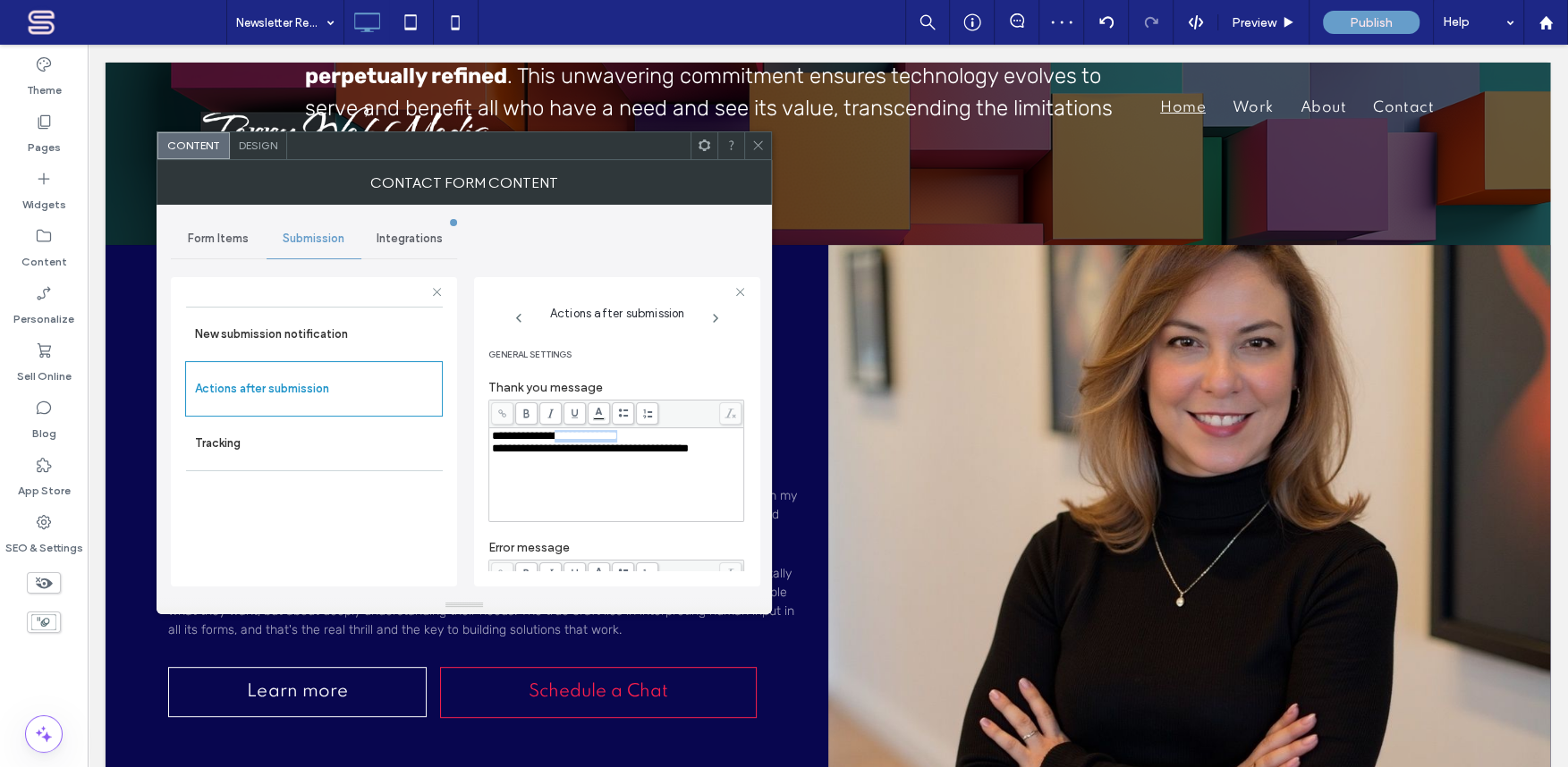 click on "**********" at bounding box center [555, 435] 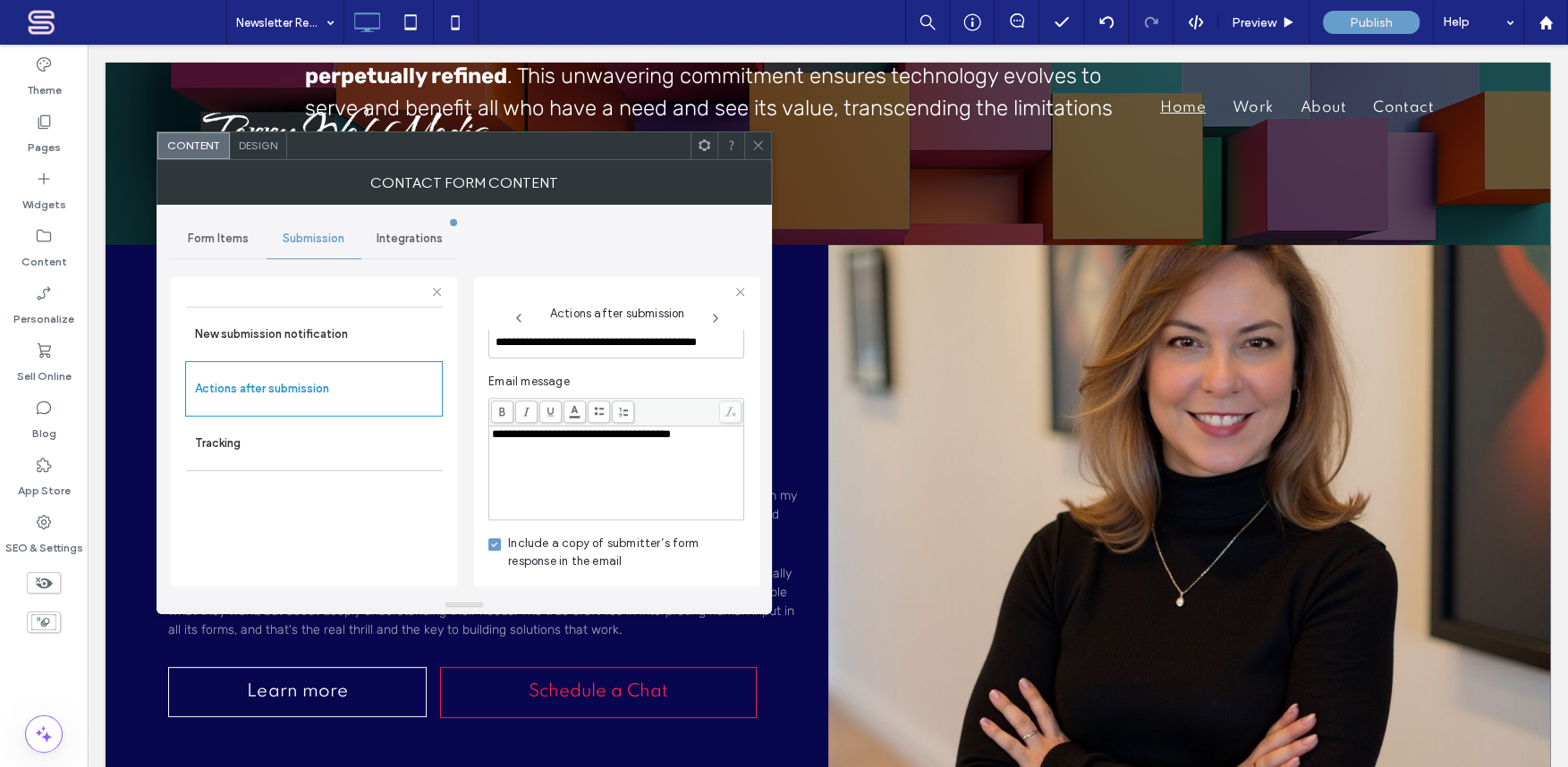 scroll, scrollTop: 444, scrollLeft: 0, axis: vertical 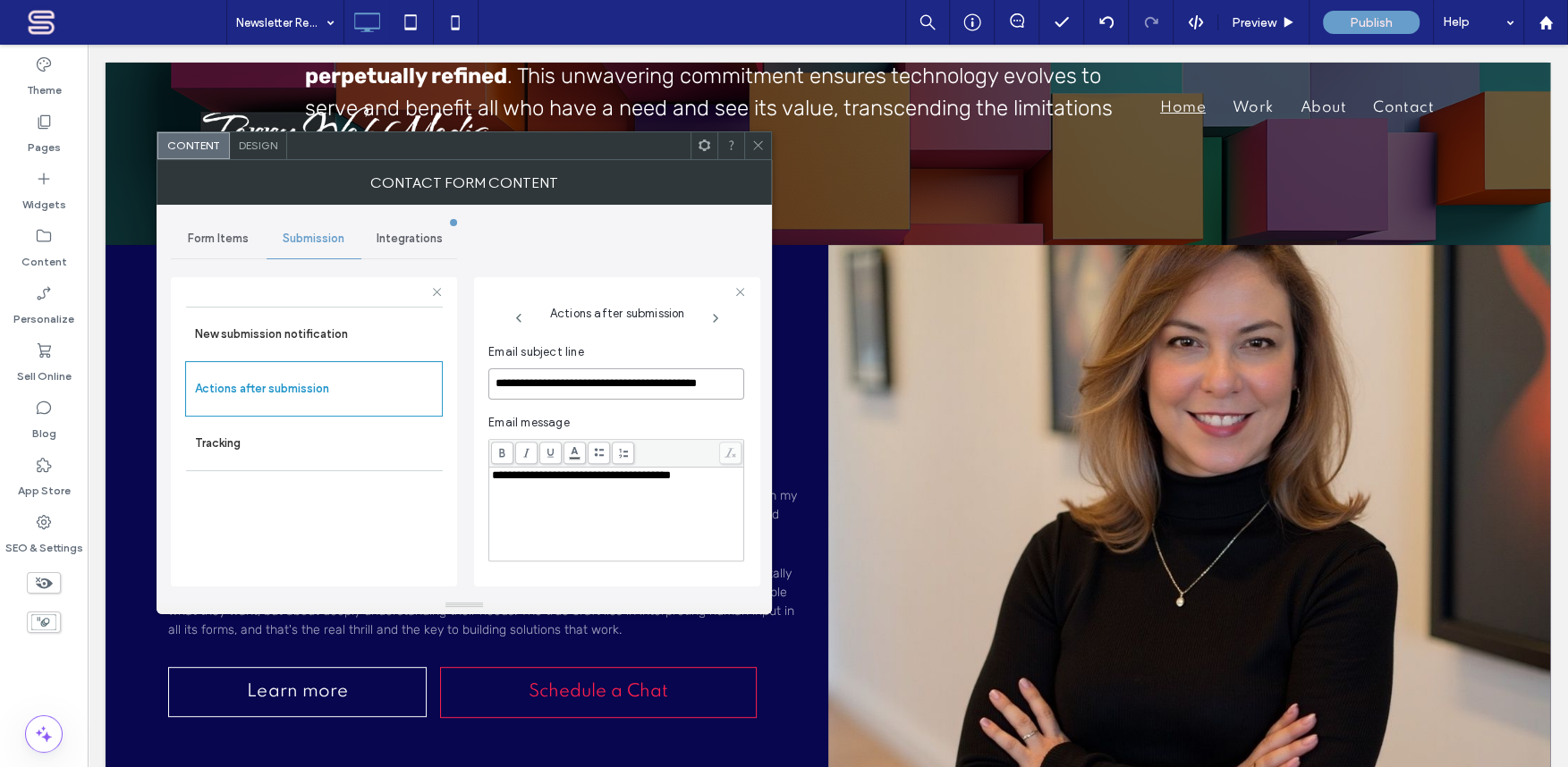drag, startPoint x: 626, startPoint y: 560, endPoint x: 697, endPoint y: 524, distance: 79.605276 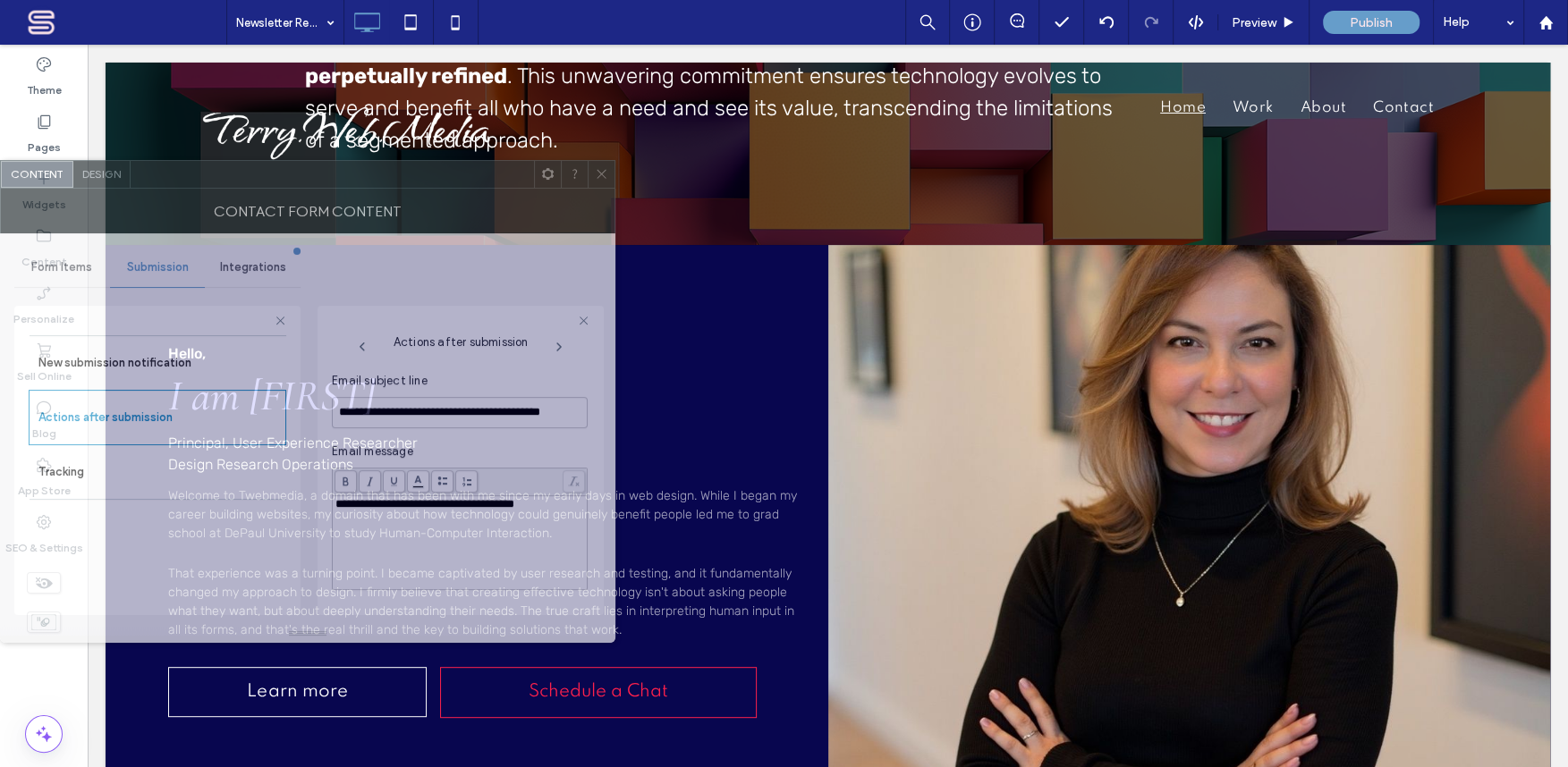 drag, startPoint x: 635, startPoint y: 154, endPoint x: 460, endPoint y: 182, distance: 177.22584 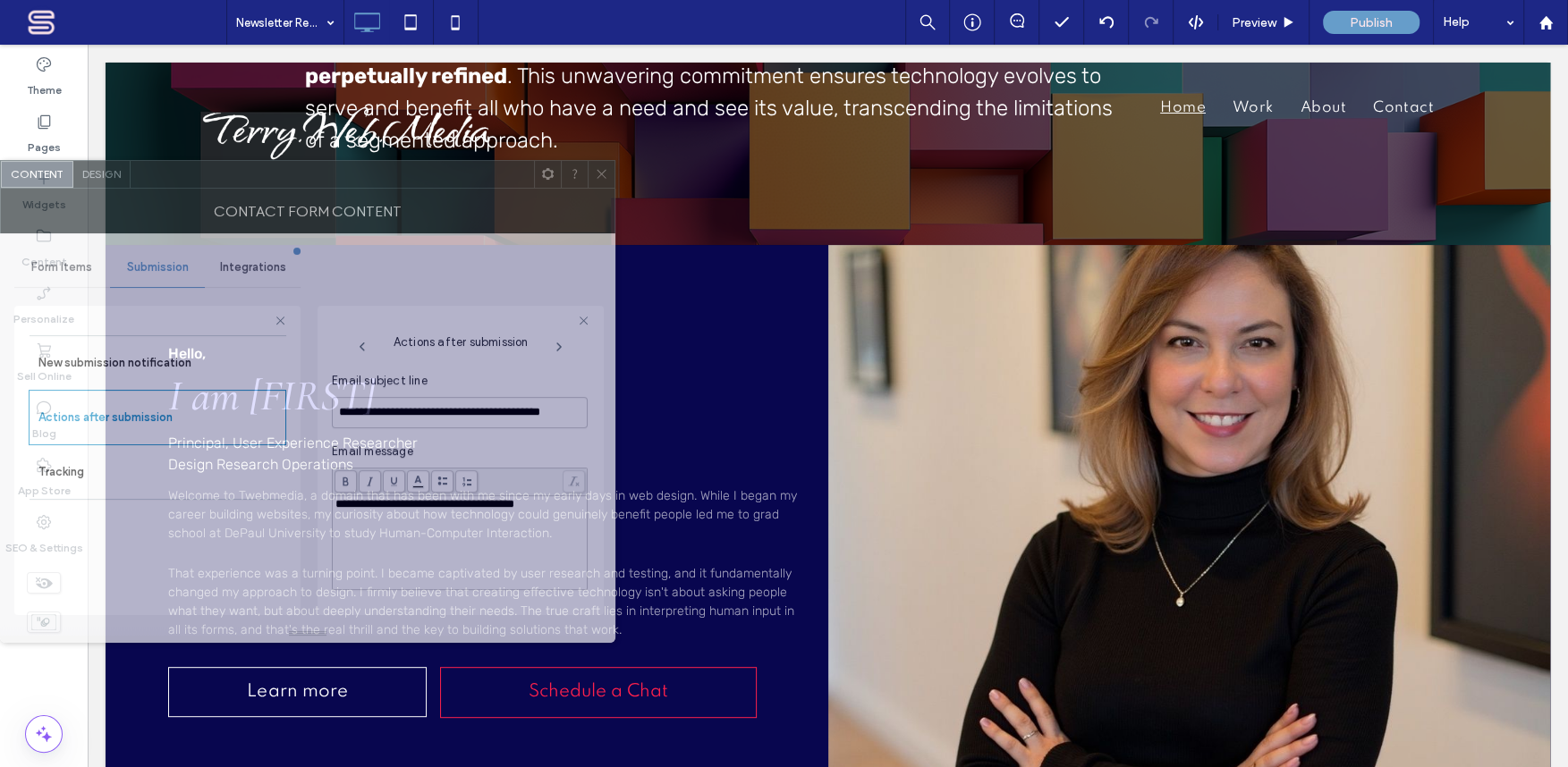 click at bounding box center (332, 174) 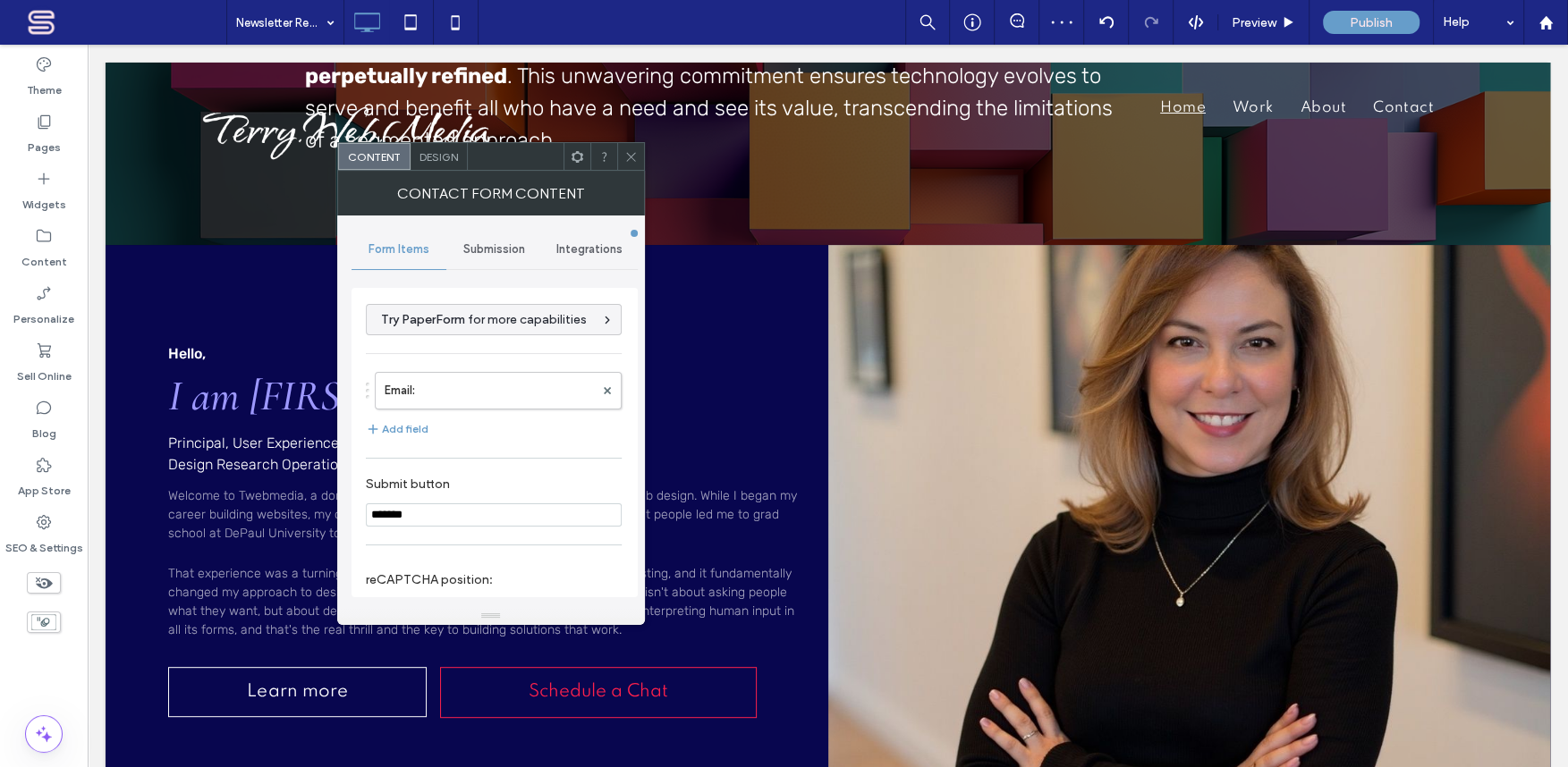 drag, startPoint x: 420, startPoint y: 513, endPoint x: 348, endPoint y: 511, distance: 72.027772 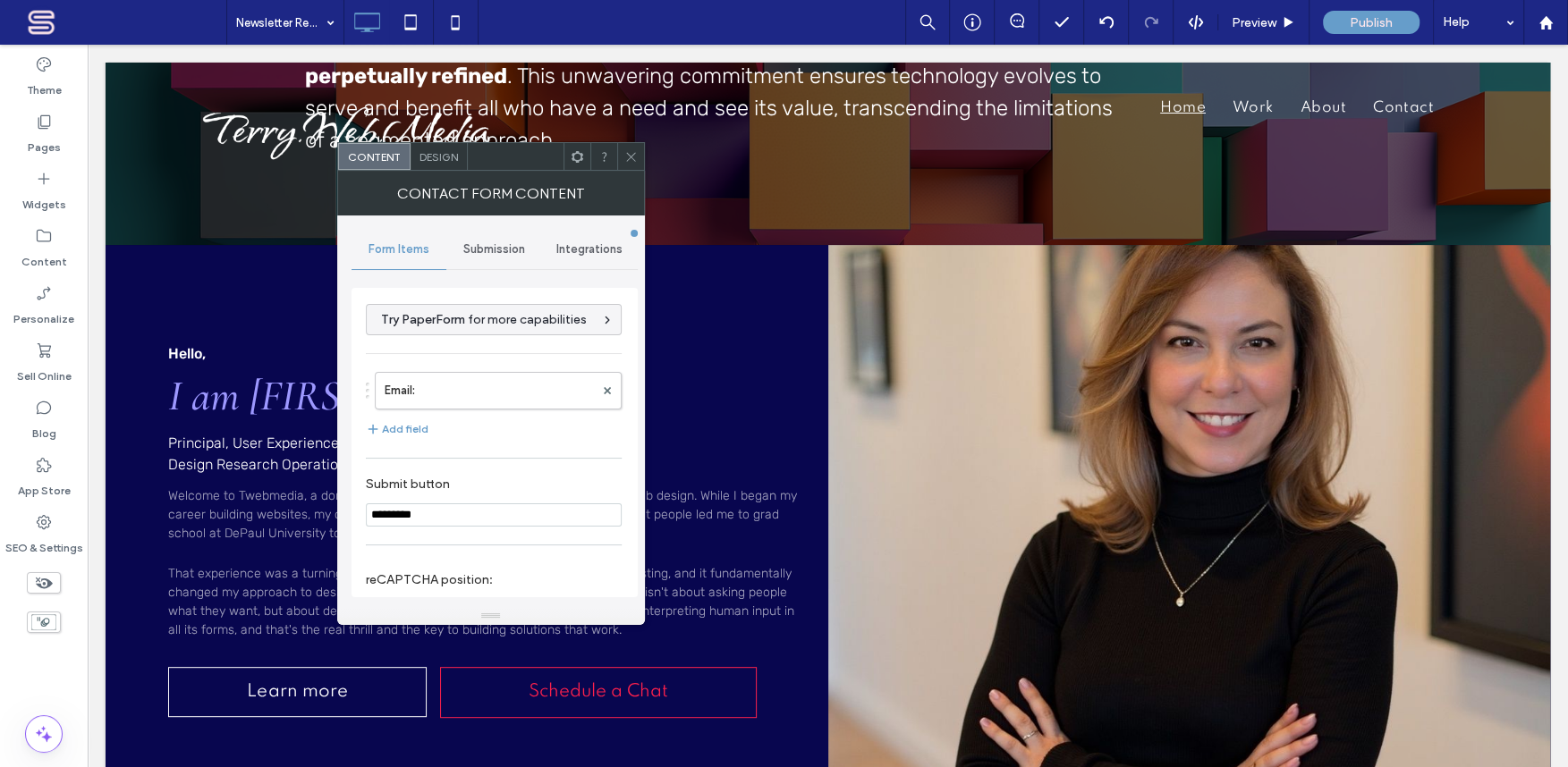 type on "*********" 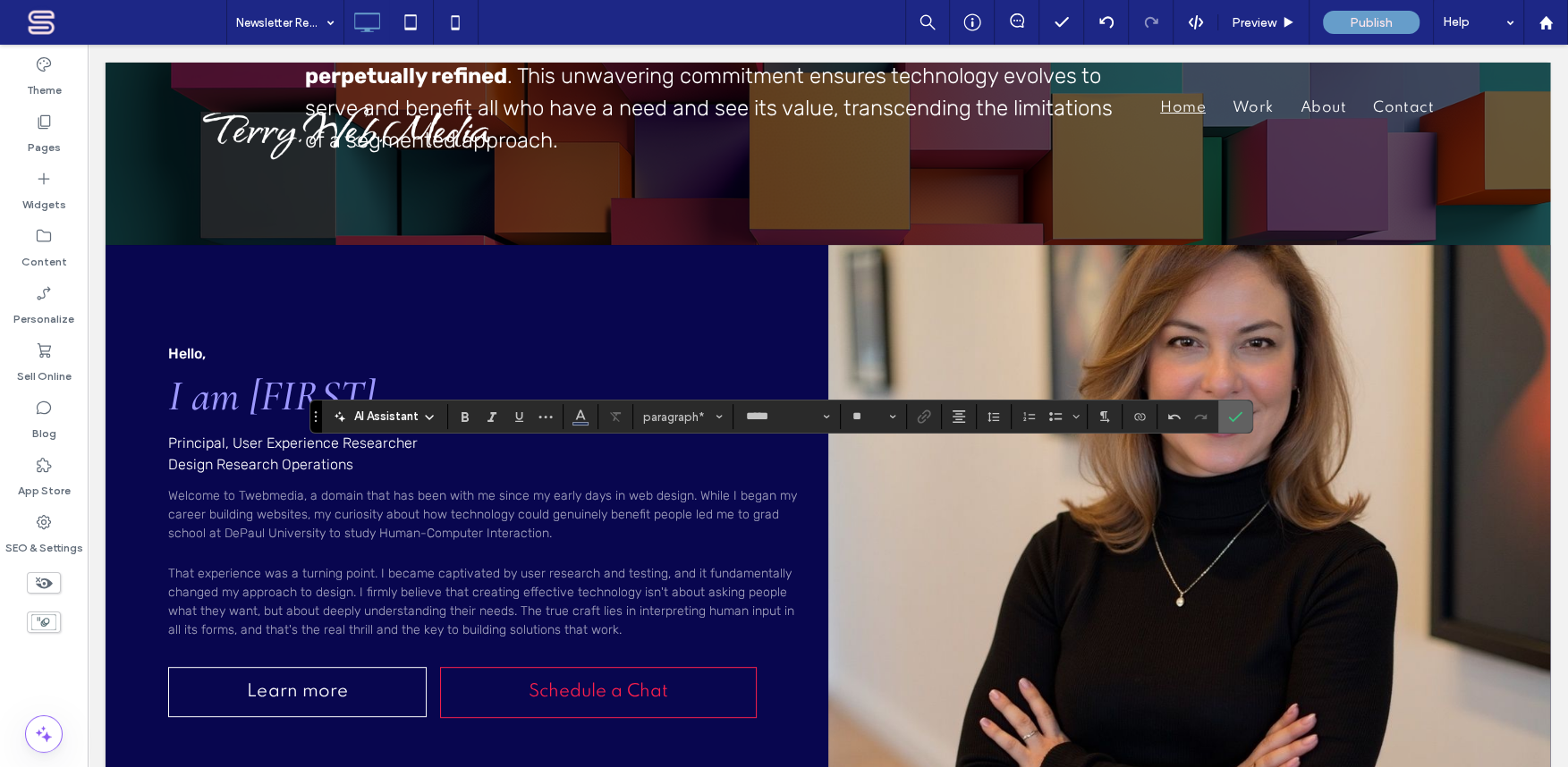 click 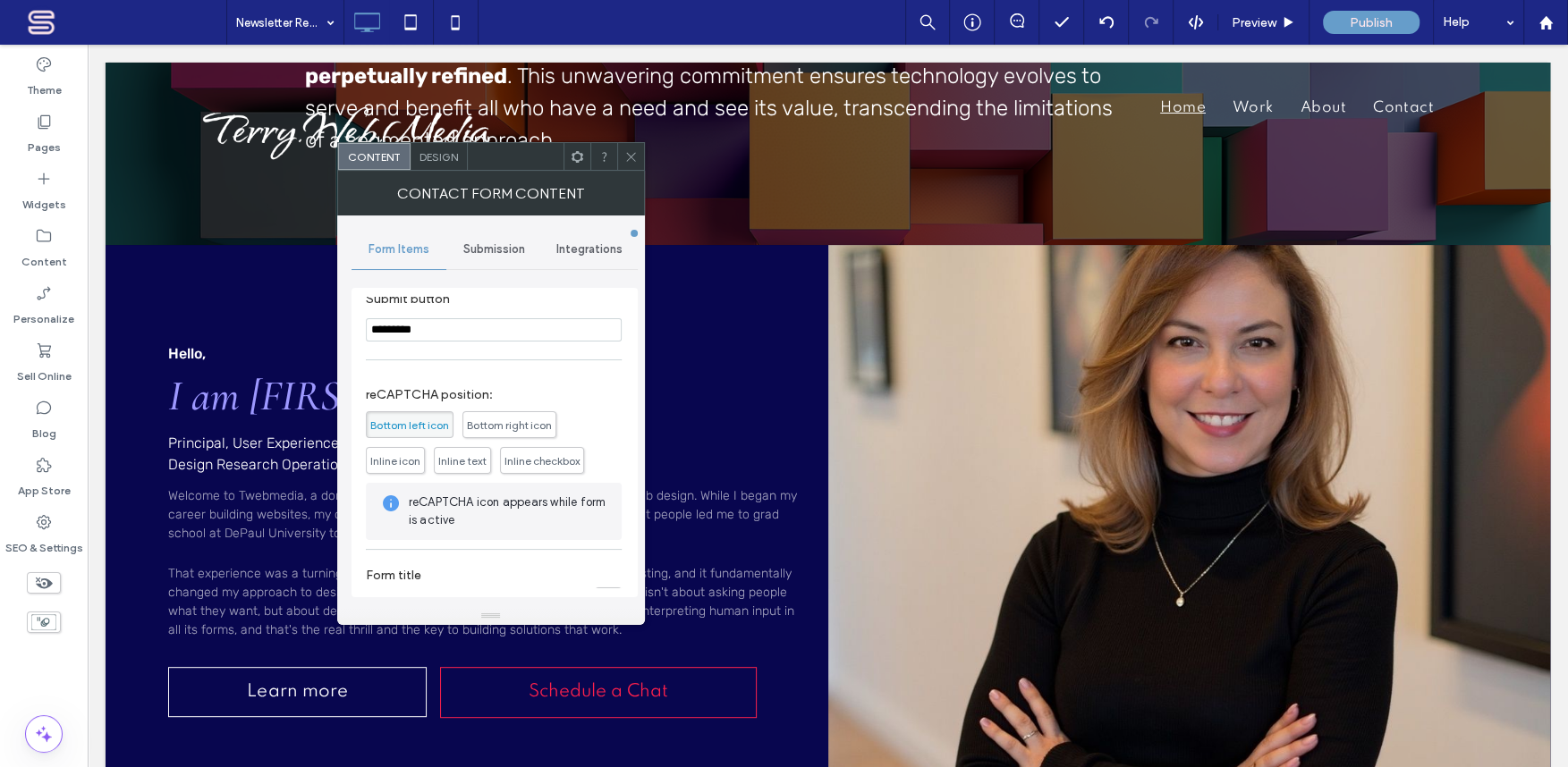 scroll, scrollTop: 216, scrollLeft: 0, axis: vertical 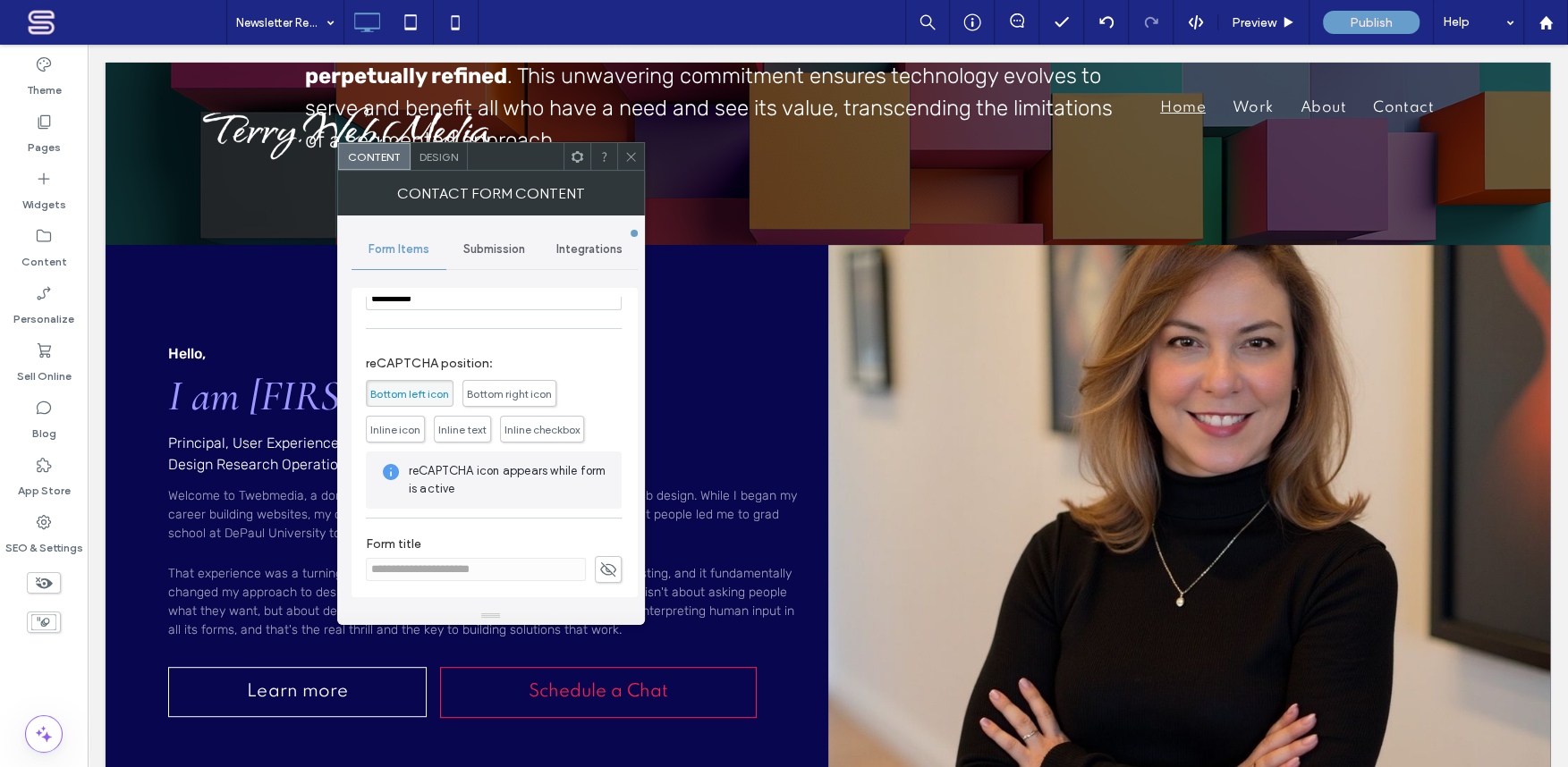 click on "Submission" at bounding box center [494, 249] 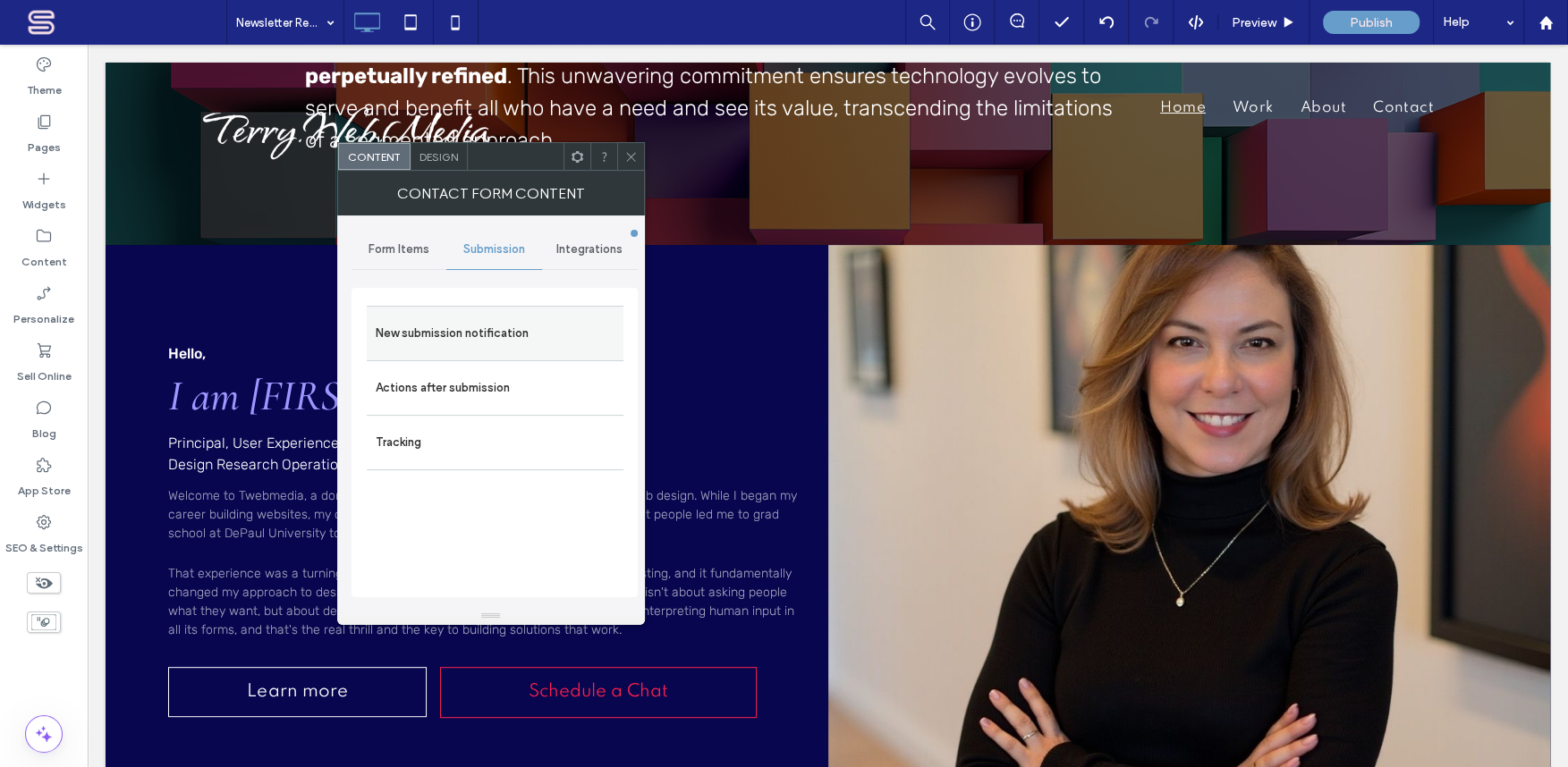 click on "New submission notification" at bounding box center [495, 333] 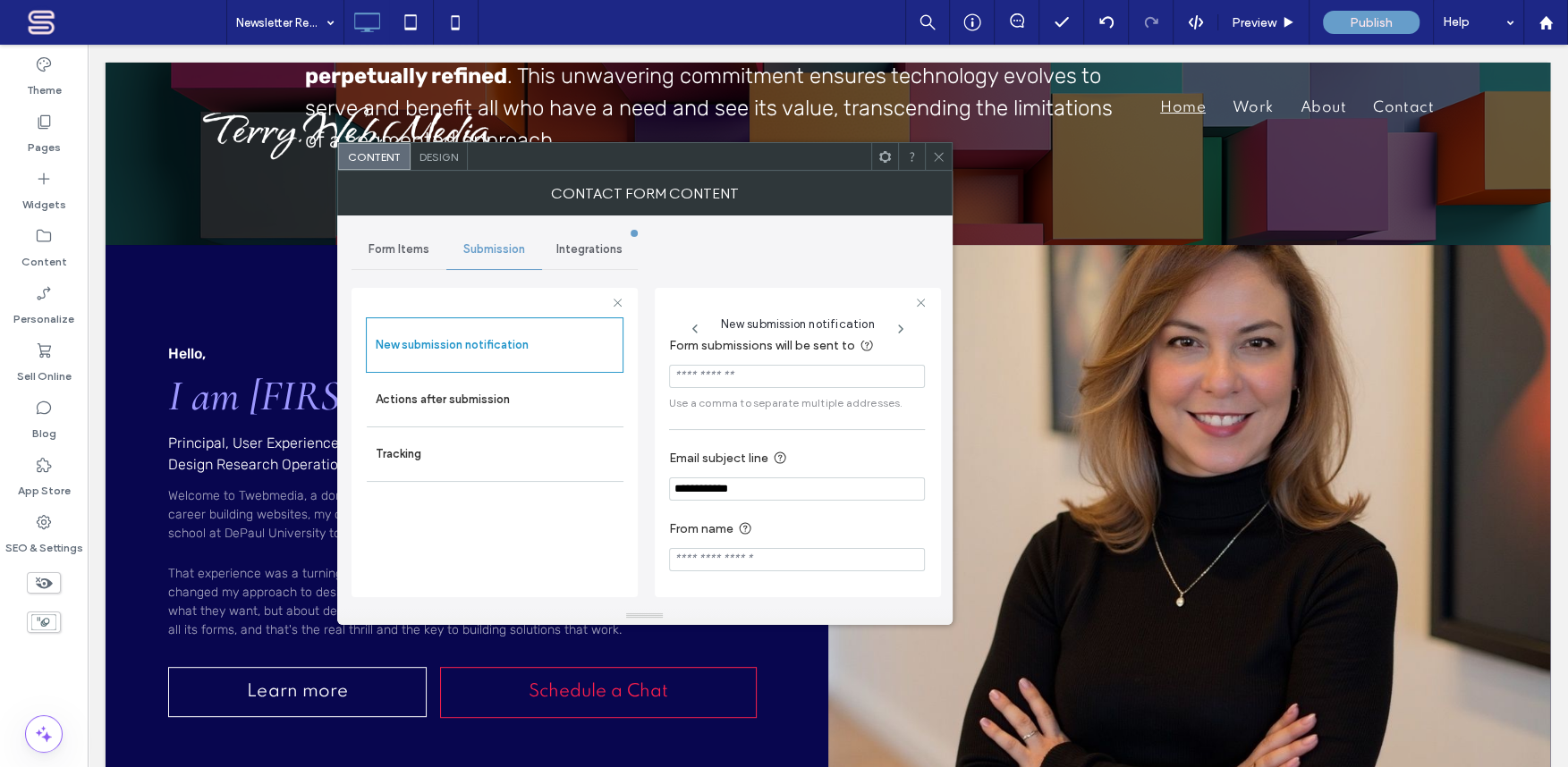 scroll, scrollTop: 18, scrollLeft: 0, axis: vertical 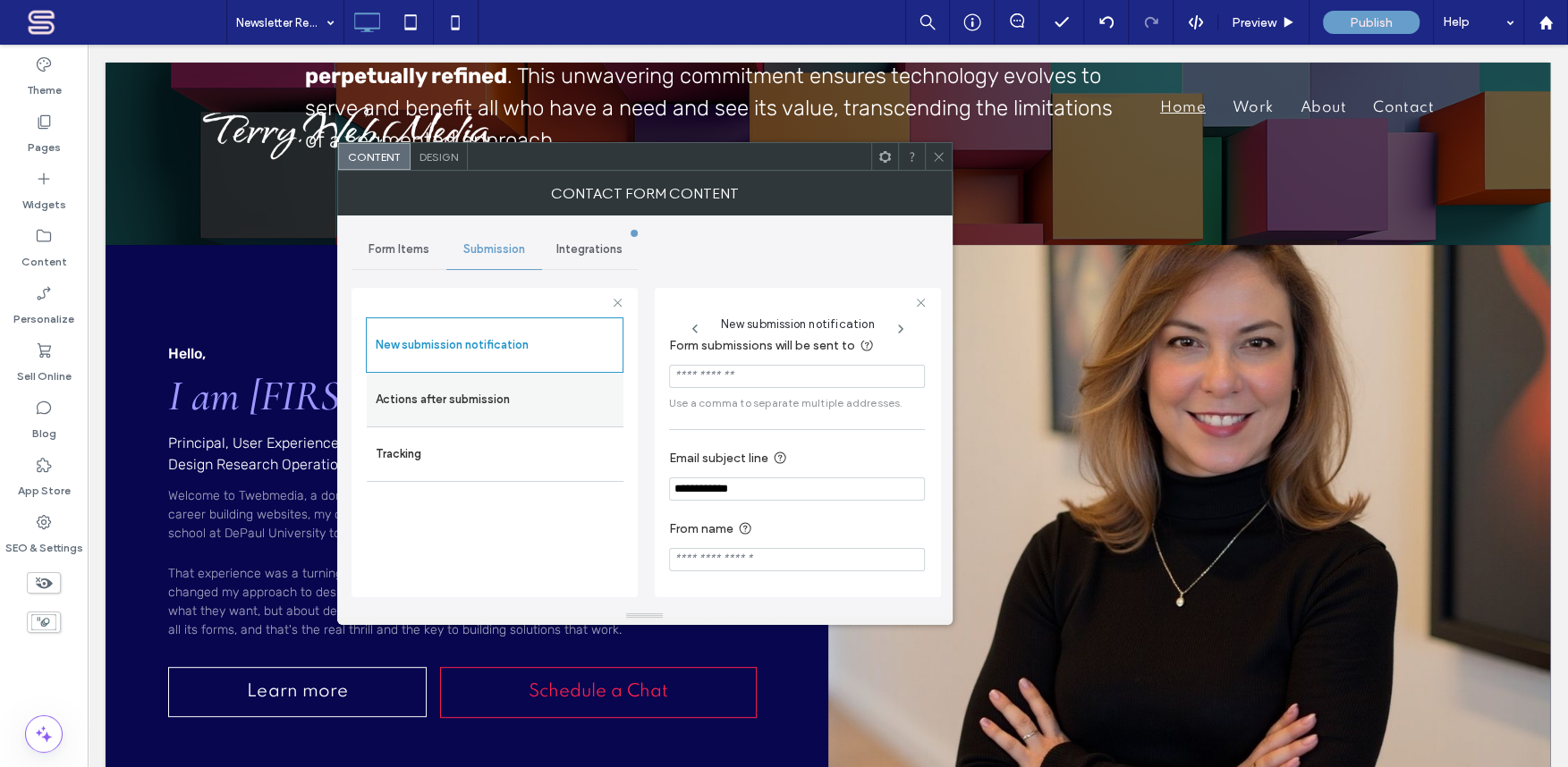 click on "Actions after submission" at bounding box center [495, 400] 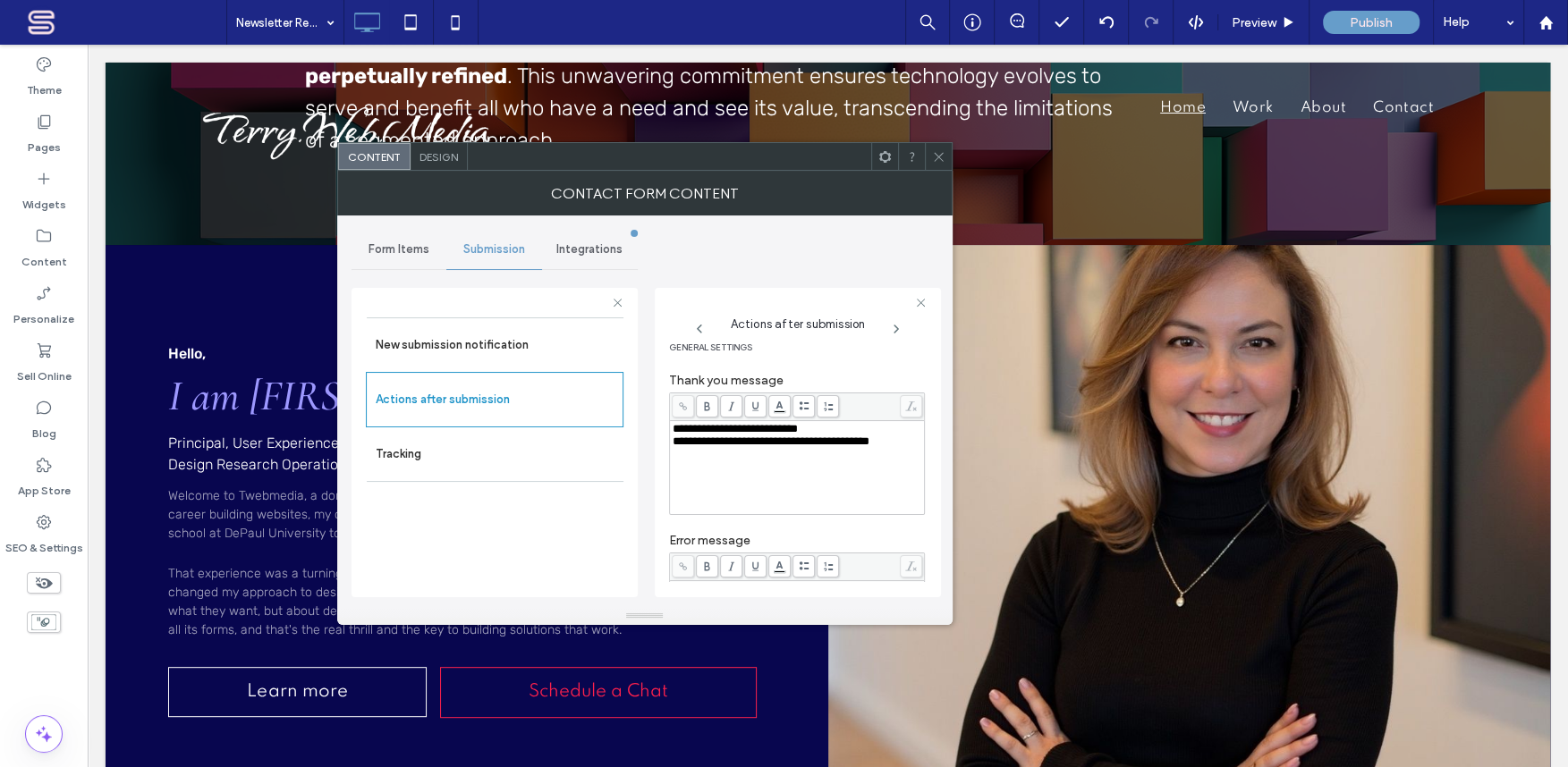 click on "**********" at bounding box center (771, 441) 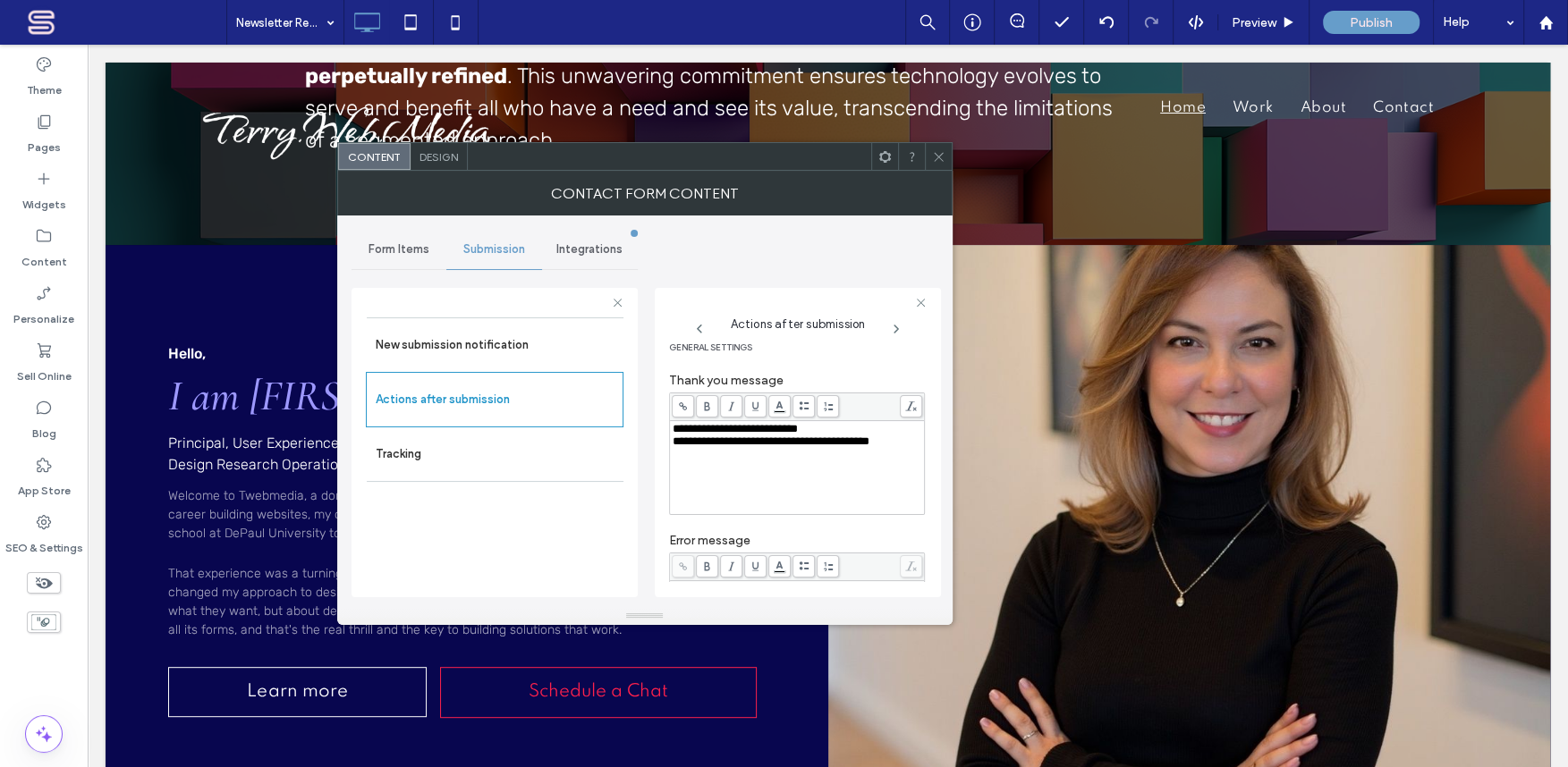 click on "**********" at bounding box center [771, 441] 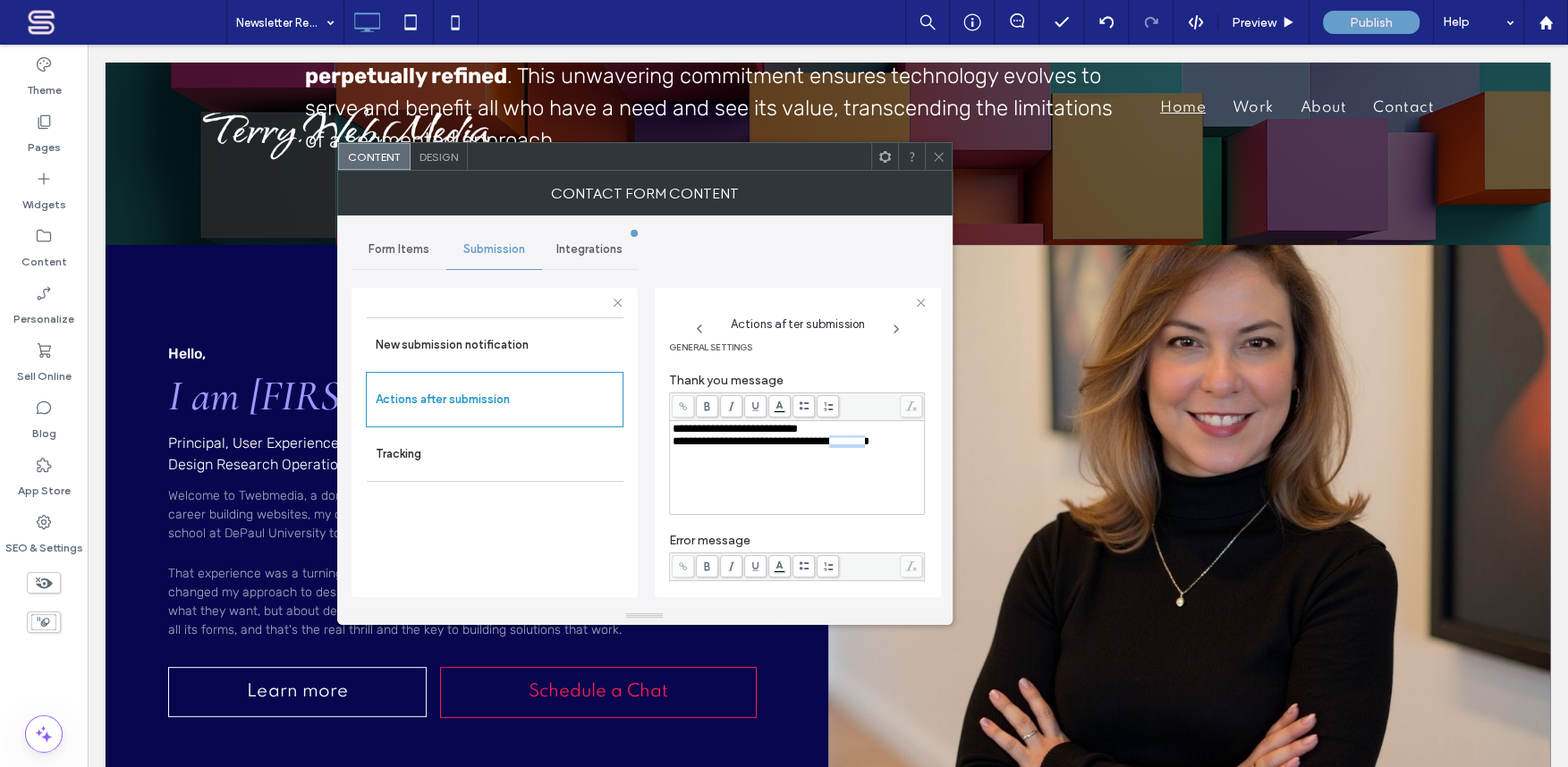 click on "**********" at bounding box center [771, 441] 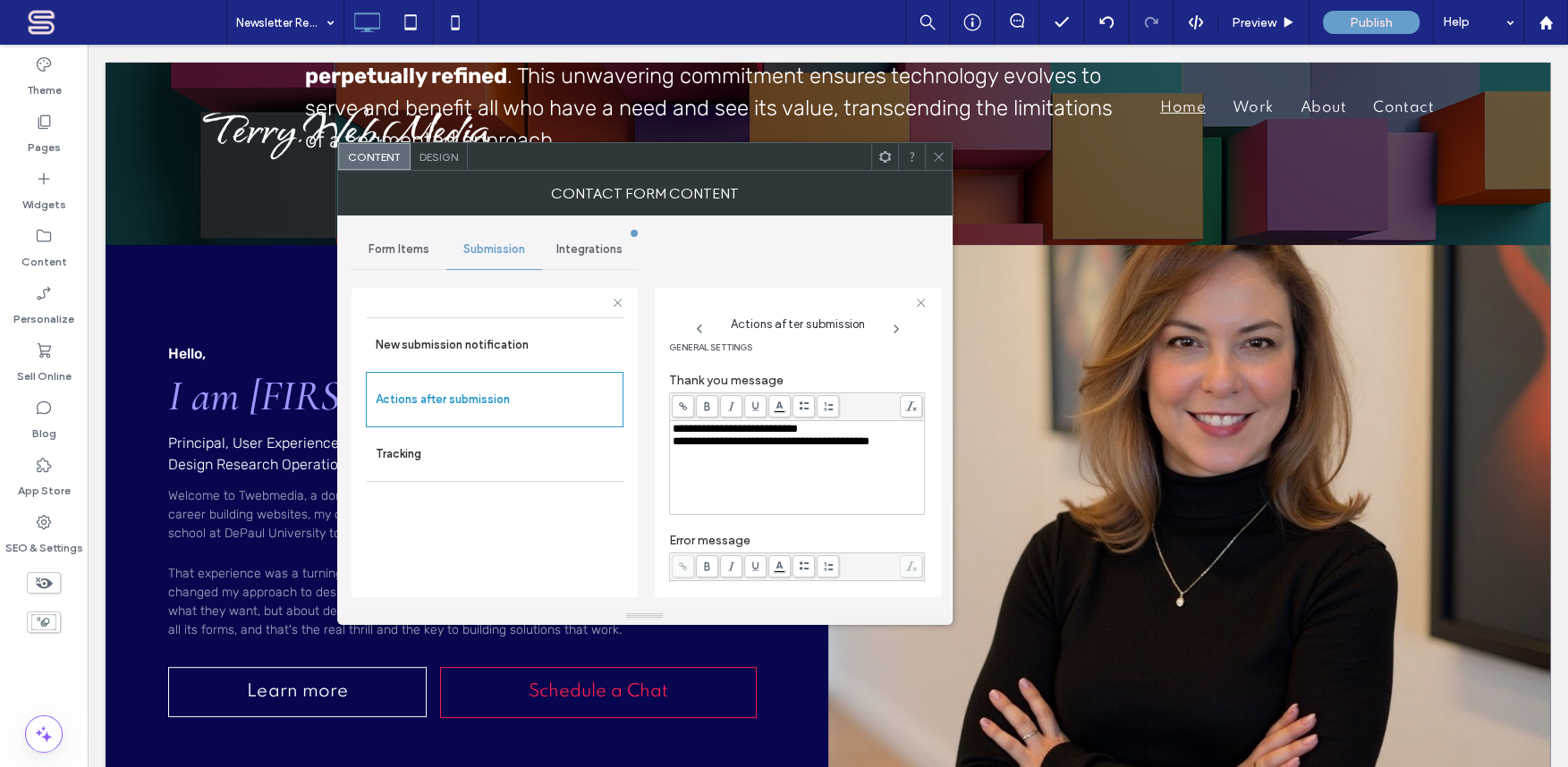 type 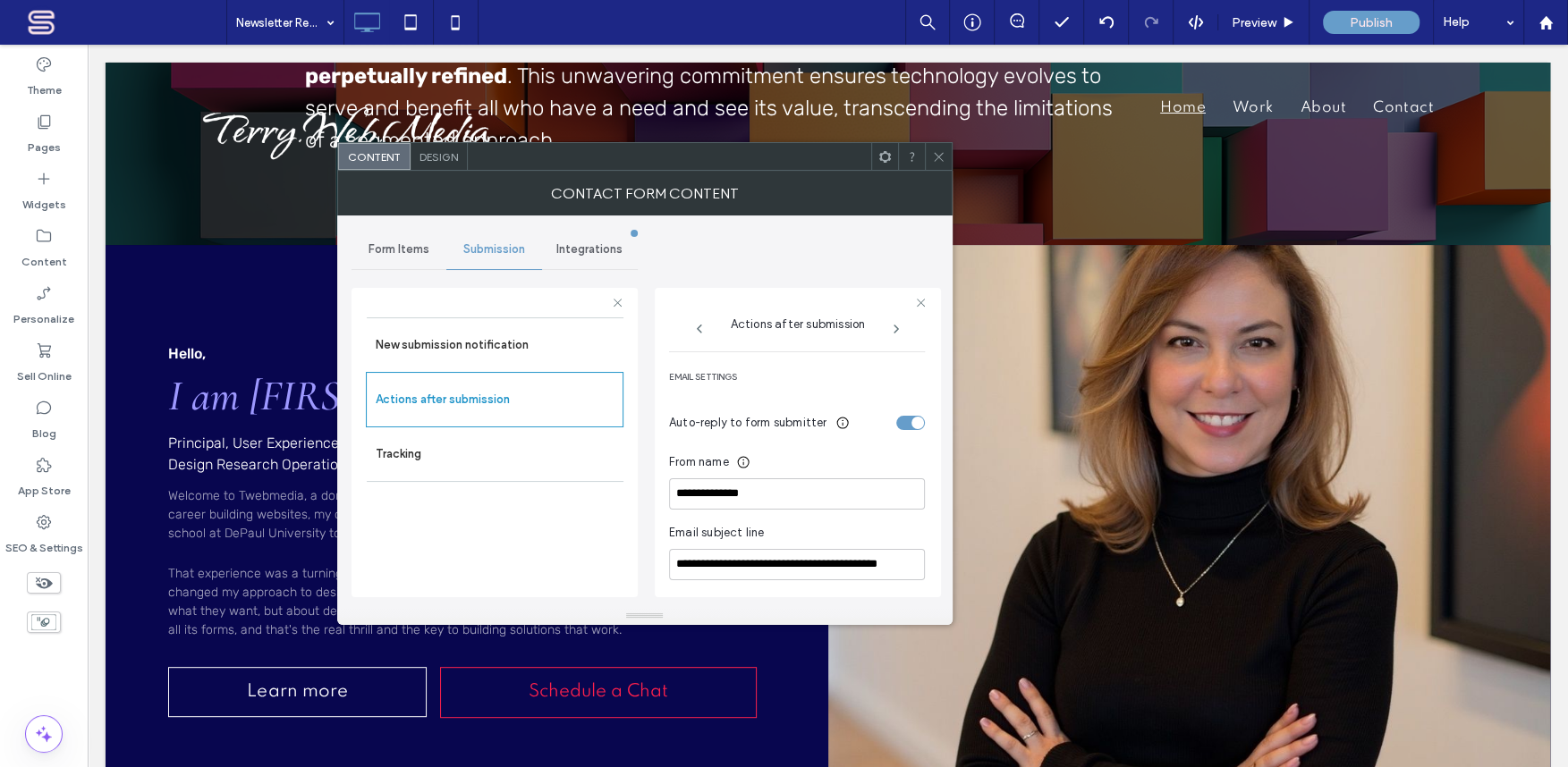 scroll, scrollTop: 662, scrollLeft: 0, axis: vertical 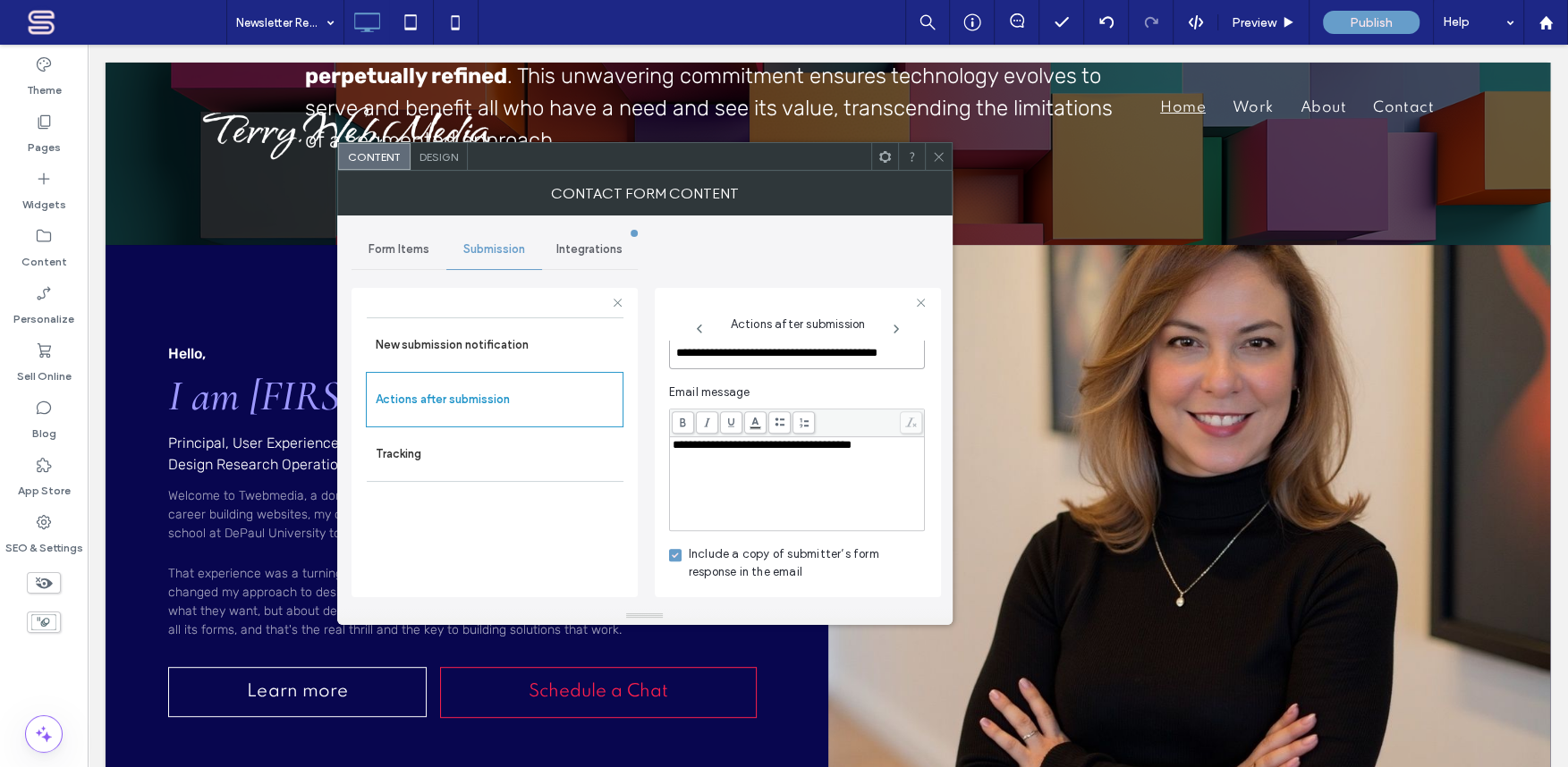 click on "**********" at bounding box center [797, 353] 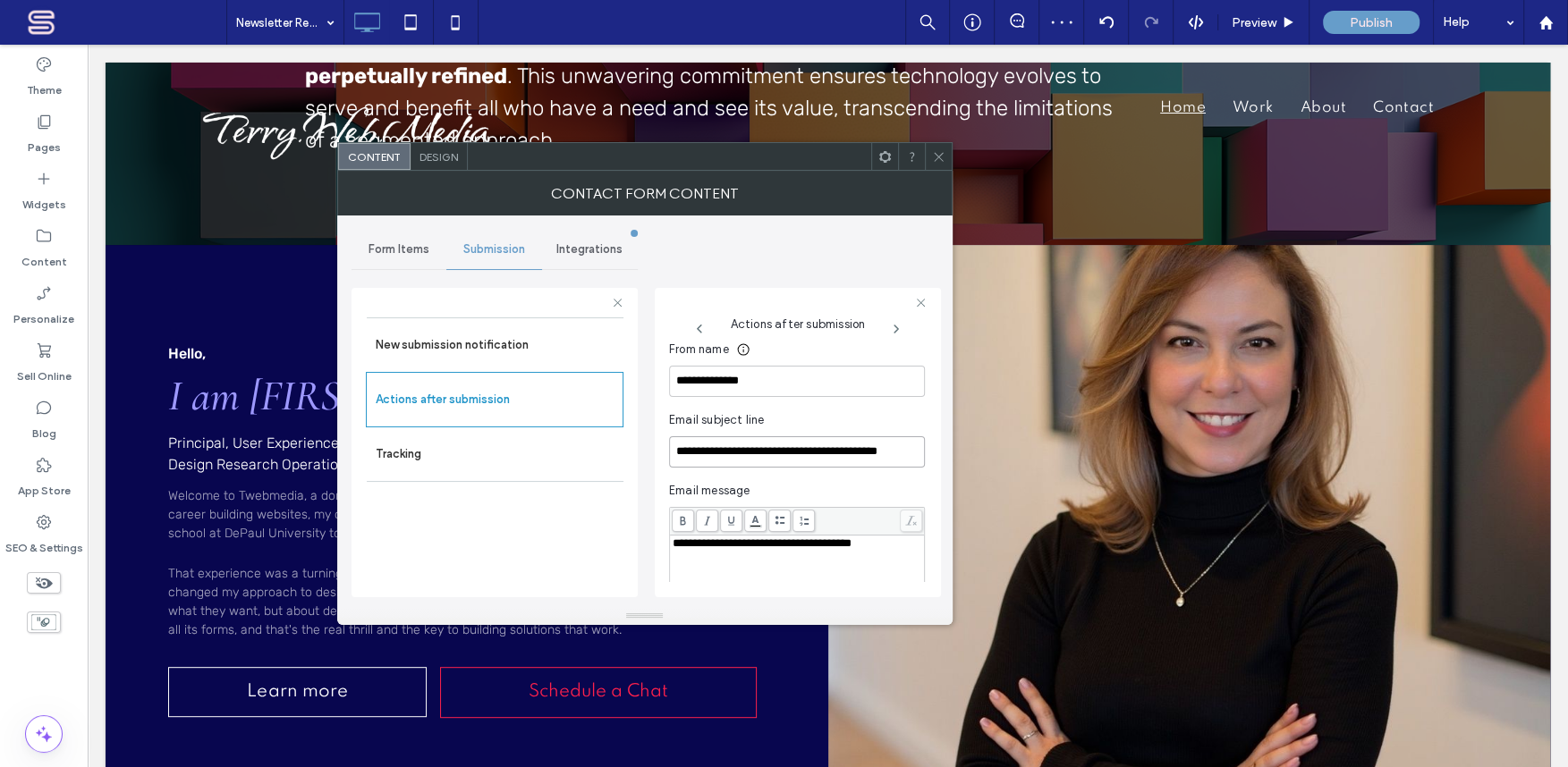 scroll, scrollTop: 538, scrollLeft: 0, axis: vertical 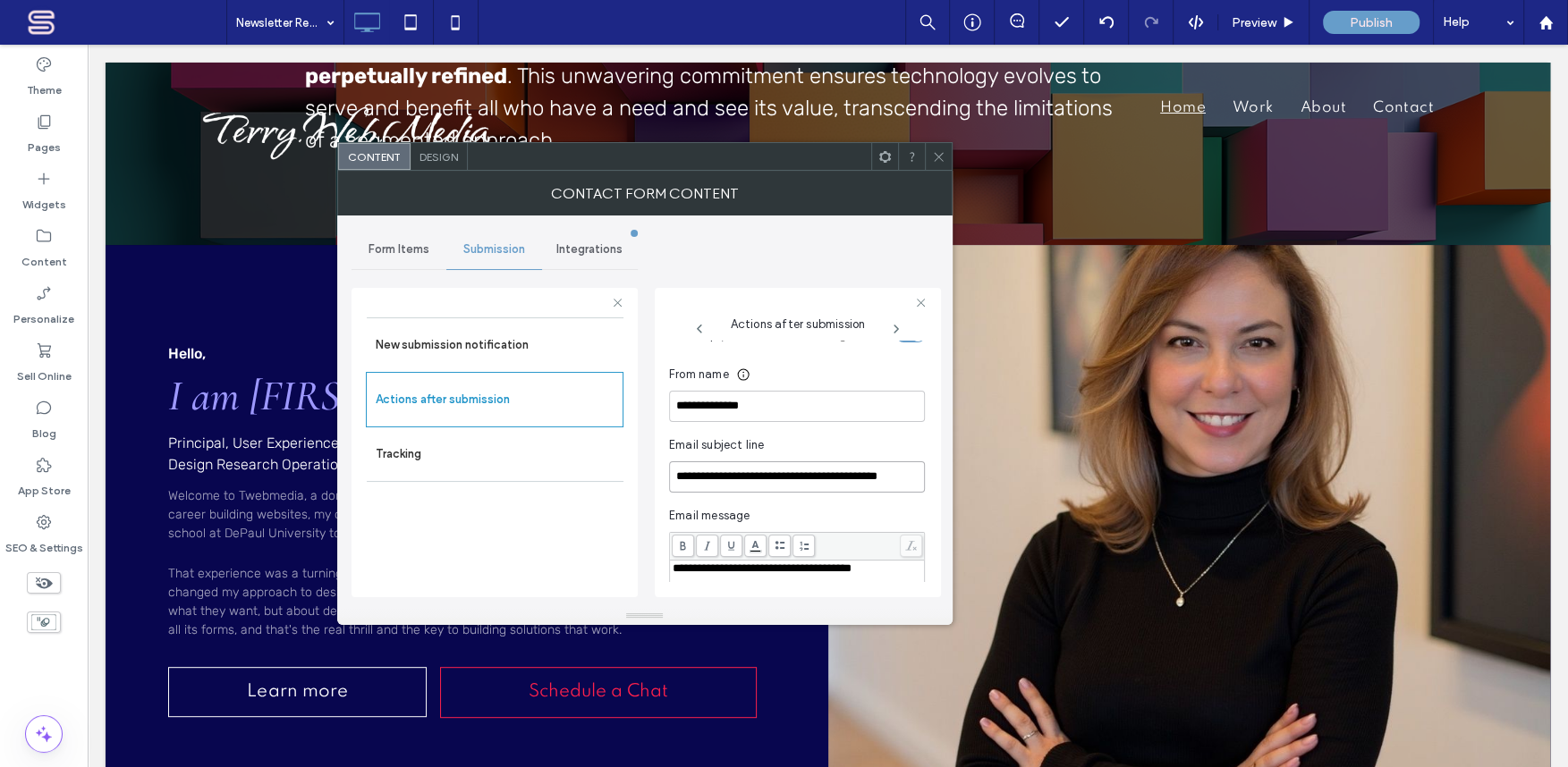 drag, startPoint x: 809, startPoint y: 350, endPoint x: 825, endPoint y: 481, distance: 131.97348 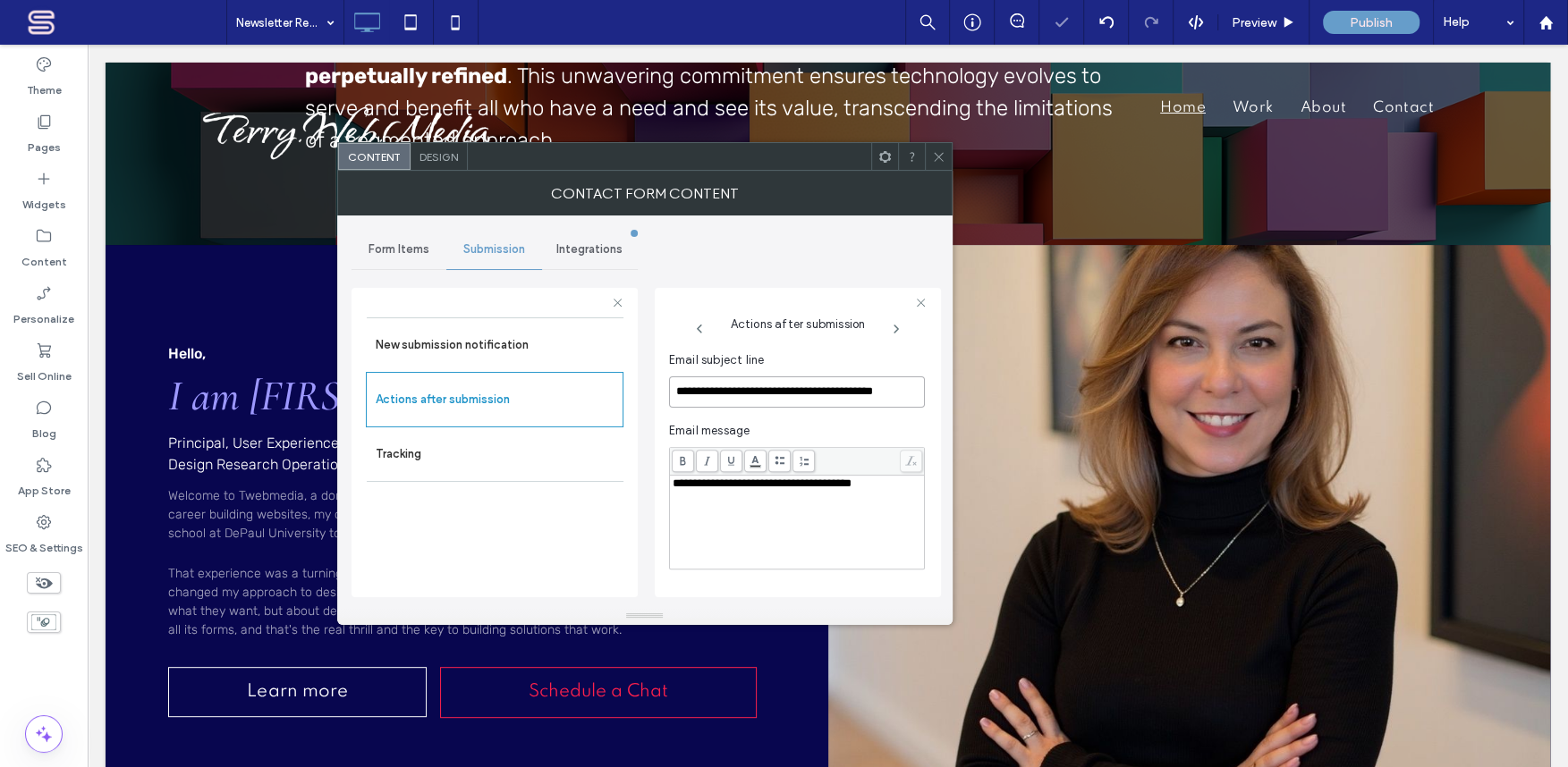 scroll, scrollTop: 662, scrollLeft: 0, axis: vertical 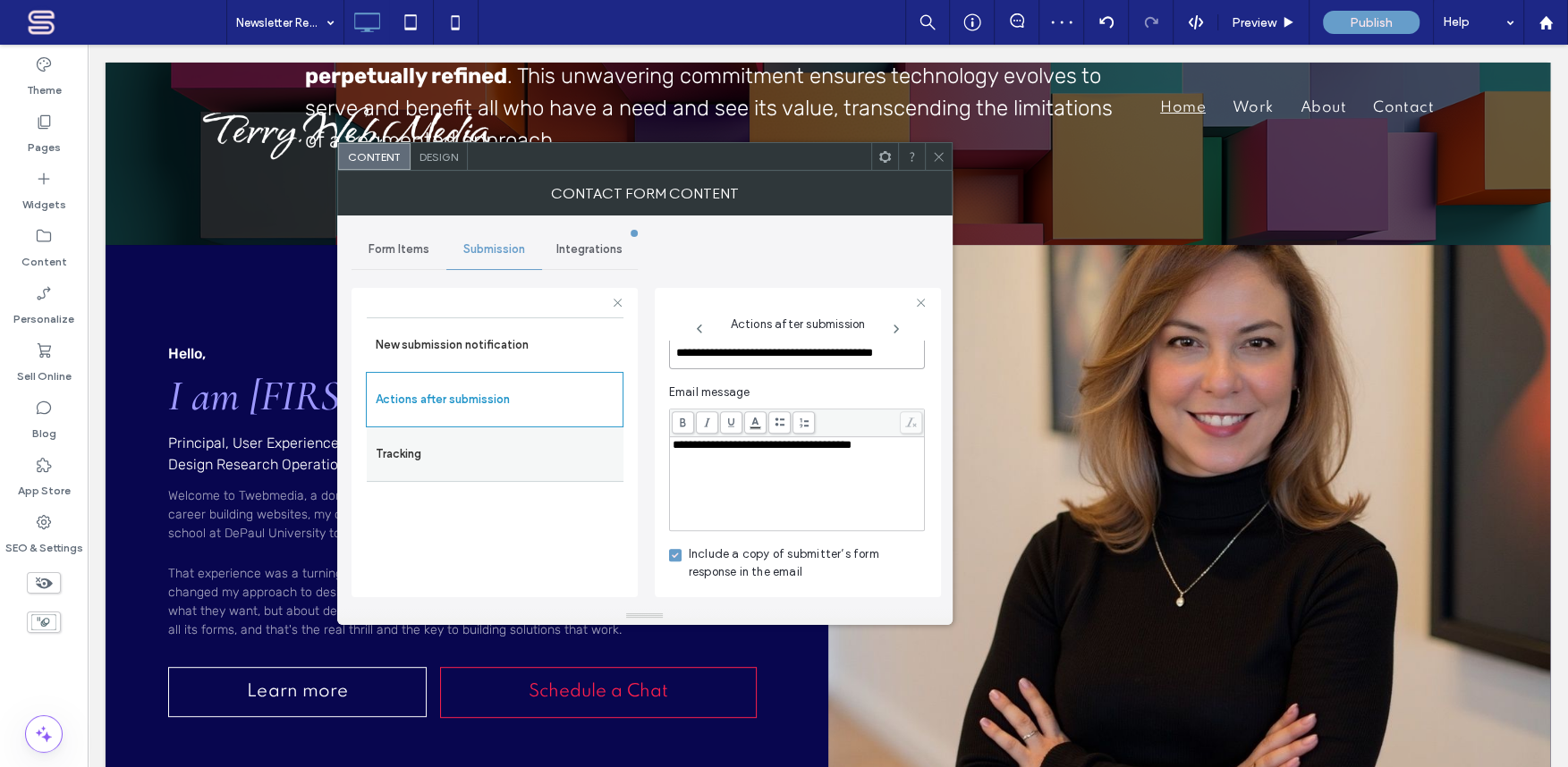 type on "**********" 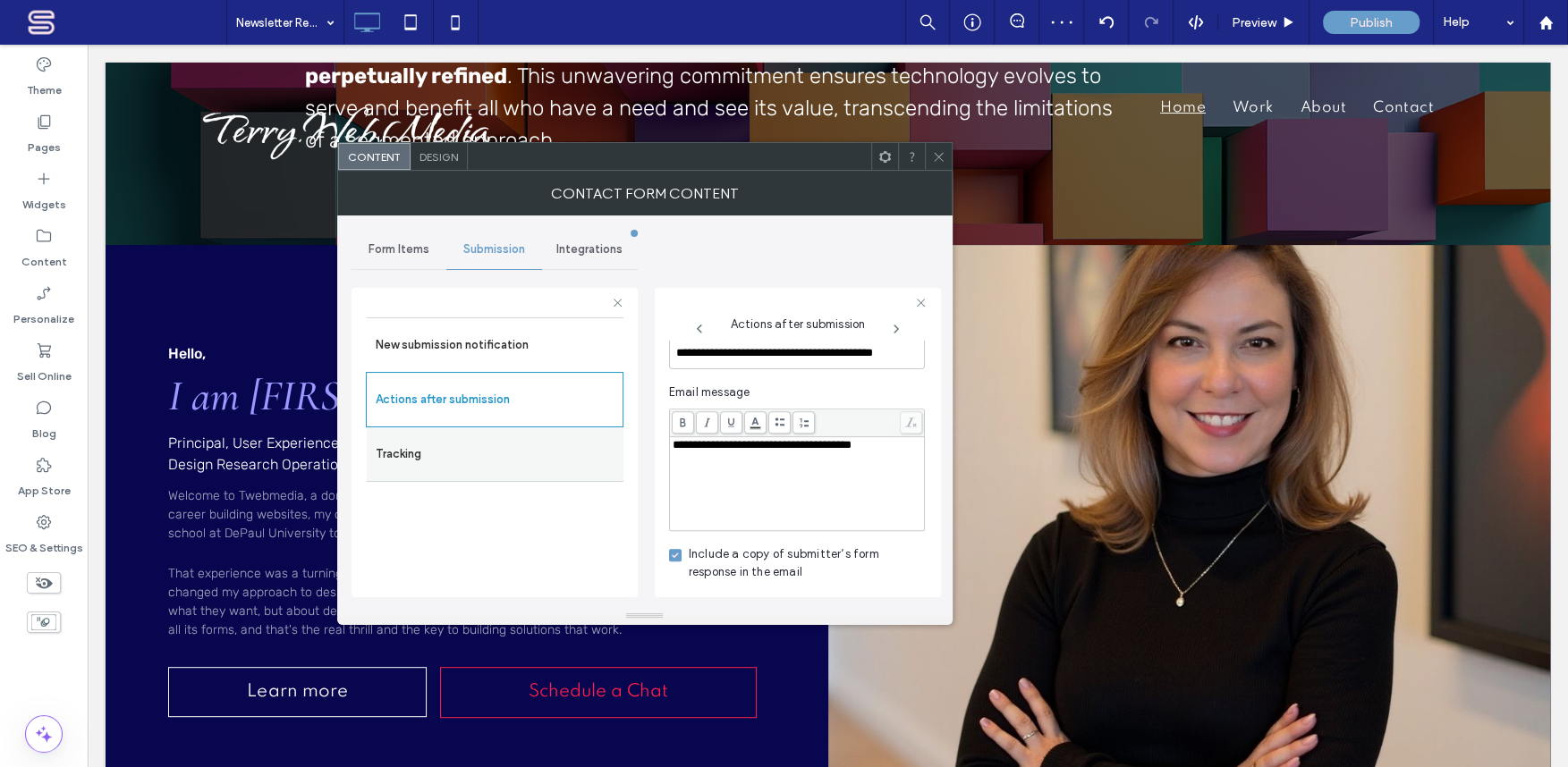 click on "Tracking" at bounding box center [495, 454] 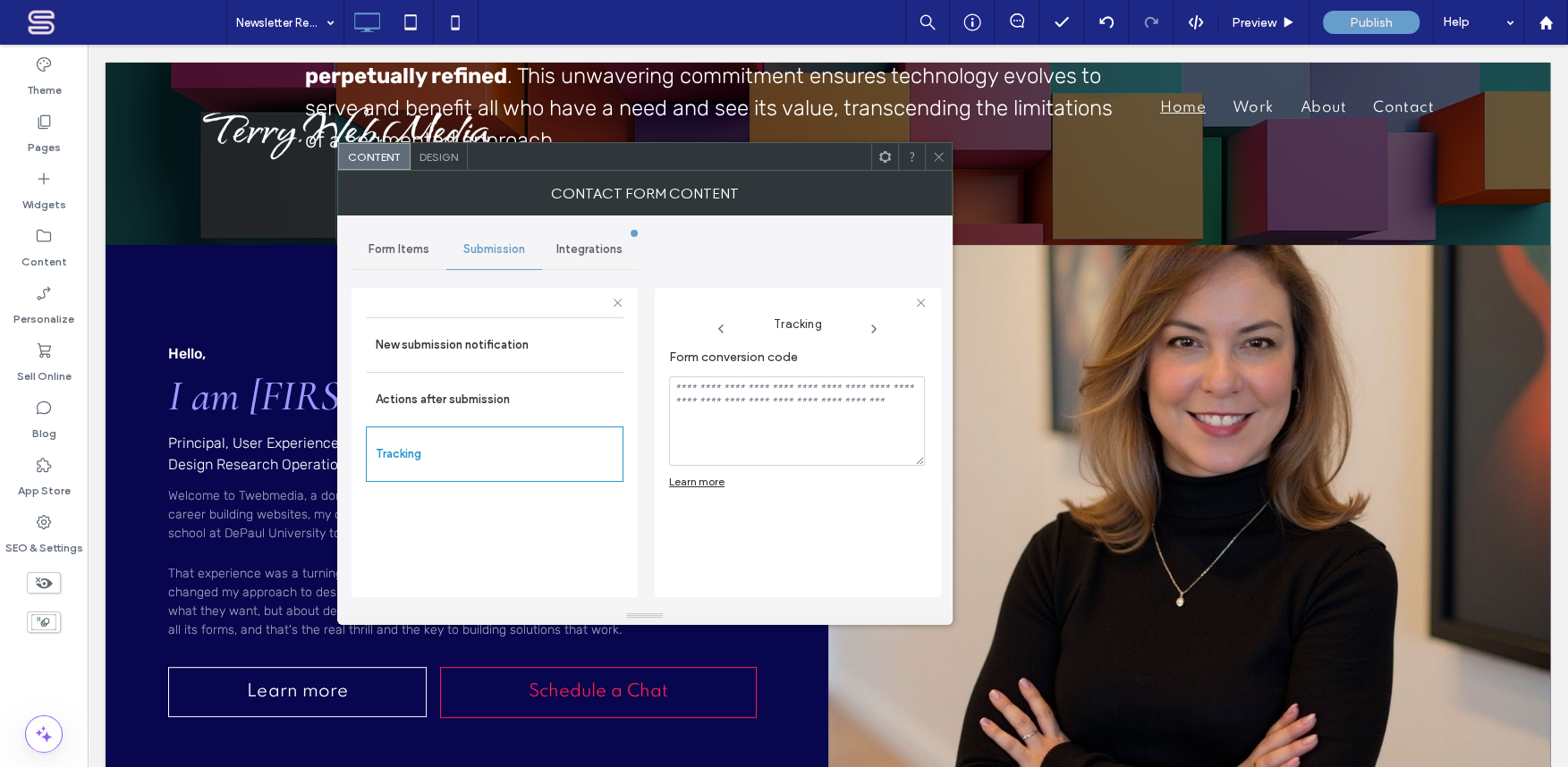 click on "Integrations" at bounding box center (589, 249) 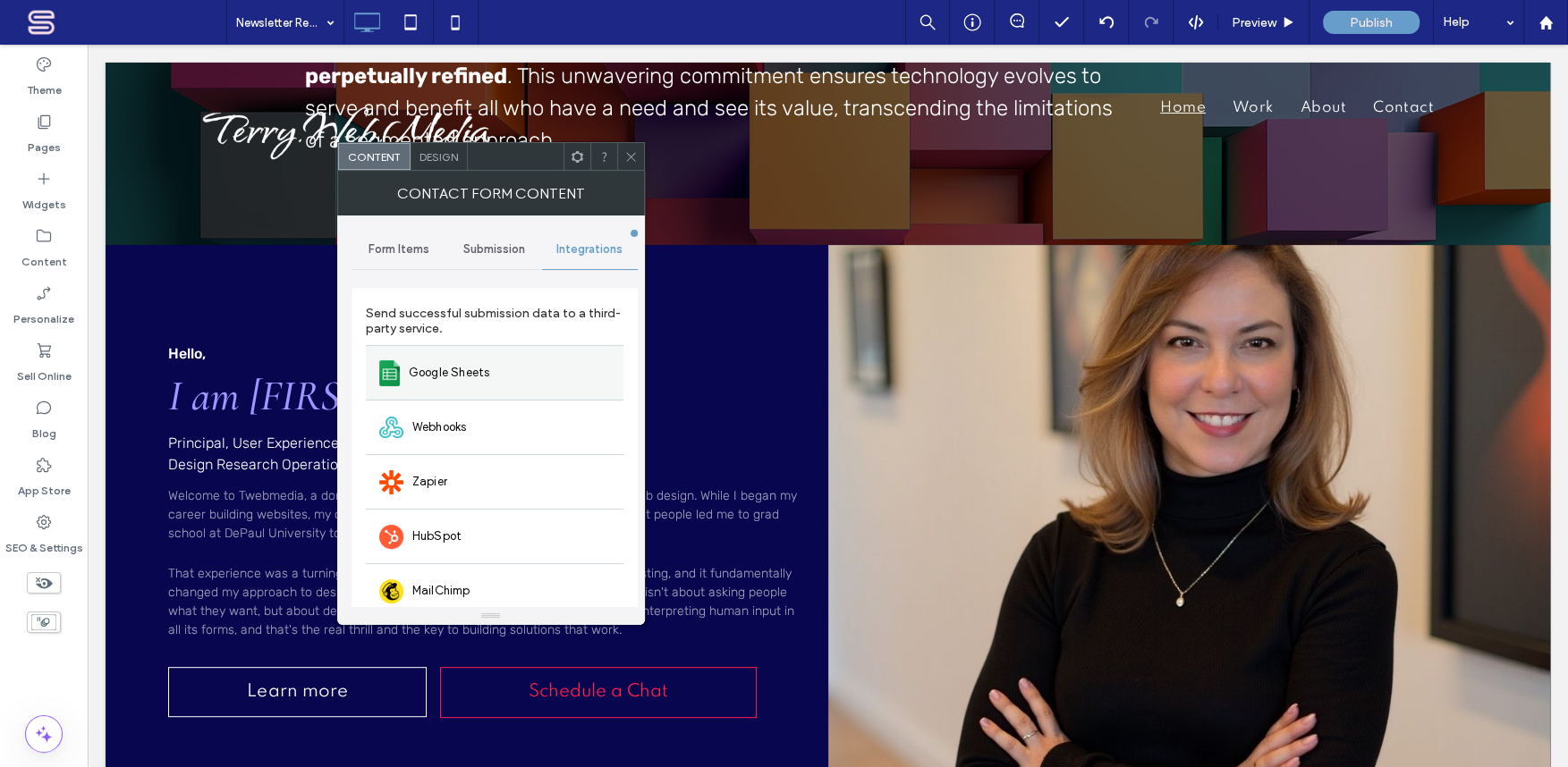 click on "Google Sheets" at bounding box center [449, 373] 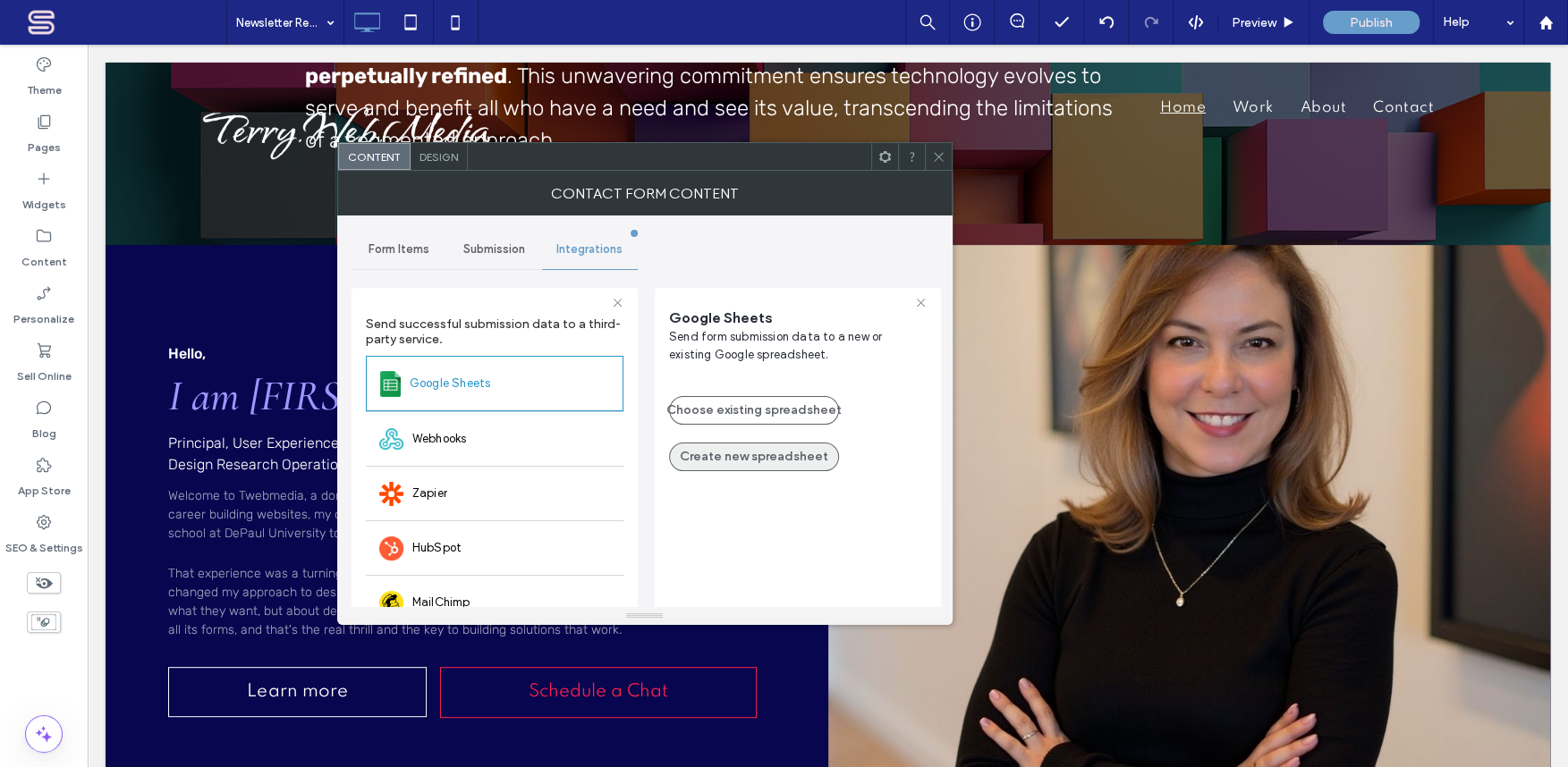 click on "Create new spreadsheet" at bounding box center [754, 457] 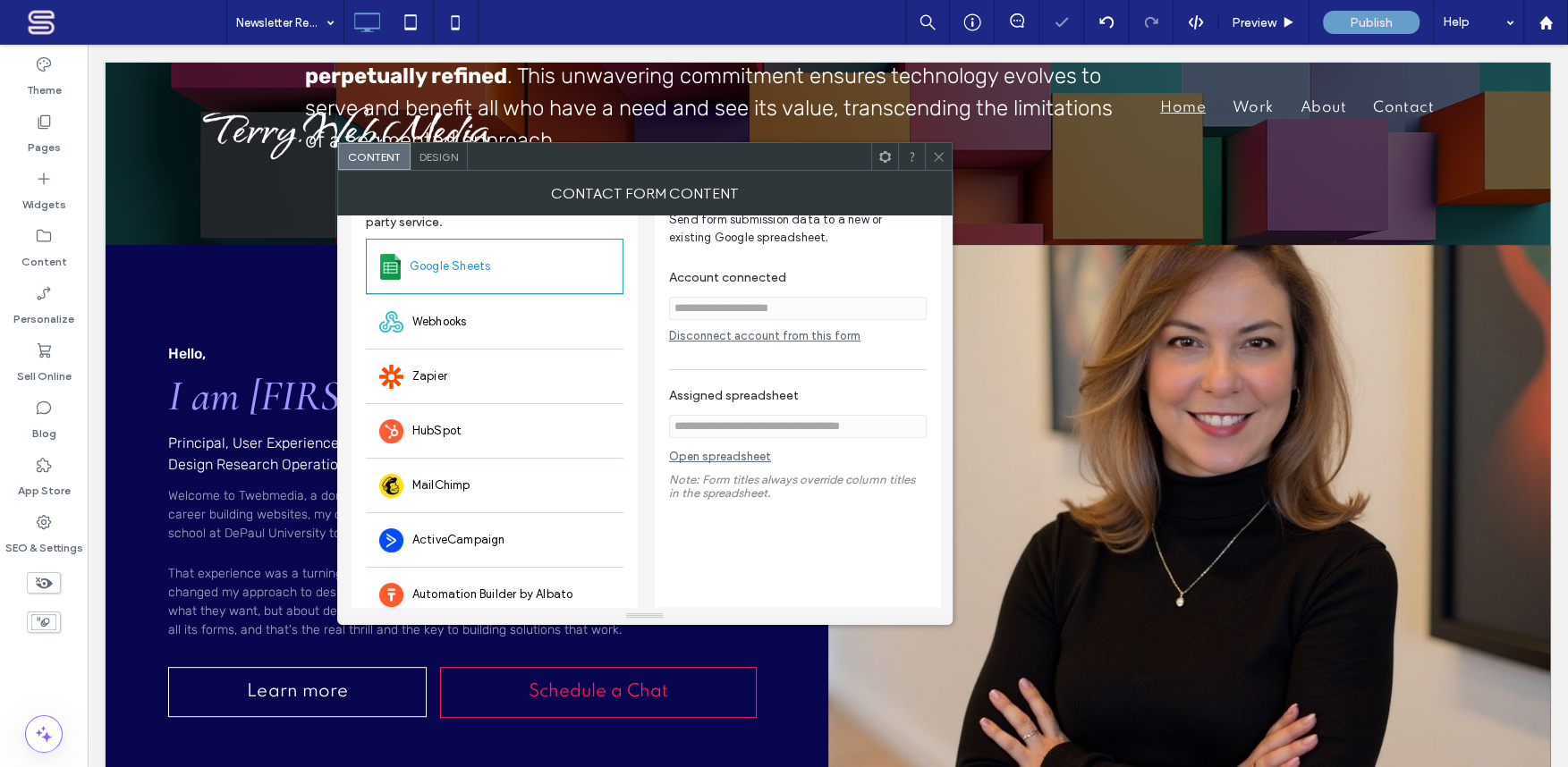 scroll, scrollTop: 149, scrollLeft: 0, axis: vertical 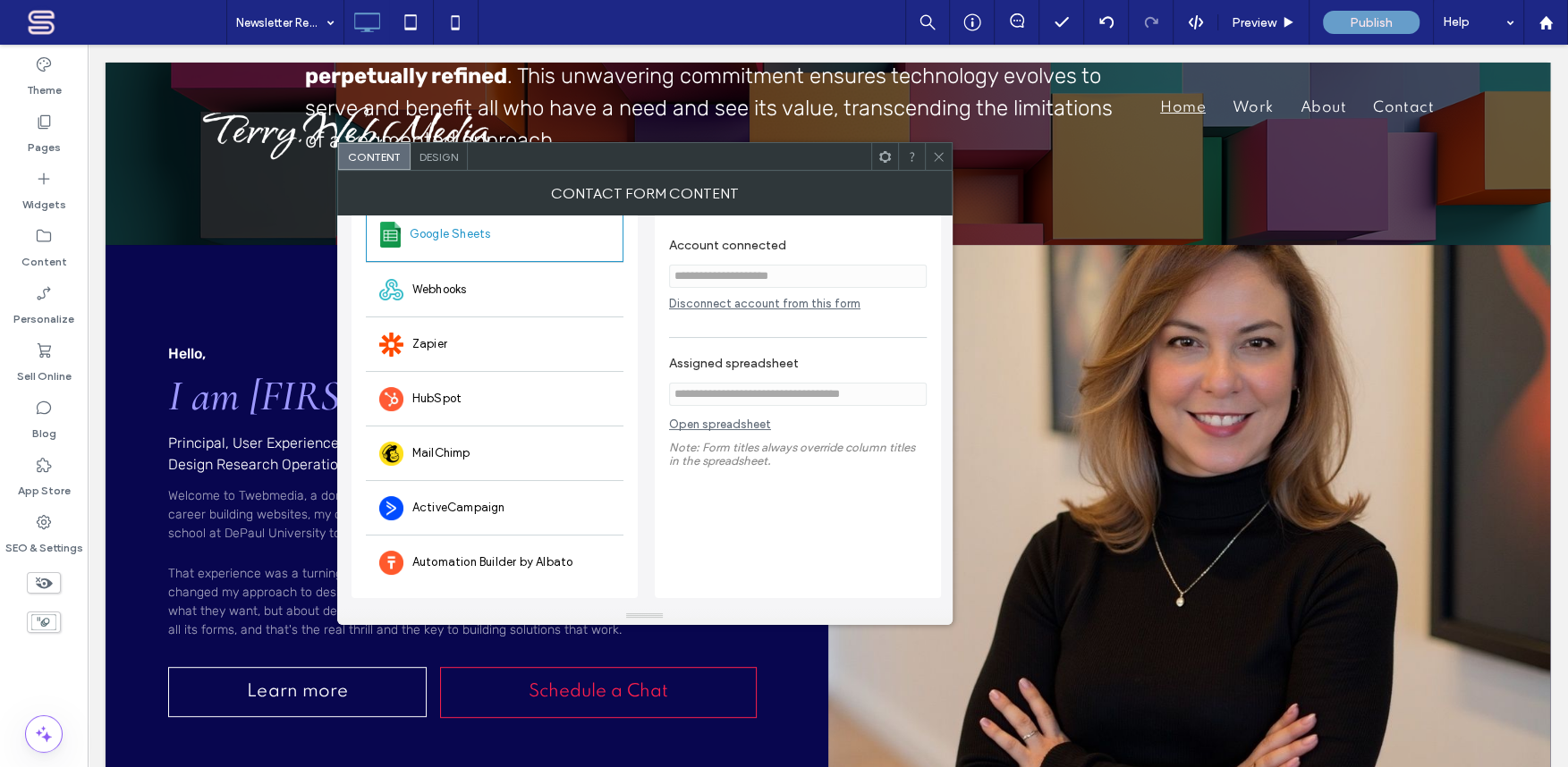 click on "Open spreadsheet" at bounding box center [720, 428] 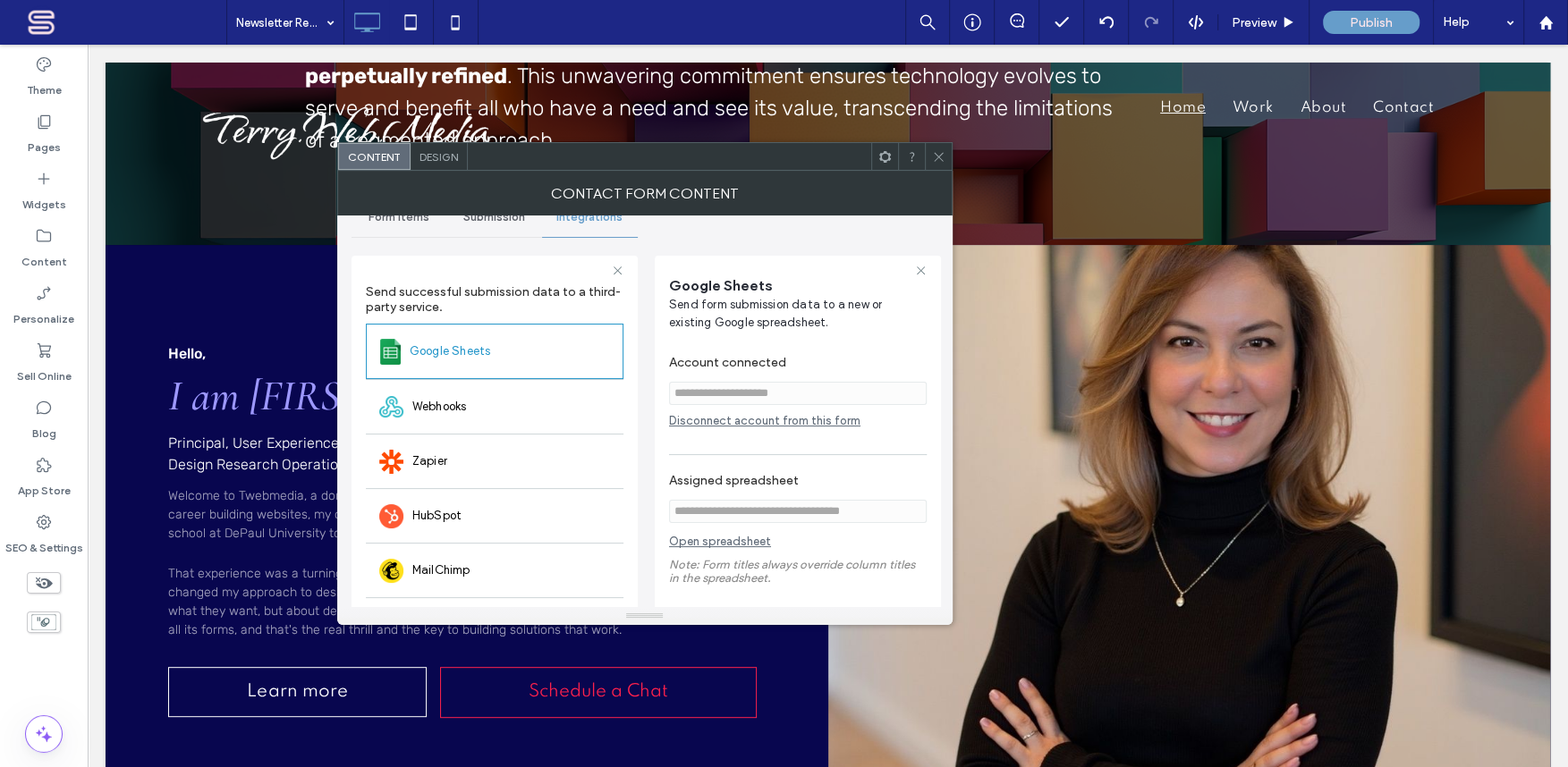 scroll, scrollTop: 0, scrollLeft: 0, axis: both 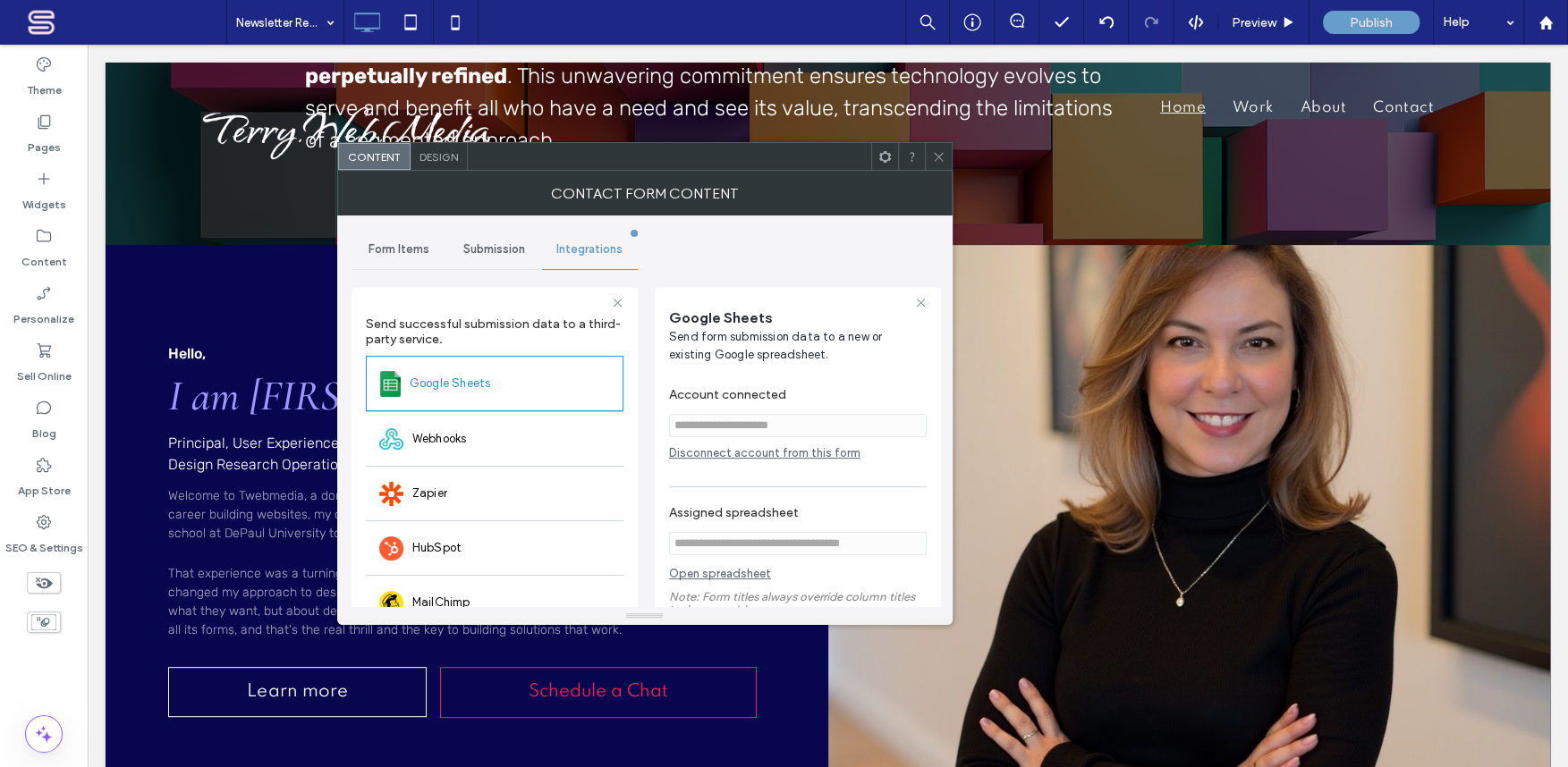 click on "Submission" at bounding box center [494, 249] 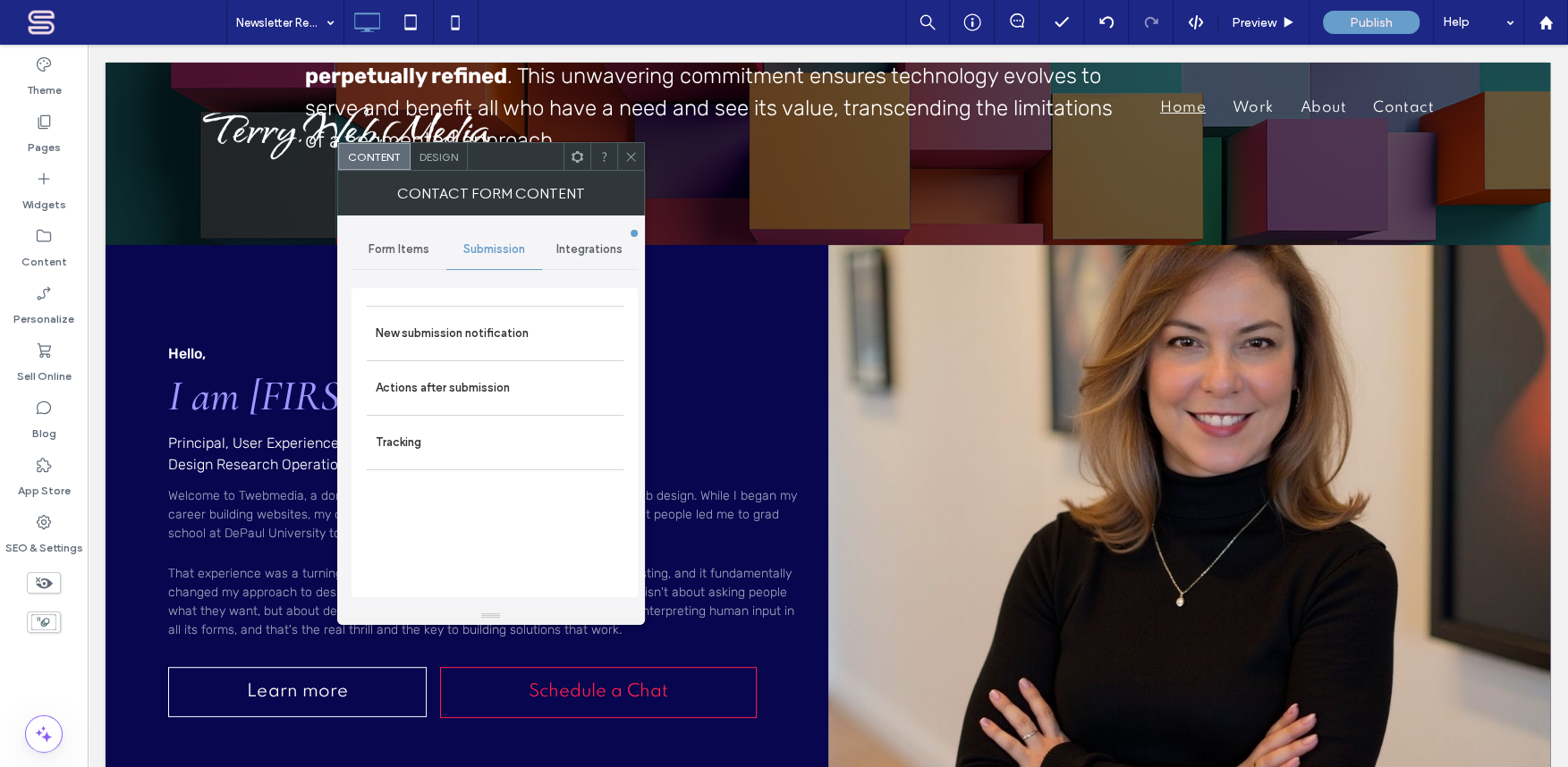 click 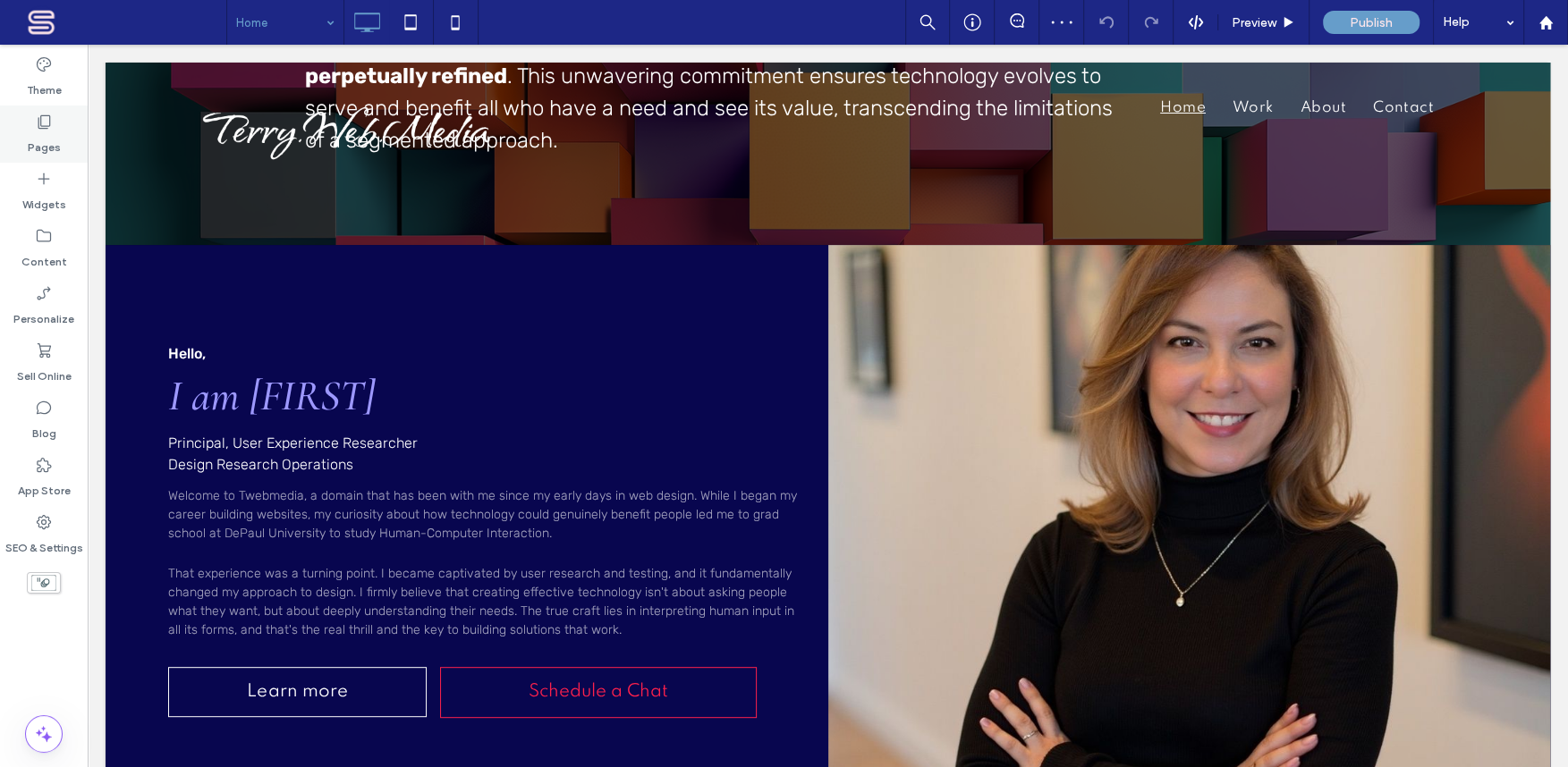 click 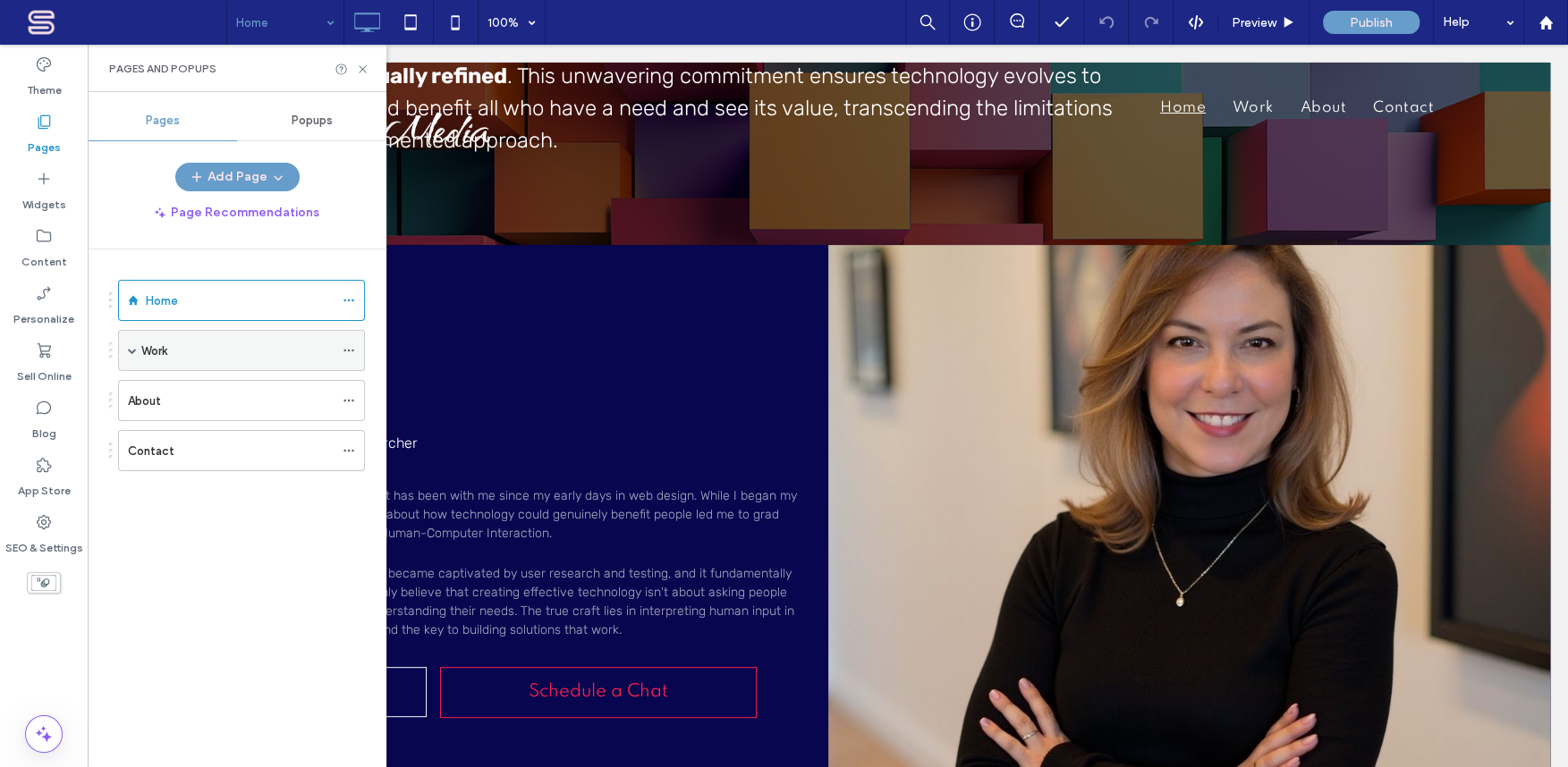 click on "Work" at bounding box center (237, 350) 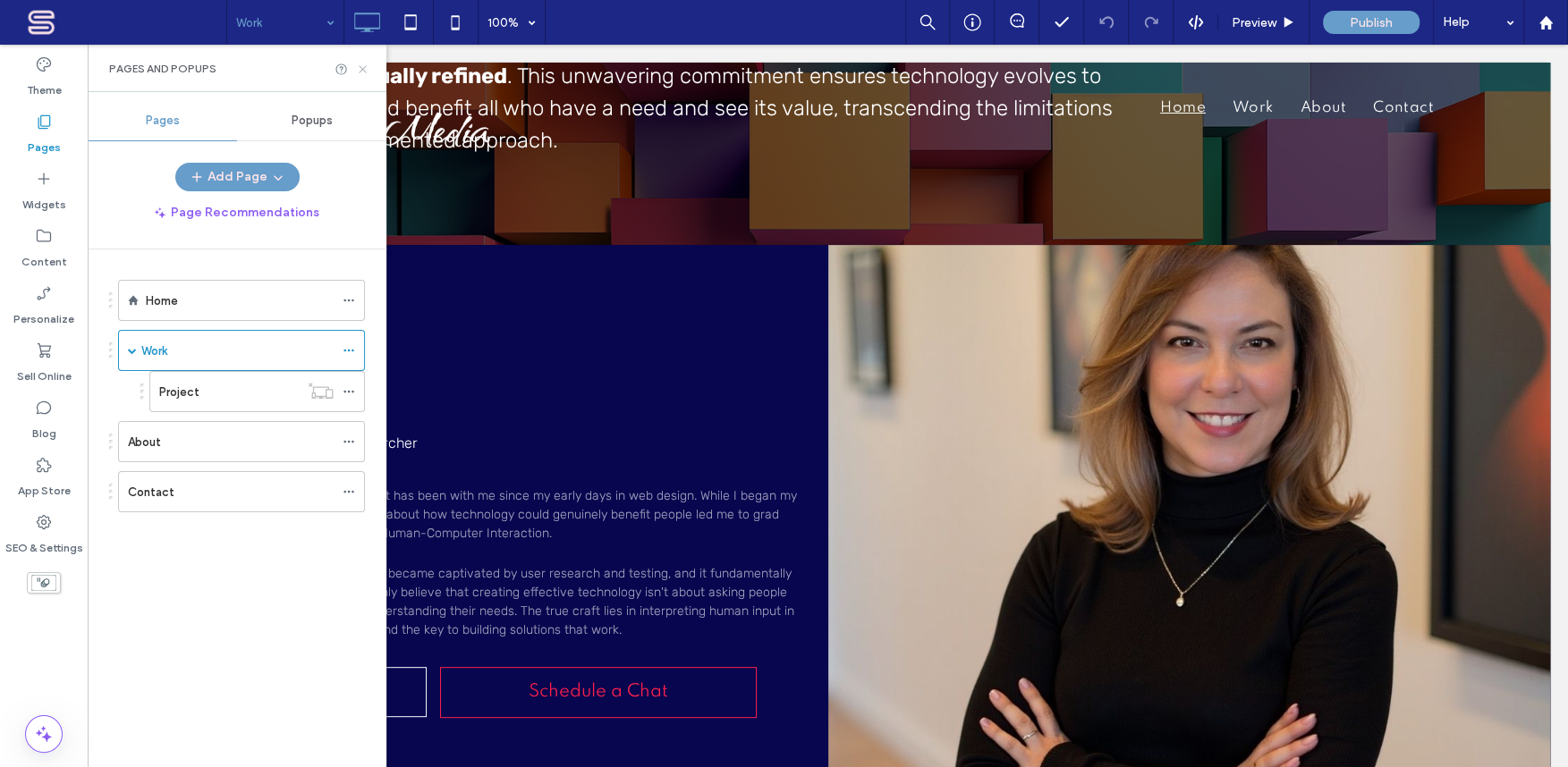 click 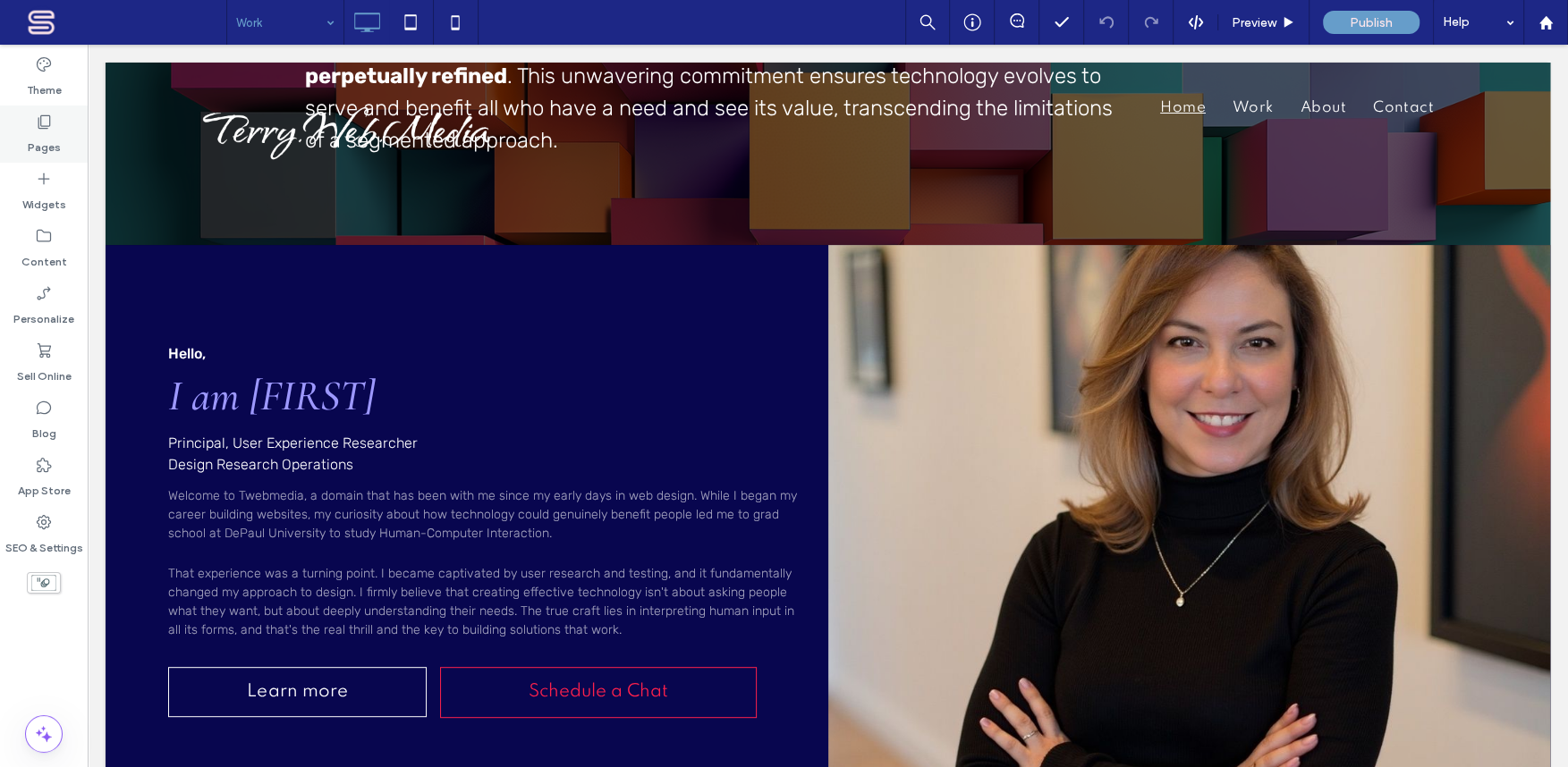 click on "Pages" at bounding box center [44, 143] 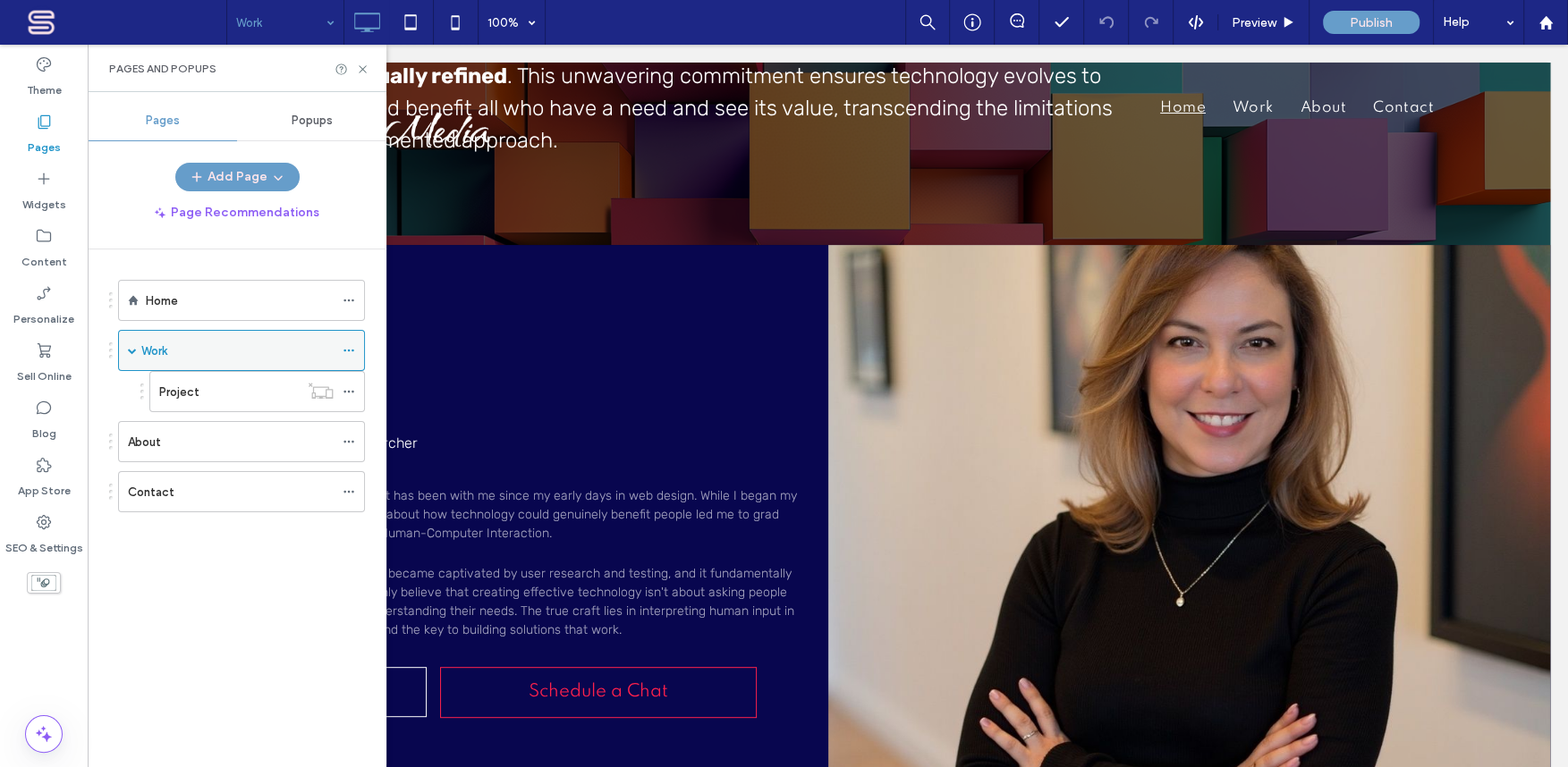 click 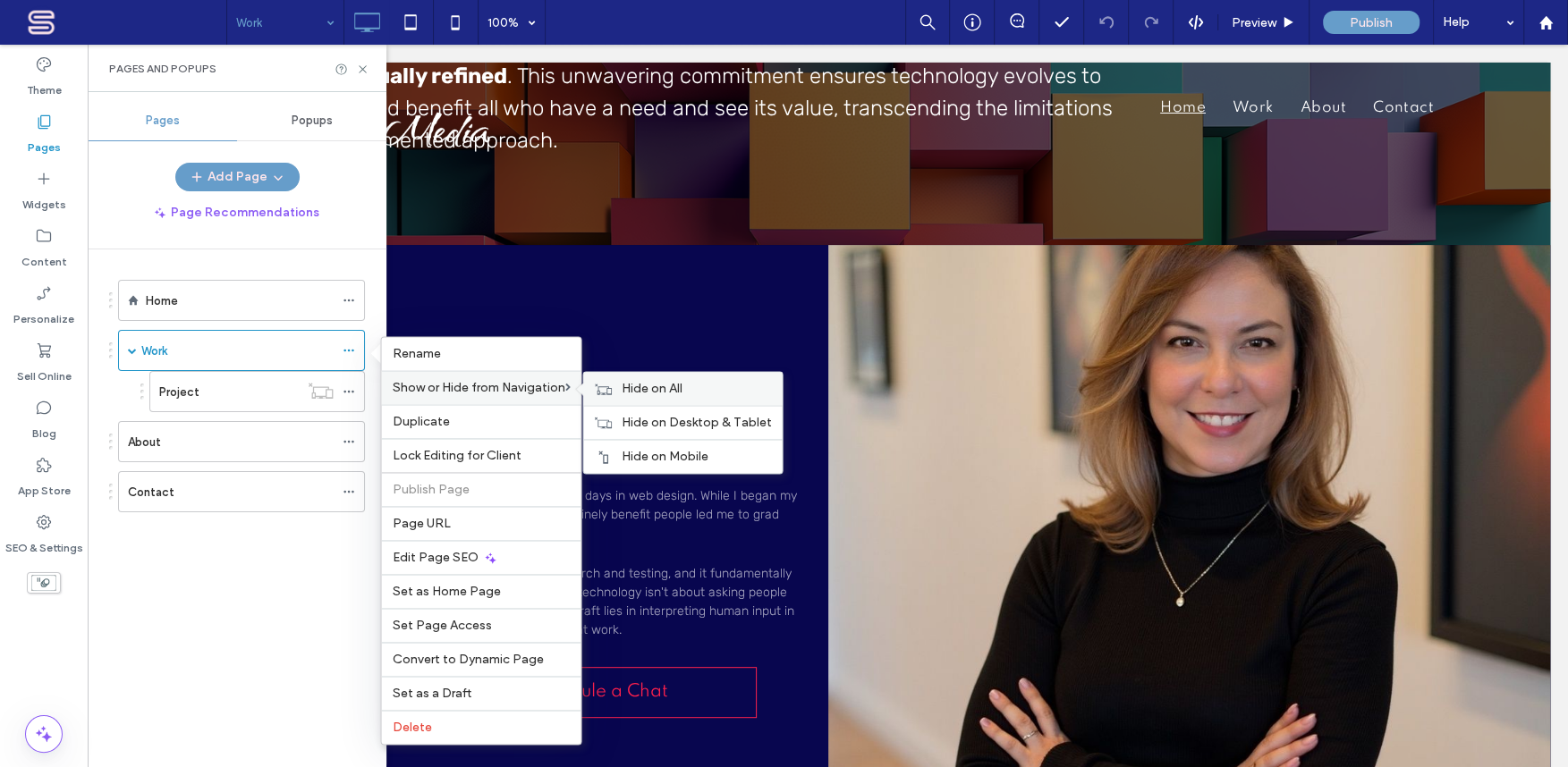 click on "Hide on All" at bounding box center (651, 388) 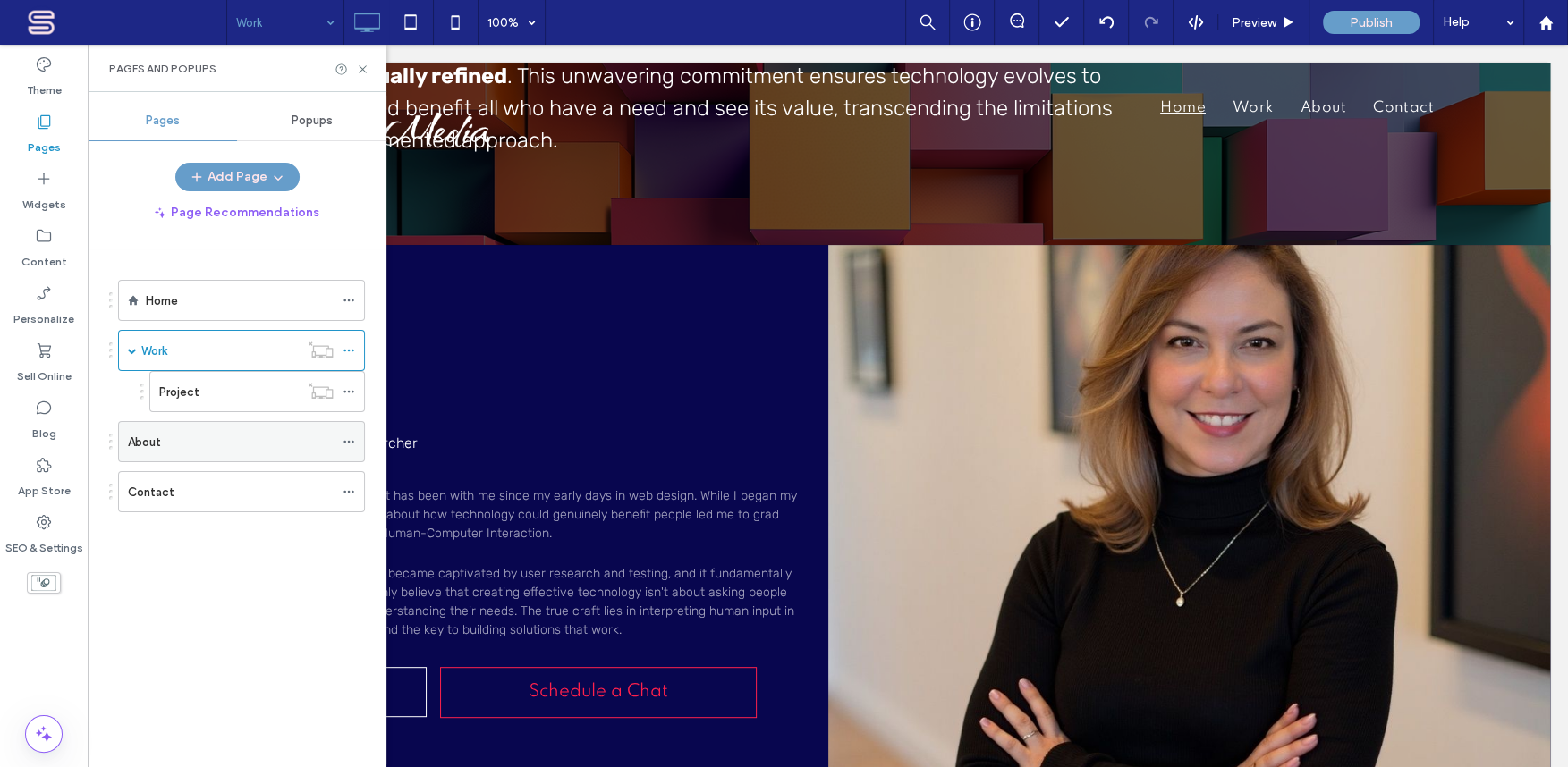 click on "About" at bounding box center (231, 442) 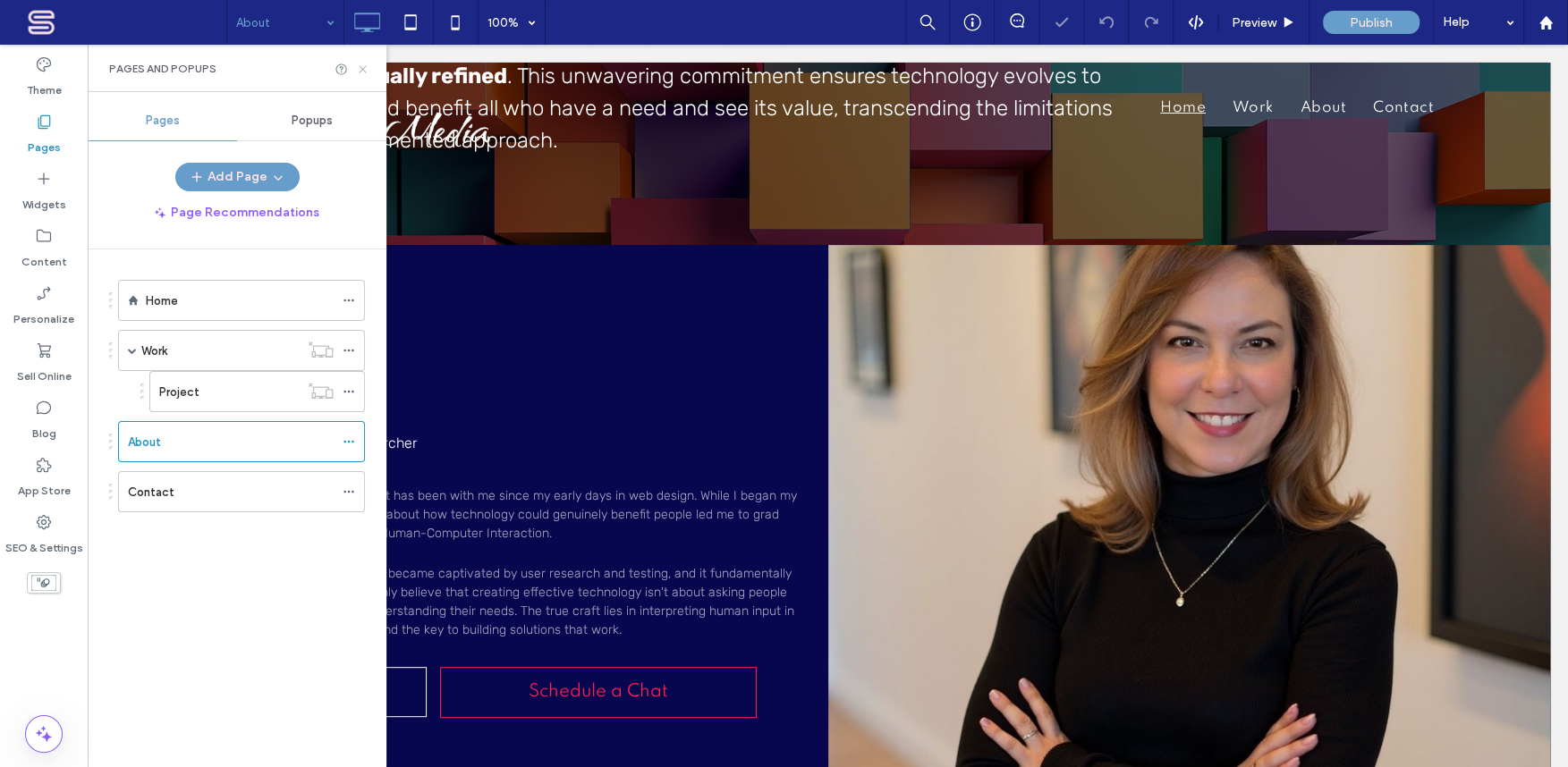 click 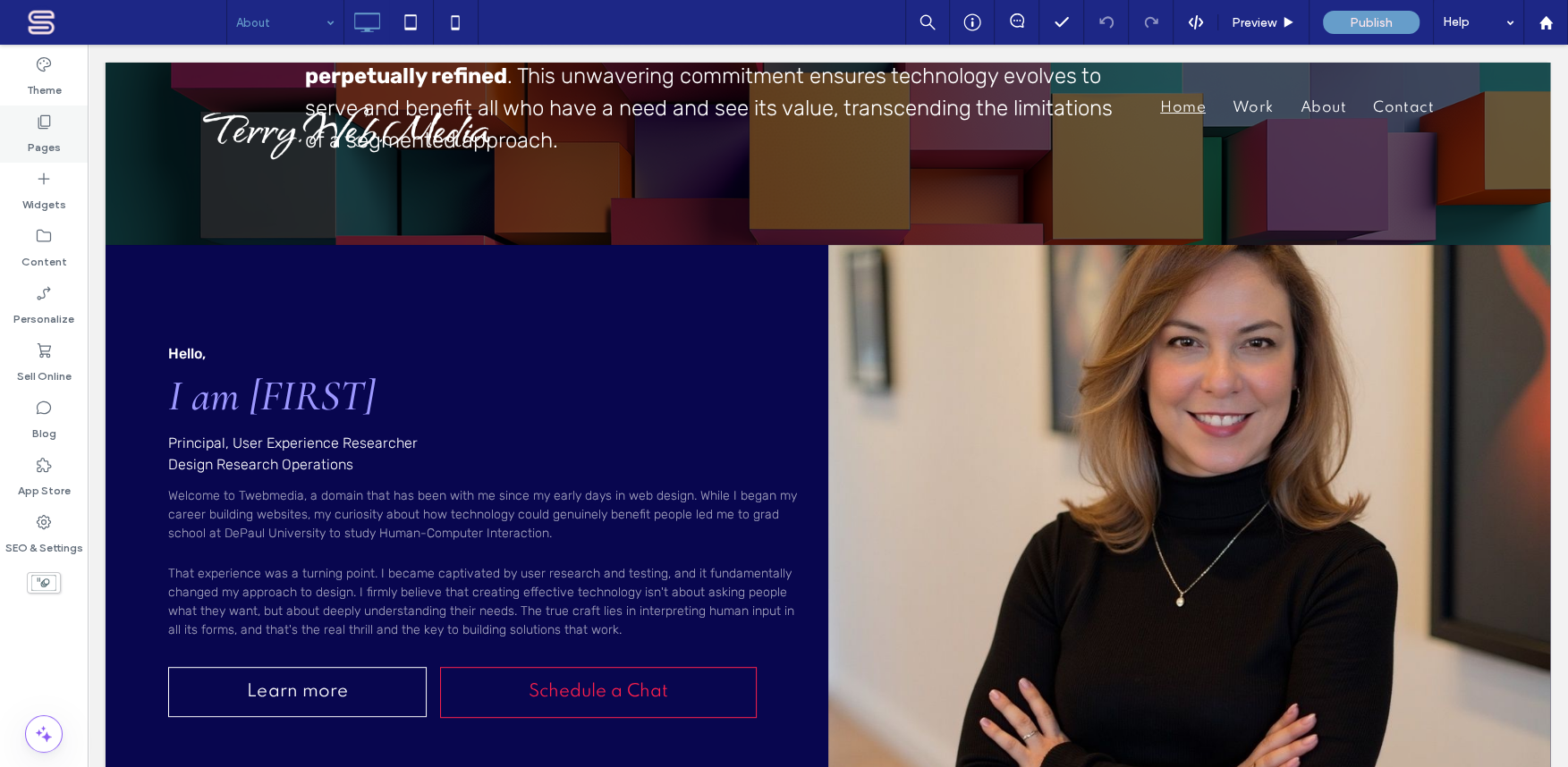 click on "Pages" at bounding box center [44, 143] 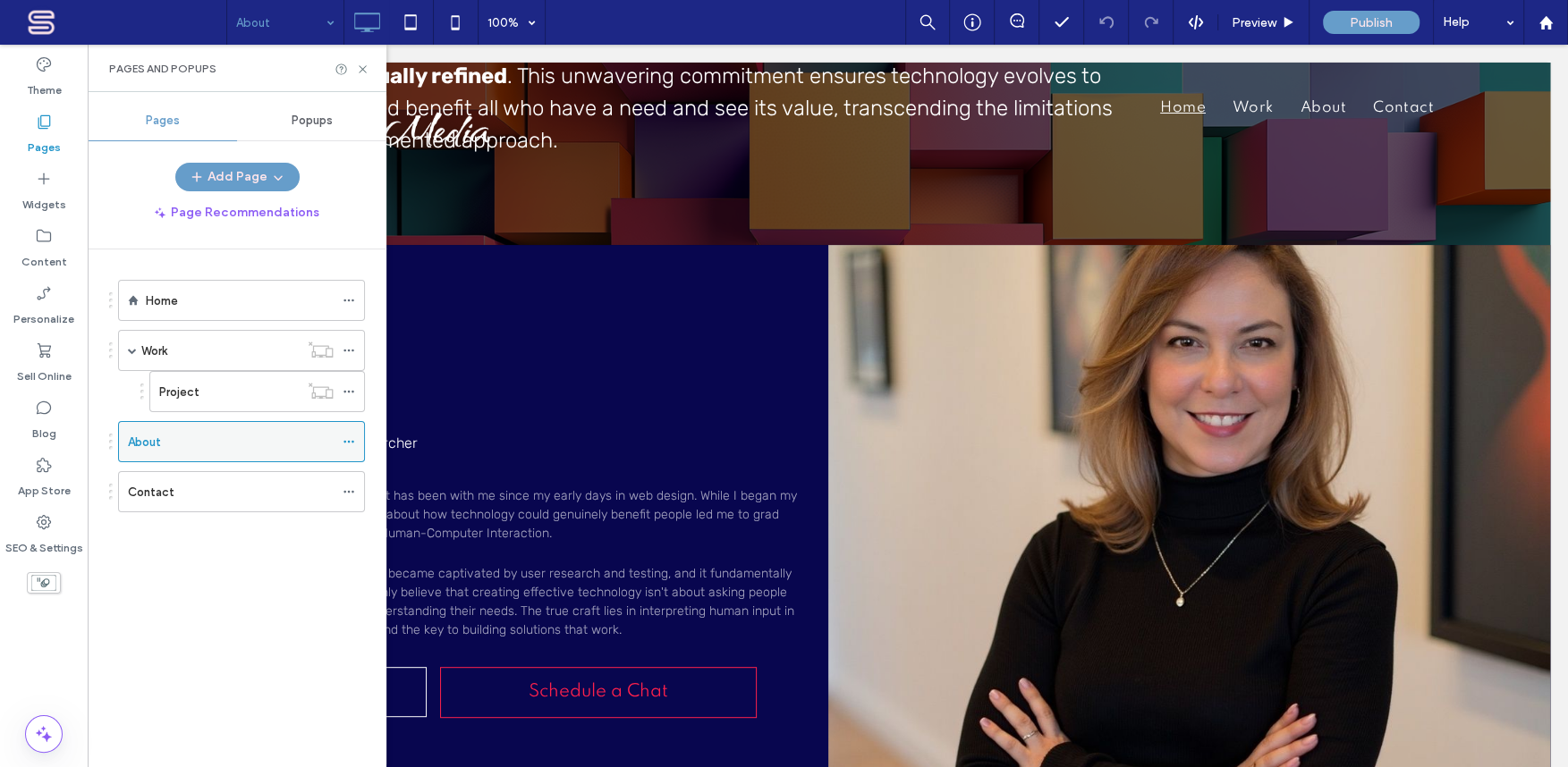 click 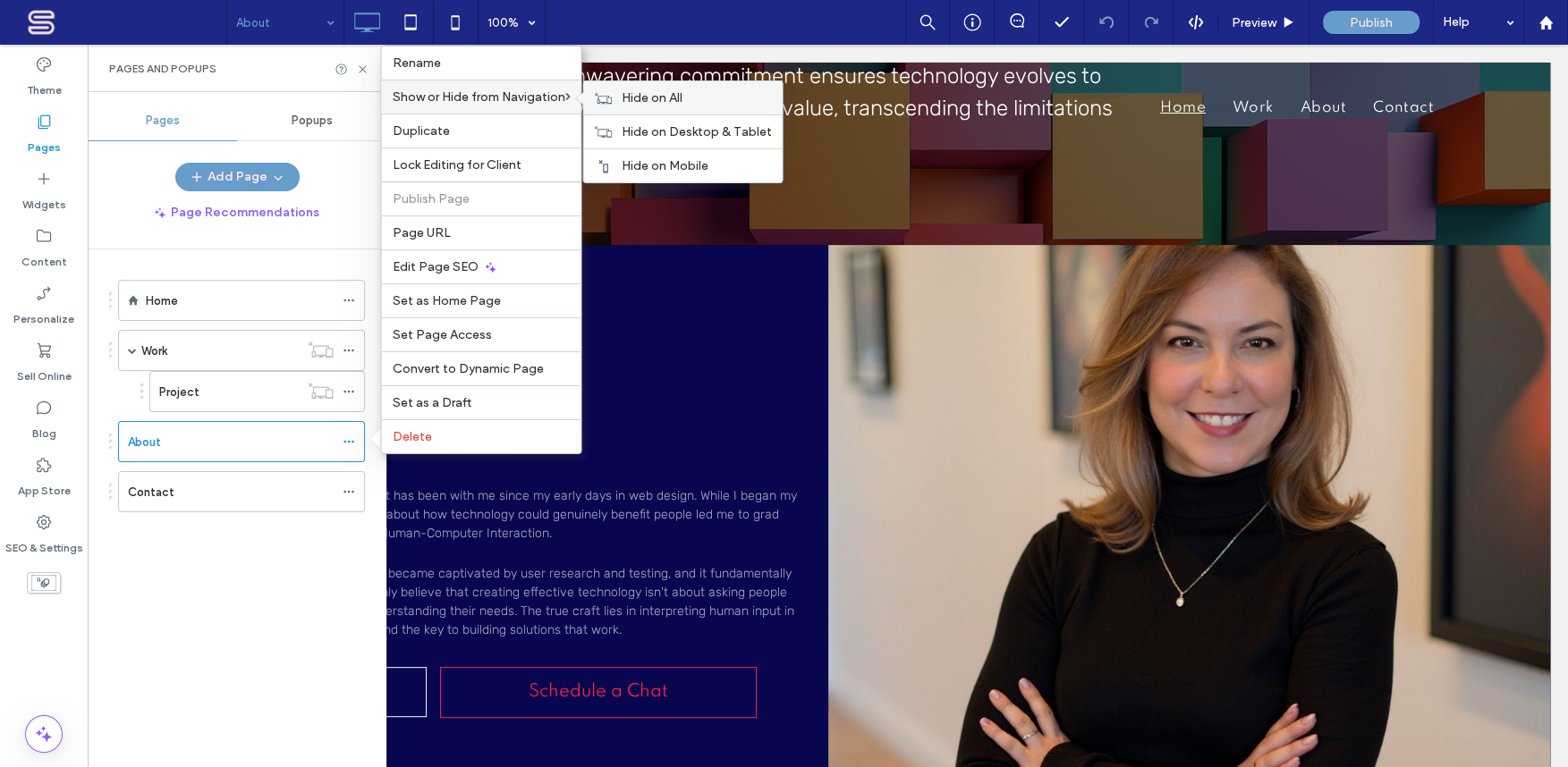 click on "Hide on All" at bounding box center [651, 97] 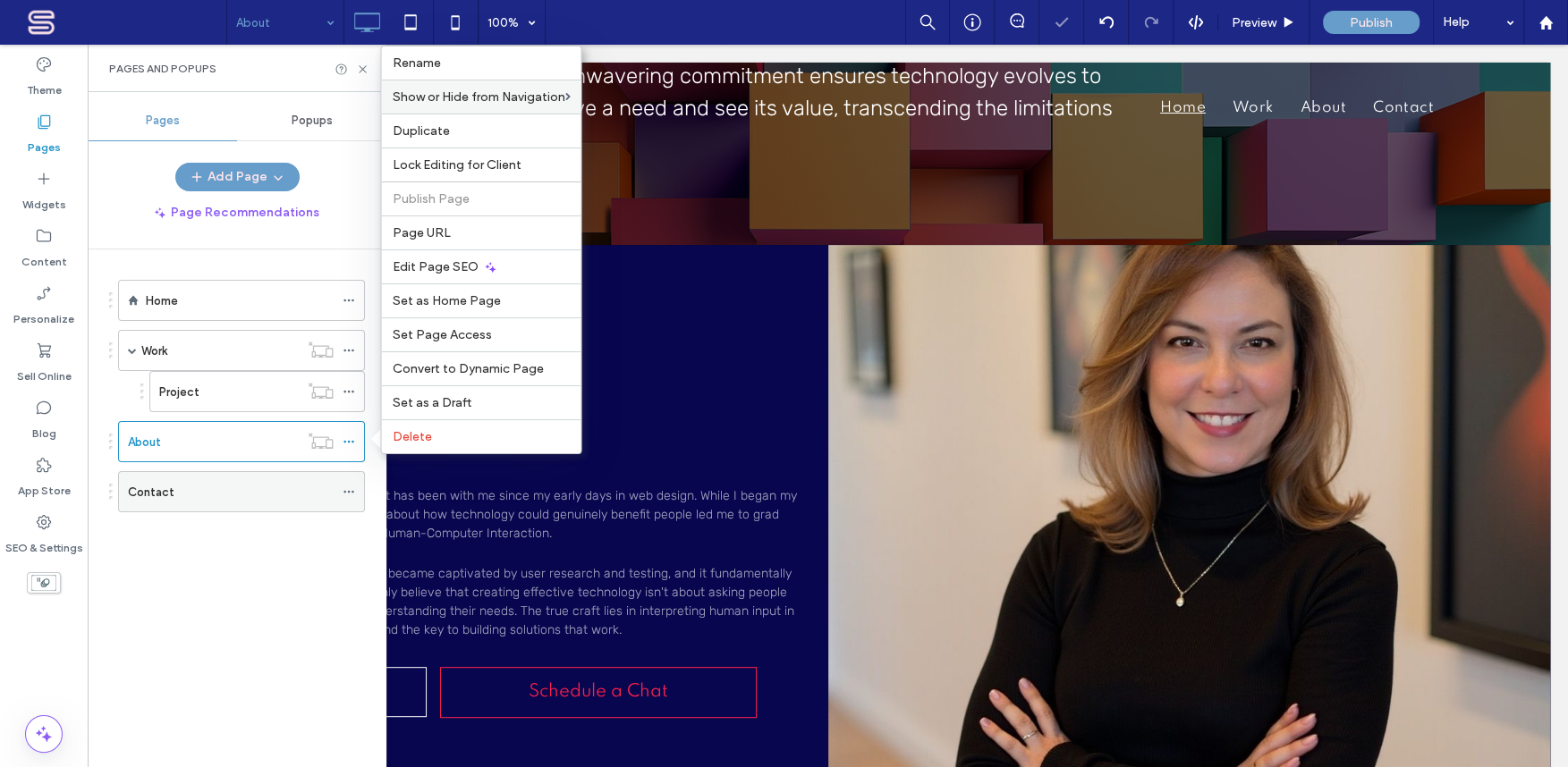 click on "Contact" at bounding box center (231, 492) 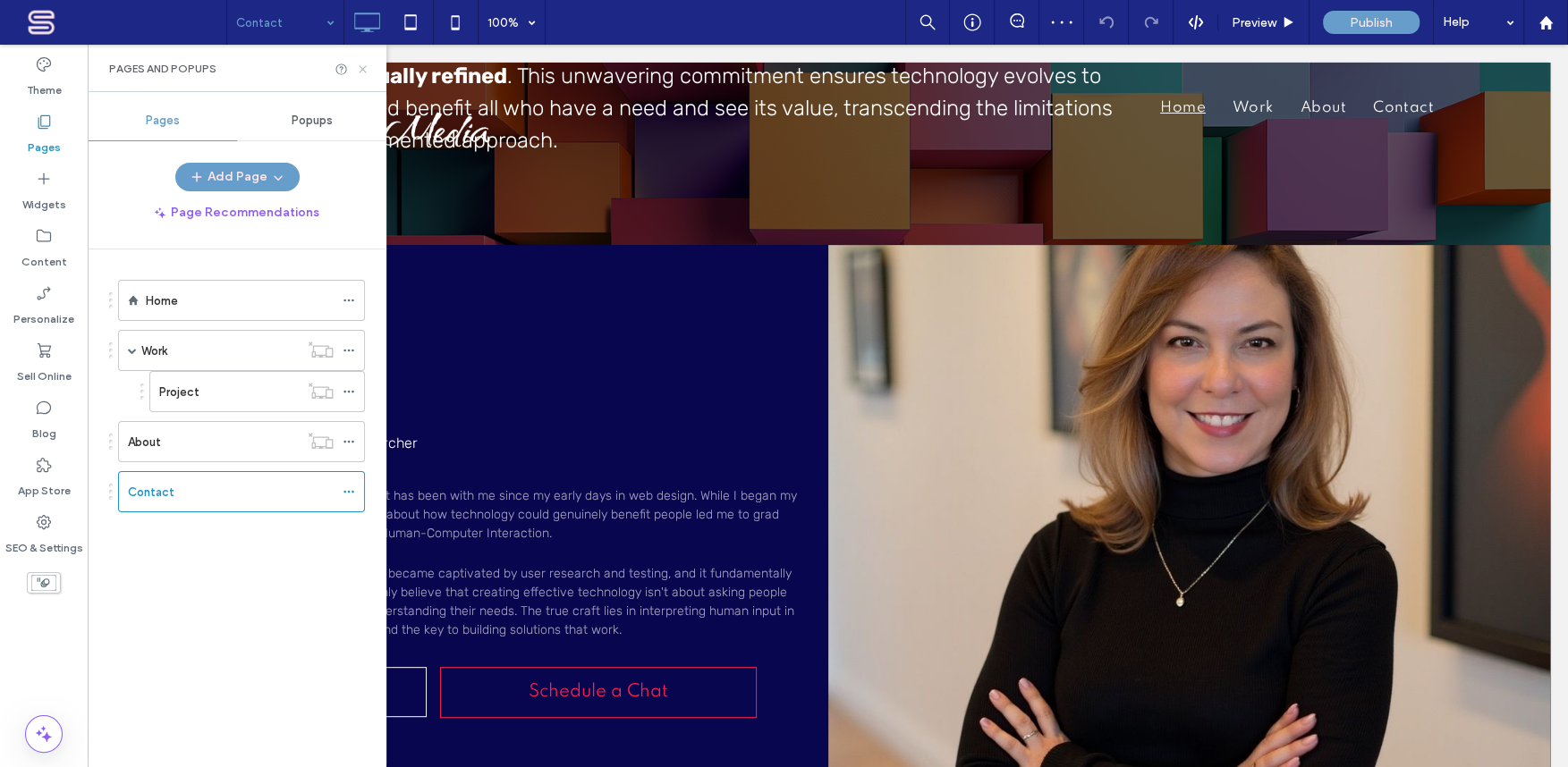 click 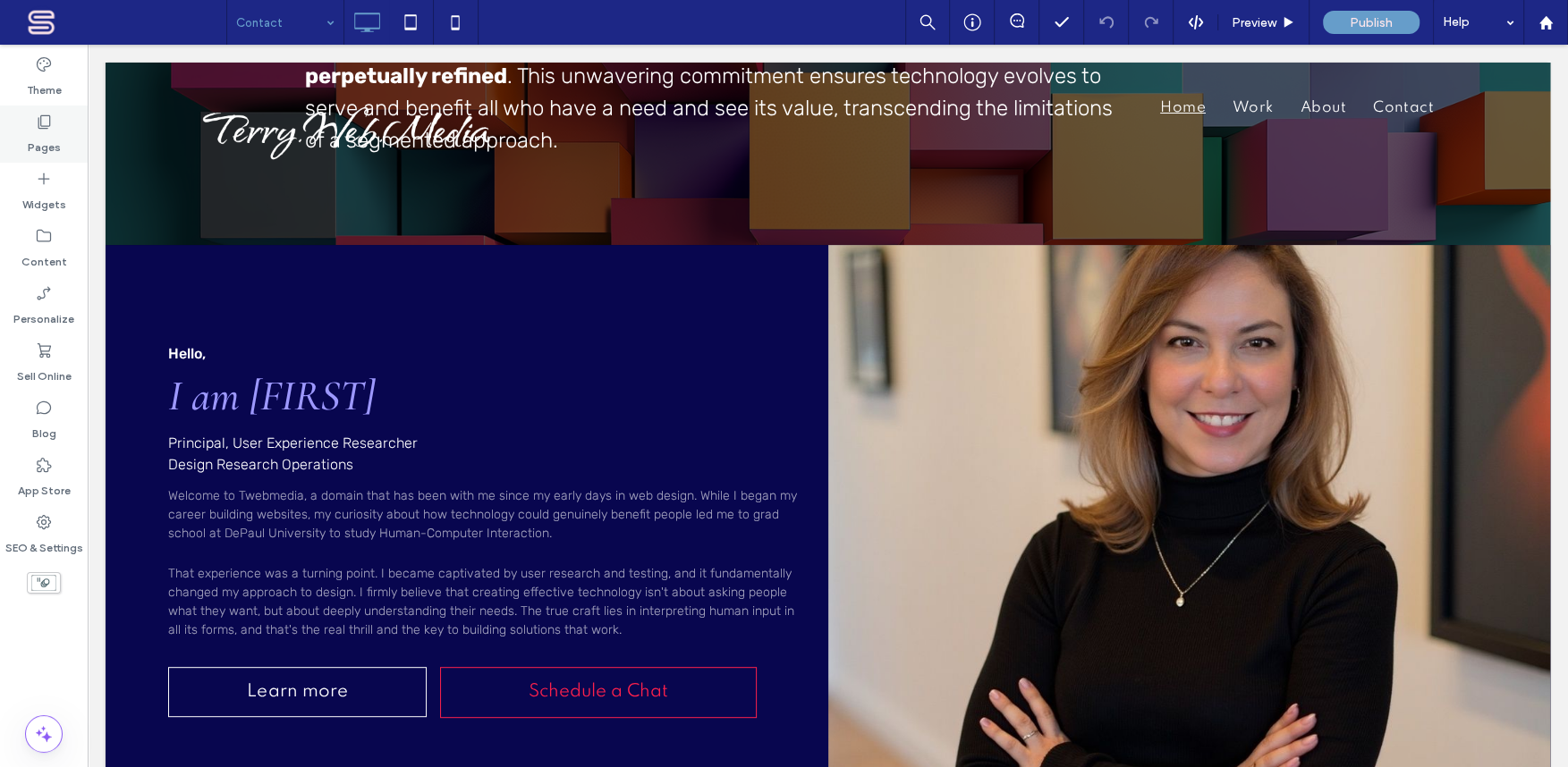 click 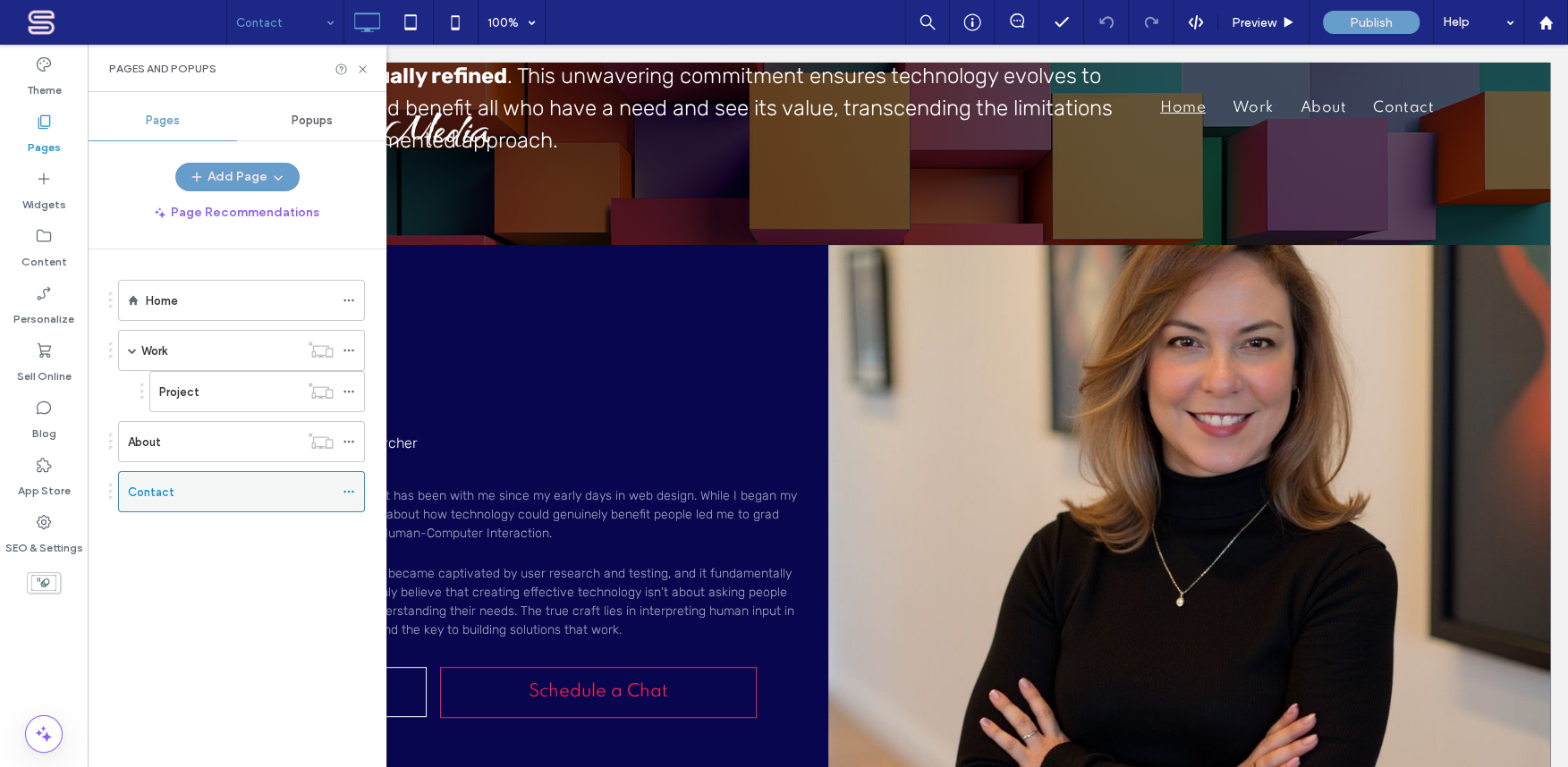 click 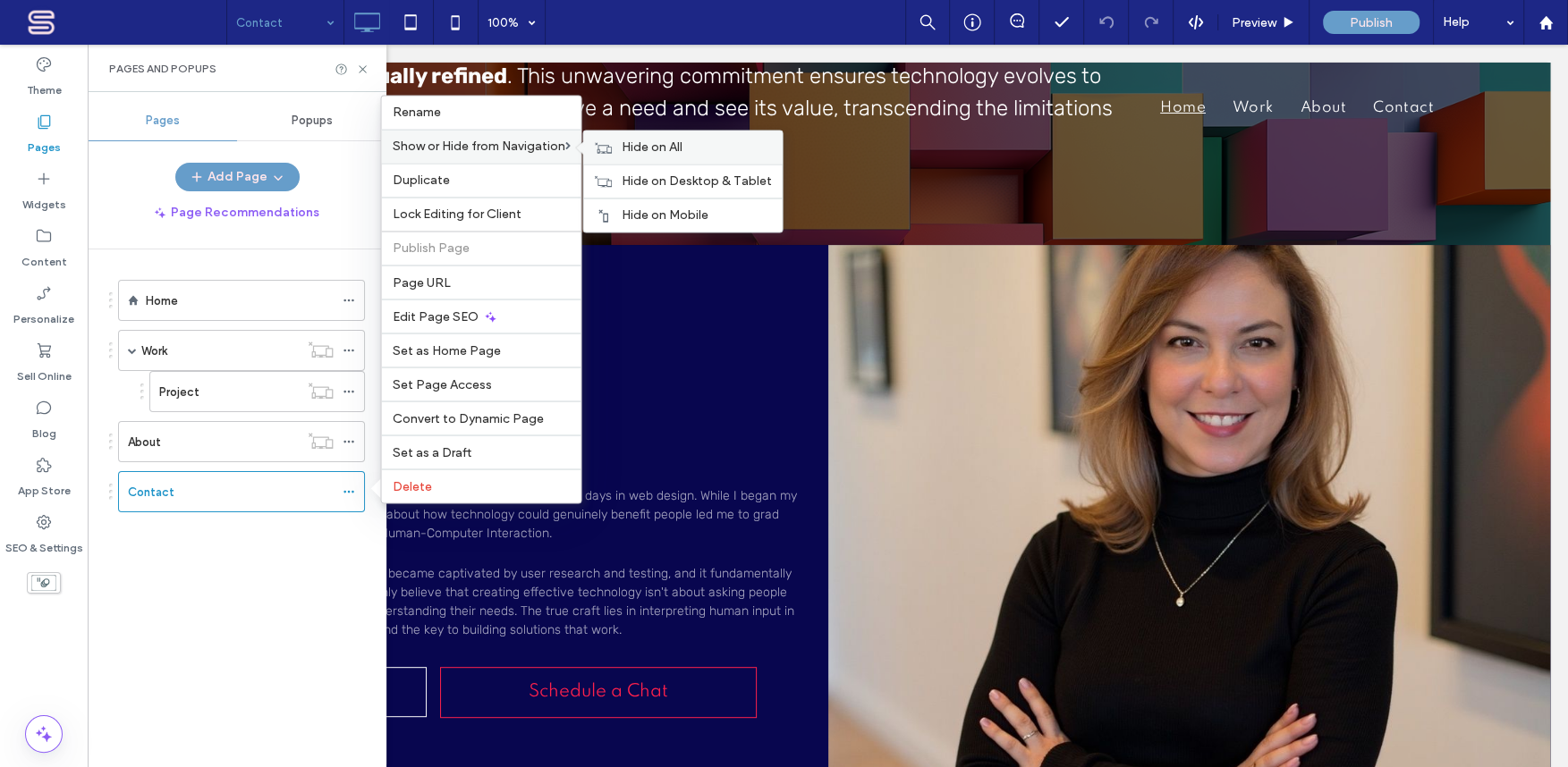 click on "Hide on All" at bounding box center [651, 147] 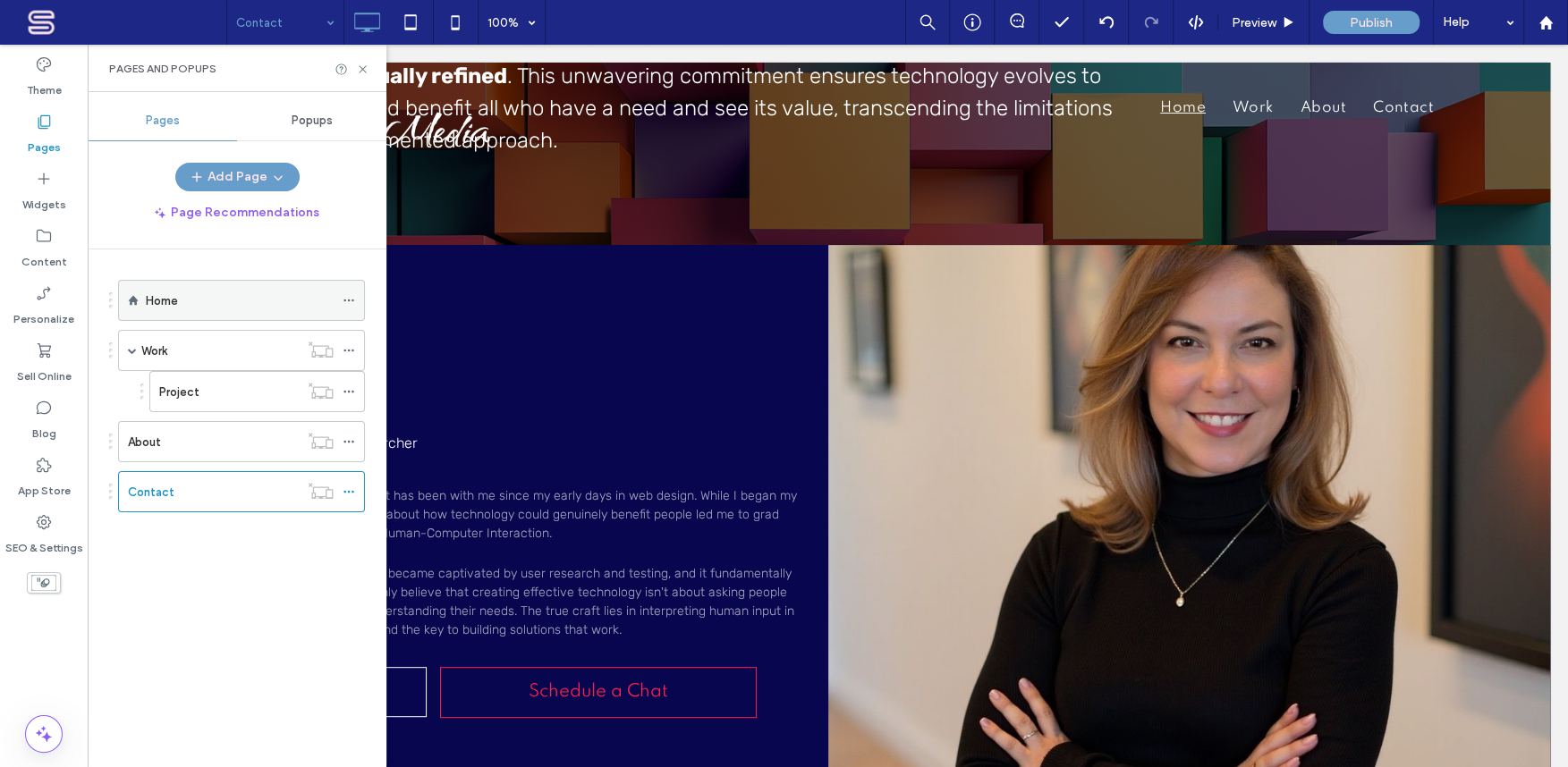 click on "Home" at bounding box center (240, 300) 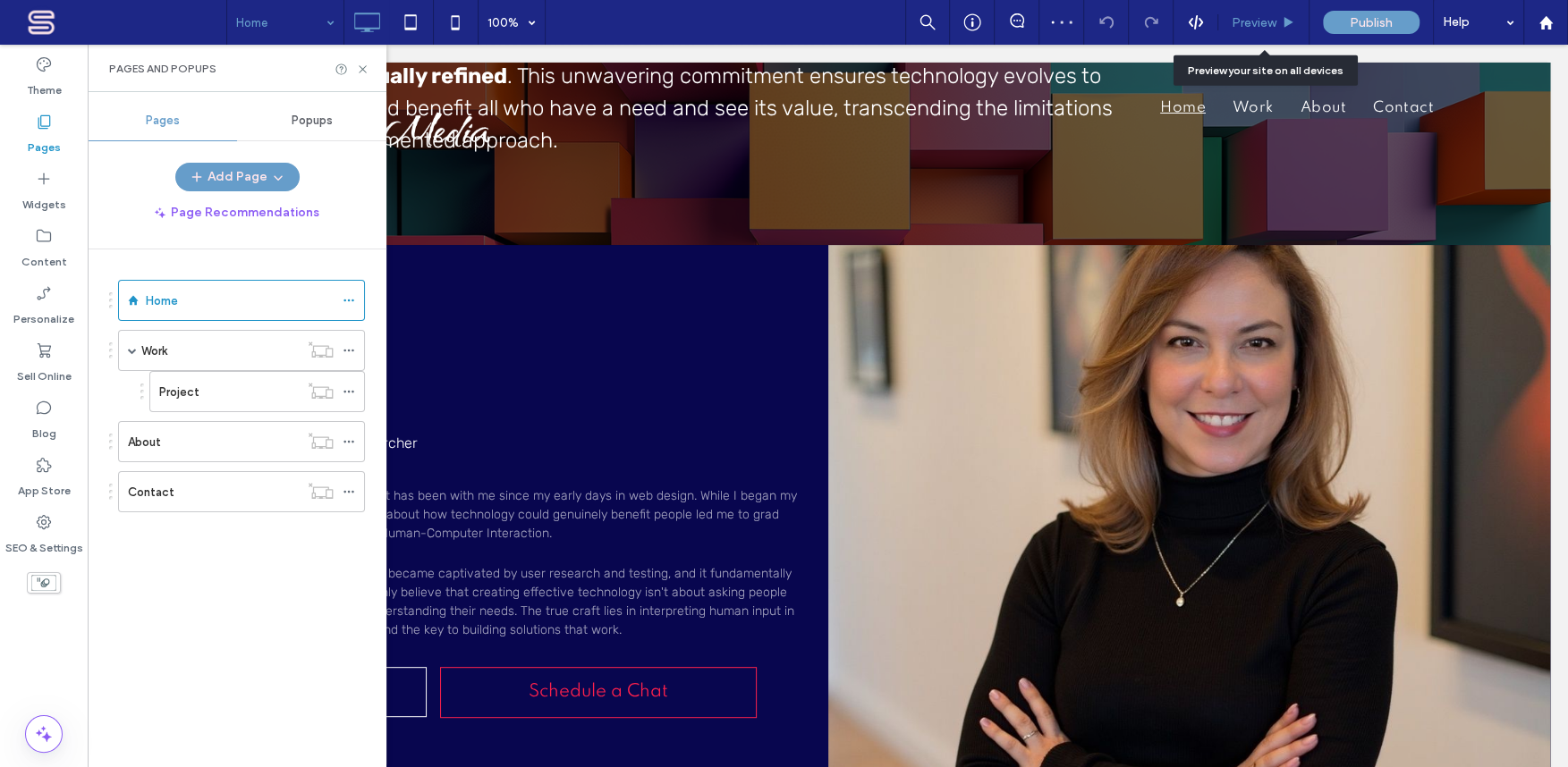 click on "Preview" at bounding box center (1254, 22) 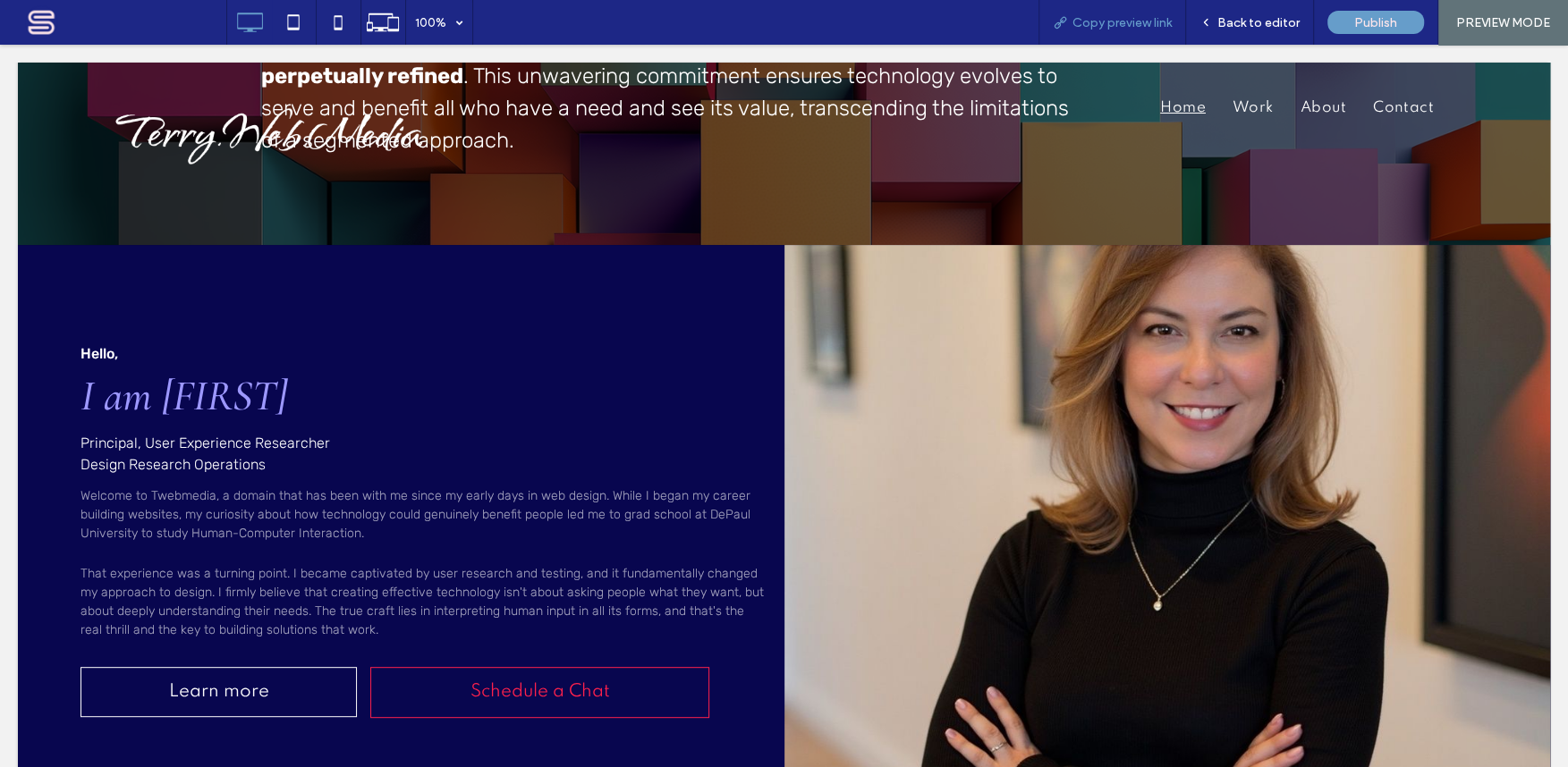 click on "Copy preview link" at bounding box center (1122, 22) 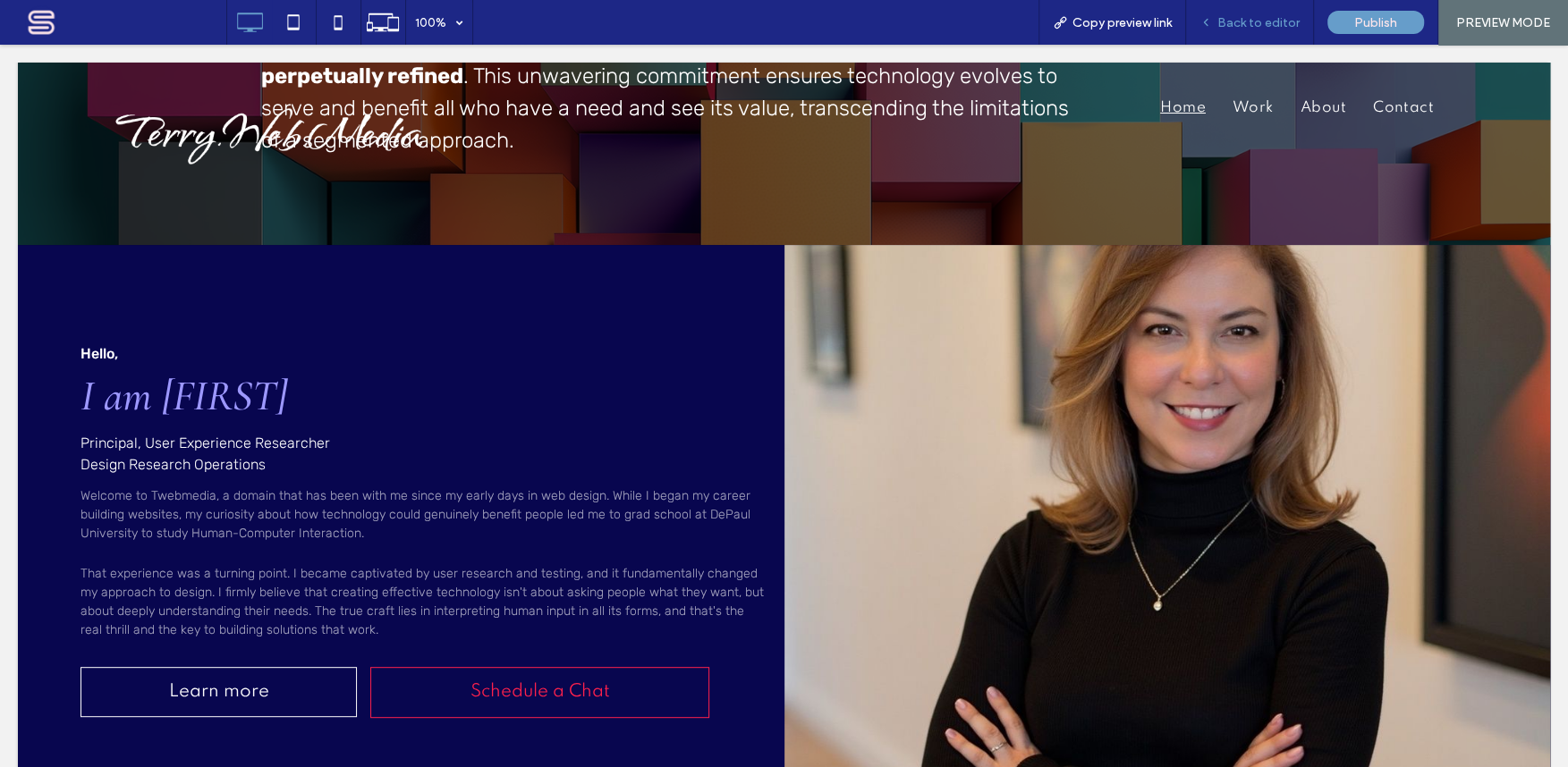 click on "Back to editor" at bounding box center [1259, 22] 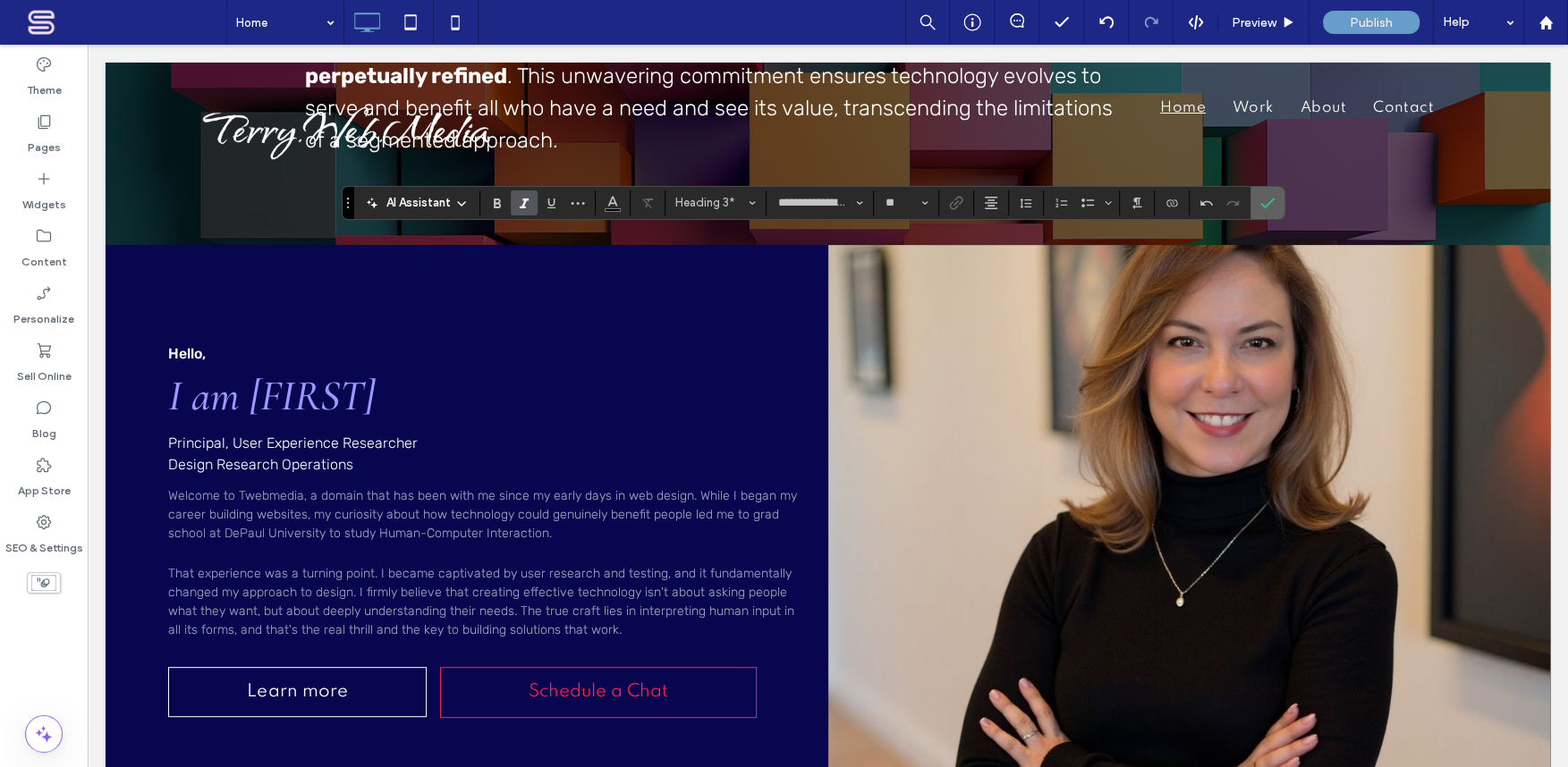 click 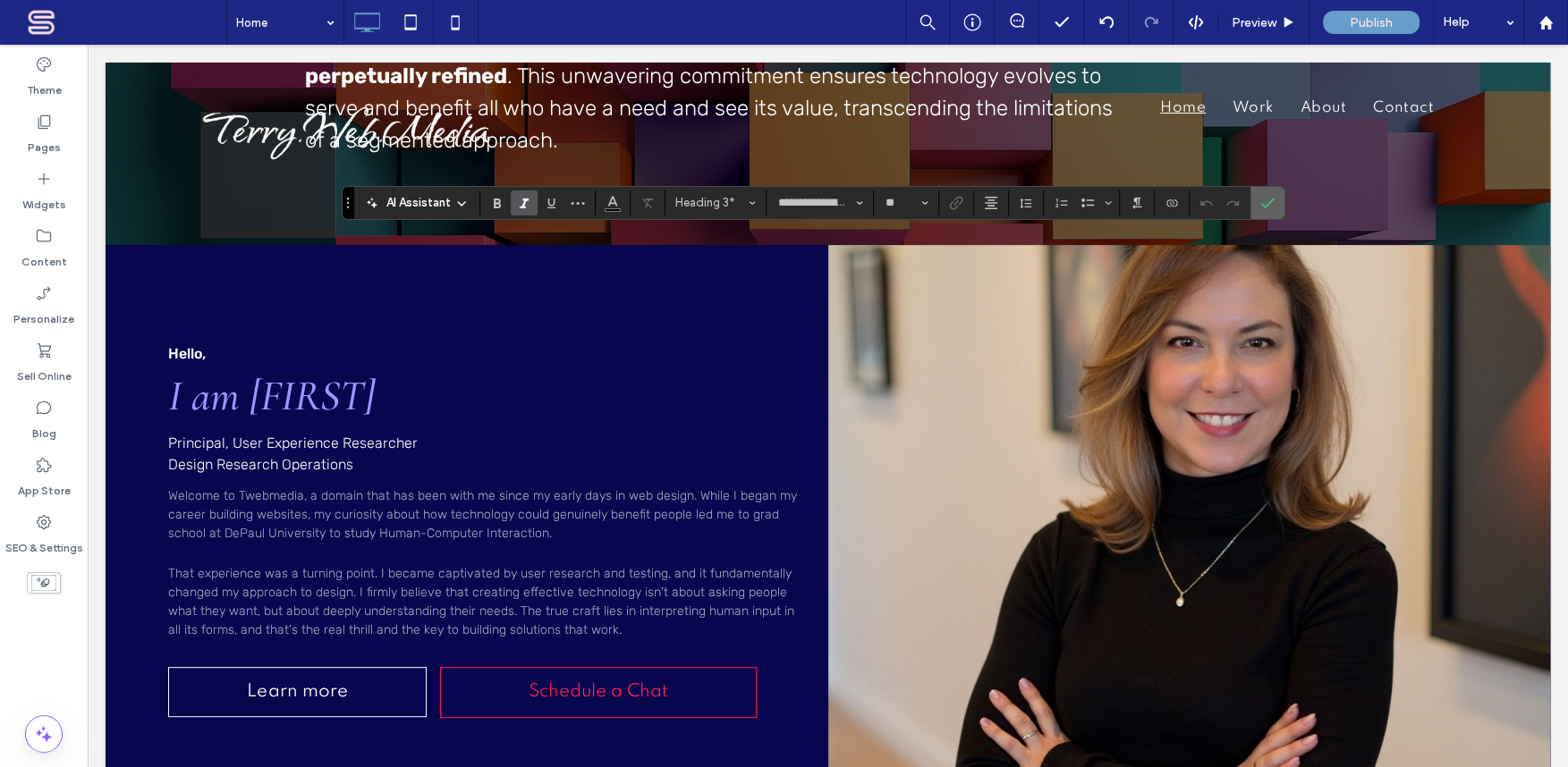click 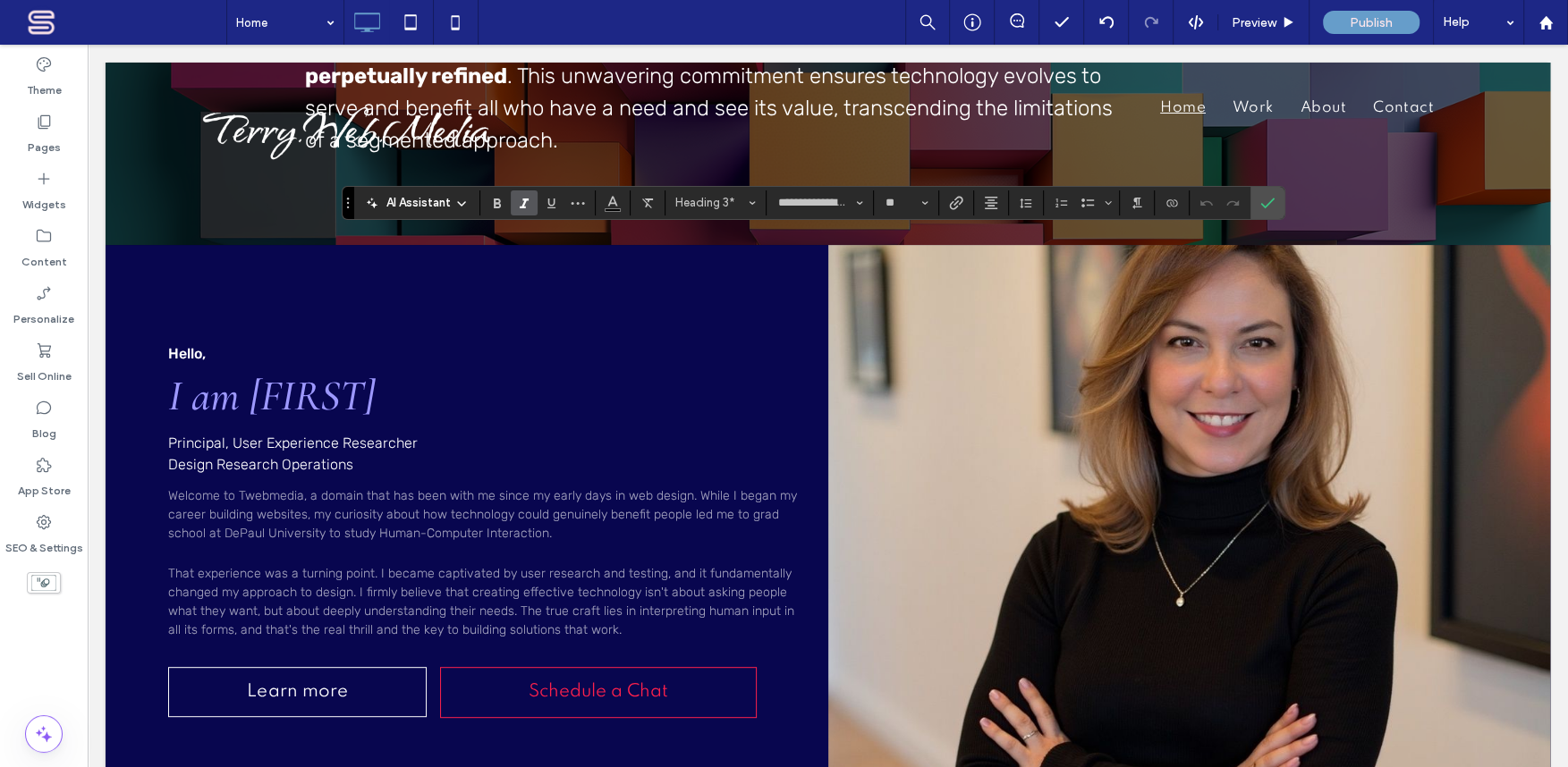 type on "**" 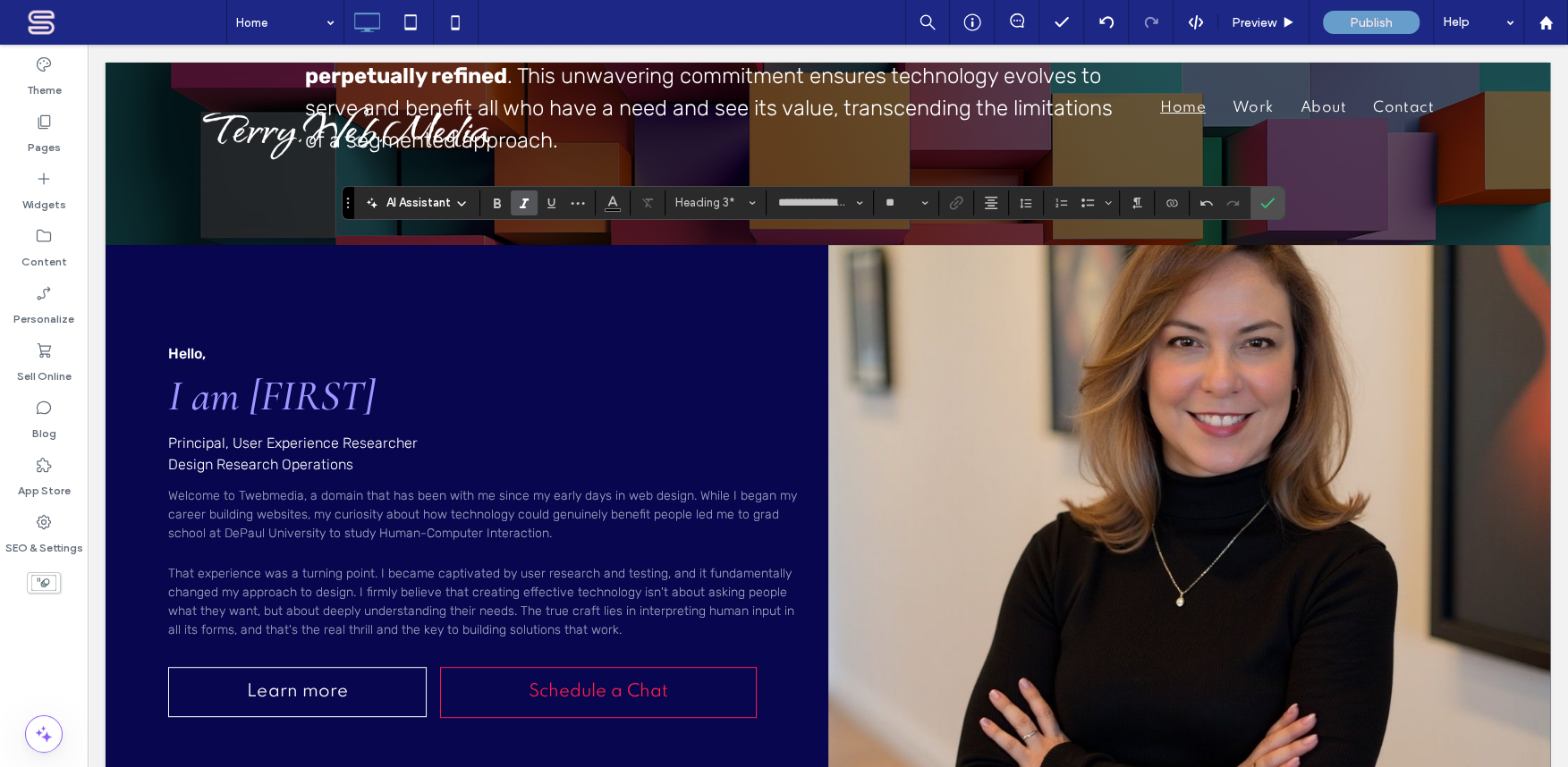 type on "*******" 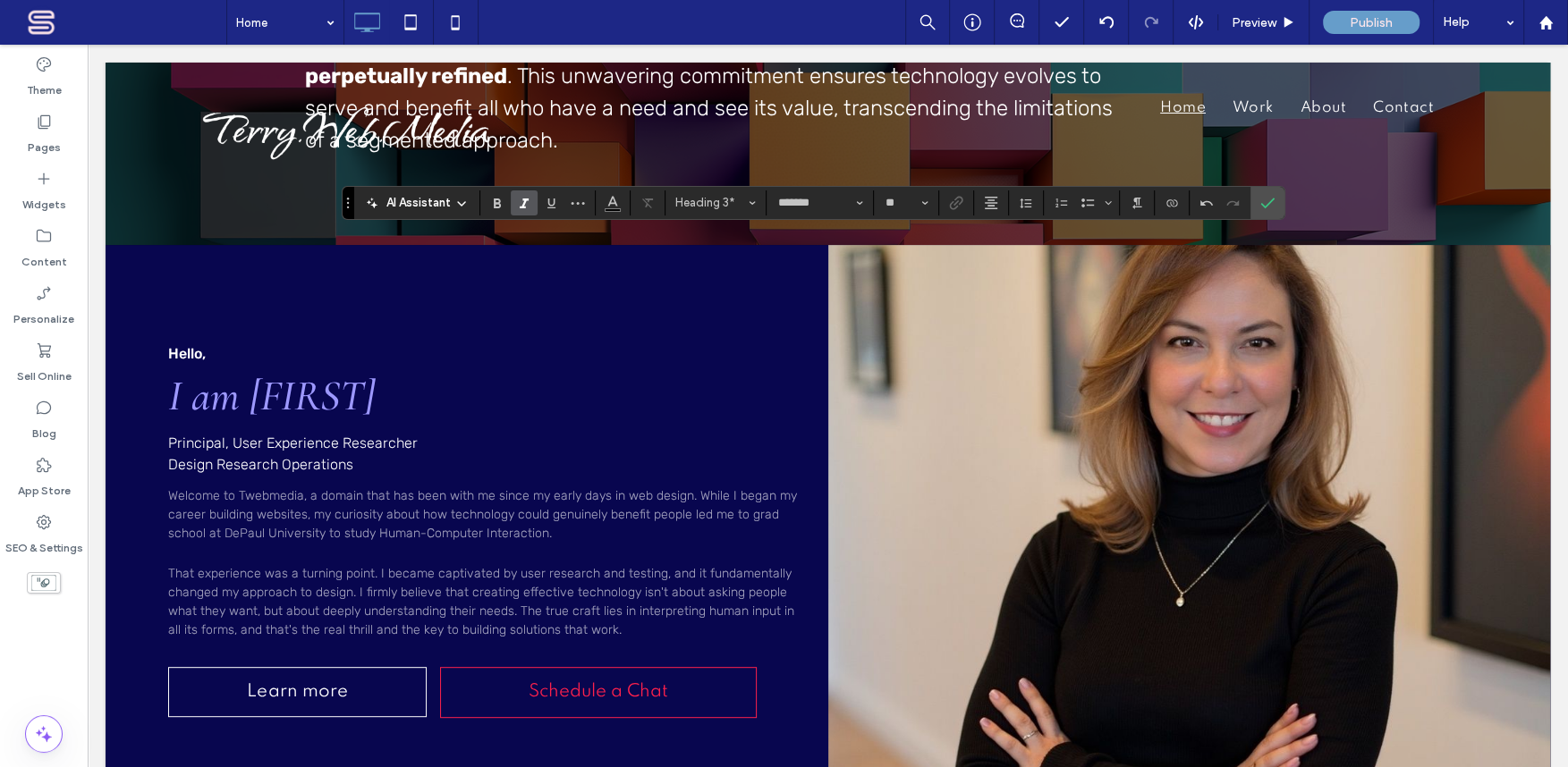 type on "**" 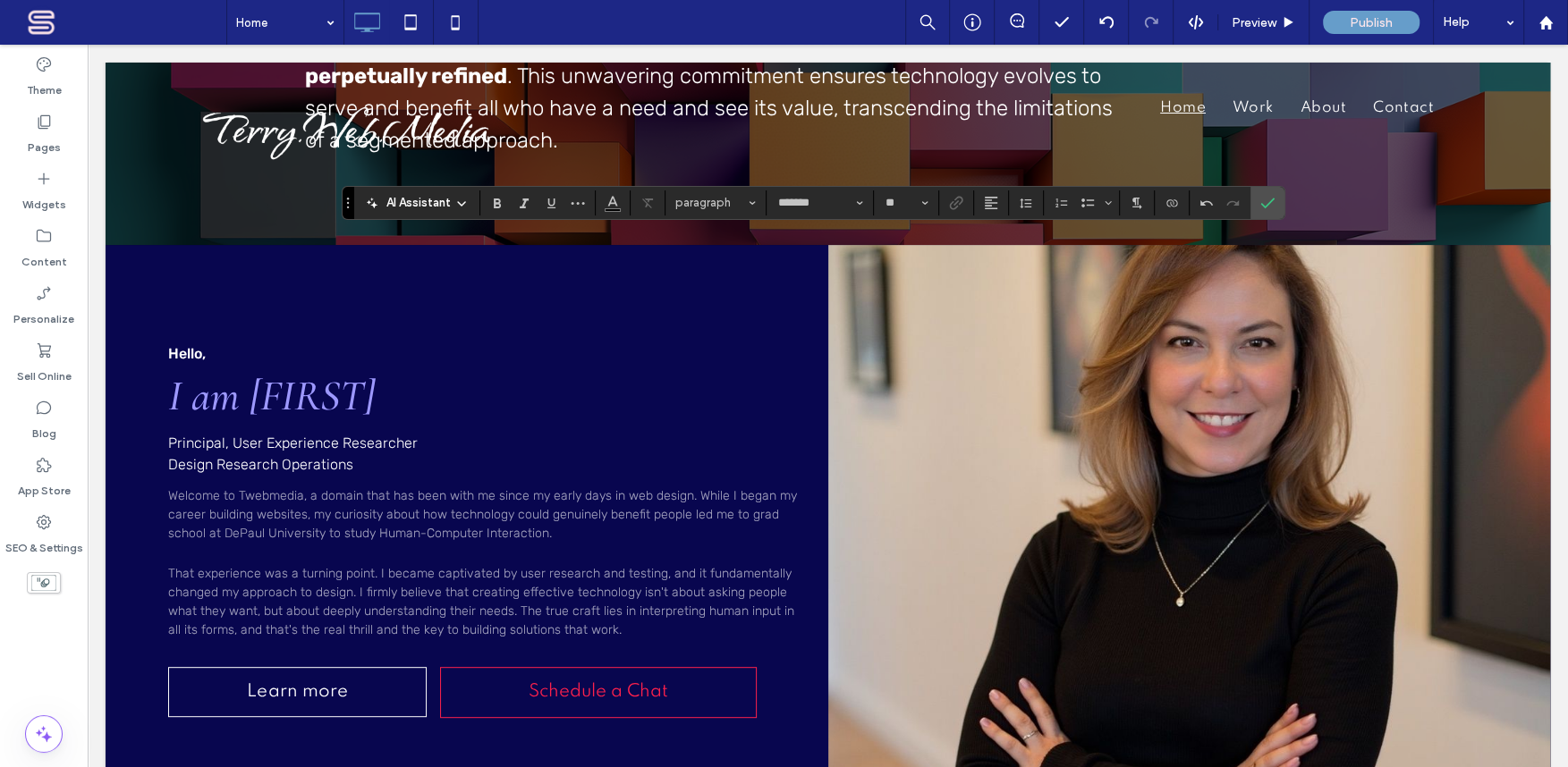 type on "**********" 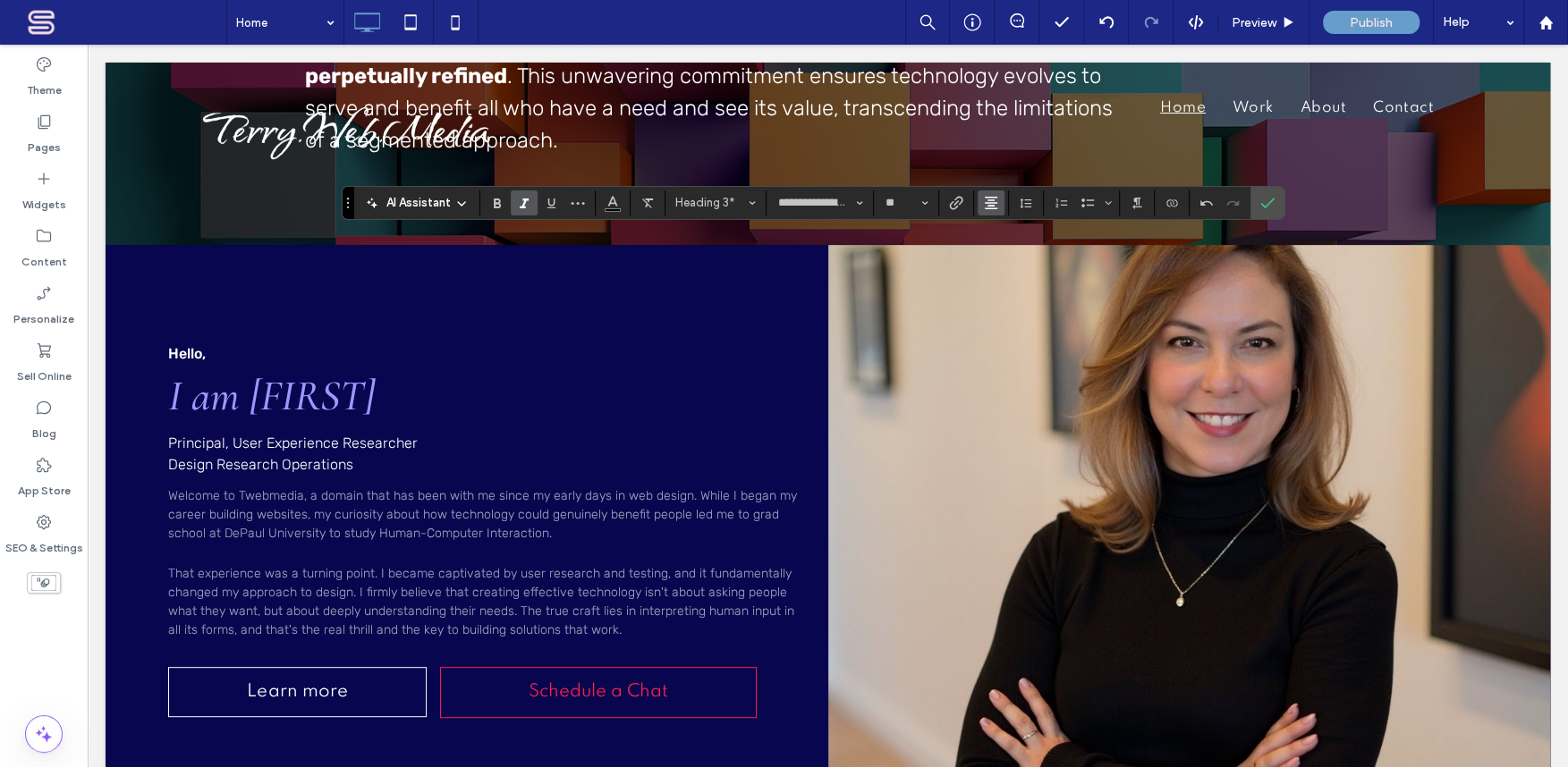 click 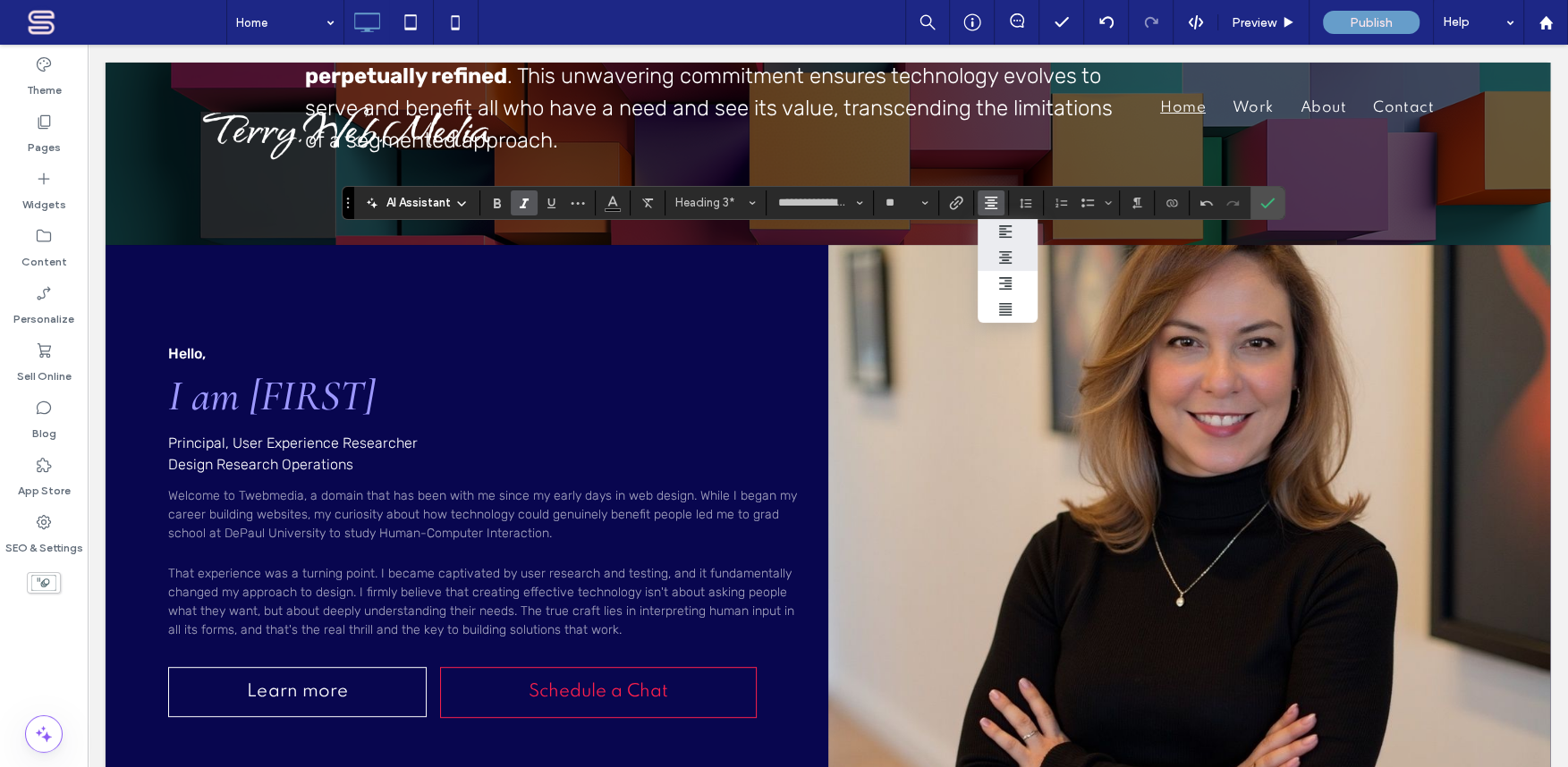 click 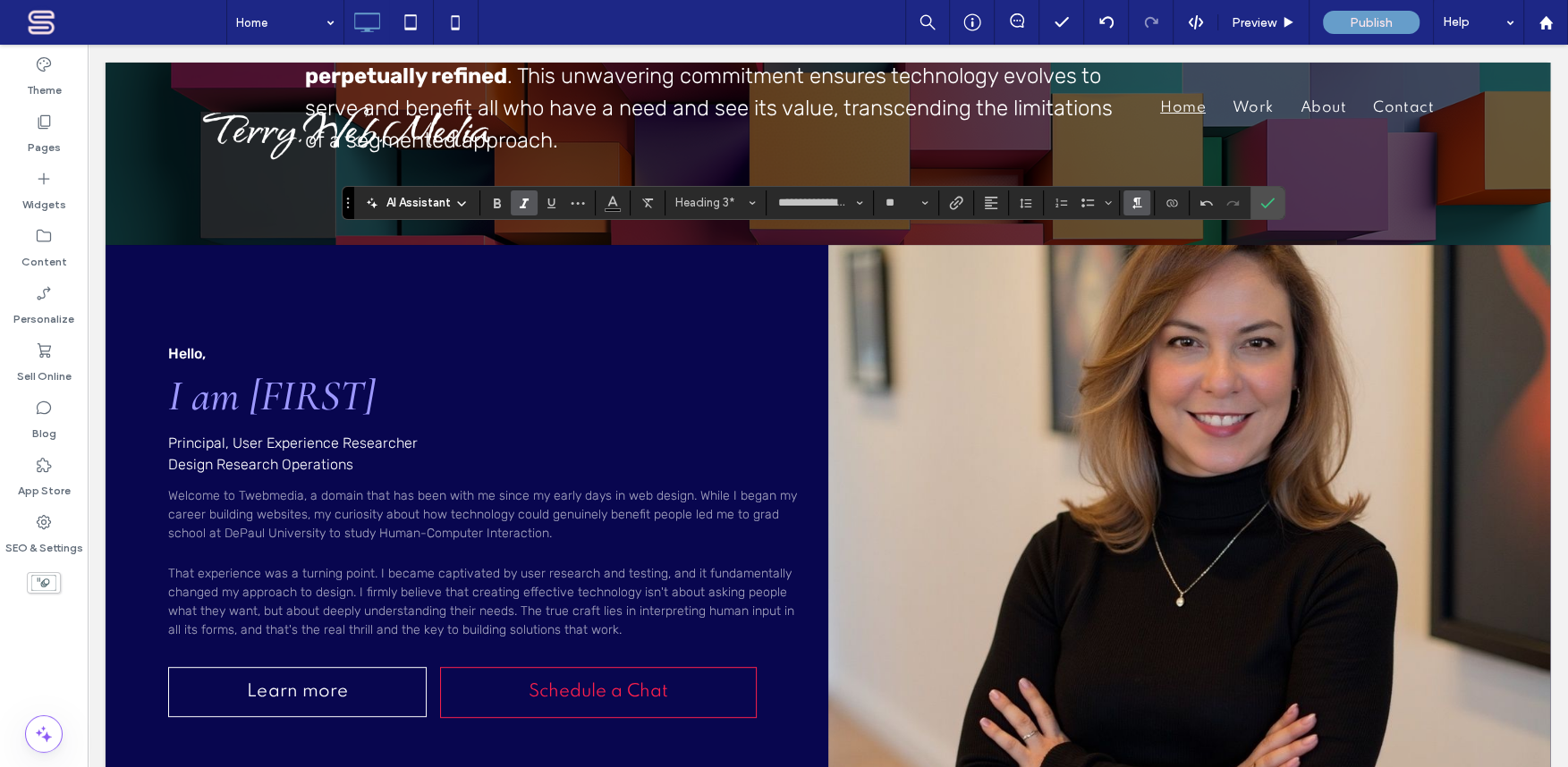 click 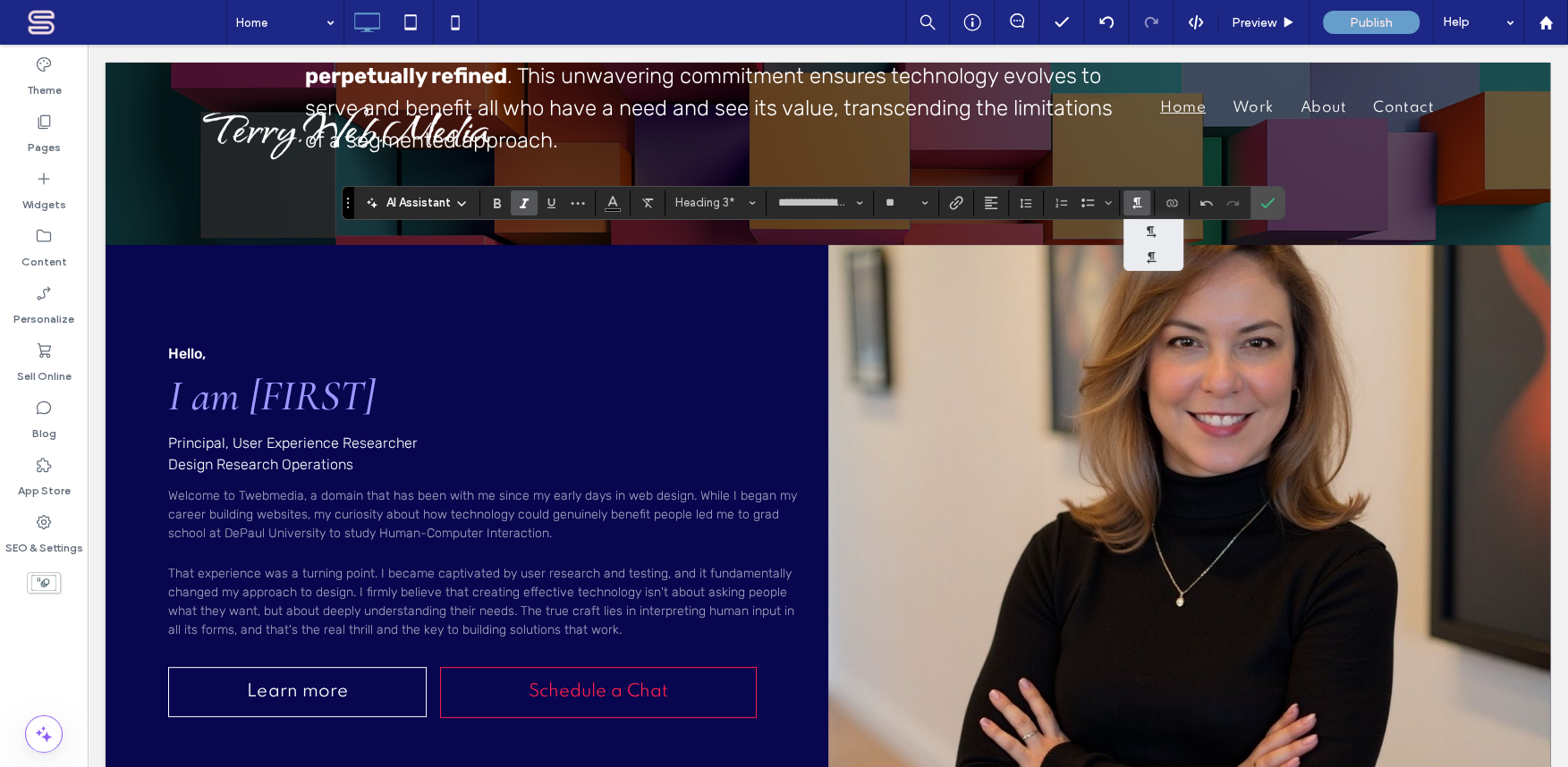click 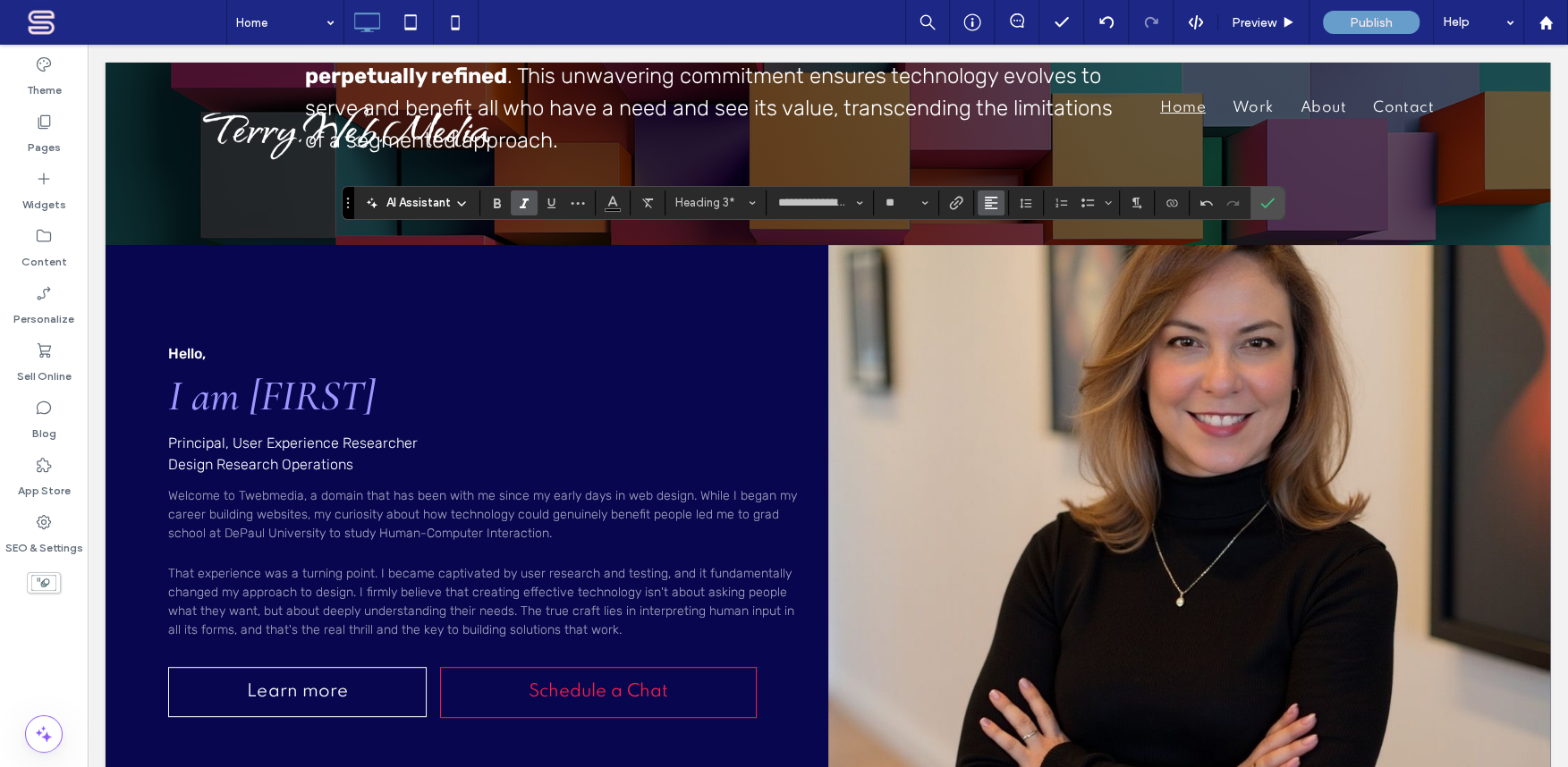 click 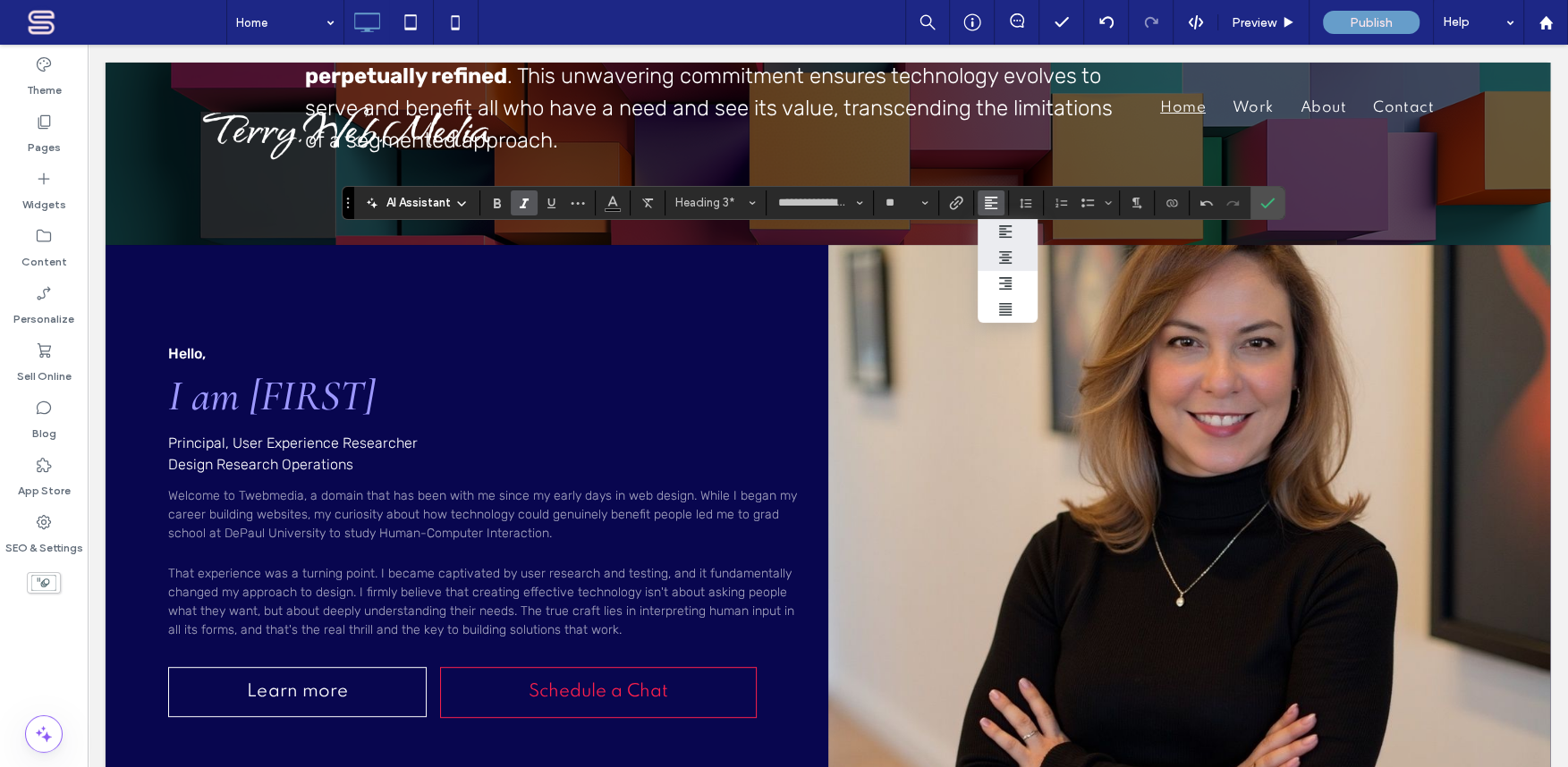 click 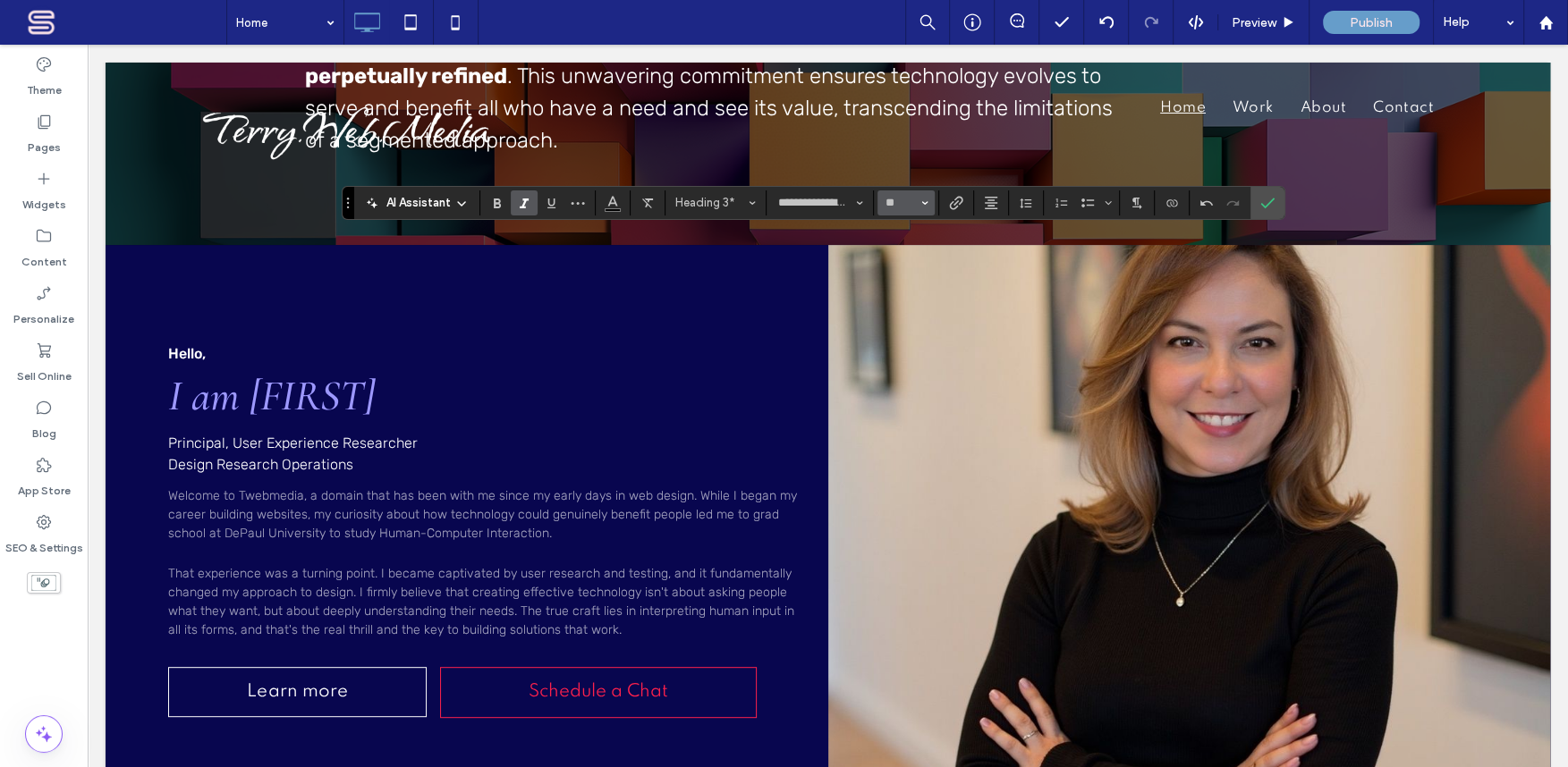 click on "**" at bounding box center (906, 203) 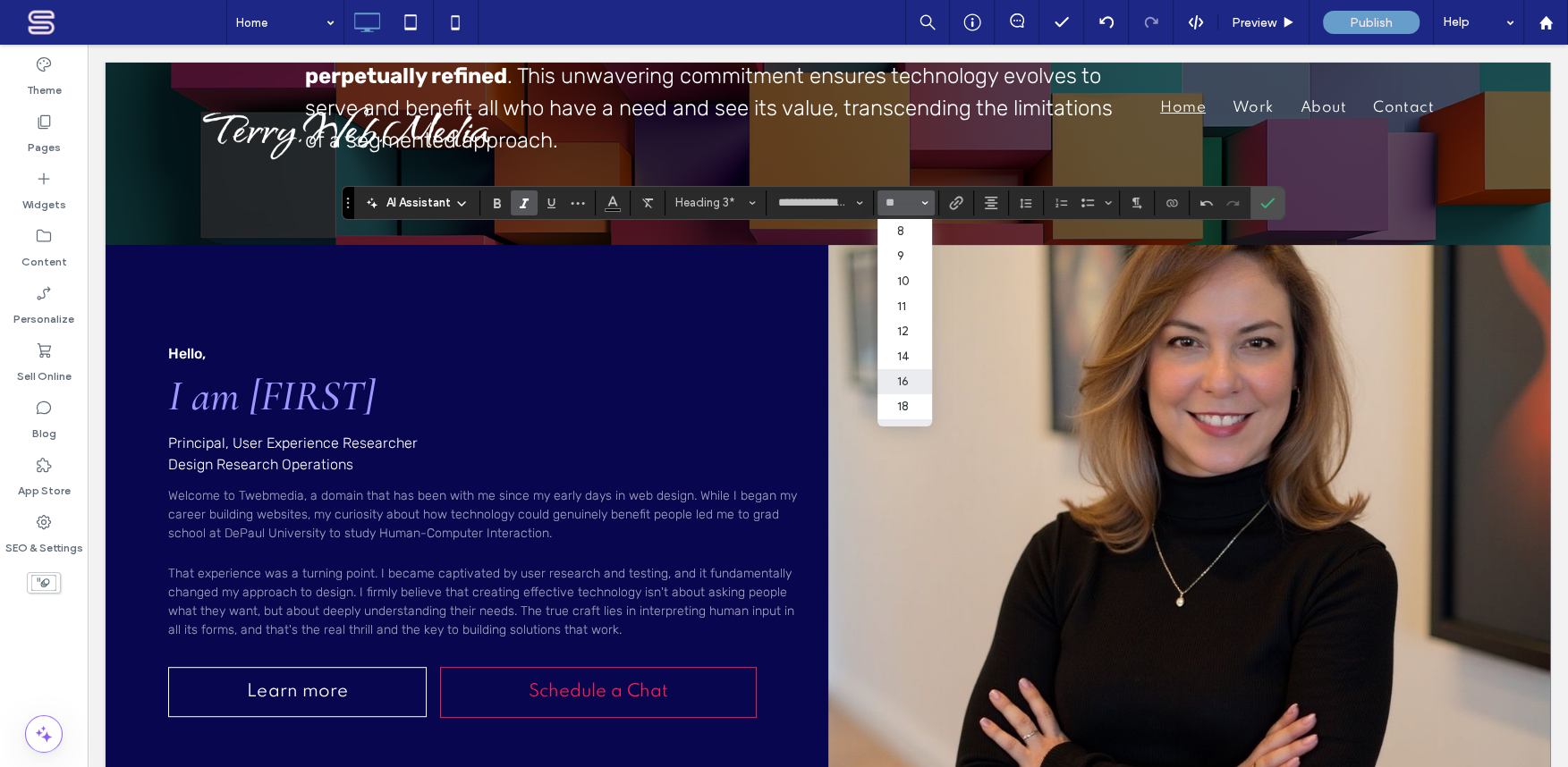 scroll, scrollTop: 213, scrollLeft: 0, axis: vertical 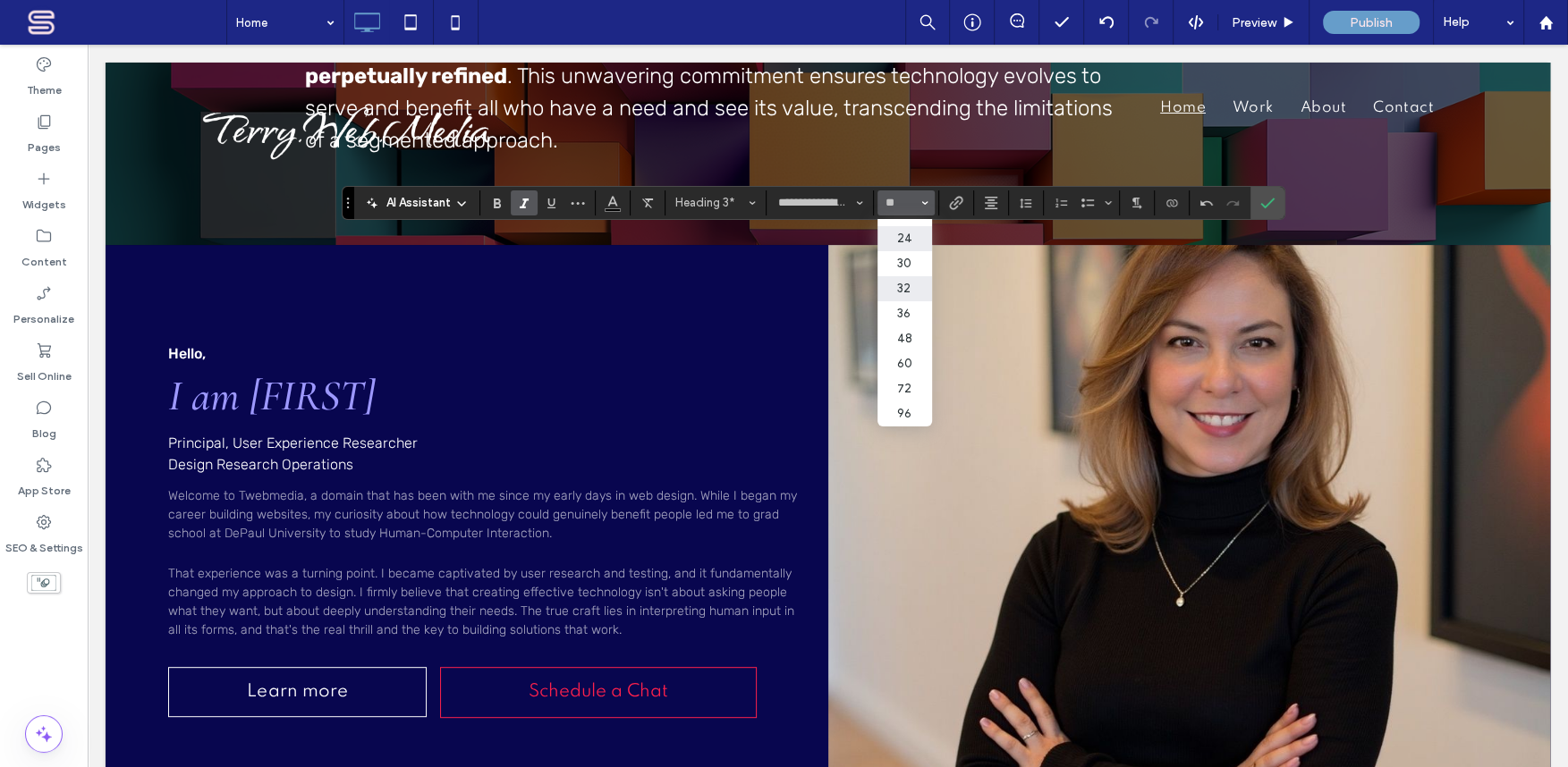 click on "32" at bounding box center [904, 289] 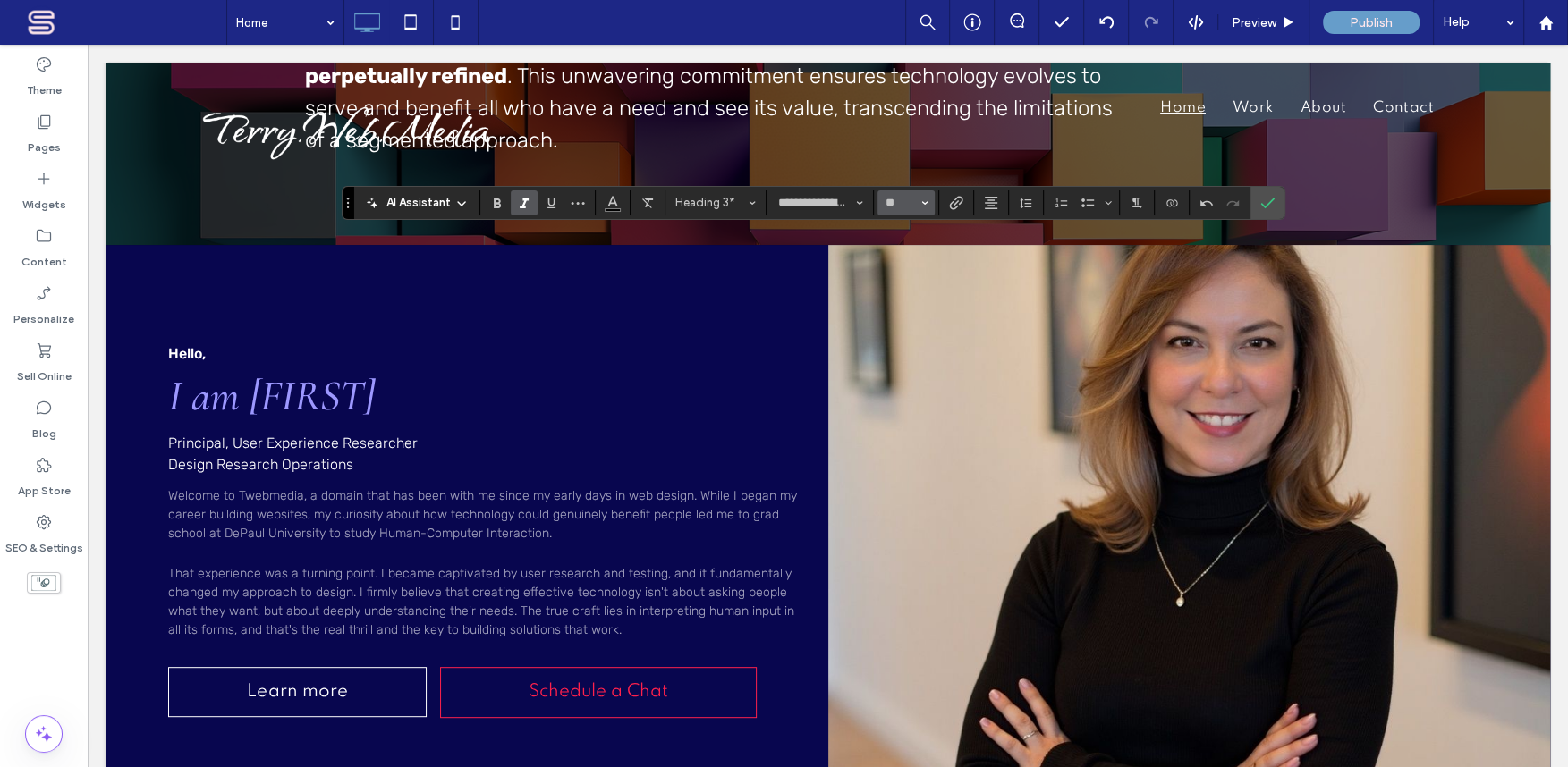 click 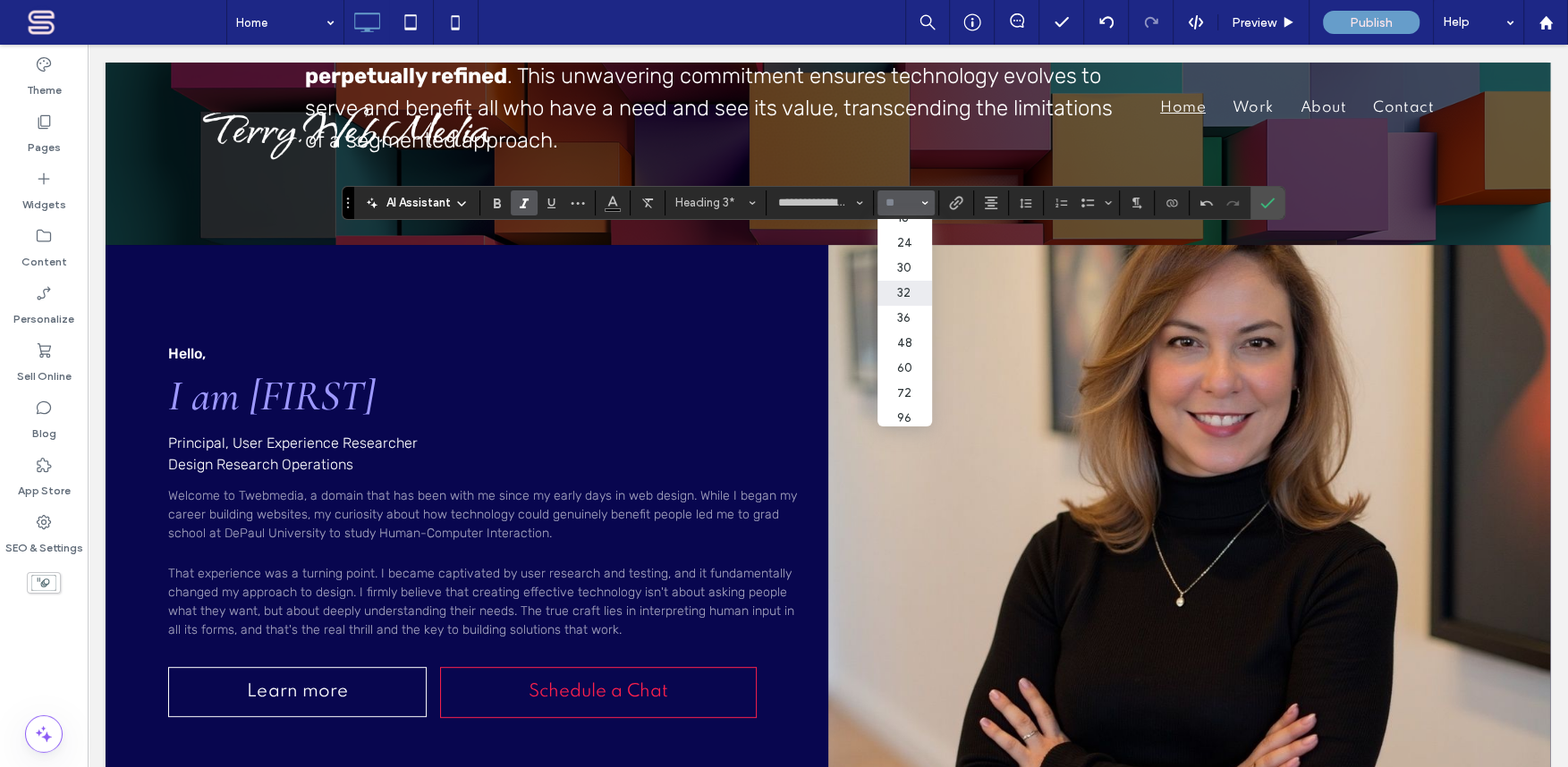 scroll, scrollTop: 213, scrollLeft: 0, axis: vertical 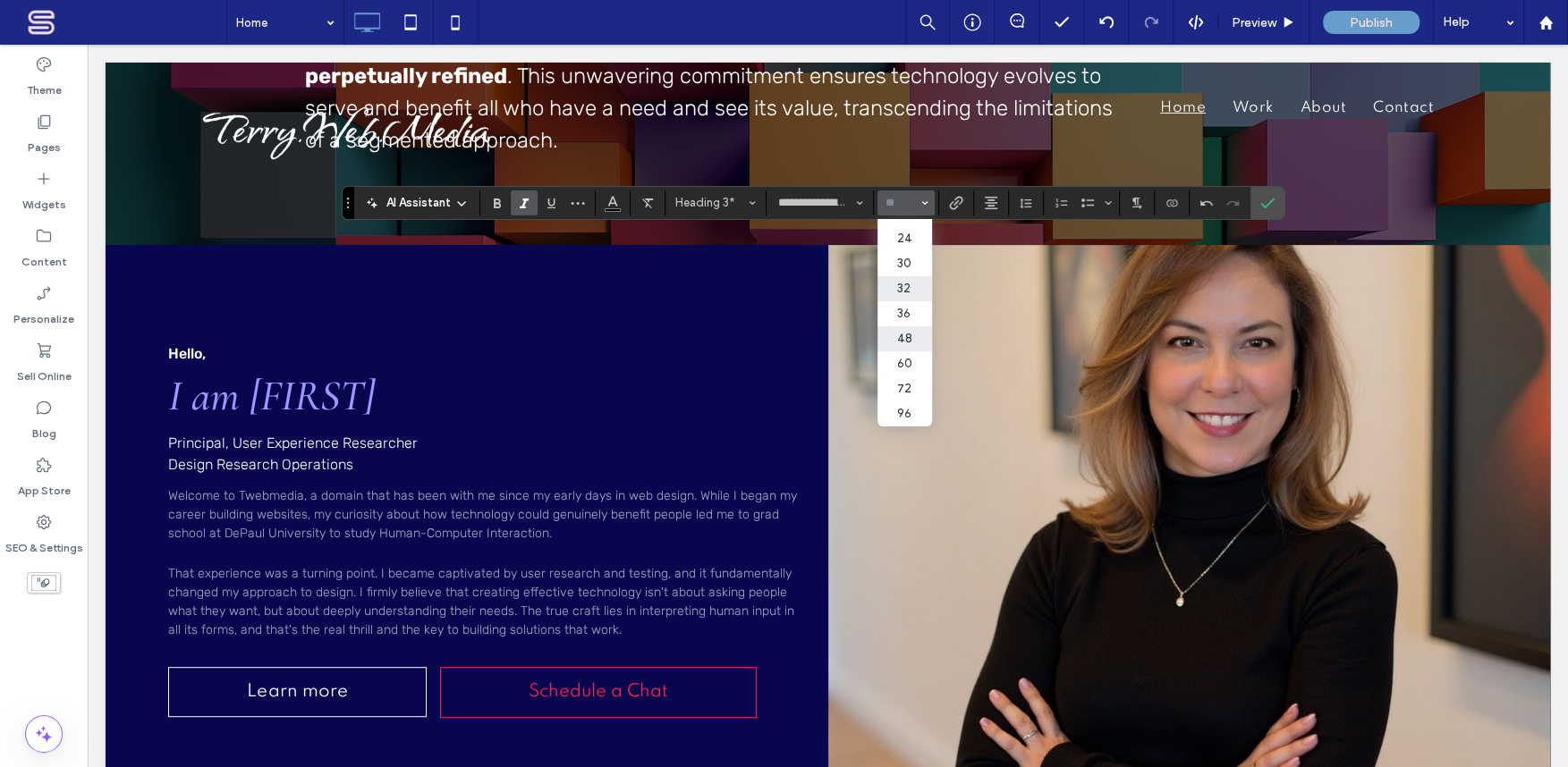 click on "48" at bounding box center (904, 339) 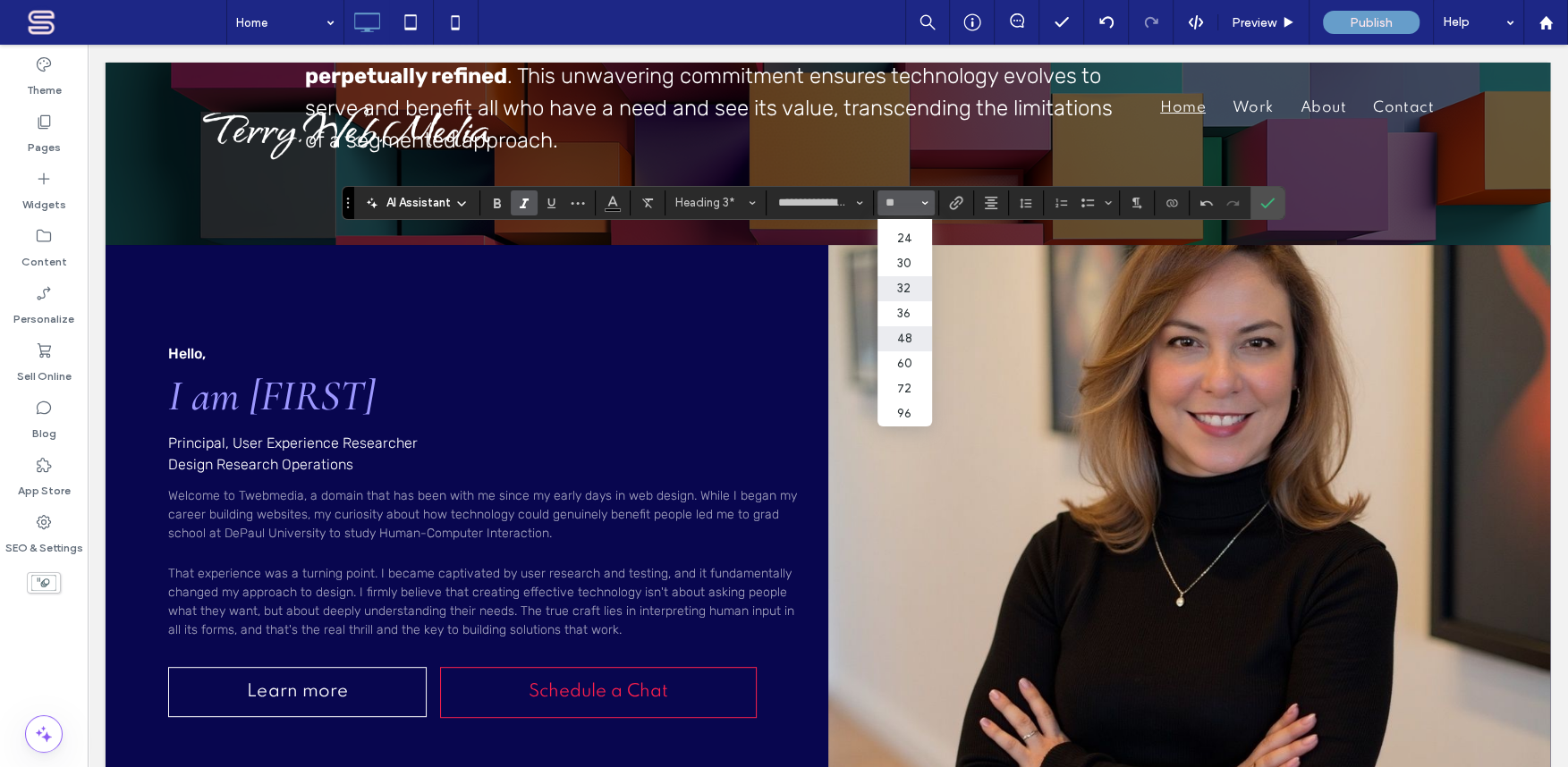 type on "**" 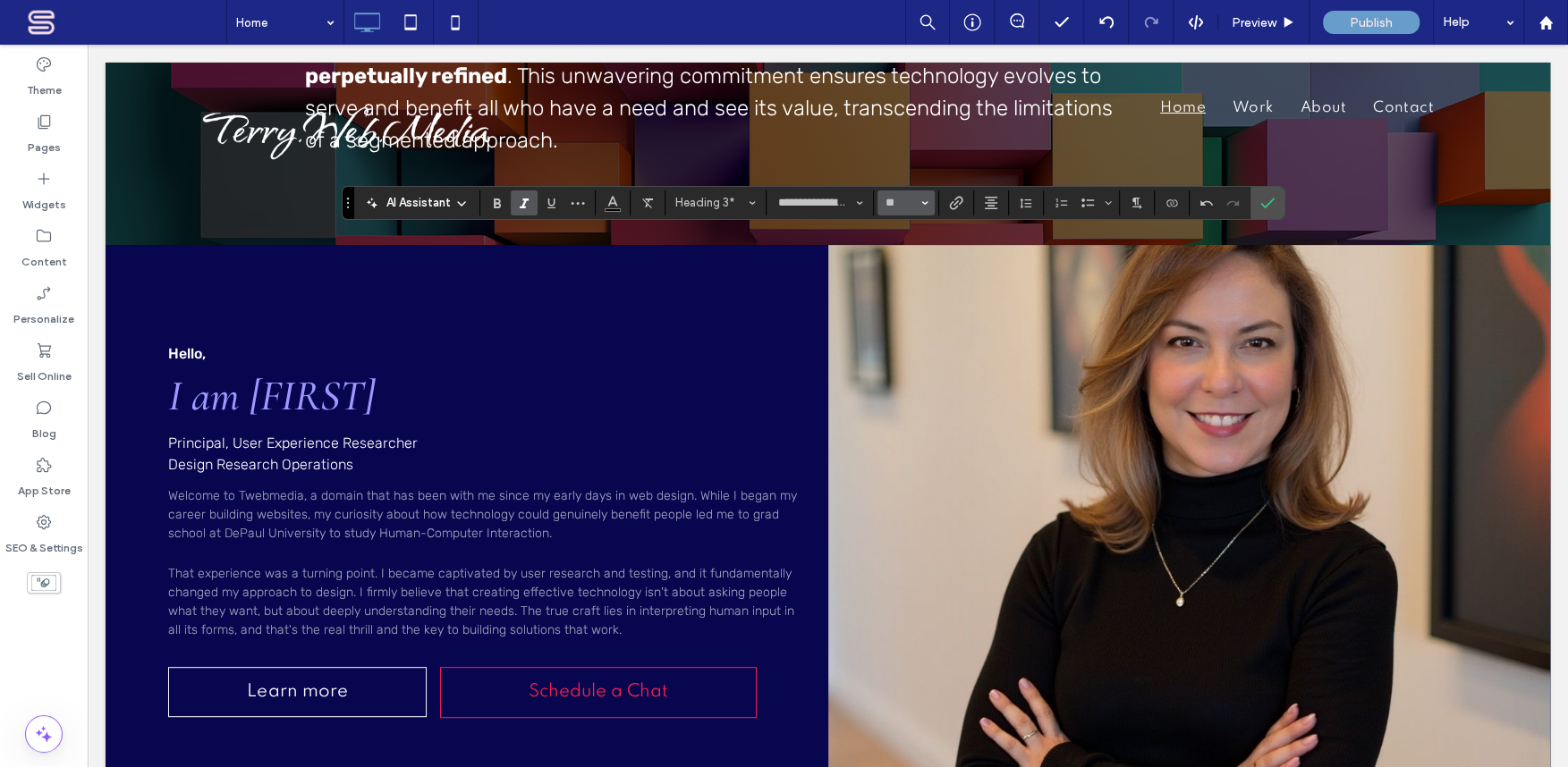 click 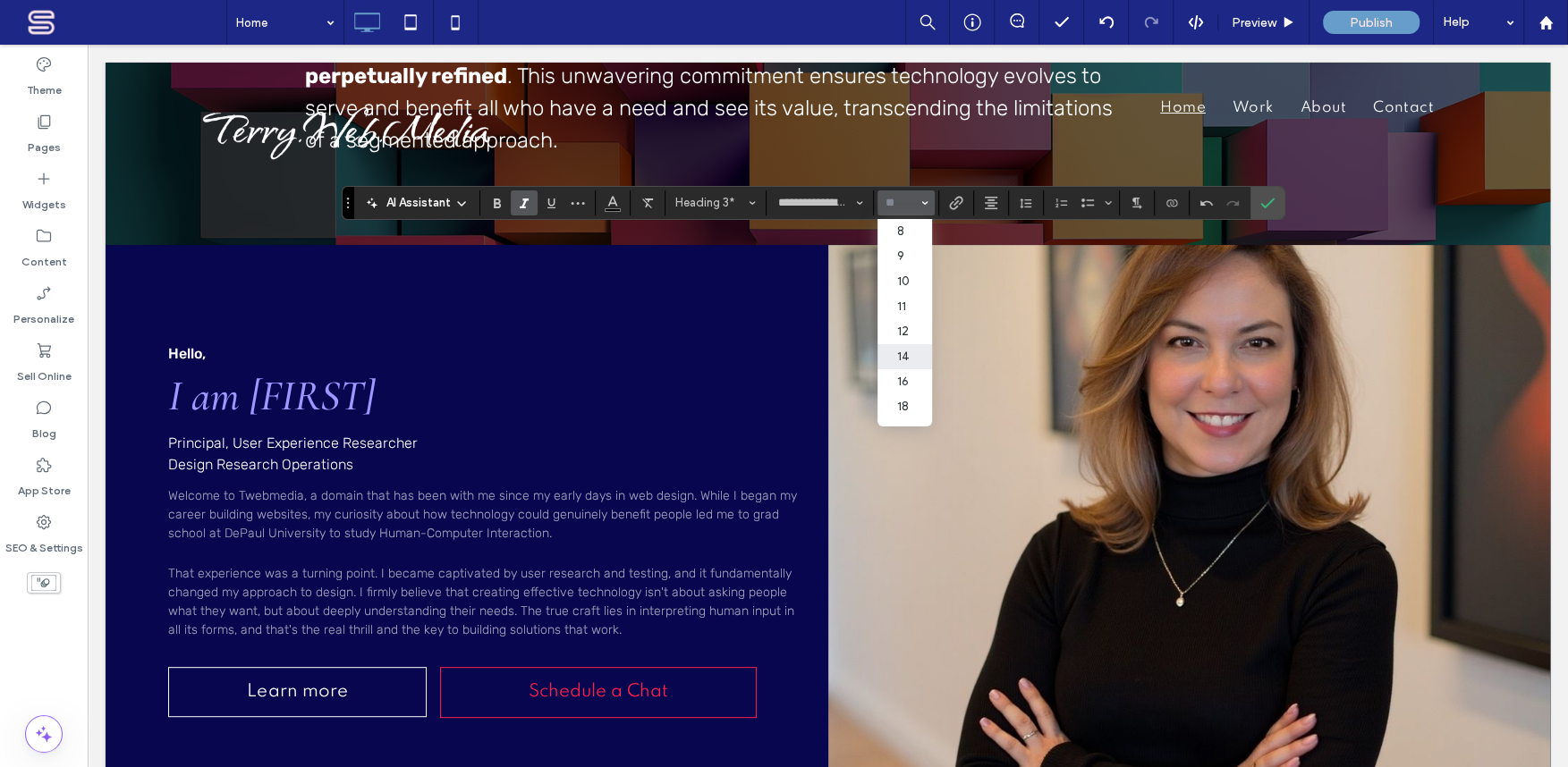 scroll, scrollTop: 213, scrollLeft: 0, axis: vertical 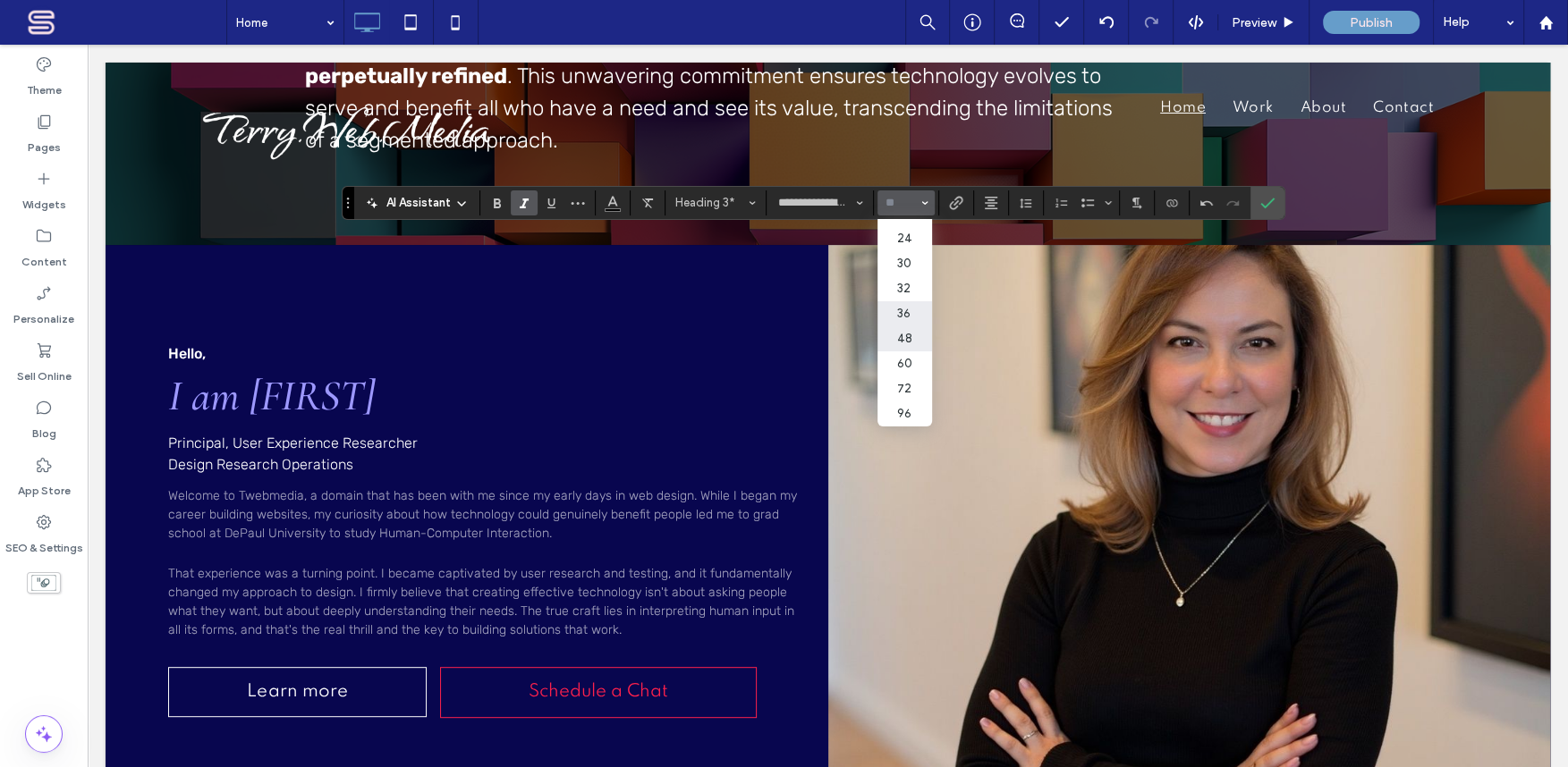 click on "36" at bounding box center [904, 314] 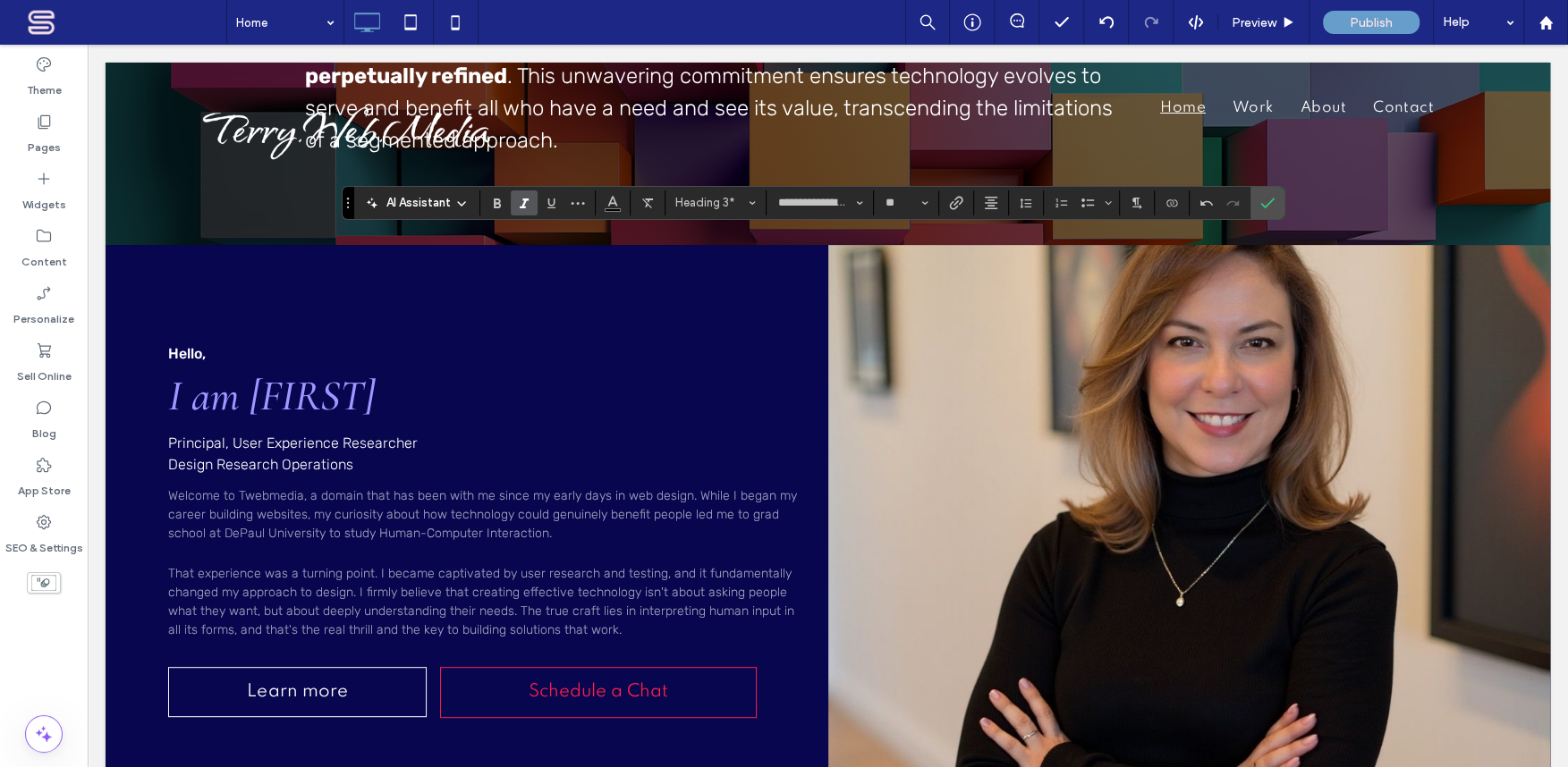 type on "**" 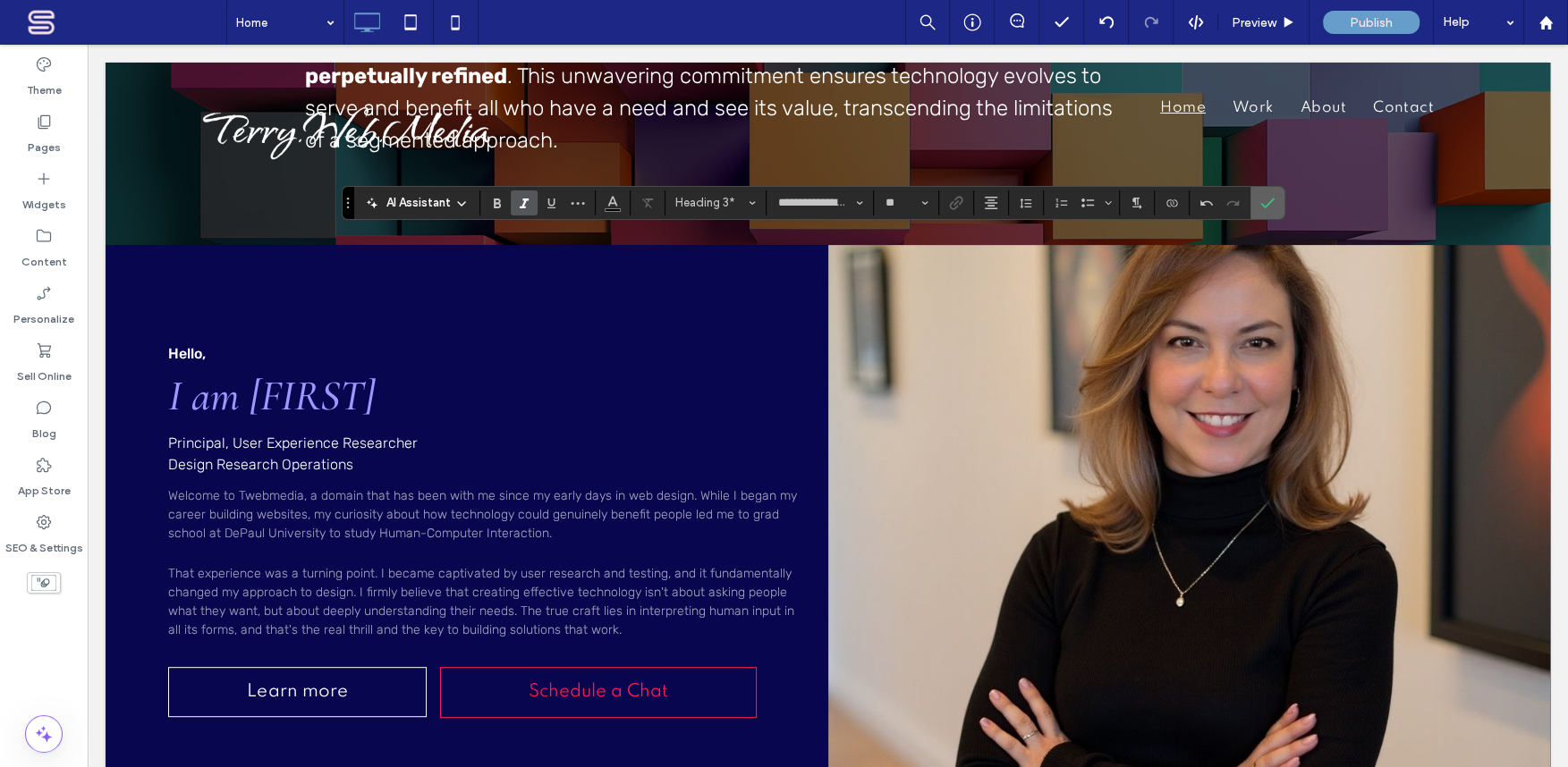 click 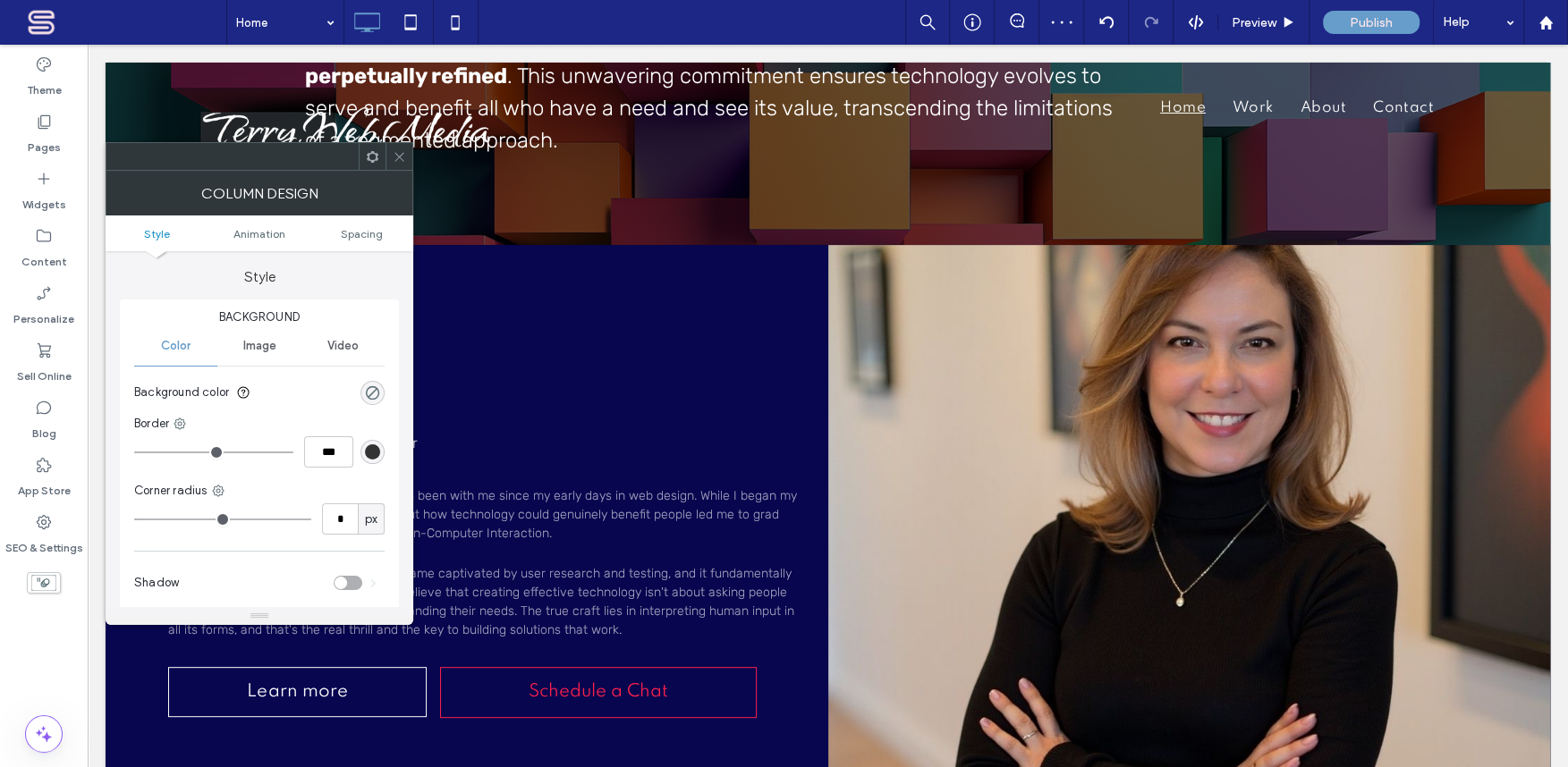 click 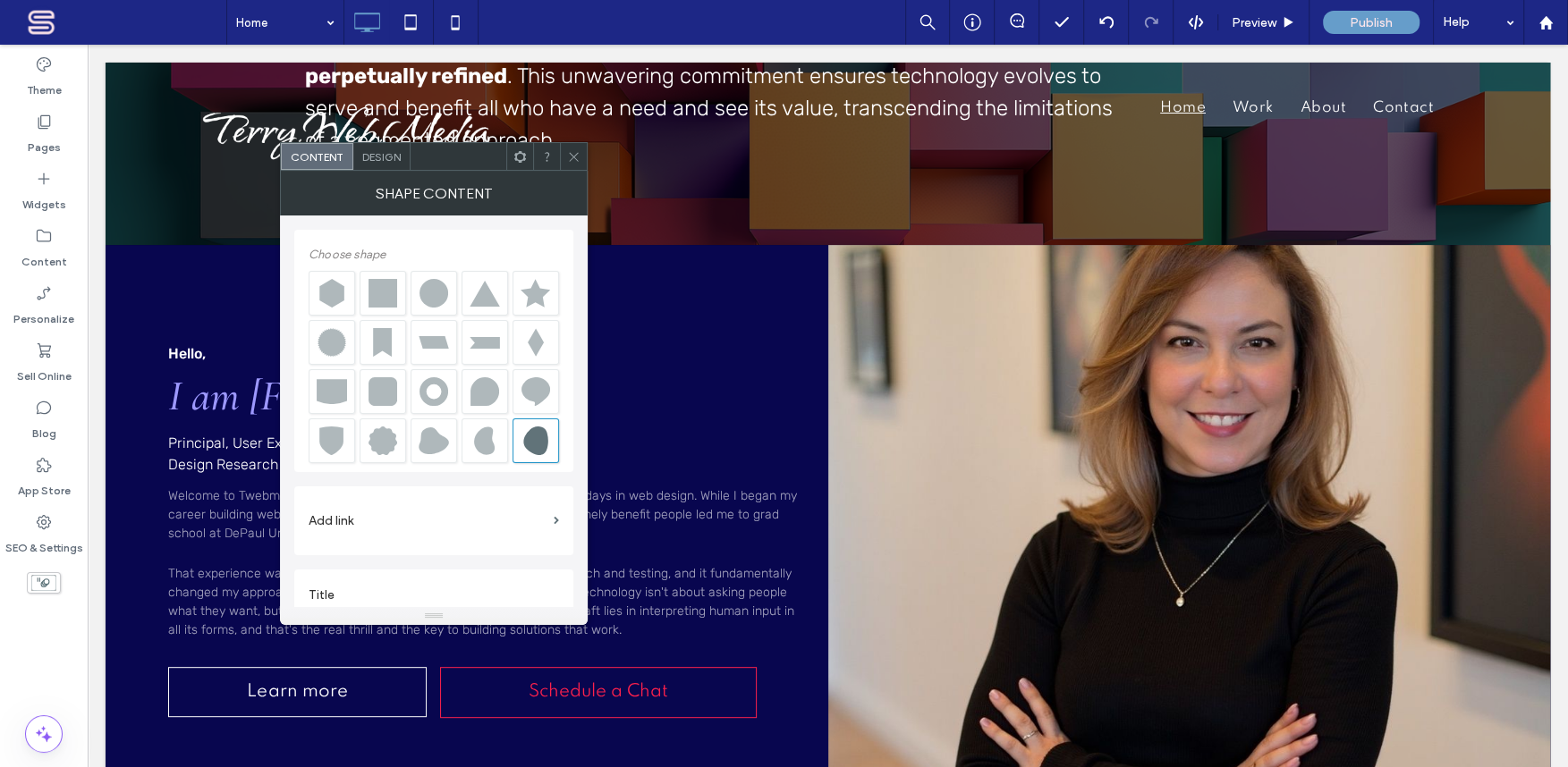 scroll, scrollTop: 19, scrollLeft: 0, axis: vertical 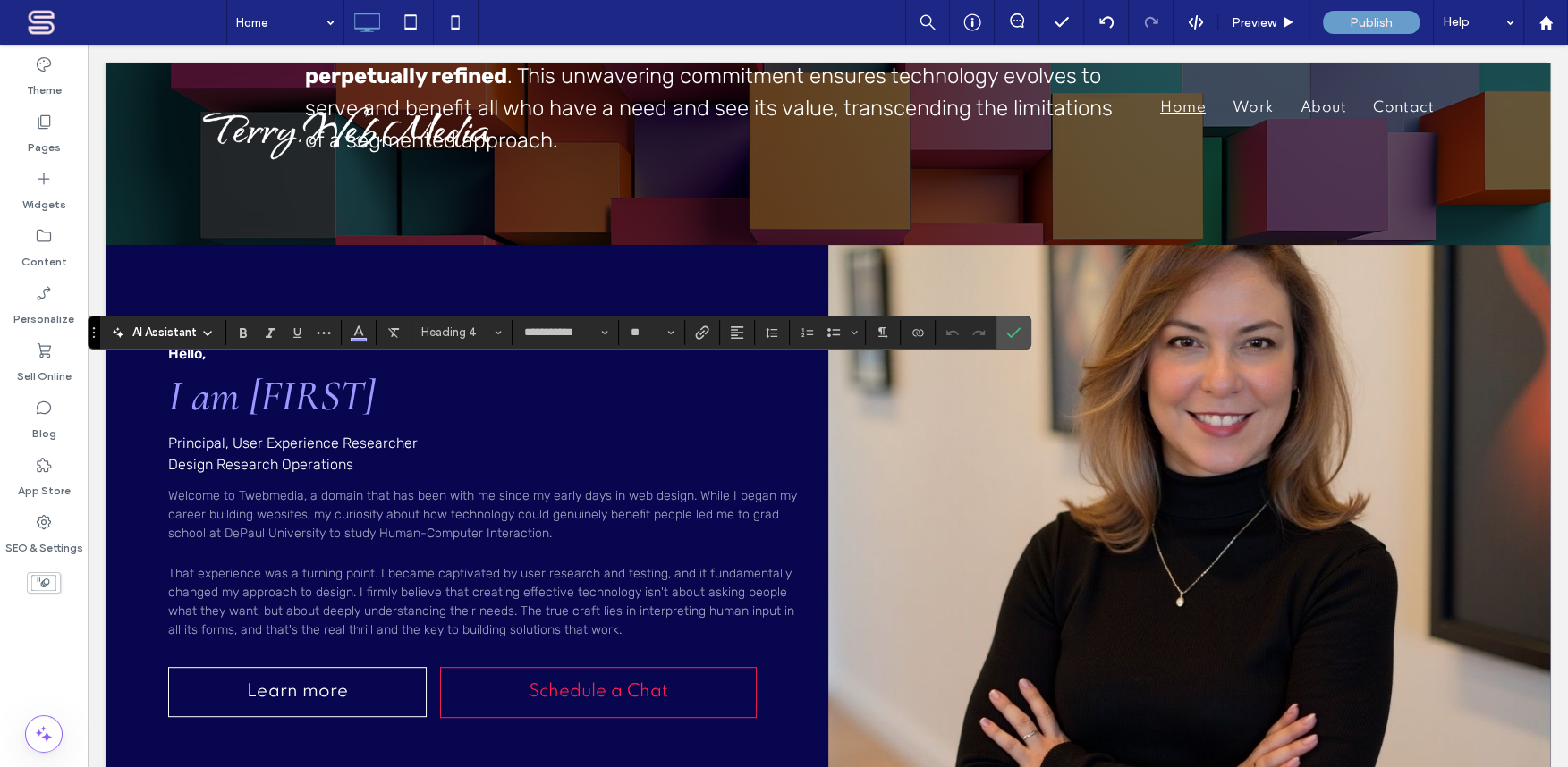 type on "*******" 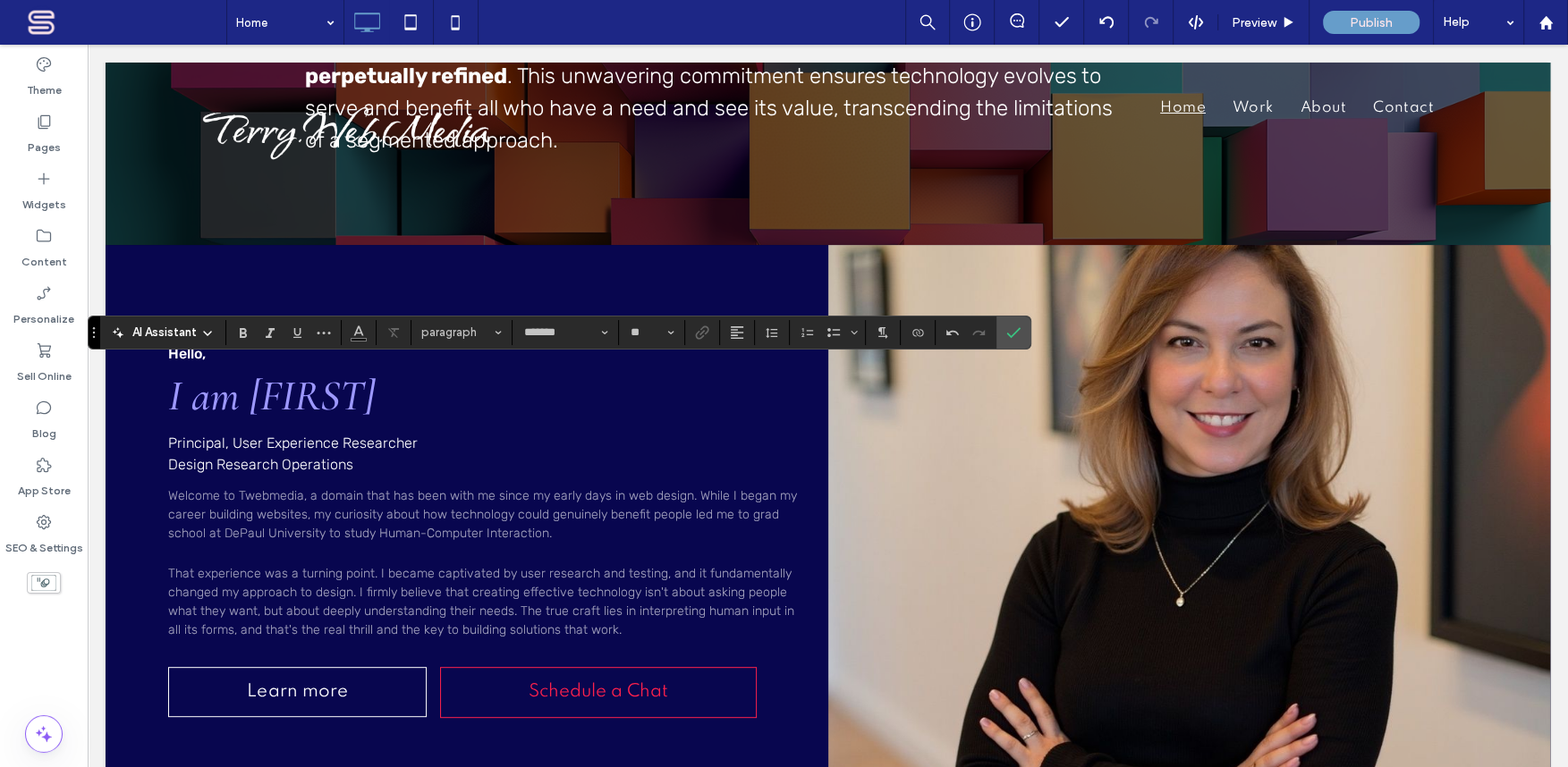 type on "**********" 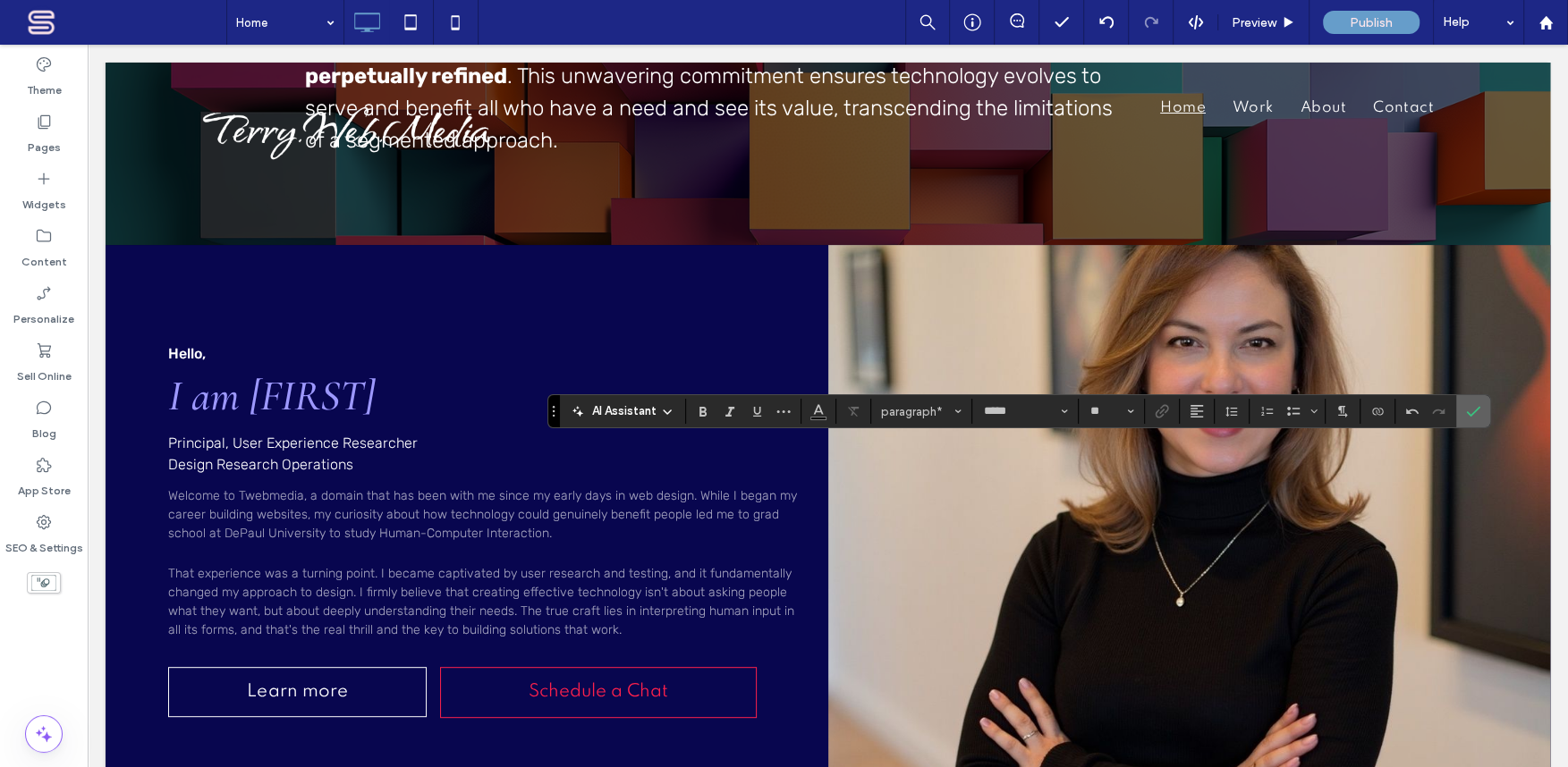 click 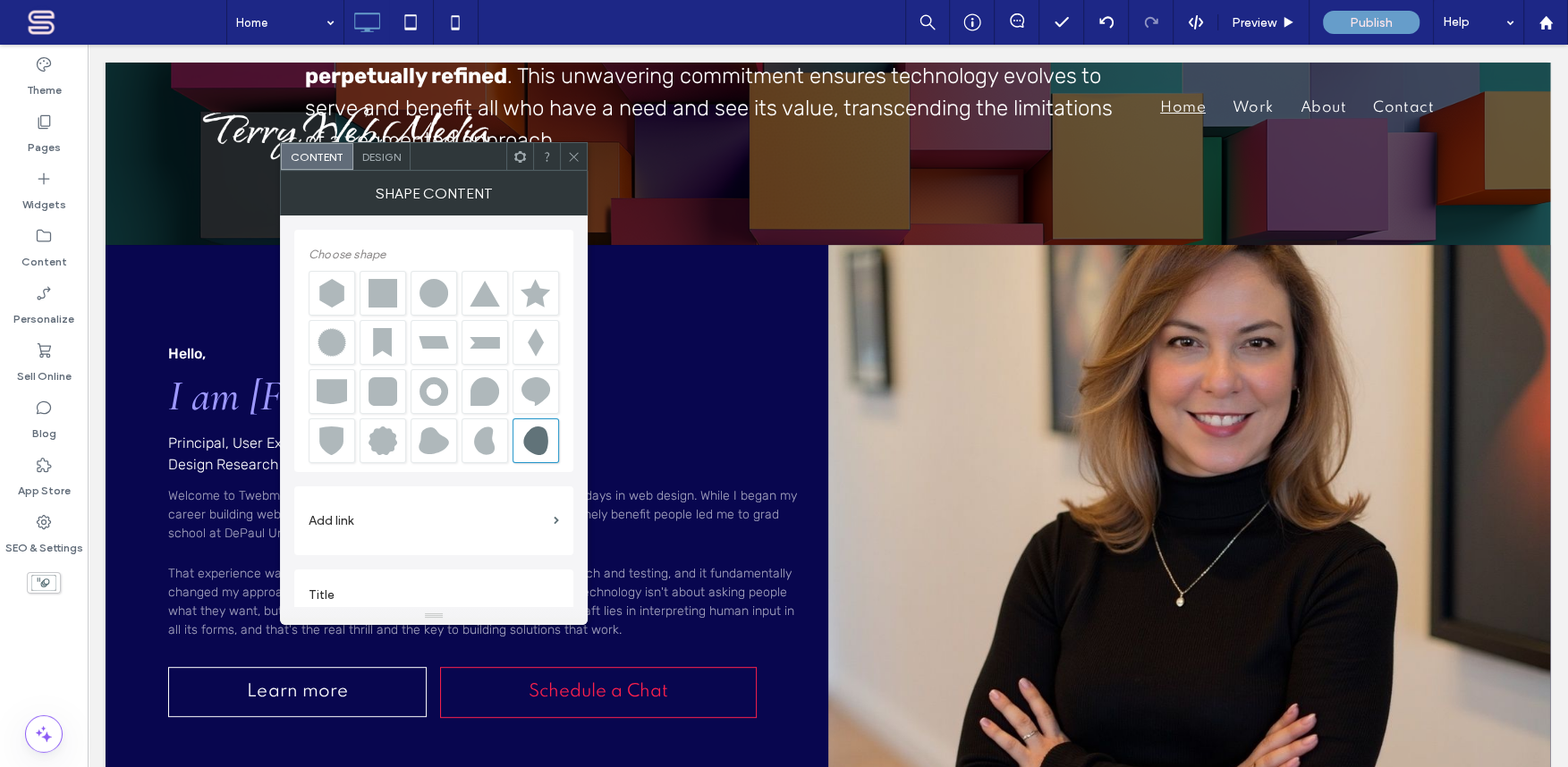 scroll, scrollTop: 19, scrollLeft: 0, axis: vertical 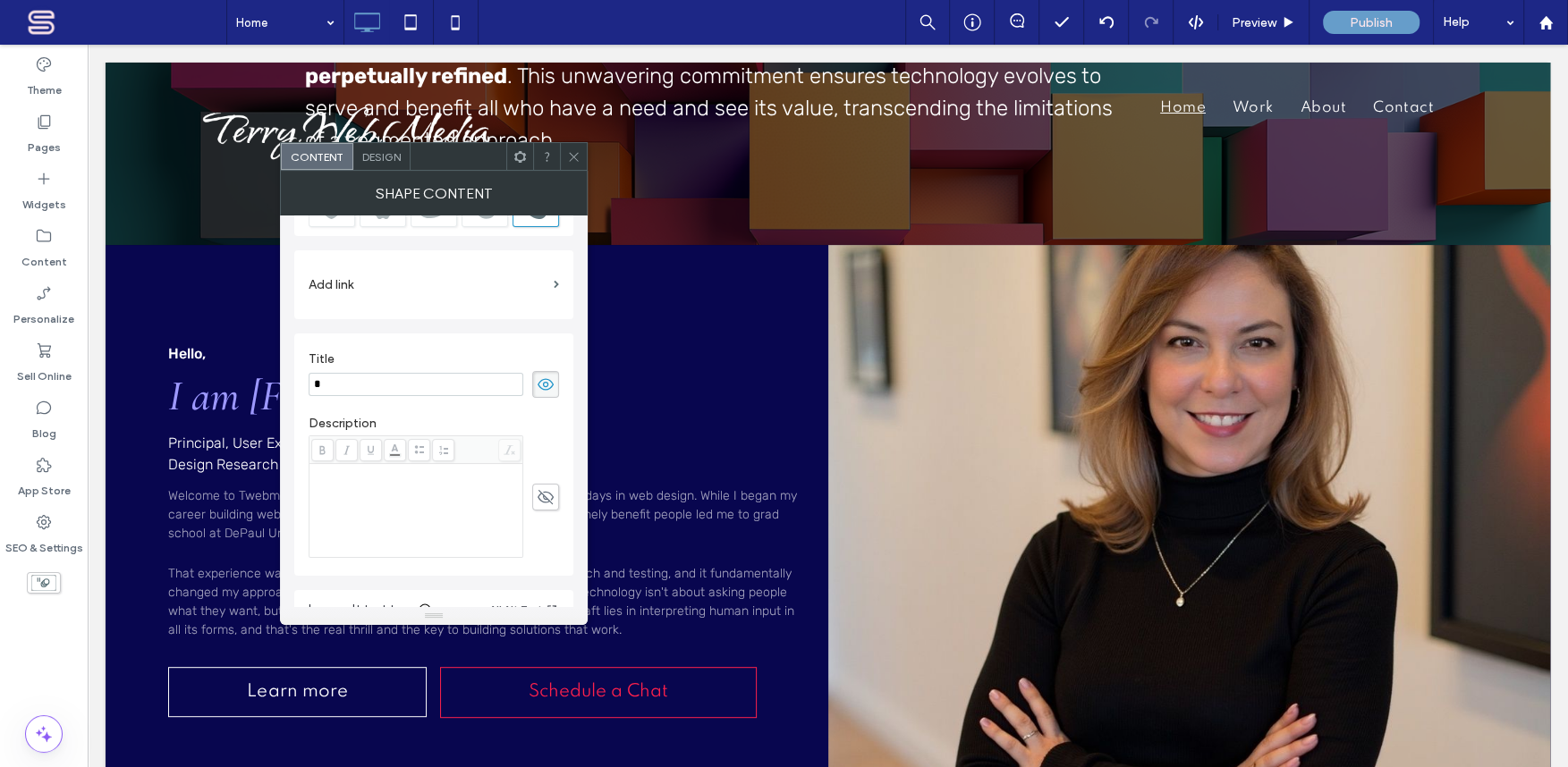 click on "*" at bounding box center (416, 384) 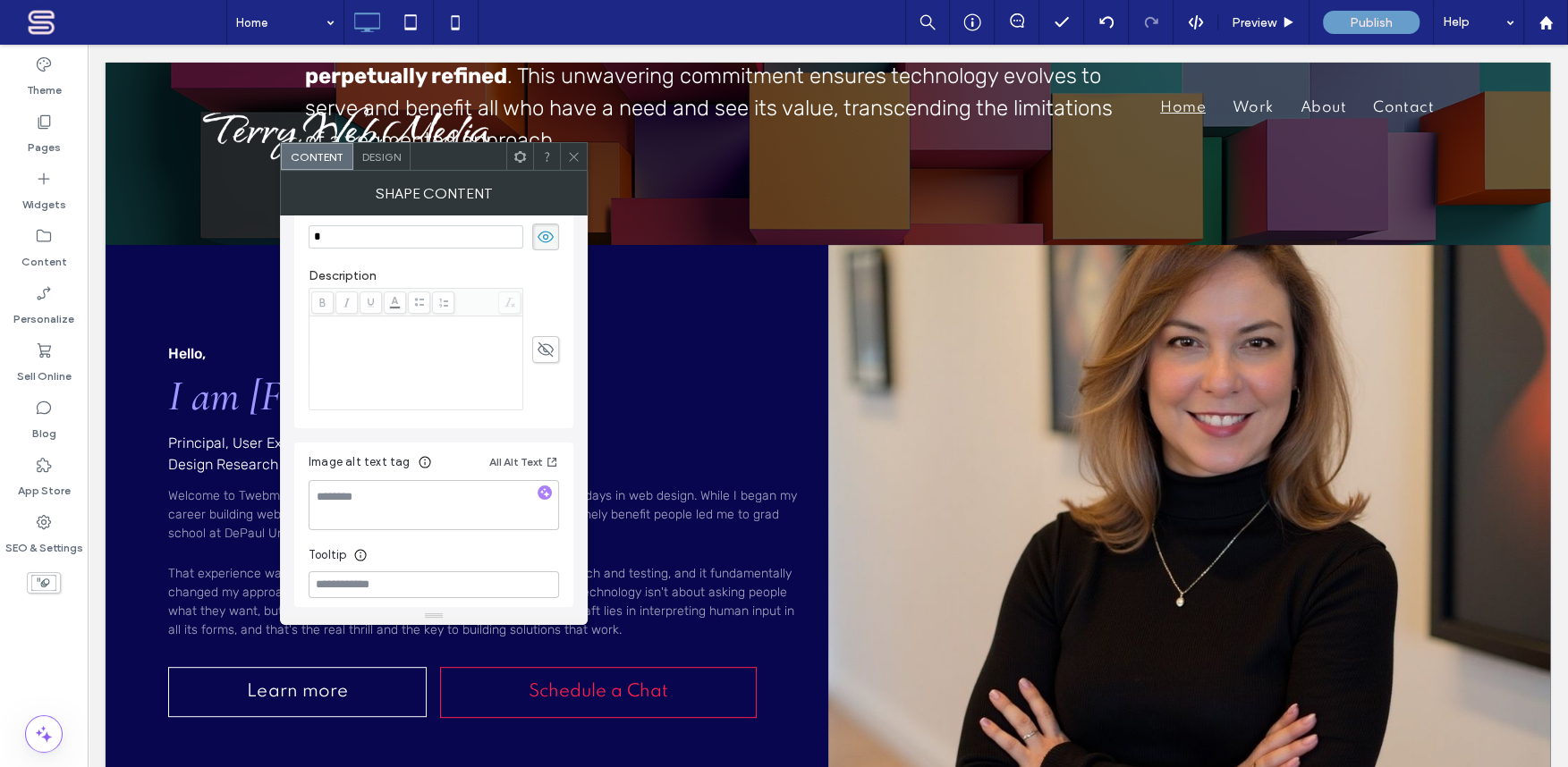 scroll, scrollTop: 166, scrollLeft: 0, axis: vertical 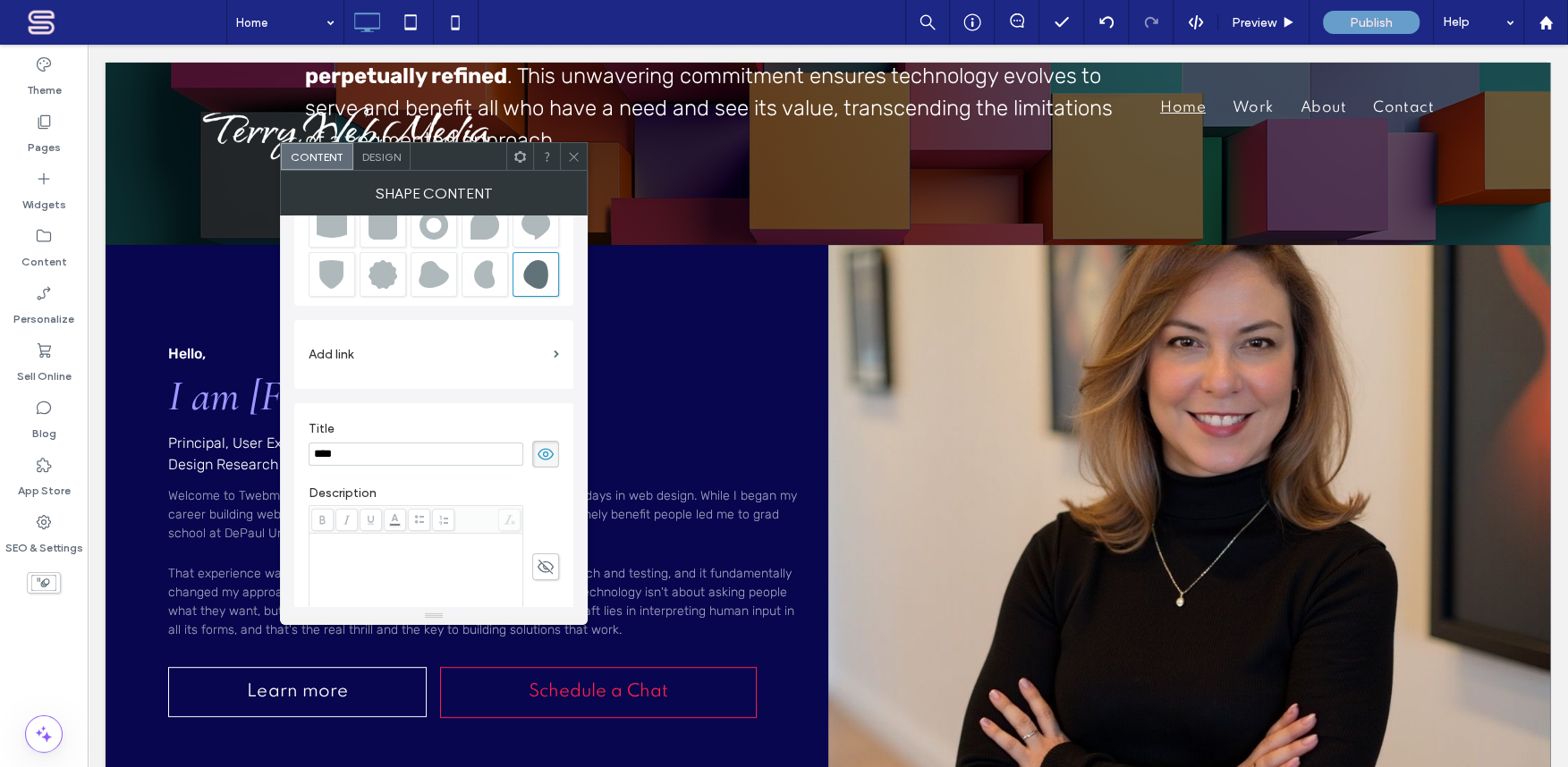 type on "****" 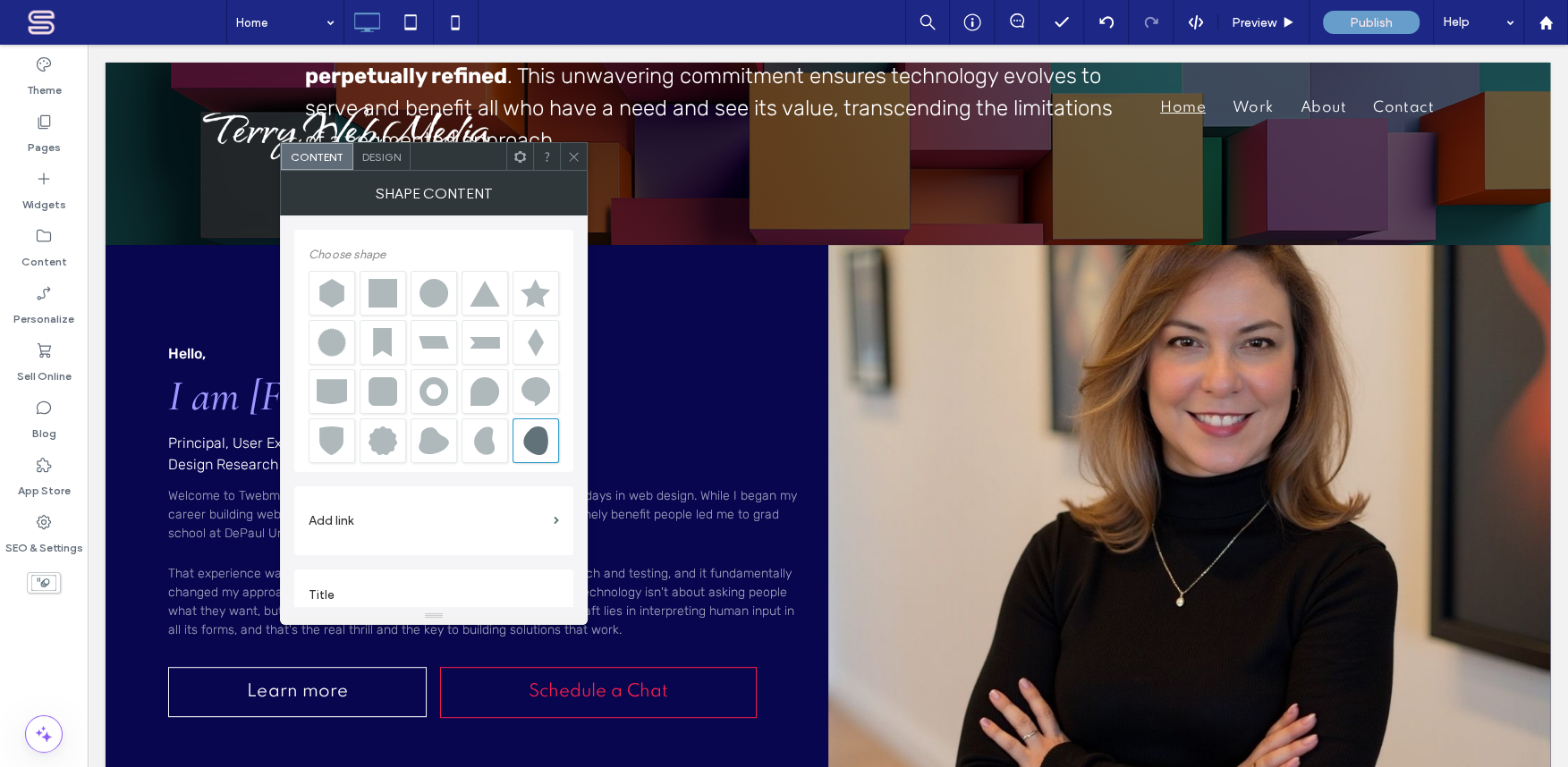 scroll, scrollTop: 19, scrollLeft: 0, axis: vertical 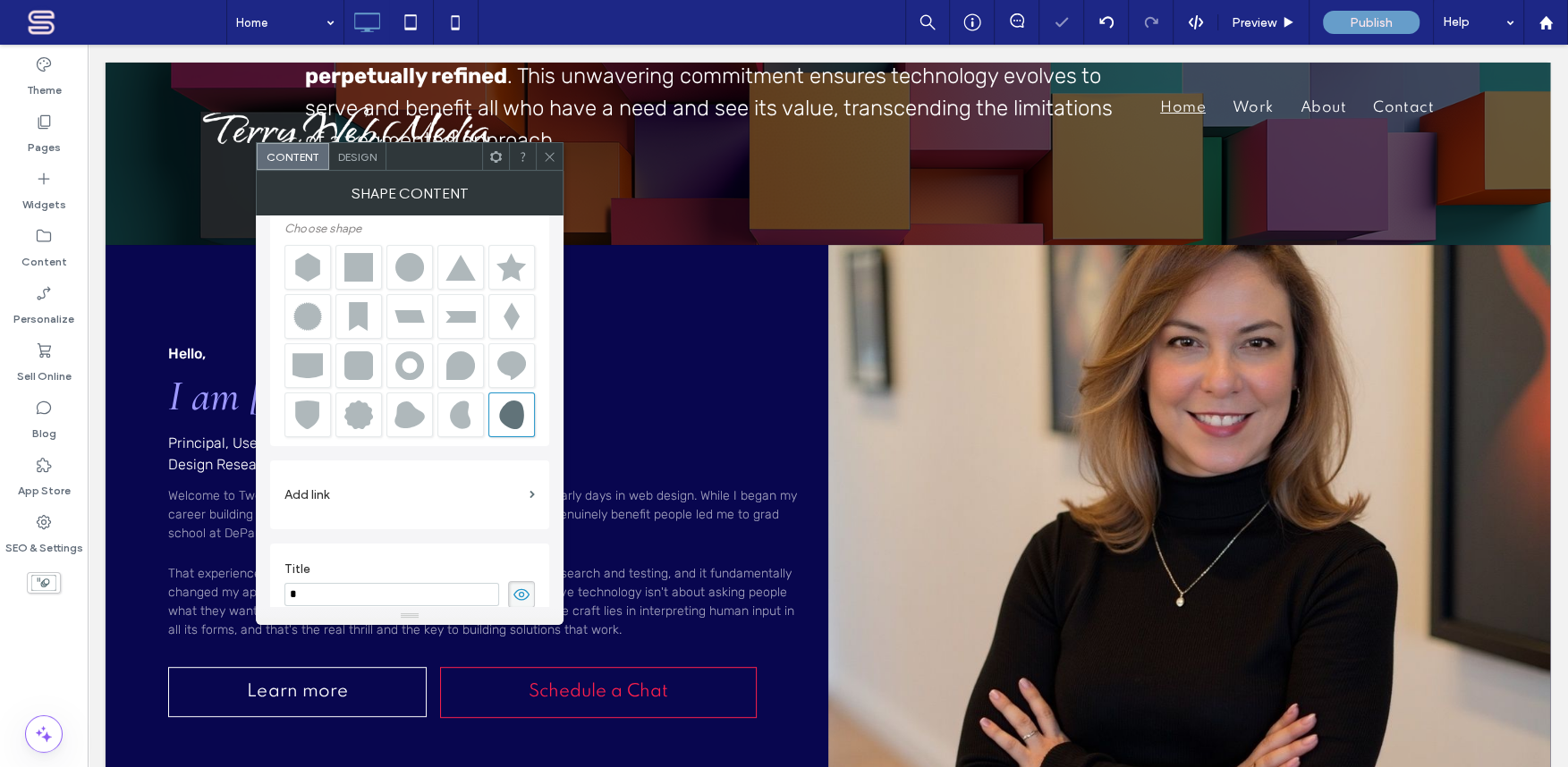 click on "*" at bounding box center [392, 594] 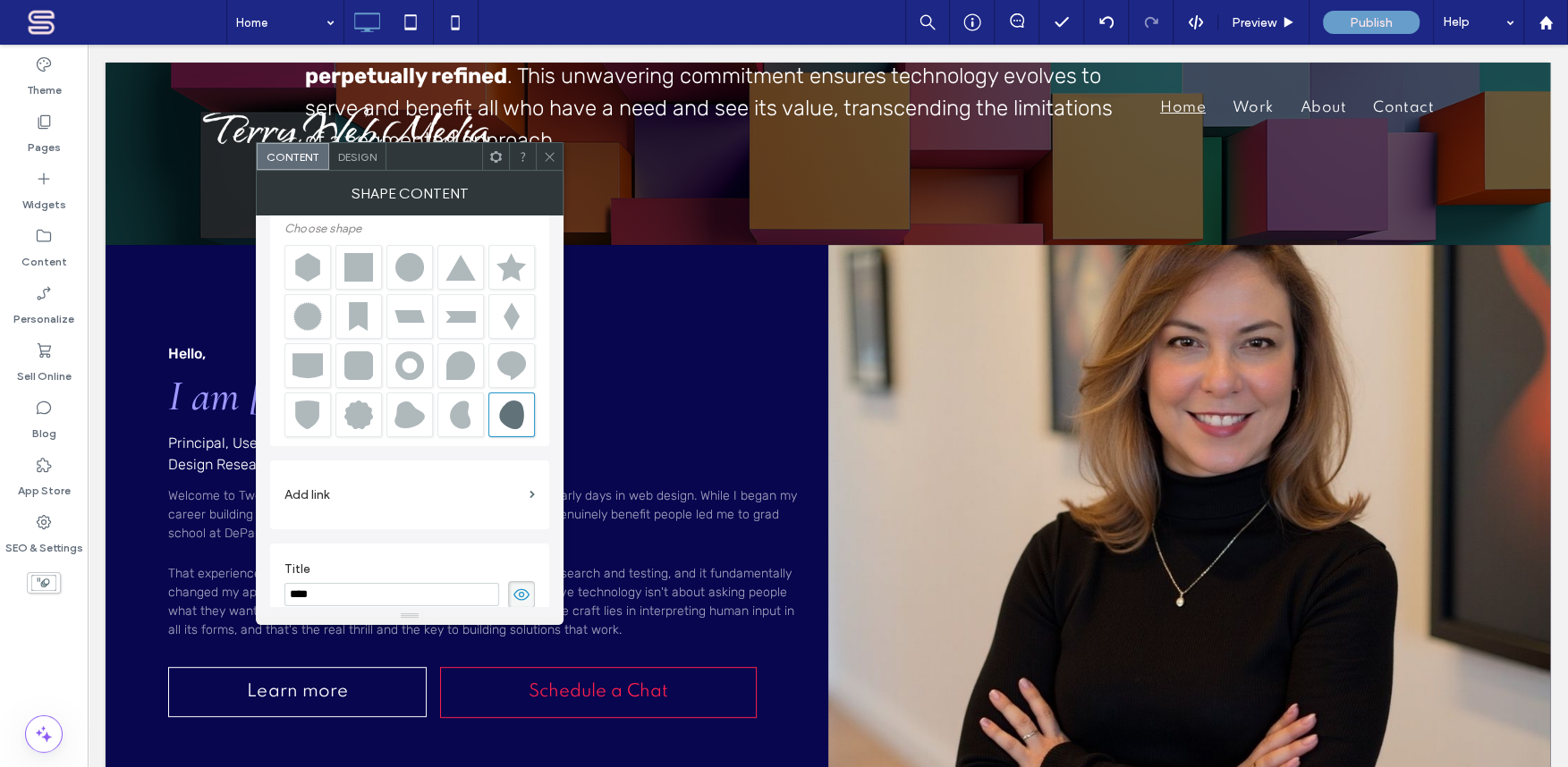 type on "****" 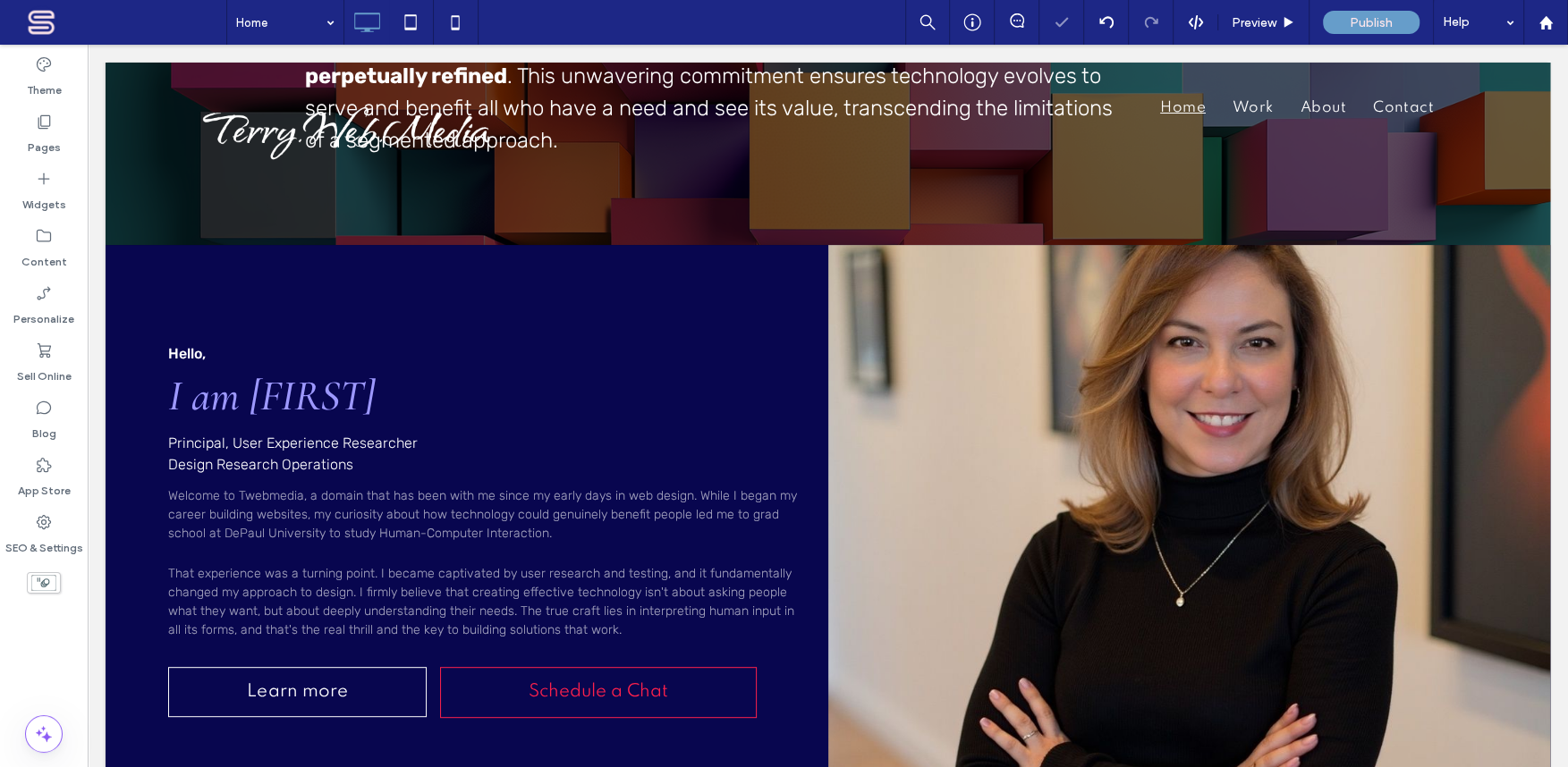 scroll, scrollTop: 0, scrollLeft: 0, axis: both 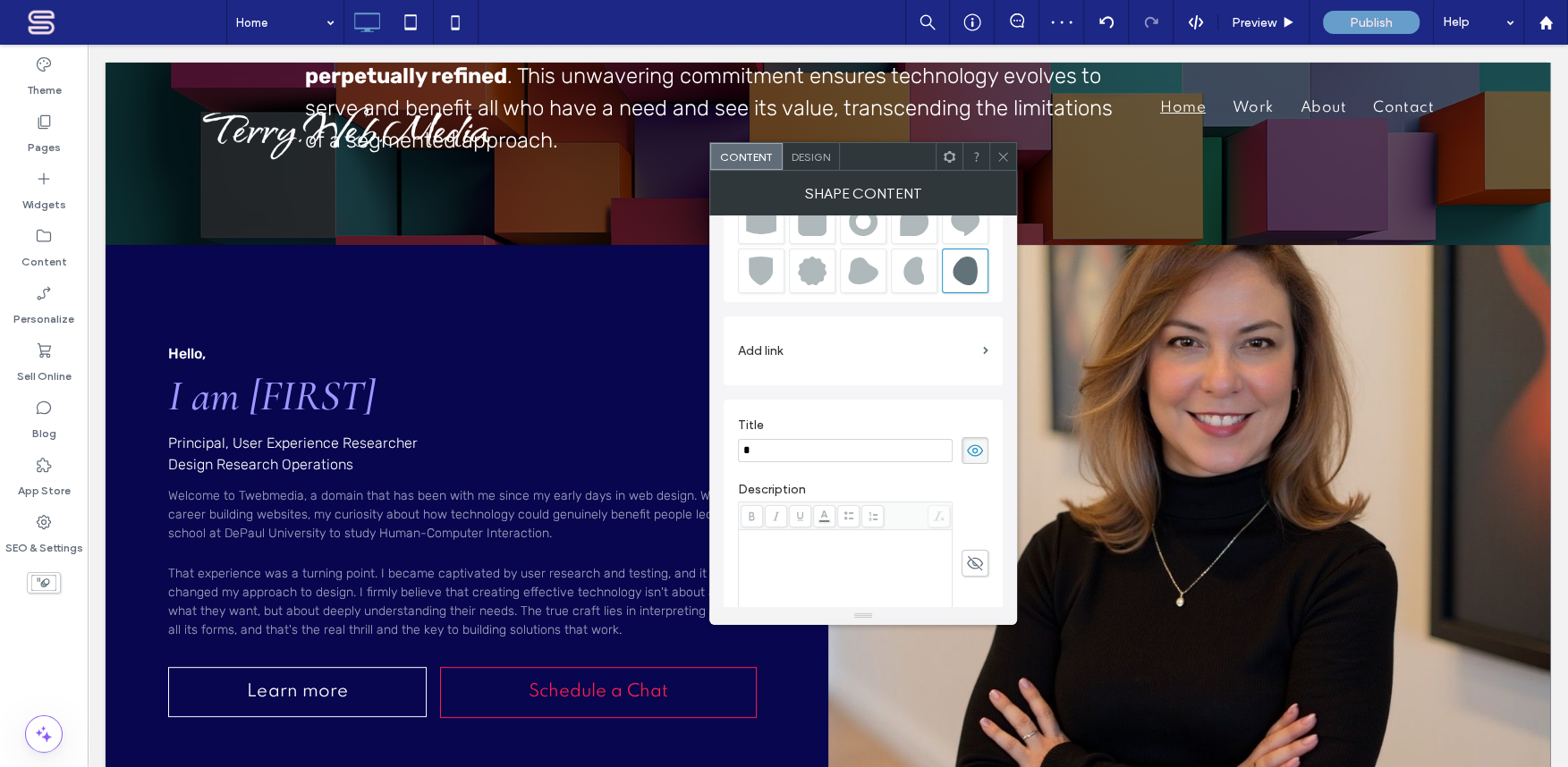click on "Title * Description" at bounding box center [863, 520] 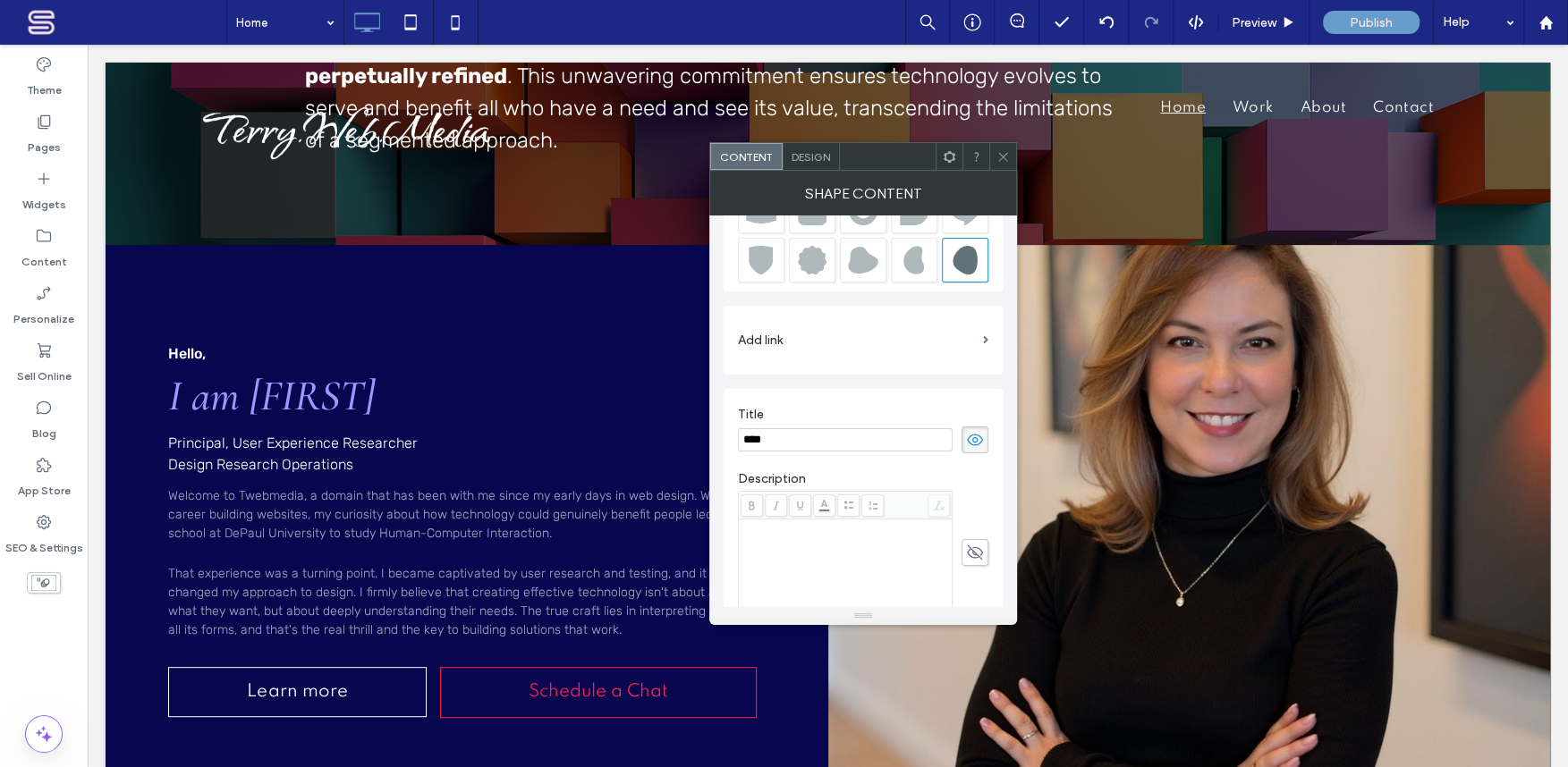 type on "****" 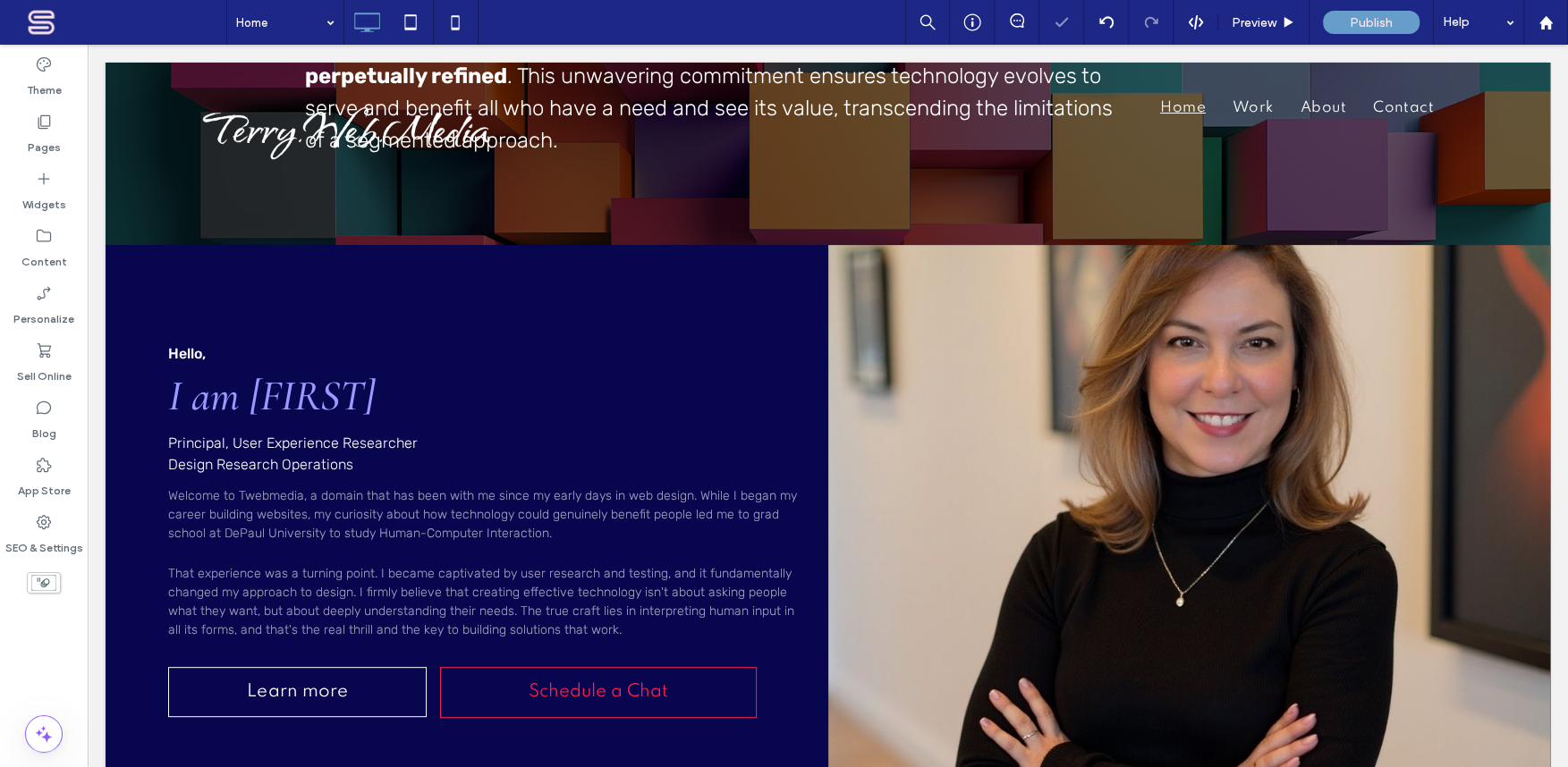 scroll, scrollTop: 19, scrollLeft: 0, axis: vertical 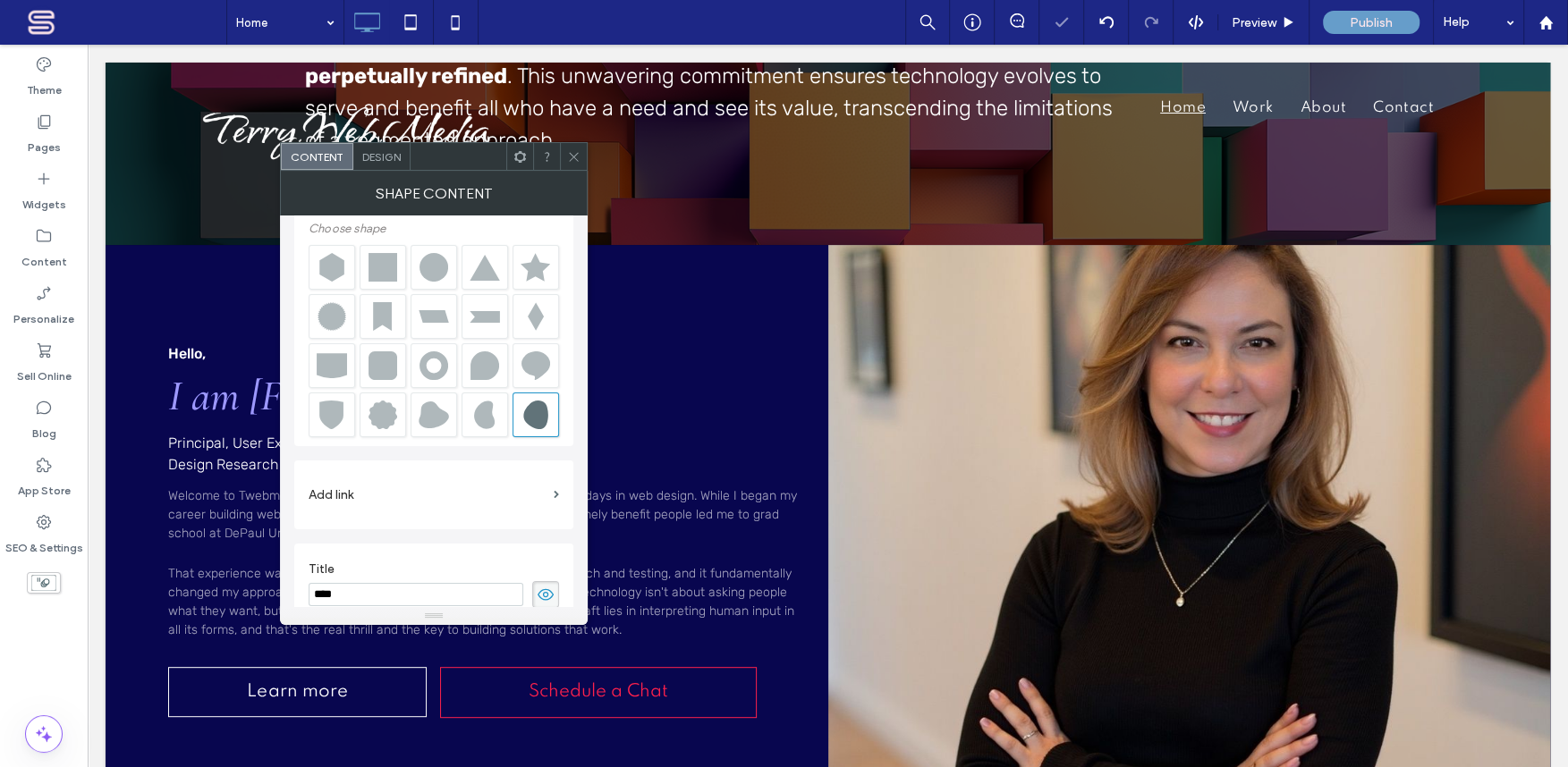click on "****" at bounding box center (416, 594) 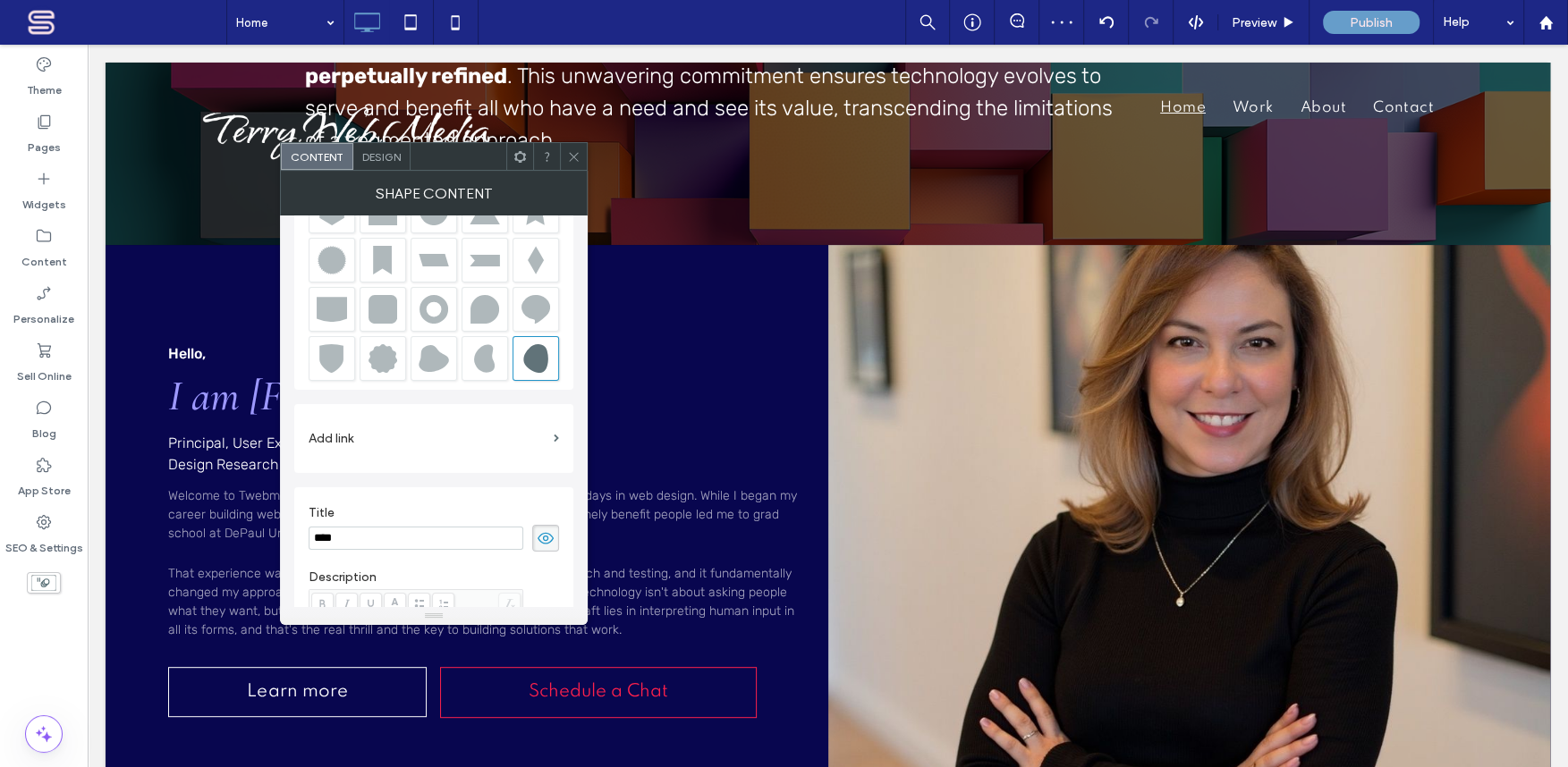 scroll, scrollTop: 126, scrollLeft: 0, axis: vertical 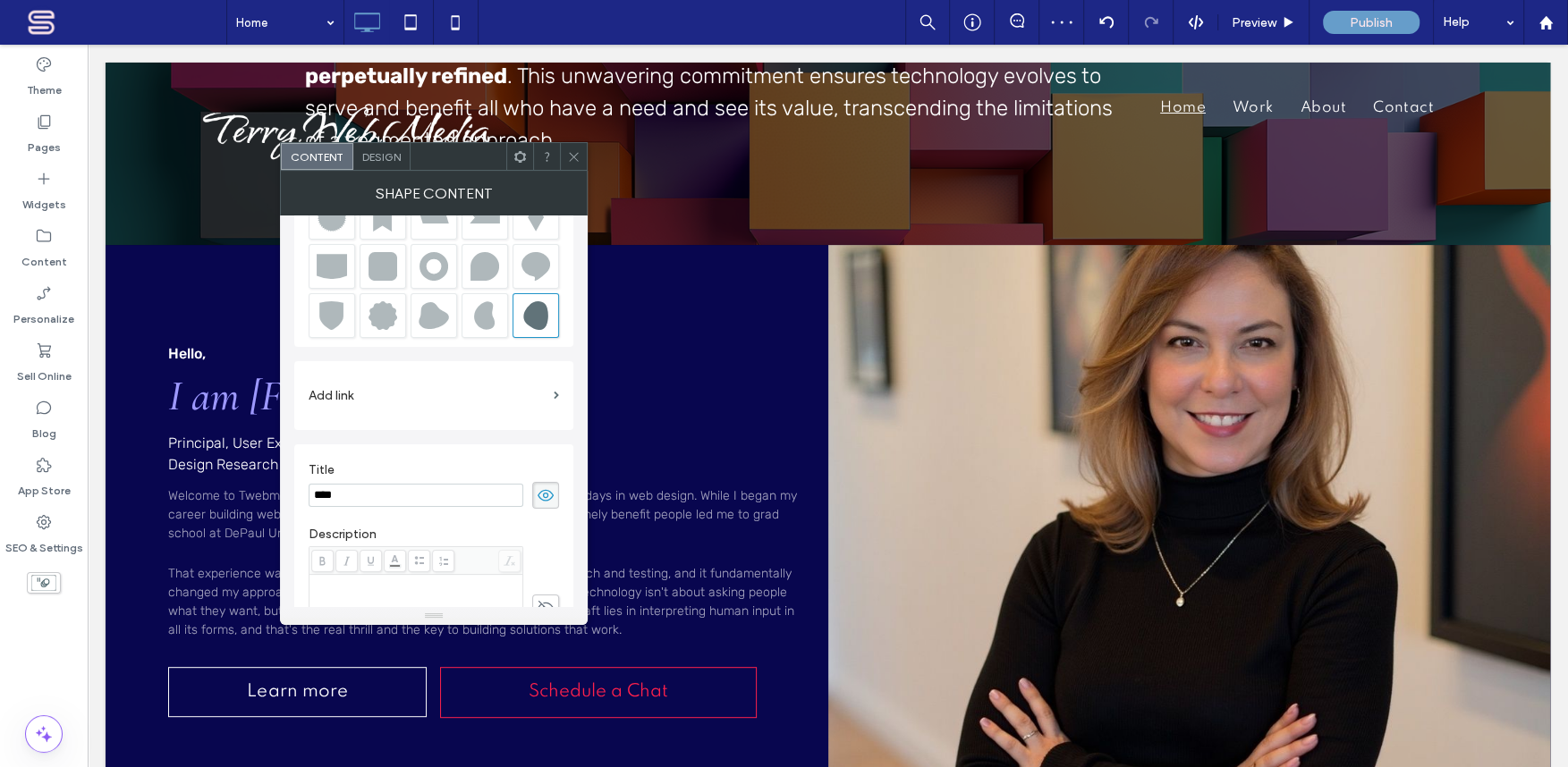 drag, startPoint x: 313, startPoint y: 594, endPoint x: 336, endPoint y: 590, distance: 23.345235 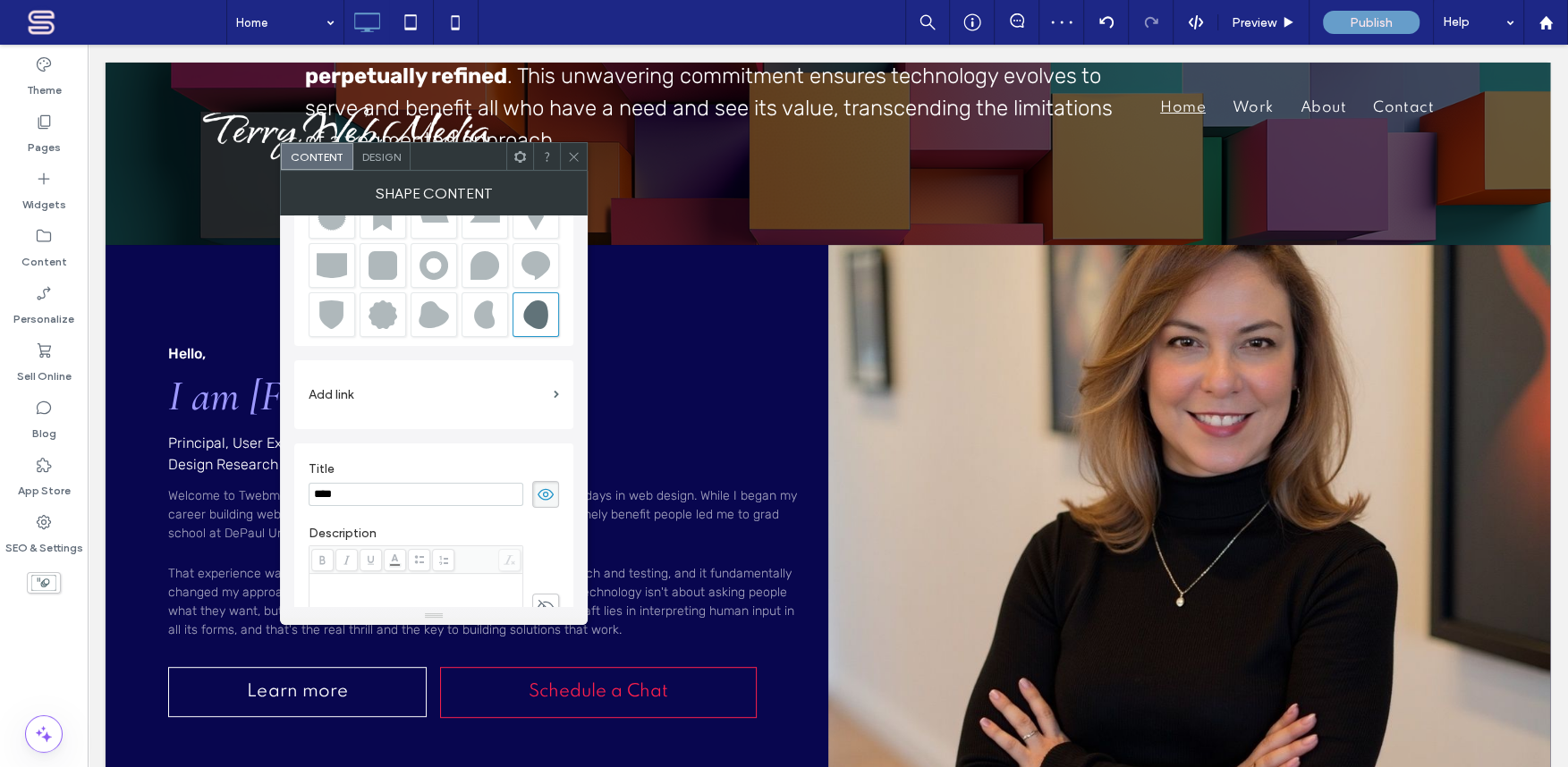 click on "****" at bounding box center (416, 494) 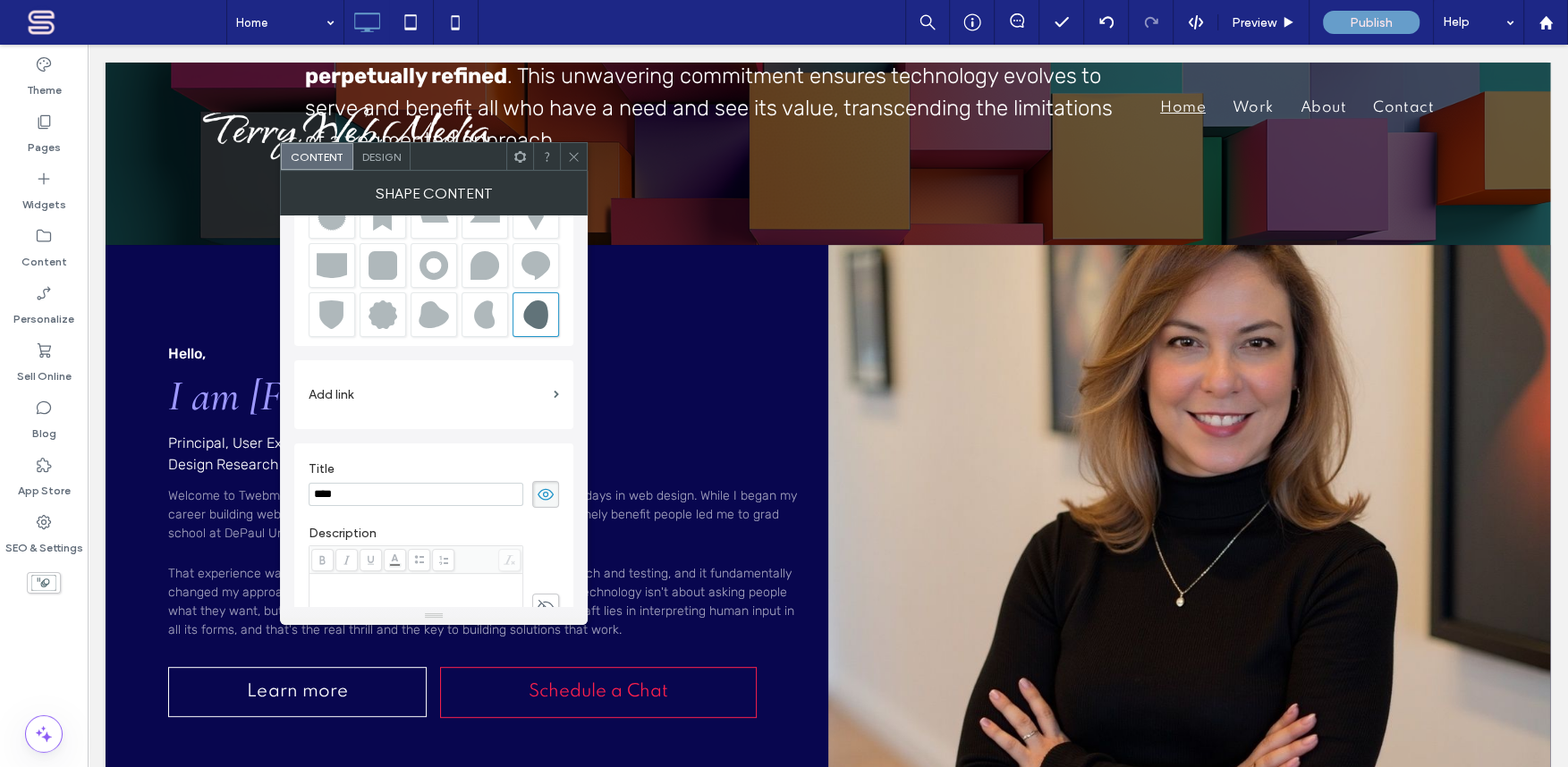 drag, startPoint x: 329, startPoint y: 492, endPoint x: 343, endPoint y: 492, distance: 14 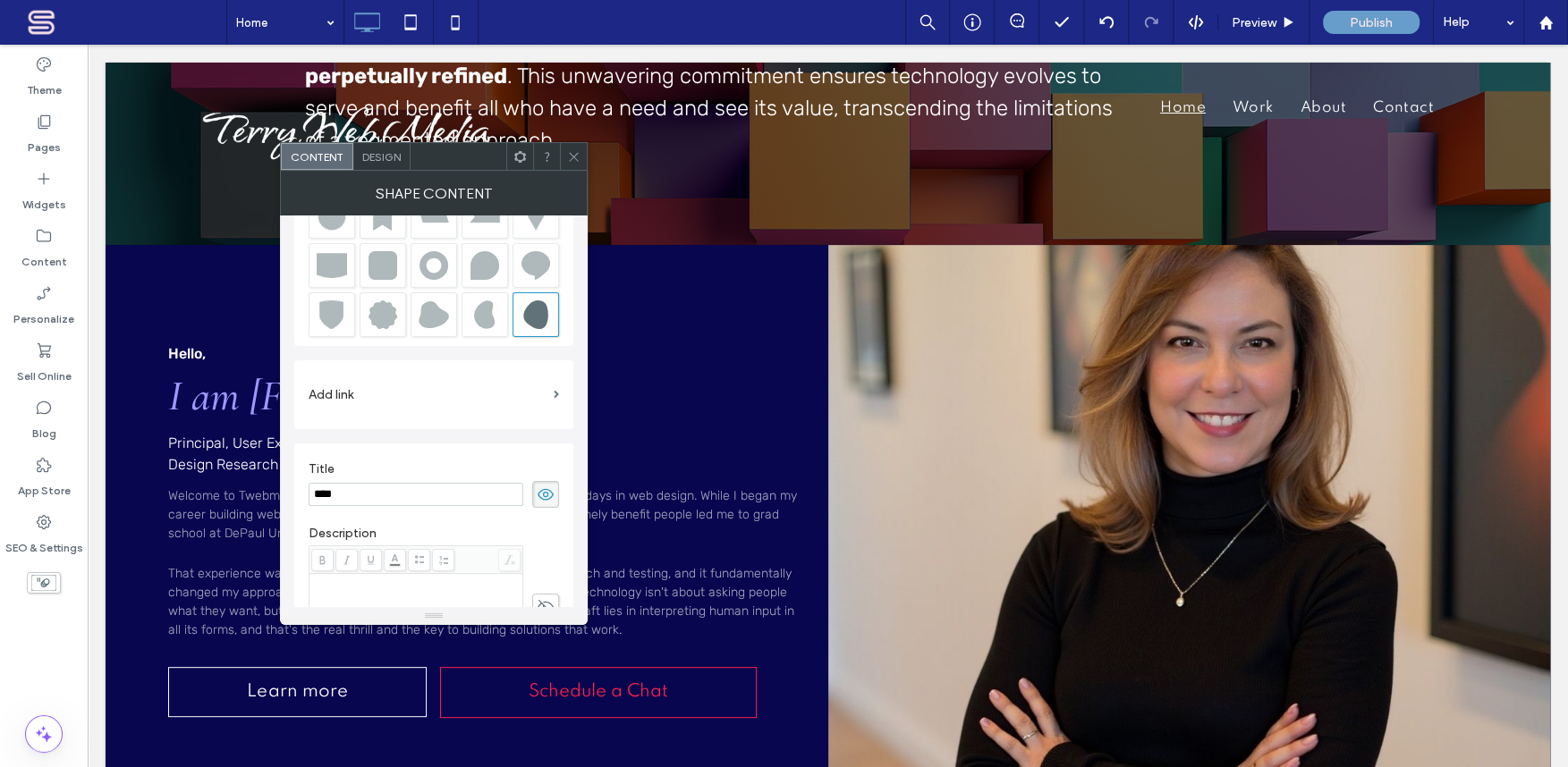 click on "****" at bounding box center [416, 494] 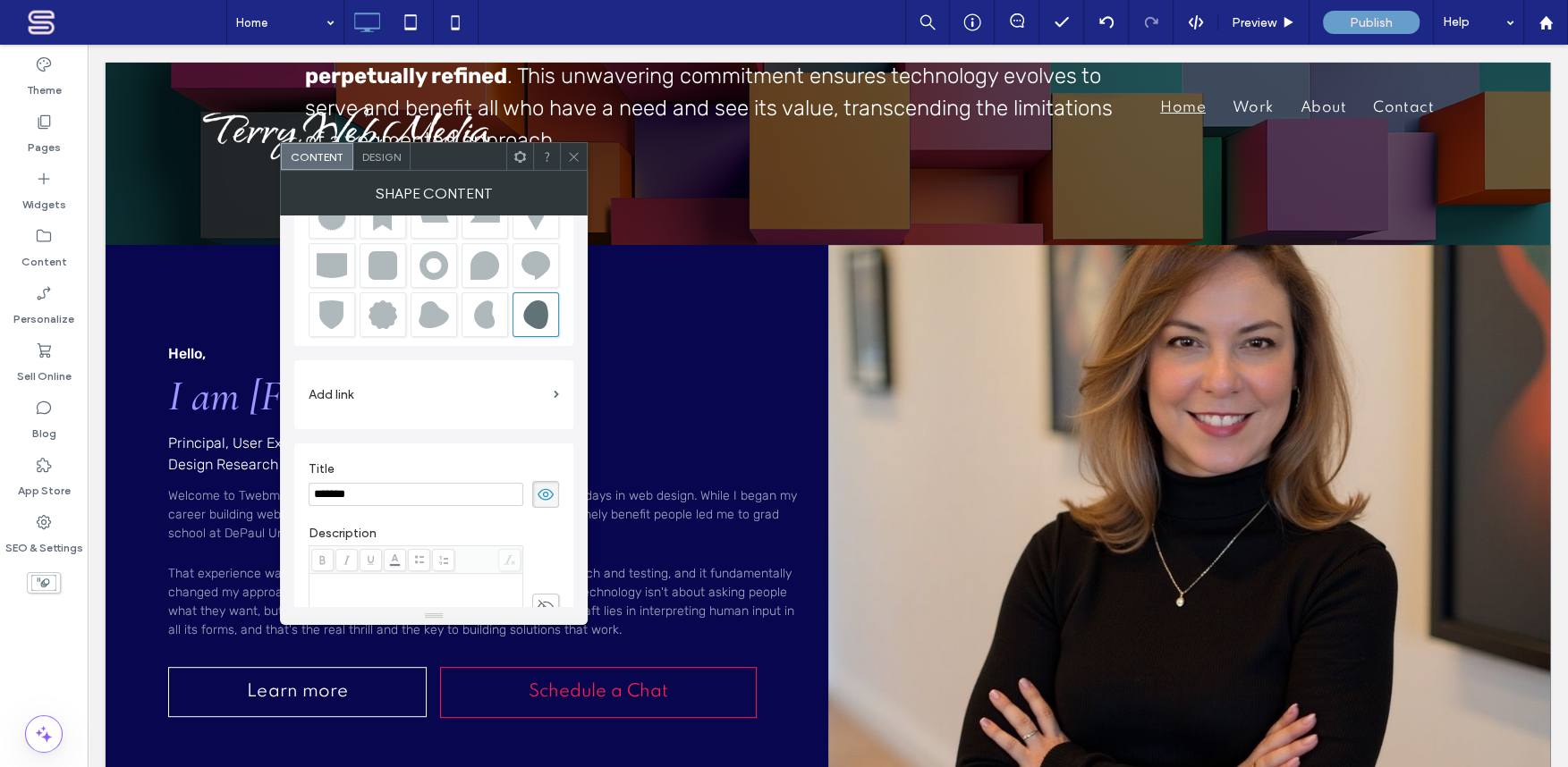 type on "*******" 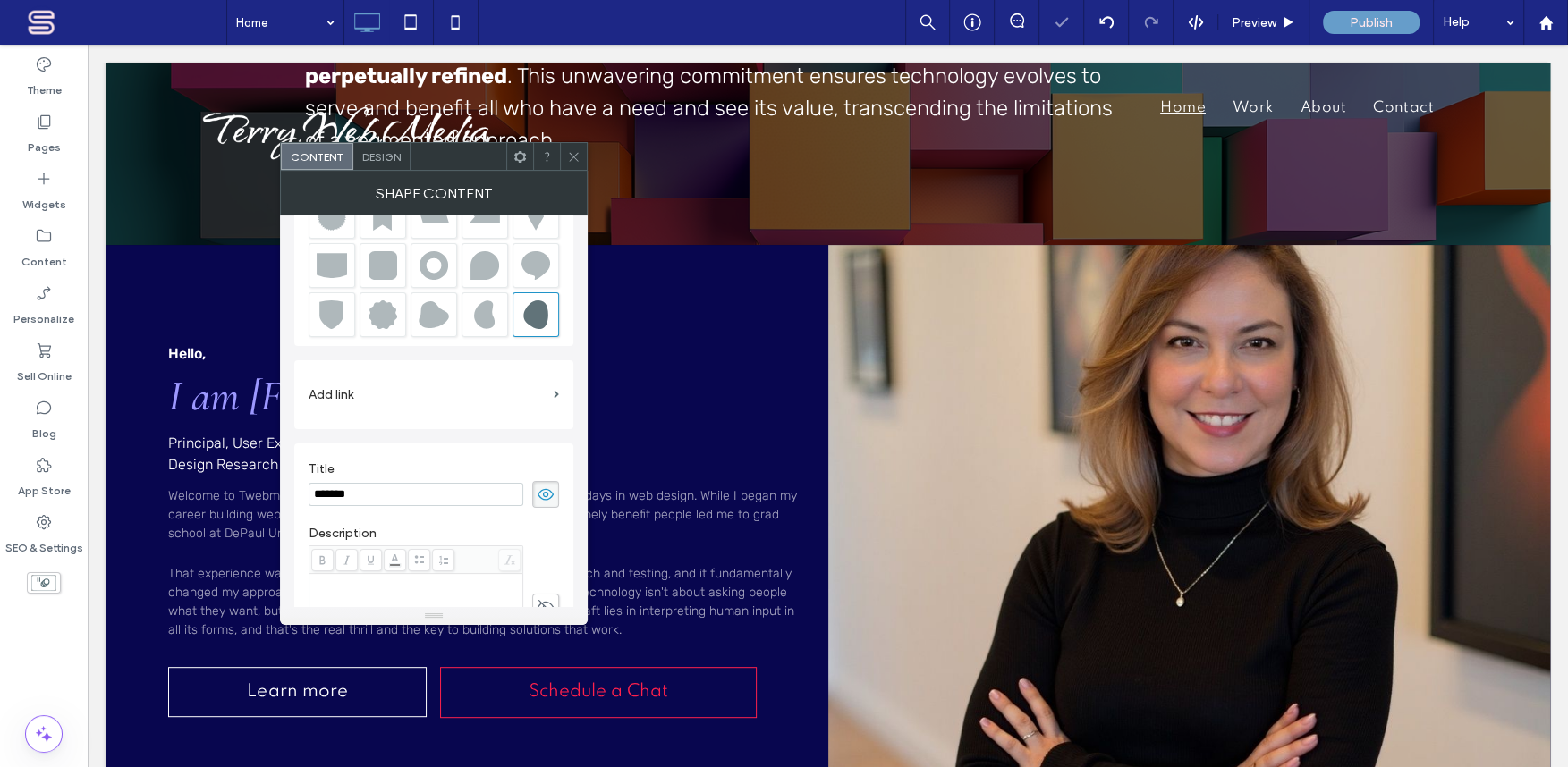 click on "Design" at bounding box center (381, 156) 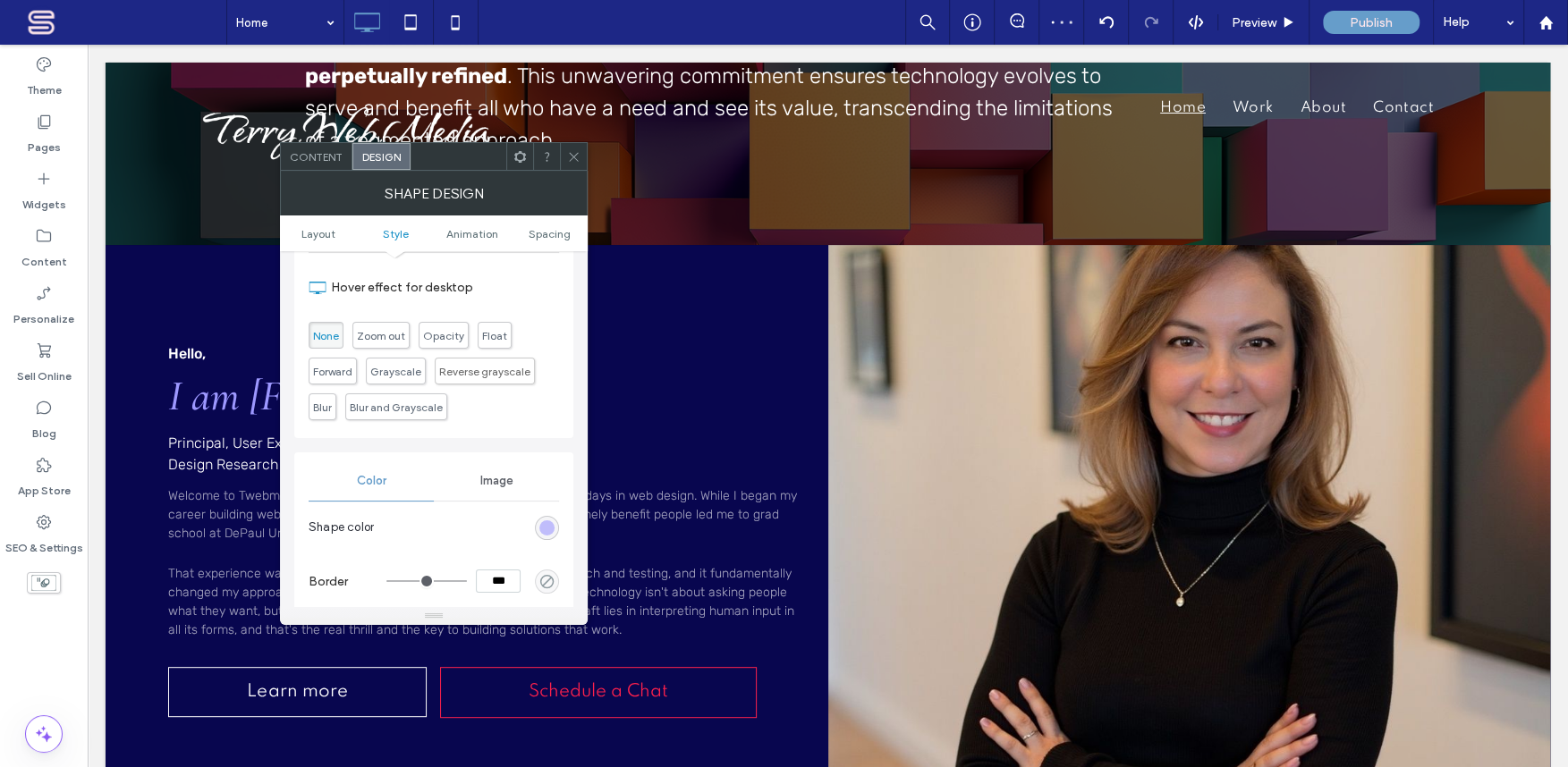scroll, scrollTop: 650, scrollLeft: 0, axis: vertical 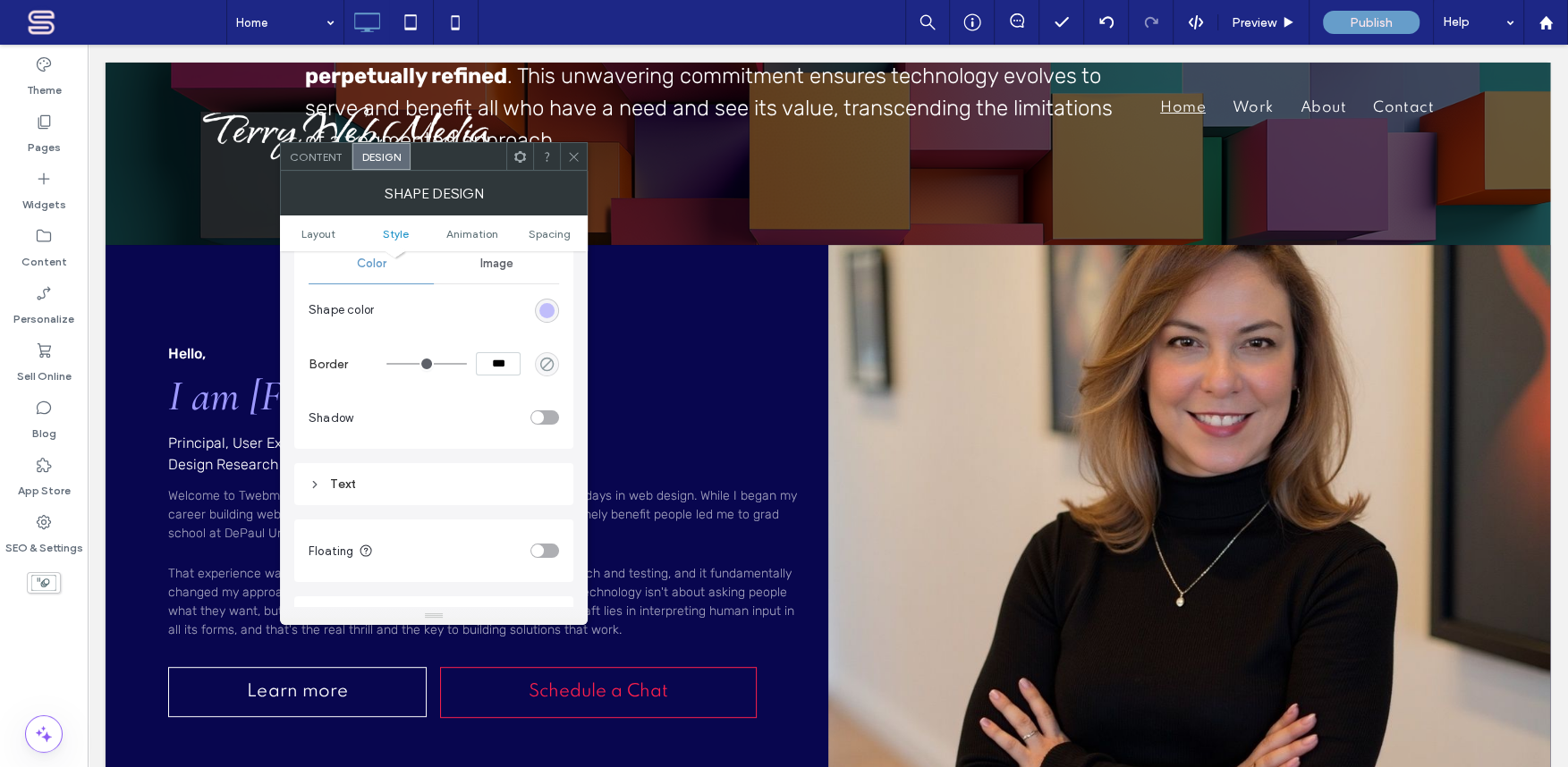 click 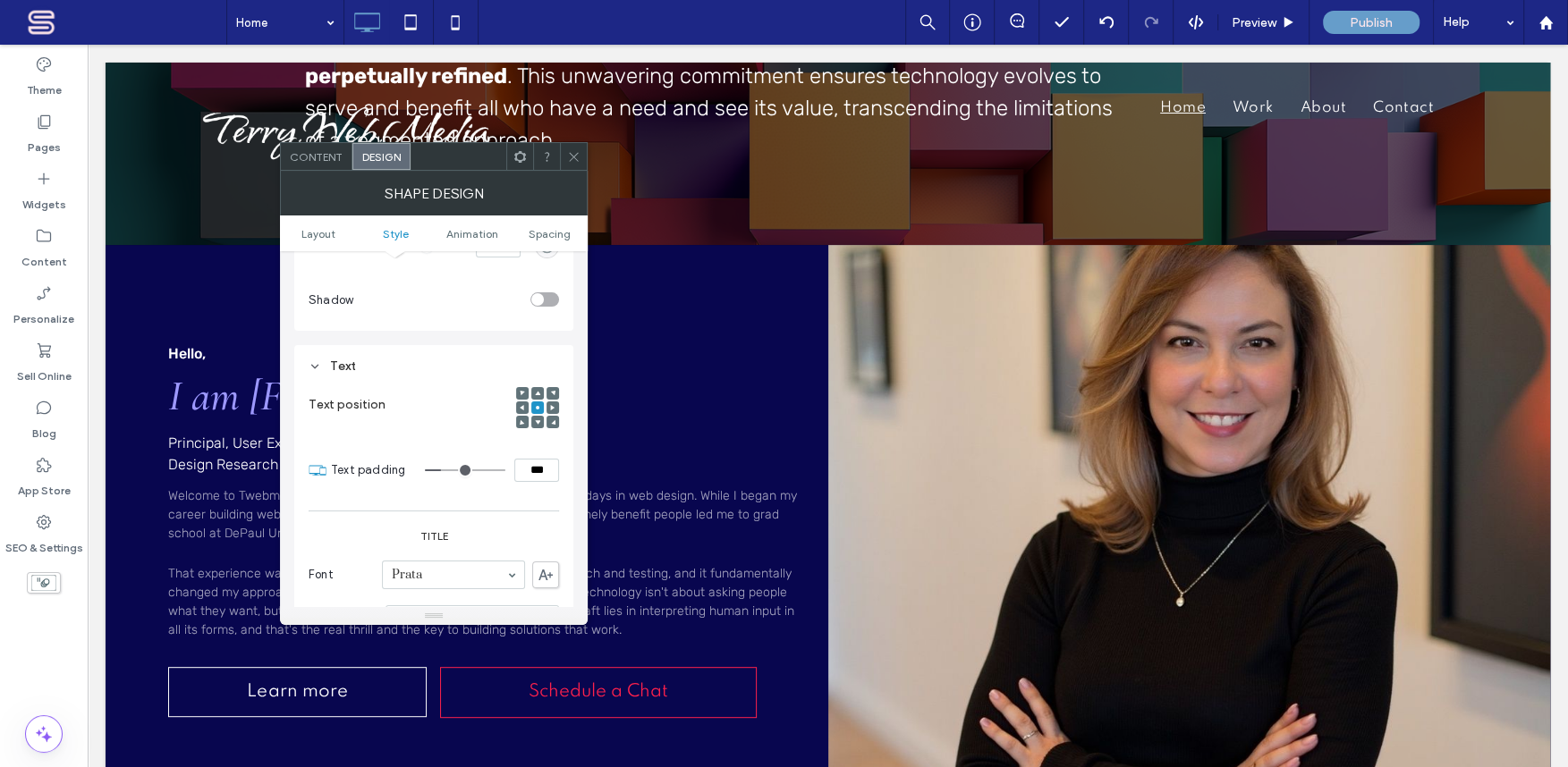 scroll, scrollTop: 867, scrollLeft: 0, axis: vertical 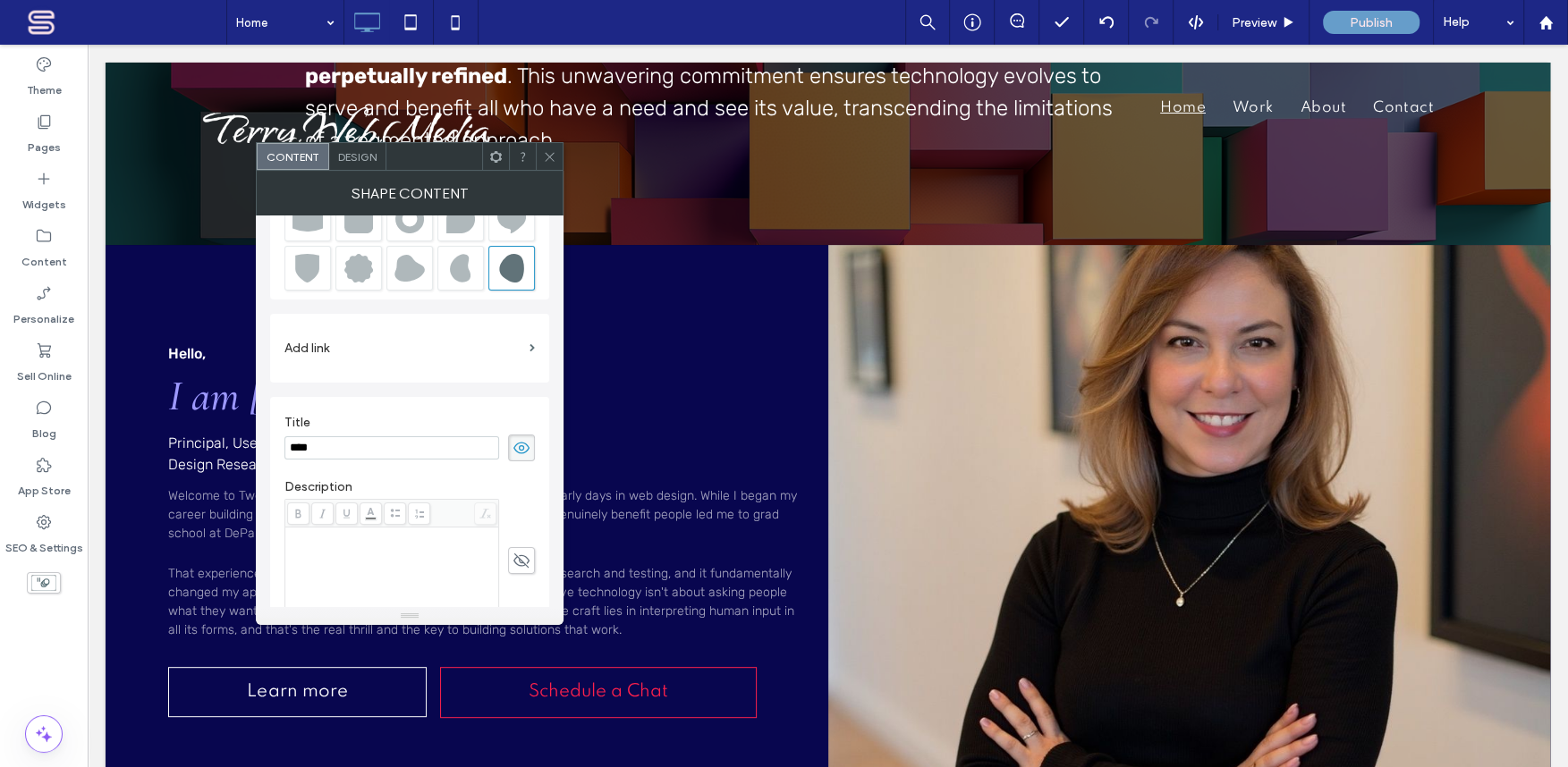 drag, startPoint x: 327, startPoint y: 599, endPoint x: 292, endPoint y: 597, distance: 35.0571 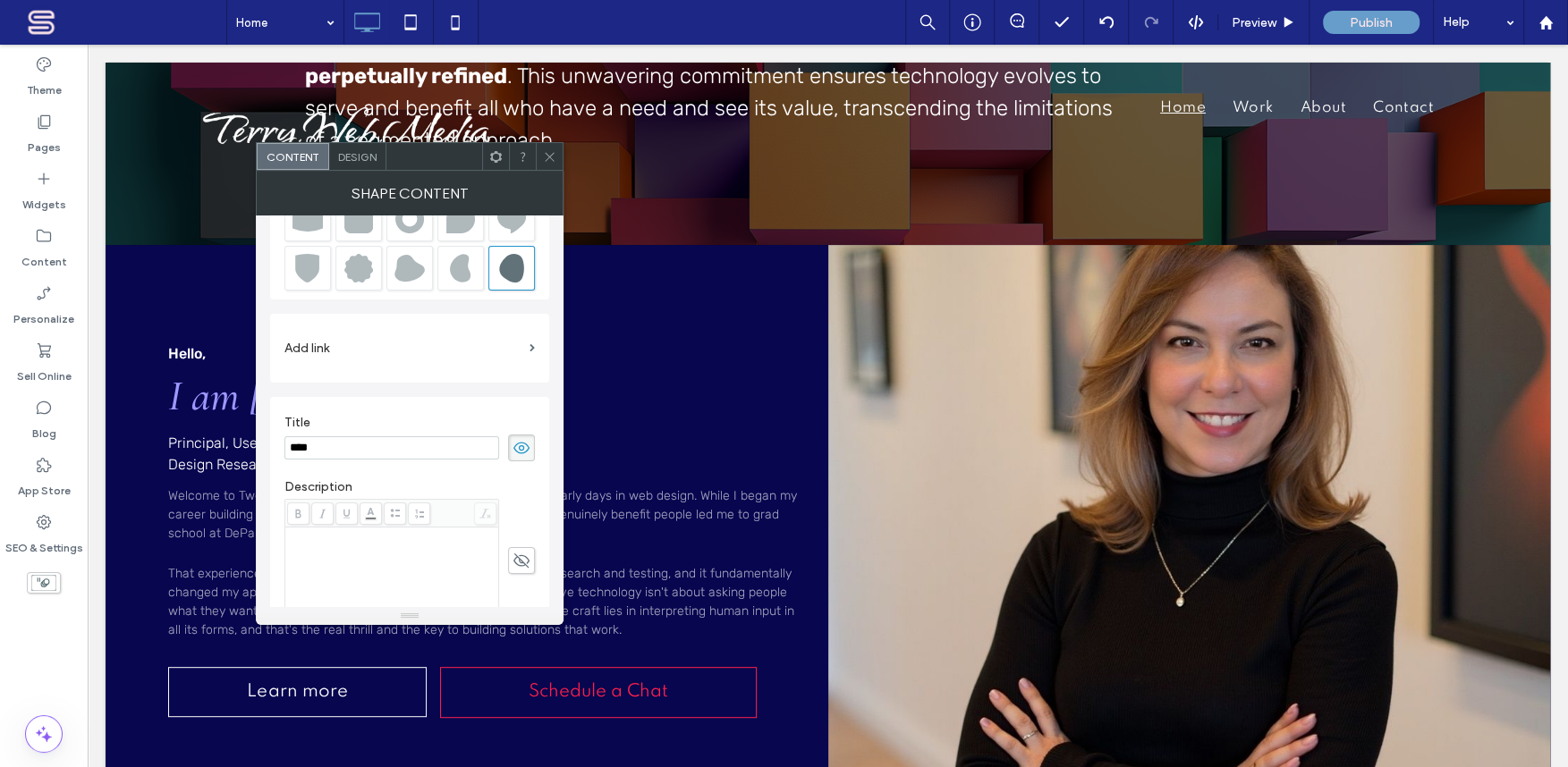 click on "****" at bounding box center (392, 448) 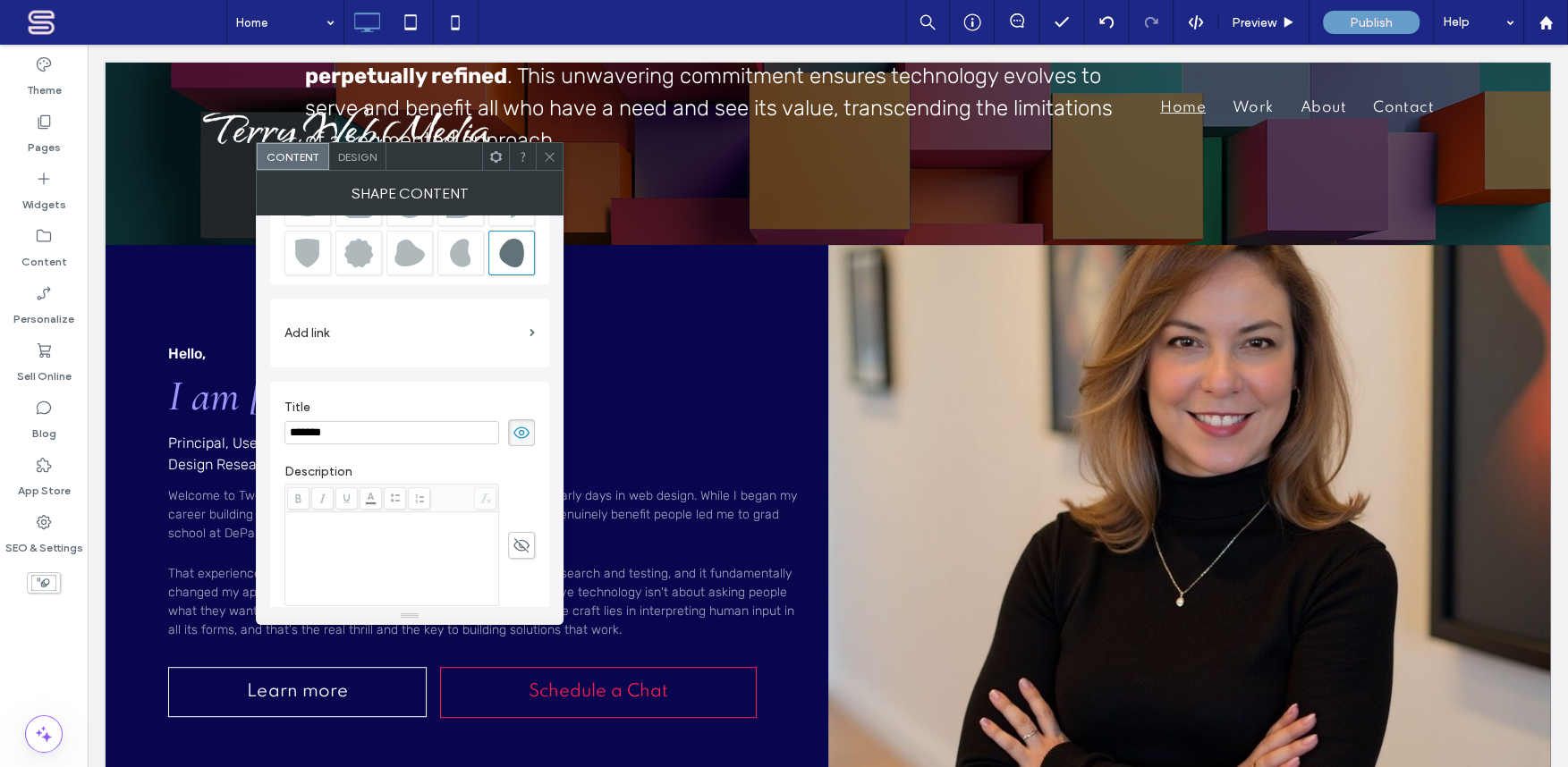 scroll, scrollTop: 166, scrollLeft: 0, axis: vertical 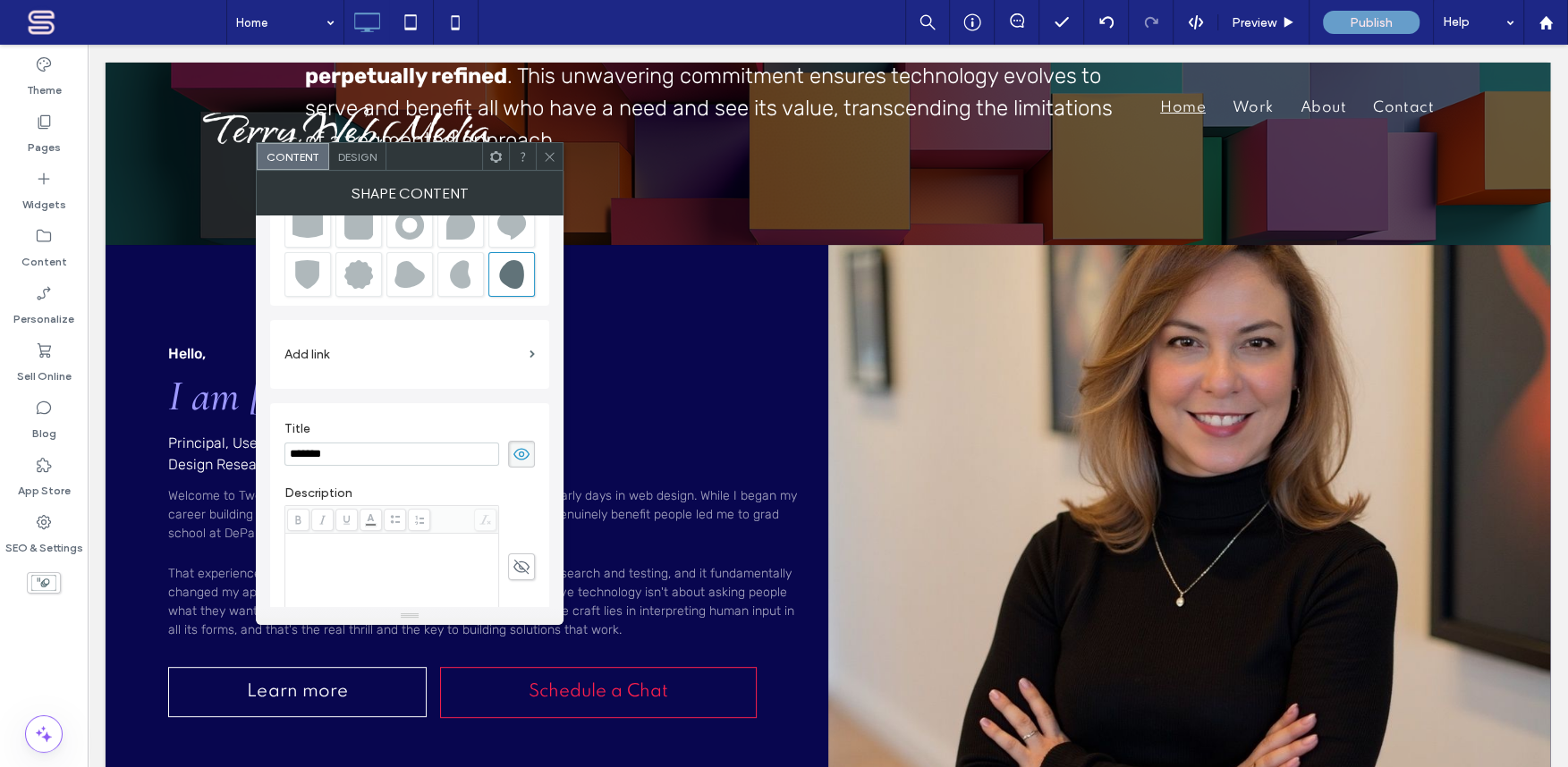 type on "*******" 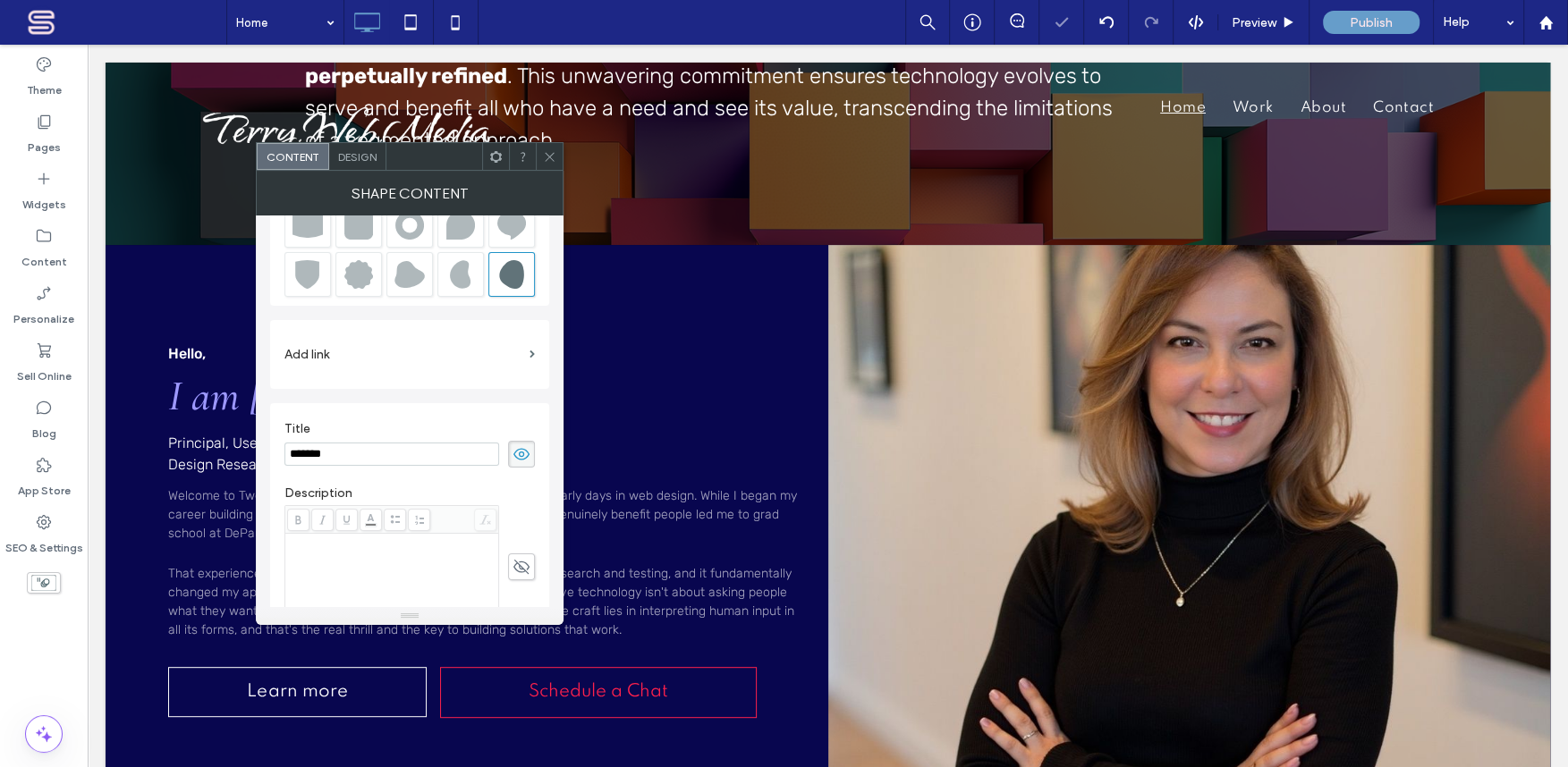click on "Description" at bounding box center [410, 495] 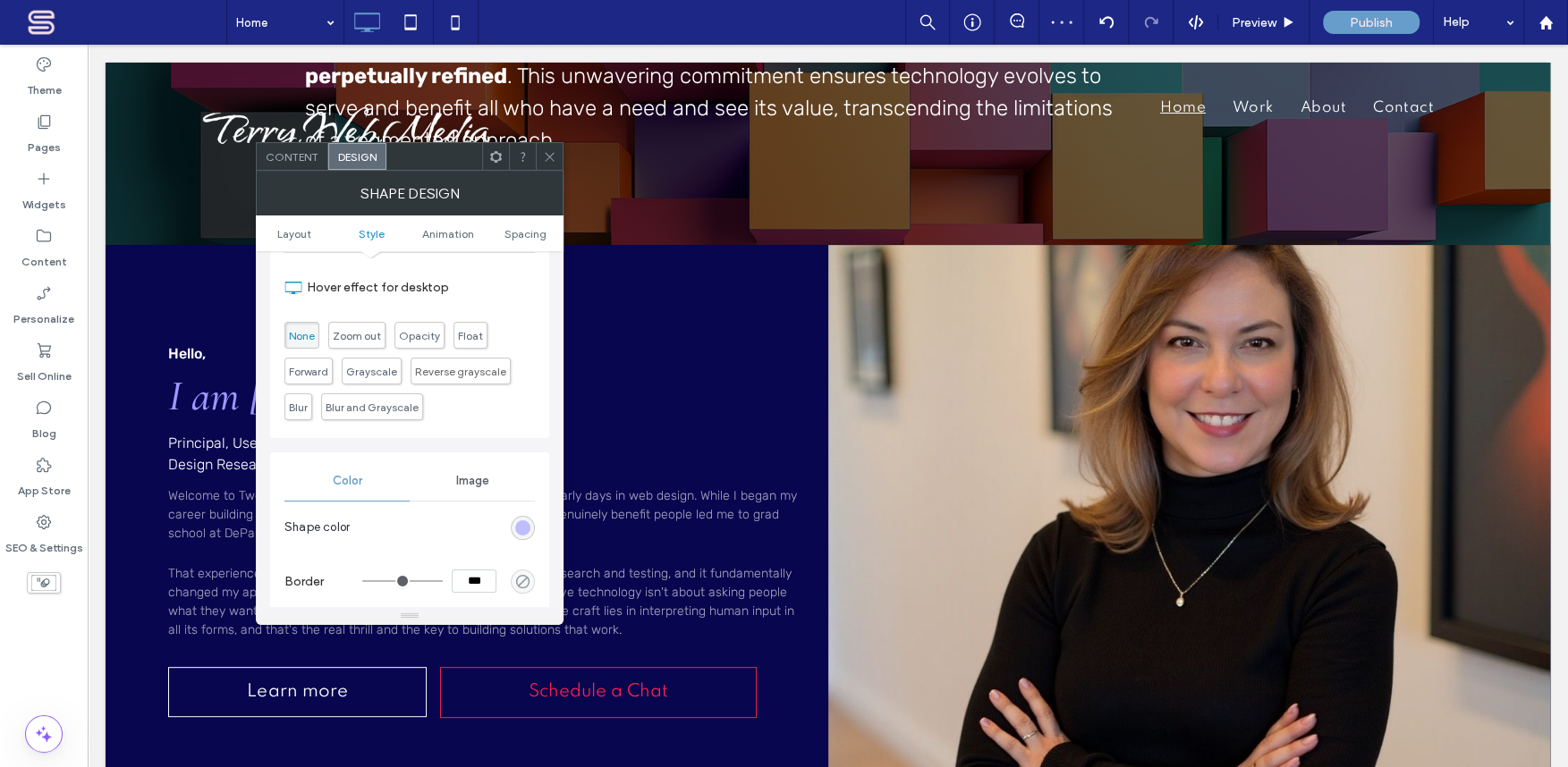 scroll, scrollTop: 650, scrollLeft: 0, axis: vertical 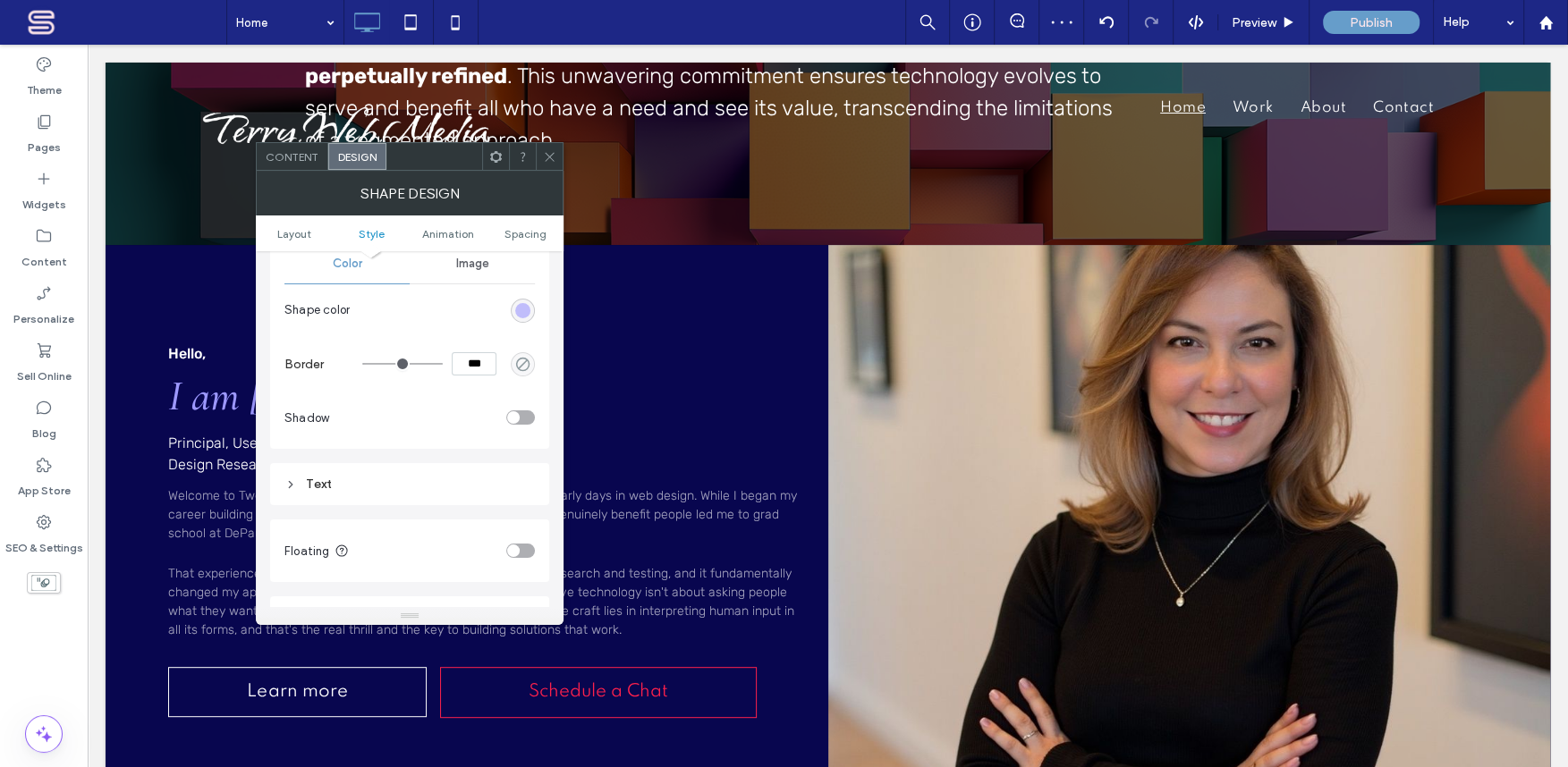 click on "Text" at bounding box center [410, 484] 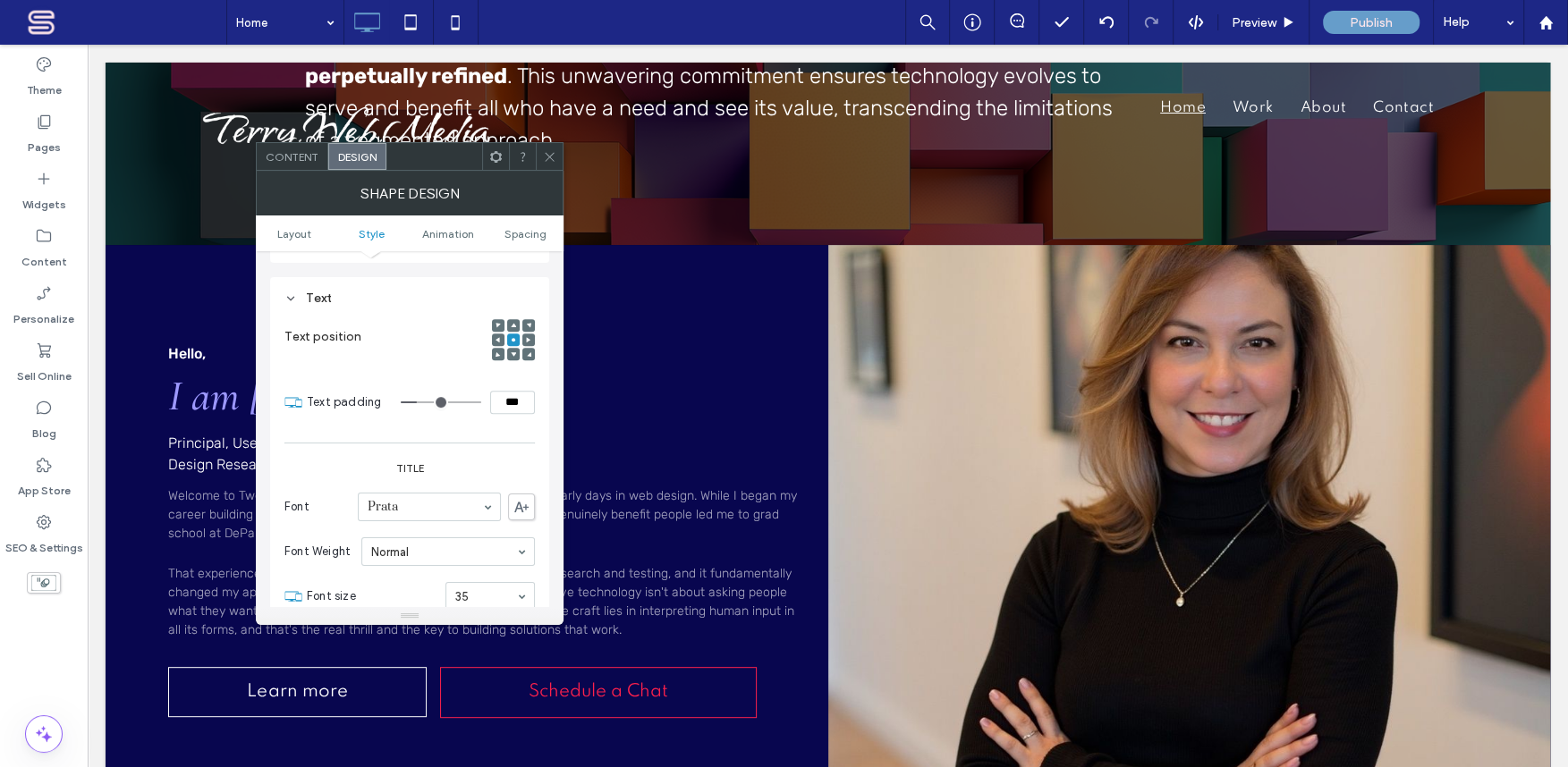 scroll, scrollTop: 867, scrollLeft: 0, axis: vertical 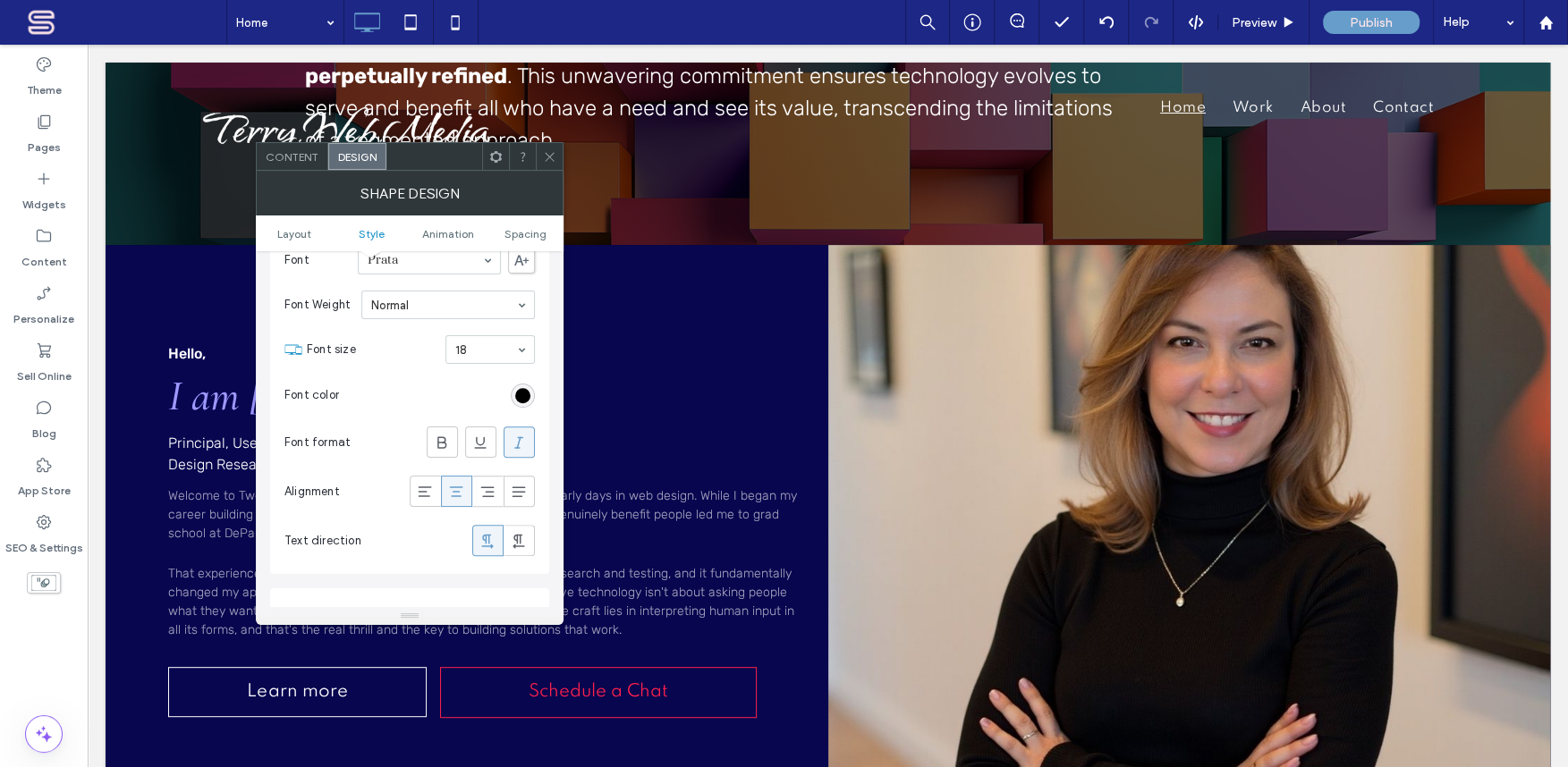 click on "18" at bounding box center (490, 350) 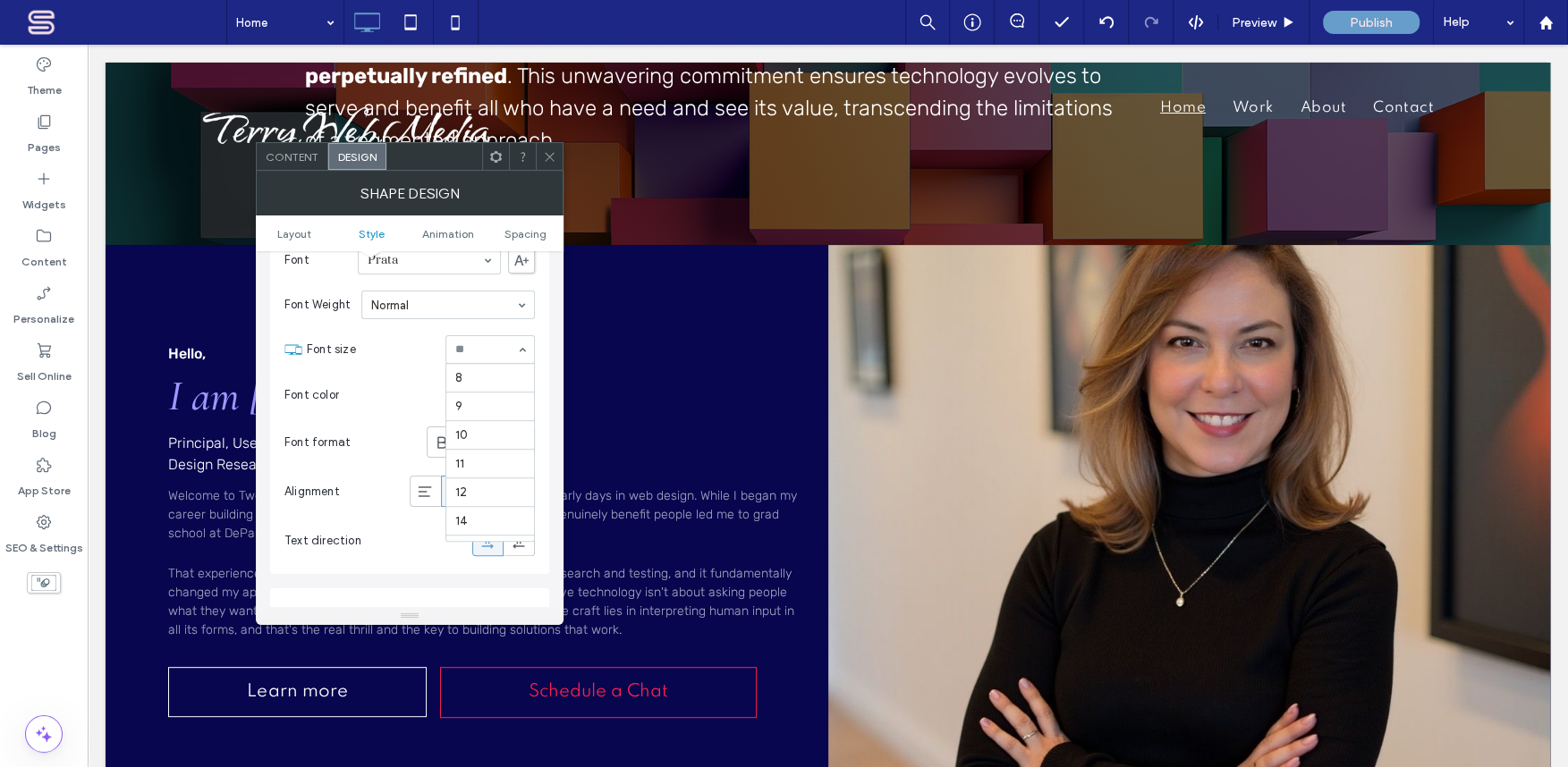 scroll, scrollTop: 207, scrollLeft: 0, axis: vertical 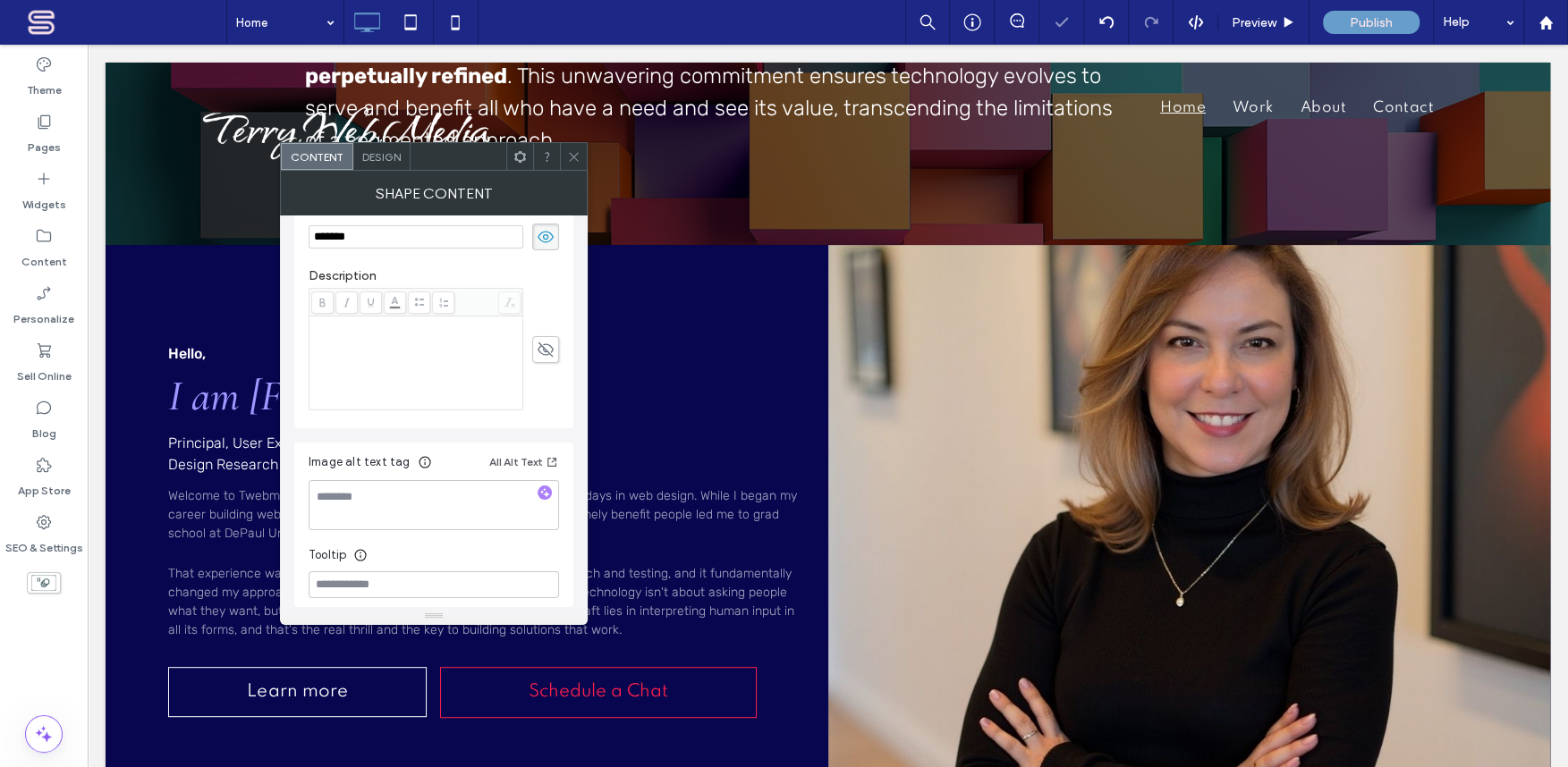 click on "Design" at bounding box center (382, 156) 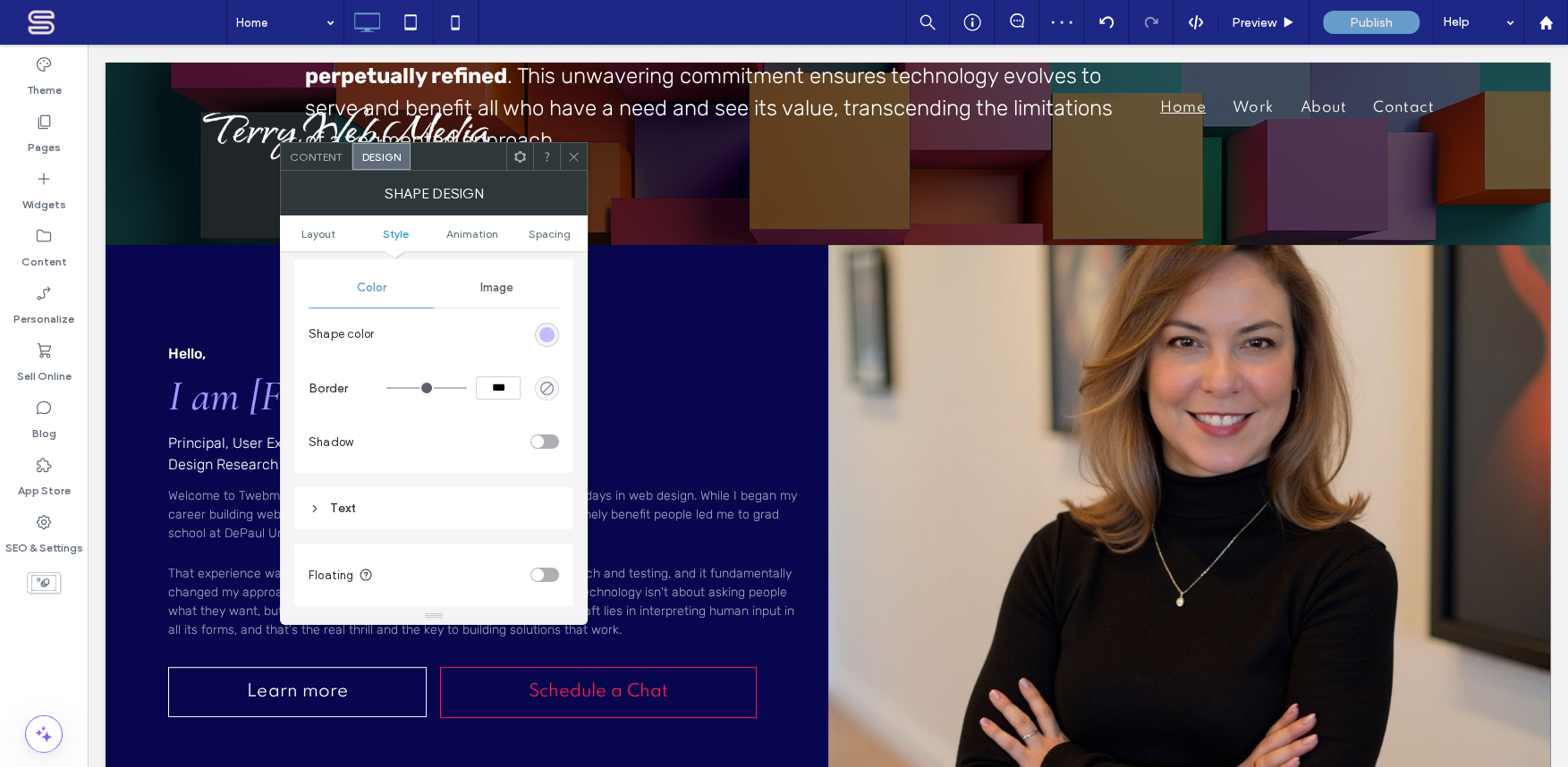 scroll, scrollTop: 650, scrollLeft: 0, axis: vertical 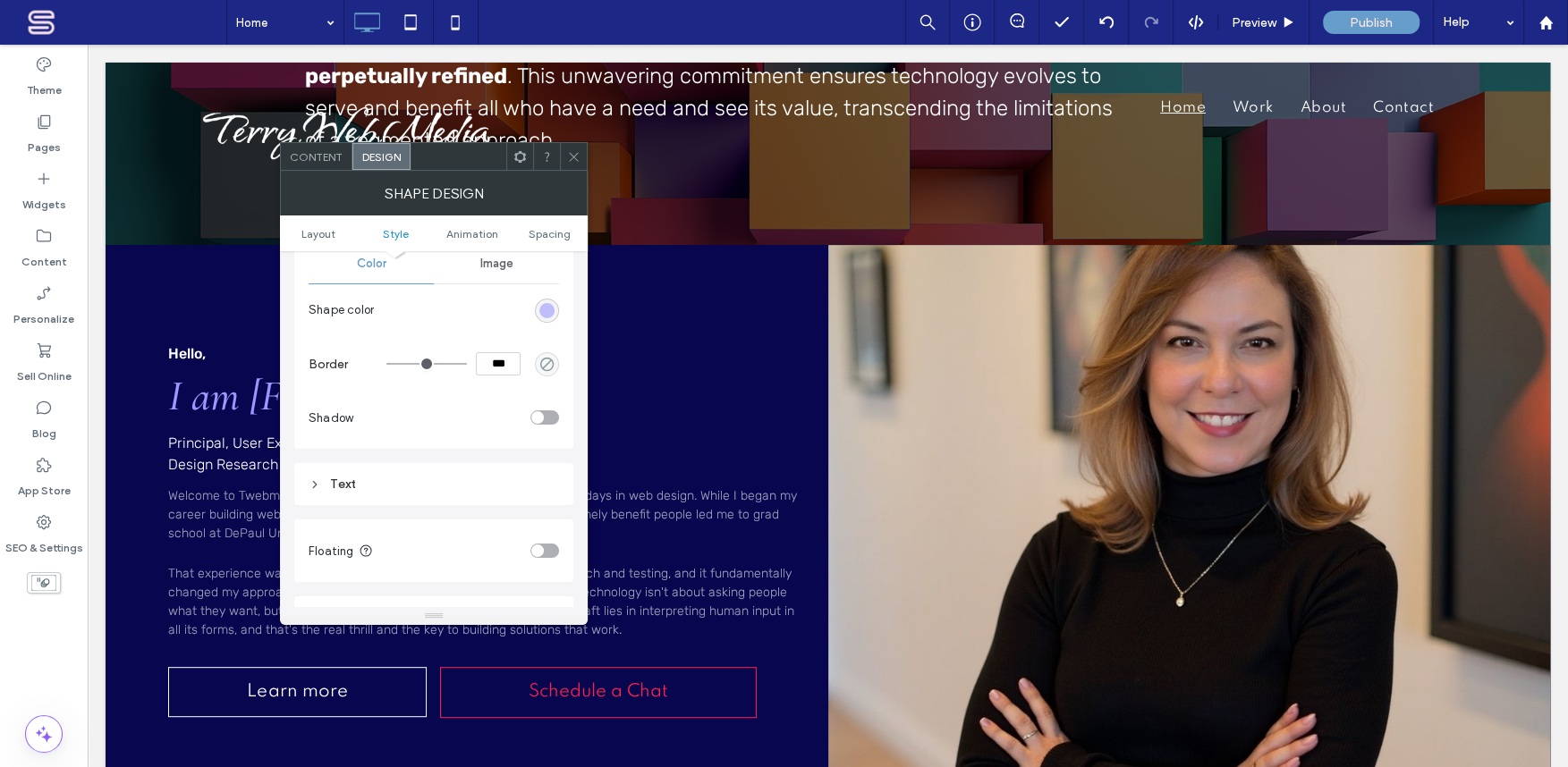 click on "Text" at bounding box center [434, 484] 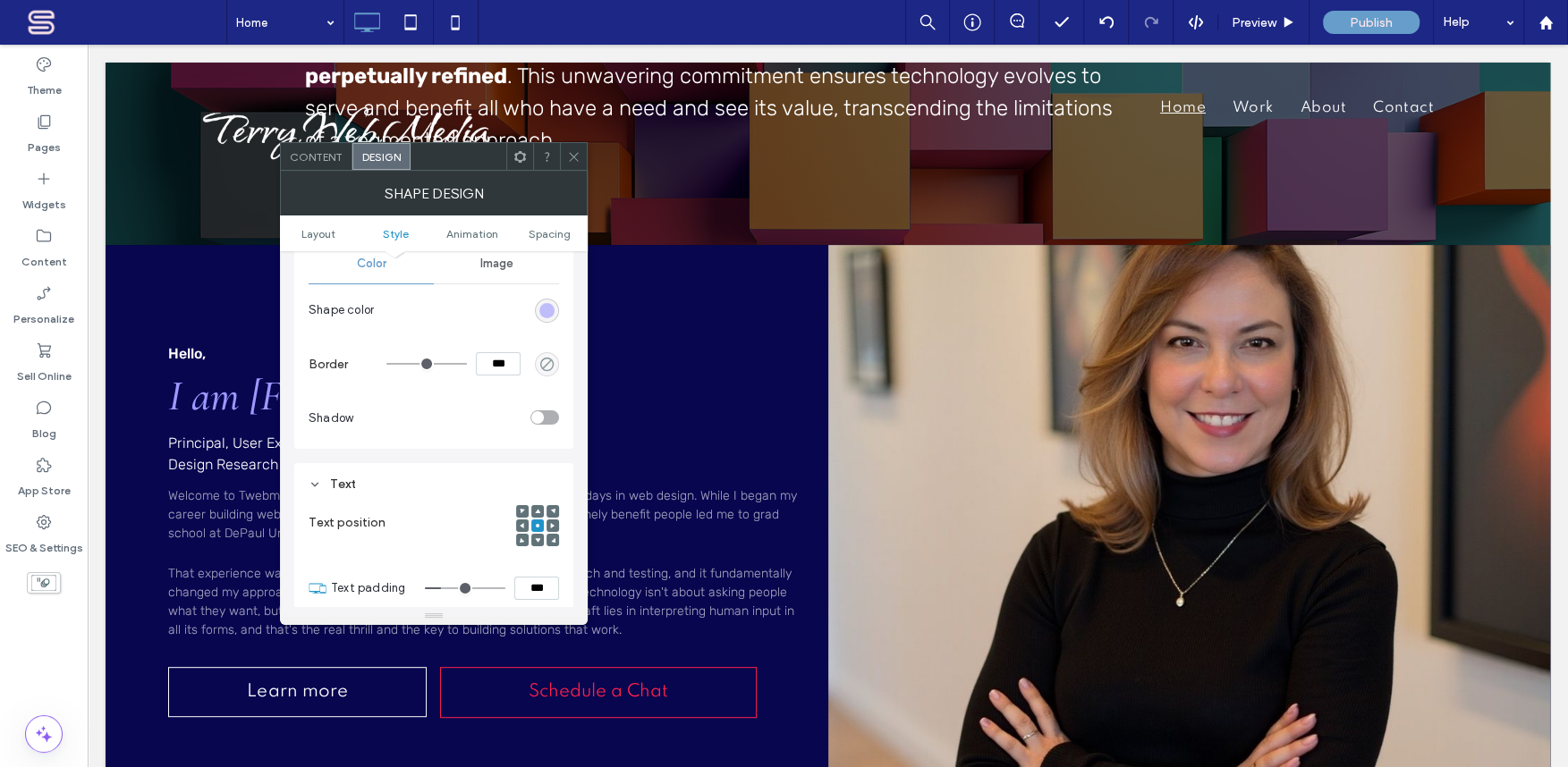 scroll, scrollTop: 867, scrollLeft: 0, axis: vertical 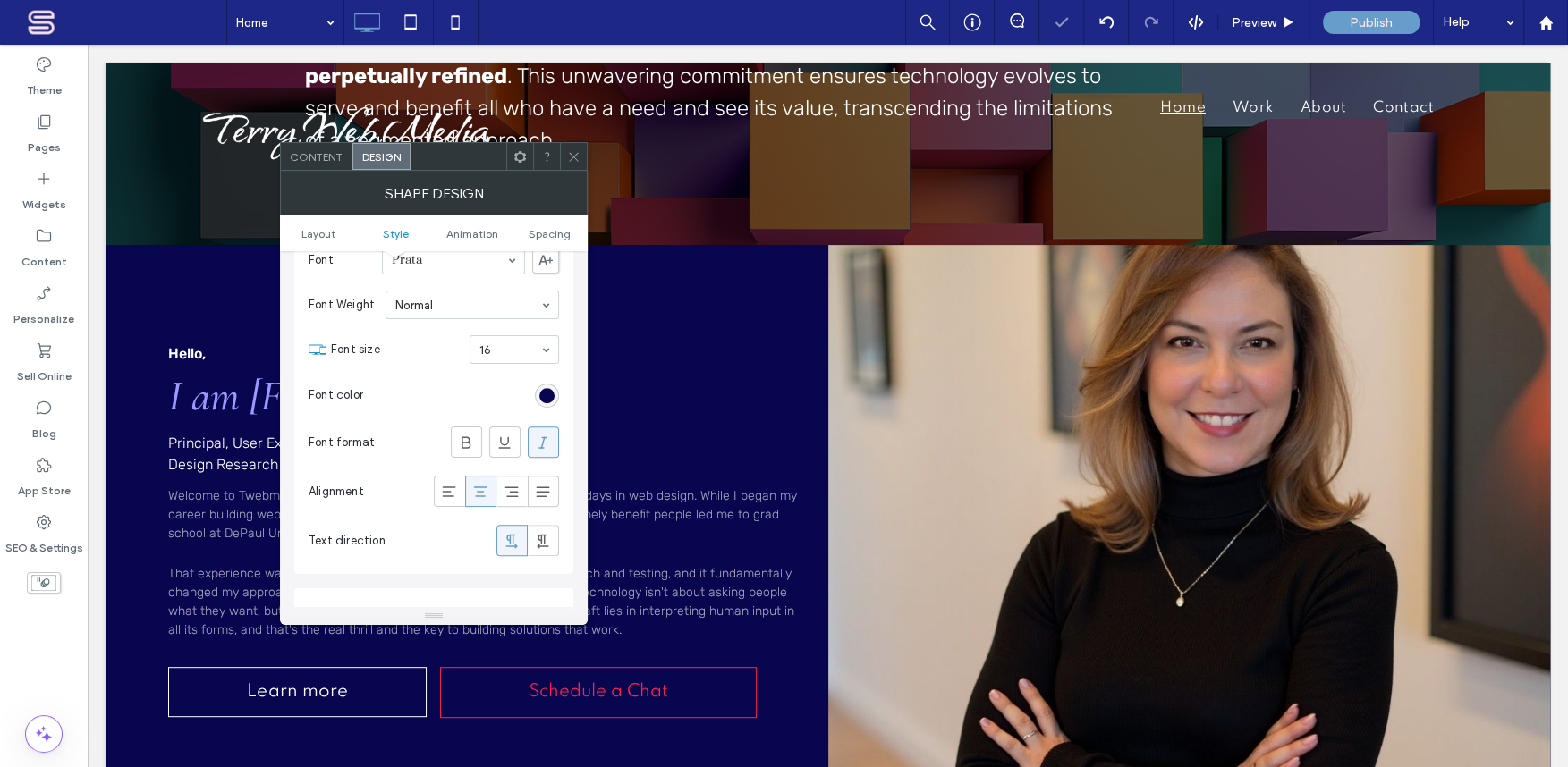 click 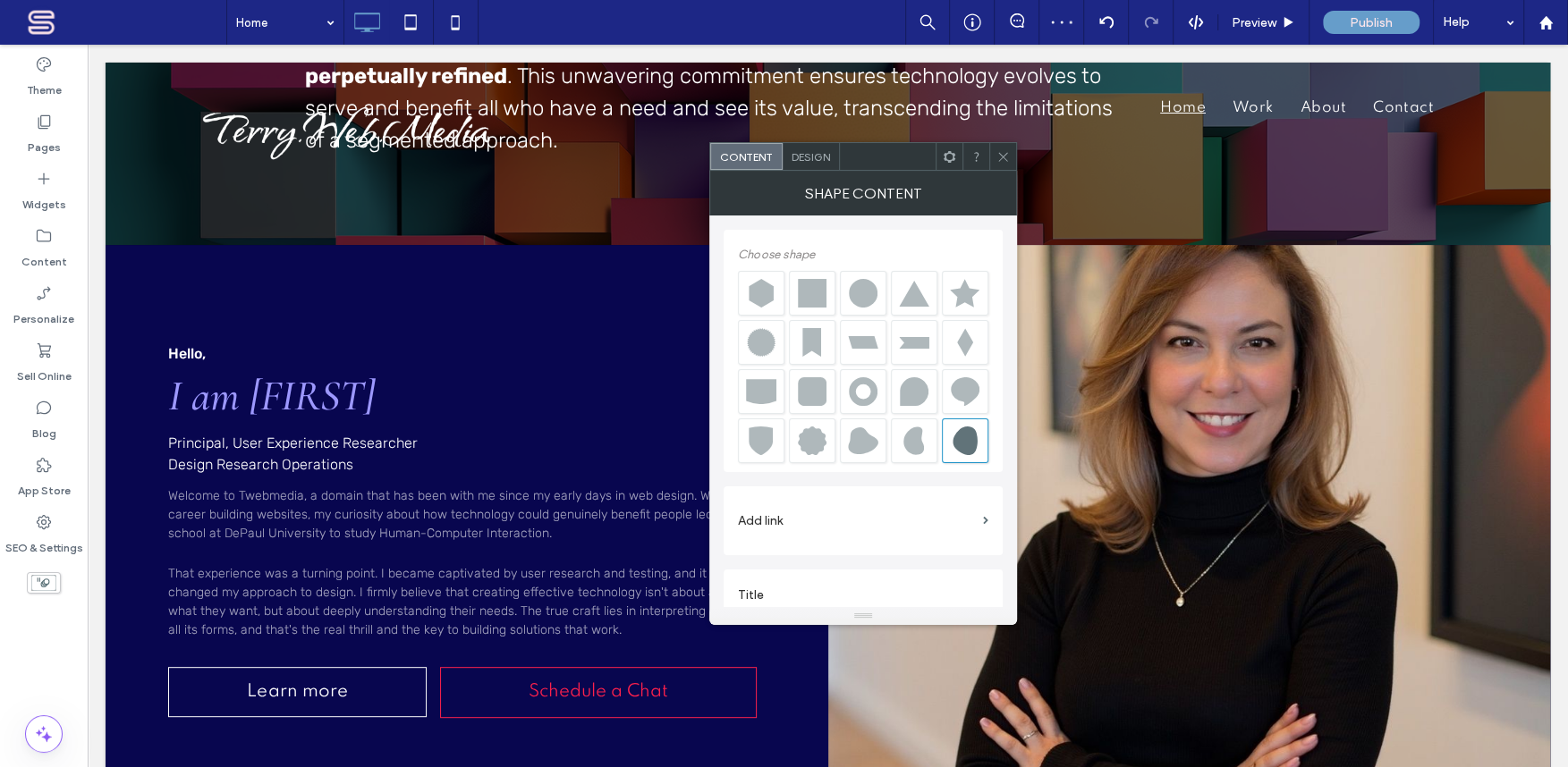 scroll, scrollTop: 19, scrollLeft: 0, axis: vertical 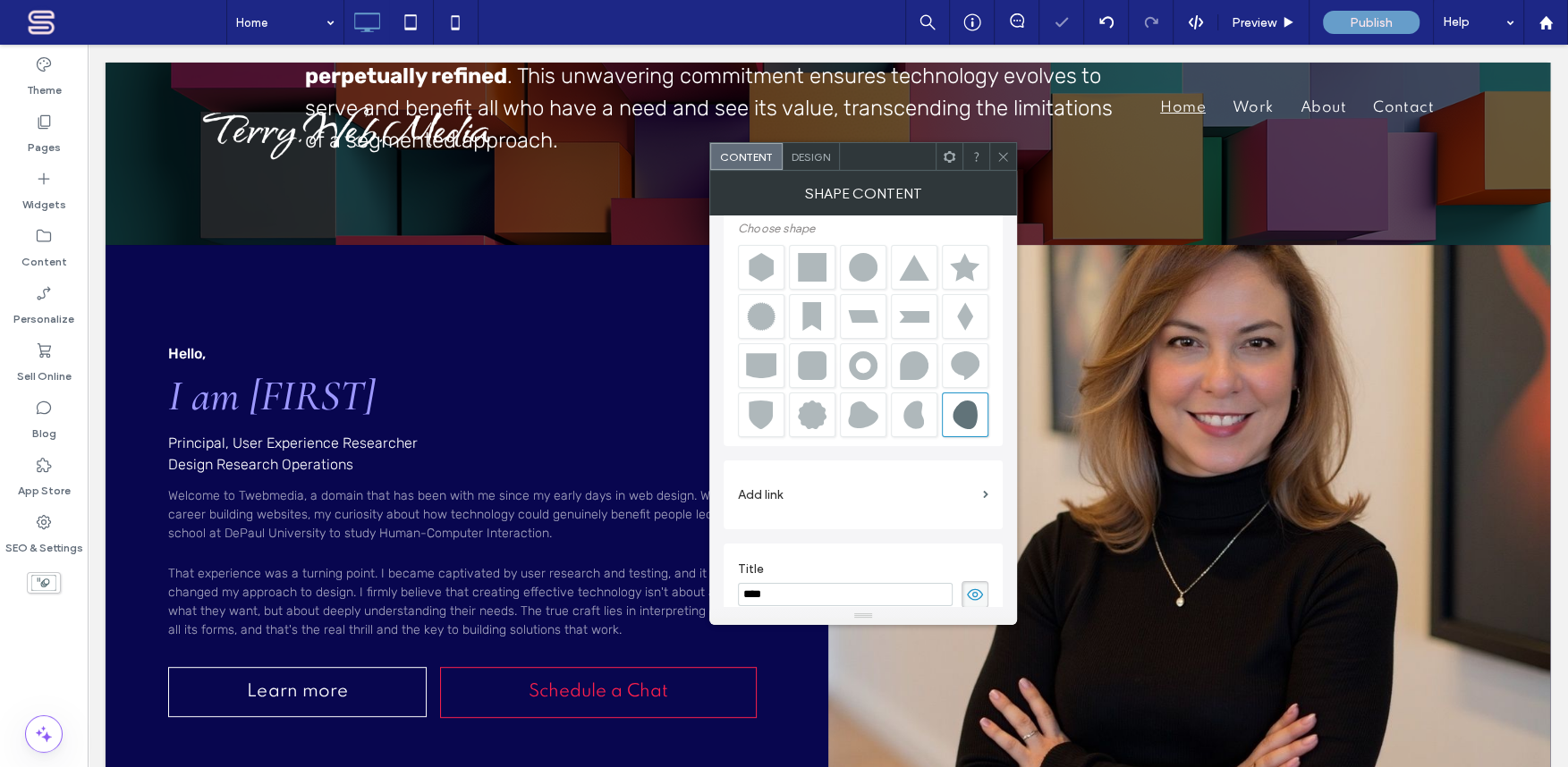 click 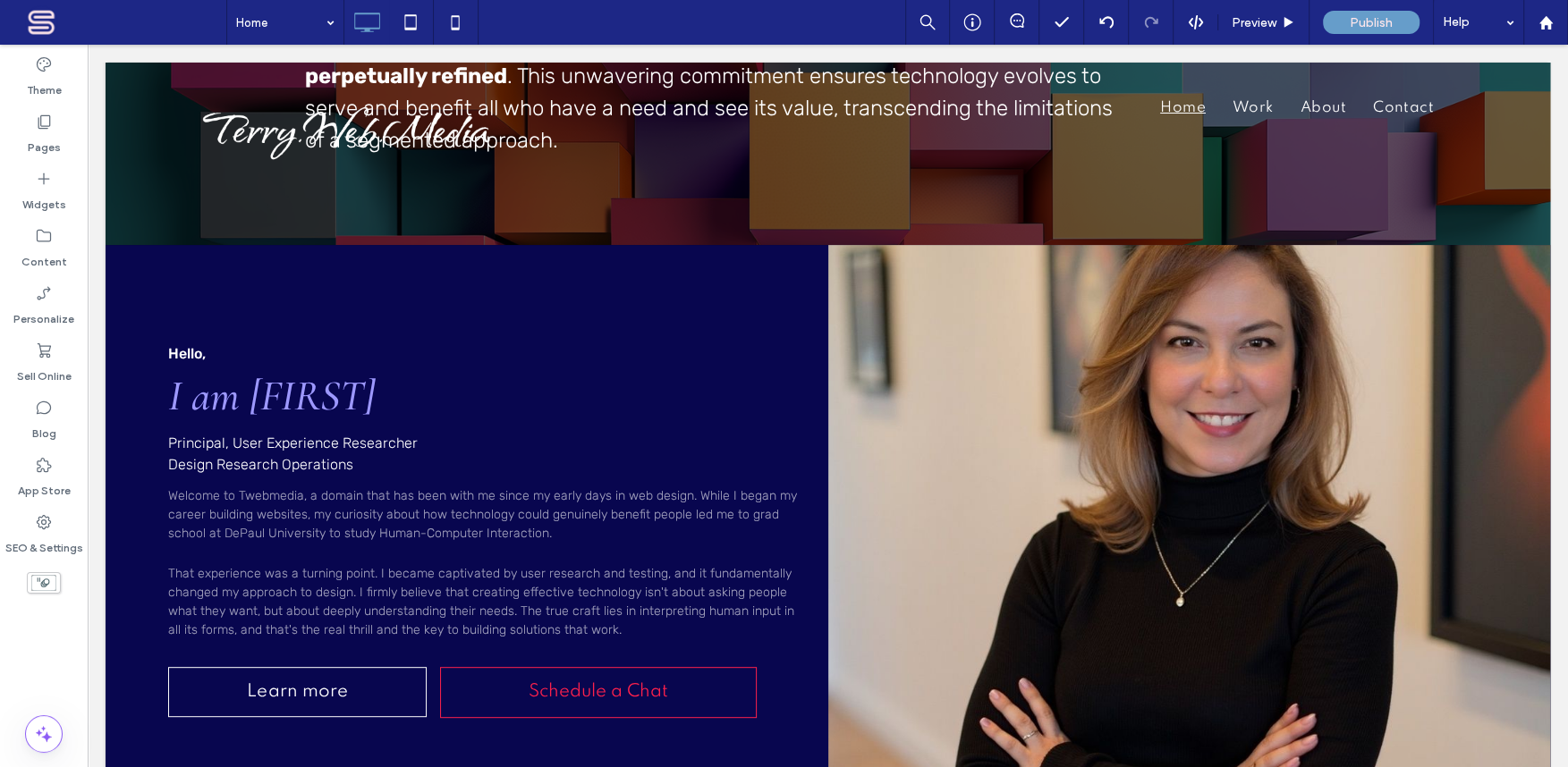 type on "*****" 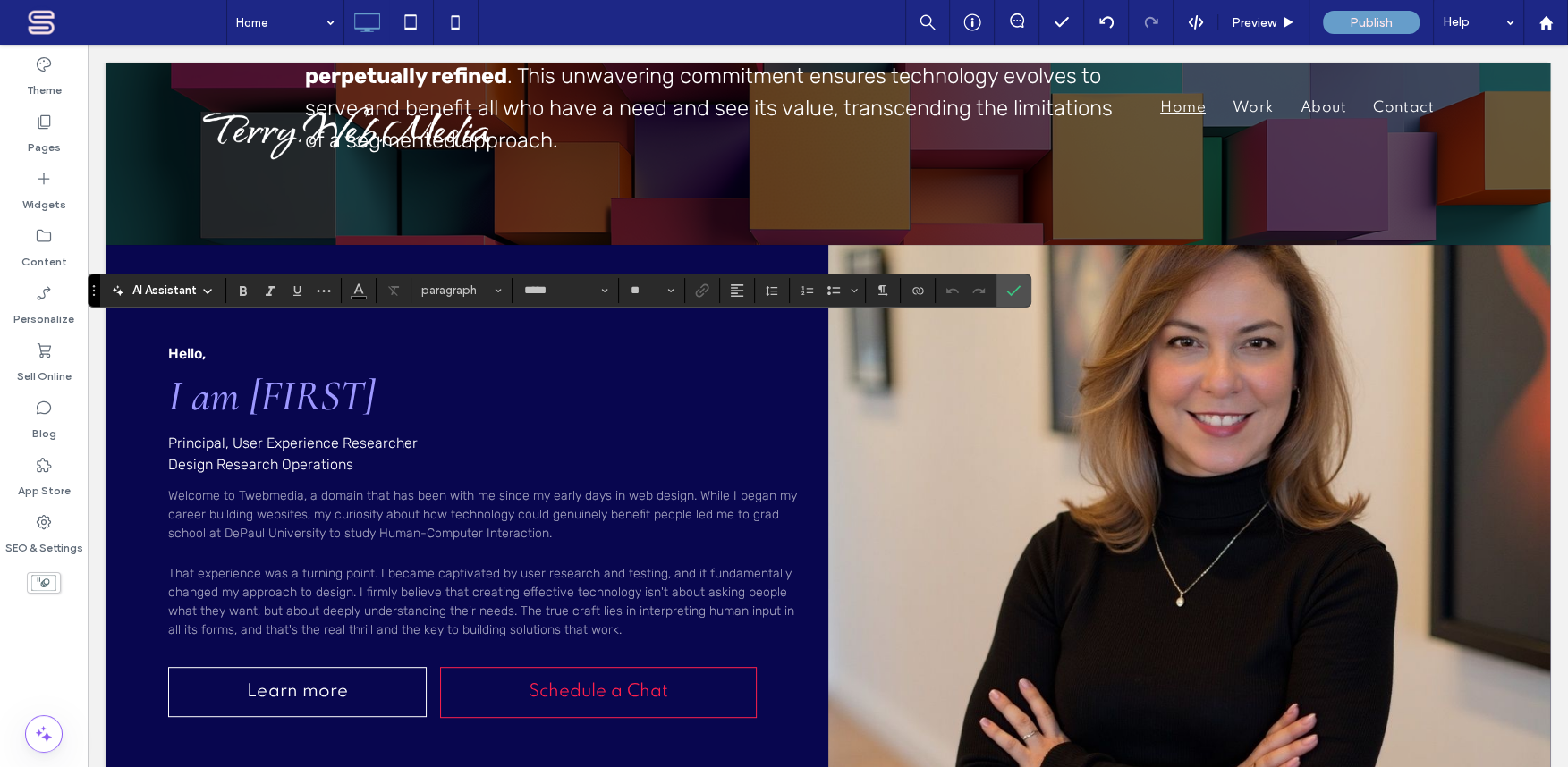 type on "**" 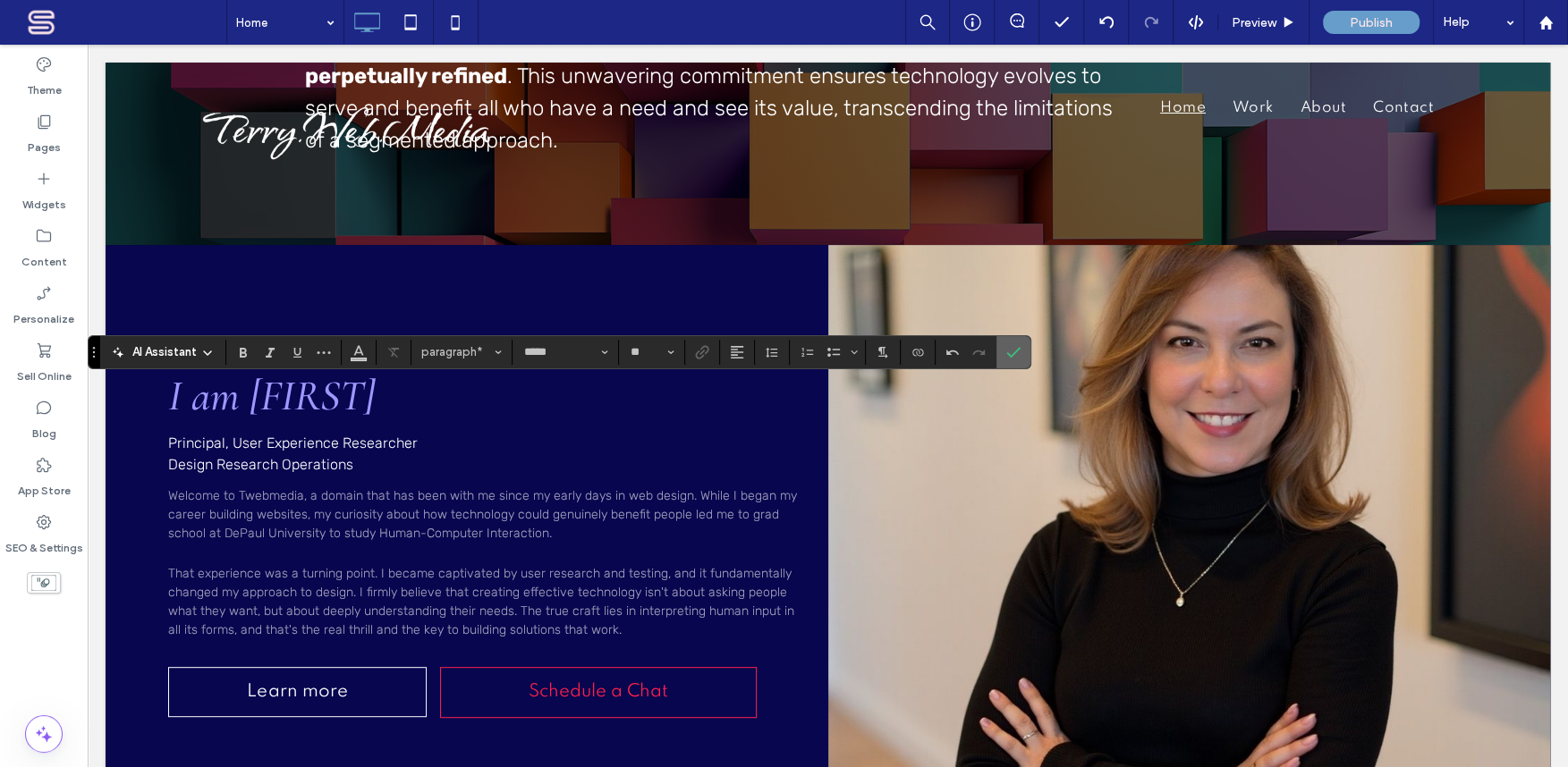 click 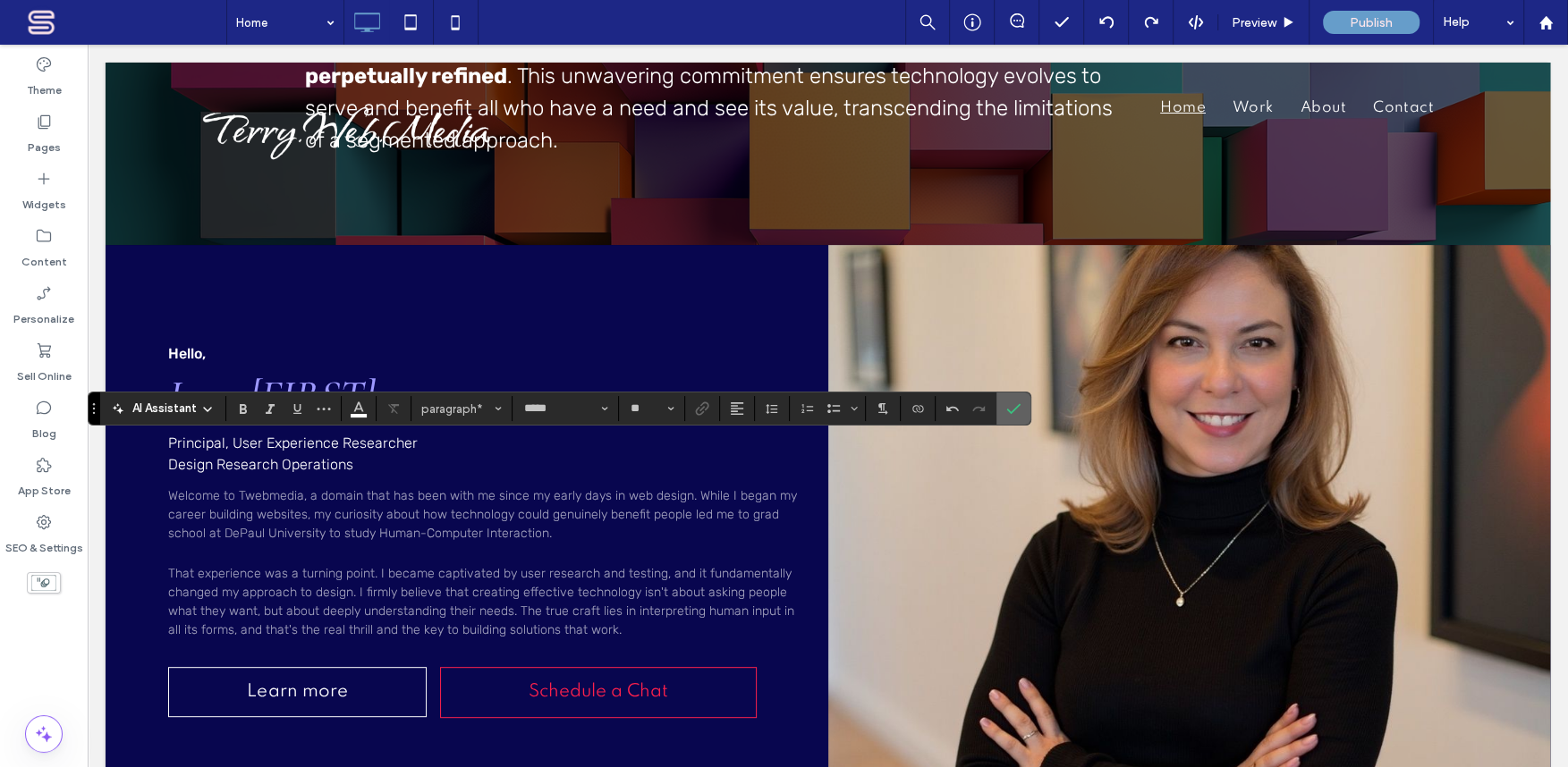 click at bounding box center [1013, 409] 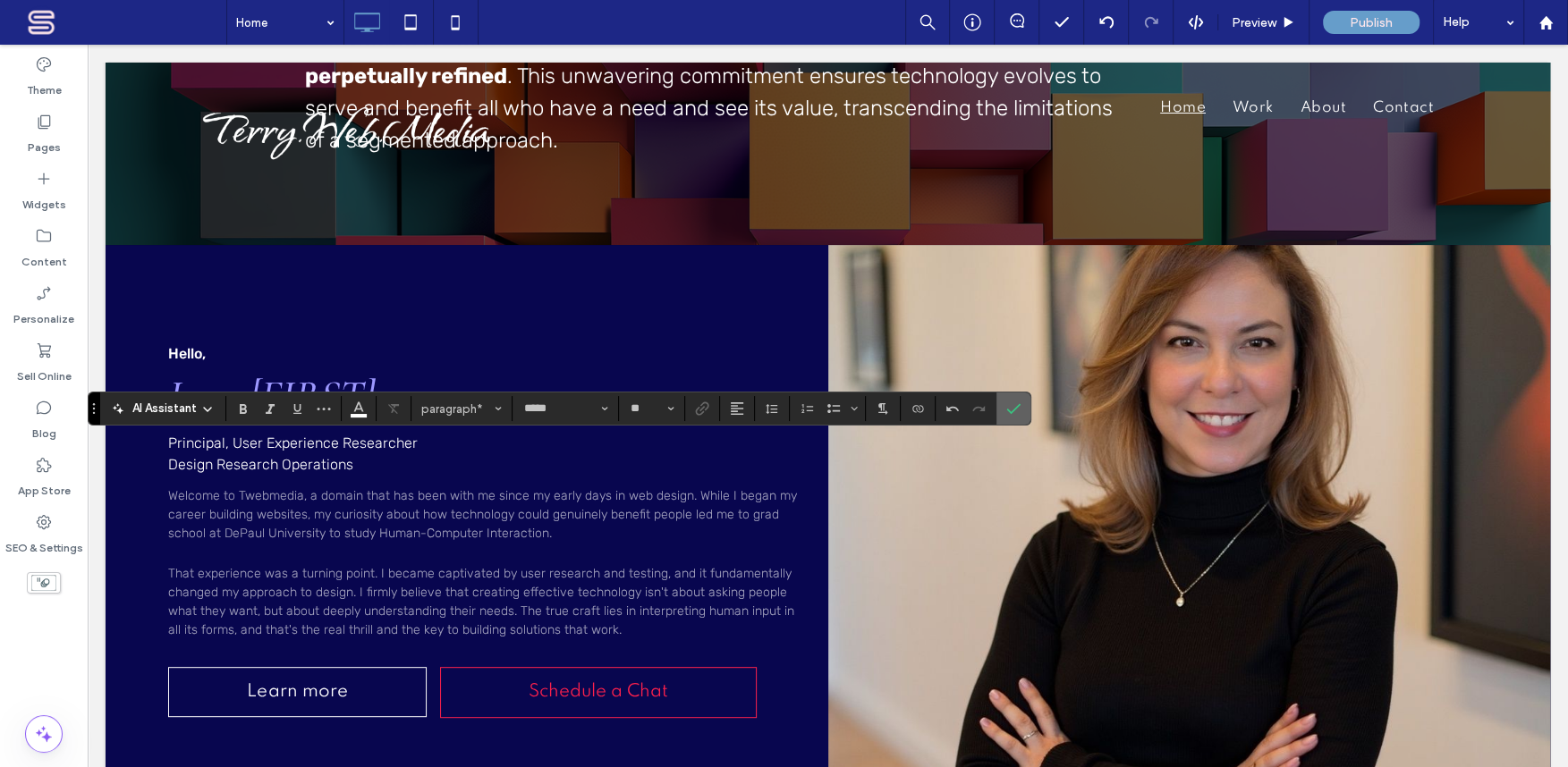 click 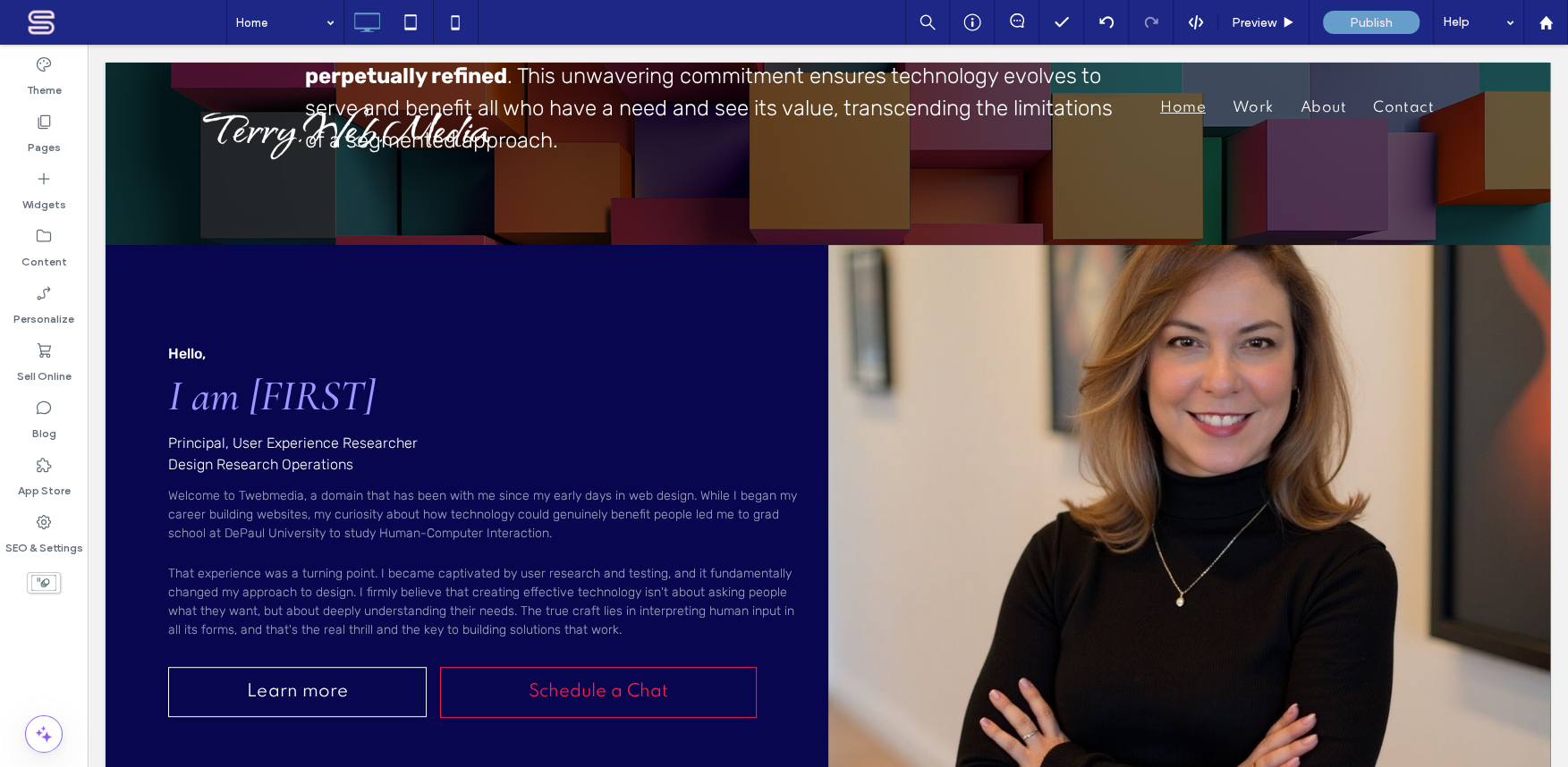 click on "Home Preview Publish Help" at bounding box center [897, 22] 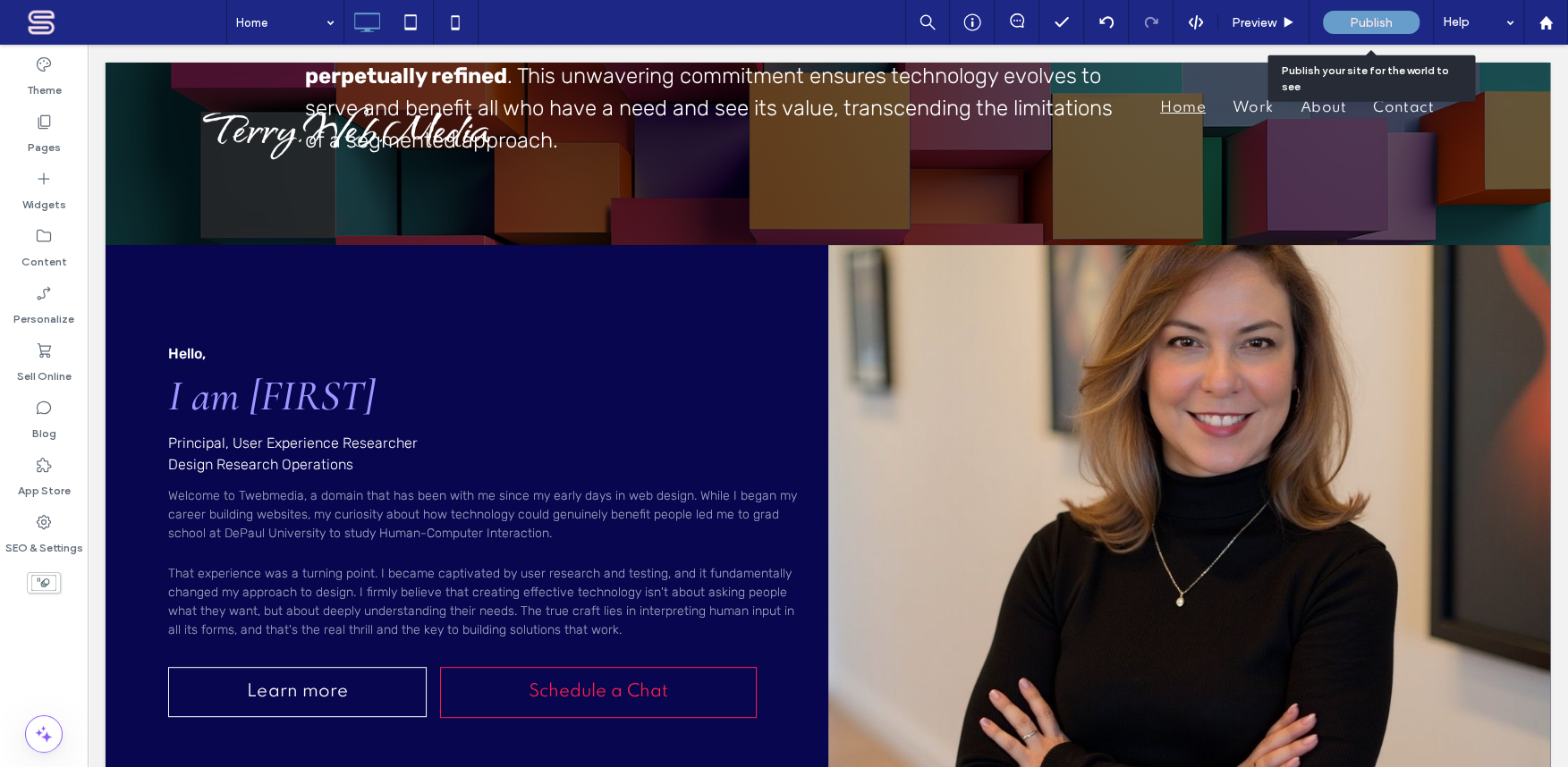 click on "Publish" at bounding box center [1371, 22] 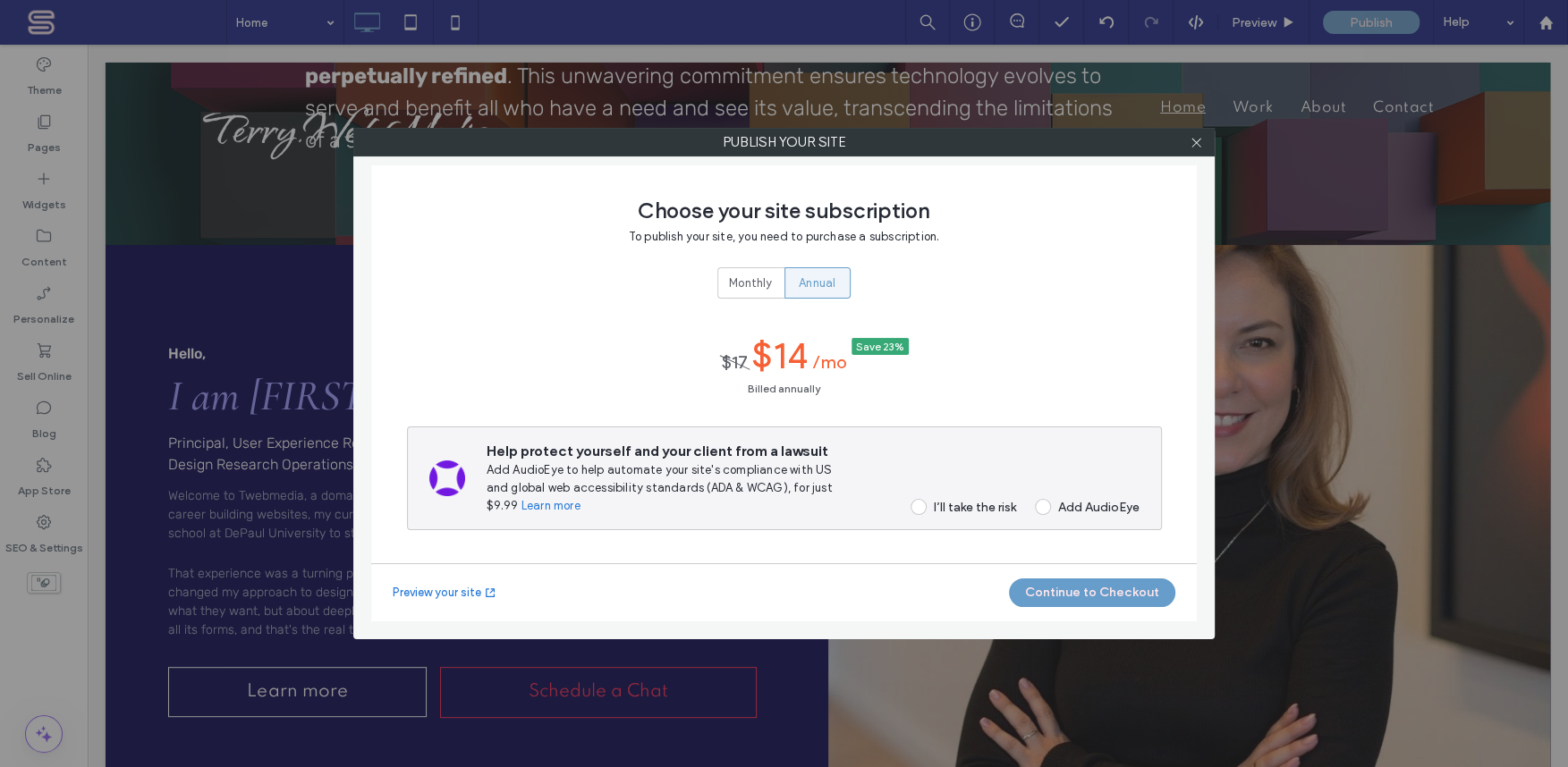 click on "Choose your site subscription To publish your site, you need to purchase a subscription. Monthly Annual $17 $14 /Mo Save 23% Billed annually Duda’s flat-rate plan. Pay once and own your site forever.   Learn more Help protect yourself and your client from a lawsuit Add AudioEye to help automate your site's compliance with US and global web accessibility standards (ADA & WCAG), for just $9.99   Learn more I’ll take the risk Add AudioEye" at bounding box center (784, 375) 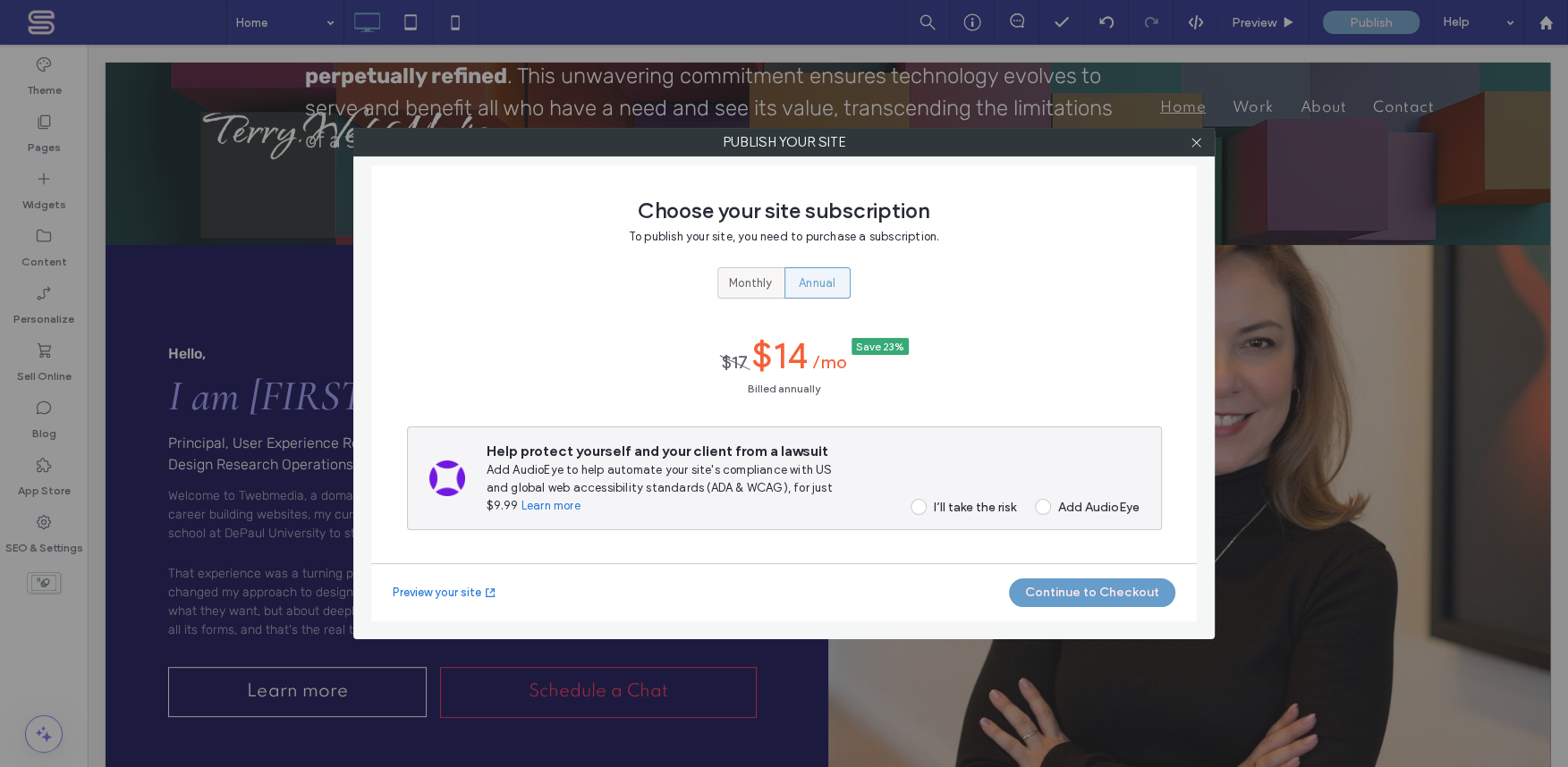 click on "Monthly" at bounding box center (750, 283) 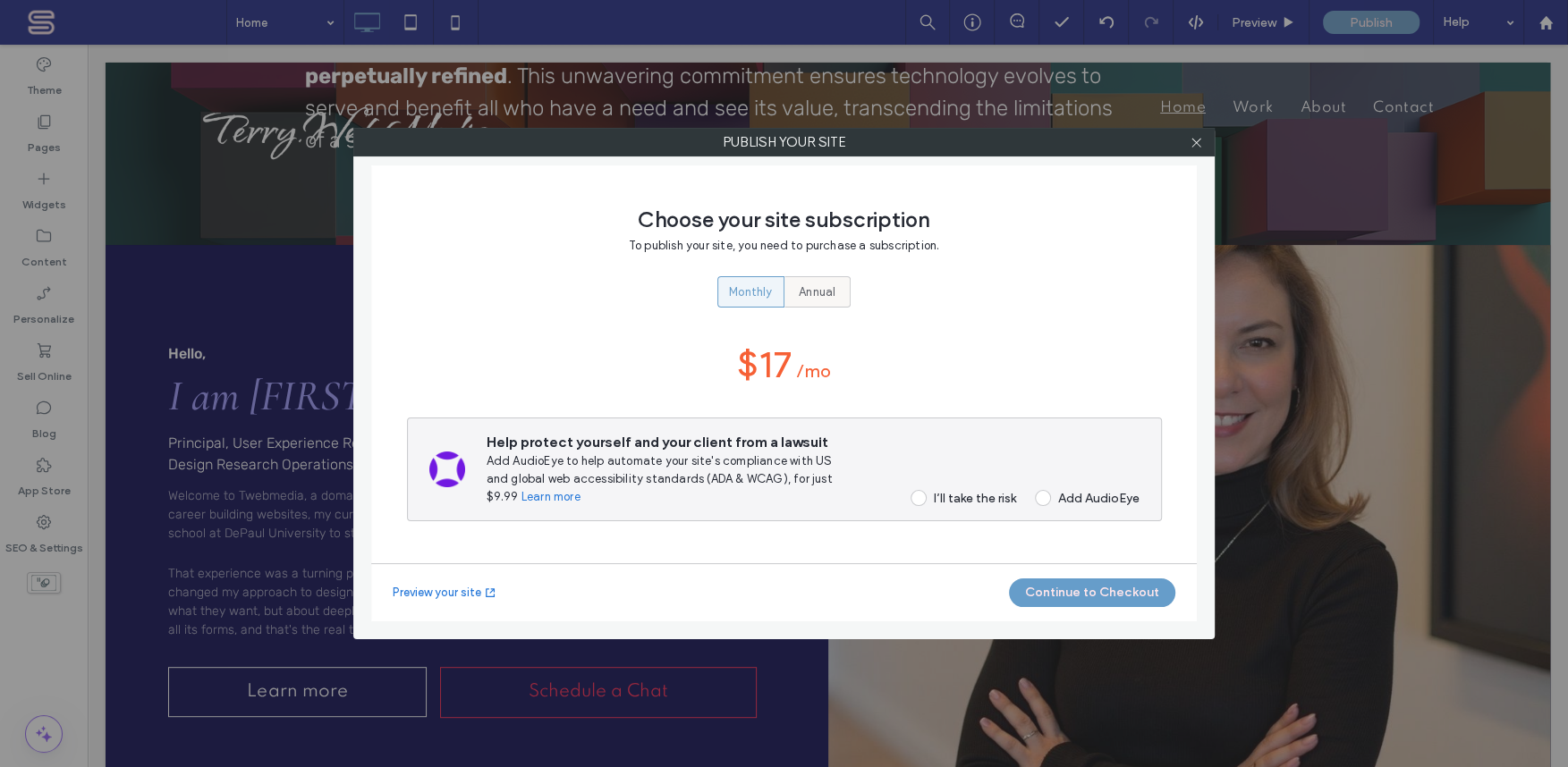 click on "Annual" at bounding box center (817, 292) 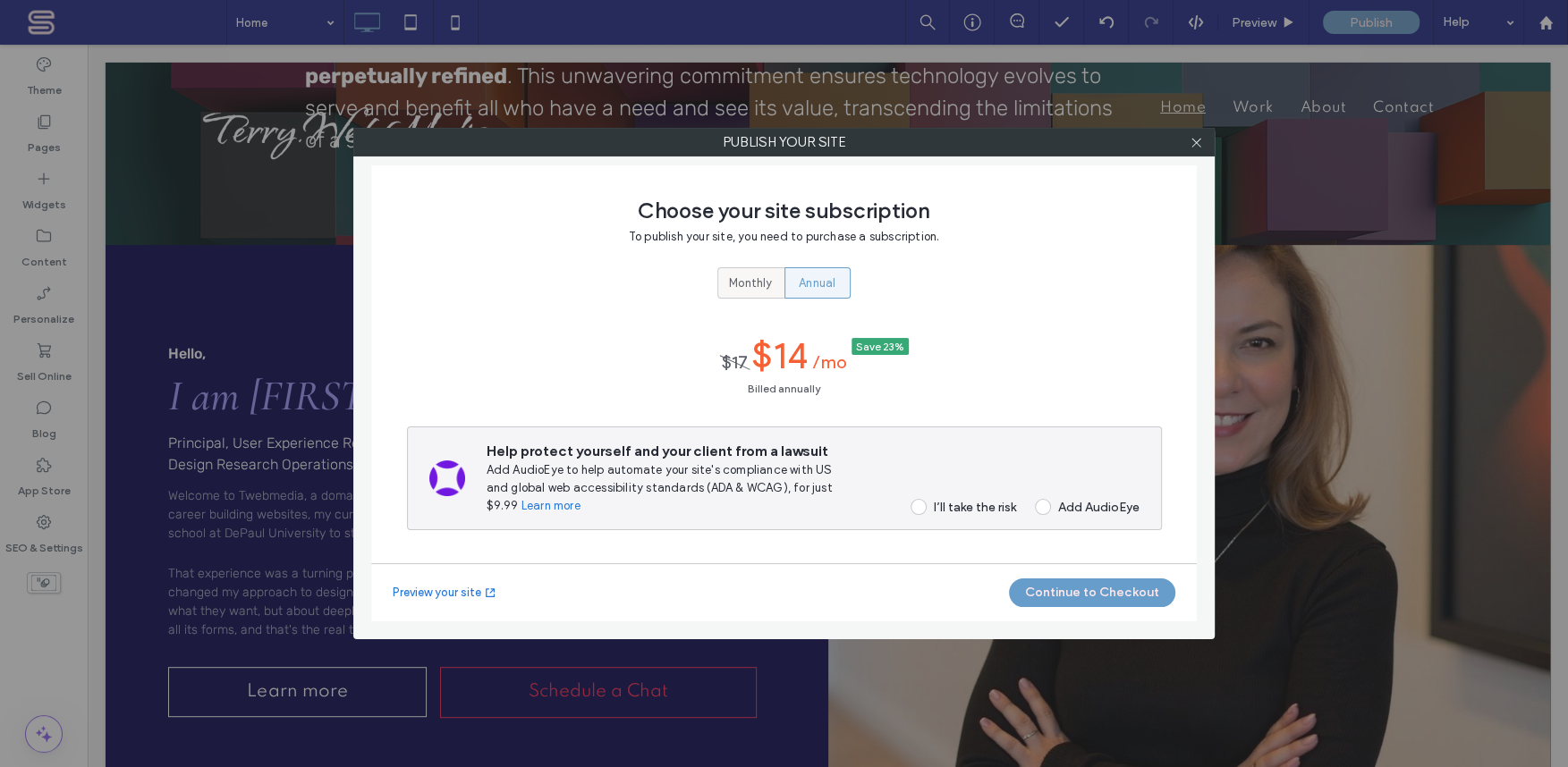 click on "Monthly" at bounding box center (750, 283) 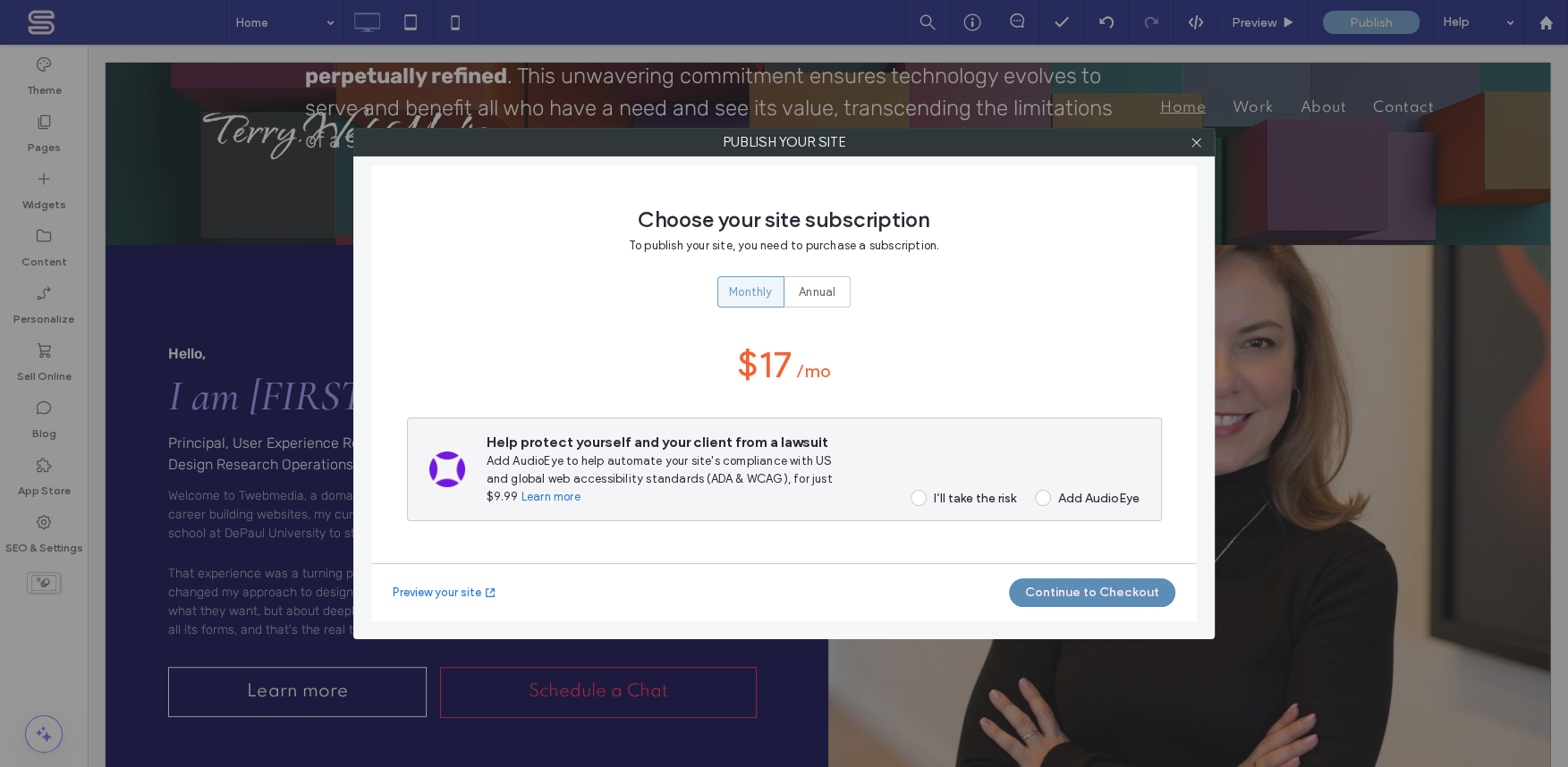 click on "Continue to Checkout" at bounding box center [1092, 593] 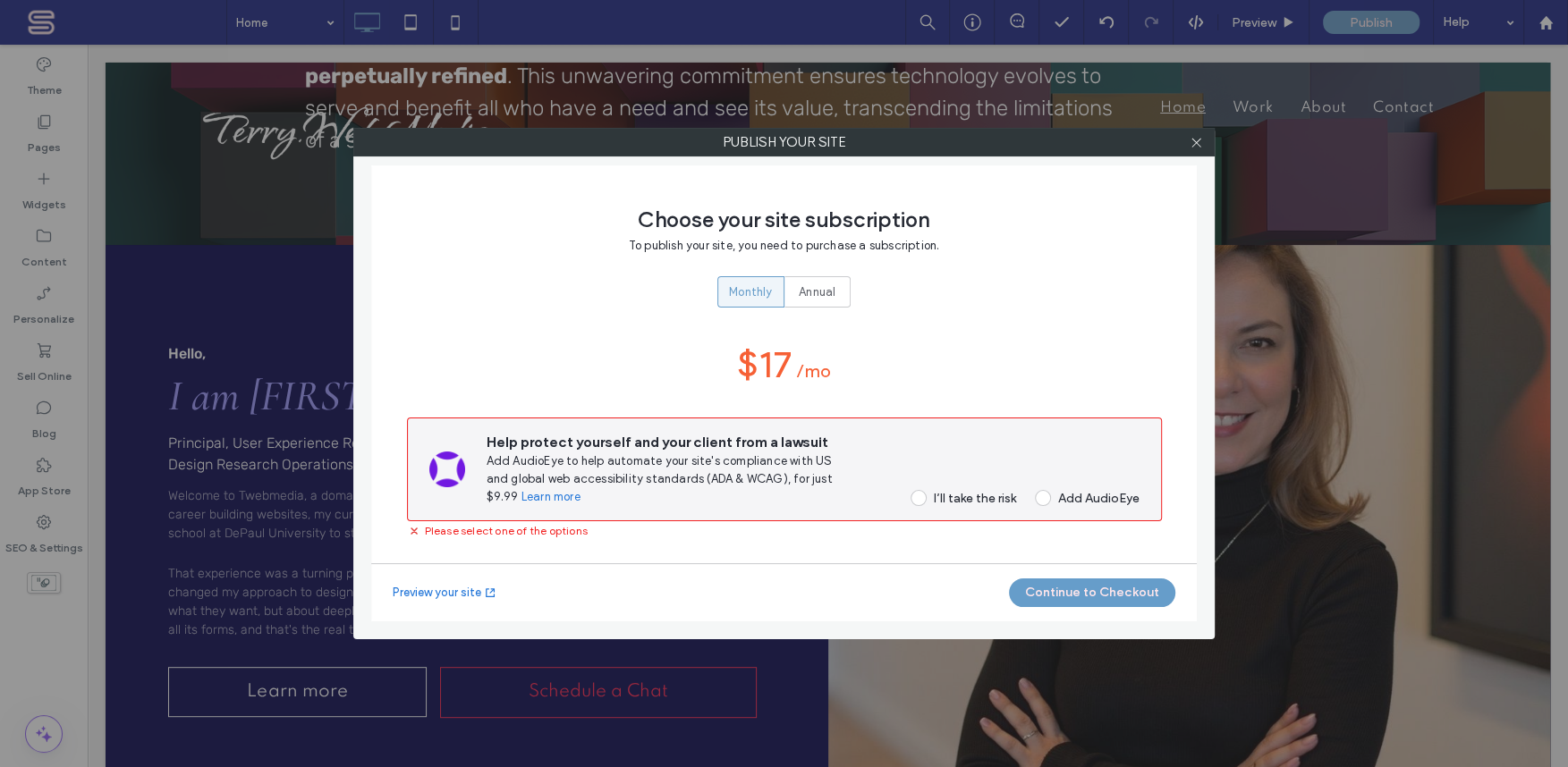 click on "I’ll take the risk" at bounding box center (957, 498) 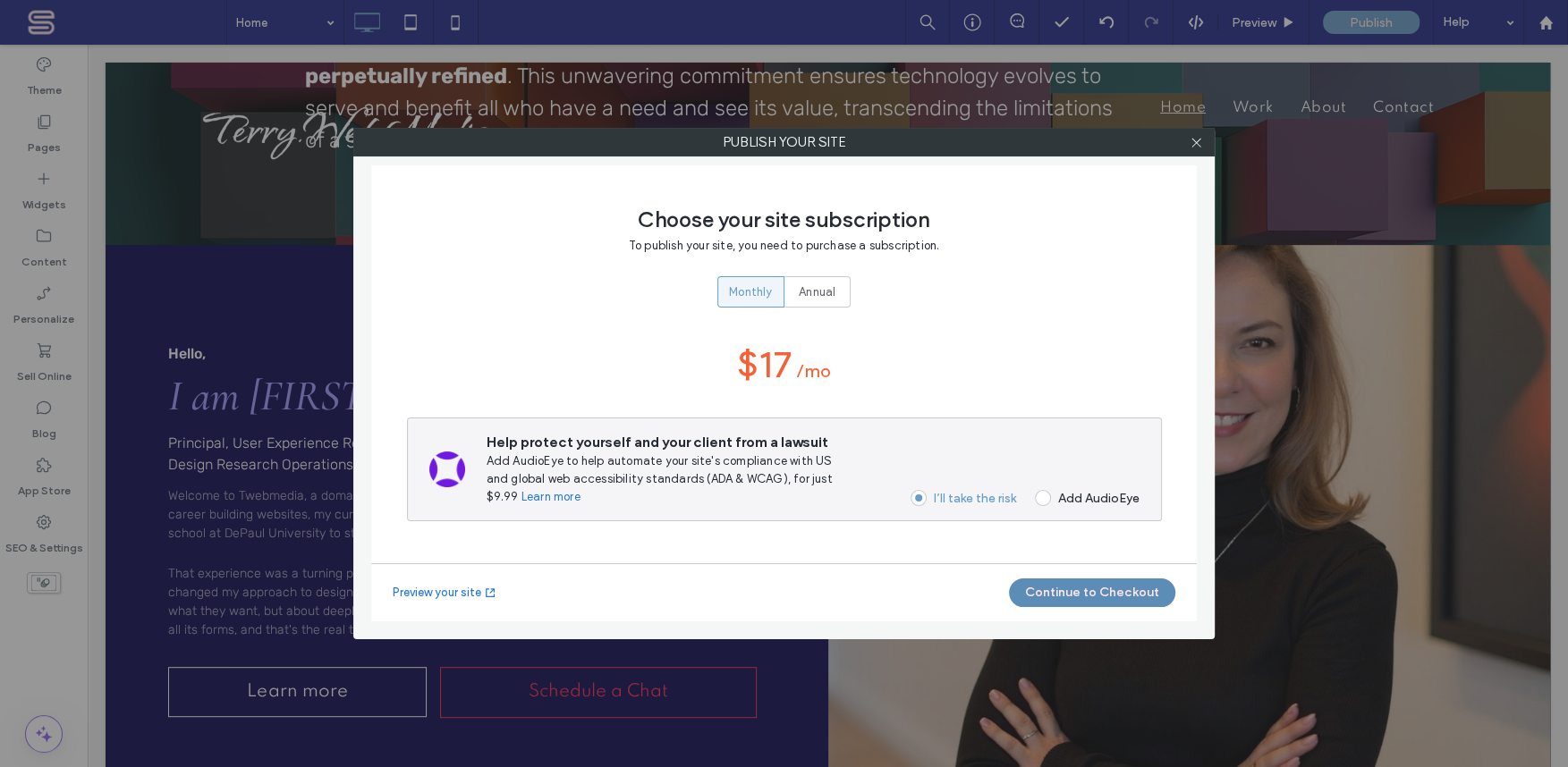 click on "Continue to Checkout" at bounding box center (1092, 593) 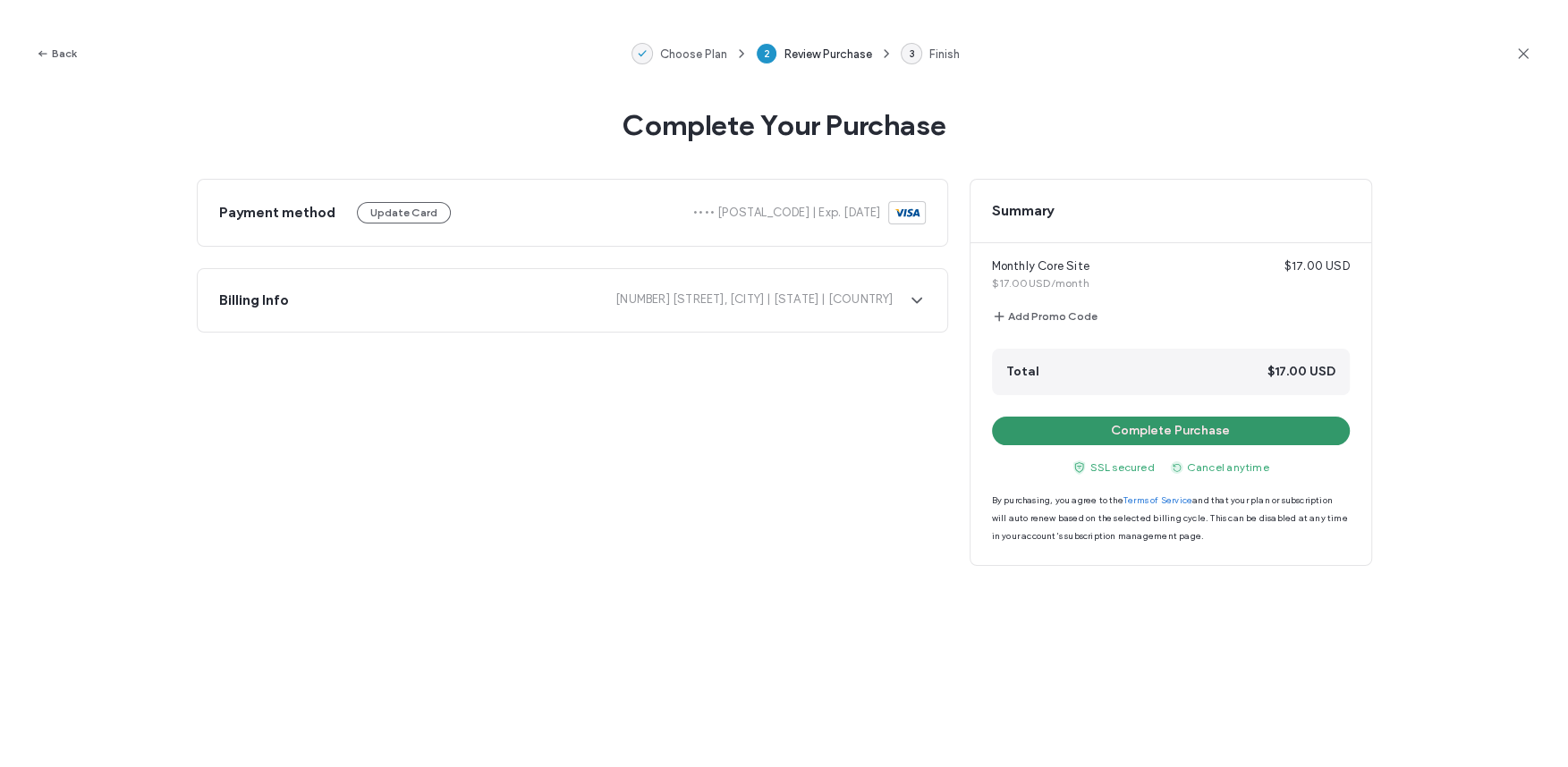 click on "Complete Purchase" at bounding box center [1171, 431] 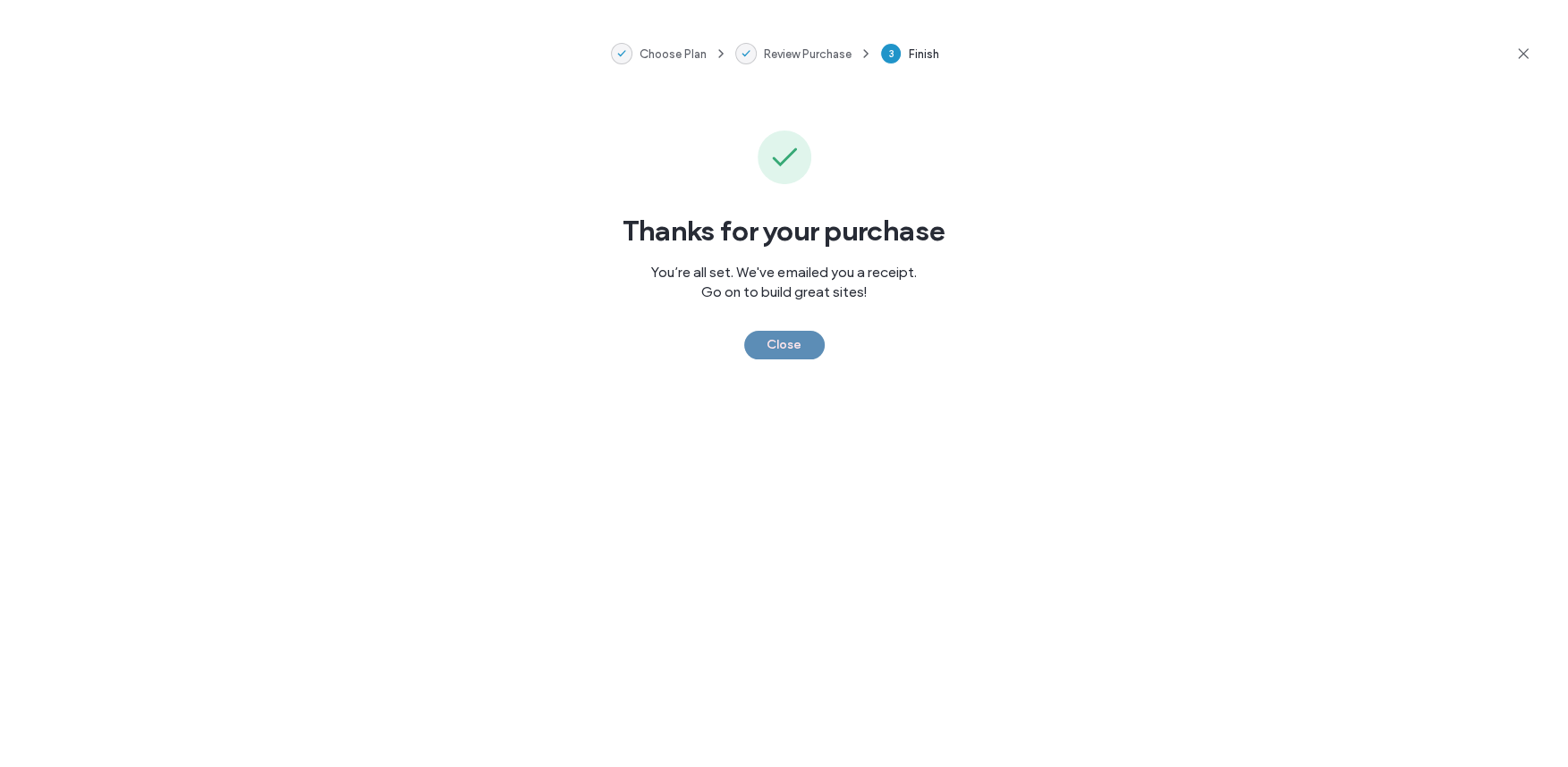 click on "Close" at bounding box center [784, 345] 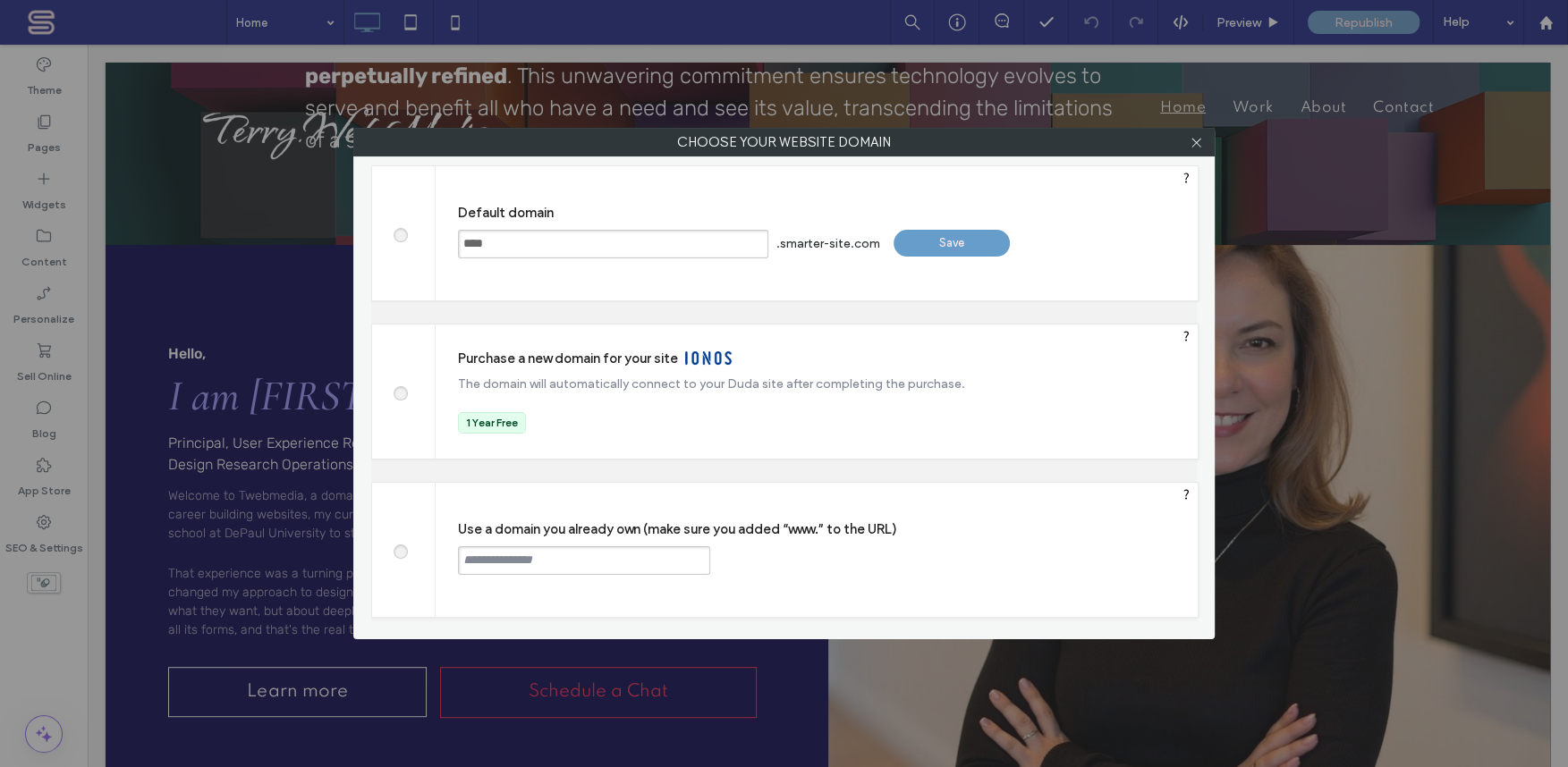 click on "****" at bounding box center [613, 244] 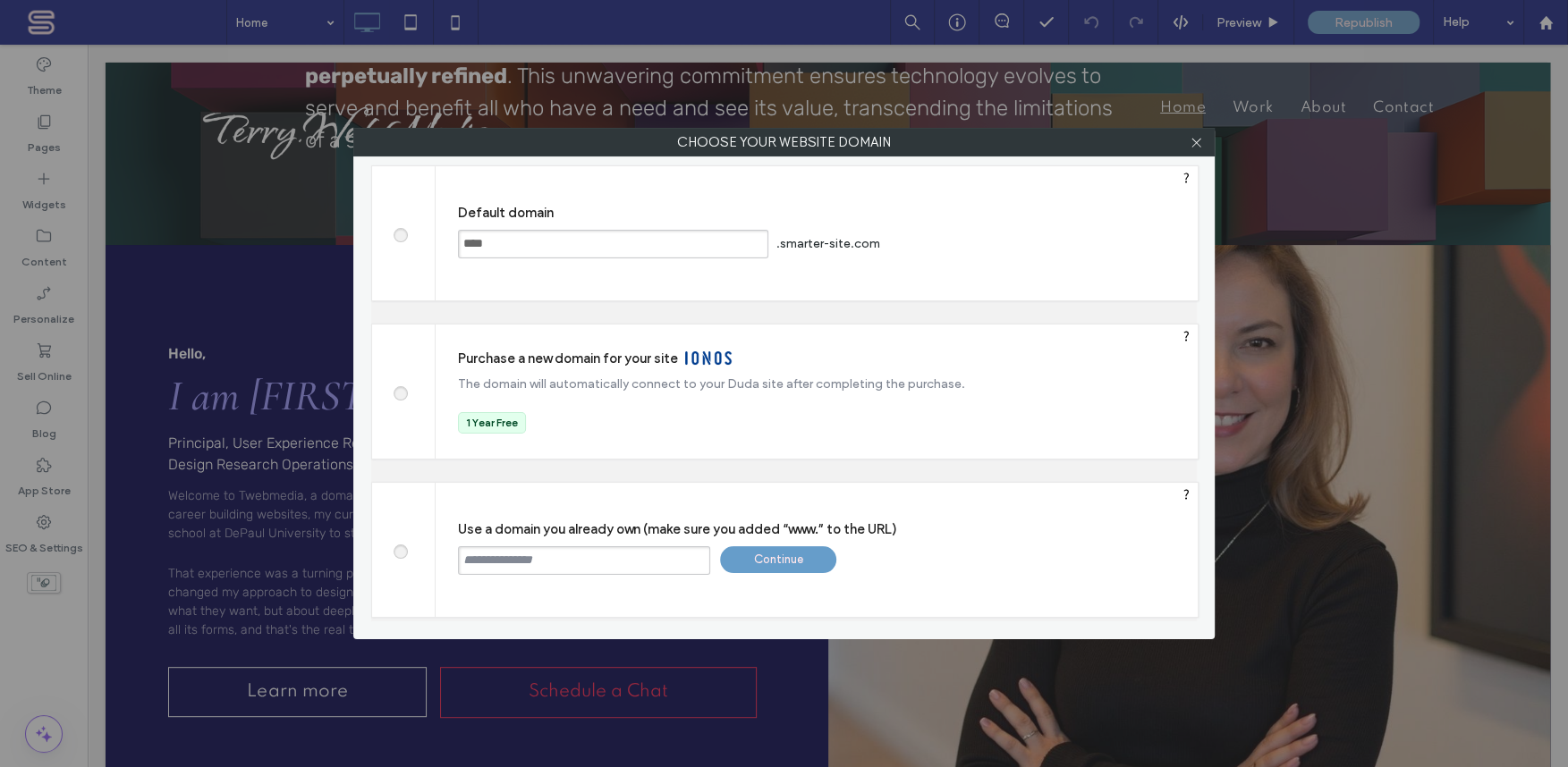 click on "****" at bounding box center [613, 244] 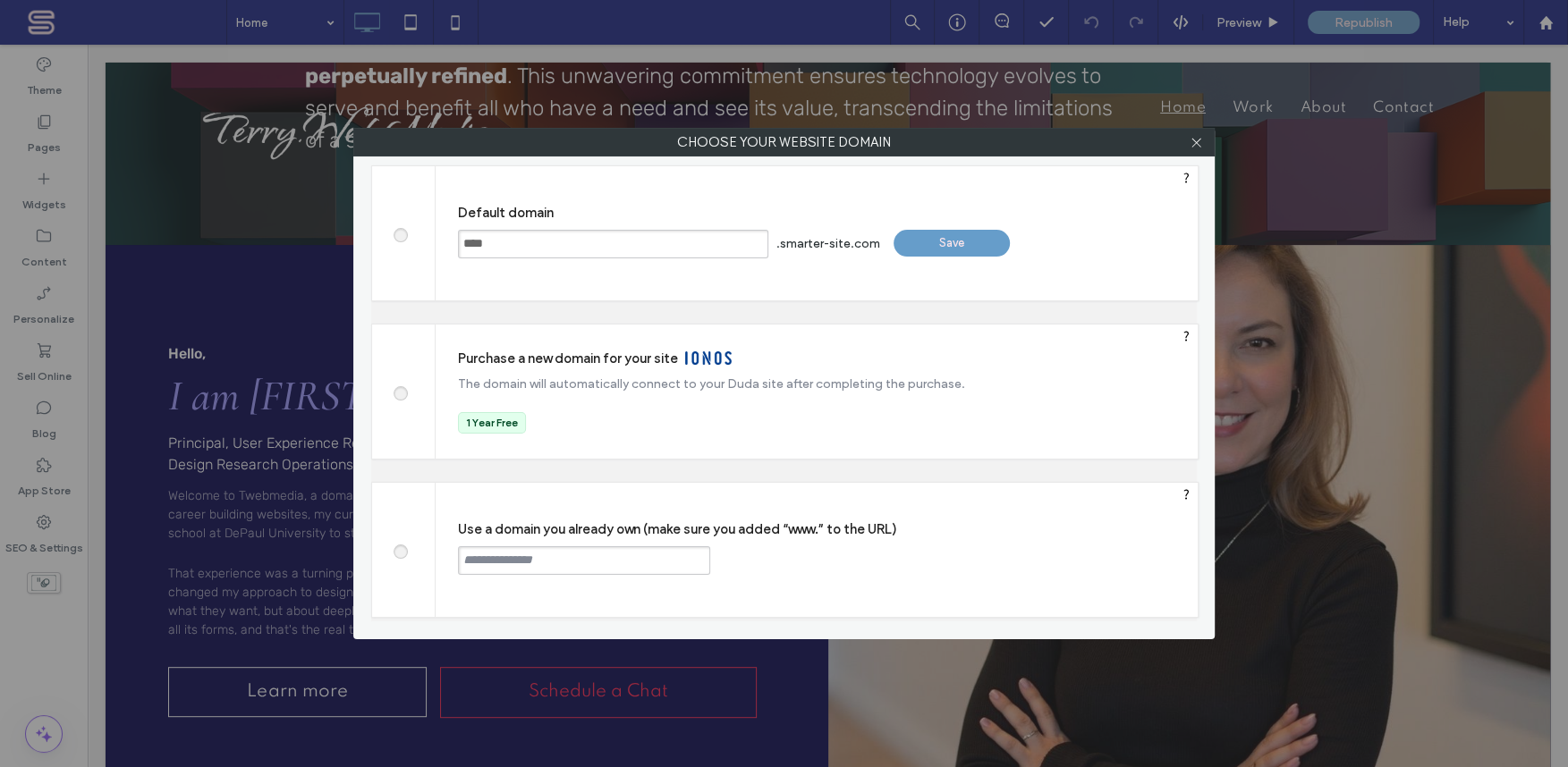 click on "****" at bounding box center [613, 244] 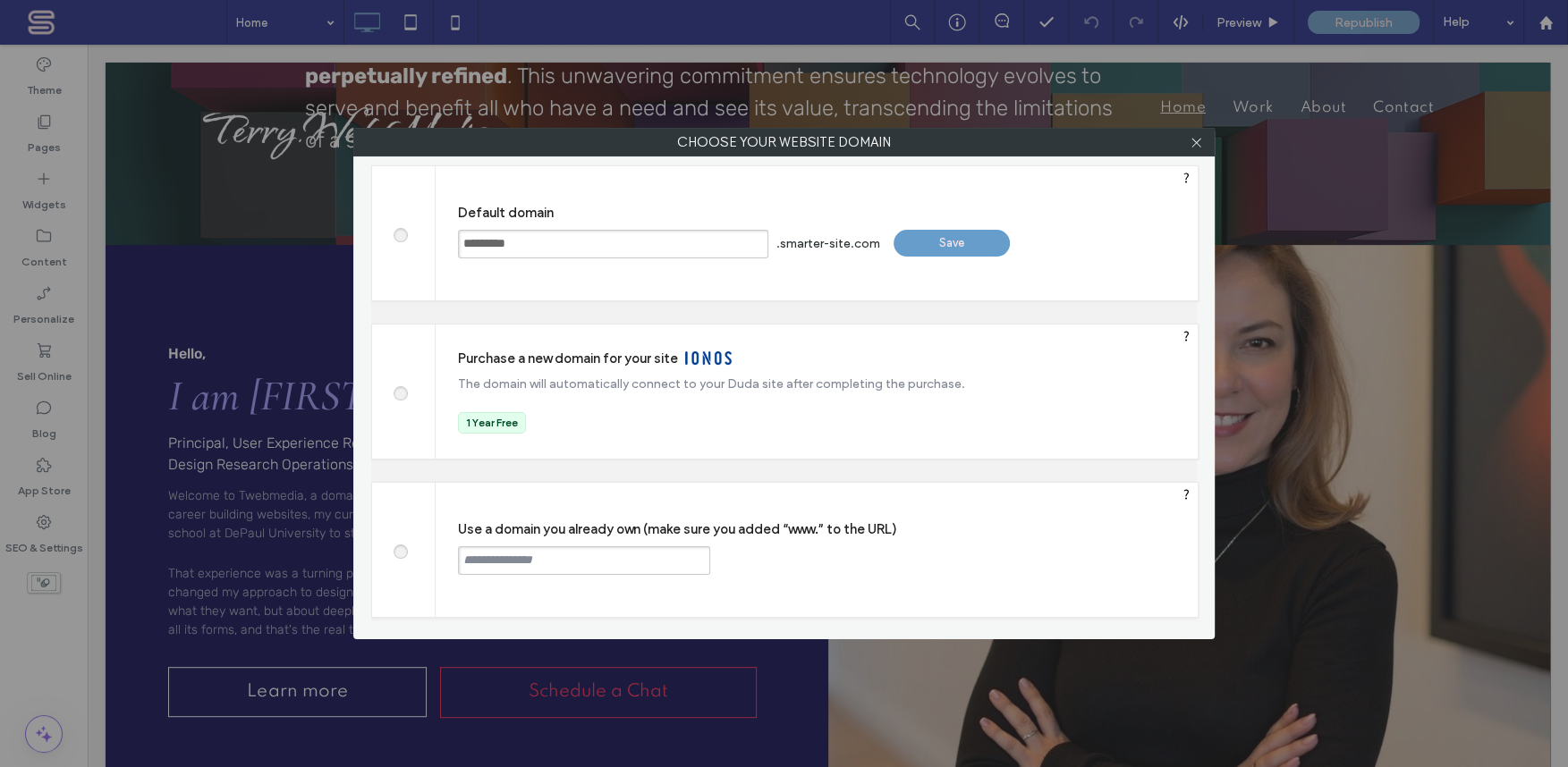 type on "*********" 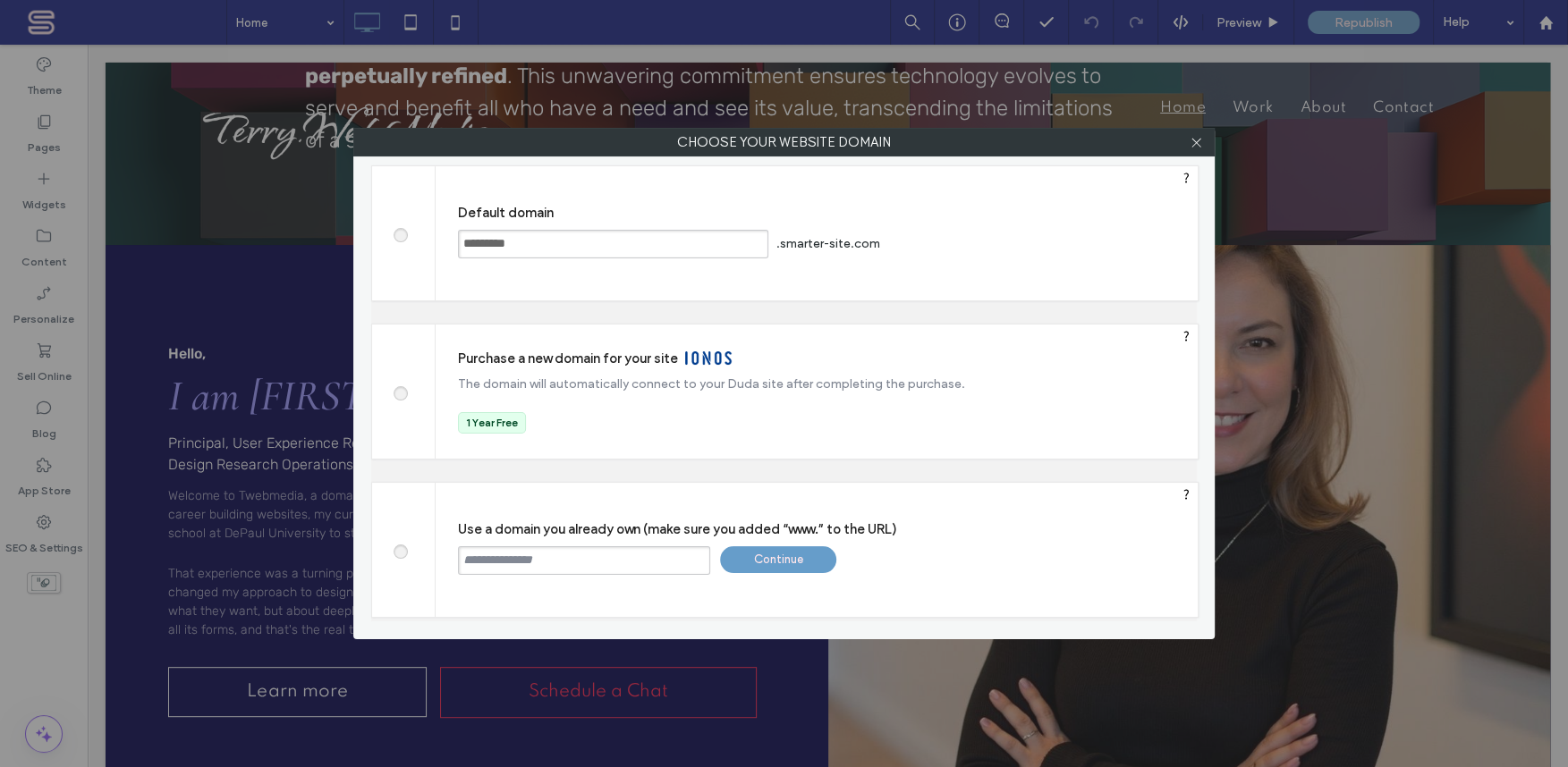 click at bounding box center [584, 560] 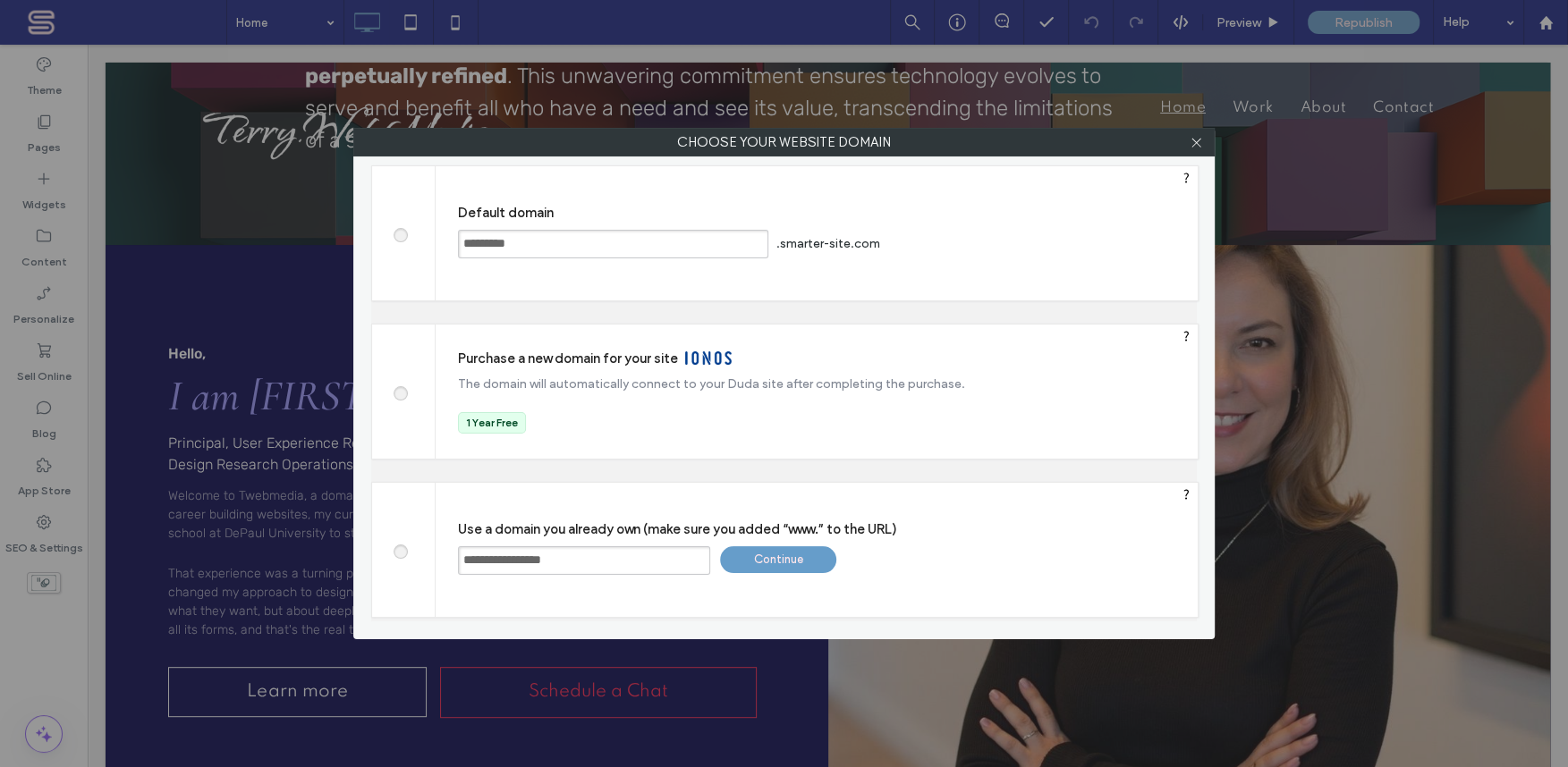 type on "**********" 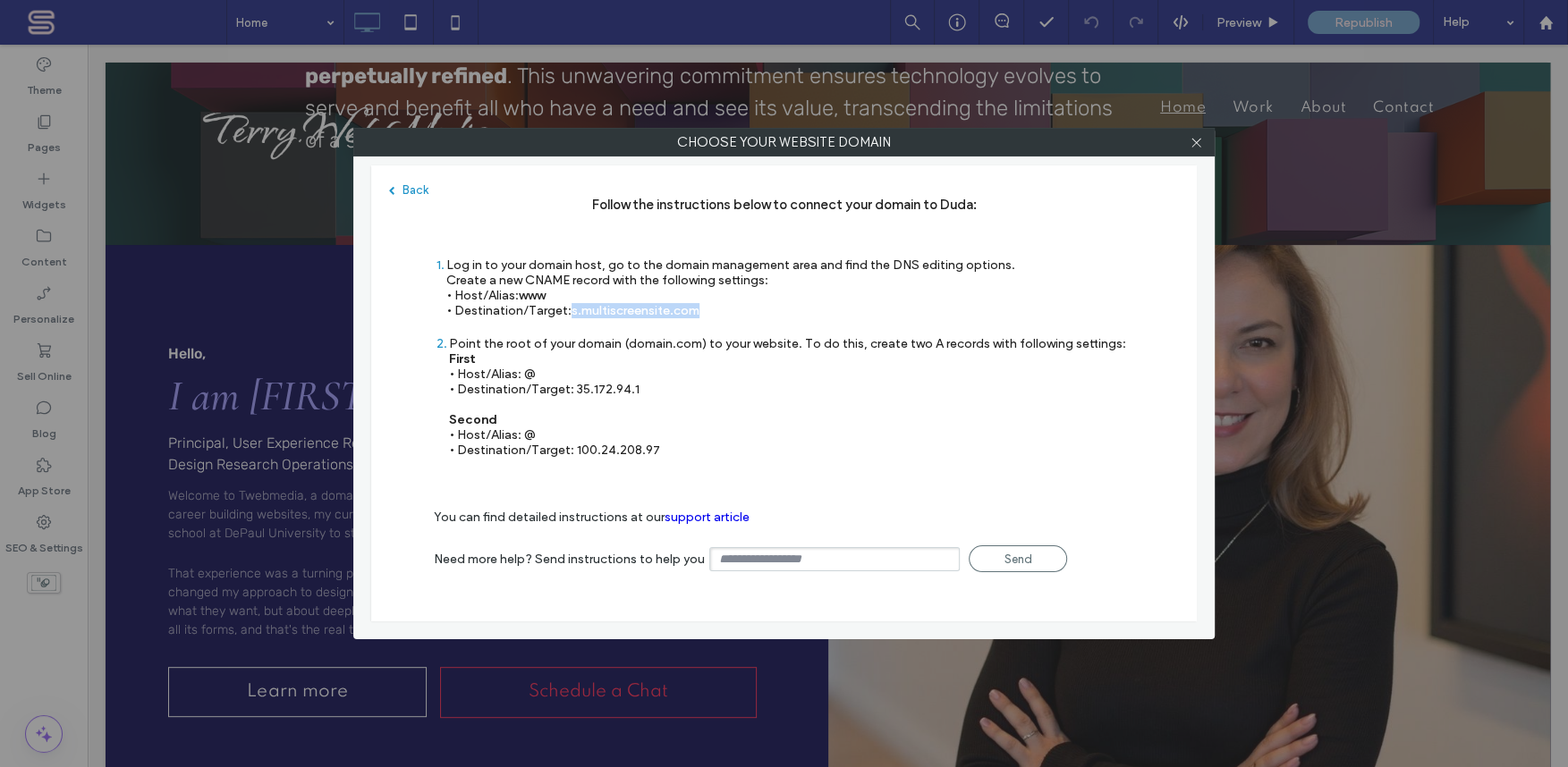 drag, startPoint x: 573, startPoint y: 314, endPoint x: 703, endPoint y: 309, distance: 130.09612 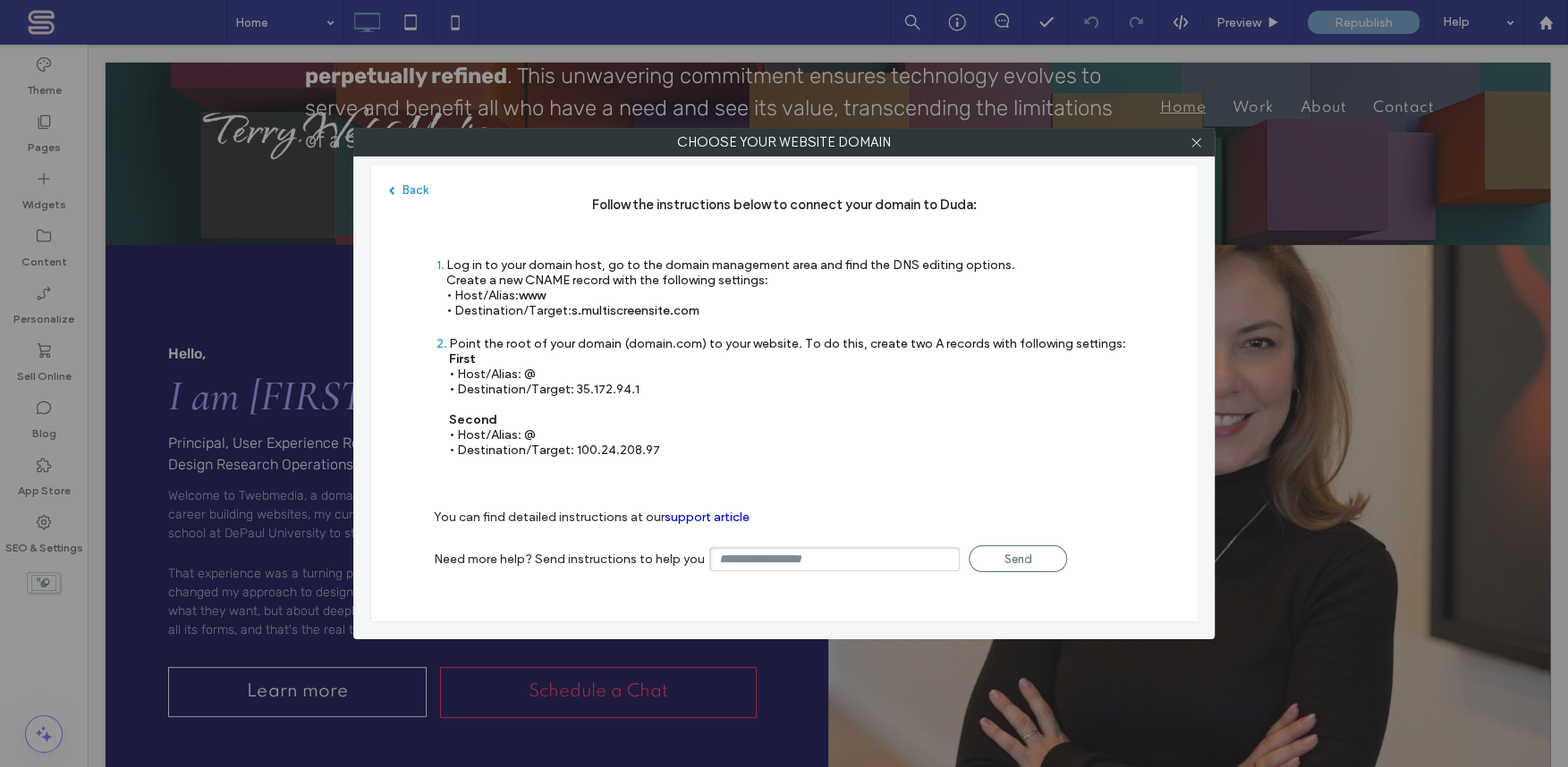 click on "Point the root of your domain (domain.com) to your website. To do this, create two A records with following settings:
First
• Host/​Alias: @
• Destination/​Target: 35.172.94.1
Second
• Host/​Alias: @
• Destination/​Target: 100.24.208.97" at bounding box center [787, 397] 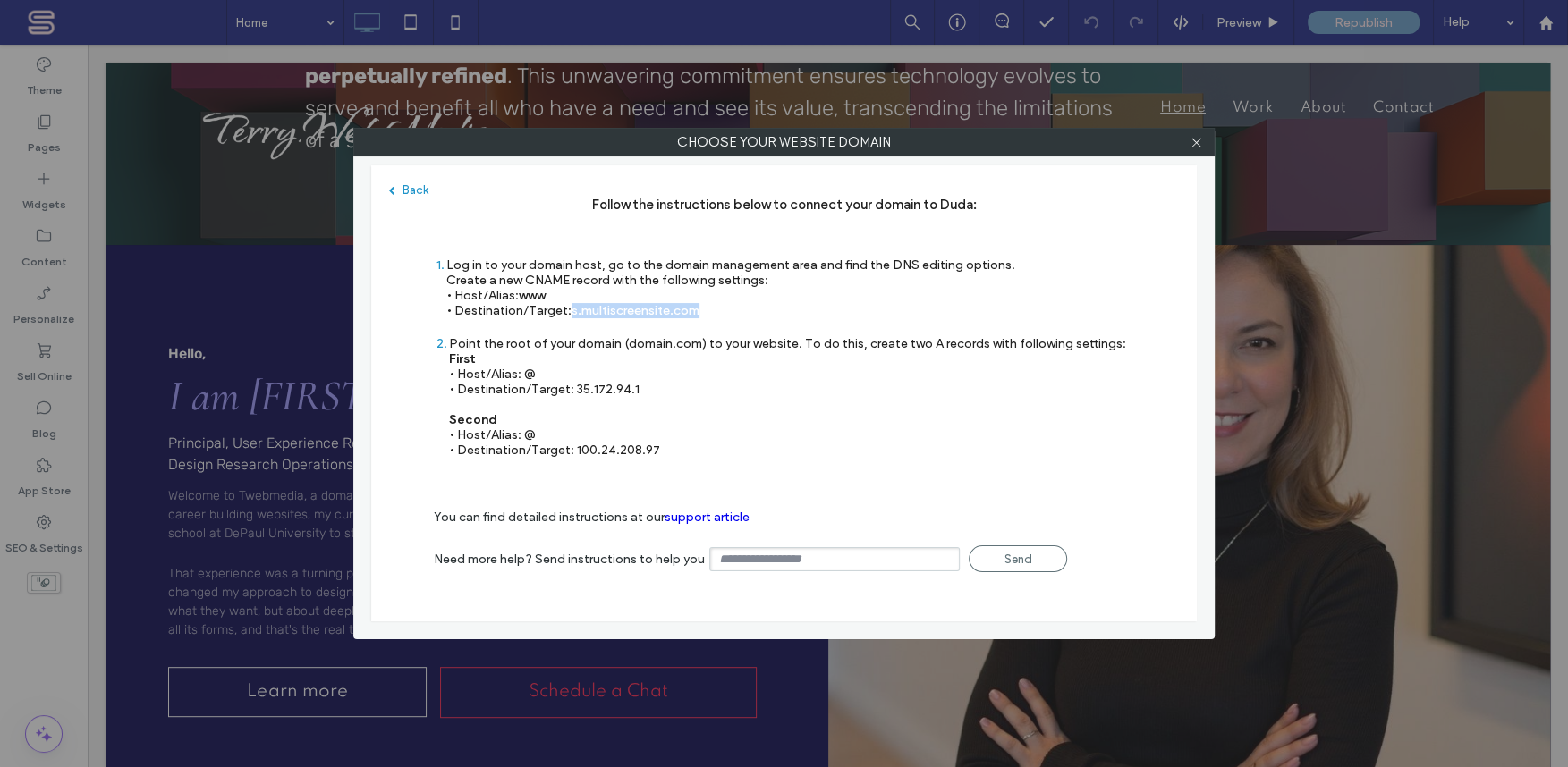drag, startPoint x: 574, startPoint y: 313, endPoint x: 699, endPoint y: 311, distance: 125.016 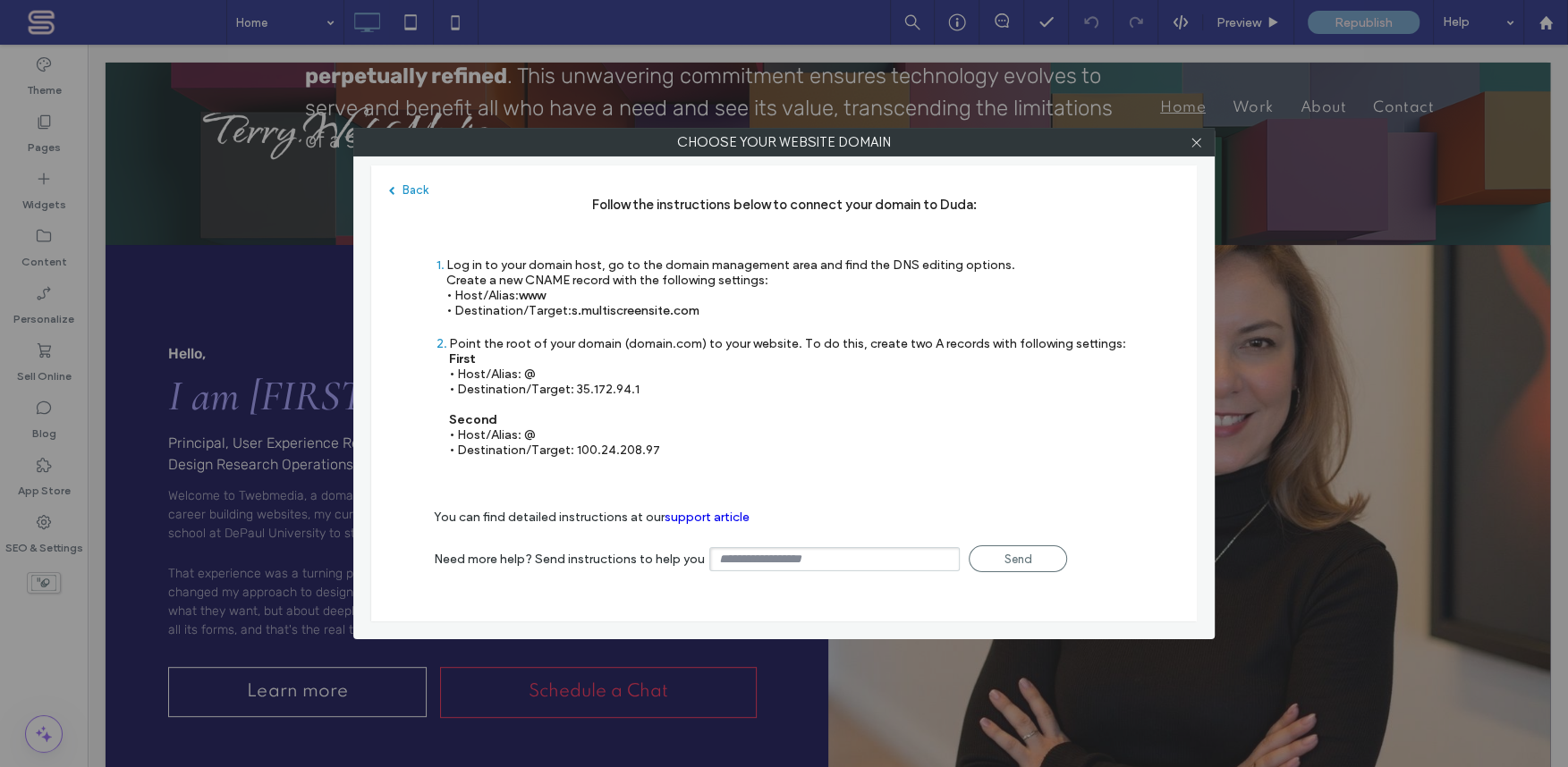click on "Back
Follow the instructions below to connect your domain to Duda:
1
Log in to your domain host, go to the domain management area and find the DNS editing options.
Create a new CNAME record with the following settings:
• Host/​Alias:  www
• Destination/​Target:  s.multiscreensite.com
2
Point the root of your domain (domain.com) to your website. To do this, create two A records with following settings:
First
• Host/​Alias: @
• Destination/​Target: [IP_ADDRESS]
Second
• Host/​Alias: @" at bounding box center [784, 393] 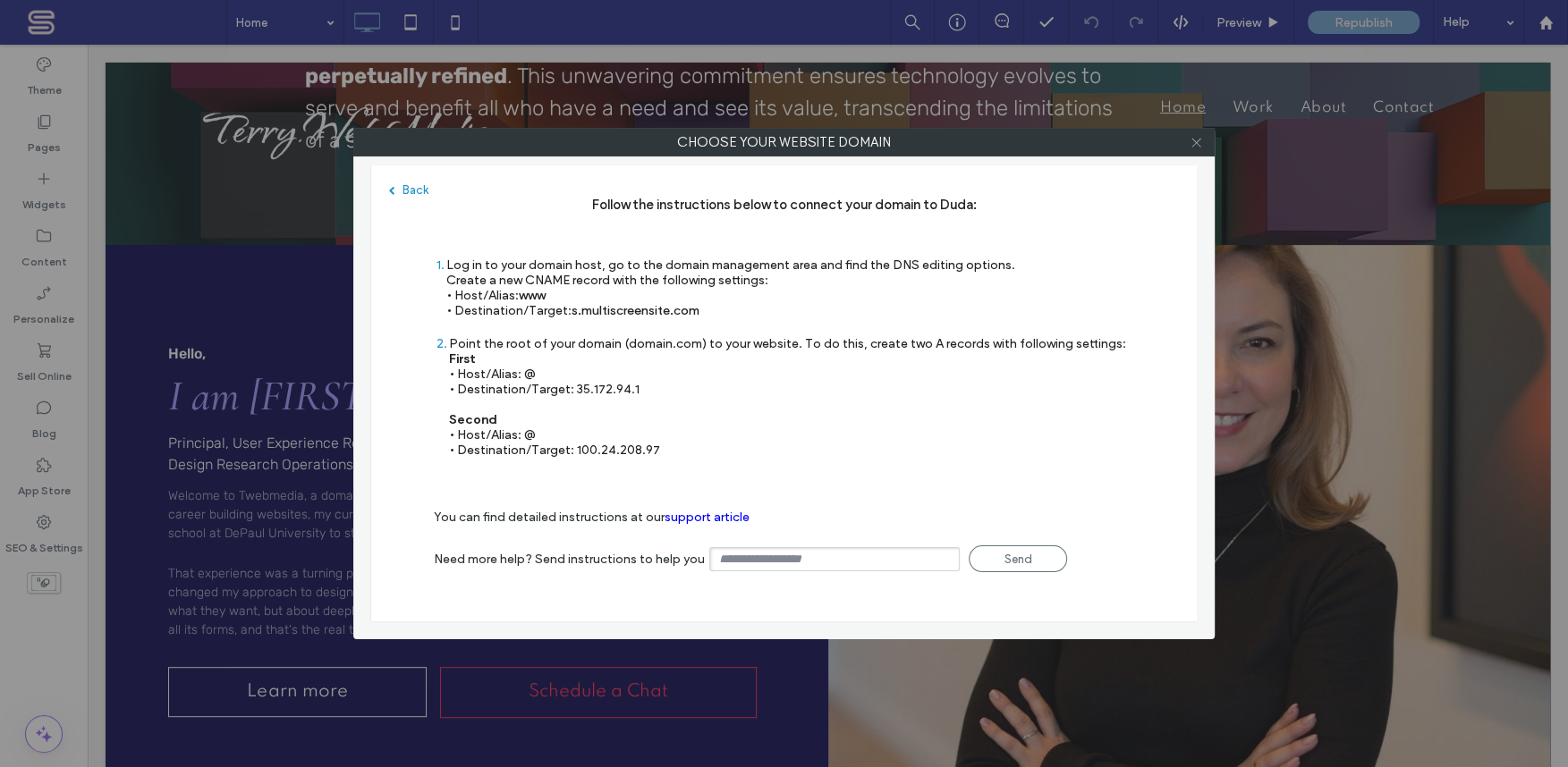click 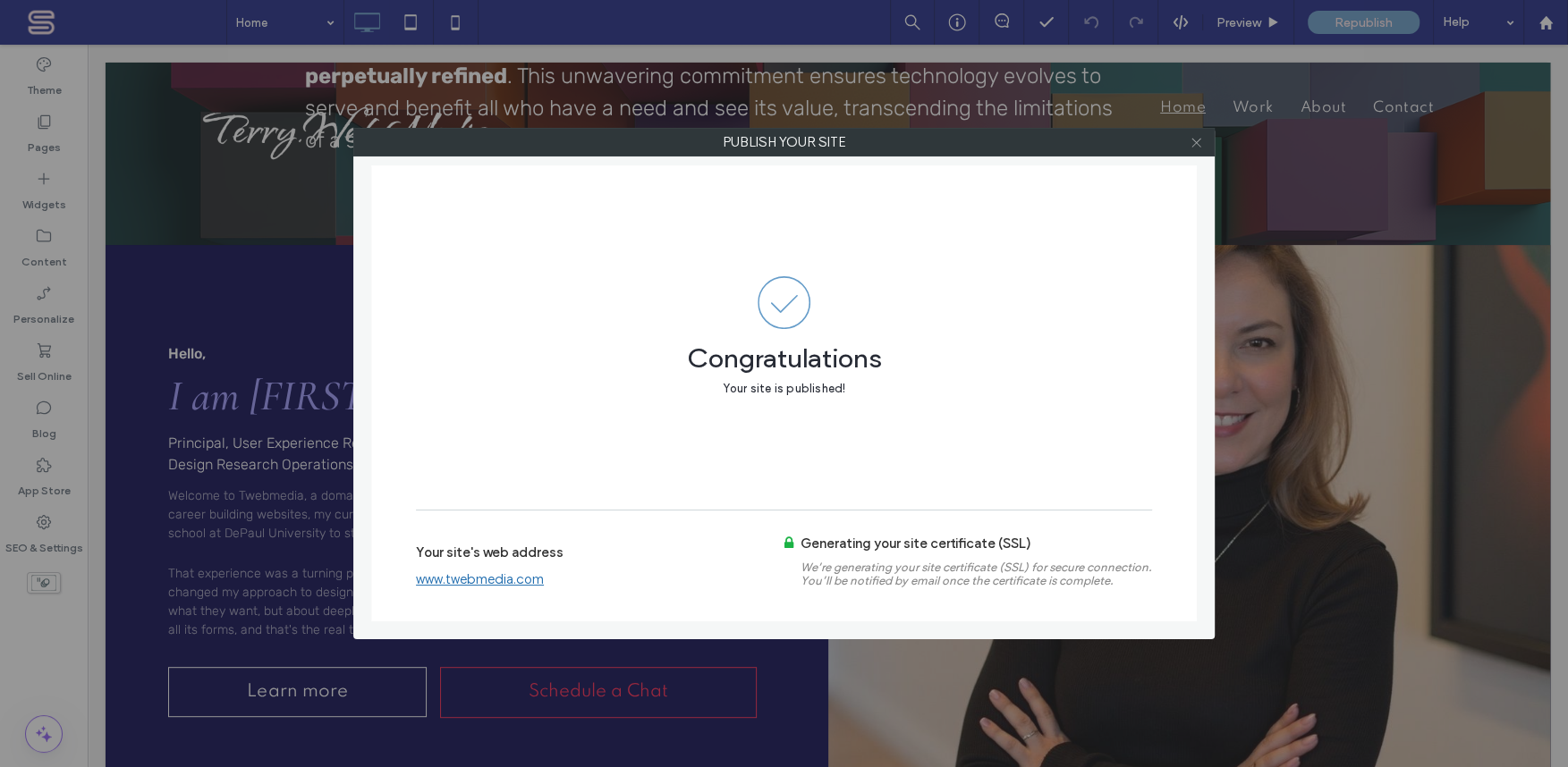 click 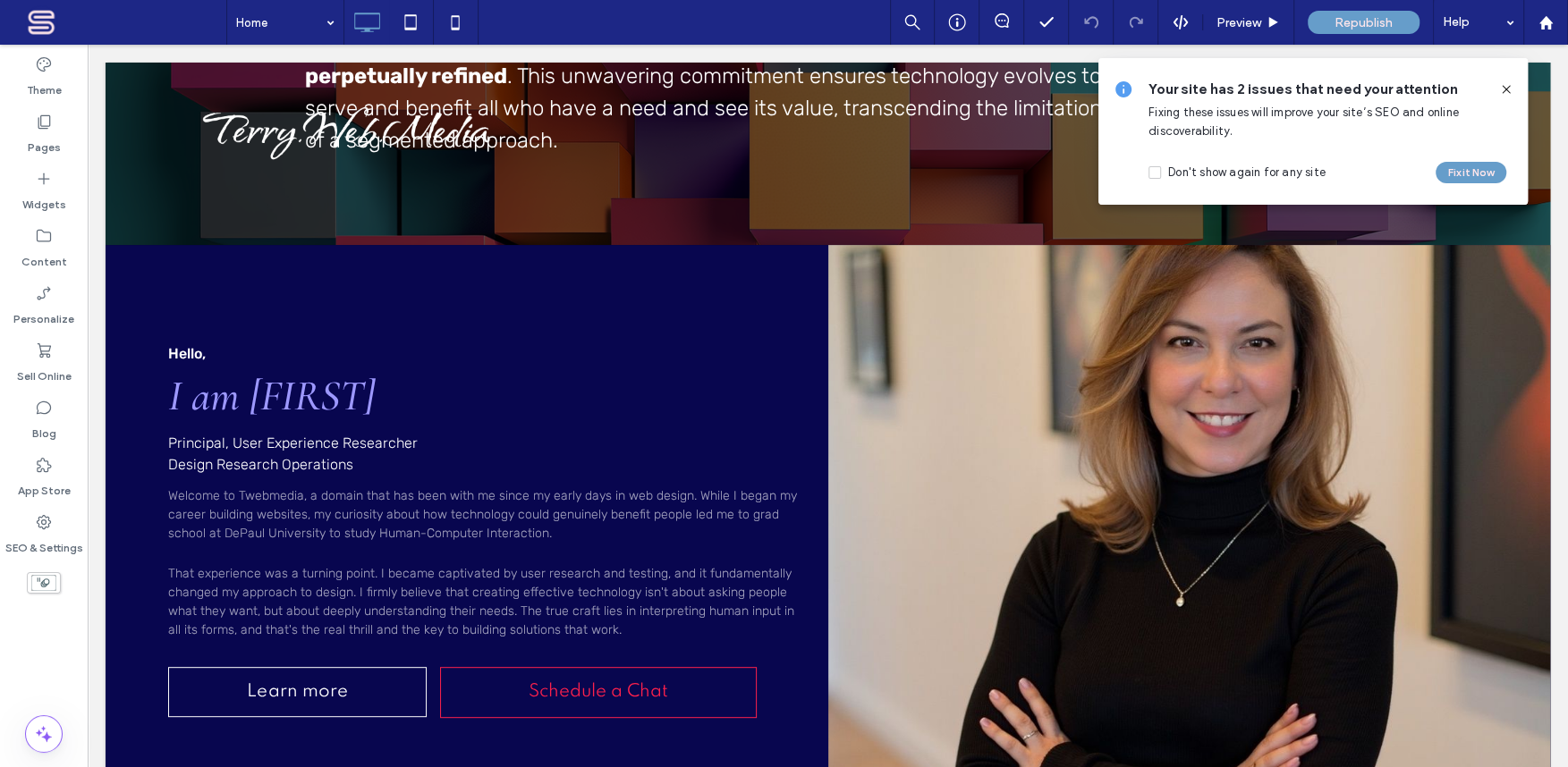 click 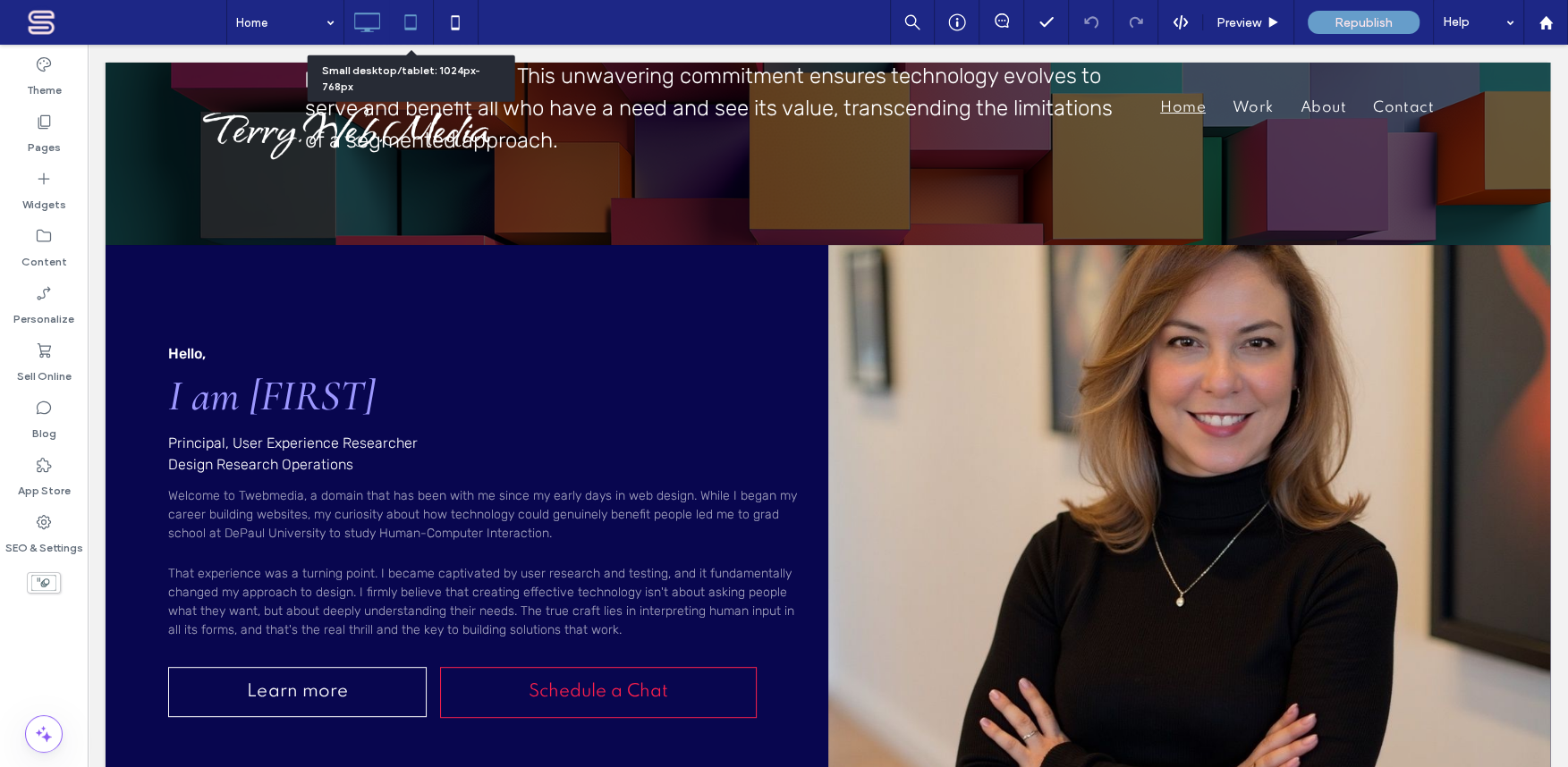 click 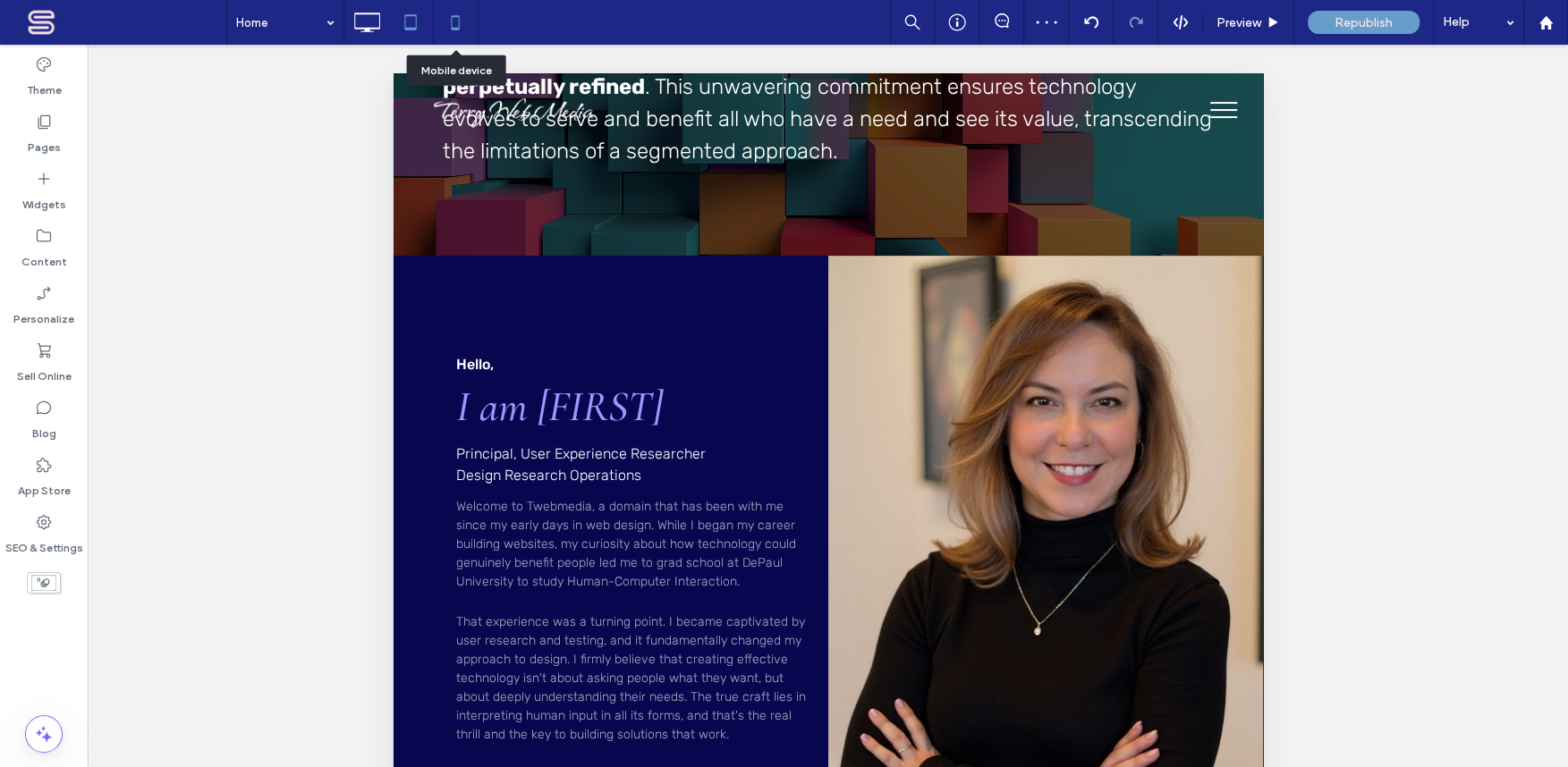 click 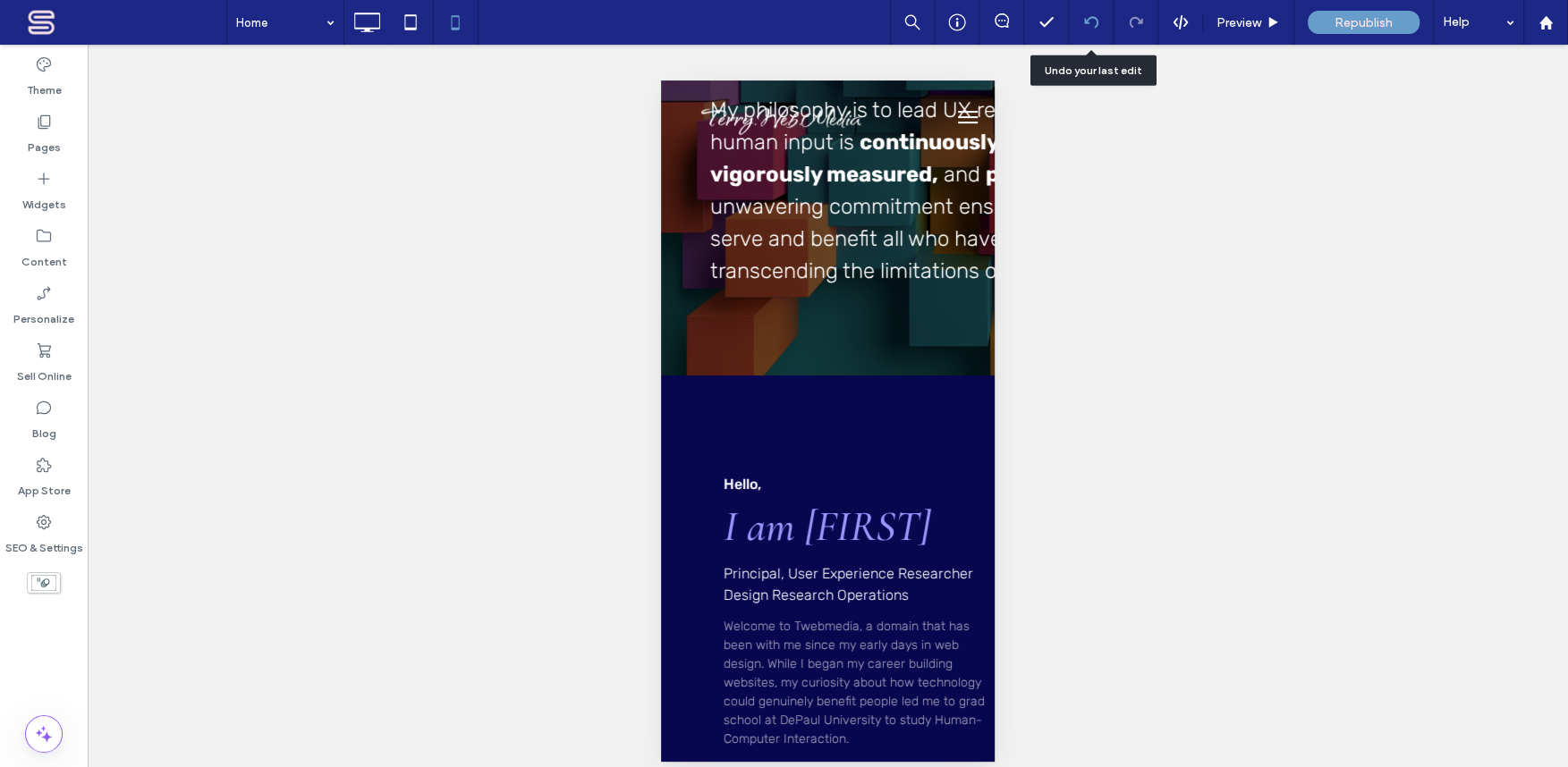 click 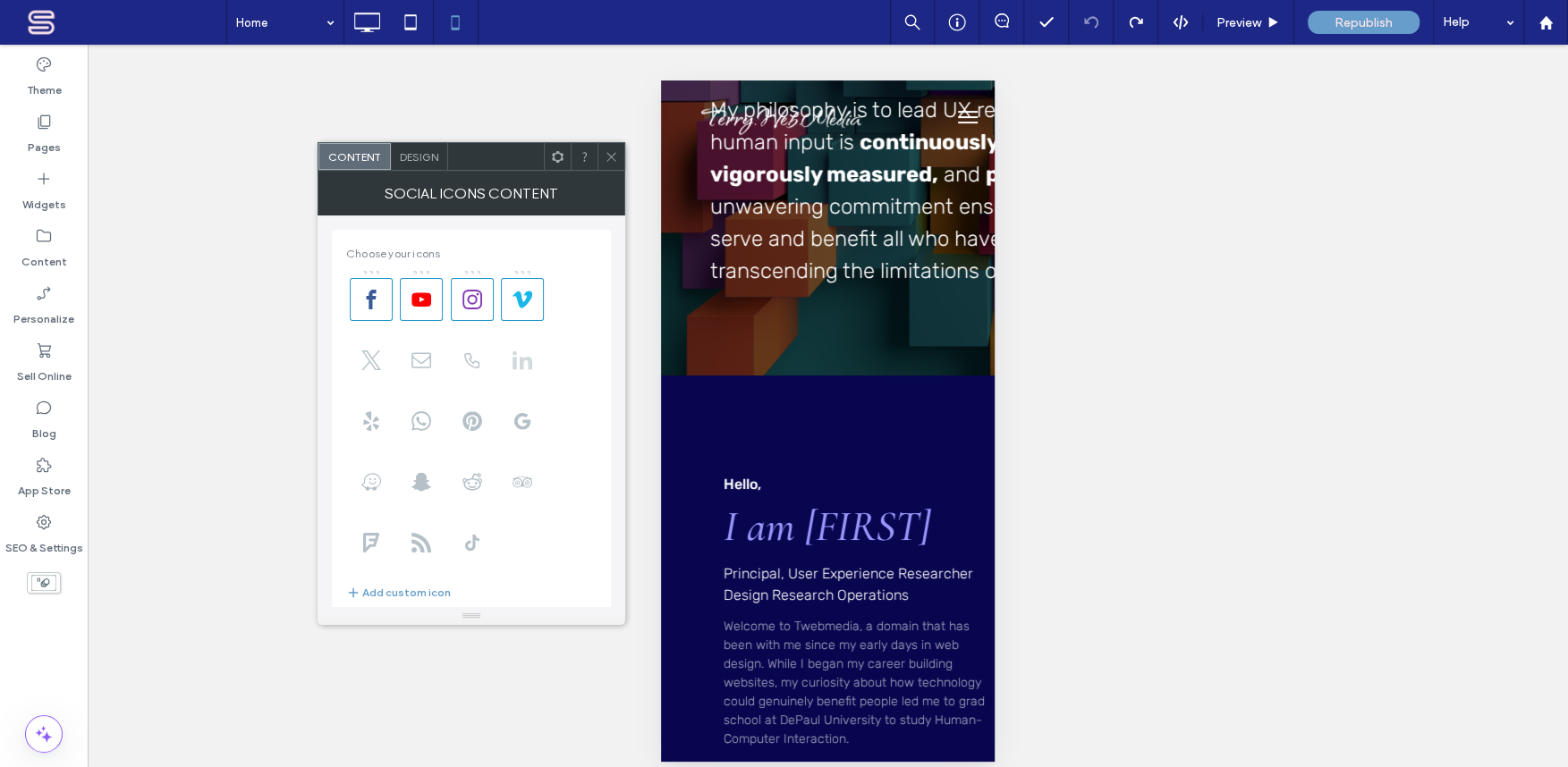 click 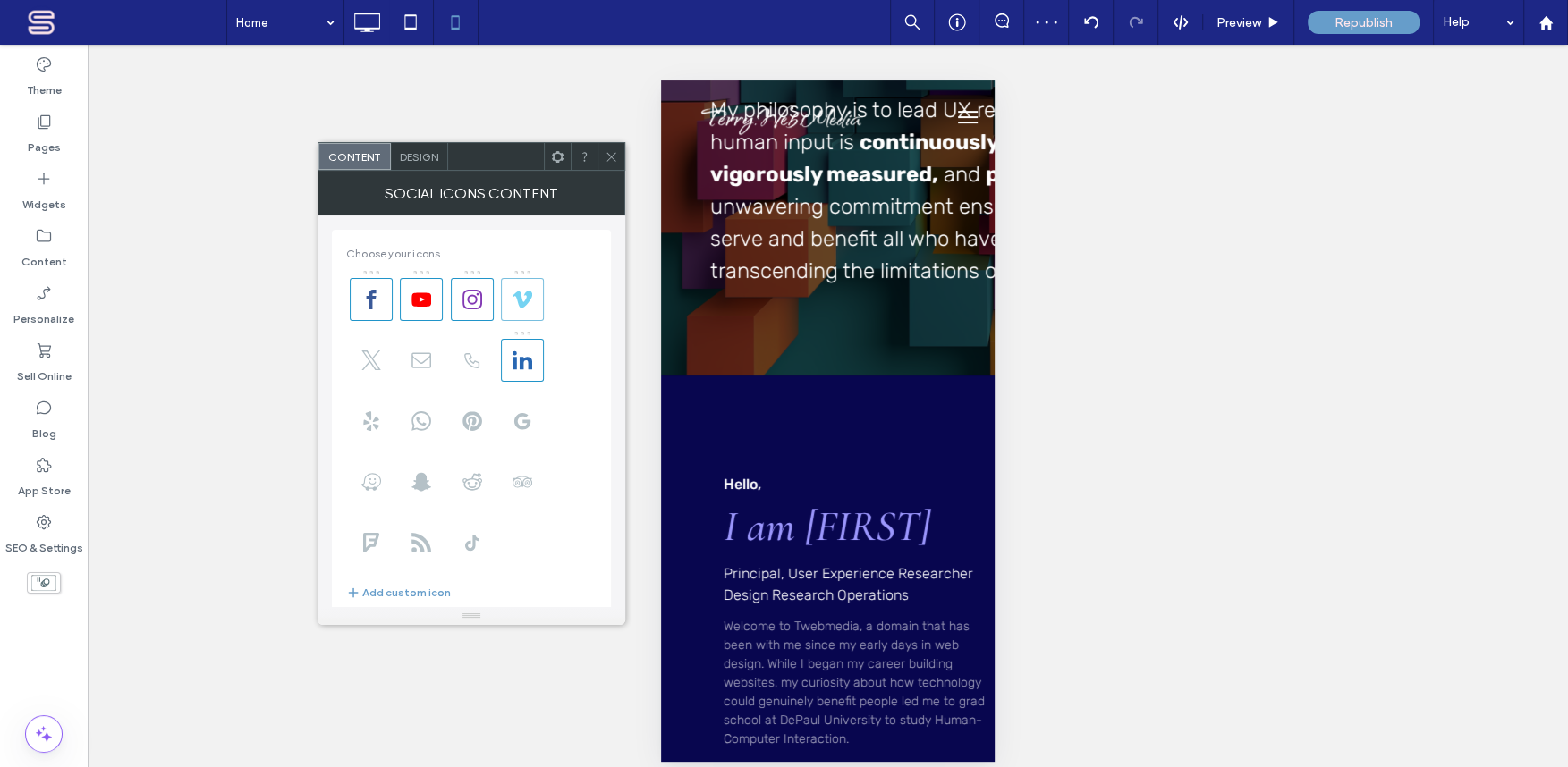 click 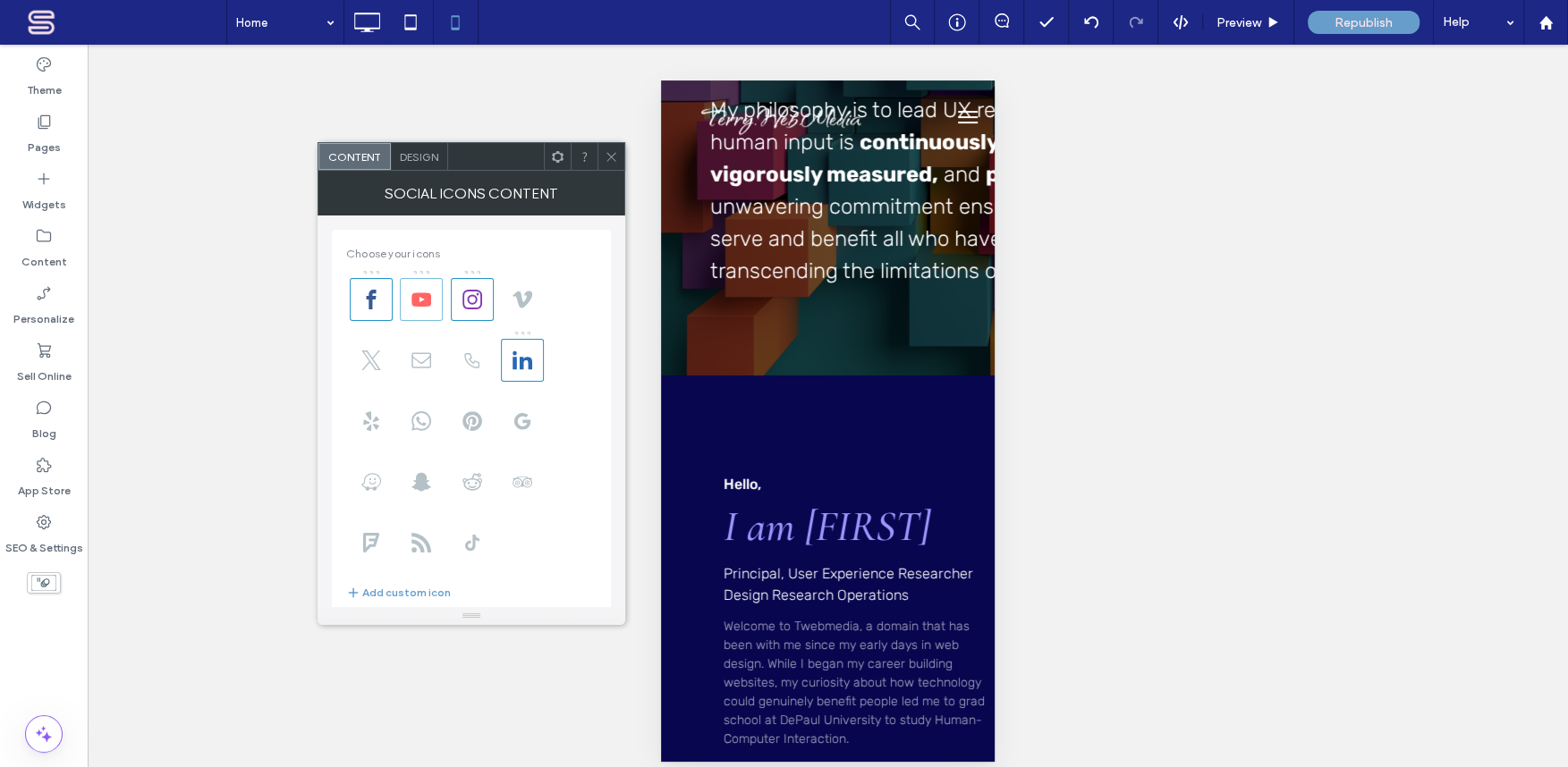 click 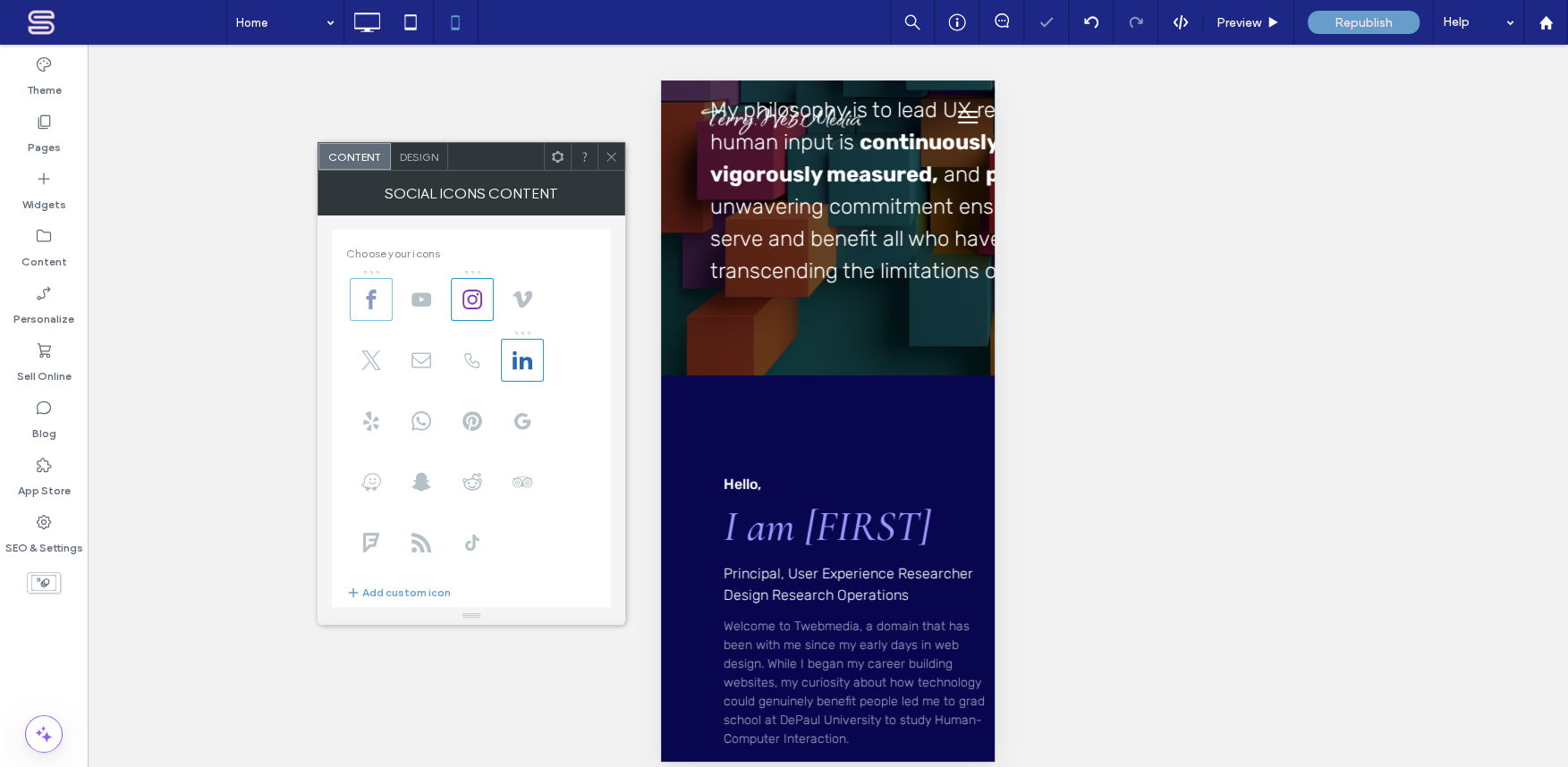 click at bounding box center [371, 299] 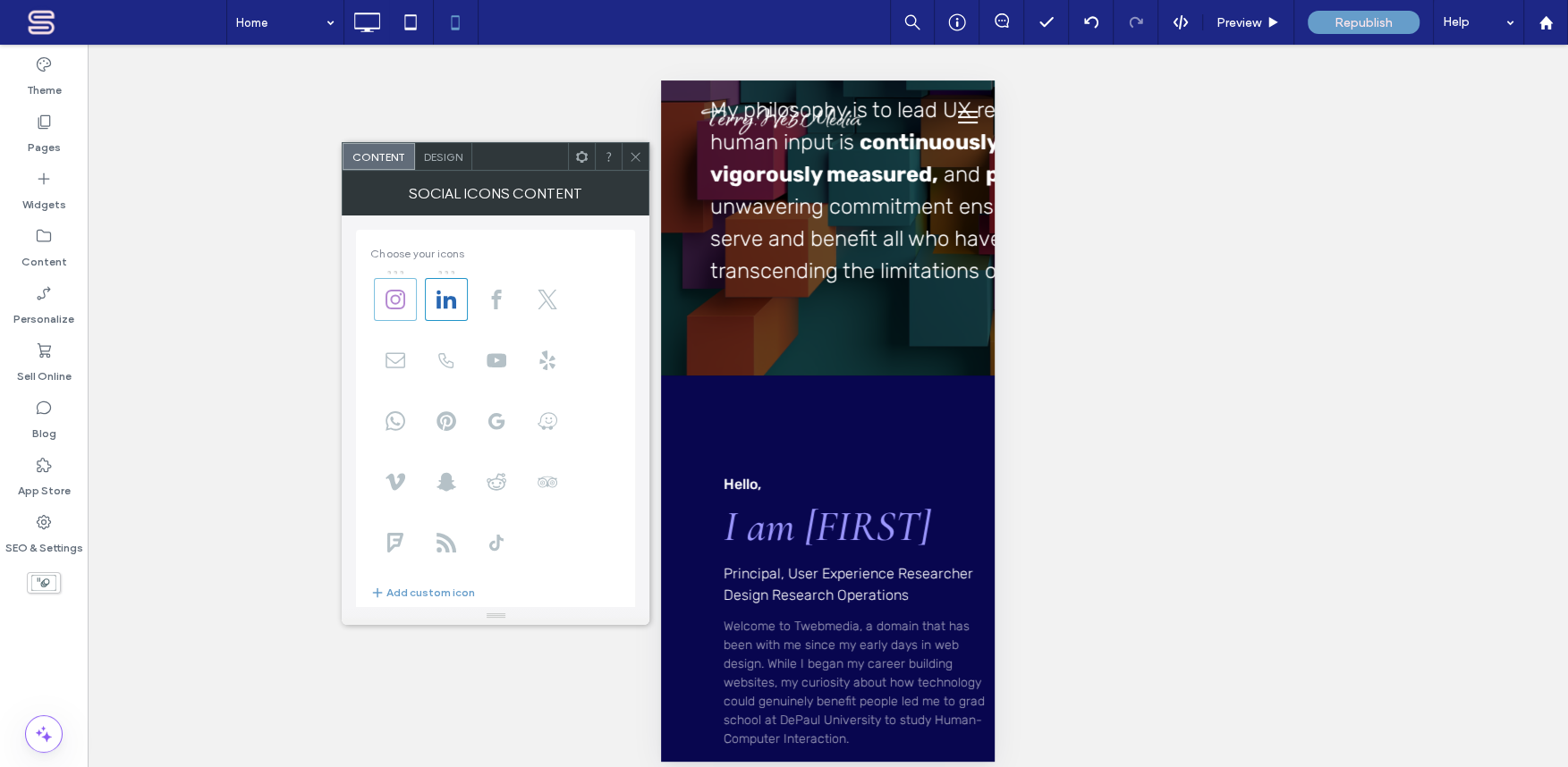 click 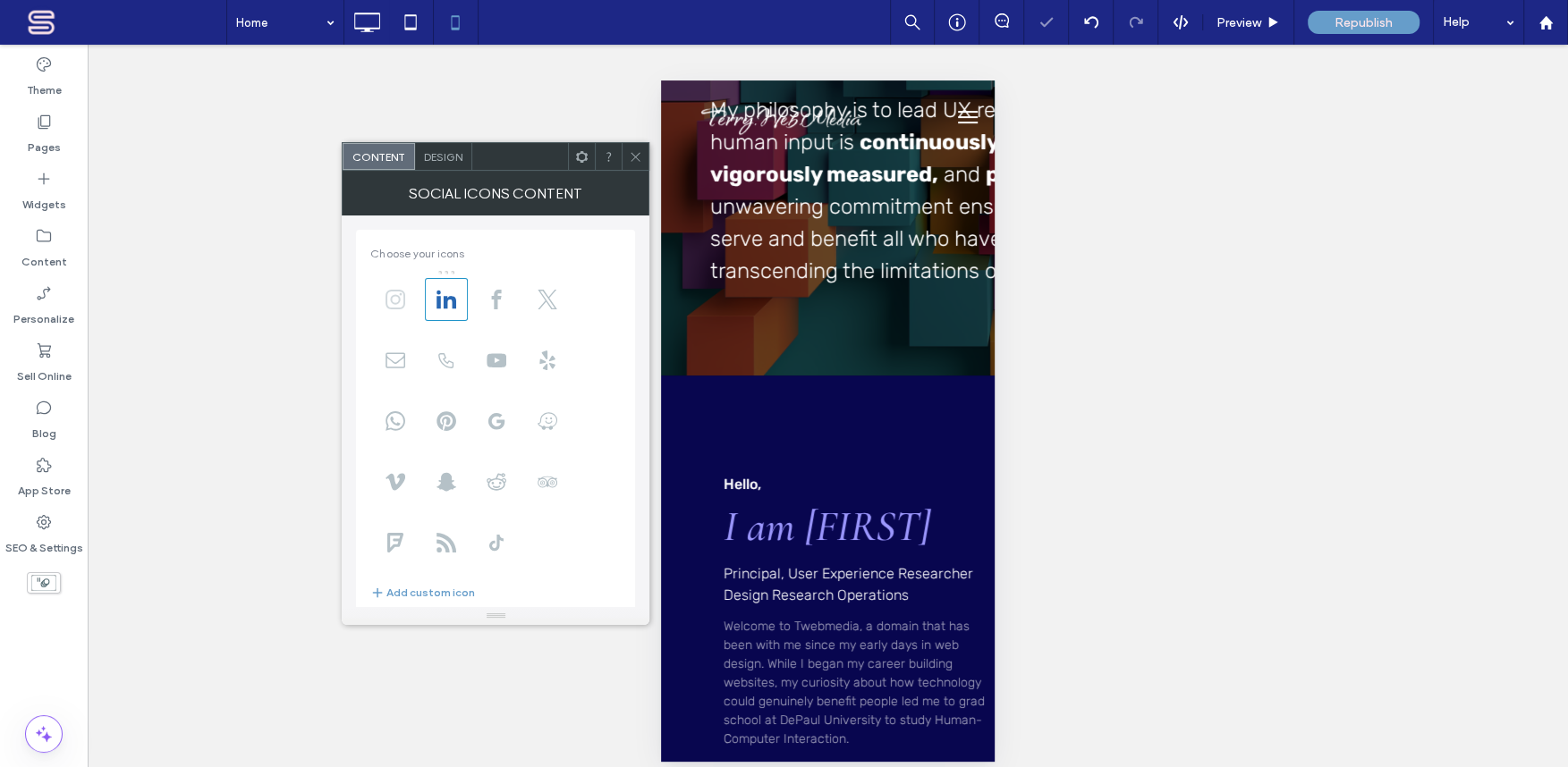 click 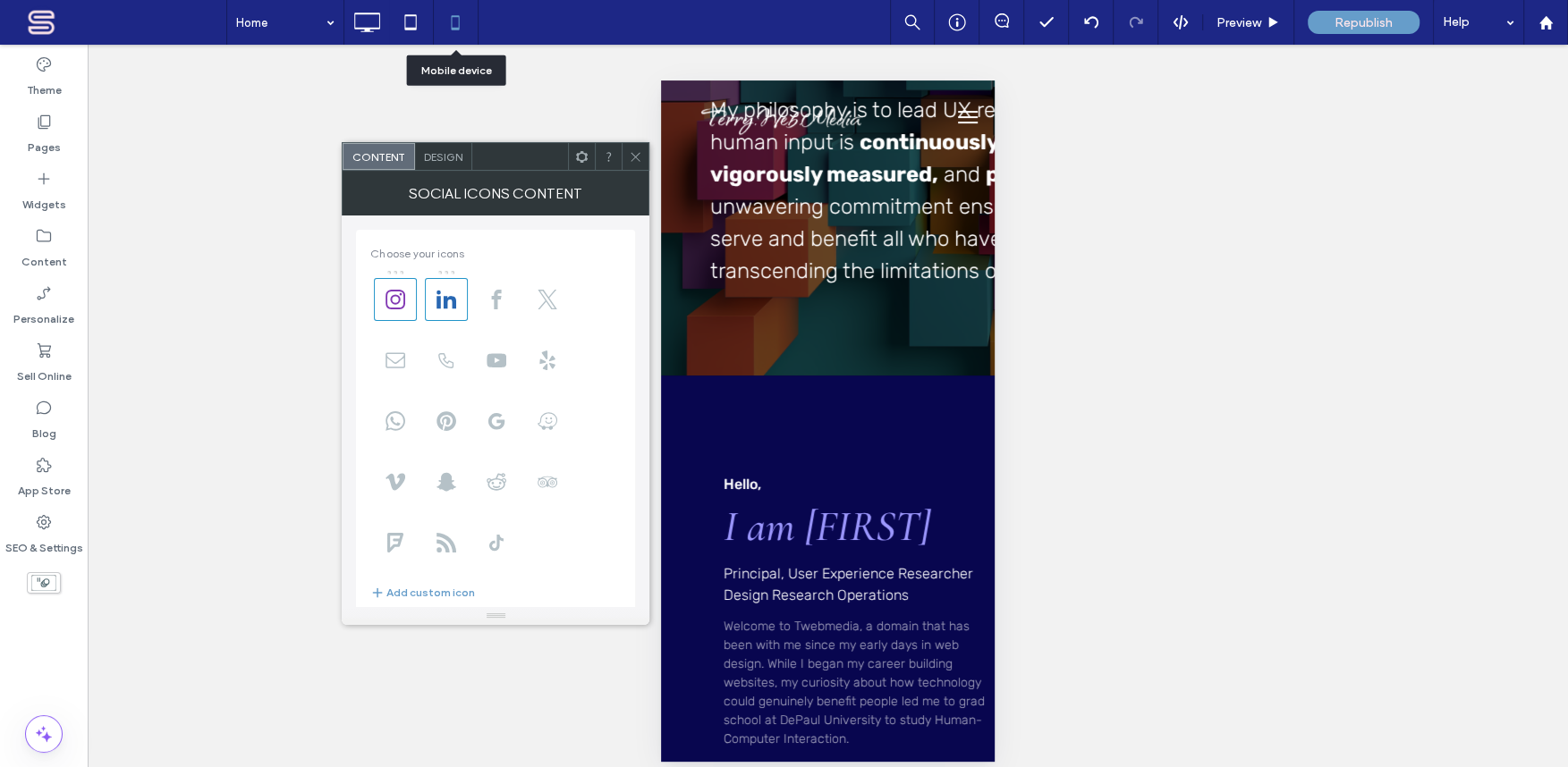 click 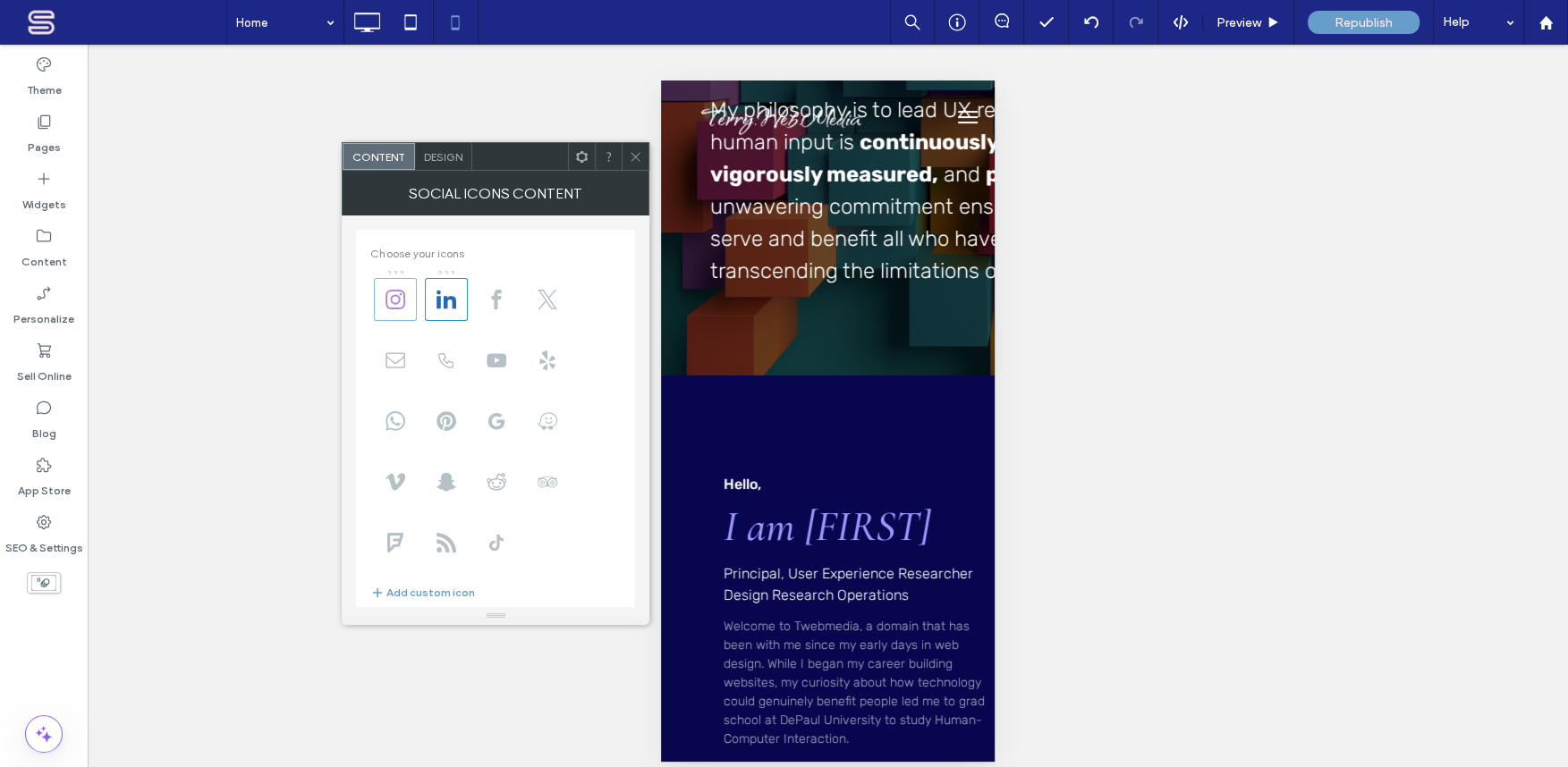 click 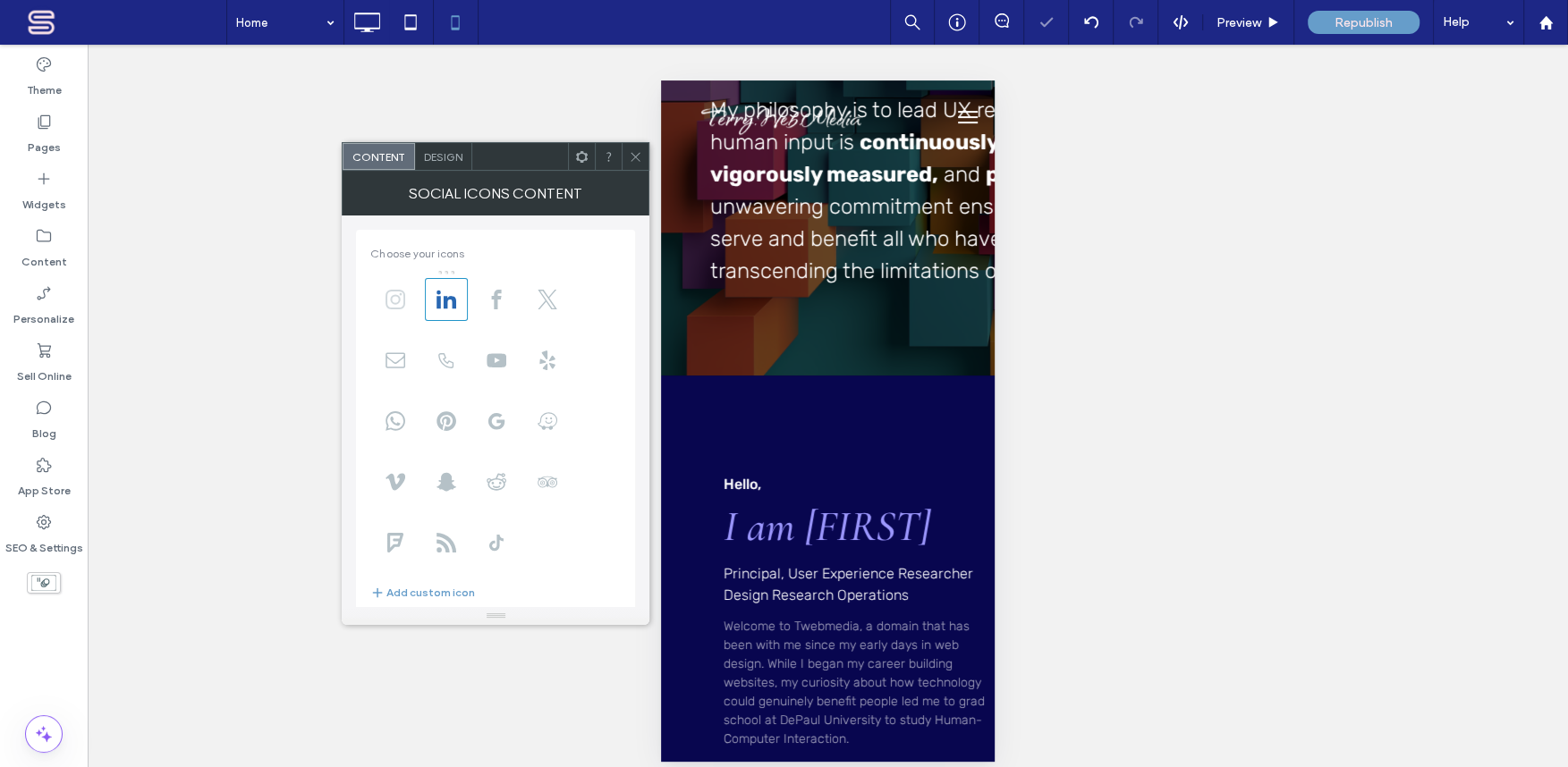 click 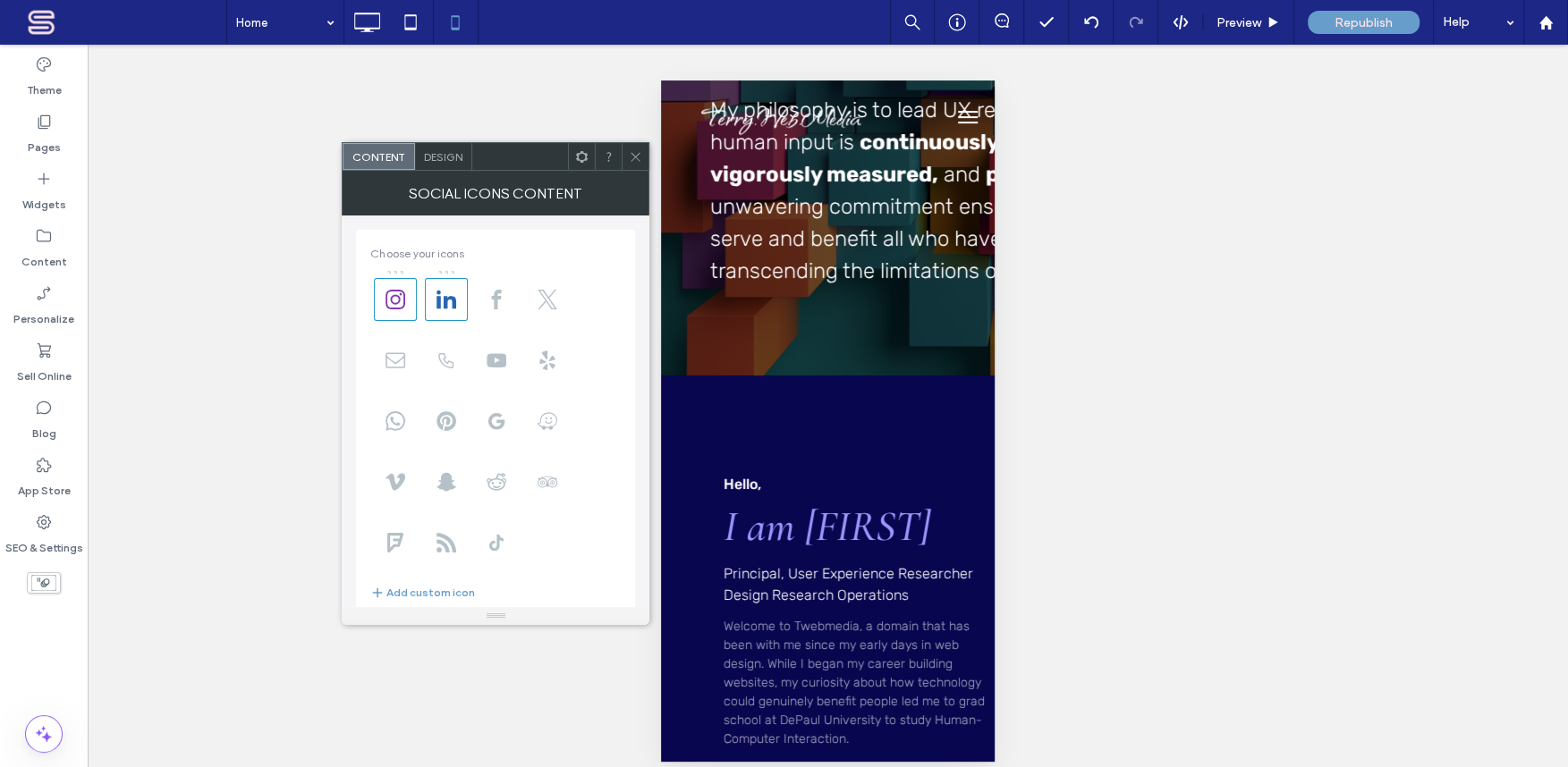 click at bounding box center (395, 273) 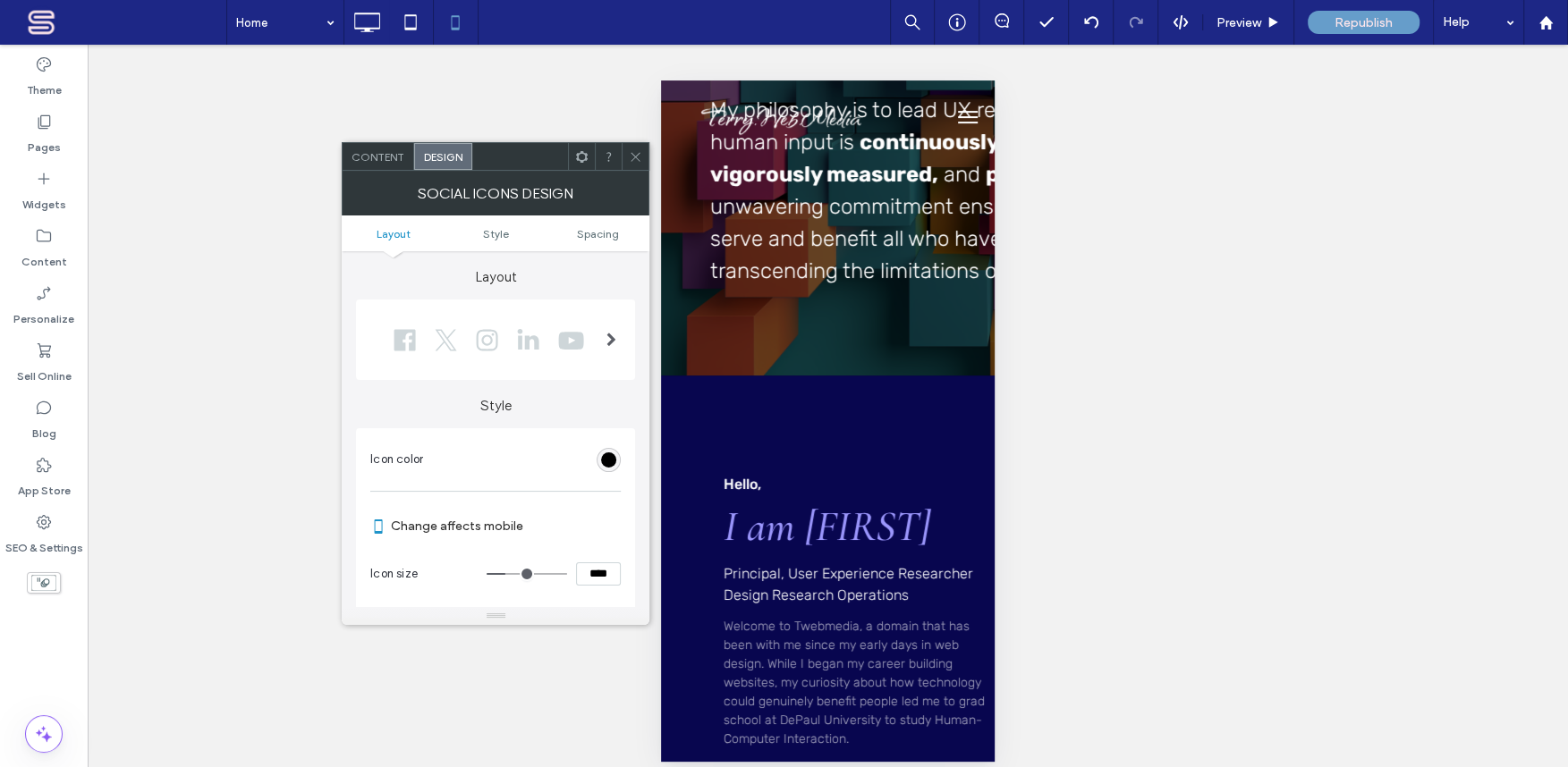 scroll, scrollTop: 485, scrollLeft: 0, axis: vertical 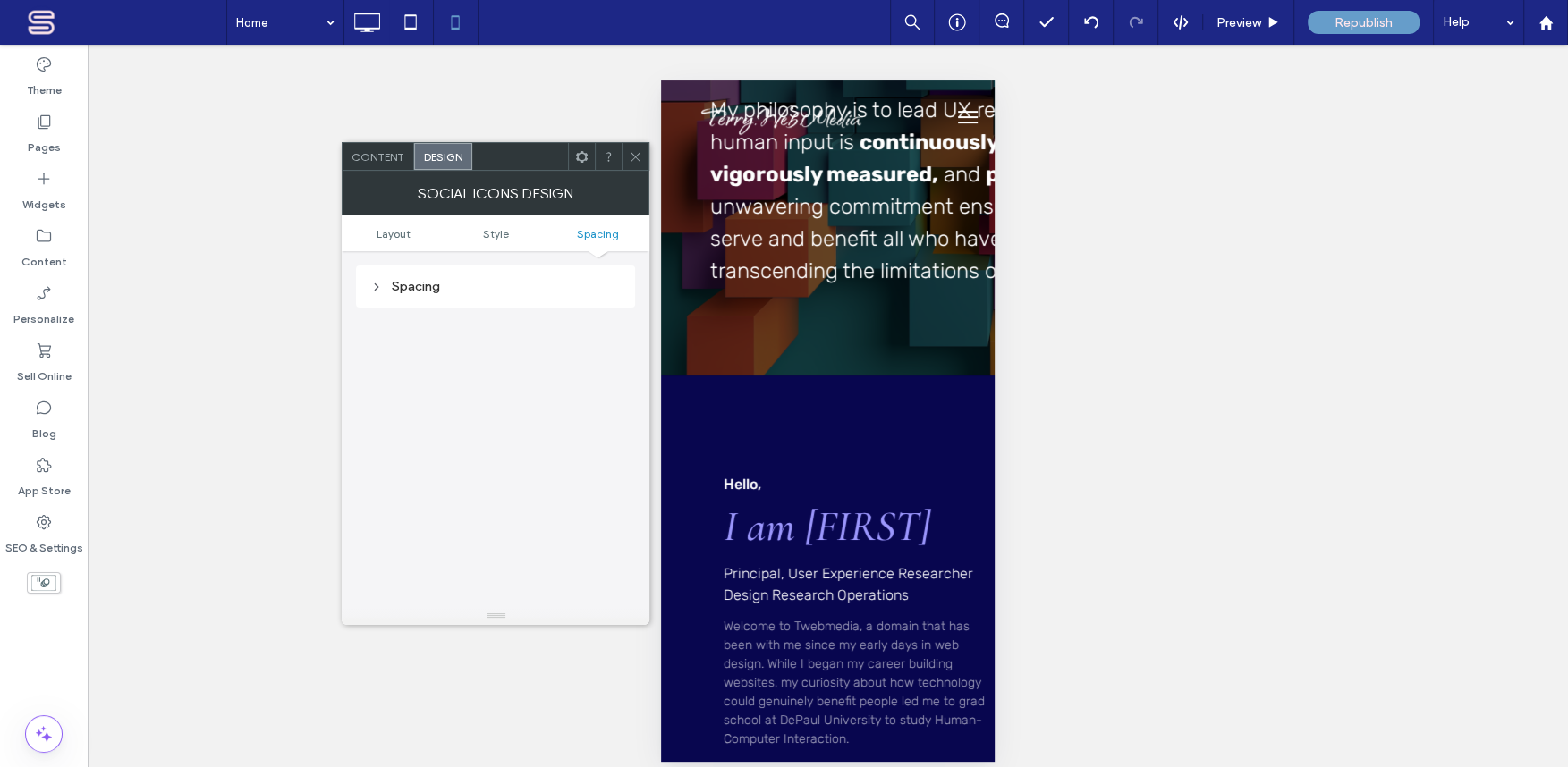 click on "Content" at bounding box center [377, 156] 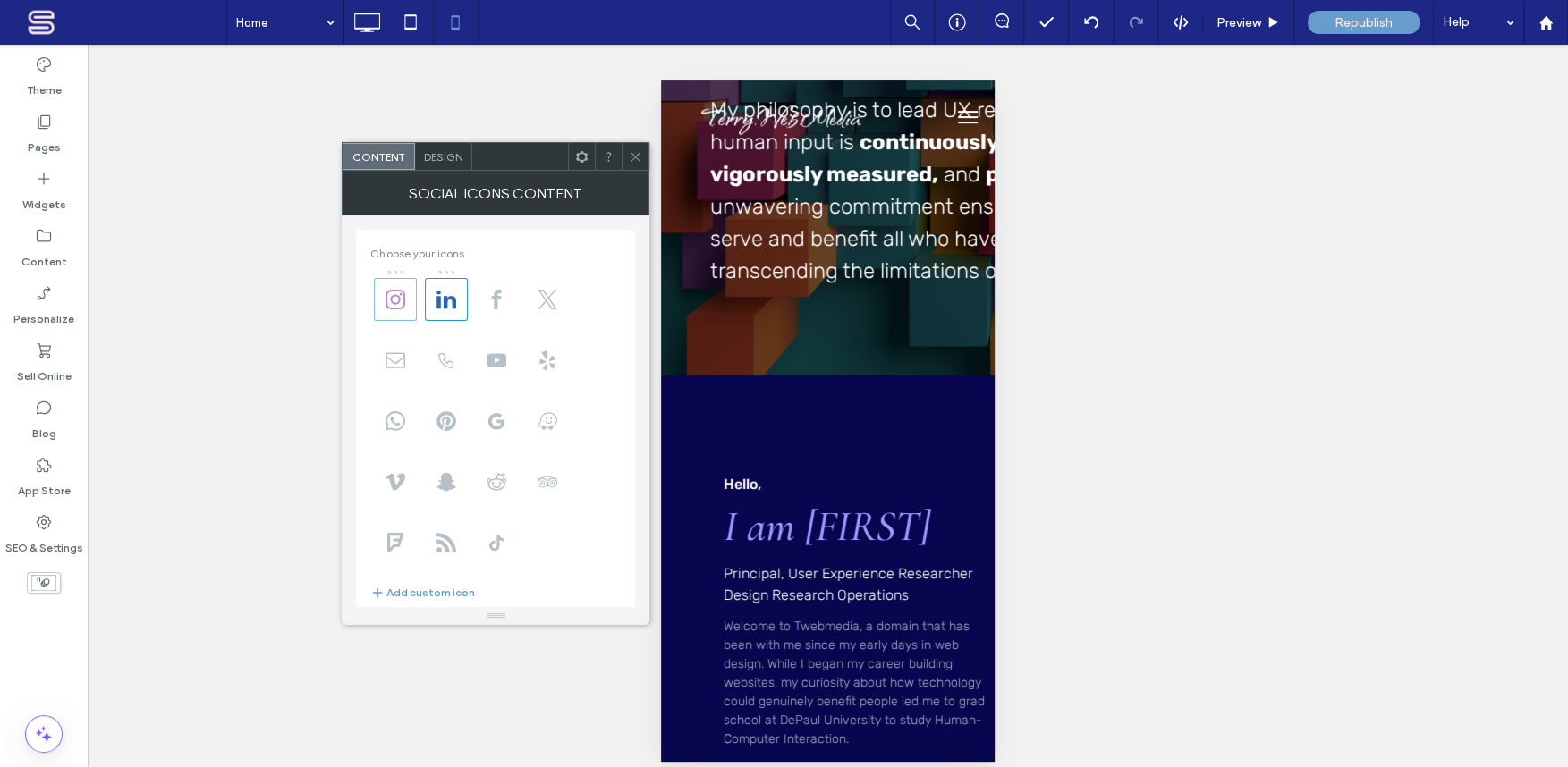 drag, startPoint x: 393, startPoint y: 302, endPoint x: 386, endPoint y: 289, distance: 15 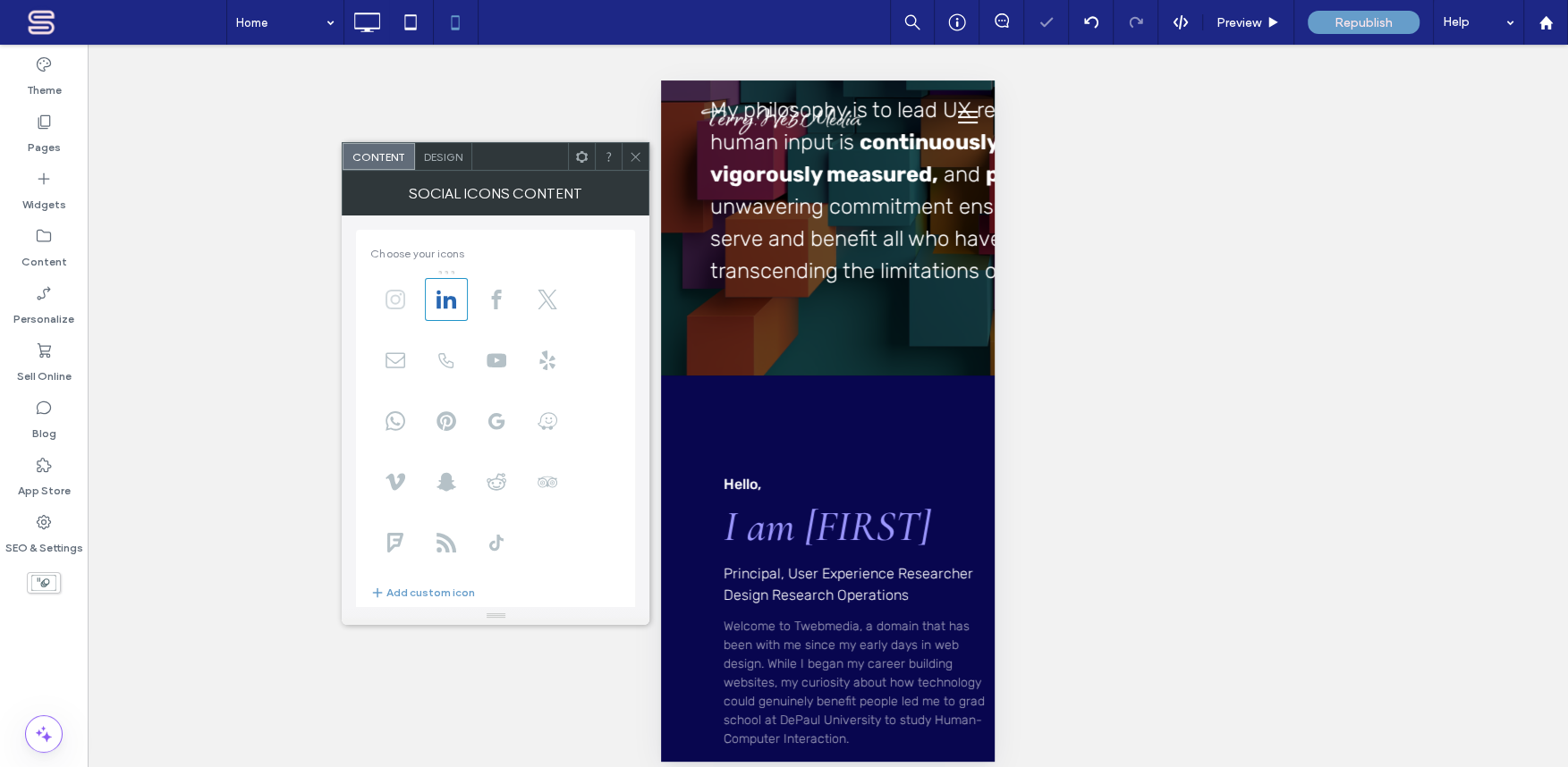 click 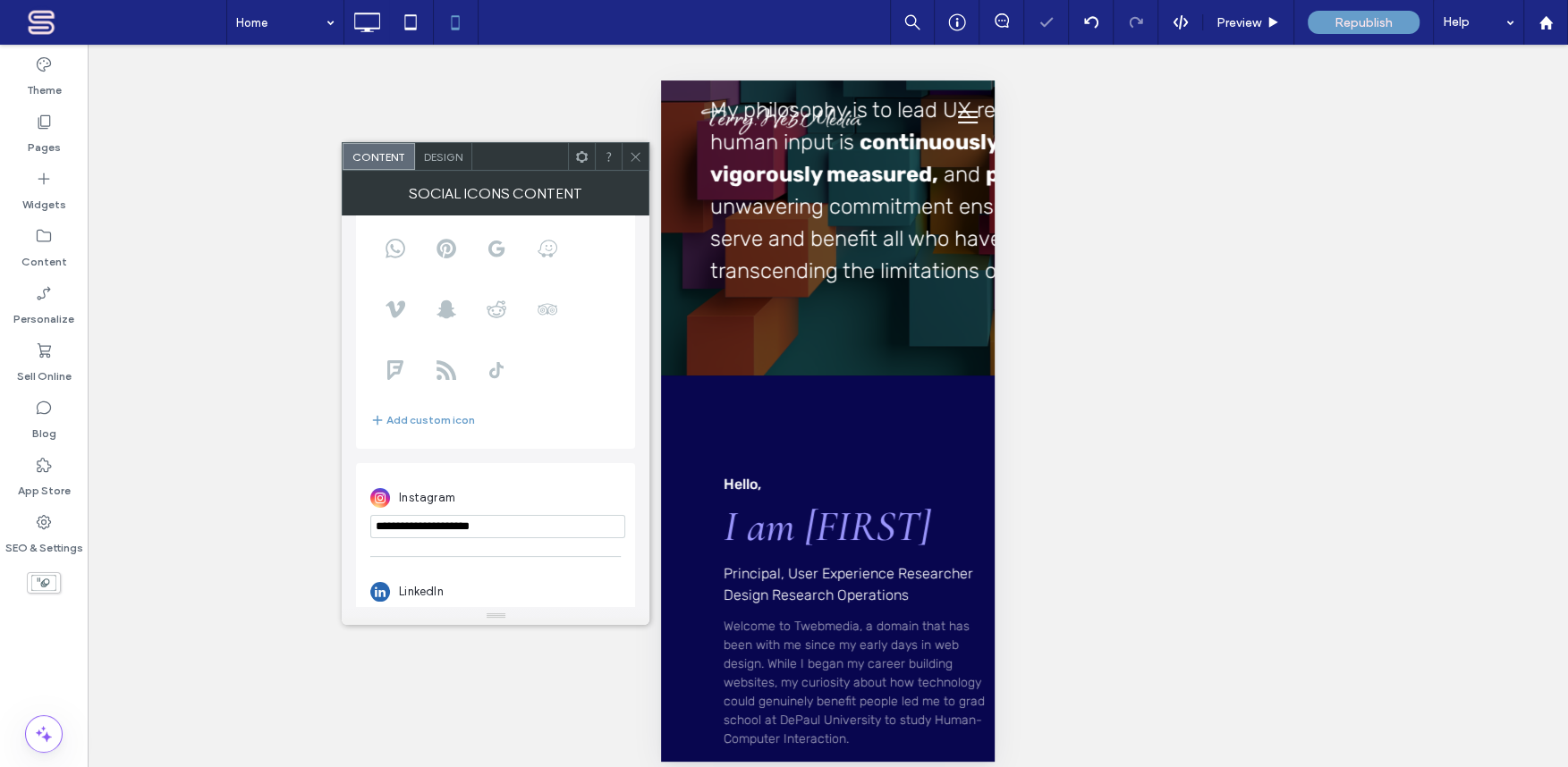 scroll, scrollTop: 218, scrollLeft: 0, axis: vertical 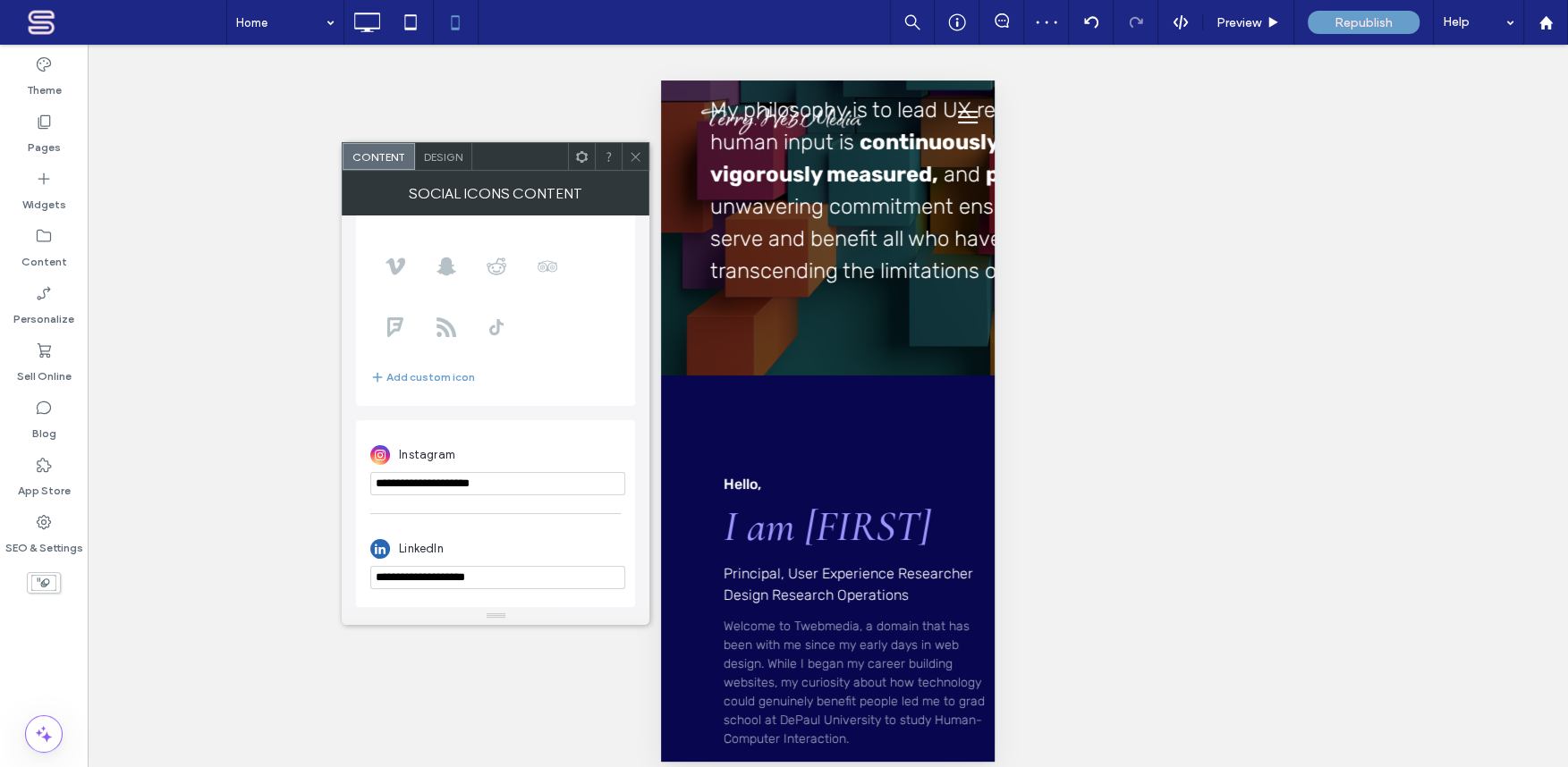 click on "**********" at bounding box center (497, 484) 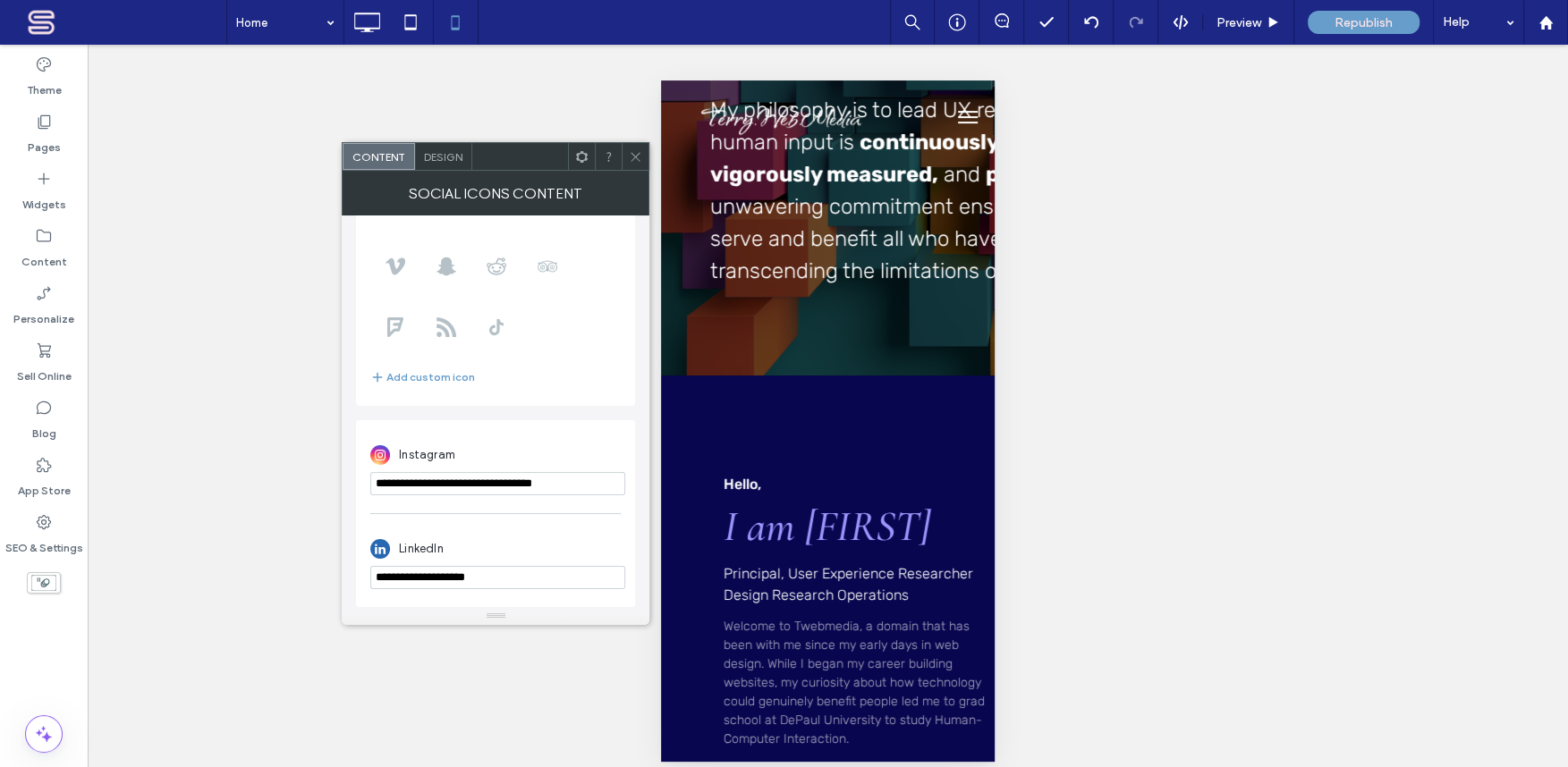 type on "**********" 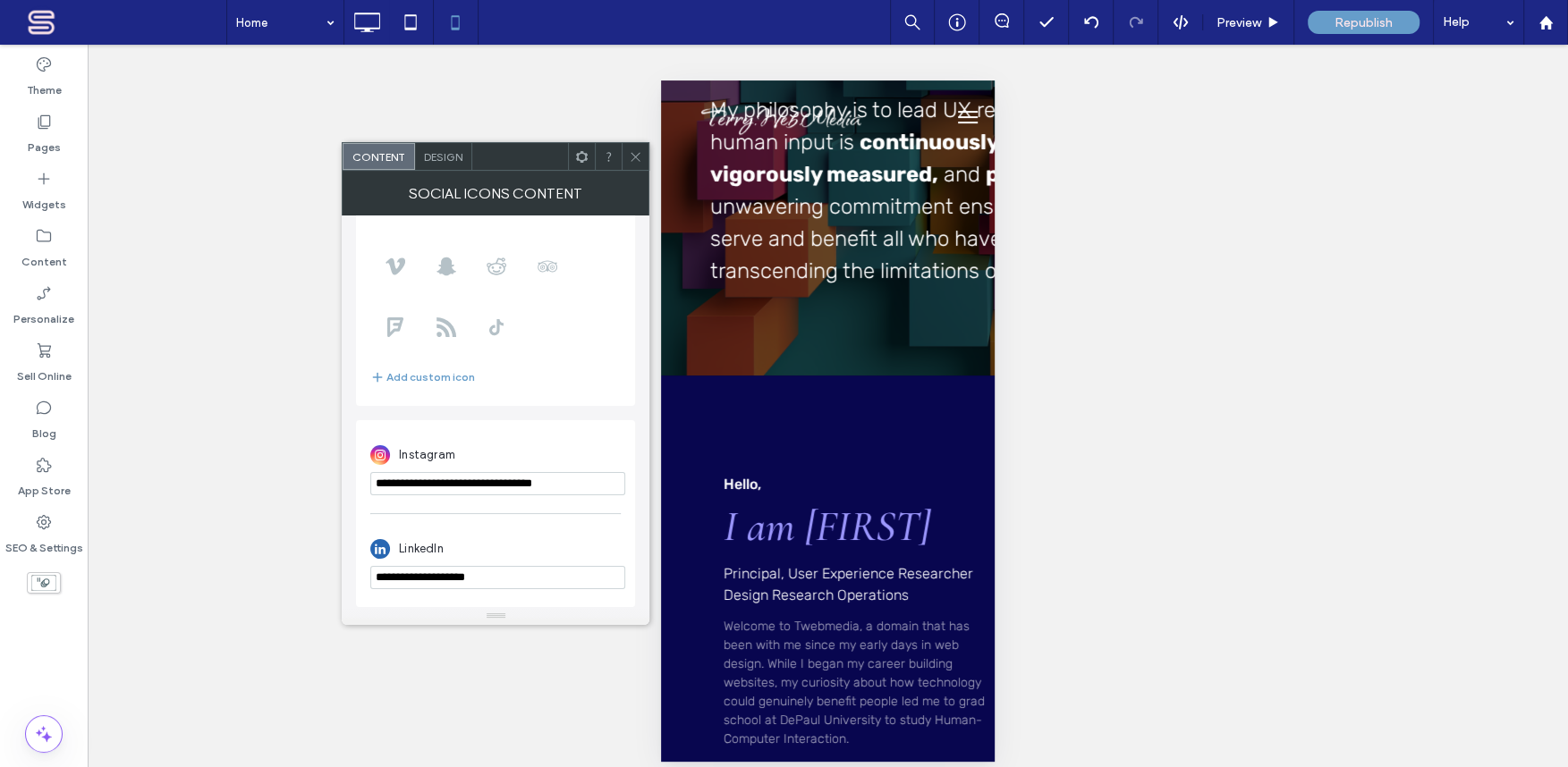 click on "**********" at bounding box center [497, 577] 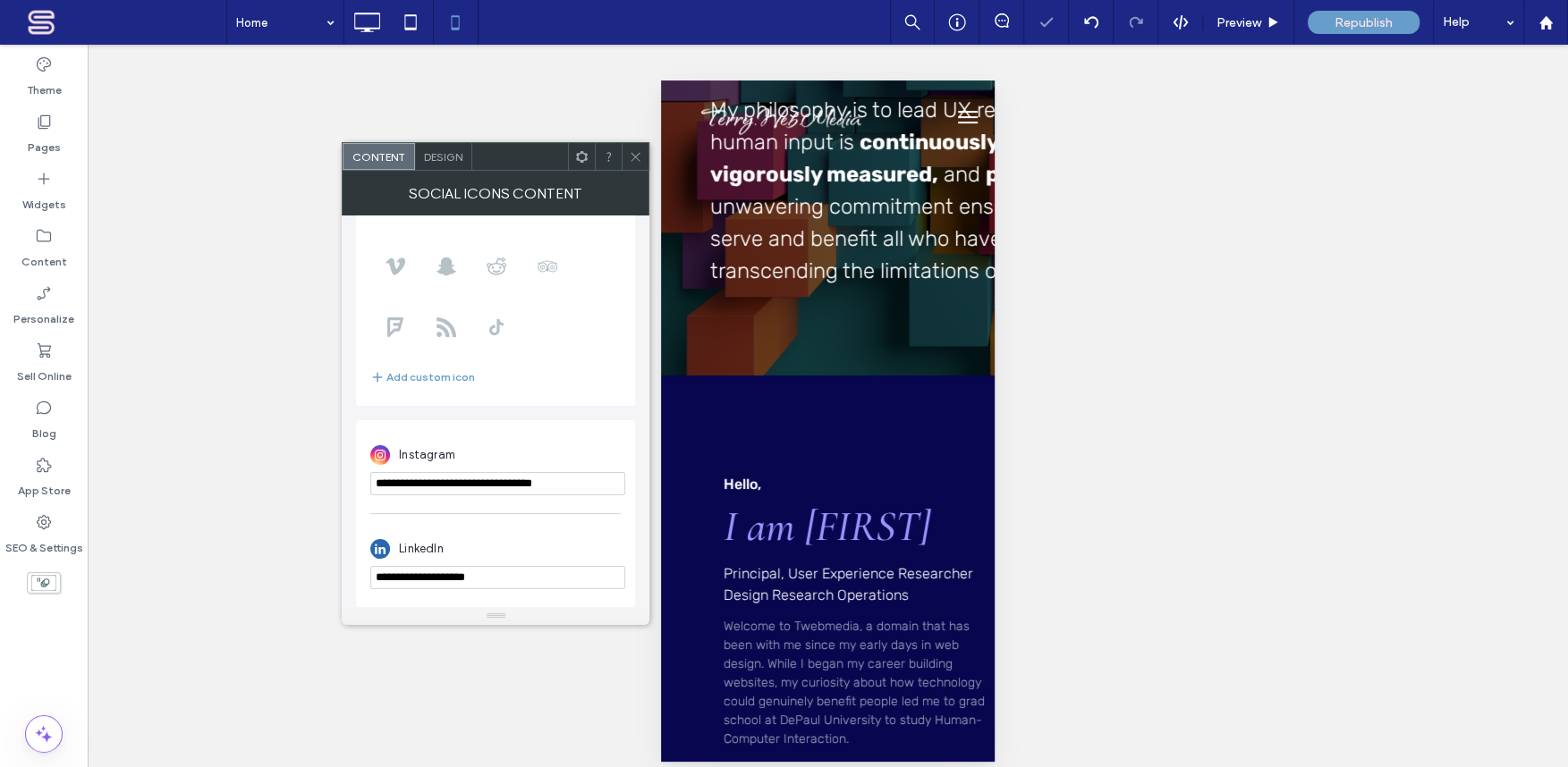drag, startPoint x: 517, startPoint y: 574, endPoint x: 340, endPoint y: 578, distance: 177.04519 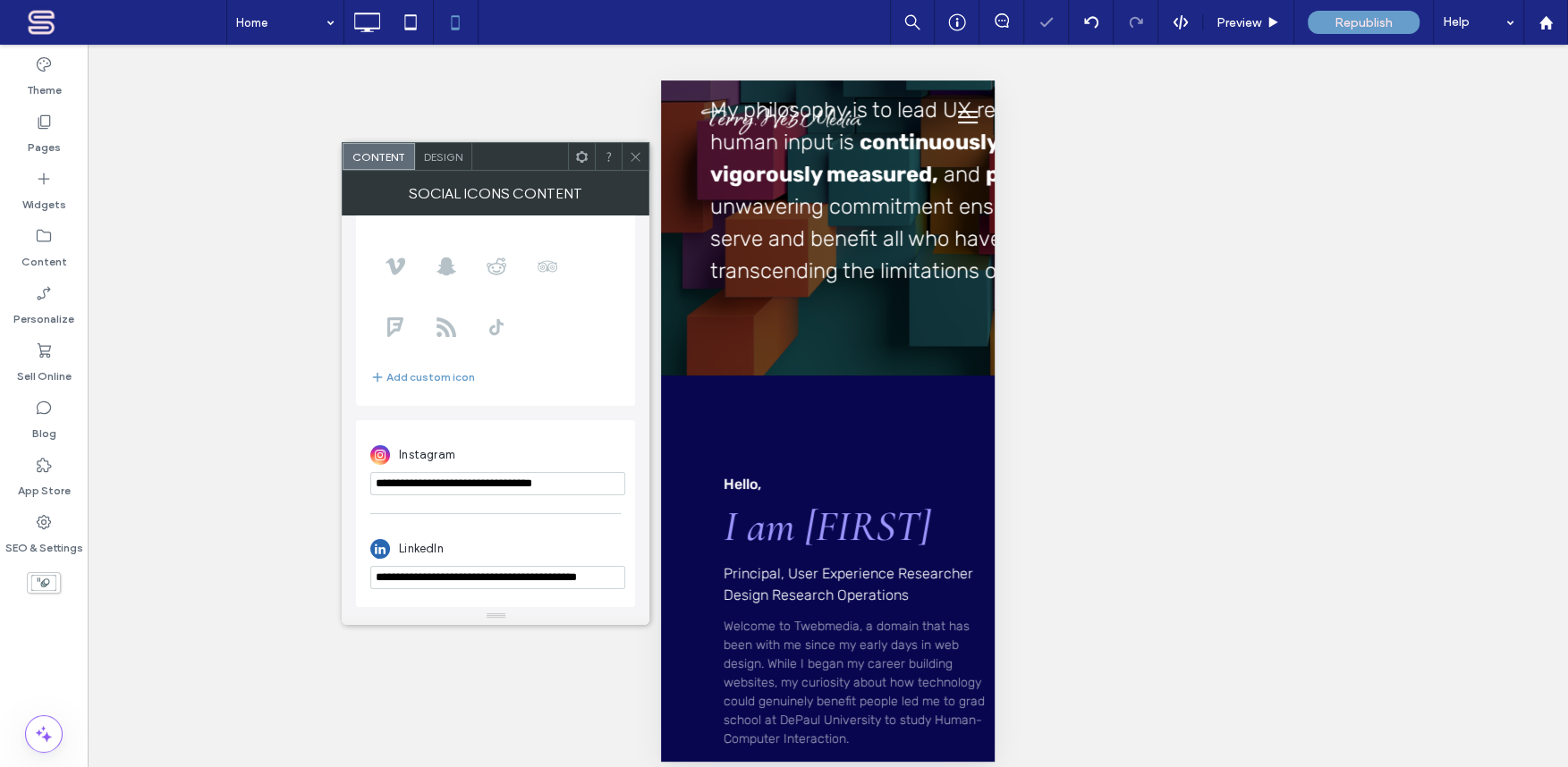 scroll, scrollTop: 0, scrollLeft: 13, axis: horizontal 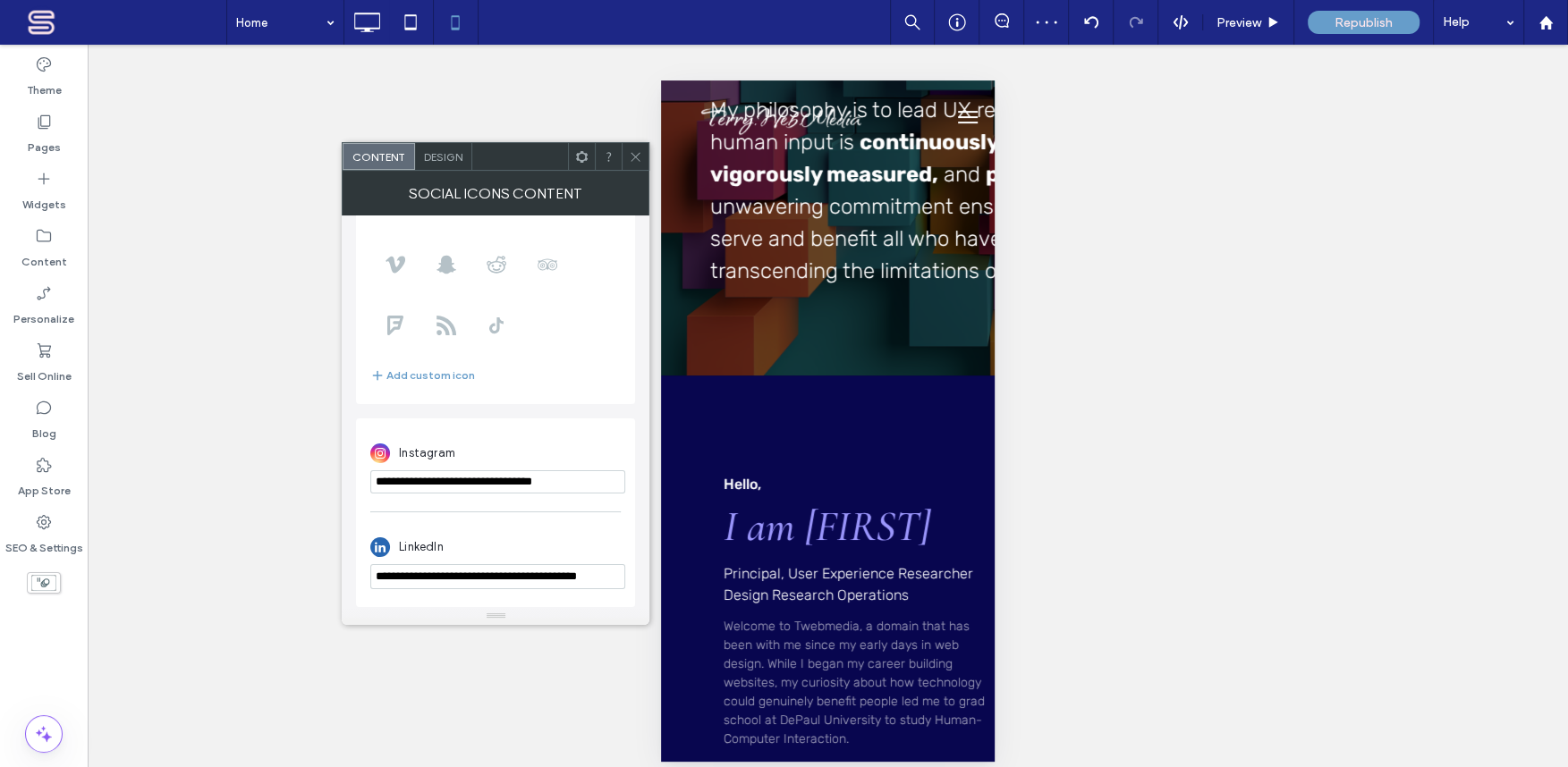 type on "**********" 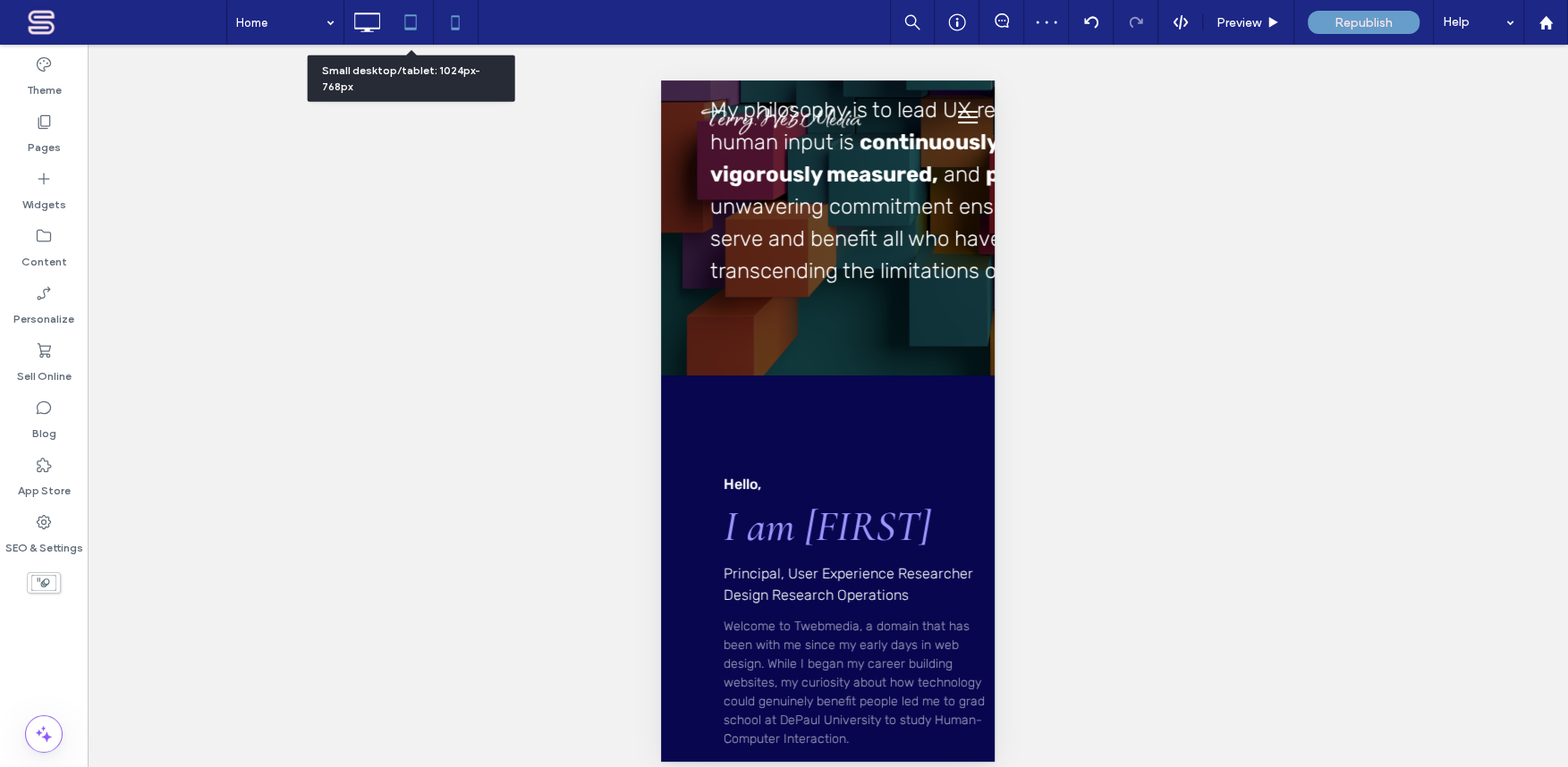 click 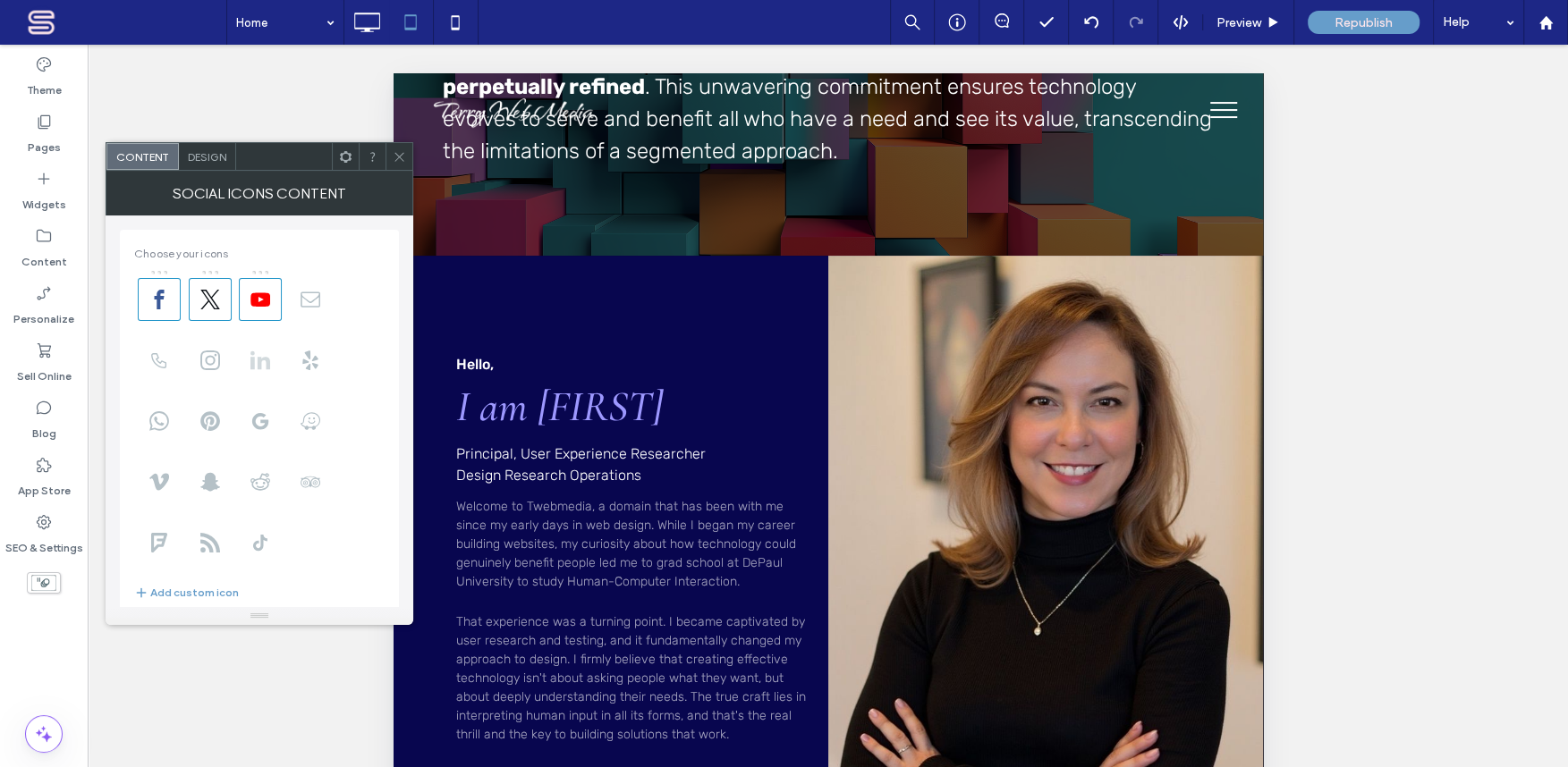 click 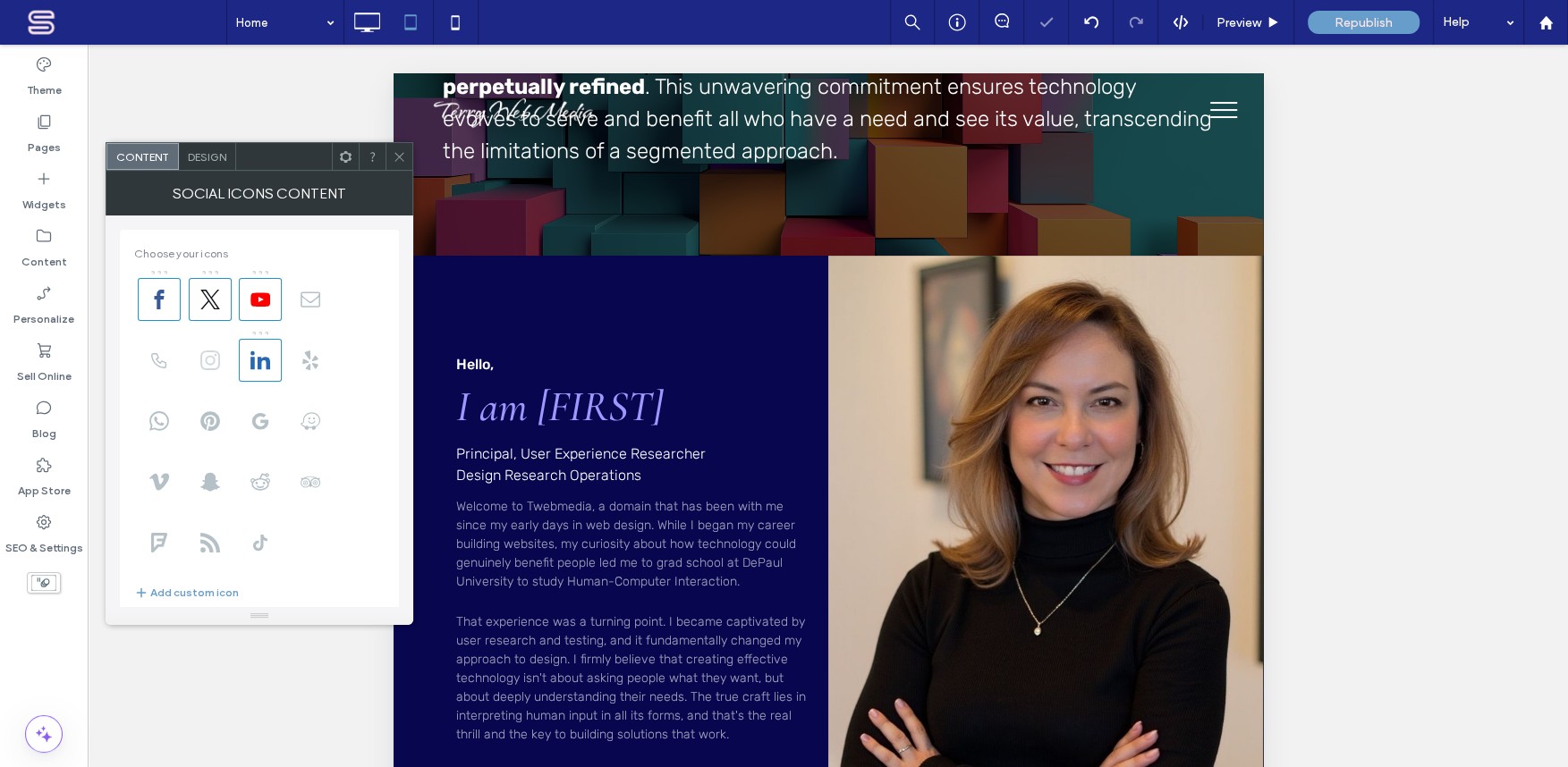 click 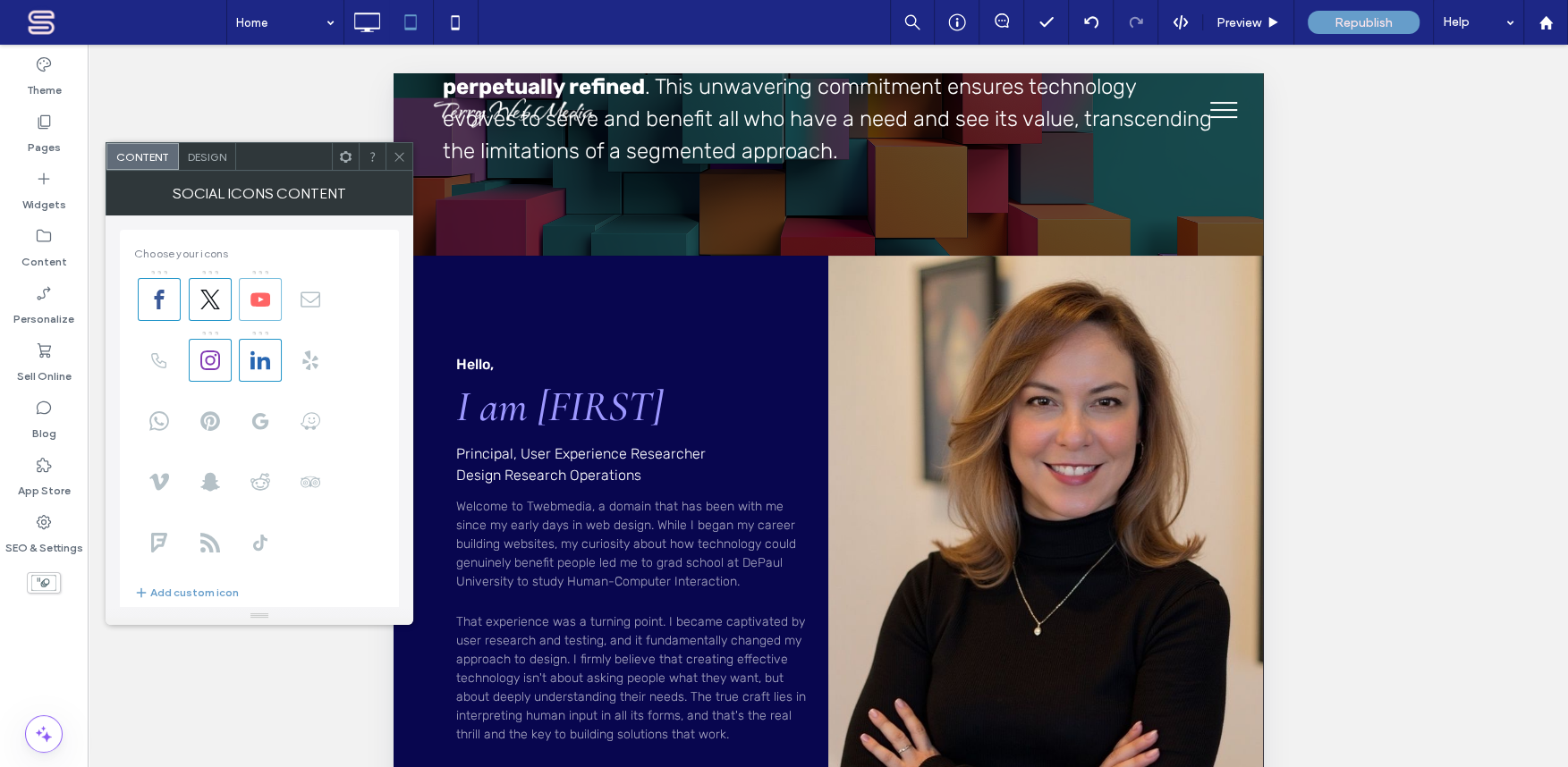click 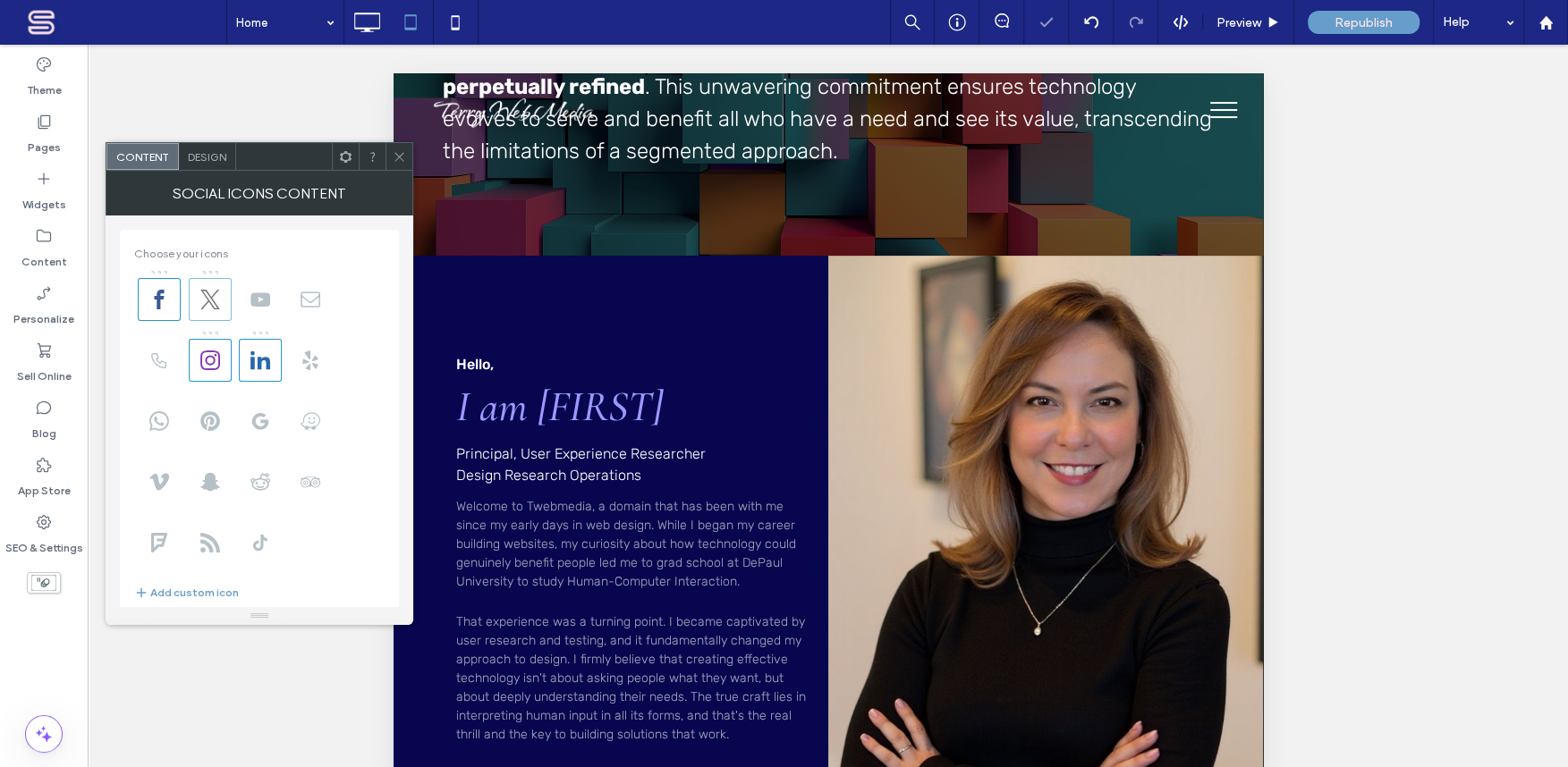 click 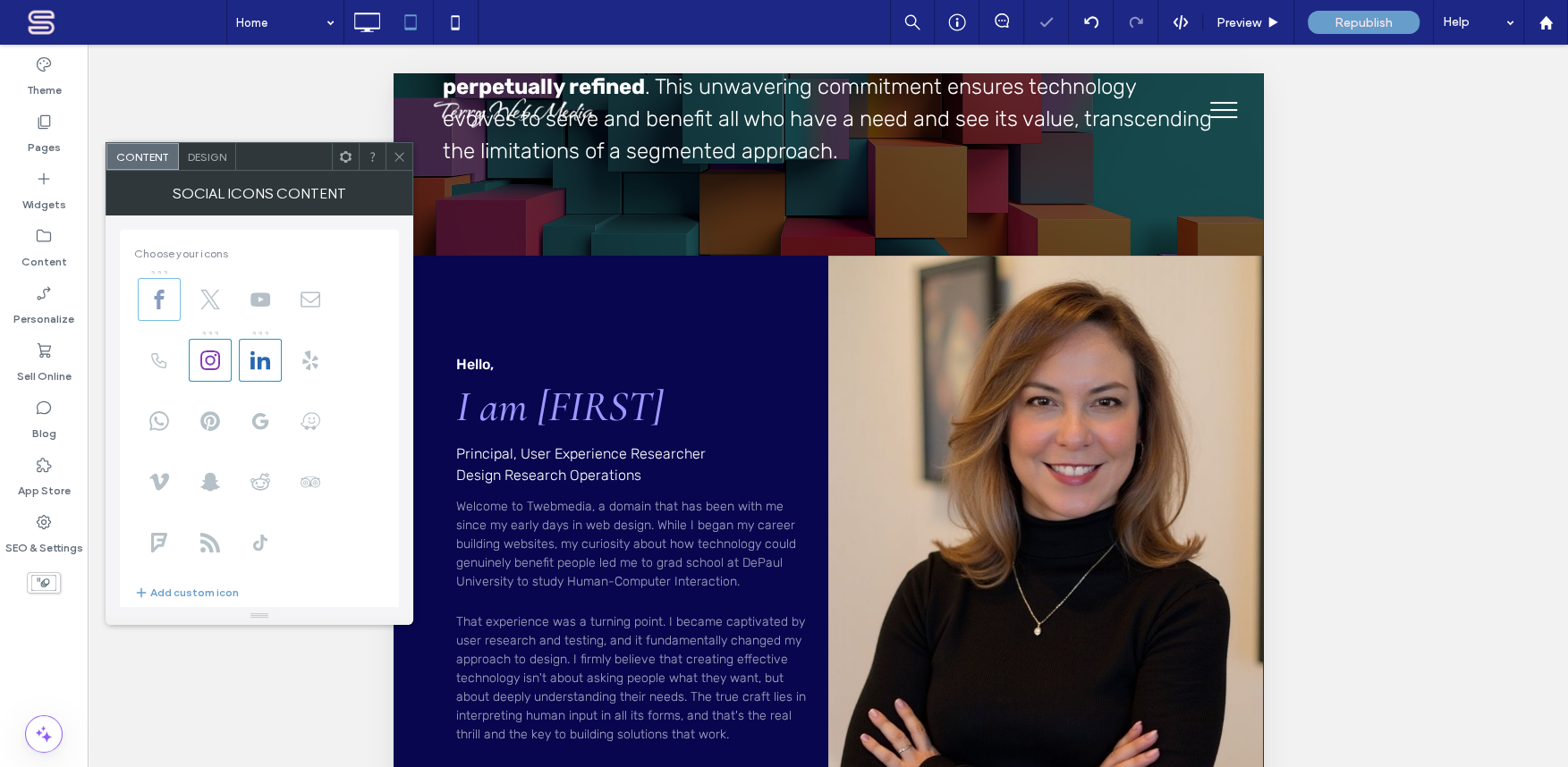 click 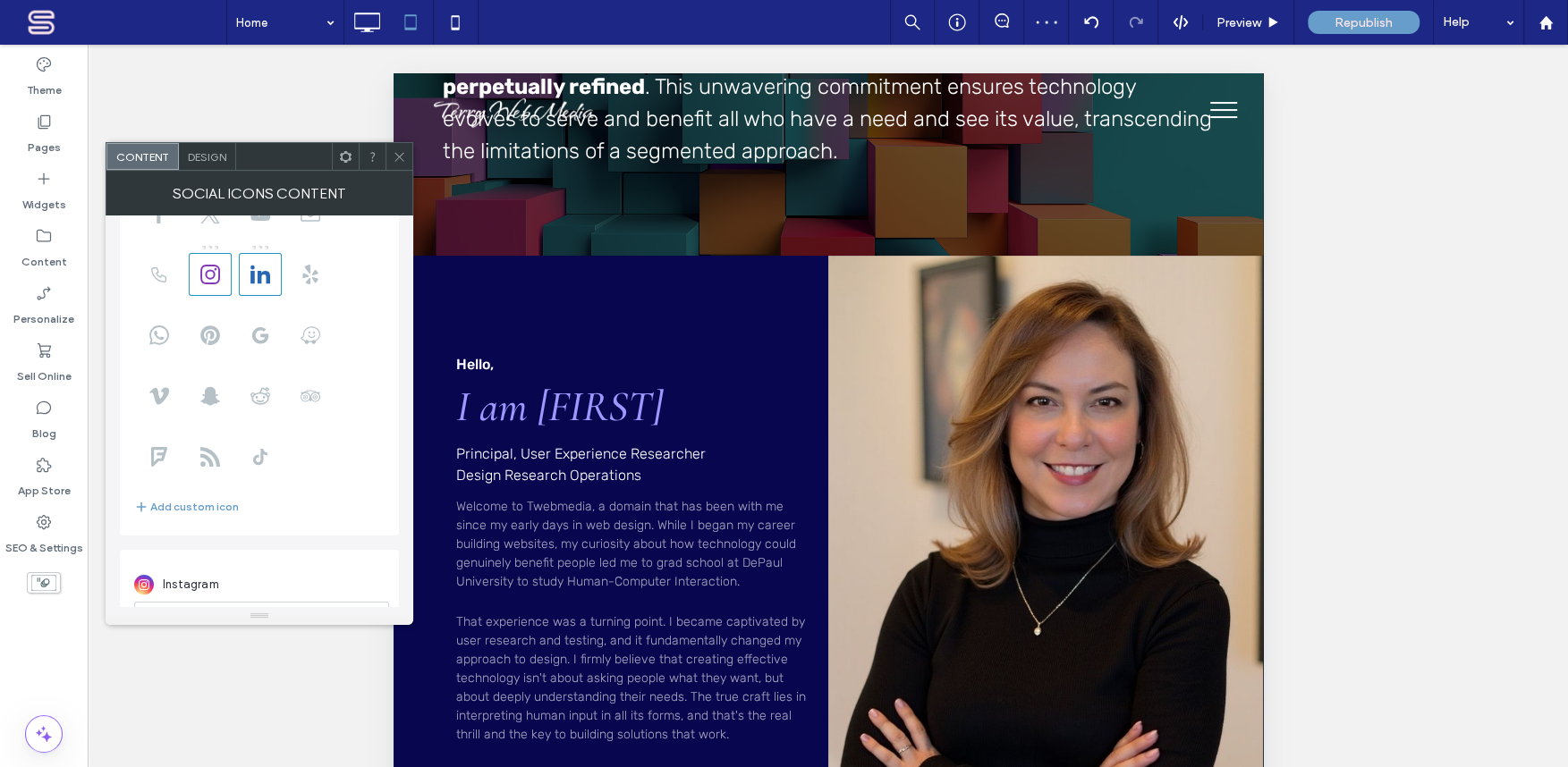 scroll, scrollTop: 218, scrollLeft: 0, axis: vertical 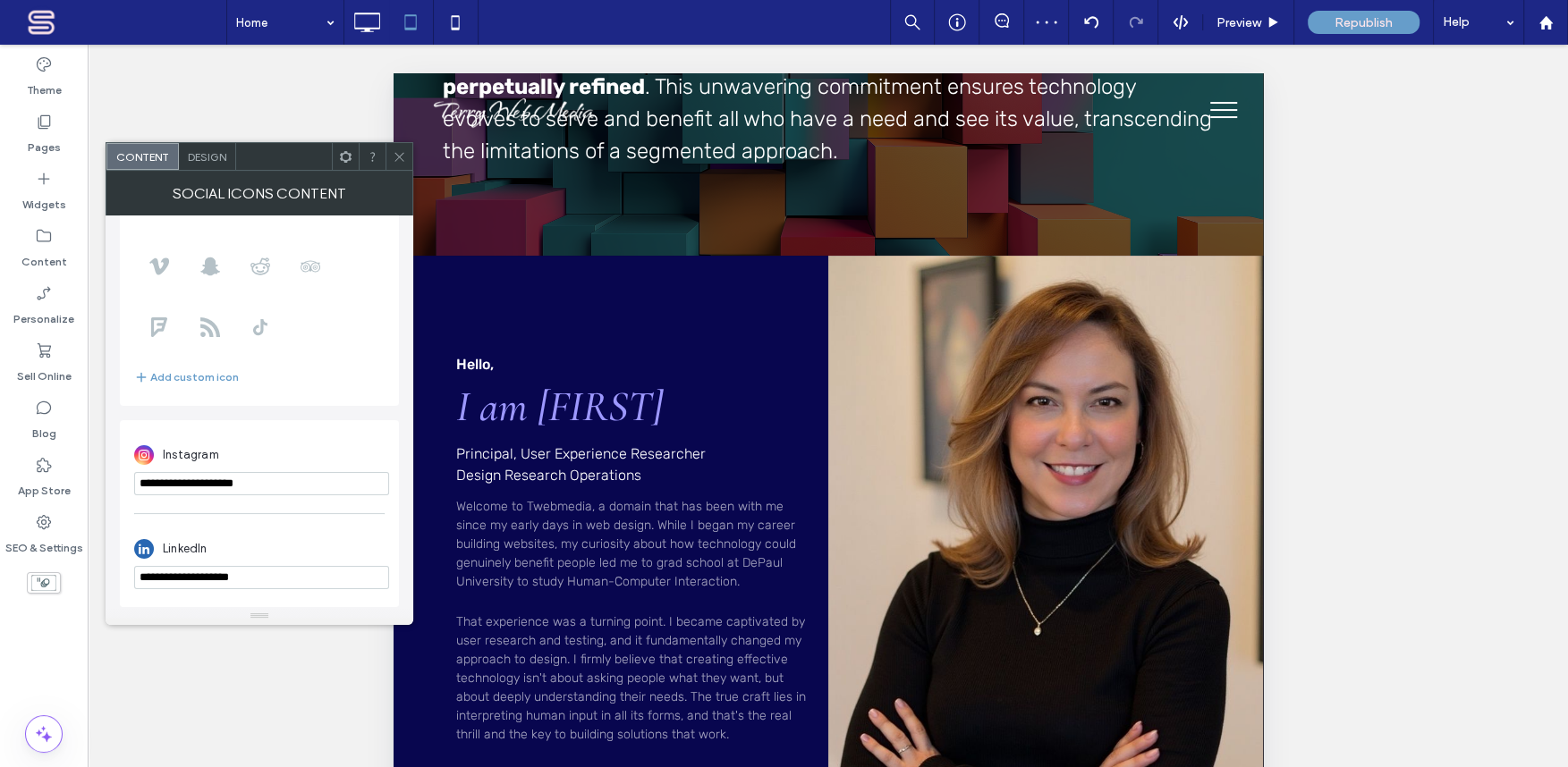 click on "**********" at bounding box center [261, 484] 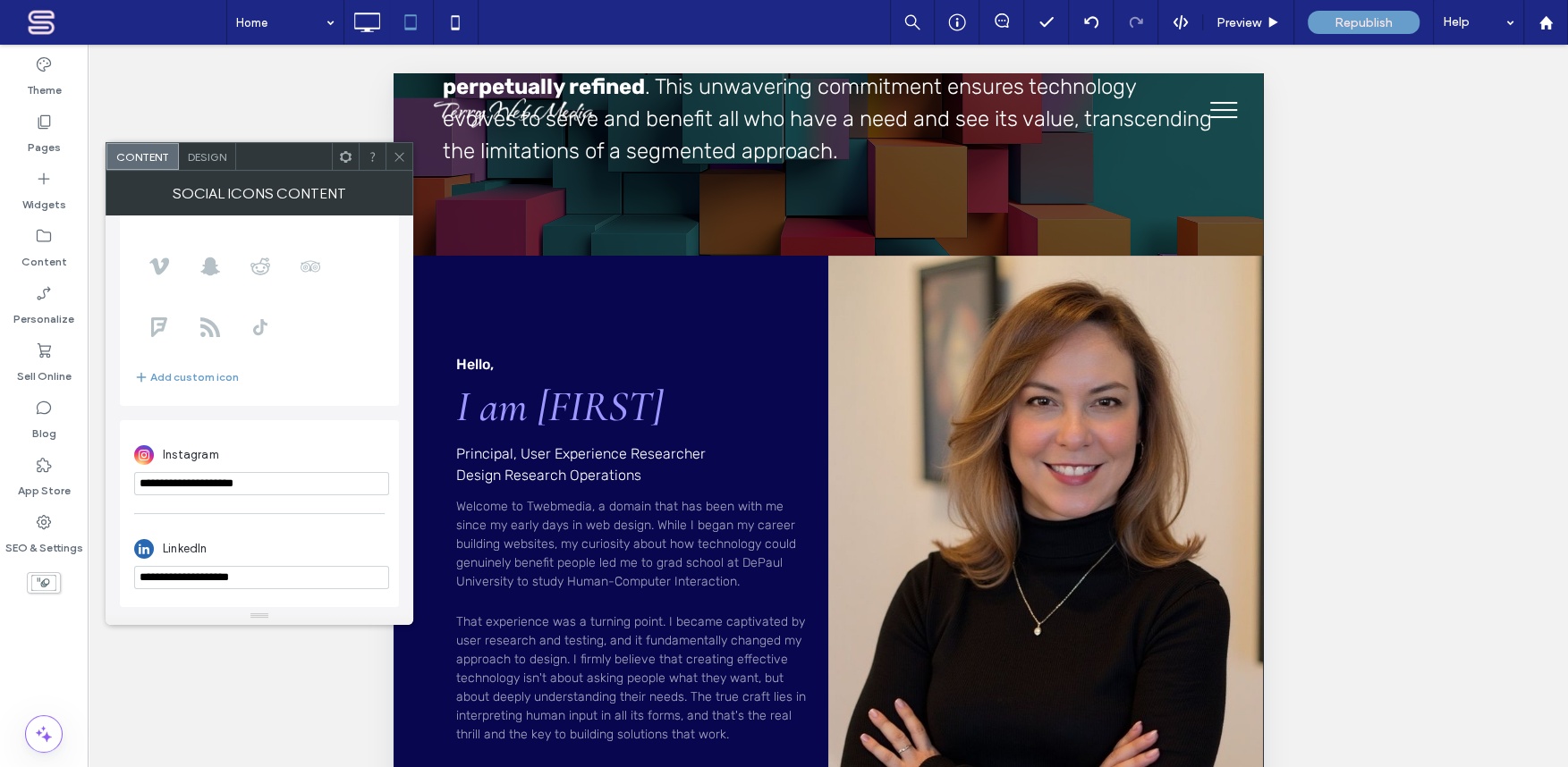 click on "**********" at bounding box center (261, 577) 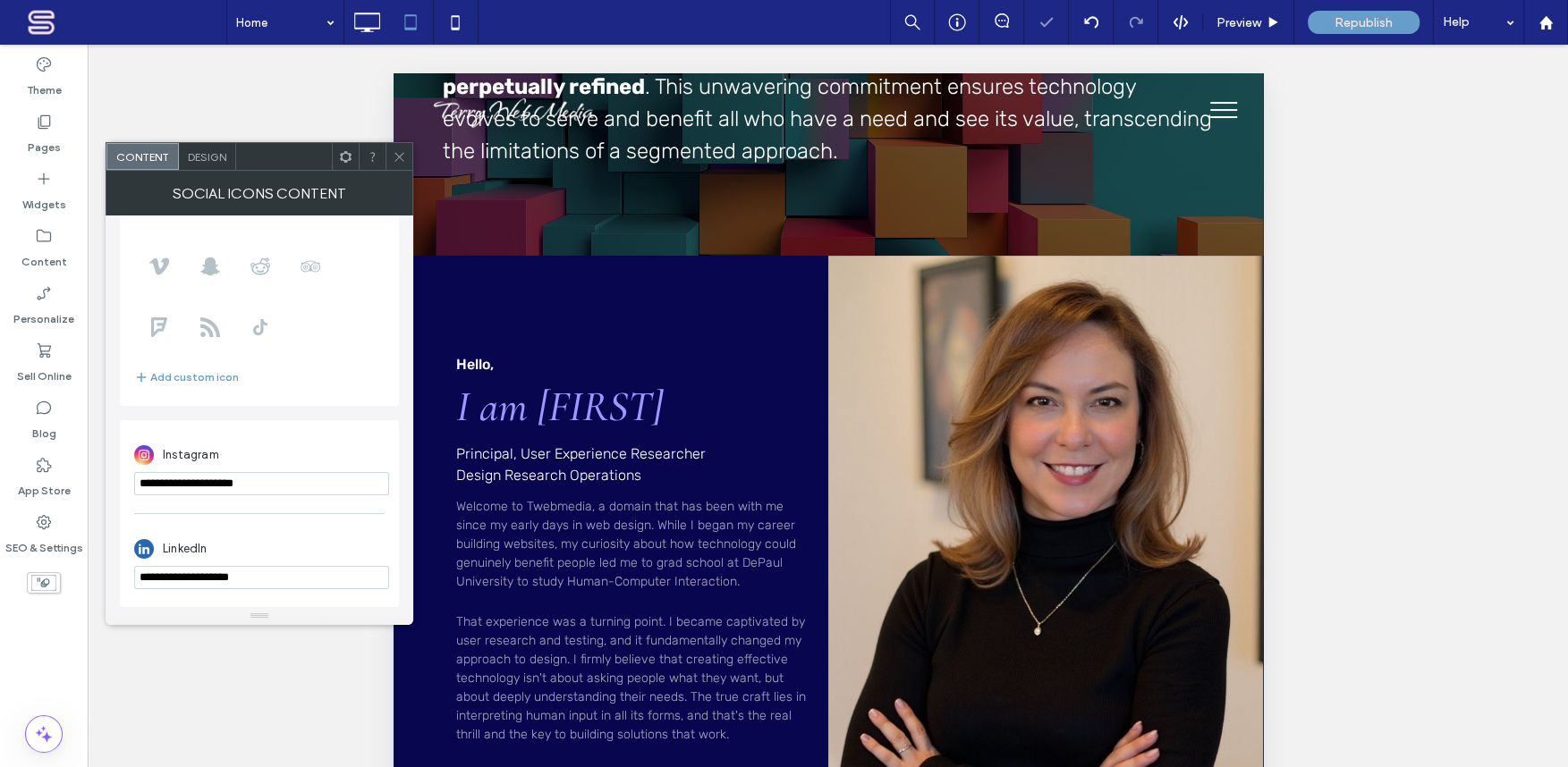 scroll, scrollTop: 219, scrollLeft: 0, axis: vertical 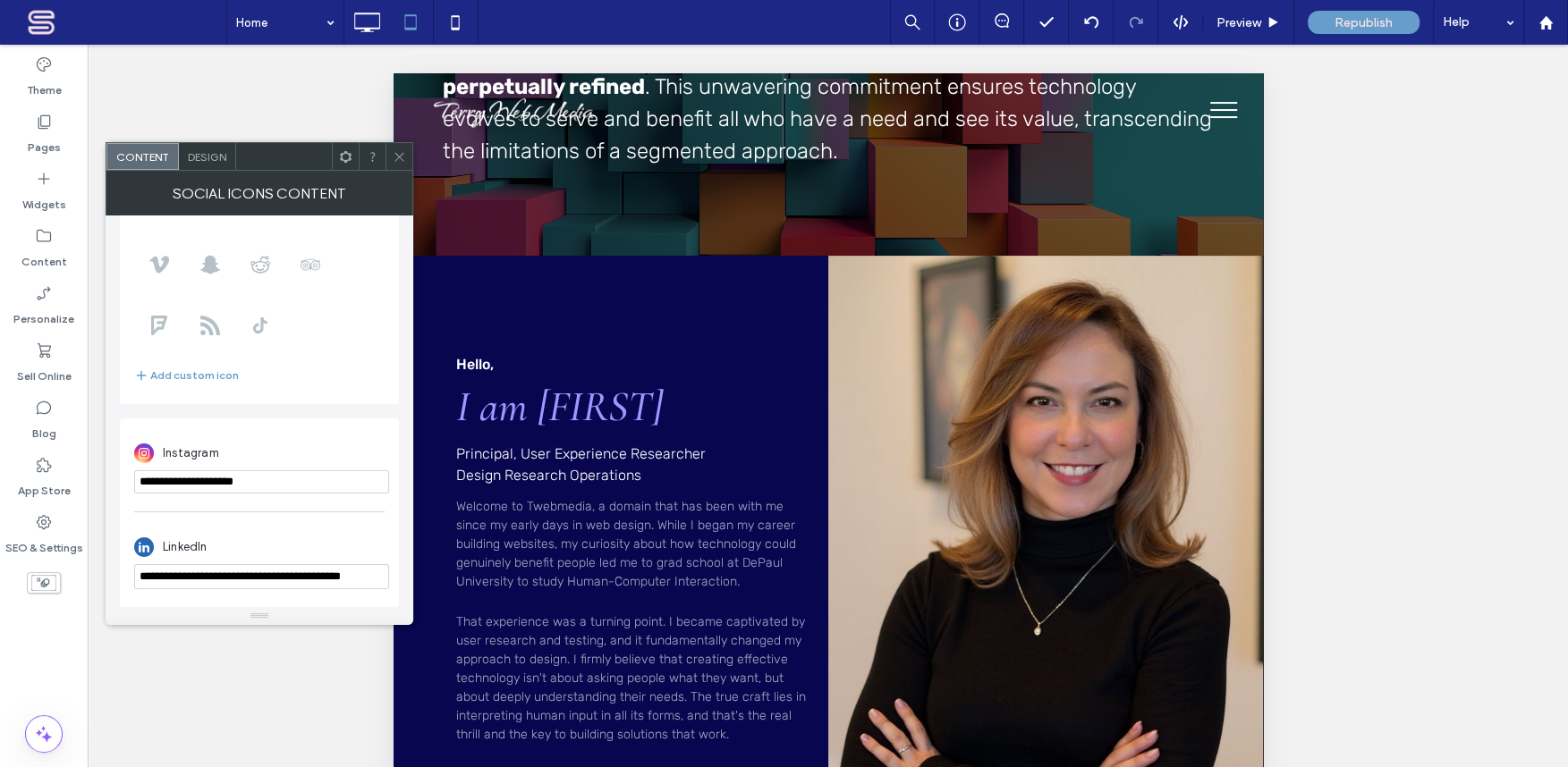 type on "**********" 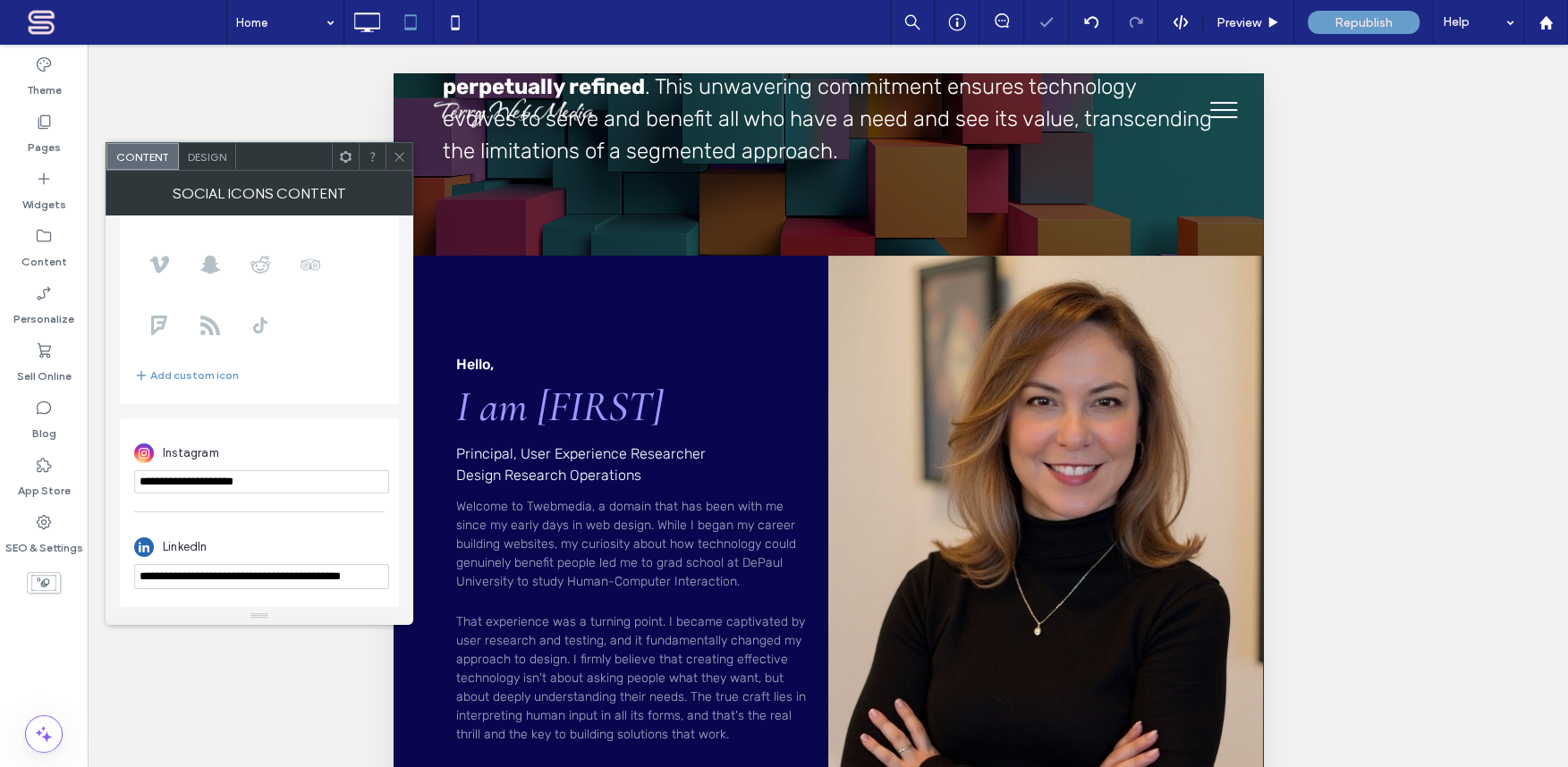 click on "**********" at bounding box center [261, 482] 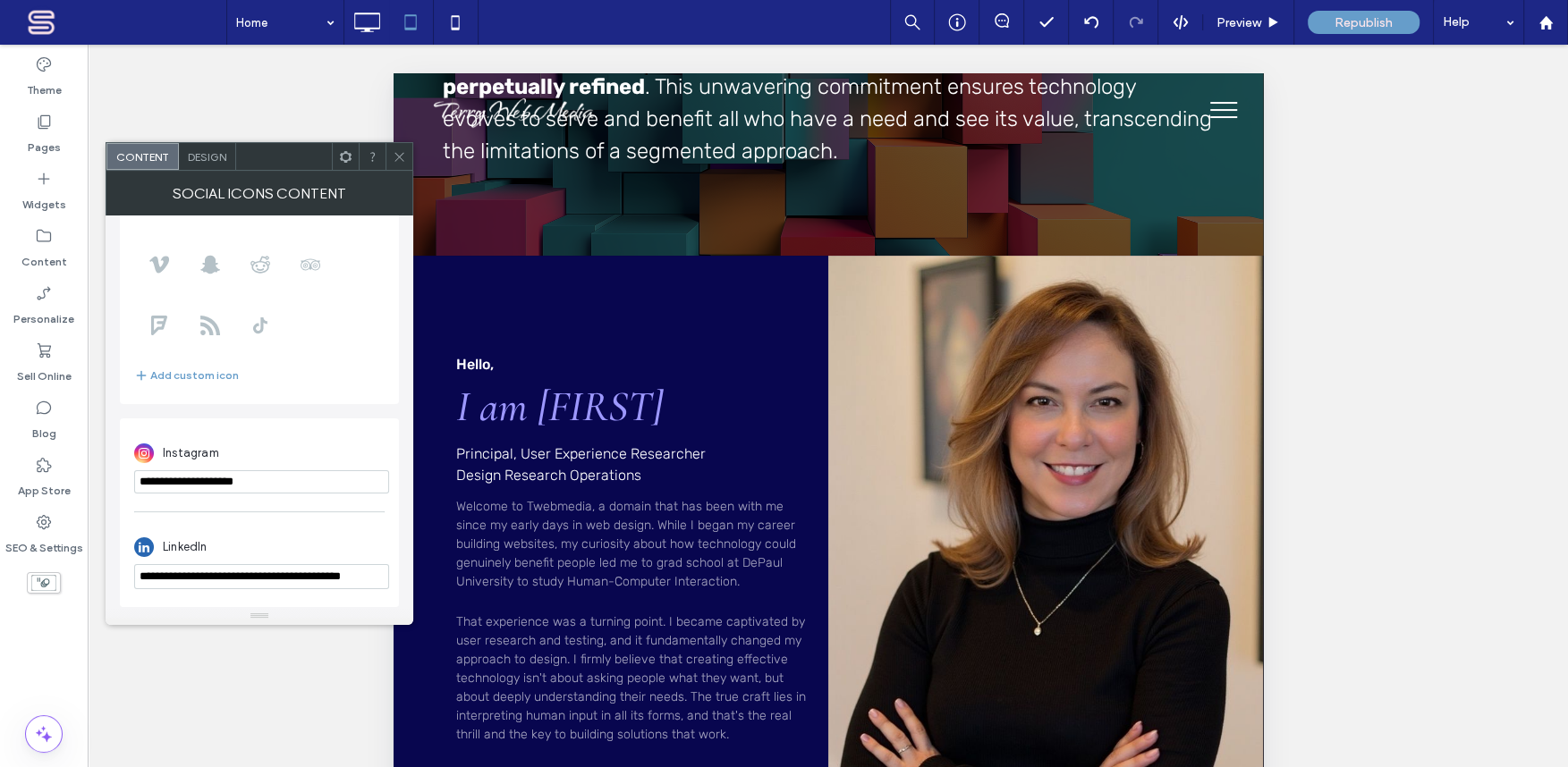 click on "**********" at bounding box center (261, 482) 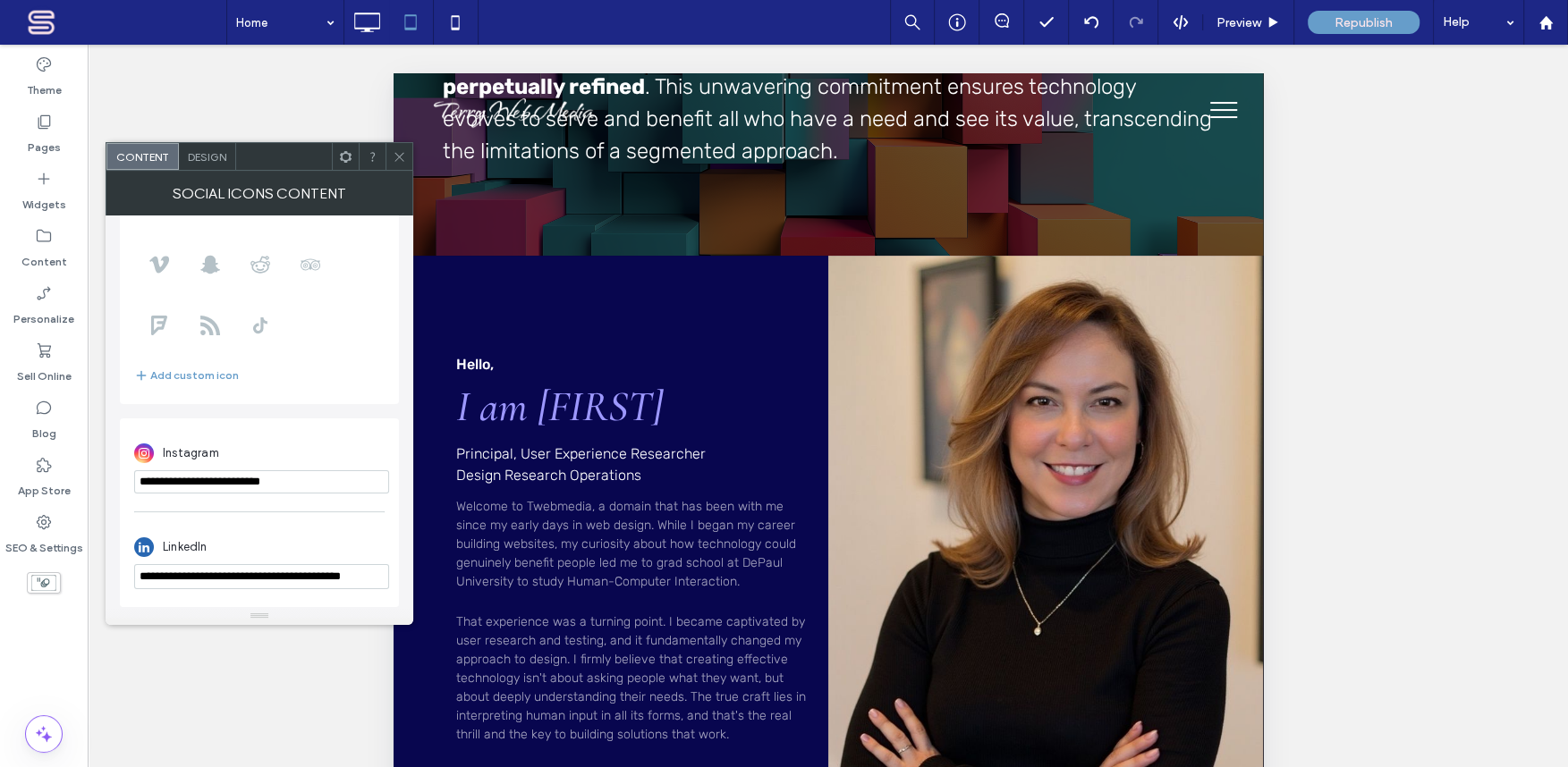 type on "**********" 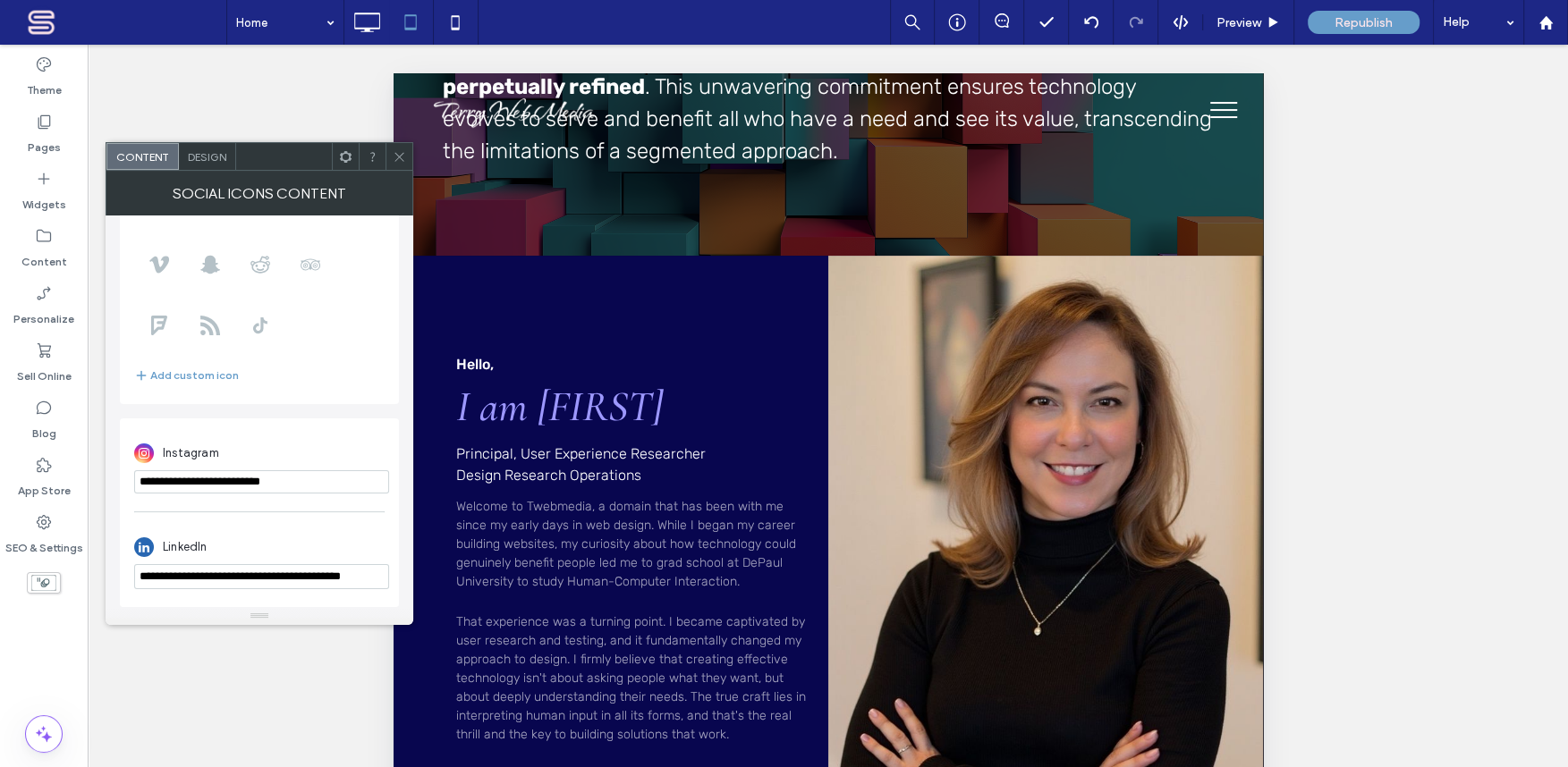 click at bounding box center (284, 156) 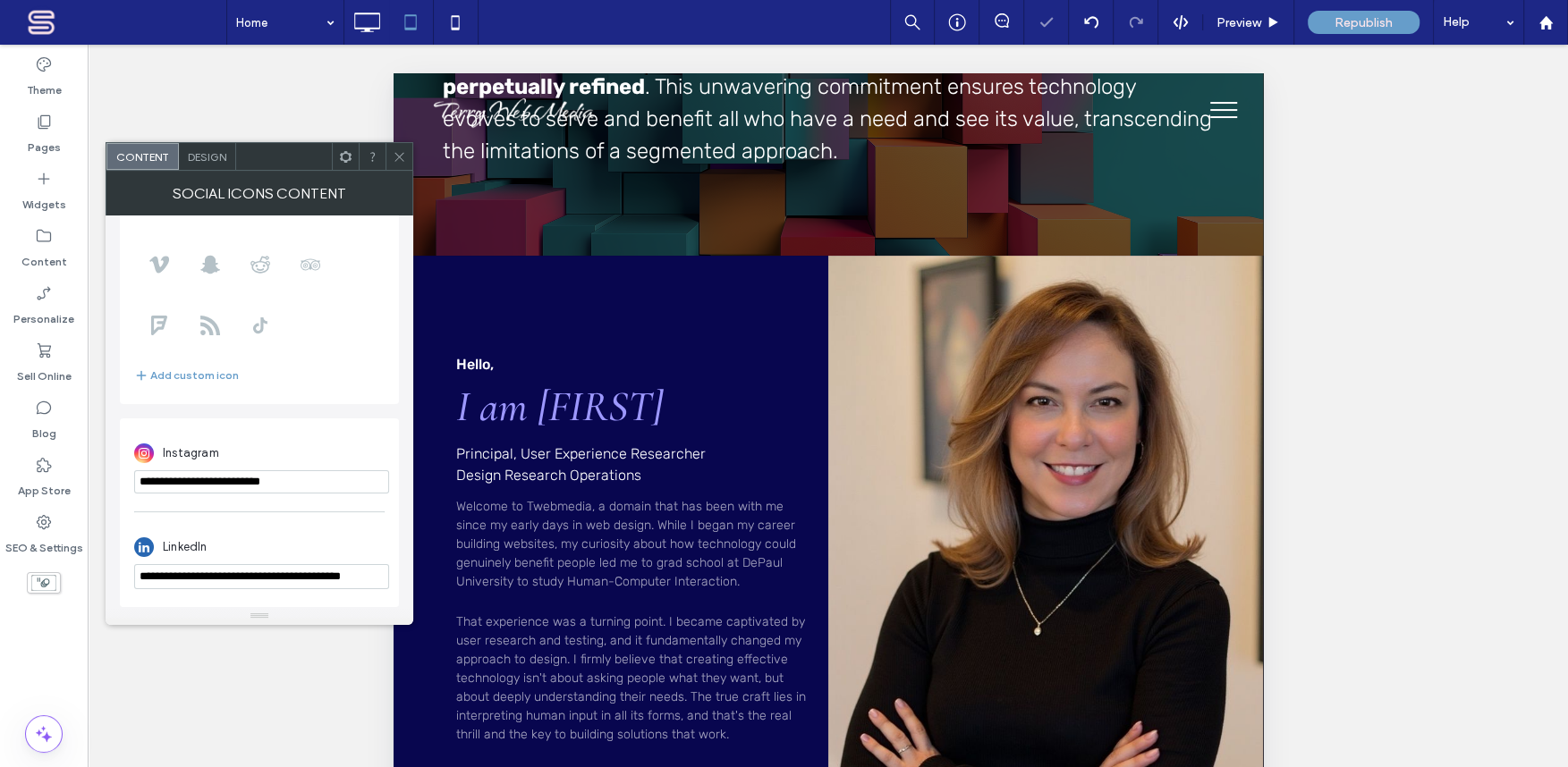 drag, startPoint x: 401, startPoint y: 153, endPoint x: 376, endPoint y: 150, distance: 25.179357 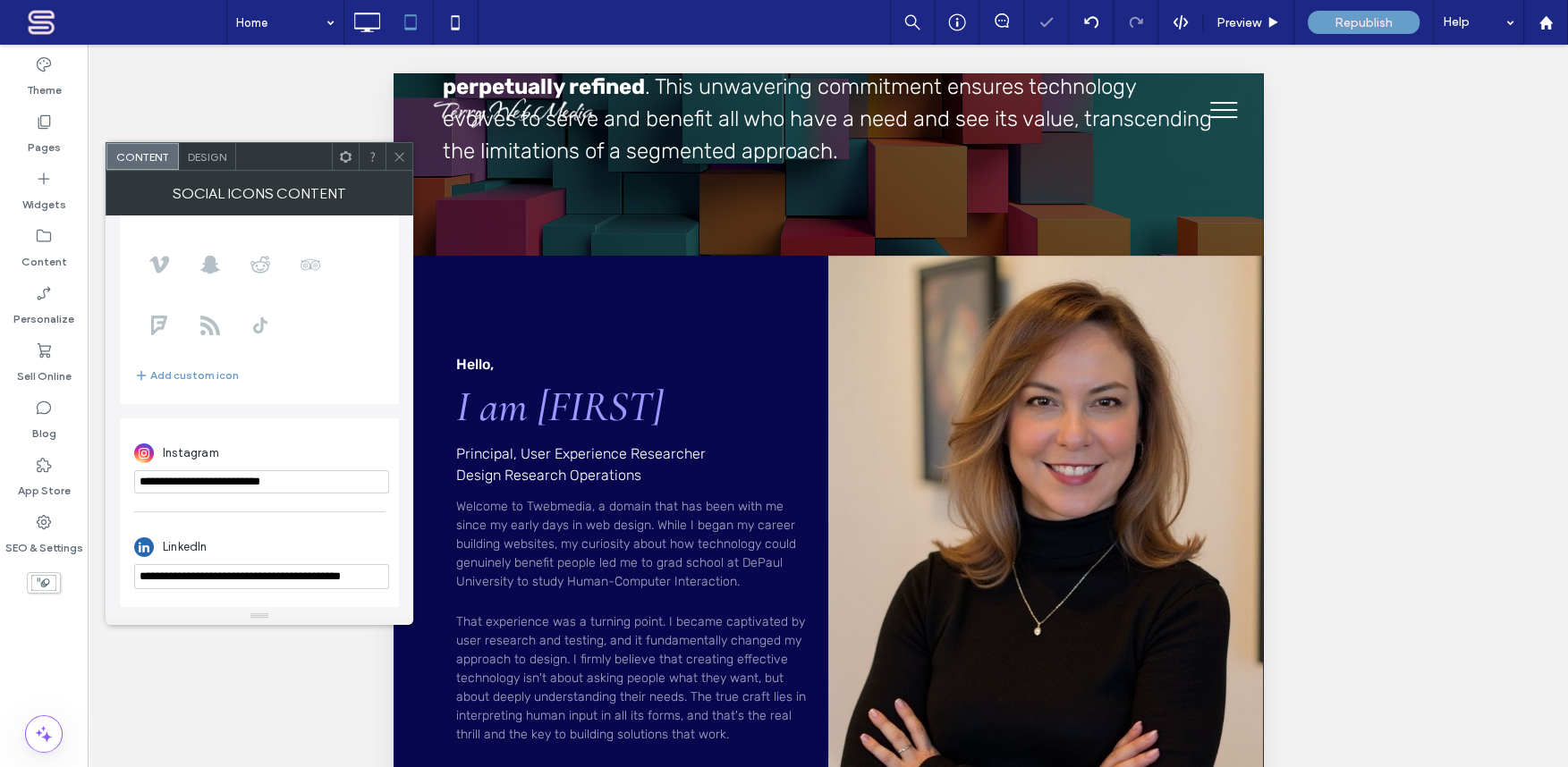 click 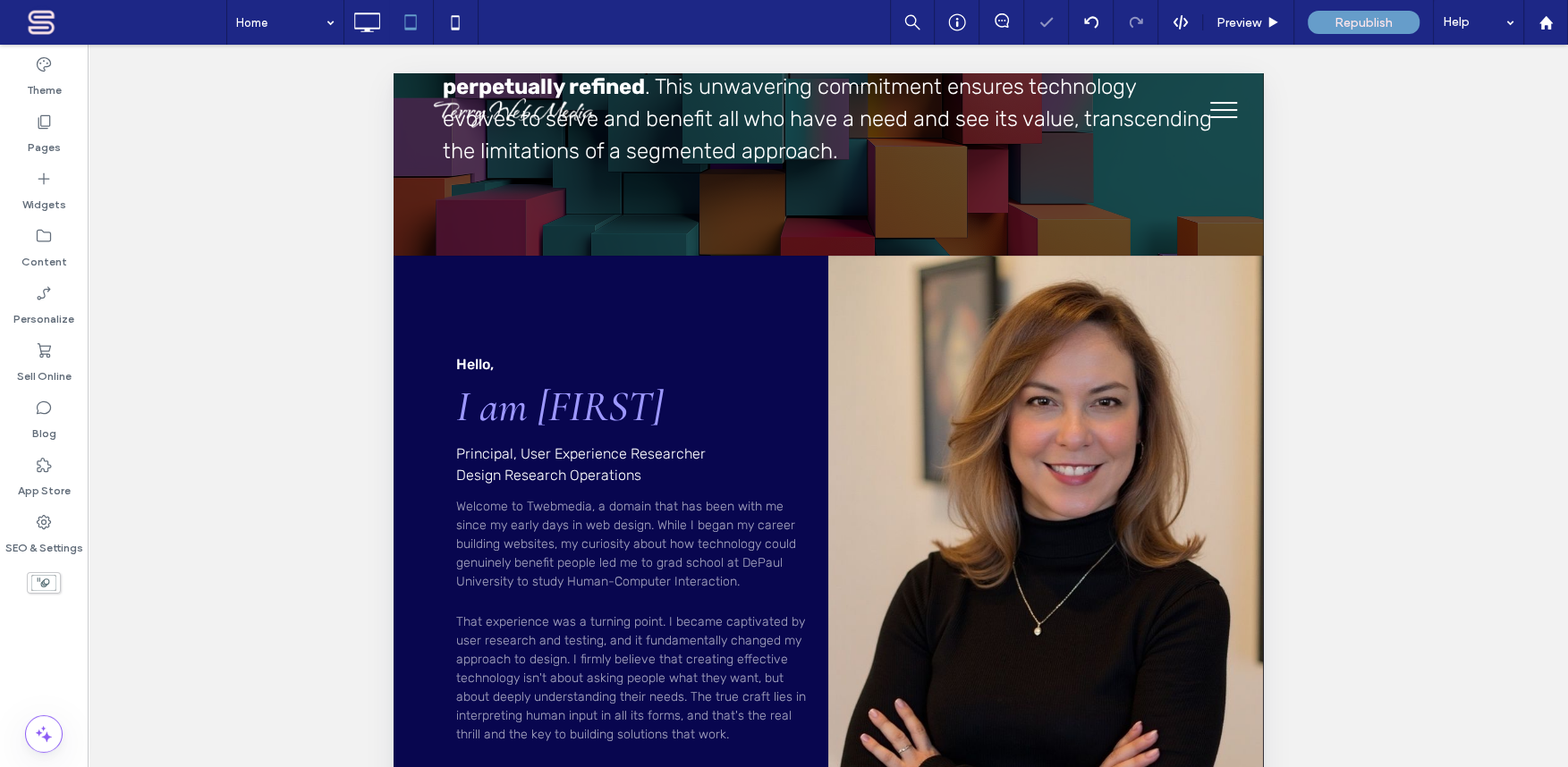 click on "Unhide?
Yes
Unhide?
Yes
Unhide?
Yes
Unhide?
Yes" at bounding box center [827, 428] 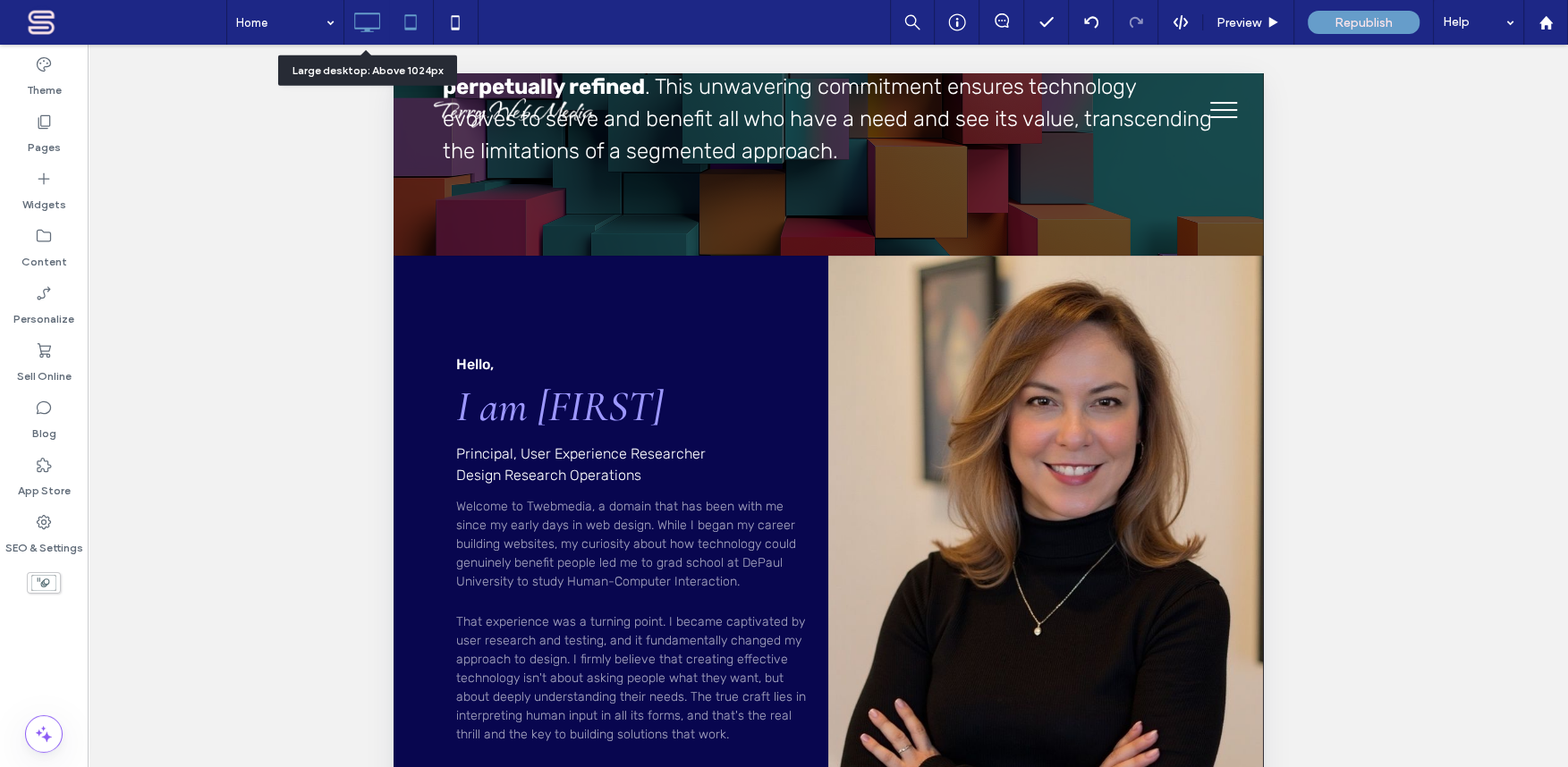 click 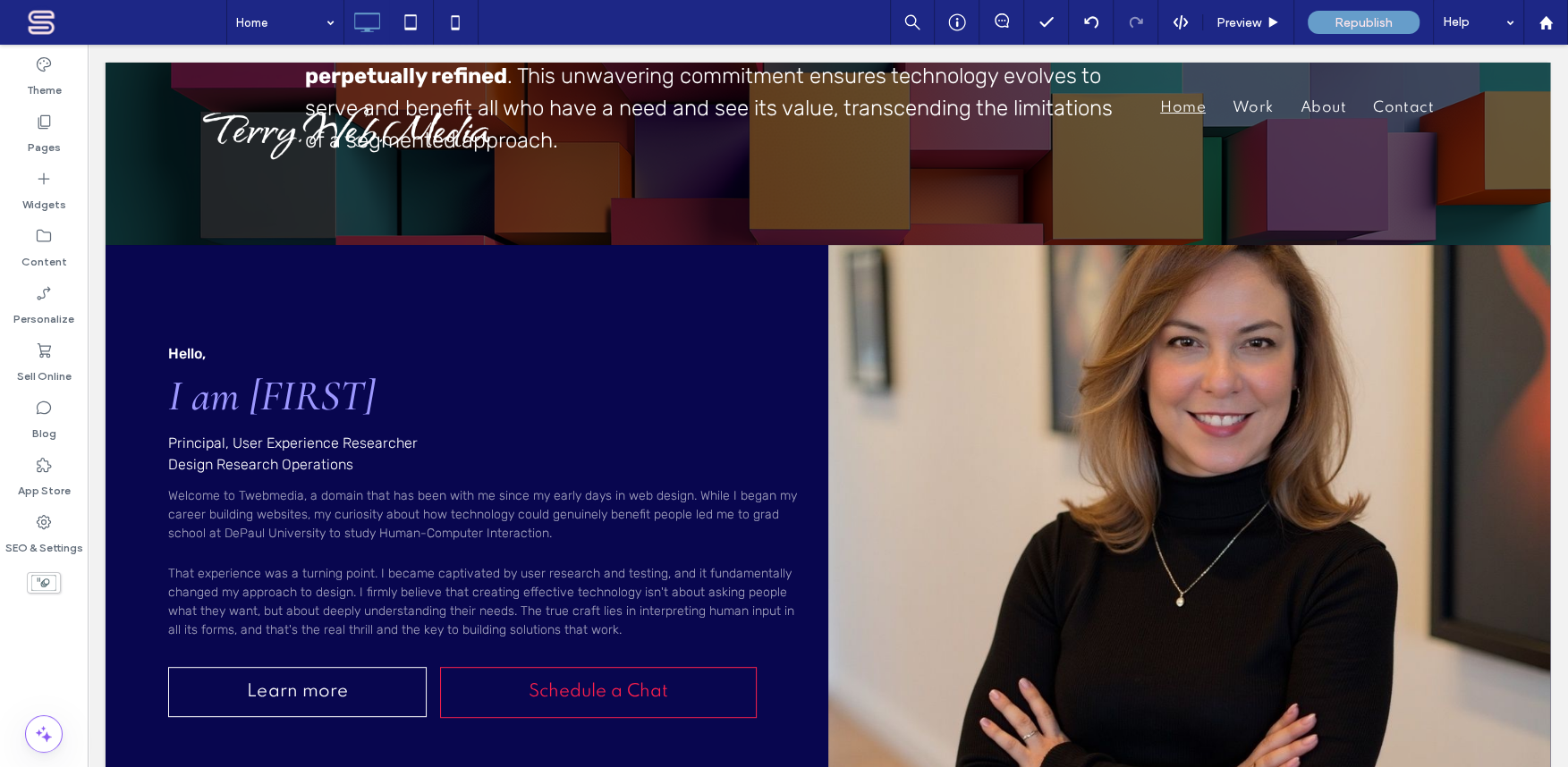 click on "Home Preview Republish Help" at bounding box center (897, 22) 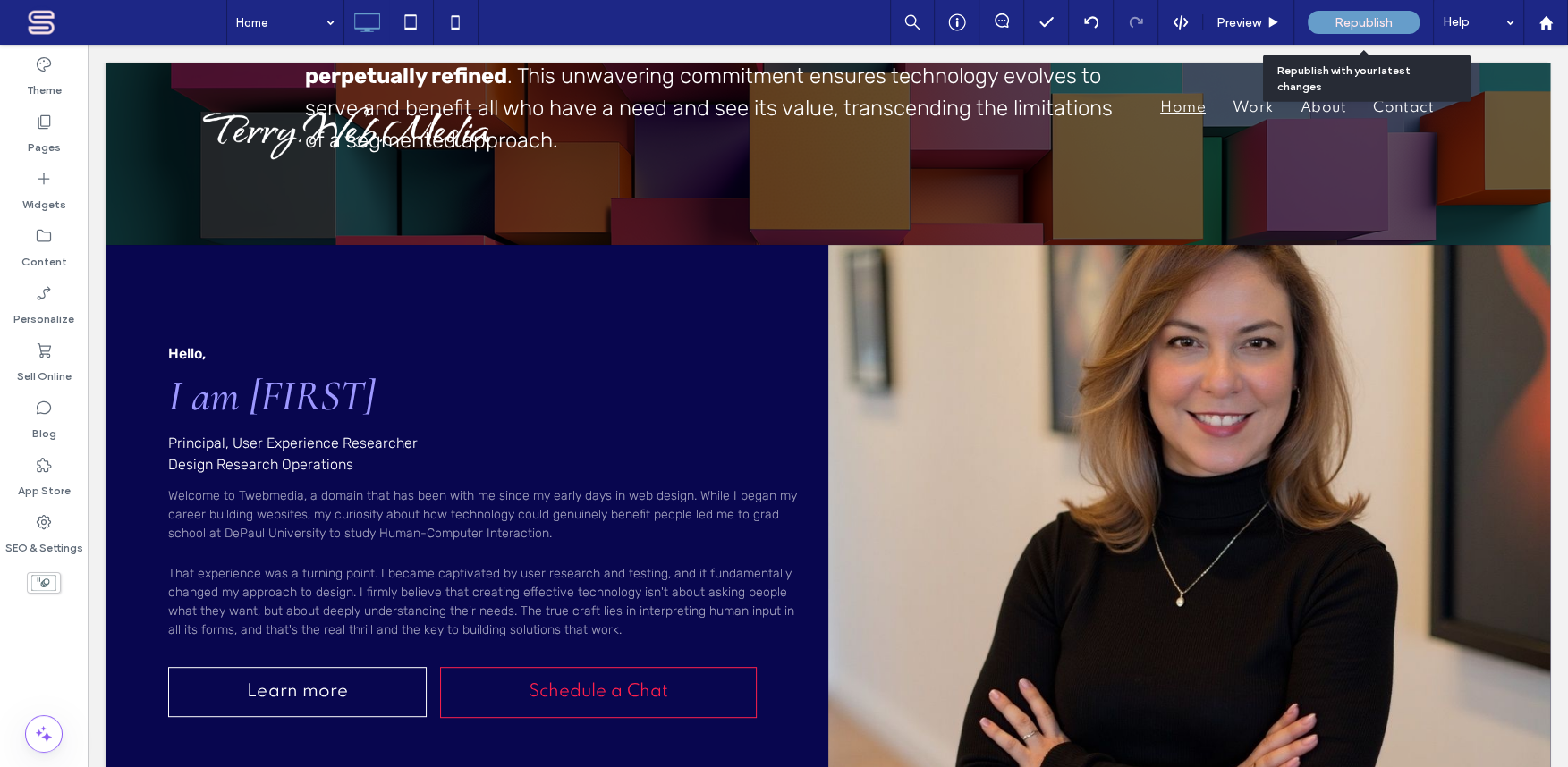 click on "Republish" at bounding box center [1363, 22] 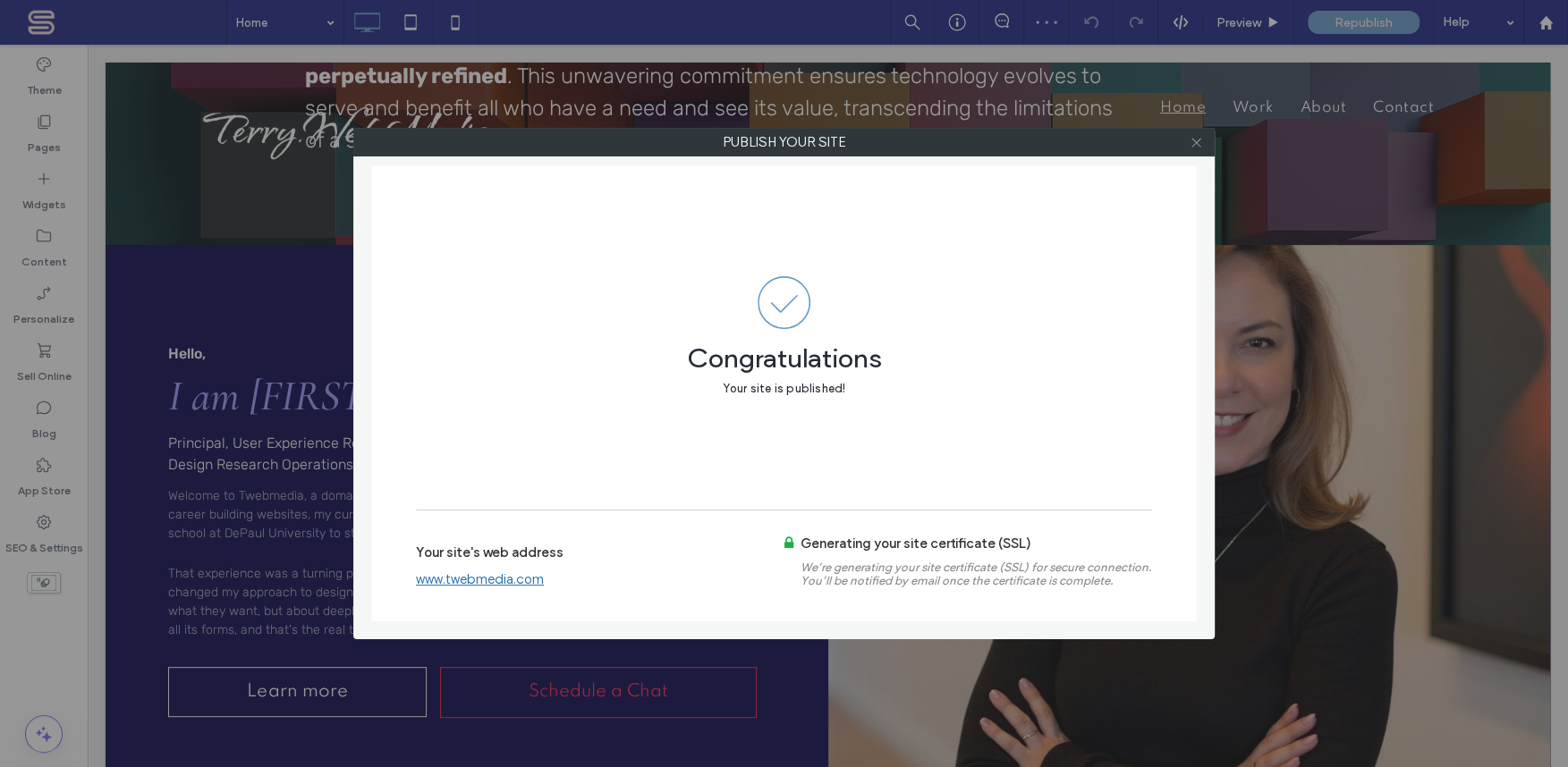 click 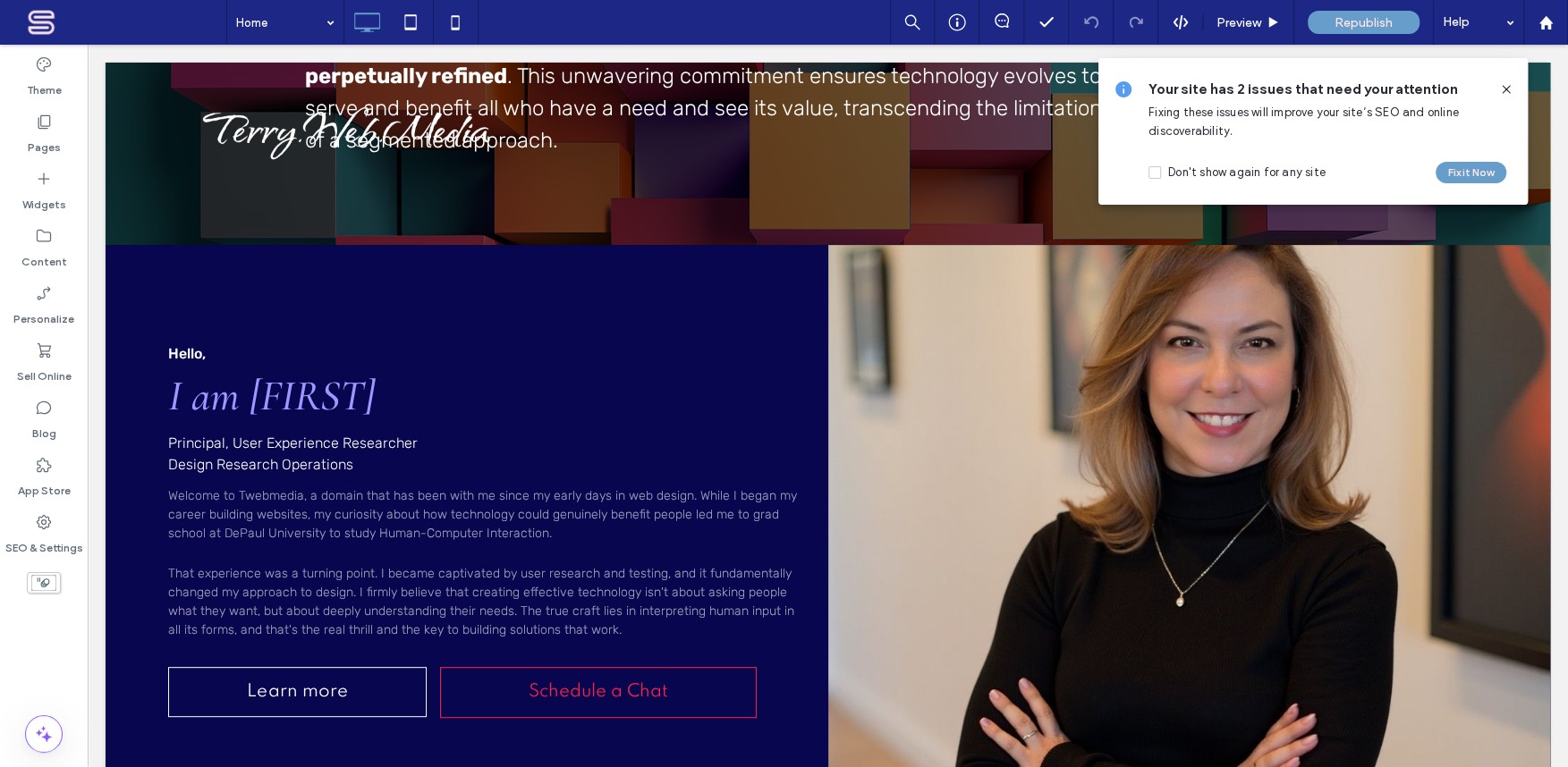 click 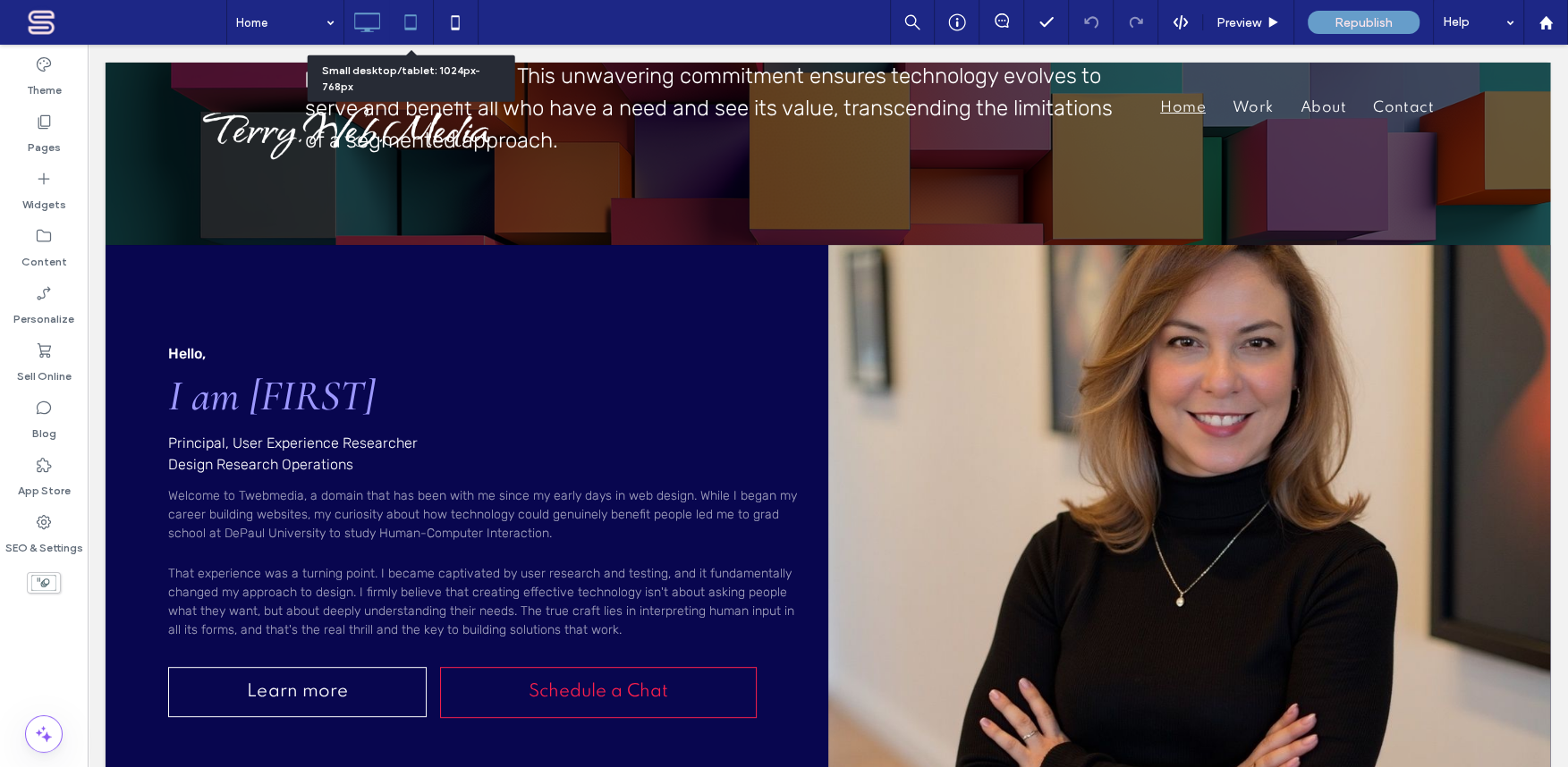 click 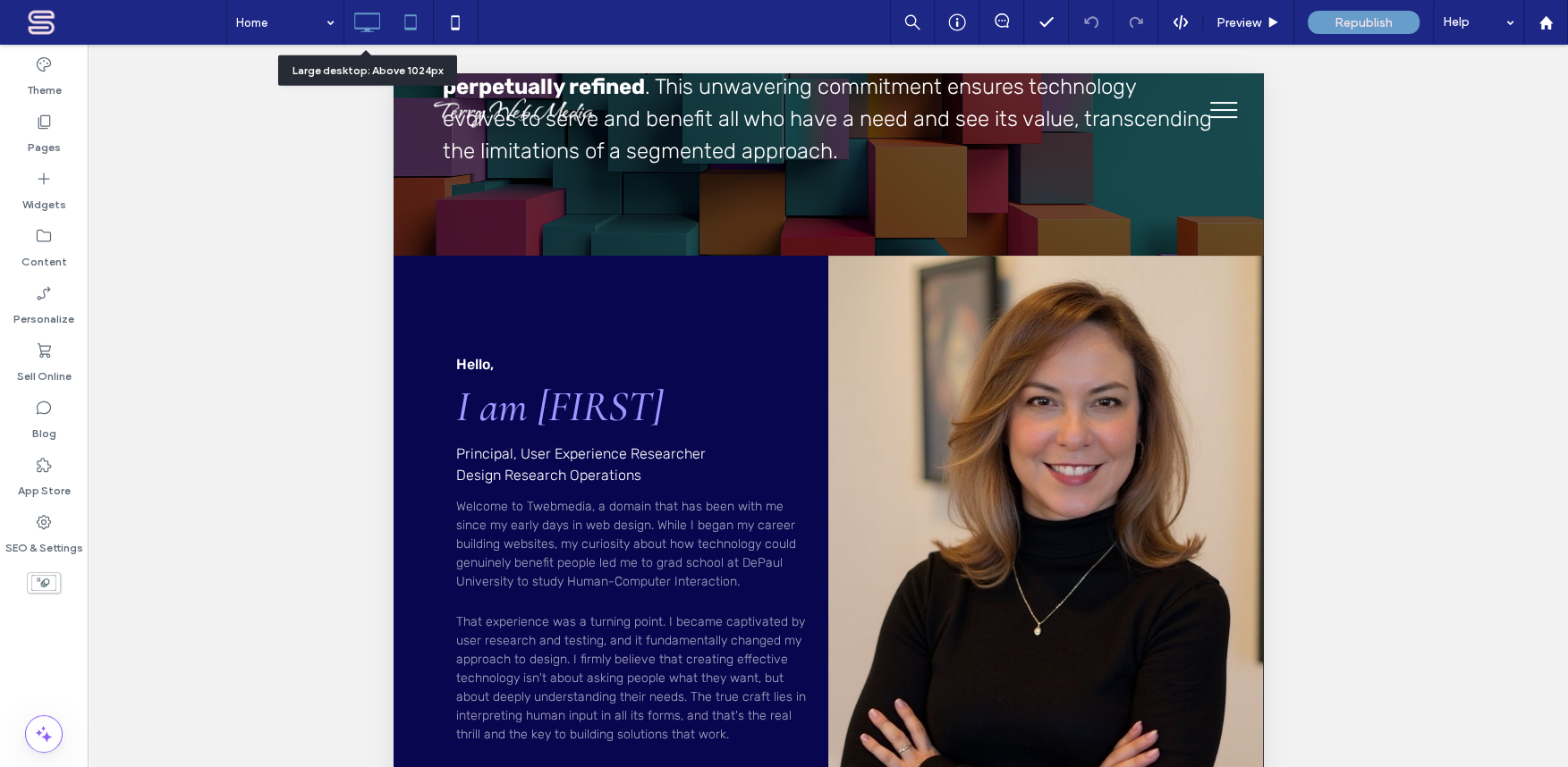 click 